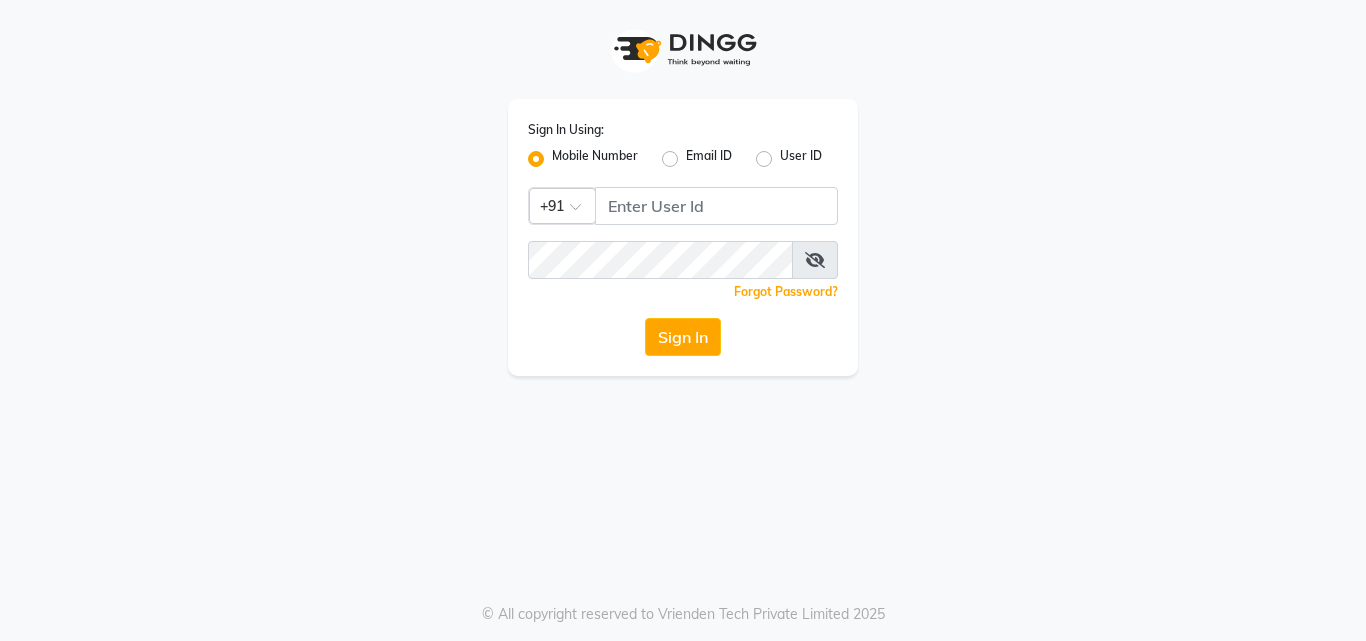 scroll, scrollTop: 0, scrollLeft: 0, axis: both 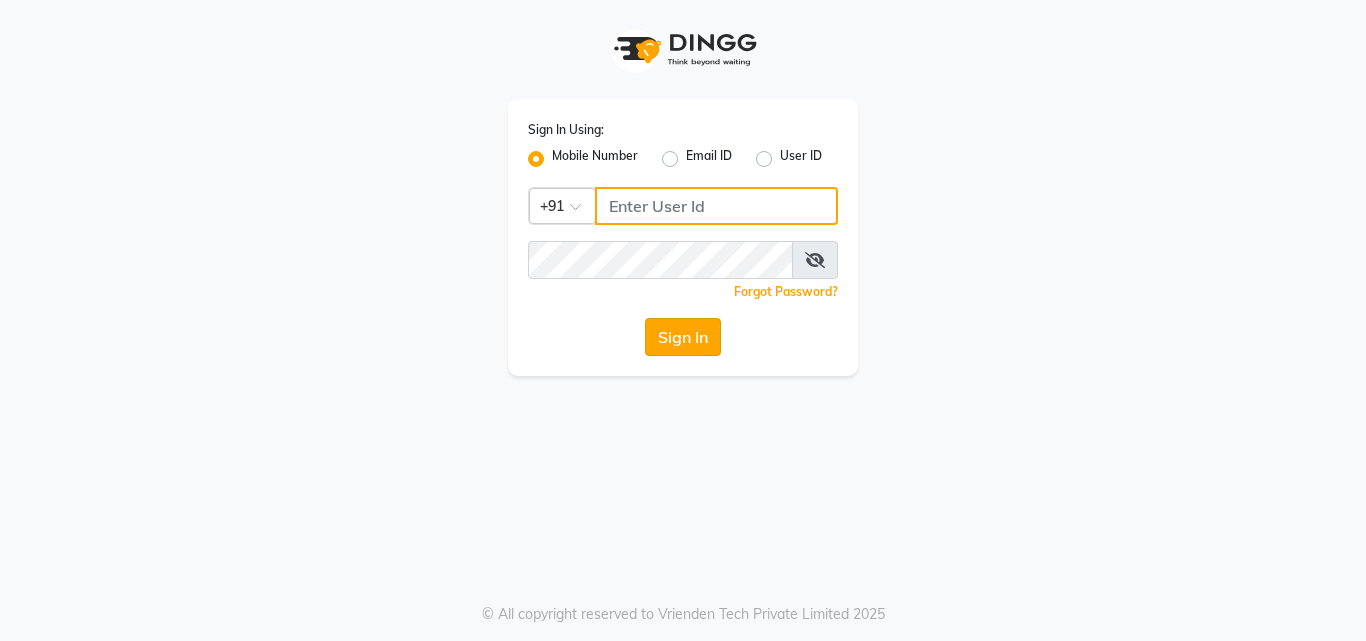 type on "9011729000" 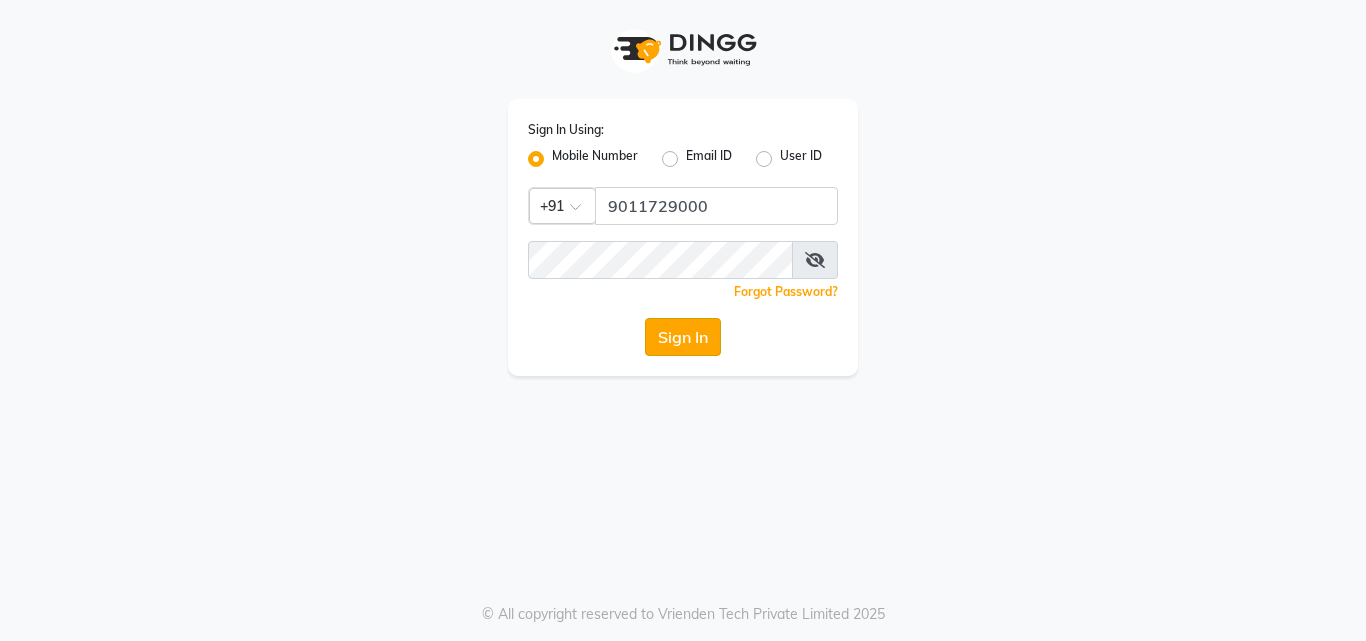 click on "Sign In" 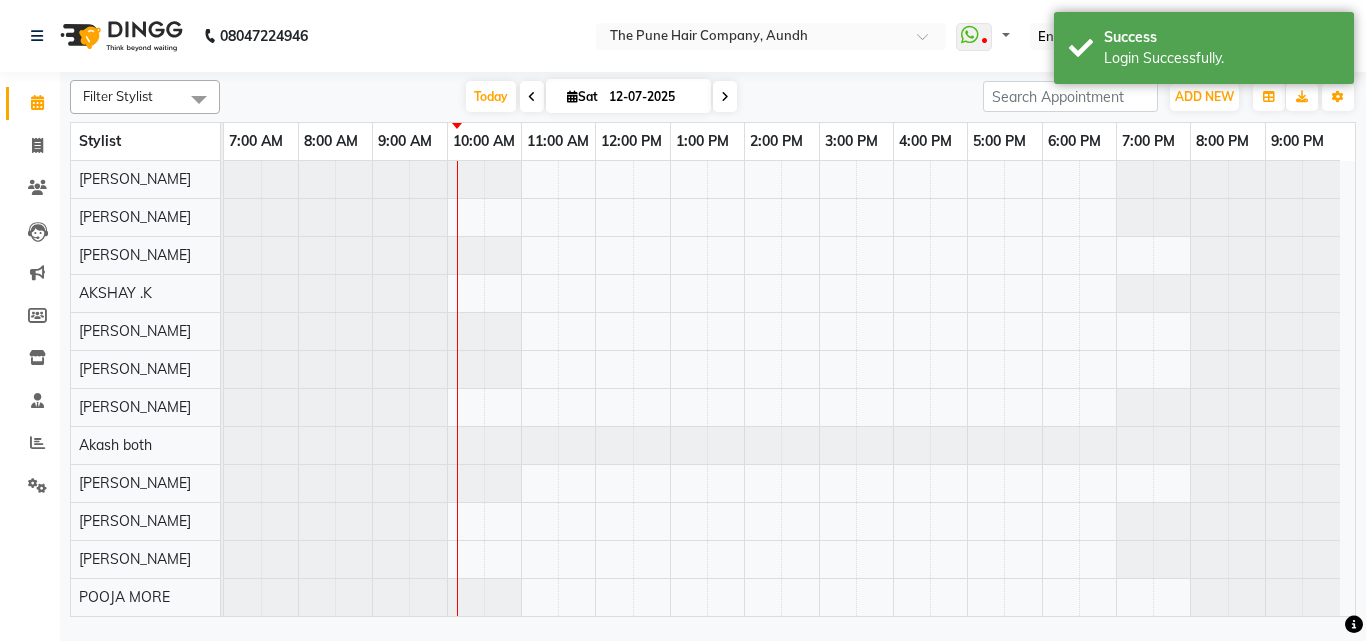 select on "en" 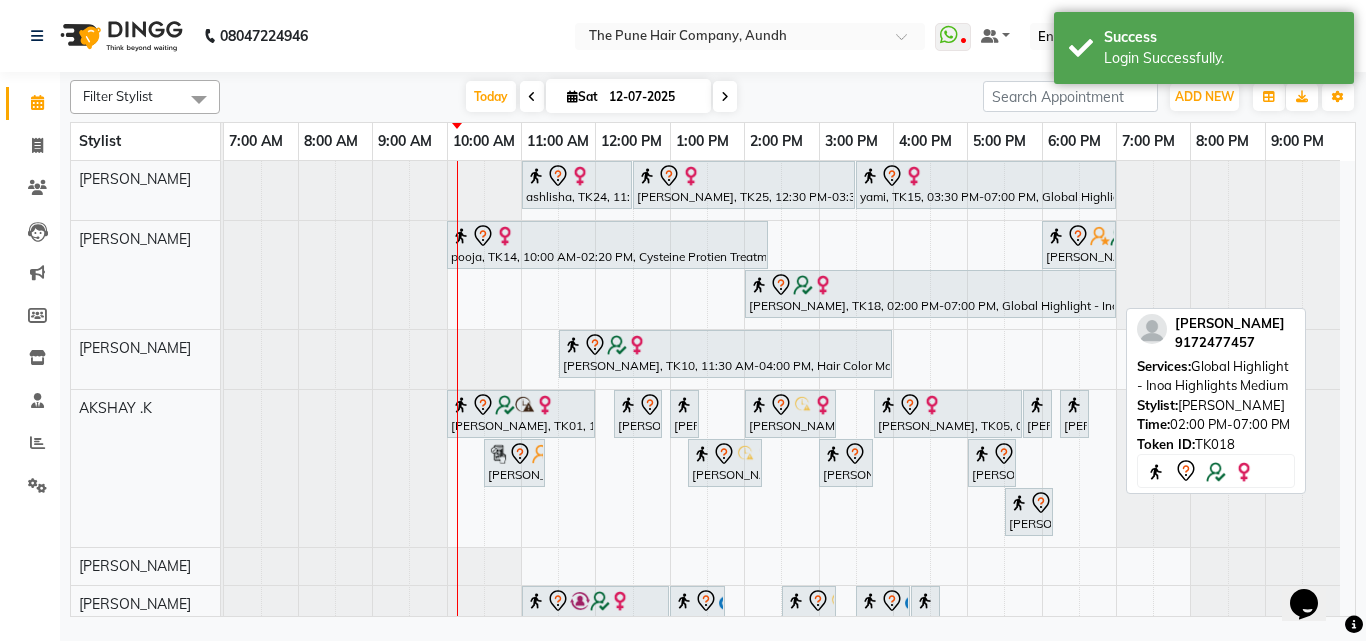 scroll, scrollTop: 0, scrollLeft: 0, axis: both 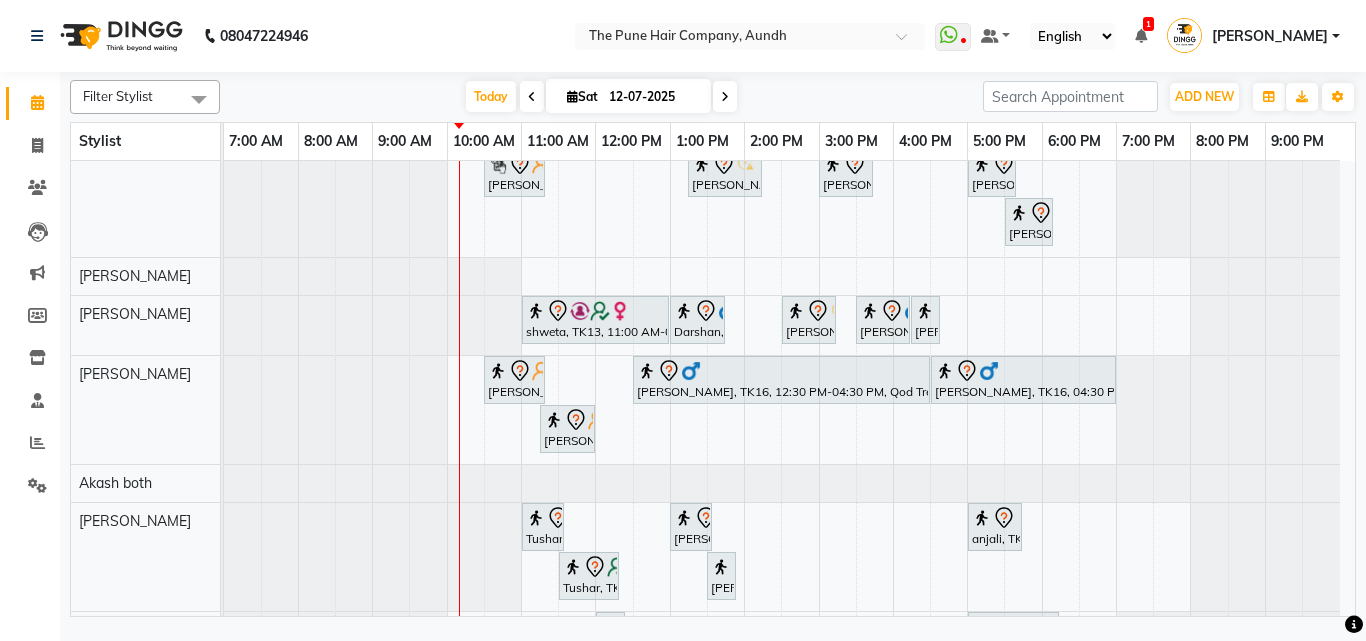 click on "ashlisha, TK24, 11:00 AM-12:30 PM, Cut Female ( Top Stylist )             juli jetha, TK25, 12:30 PM-03:30 PM, Global Highlight - Majirel Highlights Medium             yami, TK15, 03:30 PM-07:00 PM, Global Highlight - Majirel Highlights Long             pooja, TK14, 10:00 AM-02:20 PM, Cysteine Protien Treatment - Cysteine Medium             Anu Shewani, TK04, 06:00 PM-07:00 PM, Hair wash & blow dry - long             monika kohale, TK18, 02:00 PM-07:00 PM, Global Highlight - Inoa Highlights Medium             DIPTI, TK10, 11:30 AM-04:00 PM, Hair Color Majirel - Majirel Global Long             samiksha, TK01, 10:00 AM-12:00 PM, Hair Color Inoa - Inoa Touchup 2 Inch             Nancy, TK08, 12:15 PM-12:55 PM, Cut male (Expert)             Nancy, TK08, 01:00 PM-01:20 PM,  Beard Crafting             Smita, TK09, 02:00 PM-03:15 PM, Cut Female (Expert)             vanita, TK05, 03:45 PM-05:45 PM, Global Color - Inoa Global Medium             Gaurav Pathak, TK21, 05:45 PM-06:05 PM,  Beard Crafting" at bounding box center (789, 393) 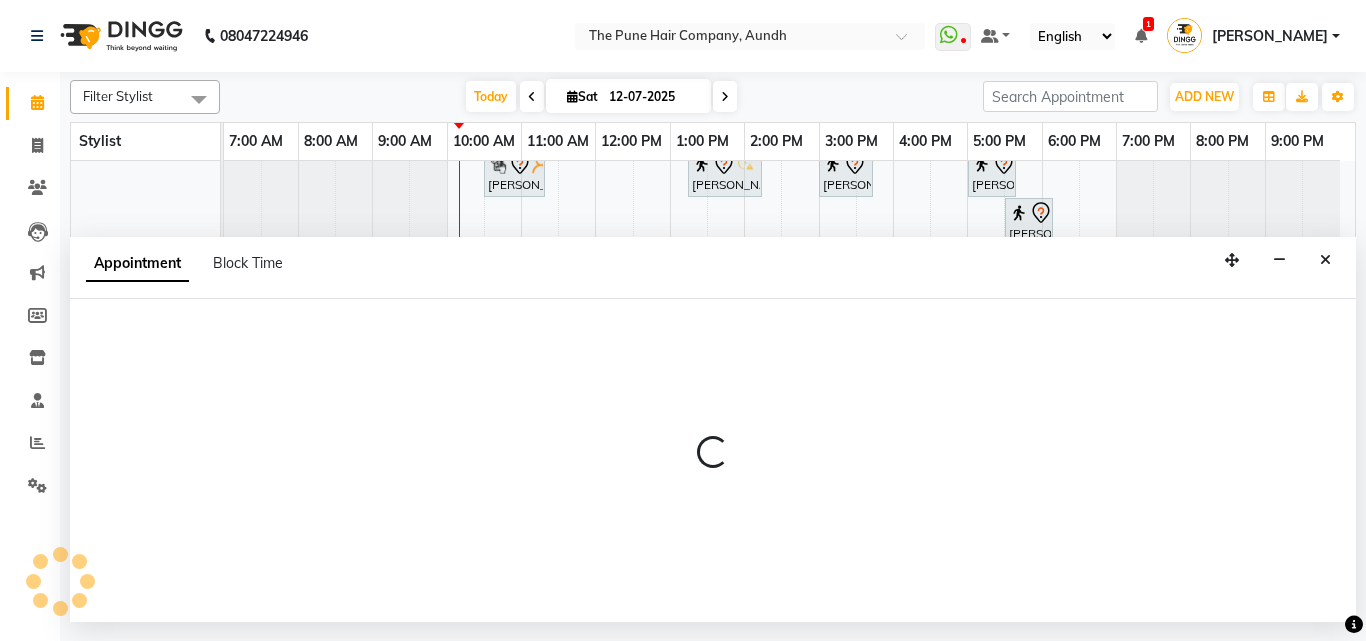 select on "12769" 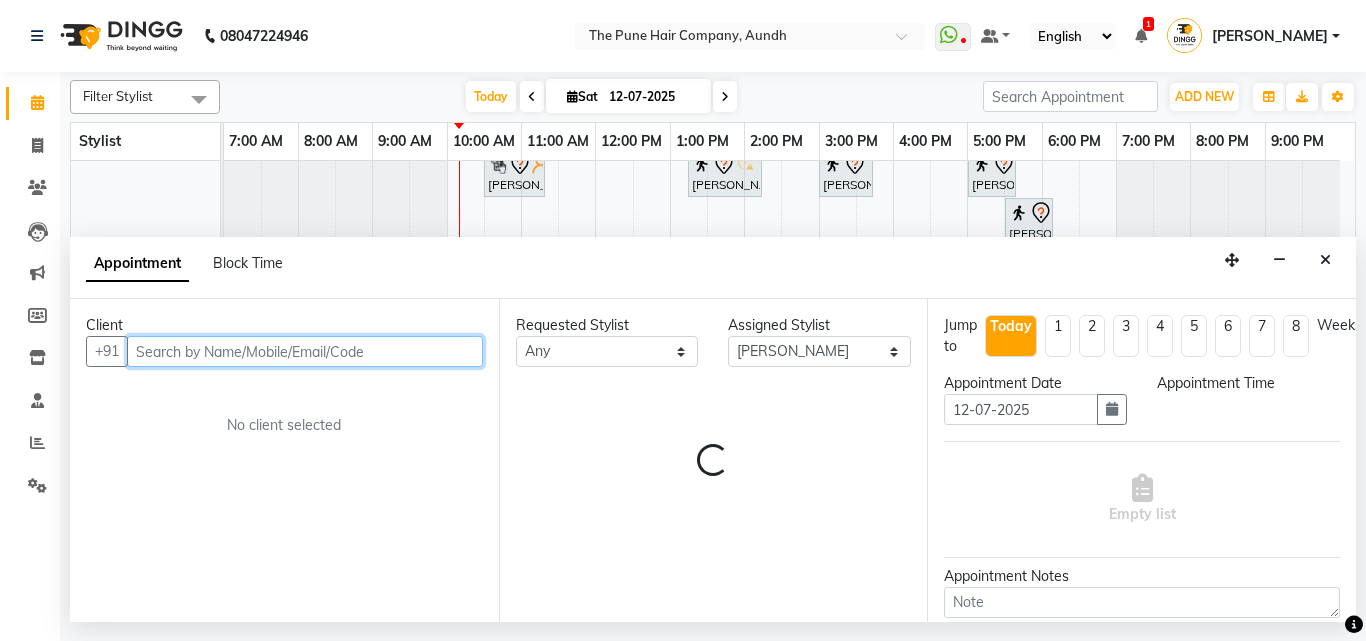select on "660" 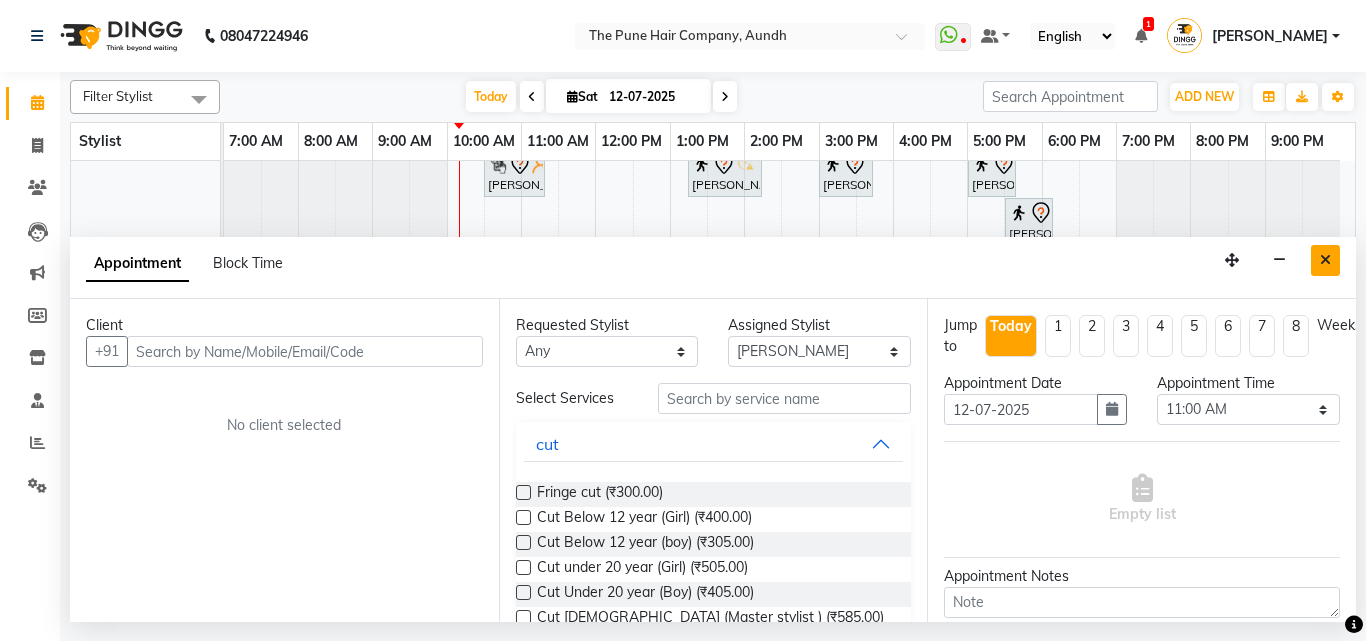 click at bounding box center (1325, 260) 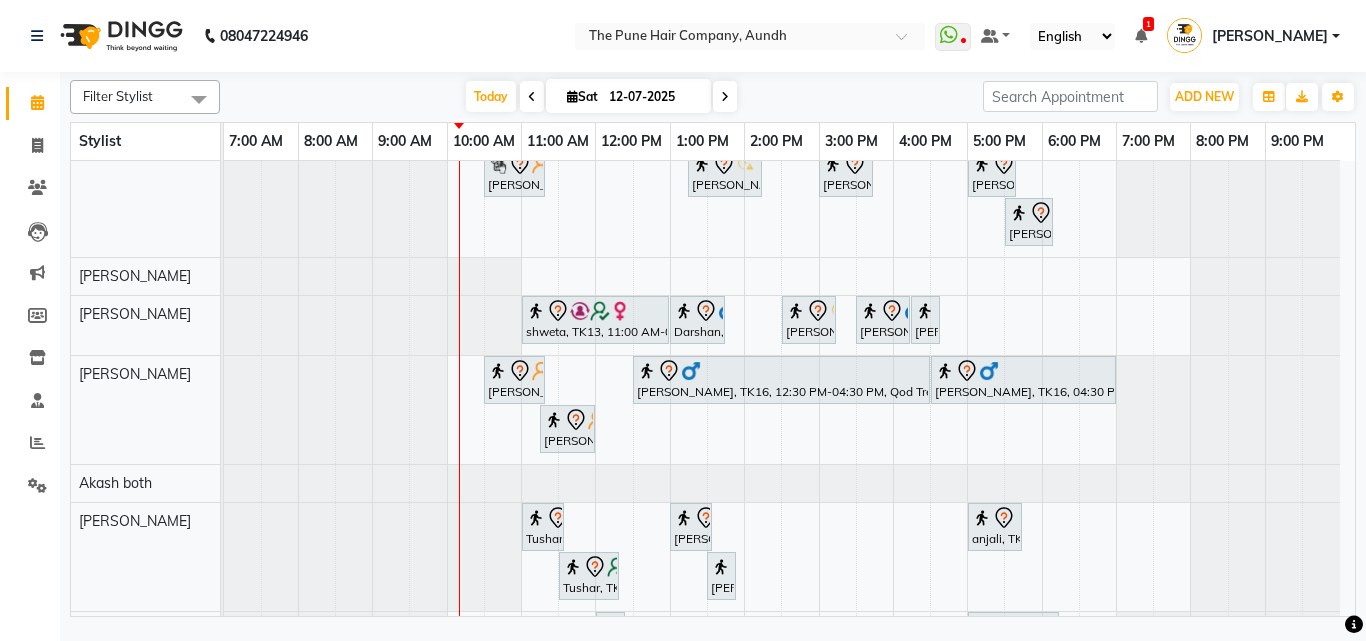 scroll, scrollTop: 90, scrollLeft: 0, axis: vertical 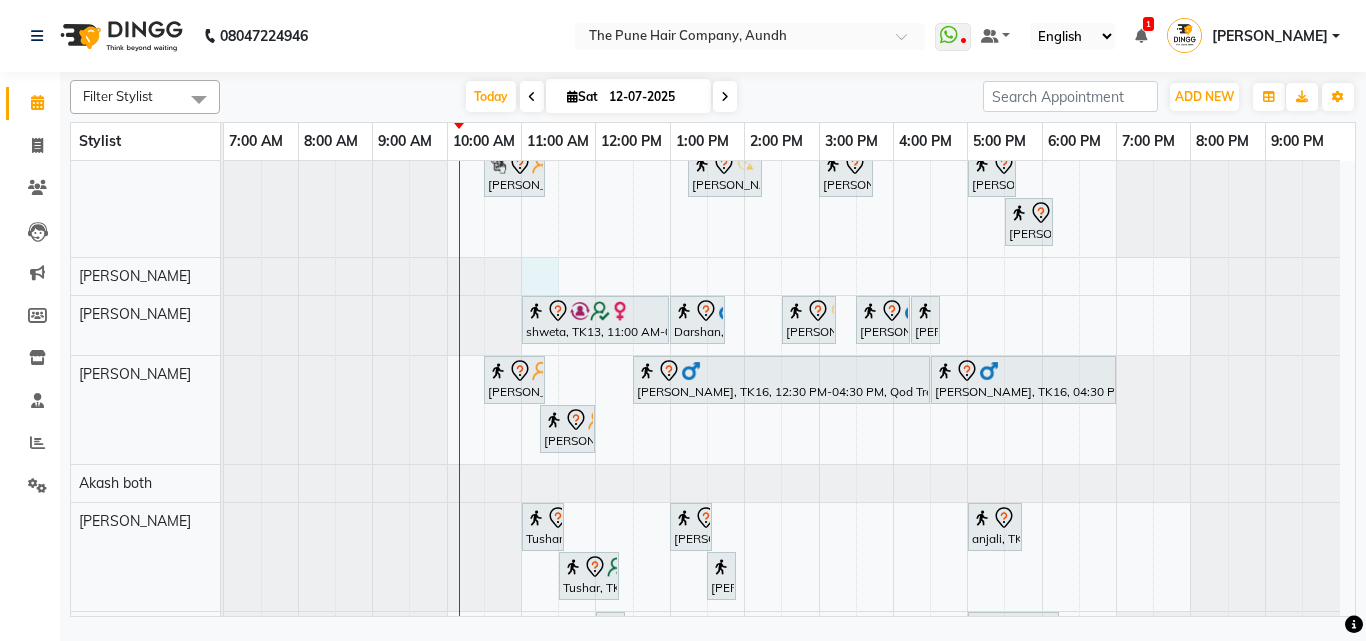 click on "ashlisha, TK24, 11:00 AM-12:30 PM, Cut Female ( Top Stylist )             juli jetha, TK25, 12:30 PM-03:30 PM, Global Highlight - Majirel Highlights Medium             yami, TK15, 03:30 PM-07:00 PM, Global Highlight - Majirel Highlights Long             pooja, TK14, 10:00 AM-02:20 PM, Cysteine Protien Treatment - Cysteine Medium             Anu Shewani, TK04, 06:00 PM-07:00 PM, Hair wash & blow dry - long             monika kohale, TK18, 02:00 PM-07:00 PM, Global Highlight - Inoa Highlights Medium             DIPTI, TK10, 11:30 AM-04:00 PM, Hair Color Majirel - Majirel Global Long             samiksha, TK01, 10:00 AM-12:00 PM, Hair Color Inoa - Inoa Touchup 2 Inch             Nancy, TK08, 12:15 PM-12:55 PM, Cut male (Expert)             Nancy, TK08, 01:00 PM-01:20 PM,  Beard Crafting             Smita, TK09, 02:00 PM-03:15 PM, Cut Female (Expert)             vanita, TK05, 03:45 PM-05:45 PM, Global Color - Inoa Global Medium             Gaurav Pathak, TK21, 05:45 PM-06:05 PM,  Beard Crafting" at bounding box center [789, 393] 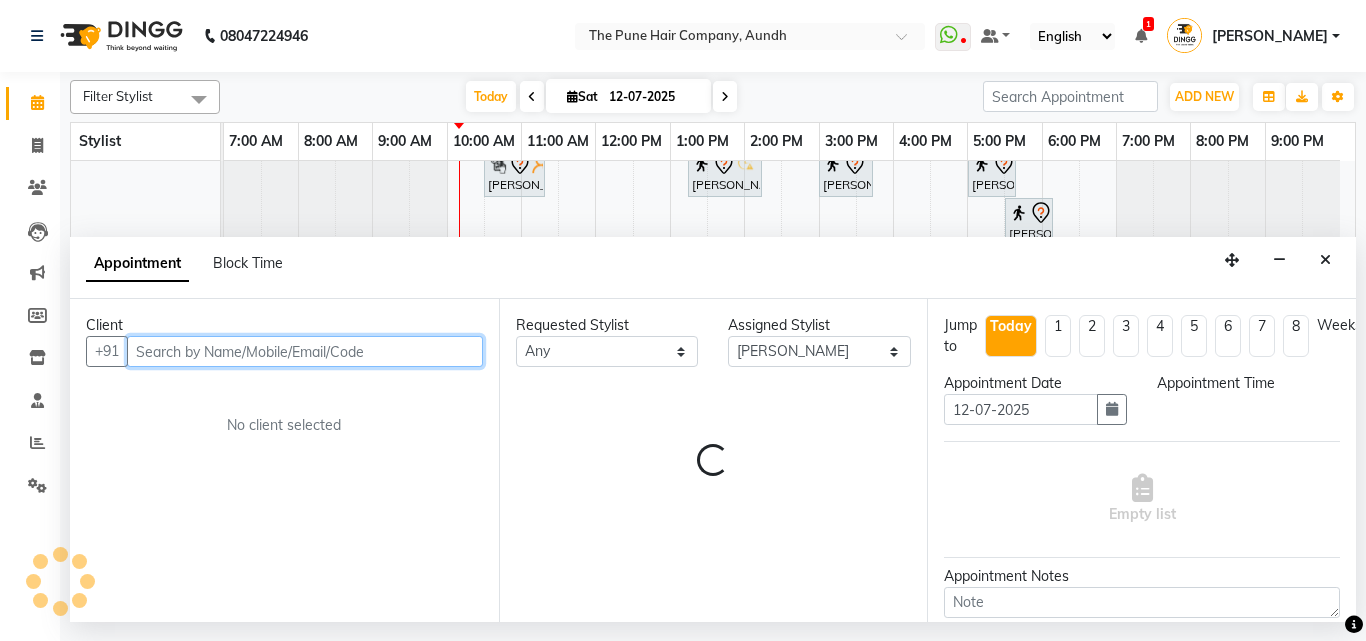 select on "660" 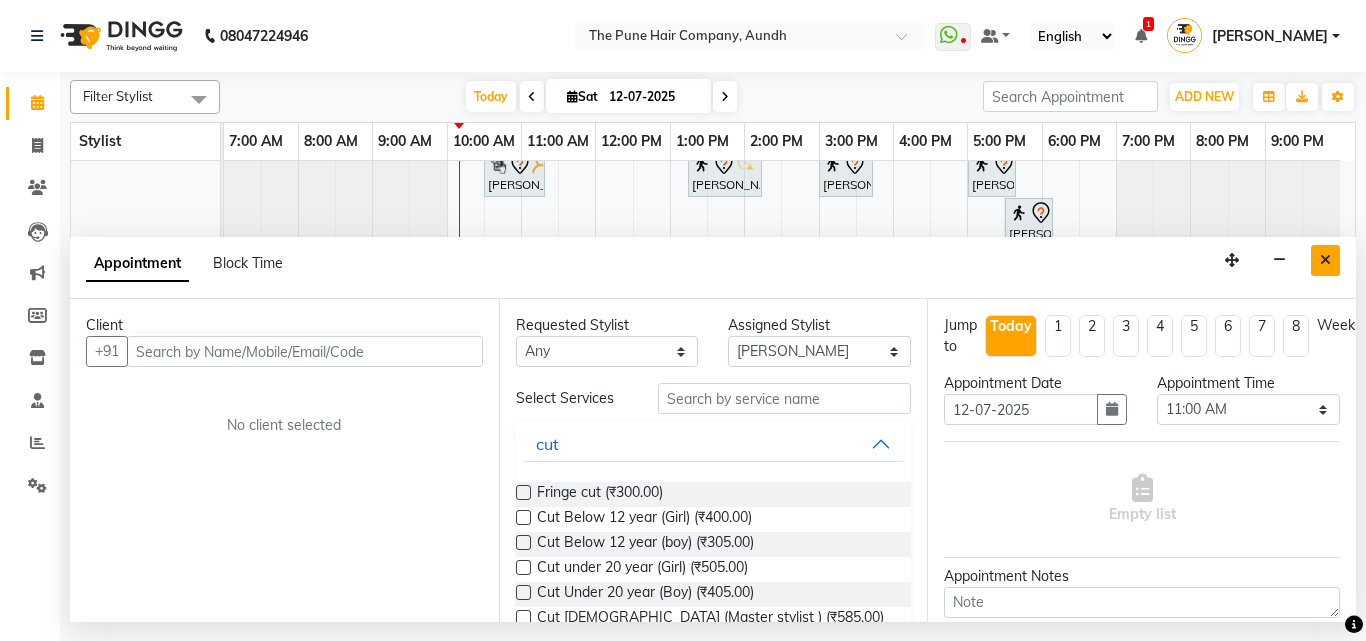 click at bounding box center (1325, 260) 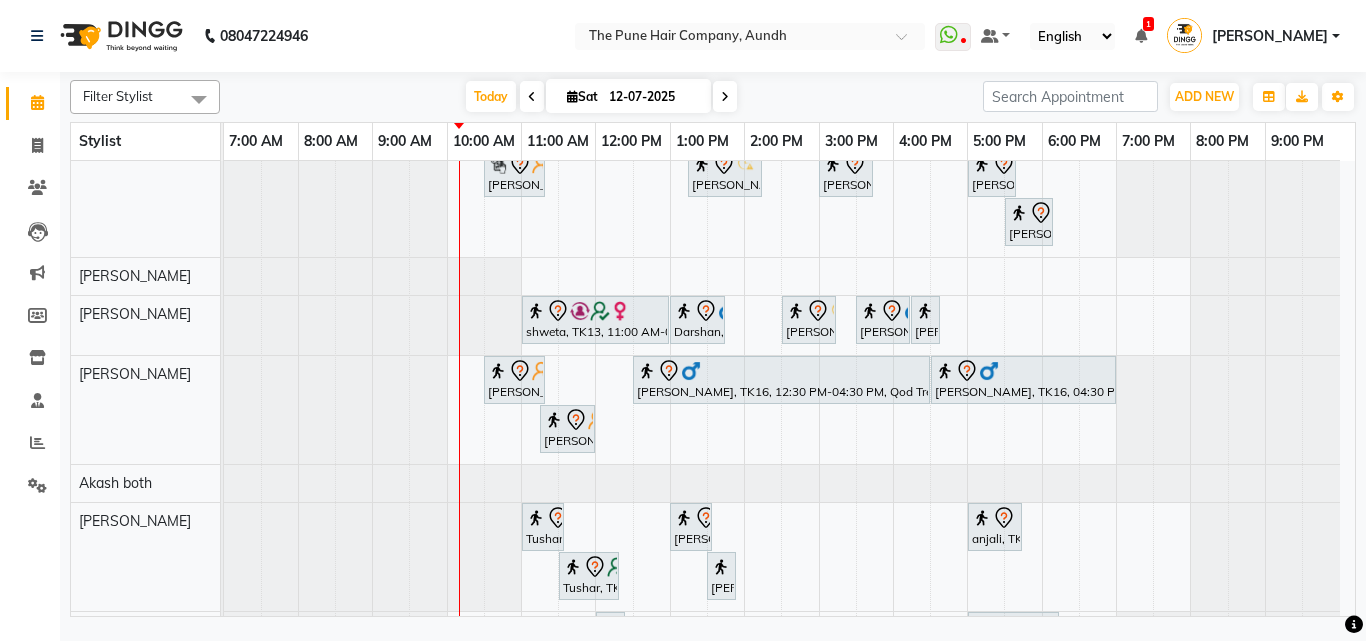 scroll, scrollTop: 193, scrollLeft: 0, axis: vertical 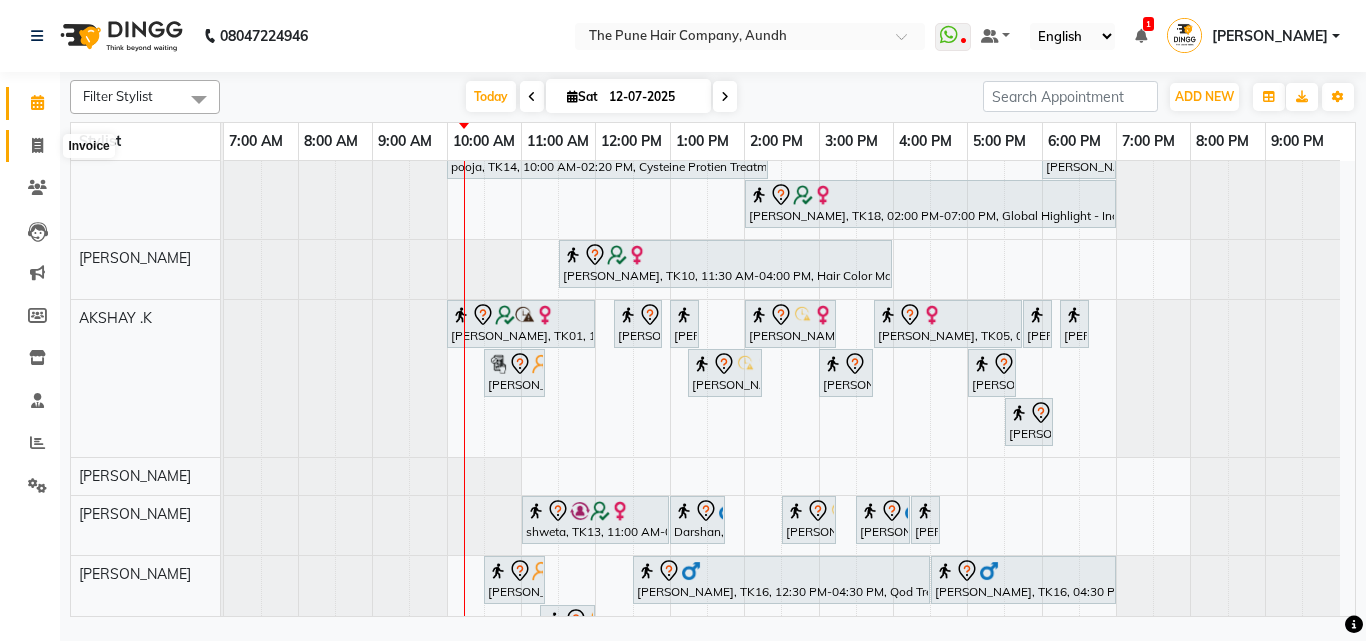 click 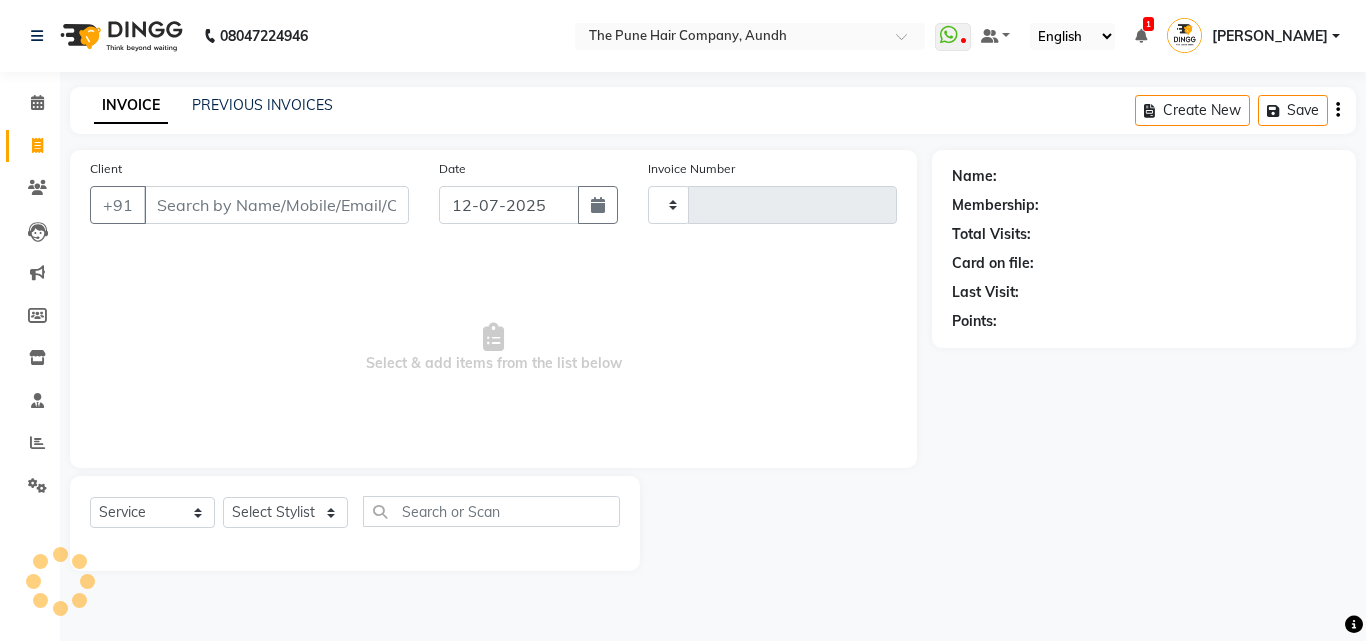 type on "3045" 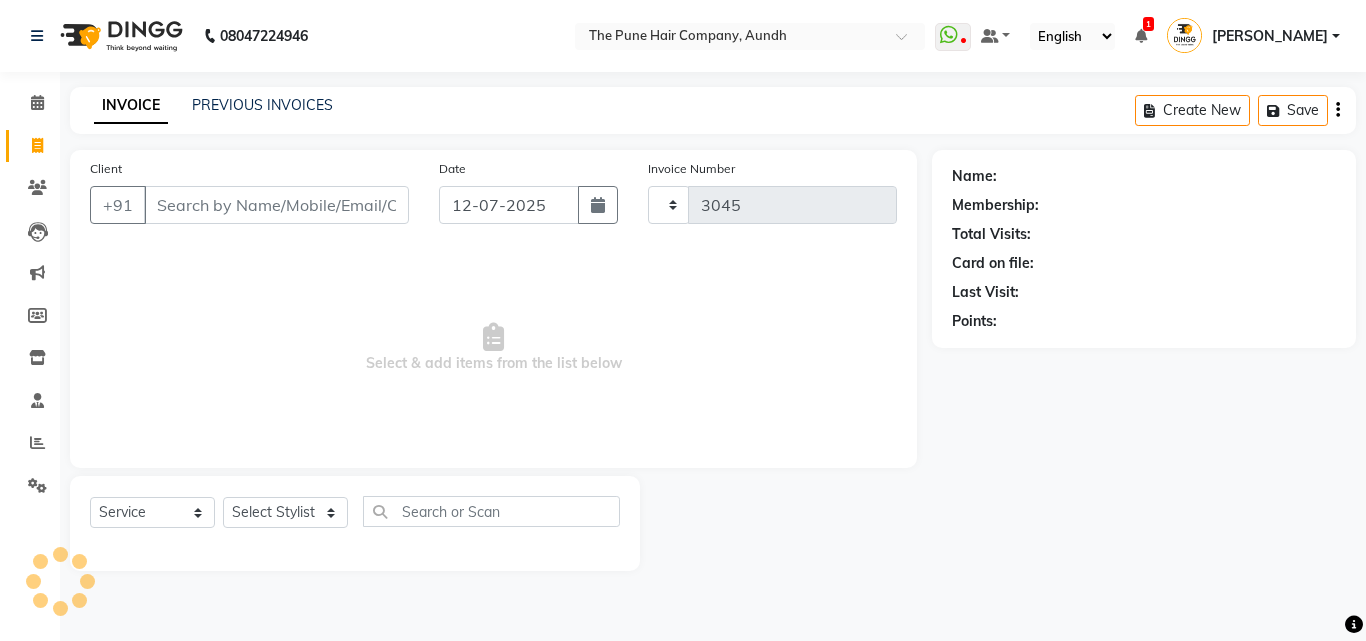 select on "106" 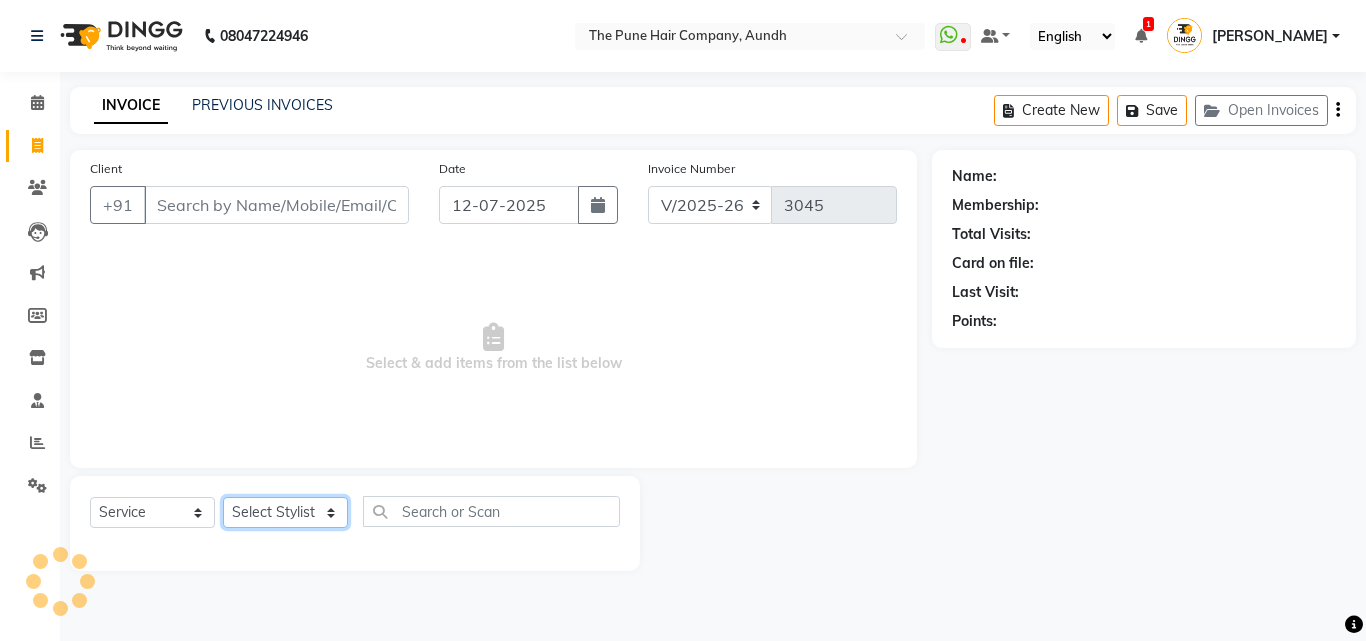 click on "Select Stylist" 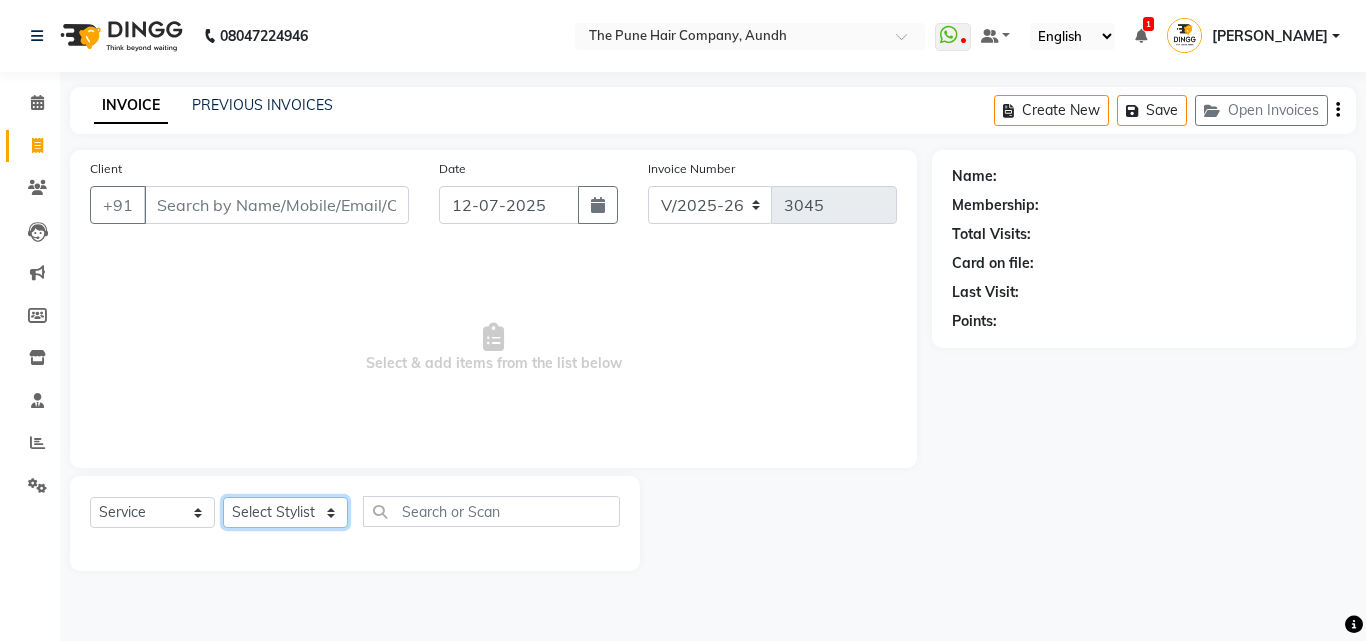 select on "6746" 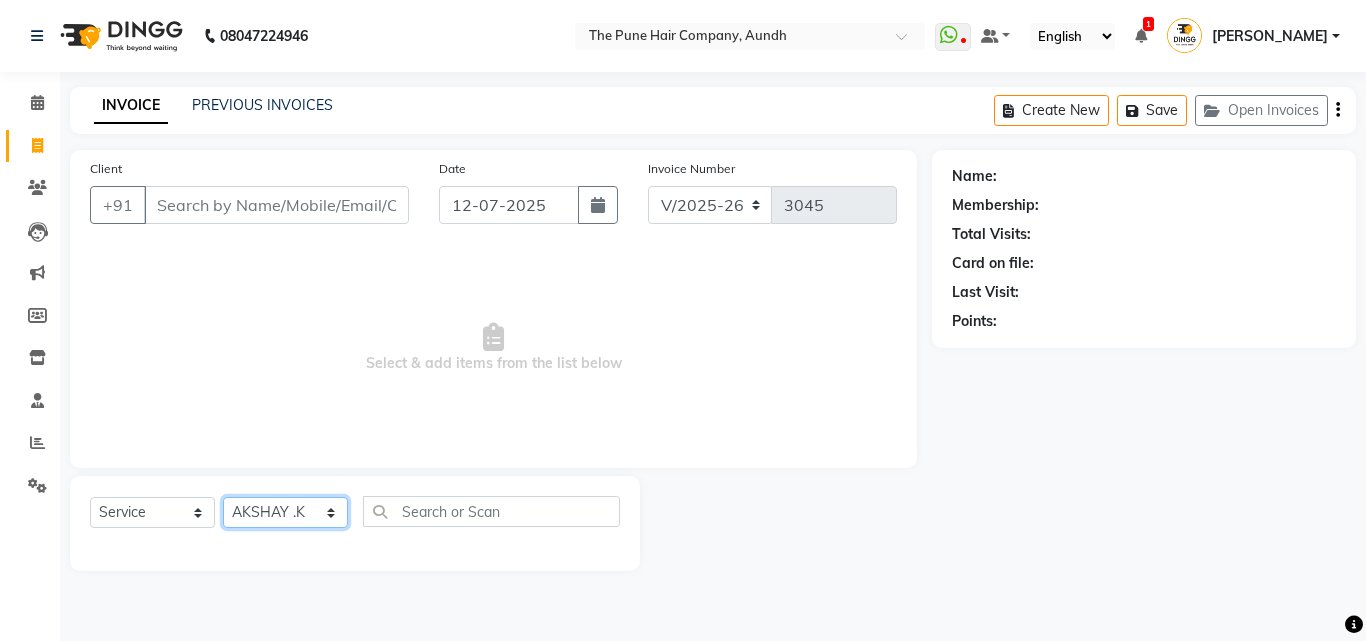 click on "Select Stylist Akash both [PERSON_NAME] .K [PERSON_NAME] kaif [PERSON_NAME] [PERSON_NAME] [PERSON_NAME] [PERSON_NAME] mane POOJA MORE [PERSON_NAME]  [PERSON_NAME] Shweta [PERSON_NAME] [PERSON_NAME] [PERSON_NAME]" 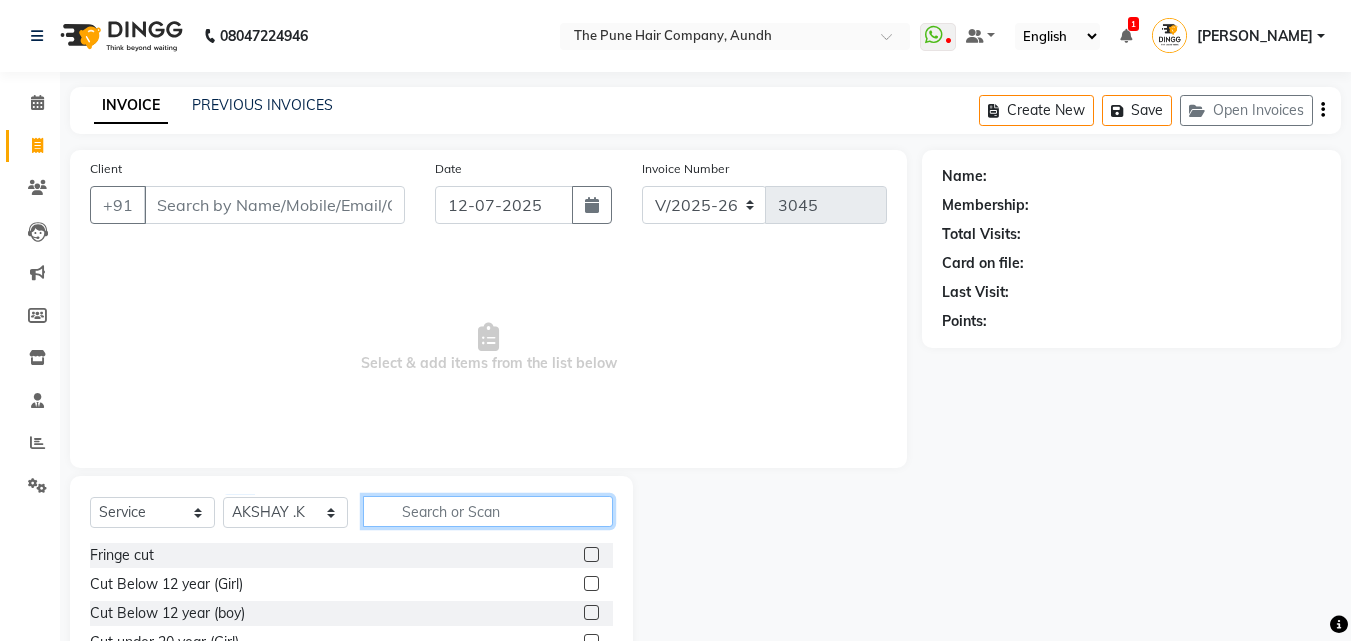 click 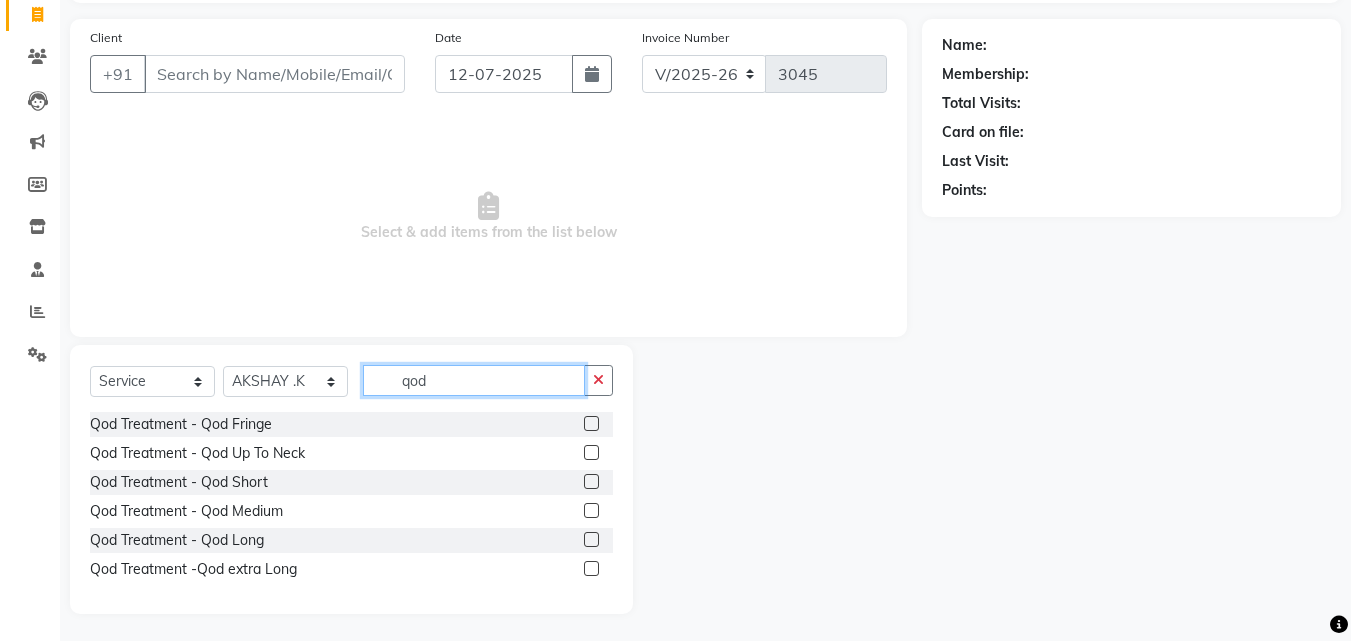 scroll, scrollTop: 134, scrollLeft: 0, axis: vertical 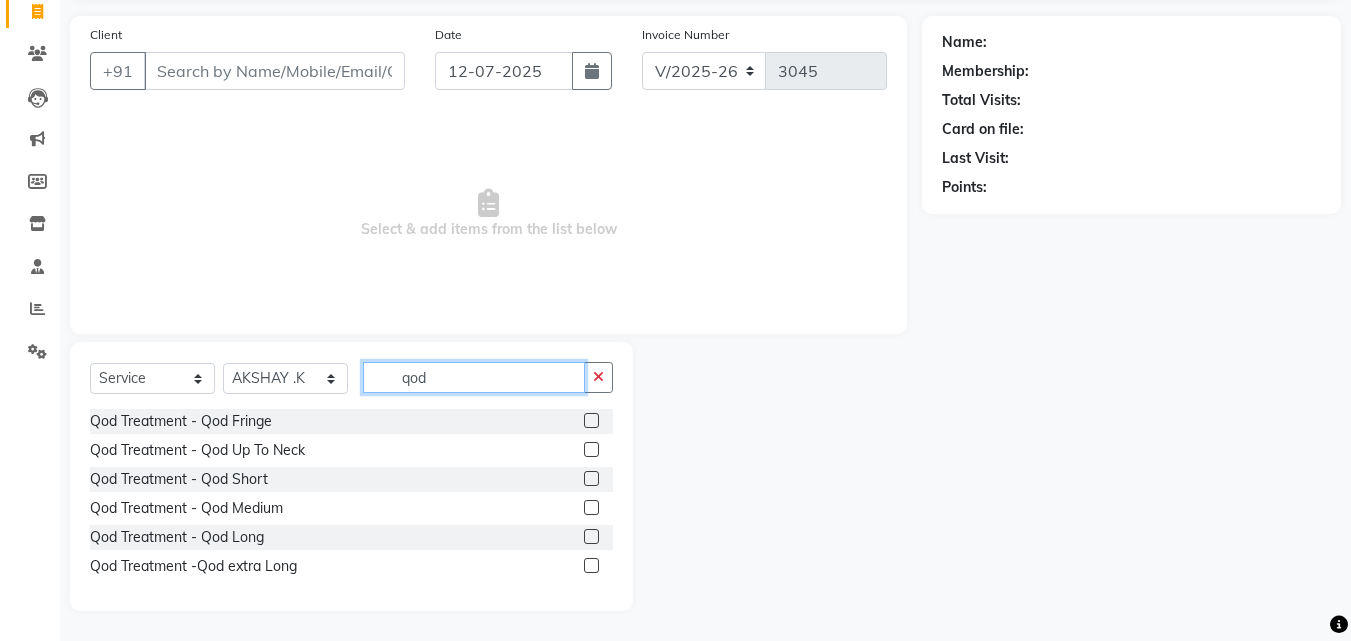 type on "qod" 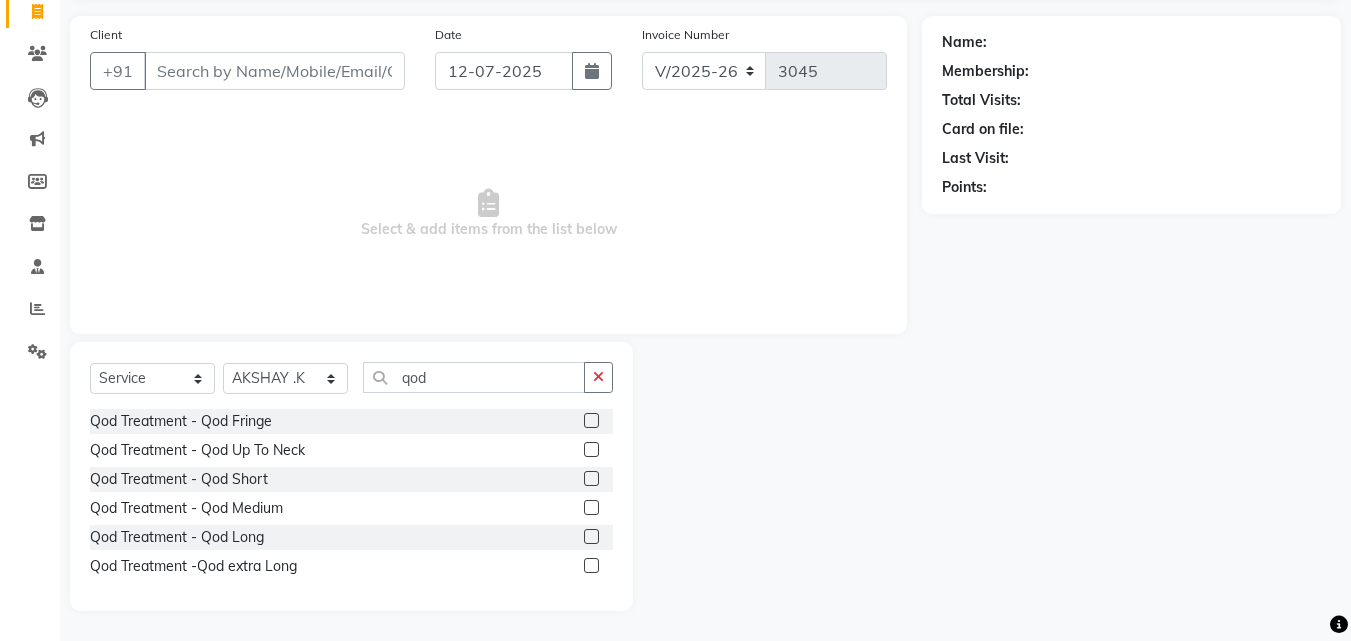 click 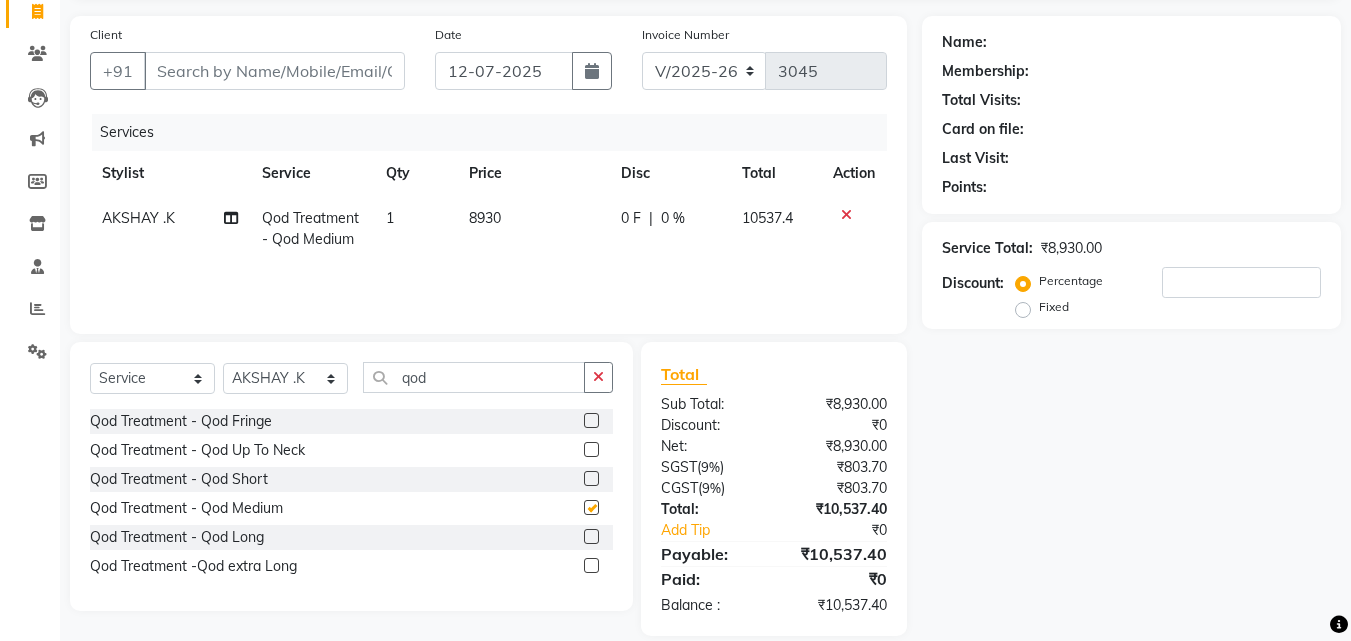 checkbox on "false" 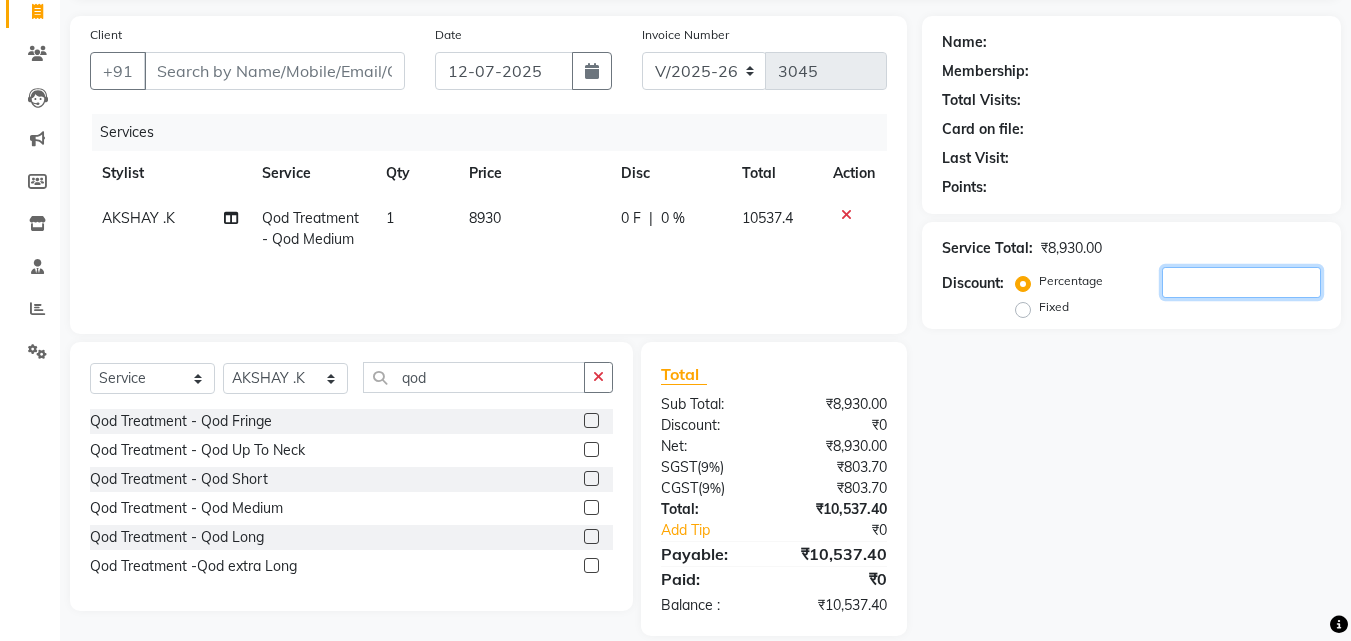 click 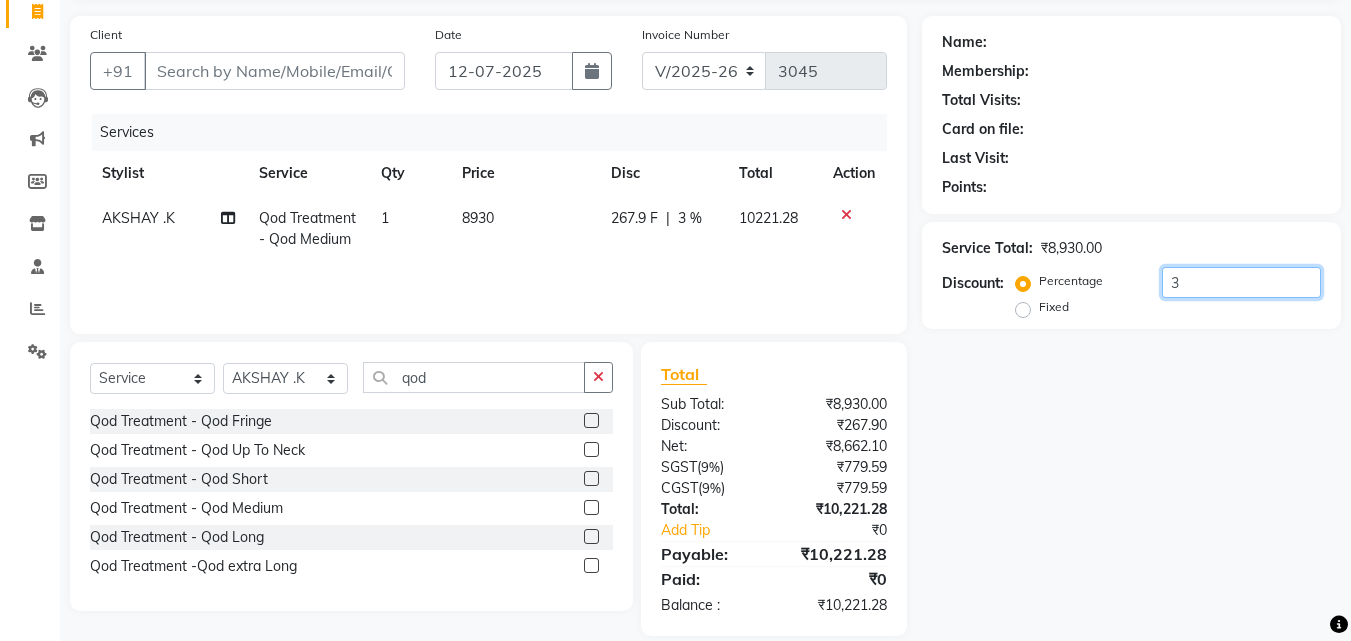 type on "30" 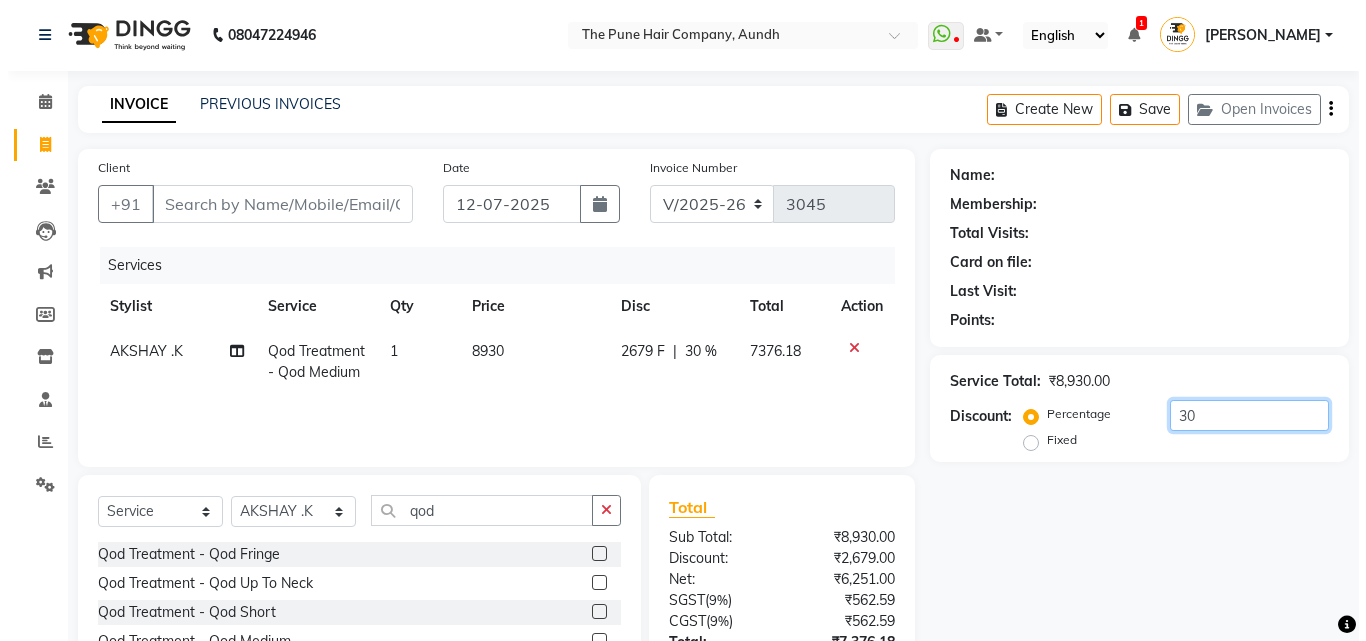 scroll, scrollTop: 0, scrollLeft: 0, axis: both 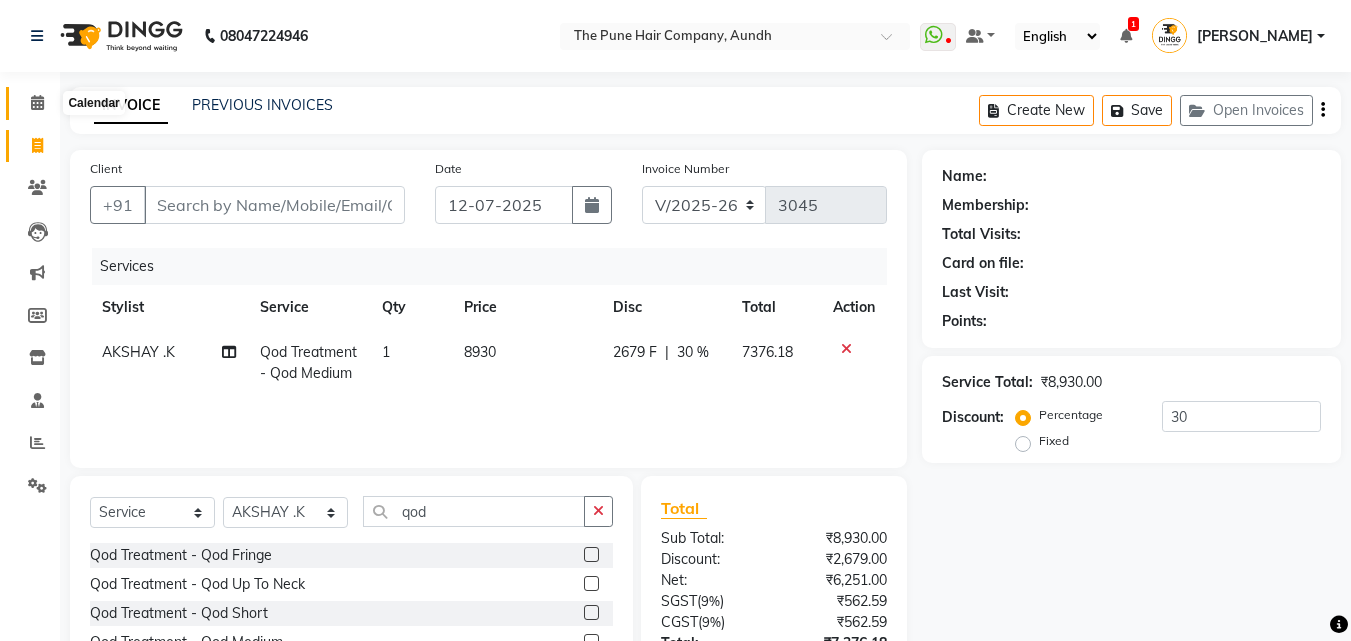click 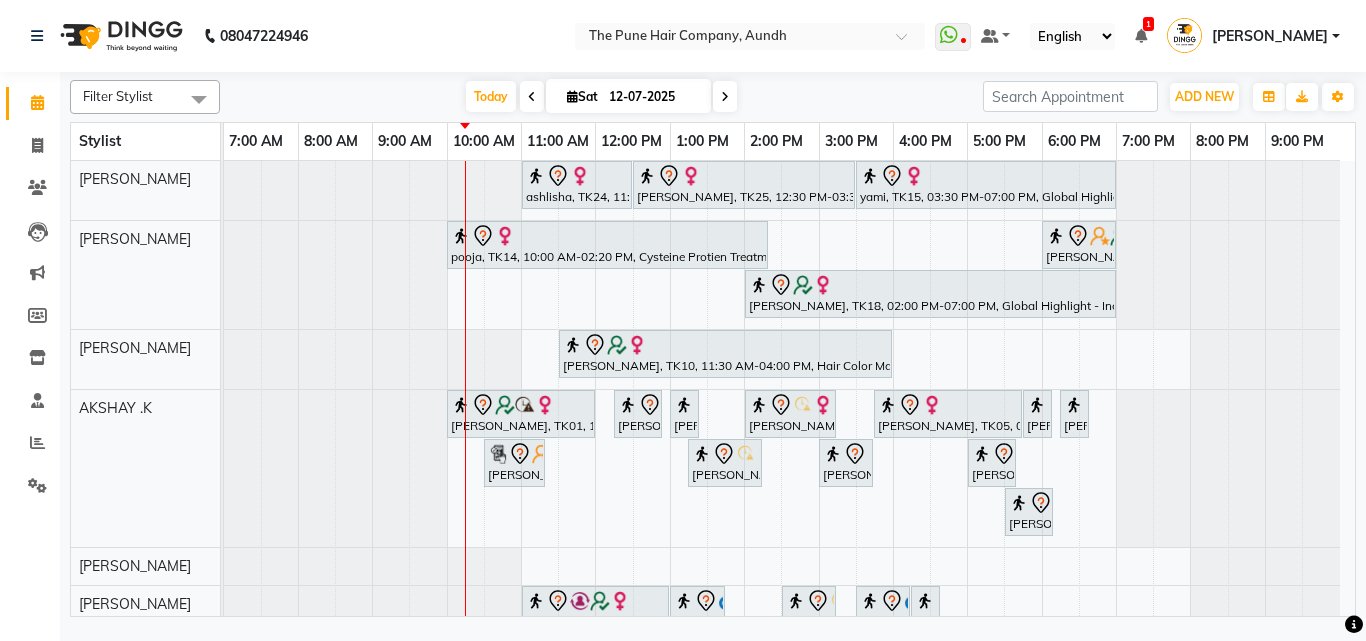 click on "ashlisha, TK24, 11:00 AM-12:30 PM, Cut Female ( Top Stylist )             juli jetha, TK25, 12:30 PM-03:30 PM, Global Highlight - Majirel Highlights Medium             yami, TK15, 03:30 PM-07:00 PM, Global Highlight - Majirel Highlights Long             pooja, TK14, 10:00 AM-02:20 PM, Cysteine Protien Treatment - Cysteine Medium             Anu Shewani, TK04, 06:00 PM-07:00 PM, Hair wash & blow dry - long             monika kohale, TK18, 02:00 PM-07:00 PM, Global Highlight - Inoa Highlights Medium             DIPTI, TK10, 11:30 AM-04:00 PM, Hair Color Majirel - Majirel Global Long             samiksha, TK01, 10:00 AM-12:00 PM, Hair Color Inoa - Inoa Touchup 2 Inch             Nancy, TK08, 12:15 PM-12:55 PM, Cut male (Expert)             Nancy, TK08, 01:00 PM-01:20 PM,  Beard Crafting             Smita, TK09, 02:00 PM-03:15 PM, Cut Female (Expert)             vanita, TK05, 03:45 PM-05:45 PM, Global Color - Inoa Global Medium             Gaurav Pathak, TK21, 05:45 PM-06:05 PM,  Beard Crafting" at bounding box center (789, 694) 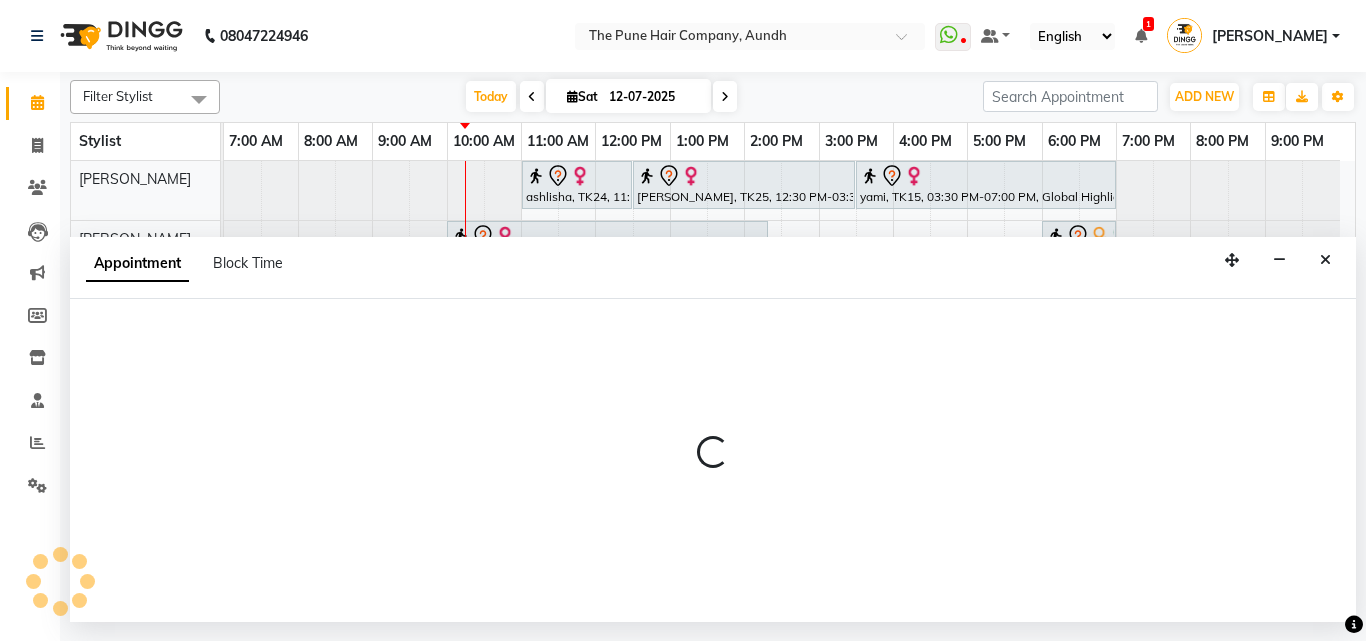 select on "12769" 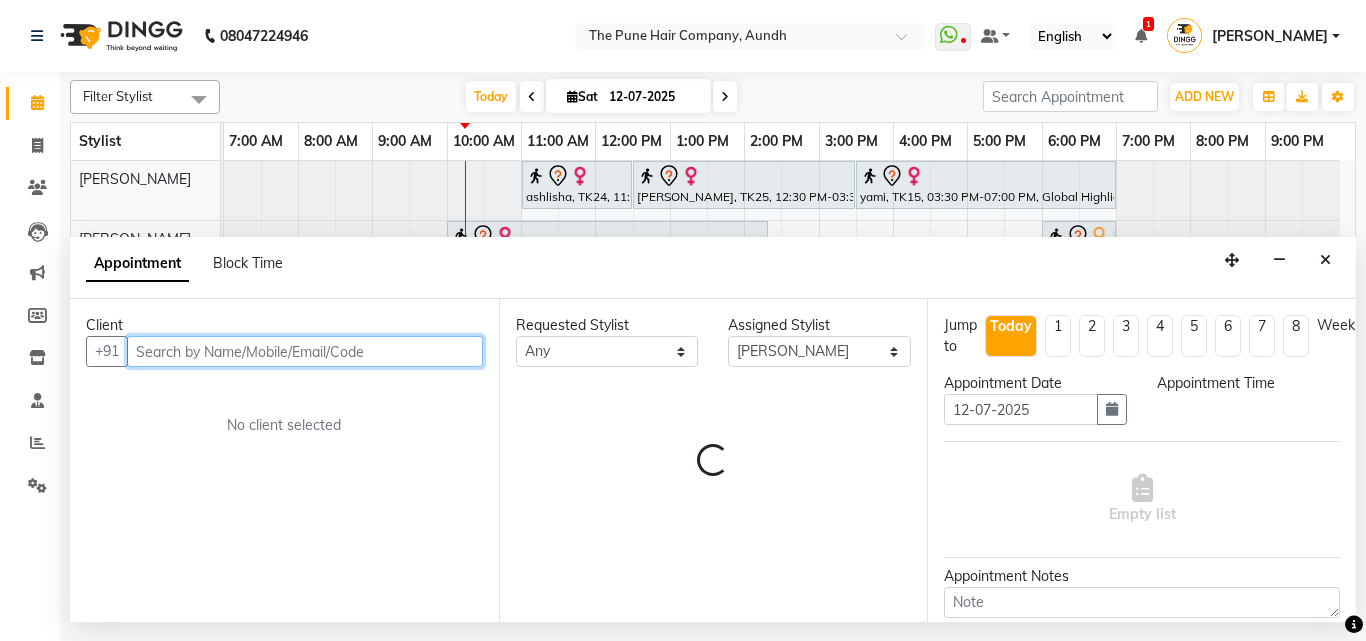 select on "660" 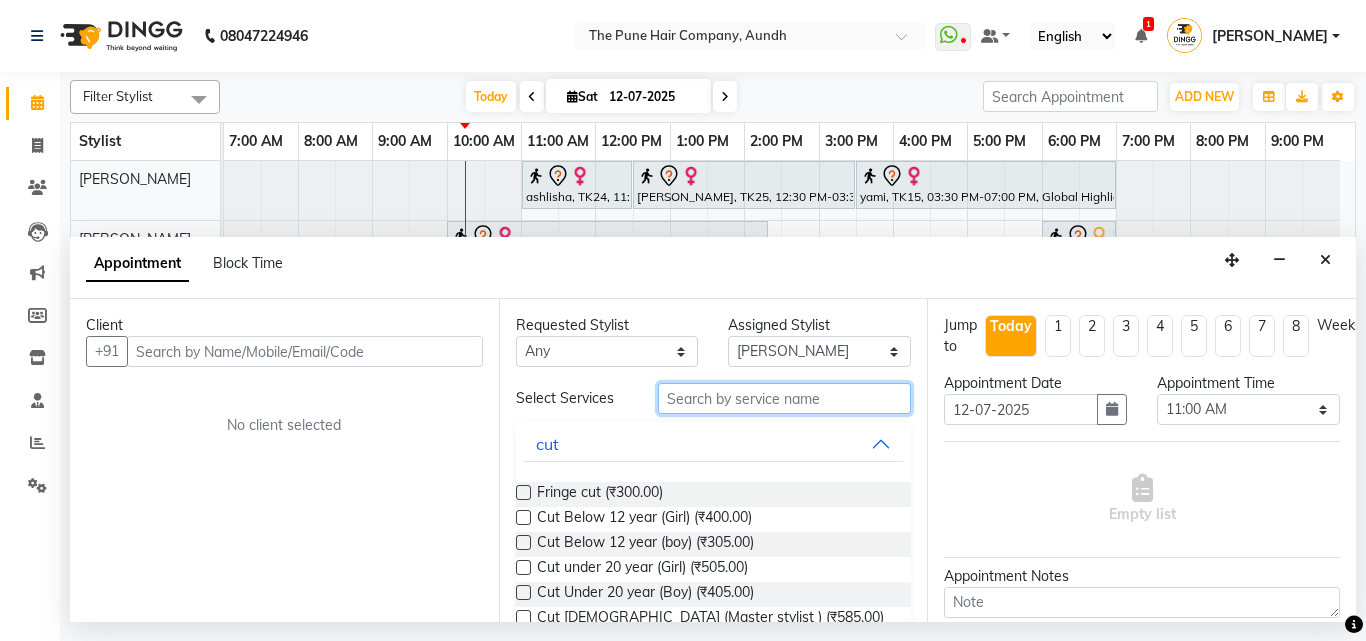 click at bounding box center (785, 398) 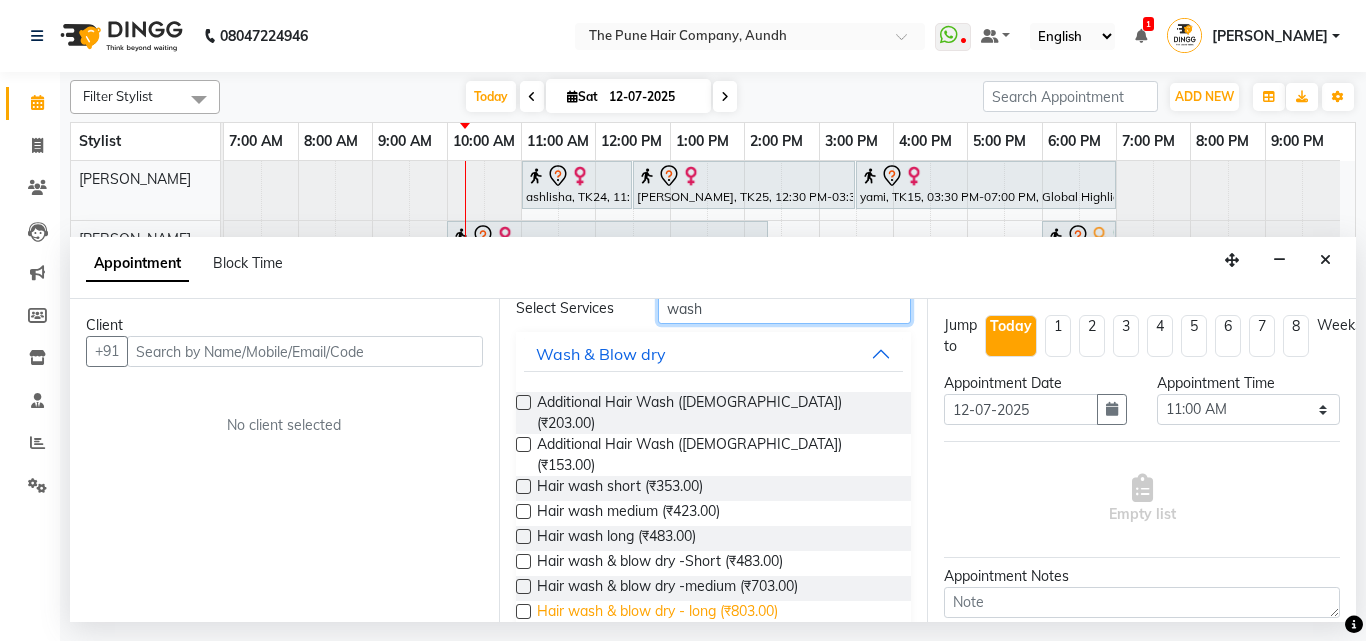 scroll, scrollTop: 100, scrollLeft: 0, axis: vertical 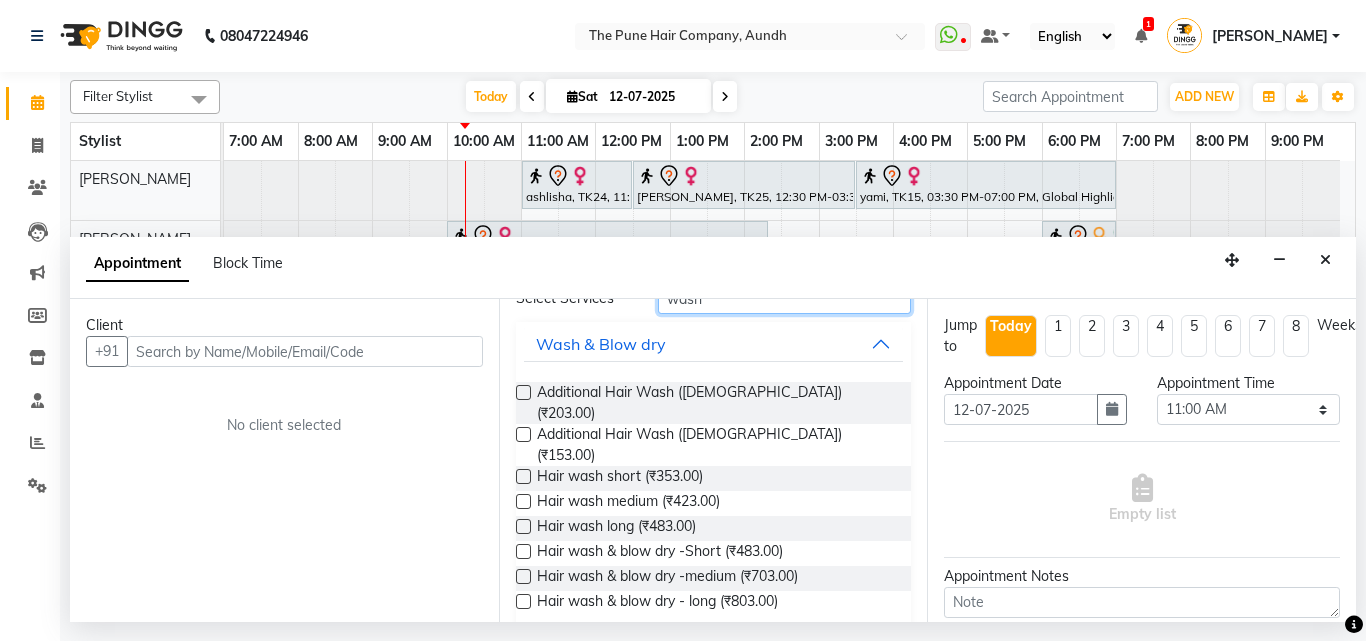 type on "wash" 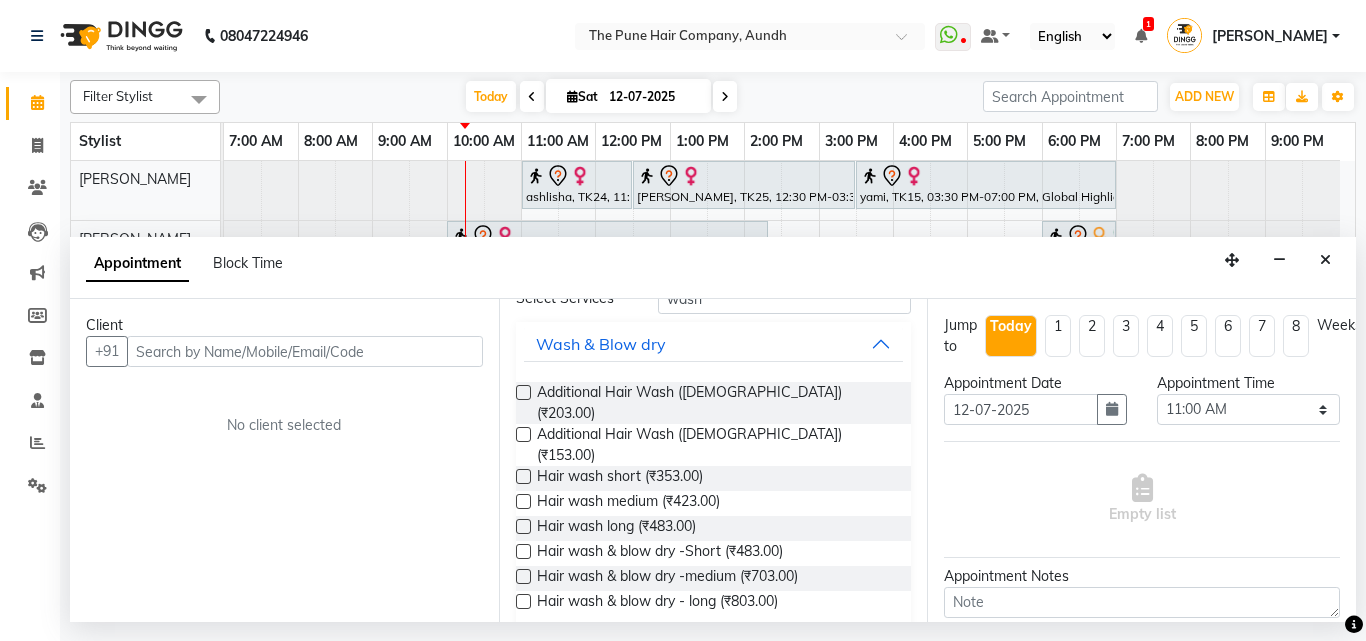 click at bounding box center [523, 501] 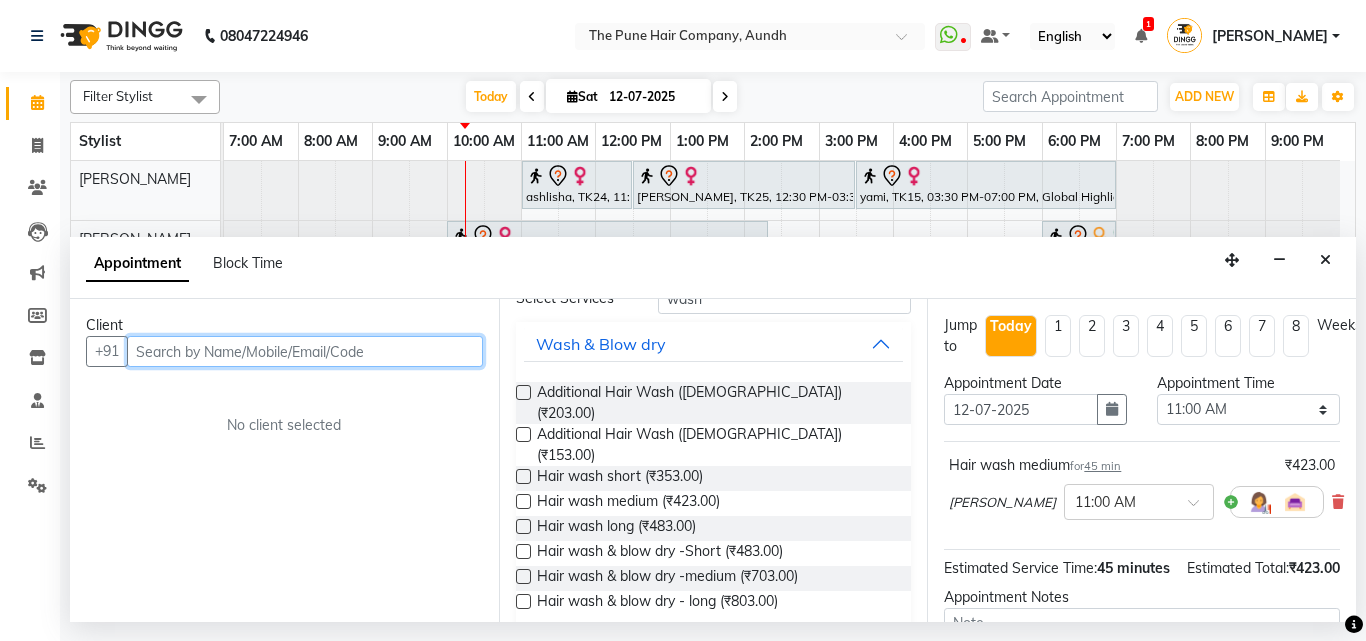 checkbox on "false" 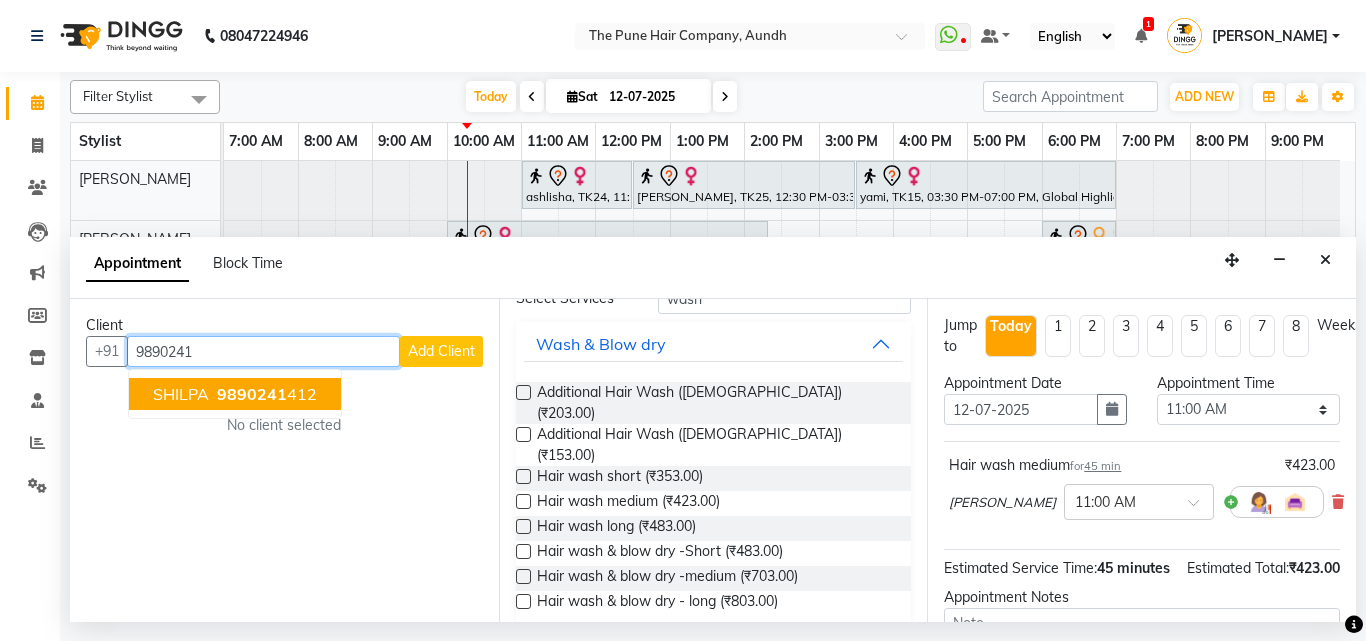 click on "9890241" at bounding box center [252, 394] 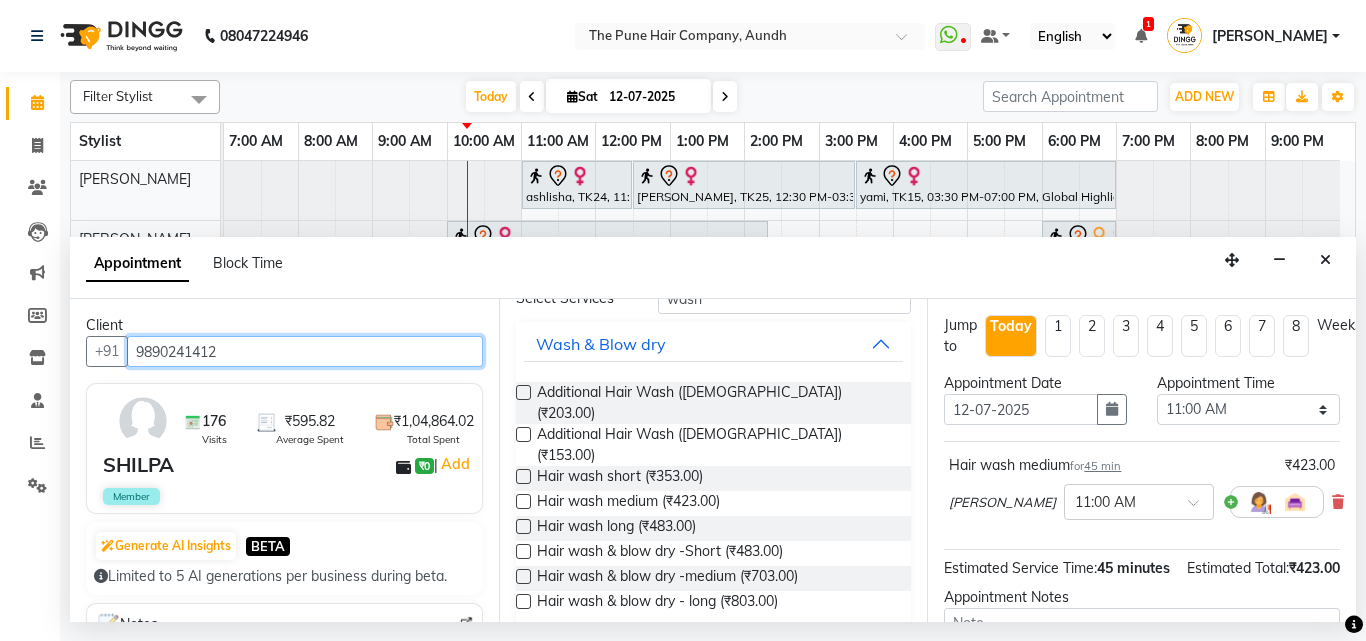 scroll, scrollTop: 242, scrollLeft: 0, axis: vertical 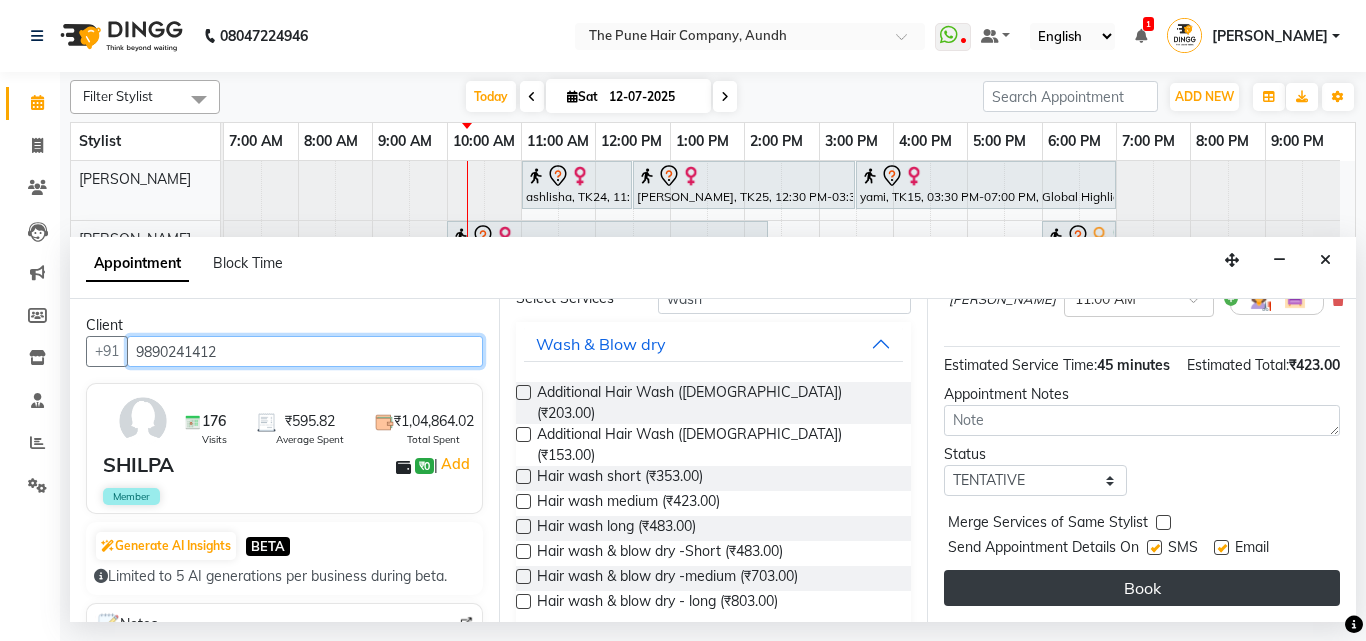 type on "9890241412" 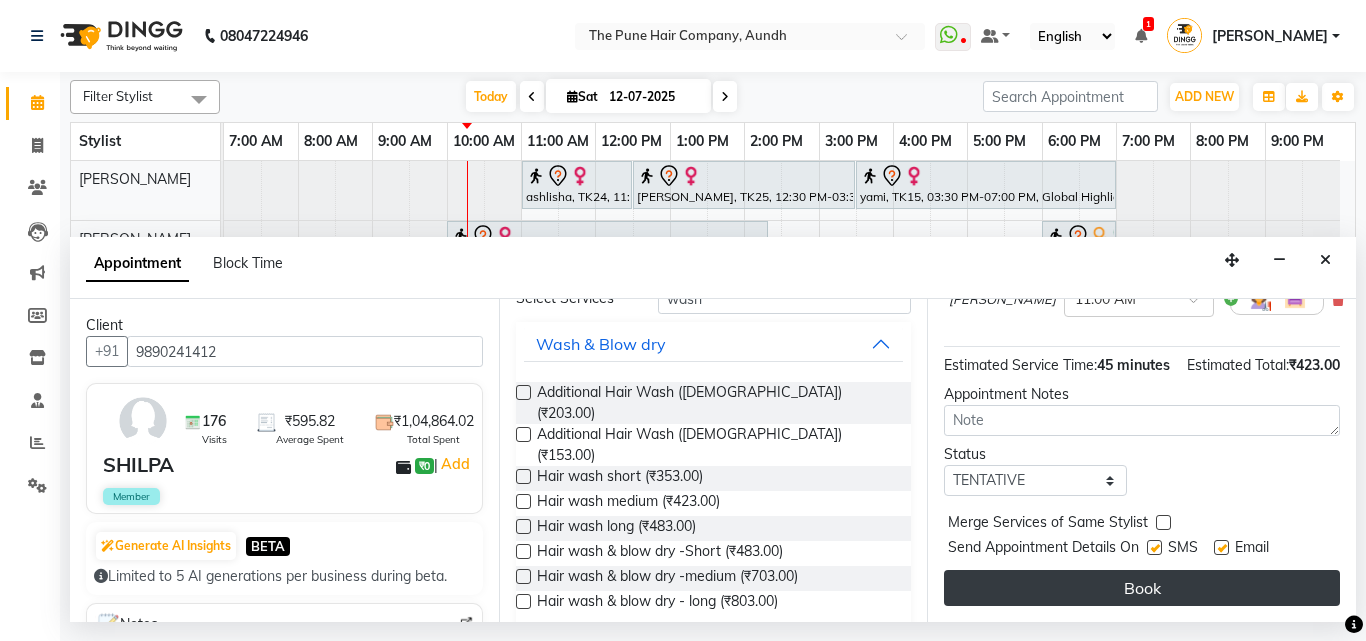 click on "Book" at bounding box center (1142, 588) 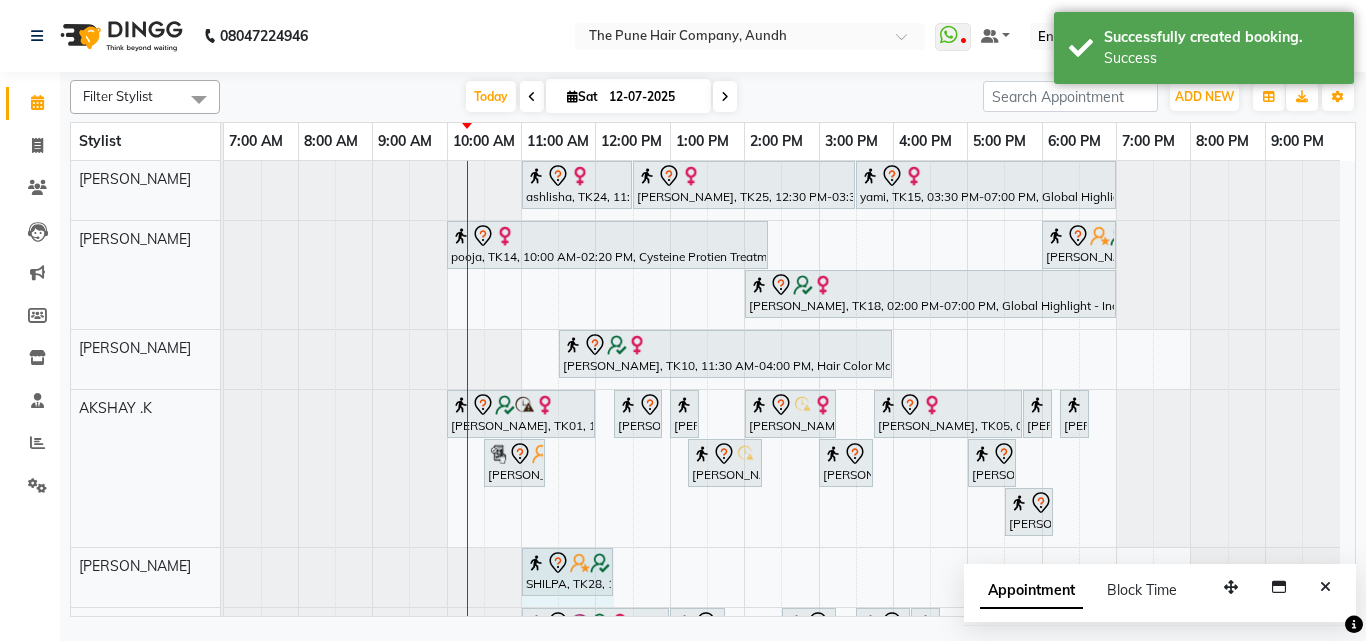 drag, startPoint x: 573, startPoint y: 564, endPoint x: 605, endPoint y: 563, distance: 32.01562 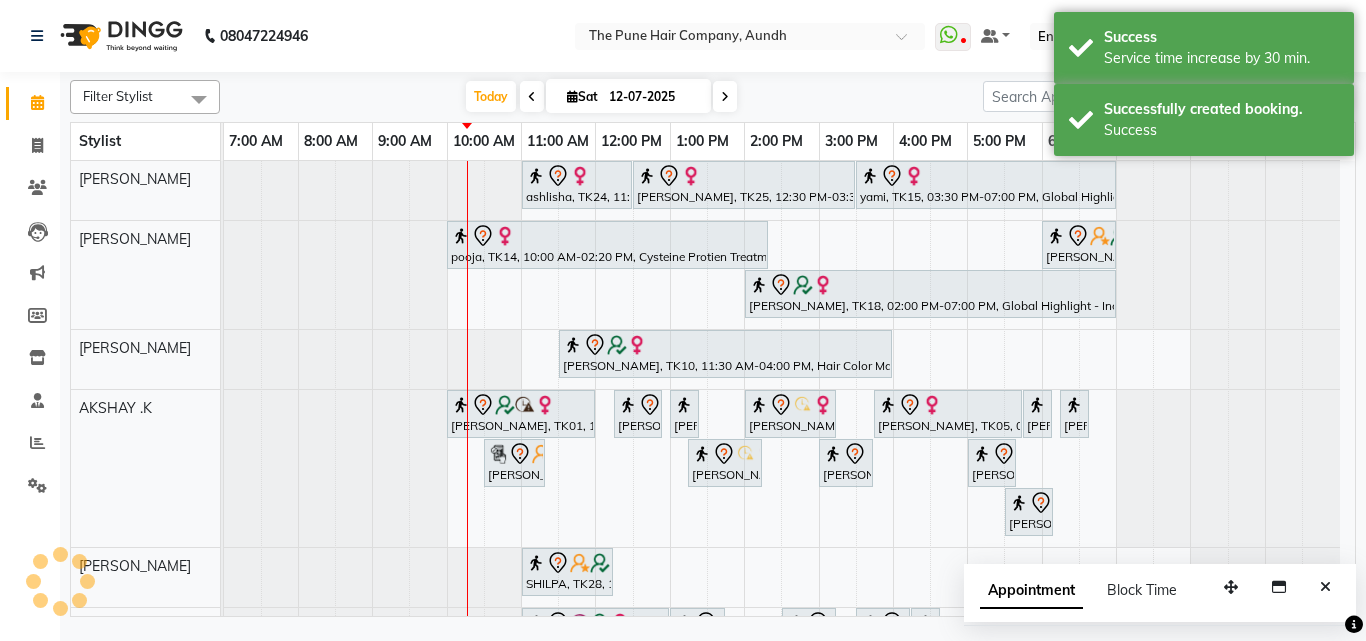 scroll, scrollTop: 600, scrollLeft: 0, axis: vertical 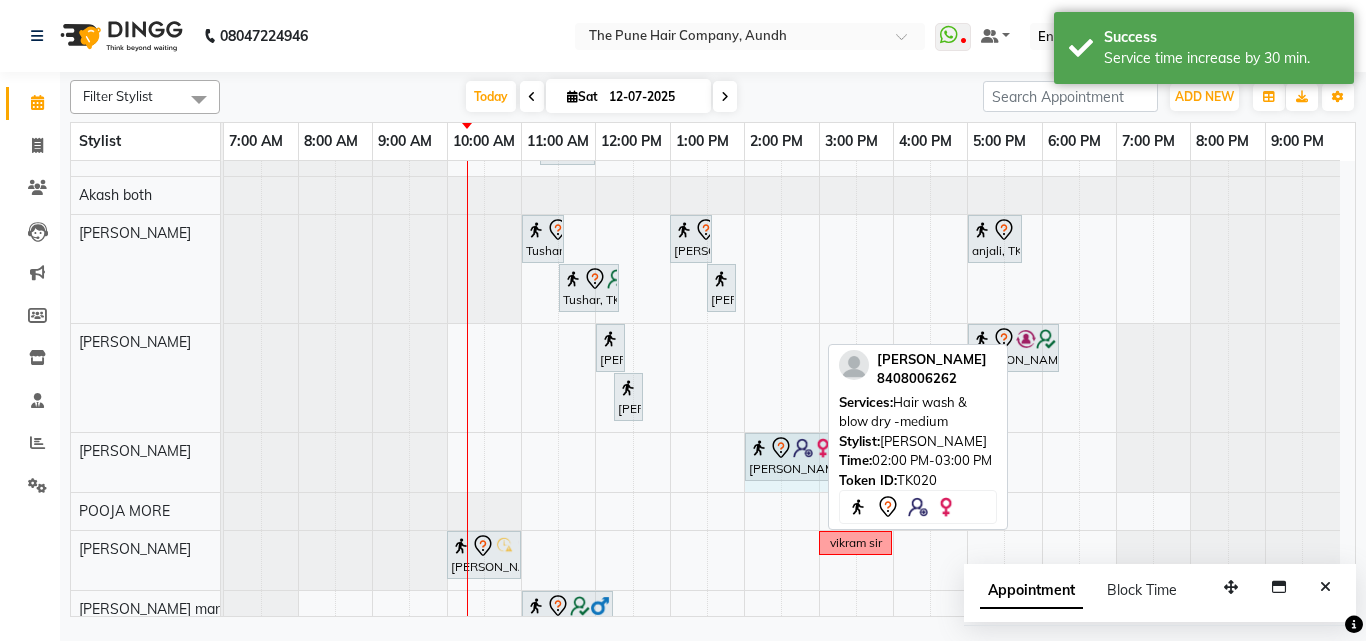 drag, startPoint x: 813, startPoint y: 456, endPoint x: 829, endPoint y: 455, distance: 16.03122 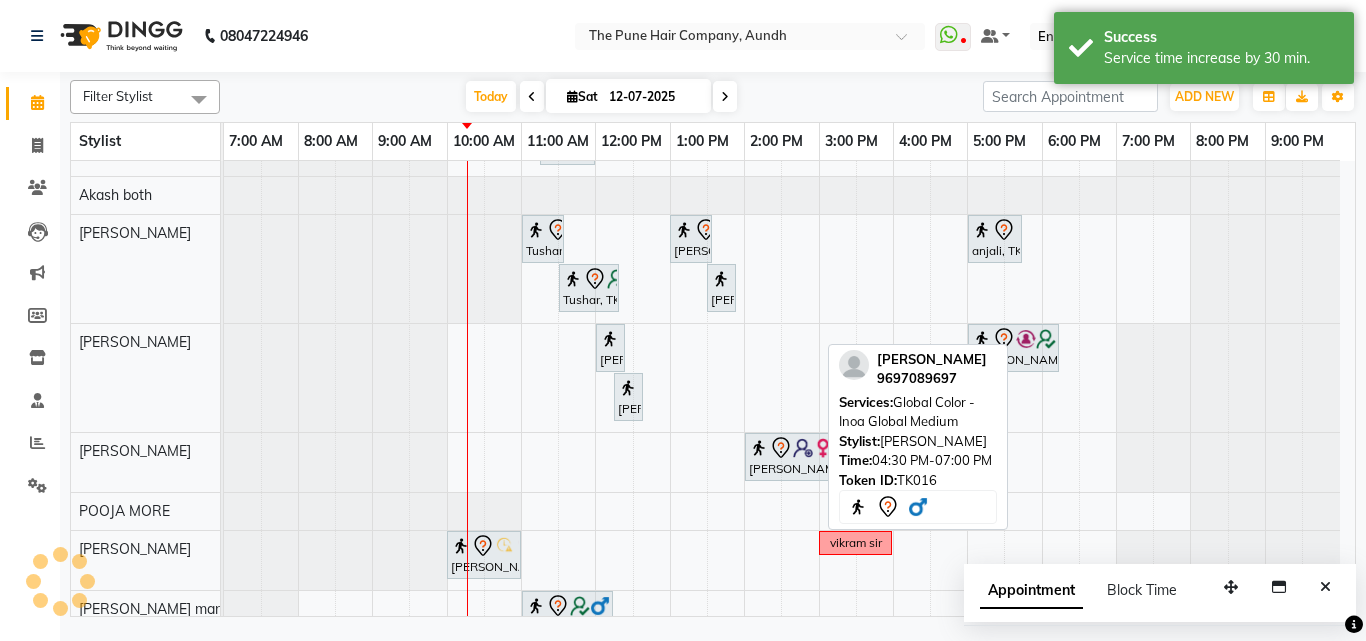 scroll, scrollTop: 200, scrollLeft: 0, axis: vertical 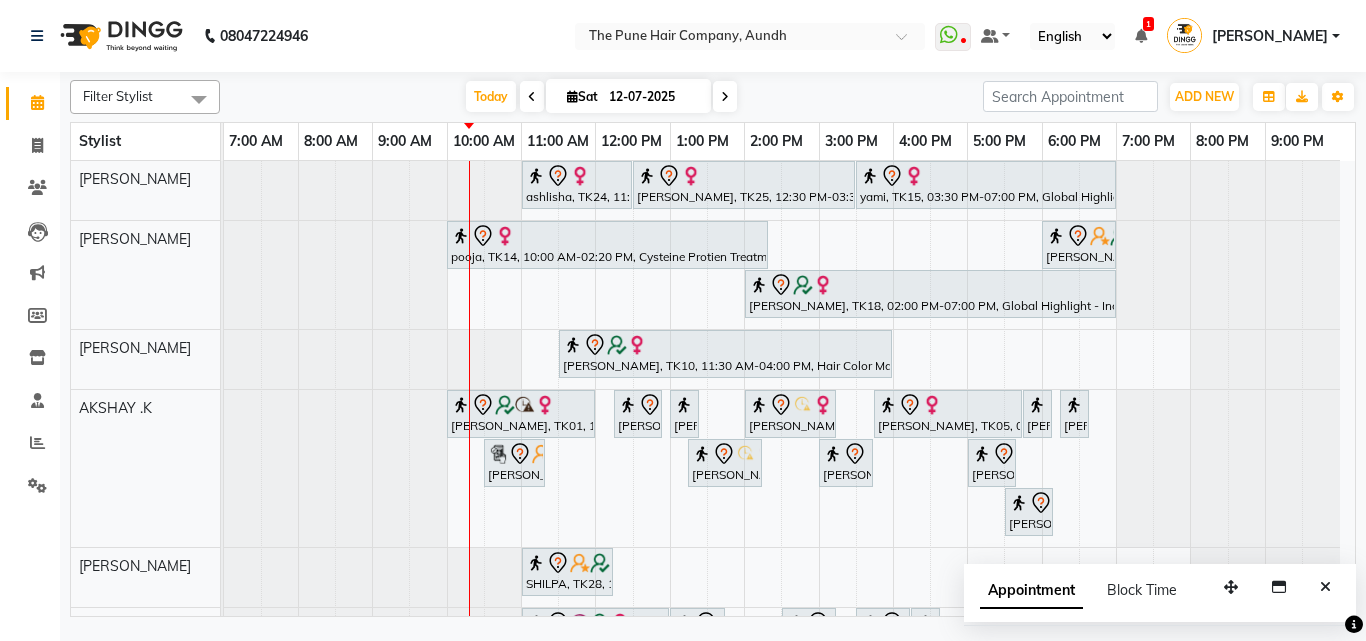 click on "08047224946 Select Location × The Pune Hair Company, Aundh  WhatsApp Status  ✕ Status:  Disconnected Most Recent Message: 25-03-2025     03:50 PM Recent Service Activity: 25-03-2025     04:14 PM  08047224946 Whatsapp Settings Default Panel My Panel English ENGLISH Español العربية मराठी हिंदी ગુજરાતી தமிழ் 中文 1 Notifications nothing to show Prasad Adhav  Manage Profile Change Password Sign out  Version:3.15.4" 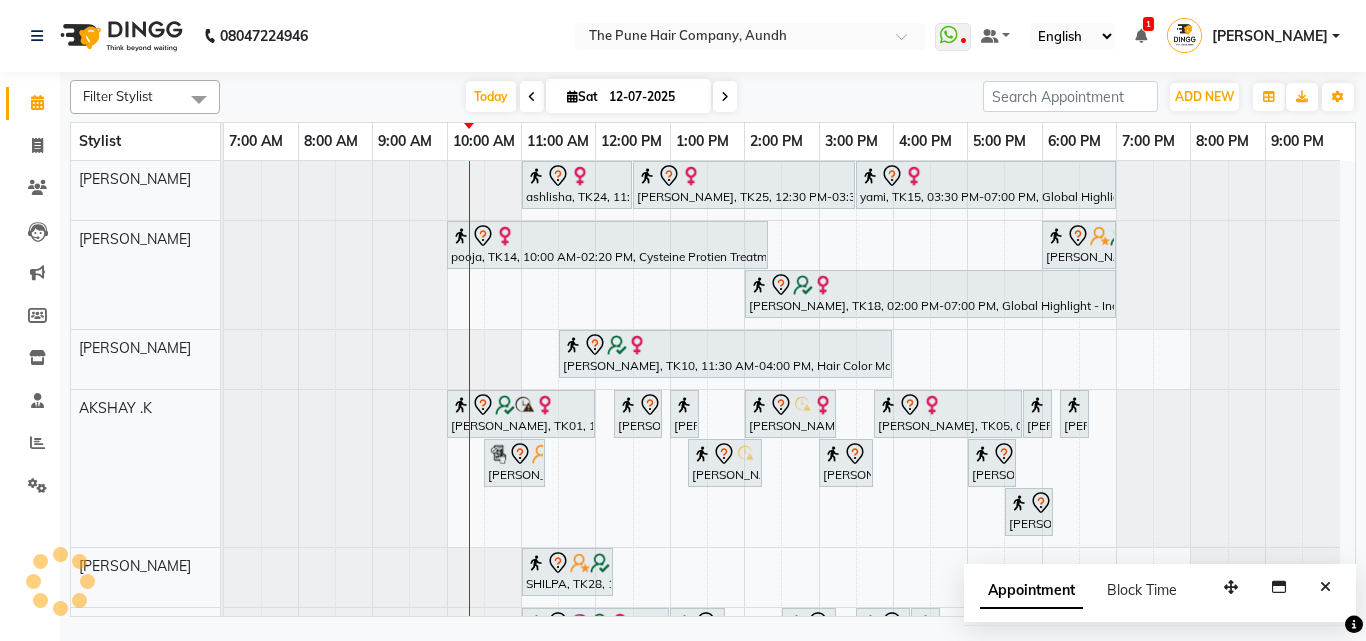 scroll, scrollTop: 200, scrollLeft: 0, axis: vertical 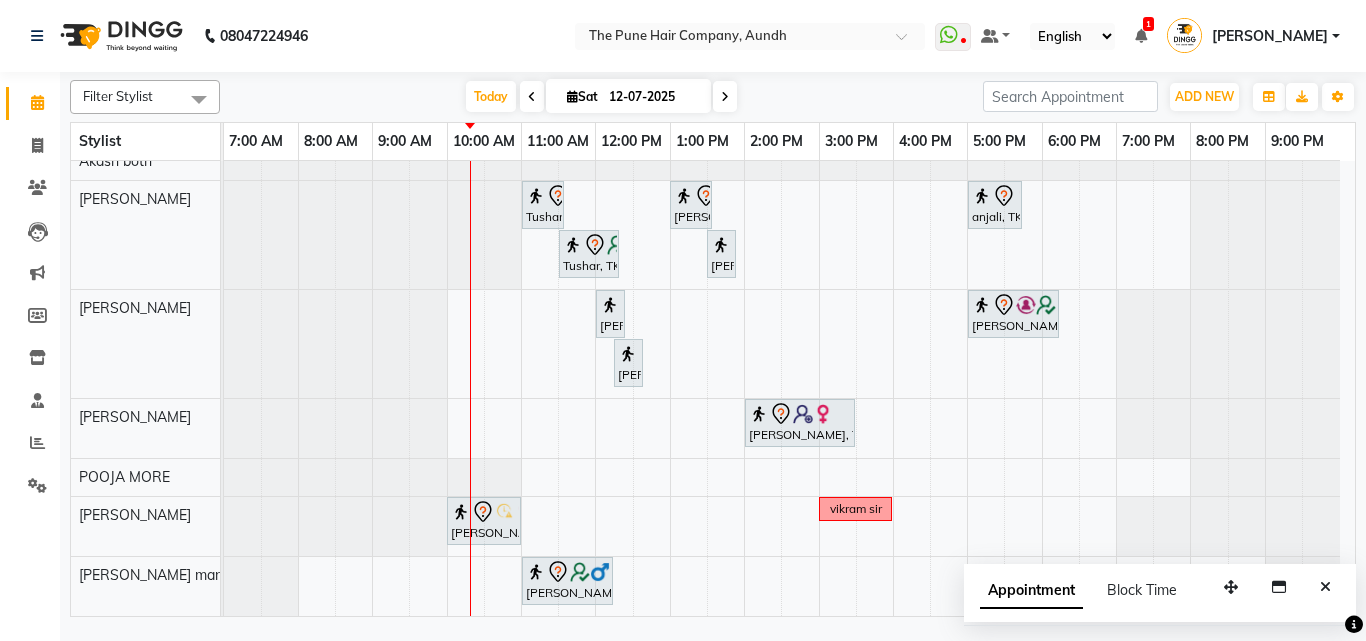 click on "ashlisha, TK24, 11:00 AM-12:30 PM, Cut Female ( Top Stylist )             juli jetha, TK25, 12:30 PM-03:30 PM, Global Highlight - Majirel Highlights Medium             yami, TK15, 03:30 PM-07:00 PM, Global Highlight - Majirel Highlights Long             pooja, TK14, 10:00 AM-02:20 PM, Cysteine Protien Treatment - Cysteine Medium             Anu Shewani, TK04, 06:00 PM-07:00 PM, Hair wash & blow dry - long             monika kohale, TK18, 02:00 PM-07:00 PM, Global Highlight - Inoa Highlights Medium             DIPTI, TK10, 11:30 AM-04:00 PM, Hair Color Majirel - Majirel Global Long             samiksha, TK01, 10:00 AM-12:00 PM, Hair Color Inoa - Inoa Touchup 2 Inch             Nancy, TK08, 12:15 PM-12:55 PM, Cut male (Expert)             Nancy, TK08, 01:00 PM-01:20 PM,  Beard Crafting             Smita, TK09, 02:00 PM-03:15 PM, Cut Female (Expert)             vanita, TK05, 03:45 PM-05:45 PM, Global Color - Inoa Global Medium             Gaurav Pathak, TK21, 05:45 PM-06:05 PM,  Beard Crafting" at bounding box center [789, 71] 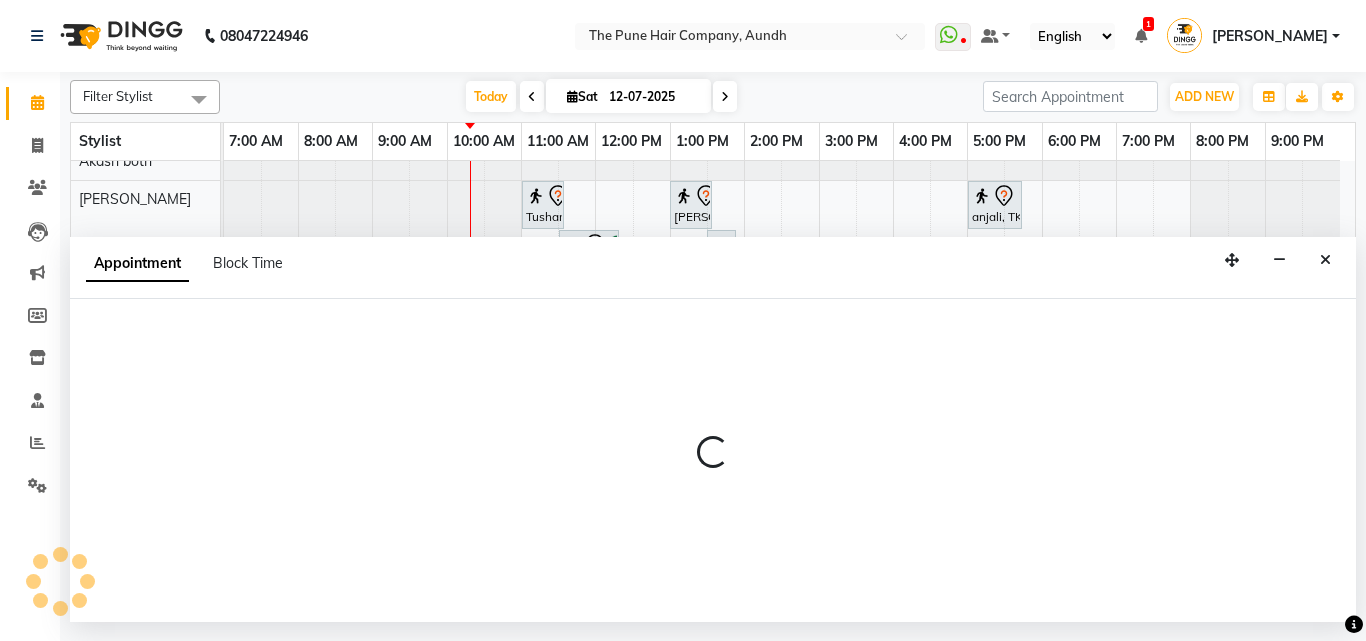 select on "50093" 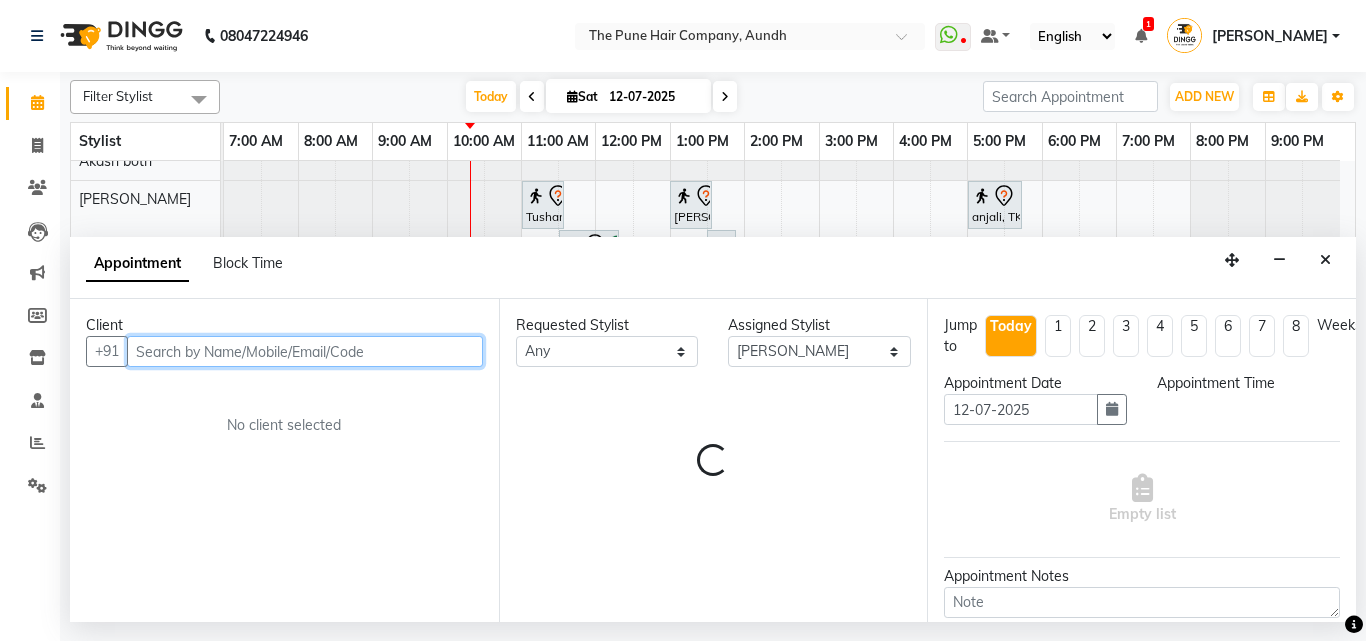 select on "990" 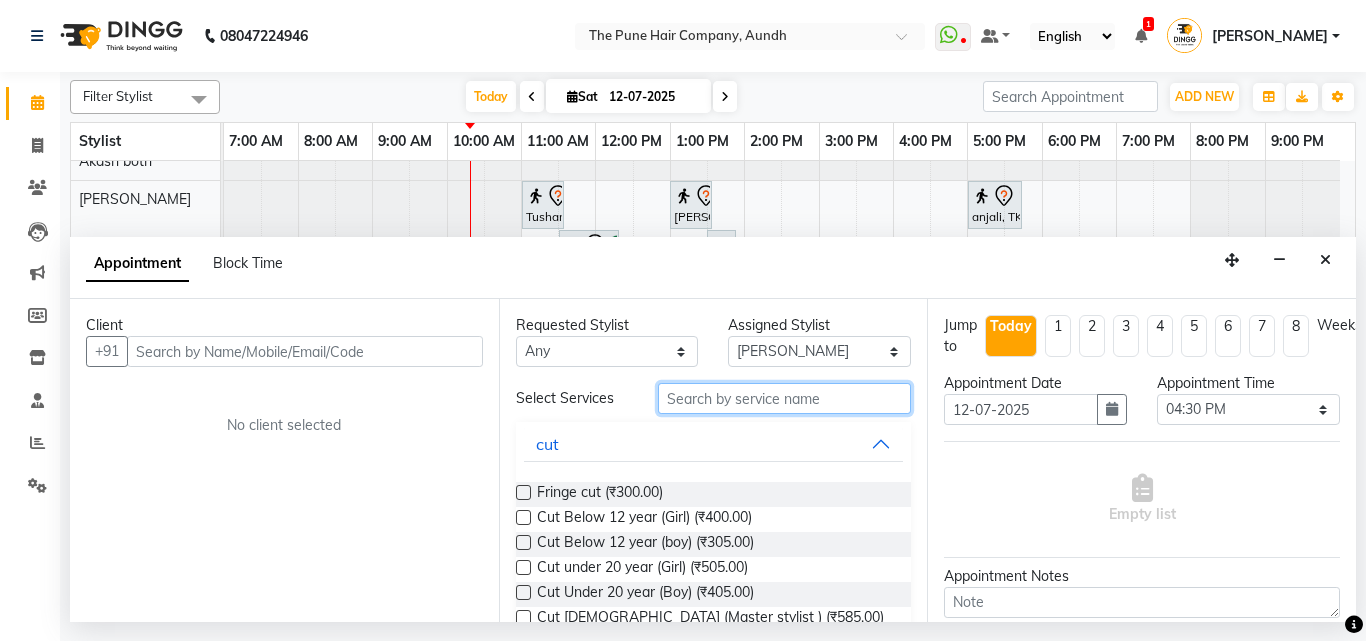 click at bounding box center (785, 398) 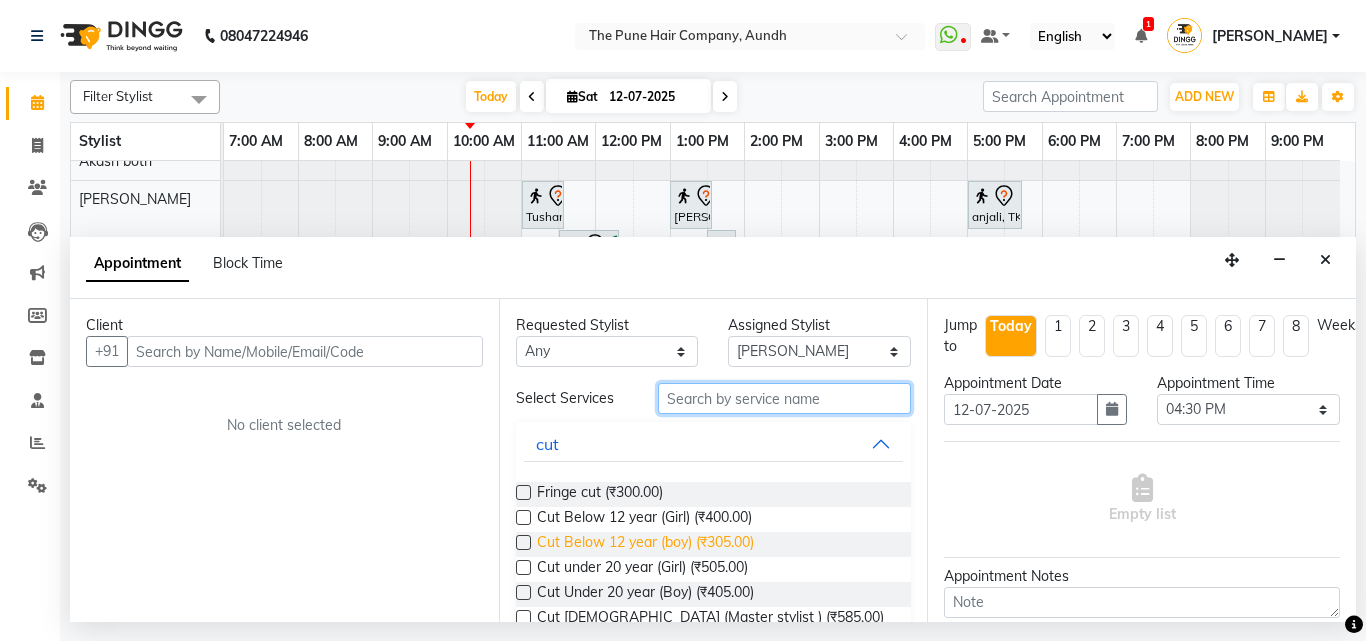 scroll, scrollTop: 200, scrollLeft: 0, axis: vertical 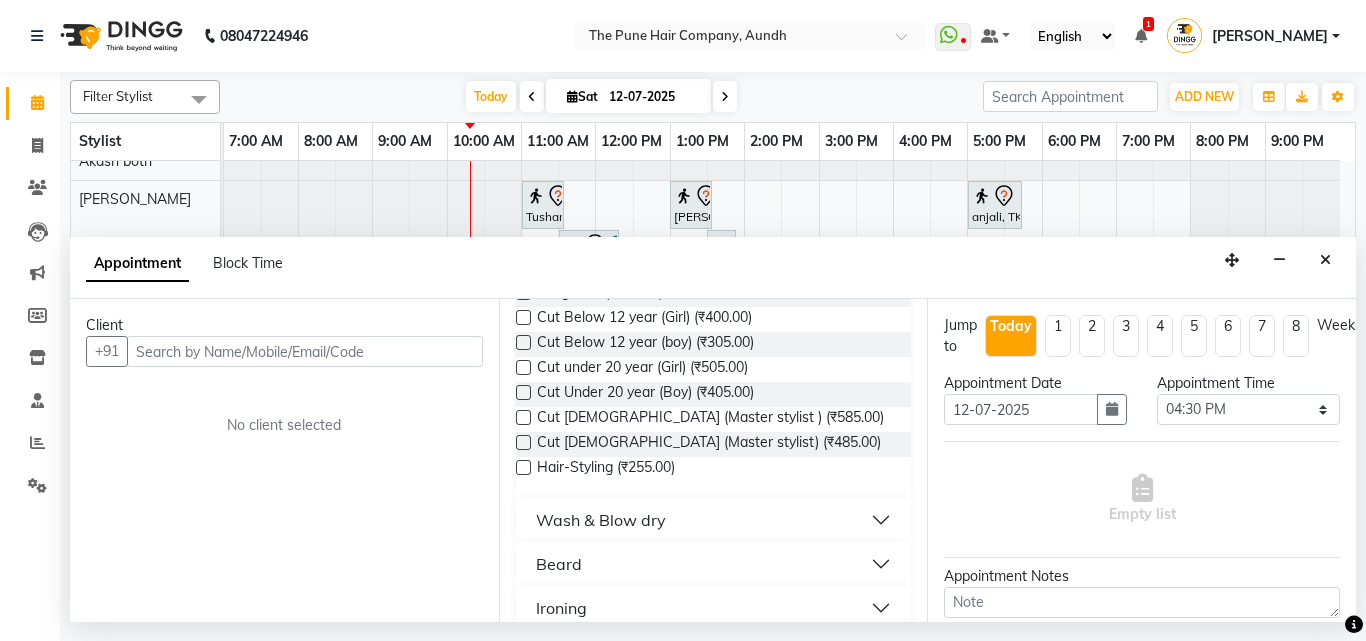 click at bounding box center [523, 417] 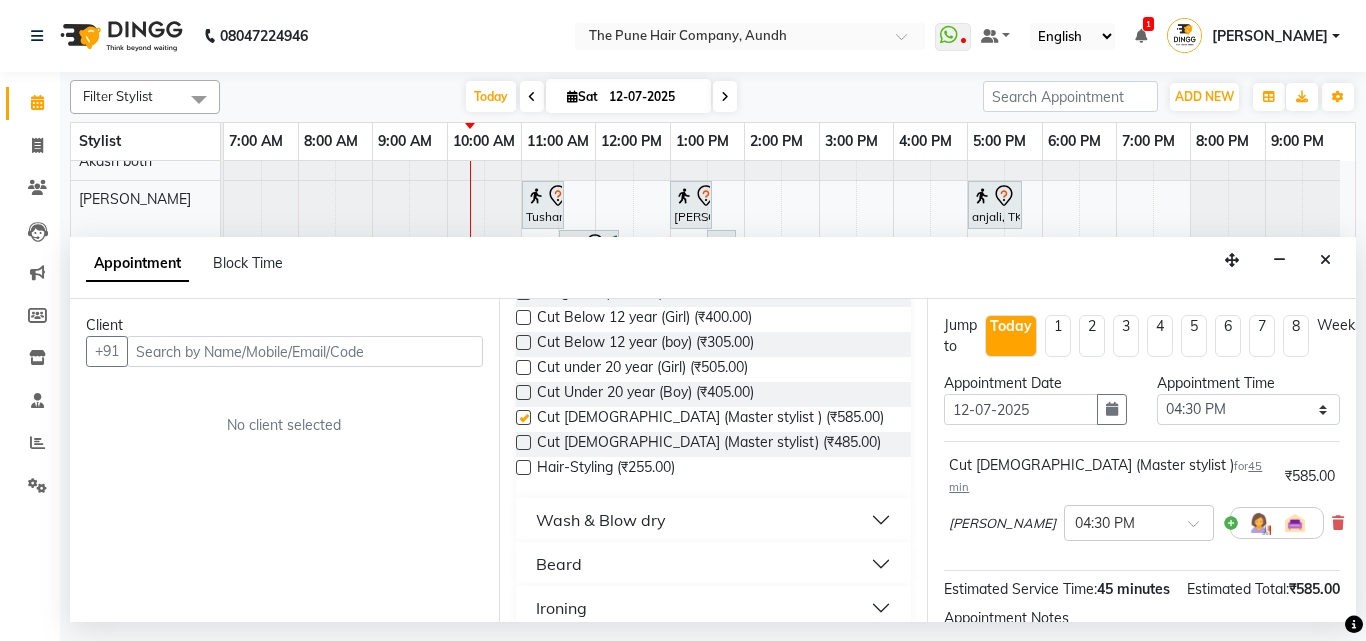 checkbox on "false" 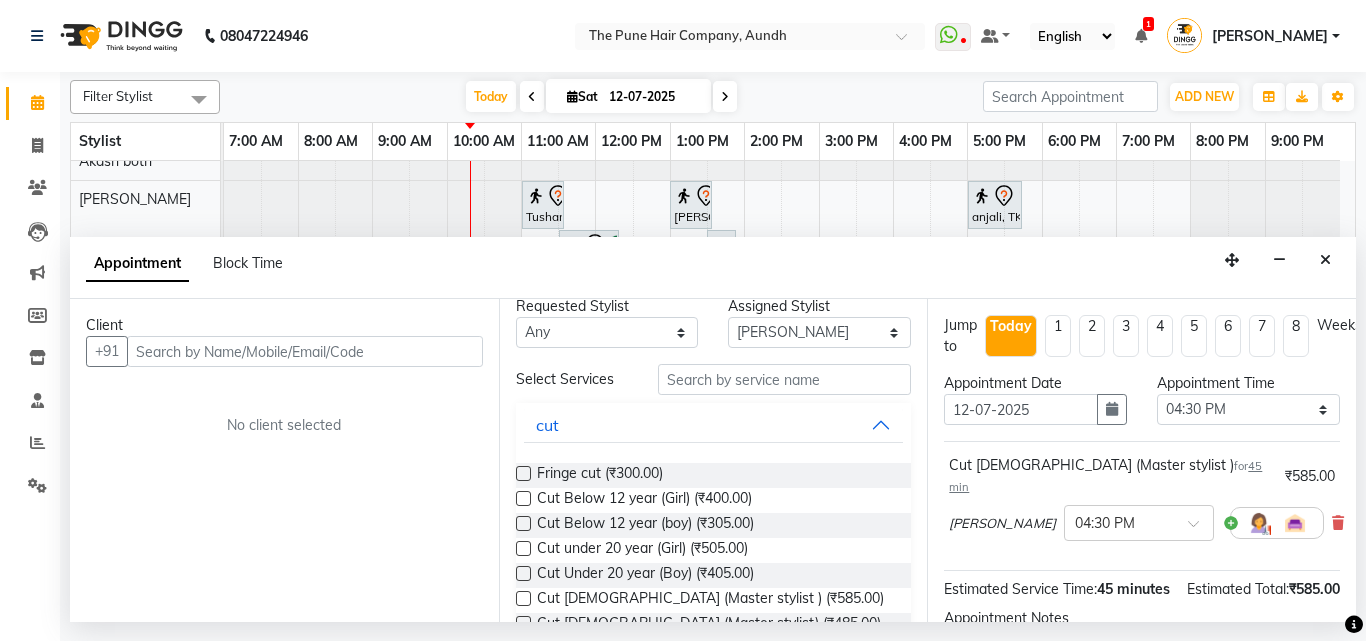 scroll, scrollTop: 0, scrollLeft: 0, axis: both 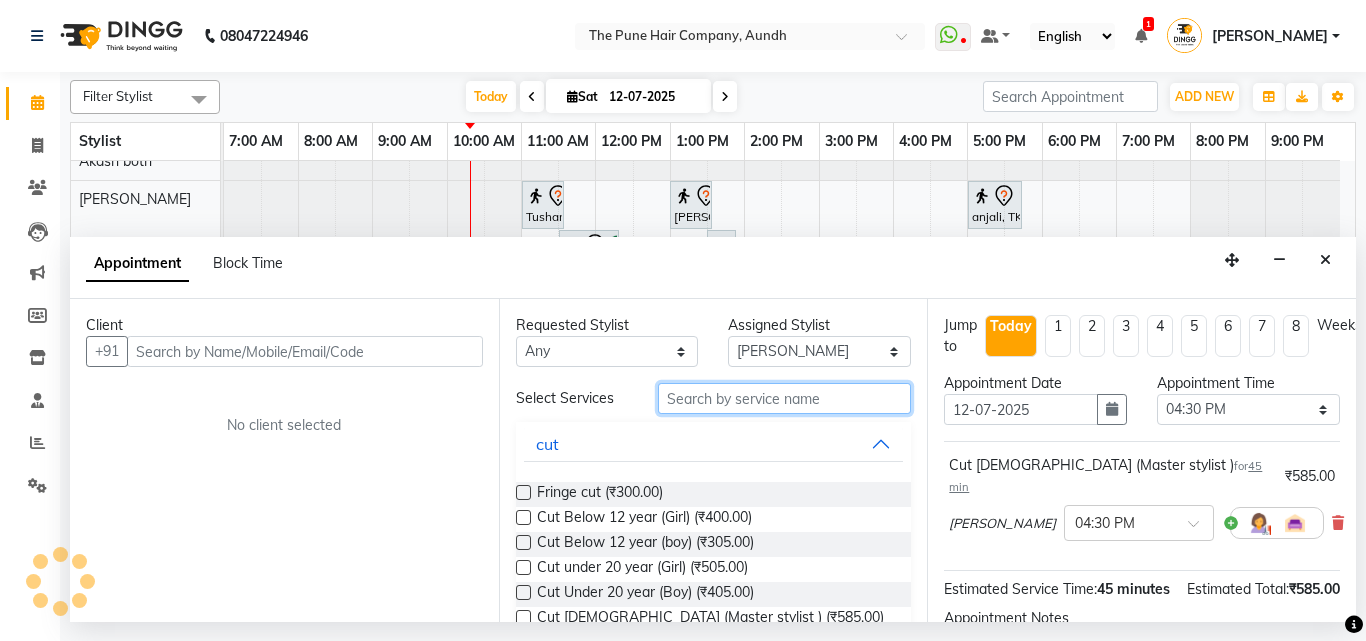 click at bounding box center [785, 398] 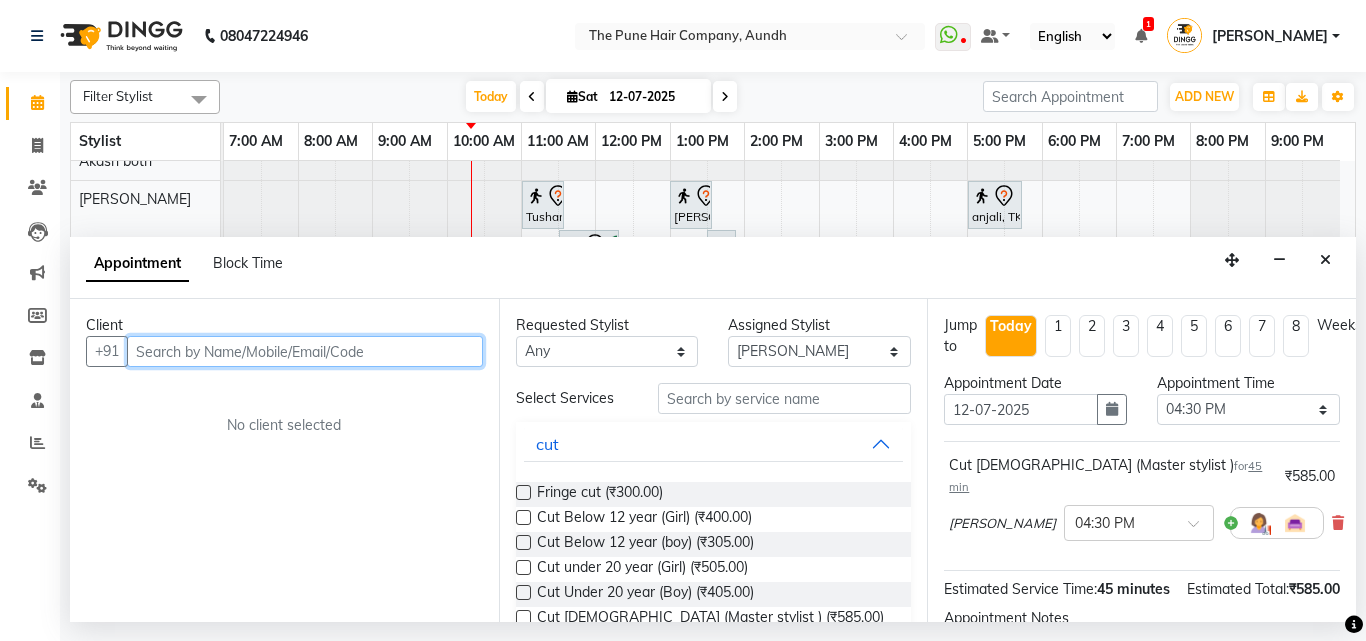click at bounding box center [305, 351] 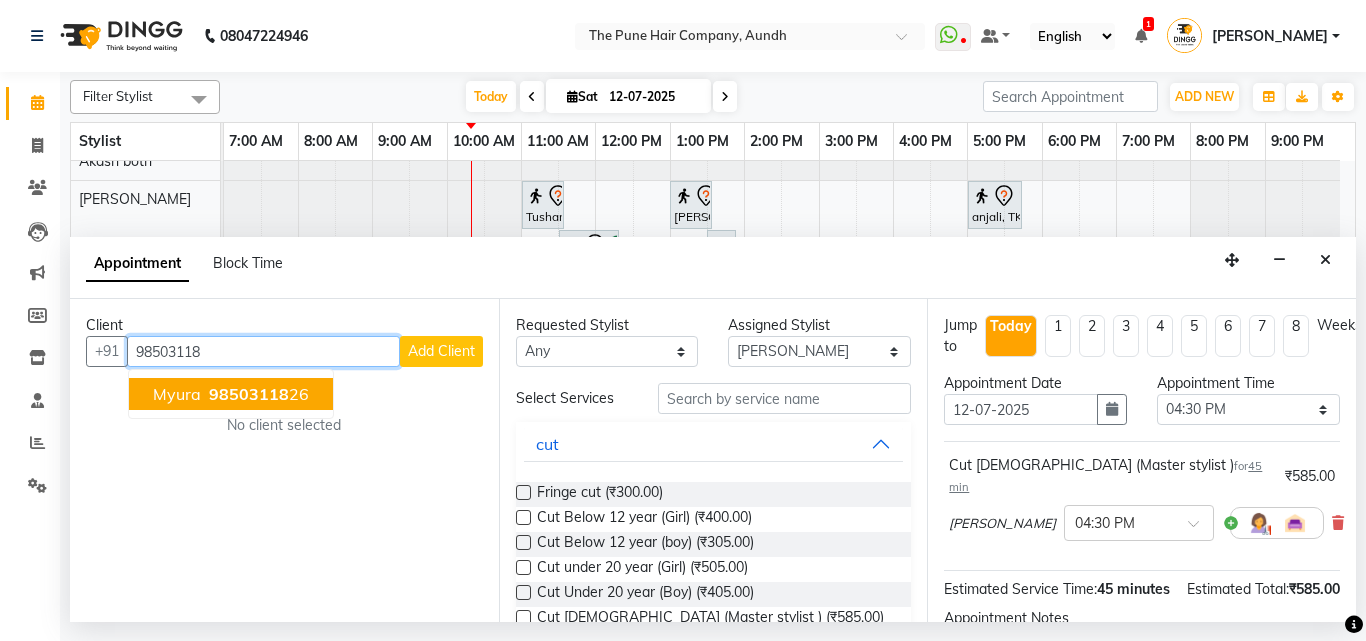 click on "myura   98503118 26" at bounding box center (231, 394) 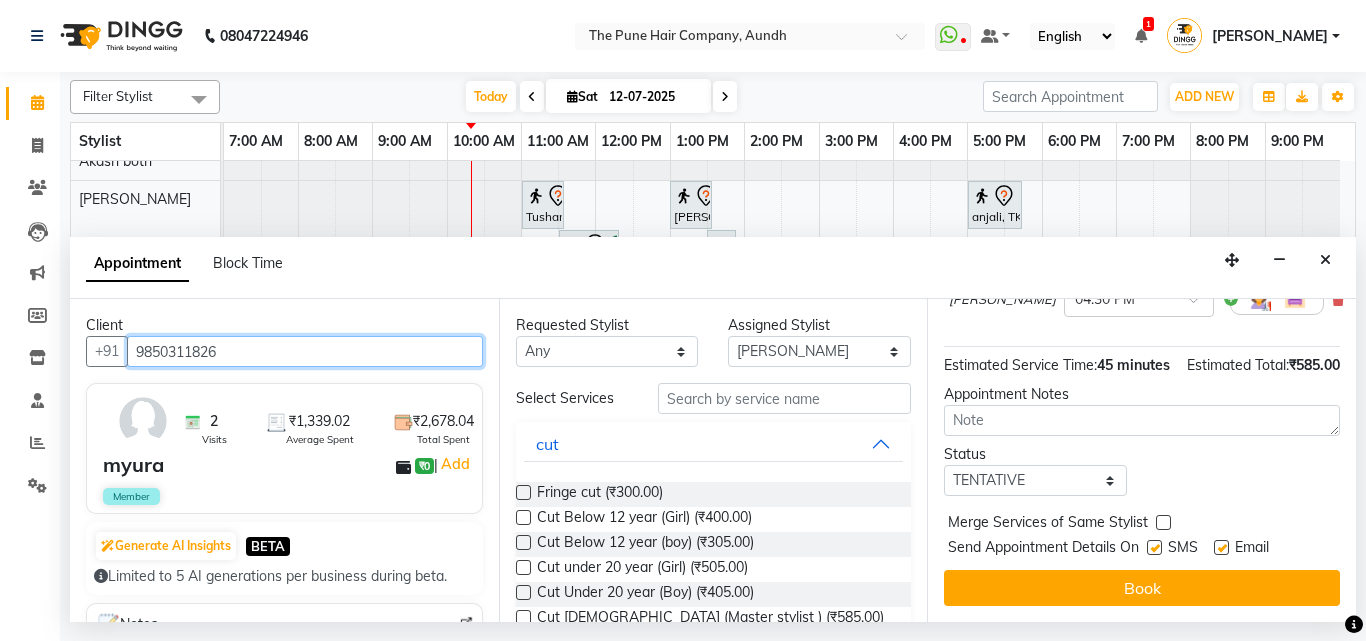scroll, scrollTop: 239, scrollLeft: 0, axis: vertical 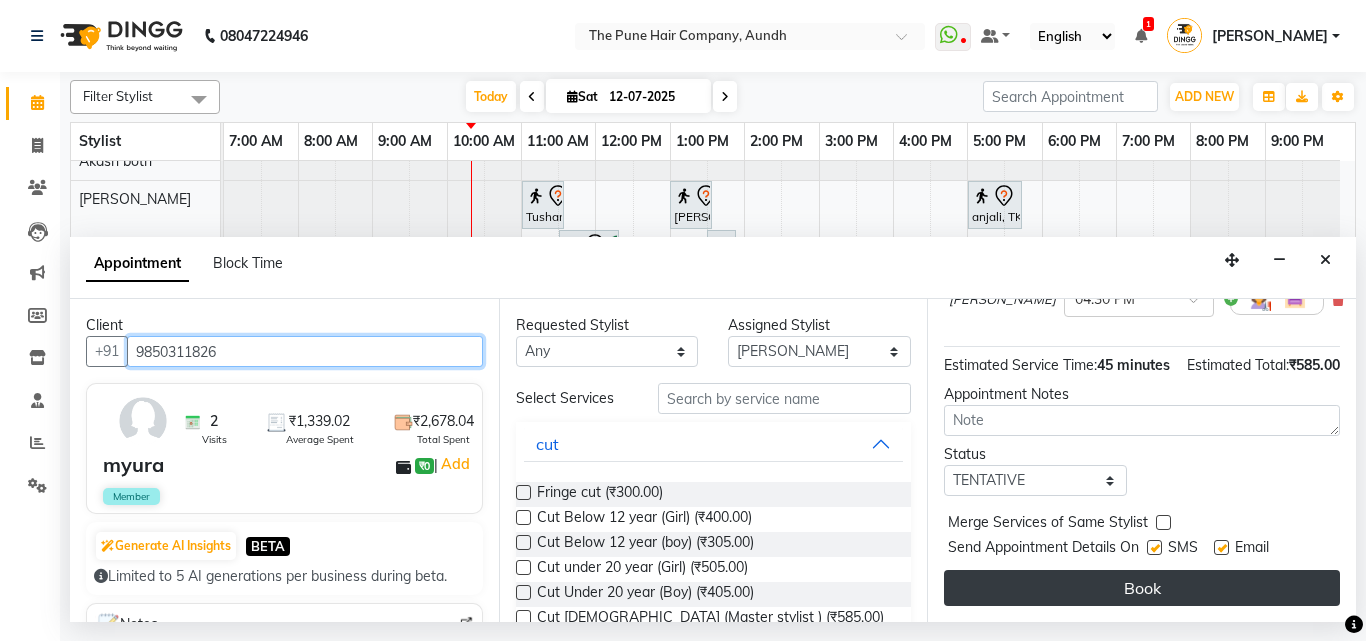 type on "9850311826" 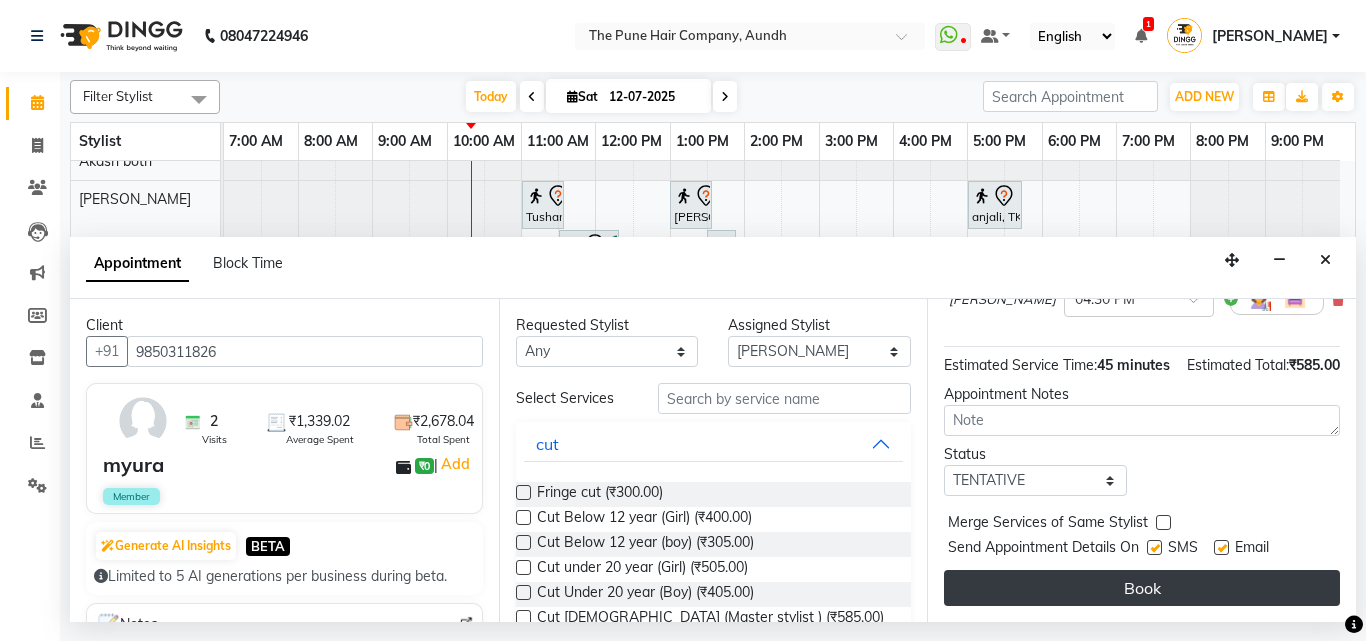 click on "Book" at bounding box center [1142, 588] 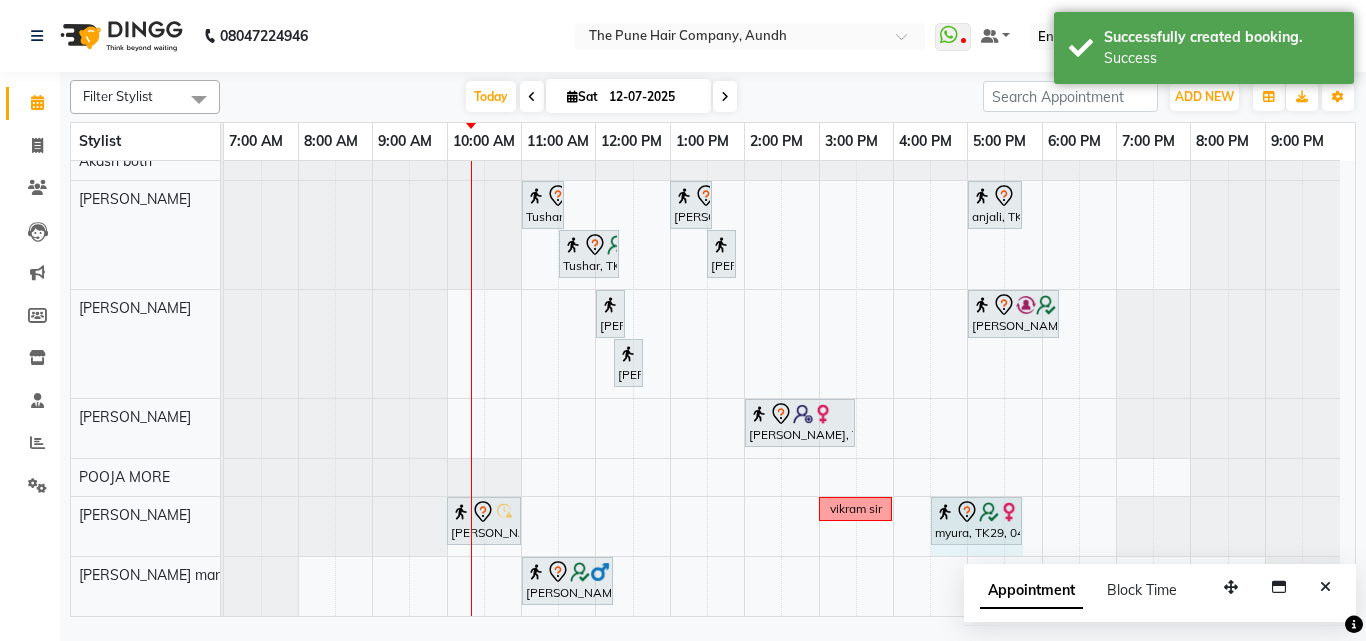 drag, startPoint x: 983, startPoint y: 510, endPoint x: 1034, endPoint y: 522, distance: 52.392746 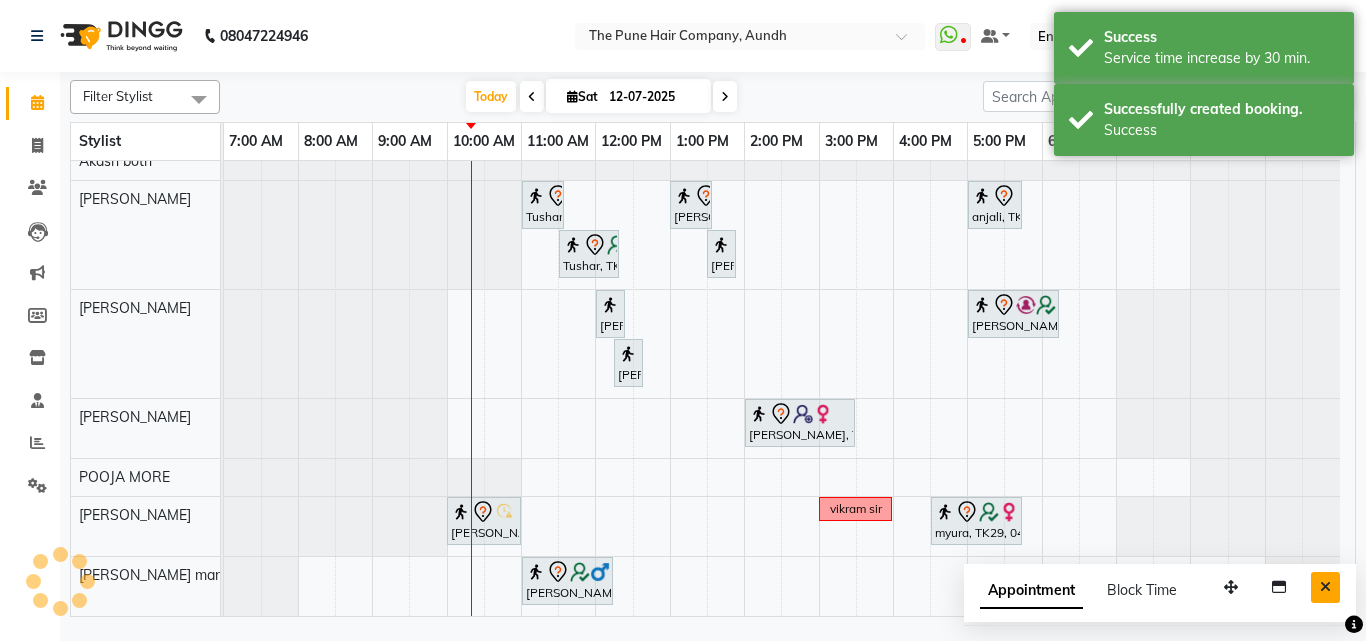 click at bounding box center (1325, 587) 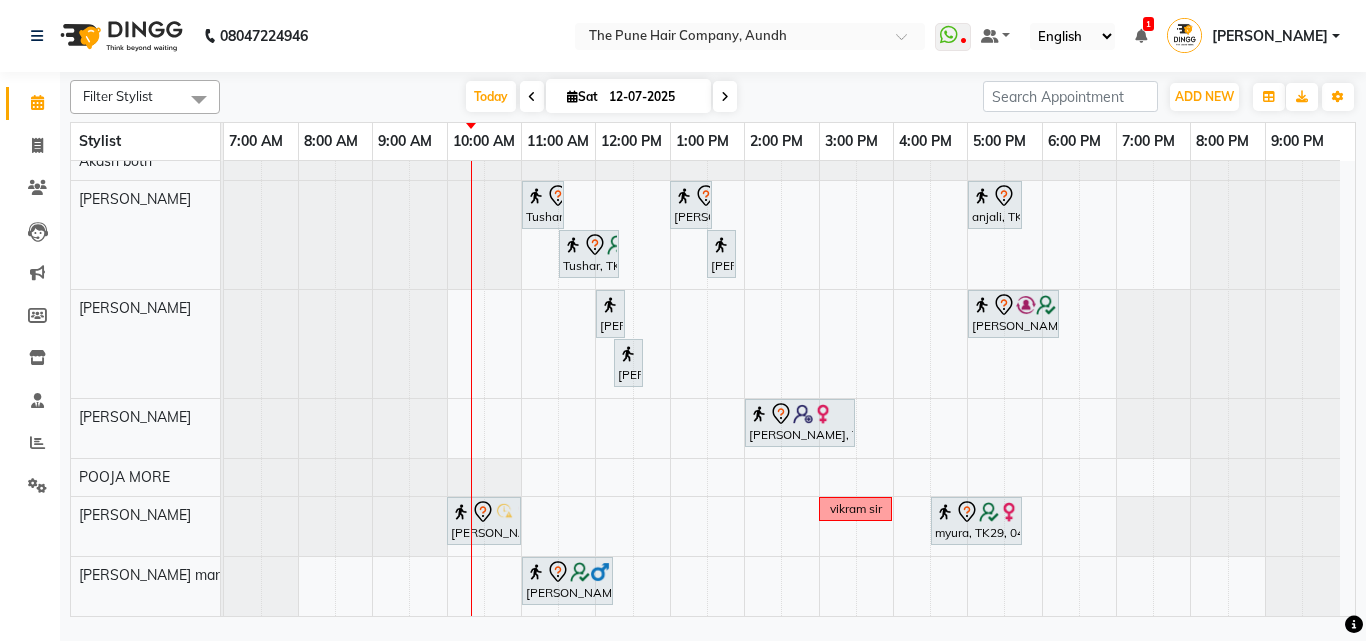 scroll, scrollTop: 534, scrollLeft: 0, axis: vertical 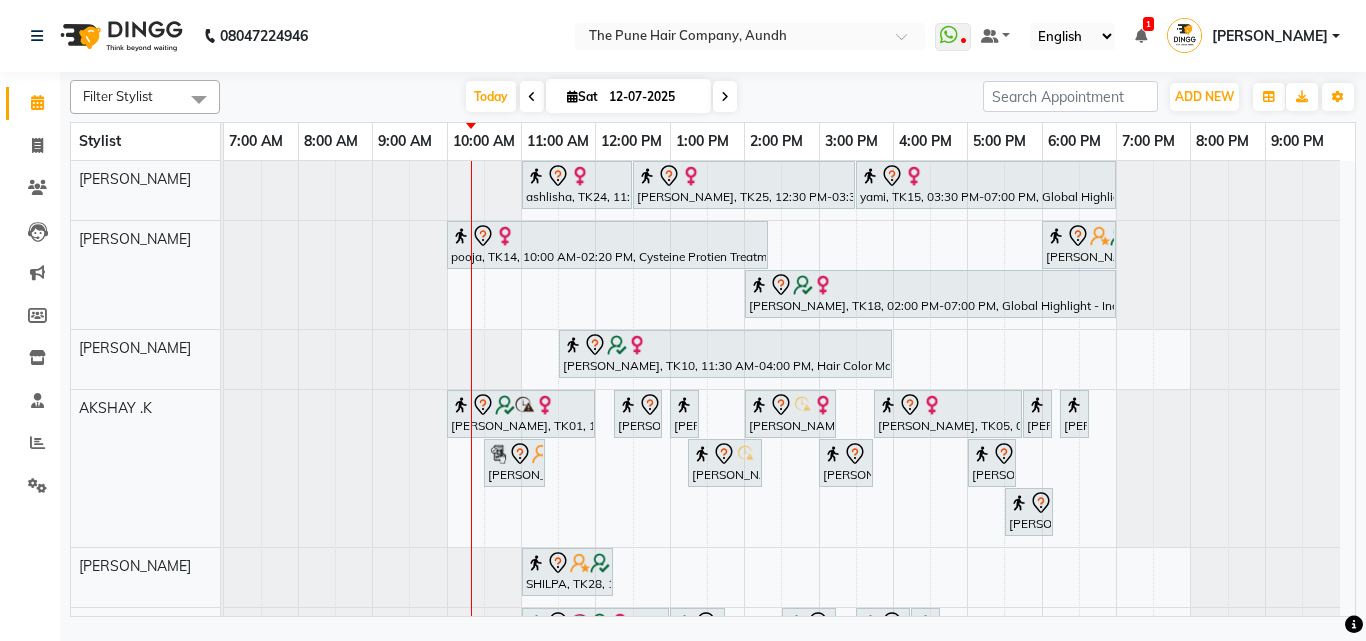 click at bounding box center (725, 97) 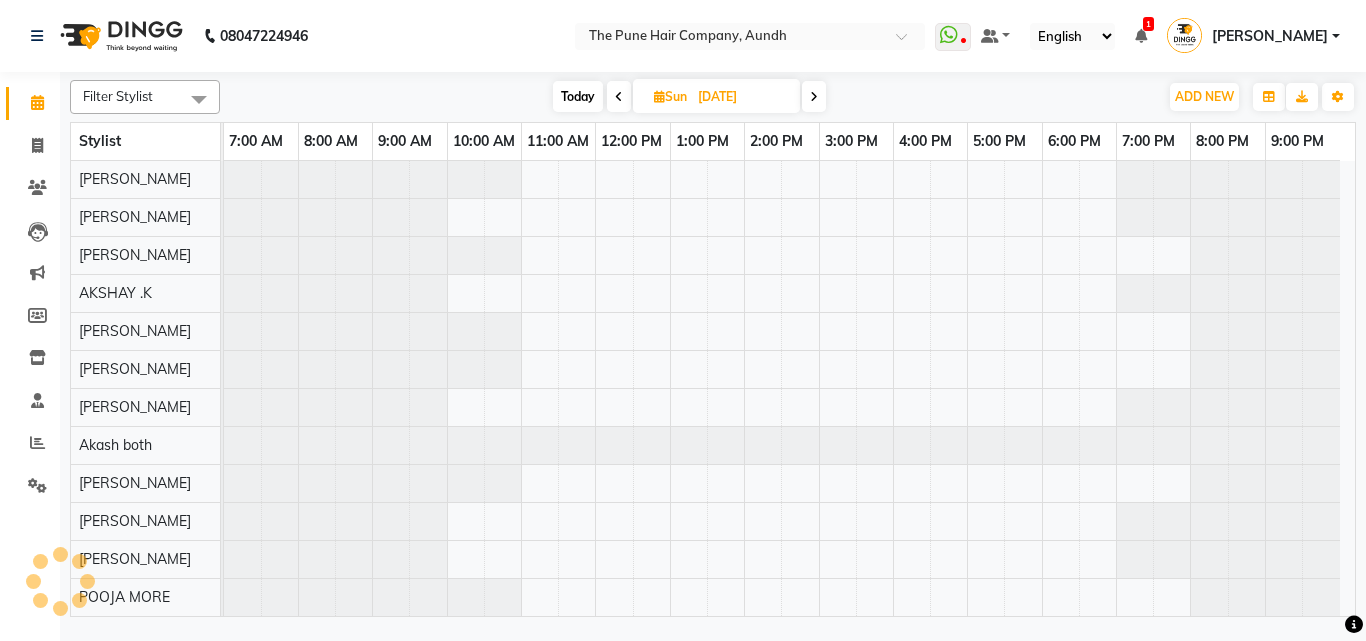 scroll, scrollTop: 76, scrollLeft: 0, axis: vertical 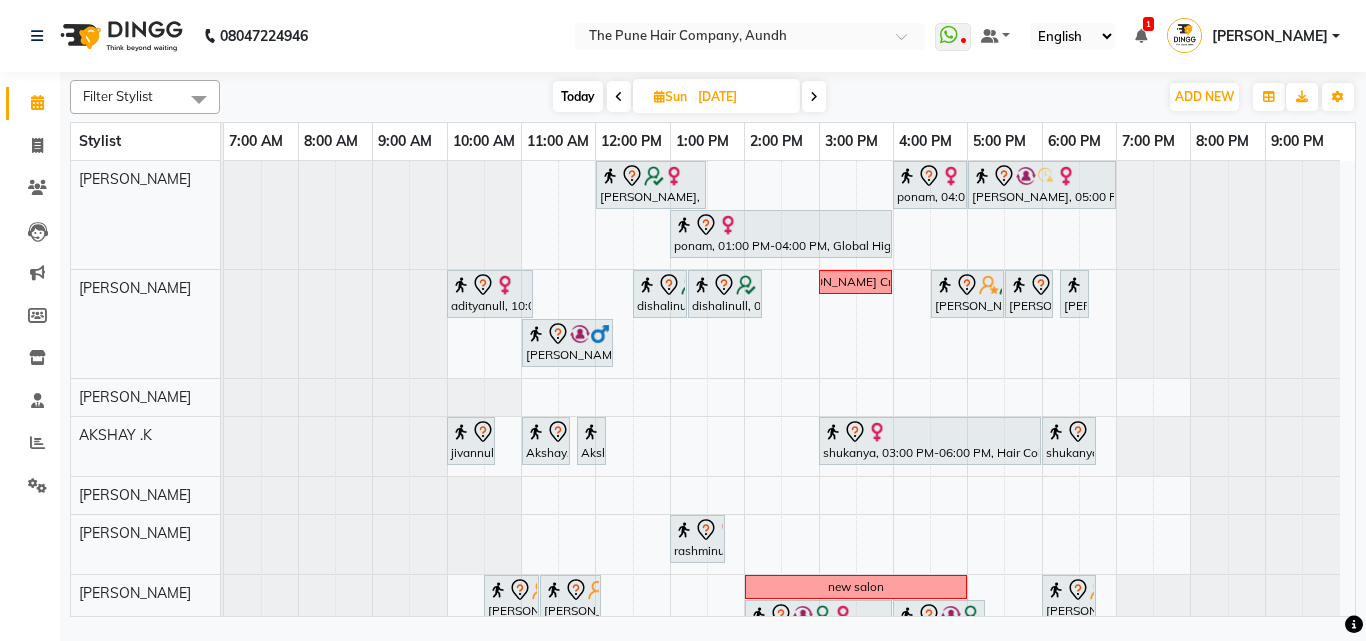 click on "Today" at bounding box center (578, 96) 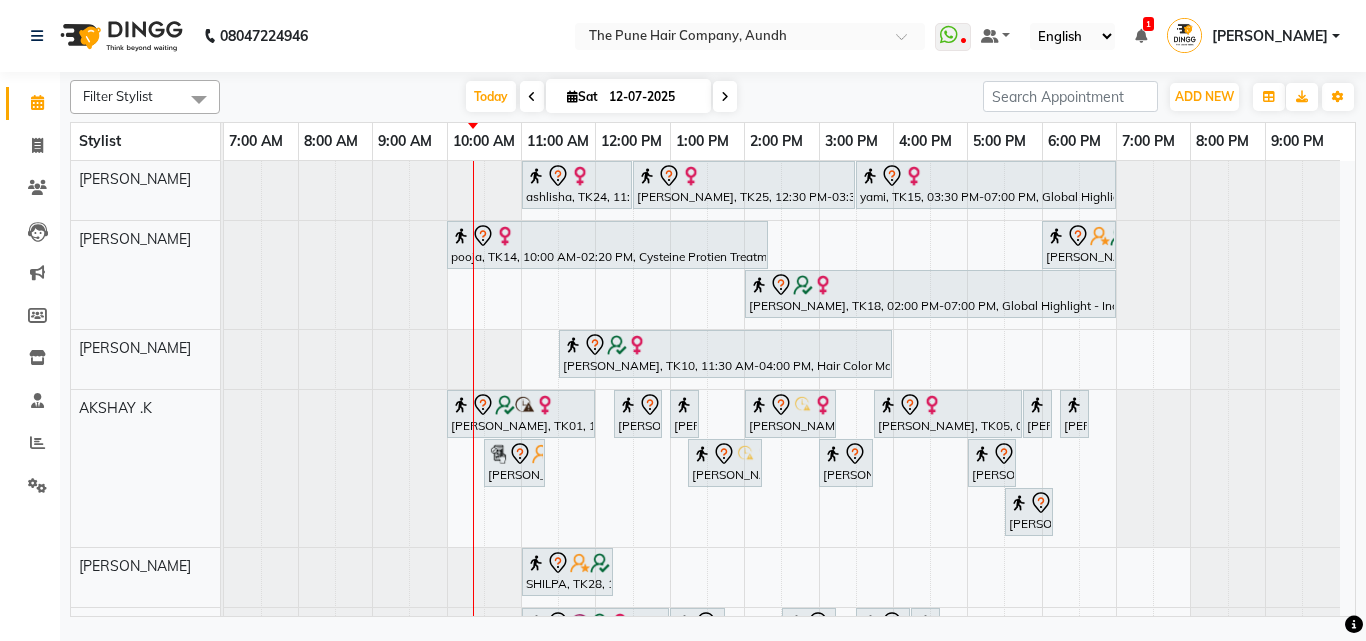scroll, scrollTop: 255, scrollLeft: 0, axis: vertical 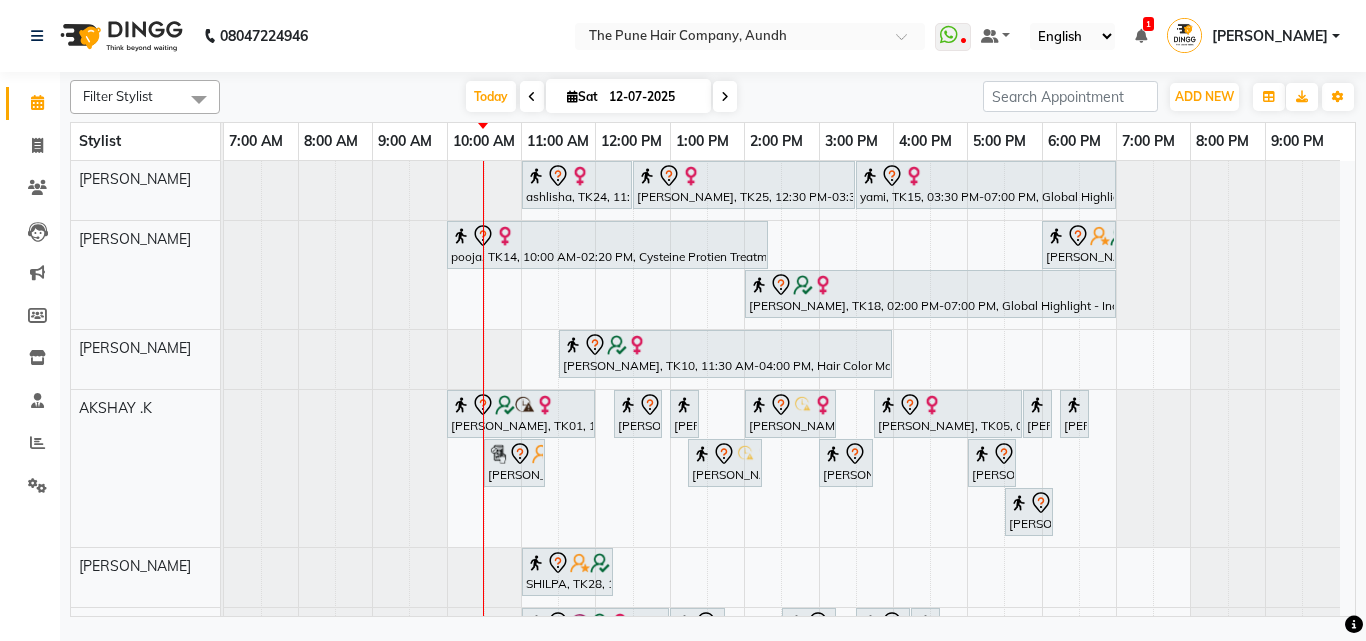 click at bounding box center [725, 97] 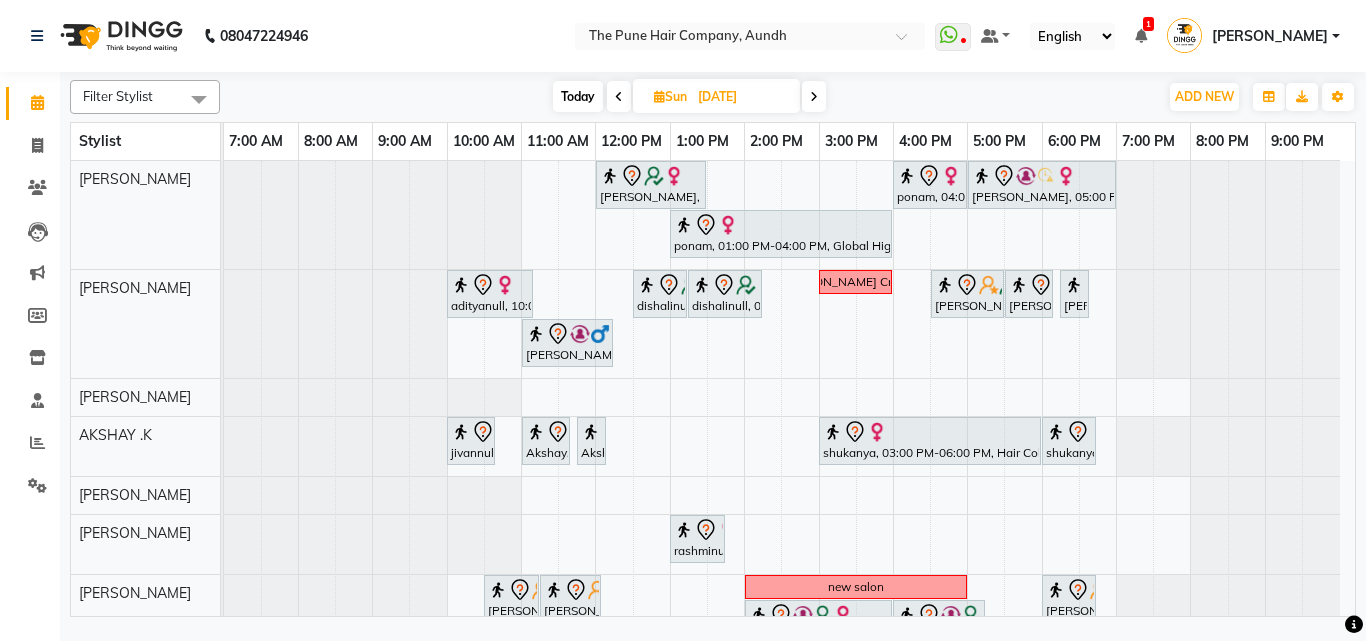 scroll, scrollTop: 300, scrollLeft: 0, axis: vertical 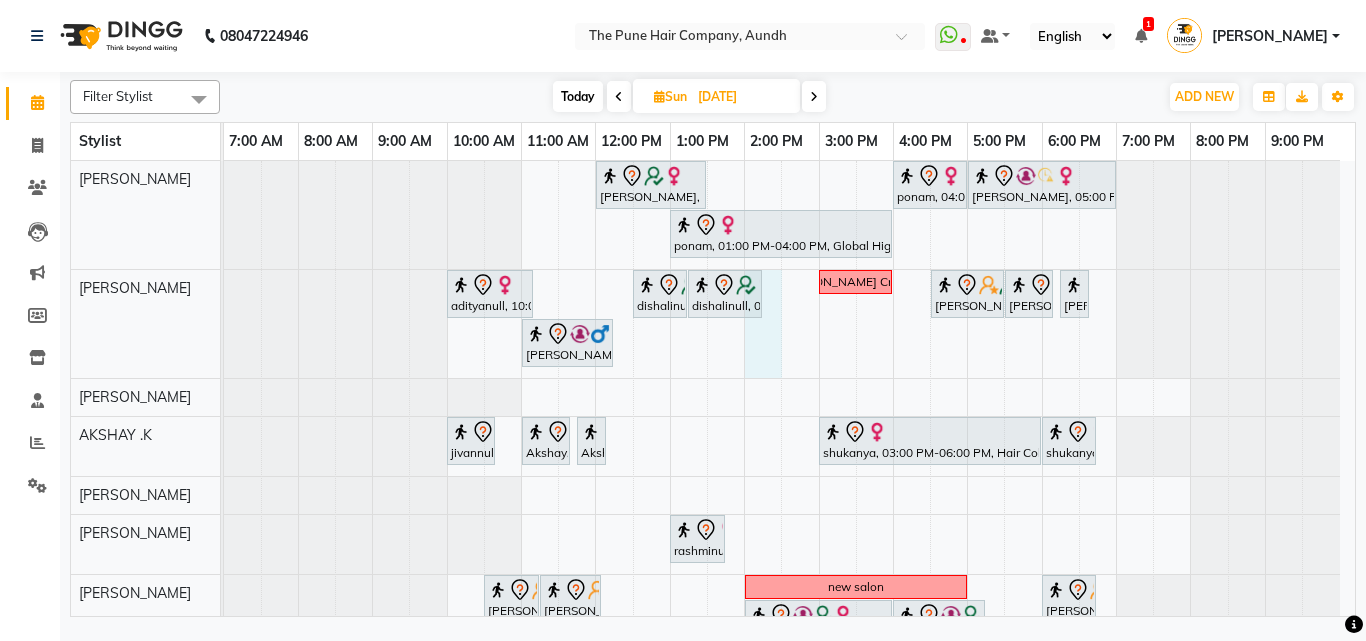 click on "Gunjan Aror, 12:00 PM-01:30 PM, Cut Female ( Top Stylist )             ponam, 04:00 PM-05:00 PM, Cut Female ( Top Stylist )             Anubha Gupta, 05:00 PM-07:00 PM, Hair Color Inoa - Inoa Touchup 2 Inch             ponam, 01:00 PM-04:00 PM, Global Highlight - Majirel Highlights Long             adityanull, 10:00 AM-11:10 AM, Cut male (Expert)             dishalinull, 12:30 PM-01:15 PM, Cut Female (Expert)             dishalinull, 01:15 PM-02:15 PM, Hair Spa Hydrating & Purifying (Care) - Hair Spa Medium  Beard Crafting (              Anu Shewani, 04:30 PM-05:30 PM, Hair wash & blow dry - long             sudeep sawant, 05:30 PM-06:10 PM, Cut male (Expert)             sudeep sawant, 06:15 PM-06:35 PM,  Beard Crafting             Siddhant Unkule, 11:00 AM-12:15 PM, Cut Female (Expert)             jivannull, 10:00 AM-10:40 AM, Cut Below 12 year (boy)             Akshay, 11:00 AM-11:40 AM, Cut male (Expert)             Akshay, 11:45 AM-12:05 PM,  Beard Crafting" at bounding box center [789, 566] 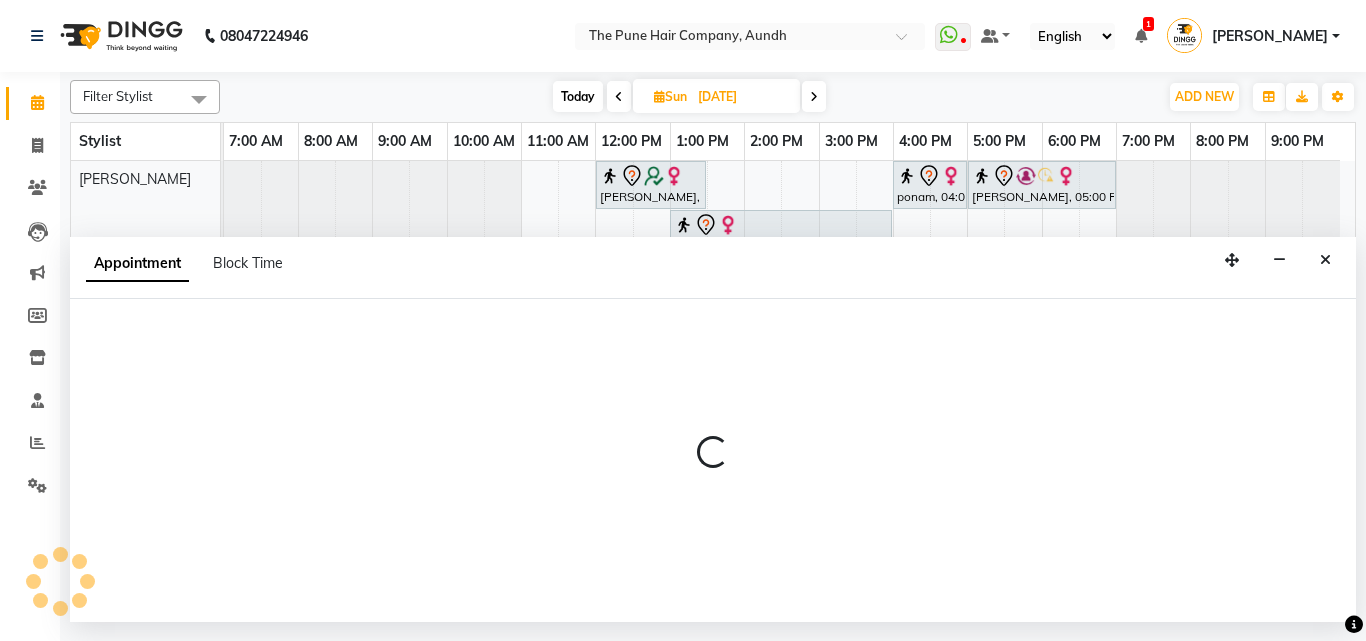 select on "3339" 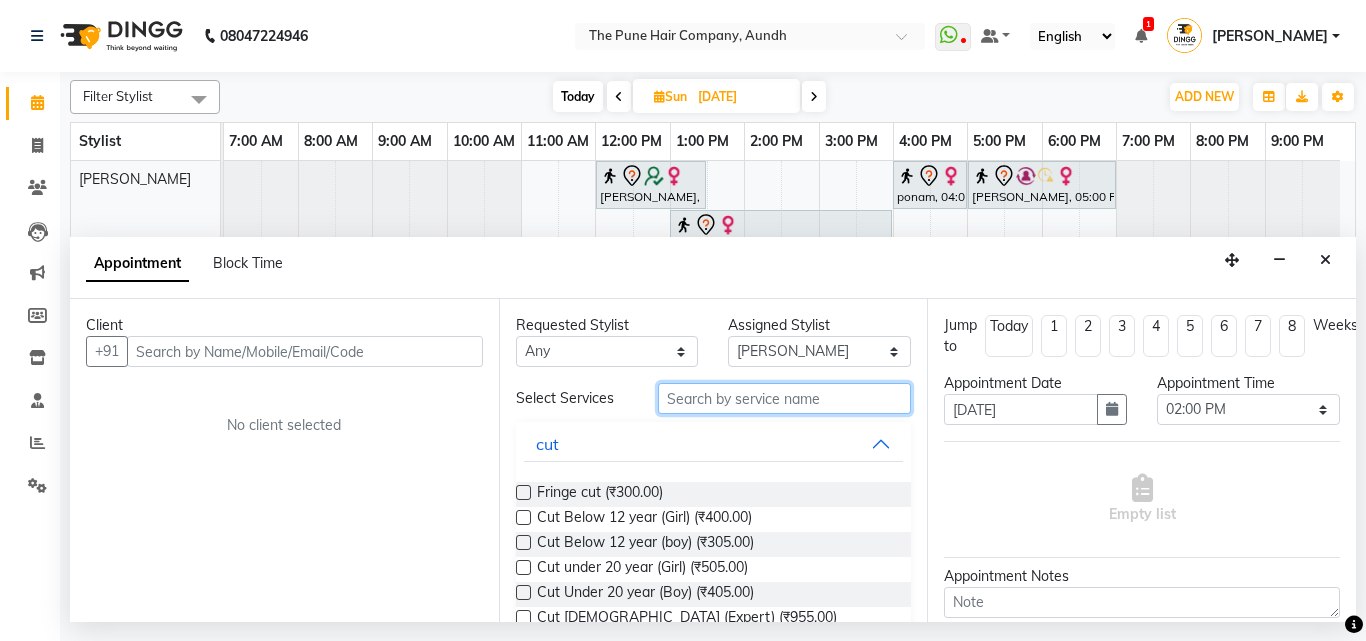 click at bounding box center (785, 398) 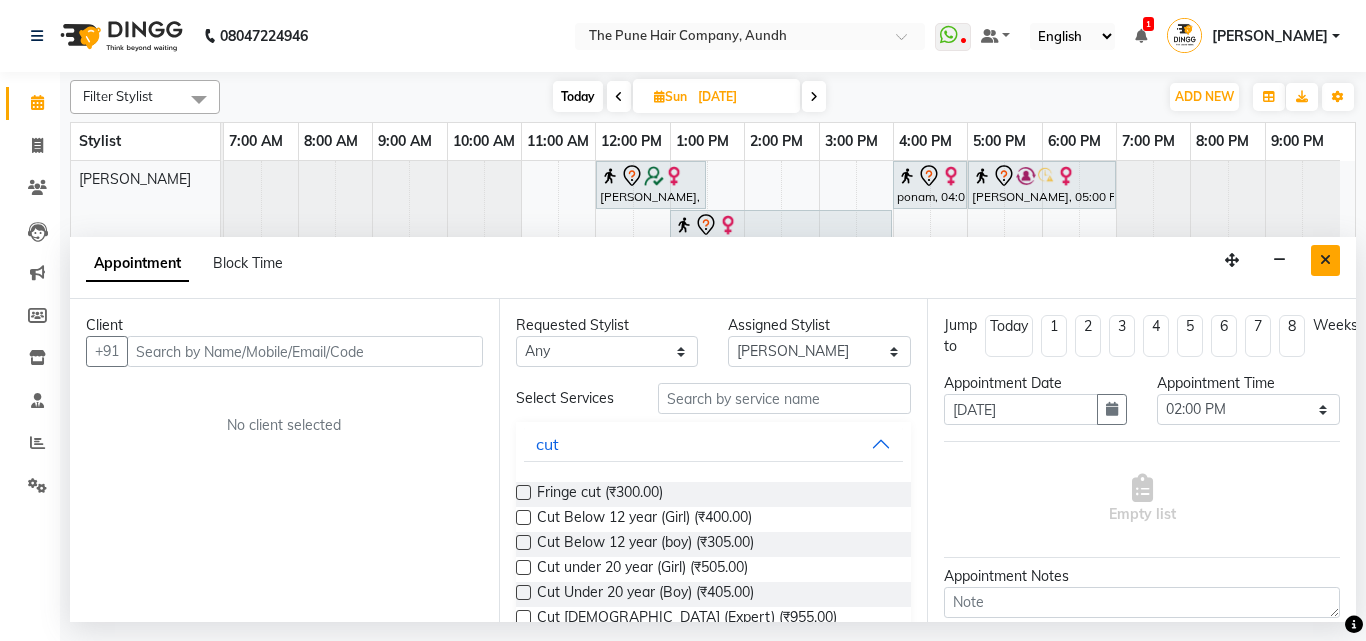click at bounding box center (1325, 260) 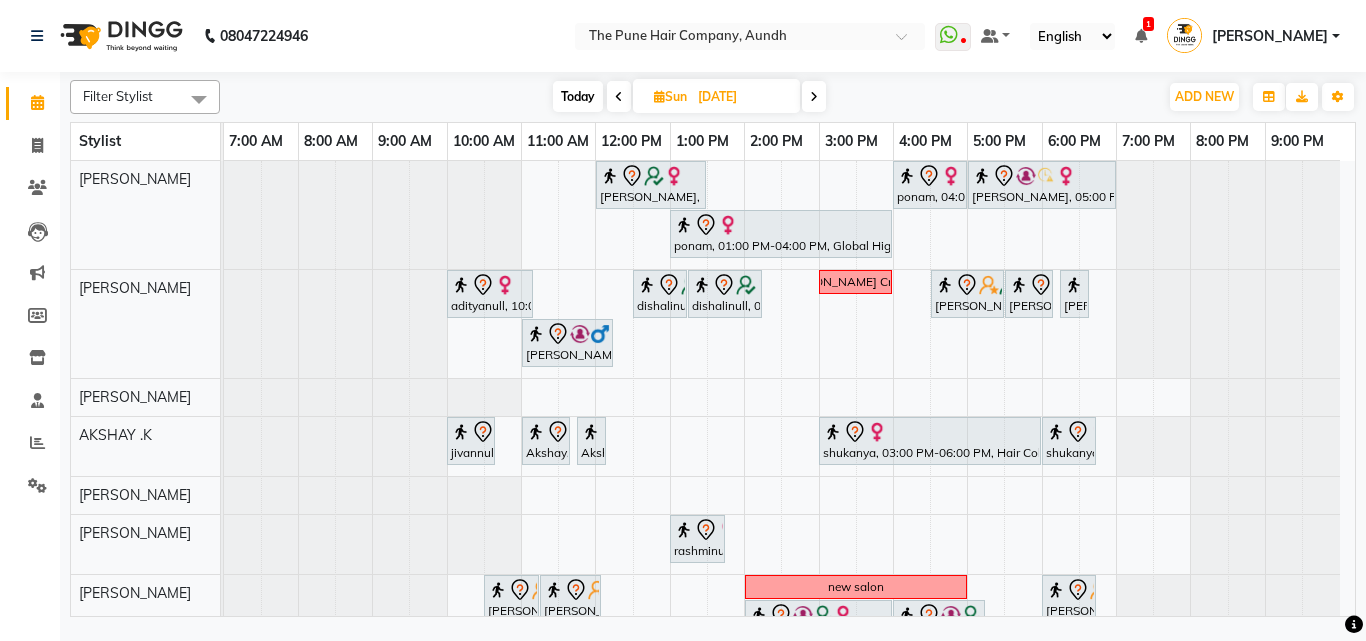 click on "Gunjan Aror, 12:00 PM-01:30 PM, Cut Female ( Top Stylist )             ponam, 04:00 PM-05:00 PM, Cut Female ( Top Stylist )             Anubha Gupta, 05:00 PM-07:00 PM, Hair Color Inoa - Inoa Touchup 2 Inch             ponam, 01:00 PM-04:00 PM, Global Highlight - Majirel Highlights Long             adityanull, 10:00 AM-11:10 AM, Cut male (Expert)             dishalinull, 12:30 PM-01:15 PM, Cut Female (Expert)             dishalinull, 01:15 PM-02:15 PM, Hair Spa Hydrating & Purifying (Care) - Hair Spa Medium  Beard Crafting (              Anu Shewani, 04:30 PM-05:30 PM, Hair wash & blow dry - long             sudeep sawant, 05:30 PM-06:10 PM, Cut male (Expert)             sudeep sawant, 06:15 PM-06:35 PM,  Beard Crafting             Siddhant Unkule, 11:00 AM-12:15 PM, Cut Female (Expert)             jivannull, 10:00 AM-10:40 AM, Cut Below 12 year (boy)             Akshay, 11:00 AM-11:40 AM, Cut male (Expert)             Akshay, 11:45 AM-12:05 PM,  Beard Crafting" at bounding box center [789, 566] 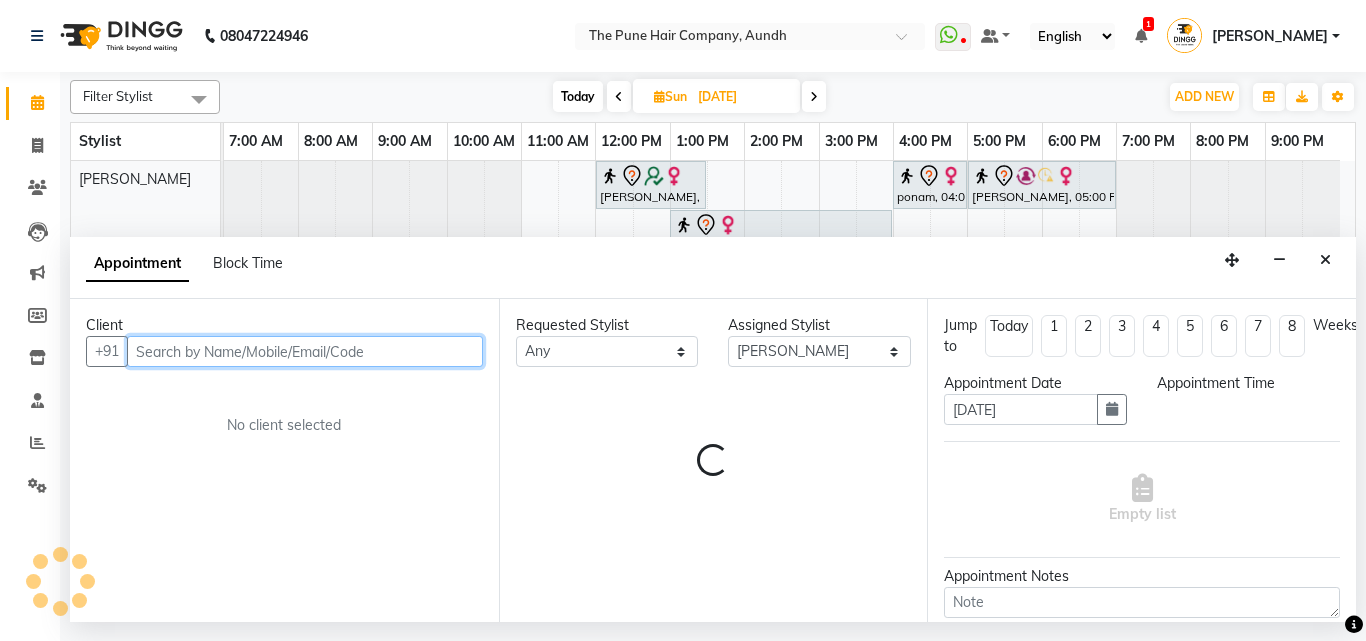select on "840" 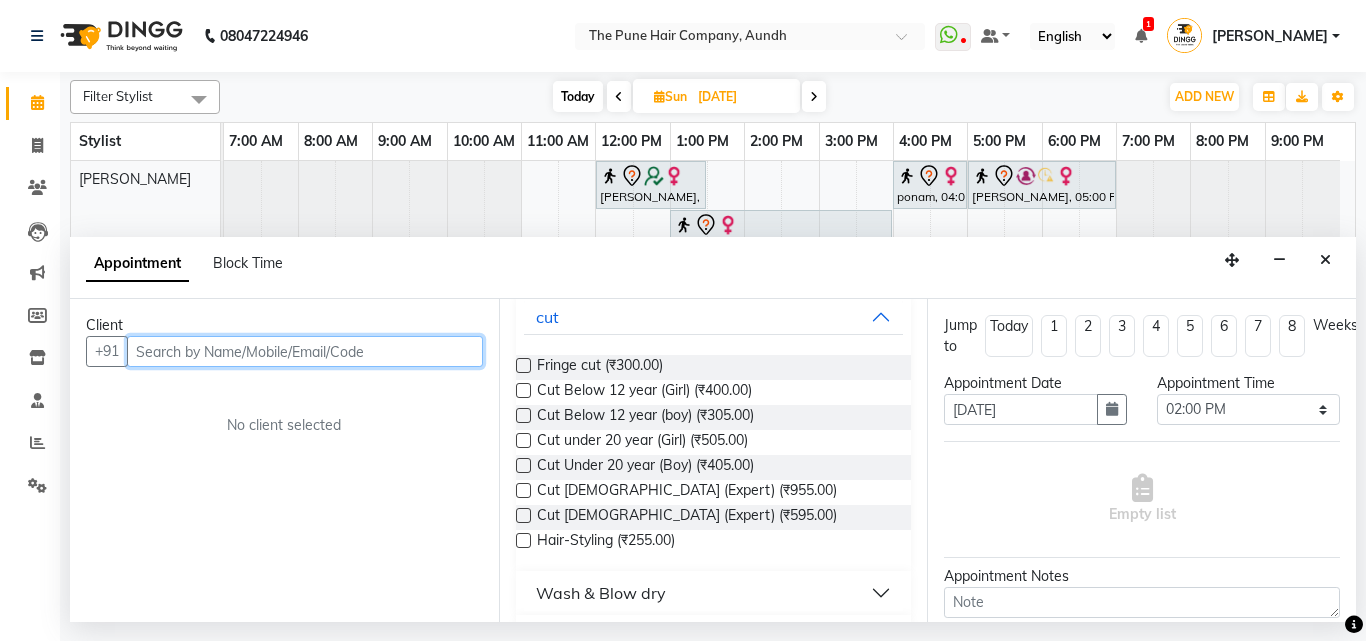 scroll, scrollTop: 200, scrollLeft: 0, axis: vertical 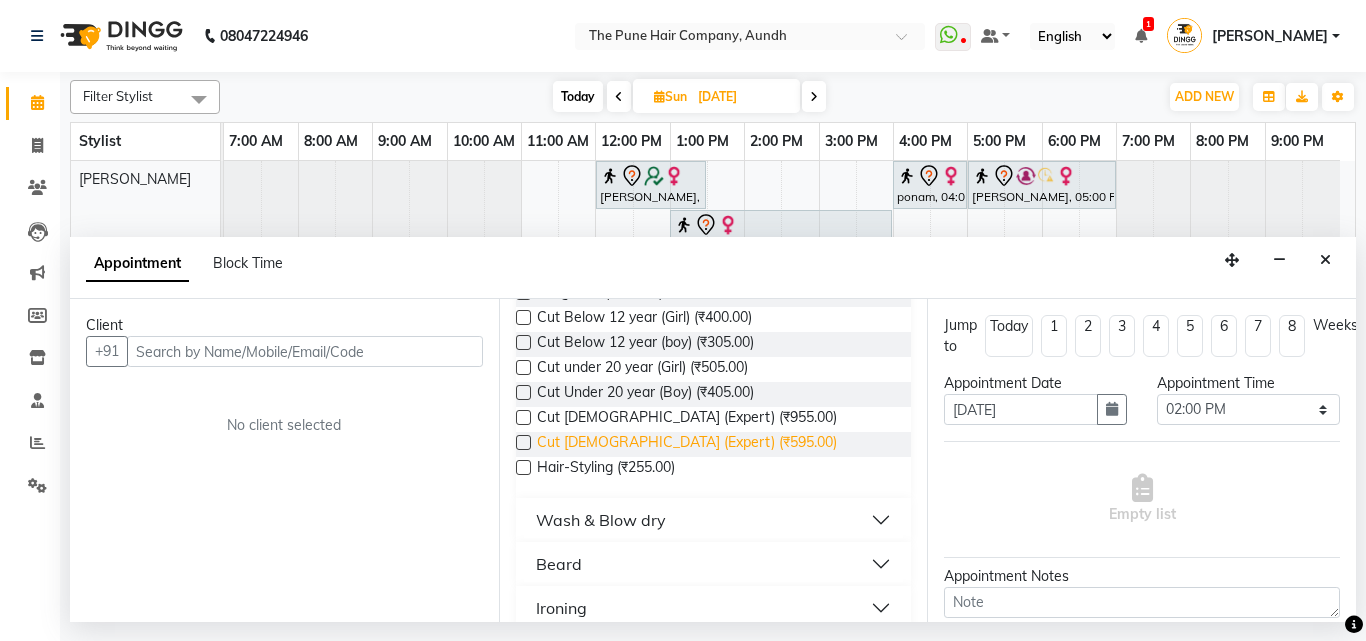click at bounding box center (523, 442) 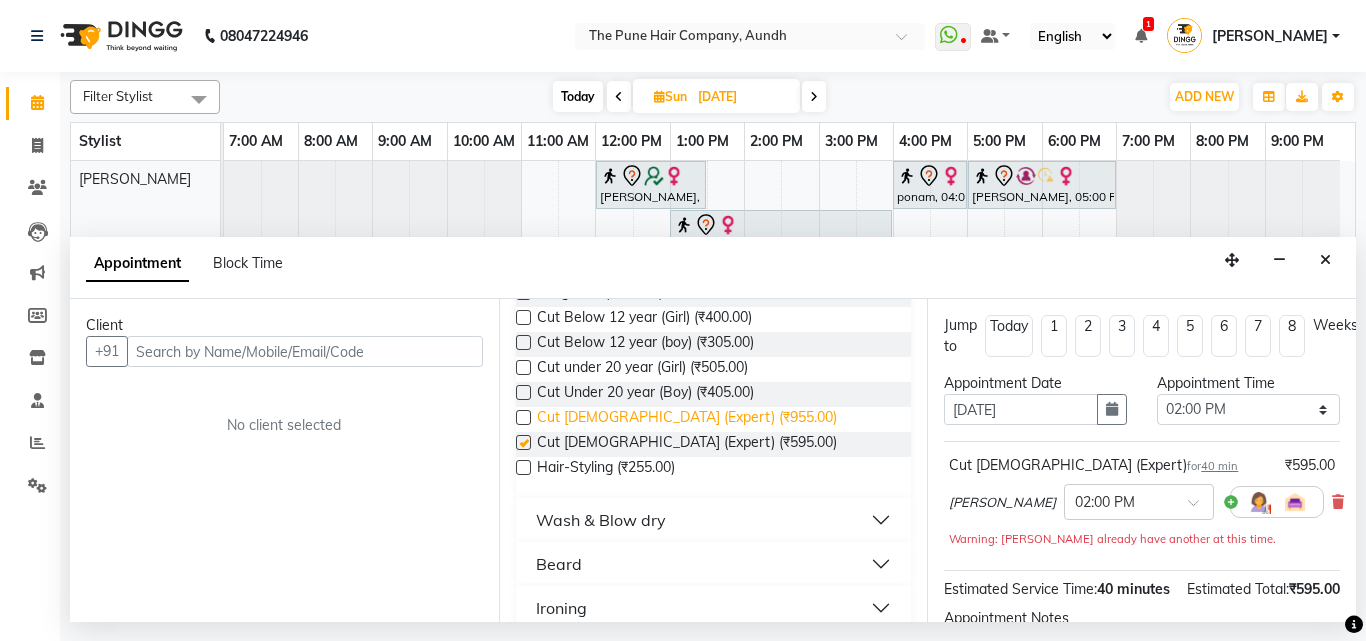scroll, scrollTop: 1, scrollLeft: 0, axis: vertical 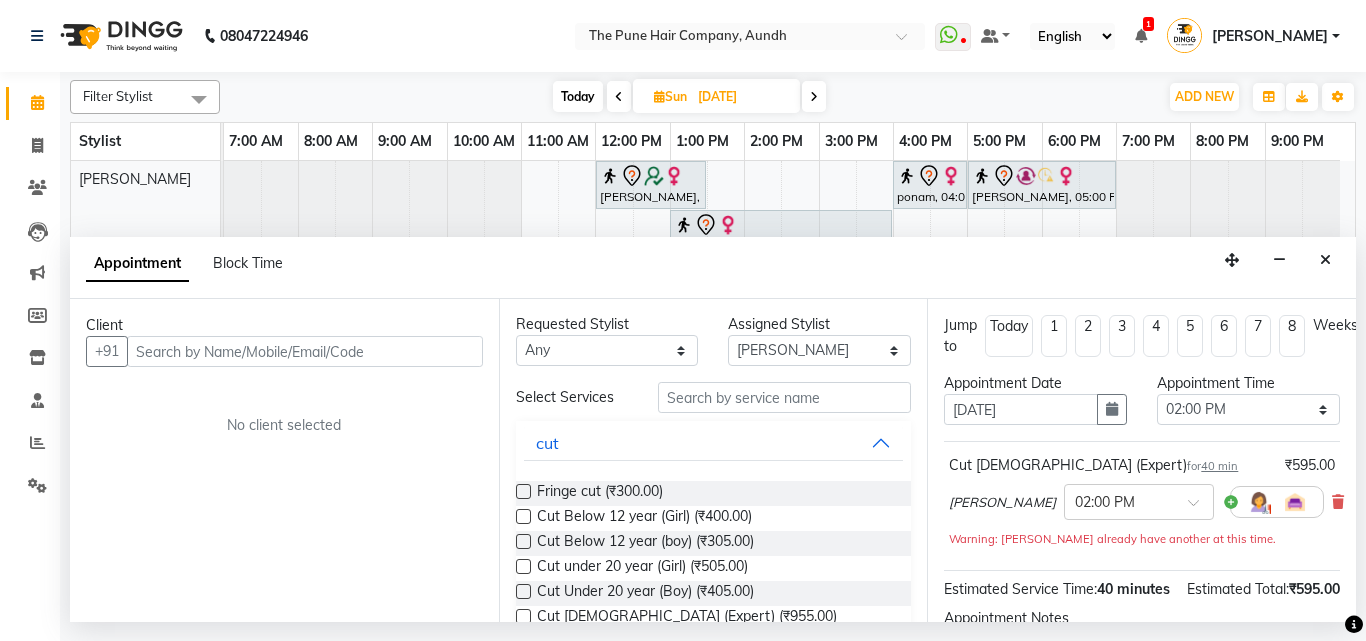 checkbox on "false" 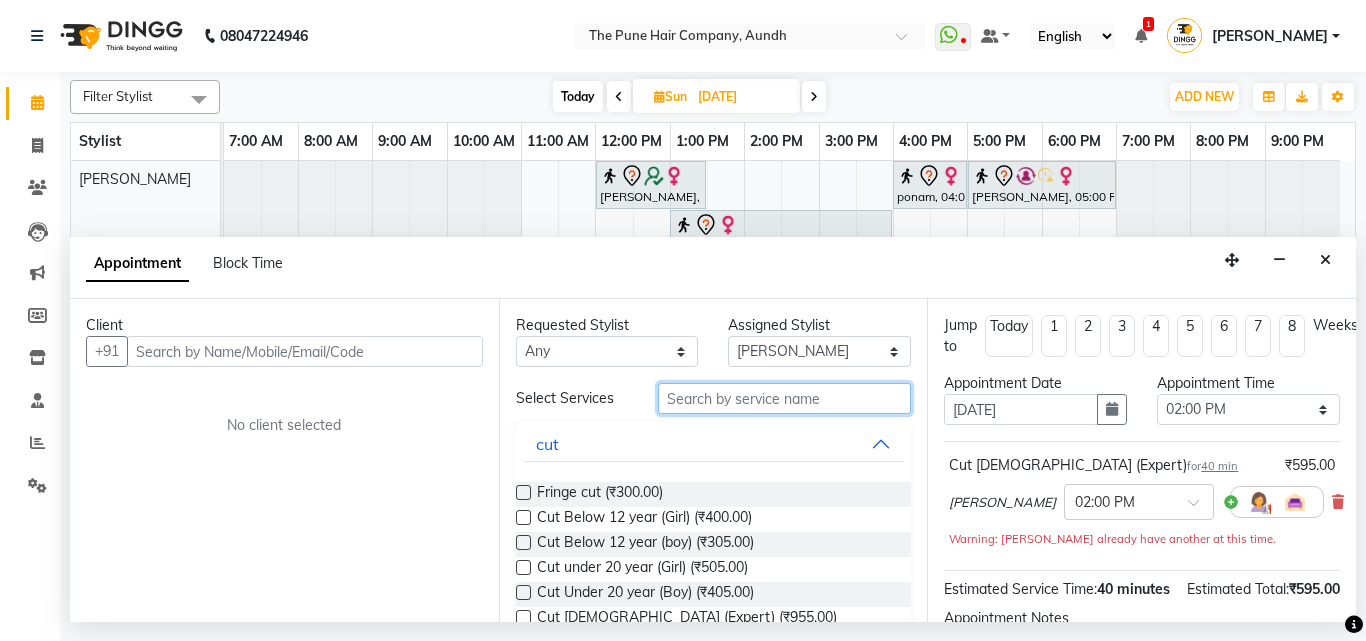 click at bounding box center (785, 398) 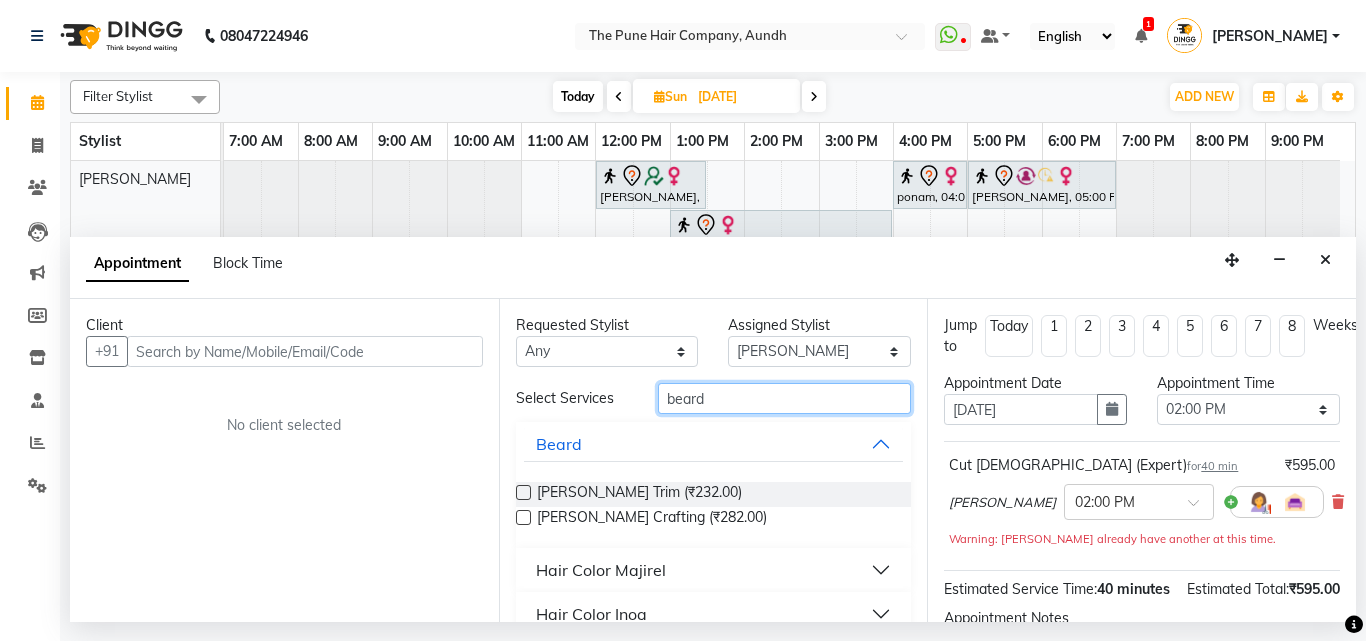 type on "beard" 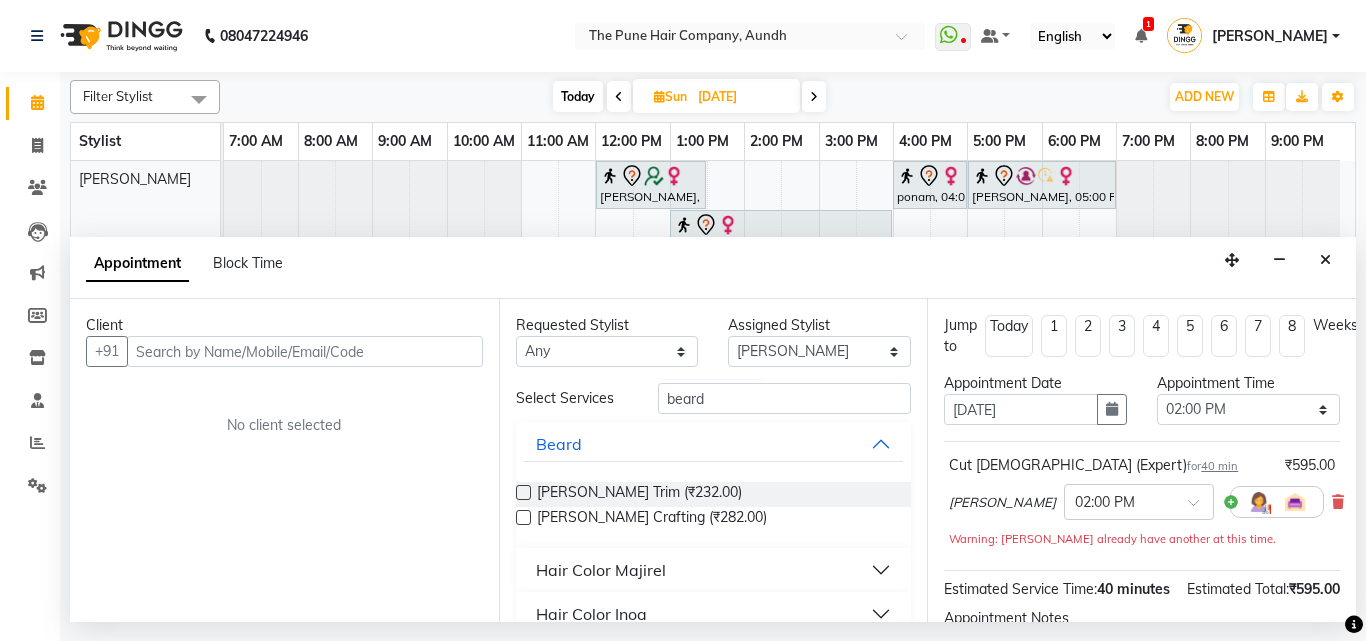 click at bounding box center (523, 492) 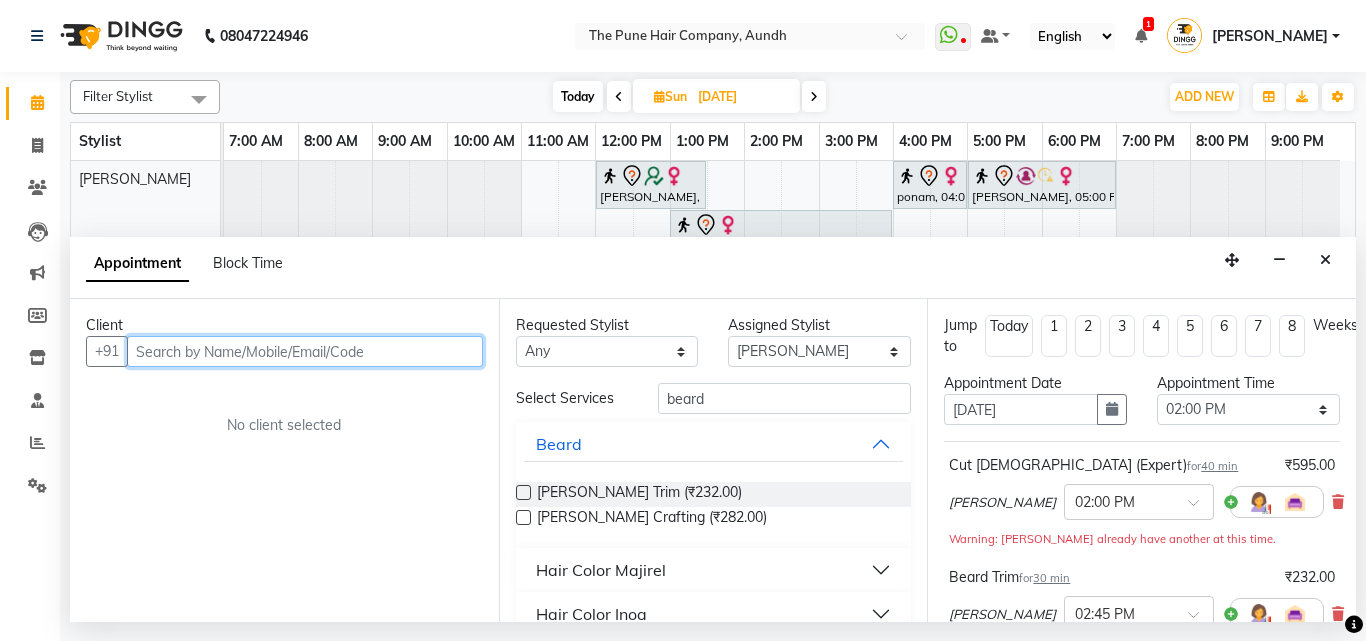 checkbox on "false" 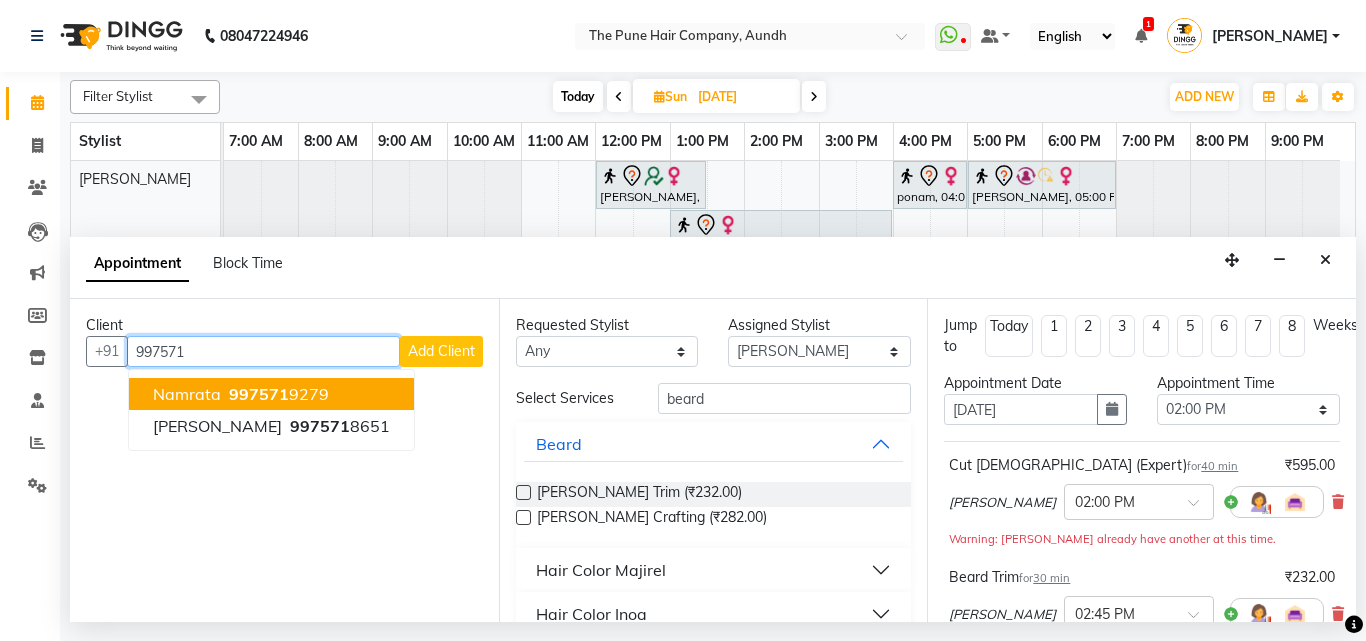 click on "Namrata   997571 9279" at bounding box center [271, 394] 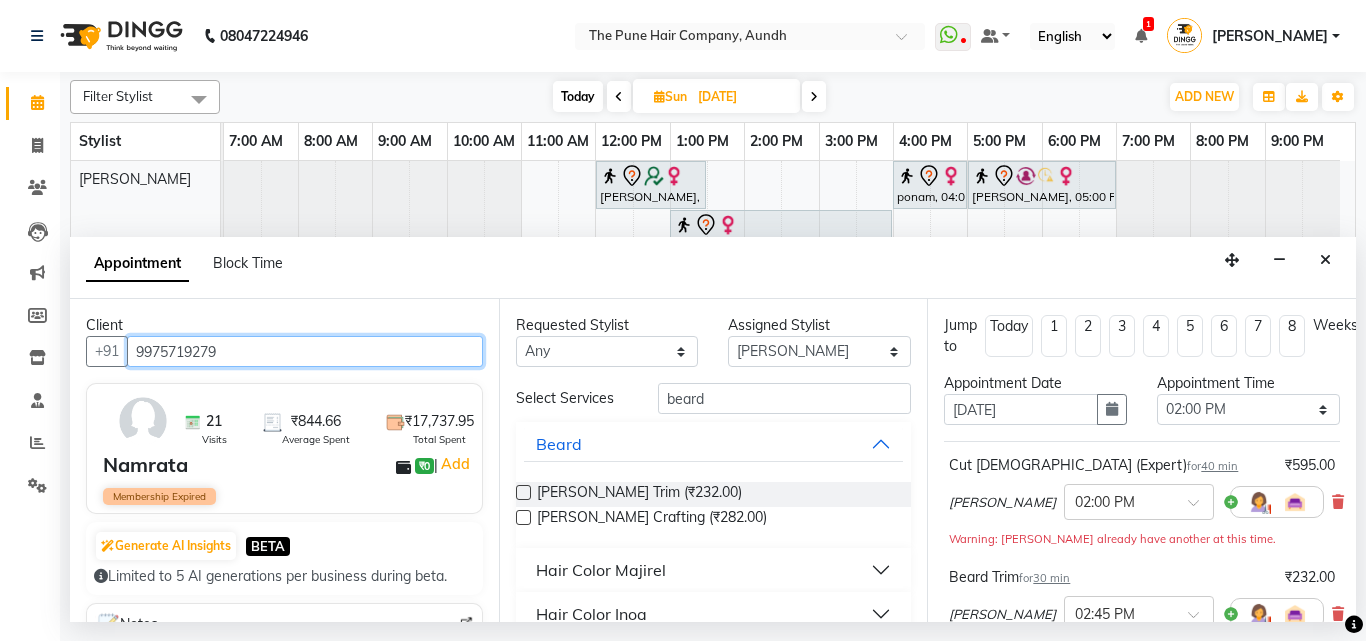 scroll, scrollTop: 357, scrollLeft: 0, axis: vertical 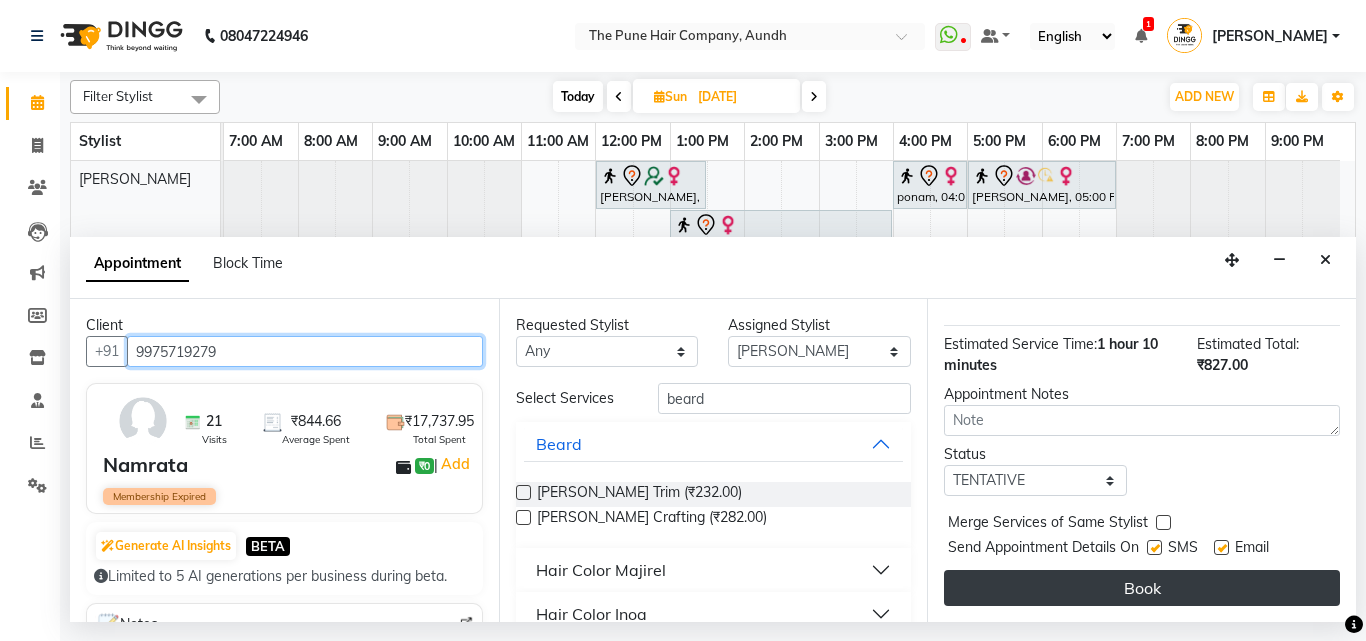 type on "9975719279" 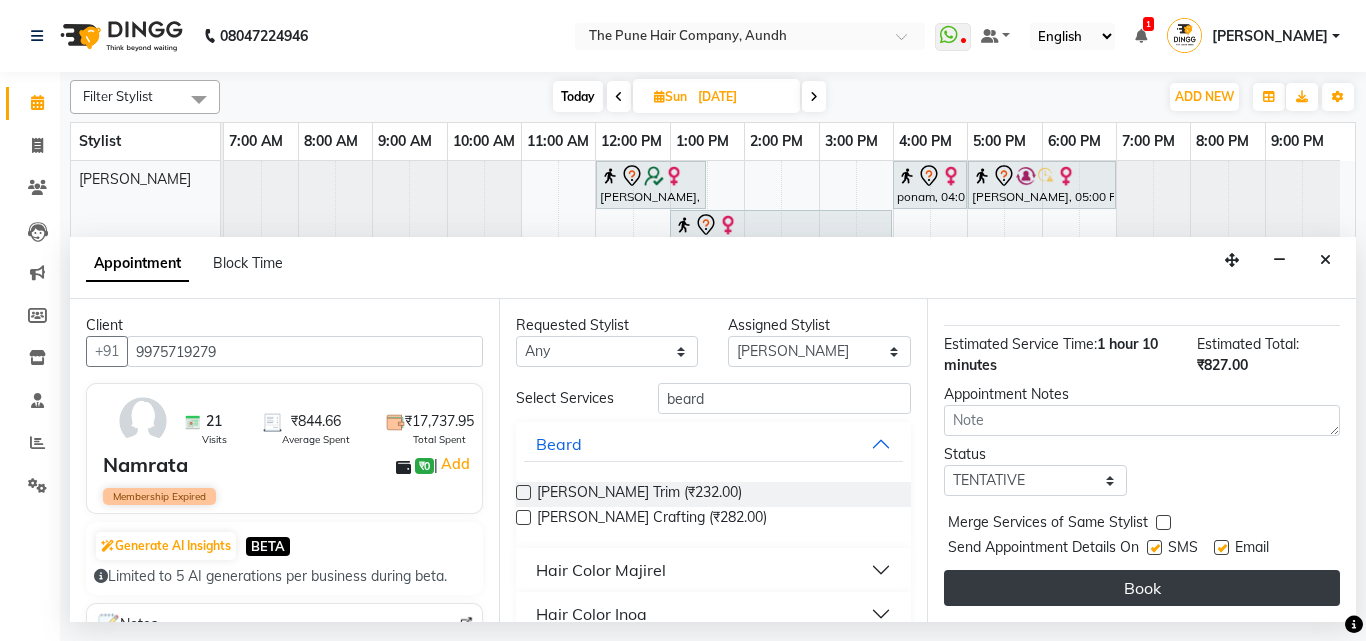 click on "Book" at bounding box center (1142, 588) 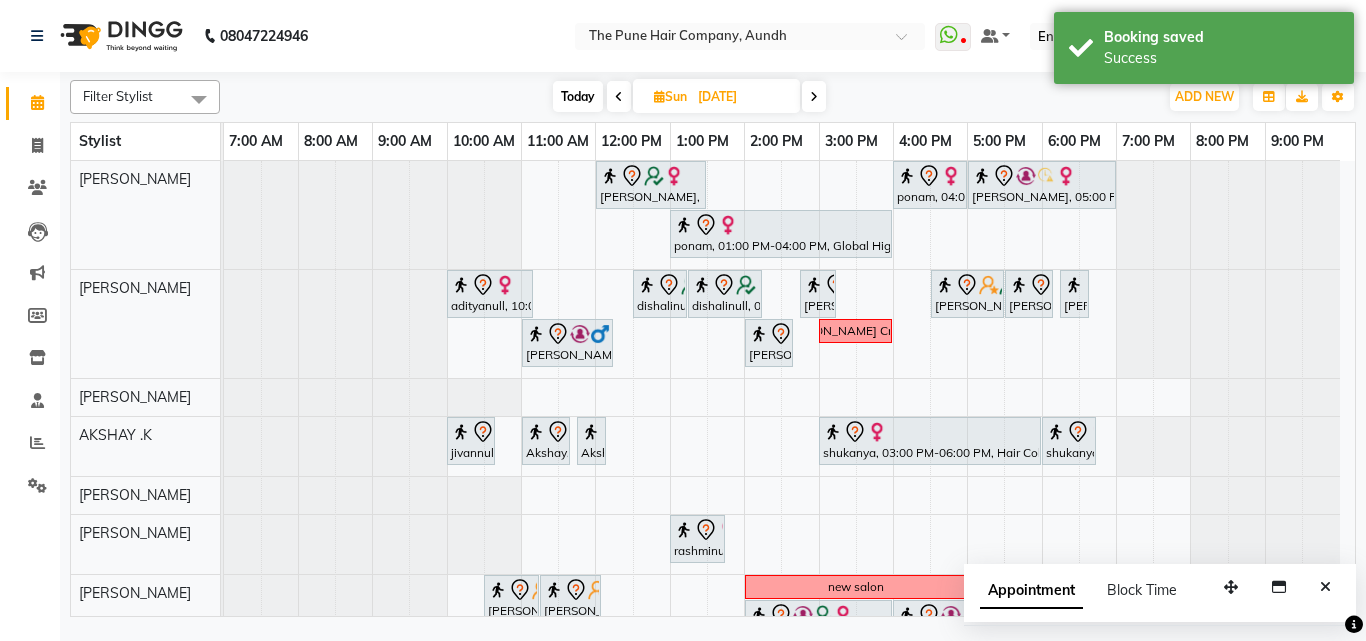 scroll, scrollTop: 355, scrollLeft: 0, axis: vertical 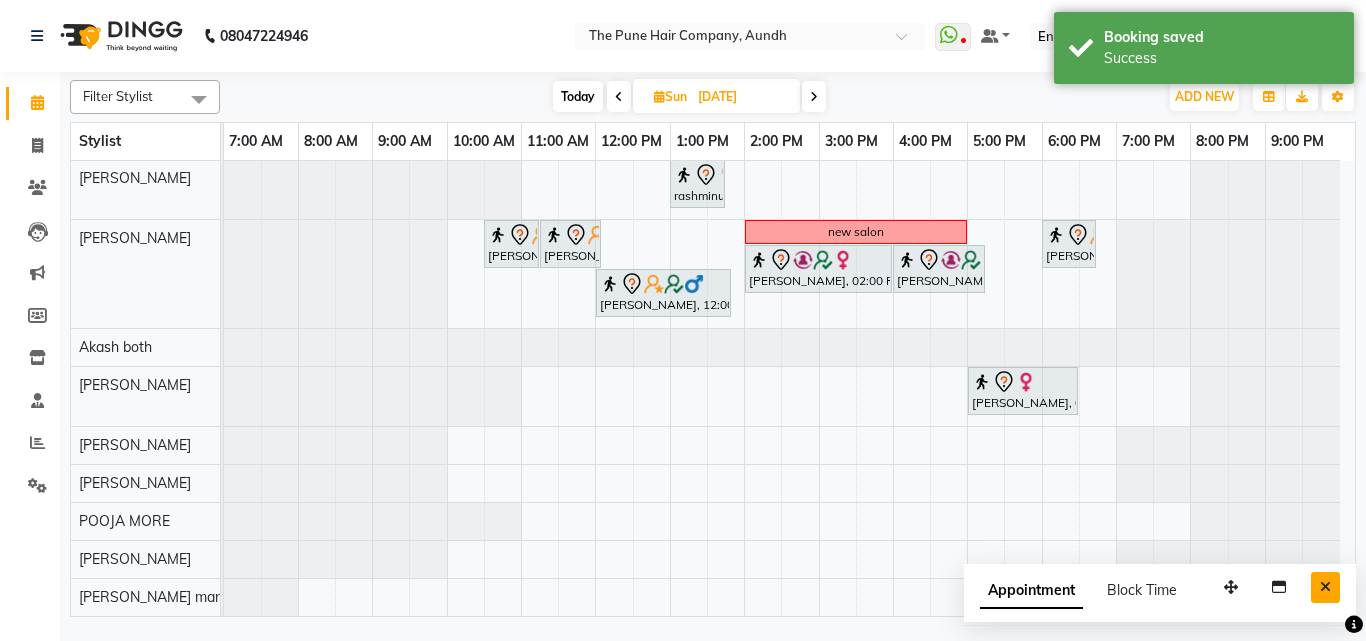 click at bounding box center [1325, 587] 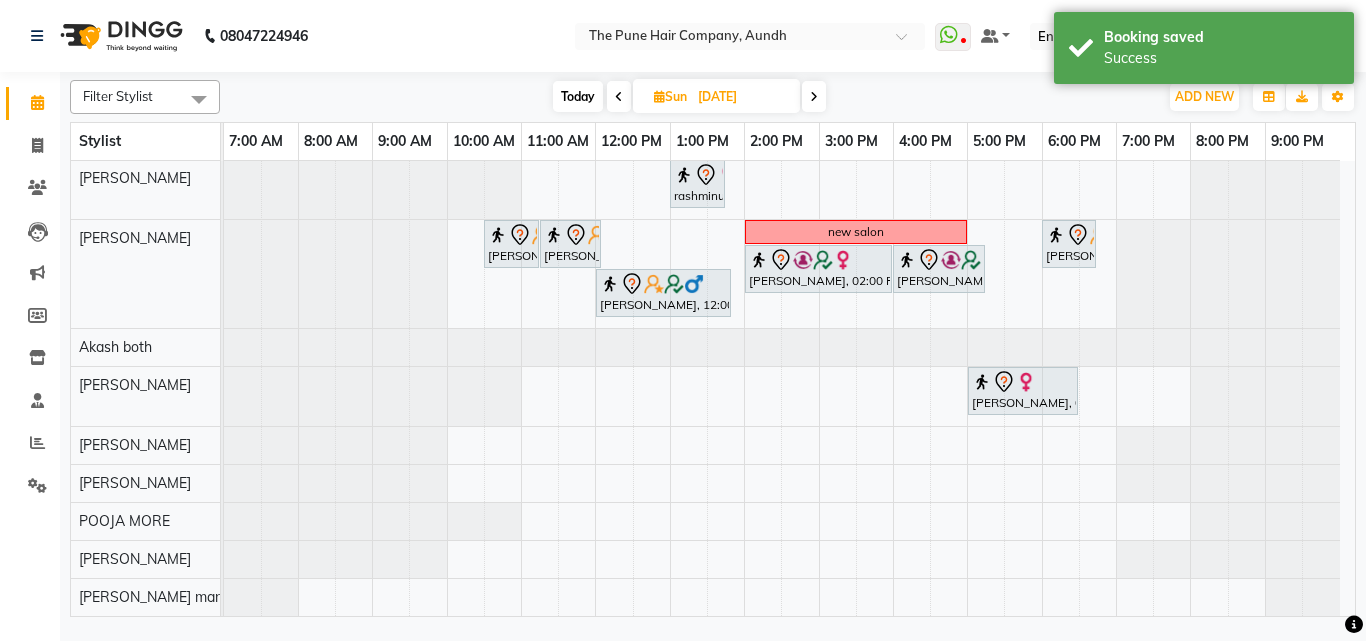 click on "[DATE]  [DATE]" at bounding box center [689, 97] 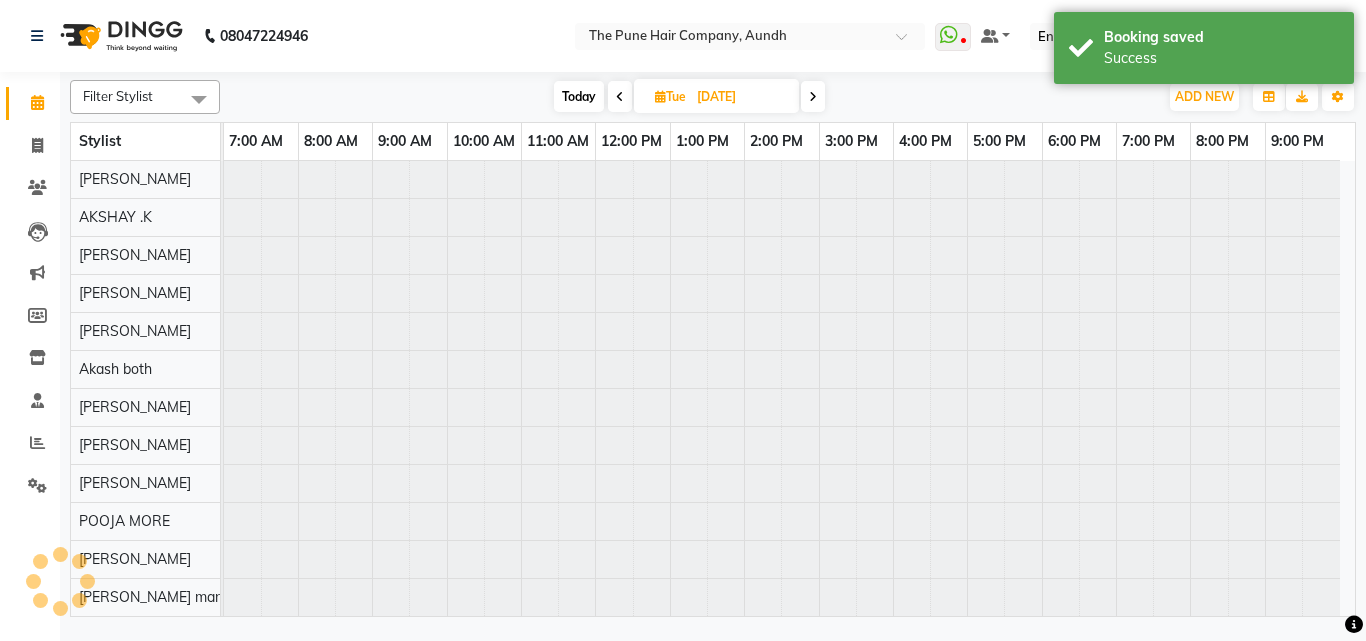 click at bounding box center [813, 97] 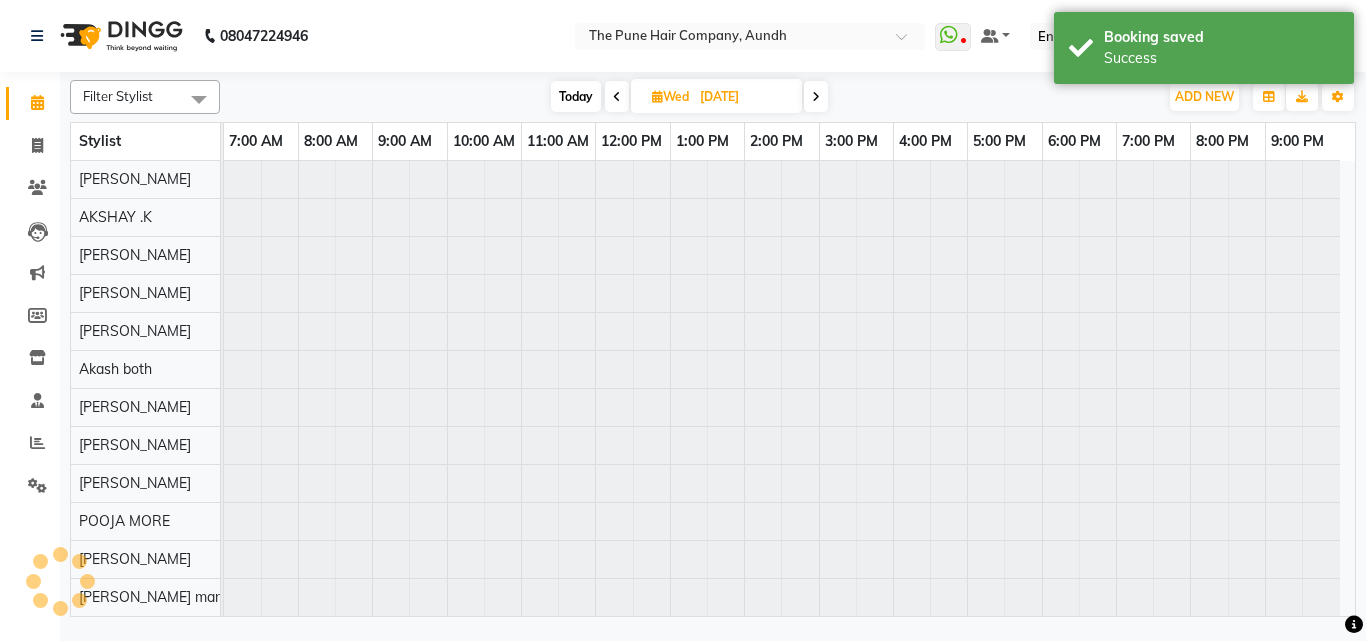 click at bounding box center [816, 97] 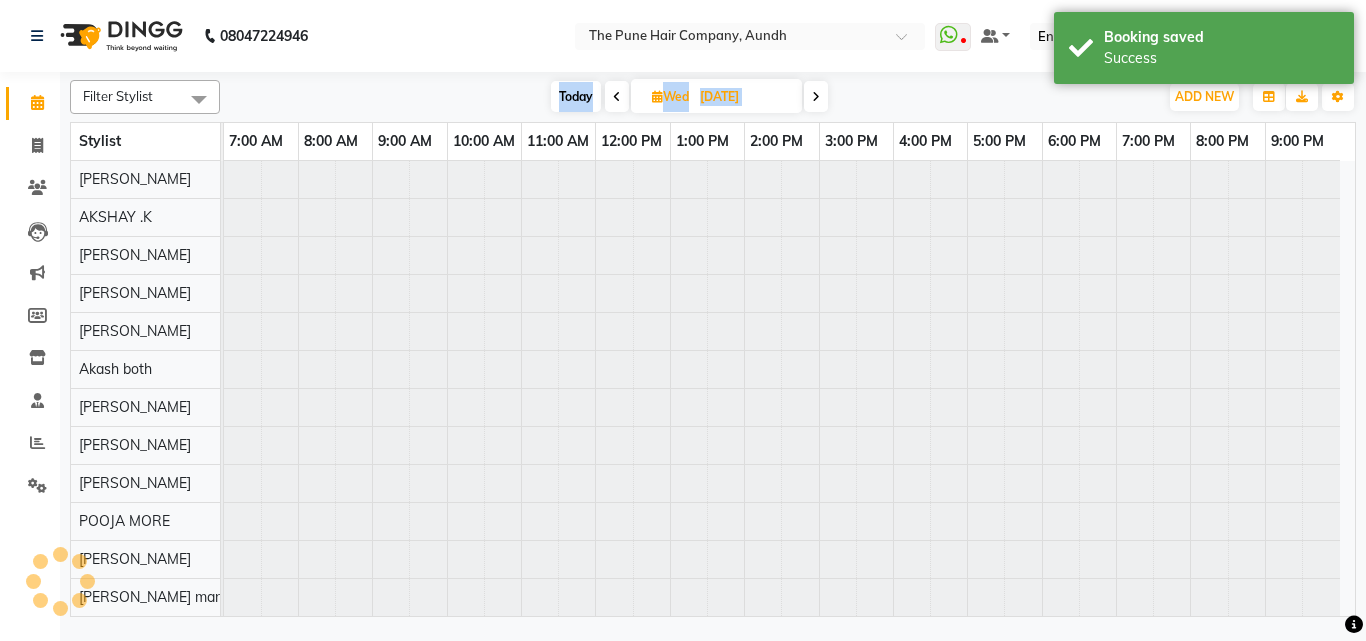 click at bounding box center [816, 97] 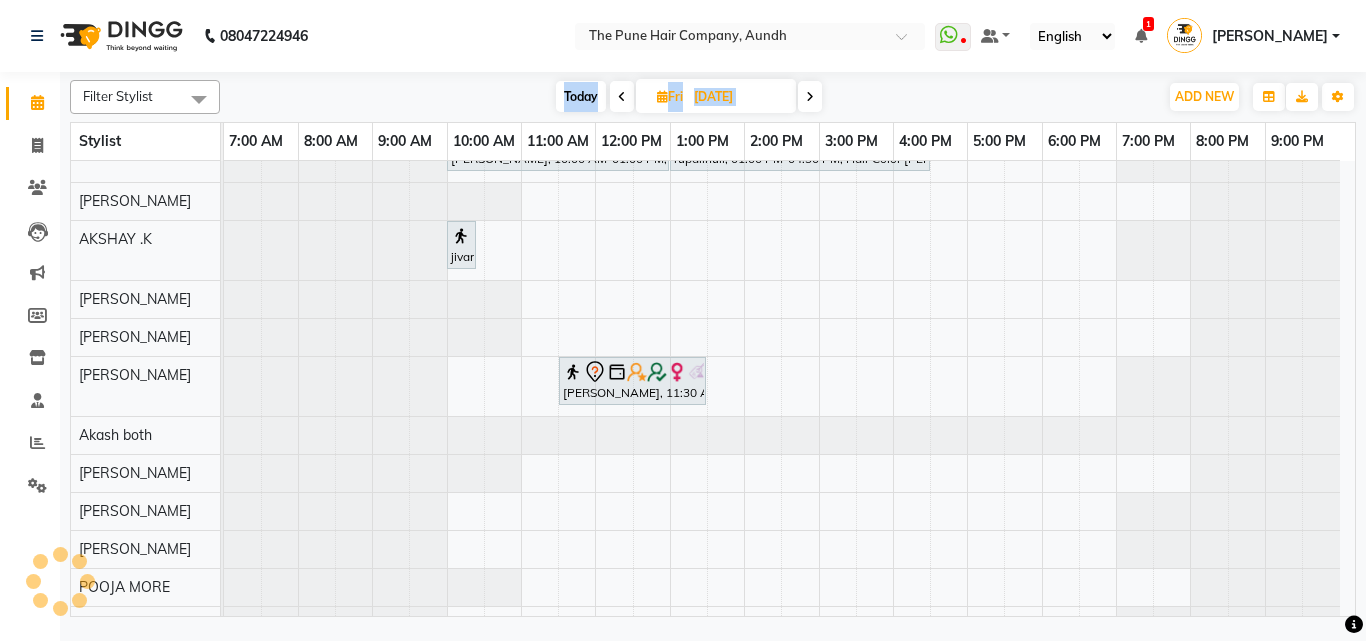 scroll, scrollTop: 142, scrollLeft: 0, axis: vertical 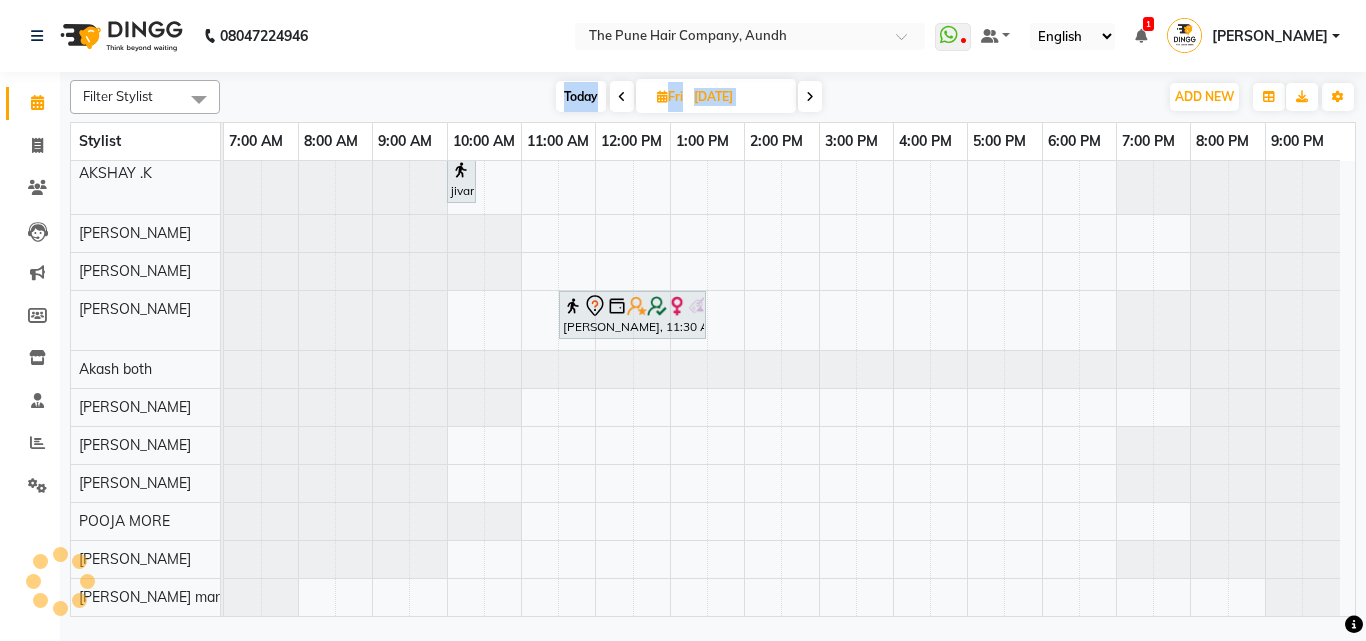 click at bounding box center [810, 96] 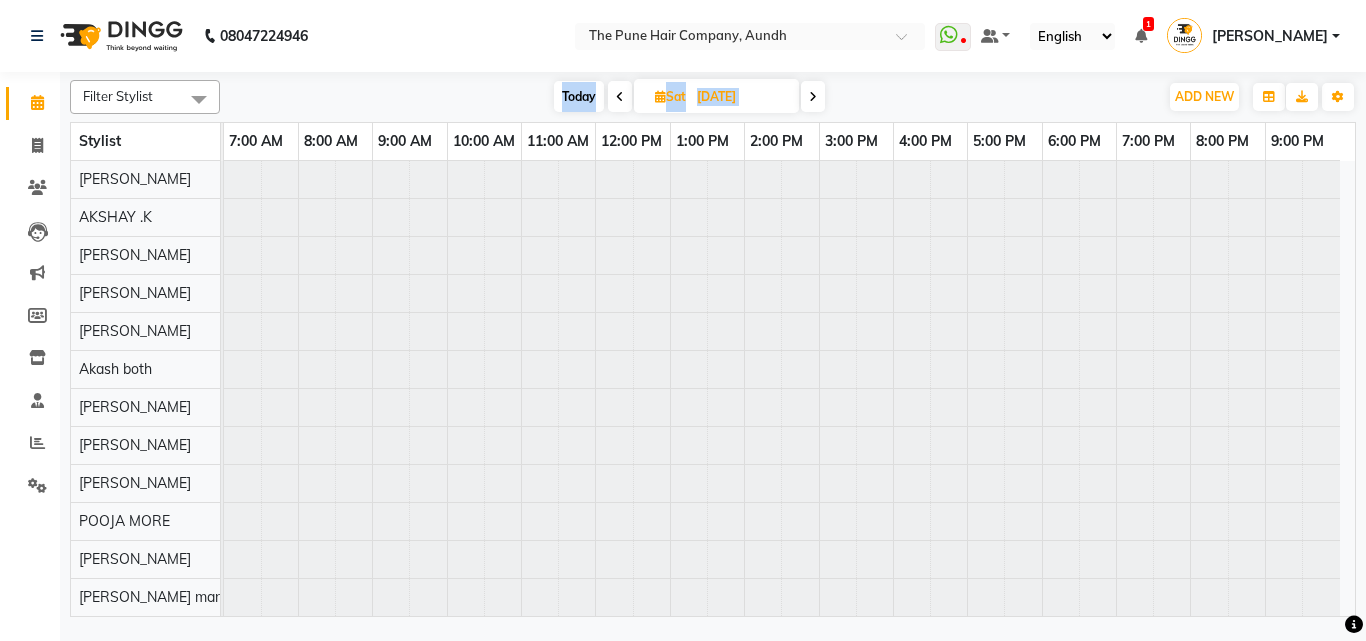 scroll, scrollTop: 76, scrollLeft: 0, axis: vertical 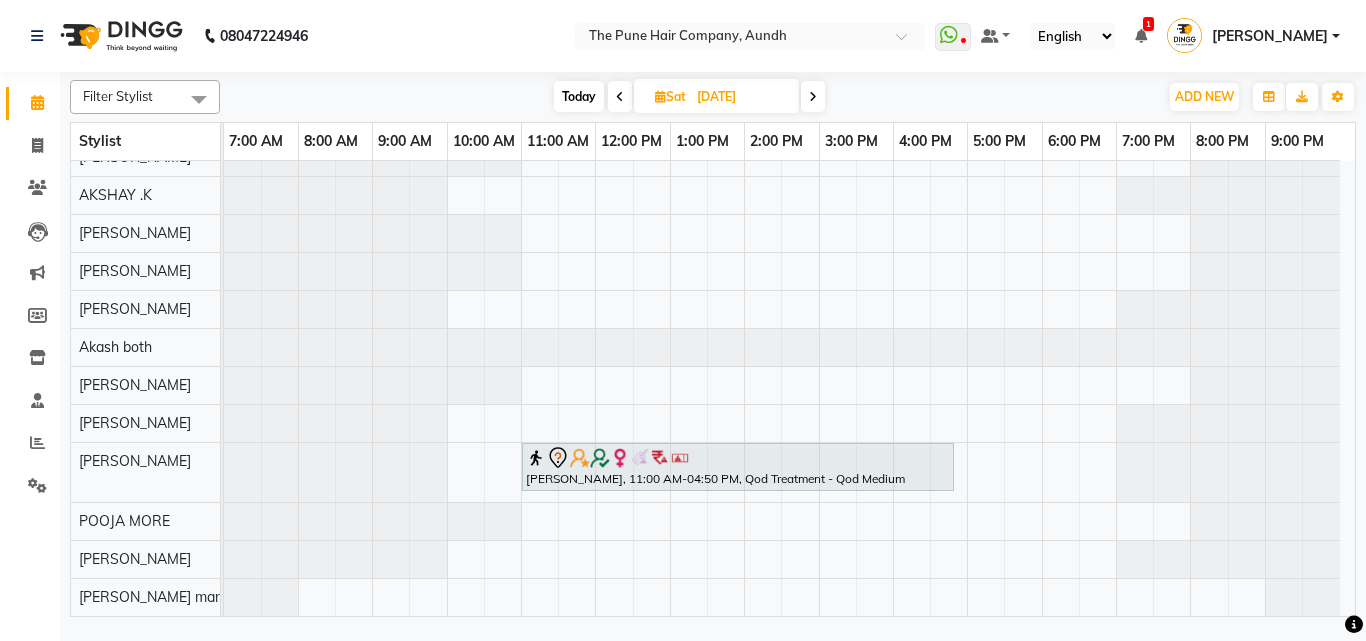 click at bounding box center (813, 97) 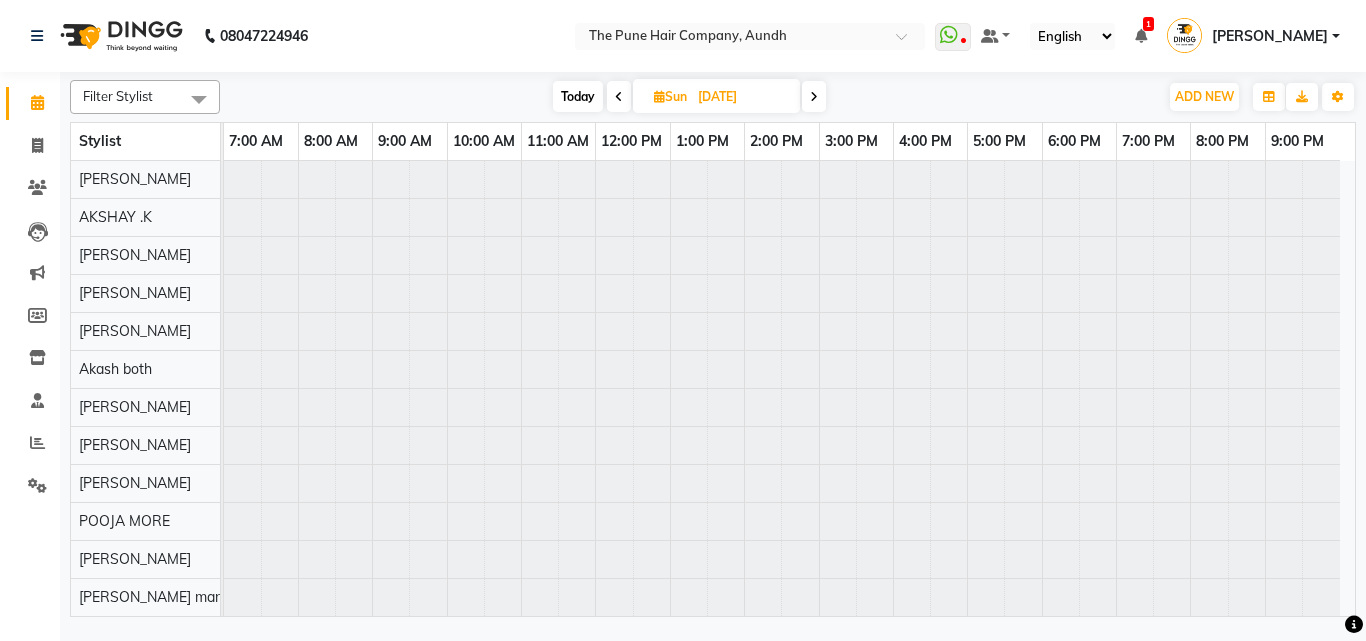scroll, scrollTop: 76, scrollLeft: 0, axis: vertical 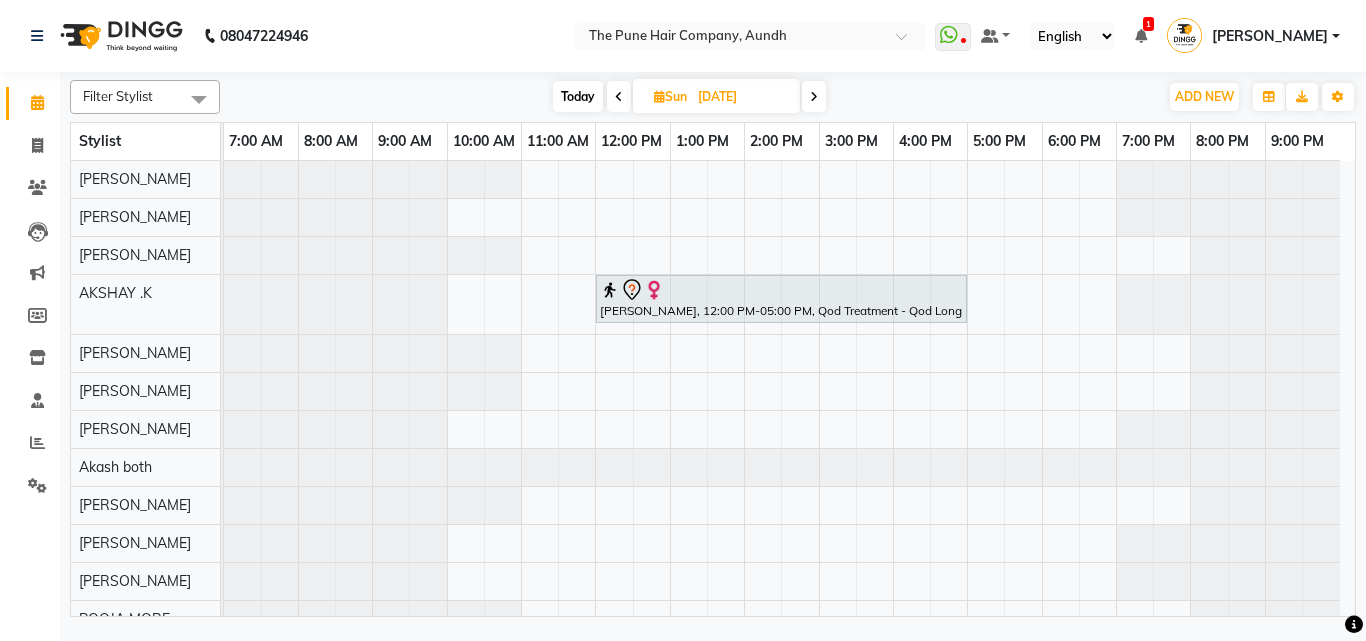 click at bounding box center (619, 97) 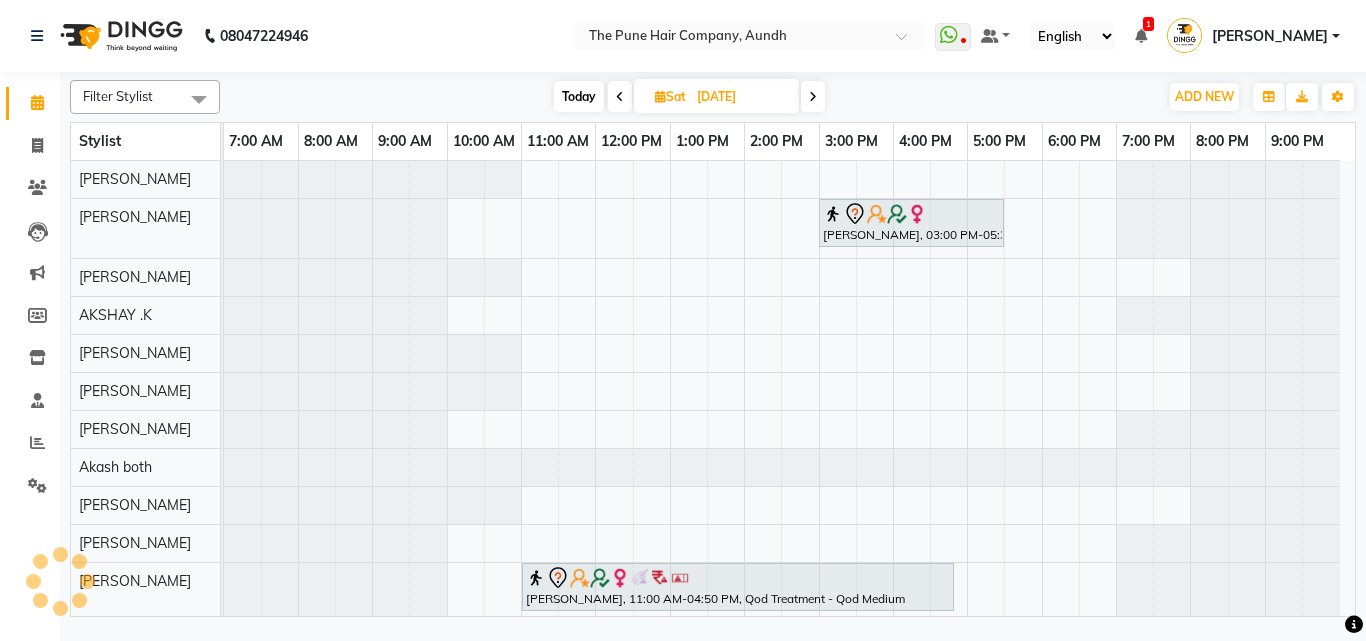 click at bounding box center [620, 97] 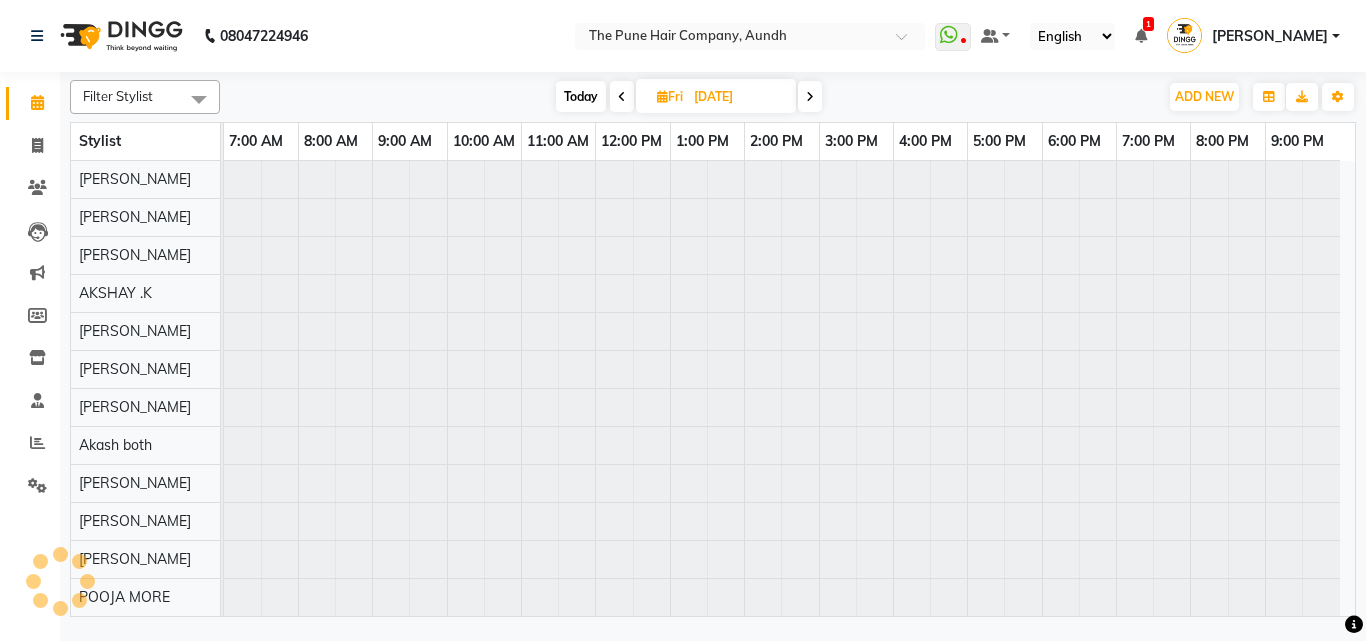 click at bounding box center [622, 97] 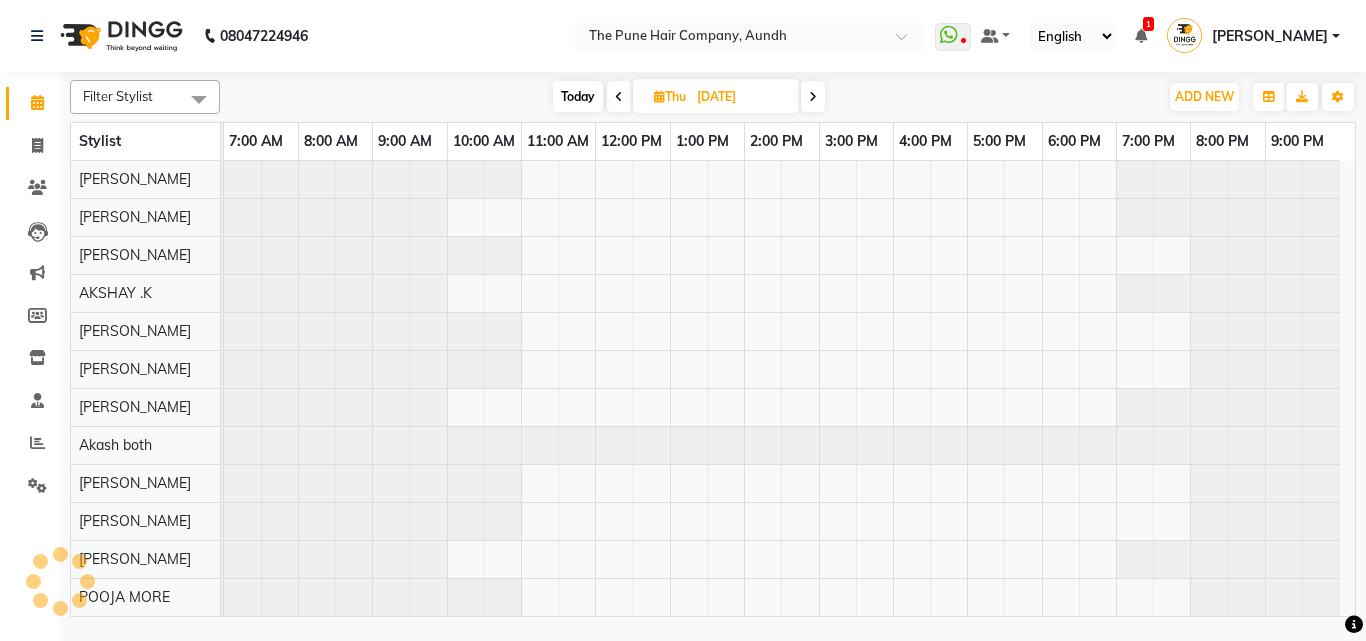 click at bounding box center [619, 97] 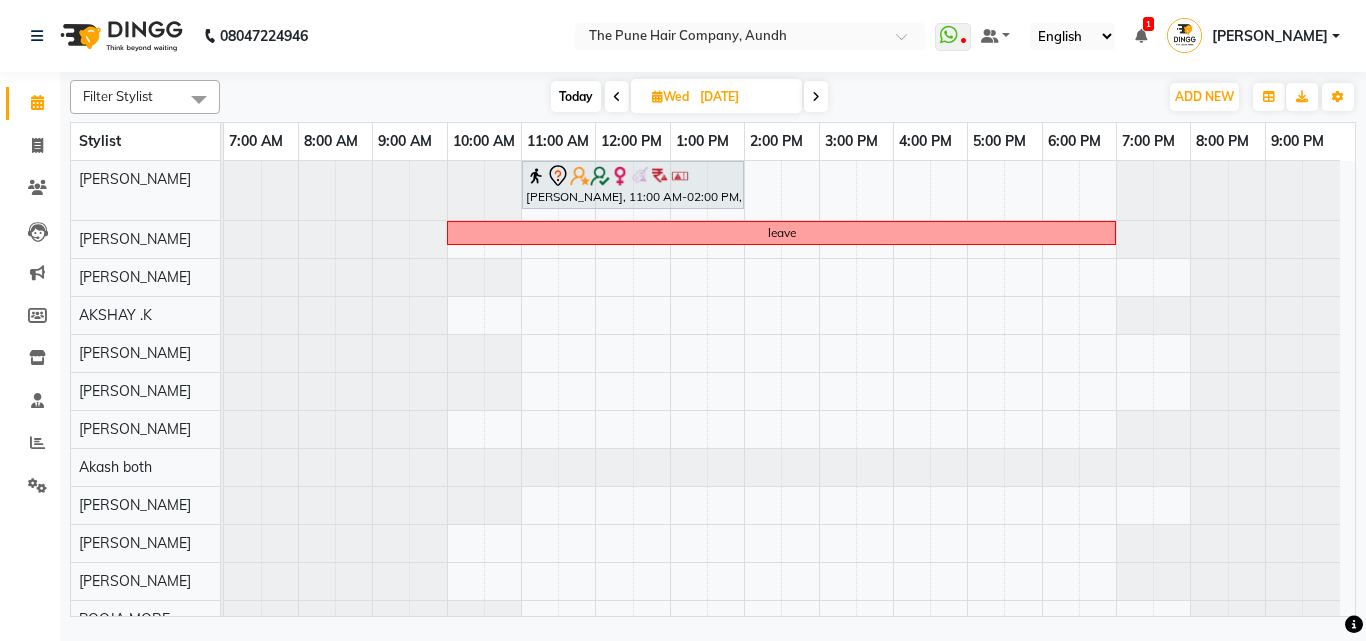 click at bounding box center [816, 96] 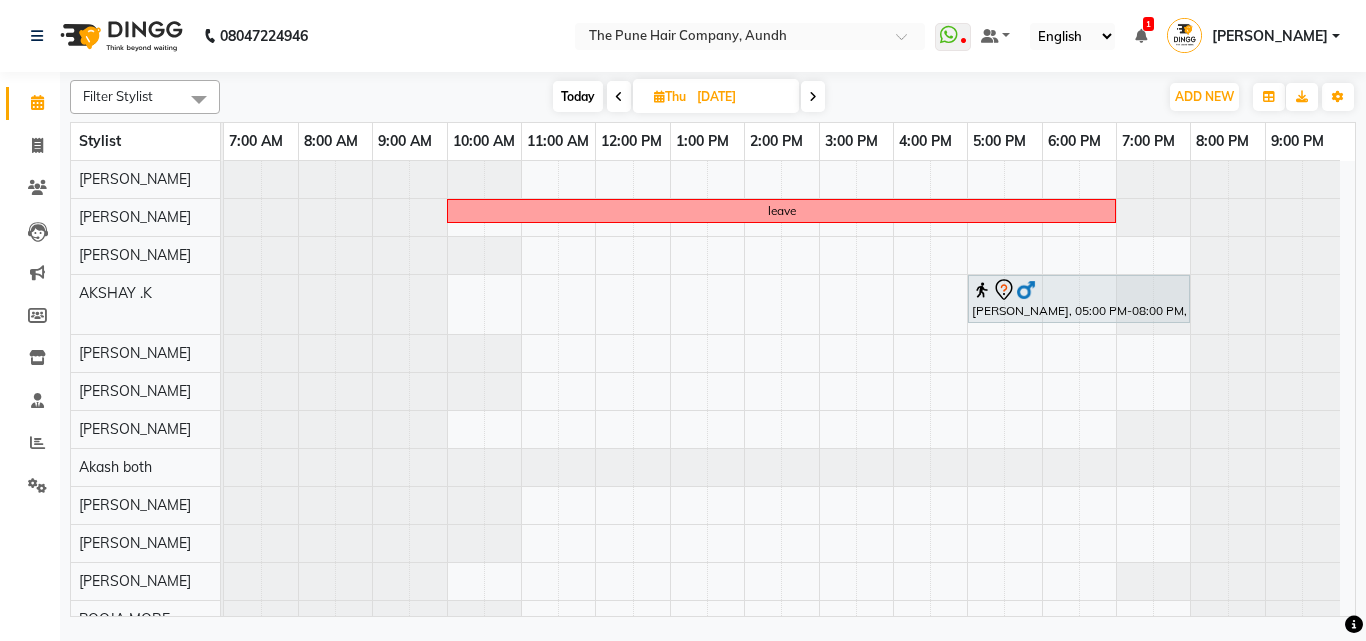 click at bounding box center [813, 96] 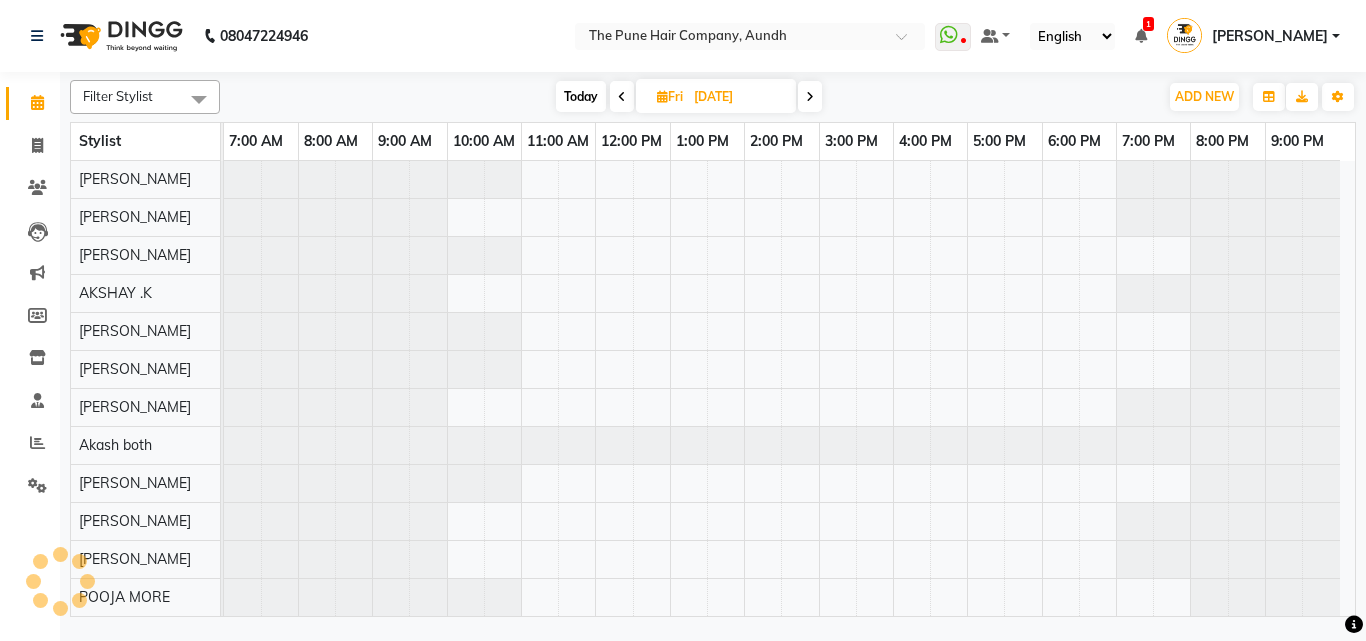 click at bounding box center (810, 96) 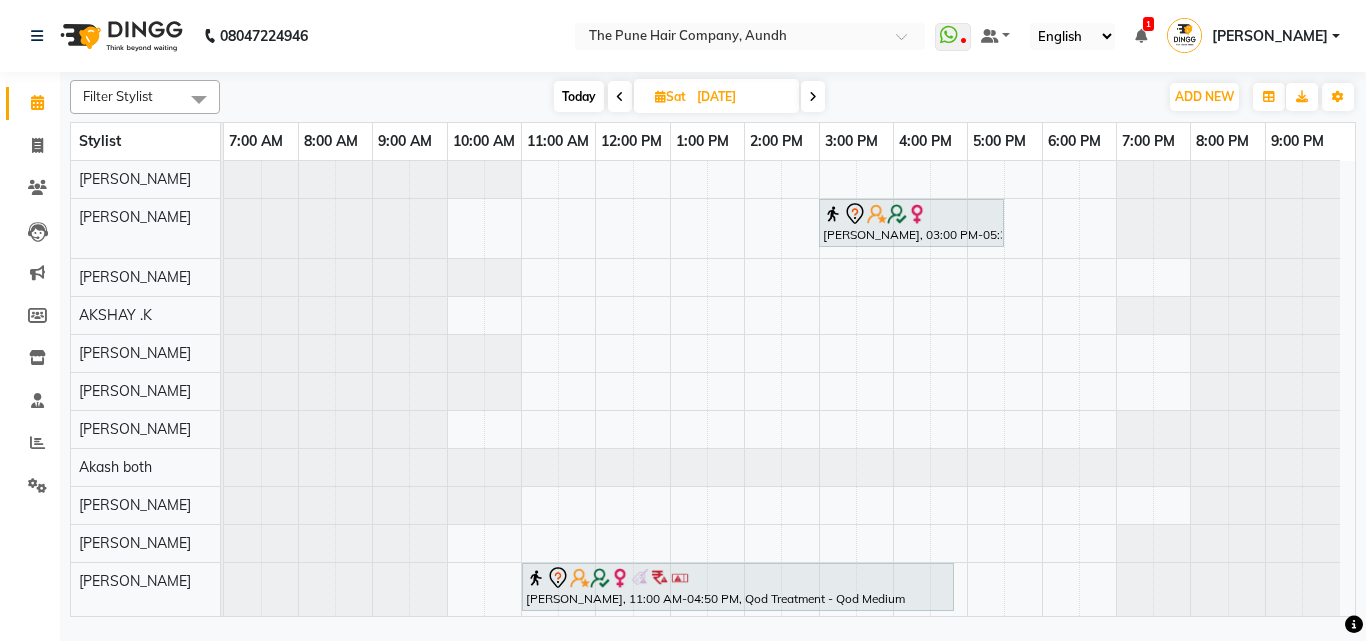click at bounding box center [813, 97] 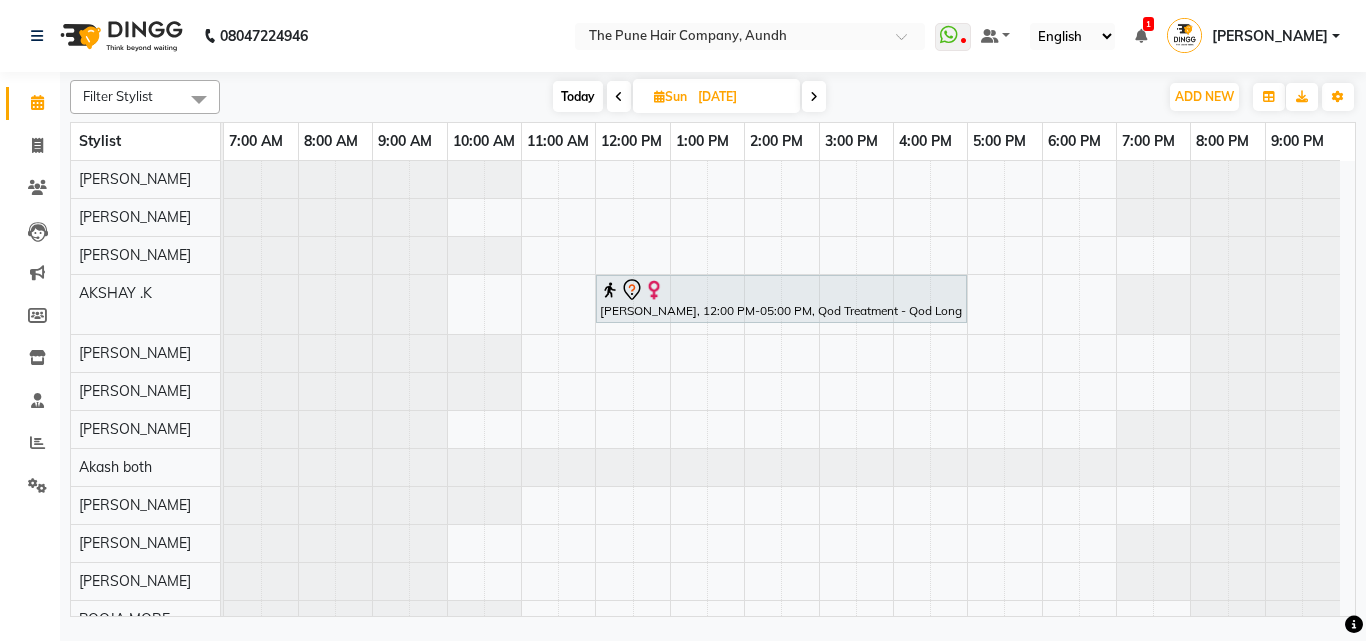 click on "jahnvi gurav, 12:00 PM-05:00 PM, Qod Treatment - Qod Long" at bounding box center (789, 437) 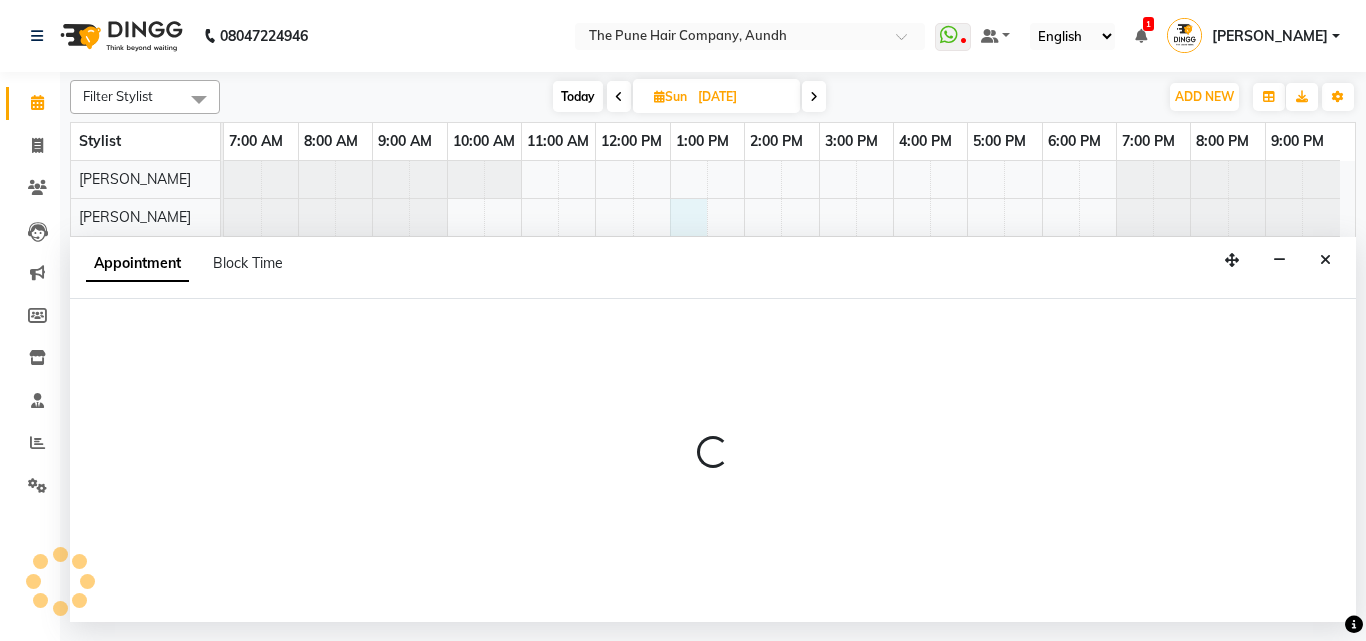 select on "3339" 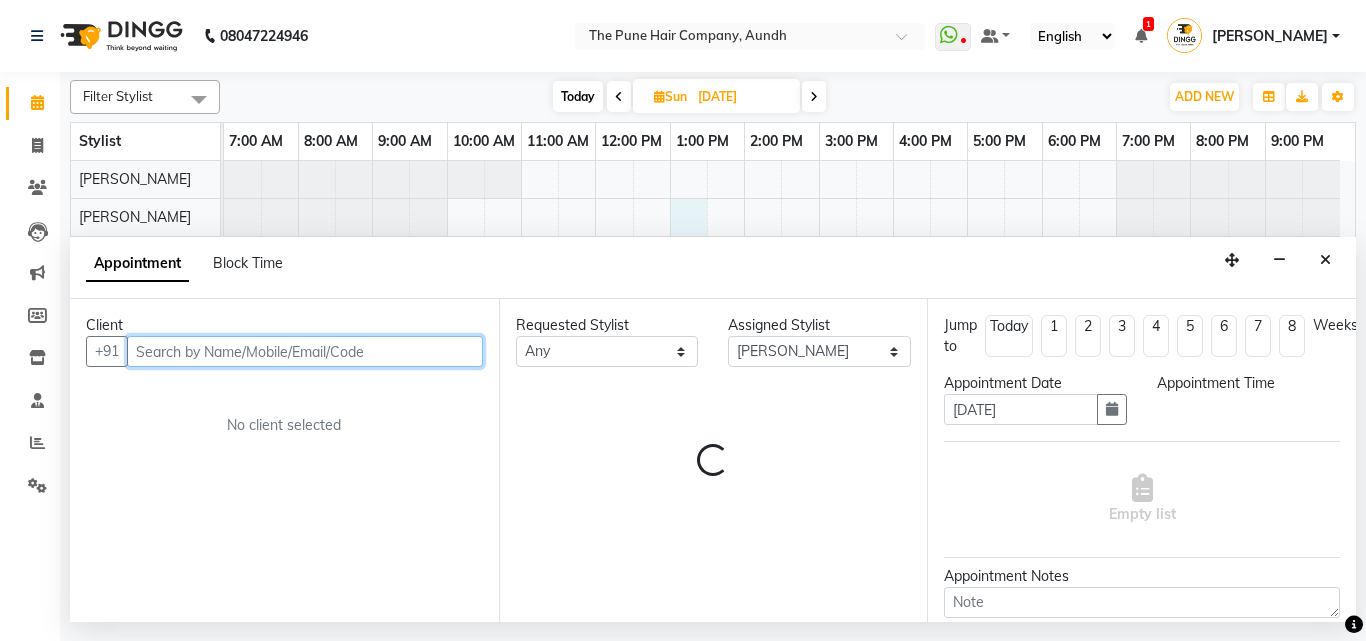 select on "780" 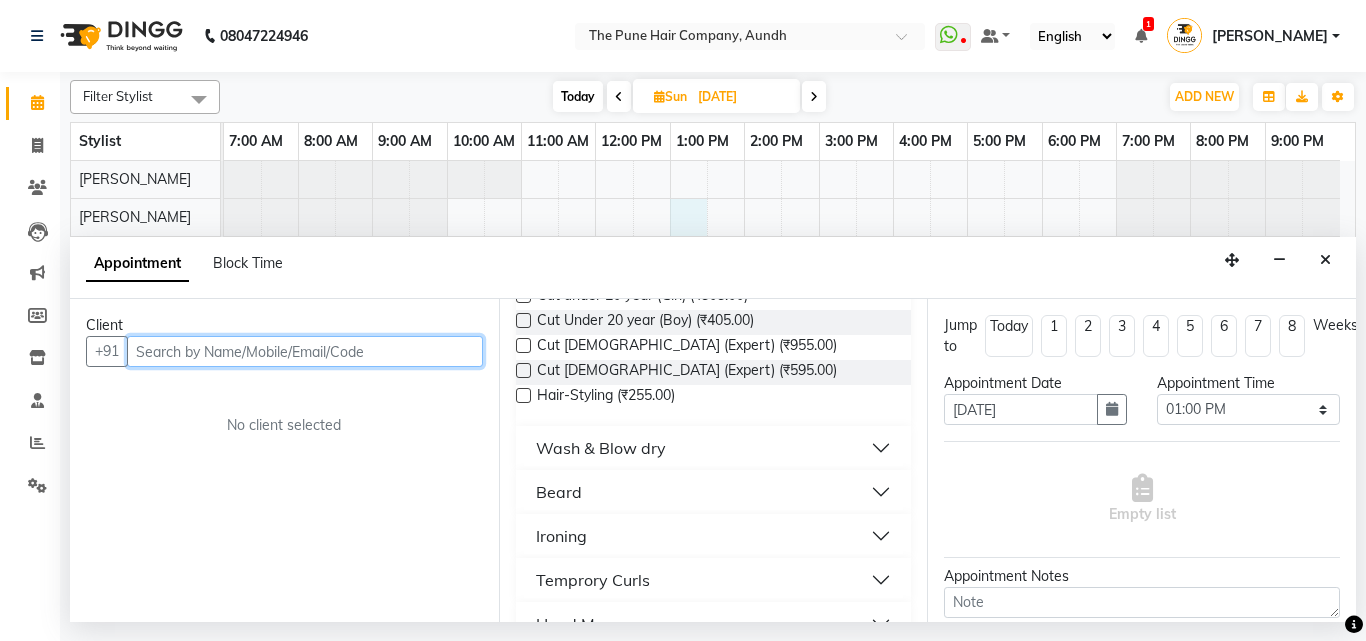 scroll, scrollTop: 300, scrollLeft: 0, axis: vertical 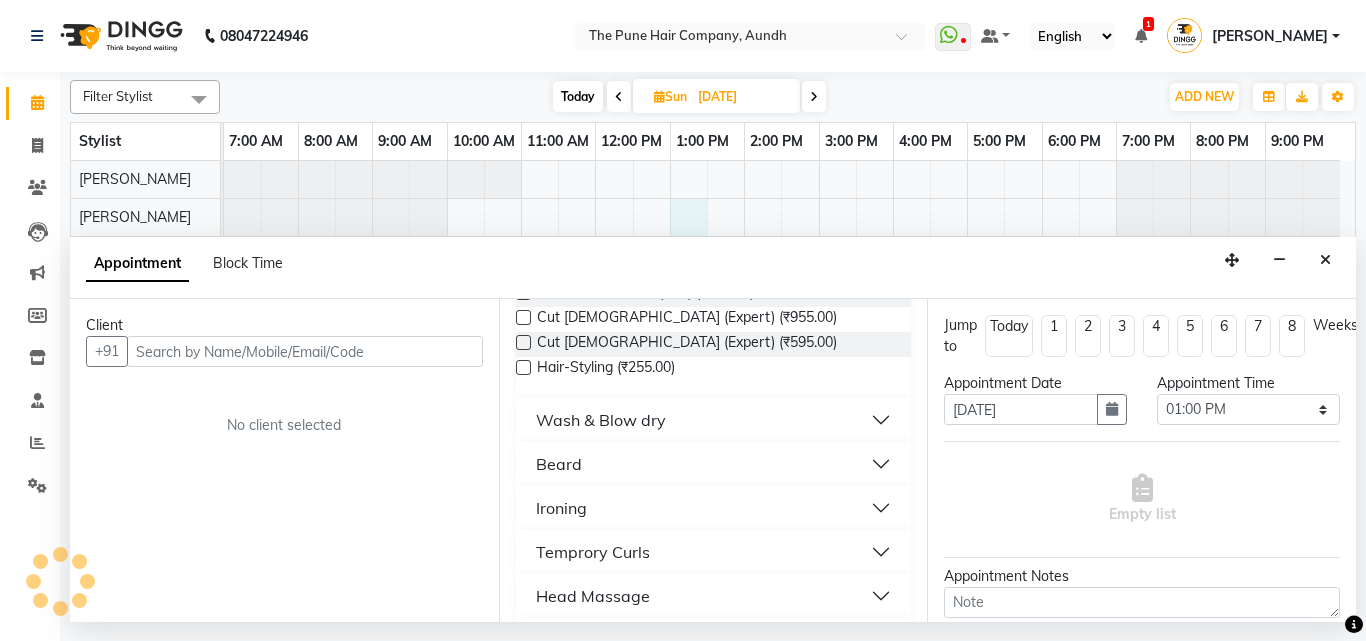 click at bounding box center [523, 317] 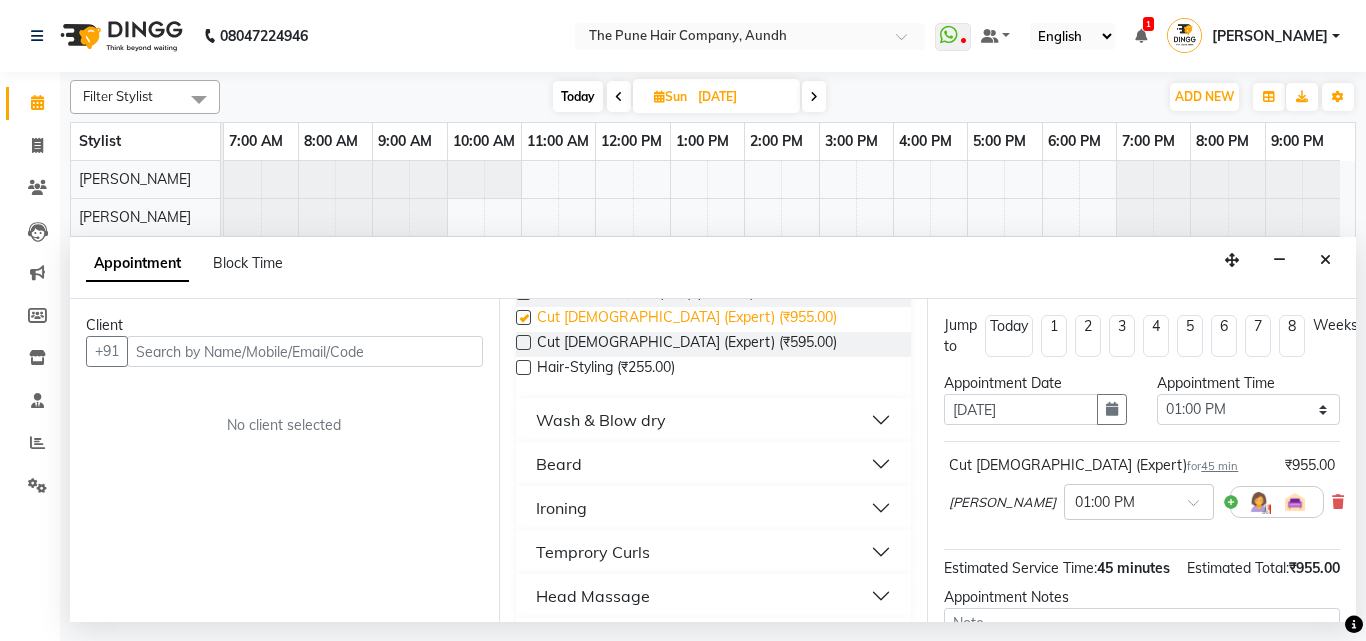 scroll, scrollTop: 6, scrollLeft: 0, axis: vertical 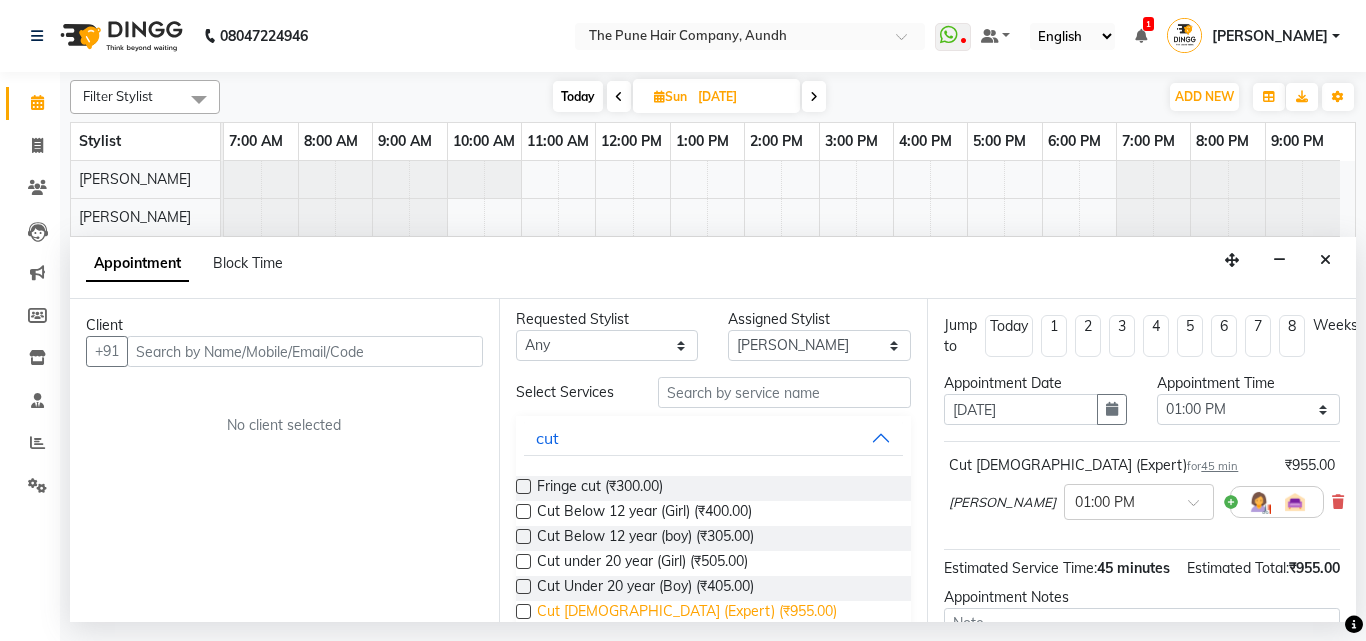 checkbox on "false" 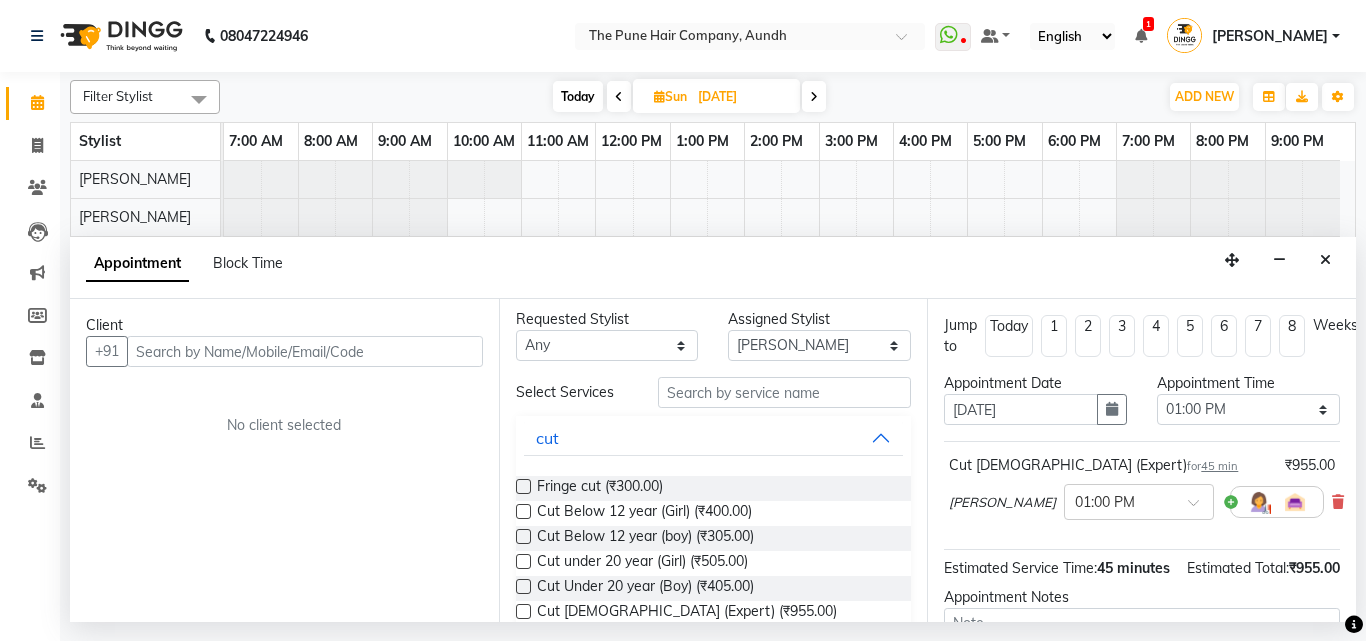 scroll, scrollTop: 0, scrollLeft: 0, axis: both 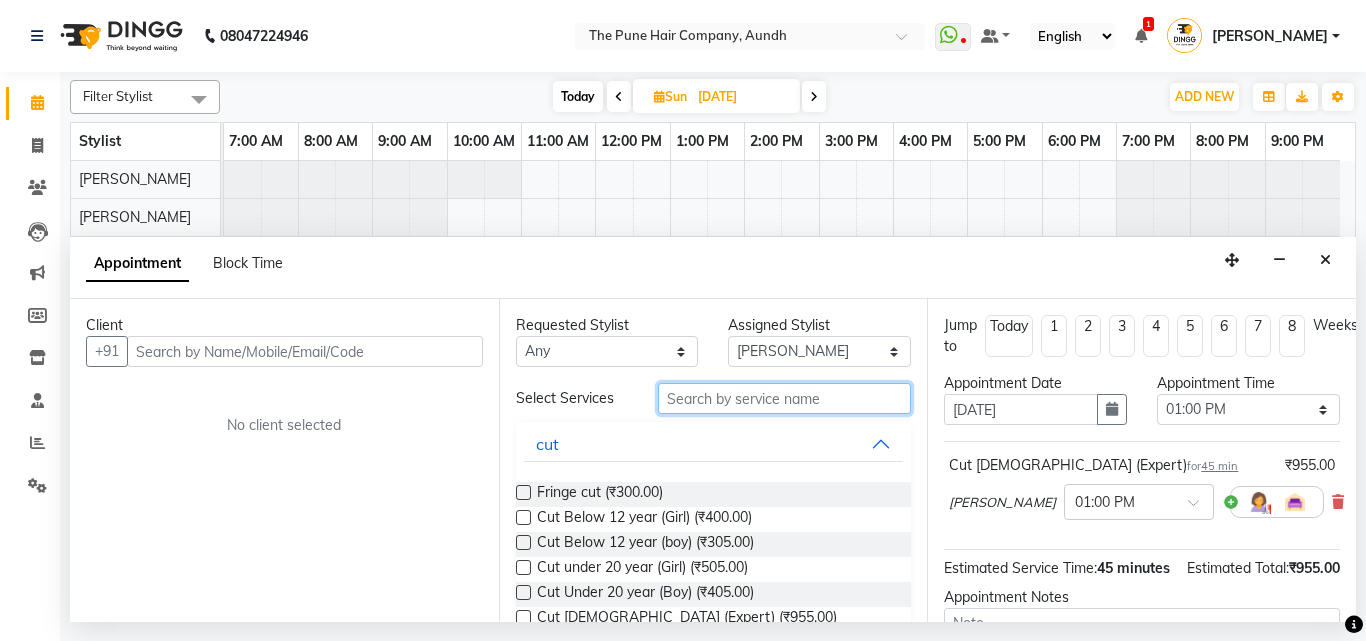 click at bounding box center (785, 398) 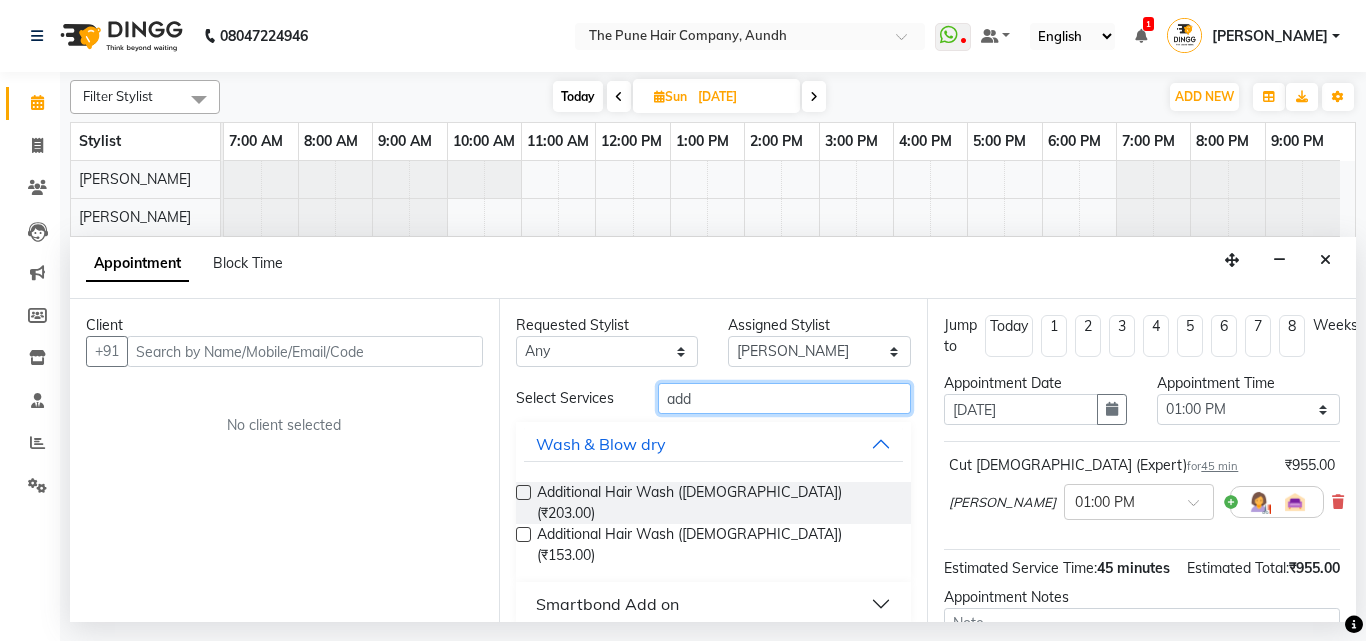 type on "add" 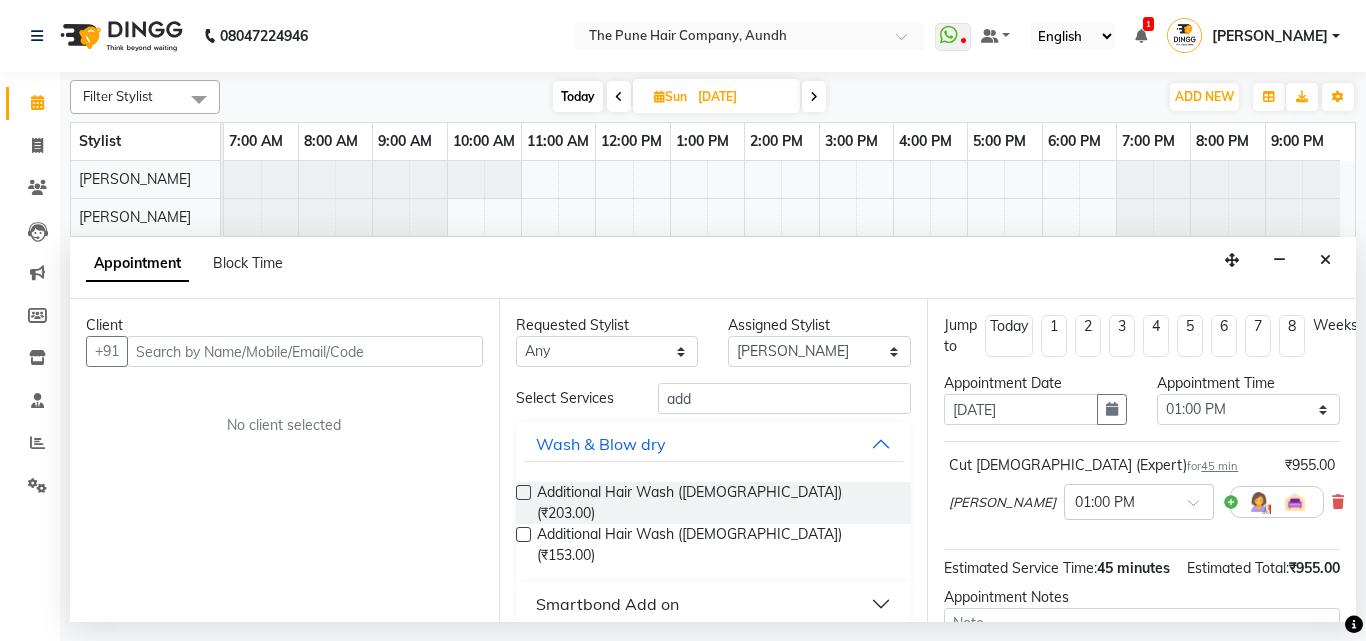 click at bounding box center [523, 492] 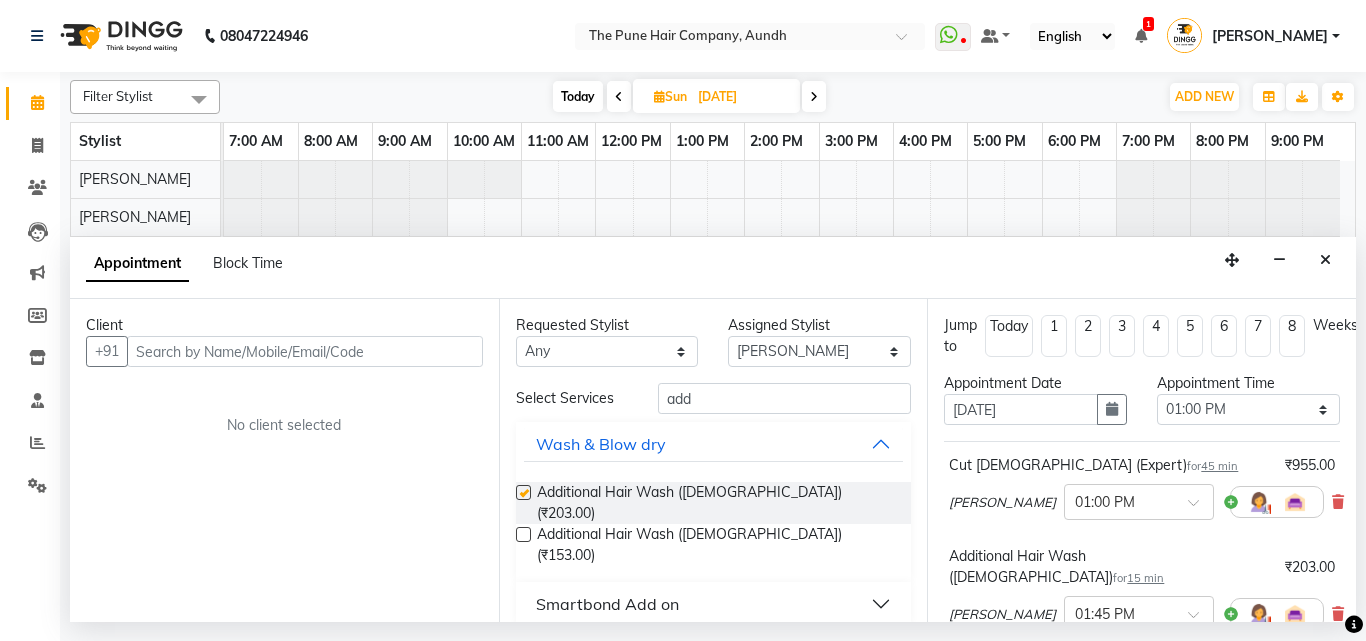 checkbox on "false" 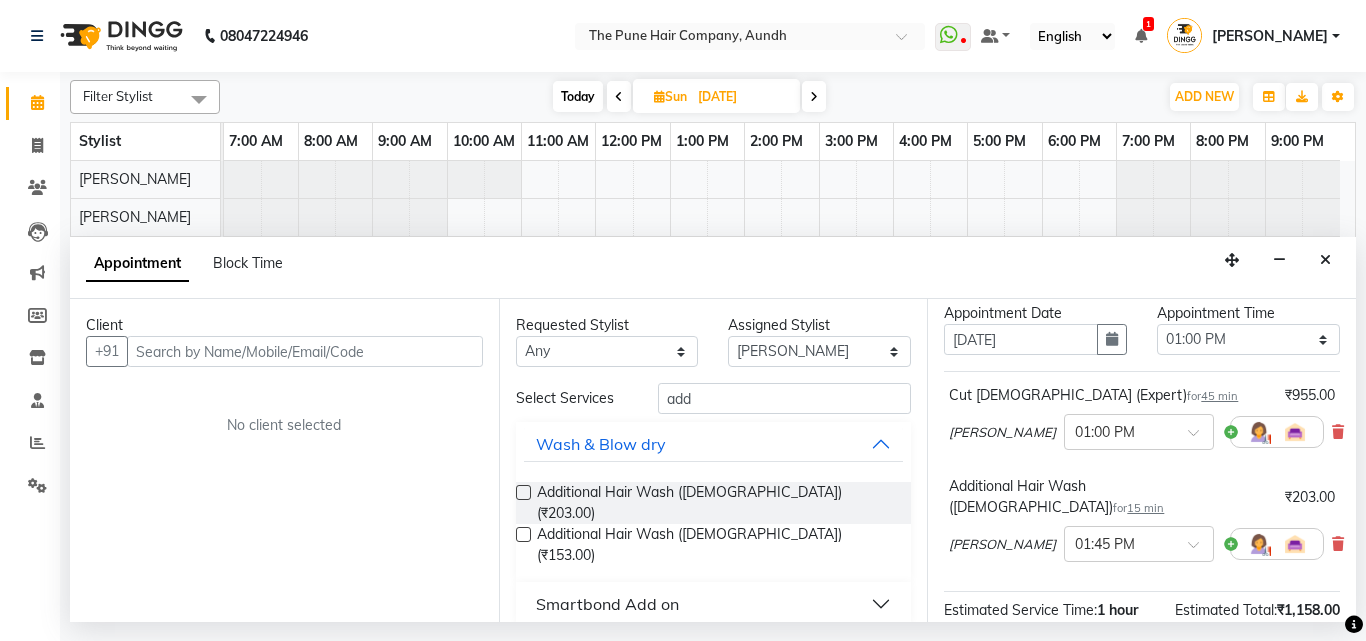 scroll, scrollTop: 100, scrollLeft: 0, axis: vertical 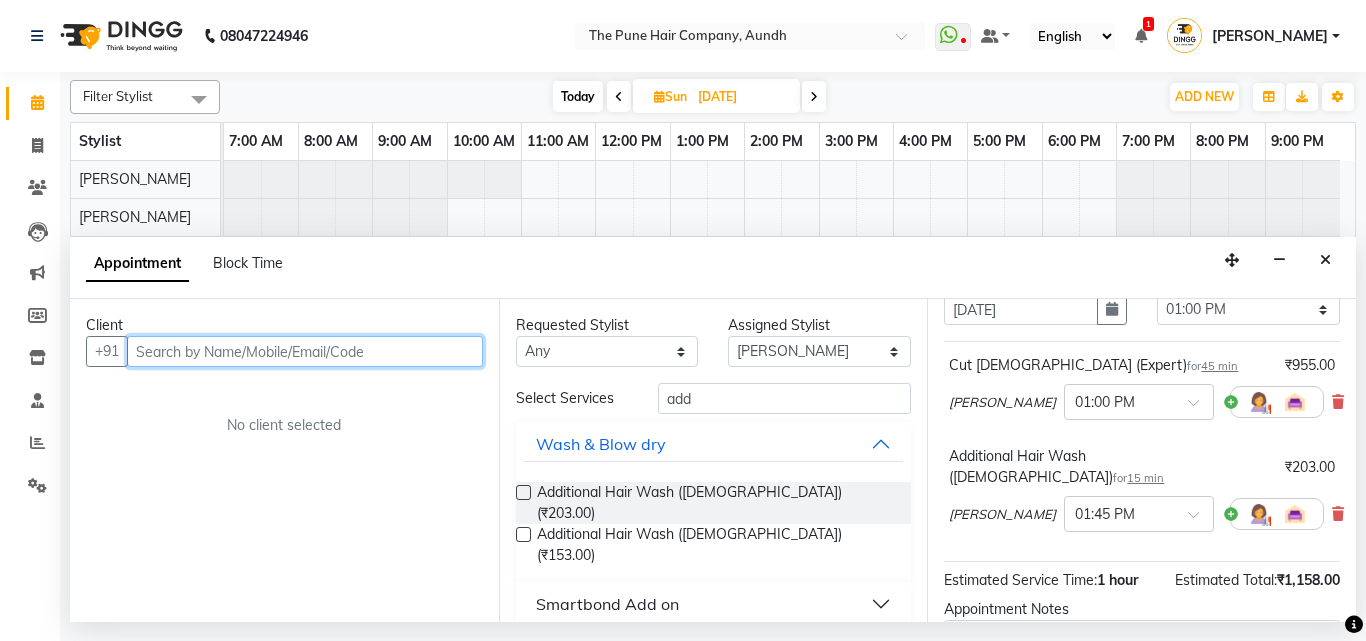 click at bounding box center [305, 351] 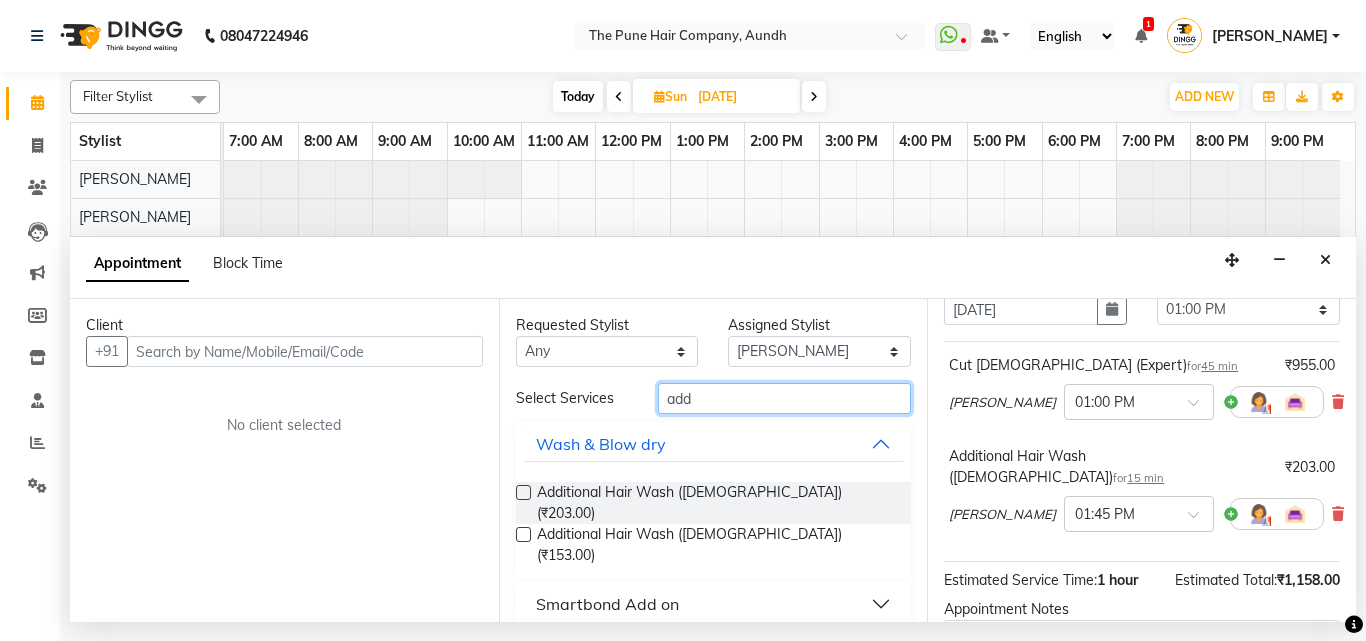 click on "add" at bounding box center [785, 398] 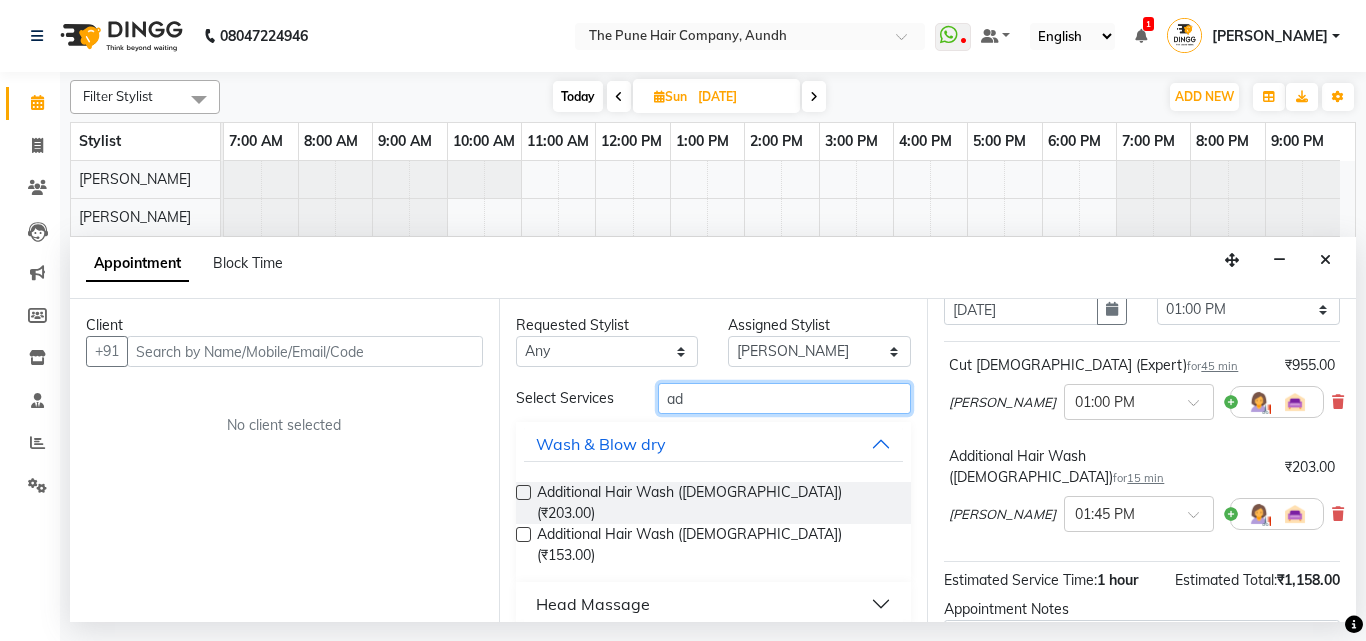 type on "a" 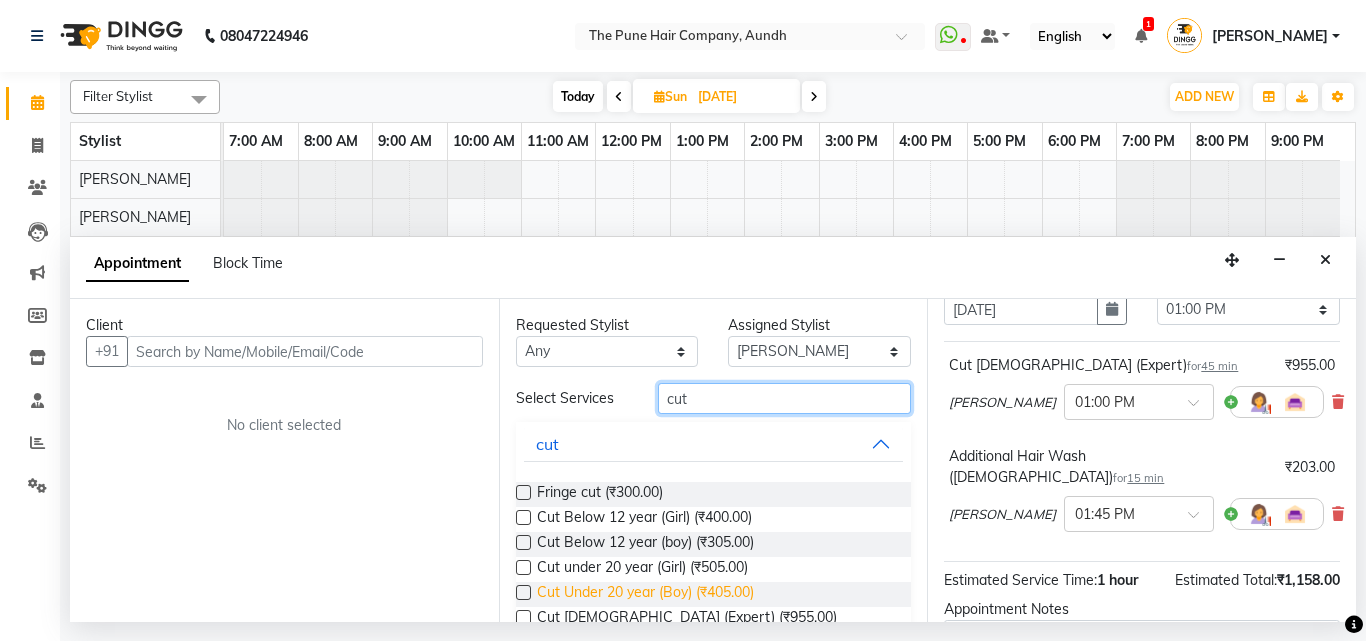 scroll, scrollTop: 98, scrollLeft: 0, axis: vertical 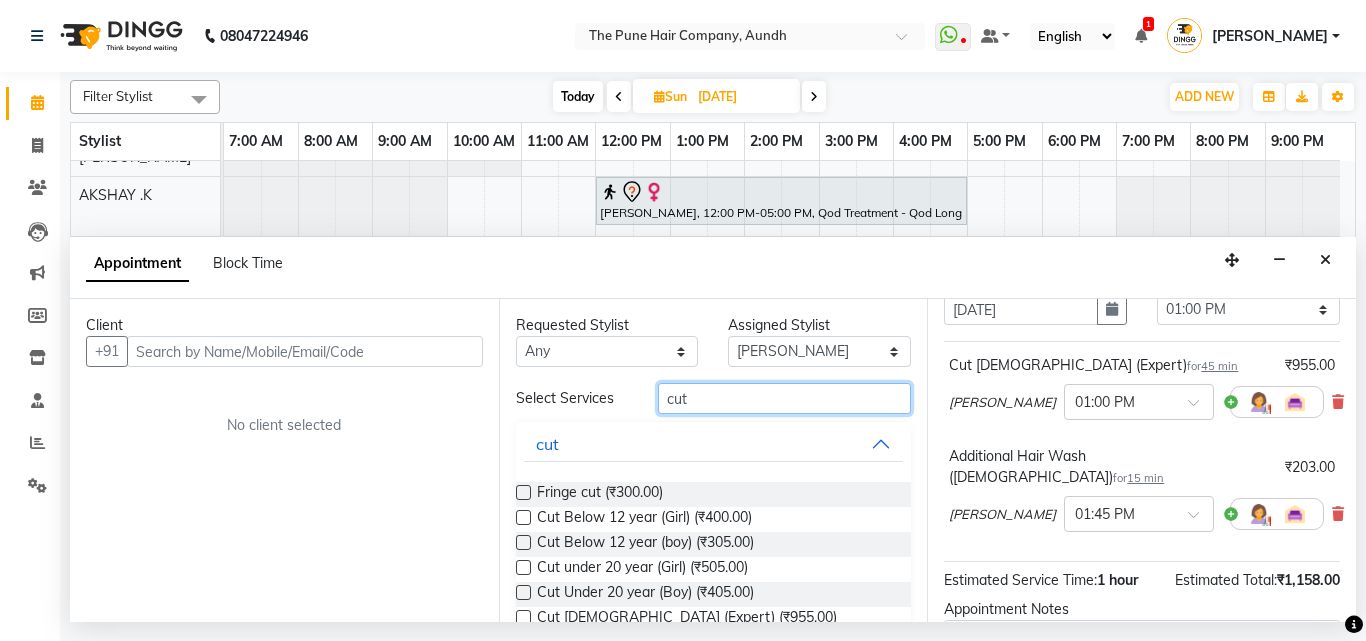 type on "cut" 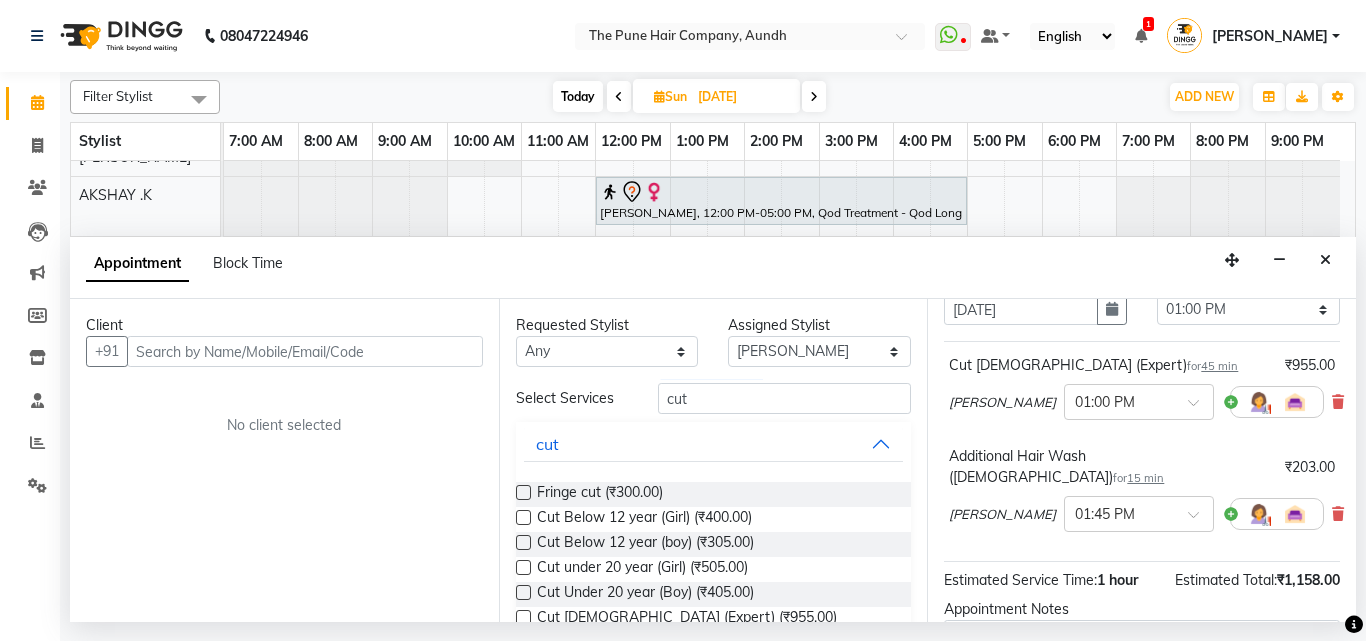 click at bounding box center [523, 617] 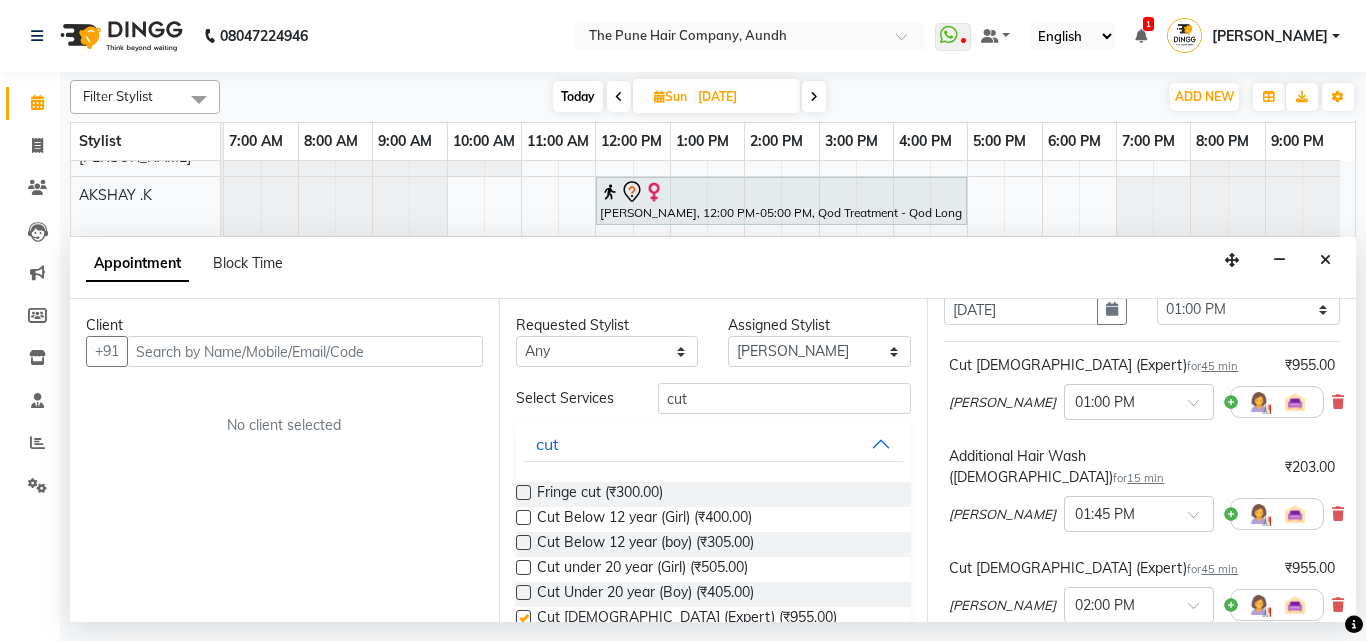 checkbox on "false" 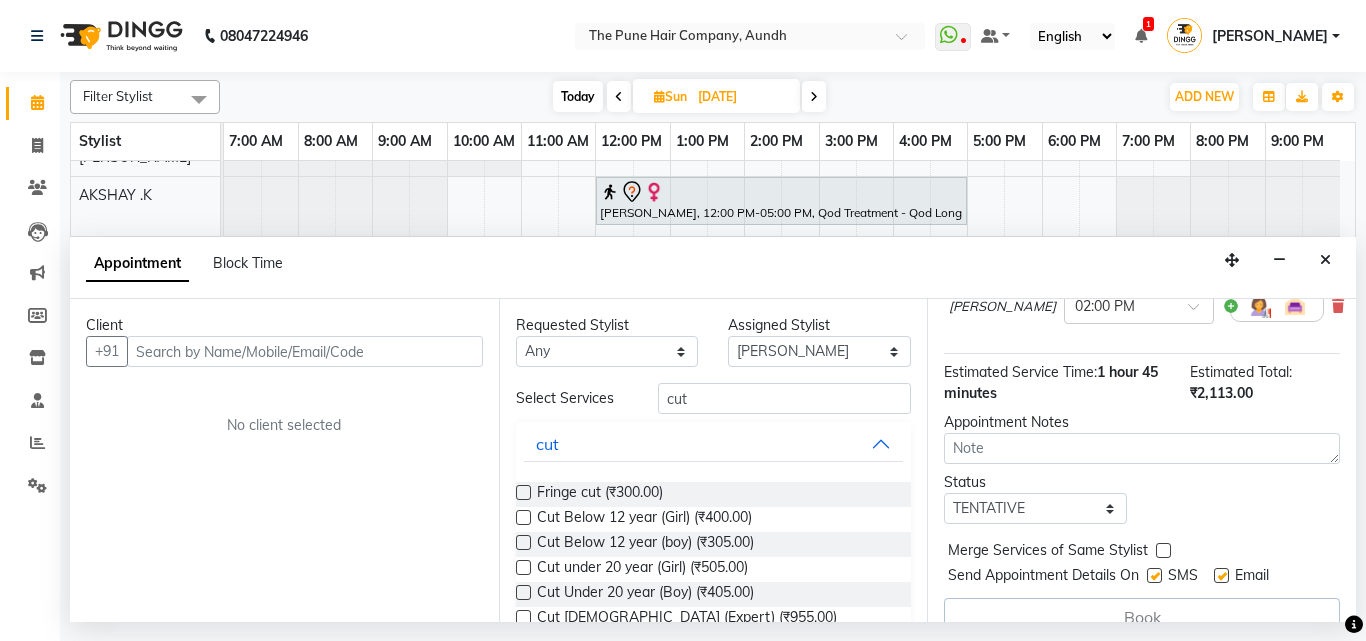 scroll, scrollTop: 400, scrollLeft: 0, axis: vertical 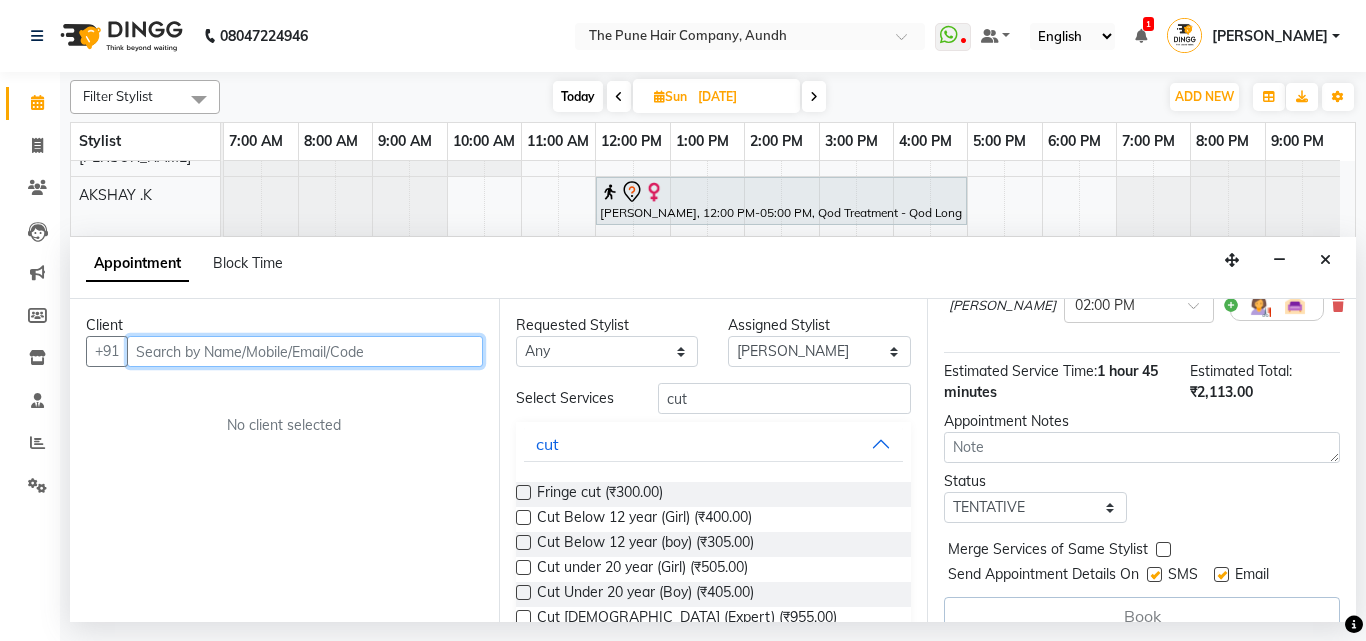 click at bounding box center [305, 351] 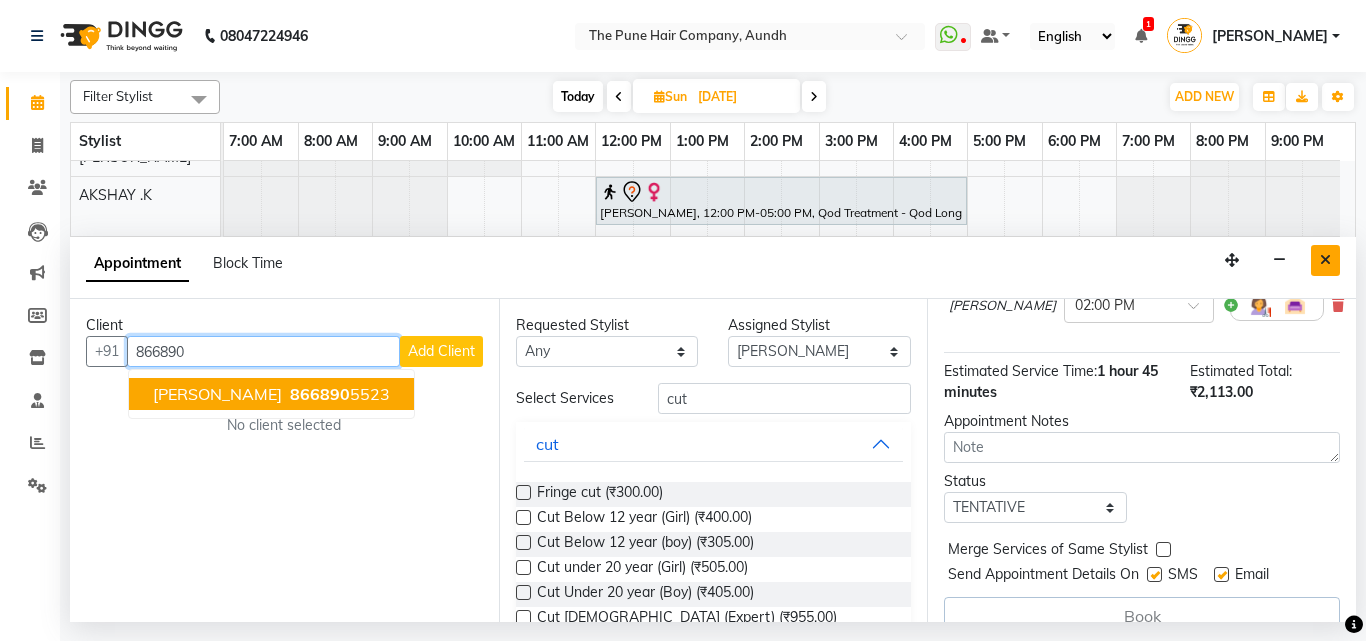 type on "866890" 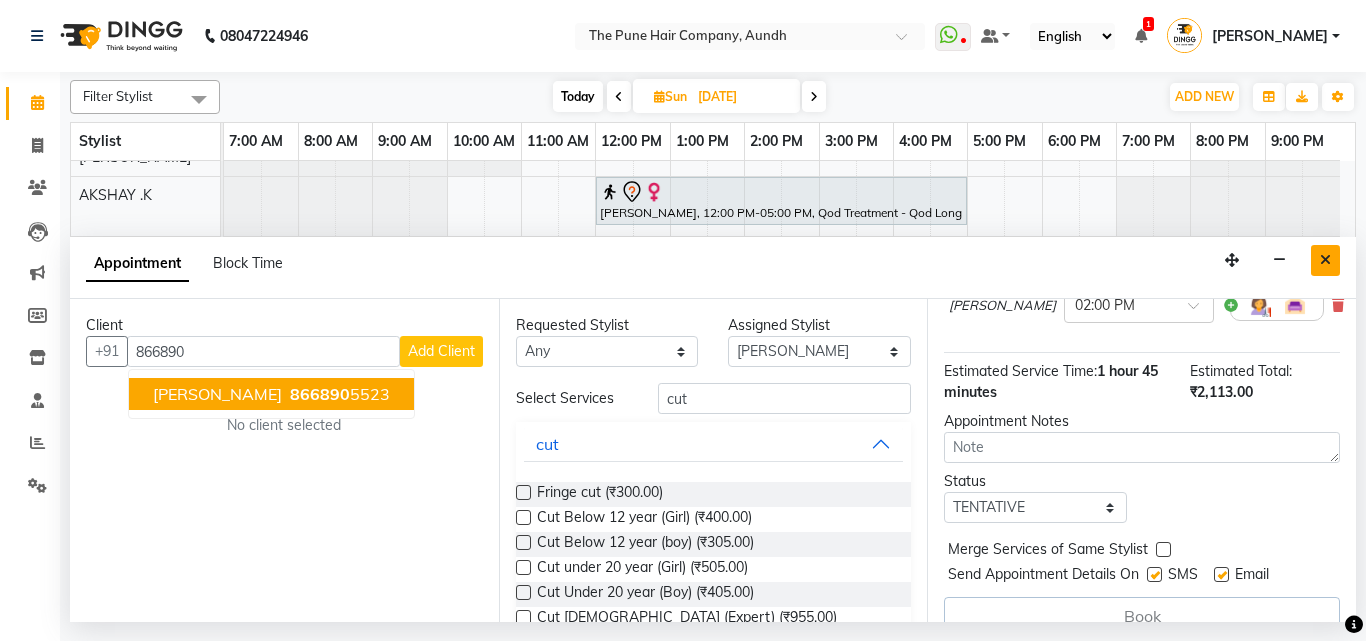 click at bounding box center (1325, 260) 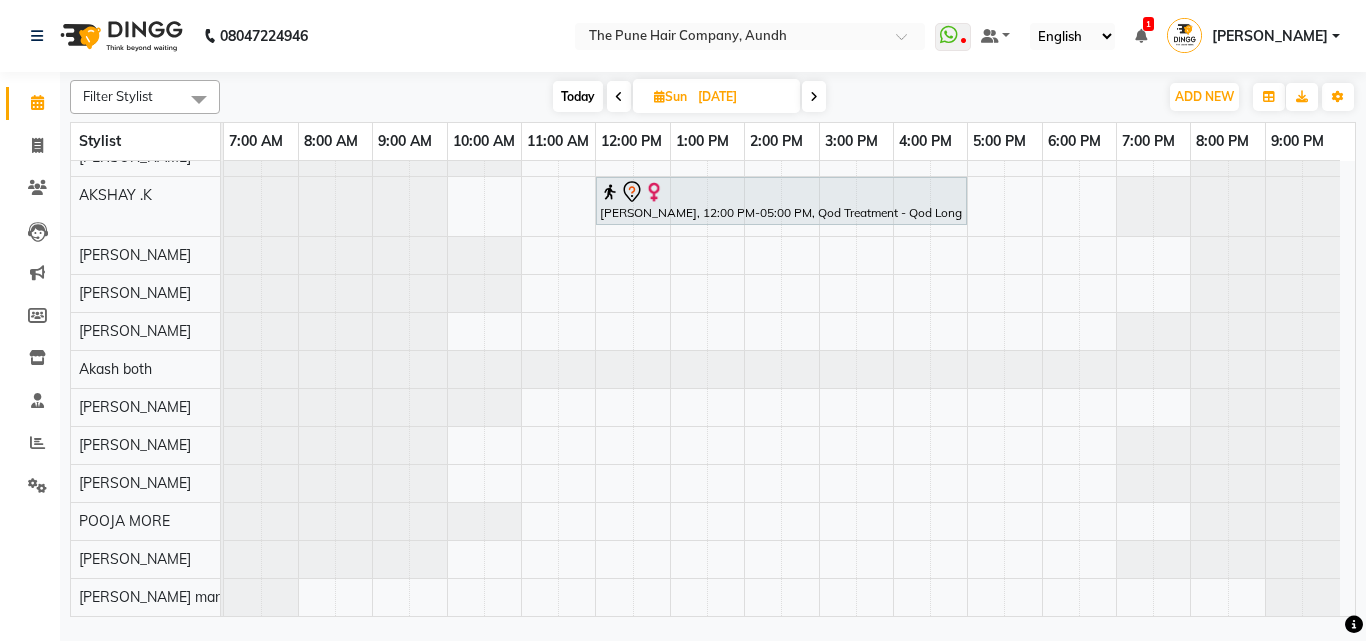 click on "Today" at bounding box center [578, 96] 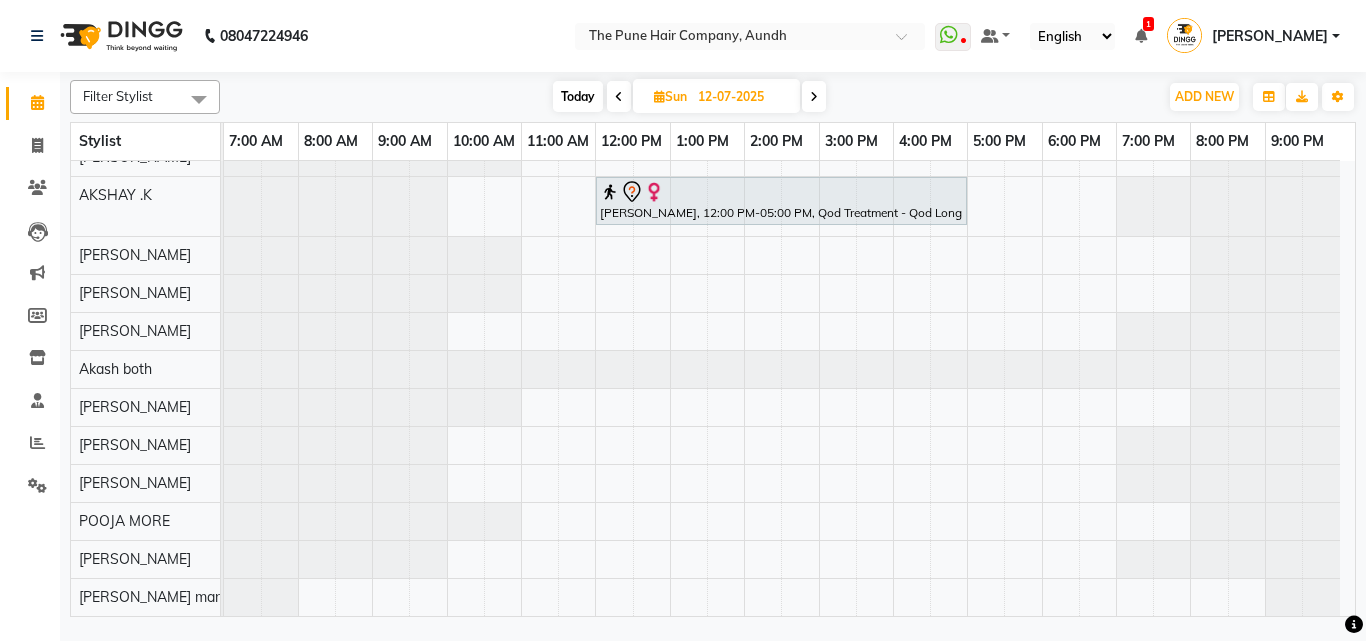 scroll, scrollTop: 76, scrollLeft: 0, axis: vertical 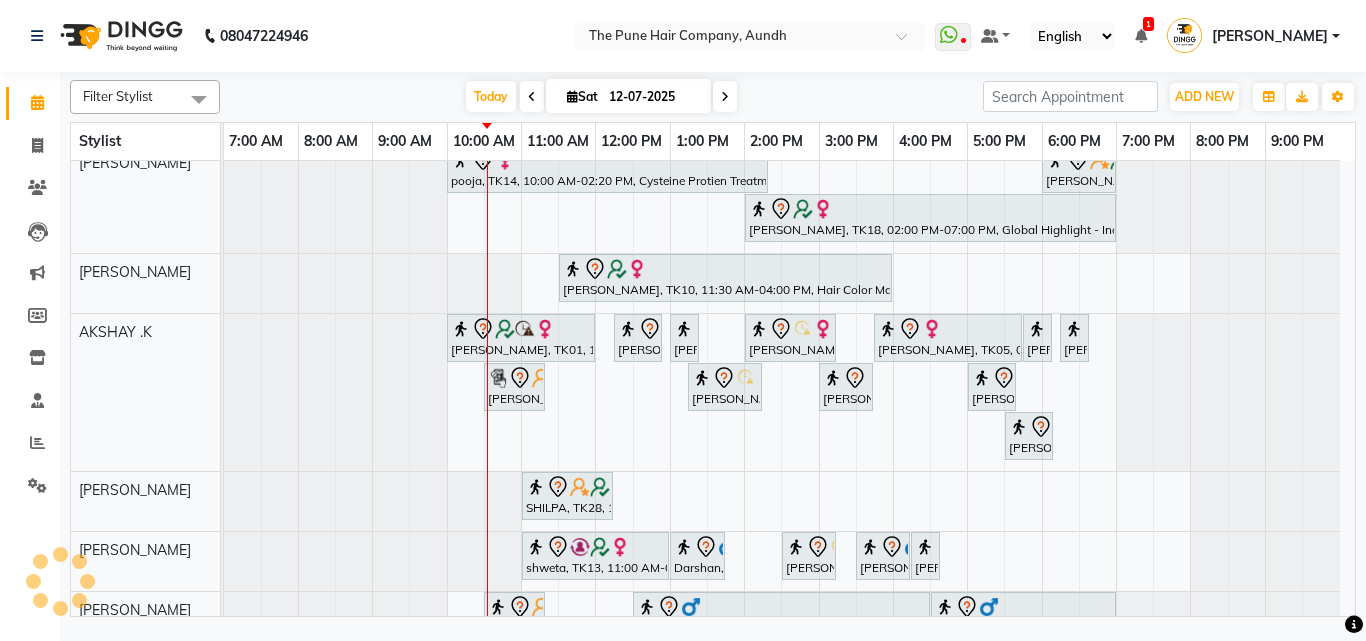 click at bounding box center (725, 97) 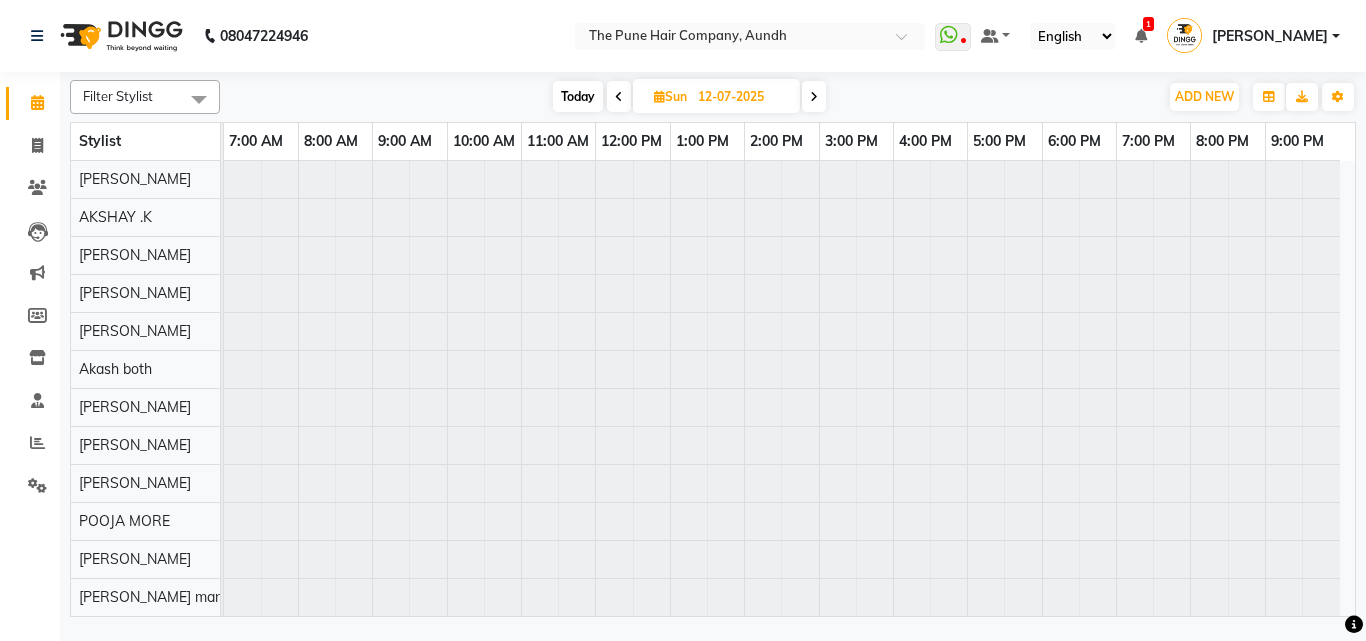 type on "[DATE]" 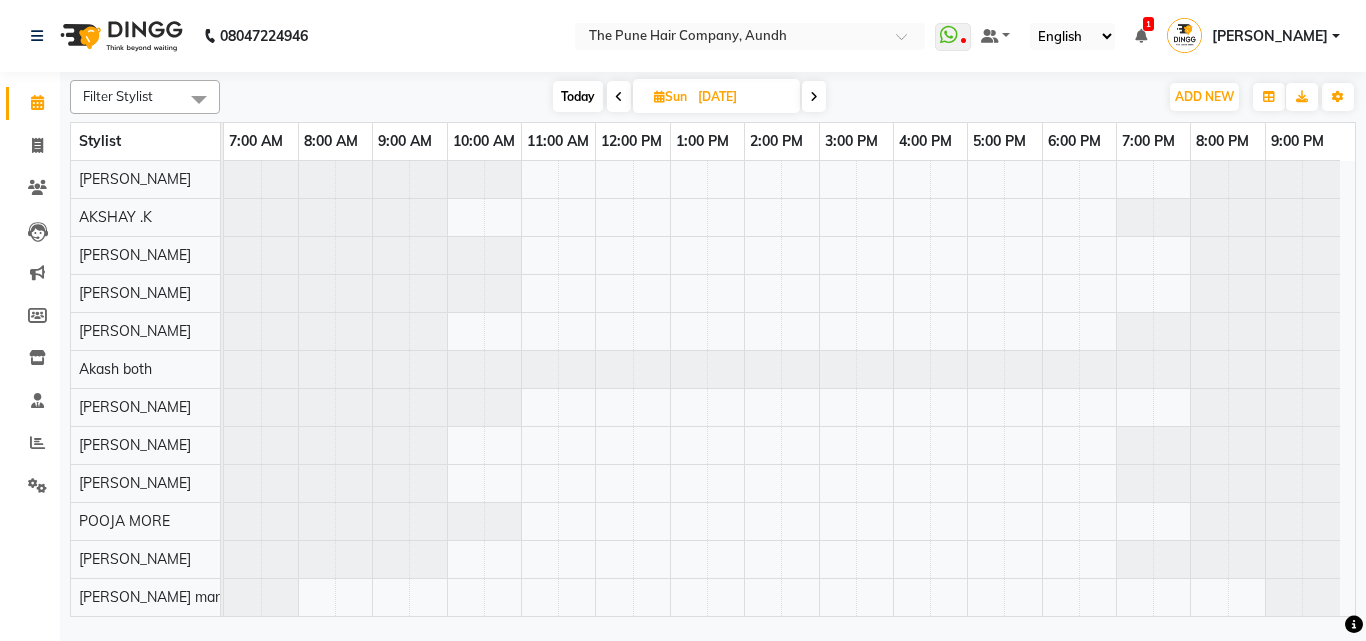 scroll, scrollTop: 76, scrollLeft: 0, axis: vertical 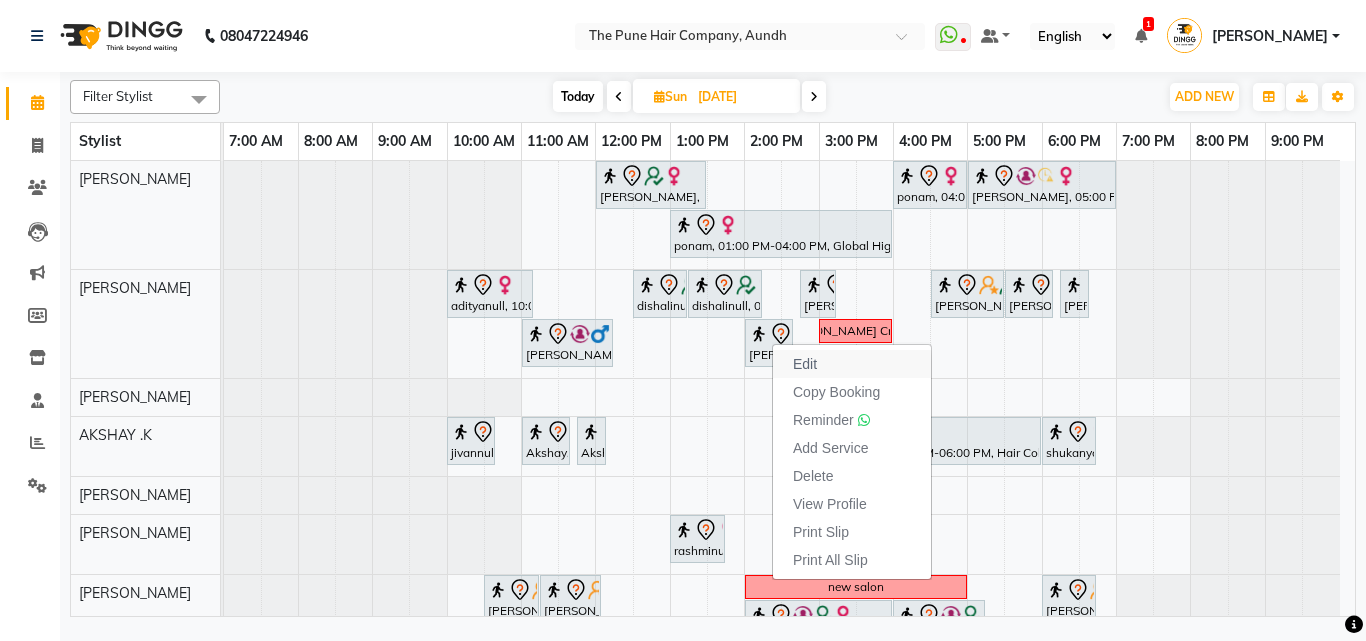 click on "Edit" at bounding box center [805, 364] 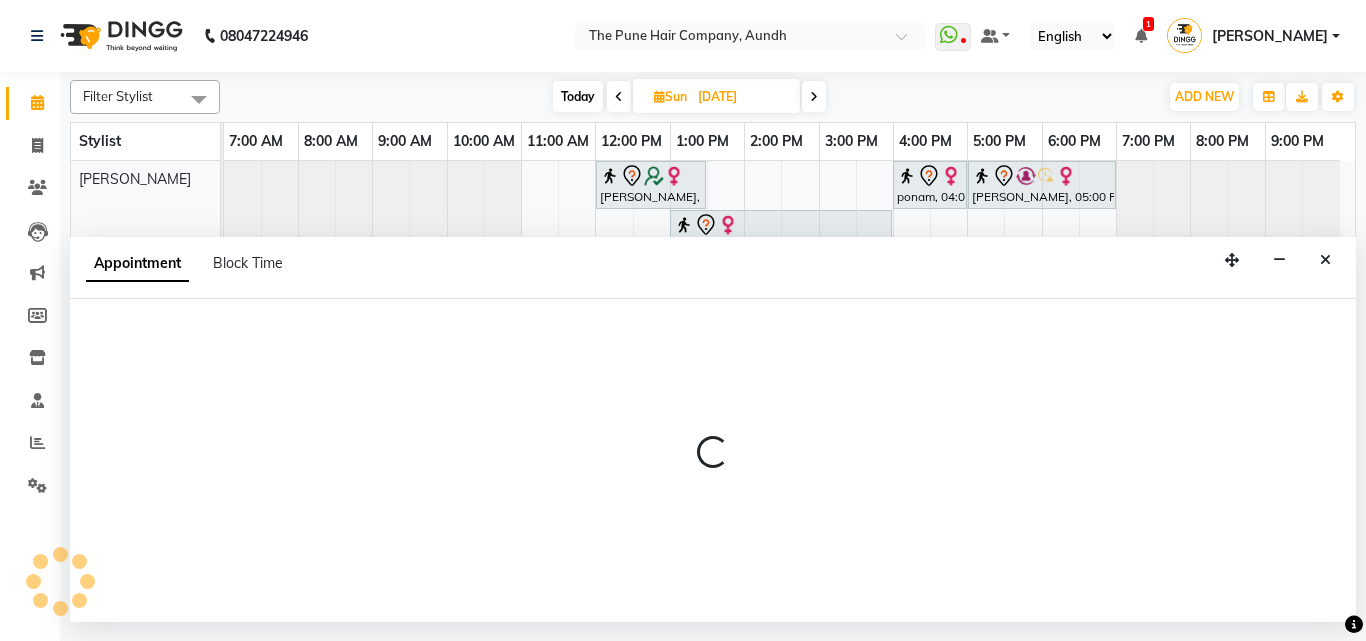 select on "tentative" 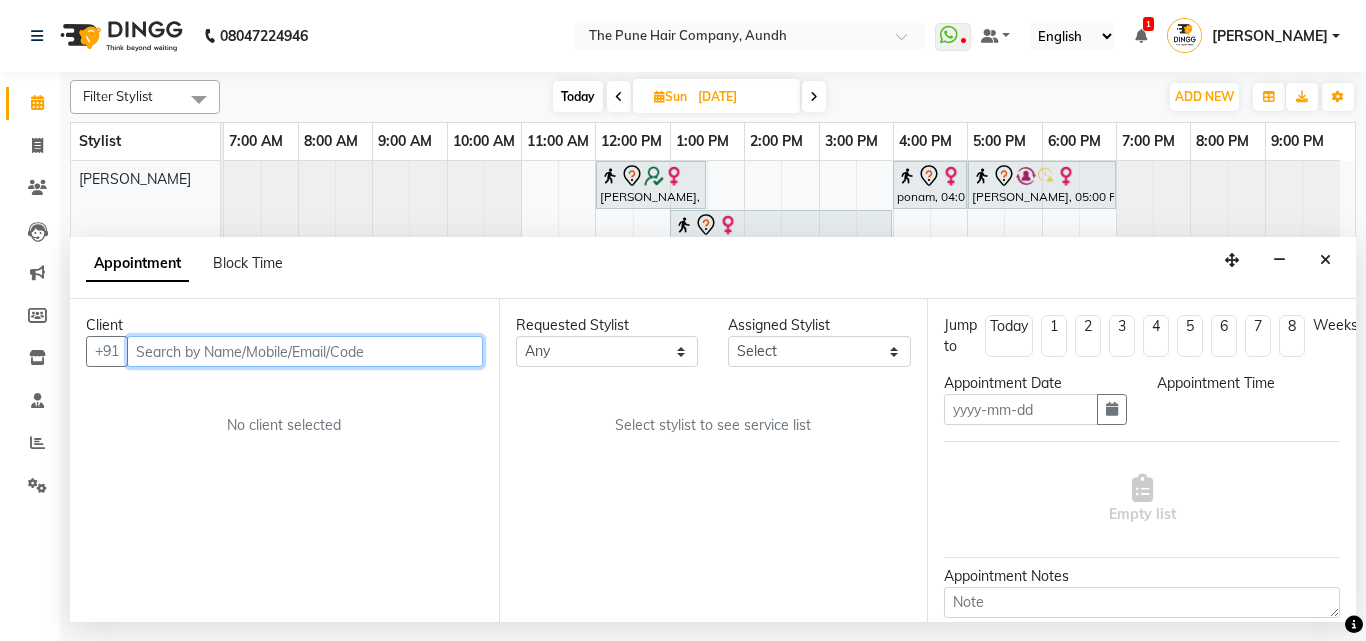 type on "[DATE]" 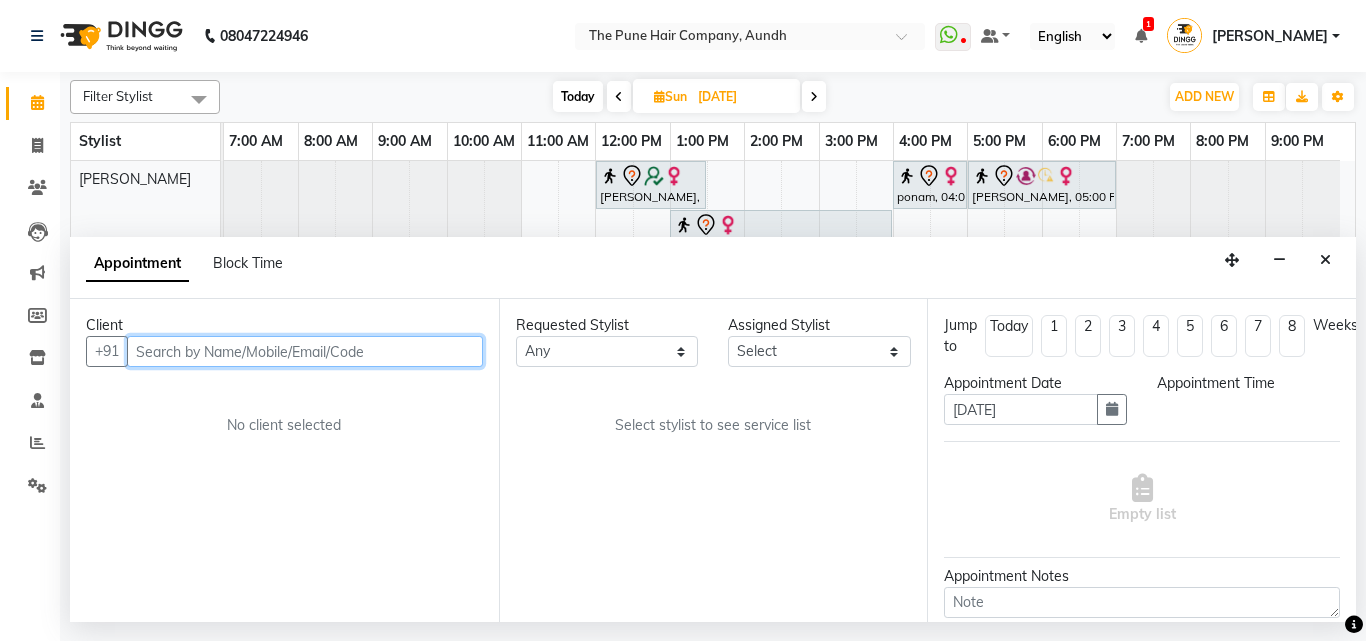 select on "840" 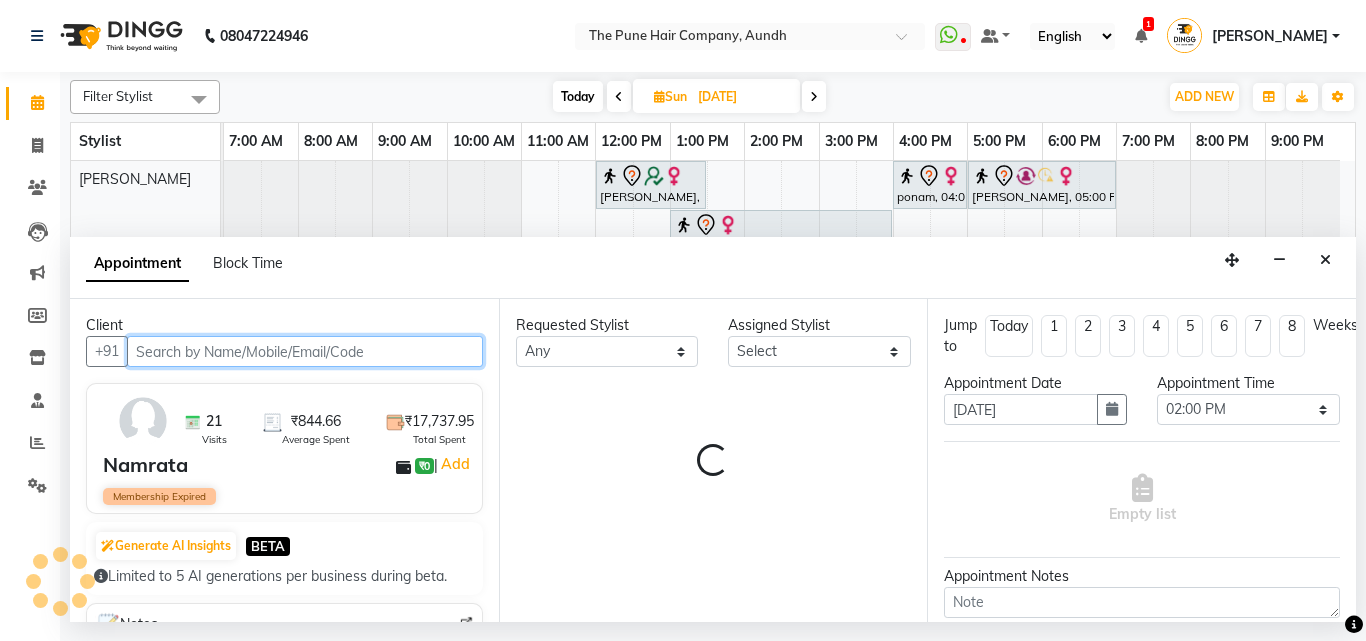 select on "3339" 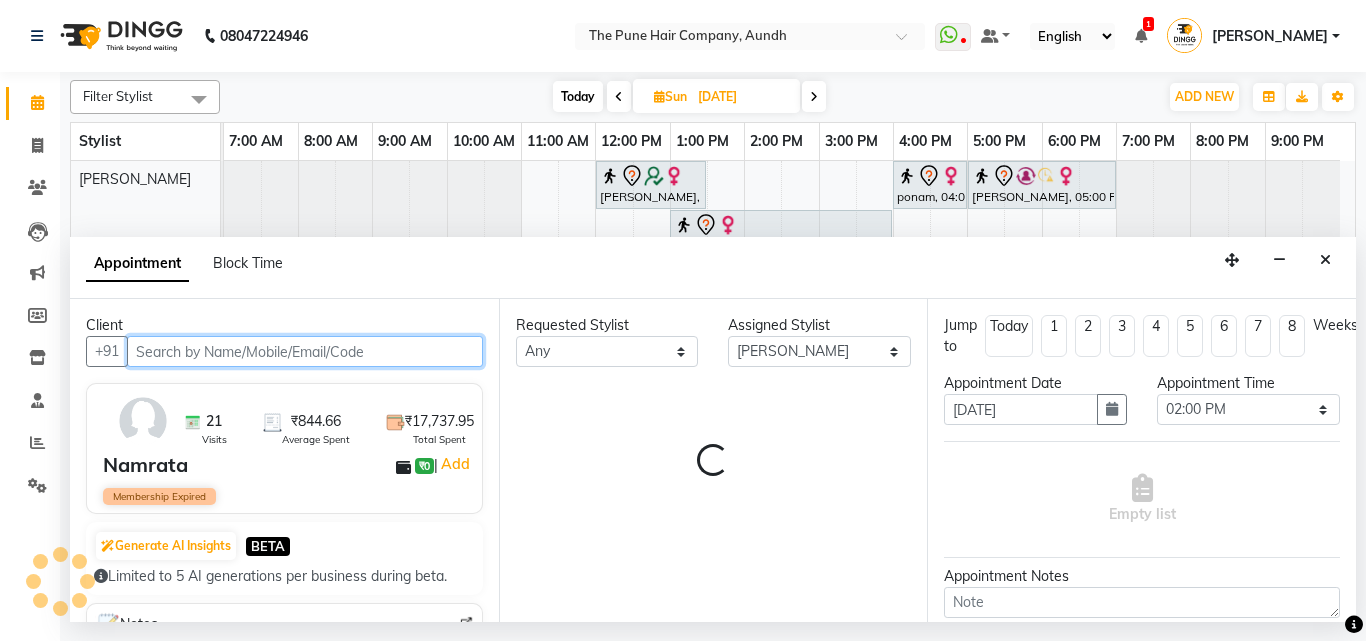 select on "660" 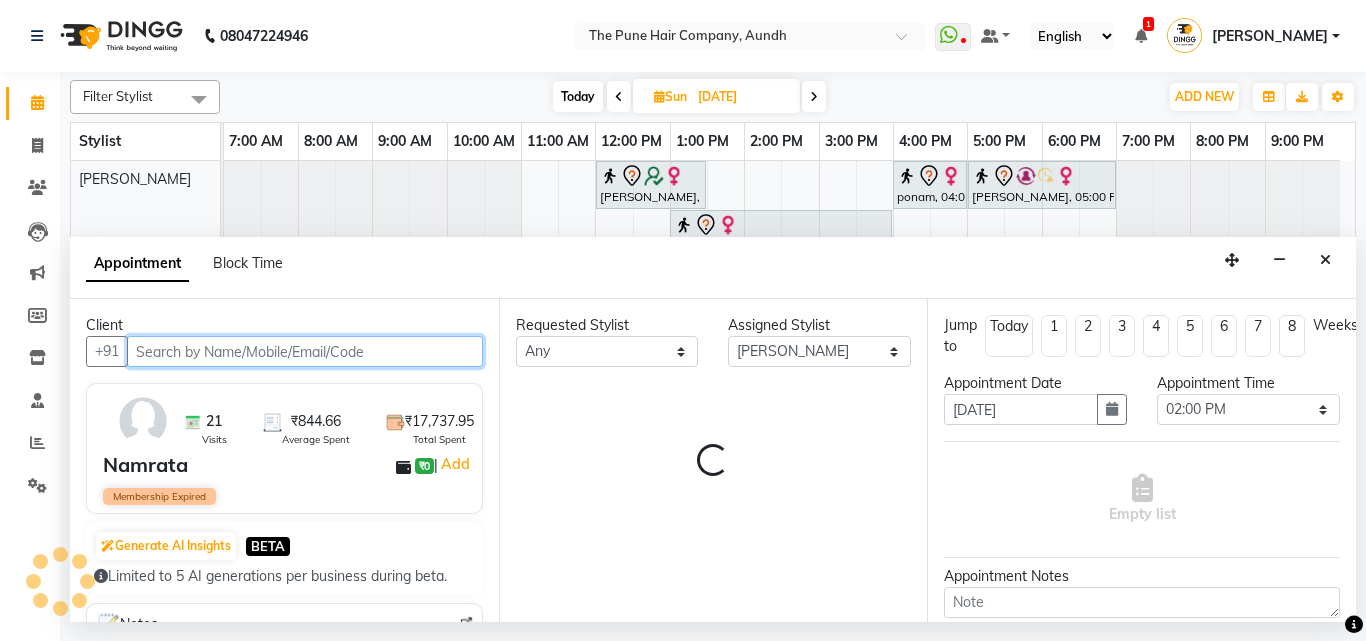 select on "660" 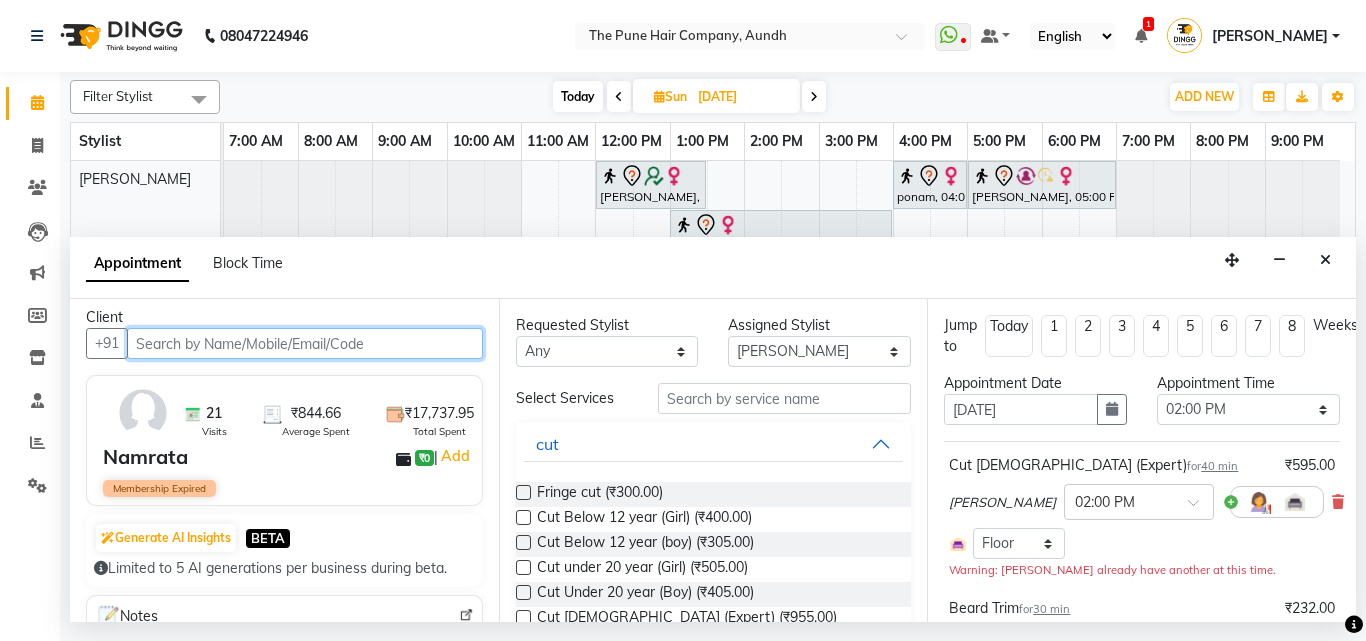 scroll, scrollTop: 0, scrollLeft: 0, axis: both 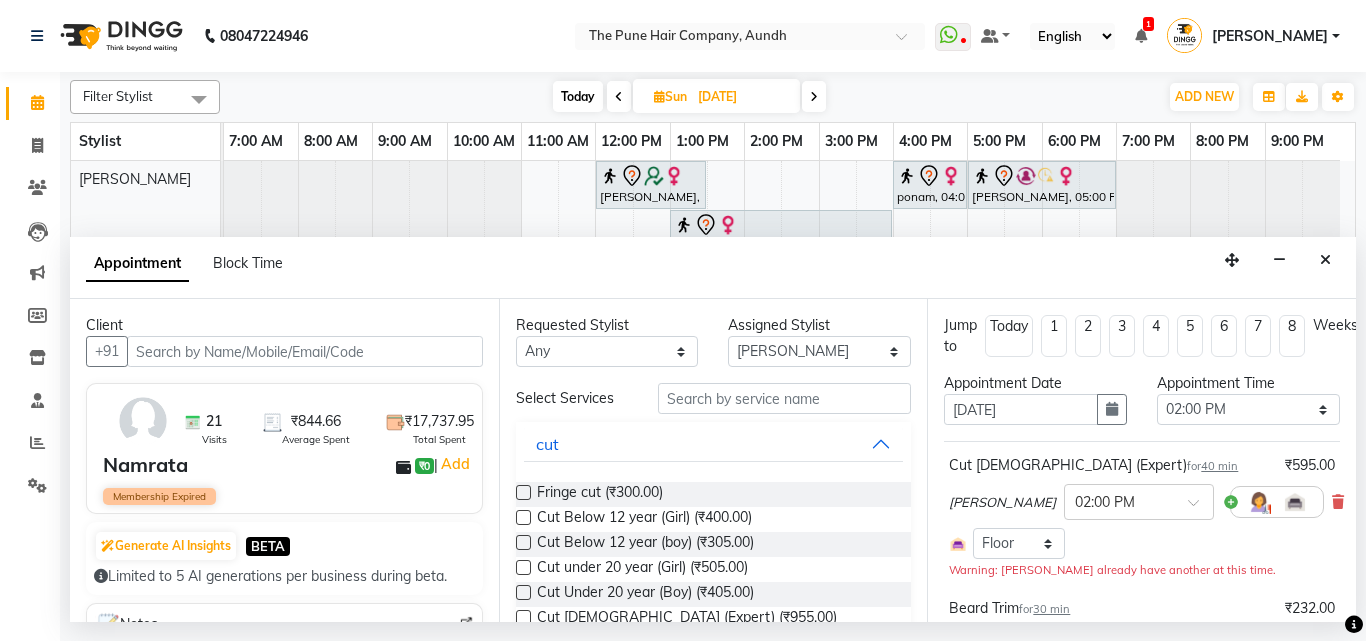 click at bounding box center [143, 421] 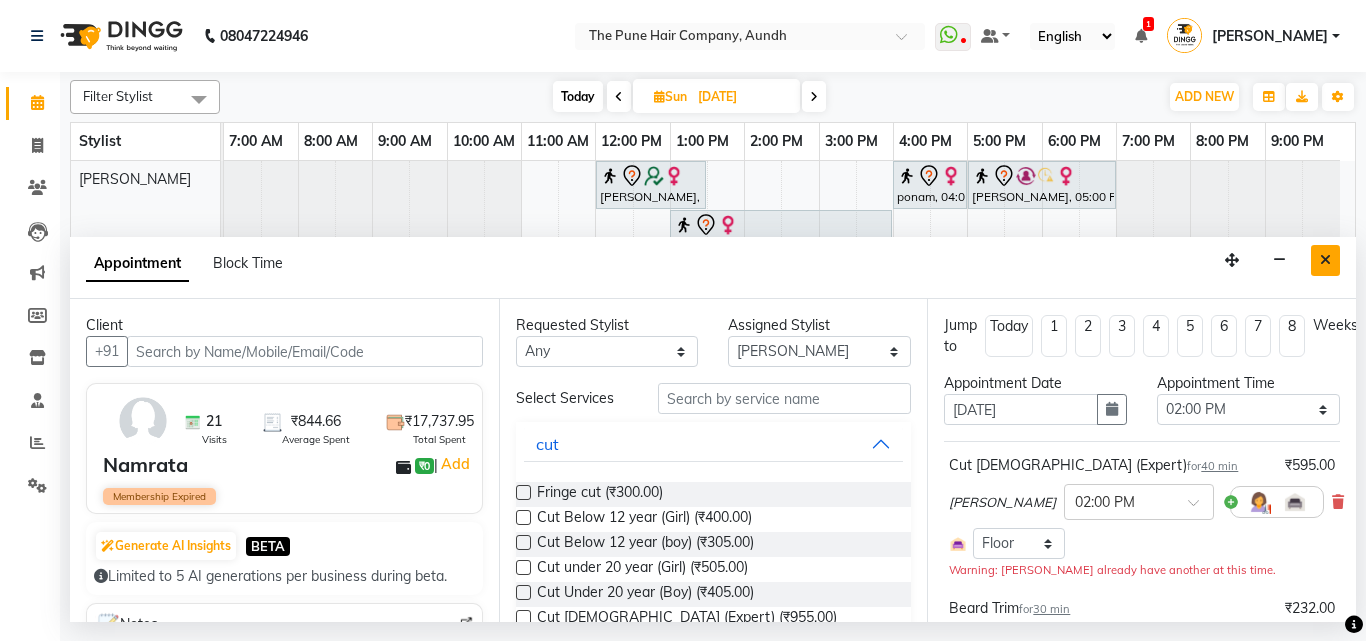 click at bounding box center [1325, 260] 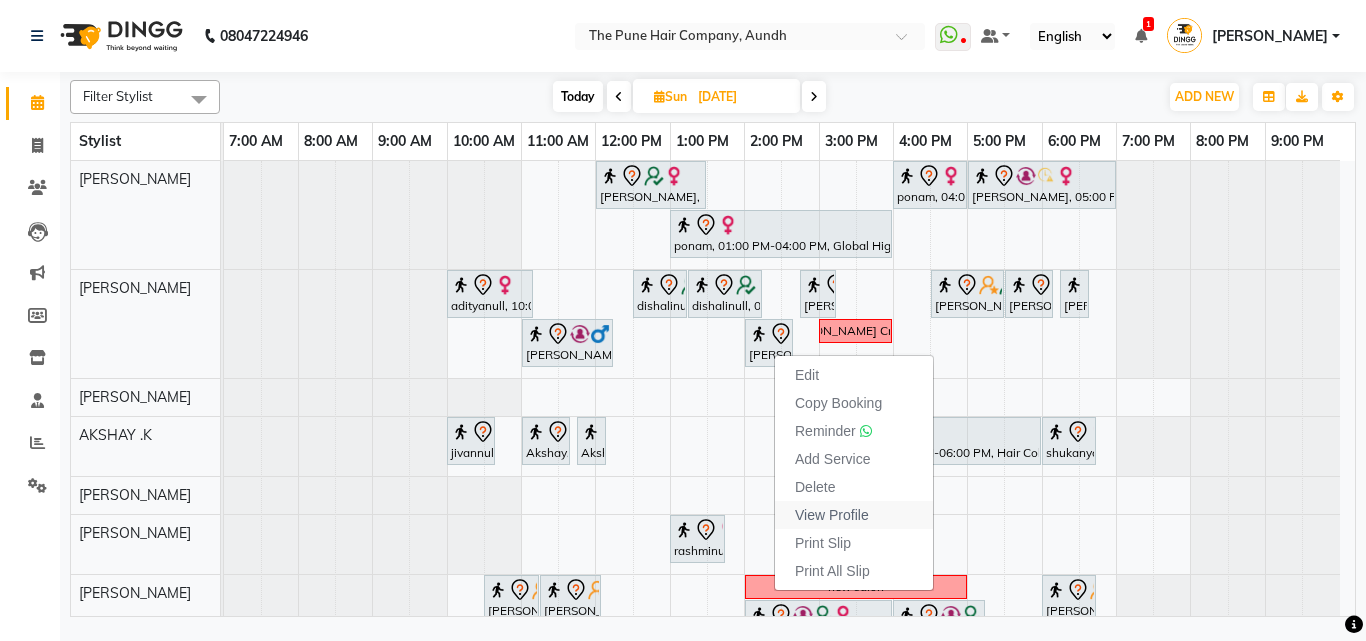 click on "View Profile" at bounding box center (832, 515) 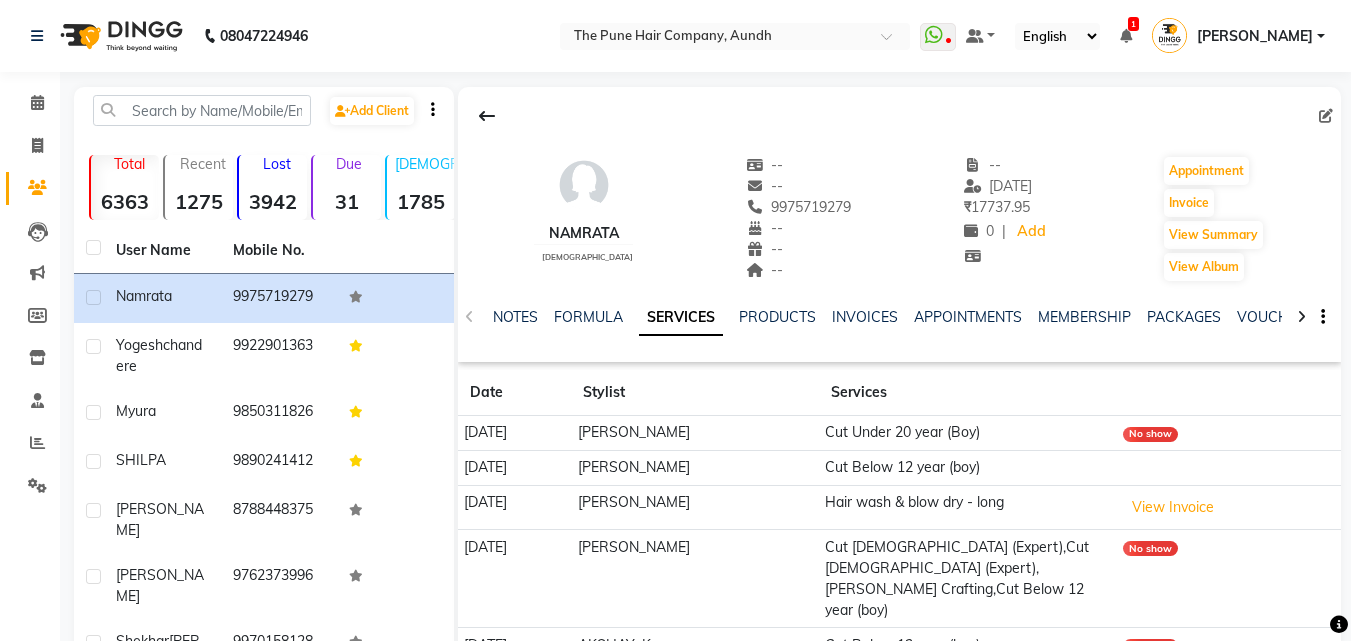 drag, startPoint x: 752, startPoint y: 200, endPoint x: 848, endPoint y: 208, distance: 96.332756 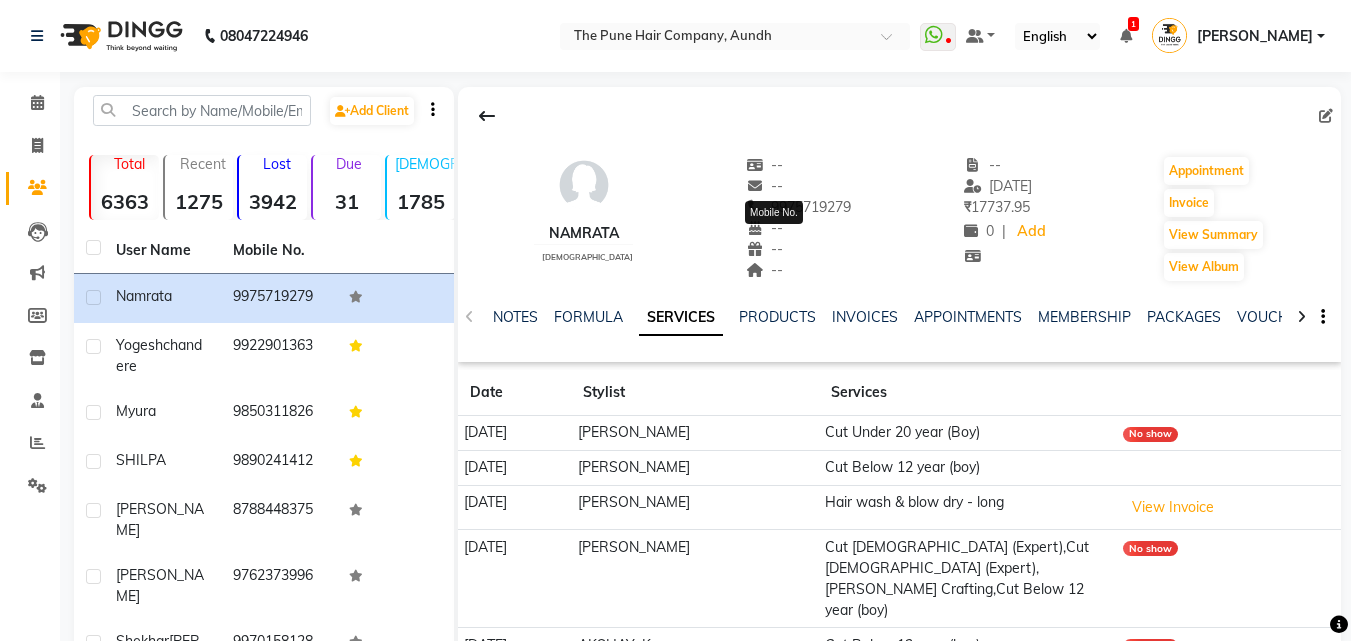 drag, startPoint x: 863, startPoint y: 239, endPoint x: 827, endPoint y: 201, distance: 52.34501 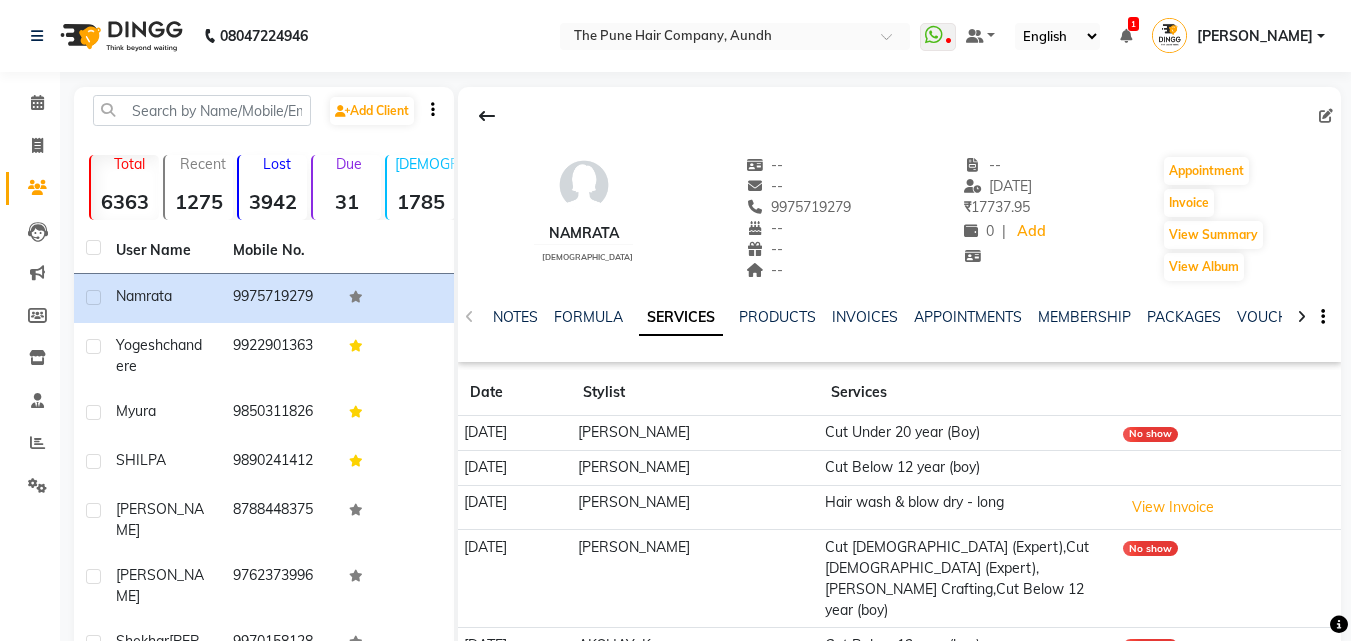 drag, startPoint x: 746, startPoint y: 201, endPoint x: 868, endPoint y: 222, distance: 123.79418 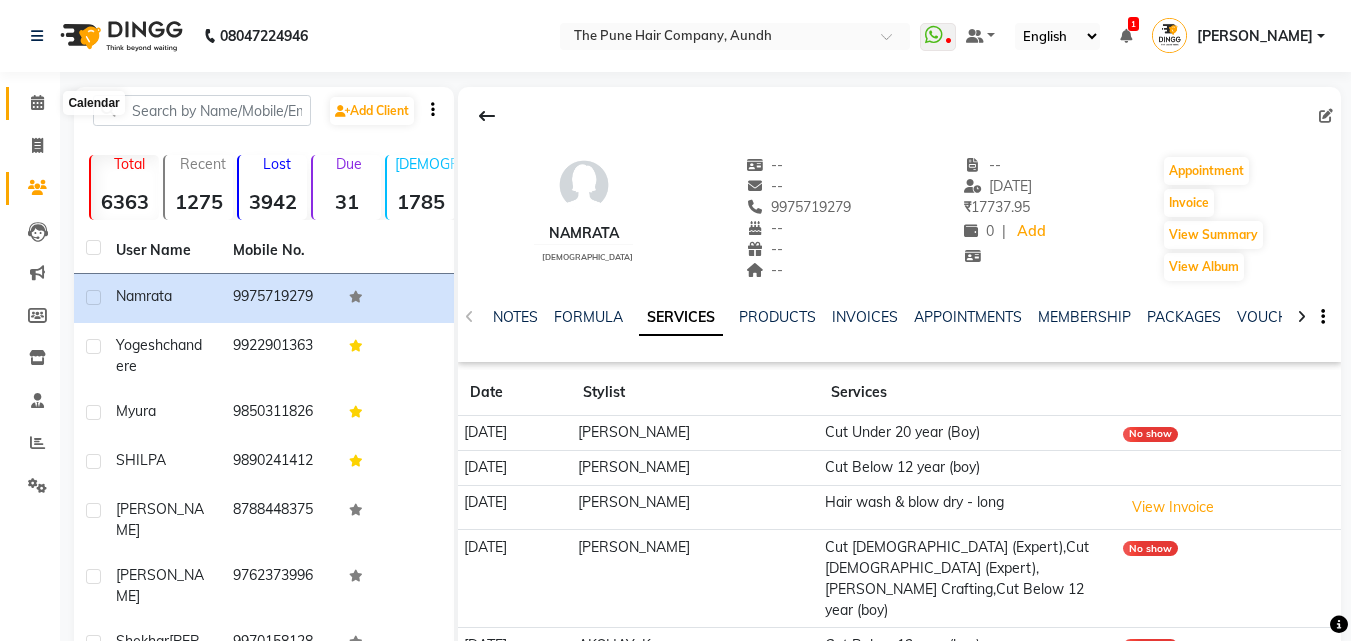 click 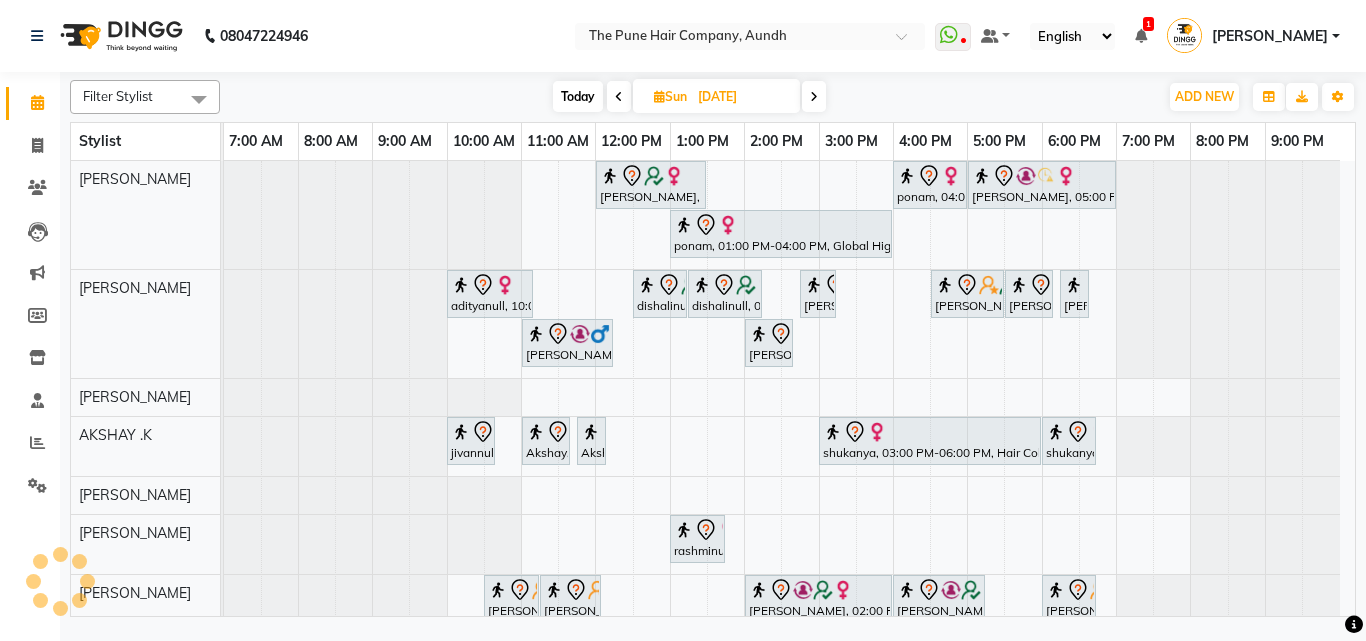 click on "Sun" at bounding box center (670, 96) 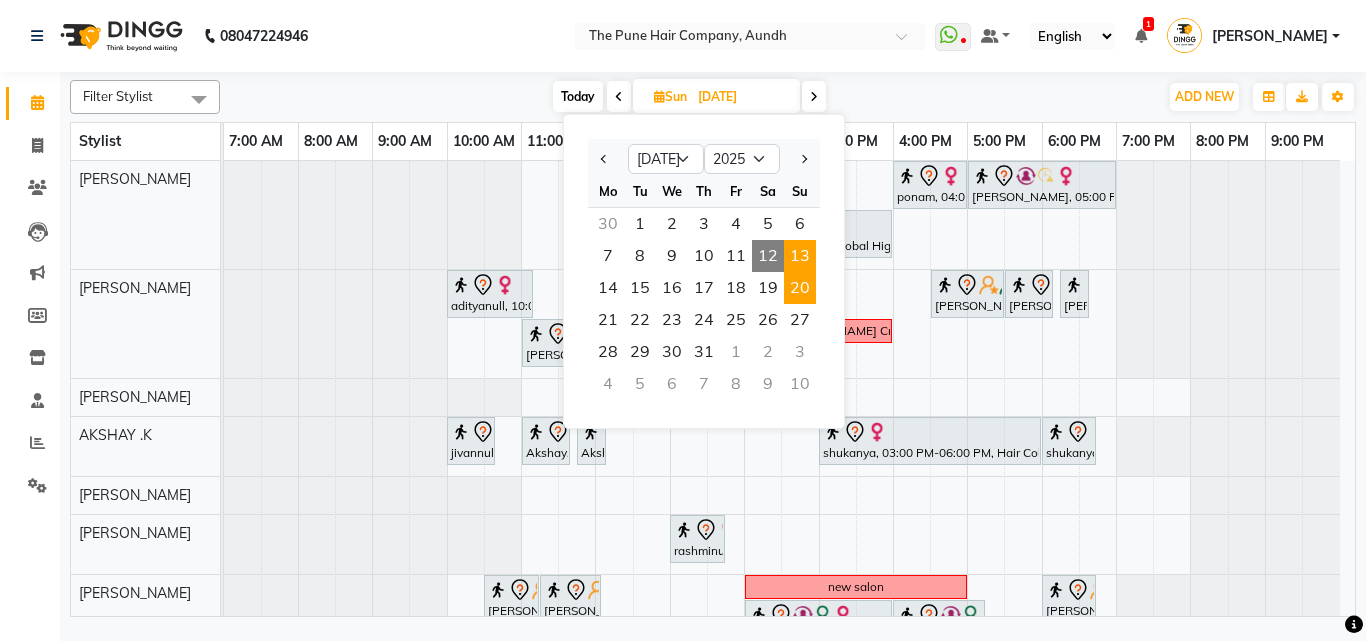 click on "20" at bounding box center (800, 288) 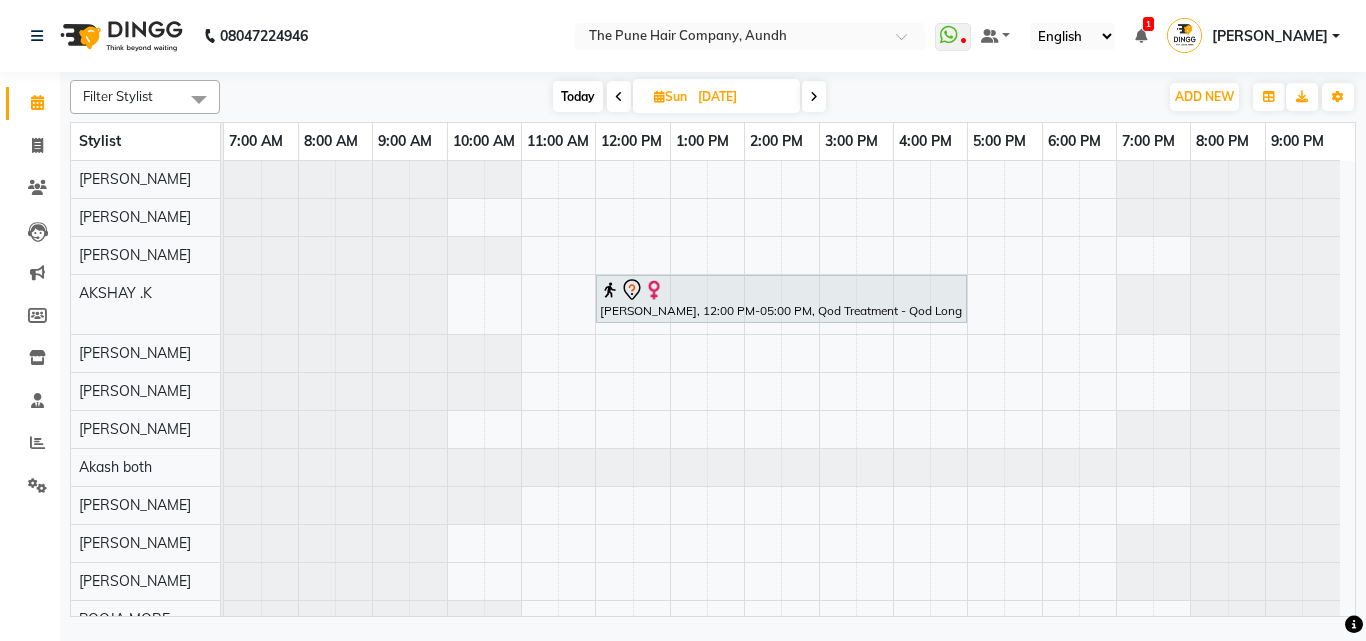 click on "jahnvi gurav, 12:00 PM-05:00 PM, Qod Treatment - Qod Long" at bounding box center [789, 437] 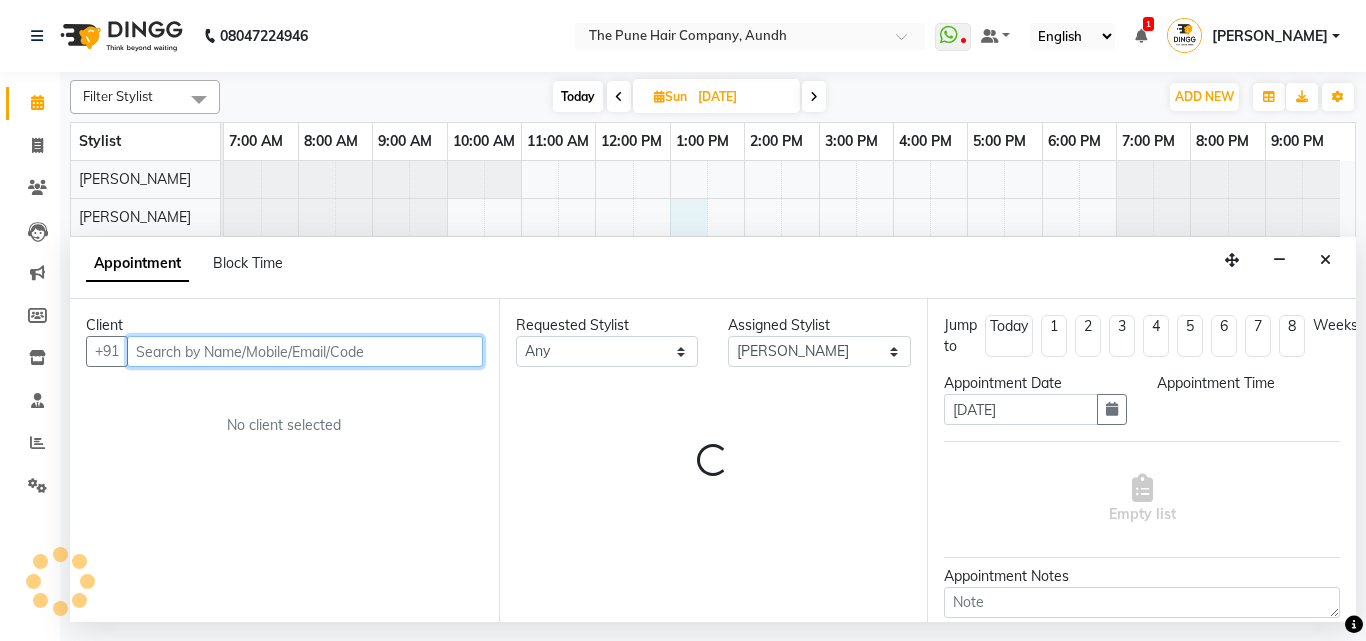 select on "780" 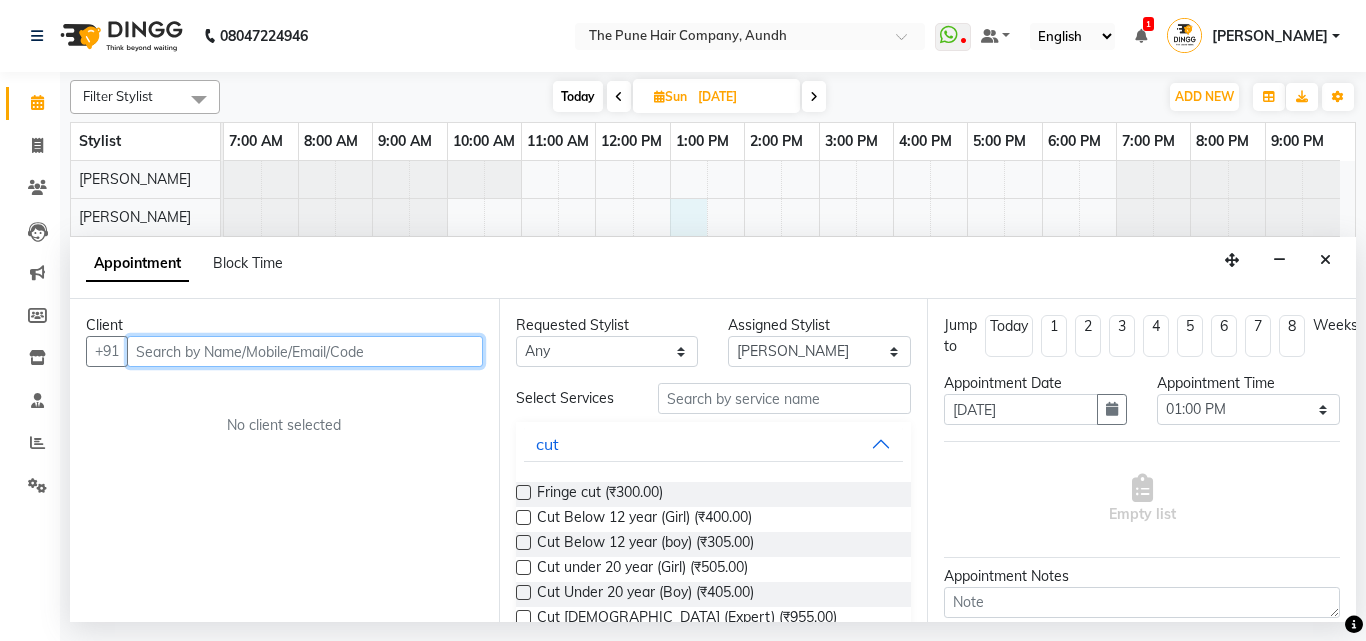 click at bounding box center [305, 351] 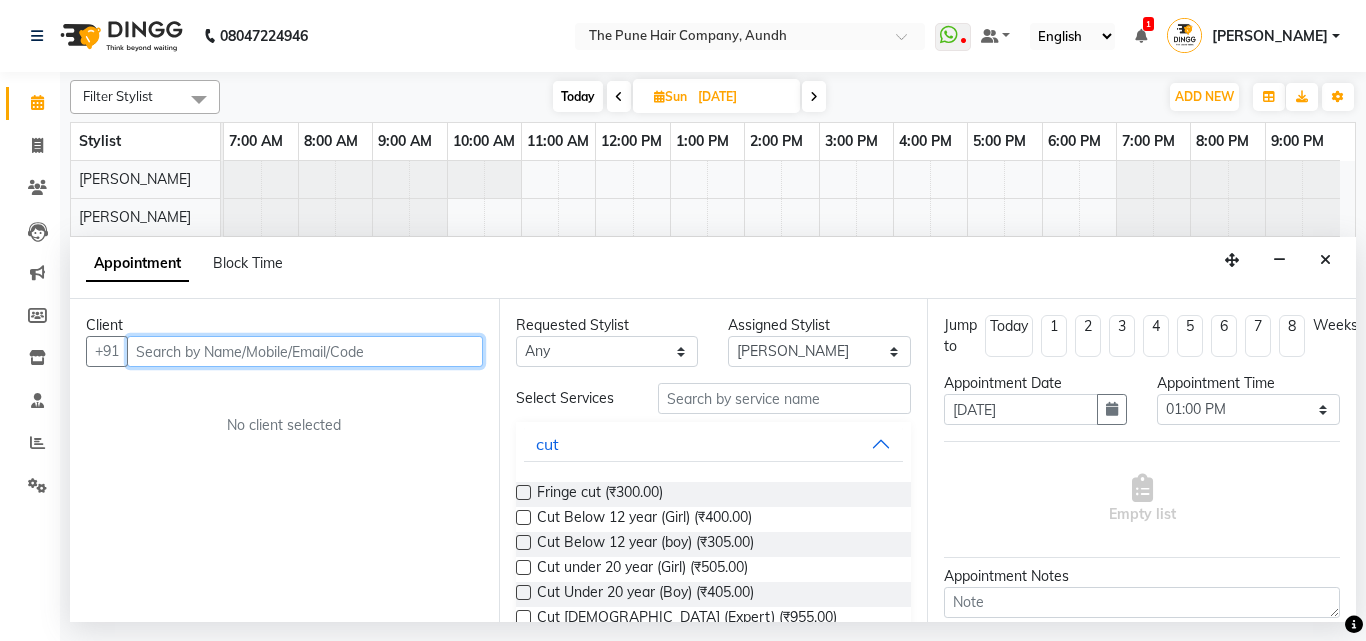 paste on "9975719279  --" 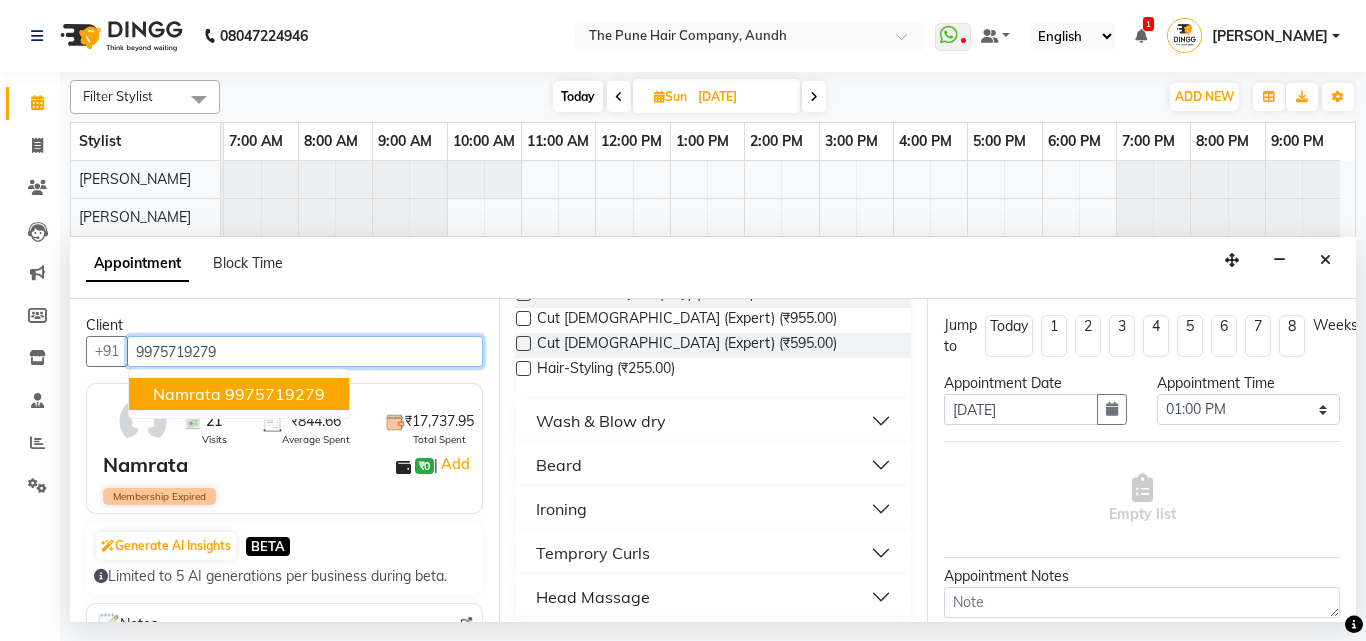 scroll, scrollTop: 300, scrollLeft: 0, axis: vertical 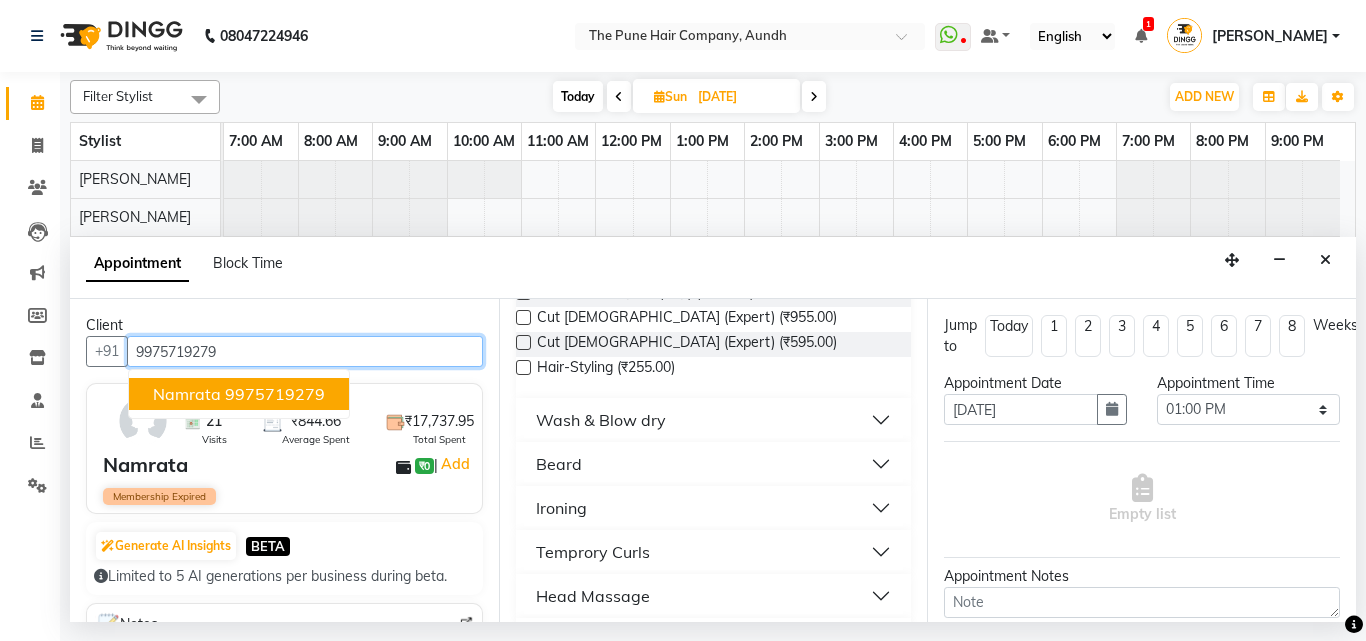 type on "9975719279" 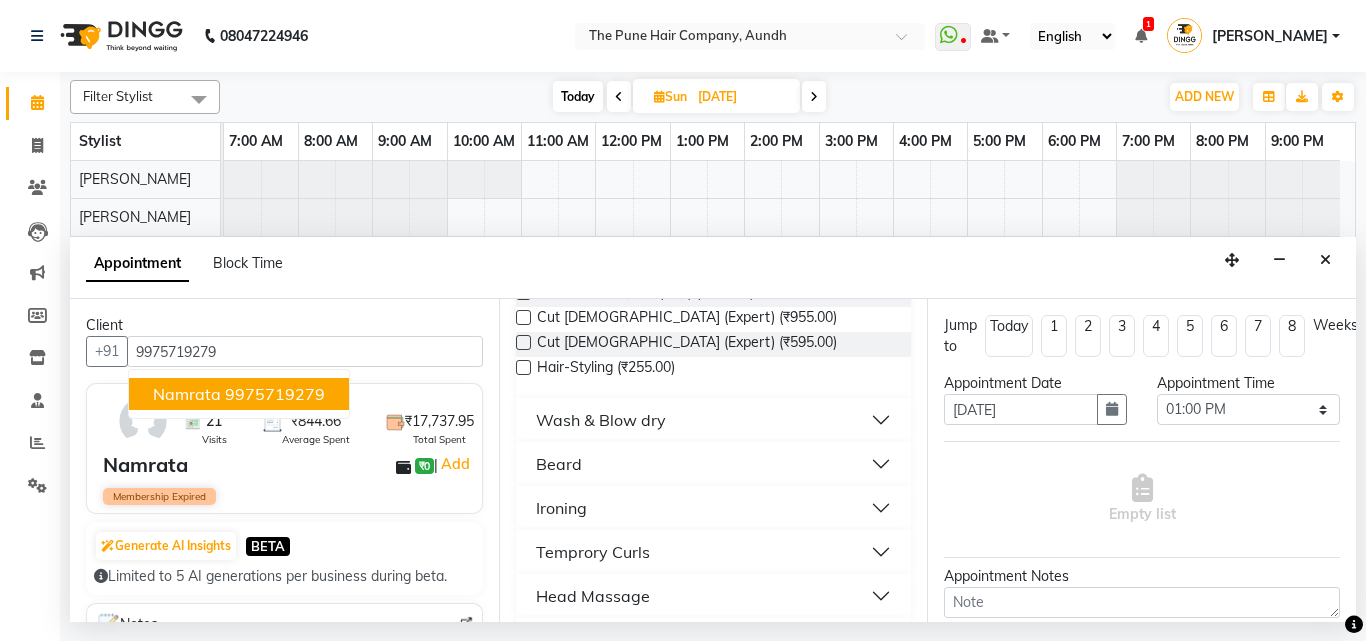 click at bounding box center [523, 317] 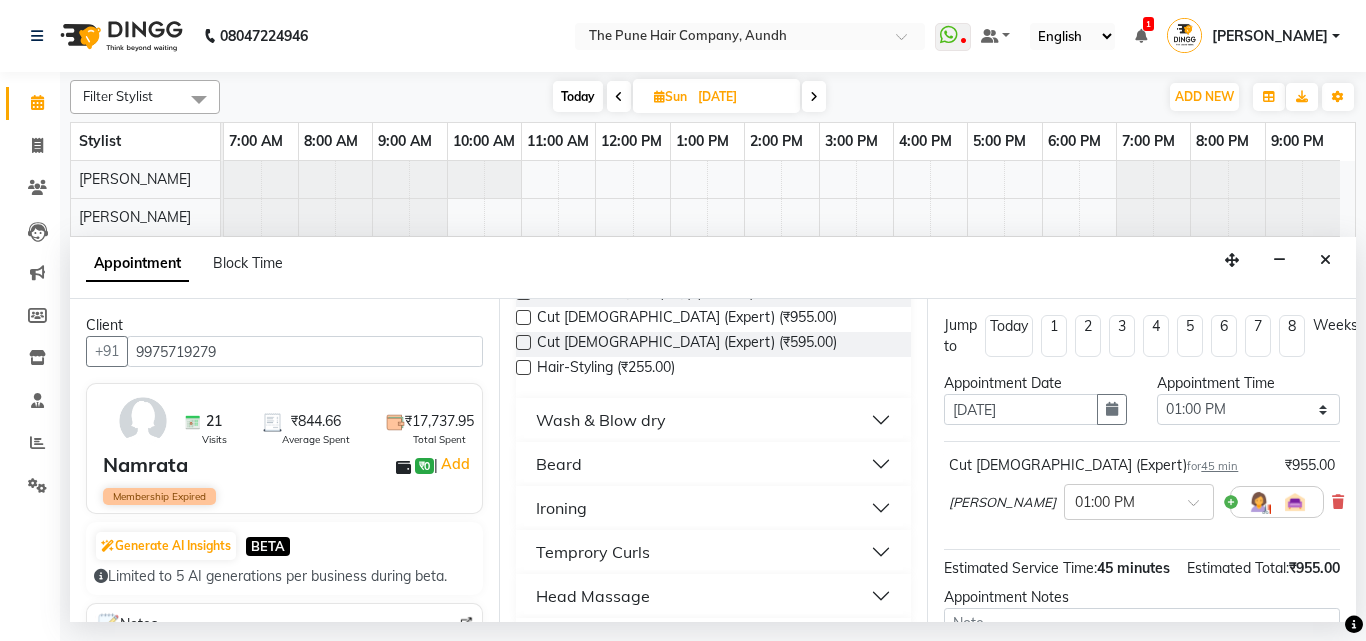 click at bounding box center (523, 317) 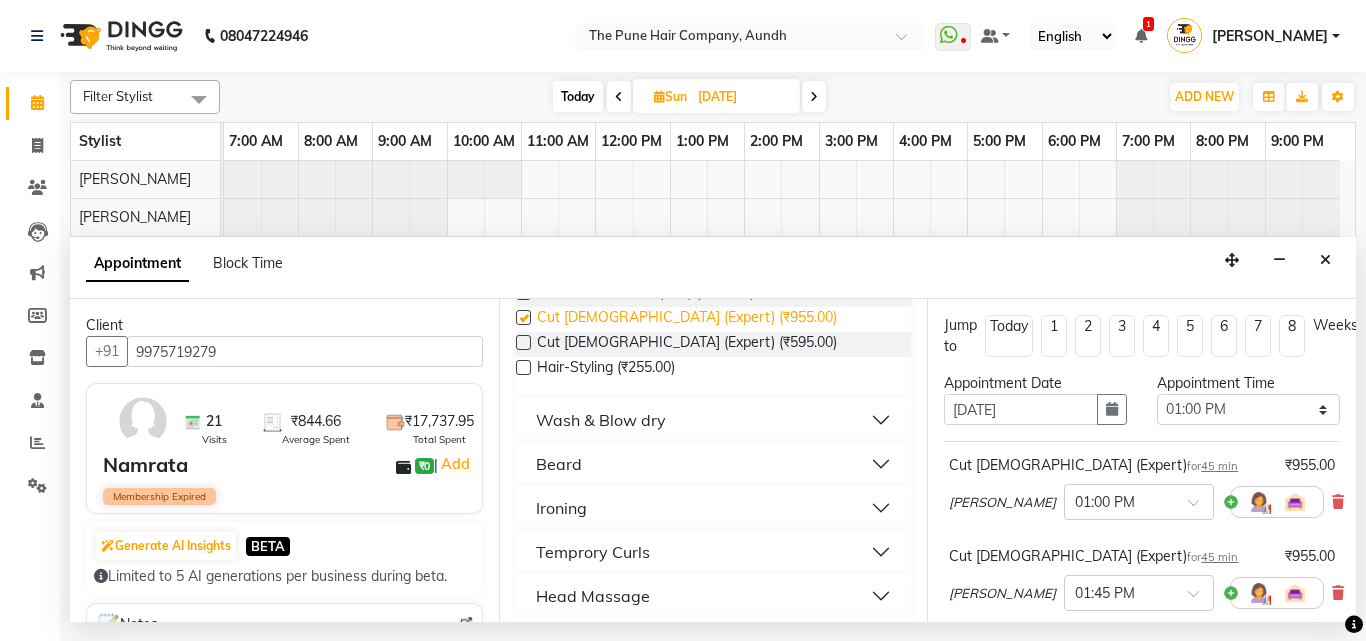 checkbox on "false" 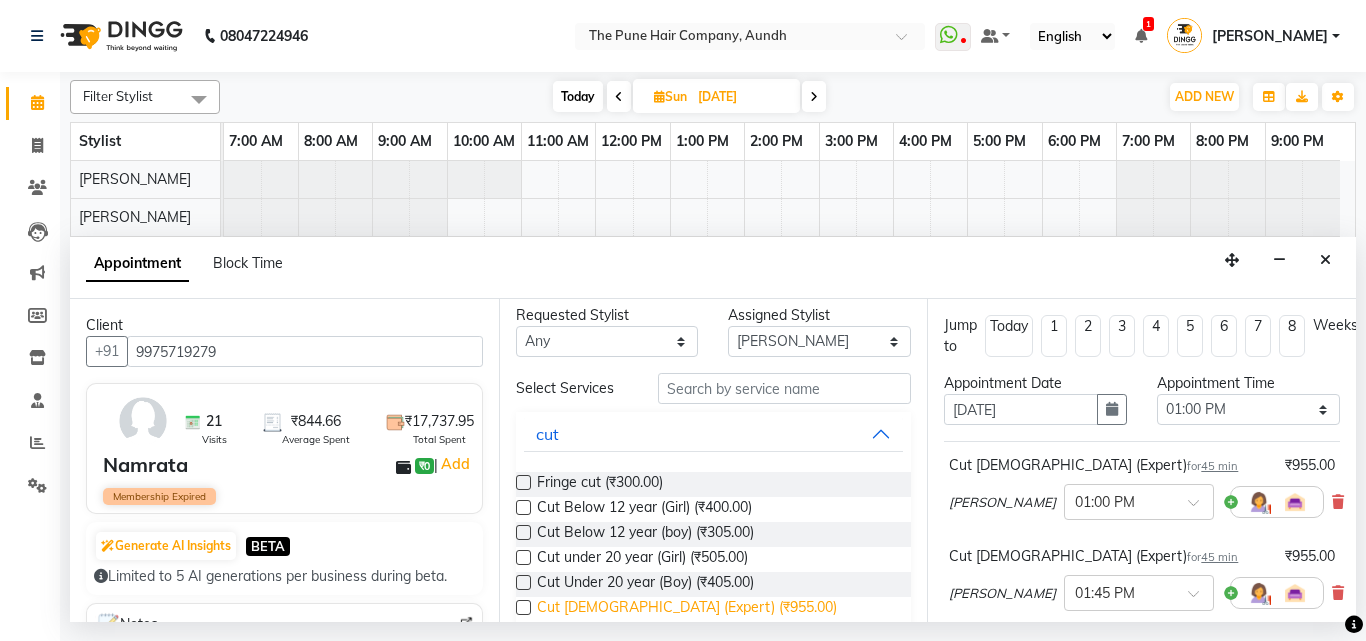 scroll, scrollTop: 0, scrollLeft: 0, axis: both 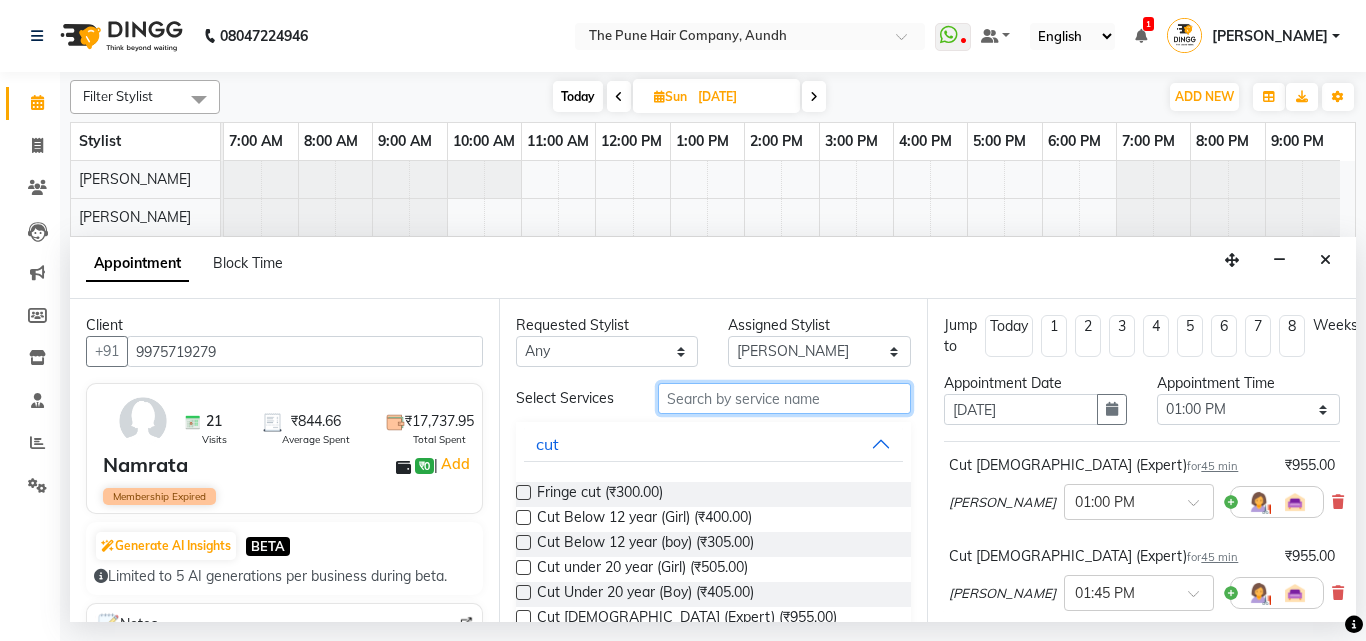 click at bounding box center (785, 398) 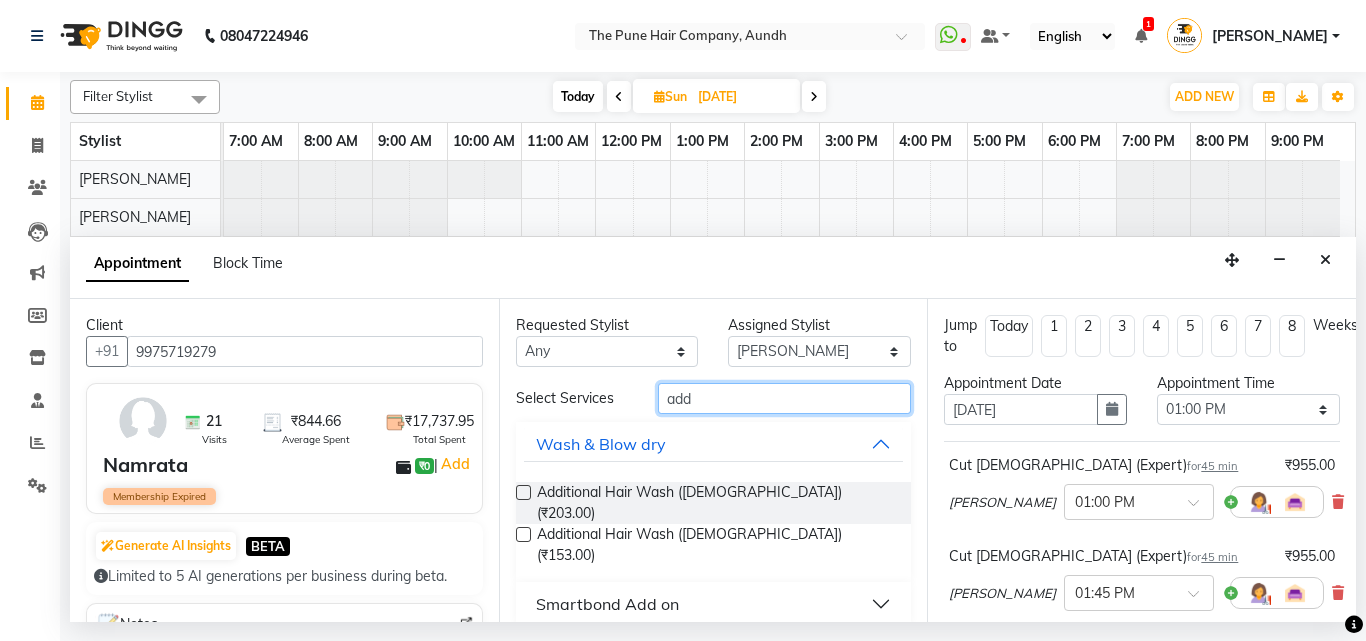 type on "add" 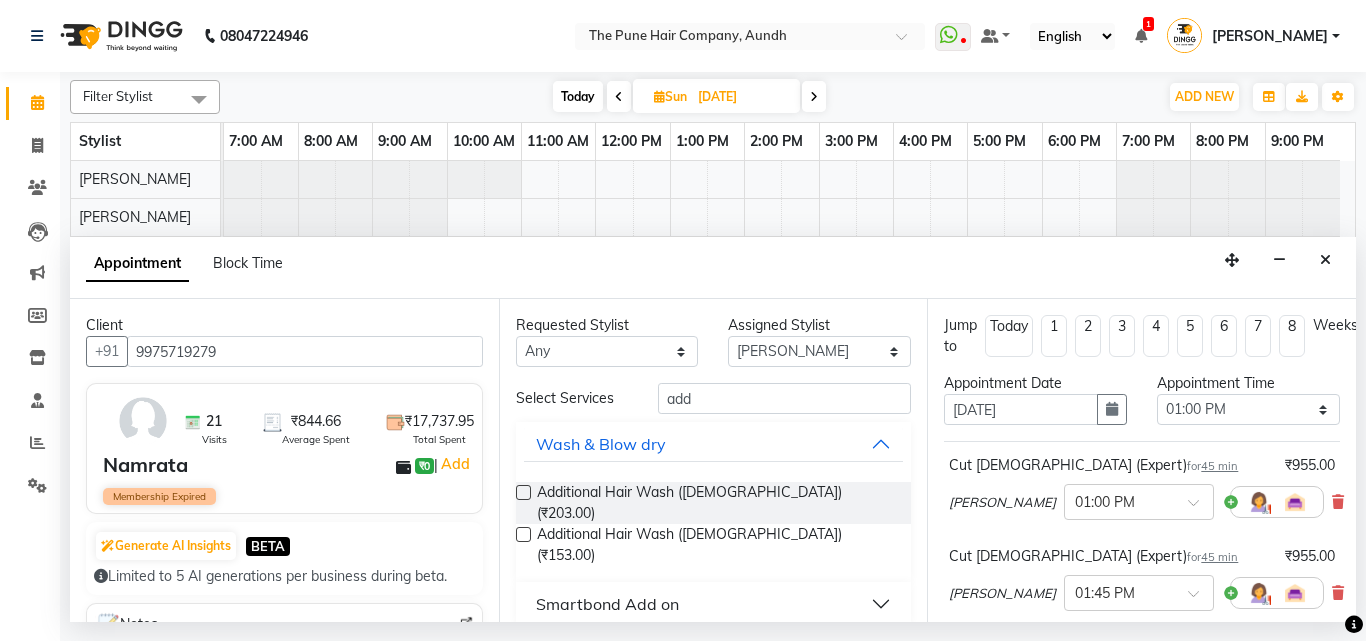 click at bounding box center (523, 492) 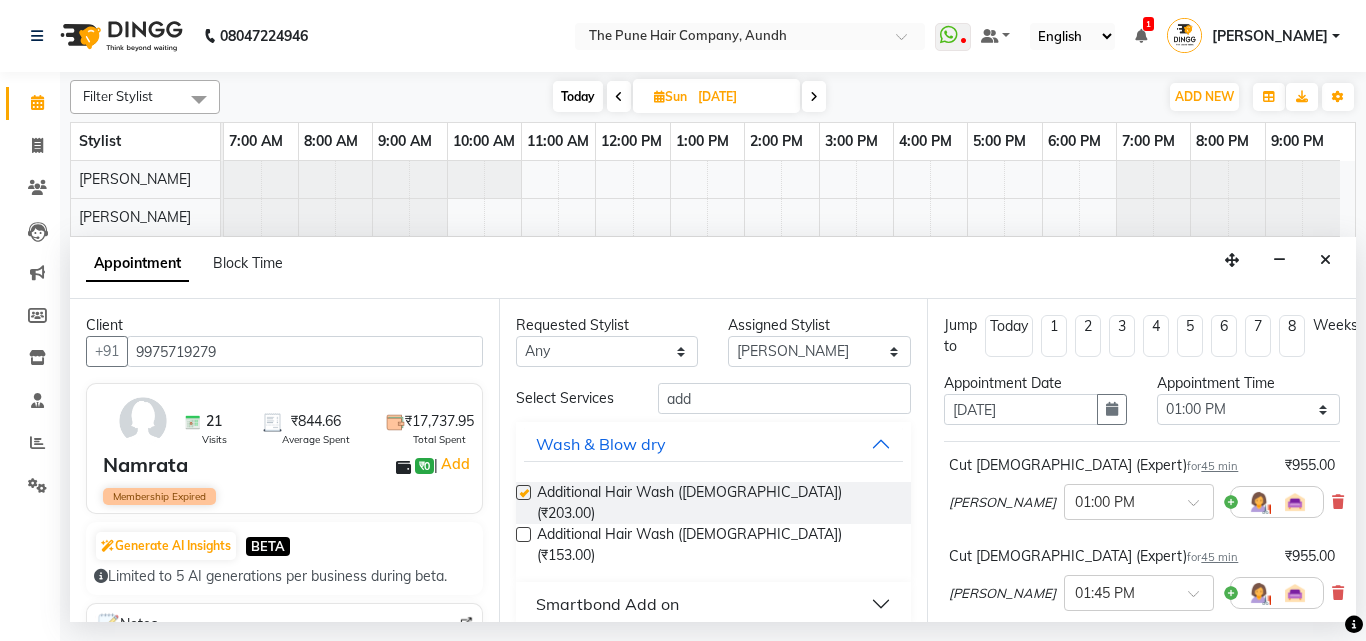 checkbox on "false" 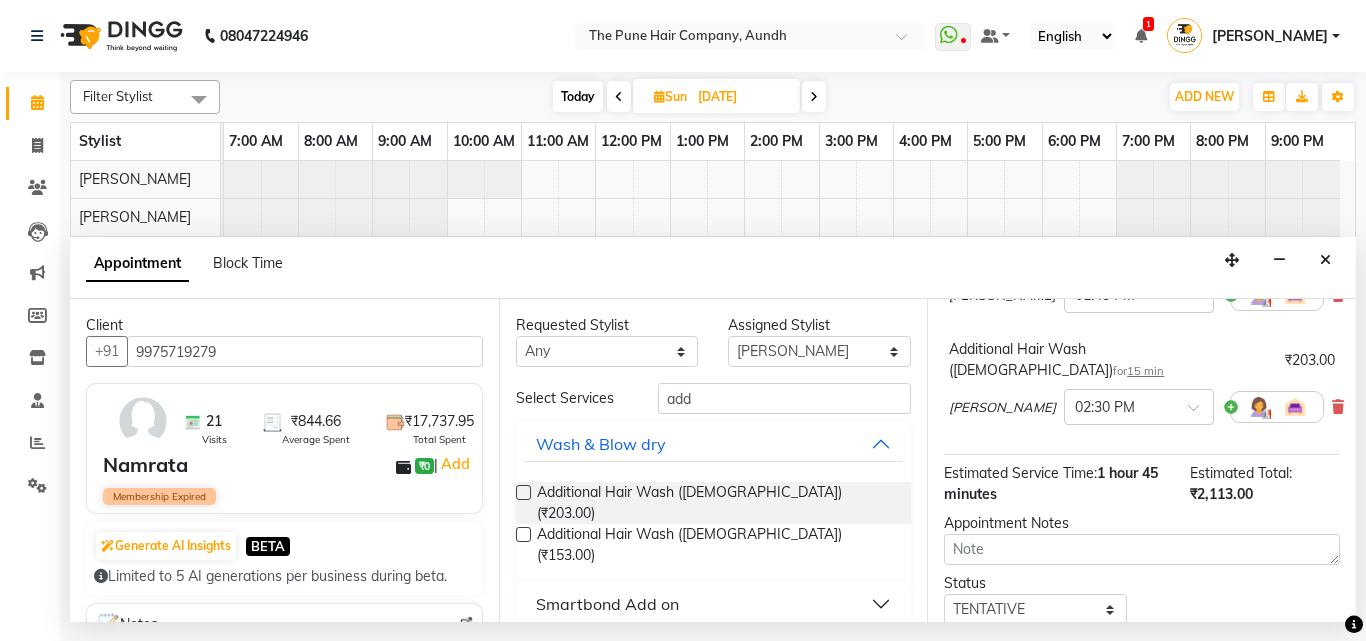 scroll, scrollTop: 400, scrollLeft: 0, axis: vertical 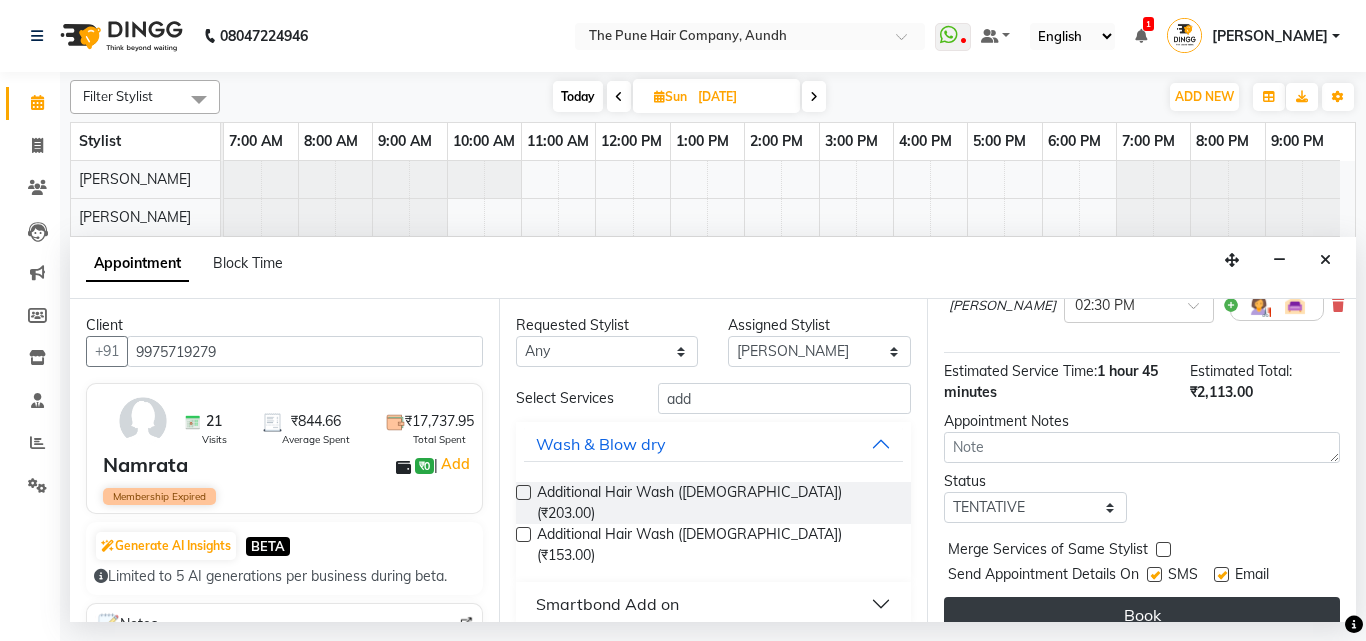 click on "Book" at bounding box center [1142, 615] 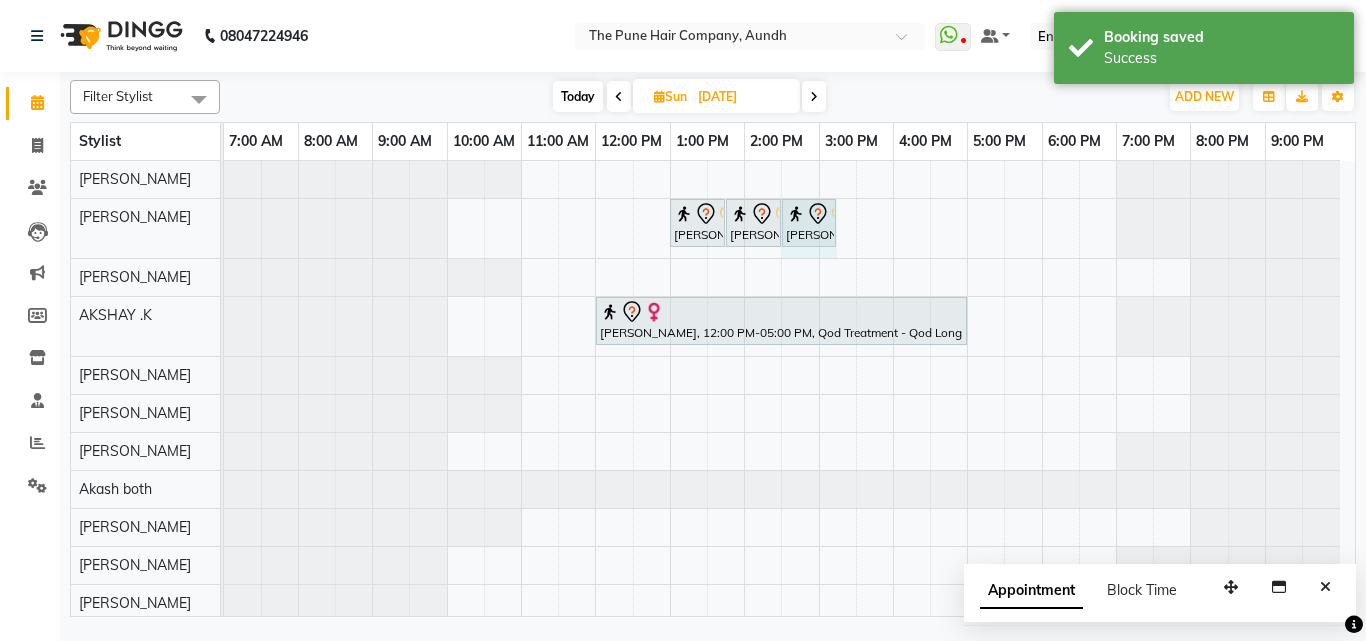drag, startPoint x: 809, startPoint y: 223, endPoint x: 832, endPoint y: 234, distance: 25.495098 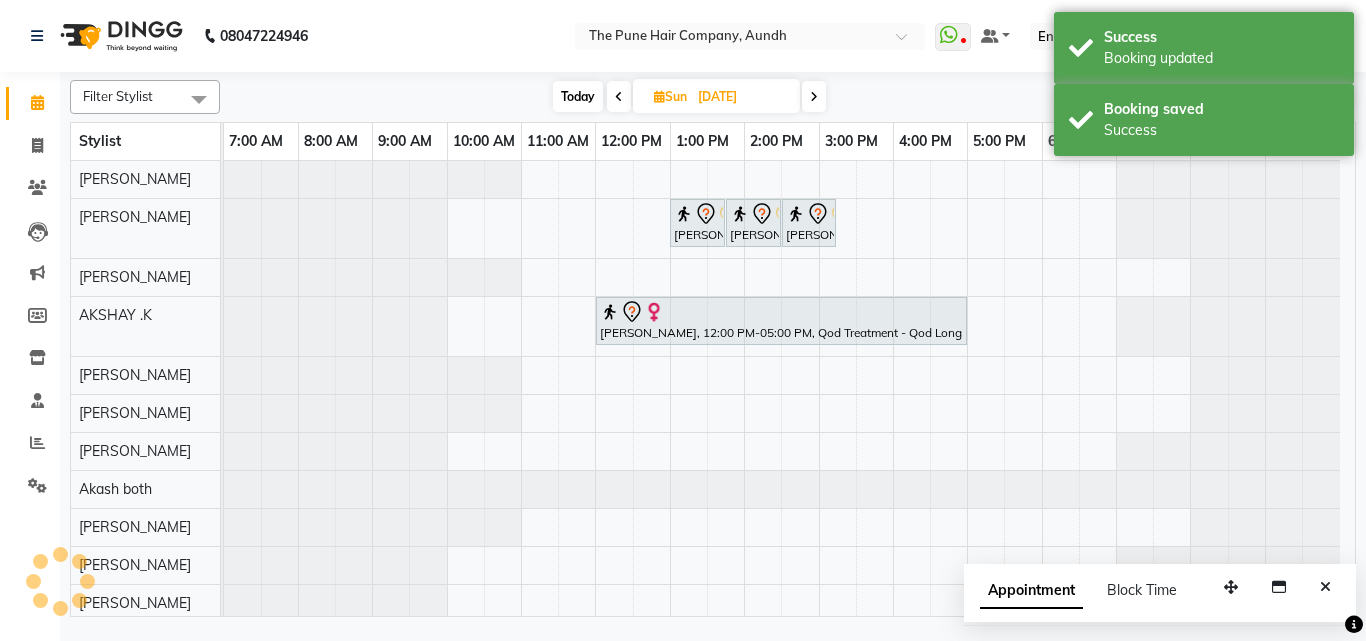 click on "Today" at bounding box center [578, 96] 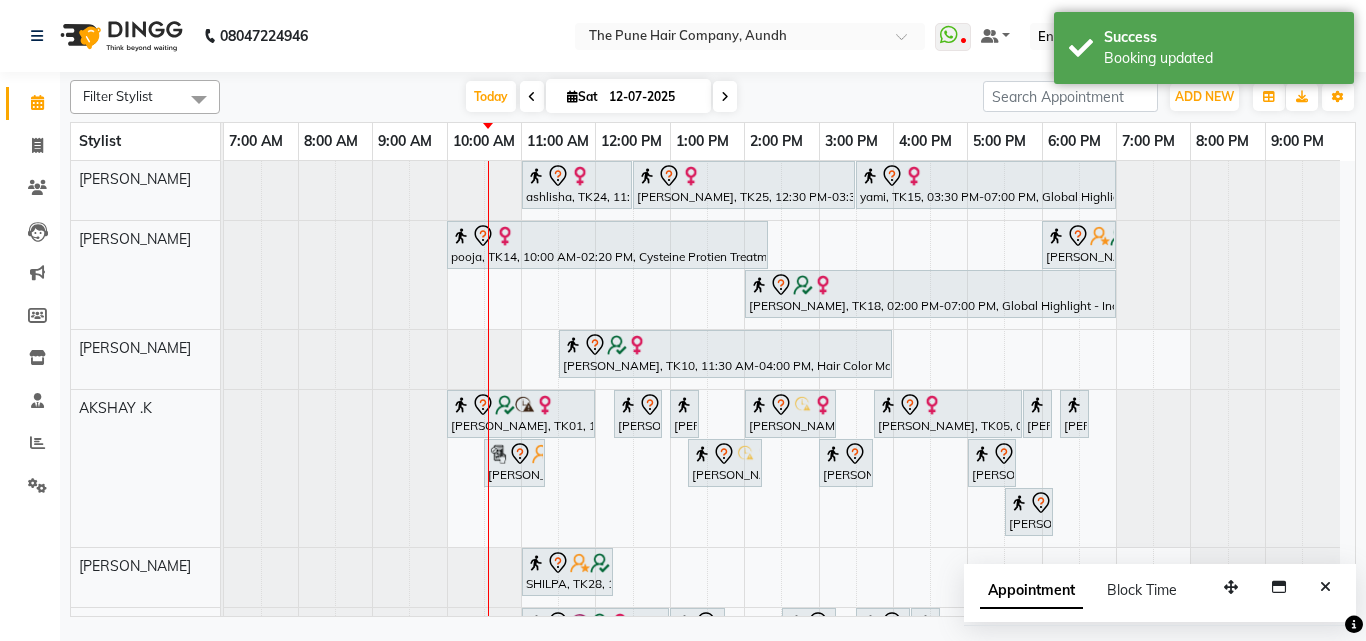 click at bounding box center [725, 96] 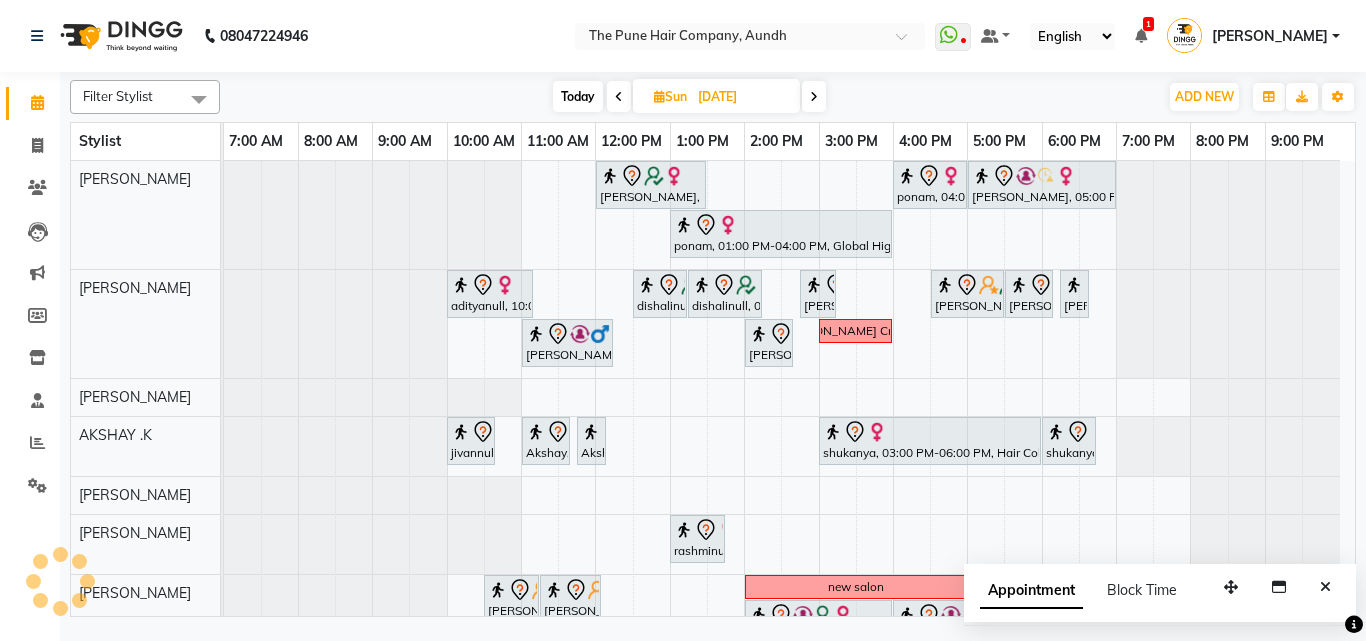 scroll, scrollTop: 100, scrollLeft: 0, axis: vertical 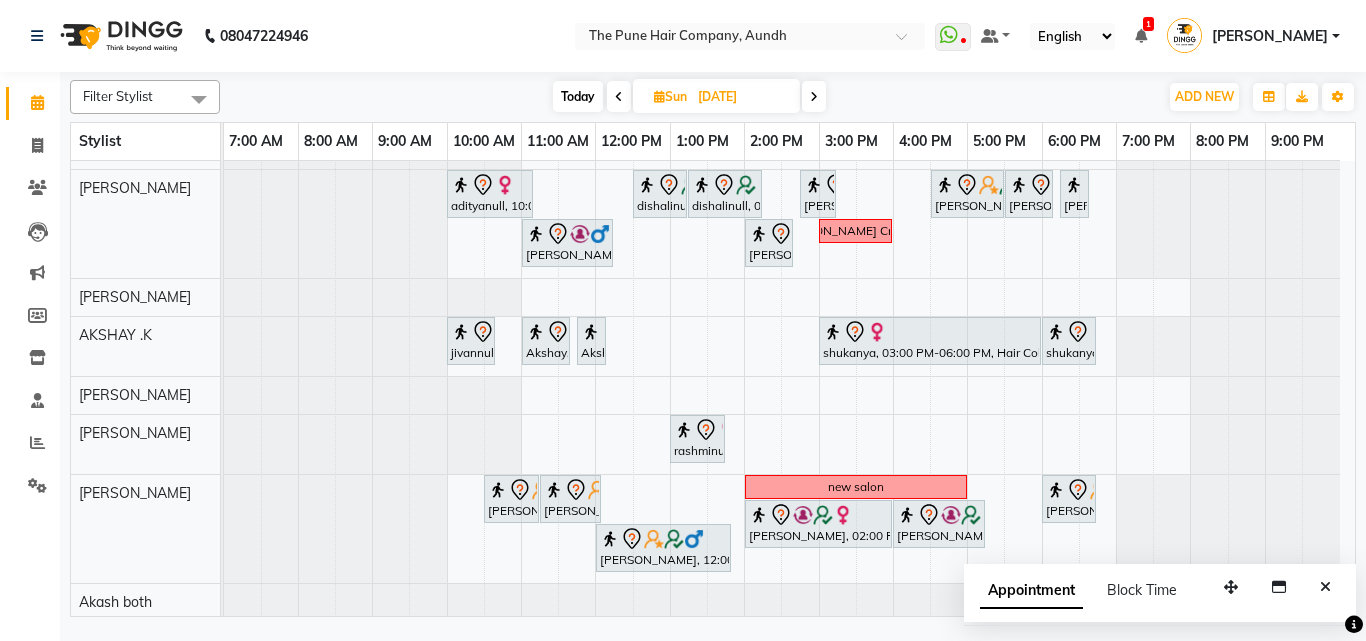 click on "Today" at bounding box center (578, 96) 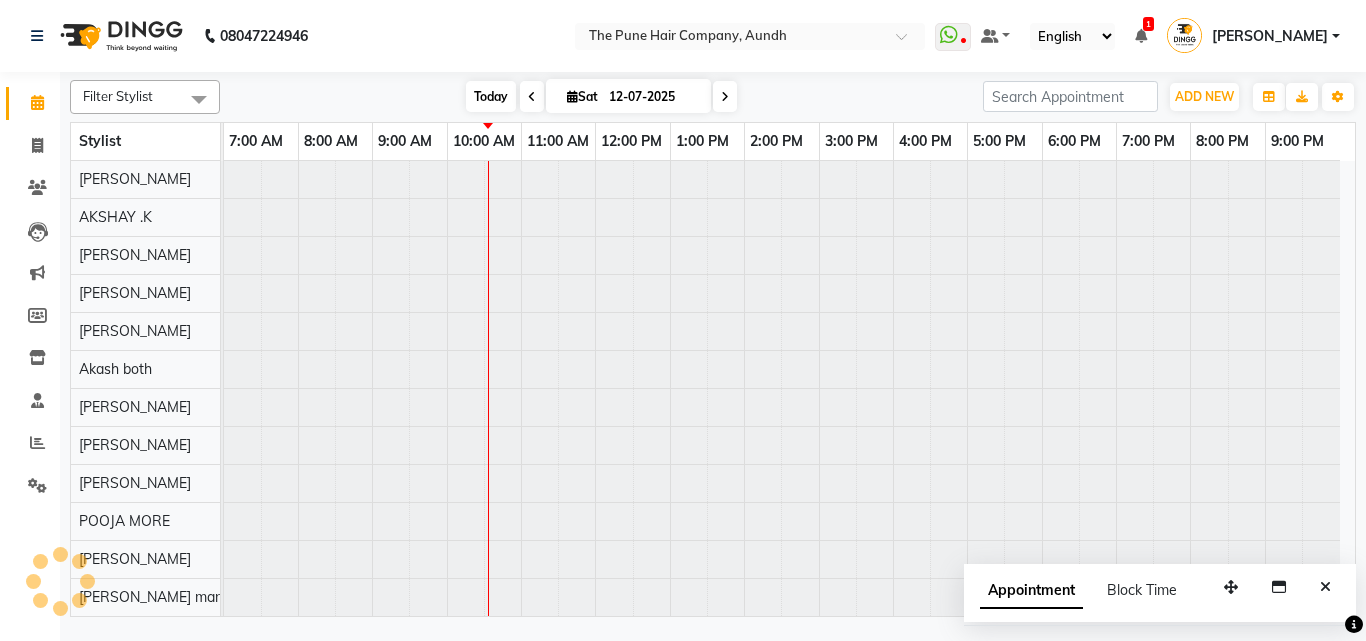 scroll, scrollTop: 76, scrollLeft: 0, axis: vertical 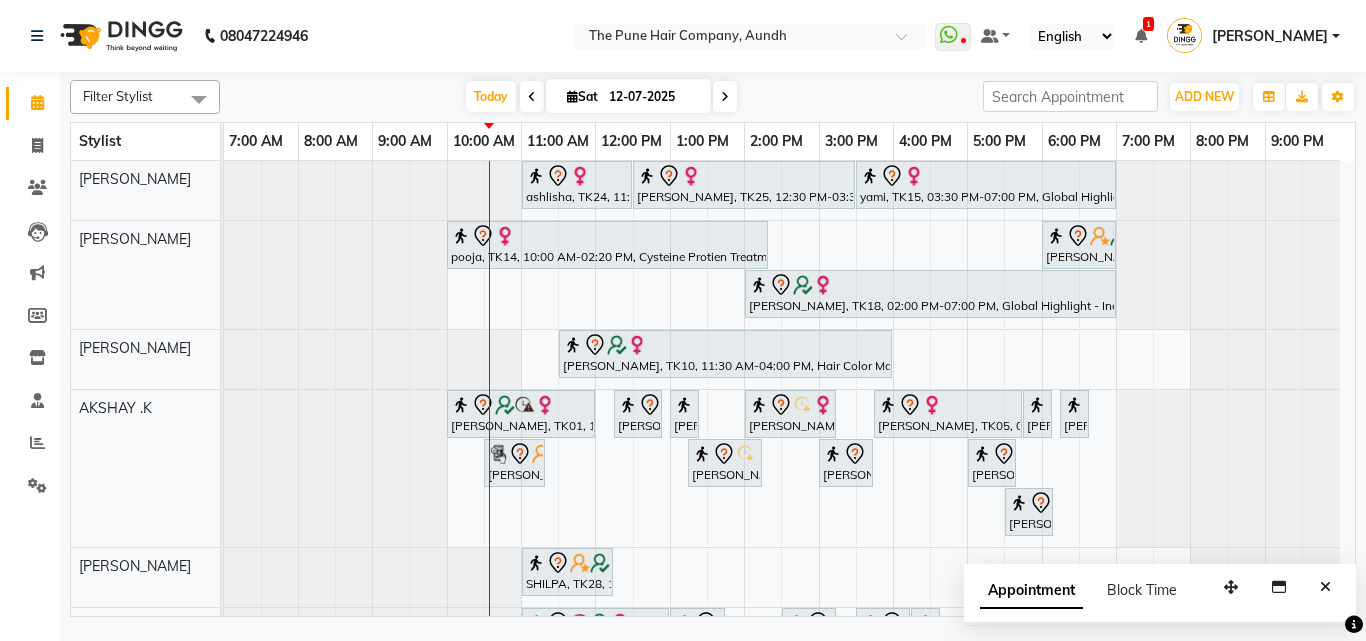 click at bounding box center [725, 96] 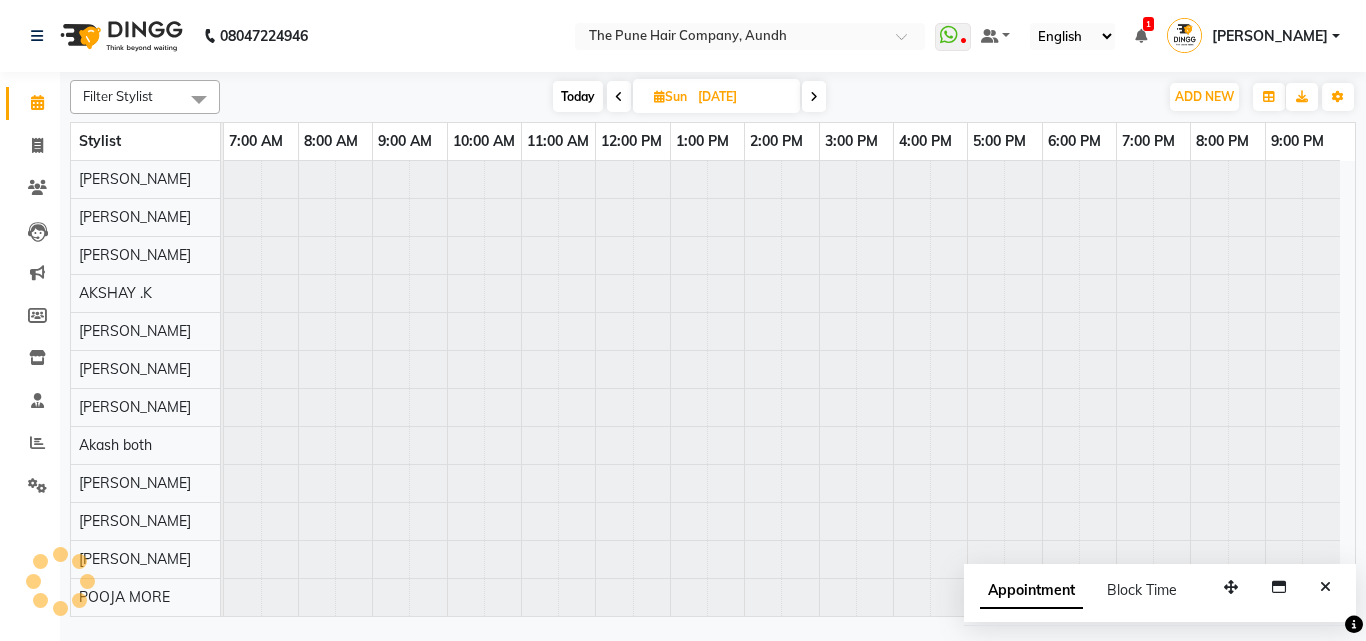 click on "[DATE]" at bounding box center (742, 97) 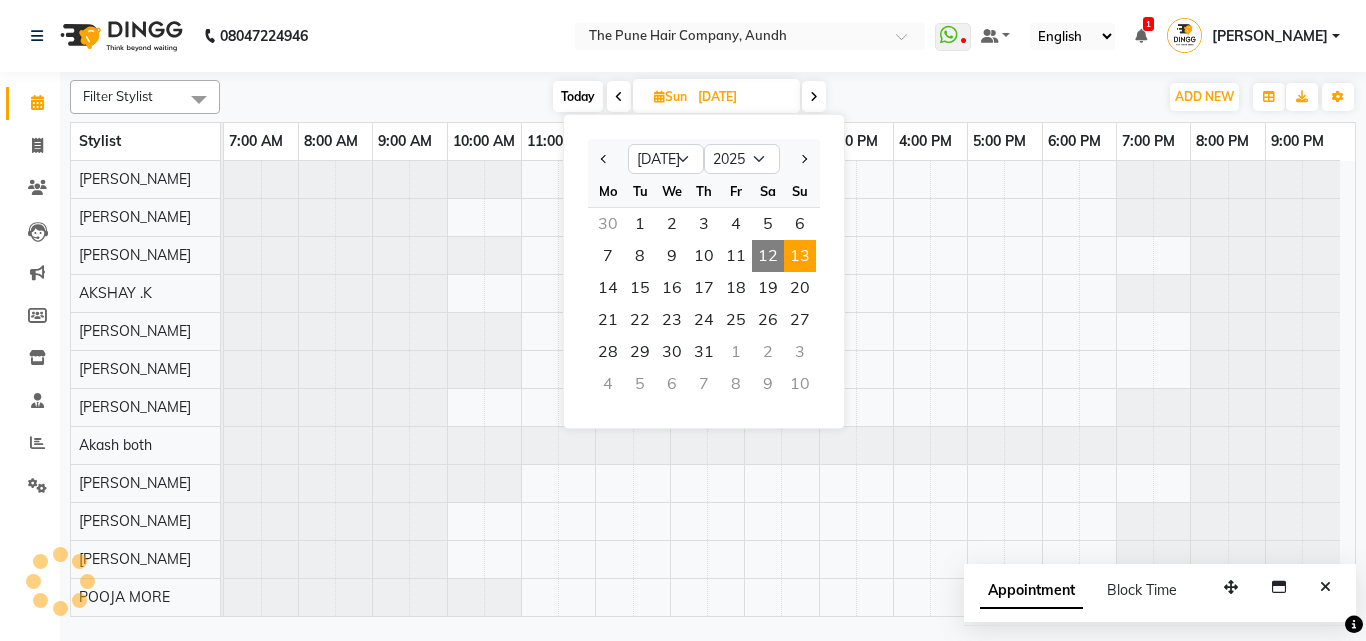 click at bounding box center [814, 96] 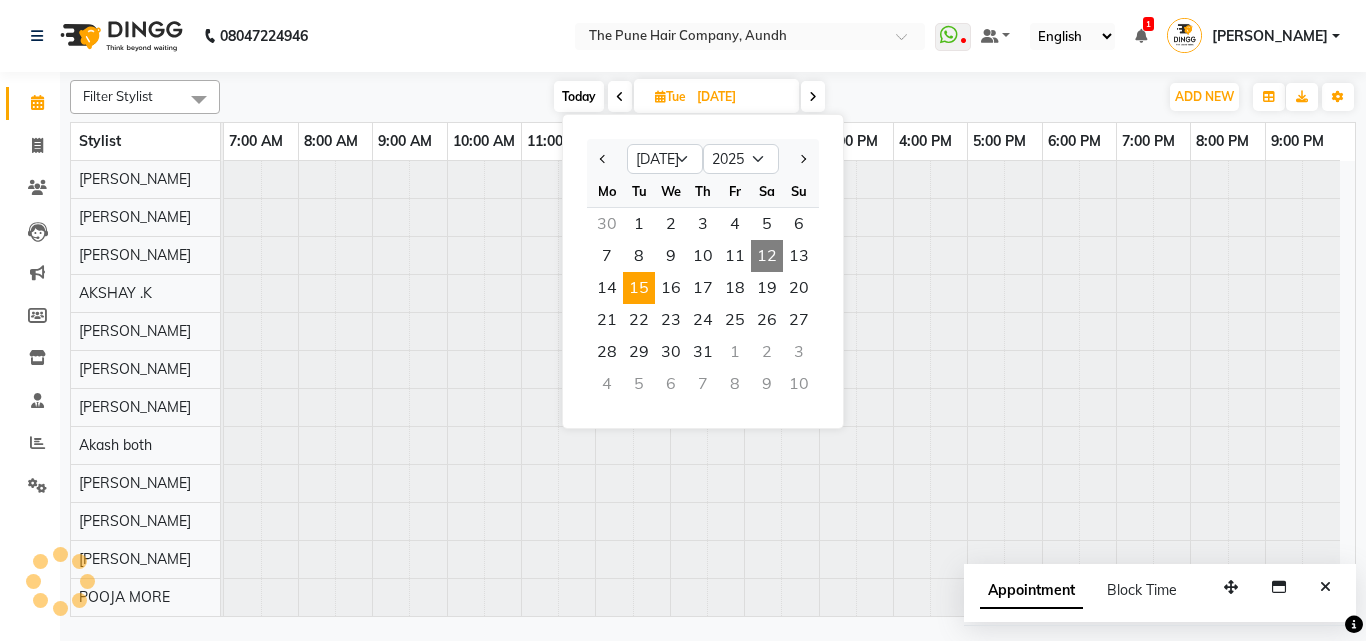 click at bounding box center (813, 96) 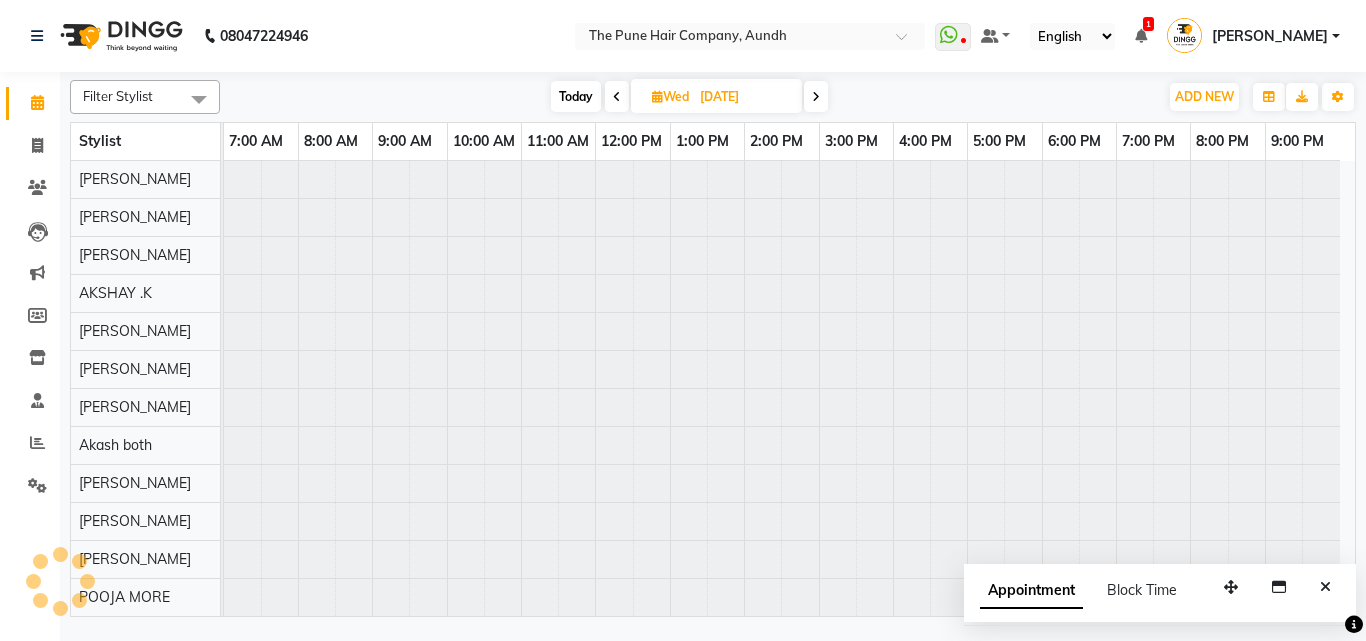 click at bounding box center [816, 96] 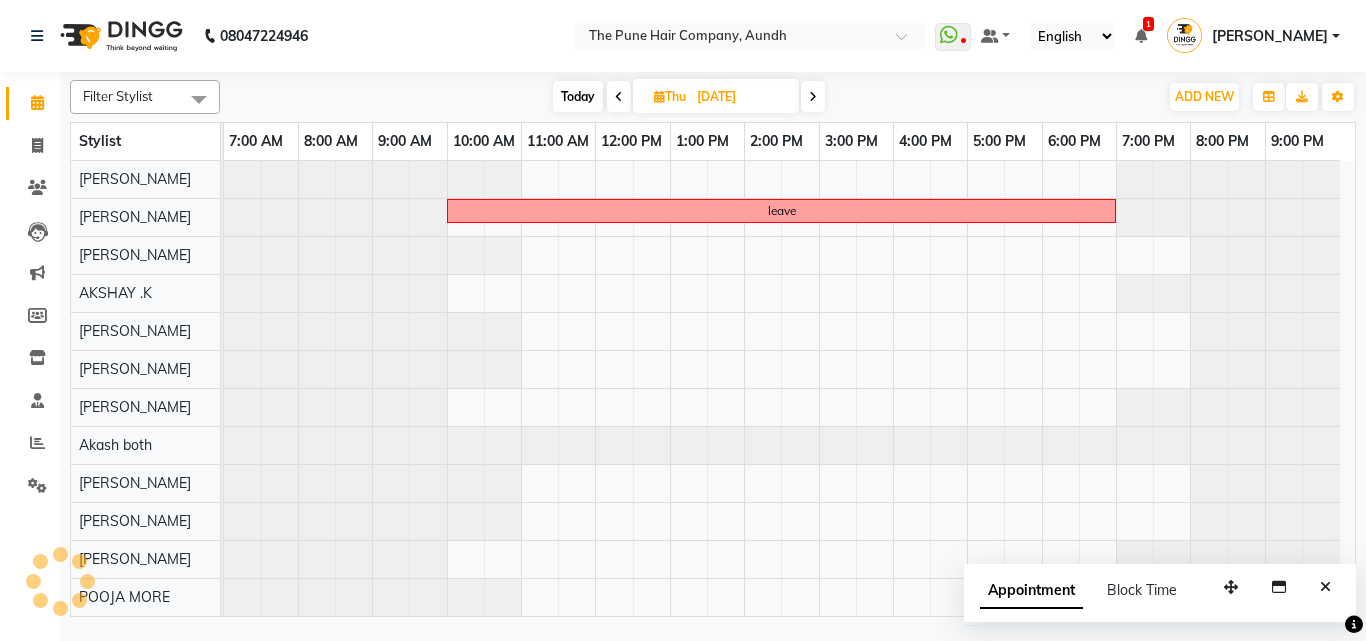 click at bounding box center [813, 96] 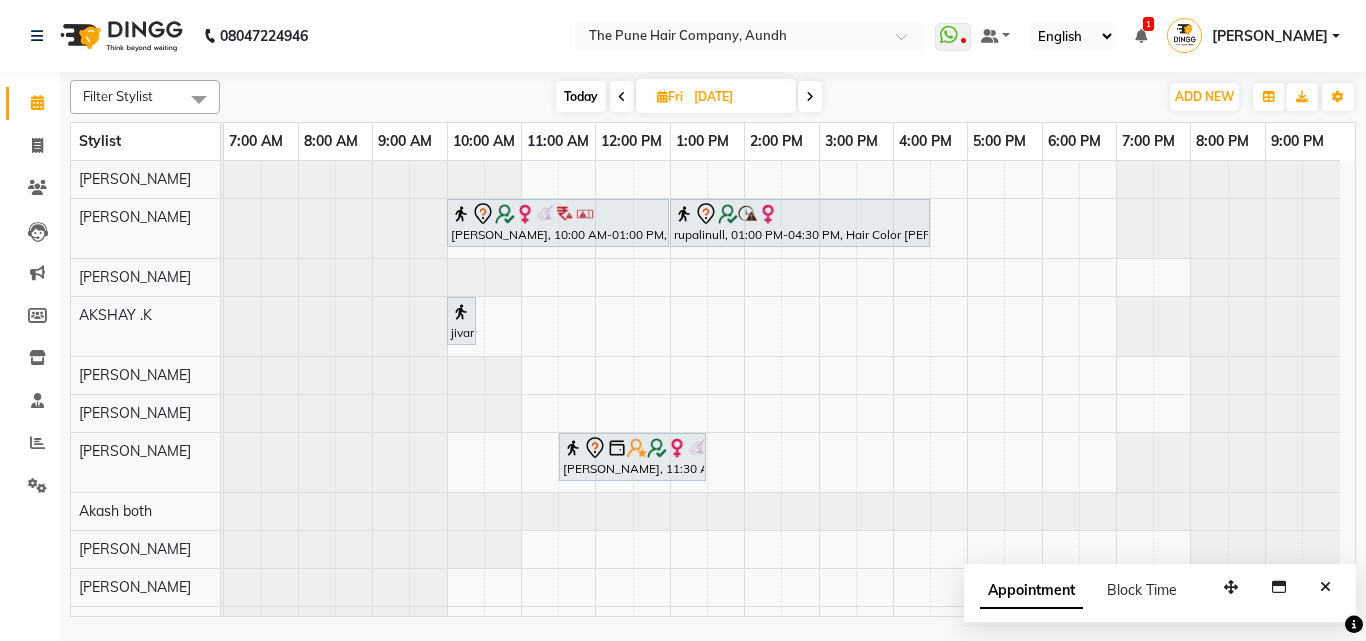 scroll, scrollTop: 142, scrollLeft: 0, axis: vertical 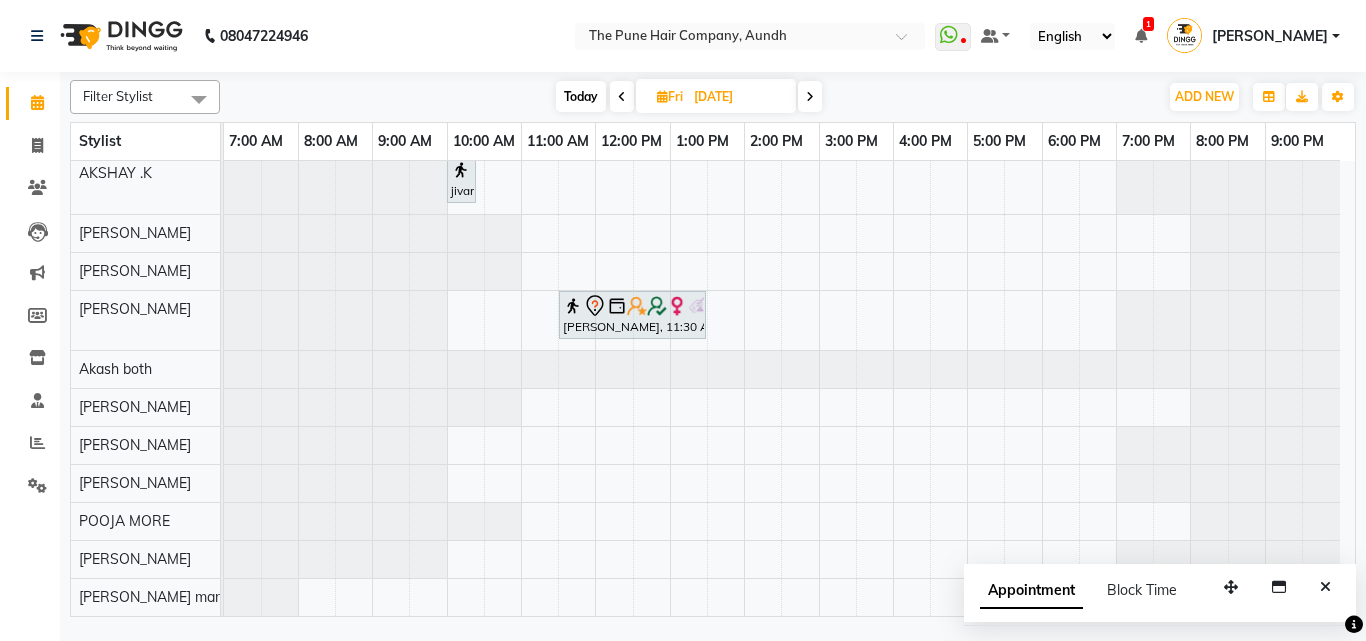 click at bounding box center (810, 96) 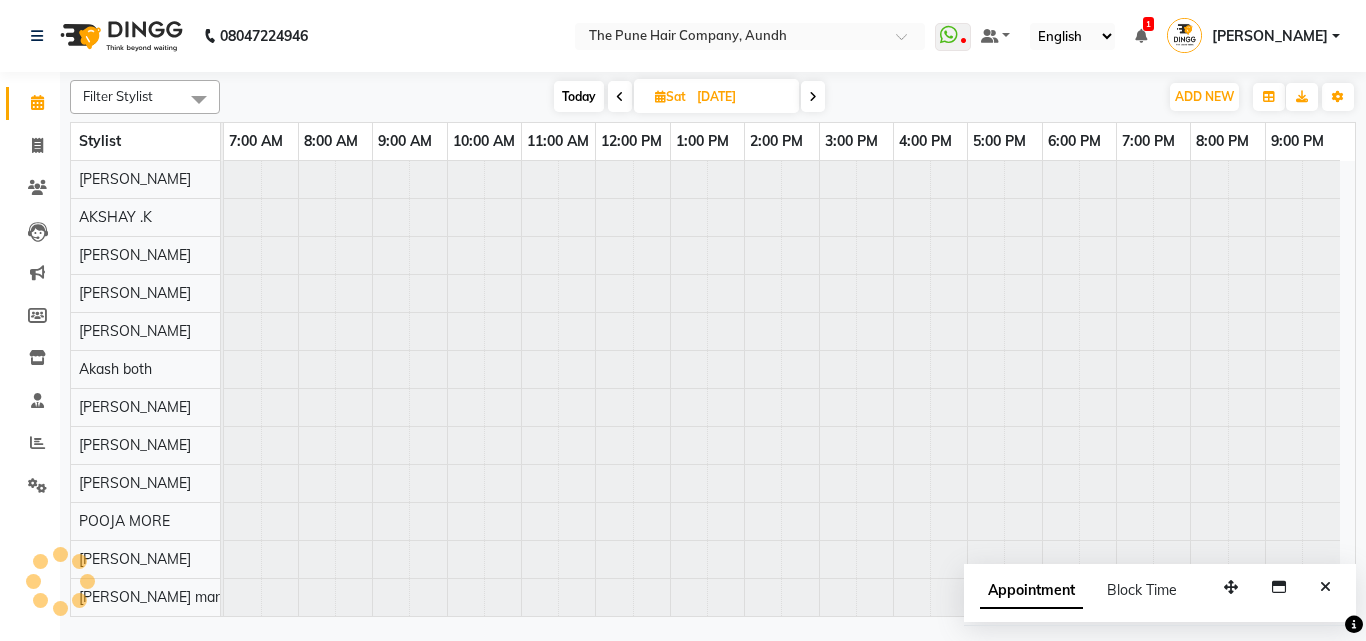 scroll, scrollTop: 76, scrollLeft: 0, axis: vertical 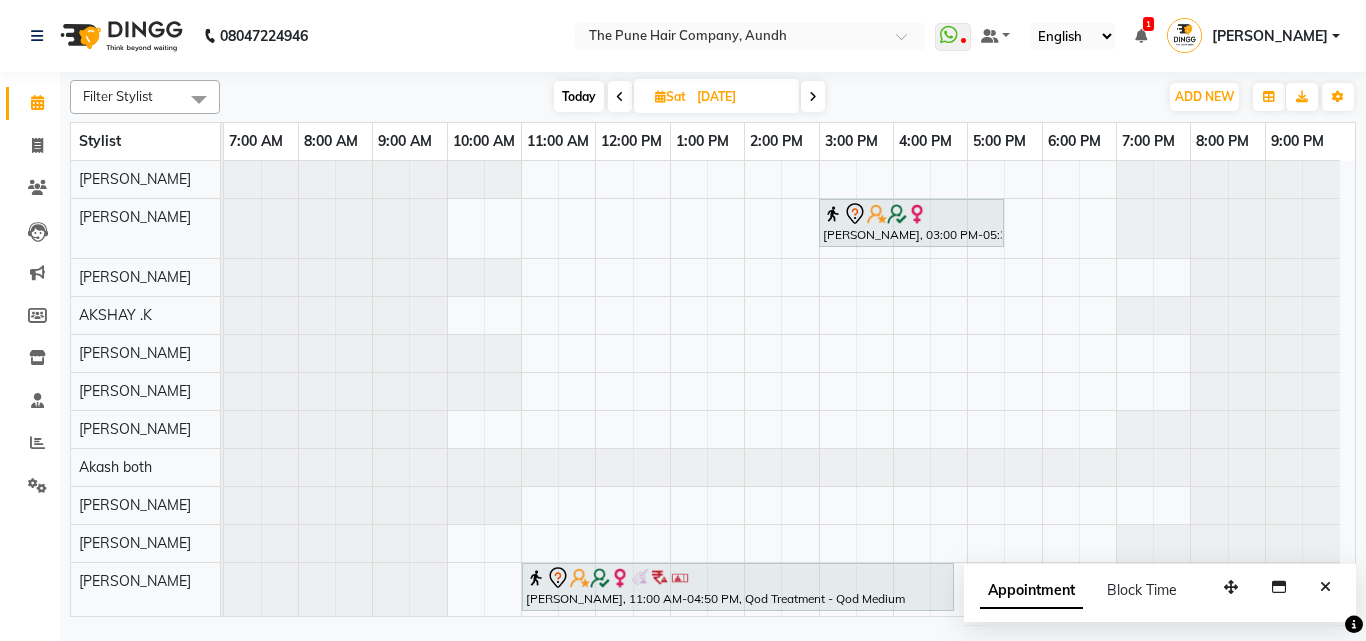 click on "Today" at bounding box center (579, 96) 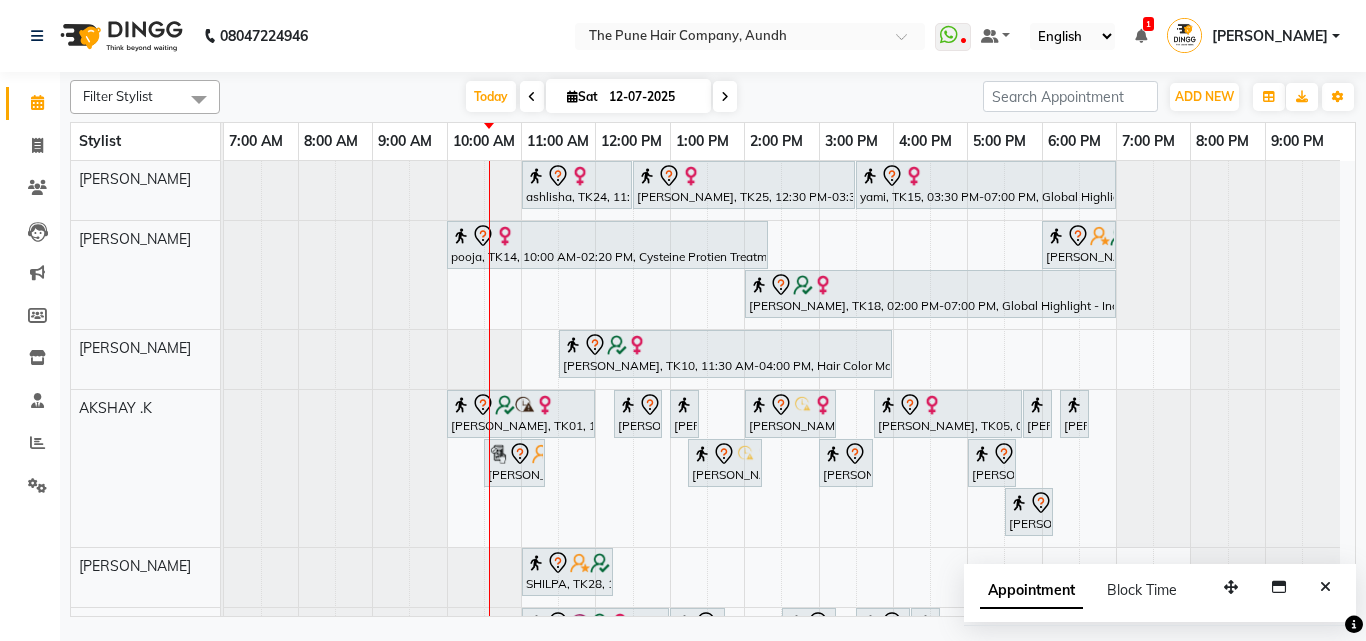 click at bounding box center (725, 96) 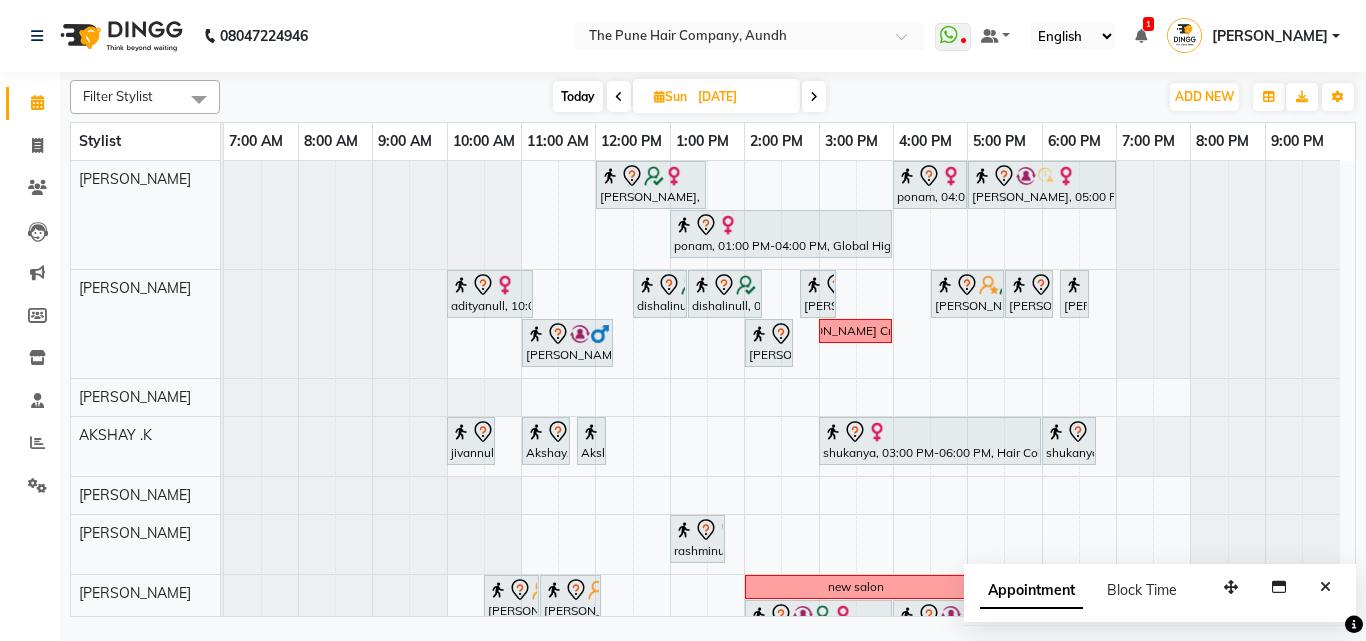 click on "Today" at bounding box center [578, 96] 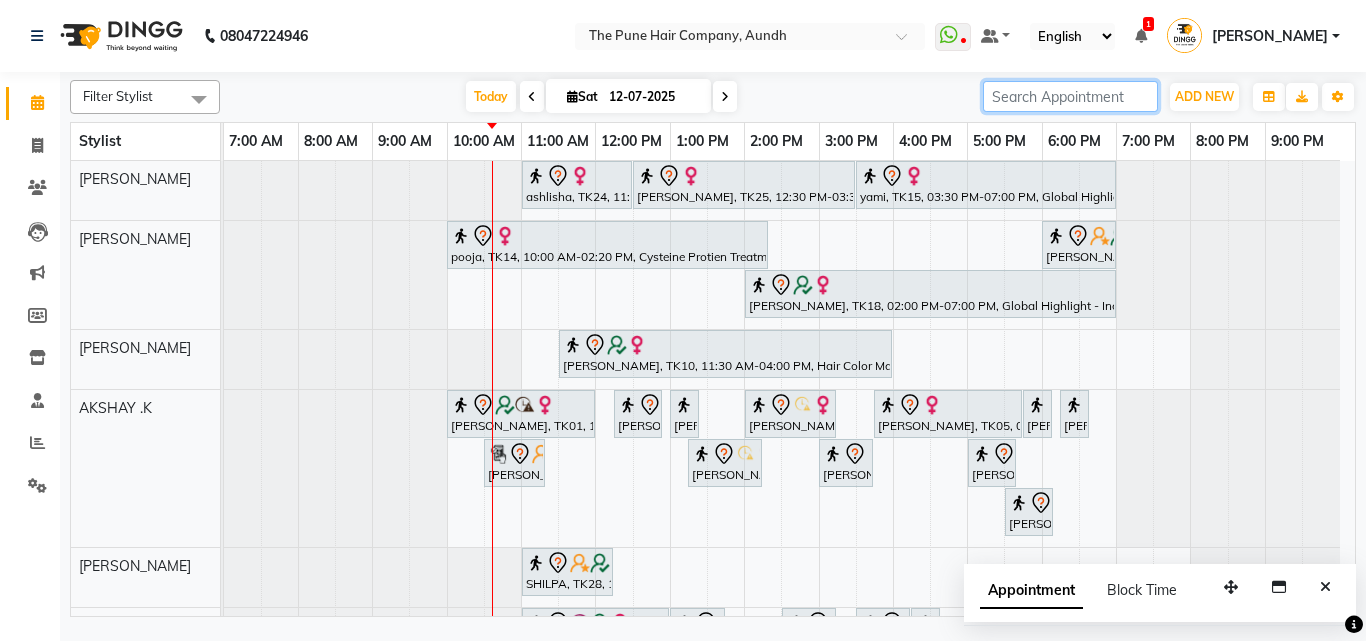 click at bounding box center (1070, 96) 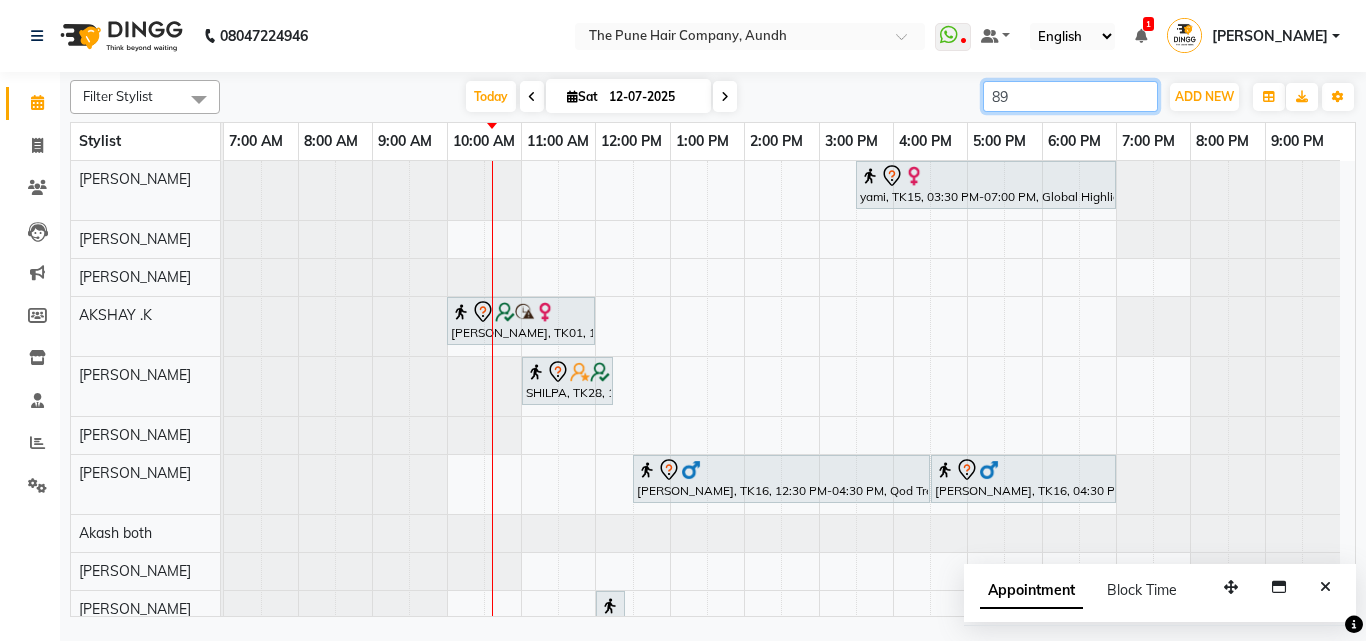 type on "8" 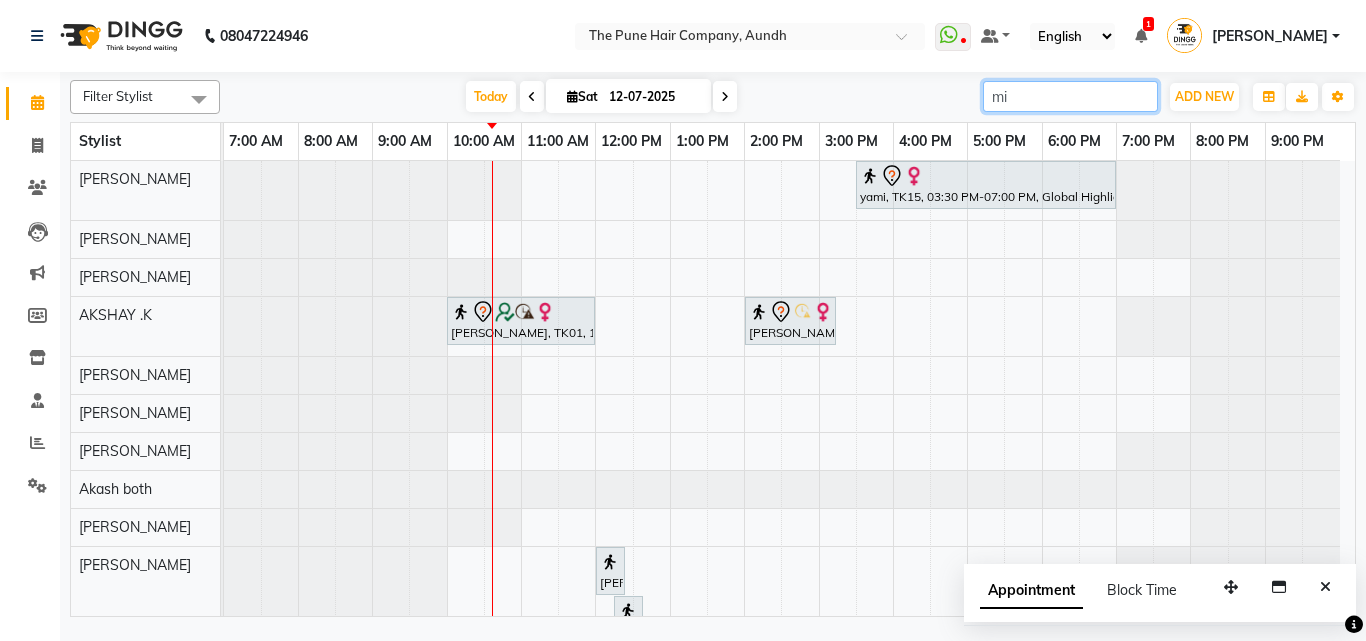 type on "m" 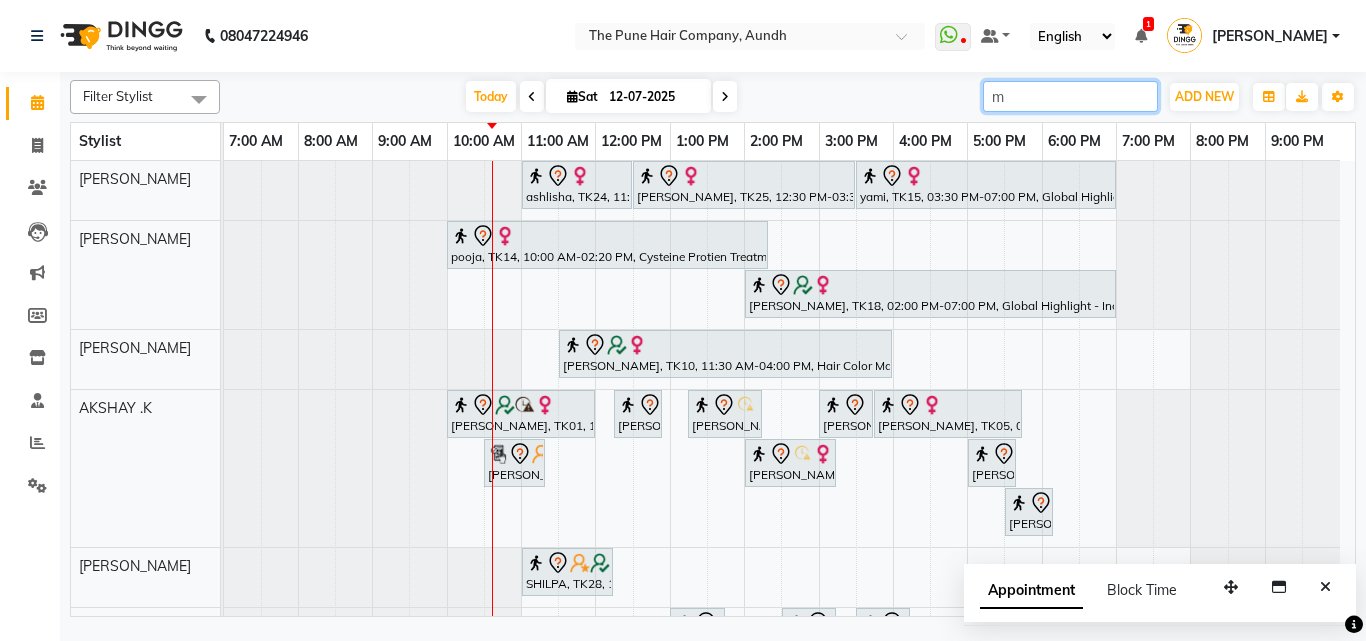 type 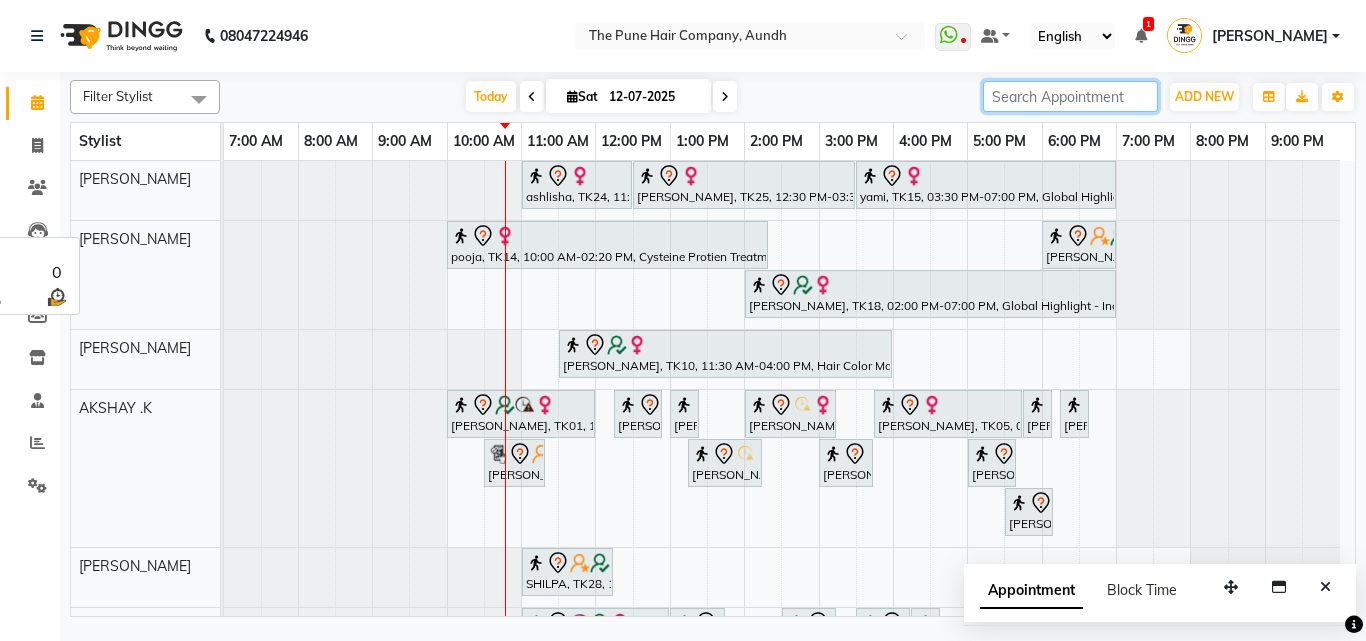 scroll, scrollTop: 400, scrollLeft: 0, axis: vertical 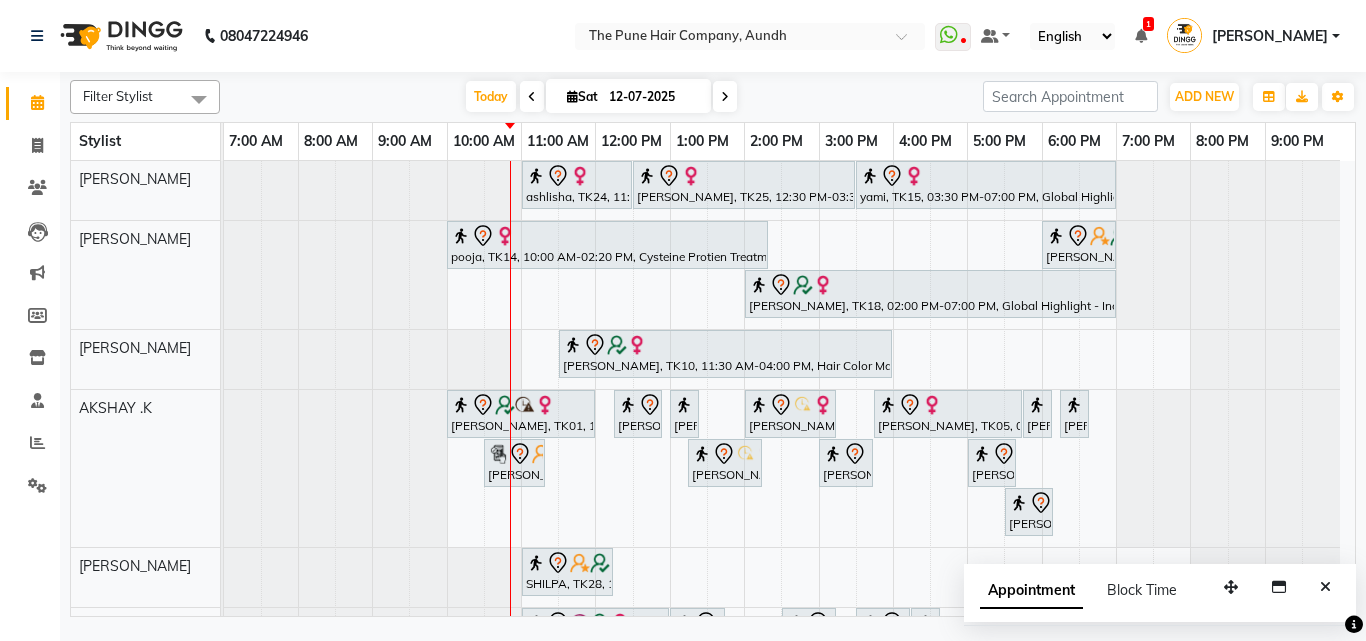click on "Sat 12-07-2025" at bounding box center (628, 96) 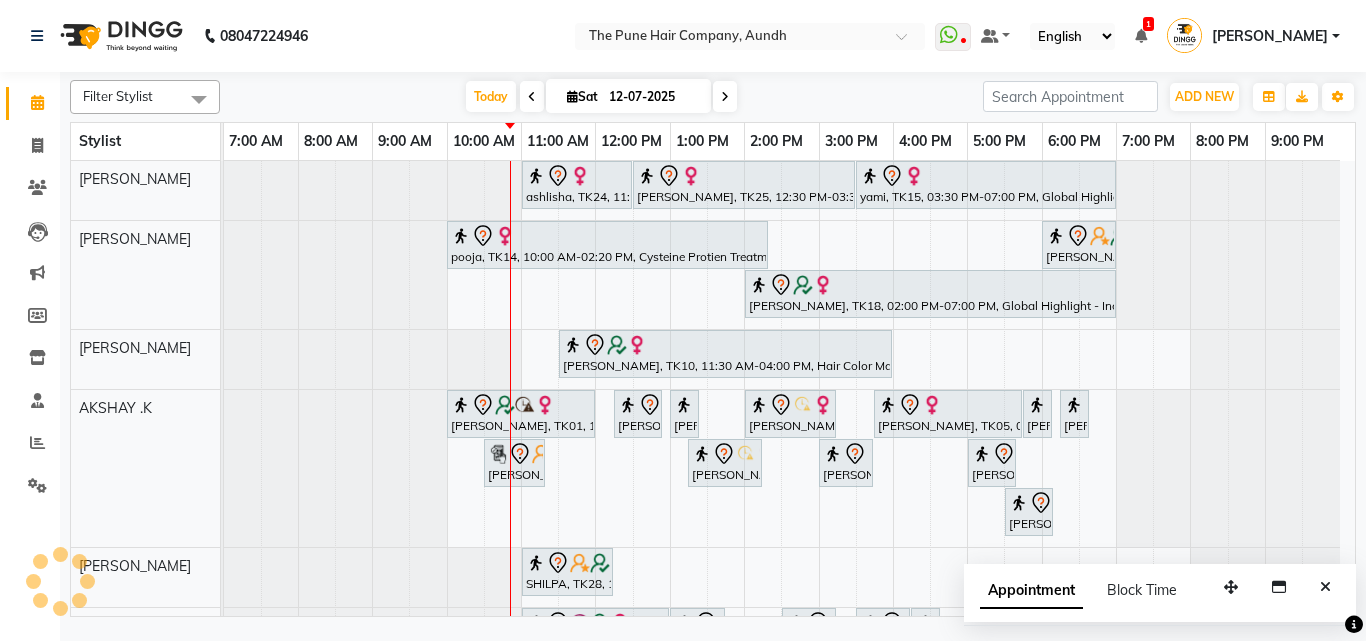 click on "Sat" at bounding box center (582, 96) 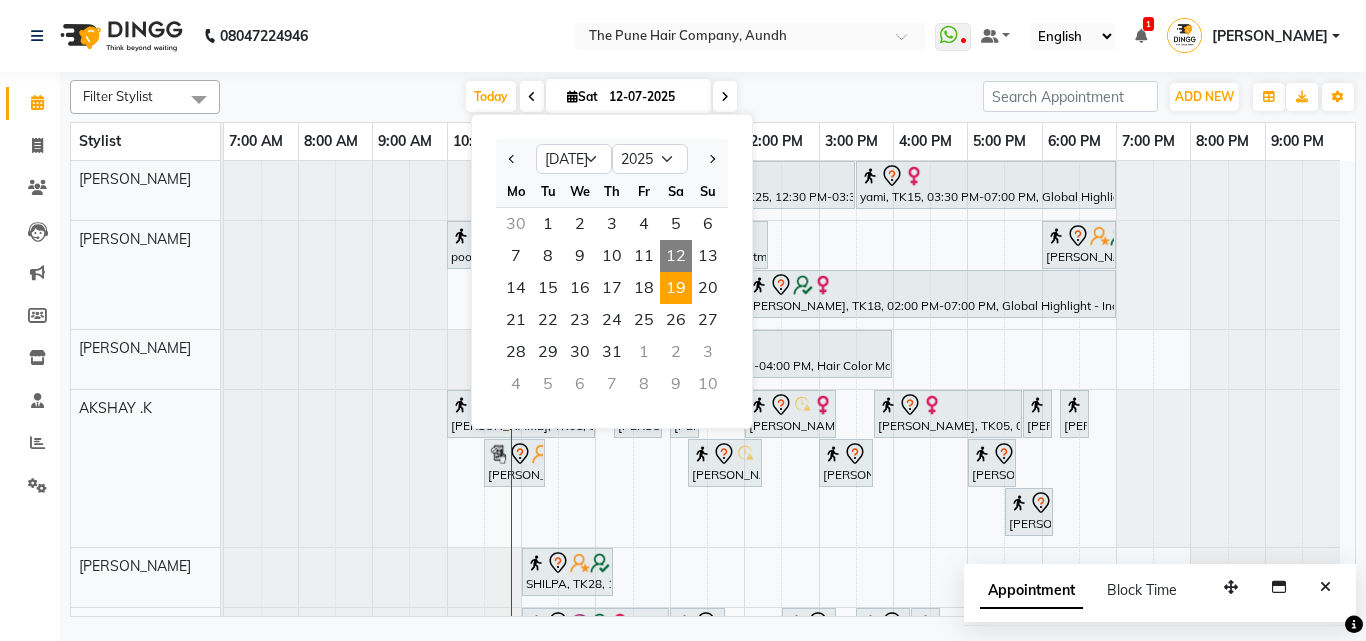 click on "19" at bounding box center [676, 288] 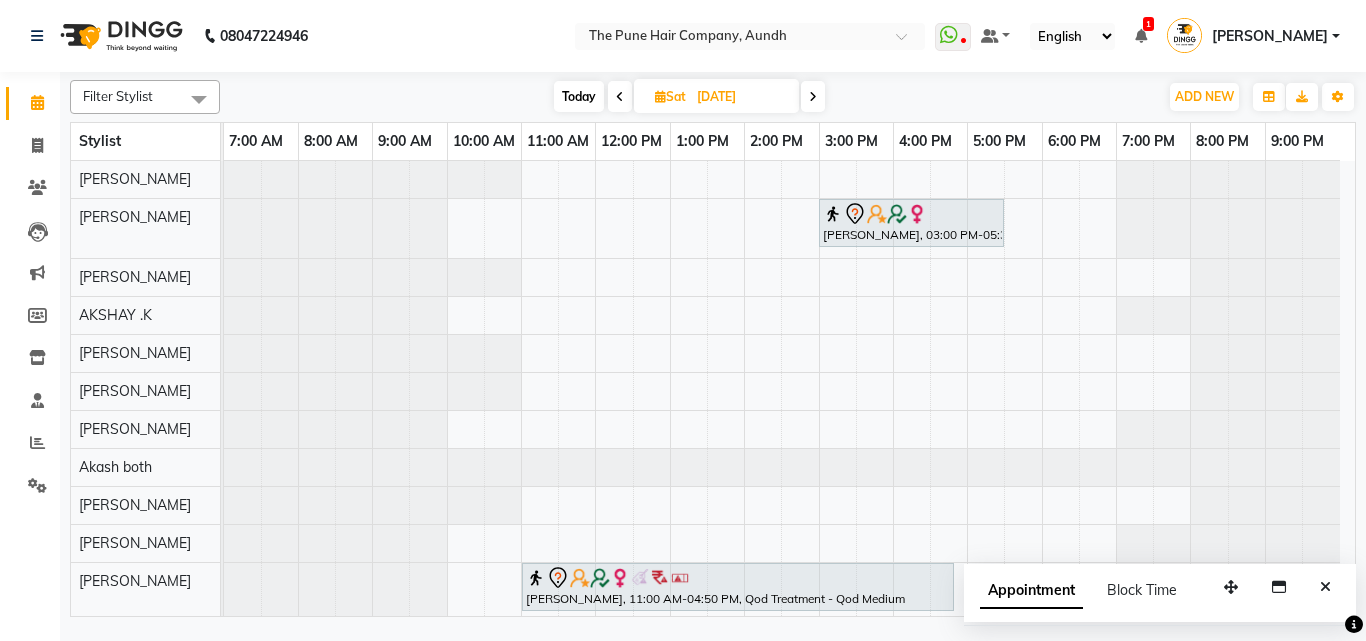 scroll, scrollTop: 120, scrollLeft: 0, axis: vertical 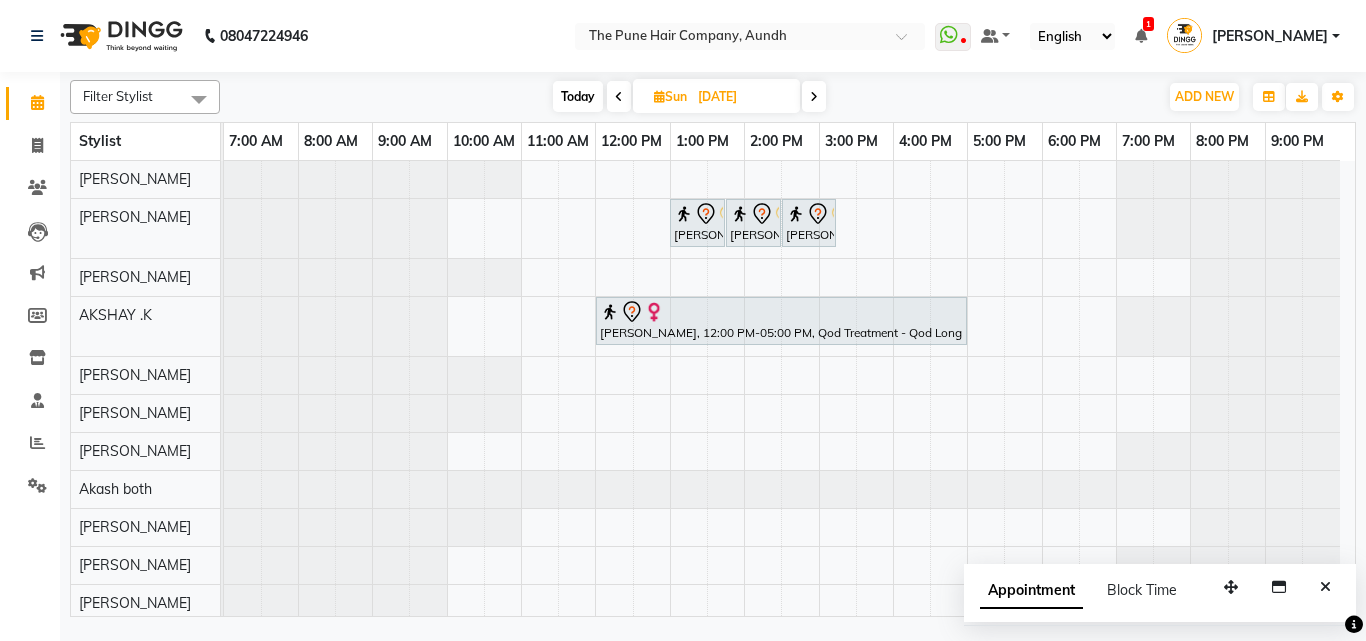 click on "Today" at bounding box center [578, 96] 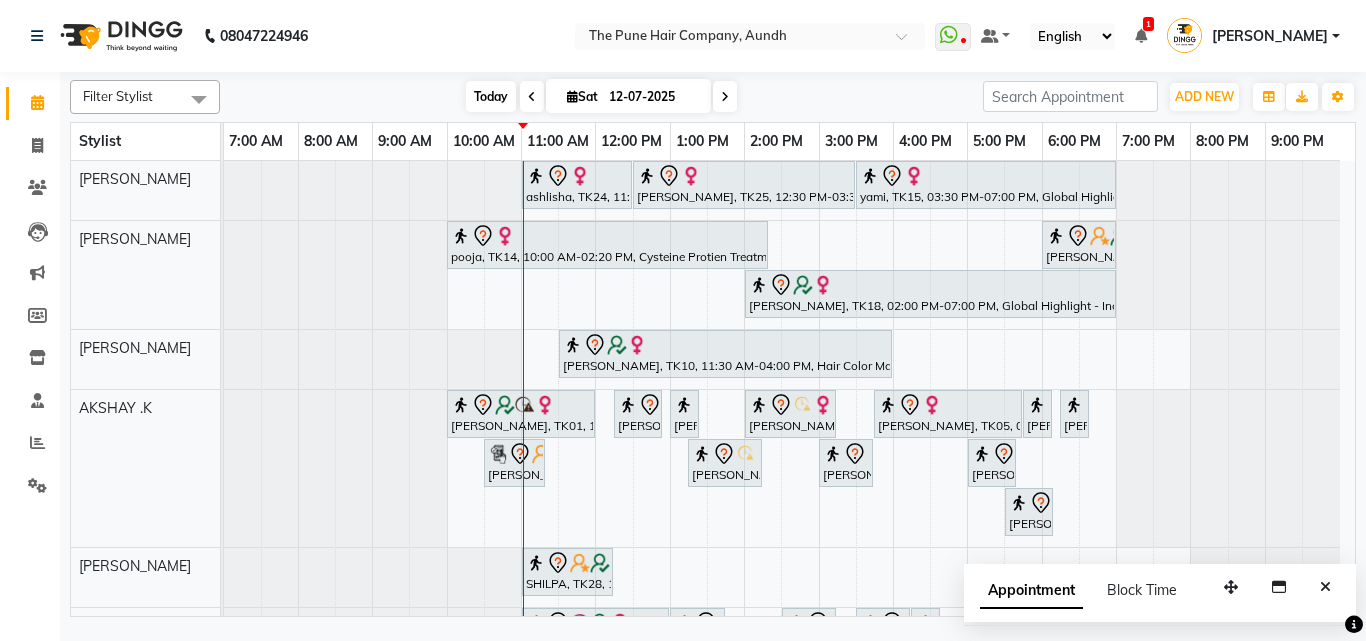 click on "Today" at bounding box center (491, 96) 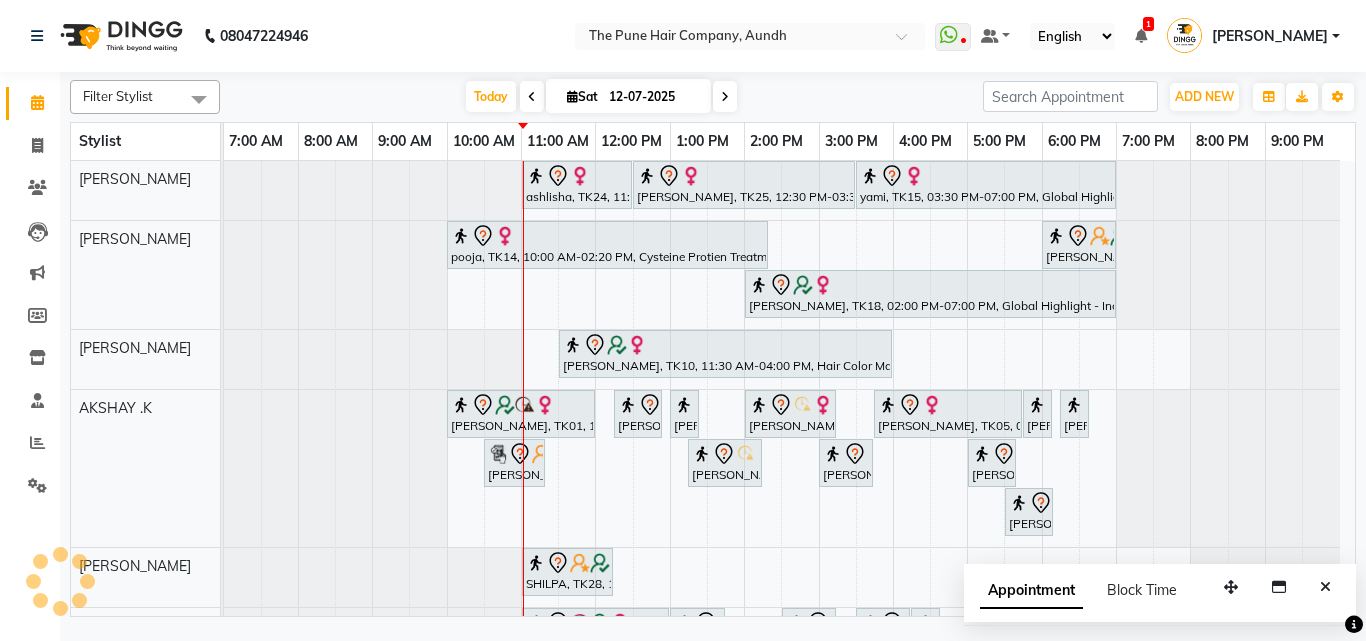 scroll, scrollTop: 392, scrollLeft: 0, axis: vertical 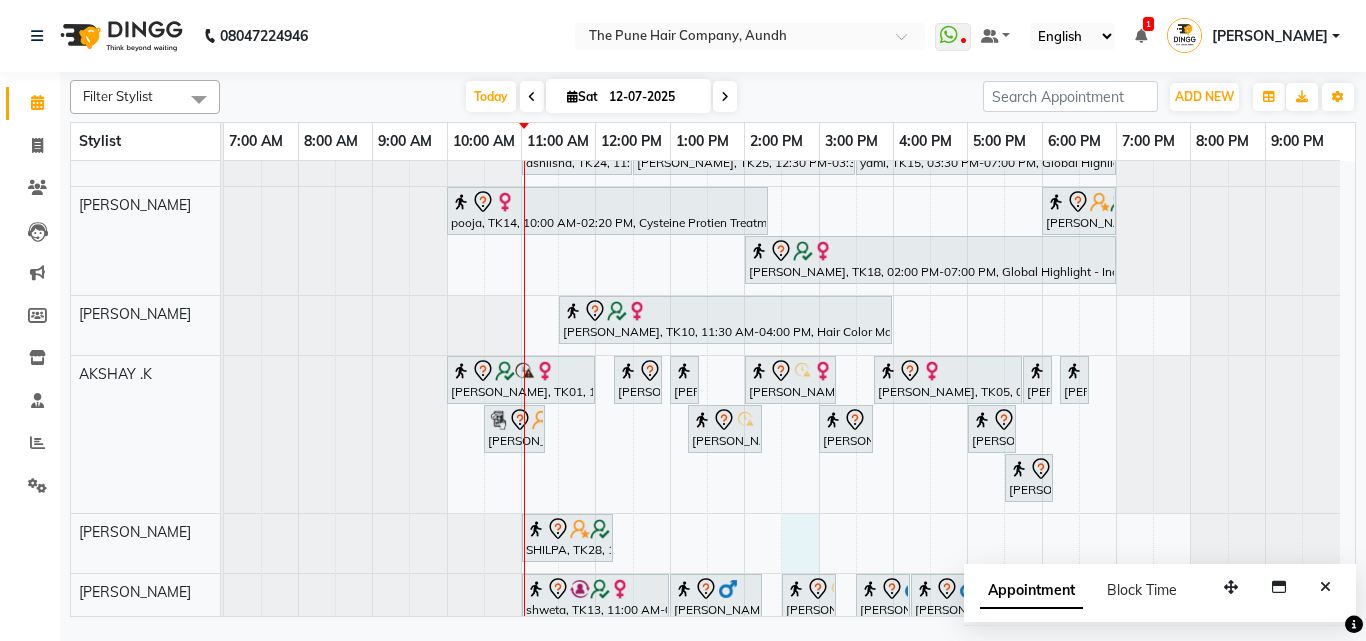 click on "ashlisha, TK24, 11:00 AM-12:30 PM, Cut Female ( Top Stylist )             juli jetha, TK25, 12:30 PM-03:30 PM, Global Highlight - Majirel Highlights Medium             yami, TK15, 03:30 PM-07:00 PM, Global Highlight - Majirel Highlights Long             pooja, TK14, 10:00 AM-02:20 PM, Cysteine Protien Treatment - Cysteine Medium             Anu Shewani, TK04, 06:00 PM-07:00 PM, Hair wash & blow dry - long             monika kohale, TK18, 02:00 PM-07:00 PM, Global Highlight - Inoa Highlights Medium             DIPTI, TK10, 11:30 AM-04:00 PM, Hair Color Majirel - Majirel Global Long             samiksha, TK01, 10:00 AM-12:00 PM, Hair Color Inoa - Inoa Touchup 2 Inch             Nancy, TK08, 12:15 PM-12:55 PM, Cut male (Expert)             Nancy, TK08, 01:00 PM-01:20 PM,  Beard Crafting             Smita, TK09, 02:00 PM-03:15 PM, Cut Female (Expert)             vanita, TK05, 03:45 PM-05:45 PM, Global Color - Inoa Global Medium             Gaurav Pathak, TK21, 05:45 PM-06:05 PM,  Beard Crafting" at bounding box center (789, 671) 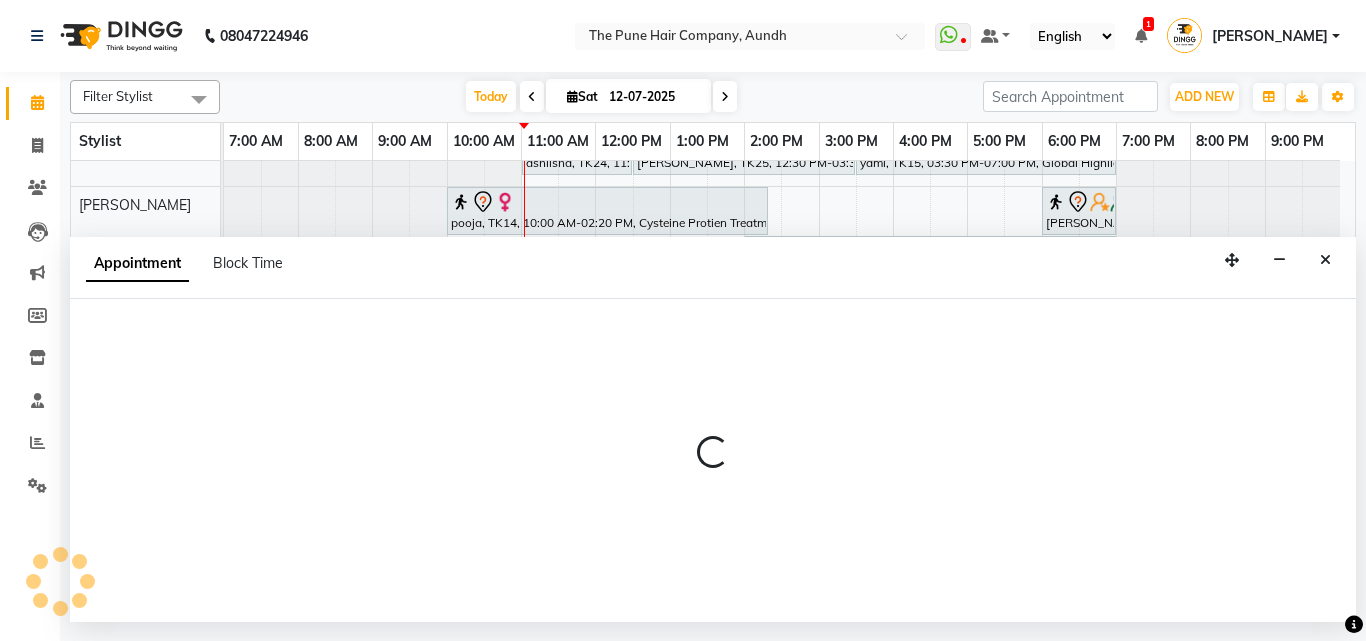 select on "12769" 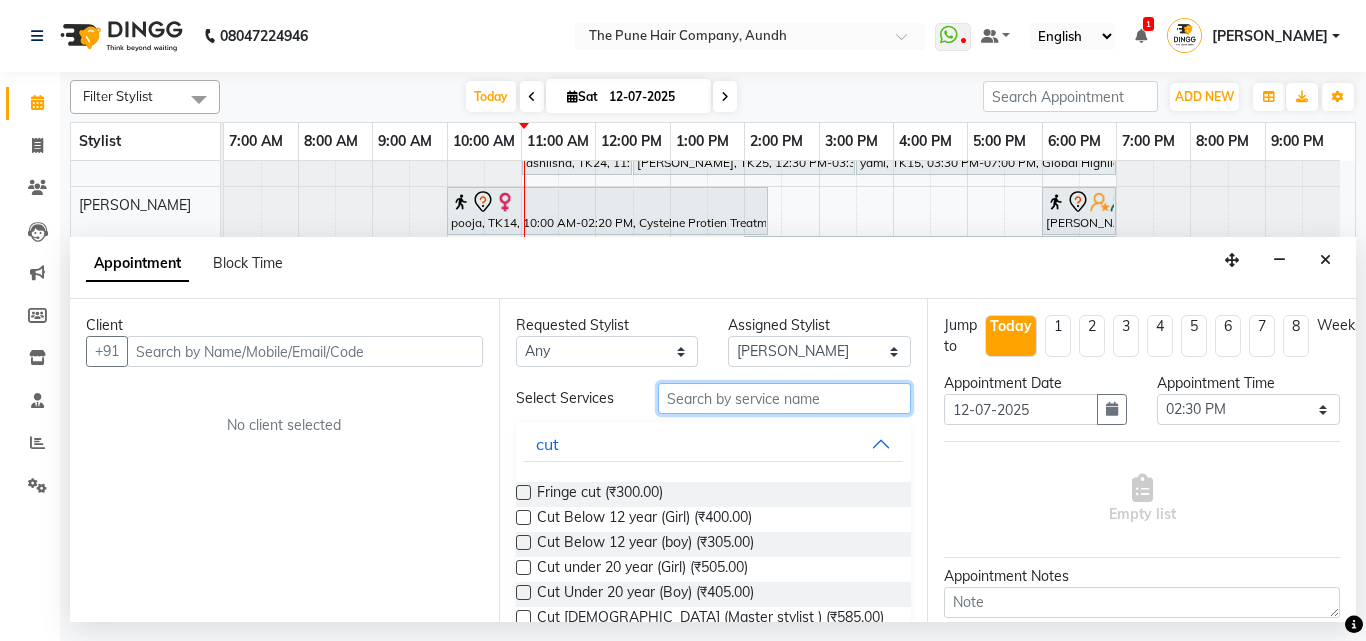 click at bounding box center (785, 398) 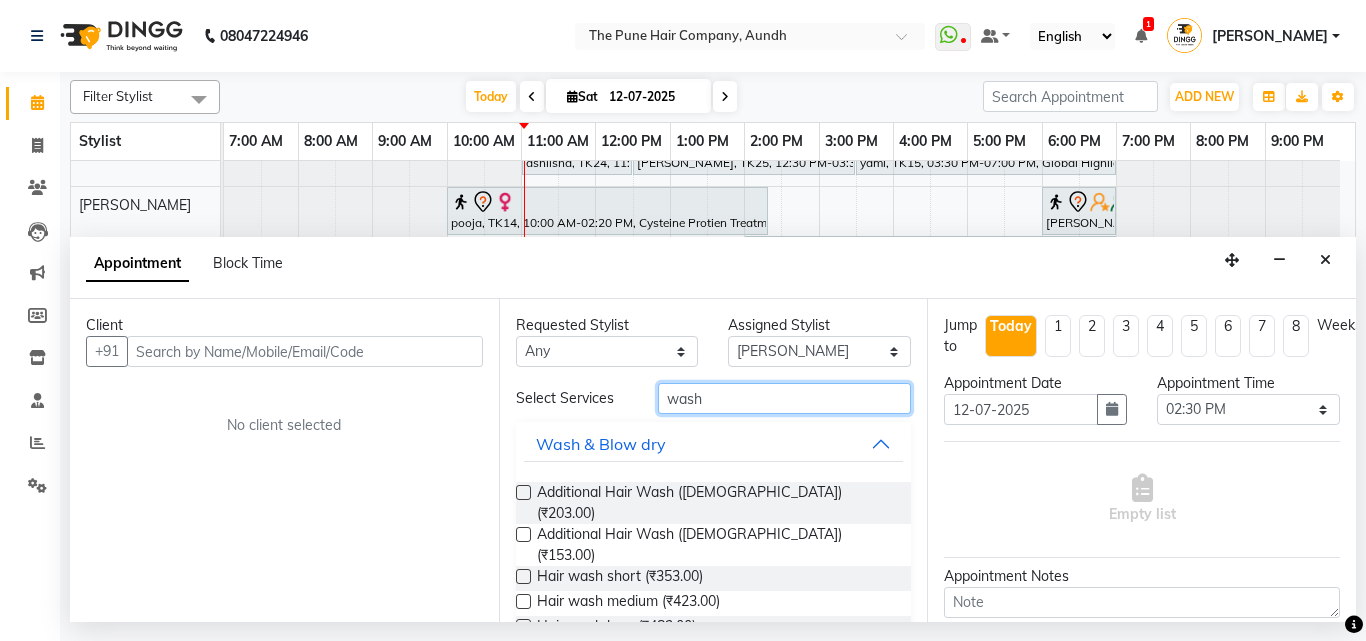 type on "wash" 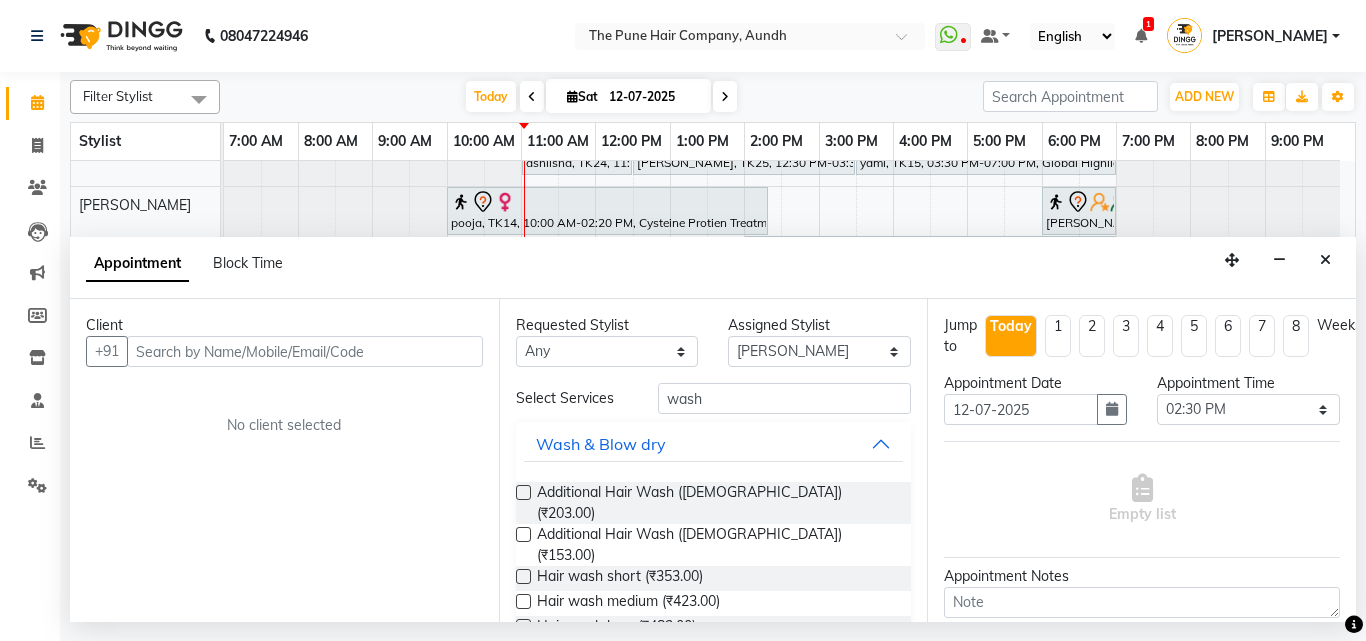 click at bounding box center [523, 601] 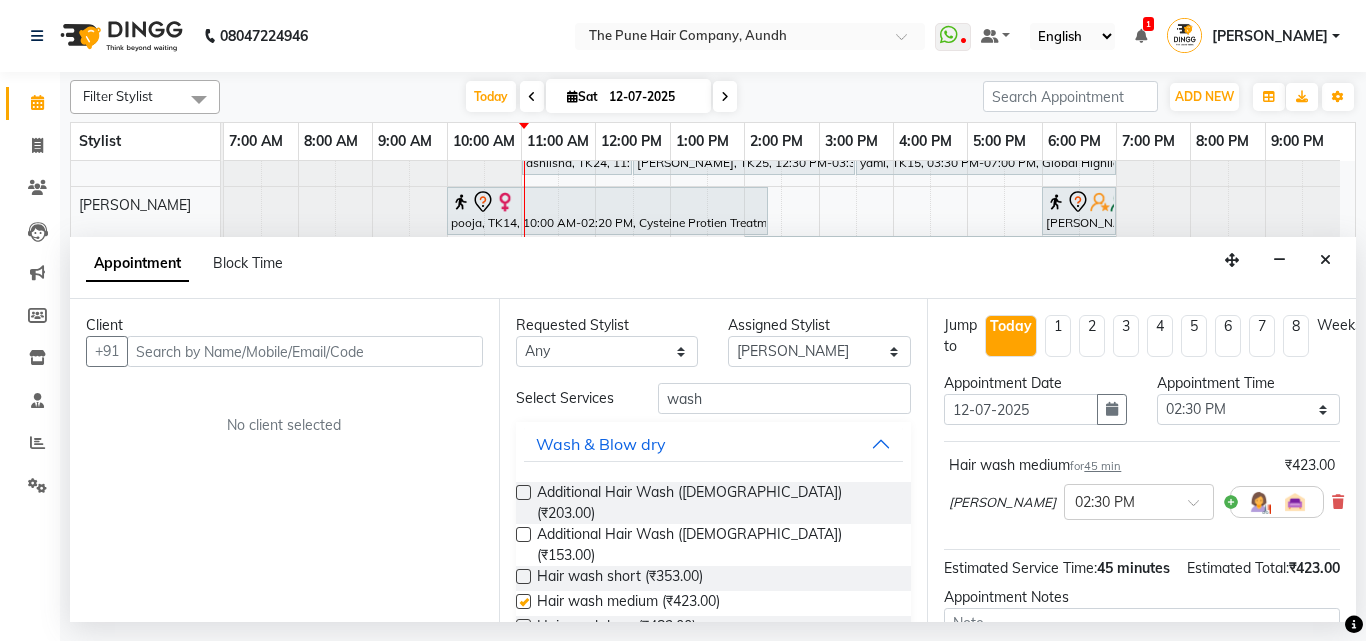 checkbox on "false" 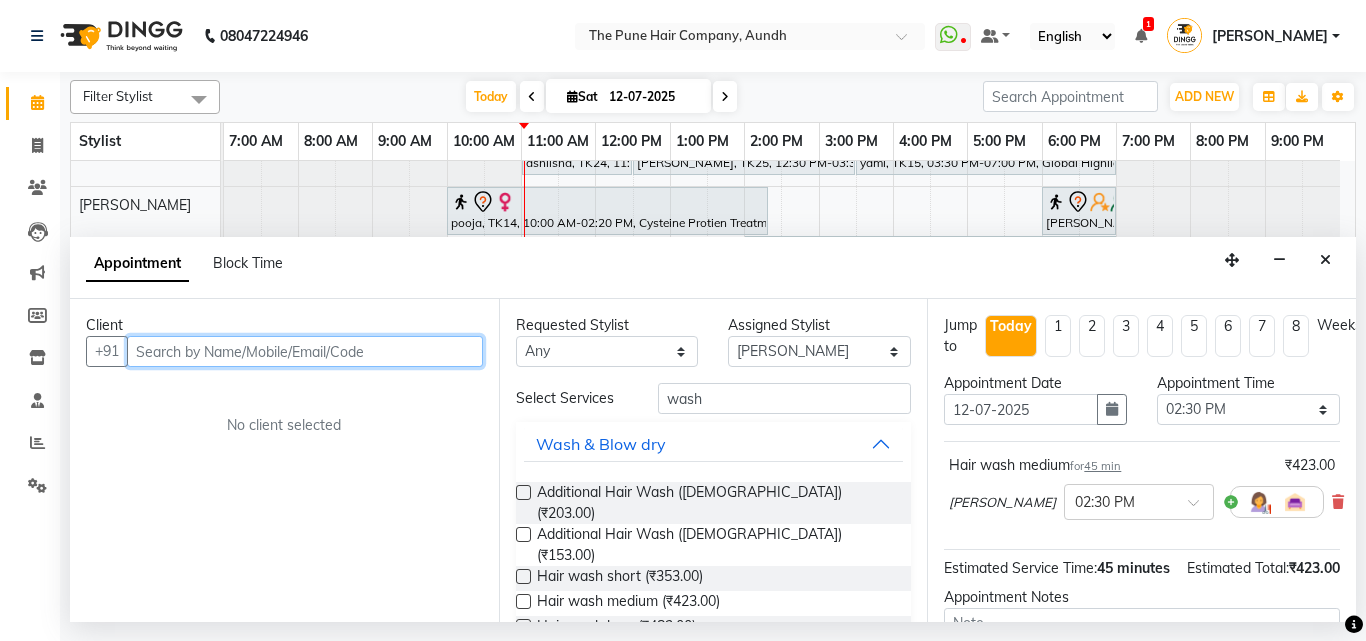 click at bounding box center (305, 351) 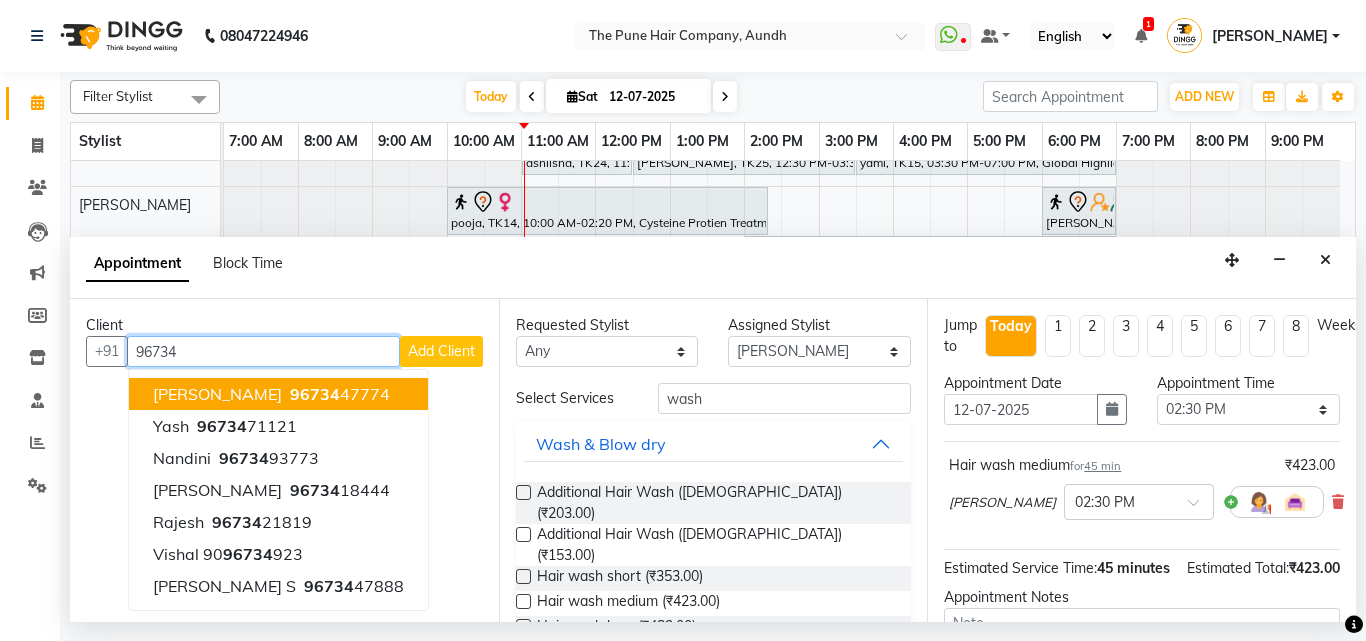 type on "96734" 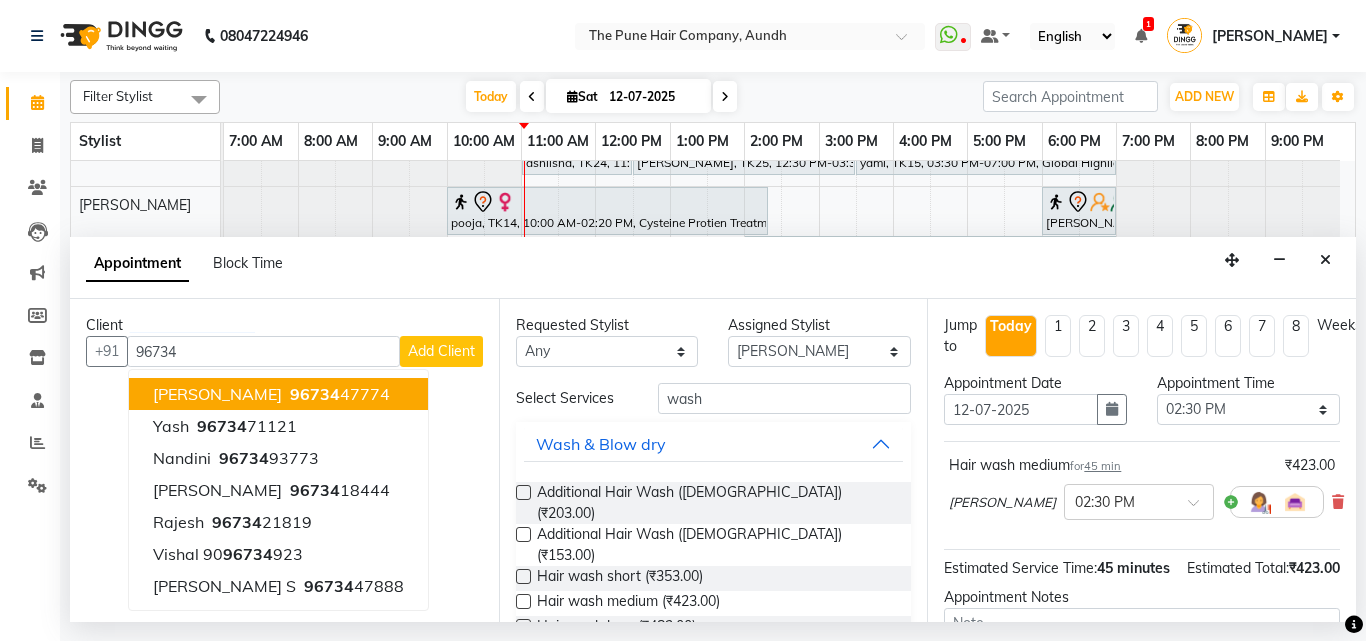 click on "Appointment Block Time" at bounding box center (713, 268) 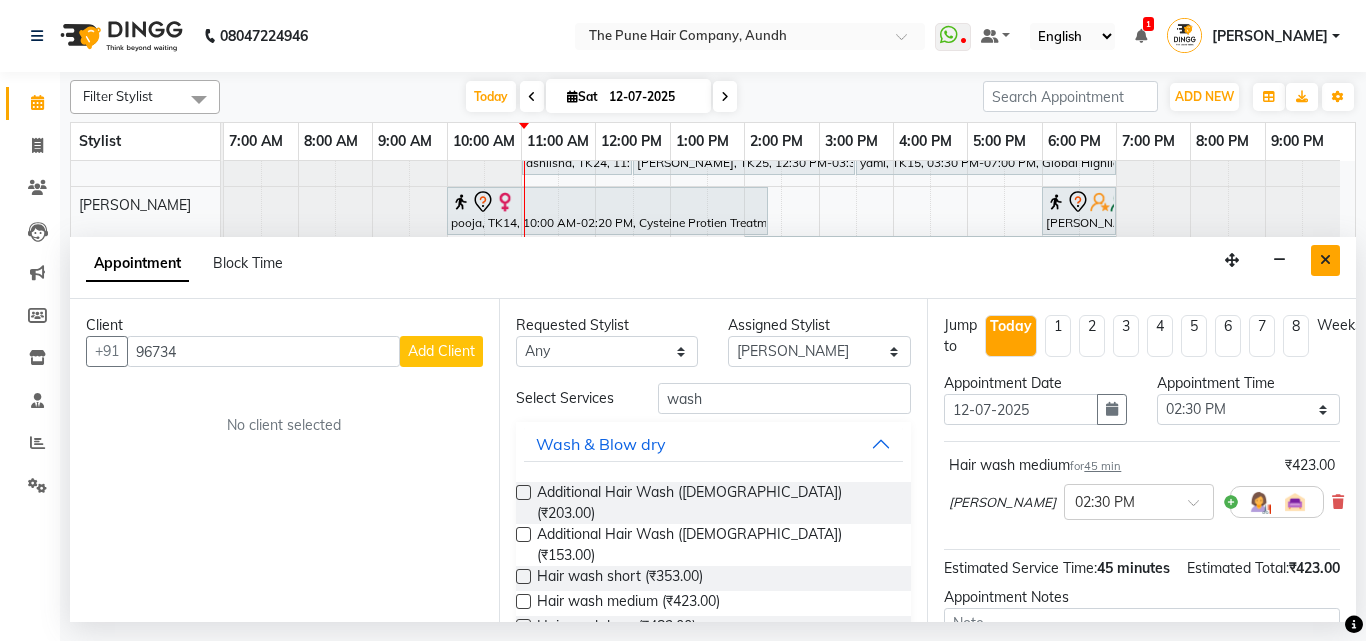 click at bounding box center (1325, 260) 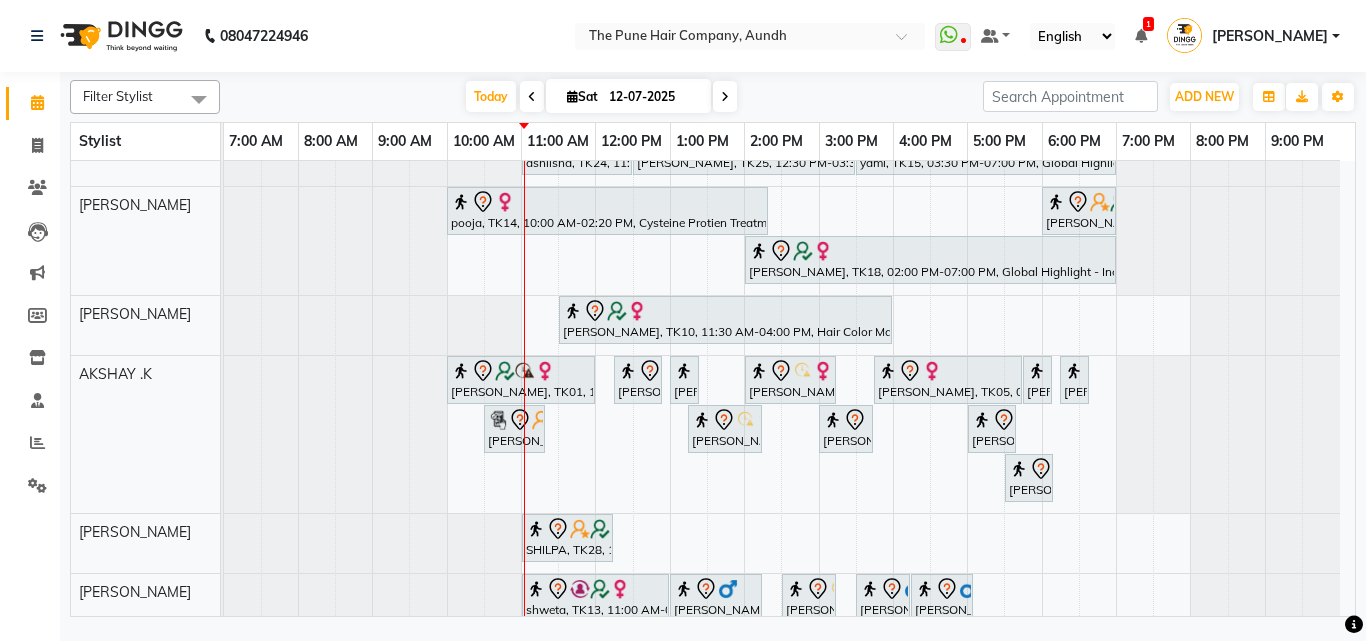 scroll, scrollTop: 433, scrollLeft: 0, axis: vertical 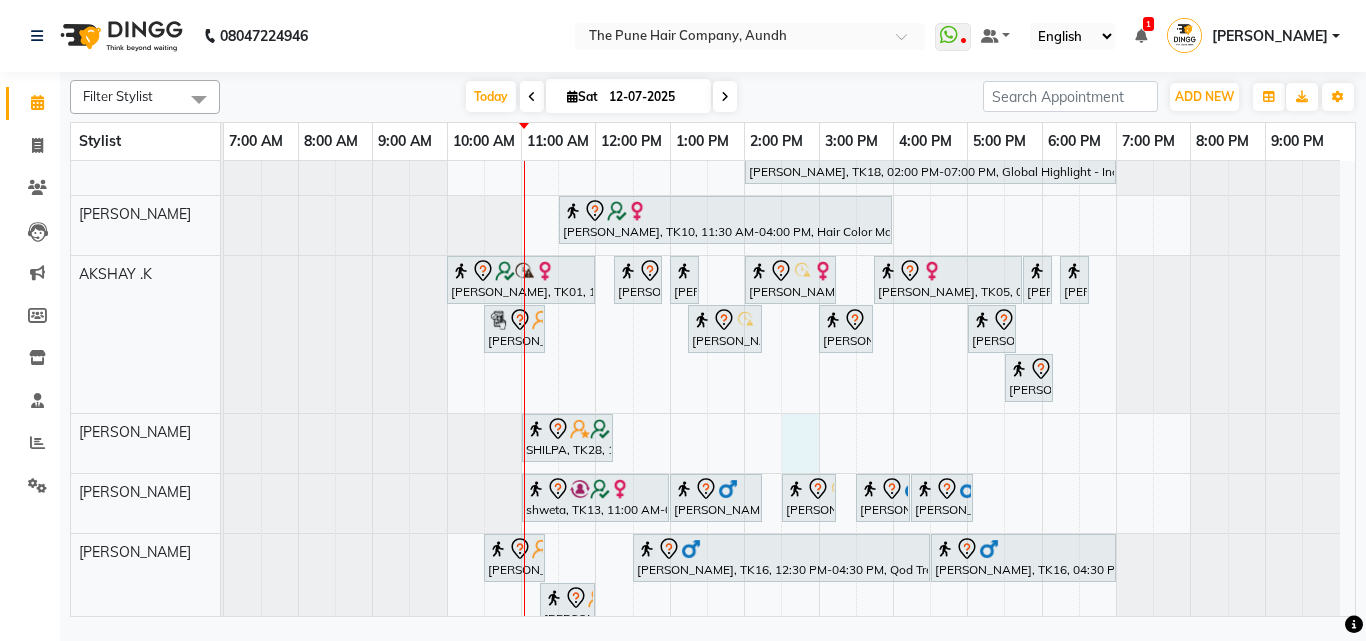 click on "ashlisha, TK24, 11:00 AM-12:30 PM, Cut Female ( Top Stylist )             juli jetha, TK25, 12:30 PM-03:30 PM, Global Highlight - Majirel Highlights Medium             yami, TK15, 03:30 PM-07:00 PM, Global Highlight - Majirel Highlights Long             pooja, TK14, 10:00 AM-02:20 PM, Cysteine Protien Treatment - Cysteine Medium             Anu Shewani, TK04, 06:00 PM-07:00 PM, Hair wash & blow dry - long             monika kohale, TK18, 02:00 PM-07:00 PM, Global Highlight - Inoa Highlights Medium             DIPTI, TK10, 11:30 AM-04:00 PM, Hair Color Majirel - Majirel Global Long             samiksha, TK01, 10:00 AM-12:00 PM, Hair Color Inoa - Inoa Touchup 2 Inch             Nancy, TK08, 12:15 PM-12:55 PM, Cut male (Expert)             Nancy, TK08, 01:00 PM-01:20 PM,  Beard Crafting             Smita, TK09, 02:00 PM-03:15 PM, Cut Female (Expert)             vanita, TK05, 03:45 PM-05:45 PM, Global Color - Inoa Global Medium             Gaurav Pathak, TK21, 05:45 PM-06:05 PM,  Beard Crafting" at bounding box center (789, 571) 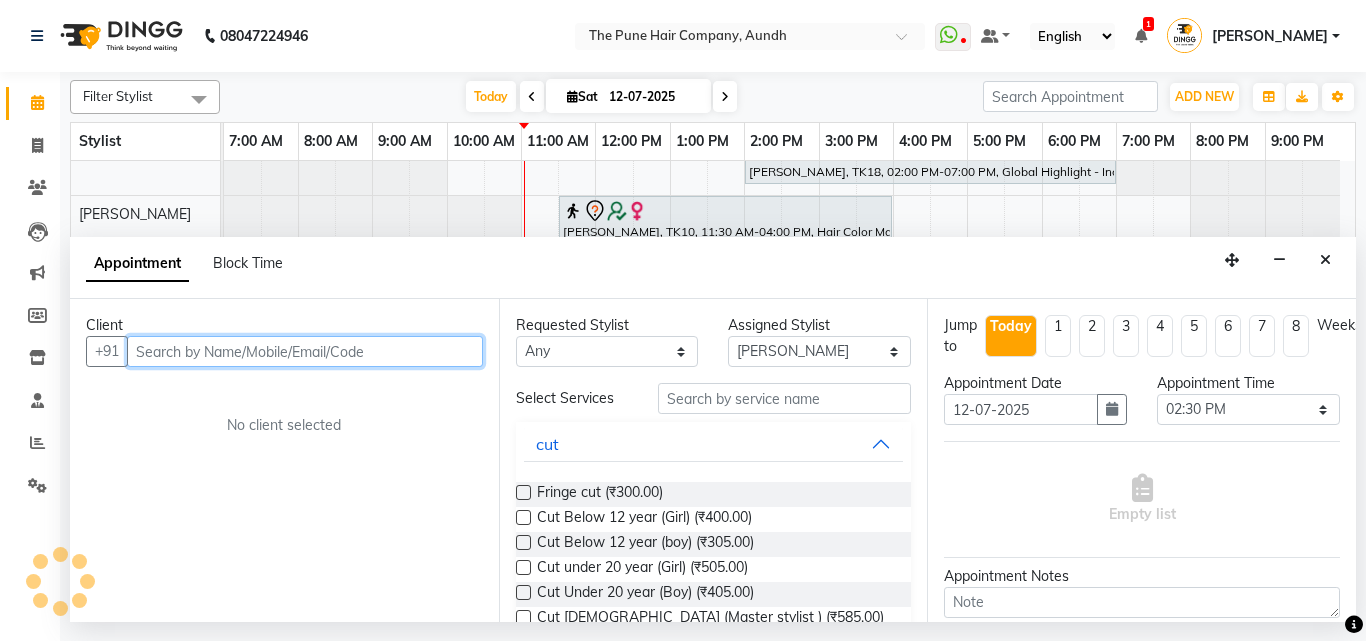 click at bounding box center (305, 351) 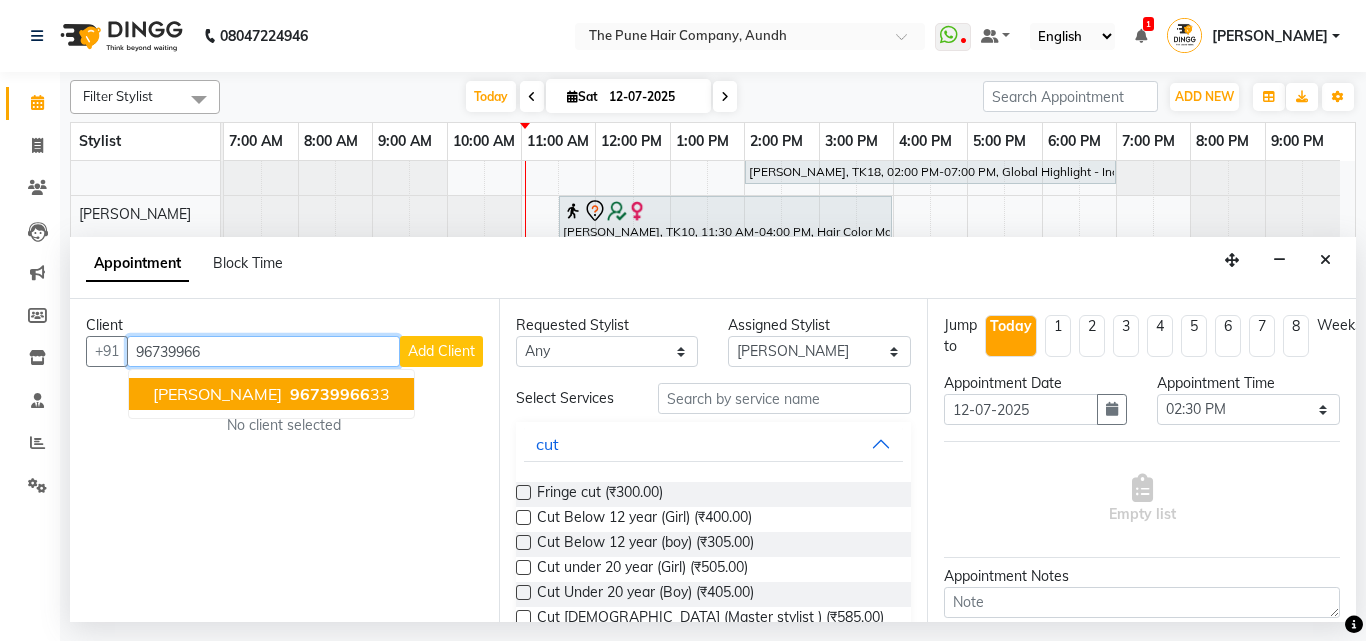 click on "96739966" at bounding box center [330, 394] 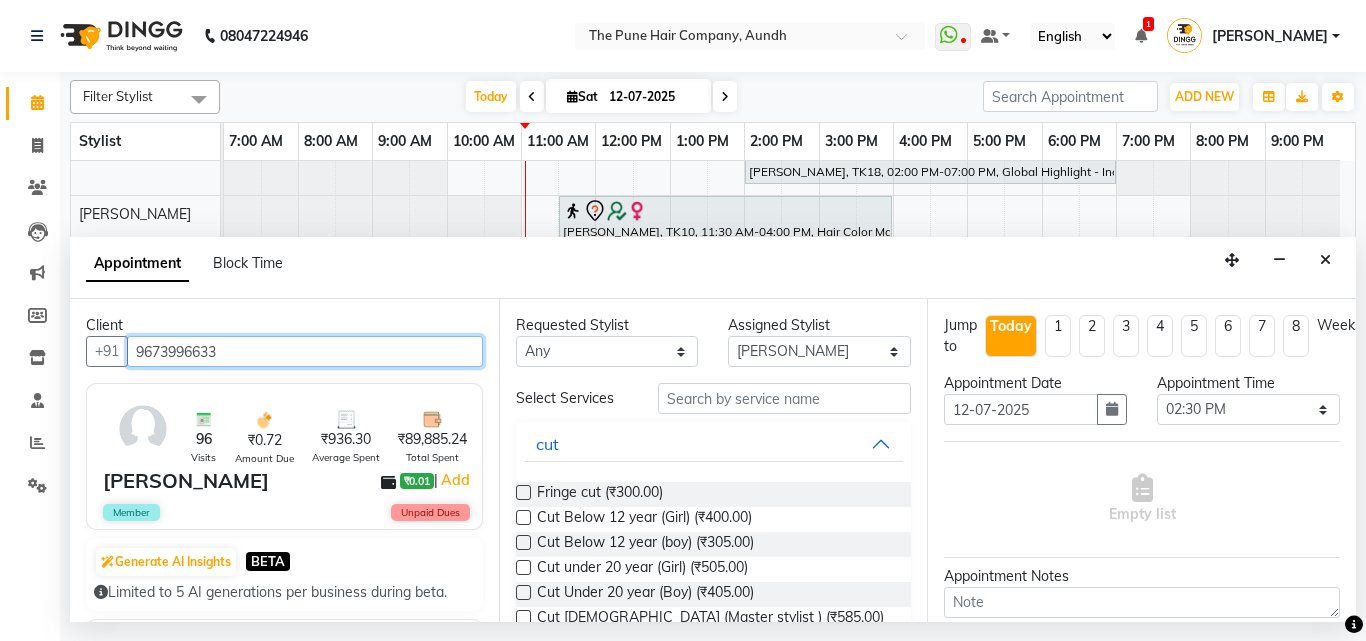 type on "9673996633" 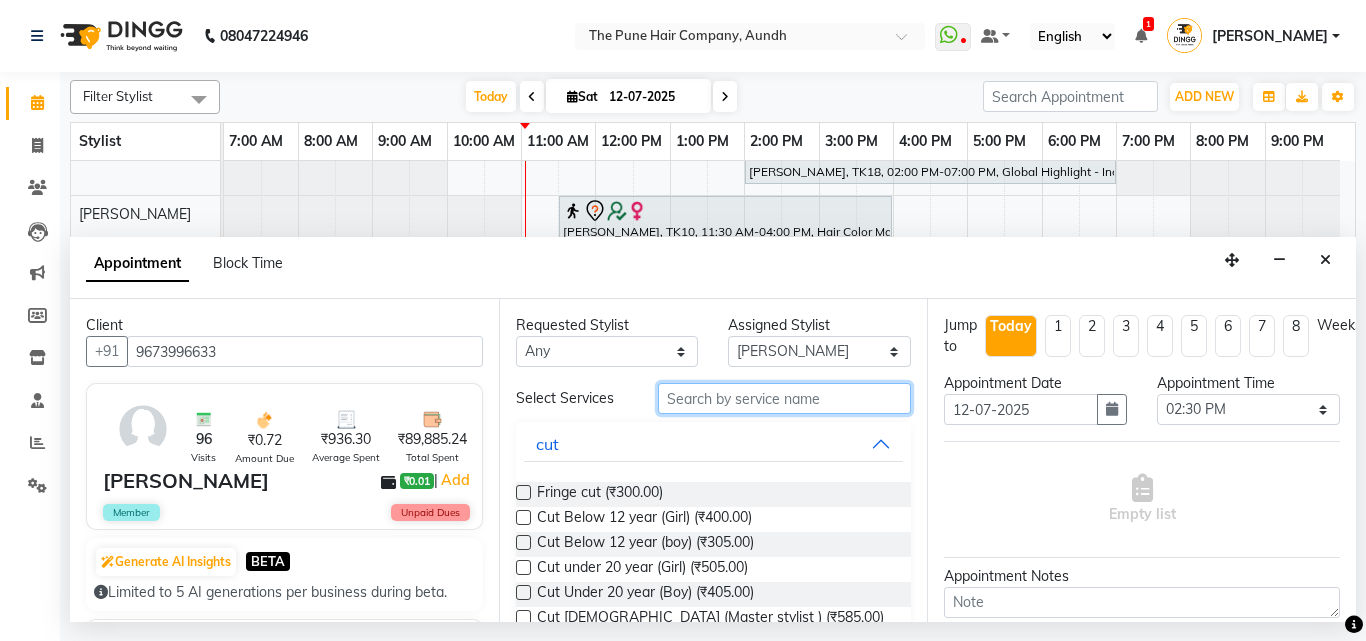click at bounding box center (785, 398) 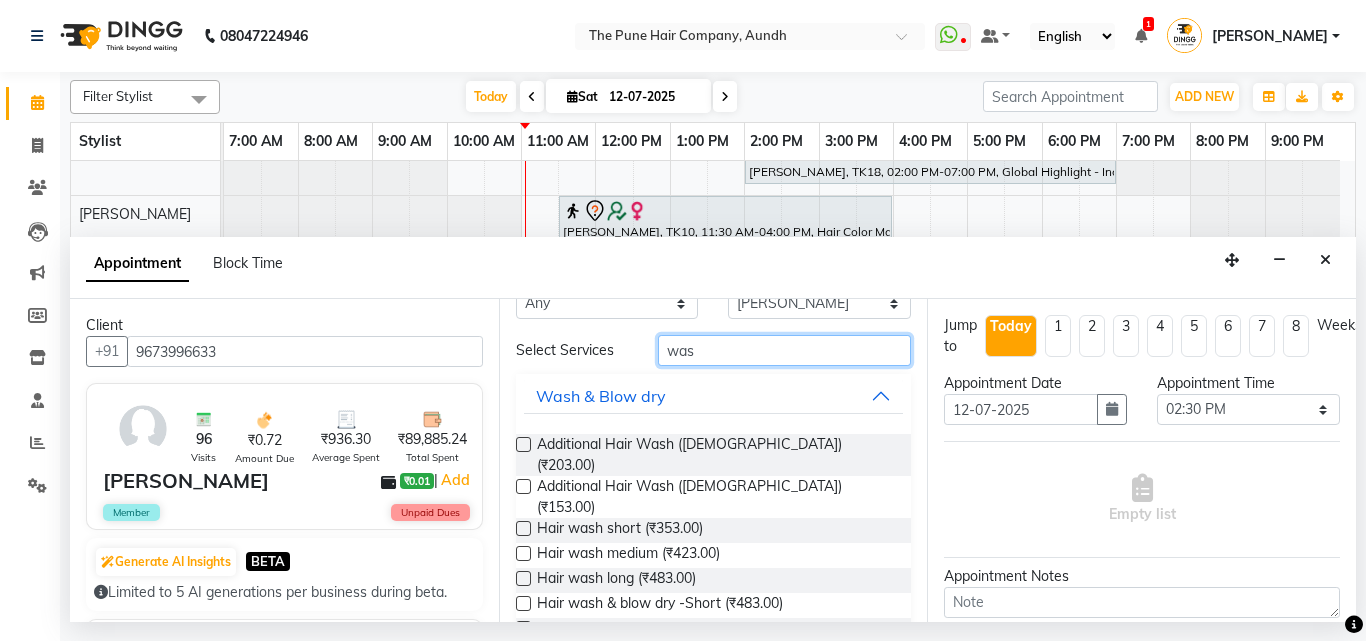 scroll, scrollTop: 136, scrollLeft: 0, axis: vertical 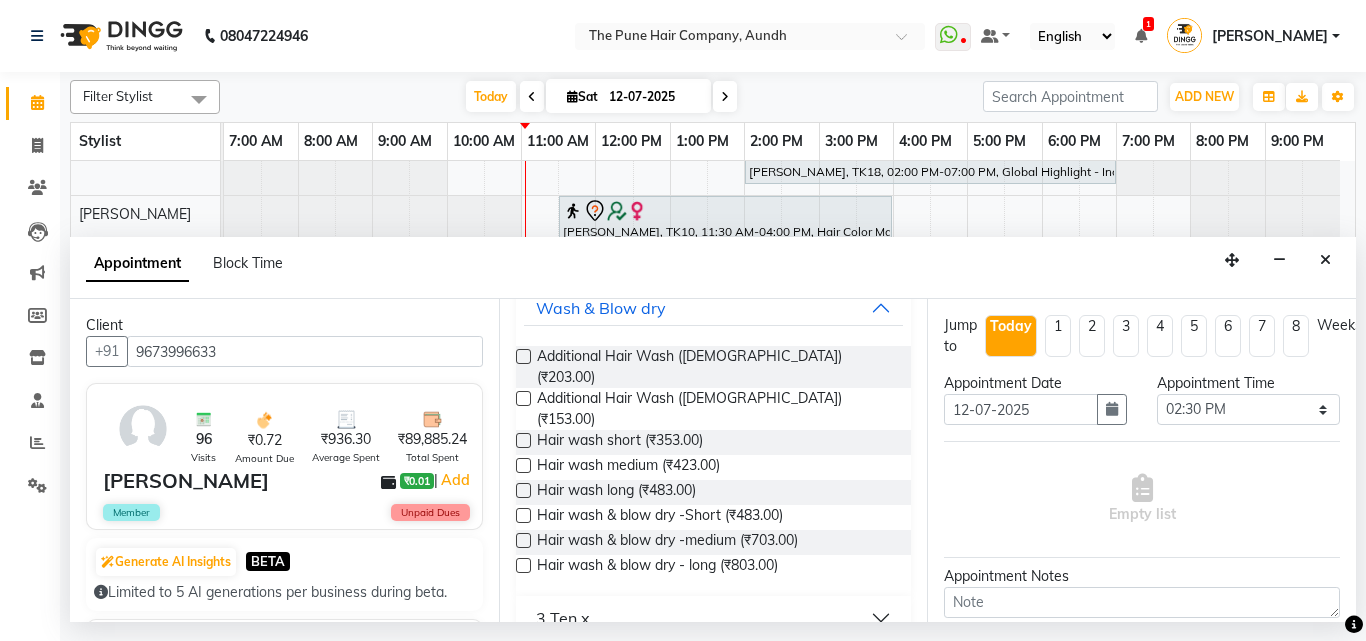 type on "was" 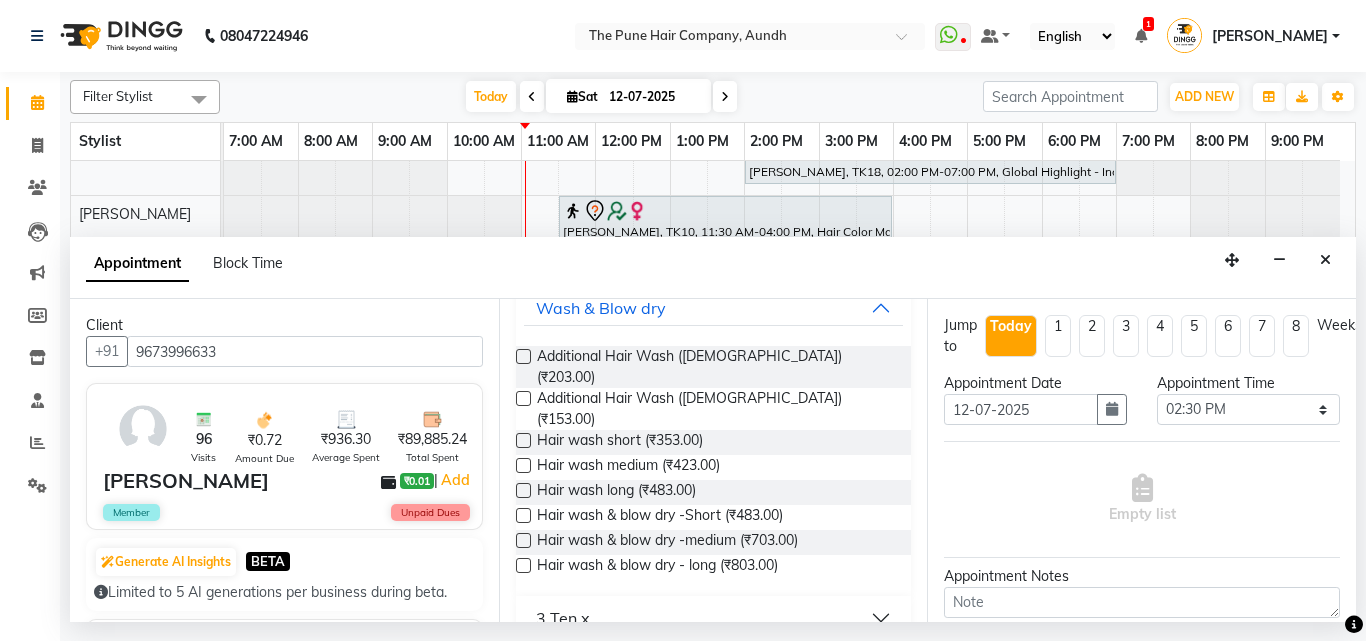 click at bounding box center [523, 465] 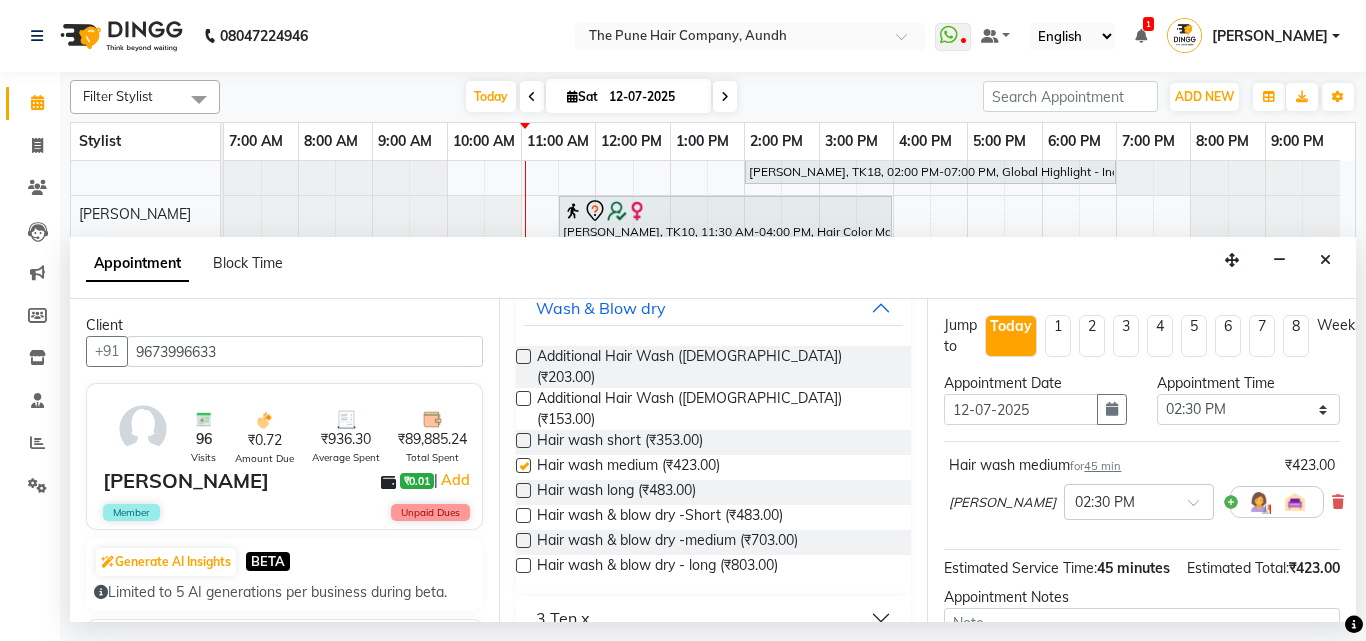 checkbox on "false" 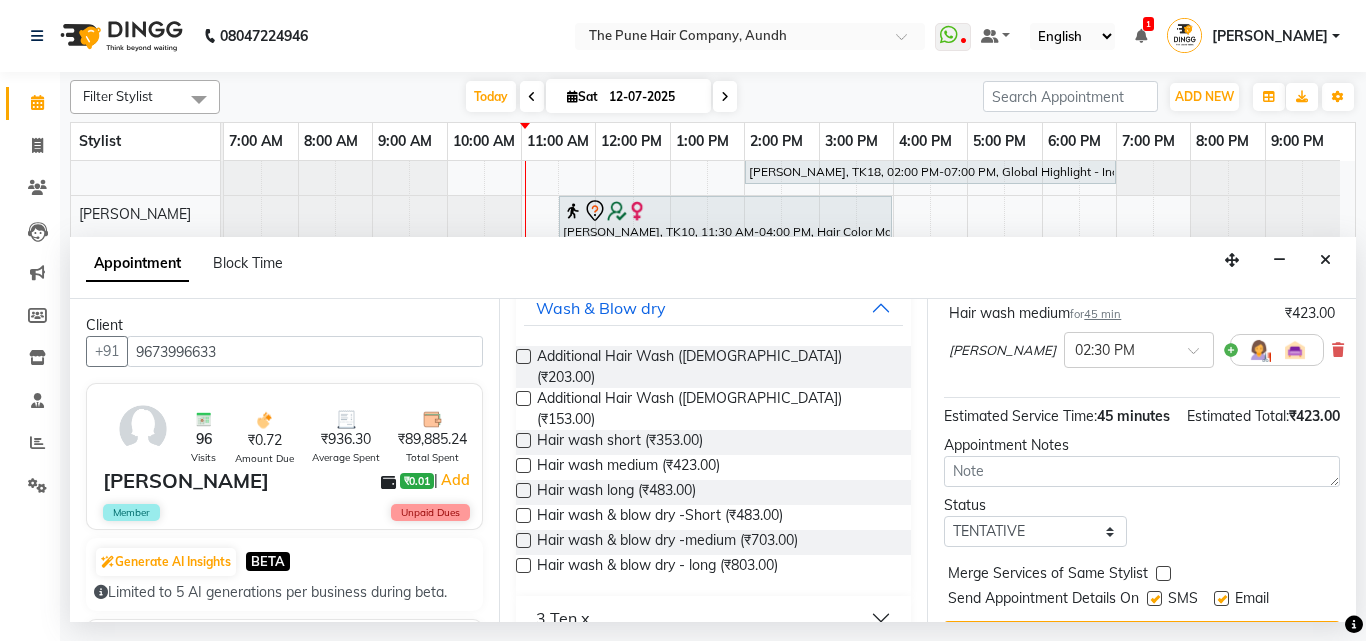 scroll, scrollTop: 242, scrollLeft: 0, axis: vertical 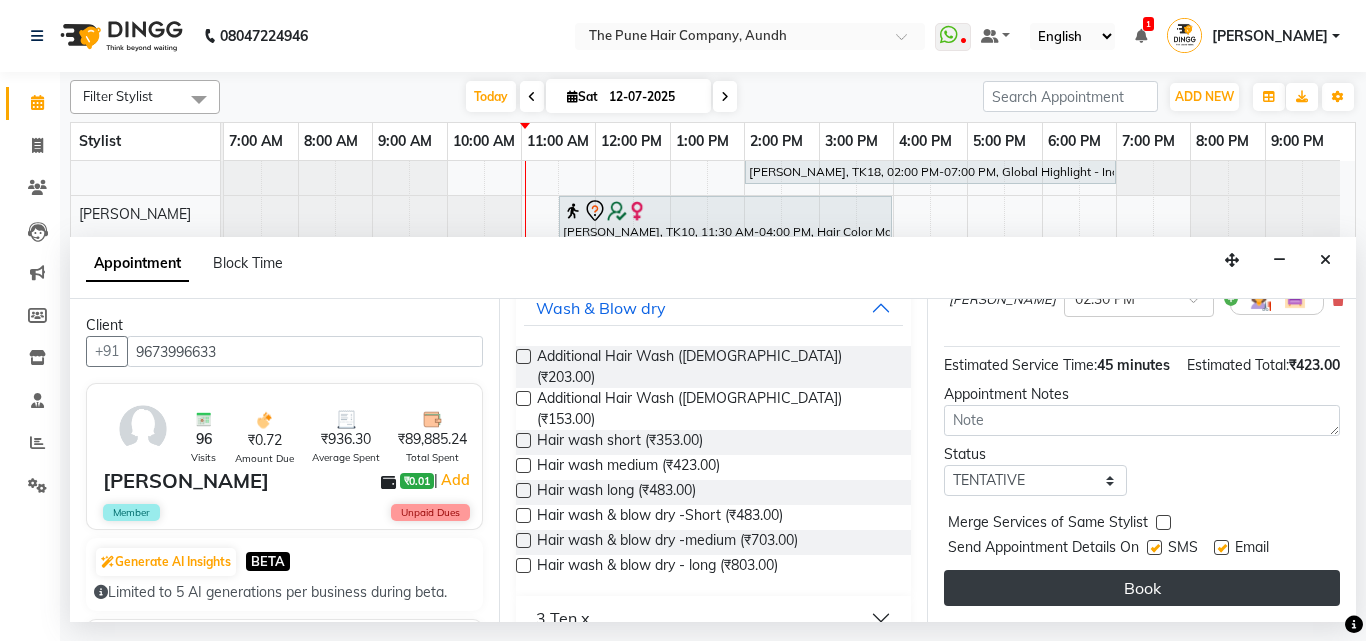 click on "Book" at bounding box center [1142, 588] 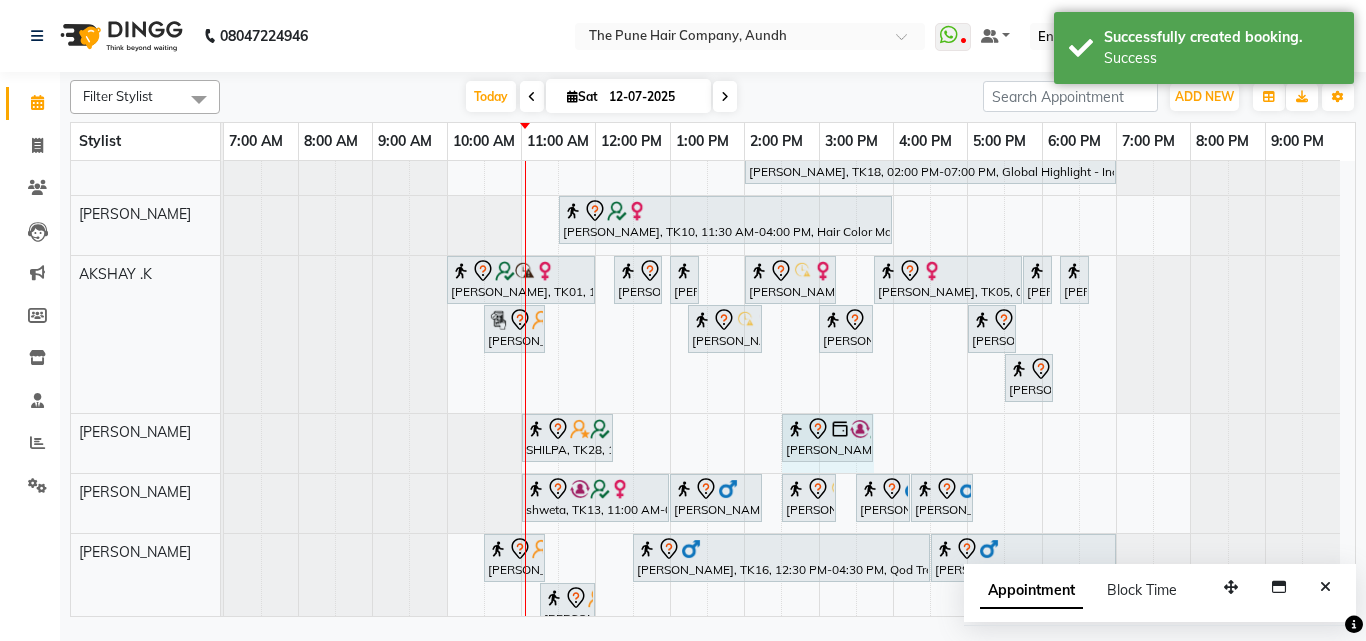 drag, startPoint x: 831, startPoint y: 431, endPoint x: 870, endPoint y: 439, distance: 39.812057 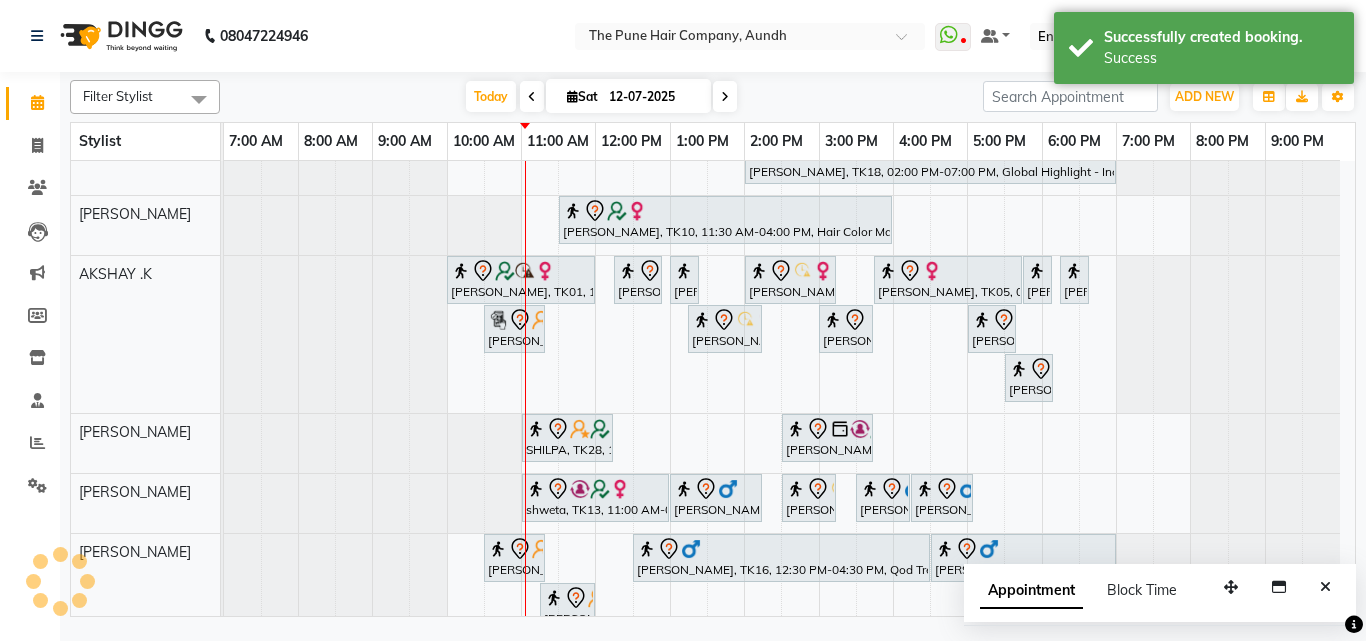 scroll, scrollTop: 634, scrollLeft: 0, axis: vertical 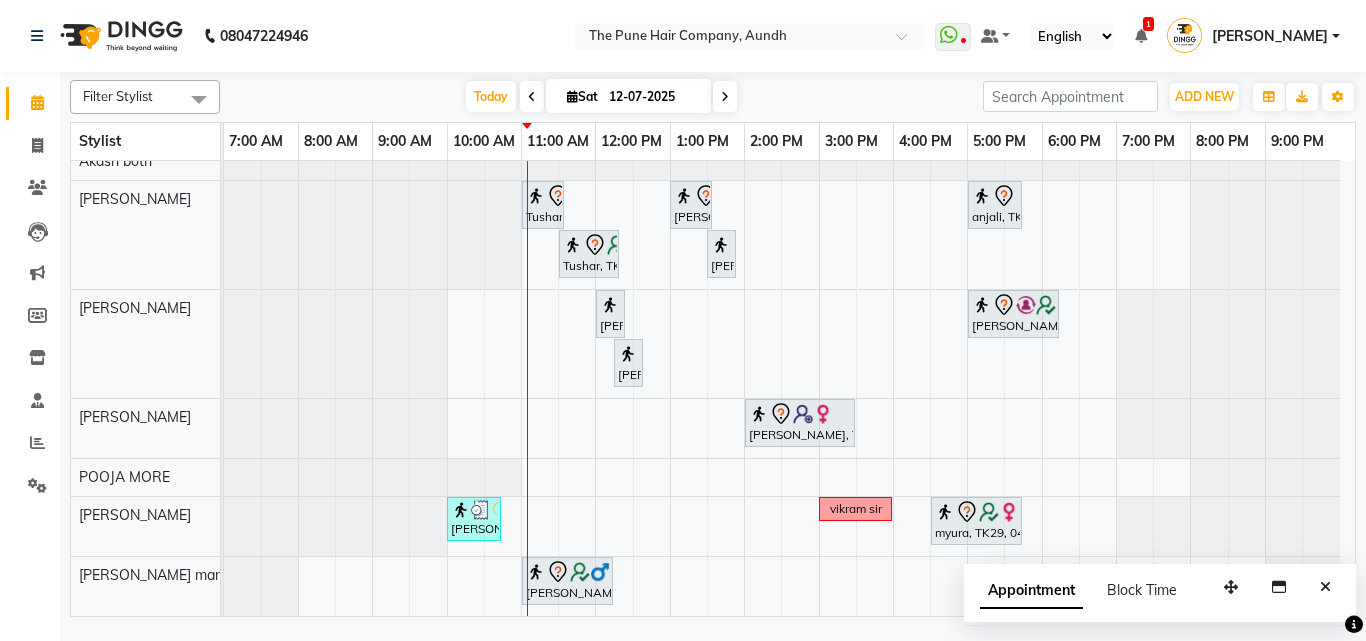 click on "ashlisha, TK24, 11:00 AM-12:30 PM, Cut Female ( Top Stylist )             juli jetha, TK25, 12:30 PM-03:30 PM, Global Highlight - Majirel Highlights Medium             yami, TK15, 03:30 PM-07:00 PM, Global Highlight - Majirel Highlights Long             pooja, TK14, 10:00 AM-02:20 PM, Cysteine Protien Treatment - Cysteine Medium             Anu Shewani, TK04, 06:00 PM-07:00 PM, Hair wash & blow dry - long             monika kohale, TK18, 02:00 PM-07:00 PM, Global Highlight - Inoa Highlights Medium             DIPTI, TK10, 11:30 AM-04:00 PM, Hair Color Majirel - Majirel Global Long             samiksha, TK01, 10:00 AM-12:00 PM, Hair Color Inoa - Inoa Touchup 2 Inch             Nancy, TK08, 12:15 PM-12:55 PM, Cut male (Expert)             Nancy, TK08, 01:00 PM-01:20 PM,  Beard Crafting             Smita, TK09, 02:00 PM-03:15 PM, Cut Female (Expert)             vanita, TK05, 03:45 PM-05:45 PM, Global Color - Inoa Global Medium             Gaurav Pathak, TK21, 05:45 PM-06:05 PM,  Beard Crafting" at bounding box center (789, 71) 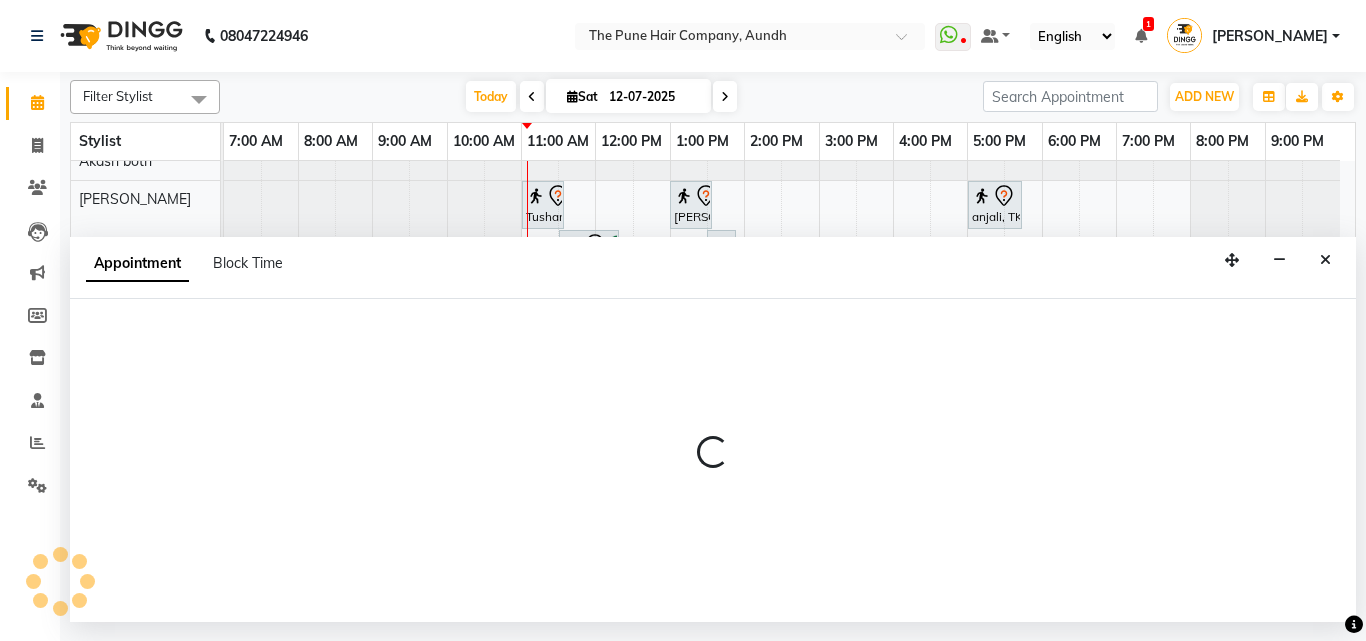 select on "78334" 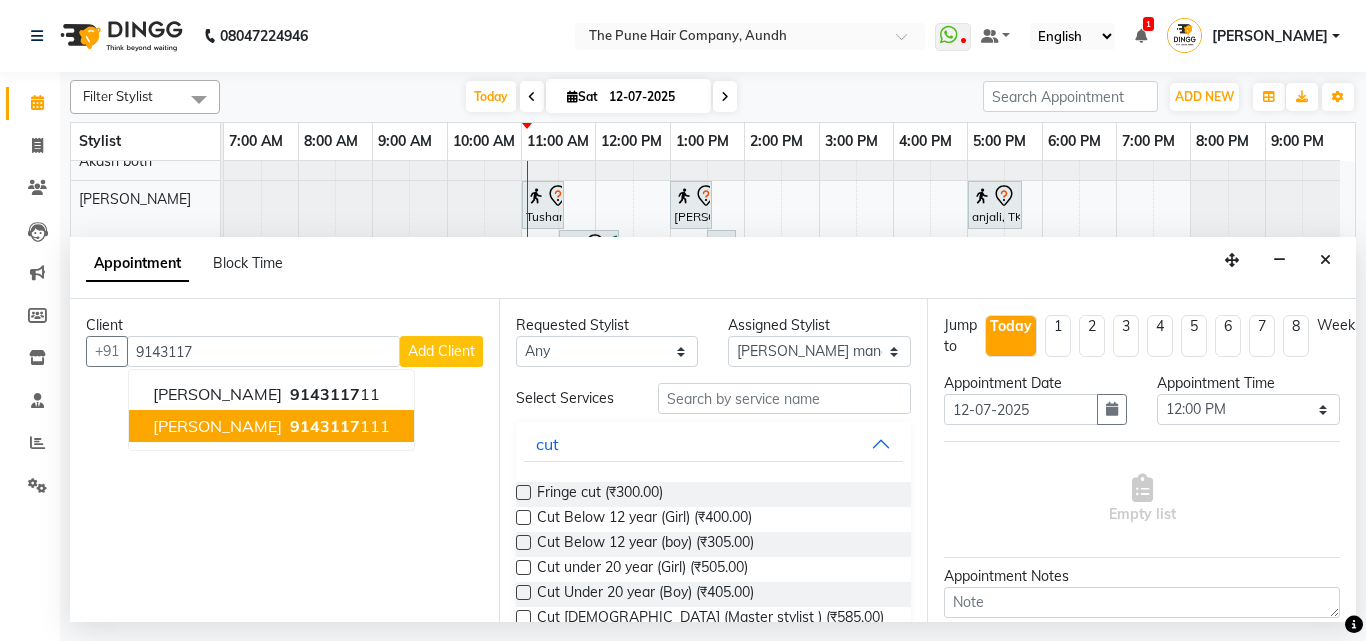 click on "Abhijeet Thorat" at bounding box center (217, 426) 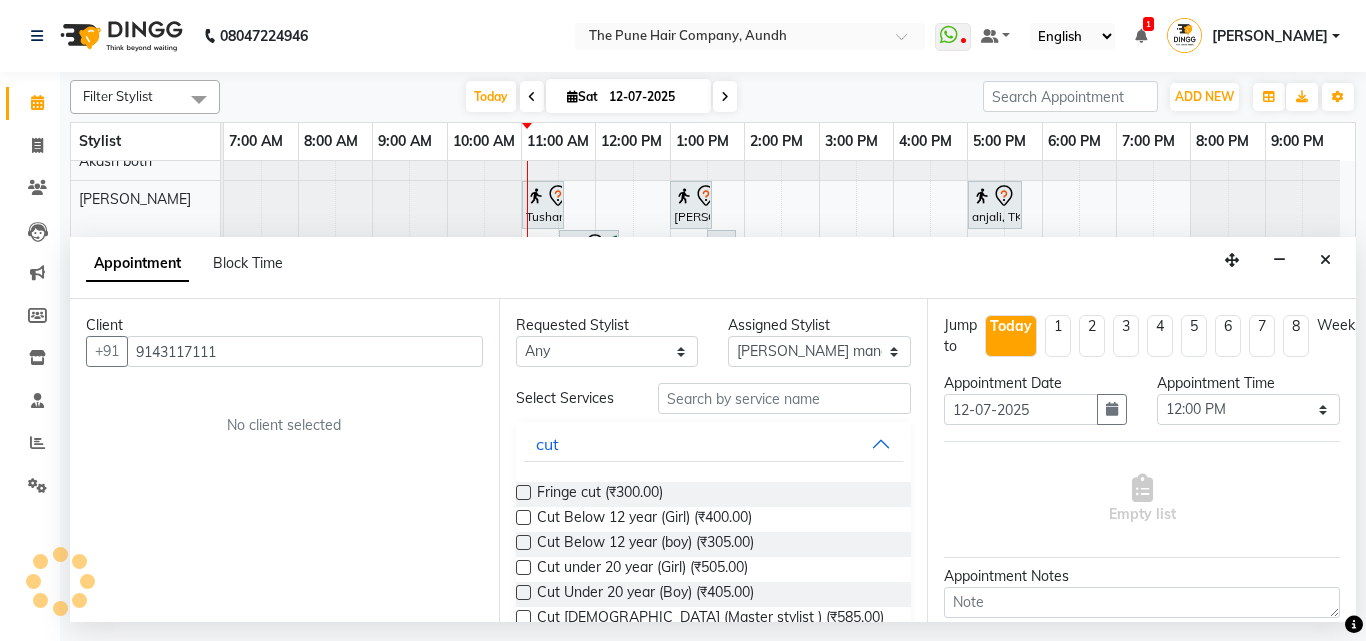 type on "9143117111" 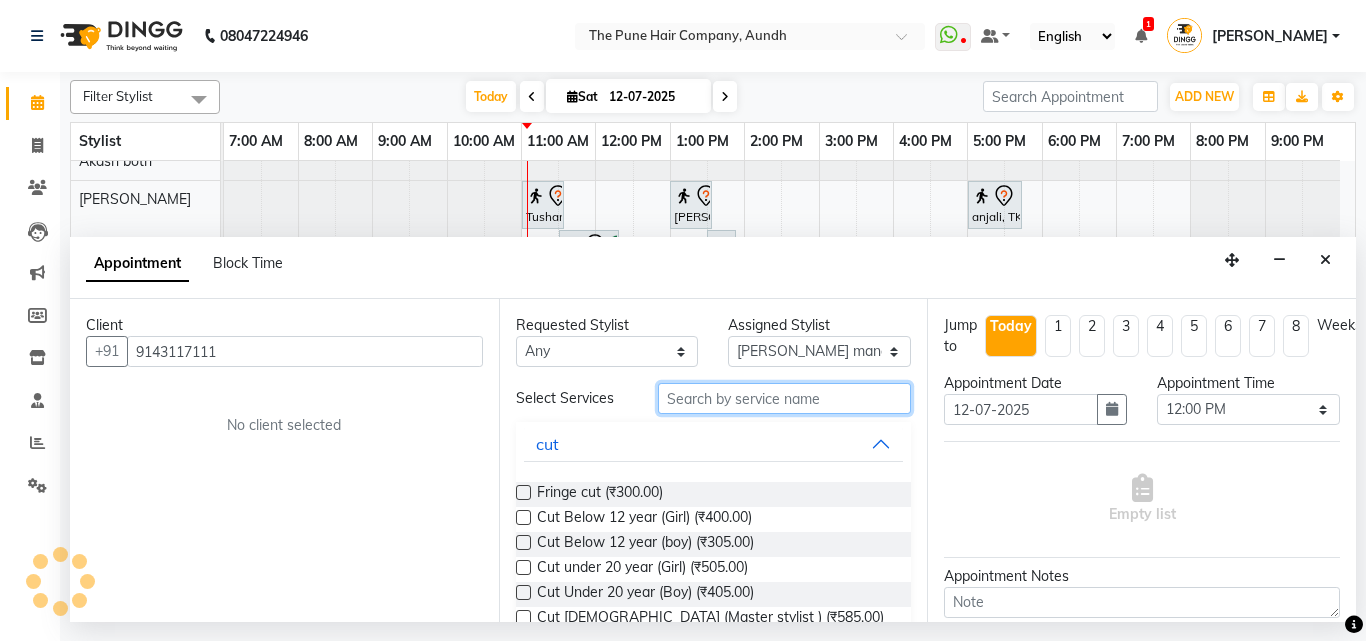 click at bounding box center [785, 398] 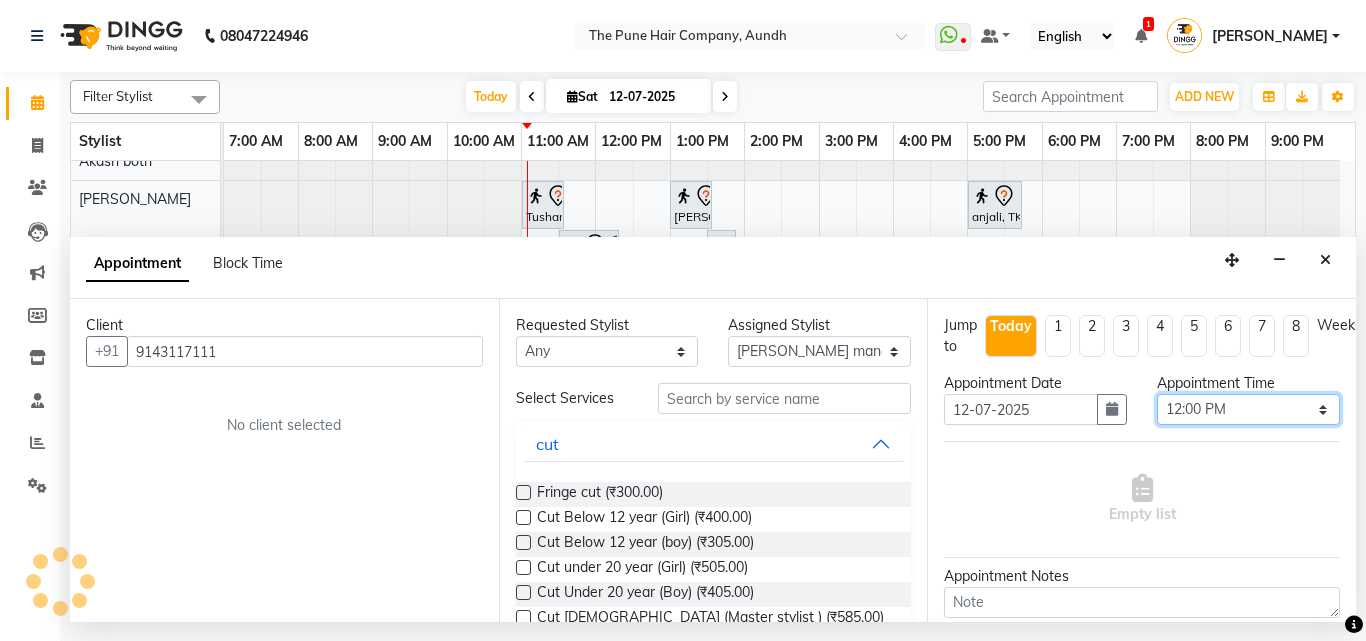 click on "Select 08:00 AM 08:15 AM 08:30 AM 08:45 AM 09:00 AM 09:15 AM 09:30 AM 09:45 AM 10:00 AM 10:15 AM 10:30 AM 10:45 AM 11:00 AM 11:15 AM 11:30 AM 11:45 AM 12:00 PM 12:15 PM 12:30 PM 12:45 PM 01:00 PM 01:15 PM 01:30 PM 01:45 PM 02:00 PM 02:15 PM 02:30 PM 02:45 PM 03:00 PM 03:15 PM 03:30 PM 03:45 PM 04:00 PM 04:15 PM 04:30 PM 04:45 PM 05:00 PM 05:15 PM 05:30 PM 05:45 PM 06:00 PM 06:15 PM 06:30 PM 06:45 PM 07:00 PM 07:15 PM 07:30 PM 07:45 PM 08:00 PM 08:15 PM 08:30 PM 08:45 PM 09:00 PM" at bounding box center [1248, 409] 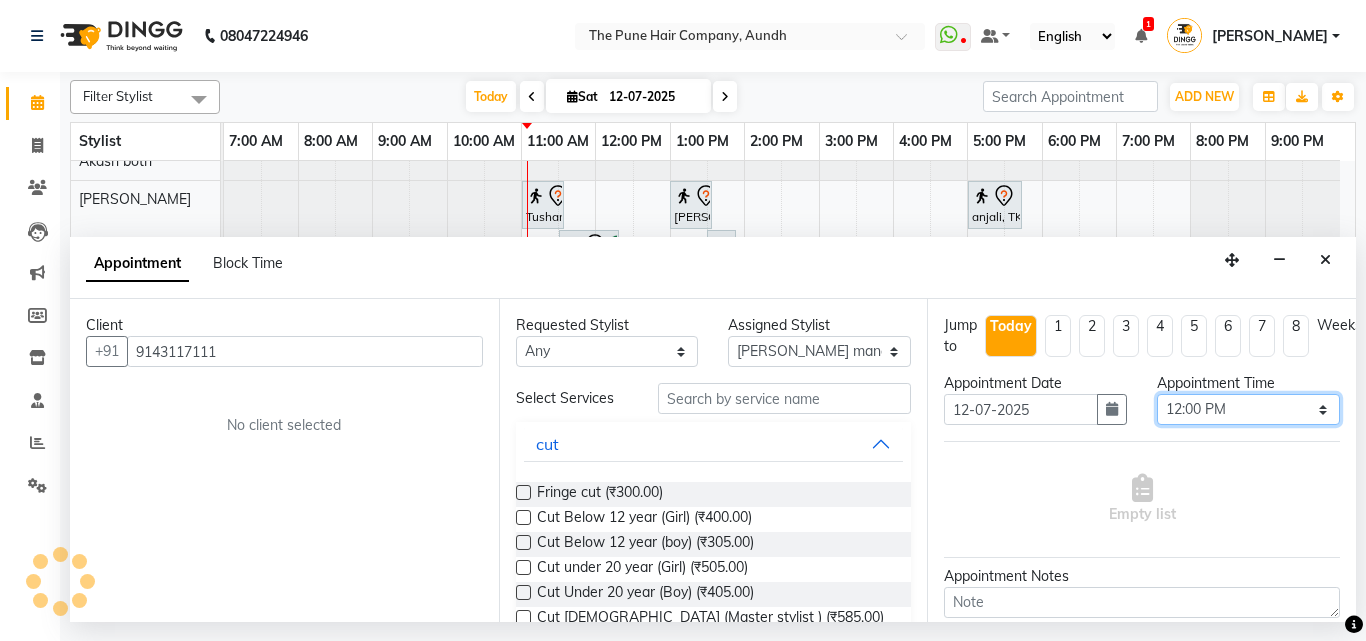 select on "705" 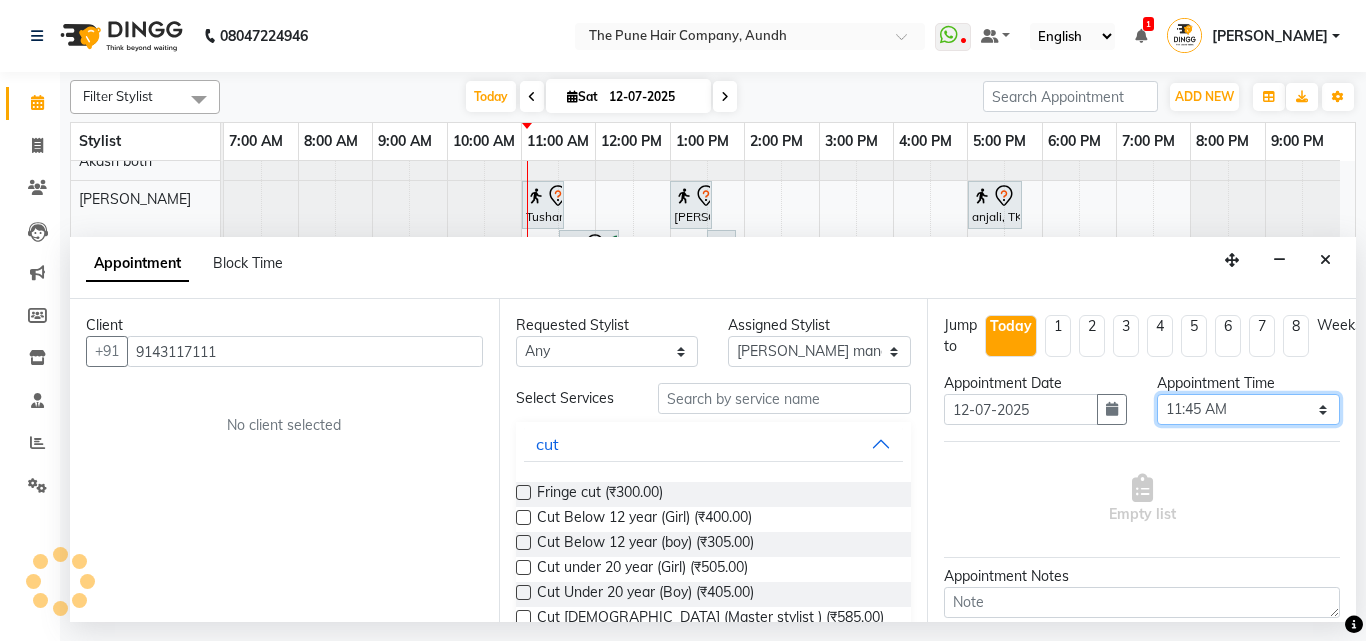 click on "Select 08:00 AM 08:15 AM 08:30 AM 08:45 AM 09:00 AM 09:15 AM 09:30 AM 09:45 AM 10:00 AM 10:15 AM 10:30 AM 10:45 AM 11:00 AM 11:15 AM 11:30 AM 11:45 AM 12:00 PM 12:15 PM 12:30 PM 12:45 PM 01:00 PM 01:15 PM 01:30 PM 01:45 PM 02:00 PM 02:15 PM 02:30 PM 02:45 PM 03:00 PM 03:15 PM 03:30 PM 03:45 PM 04:00 PM 04:15 PM 04:30 PM 04:45 PM 05:00 PM 05:15 PM 05:30 PM 05:45 PM 06:00 PM 06:15 PM 06:30 PM 06:45 PM 07:00 PM 07:15 PM 07:30 PM 07:45 PM 08:00 PM 08:15 PM 08:30 PM 08:45 PM 09:00 PM" at bounding box center (1248, 409) 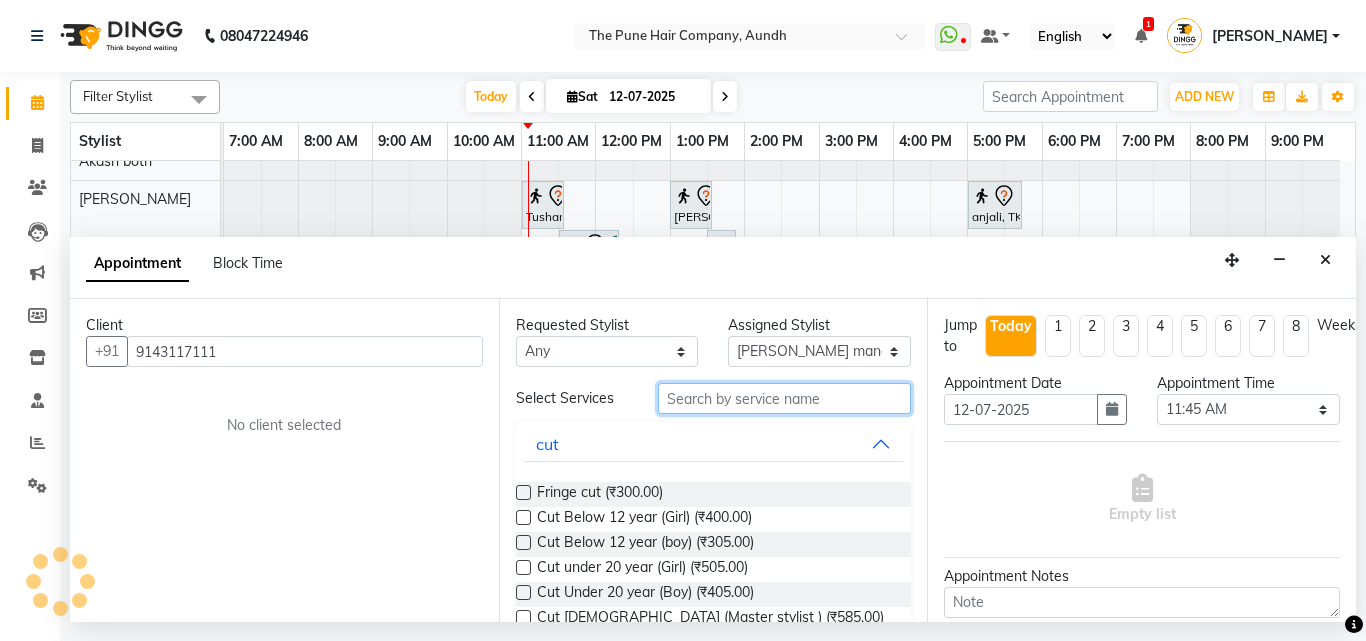click at bounding box center (785, 398) 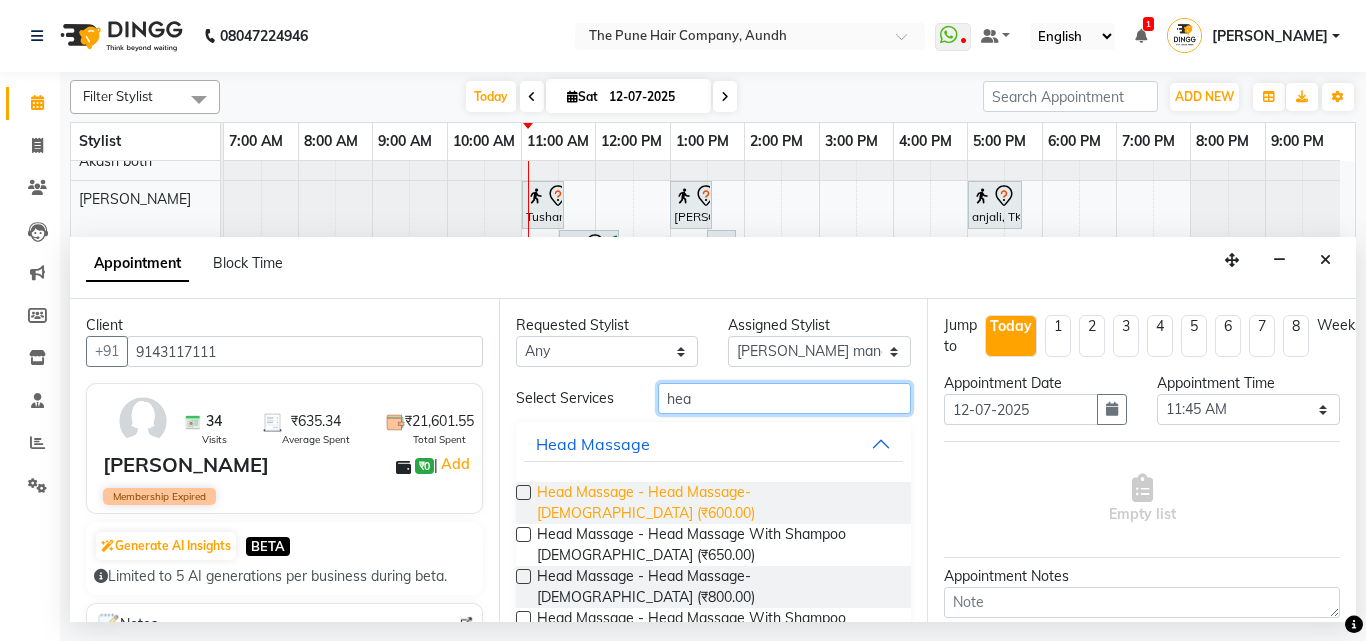 scroll, scrollTop: 26, scrollLeft: 0, axis: vertical 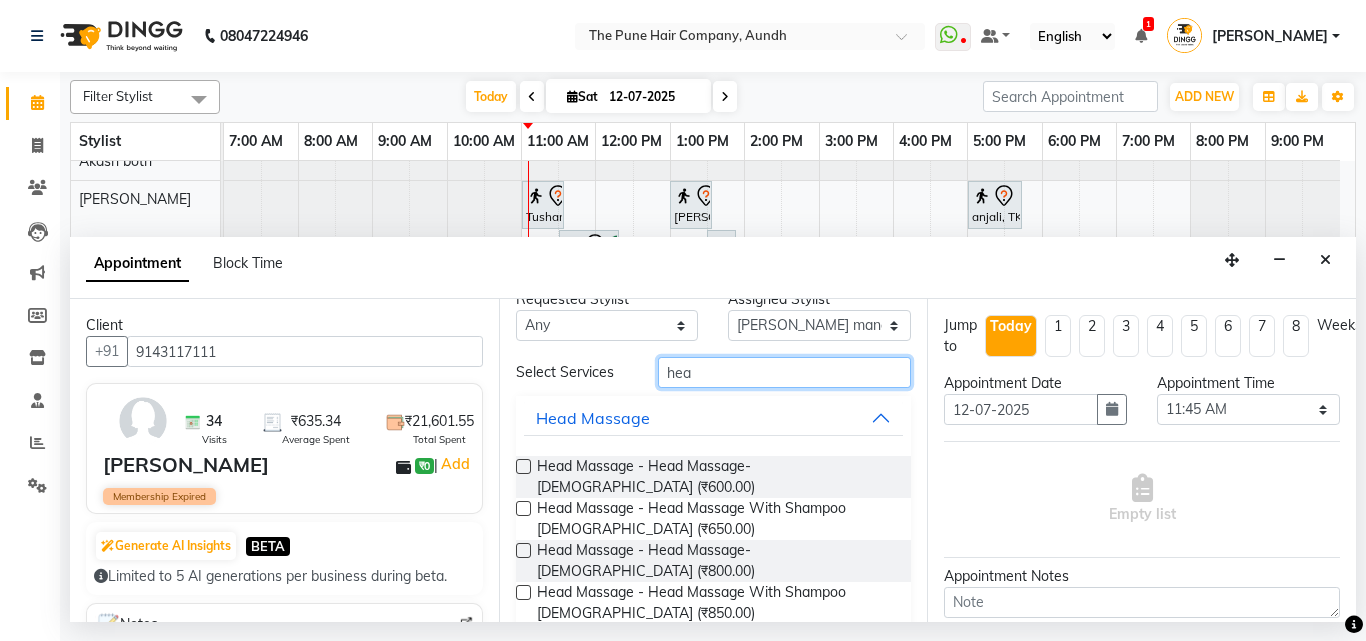 type on "hea" 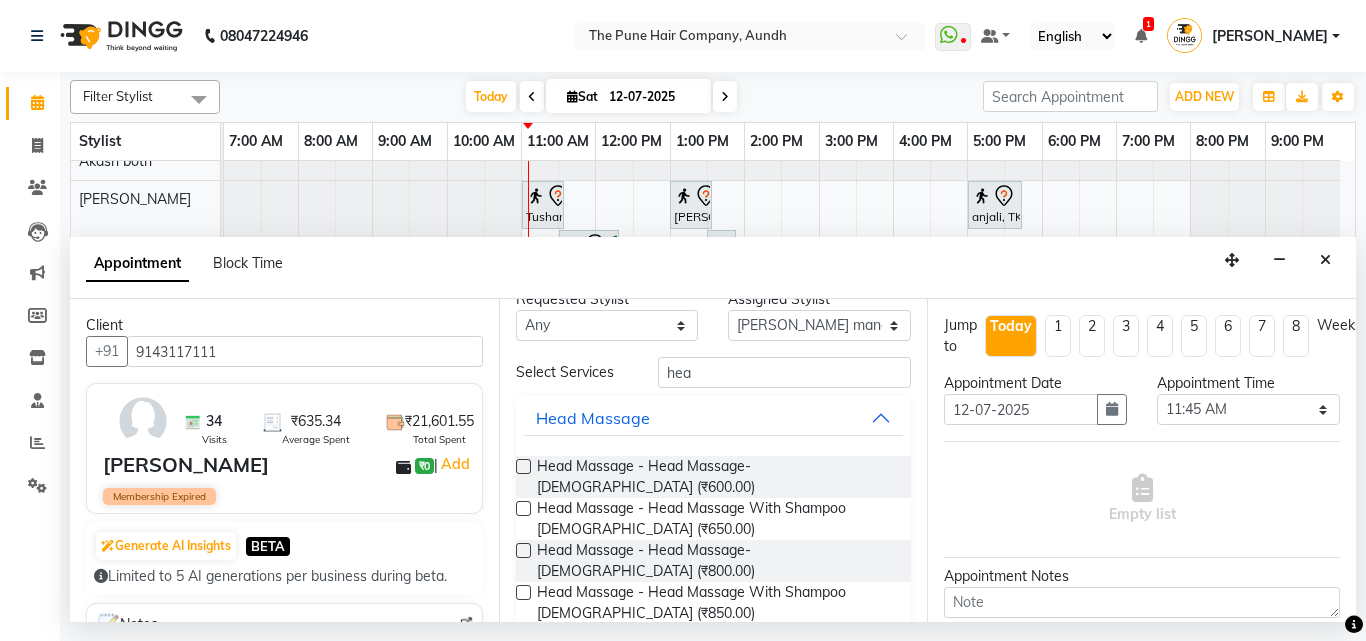 click at bounding box center (523, 508) 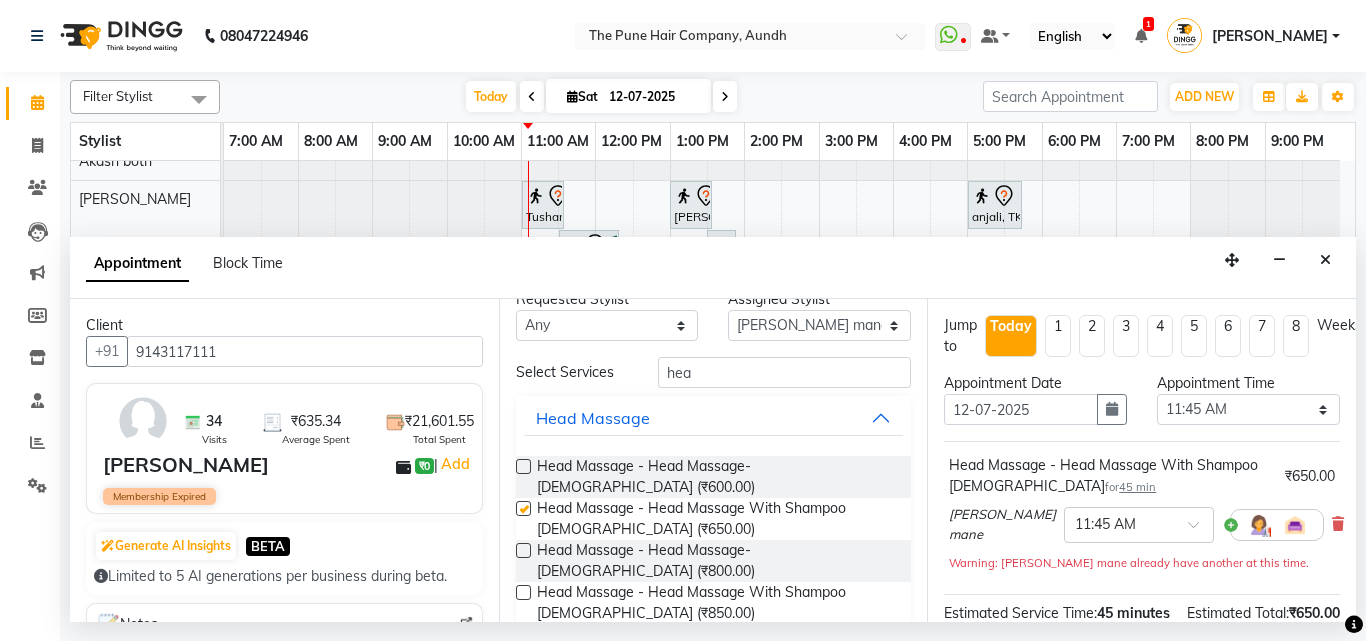 checkbox on "false" 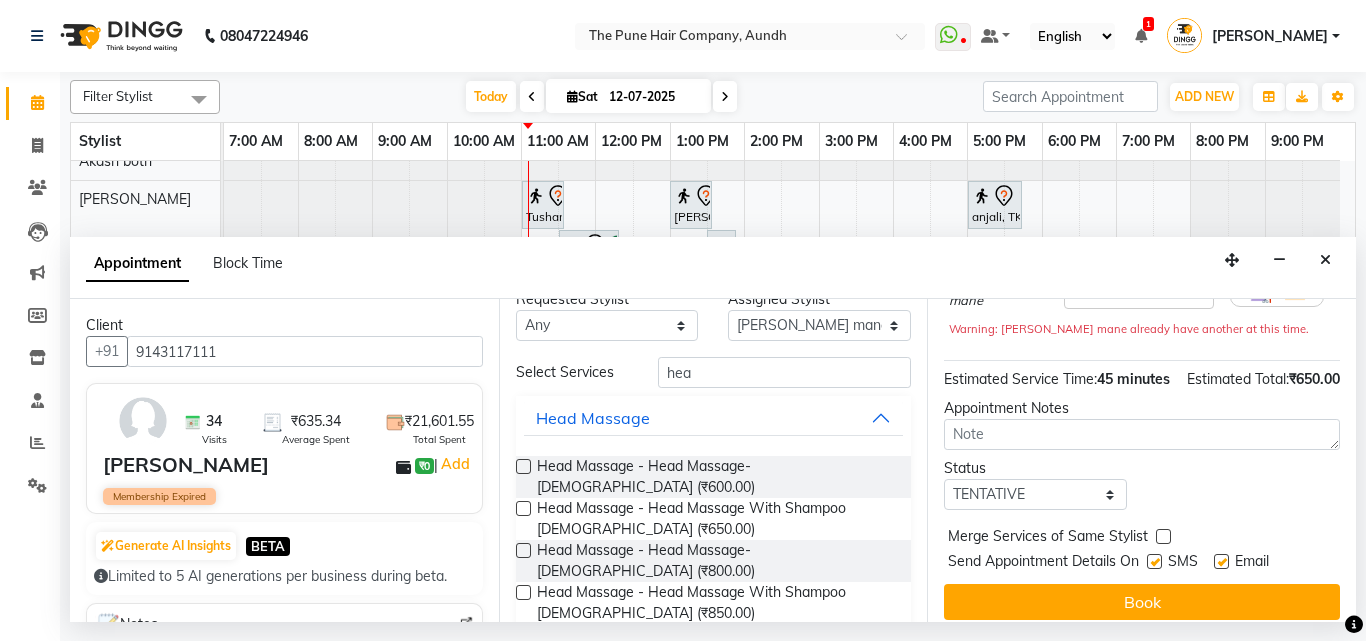 scroll, scrollTop: 281, scrollLeft: 0, axis: vertical 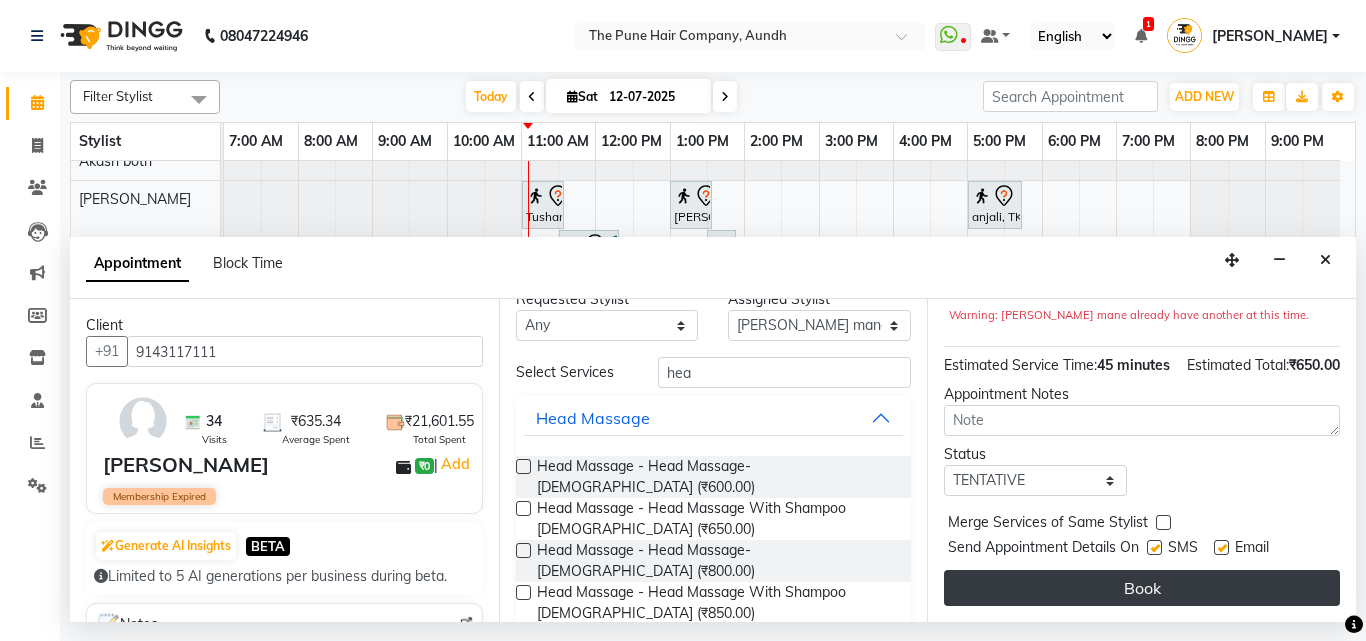 click on "Book" at bounding box center [1142, 588] 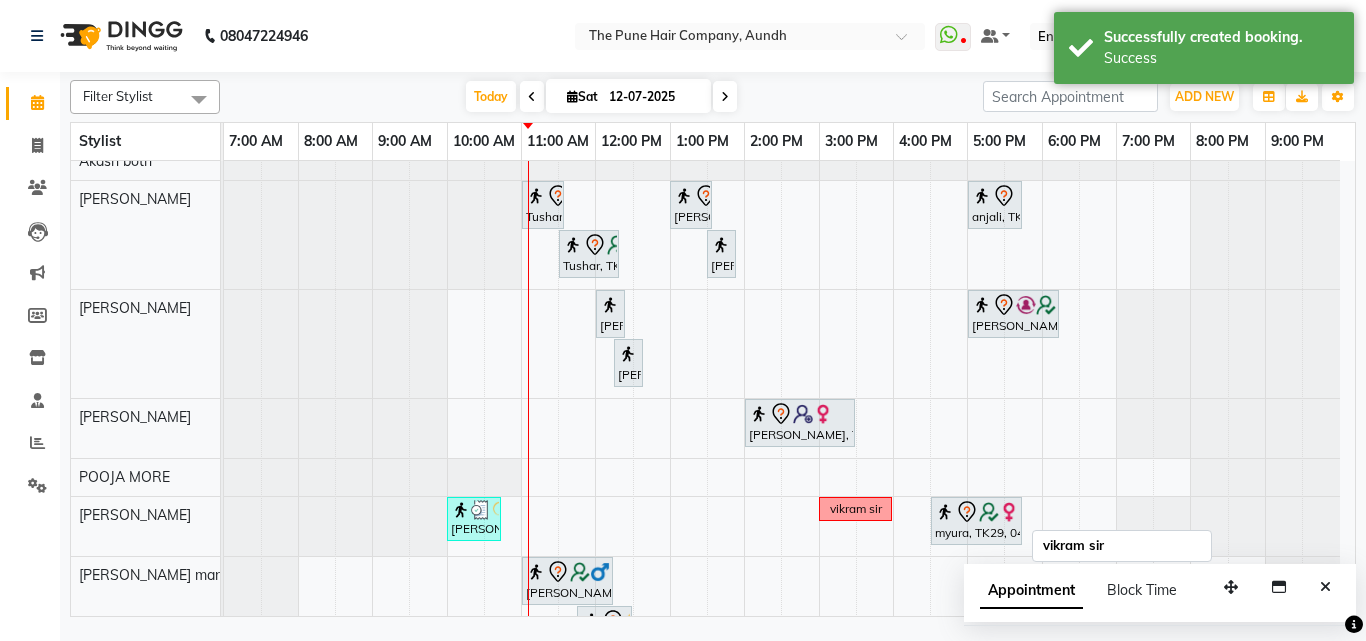 scroll, scrollTop: 683, scrollLeft: 0, axis: vertical 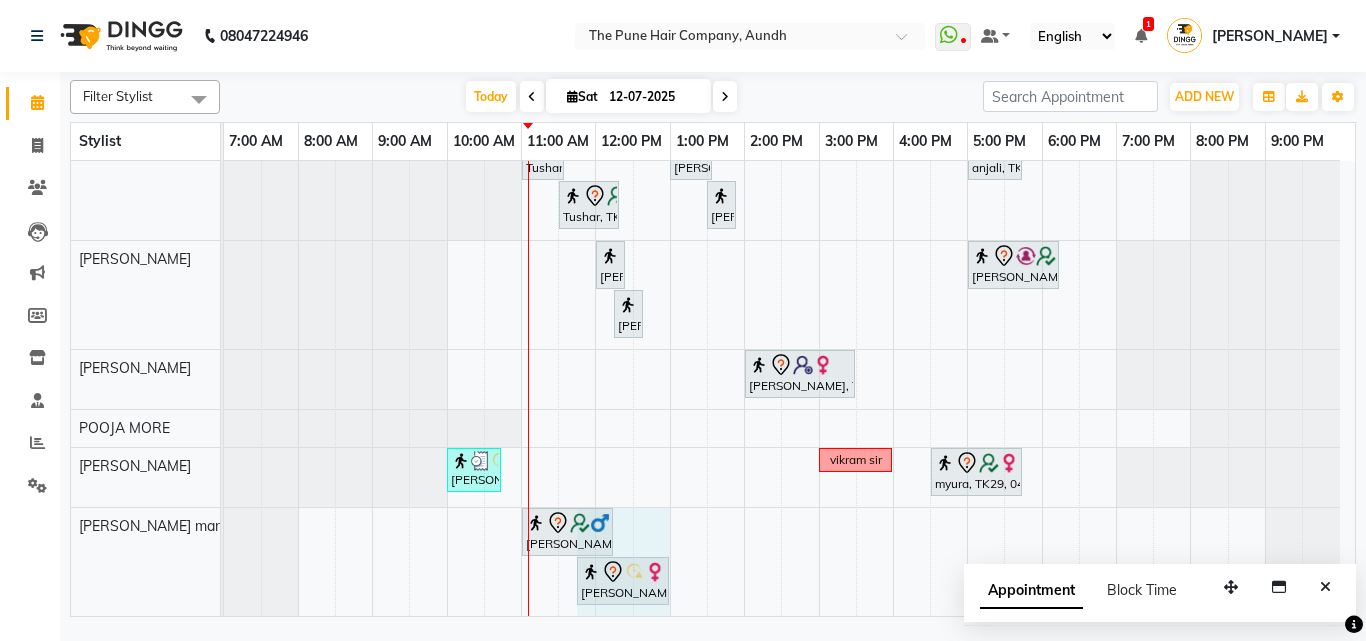 drag, startPoint x: 633, startPoint y: 579, endPoint x: 657, endPoint y: 581, distance: 24.083189 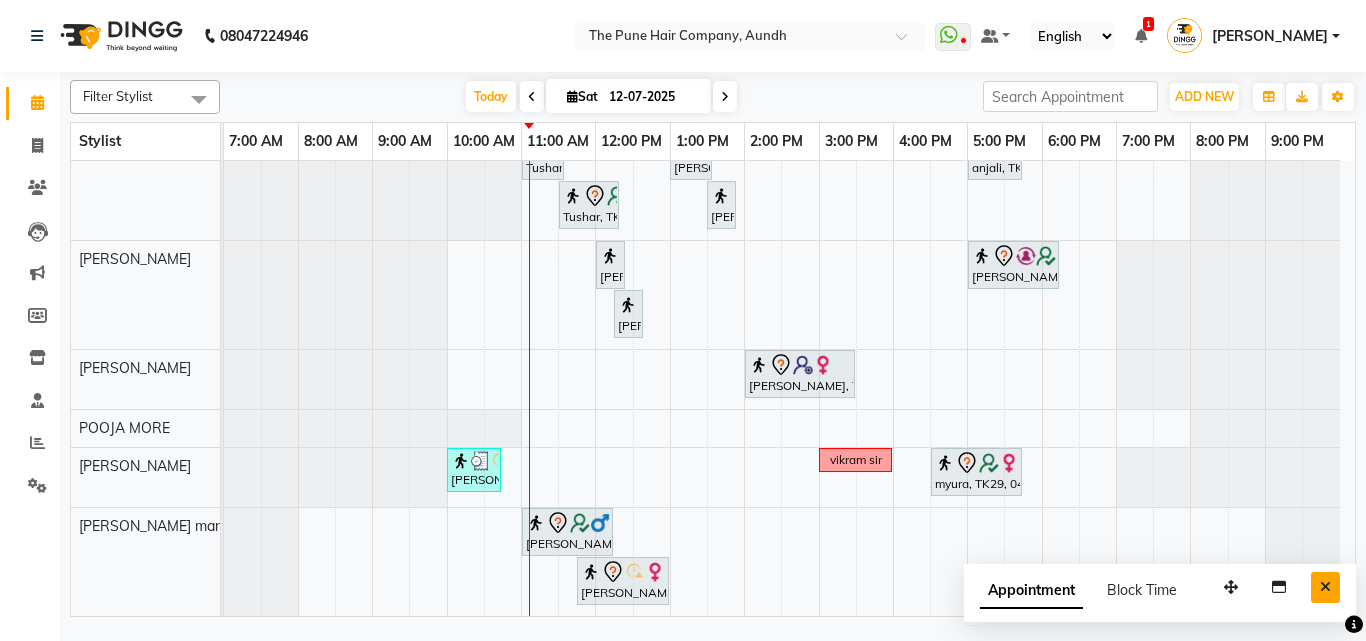 click at bounding box center [1325, 587] 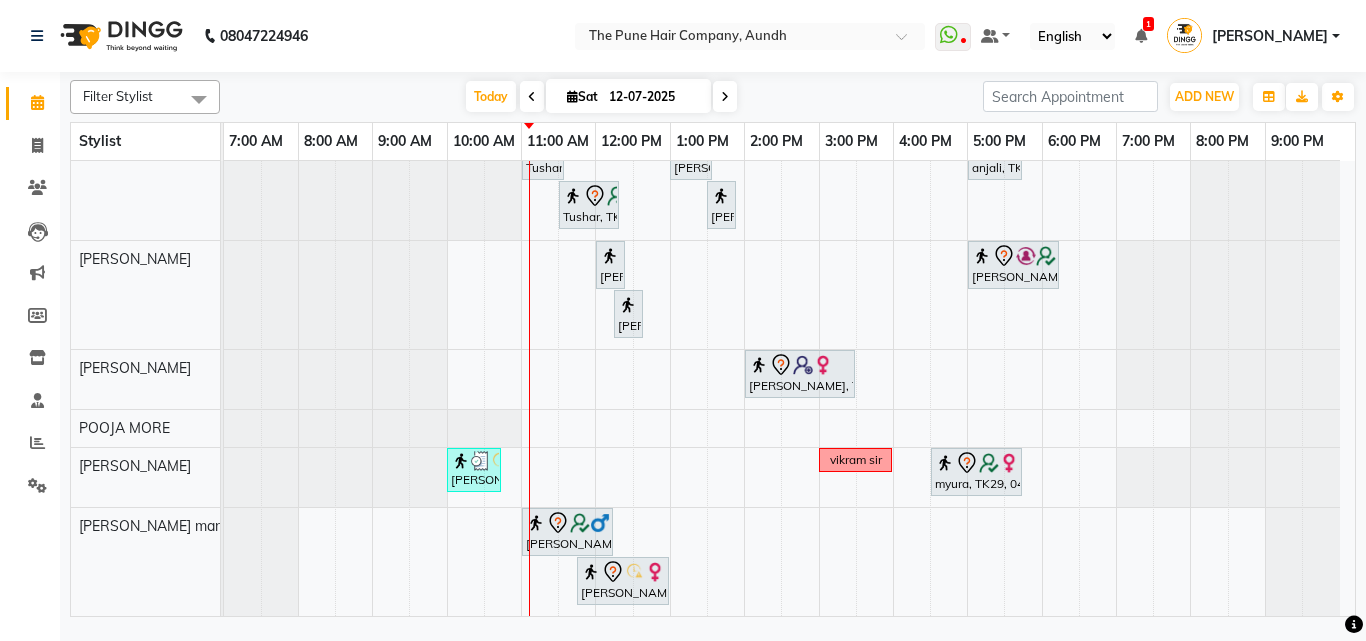 click on "Sat 12-07-2025" at bounding box center [628, 96] 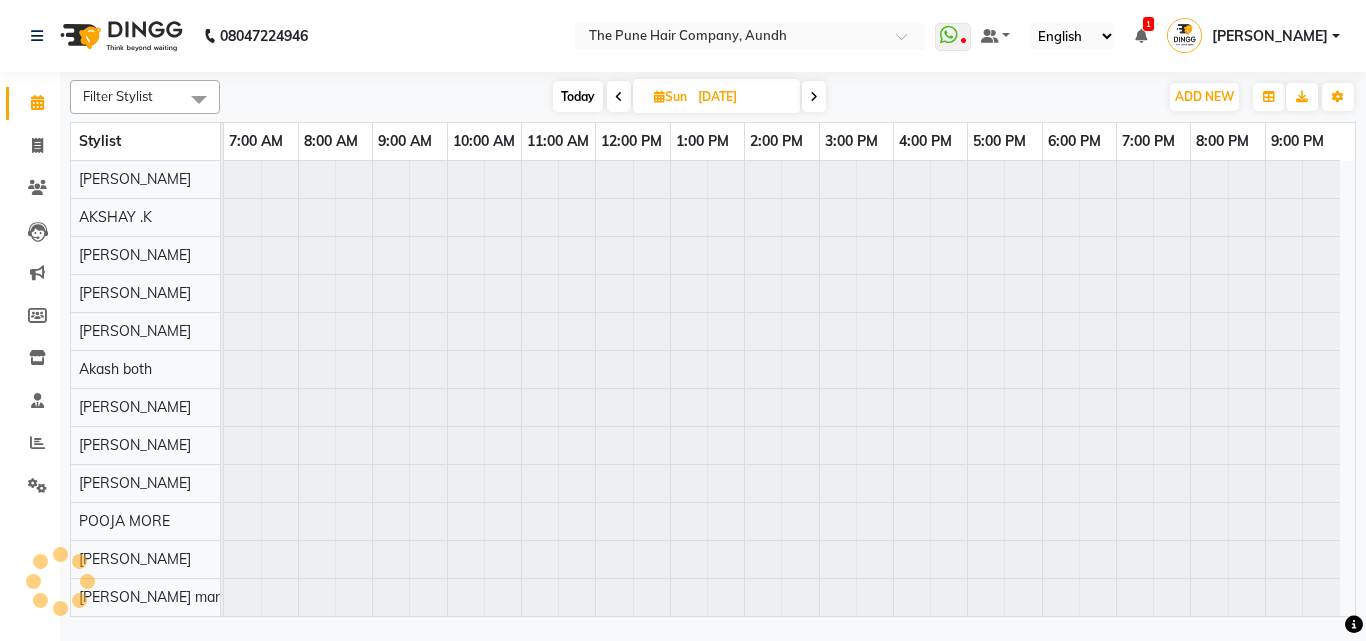 scroll, scrollTop: 76, scrollLeft: 0, axis: vertical 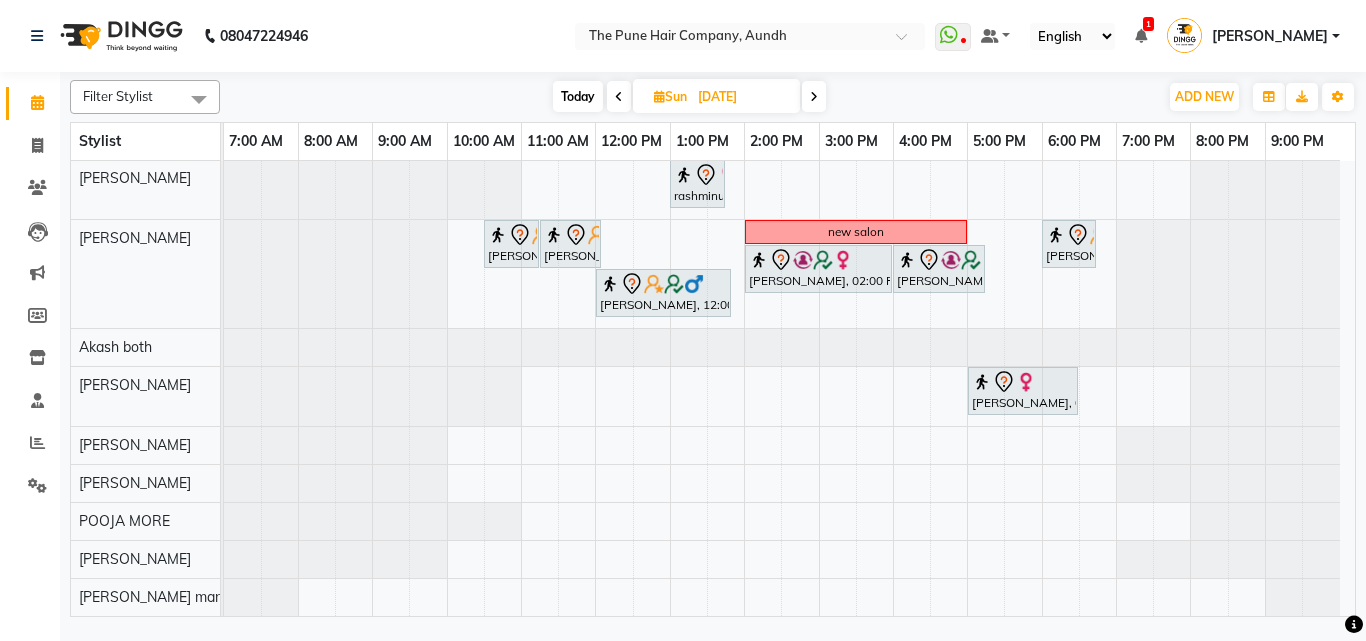 click on "Today" at bounding box center (578, 96) 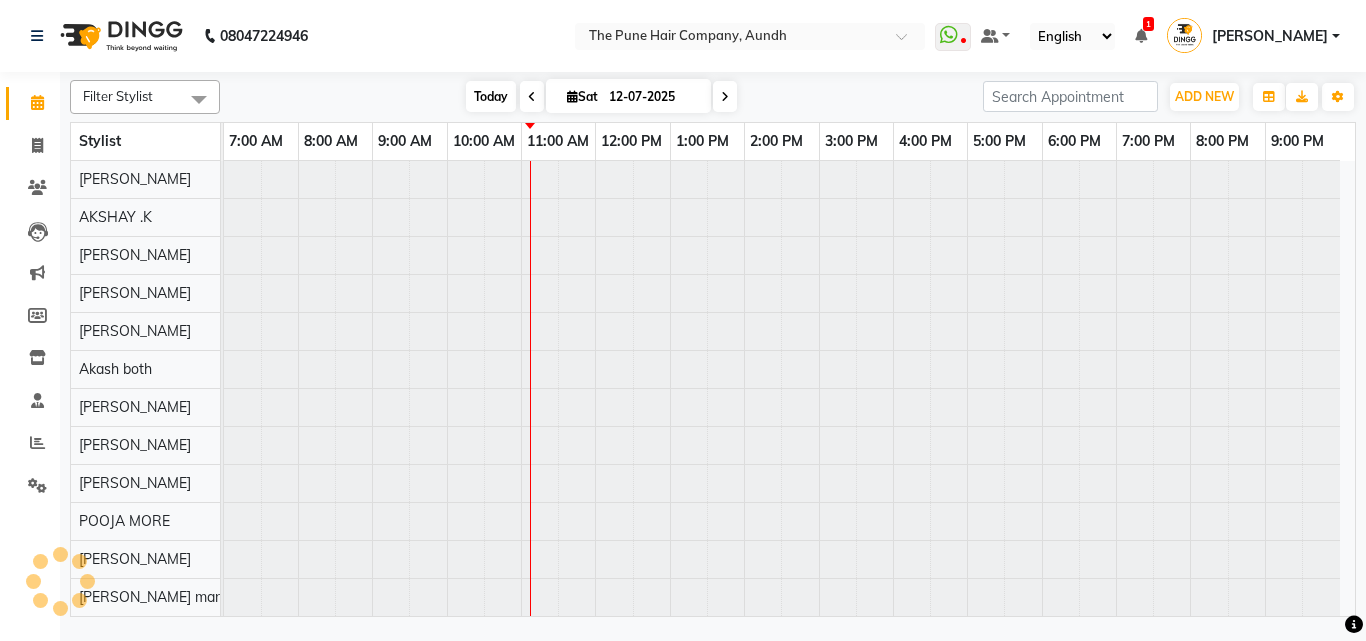 scroll, scrollTop: 76, scrollLeft: 0, axis: vertical 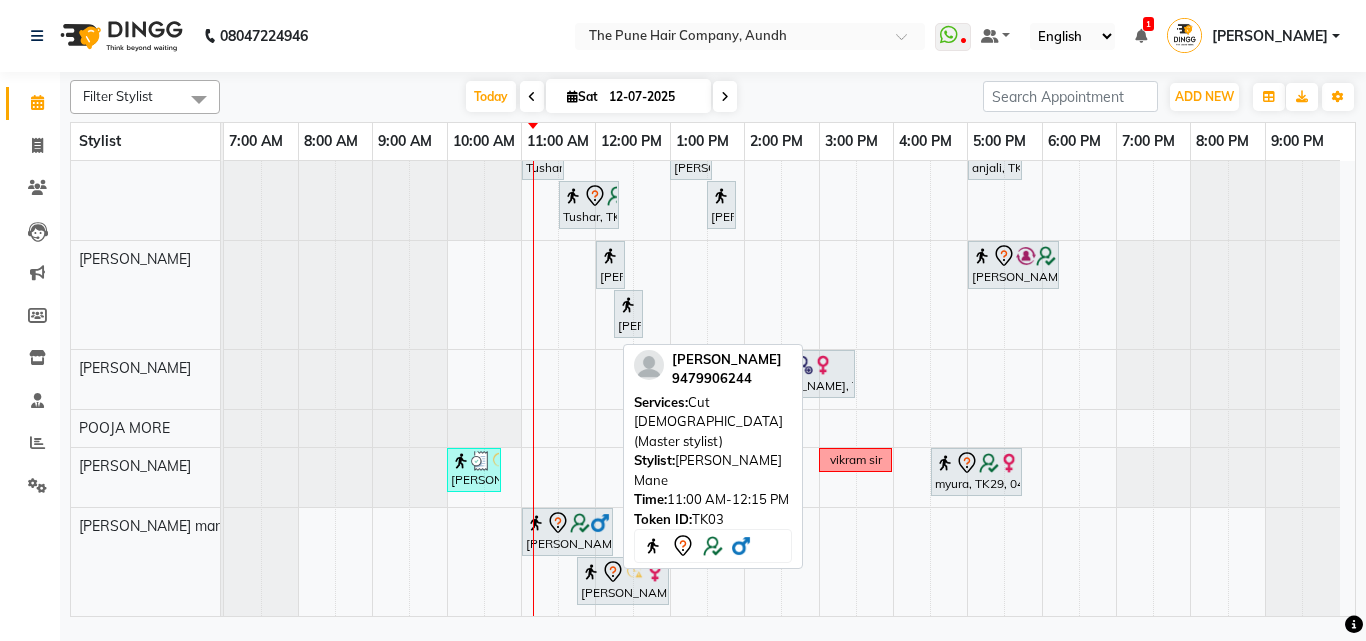 click on "[PERSON_NAME], TK03, 11:00 AM-12:15 PM, Cut [DEMOGRAPHIC_DATA] (Master stylist)" at bounding box center [567, 532] 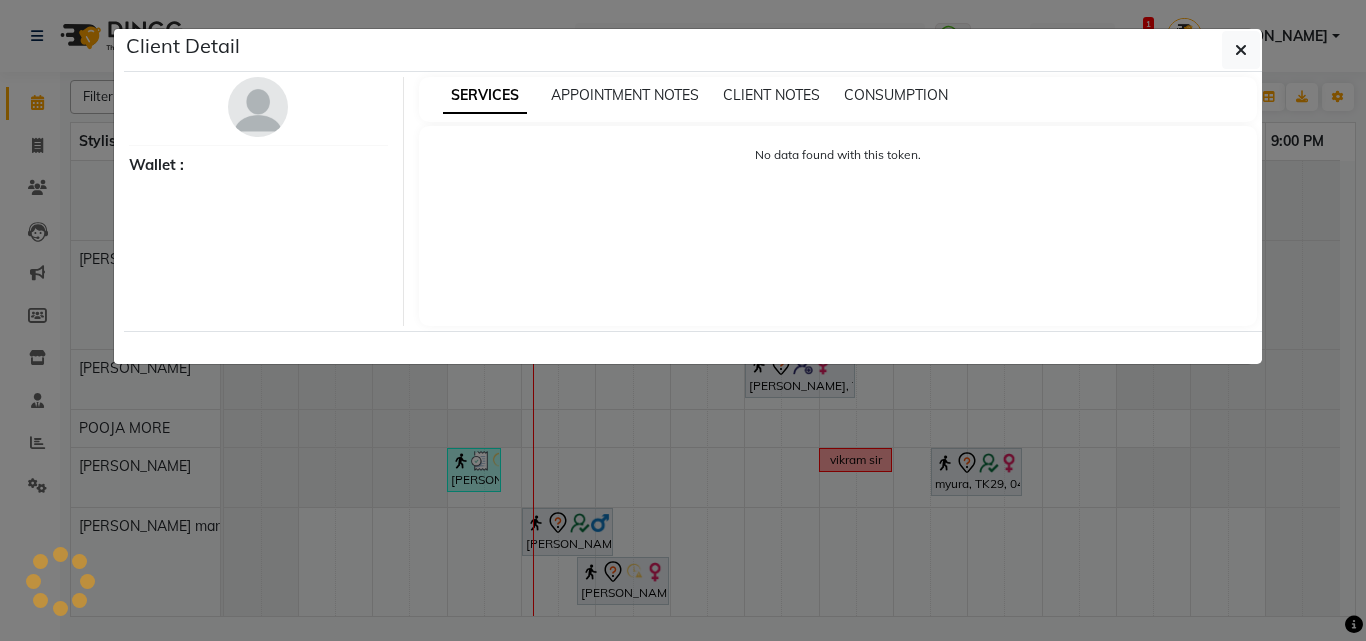 select on "7" 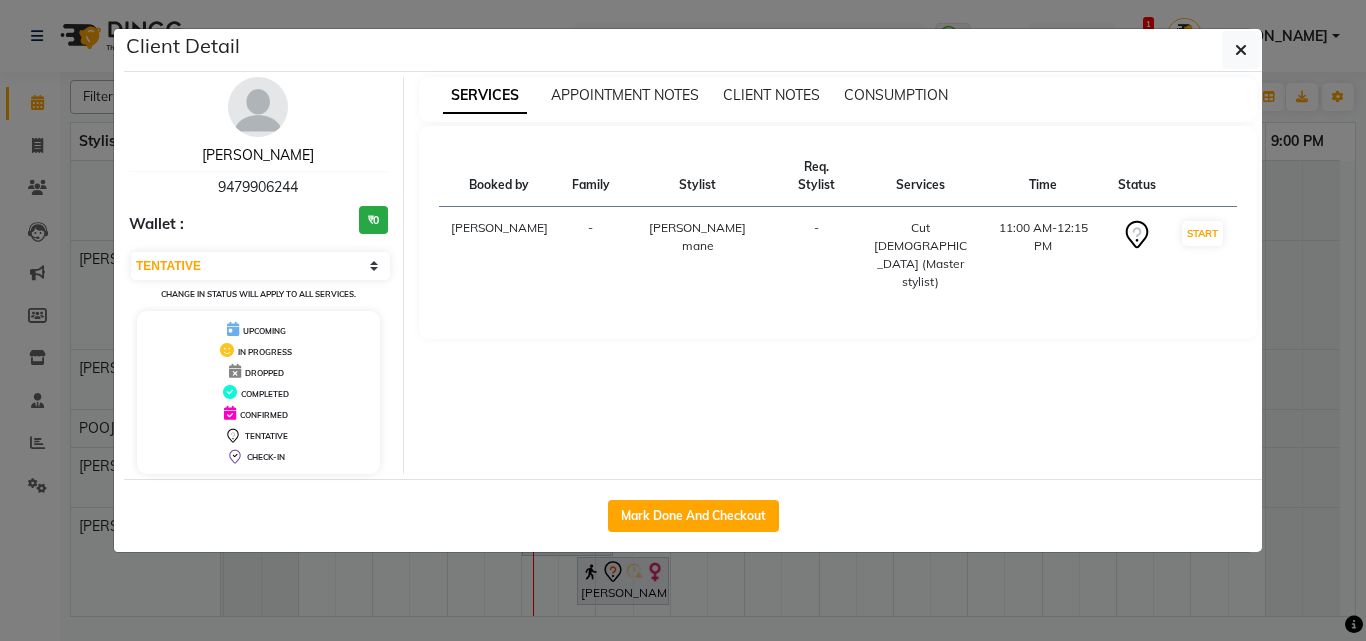 click on "[PERSON_NAME]" at bounding box center (258, 155) 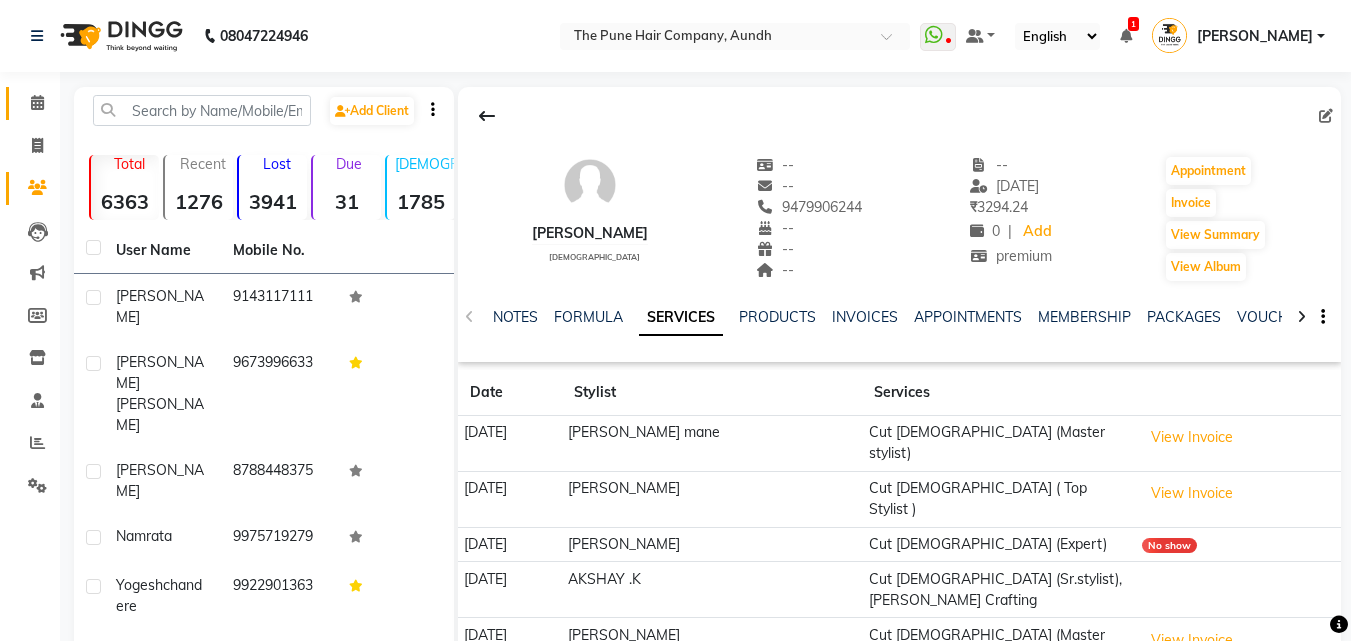 drag, startPoint x: 57, startPoint y: 111, endPoint x: 46, endPoint y: 105, distance: 12.529964 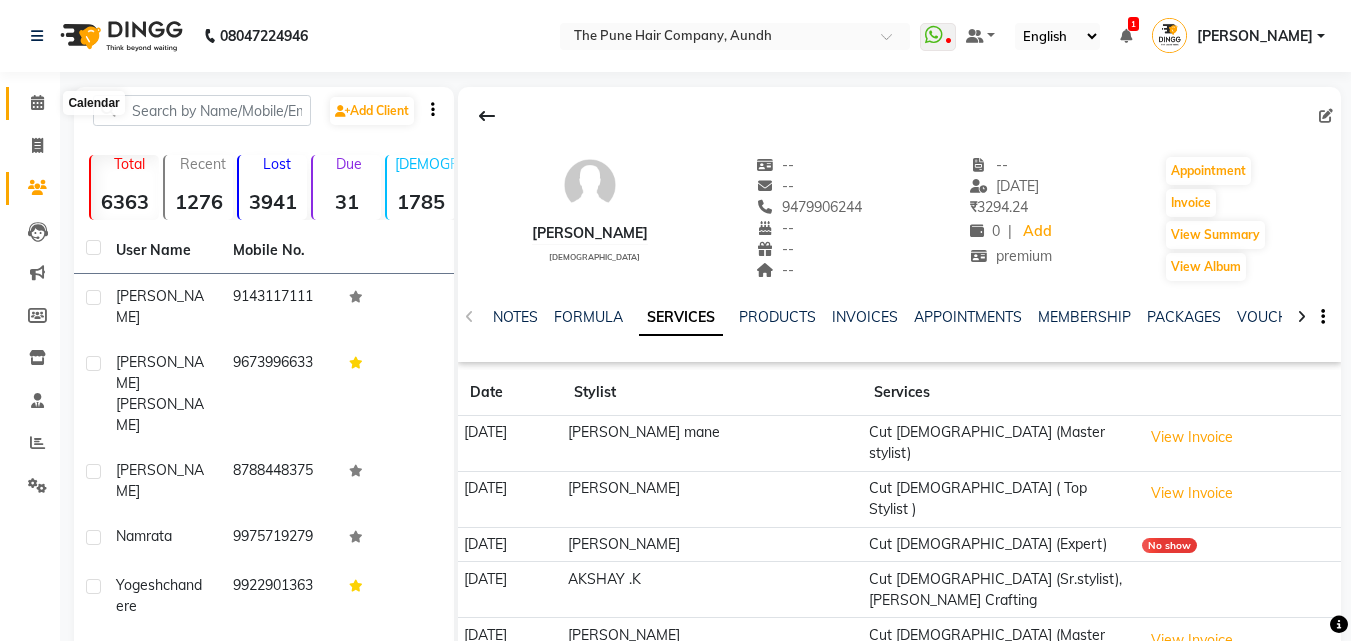 click 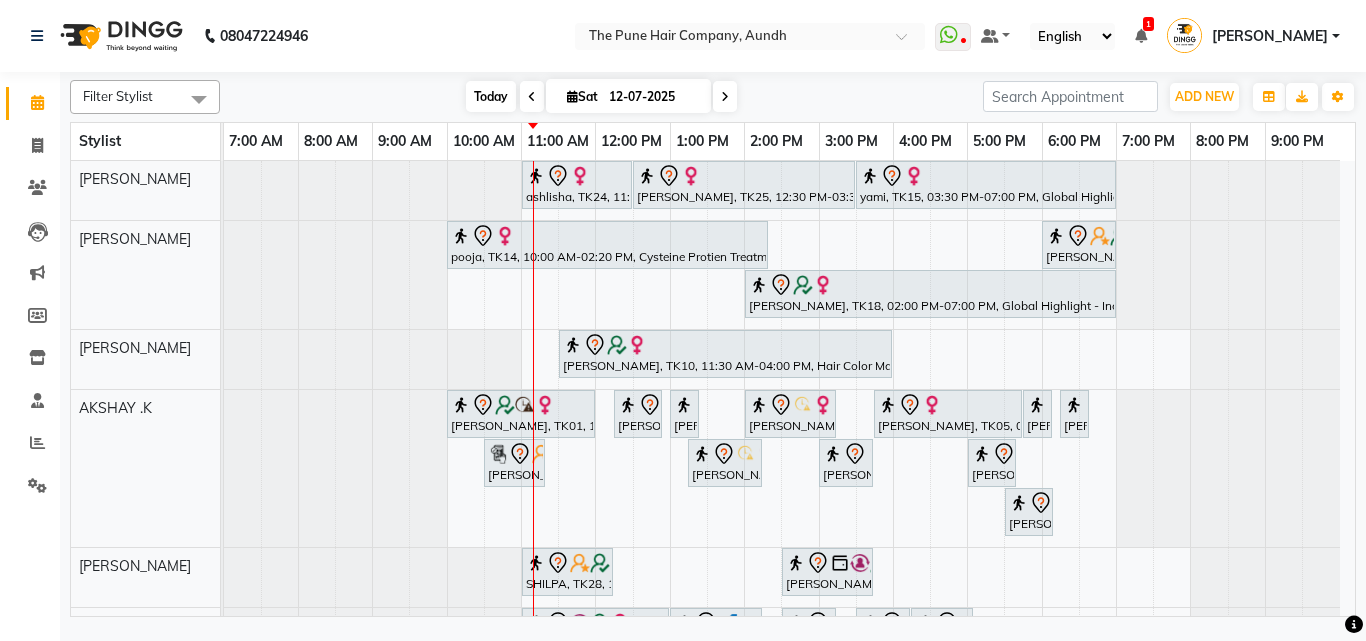 click on "Today" at bounding box center (491, 96) 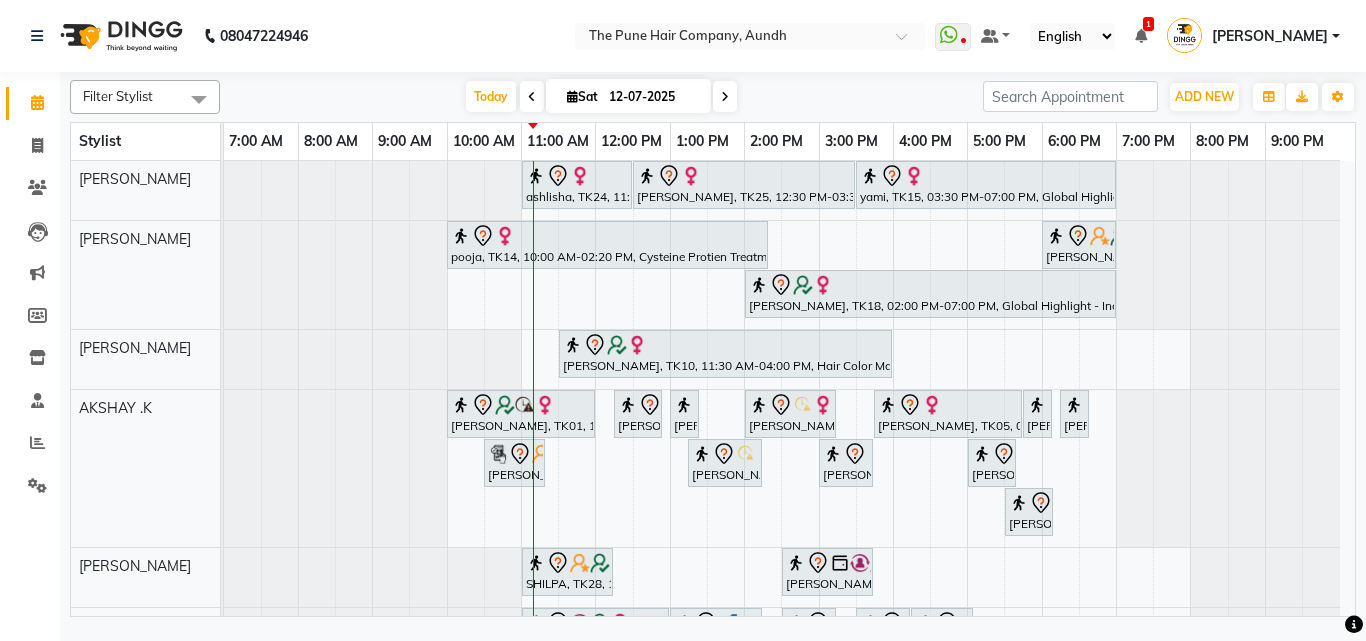 scroll, scrollTop: 600, scrollLeft: 0, axis: vertical 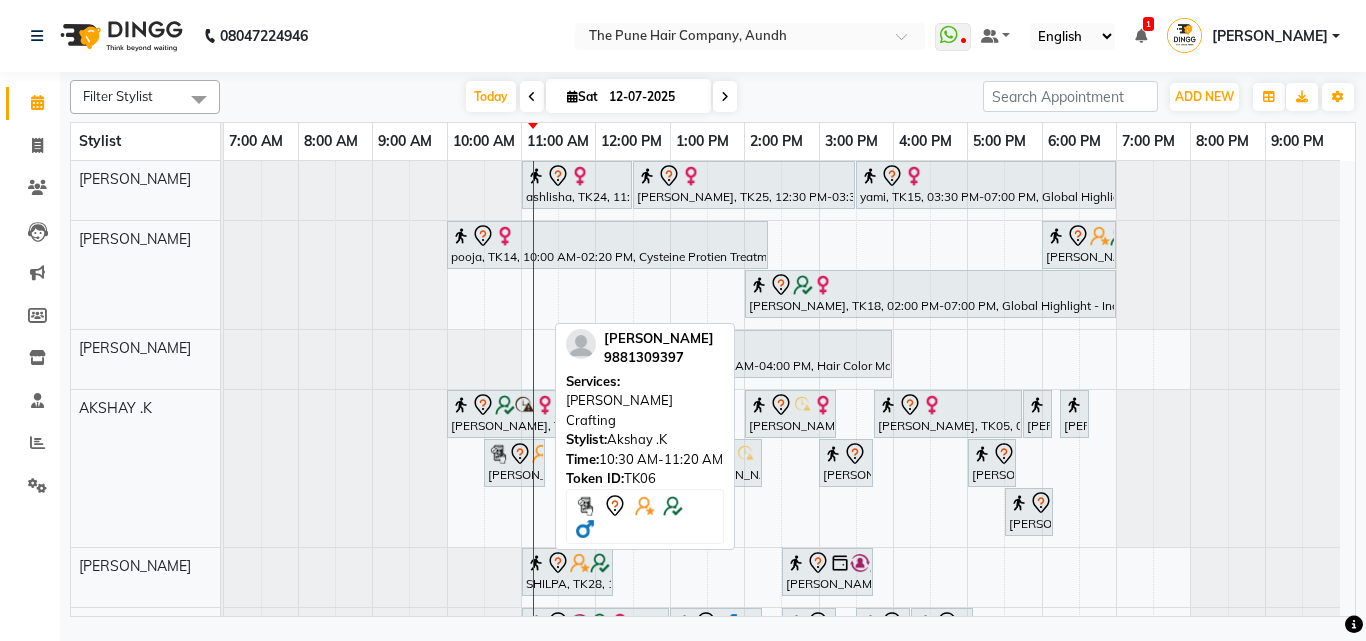 click on "samiksha, TK01, 10:00 AM-12:00 PM, Hair Color Inoa - Inoa Touchup 2 Inch             Nancy, TK08, 12:15 PM-12:55 PM, Cut male (Expert)             Nancy, TK08, 01:00 PM-01:20 PM,  Beard Crafting             Smita, TK09, 02:00 PM-03:15 PM, Cut Female (Expert)             vanita, TK05, 03:45 PM-05:45 PM, Global Color - Inoa Global Medium             Gaurav Pathak, TK21, 05:45 PM-06:05 PM,  Beard Crafting             Siddharth Pardeshi, TK07, 06:15 PM-06:35 PM,  Beard Crafting             nikhil inamdar, TK06, 10:30 AM-11:20 AM,  Beard Crafting             Nancy, TK08, 01:15 PM-02:15 PM, Hair Color Majirel - Majirel Global Male             vanita, TK05, 03:00 PM-03:45 PM, Cut Female (Expert)             Gaurav Pathak, TK21, 05:00 PM-05:40 PM, Cut male (Expert)             Siddharth Pardeshi, TK07, 05:30 PM-06:10 PM, Cut male (Expert)" at bounding box center (224, 468) 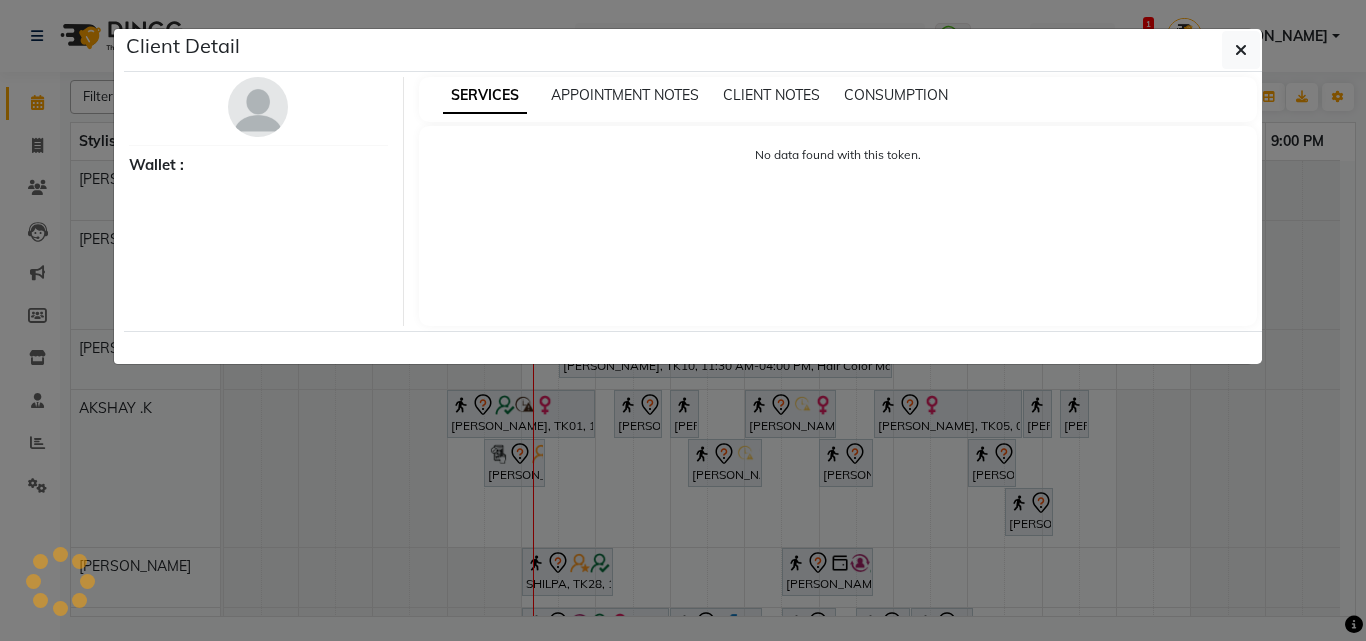 select on "7" 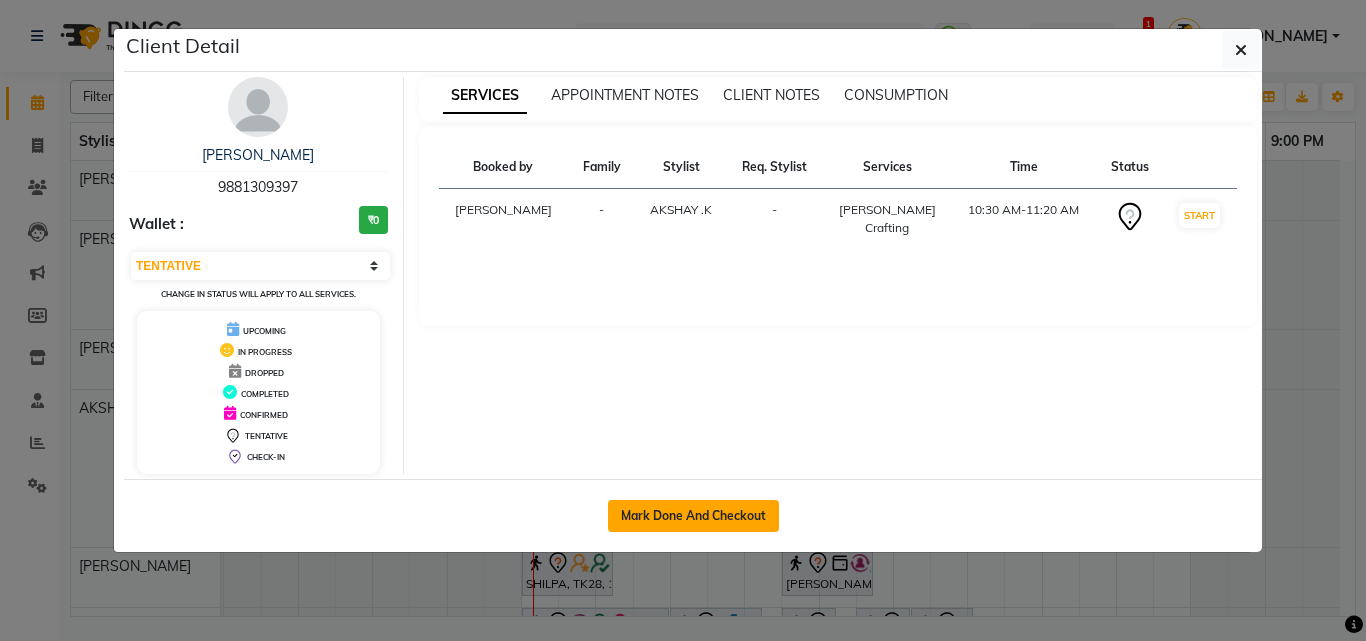 click on "Mark Done And Checkout" 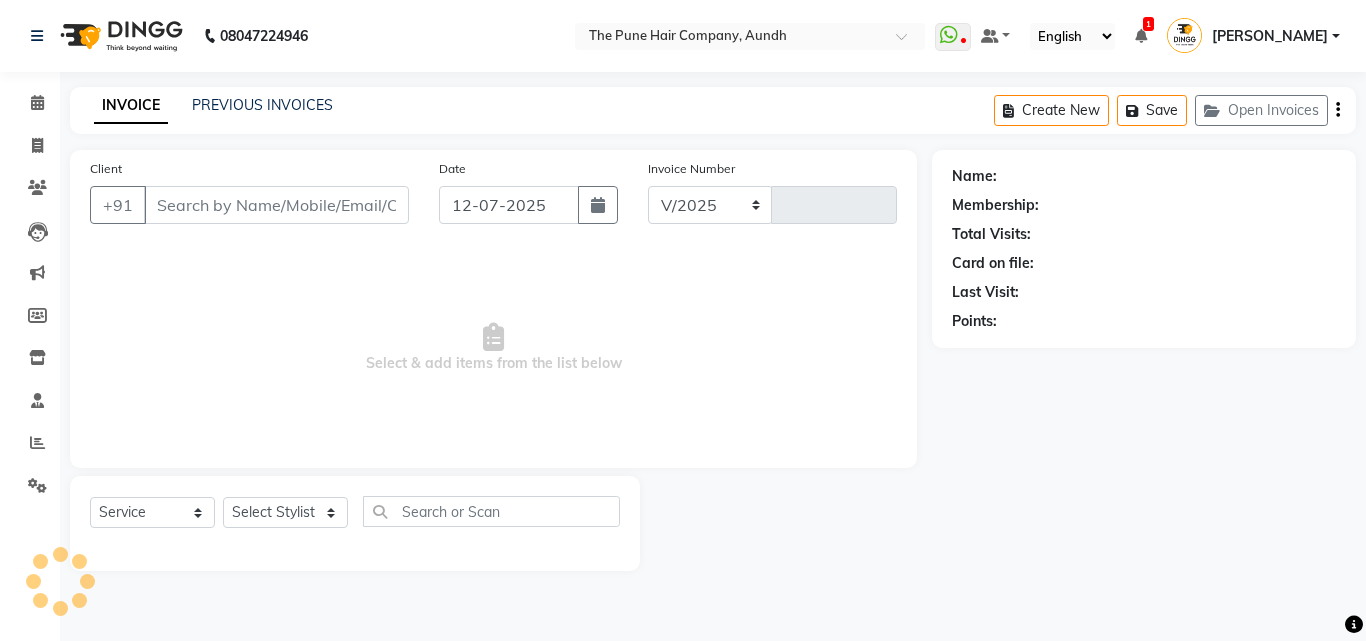 select on "106" 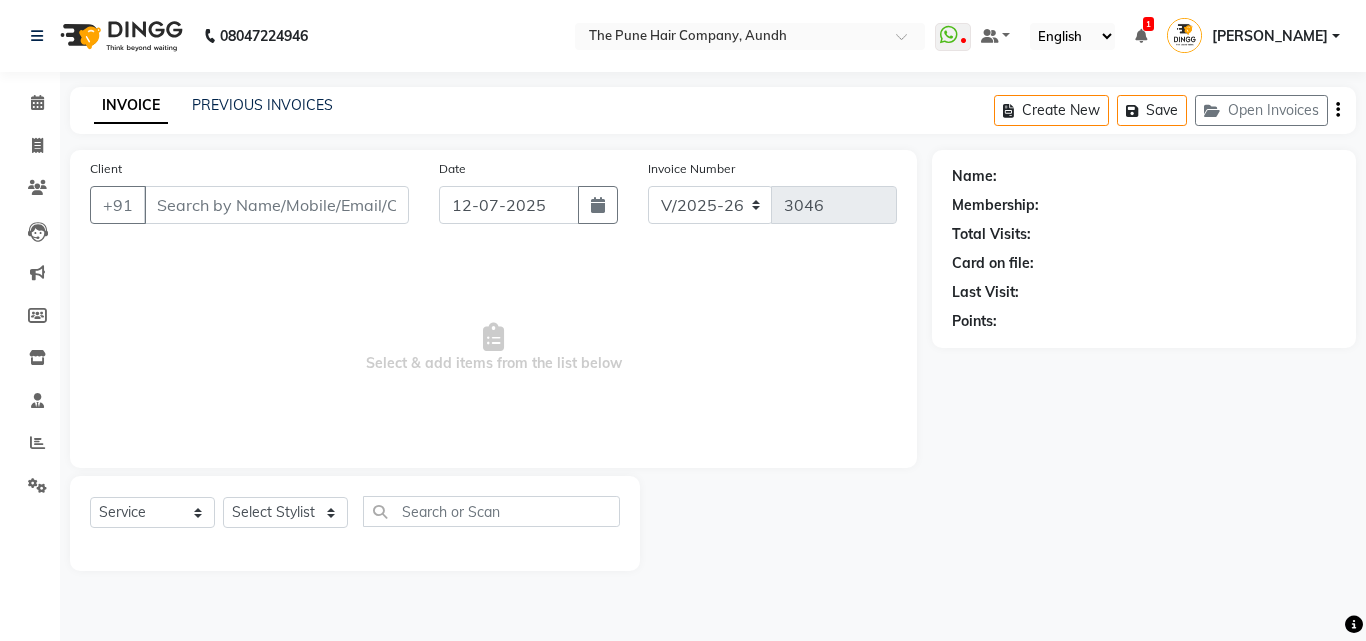 type on "9881309397" 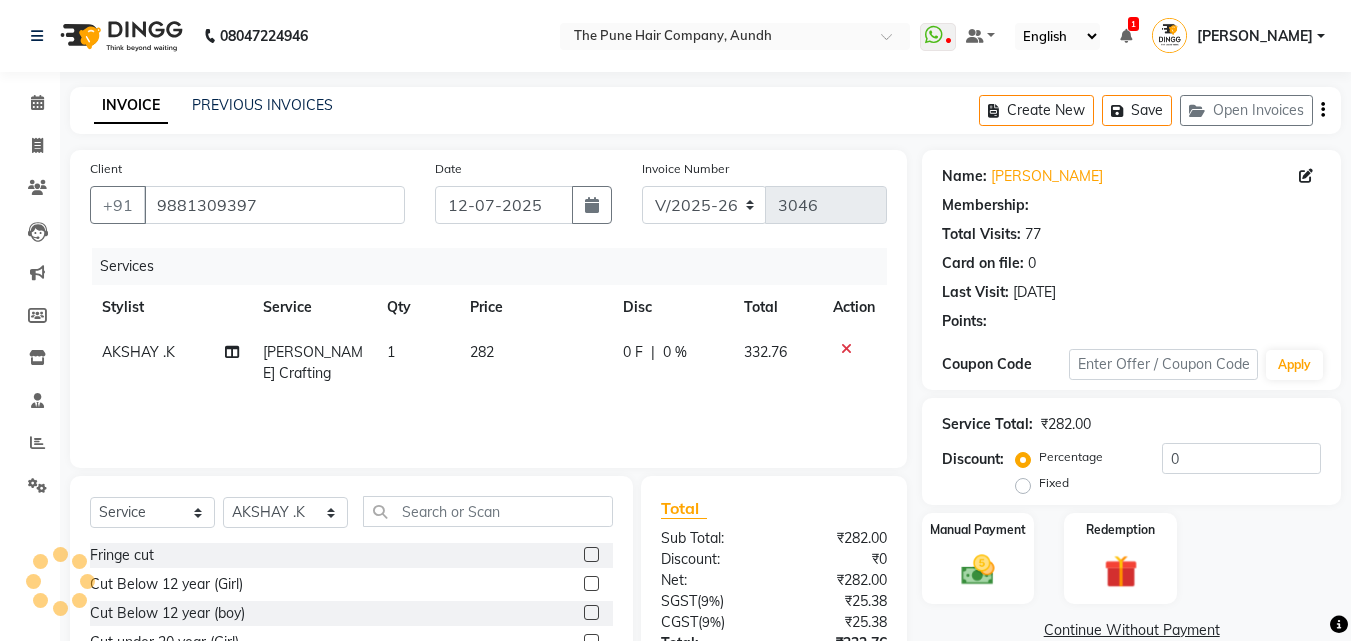 select on "1: Object" 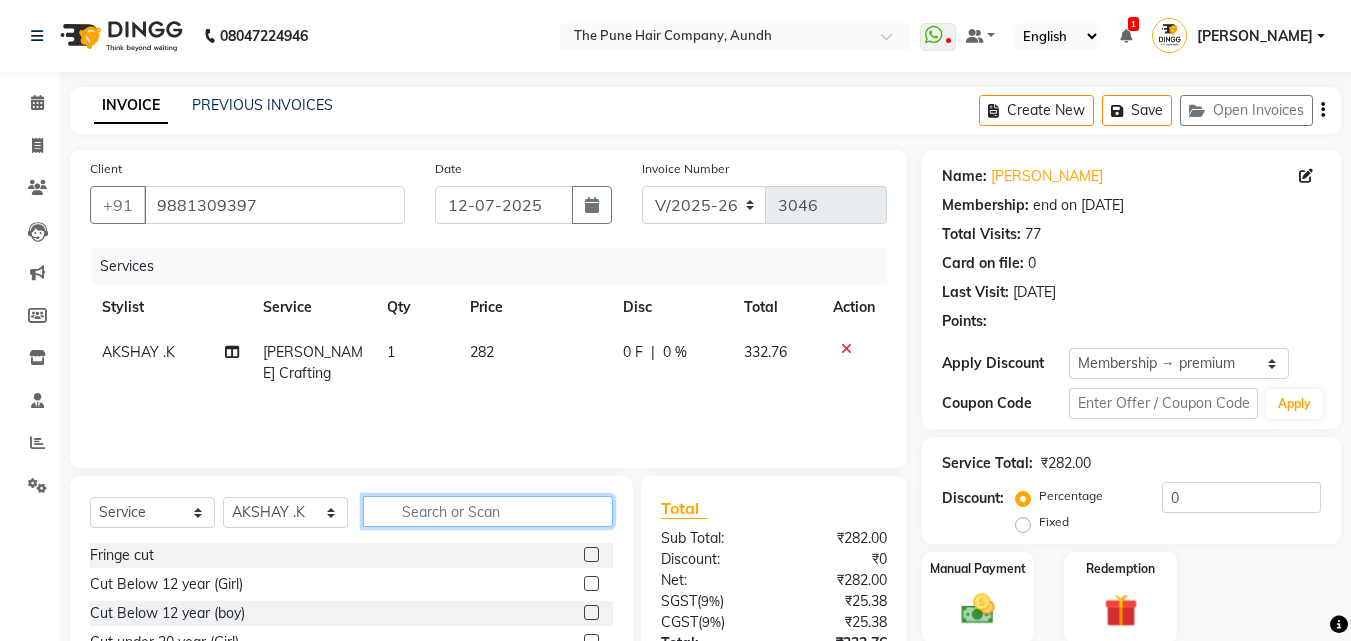click 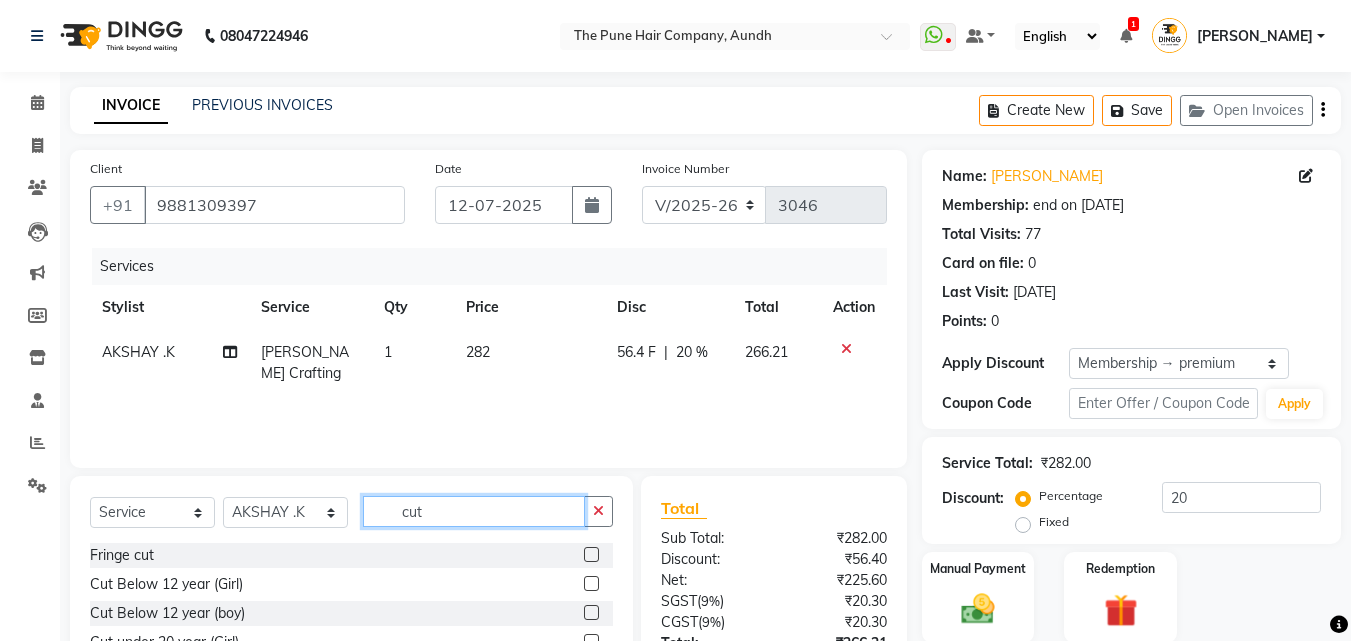 scroll, scrollTop: 160, scrollLeft: 0, axis: vertical 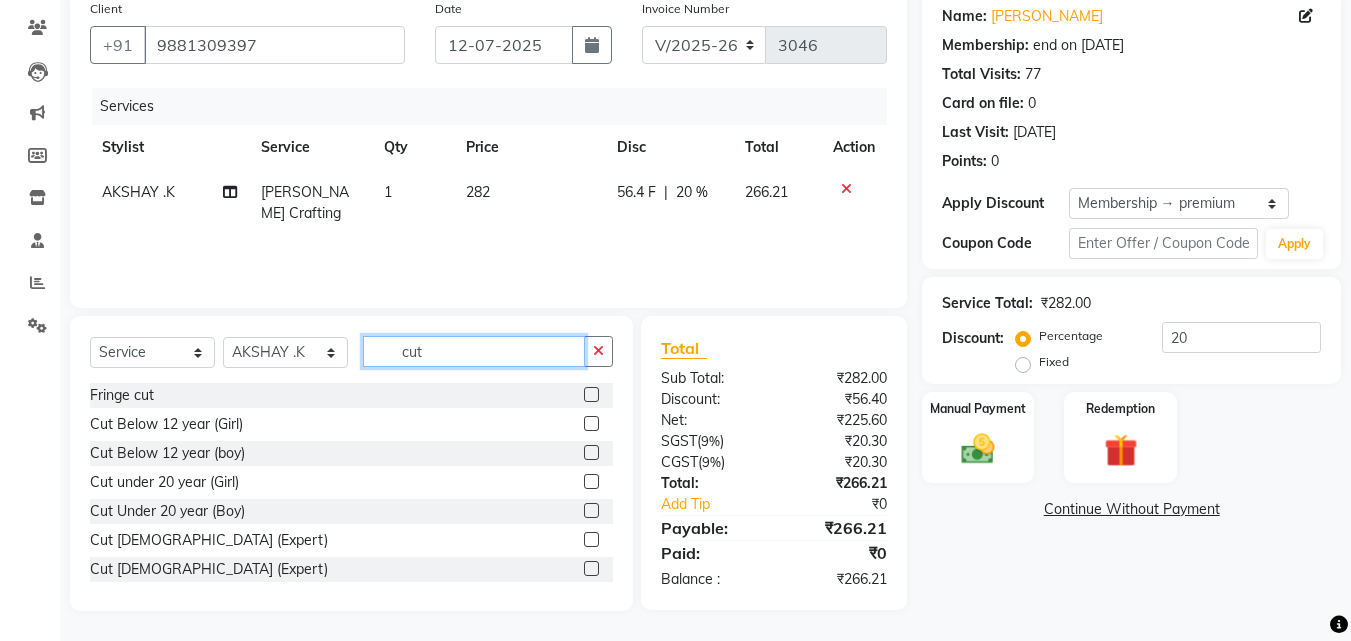 type on "cut" 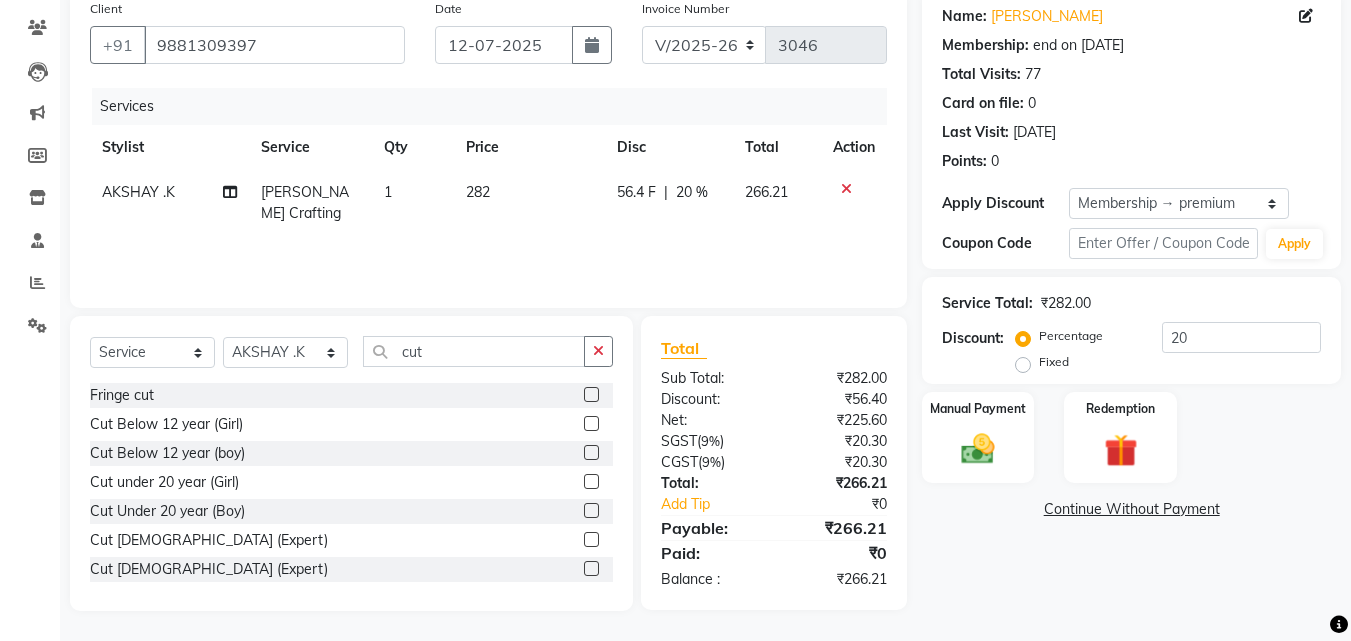 click 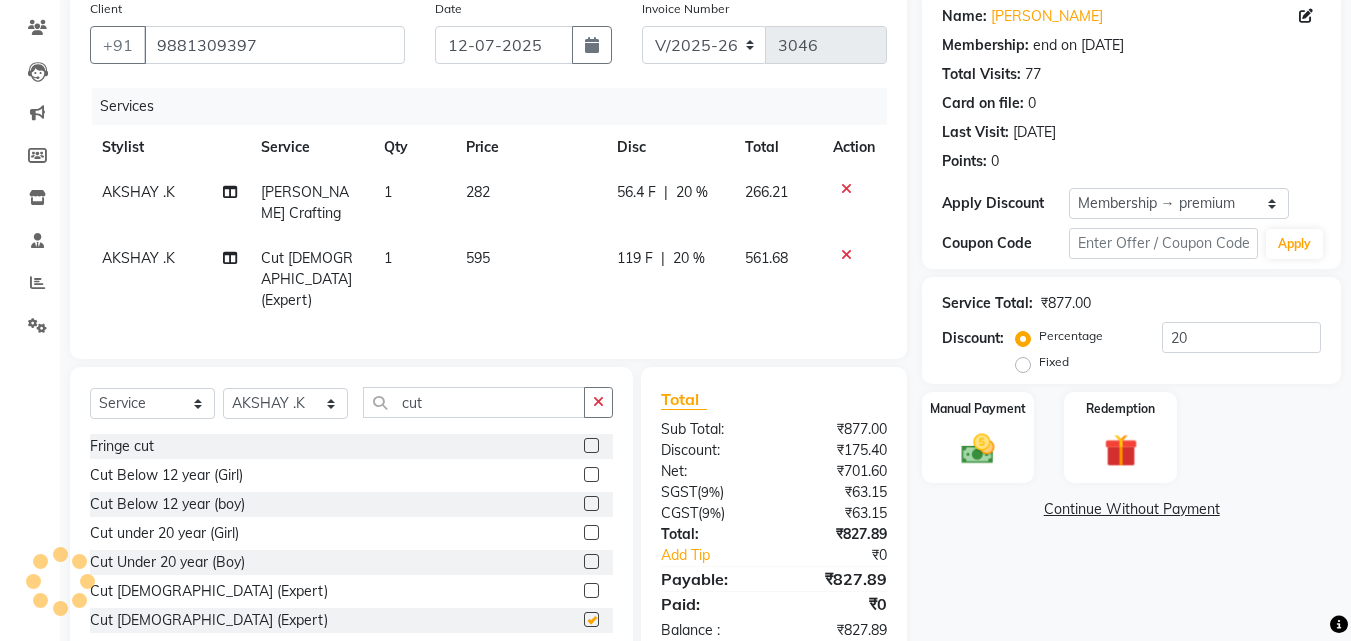 checkbox on "false" 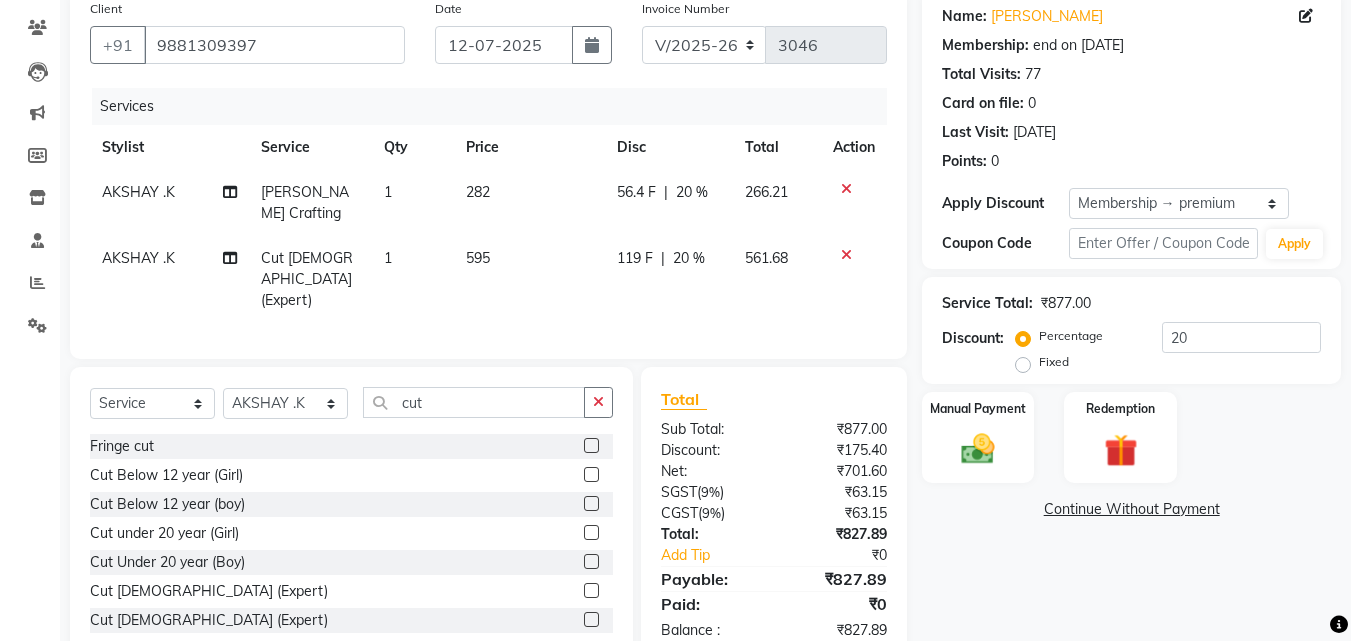 click 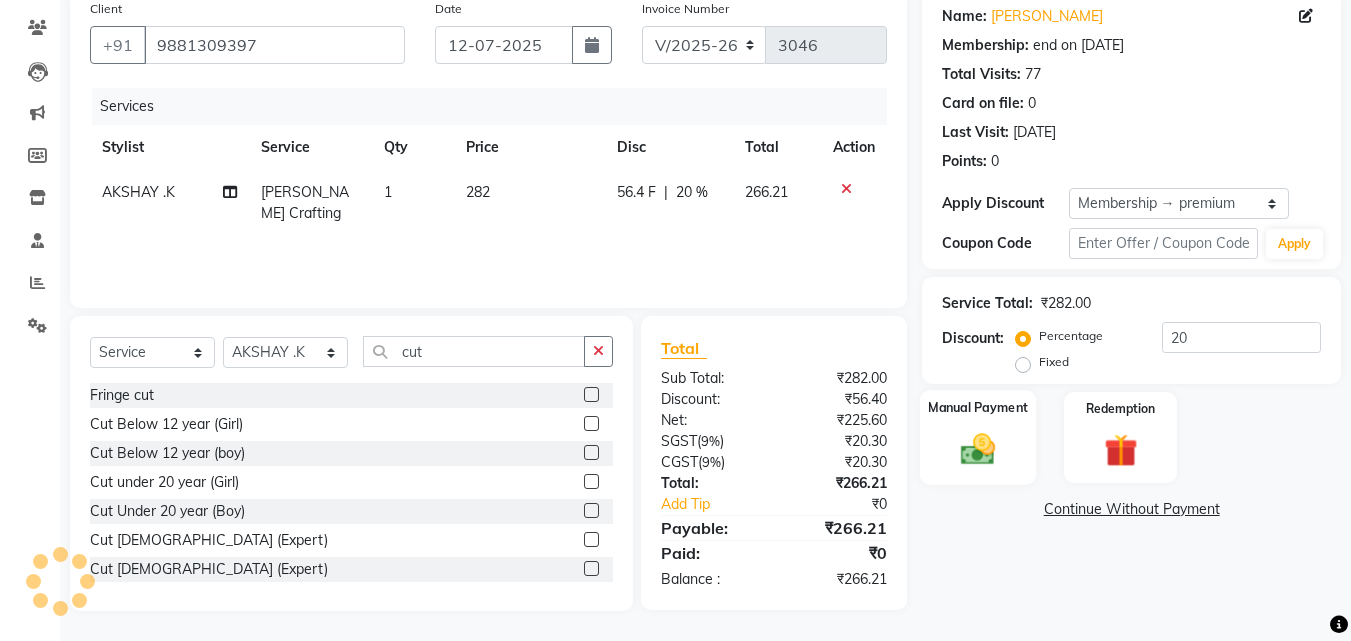 click 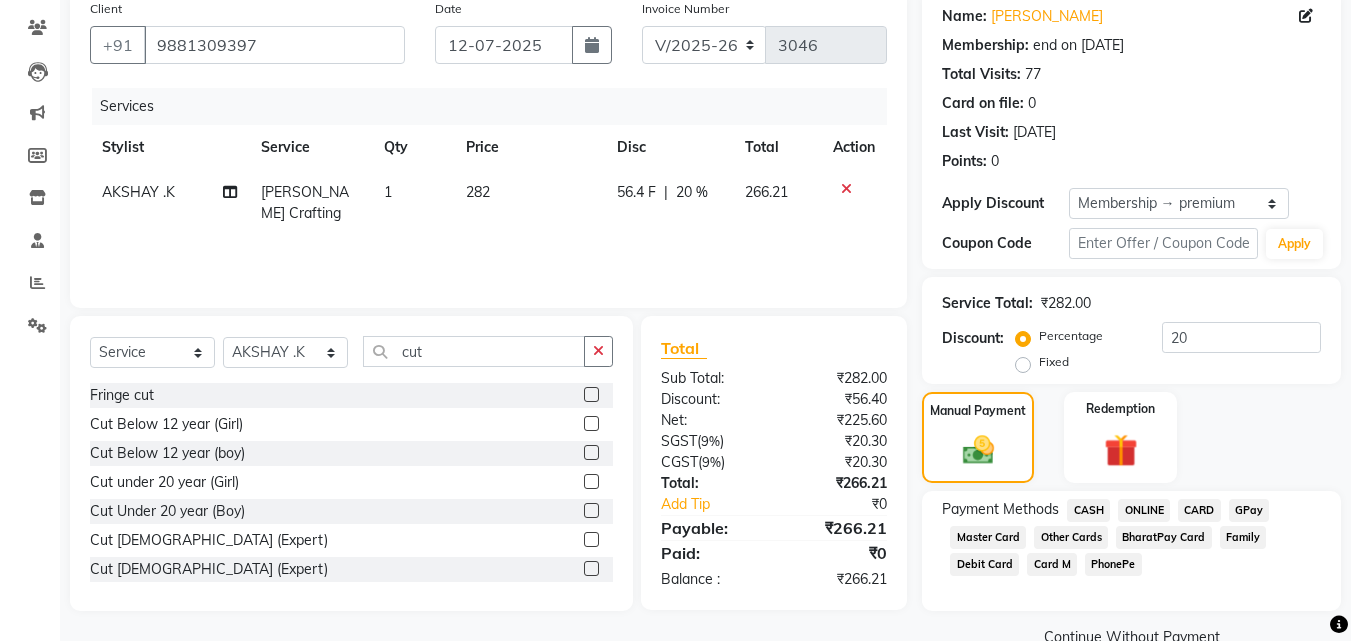 click on "ONLINE" 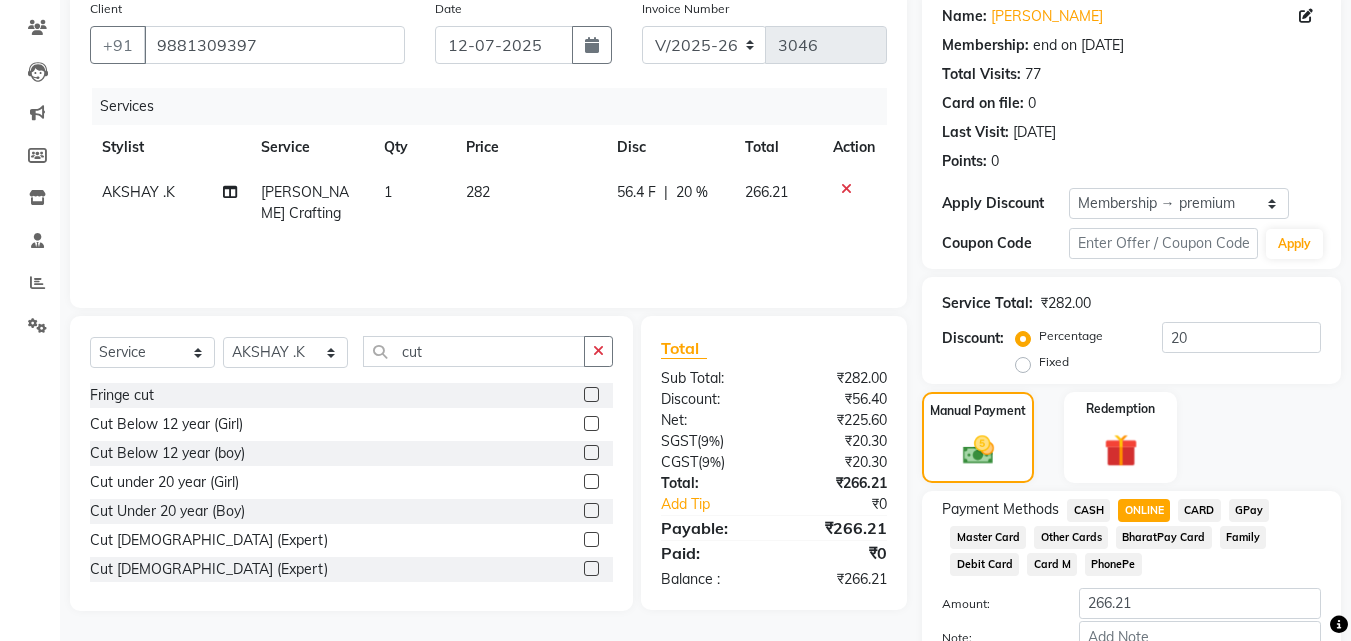 scroll, scrollTop: 284, scrollLeft: 0, axis: vertical 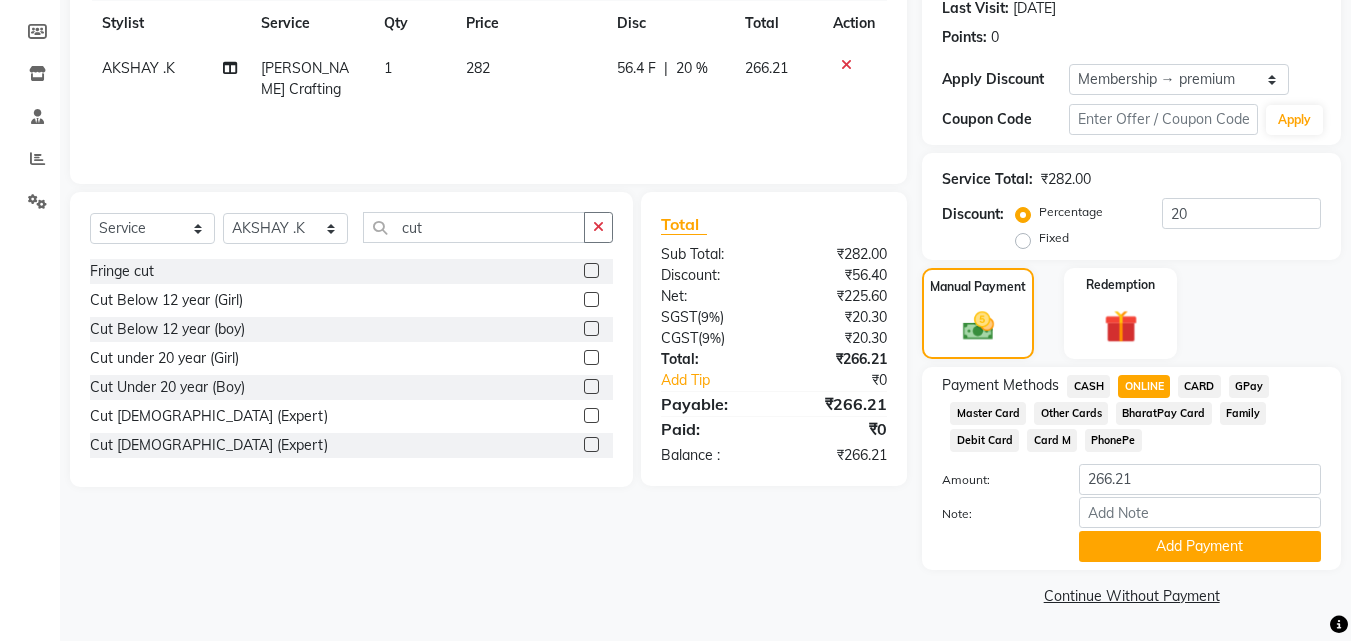 click on "Payment Methods  CASH   ONLINE   CARD   GPay   Master Card   Other Cards   BharatPay Card   Family   Debit Card   Card M   PhonePe  Amount: 266.21 Note: Add Payment" 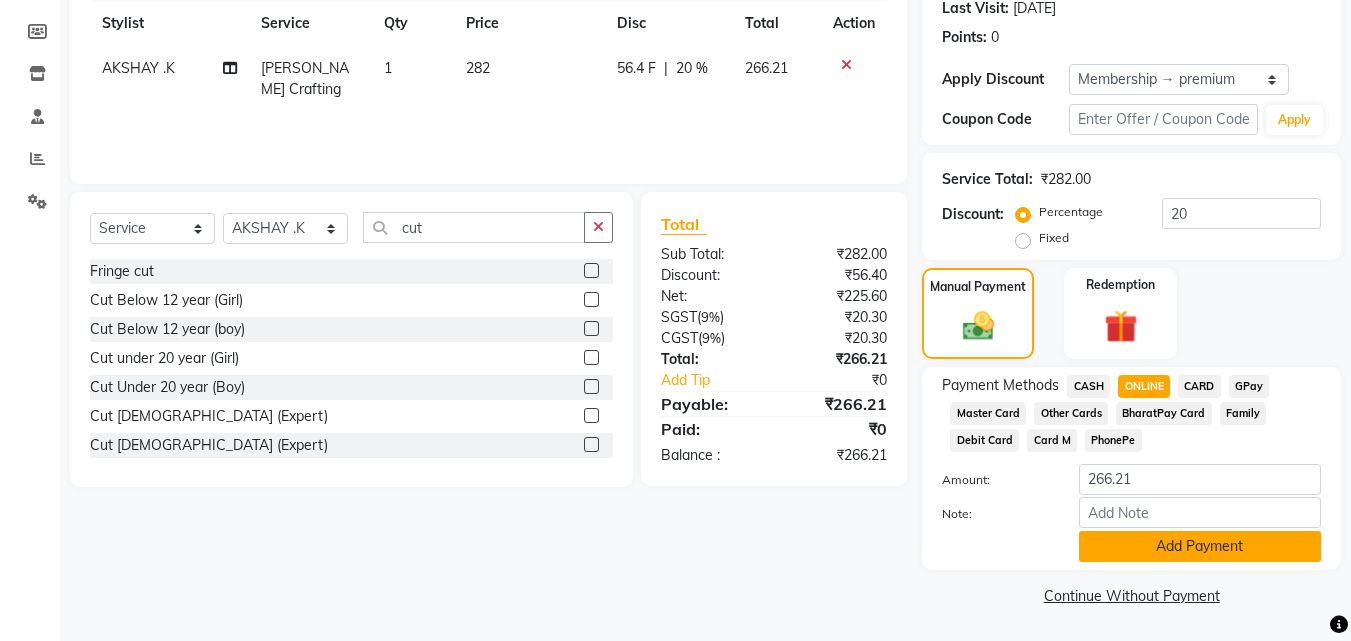 click on "Add Payment" 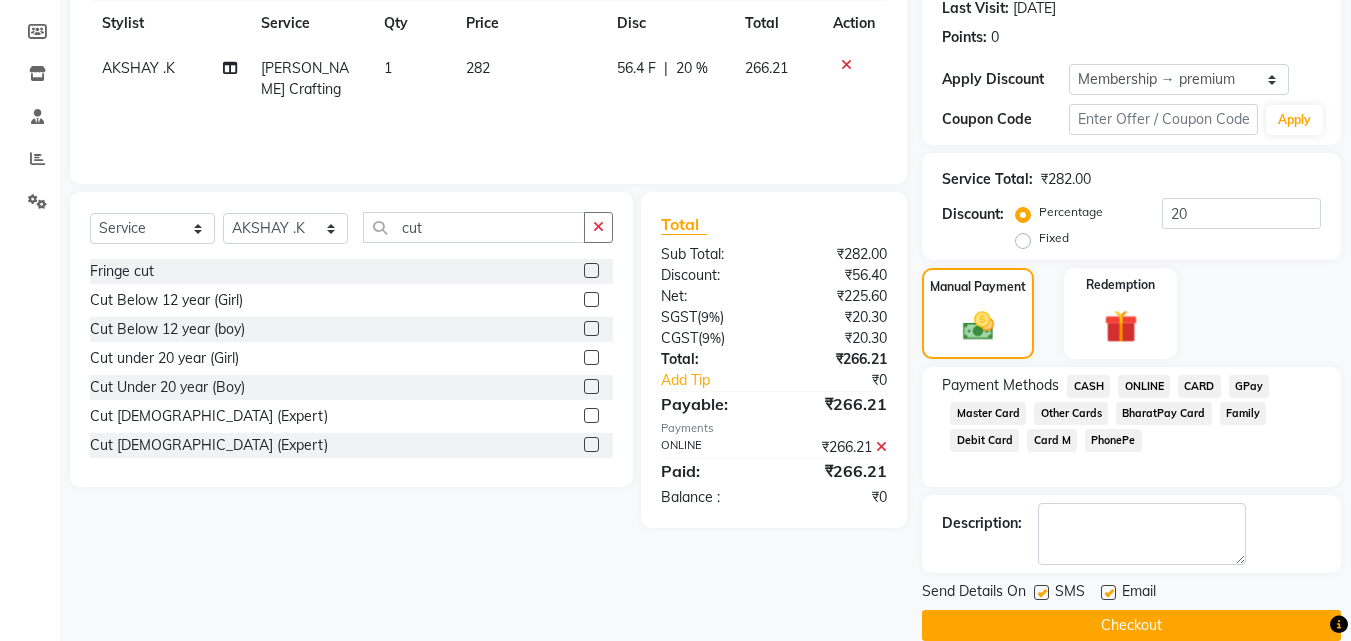 click on "Checkout" 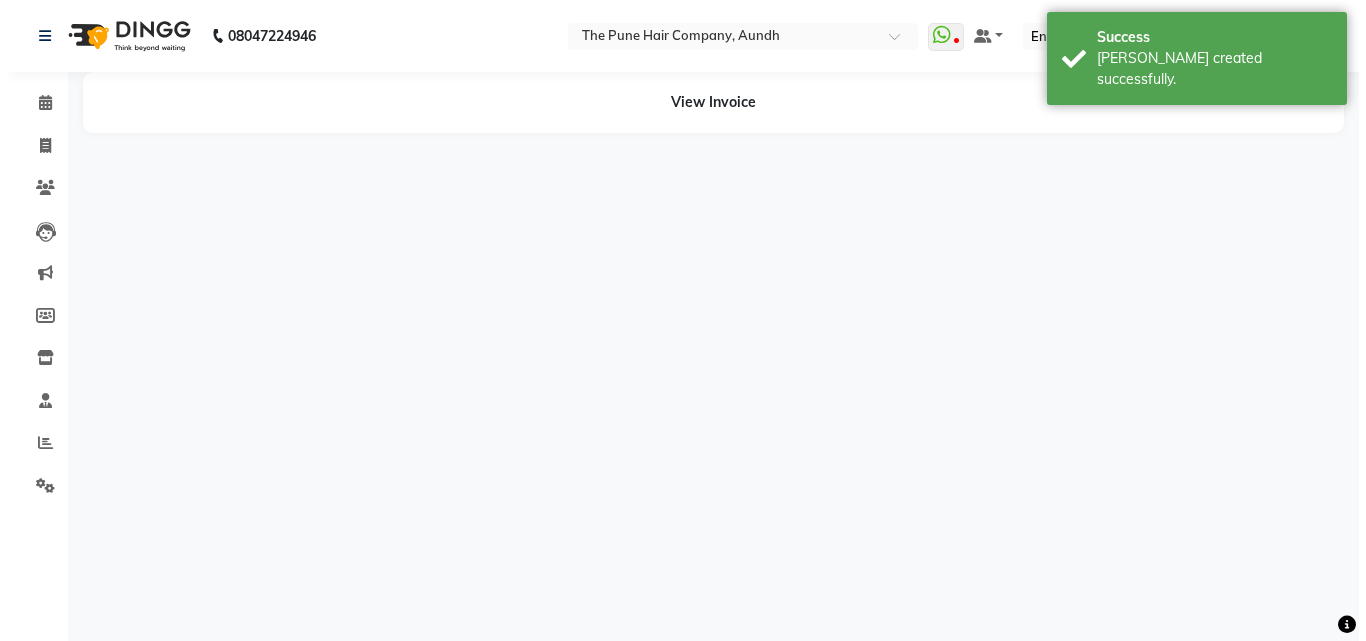 scroll, scrollTop: 0, scrollLeft: 0, axis: both 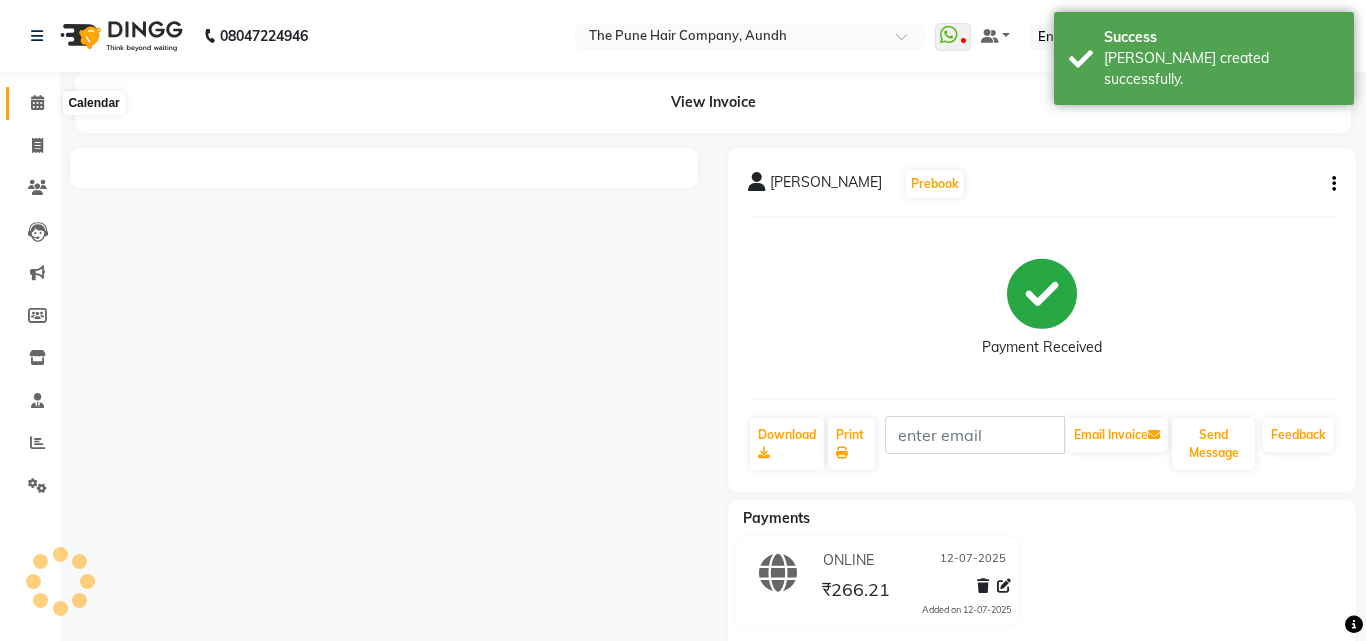 click 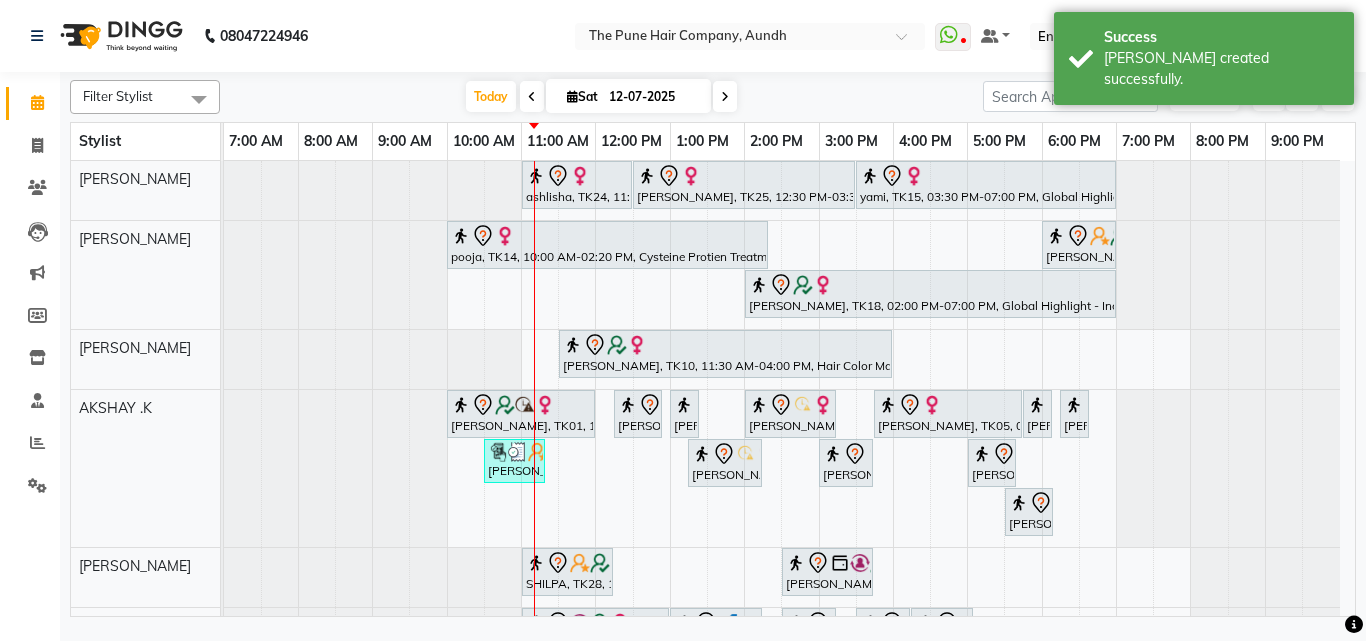 click on "12-07-2025" at bounding box center (653, 97) 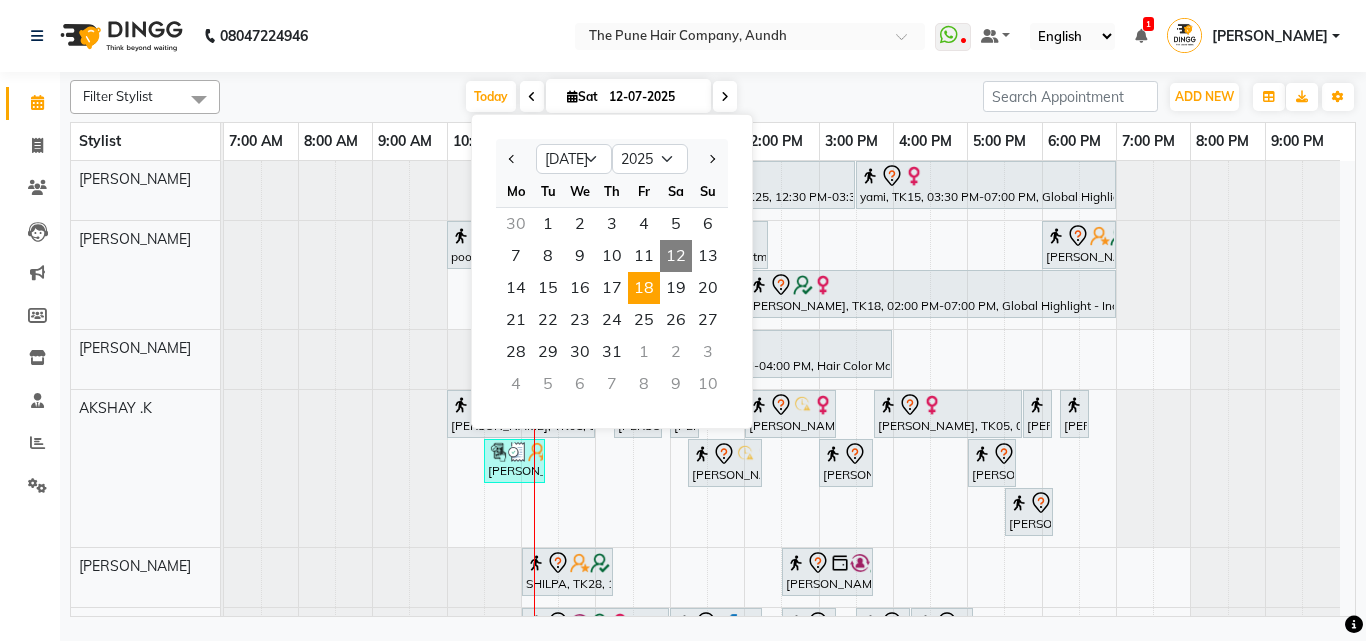 click on "18" at bounding box center [644, 288] 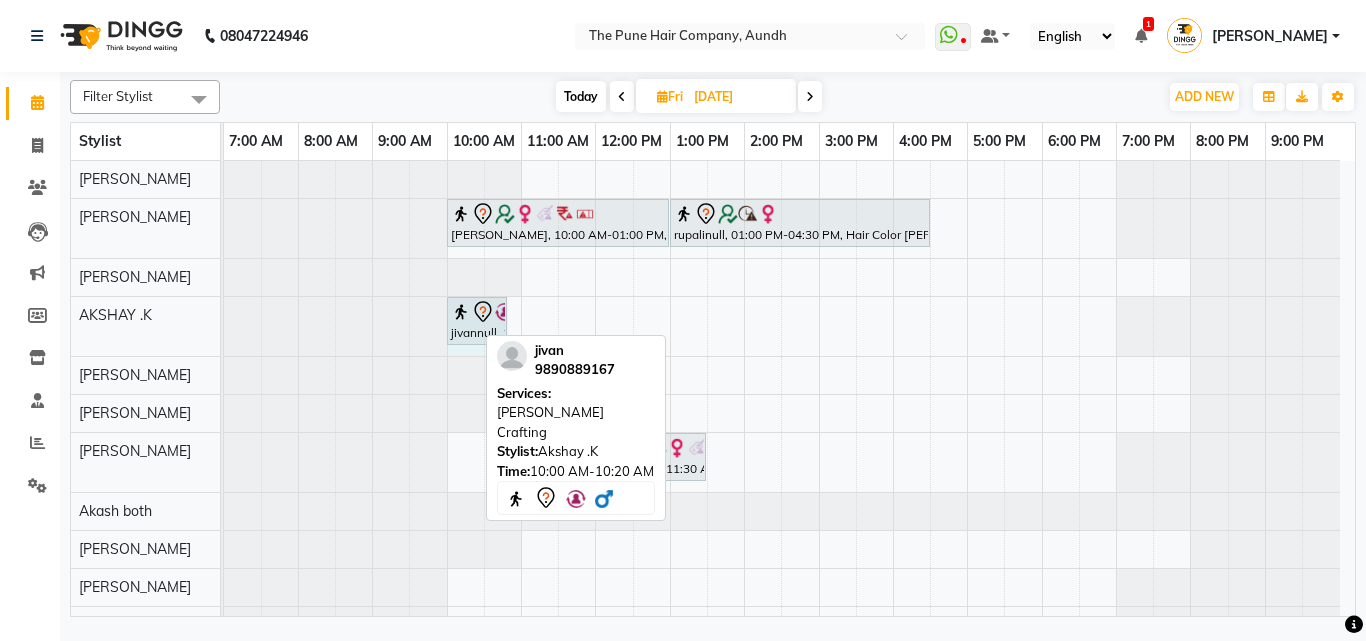drag, startPoint x: 472, startPoint y: 326, endPoint x: 485, endPoint y: 323, distance: 13.341664 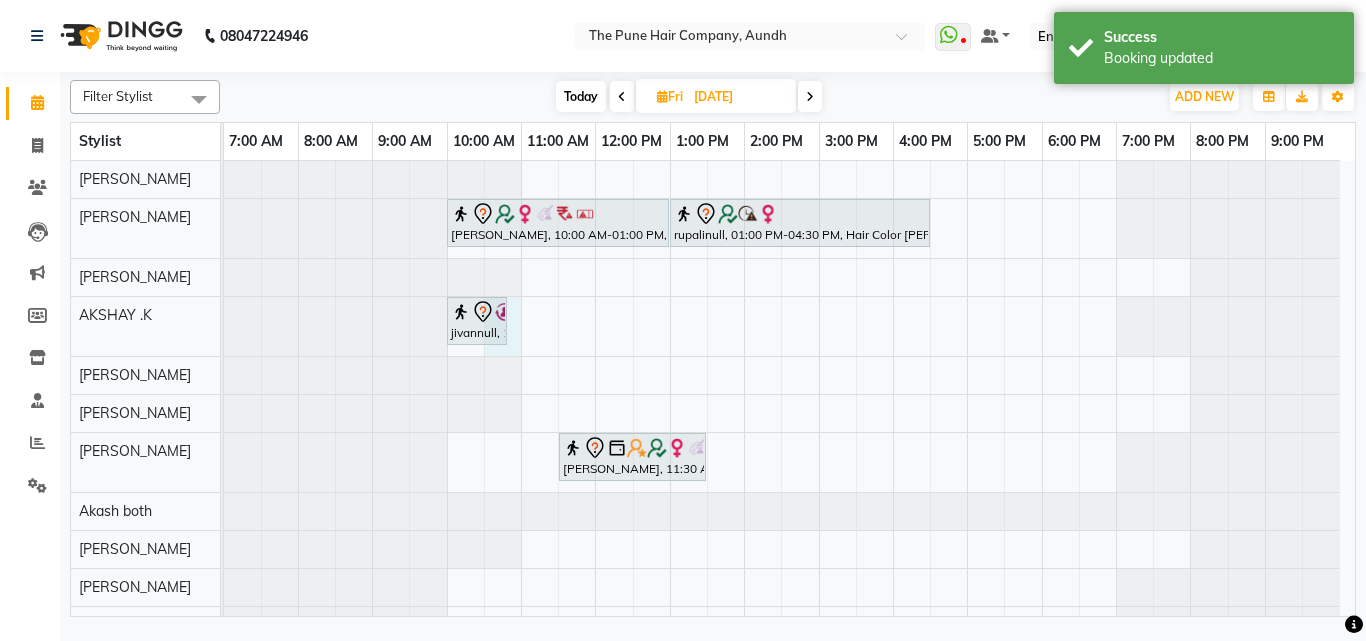click on "Priya Dhere, 10:00 AM-01:00 PM, Hair Color Inoa - Inoa Touchup 2 Inch             rupalinull, 01:00 PM-04:30 PM, Hair Color Inoa - Inoa Touchup 2 Inch             jivannull, 10:00 AM-10:50 AM,  Beard Crafting             deena lakhani, 11:30 AM-01:30 PM, Hair Color Inoa - Inoa Touchup 2 Inch" at bounding box center [789, 459] 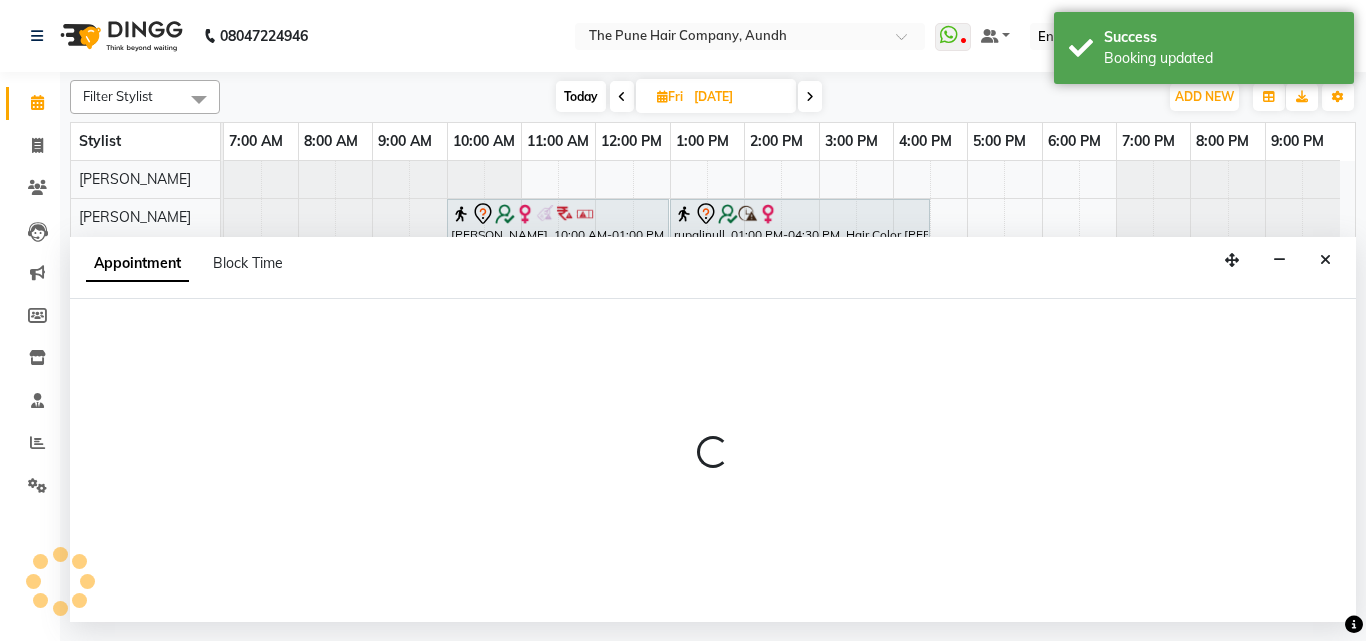 select on "6746" 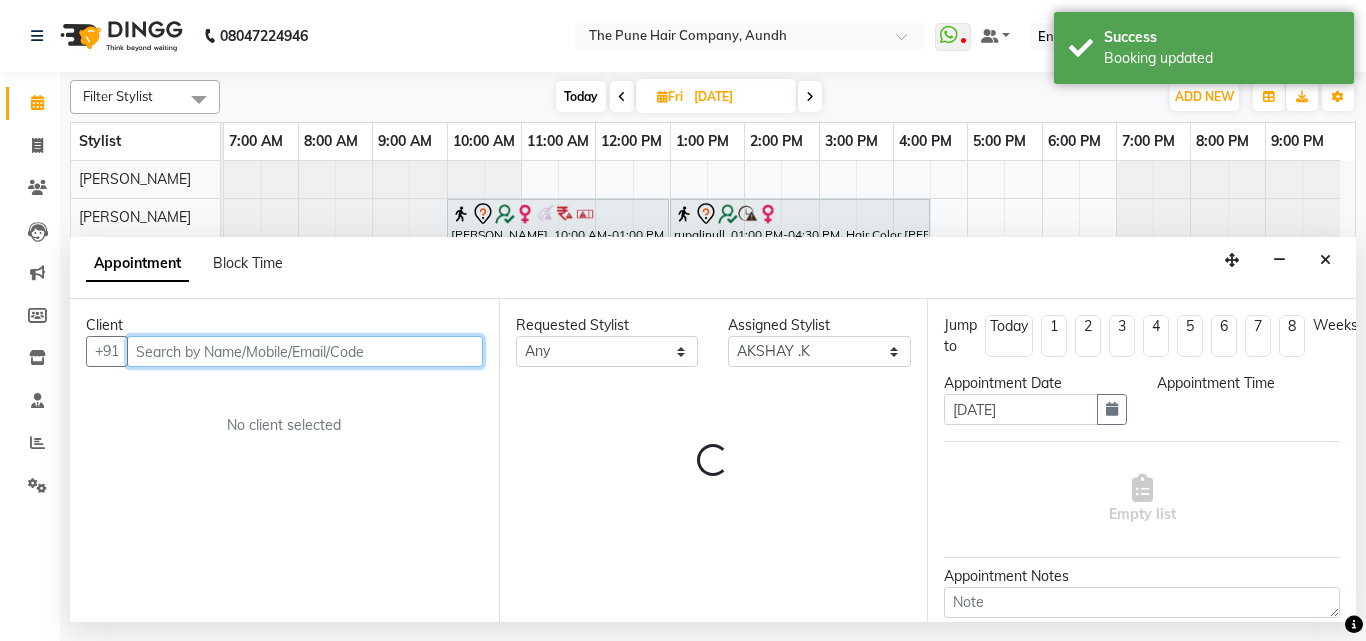 select on "630" 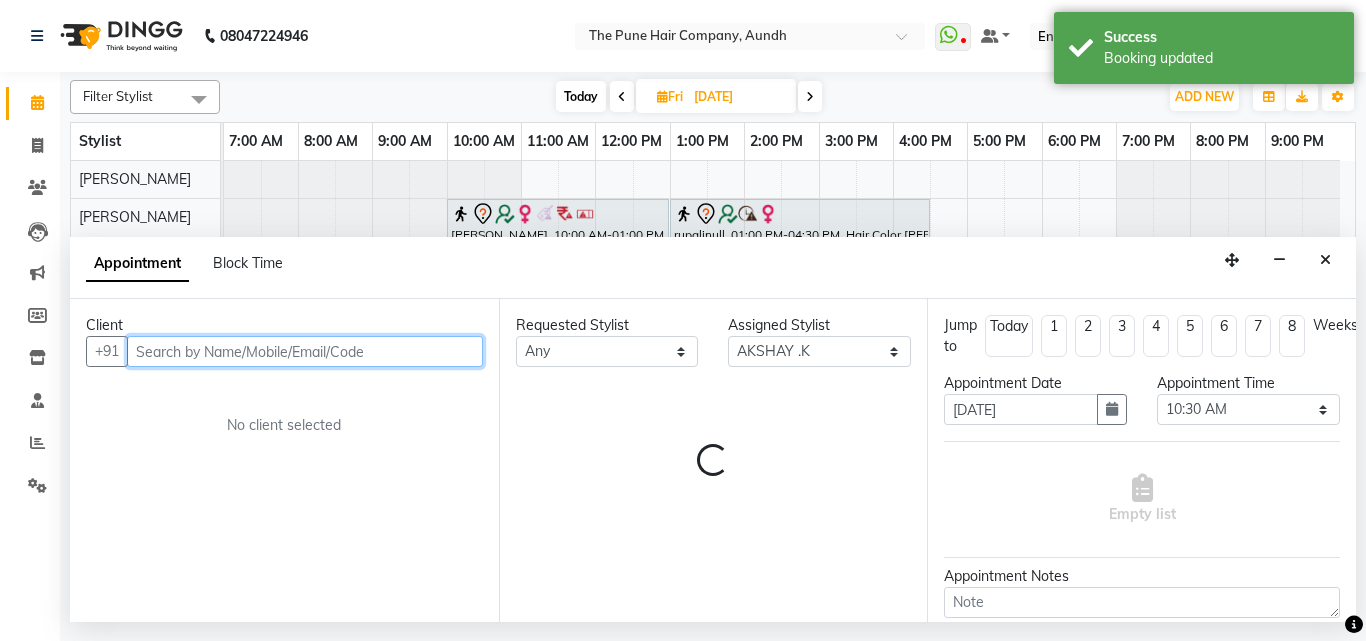 click at bounding box center (305, 351) 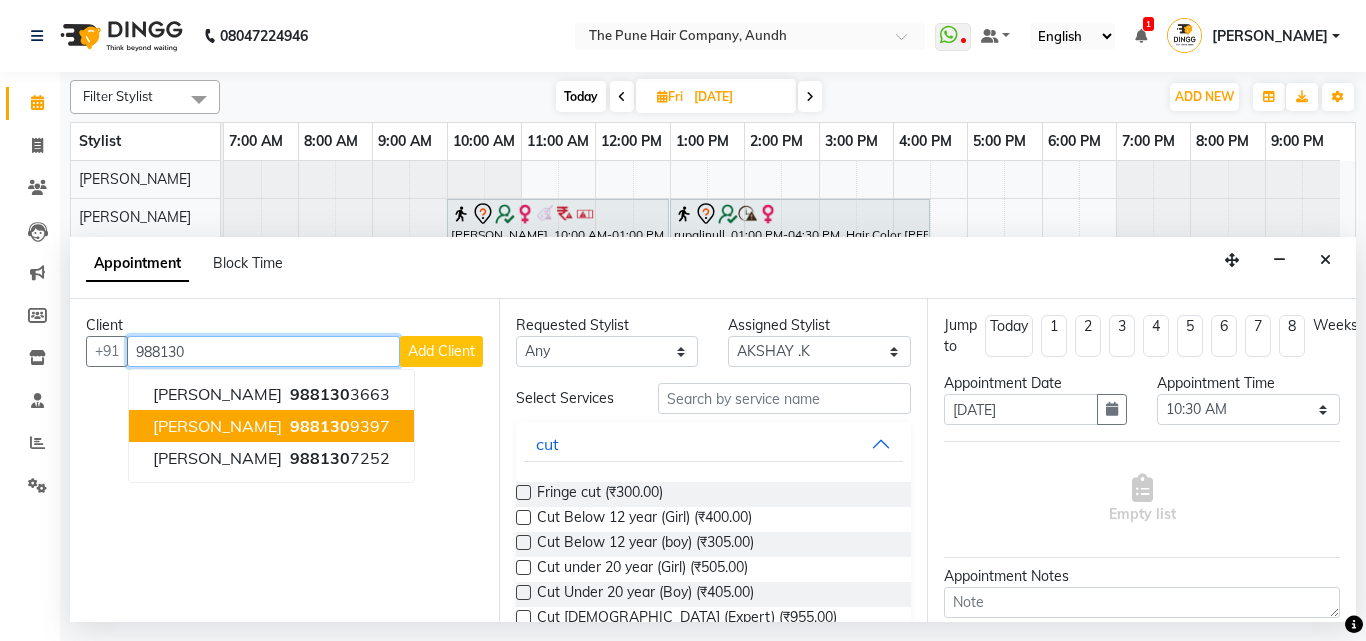 click on "988130" at bounding box center [320, 426] 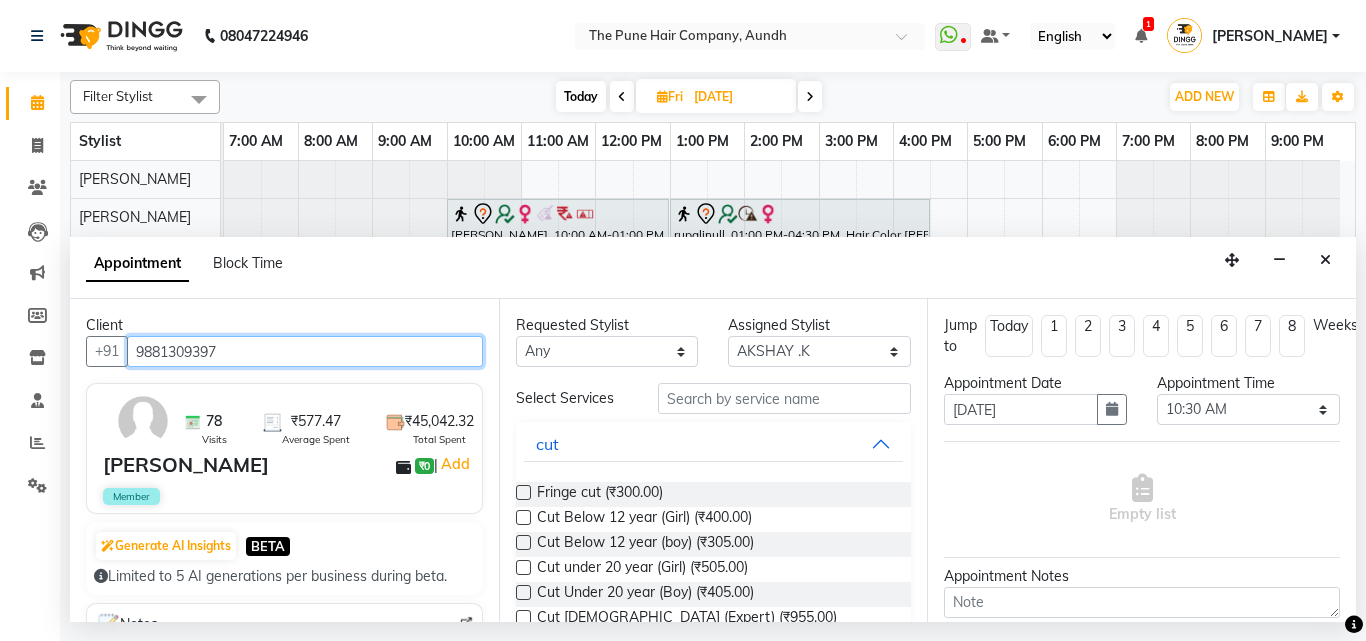 type on "9881309397" 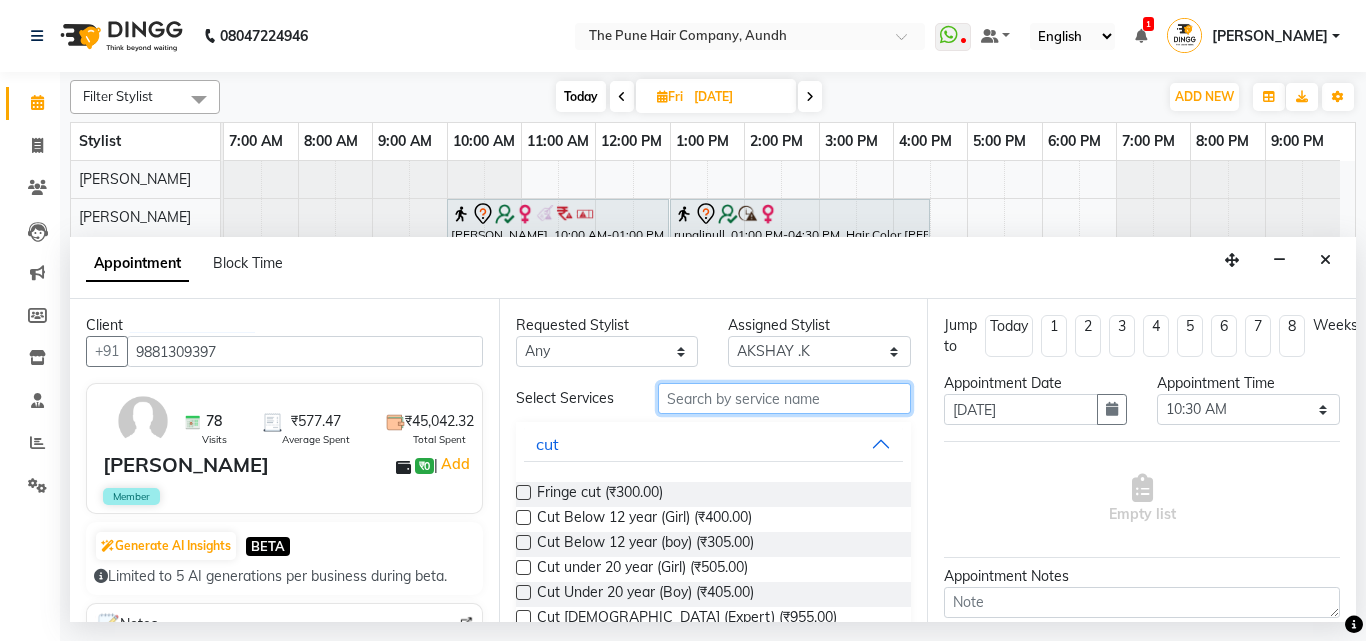 click at bounding box center (785, 398) 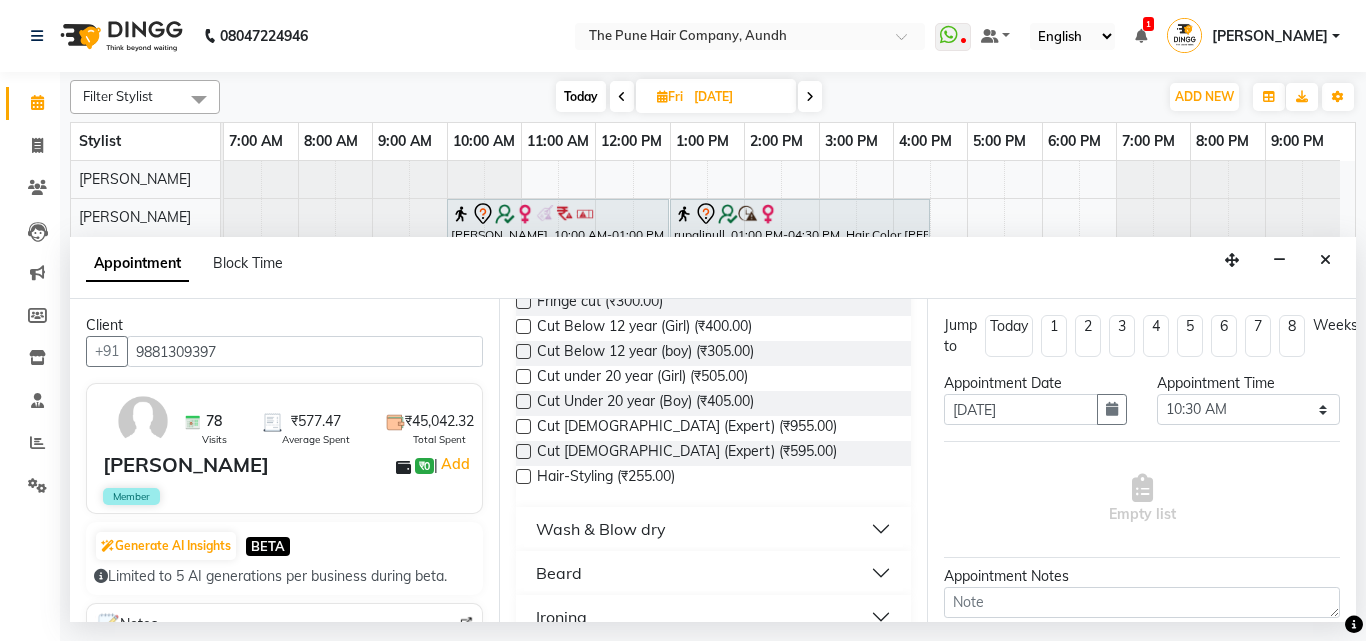 scroll, scrollTop: 200, scrollLeft: 0, axis: vertical 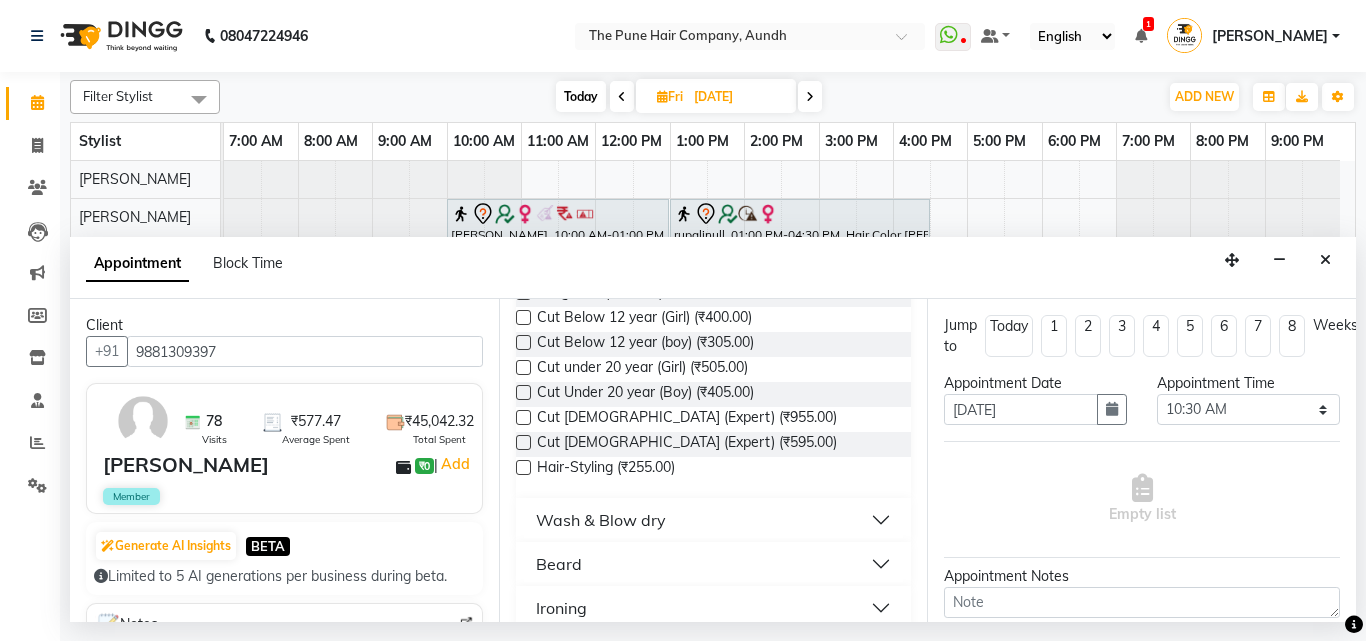 click on "Beard" at bounding box center [714, 564] 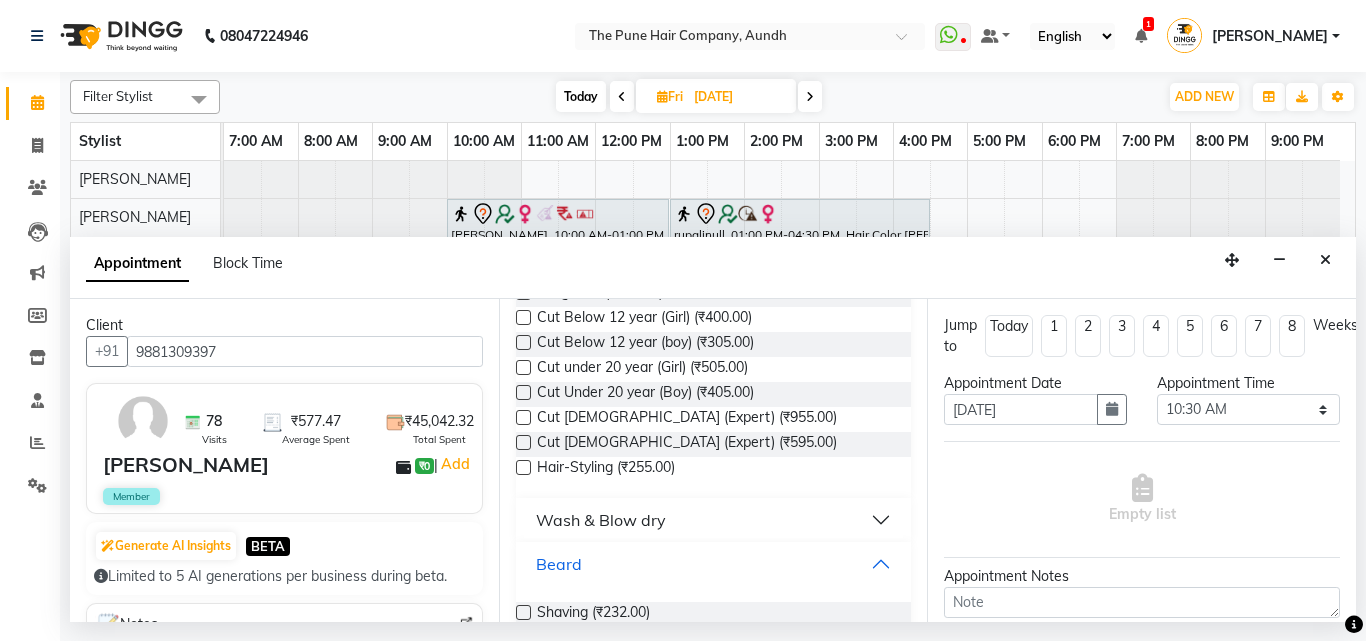 scroll, scrollTop: 400, scrollLeft: 0, axis: vertical 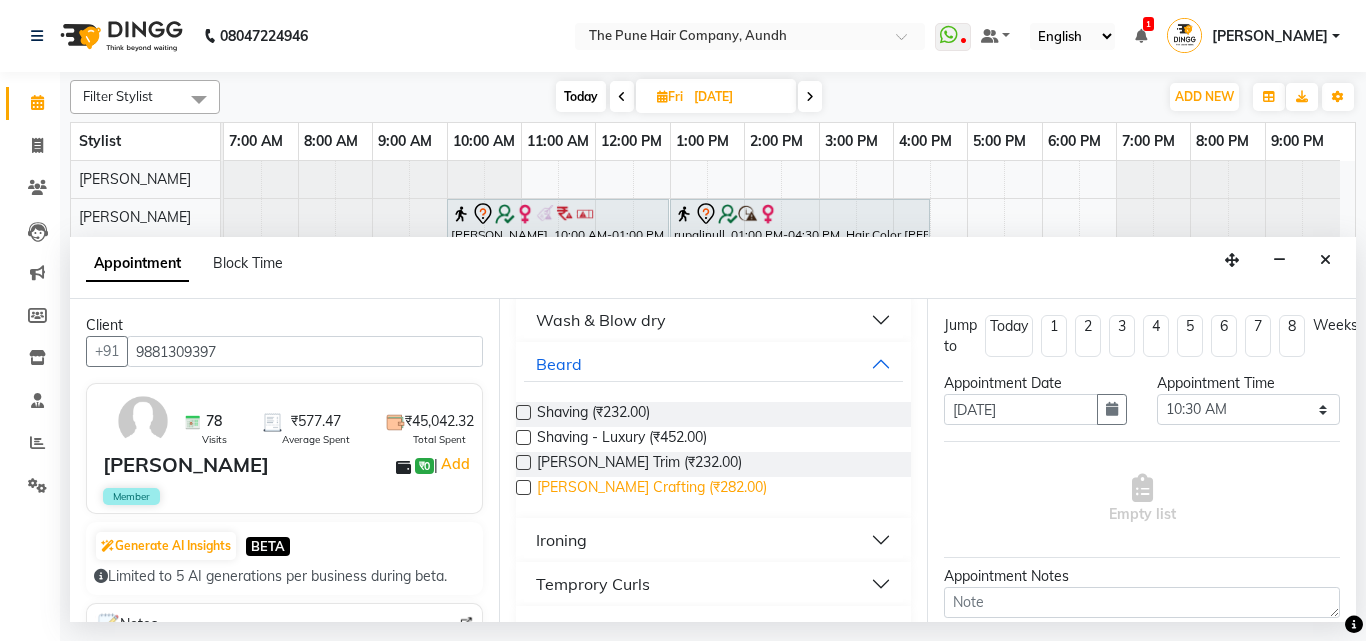 click on "[PERSON_NAME] Crafting (₹282.00)" at bounding box center [652, 489] 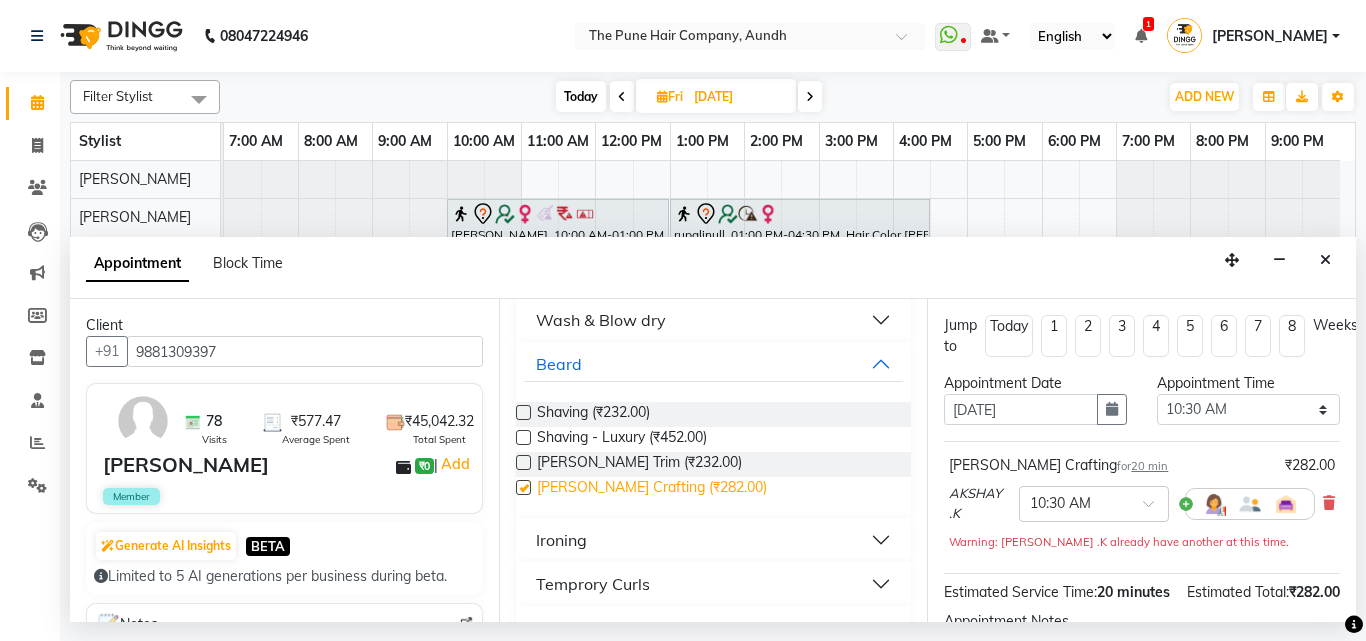 checkbox on "false" 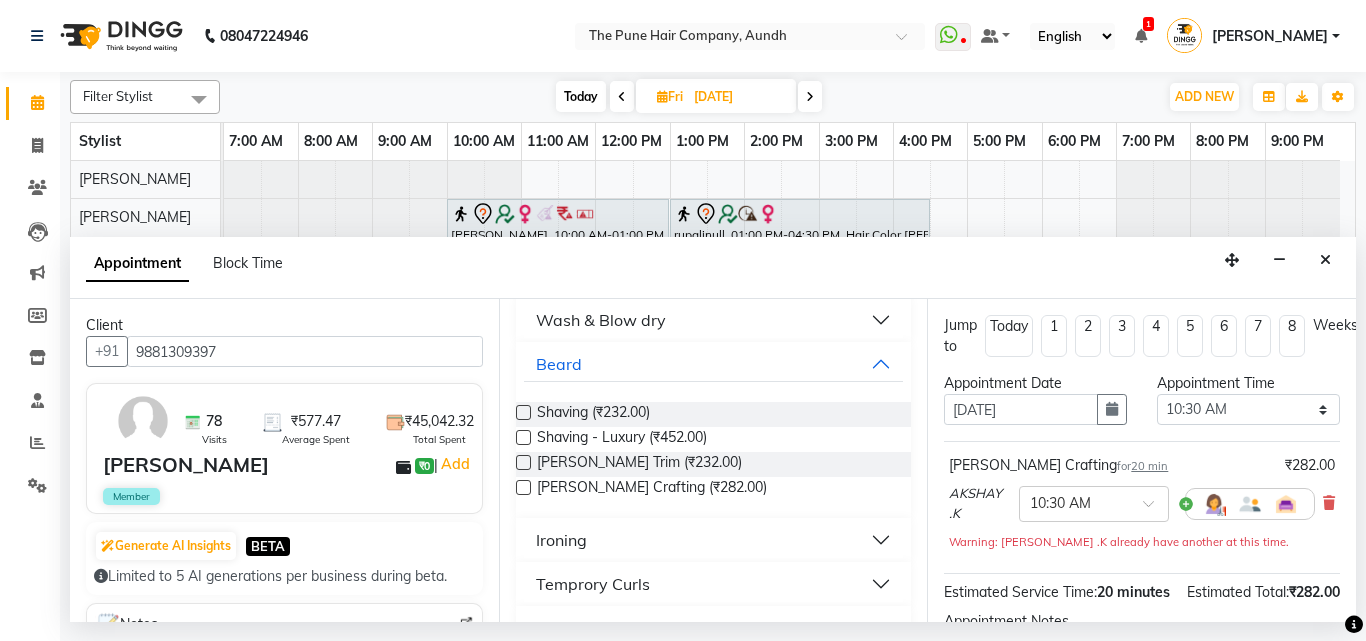 scroll, scrollTop: 263, scrollLeft: 0, axis: vertical 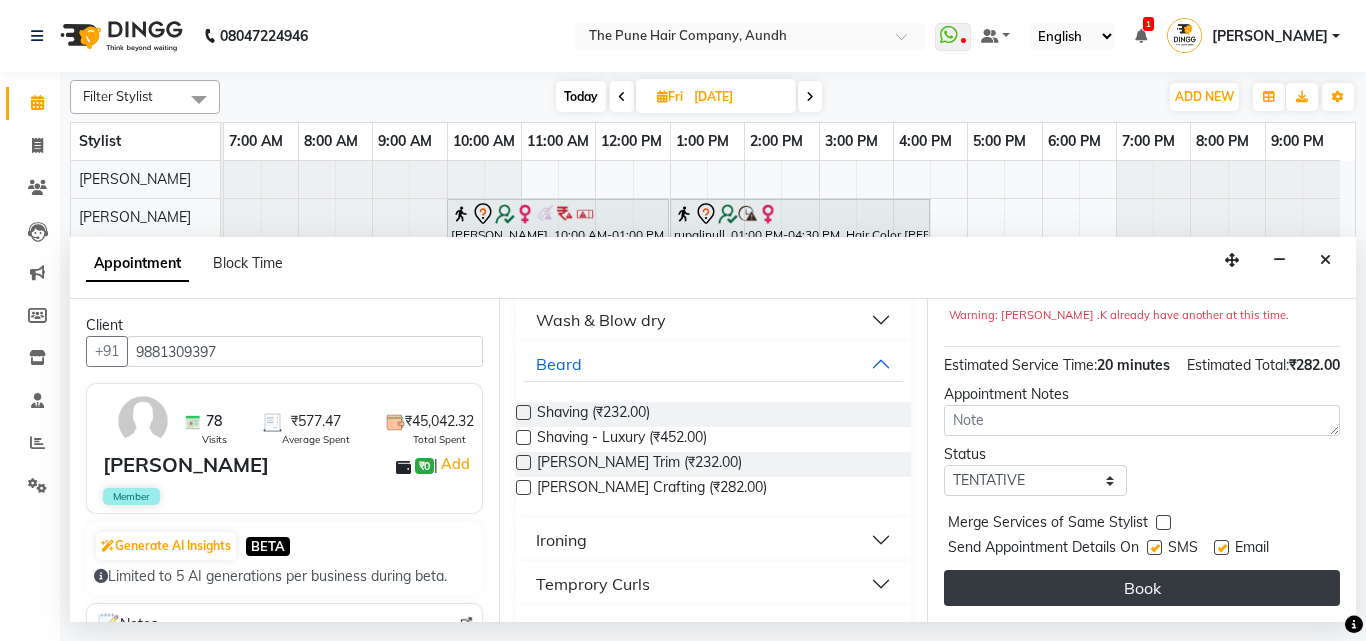 click on "Book" at bounding box center [1142, 588] 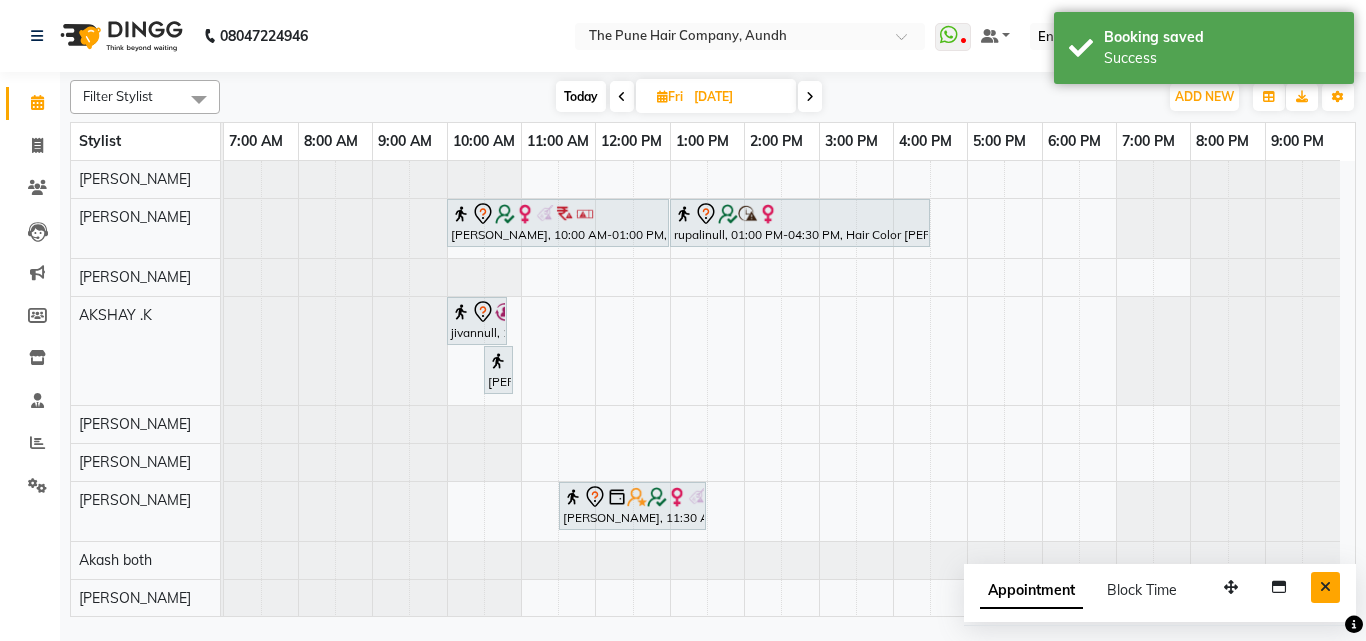 click at bounding box center [1325, 587] 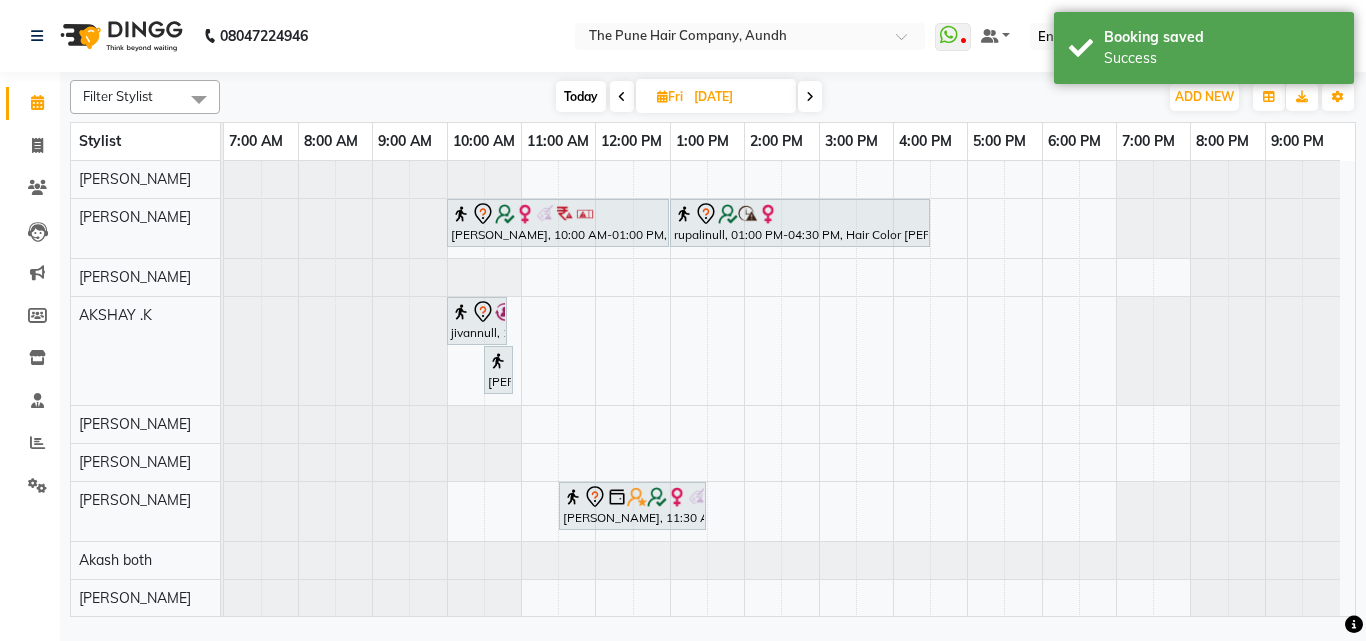 click on "18-07-2025" at bounding box center [738, 97] 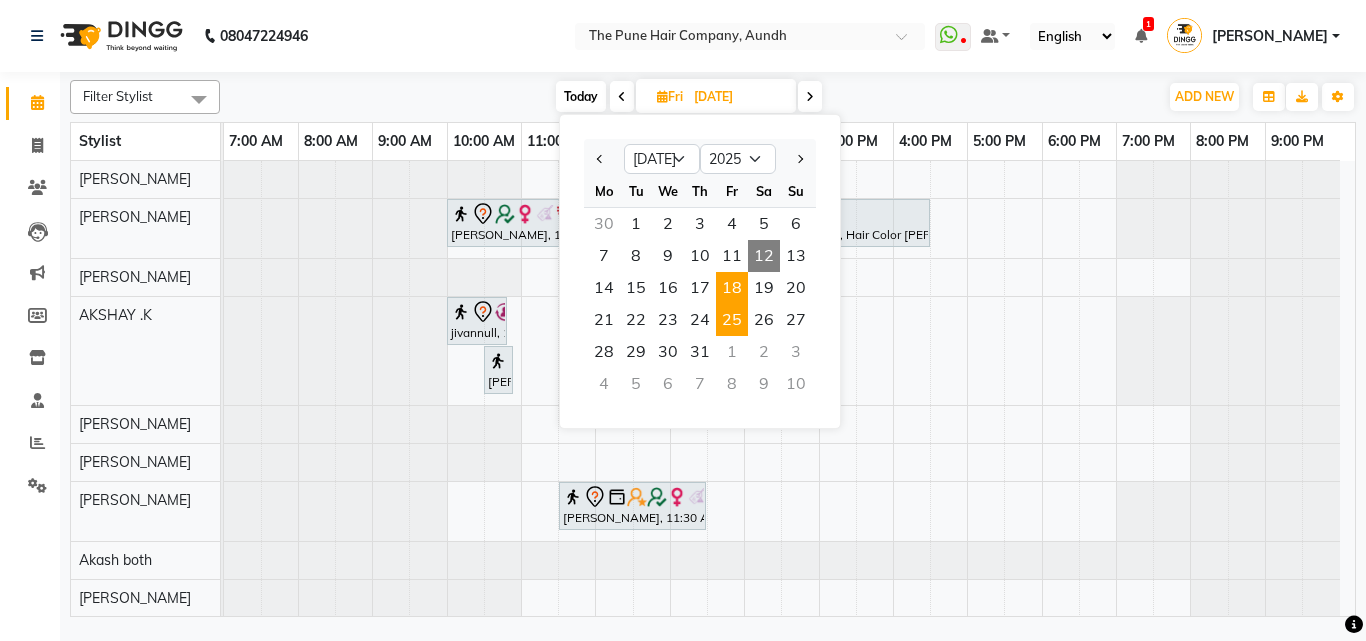 click on "25" at bounding box center (732, 320) 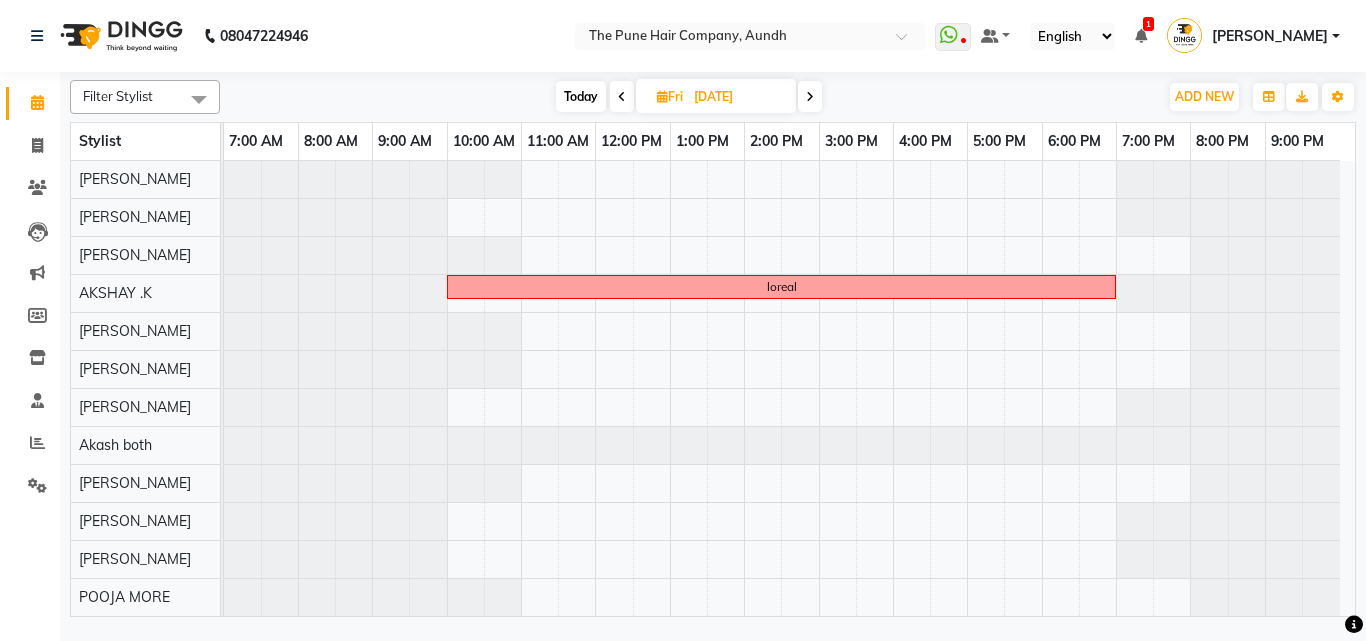 click at bounding box center [622, 97] 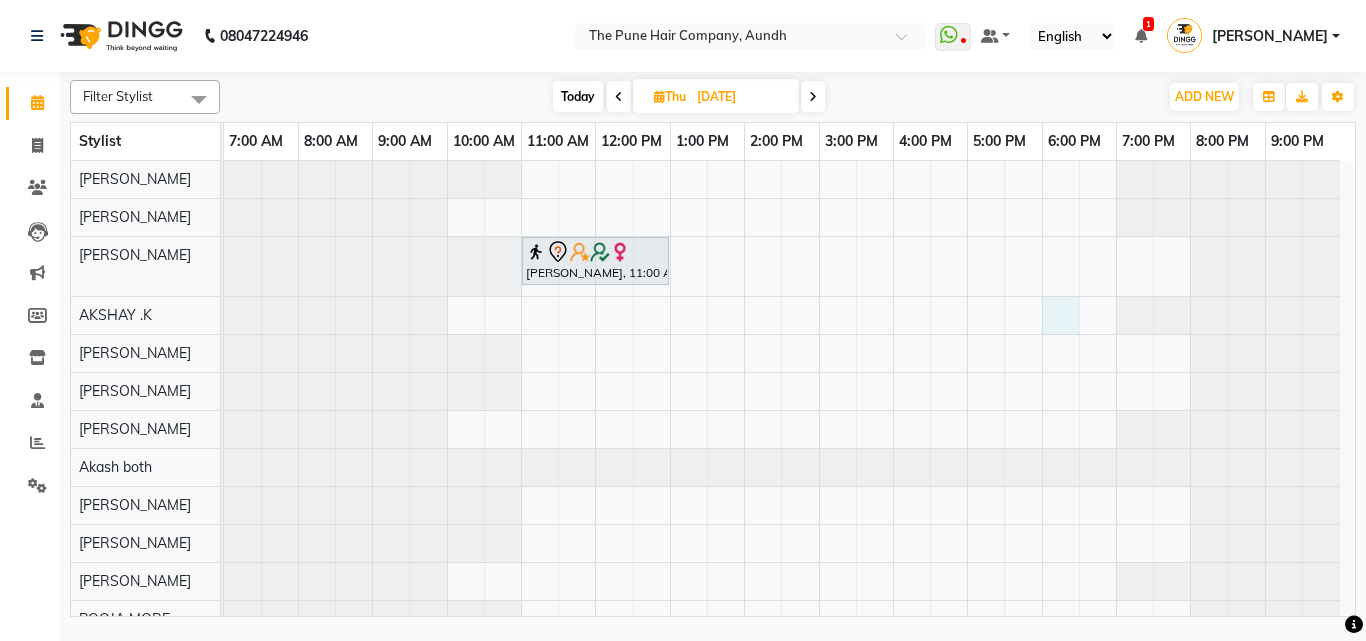click on "Amita Jain, 11:00 AM-01:00 PM, Hair Color Inoa - Inoa Touchup 2 Inch" at bounding box center [789, 437] 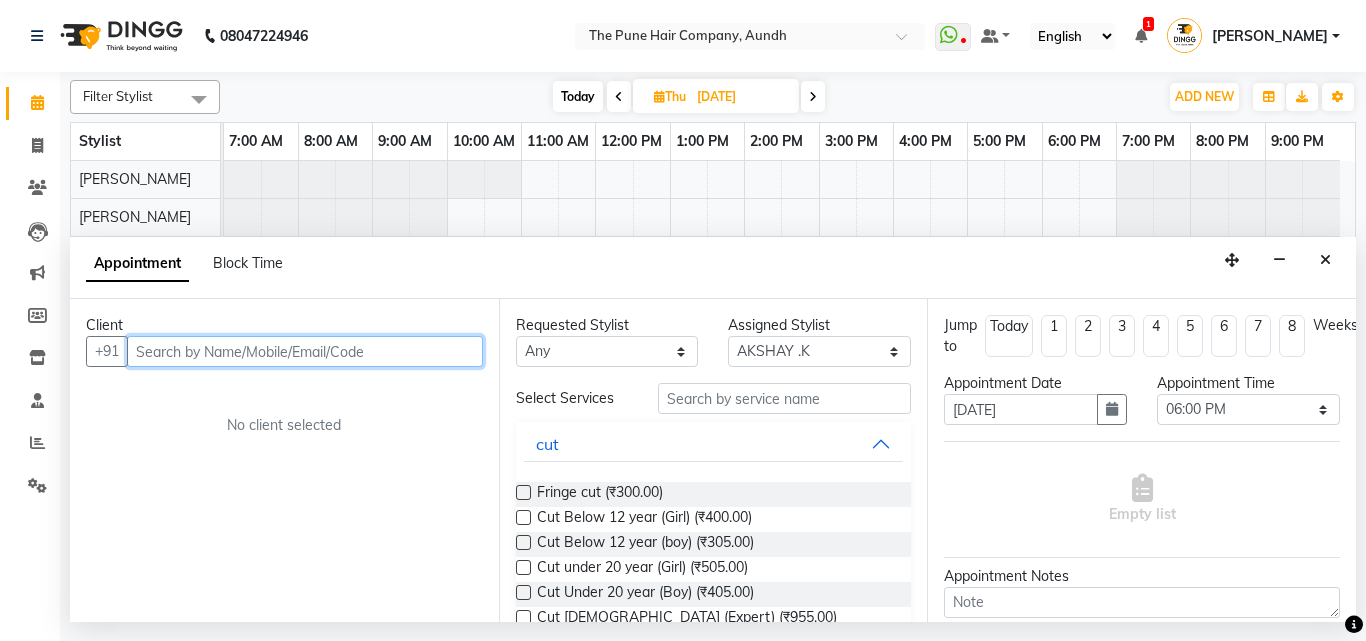 click at bounding box center [305, 351] 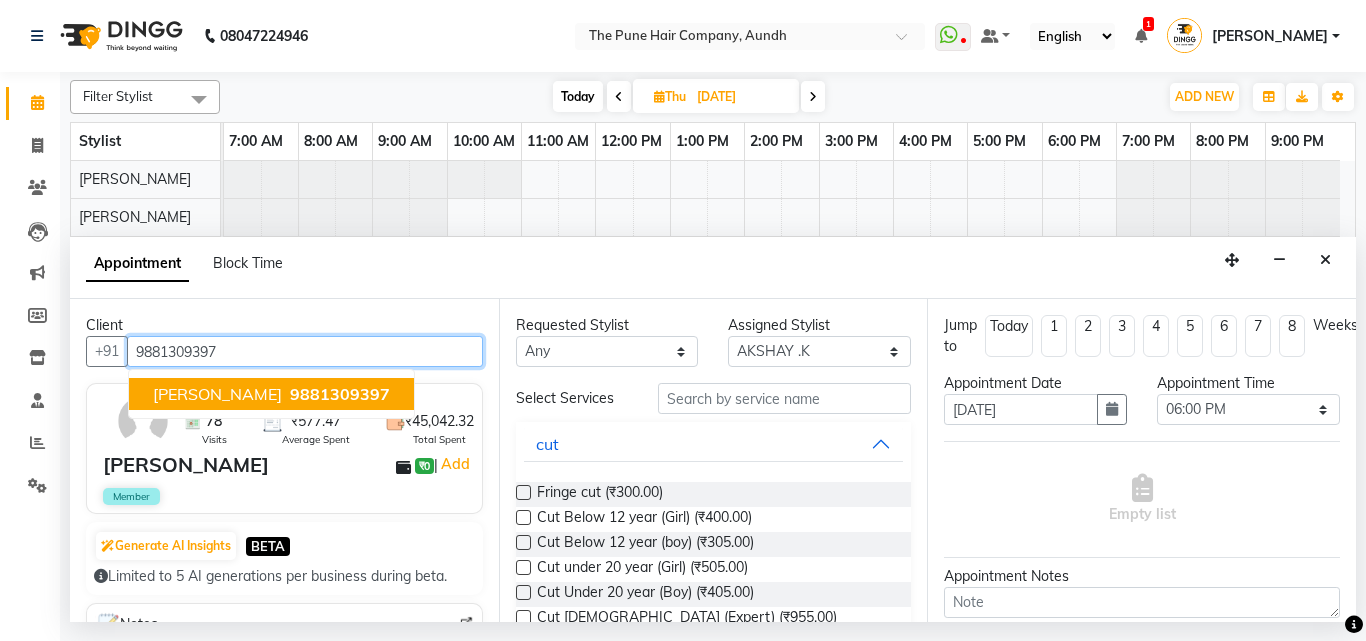 click on "9881309397" at bounding box center (340, 394) 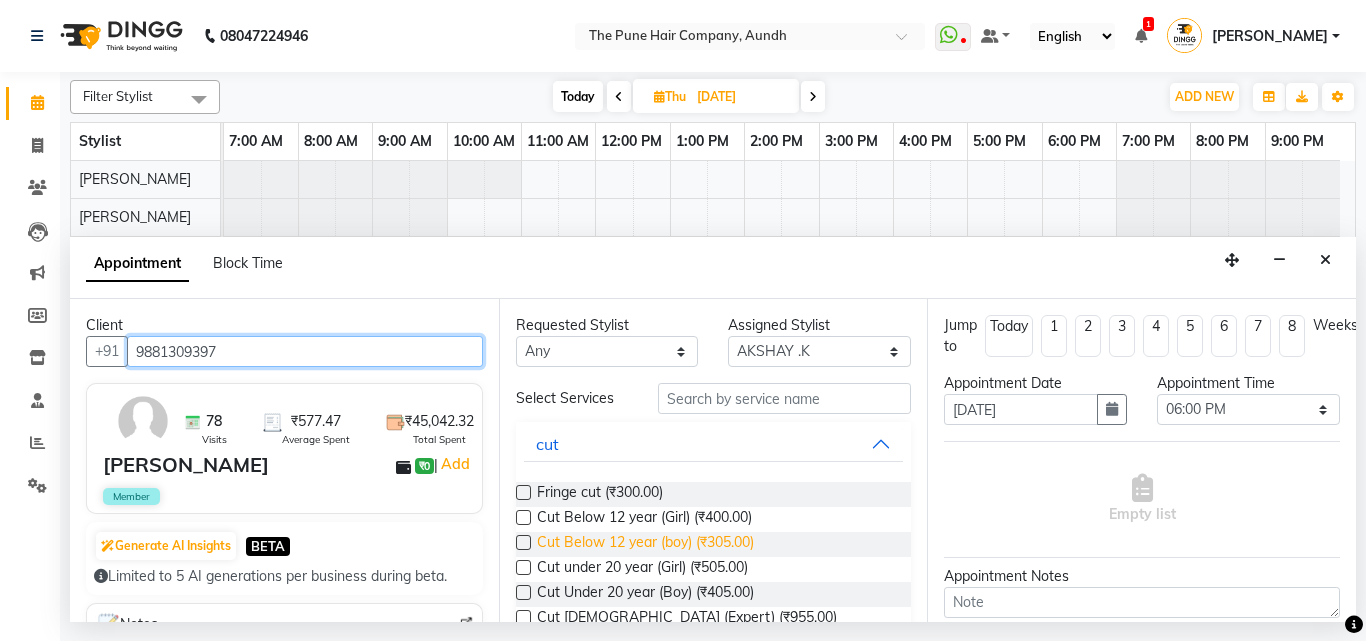 scroll, scrollTop: 100, scrollLeft: 0, axis: vertical 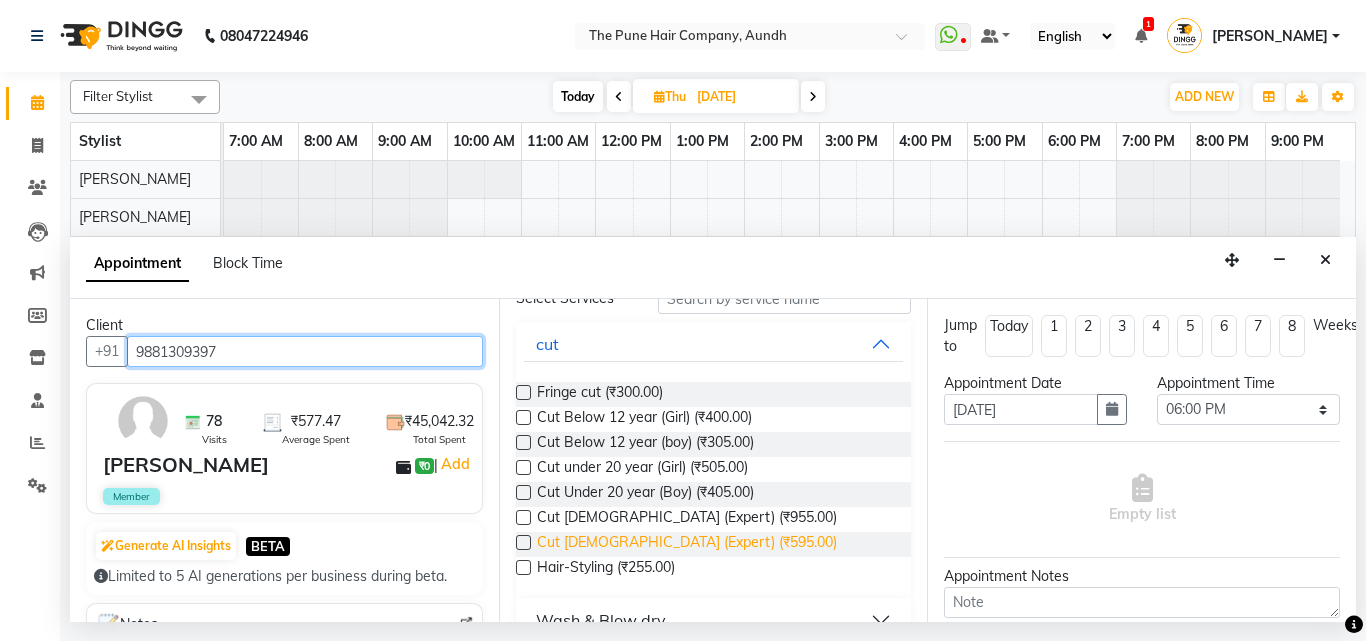 type on "9881309397" 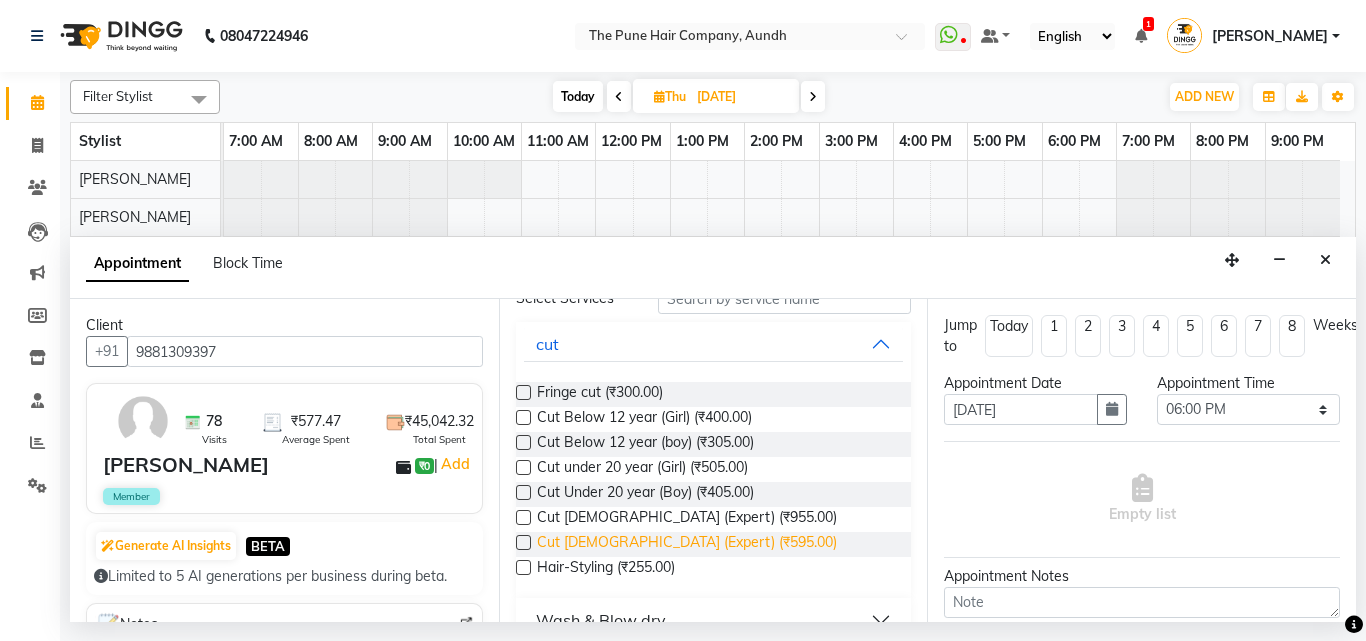 click on "Cut [DEMOGRAPHIC_DATA] (Expert) (₹595.00)" at bounding box center [687, 544] 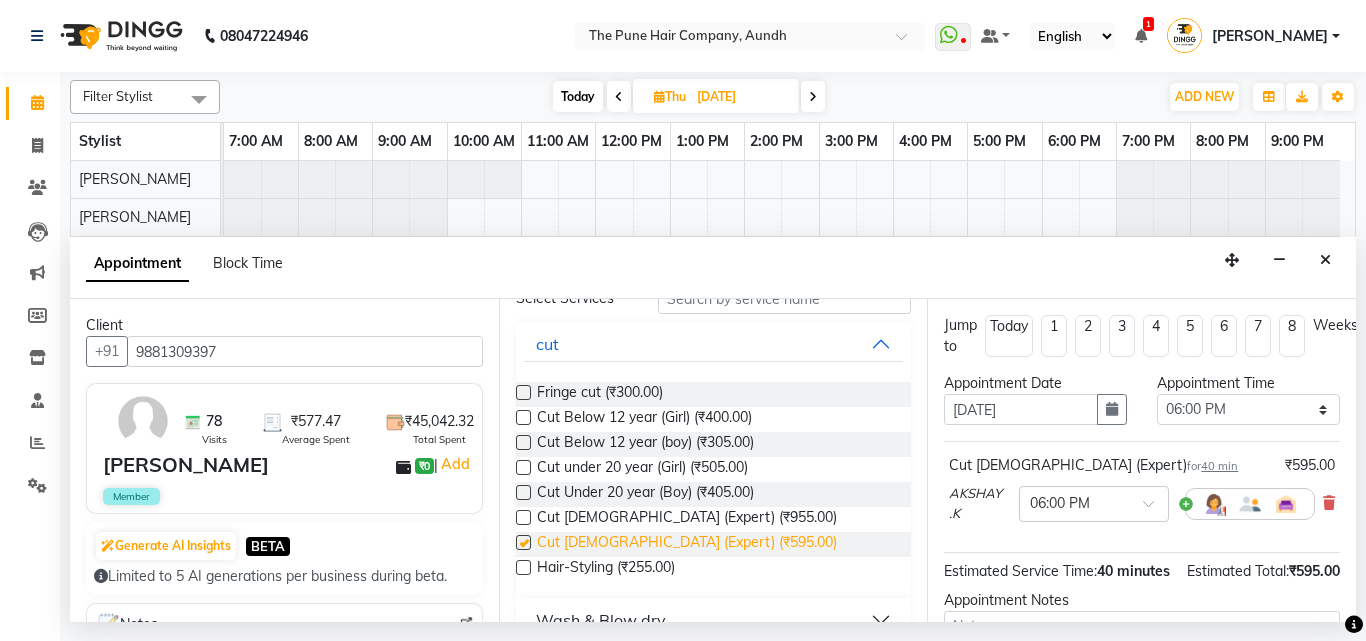 checkbox on "false" 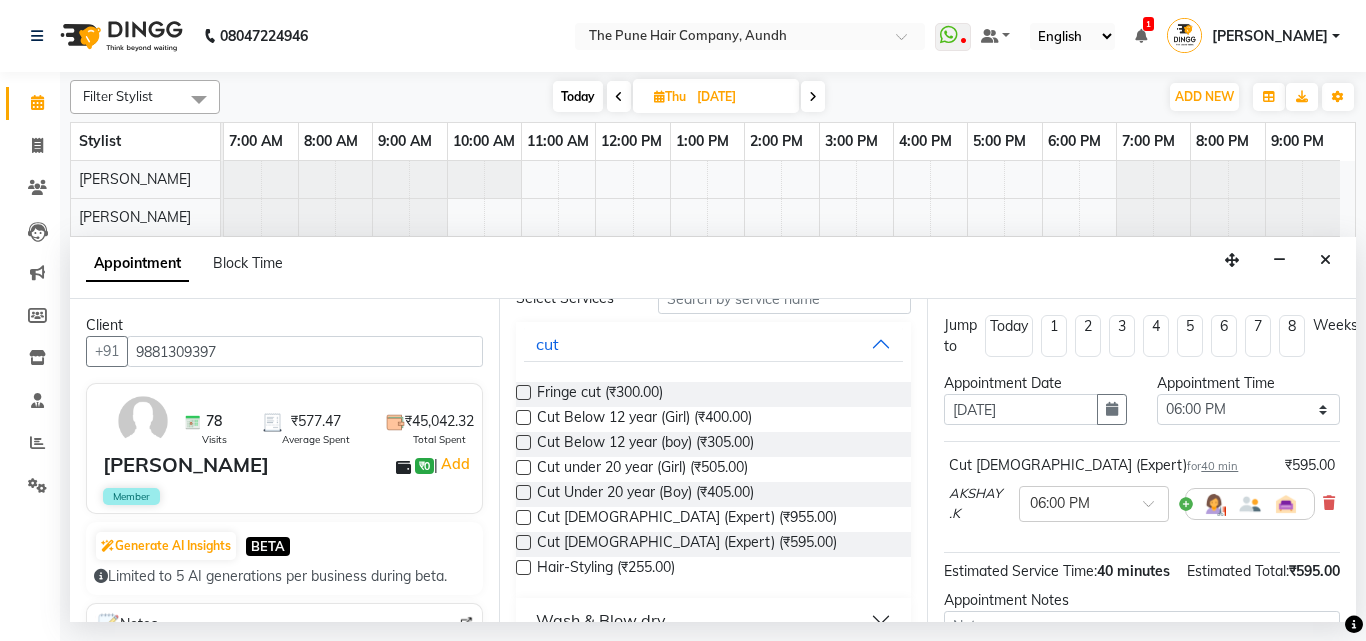 scroll, scrollTop: 300, scrollLeft: 0, axis: vertical 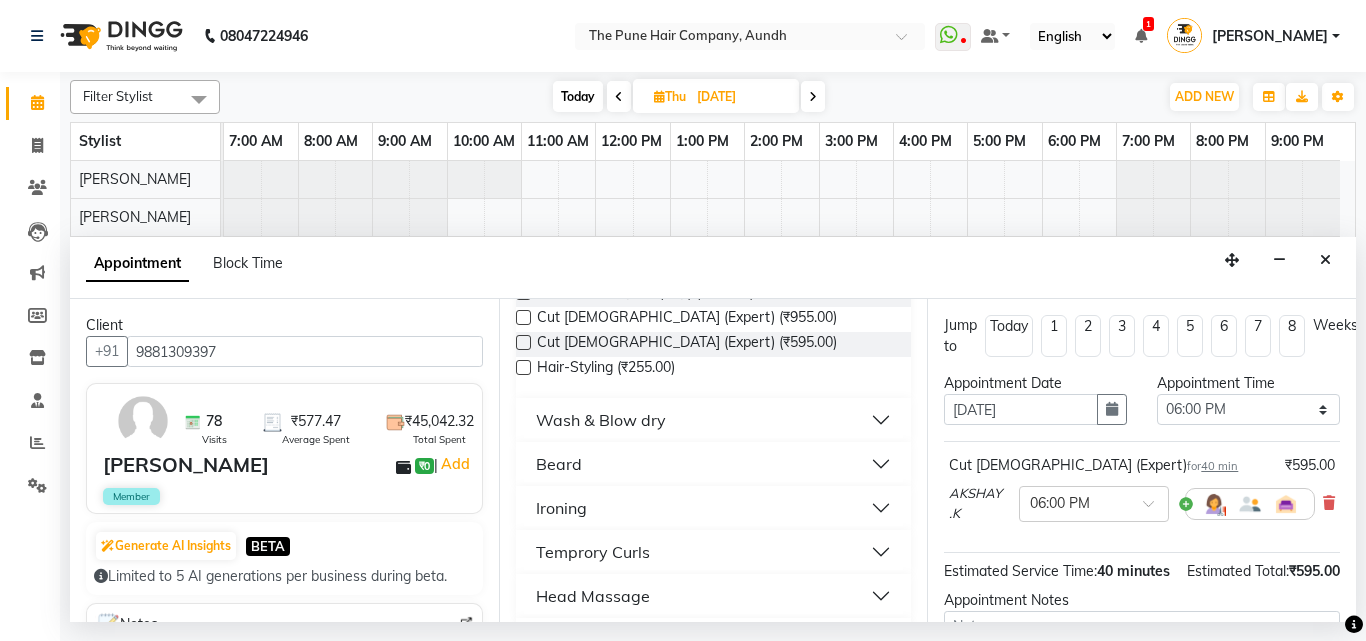 click on "Beard" at bounding box center (559, 464) 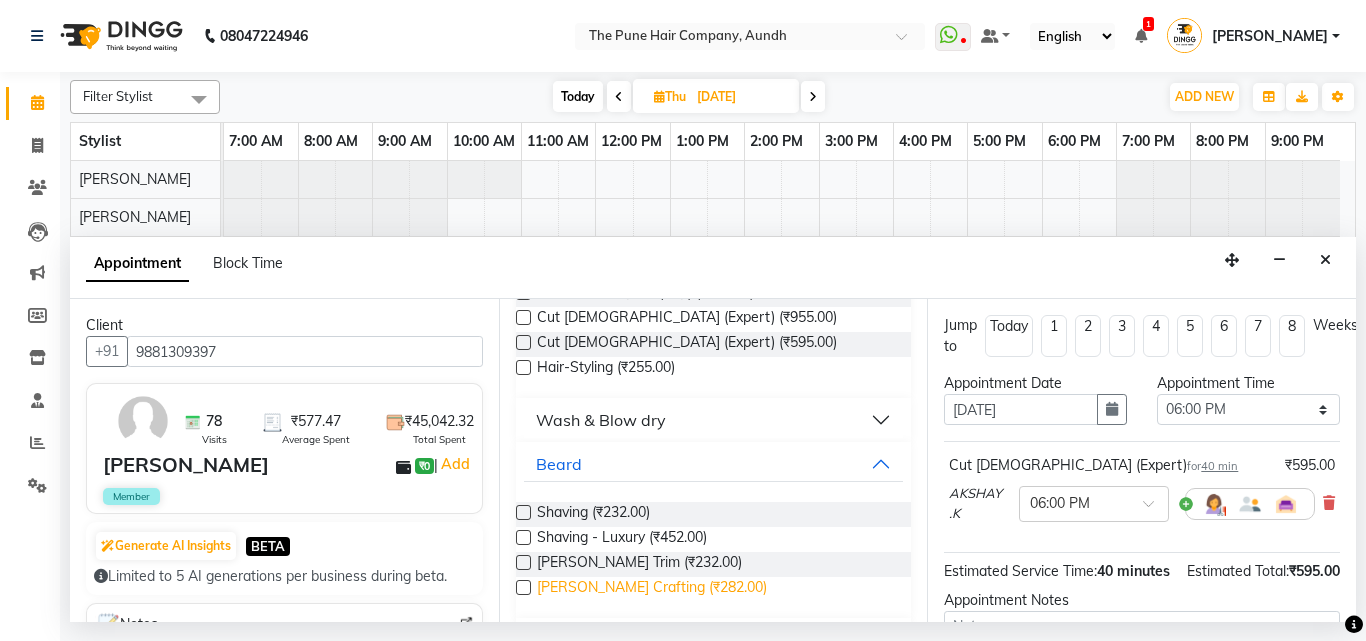 click on "[PERSON_NAME] Crafting (₹282.00)" at bounding box center [652, 589] 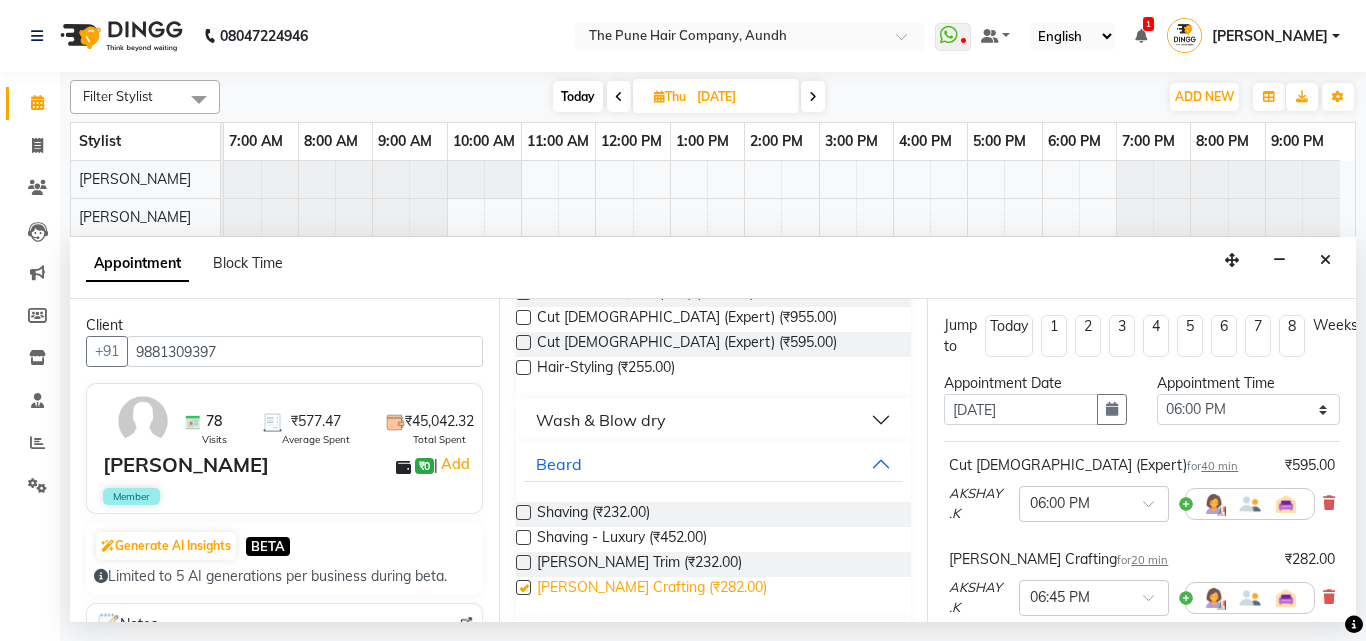 checkbox on "false" 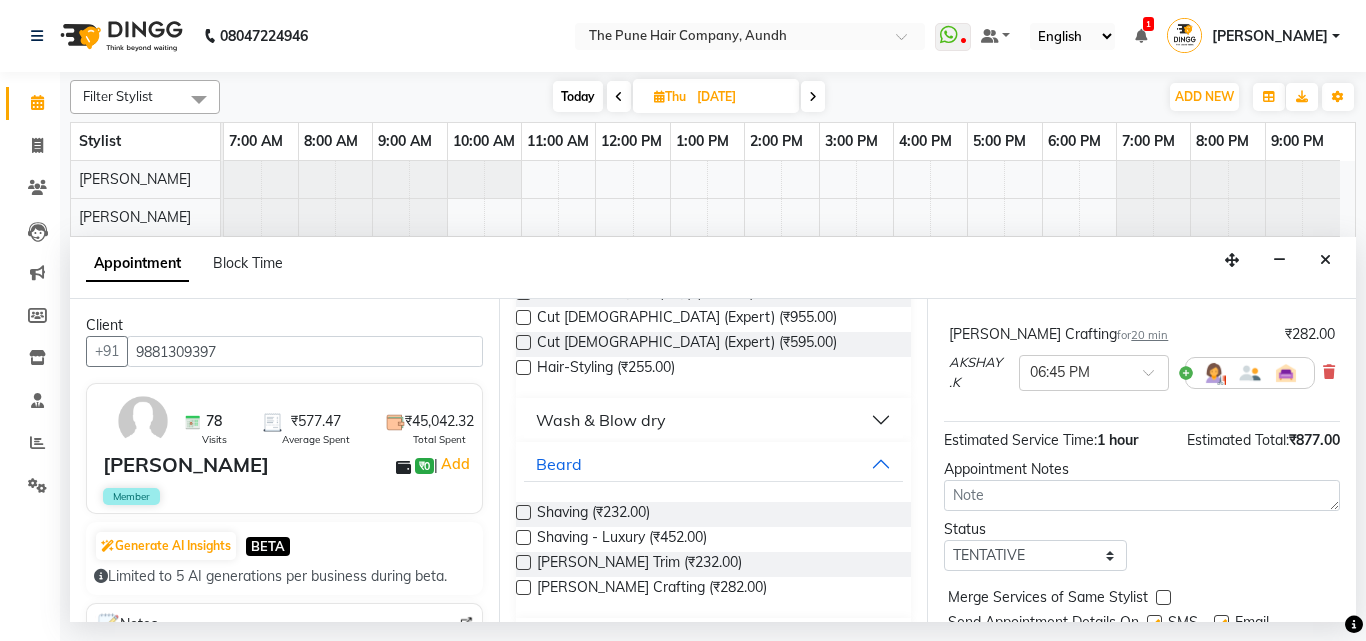 scroll, scrollTop: 315, scrollLeft: 0, axis: vertical 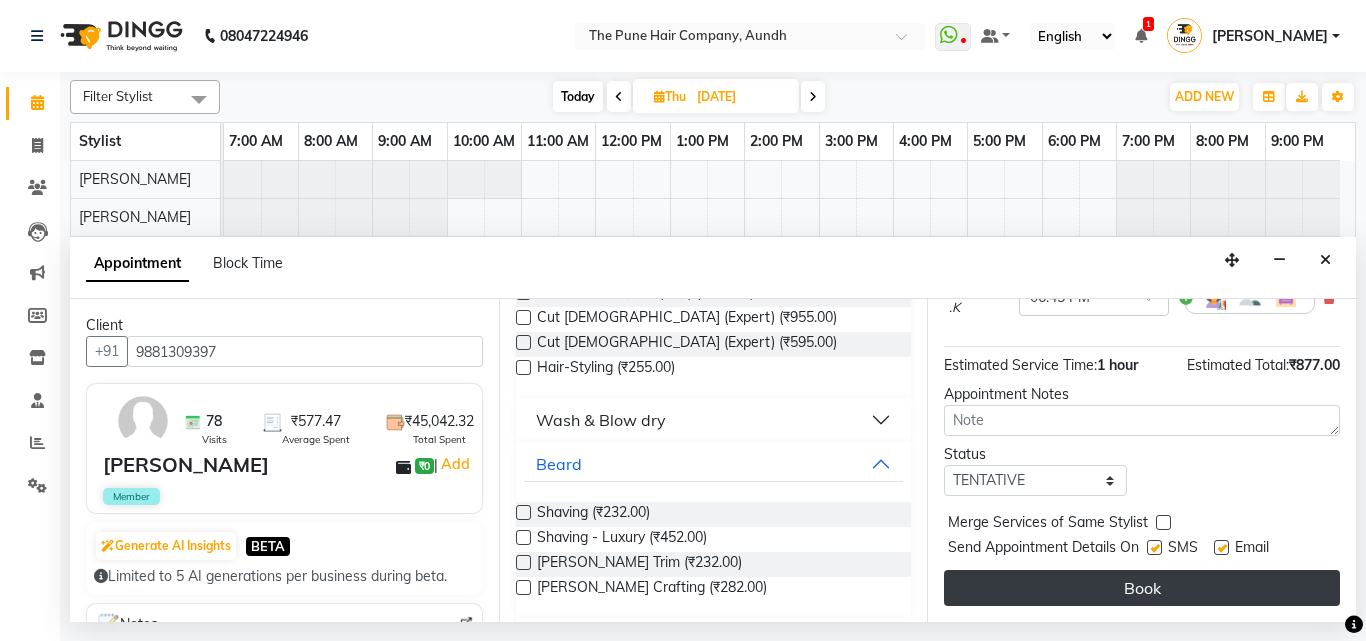 click on "Book" at bounding box center [1142, 588] 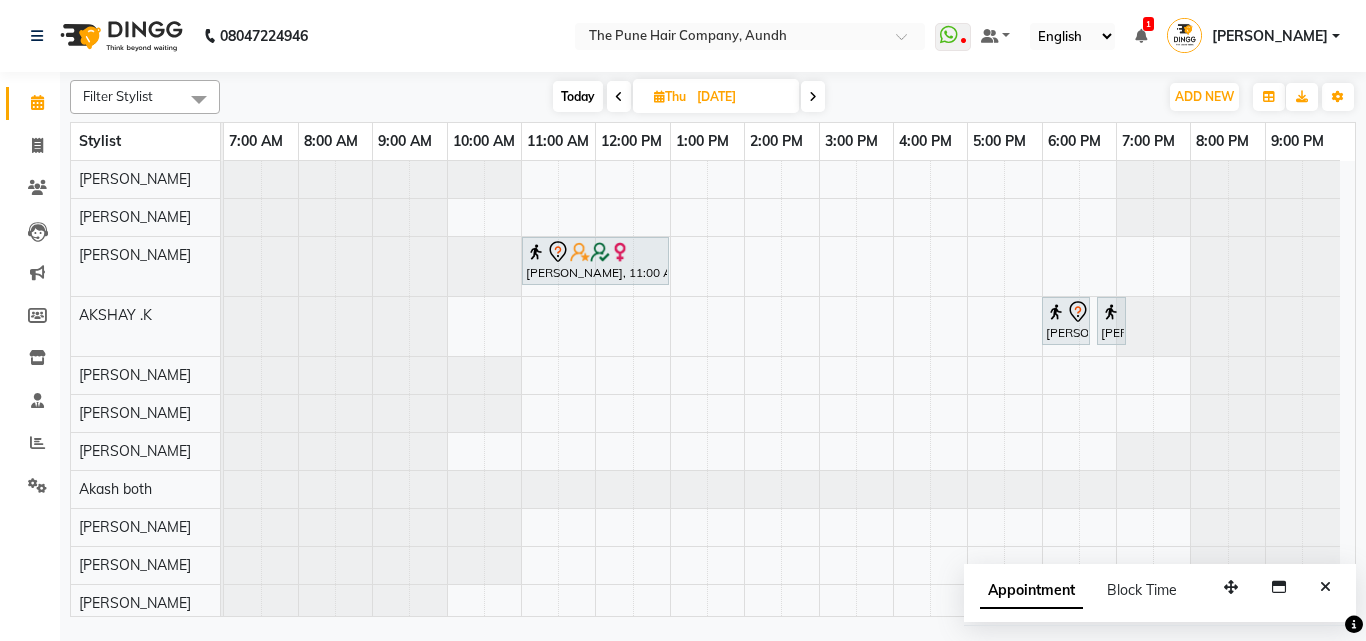 click on "Today" at bounding box center [578, 96] 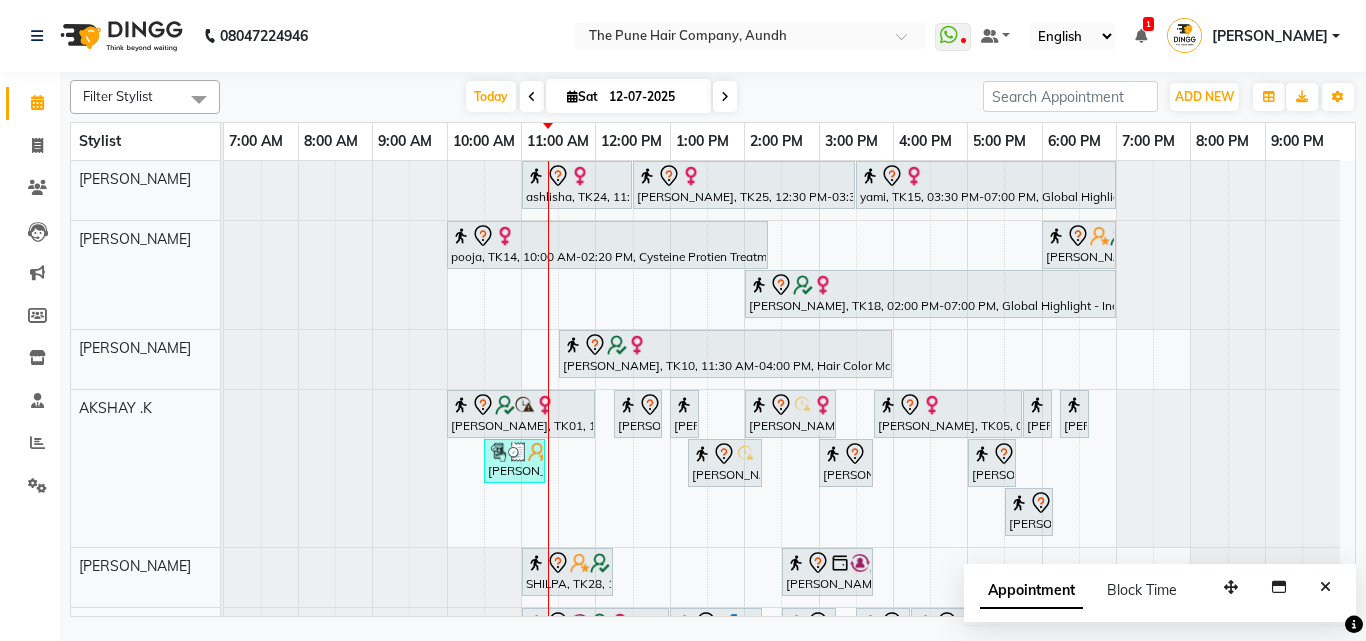 scroll, scrollTop: 400, scrollLeft: 0, axis: vertical 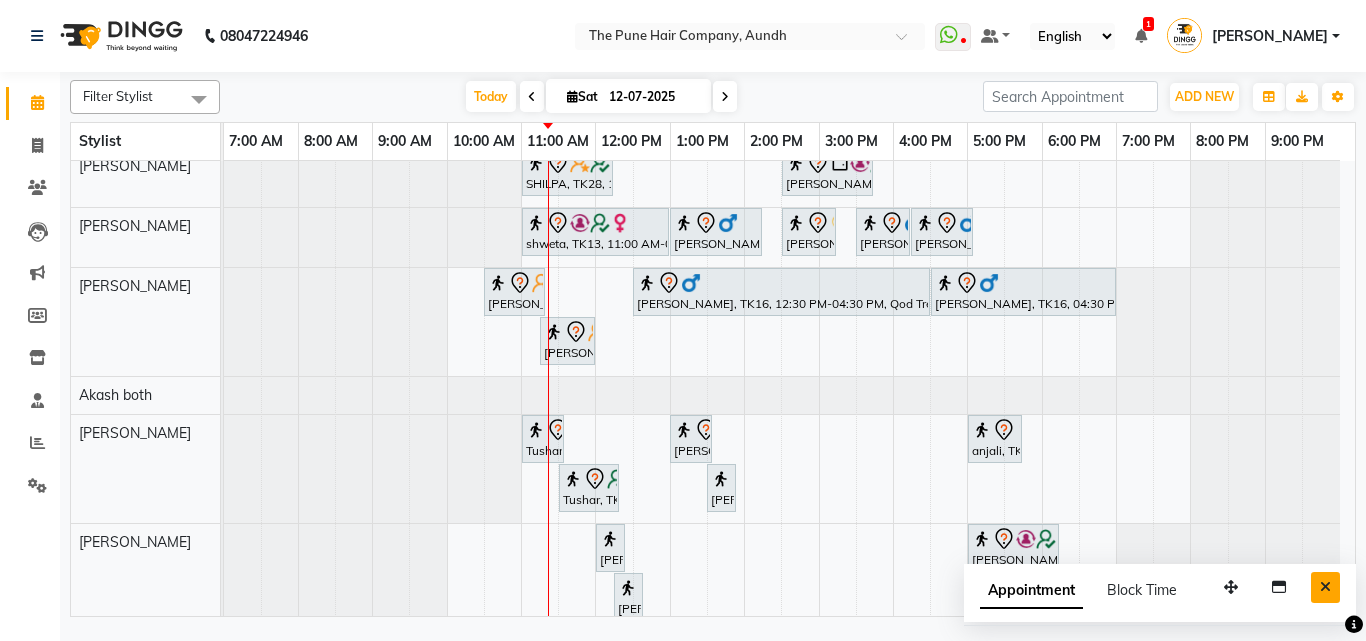 click at bounding box center [1325, 587] 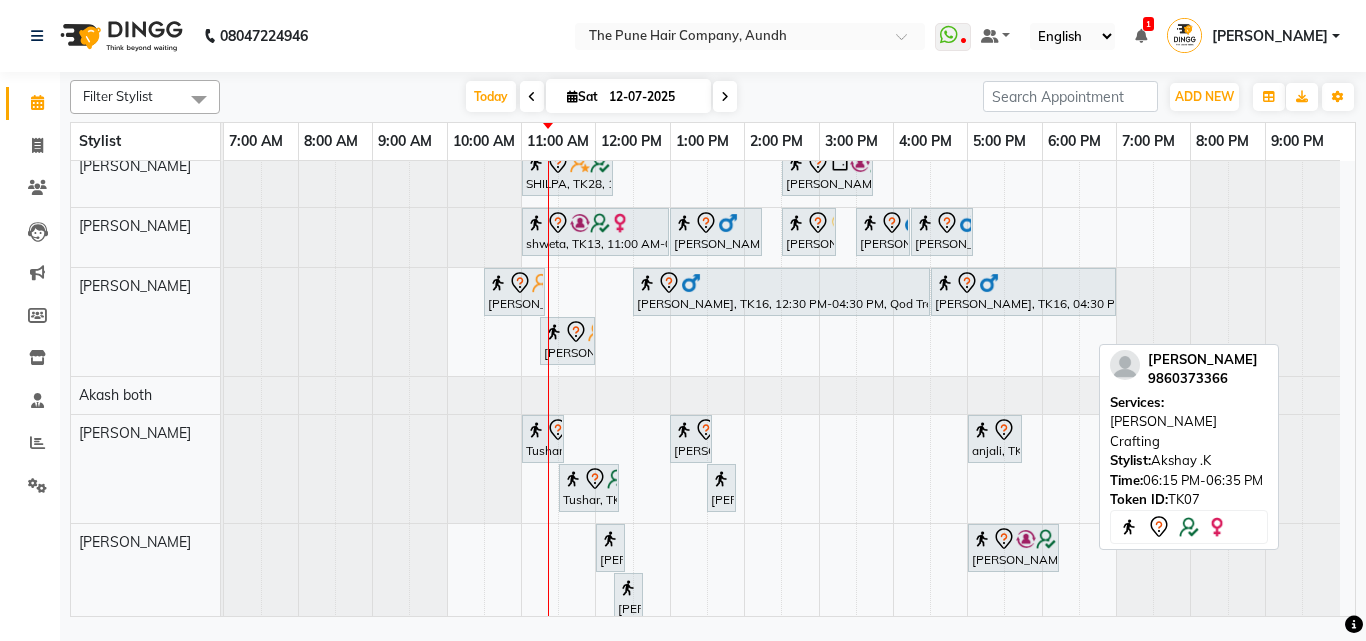 scroll, scrollTop: 0, scrollLeft: 0, axis: both 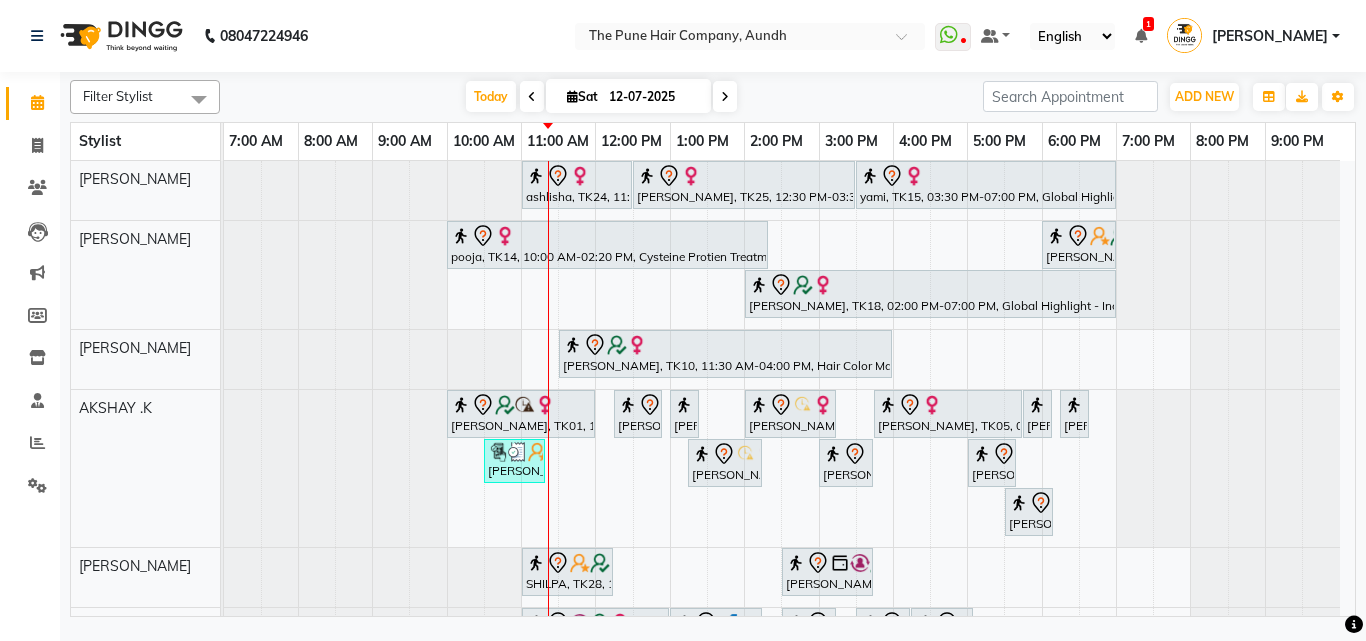 click at bounding box center (725, 96) 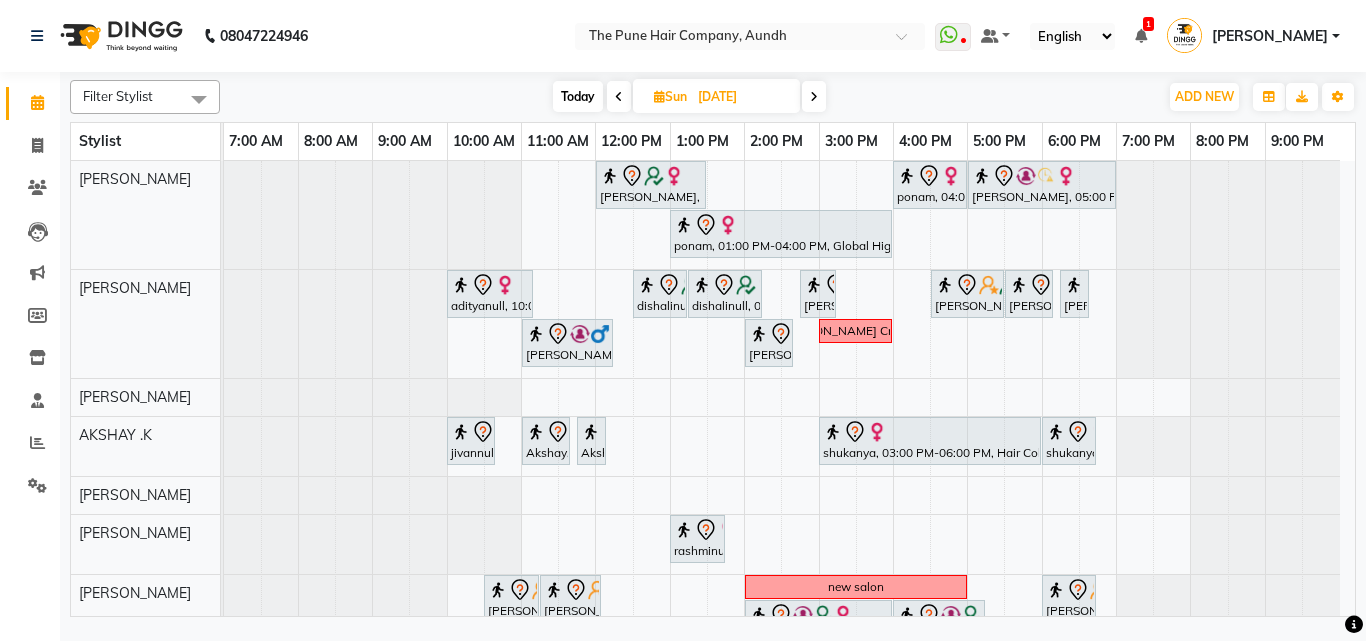 click at bounding box center (814, 96) 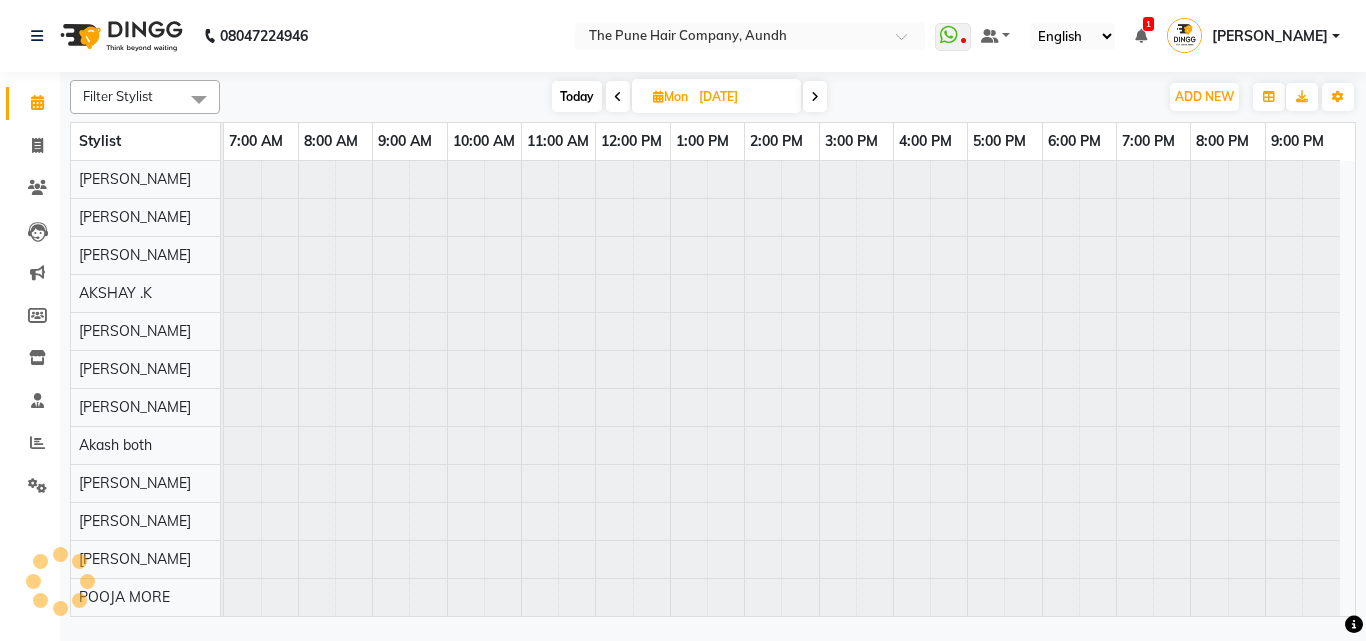 click at bounding box center [815, 96] 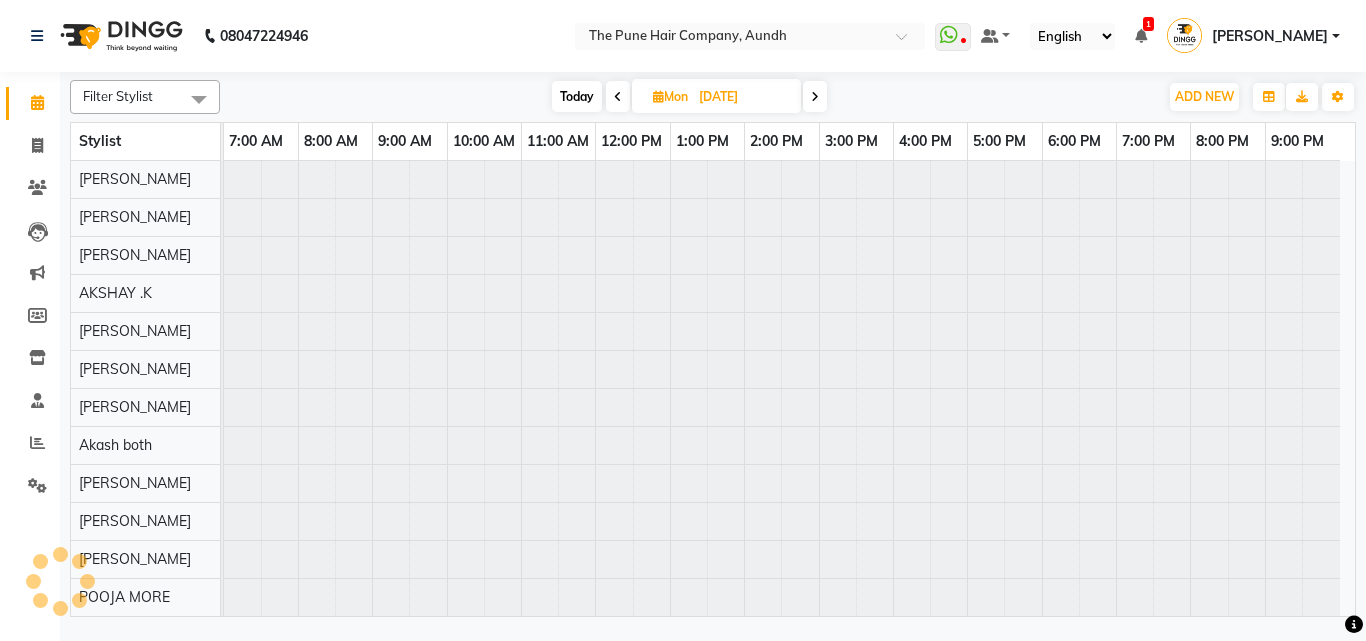 type on "15-07-2025" 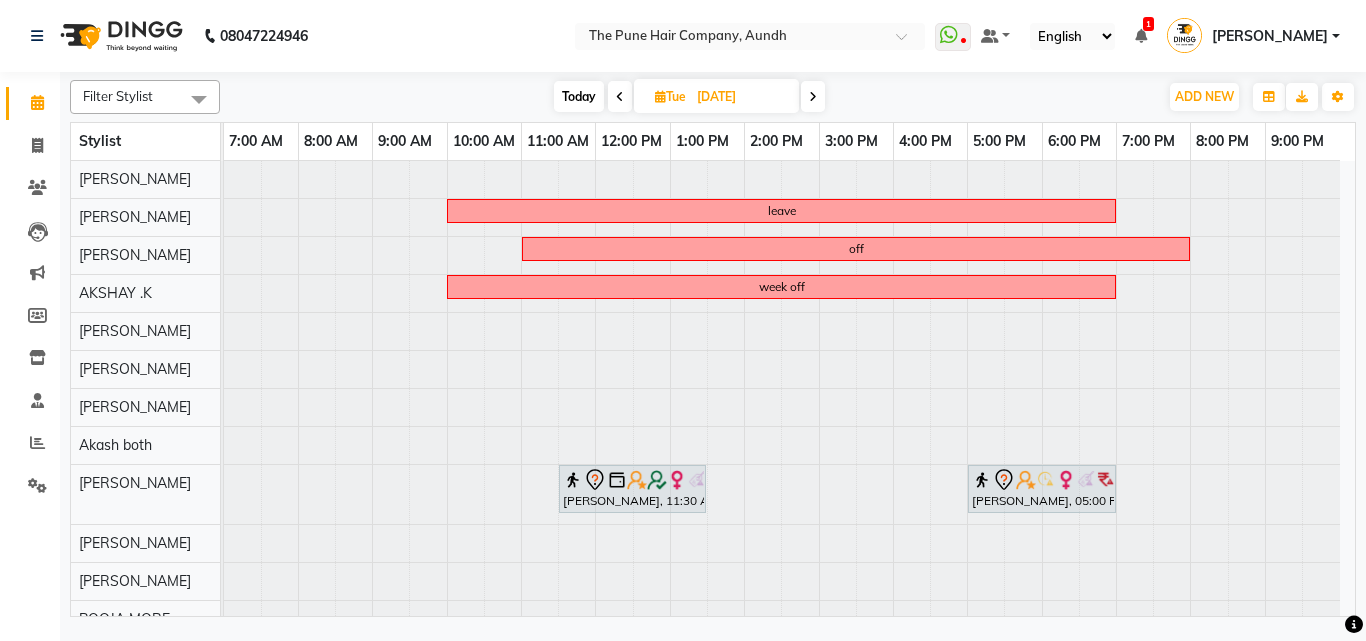 scroll, scrollTop: 98, scrollLeft: 0, axis: vertical 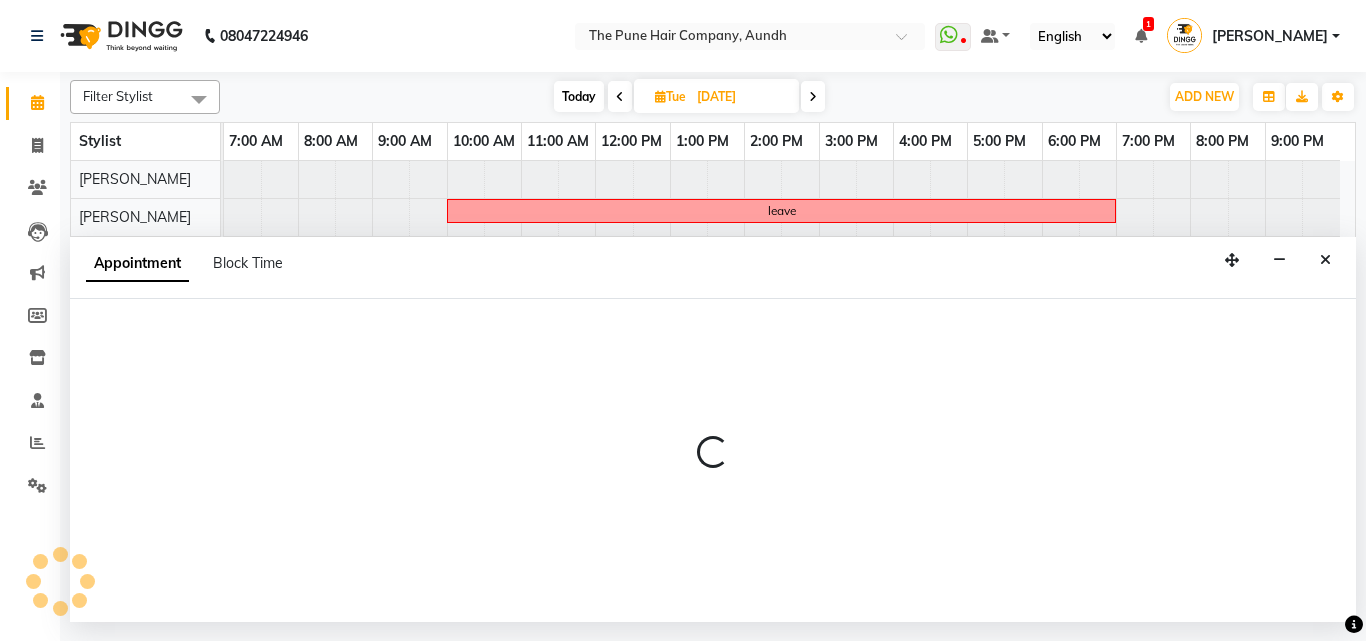 select on "12769" 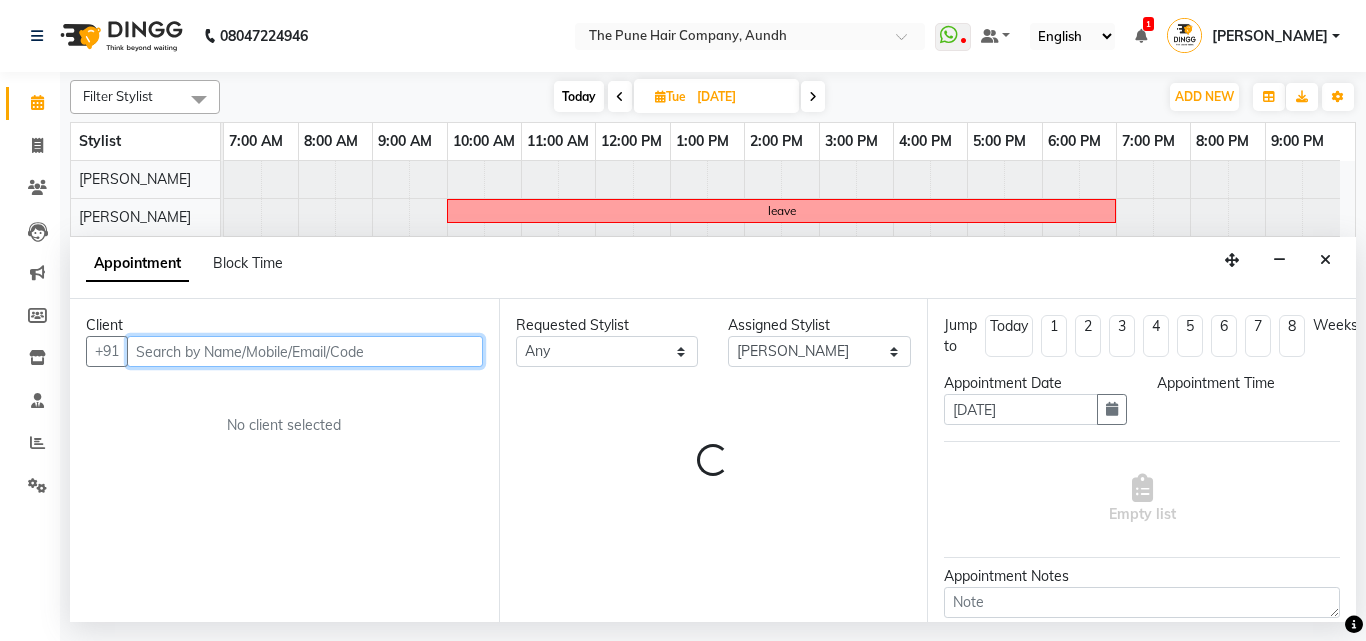 select on "660" 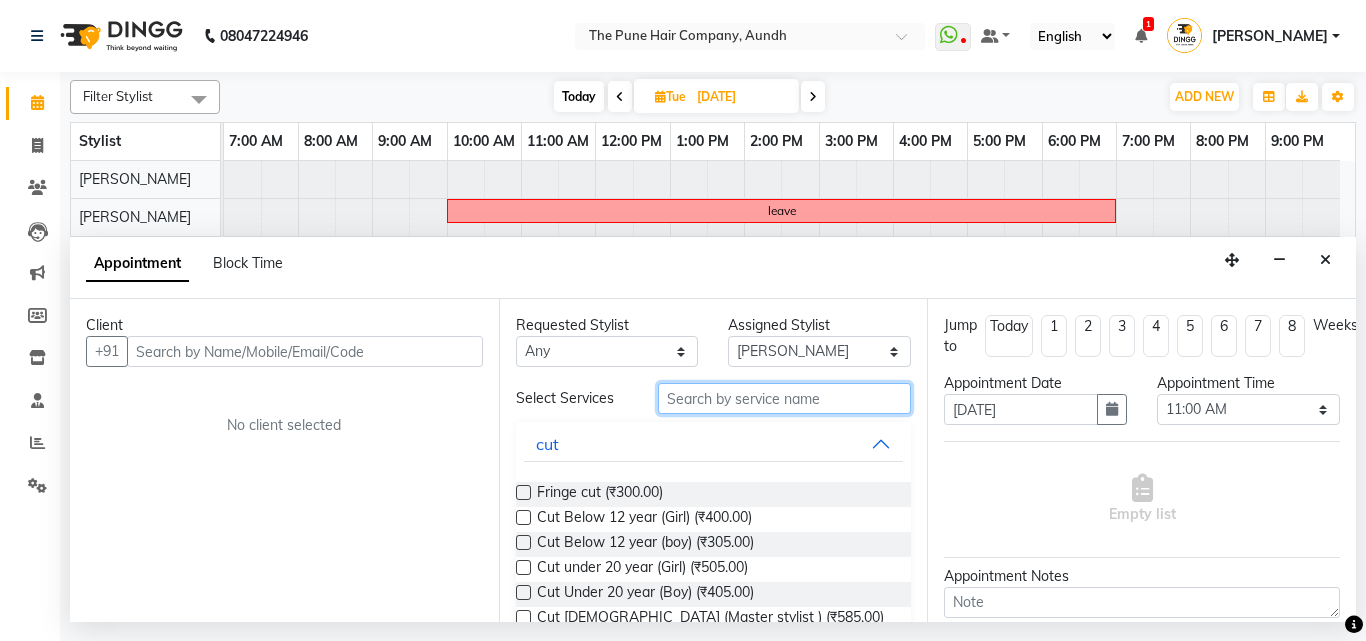 click at bounding box center [785, 398] 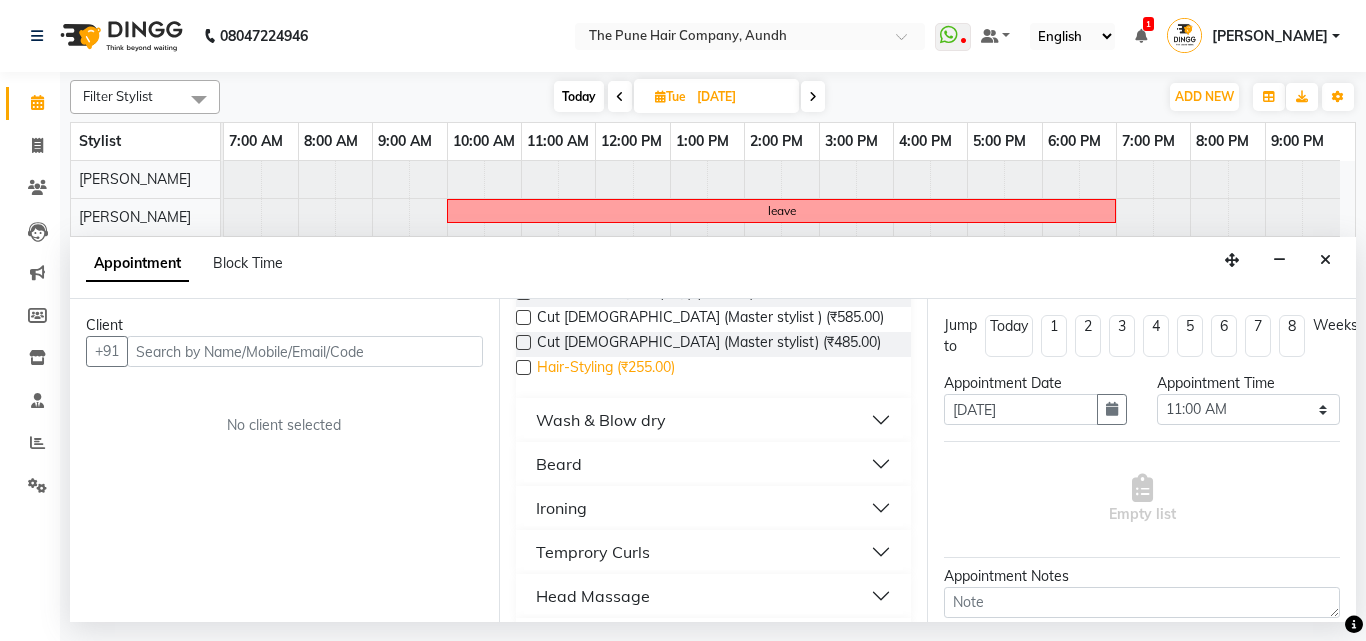 scroll, scrollTop: 200, scrollLeft: 0, axis: vertical 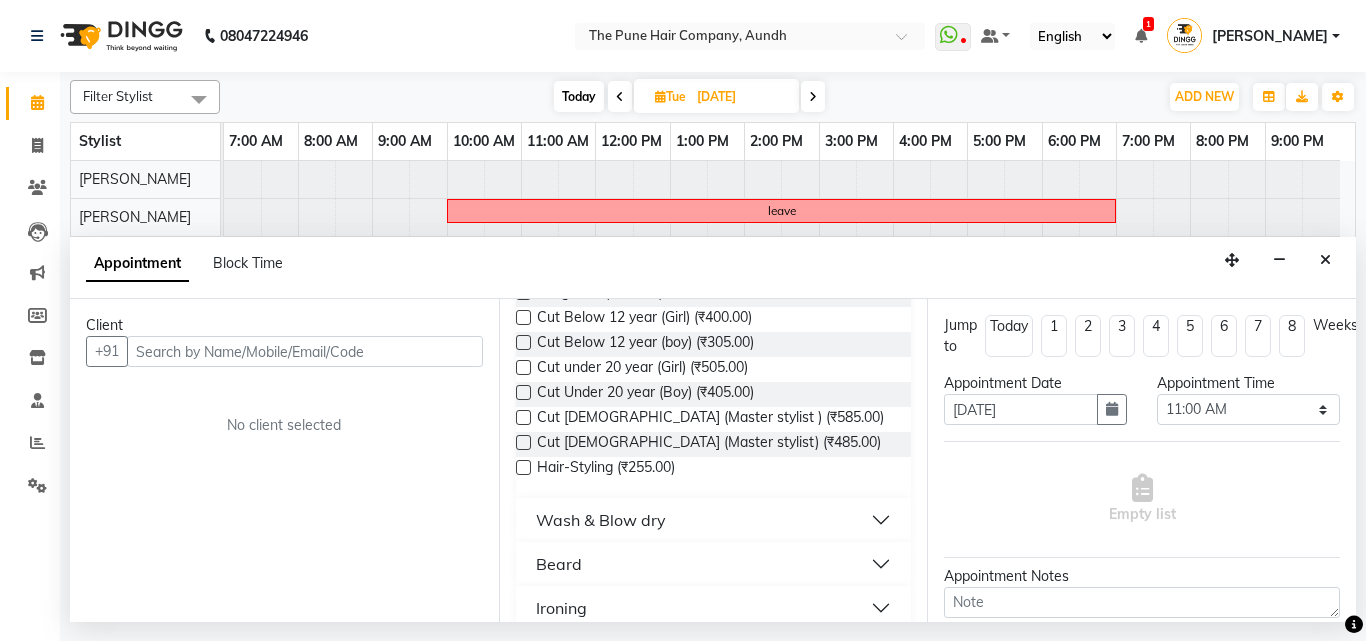 click at bounding box center [523, 442] 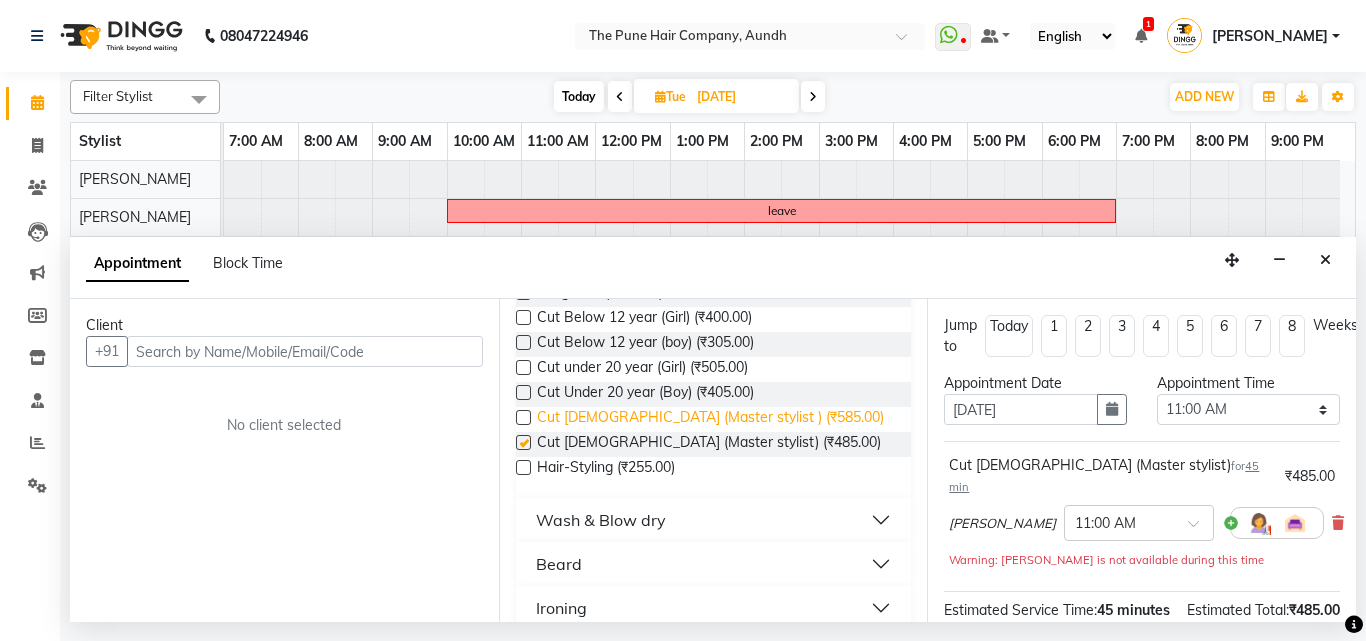 checkbox on "false" 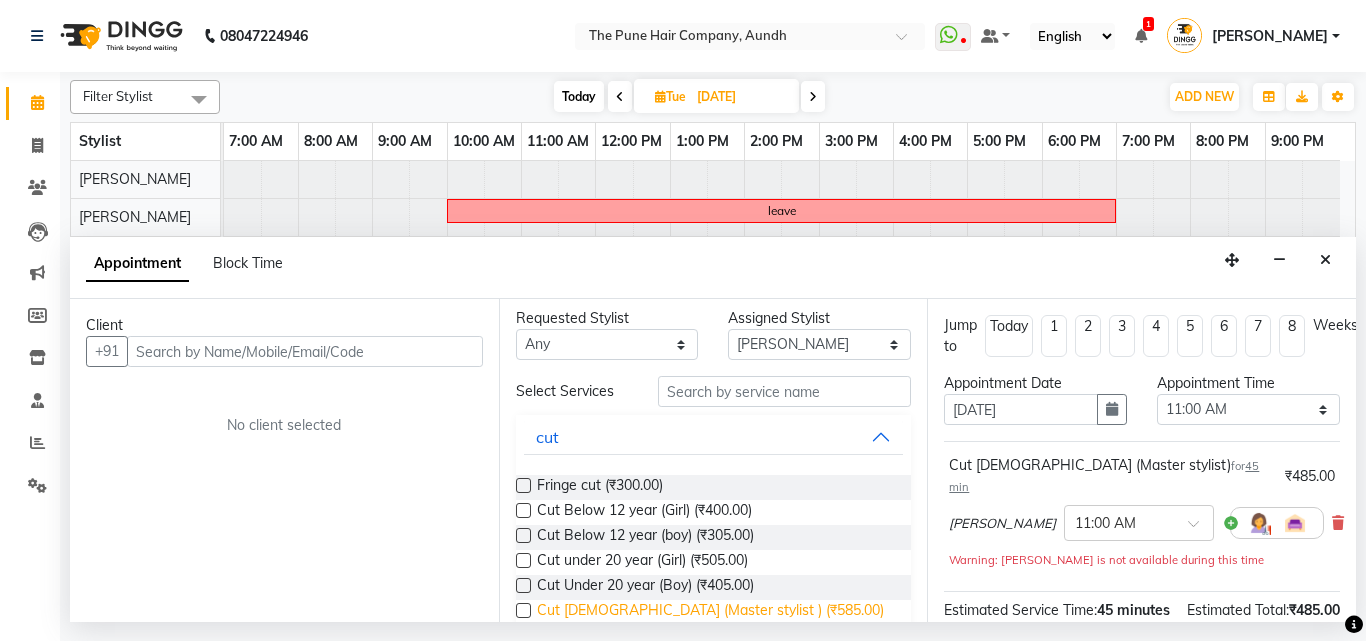 scroll, scrollTop: 0, scrollLeft: 0, axis: both 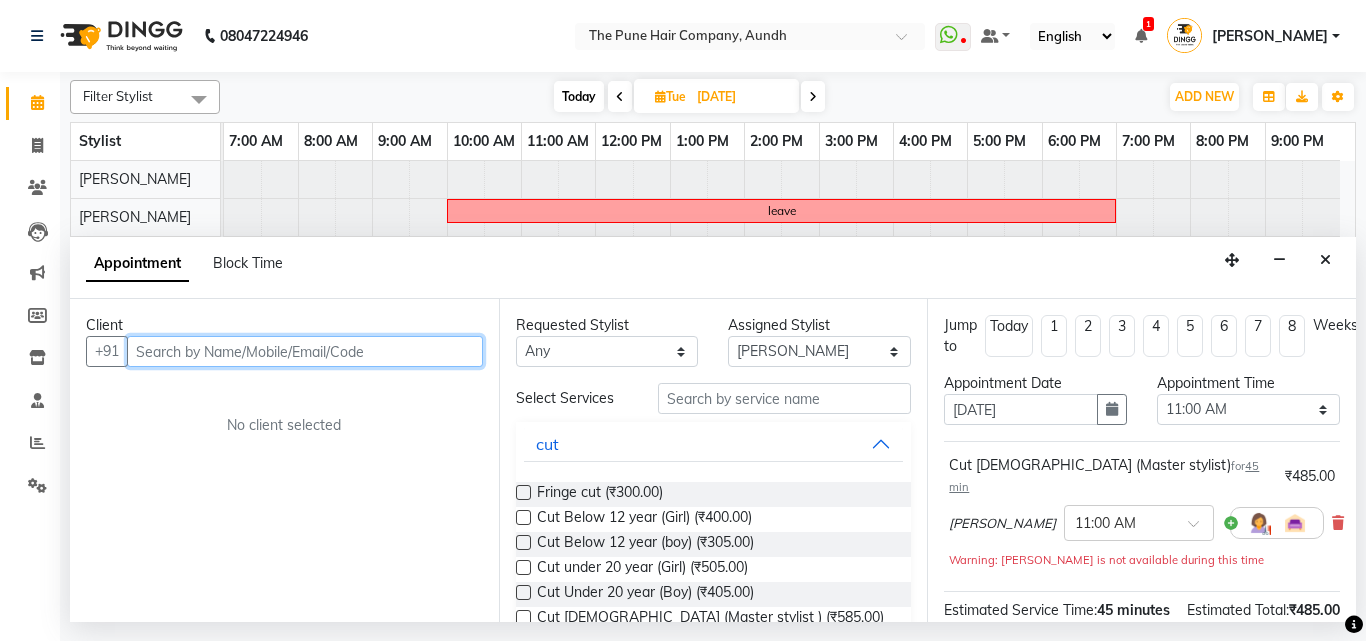 click at bounding box center [305, 351] 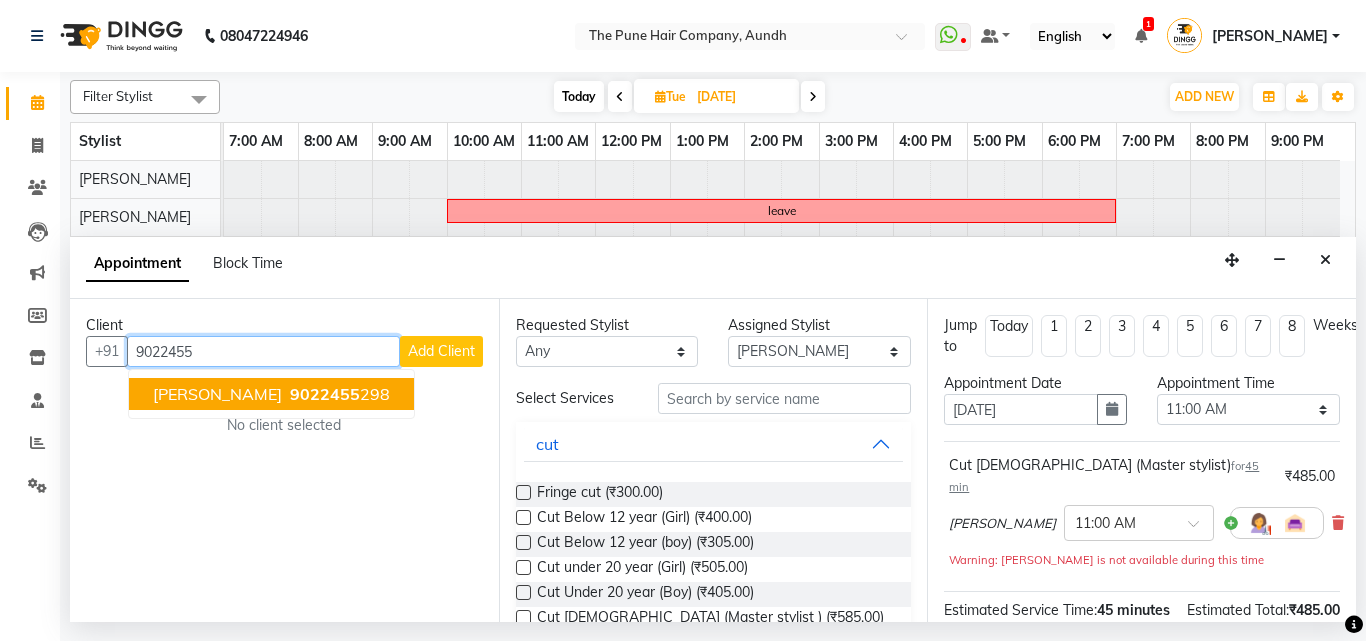 click on "vivek mankari   9022455 298" at bounding box center (271, 394) 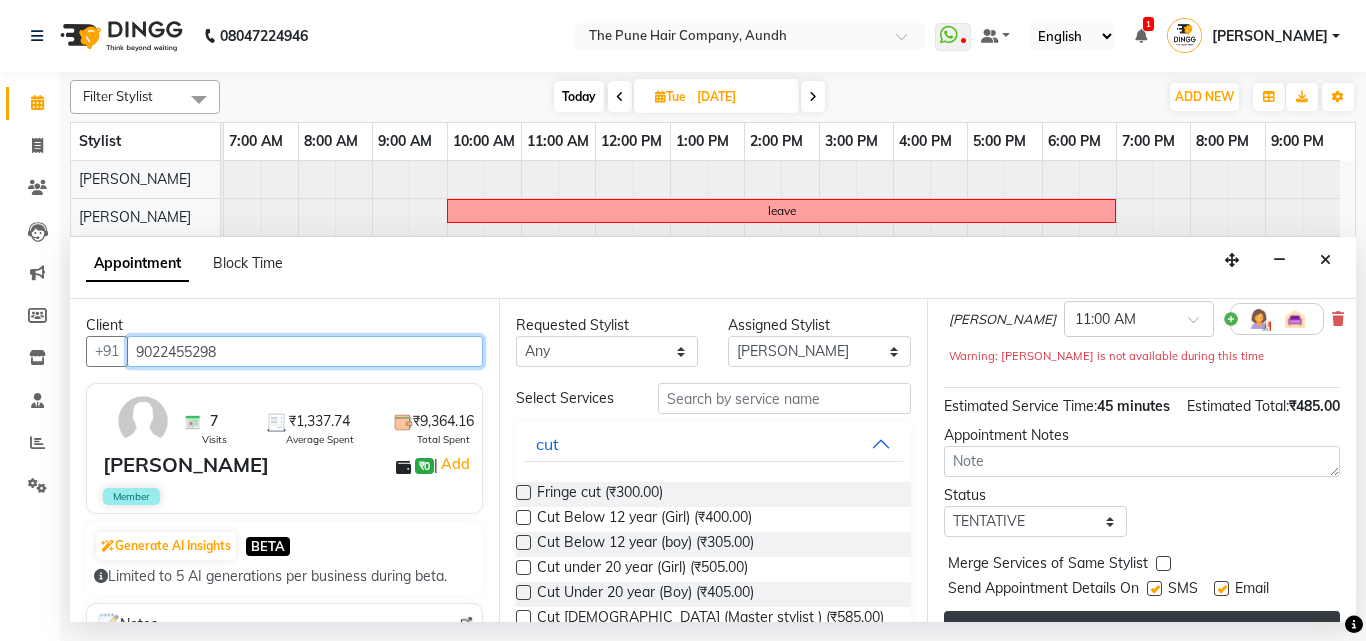 scroll, scrollTop: 263, scrollLeft: 0, axis: vertical 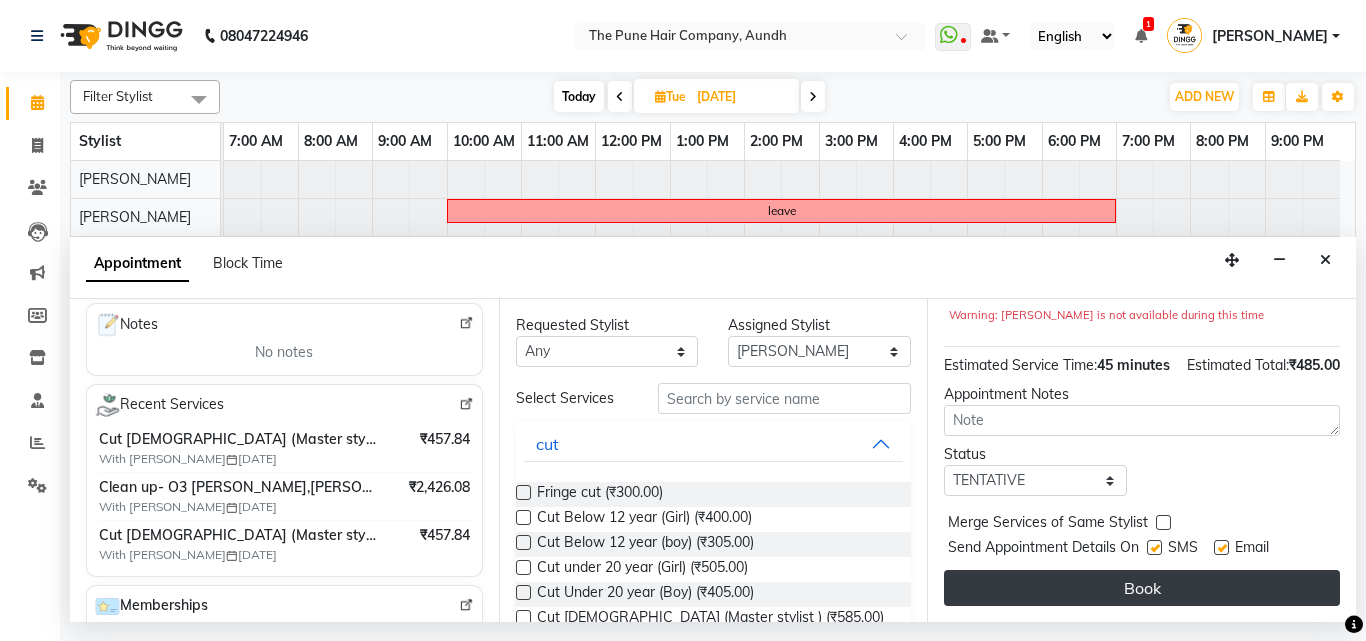 type on "9022455298" 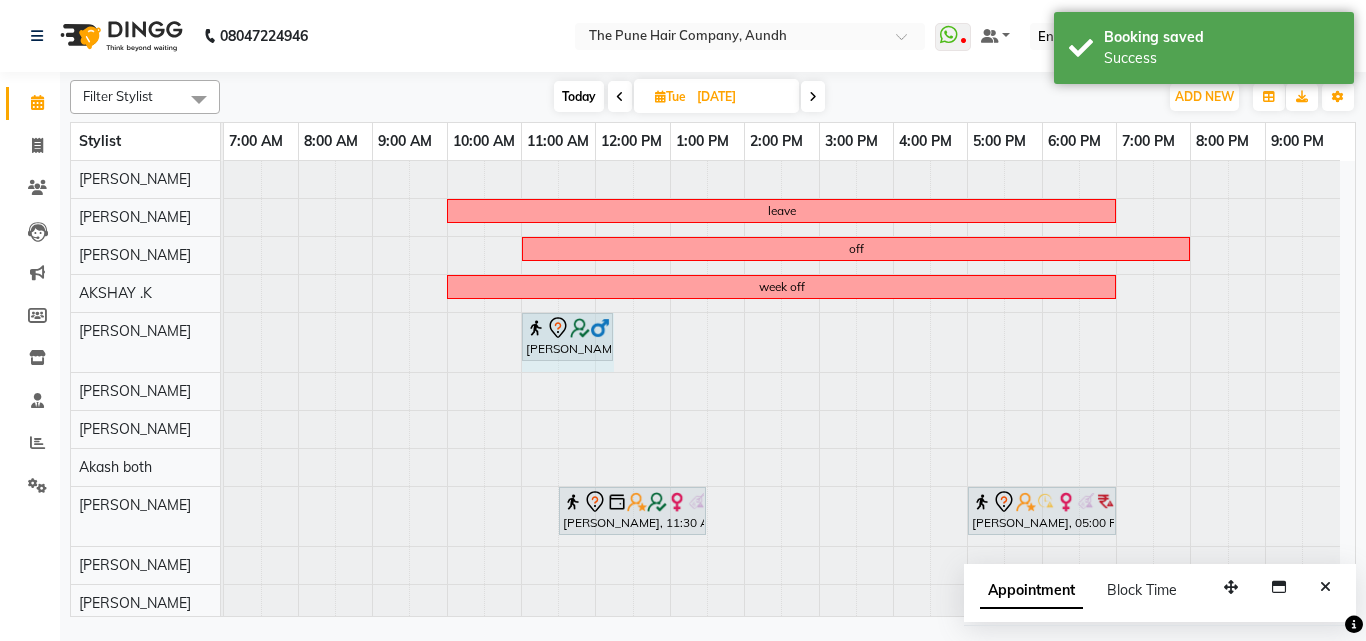 drag, startPoint x: 575, startPoint y: 325, endPoint x: 630, endPoint y: 334, distance: 55.7315 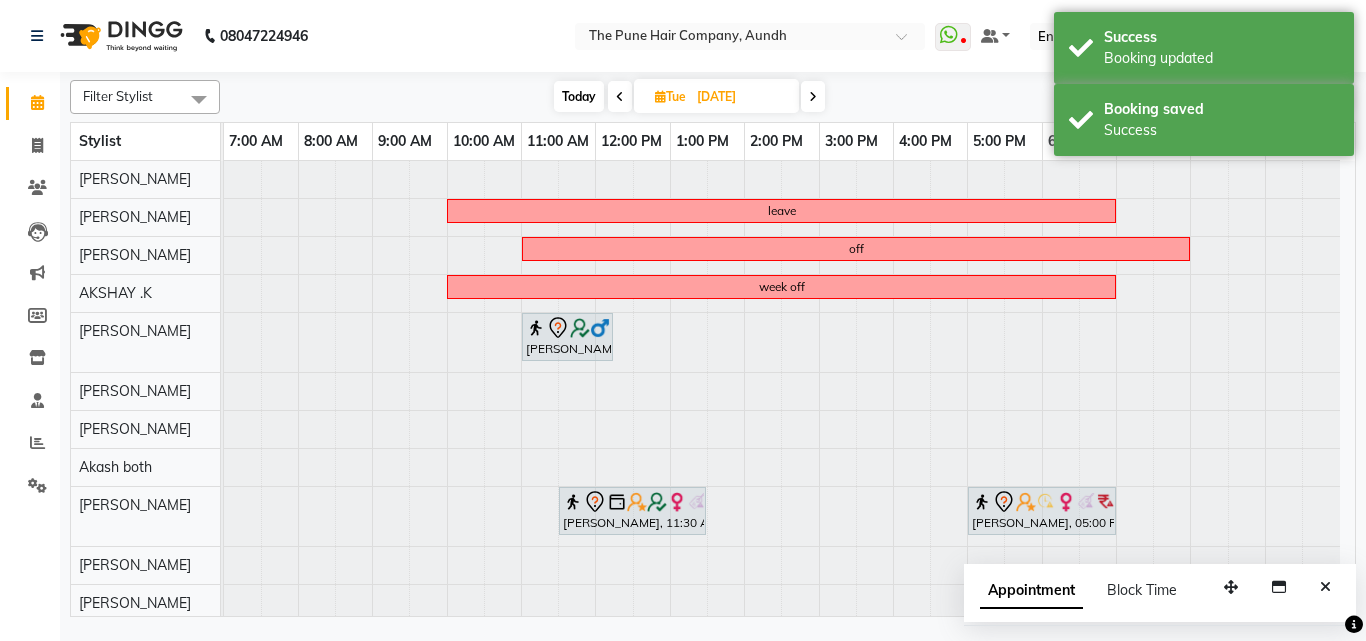 click on "Today" at bounding box center (579, 96) 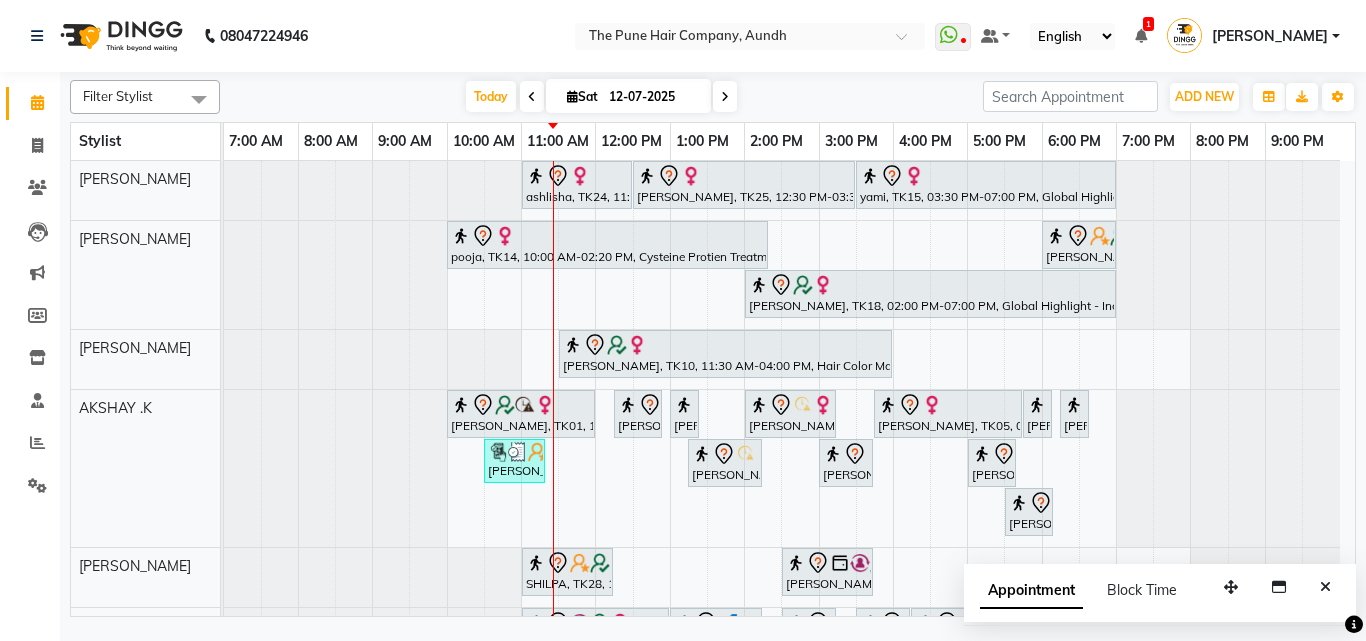 scroll, scrollTop: 157, scrollLeft: 0, axis: vertical 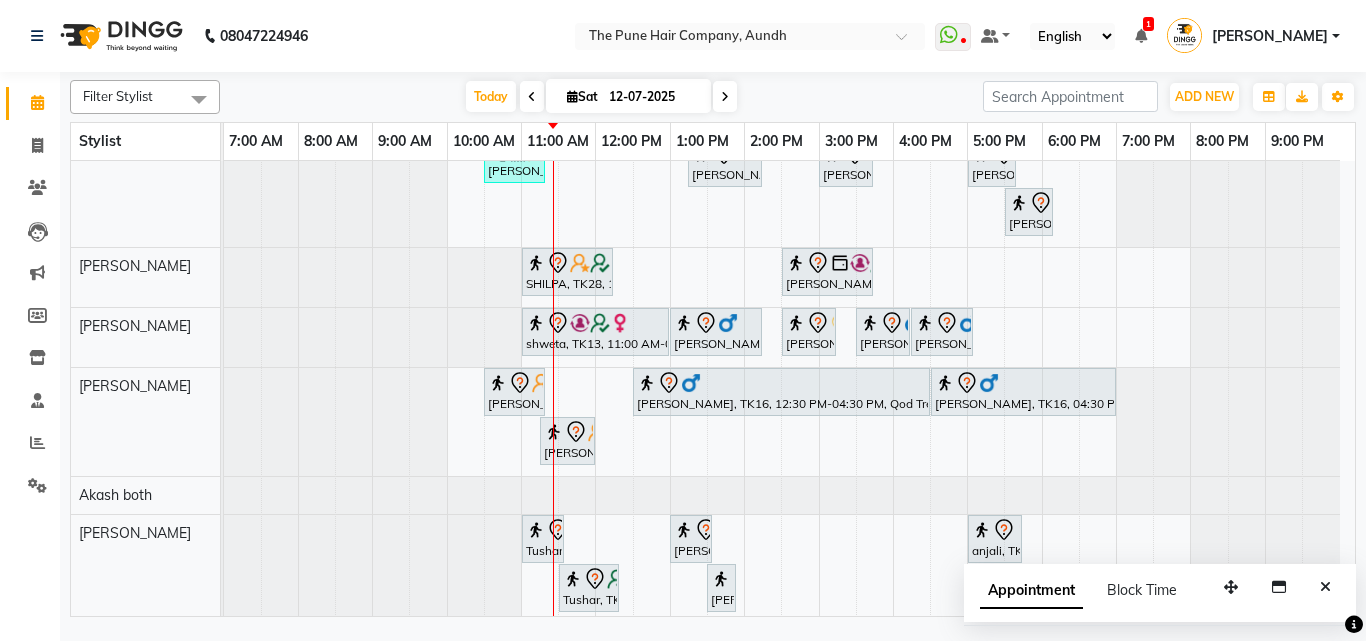 click on "ashlisha, TK24, 11:00 AM-12:30 PM, Cut Female ( Top Stylist )             juli jetha, TK25, 12:30 PM-03:30 PM, Global Highlight - Majirel Highlights Medium             yami, TK15, 03:30 PM-07:00 PM, Global Highlight - Majirel Highlights Long             pooja, TK14, 10:00 AM-02:20 PM, Cysteine Protien Treatment - Cysteine Medium             Anu Shewani, TK04, 06:00 PM-07:00 PM, Hair wash & blow dry - long             monika kohale, TK18, 02:00 PM-07:00 PM, Global Highlight - Inoa Highlights Medium             DIPTI, TK10, 11:30 AM-04:00 PM, Hair Color Majirel - Majirel Global Long             samiksha, TK01, 10:00 AM-12:00 PM, Hair Color Inoa - Inoa Touchup 2 Inch             Nancy, TK08, 12:15 PM-12:55 PM, Cut male (Expert)             Nancy, TK08, 01:00 PM-01:20 PM,  Beard Crafting             Smita, TK09, 02:00 PM-03:15 PM, Cut Female (Expert)             vanita, TK05, 03:45 PM-05:45 PM, Global Color - Inoa Global Medium             Gaurav Pathak, TK21, 05:45 PM-06:05 PM,  Beard Crafting" at bounding box center [789, 430] 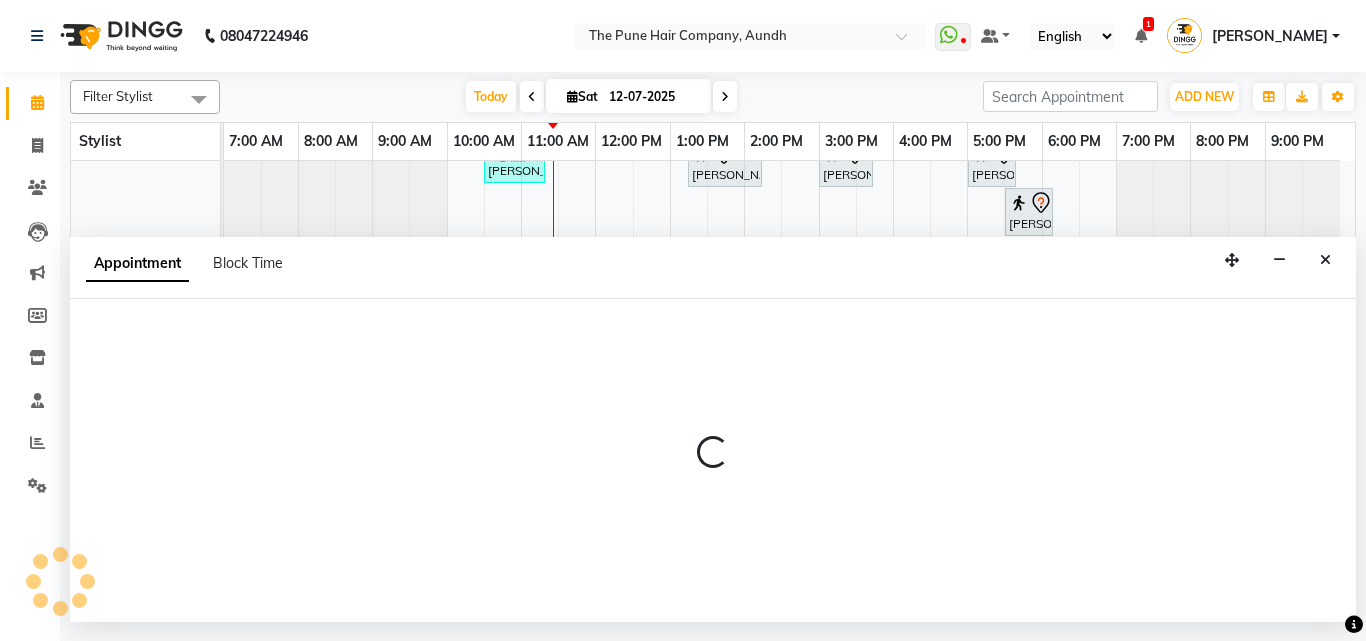 select on "12769" 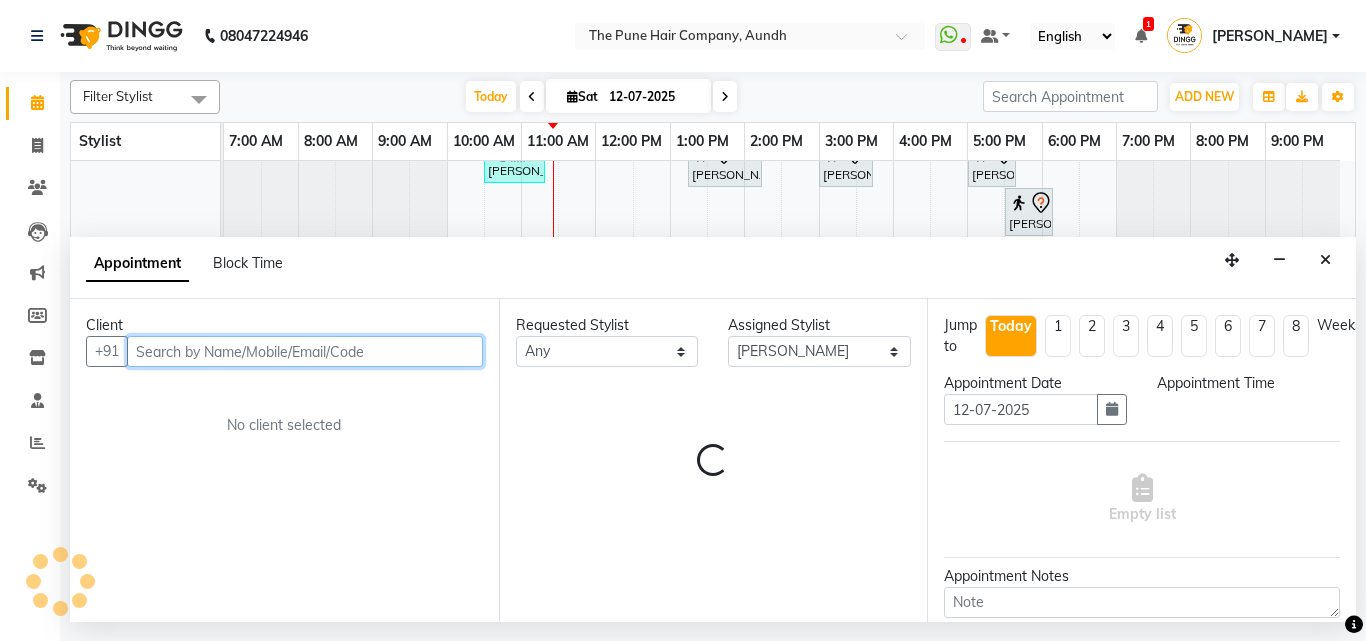select on "750" 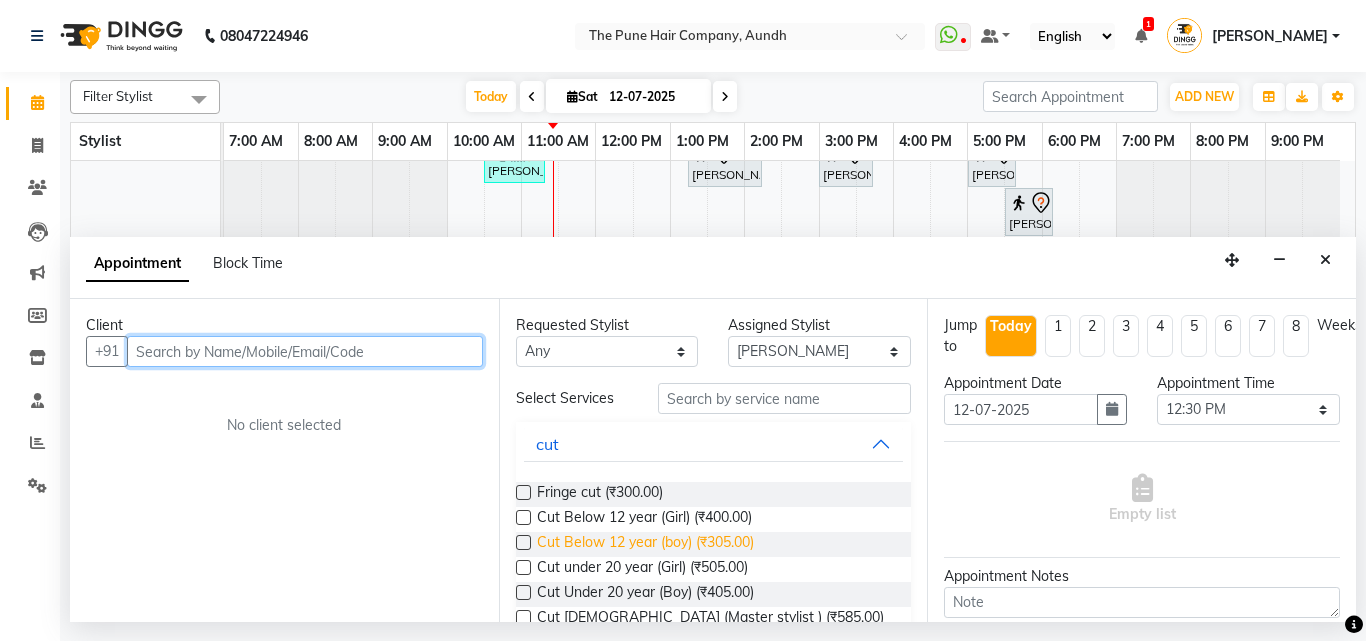 scroll, scrollTop: 200, scrollLeft: 0, axis: vertical 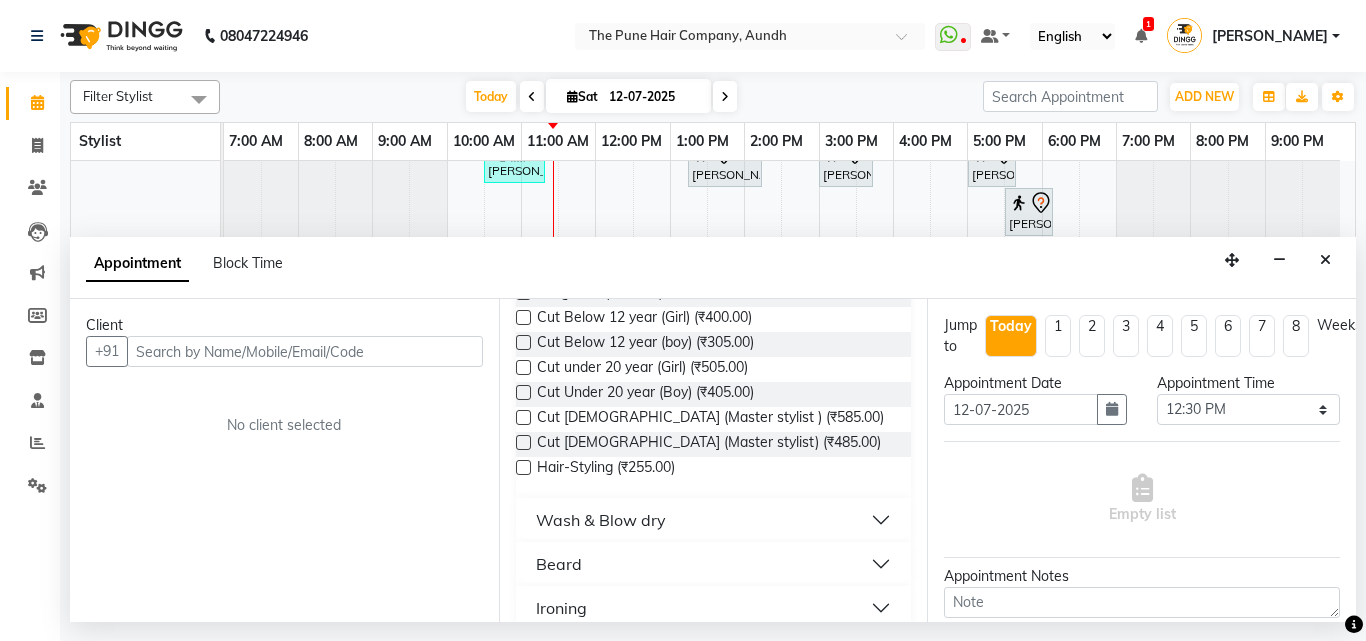 click at bounding box center [523, 442] 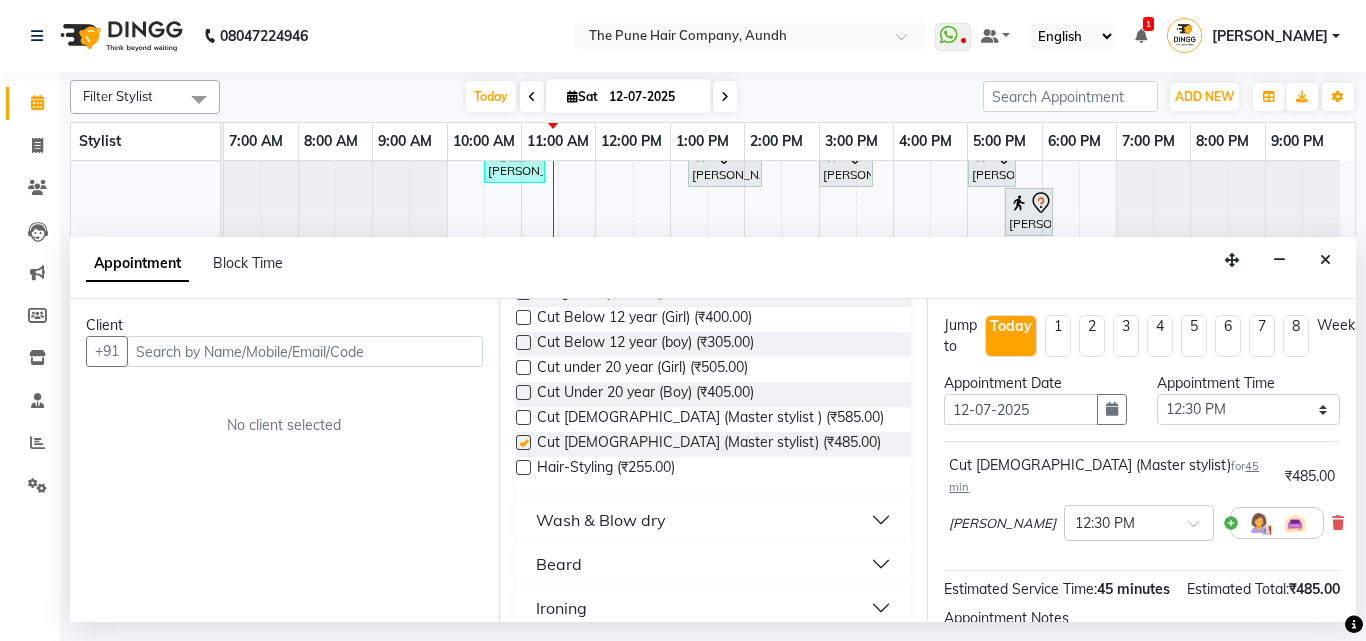 checkbox on "false" 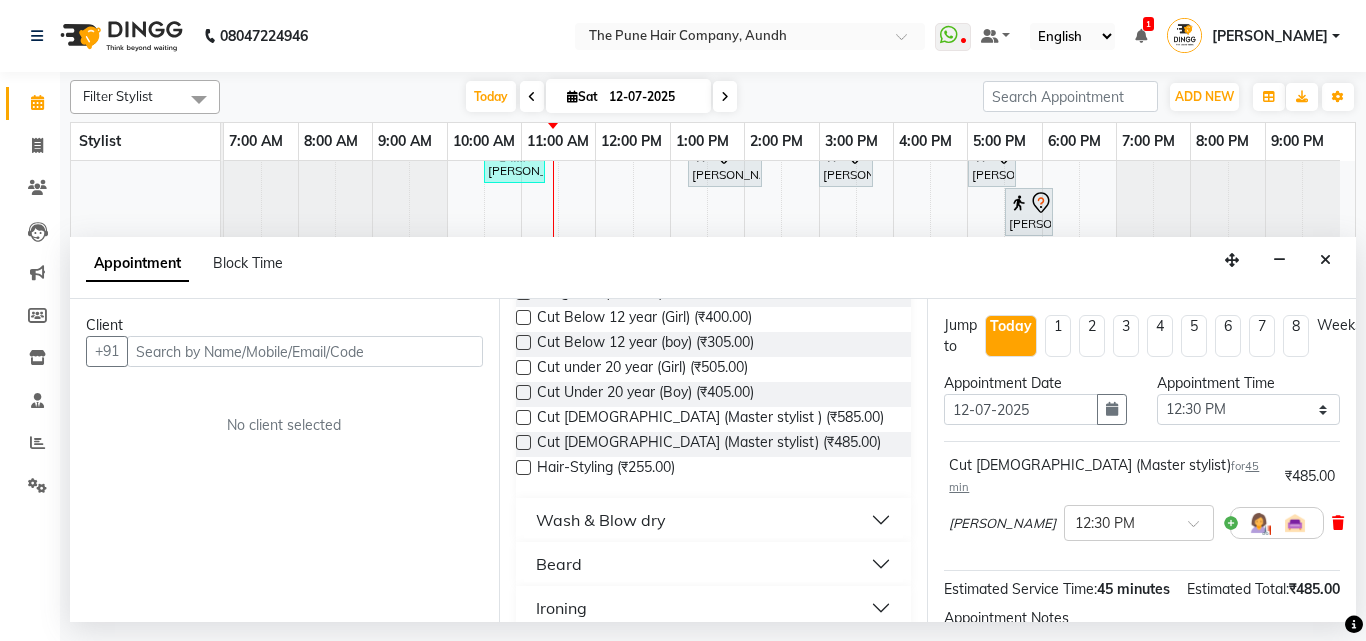 click at bounding box center [1338, 523] 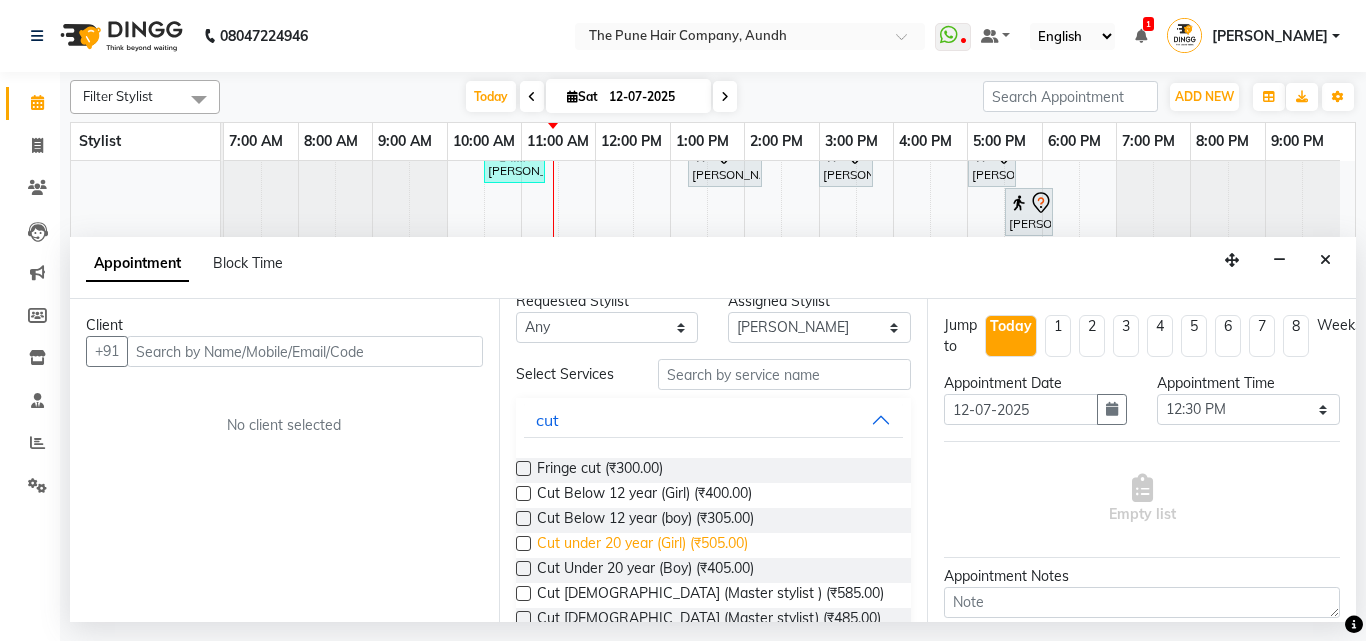 scroll, scrollTop: 0, scrollLeft: 0, axis: both 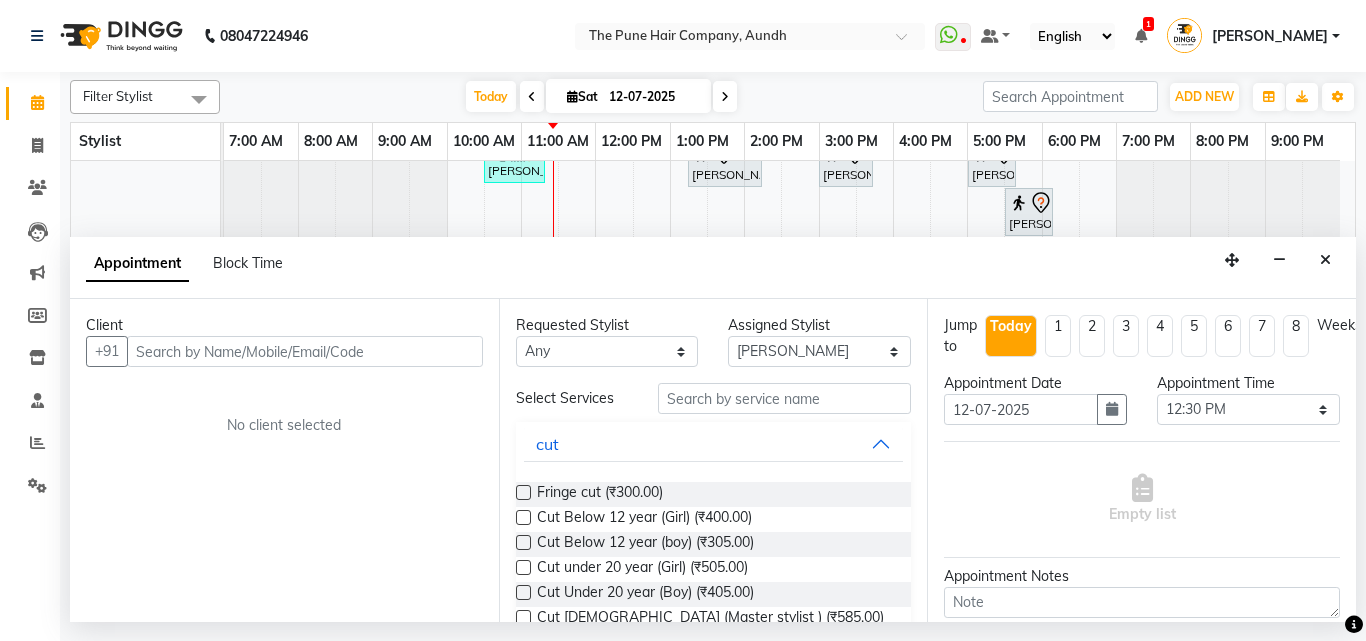 click at bounding box center (523, 542) 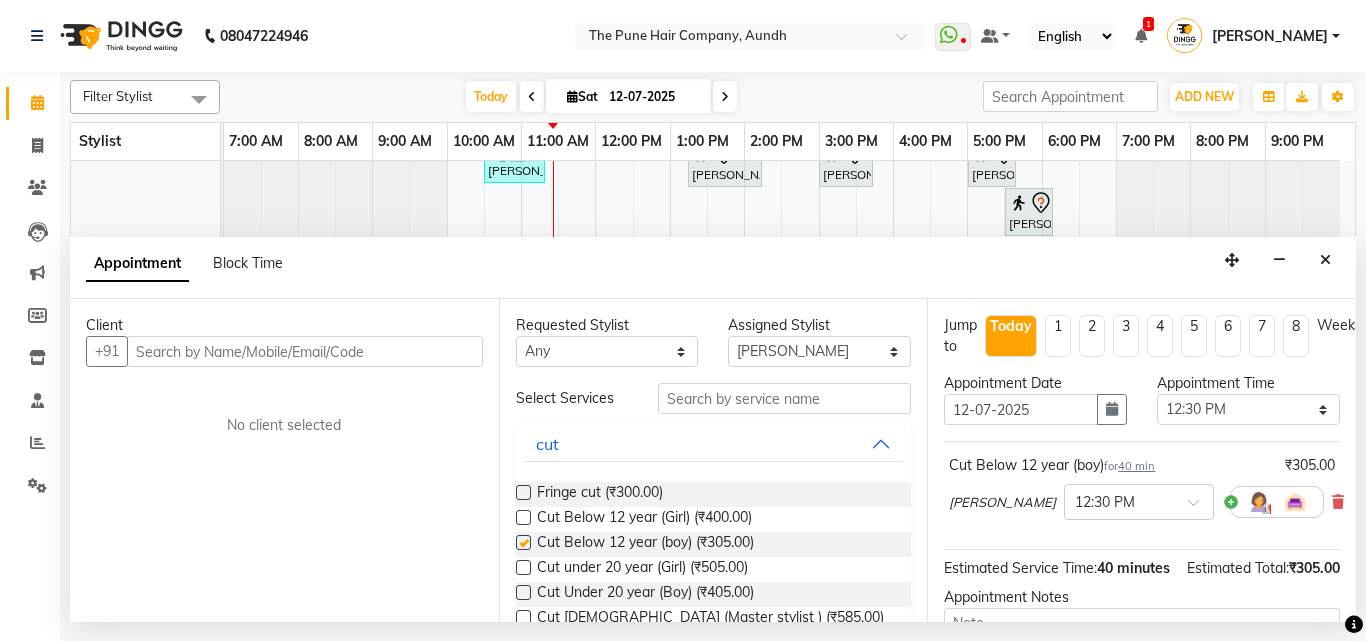 checkbox on "false" 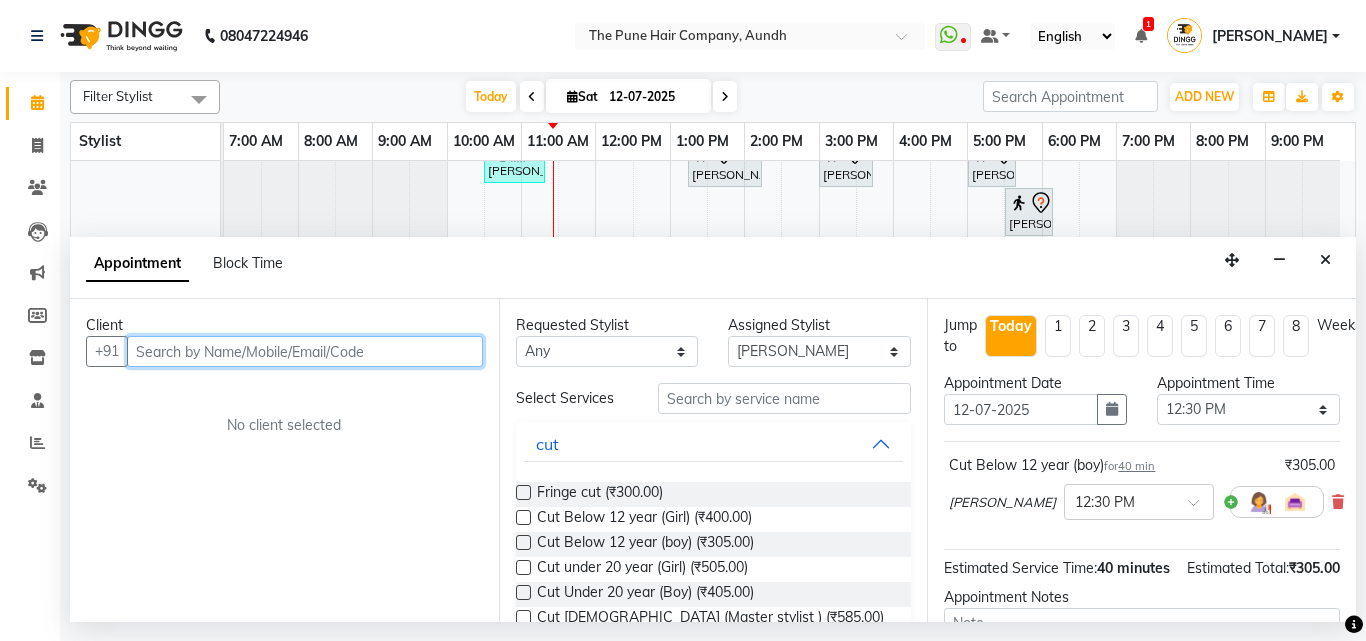 click at bounding box center (305, 351) 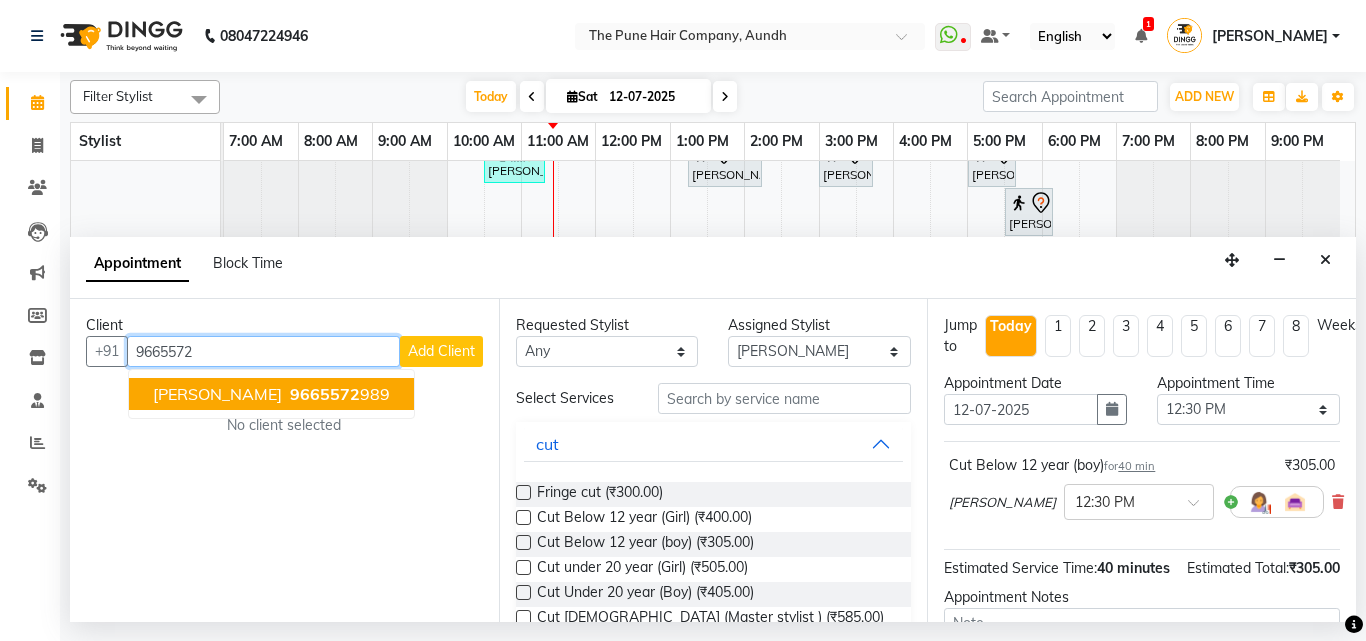 click on "9665572 989" at bounding box center [338, 394] 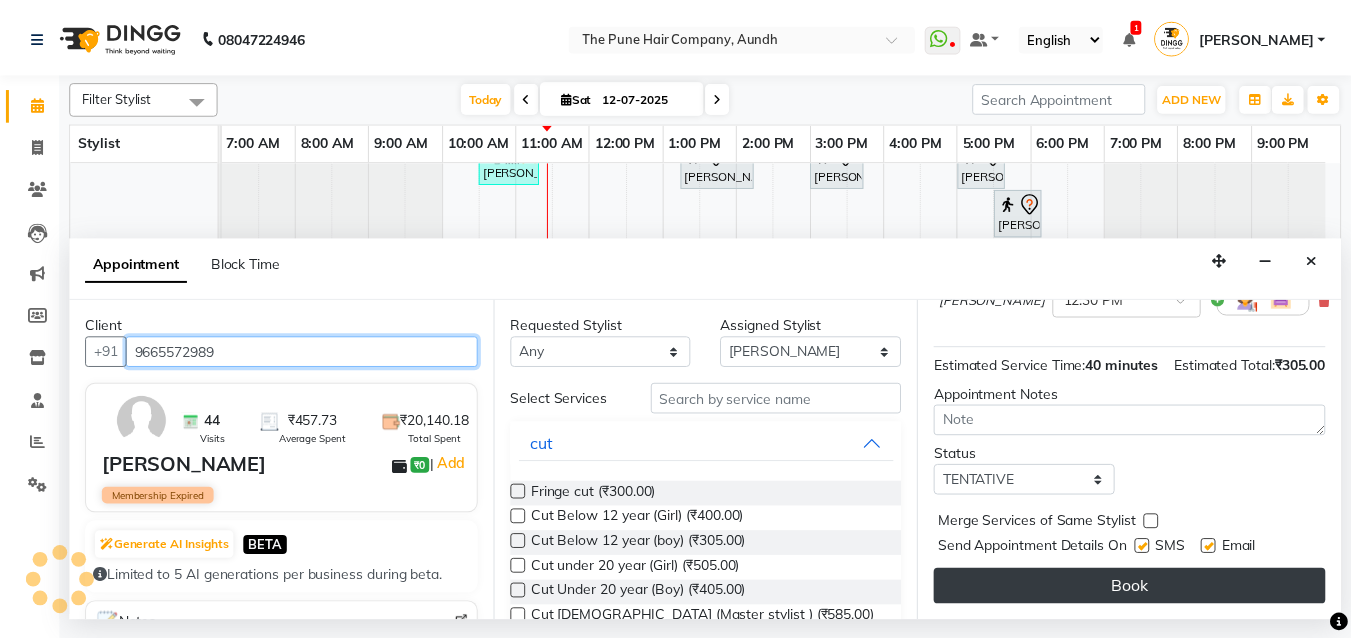 scroll, scrollTop: 242, scrollLeft: 0, axis: vertical 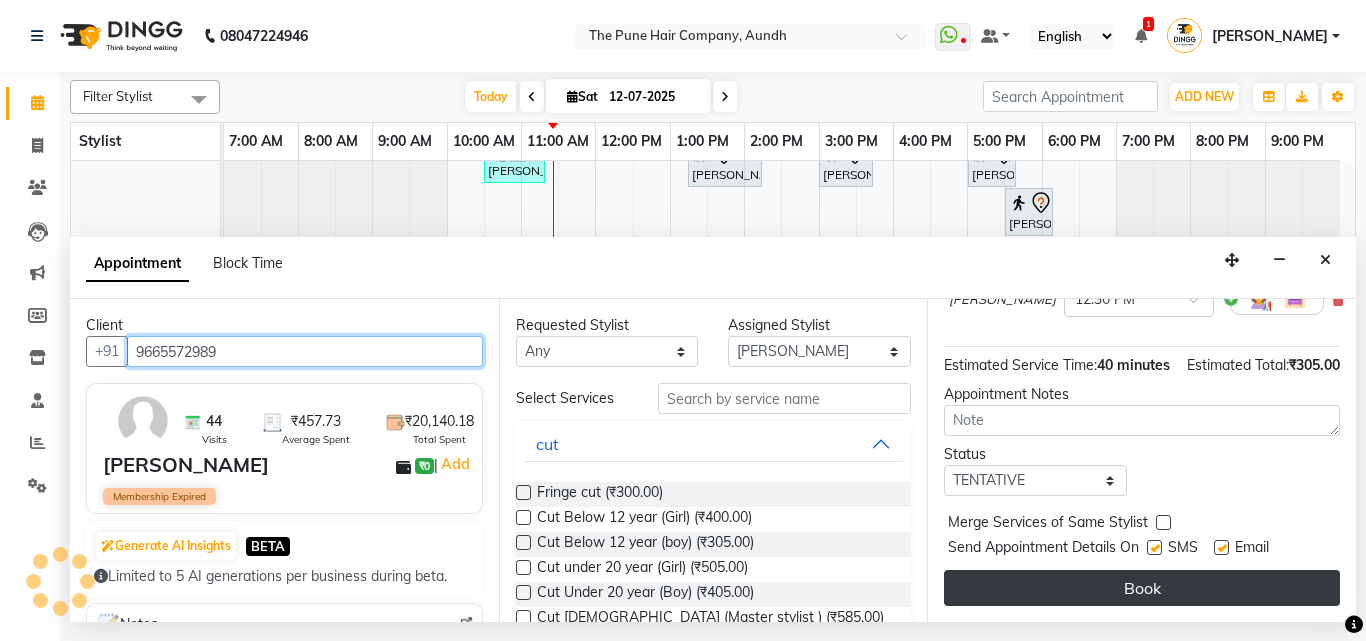 type on "9665572989" 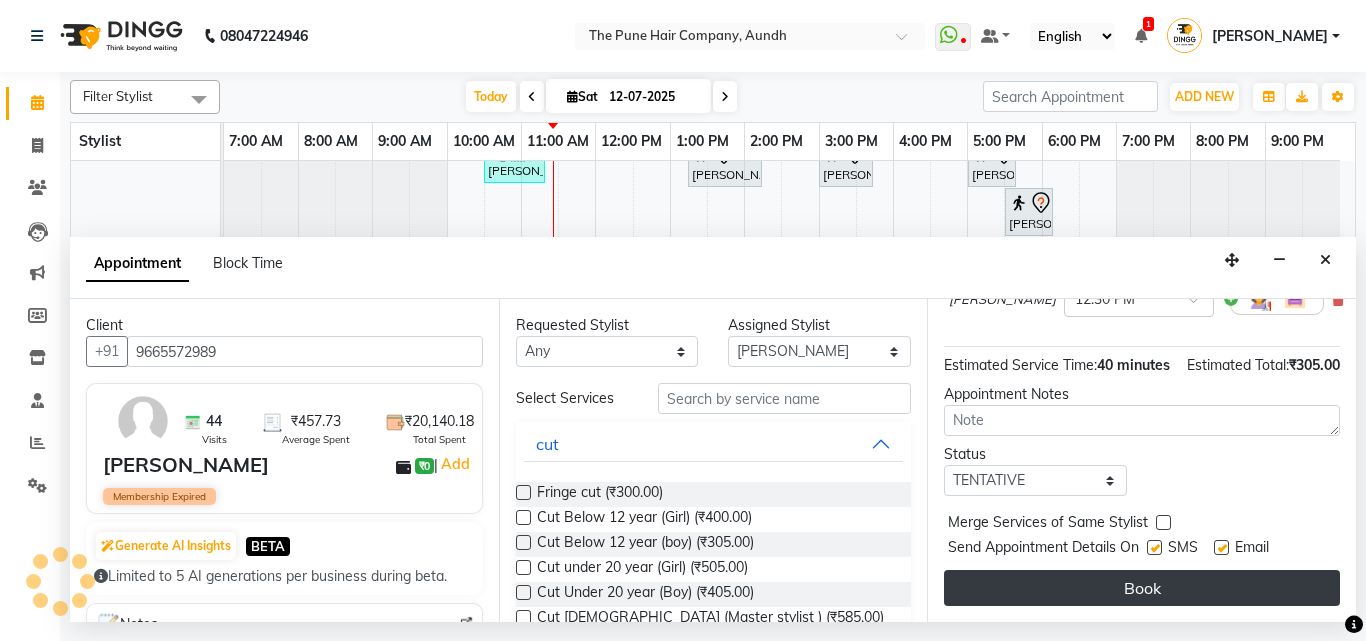 click on "Book" at bounding box center [1142, 588] 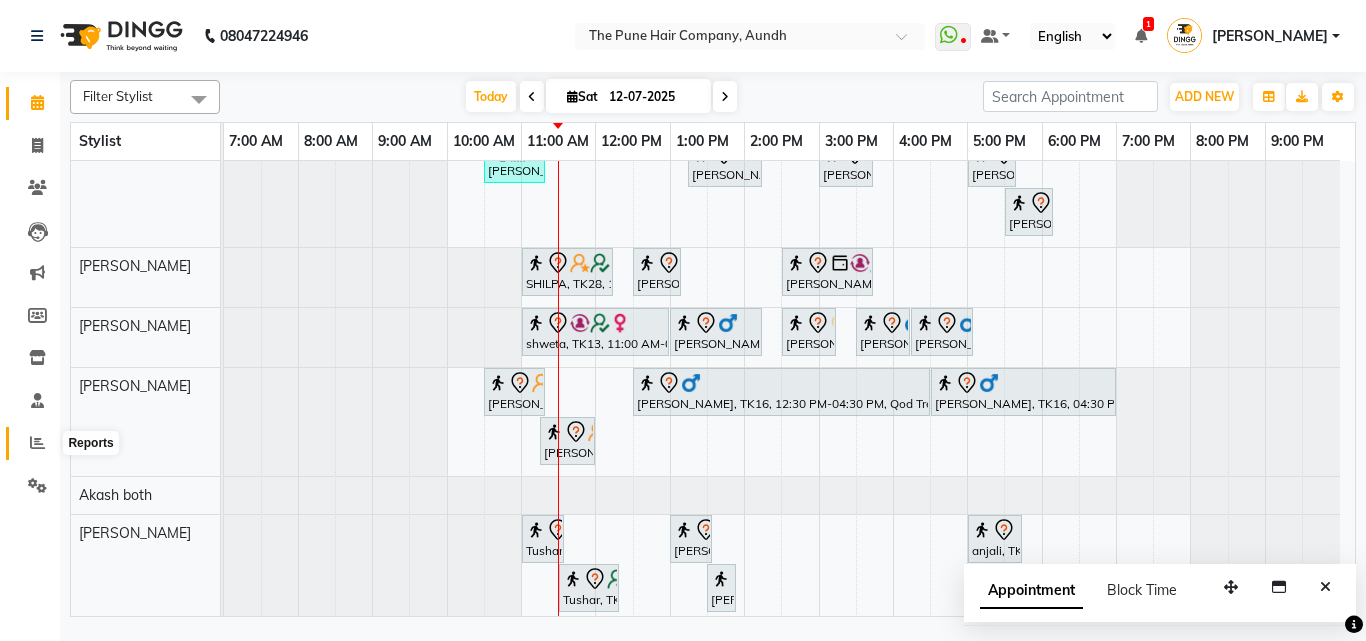 click 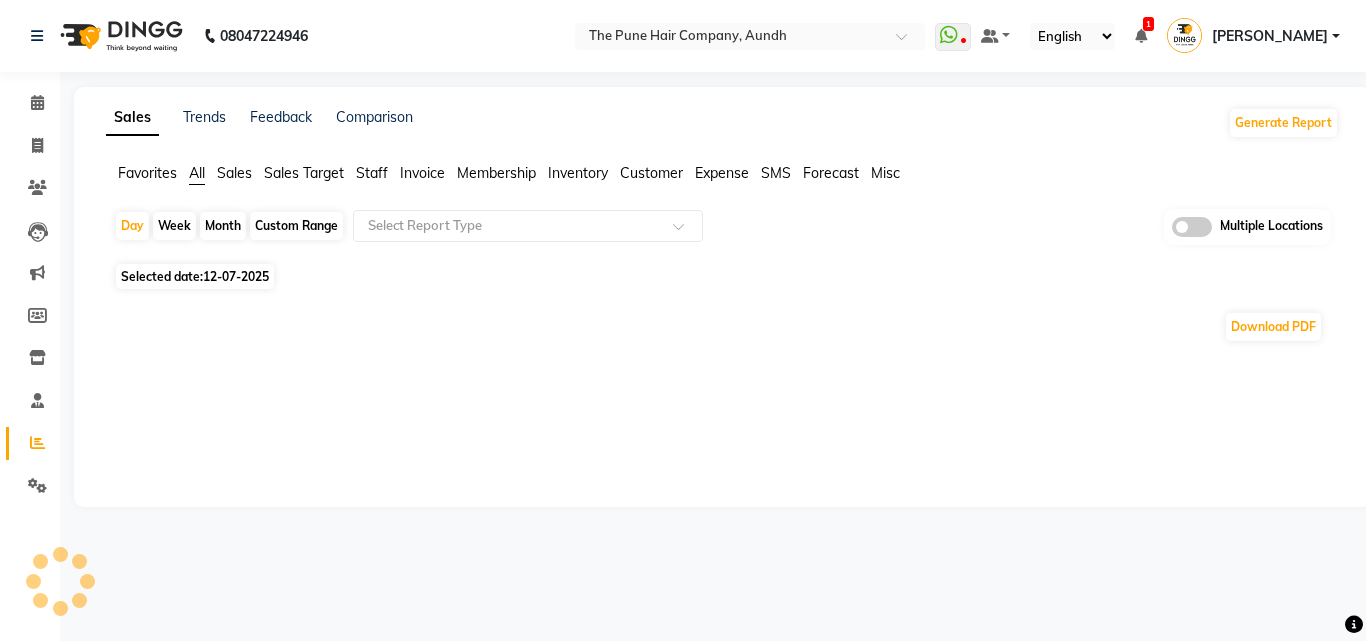 click on "Month" 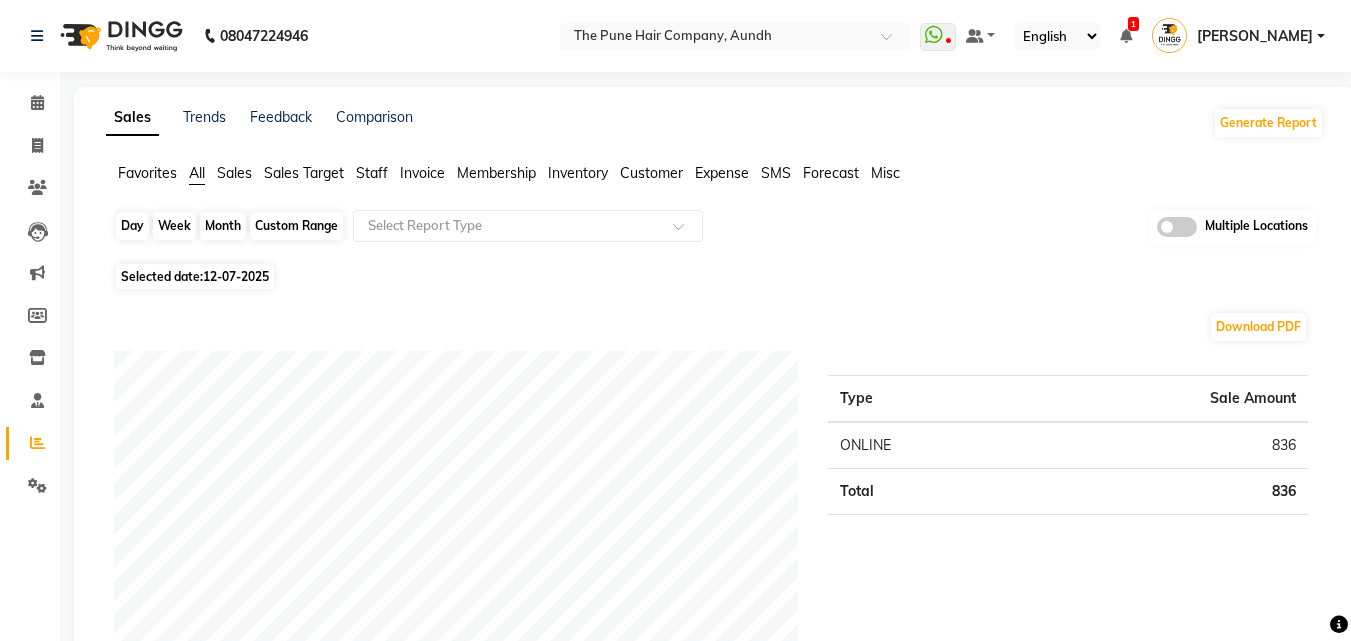 click on "Month" 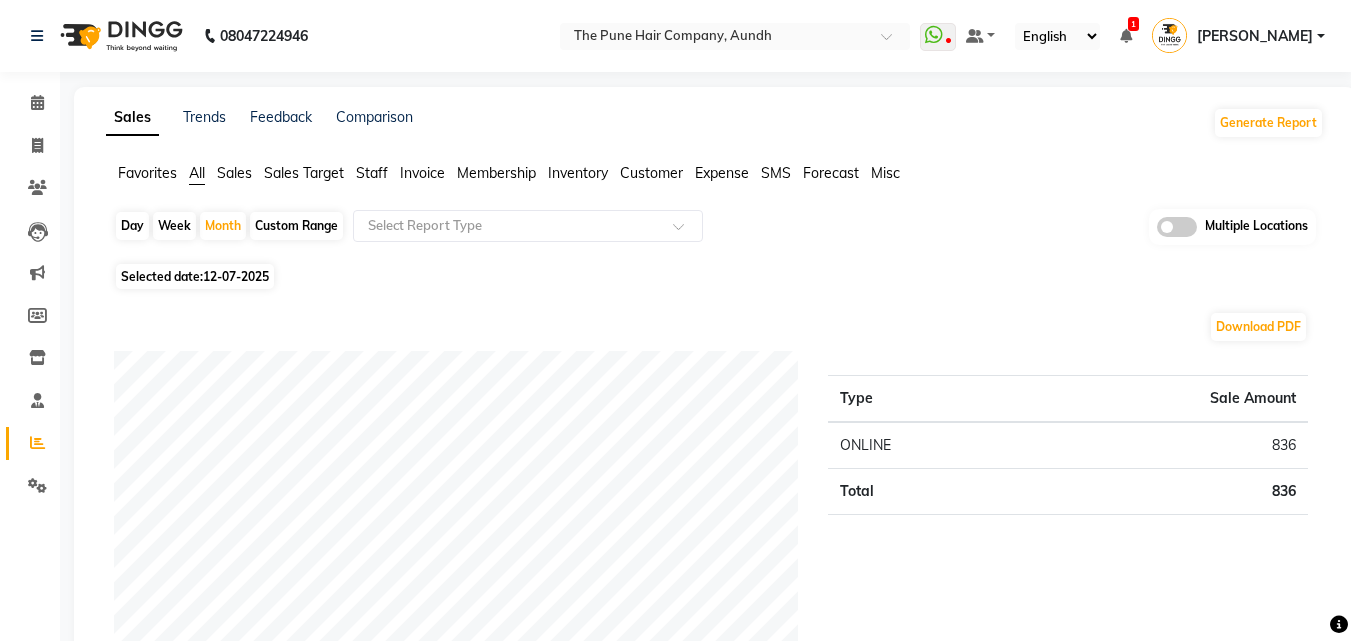 select on "7" 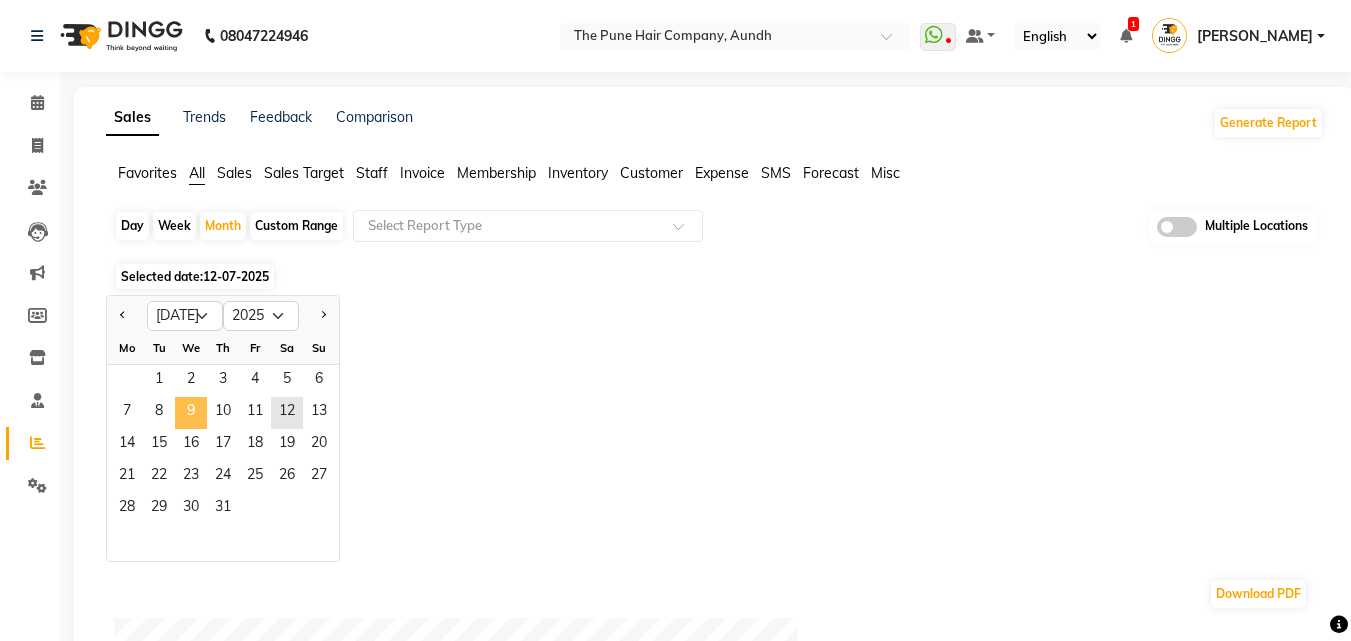 click on "9" 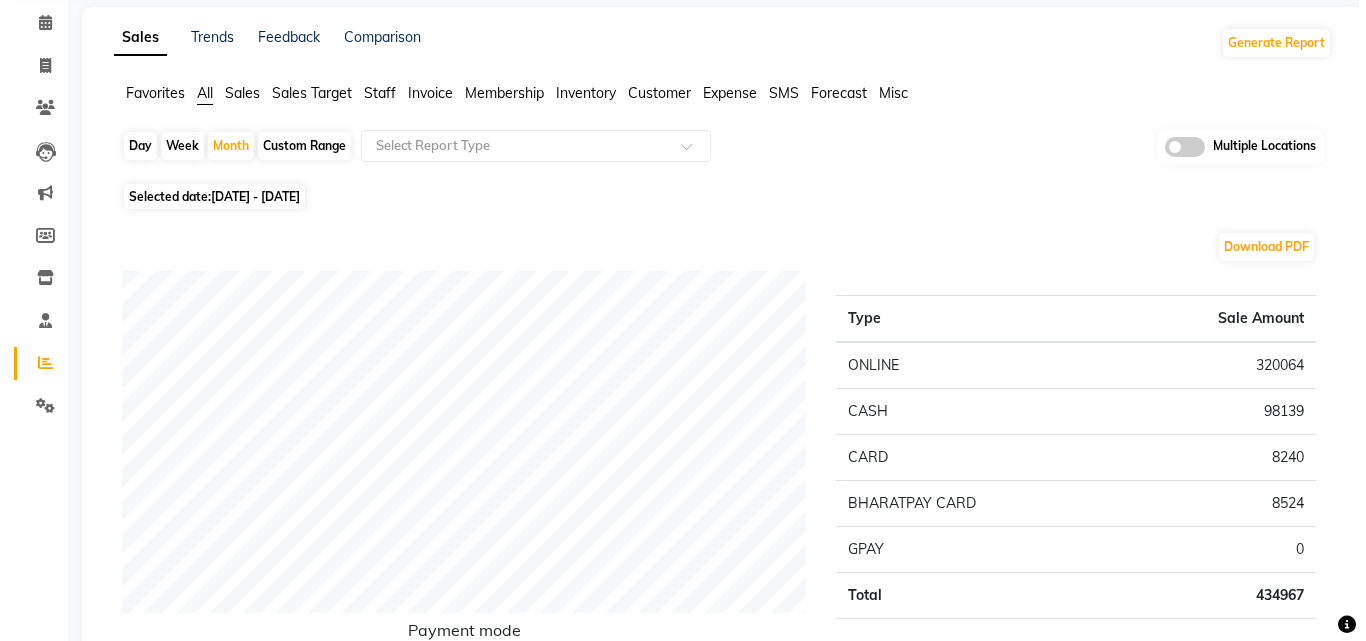 scroll, scrollTop: 0, scrollLeft: 0, axis: both 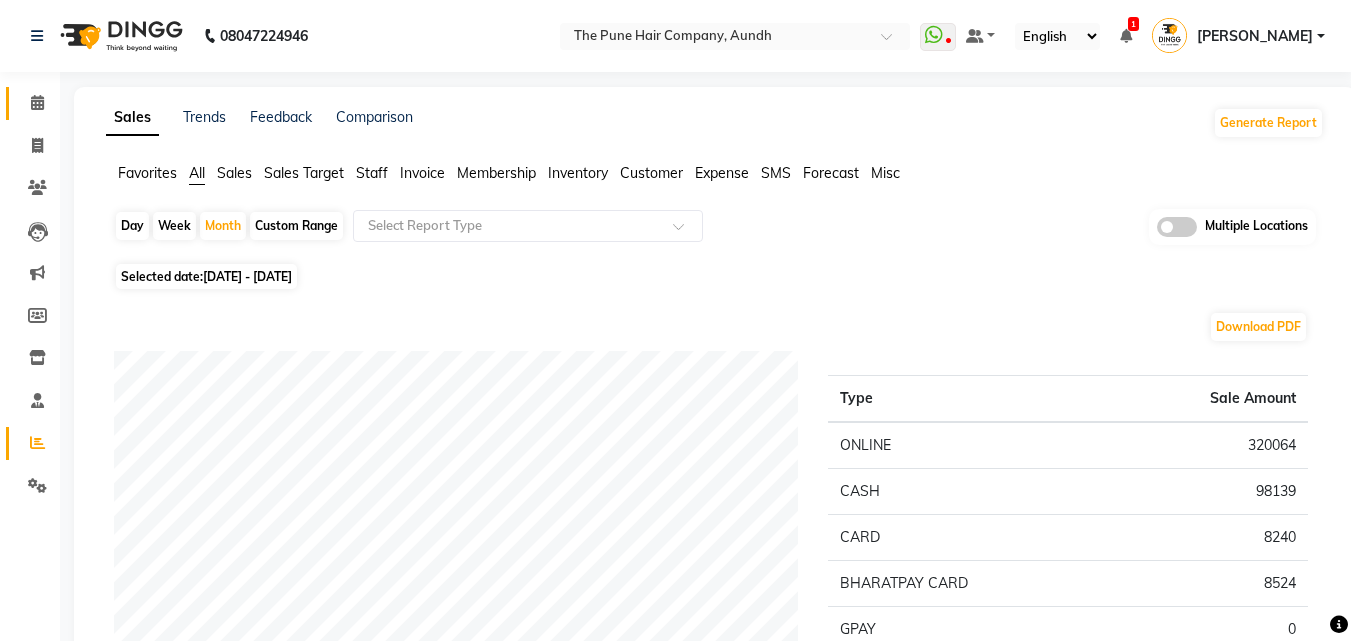 click on "Calendar" 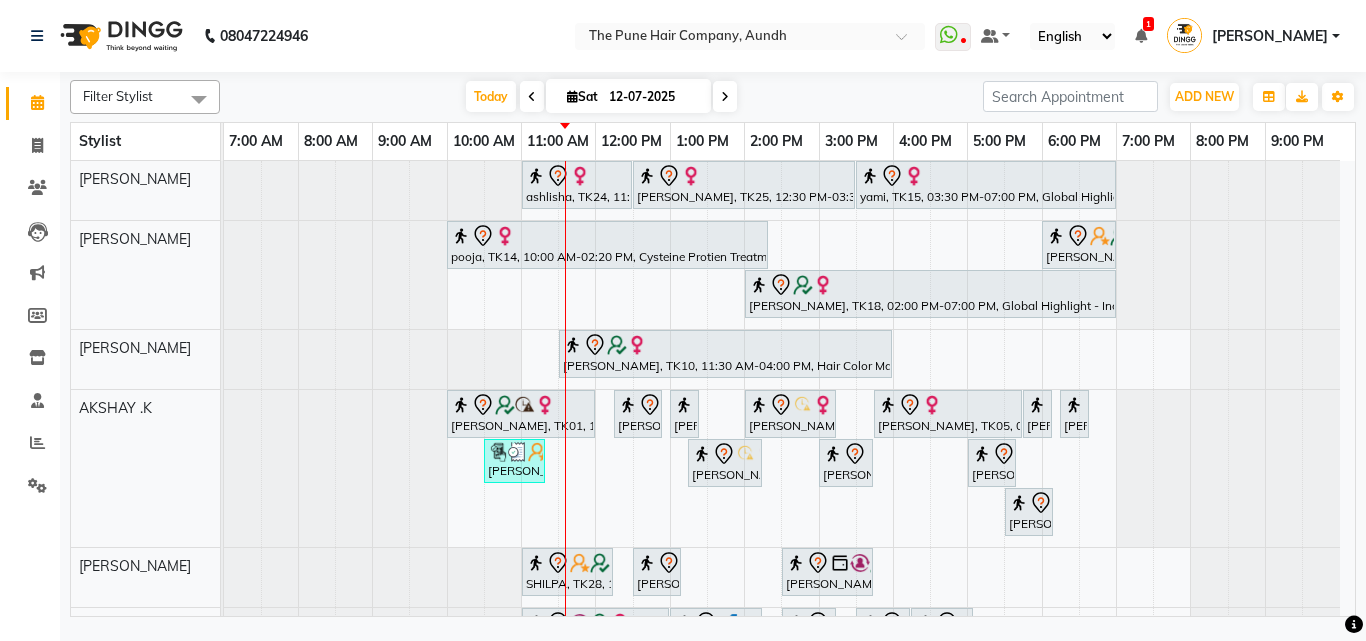 click at bounding box center (725, 97) 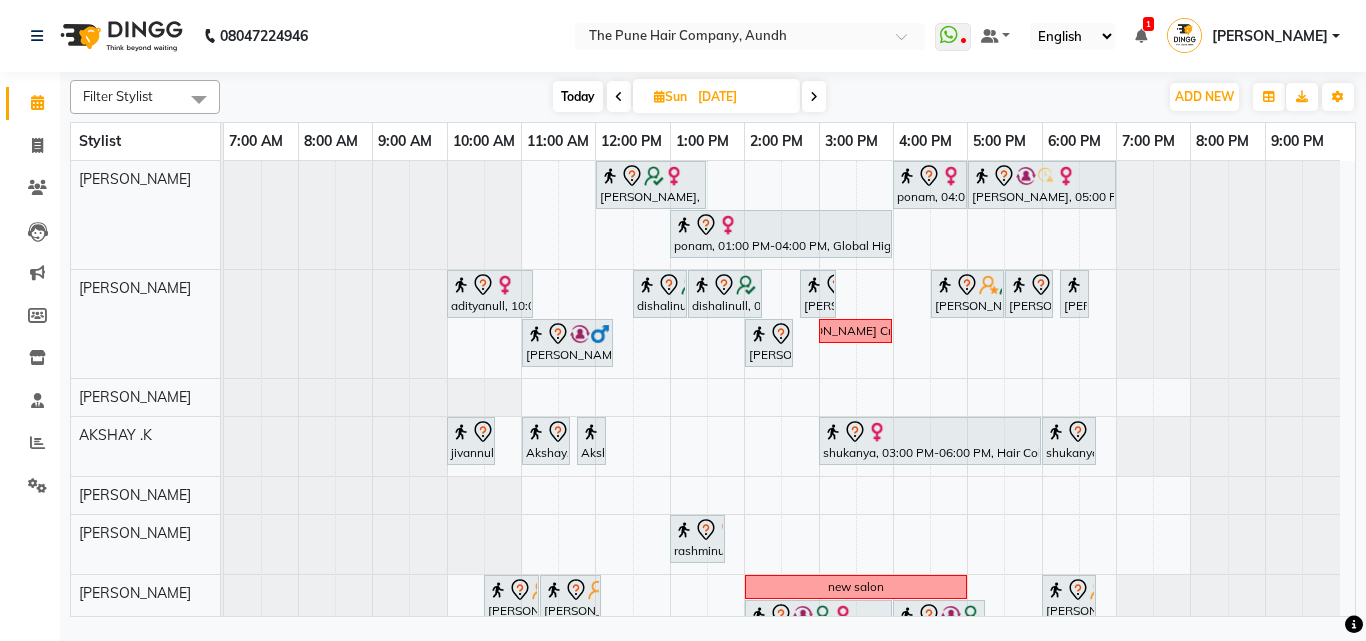 click on "Today" at bounding box center [578, 96] 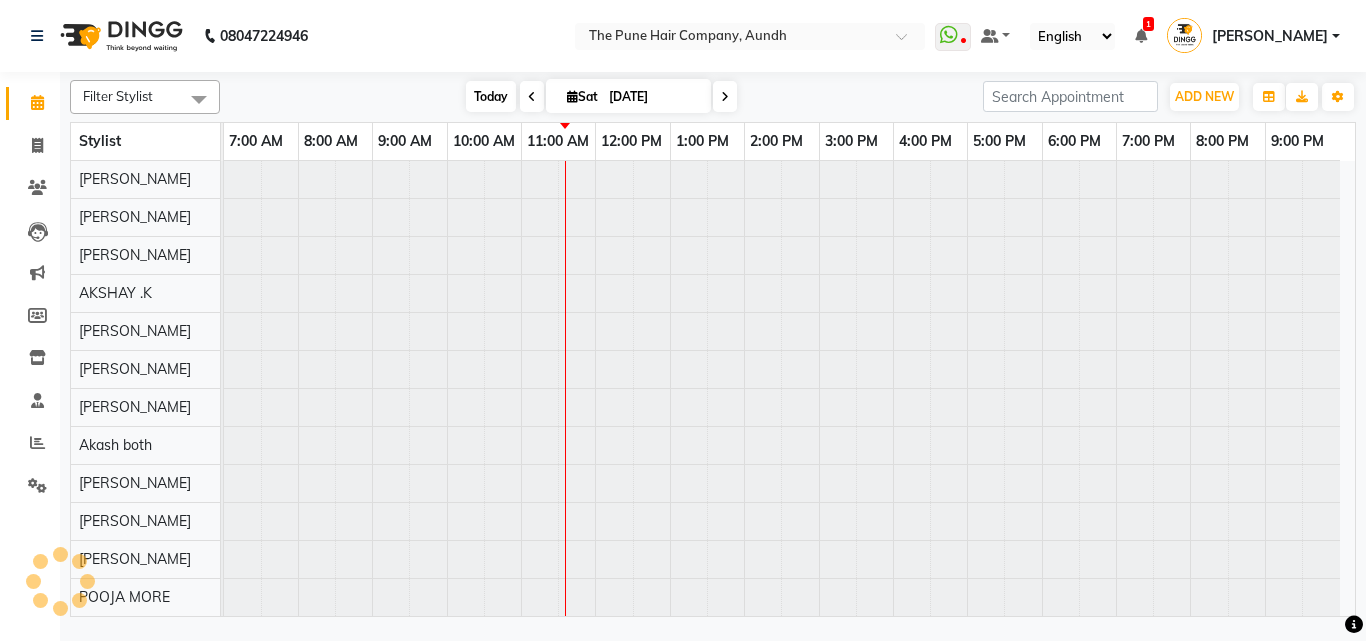 type on "12-07-2025" 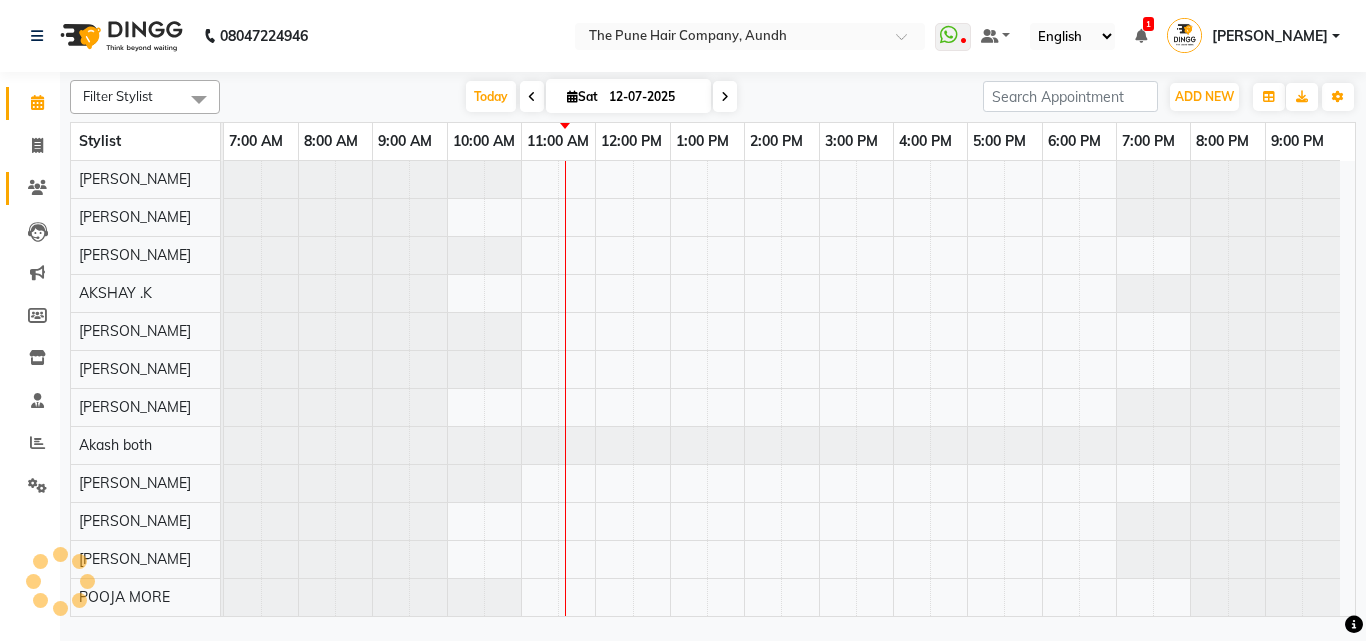 click on "Clients" 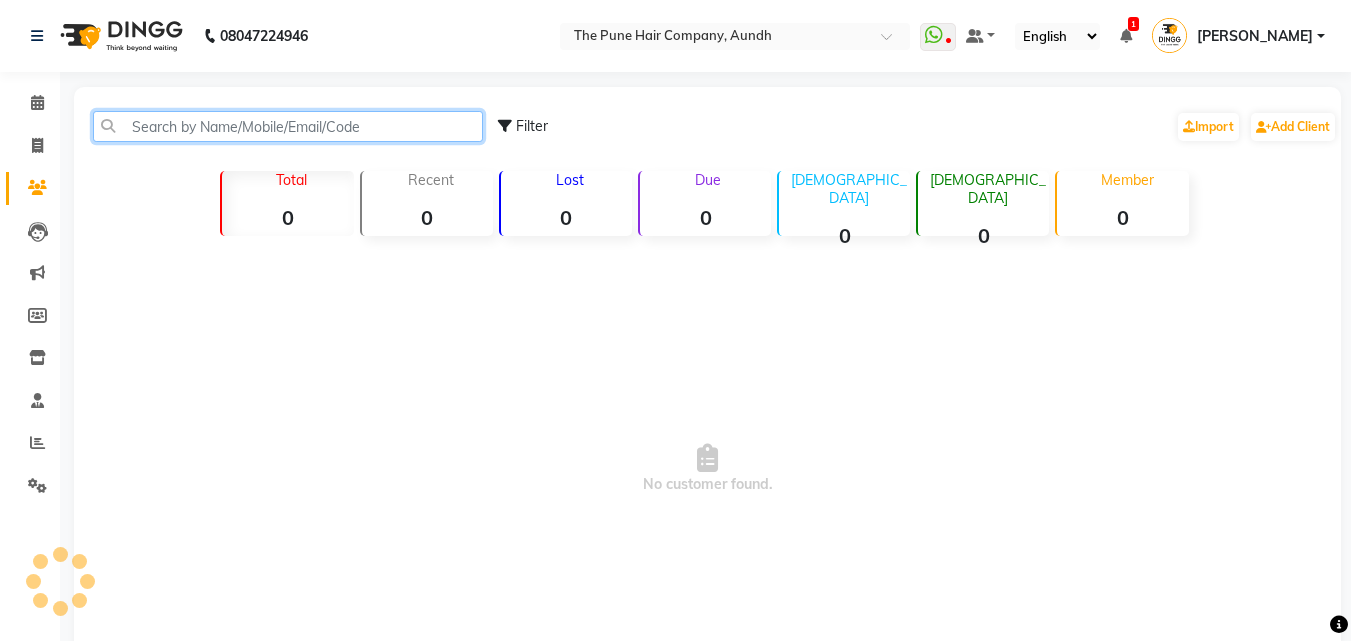 click 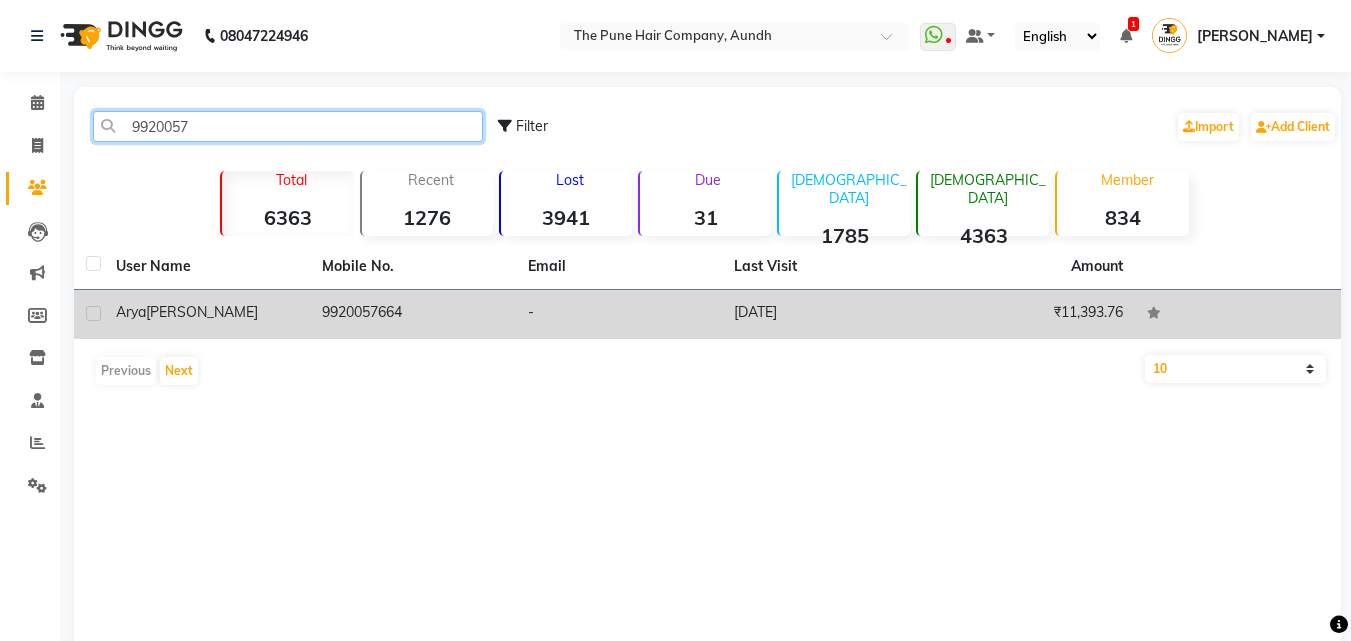 type on "9920057" 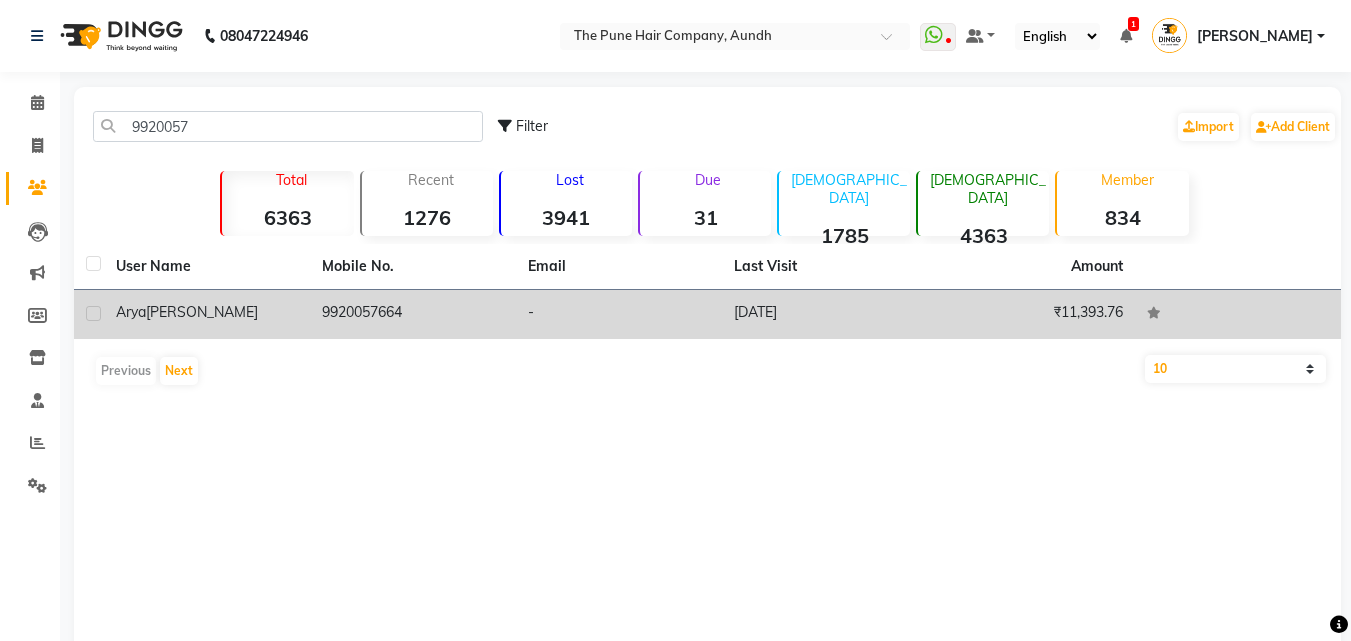 click on "arya  surve" 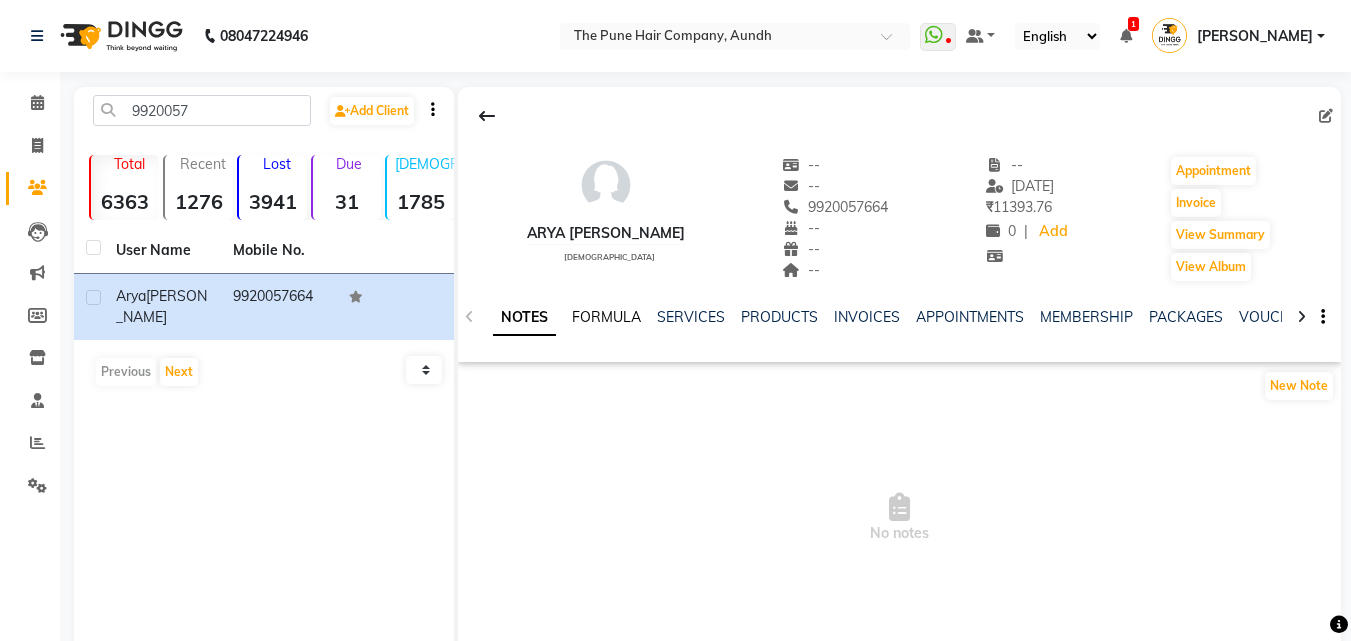 click on "FORMULA" 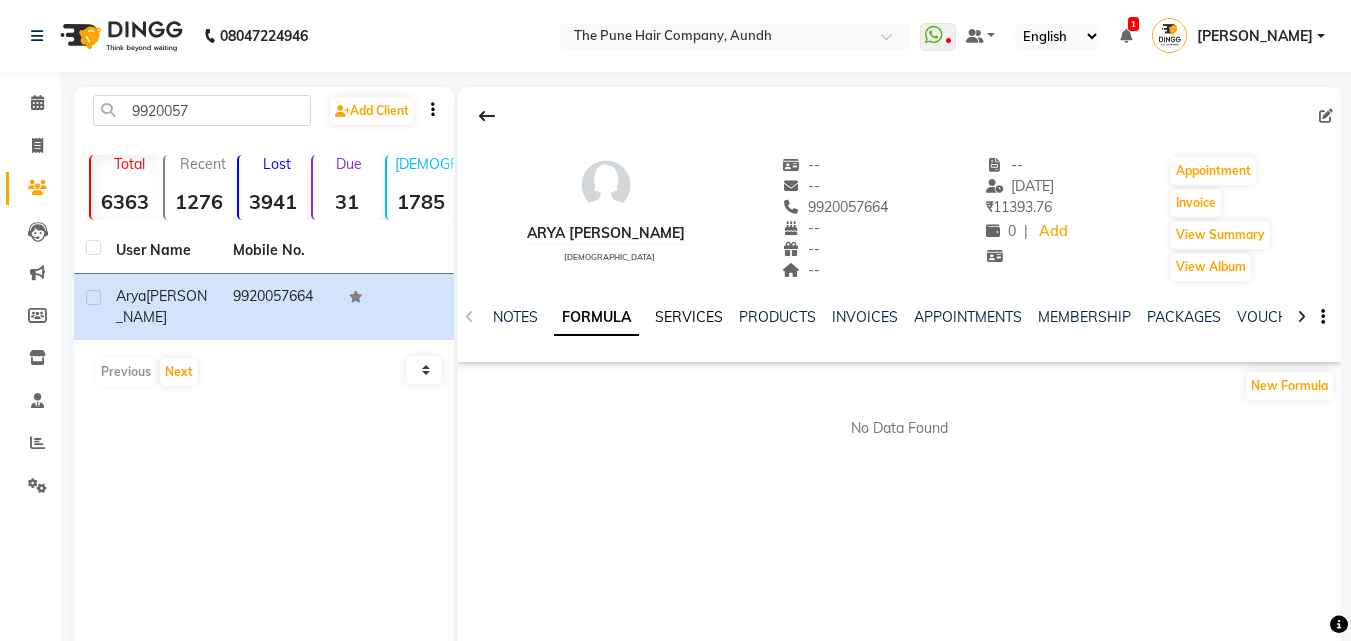 click on "SERVICES" 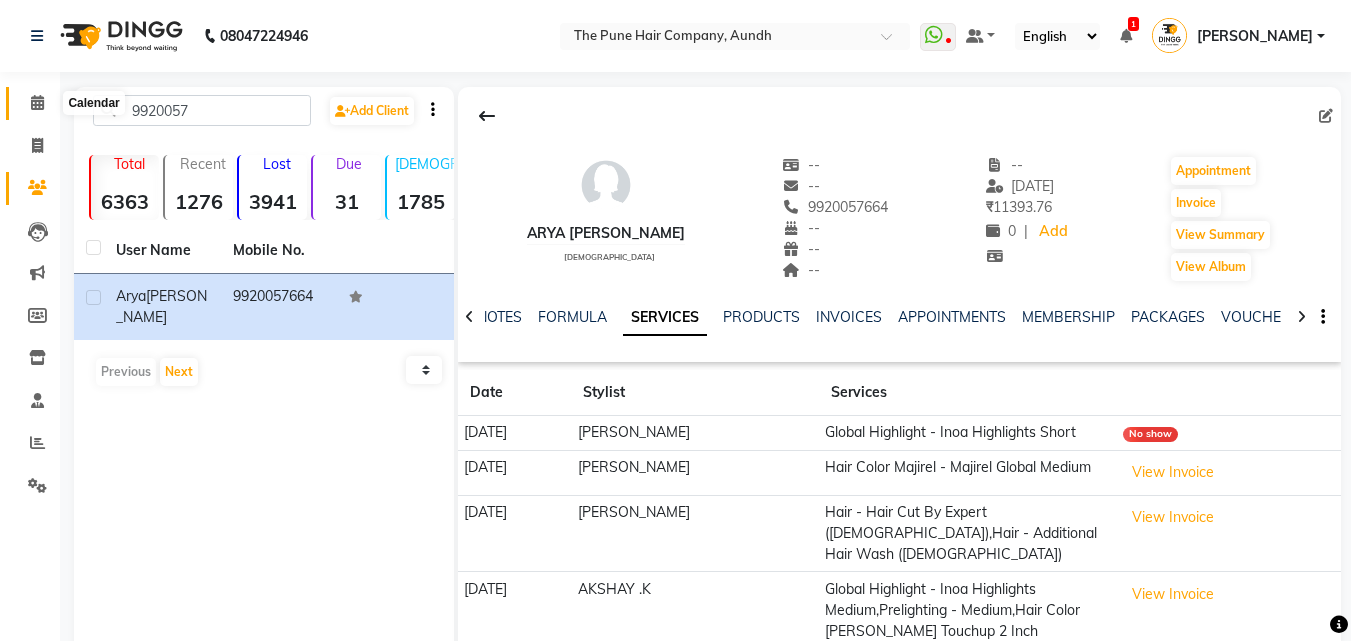click 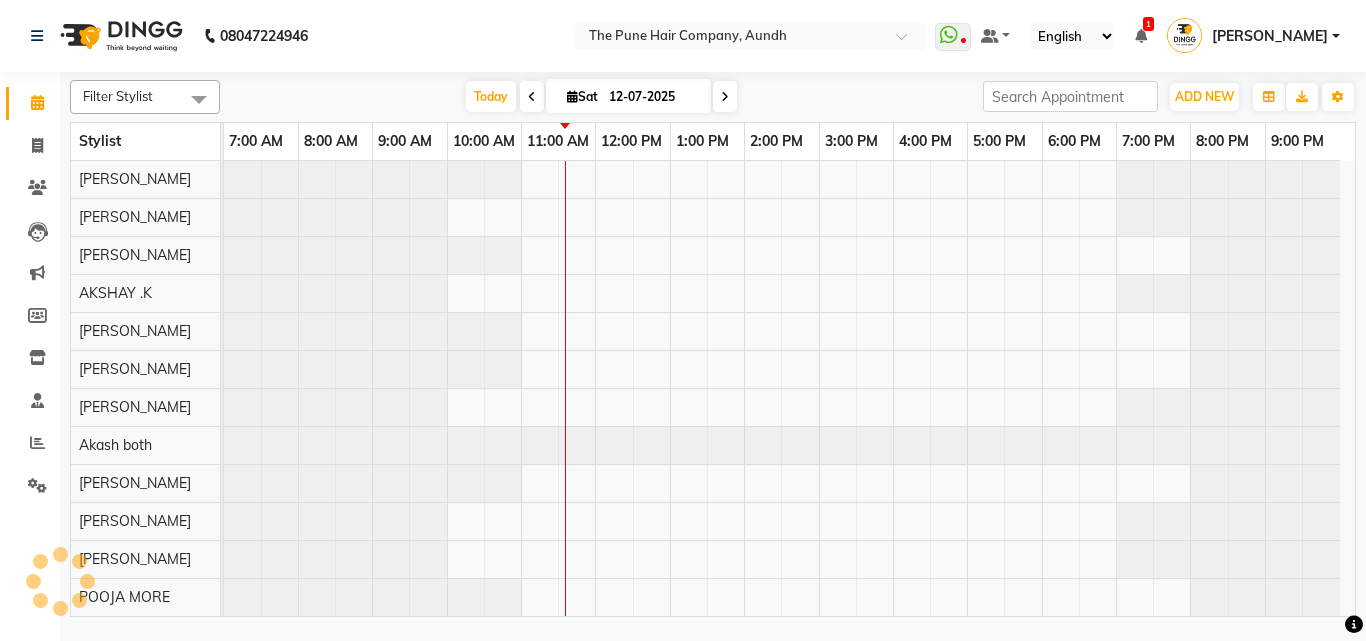 click at bounding box center (725, 96) 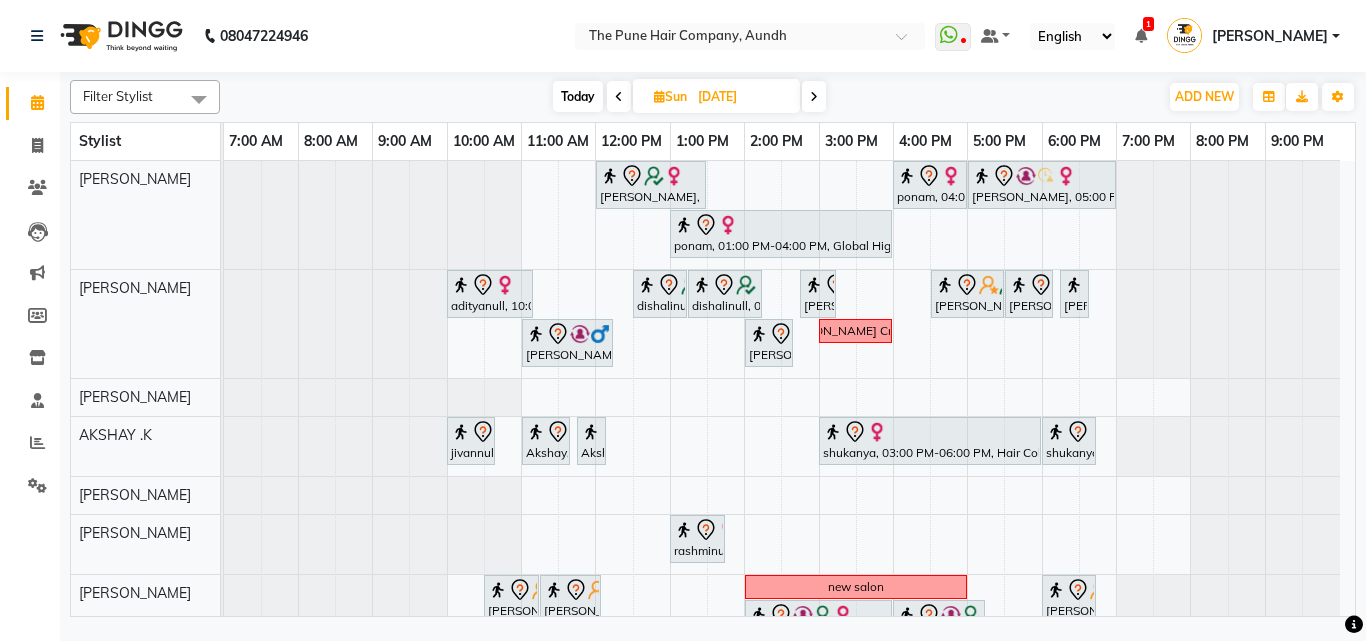 click at bounding box center (619, 96) 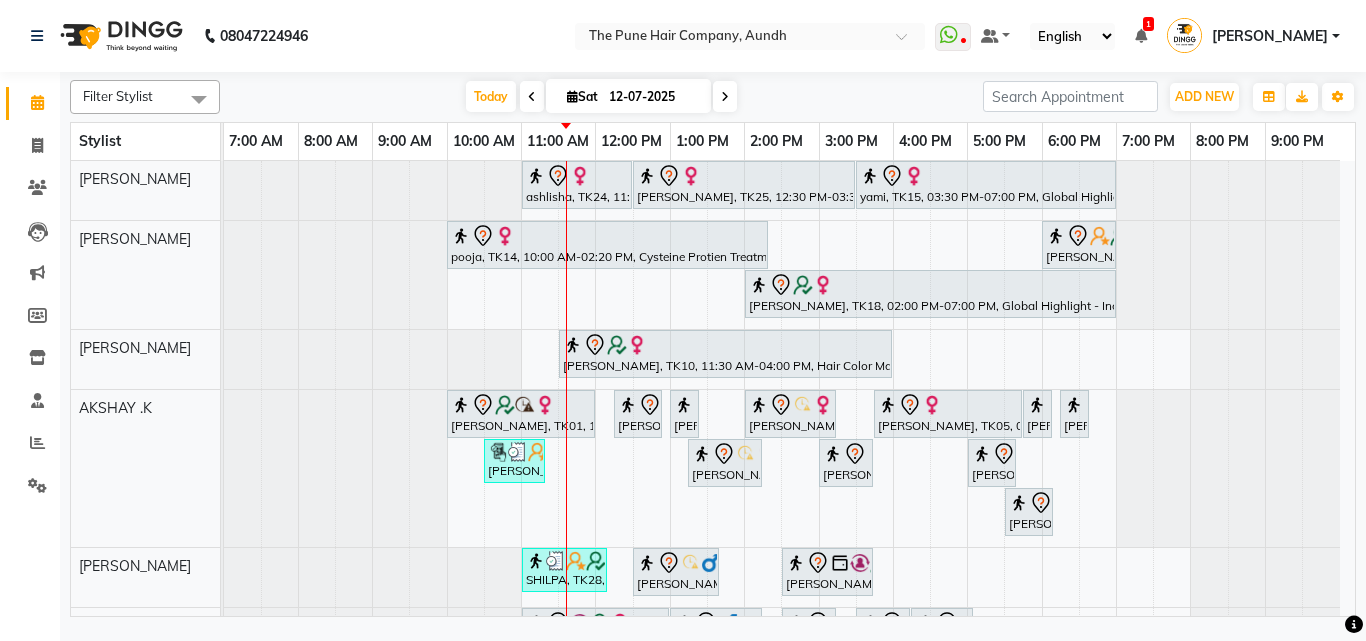 click on "ashlisha, TK24, 11:00 AM-12:30 PM, Cut Female ( Top Stylist )             juli jetha, TK25, 12:30 PM-03:30 PM, Global Highlight - Majirel Highlights Medium             yami, TK15, 03:30 PM-07:00 PM, Global Highlight - Majirel Highlights Long             pooja, TK14, 10:00 AM-02:20 PM, Cysteine Protien Treatment - Cysteine Medium             Anu Shewani, TK04, 06:00 PM-07:00 PM, Hair wash & blow dry - long             monika kohale, TK18, 02:00 PM-07:00 PM, Global Highlight - Inoa Highlights Medium             DIPTI, TK10, 11:30 AM-04:00 PM, Hair Color Majirel - Majirel Global Long             samiksha, TK01, 10:00 AM-12:00 PM, Hair Color Inoa - Inoa Touchup 2 Inch             Nancy, TK08, 12:15 PM-12:55 PM, Cut male (Expert)             Nancy, TK08, 01:00 PM-01:20 PM,  Beard Crafting             Smita, TK09, 02:00 PM-03:15 PM, Cut Female (Expert)             vanita, TK05, 03:45 PM-05:45 PM, Global Color - Inoa Global Medium             Gaurav Pathak, TK21, 05:45 PM-06:05 PM,  Beard Crafting" at bounding box center [789, 730] 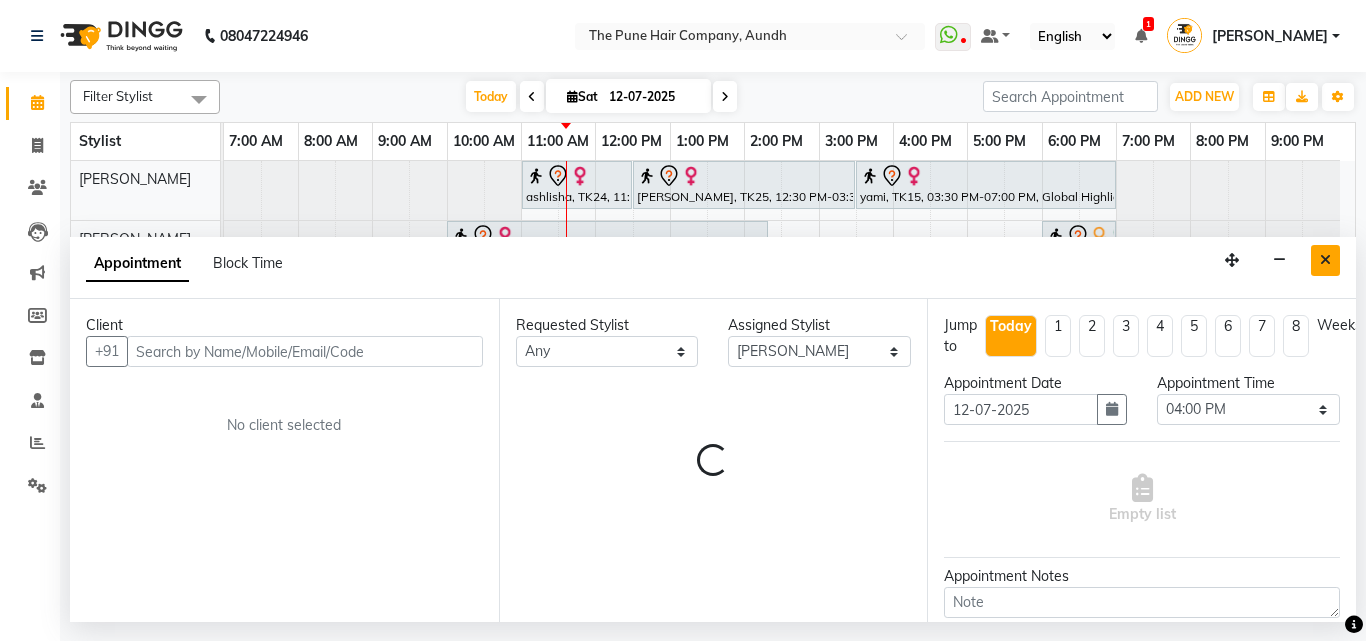click at bounding box center (1325, 260) 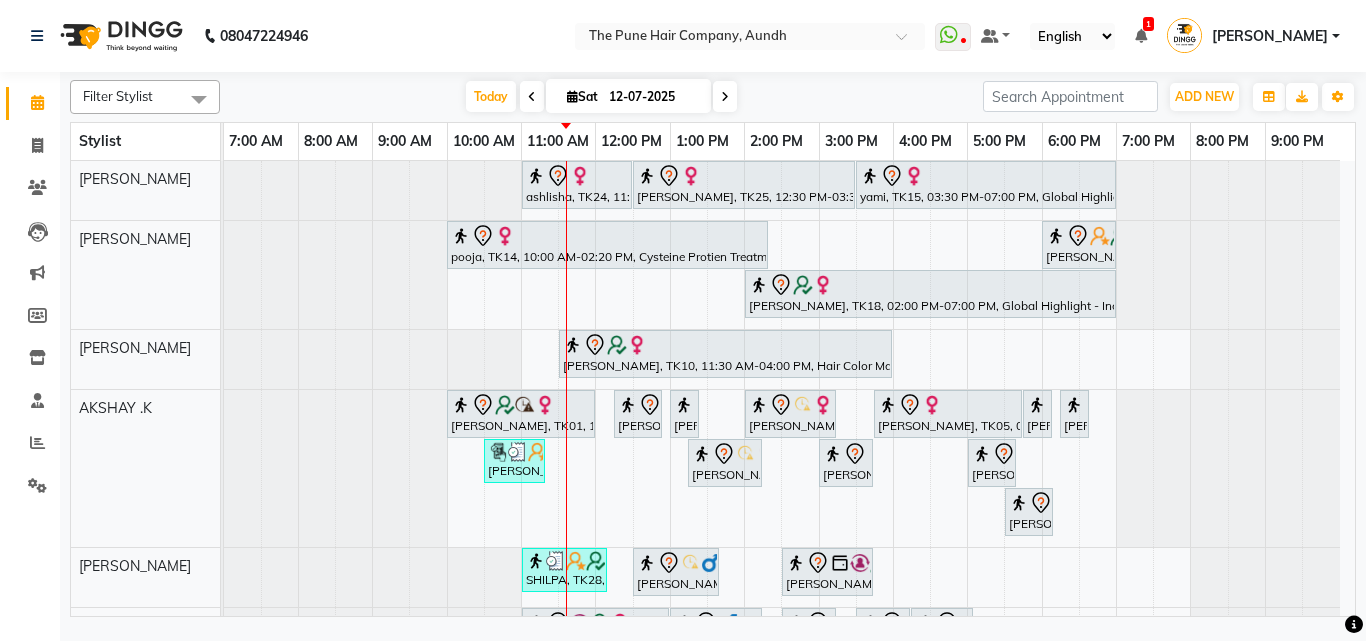 click at bounding box center [725, 96] 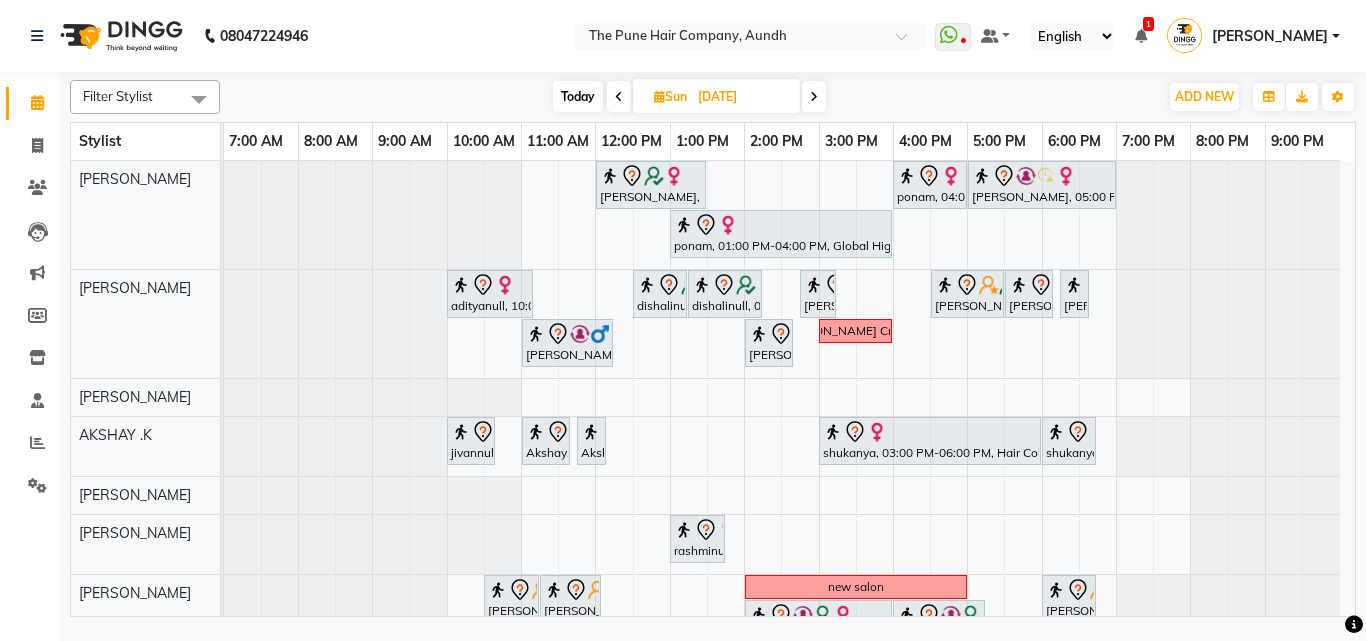 drag, startPoint x: 612, startPoint y: 96, endPoint x: 575, endPoint y: 100, distance: 37.215588 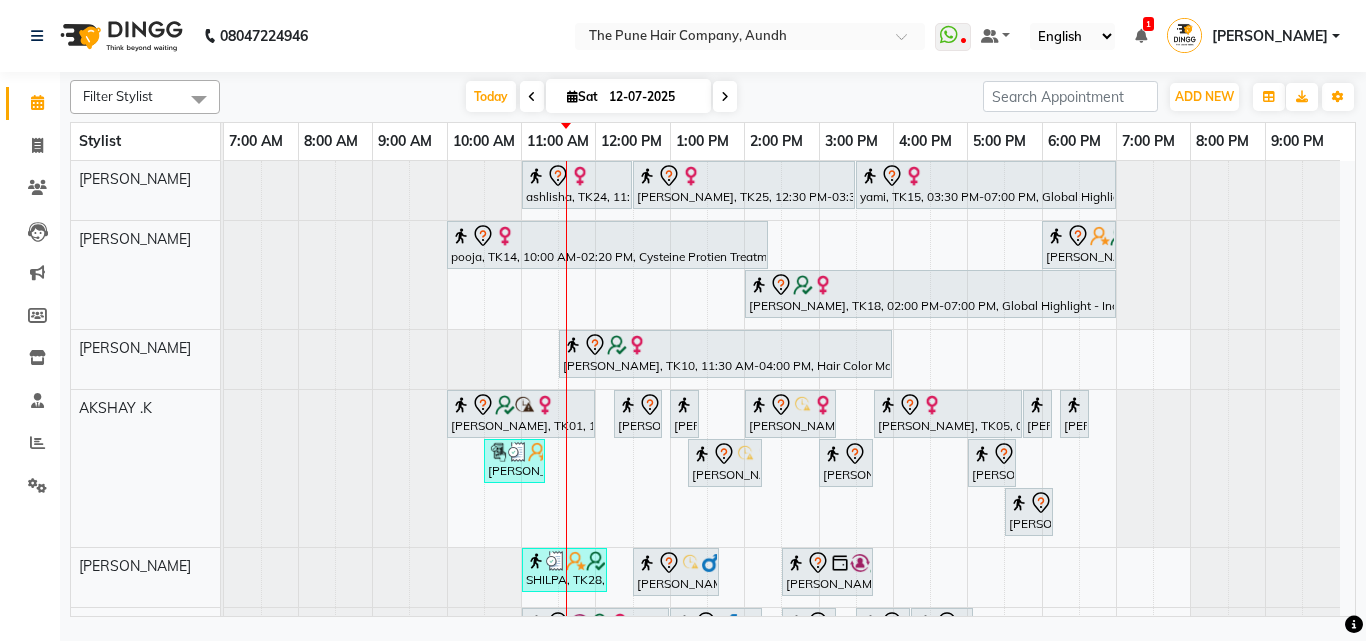click on "ashlisha, TK24, 11:00 AM-12:30 PM, Cut Female ( Top Stylist )             juli jetha, TK25, 12:30 PM-03:30 PM, Global Highlight - Majirel Highlights Medium             yami, TK15, 03:30 PM-07:00 PM, Global Highlight - Majirel Highlights Long             pooja, TK14, 10:00 AM-02:20 PM, Cysteine Protien Treatment - Cysteine Medium             Anu Shewani, TK04, 06:00 PM-07:00 PM, Hair wash & blow dry - long             monika kohale, TK18, 02:00 PM-07:00 PM, Global Highlight - Inoa Highlights Medium             DIPTI, TK10, 11:30 AM-04:00 PM, Hair Color Majirel - Majirel Global Long             samiksha, TK01, 10:00 AM-12:00 PM, Hair Color Inoa - Inoa Touchup 2 Inch             Nancy, TK08, 12:15 PM-12:55 PM, Cut male (Expert)             Nancy, TK08, 01:00 PM-01:20 PM,  Beard Crafting             Smita, TK09, 02:00 PM-03:15 PM, Cut Female (Expert)             vanita, TK05, 03:45 PM-05:45 PM, Global Color - Inoa Global Medium             Gaurav Pathak, TK21, 05:45 PM-06:05 PM,  Beard Crafting" at bounding box center (789, 730) 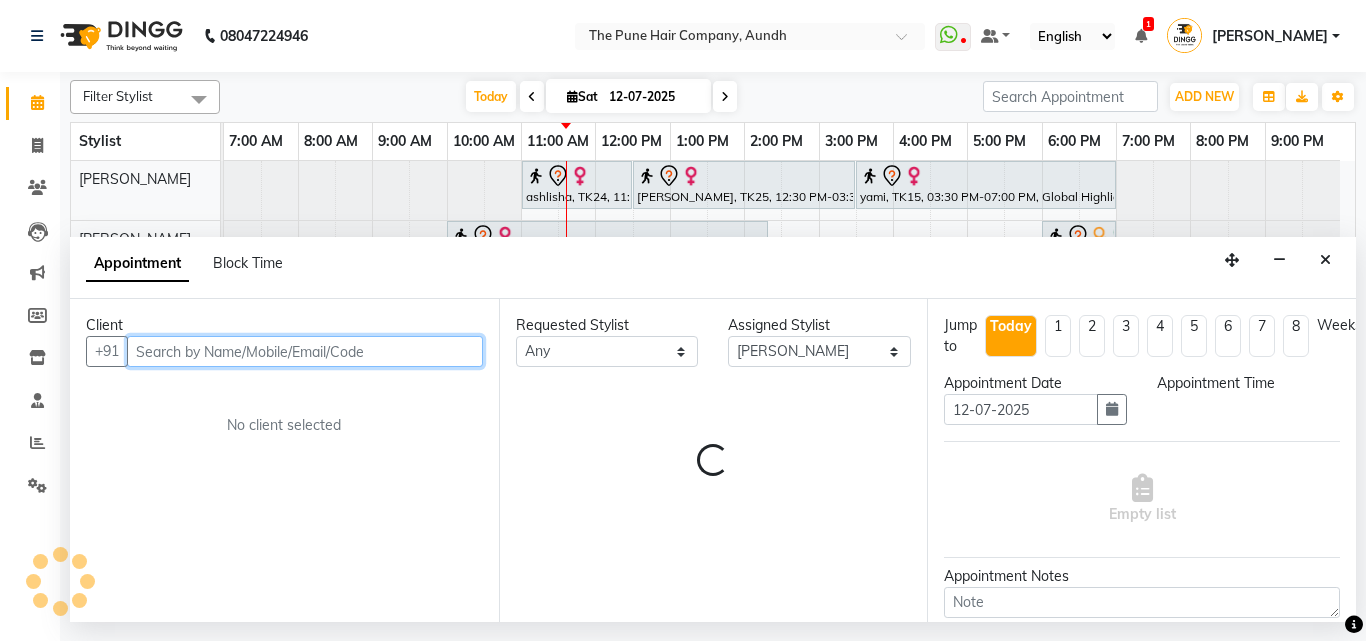 select on "960" 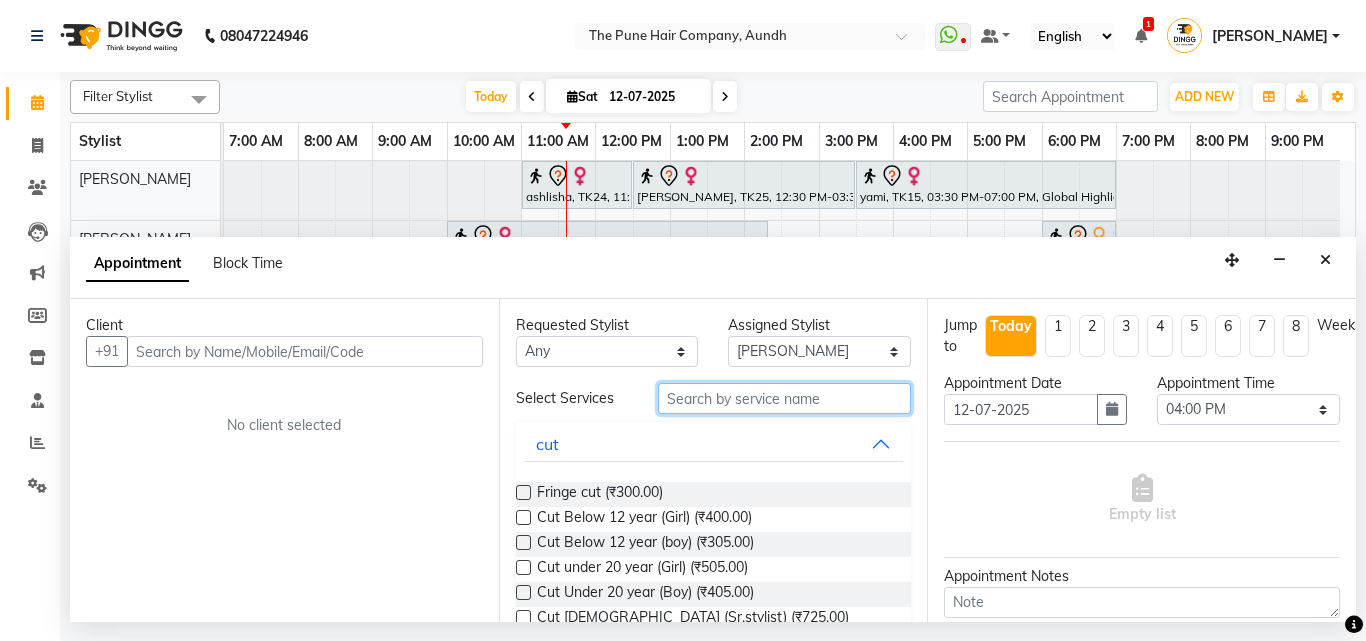 click at bounding box center [785, 398] 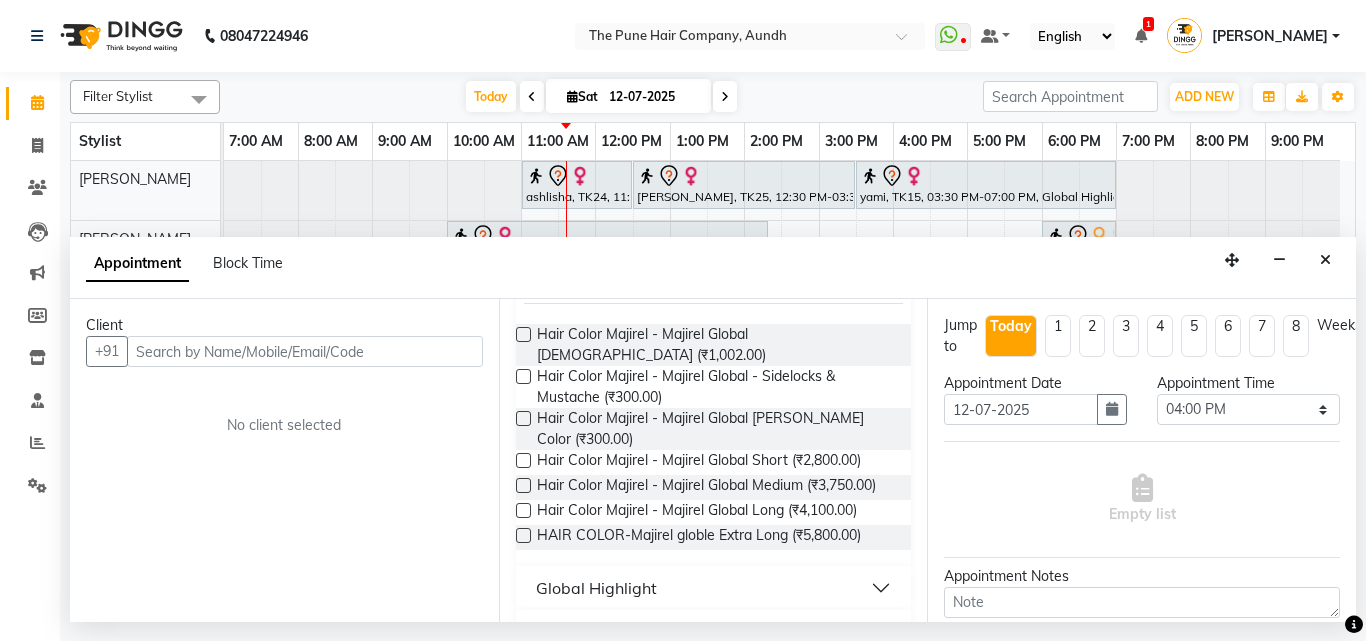 scroll, scrollTop: 250, scrollLeft: 0, axis: vertical 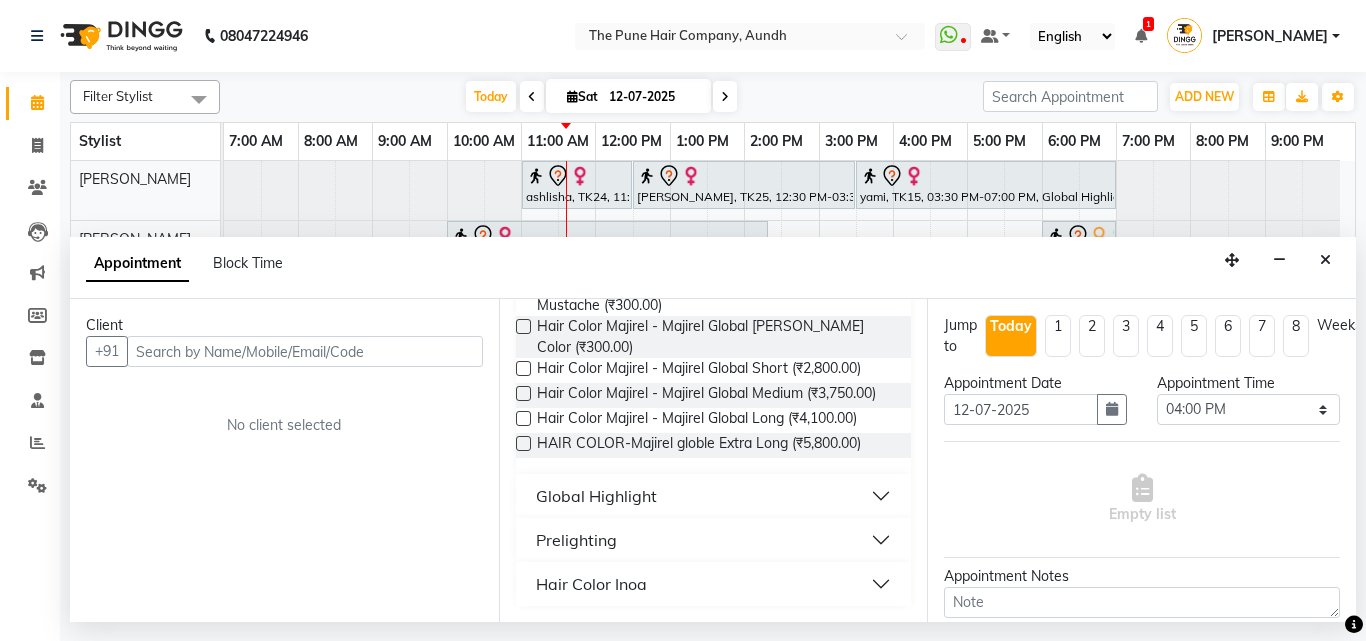 type on "glob" 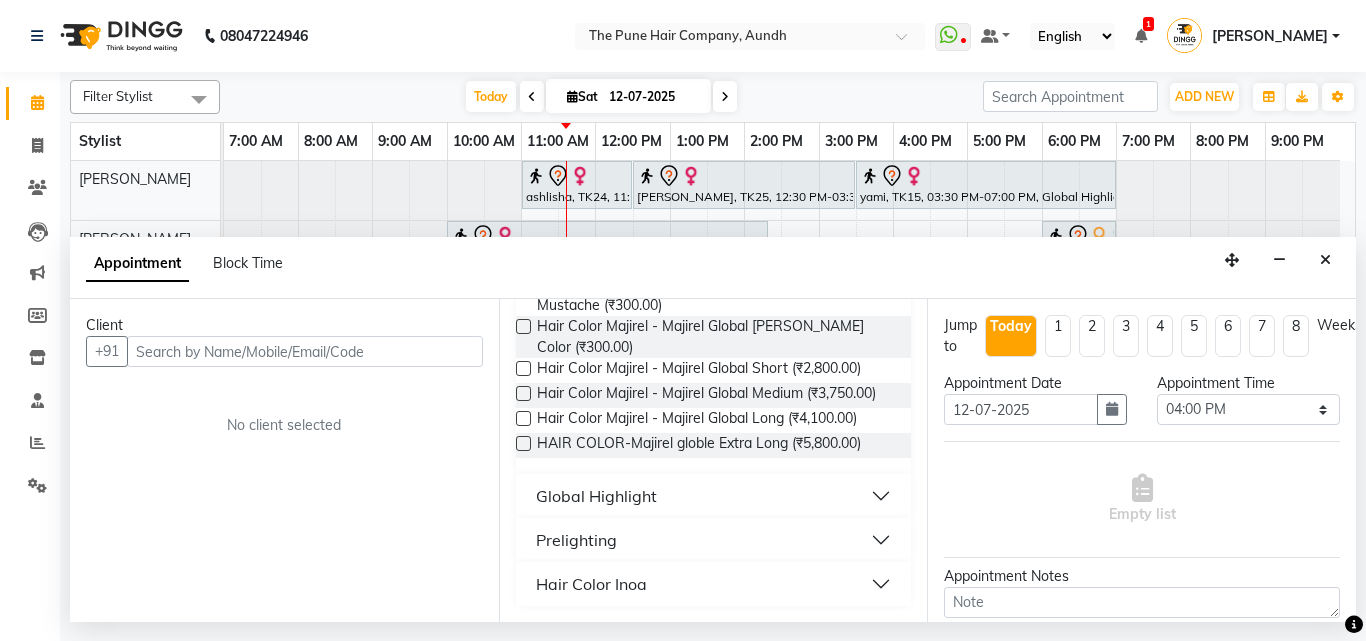 click on "Global Highlight" at bounding box center (596, 496) 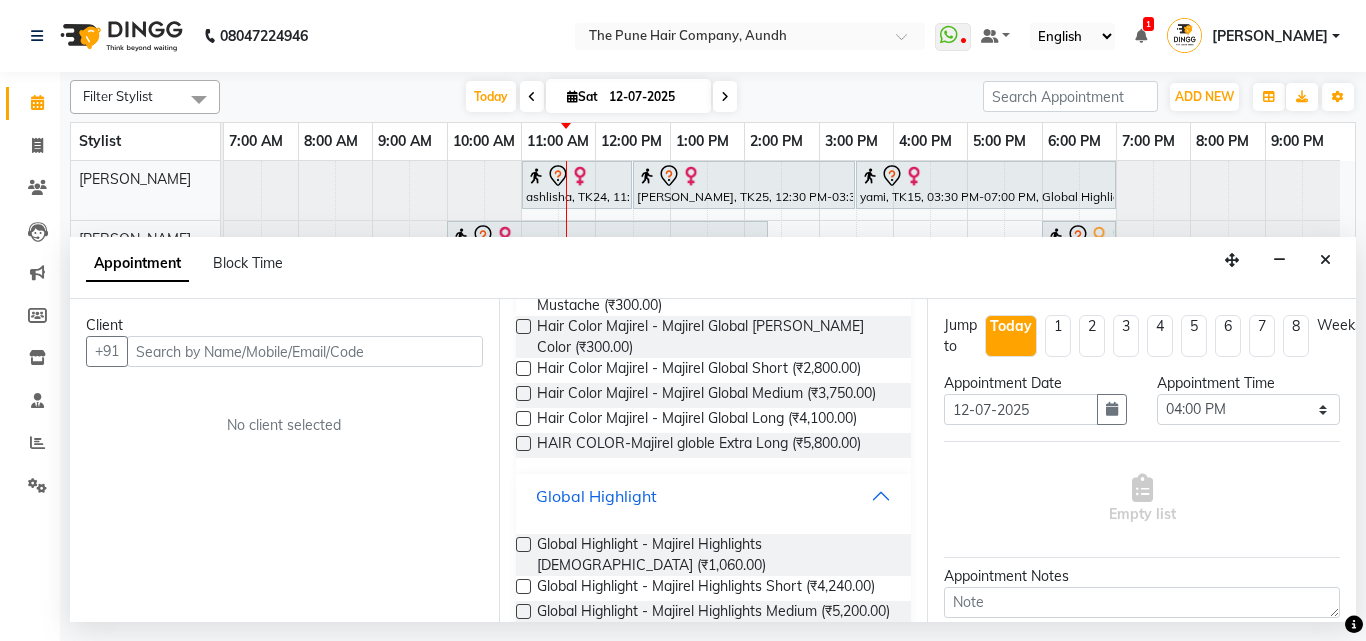 scroll, scrollTop: 308, scrollLeft: 0, axis: vertical 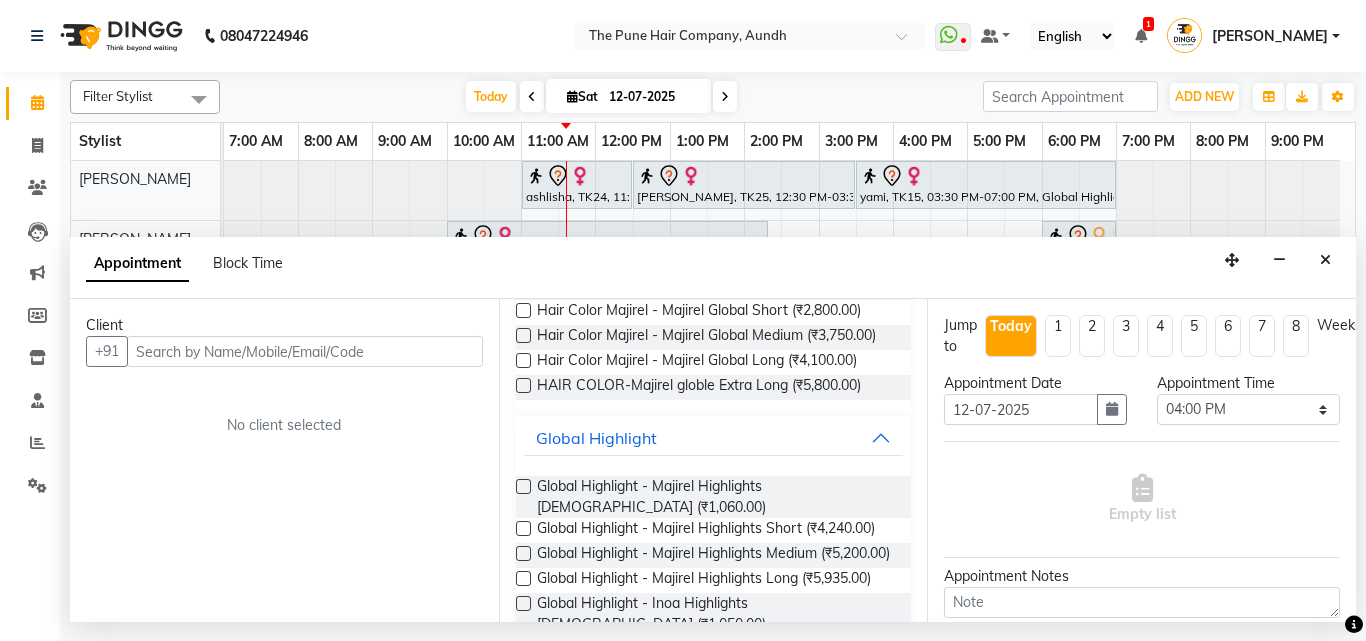 click at bounding box center [523, 553] 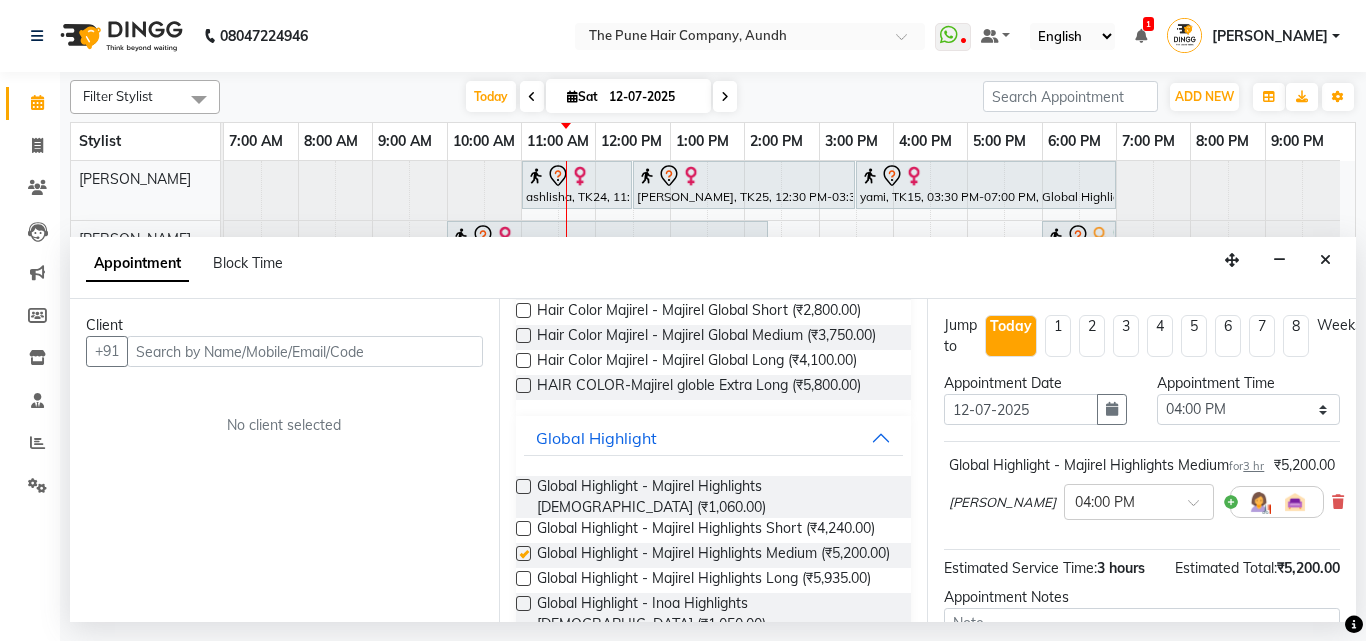 checkbox on "false" 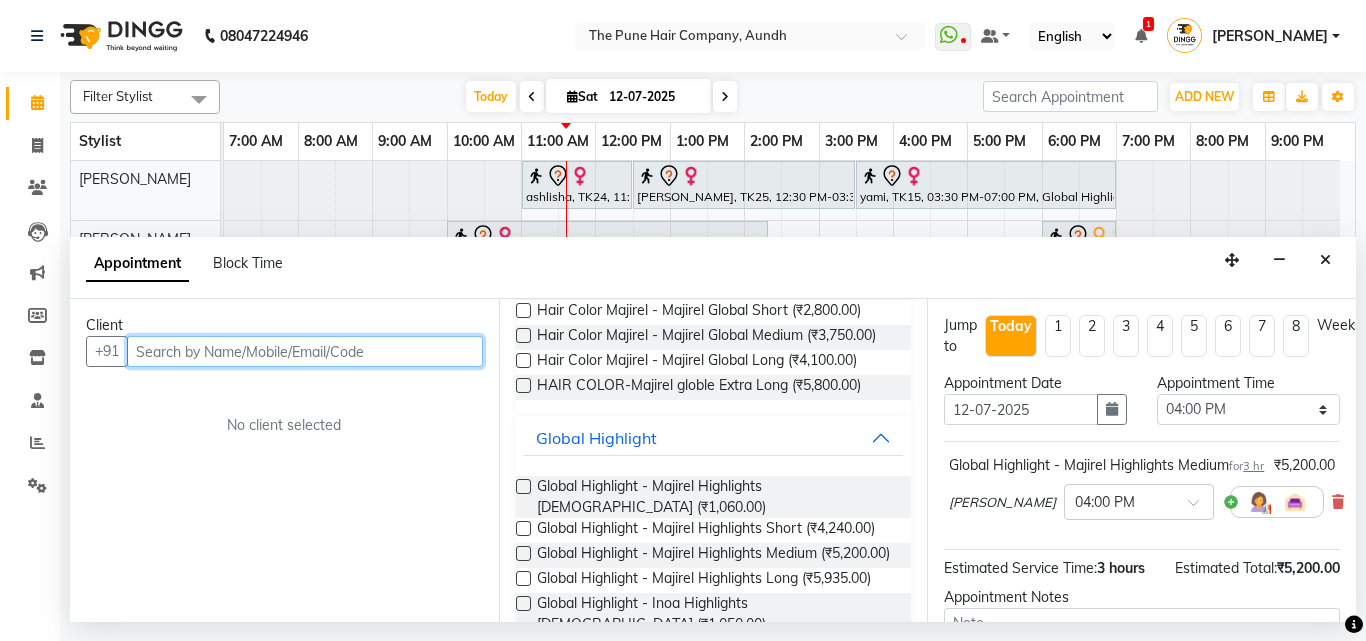 click at bounding box center [305, 351] 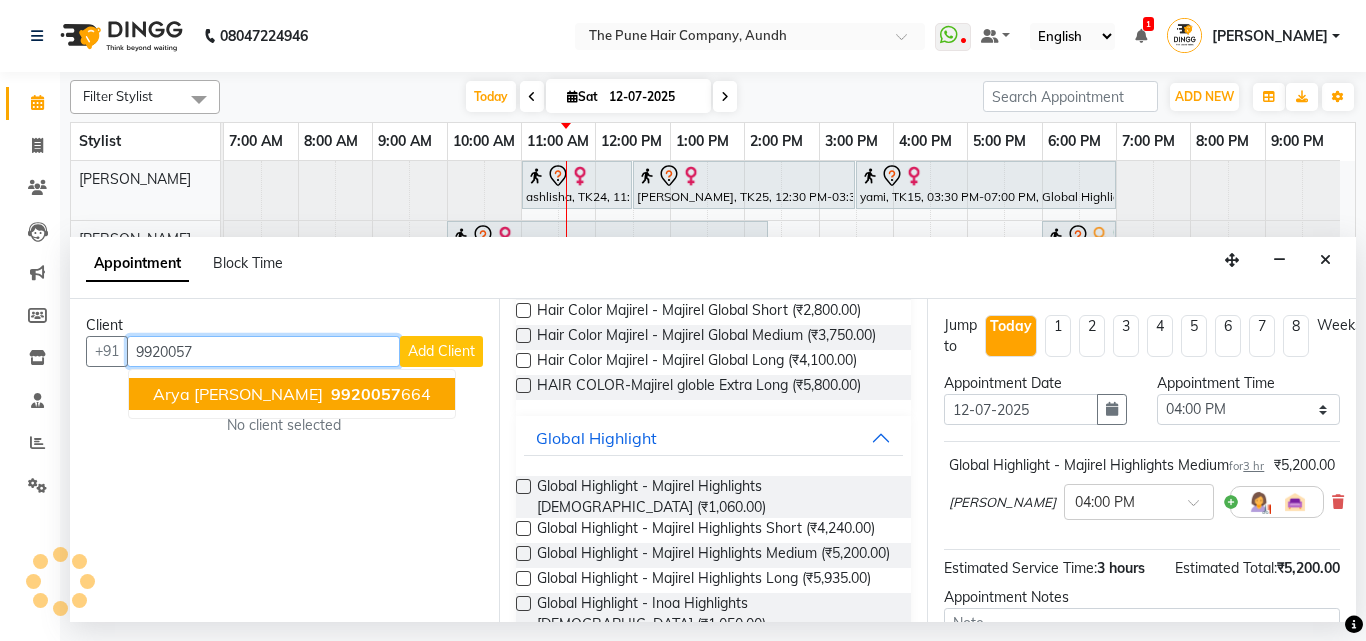 click on "arya surve   9920057 664" at bounding box center [292, 394] 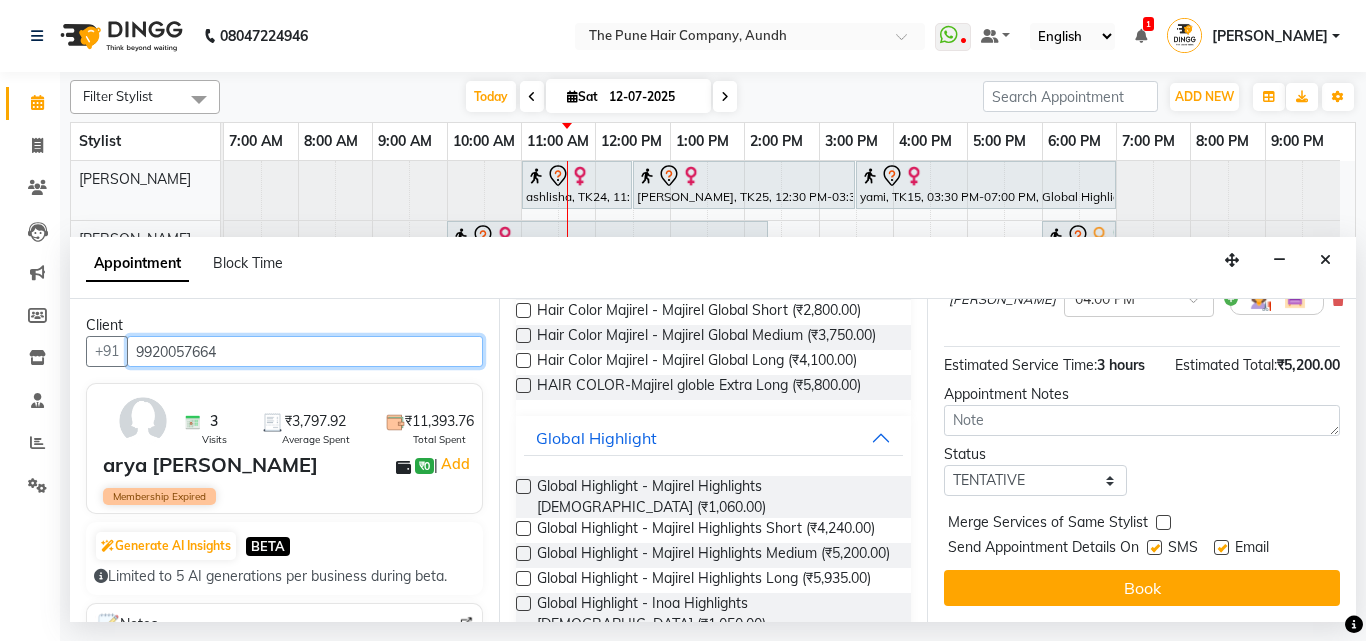 scroll, scrollTop: 260, scrollLeft: 0, axis: vertical 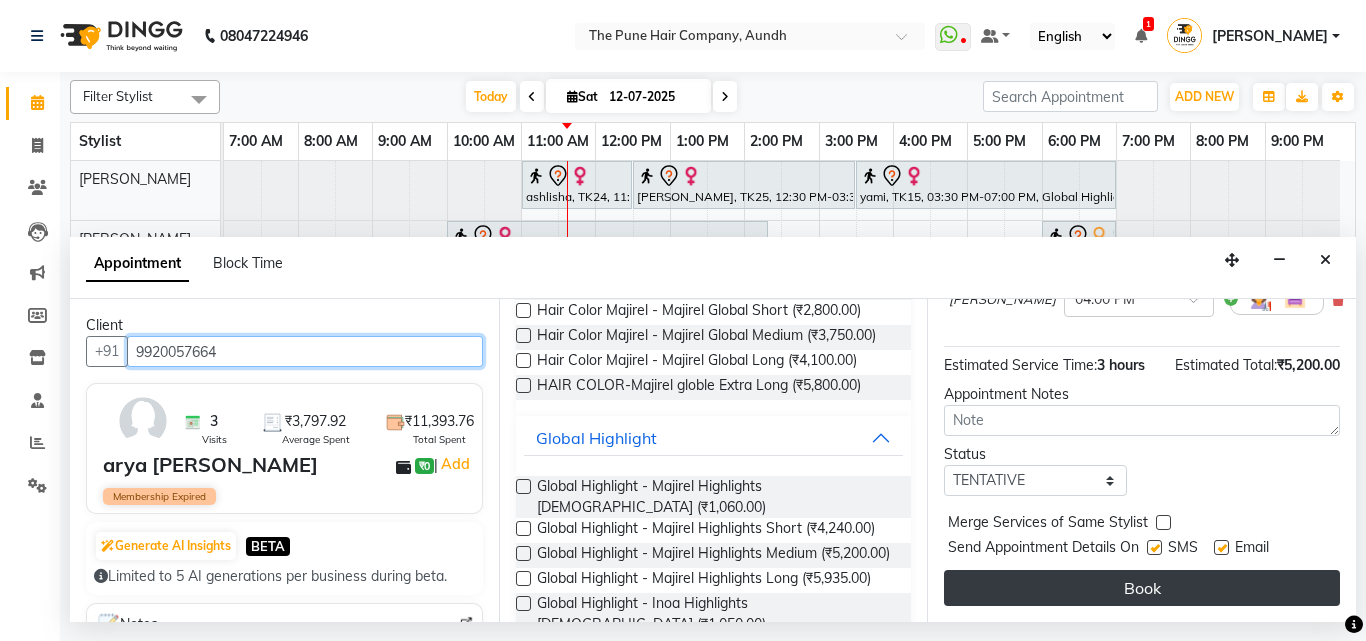 type on "9920057664" 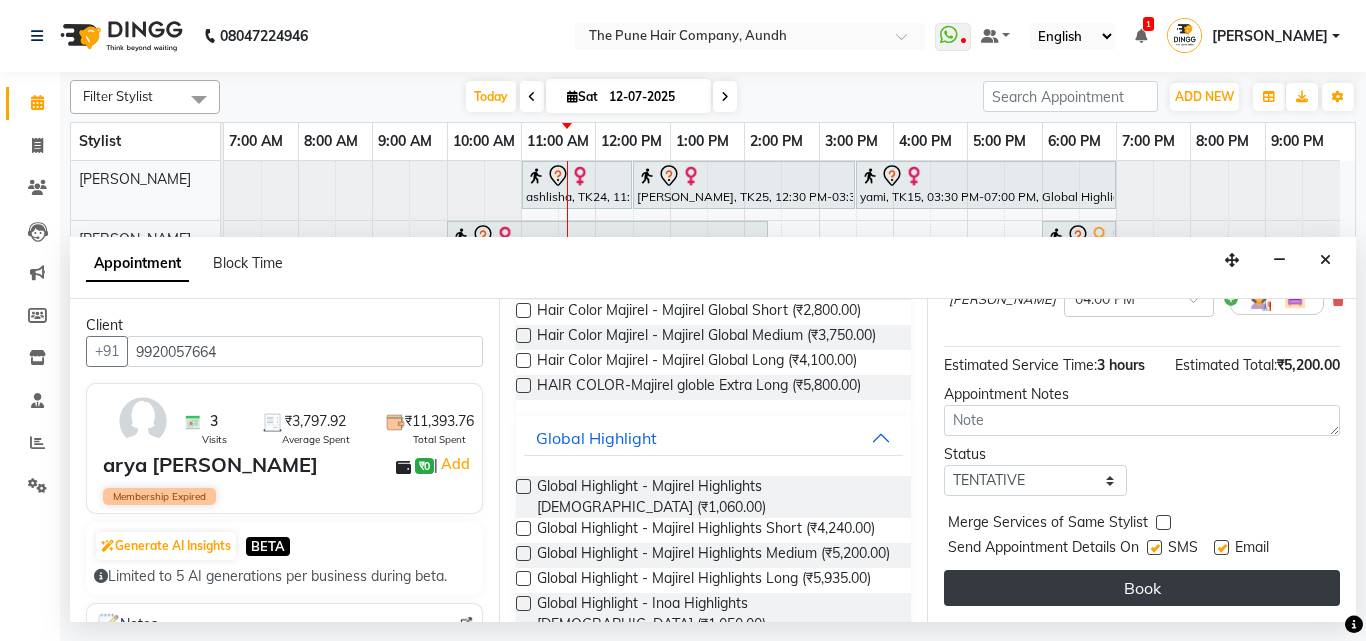 click on "Book" at bounding box center [1142, 588] 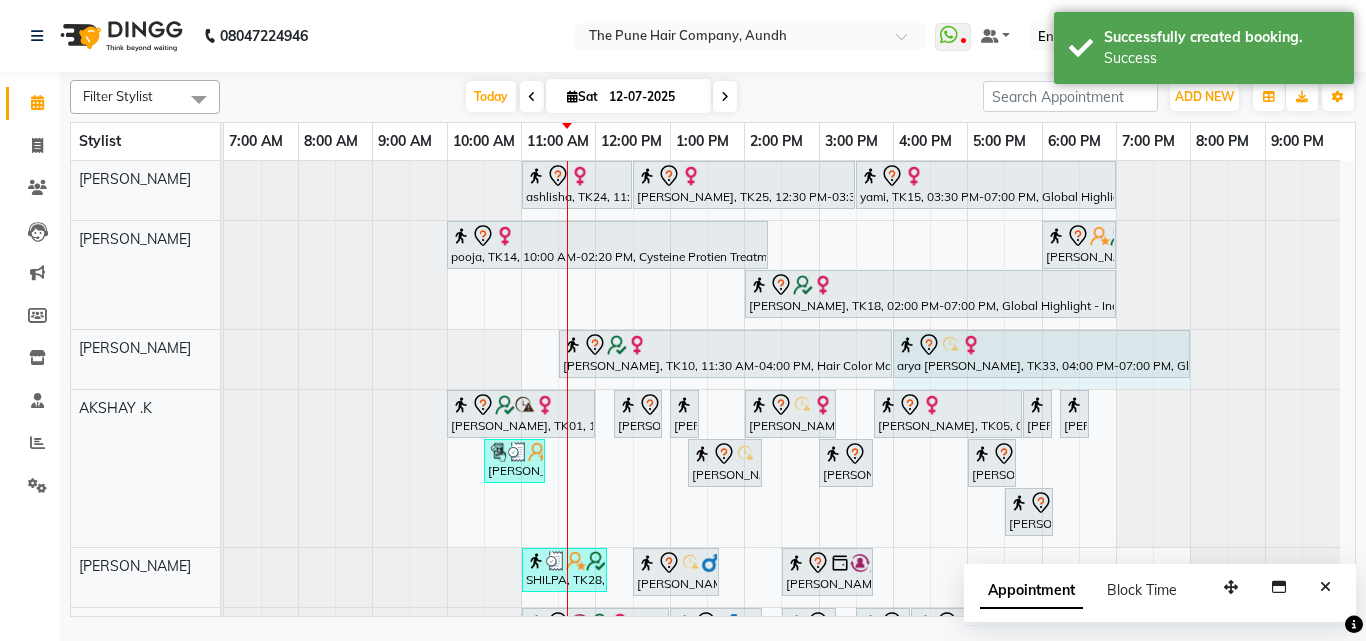 drag, startPoint x: 1112, startPoint y: 353, endPoint x: 1186, endPoint y: 350, distance: 74.06078 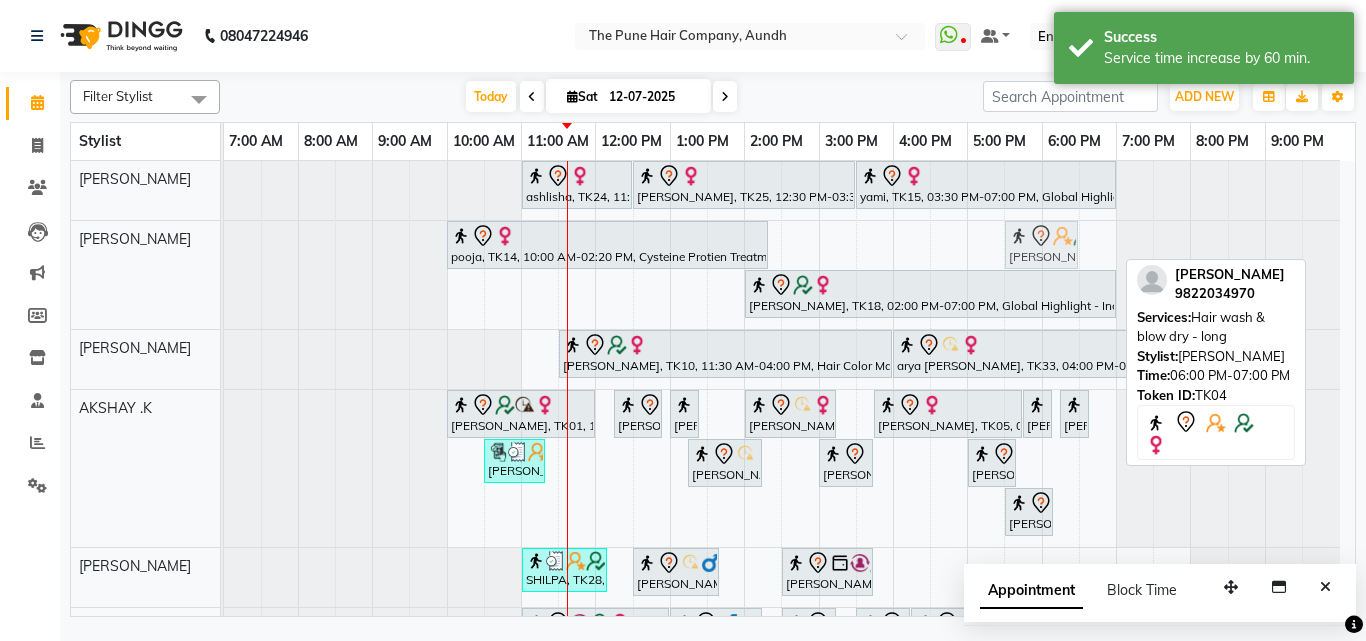 drag, startPoint x: 1062, startPoint y: 234, endPoint x: 1033, endPoint y: 242, distance: 30.083218 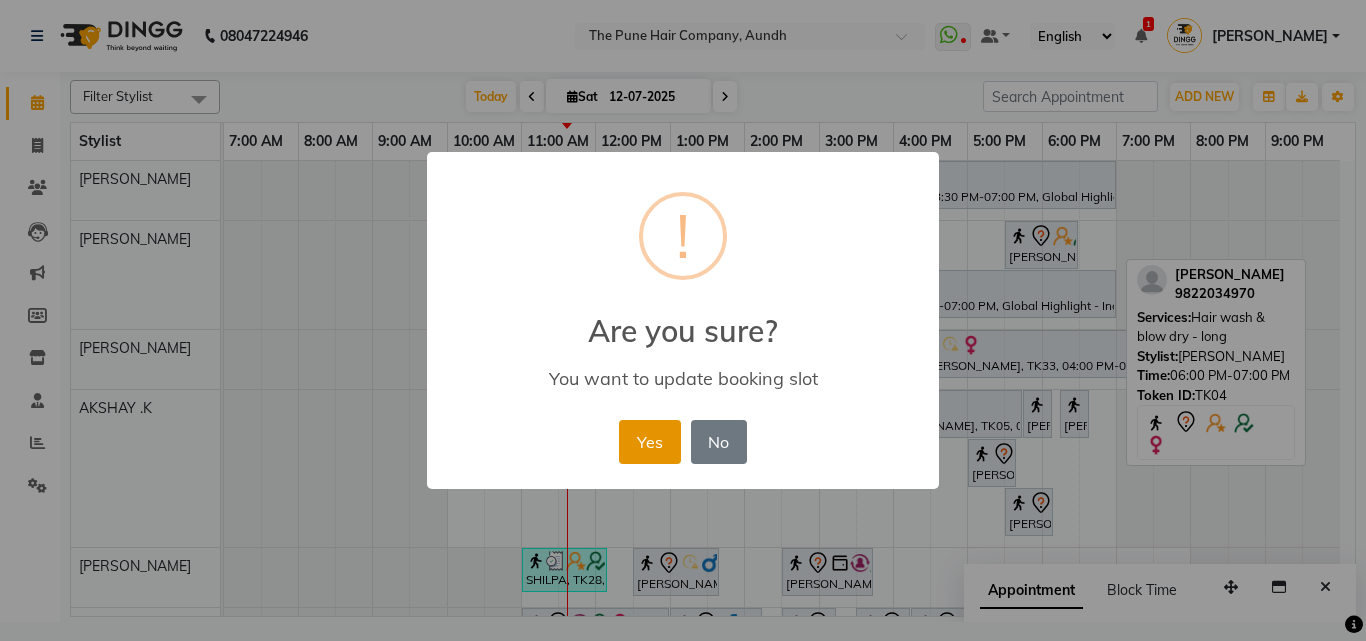 click on "Yes" at bounding box center [649, 442] 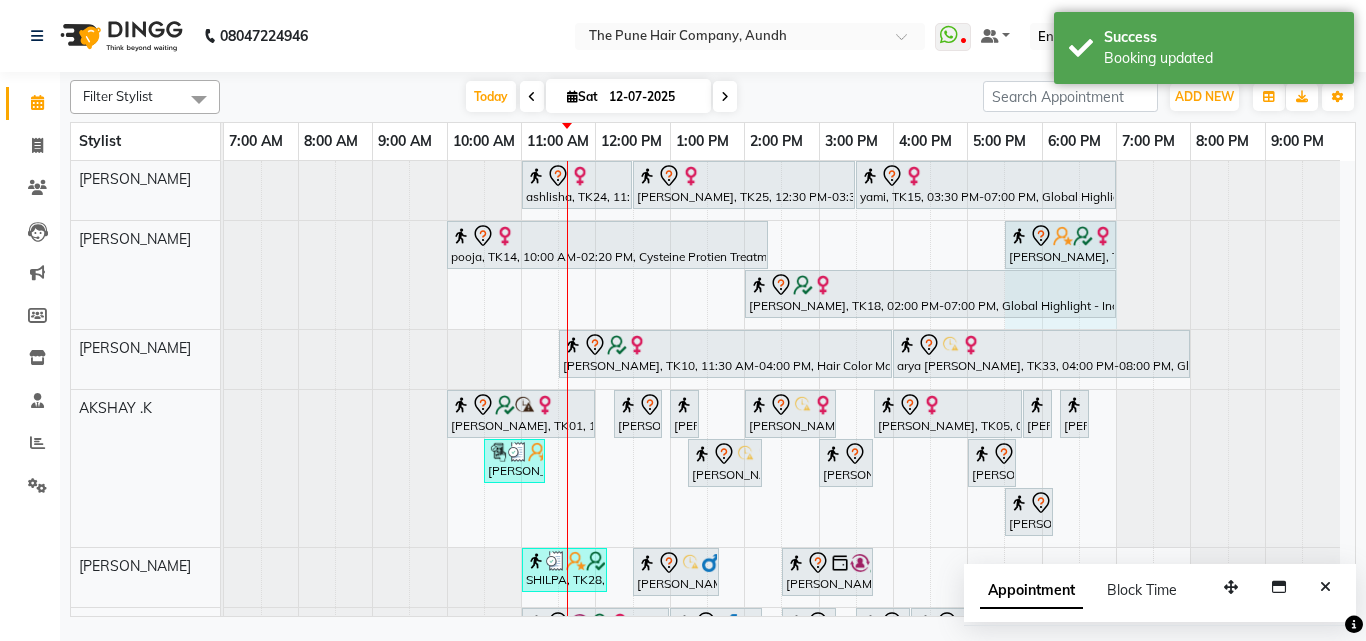 drag, startPoint x: 1075, startPoint y: 242, endPoint x: 1101, endPoint y: 245, distance: 26.172504 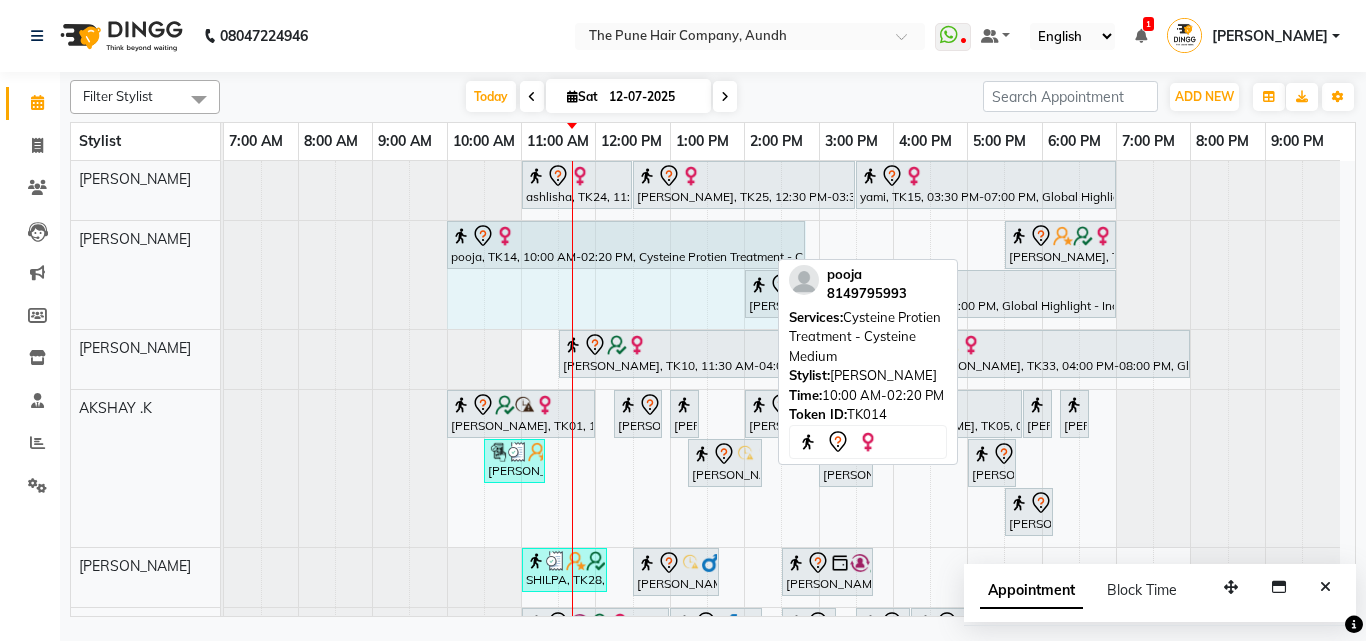 drag, startPoint x: 764, startPoint y: 241, endPoint x: 786, endPoint y: 240, distance: 22.022715 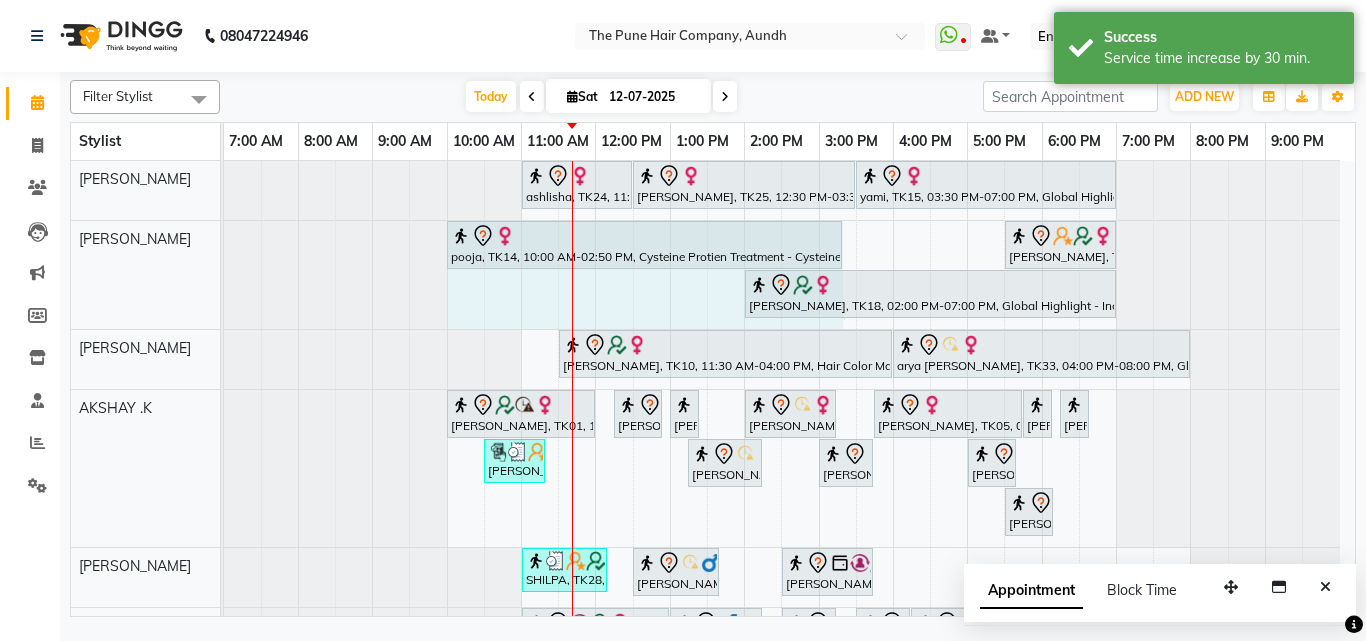 drag, startPoint x: 800, startPoint y: 244, endPoint x: 820, endPoint y: 244, distance: 20 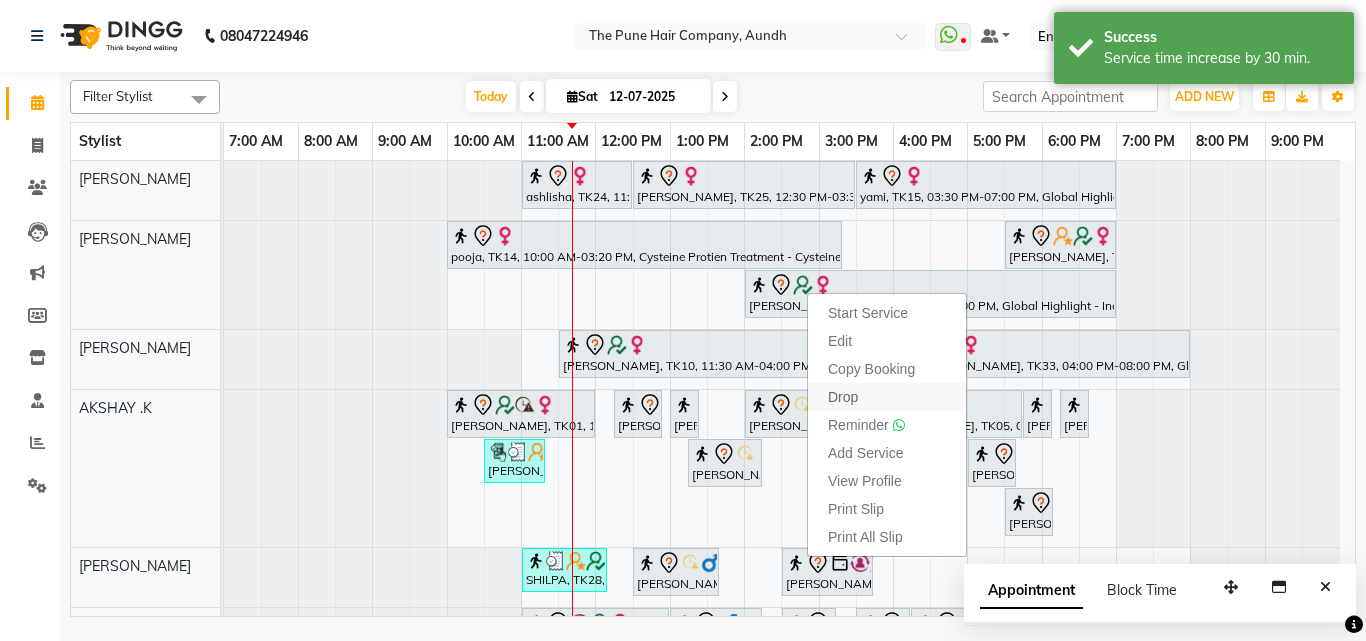 click on "Drop" at bounding box center (887, 397) 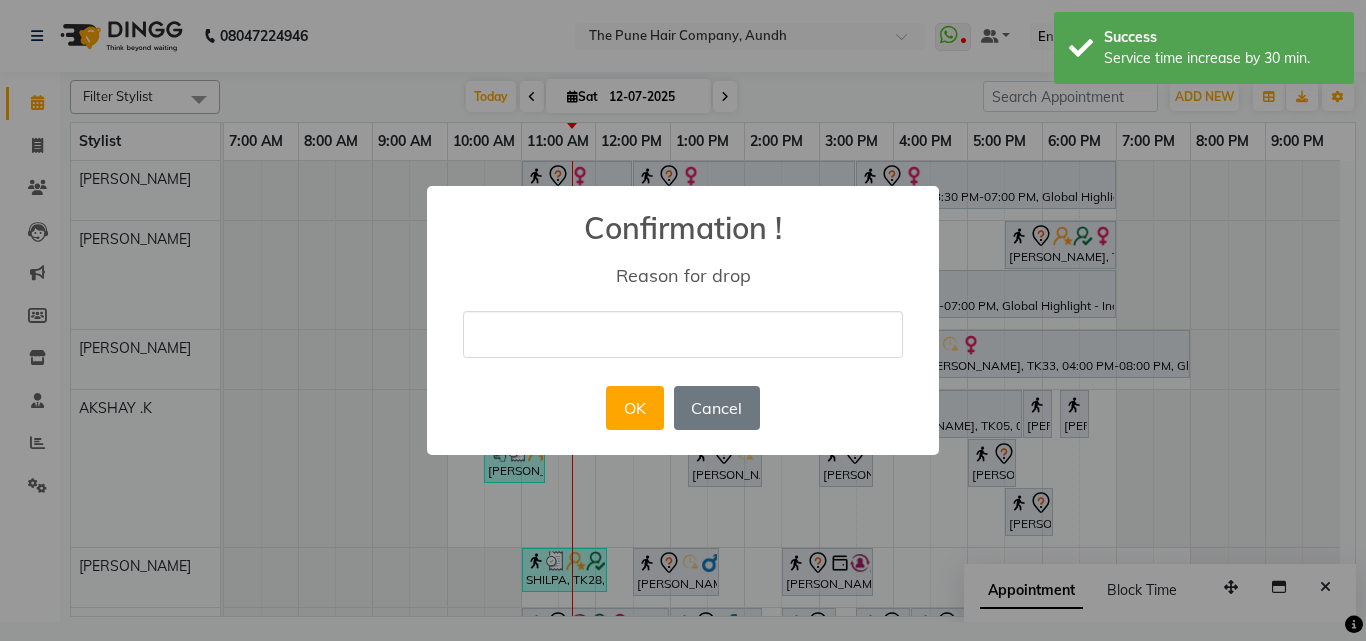 click at bounding box center (683, 334) 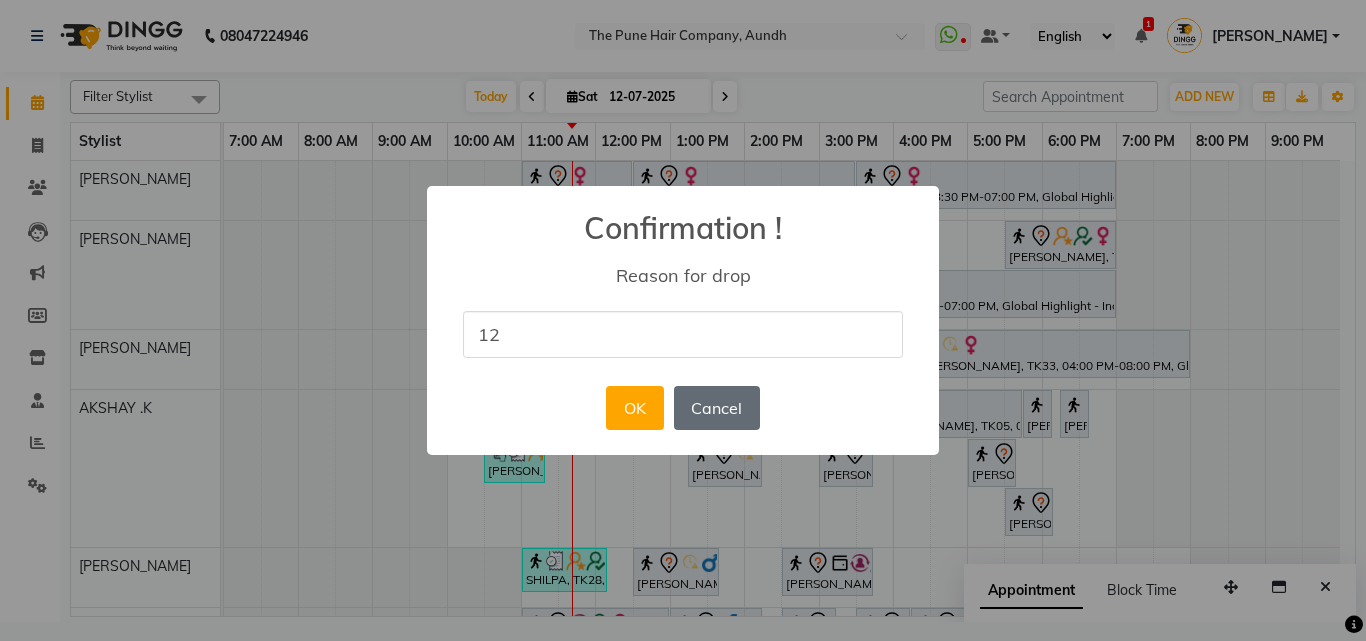 type on "123" 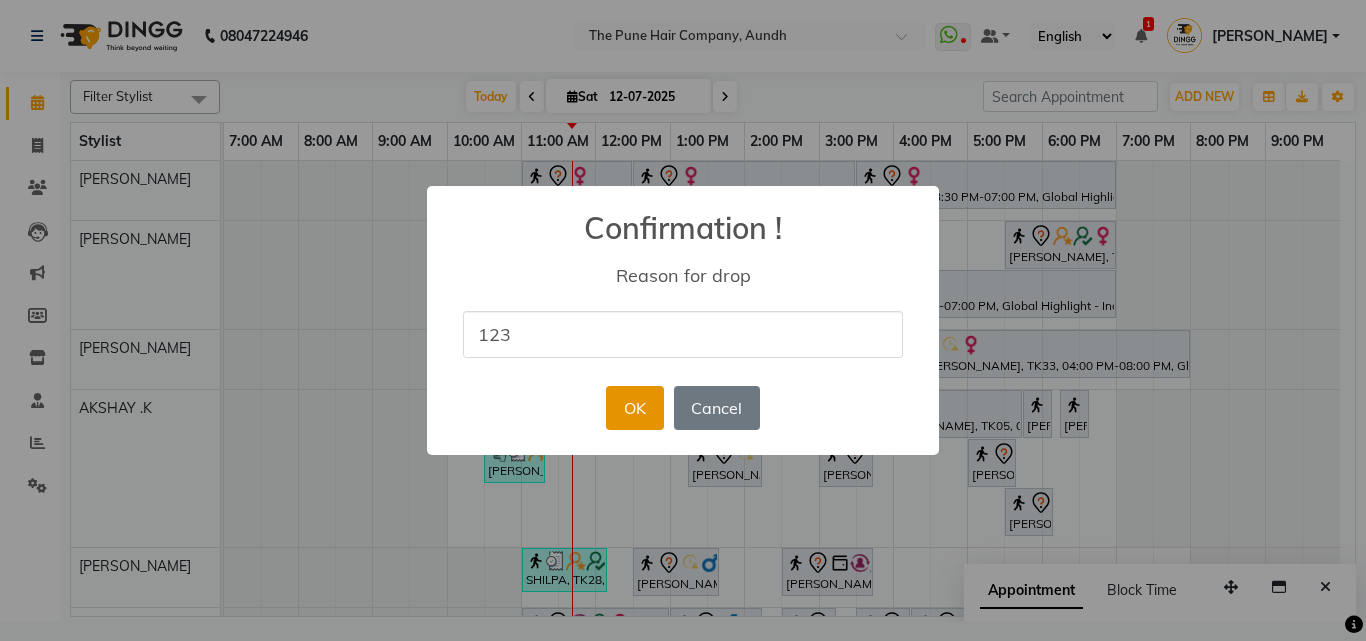 click on "OK" at bounding box center [634, 408] 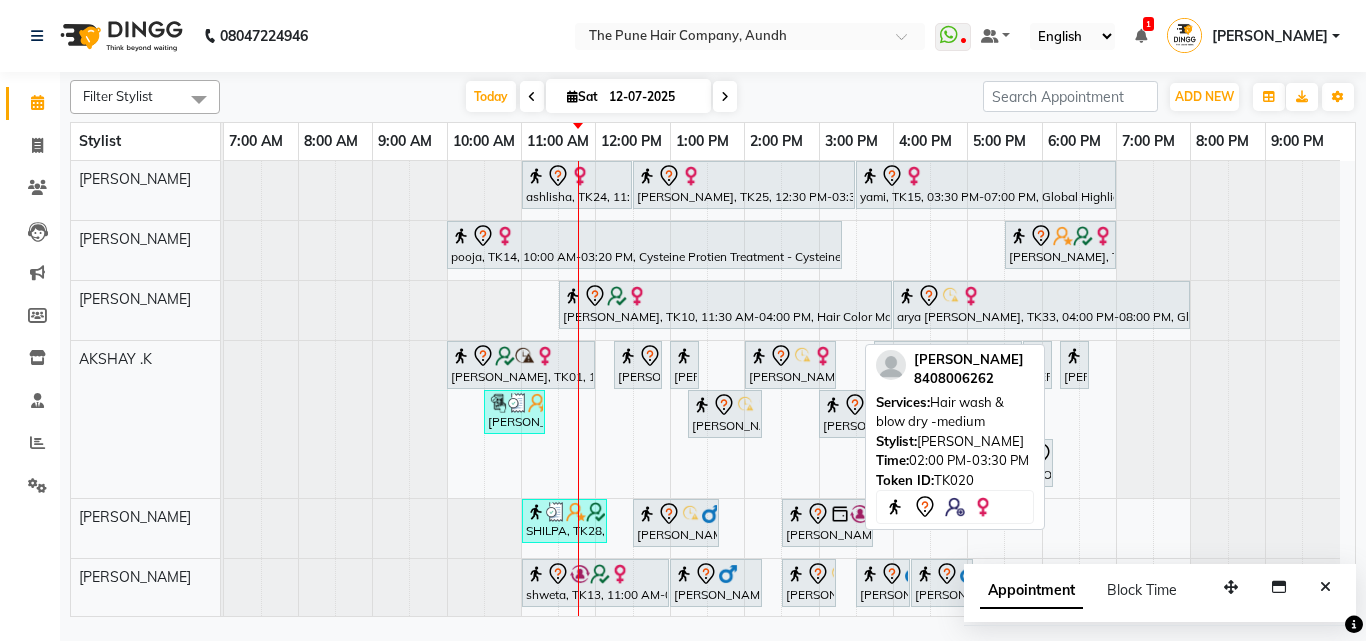 scroll, scrollTop: 600, scrollLeft: 0, axis: vertical 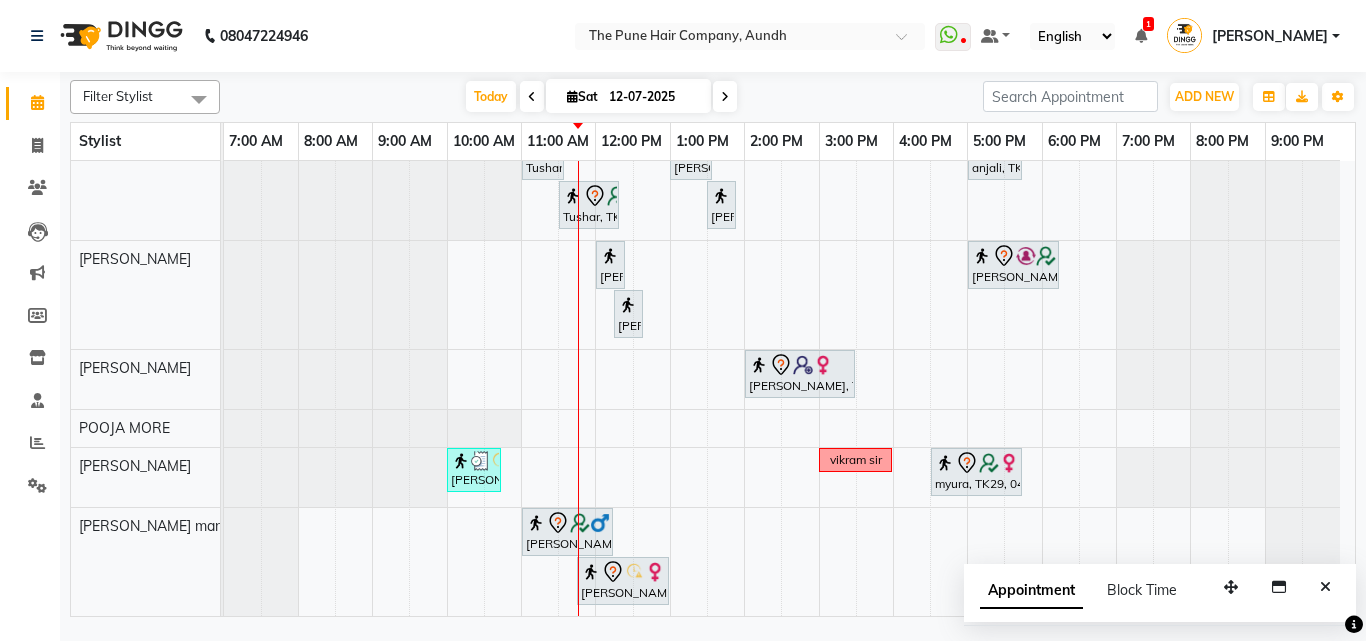 click on "ashlisha, TK24, 11:00 AM-12:30 PM, Cut Female ( Top Stylist )             juli jetha, TK25, 12:30 PM-03:30 PM, Global Highlight - Majirel Highlights Medium             yami, TK15, 03:30 PM-07:00 PM, Global Highlight - Majirel Highlights Long             pooja, TK14, 10:00 AM-03:20 PM, Cysteine Protien Treatment - Cysteine Medium             Anu Shewani, TK04, 05:30 PM-07:00 PM, Hair wash & blow dry - long             DIPTI, TK10, 11:30 AM-04:00 PM, Hair Color Majirel - Majirel Global Long             arya surve, TK33, 04:00 PM-08:00 PM, Global Highlight - Majirel Highlights Medium             samiksha, TK01, 10:00 AM-12:00 PM, Hair Color Inoa - Inoa Touchup 2 Inch             Nancy, TK08, 12:15 PM-12:55 PM, Cut male (Expert)             Nancy, TK08, 01:00 PM-01:20 PM,  Beard Crafting             Smita, TK09, 02:00 PM-03:15 PM, Cut Female (Expert)             vanita, TK05, 03:45 PM-05:45 PM, Global Color - Inoa Global Medium             Gaurav Pathak, TK21, 05:45 PM-06:05 PM,  Beard Crafting" at bounding box center (789, 71) 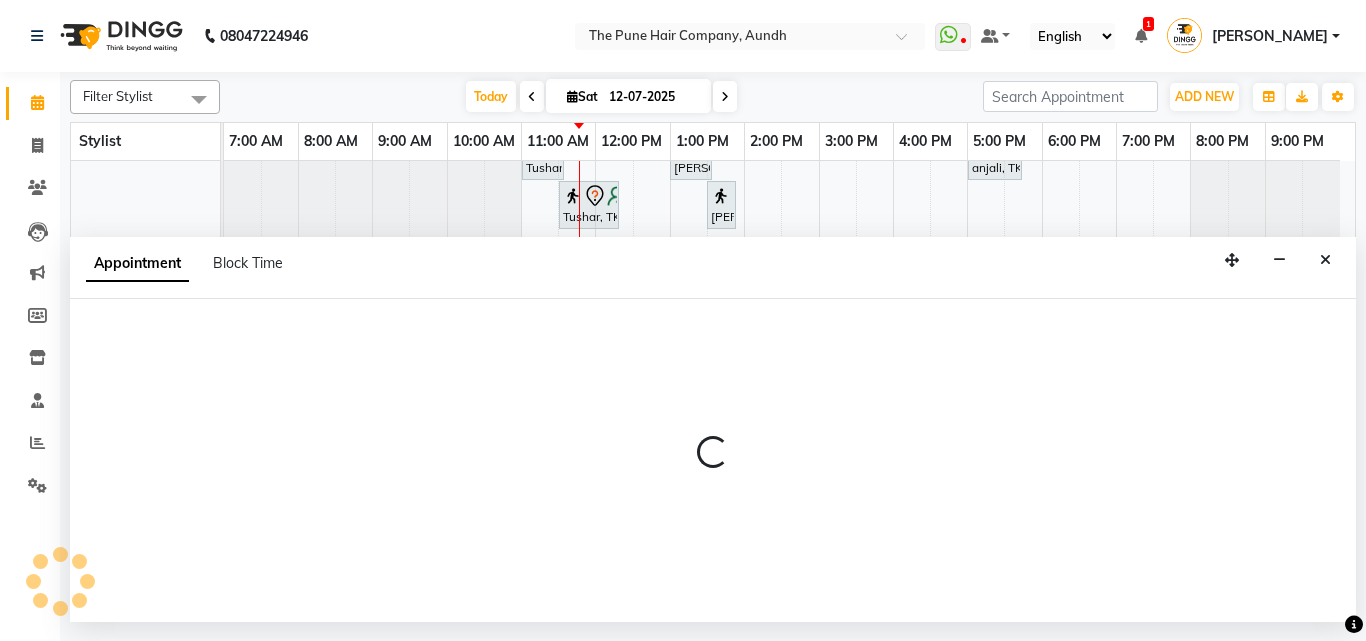 select on "49798" 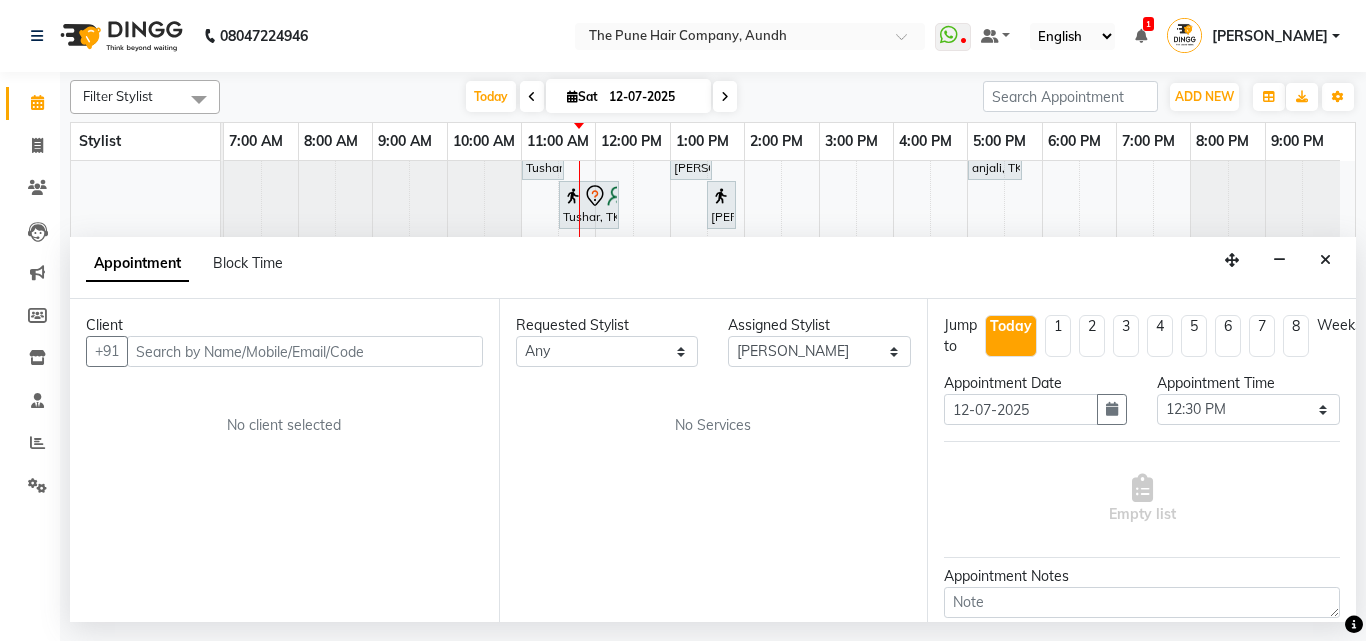 click on "Requested Stylist Any Akash both AKSHAY .K harshal gaikwad kaif shaikh LAKKHAN SHINDE Nagesh Jadhav Nitish Desai  Pavan mane POOJA MORE Prasad Adhav  Prathmesh powar Shweta gotur Sonal saindane swapnil sonavane Assigned Stylist Select Akash both AKSHAY .K harshal gaikwad kaif shaikh LAKKHAN SHINDE Nagesh Jadhav Nitish Desai  Pavan mane POOJA MORE Prasad Adhav  Prathmesh powar Shweta gotur Sonal saindane swapnil sonavane No Services" at bounding box center [713, 460] 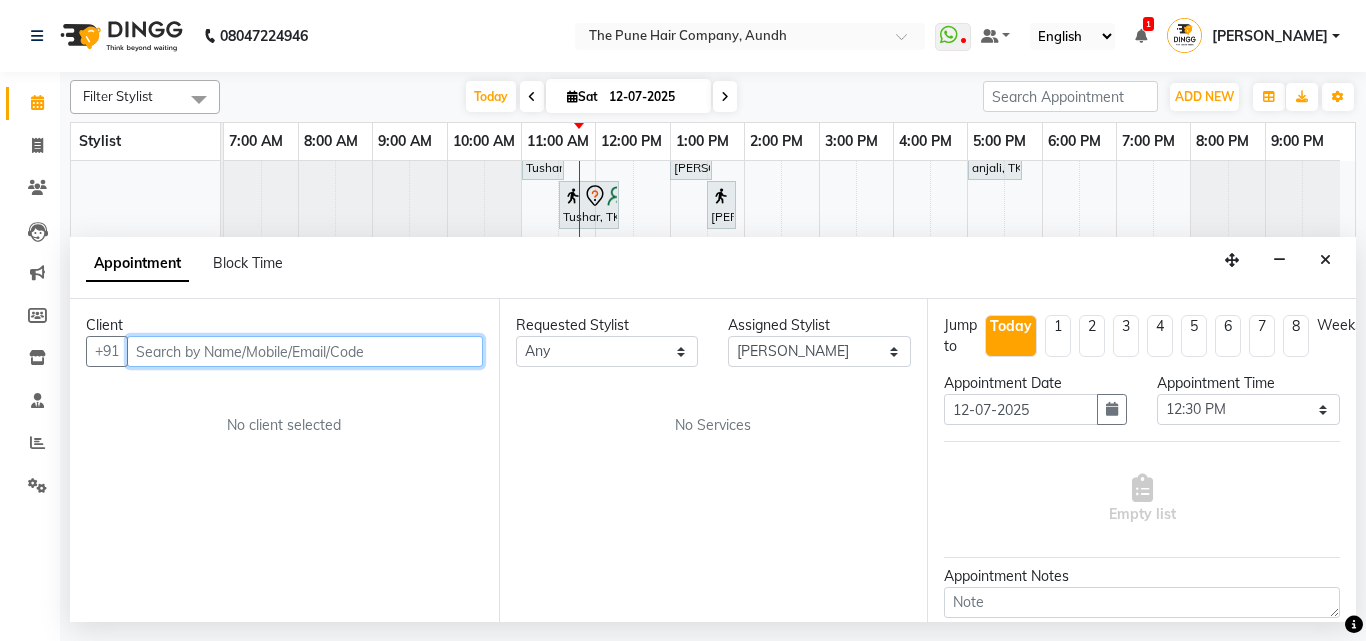 click at bounding box center (305, 351) 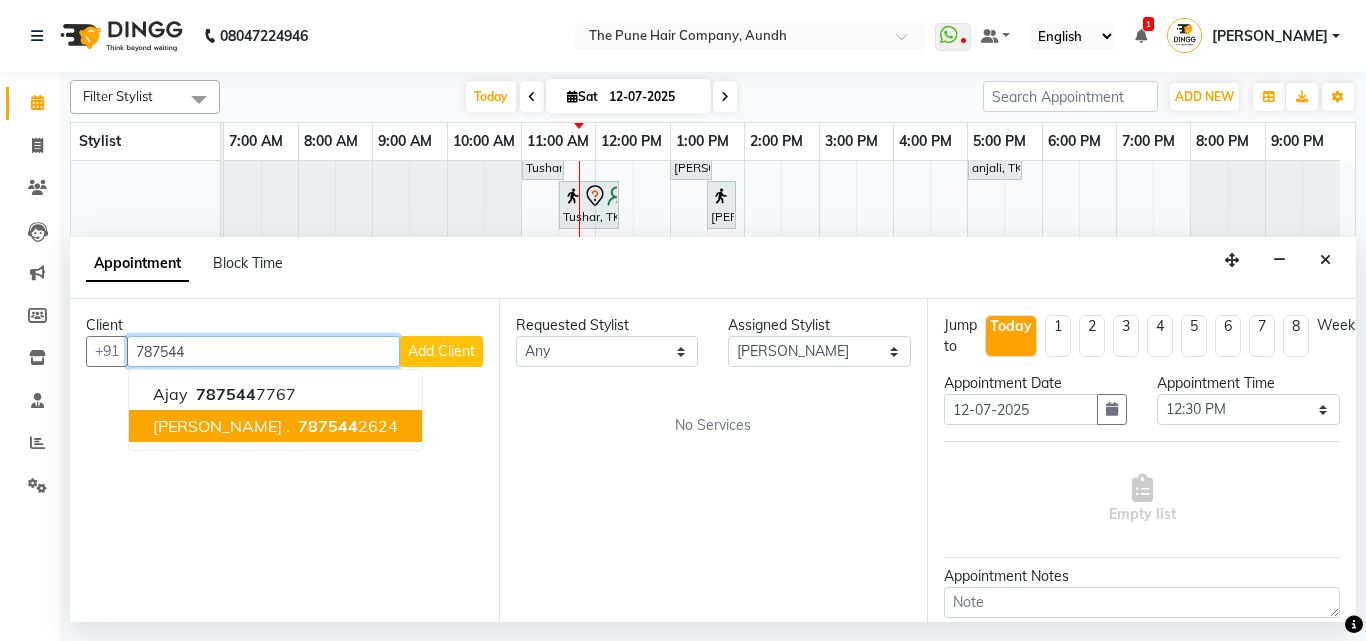 click on "787544 2624" at bounding box center [346, 426] 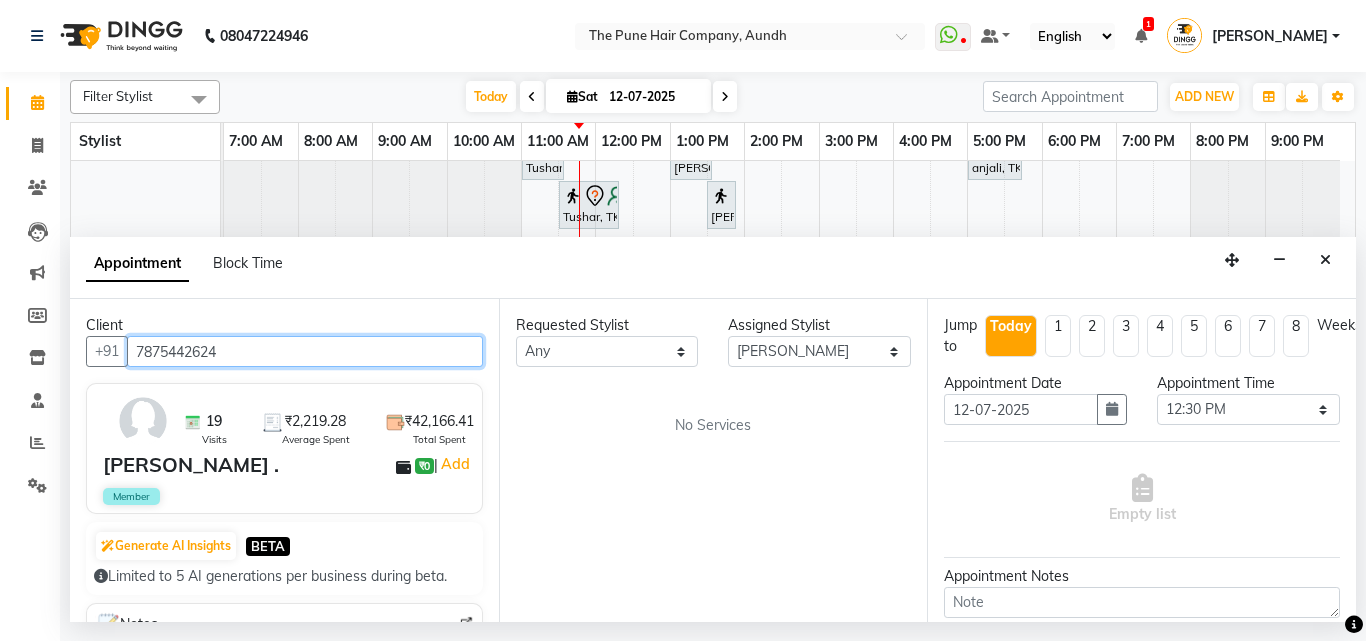 type on "7875442624" 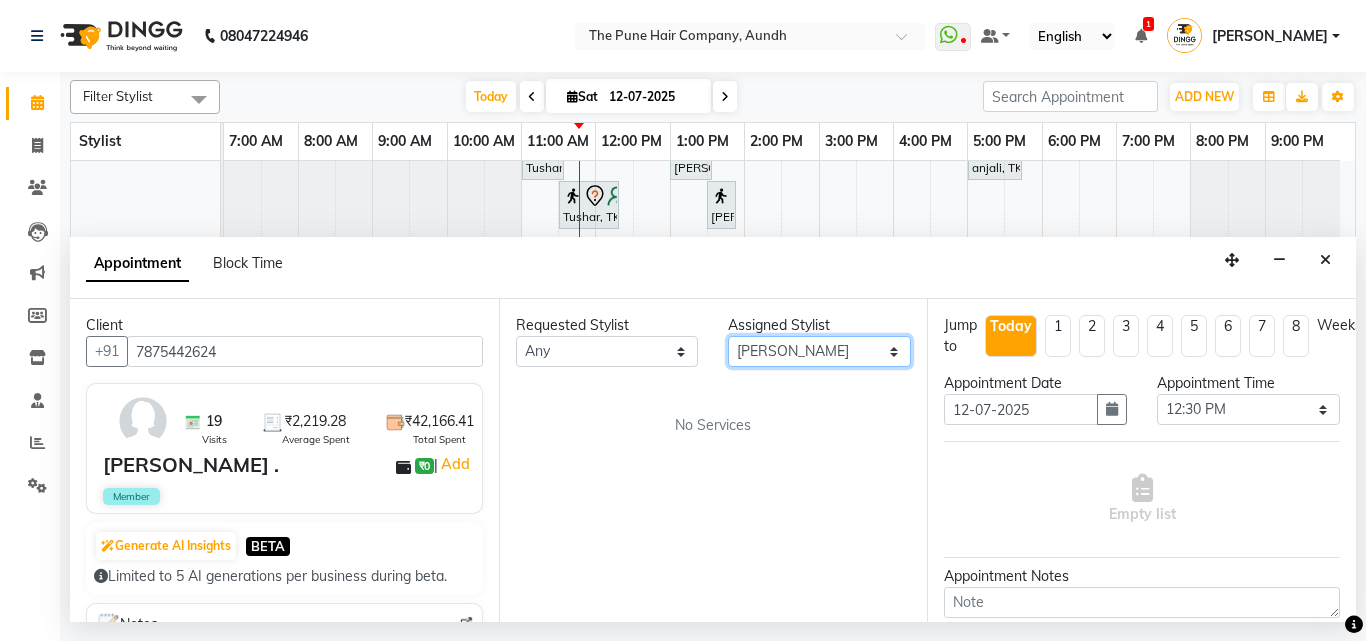 click on "Select Akash both AKSHAY .K harshal gaikwad kaif shaikh LAKKHAN SHINDE Nagesh Jadhav Nitish Desai  Pavan mane POOJA MORE Prasad Adhav  Prathmesh powar Shweta gotur Sonal saindane swapnil sonavane" at bounding box center [819, 351] 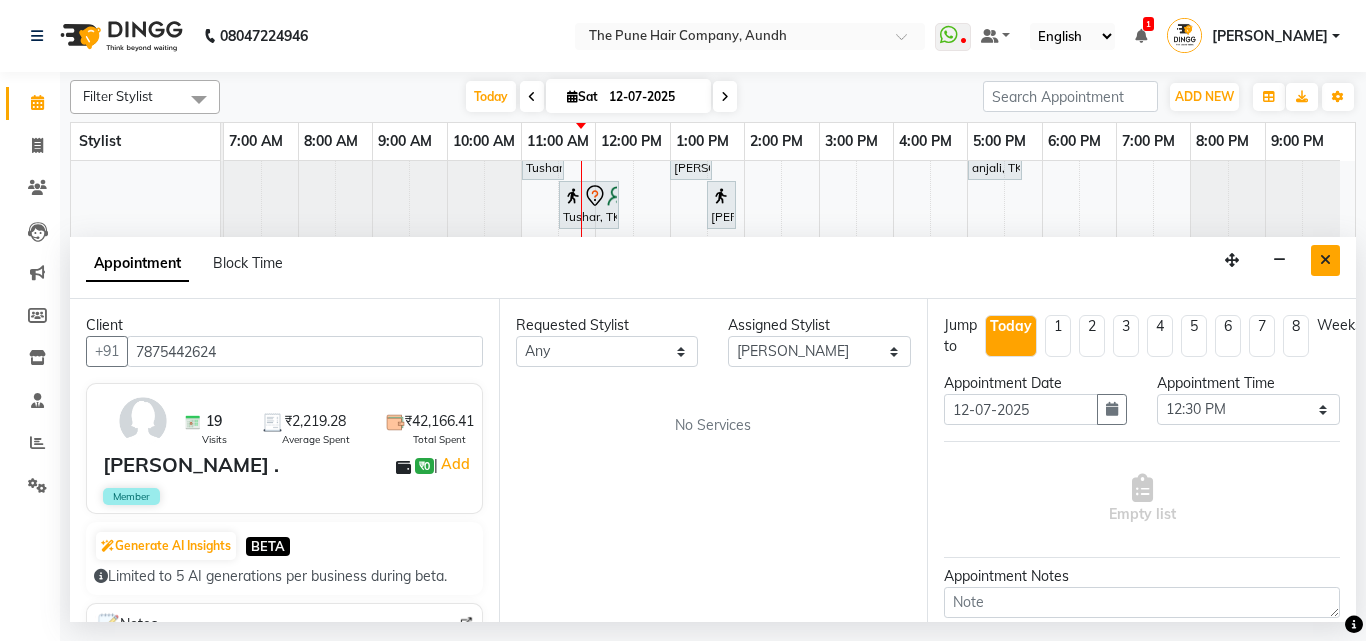 click at bounding box center [1325, 260] 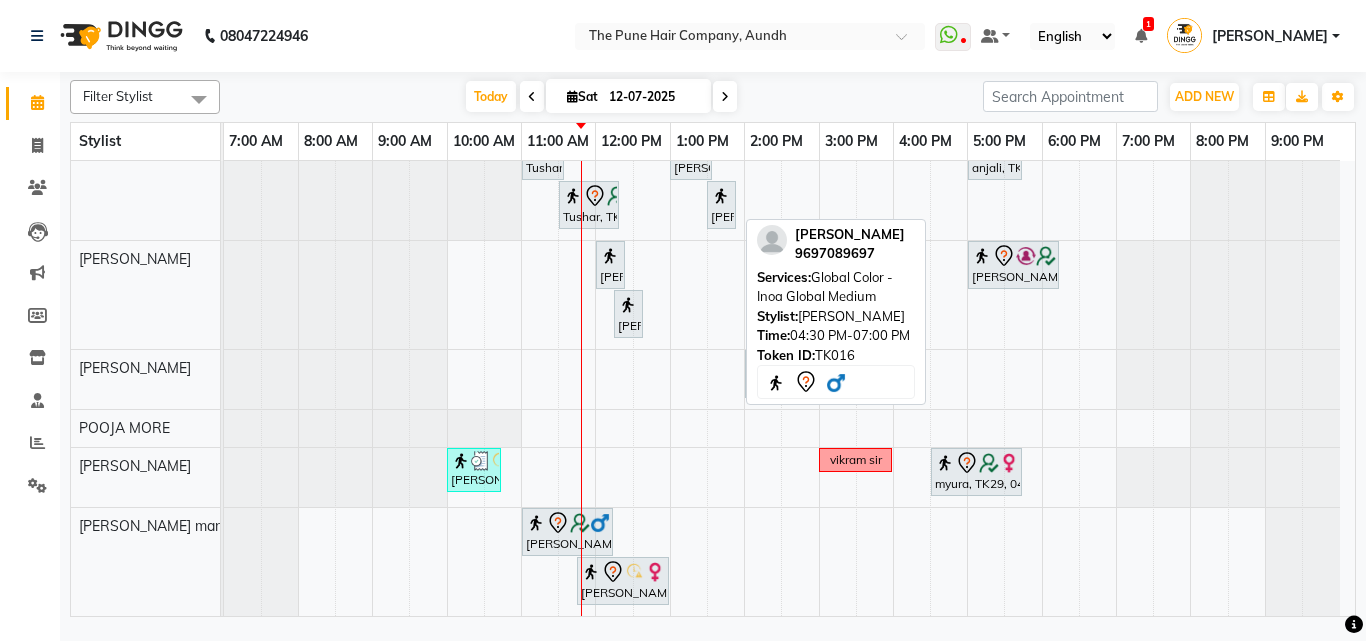 scroll, scrollTop: 195, scrollLeft: 0, axis: vertical 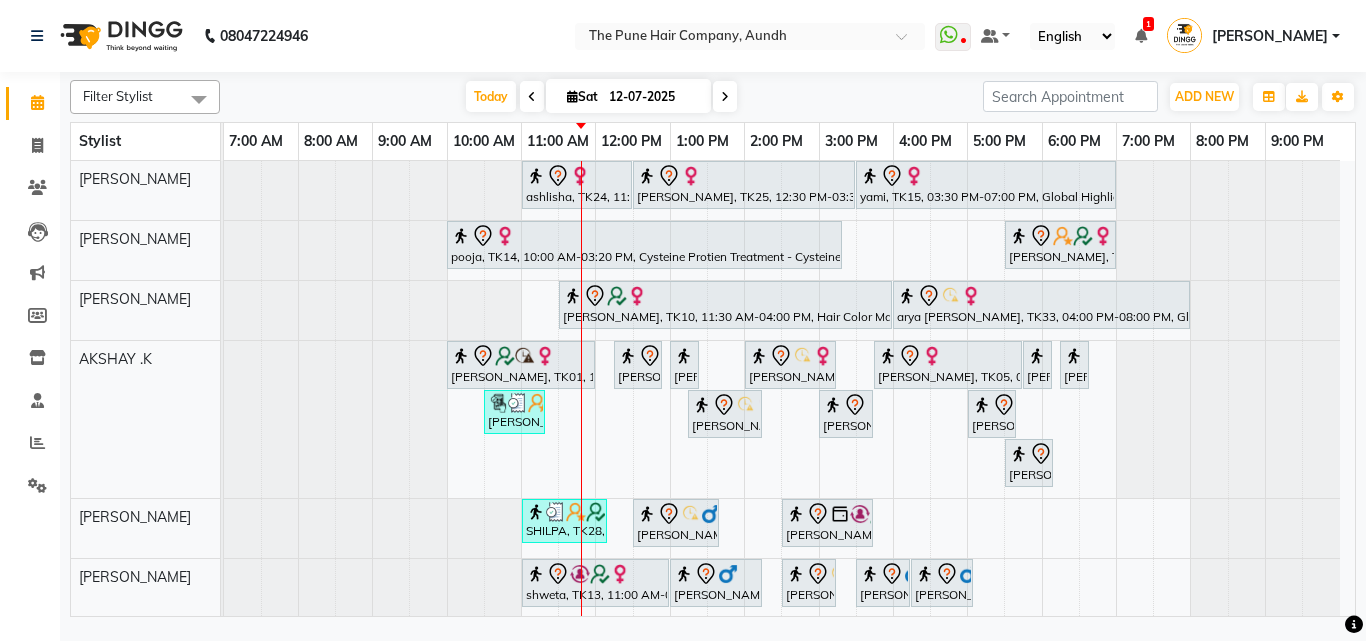 click at bounding box center [725, 96] 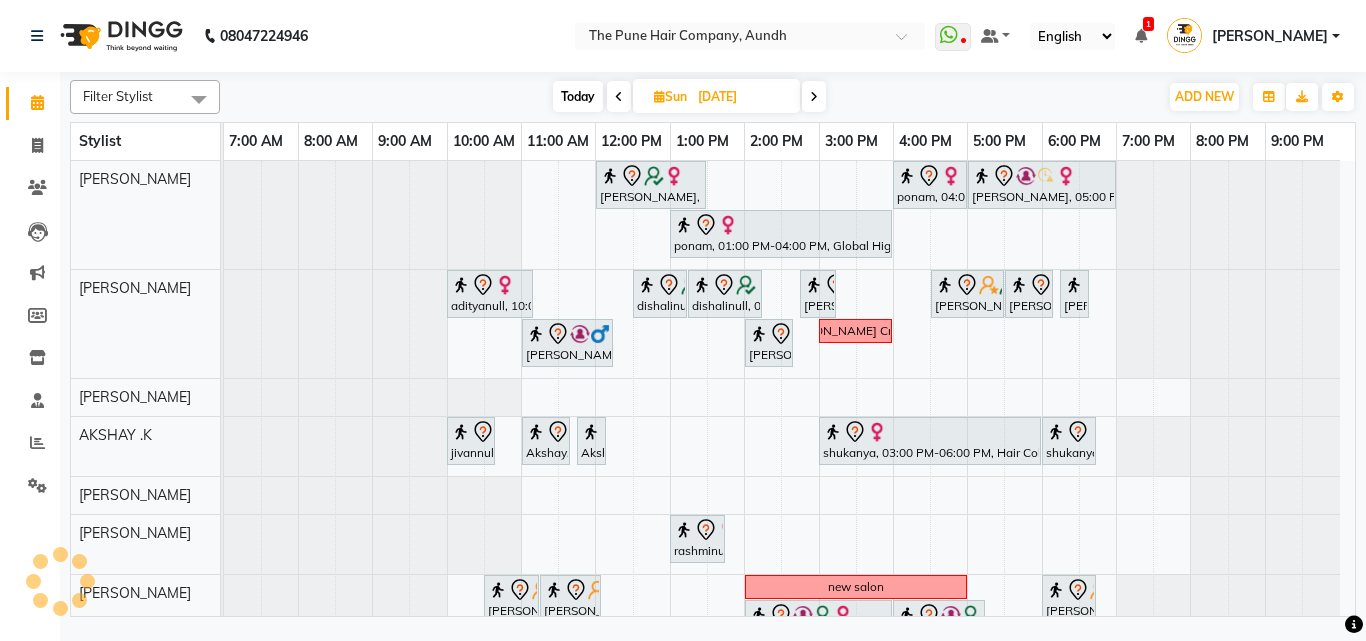 click on "Today" at bounding box center (578, 96) 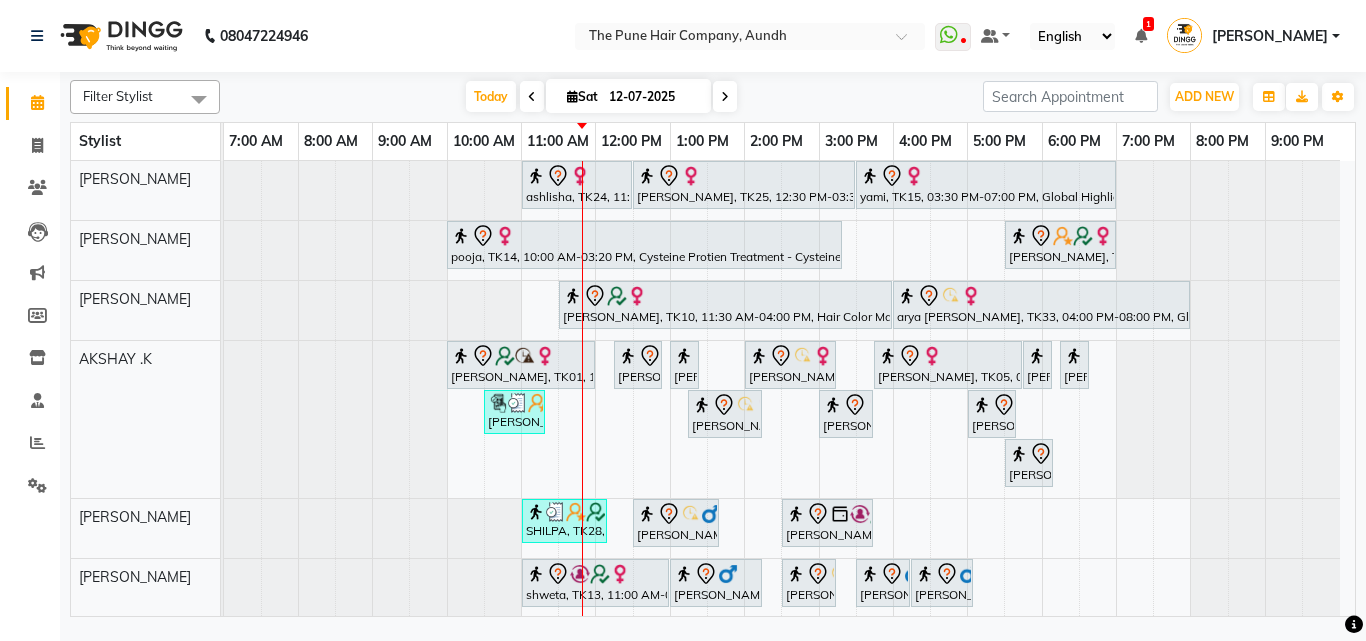 drag, startPoint x: 894, startPoint y: 92, endPoint x: 907, endPoint y: 90, distance: 13.152946 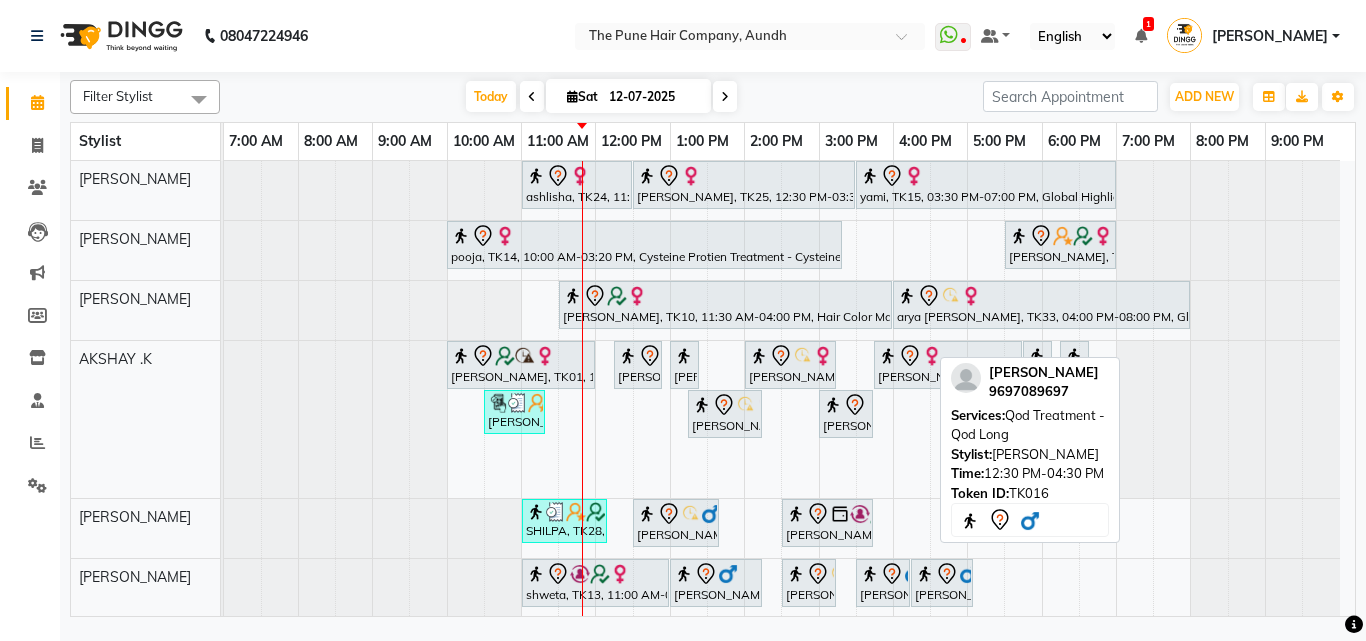 scroll, scrollTop: 300, scrollLeft: 0, axis: vertical 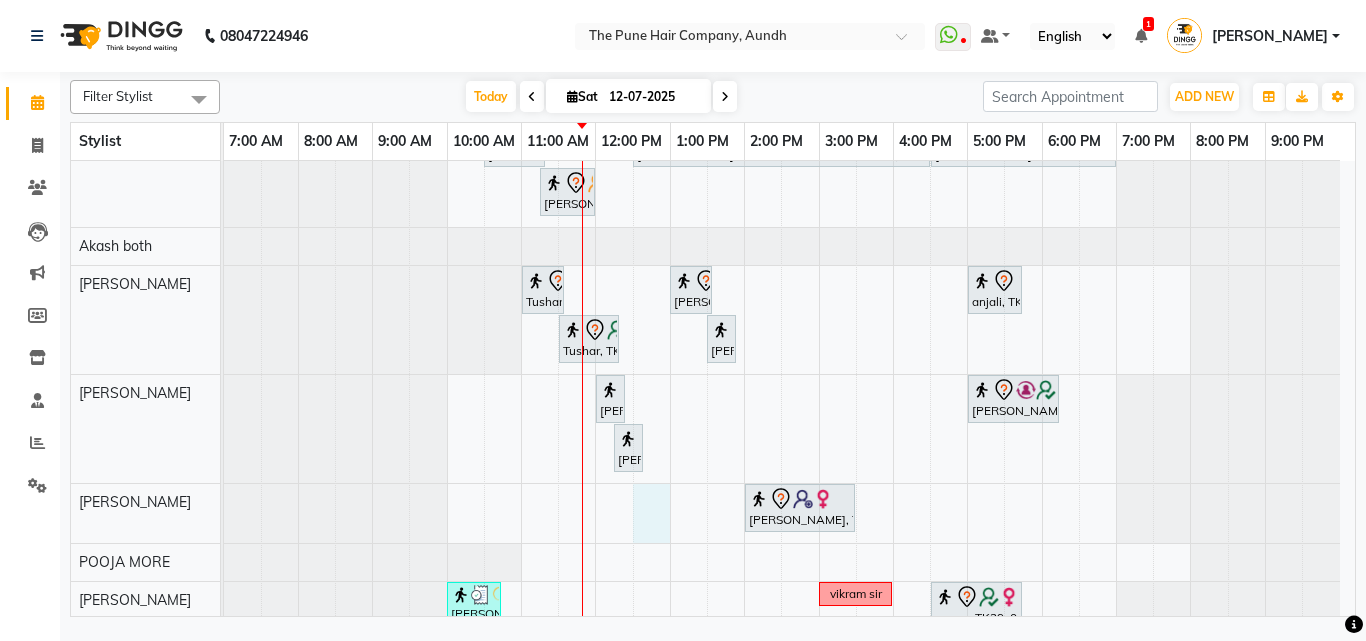 click on "ashlisha, TK24, 11:00 AM-12:30 PM, Cut Female ( Top Stylist )             juli jetha, TK25, 12:30 PM-03:30 PM, Global Highlight - Majirel Highlights Medium             yami, TK15, 03:30 PM-07:00 PM, Global Highlight - Majirel Highlights Long             pooja, TK14, 10:00 AM-03:20 PM, Cysteine Protien Treatment - Cysteine Medium             Anu Shewani, TK04, 05:30 PM-07:00 PM, Hair wash & blow dry - long             DIPTI, TK10, 11:30 AM-04:00 PM, Hair Color Majirel - Majirel Global Long             arya surve, TK33, 04:00 PM-08:00 PM, Global Highlight - Majirel Highlights Medium             samiksha, TK01, 10:00 AM-12:00 PM, Hair Color Inoa - Inoa Touchup 2 Inch             Nancy, TK08, 12:15 PM-12:55 PM, Cut male (Expert)             Nancy, TK08, 01:00 PM-01:20 PM,  Beard Crafting             Smita, TK09, 02:00 PM-03:15 PM, Cut Female (Expert)             vanita, TK05, 03:45 PM-05:45 PM, Global Color - Inoa Global Medium             Gaurav Pathak, TK21, 05:45 PM-06:05 PM,  Beard Crafting" at bounding box center (789, 203) 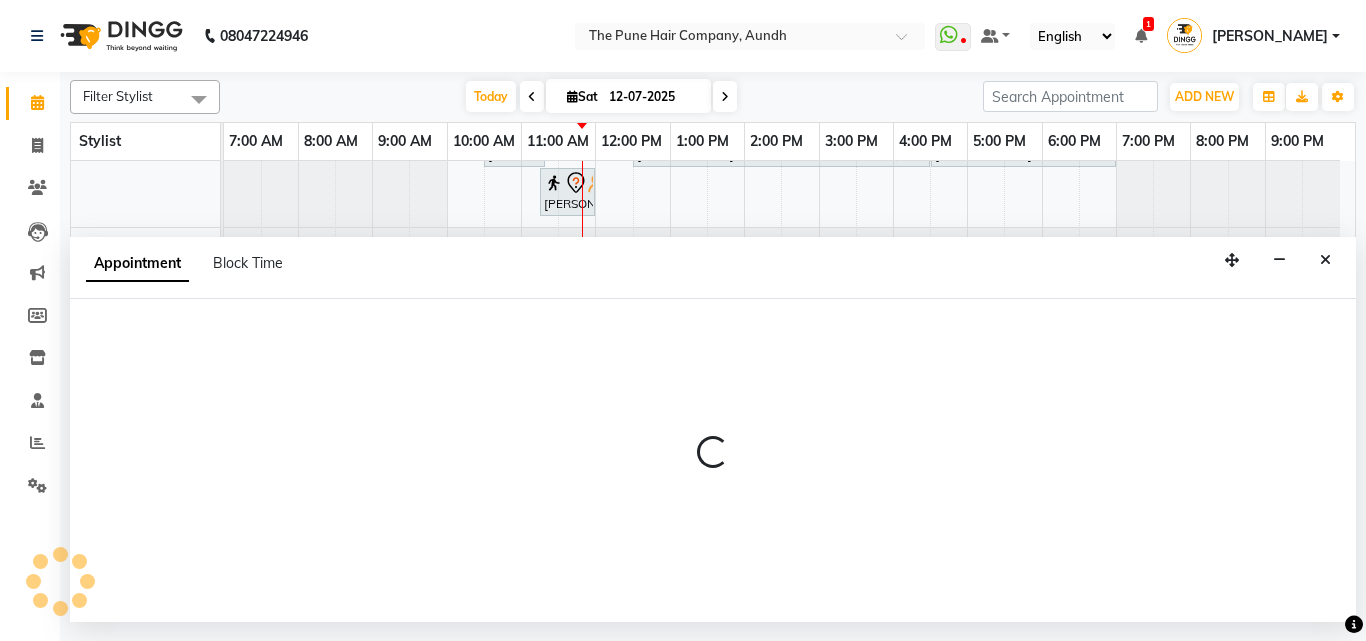 select on "49798" 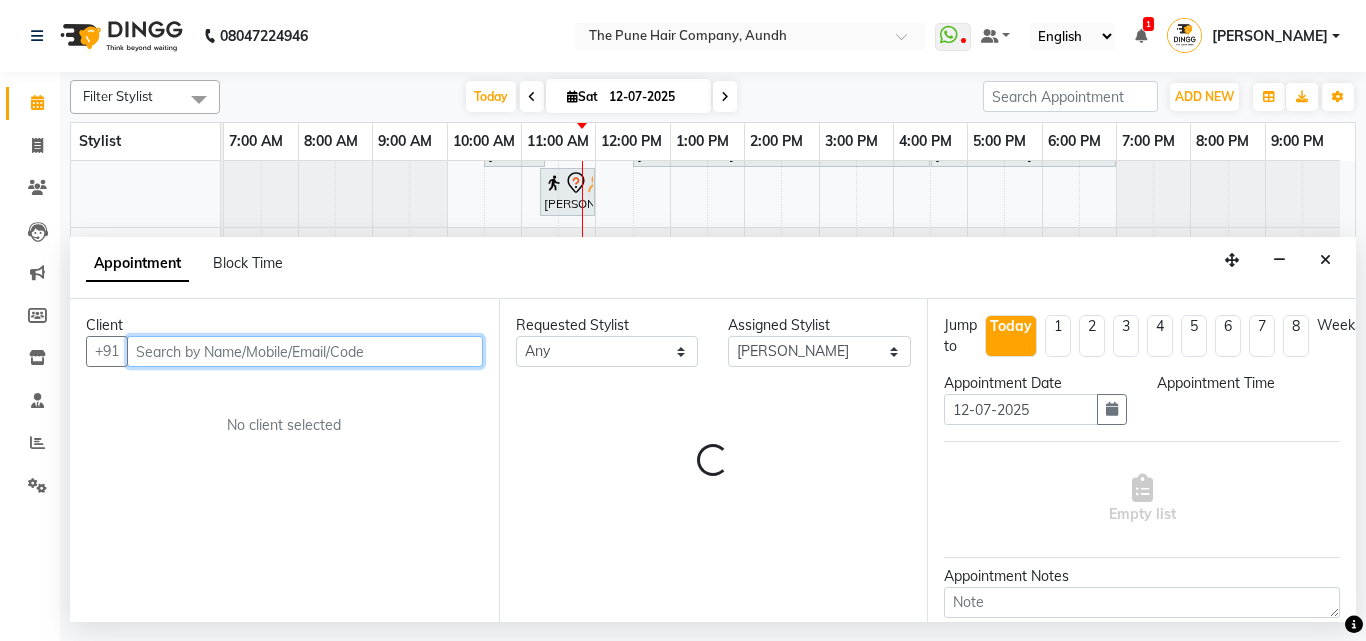 select on "750" 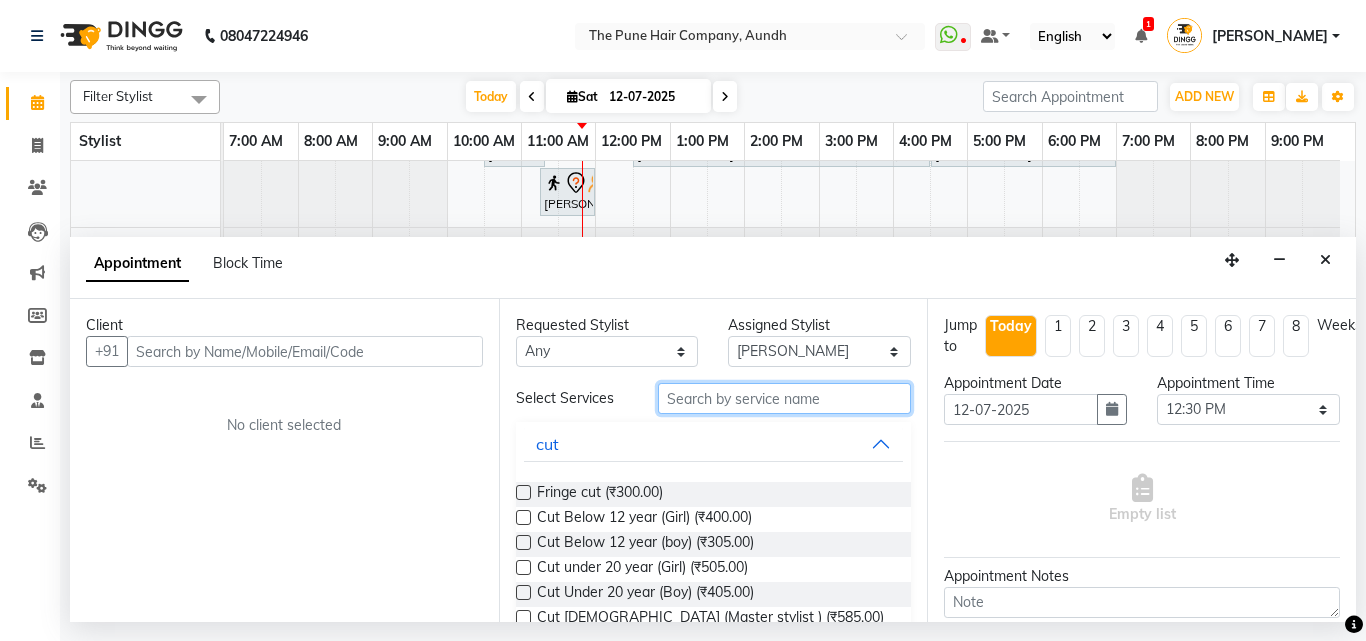 click at bounding box center [785, 398] 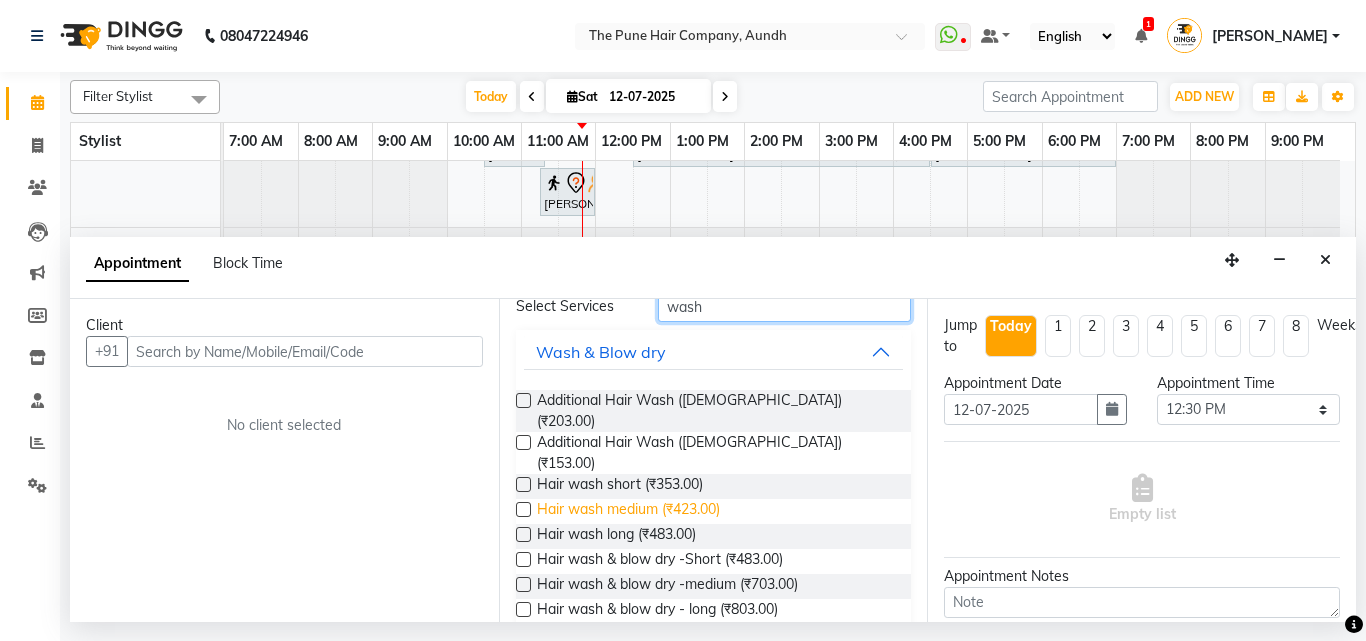 scroll, scrollTop: 136, scrollLeft: 0, axis: vertical 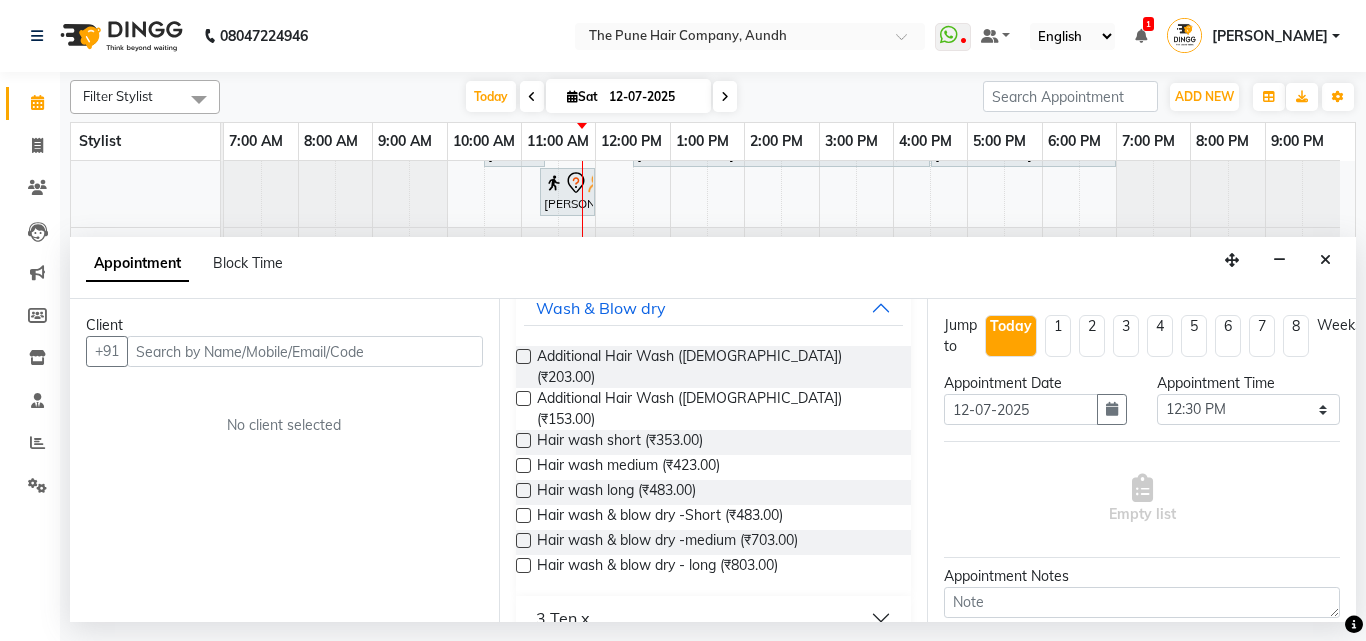 type on "wash" 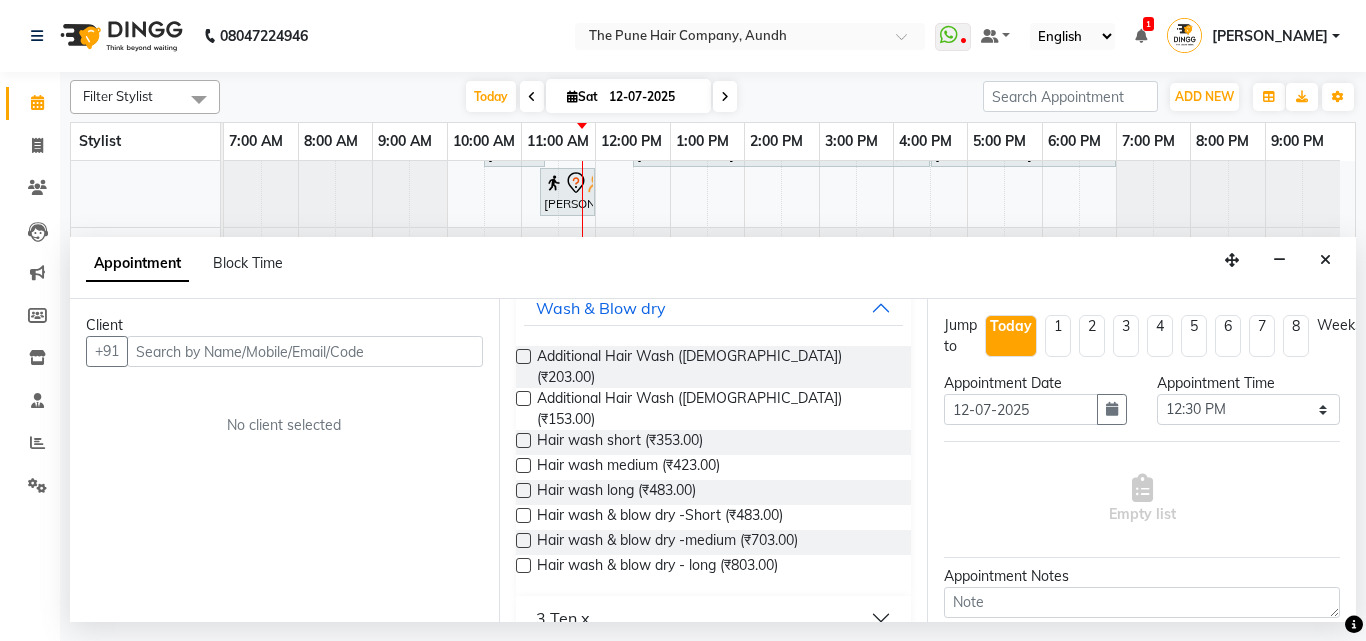 click on "Hair wash long (₹483.00)" at bounding box center [714, 492] 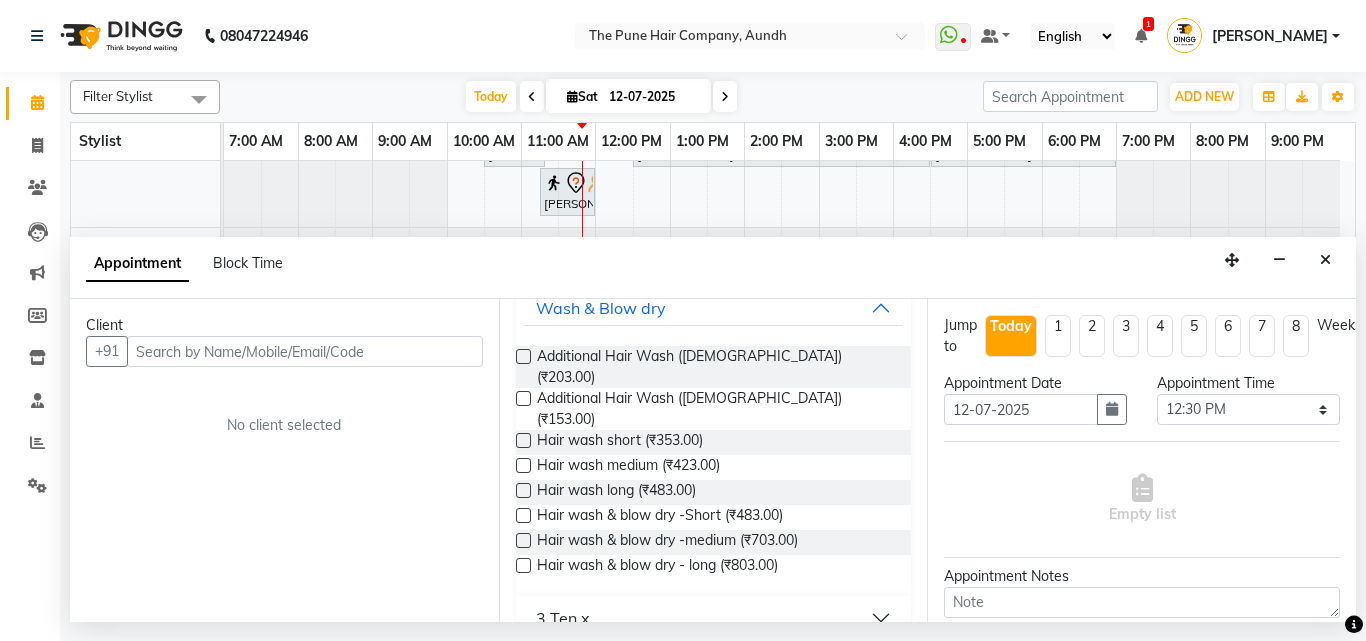 click at bounding box center (523, 490) 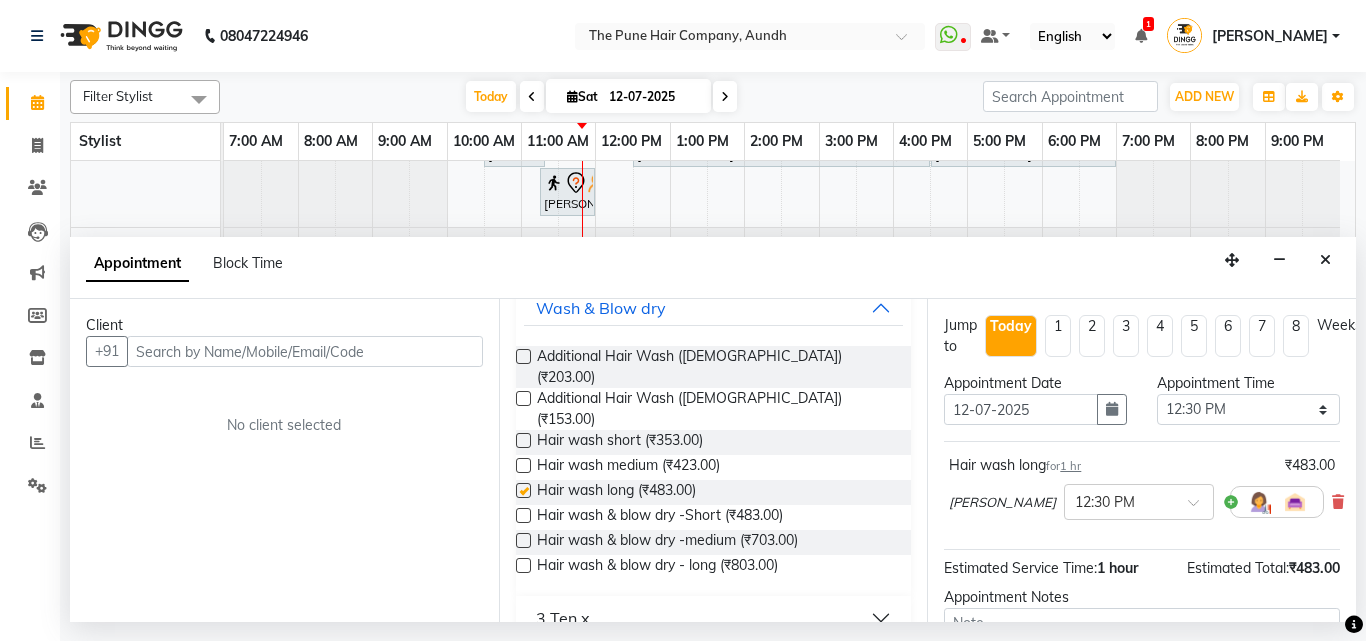 checkbox on "false" 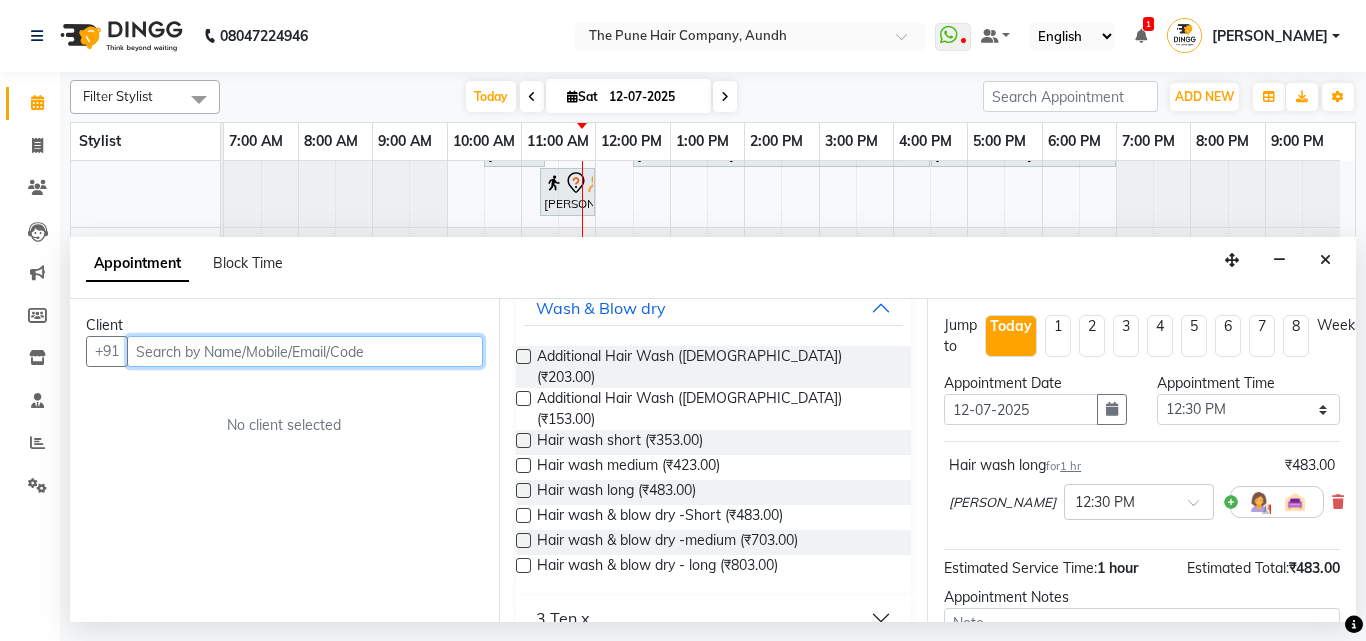 click at bounding box center [305, 351] 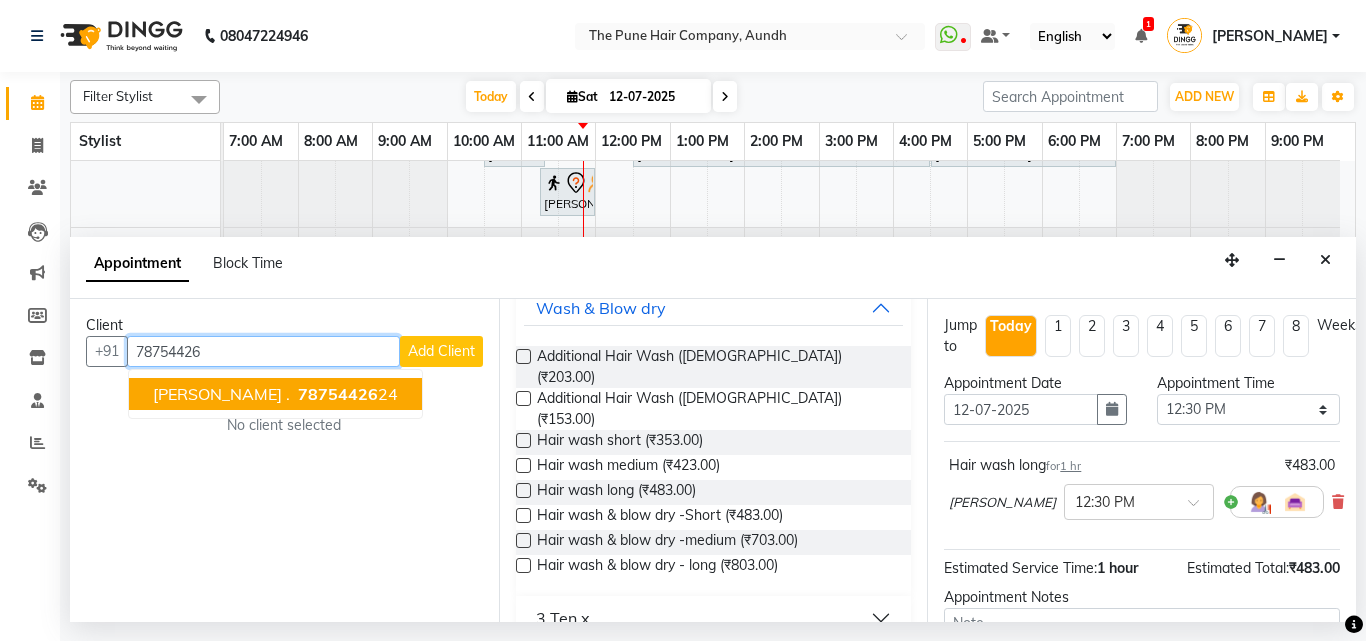 click on "sukhada .   78754426 24" at bounding box center (275, 394) 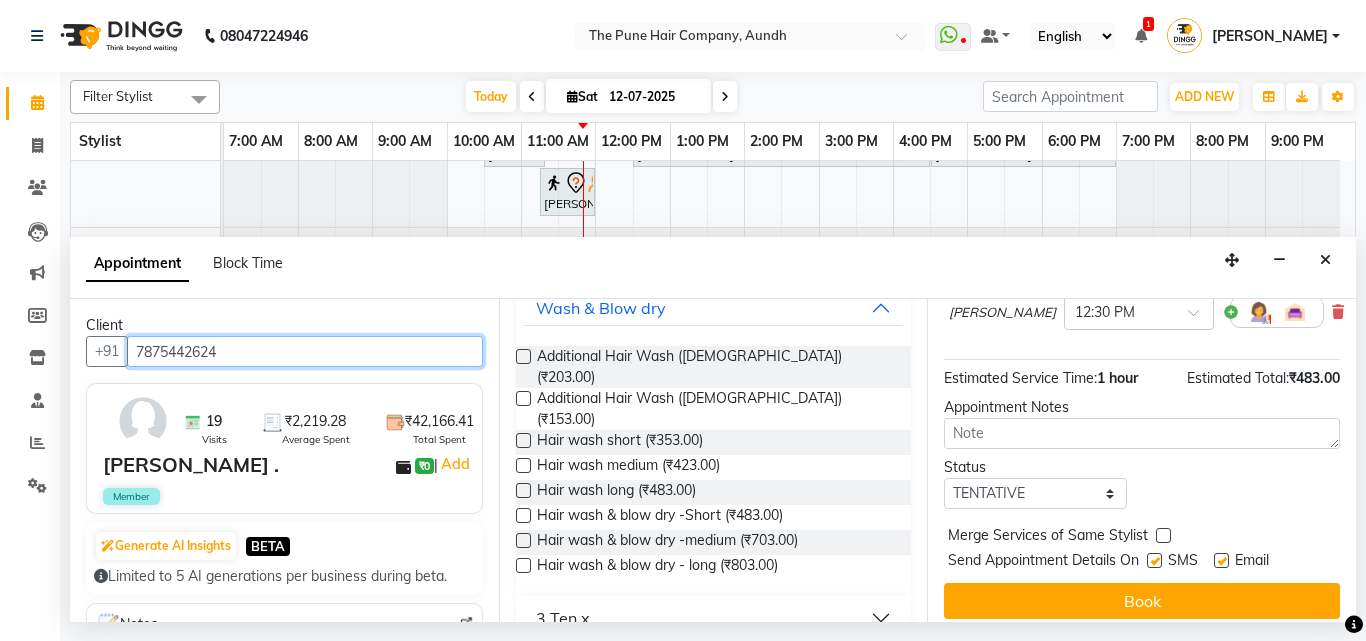 scroll, scrollTop: 221, scrollLeft: 0, axis: vertical 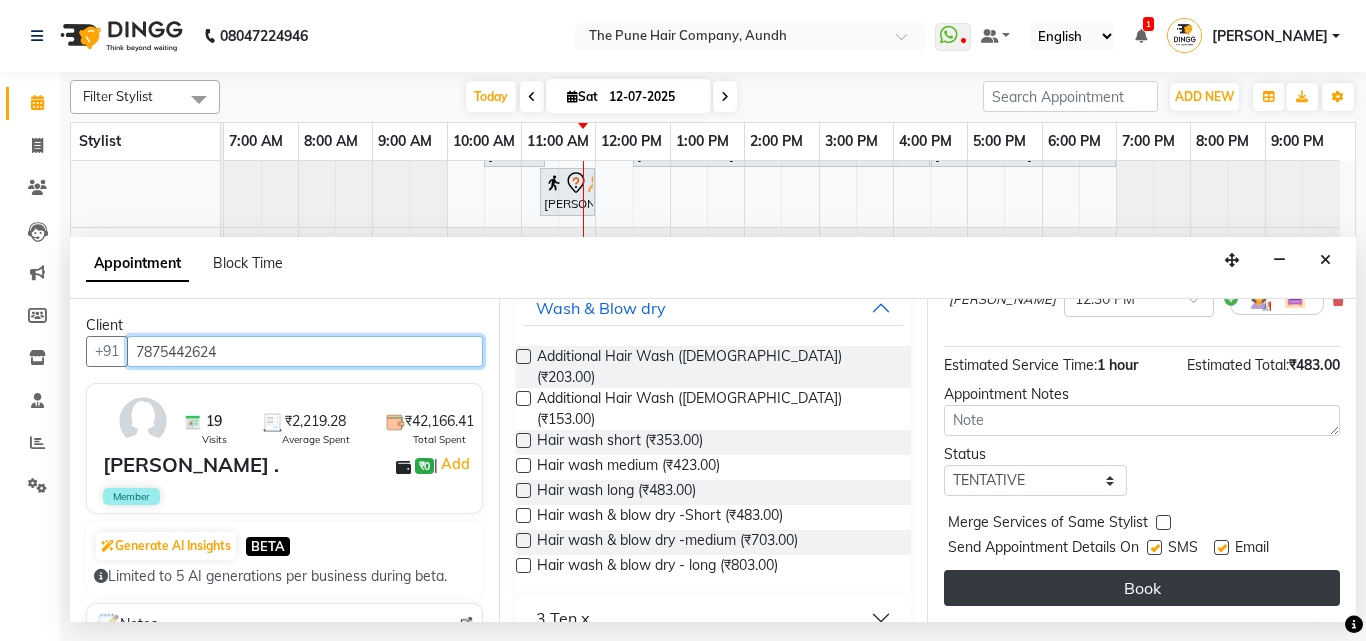 type on "7875442624" 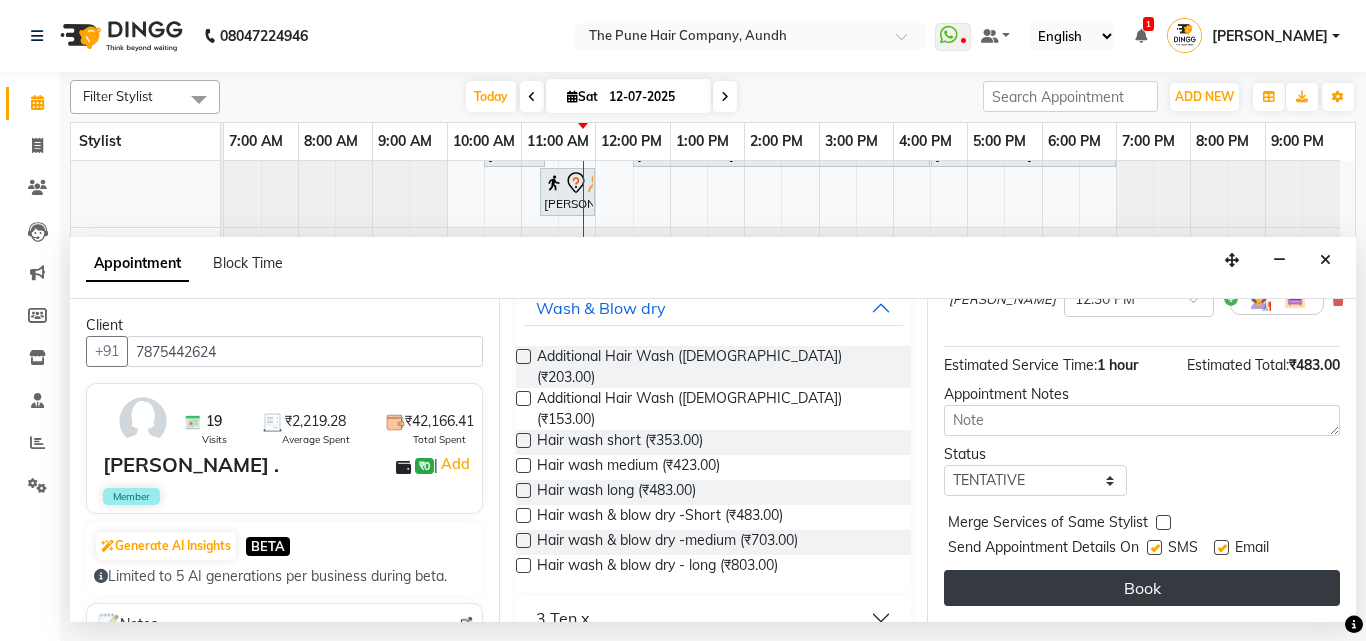 click on "Book" at bounding box center [1142, 588] 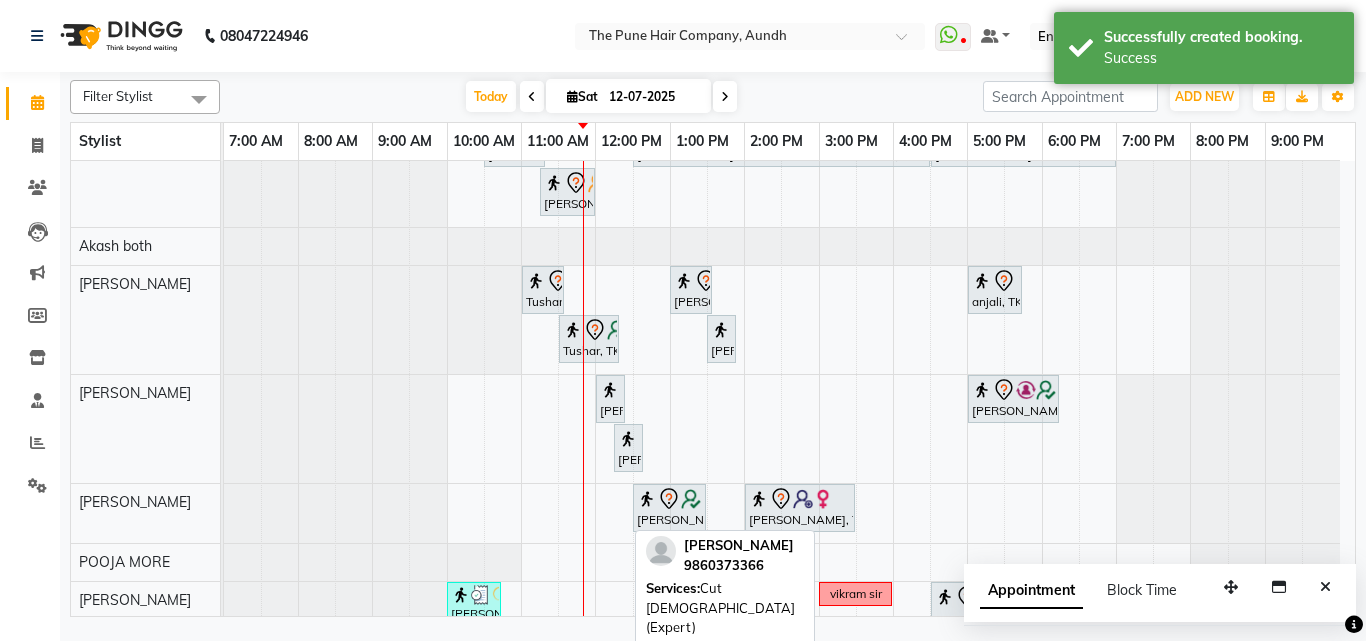 scroll, scrollTop: 0, scrollLeft: 0, axis: both 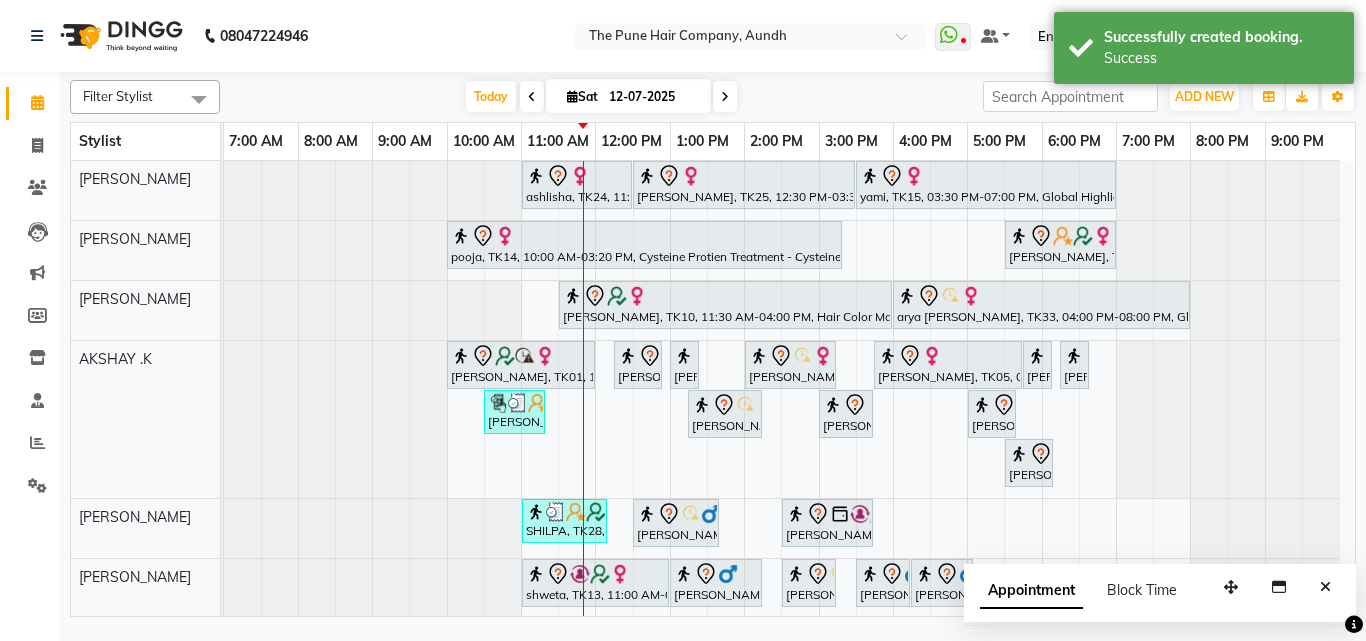 click at bounding box center [725, 96] 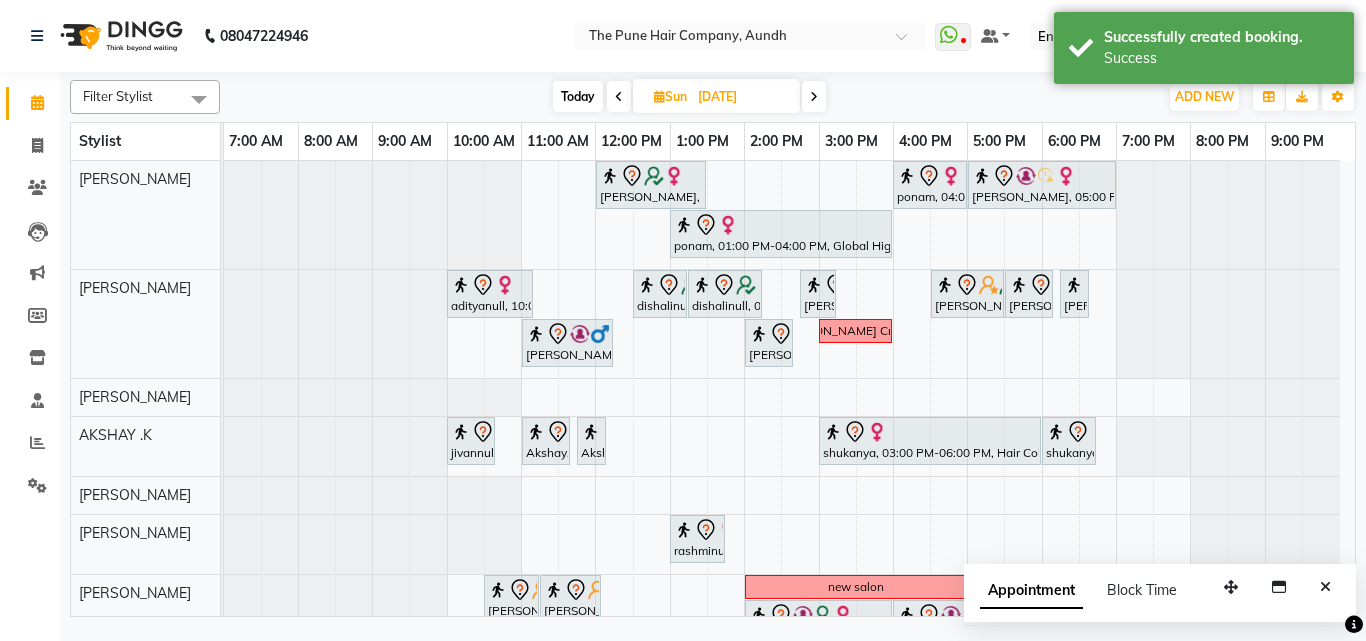 click at bounding box center (619, 97) 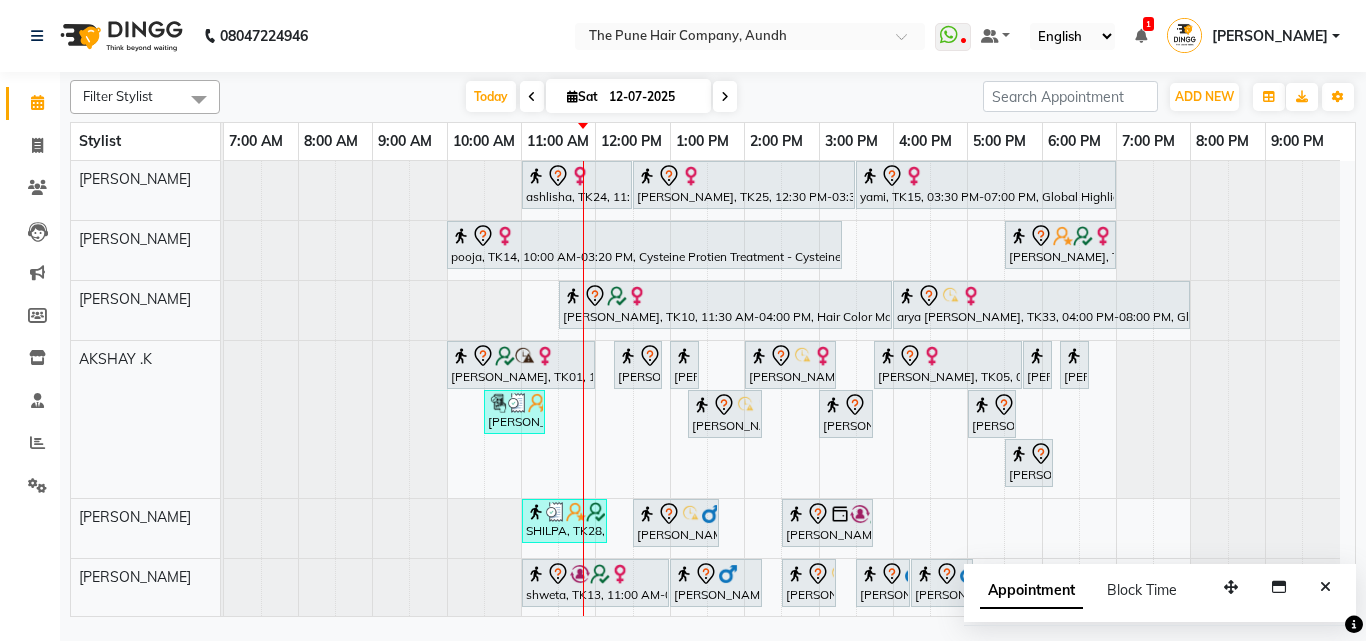 scroll, scrollTop: 630, scrollLeft: 0, axis: vertical 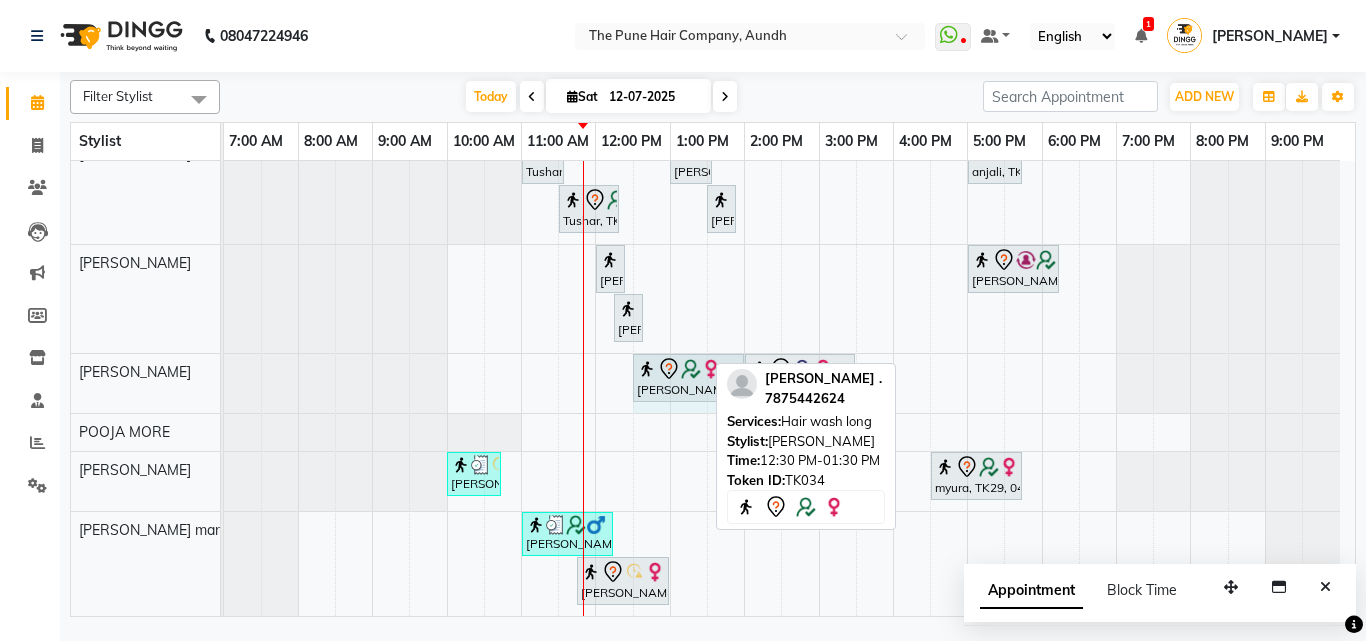 drag, startPoint x: 701, startPoint y: 373, endPoint x: 737, endPoint y: 365, distance: 36.878178 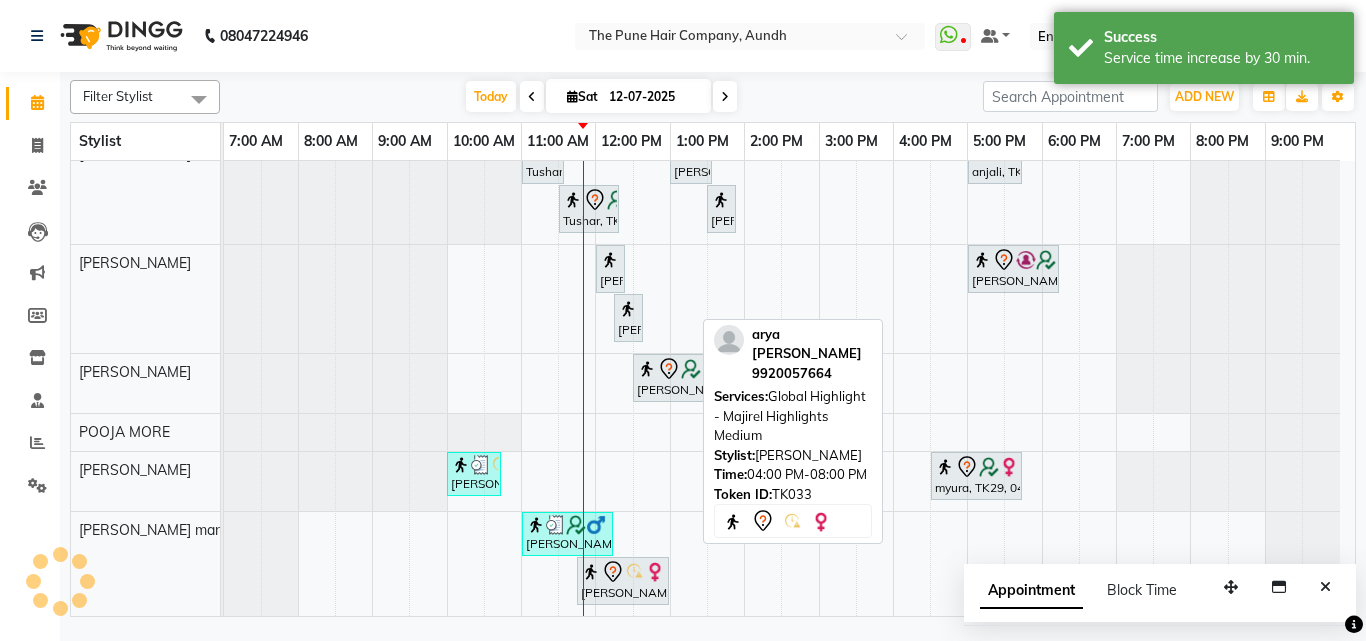 scroll, scrollTop: 0, scrollLeft: 0, axis: both 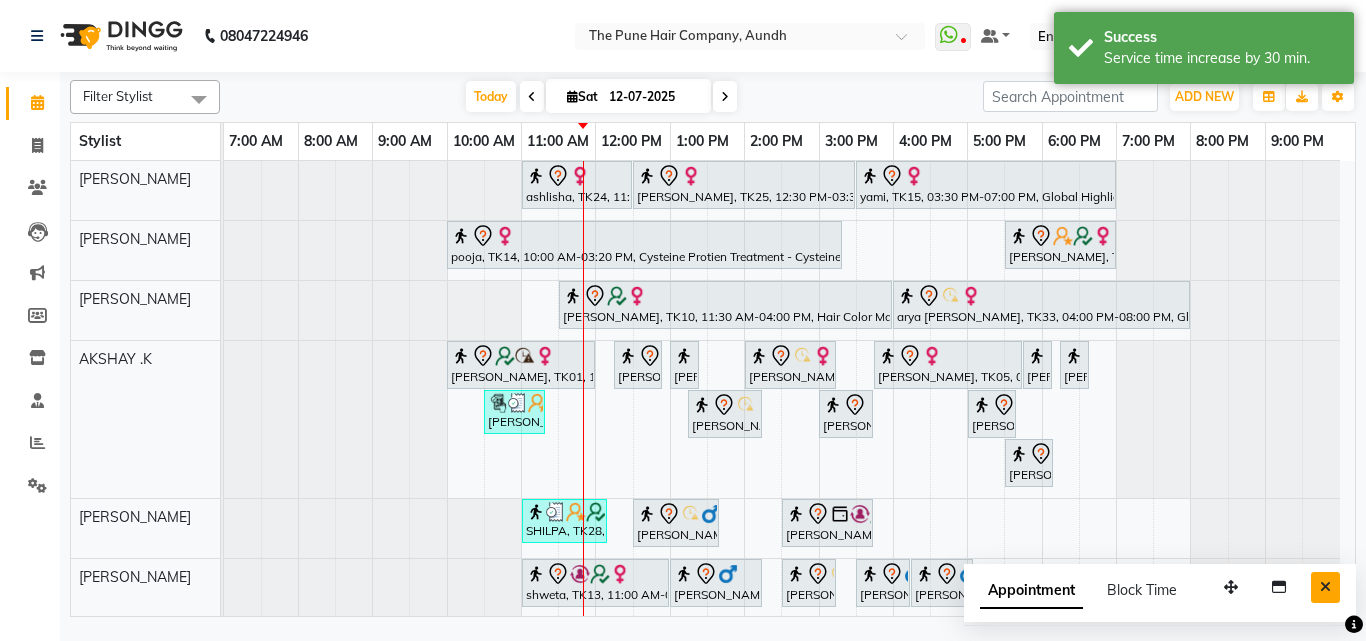click at bounding box center [1325, 587] 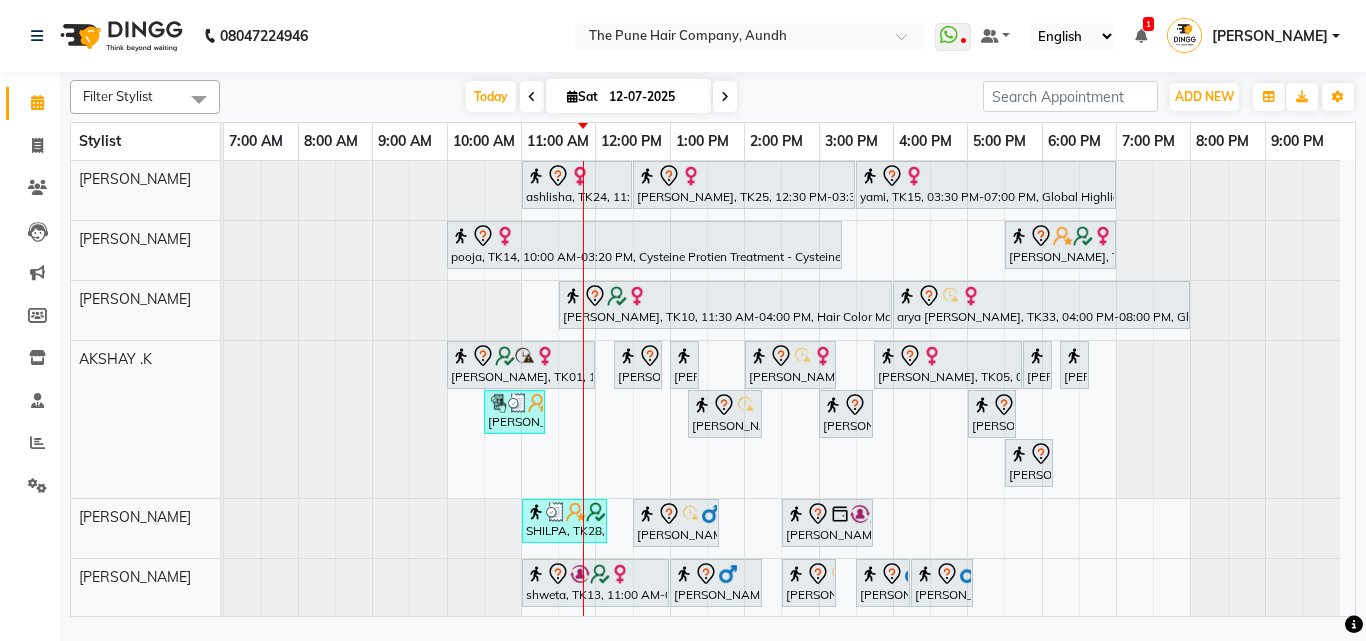 click at bounding box center (725, 97) 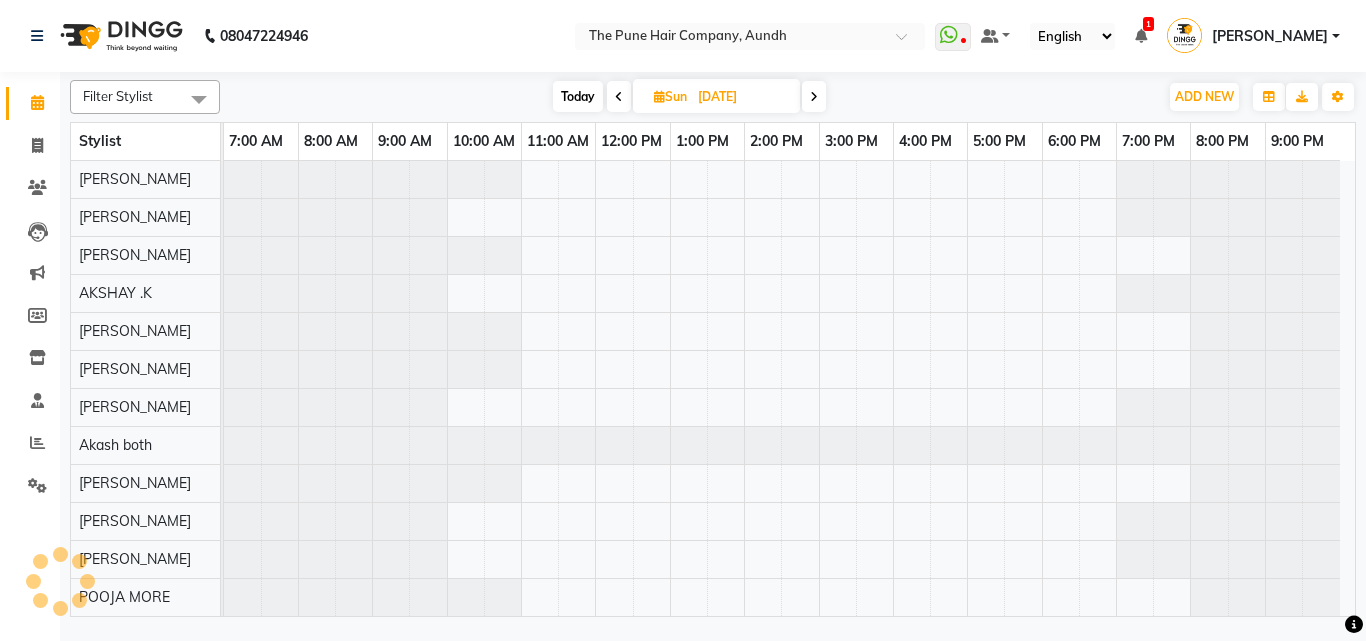 click on "Today" at bounding box center [578, 96] 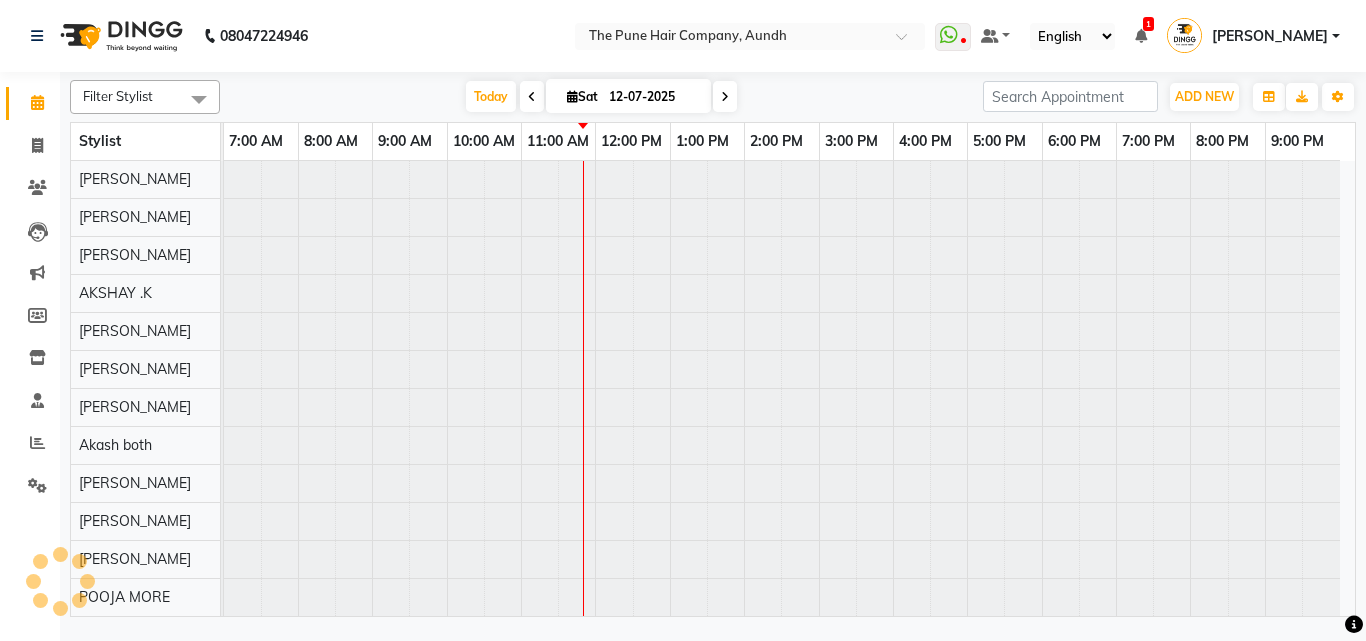 scroll, scrollTop: 76, scrollLeft: 0, axis: vertical 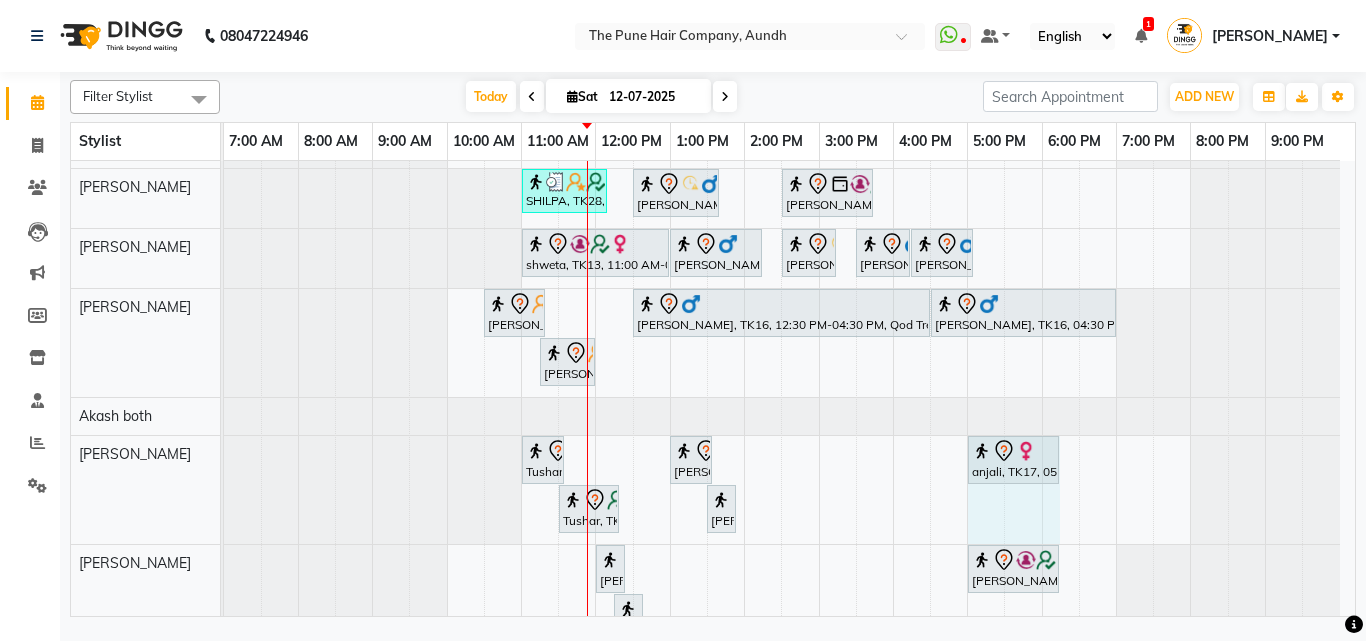 drag, startPoint x: 1019, startPoint y: 456, endPoint x: 1048, endPoint y: 455, distance: 29.017237 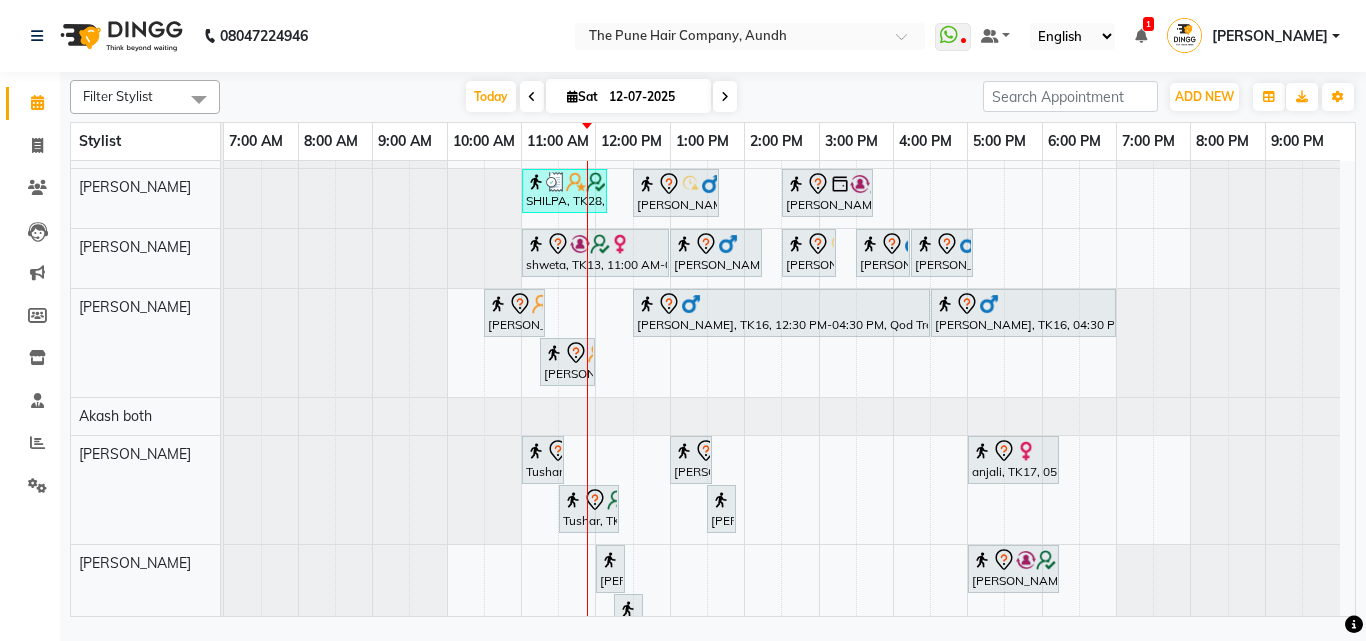 click on "Today  Sat 12-07-2025" at bounding box center (601, 97) 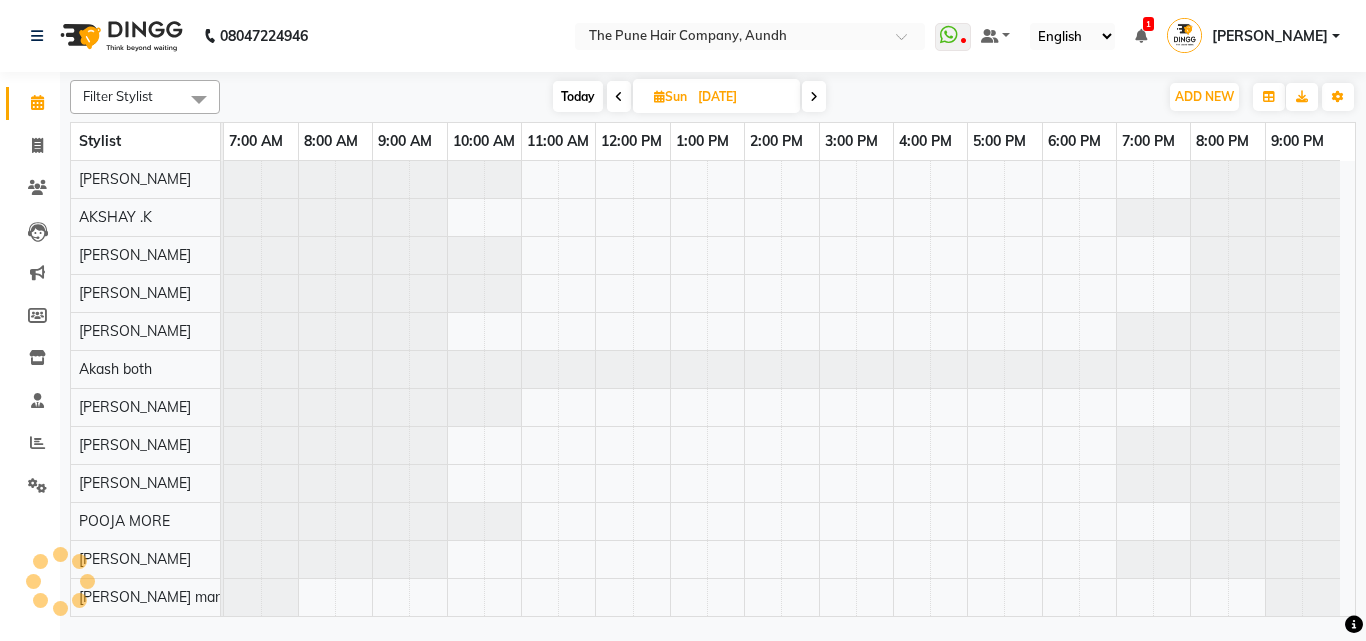scroll, scrollTop: 76, scrollLeft: 0, axis: vertical 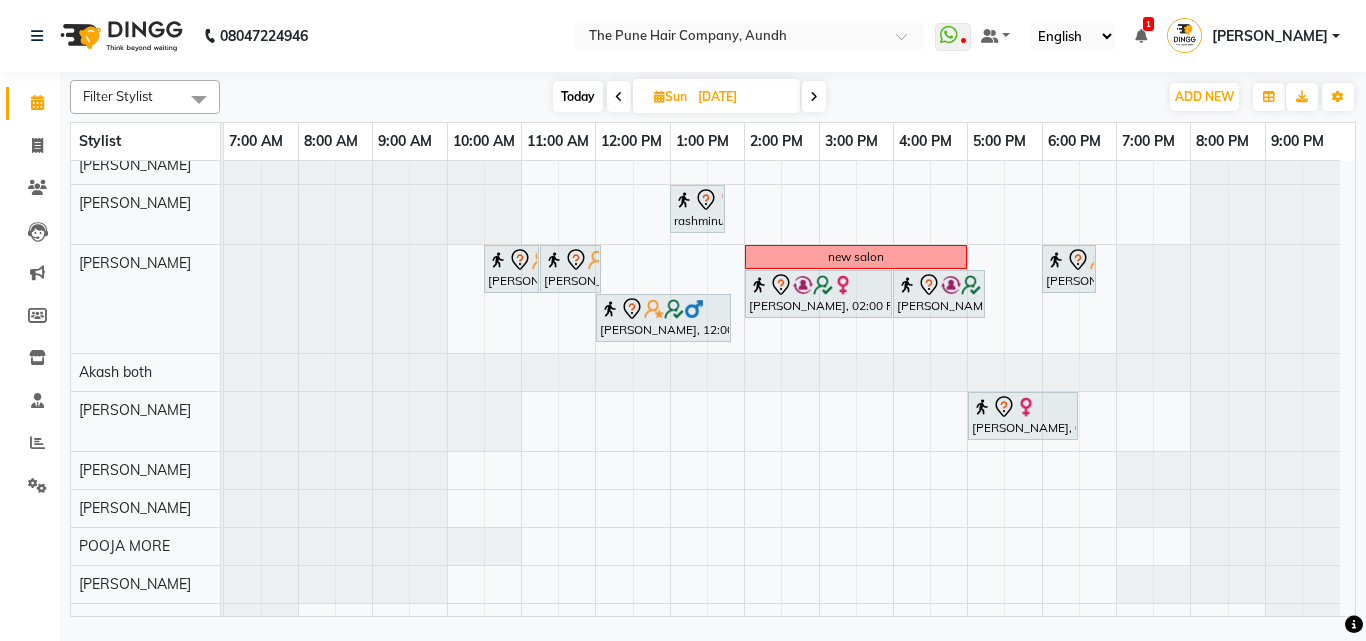 click on "Today" at bounding box center (578, 96) 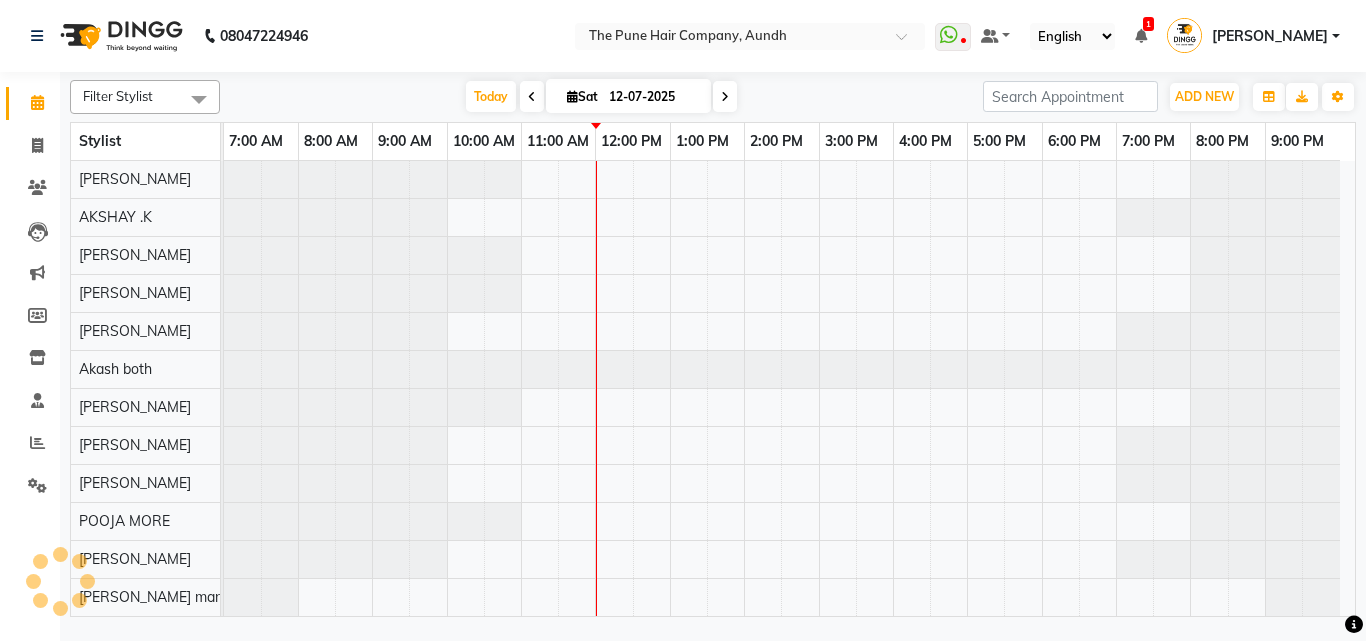 scroll, scrollTop: 76, scrollLeft: 0, axis: vertical 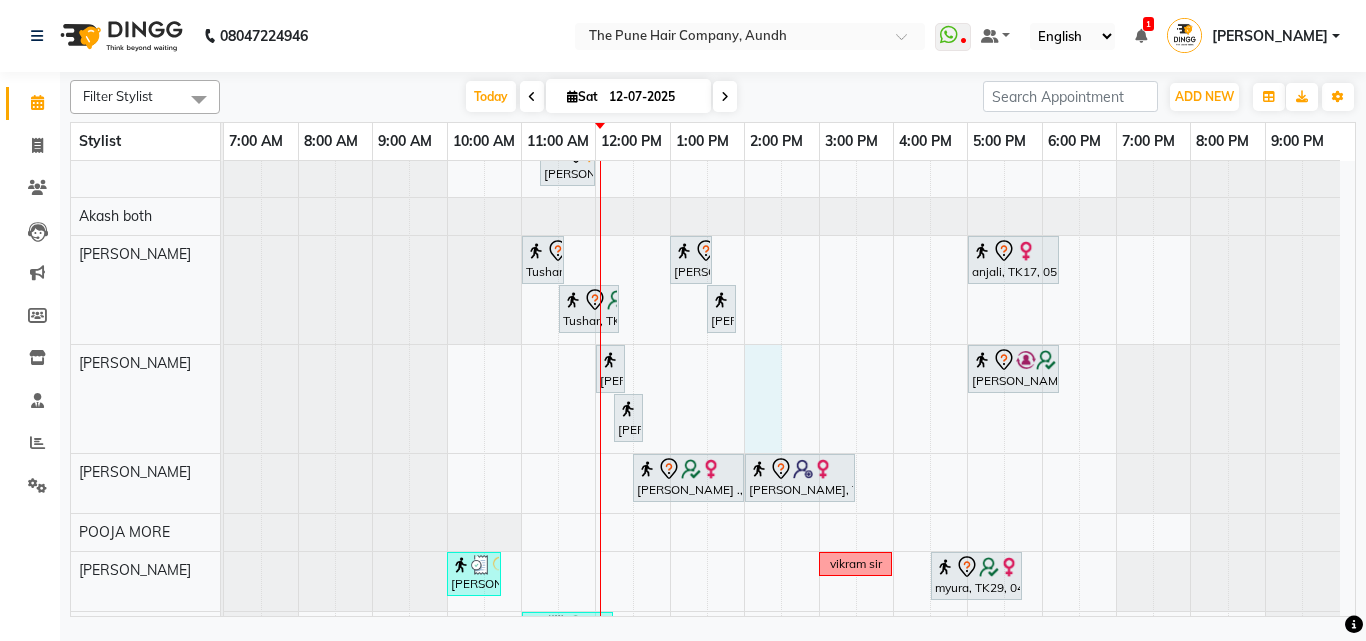 click on "ashlisha, TK24, 11:00 AM-12:30 PM, Cut Female ( Top Stylist )             juli jetha, TK25, 12:30 PM-03:30 PM, Global Highlight - Majirel Highlights Medium             yami, TK15, 03:30 PM-07:00 PM, Global Highlight - Majirel Highlights Long             pooja, TK14, 10:00 AM-03:20 PM, Cysteine Protien Treatment - Cysteine Medium             Anu Shewani, TK04, 05:30 PM-07:00 PM, Hair wash & blow dry - long             DIPTI, TK10, 11:30 AM-04:00 PM, Hair Color Majirel - Majirel Global Long             arya surve, TK33, 04:00 PM-08:00 PM, Global Highlight - Majirel Highlights Medium             samiksha, TK01, 10:00 AM-12:00 PM, Hair Color Inoa - Inoa Touchup 2 Inch             Nancy, TK08, 12:15 PM-12:55 PM, Cut male (Expert)             Nancy, TK08, 01:00 PM-01:20 PM,  Beard Crafting             Smita, TK09, 02:00 PM-03:15 PM, Cut Female (Expert)             vanita, TK05, 03:45 PM-05:45 PM, Global Color - Inoa Global Medium             Gaurav Pathak, TK21, 05:45 PM-06:05 PM,  Beard Crafting" at bounding box center [789, 173] 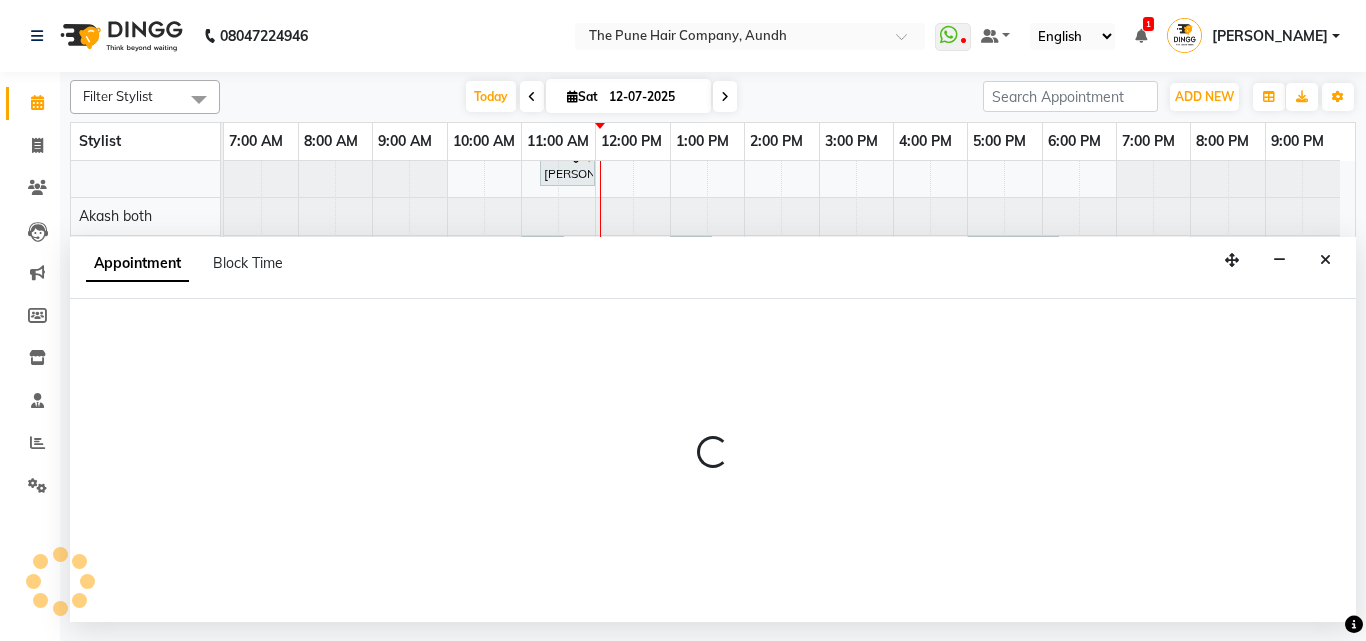 select on "49797" 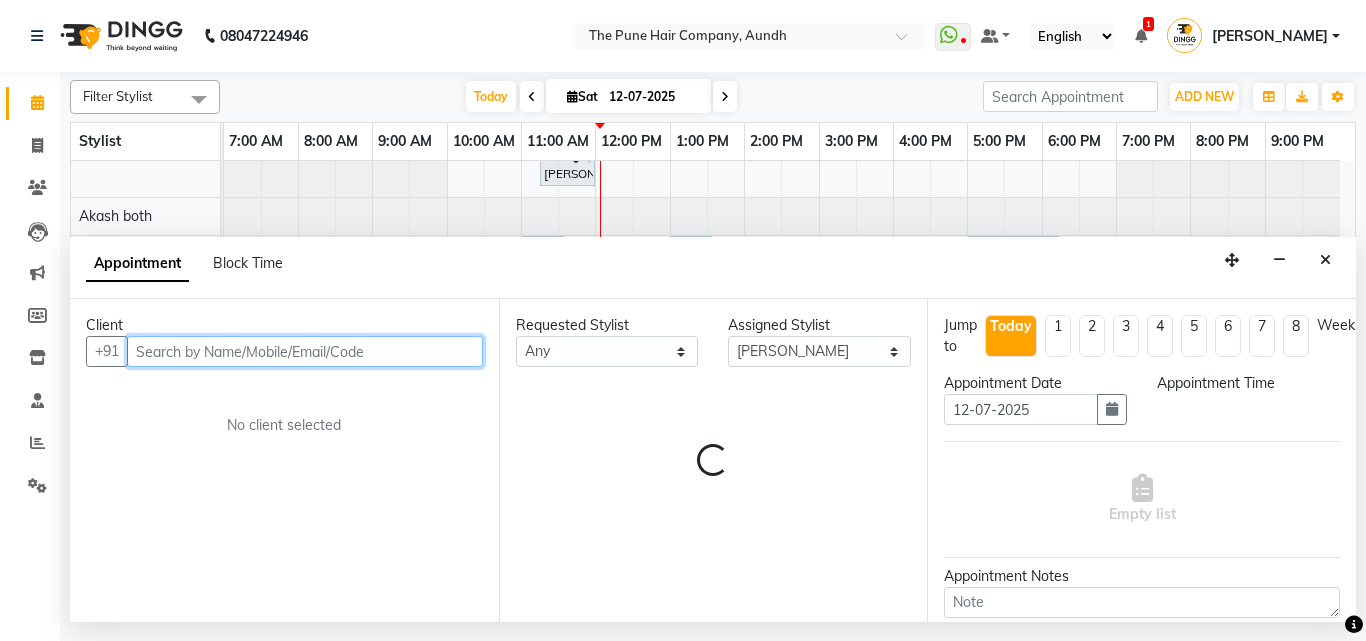 select on "840" 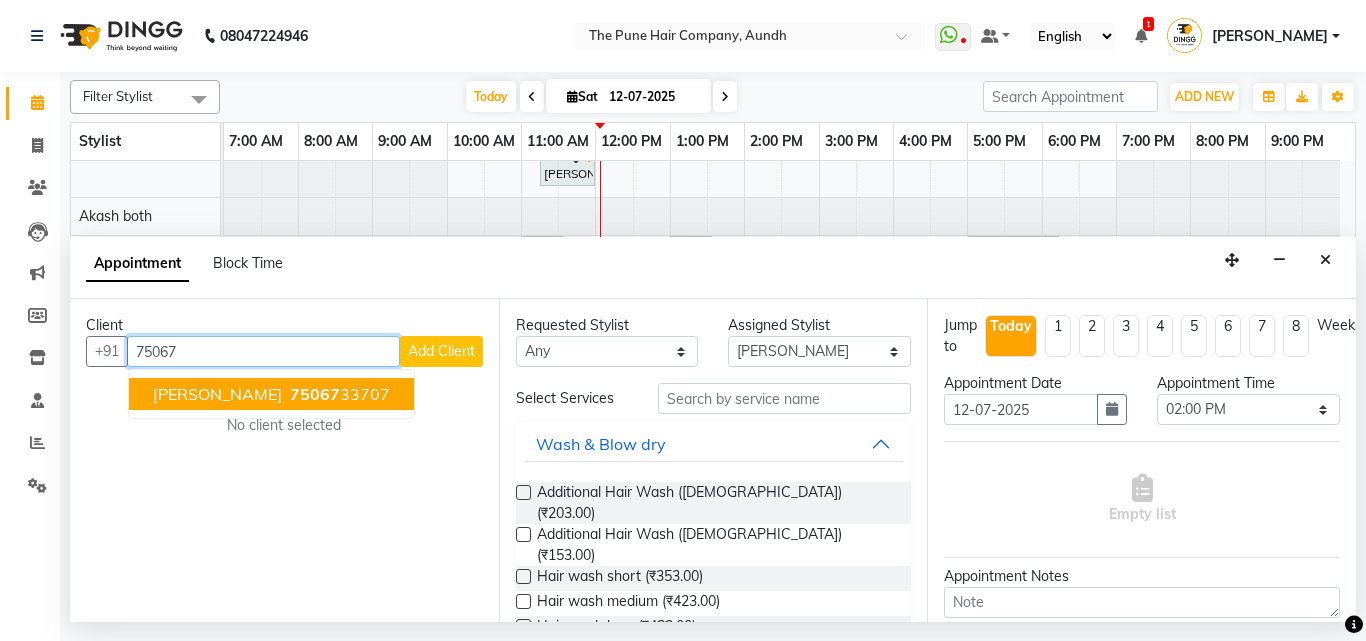 click on "Shraddha Ramkrushanan   75067 33707" at bounding box center [271, 394] 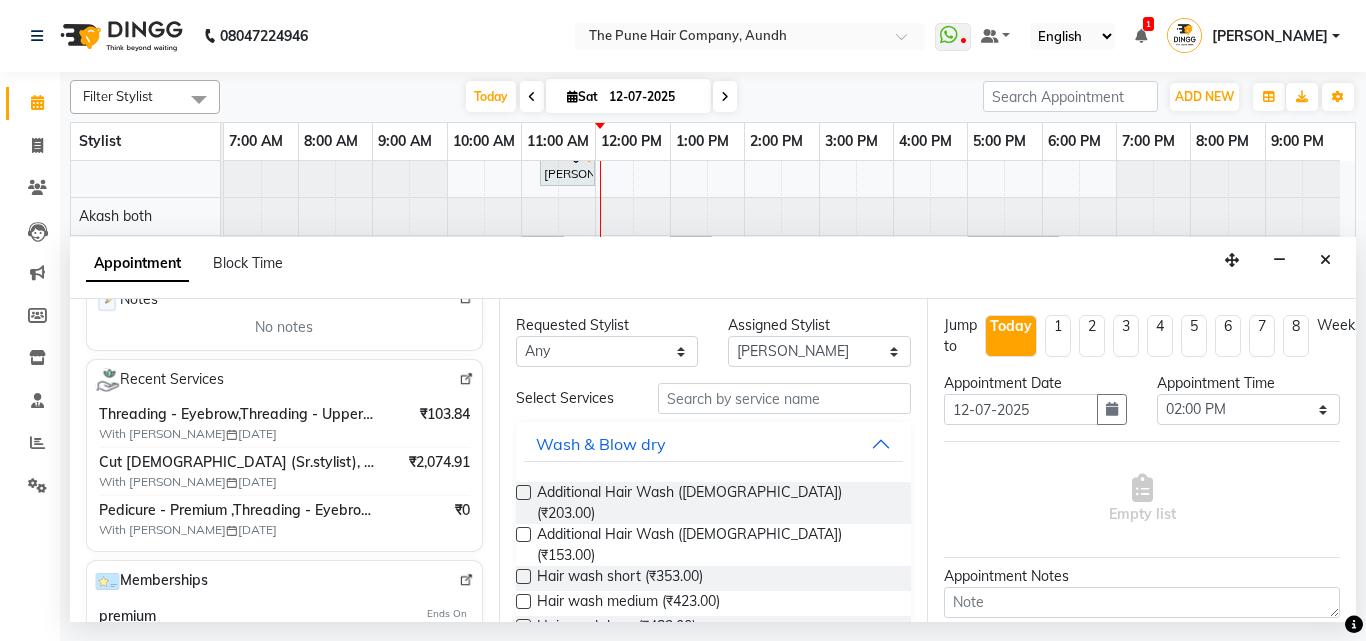scroll, scrollTop: 400, scrollLeft: 0, axis: vertical 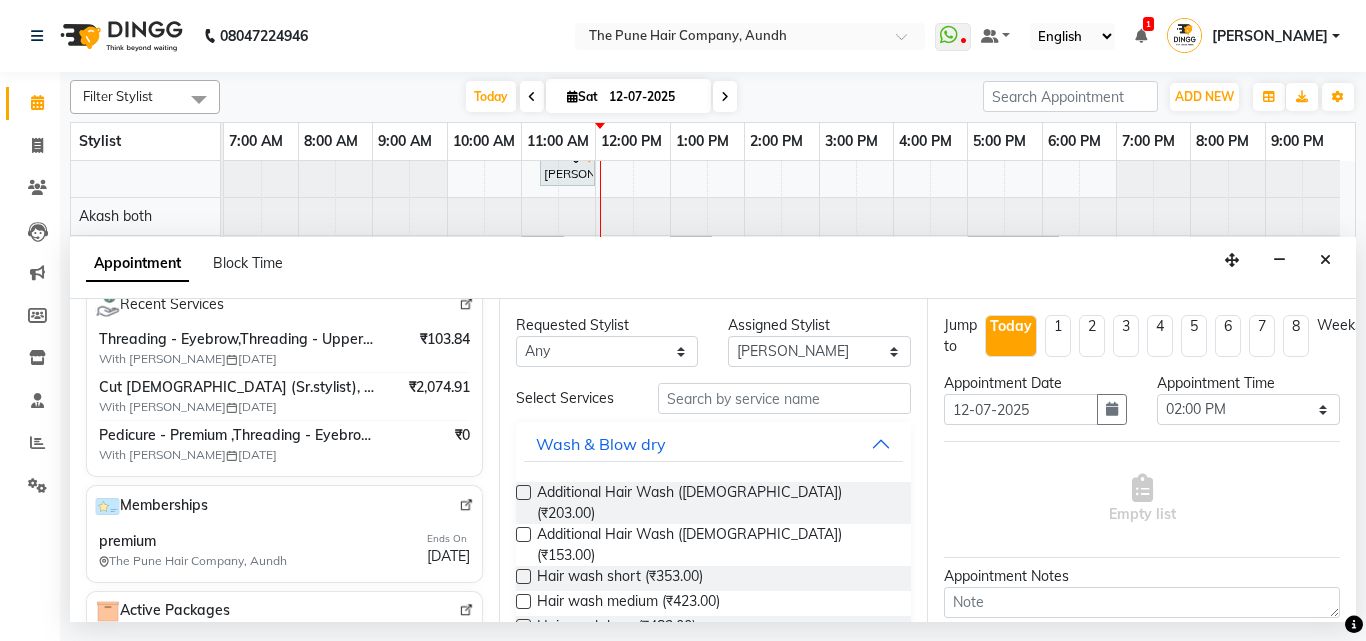 type on "7506733707" 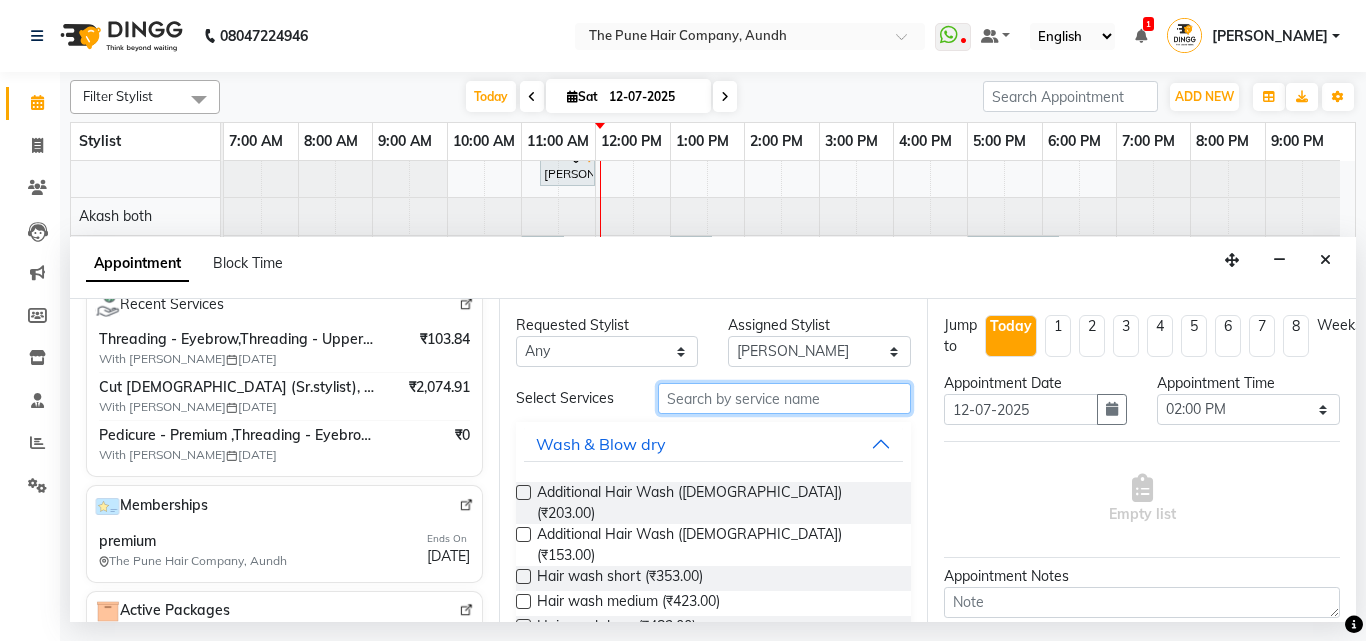 click at bounding box center [785, 398] 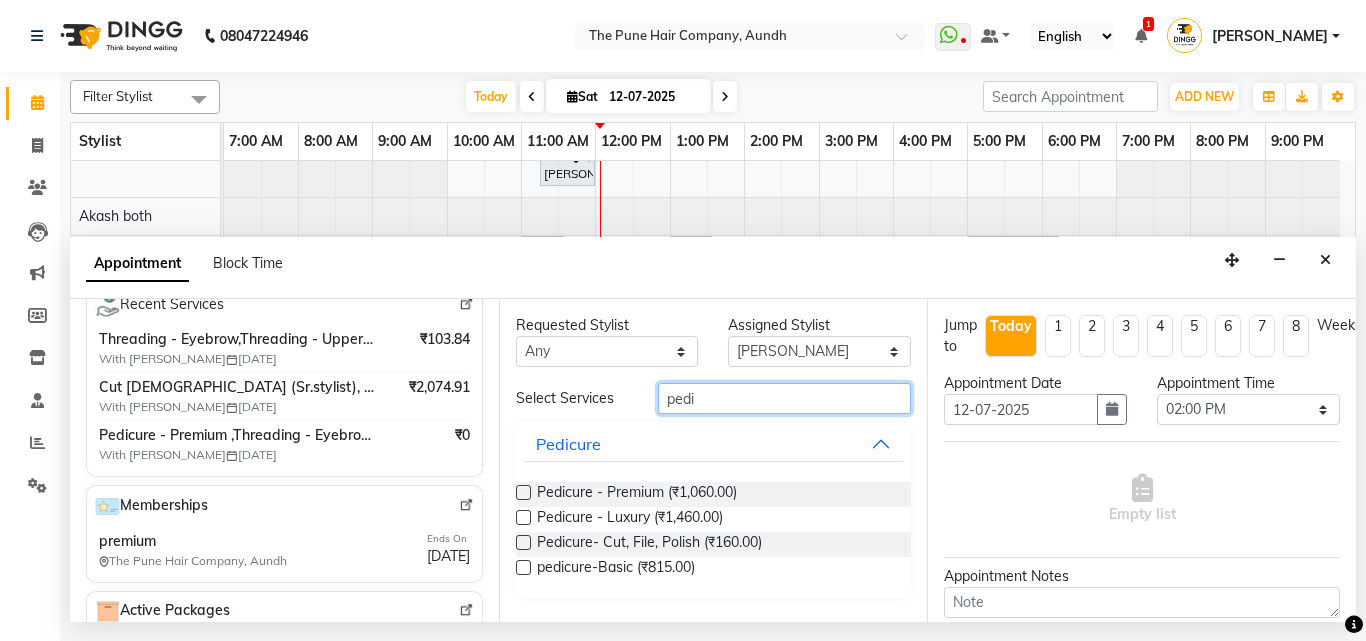 type on "pedi" 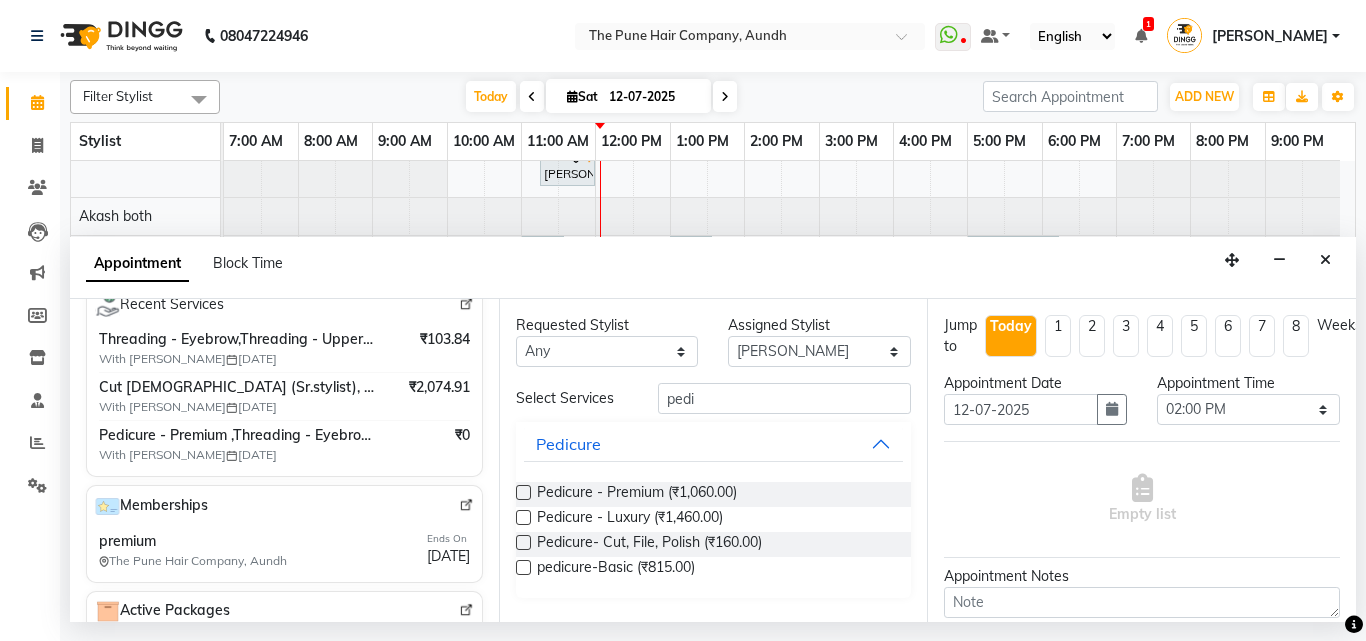 click at bounding box center [523, 492] 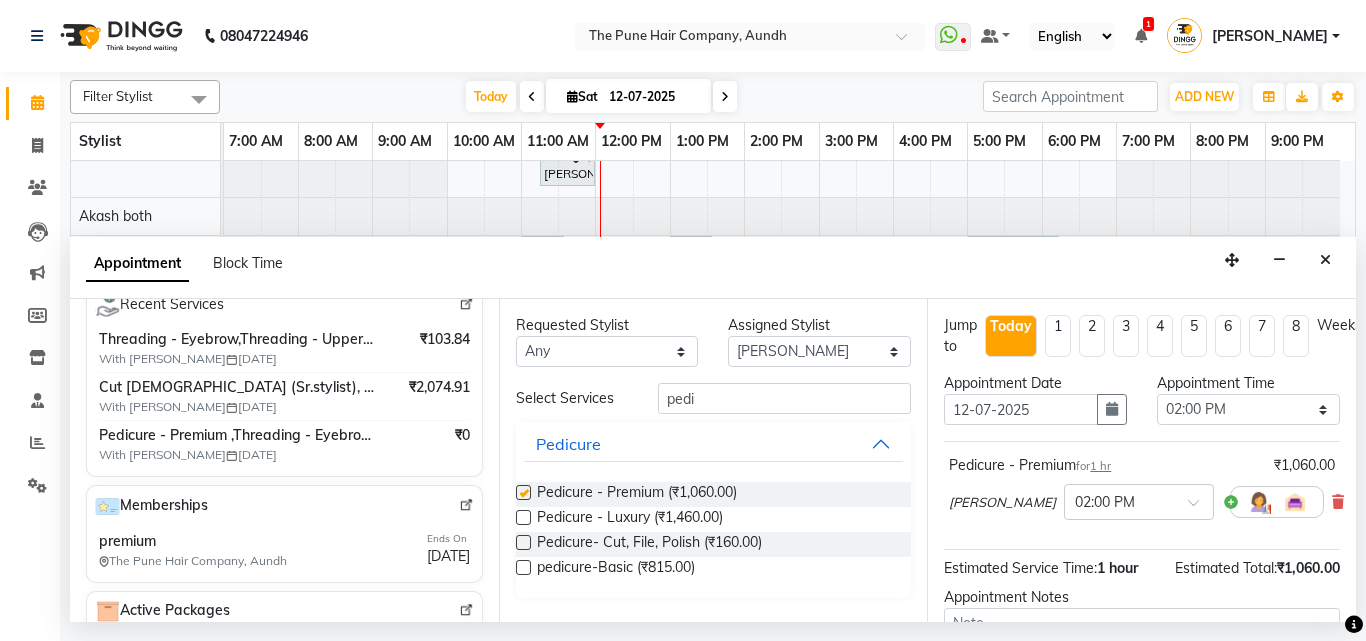 checkbox on "false" 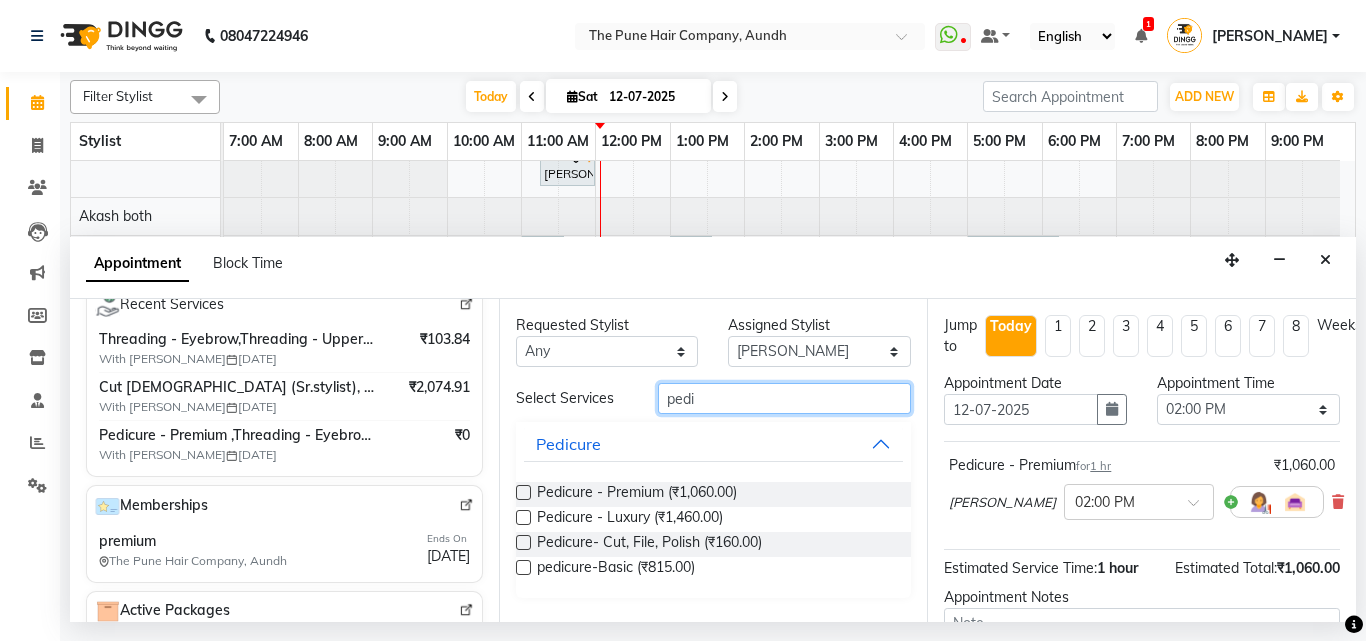 click on "pedi" at bounding box center (785, 398) 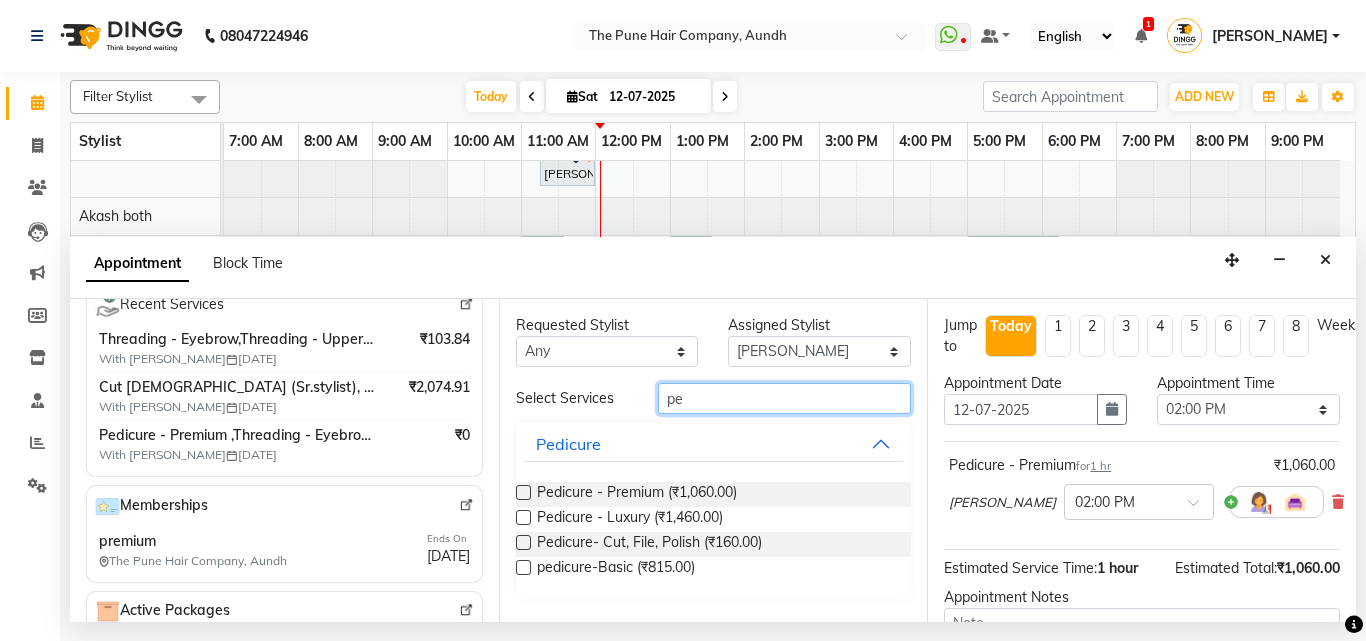 type on "p" 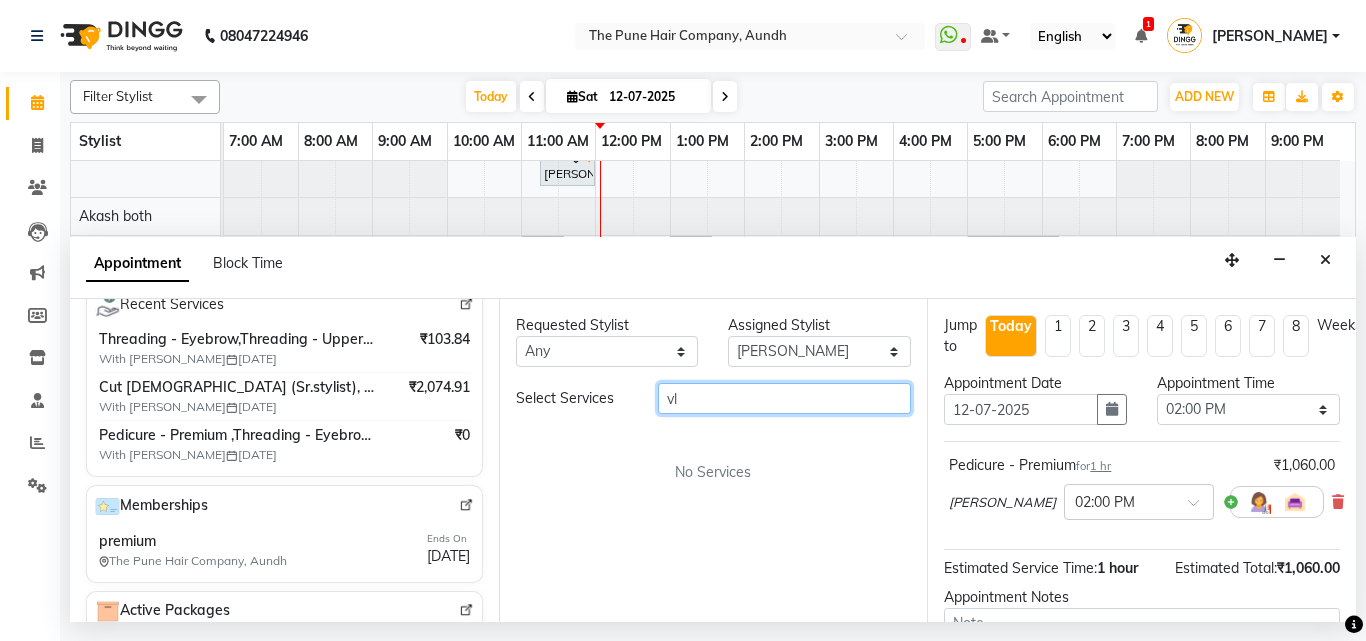 type on "v" 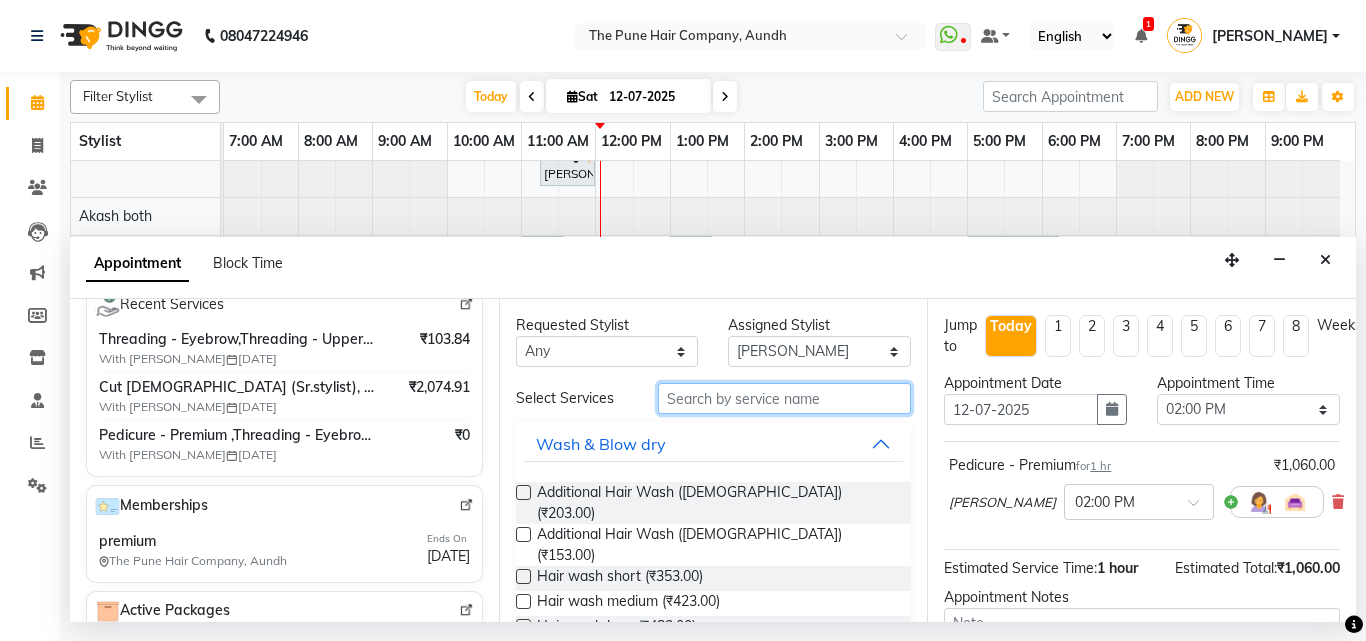 type on "v" 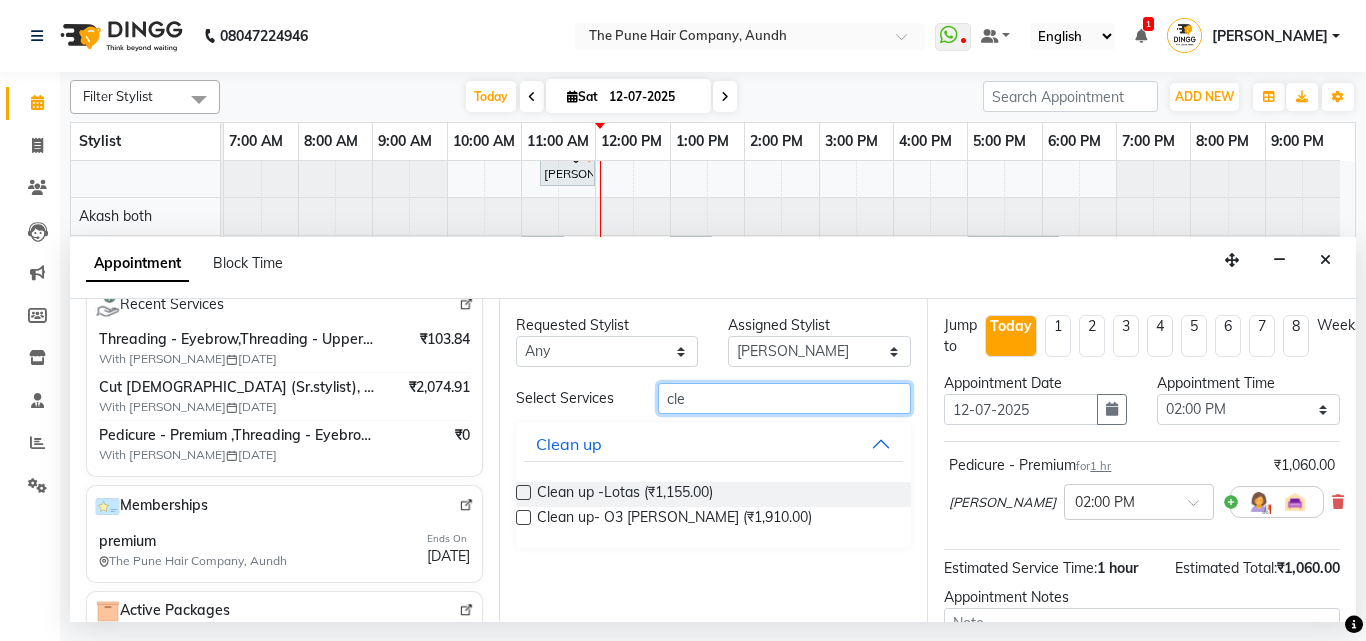 type on "cle" 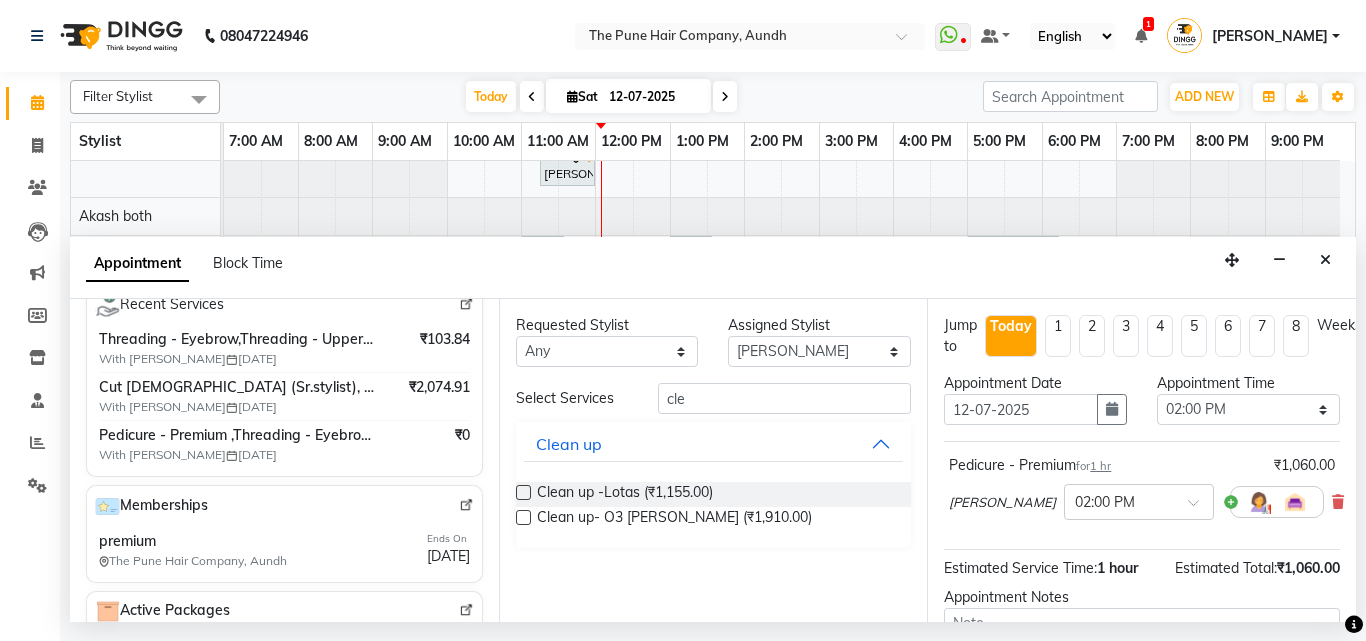 click at bounding box center (523, 492) 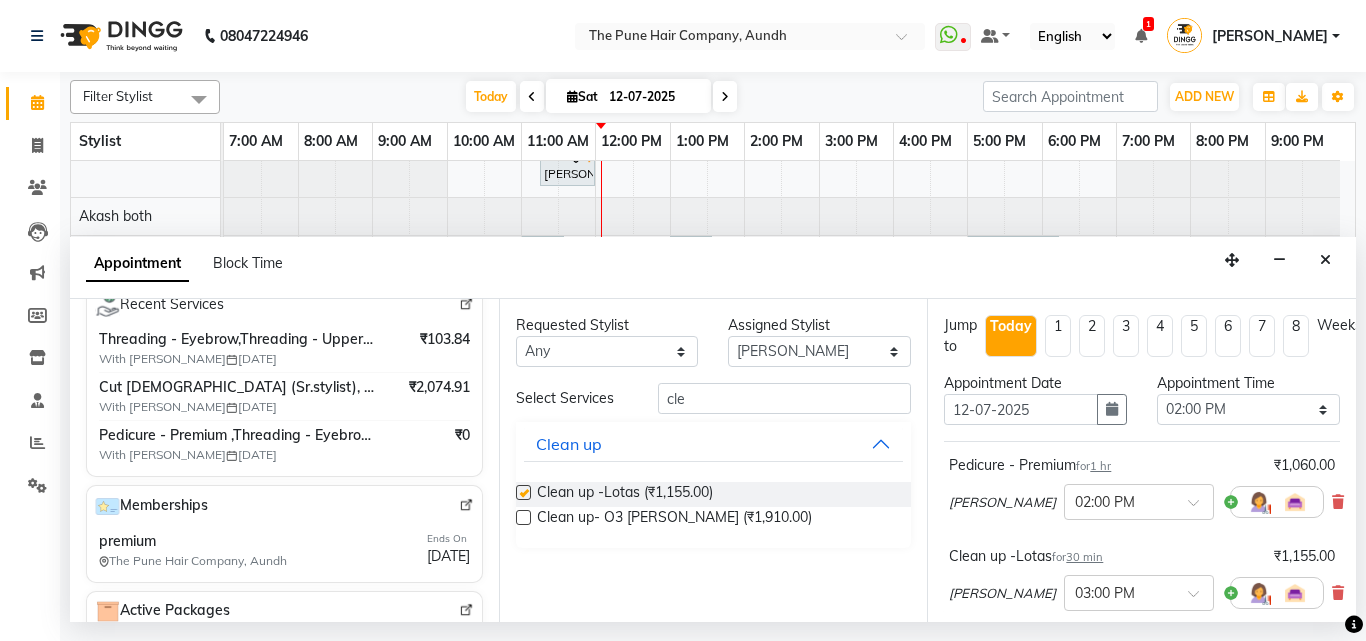 checkbox on "false" 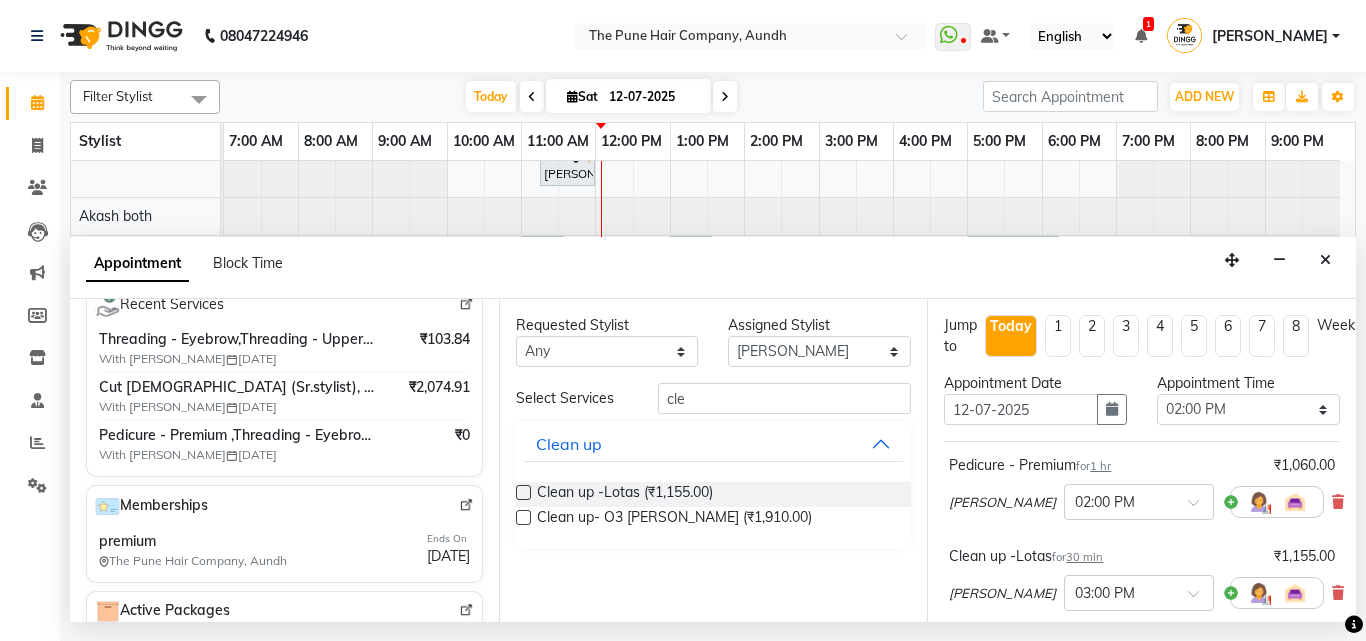 click on "Requested Stylist Any Akash both AKSHAY .K harshal gaikwad kaif shaikh LAKKHAN SHINDE Nagesh Jadhav Nitish Desai  Pavan mane POOJA MORE Prasad Adhav  Prathmesh powar Shweta gotur Sonal saindane swapnil sonavane Assigned Stylist Select Akash both AKSHAY .K harshal gaikwad kaif shaikh LAKKHAN SHINDE Nagesh Jadhav Nitish Desai  Pavan mane POOJA MORE Prasad Adhav  Prathmesh powar Shweta gotur Sonal saindane swapnil sonavane Select Services cle    Clean up Clean up -Lotas (₹1,155.00) Clean up- O3 Whiteing (₹1,910.00)" at bounding box center (713, 460) 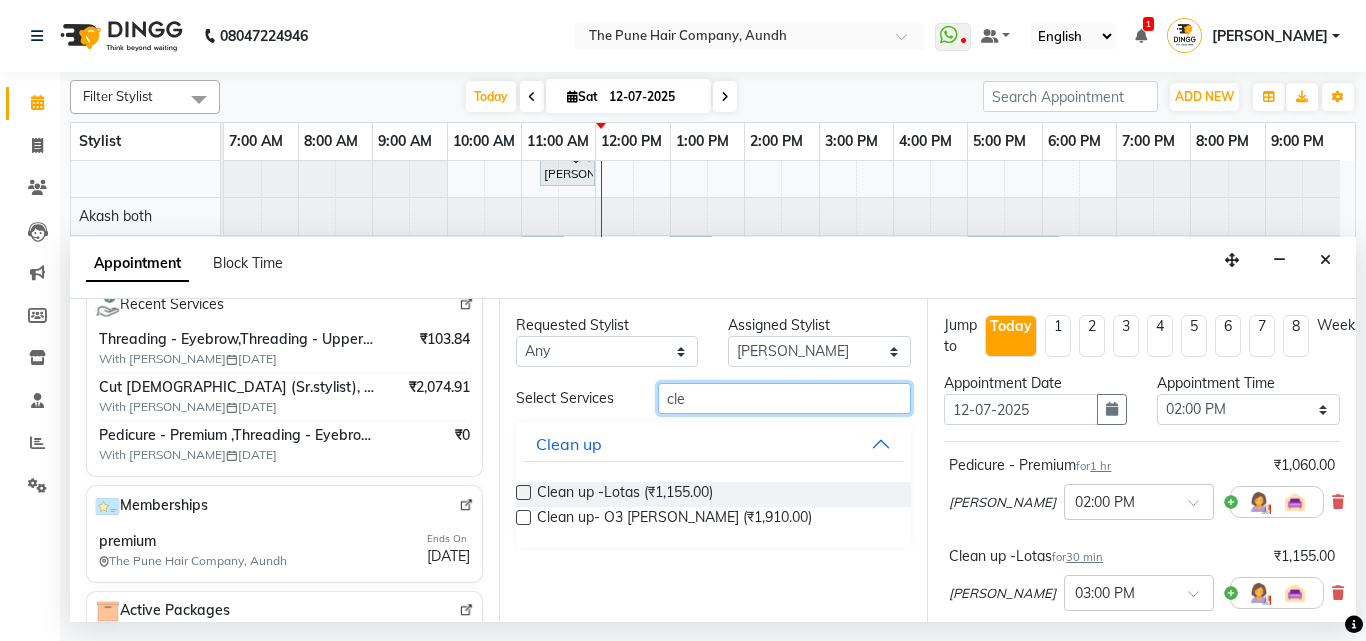 click on "cle" at bounding box center (785, 398) 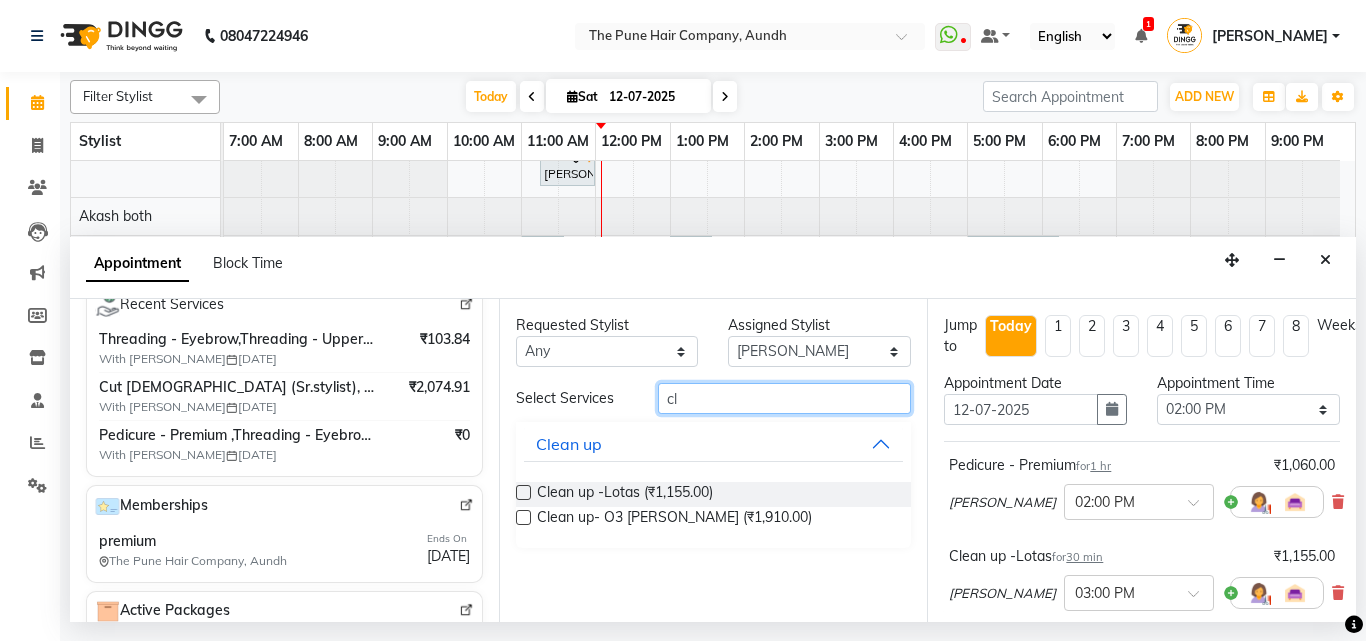 type on "c" 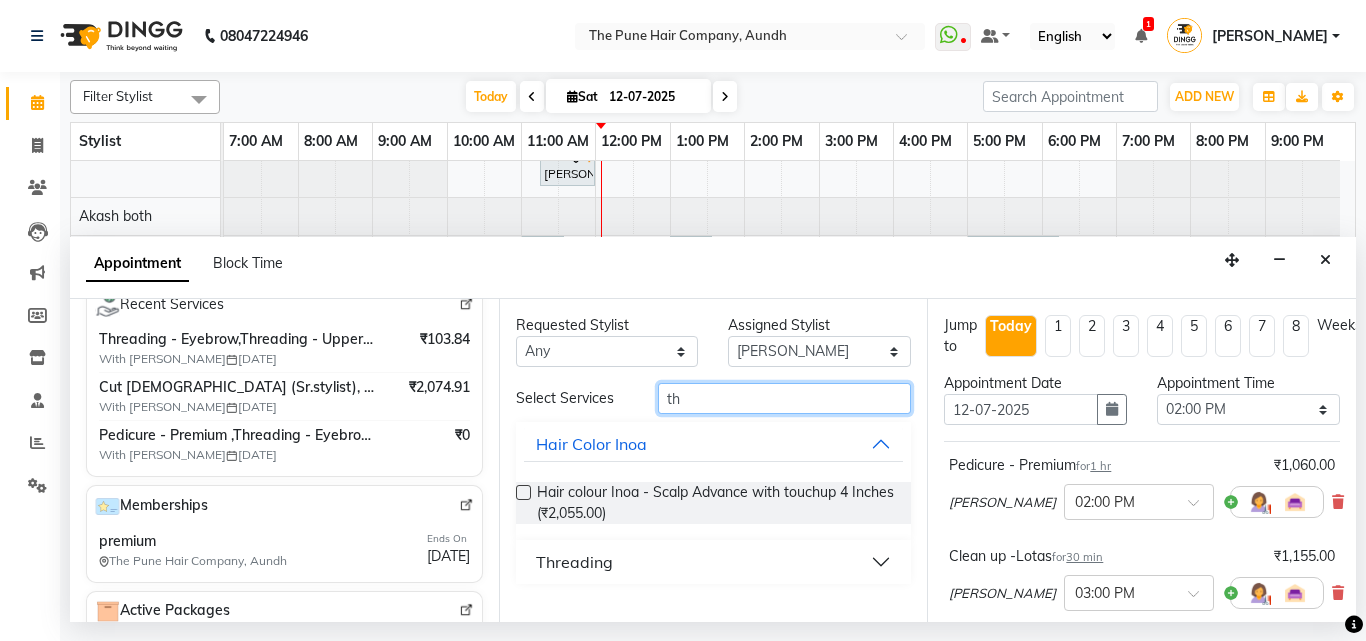 type on "th" 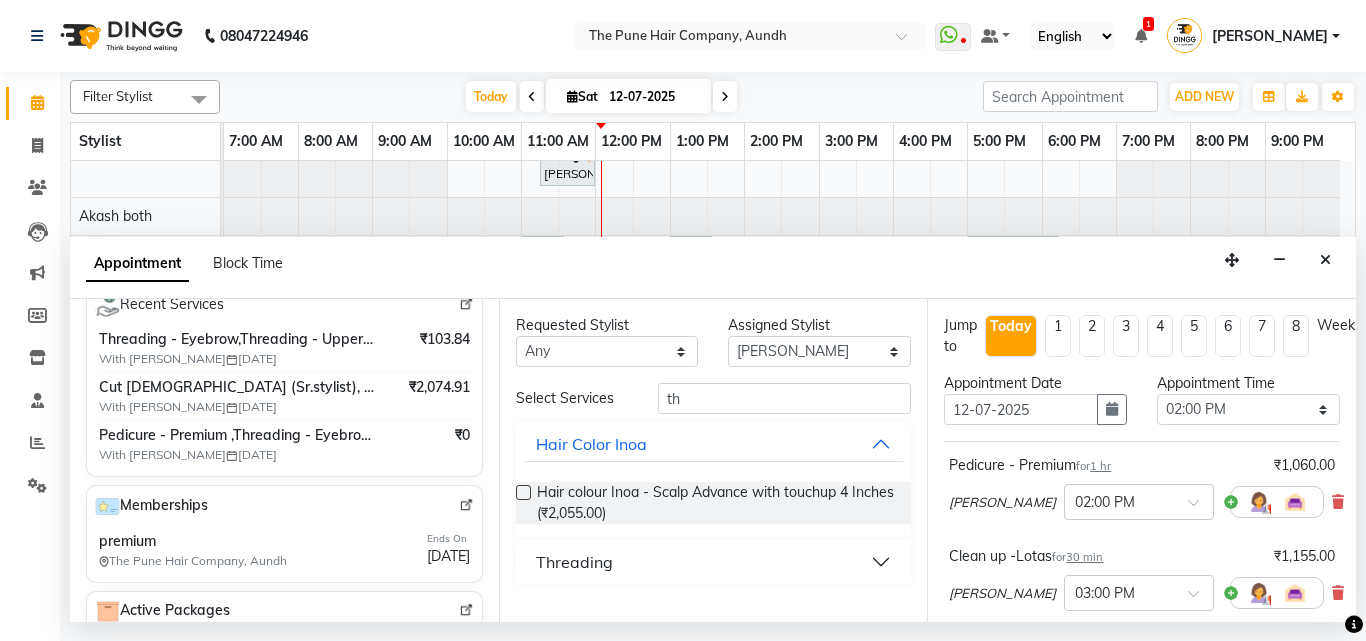 click on "Threading" at bounding box center (714, 562) 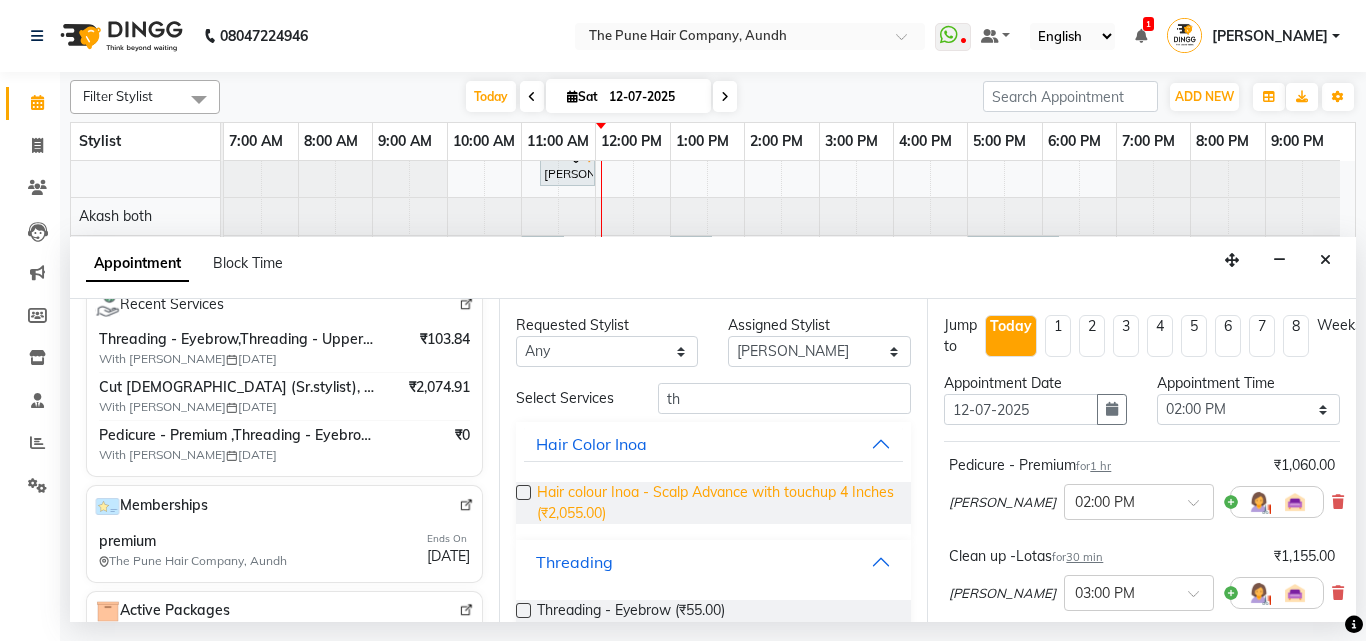 scroll, scrollTop: 630, scrollLeft: 0, axis: vertical 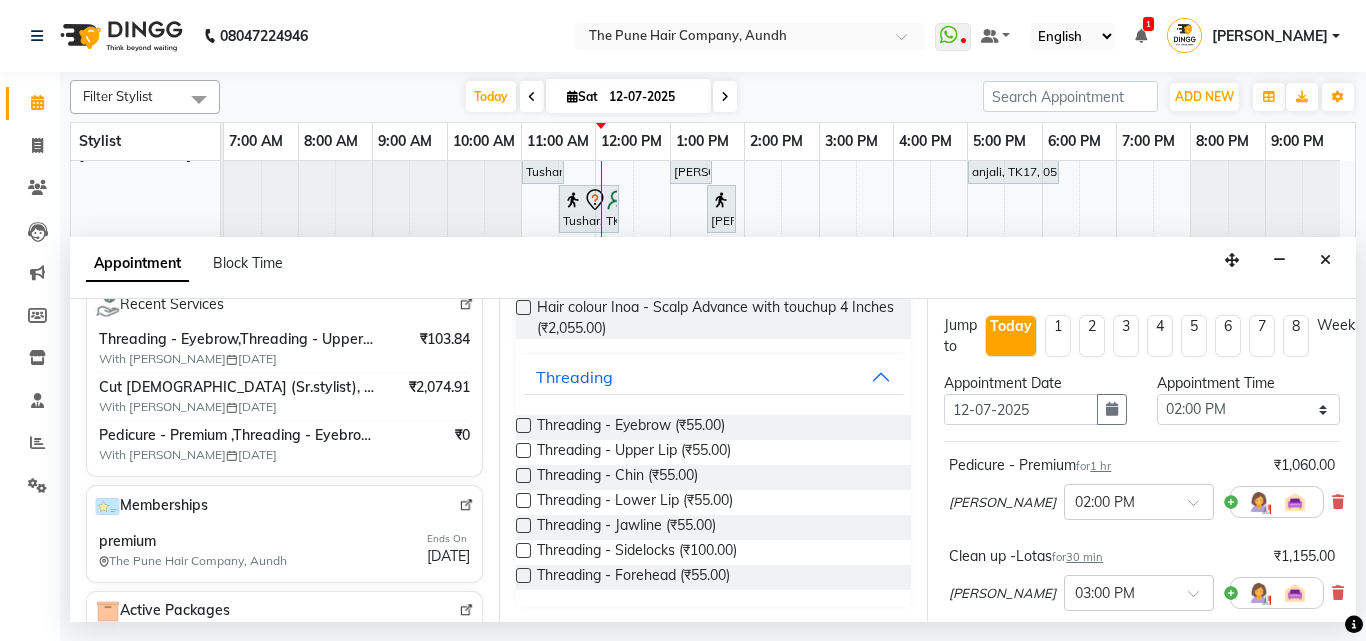 click at bounding box center [523, 425] 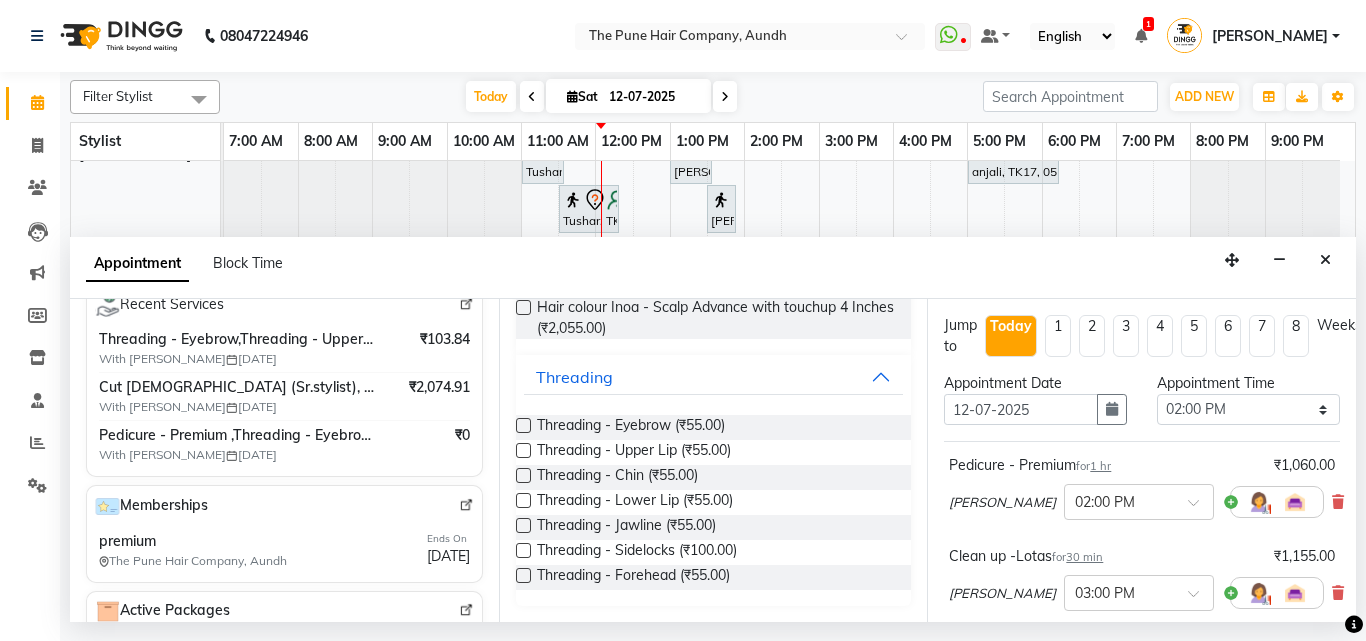 checkbox on "false" 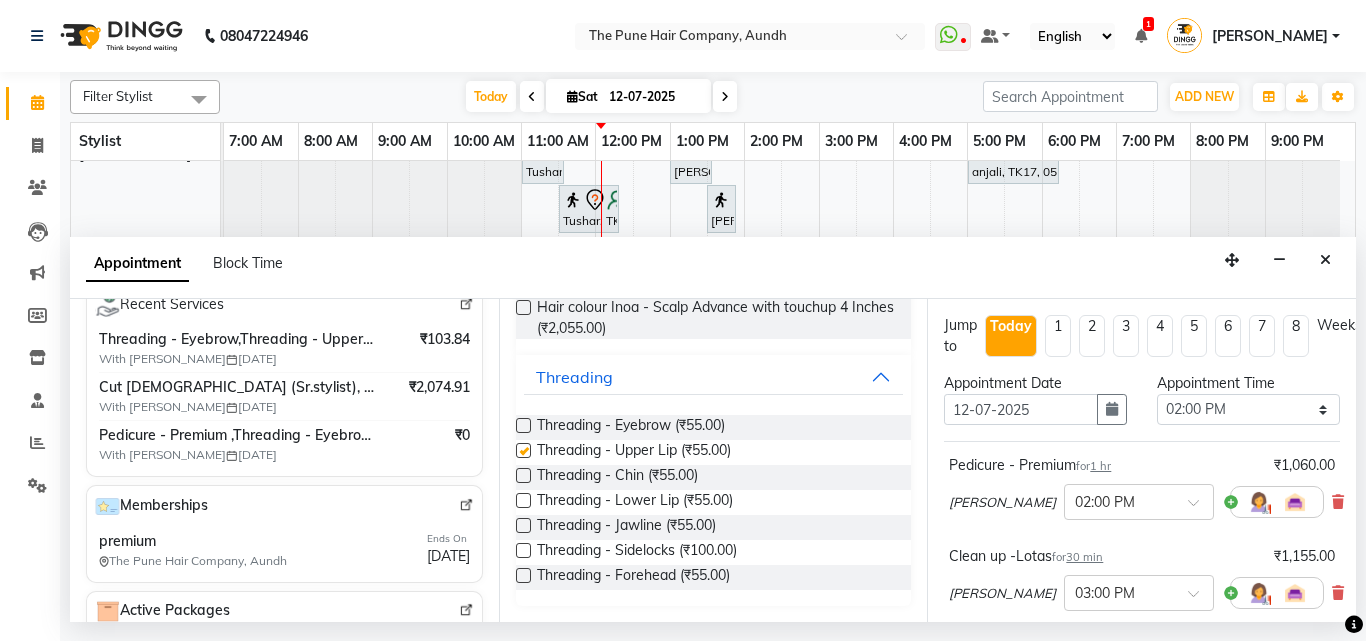 checkbox on "false" 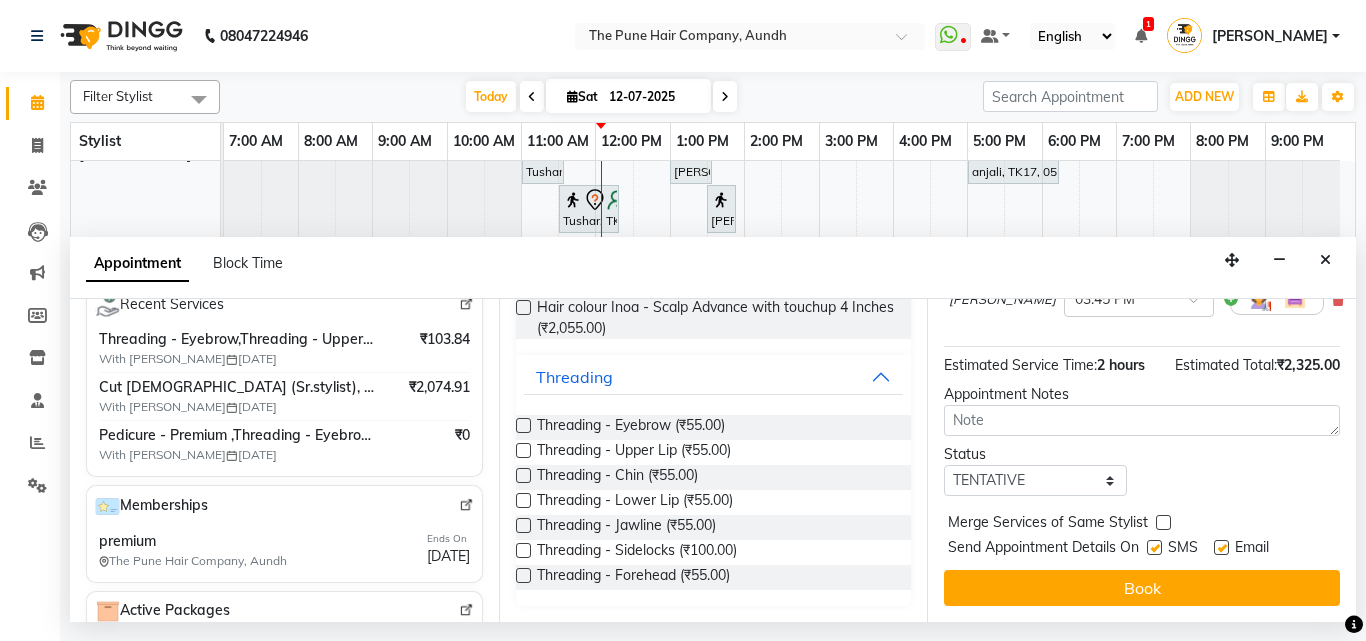 scroll, scrollTop: 512, scrollLeft: 0, axis: vertical 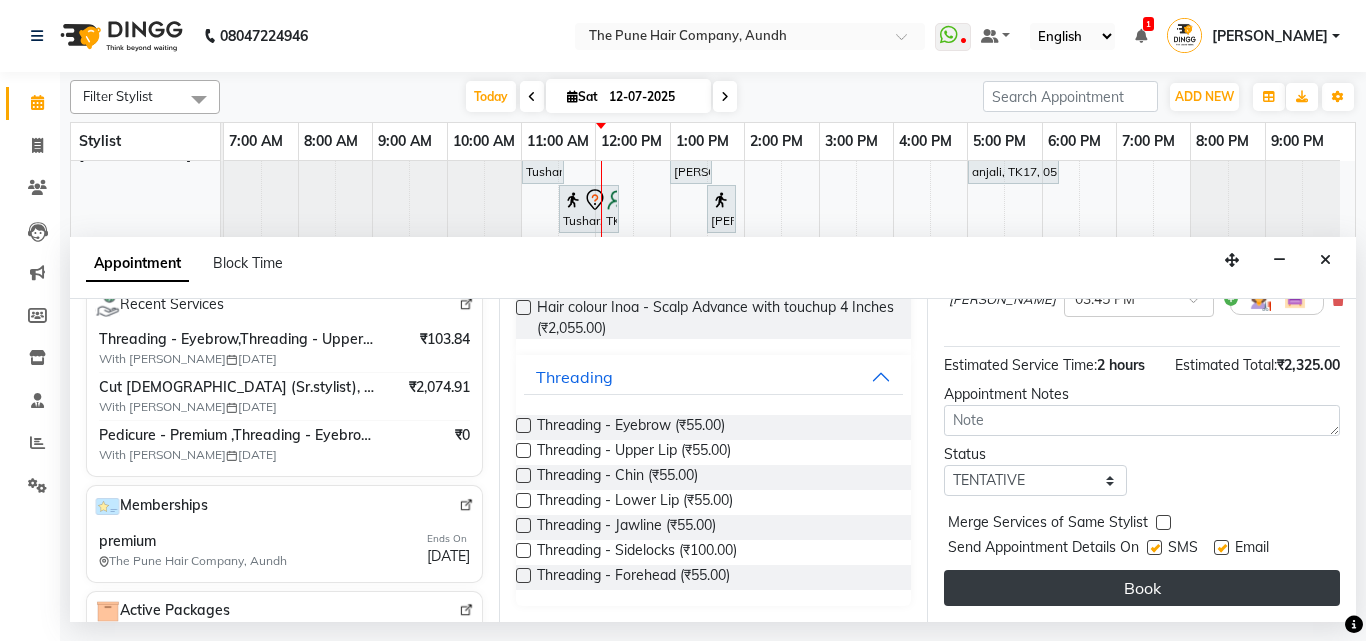 click on "Book" at bounding box center [1142, 588] 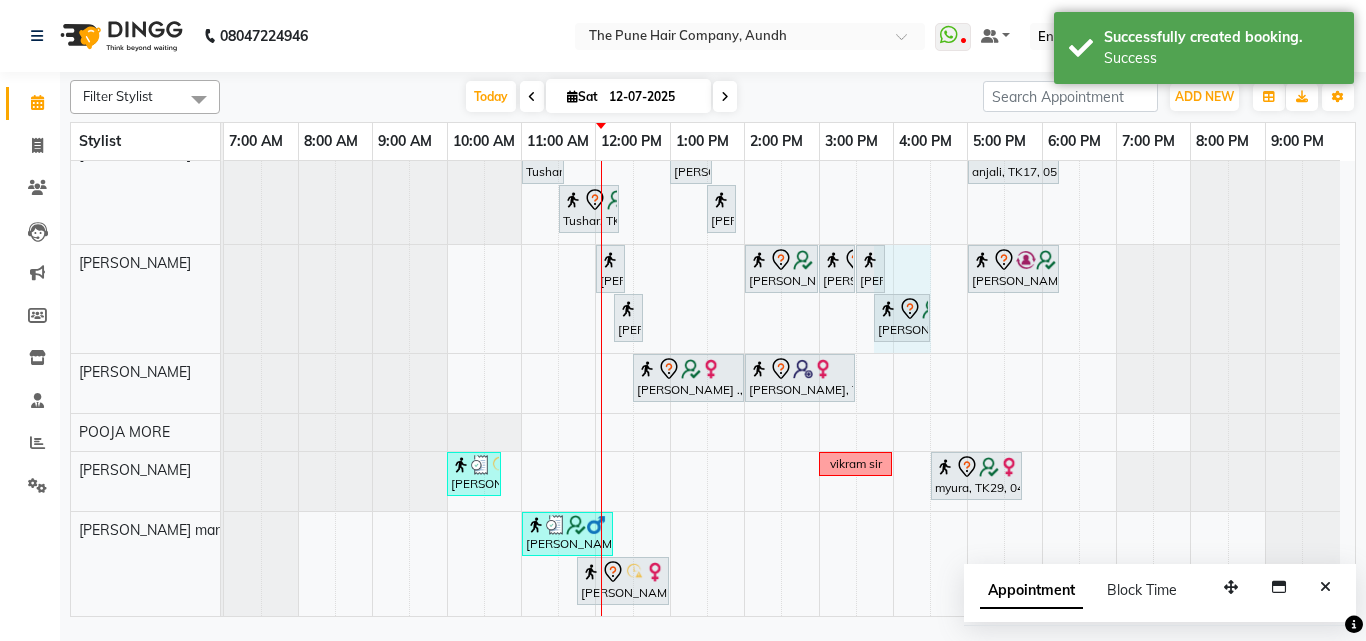 drag, startPoint x: 902, startPoint y: 315, endPoint x: 936, endPoint y: 324, distance: 35.17101 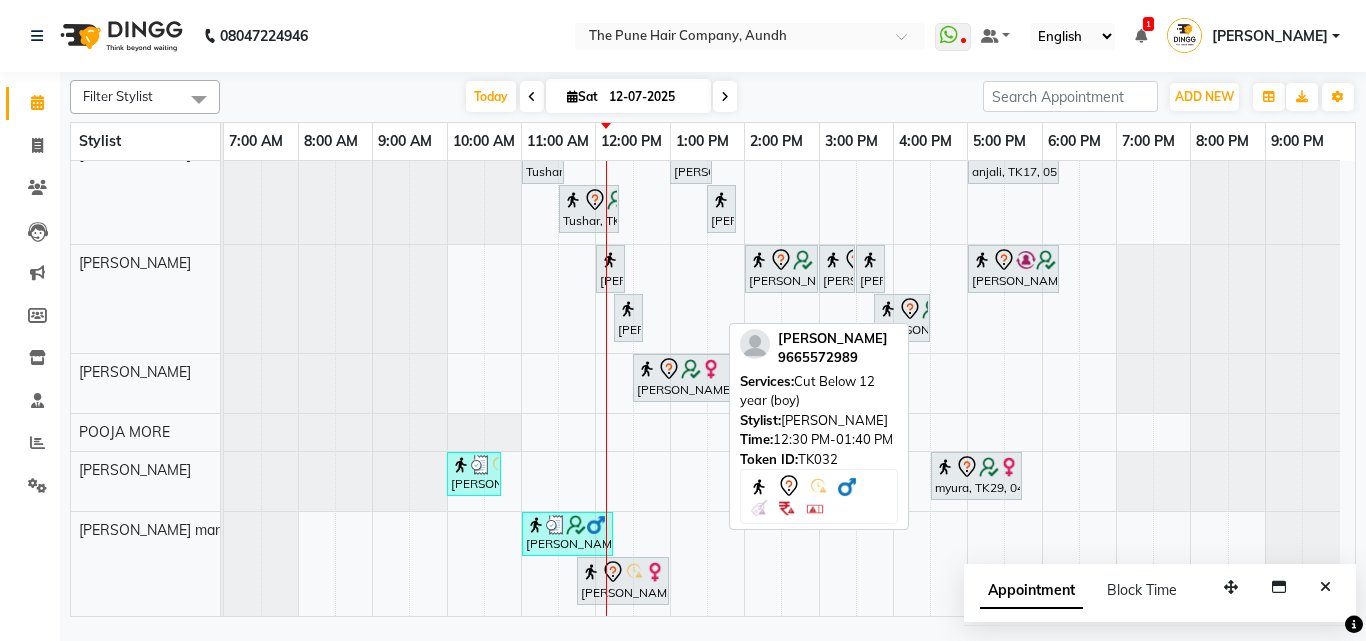 scroll, scrollTop: 30, scrollLeft: 0, axis: vertical 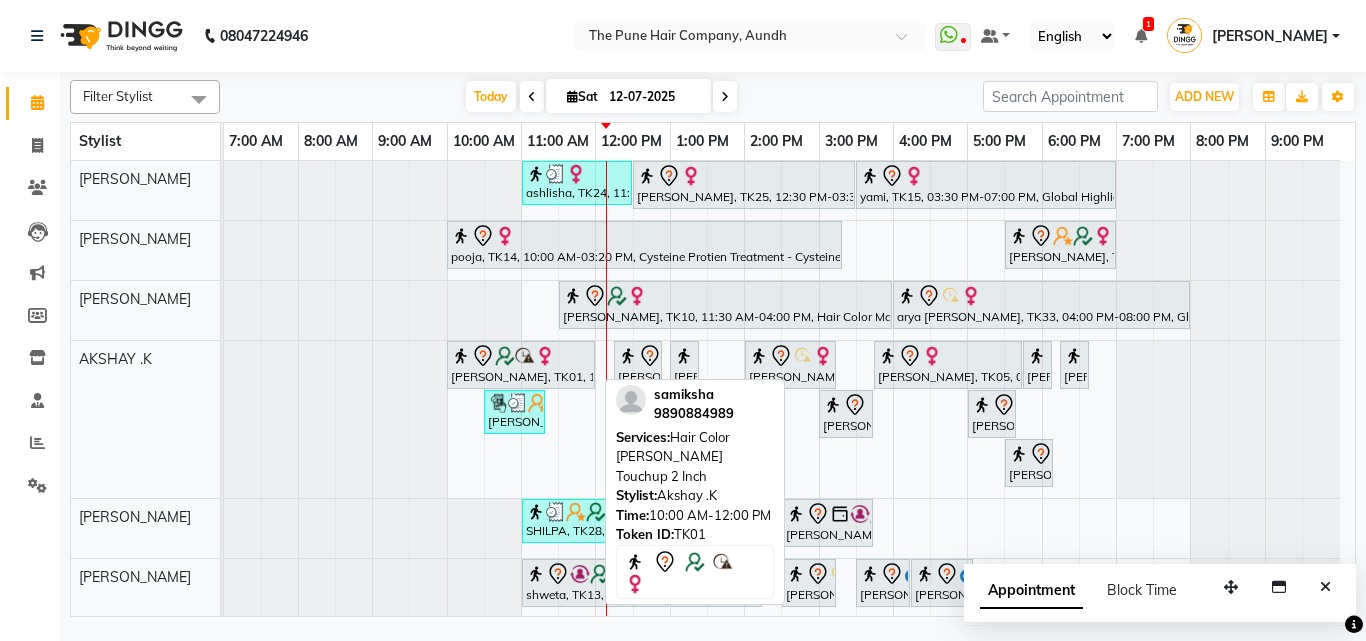 click at bounding box center (525, 356) 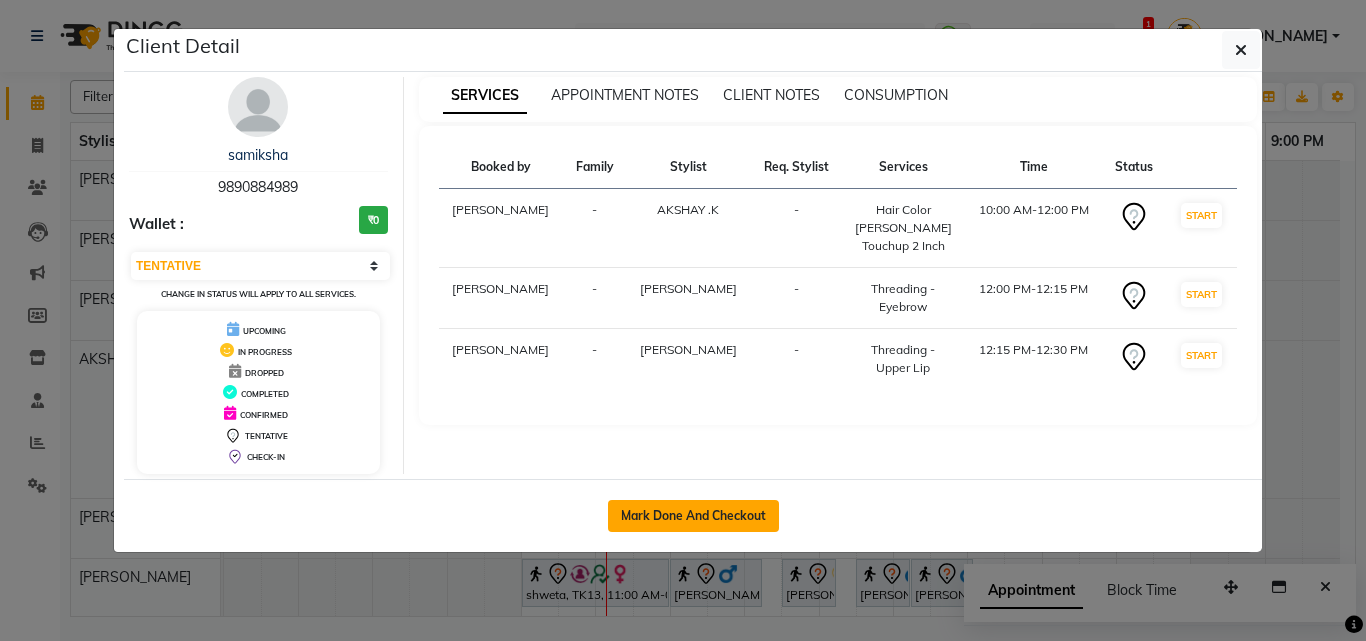 click on "Mark Done And Checkout" 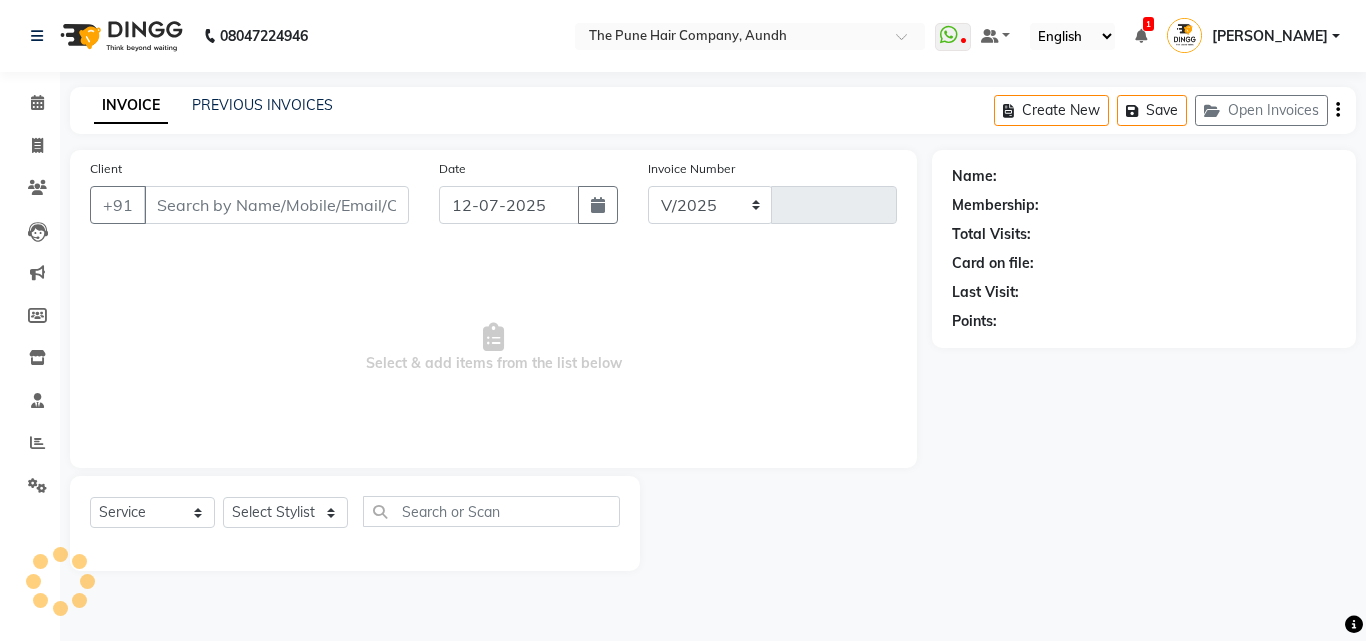 select on "106" 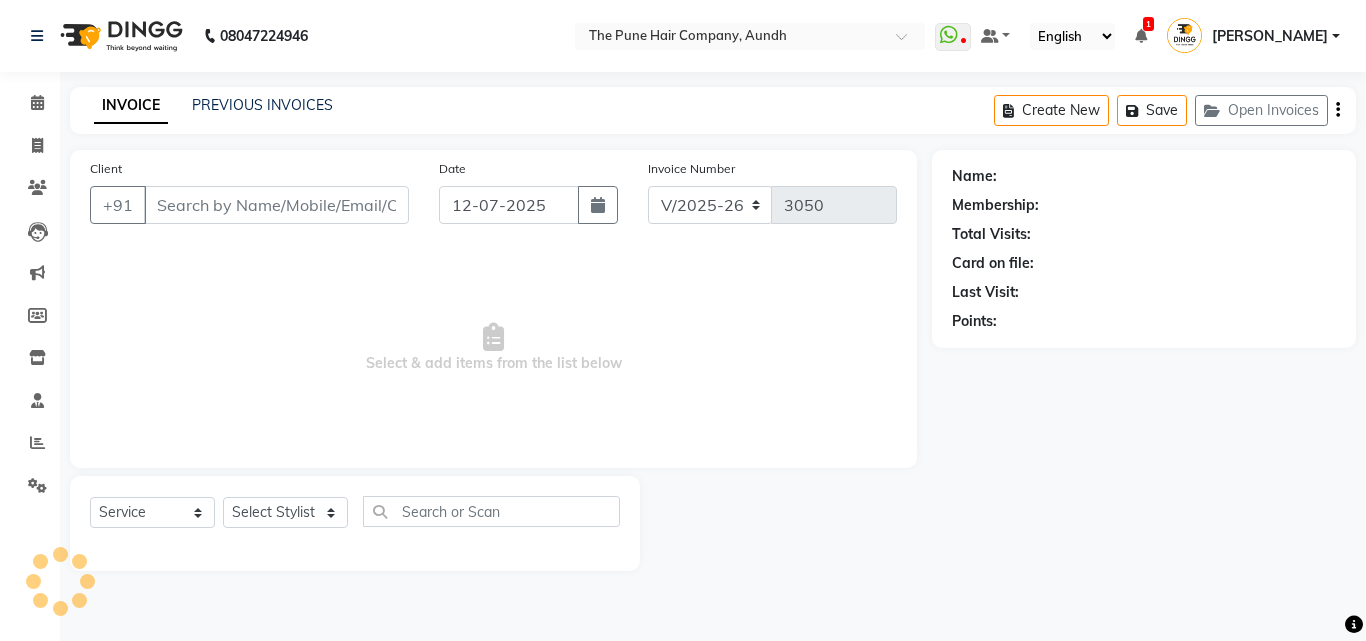 type on "9890884989" 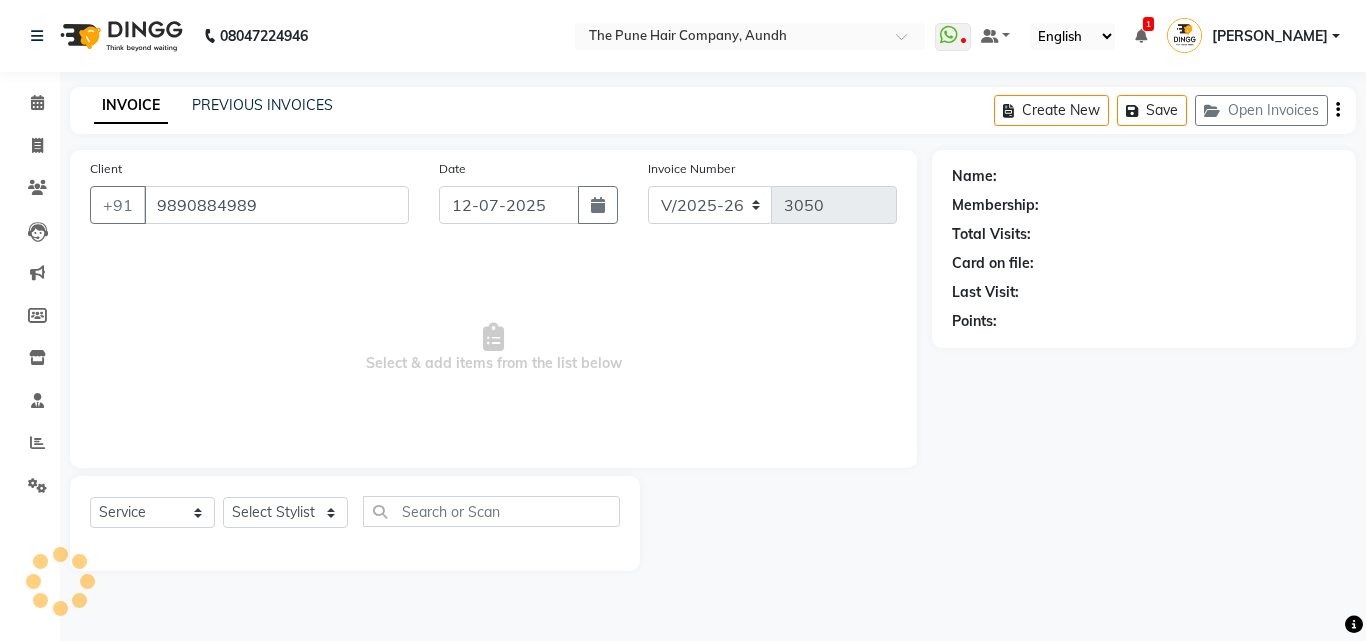 select on "49797" 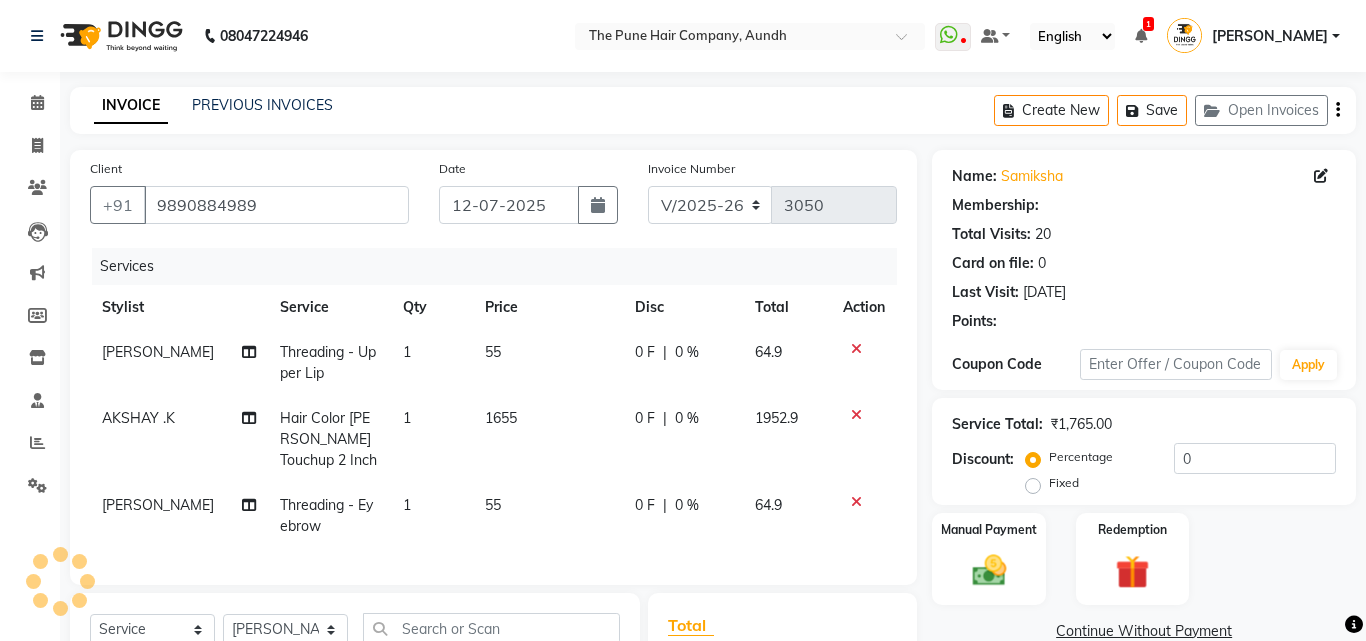 select on "1: Object" 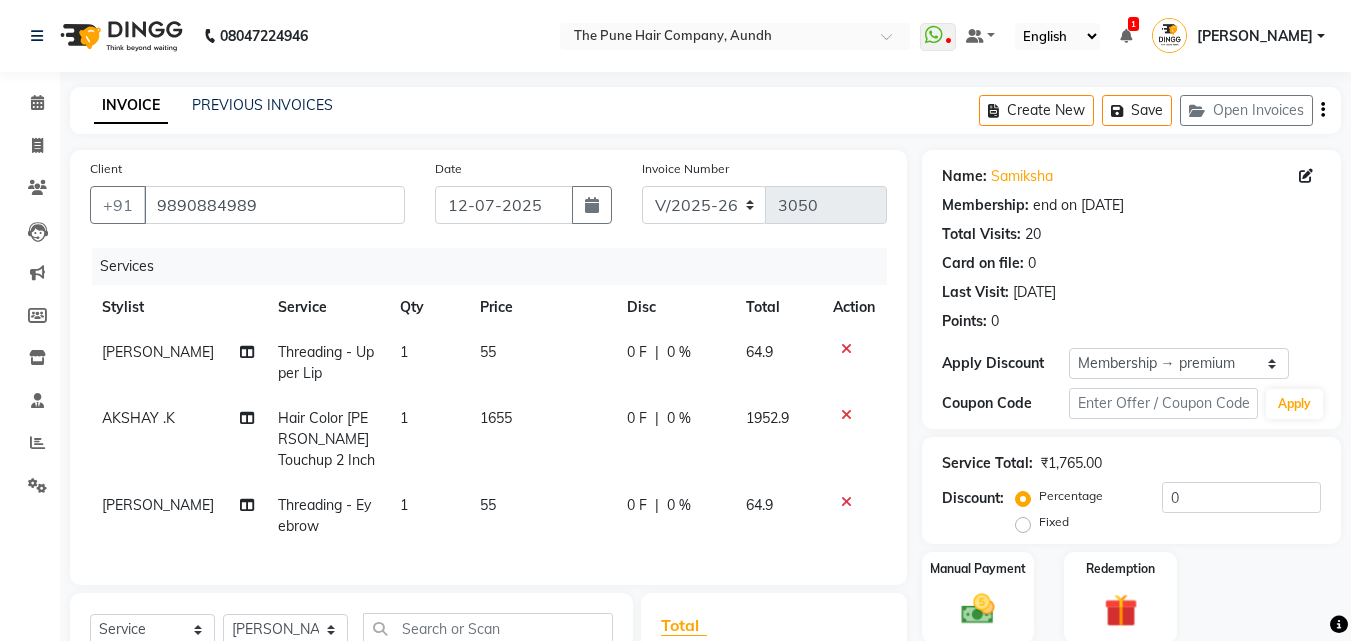 type on "20" 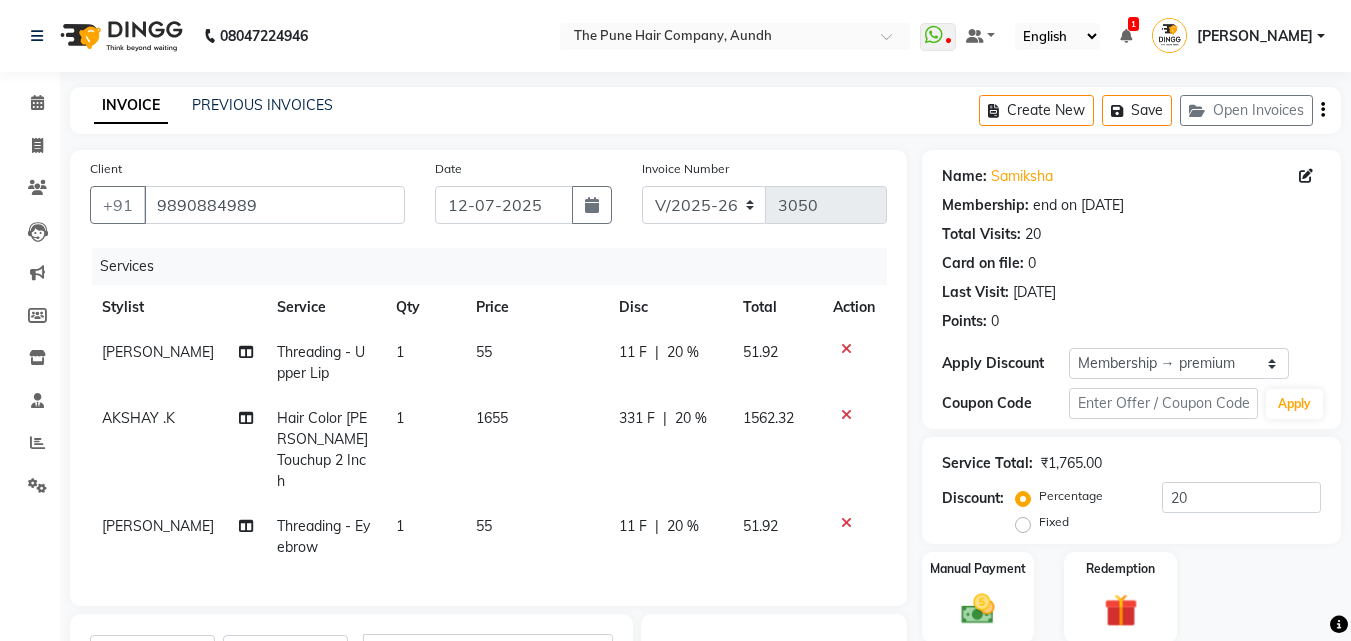 click 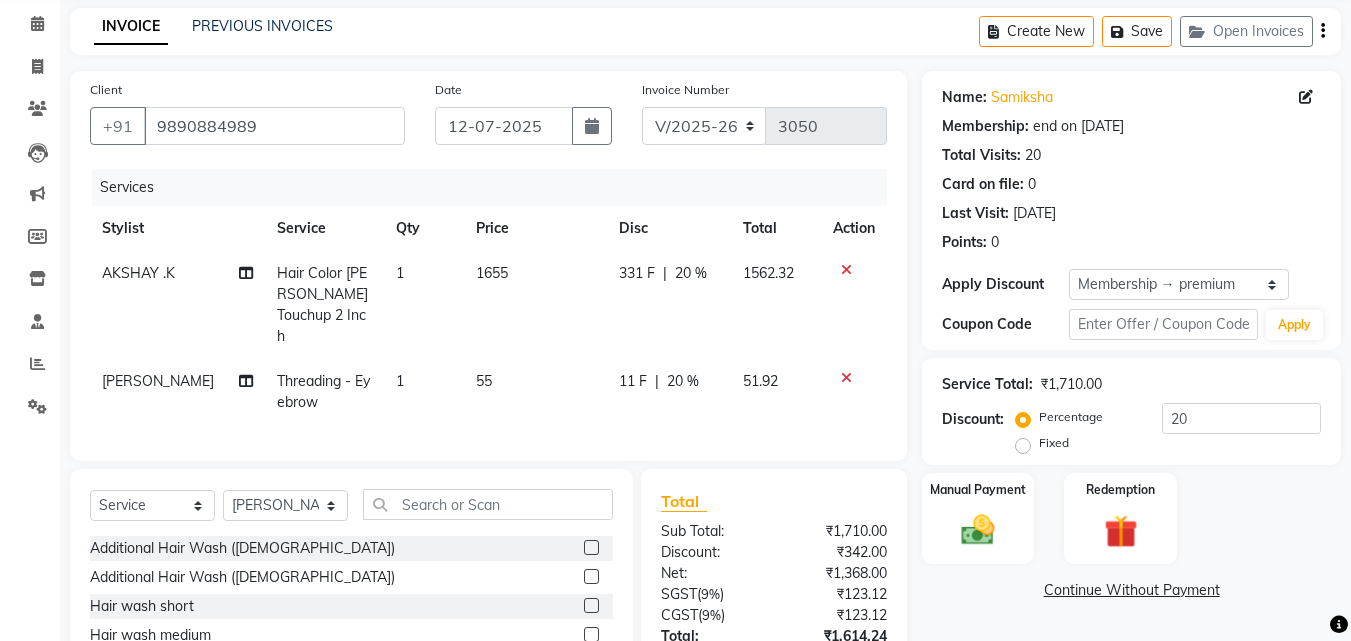 scroll, scrollTop: 226, scrollLeft: 0, axis: vertical 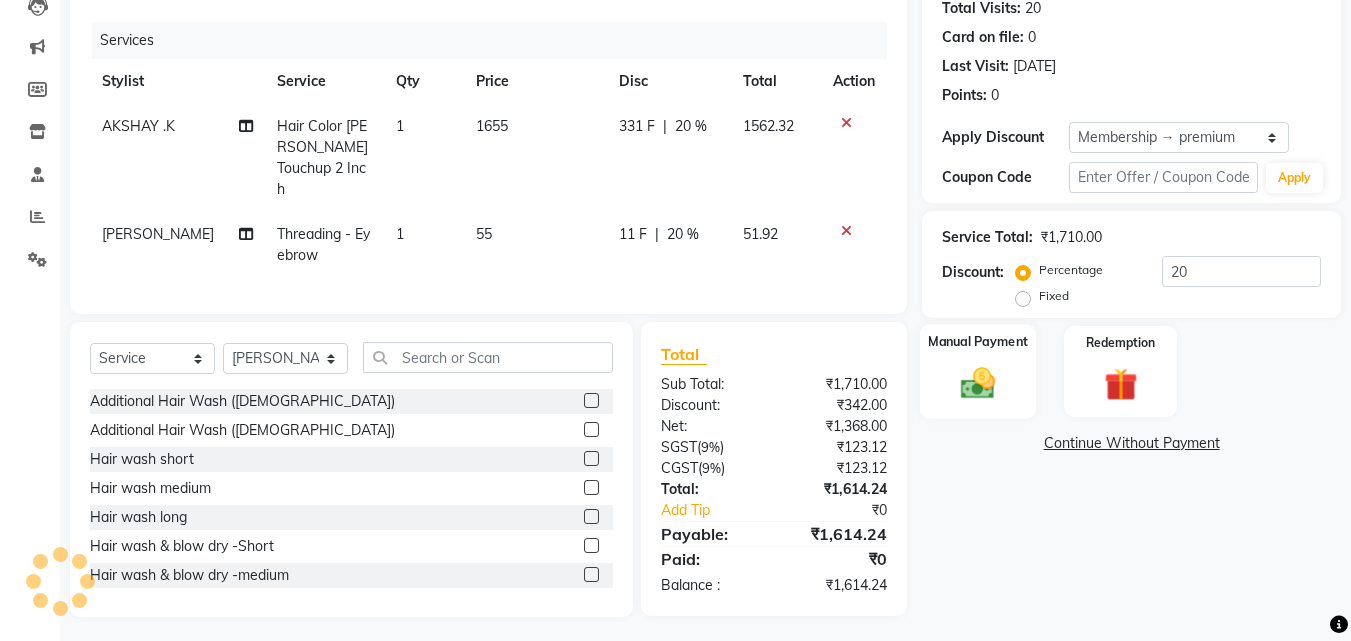 click on "Manual Payment" 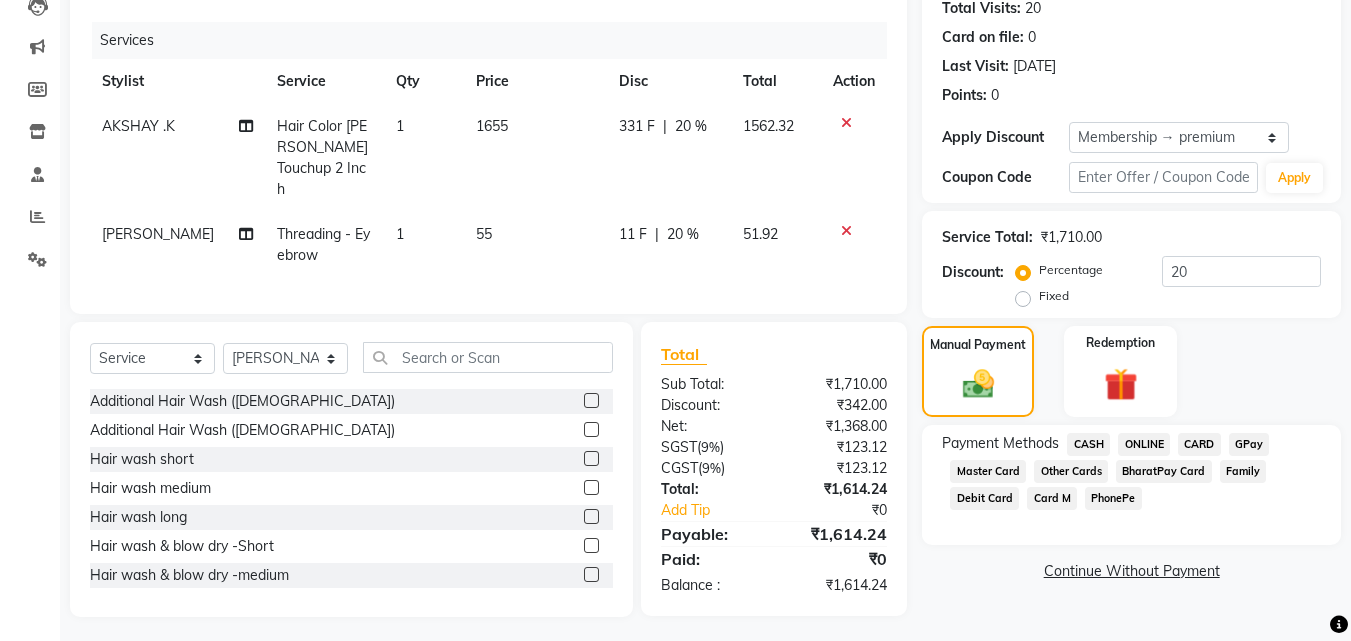 click on "ONLINE" 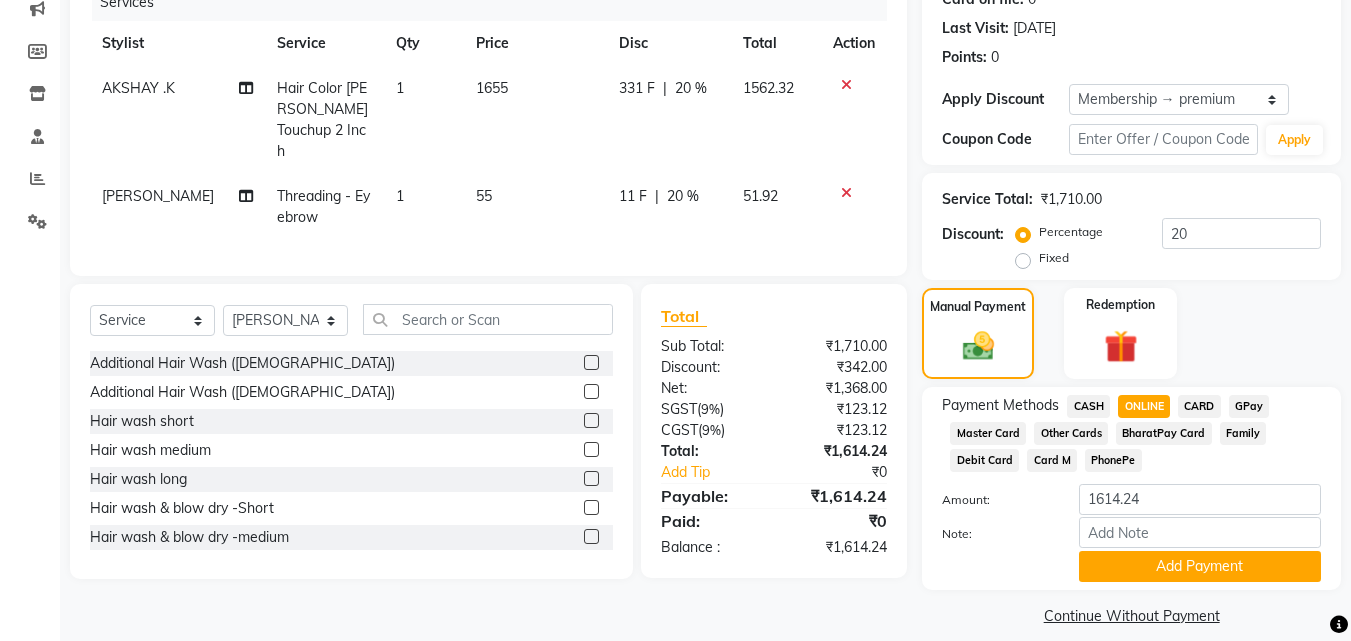 scroll, scrollTop: 284, scrollLeft: 0, axis: vertical 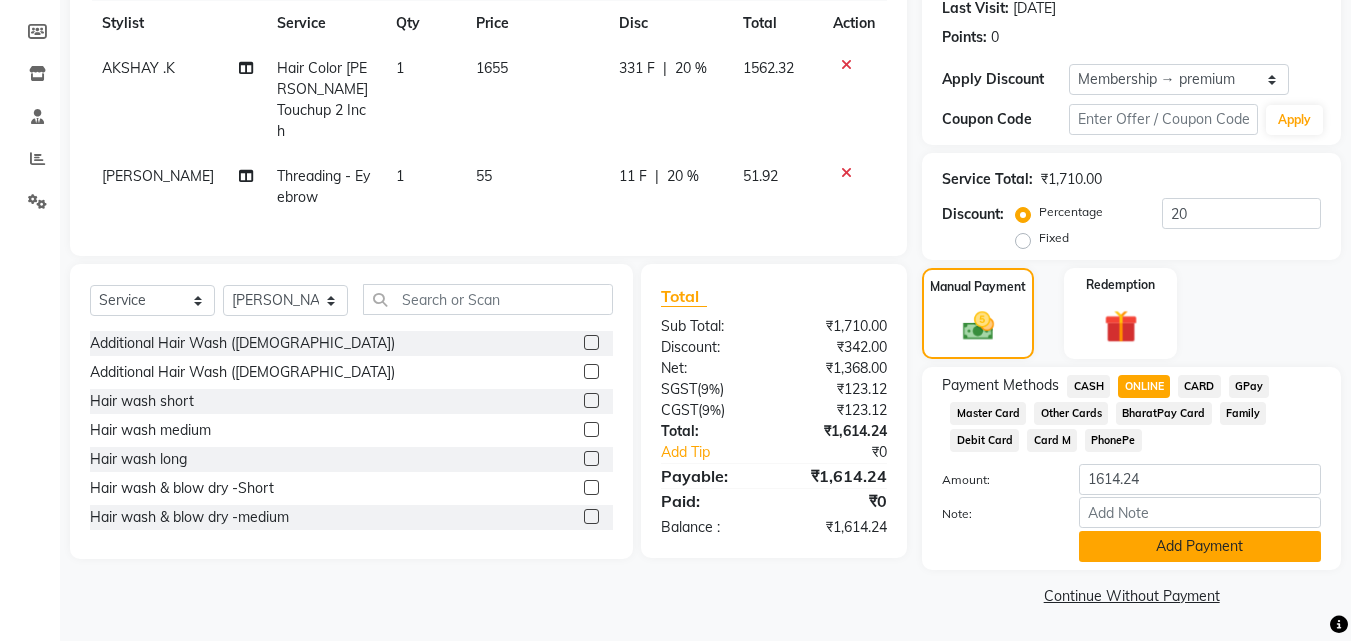 click on "Add Payment" 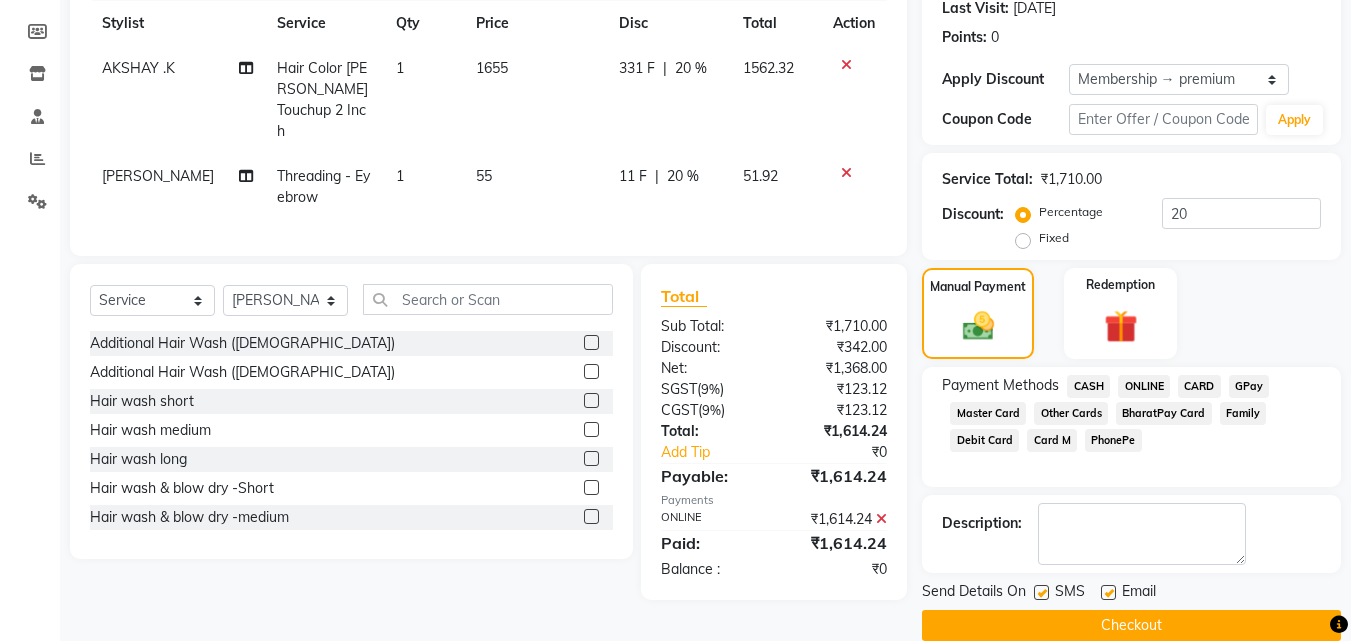 click on "Checkout" 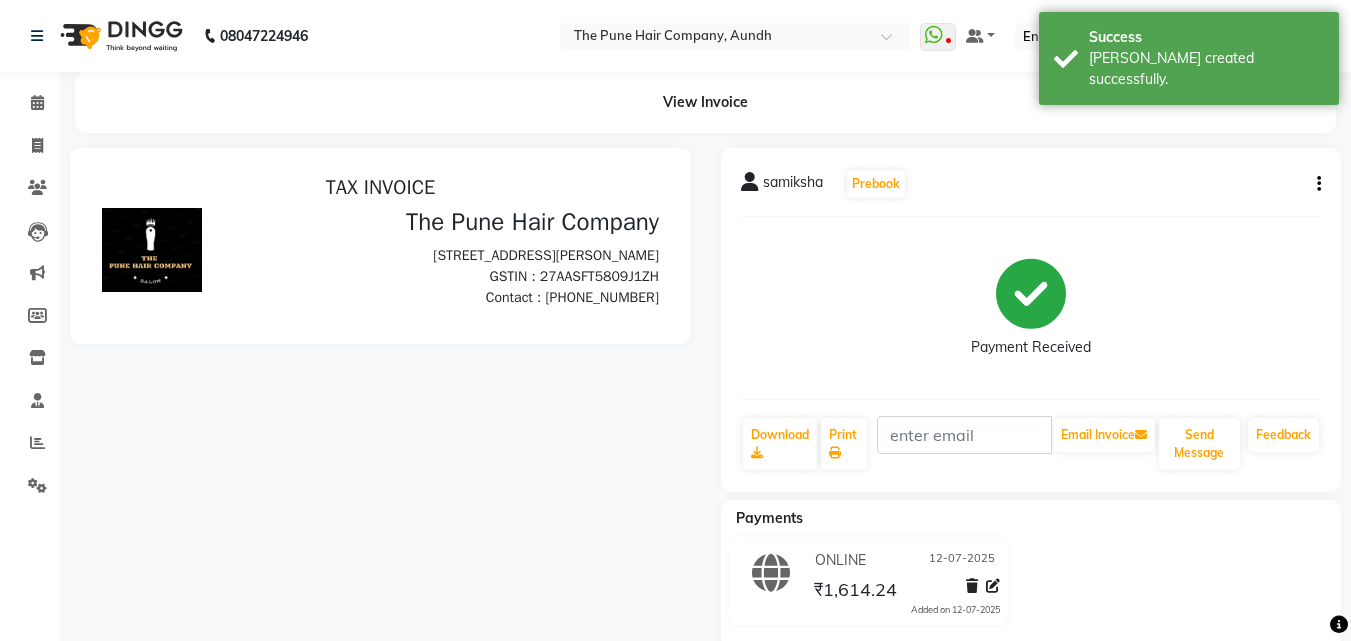 scroll, scrollTop: 0, scrollLeft: 0, axis: both 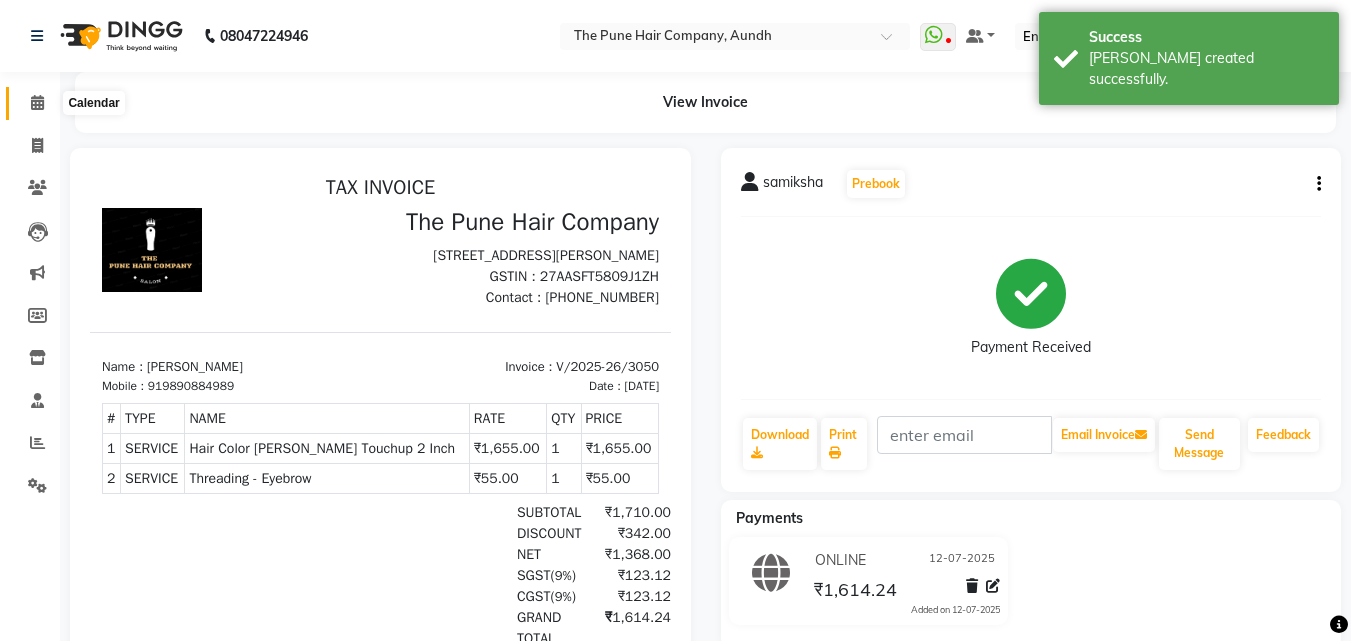 click 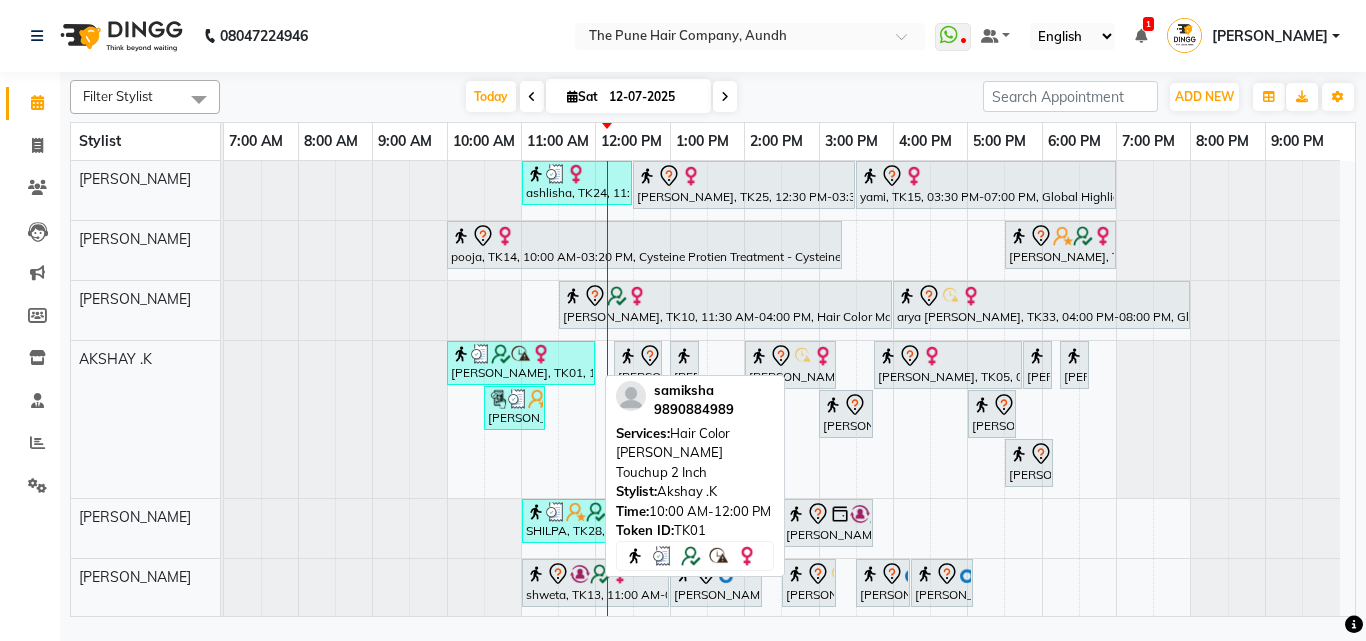 click at bounding box center [541, 354] 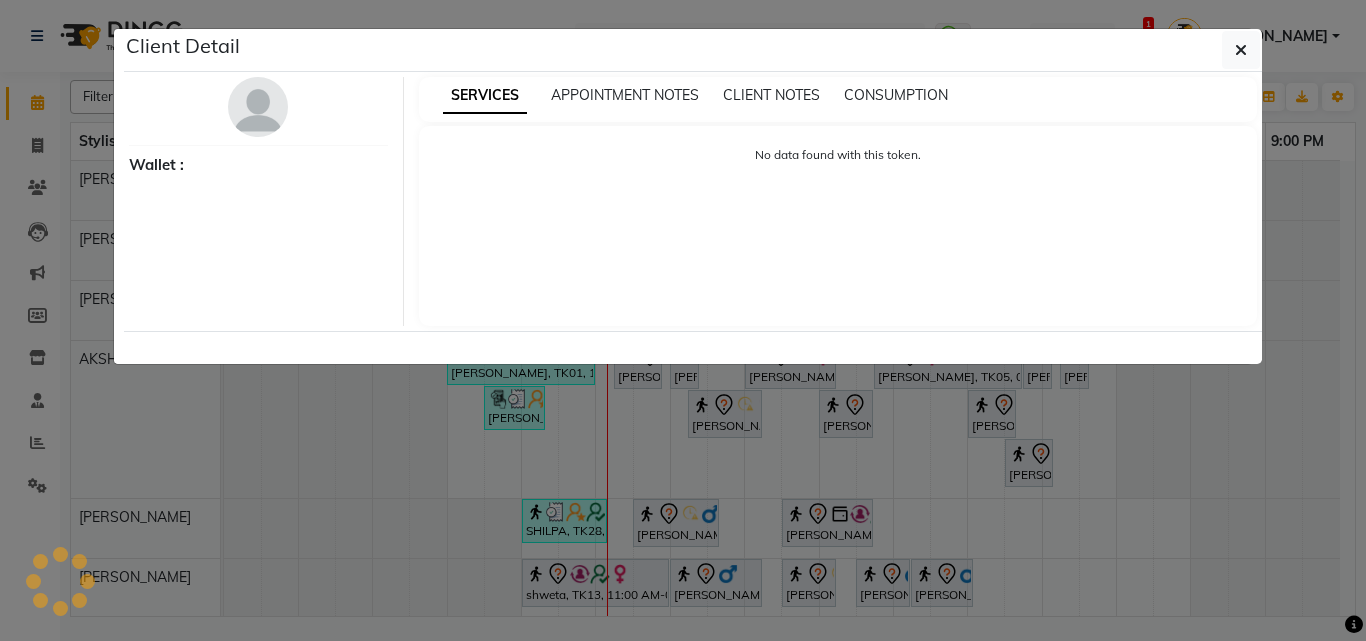 select on "3" 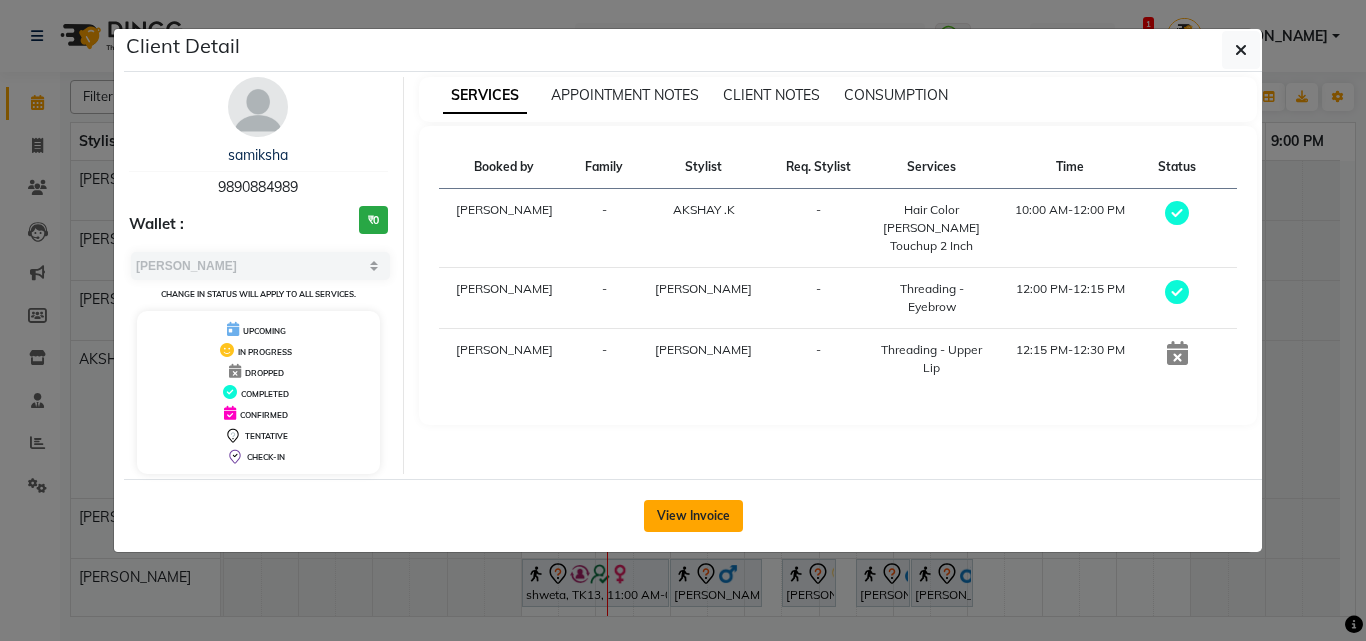 click on "View Invoice" 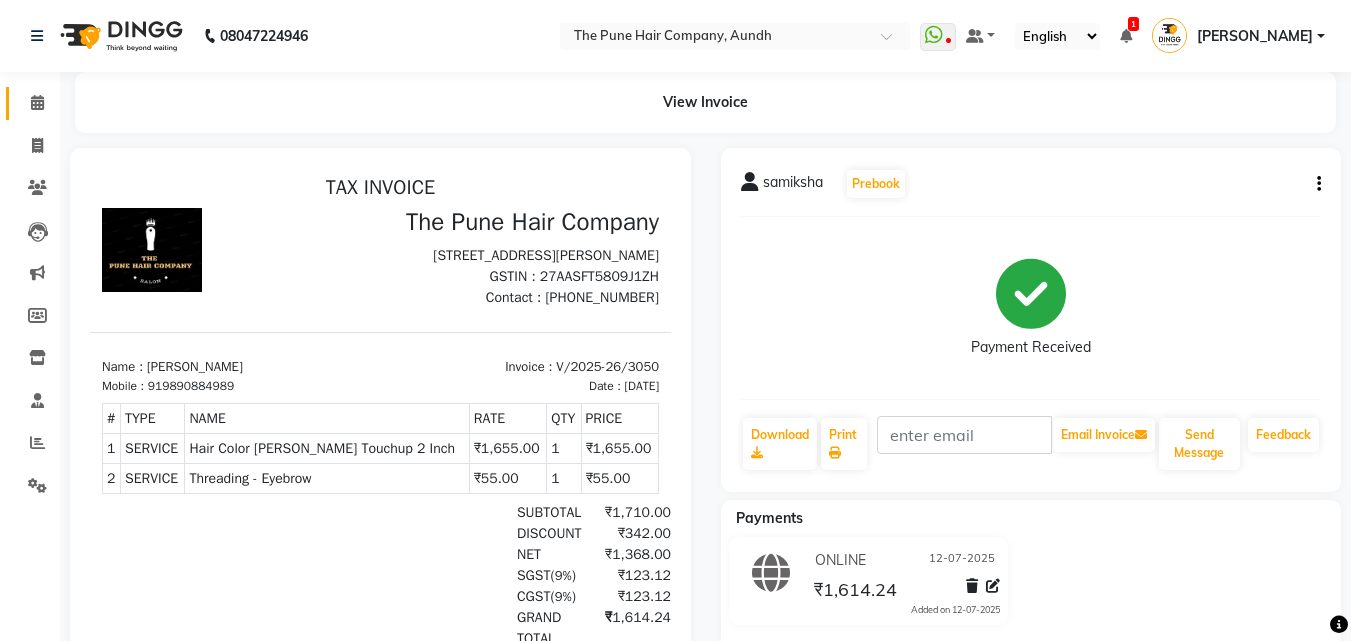 scroll, scrollTop: 0, scrollLeft: 0, axis: both 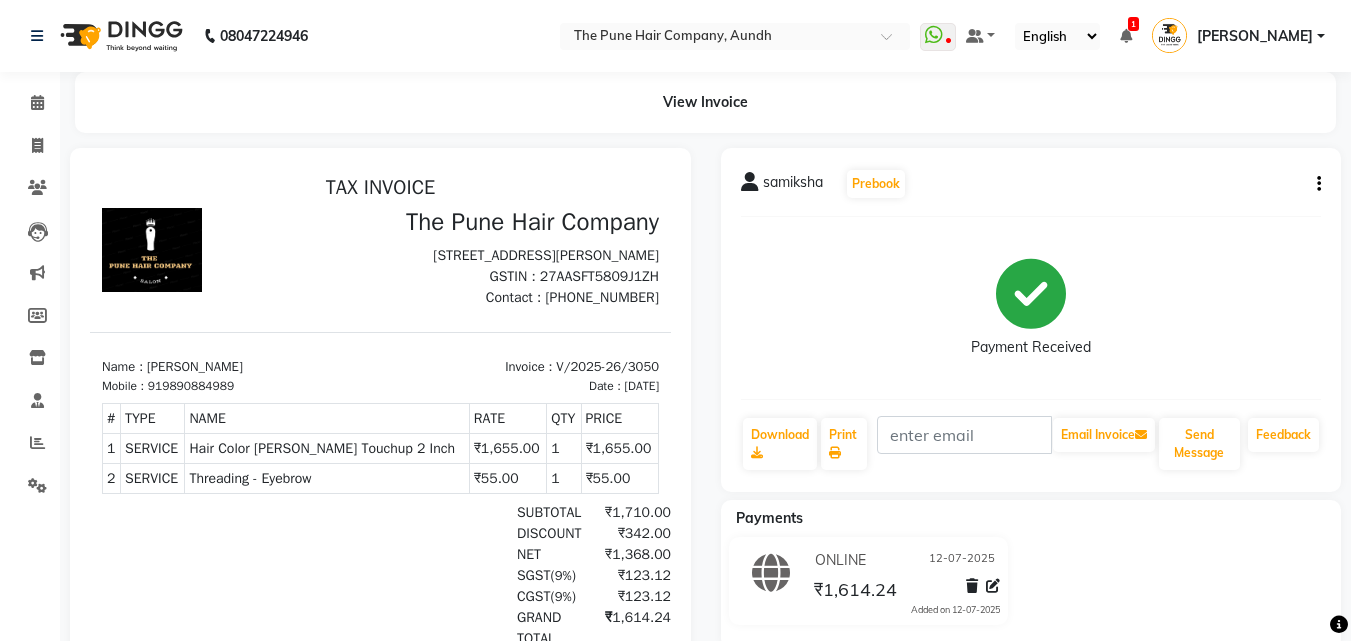 click on "samiksha   Prebook   Payment Received  Download  Print   Email Invoice   Send Message Feedback" 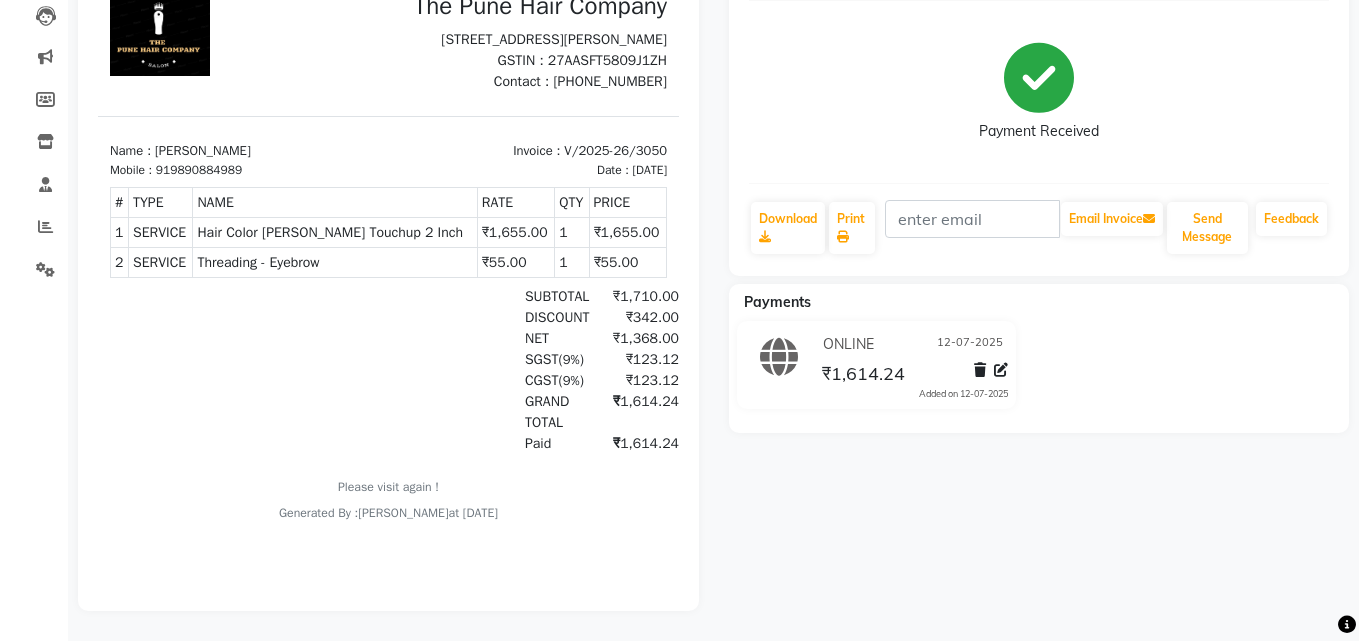 scroll, scrollTop: 0, scrollLeft: 0, axis: both 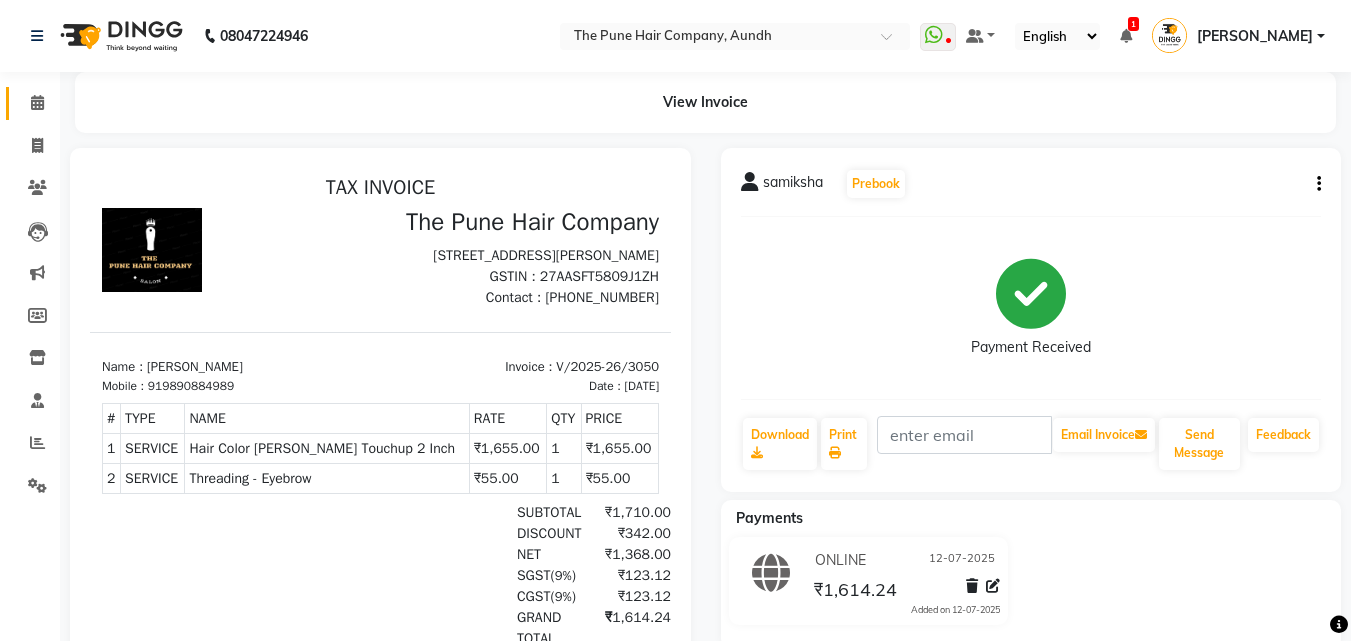 click on "Calendar" 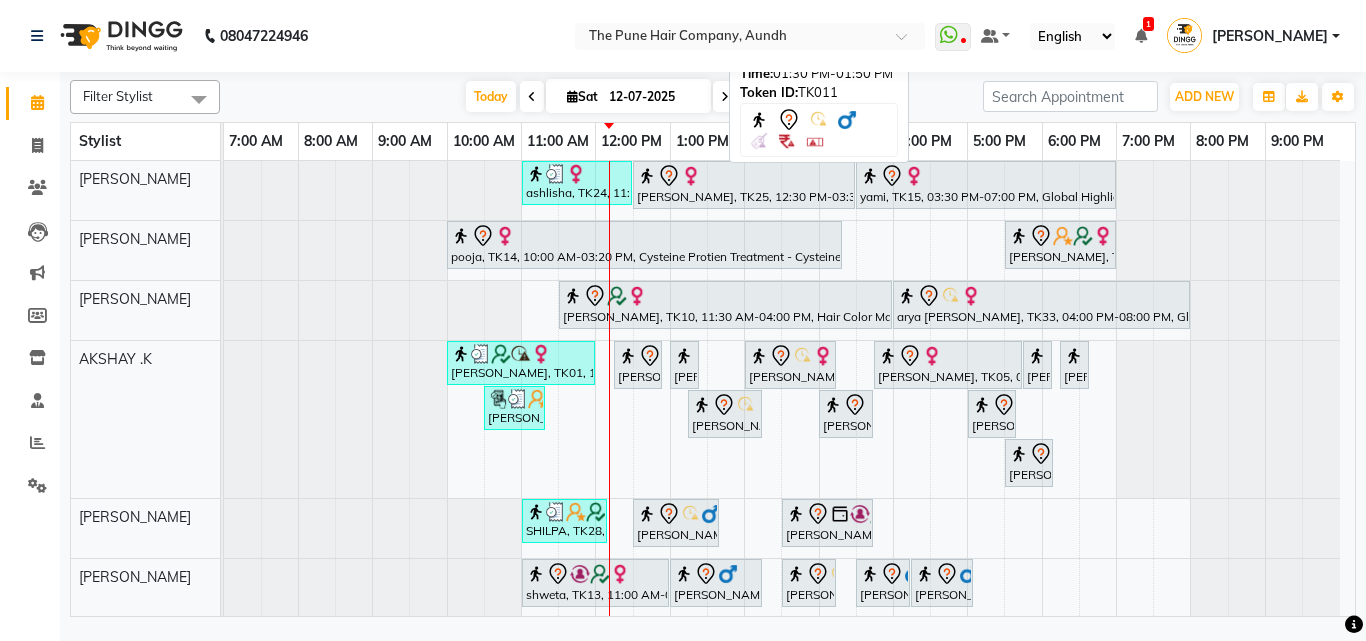 scroll, scrollTop: 600, scrollLeft: 0, axis: vertical 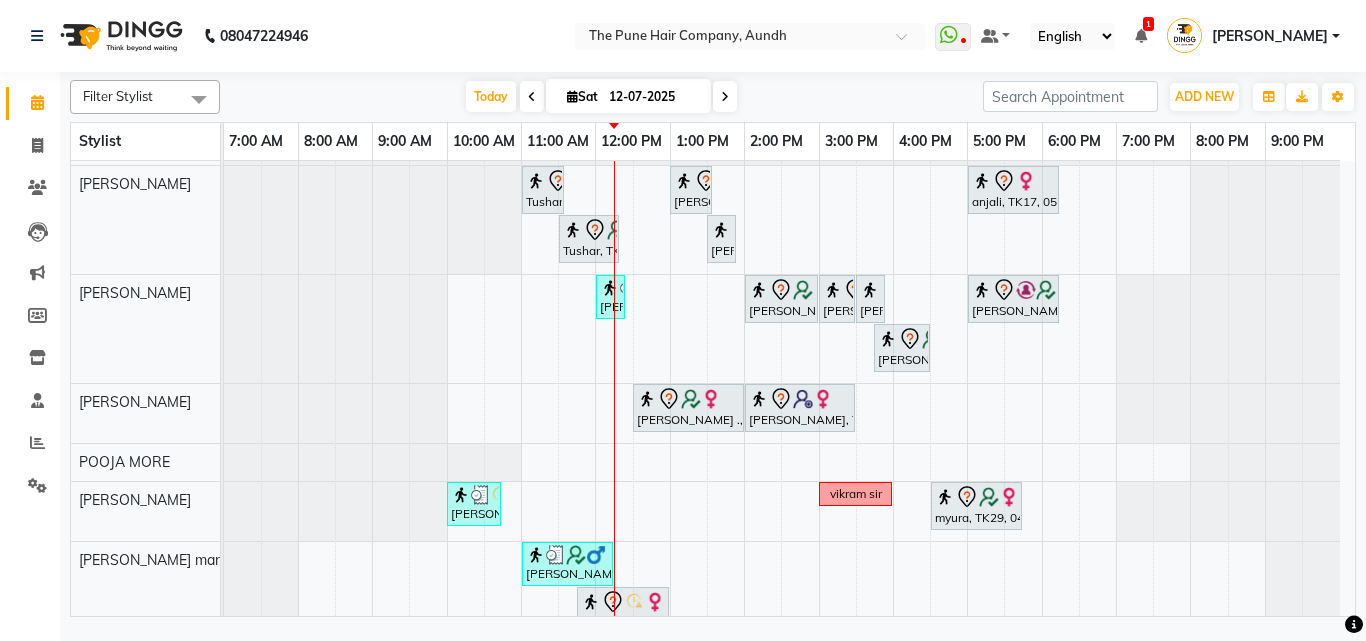 click on "ashlisha, TK24, 11:00 AM-12:30 PM, Cut Female ( Top Stylist )             juli jetha, TK25, 12:30 PM-03:30 PM, Global Highlight - Majirel Highlights Medium             yami, TK15, 03:30 PM-07:00 PM, Global Highlight - Majirel Highlights Long             pooja, TK14, 10:00 AM-03:20 PM, Cysteine Protien Treatment - Cysteine Medium             Anu Shewani, TK04, 05:30 PM-07:00 PM, Hair wash & blow dry - long             DIPTI, TK10, 11:30 AM-04:00 PM, Hair Color Majirel - Majirel Global Long             arya surve, TK33, 04:00 PM-08:00 PM, Global Highlight - Majirel Highlights Medium     samiksha, TK01, 10:00 AM-12:00 PM, Hair Color Inoa - Inoa Touchup 2 Inch             Nancy, TK08, 12:15 PM-12:55 PM, Cut male (Expert)             Nancy, TK08, 01:00 PM-01:20 PM,  Beard Crafting             Smita, TK09, 02:00 PM-03:15 PM, Cut Female (Expert)             vanita, TK05, 03:45 PM-05:45 PM, Global Color - Inoa Global Medium             Gaurav Pathak, TK21, 05:45 PM-06:05 PM,  Beard Crafting" at bounding box center [789, 103] 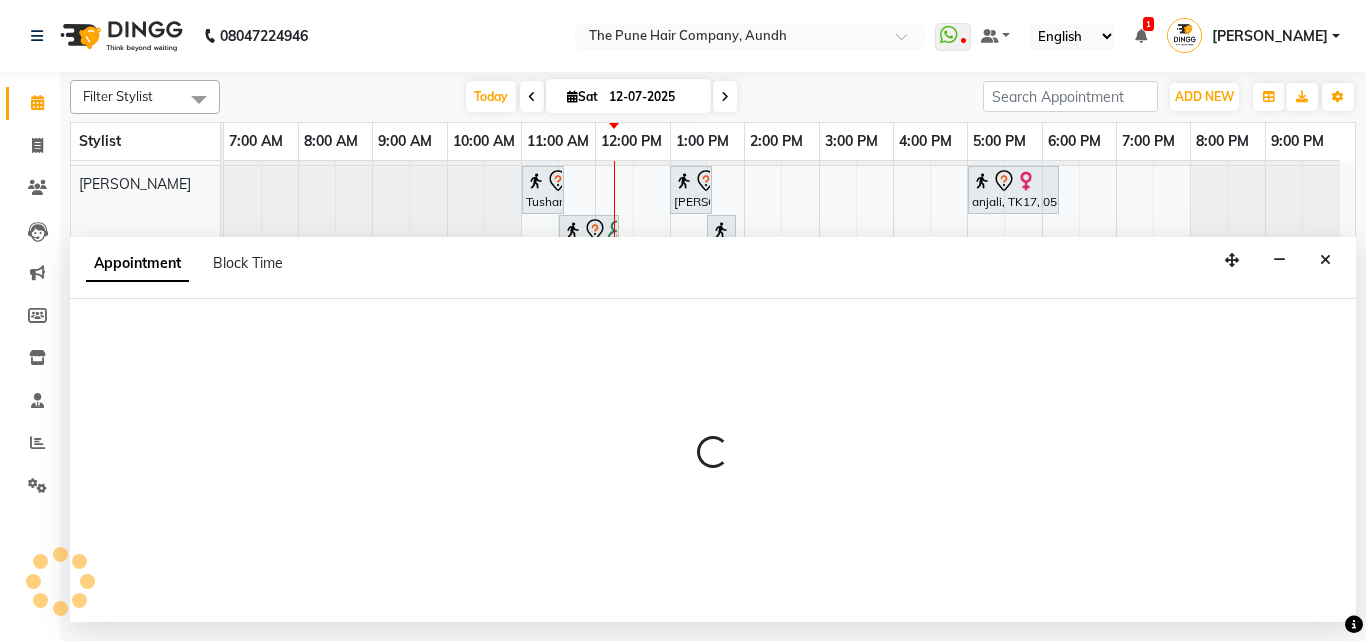 select on "49797" 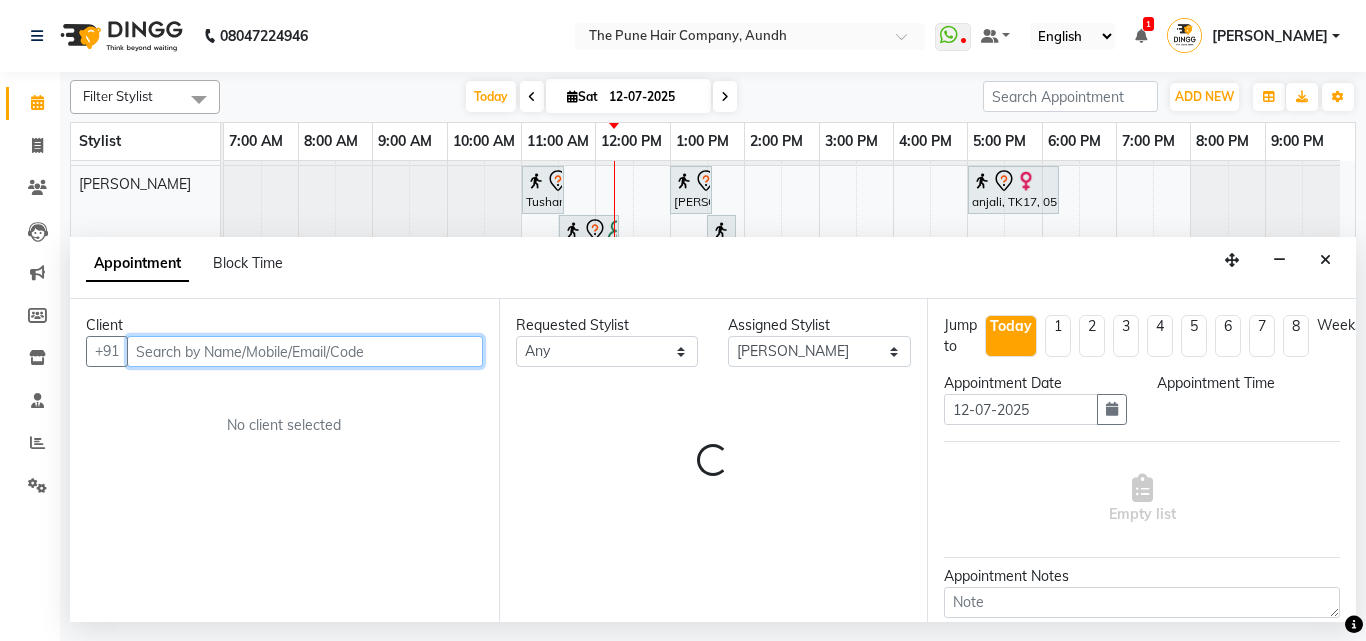 select on "960" 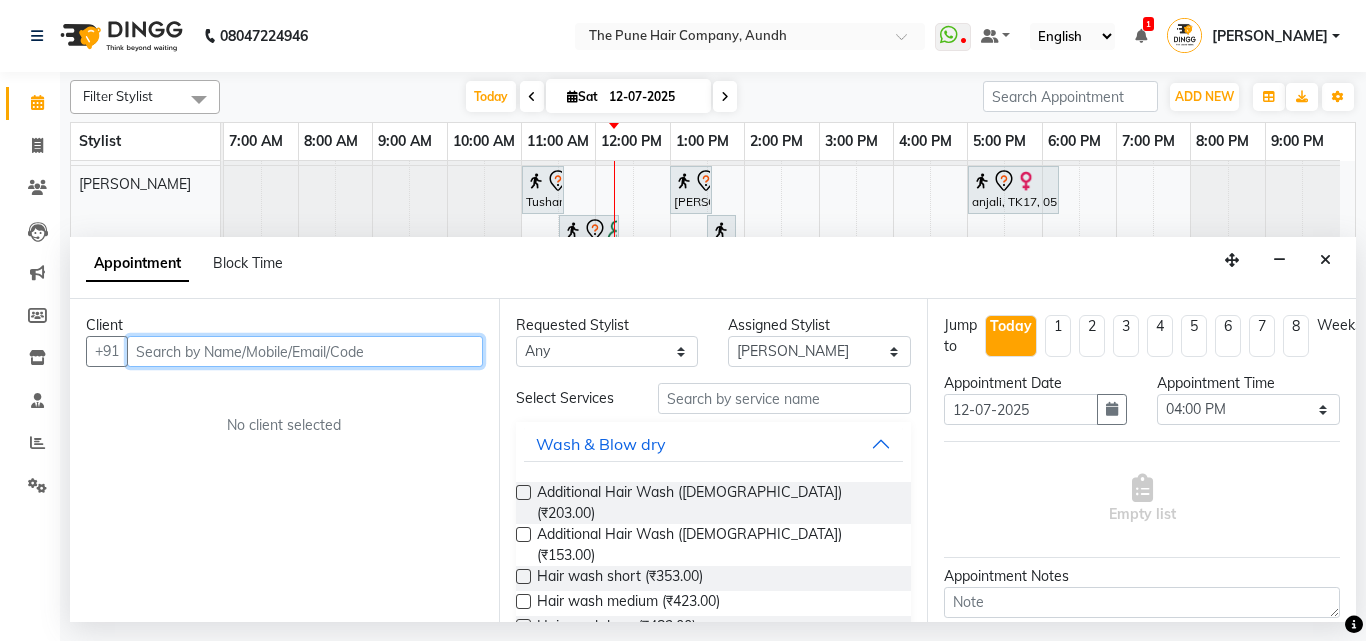 click at bounding box center [305, 351] 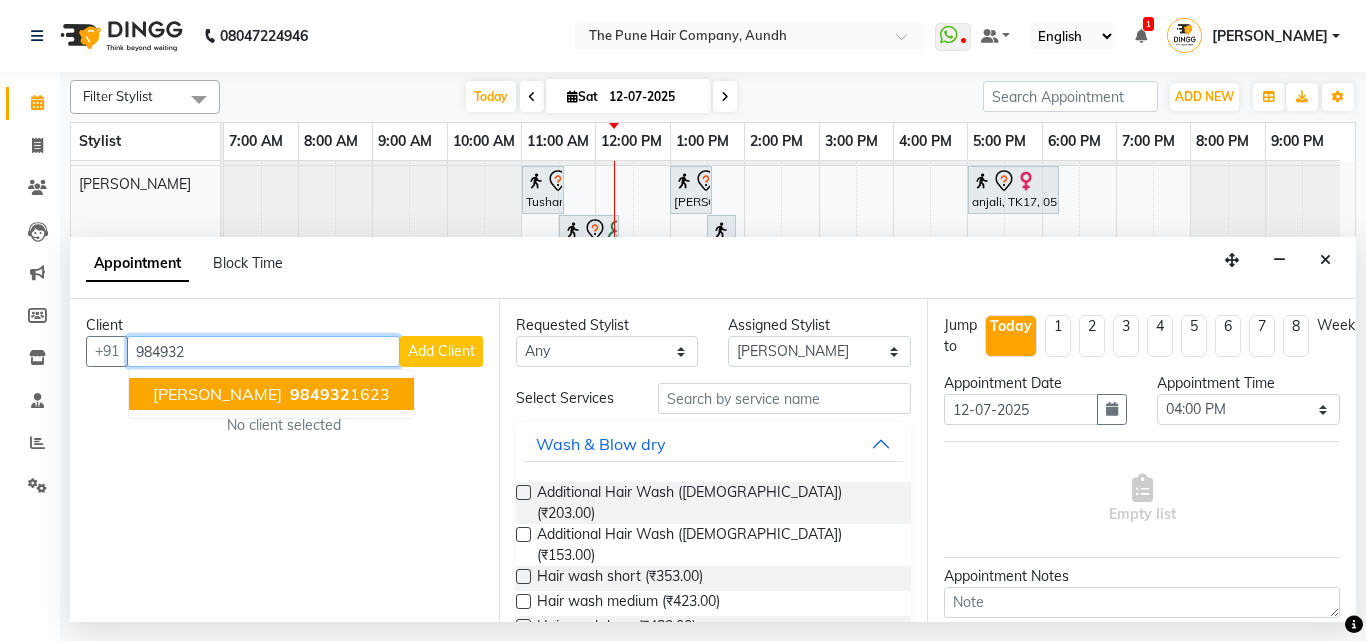 click on "[PERSON_NAME]" at bounding box center [217, 394] 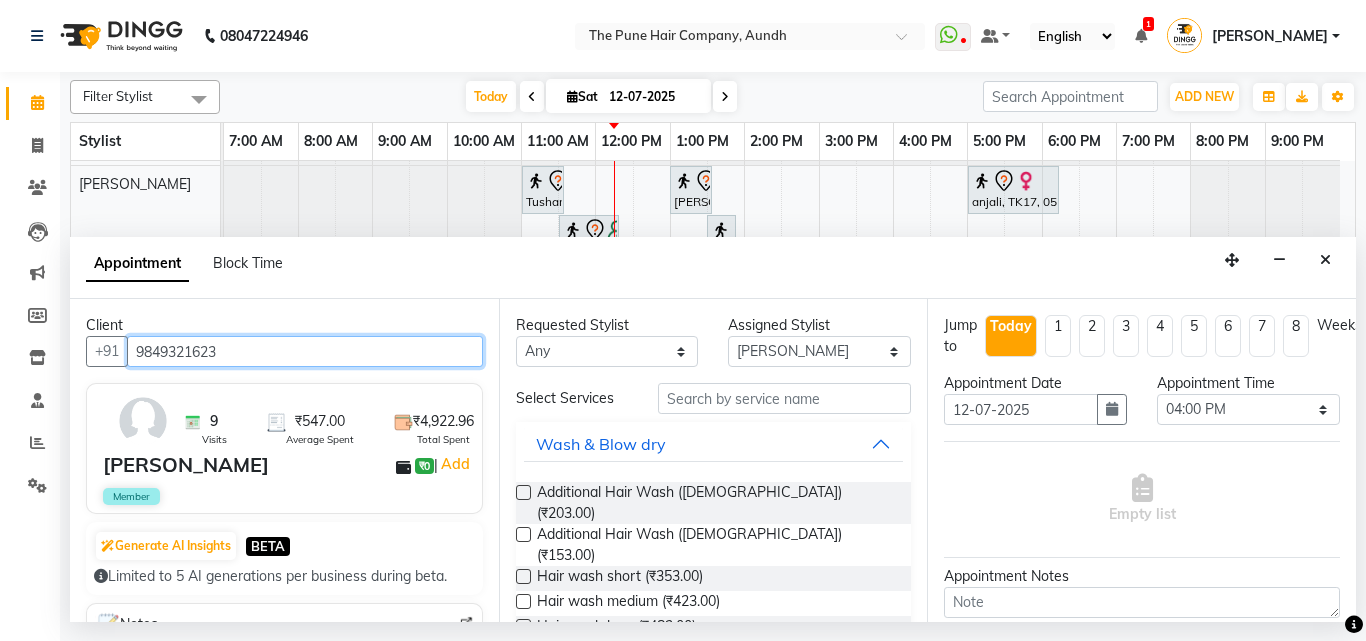 type on "9849321623" 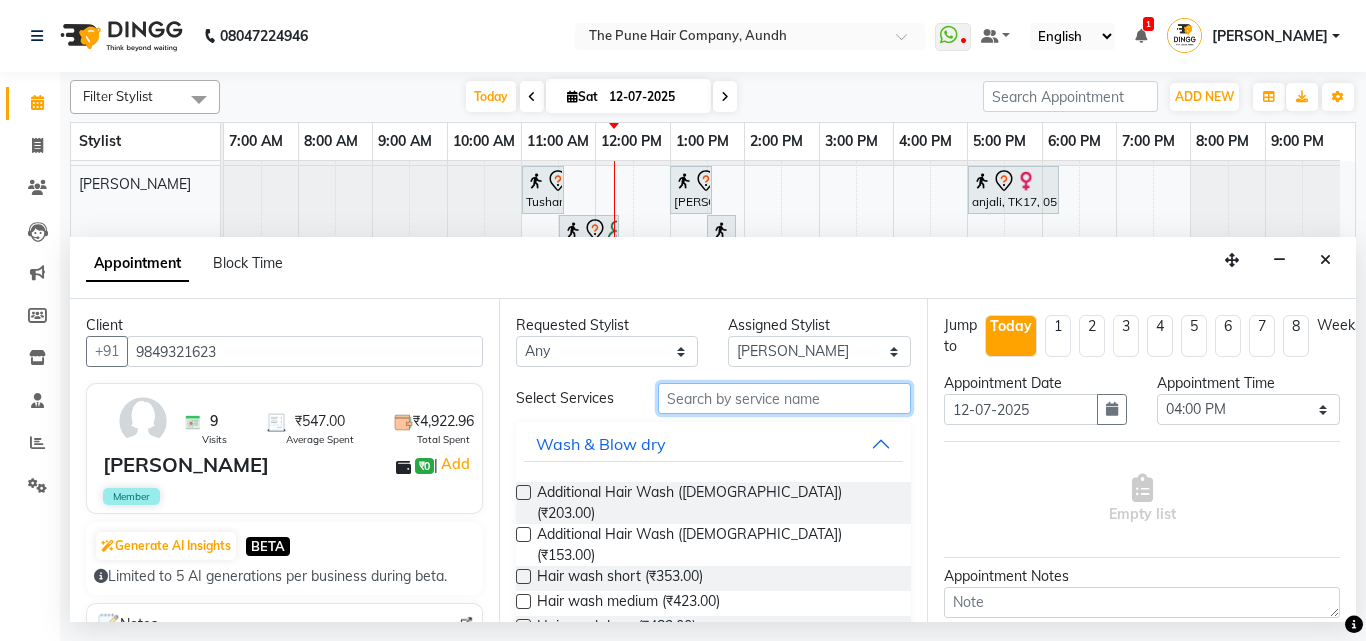 click at bounding box center [785, 398] 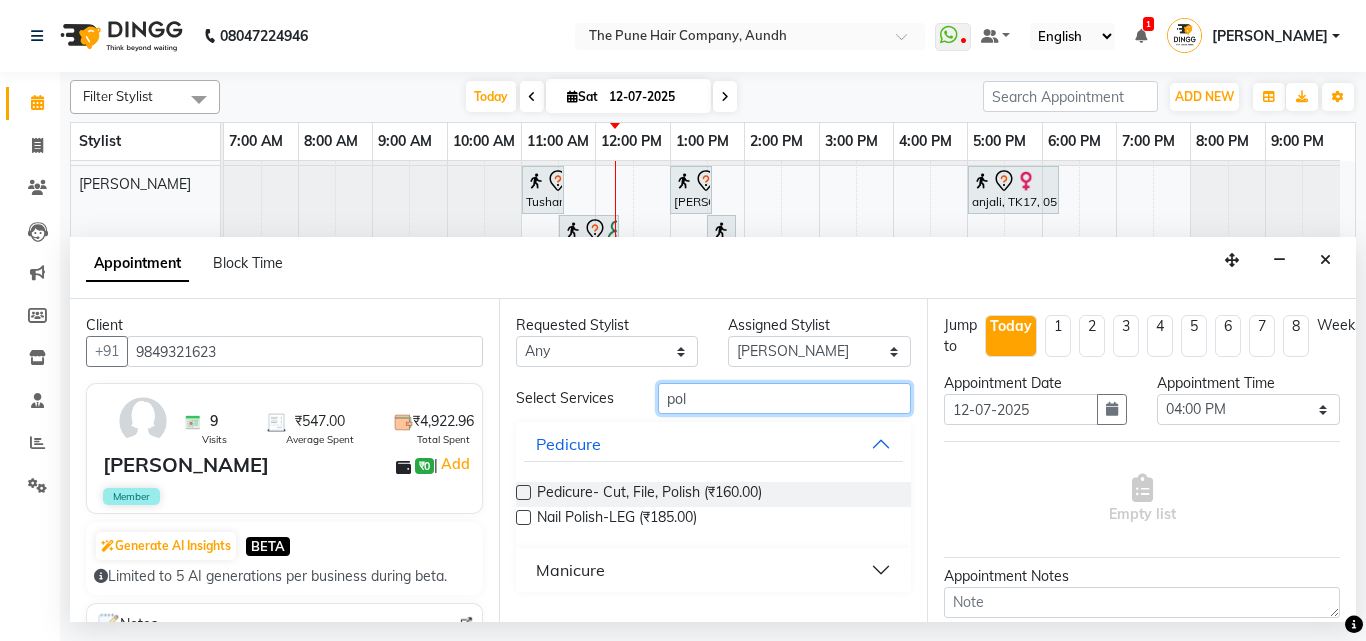 type on "pol" 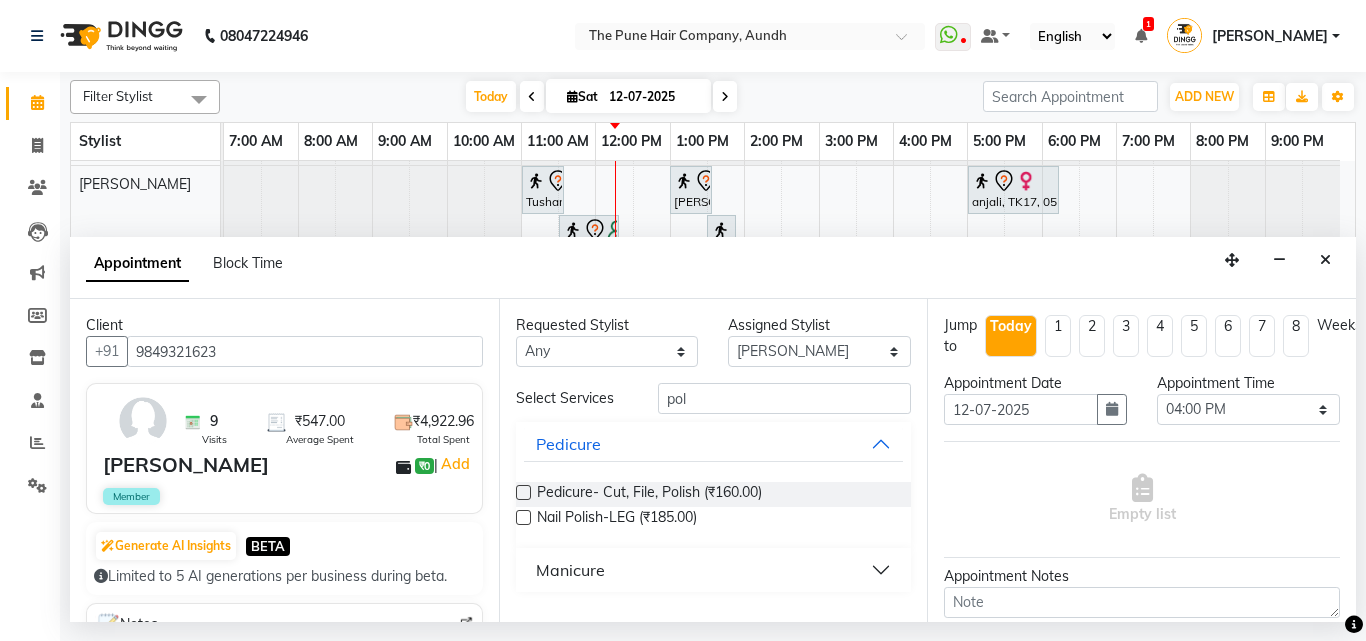 click at bounding box center [523, 492] 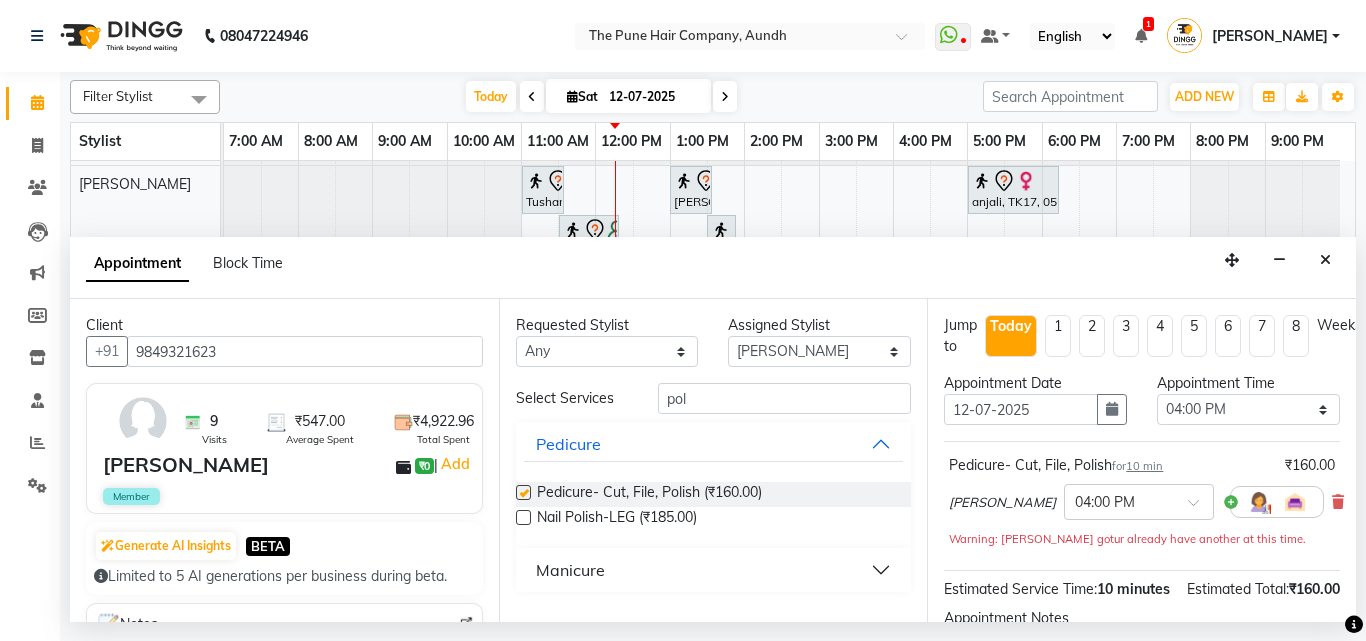checkbox on "false" 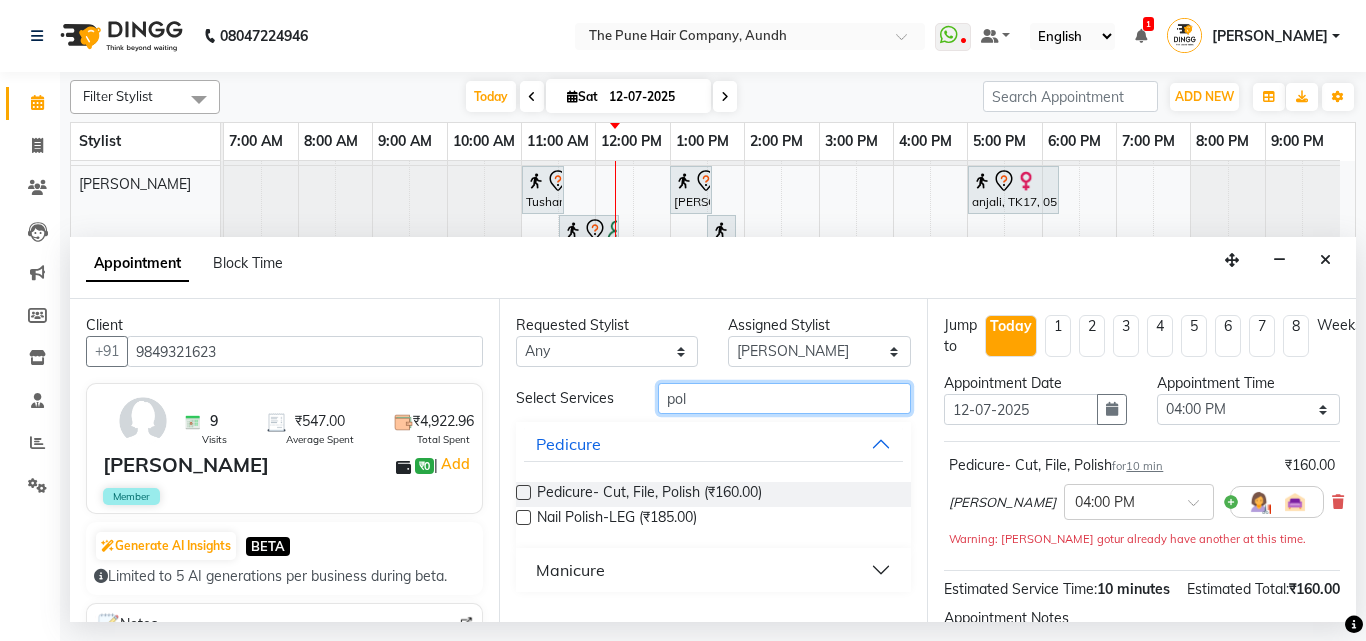 click on "pol" at bounding box center (785, 398) 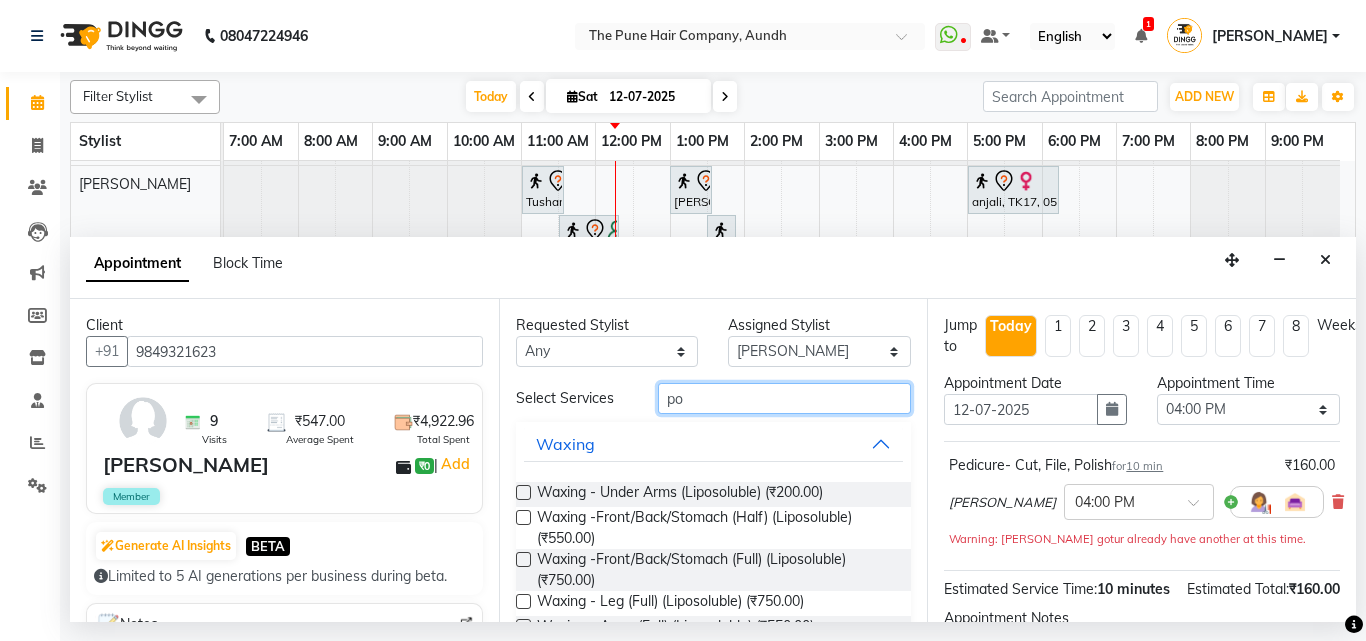 type on "p" 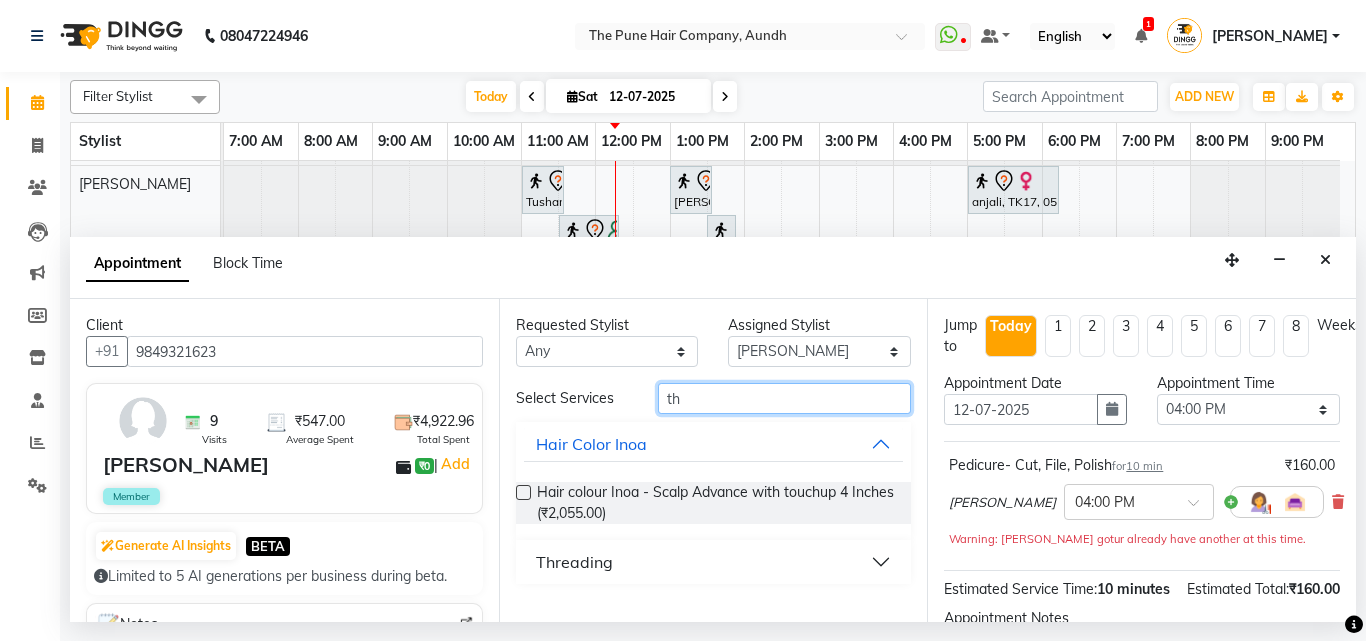 scroll, scrollTop: 630, scrollLeft: 0, axis: vertical 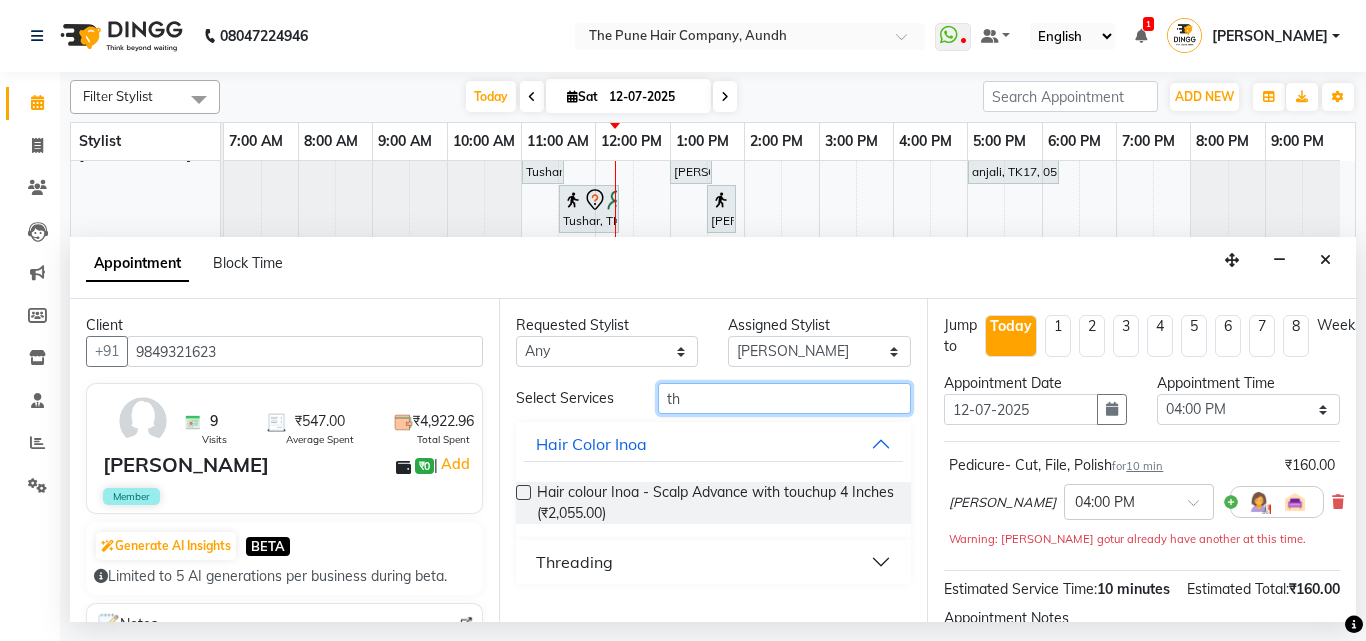 type on "th" 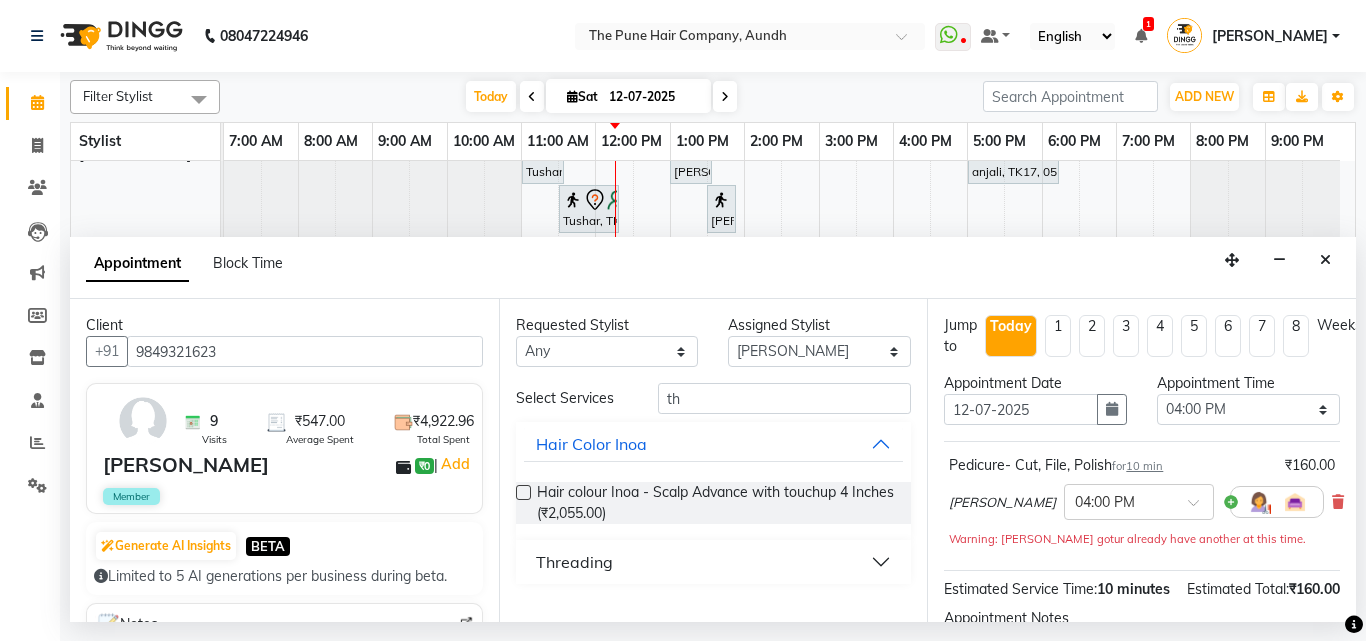 click on "Threading" at bounding box center (574, 562) 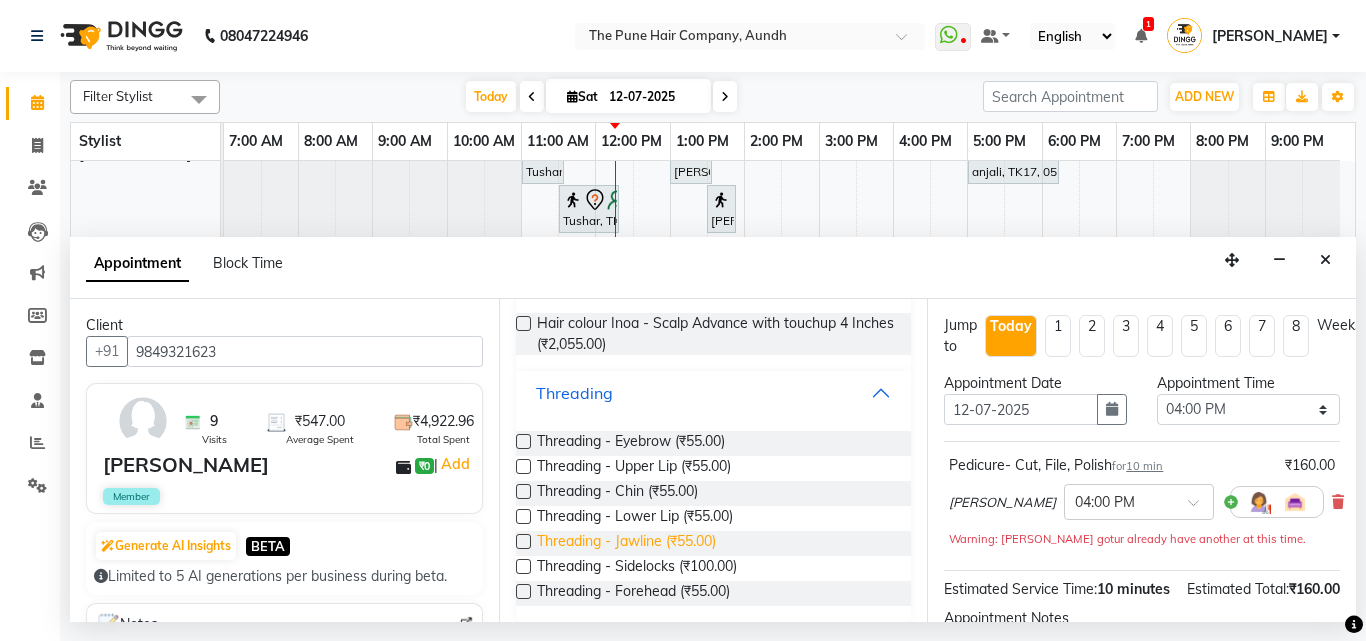 scroll, scrollTop: 185, scrollLeft: 0, axis: vertical 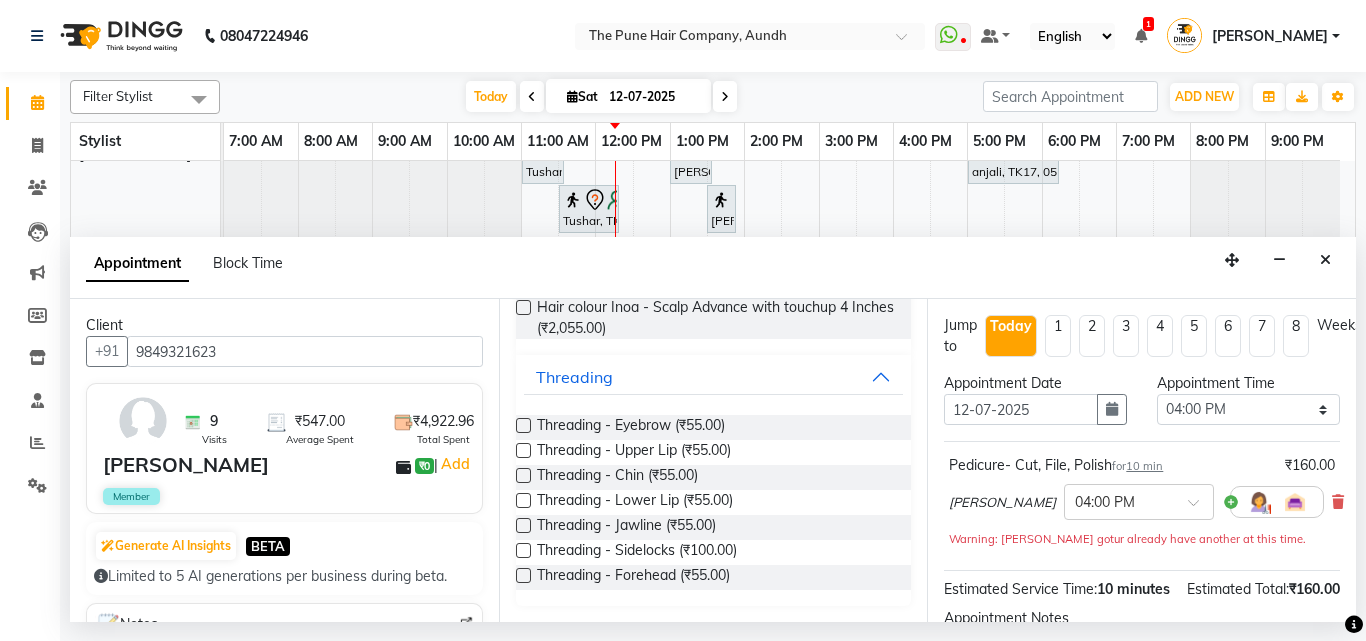 click at bounding box center [523, 425] 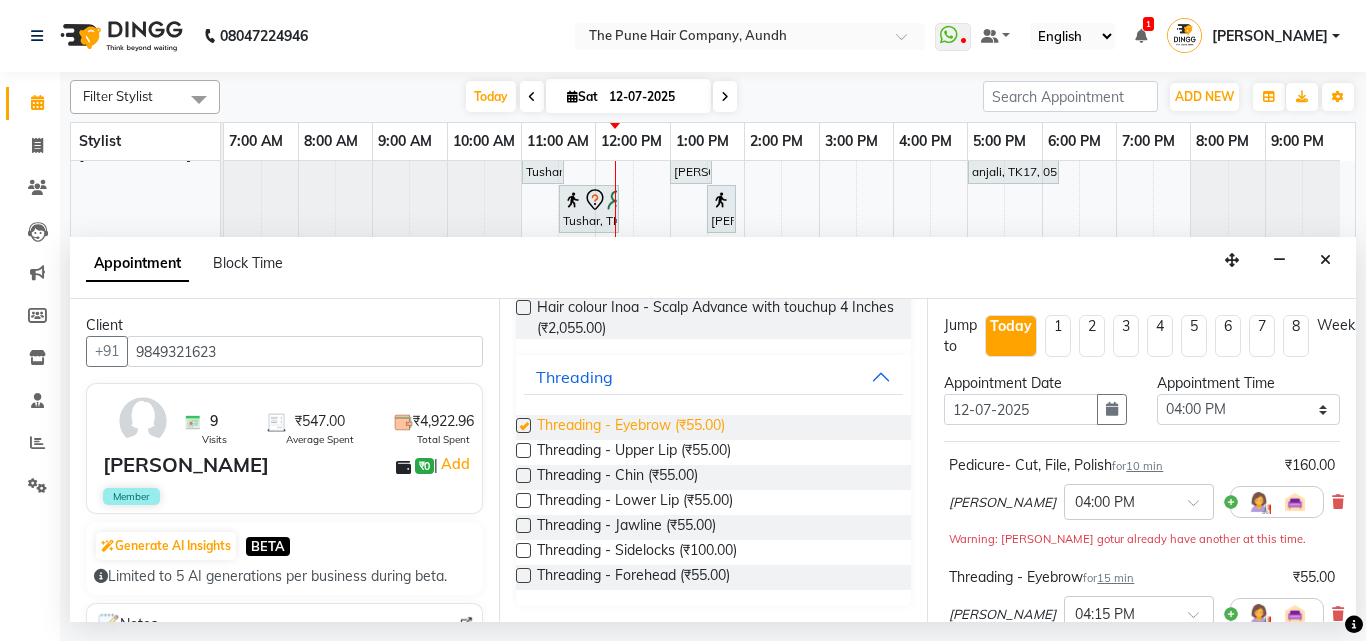 checkbox on "false" 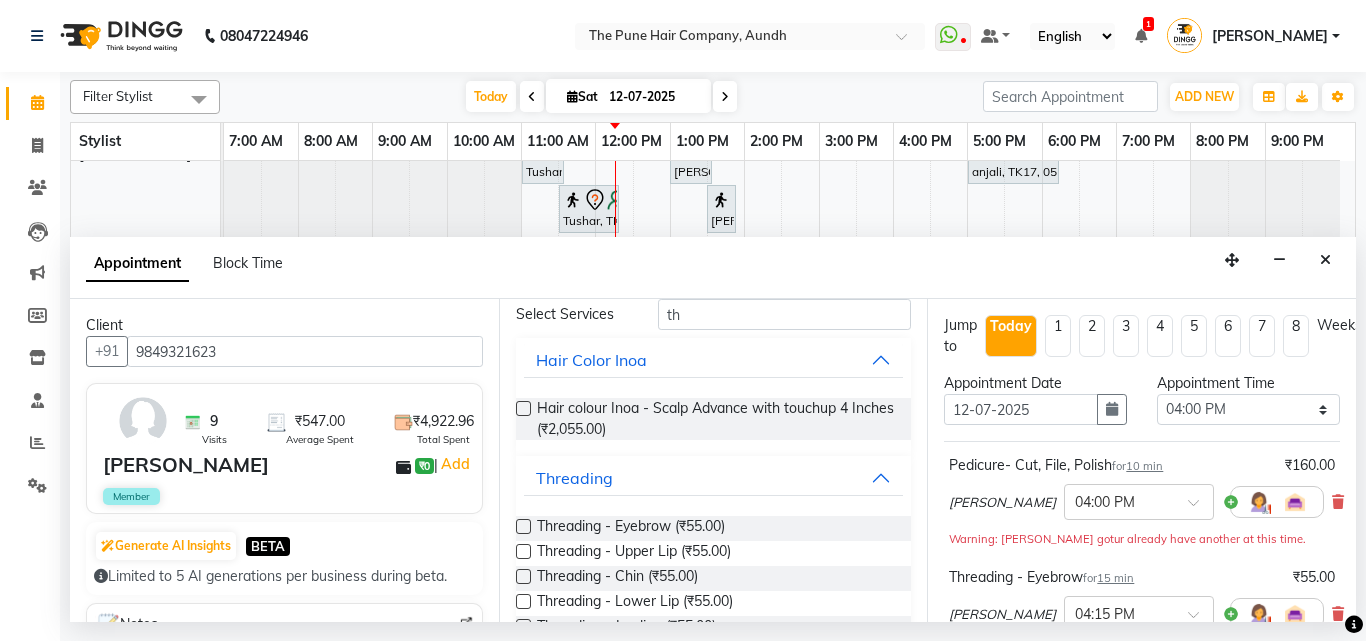 scroll, scrollTop: 0, scrollLeft: 0, axis: both 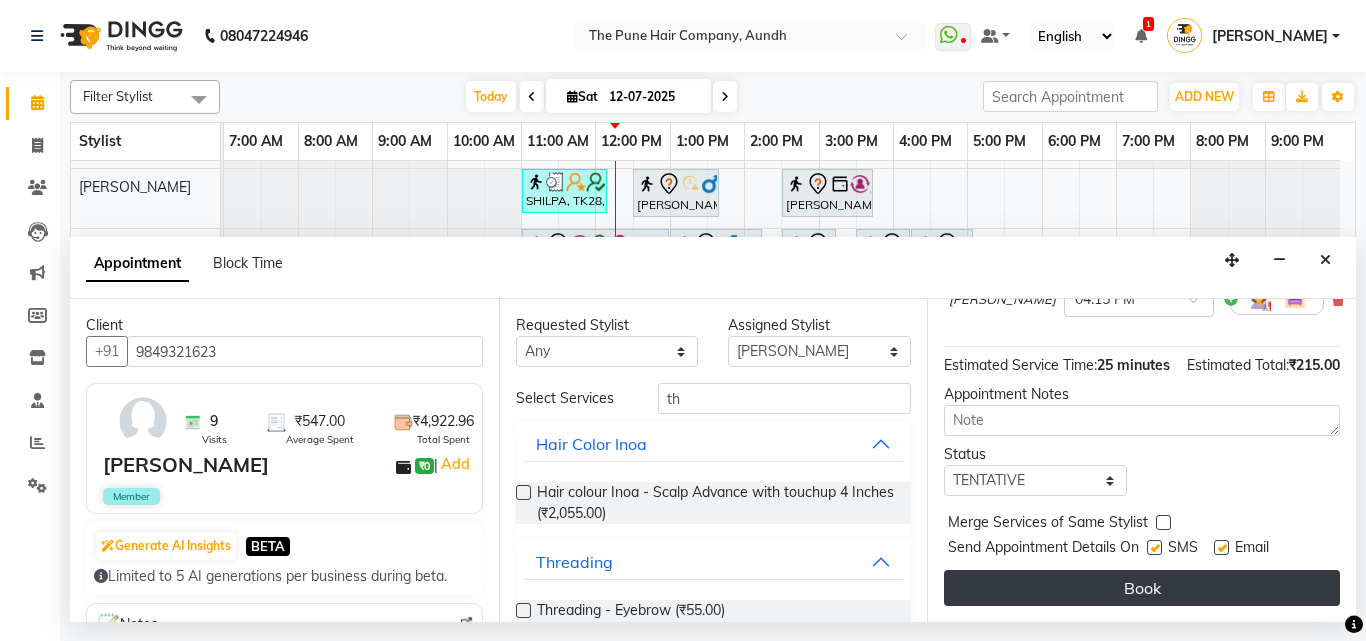 click on "Book" at bounding box center (1142, 588) 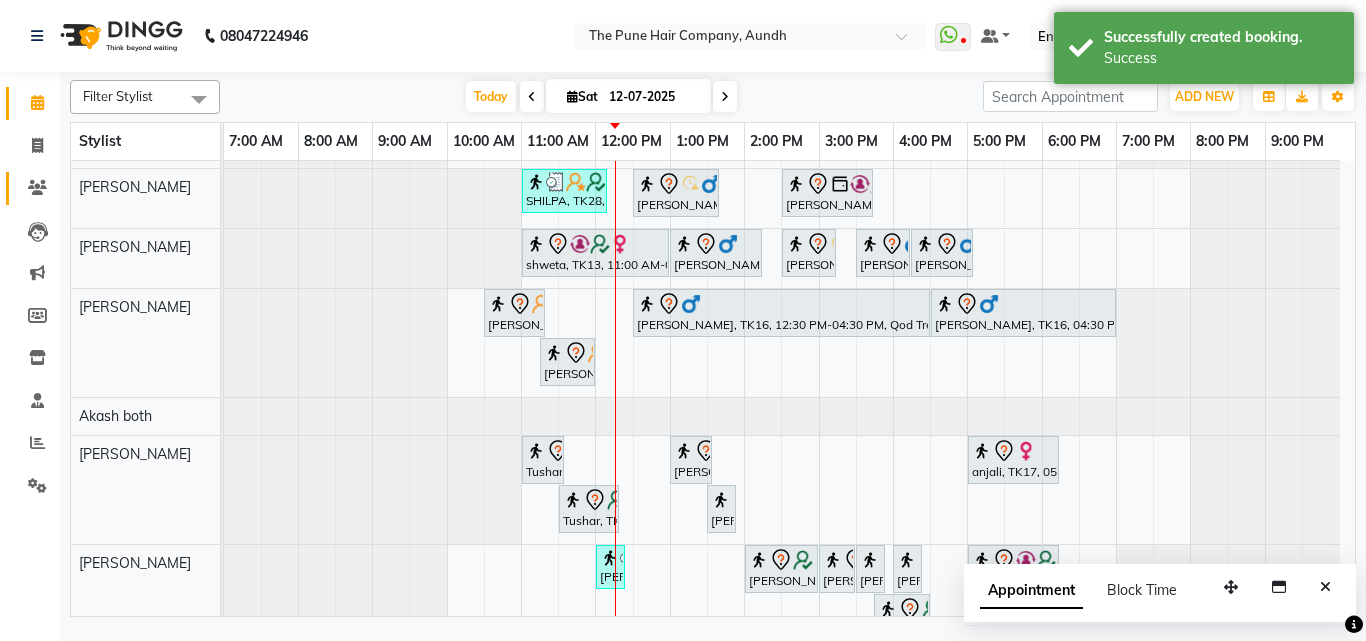 click on "Clients" 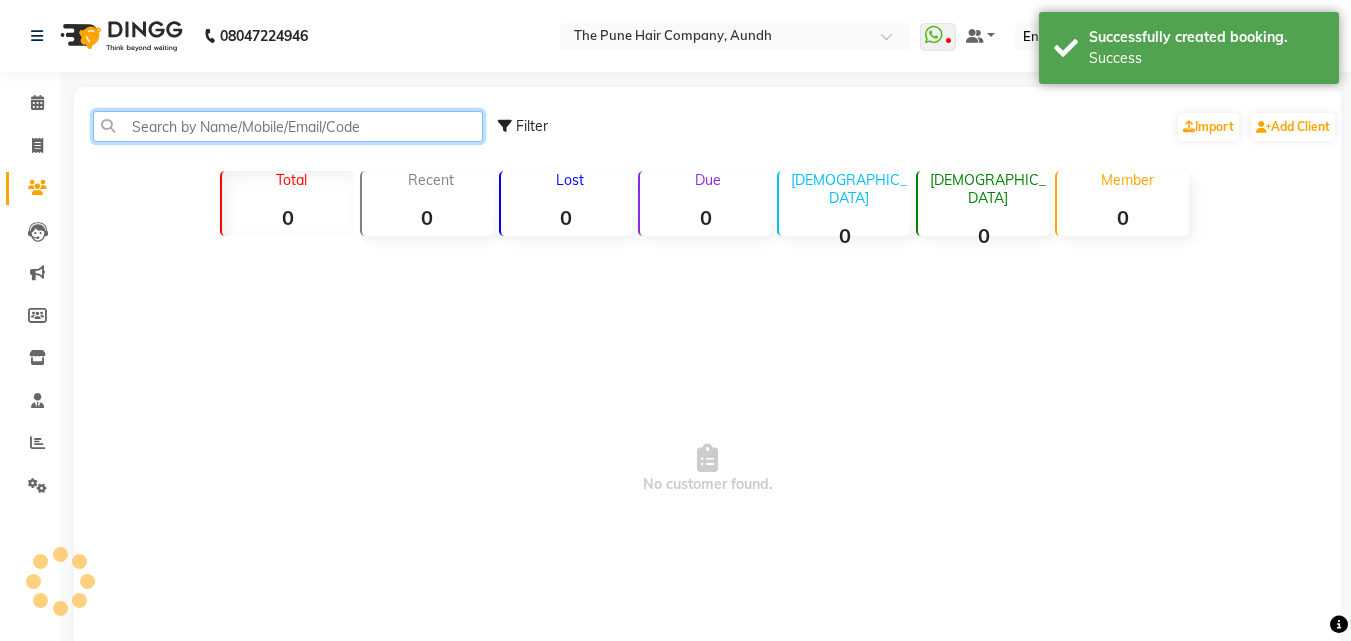 click 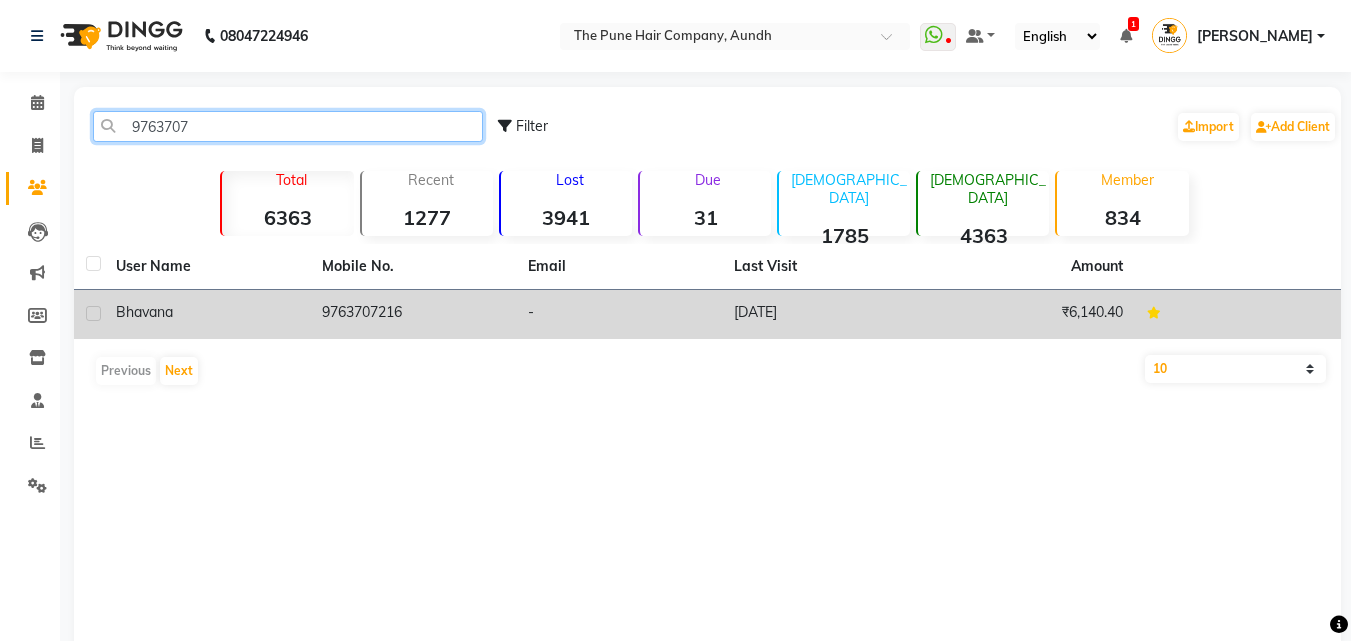 type on "9763707" 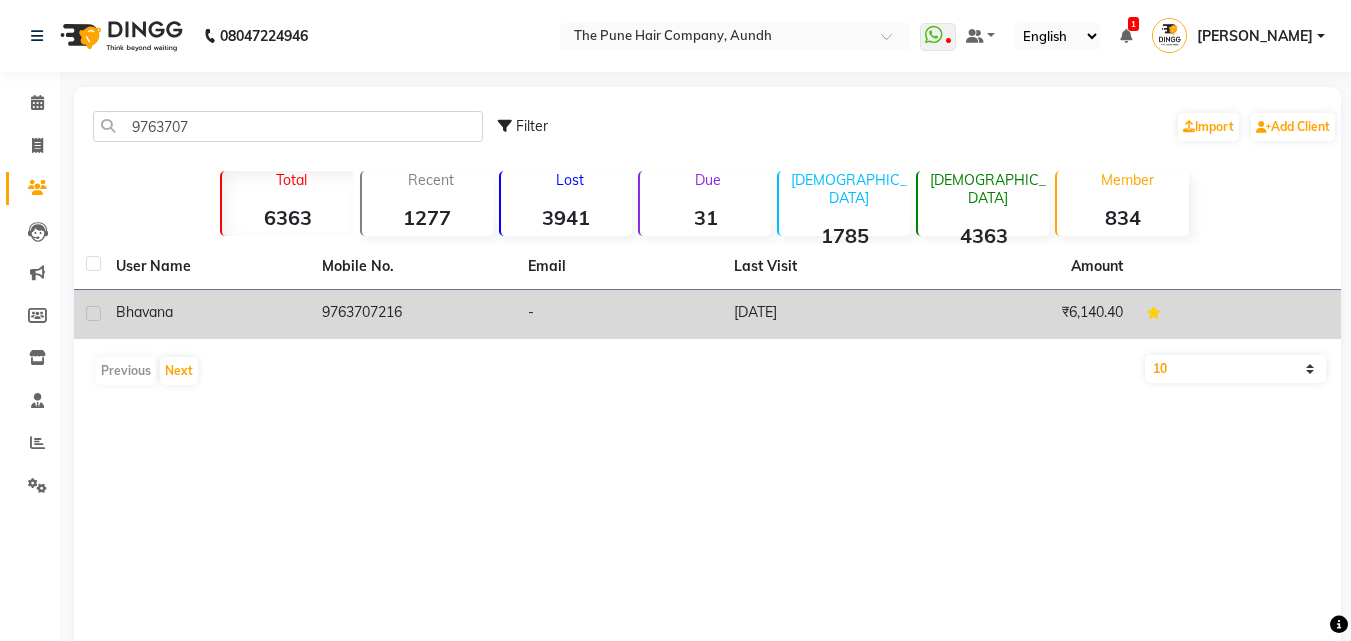 click on "9763707216" 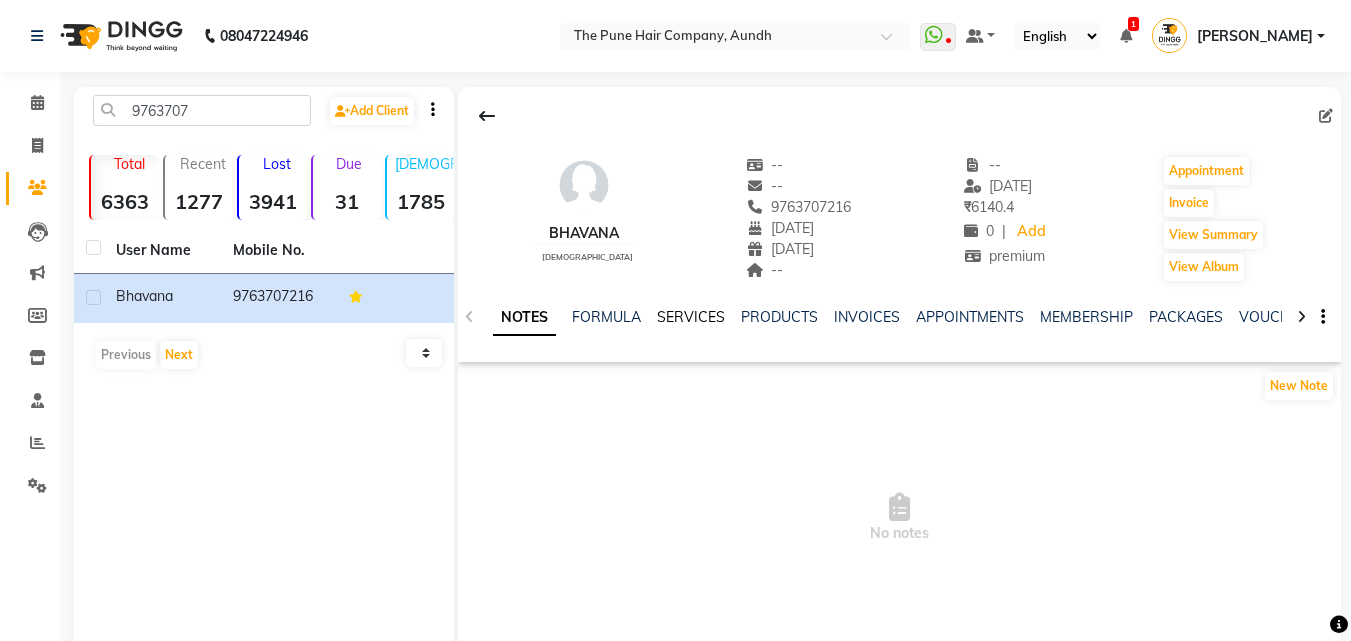 click on "SERVICES" 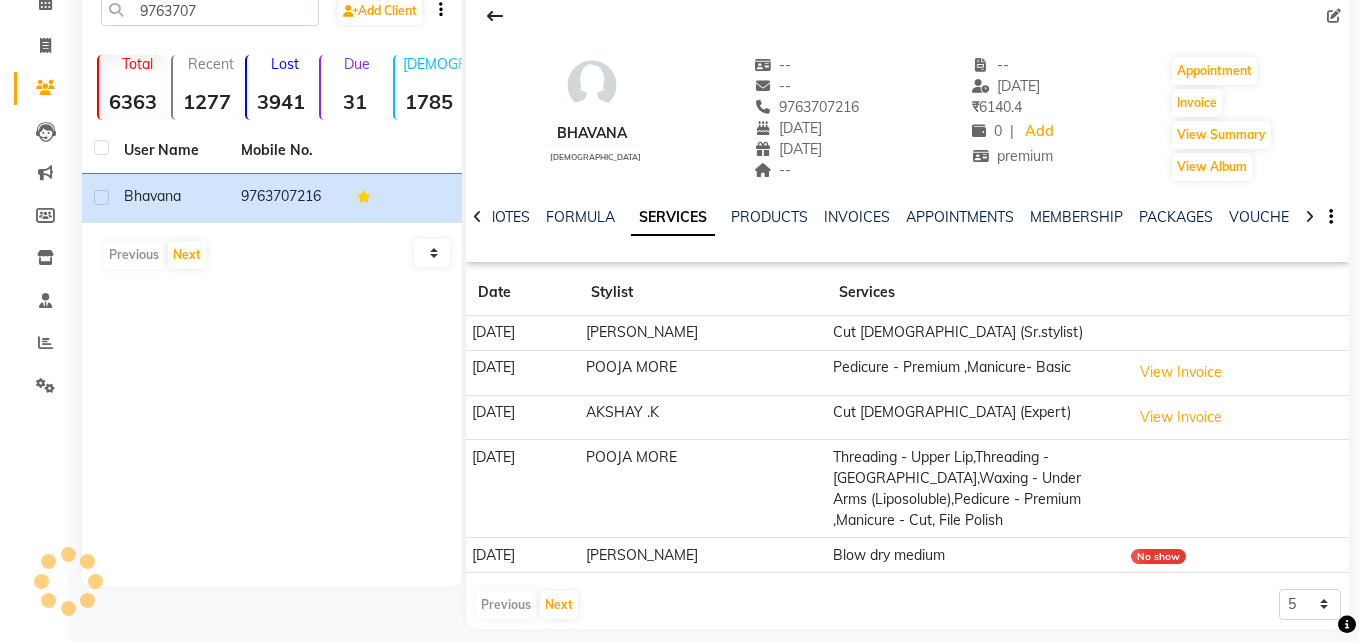 scroll, scrollTop: 0, scrollLeft: 0, axis: both 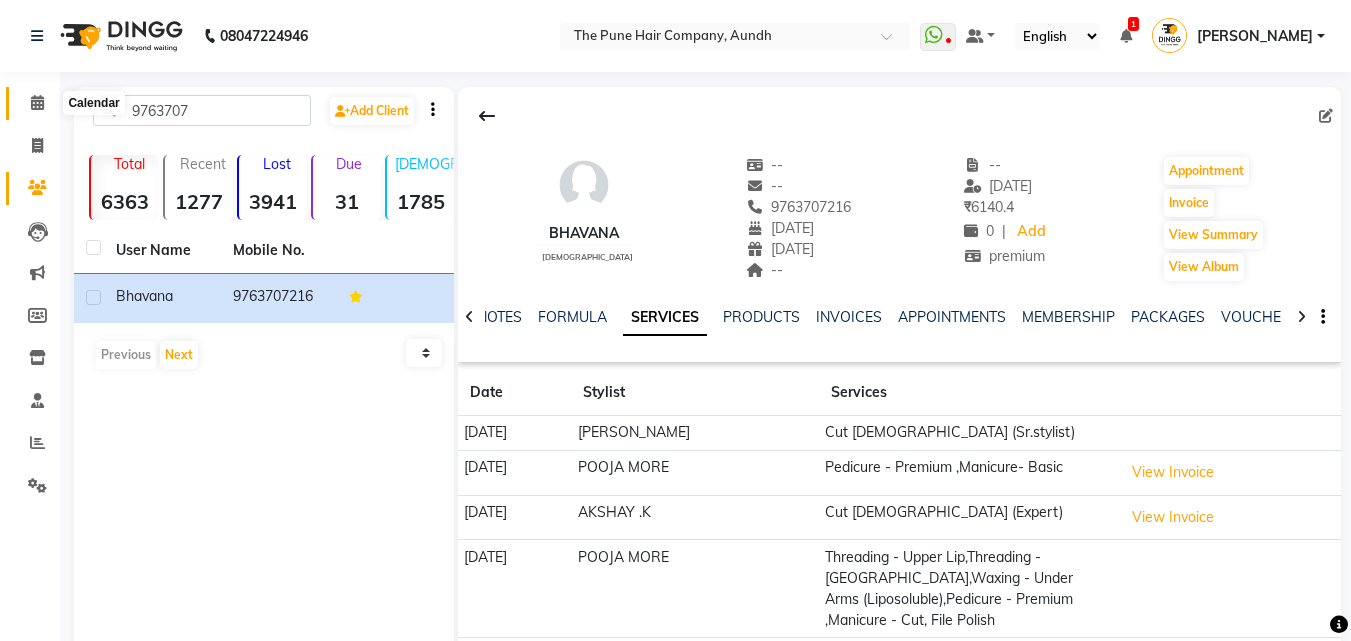 click 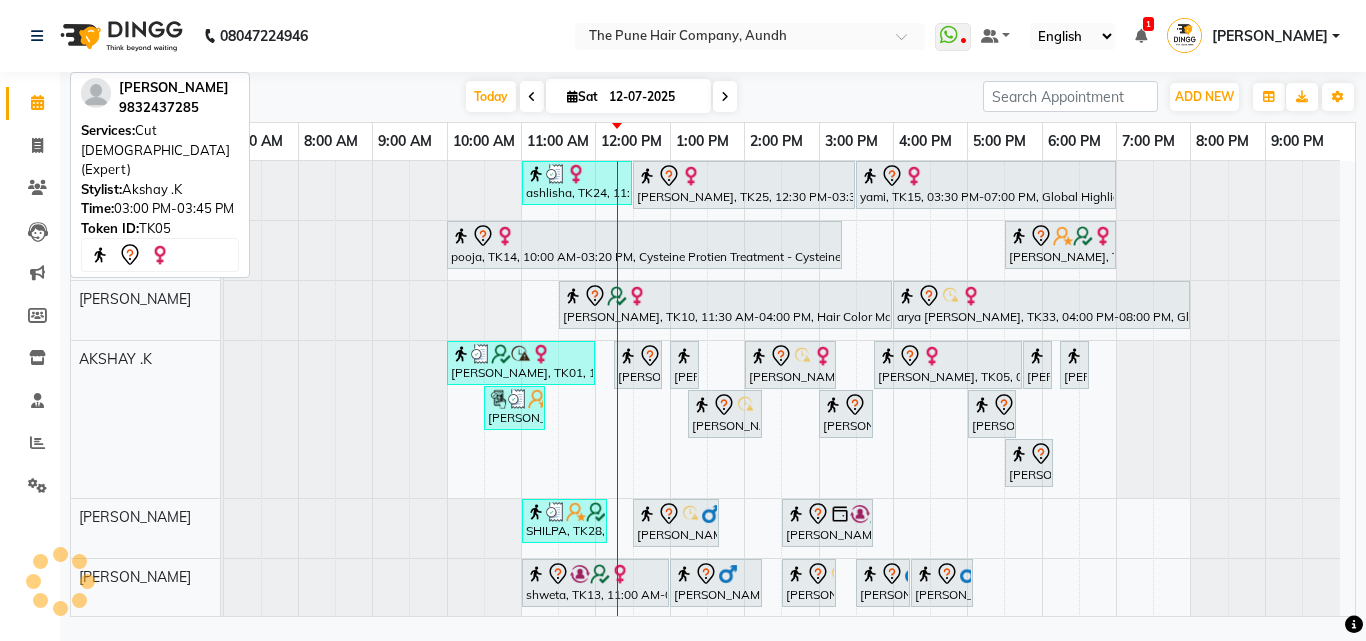 scroll, scrollTop: 76, scrollLeft: 0, axis: vertical 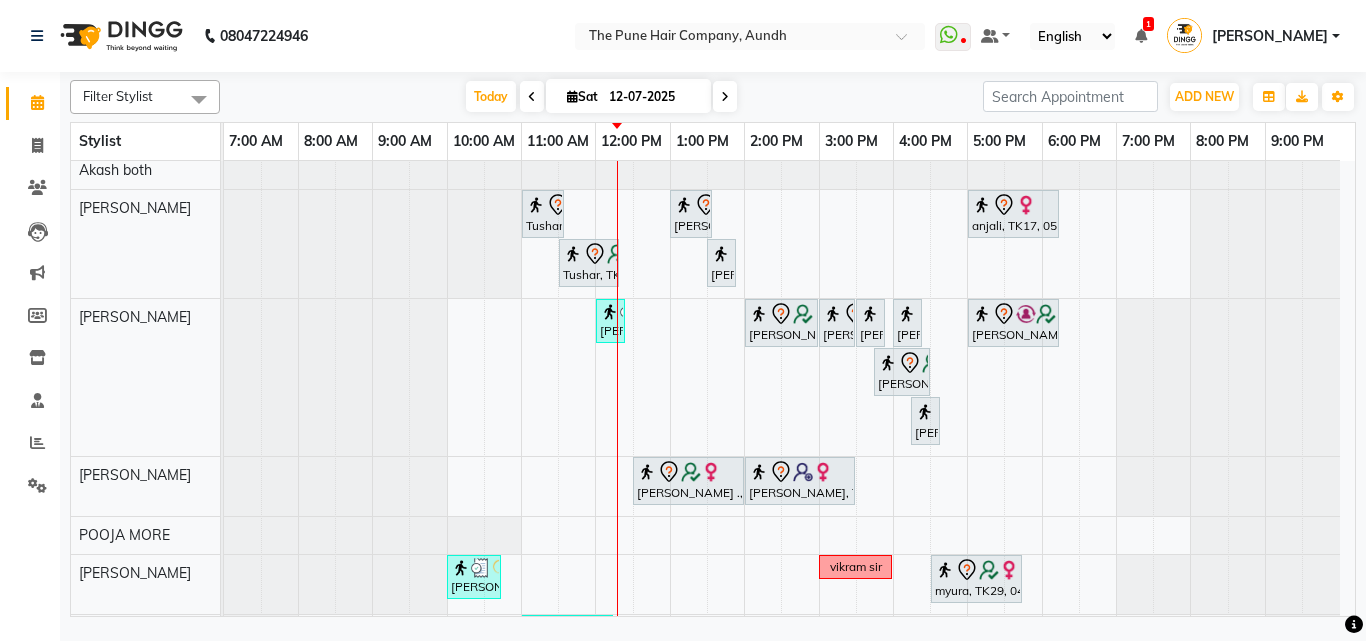 click at bounding box center [725, 96] 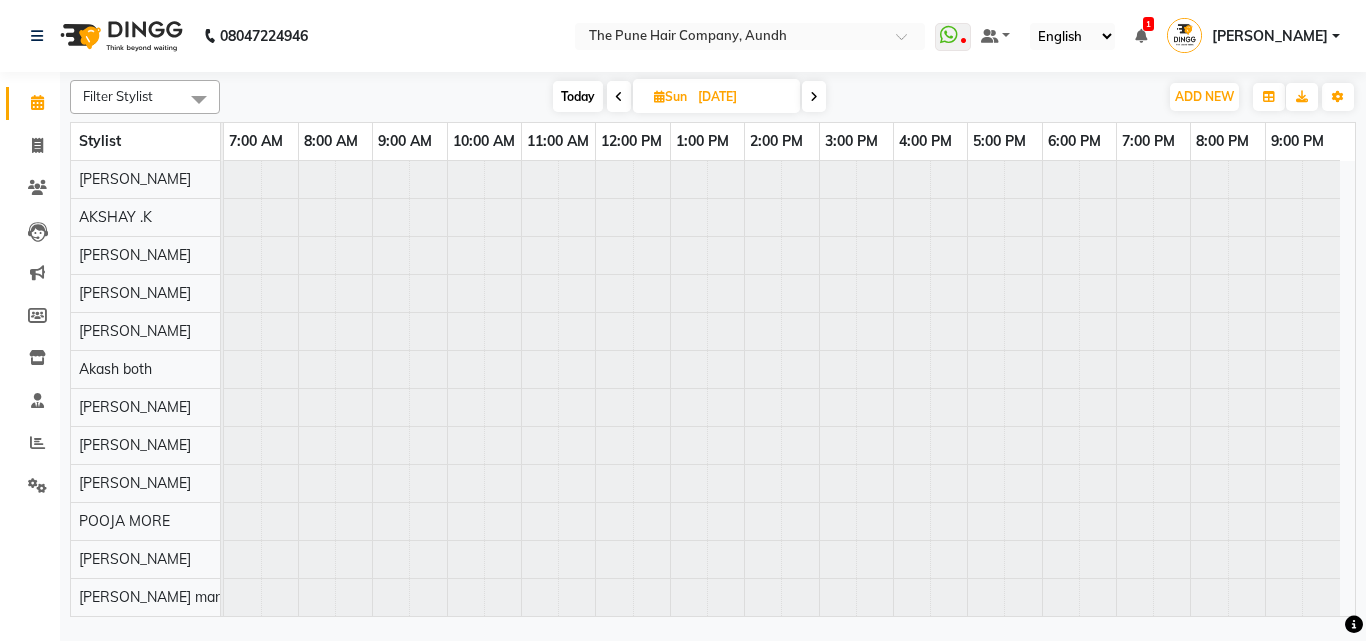scroll, scrollTop: 76, scrollLeft: 0, axis: vertical 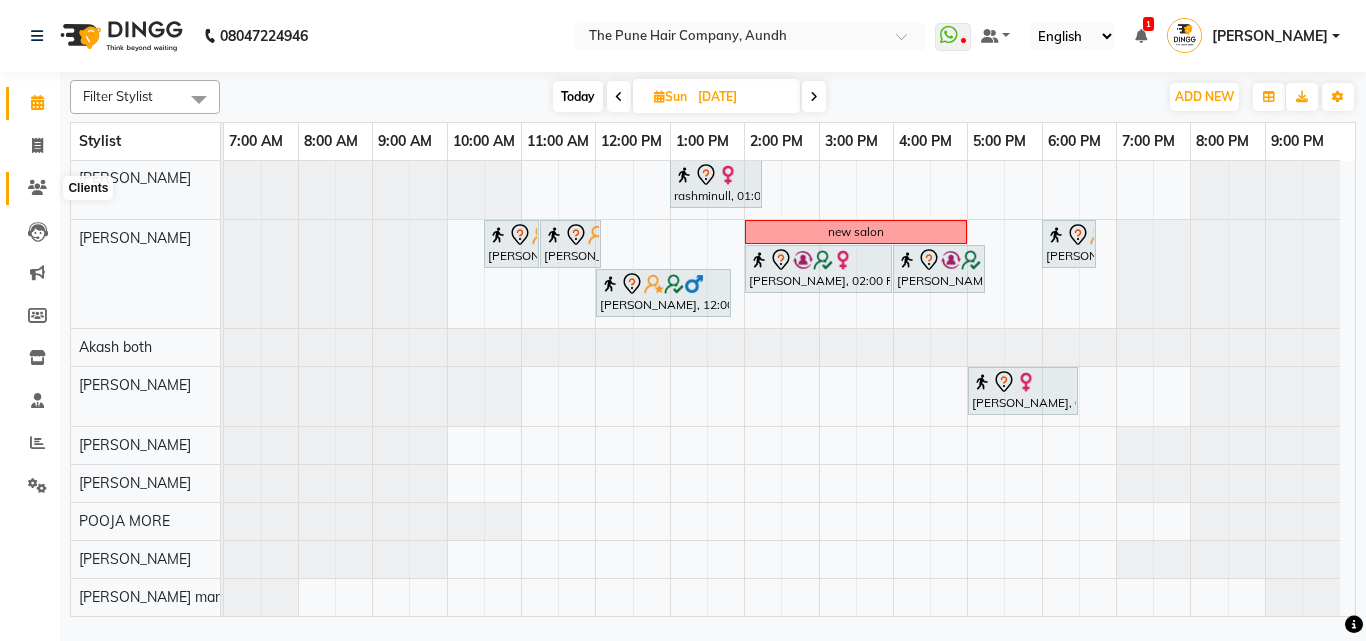 click 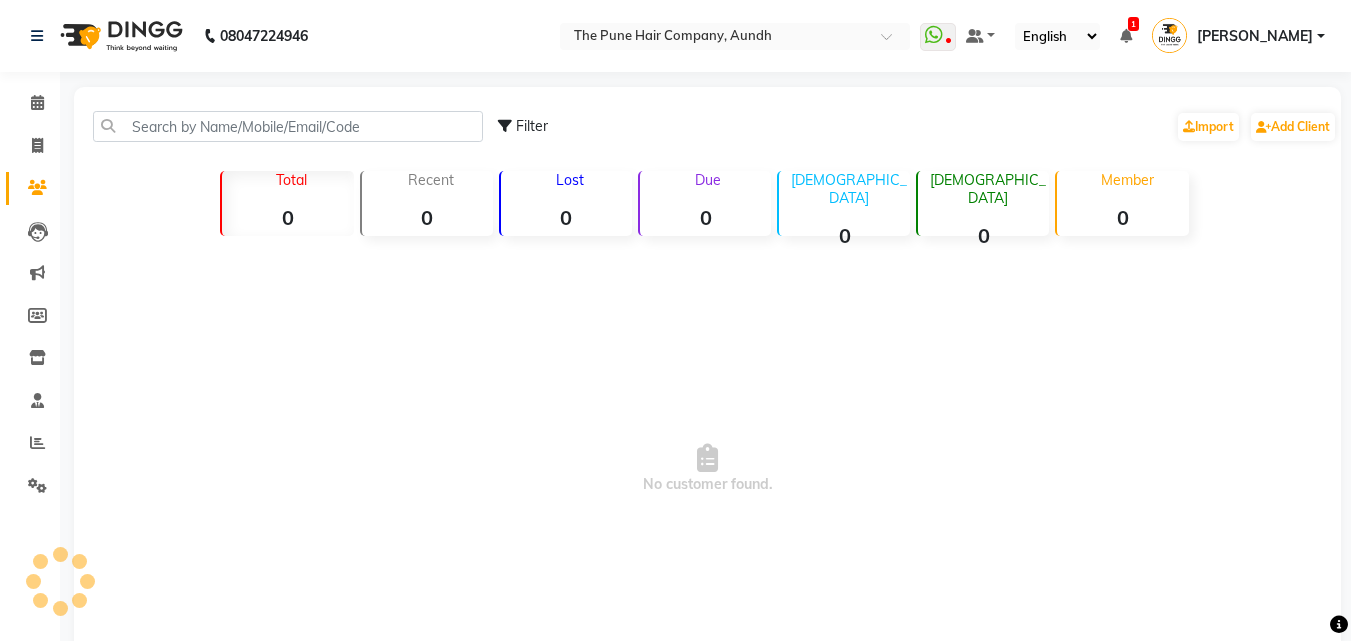 click on "Calendar" 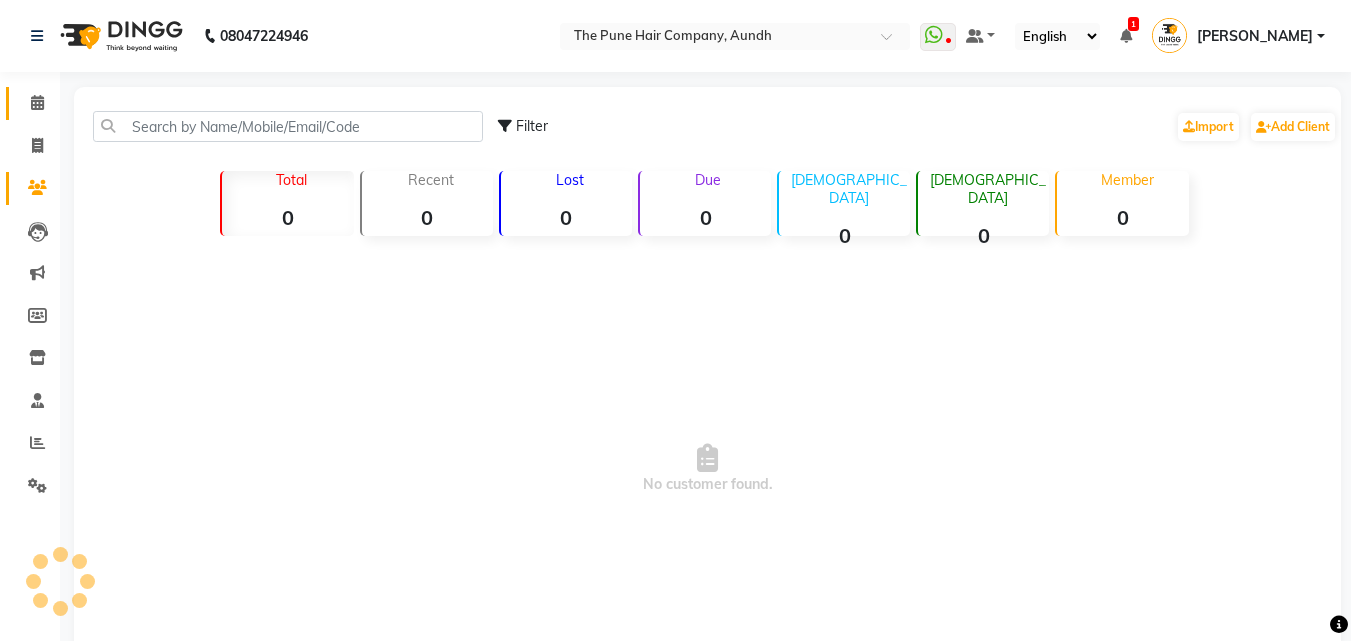 click on "Calendar" 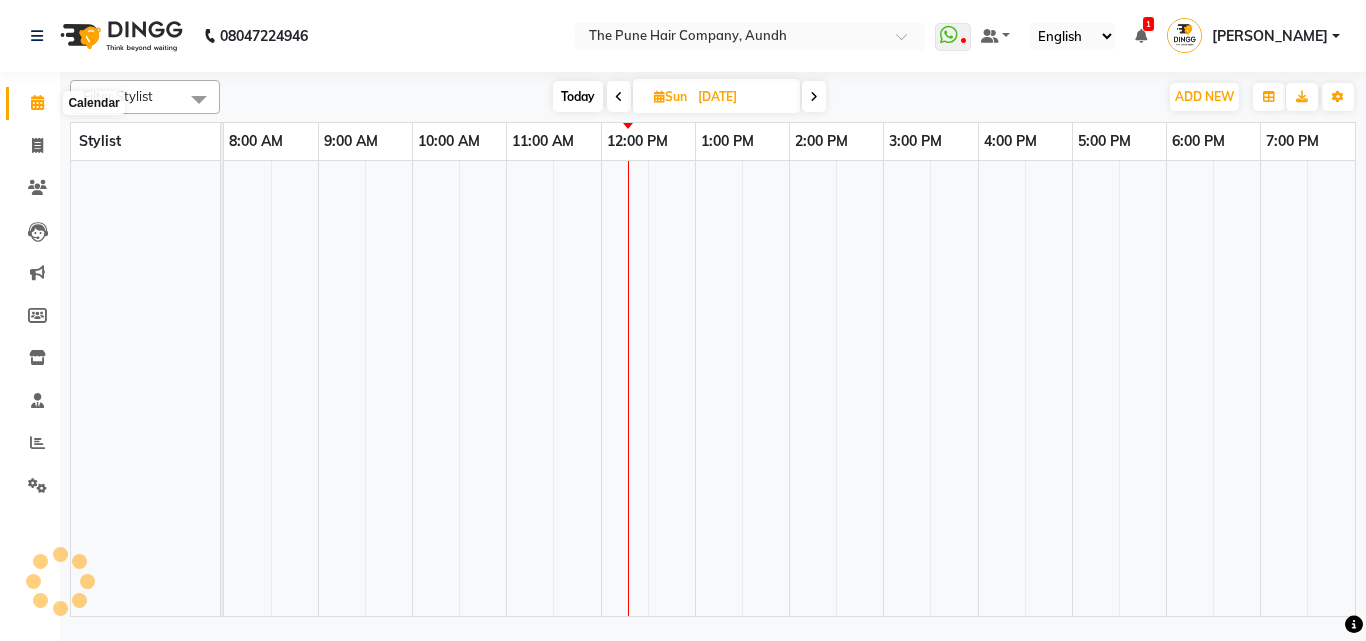 click 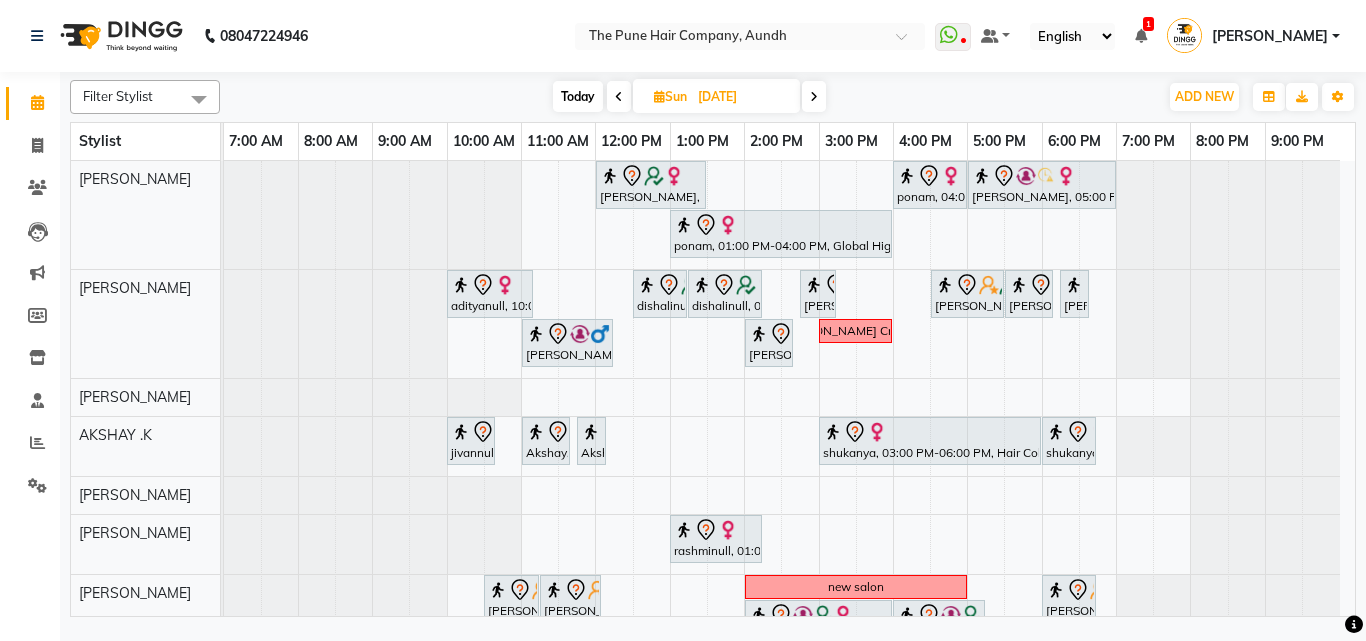 scroll, scrollTop: 355, scrollLeft: 0, axis: vertical 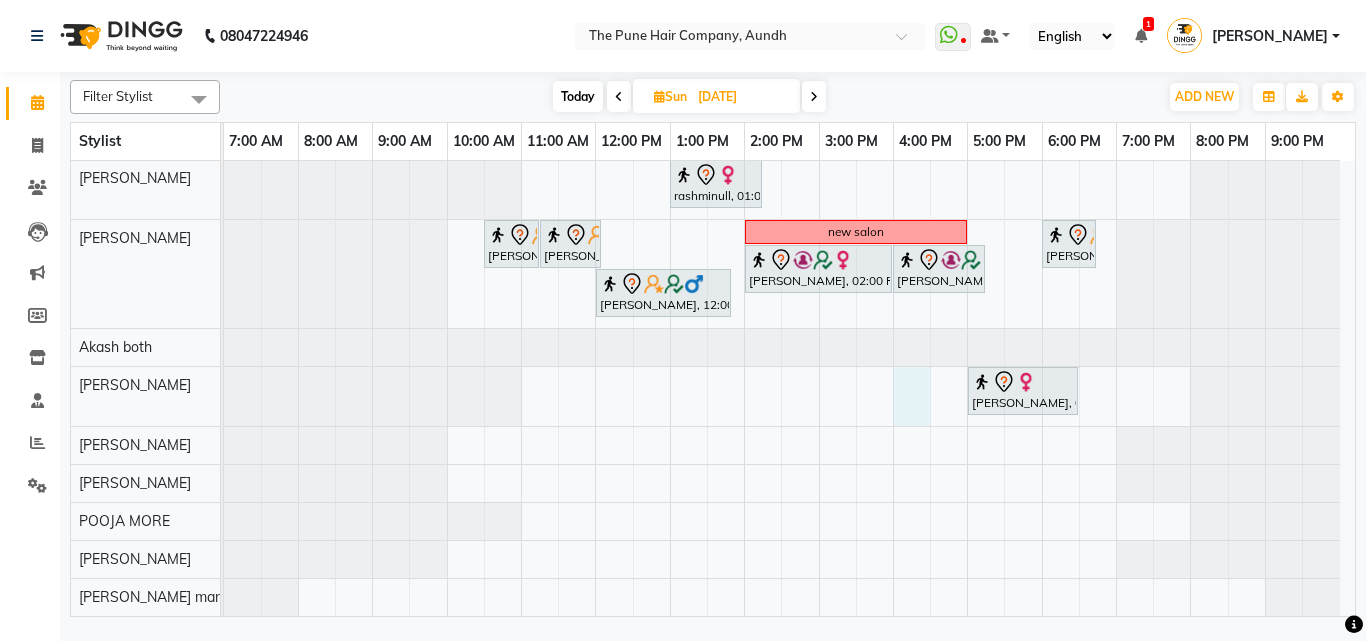 click on "Gunjan Aror, 12:00 PM-01:30 PM, Cut Female ( Top Stylist )             ponam, 04:00 PM-05:00 PM, Cut Female ( Top Stylist )             Anubha Gupta, 05:00 PM-07:00 PM, Hair Color Inoa - Inoa Touchup 2 Inch             ponam, 01:00 PM-04:00 PM, Global Highlight - Majirel Highlights Long             adityanull, 10:00 AM-11:10 AM, Cut male (Expert)             dishalinull, 12:30 PM-01:15 PM, Cut Female (Expert)             dishalinull, 01:15 PM-02:15 PM, Hair Spa Hydrating & Purifying (Care) - Hair Spa Medium             Namrata, 02:45 PM-03:15 PM,  Beard Trim             Anu Shewani, 04:30 PM-05:30 PM, Hair wash & blow dry - long             sudeep sawant, 05:30 PM-06:10 PM, Cut male (Expert)             sudeep sawant, 06:15 PM-06:35 PM,  Beard Crafting             Siddhant Unkule, 11:00 AM-12:15 PM, Cut Female (Expert)             Namrata, 02:00 PM-02:40 PM, Cut male (Expert)  Beard Crafting (              jivannull, 10:00 AM-10:40 AM, Cut Below 12 year (boy)" at bounding box center (789, 211) 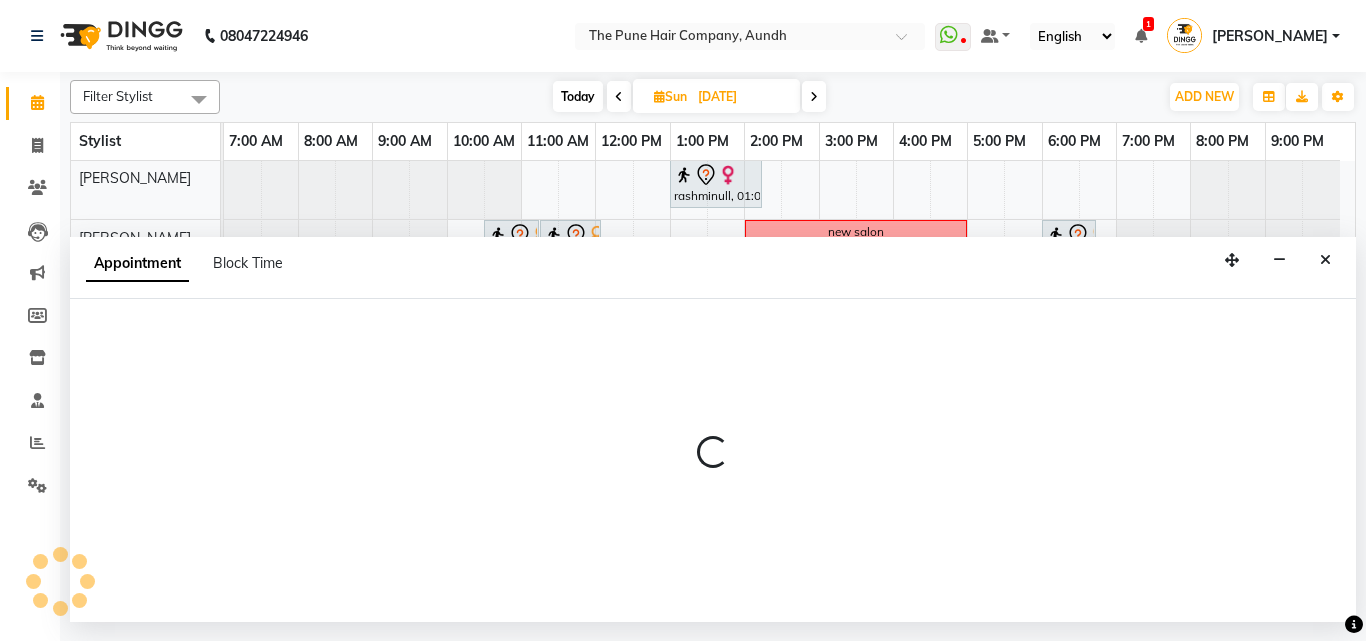 select on "49441" 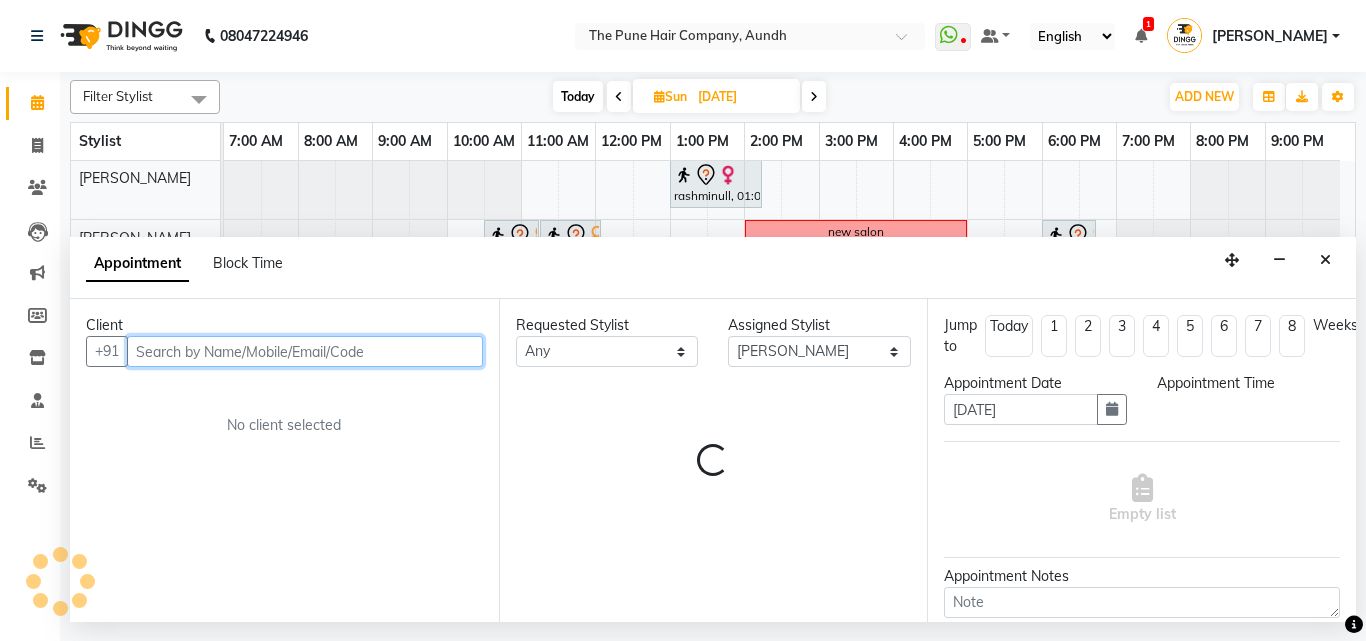 select on "960" 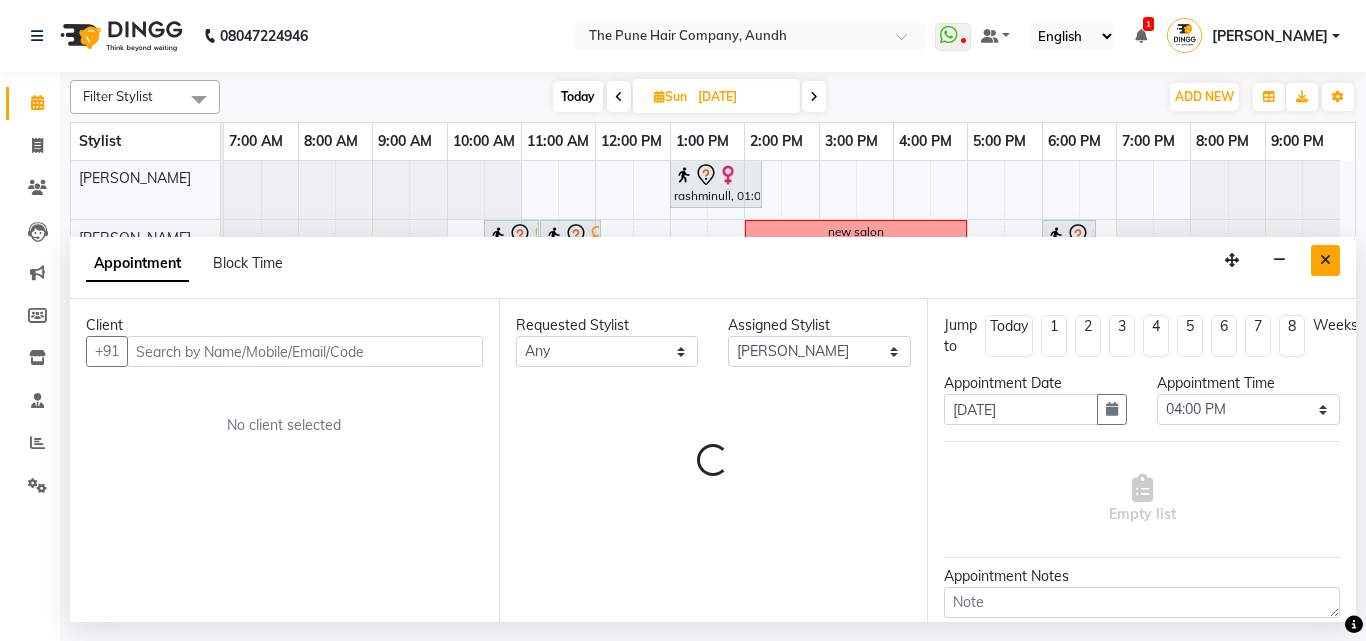 click at bounding box center (1325, 260) 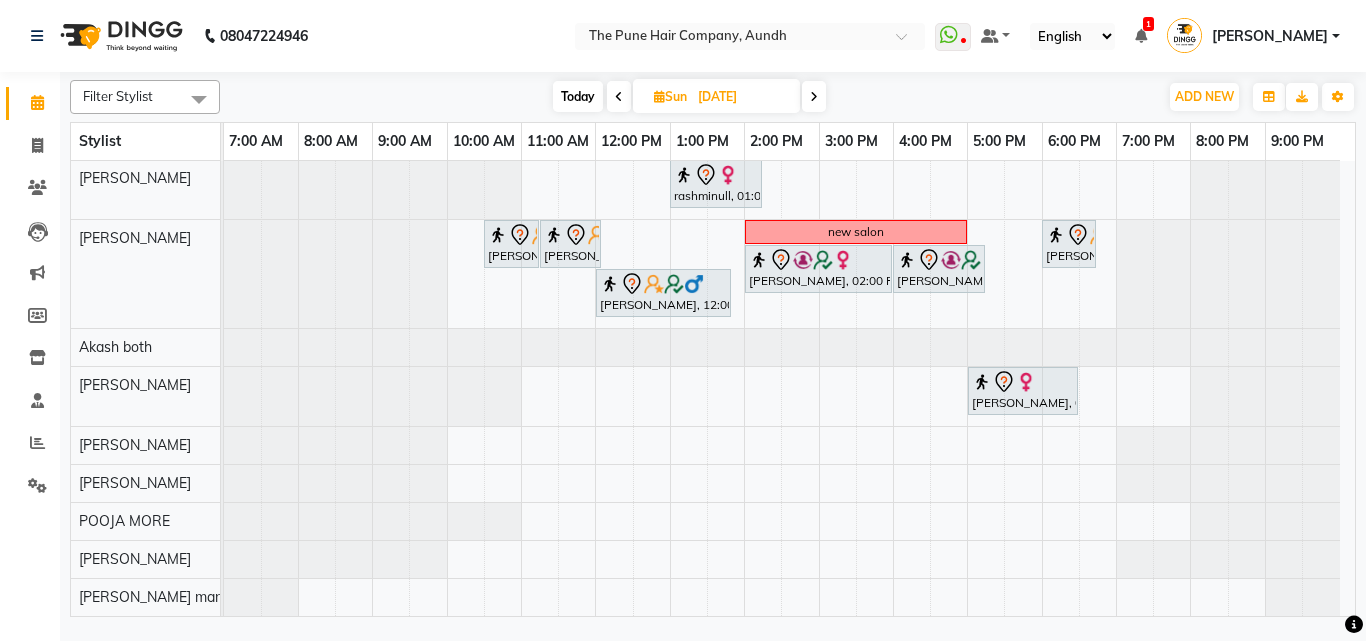 scroll, scrollTop: 0, scrollLeft: 0, axis: both 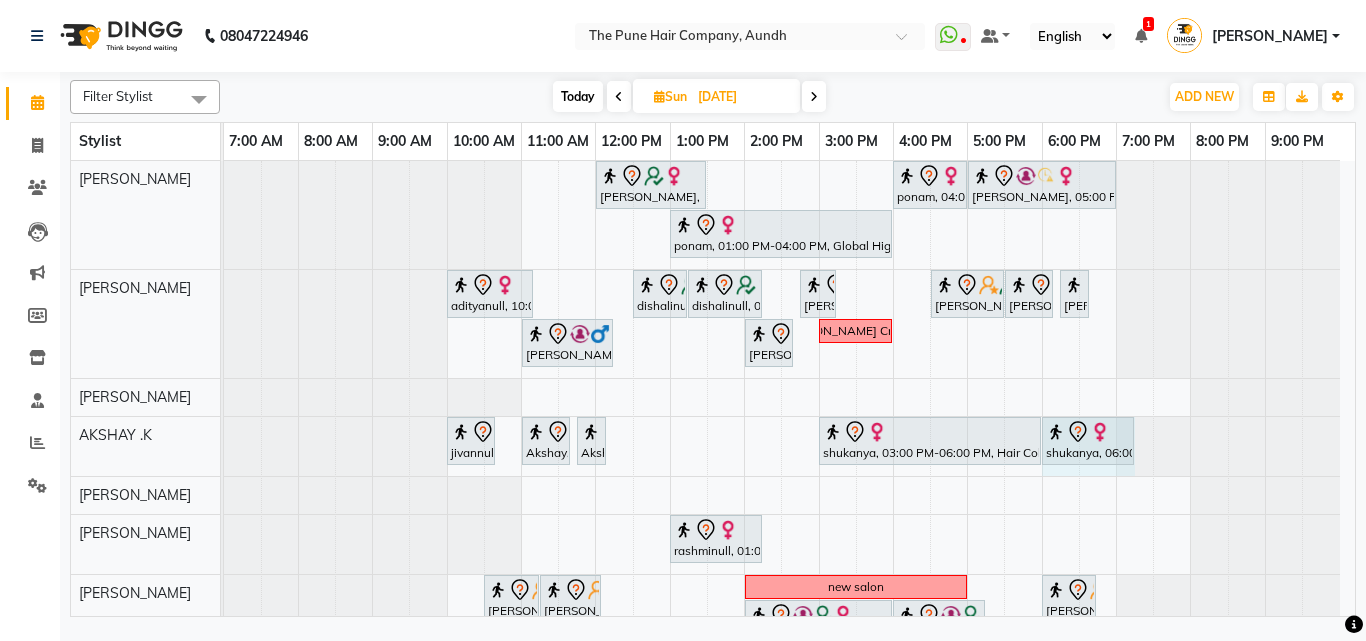 drag, startPoint x: 1095, startPoint y: 448, endPoint x: 1119, endPoint y: 450, distance: 24.083189 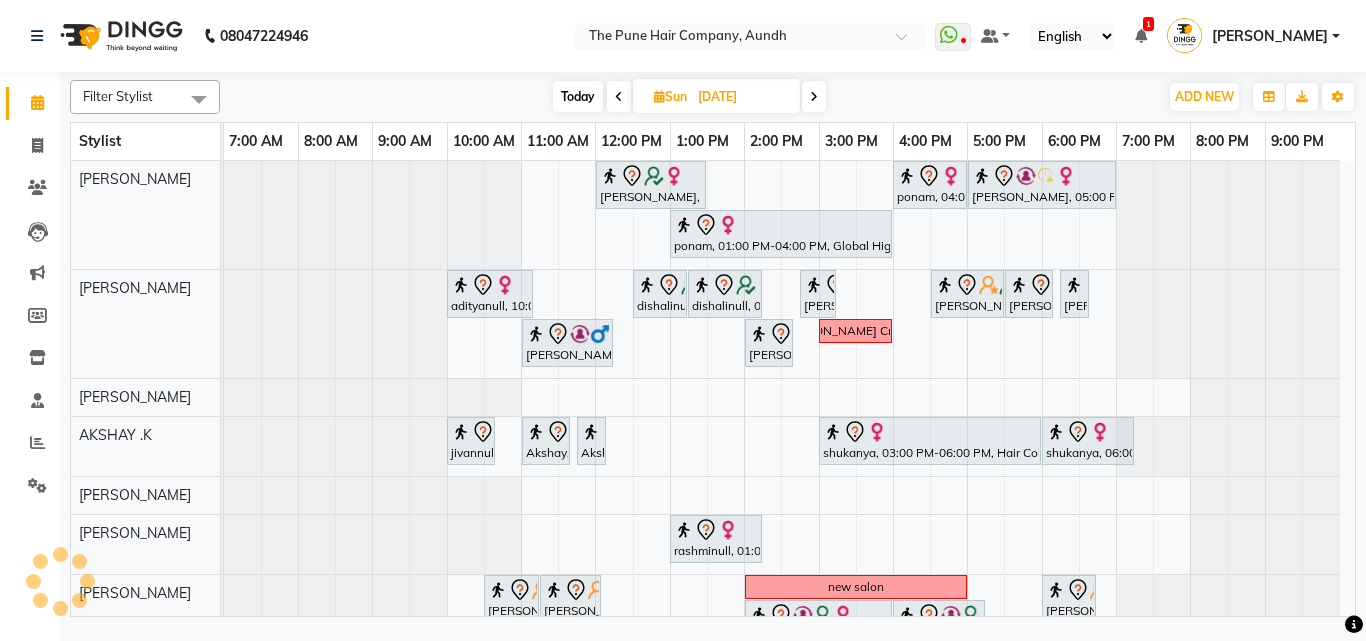scroll, scrollTop: 355, scrollLeft: 0, axis: vertical 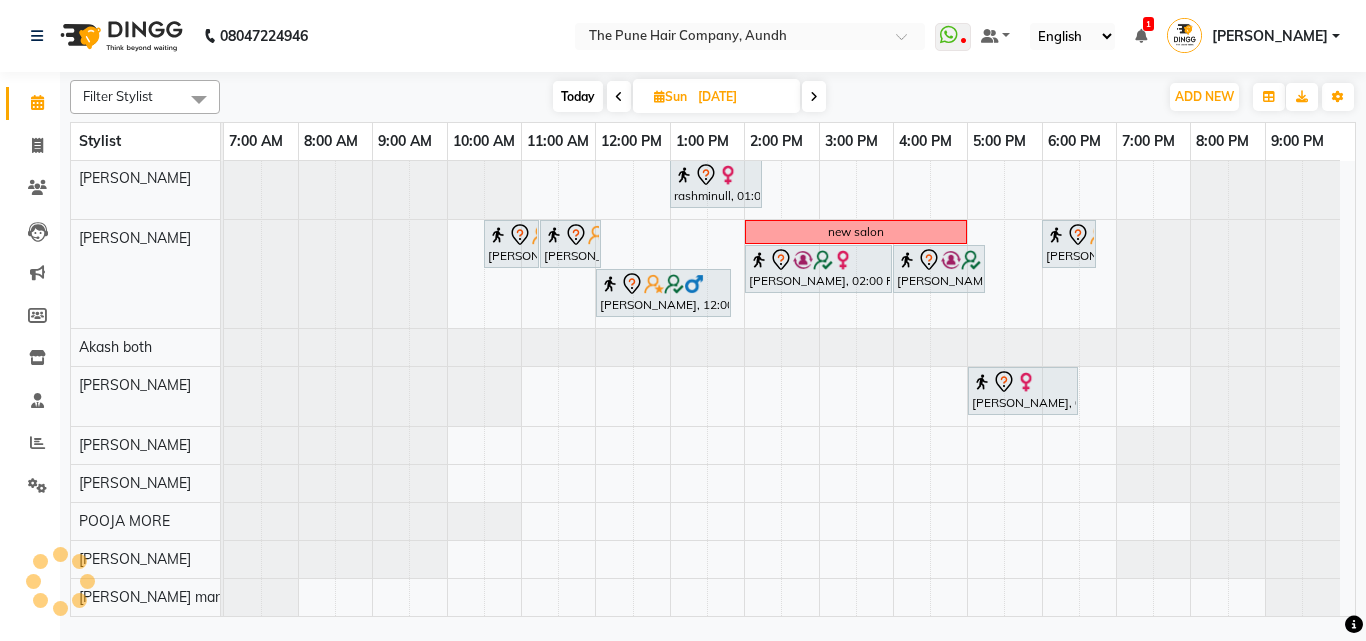 click on "Gunjan Aror, 12:00 PM-01:30 PM, Cut Female ( Top Stylist )             ponam, 04:00 PM-05:00 PM, Cut Female ( Top Stylist )             Anubha Gupta, 05:00 PM-07:00 PM, Hair Color Inoa - Inoa Touchup 2 Inch             ponam, 01:00 PM-04:00 PM, Global Highlight - Majirel Highlights Long             adityanull, 10:00 AM-11:10 AM, Cut male (Expert)             dishalinull, 12:30 PM-01:15 PM, Cut Female (Expert)             dishalinull, 01:15 PM-02:15 PM, Hair Spa Hydrating & Purifying (Care) - Hair Spa Medium             Namrata, 02:45 PM-03:15 PM,  Beard Trim             Anu Shewani, 04:30 PM-05:30 PM, Hair wash & blow dry - long             sudeep sawant, 05:30 PM-06:10 PM, Cut male (Expert)             sudeep sawant, 06:15 PM-06:35 PM,  Beard Crafting             Siddhant Unkule, 11:00 AM-12:15 PM, Cut Female (Expert)             Namrata, 02:00 PM-02:40 PM, Cut male (Expert)  Beard Crafting (              jivannull, 10:00 AM-10:40 AM, Cut Below 12 year (boy)" at bounding box center (789, 211) 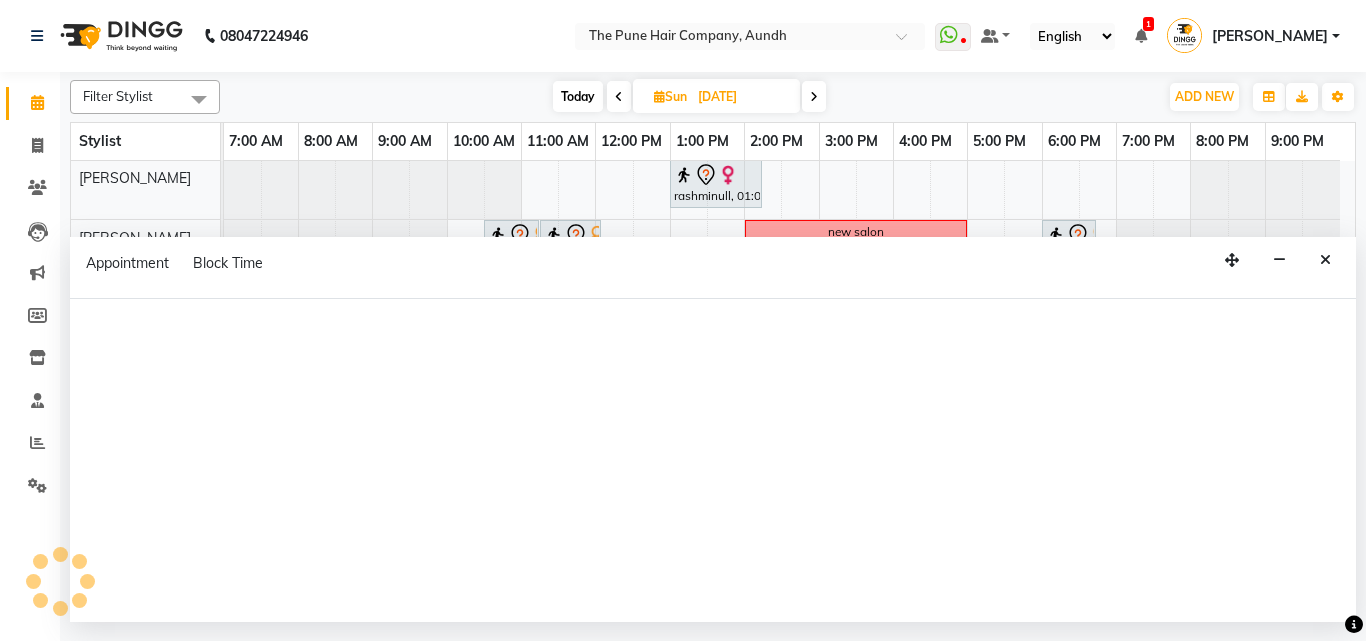select on "49441" 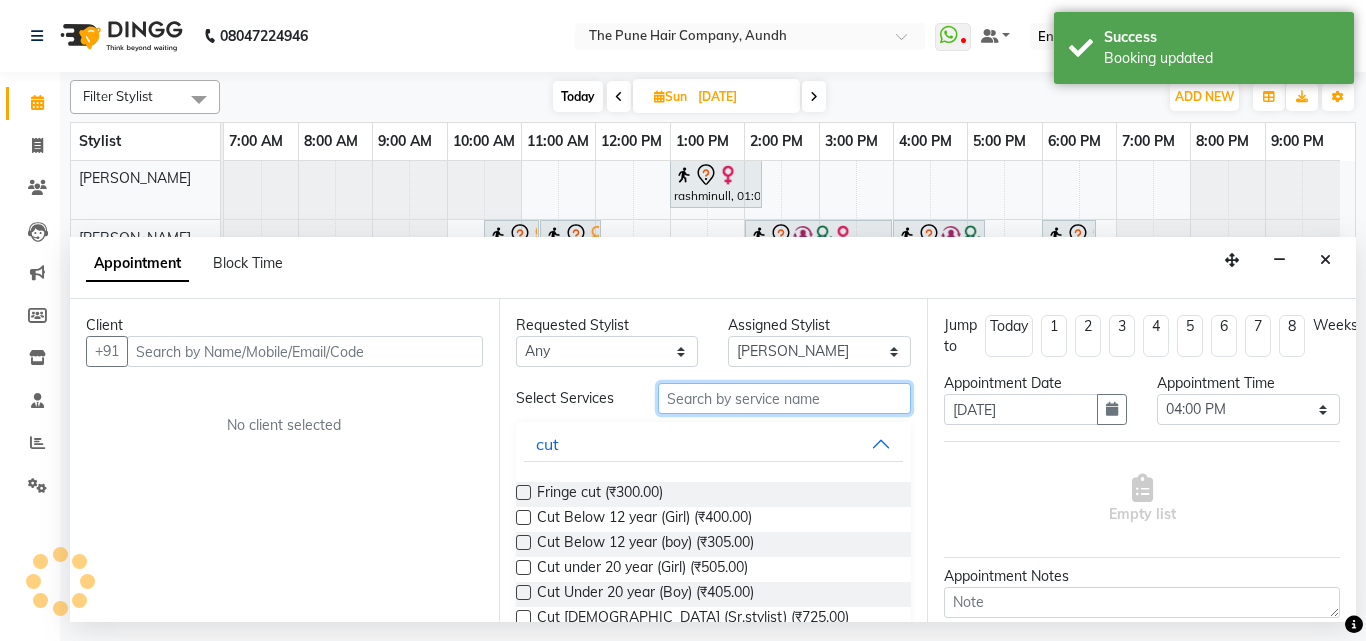 click at bounding box center (785, 398) 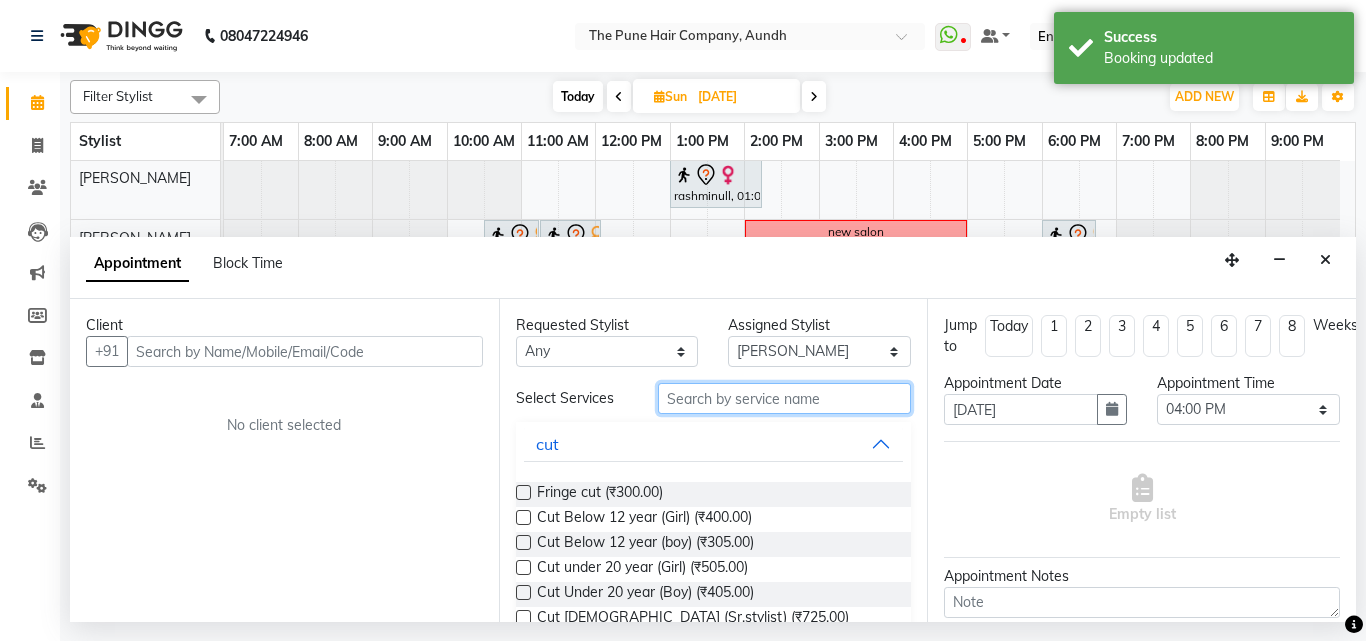 scroll, scrollTop: 200, scrollLeft: 0, axis: vertical 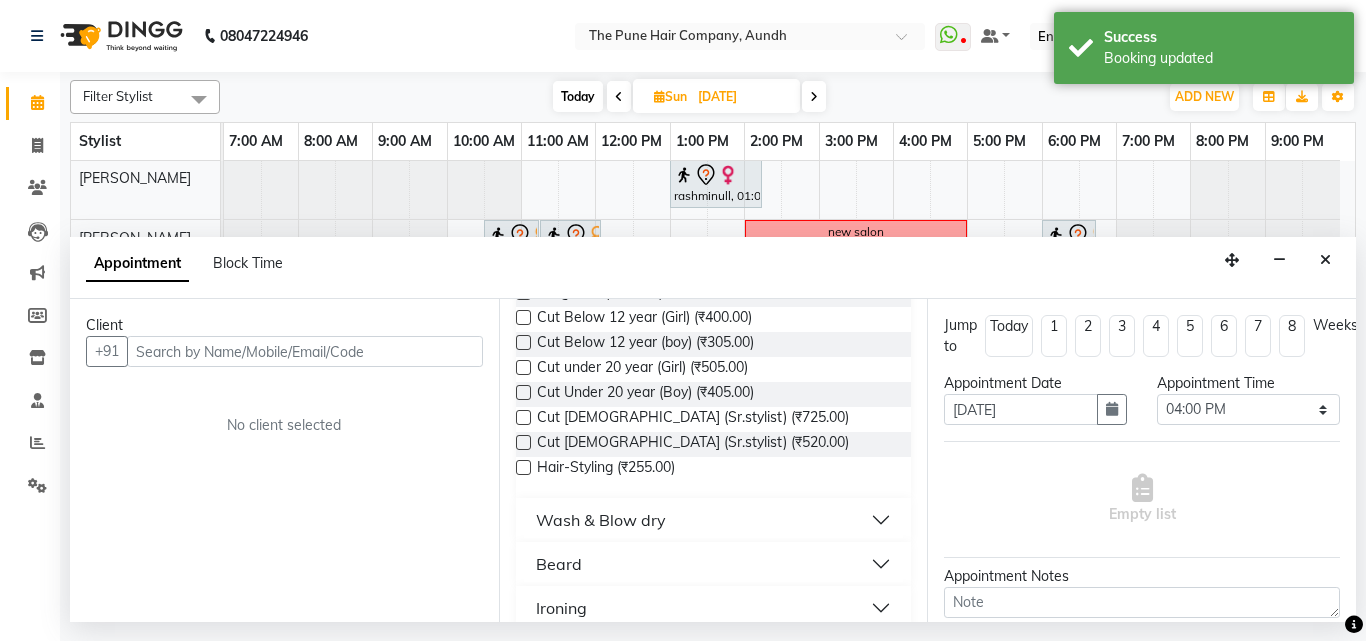 click at bounding box center [523, 417] 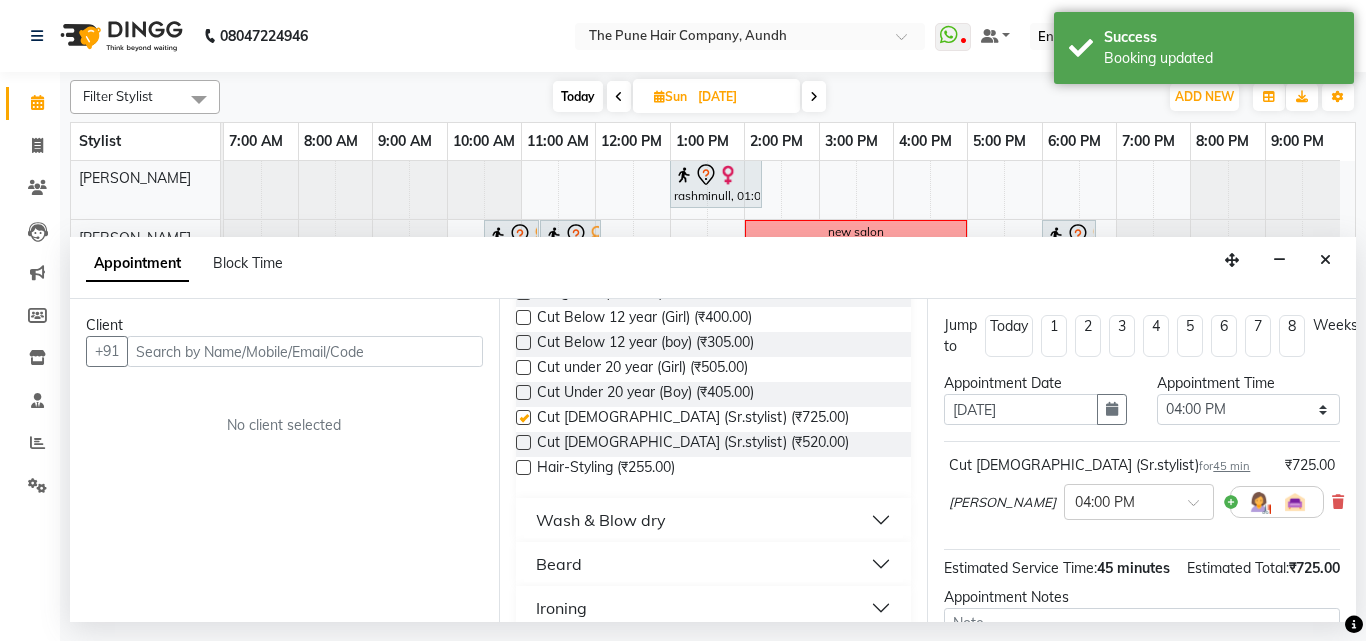scroll, scrollTop: 0, scrollLeft: 0, axis: both 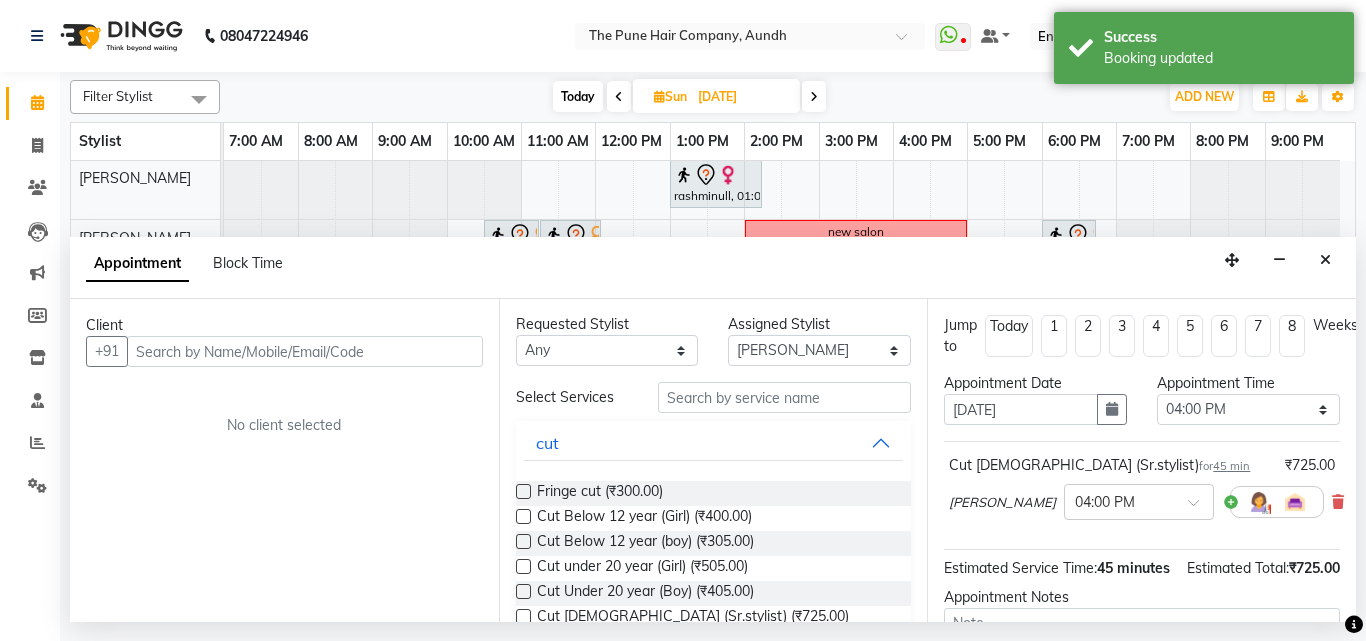 checkbox on "false" 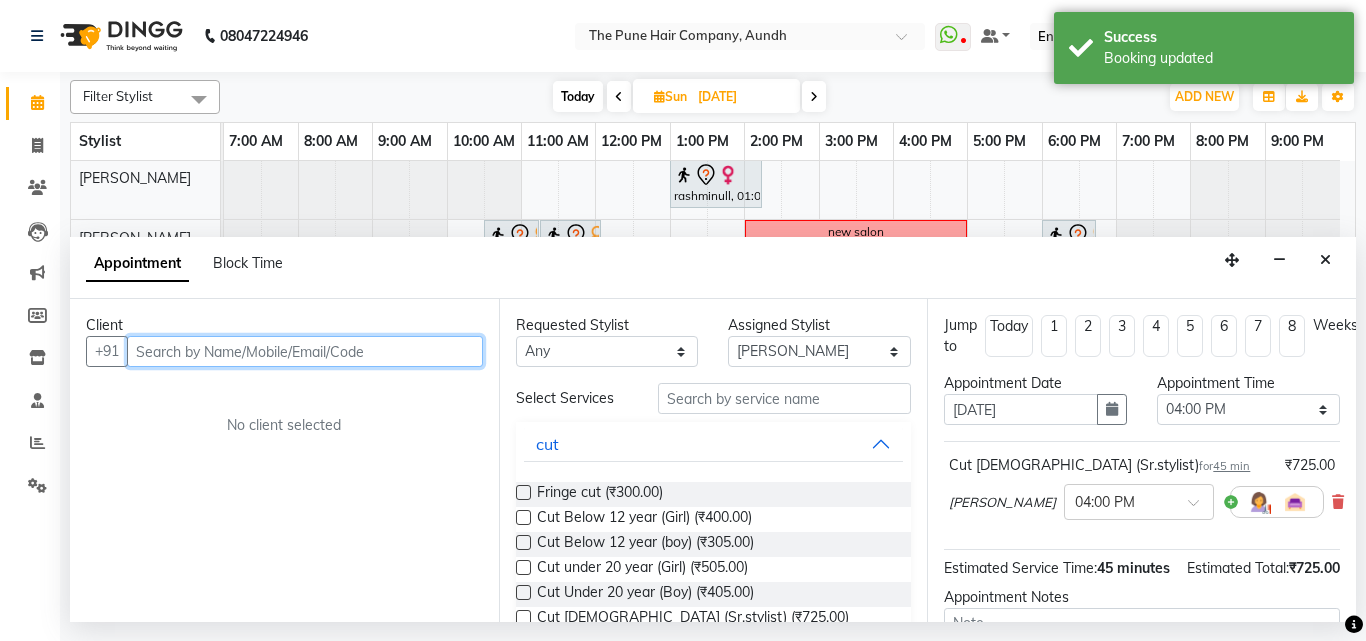 click at bounding box center (305, 351) 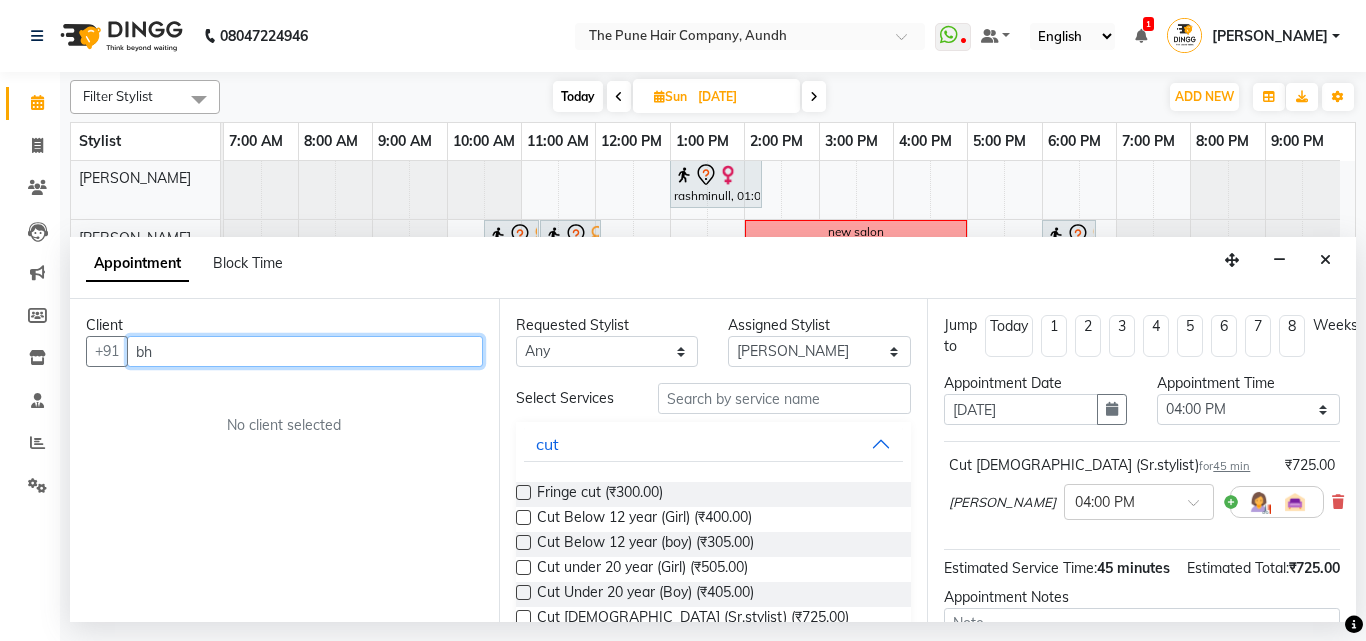 type on "b" 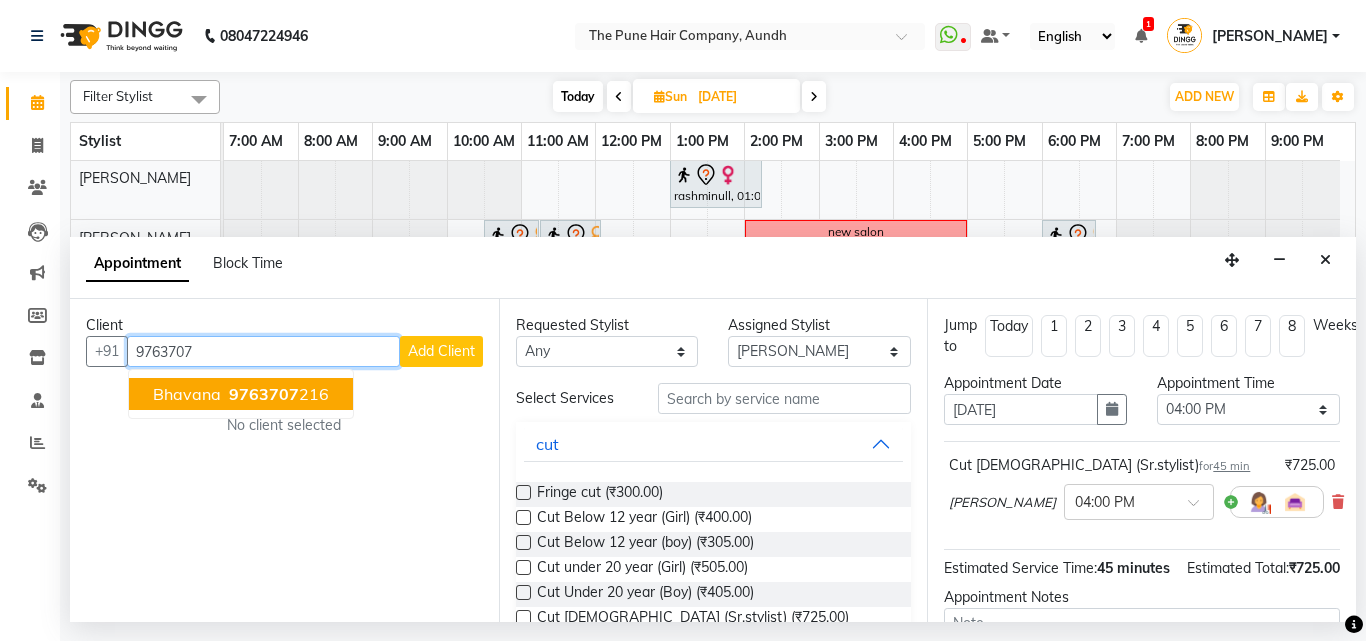 click on "9763707" at bounding box center (264, 394) 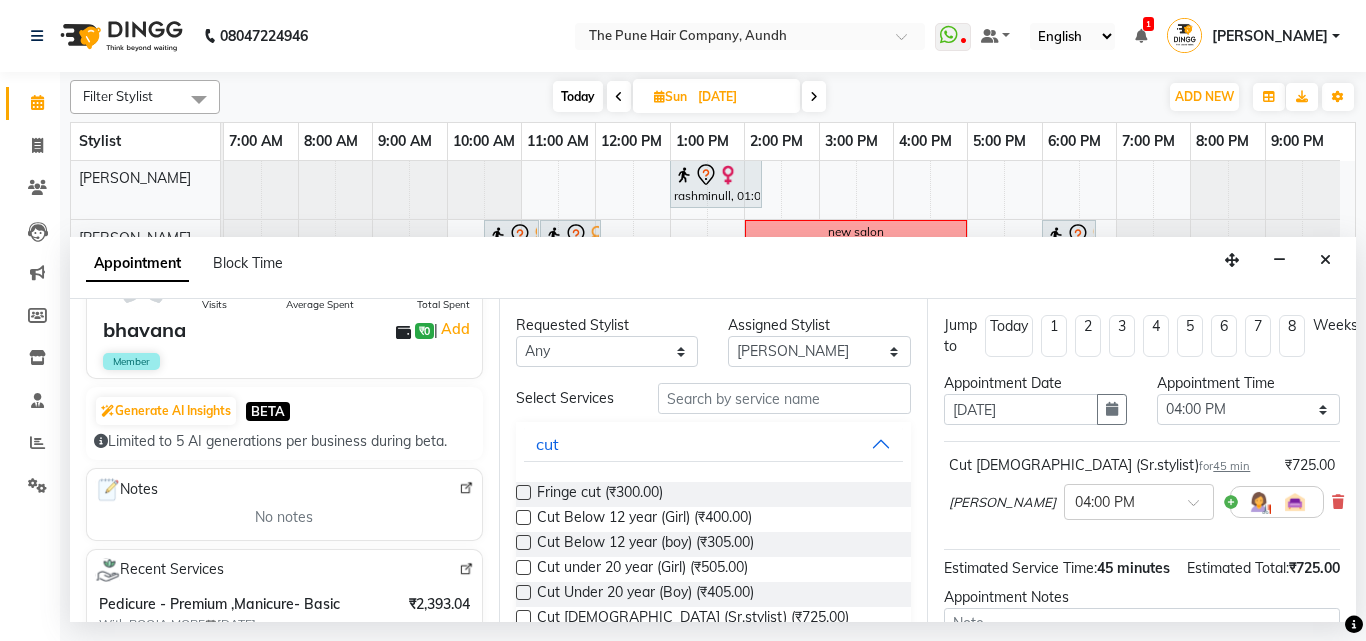 scroll, scrollTop: 0, scrollLeft: 0, axis: both 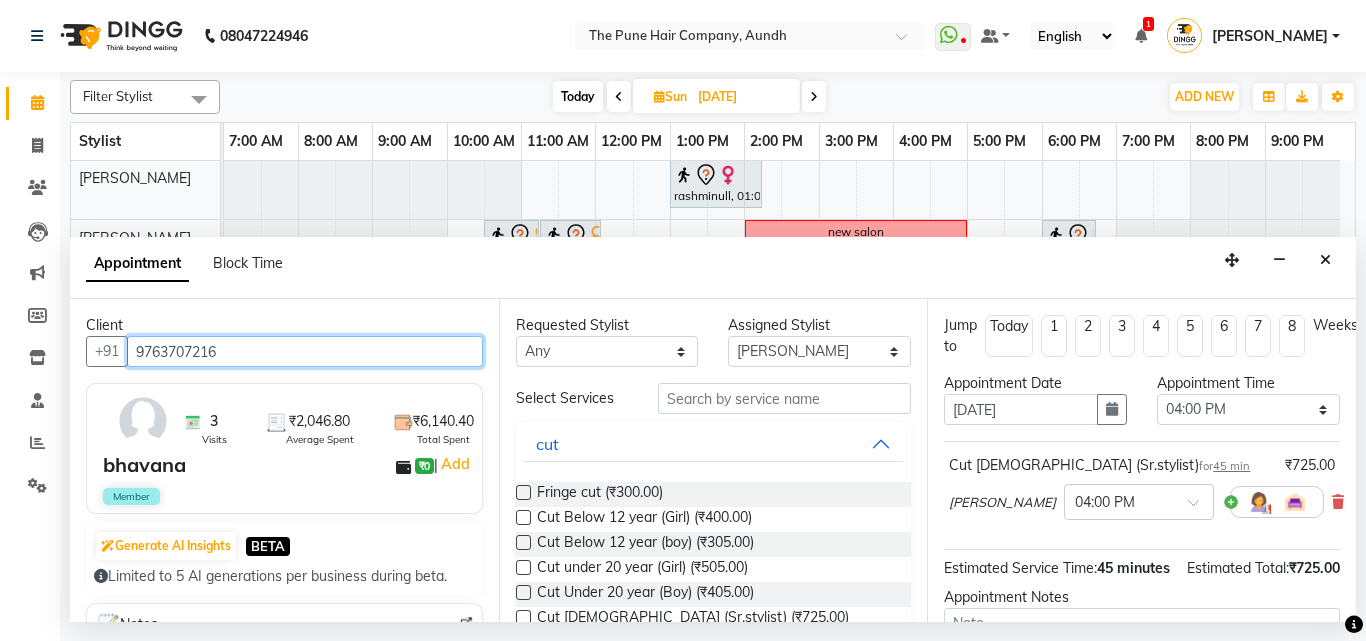 type on "9763707216" 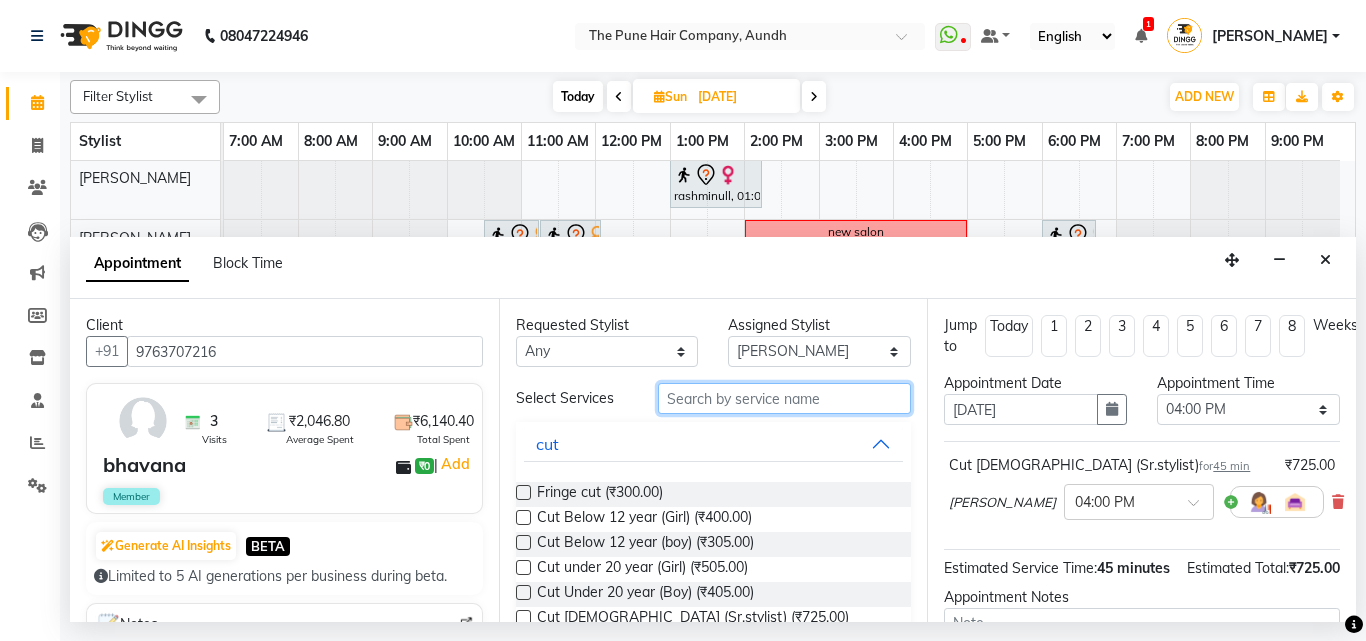 click at bounding box center (785, 398) 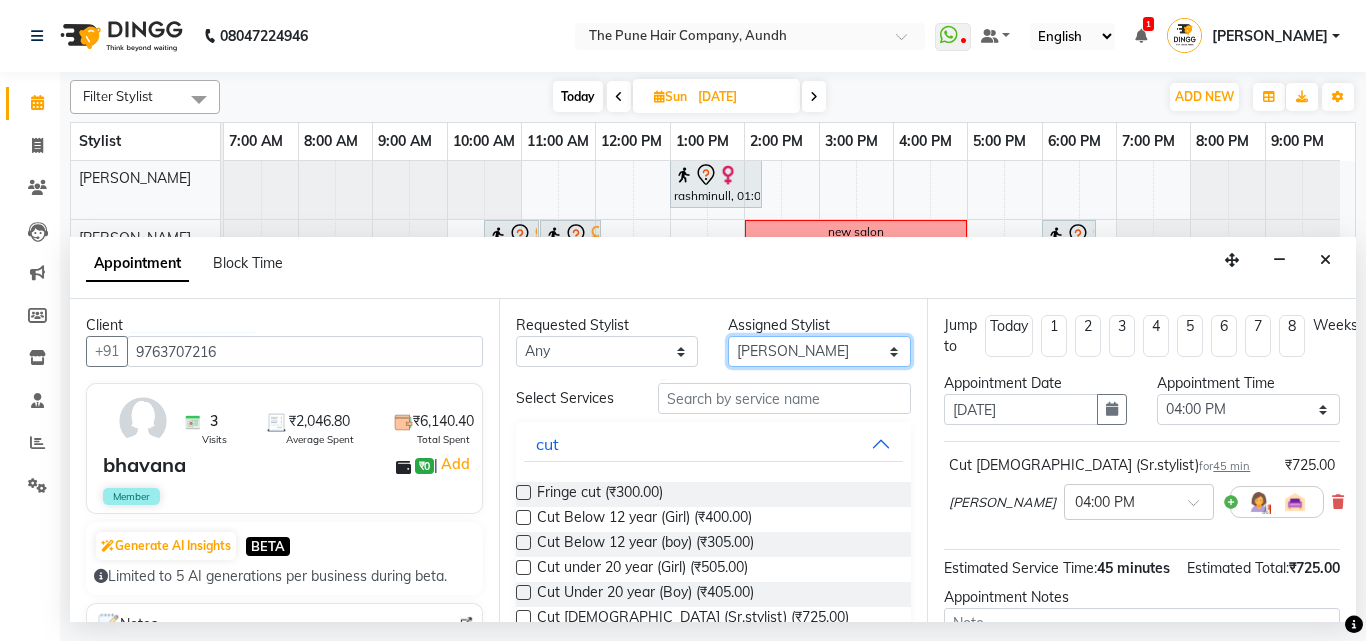 click on "Select Akash both AKSHAY .K harshal gaikwad kaif shaikh LAKKHAN SHINDE Nagesh Jadhav Nitish Desai  Pavan mane POOJA MORE Prasad Adhav  Prathmesh powar Shweta gotur Sonal saindane swapnil sonavane" at bounding box center [819, 351] 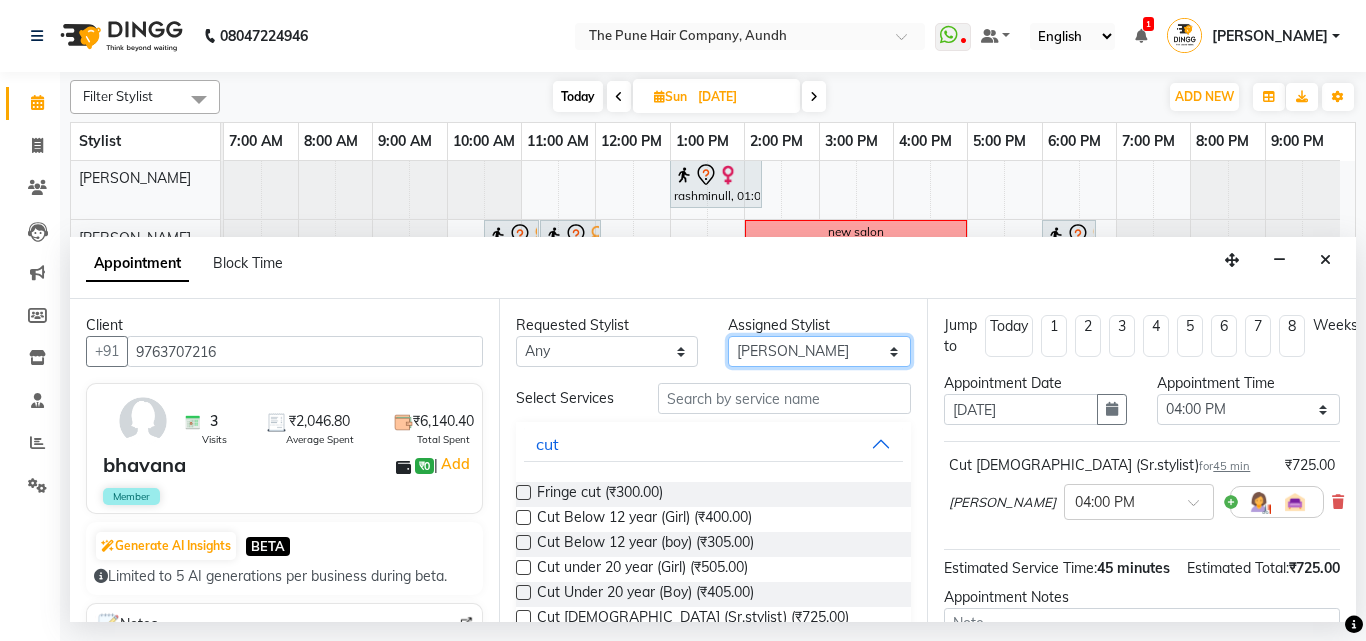 select on "49799" 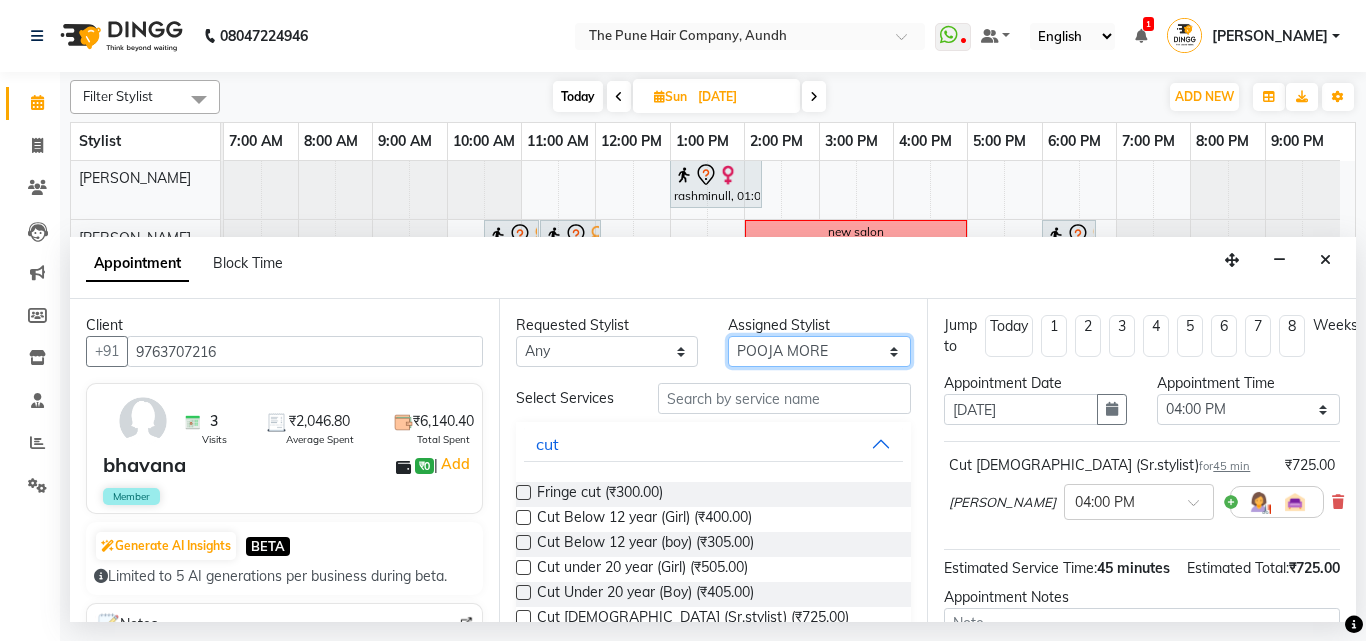 click on "Select Akash both AKSHAY .K harshal gaikwad kaif shaikh LAKKHAN SHINDE Nagesh Jadhav Nitish Desai  Pavan mane POOJA MORE Prasad Adhav  Prathmesh powar Shweta gotur Sonal saindane swapnil sonavane" at bounding box center [819, 351] 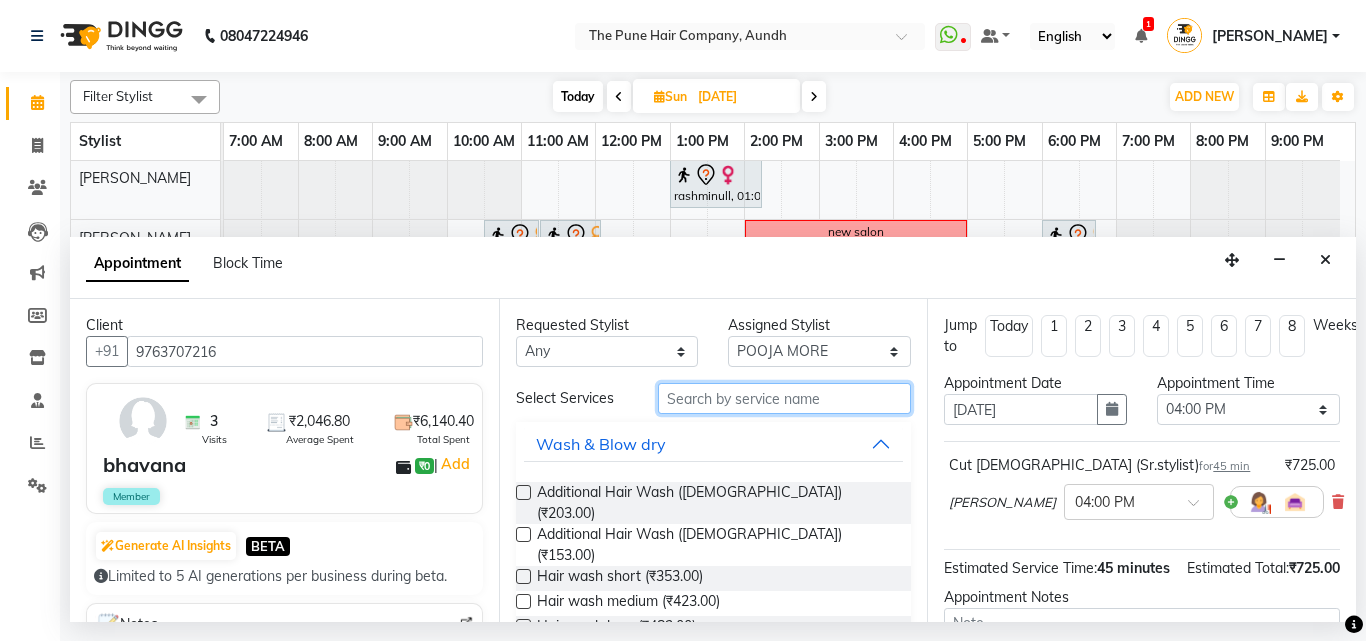 click at bounding box center (785, 398) 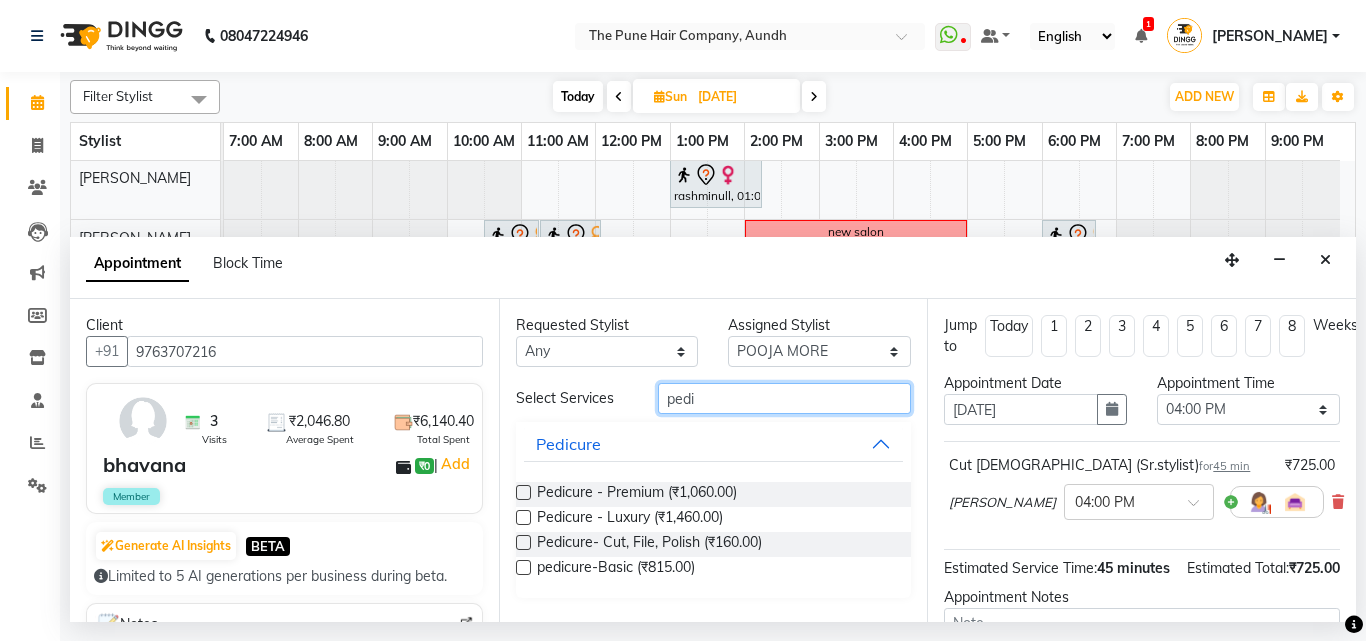 type on "pedi" 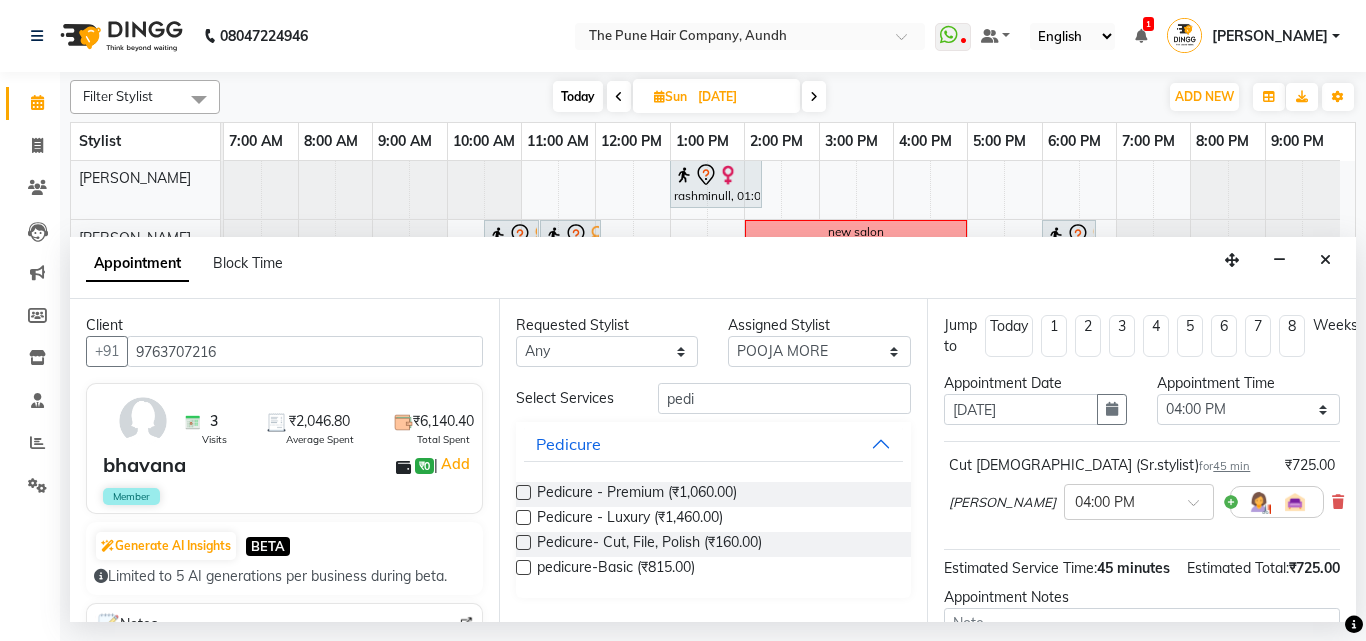 click at bounding box center (523, 492) 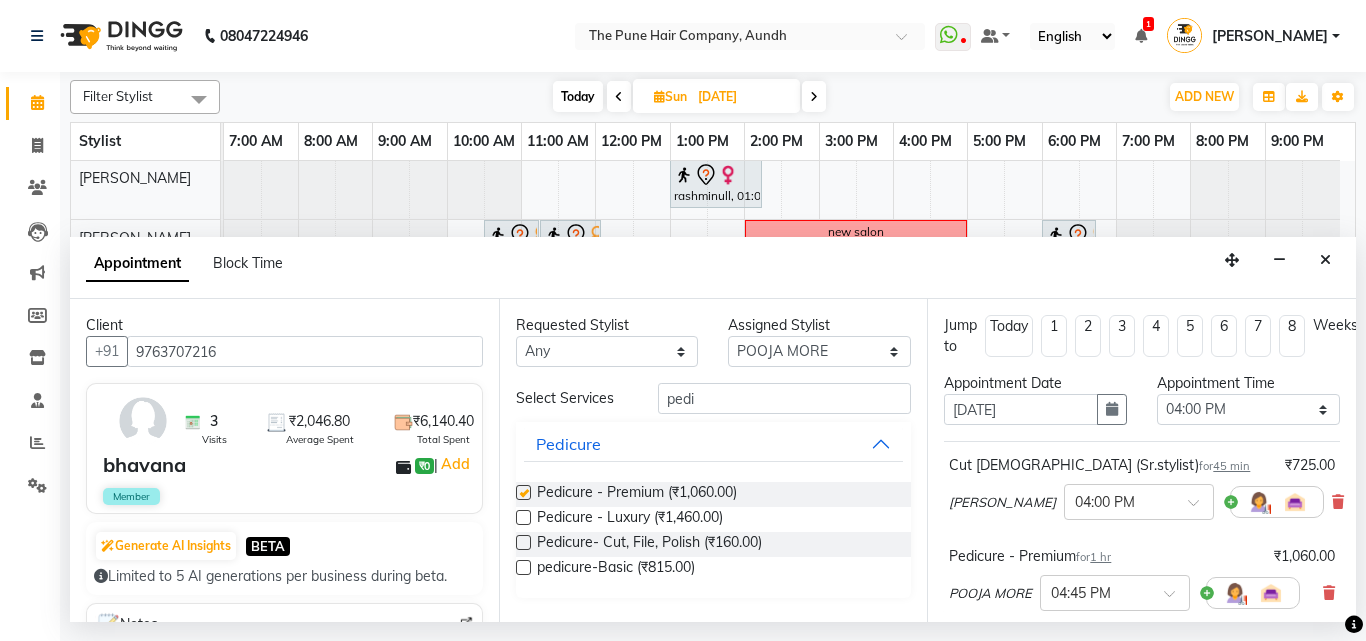 checkbox on "false" 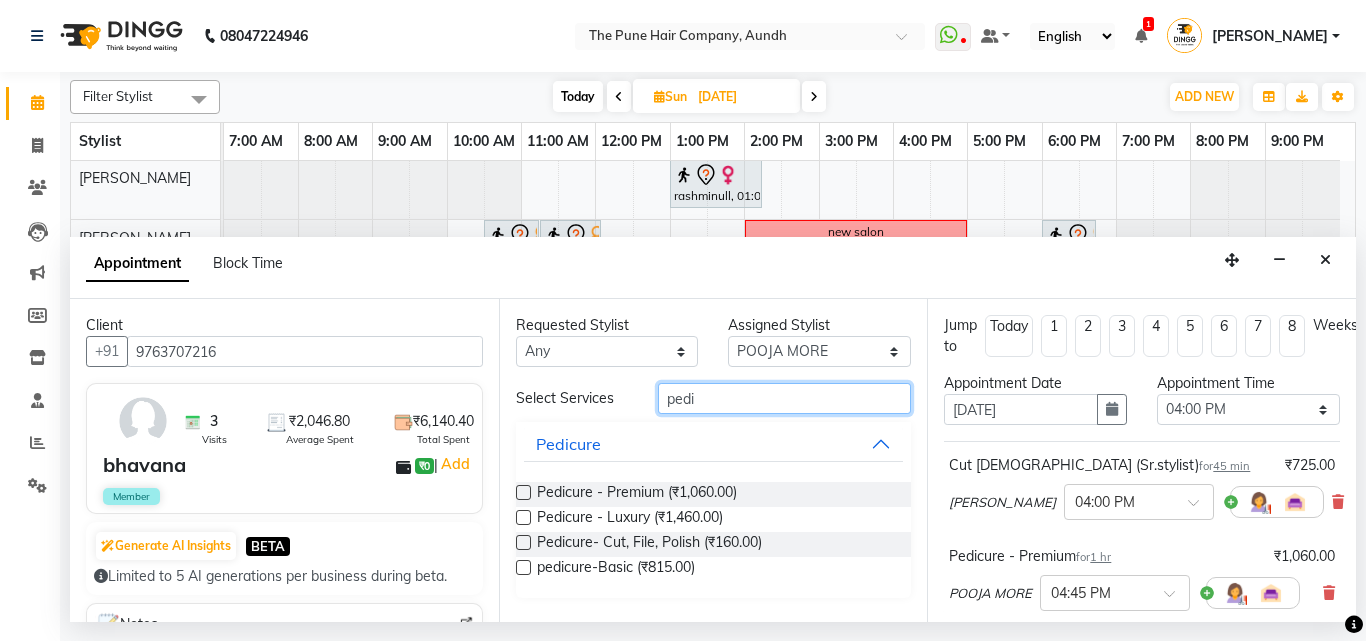 click on "pedi" at bounding box center (785, 398) 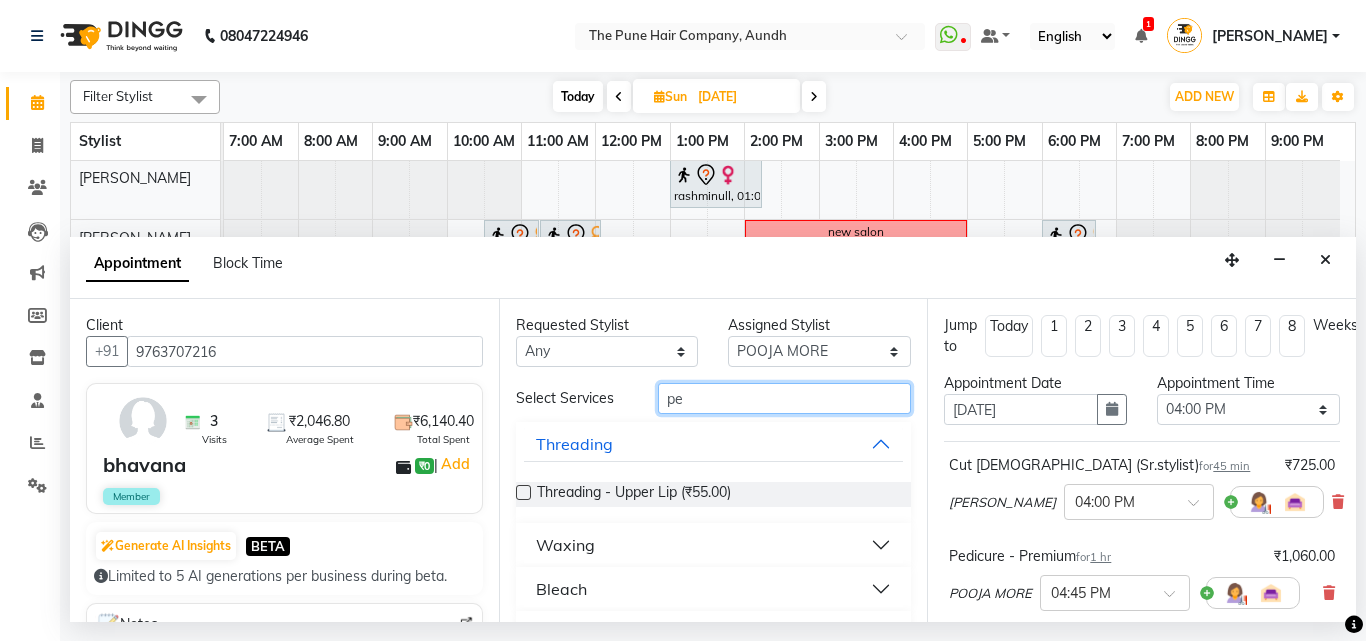 type on "p" 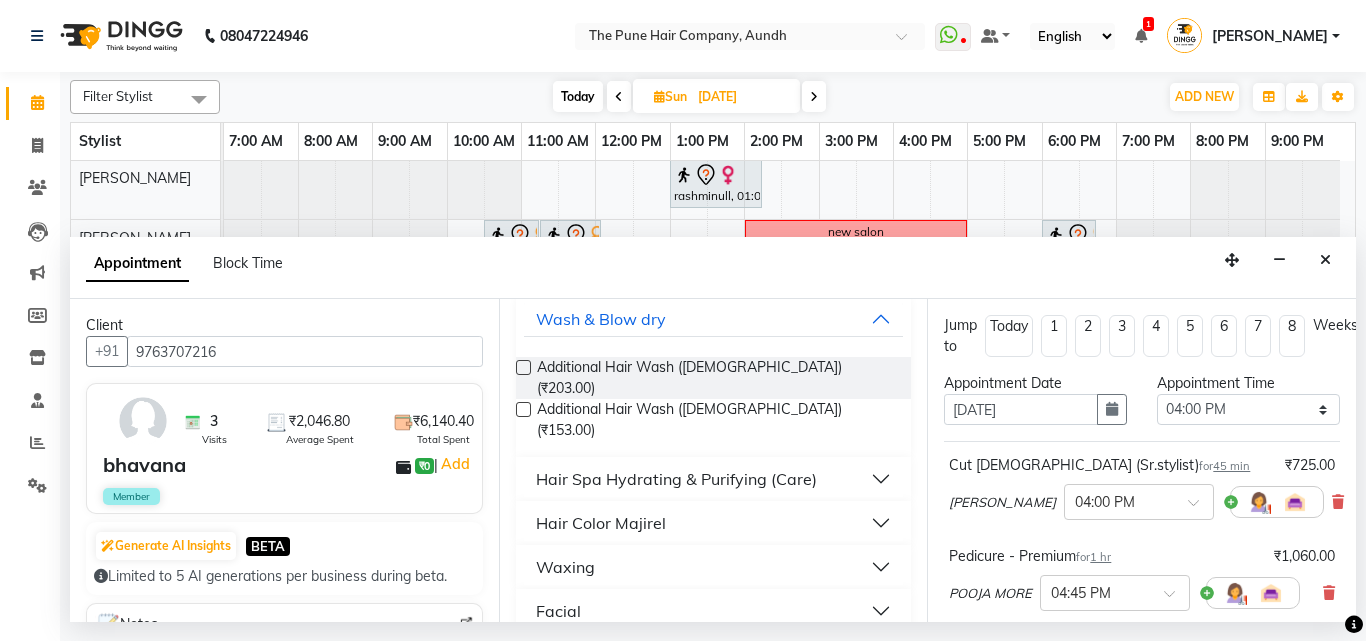scroll, scrollTop: 200, scrollLeft: 0, axis: vertical 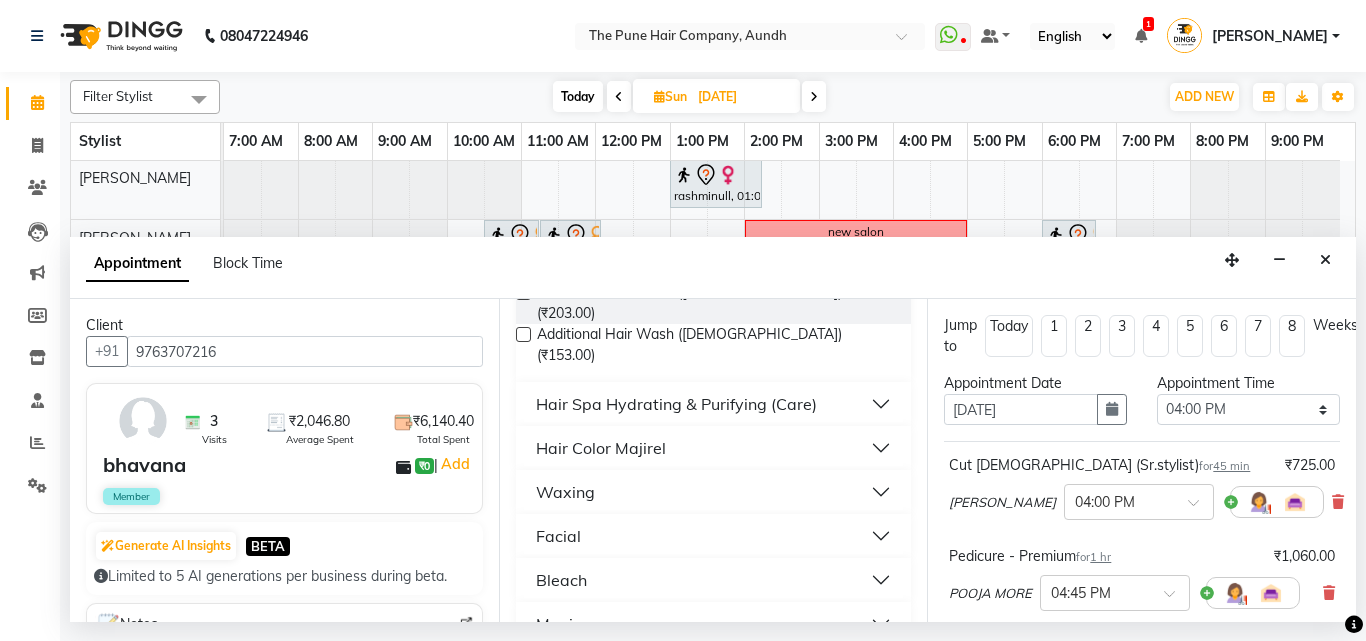 type on "ma" 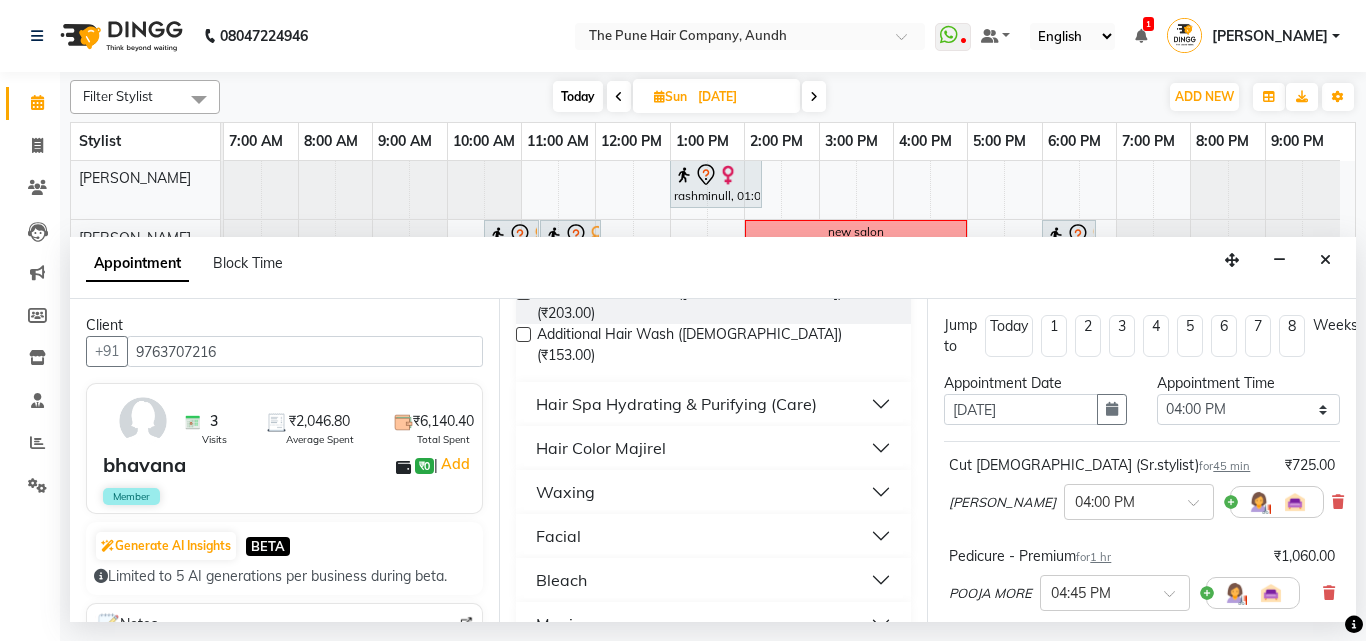 click on "Manicure" at bounding box center (714, 624) 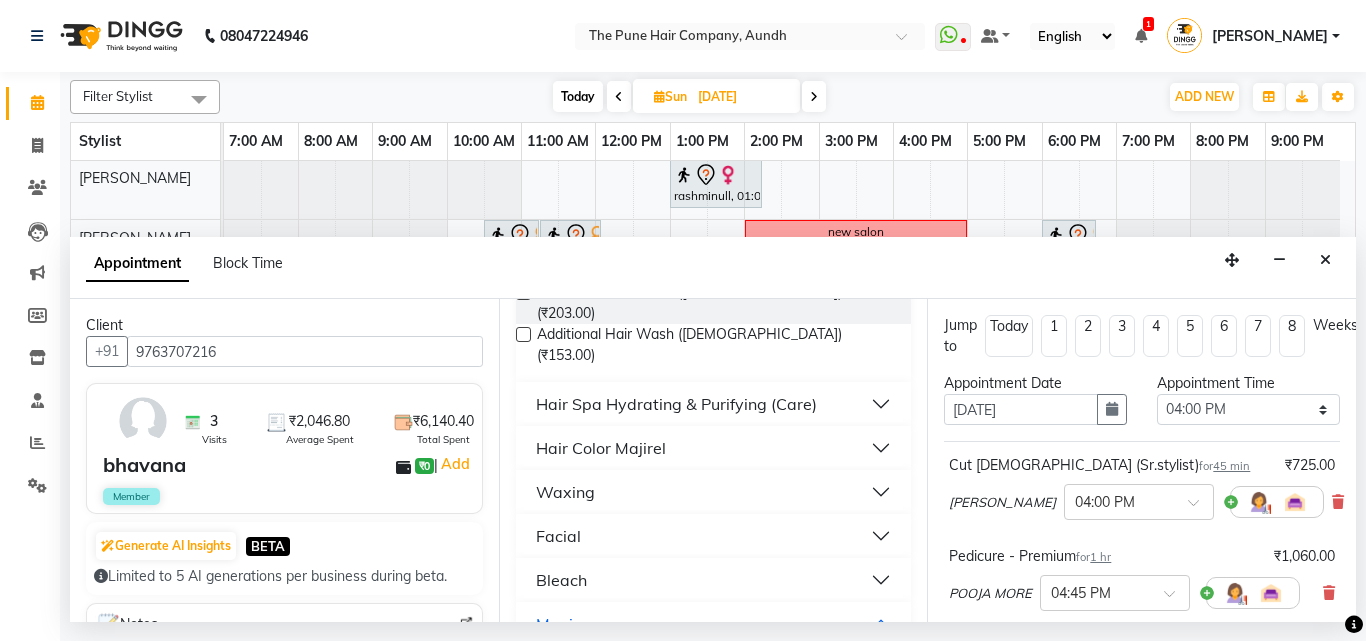 scroll, scrollTop: 333, scrollLeft: 0, axis: vertical 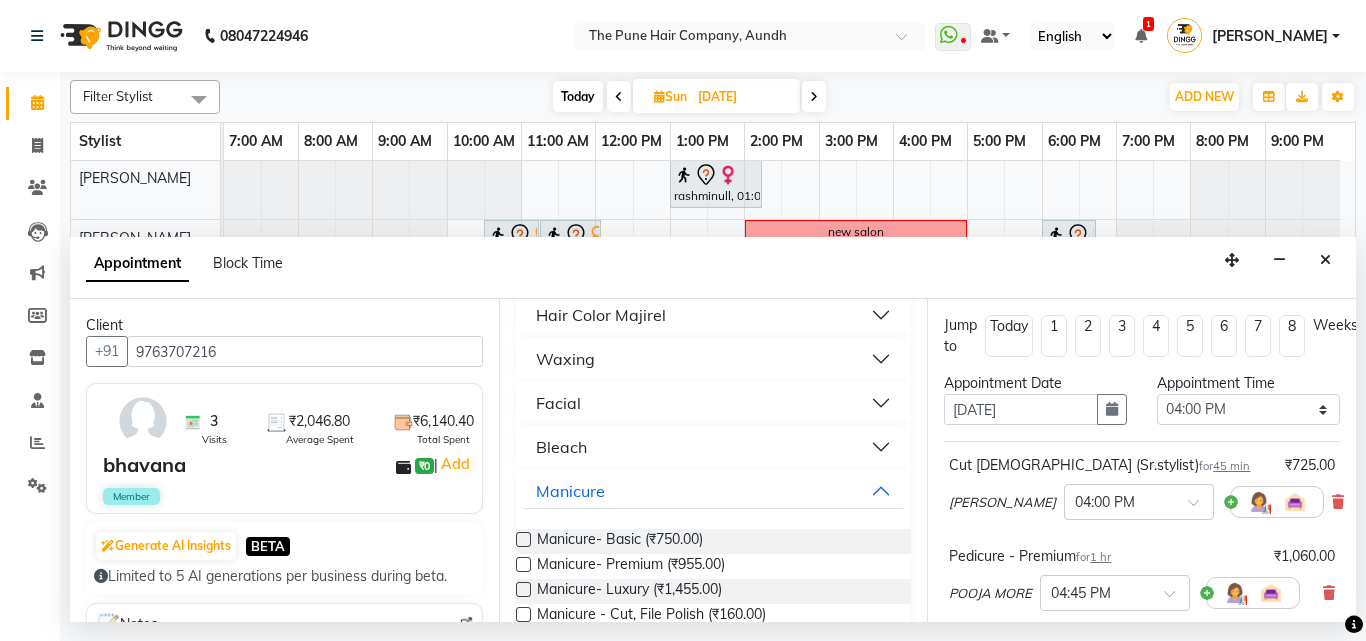 click at bounding box center (523, 539) 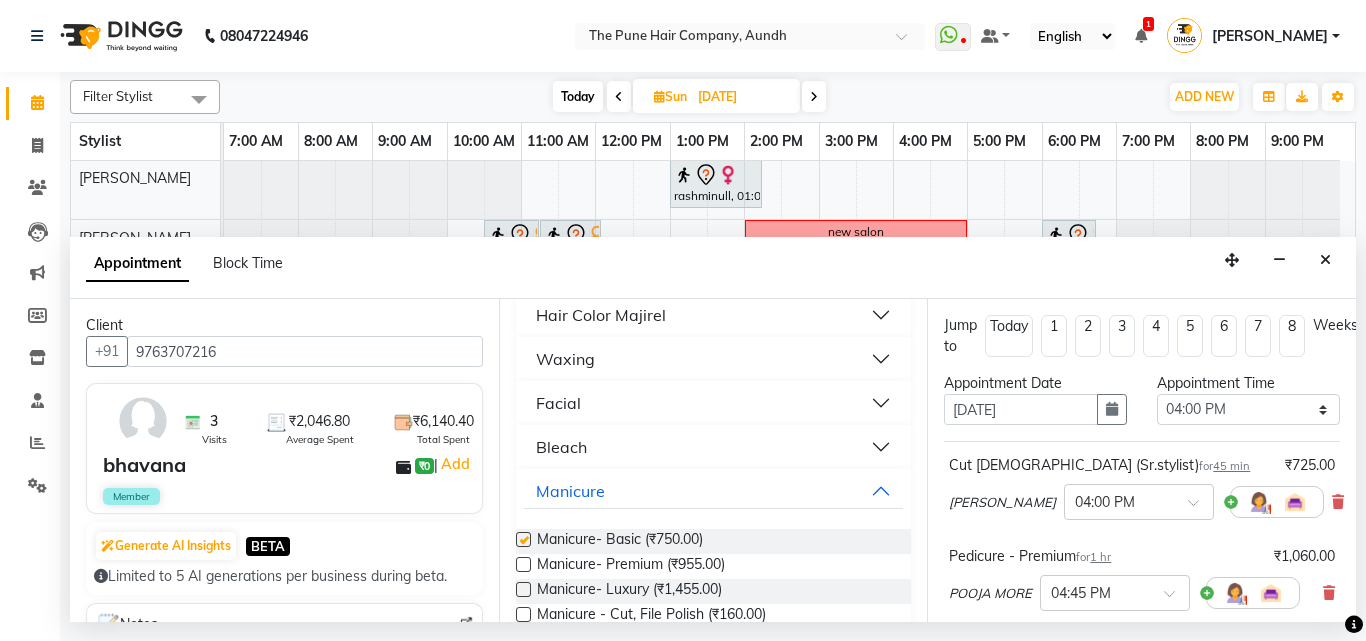 checkbox on "false" 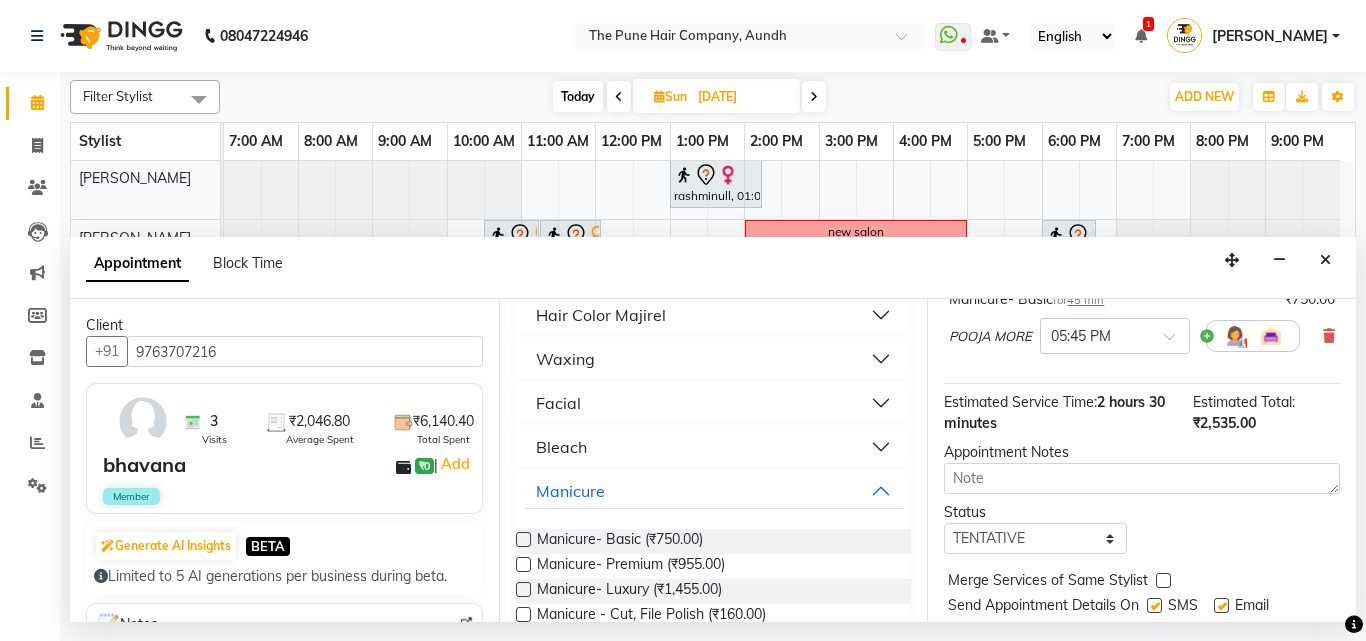 scroll, scrollTop: 430, scrollLeft: 0, axis: vertical 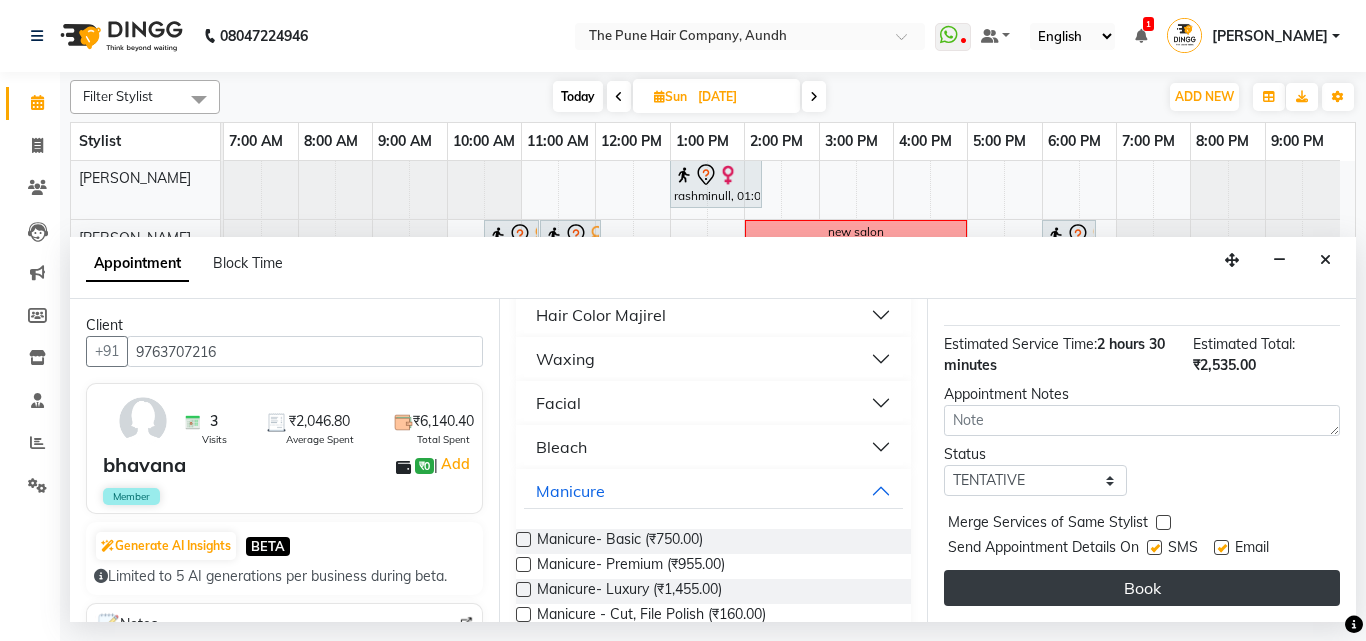 click on "Book" at bounding box center (1142, 588) 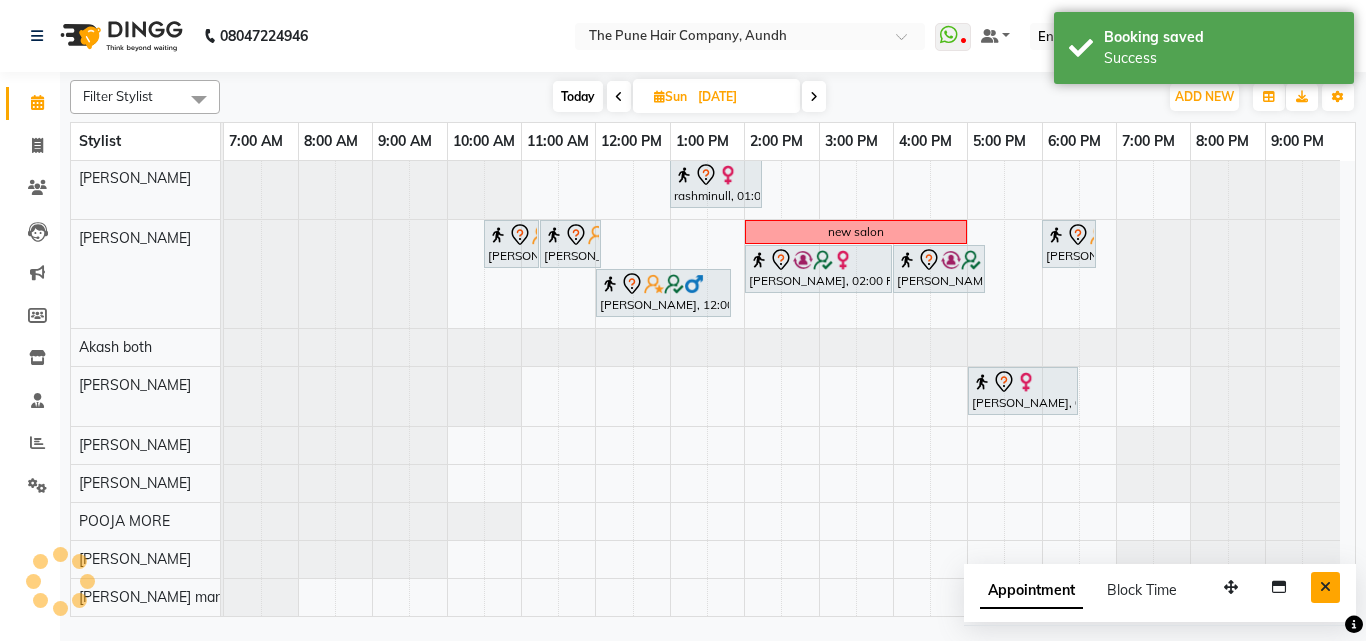 click at bounding box center [1325, 587] 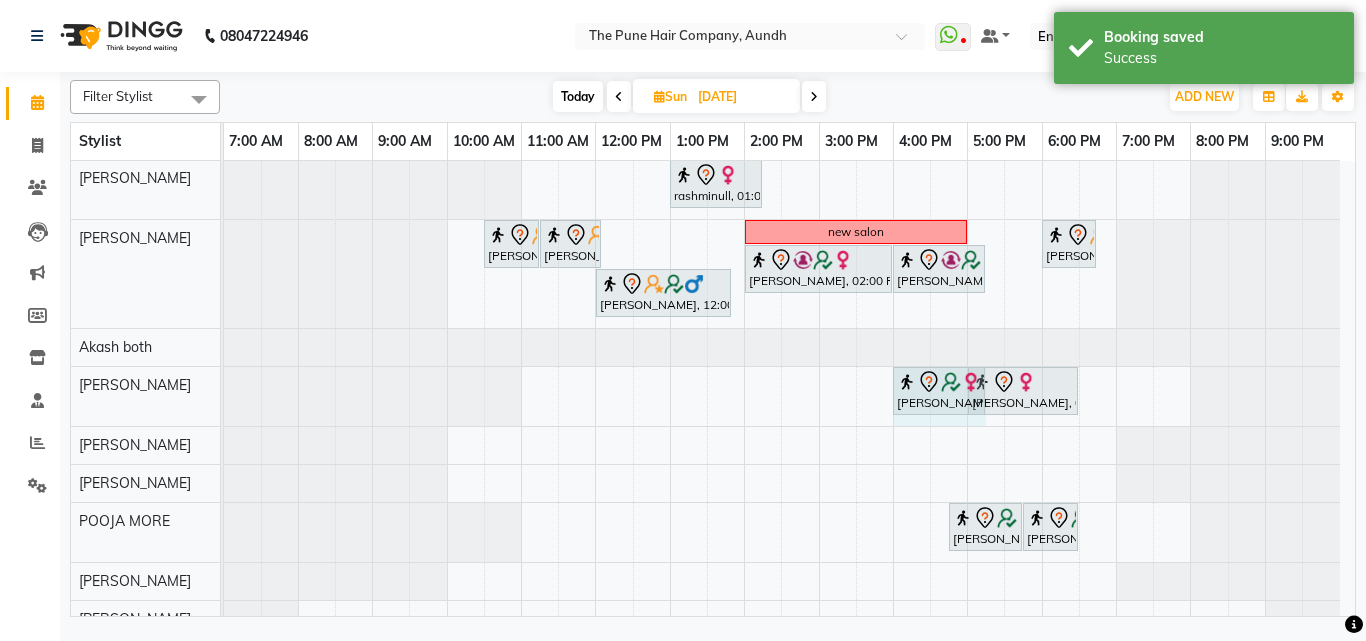 drag, startPoint x: 946, startPoint y: 383, endPoint x: 980, endPoint y: 385, distance: 34.058773 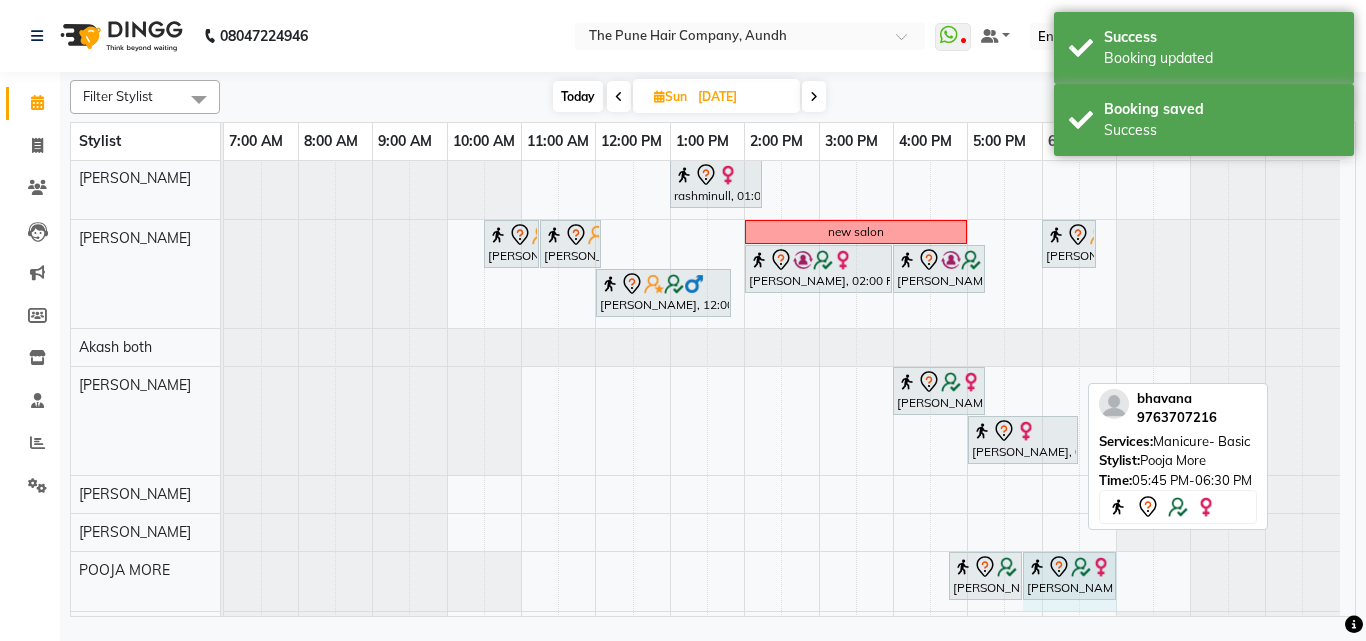 drag, startPoint x: 1074, startPoint y: 575, endPoint x: 1103, endPoint y: 569, distance: 29.614185 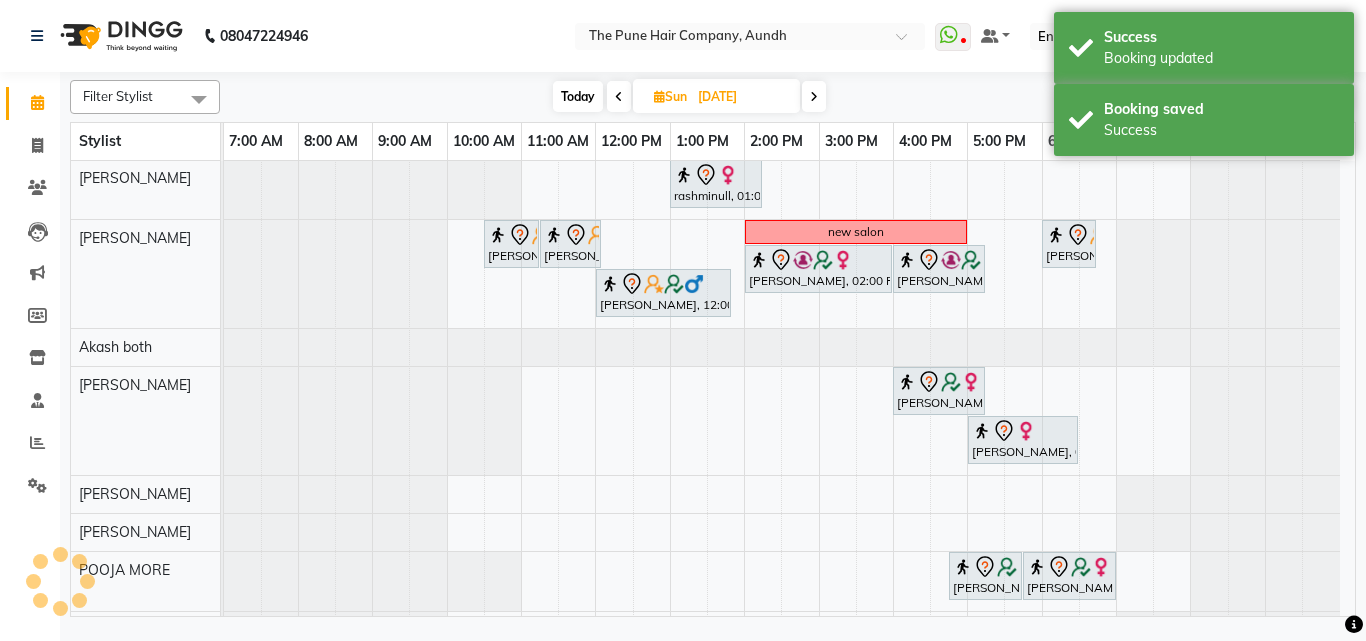 scroll, scrollTop: 0, scrollLeft: 0, axis: both 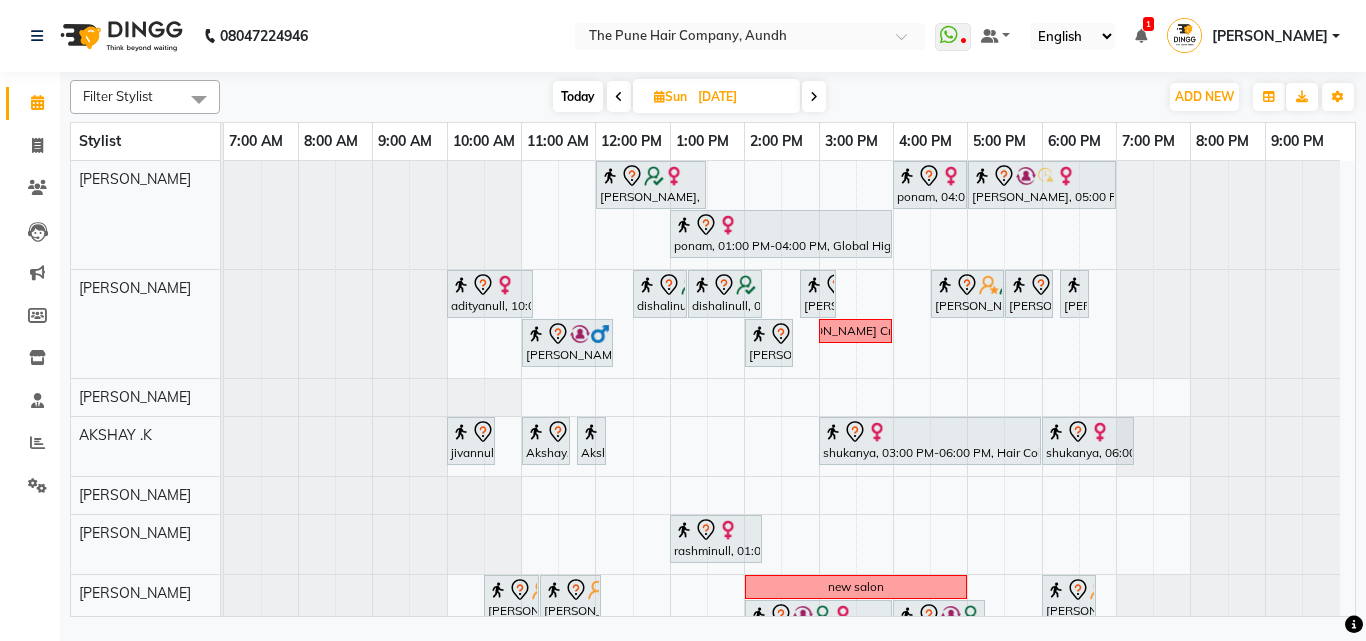 click on "Today" at bounding box center [578, 96] 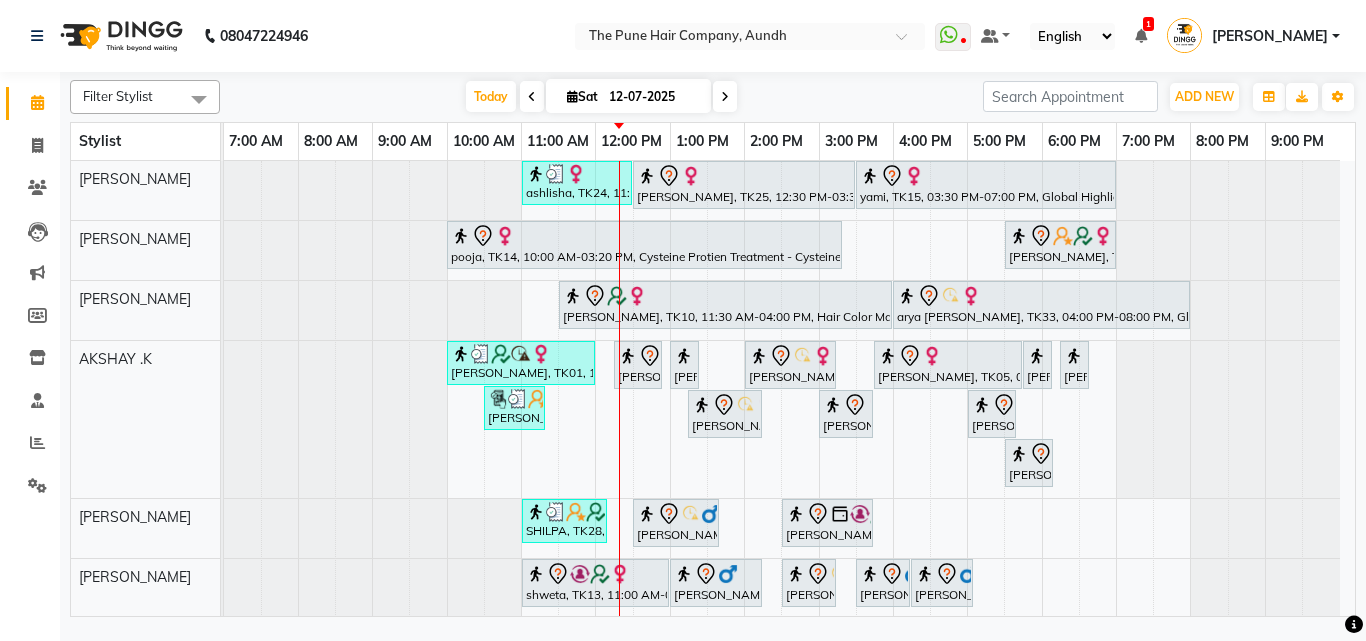 scroll, scrollTop: 100, scrollLeft: 0, axis: vertical 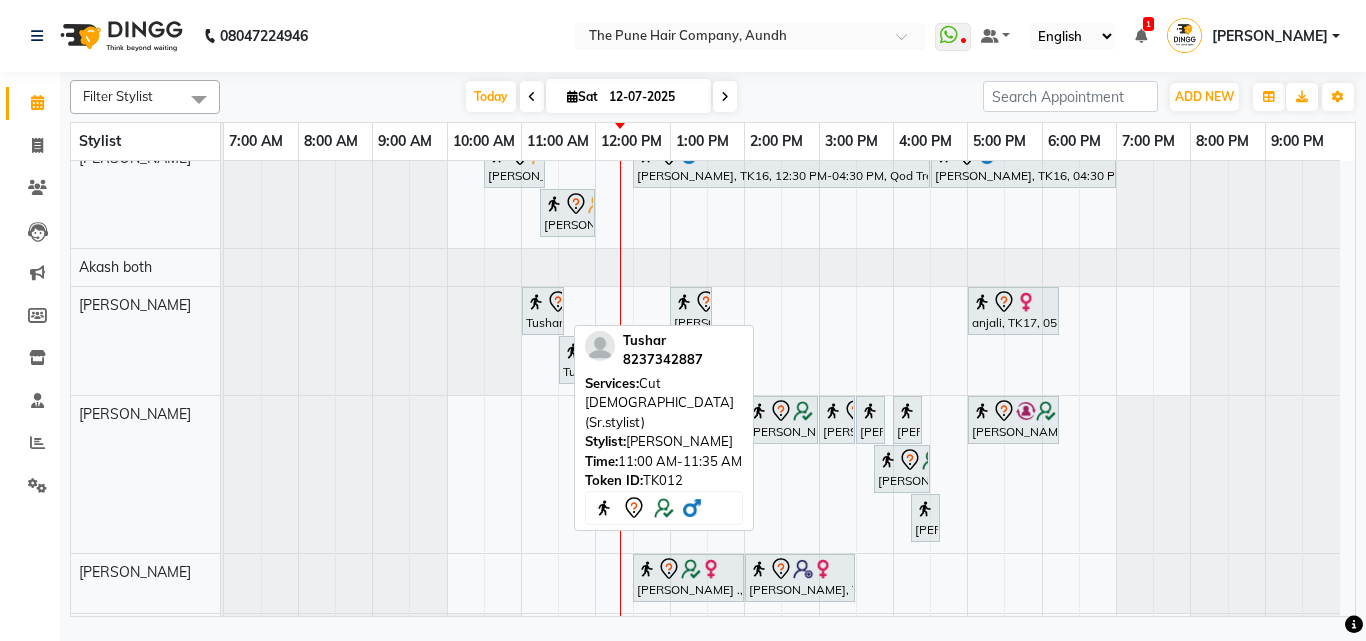 click on "Tushar, TK12, 11:00 AM-11:35 AM, Cut [DEMOGRAPHIC_DATA] (Sr.stylist)" at bounding box center (543, 311) 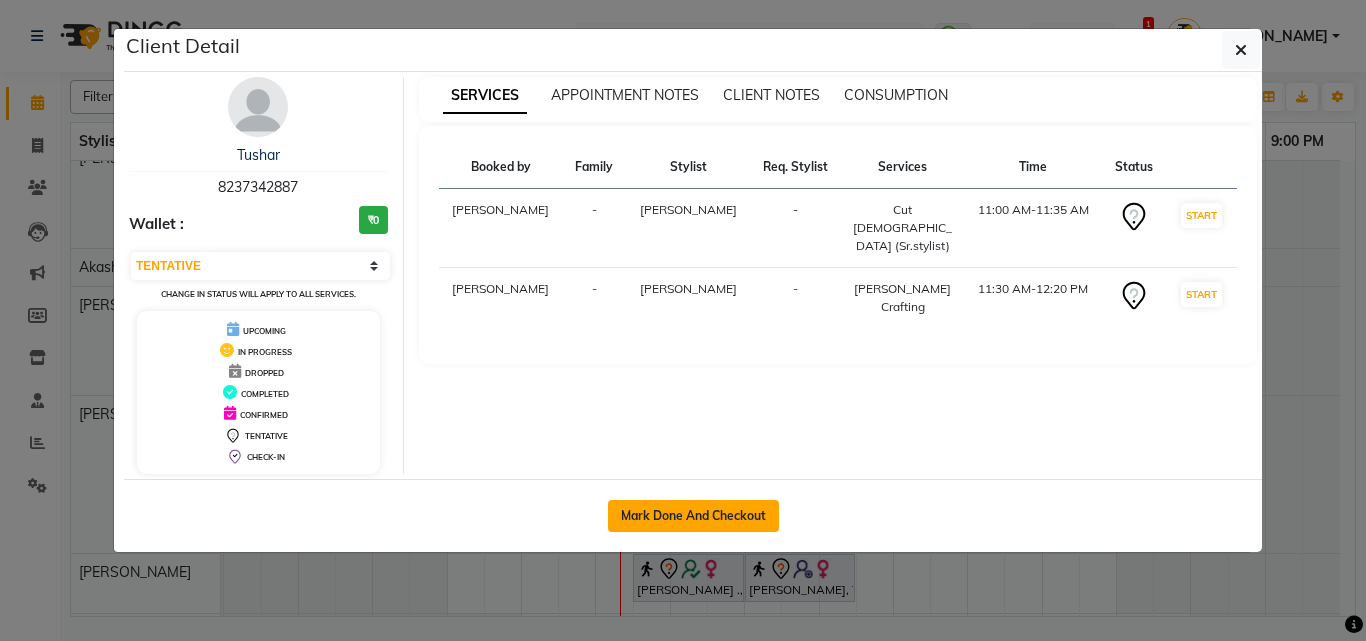 click on "Mark Done And Checkout" 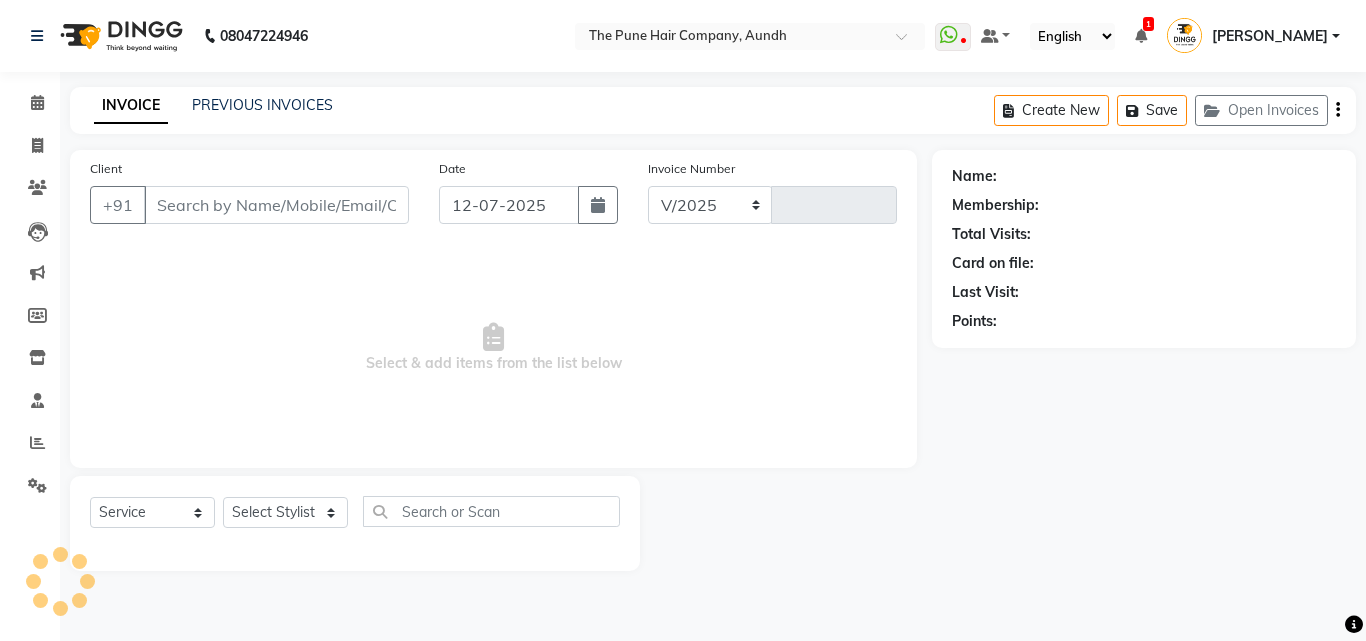 select on "106" 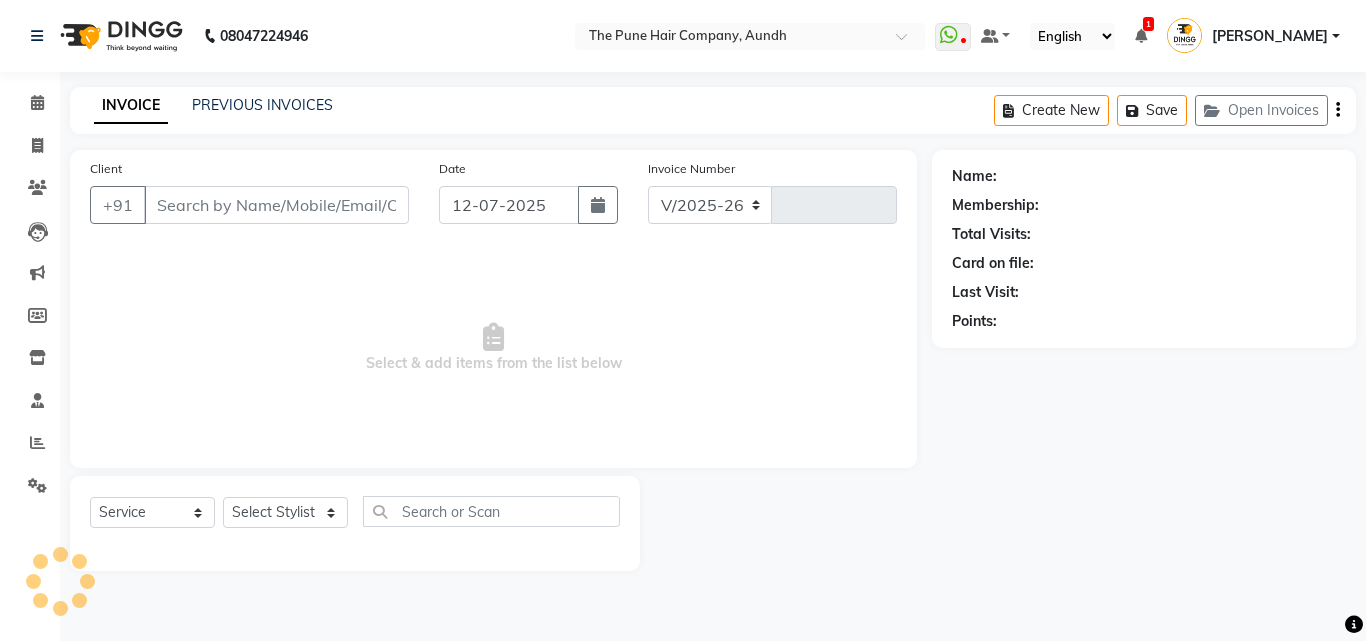 type on "3051" 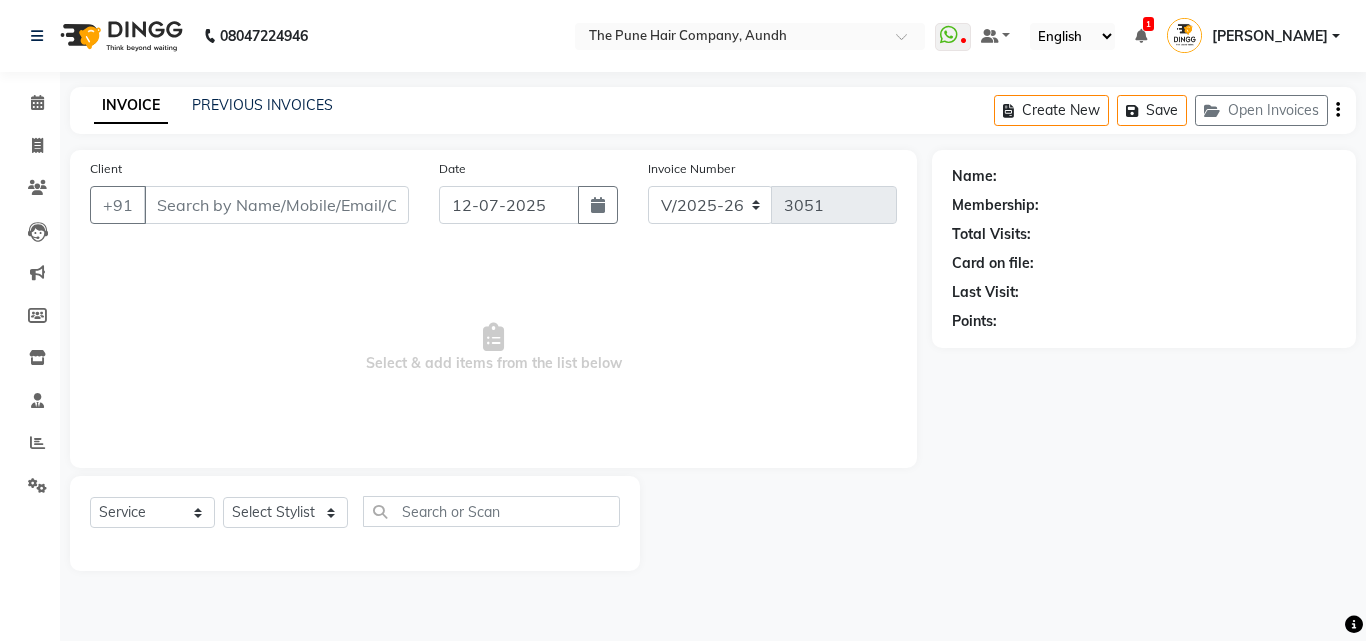 type on "8237342887" 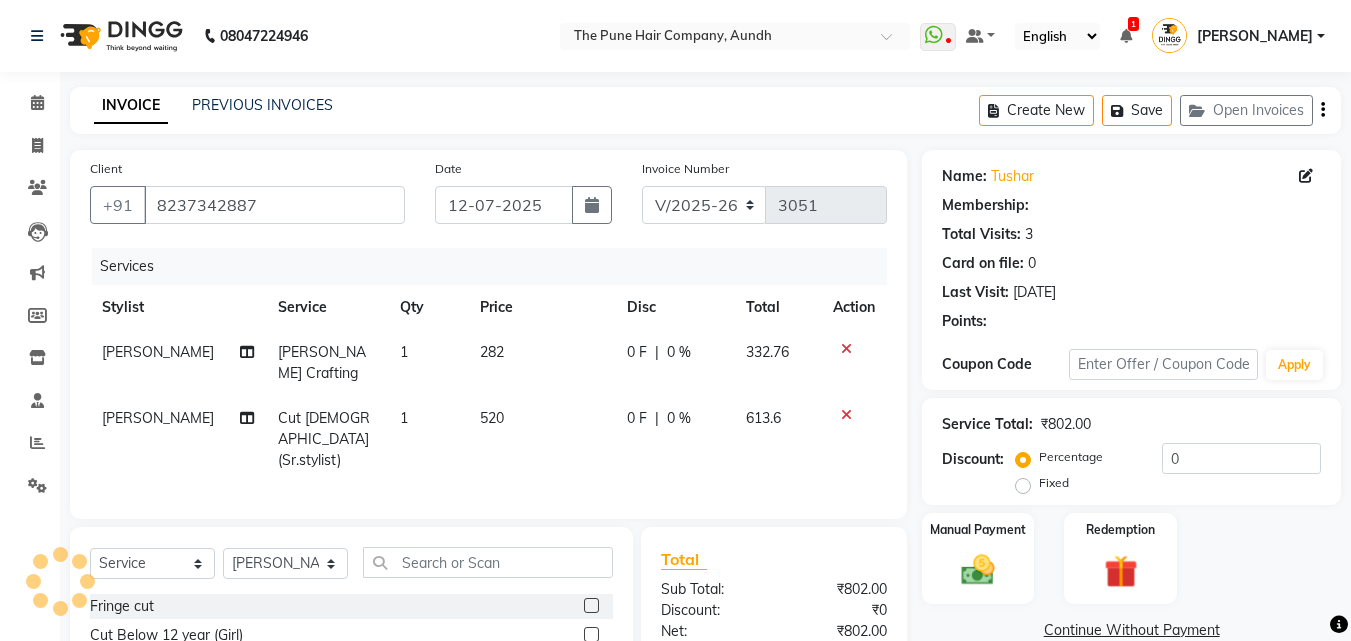 select on "1: Object" 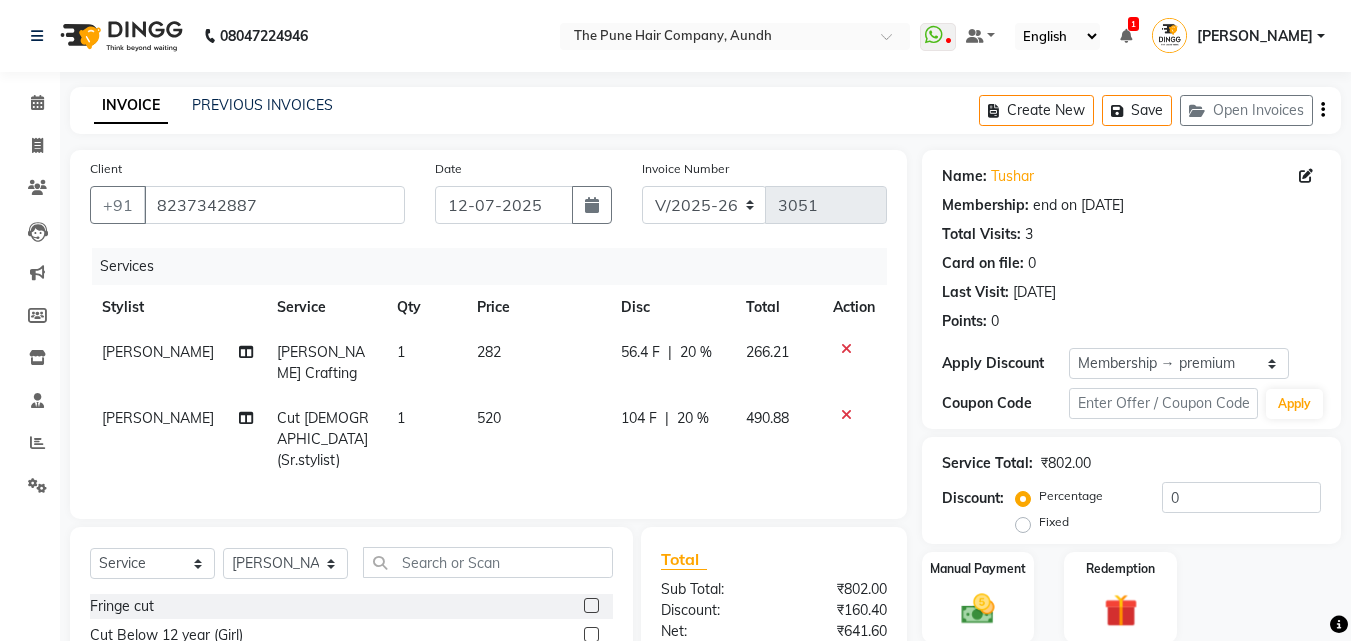 type on "20" 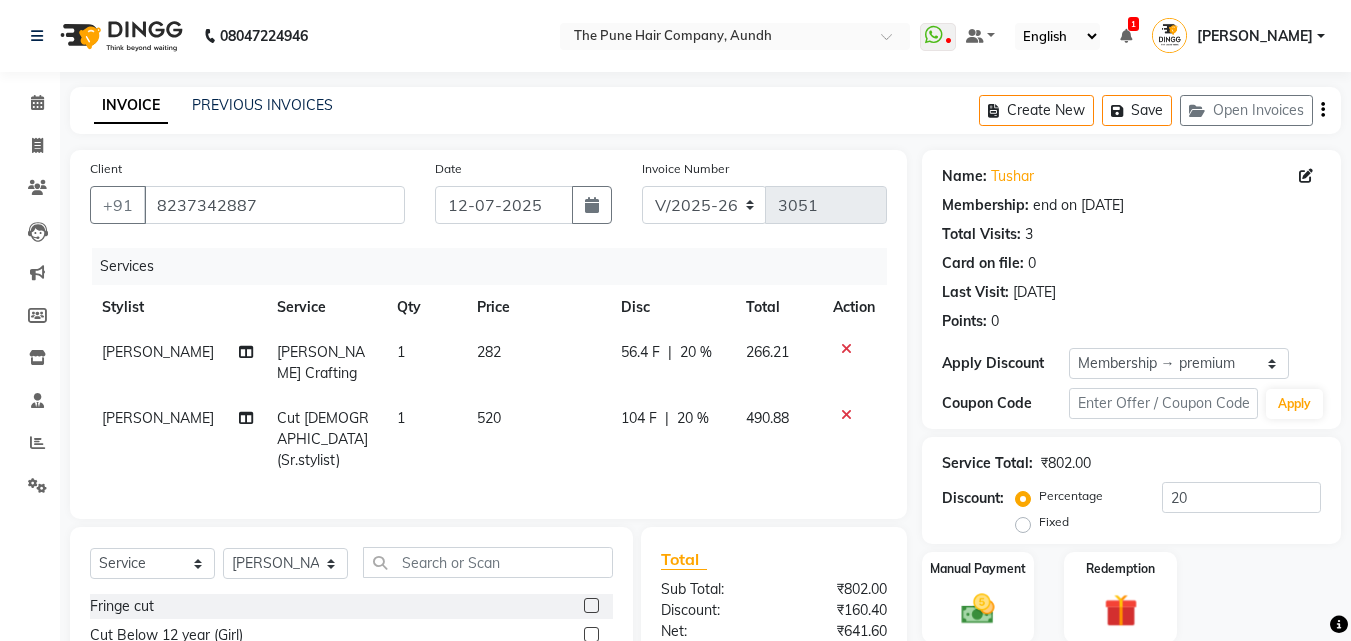 scroll 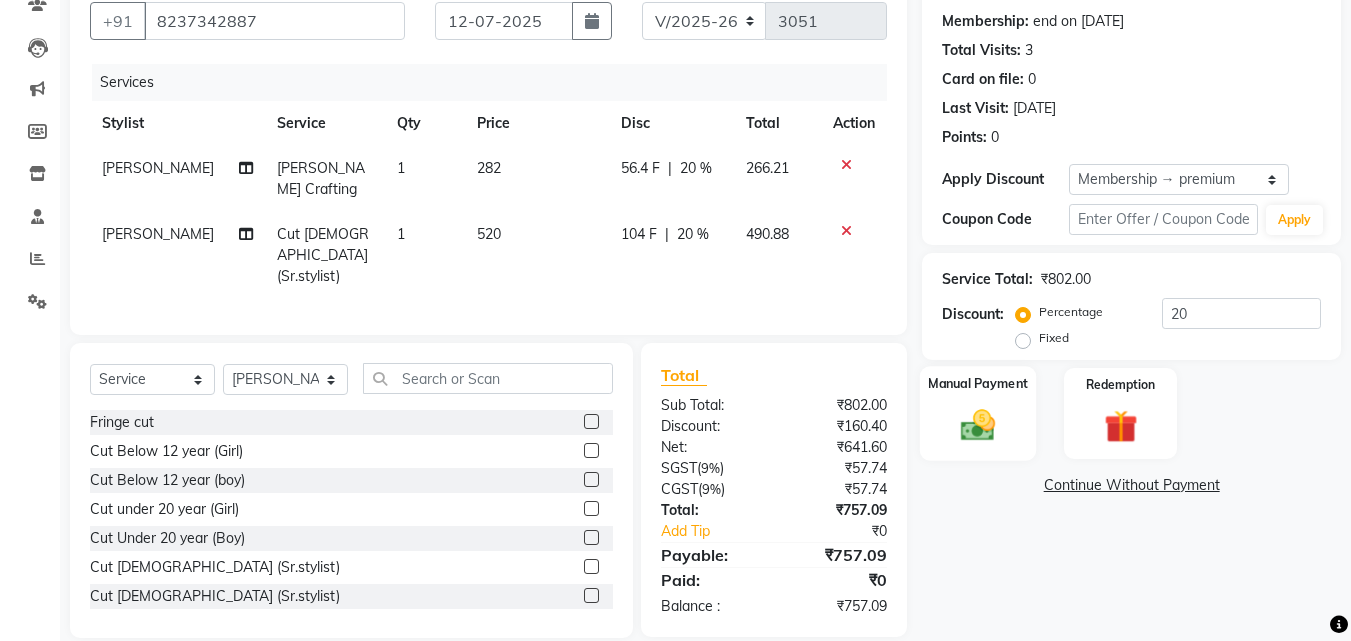 click on "Manual Payment" 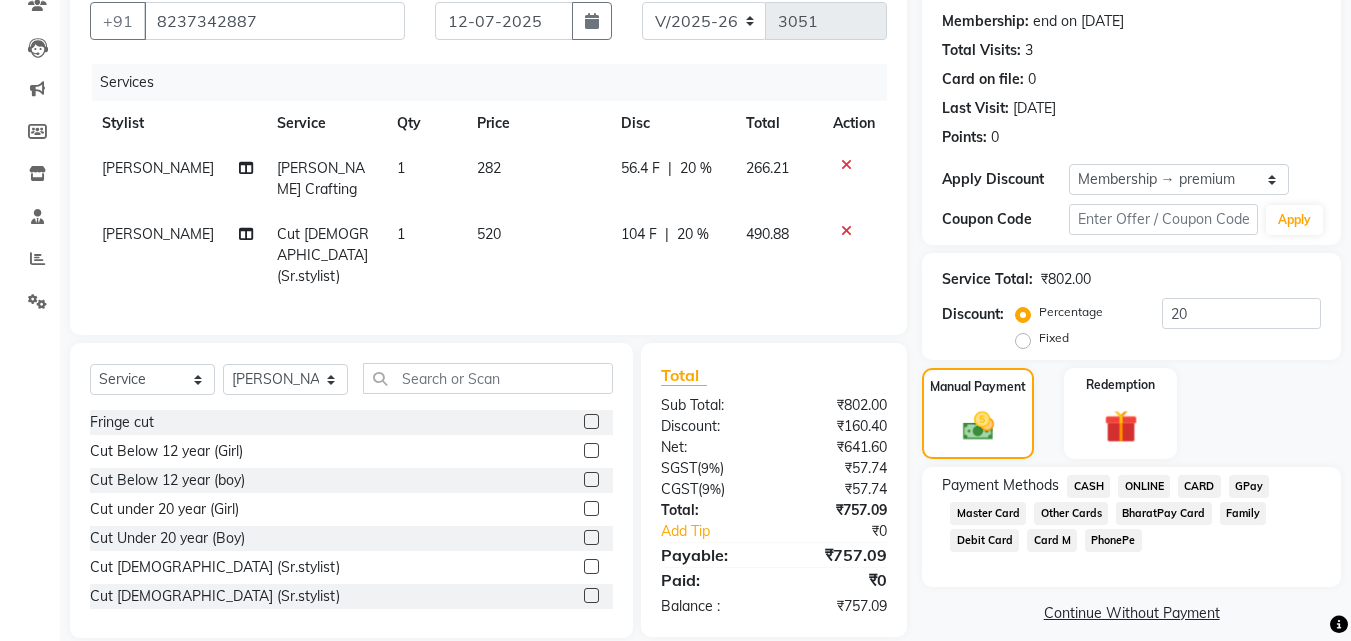 click on "ONLINE" 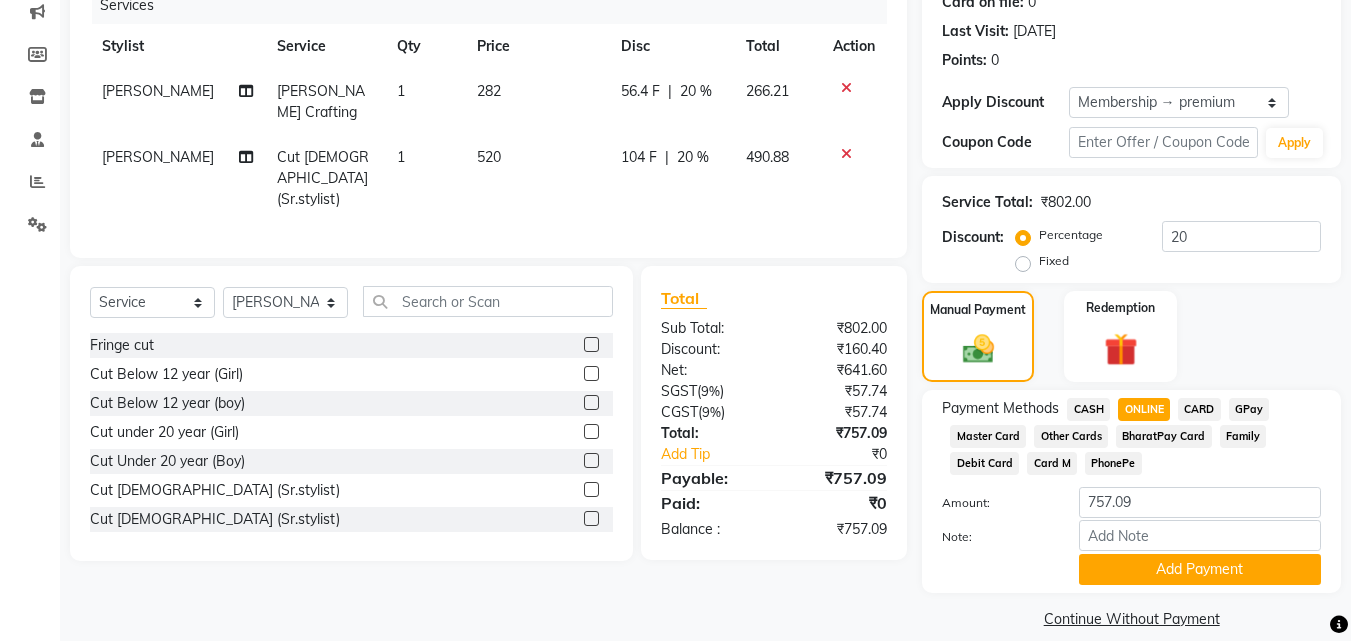scroll, scrollTop: 284, scrollLeft: 0, axis: vertical 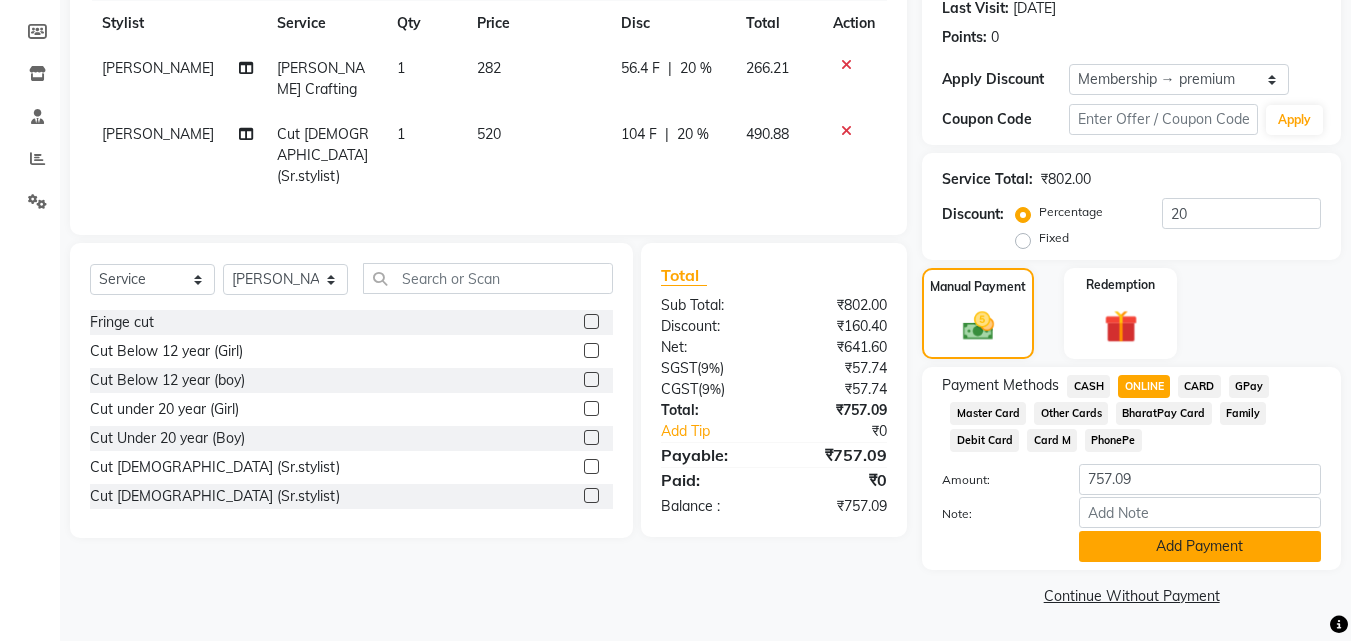 click on "Add Payment" 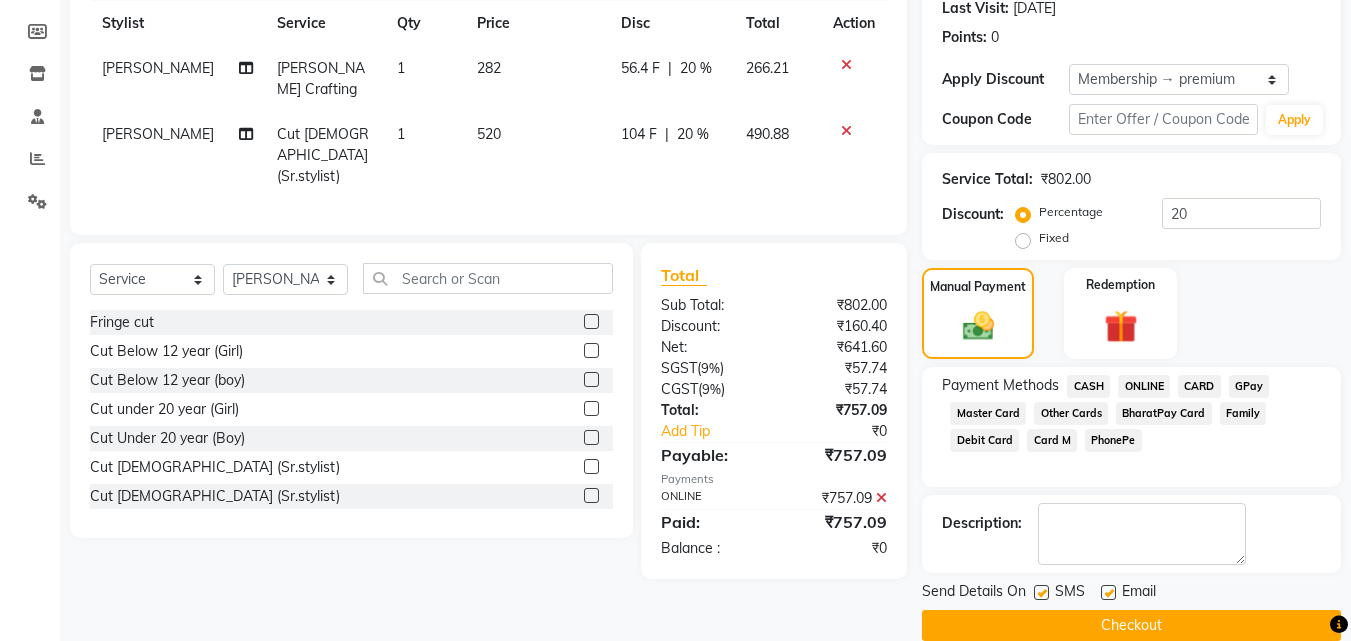 click on "Checkout" 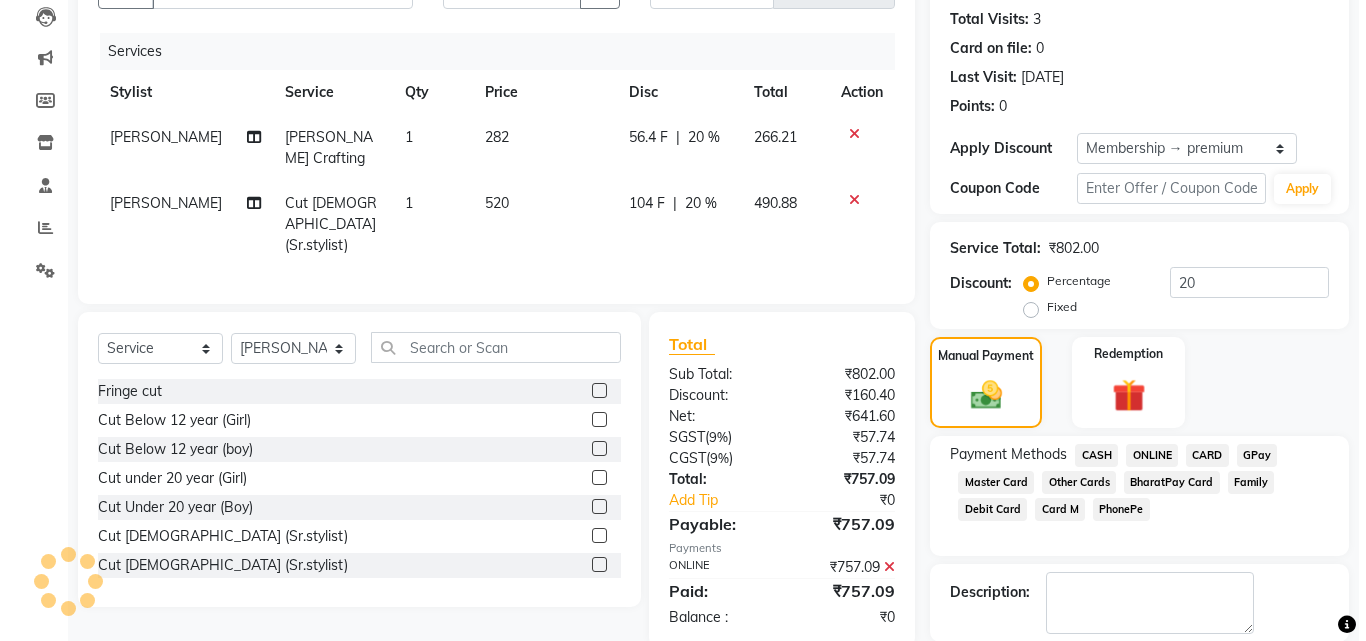 scroll, scrollTop: 0, scrollLeft: 0, axis: both 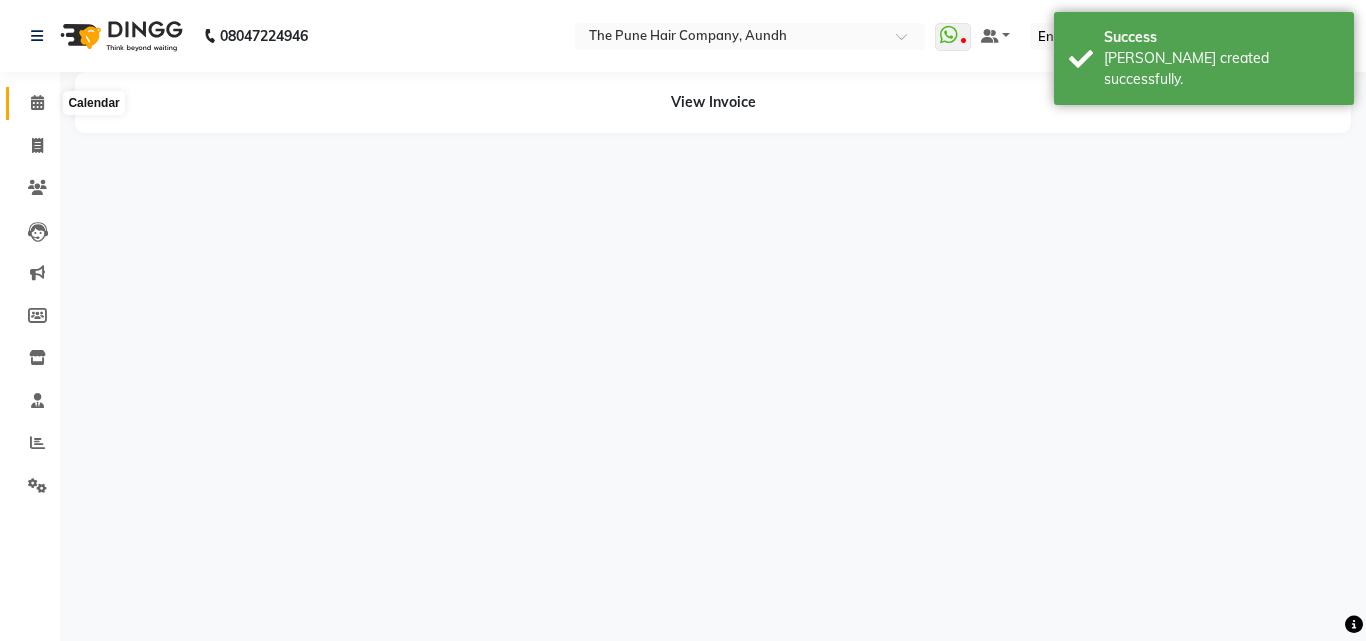 click 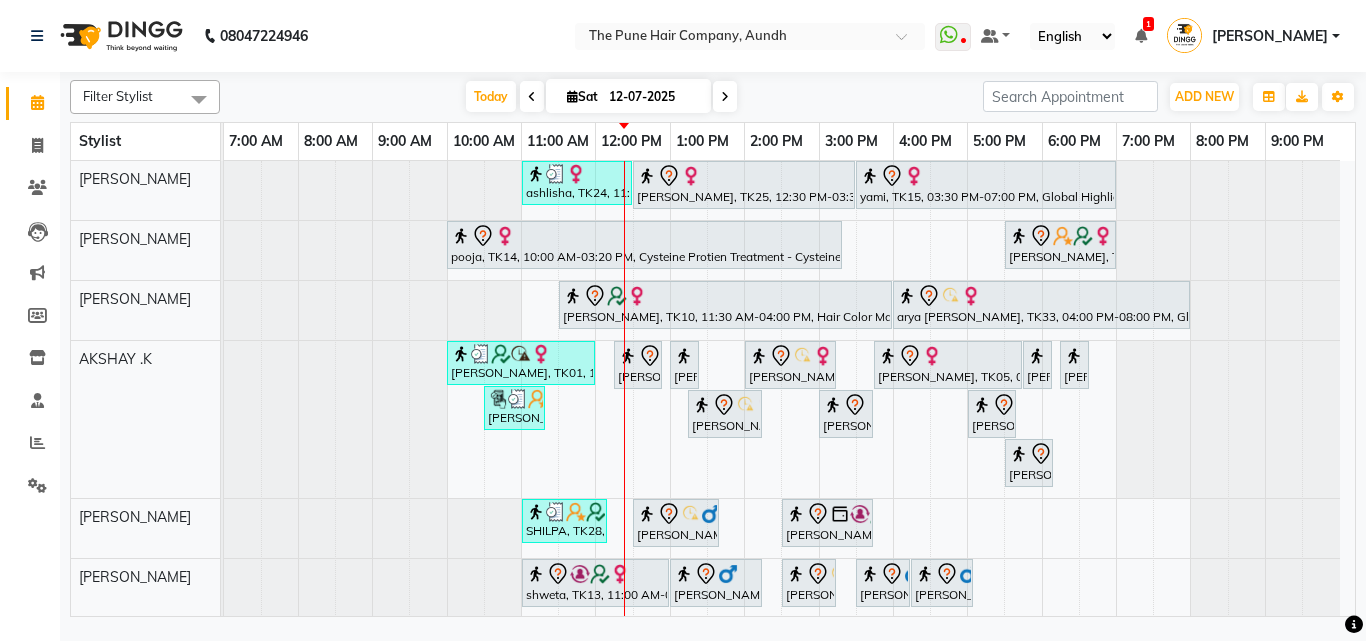 click at bounding box center [725, 96] 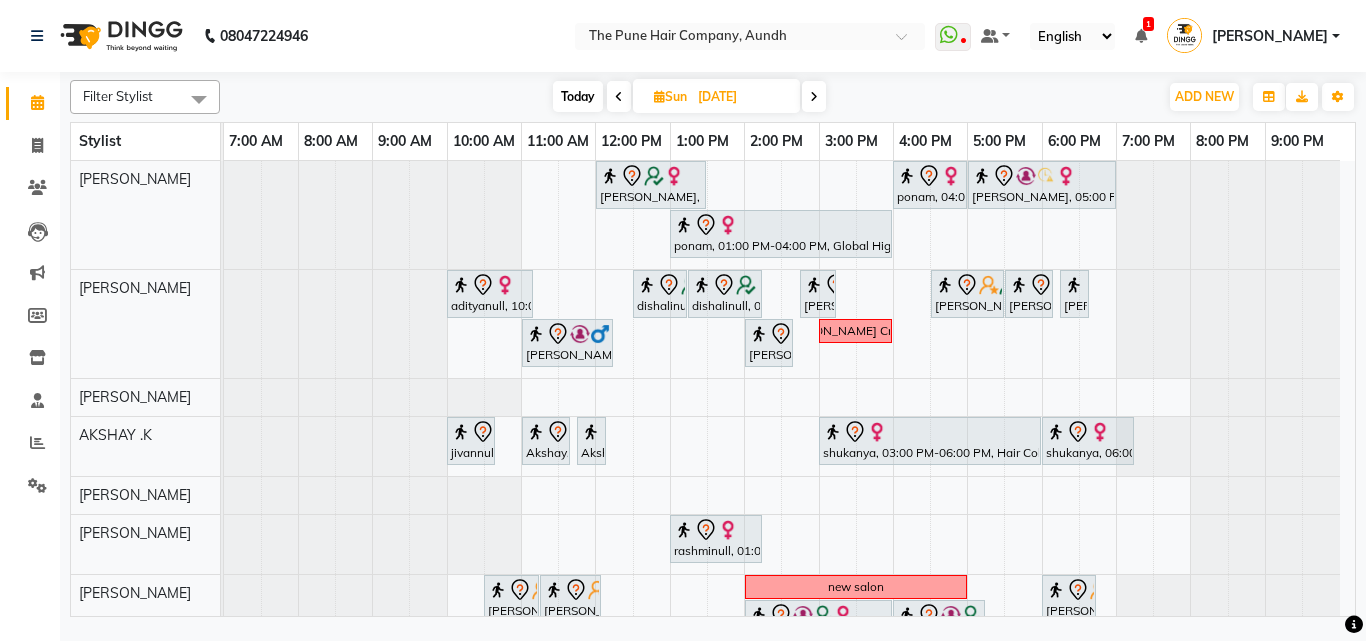 scroll, scrollTop: 272, scrollLeft: 0, axis: vertical 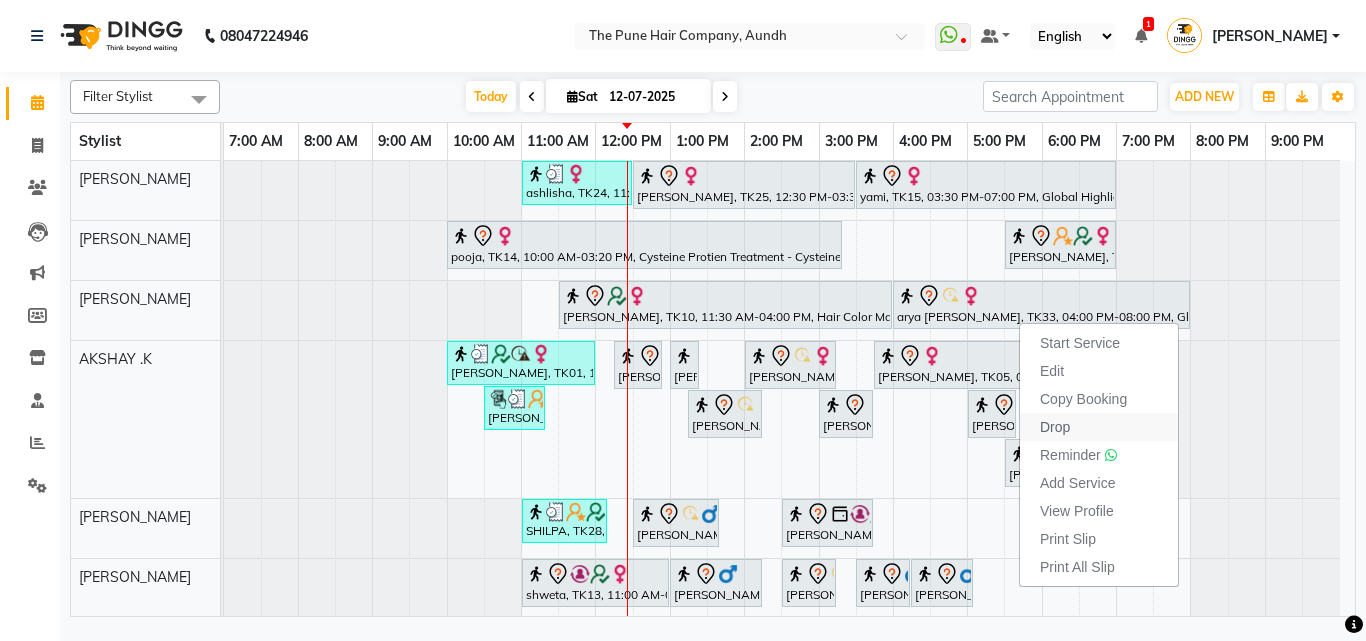 click on "Drop" at bounding box center [1099, 427] 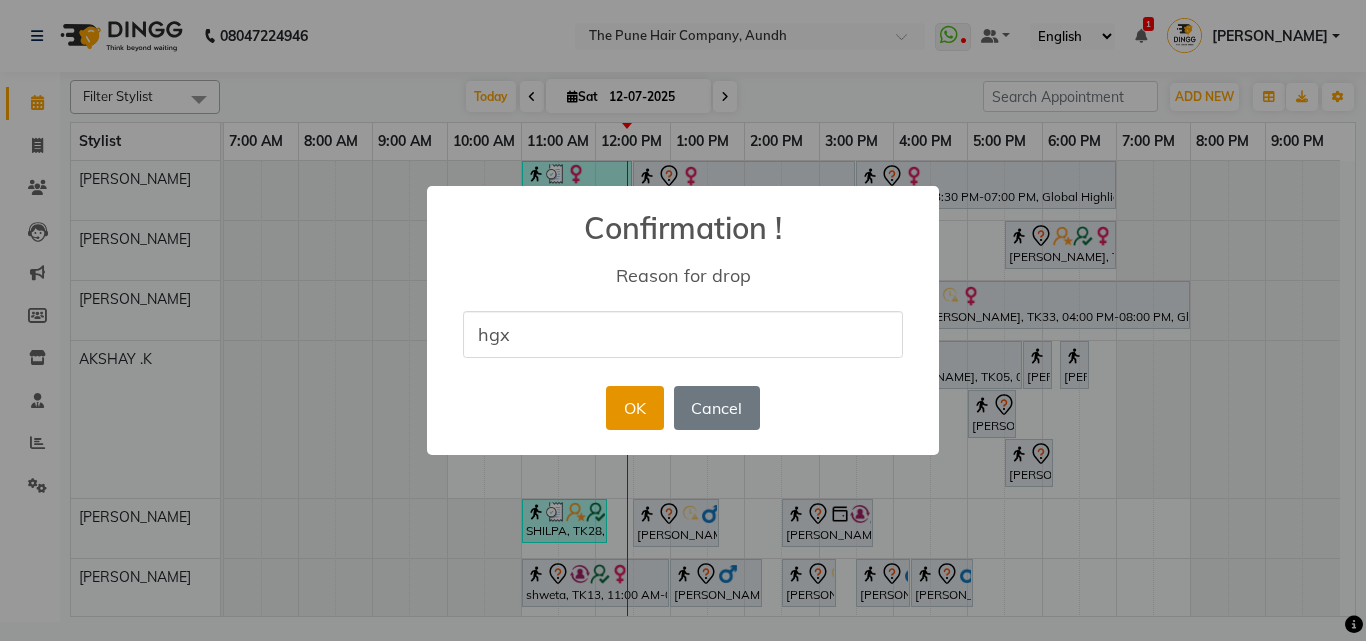 type on "hgx" 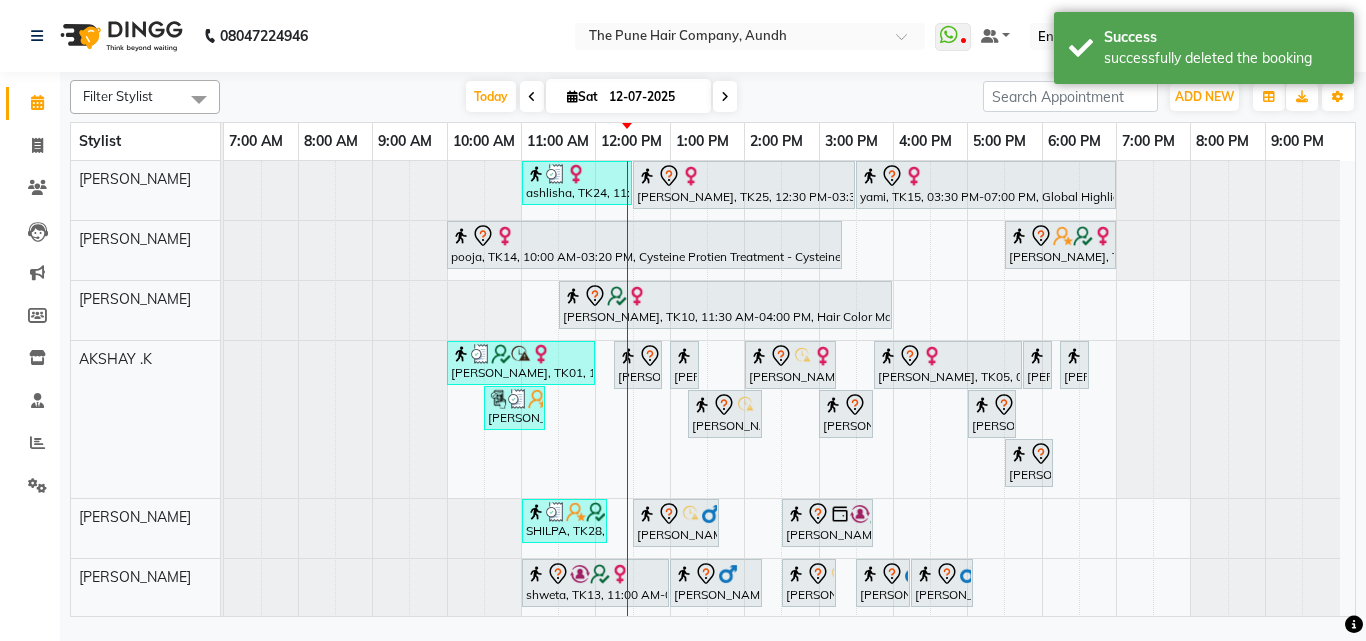 click on "ashlisha, TK24, 11:00 AM-12:30 PM, Cut Female ( Top Stylist )             juli jetha, TK25, 12:30 PM-03:30 PM, Global Highlight - Majirel Highlights Medium             yami, TK15, 03:30 PM-07:00 PM, Global Highlight - Majirel Highlights Long             pooja, TK14, 10:00 AM-03:20 PM, Cysteine Protien Treatment - Cysteine Medium             Anu Shewani, TK04, 05:30 PM-07:00 PM, Hair wash & blow dry - long             DIPTI, TK10, 11:30 AM-04:00 PM, Hair Color Majirel - Majirel Global Long     samiksha, TK01, 10:00 AM-12:00 PM, Hair Color Inoa - Inoa Touchup 2 Inch             Nancy, TK08, 12:15 PM-12:55 PM, Cut male (Expert)             Nancy, TK08, 01:00 PM-01:20 PM,  Beard Crafting             Smita, TK09, 02:00 PM-03:15 PM, Cut Female (Expert)             vanita, TK05, 03:45 PM-05:45 PM, Global Color - Inoa Global Medium             Gaurav Pathak, TK21, 05:45 PM-06:05 PM,  Beard Crafting             Siddharth Pardeshi, TK07, 06:15 PM-06:35 PM,  Beard Crafting" at bounding box center [782, 728] 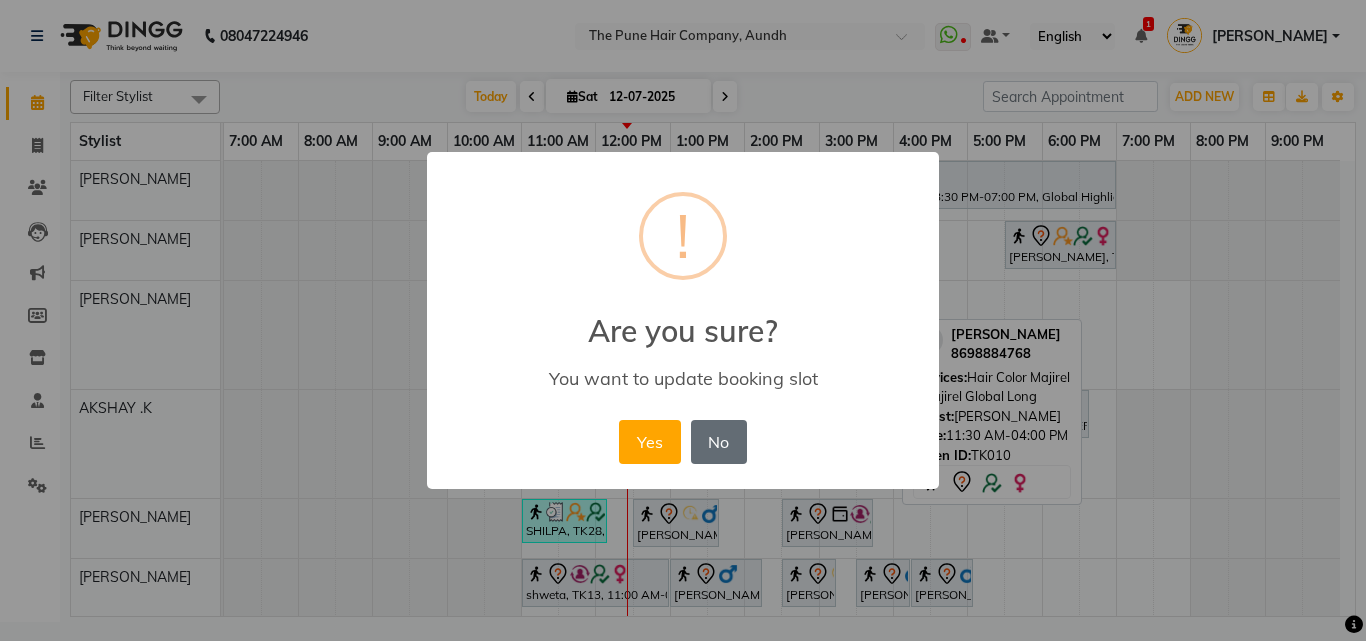 click on "No" at bounding box center (719, 442) 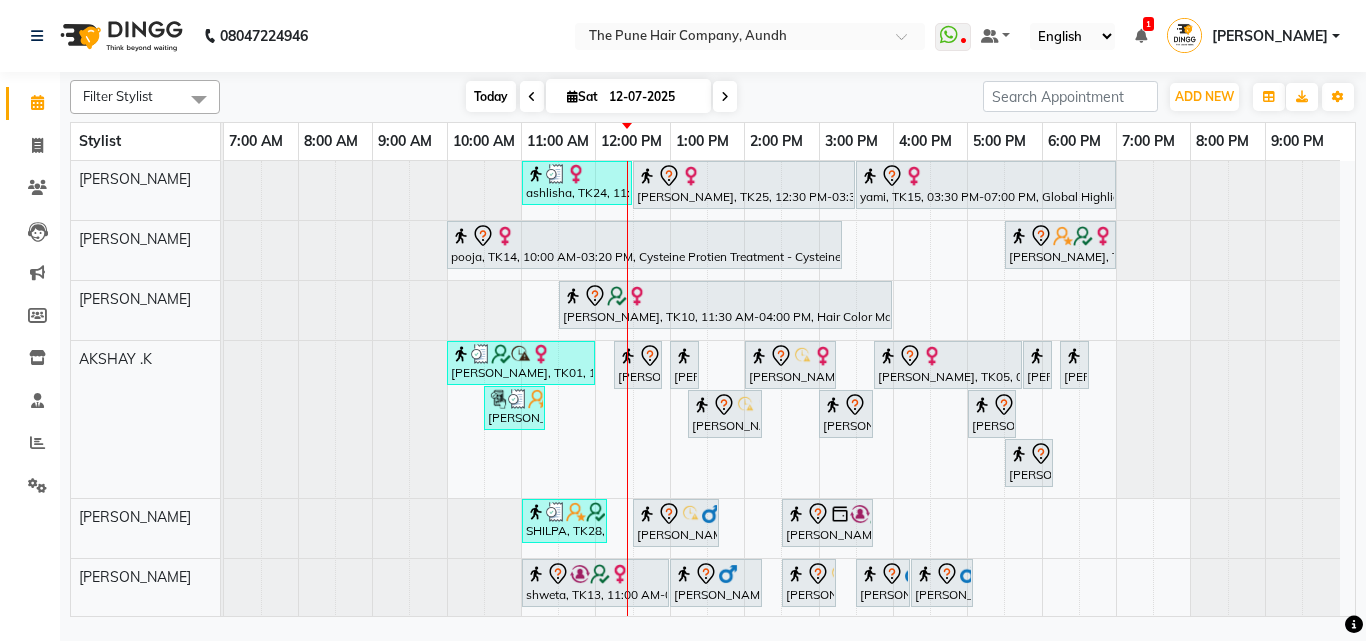 click on "Today" at bounding box center (491, 96) 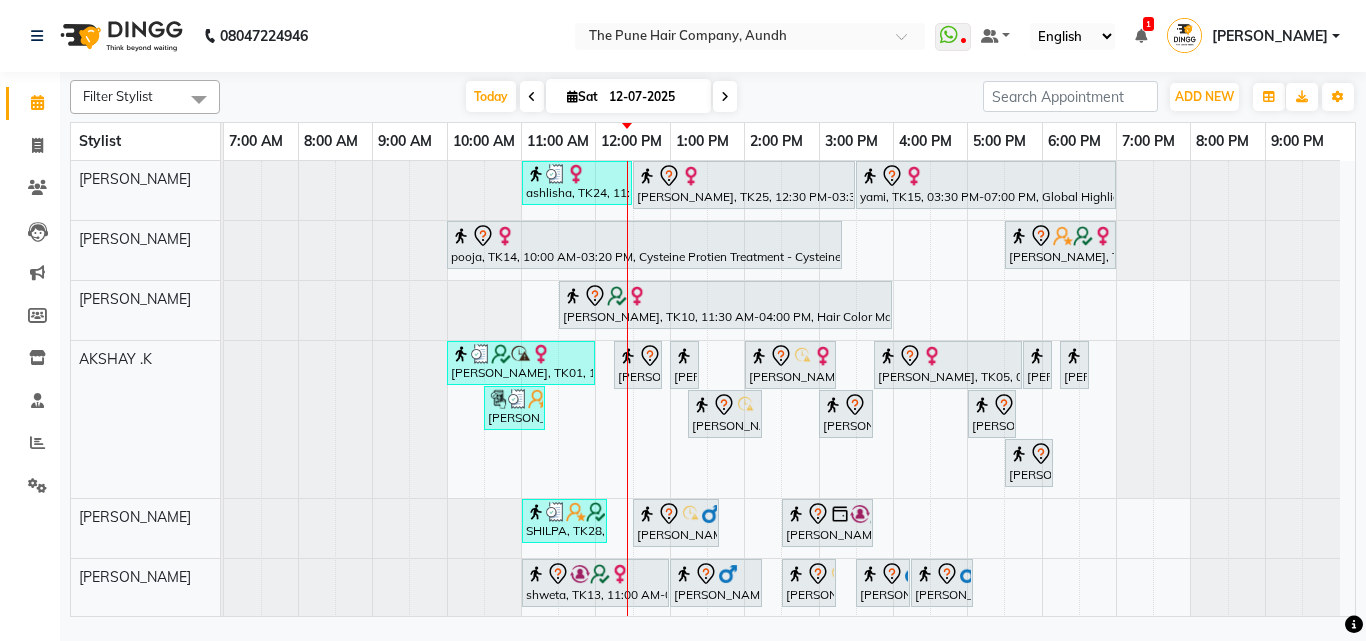 click on "ashlisha, TK24, 11:00 AM-12:30 PM, Cut Female ( Top Stylist )             juli jetha, TK25, 12:30 PM-03:30 PM, Global Highlight - Majirel Highlights Medium             yami, TK15, 03:30 PM-07:00 PM, Global Highlight - Majirel Highlights Long             pooja, TK14, 10:00 AM-03:20 PM, Cysteine Protien Treatment - Cysteine Medium             Anu Shewani, TK04, 05:30 PM-07:00 PM, Hair wash & blow dry - long             DIPTI, TK10, 11:30 AM-04:00 PM, Hair Color Majirel - Majirel Global Long     samiksha, TK01, 10:00 AM-12:00 PM, Hair Color Inoa - Inoa Touchup 2 Inch             Nancy, TK08, 12:15 PM-12:55 PM, Cut male (Expert)             Nancy, TK08, 01:00 PM-01:20 PM,  Beard Crafting             Smita, TK09, 02:00 PM-03:15 PM, Cut Female (Expert)             vanita, TK05, 03:45 PM-05:45 PM, Global Color - Inoa Global Medium             Gaurav Pathak, TK21, 05:45 PM-06:05 PM,  Beard Crafting             Siddharth Pardeshi, TK07, 06:15 PM-06:35 PM,  Beard Crafting" at bounding box center [789, 728] 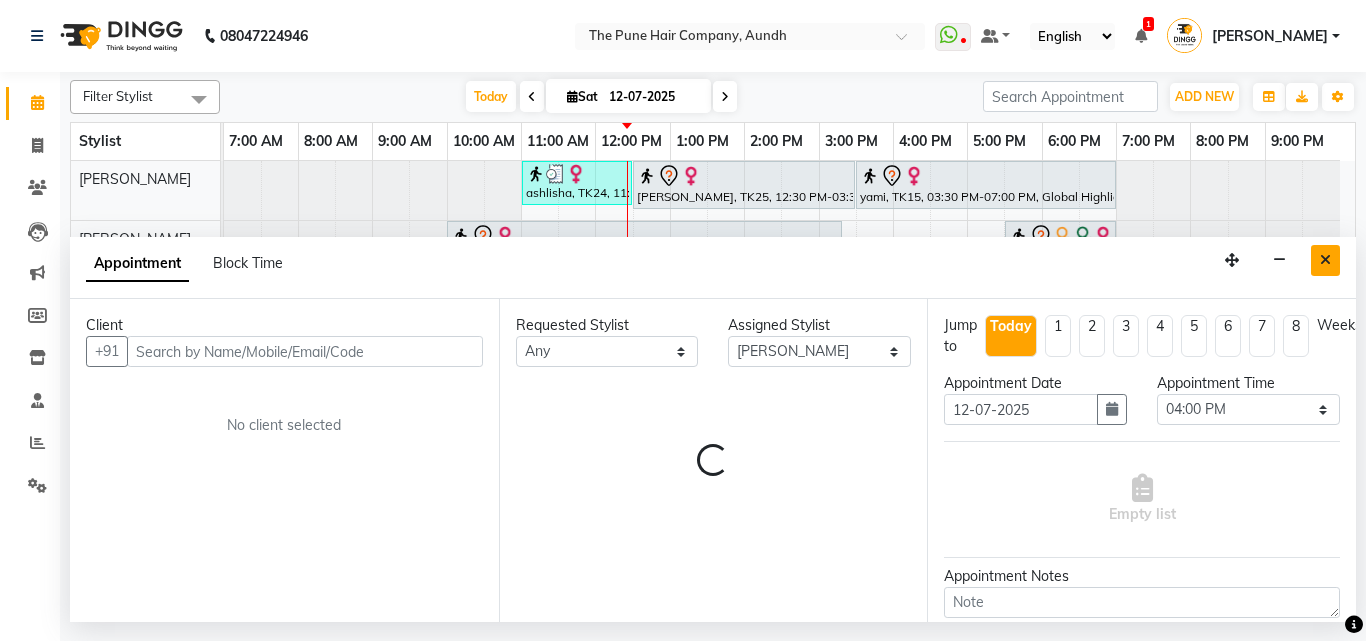 click at bounding box center (1325, 260) 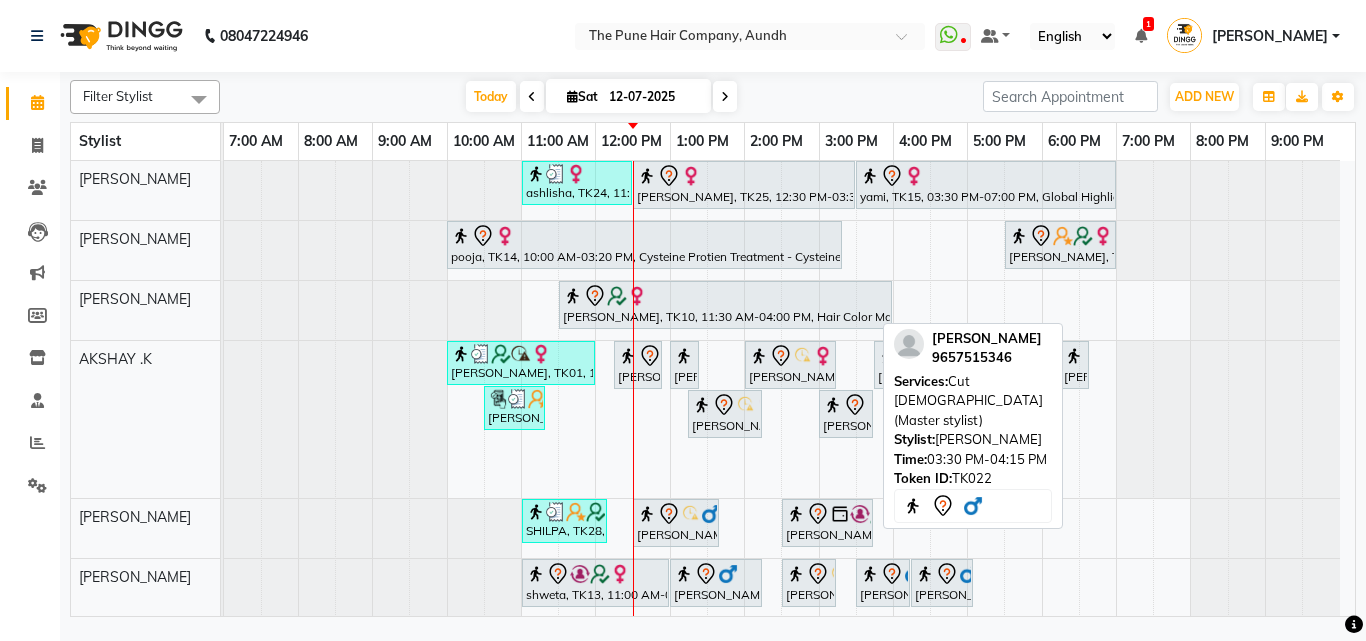 scroll, scrollTop: 100, scrollLeft: 0, axis: vertical 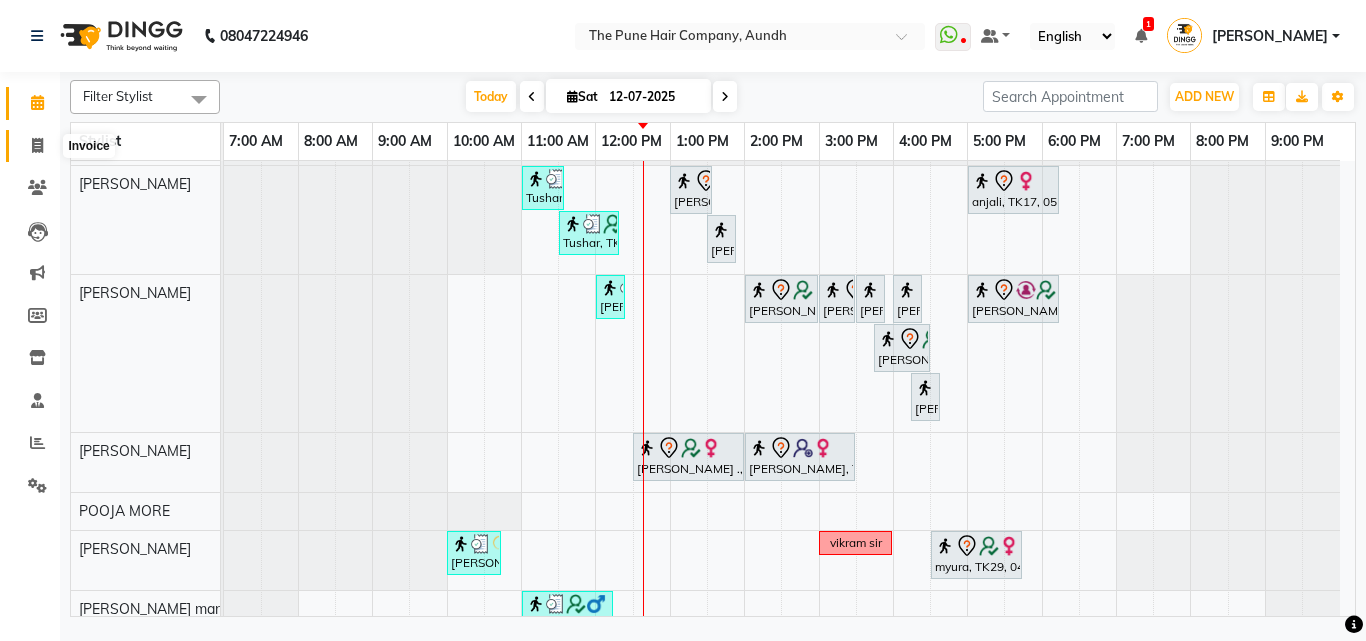 click 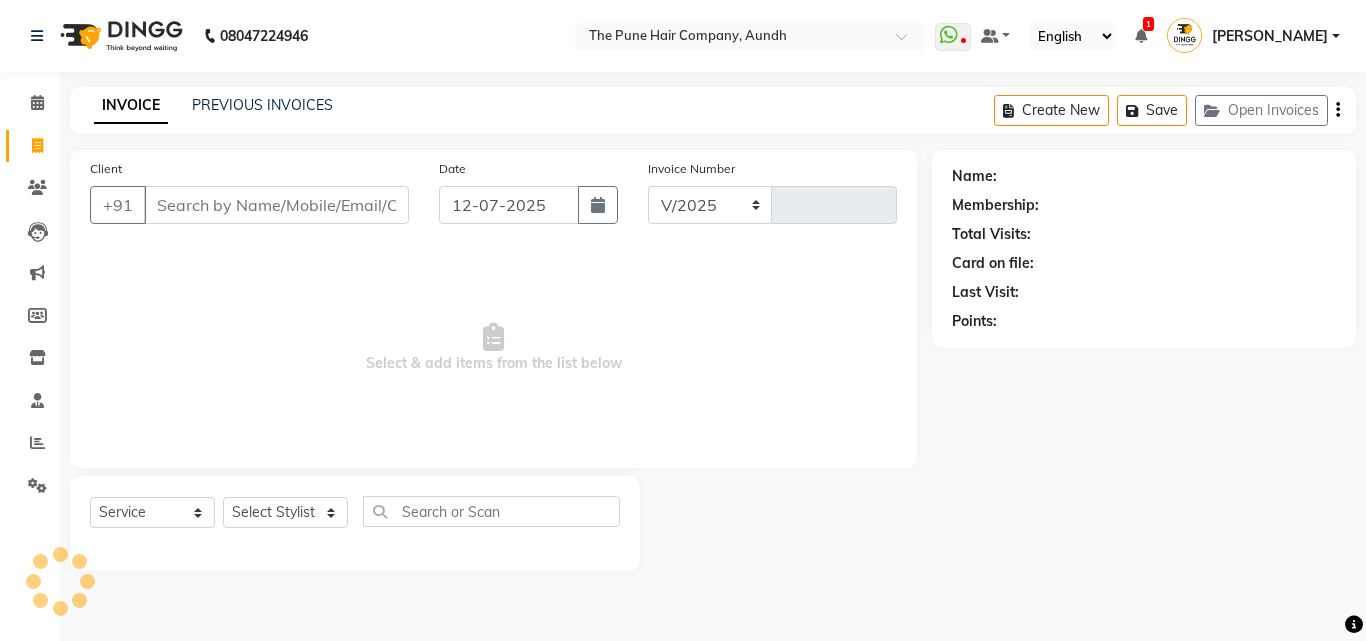 select on "106" 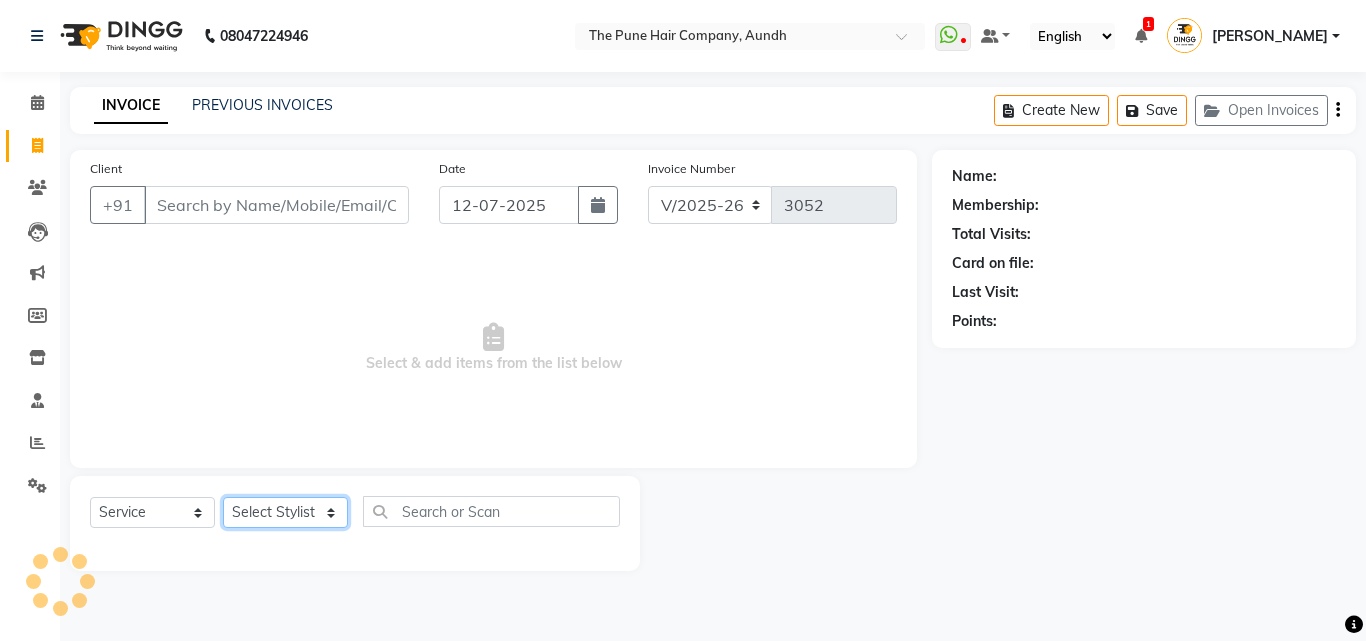 click on "Select Stylist" 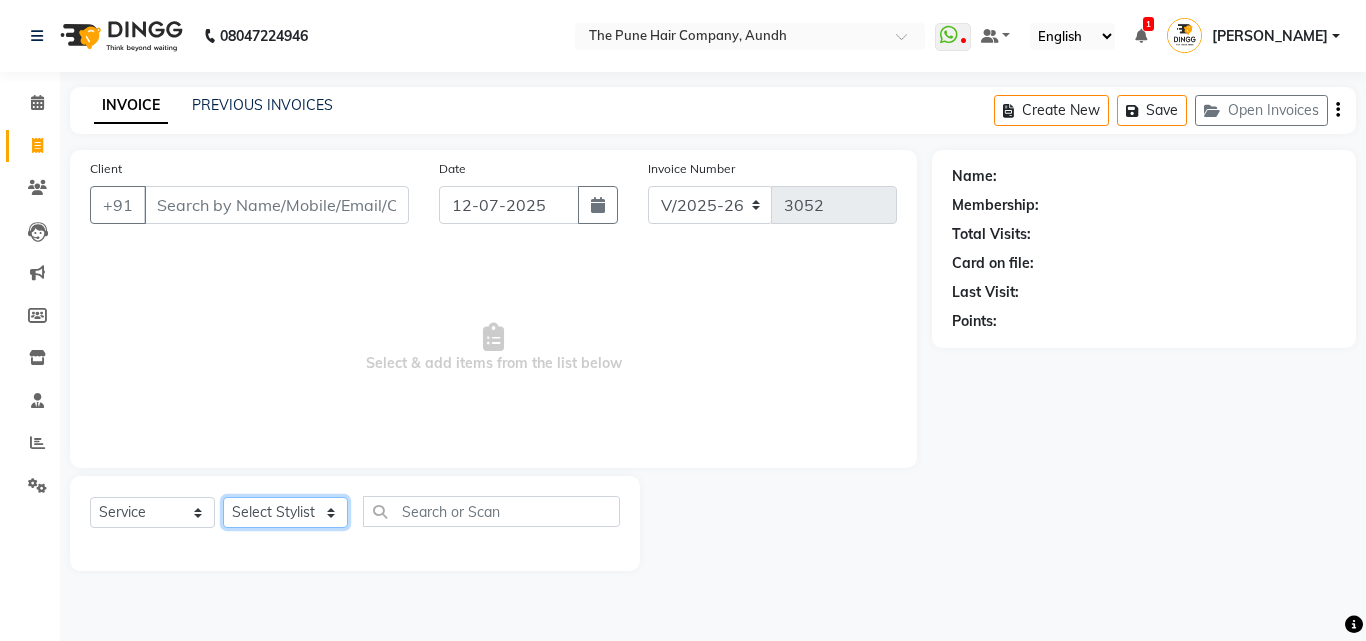 click on "Select Stylist" 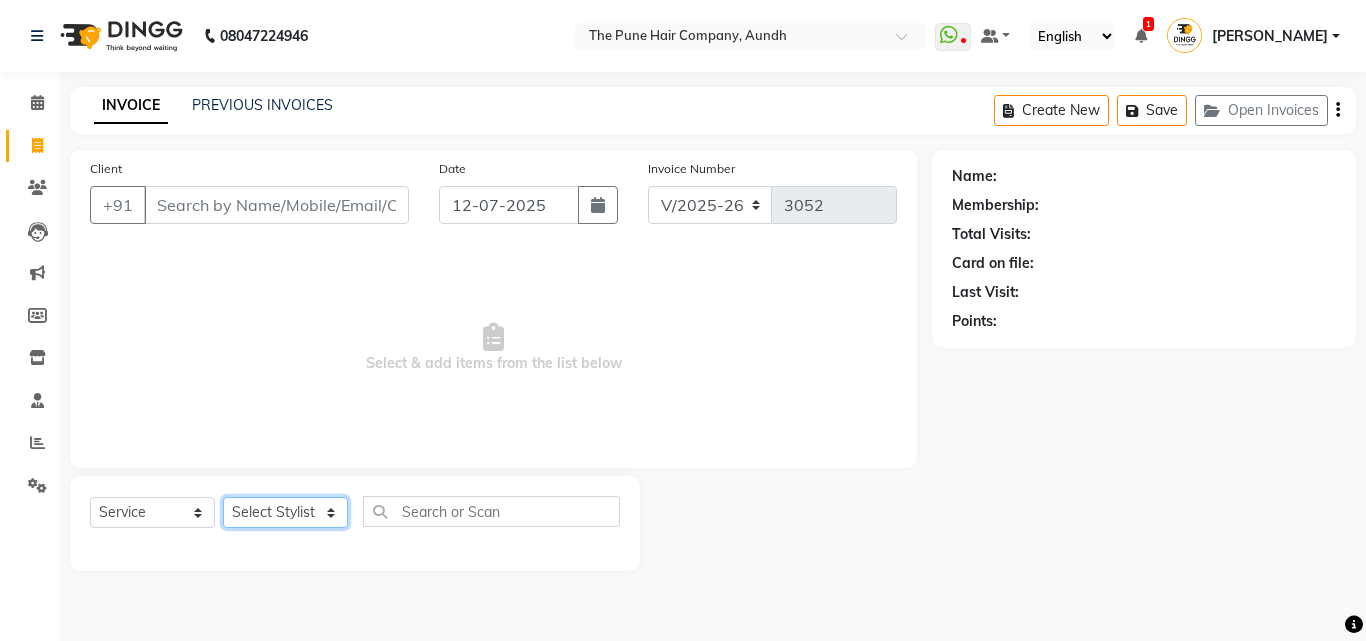select on "18078" 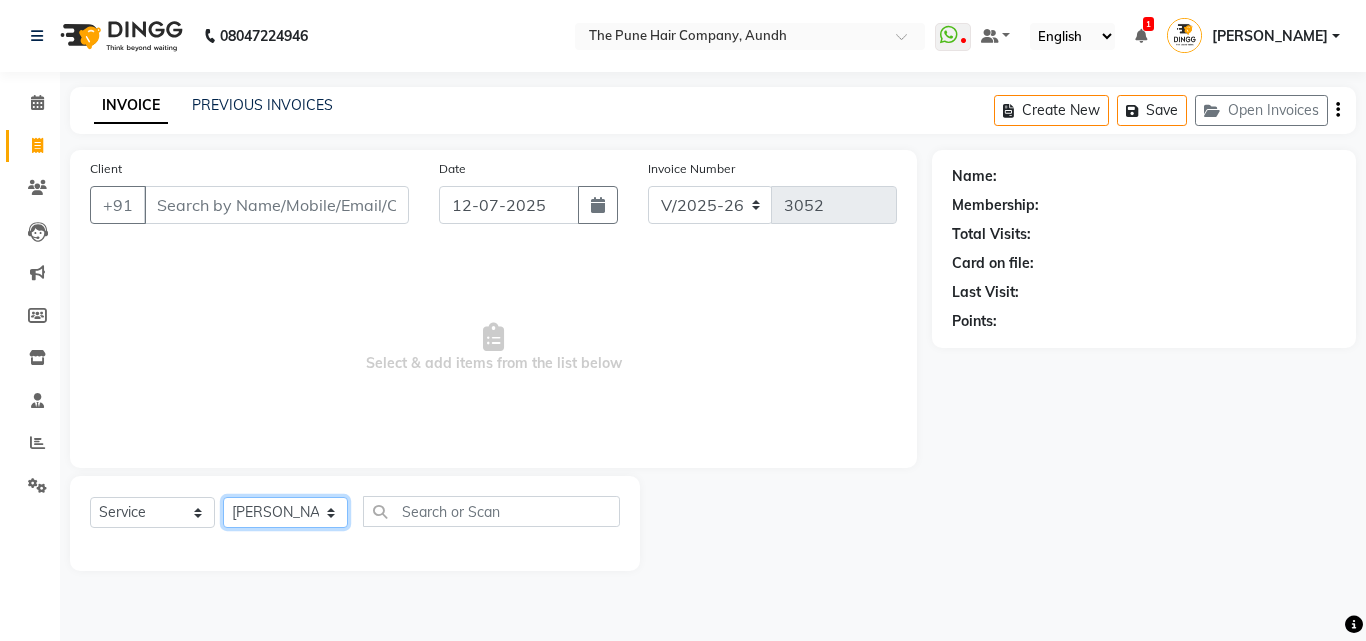 click on "Select Stylist Akash both [PERSON_NAME] .K [PERSON_NAME] kaif [PERSON_NAME] [PERSON_NAME] [PERSON_NAME] [PERSON_NAME] mane POOJA MORE [PERSON_NAME]  [PERSON_NAME] Shweta [PERSON_NAME] [PERSON_NAME] [PERSON_NAME]" 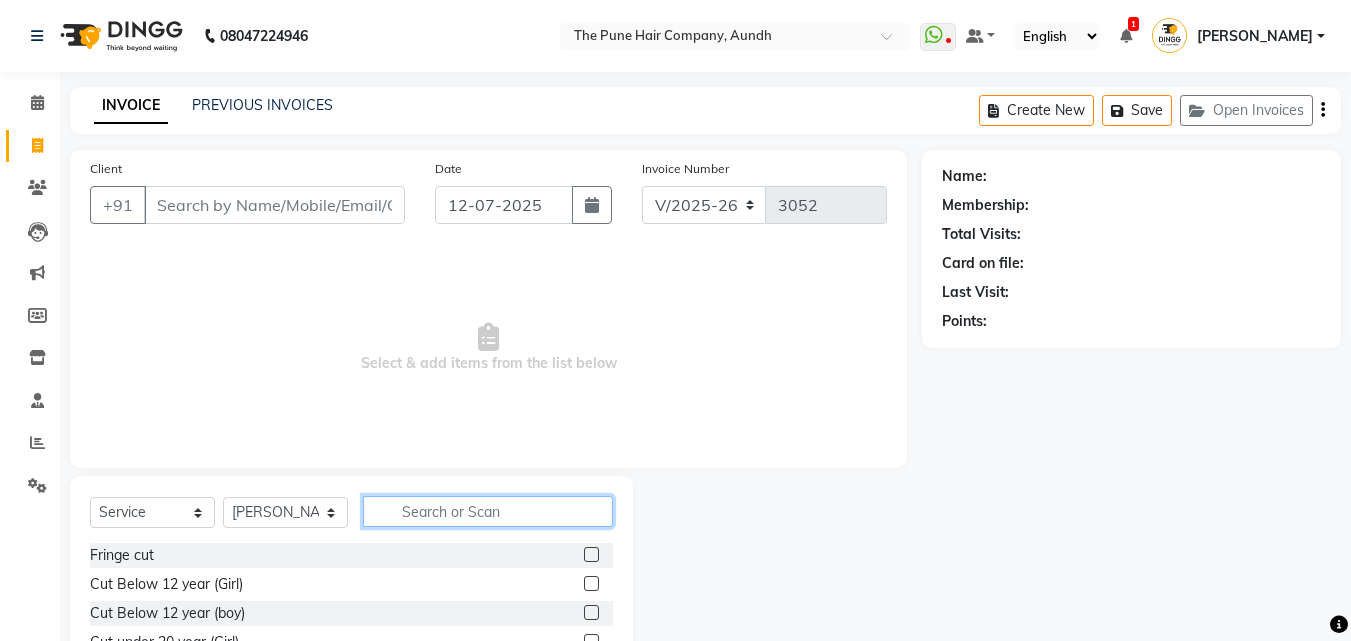 click 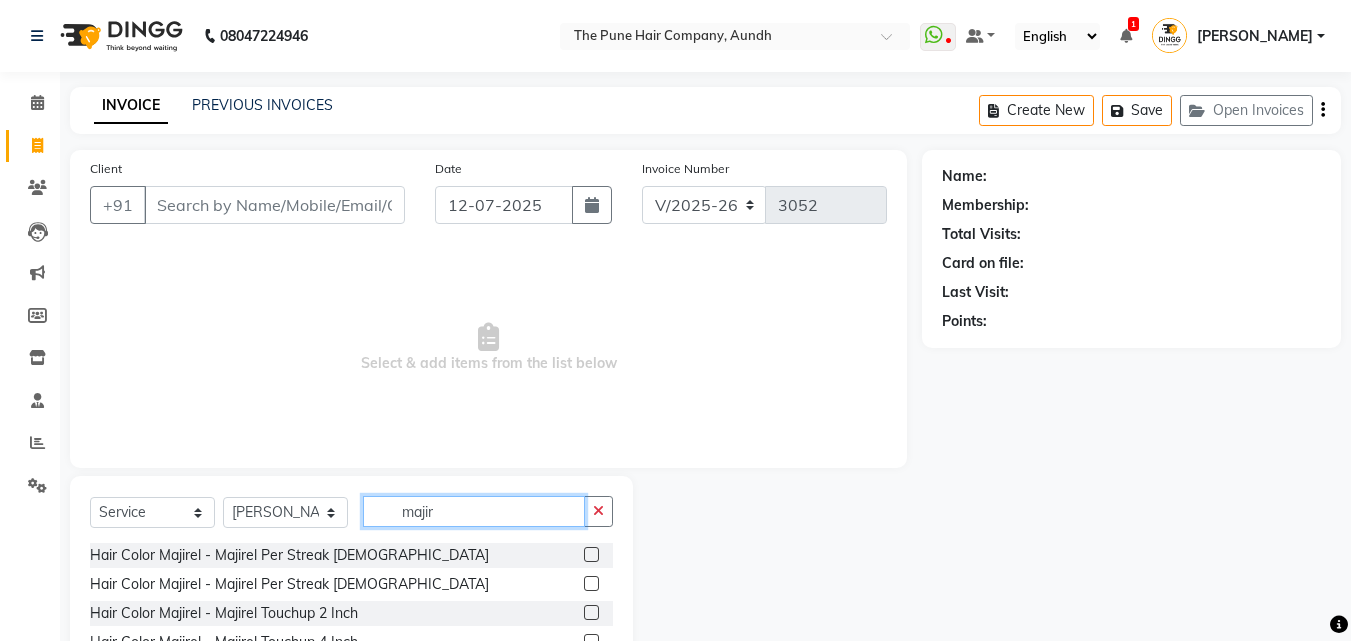 scroll, scrollTop: 264, scrollLeft: 0, axis: vertical 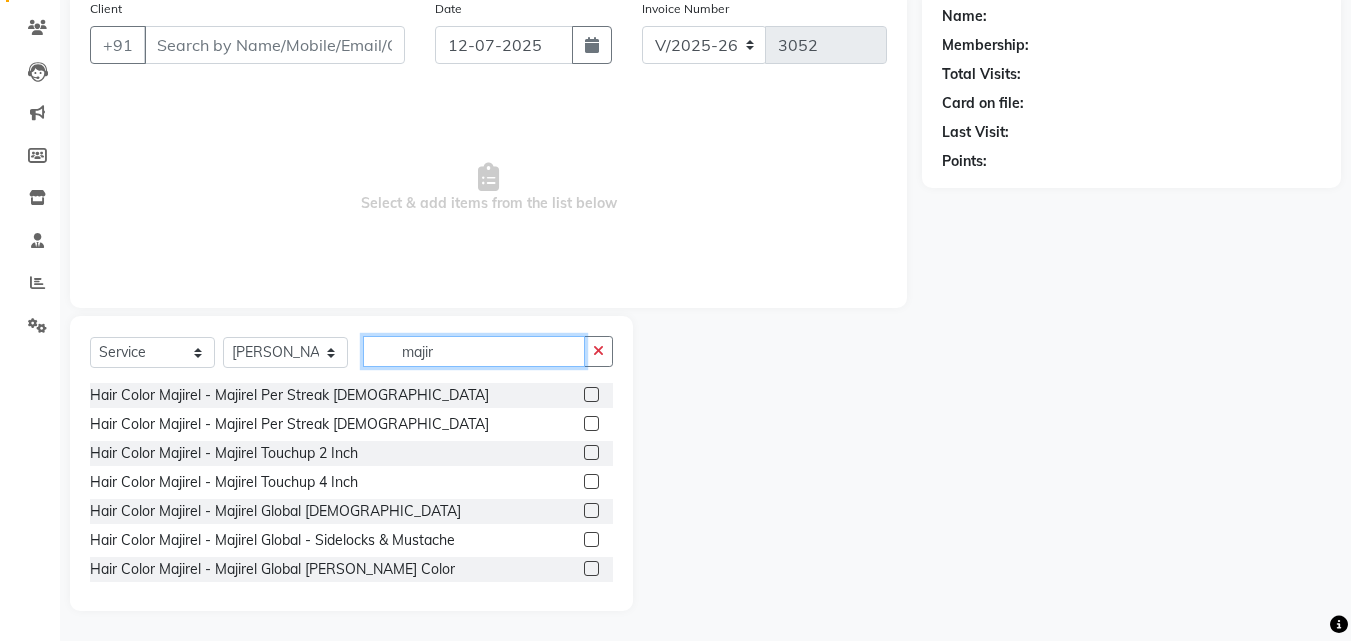 type on "majir" 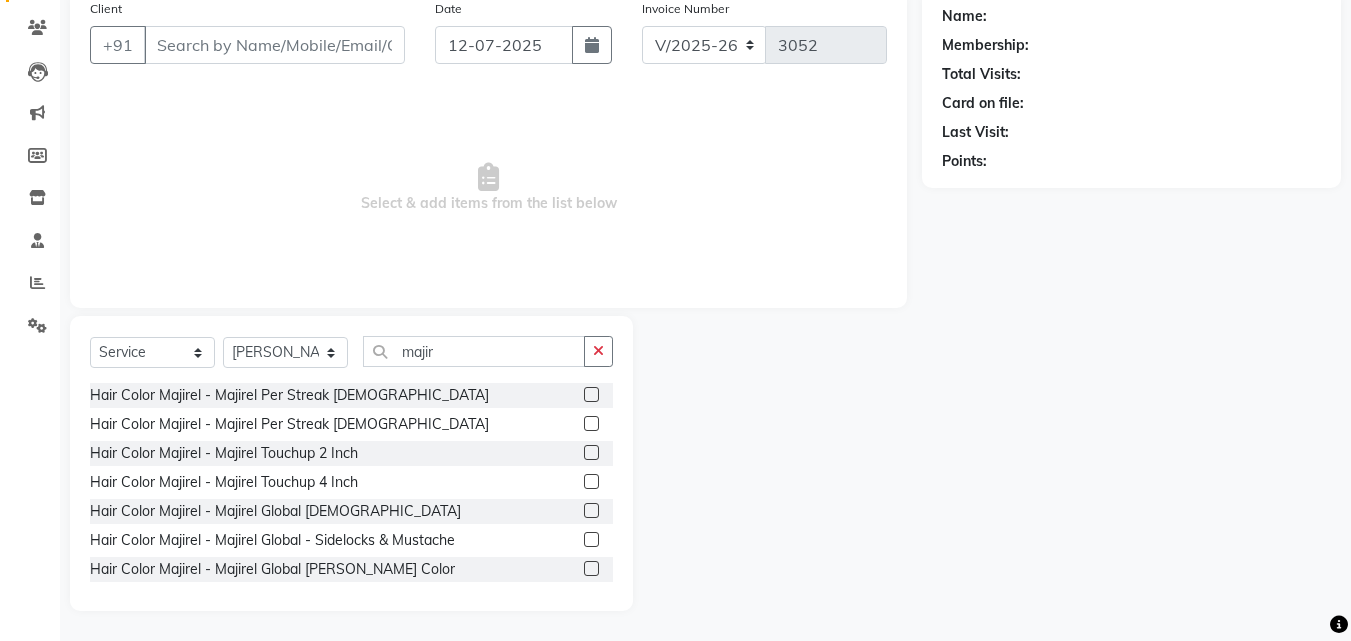 click 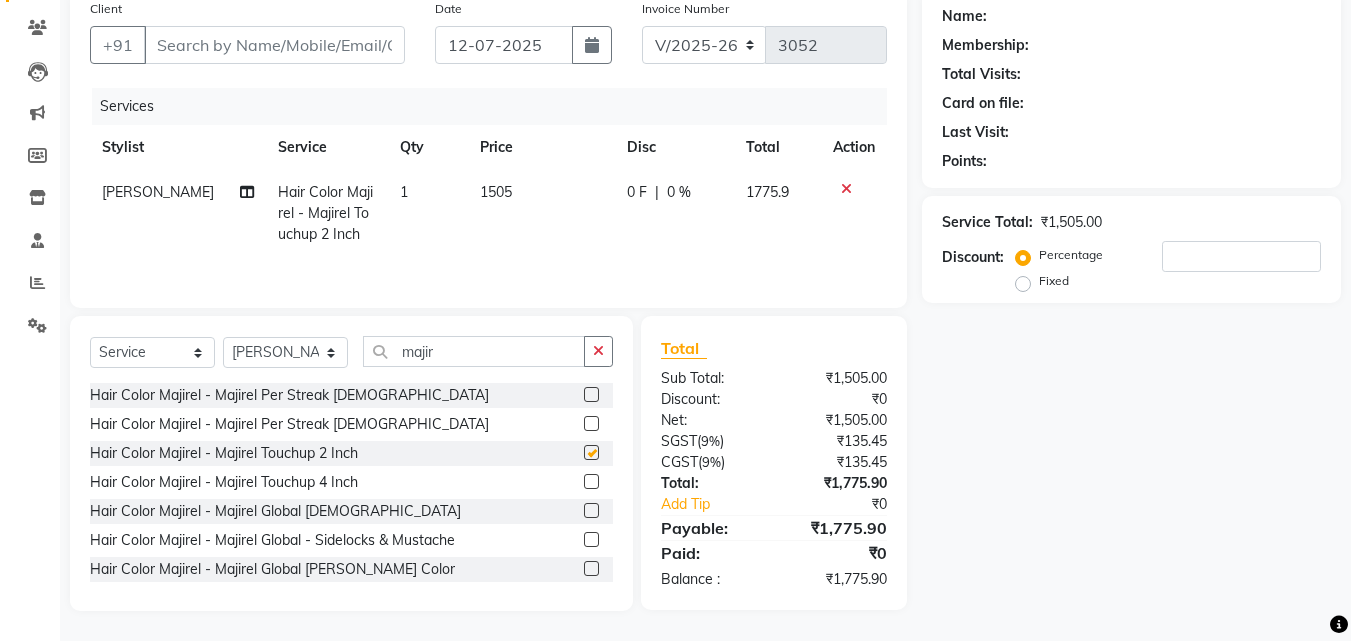 checkbox on "false" 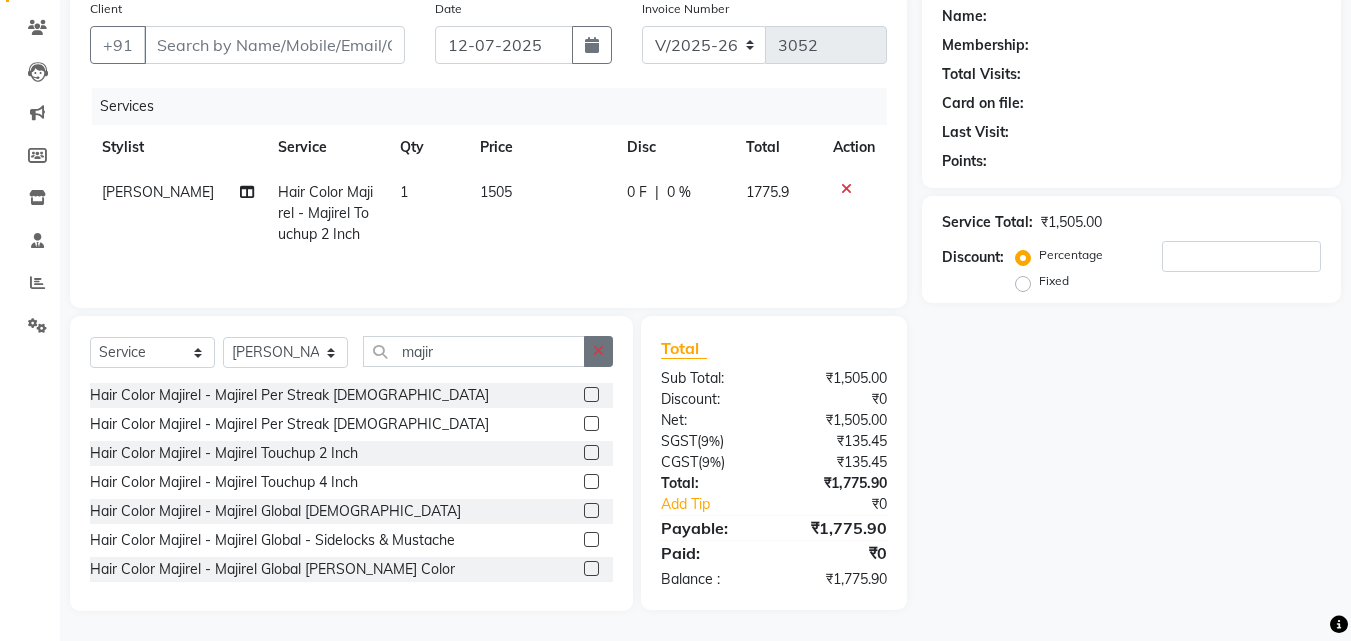 click 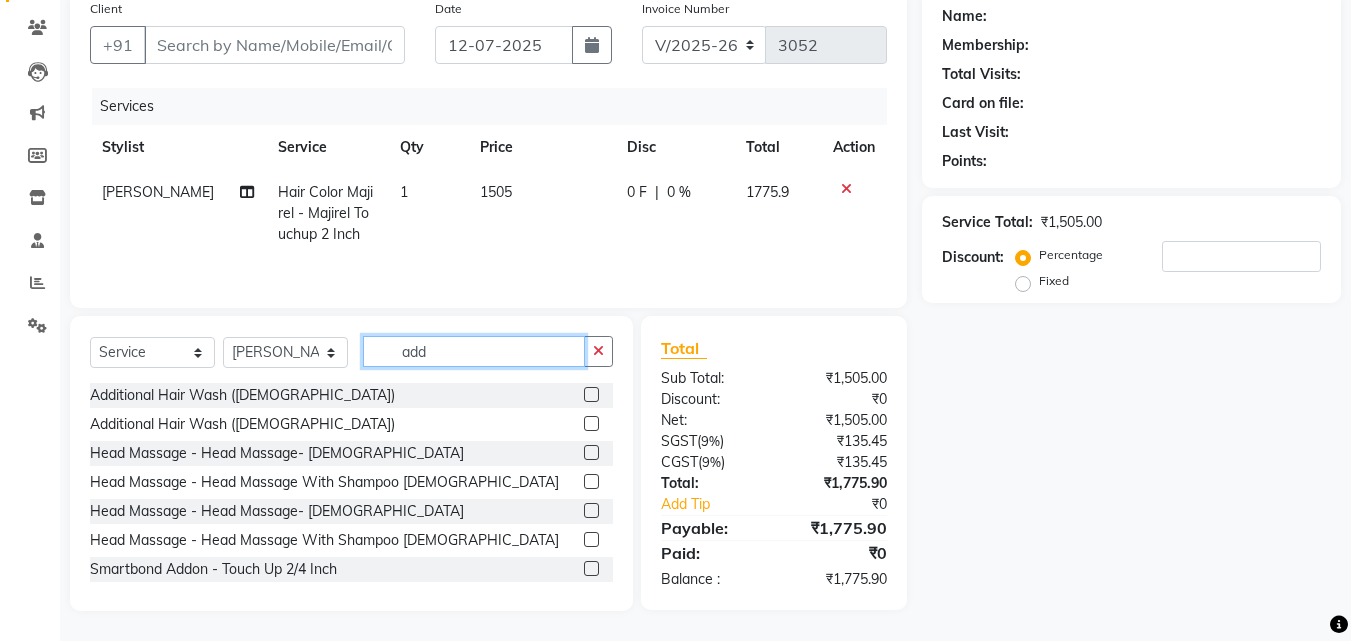 scroll, scrollTop: 159, scrollLeft: 0, axis: vertical 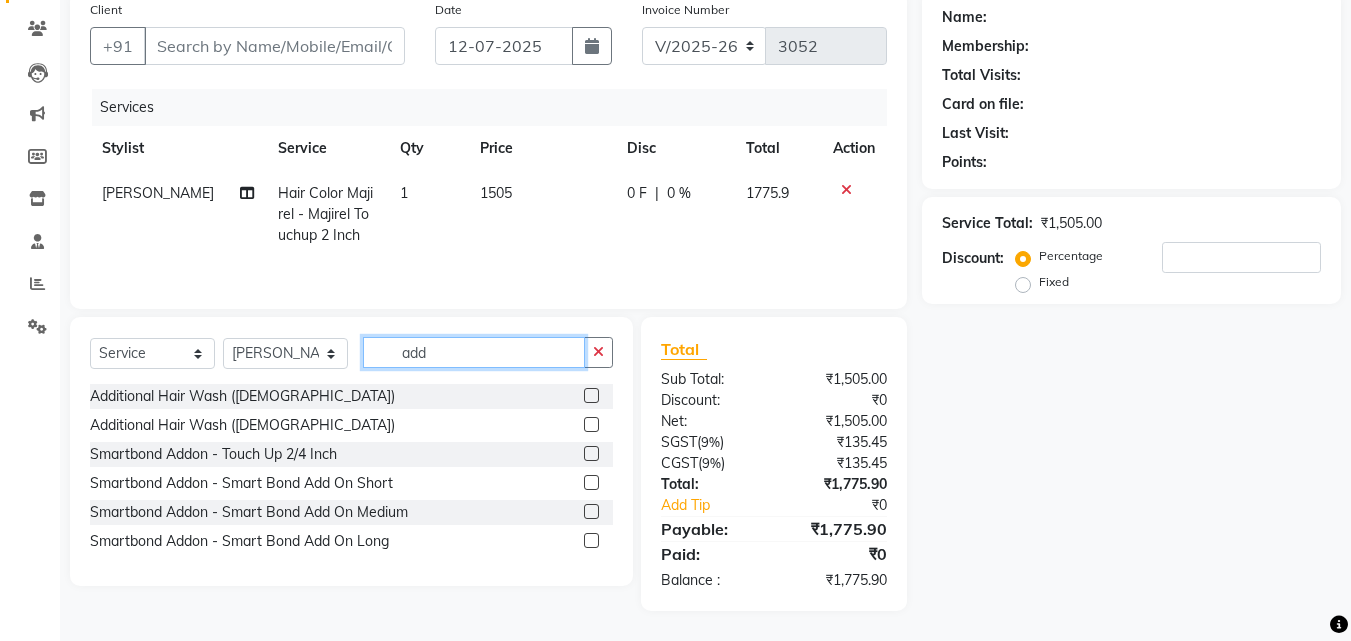 type on "add" 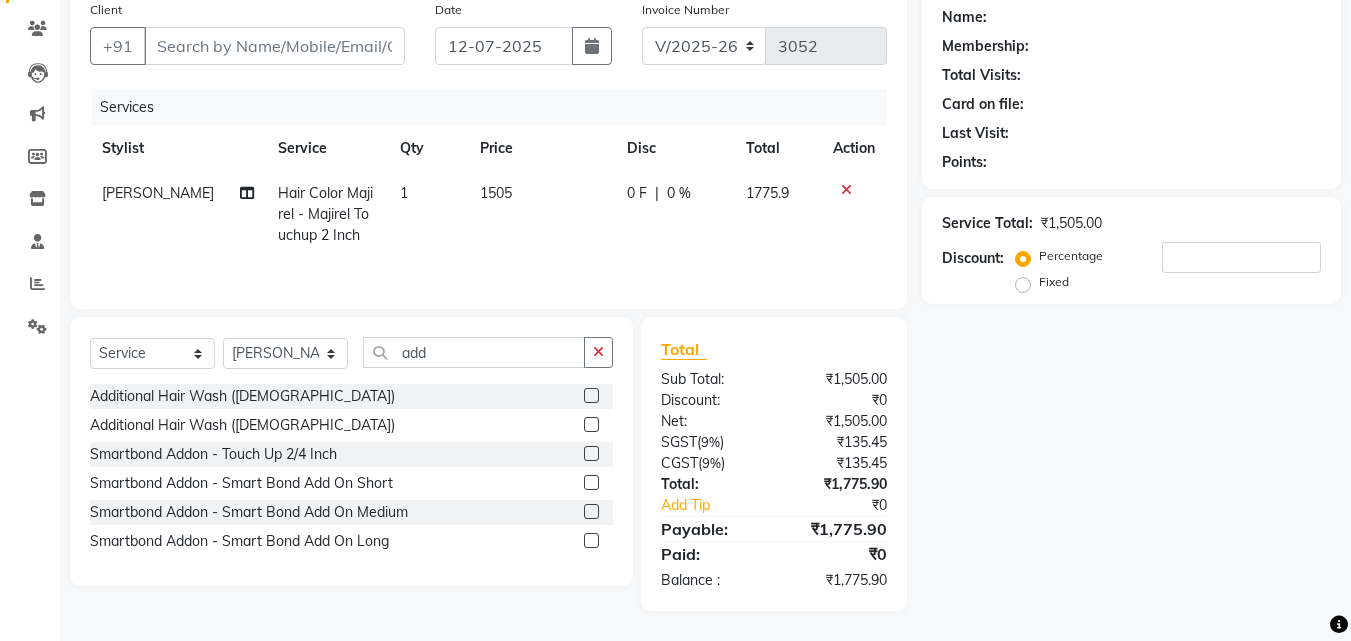click 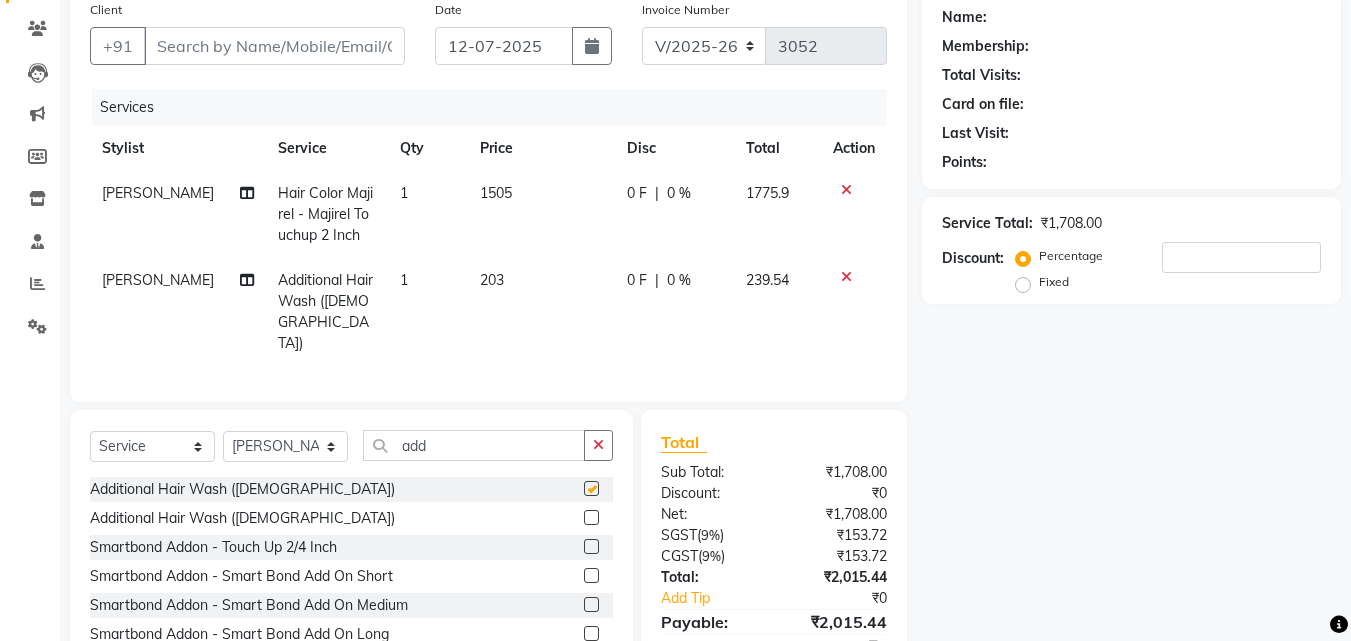 checkbox on "false" 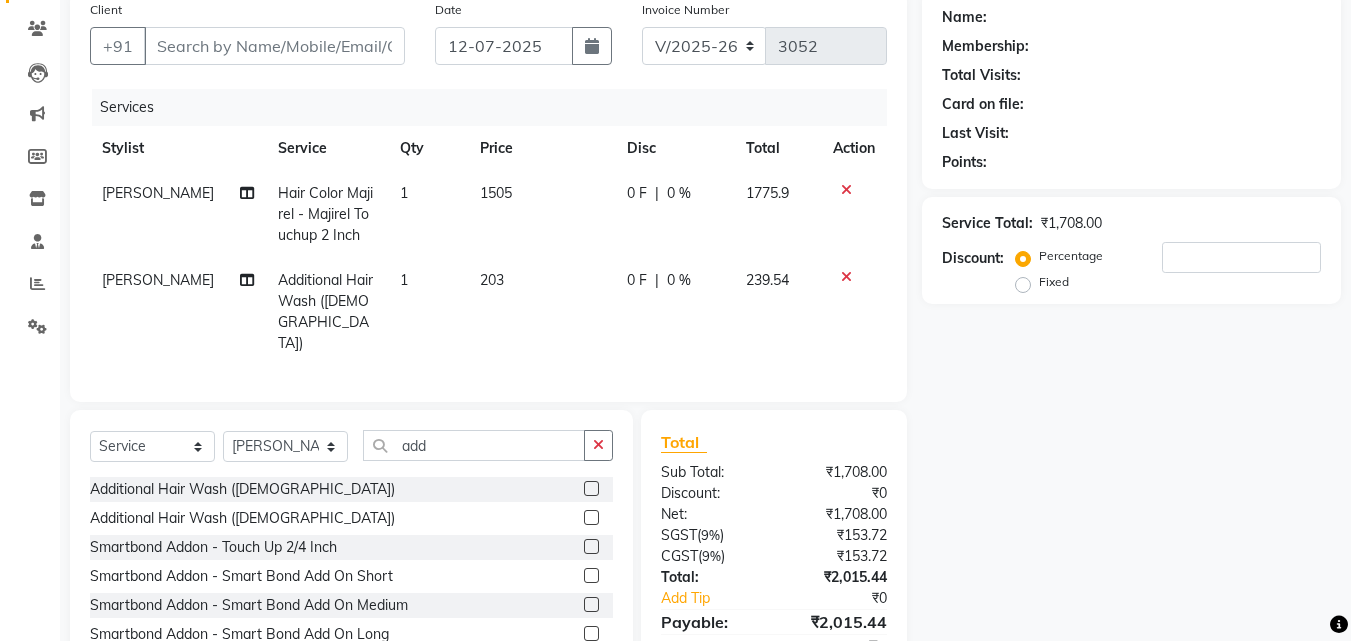 click 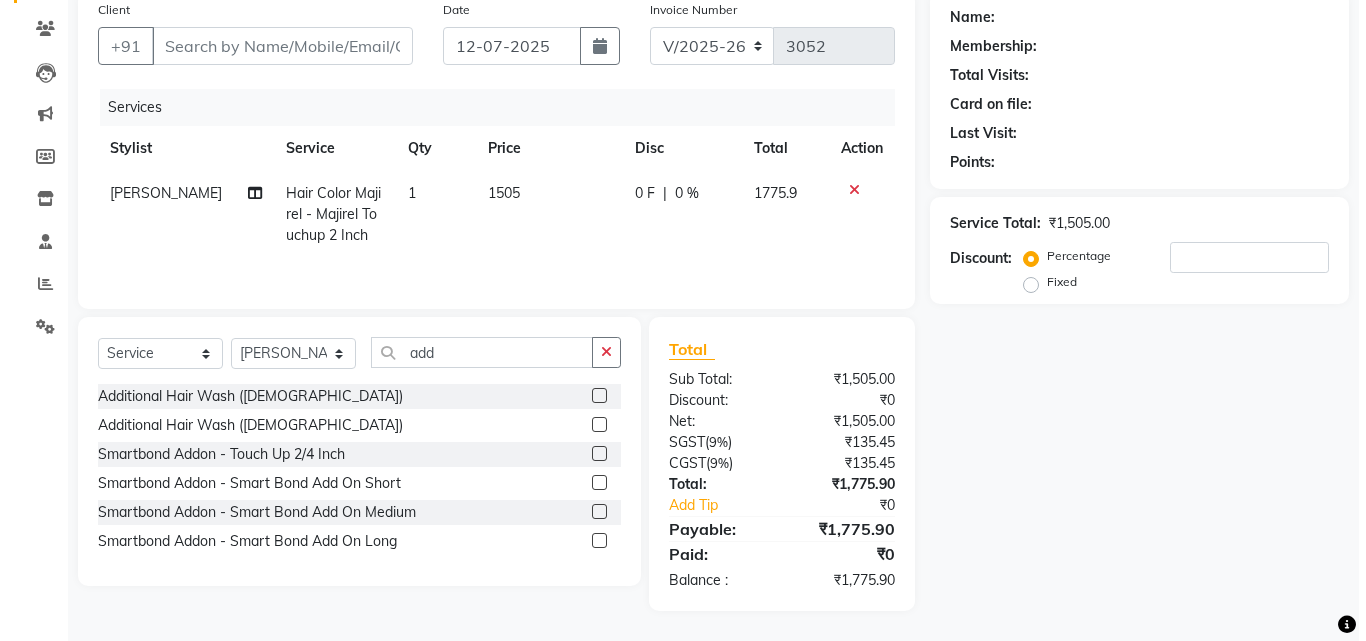 scroll, scrollTop: 0, scrollLeft: 0, axis: both 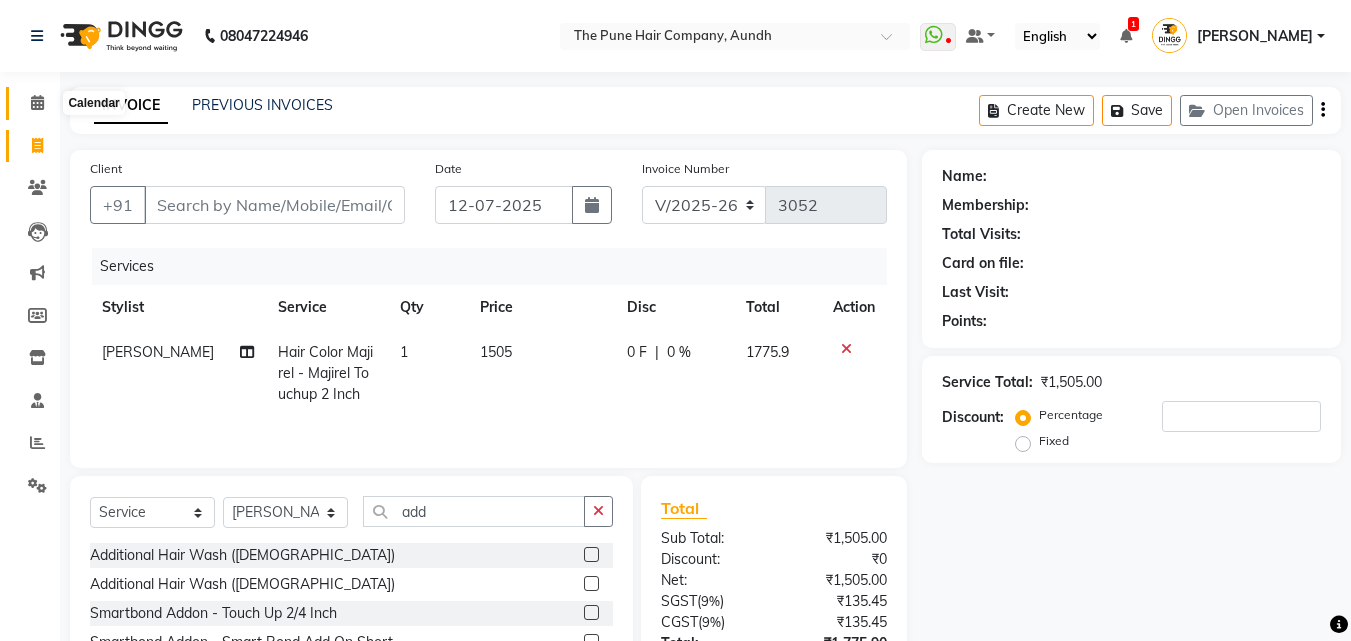 click 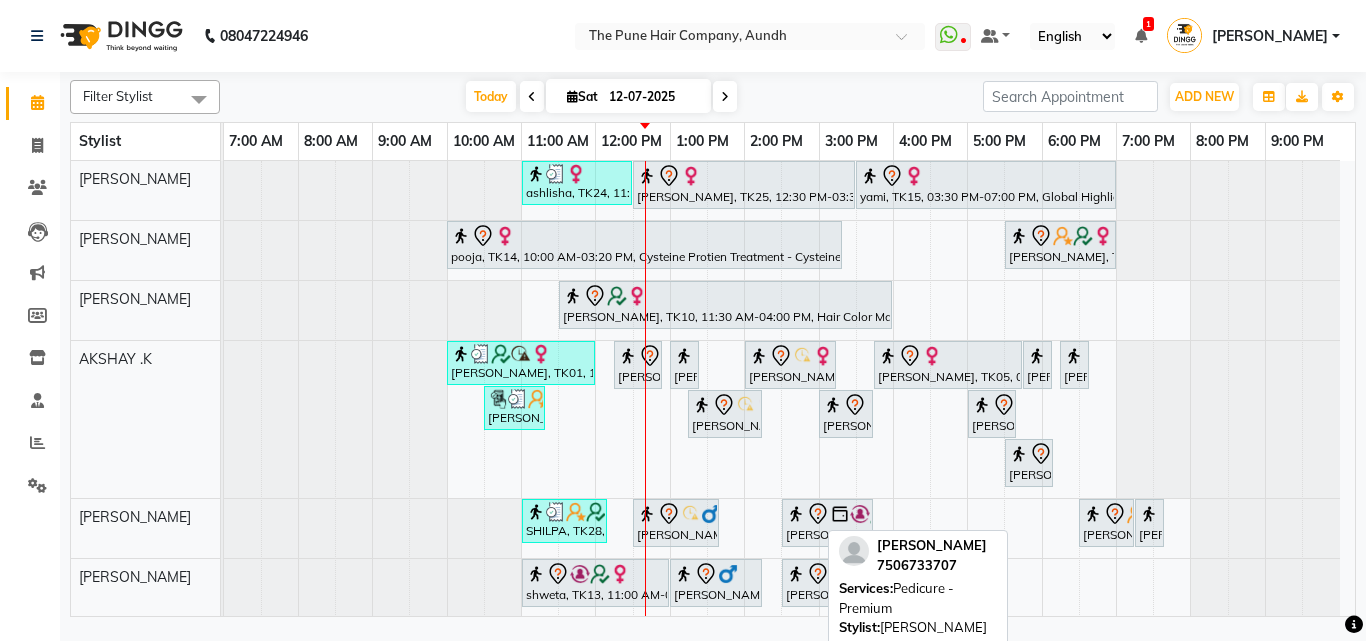 scroll, scrollTop: 400, scrollLeft: 0, axis: vertical 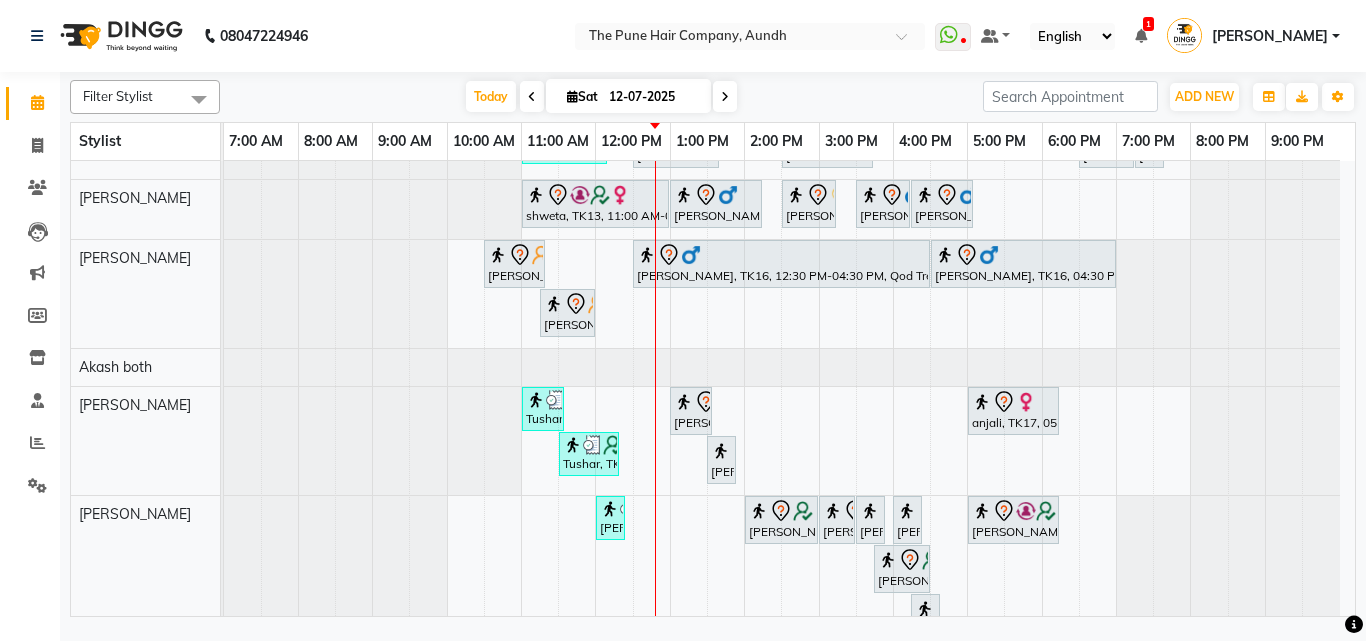 click at bounding box center [725, 97] 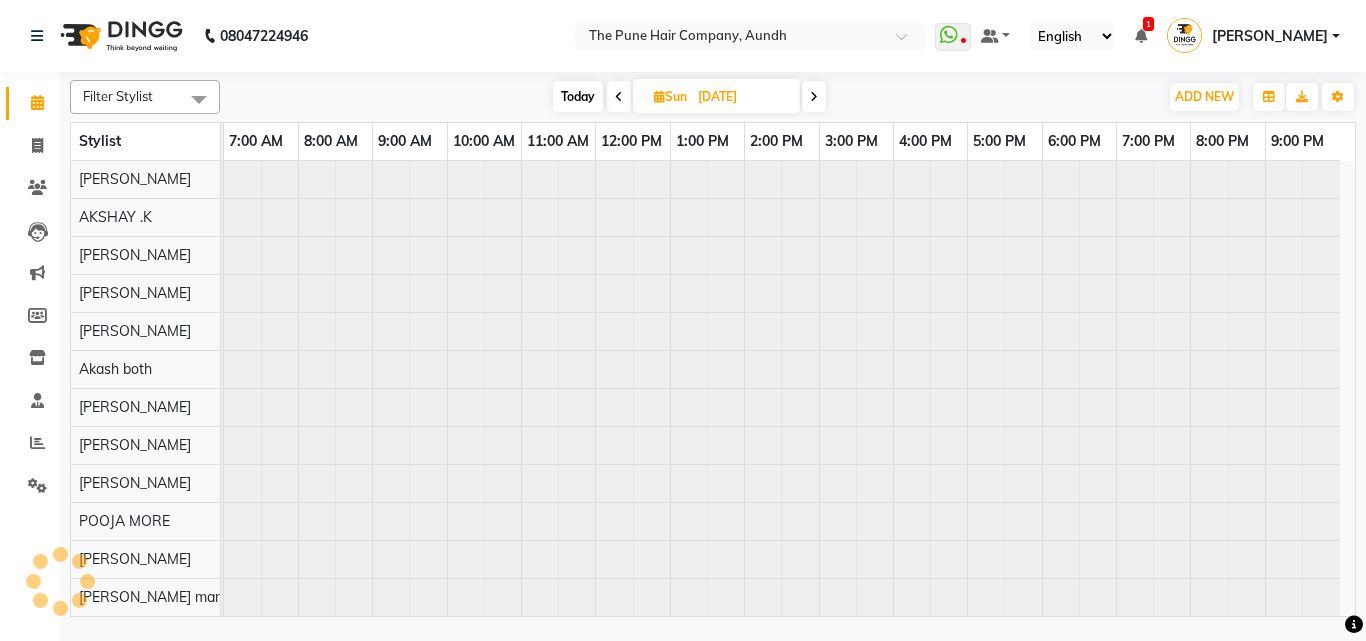 scroll, scrollTop: 76, scrollLeft: 0, axis: vertical 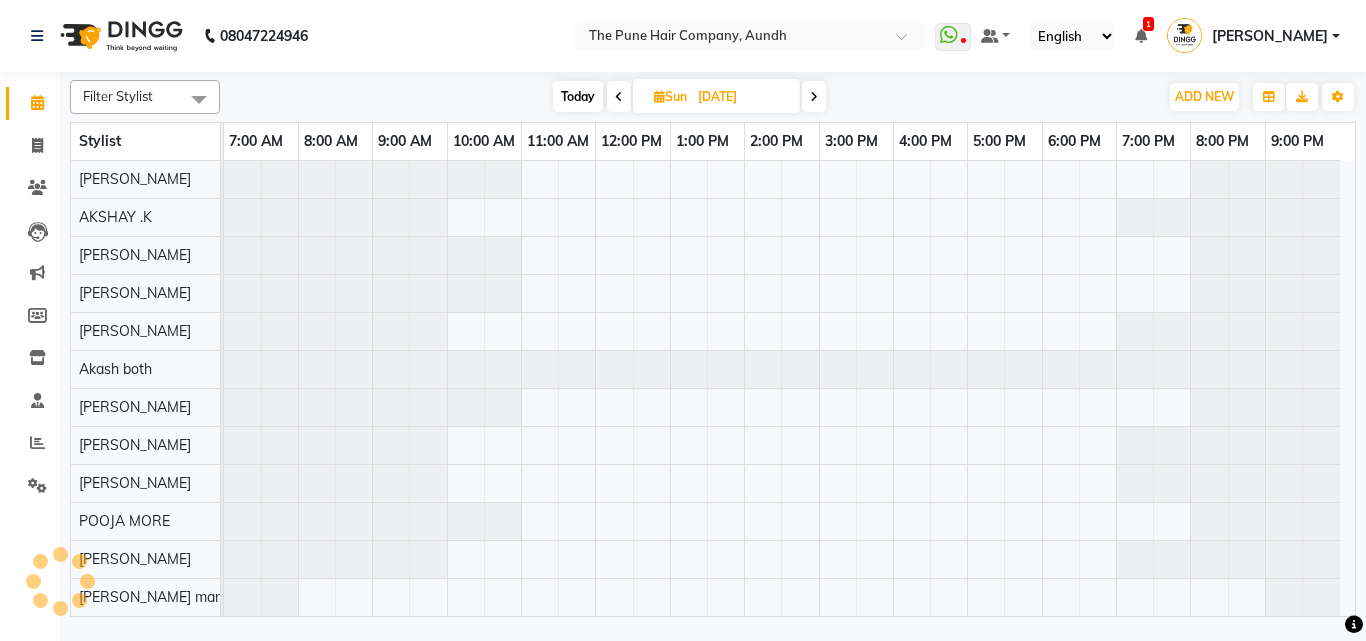 click at bounding box center (814, 97) 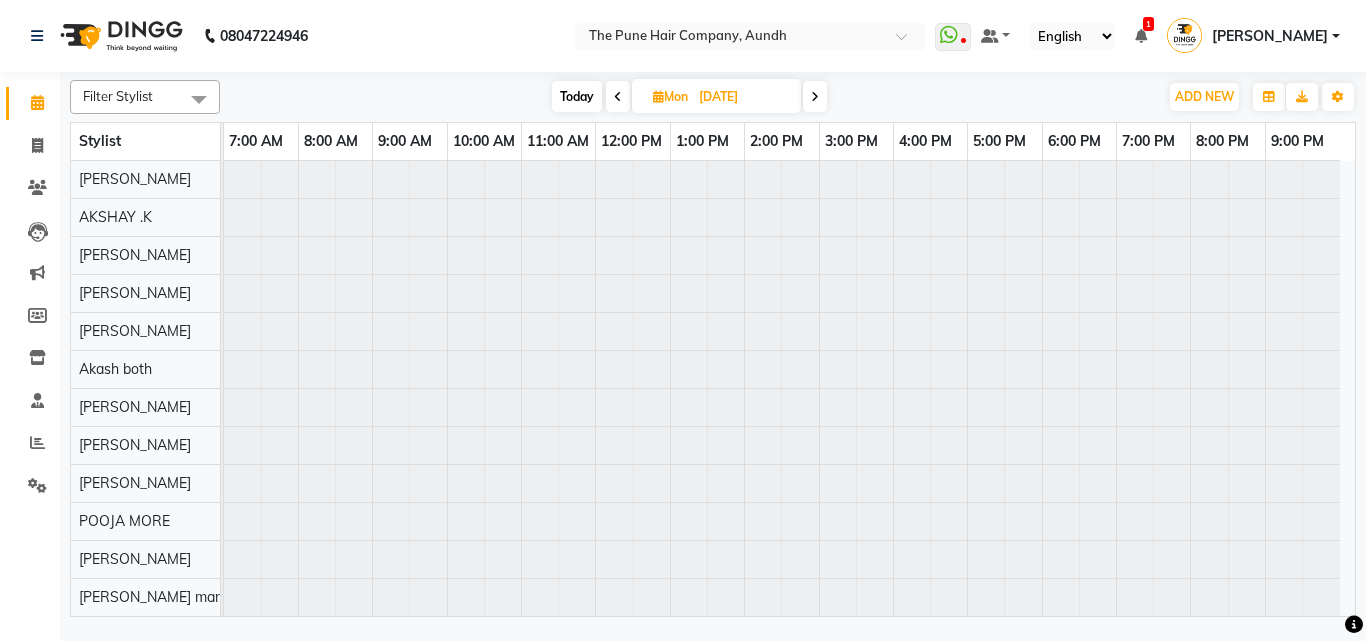 scroll, scrollTop: 76, scrollLeft: 0, axis: vertical 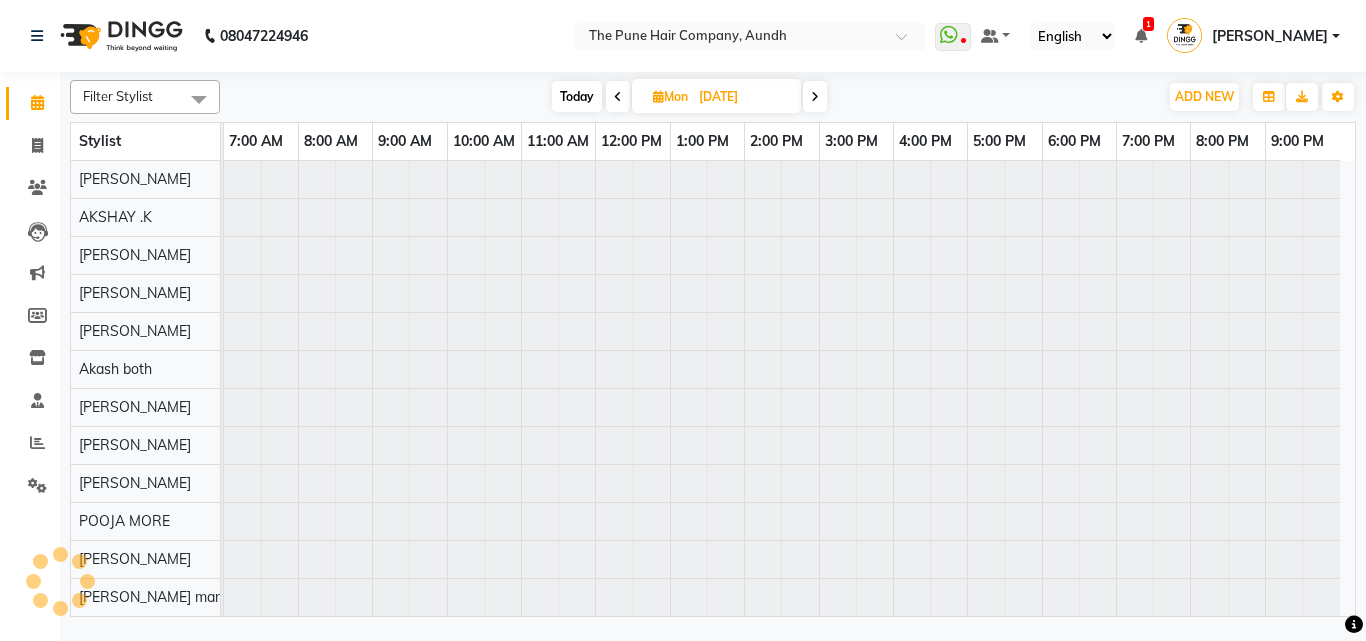 click at bounding box center [815, 97] 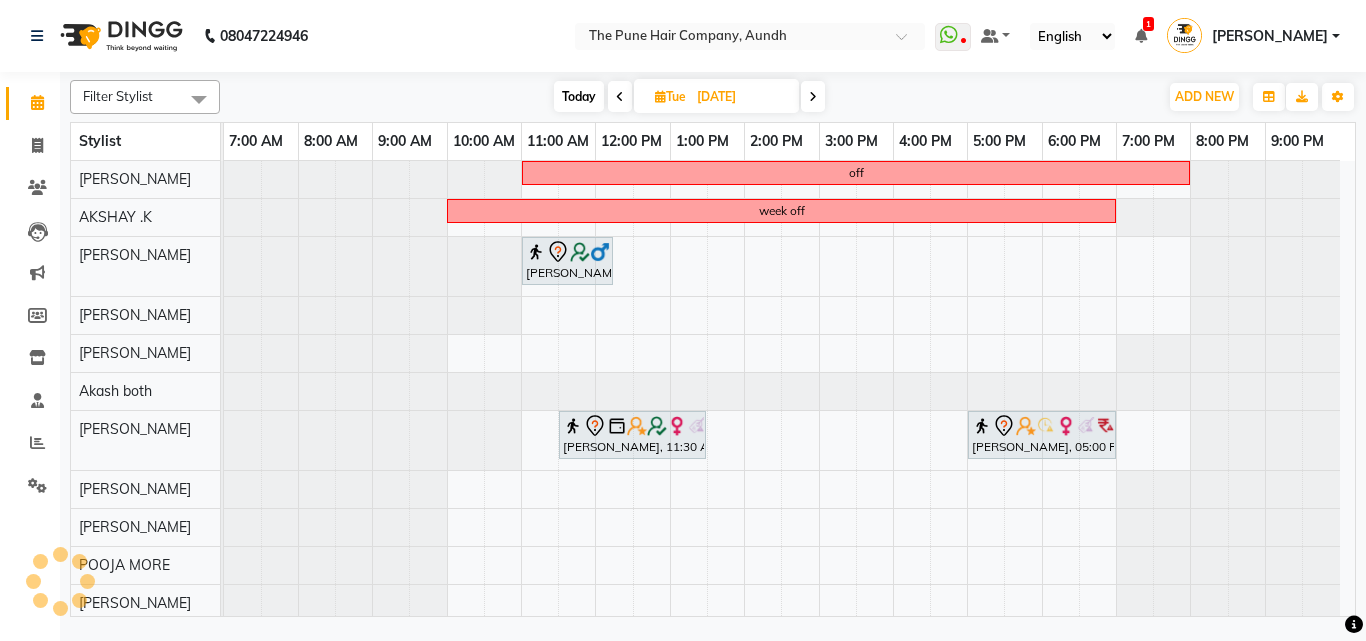 scroll, scrollTop: 120, scrollLeft: 0, axis: vertical 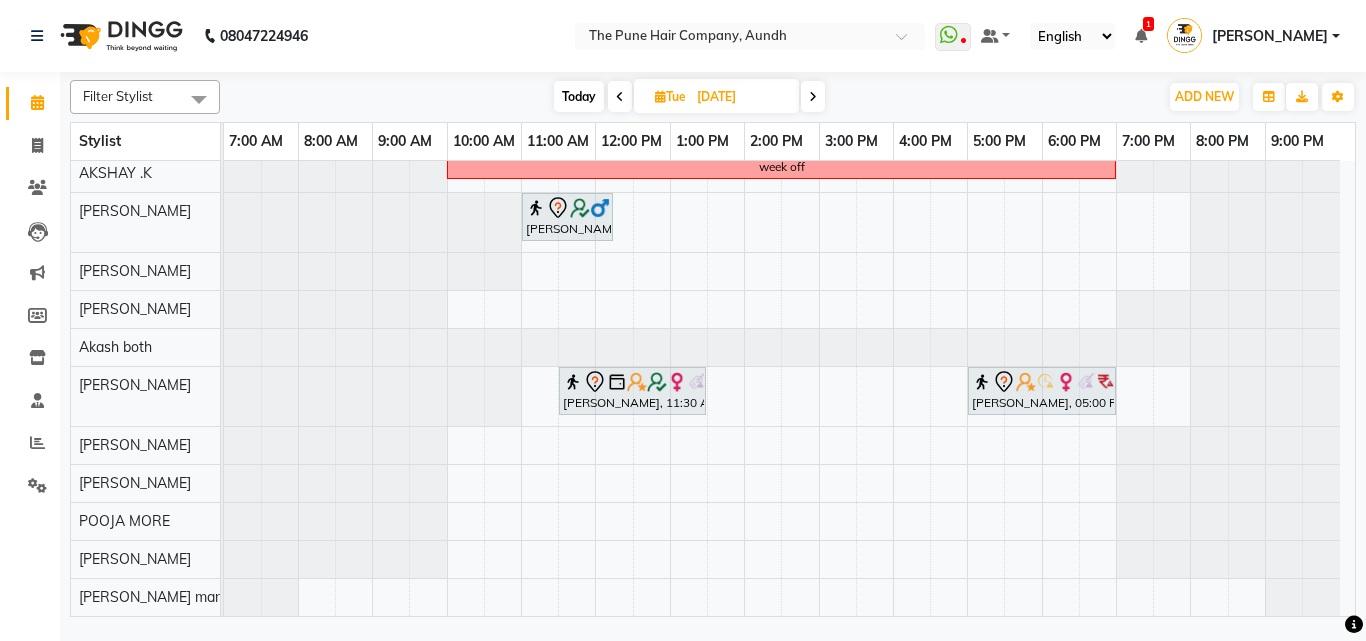 click at bounding box center (813, 96) 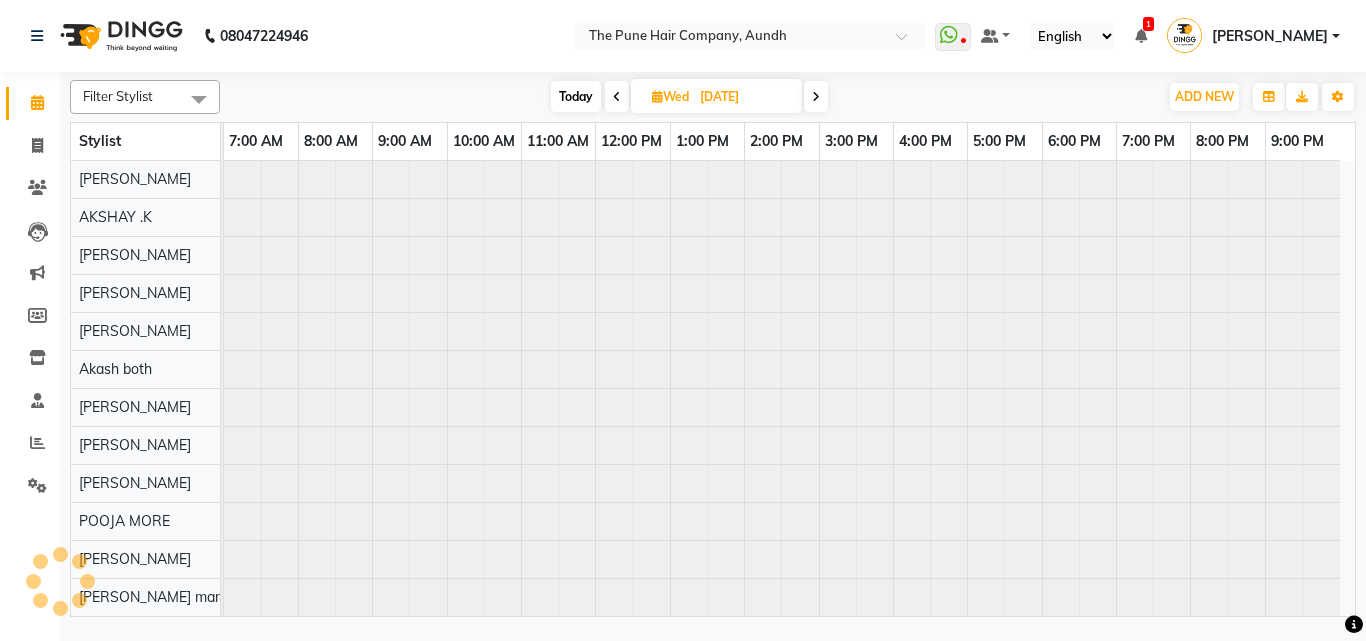 scroll, scrollTop: 76, scrollLeft: 0, axis: vertical 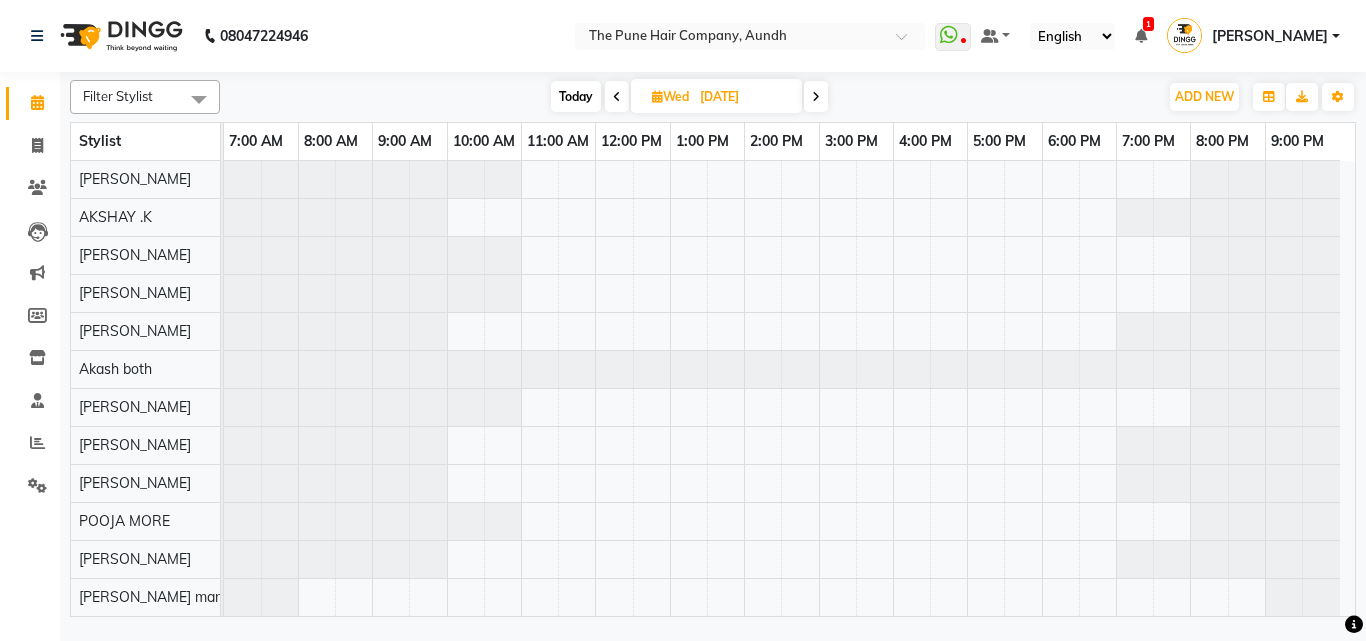 click at bounding box center (617, 97) 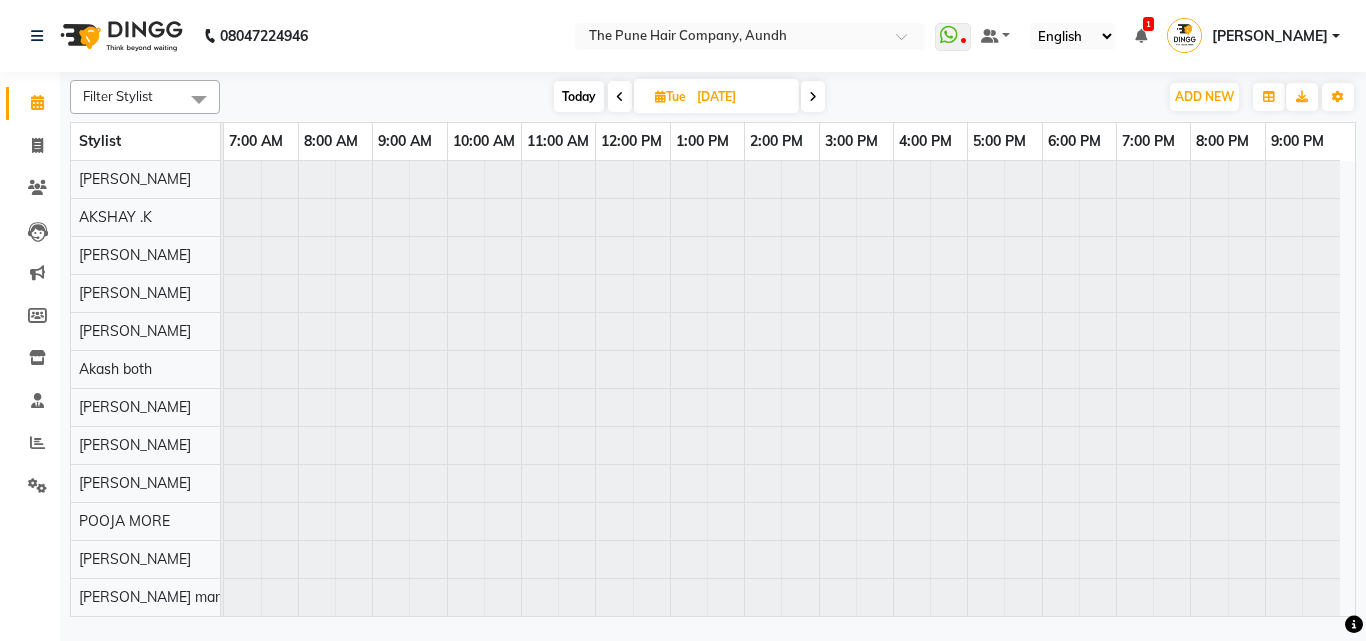 scroll, scrollTop: 76, scrollLeft: 0, axis: vertical 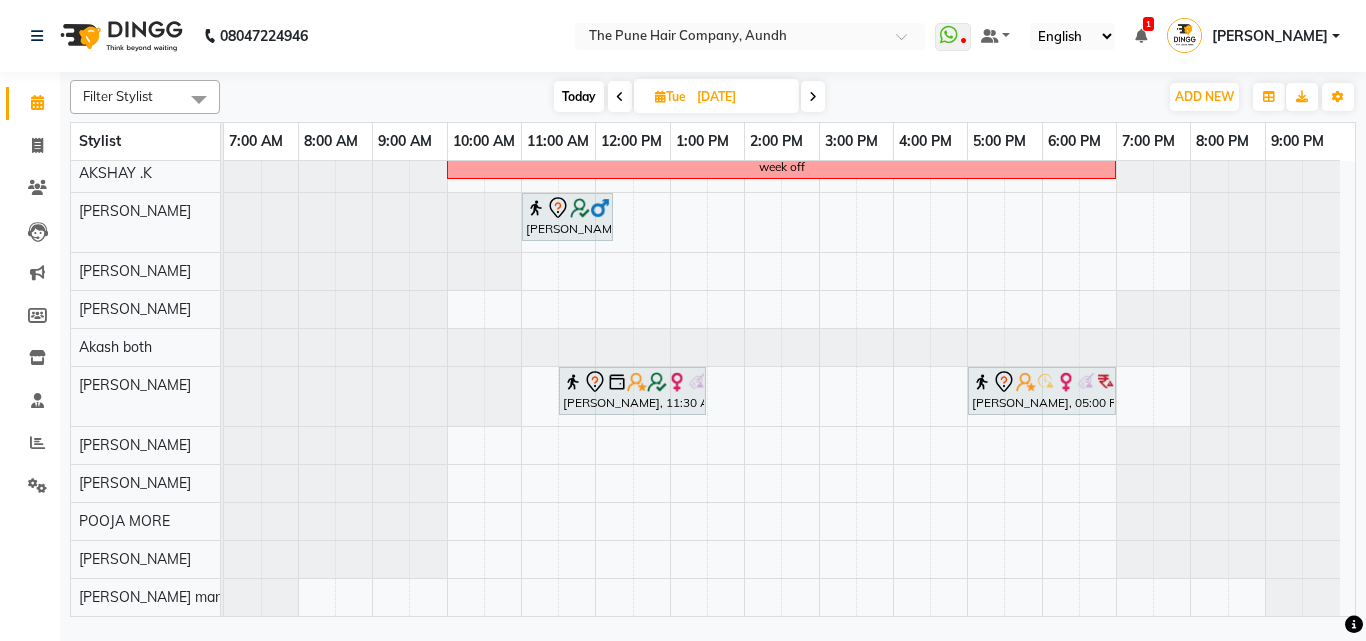 click on "Today" at bounding box center (579, 96) 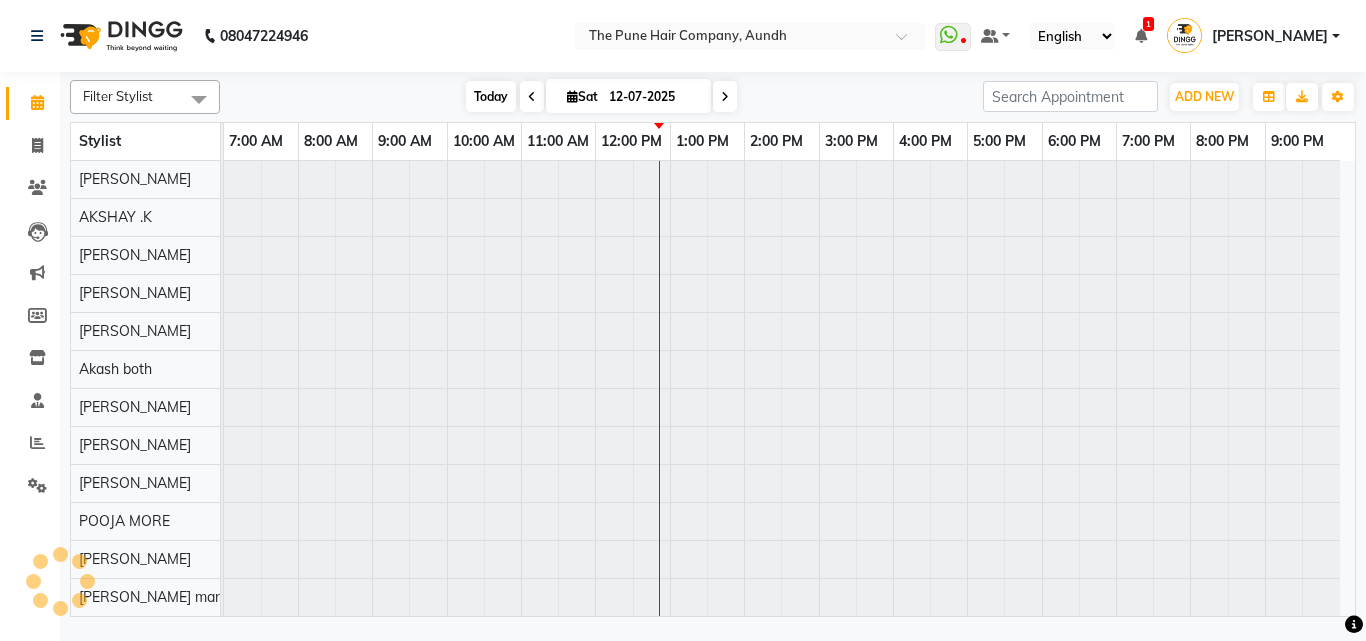 scroll, scrollTop: 76, scrollLeft: 0, axis: vertical 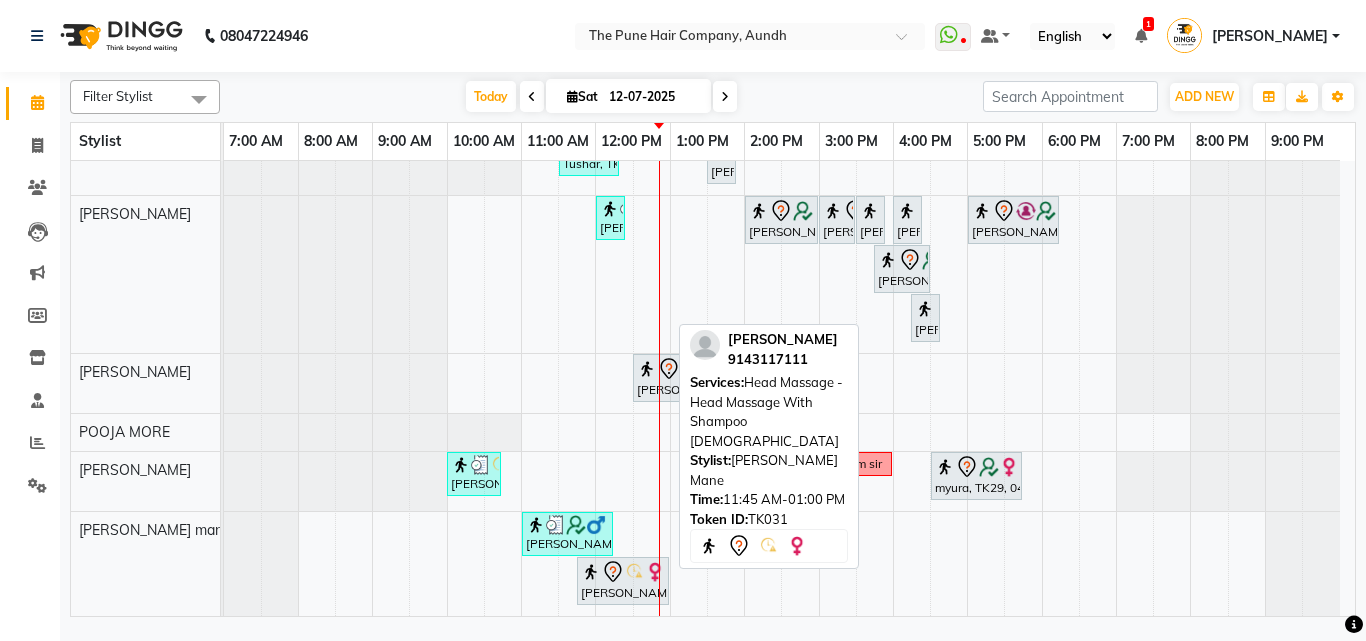 click on "Abhijeet Thorat, TK31, 11:45 AM-01:00 PM, Head Massage - Head Massage With Shampoo Male" at bounding box center (623, 581) 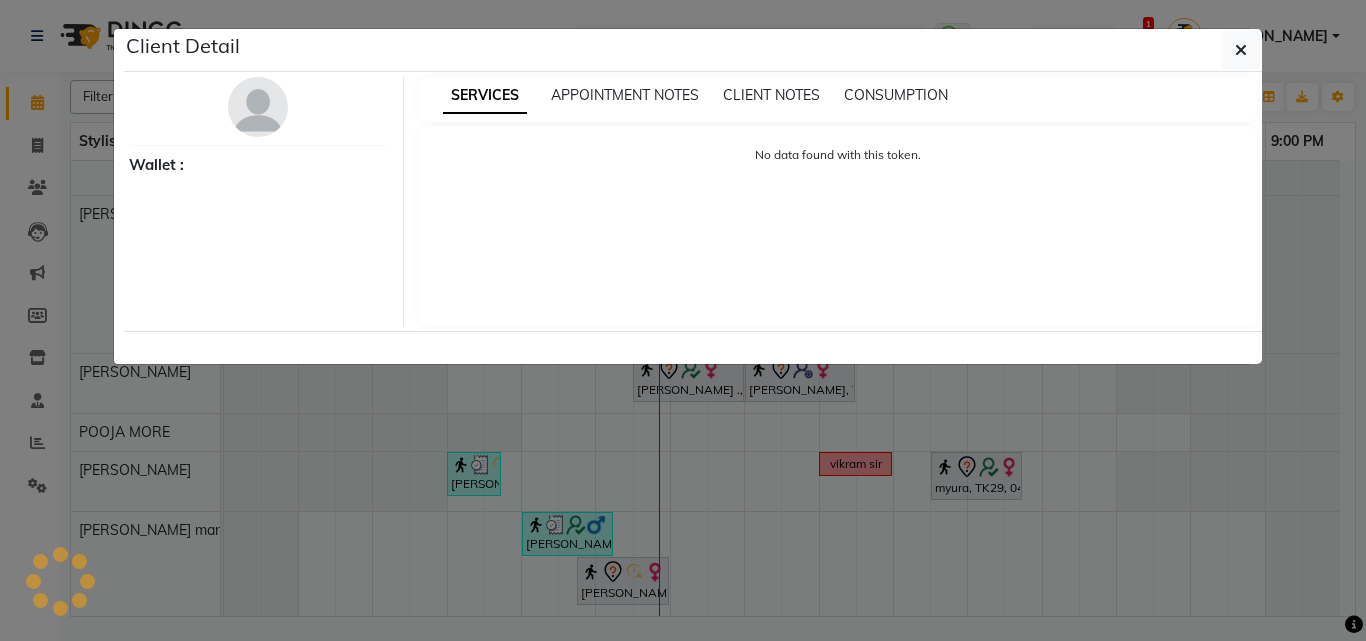 select on "7" 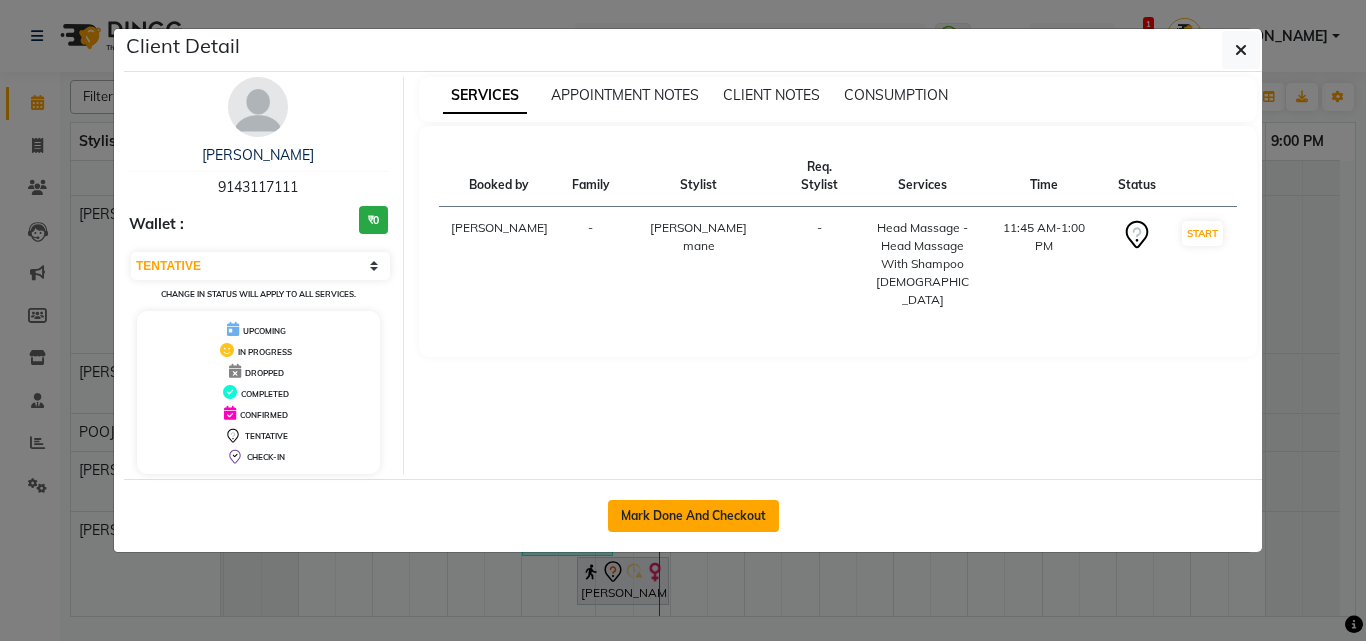 click on "Mark Done And Checkout" 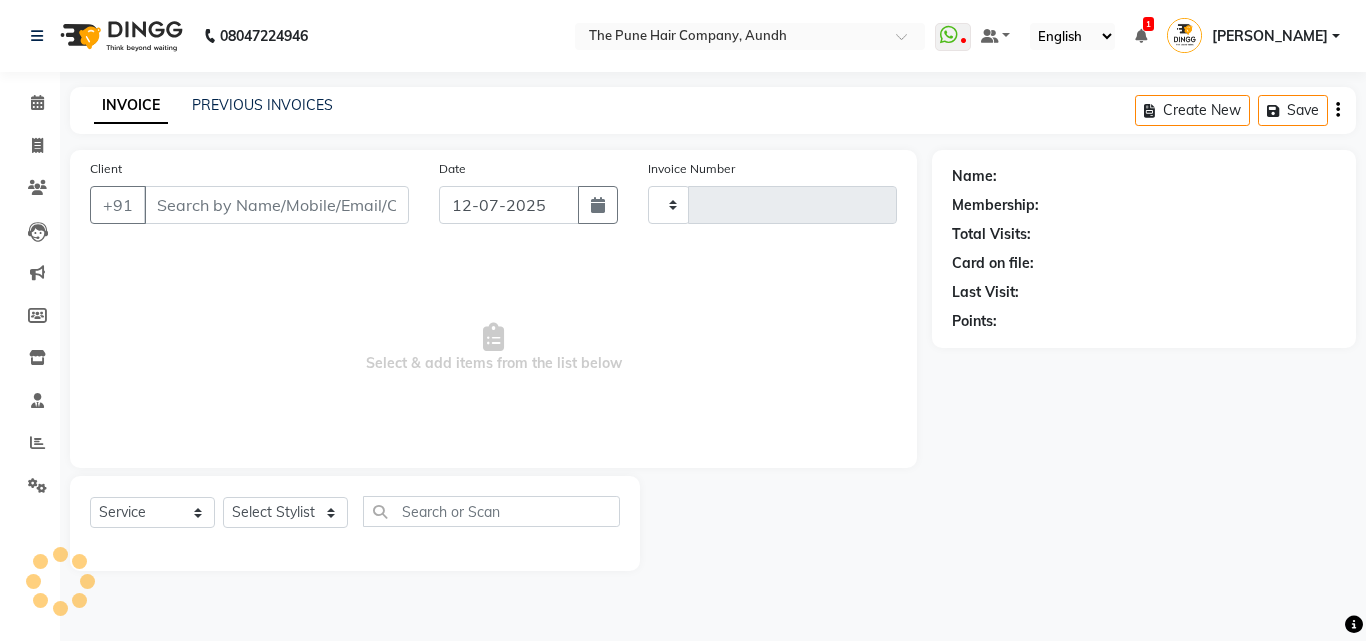 type on "3052" 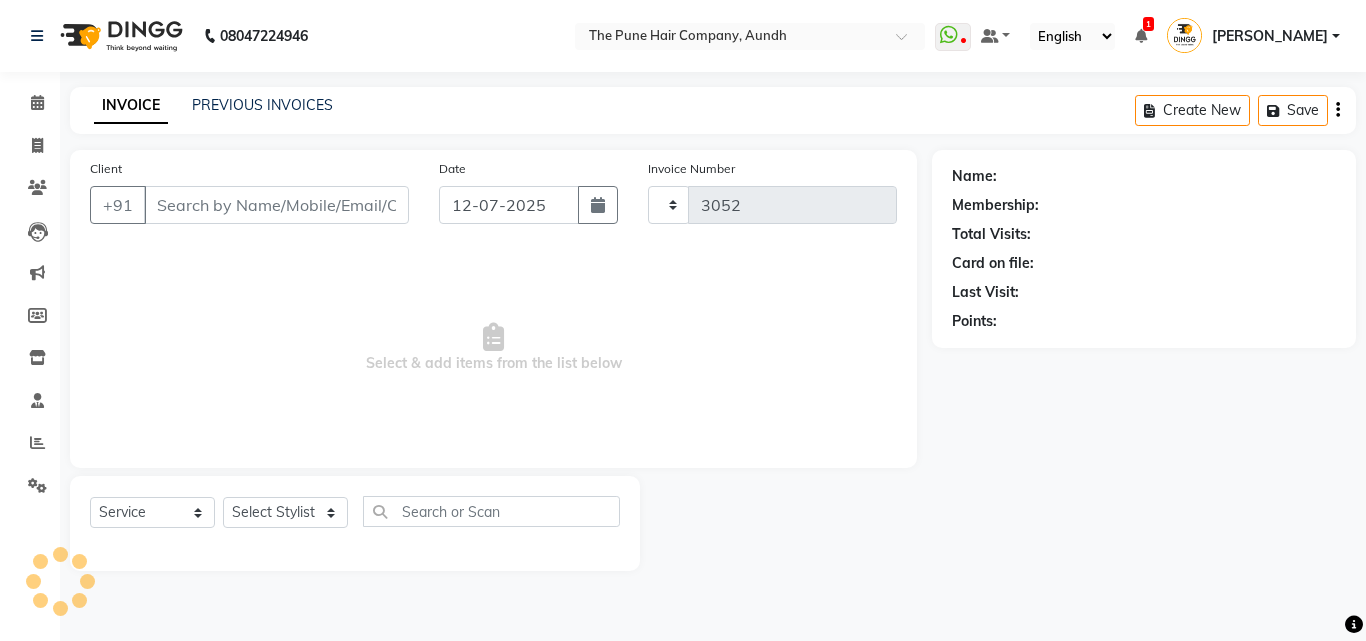 select on "106" 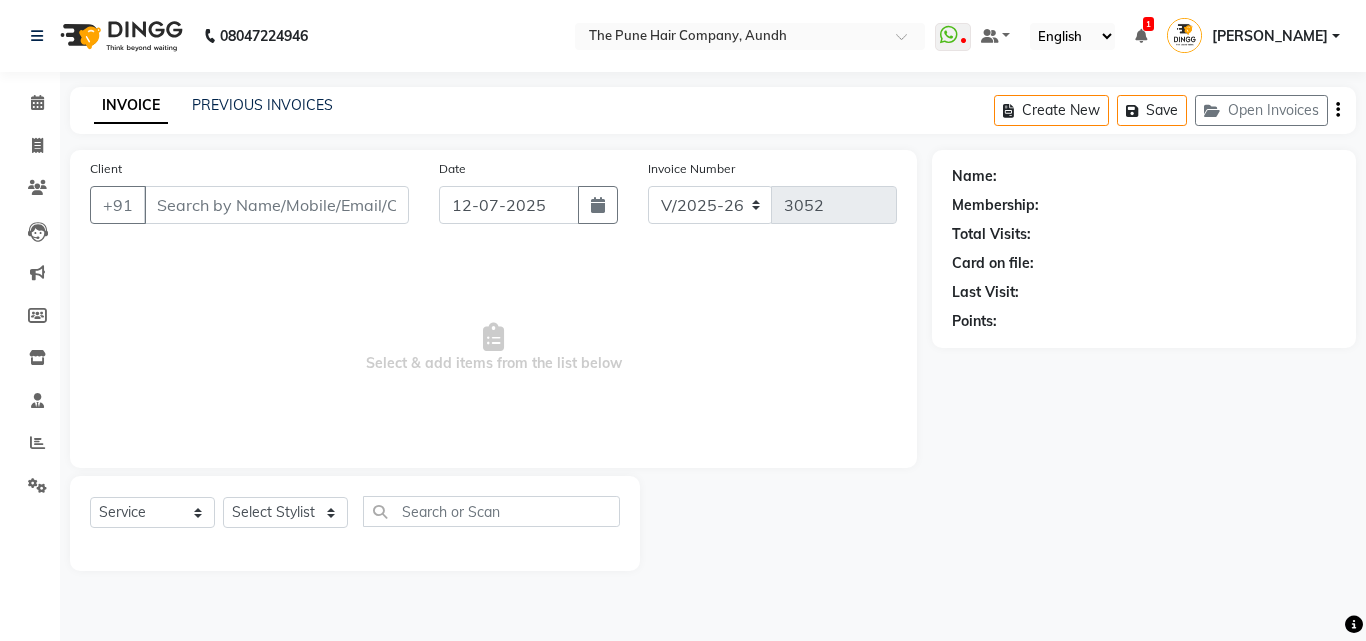 type on "9143117111" 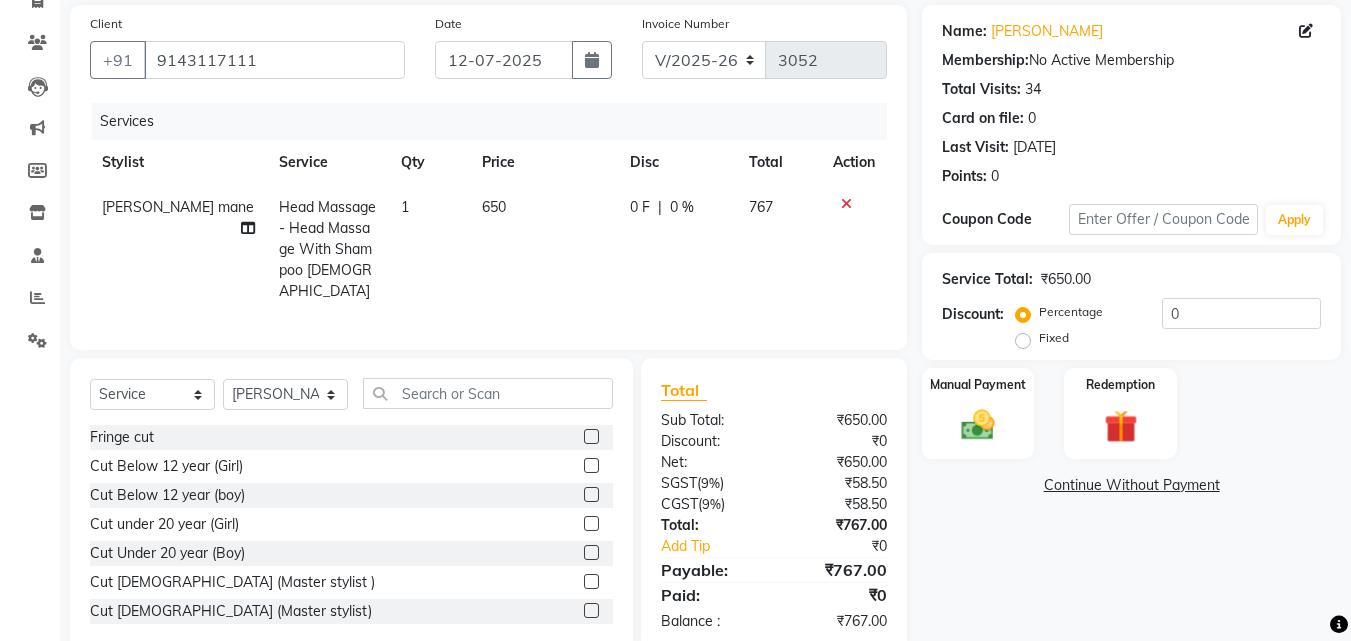 scroll, scrollTop: 181, scrollLeft: 0, axis: vertical 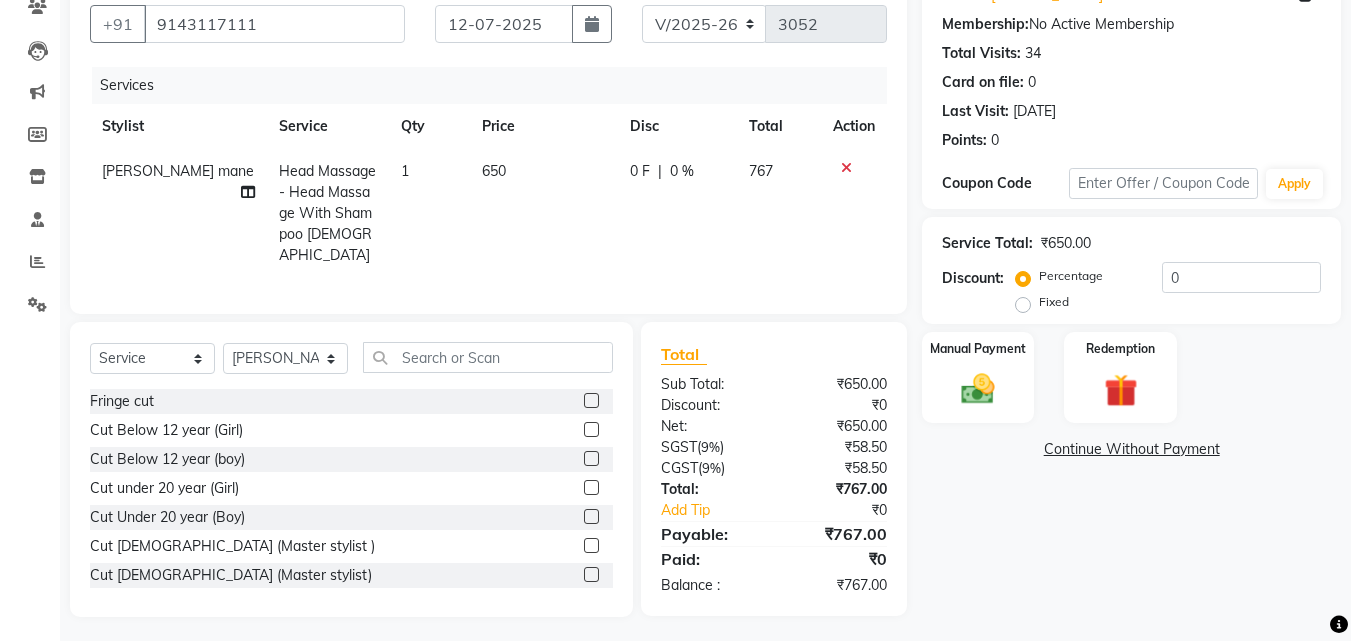 click 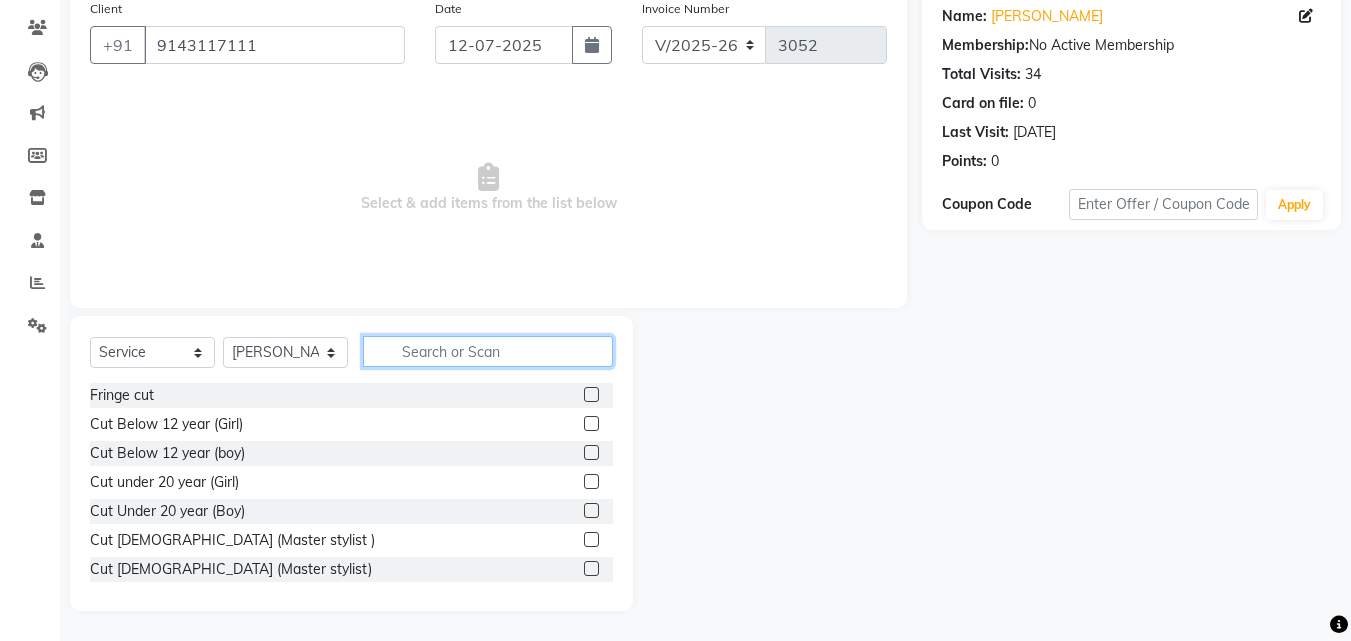 click 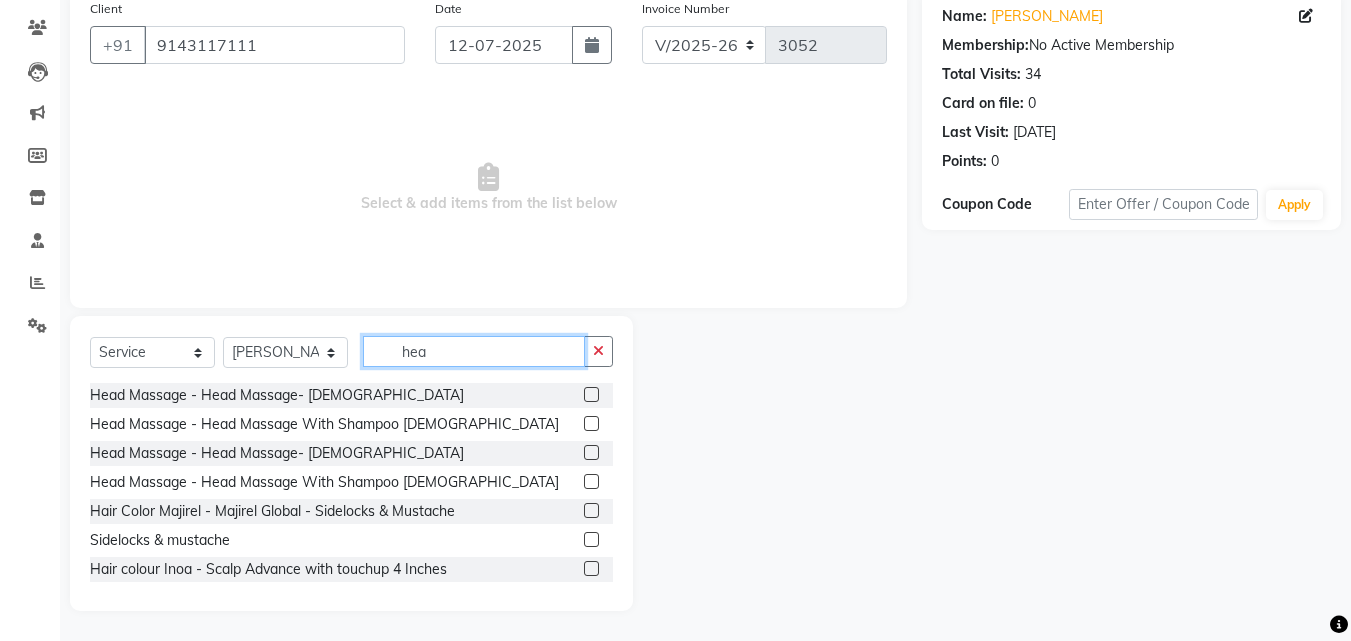 scroll, scrollTop: 76, scrollLeft: 0, axis: vertical 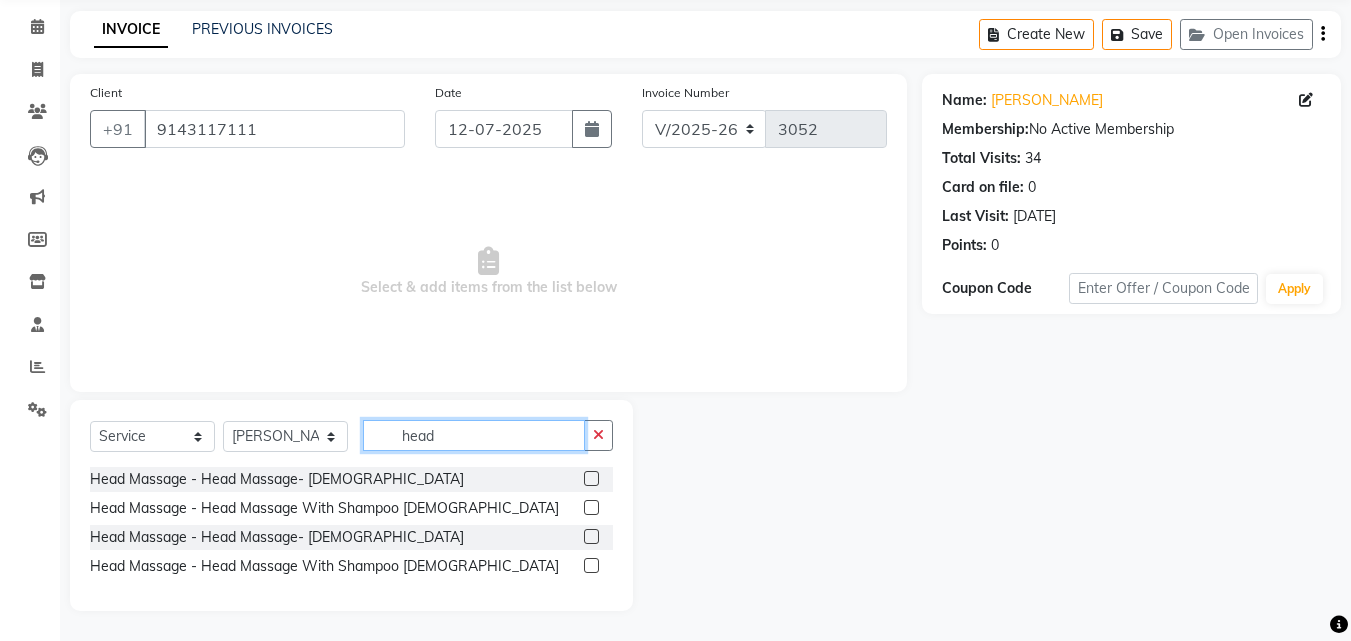 type on "head" 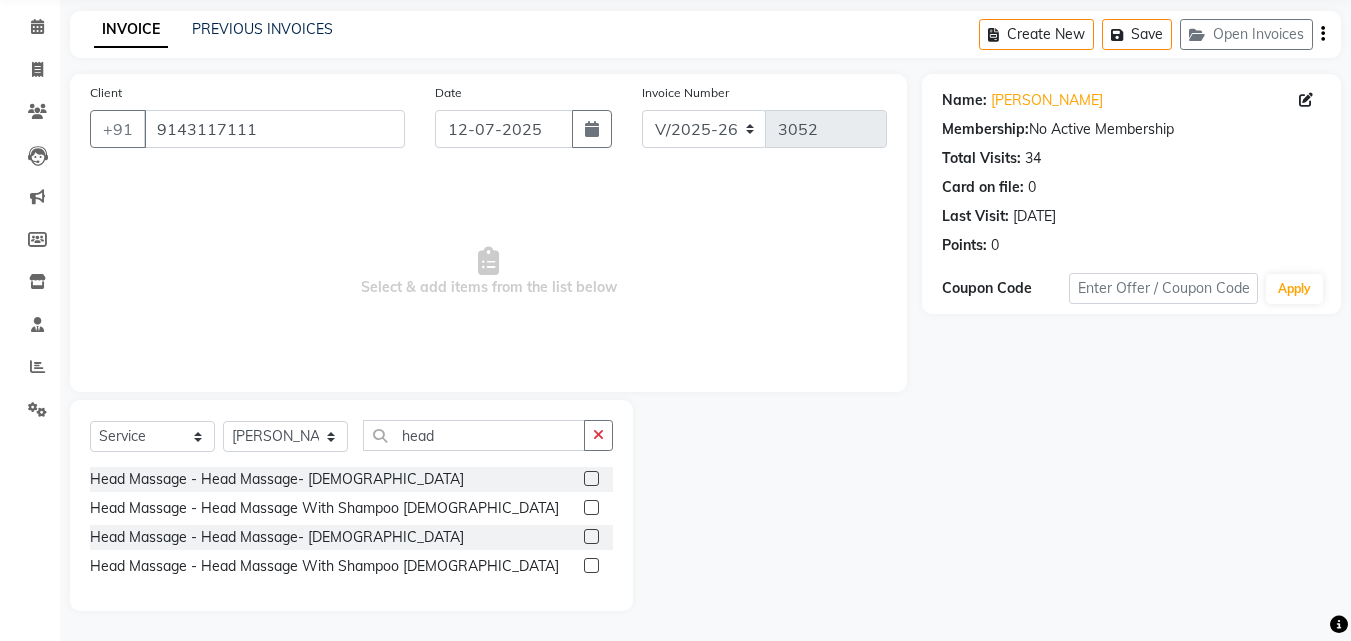 click 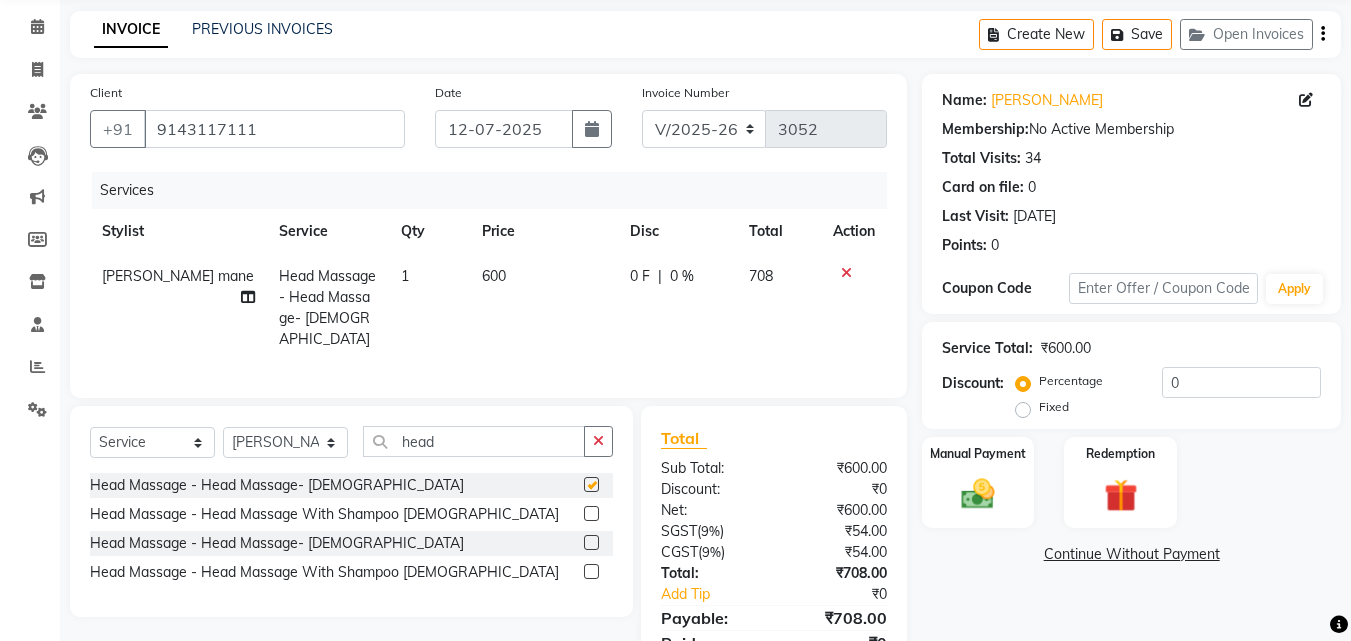 checkbox on "false" 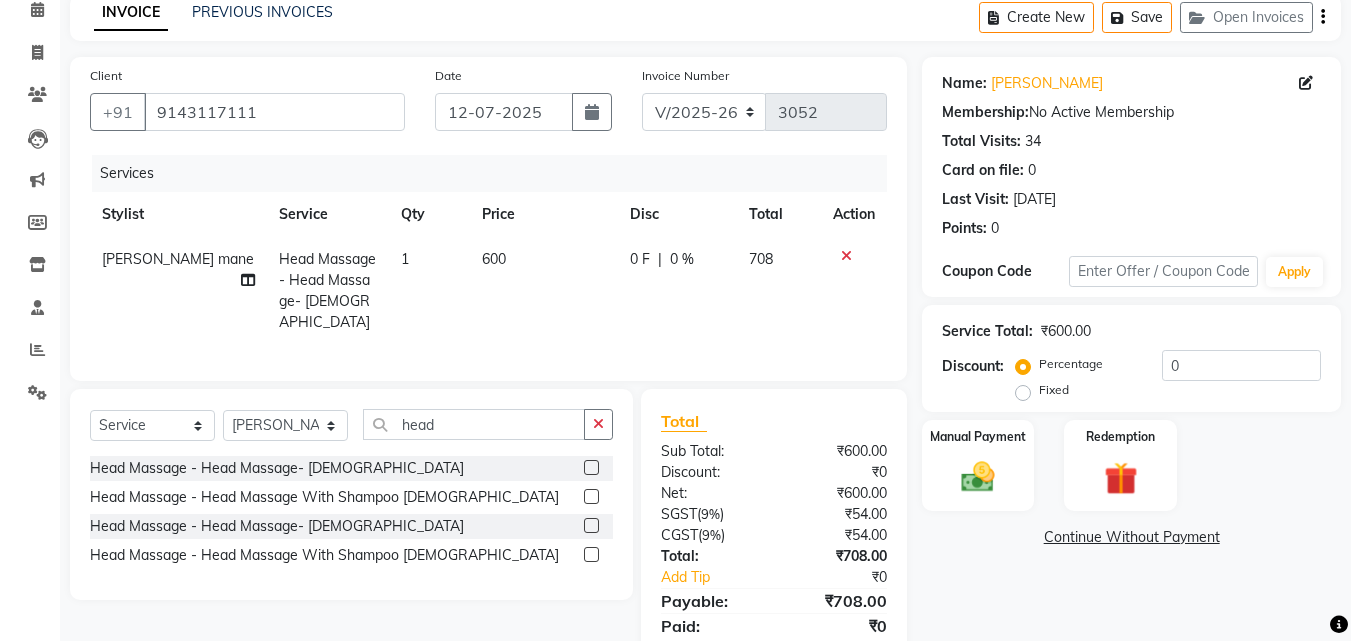 scroll, scrollTop: 59, scrollLeft: 0, axis: vertical 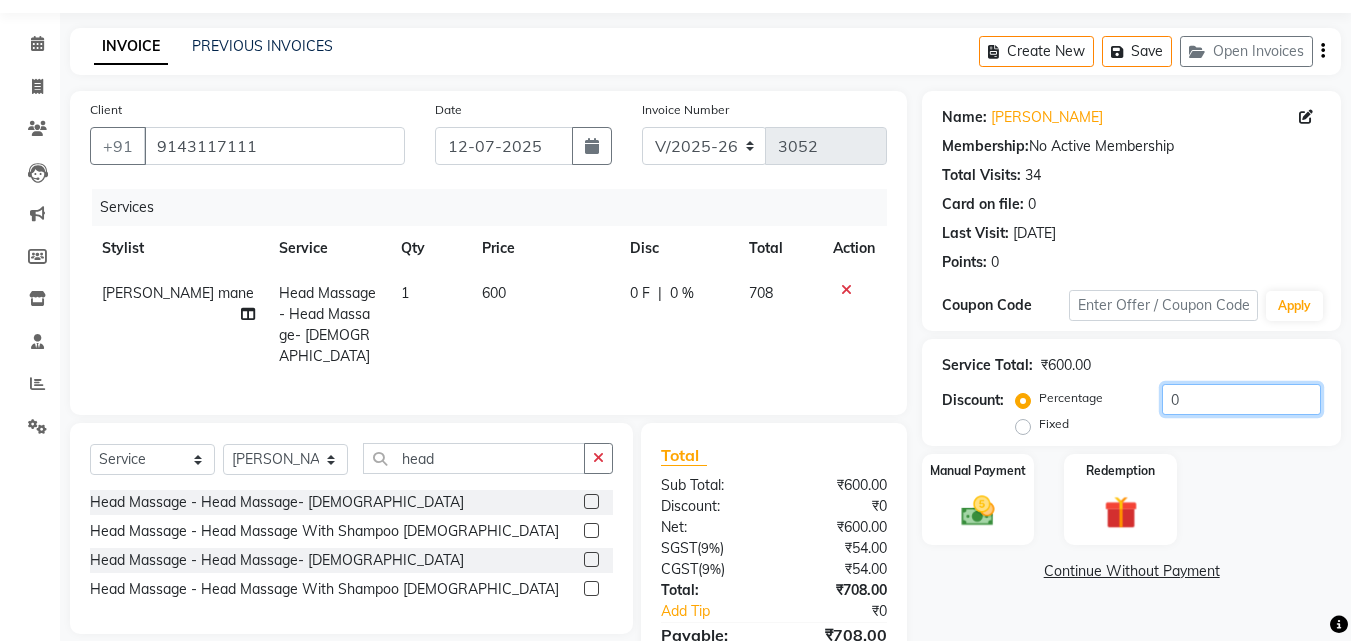 click on "0" 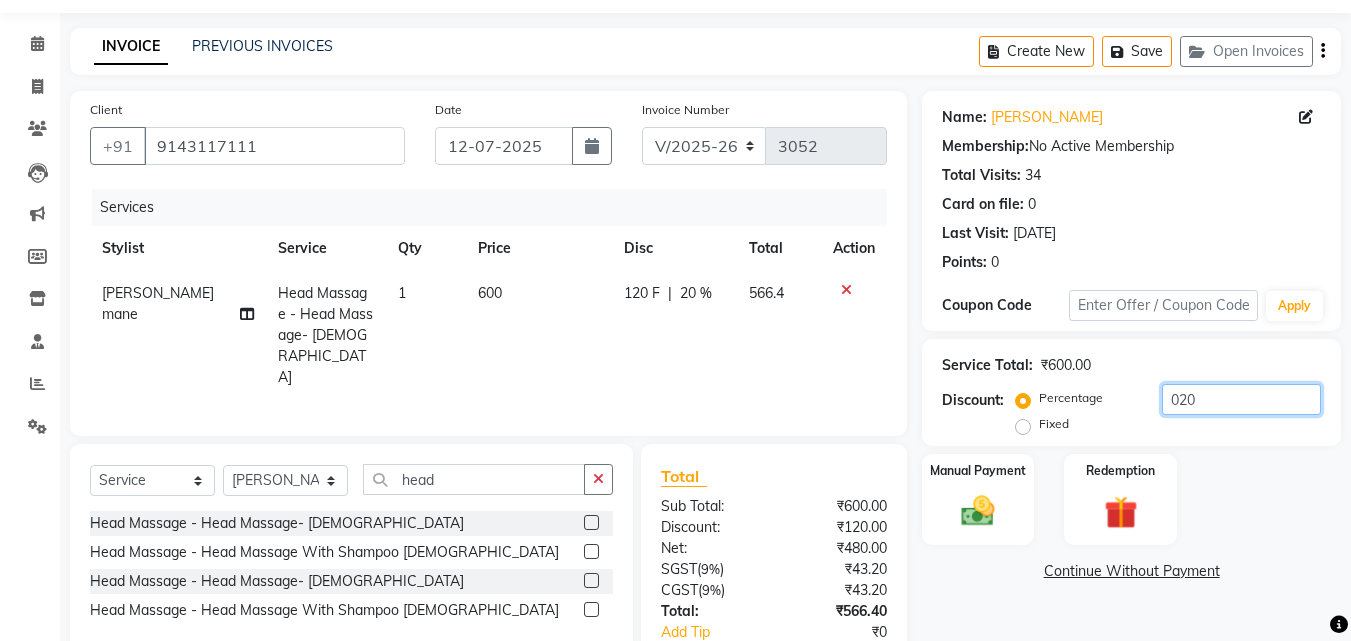 scroll, scrollTop: 159, scrollLeft: 0, axis: vertical 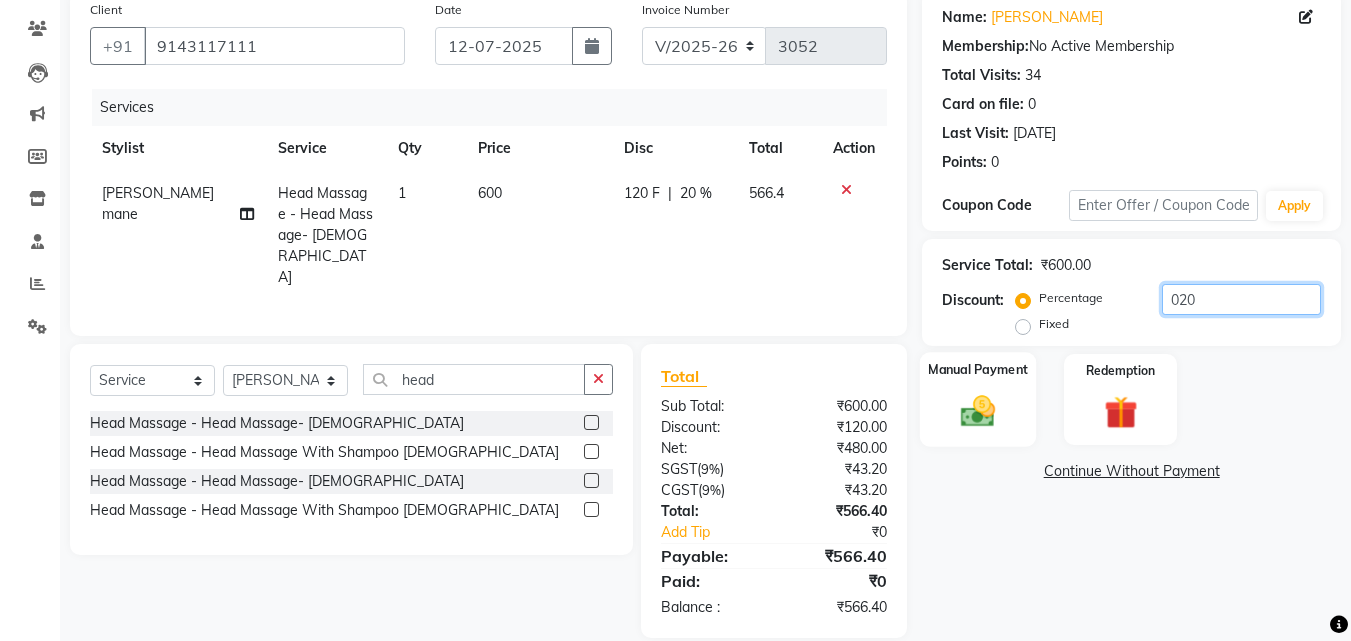 type on "020" 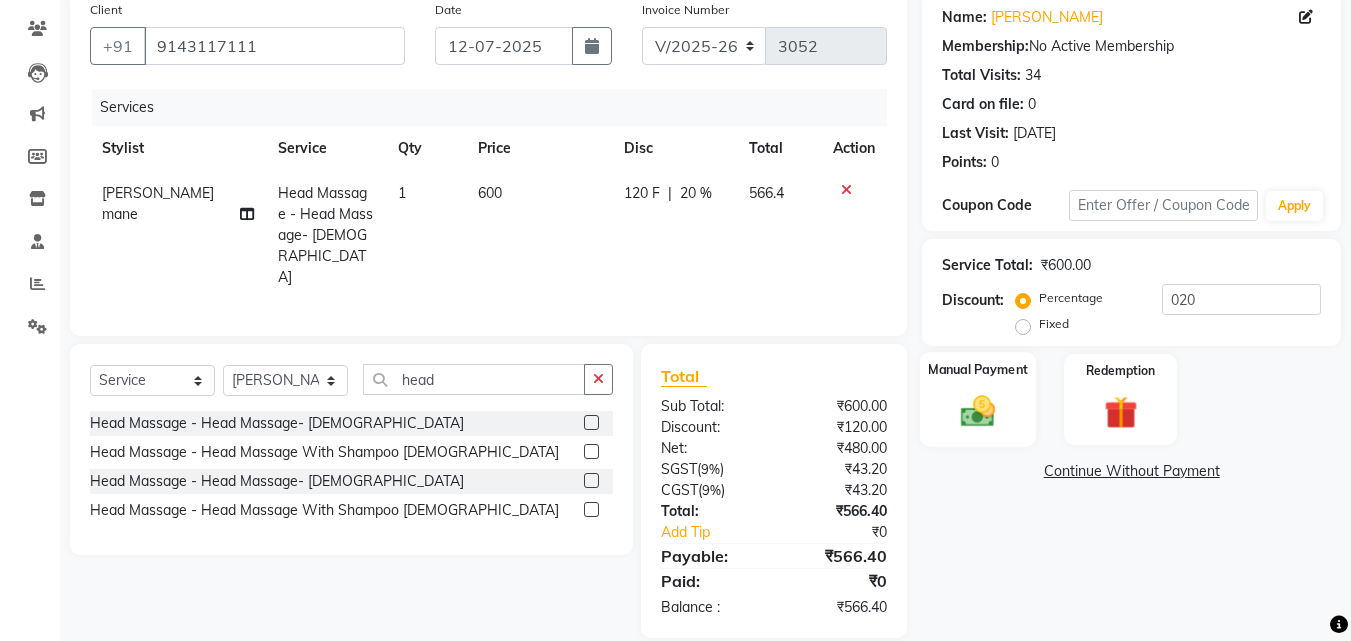 click 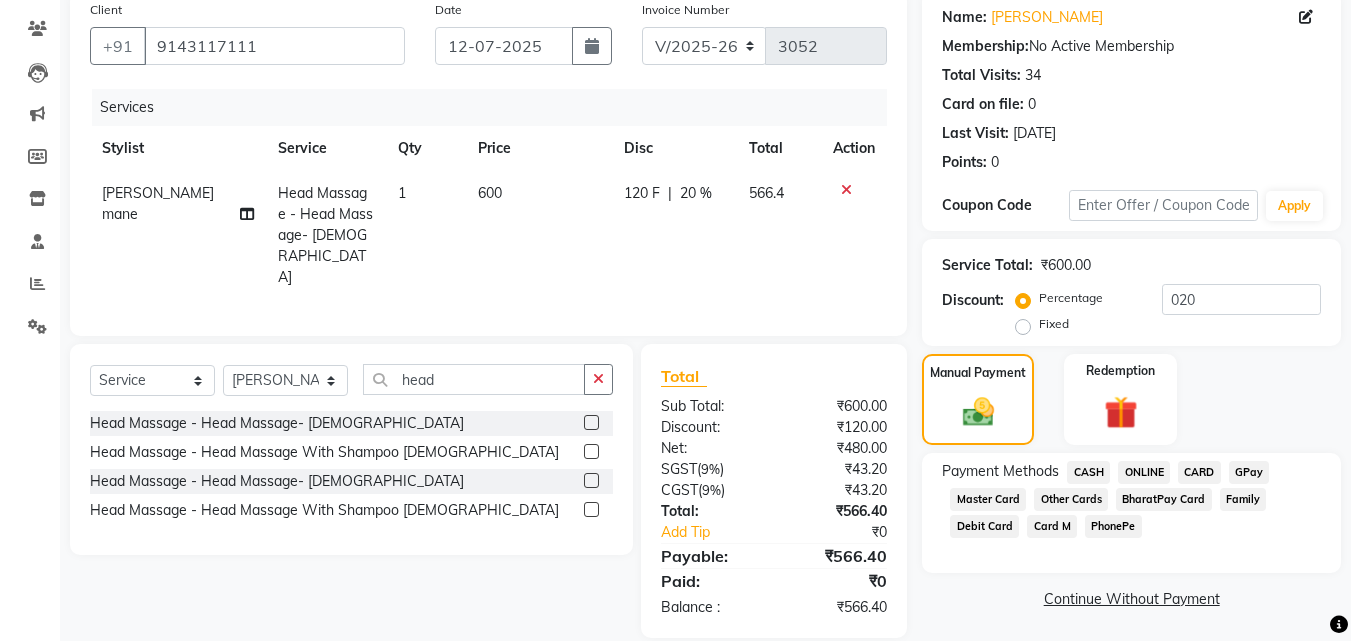 click on "ONLINE" 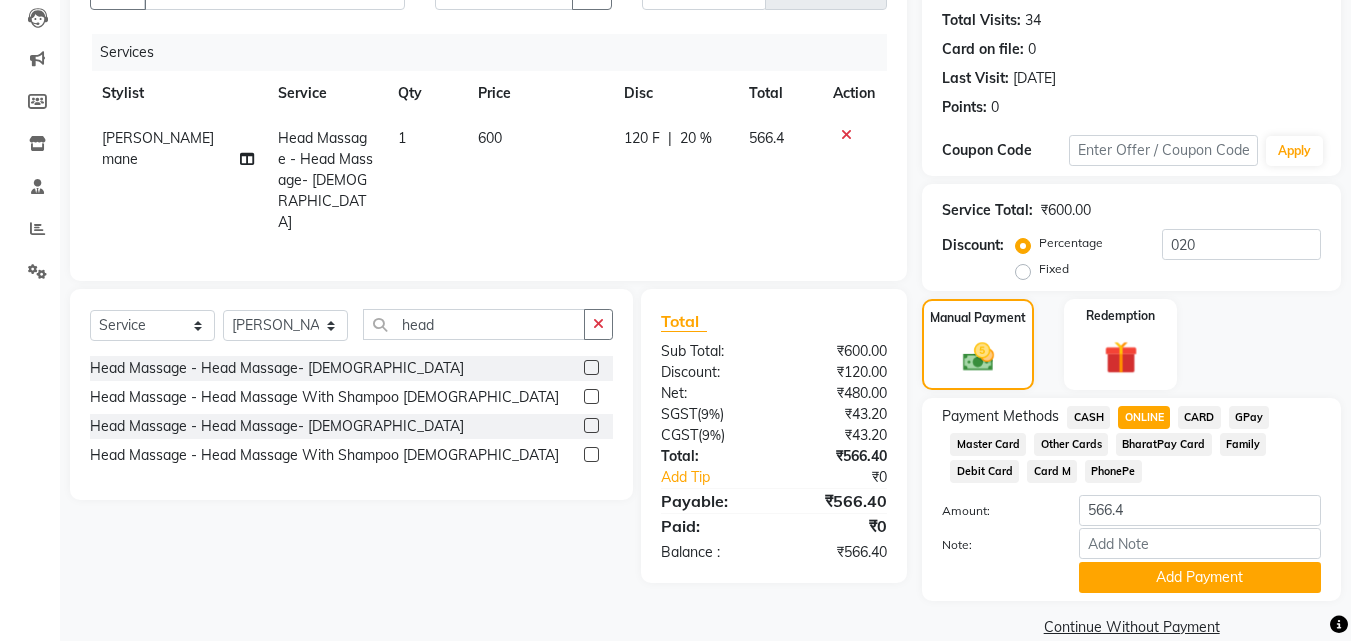 scroll, scrollTop: 245, scrollLeft: 0, axis: vertical 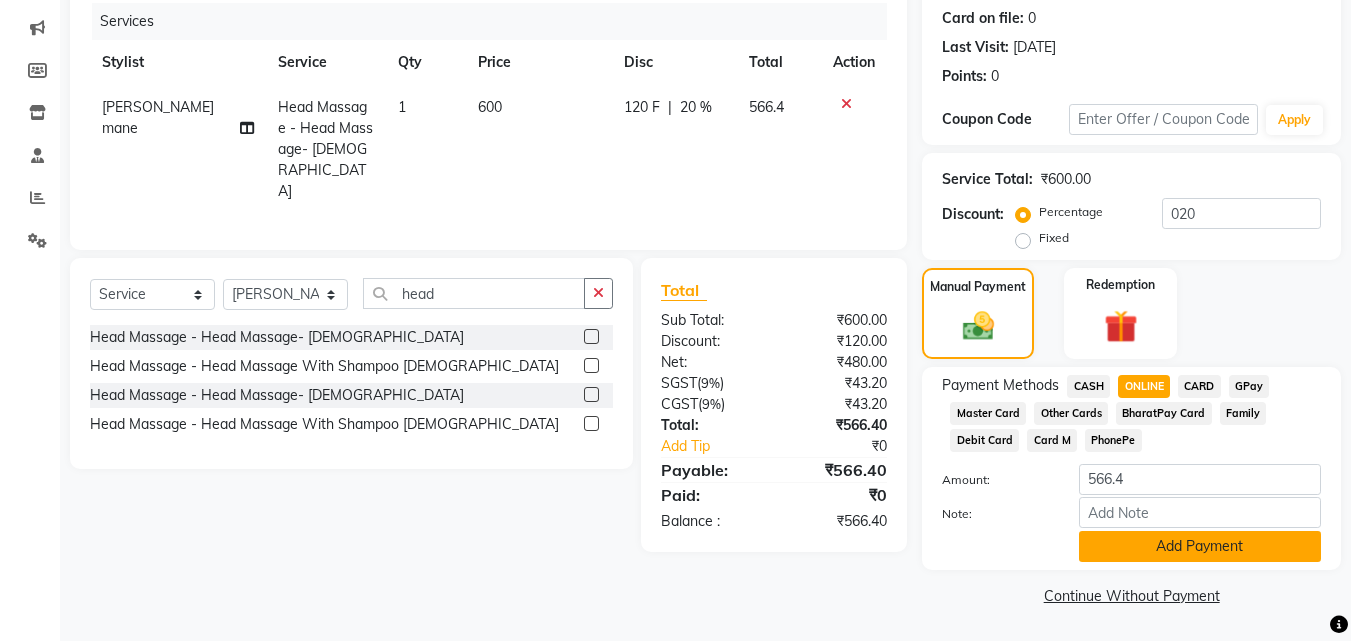 click on "Add Payment" 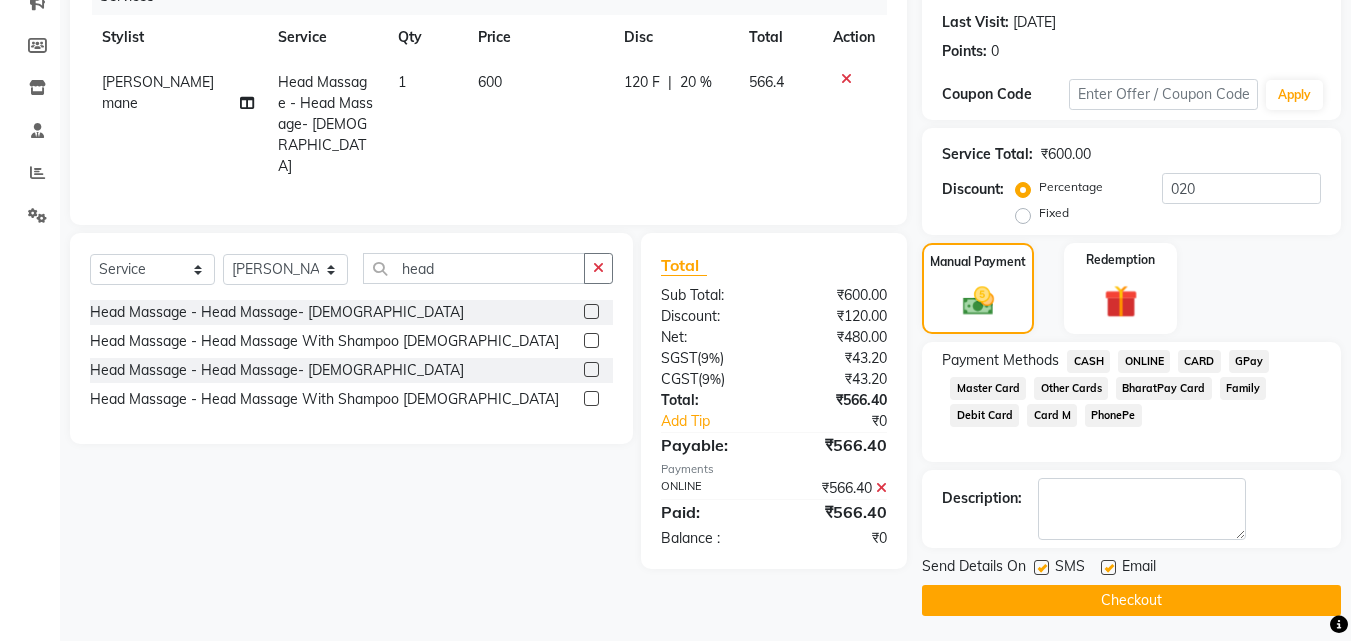 scroll, scrollTop: 275, scrollLeft: 0, axis: vertical 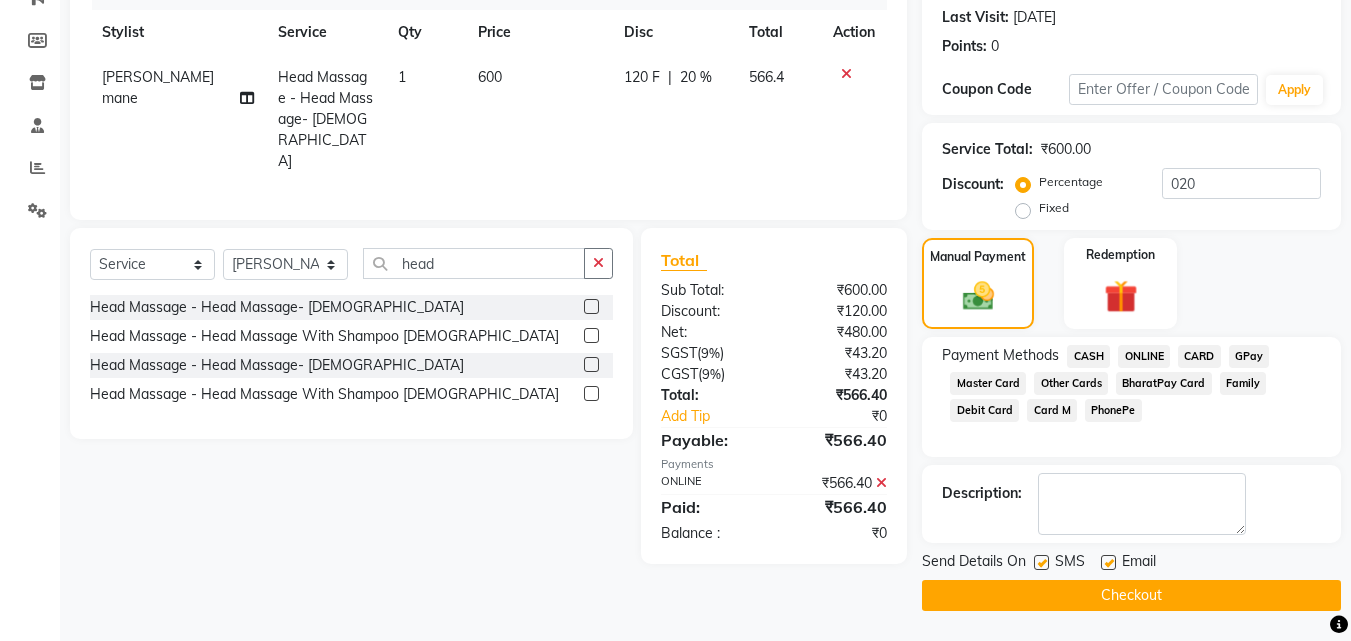 click 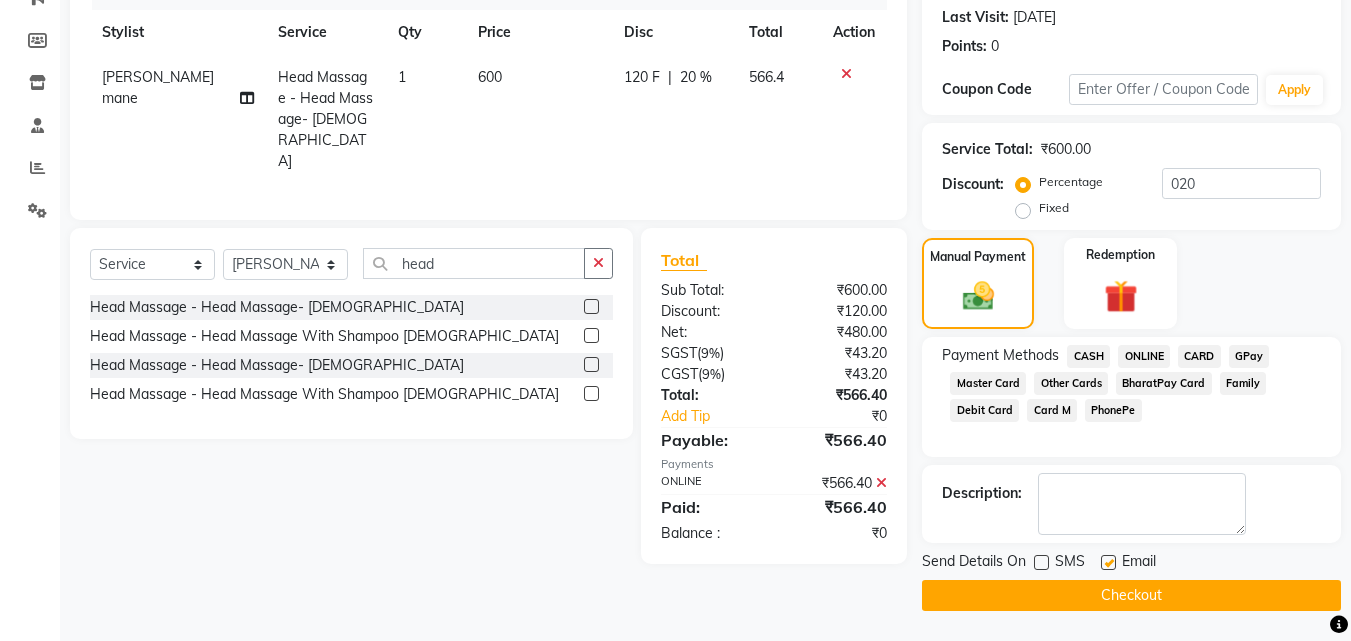 click on "Checkout" 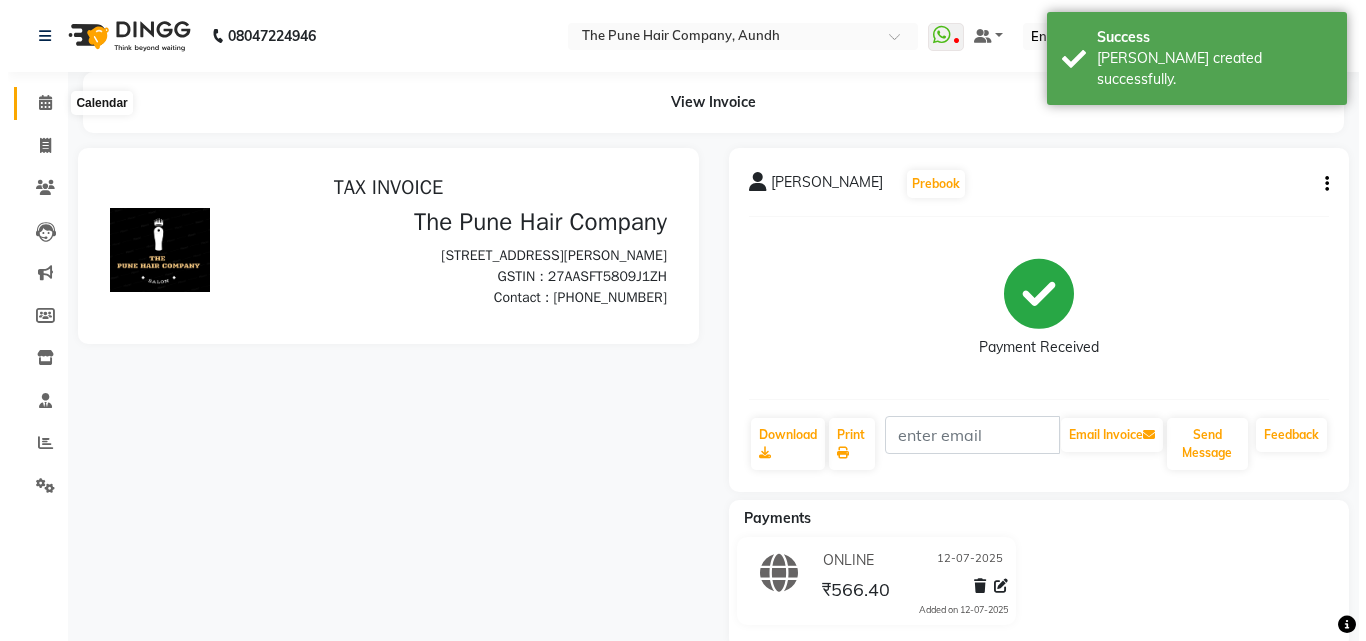 scroll, scrollTop: 0, scrollLeft: 0, axis: both 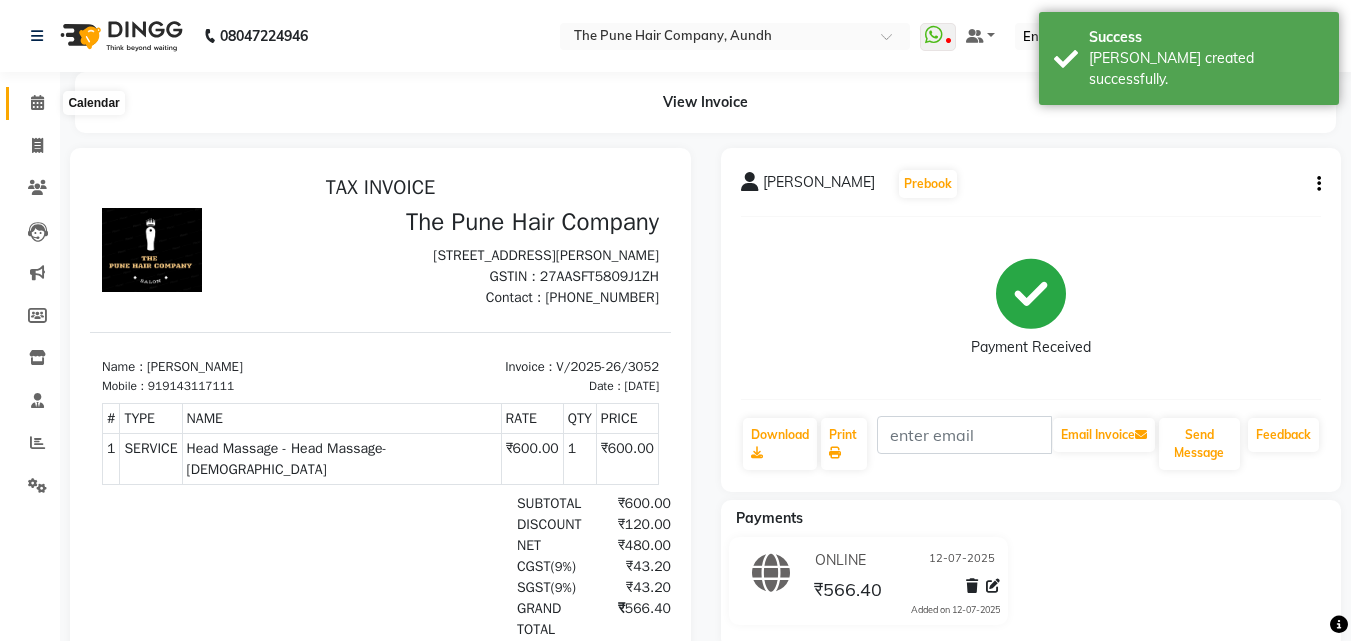 click 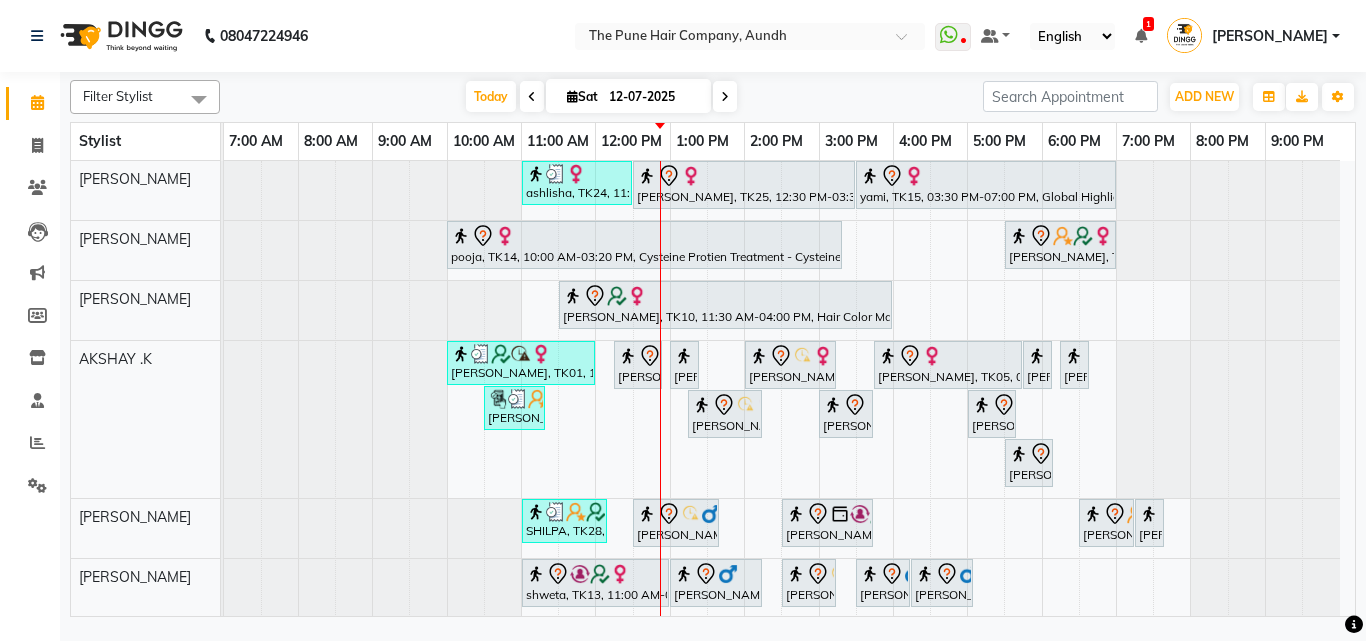 click at bounding box center (572, 96) 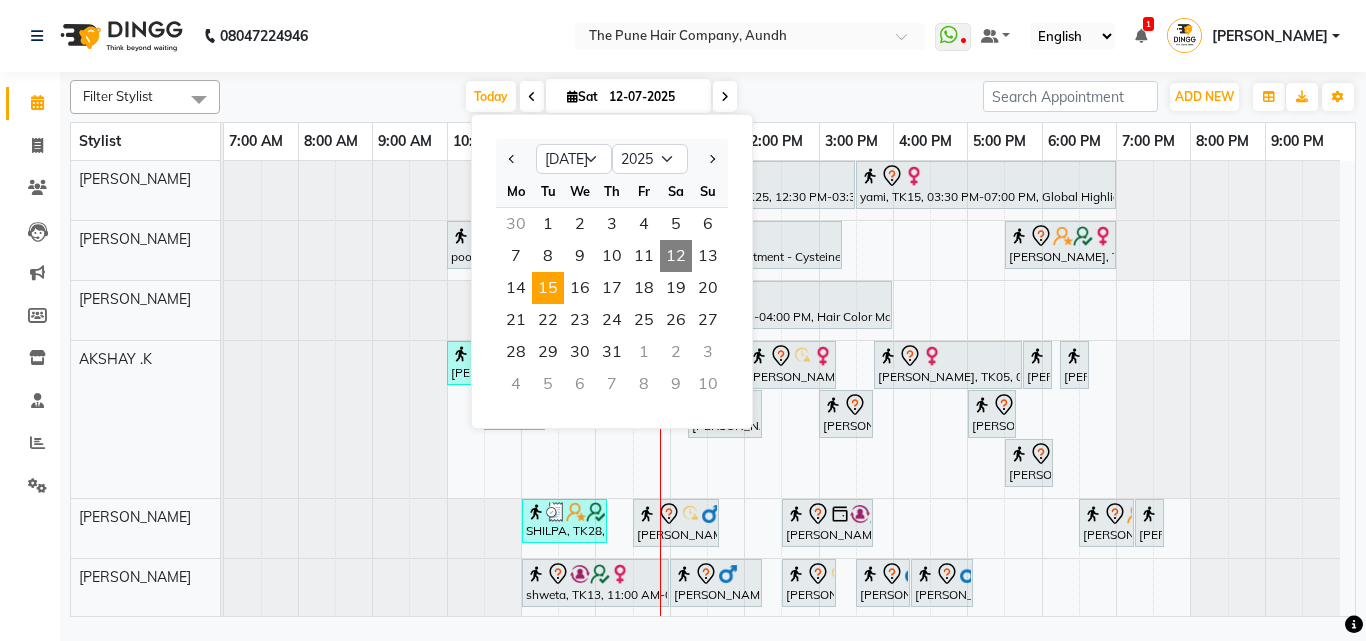 click on "15" at bounding box center (548, 288) 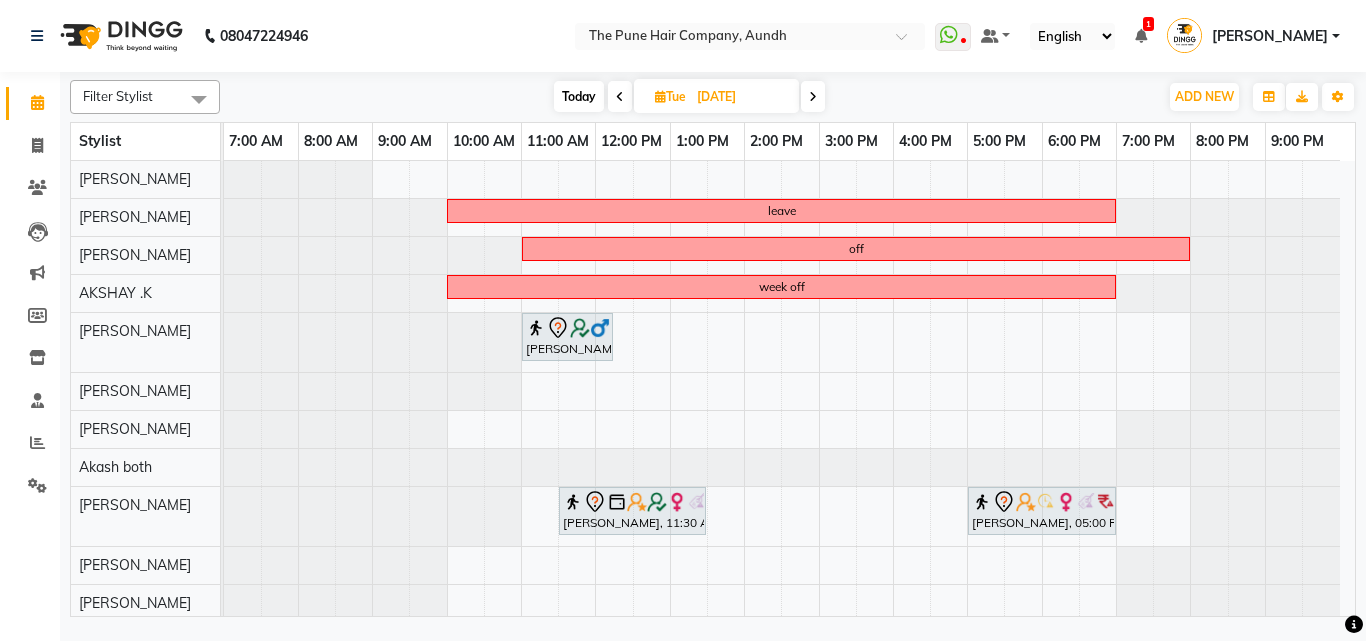 click at bounding box center (813, 96) 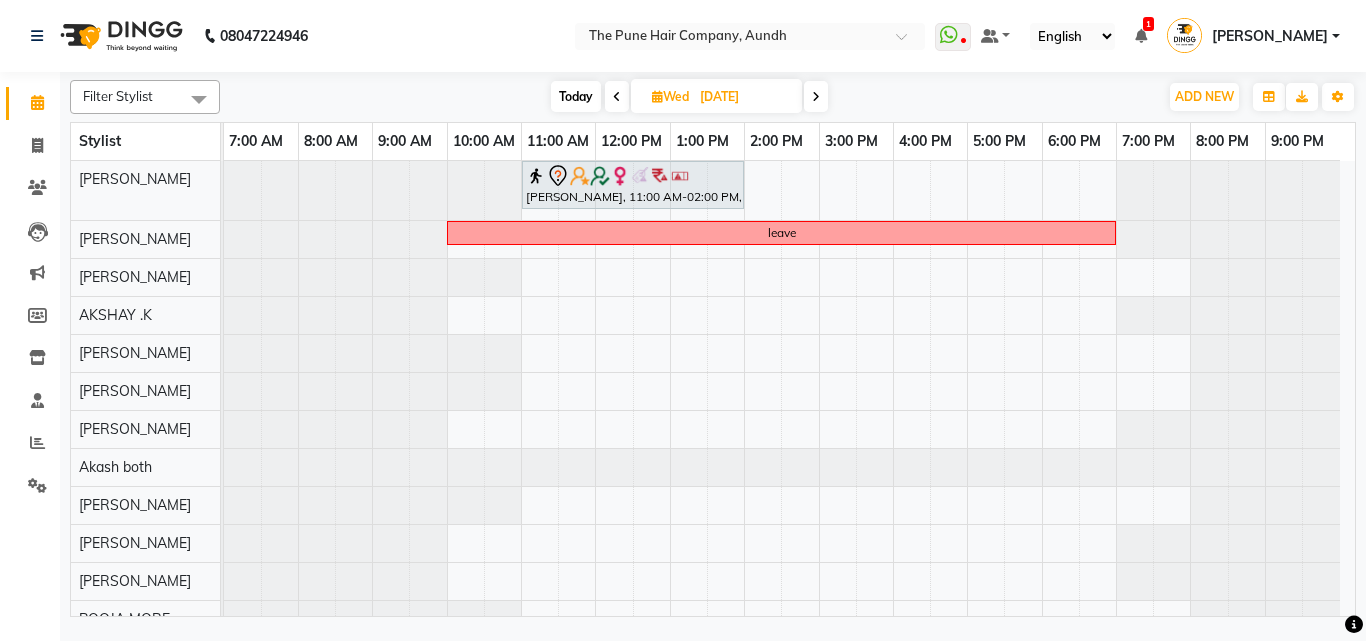 click at bounding box center (617, 97) 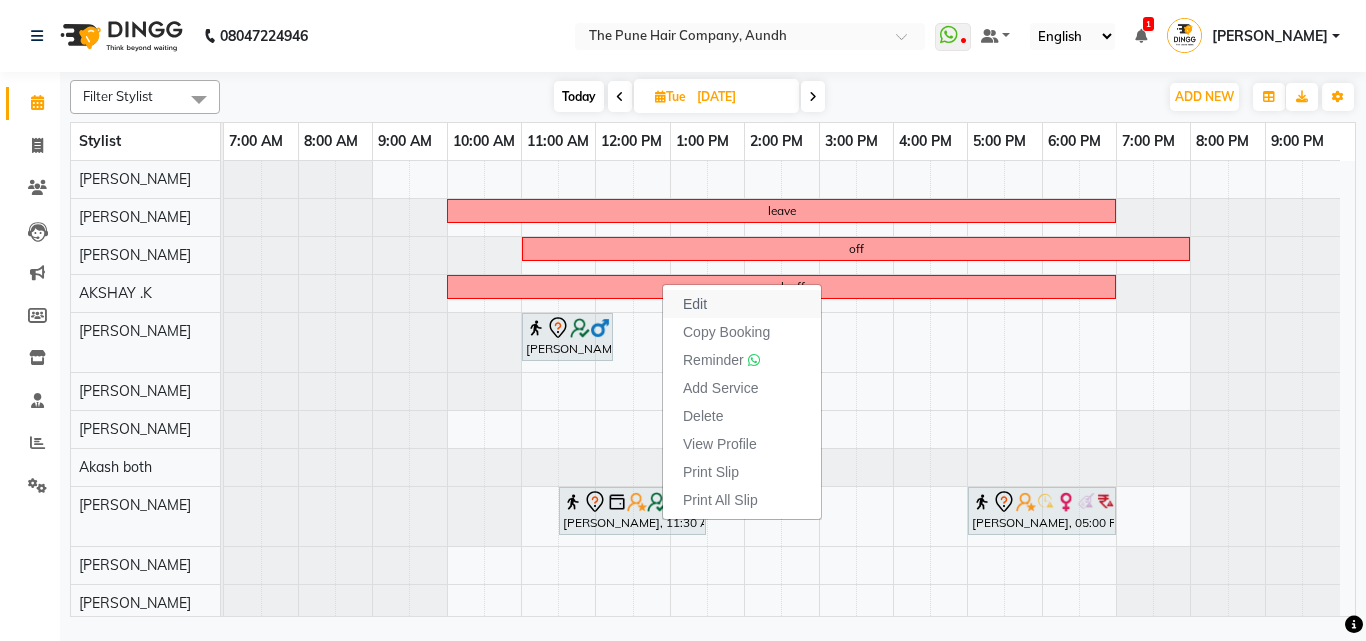 click on "Edit" at bounding box center (695, 304) 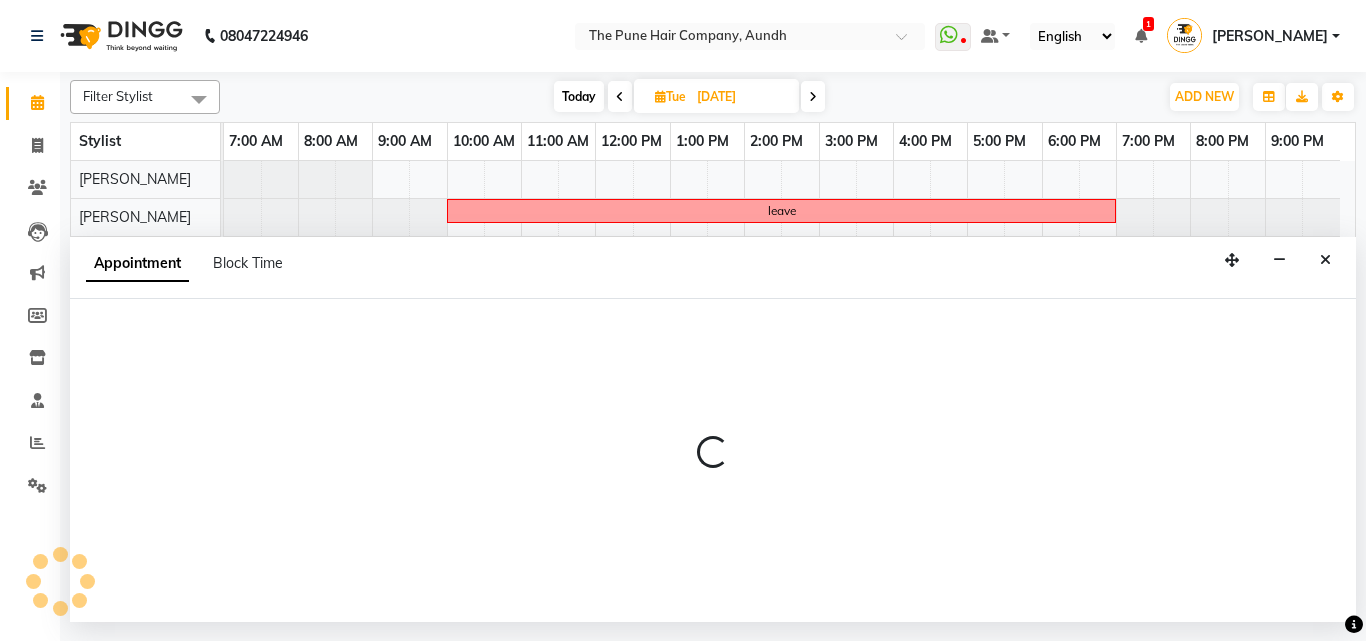select on "tentative" 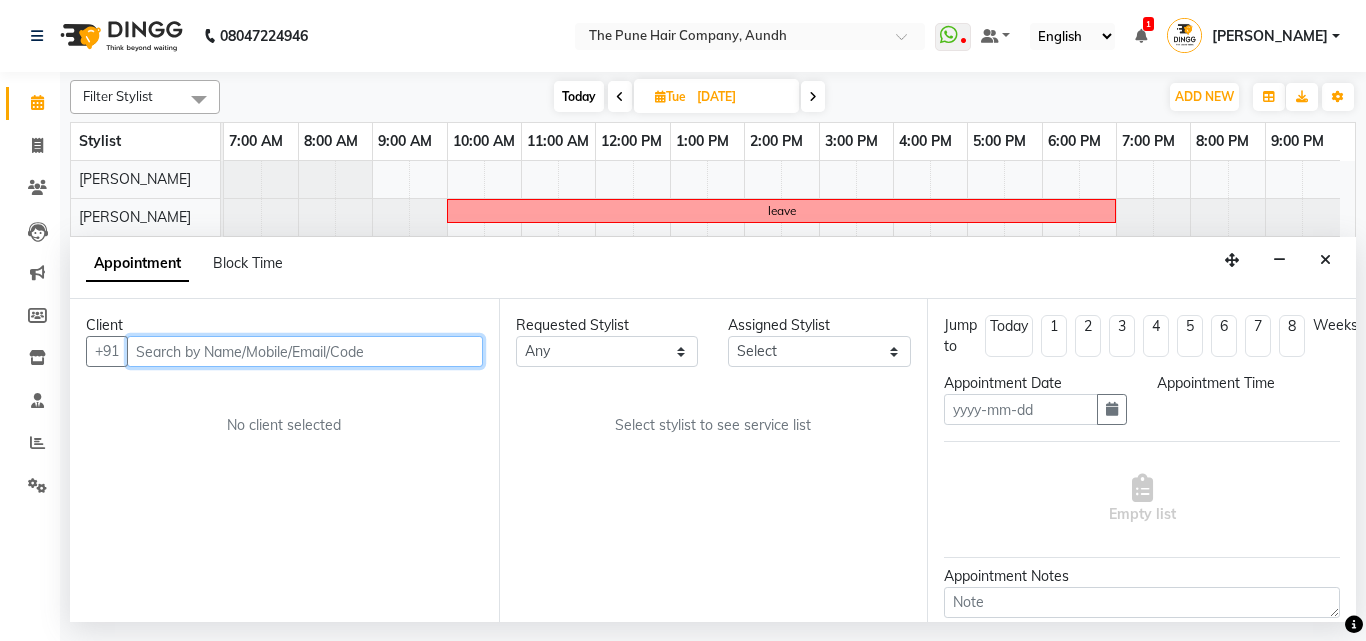 type on "[DATE]" 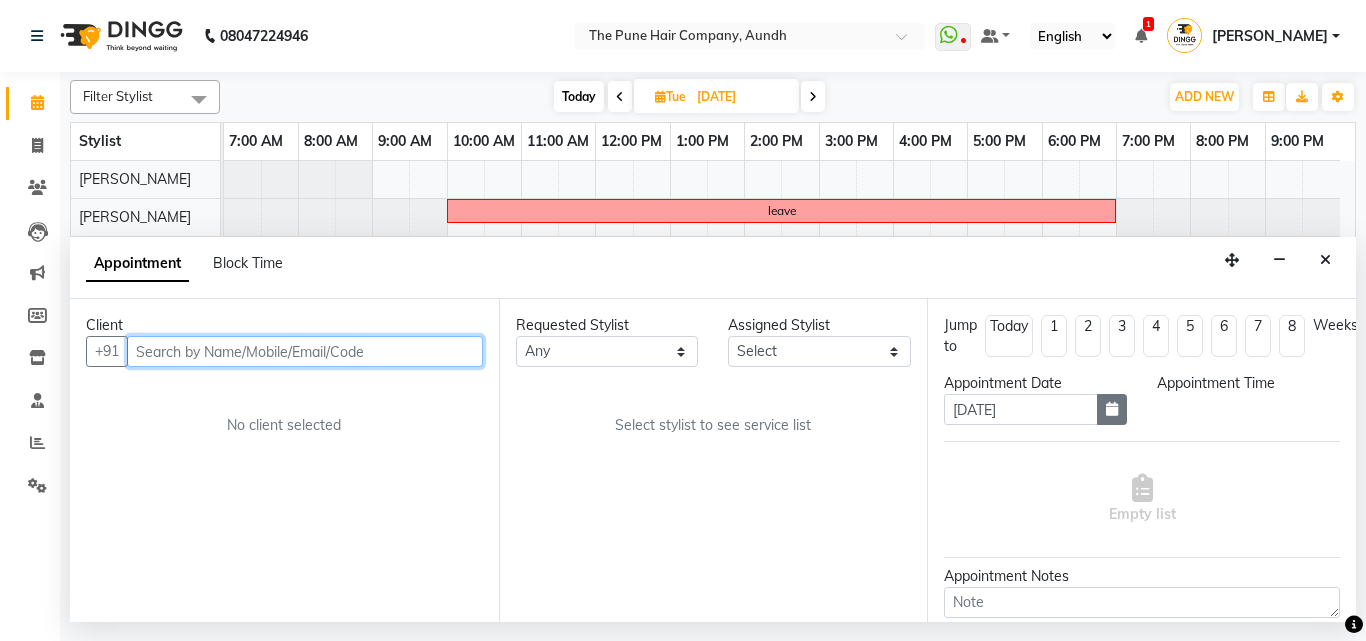 select on "690" 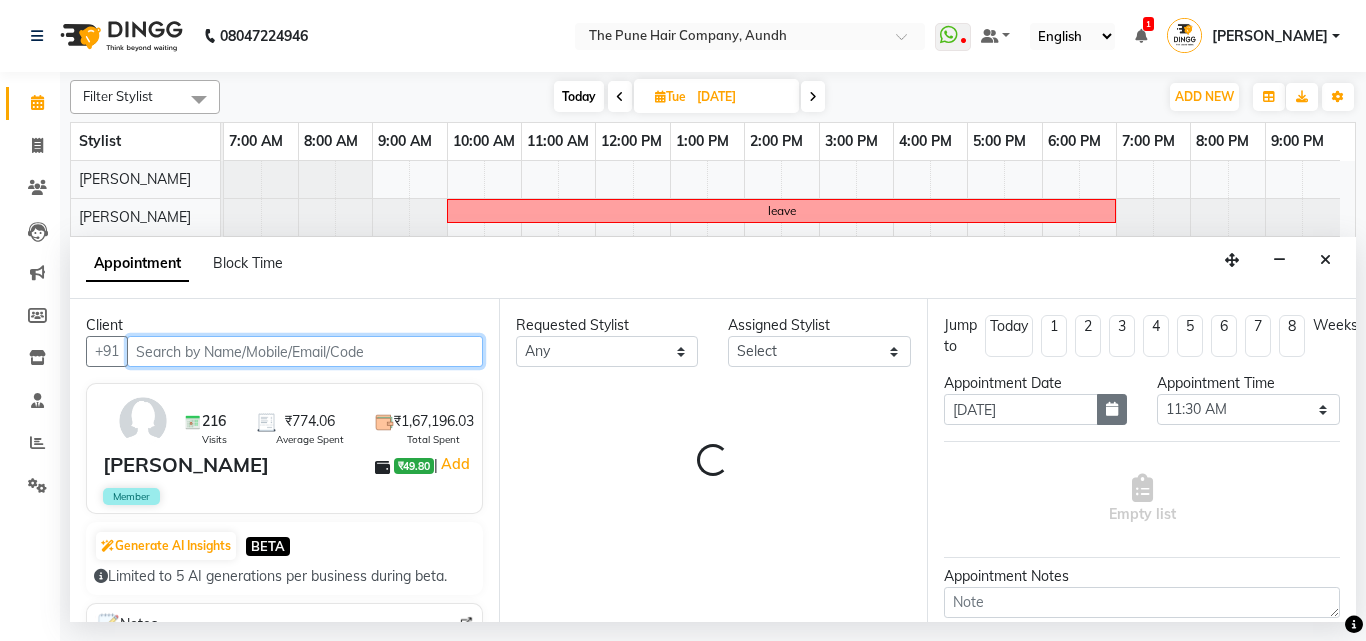 select on "49441" 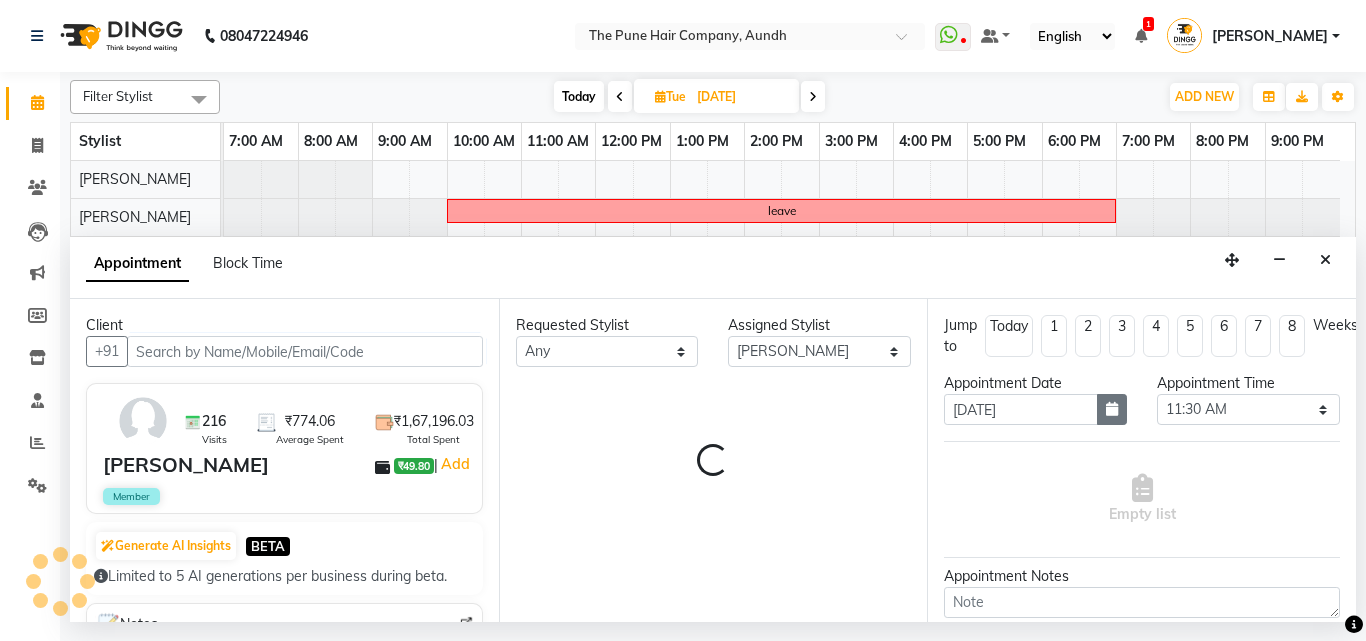 select on "660" 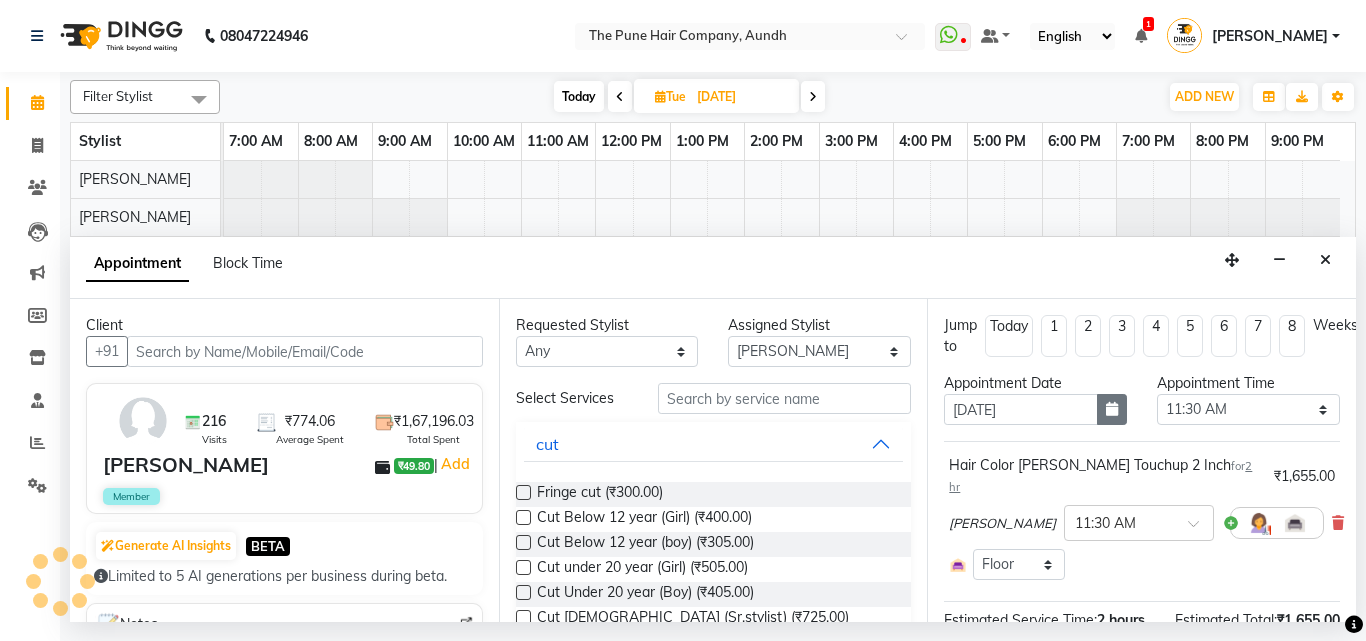 click at bounding box center [1112, 409] 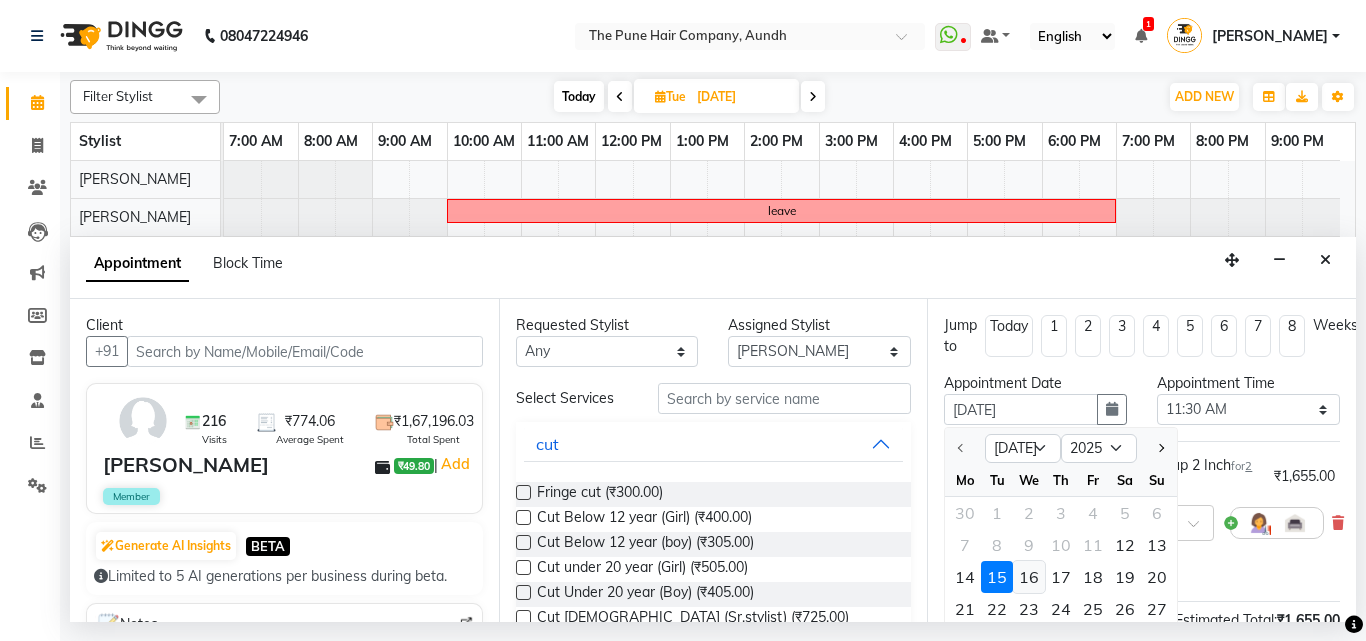 click on "16" at bounding box center (1029, 577) 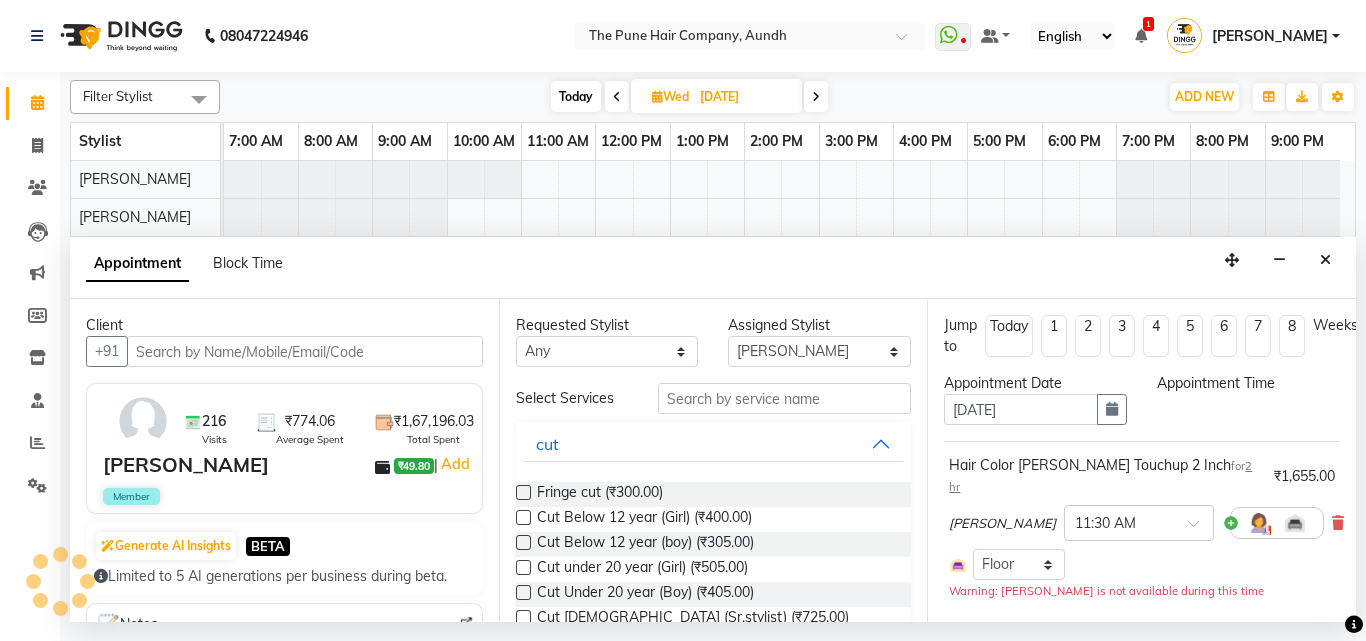 select on "690" 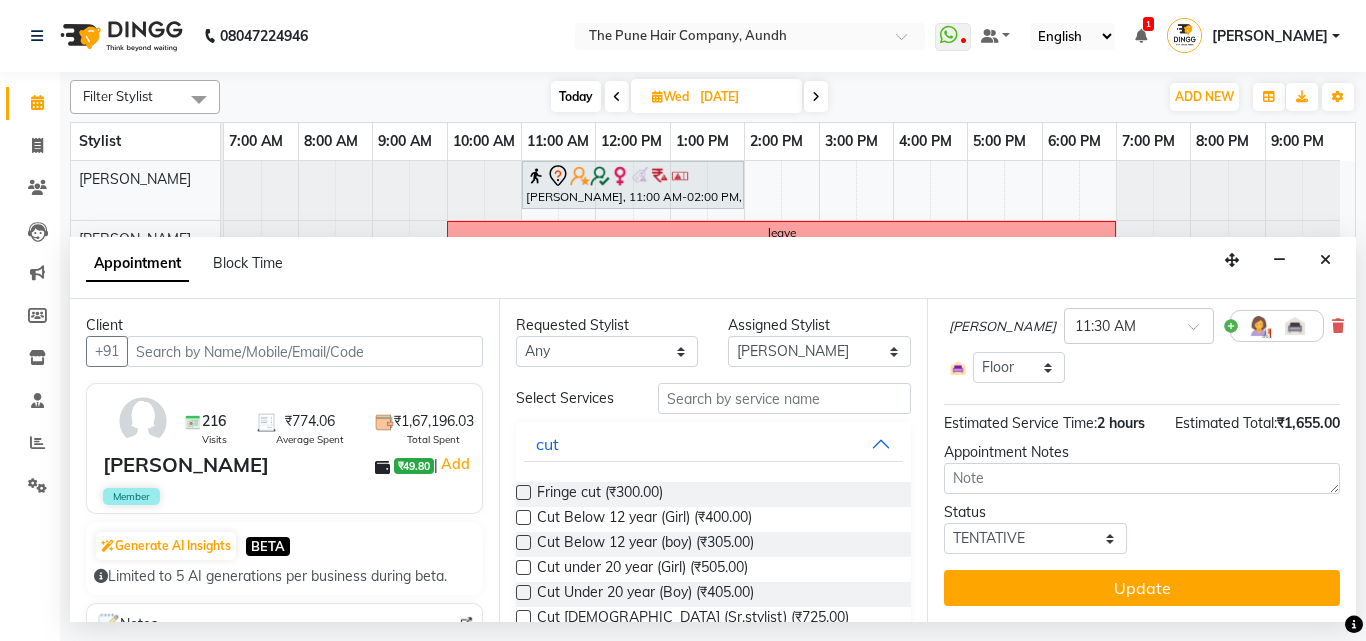scroll, scrollTop: 215, scrollLeft: 0, axis: vertical 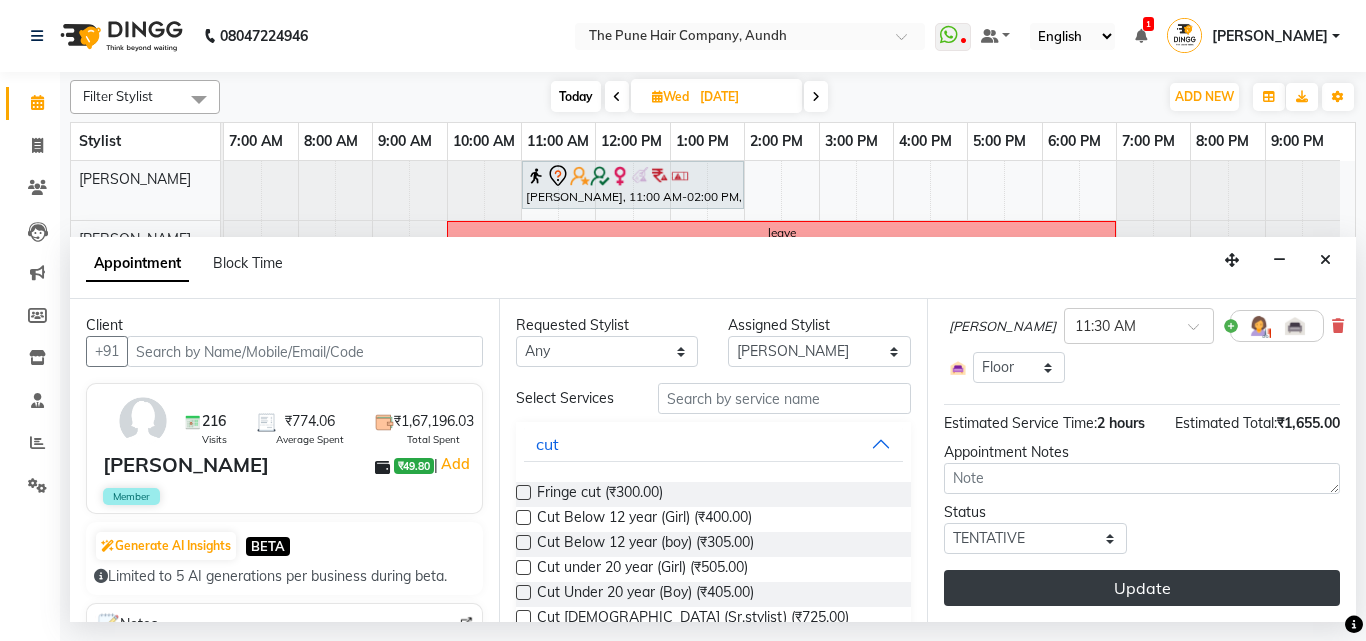 click on "Update" at bounding box center (1142, 588) 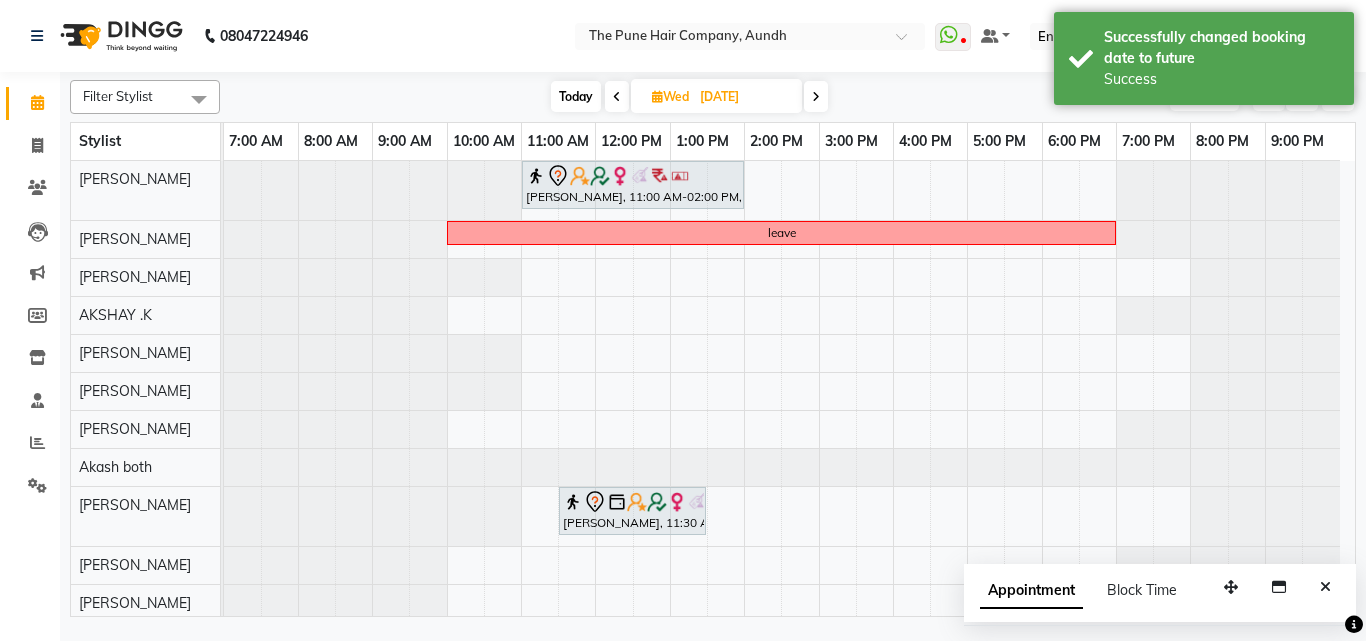 click on "Today" at bounding box center (576, 96) 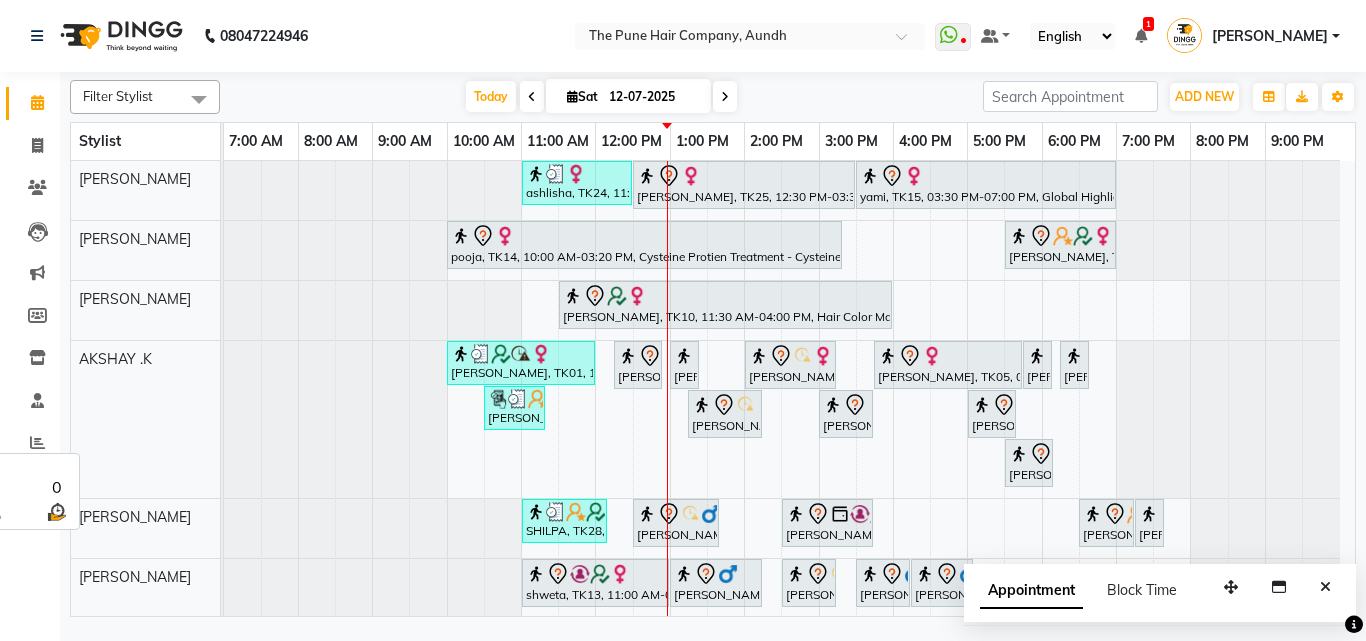 scroll, scrollTop: 300, scrollLeft: 0, axis: vertical 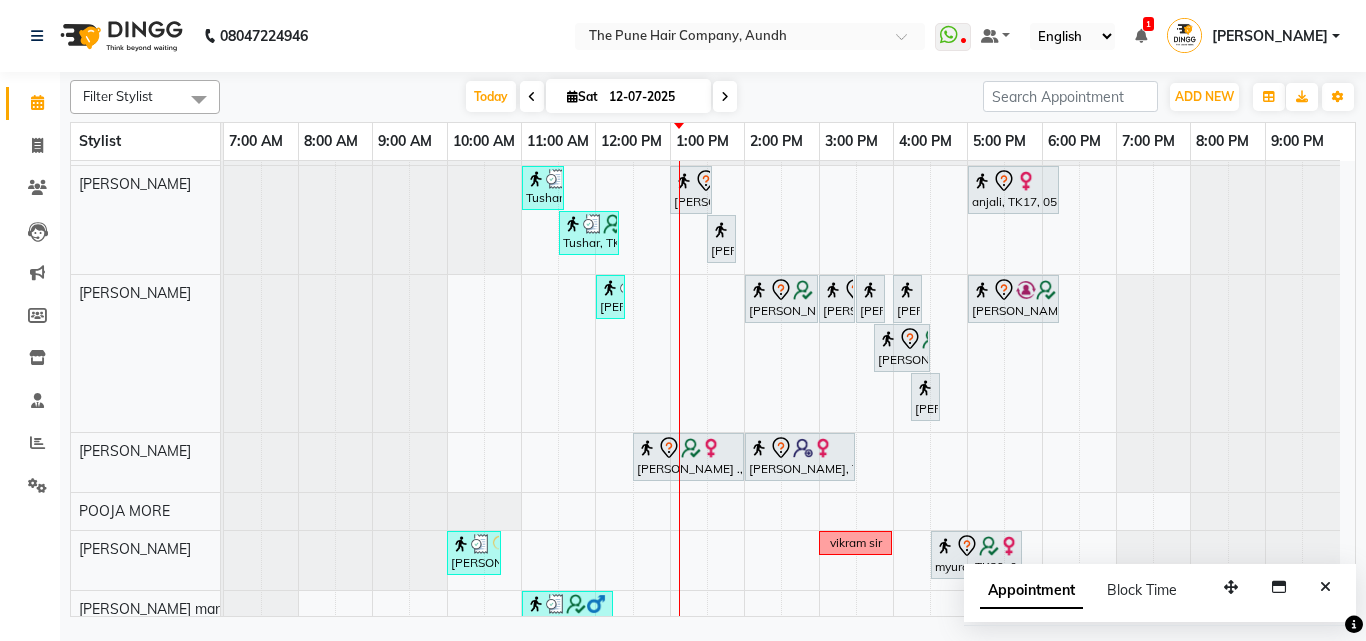 click at bounding box center (725, 96) 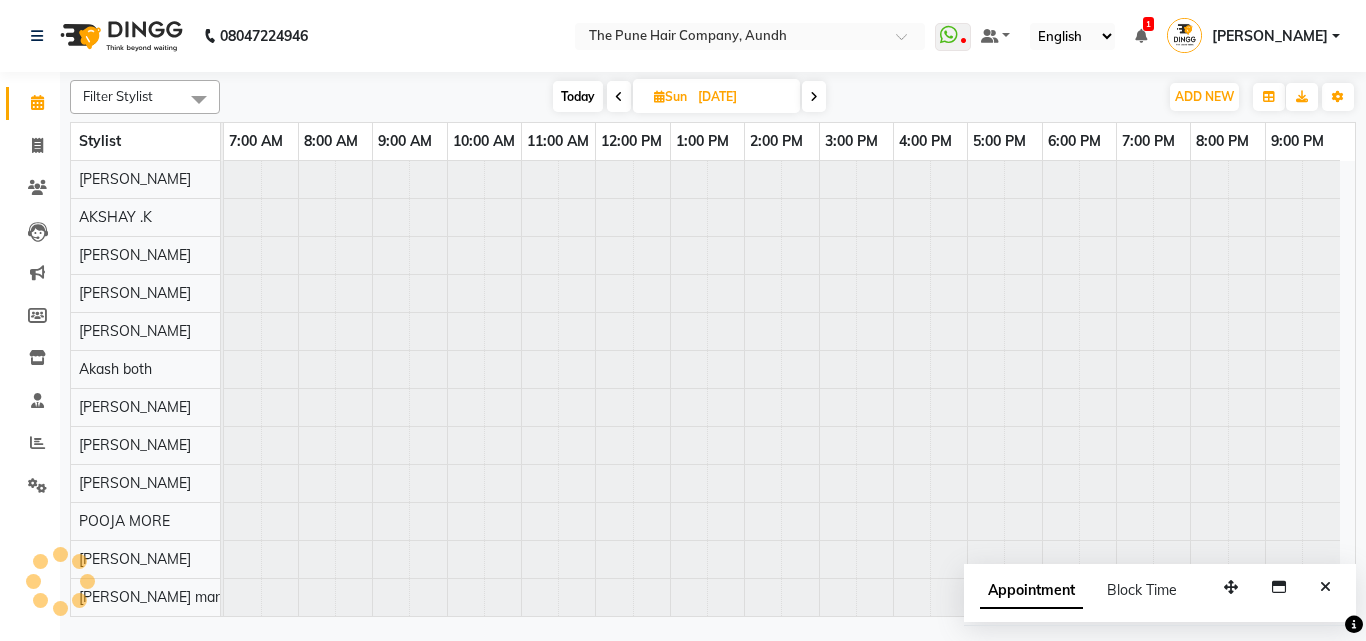 scroll, scrollTop: 76, scrollLeft: 0, axis: vertical 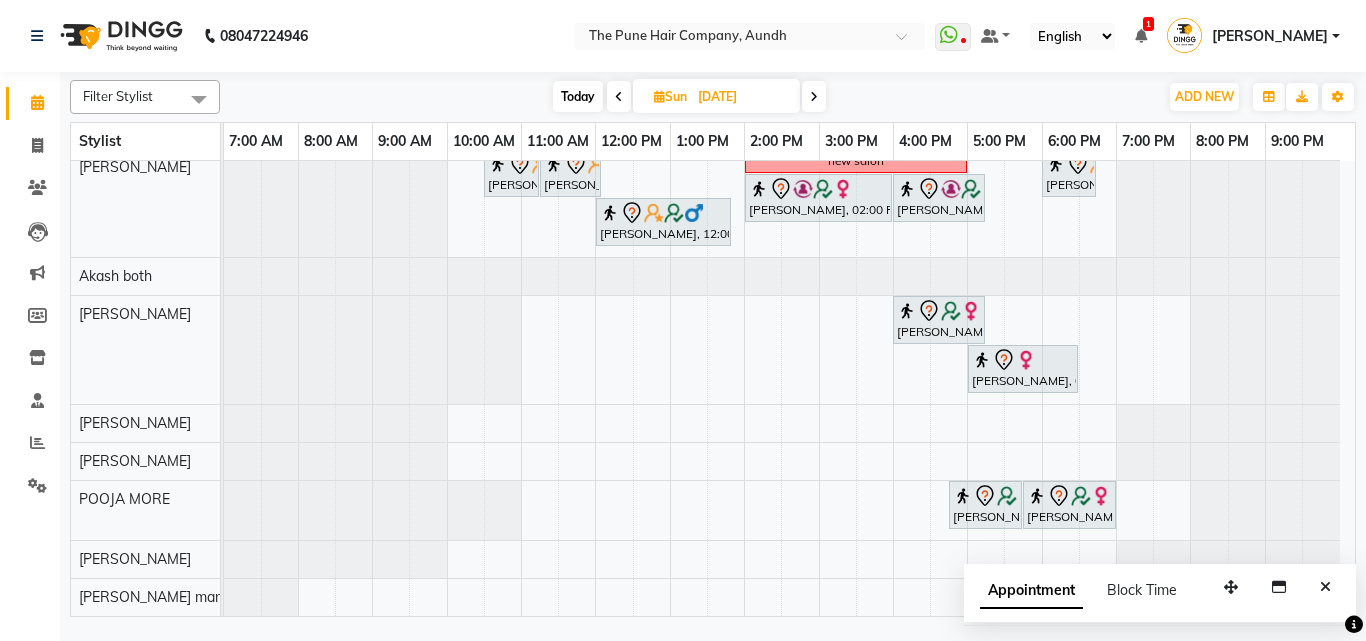 click at bounding box center (619, 96) 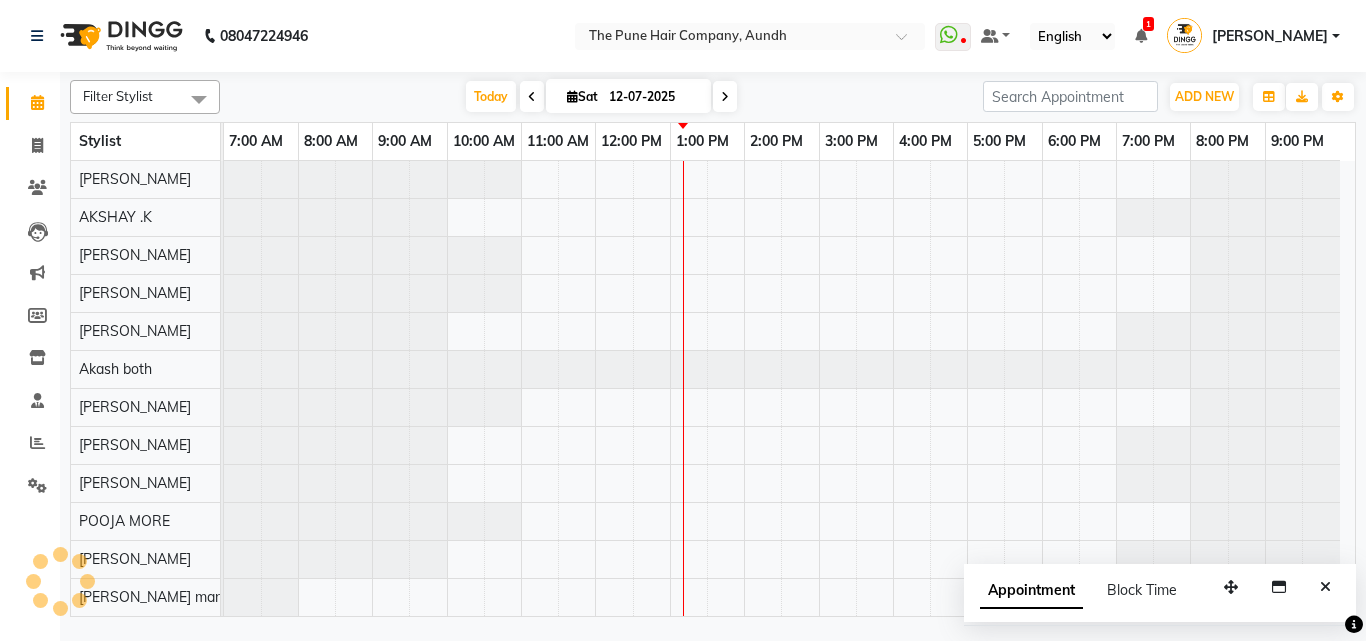 scroll, scrollTop: 76, scrollLeft: 0, axis: vertical 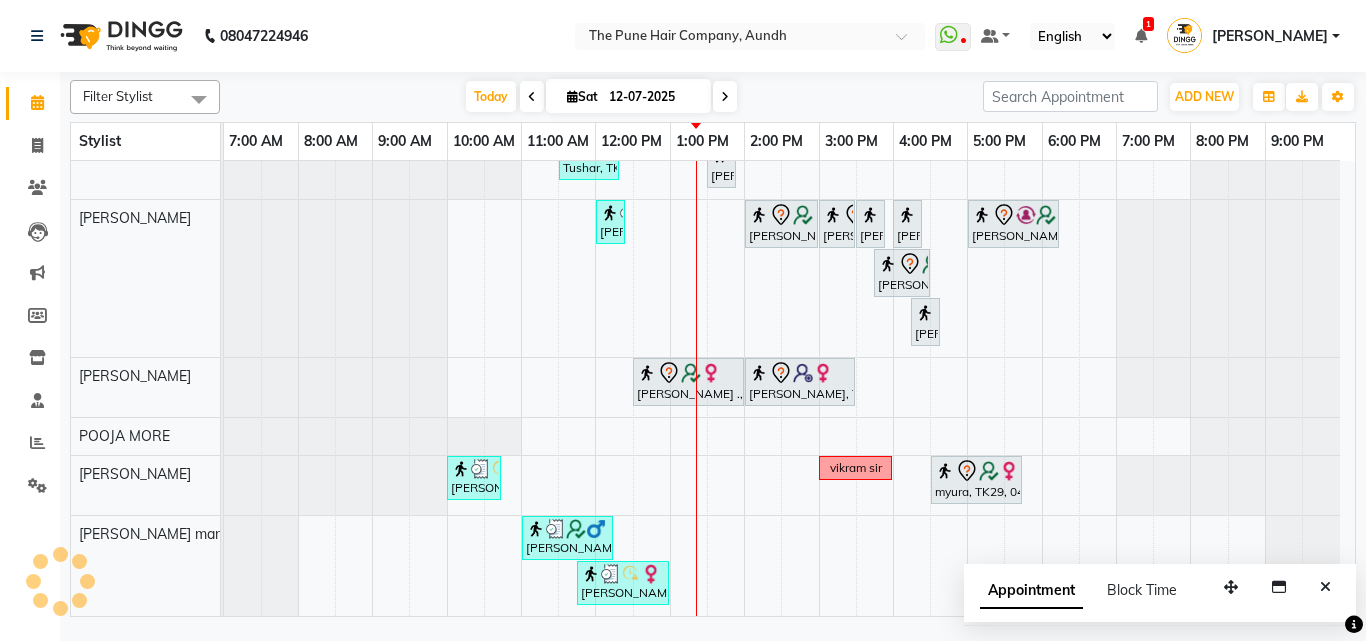 click at bounding box center [725, 97] 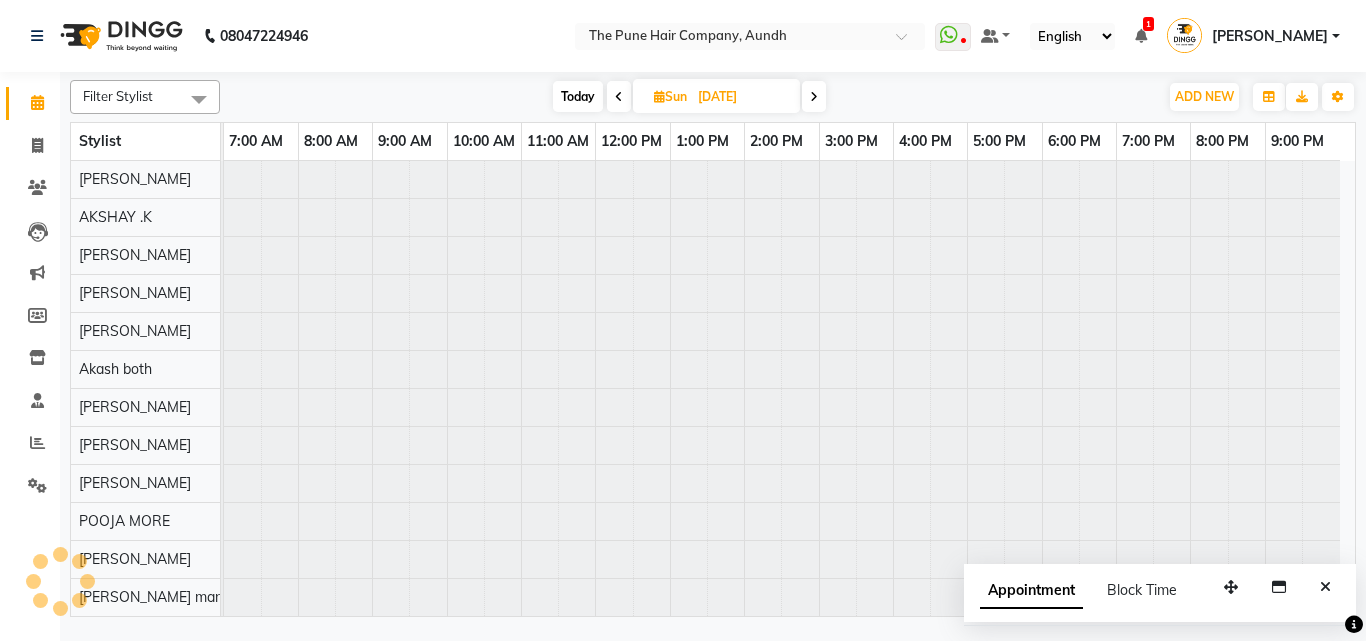 scroll, scrollTop: 76, scrollLeft: 0, axis: vertical 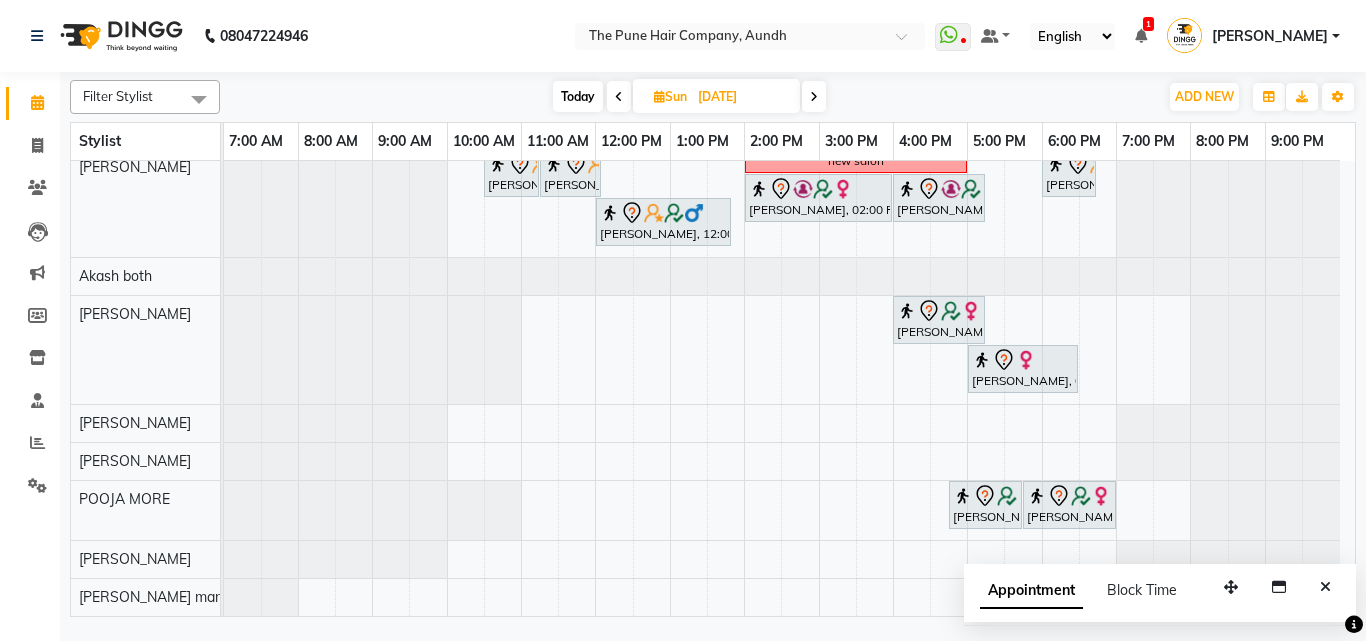 click at bounding box center [619, 97] 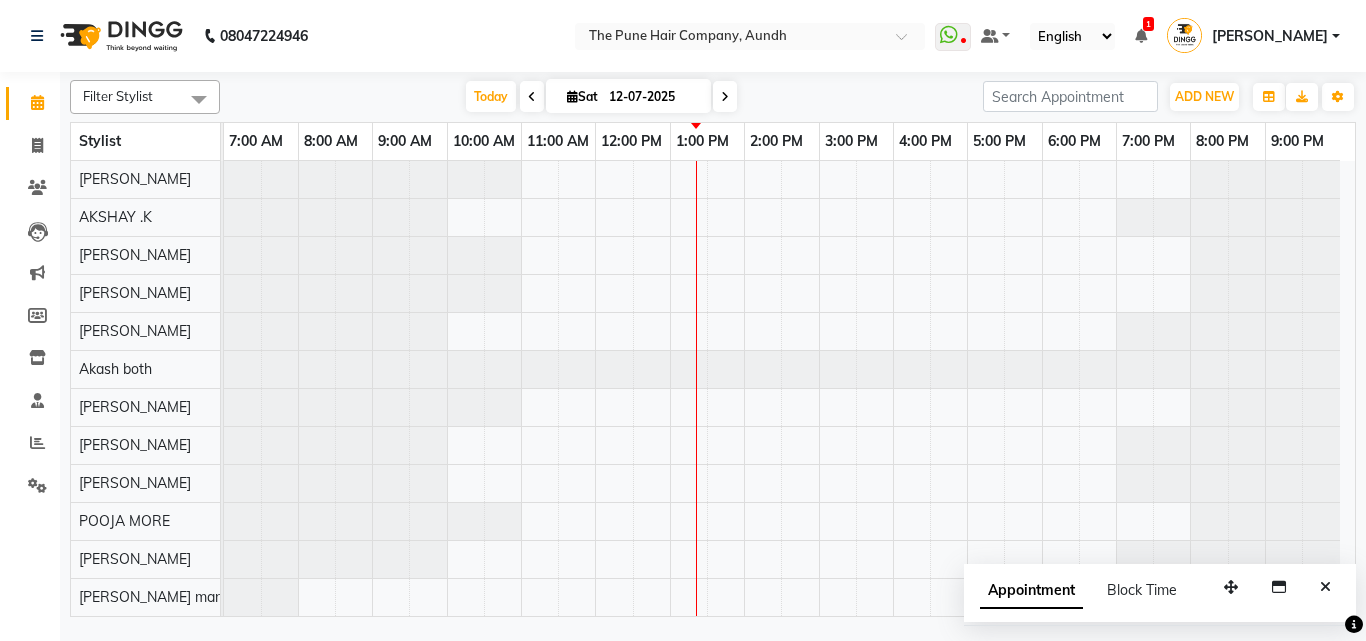 scroll, scrollTop: 76, scrollLeft: 0, axis: vertical 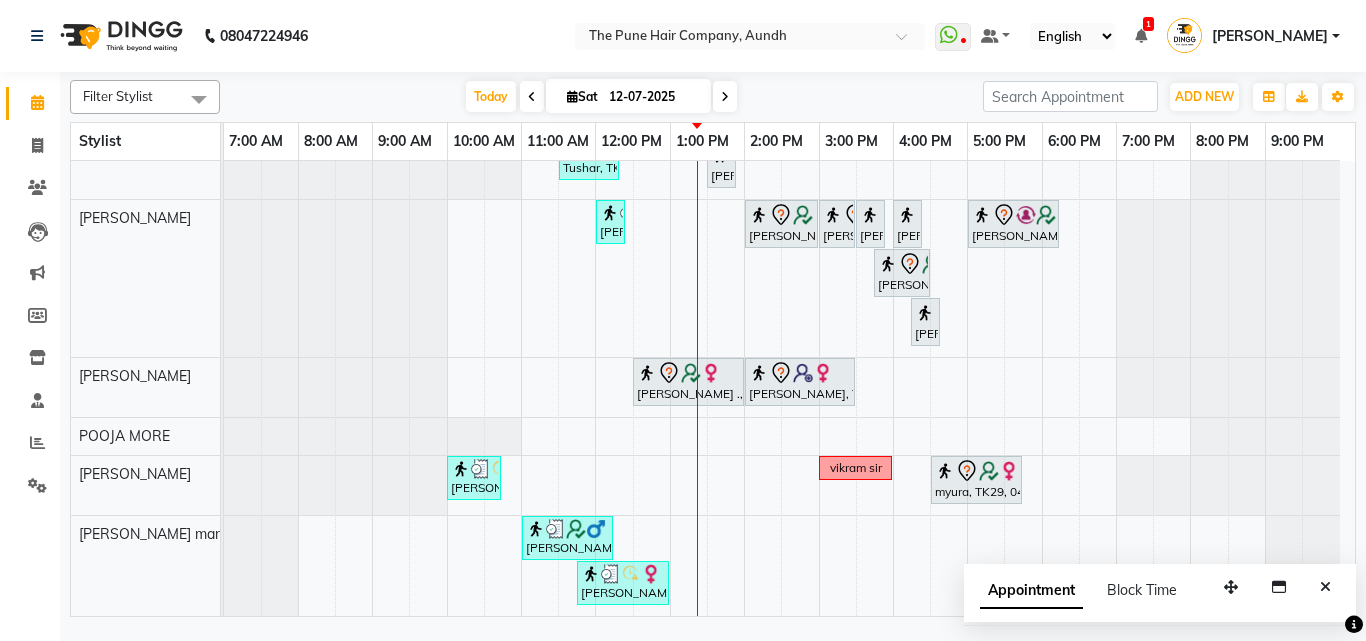 click at bounding box center [725, 97] 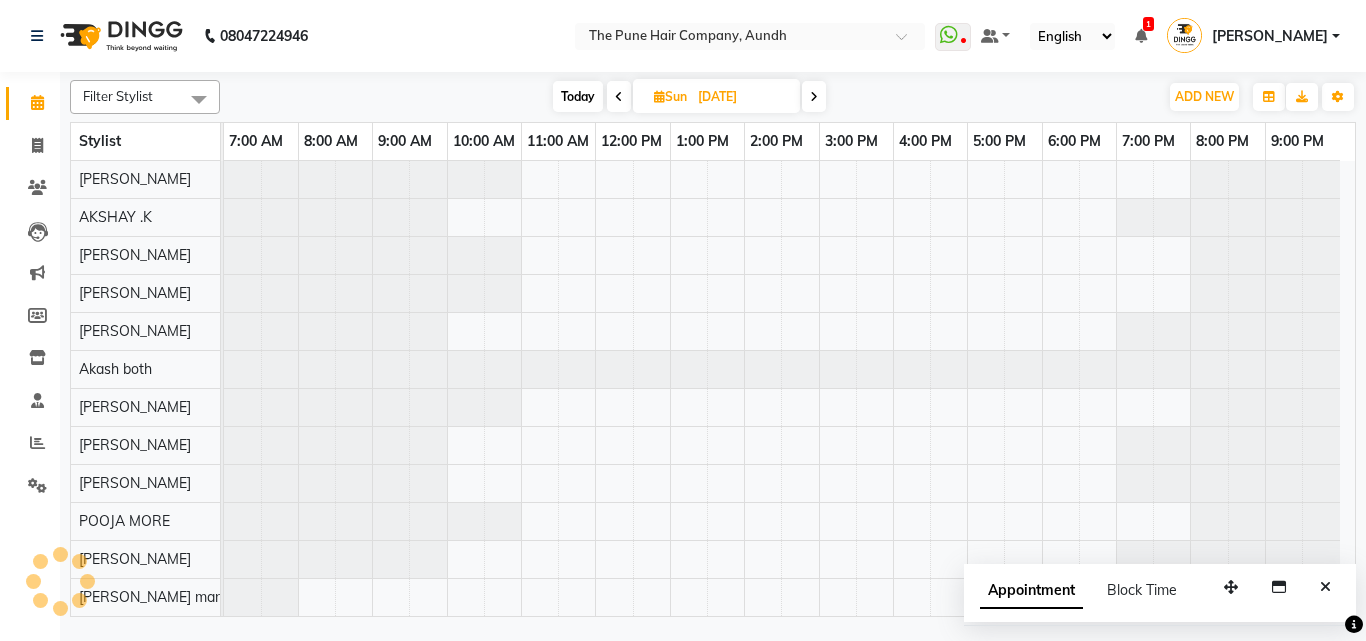 scroll, scrollTop: 76, scrollLeft: 0, axis: vertical 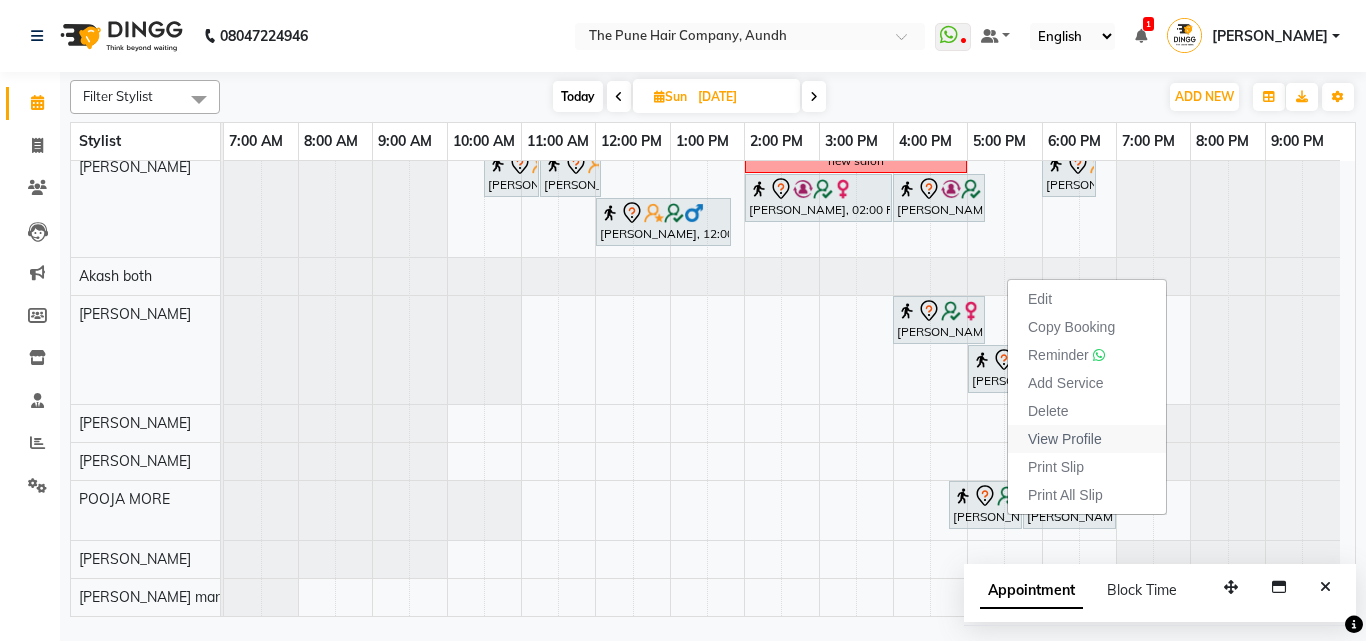 click on "View Profile" at bounding box center (1065, 439) 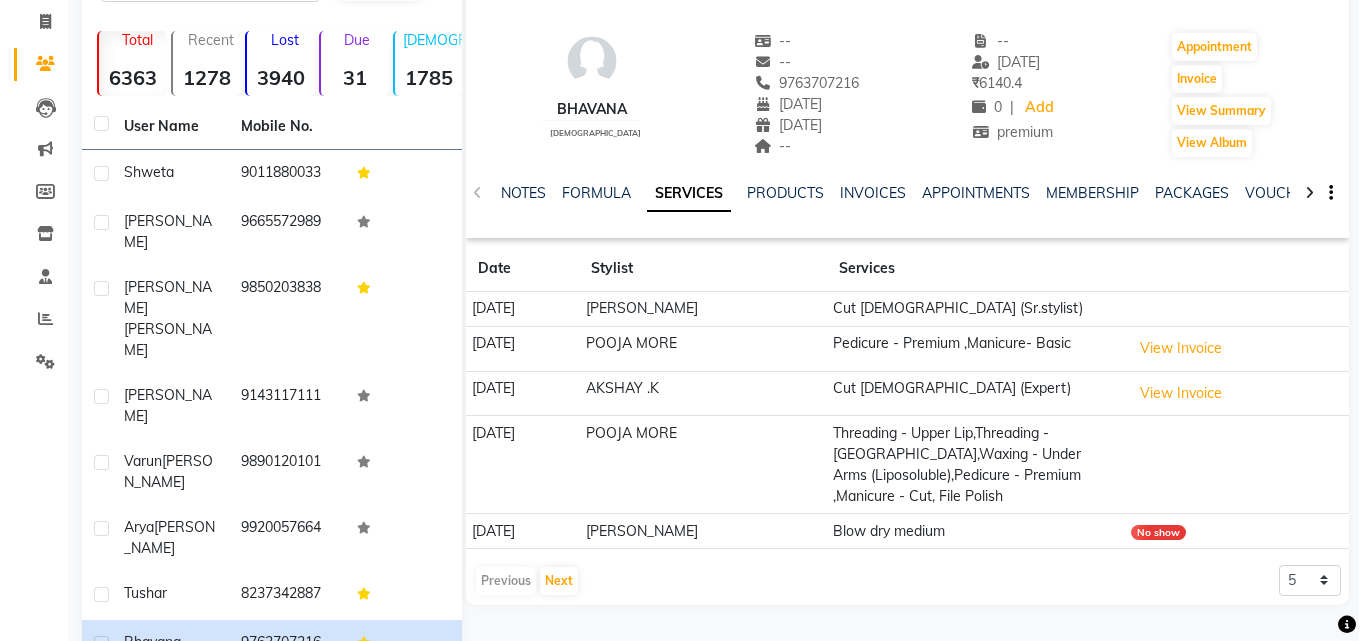 scroll, scrollTop: 0, scrollLeft: 0, axis: both 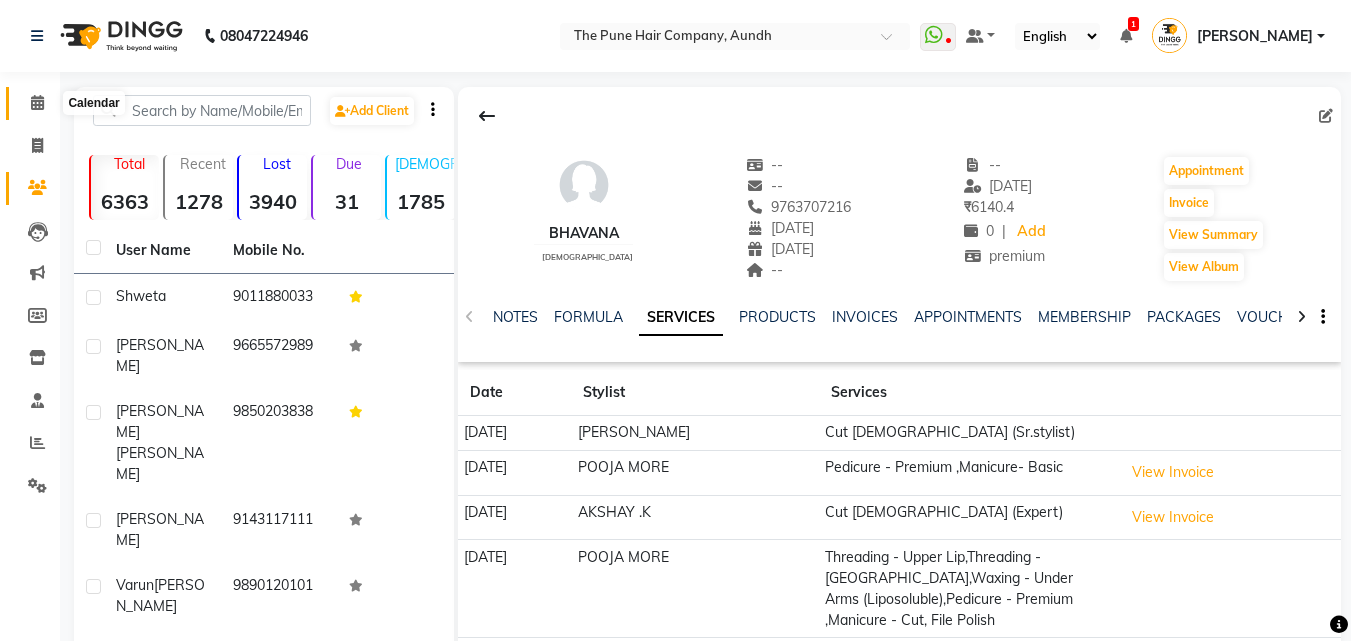 click 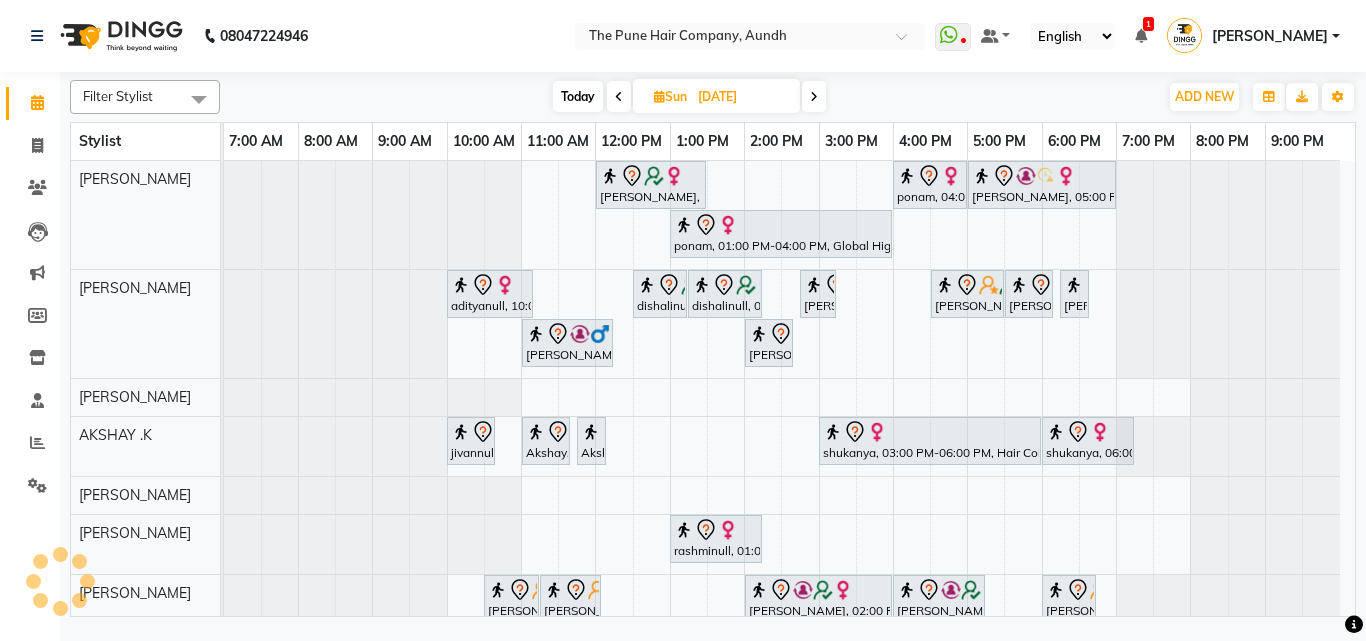 click at bounding box center (814, 97) 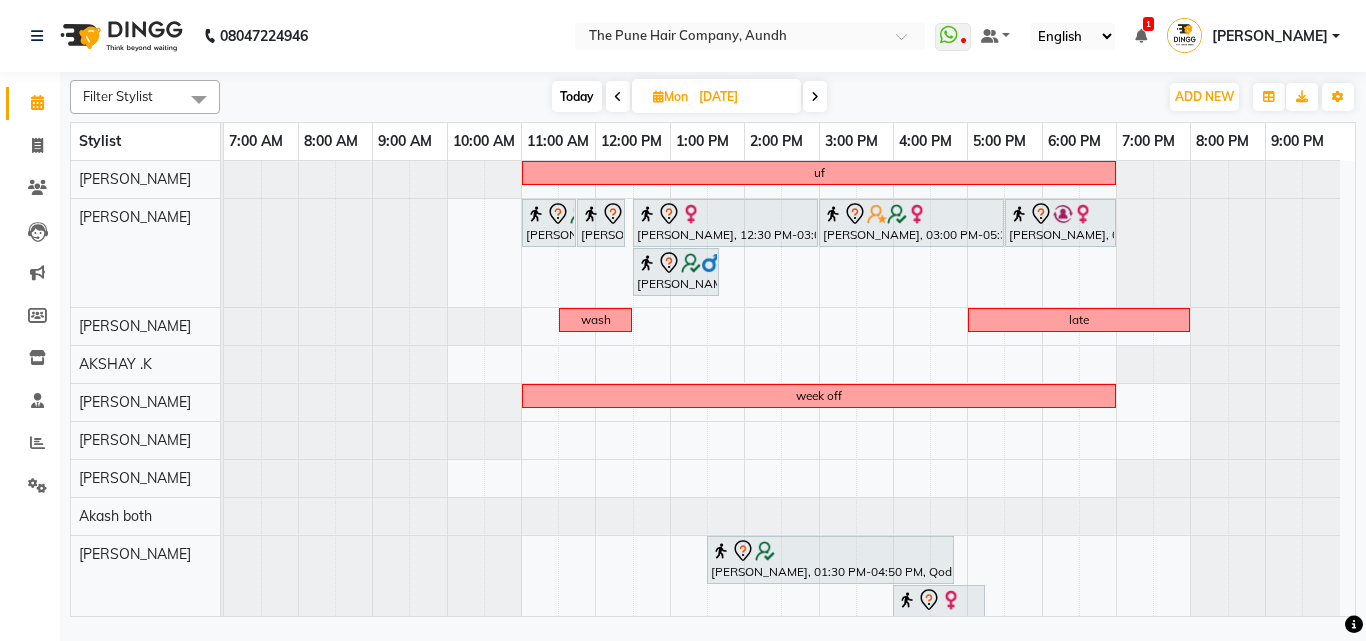 scroll, scrollTop: 195, scrollLeft: 0, axis: vertical 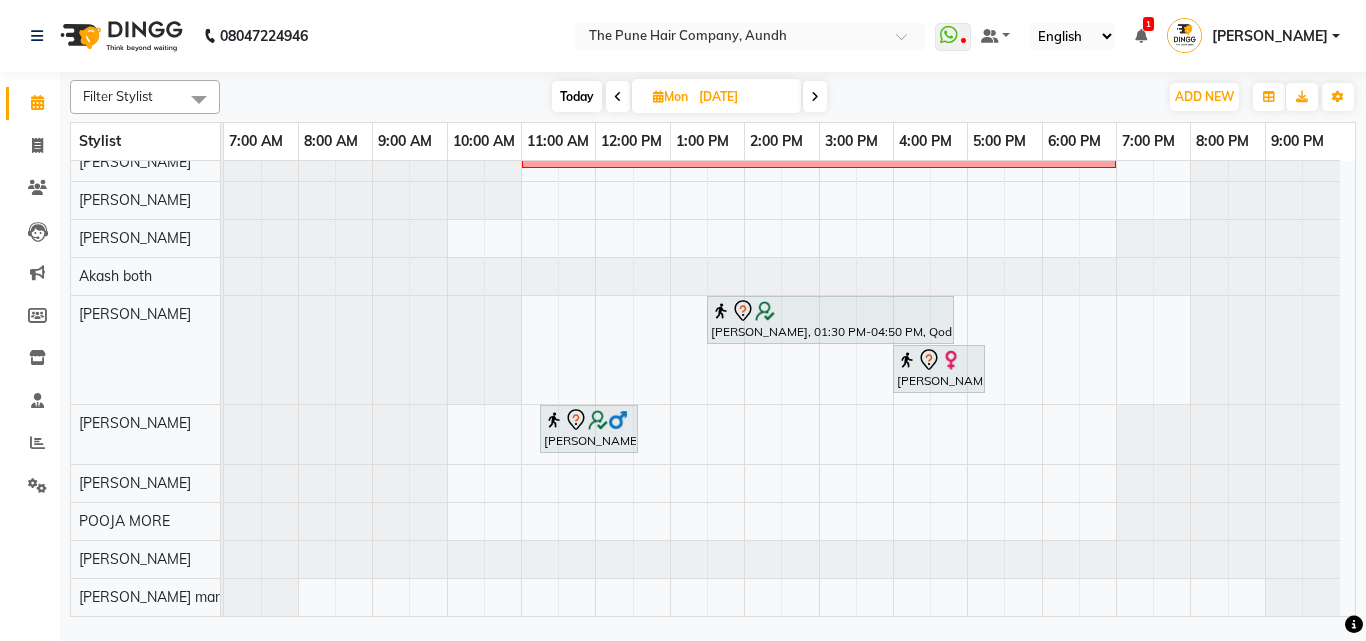 click at bounding box center [815, 97] 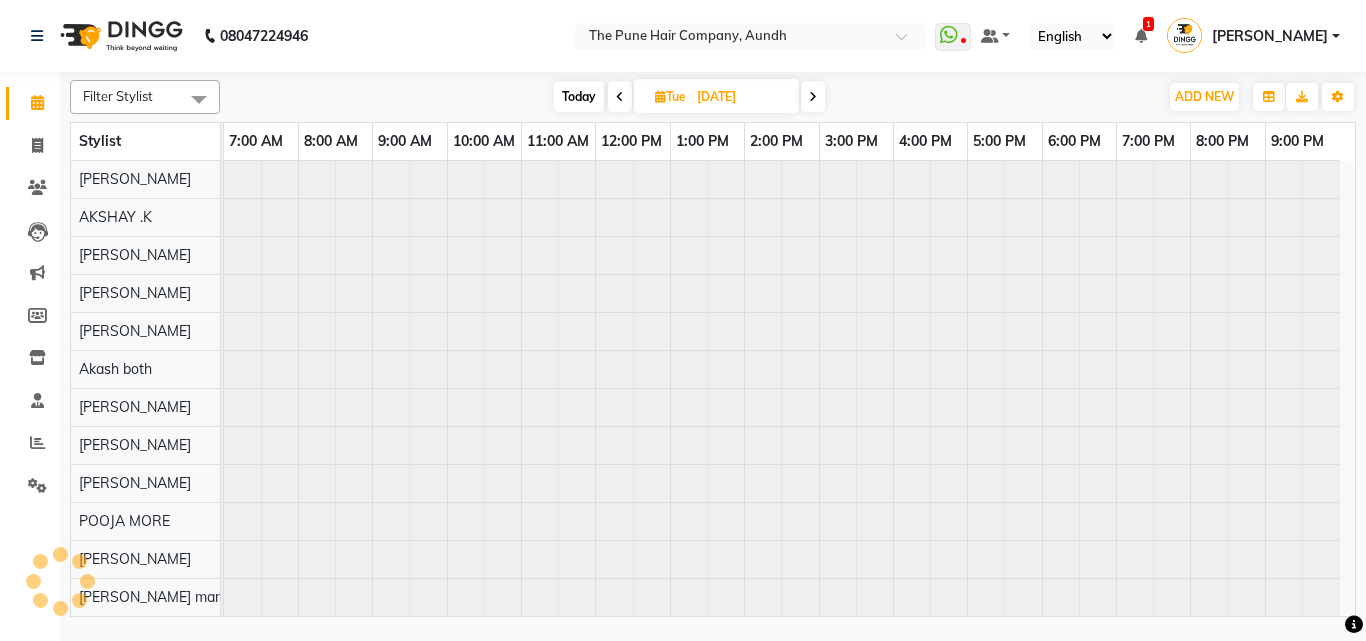 scroll, scrollTop: 76, scrollLeft: 0, axis: vertical 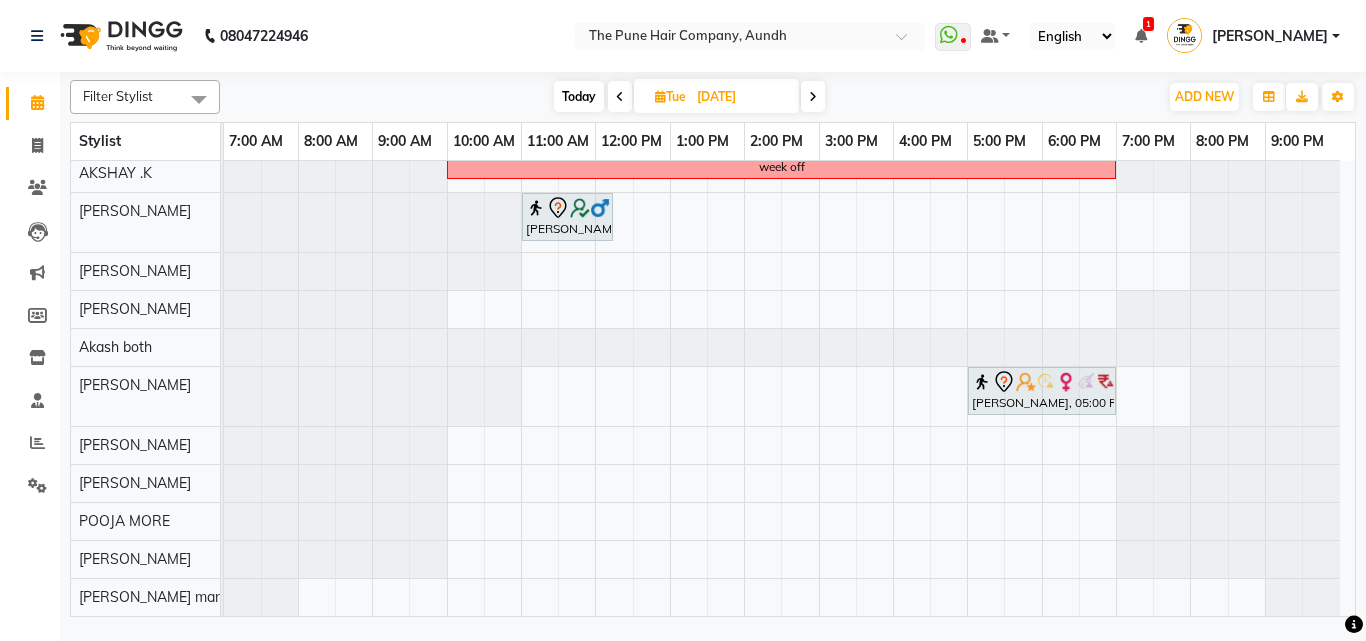 click at bounding box center (813, 96) 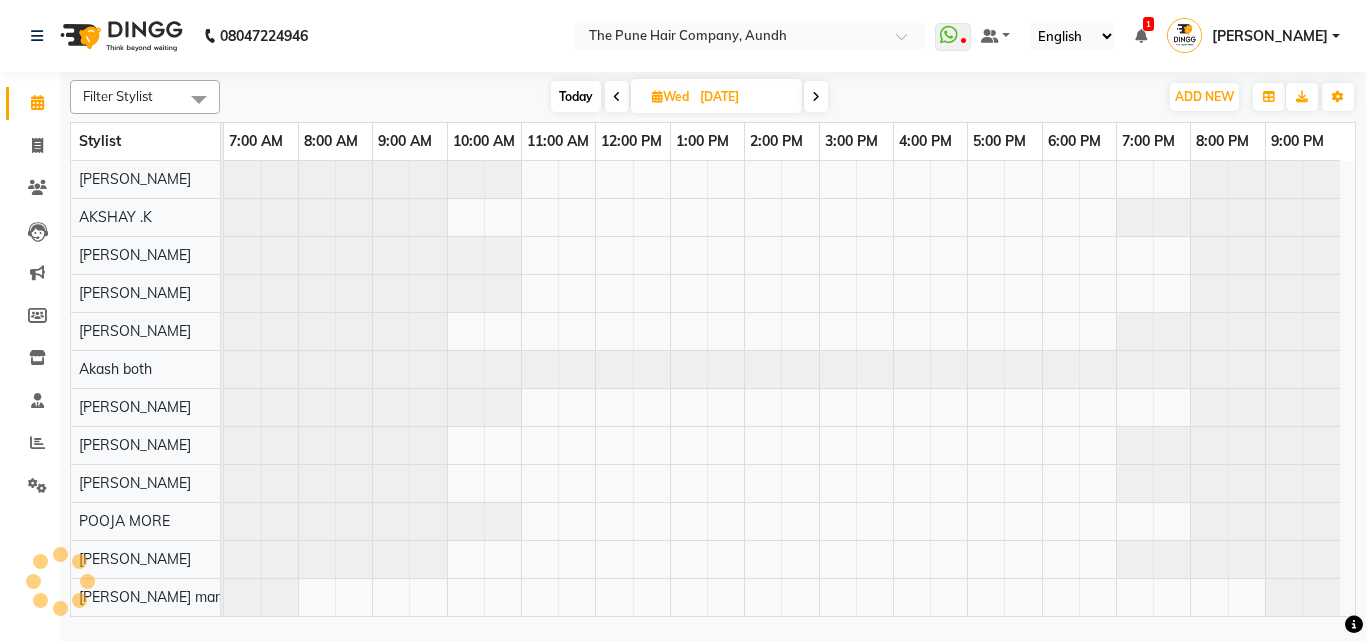 scroll, scrollTop: 120, scrollLeft: 0, axis: vertical 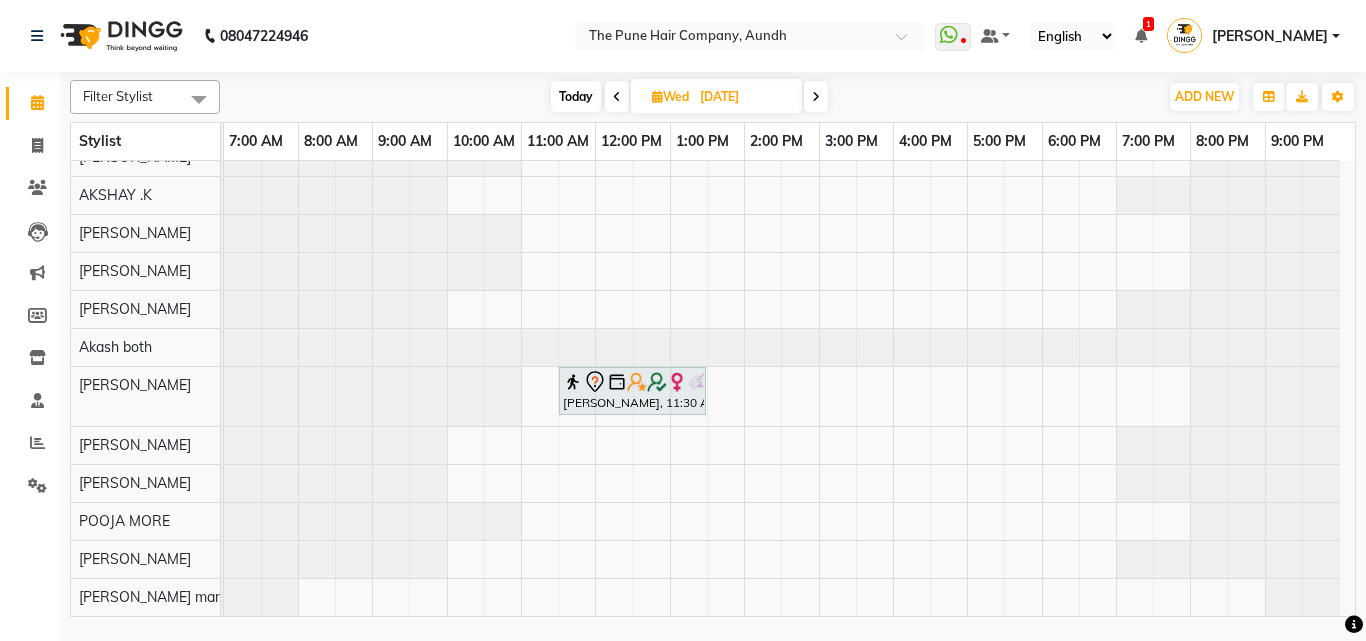 click at bounding box center (816, 97) 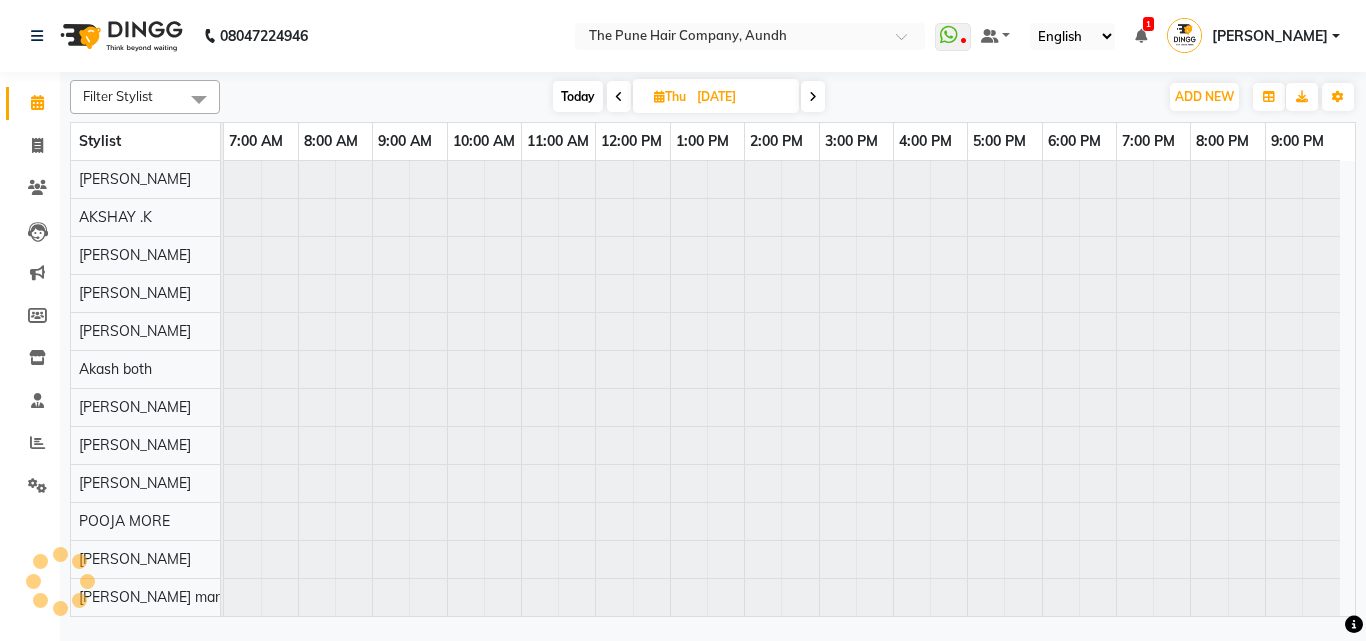 scroll, scrollTop: 76, scrollLeft: 0, axis: vertical 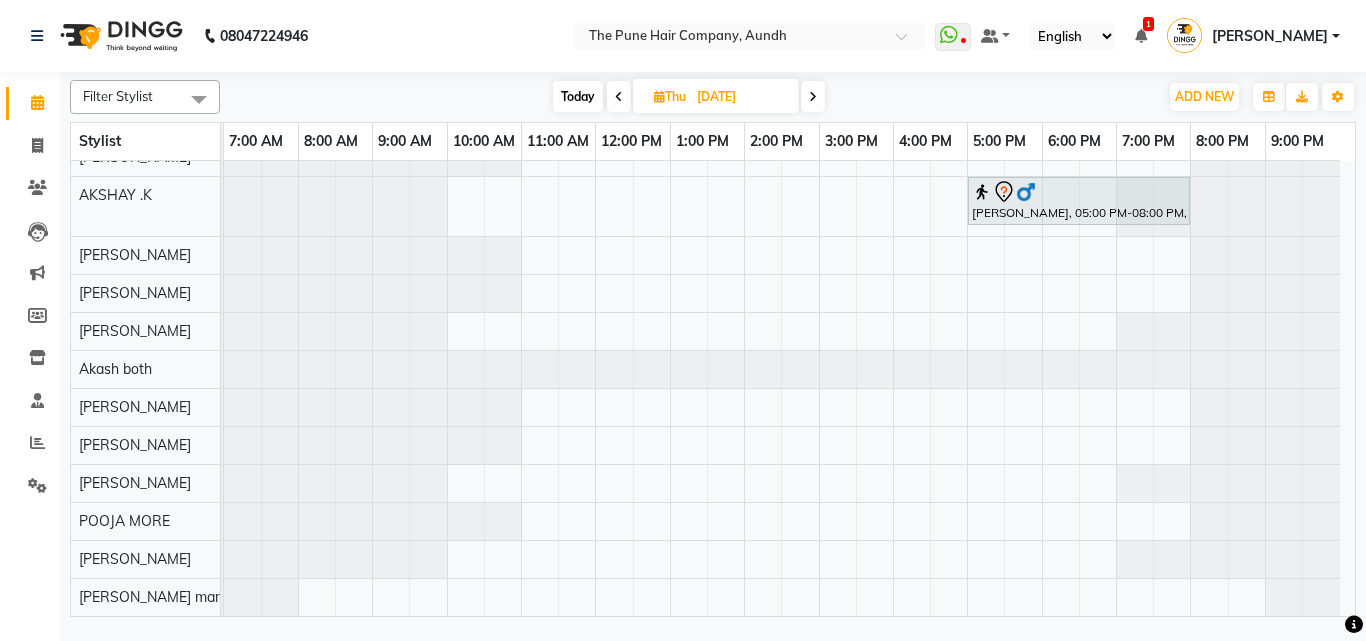 click at bounding box center [619, 97] 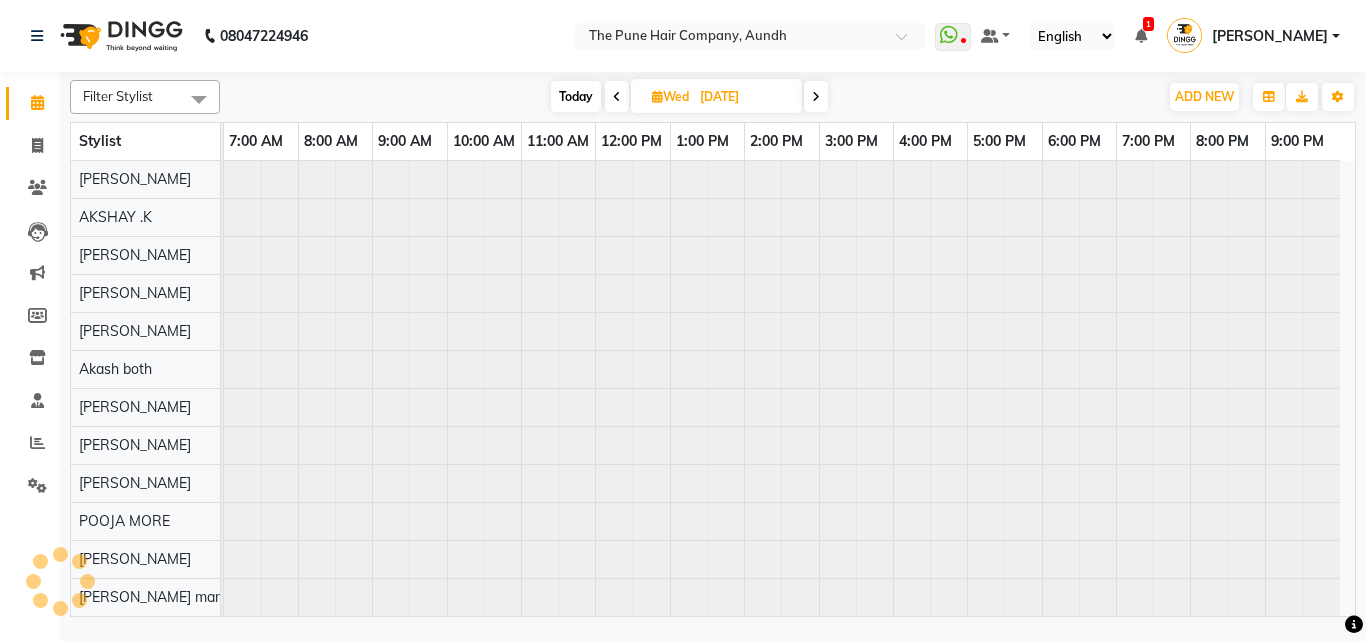 scroll, scrollTop: 76, scrollLeft: 0, axis: vertical 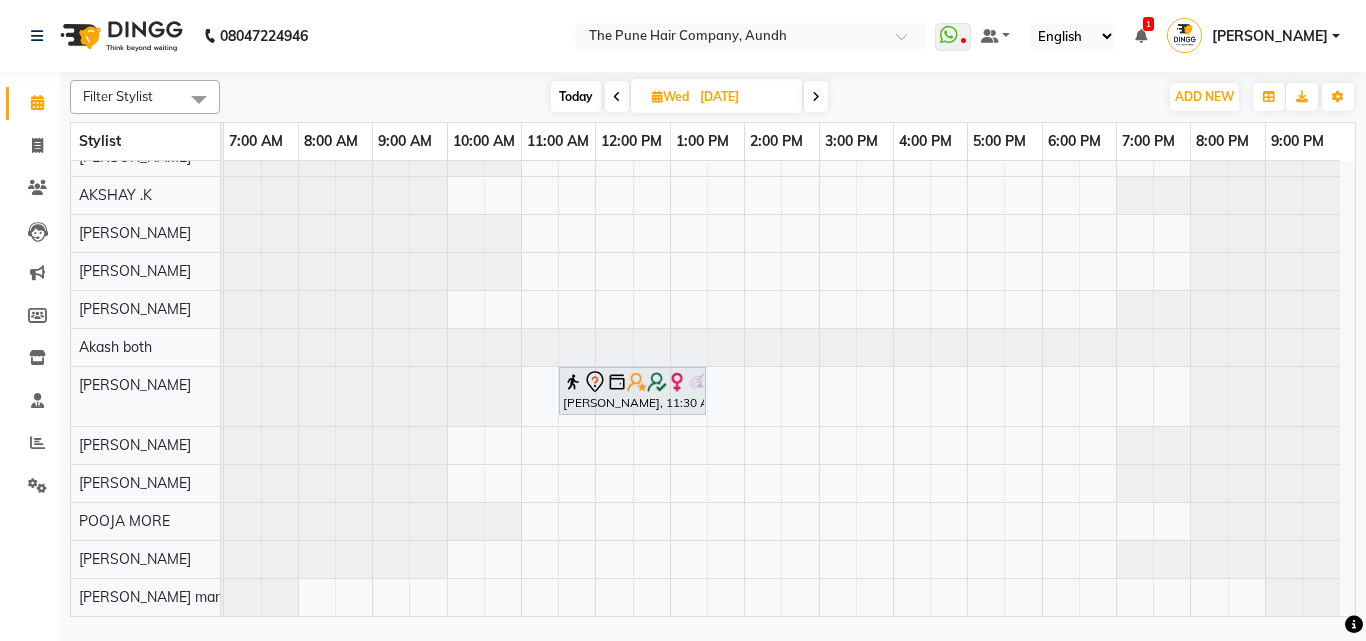 click at bounding box center (617, 97) 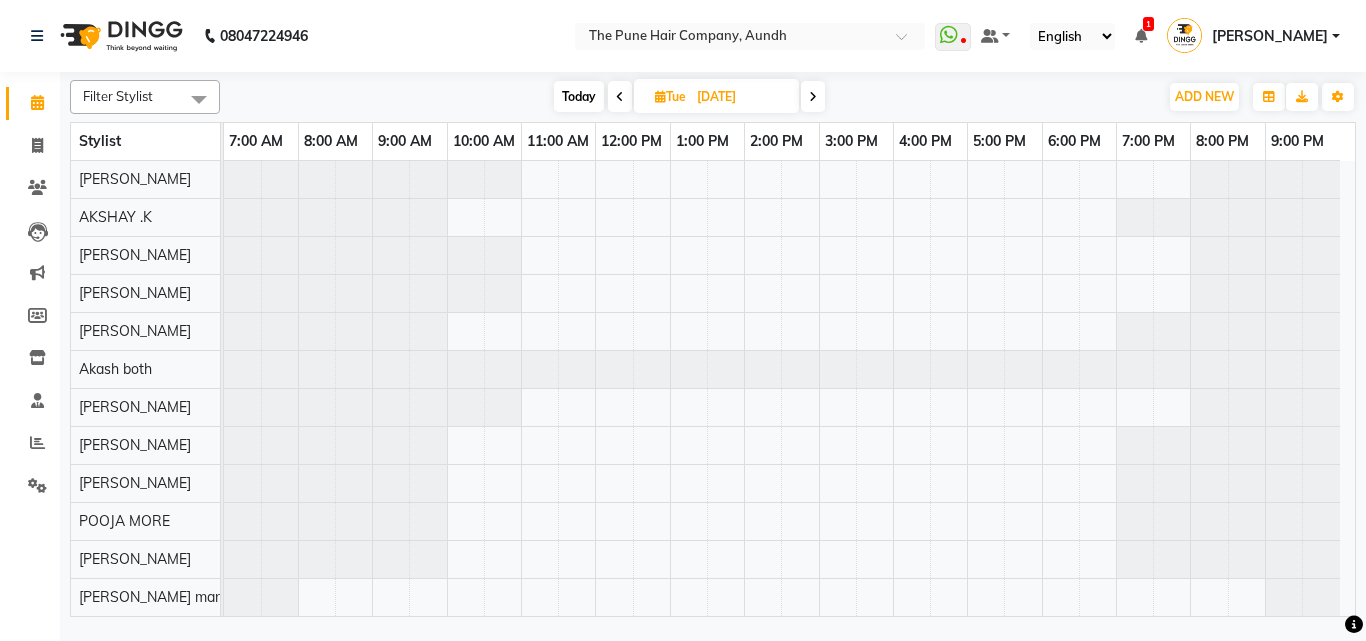 scroll, scrollTop: 76, scrollLeft: 0, axis: vertical 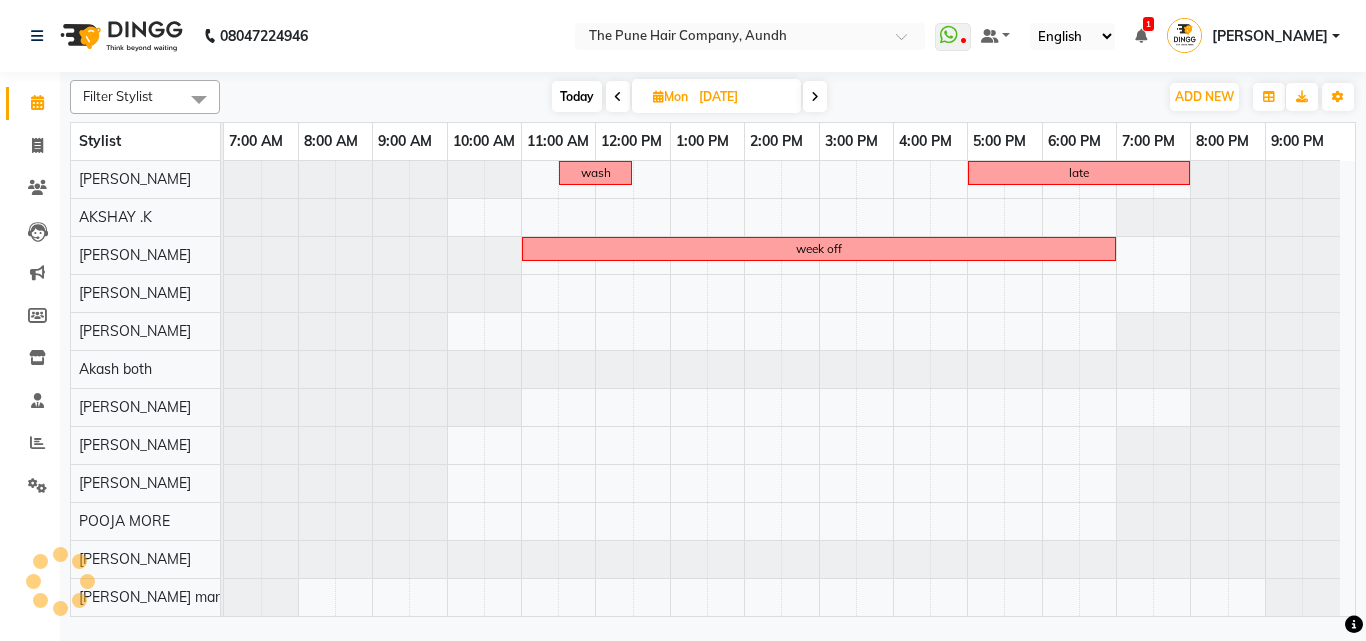 click at bounding box center [618, 97] 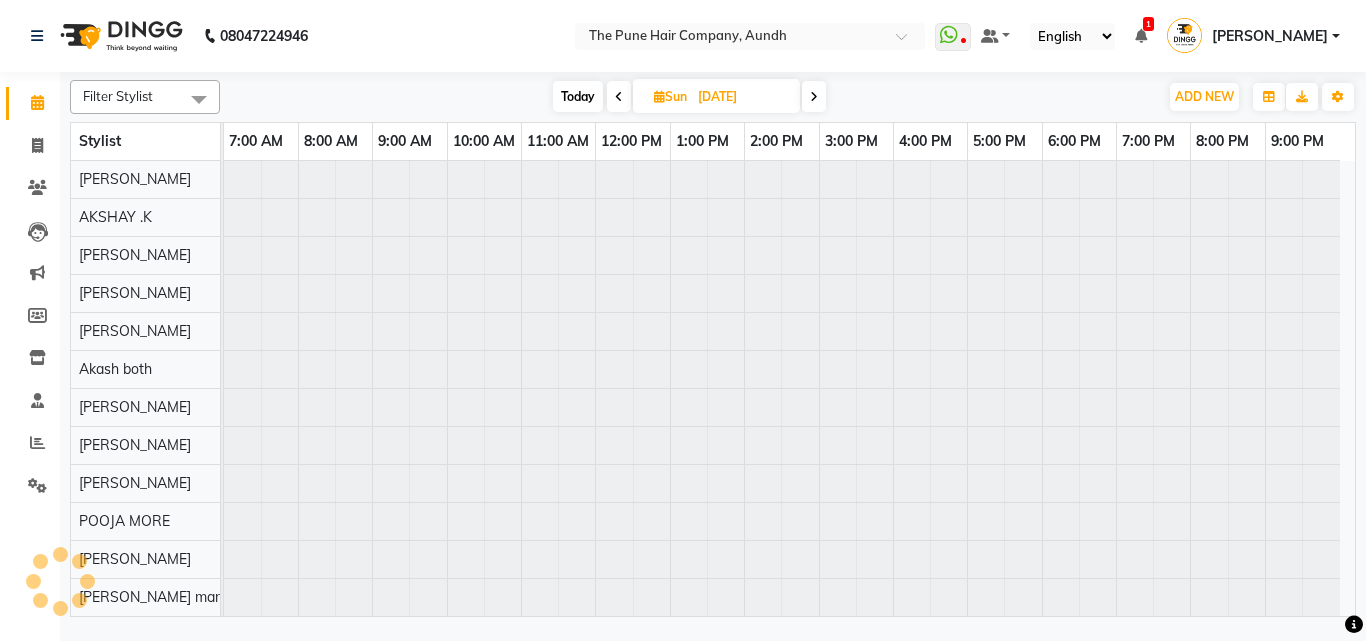 scroll, scrollTop: 76, scrollLeft: 0, axis: vertical 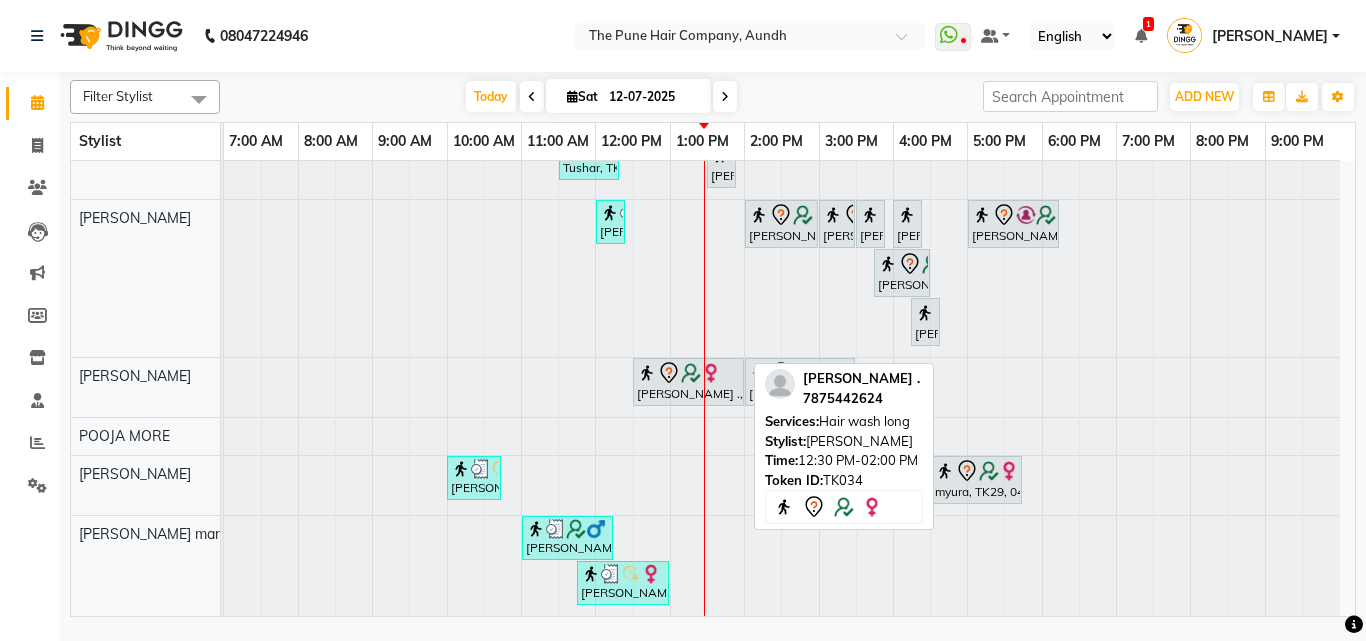 click on "sukhada ., TK34, 12:30 PM-02:00 PM,  Hair wash long" at bounding box center [688, 382] 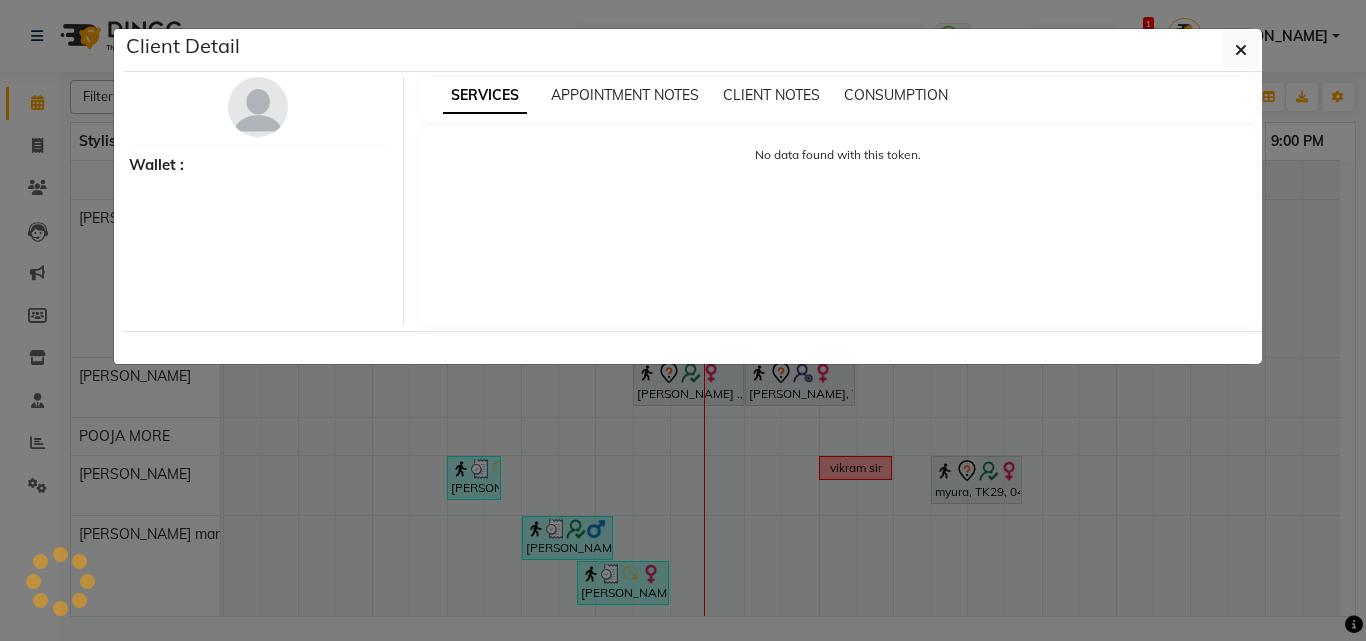 select on "7" 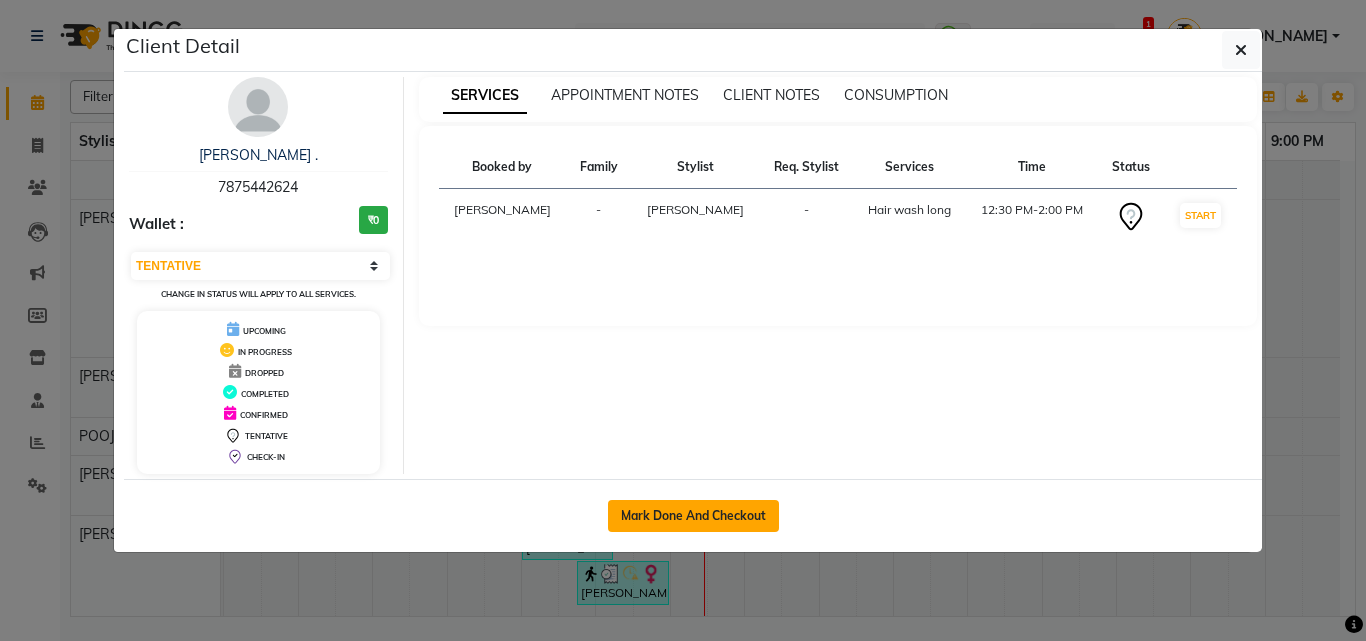 click on "Mark Done And Checkout" 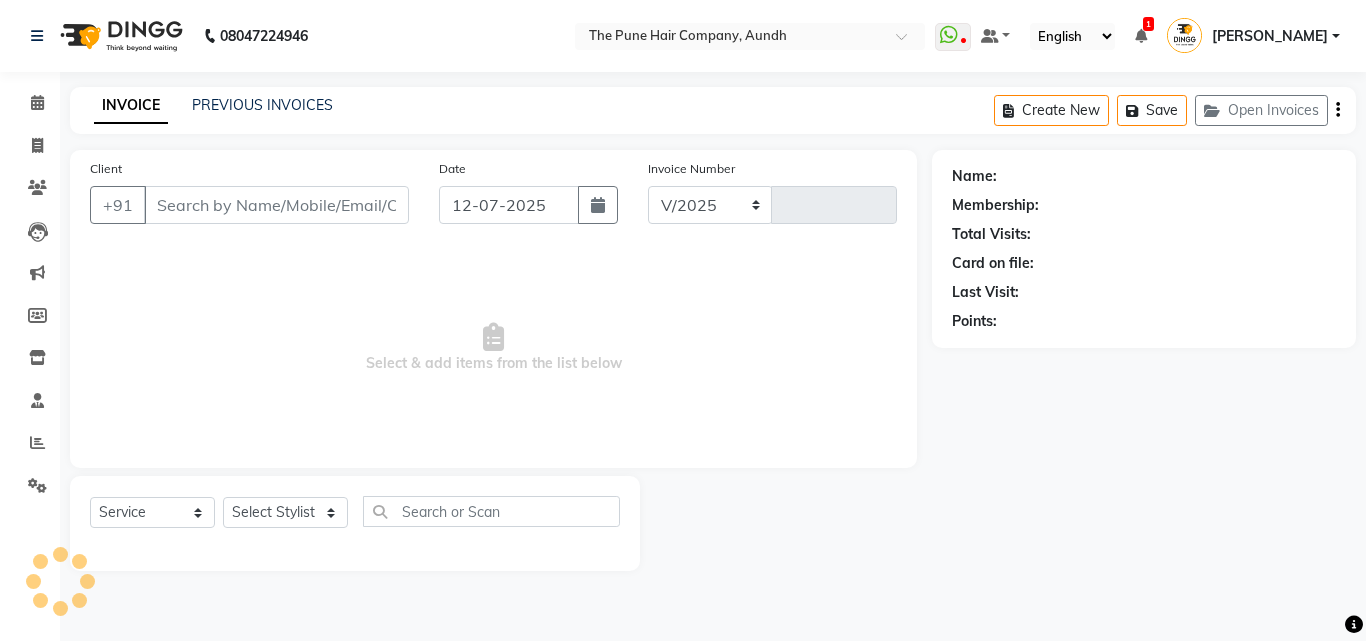 select on "106" 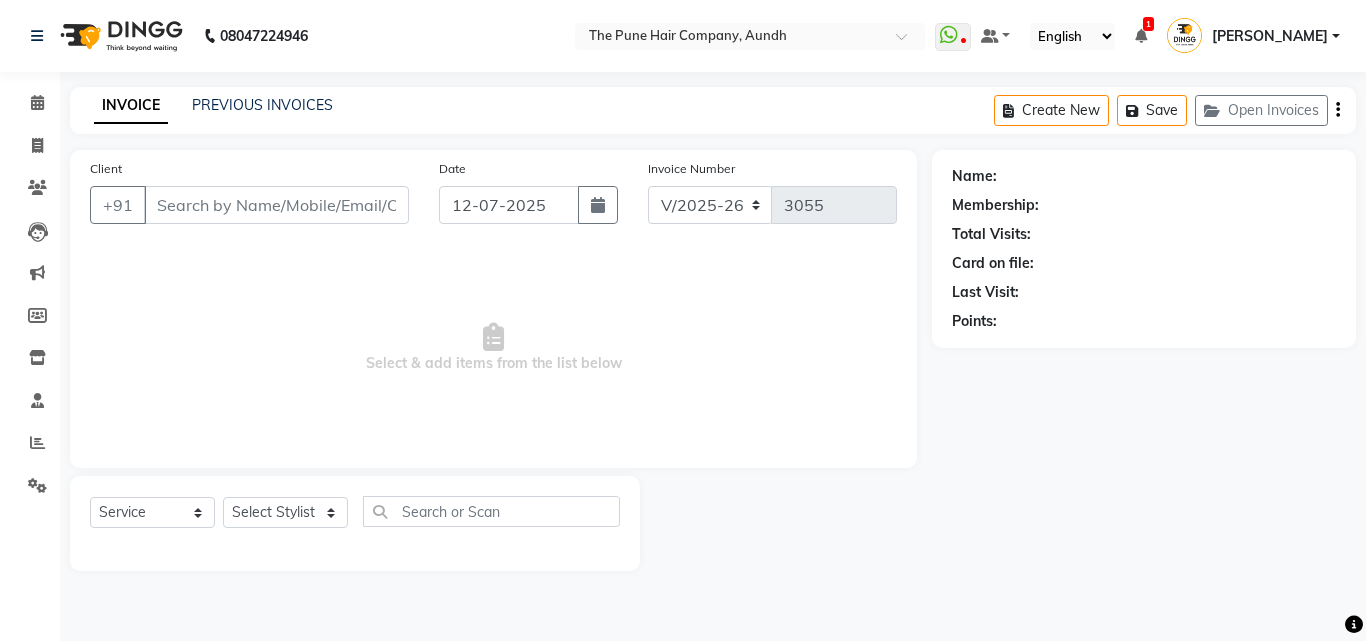 type on "7875442624" 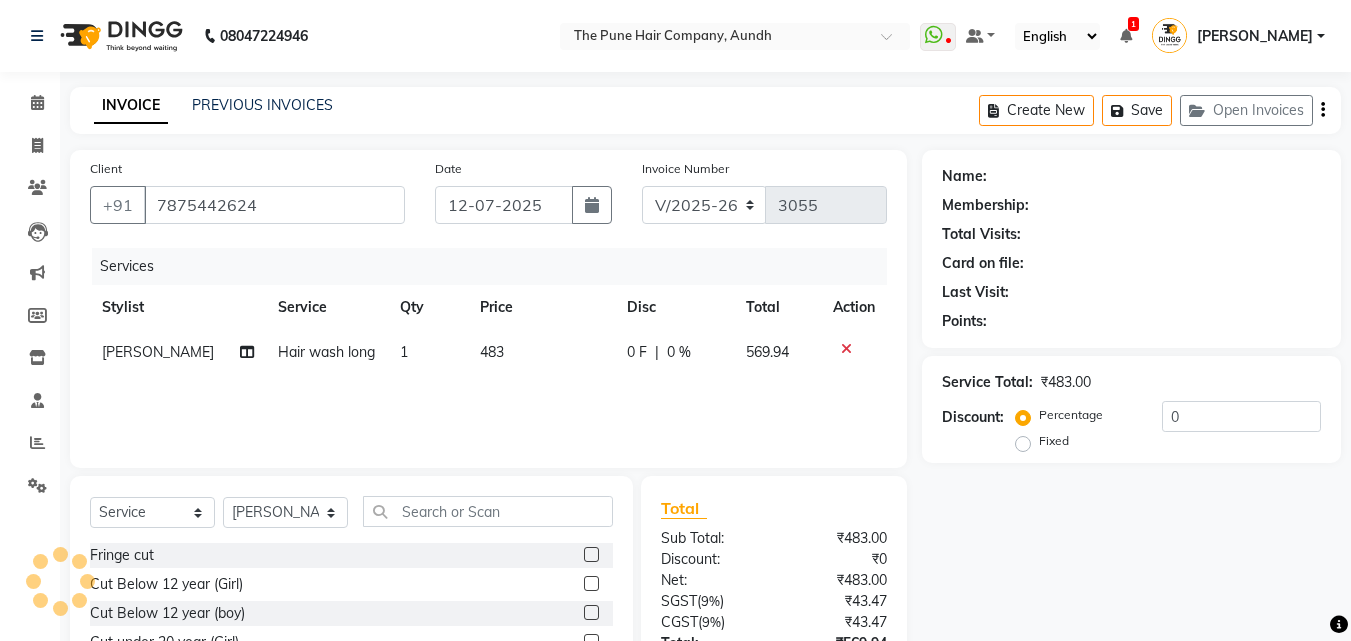 click on "Hair wash long" 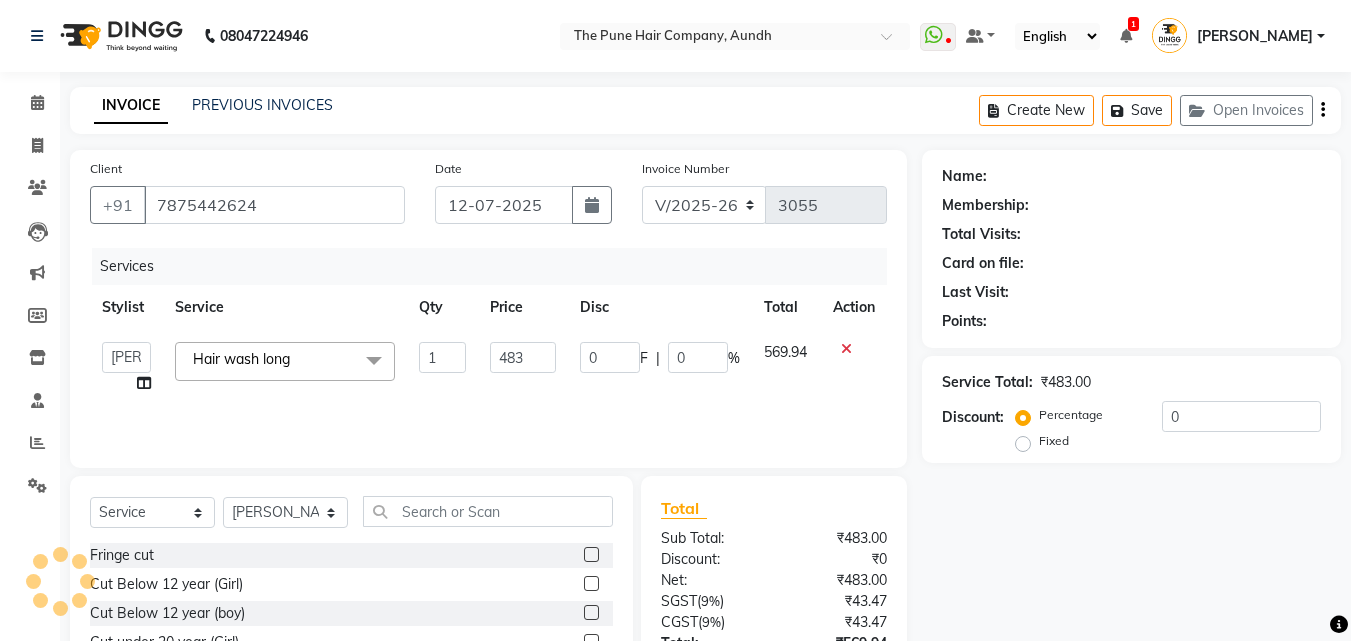 click on "x" 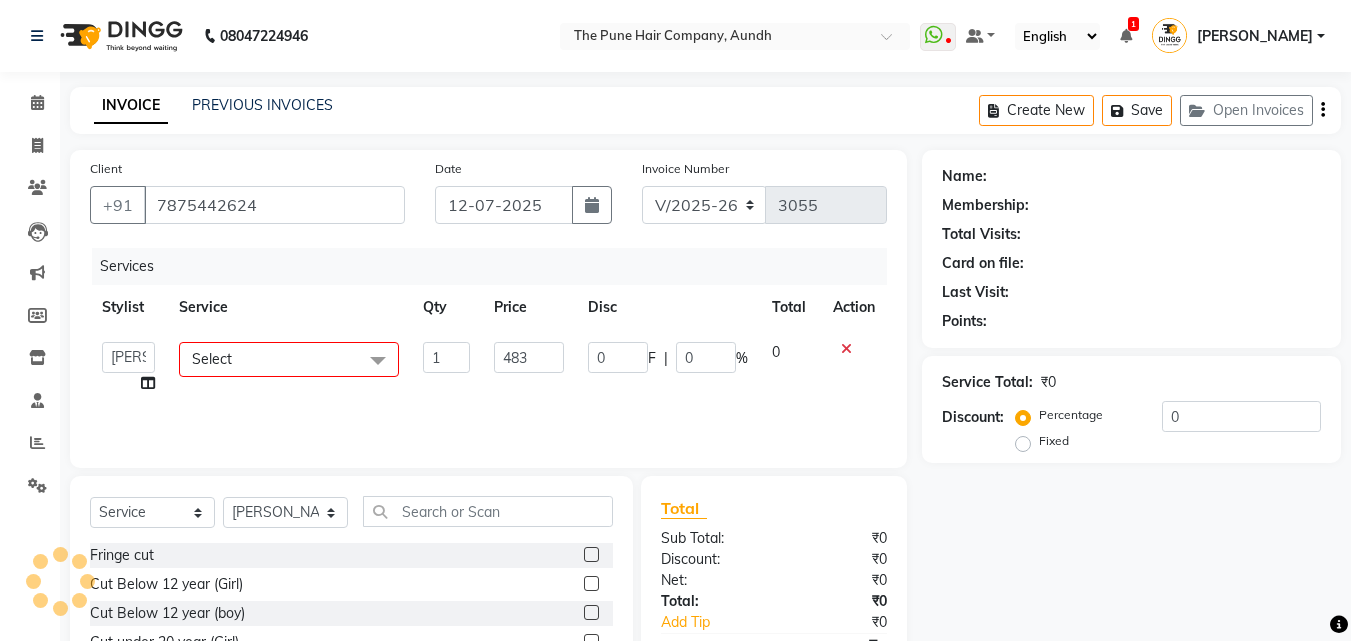 checkbox on "false" 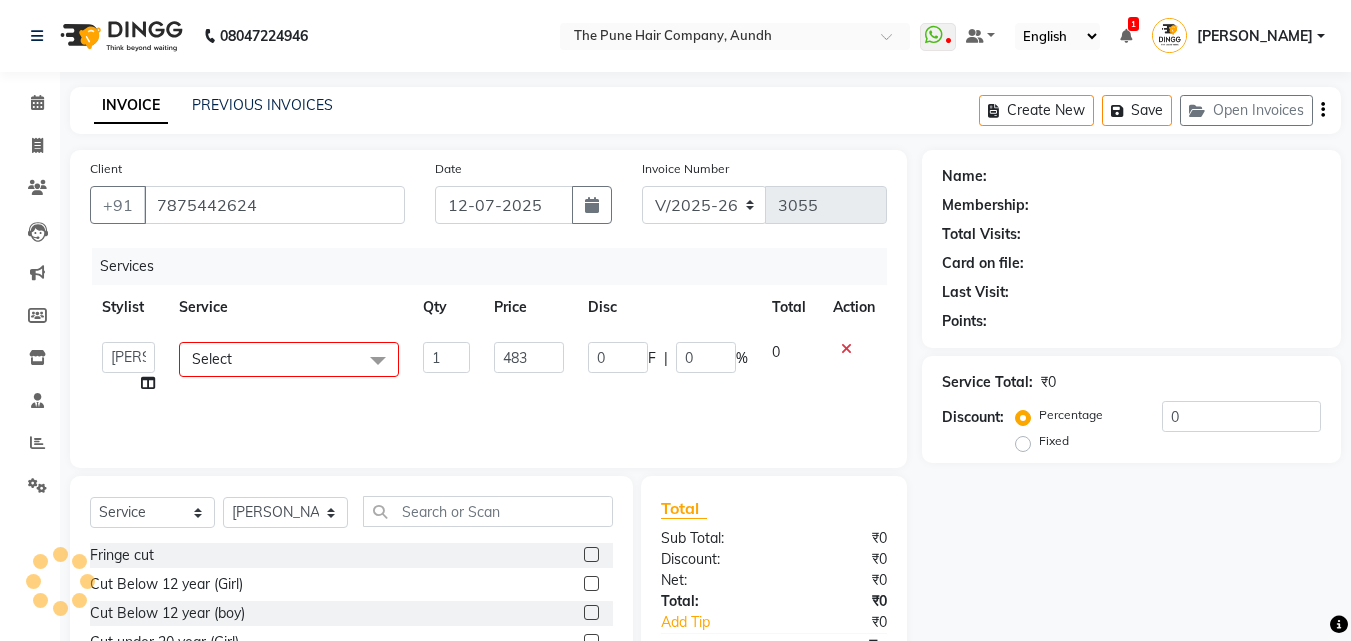 type on "0" 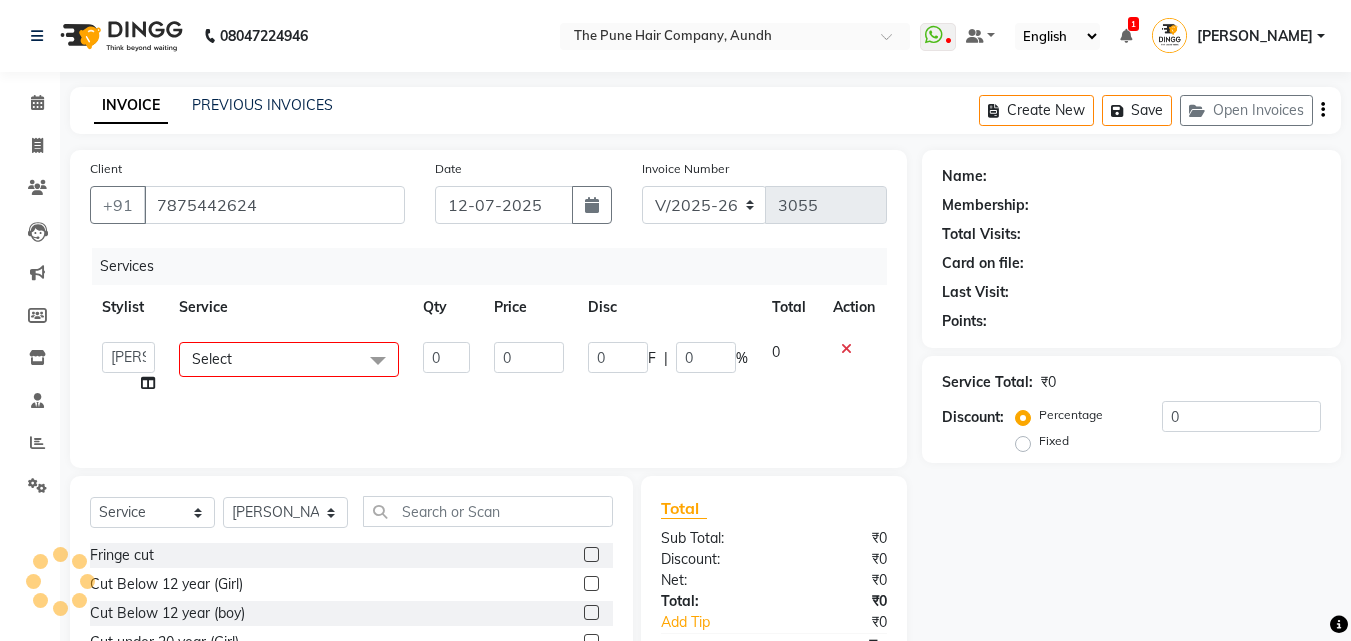 click on "Select" 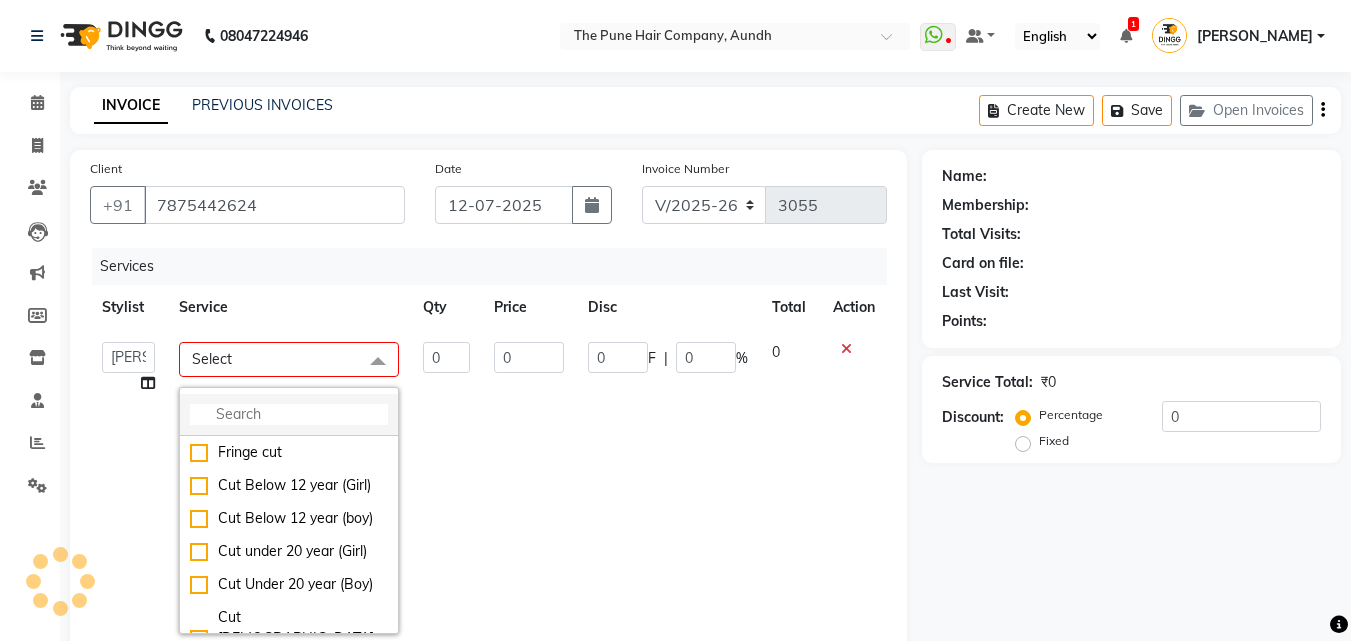 click 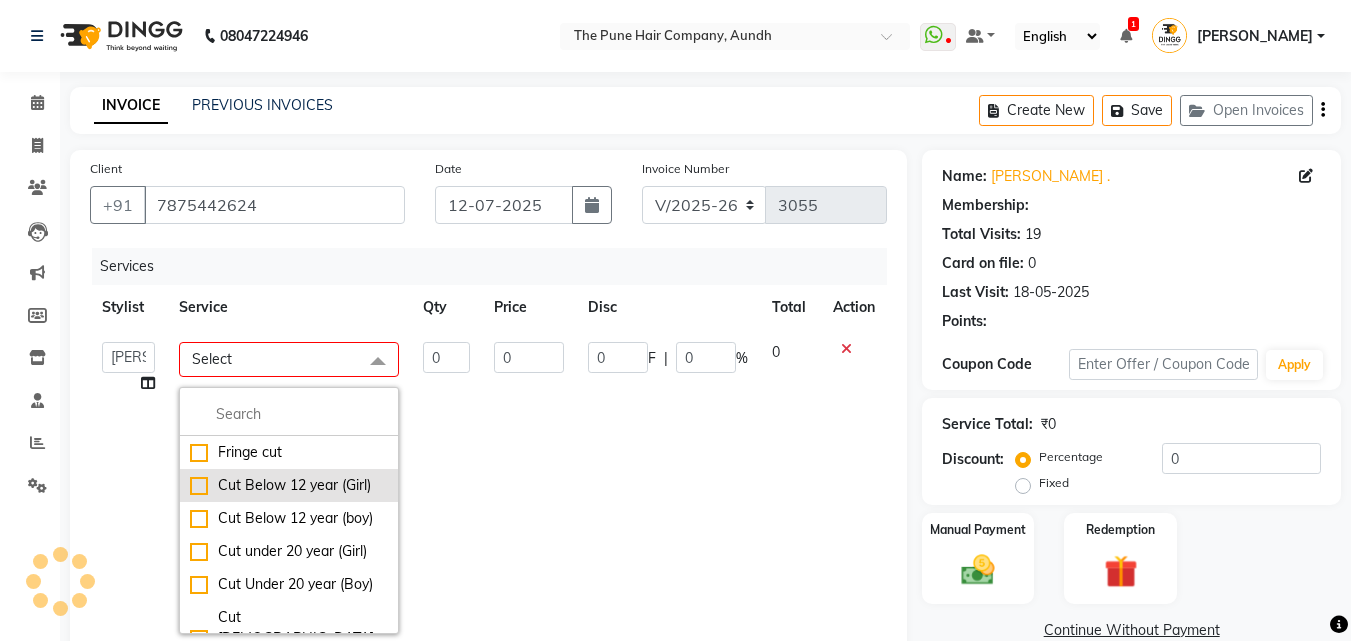 select on "1: Object" 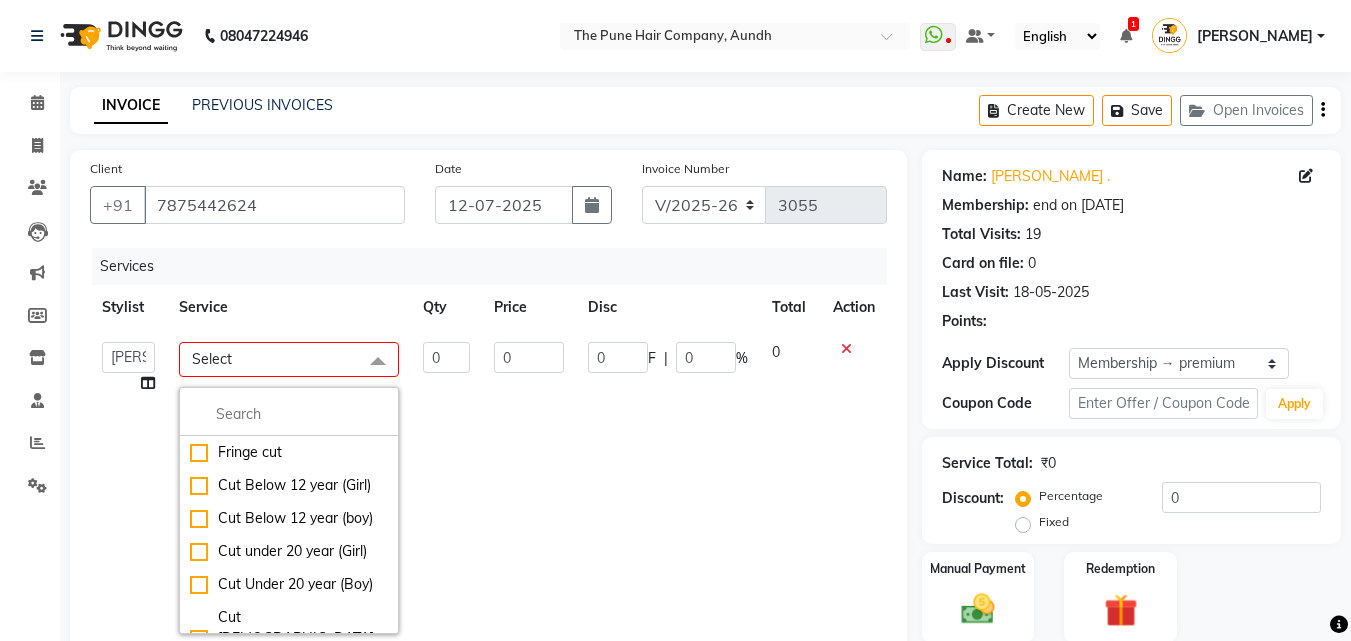 type on "20" 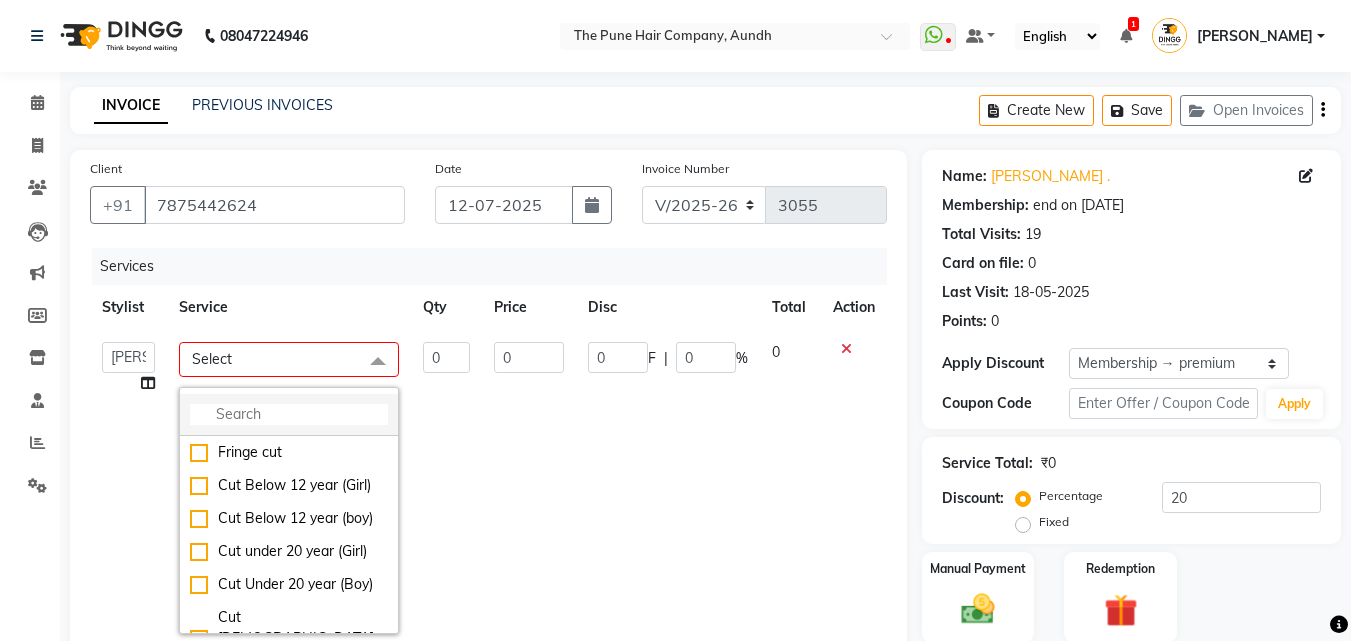 click 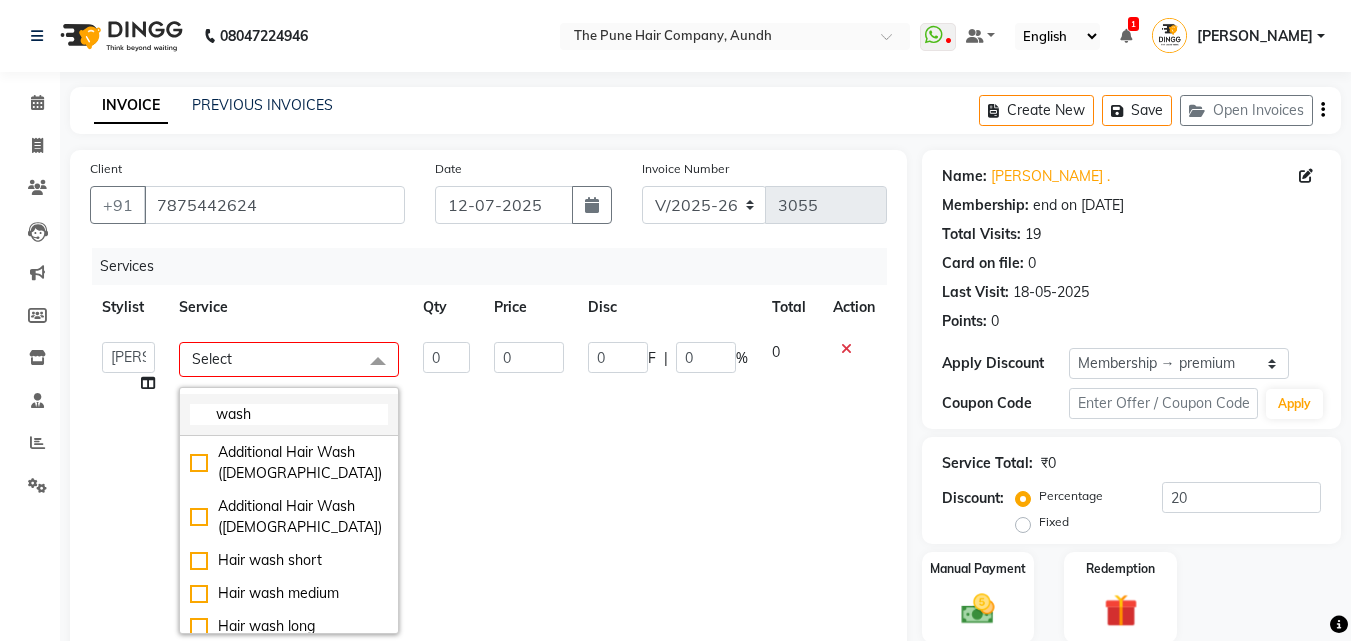 scroll, scrollTop: 100, scrollLeft: 0, axis: vertical 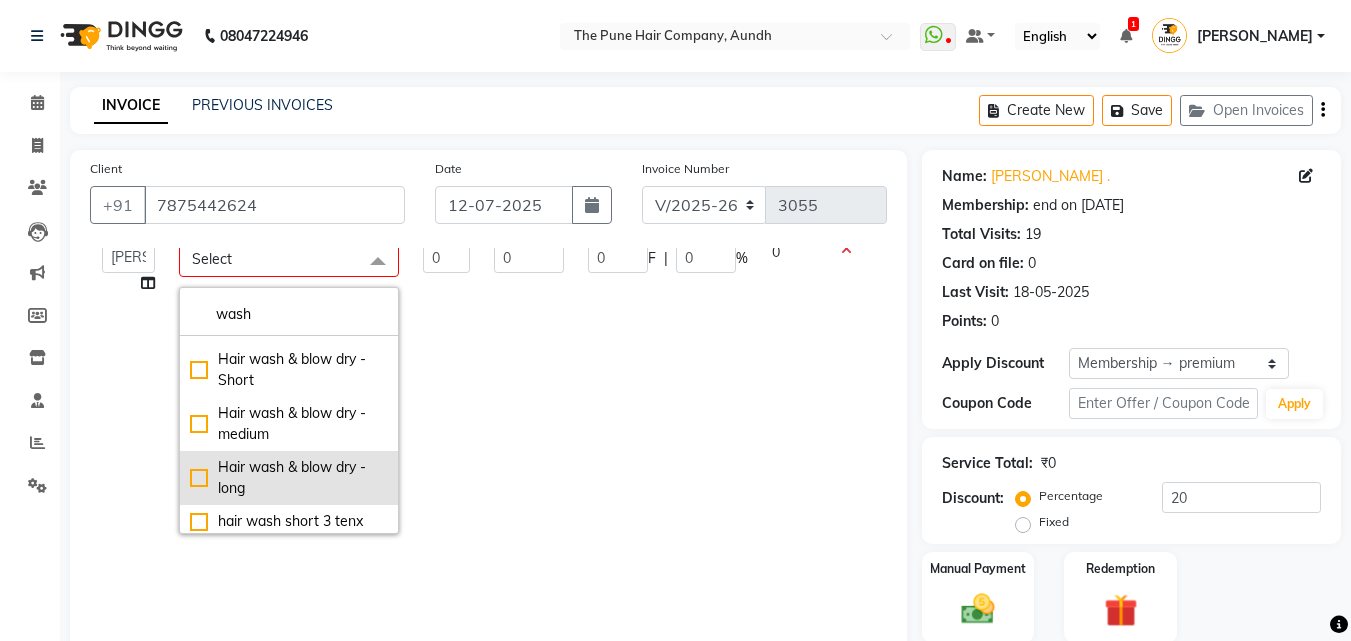 type on "wash" 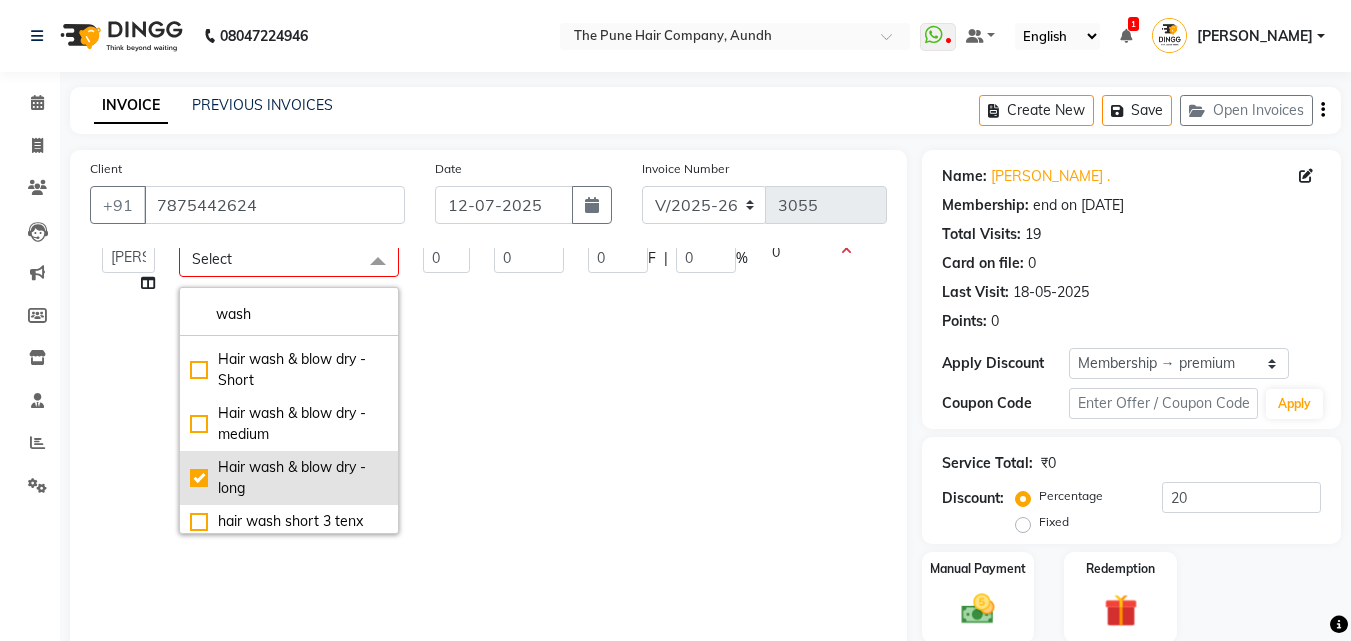 checkbox on "true" 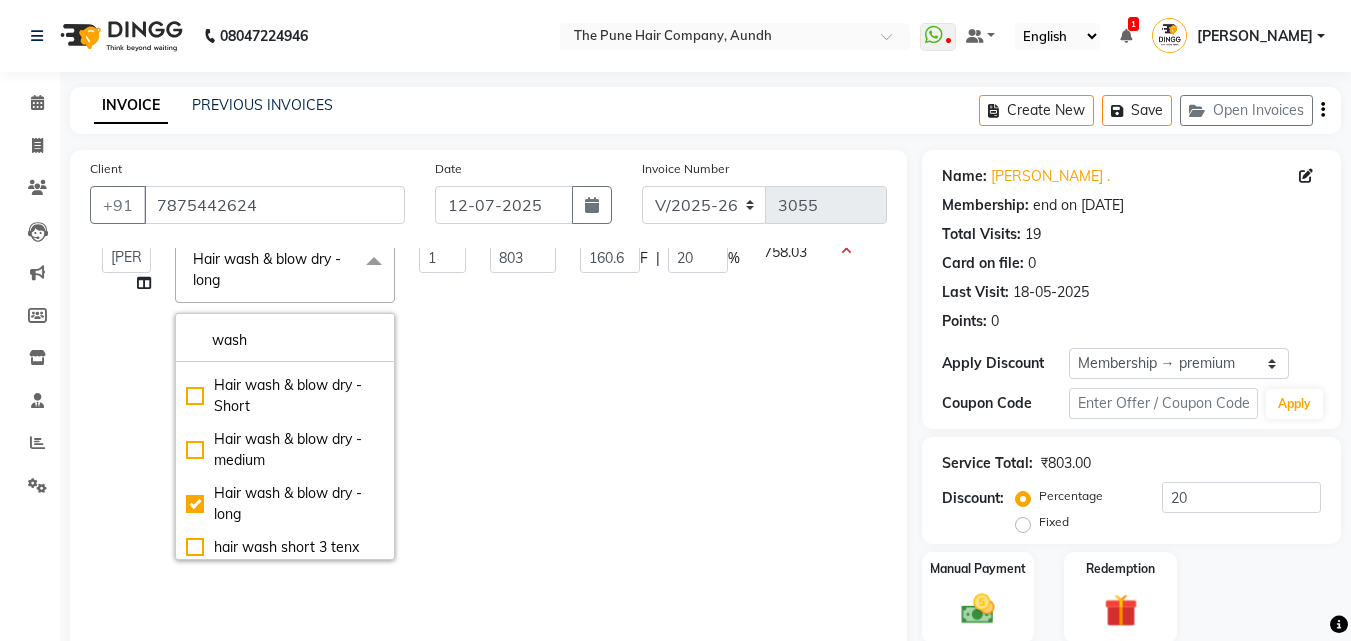 click on "160.6 F | 20 %" 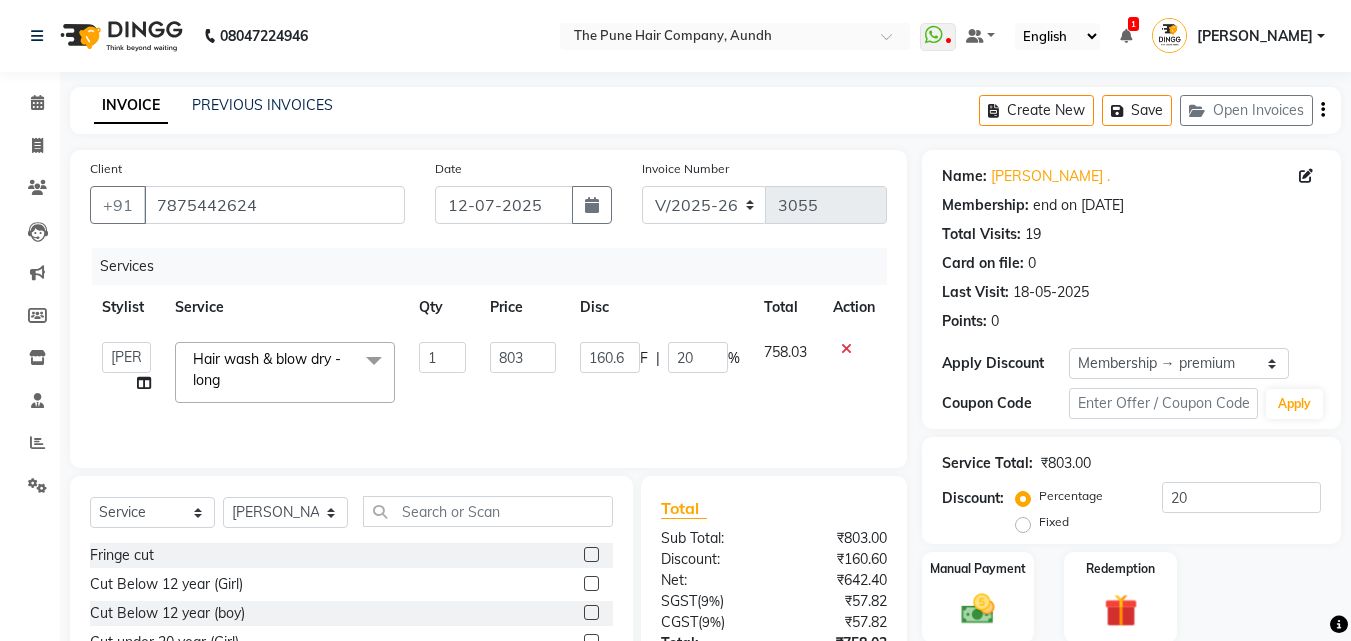 scroll, scrollTop: 0, scrollLeft: 0, axis: both 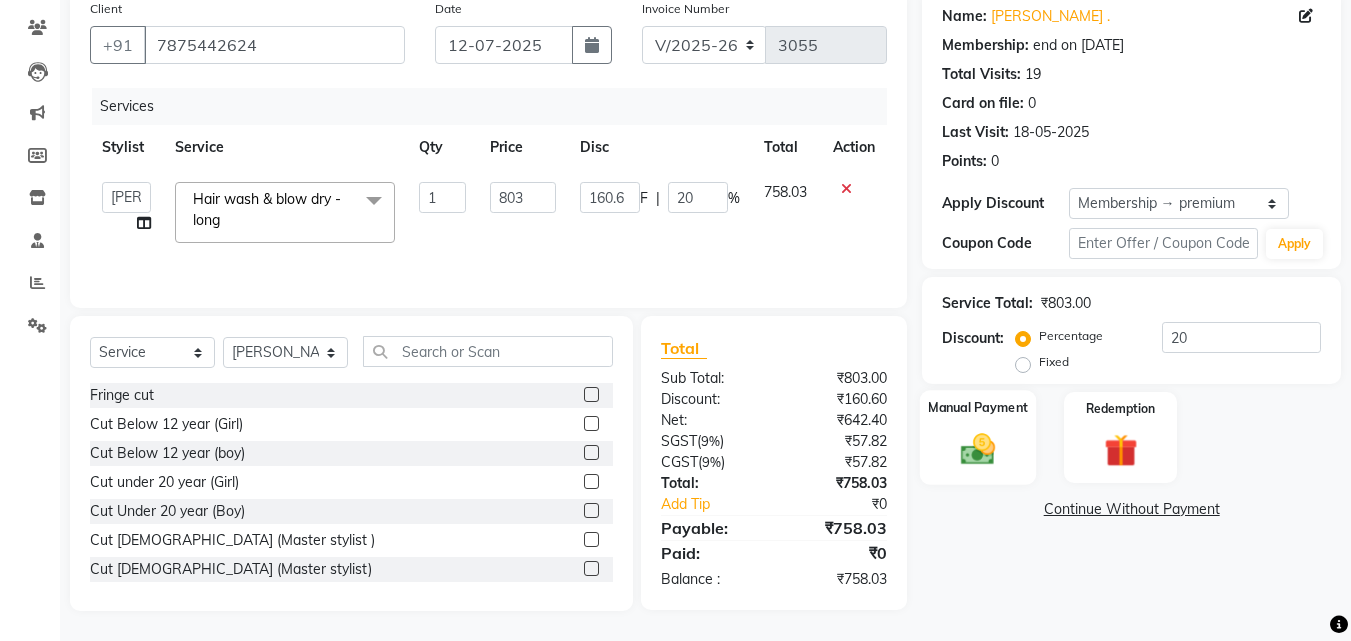 click 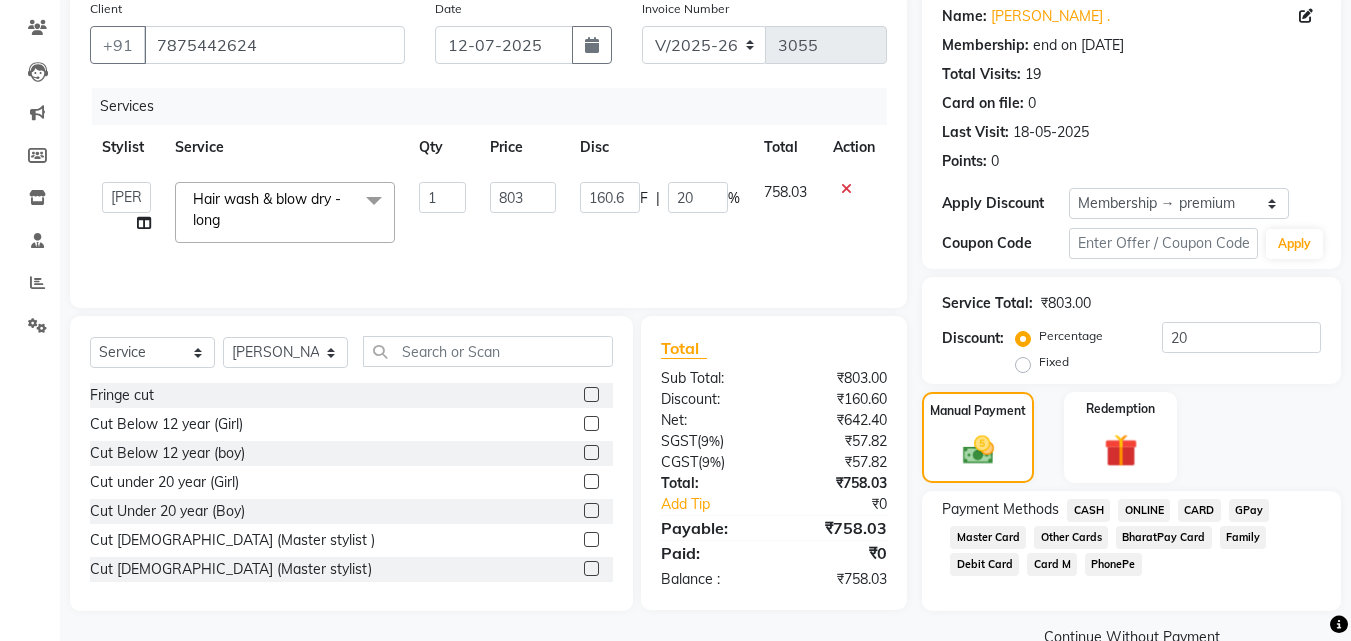 click on "ONLINE" 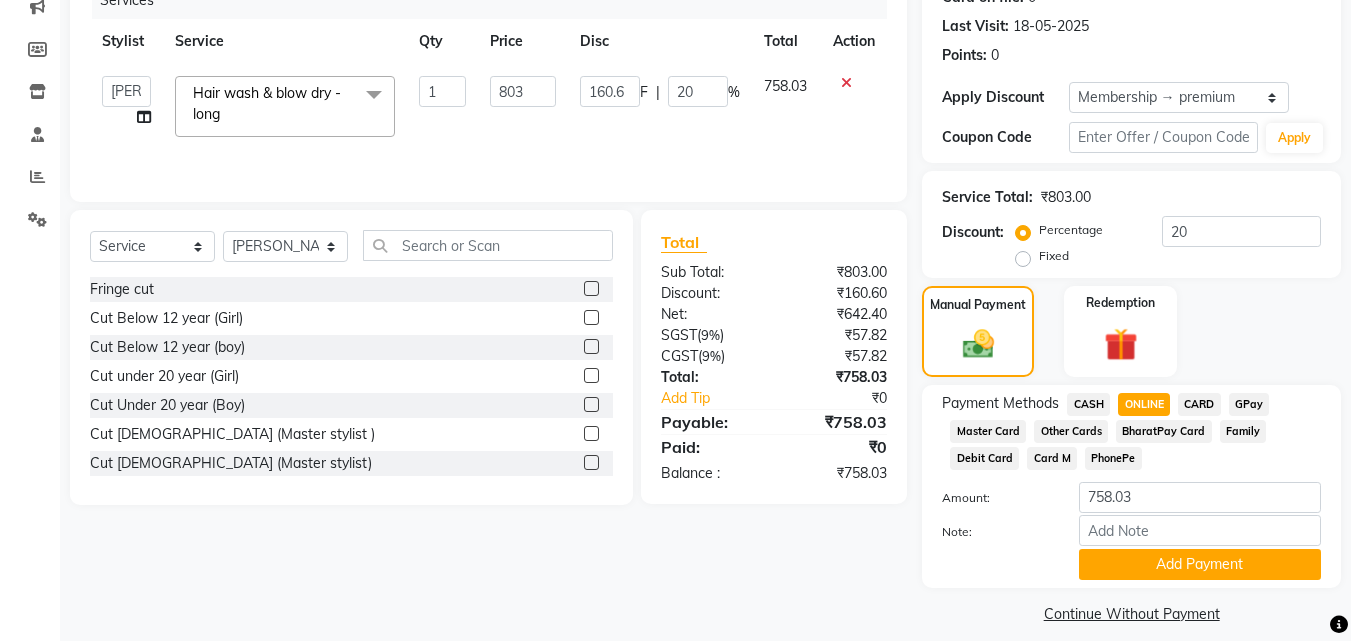 scroll, scrollTop: 284, scrollLeft: 0, axis: vertical 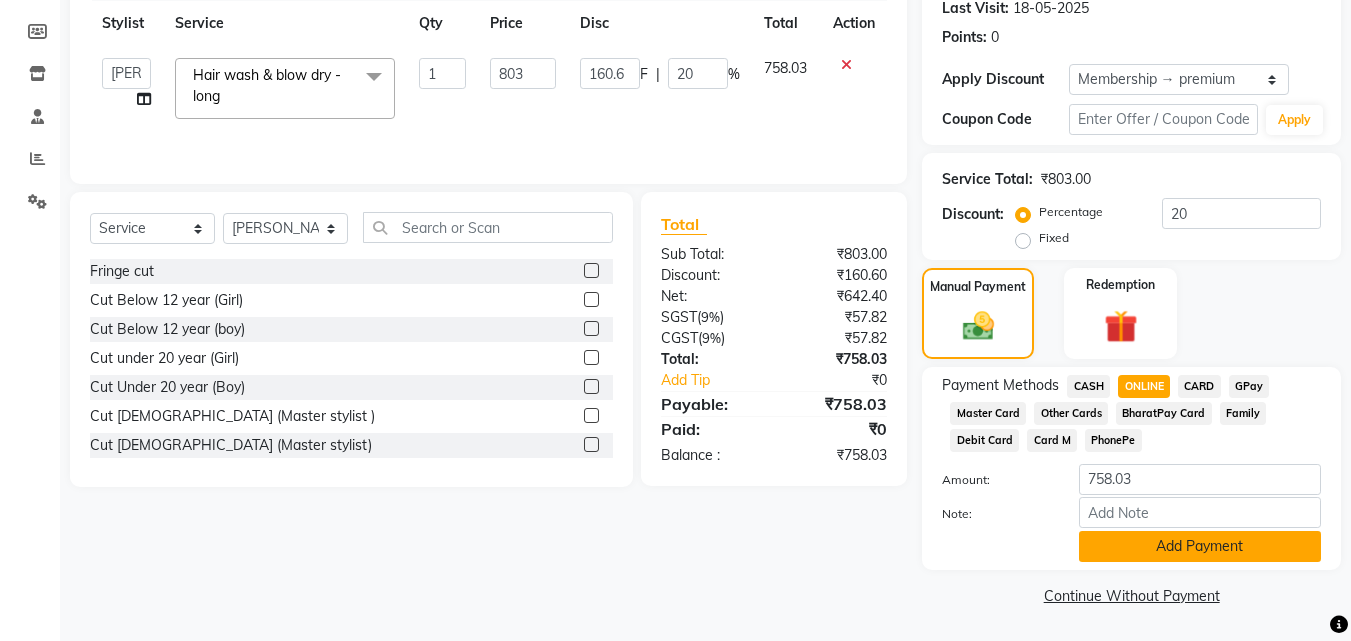 click on "Add Payment" 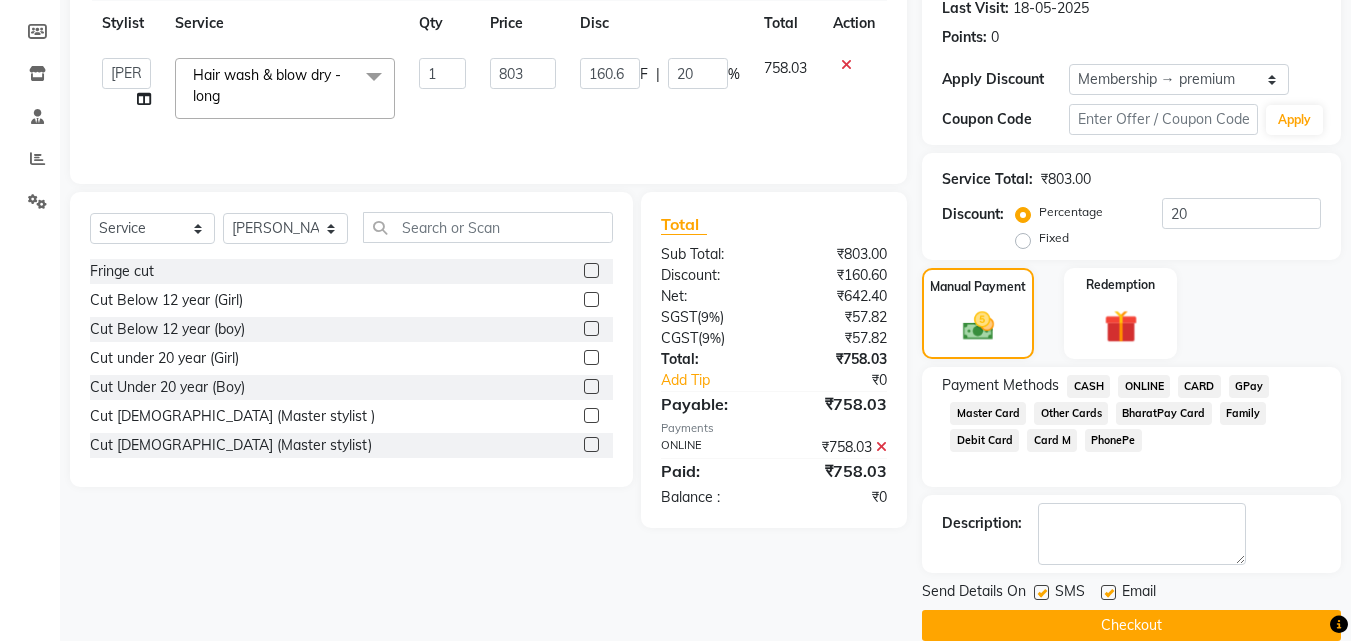 click on "Checkout" 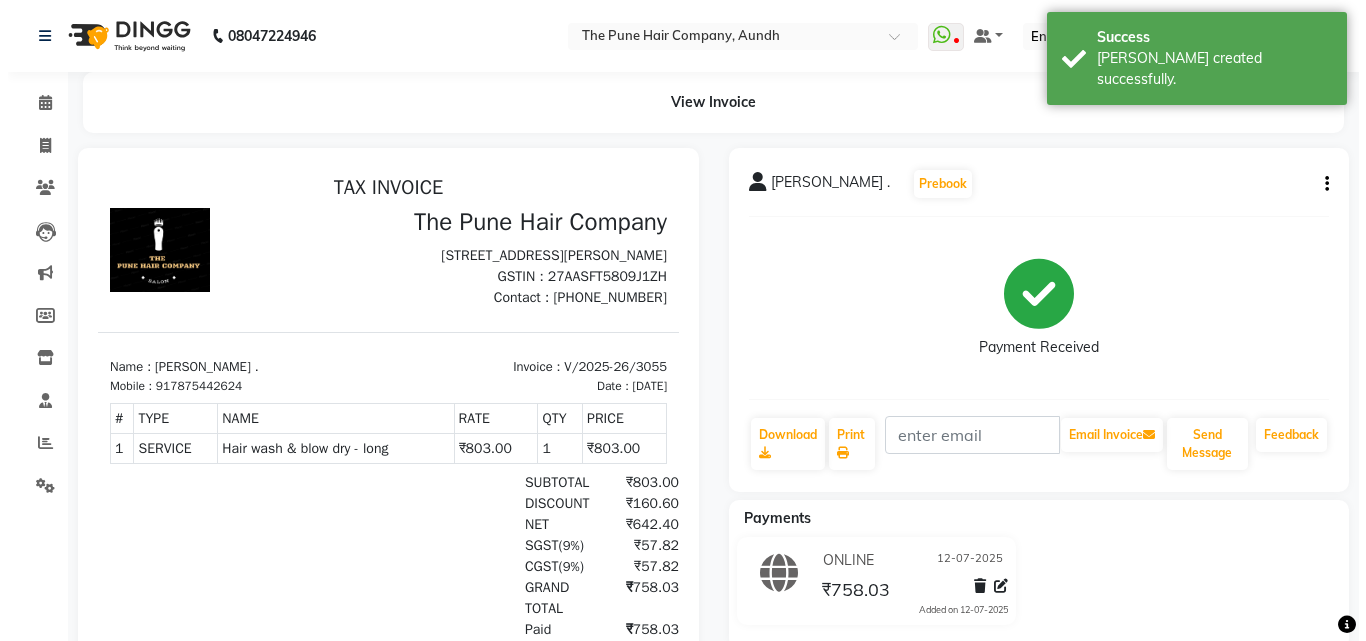 scroll, scrollTop: 0, scrollLeft: 0, axis: both 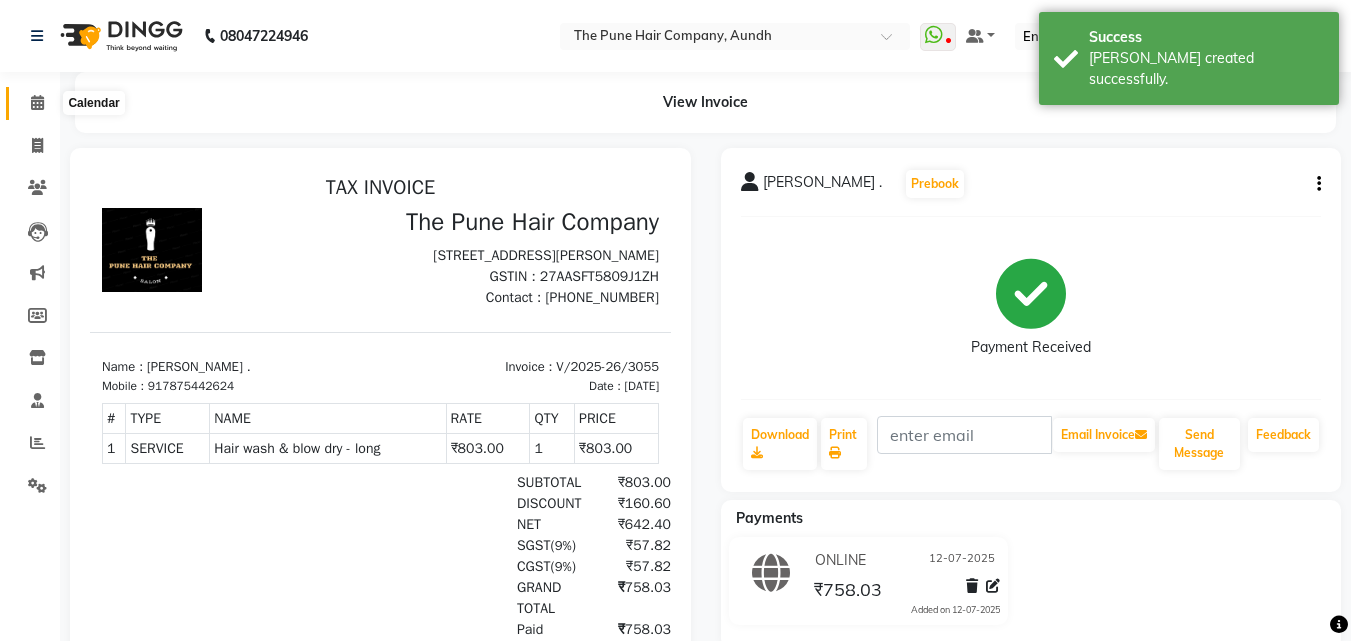 click 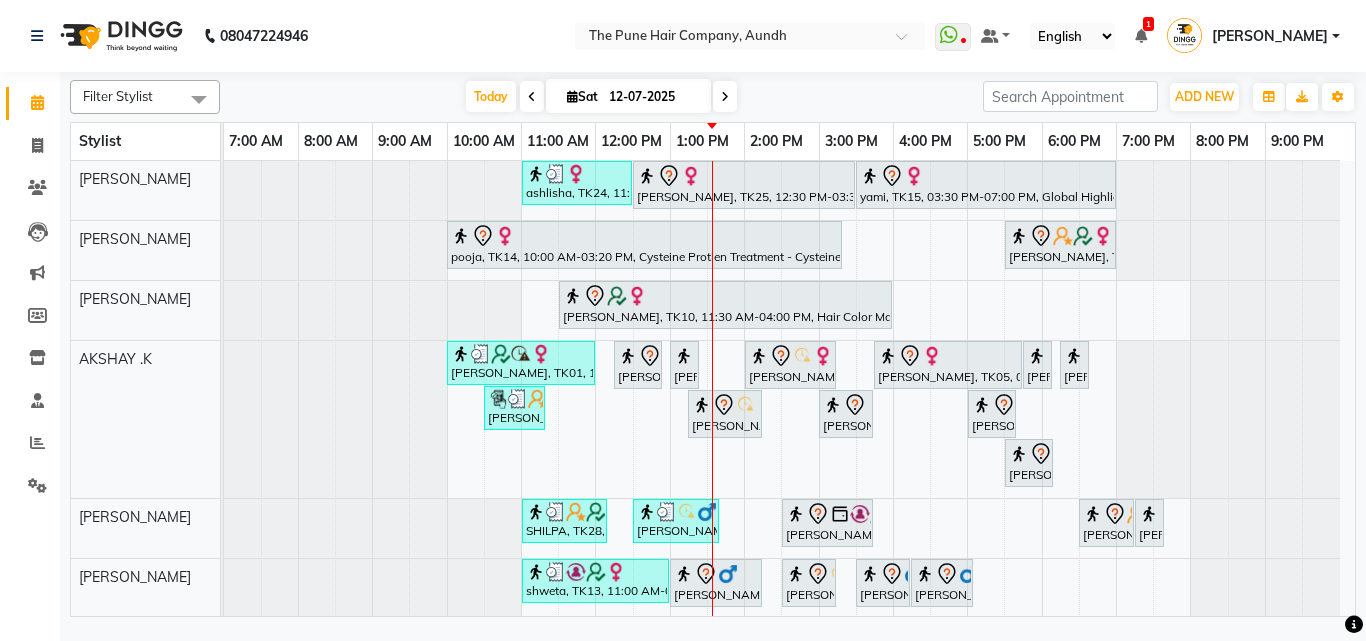 scroll, scrollTop: 200, scrollLeft: 0, axis: vertical 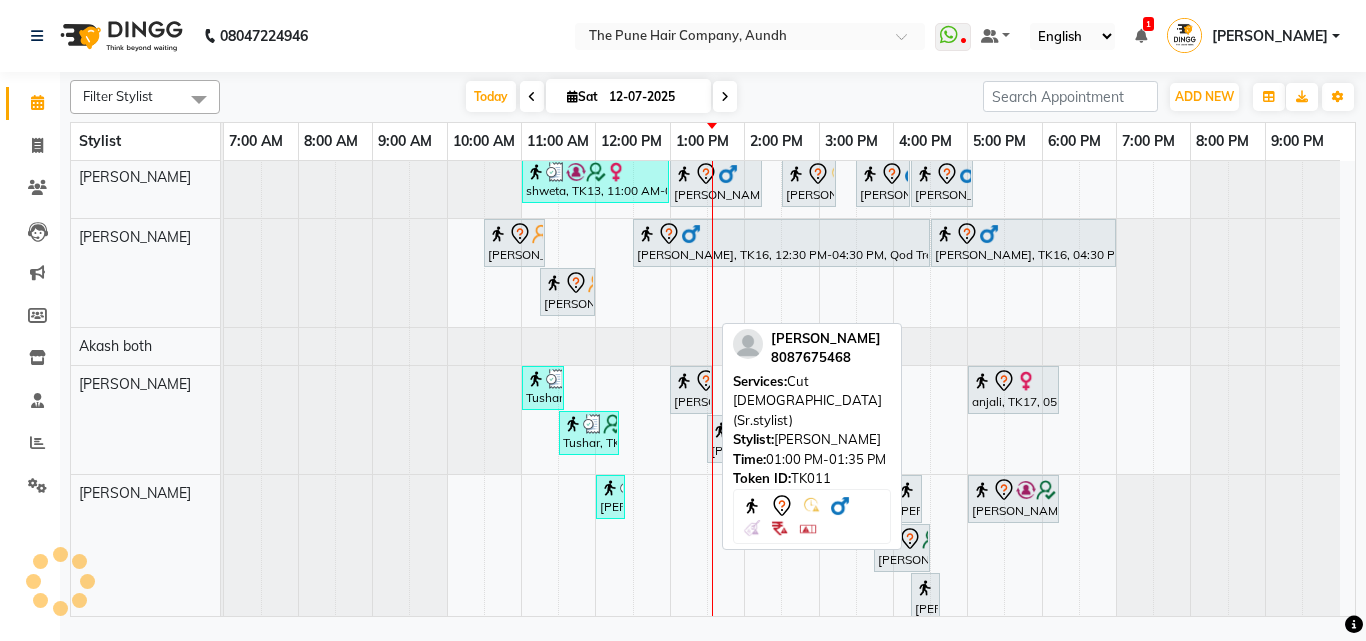 click on "[PERSON_NAME], TK11, 01:00 PM-01:35 PM, Cut [DEMOGRAPHIC_DATA] (Sr.stylist)" at bounding box center [691, 390] 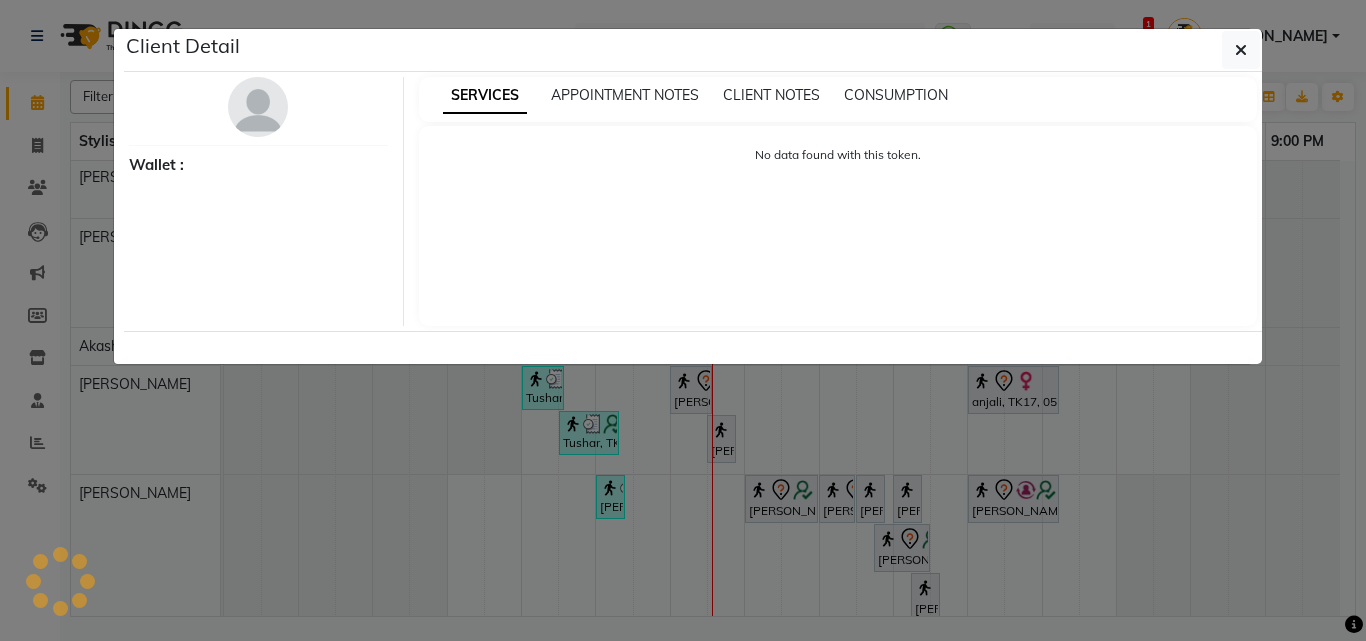 select on "7" 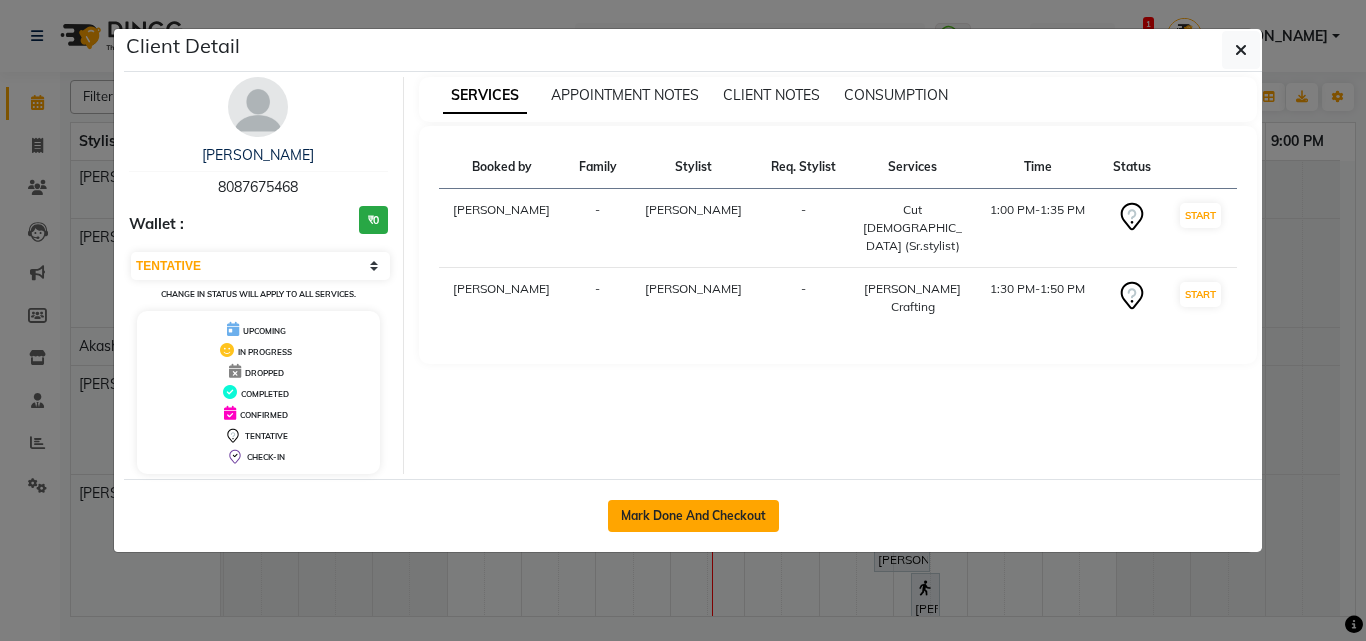 click on "Mark Done And Checkout" 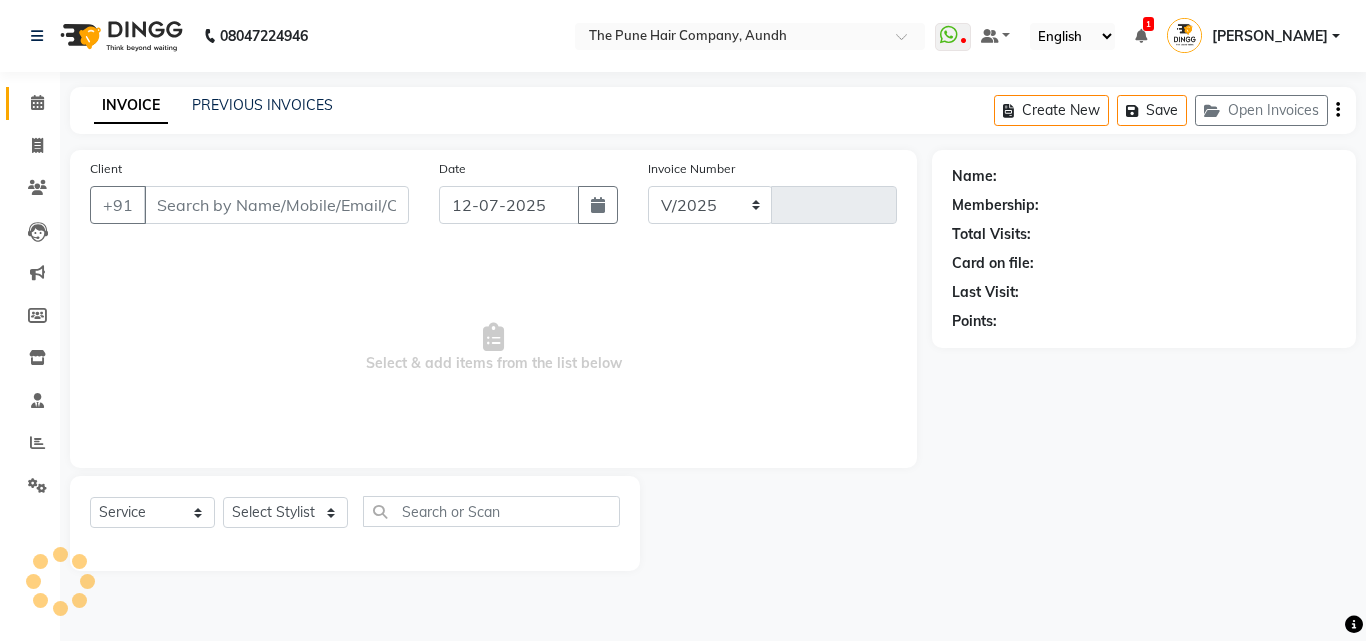 select on "106" 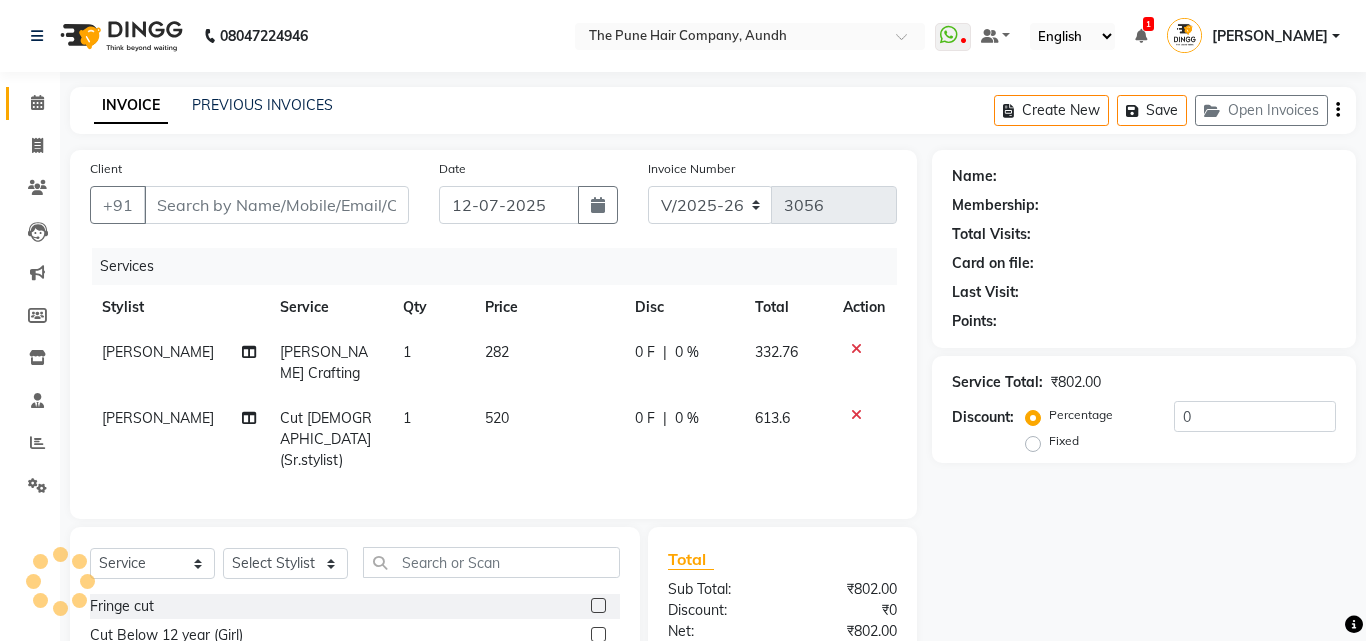 type on "8087675468" 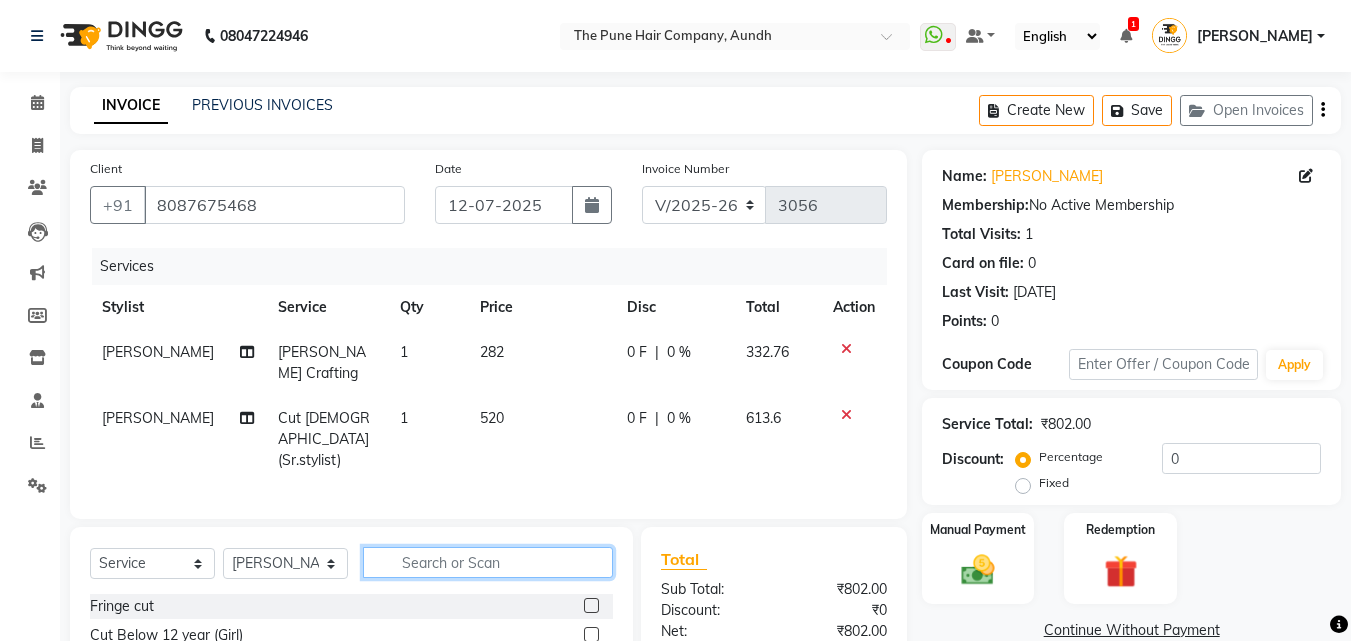 click 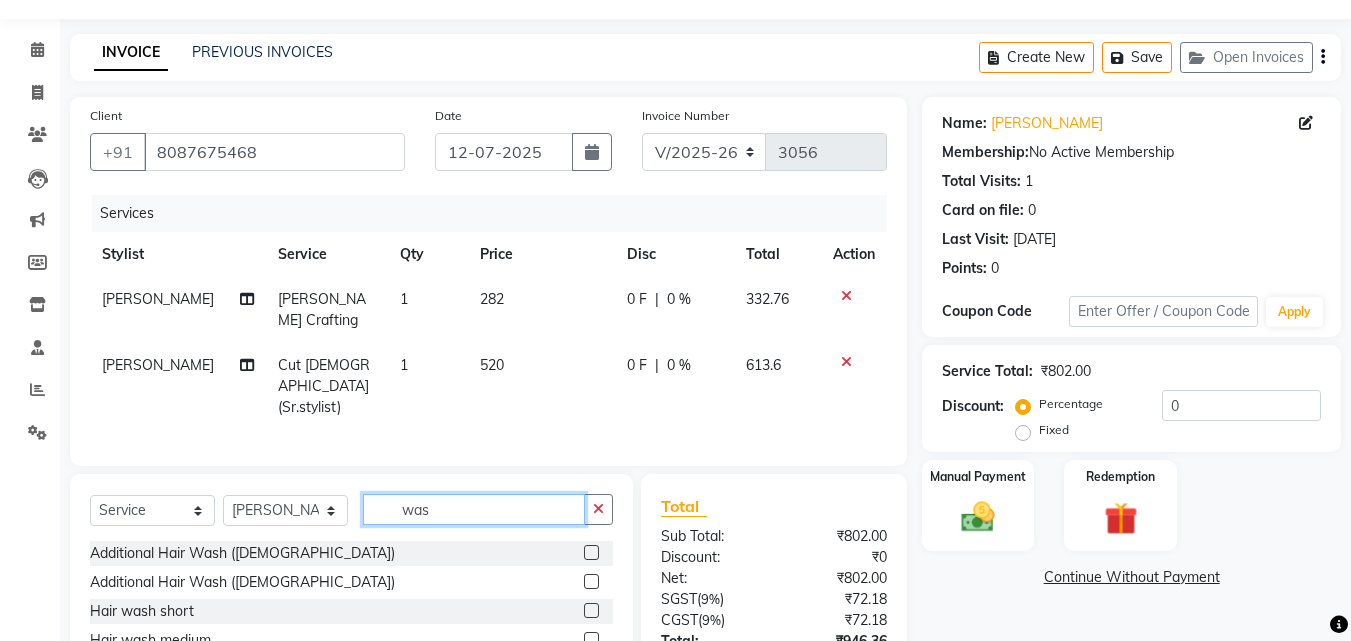 scroll, scrollTop: 184, scrollLeft: 0, axis: vertical 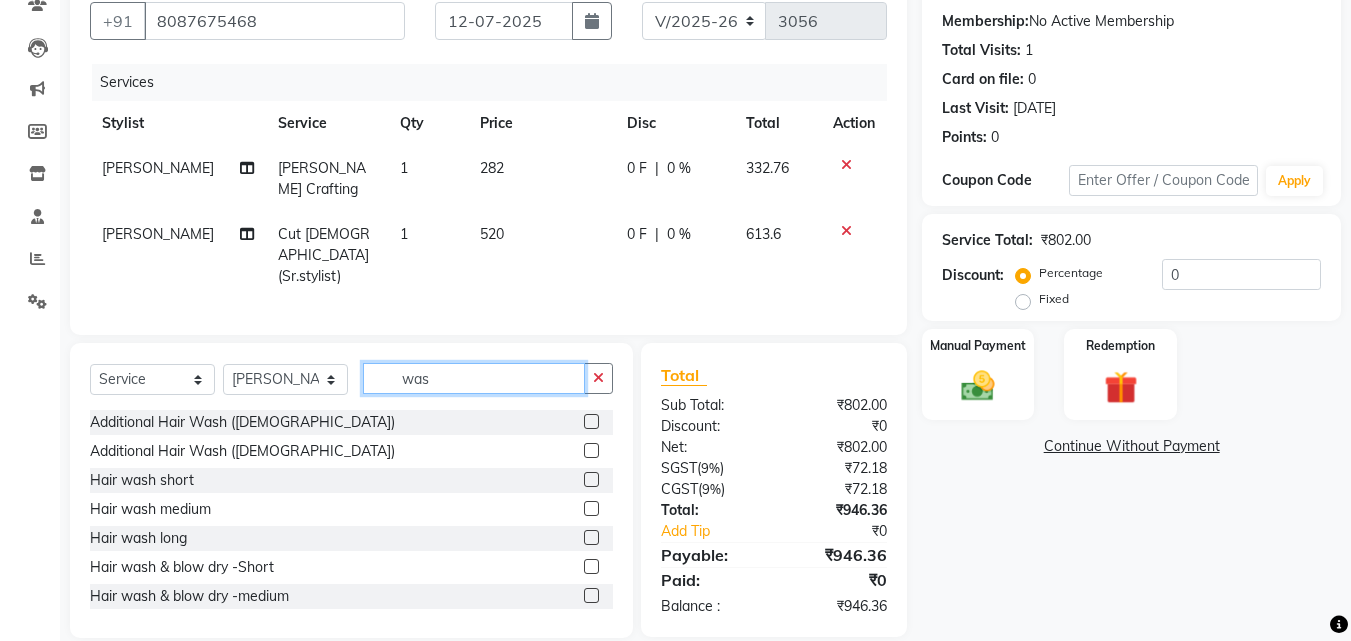 type on "was" 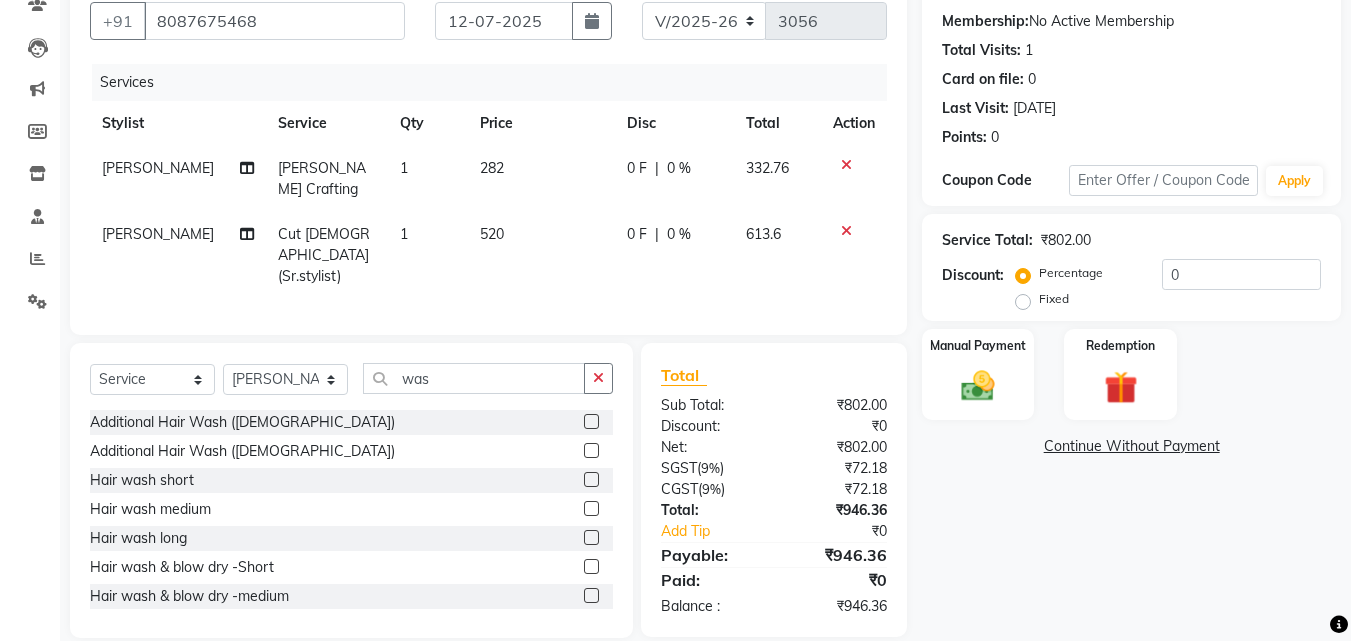 click 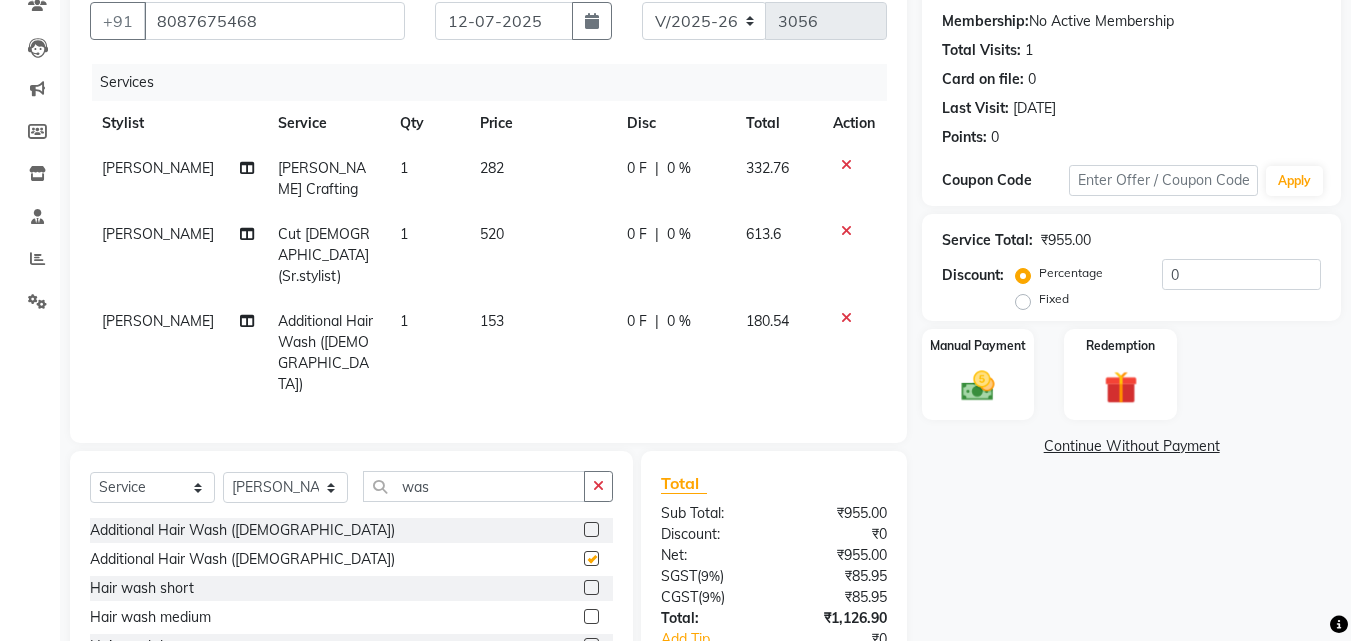 checkbox on "false" 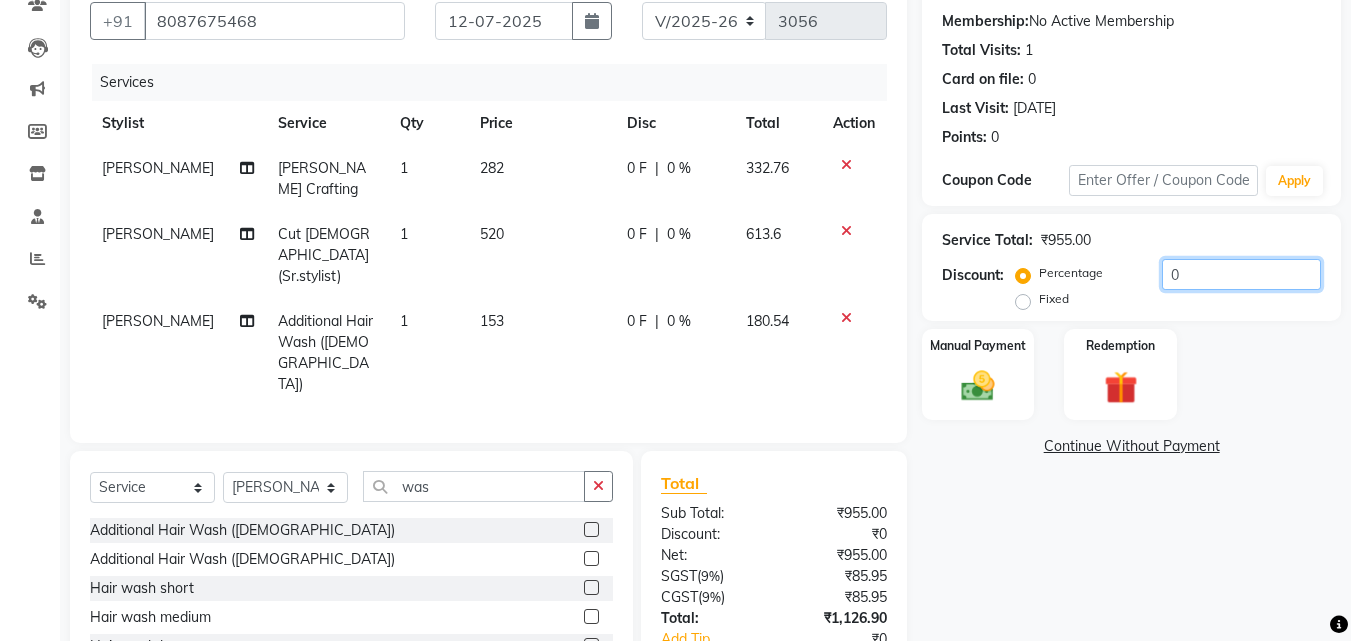 click on "0" 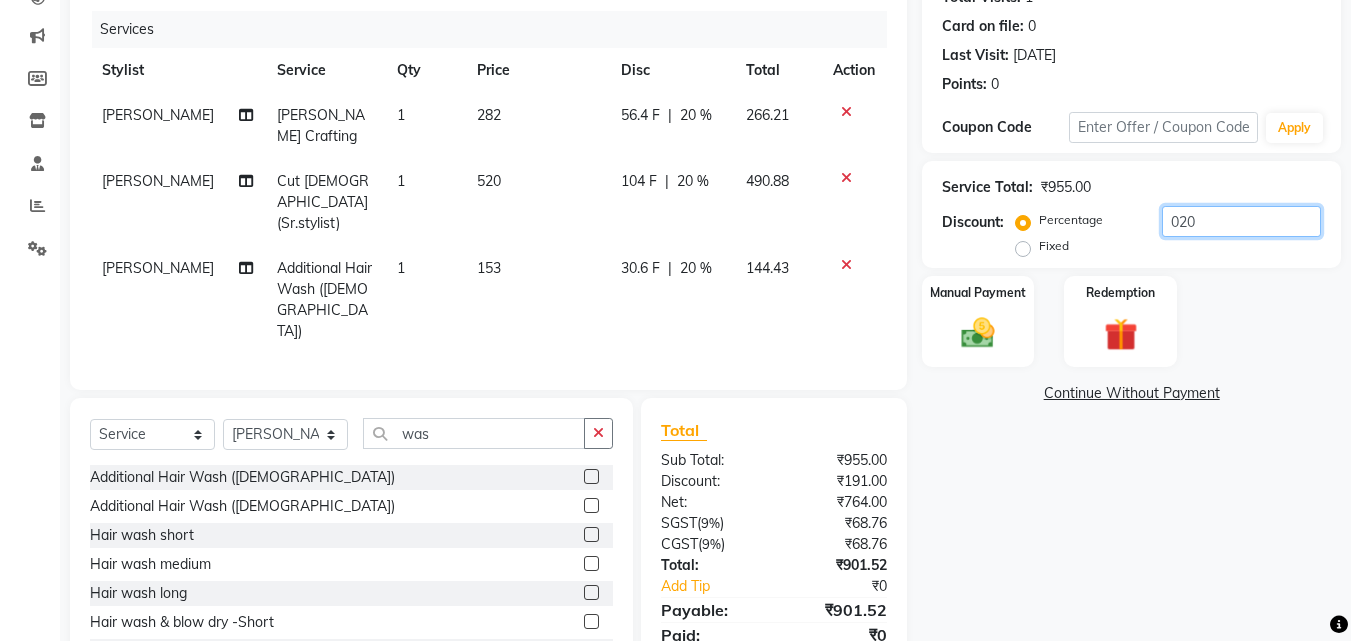 scroll, scrollTop: 250, scrollLeft: 0, axis: vertical 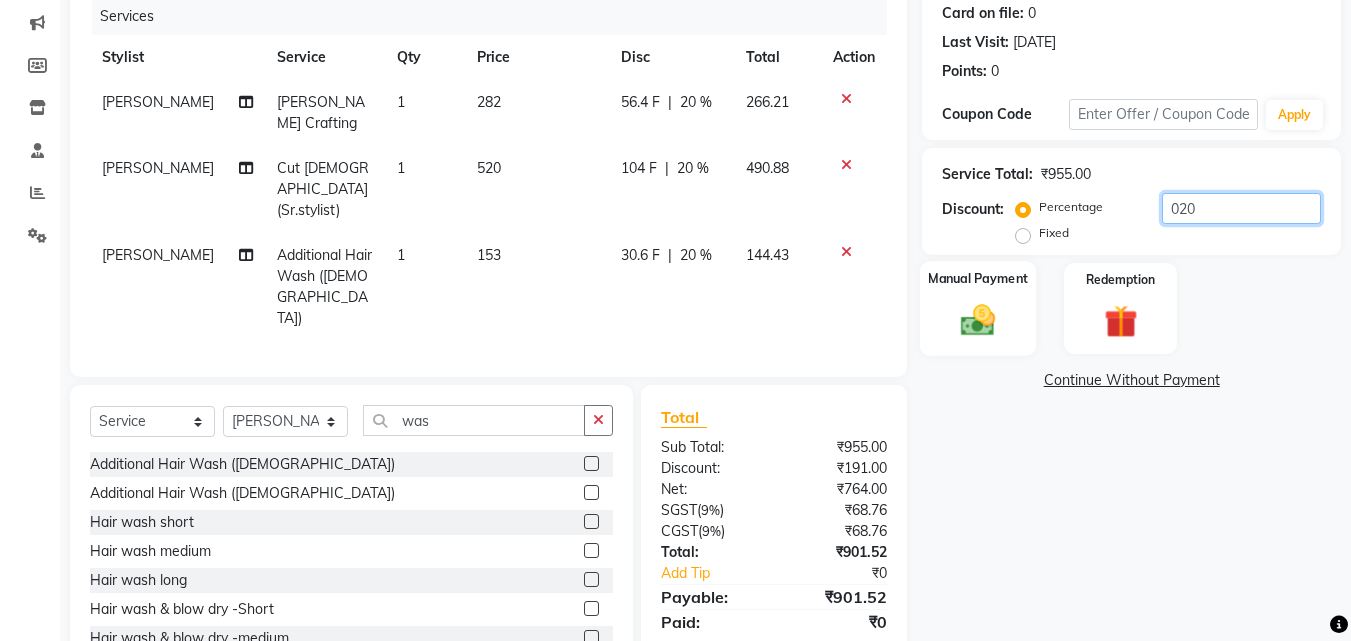 type on "020" 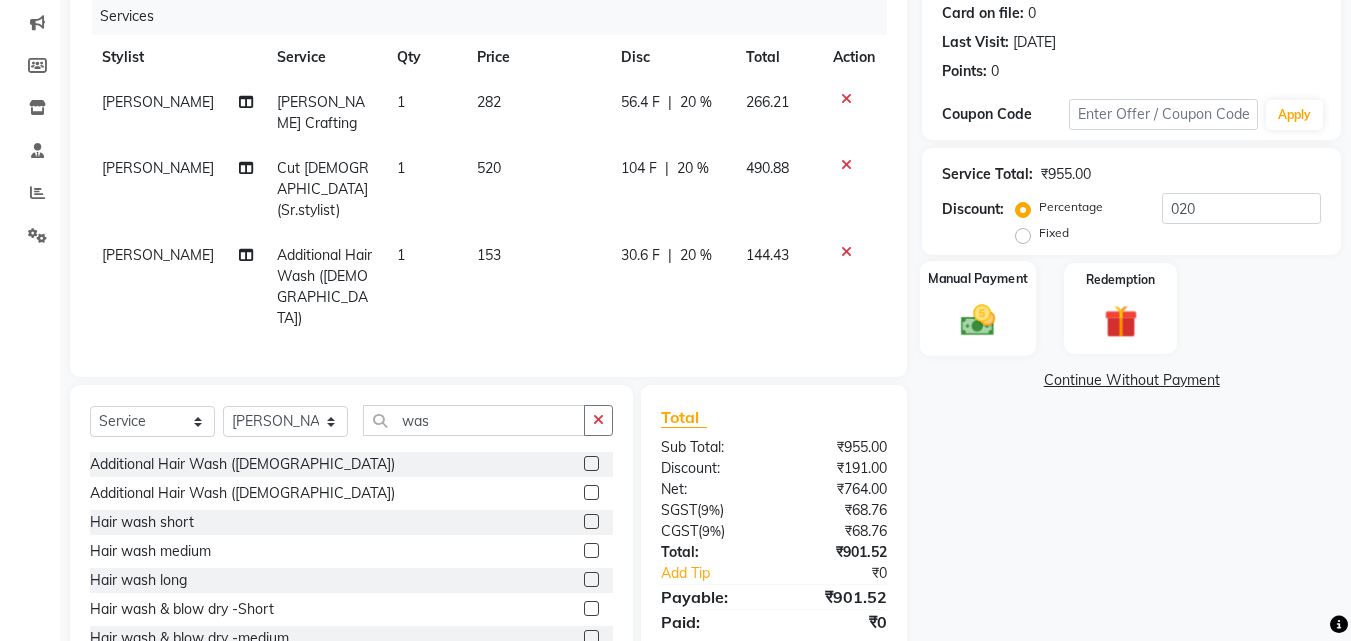 click on "Manual Payment" 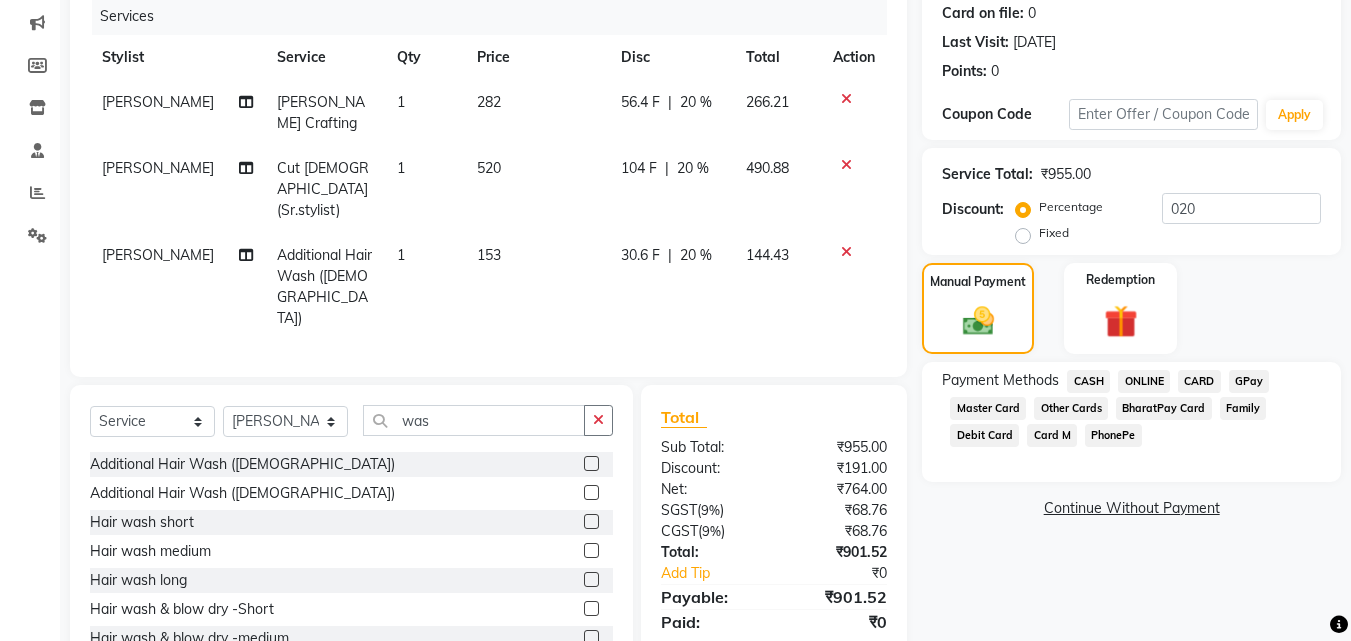 click on "ONLINE" 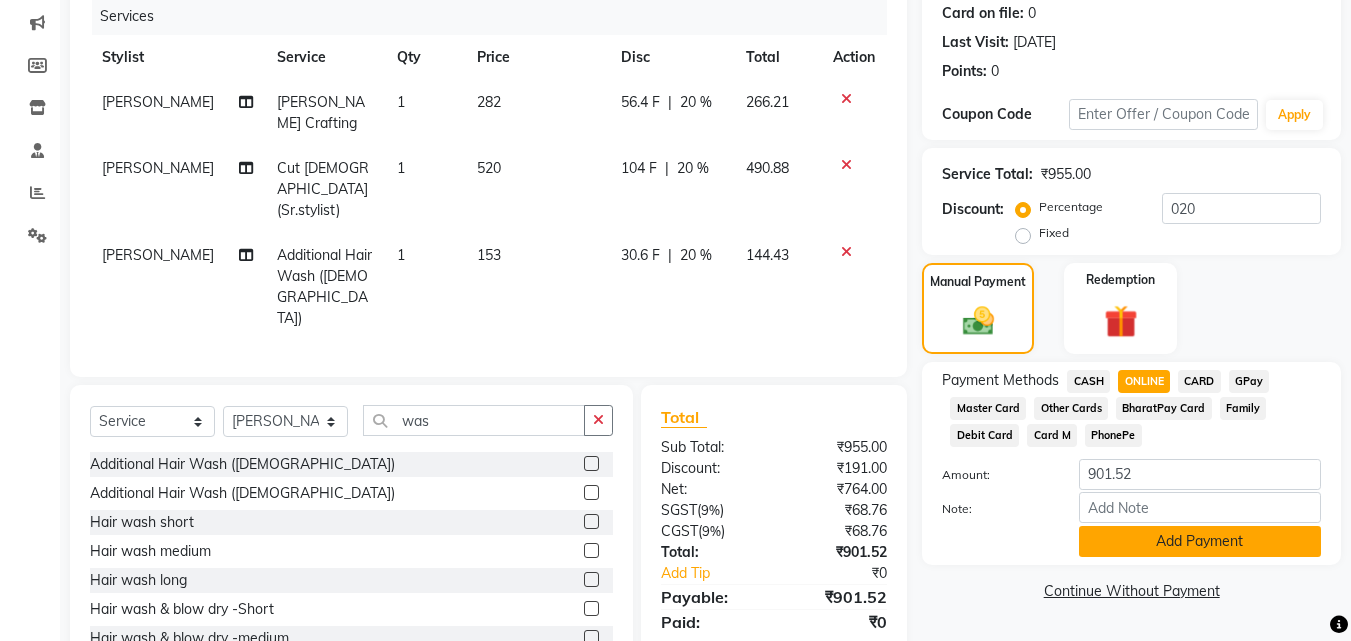 click on "Add Payment" 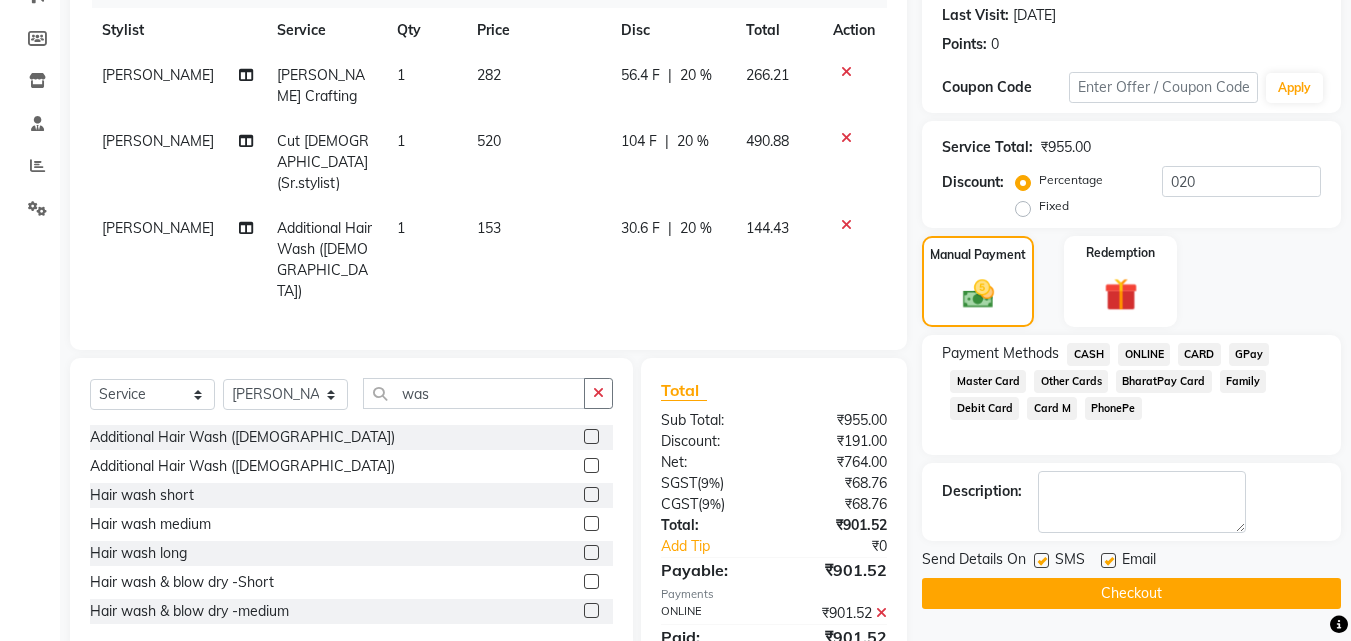 scroll, scrollTop: 291, scrollLeft: 0, axis: vertical 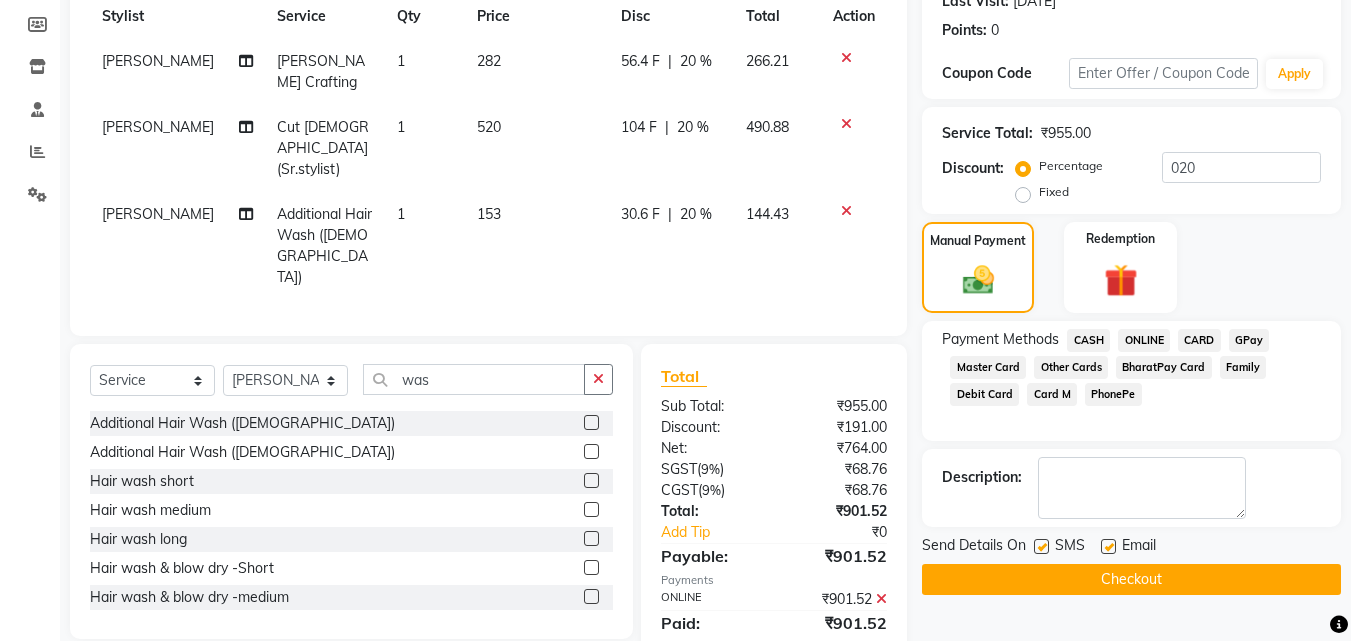click on "Checkout" 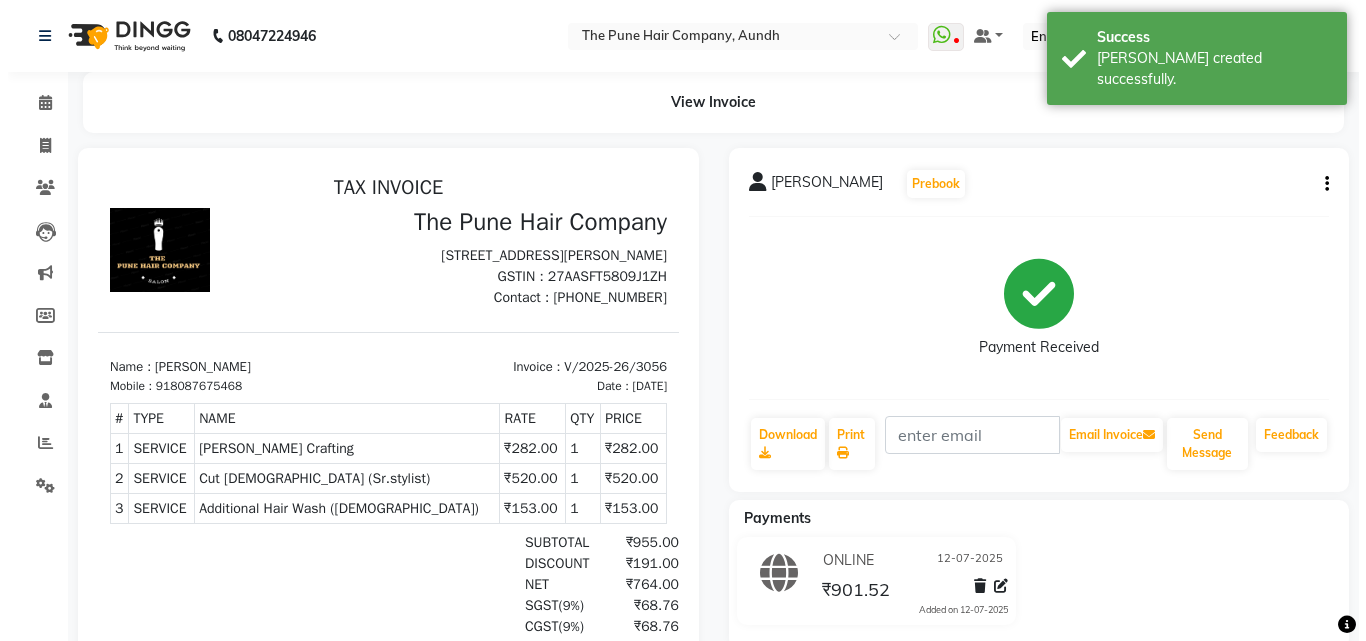 scroll, scrollTop: 0, scrollLeft: 0, axis: both 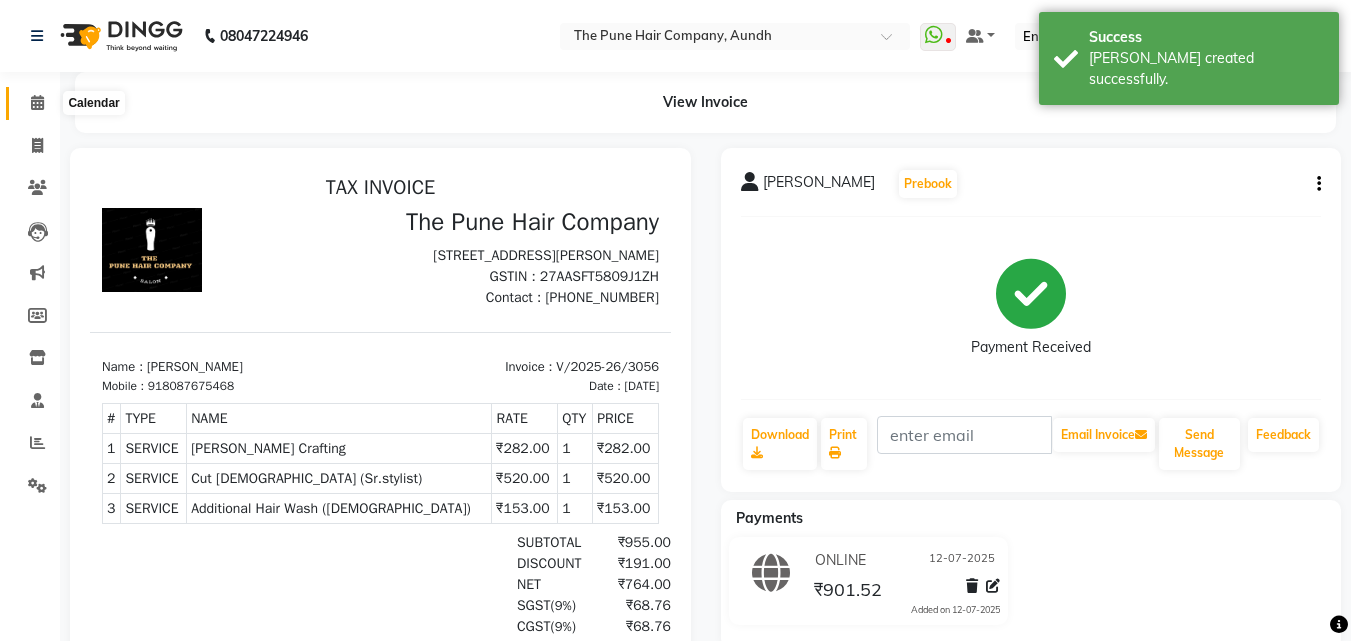 click 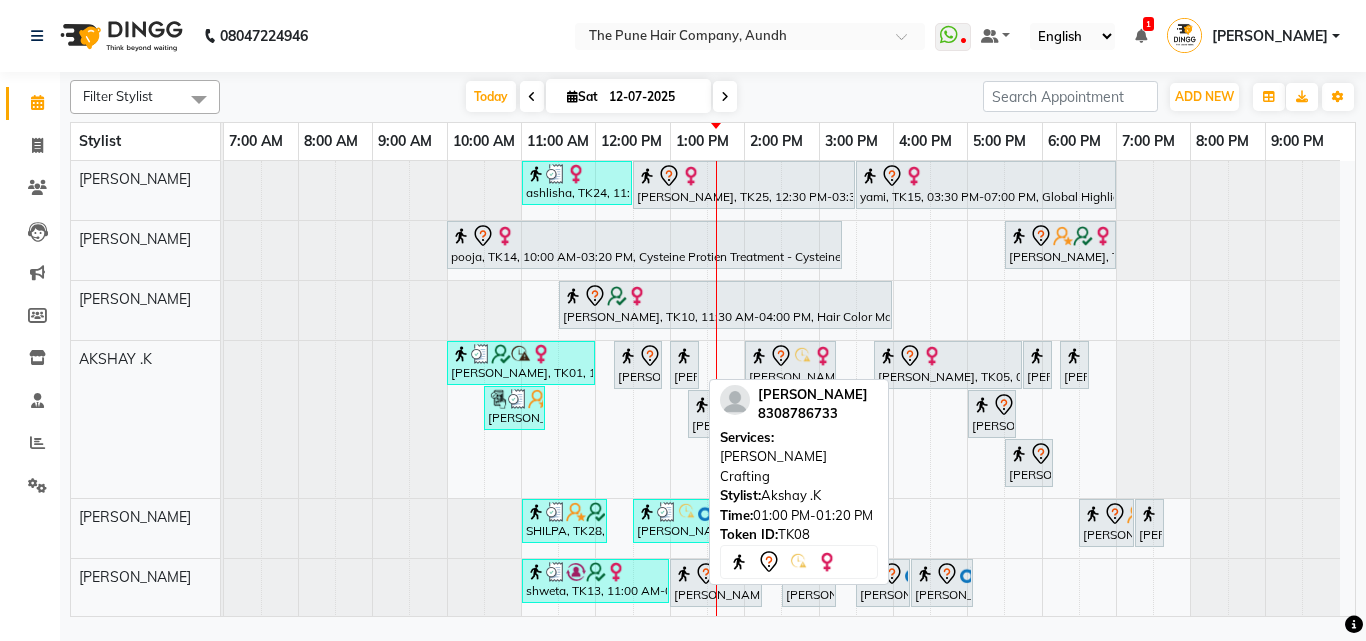 scroll, scrollTop: 100, scrollLeft: 0, axis: vertical 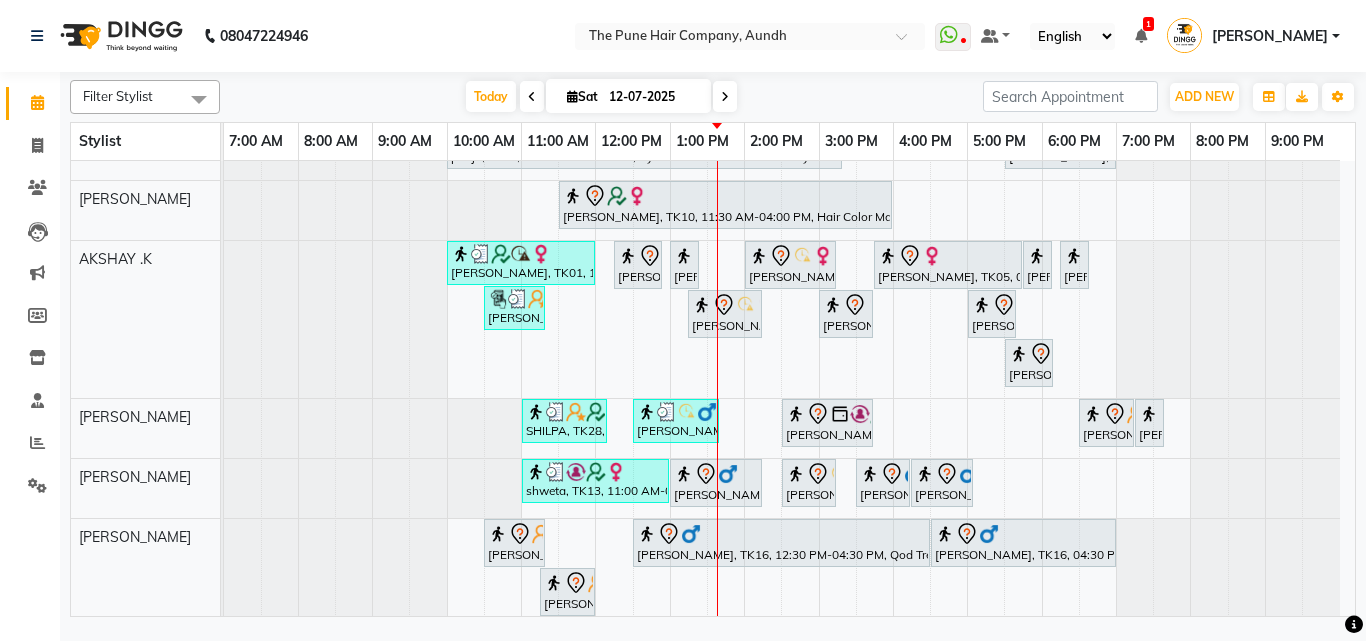 click at bounding box center (572, 96) 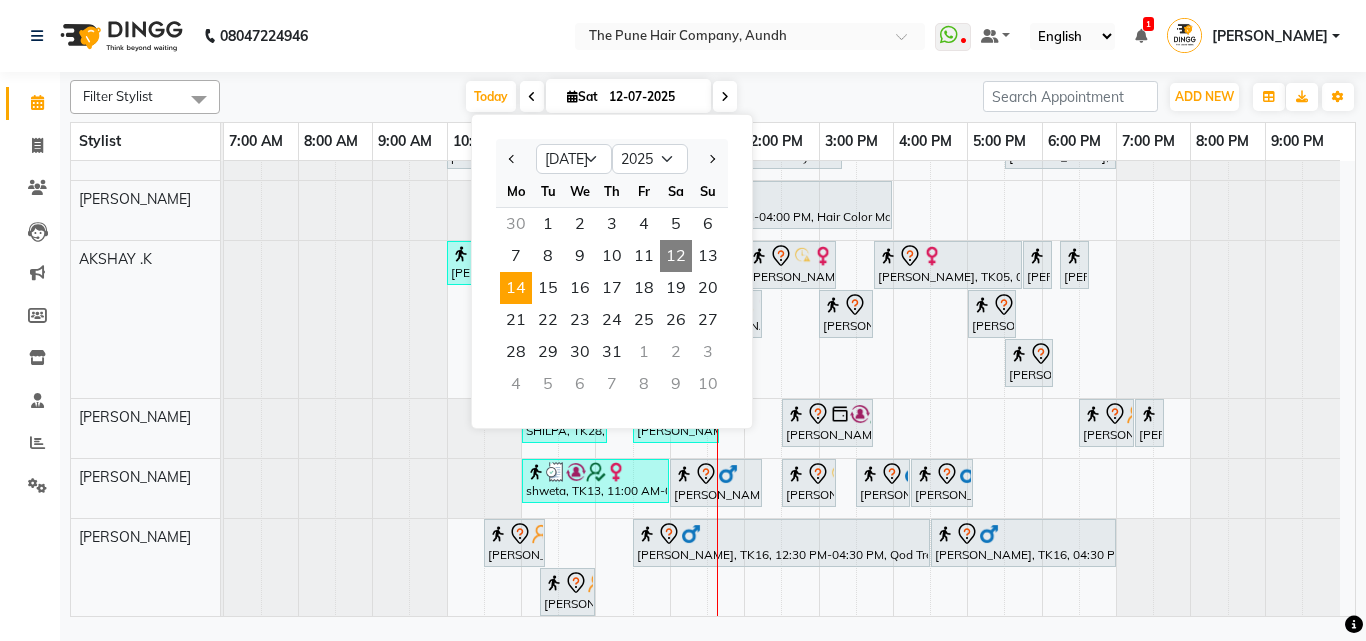 click on "14" at bounding box center [516, 288] 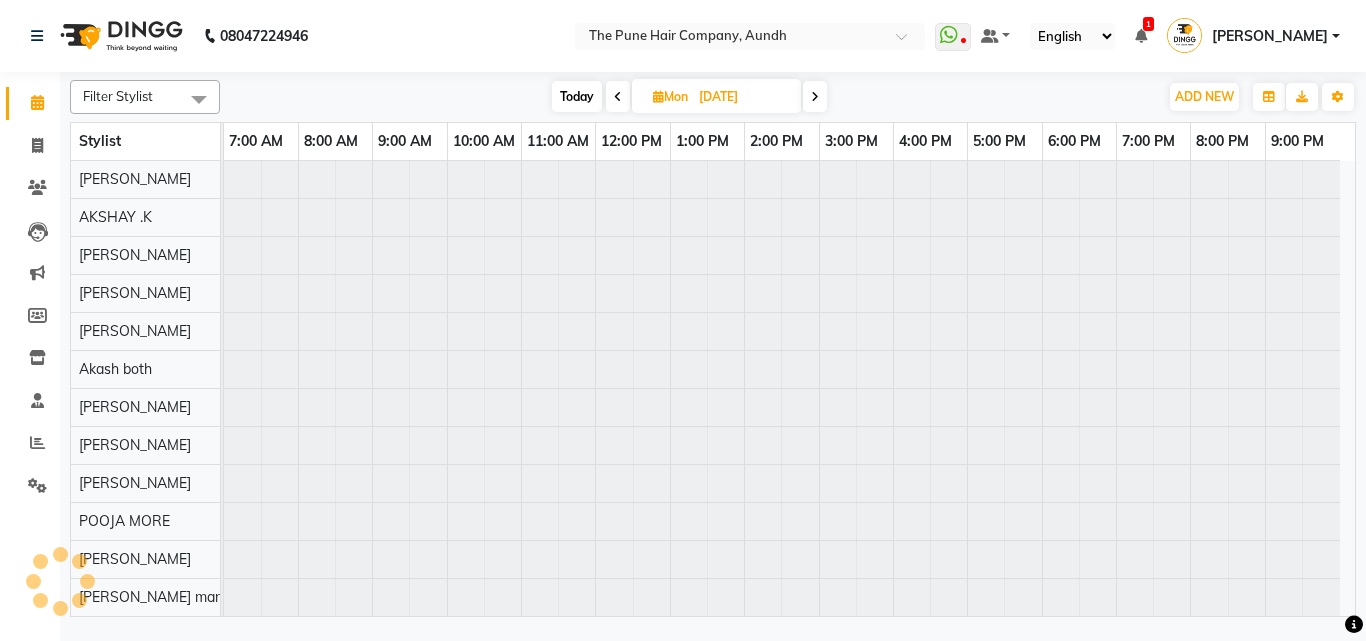 scroll, scrollTop: 76, scrollLeft: 0, axis: vertical 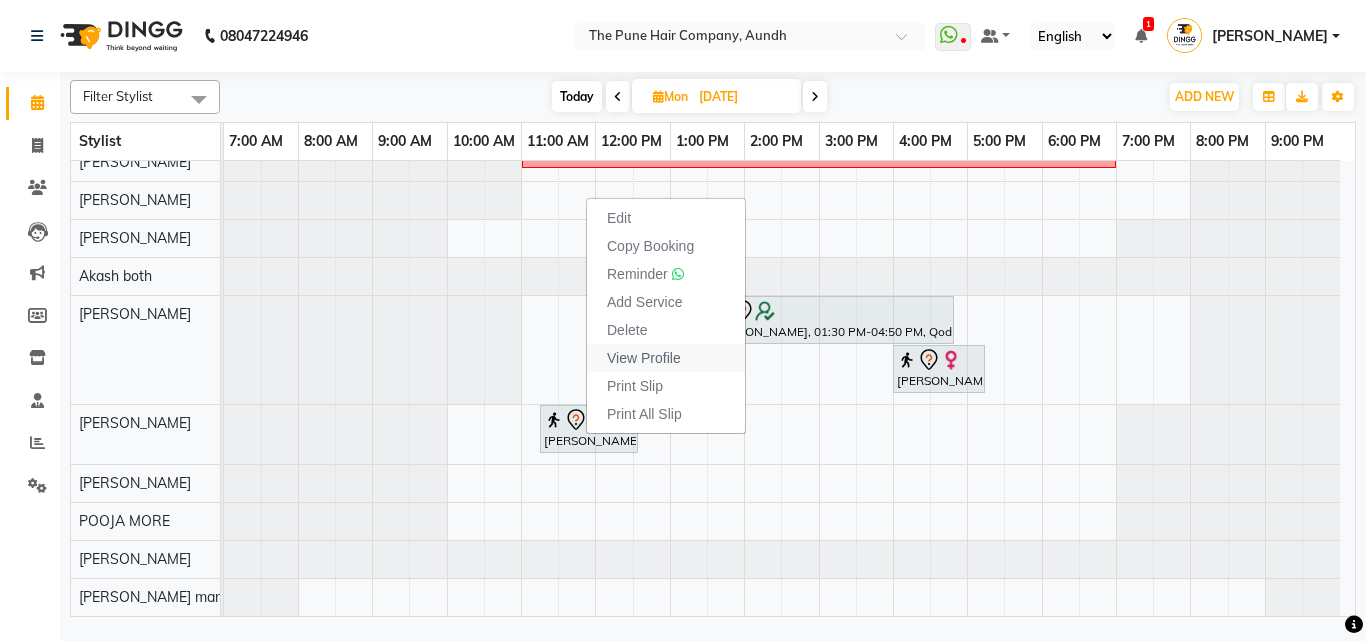 click on "View Profile" at bounding box center [644, 358] 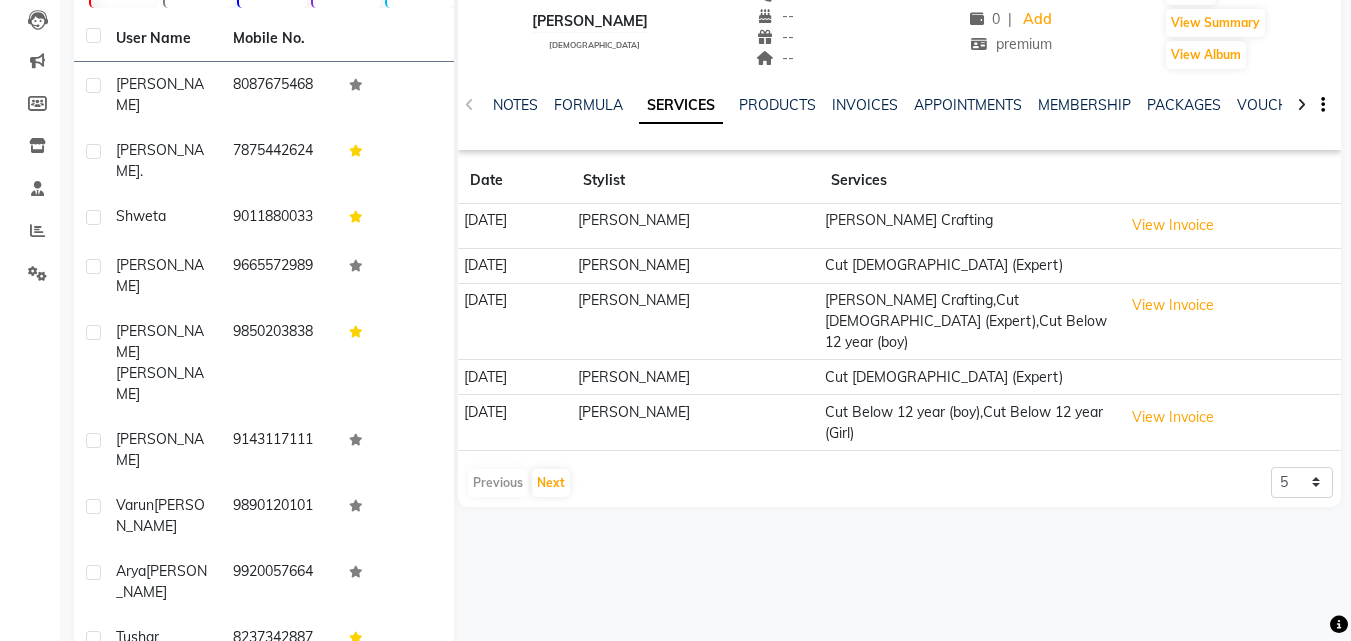 scroll, scrollTop: 260, scrollLeft: 0, axis: vertical 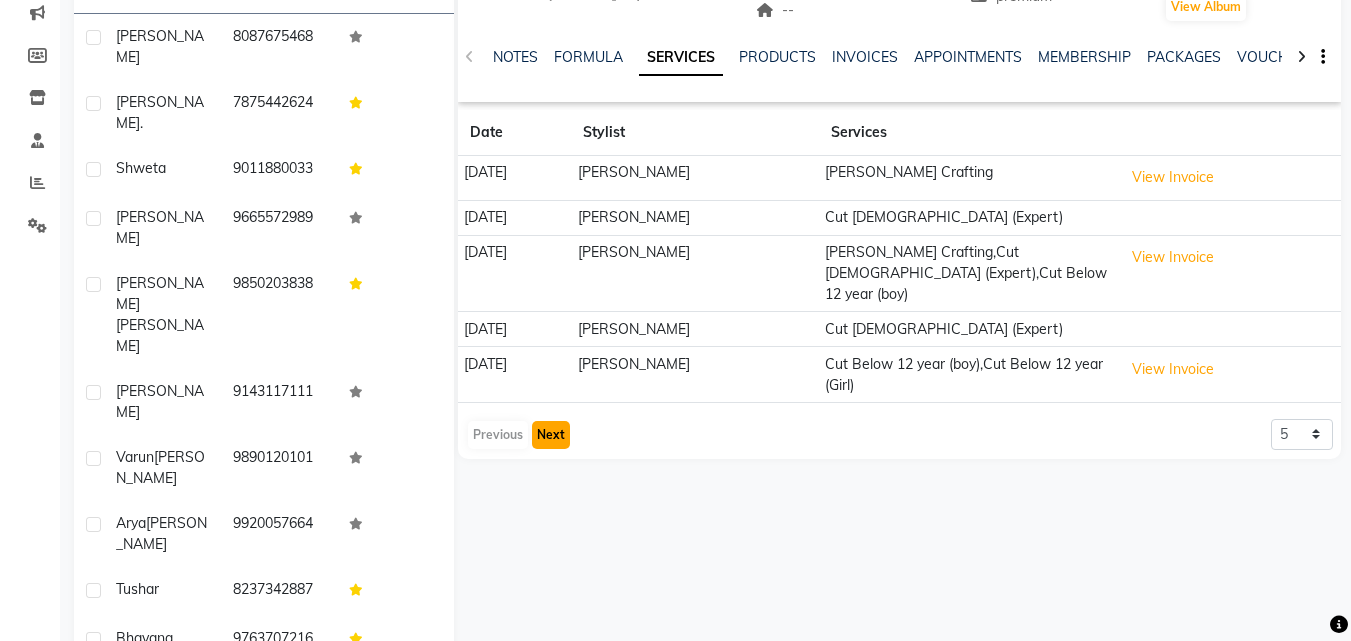 click on "Next" 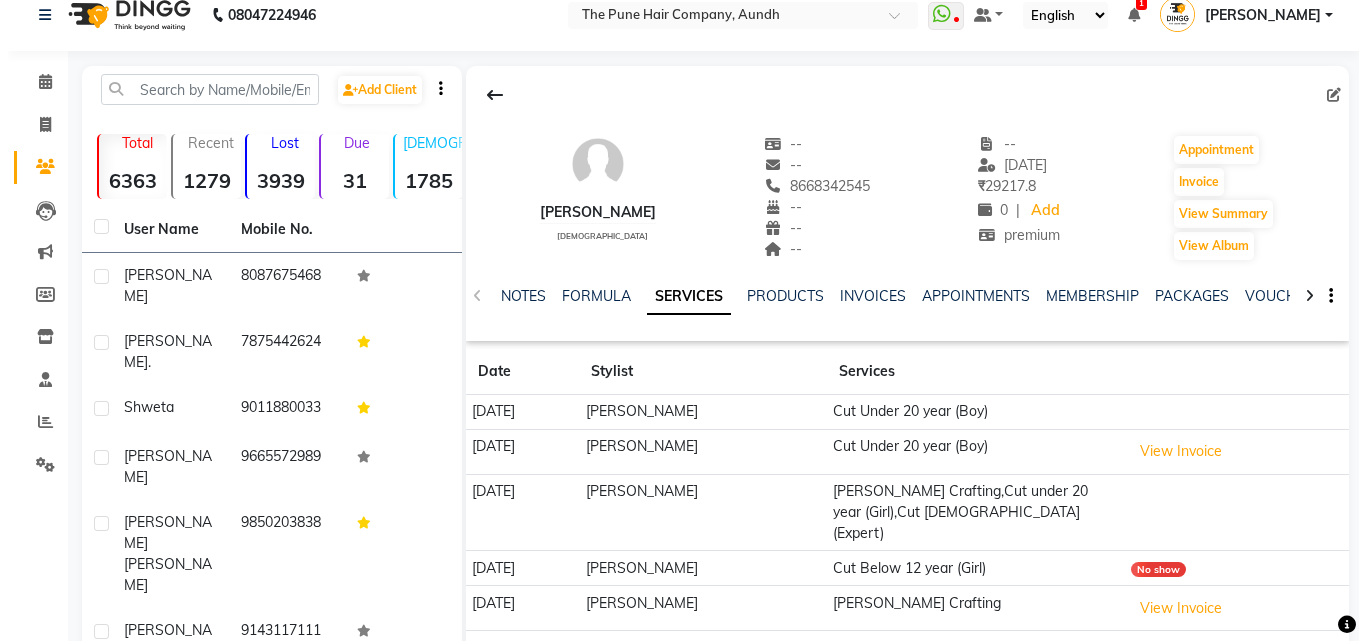 scroll, scrollTop: 0, scrollLeft: 0, axis: both 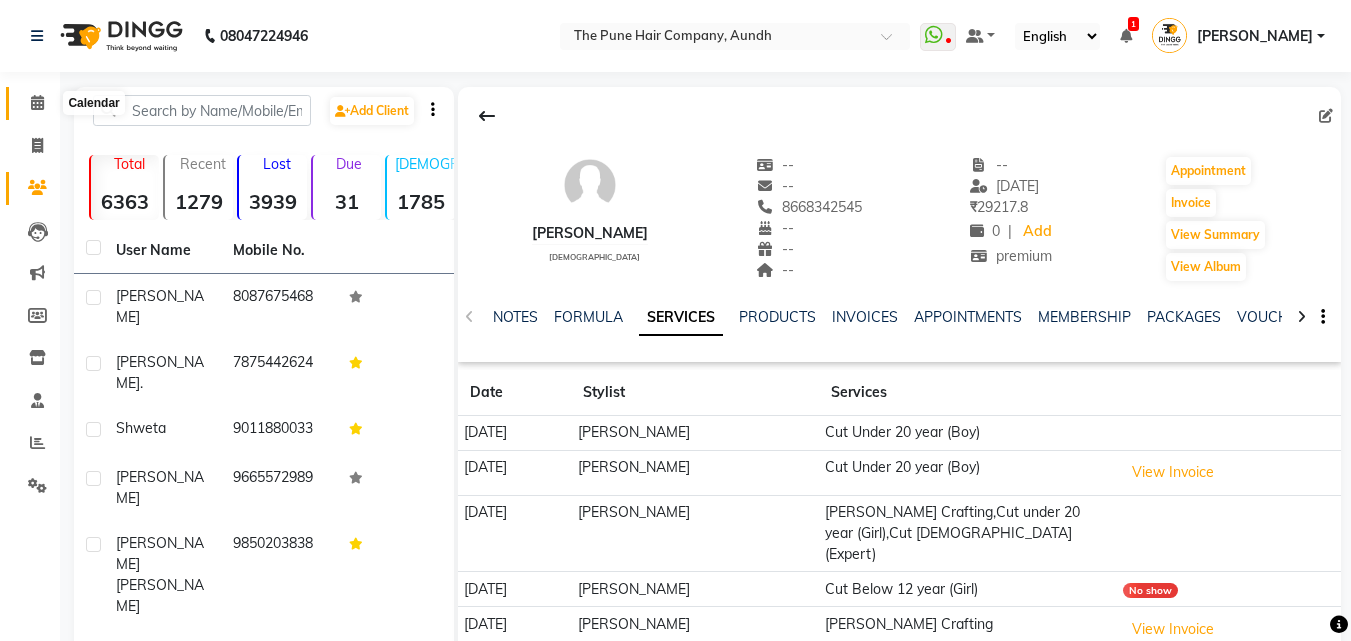 click 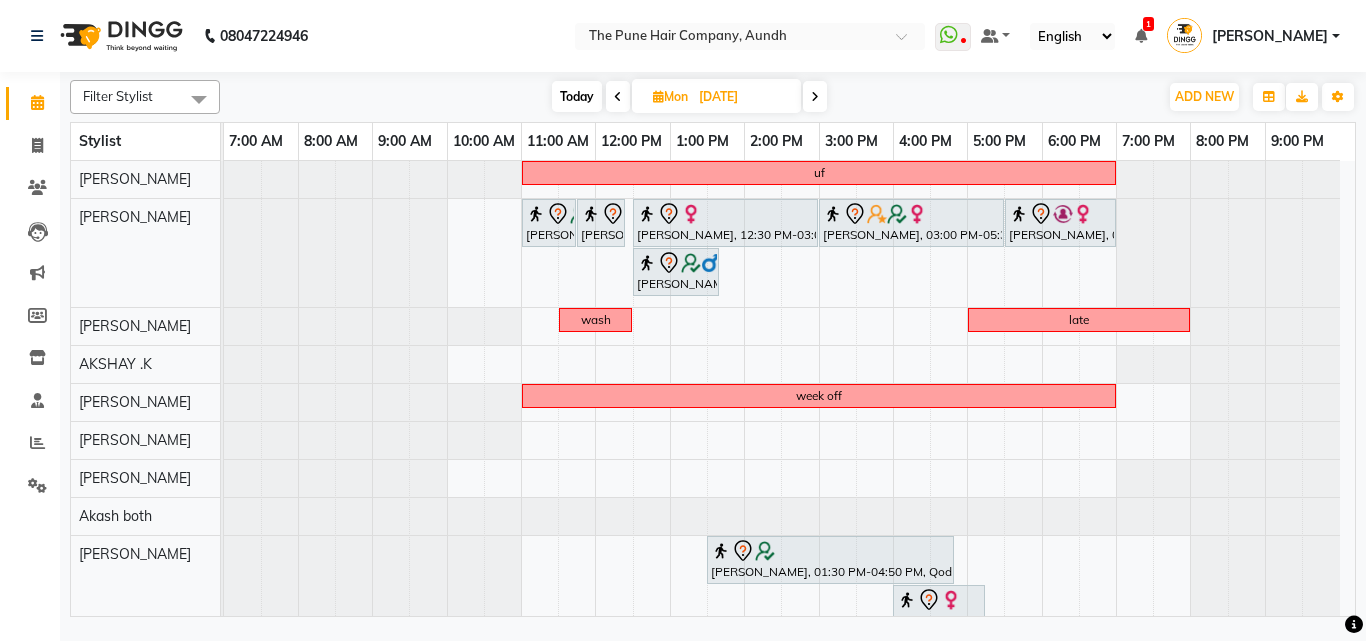 scroll, scrollTop: 183, scrollLeft: 0, axis: vertical 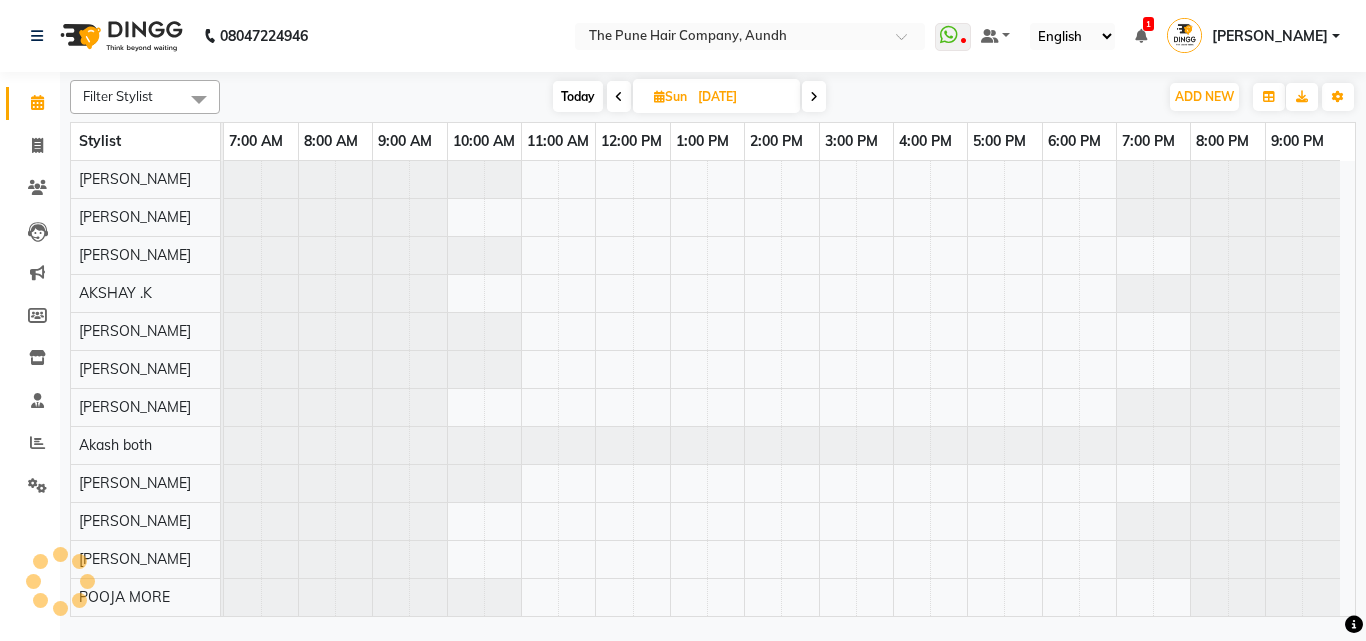 click at bounding box center [619, 96] 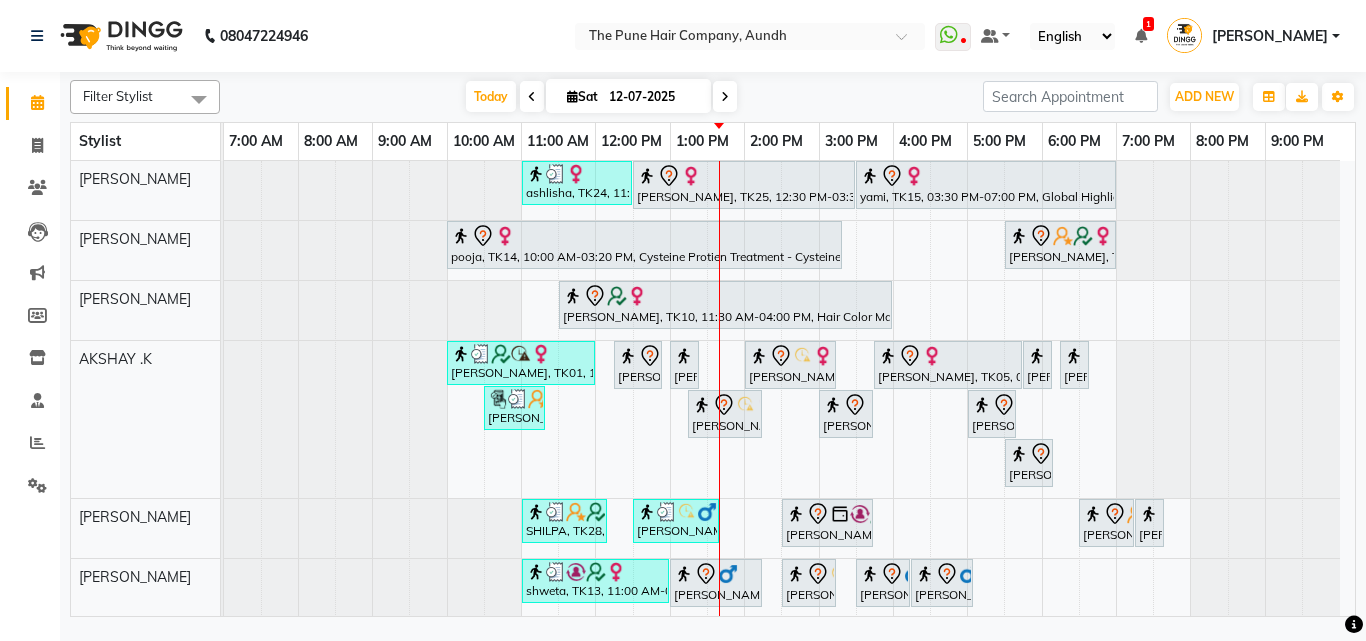 scroll, scrollTop: 76, scrollLeft: 0, axis: vertical 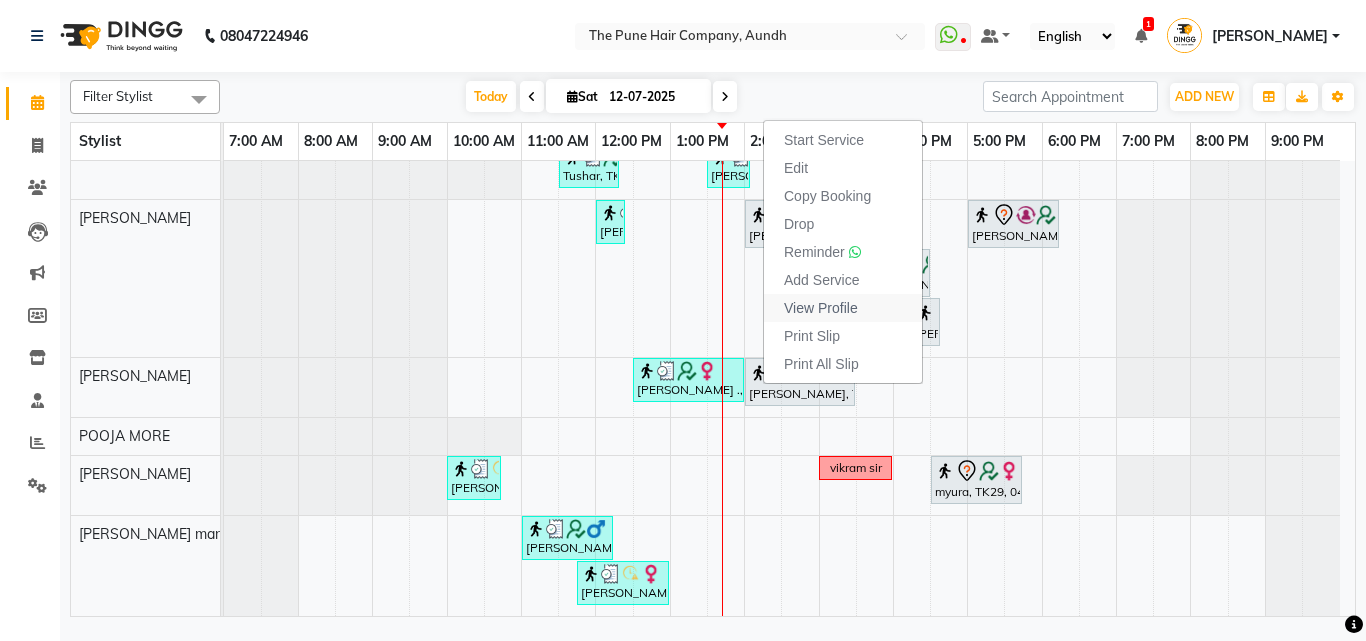 click on "View Profile" at bounding box center [821, 308] 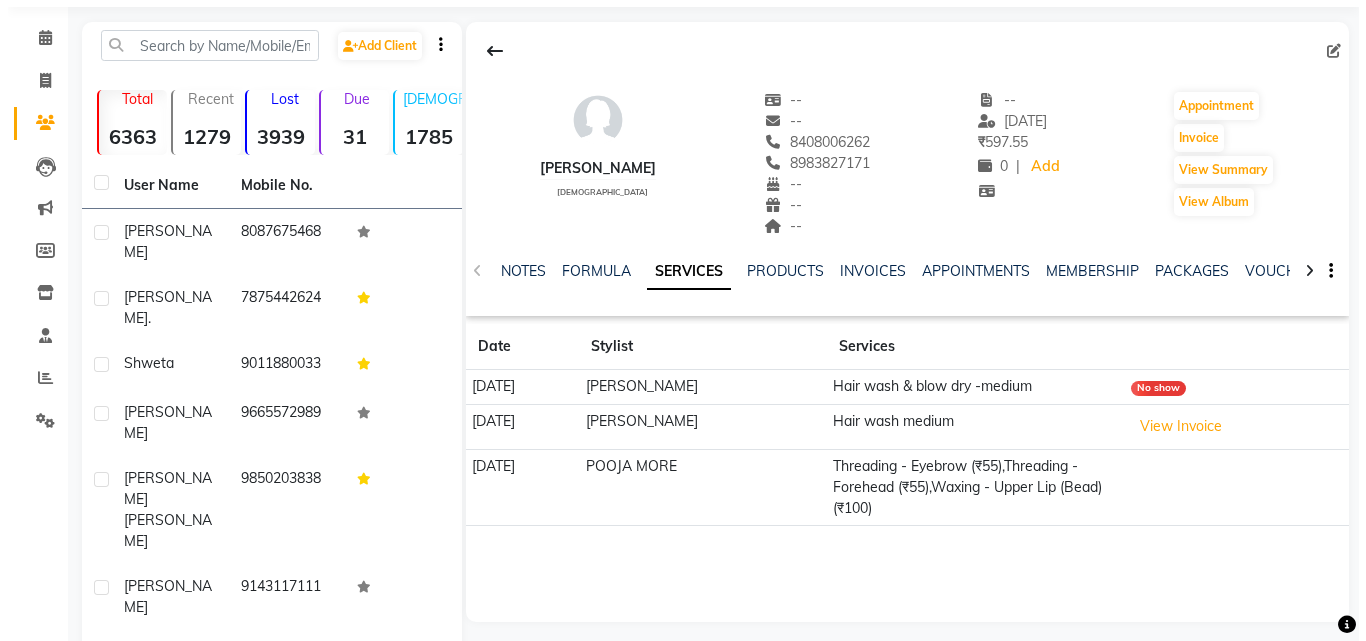 scroll, scrollTop: 100, scrollLeft: 0, axis: vertical 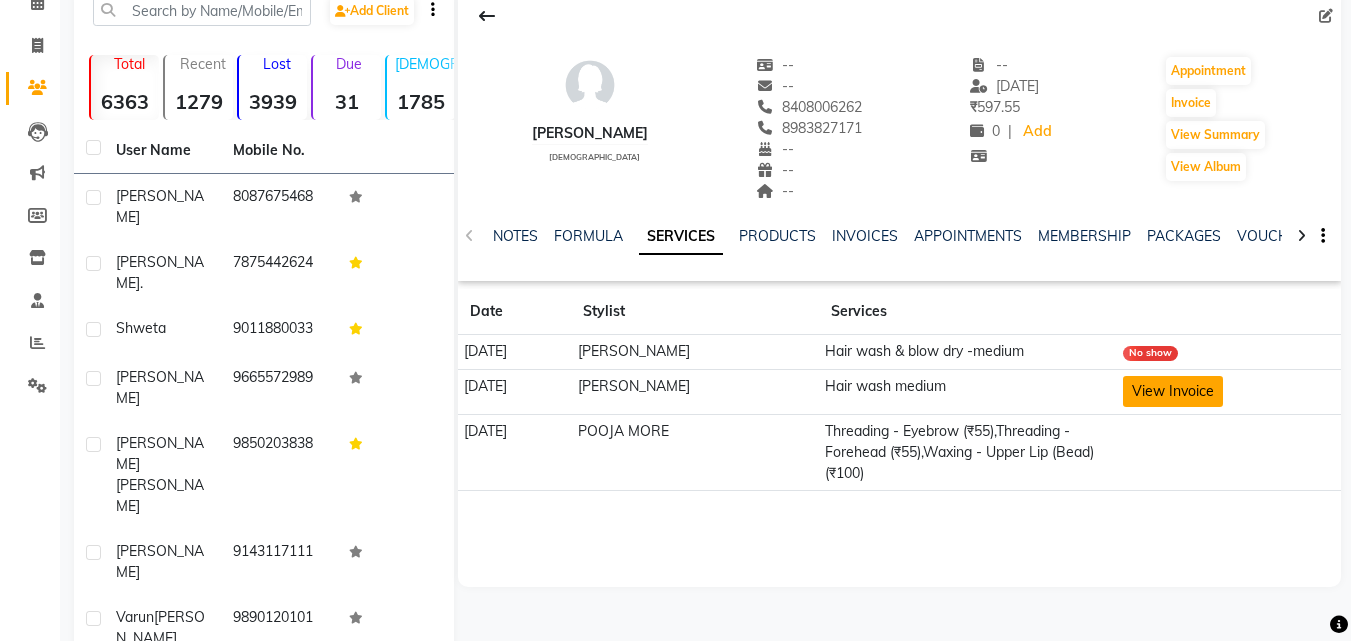 click on "View Invoice" 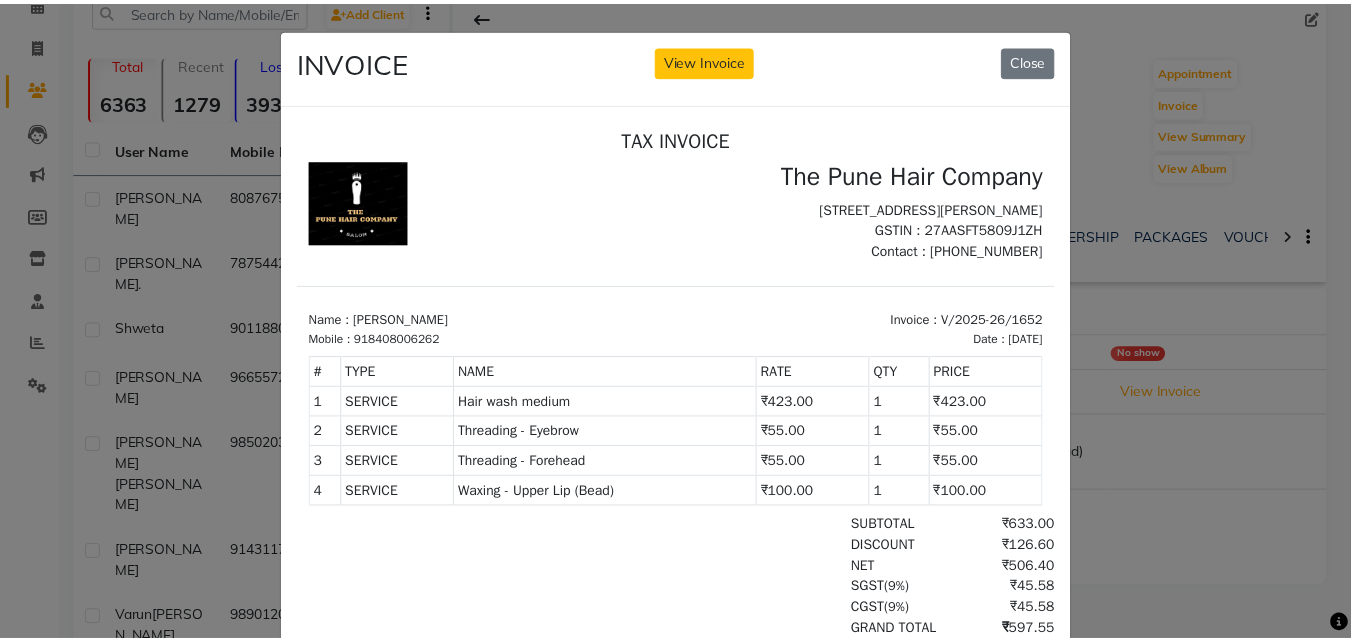scroll, scrollTop: 0, scrollLeft: 0, axis: both 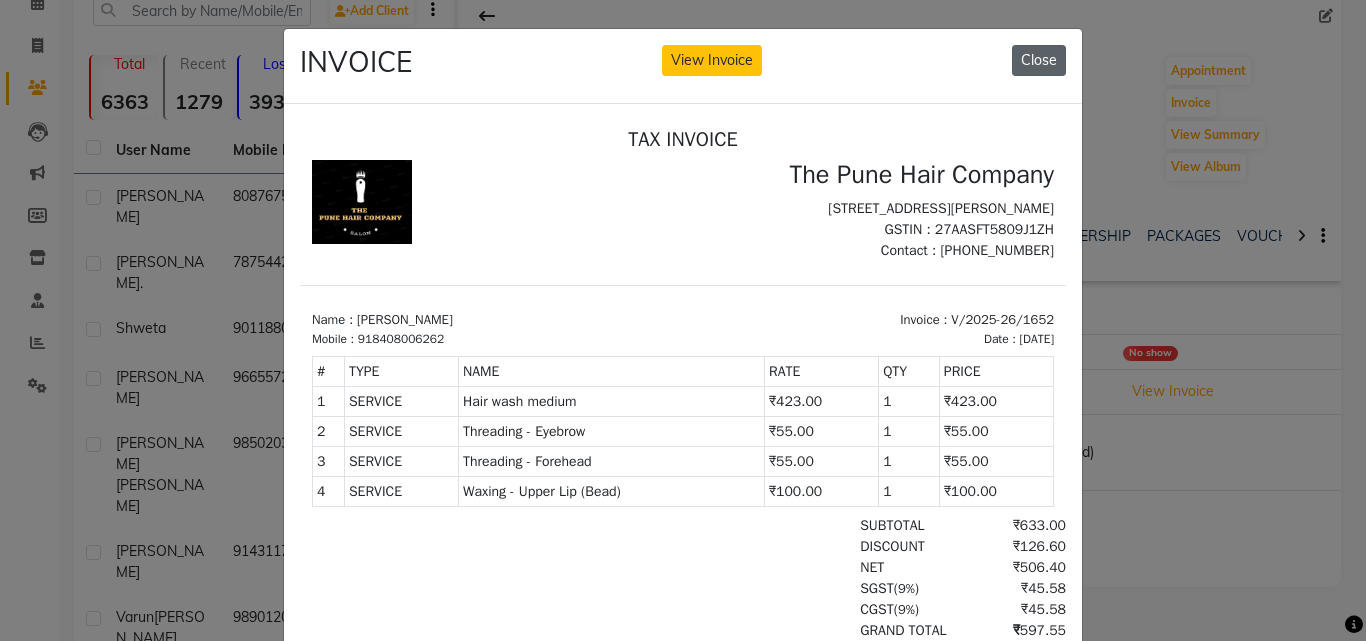 click on "Close" 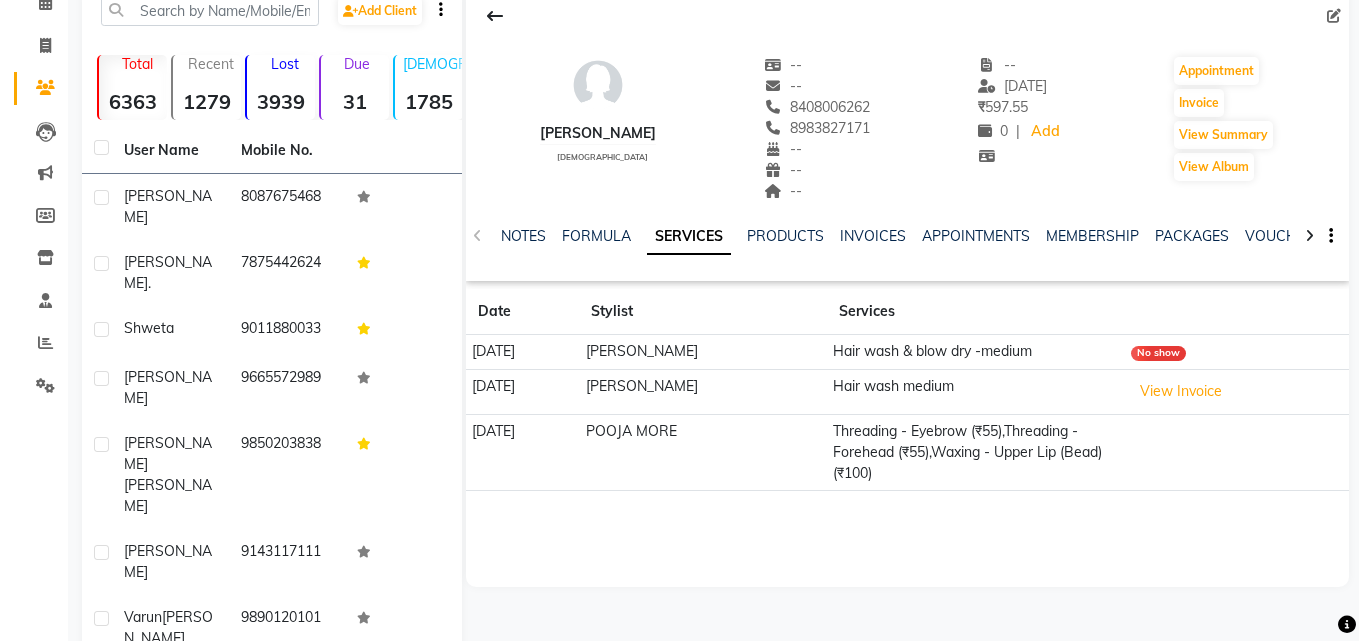 scroll, scrollTop: 0, scrollLeft: 0, axis: both 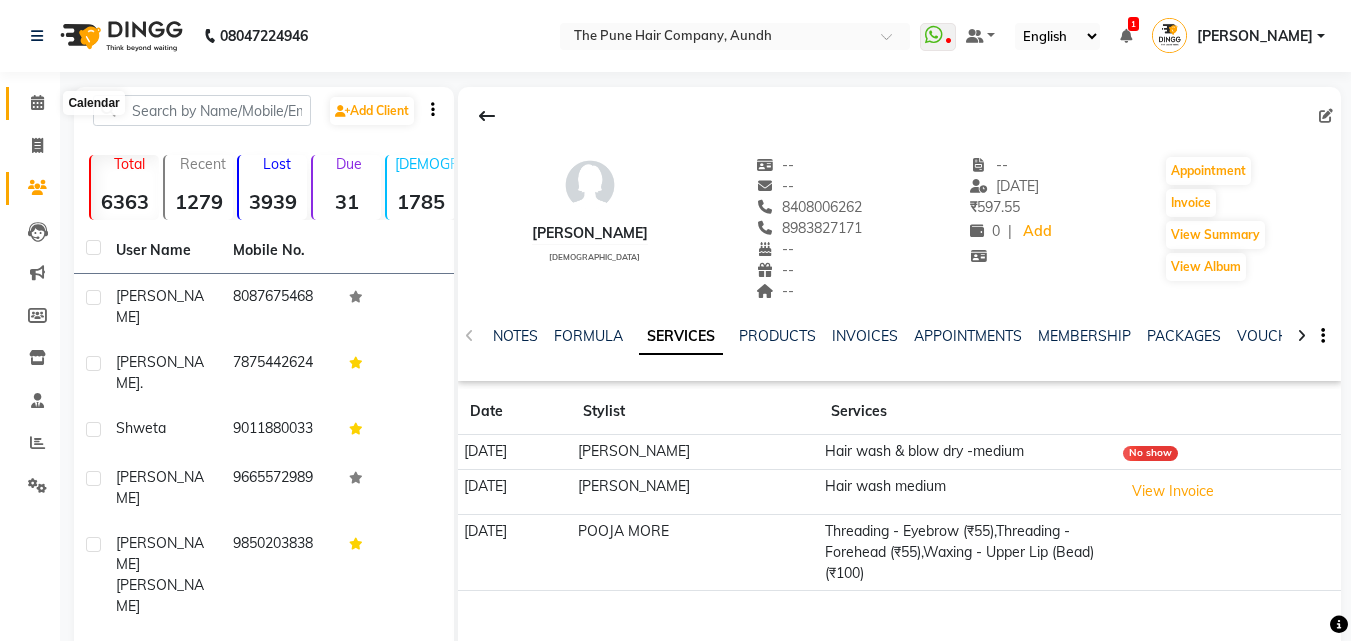 click 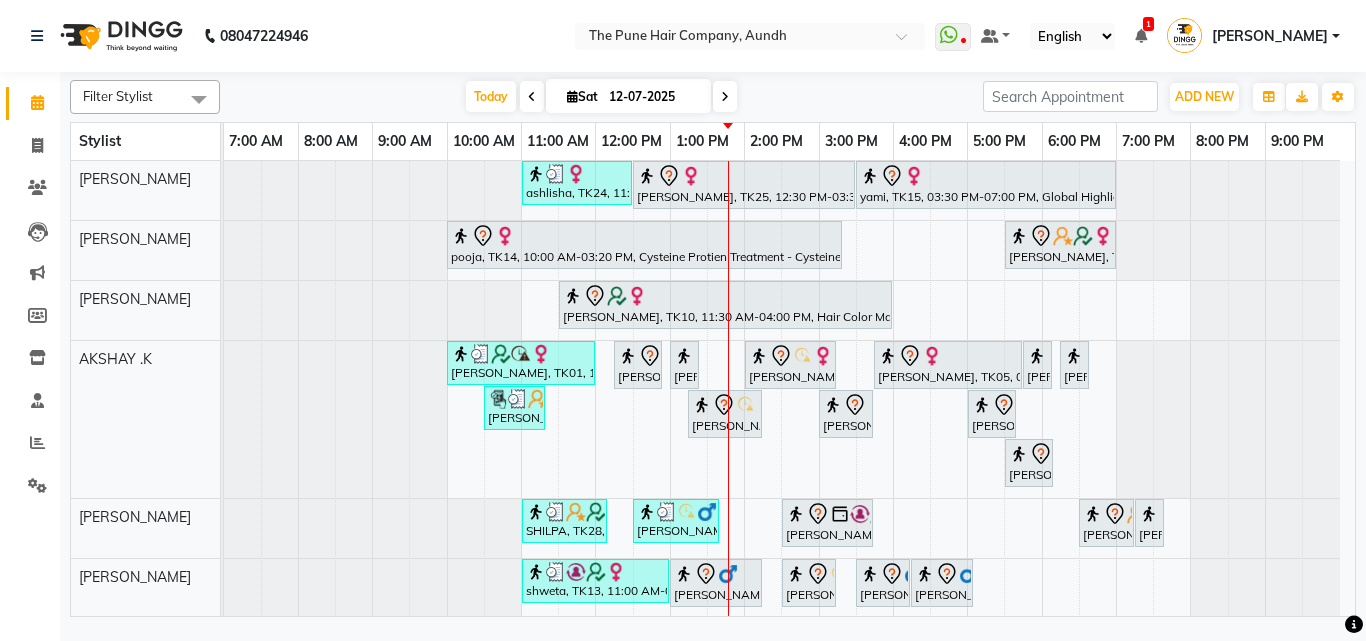 scroll, scrollTop: 667, scrollLeft: 0, axis: vertical 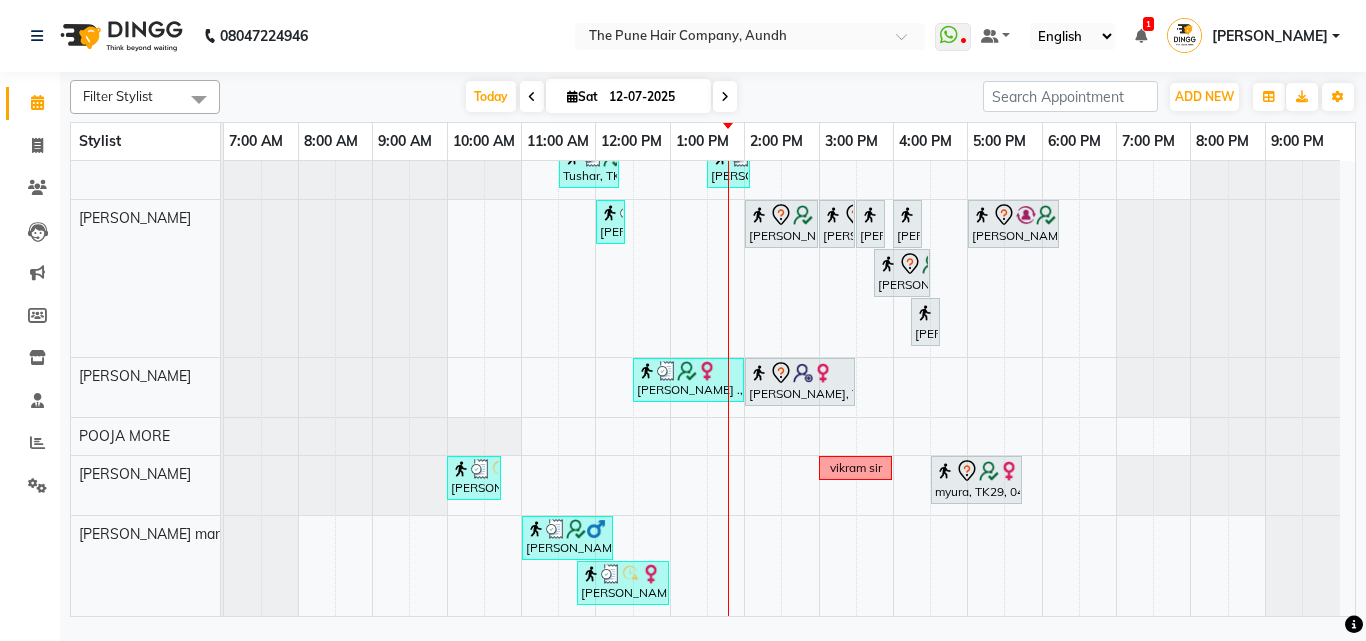 click at bounding box center [725, 97] 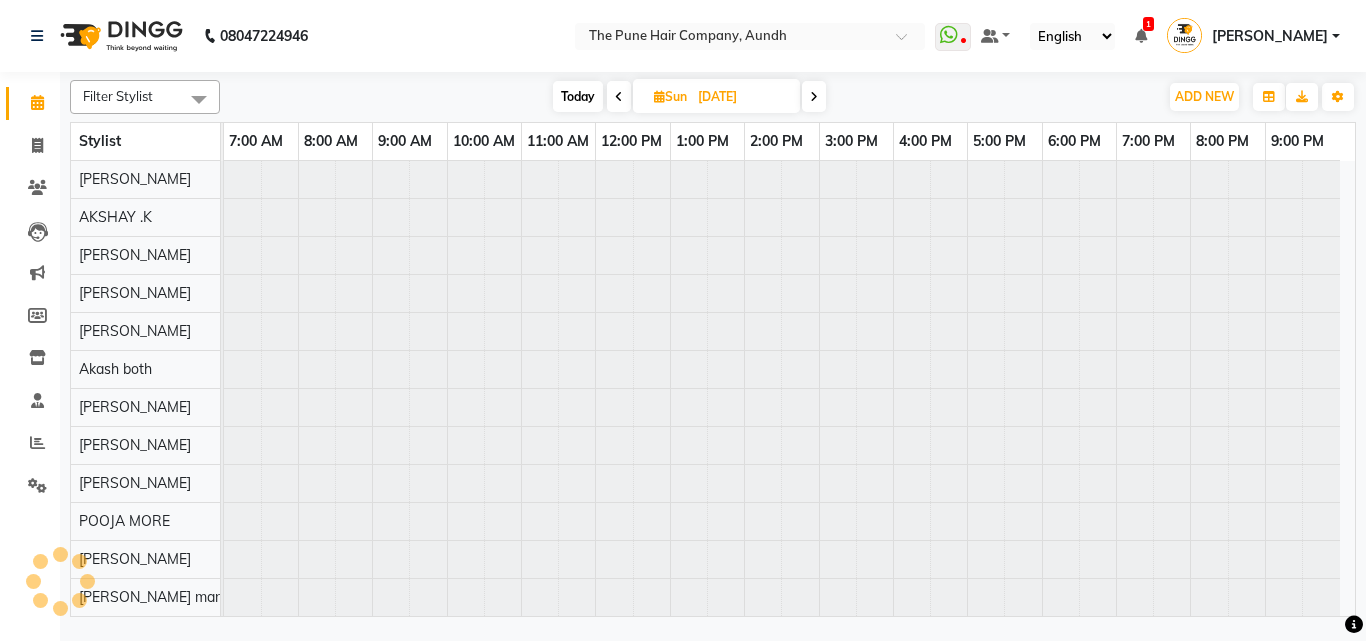 scroll, scrollTop: 76, scrollLeft: 0, axis: vertical 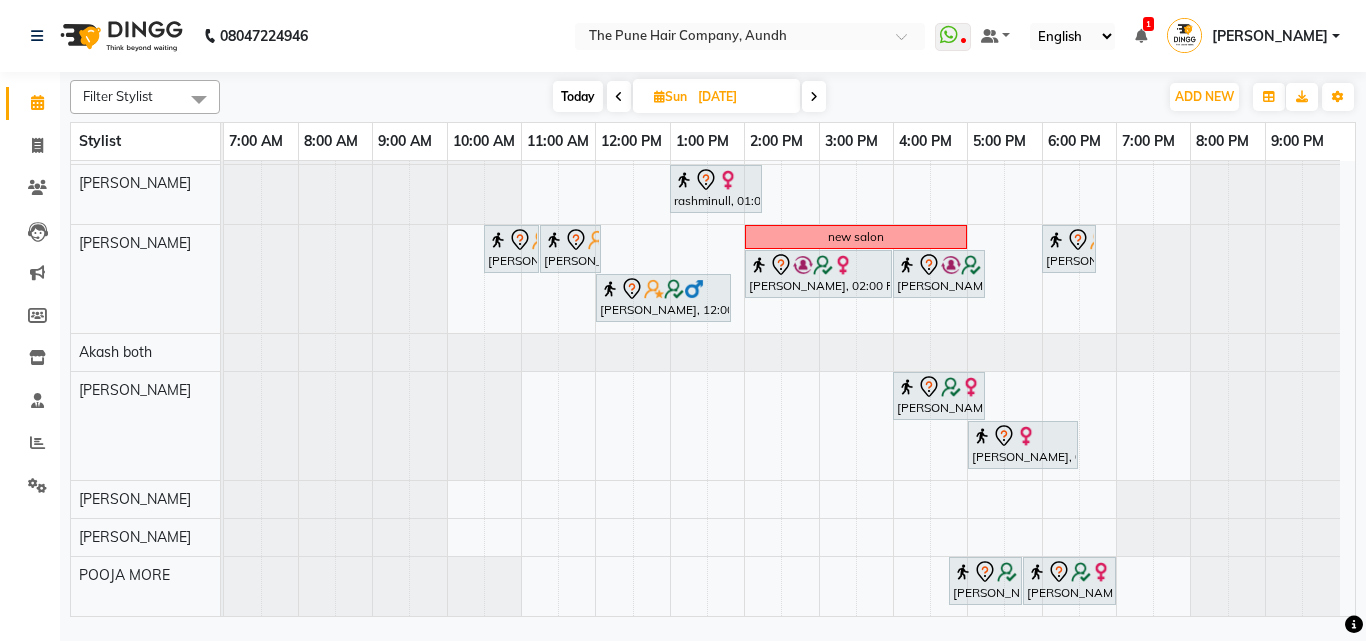 click on "Today" at bounding box center [578, 96] 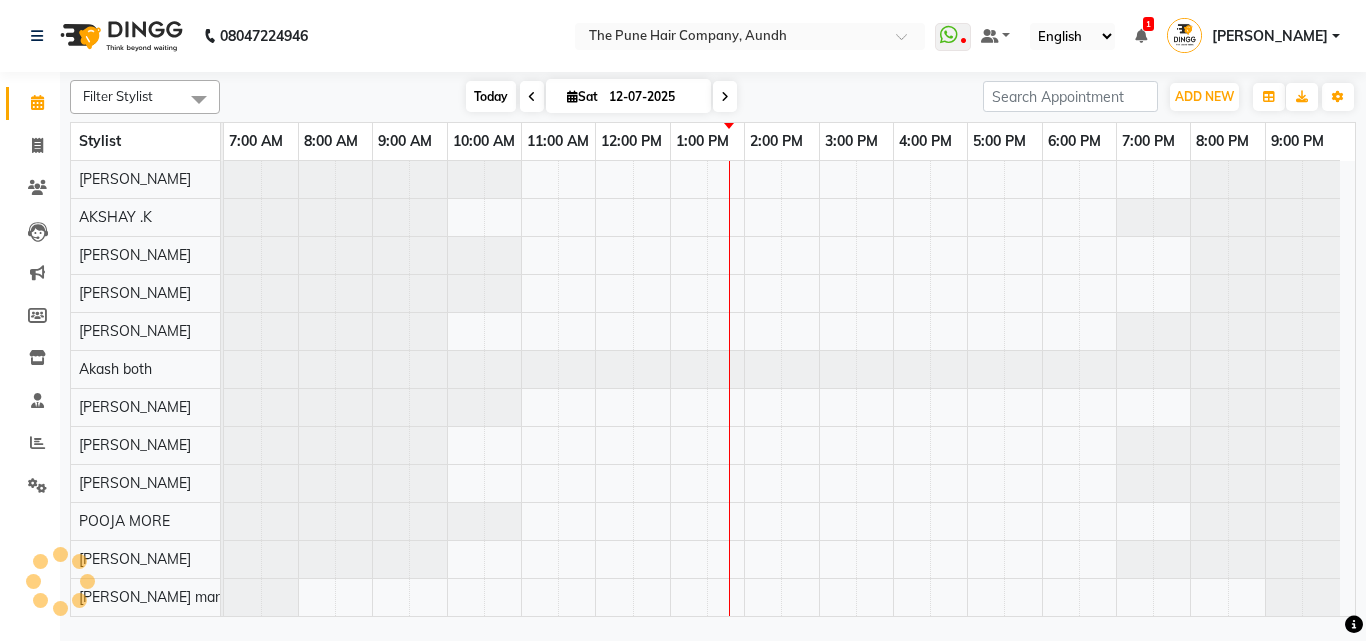 scroll, scrollTop: 76, scrollLeft: 0, axis: vertical 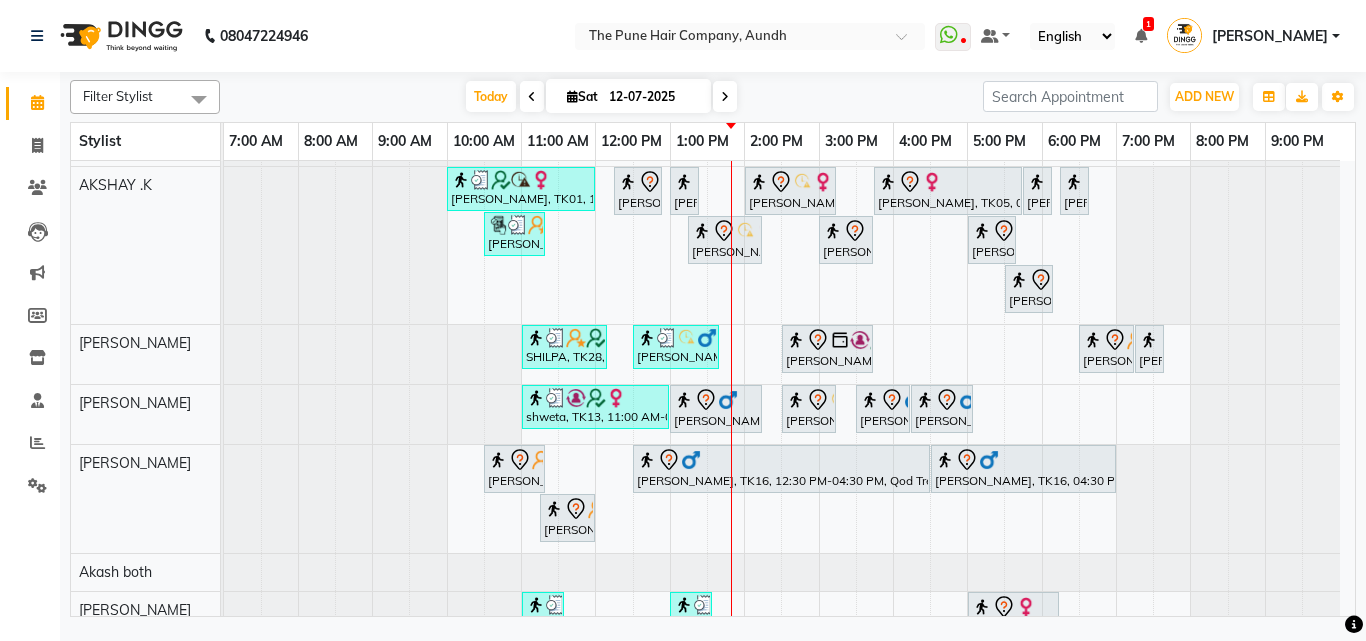 click at bounding box center (725, 97) 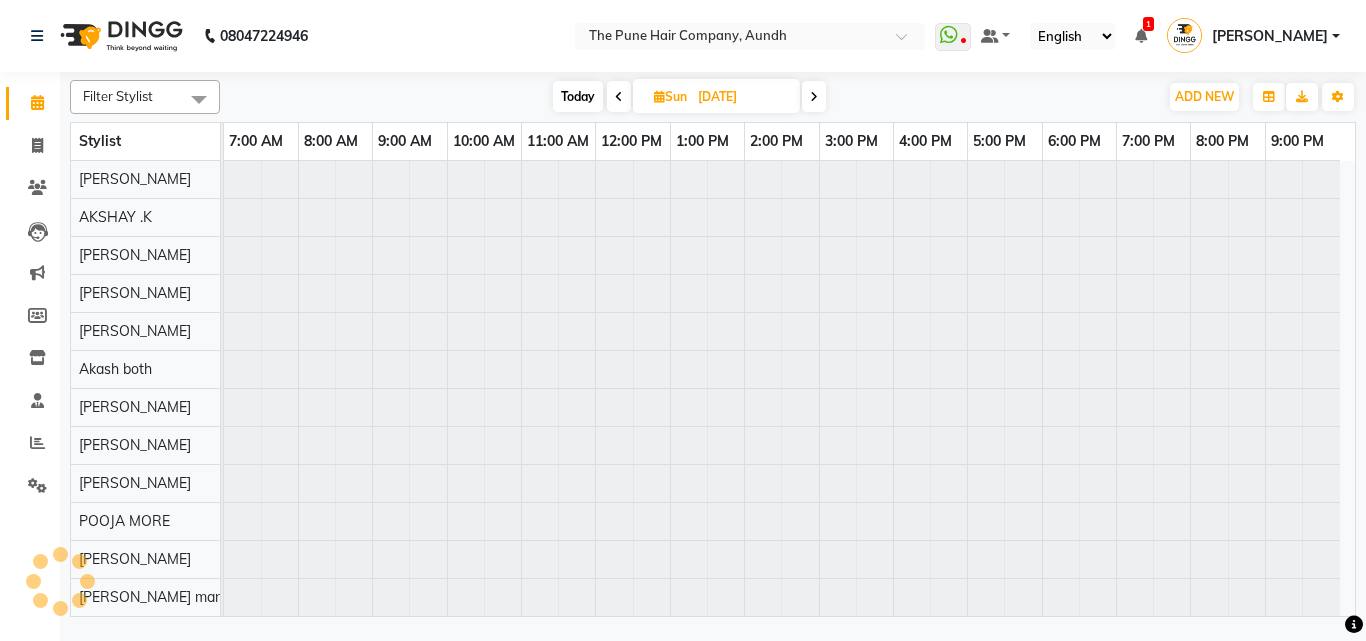 scroll, scrollTop: 76, scrollLeft: 0, axis: vertical 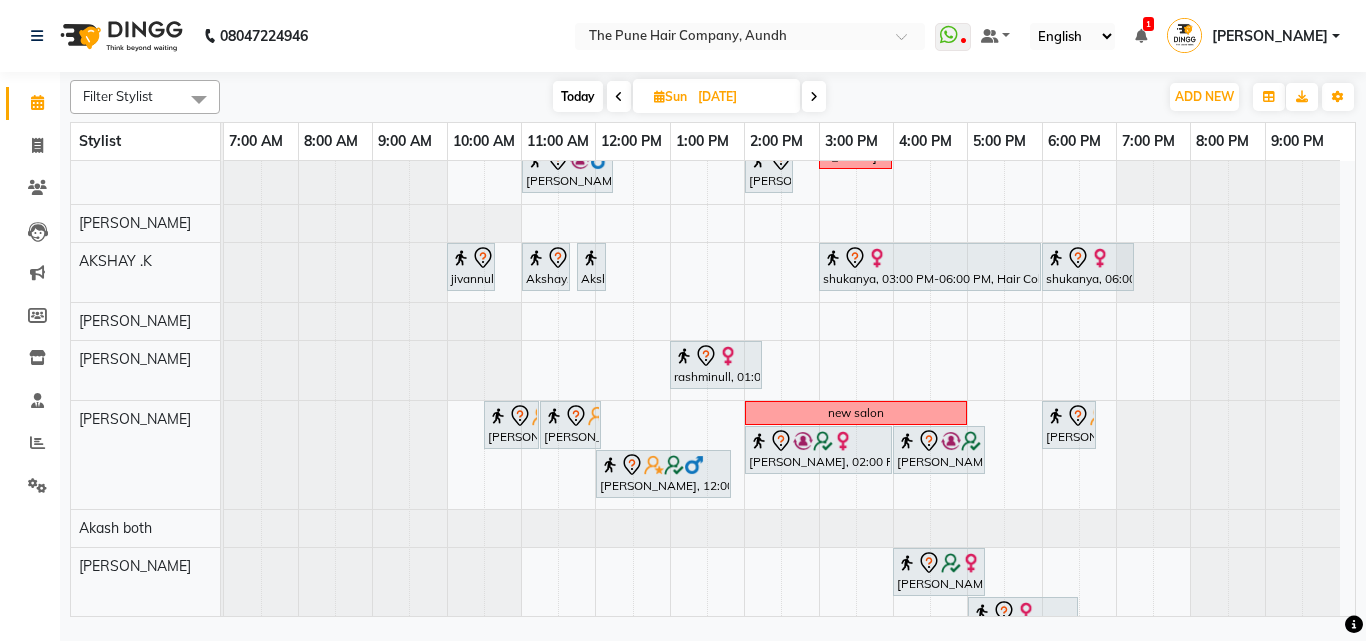 click on "Gunjan Aror, 12:00 PM-01:30 PM, Cut Female ( Top Stylist )             ponam, 04:00 PM-05:00 PM, Cut Female ( Top Stylist )             Anubha Gupta, 05:00 PM-07:00 PM, Hair Color Inoa - Inoa Touchup 2 Inch             ponam, 01:00 PM-04:00 PM, Global Highlight - Majirel Highlights Long             adityanull, 10:00 AM-11:10 AM, Cut male (Expert)             dishalinull, 12:30 PM-01:15 PM, Cut Female (Expert)             dishalinull, 01:15 PM-02:15 PM, Hair Spa Hydrating & Purifying (Care) - Hair Spa Medium             Namrata, 02:45 PM-03:15 PM,  Beard Trim             Anu Shewani, 04:30 PM-05:30 PM, Hair wash & blow dry - long             sudeep sawant, 05:30 PM-06:10 PM, Cut male (Expert)             sudeep sawant, 06:15 PM-06:35 PM,  Beard Crafting             Siddhant Unkule, 11:00 AM-12:15 PM, Cut Female (Expert)             Namrata, 02:00 PM-02:40 PM, Cut male (Expert)  Beard Crafting (              jivannull, 10:00 AM-10:40 AM, Cut Below 12 year (boy)" at bounding box center (789, 427) 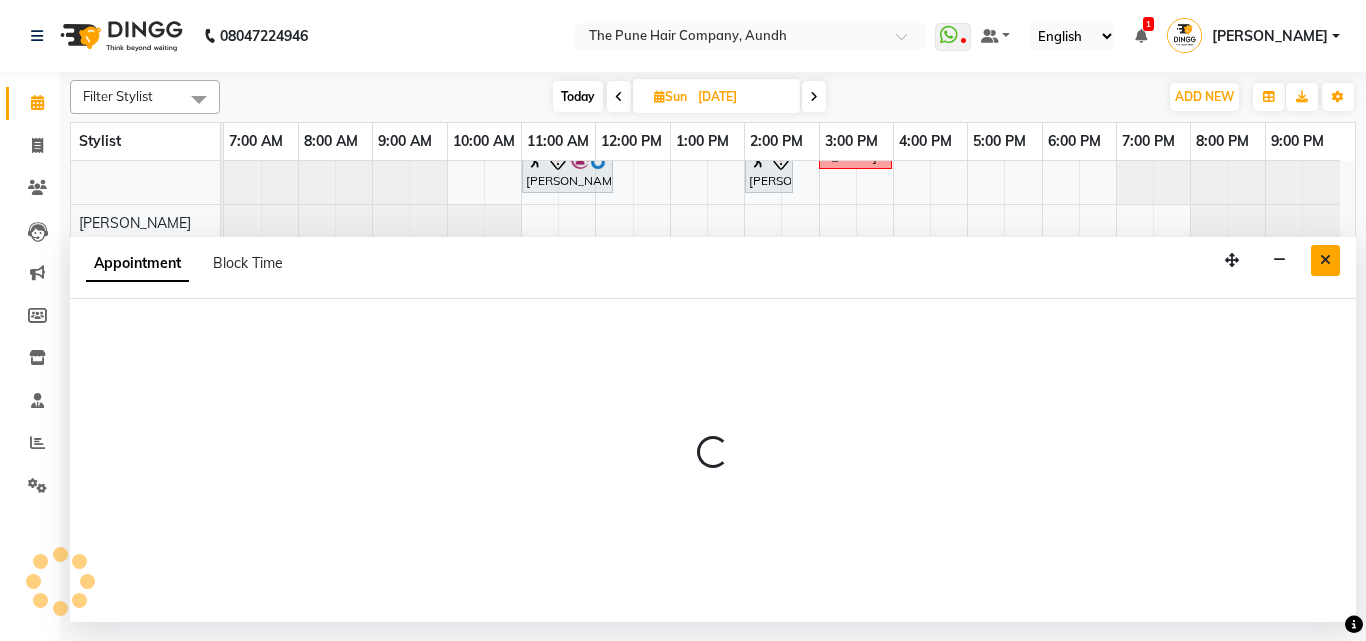 select on "18078" 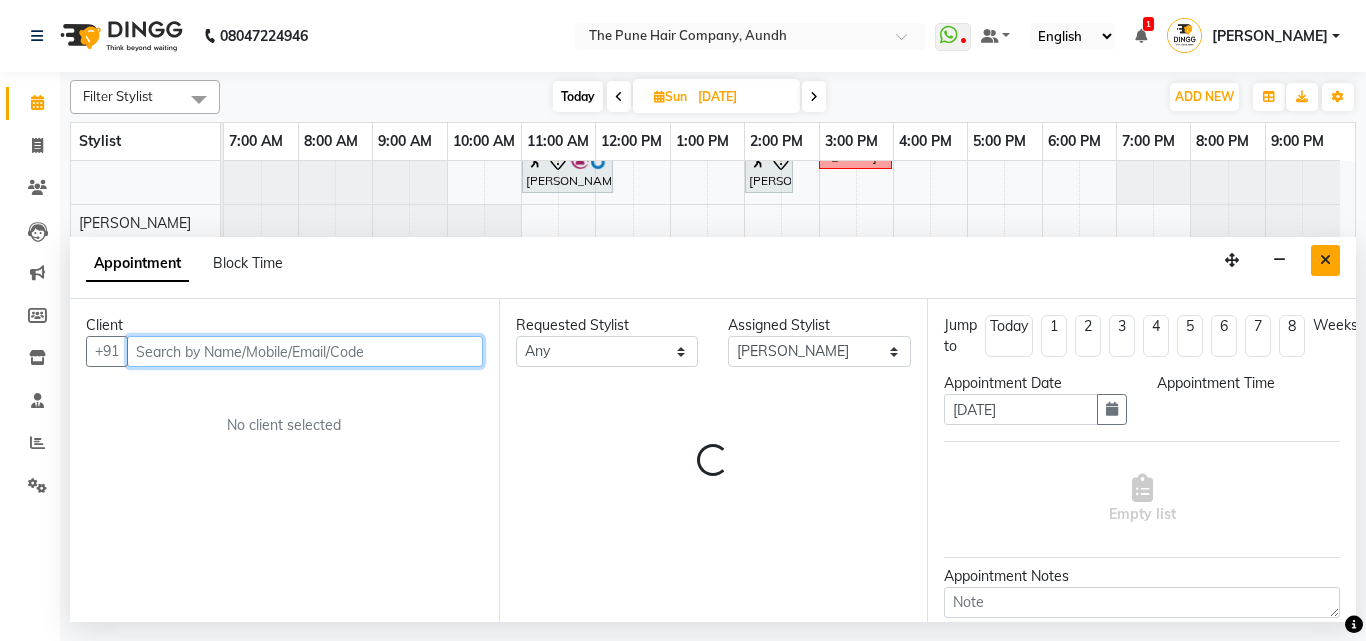 select on "660" 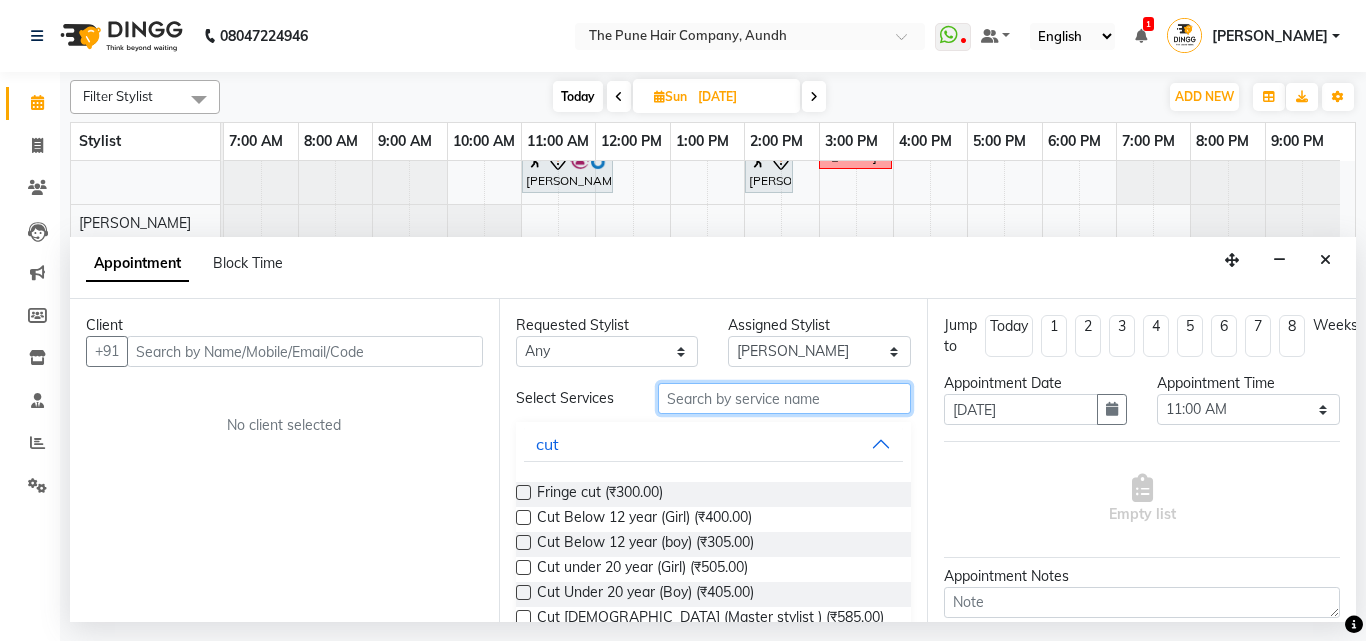 click at bounding box center [785, 398] 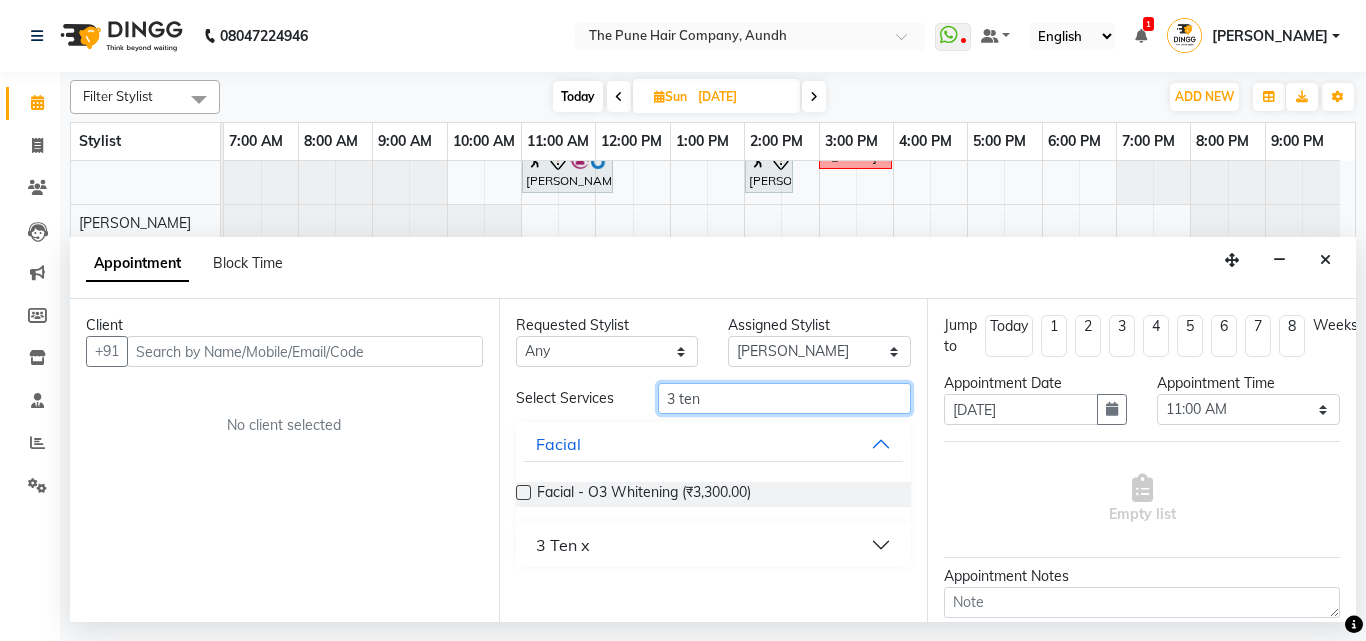 type on "3 ten" 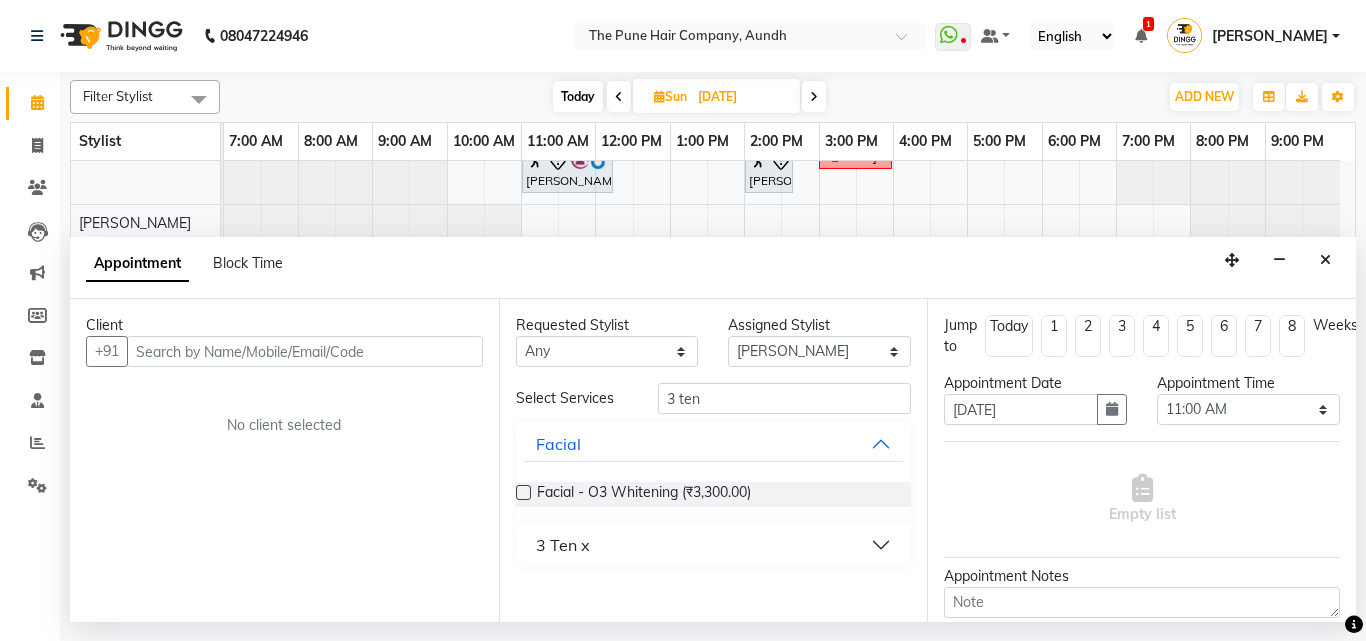 click on "3 Ten x" at bounding box center [714, 545] 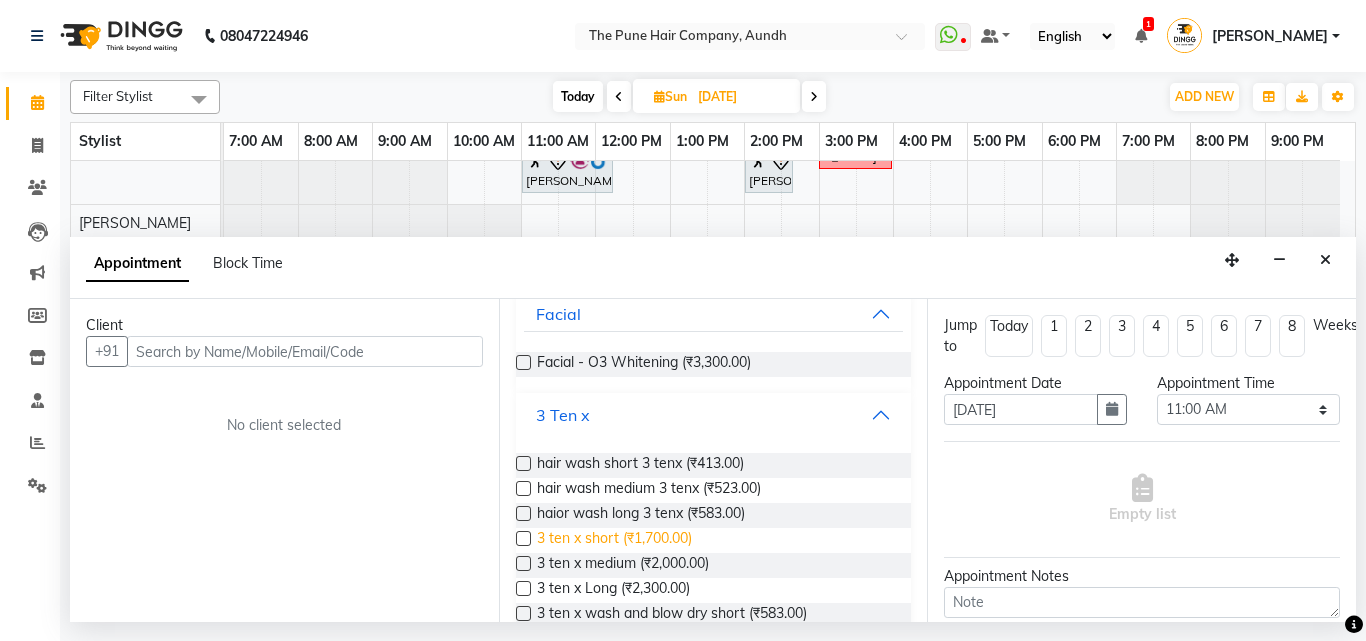 scroll, scrollTop: 218, scrollLeft: 0, axis: vertical 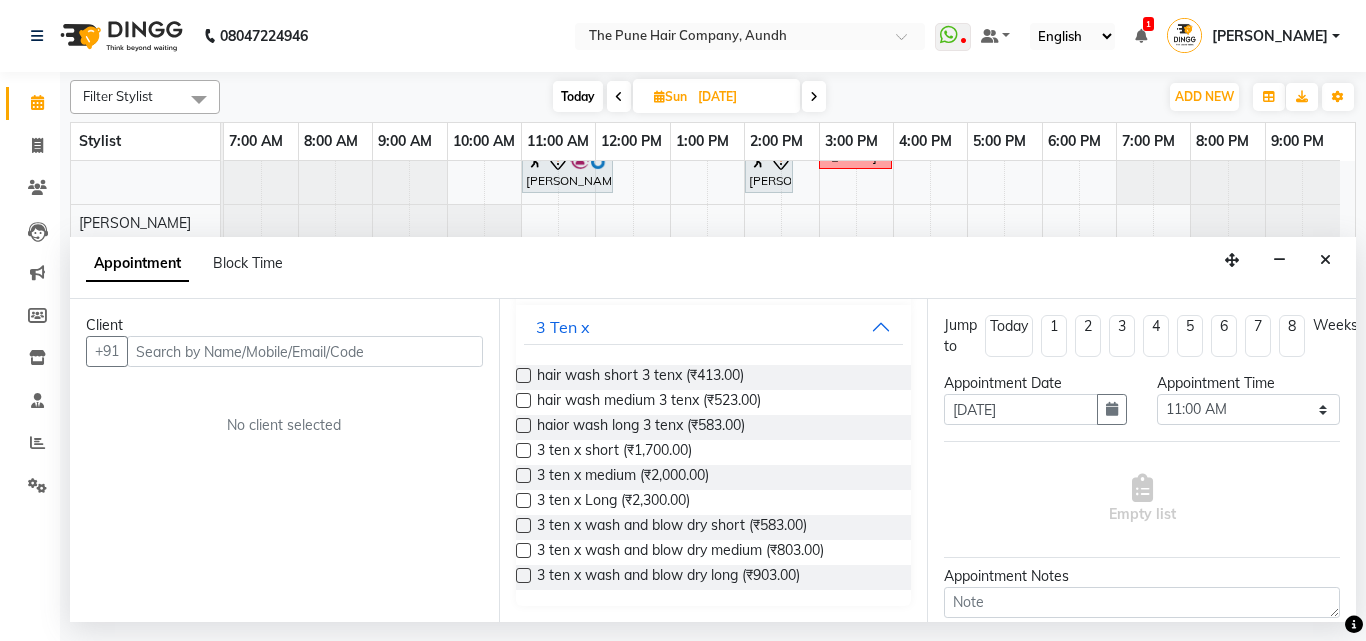 click at bounding box center [523, 475] 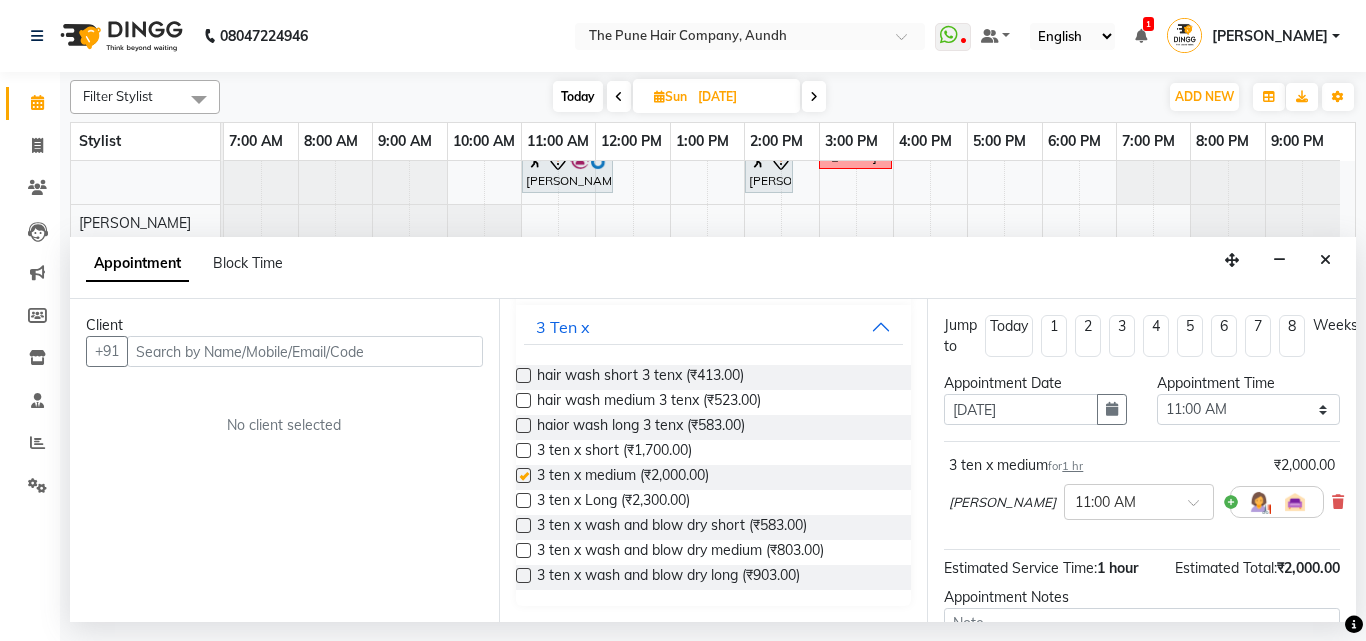 checkbox on "false" 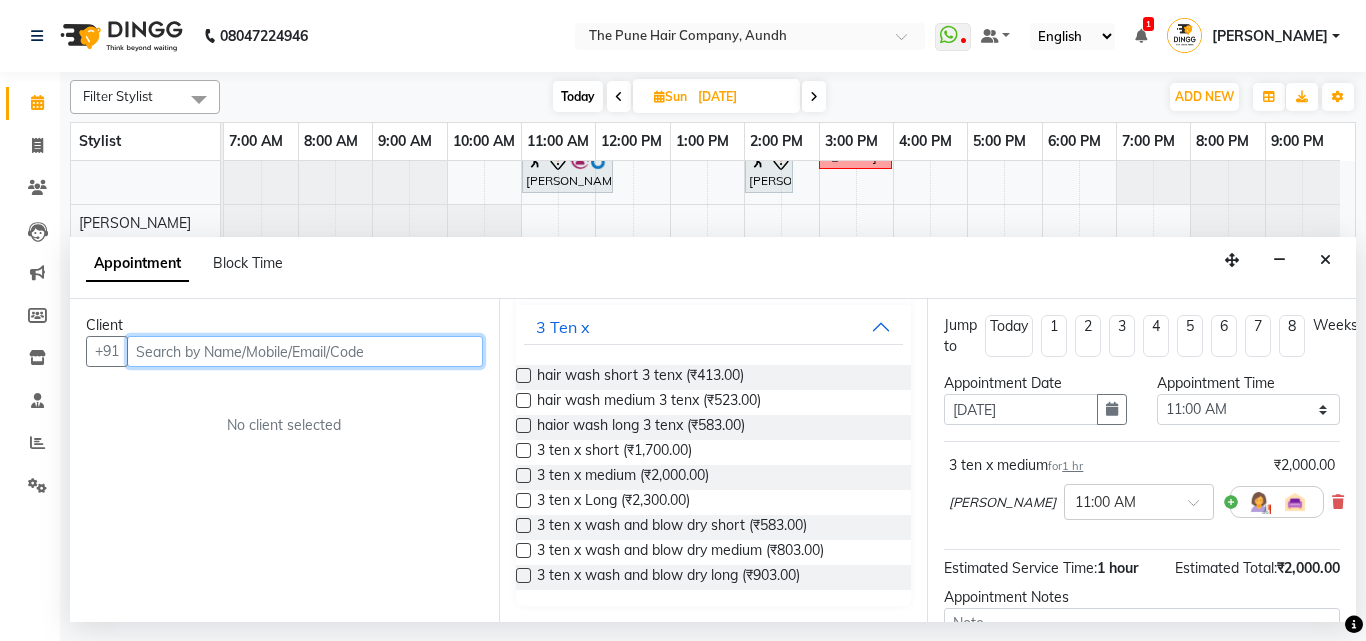 click at bounding box center (305, 351) 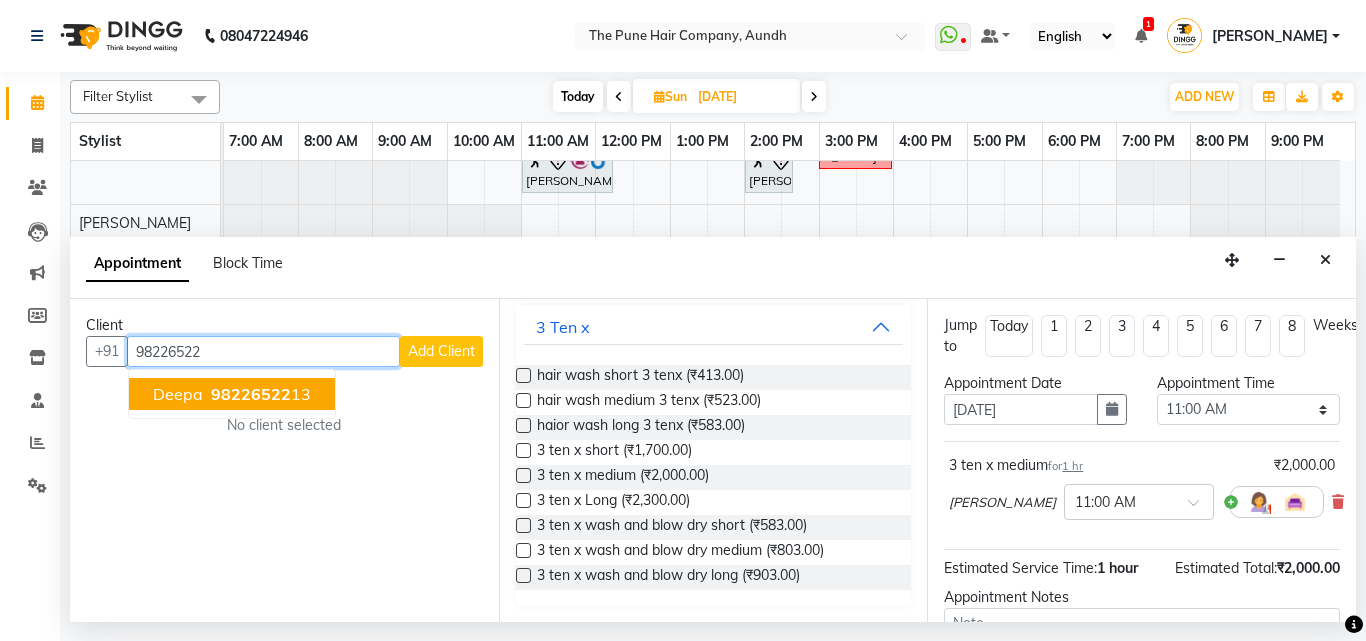 click on "98226522" at bounding box center [251, 394] 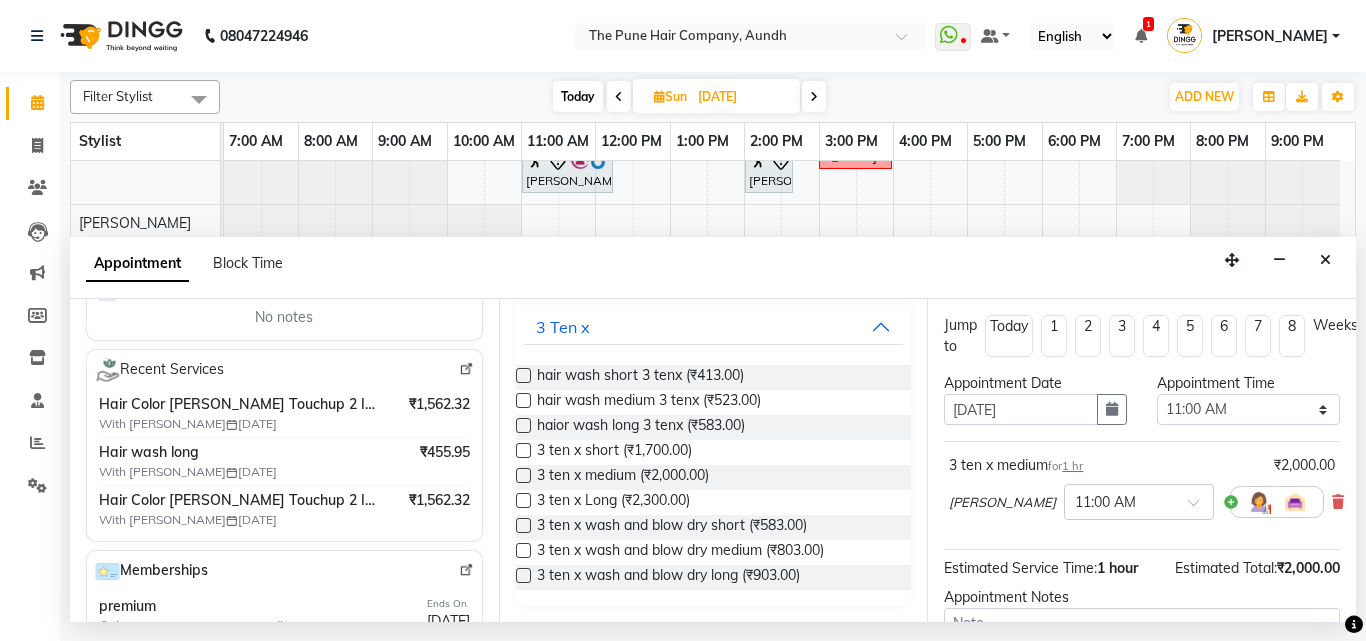 scroll, scrollTop: 400, scrollLeft: 0, axis: vertical 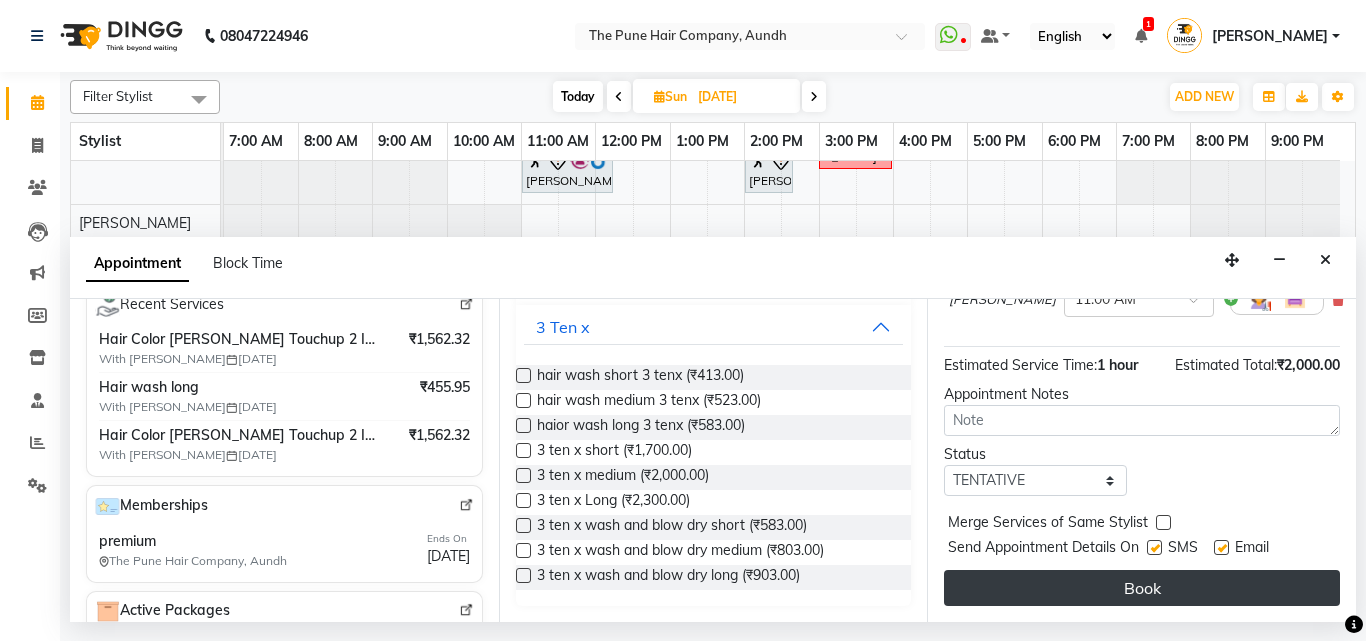 type on "9822652213" 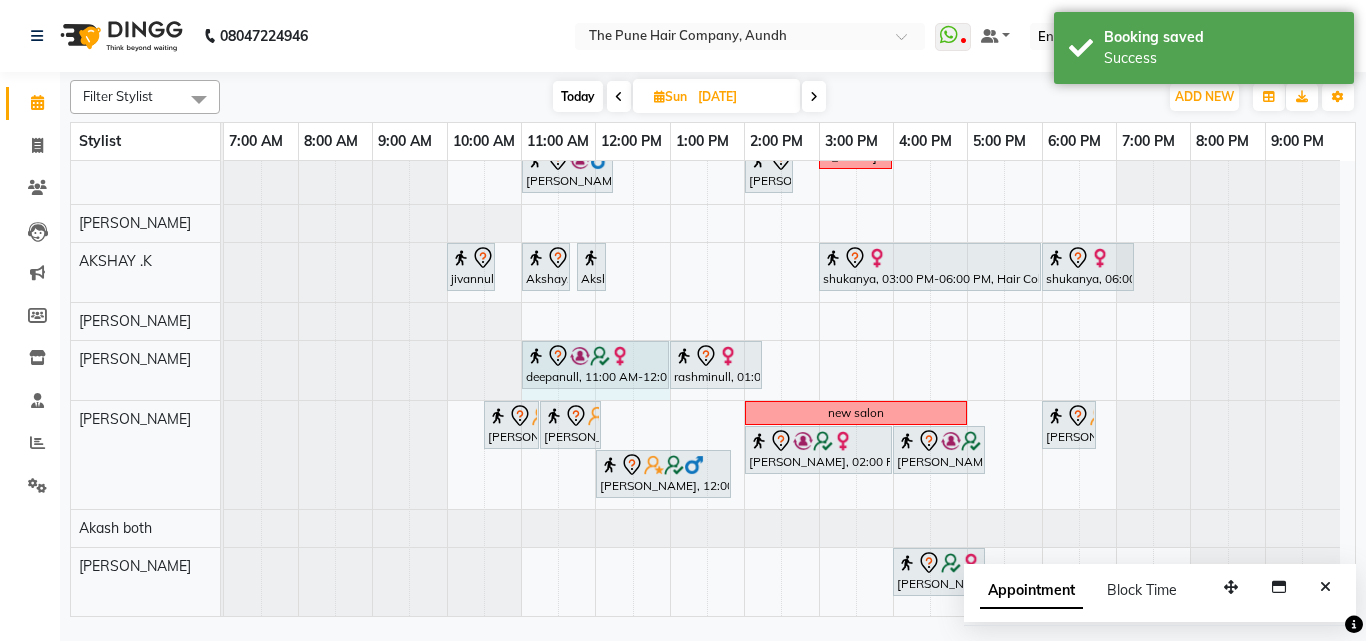 drag, startPoint x: 594, startPoint y: 364, endPoint x: 638, endPoint y: 371, distance: 44.553337 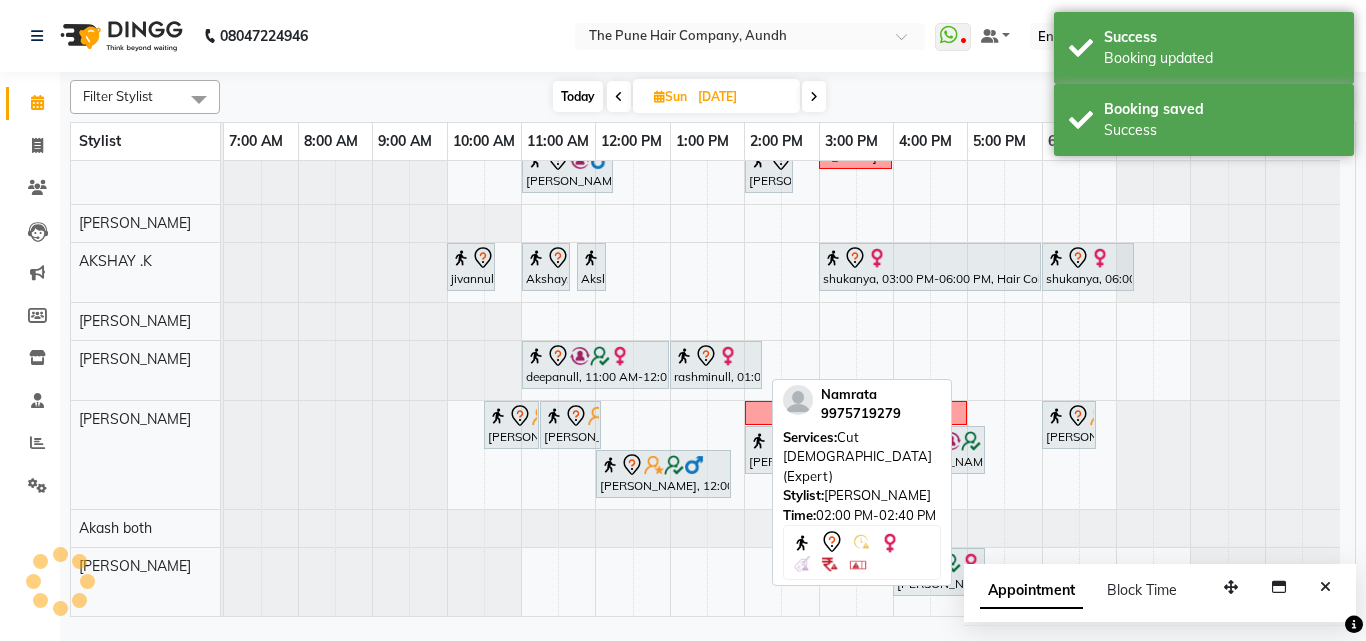 scroll, scrollTop: 0, scrollLeft: 0, axis: both 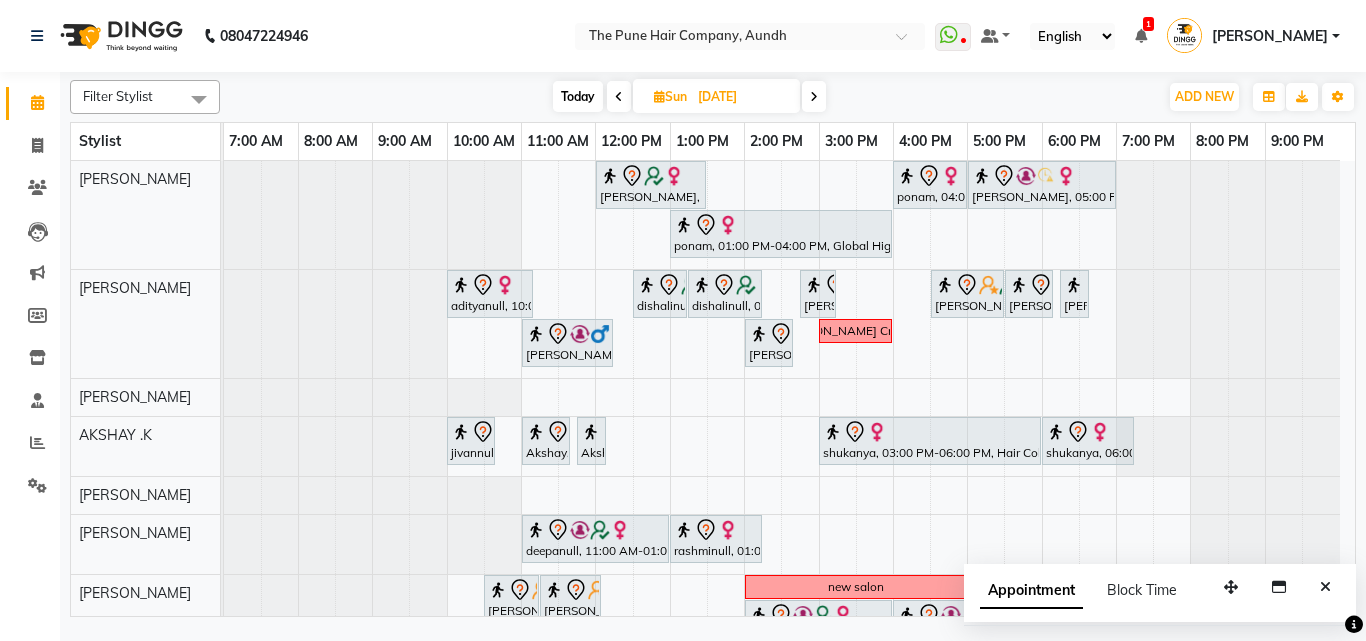 click at bounding box center [619, 96] 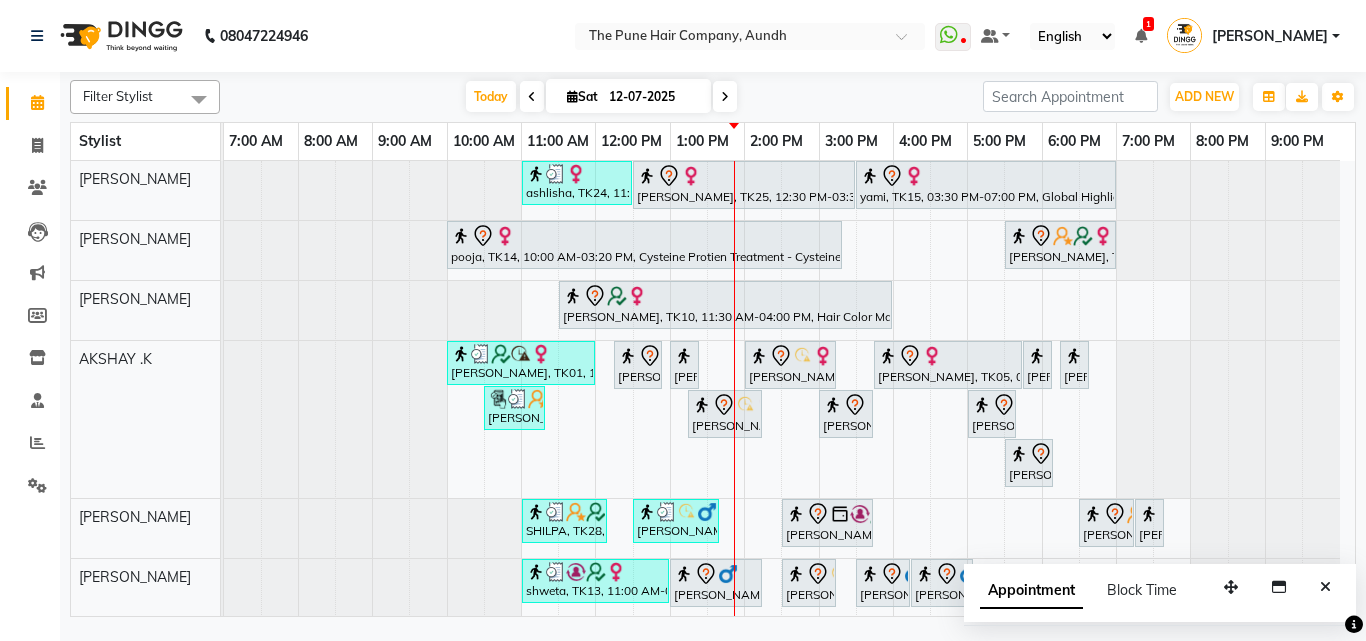 scroll, scrollTop: 667, scrollLeft: 0, axis: vertical 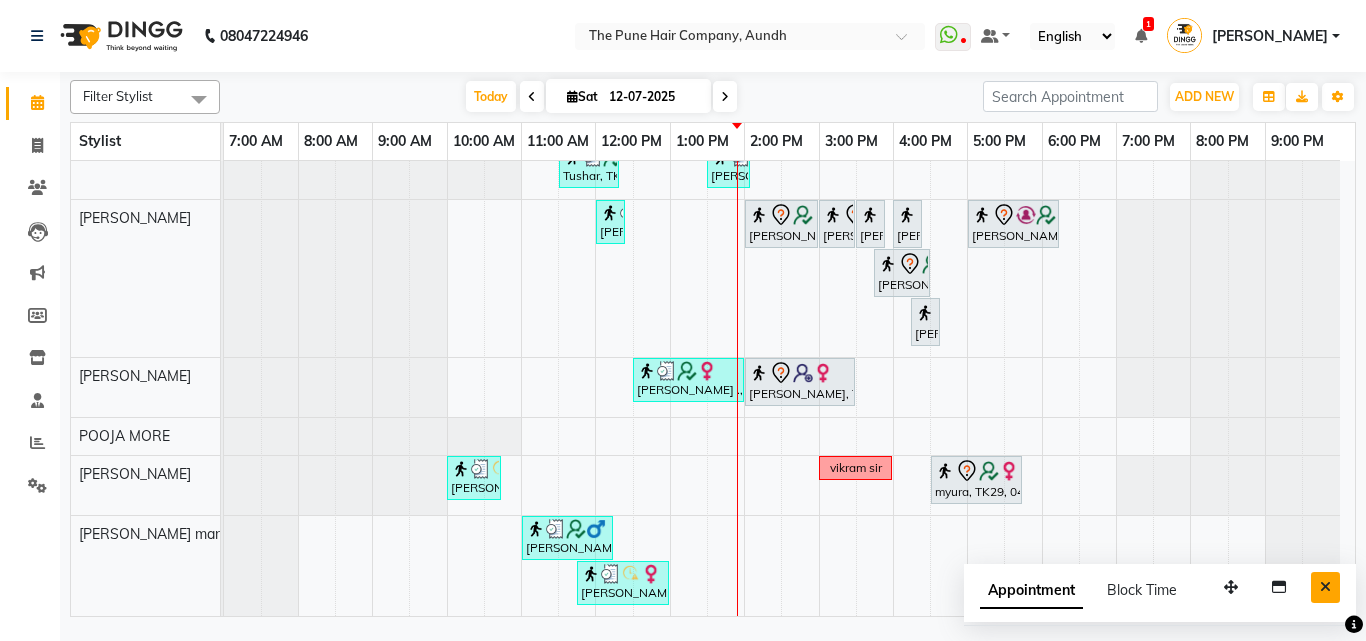 click at bounding box center (1325, 587) 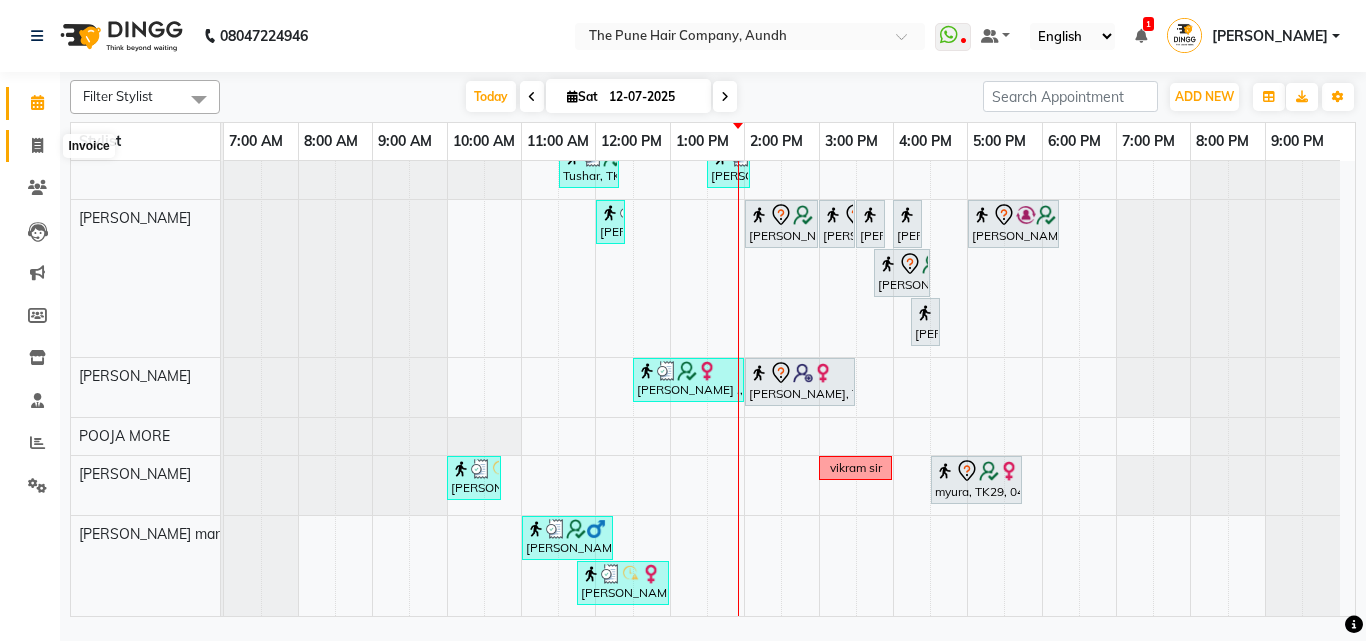 click 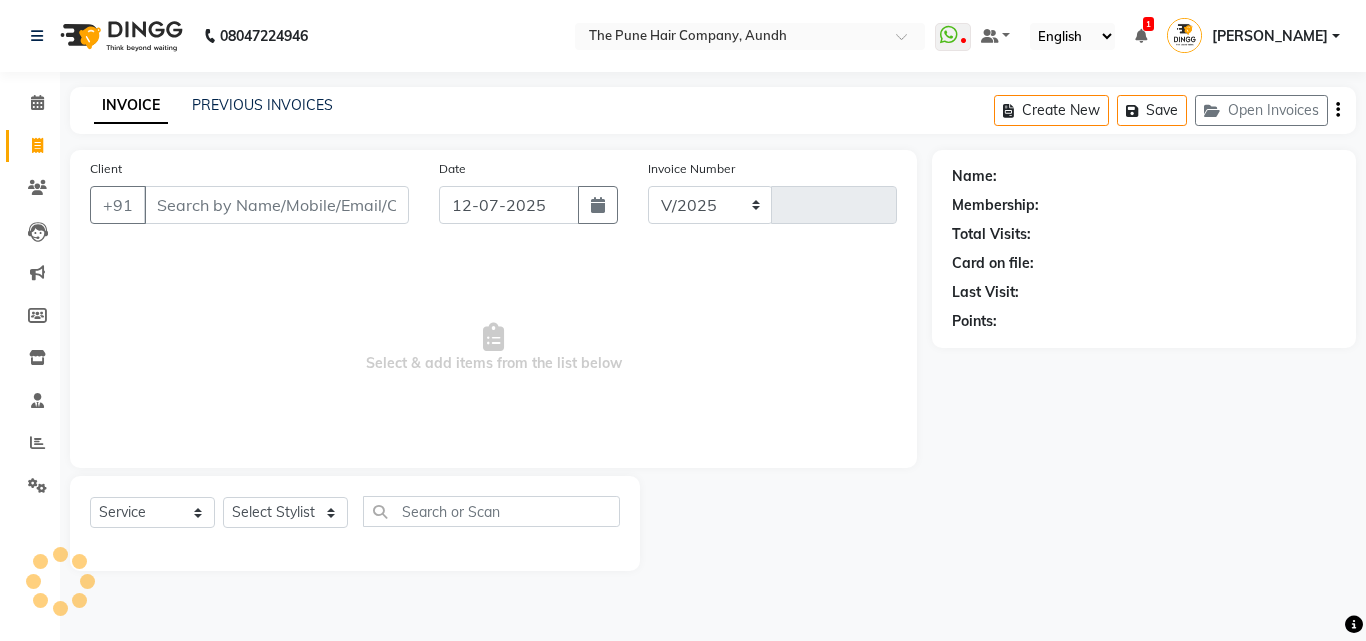 select on "106" 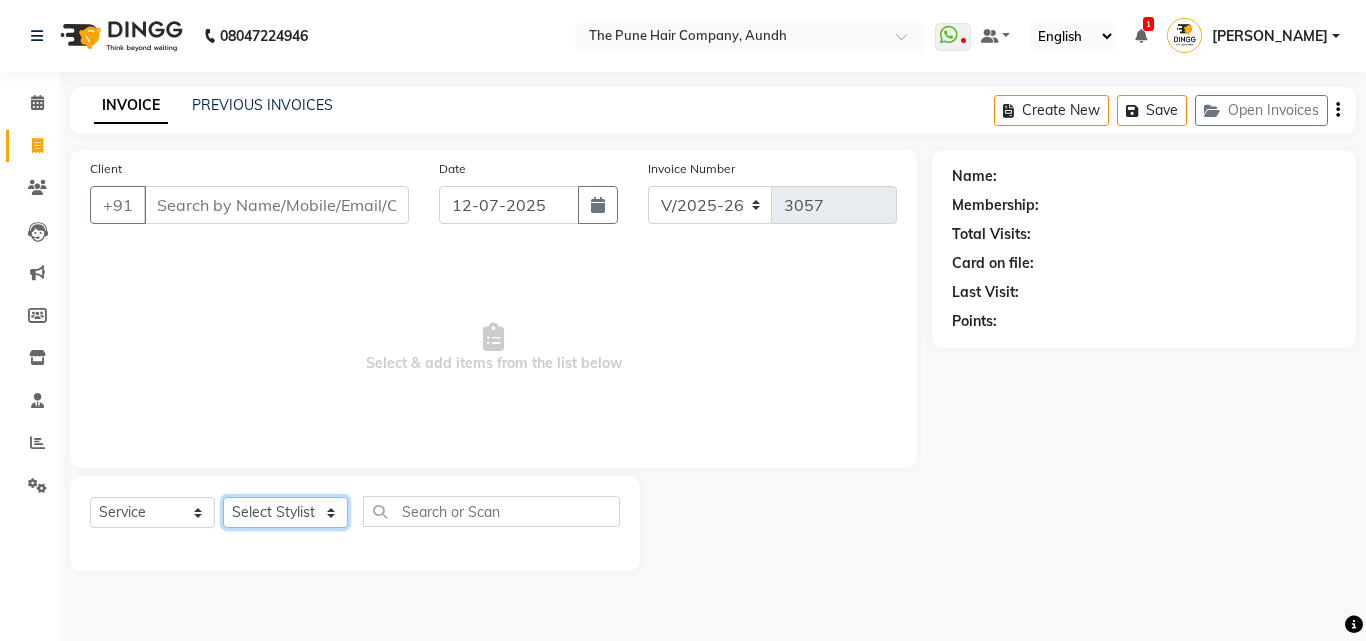 click on "Select Stylist Akash both [PERSON_NAME] .K [PERSON_NAME] kaif [PERSON_NAME] [PERSON_NAME] [PERSON_NAME] [PERSON_NAME] mane POOJA MORE [PERSON_NAME]  [PERSON_NAME] Shweta [PERSON_NAME] [PERSON_NAME] [PERSON_NAME]" 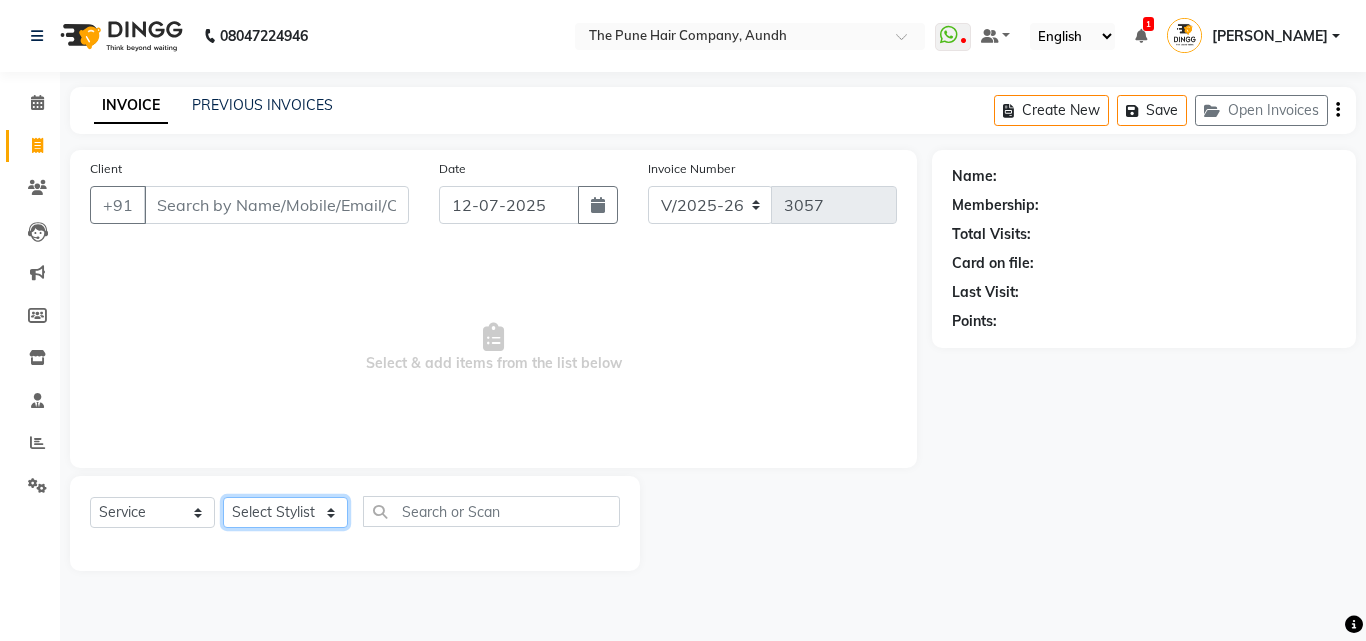 select on "49441" 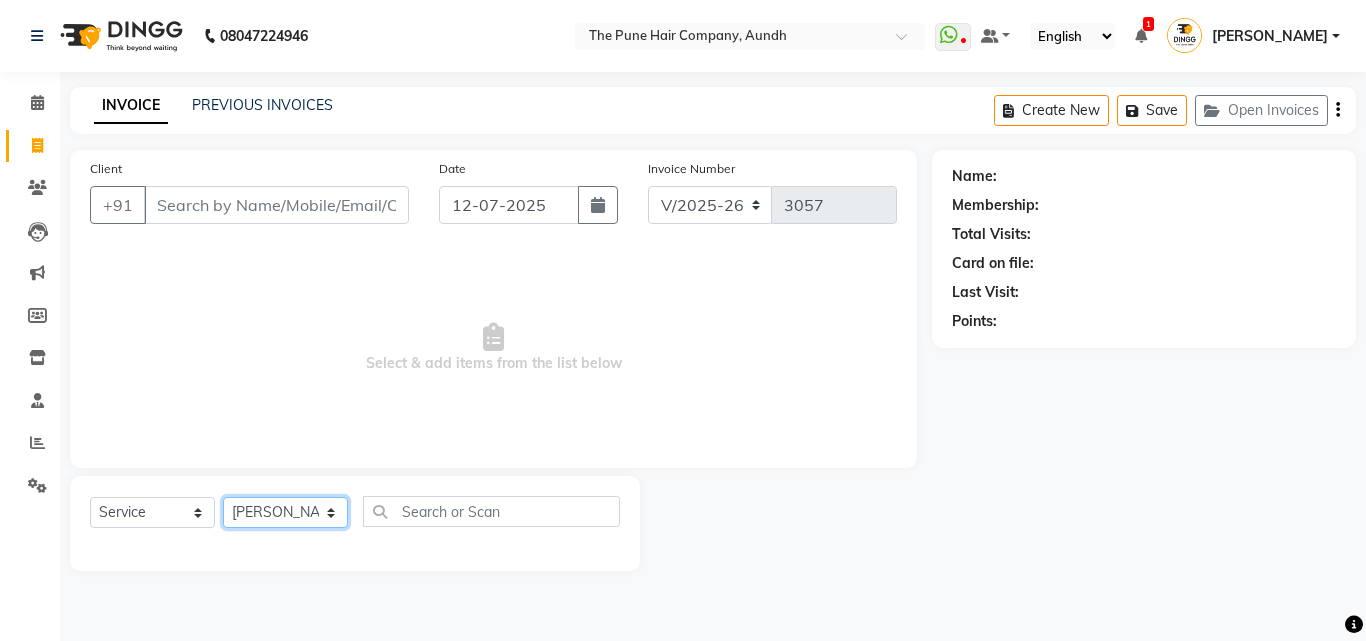 click on "Select Stylist Akash both [PERSON_NAME] .K [PERSON_NAME] kaif [PERSON_NAME] [PERSON_NAME] [PERSON_NAME] [PERSON_NAME] mane POOJA MORE [PERSON_NAME]  [PERSON_NAME] Shweta [PERSON_NAME] [PERSON_NAME] [PERSON_NAME]" 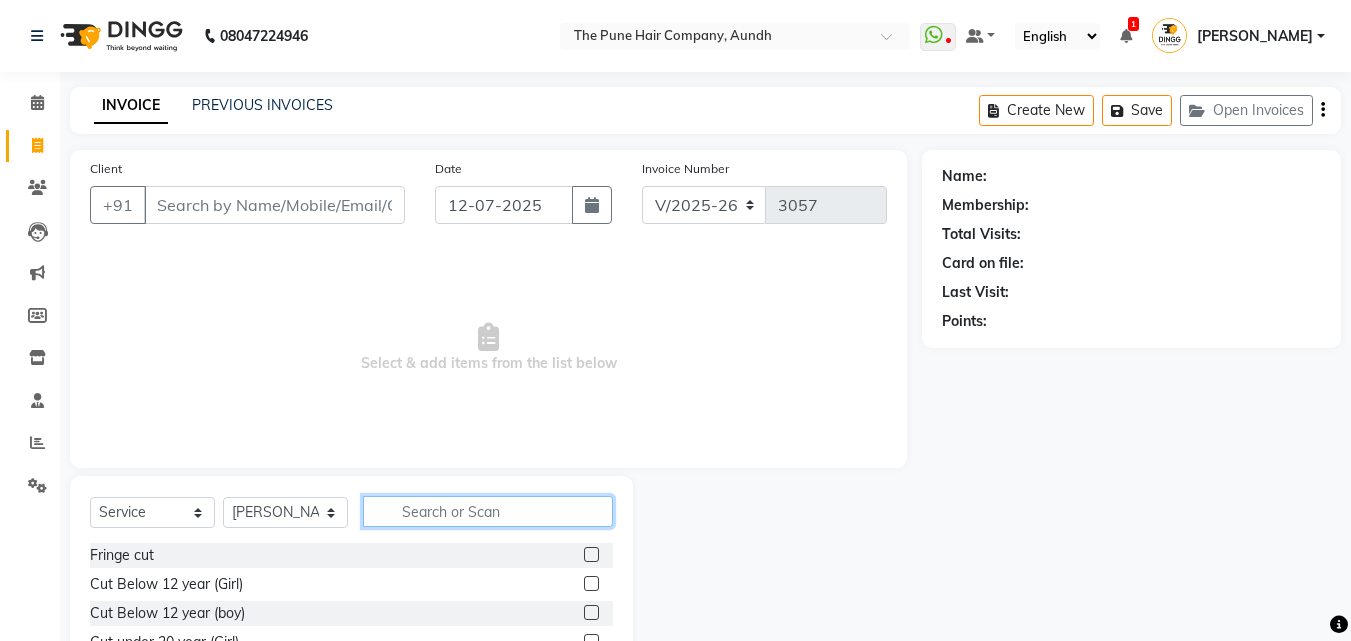 click 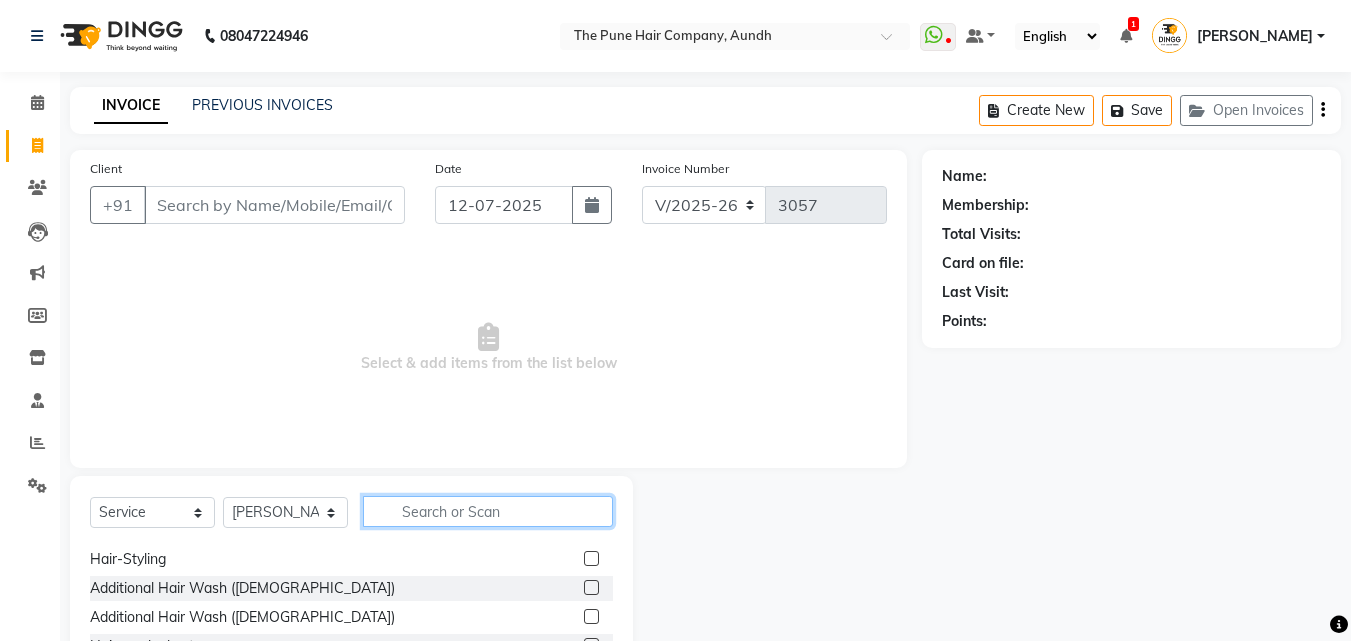 scroll, scrollTop: 200, scrollLeft: 0, axis: vertical 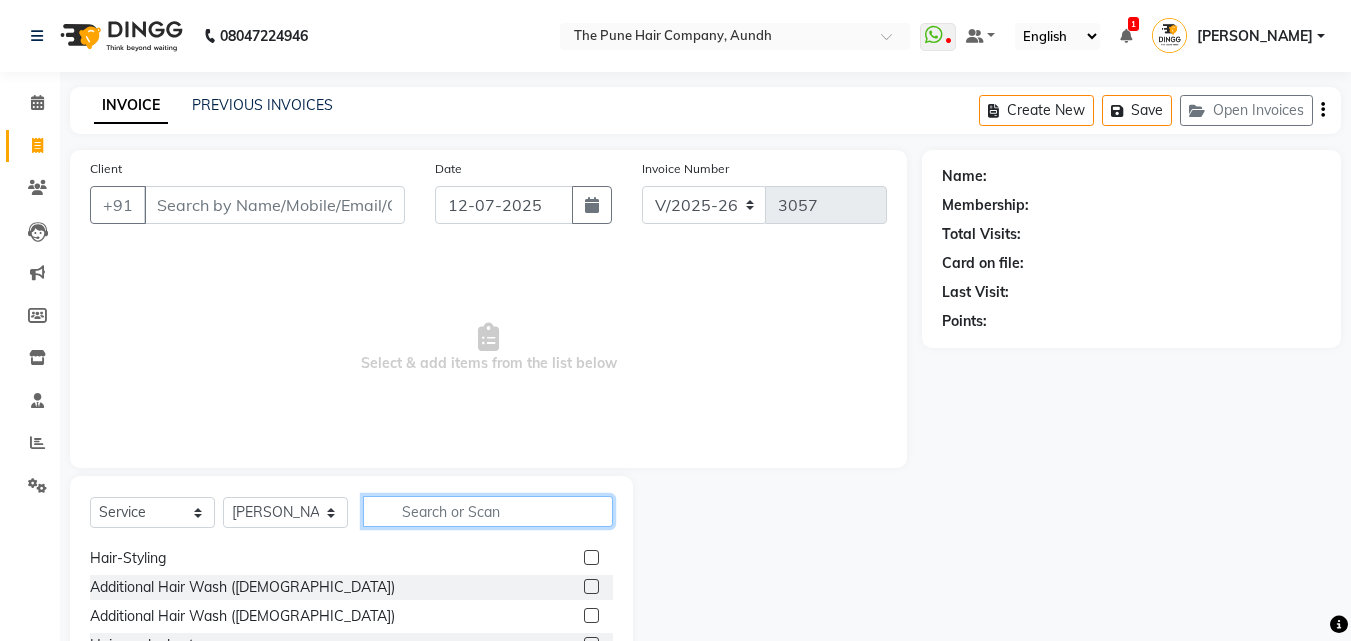 click 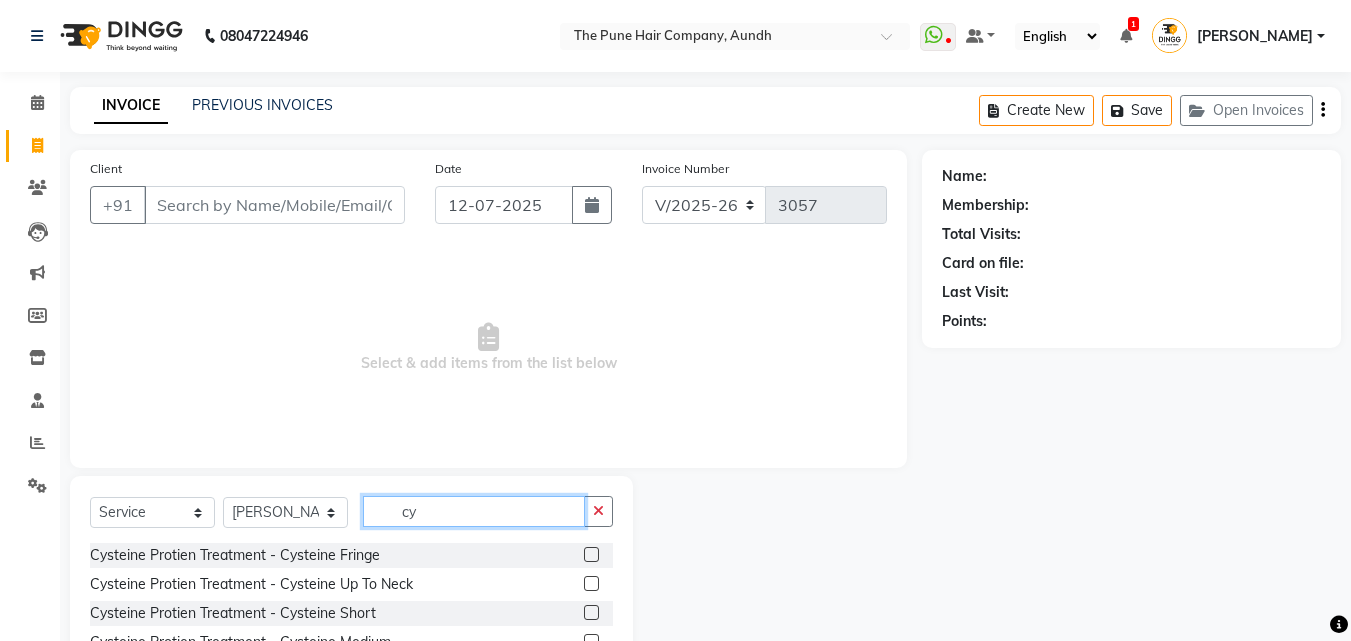 scroll, scrollTop: 0, scrollLeft: 0, axis: both 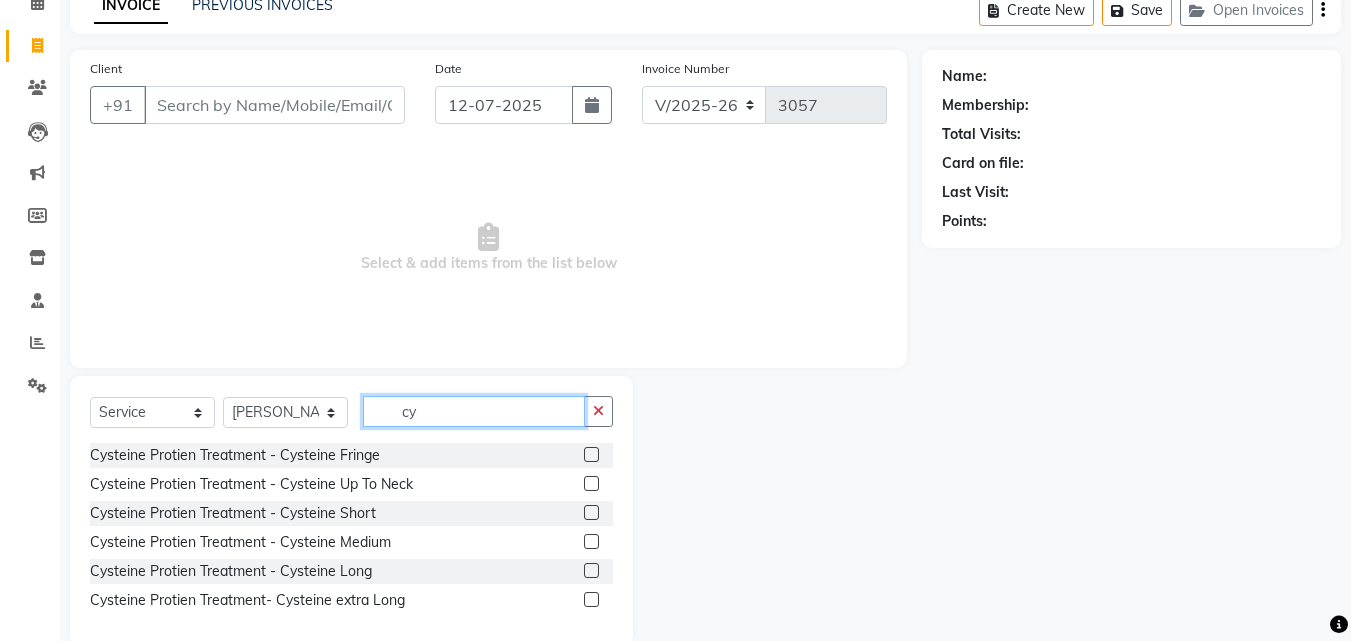 type on "cy" 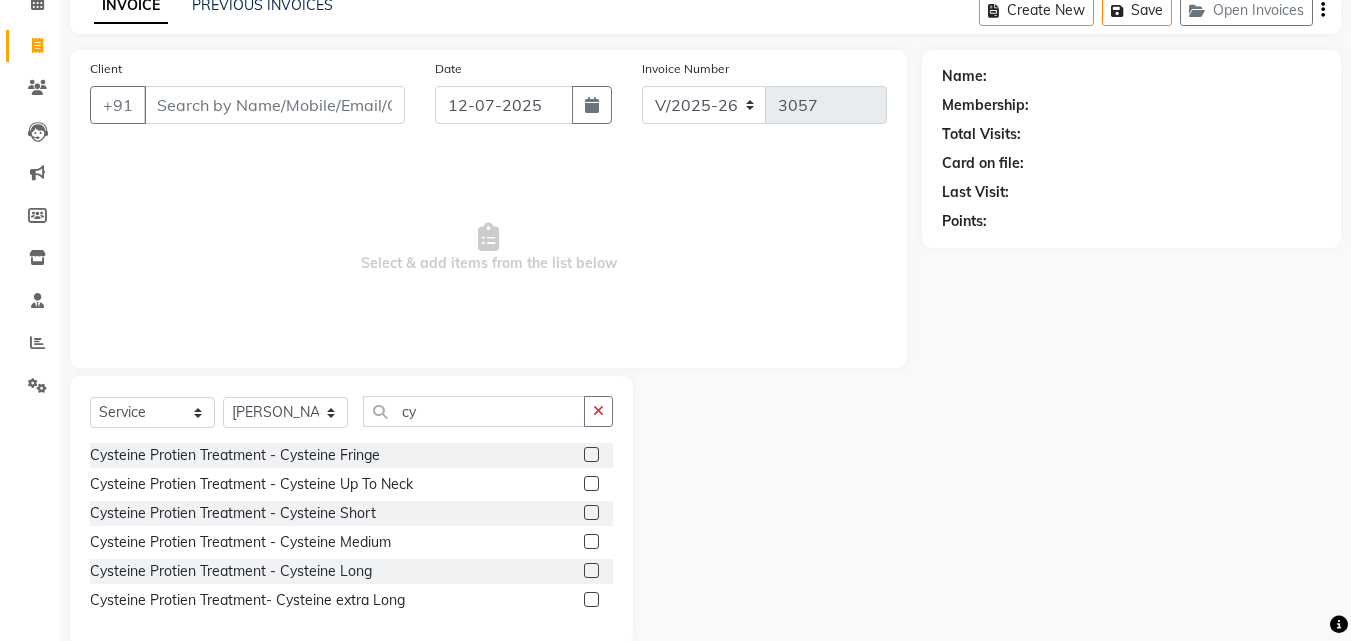 click 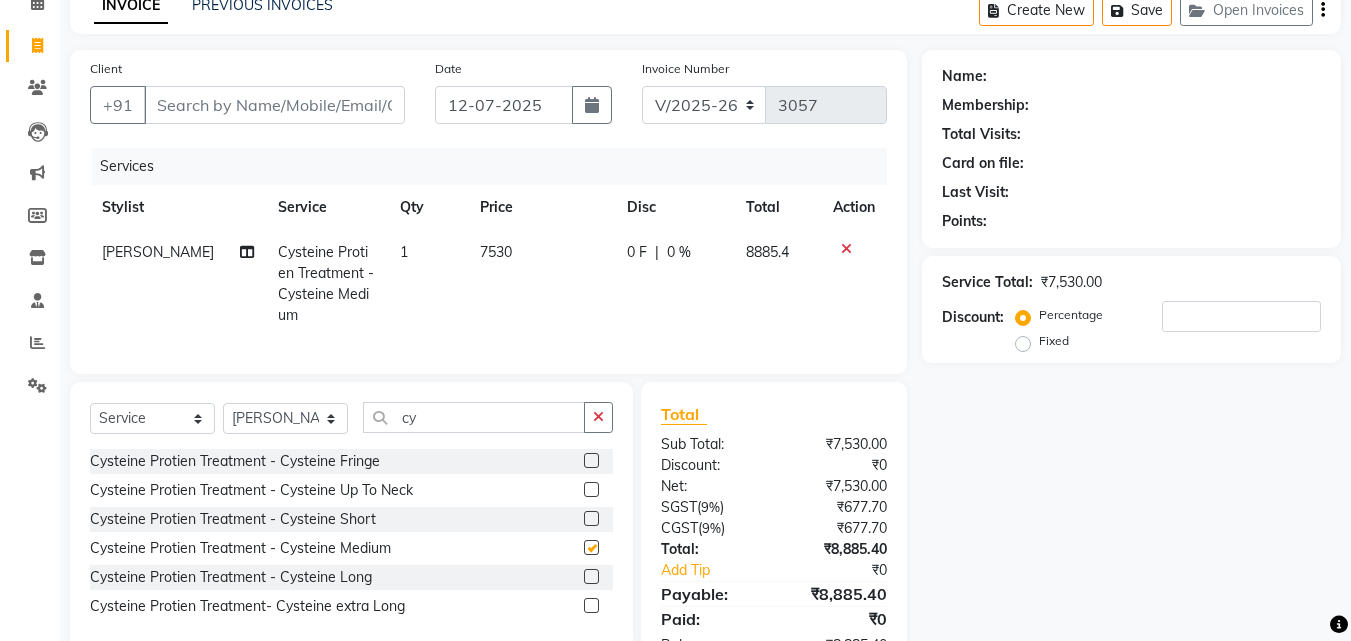checkbox on "false" 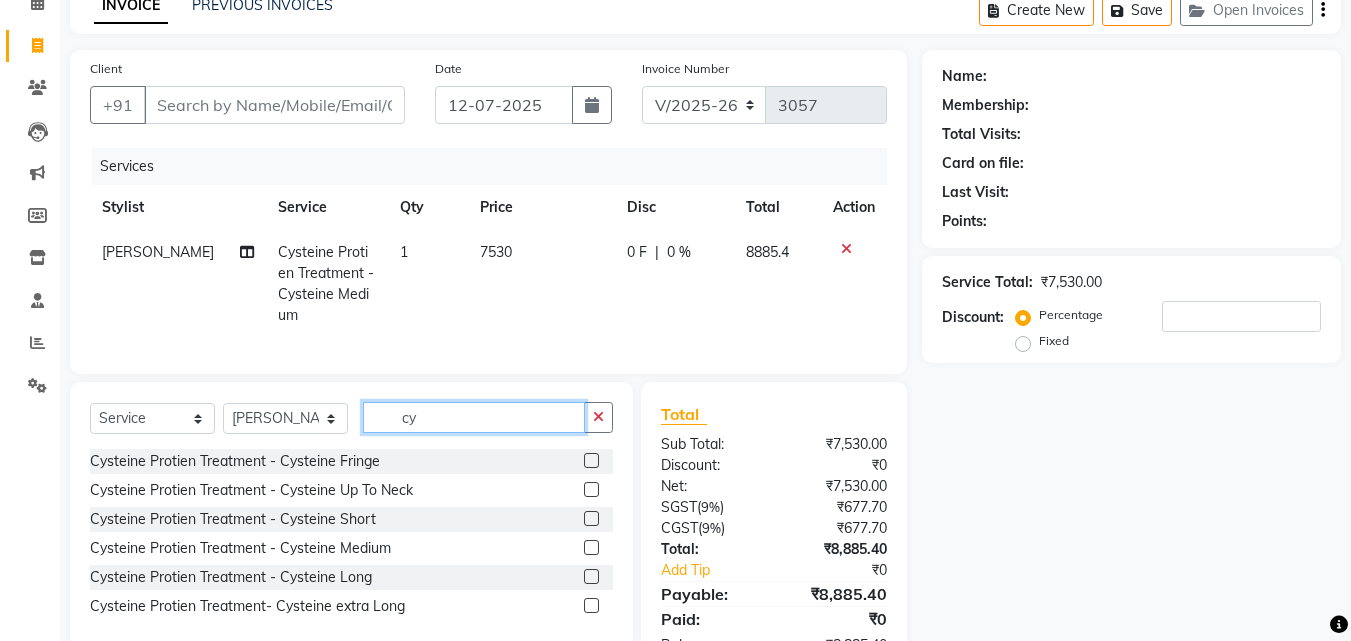 click on "cy" 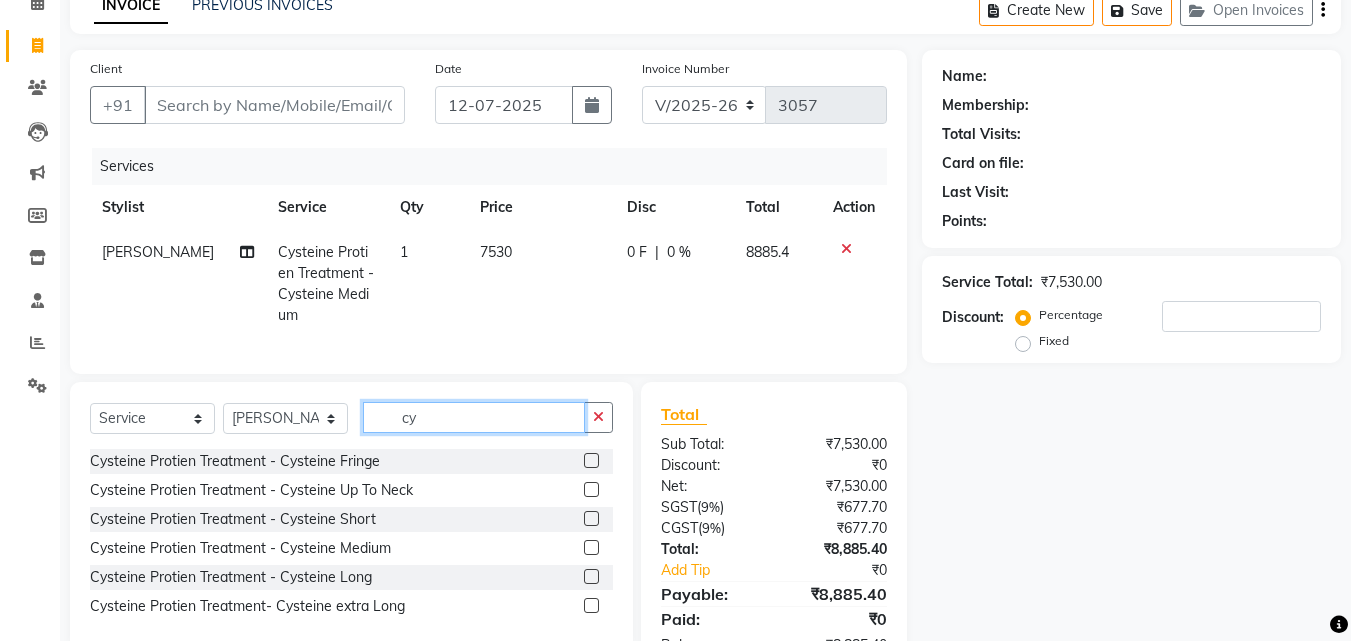 type on "c" 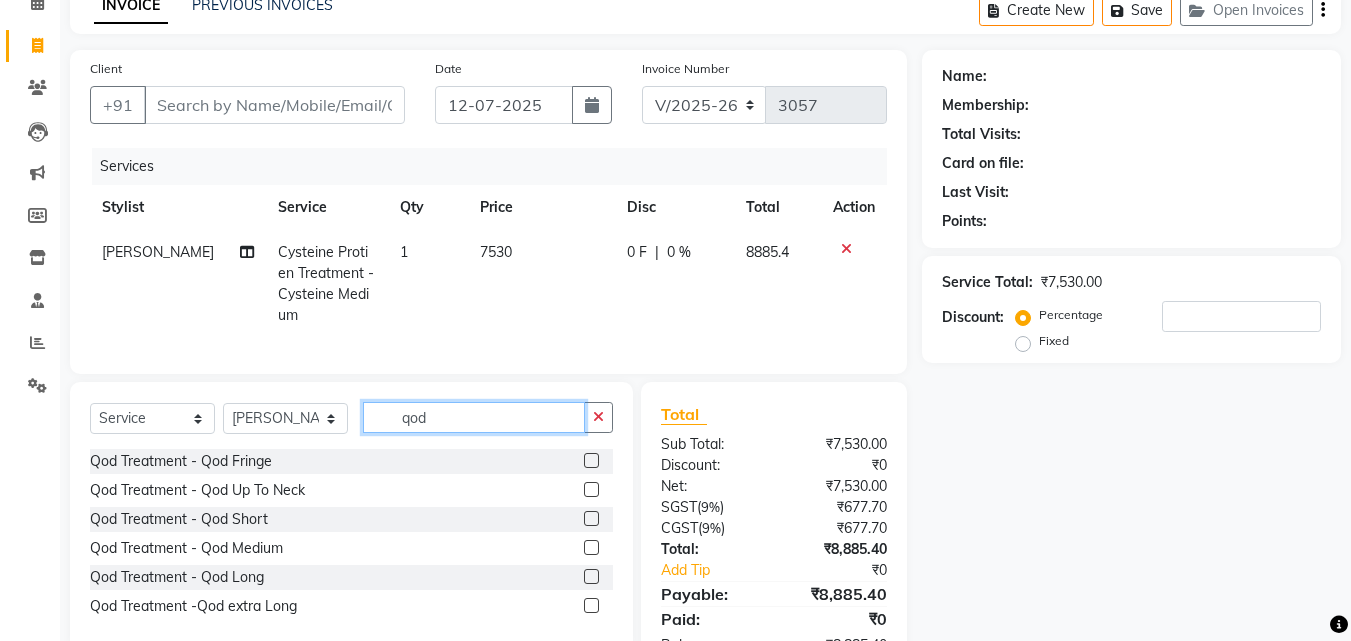 type on "qod" 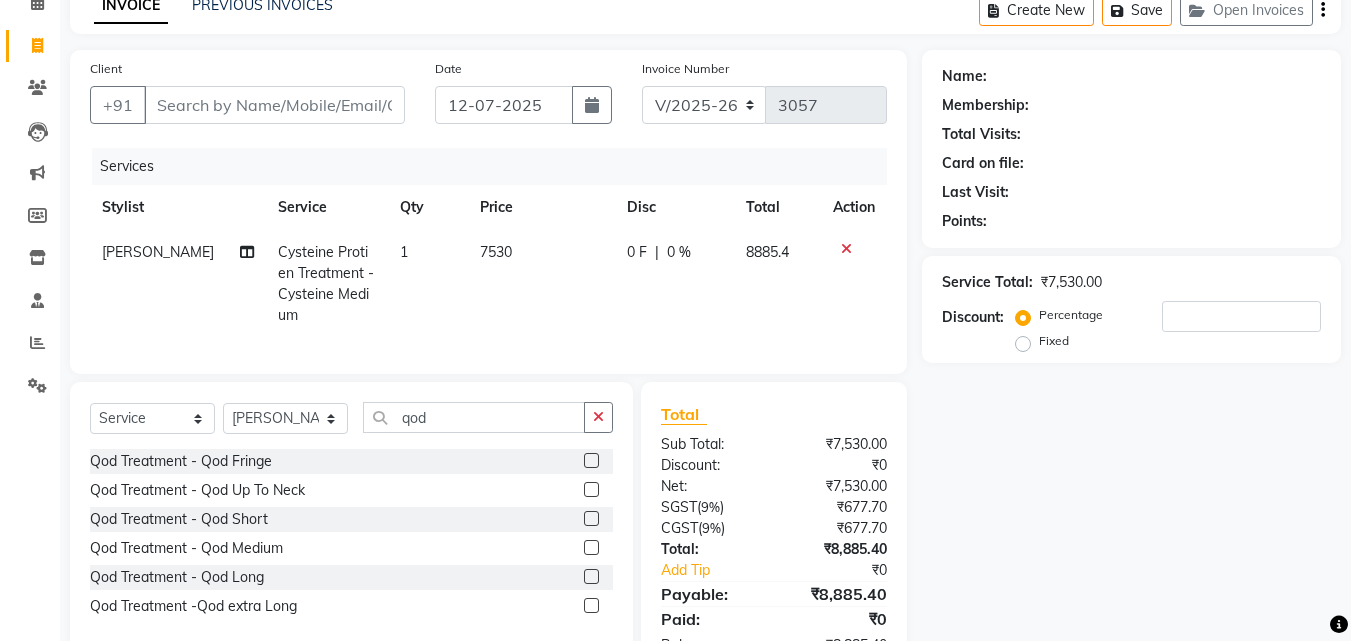 click 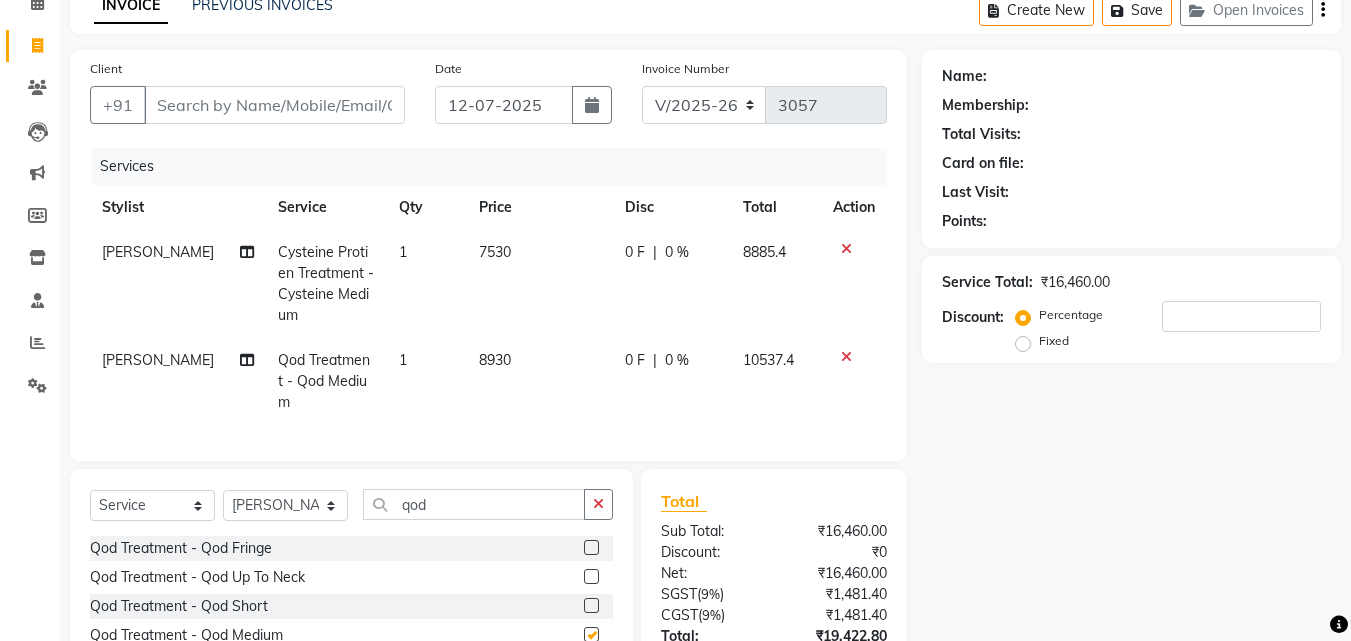 checkbox on "false" 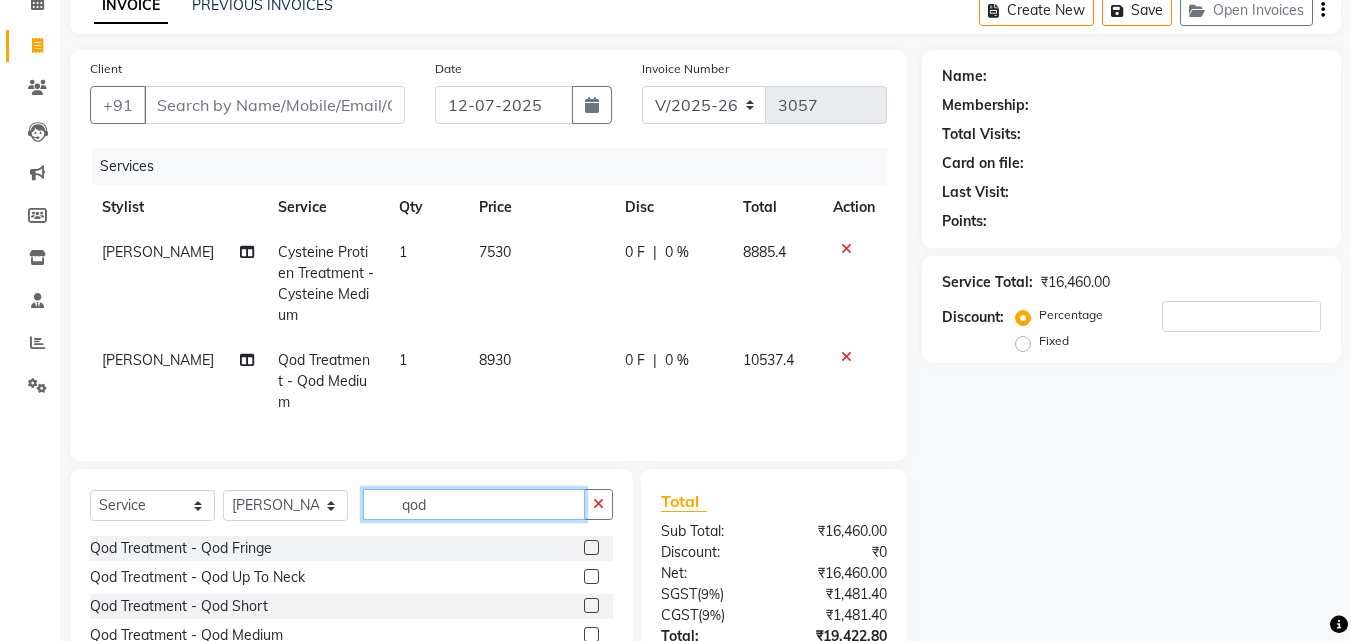 click on "qod" 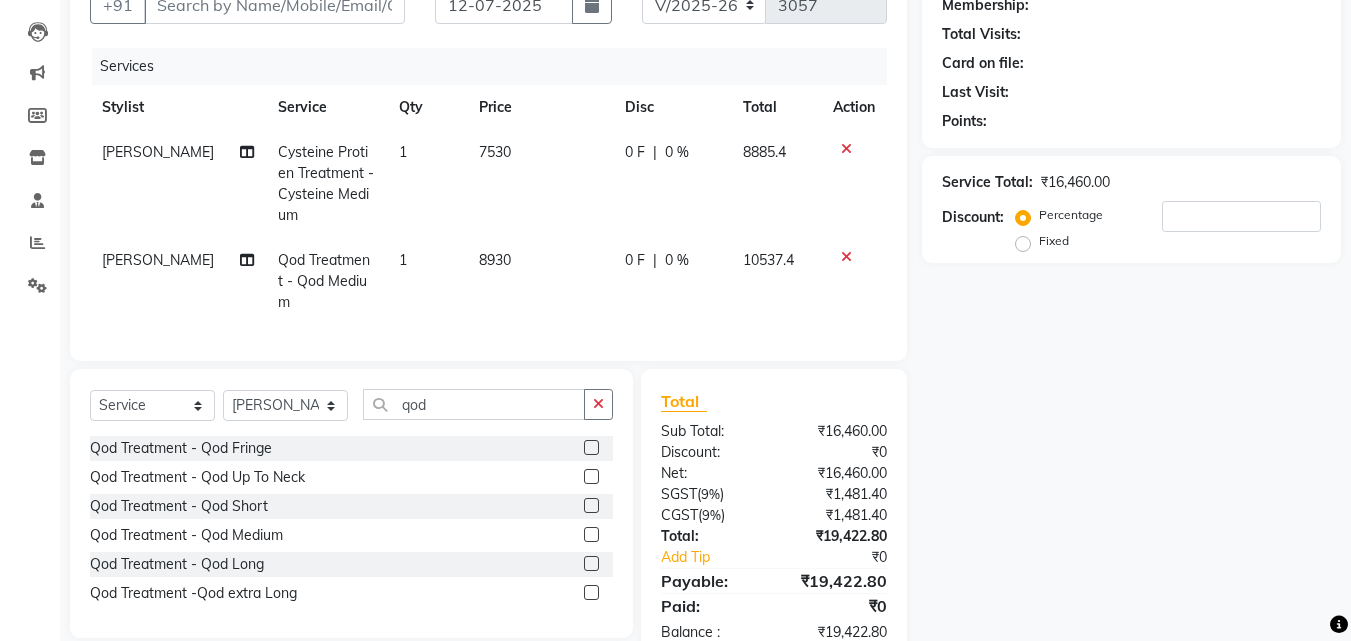 click 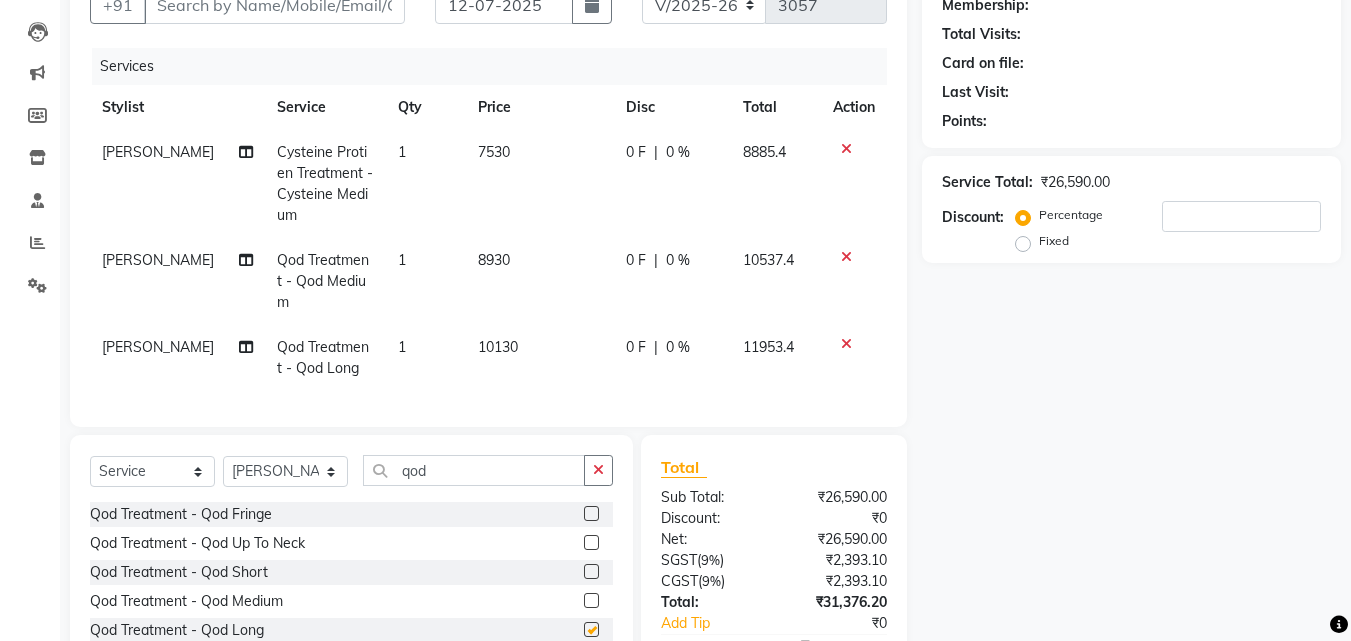 checkbox on "false" 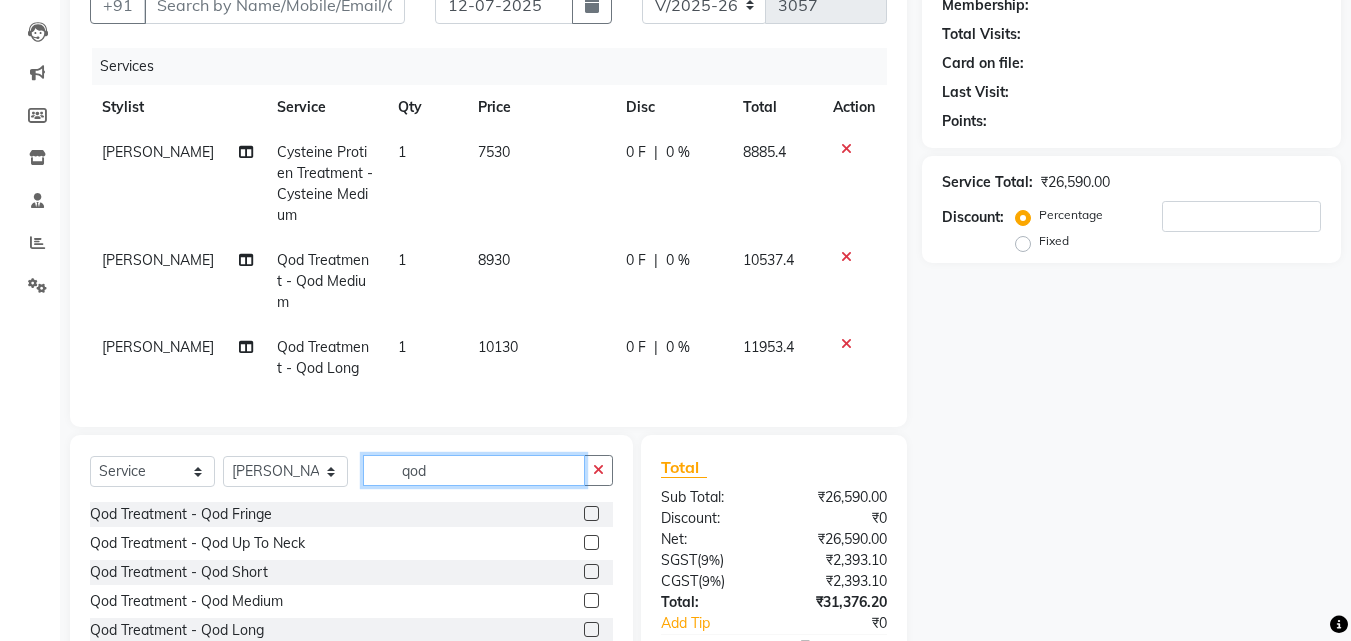 click on "qod" 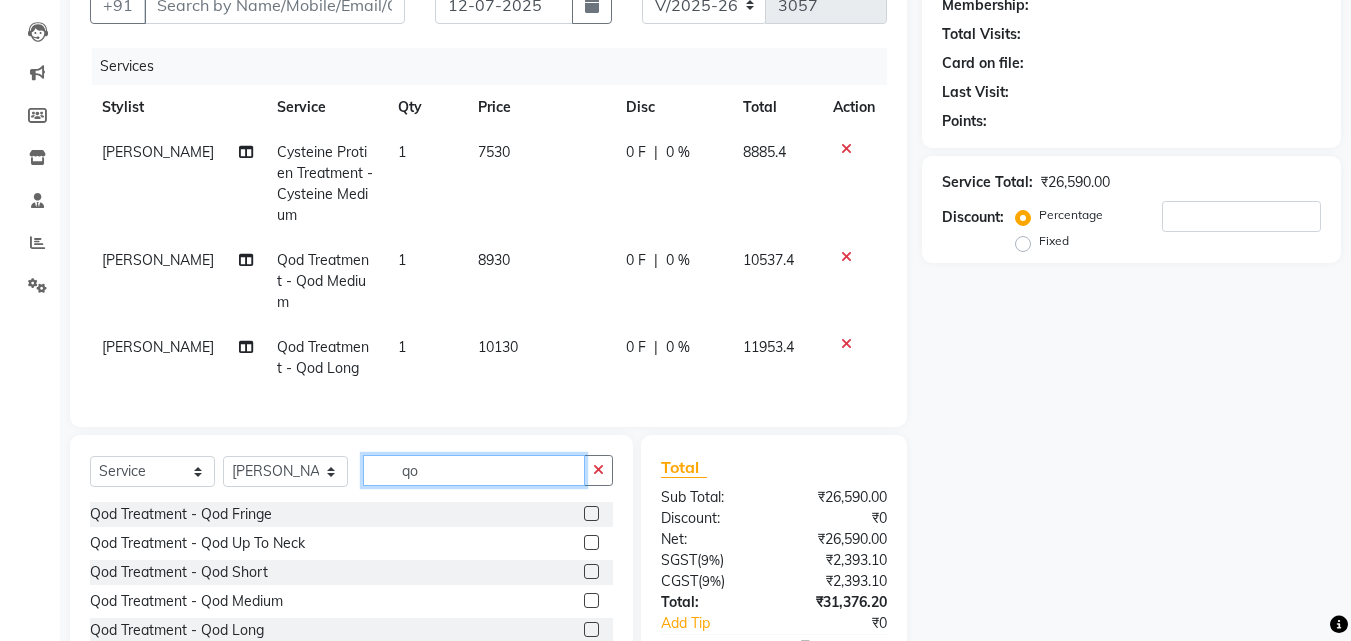 type on "q" 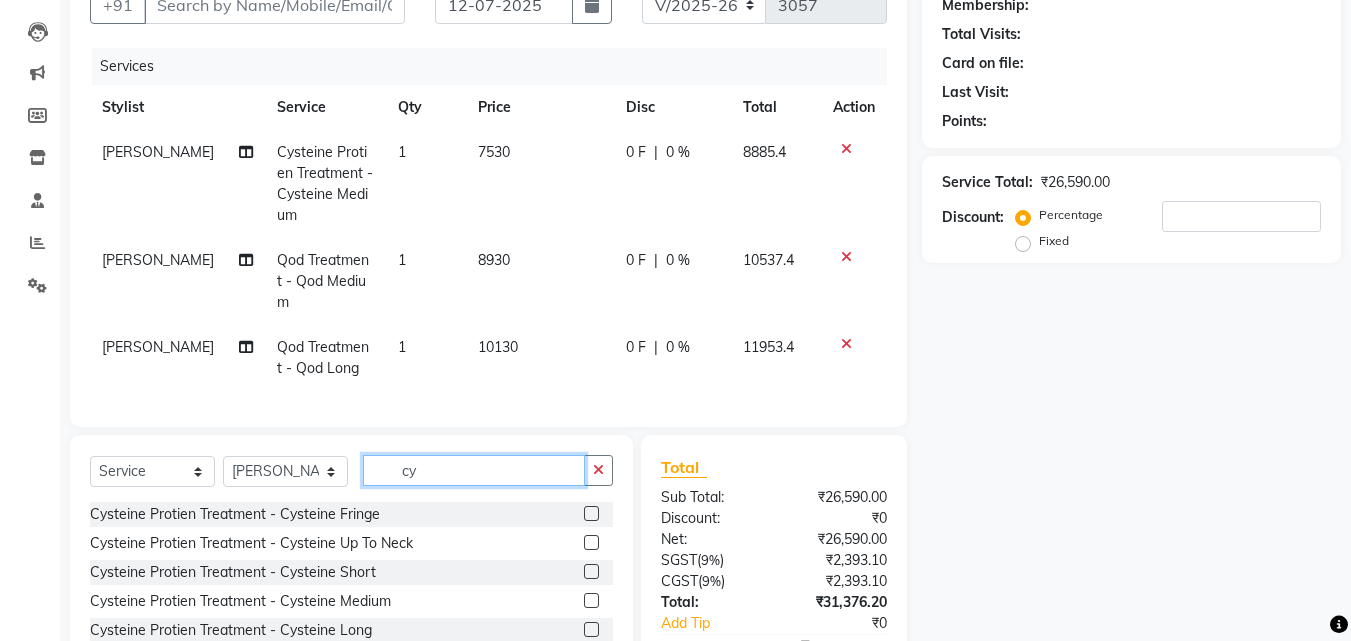 type on "cy" 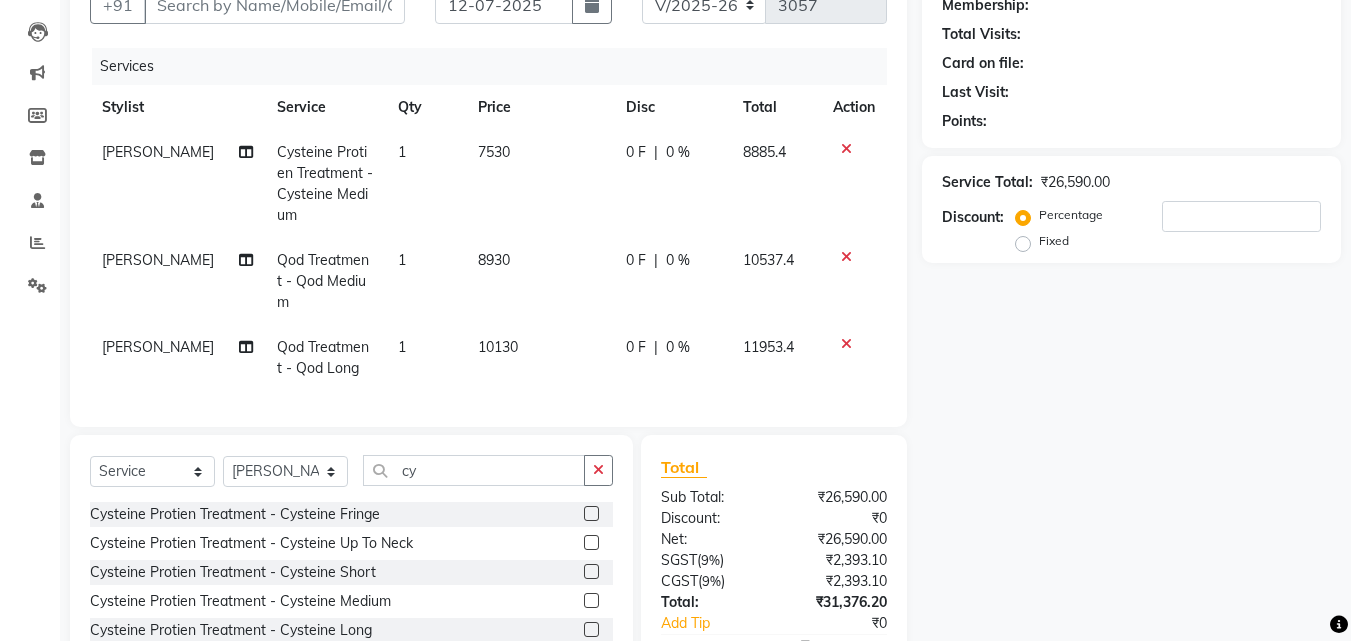 click 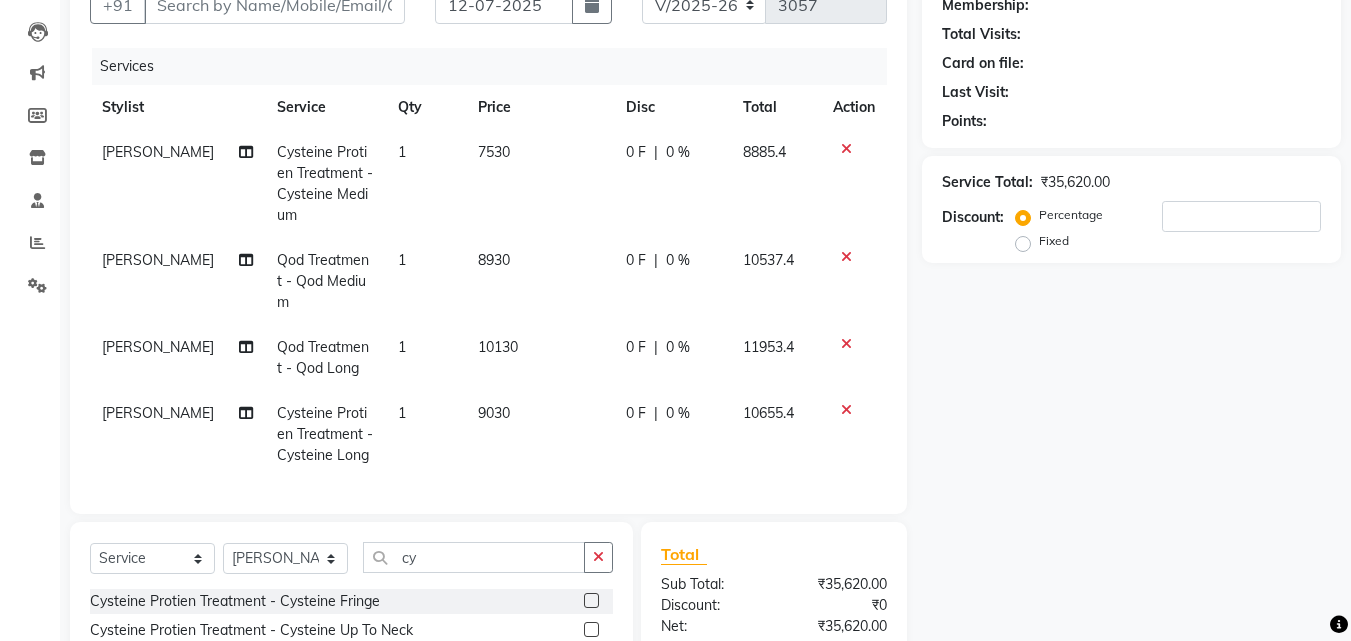 checkbox on "false" 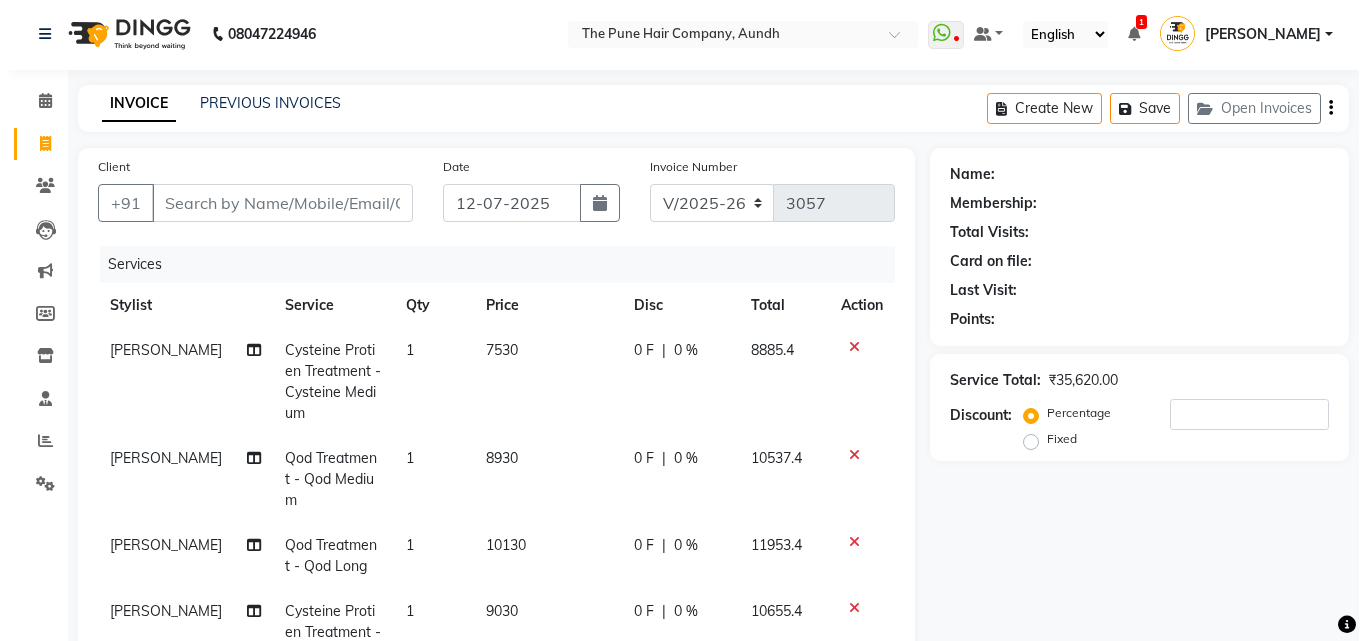 scroll, scrollTop: 0, scrollLeft: 0, axis: both 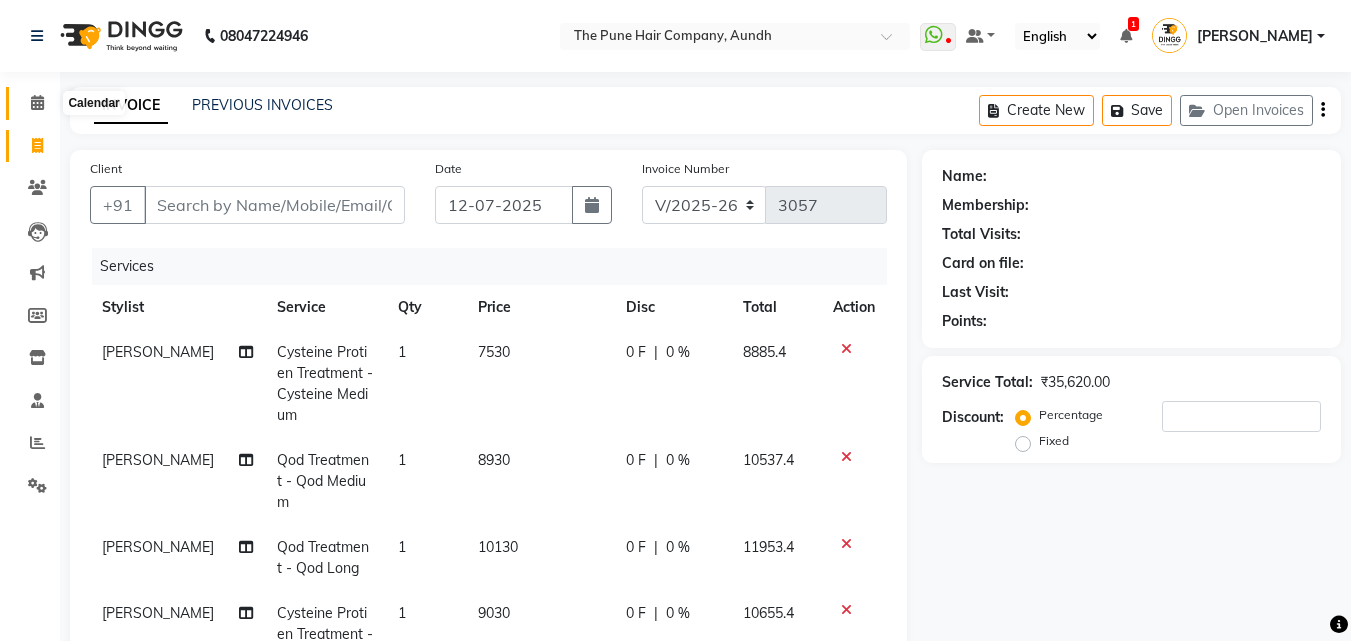 click 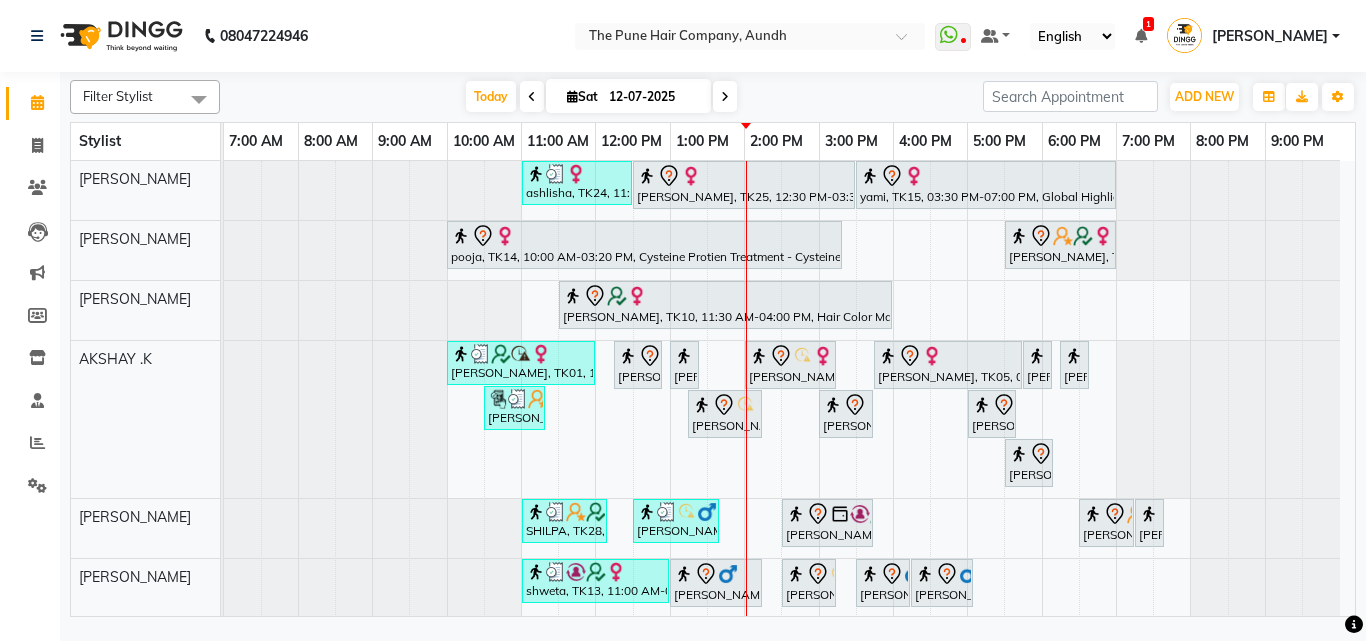 scroll, scrollTop: 200, scrollLeft: 0, axis: vertical 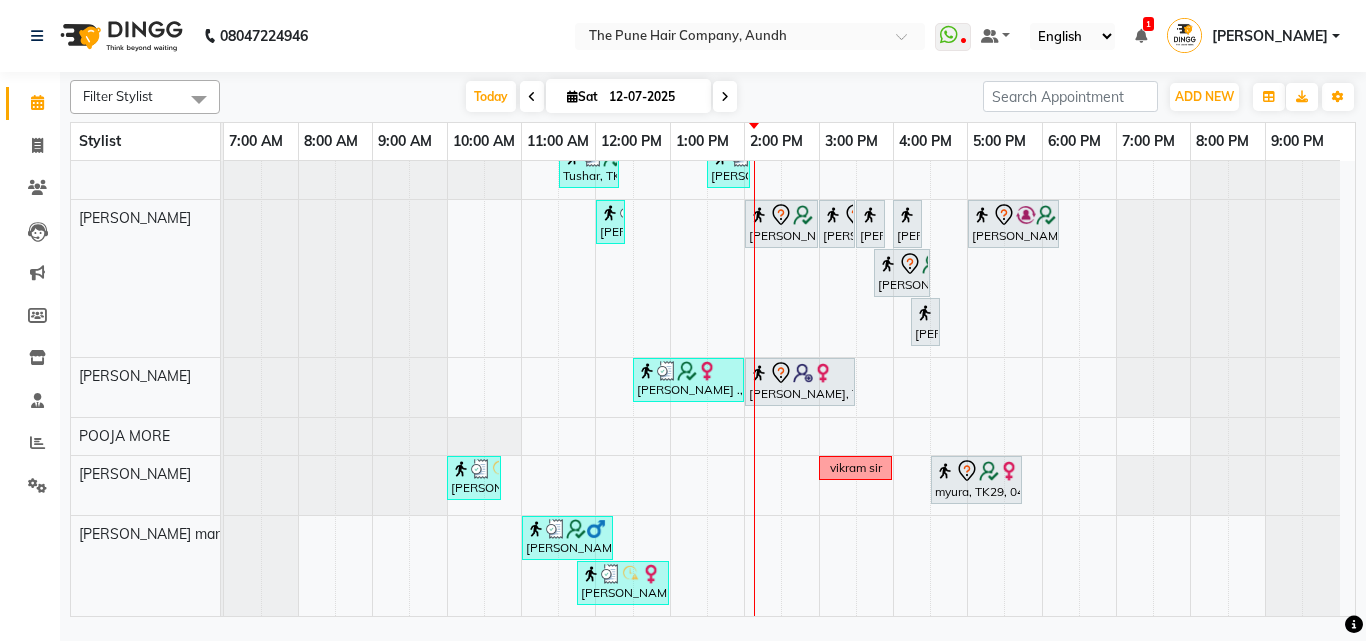 click at bounding box center (725, 97) 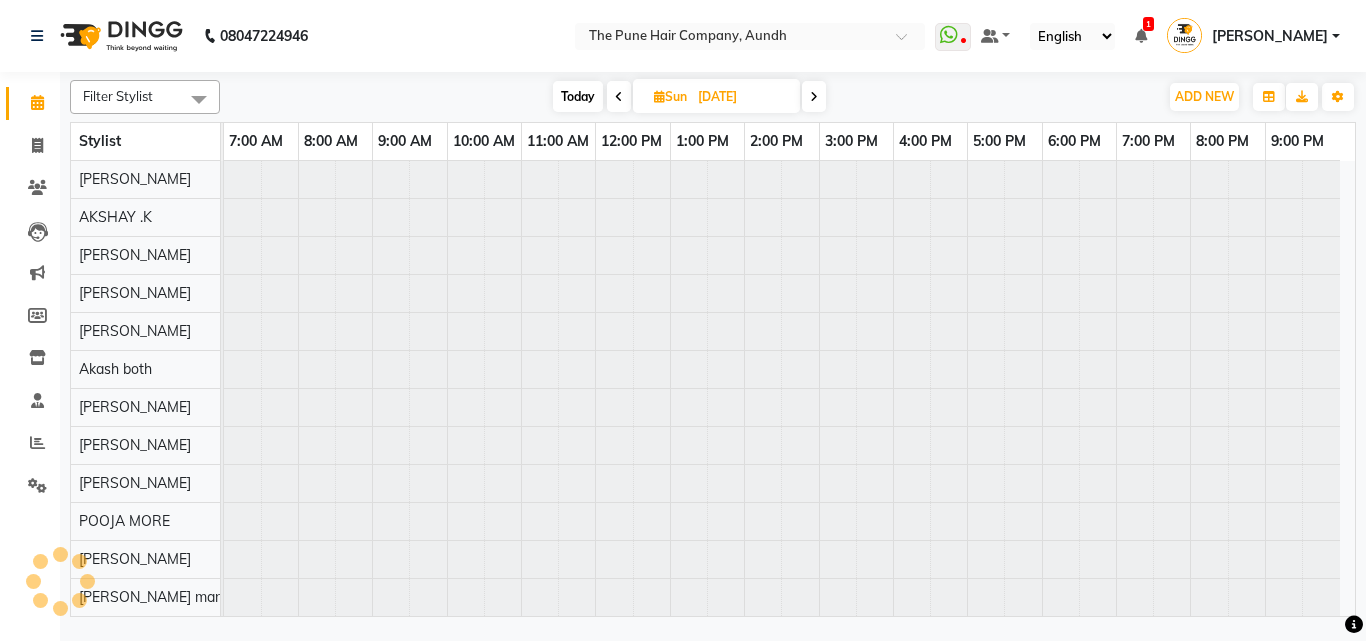 scroll, scrollTop: 76, scrollLeft: 0, axis: vertical 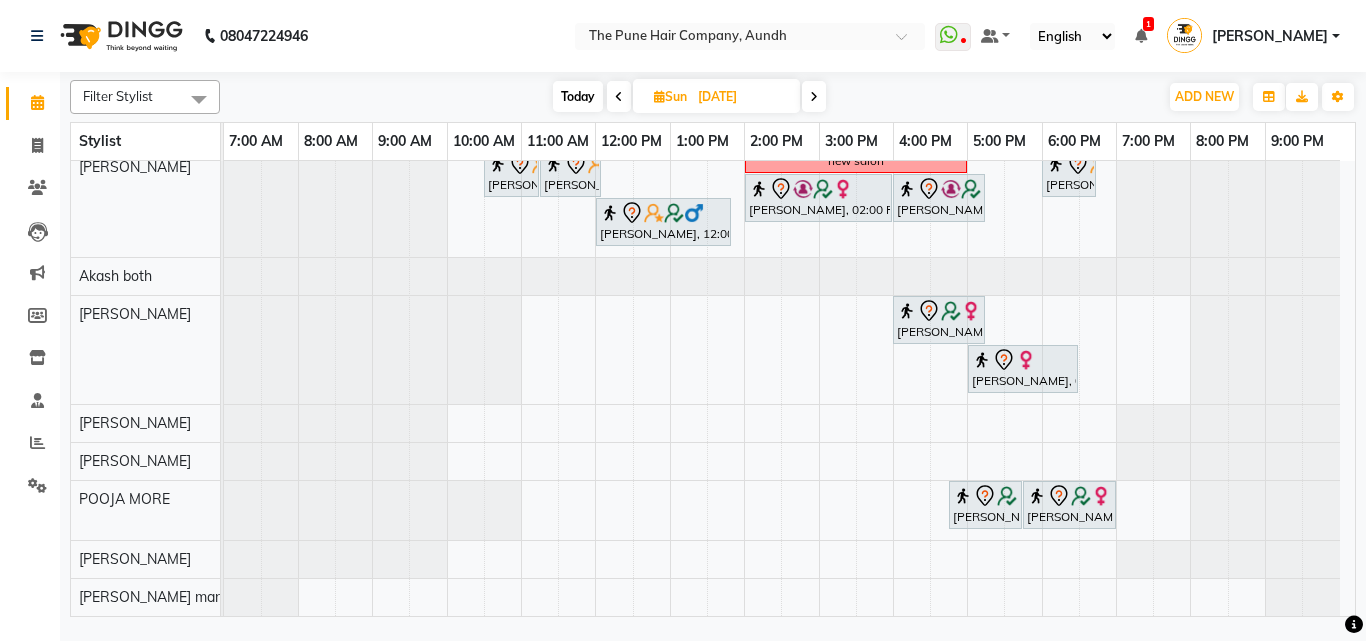 click on "Gunjan Aror, 12:00 PM-01:30 PM, Cut Female ( Top Stylist )             ponam, 04:00 PM-05:00 PM, Cut Female ( Top Stylist )             Anubha Gupta, 05:00 PM-07:00 PM, Hair Color Inoa - Inoa Touchup 2 Inch             ponam, 01:00 PM-04:00 PM, Global Highlight - Majirel Highlights Long             adityanull, 10:00 AM-11:10 AM, Cut male (Expert)             dishalinull, 12:30 PM-01:15 PM, Cut Female (Expert)             dishalinull, 01:15 PM-02:15 PM, Hair Spa Hydrating & Purifying (Care) - Hair Spa Medium             Namrata, 02:45 PM-03:15 PM,  Beard Trim             Anu Shewani, 04:30 PM-05:30 PM, Hair wash & blow dry - long             sudeep sawant, 05:30 PM-06:10 PM, Cut male (Expert)             sudeep sawant, 06:15 PM-06:35 PM,  Beard Crafting             Siddhant Unkule, 11:00 AM-12:15 PM, Cut Female (Expert)             Namrata, 02:00 PM-02:40 PM, Cut male (Expert)  Beard Crafting (              jivannull, 10:00 AM-10:40 AM, Cut Below 12 year (boy)" at bounding box center [789, 175] 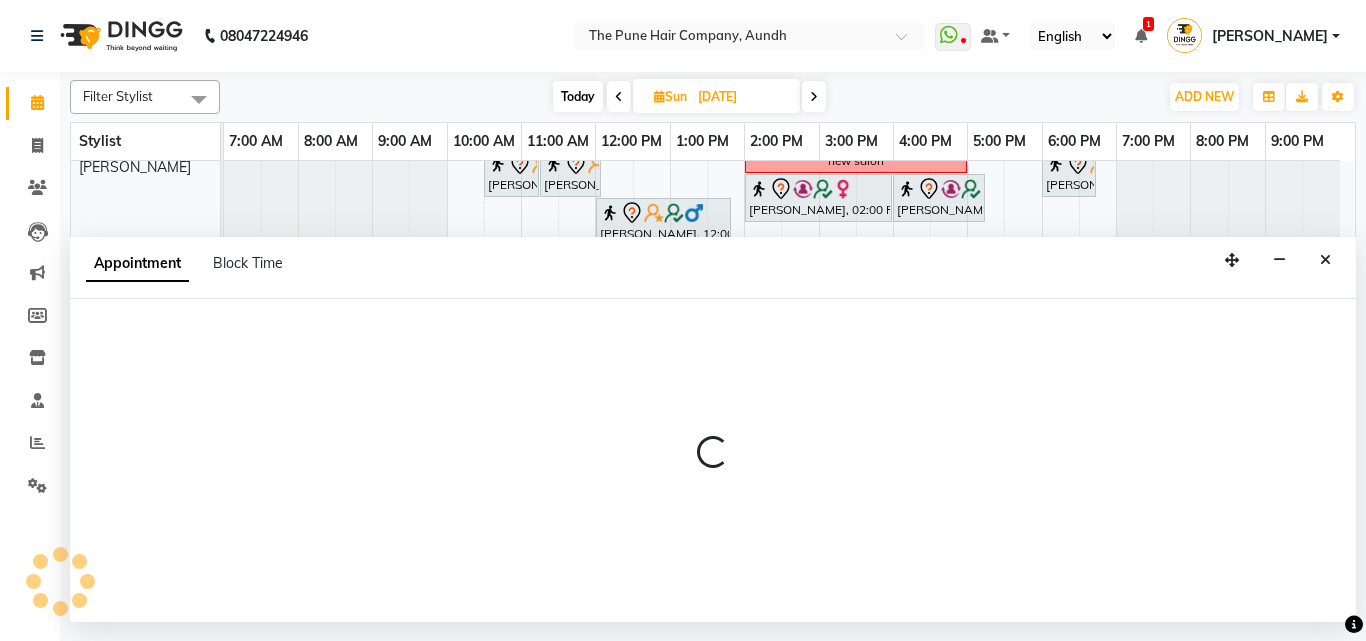 select on "49798" 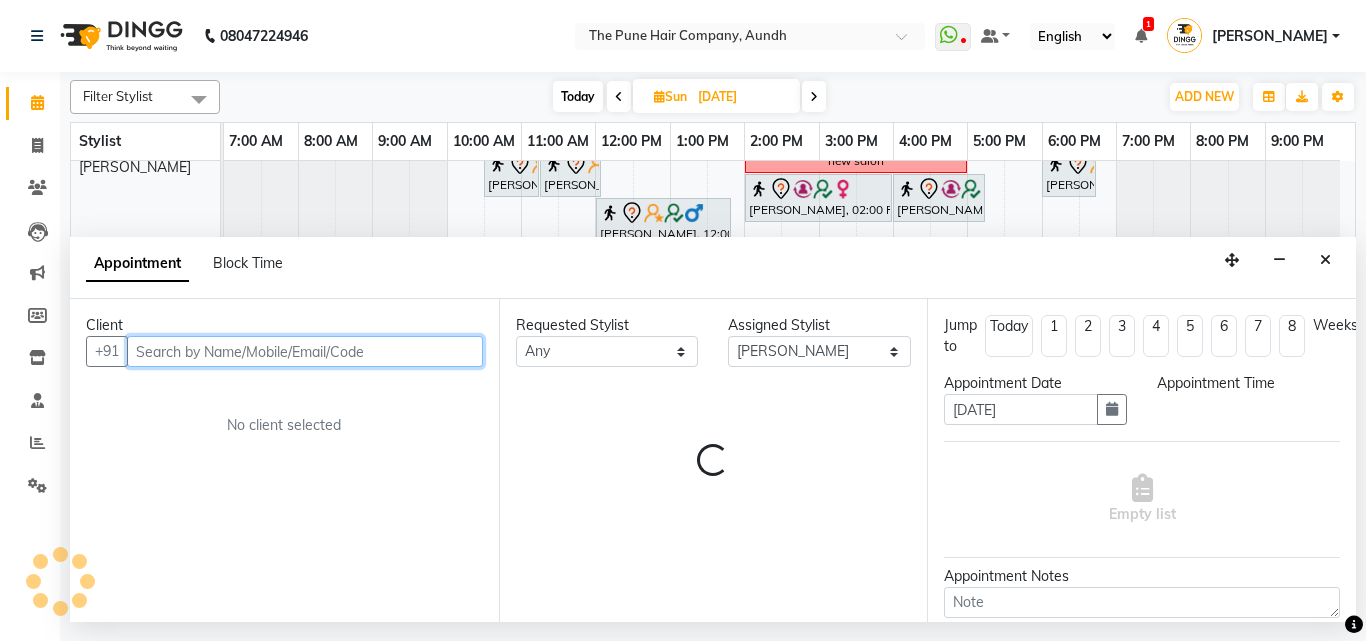 select on "1020" 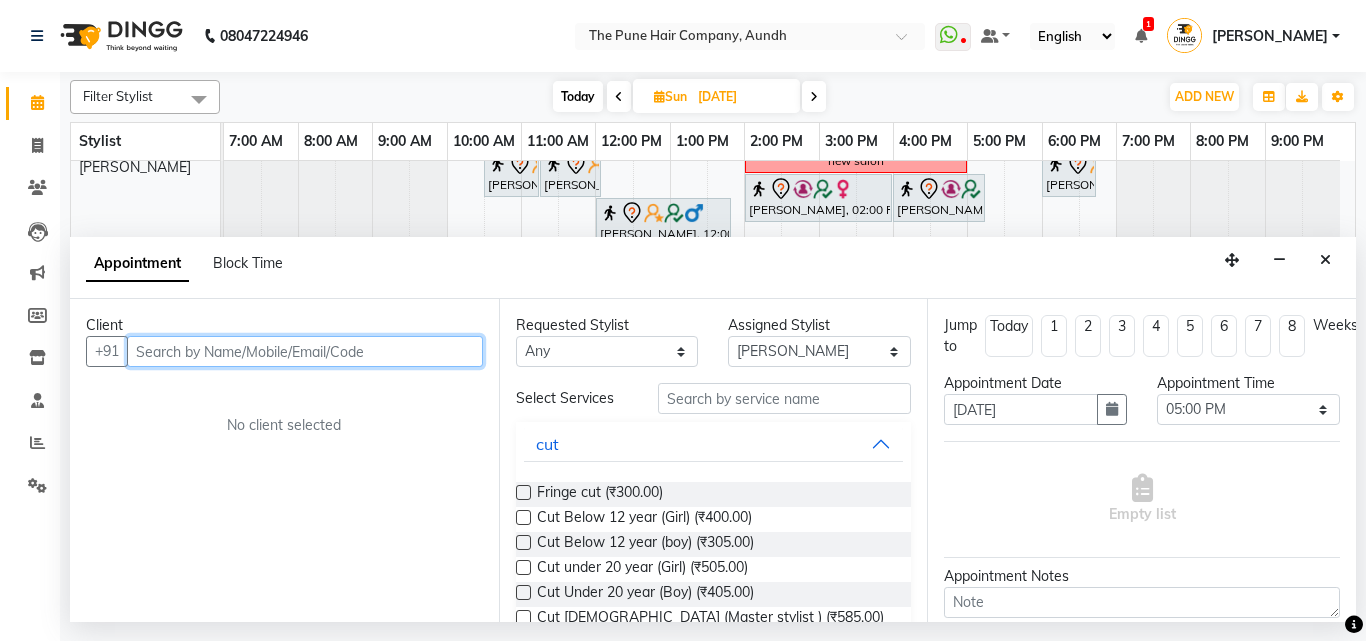 click at bounding box center (305, 351) 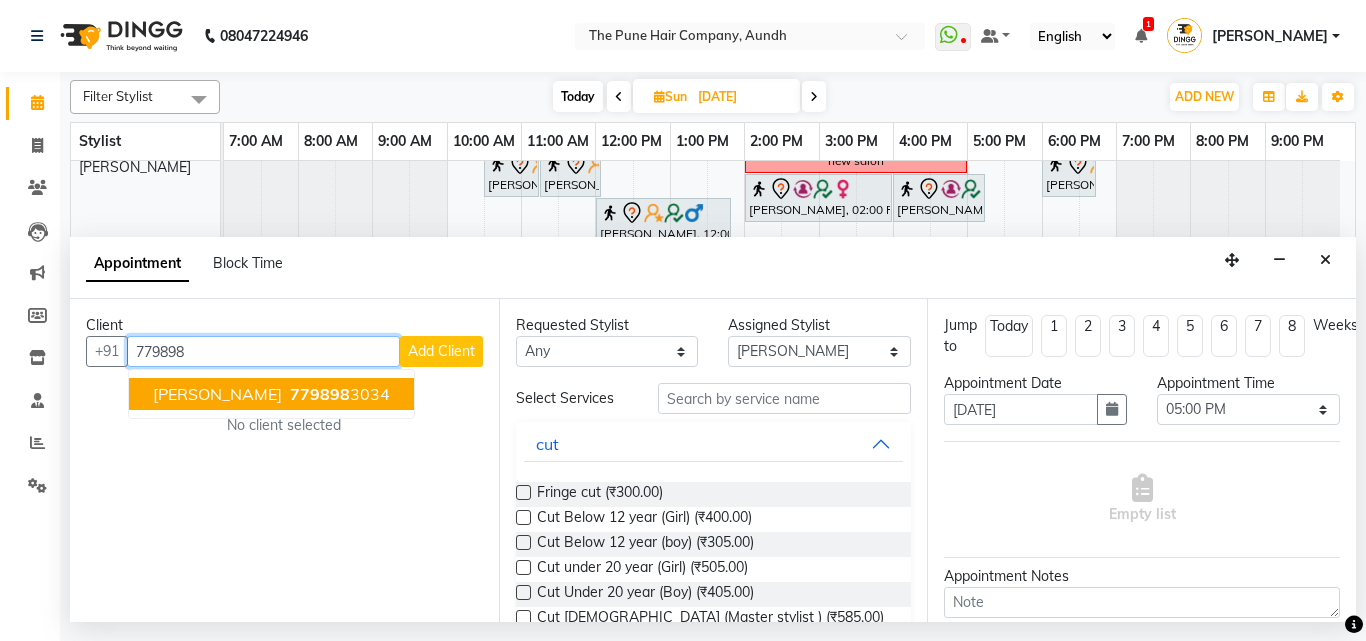 click on "779898" at bounding box center (320, 394) 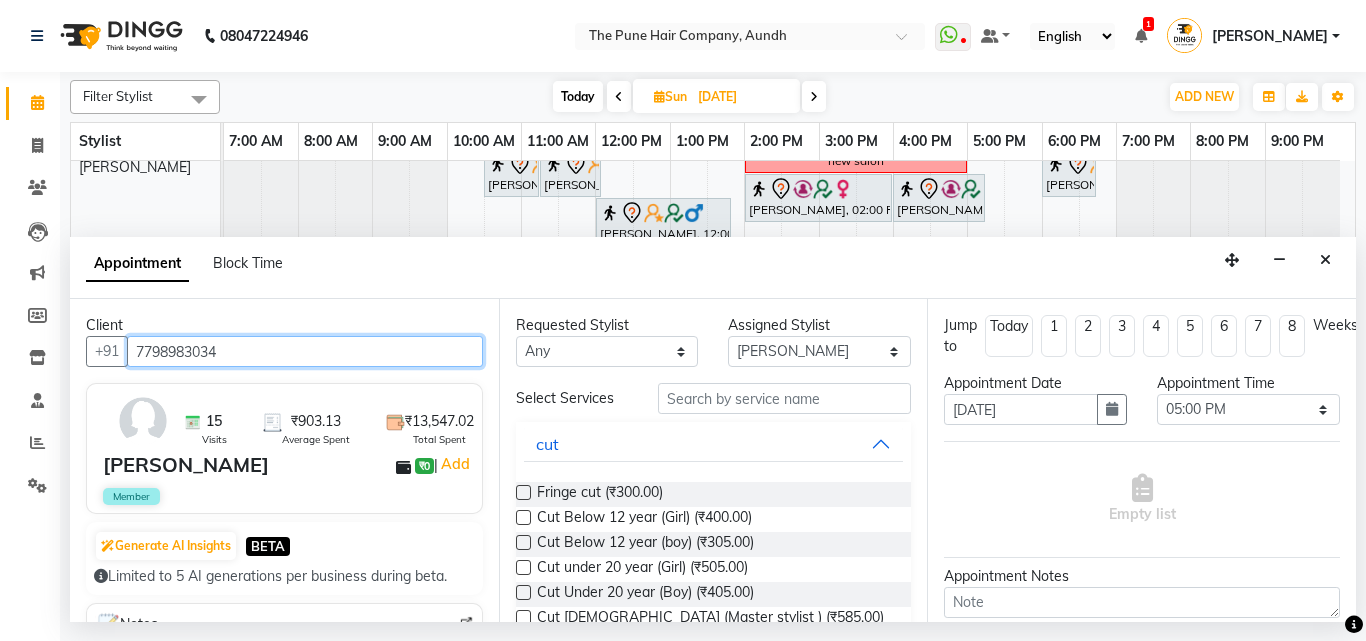 type on "7798983034" 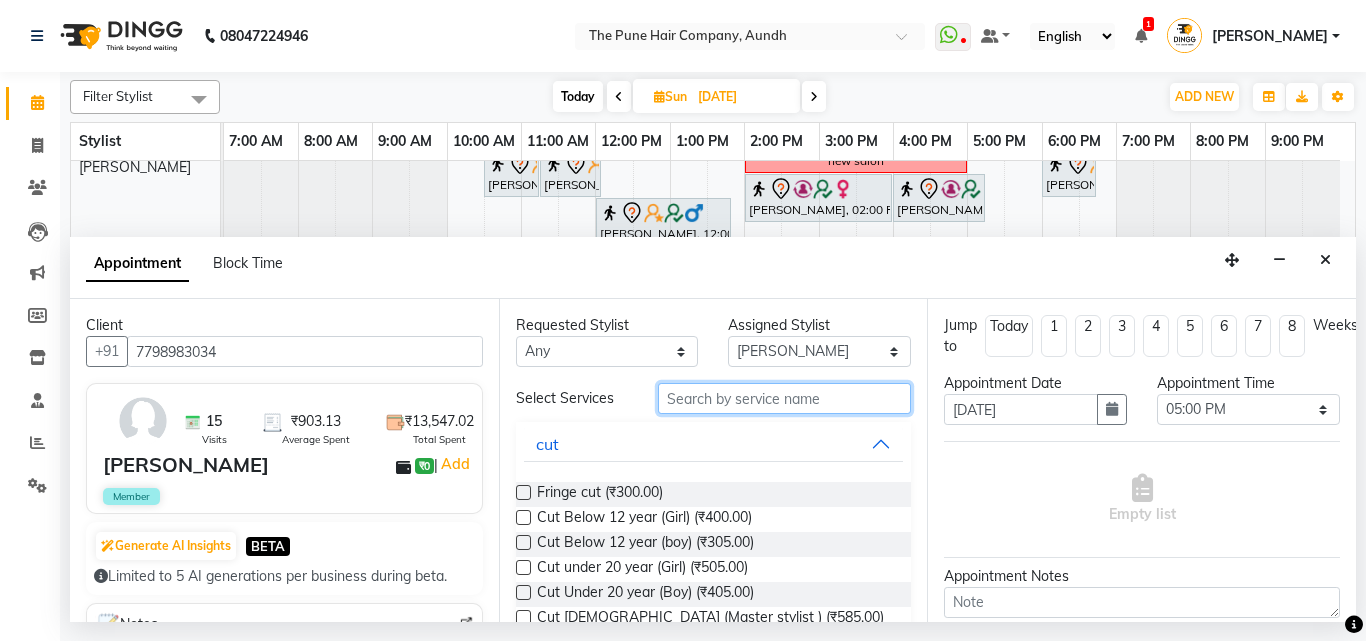 click at bounding box center (785, 398) 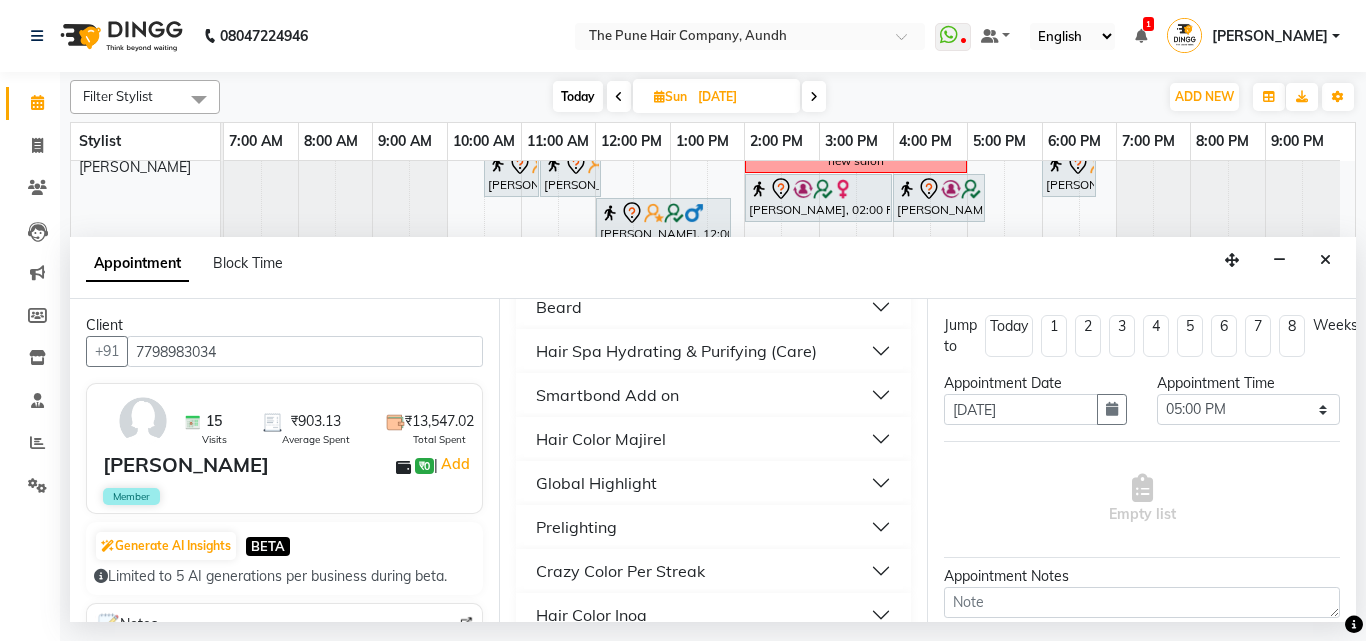 scroll, scrollTop: 400, scrollLeft: 0, axis: vertical 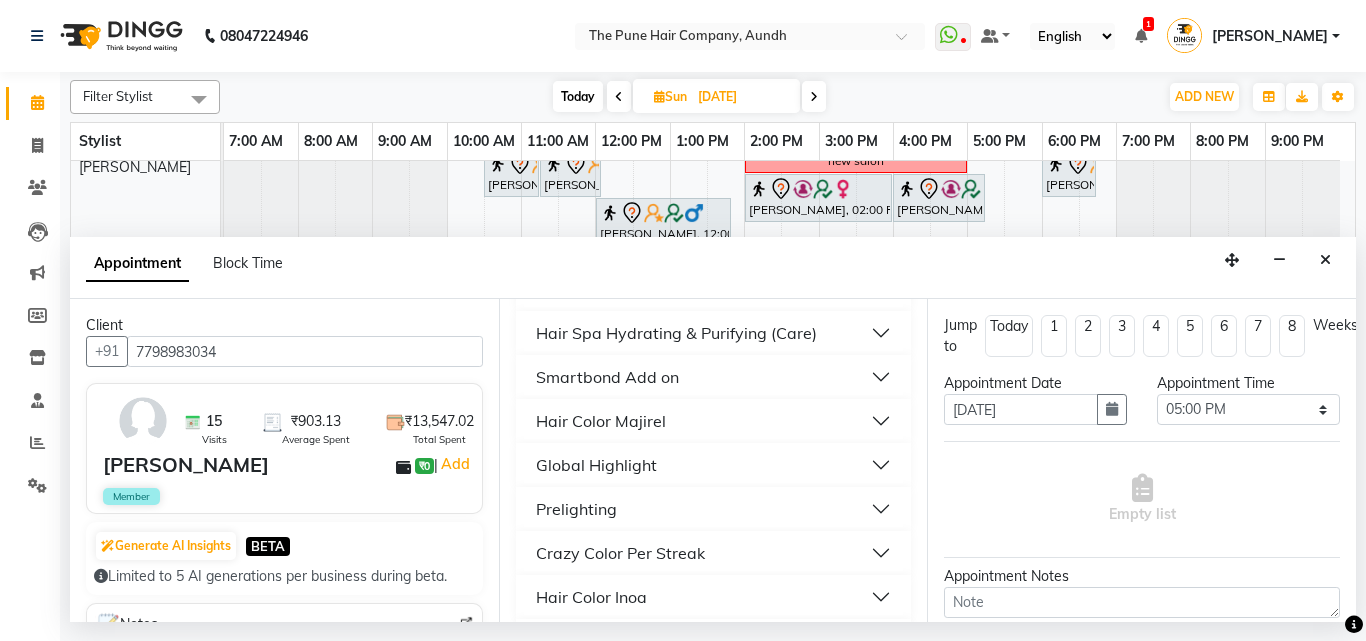 type on "2" 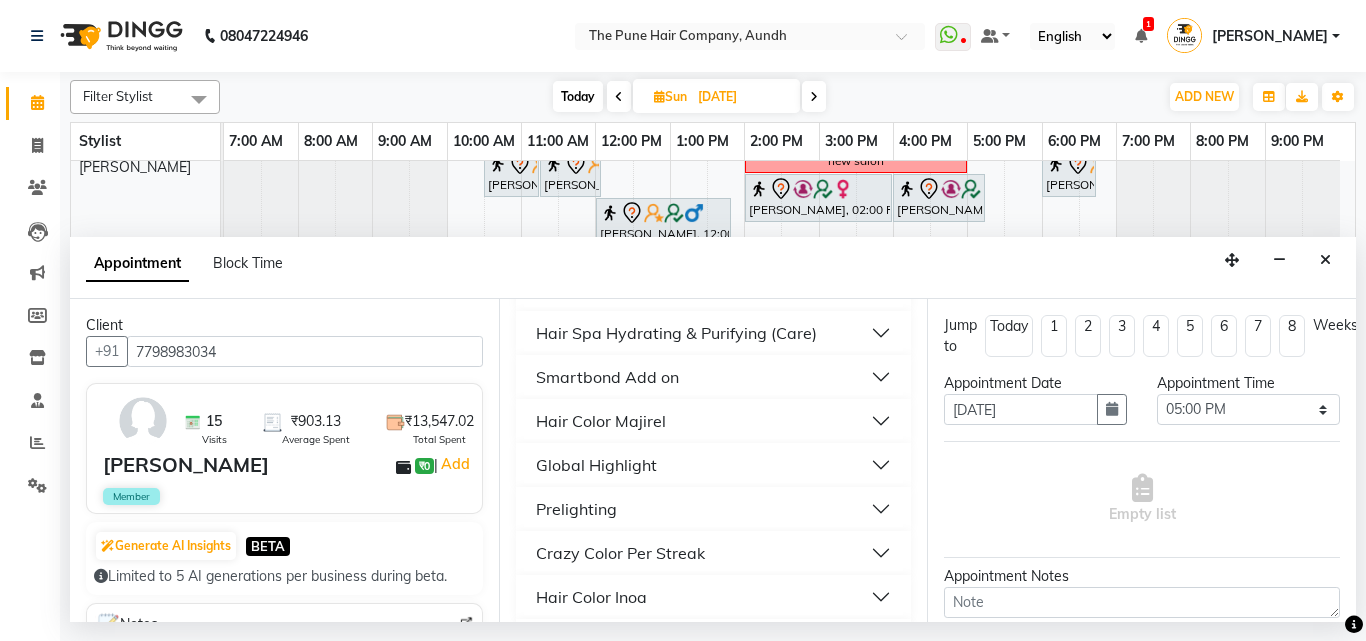 click on "Hair Color Inoa" at bounding box center [714, 597] 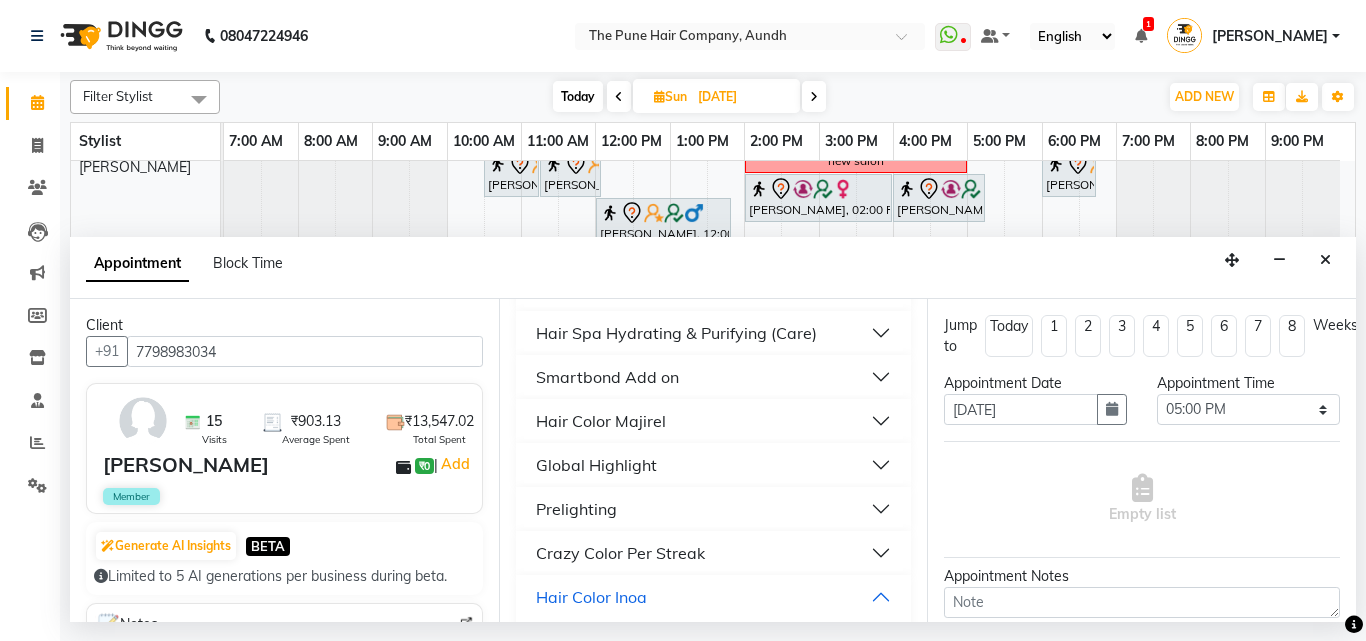scroll, scrollTop: 700, scrollLeft: 0, axis: vertical 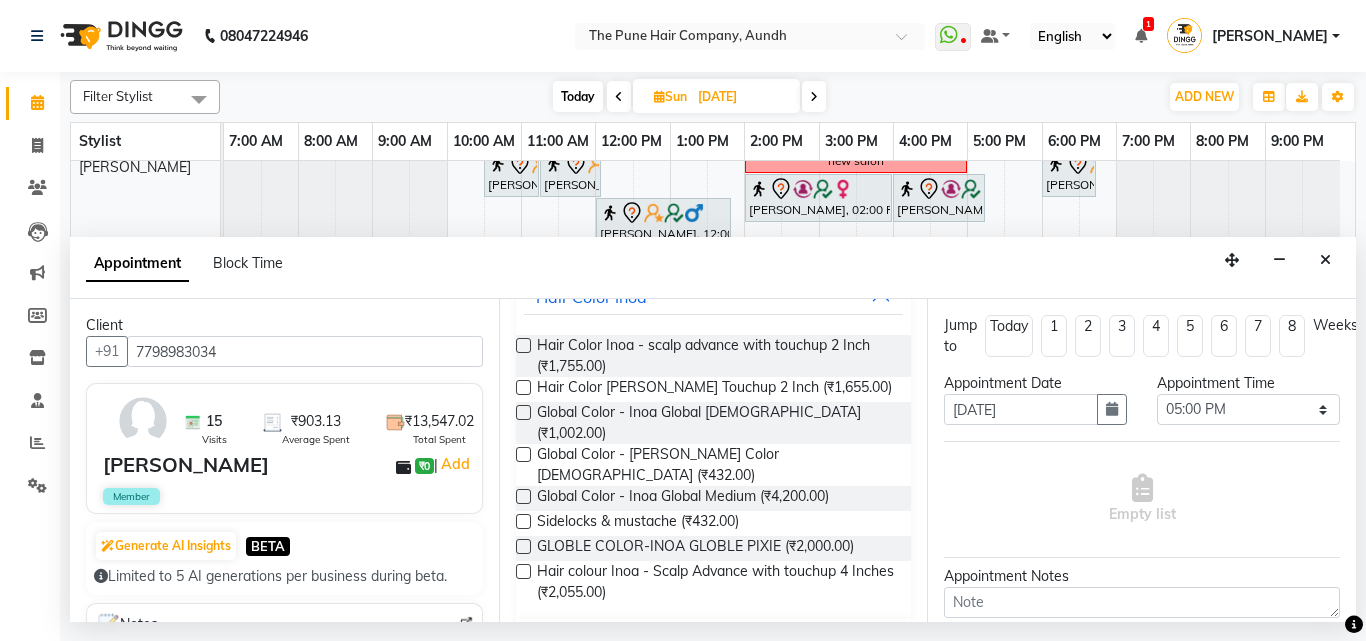 click at bounding box center [523, 387] 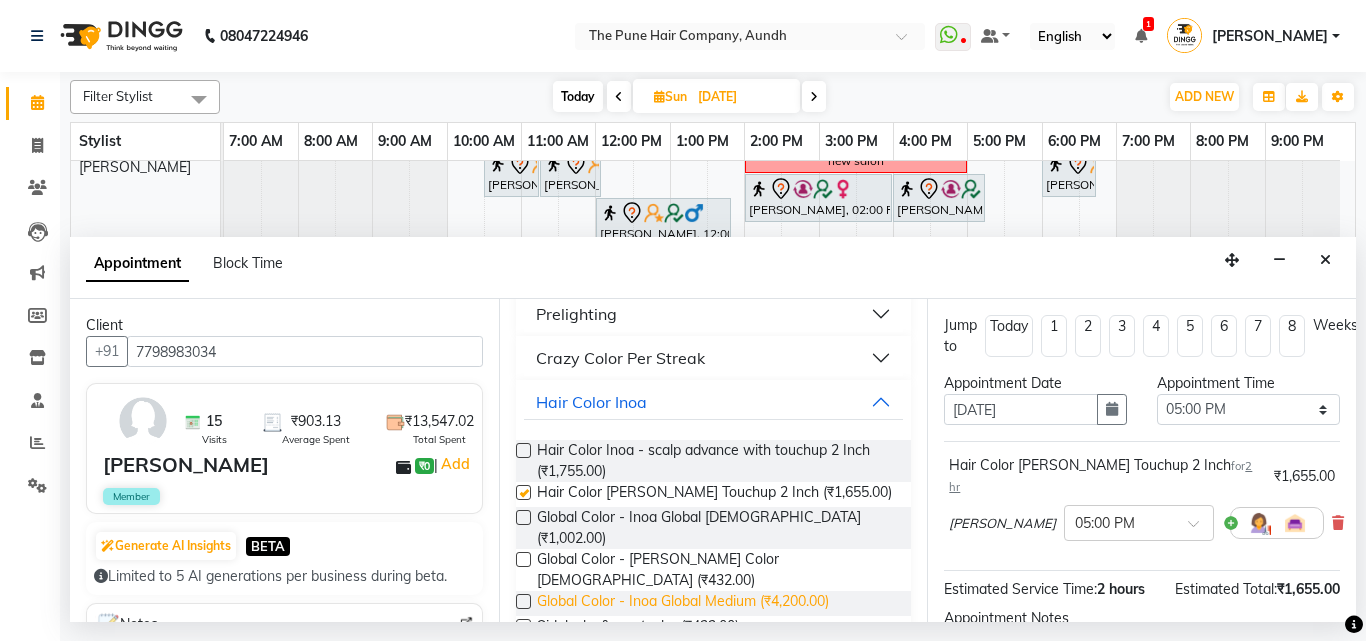 checkbox on "false" 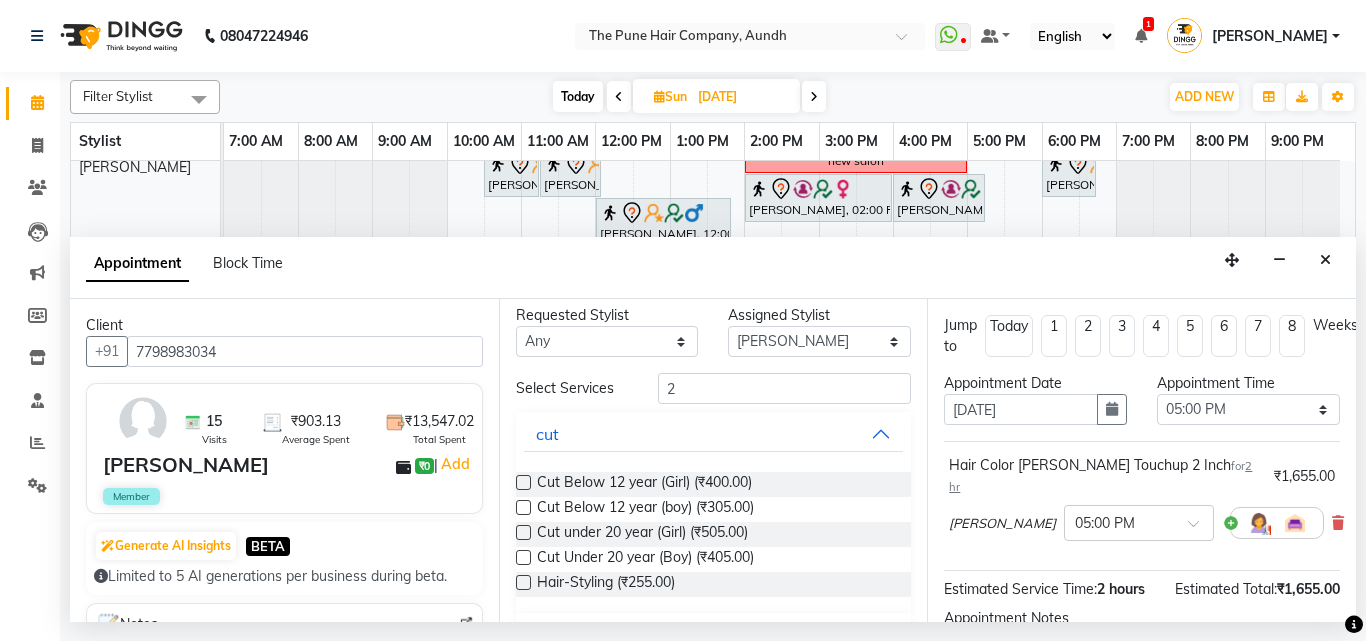 scroll, scrollTop: 0, scrollLeft: 0, axis: both 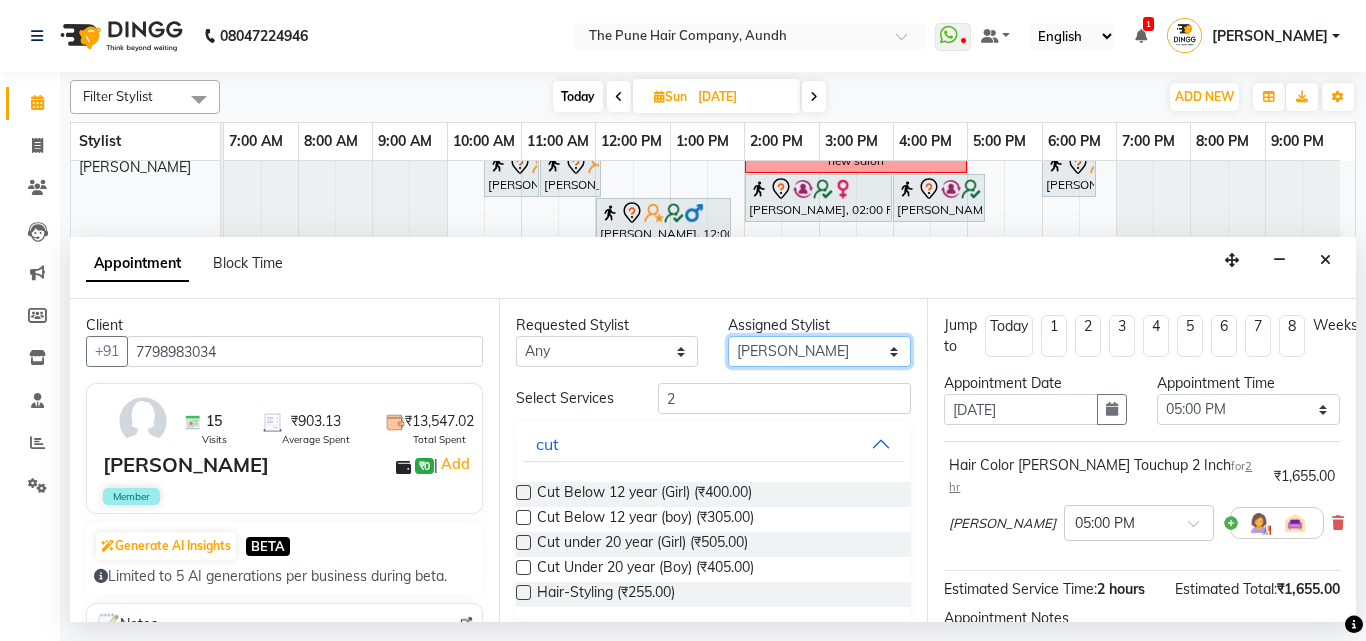drag, startPoint x: 779, startPoint y: 346, endPoint x: 776, endPoint y: 357, distance: 11.401754 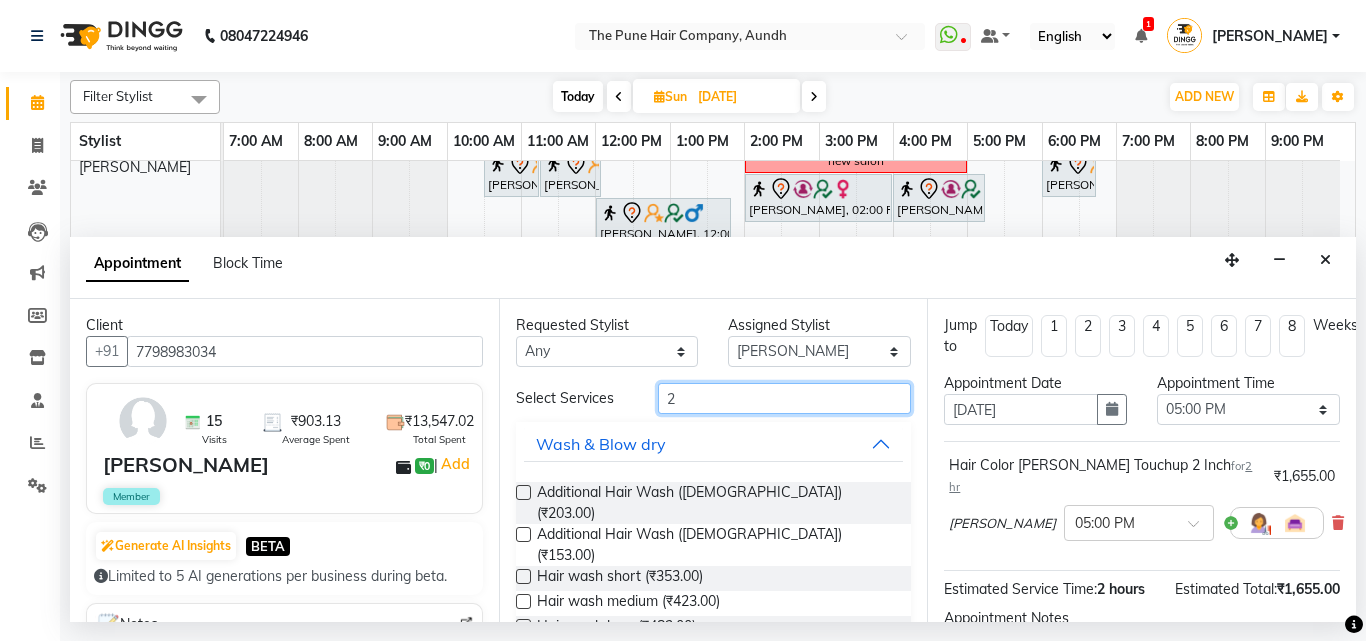 click on "2" at bounding box center (785, 398) 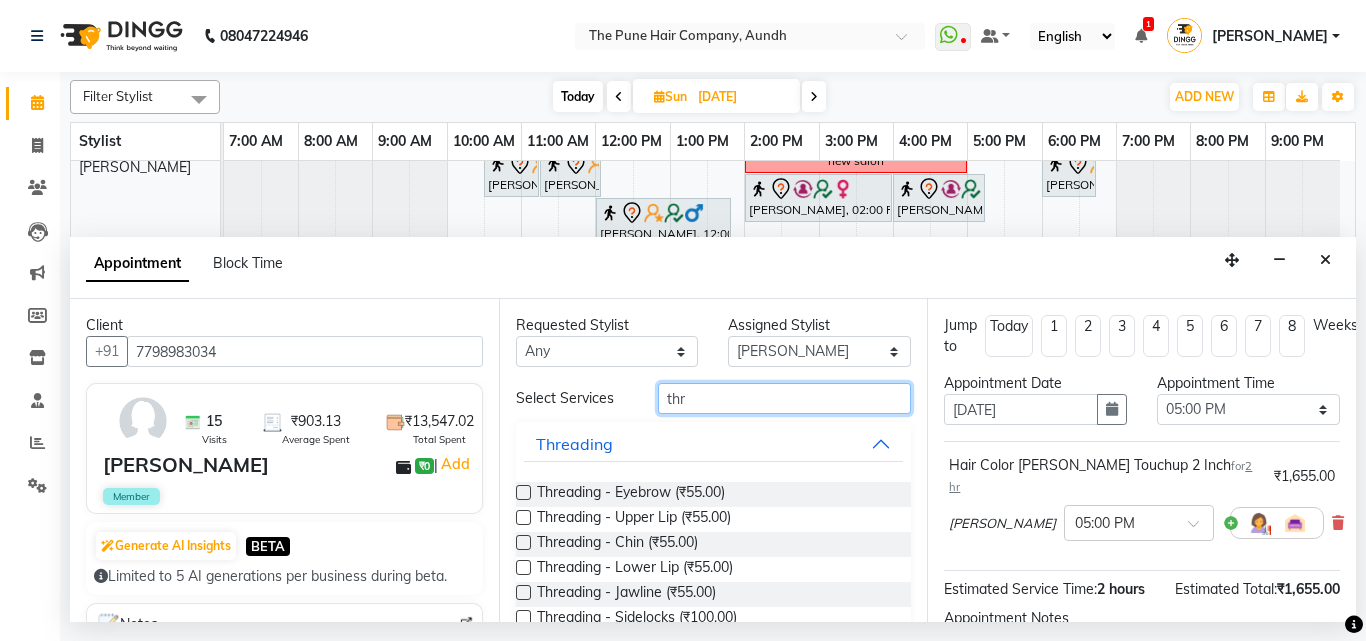 type on "thr" 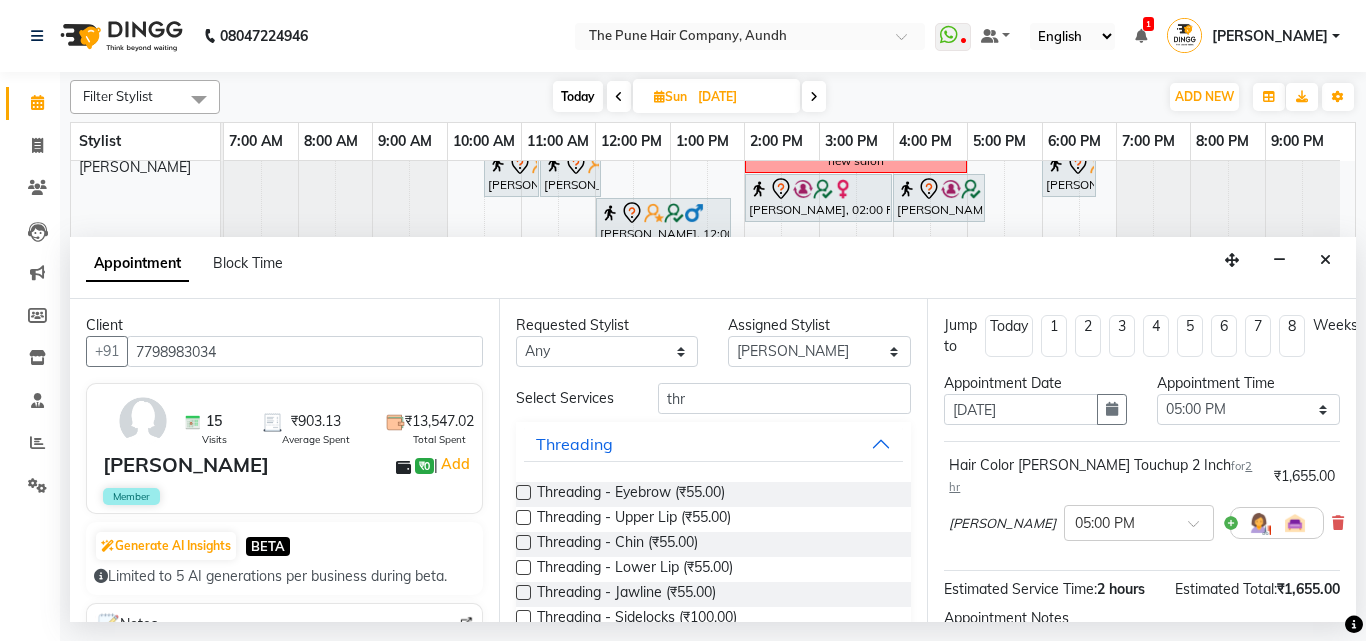 click at bounding box center [523, 492] 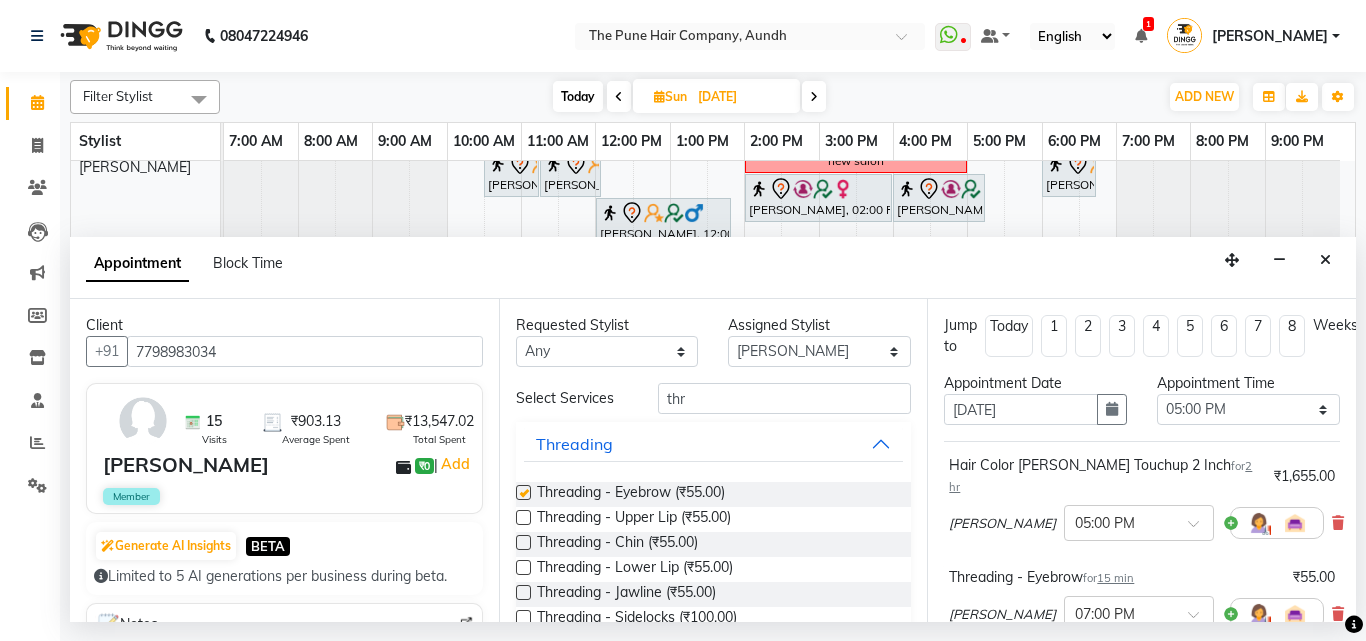 checkbox on "false" 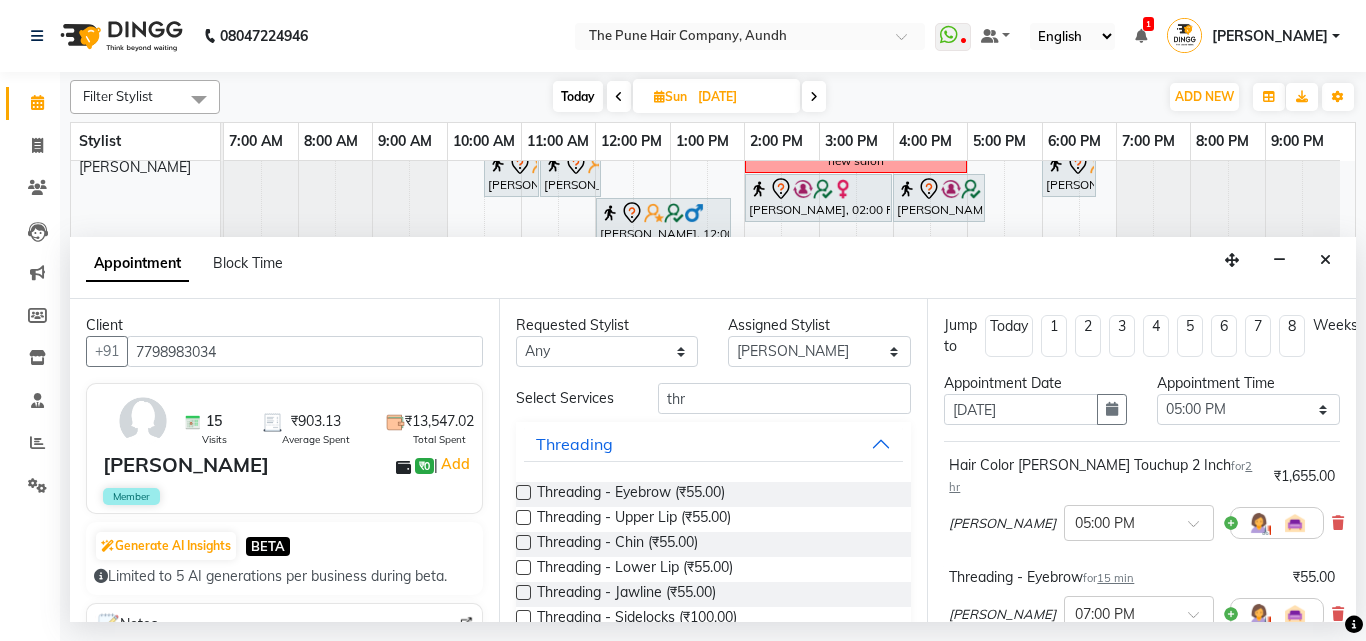 click at bounding box center (523, 517) 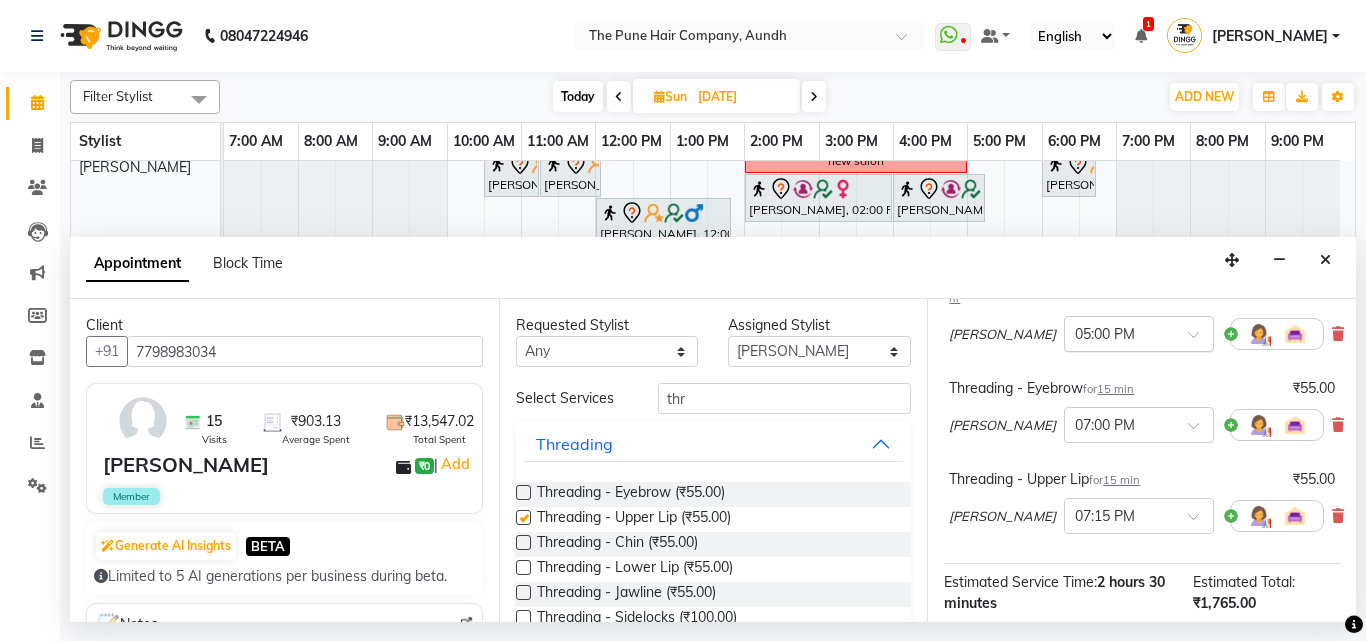 checkbox on "false" 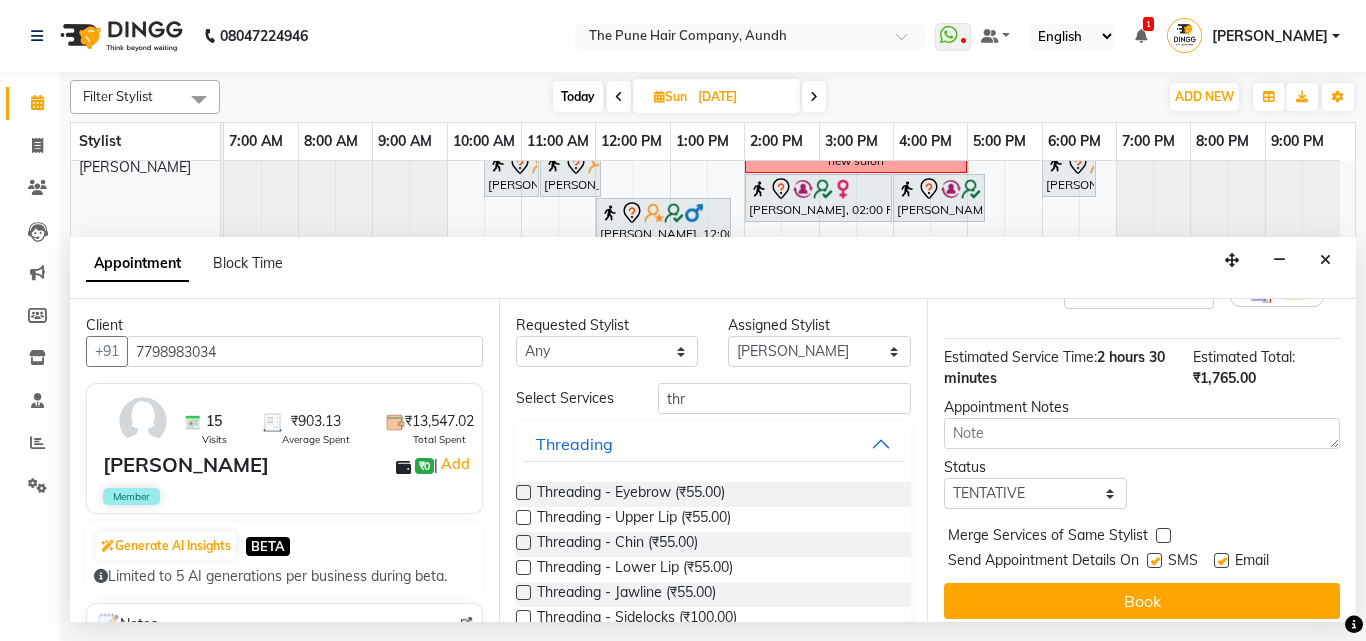 scroll, scrollTop: 424, scrollLeft: 0, axis: vertical 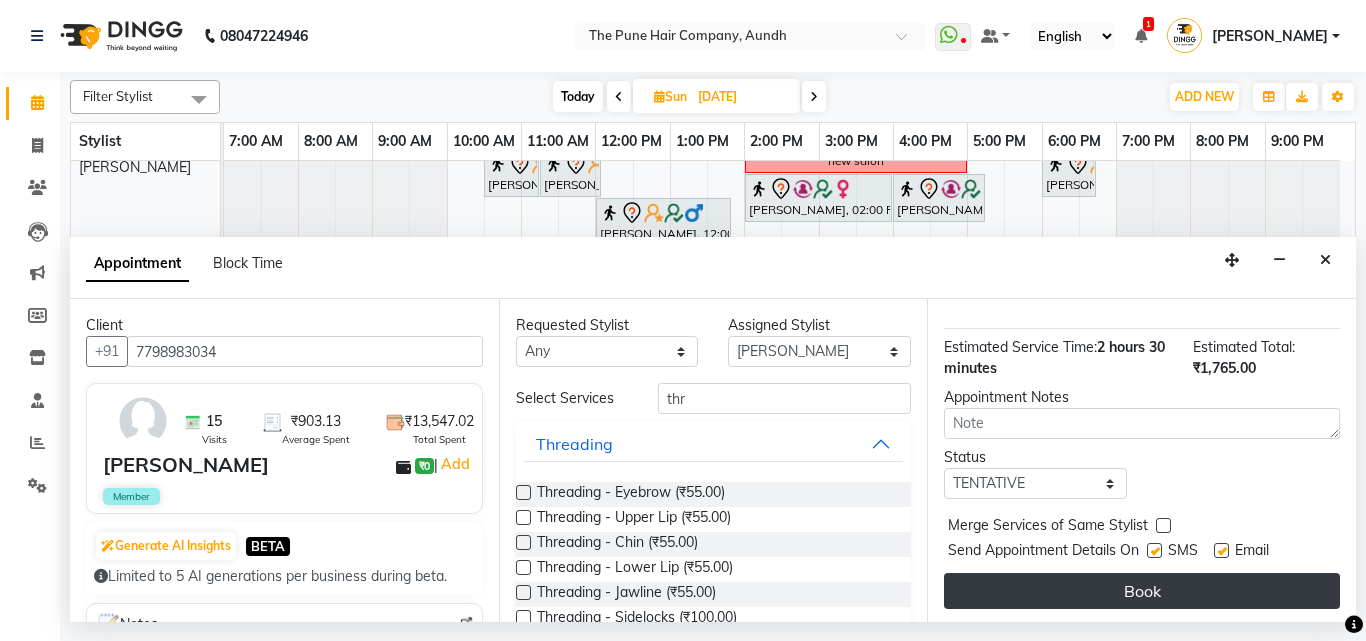 click on "Book" at bounding box center [1142, 591] 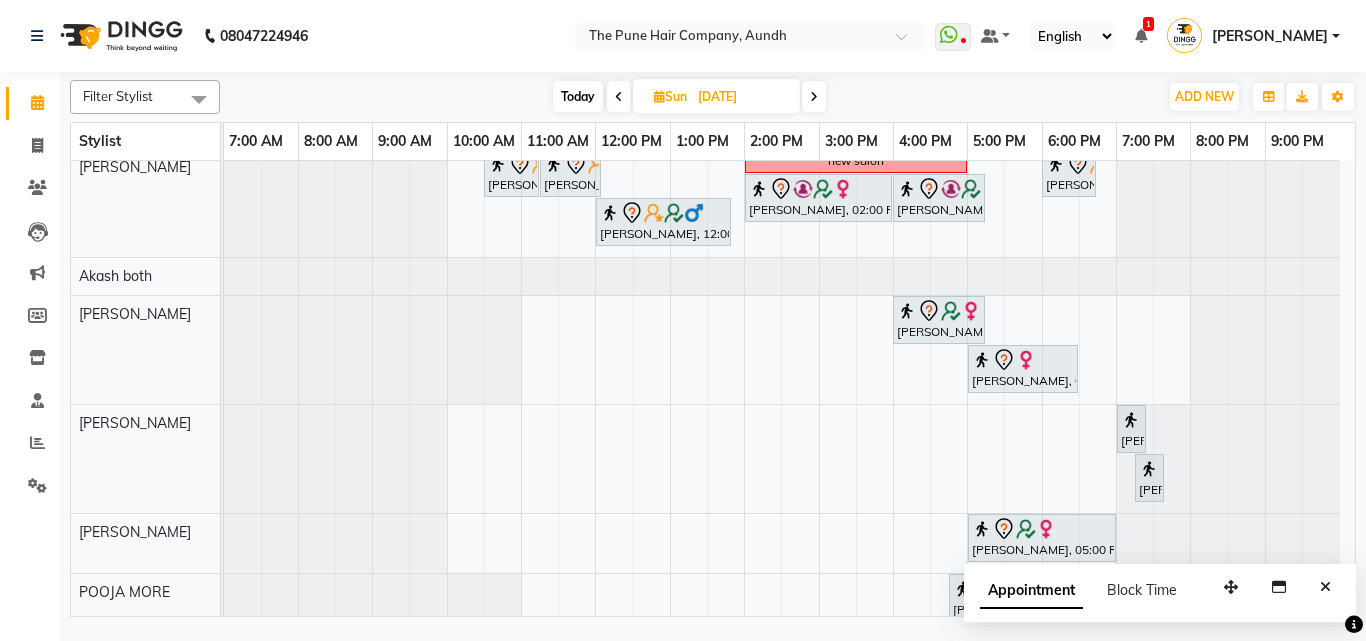 click on "Today" at bounding box center (578, 96) 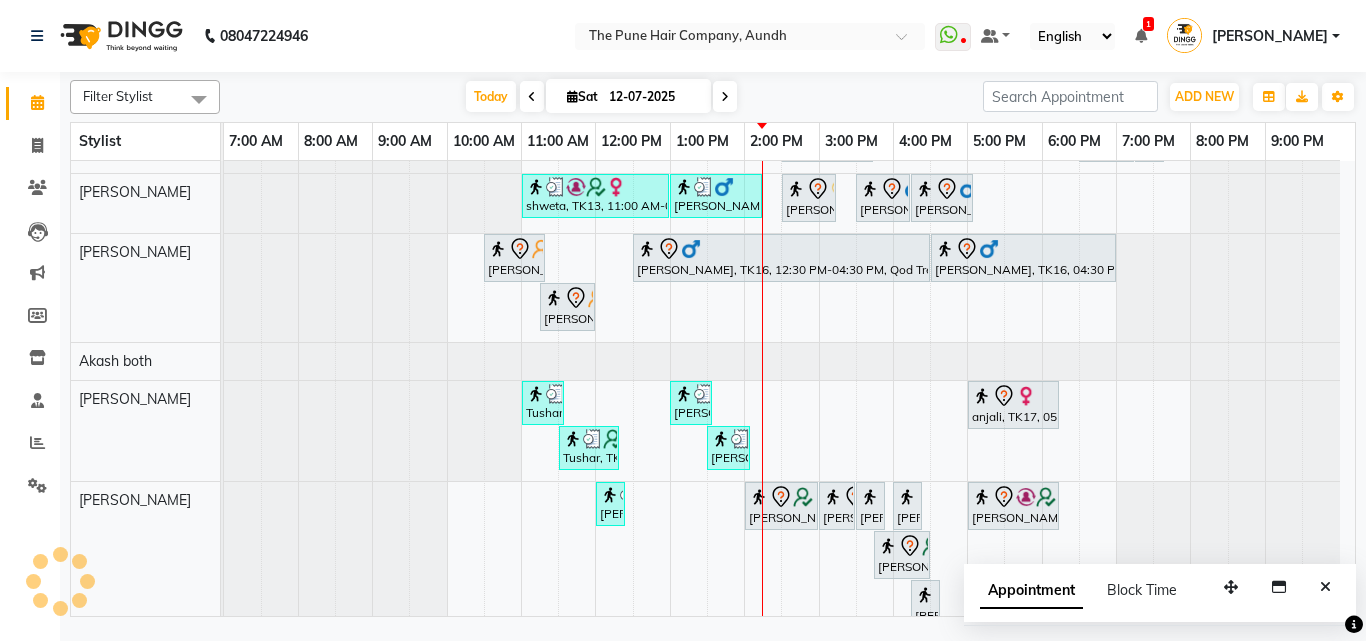 scroll, scrollTop: 126, scrollLeft: 0, axis: vertical 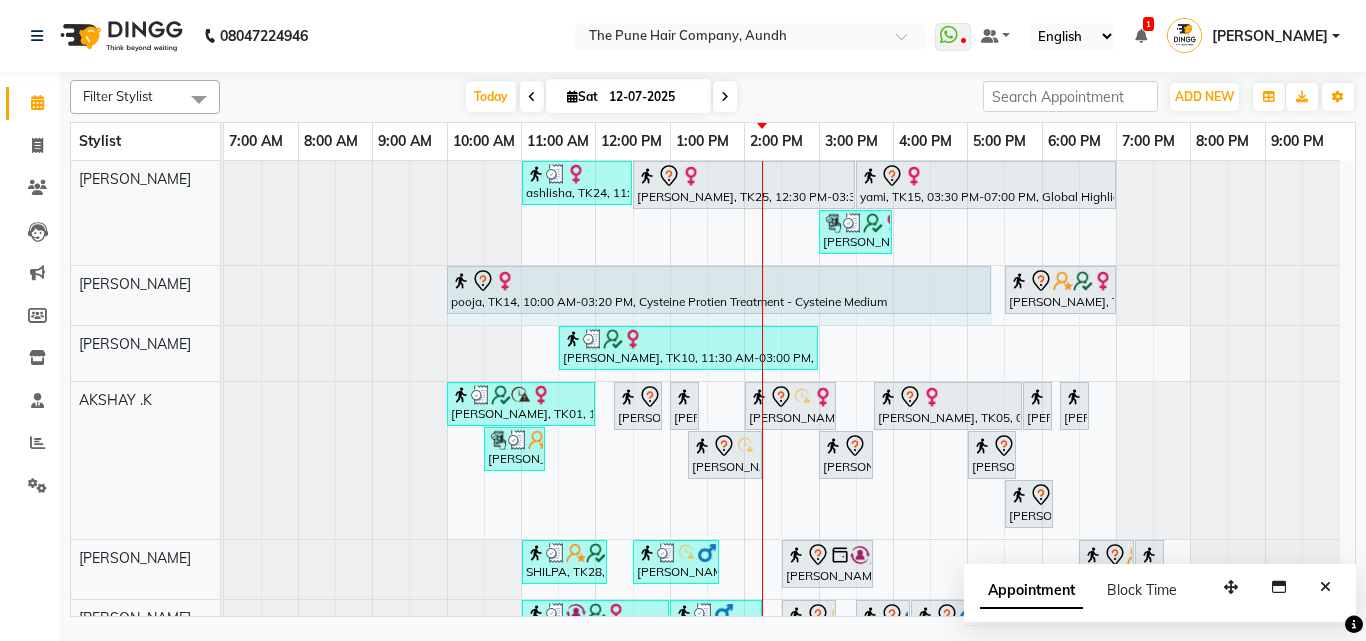drag, startPoint x: 838, startPoint y: 295, endPoint x: 991, endPoint y: 286, distance: 153.26448 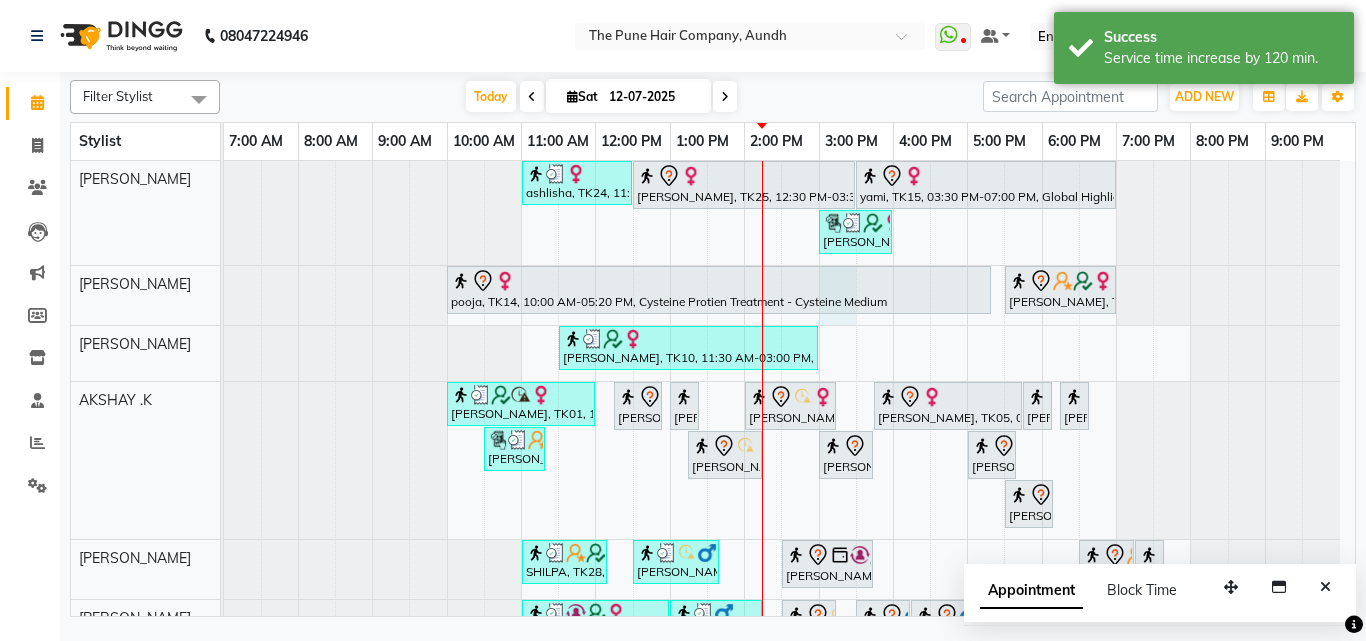click on "ashlisha, TK24, 11:00 AM-12:30 PM, Cut Female ( Top Stylist )             juli jetha, TK25, 12:30 PM-03:30 PM, Global Highlight - Majirel Highlights Medium             yami, TK15, 03:30 PM-07:00 PM, Global Highlight - Majirel Highlights Long     DIPTI, TK10, 03:00 PM-04:00 PM, Cut Female ( Top Stylist )             pooja, TK14, 10:00 AM-05:20 PM, Cysteine Protien Treatment - Cysteine Medium             Anu Shewani, TK04, 05:30 PM-07:00 PM, Hair wash & blow dry - long     DIPTI, TK10, 11:30 AM-03:00 PM, Global Color - Inoa Global Long     samiksha, TK01, 10:00 AM-12:00 PM, Hair Color Inoa - Inoa Touchup 2 Inch             Nancy, TK08, 12:15 PM-12:55 PM, Cut male (Expert)             Nancy, TK08, 01:00 PM-01:20 PM,  Beard Crafting             Smita, TK09, 02:00 PM-03:15 PM, Cut Female (Expert)             vanita, TK05, 03:45 PM-05:45 PM, Global Color - Inoa Global Medium             Gaurav Pathak, TK21, 05:45 PM-06:05 PM,  Beard Crafting" at bounding box center (789, 742) 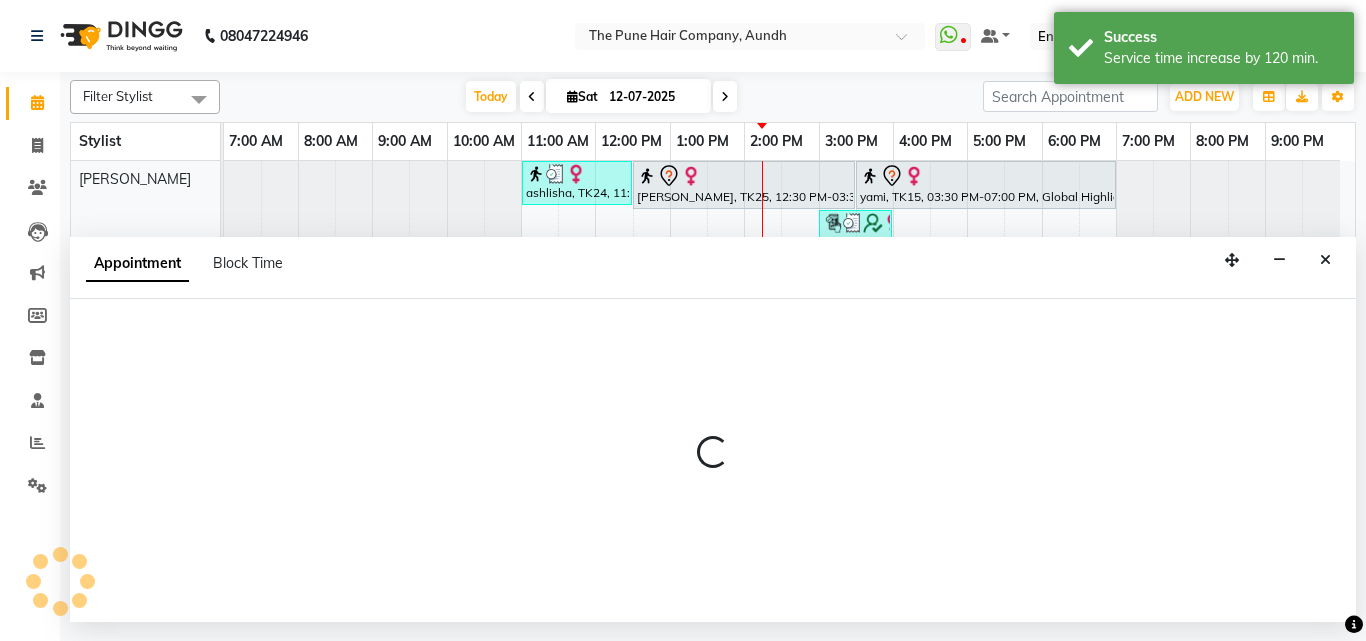 select on "3339" 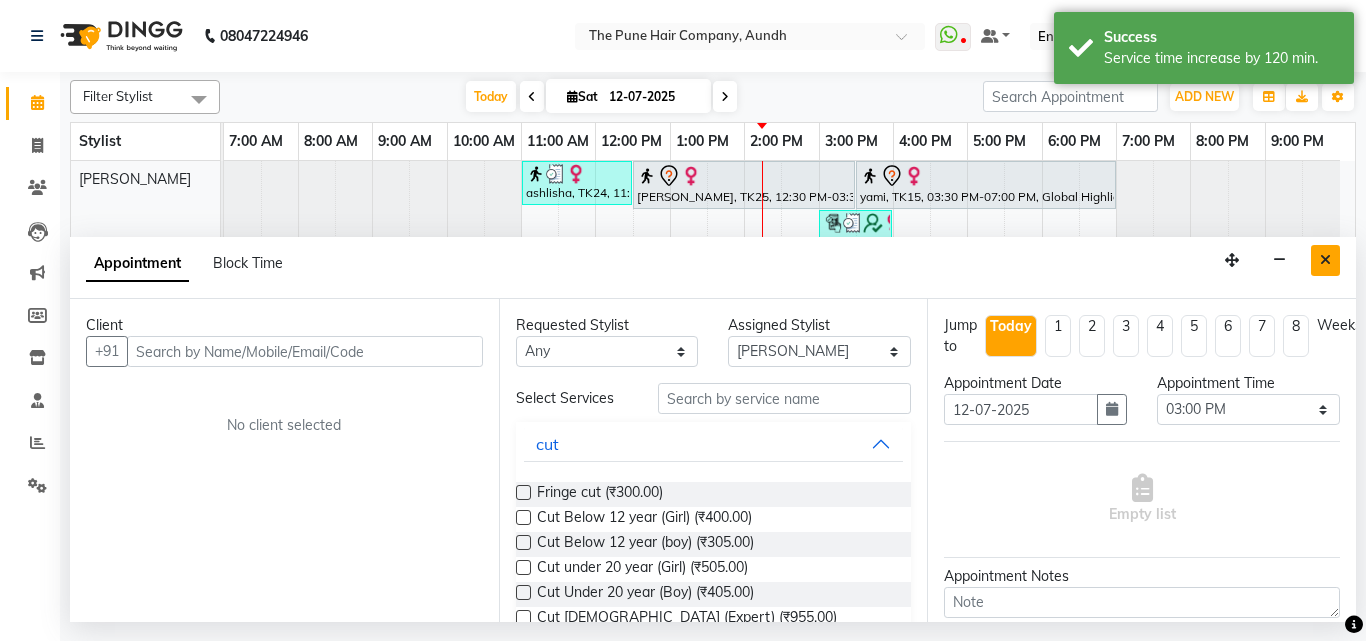 click at bounding box center (1325, 260) 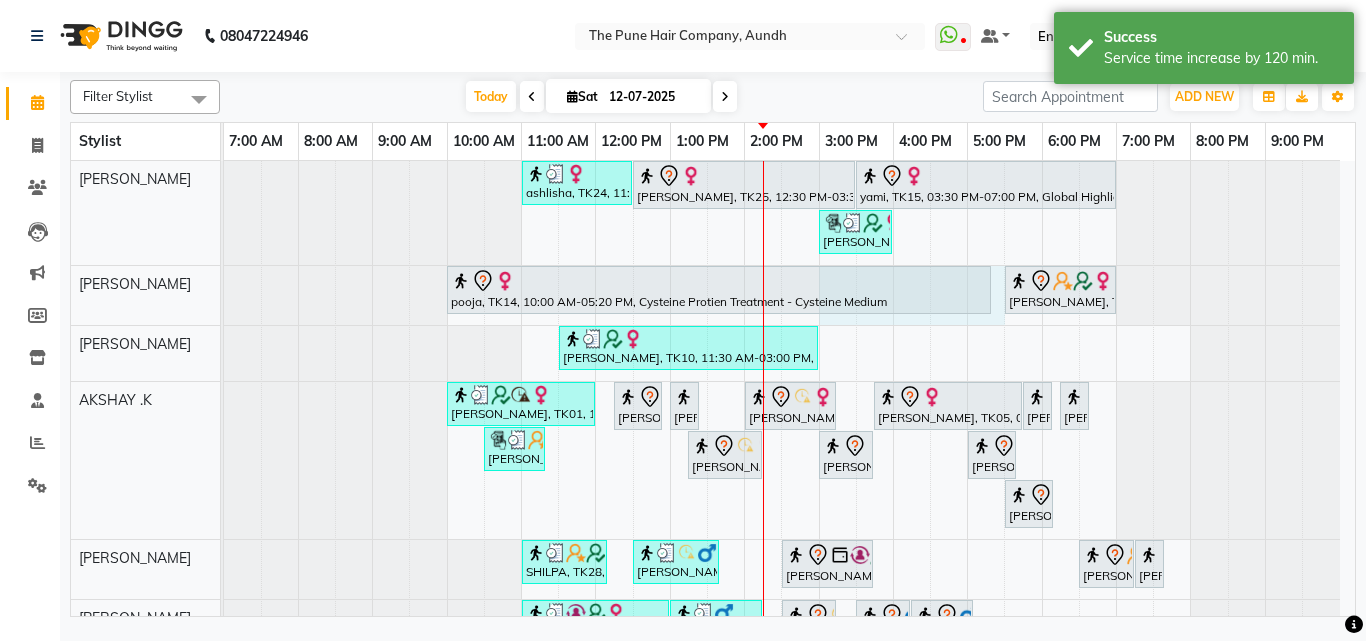 drag, startPoint x: 837, startPoint y: 323, endPoint x: 968, endPoint y: 324, distance: 131.00381 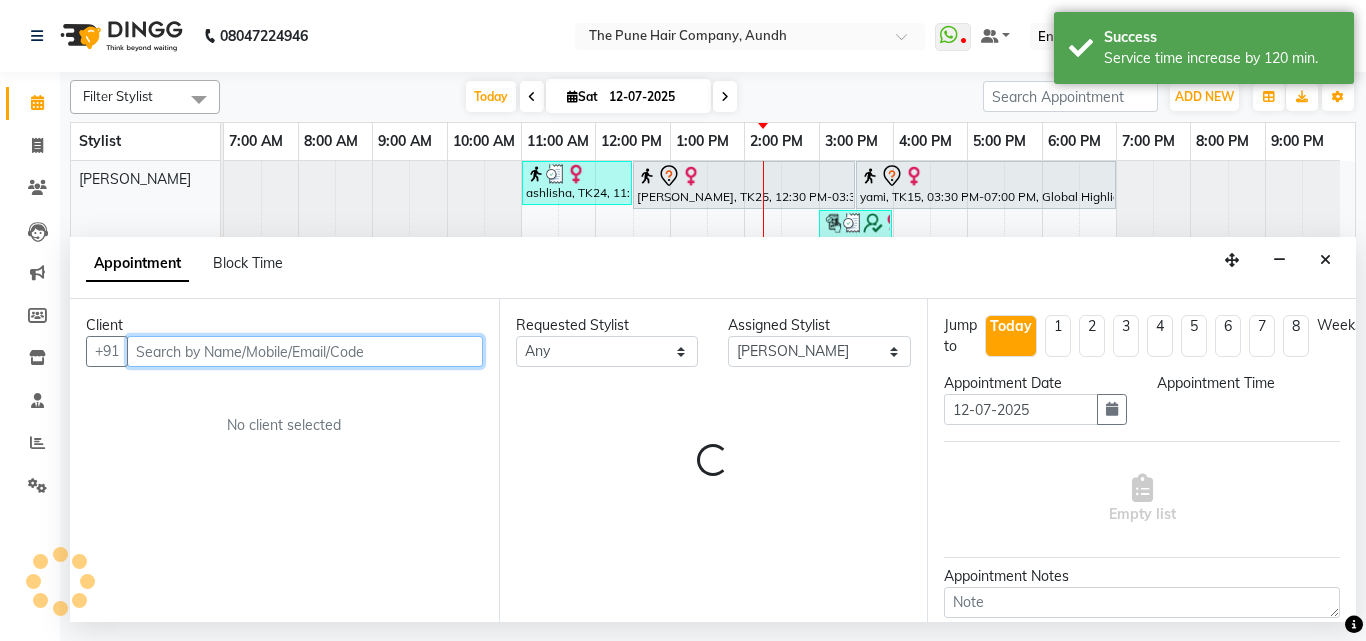 select on "900" 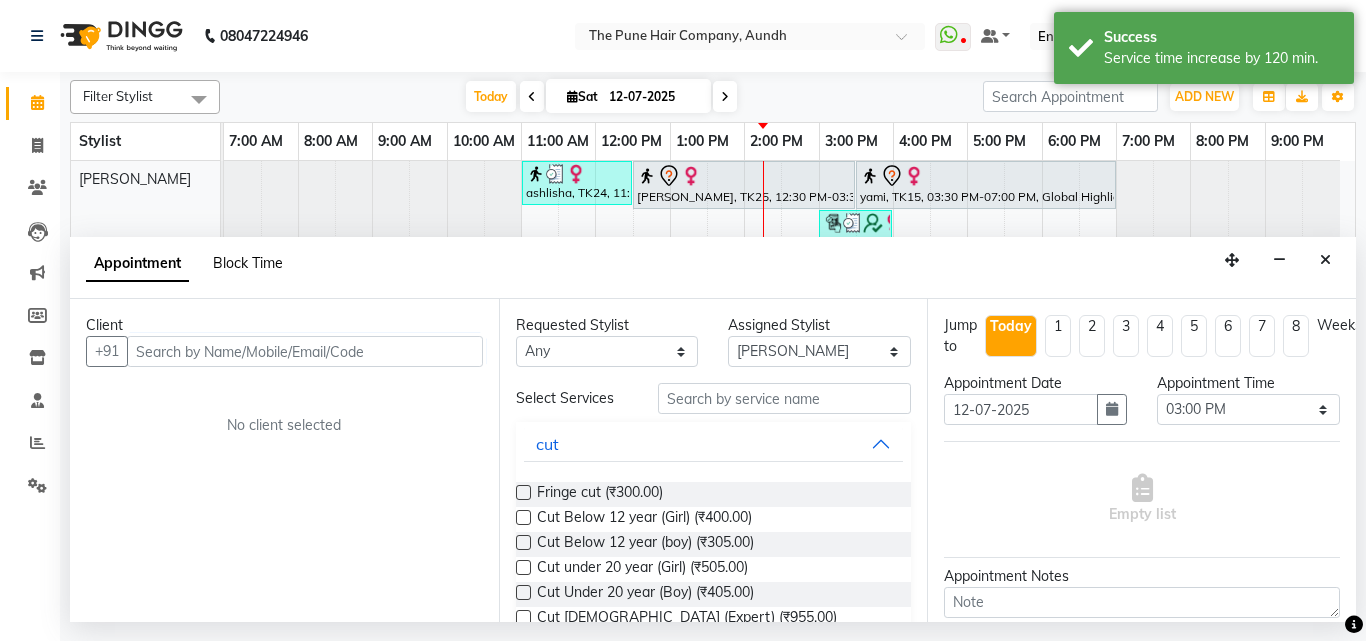 click on "Block Time" at bounding box center [248, 263] 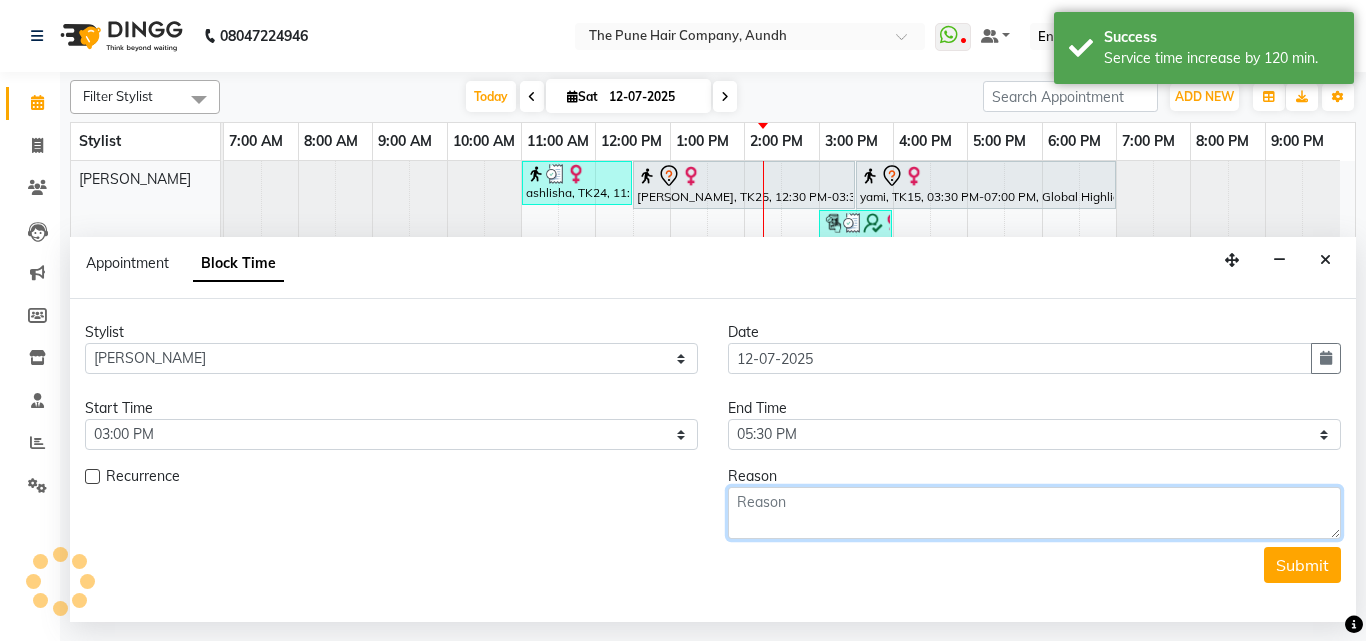 click at bounding box center [1034, 513] 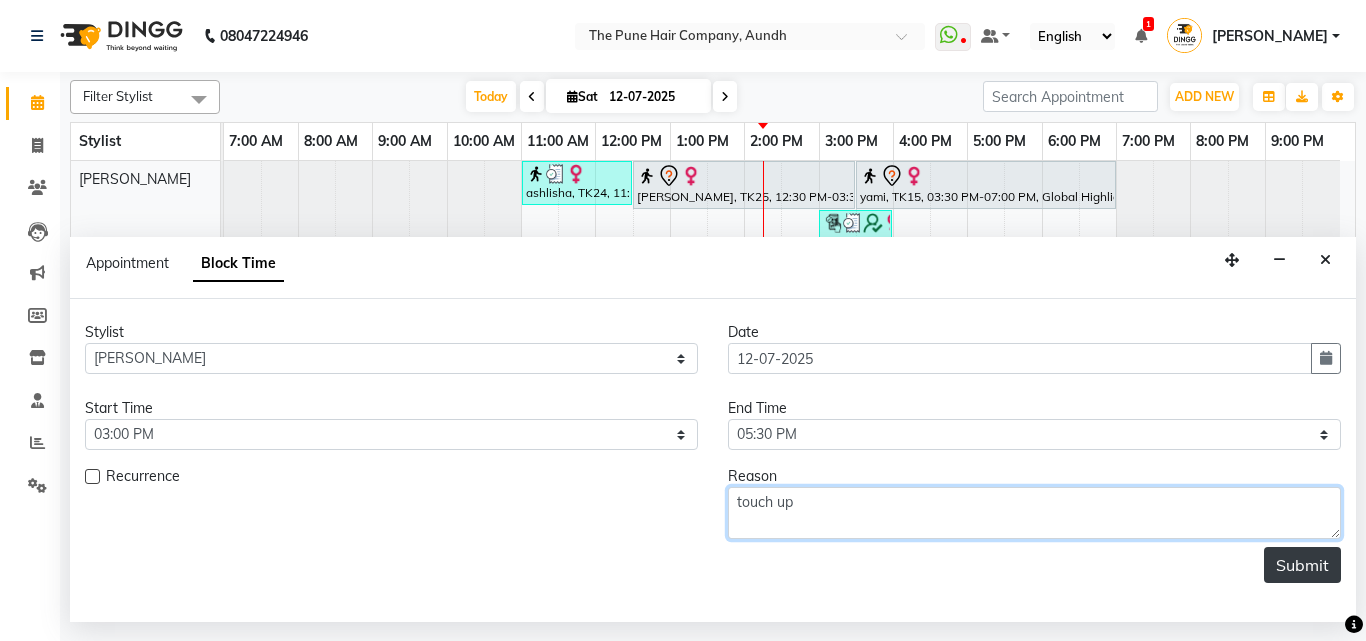 type on "touch up" 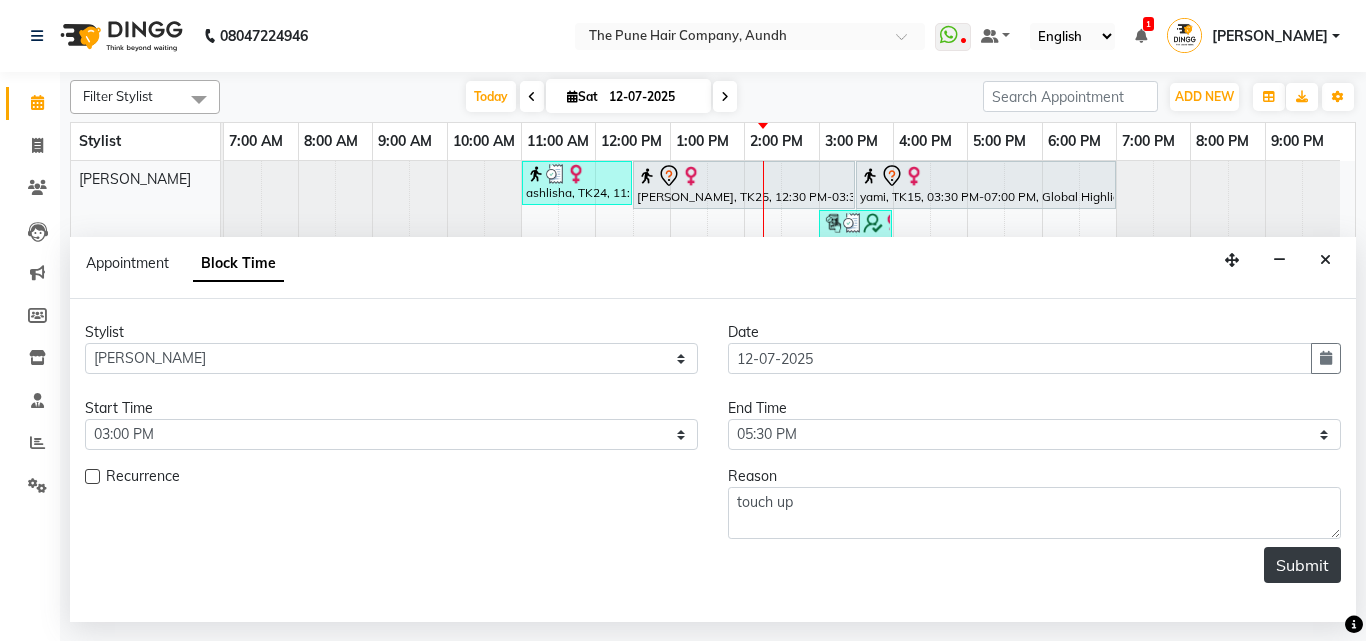 click on "Submit" at bounding box center [1302, 565] 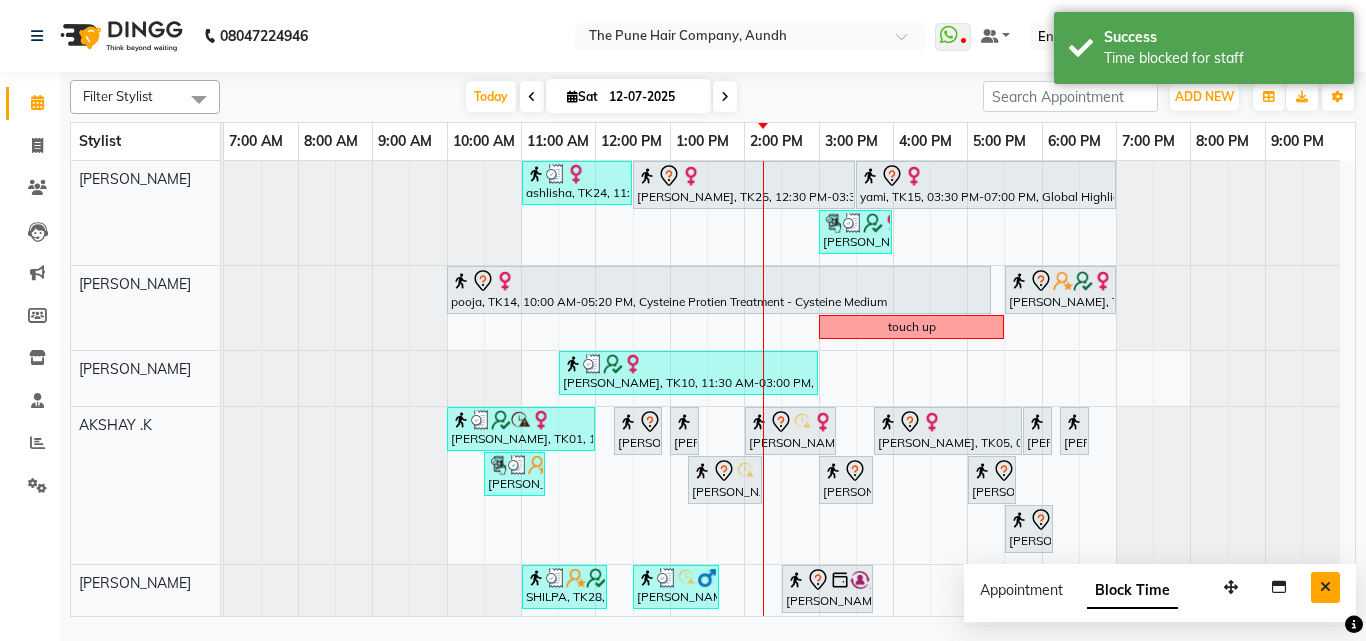 click at bounding box center (1325, 587) 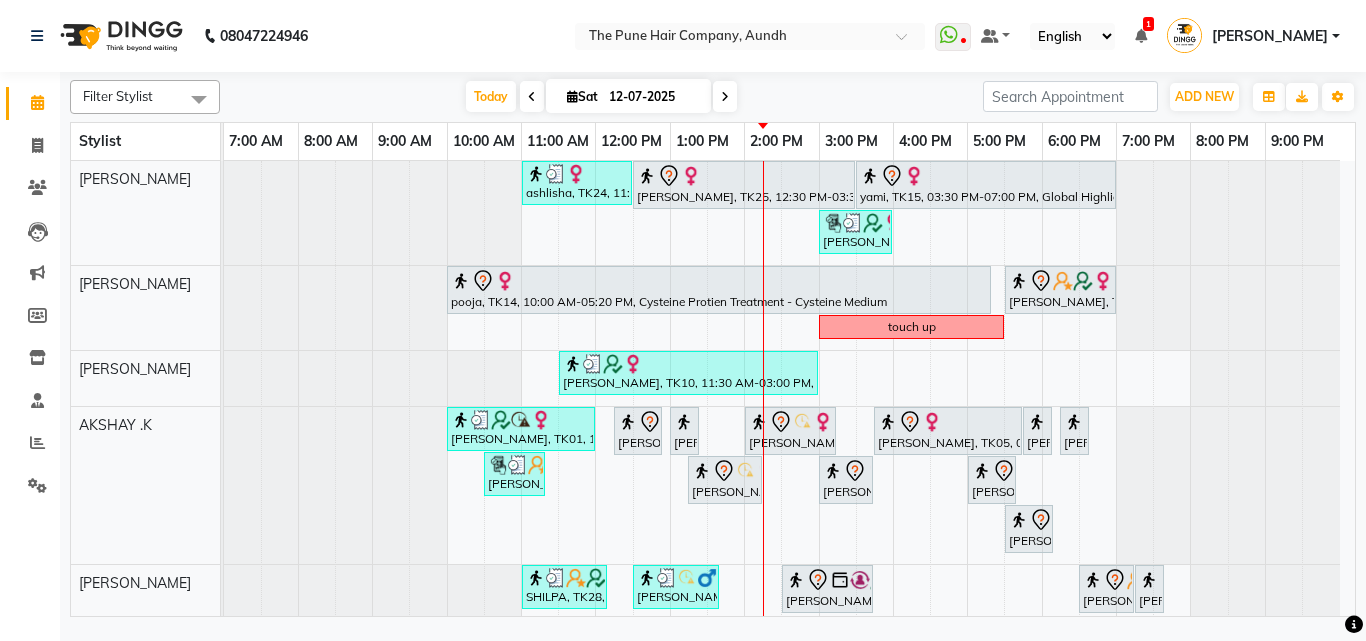 scroll, scrollTop: 100, scrollLeft: 0, axis: vertical 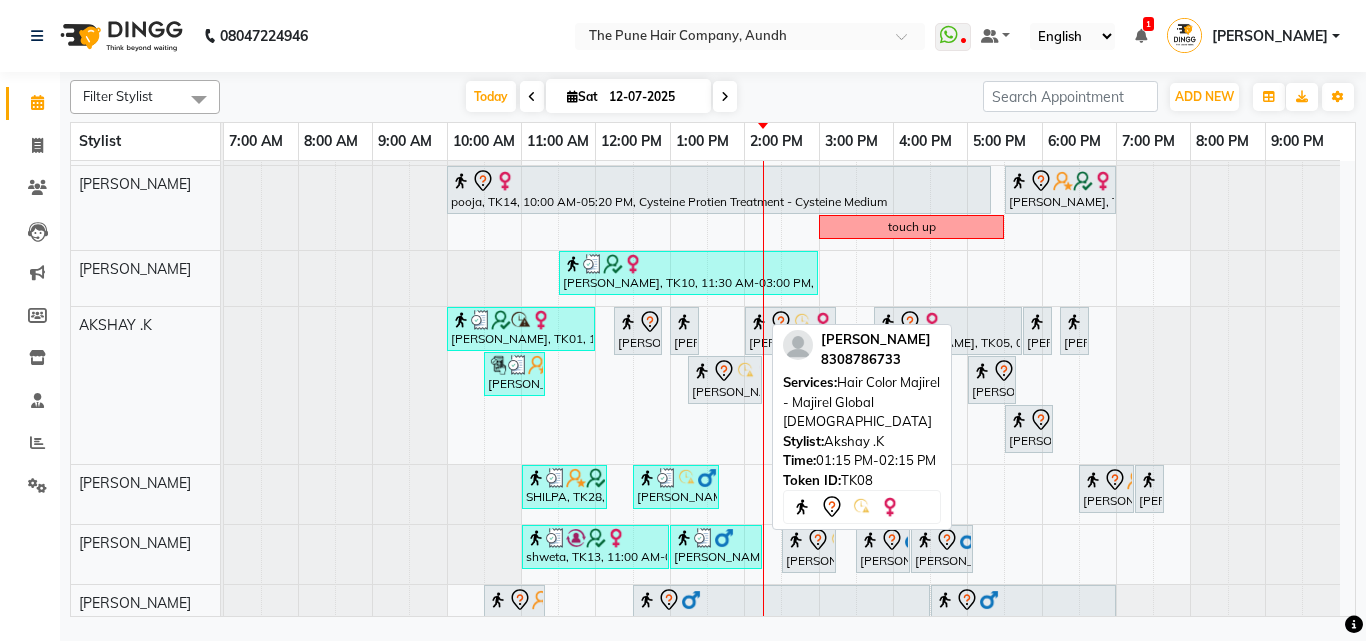 click on "Nancy, TK08, 01:15 PM-02:15 PM, Hair Color Majirel - Majirel Global Male" at bounding box center (725, 380) 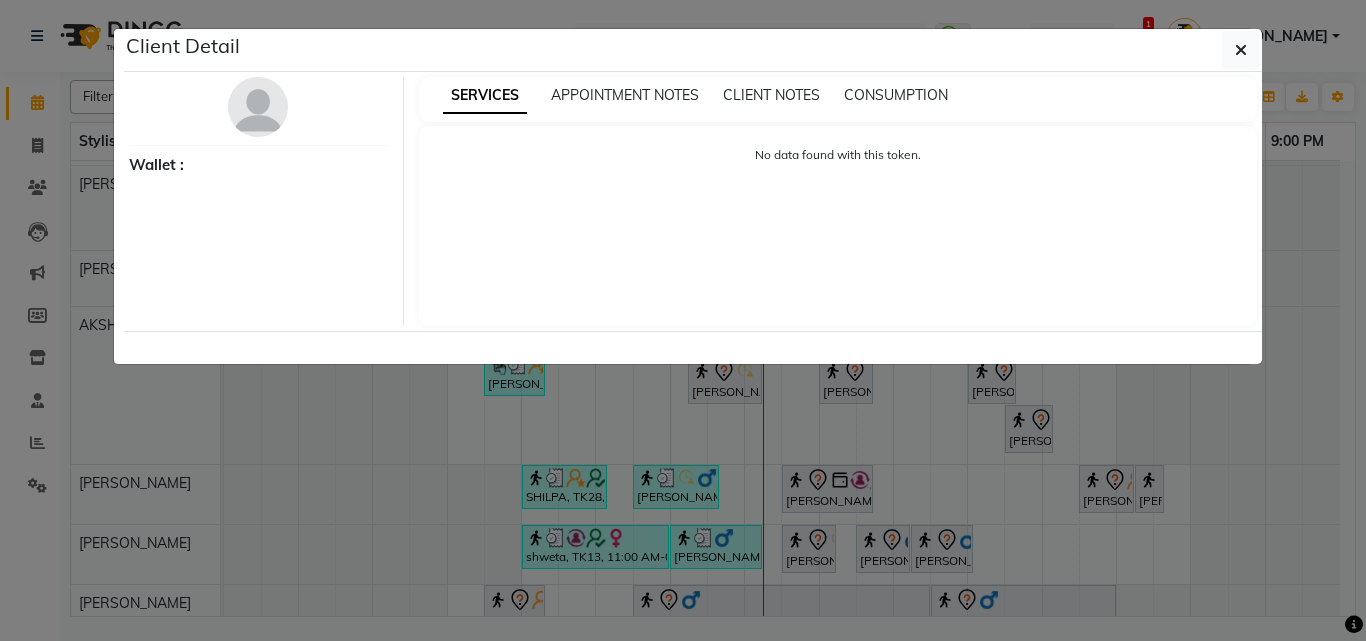 select on "7" 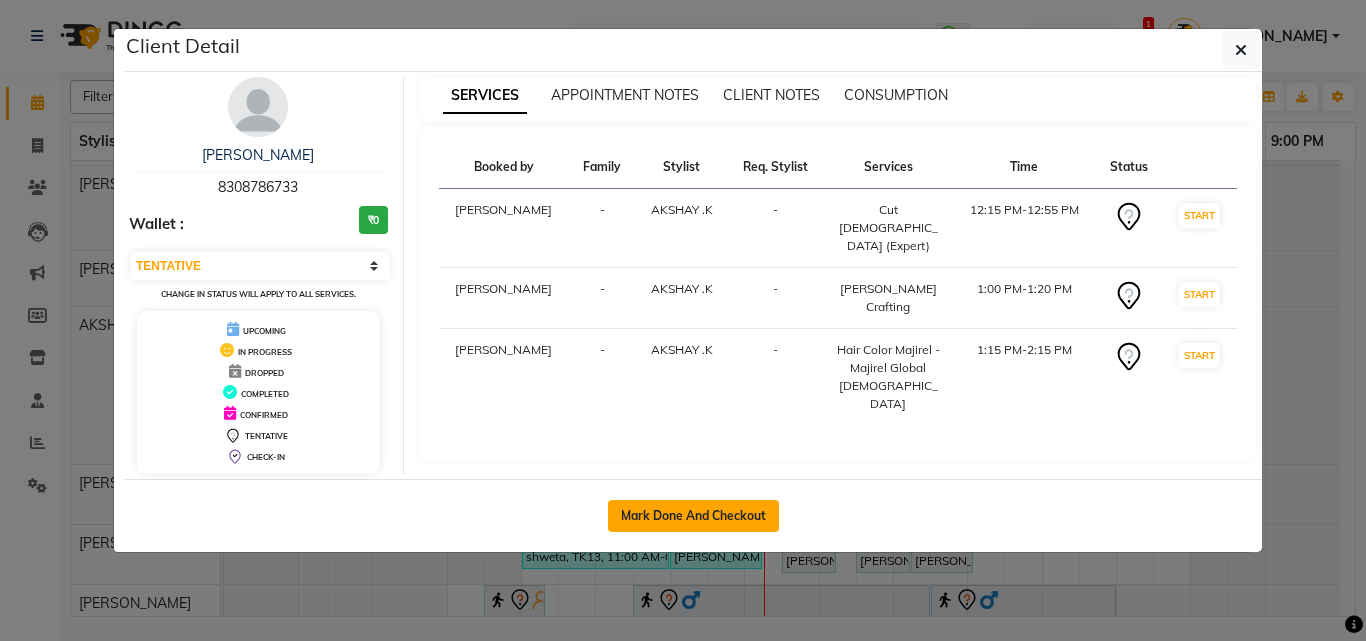 click on "Mark Done And Checkout" 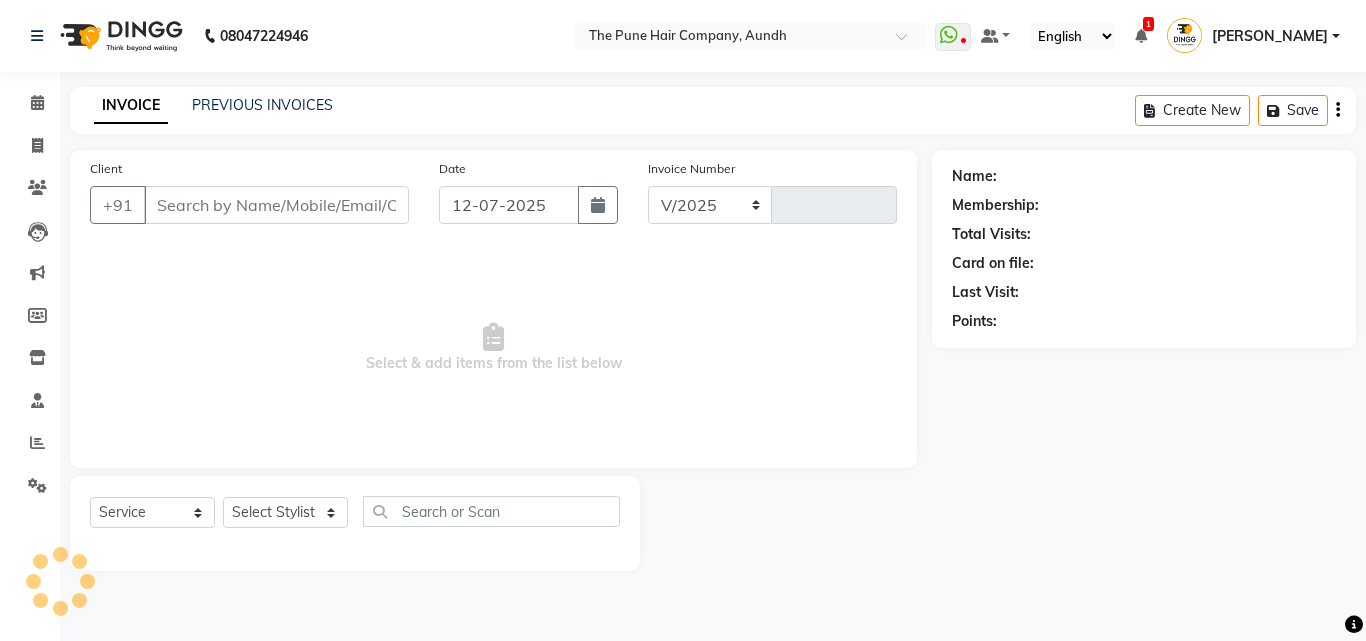 select on "106" 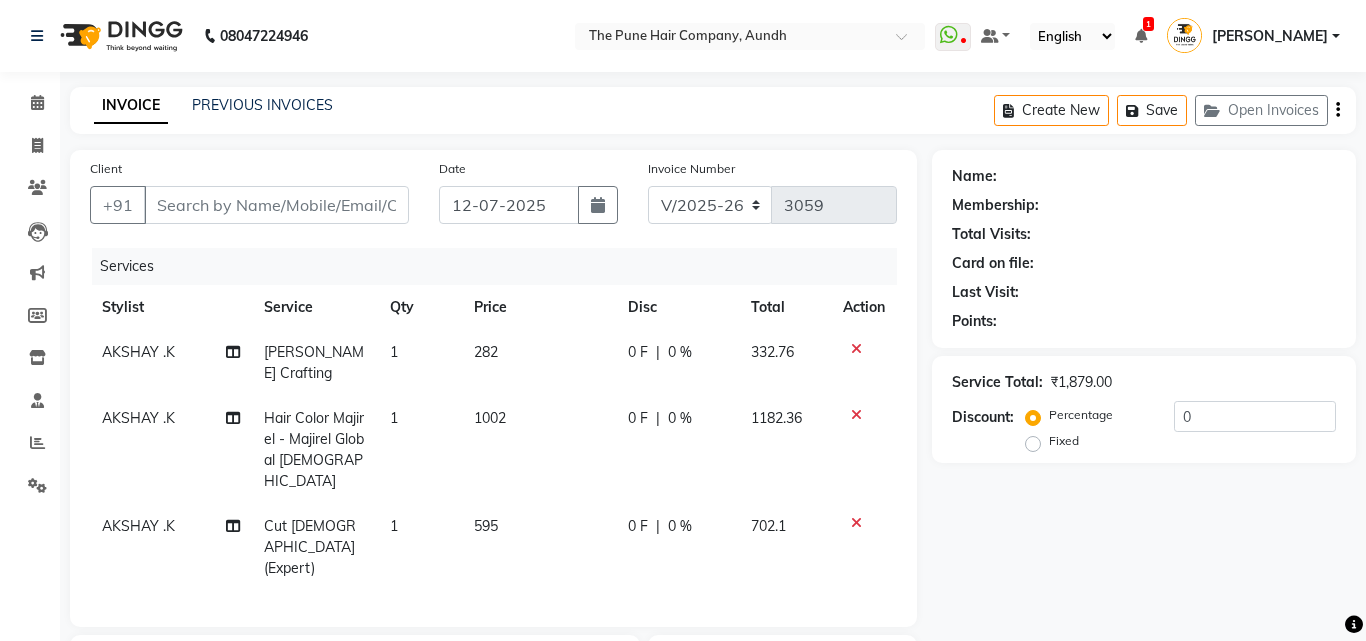 type on "8308786733" 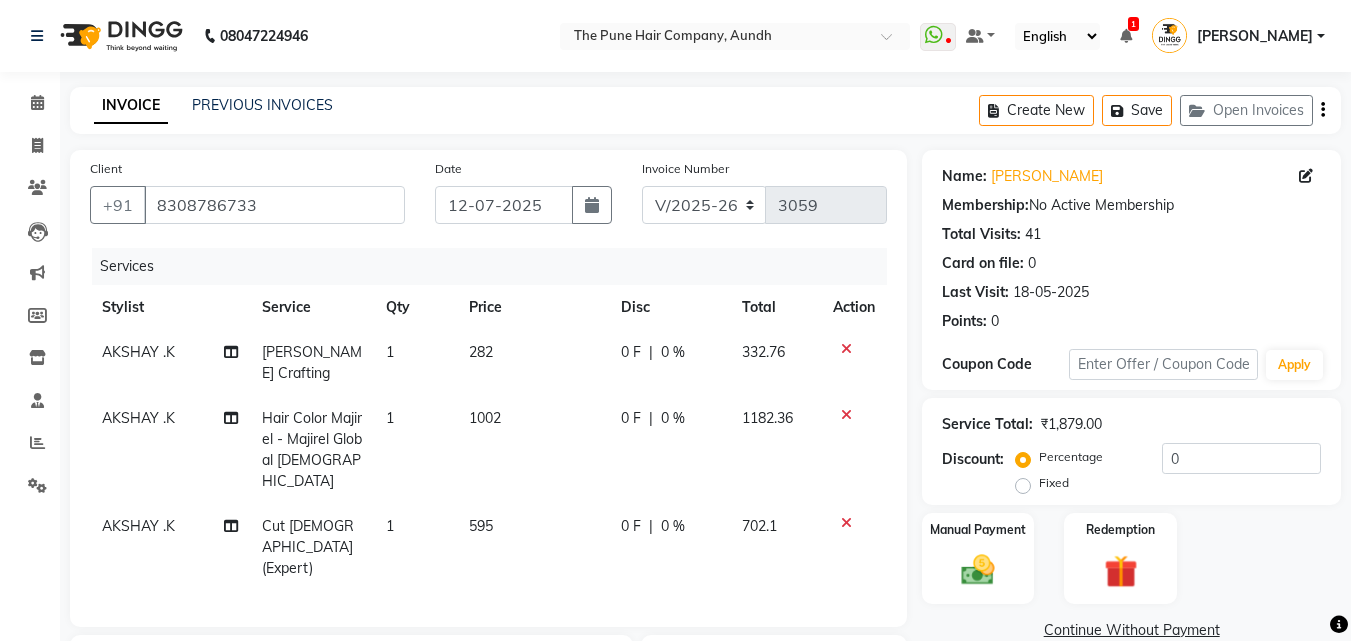 click on "Hair Color Majirel - Majirel Global [DEMOGRAPHIC_DATA]" 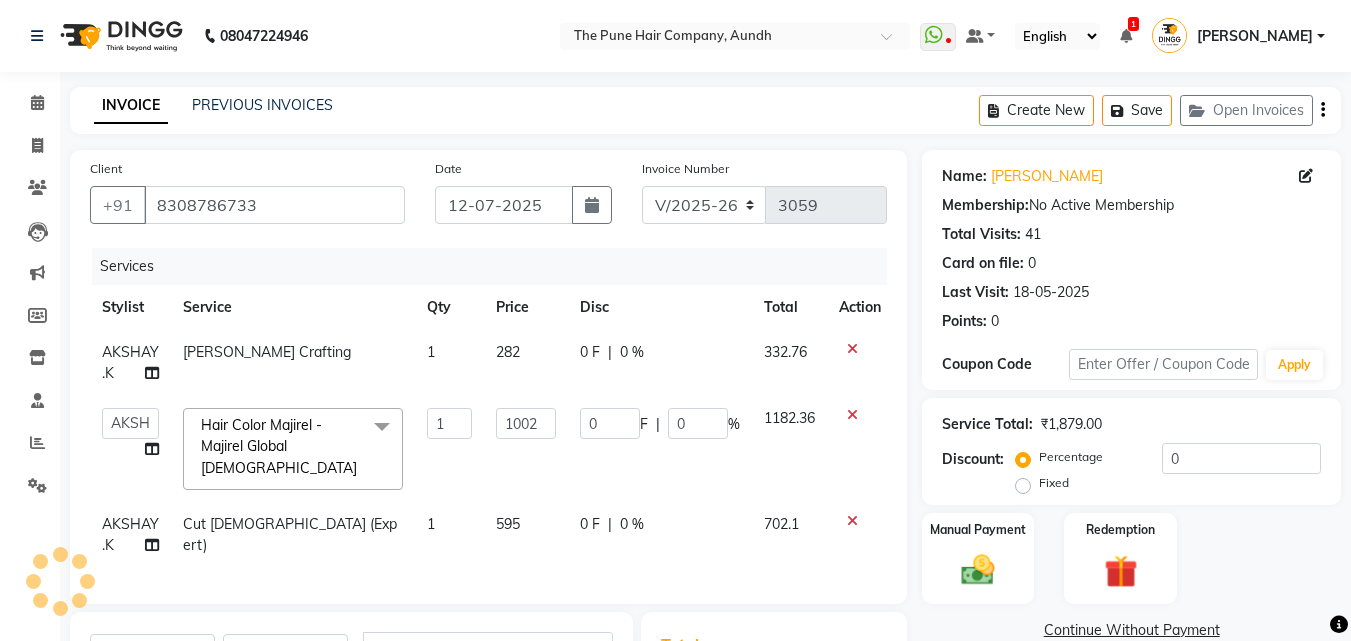 click on "Hair Color Majirel - Majirel Global Male  x" 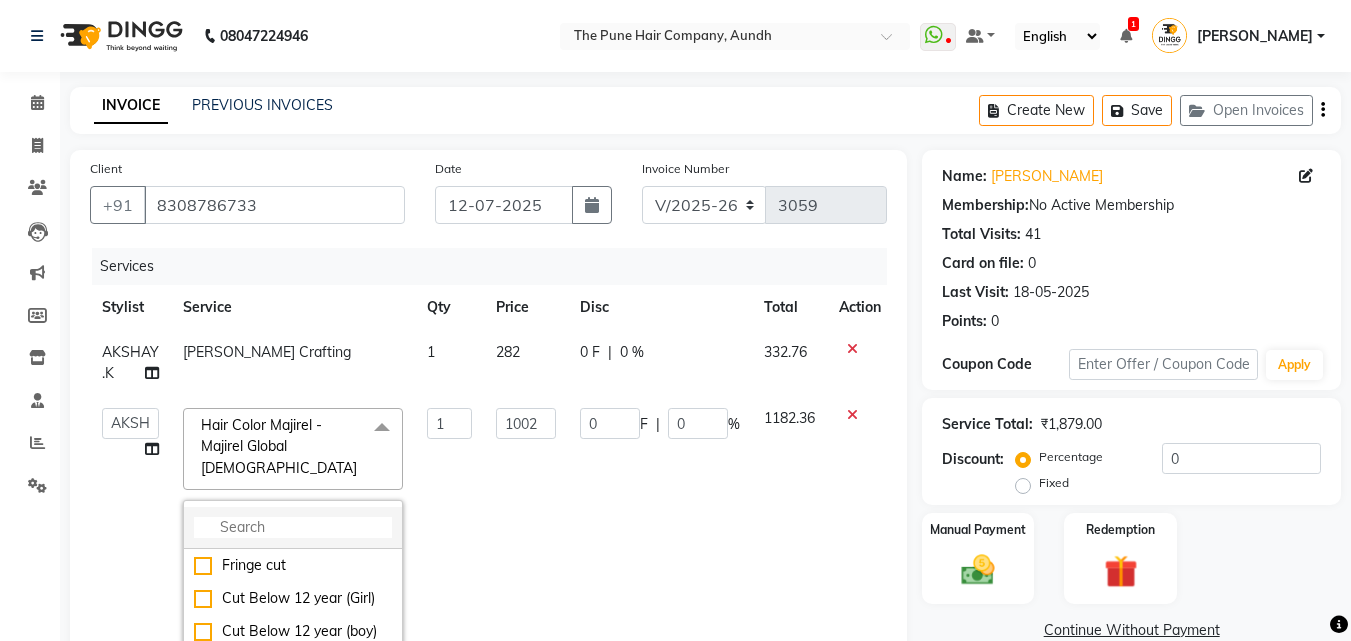 click 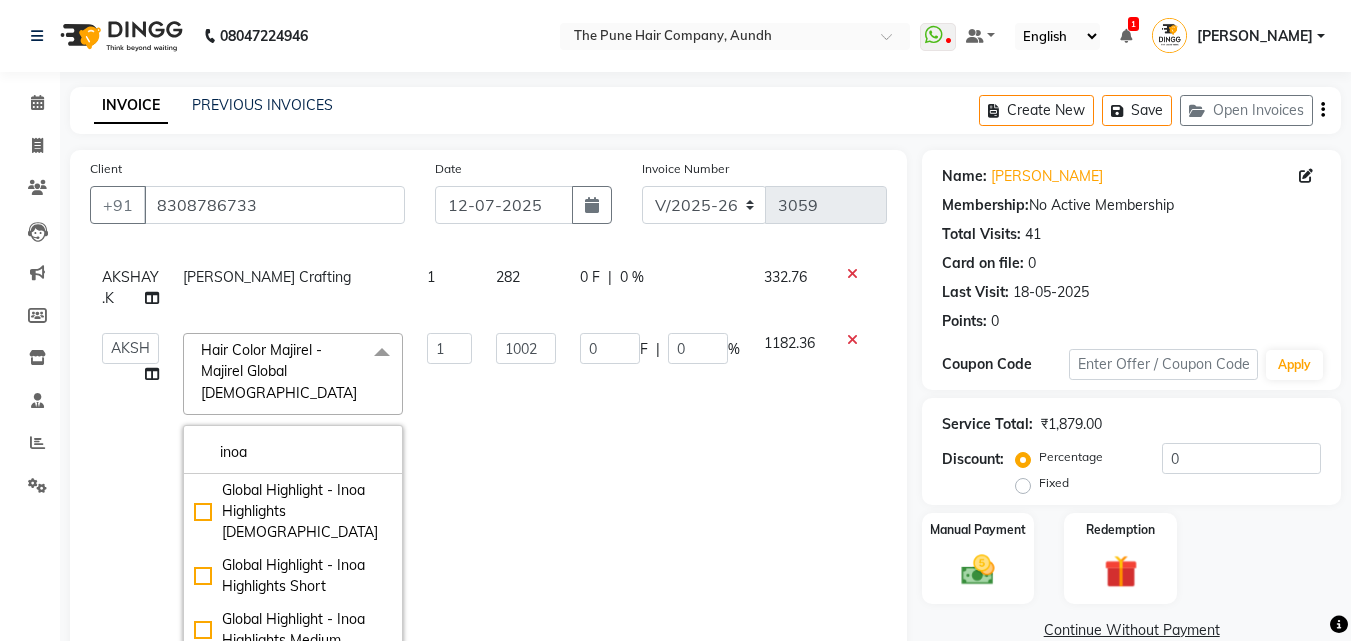 scroll, scrollTop: 200, scrollLeft: 0, axis: vertical 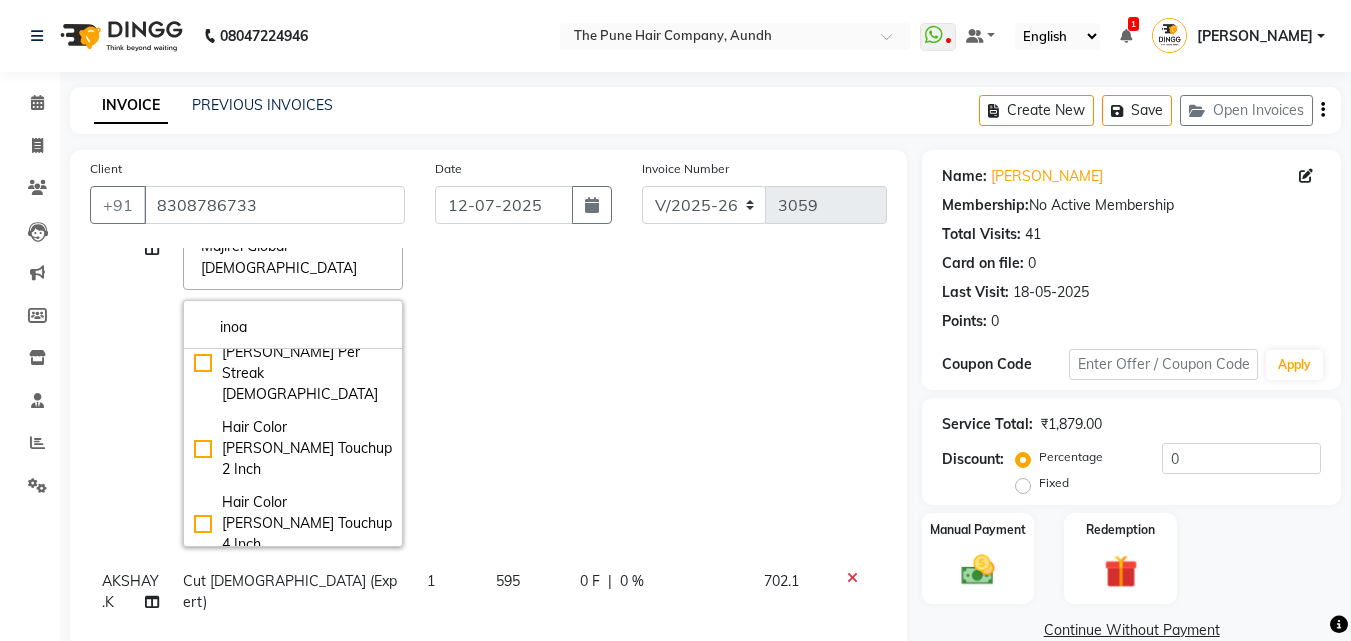 type on "inoa" 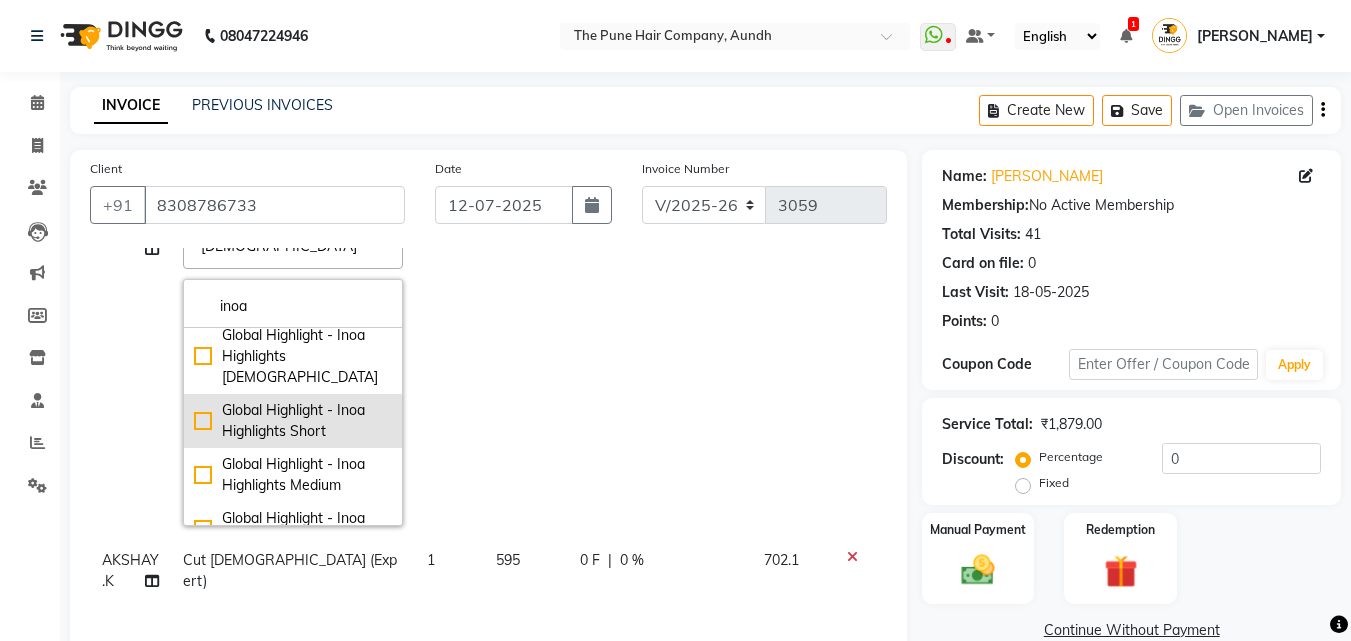 scroll, scrollTop: 0, scrollLeft: 0, axis: both 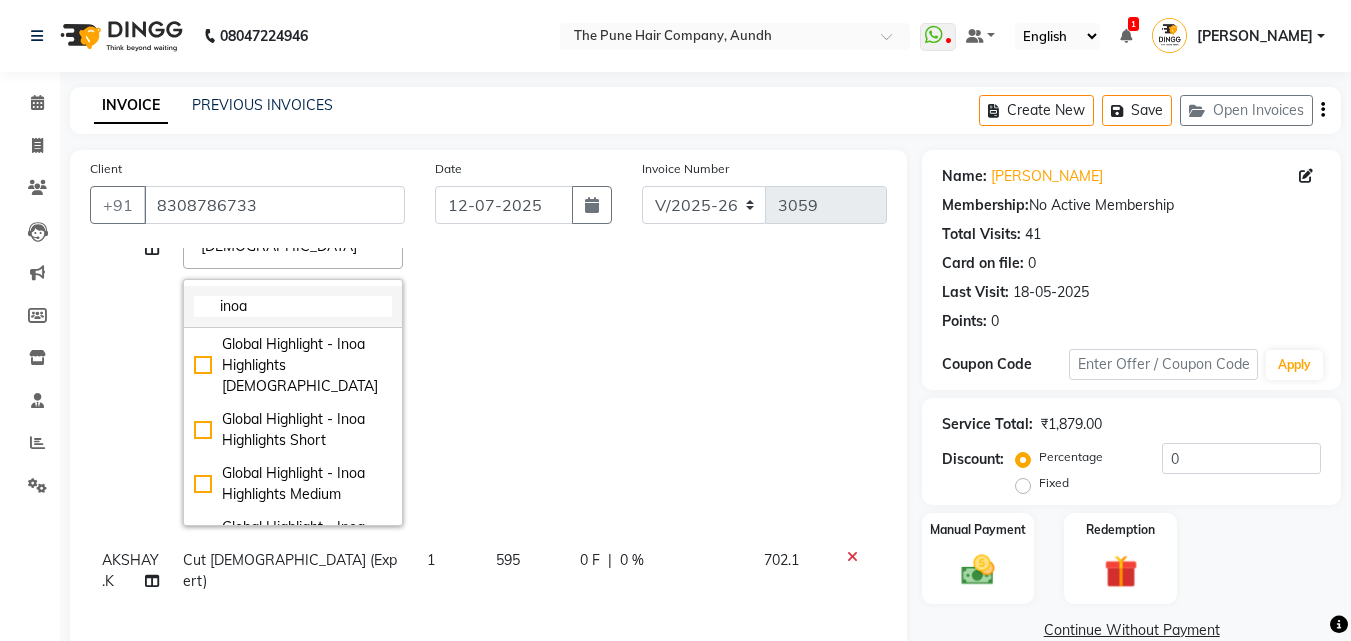 click on "inoa" 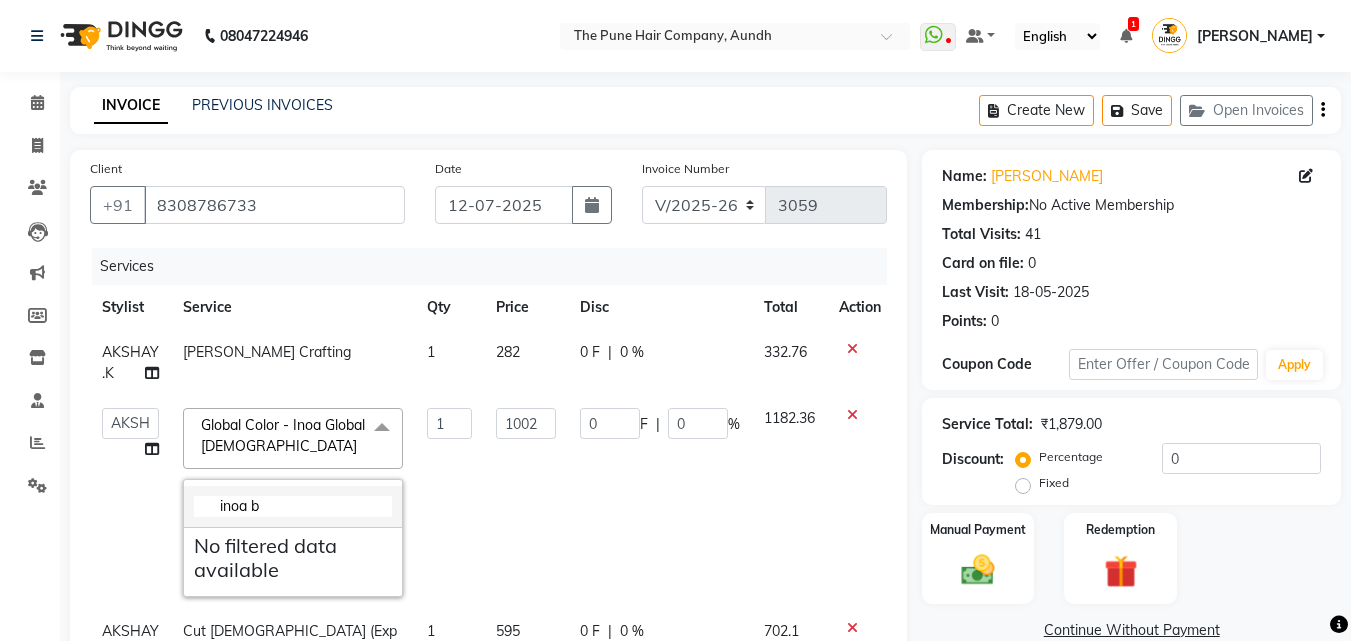scroll, scrollTop: 0, scrollLeft: 0, axis: both 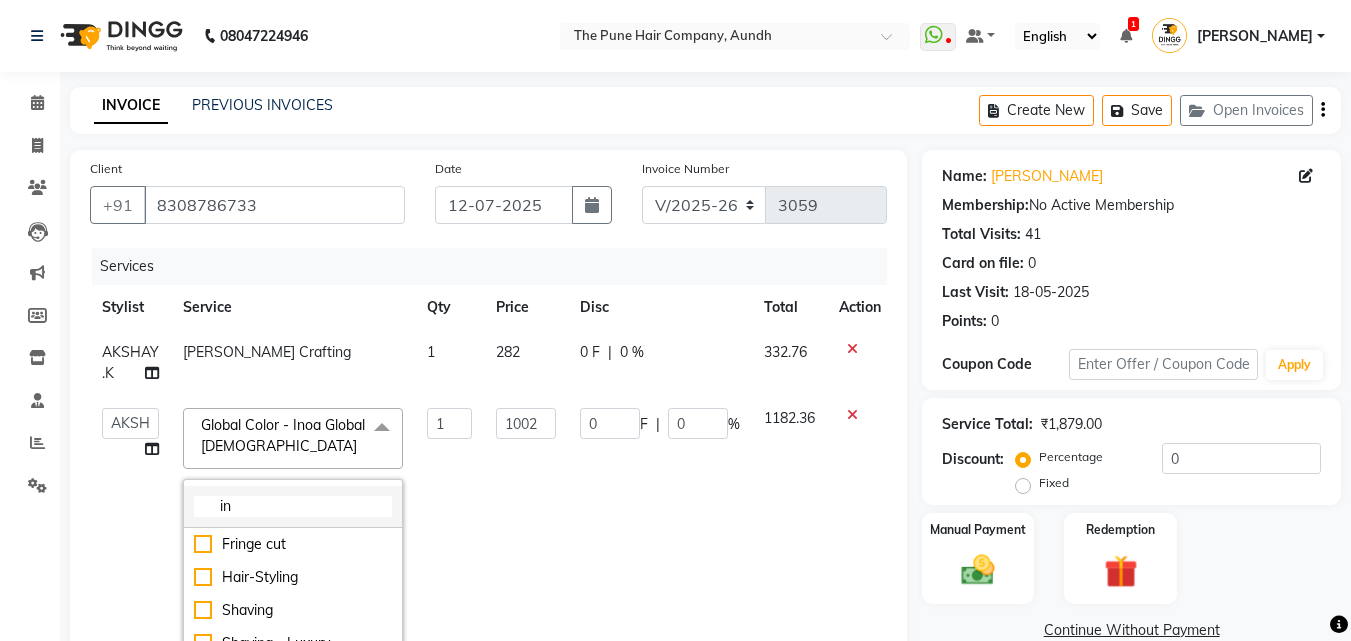 type on "i" 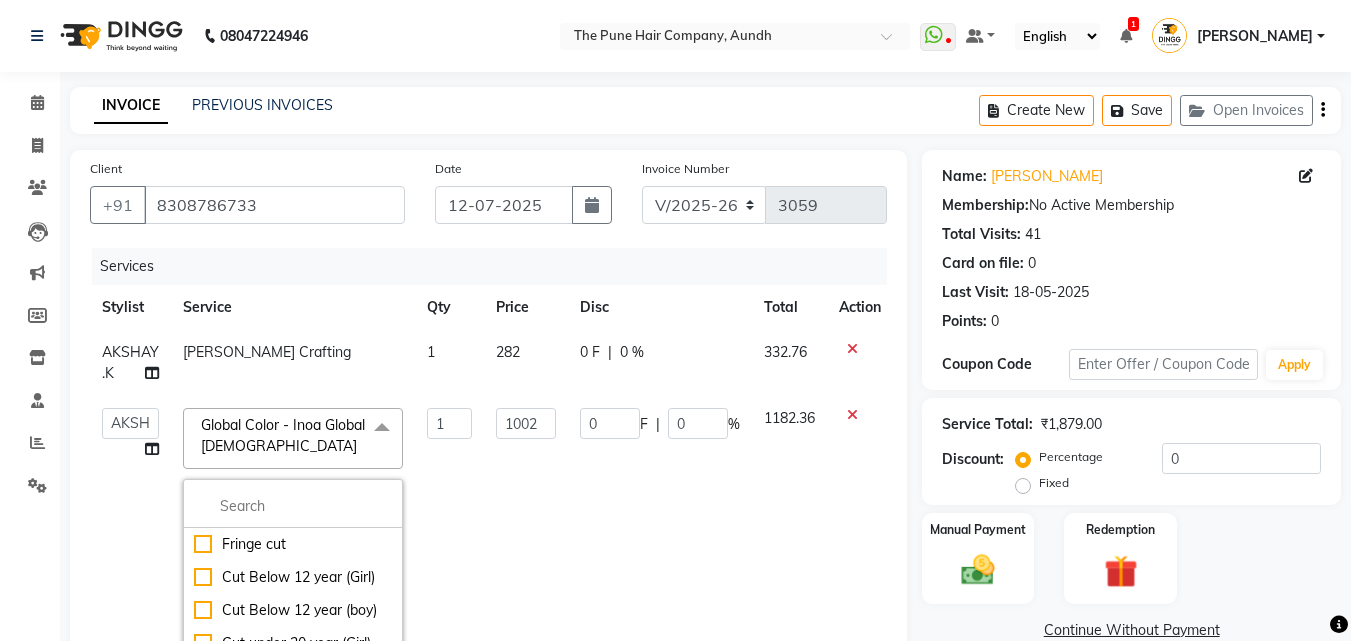 type 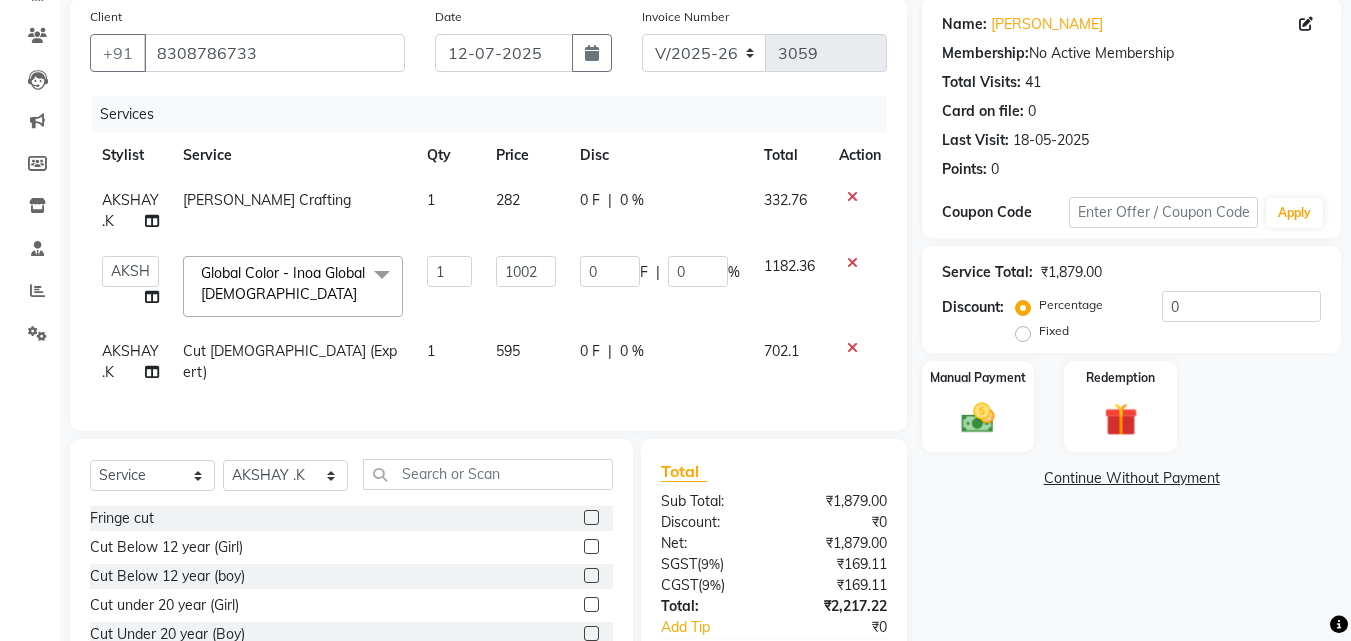 scroll, scrollTop: 200, scrollLeft: 0, axis: vertical 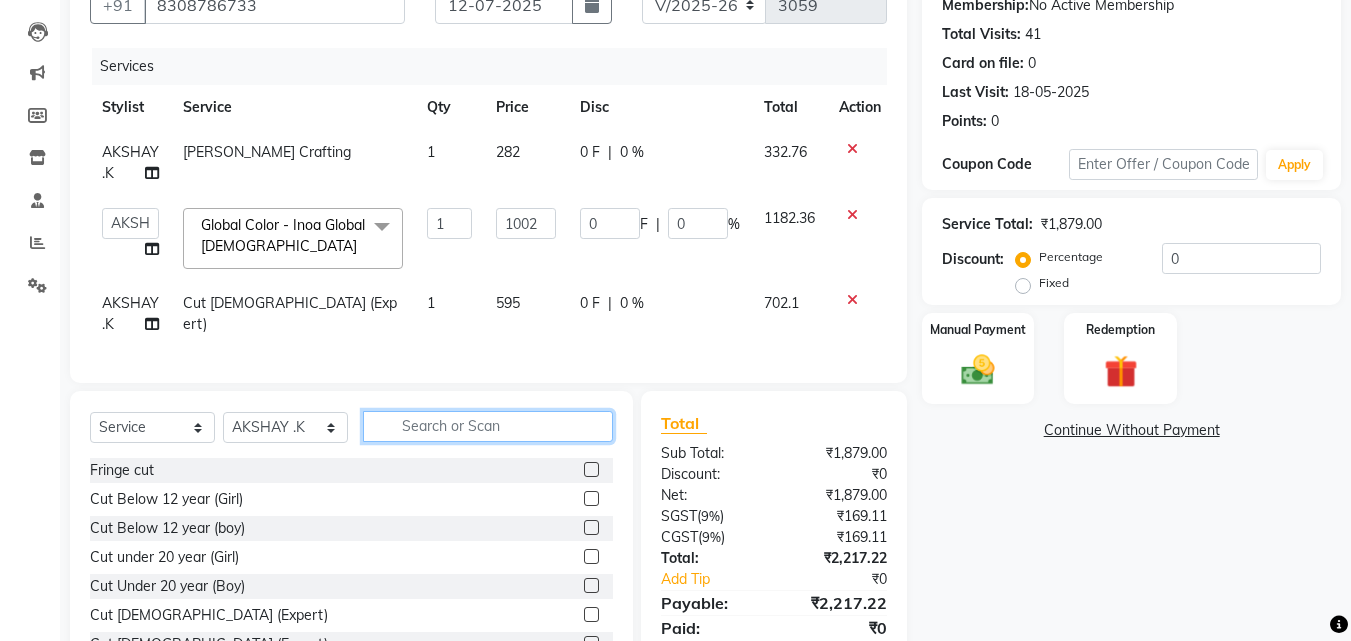 click 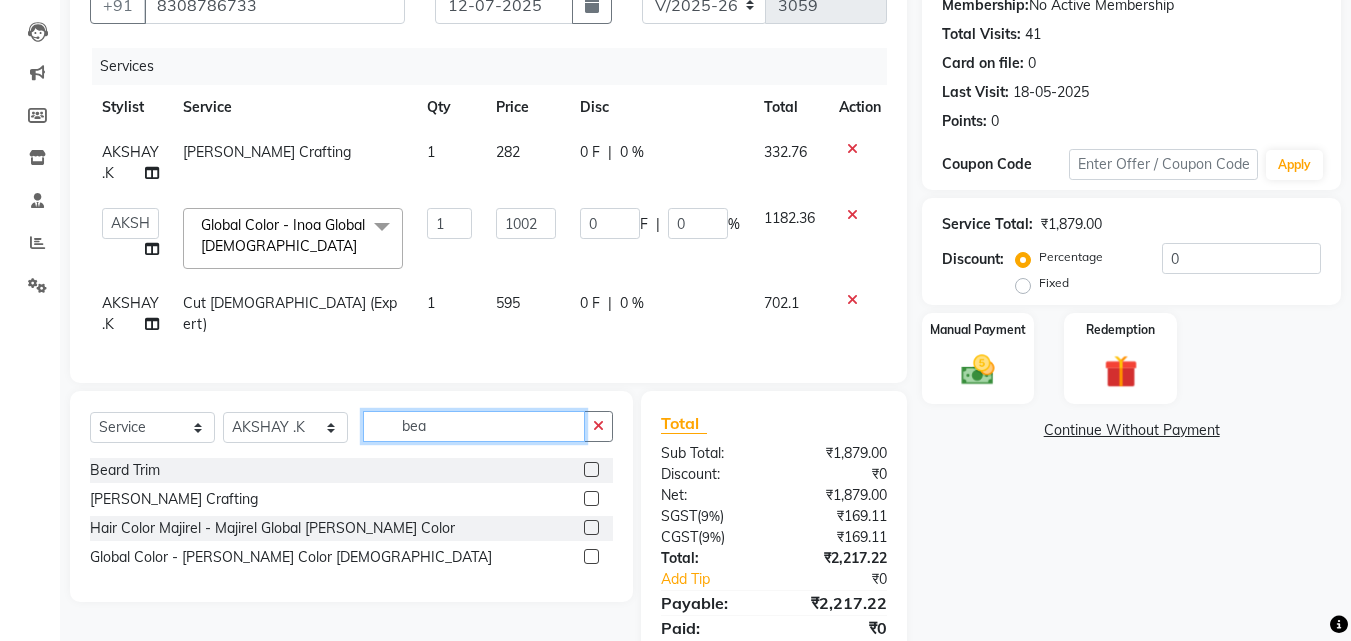 type on "bea" 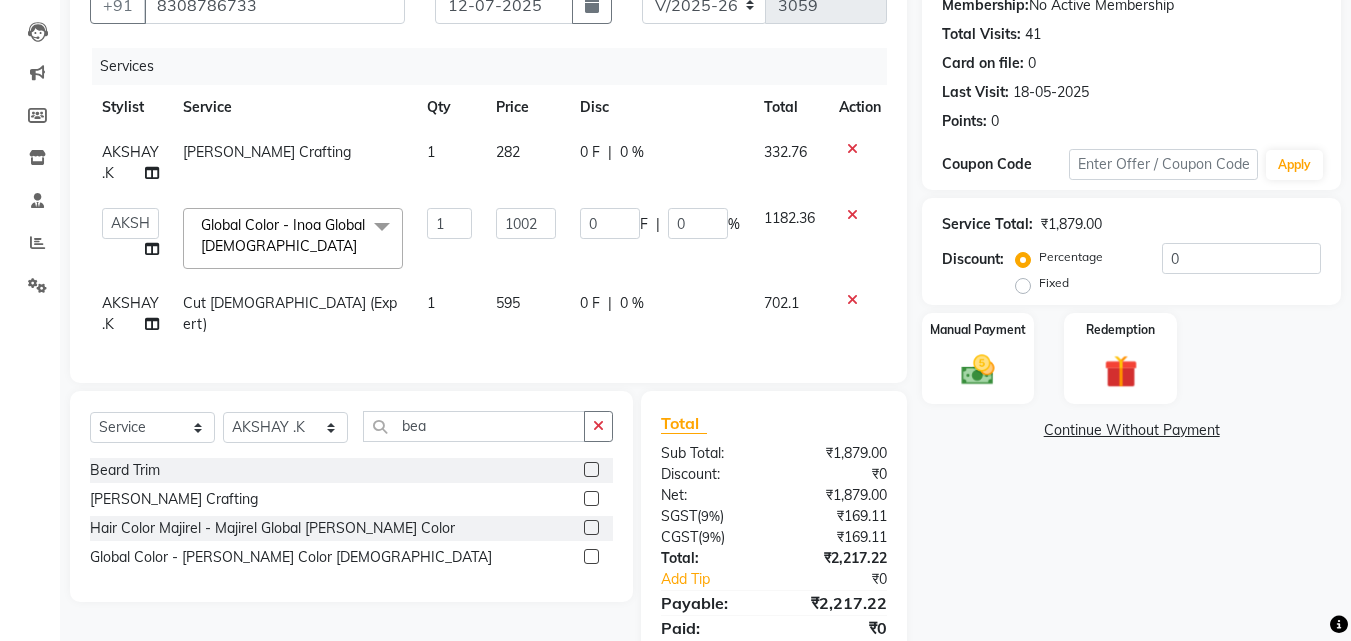 click 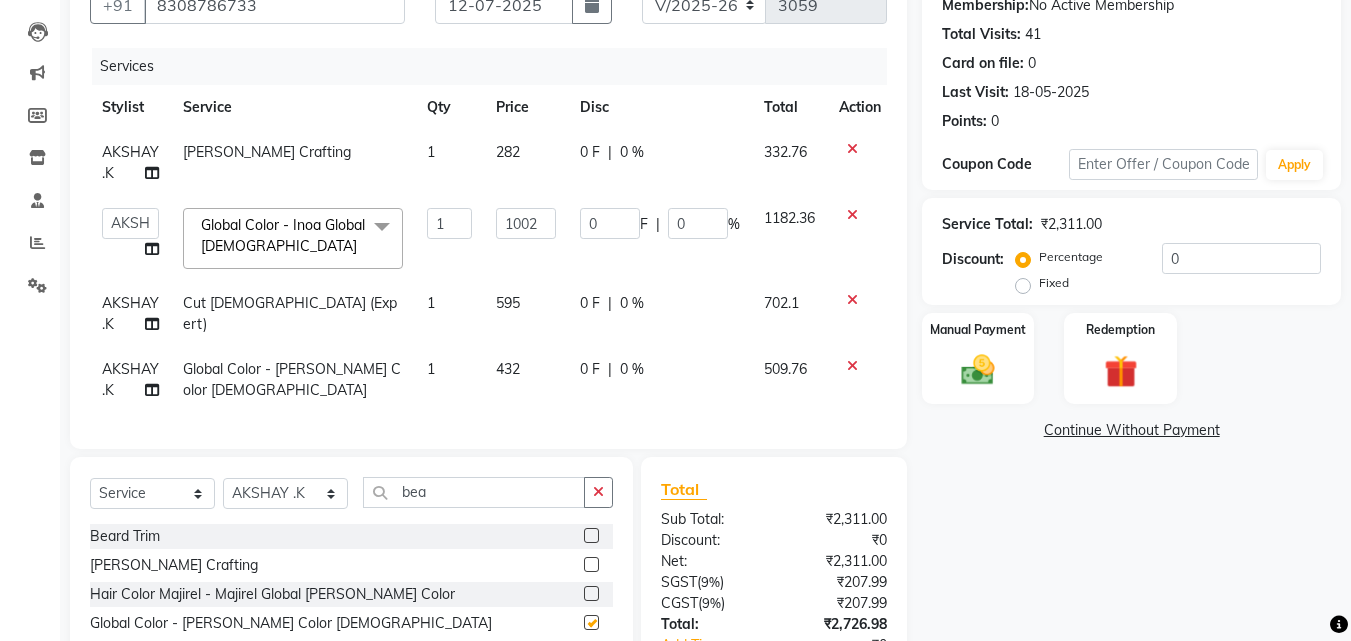 checkbox on "false" 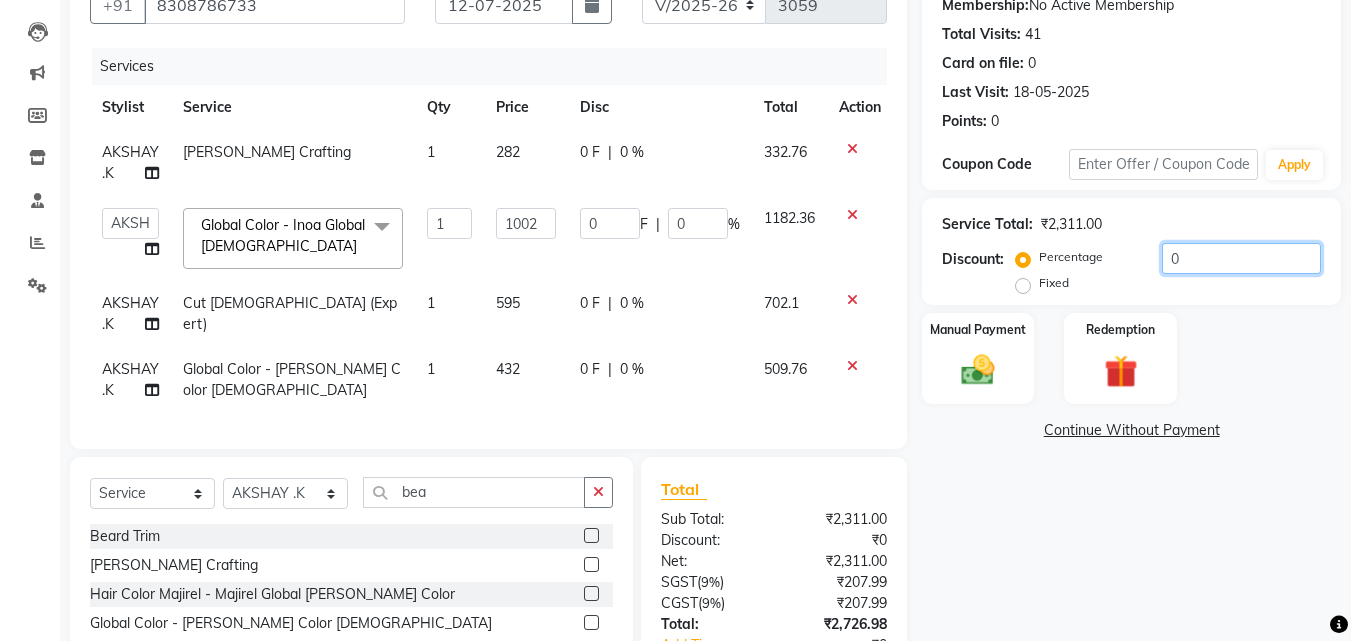 click on "0" 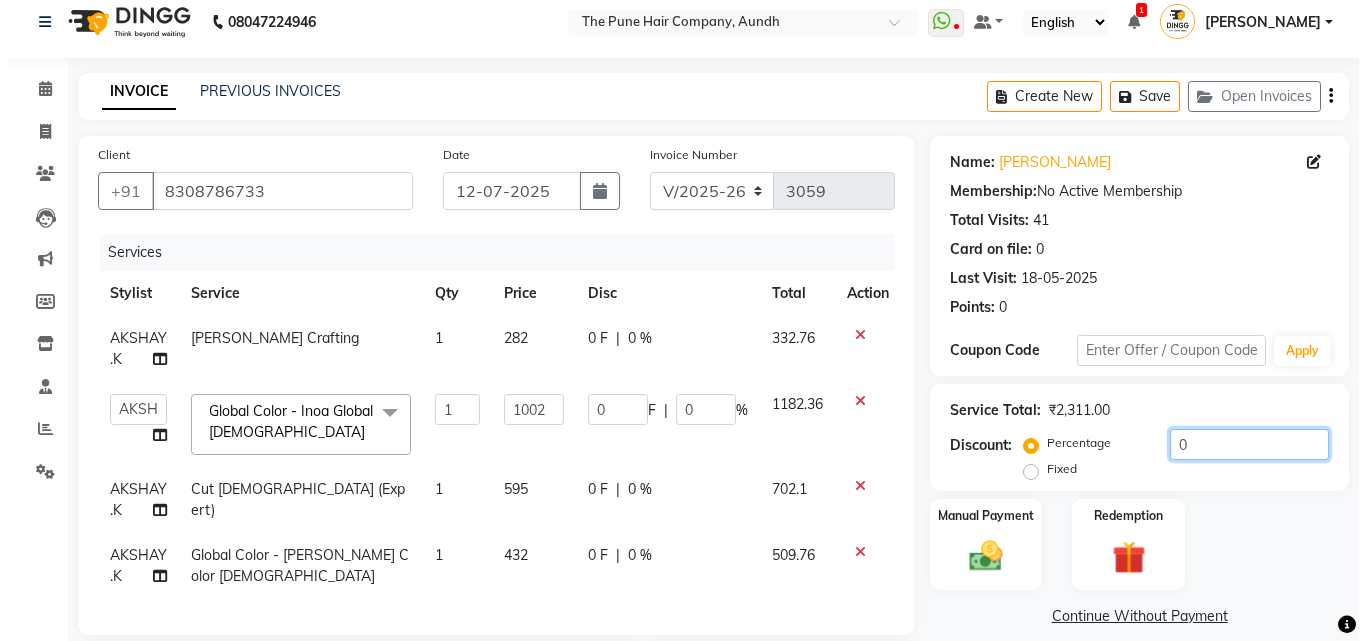 scroll, scrollTop: 0, scrollLeft: 0, axis: both 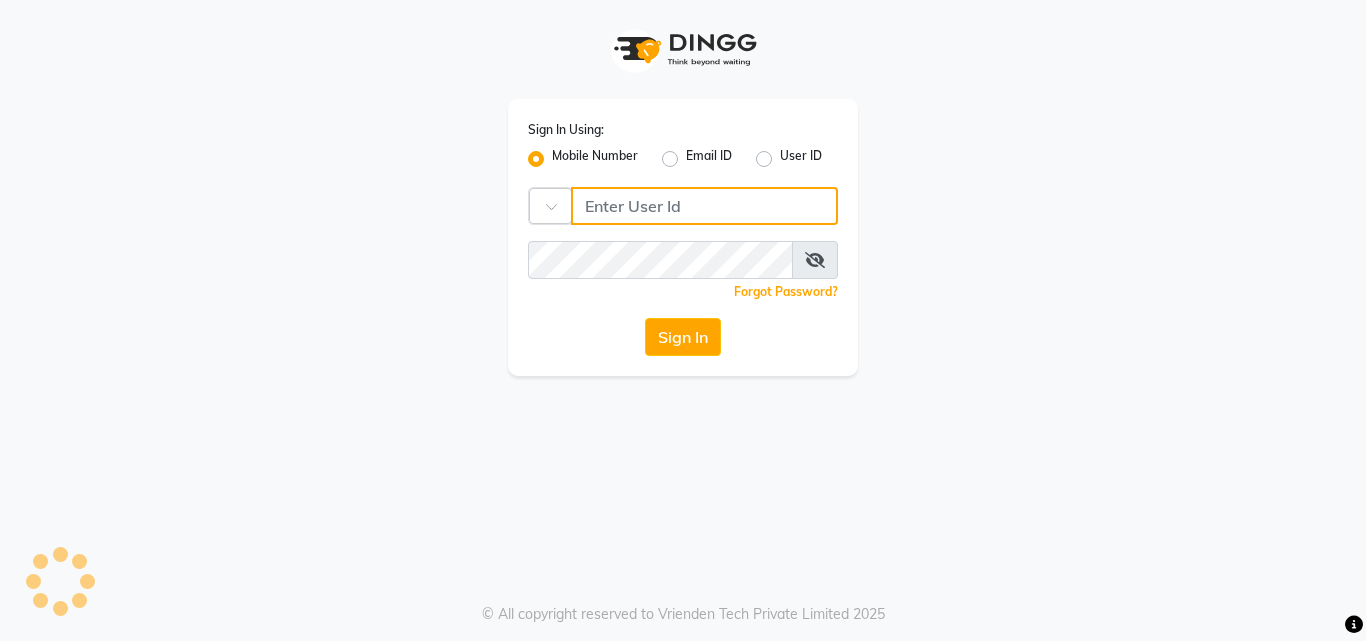 type on "9011729000" 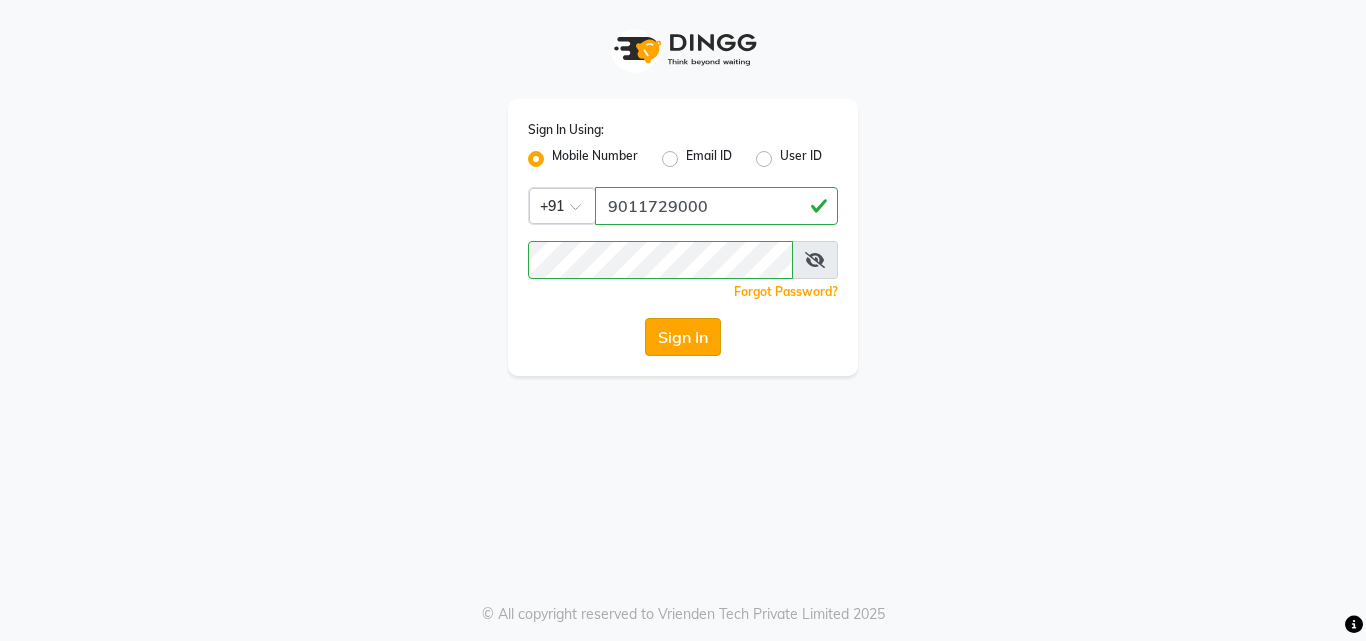 click on "Sign In" 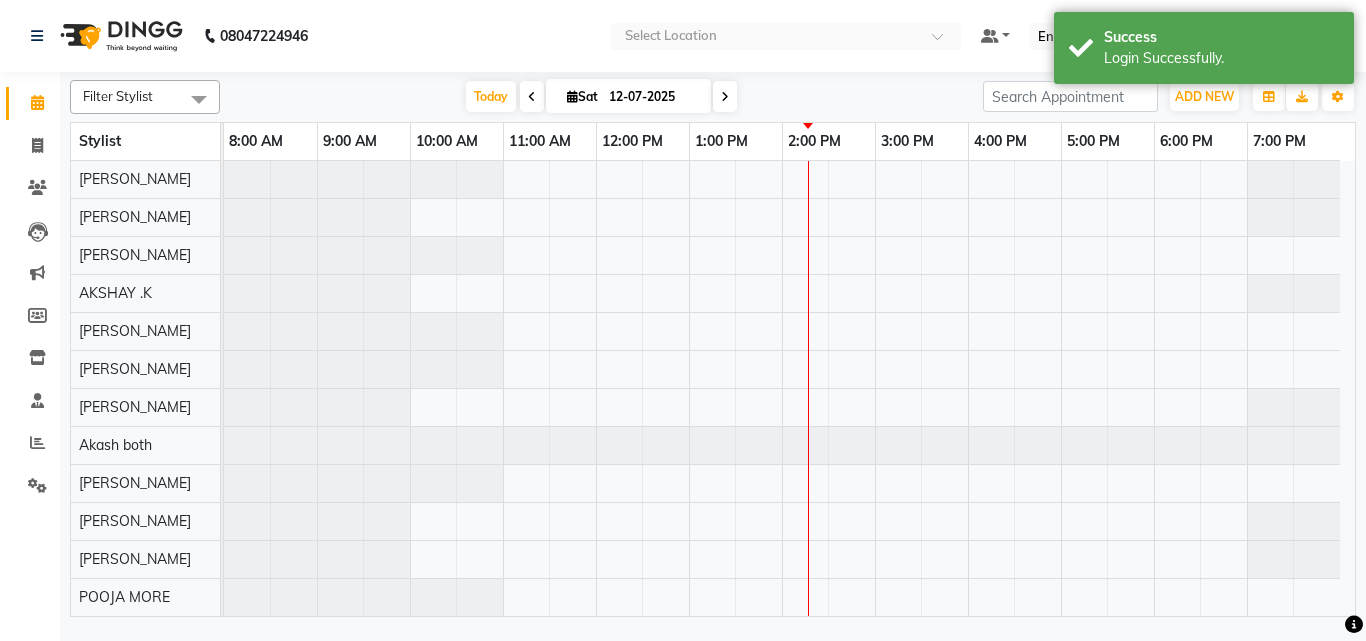 select on "en" 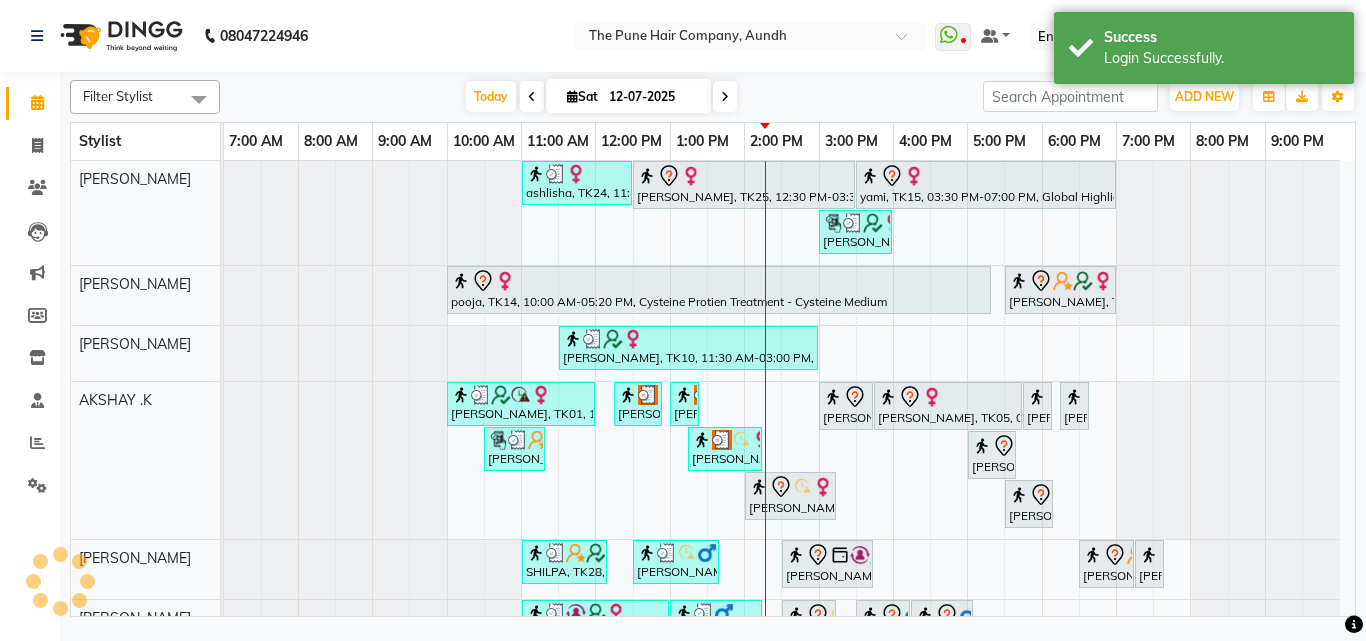 click on "Nancy, TK08, 01:15 PM-02:15 PM, Hair Color Majirel - Majirel Global Male" at bounding box center (725, 449) 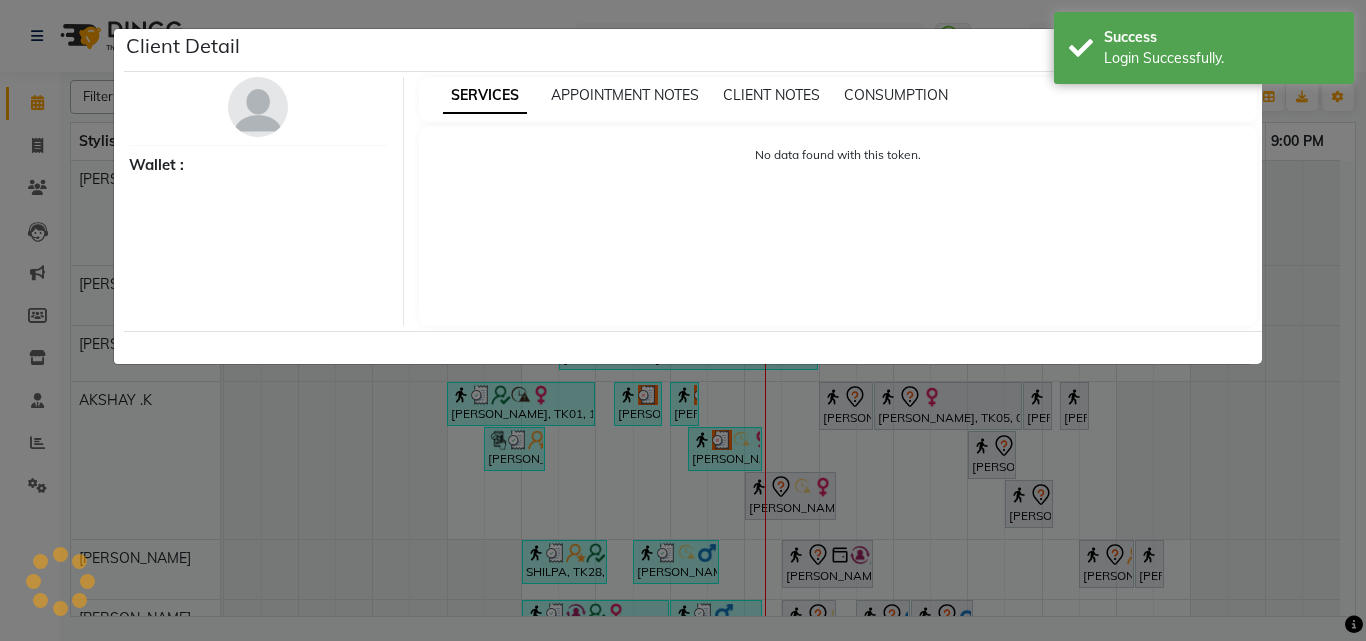 scroll, scrollTop: 76, scrollLeft: 0, axis: vertical 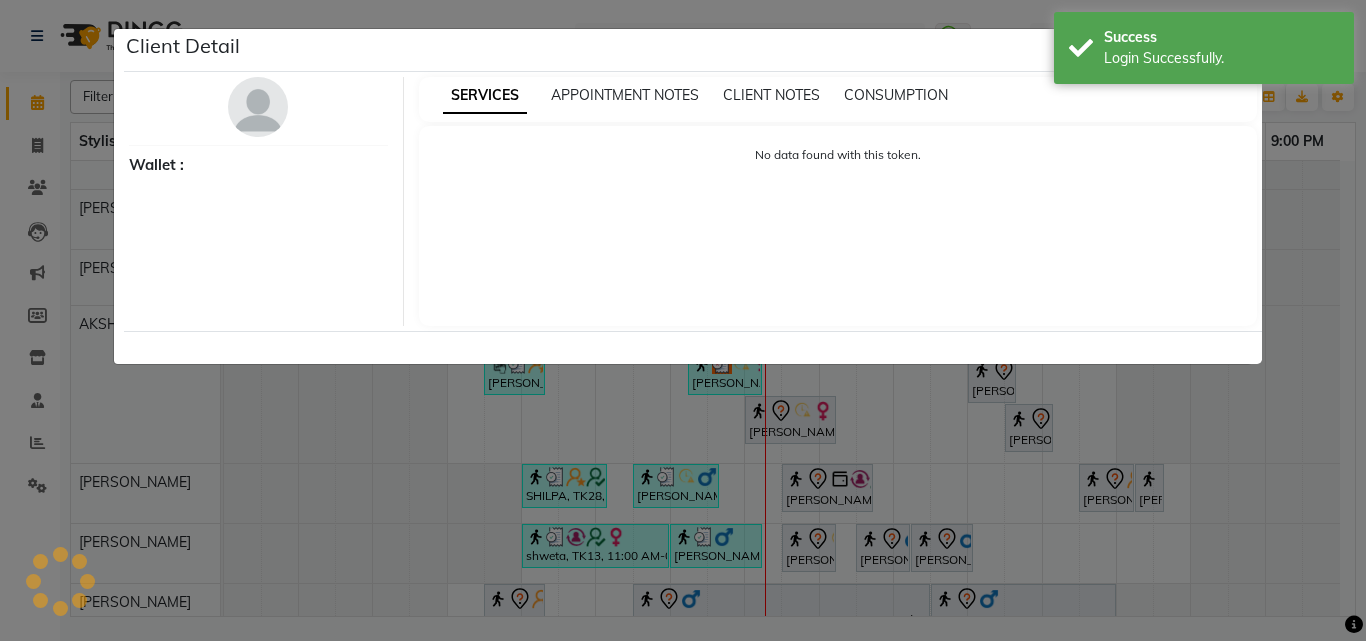 select on "3" 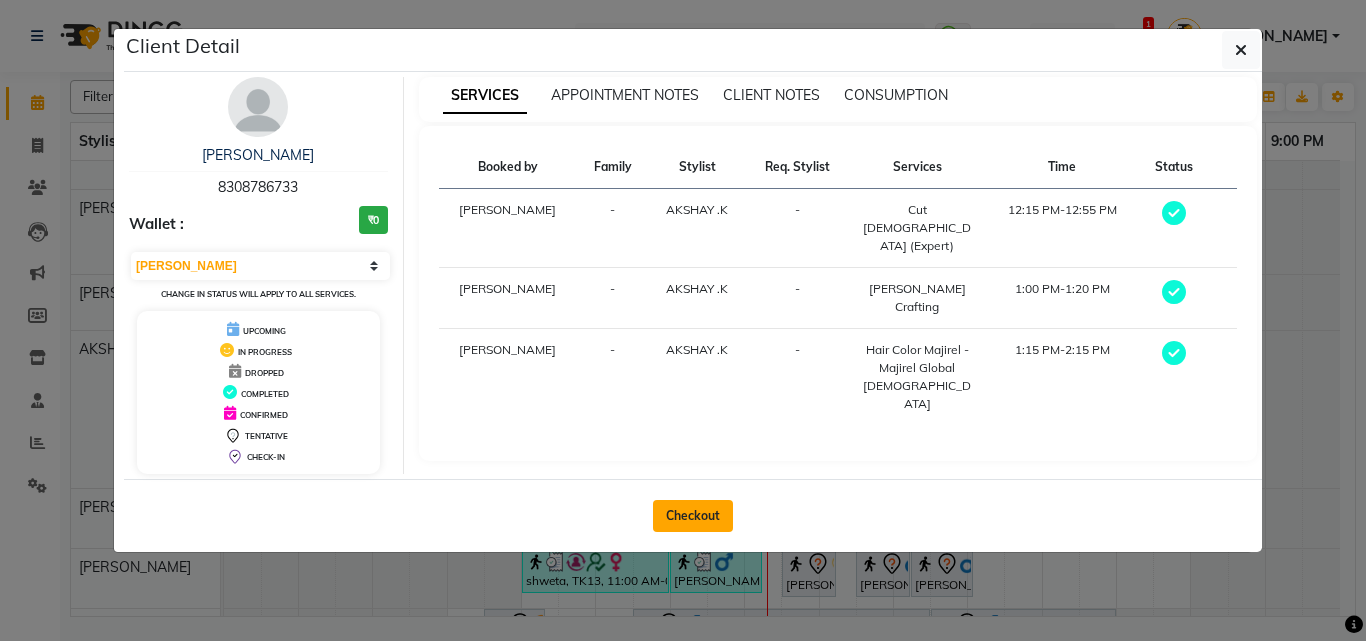 click on "Checkout" 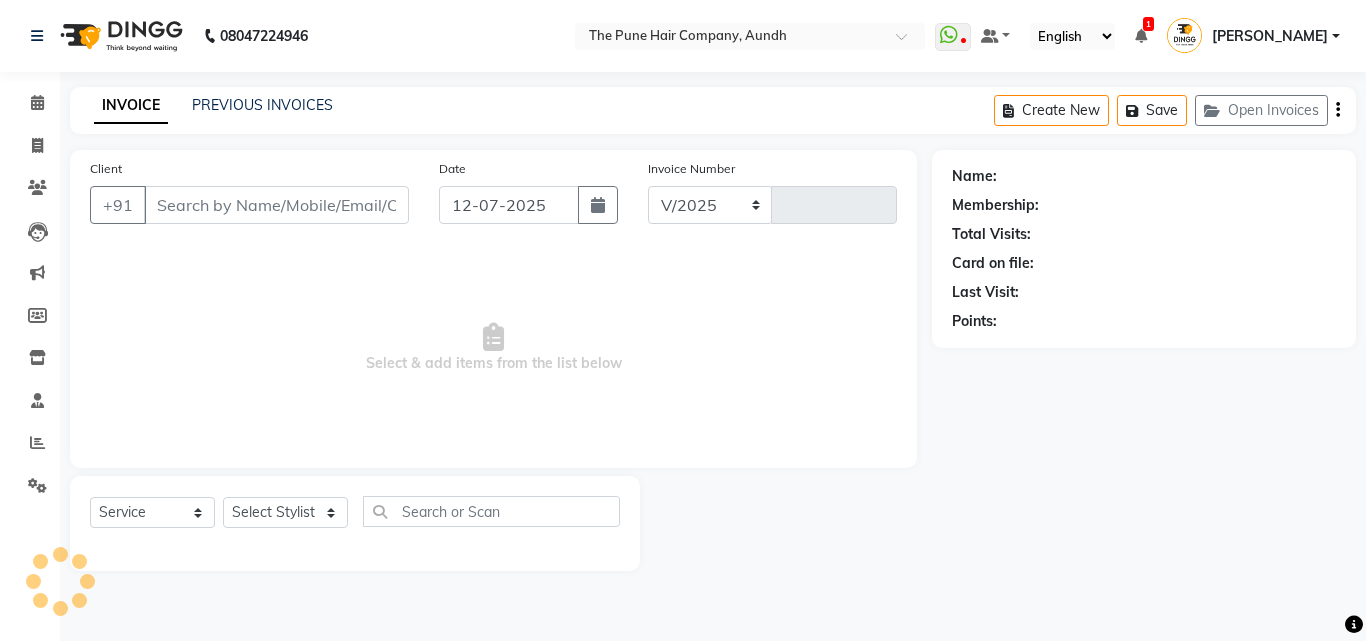 select on "106" 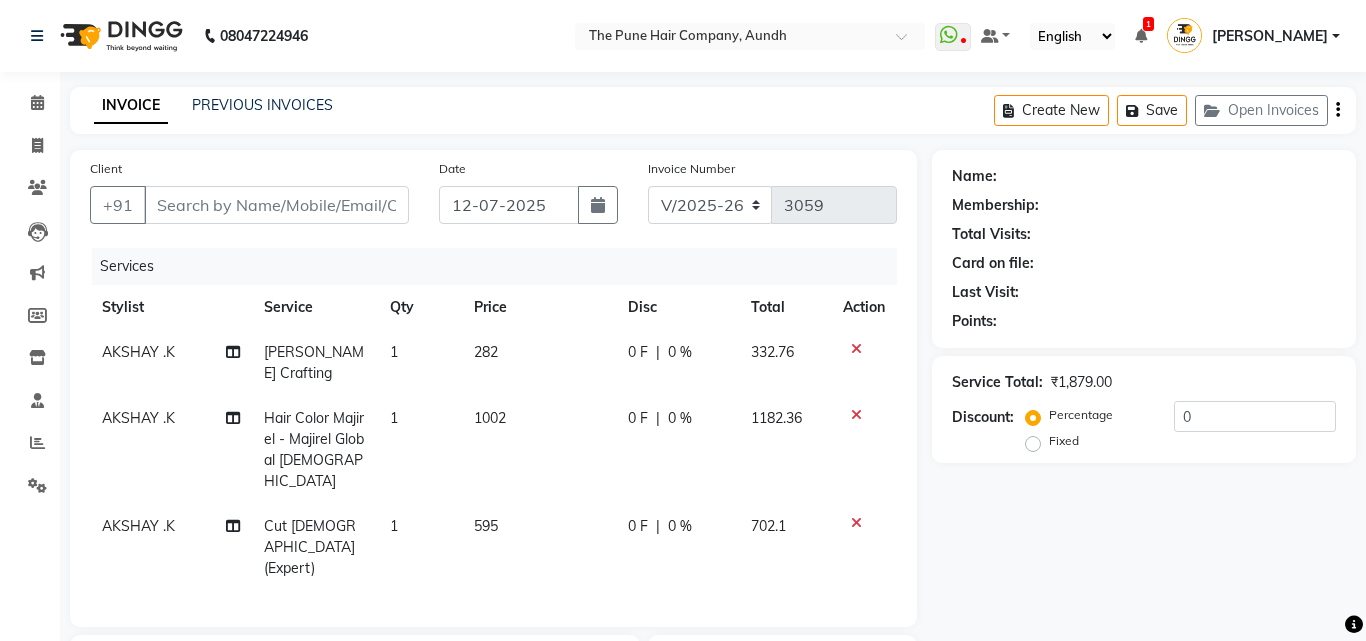 type on "8308786733" 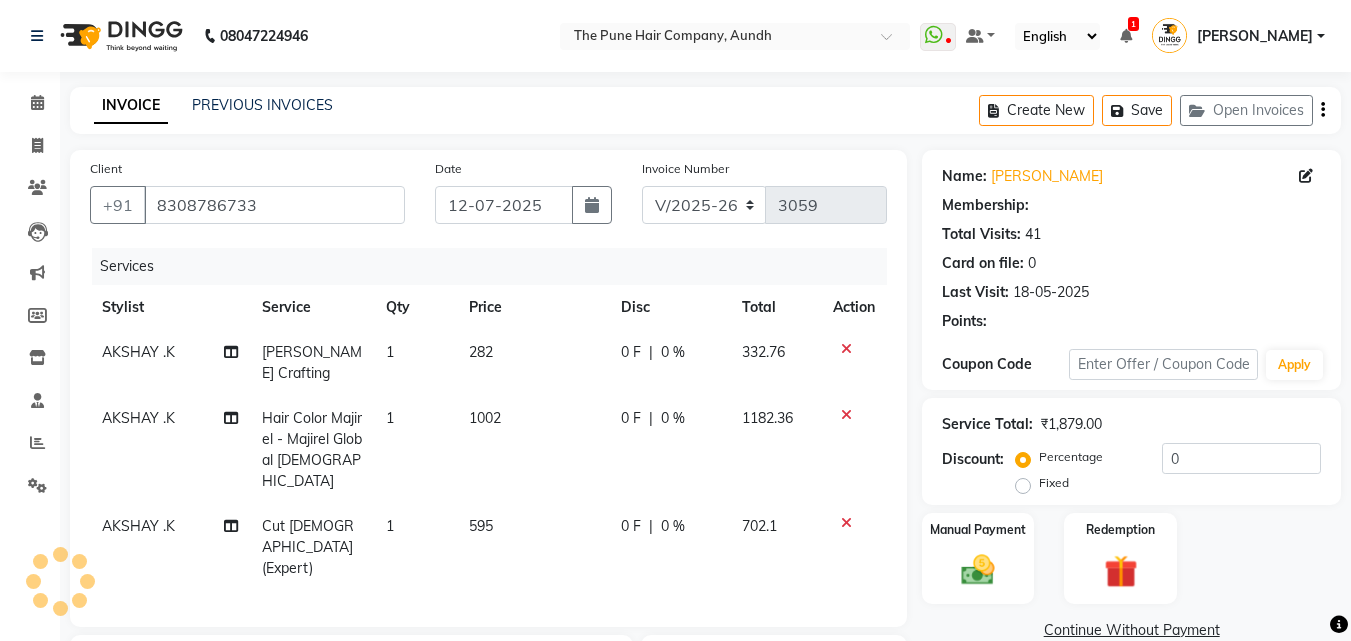 click on "Hair Color Majirel - Majirel Global [DEMOGRAPHIC_DATA]" 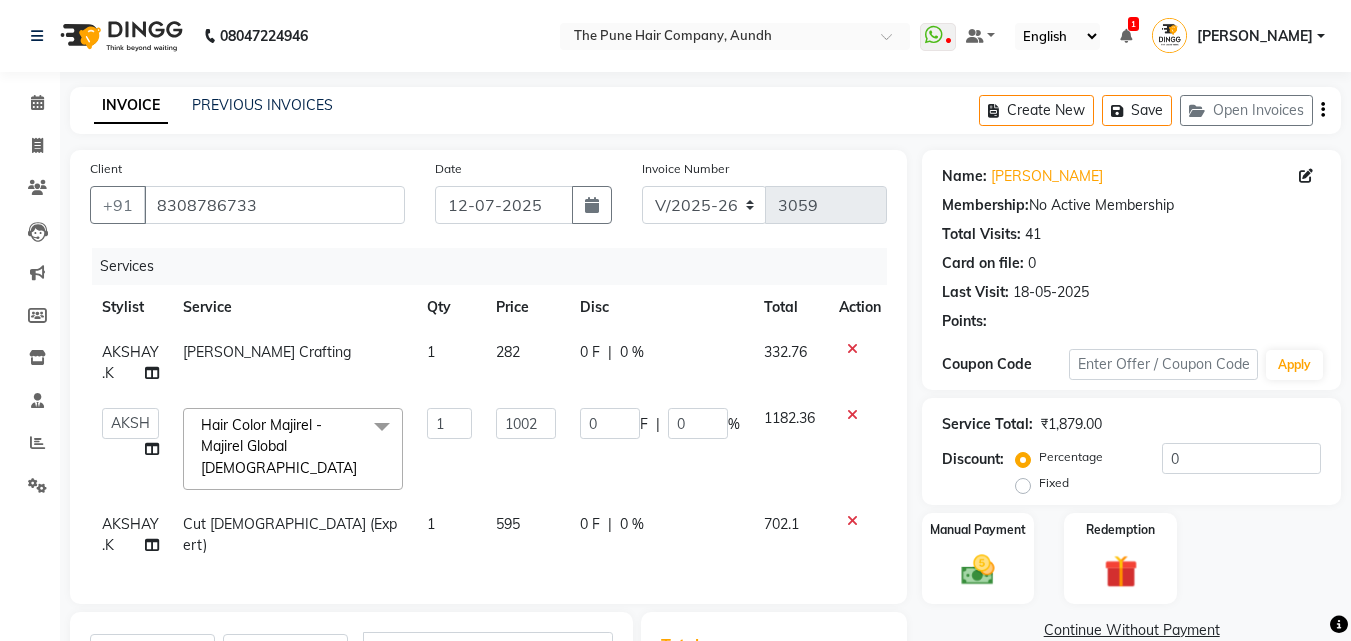 click on "Hair Color Majirel - Majirel Global [DEMOGRAPHIC_DATA]" 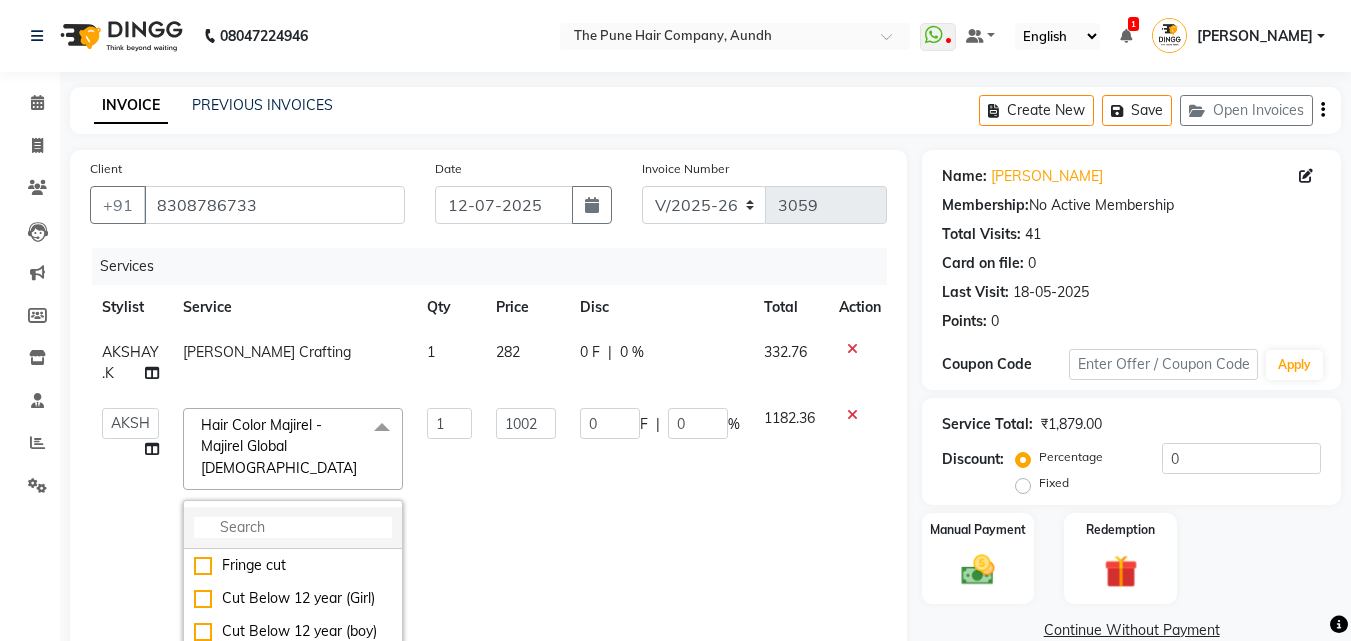 click 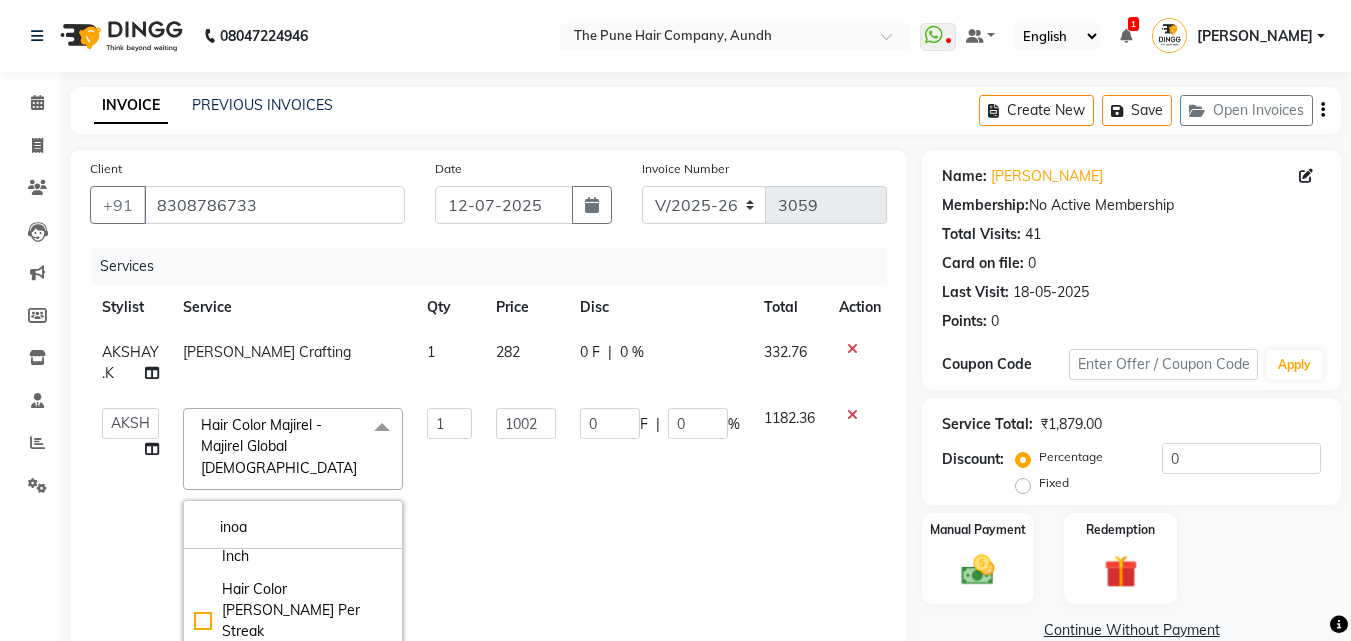 scroll, scrollTop: 400, scrollLeft: 0, axis: vertical 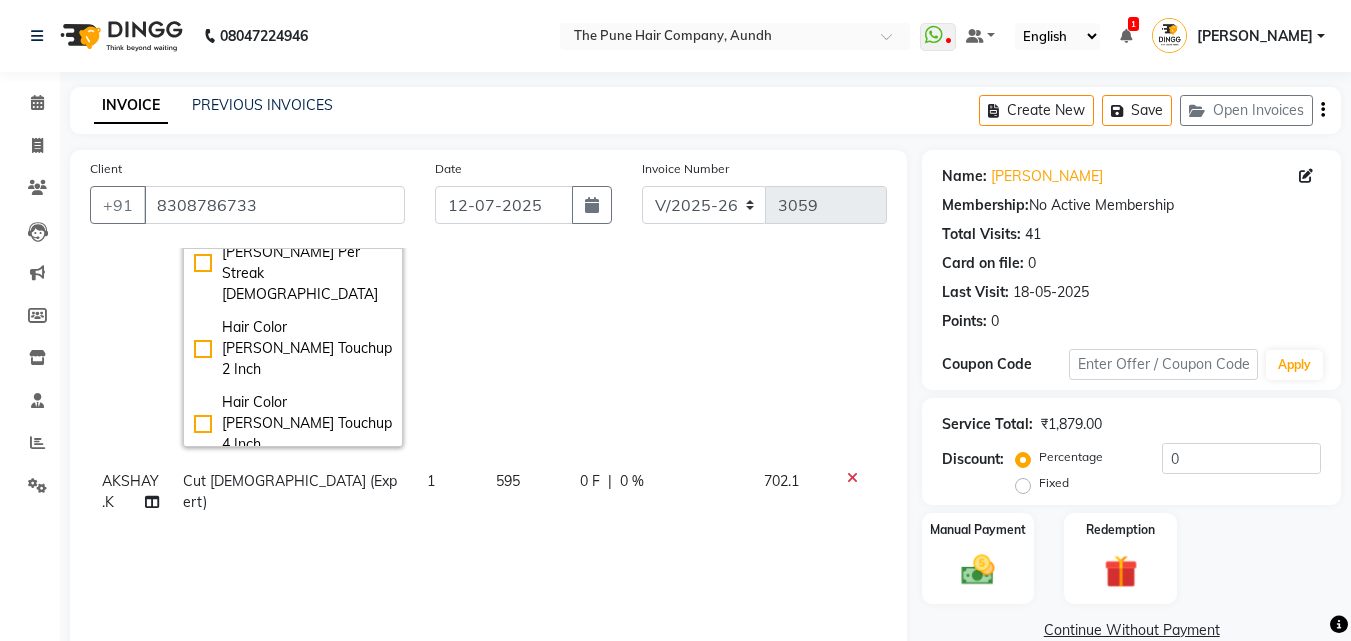 type on "inoa" 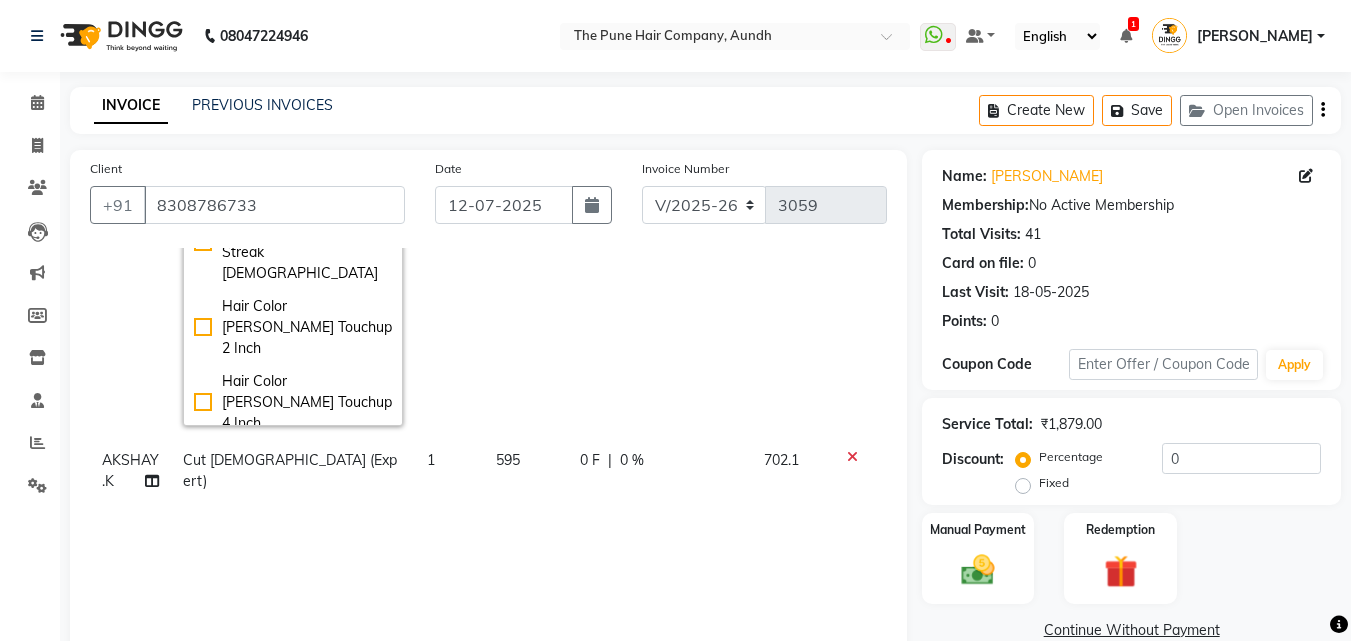 click on "1002" 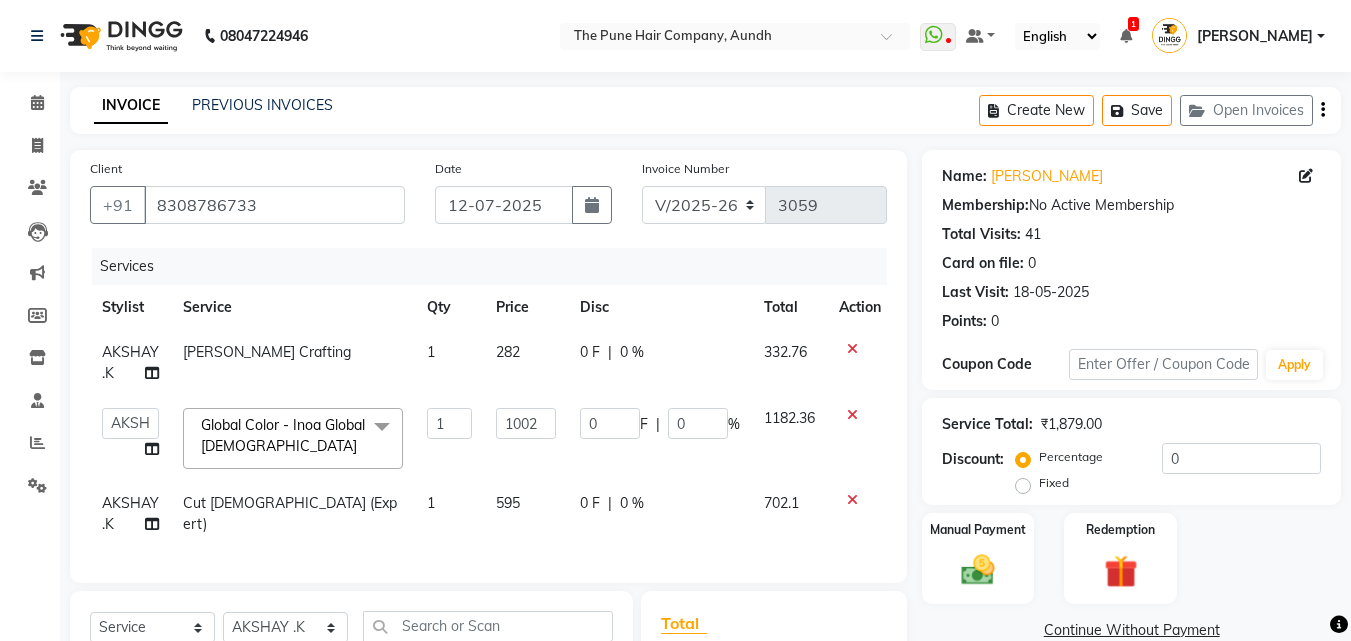 scroll, scrollTop: 0, scrollLeft: 0, axis: both 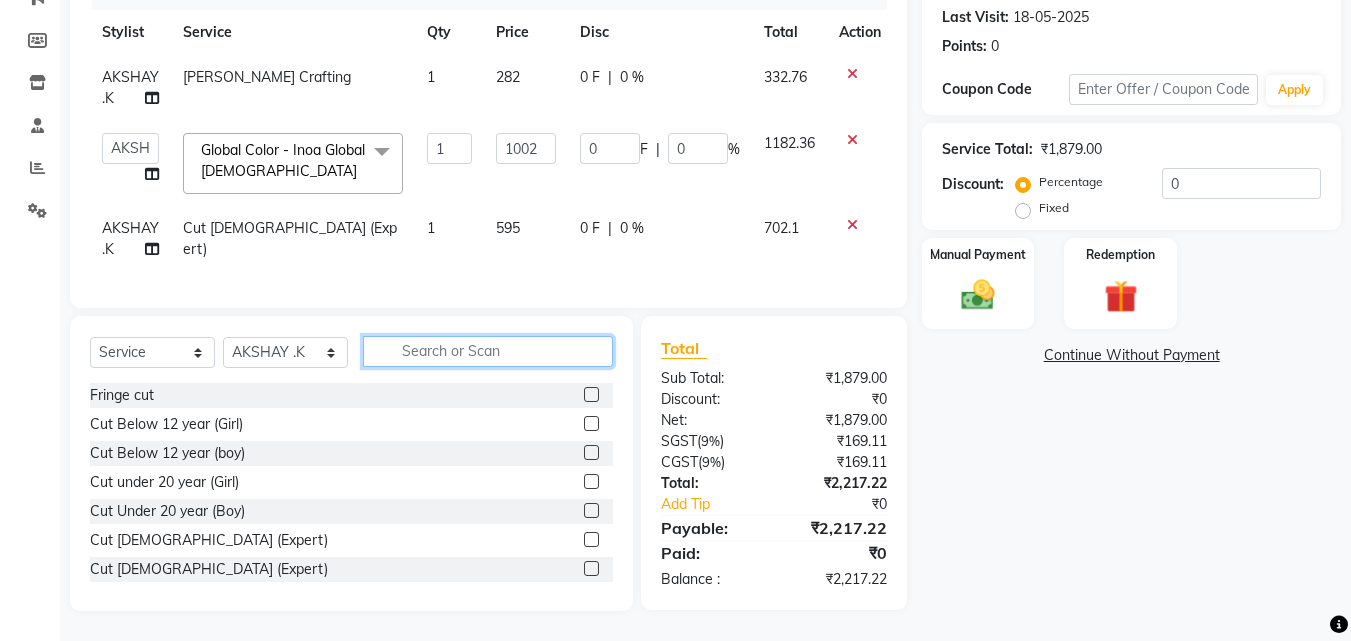 click 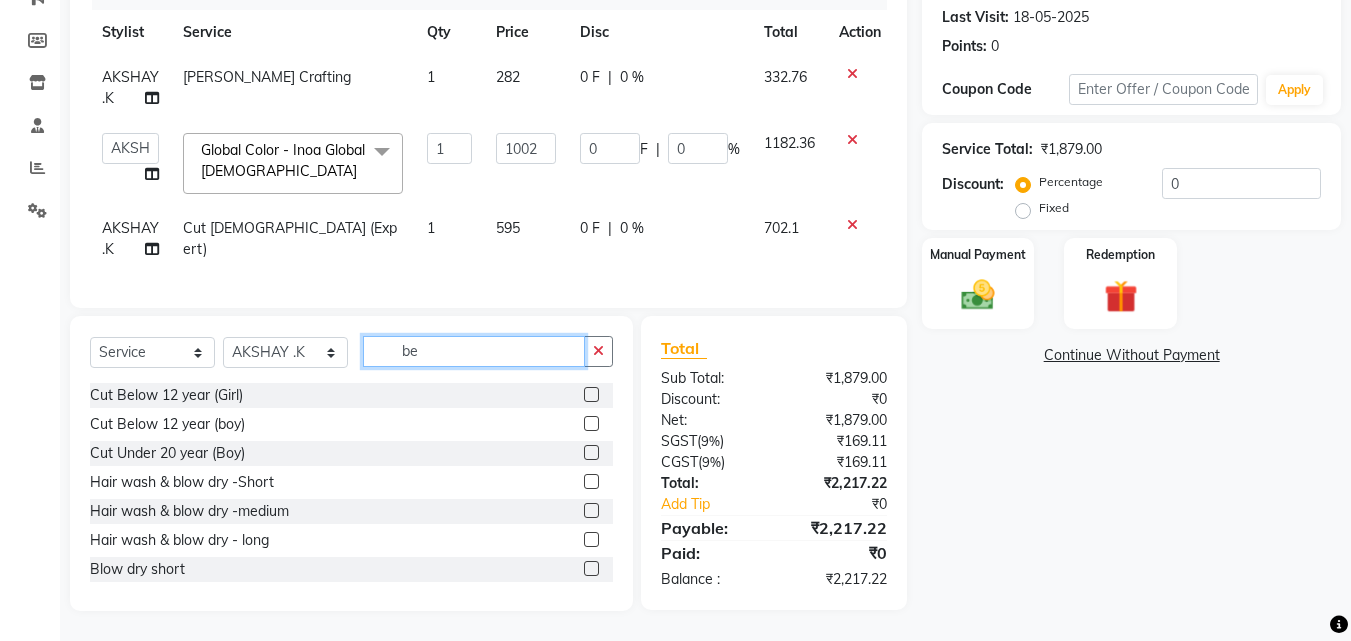 scroll, scrollTop: 289, scrollLeft: 0, axis: vertical 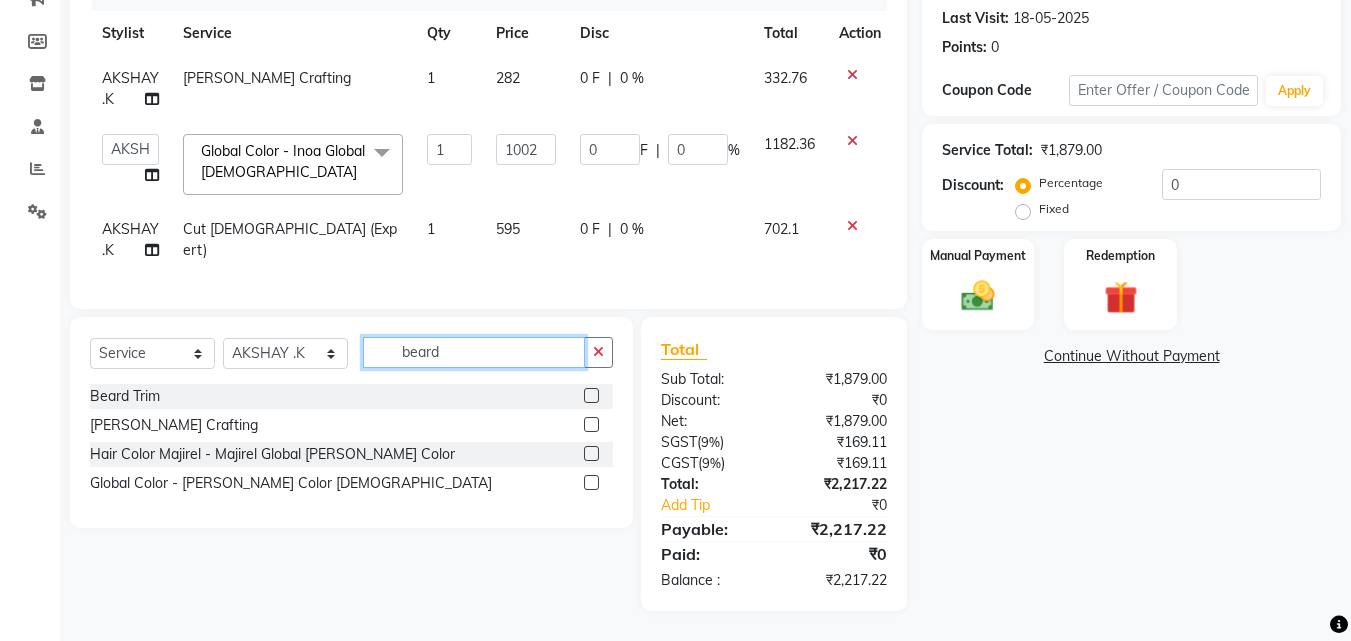 type on "beard" 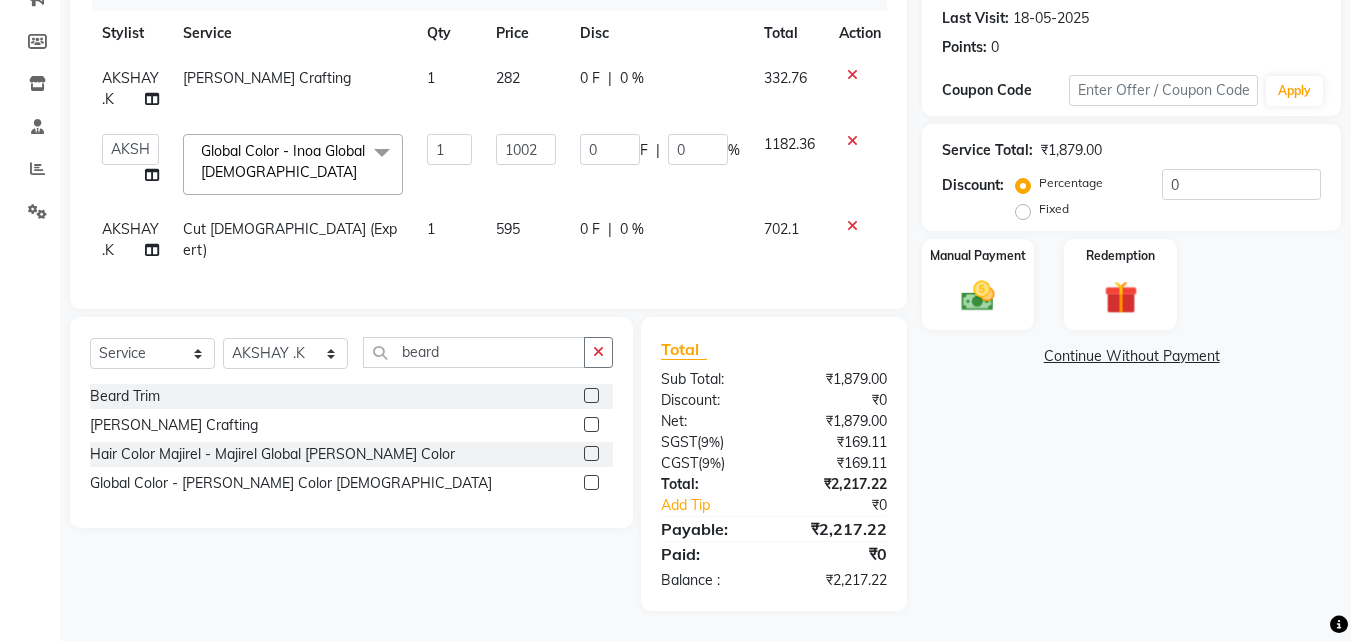 click 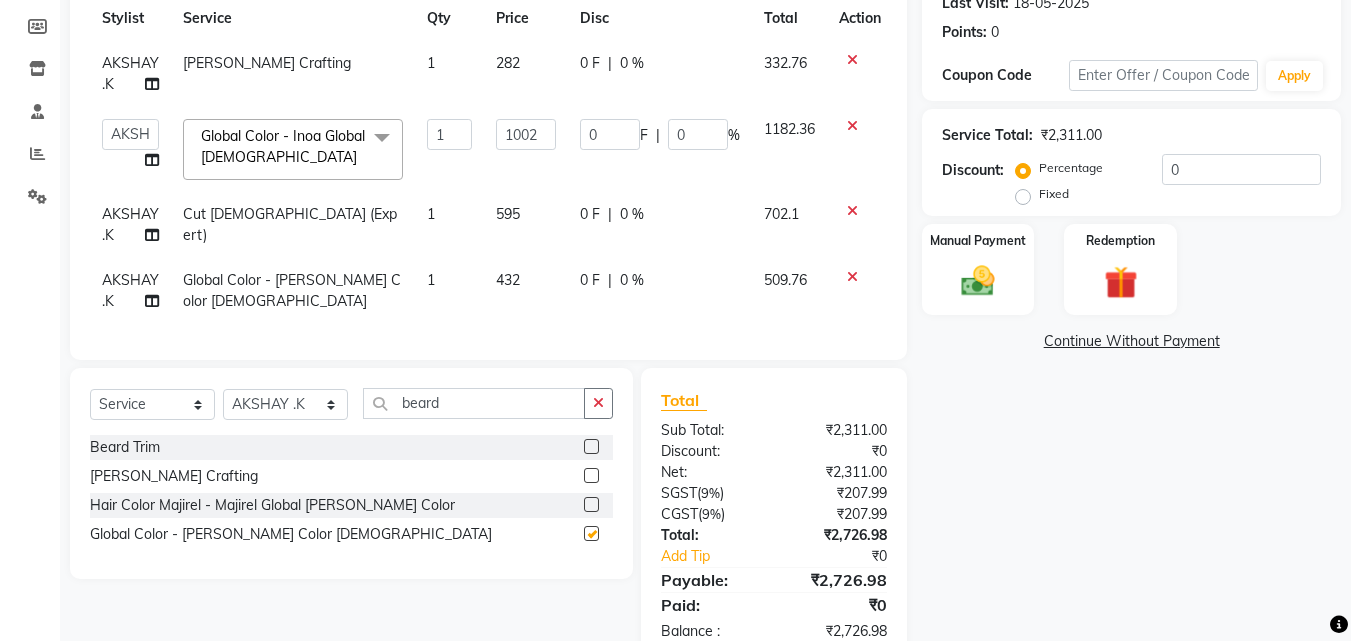checkbox on "false" 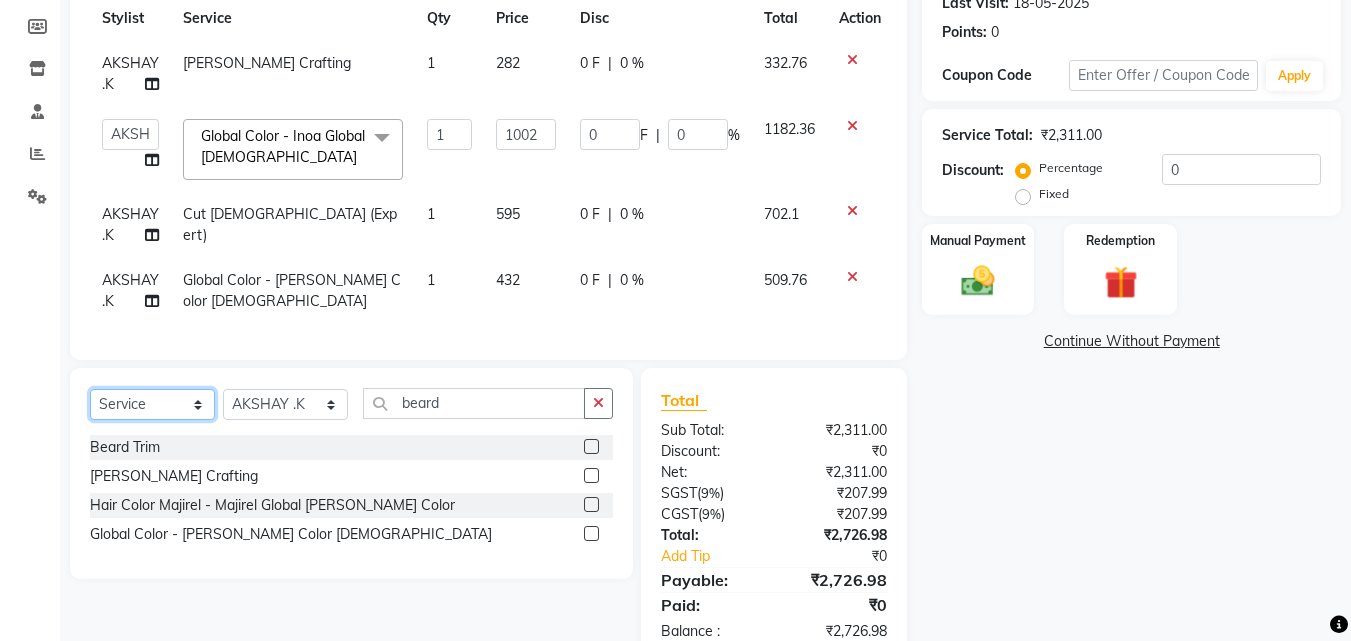 drag, startPoint x: 184, startPoint y: 421, endPoint x: 179, endPoint y: 407, distance: 14.866069 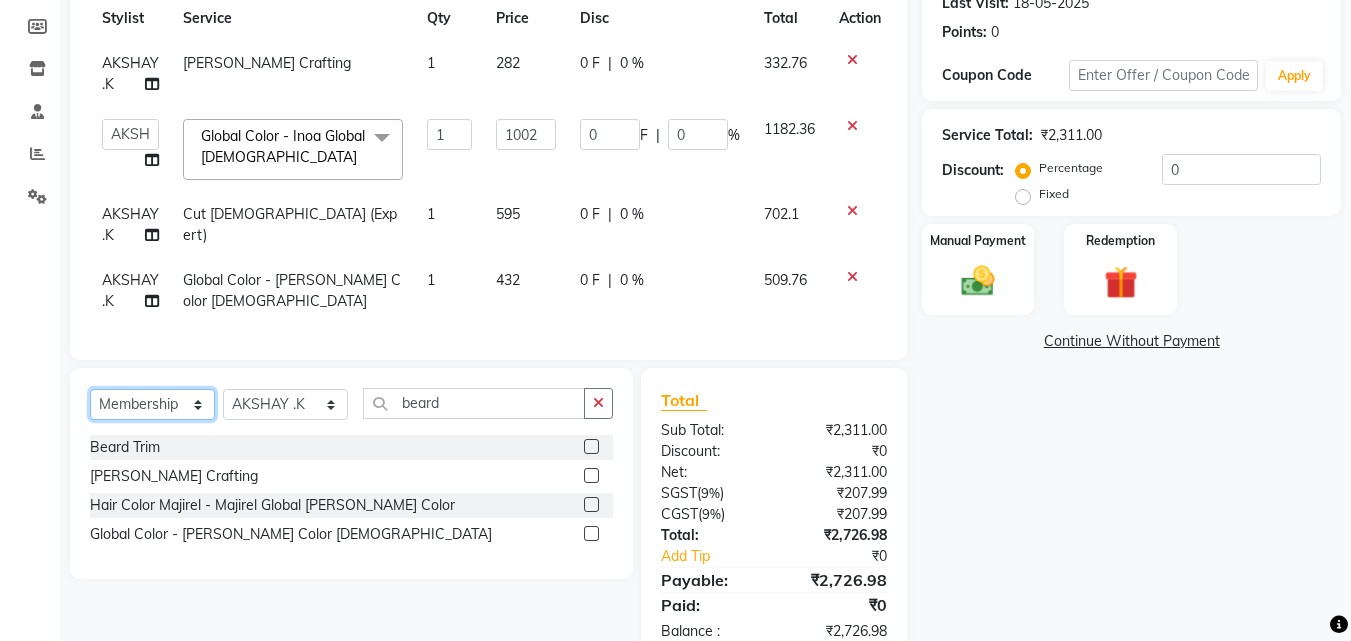 click on "Select  Service  Product  Membership  Package Voucher Prepaid Gift Card" 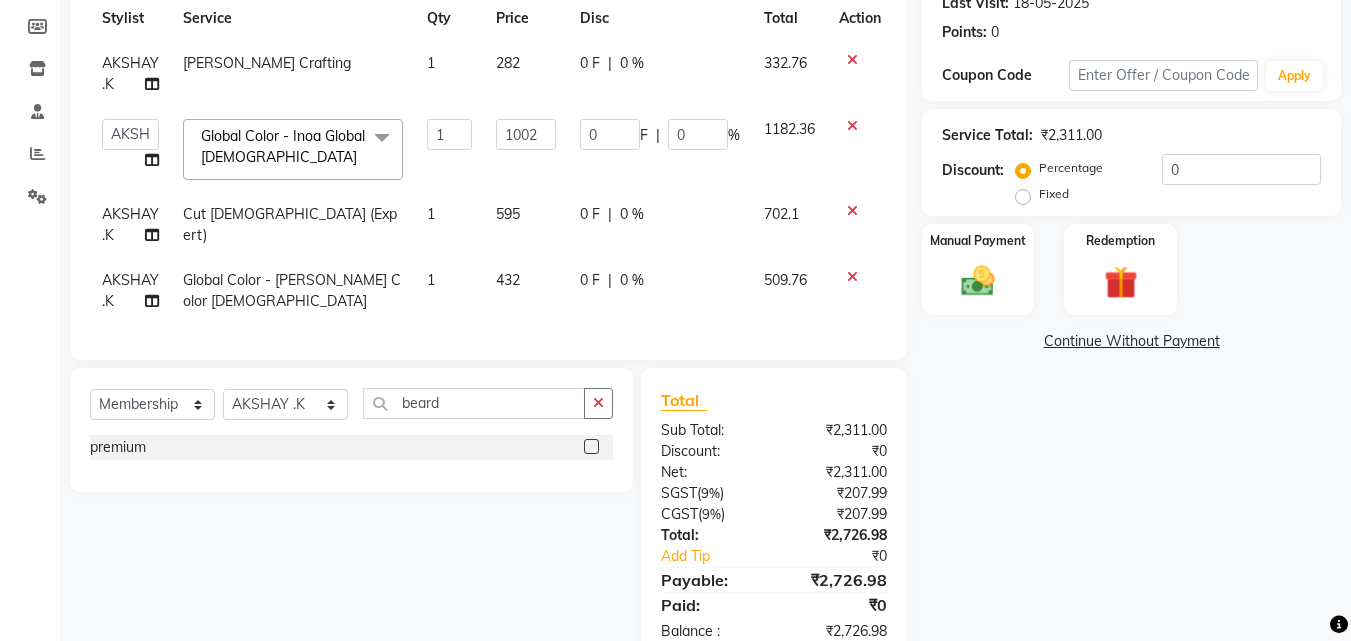 click 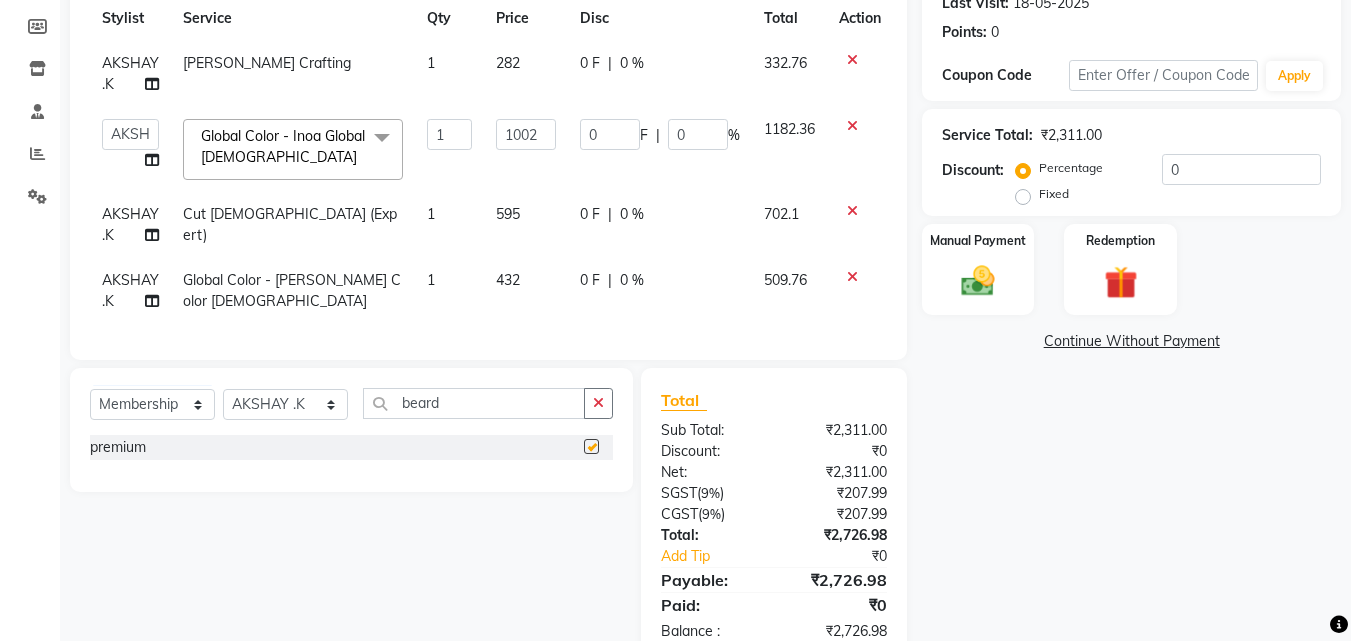 select on "select" 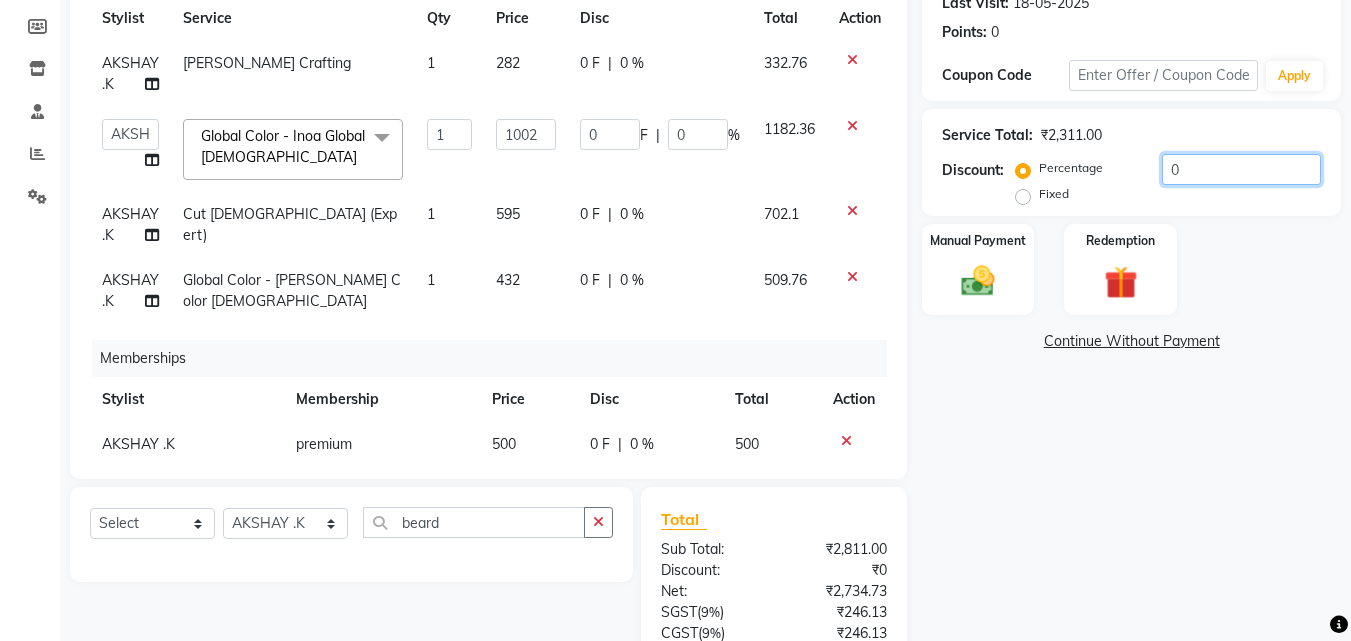 click on "0" 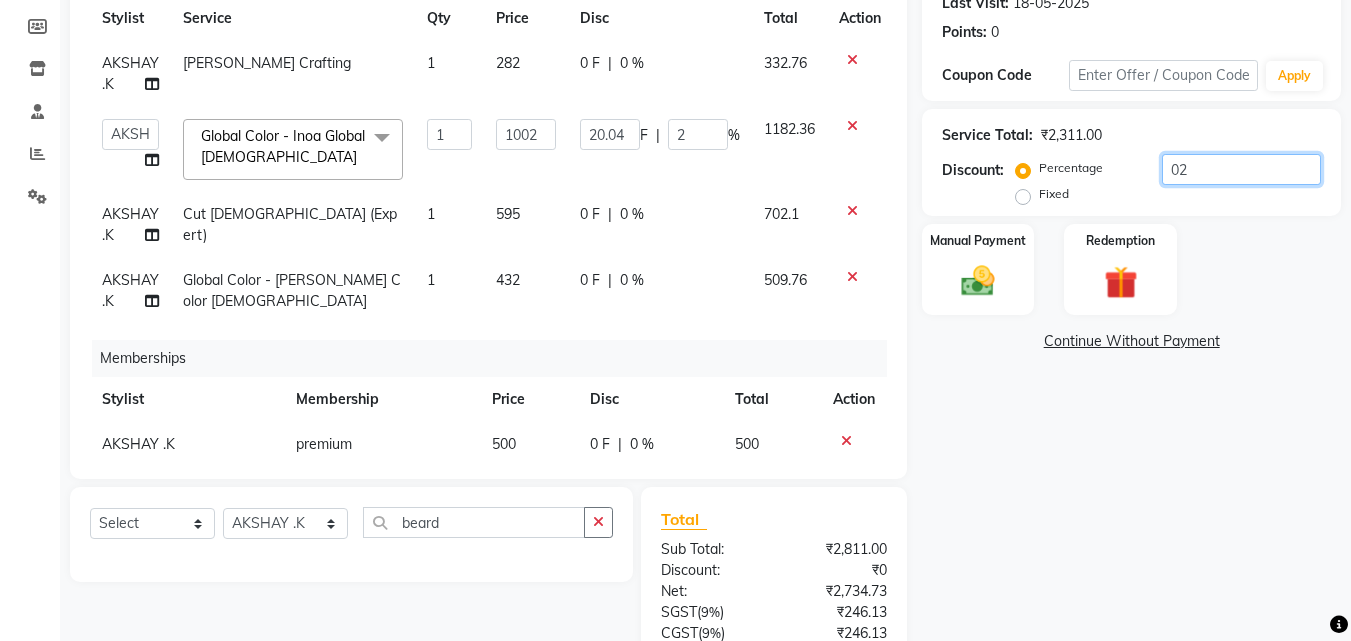 type on "020" 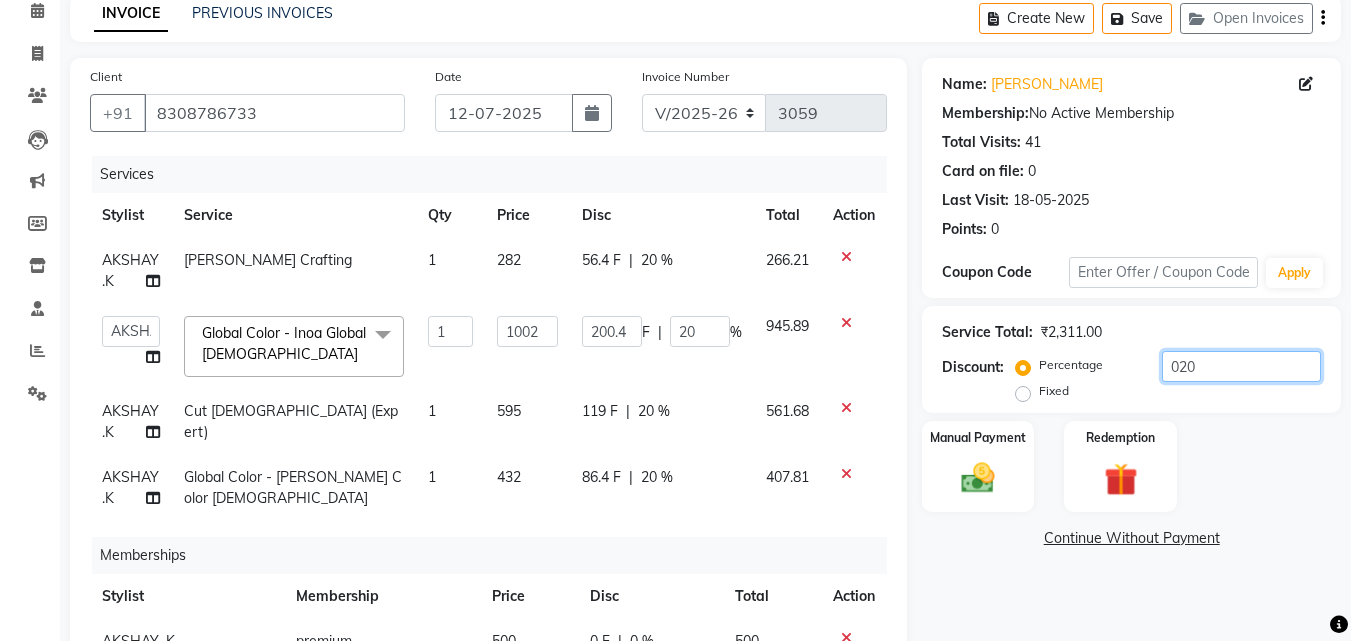 scroll, scrollTop: 89, scrollLeft: 0, axis: vertical 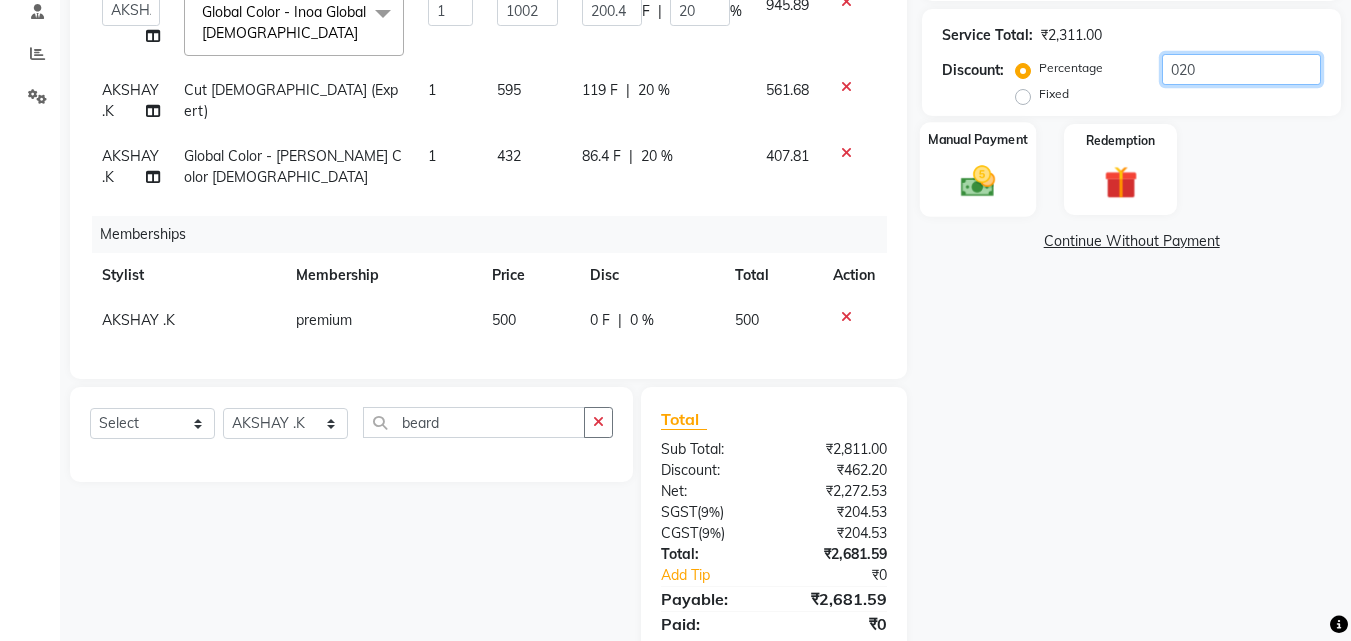 type on "020" 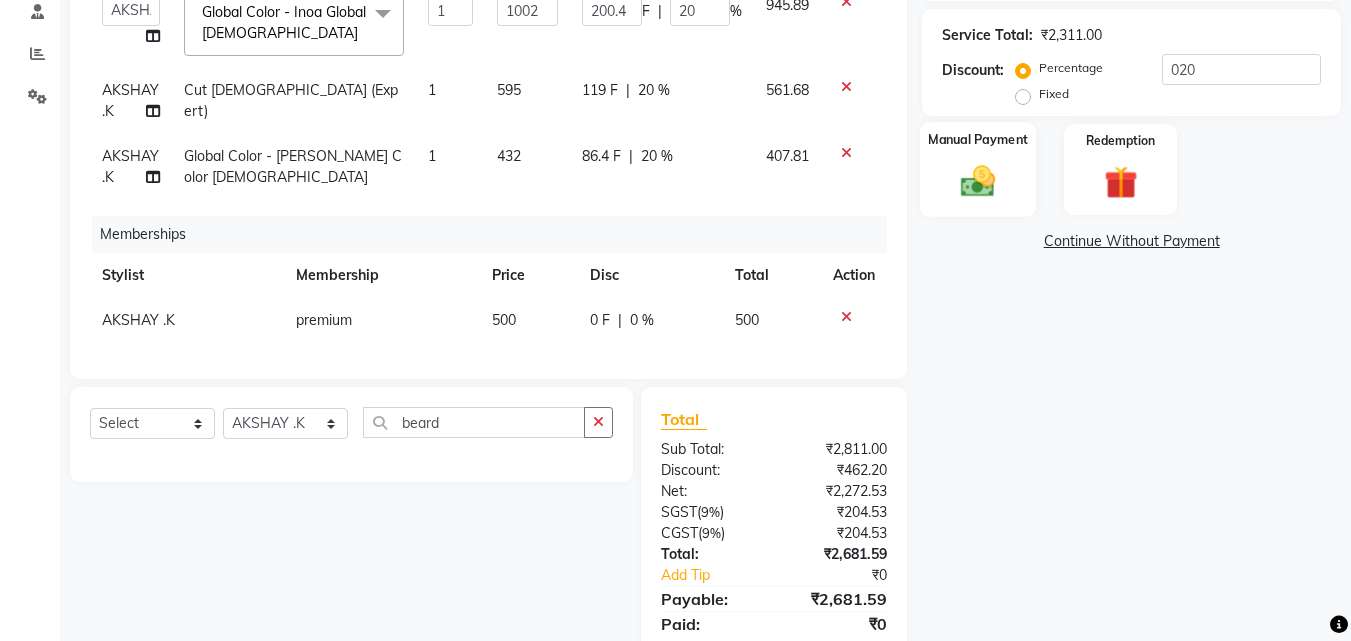 click 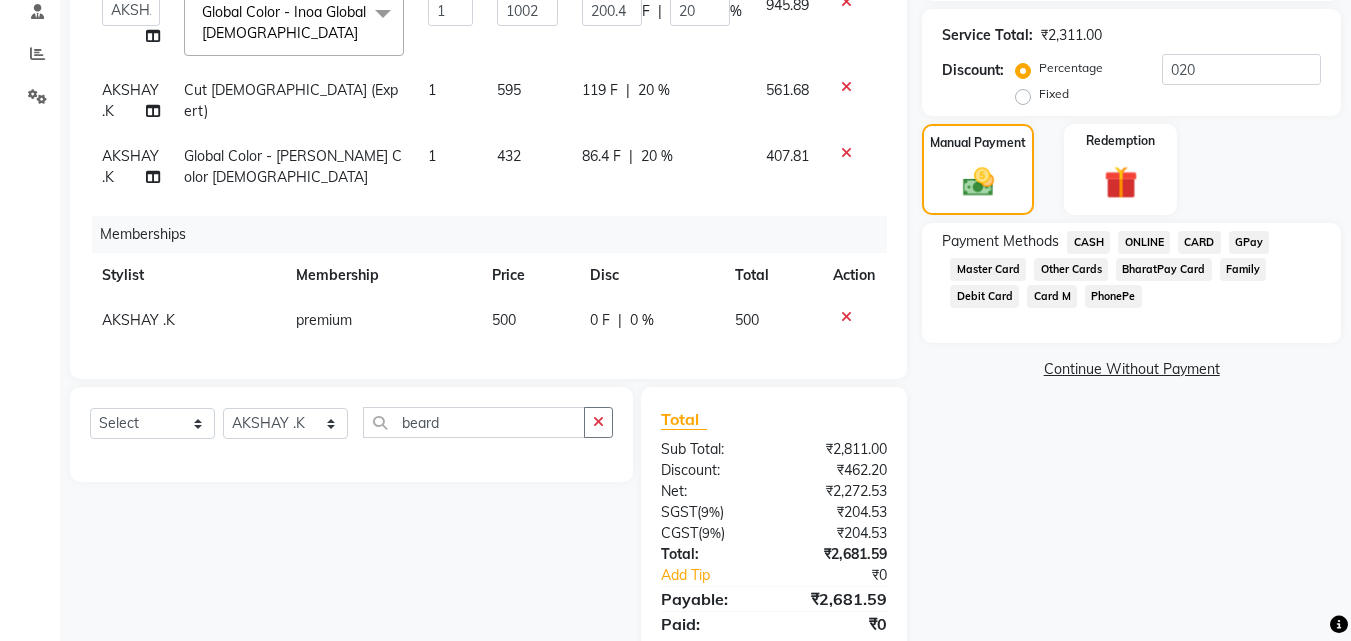 click on "ONLINE" 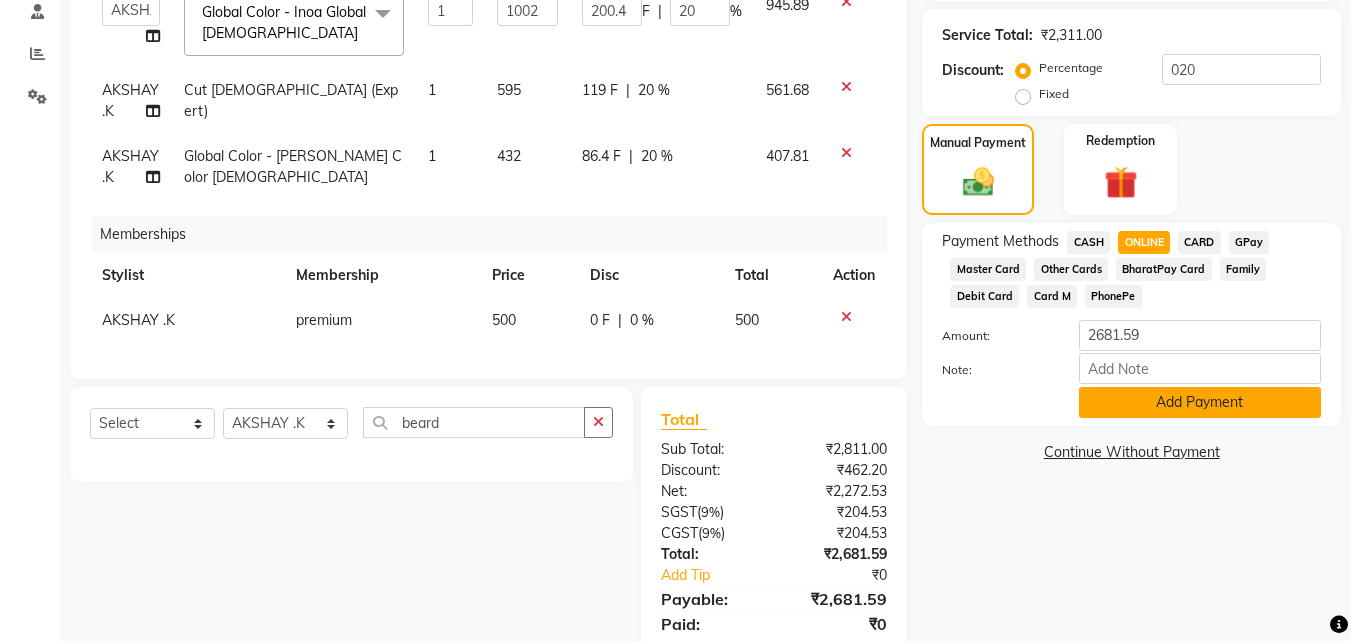 click on "Add Payment" 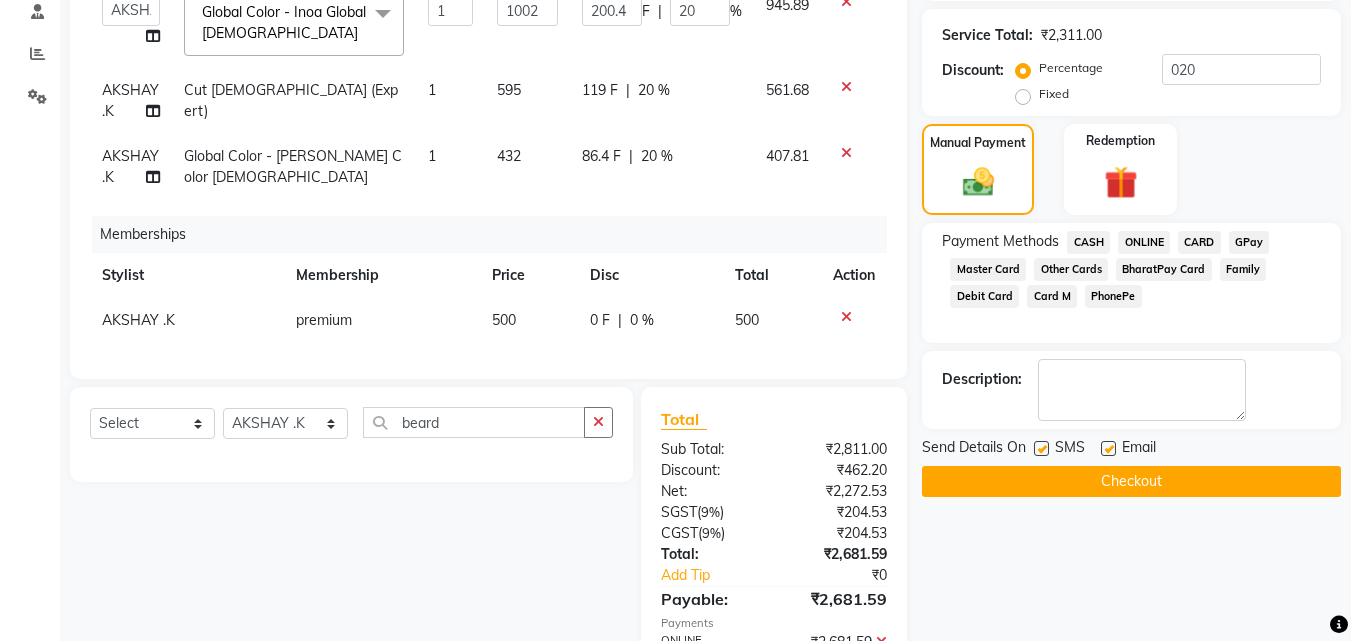 click on "Checkout" 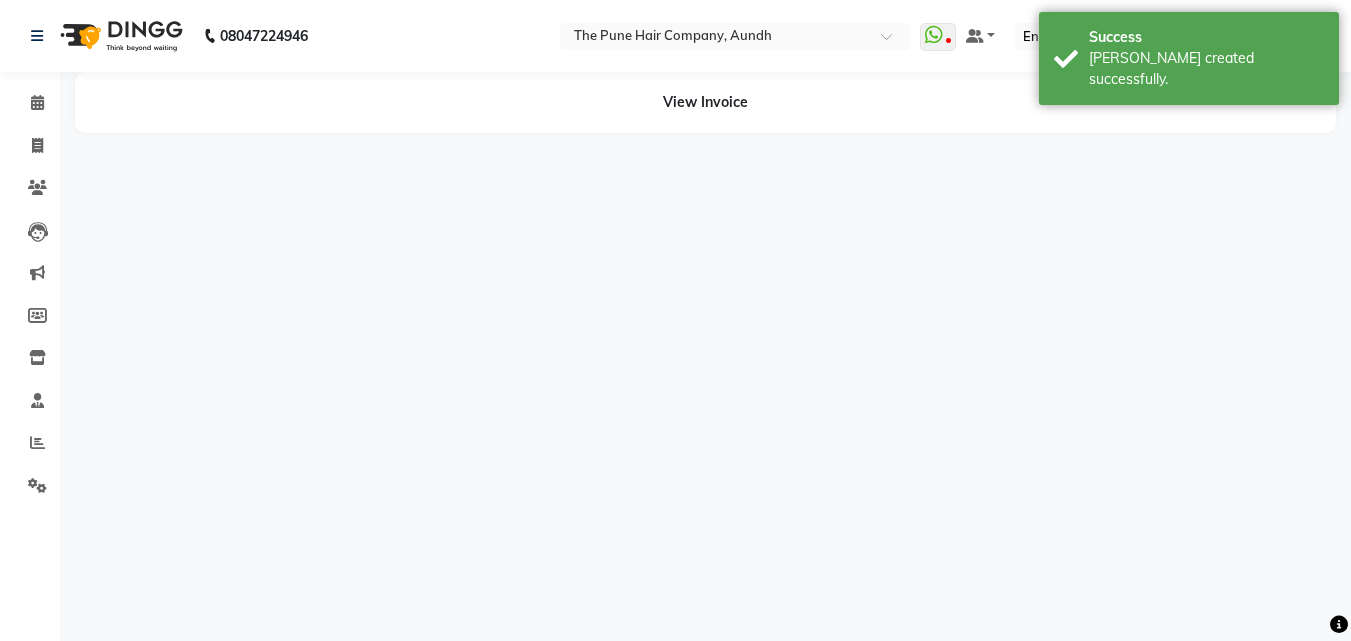 scroll, scrollTop: 0, scrollLeft: 0, axis: both 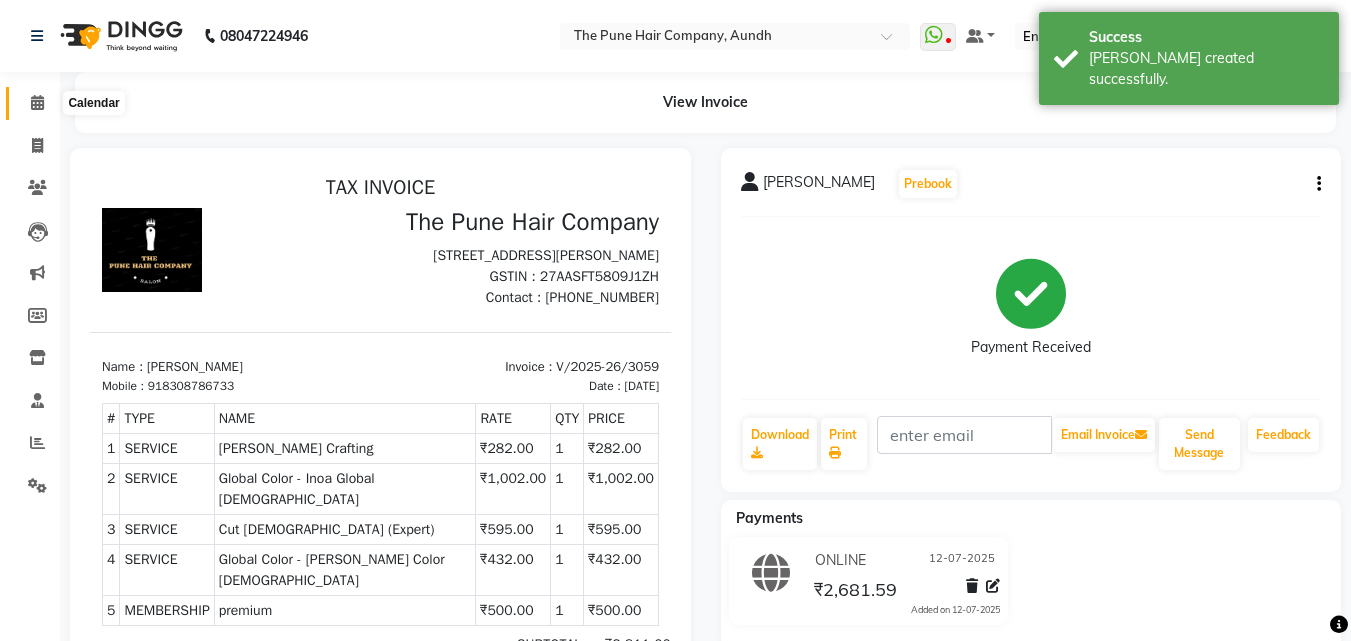 click 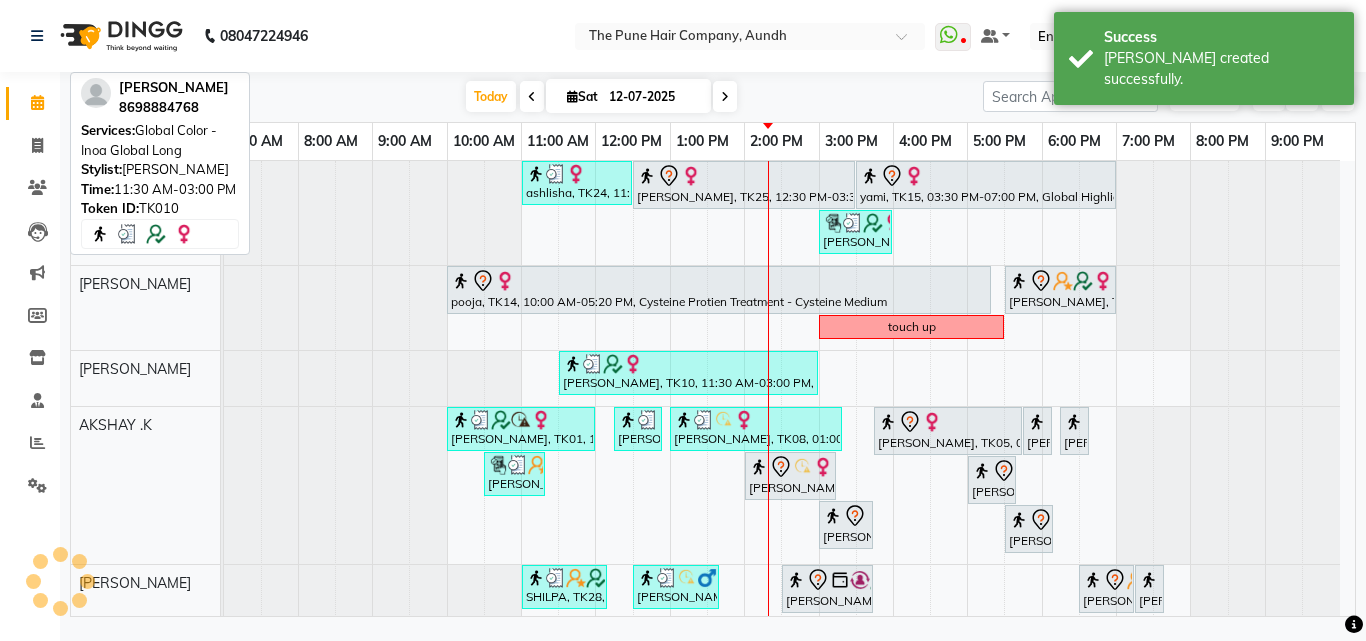 click at bounding box center (719, 281) 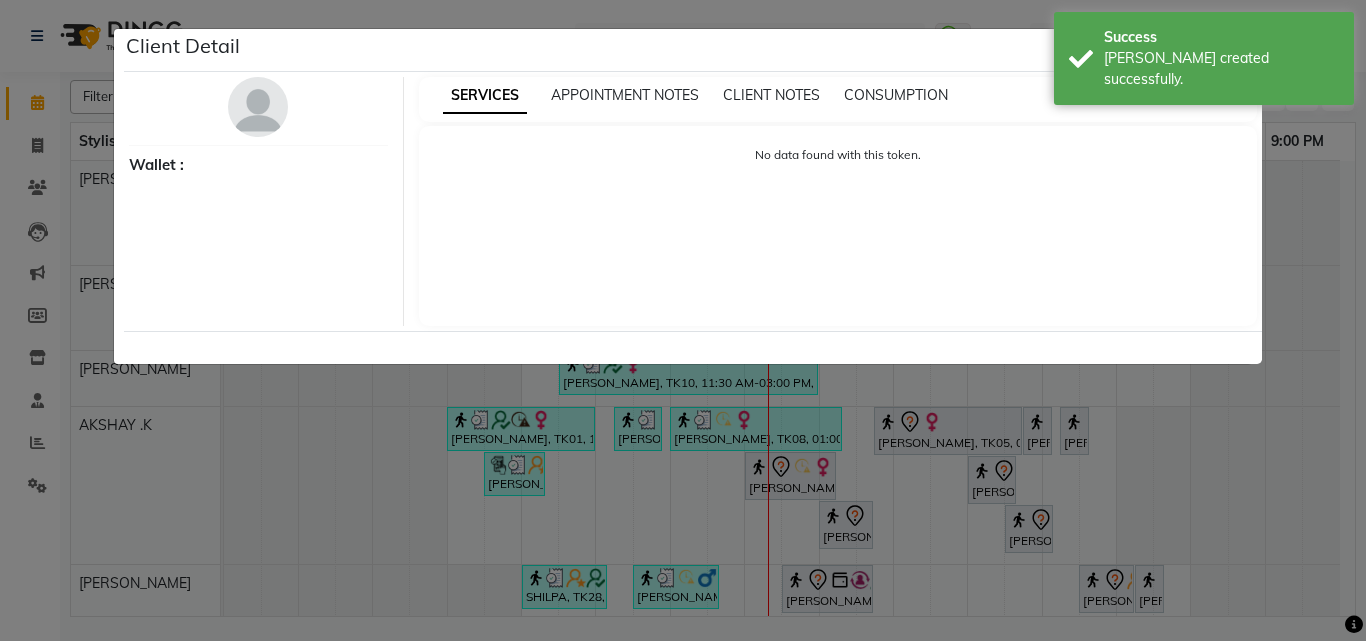 select on "7" 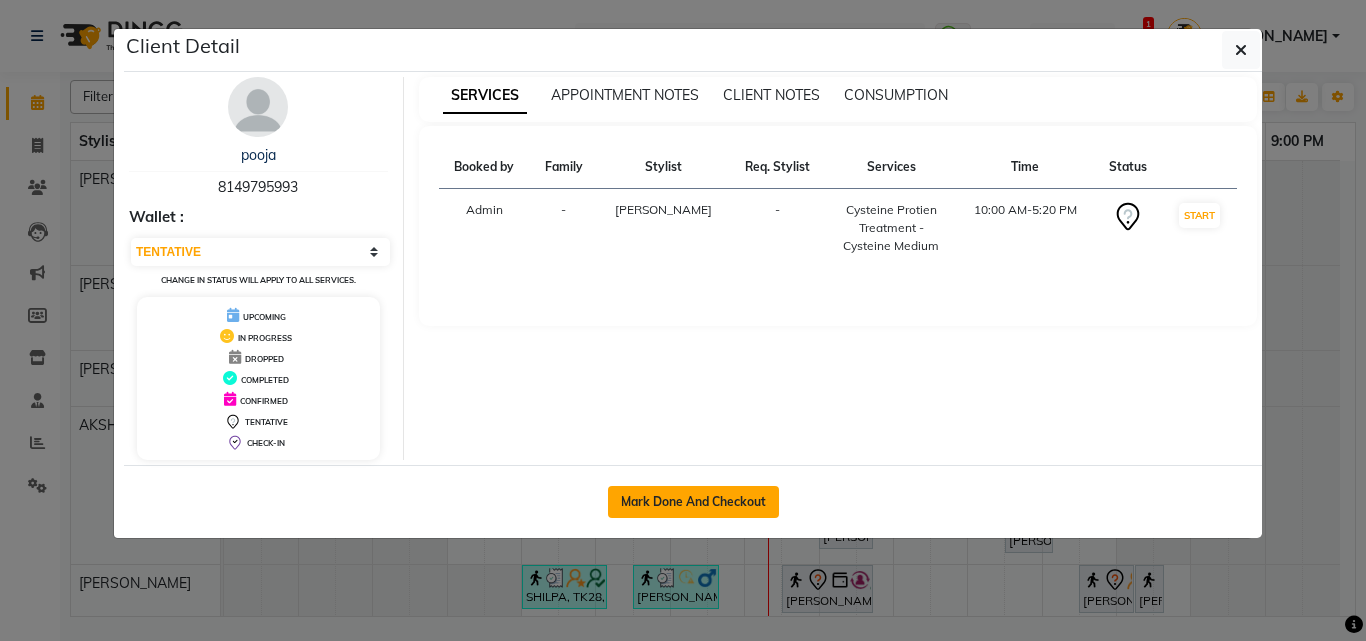 click on "Mark Done And Checkout" 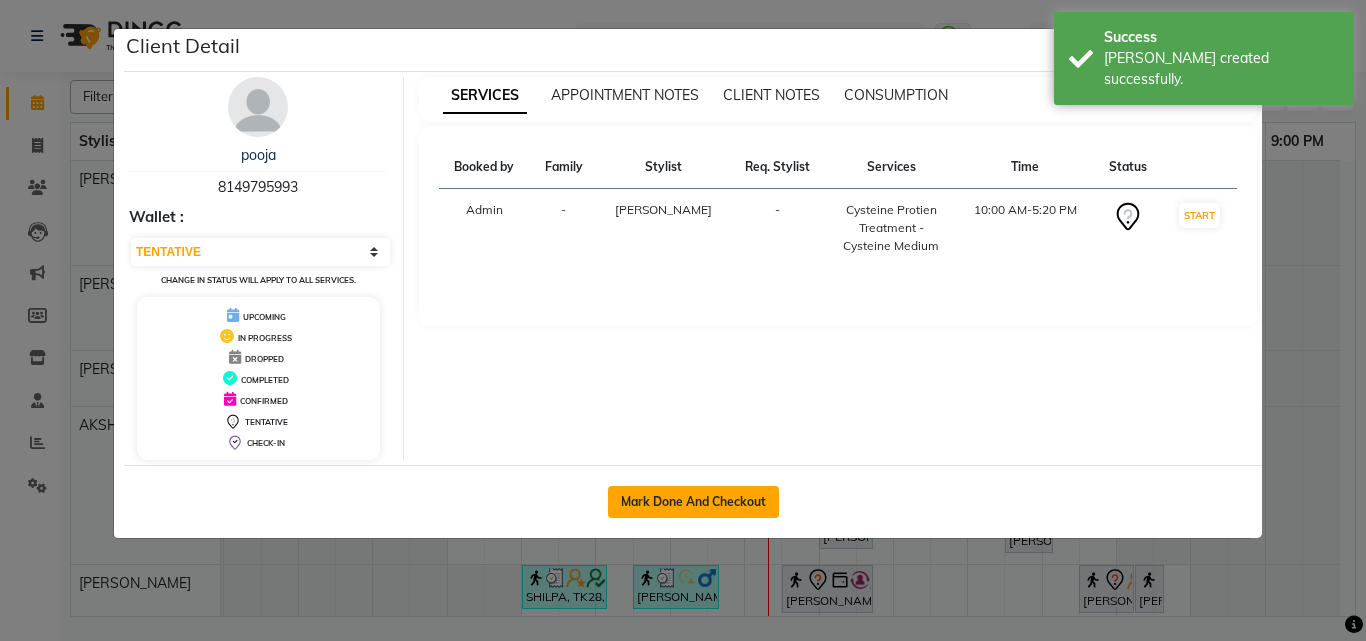 select on "service" 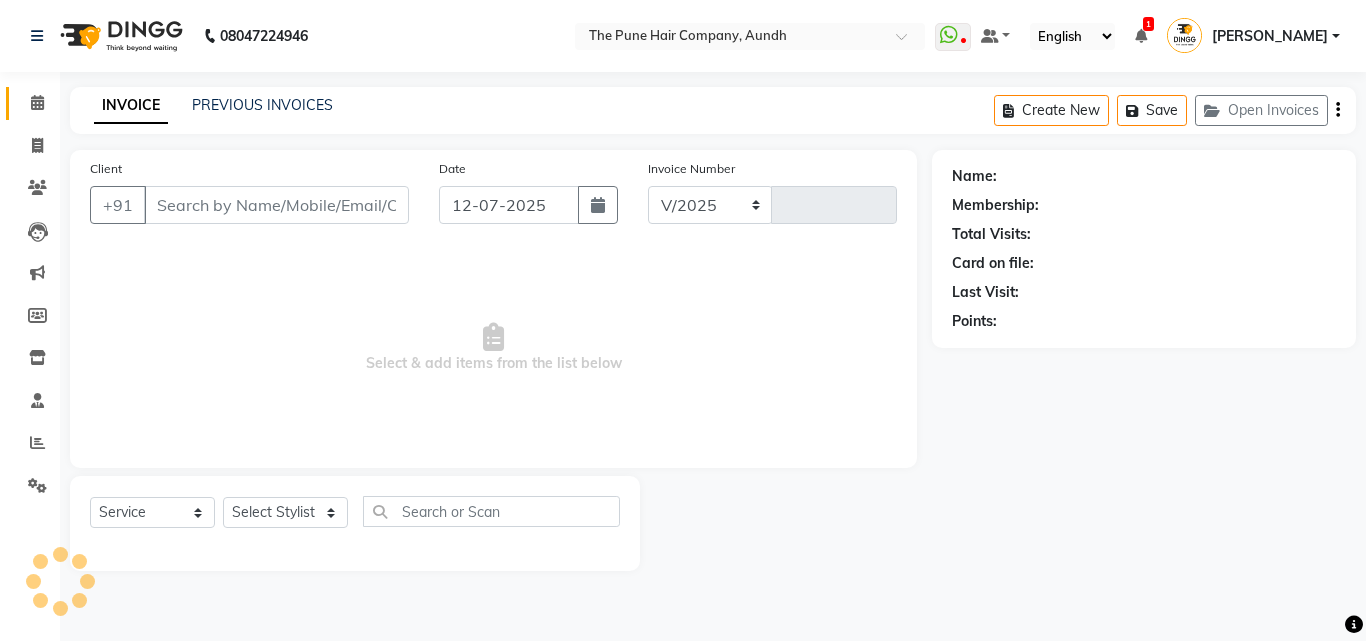 select on "106" 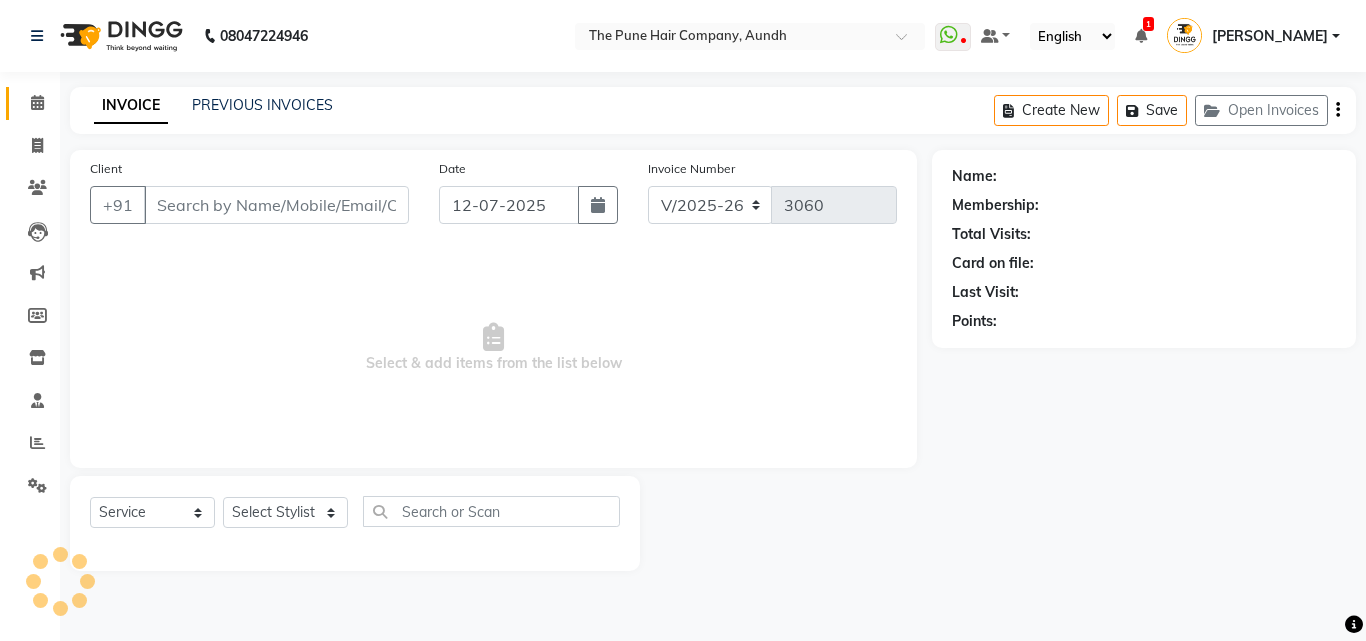 type on "8149795993" 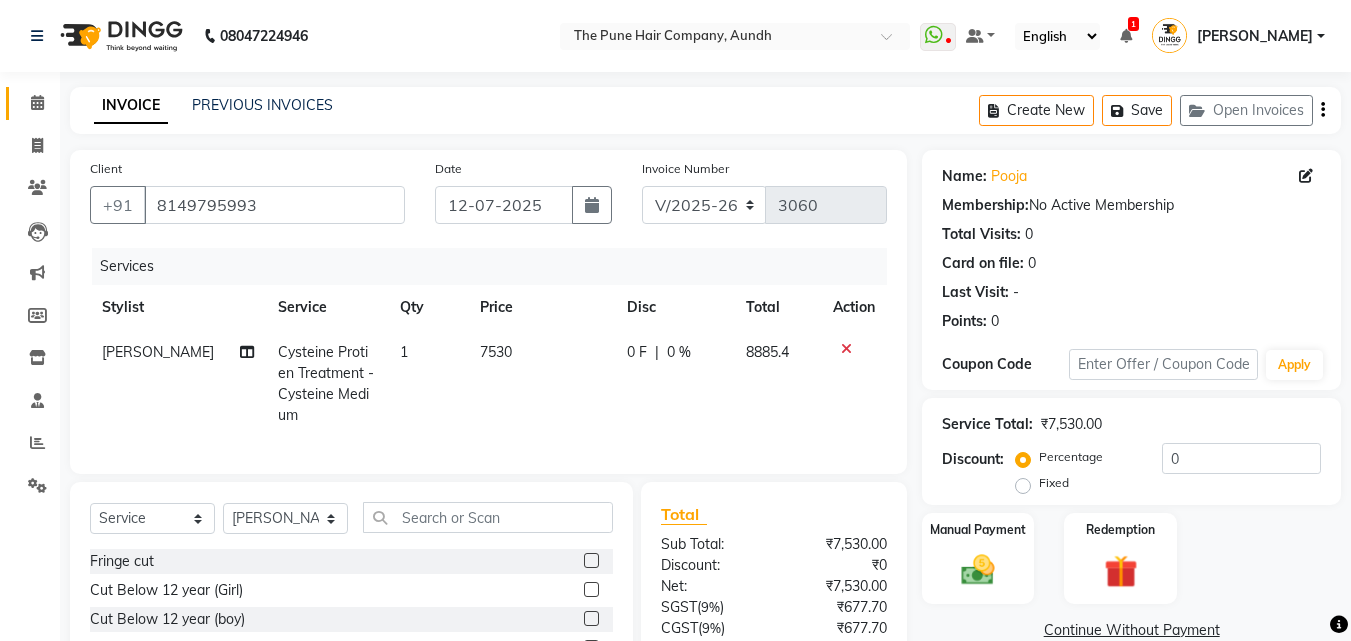 scroll, scrollTop: 100, scrollLeft: 0, axis: vertical 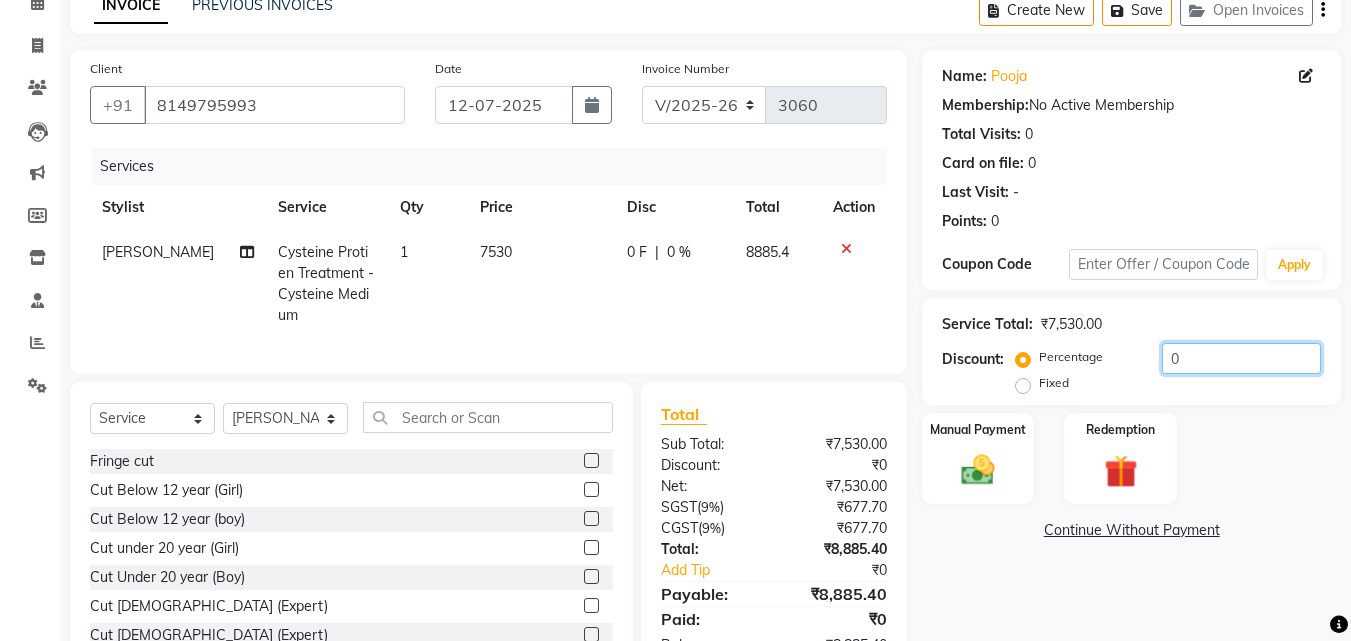click on "0" 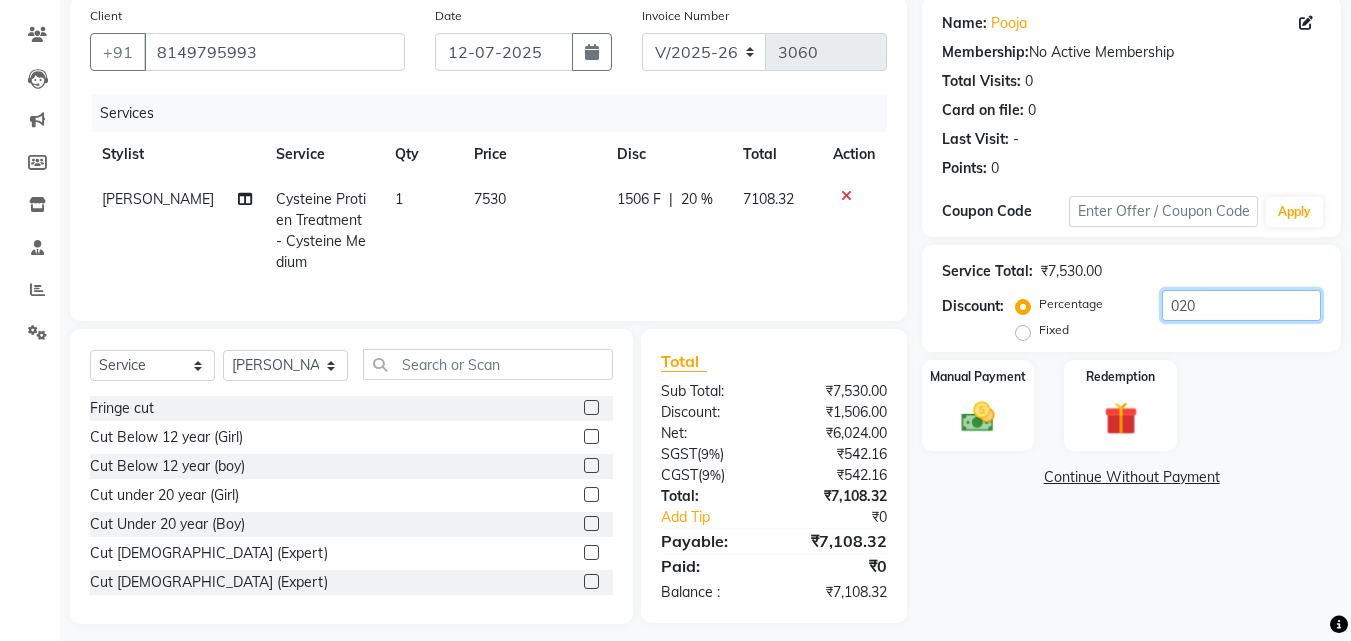 scroll, scrollTop: 181, scrollLeft: 0, axis: vertical 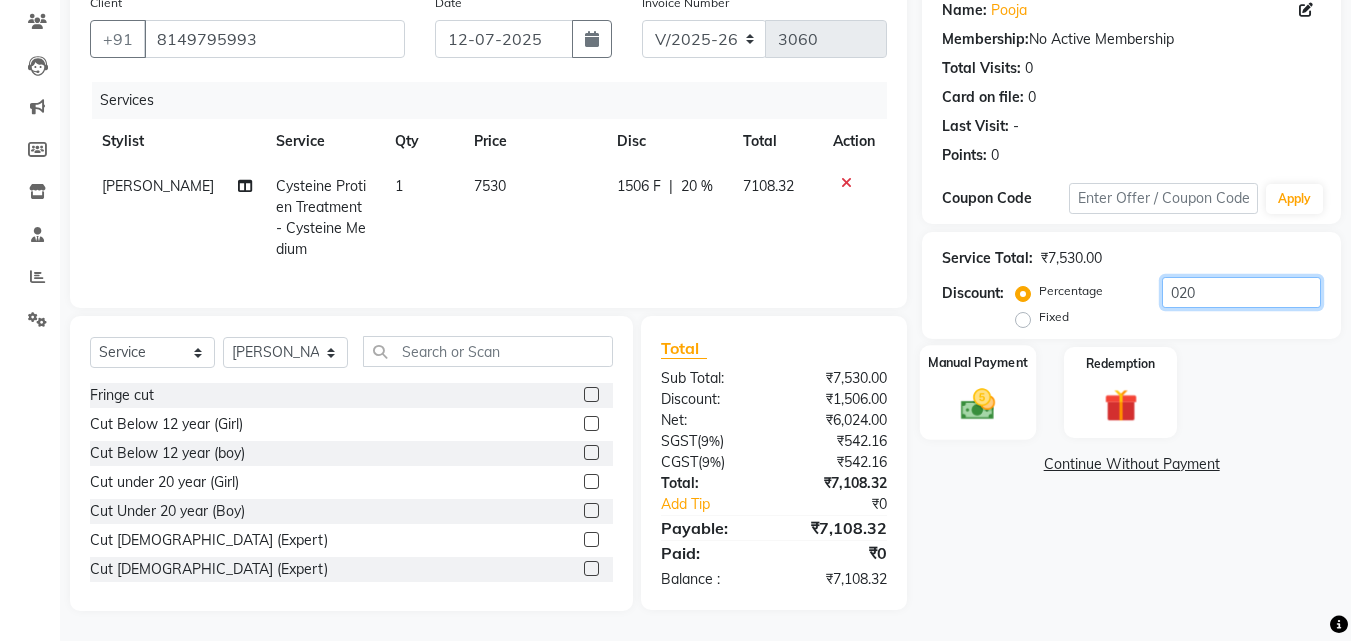 type on "020" 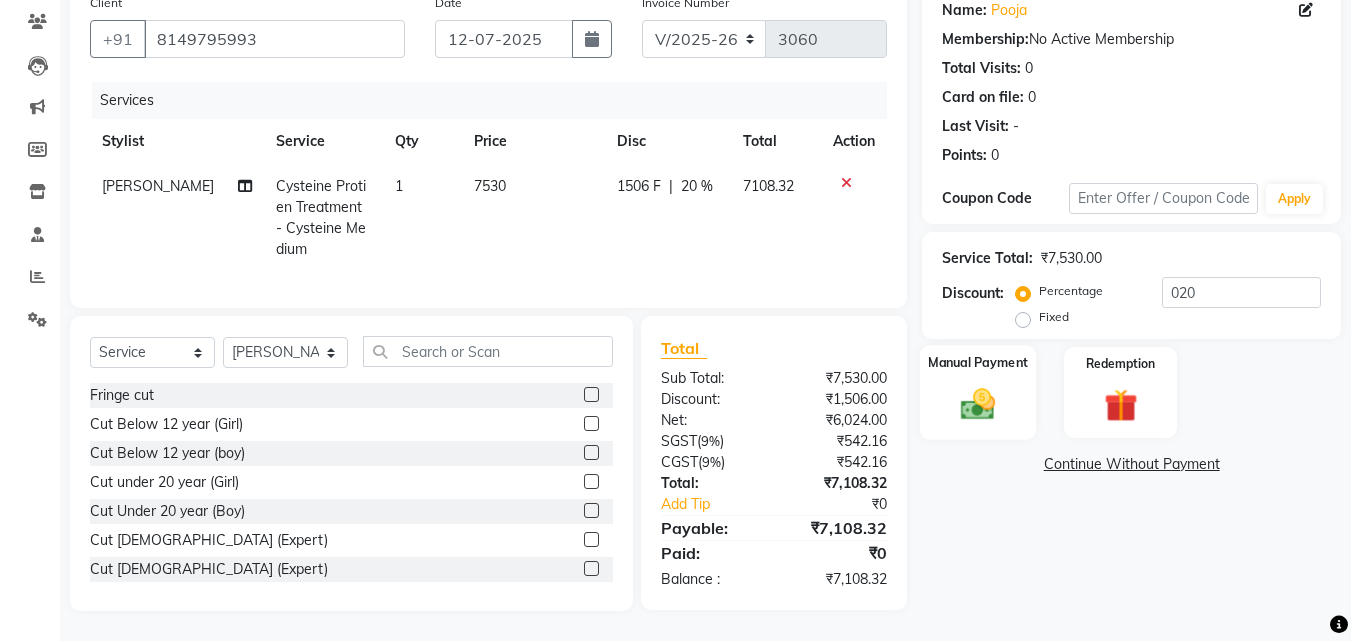 click 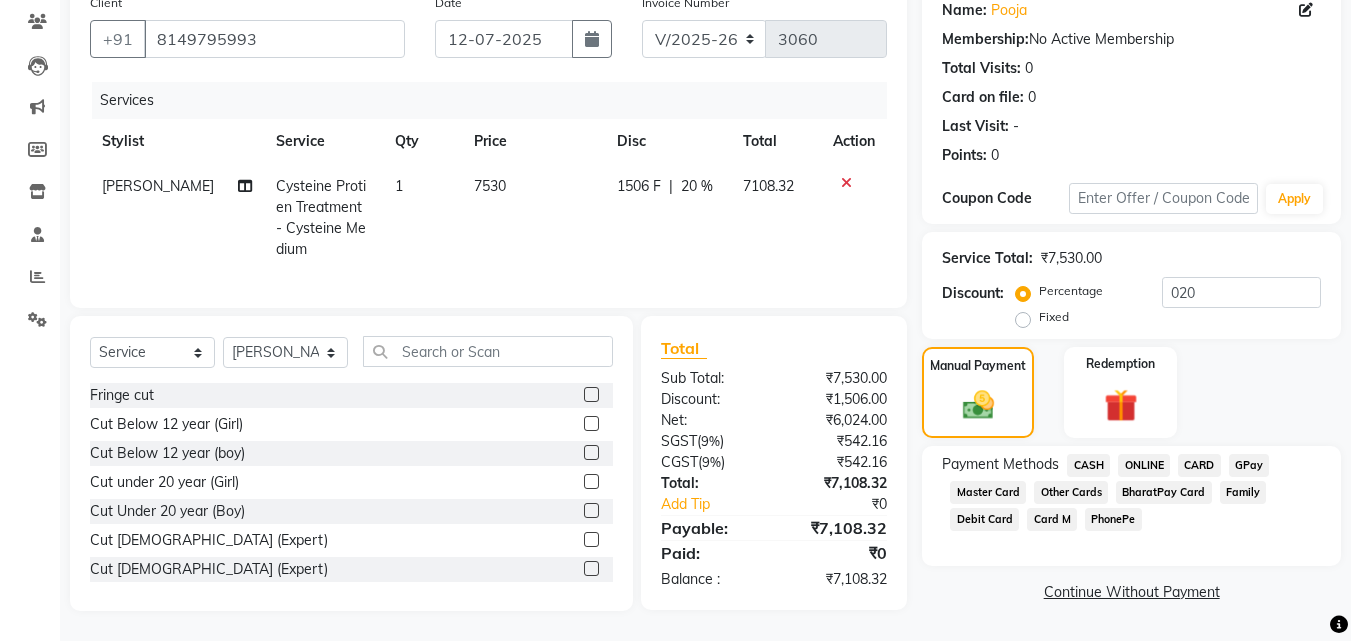 click on "CARD" 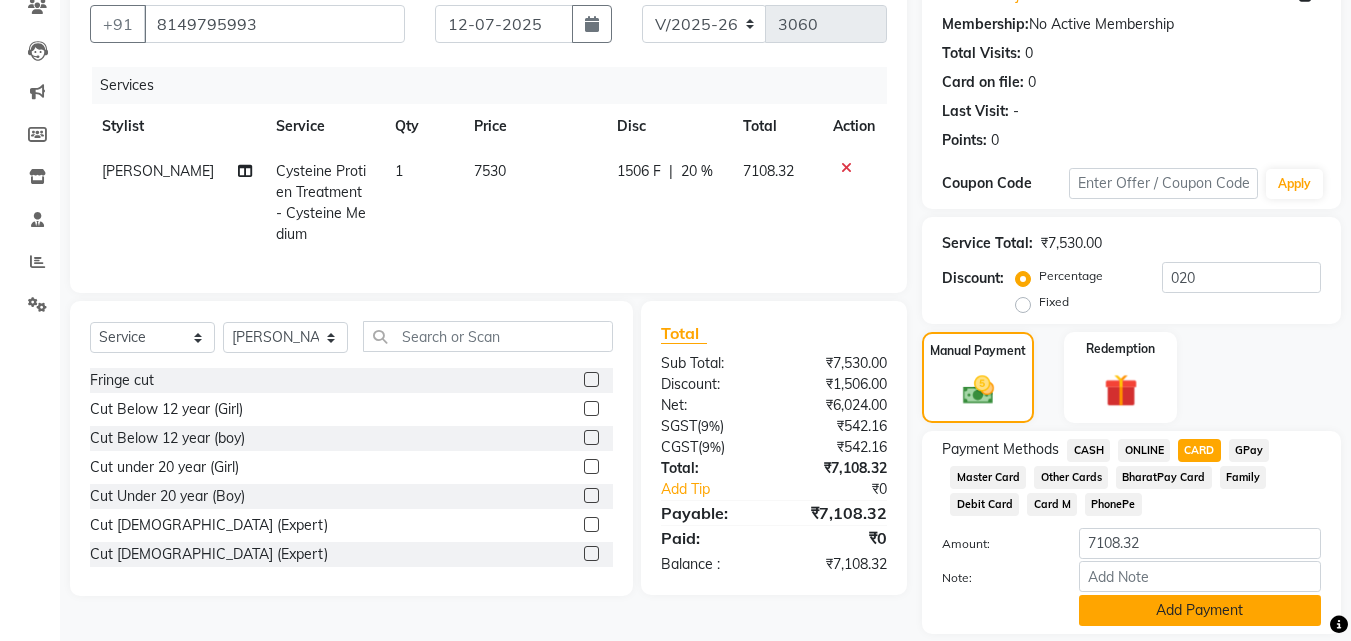 click on "Add Payment" 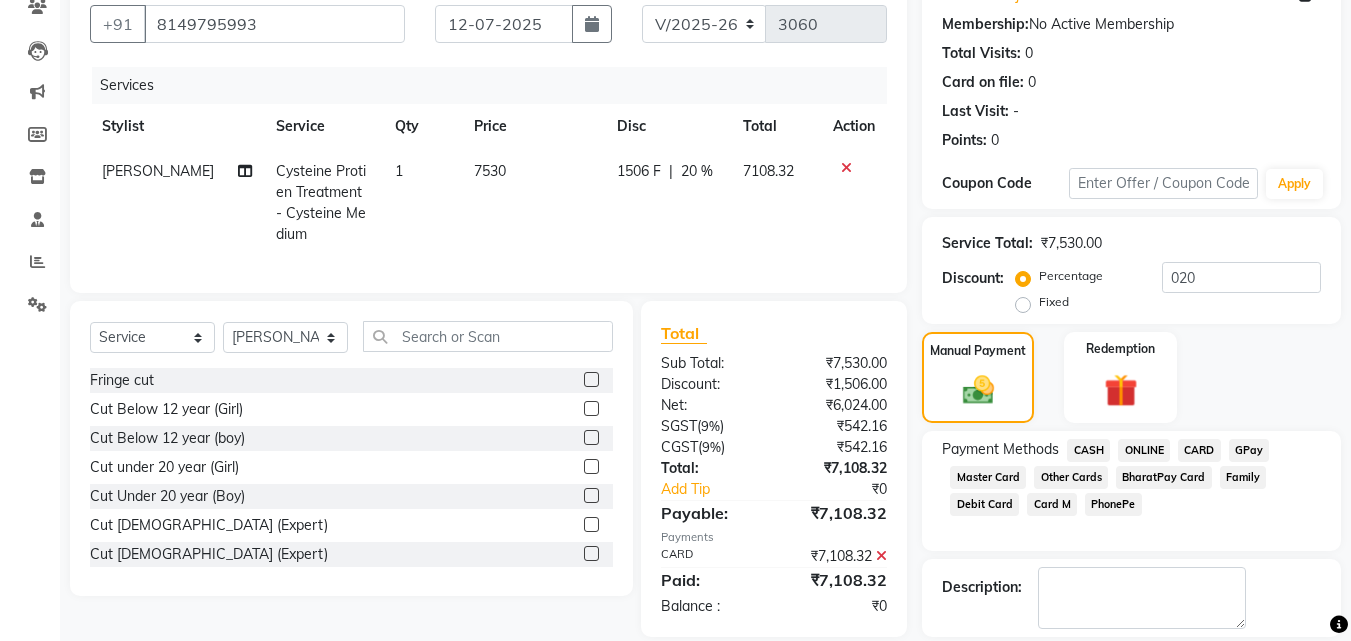 click 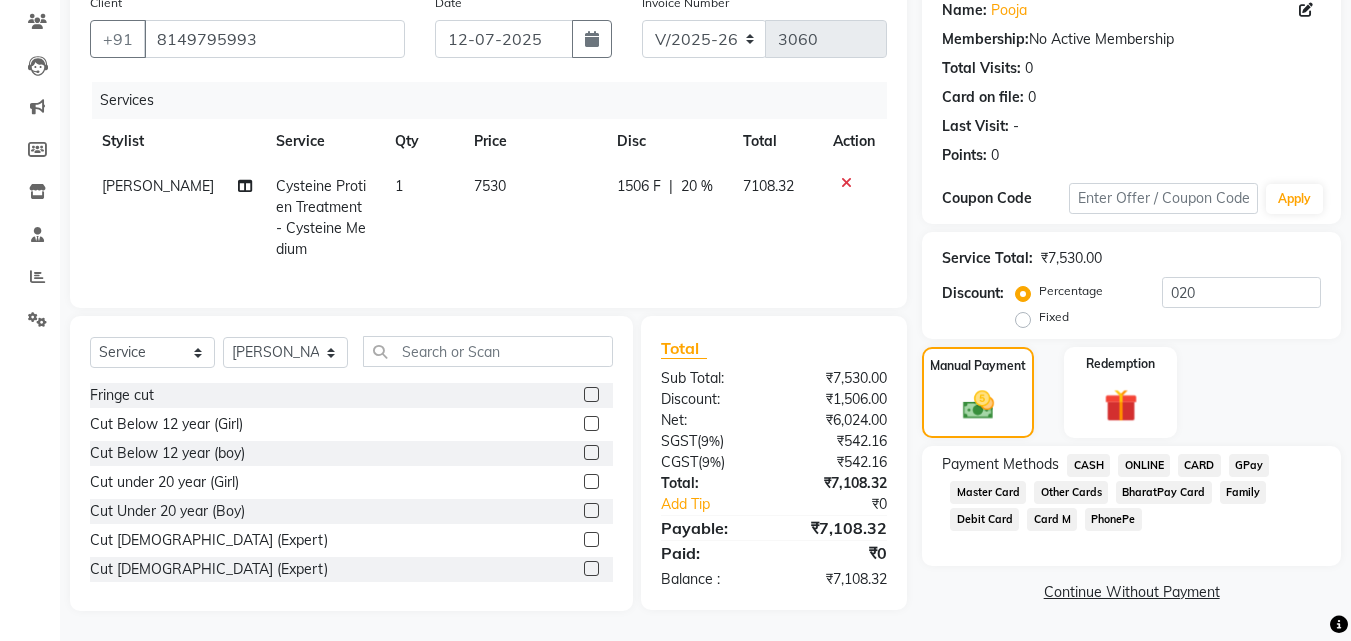 click on "ONLINE" 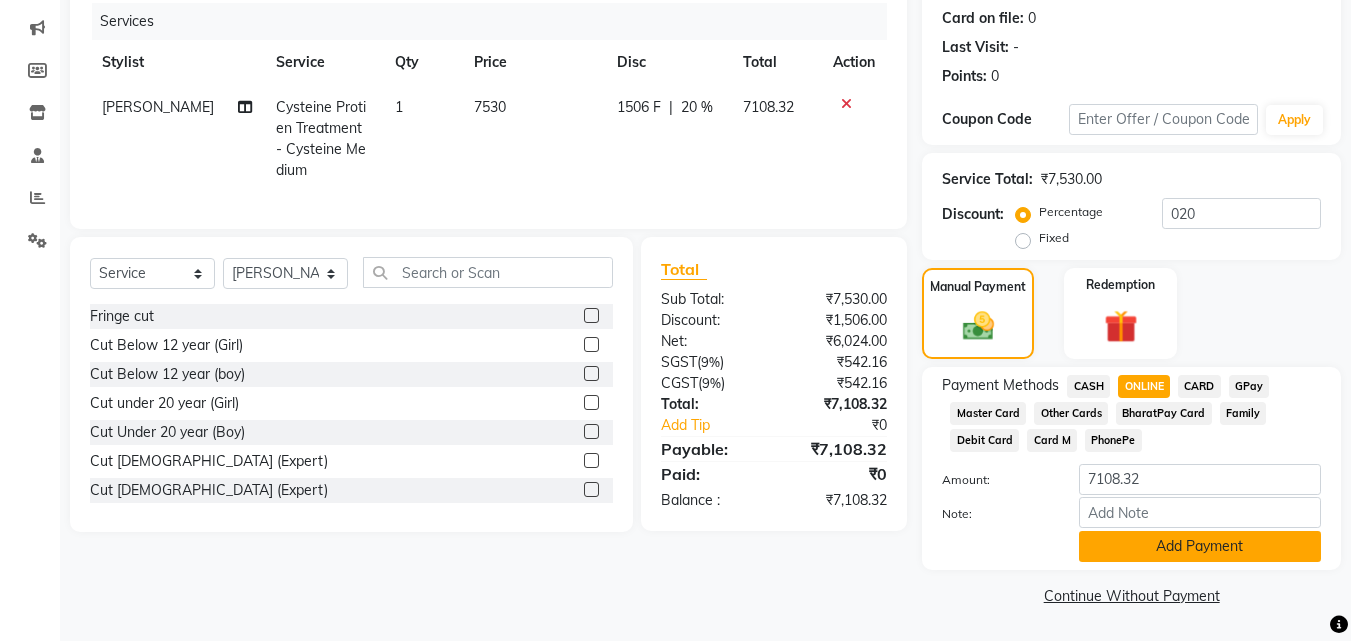 click on "Add Payment" 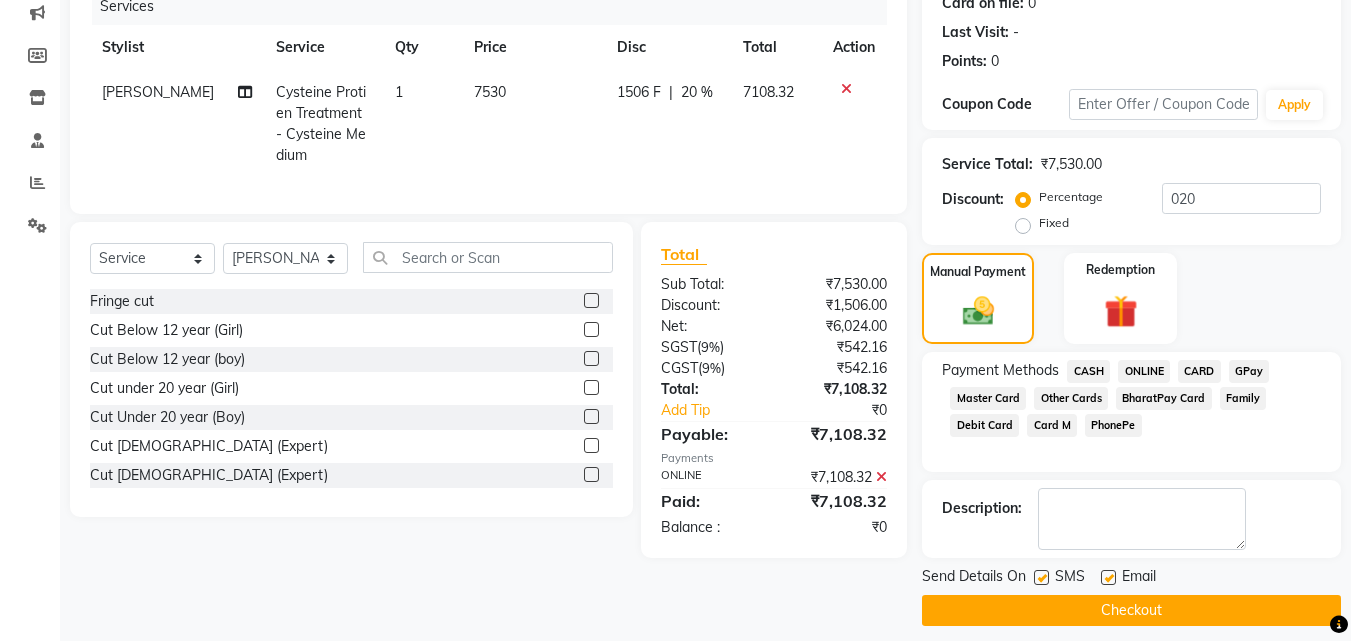 scroll, scrollTop: 275, scrollLeft: 0, axis: vertical 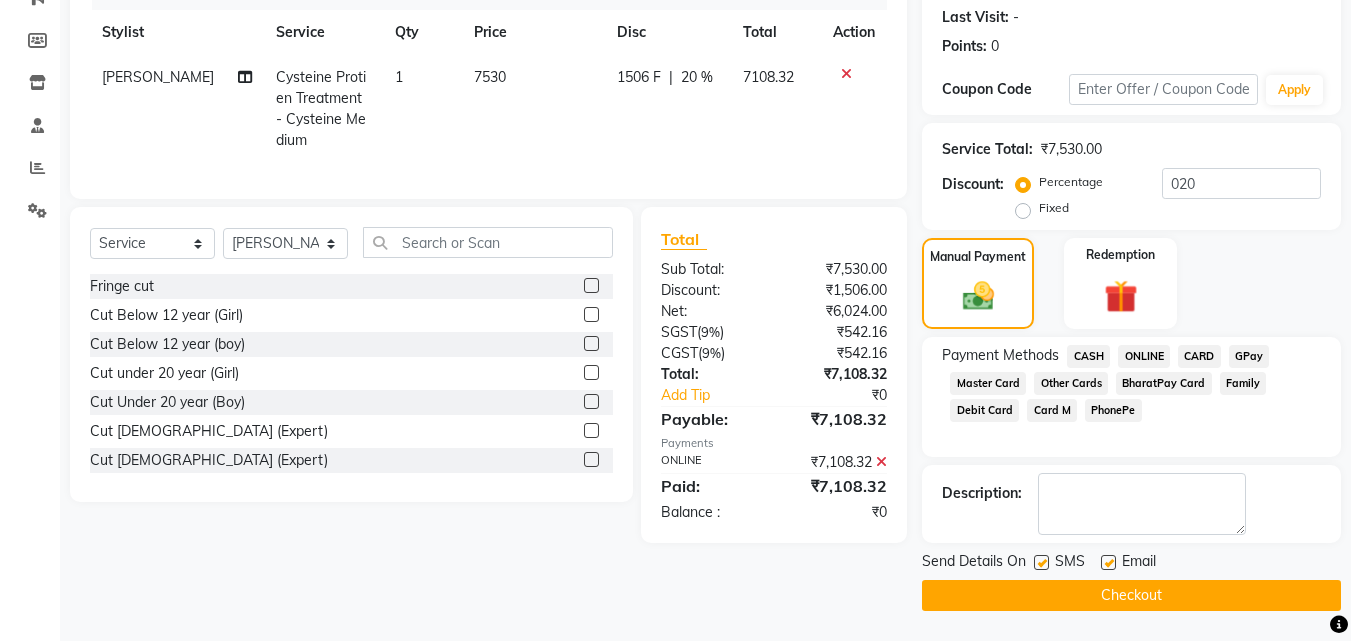 click on "Checkout" 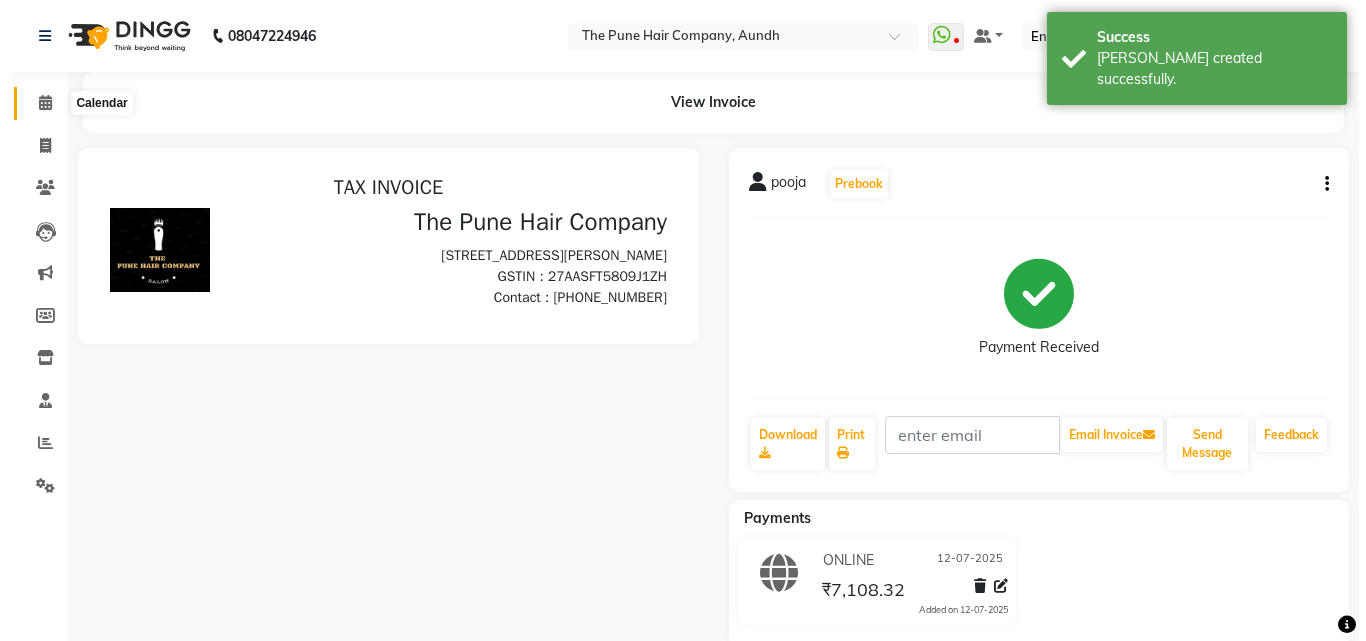 scroll, scrollTop: 0, scrollLeft: 0, axis: both 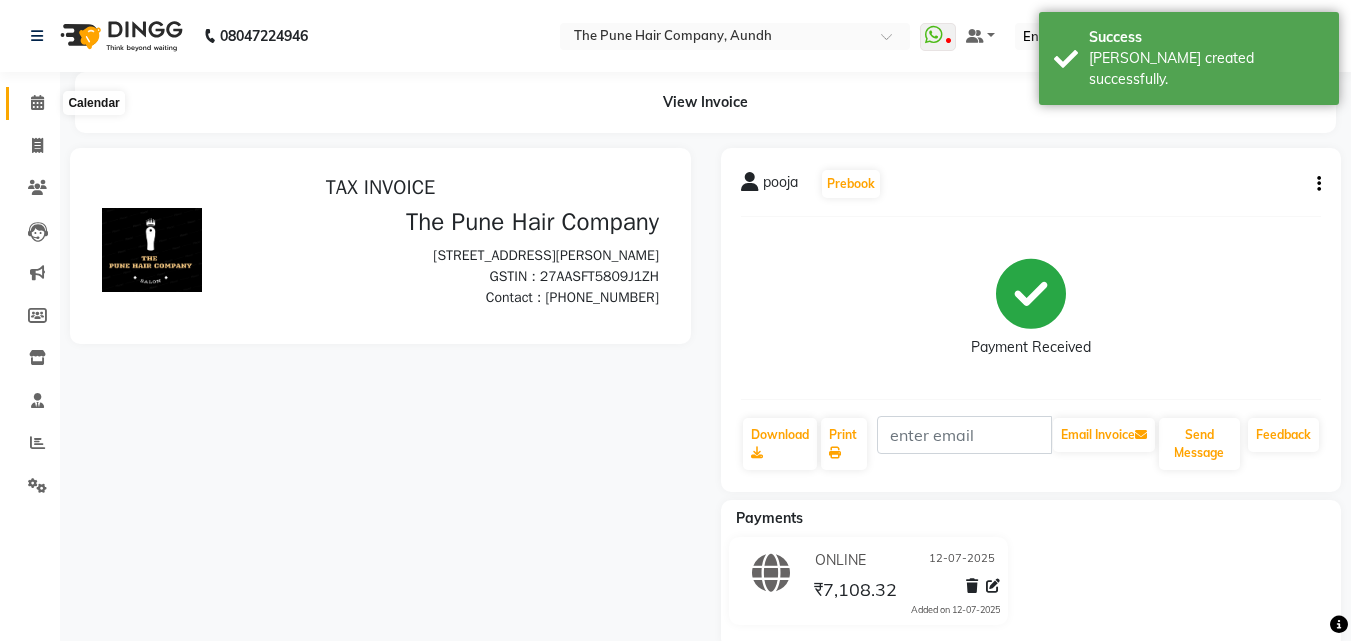 click 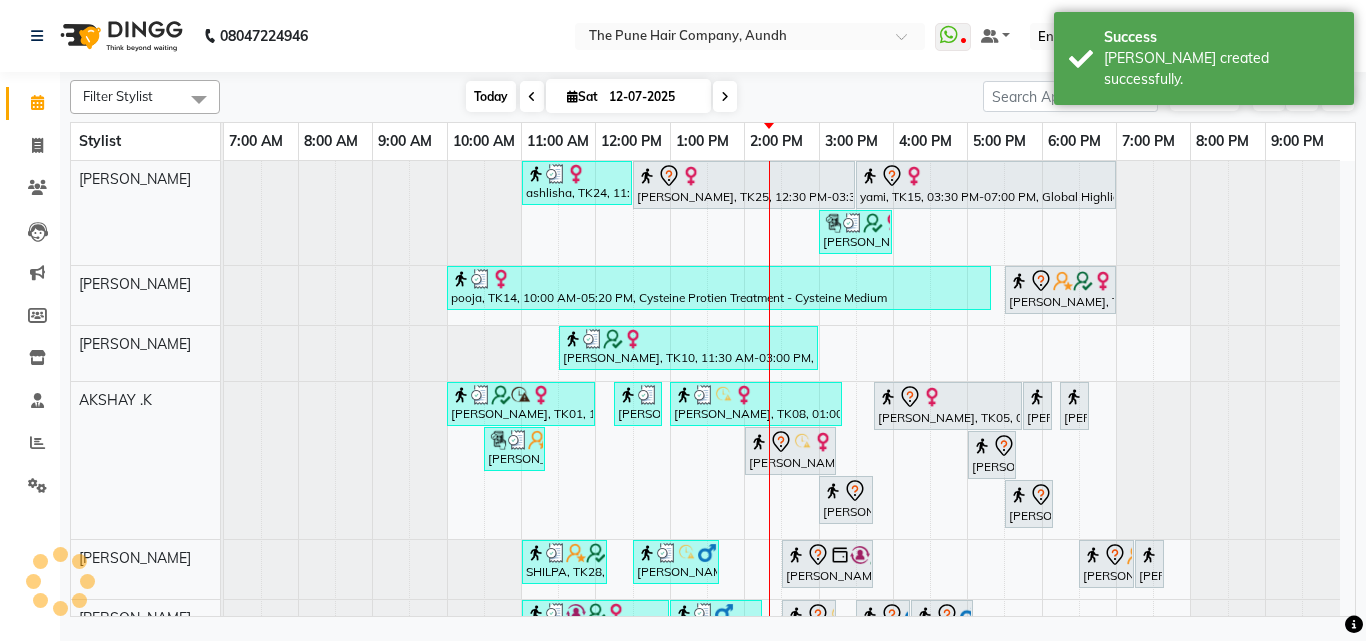 click on "Today" at bounding box center [491, 96] 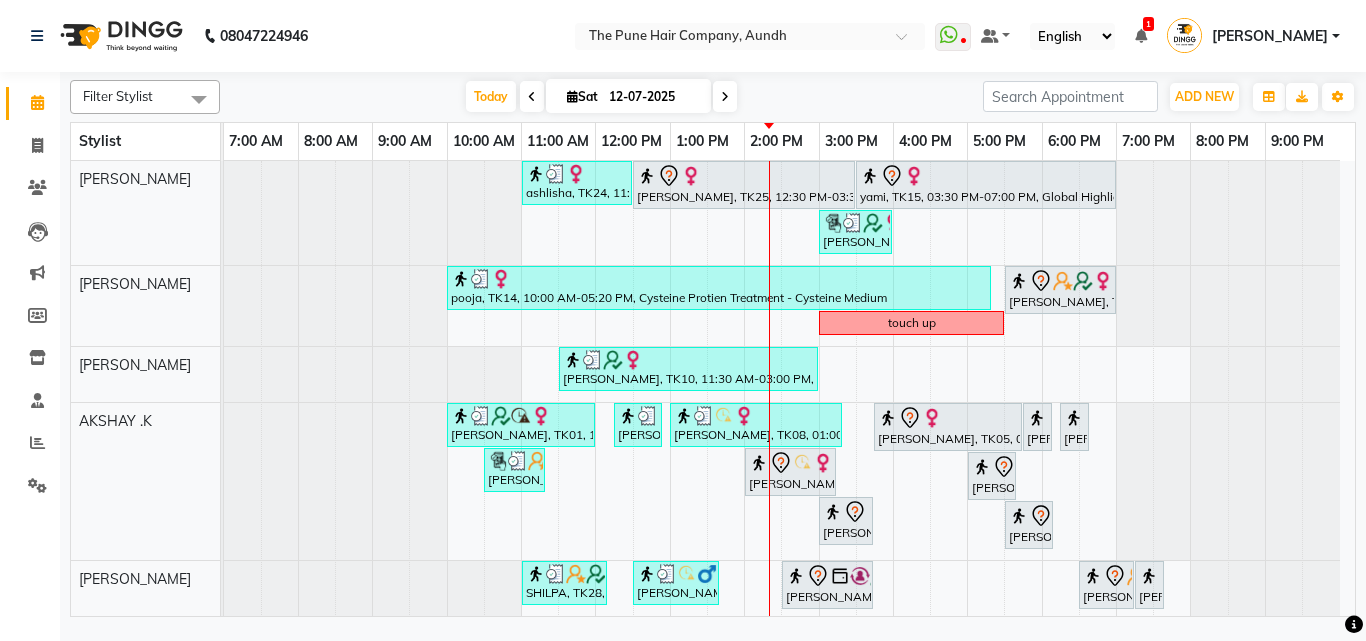 click on "12-07-2025" at bounding box center (653, 97) 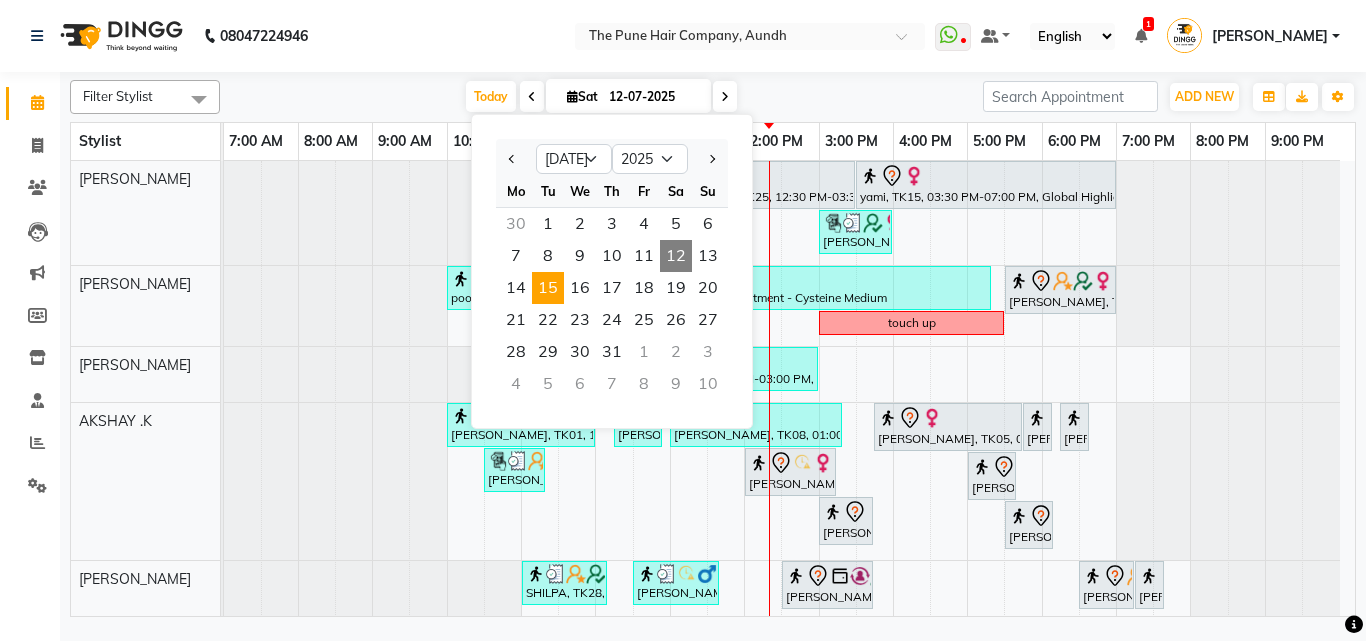 click on "15" at bounding box center (548, 288) 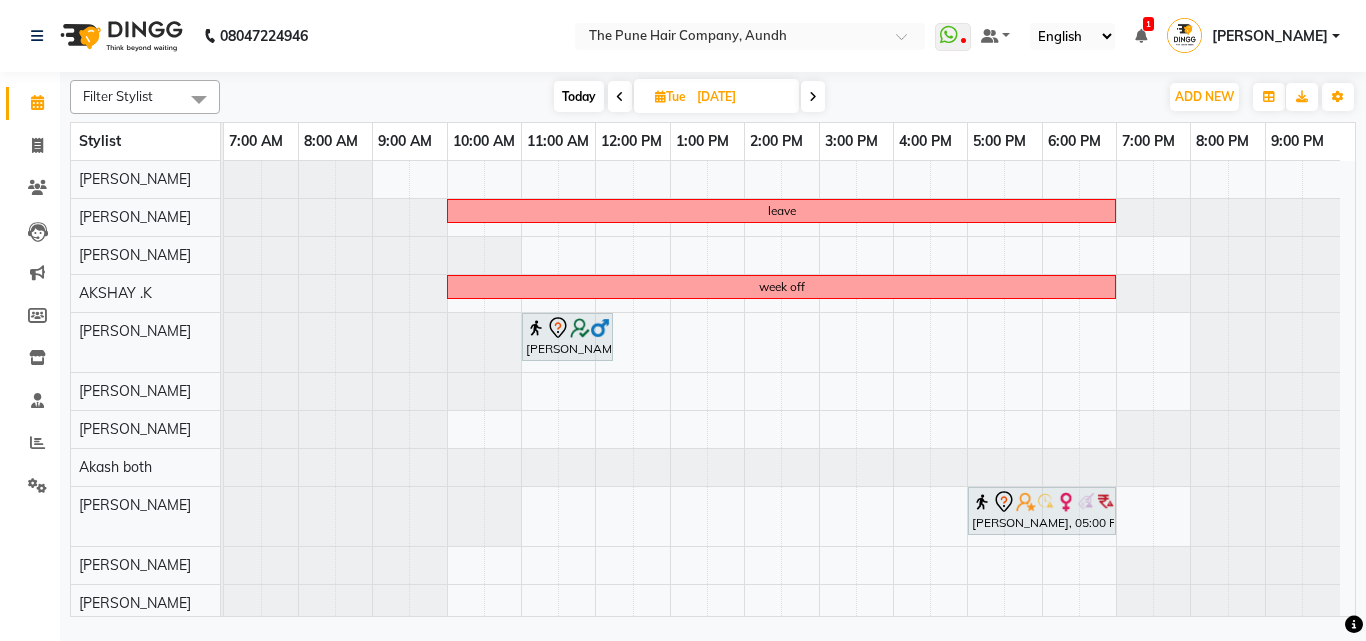 scroll, scrollTop: 120, scrollLeft: 0, axis: vertical 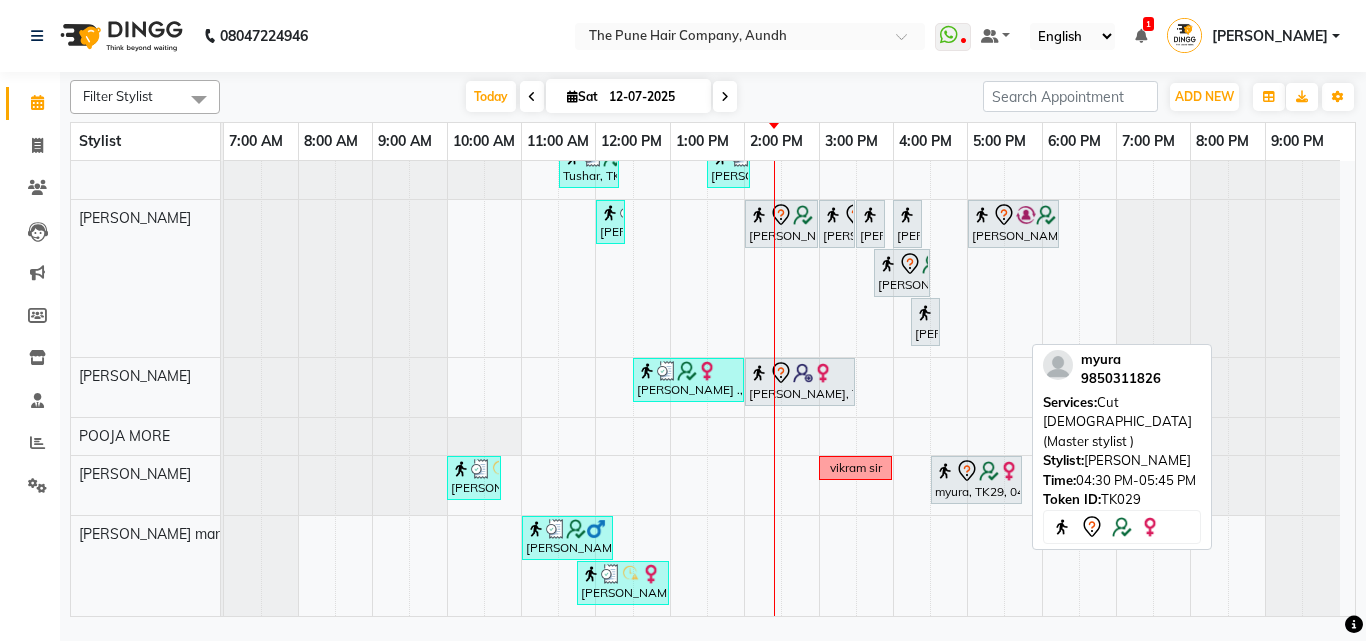 click on "myura, TK29, 04:30 PM-05:45 PM, Cut [DEMOGRAPHIC_DATA] (Master stylist )" at bounding box center [976, 480] 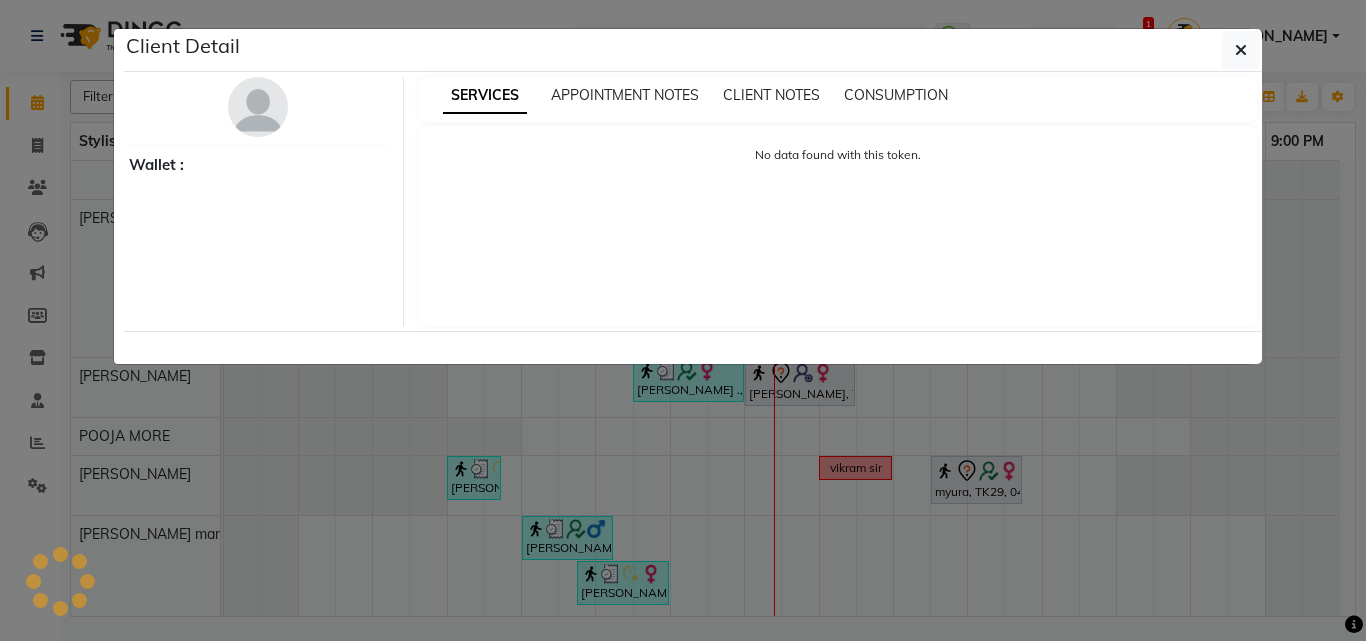 select on "7" 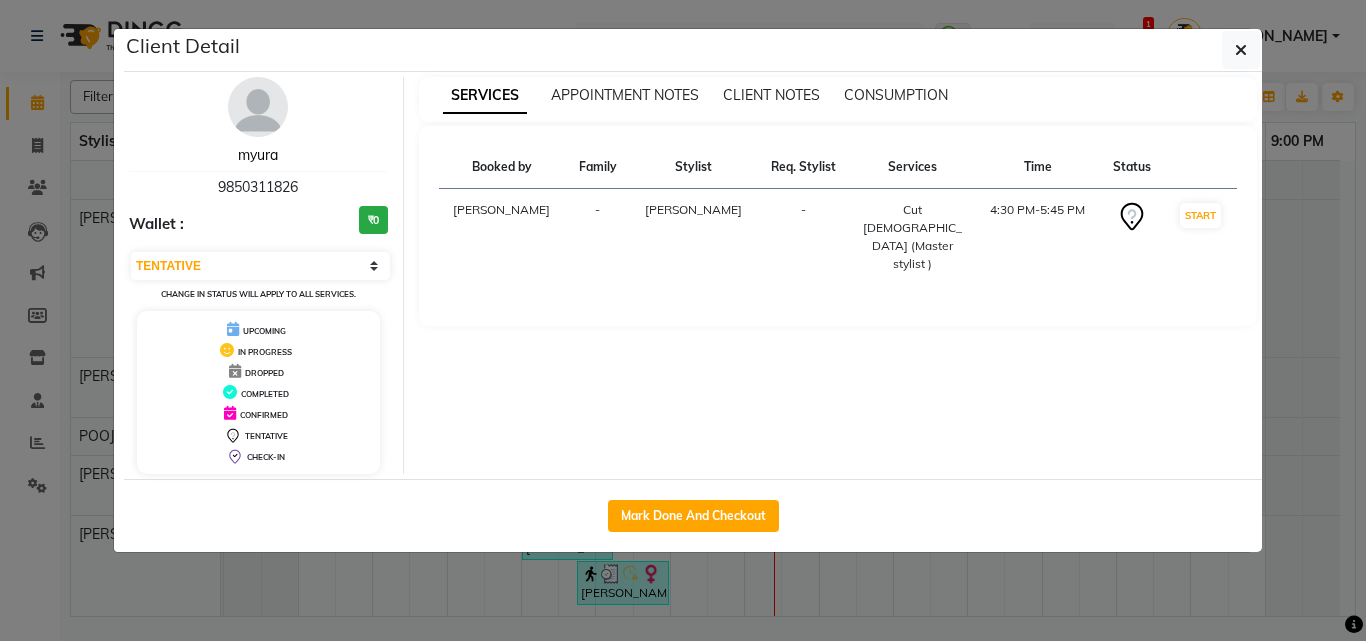 click on "myura" at bounding box center [258, 155] 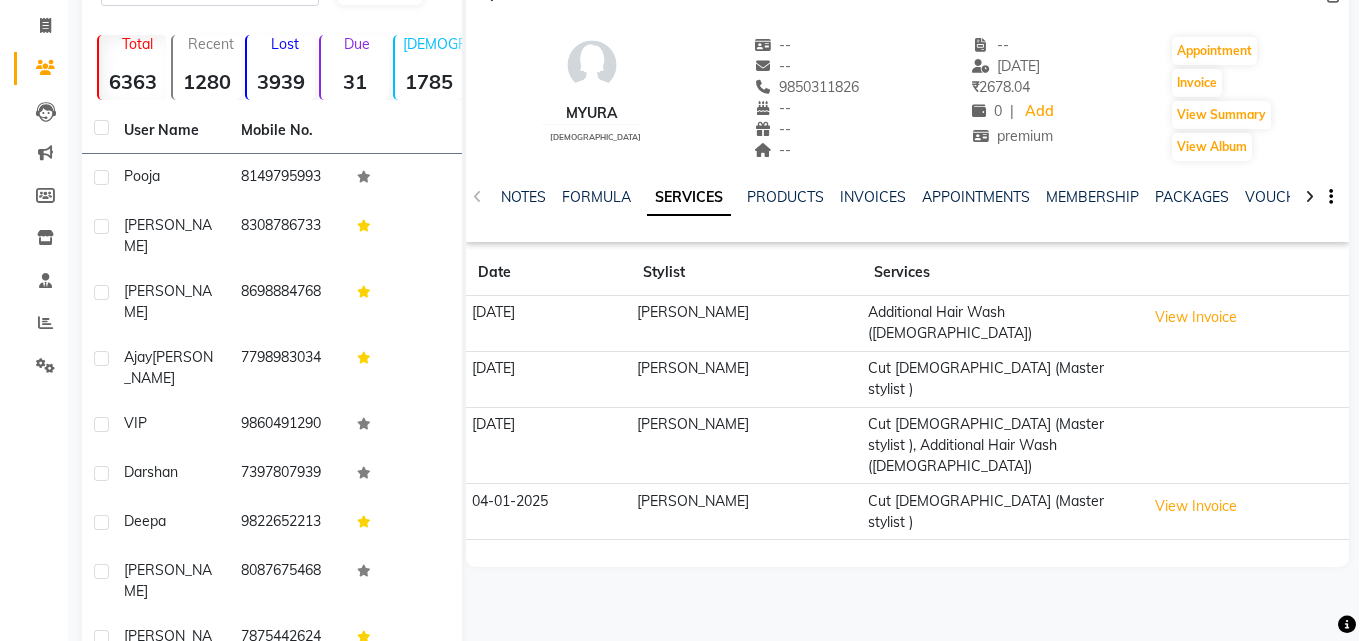 scroll, scrollTop: 0, scrollLeft: 0, axis: both 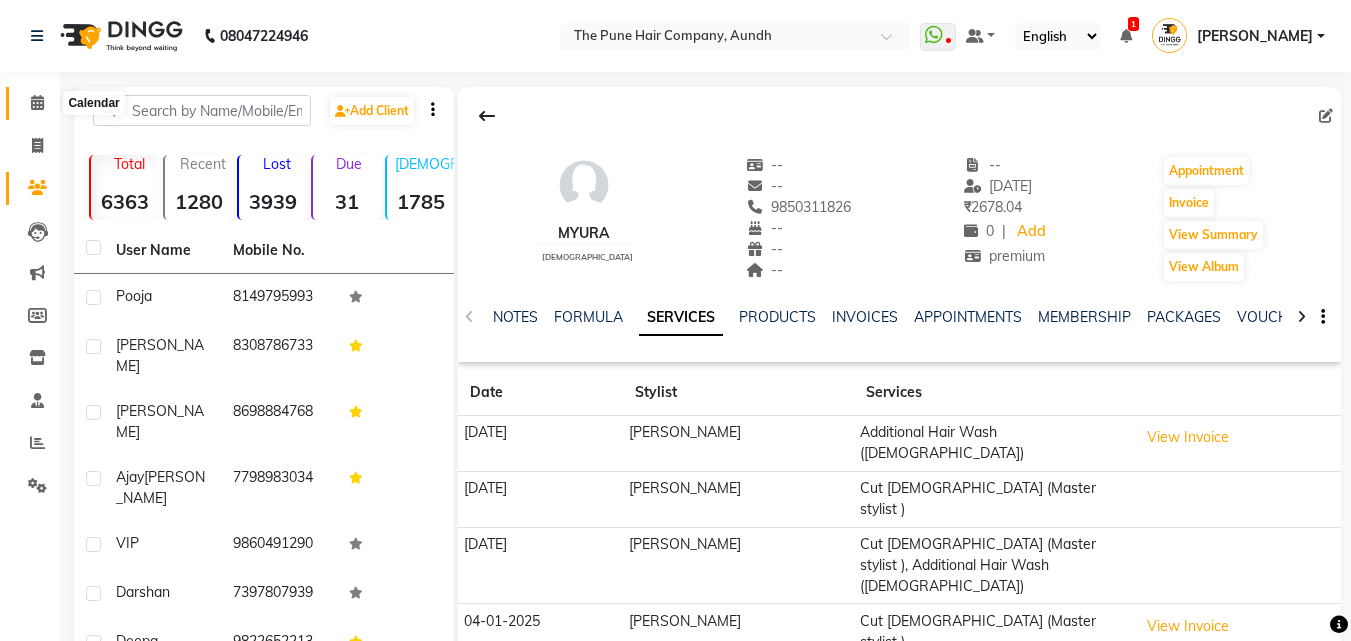 click 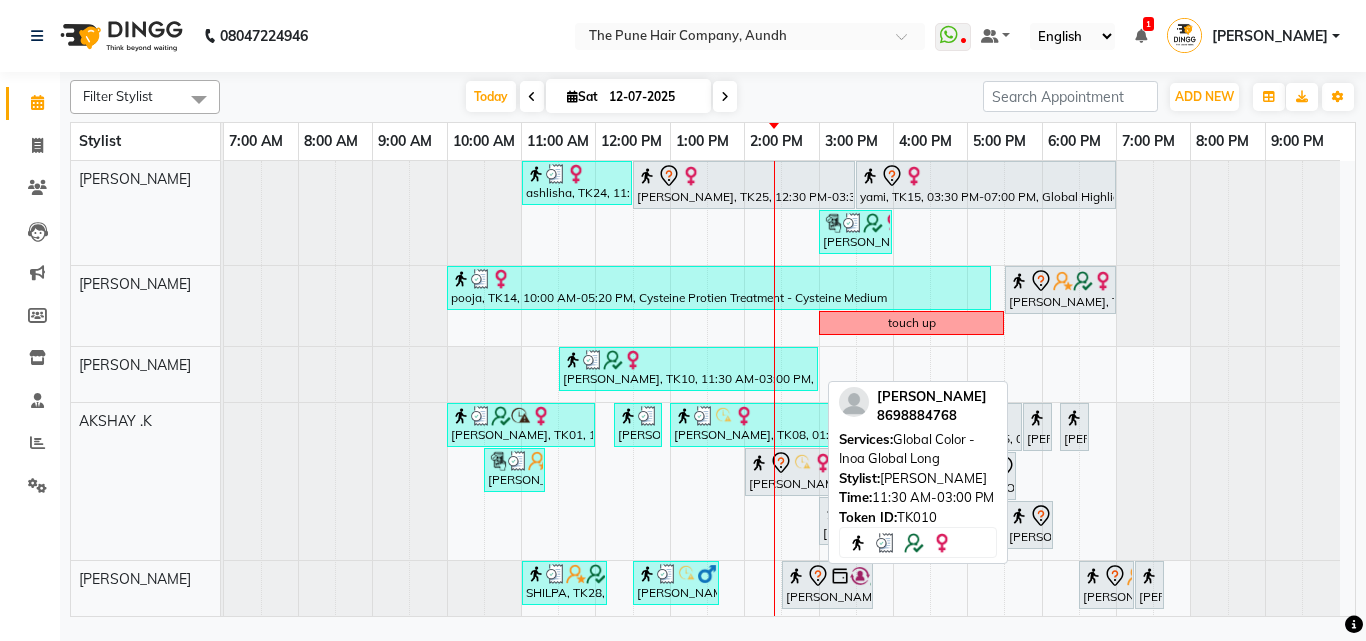 scroll, scrollTop: 36, scrollLeft: 0, axis: vertical 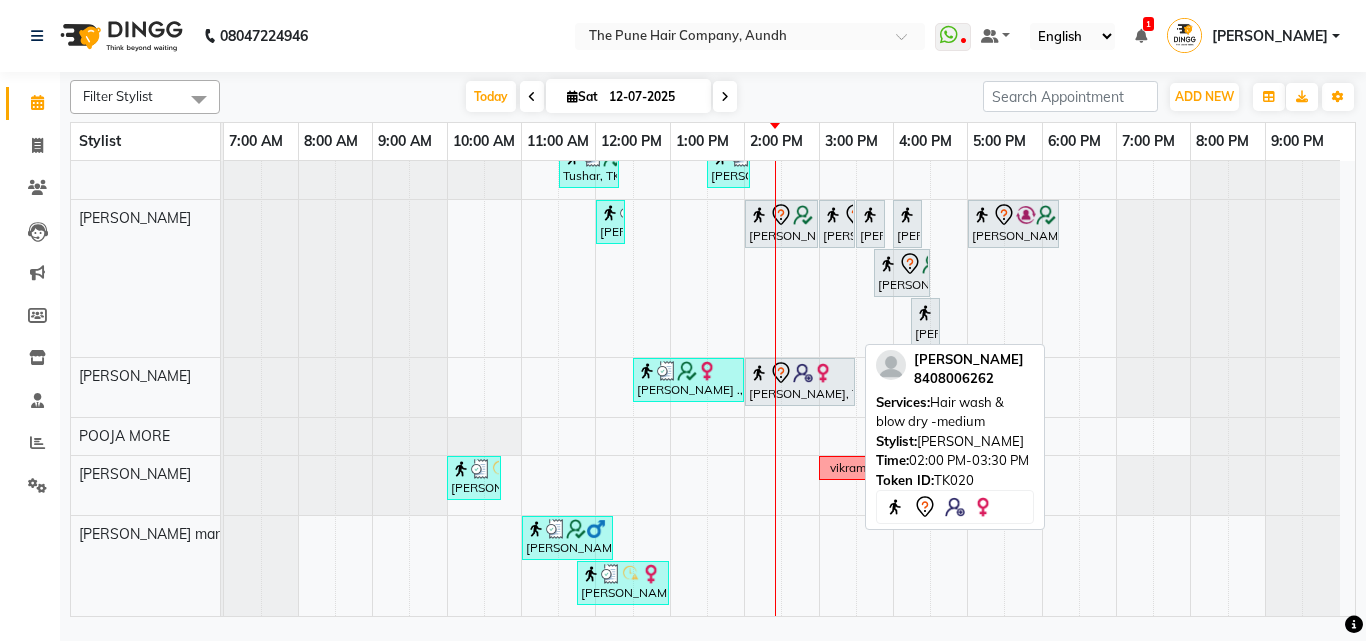 click at bounding box center (803, 373) 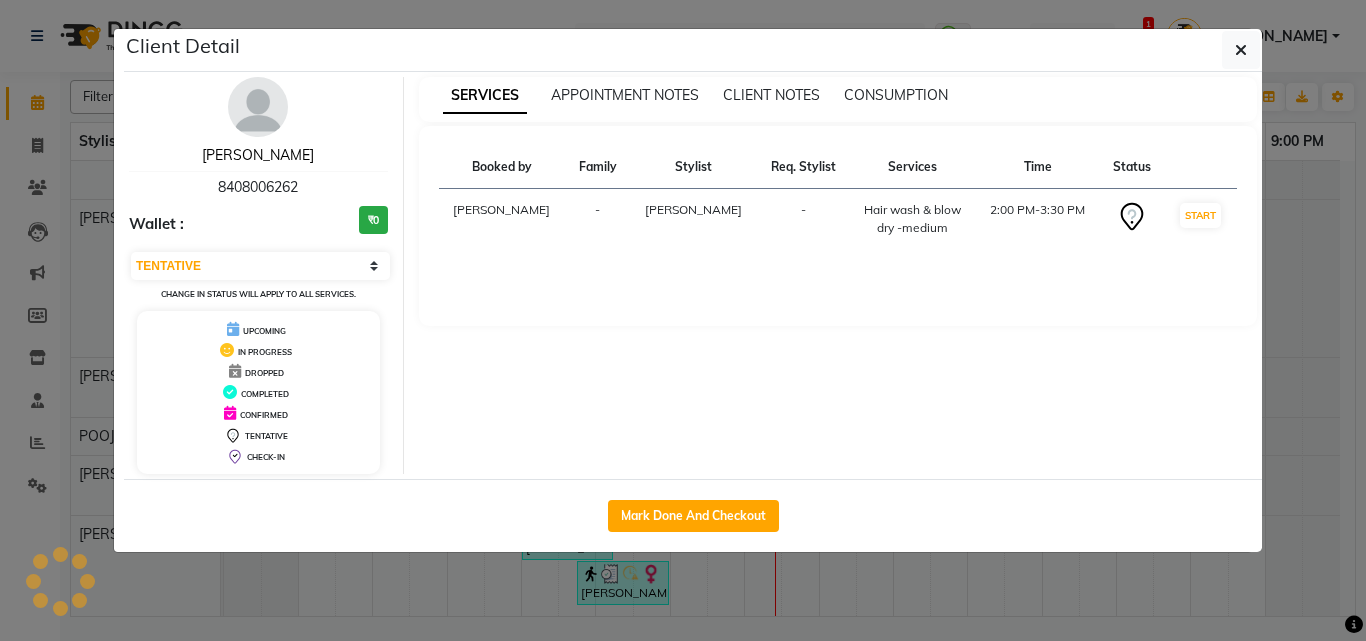 click on "[PERSON_NAME]" at bounding box center [258, 155] 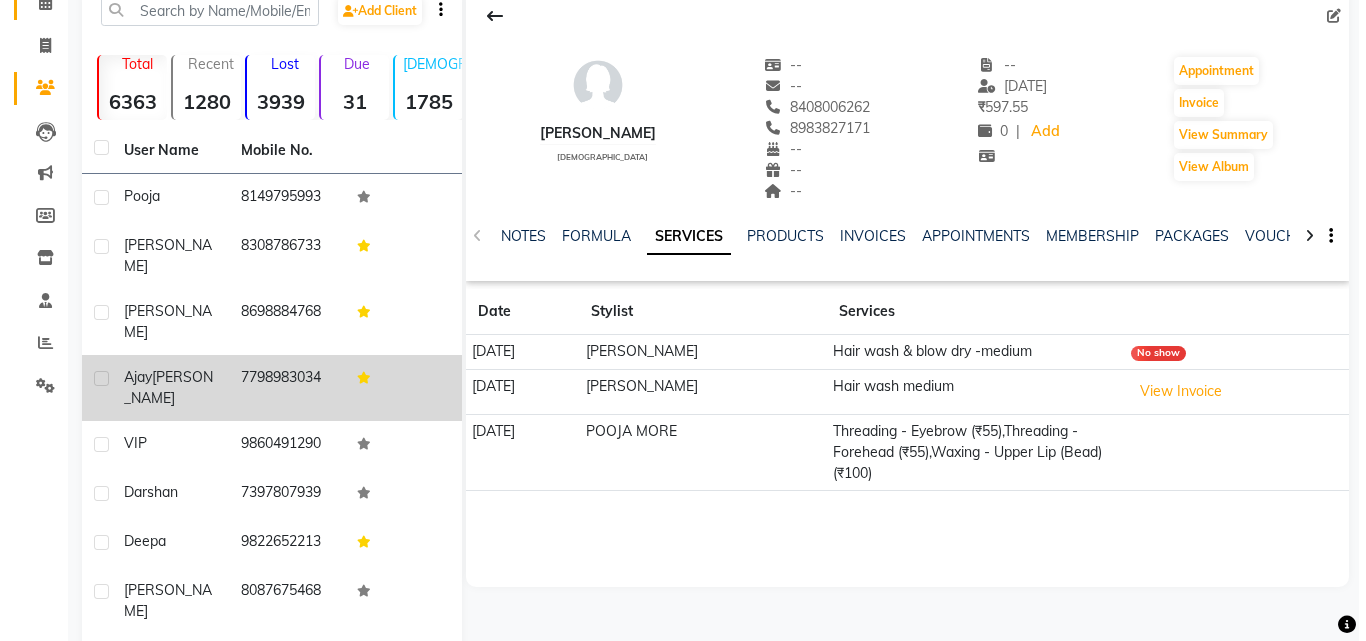 scroll, scrollTop: 0, scrollLeft: 0, axis: both 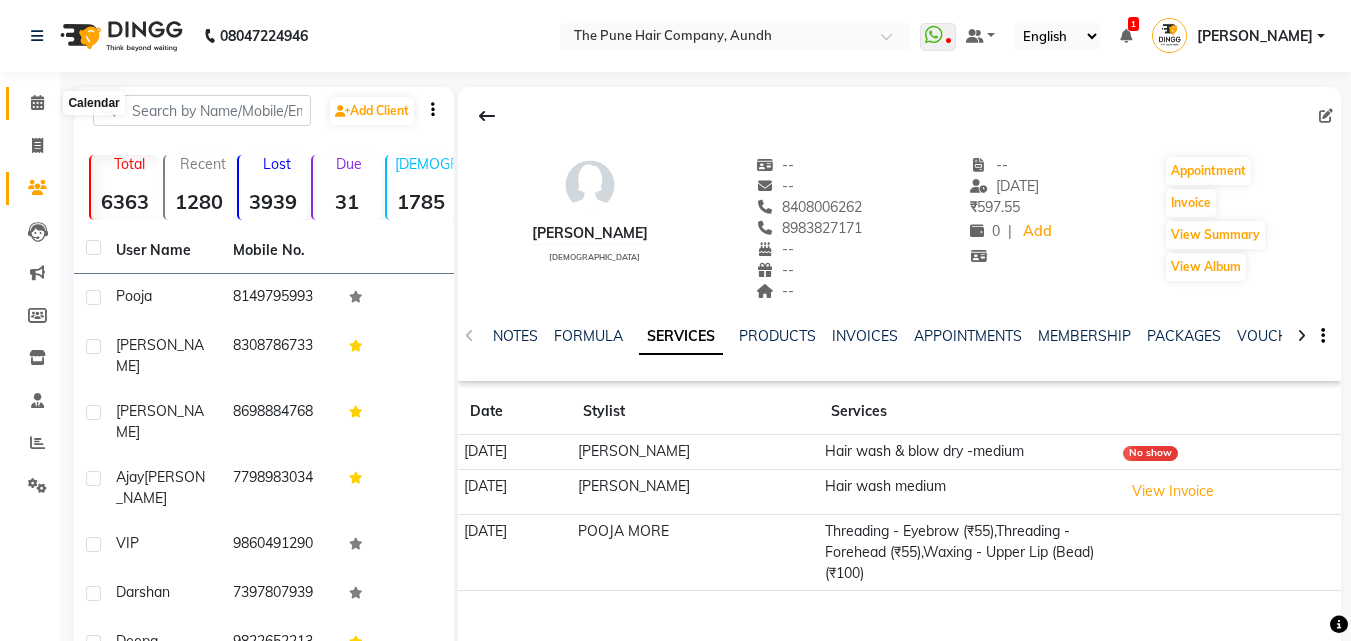 click 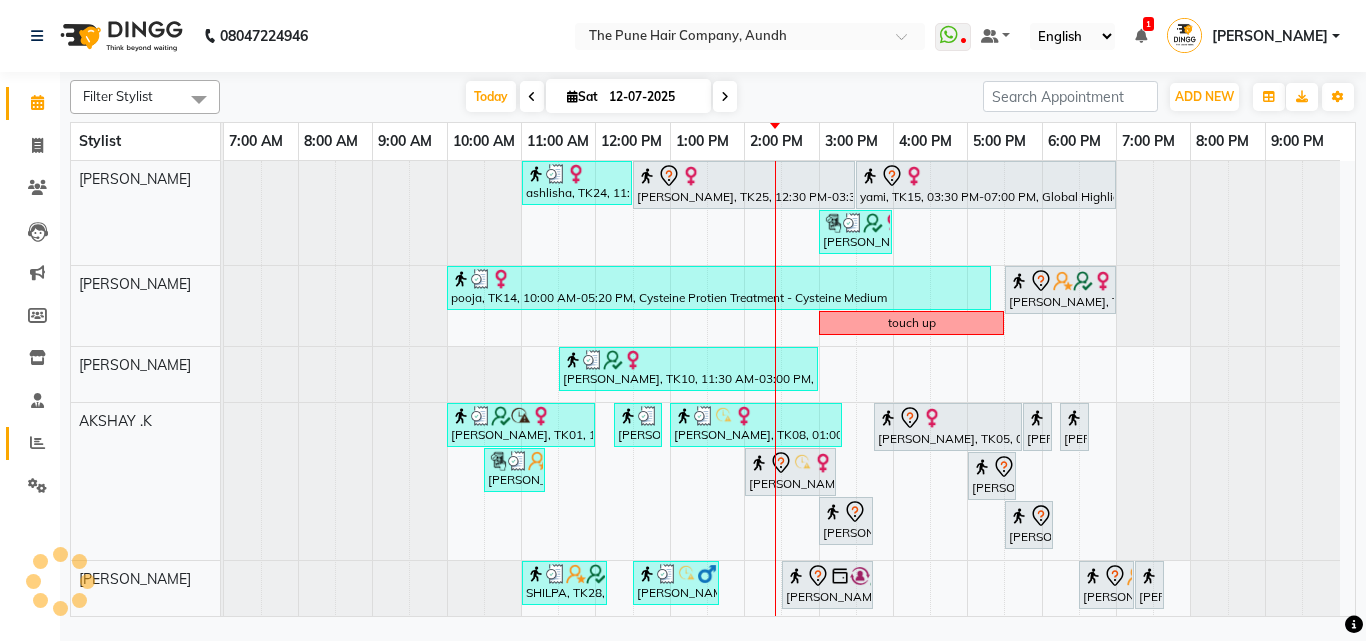 scroll, scrollTop: 76, scrollLeft: 0, axis: vertical 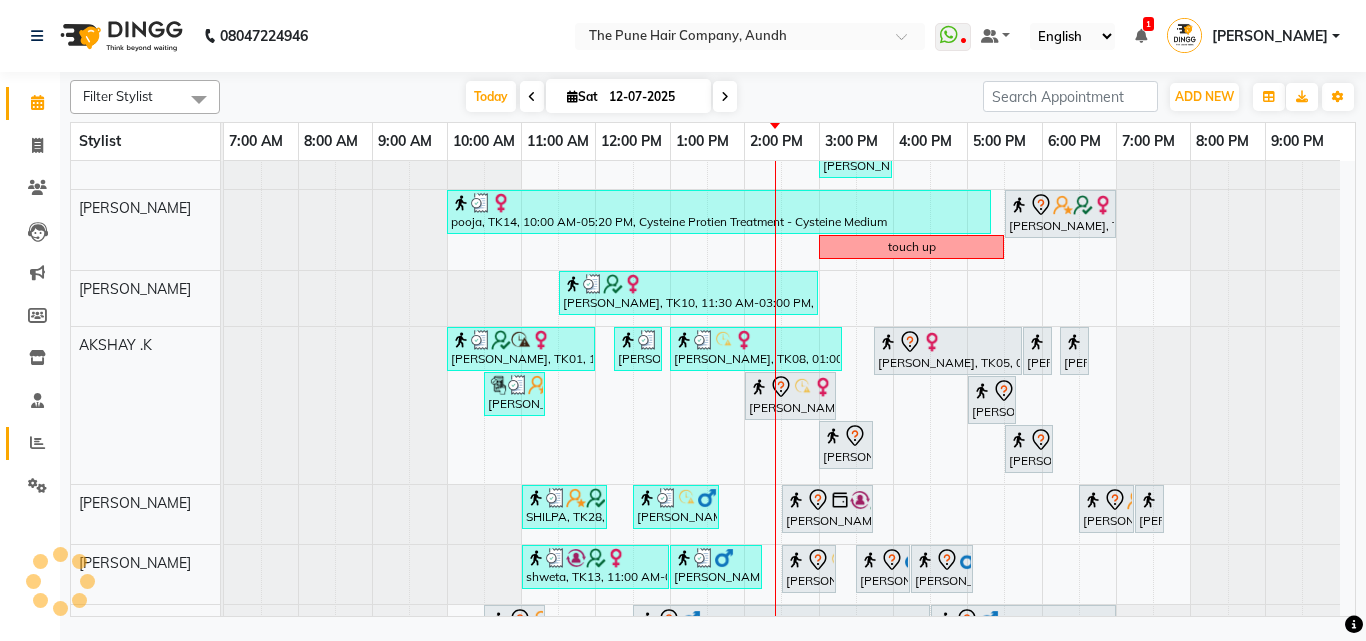 click on "Reports" 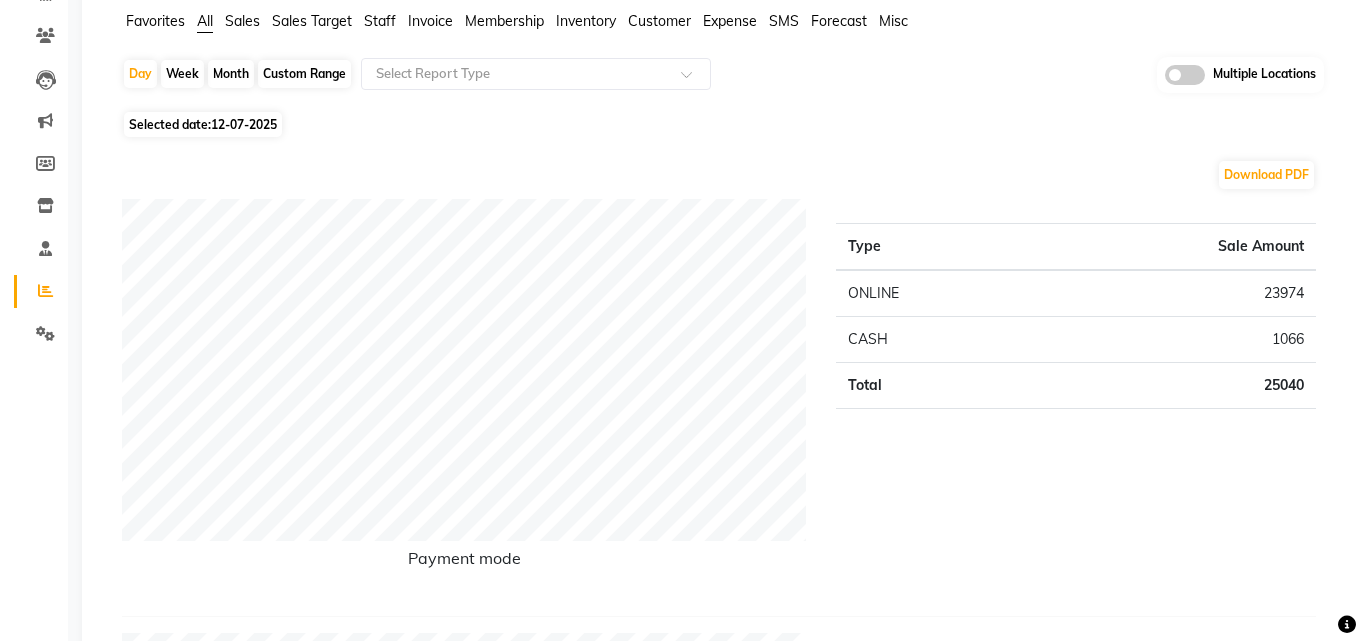 scroll, scrollTop: 0, scrollLeft: 0, axis: both 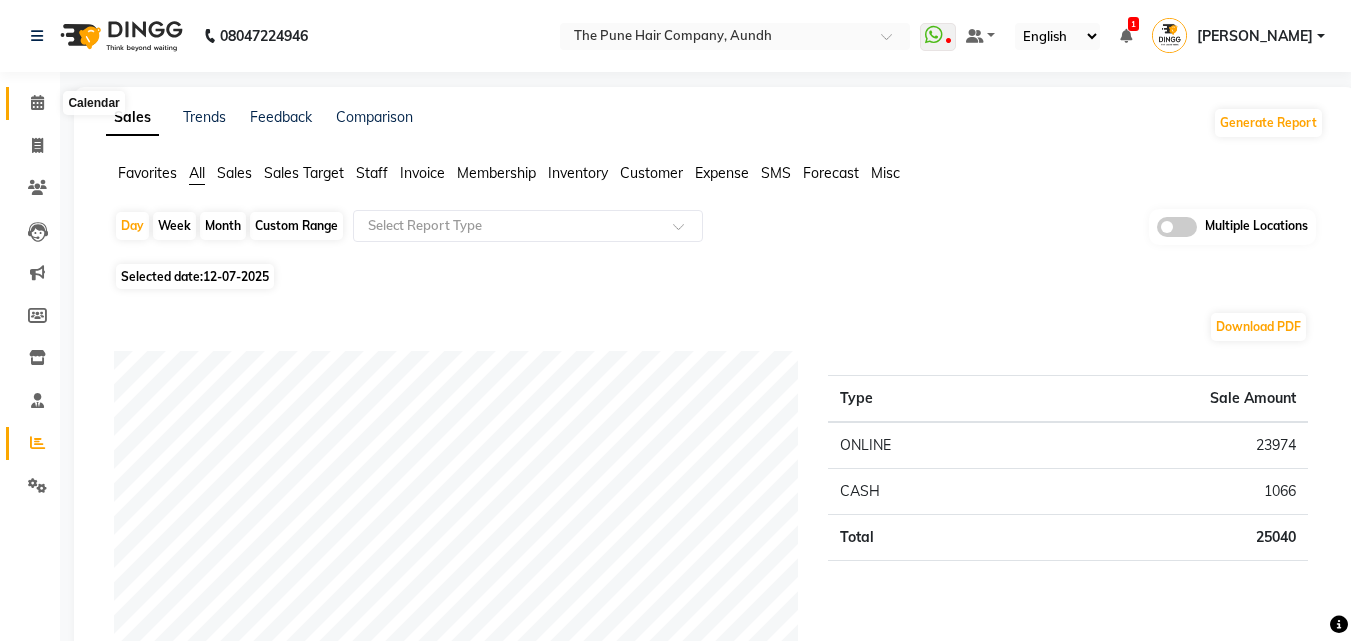 click 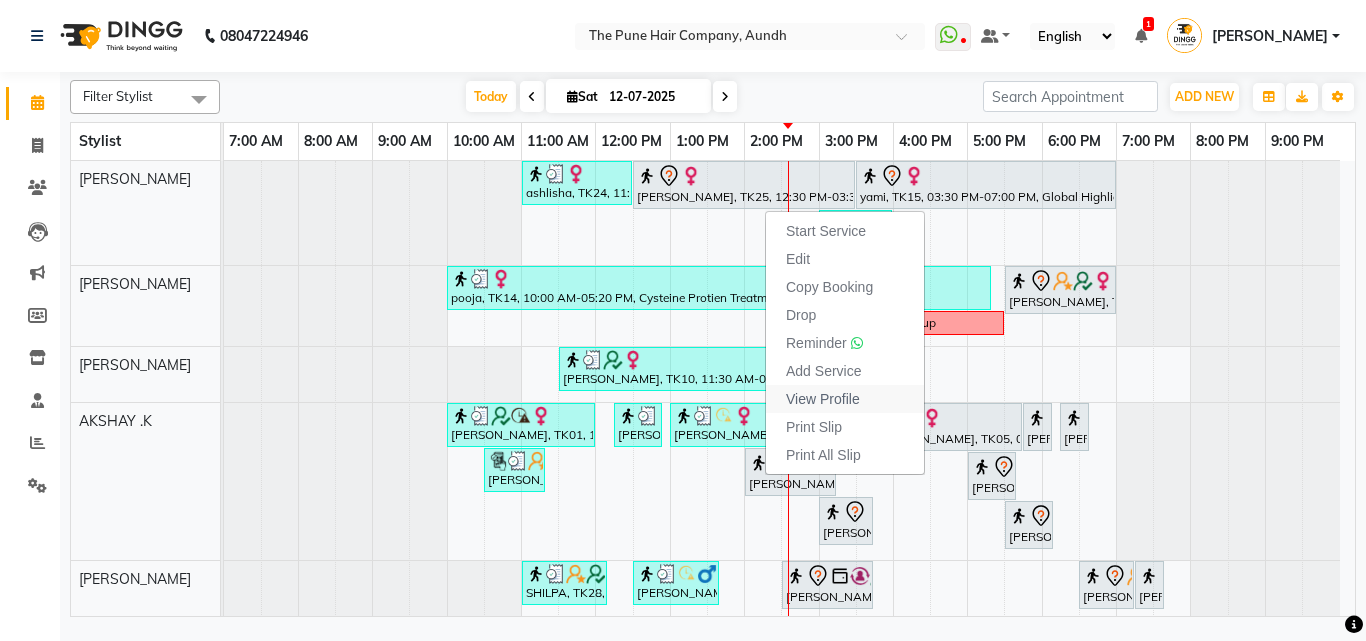 click on "View Profile" at bounding box center [823, 399] 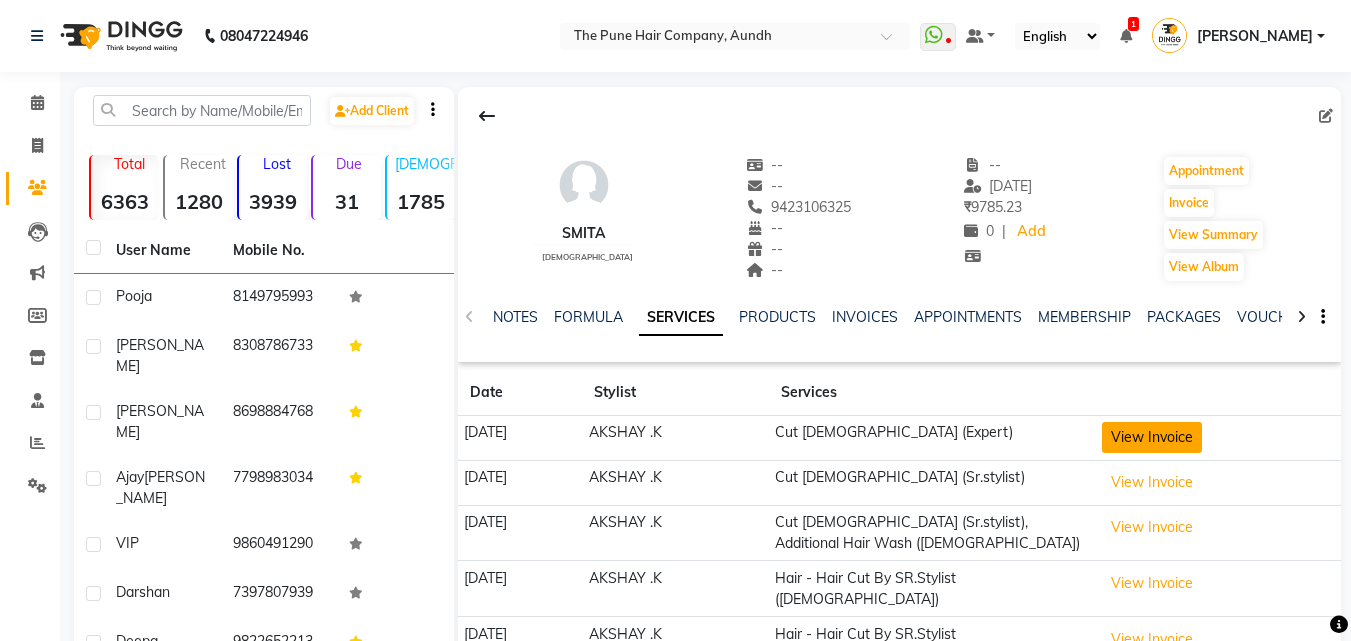 click on "View Invoice" 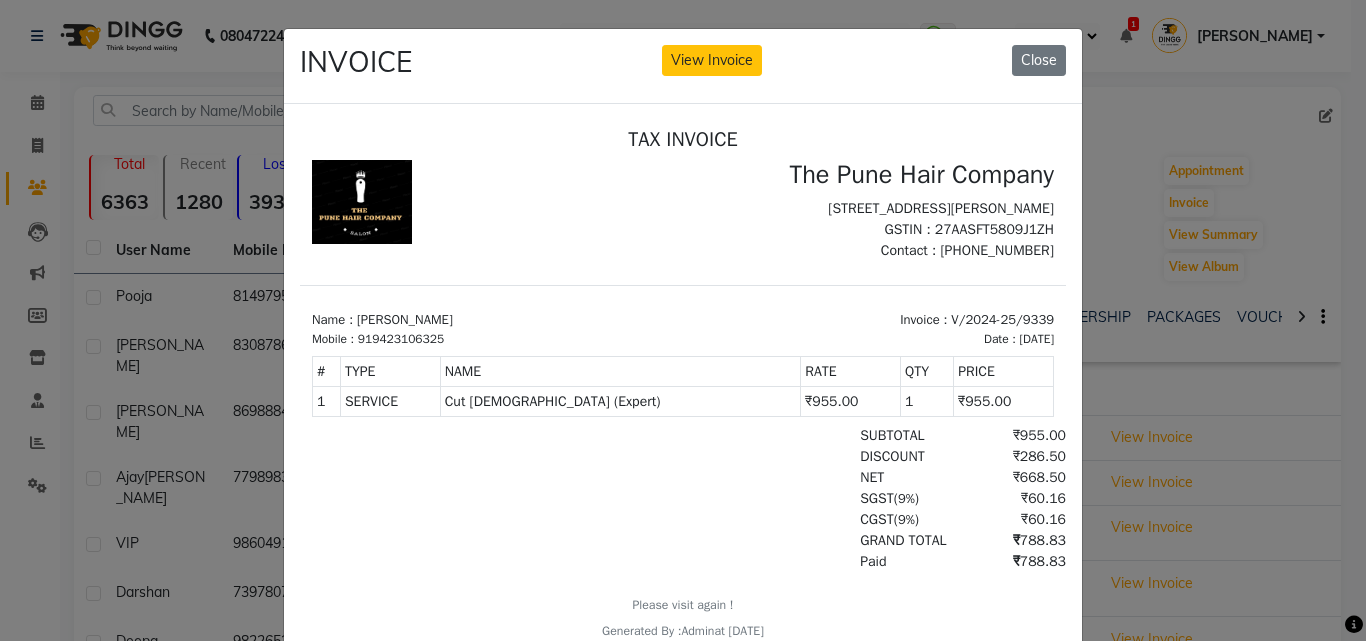 scroll, scrollTop: 0, scrollLeft: 0, axis: both 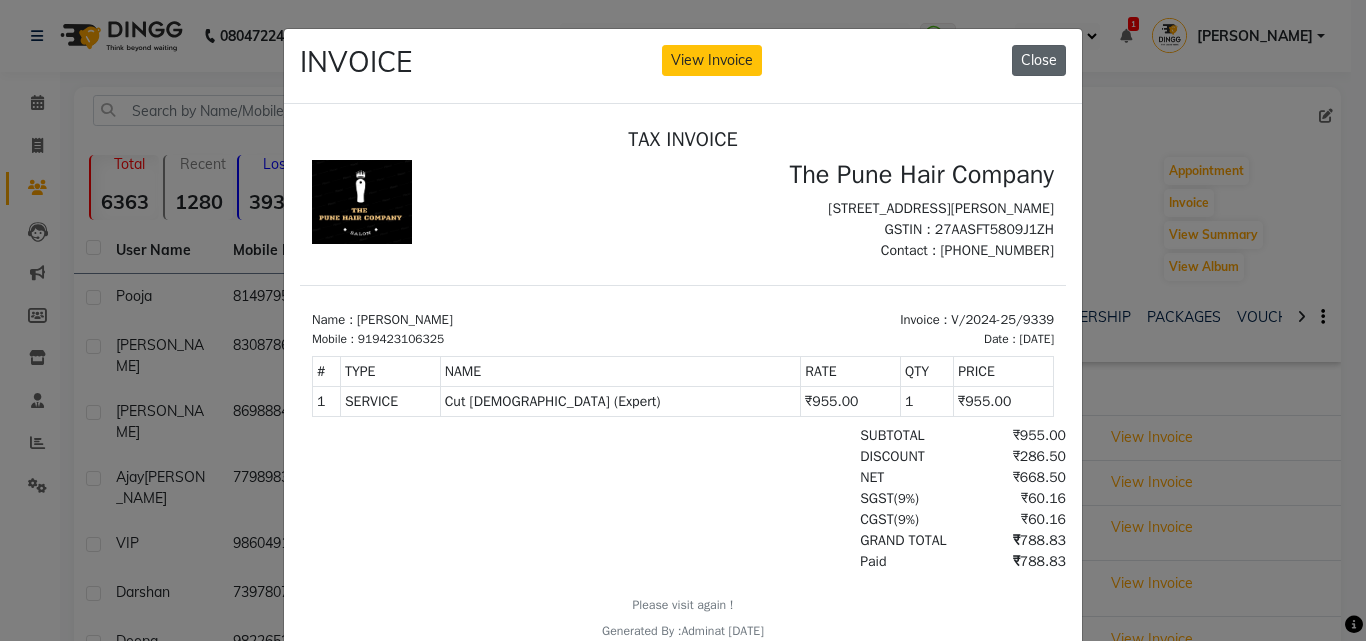 click on "Close" 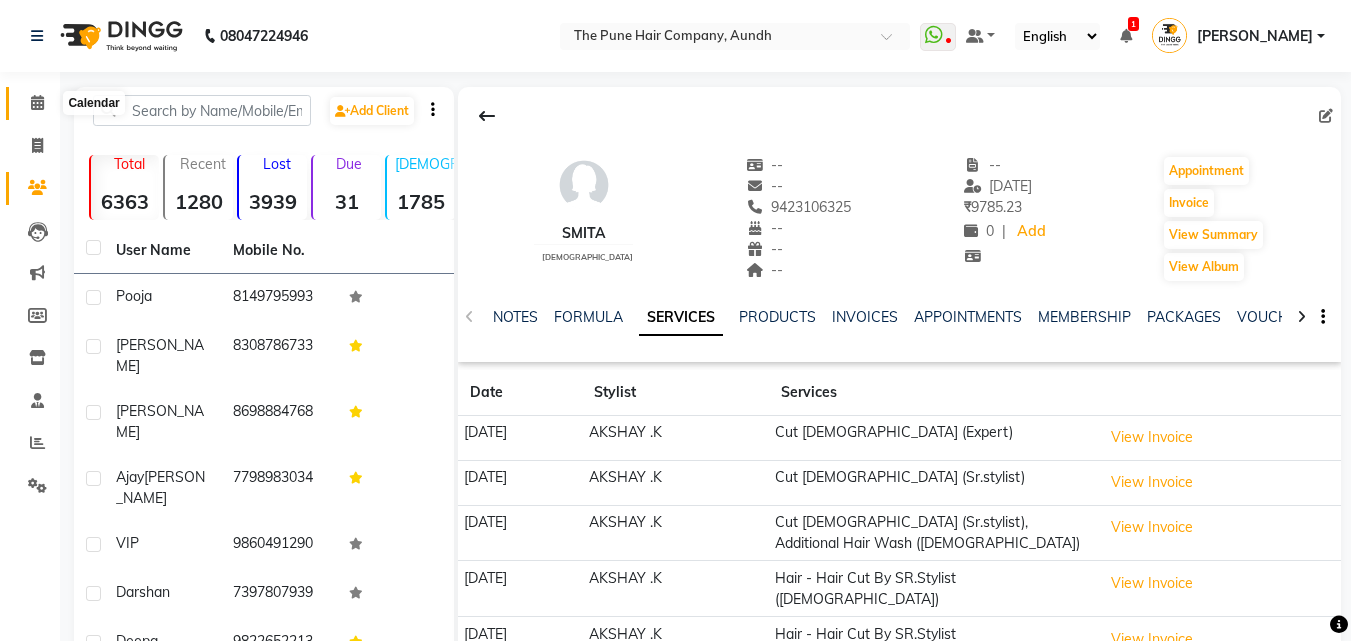 click 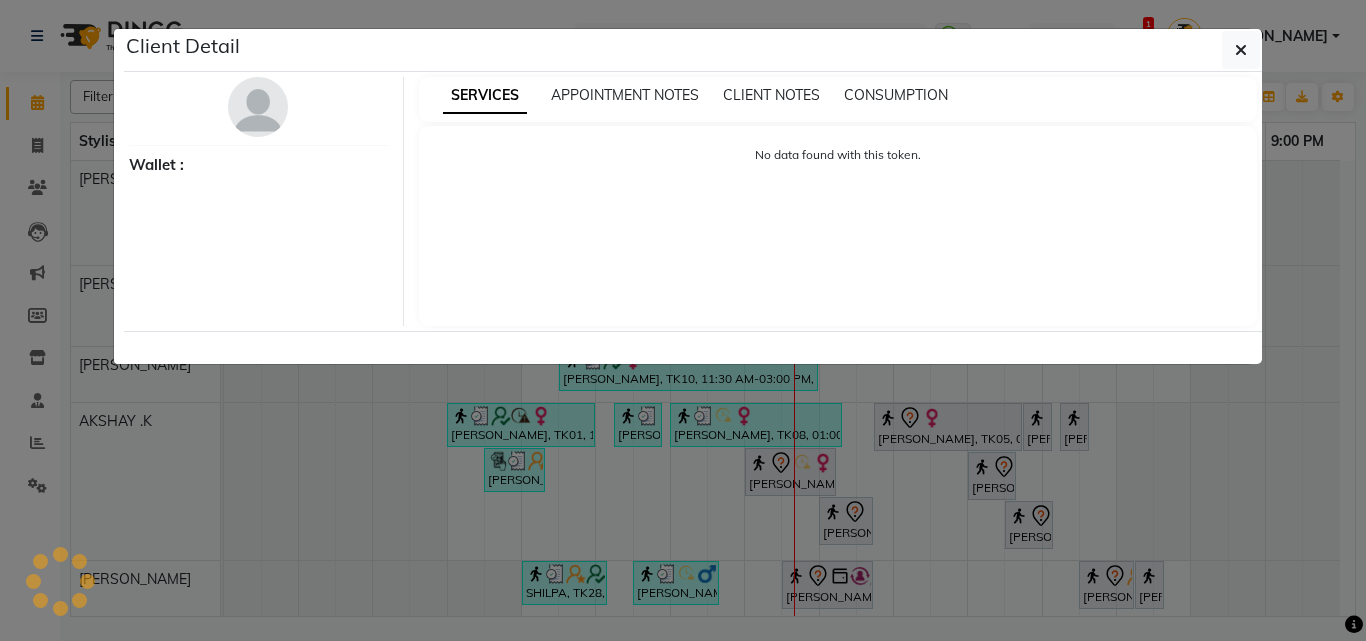 select on "7" 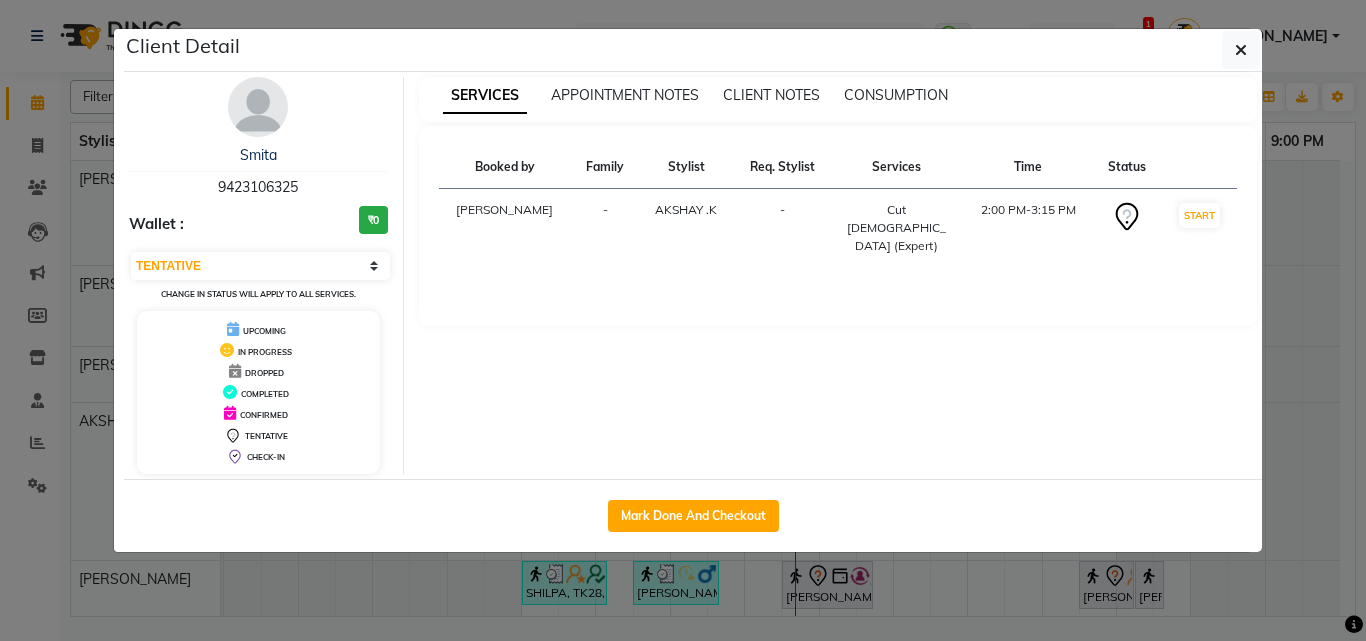 scroll, scrollTop: 0, scrollLeft: 0, axis: both 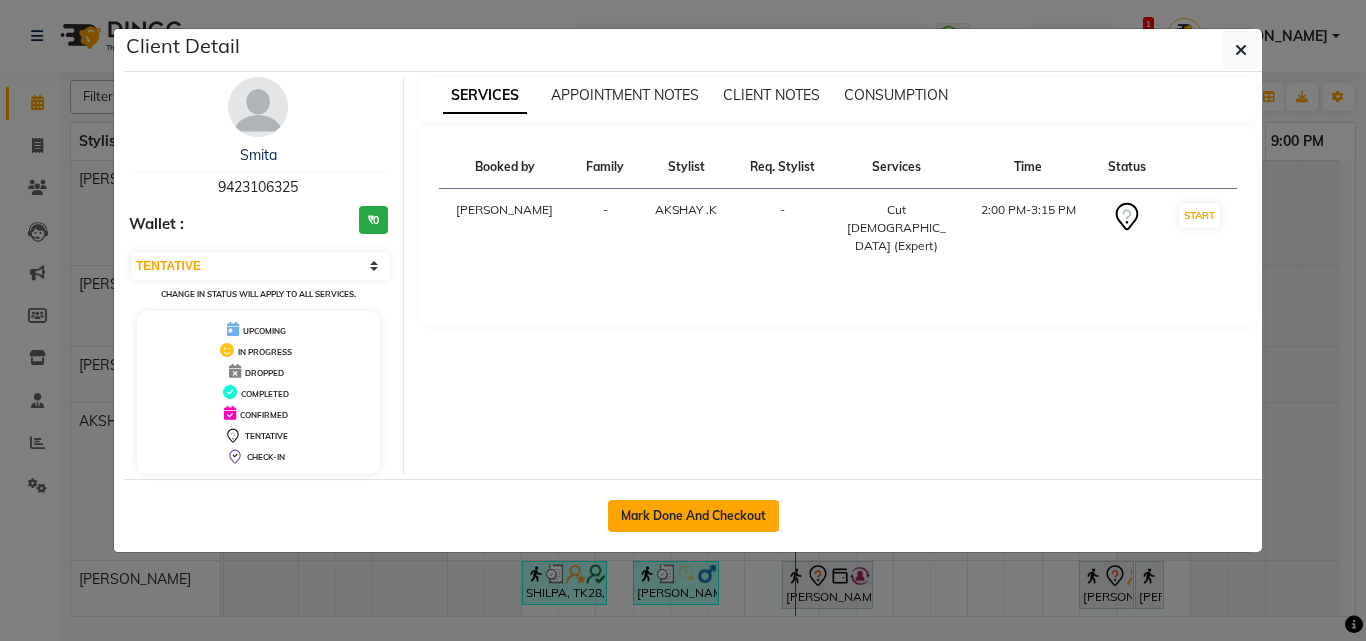 click on "Mark Done And Checkout" 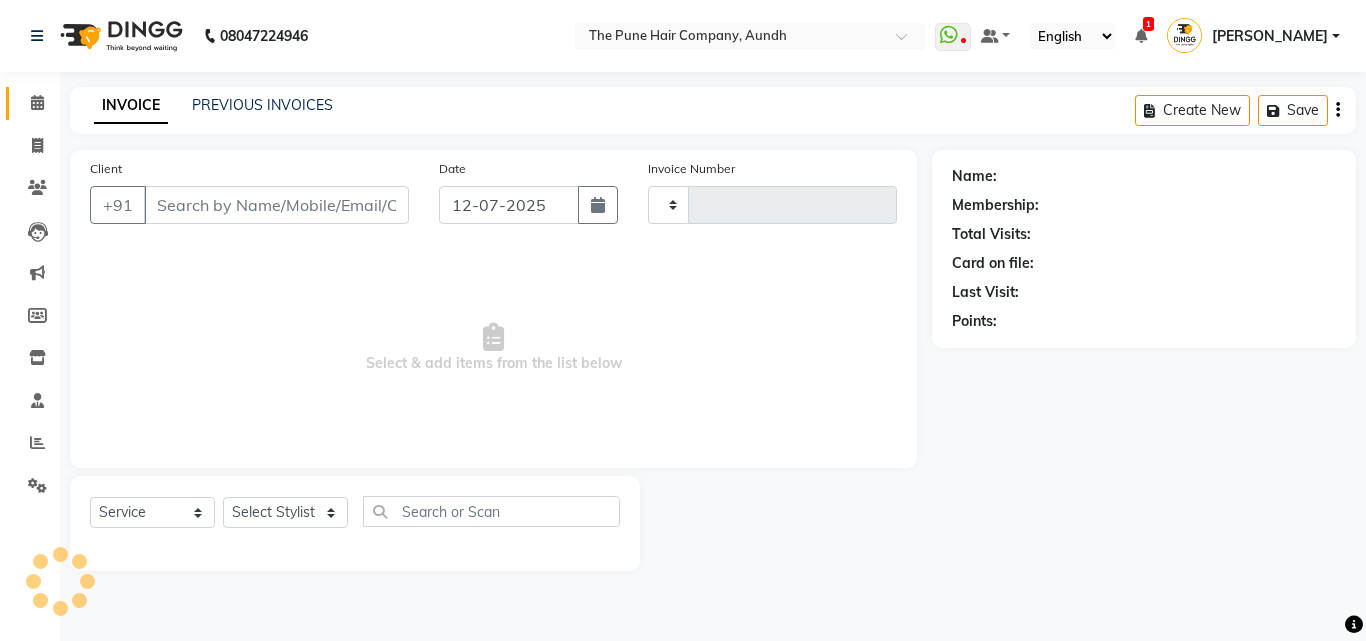 type on "3061" 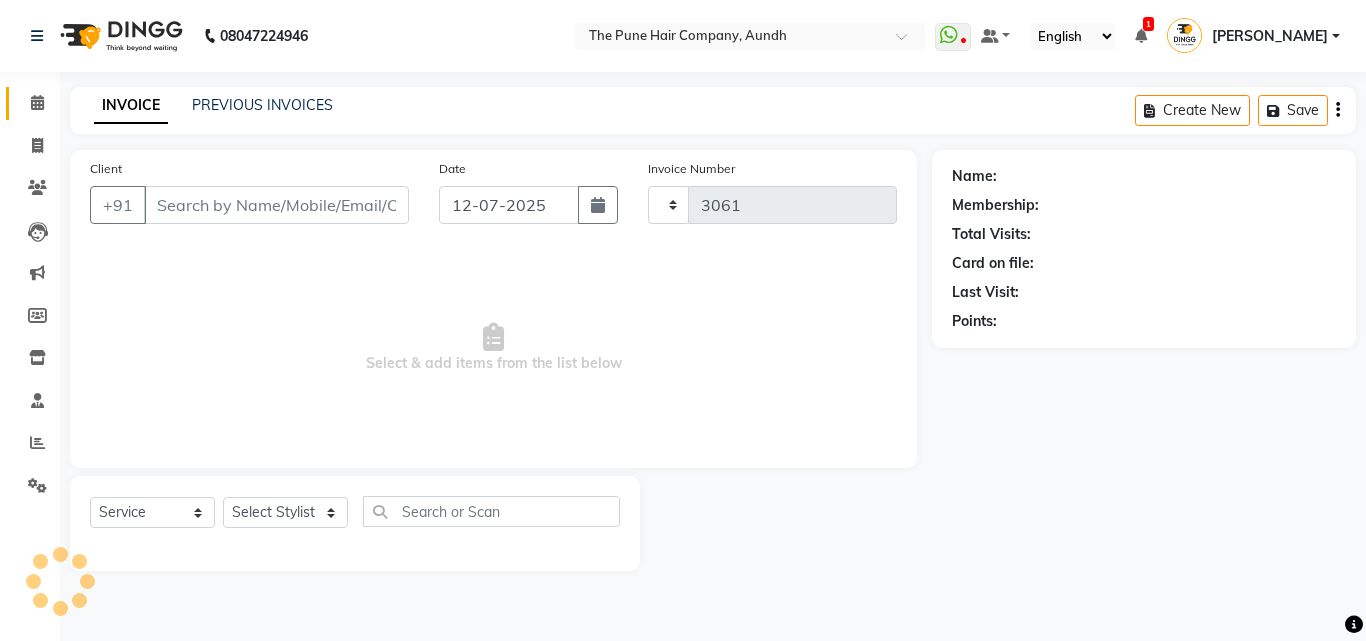 select on "106" 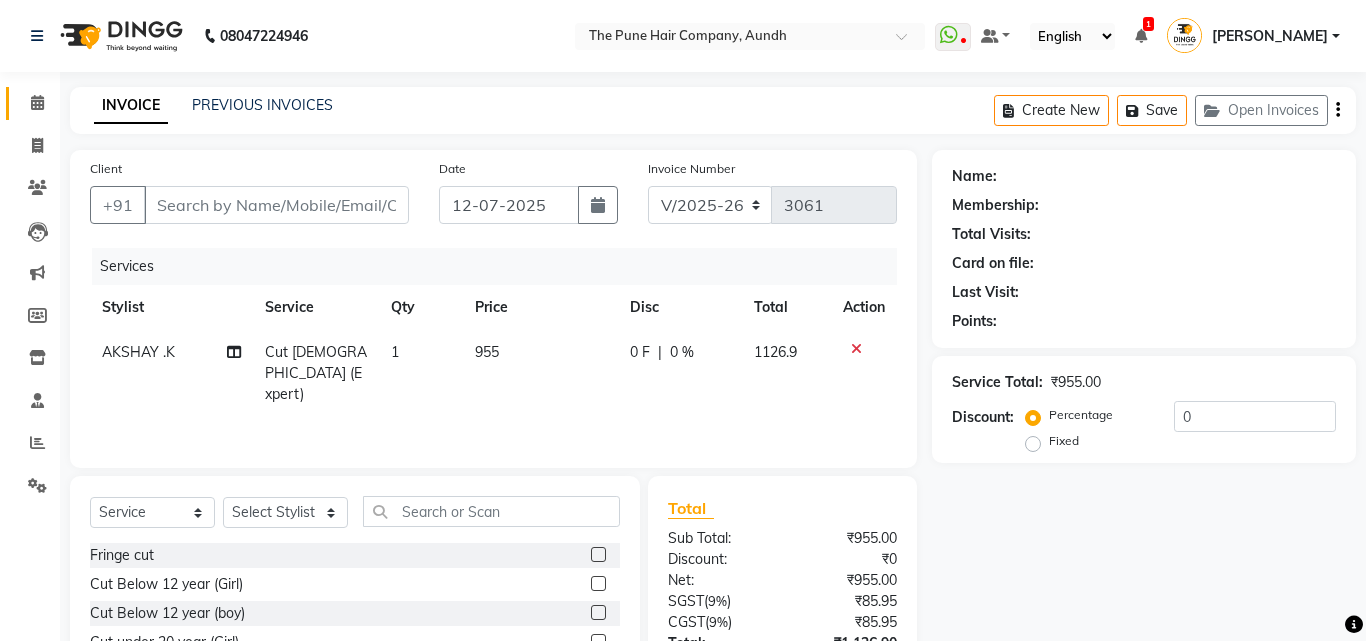 type on "9423106325" 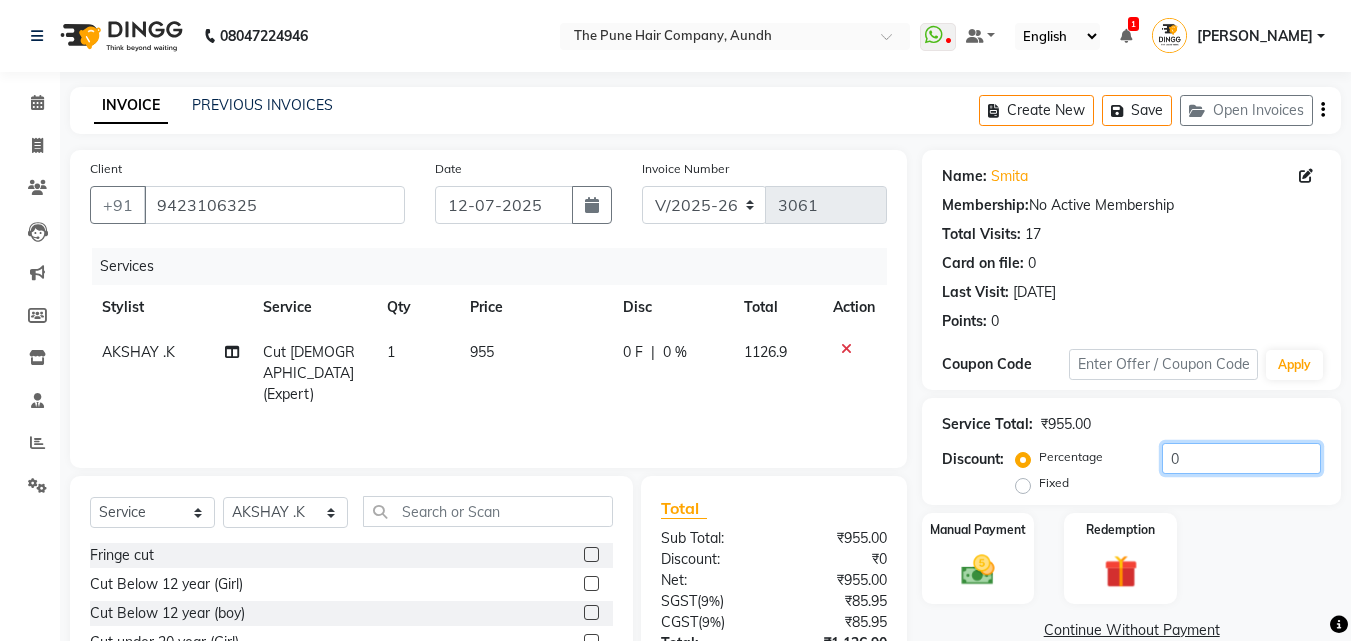 click on "0" 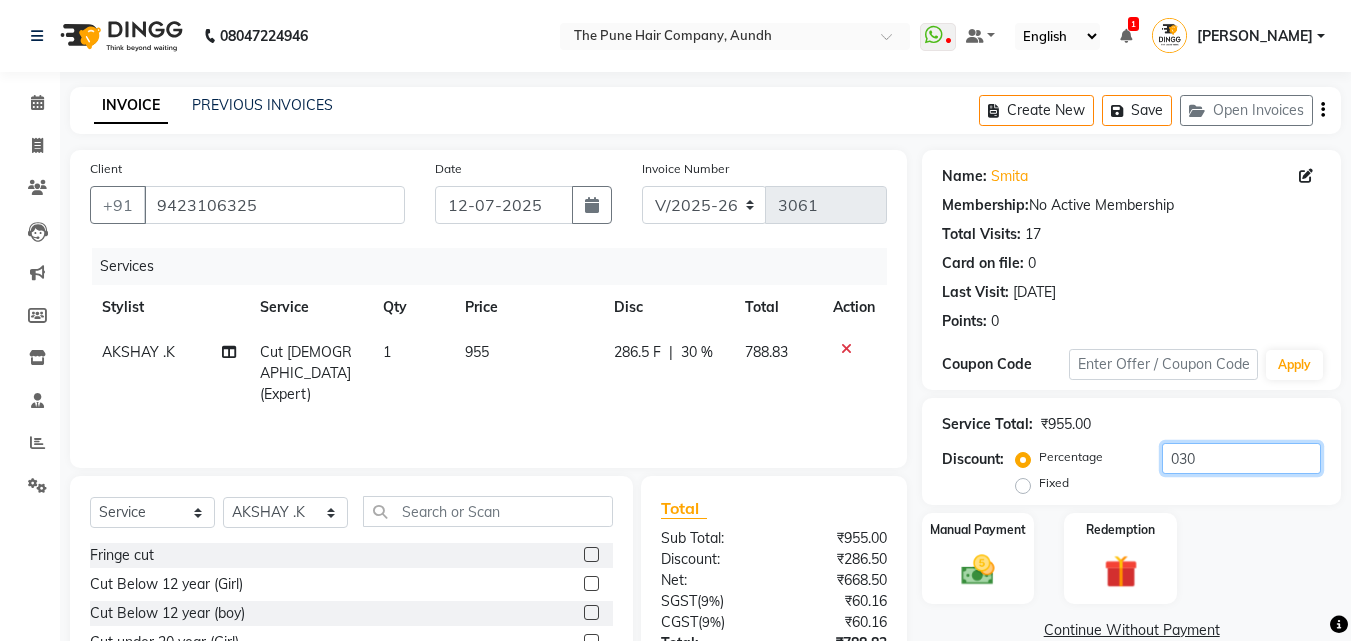 type on "030" 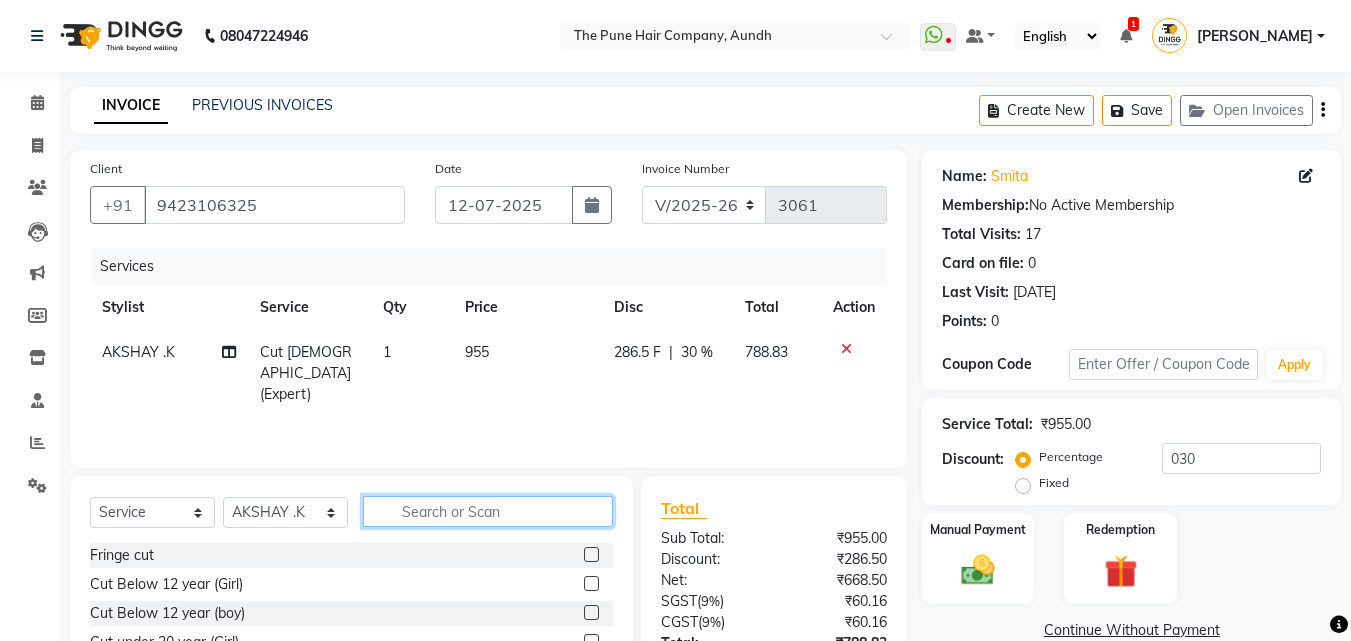click 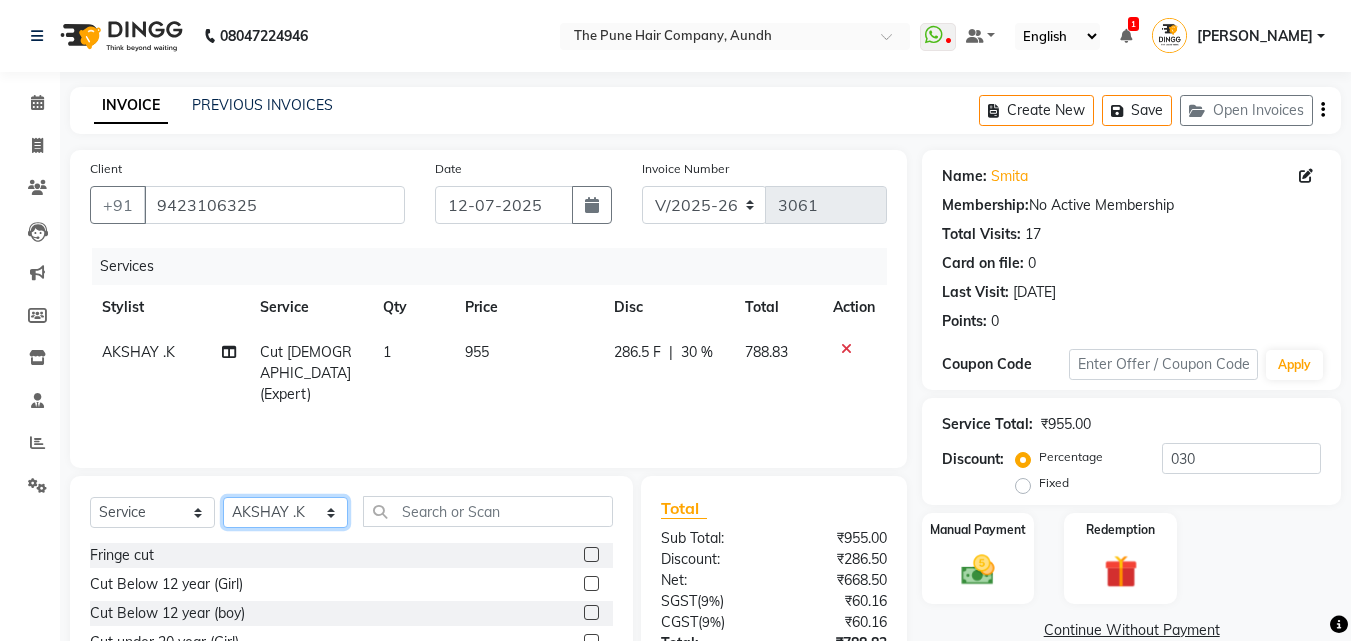click on "Select Stylist Akash both [PERSON_NAME] .K [PERSON_NAME] kaif [PERSON_NAME] [PERSON_NAME] [PERSON_NAME] [PERSON_NAME] mane POOJA MORE [PERSON_NAME]  [PERSON_NAME] Shweta [PERSON_NAME] [PERSON_NAME] [PERSON_NAME]" 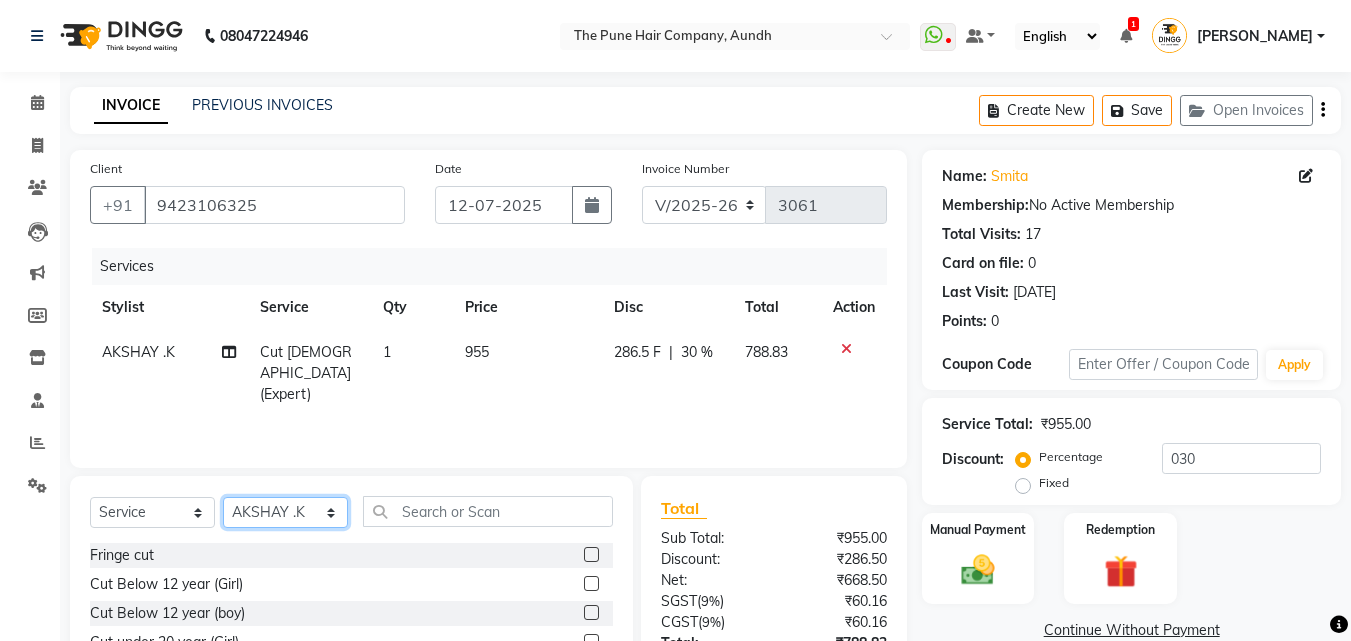 select on "49799" 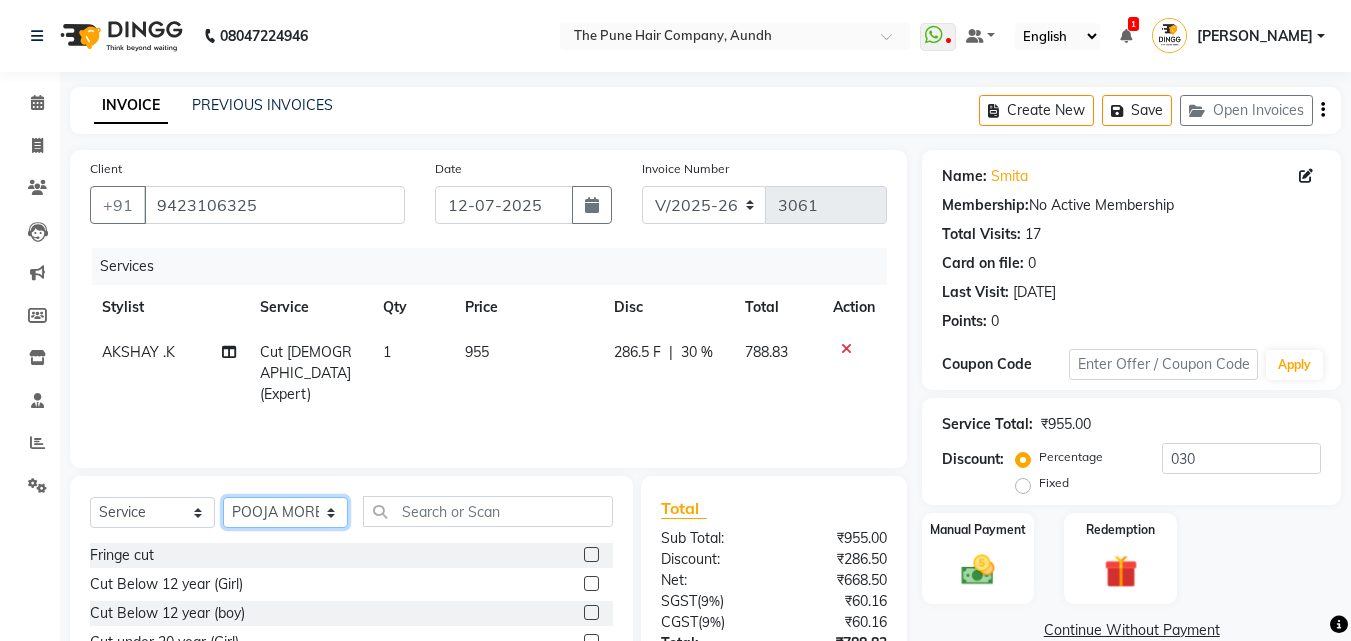 click on "Select Stylist Akash both [PERSON_NAME] .K [PERSON_NAME] kaif [PERSON_NAME] [PERSON_NAME] [PERSON_NAME] [PERSON_NAME] mane POOJA MORE [PERSON_NAME]  [PERSON_NAME] Shweta [PERSON_NAME] [PERSON_NAME] [PERSON_NAME]" 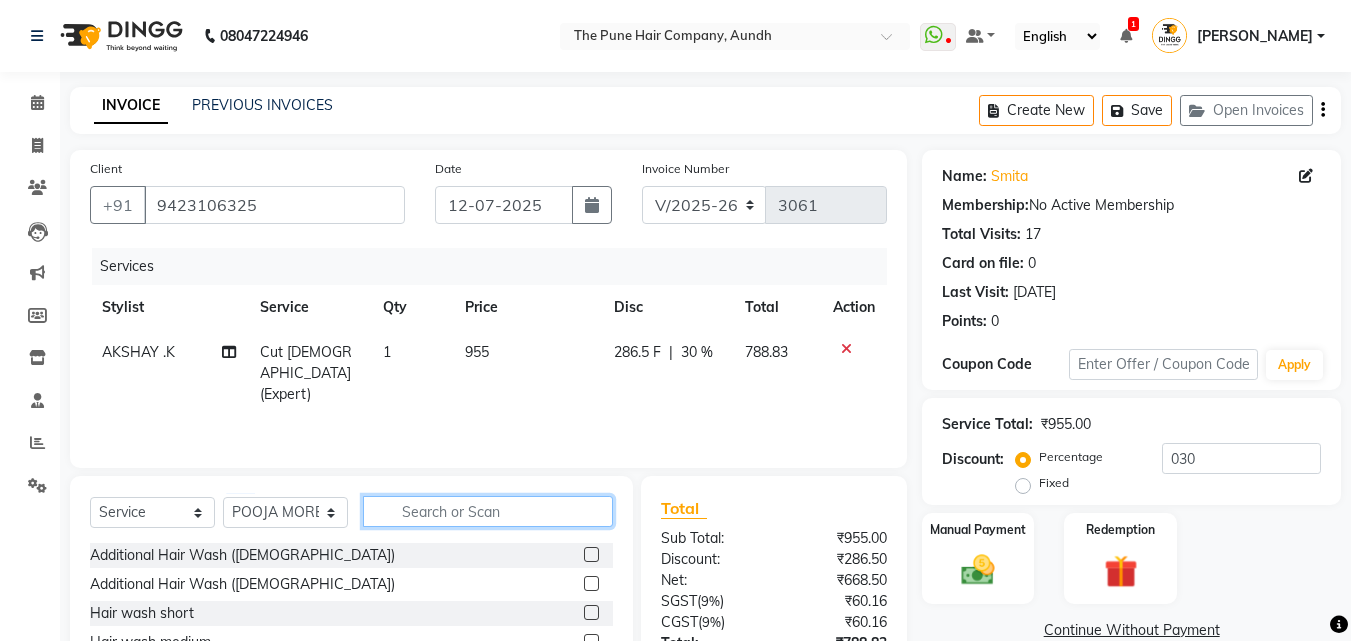 click 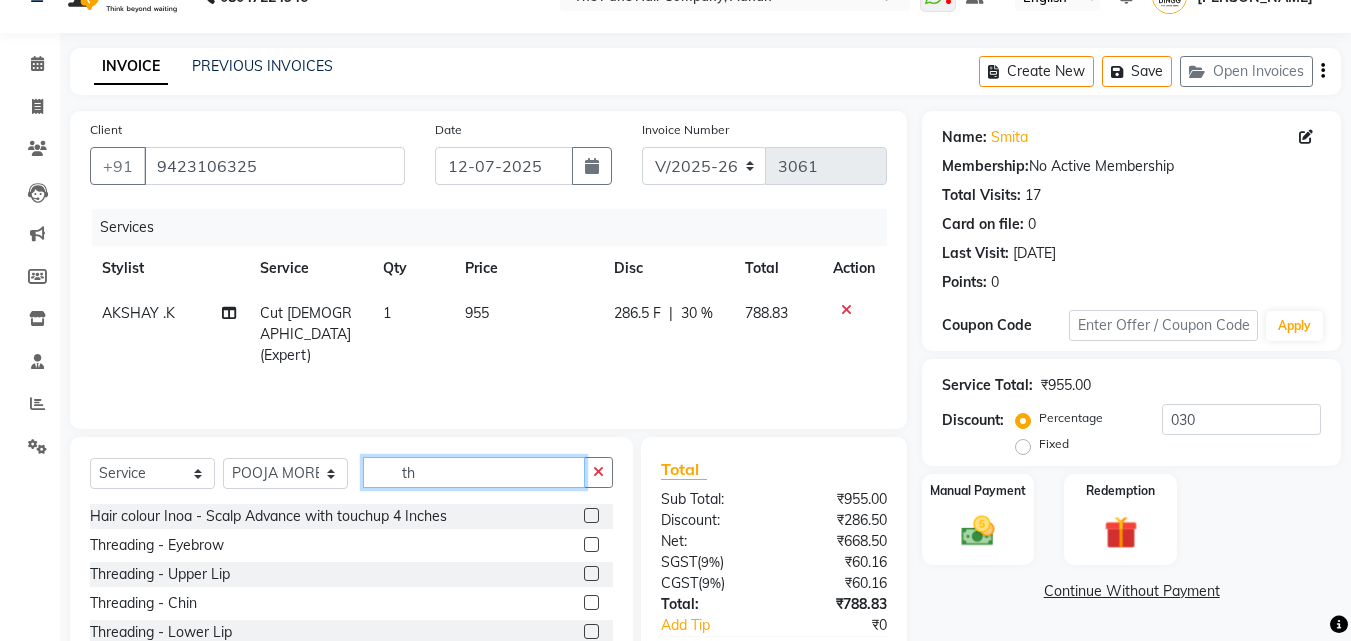 scroll, scrollTop: 100, scrollLeft: 0, axis: vertical 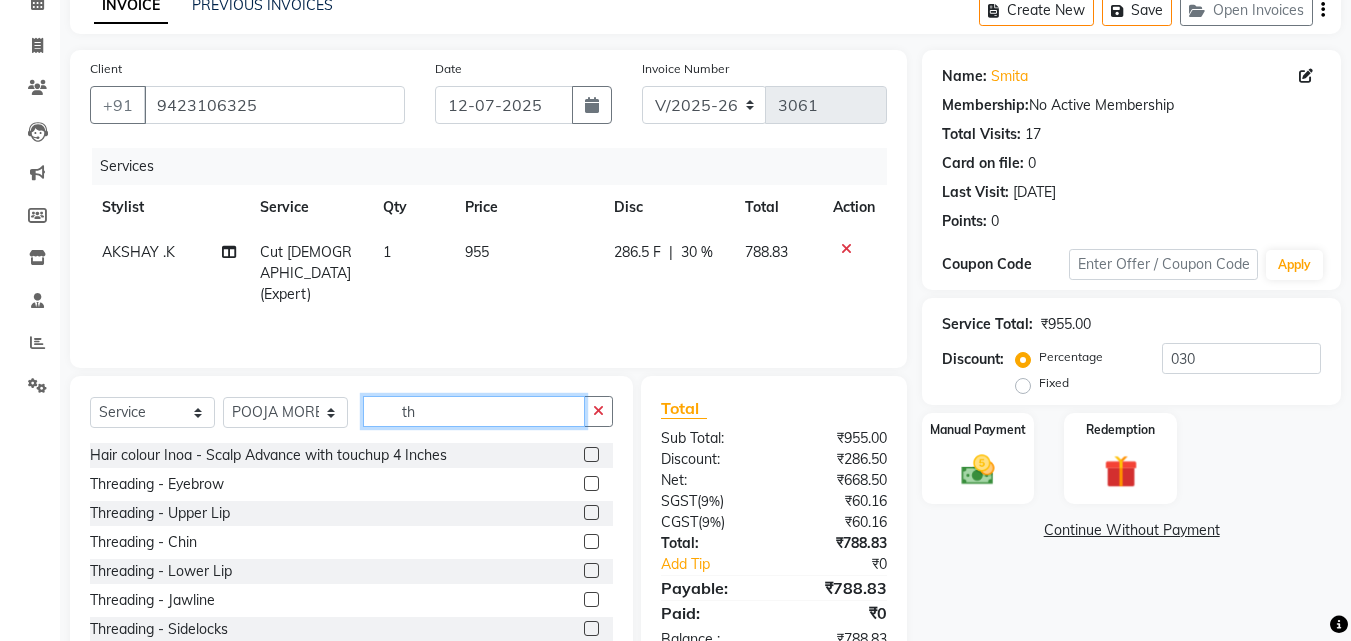 type on "th" 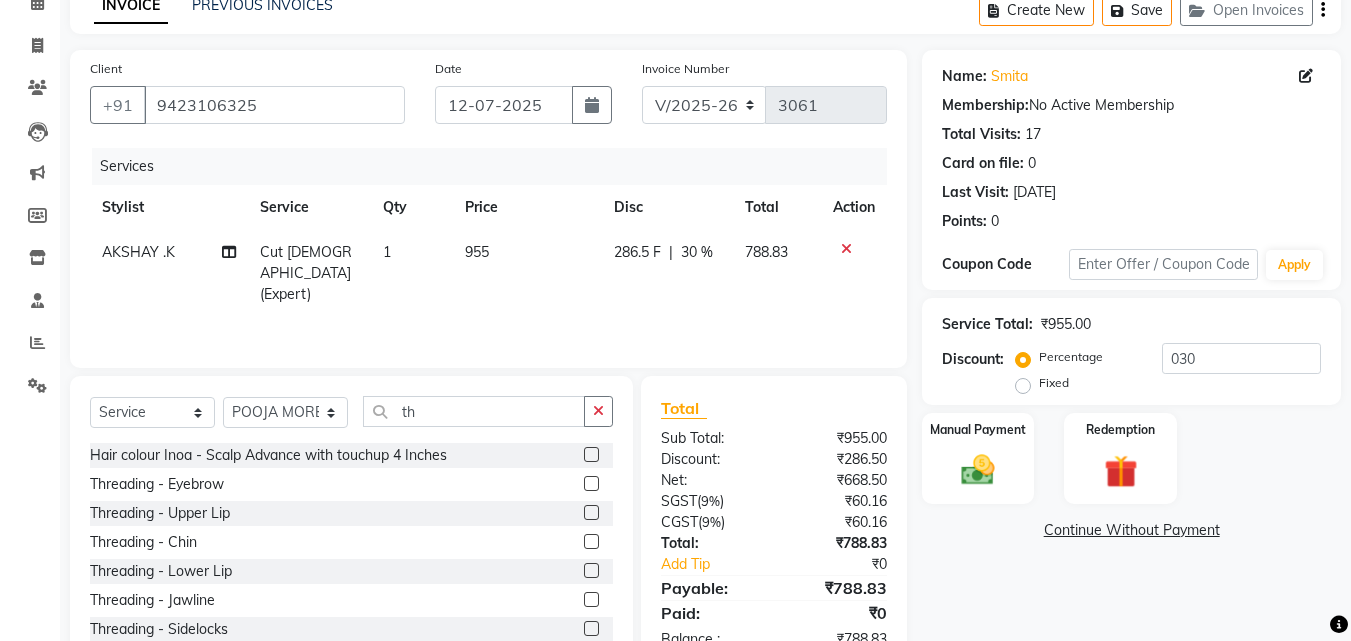 click 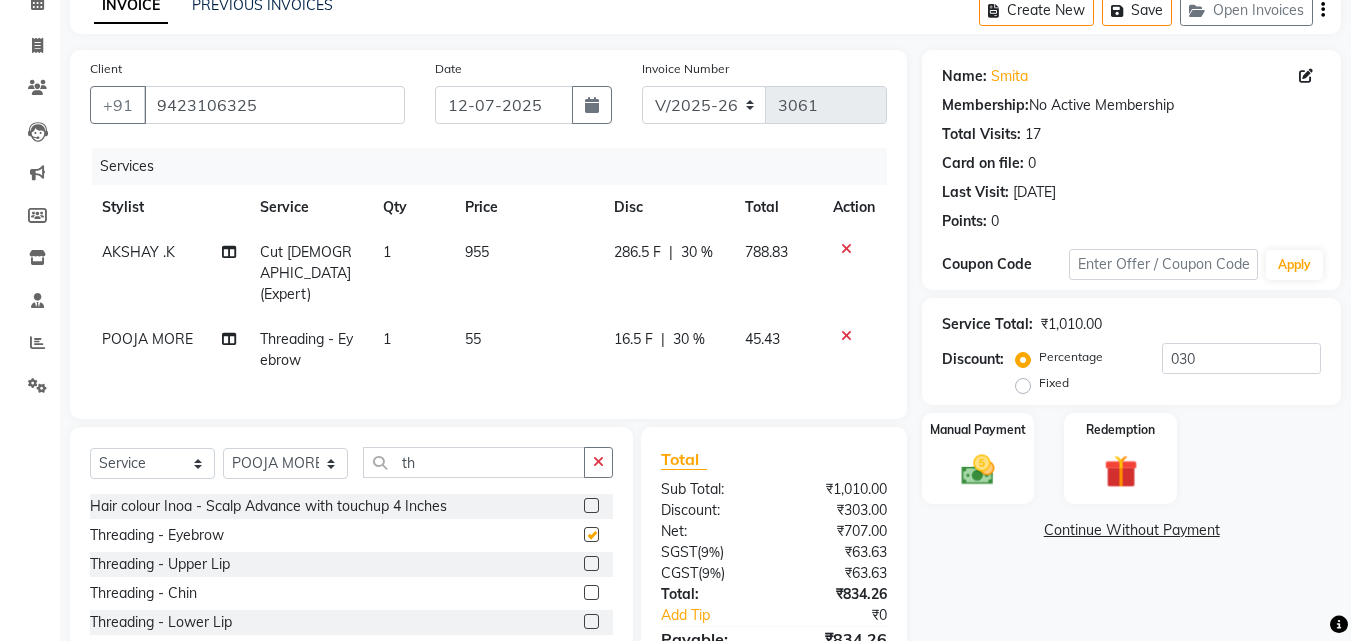 checkbox on "false" 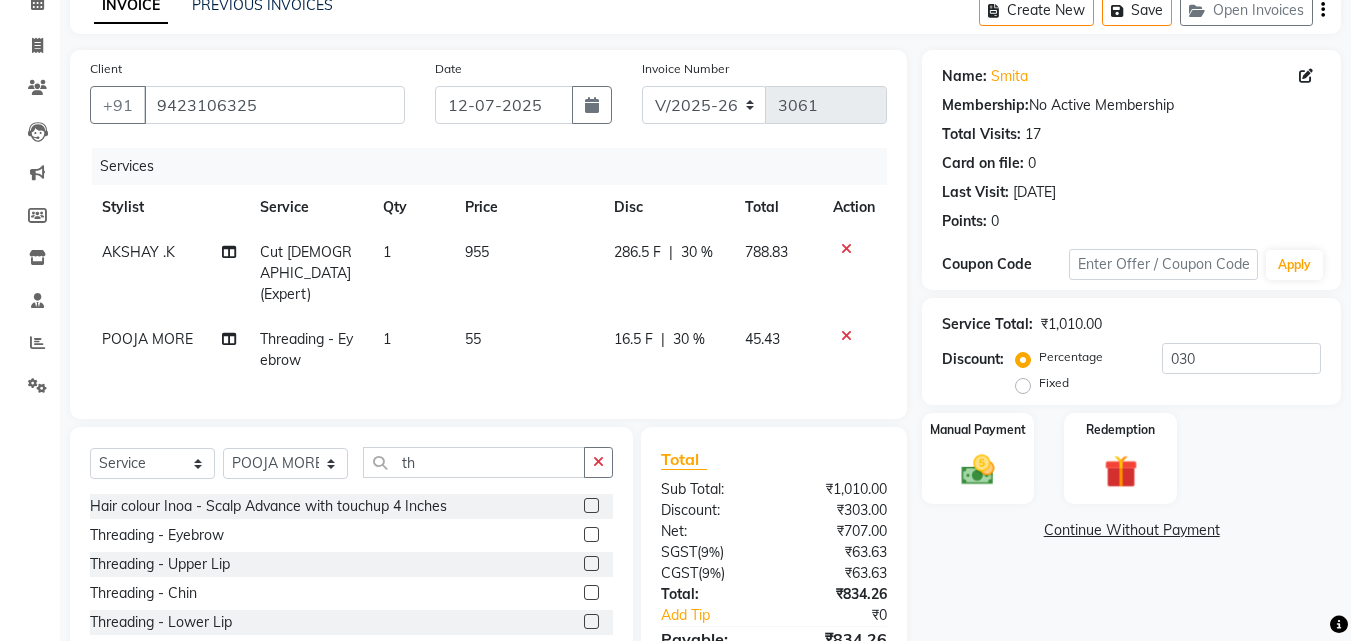 click on "30 %" 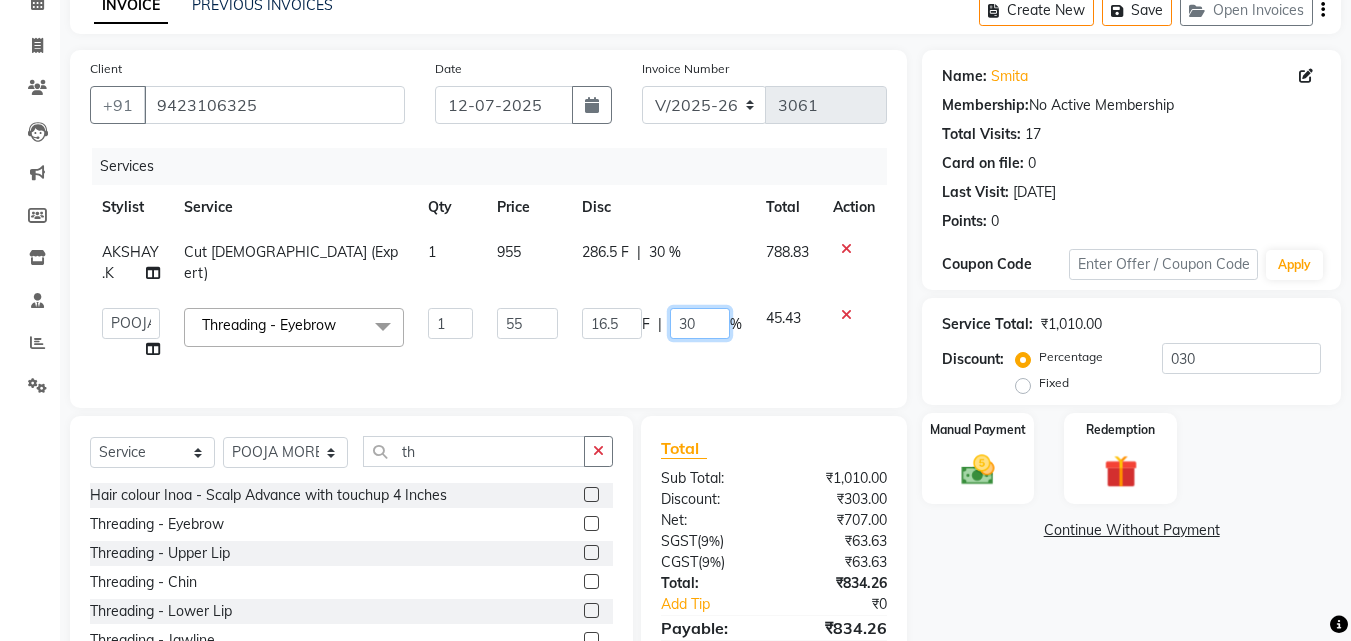 click on "30" 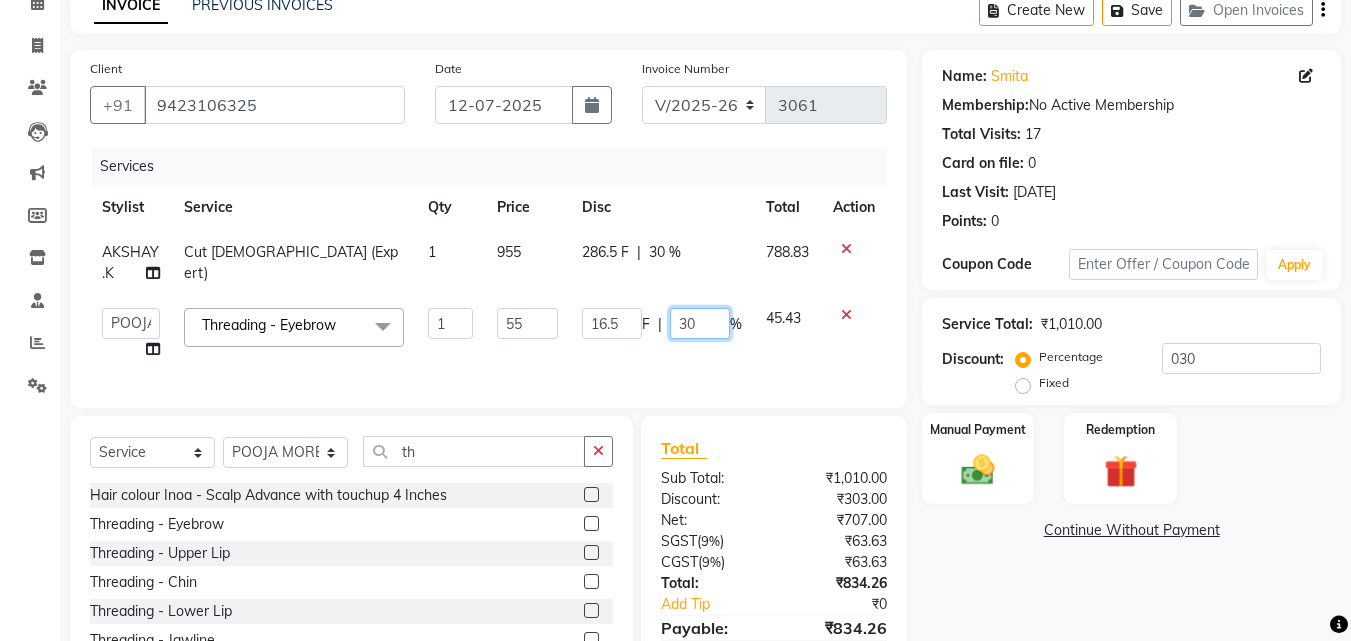type on "3" 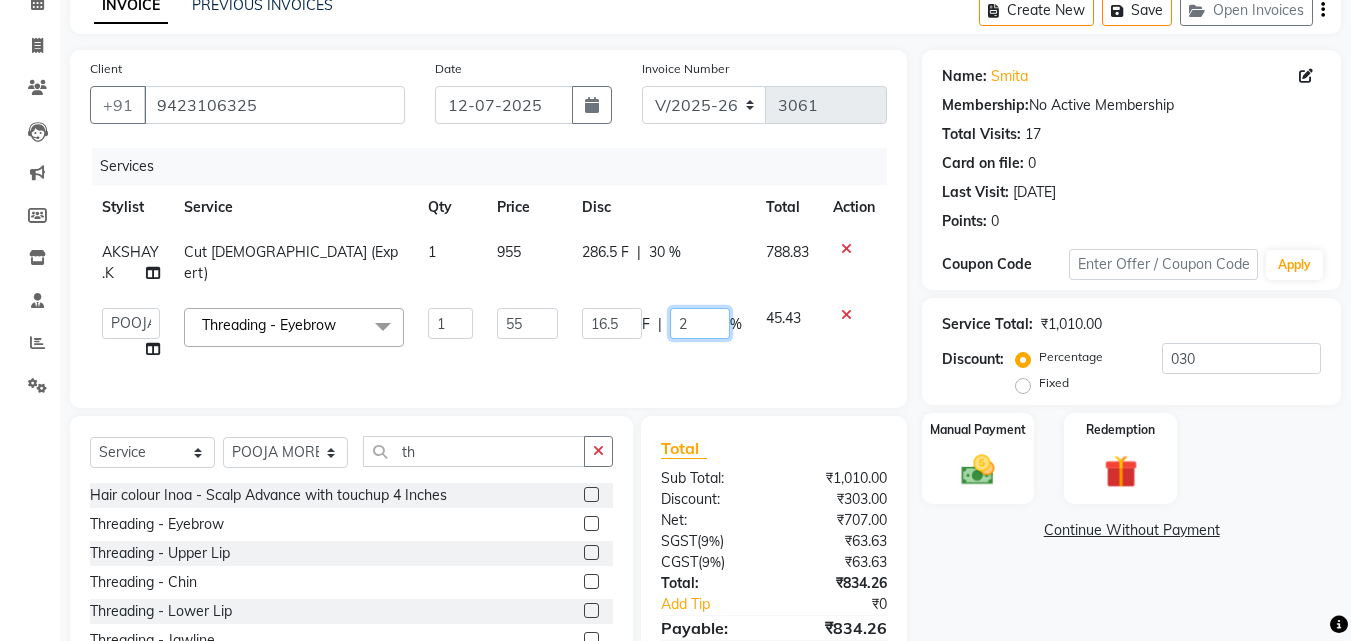 type on "20" 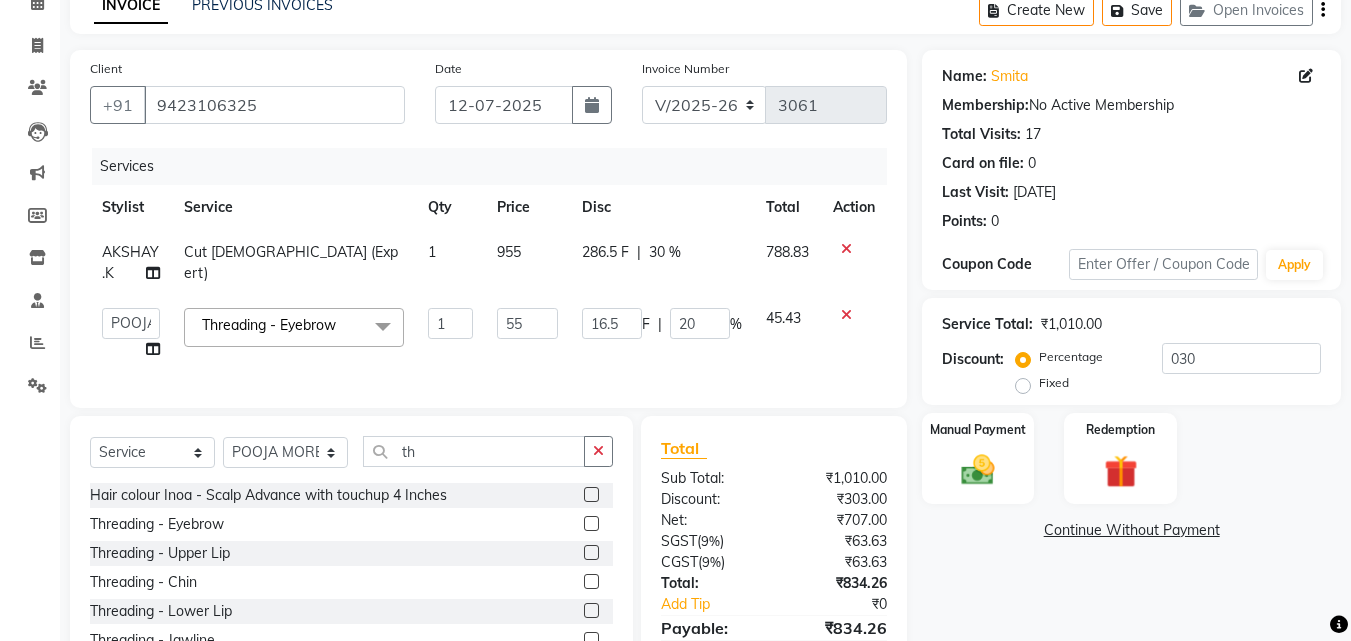 click on "Name: Smita  Membership:  No Active Membership  Total Visits:  17 Card on file:  0 Last Visit:   05-03-2025 Points:   0  Coupon Code Apply Service Total:  ₹1,010.00  Discount:  Percentage   Fixed  030 Manual Payment Redemption  Continue Without Payment" 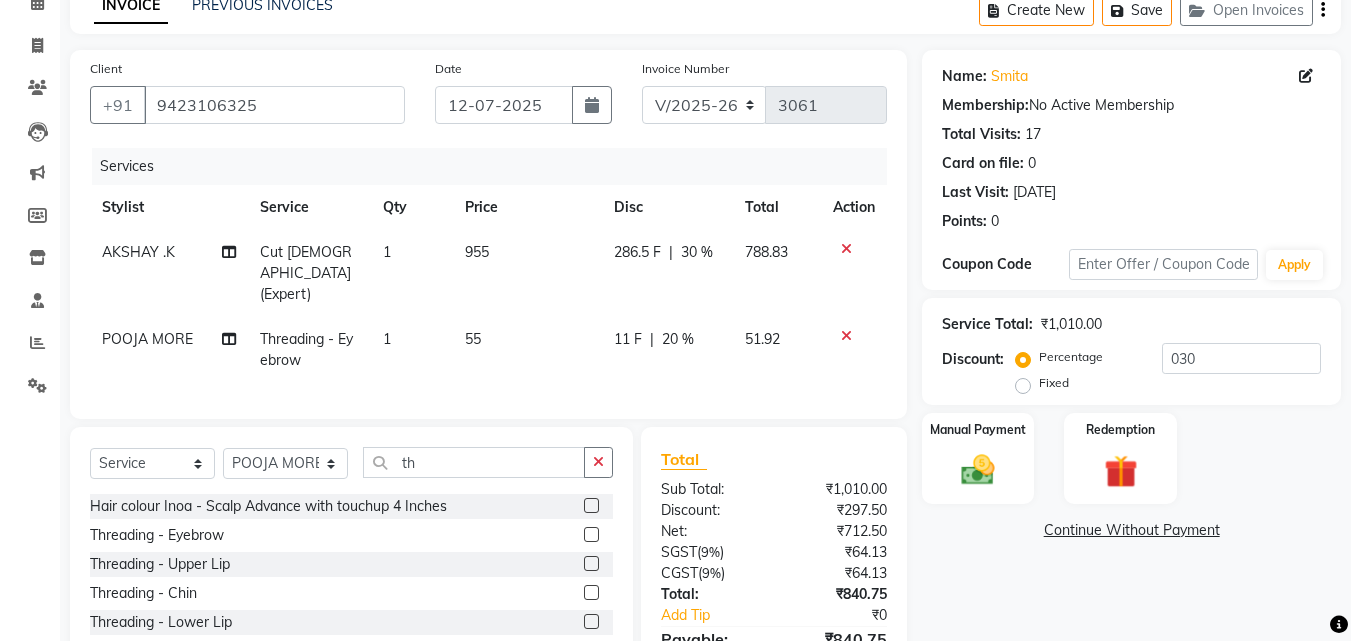 scroll, scrollTop: 200, scrollLeft: 0, axis: vertical 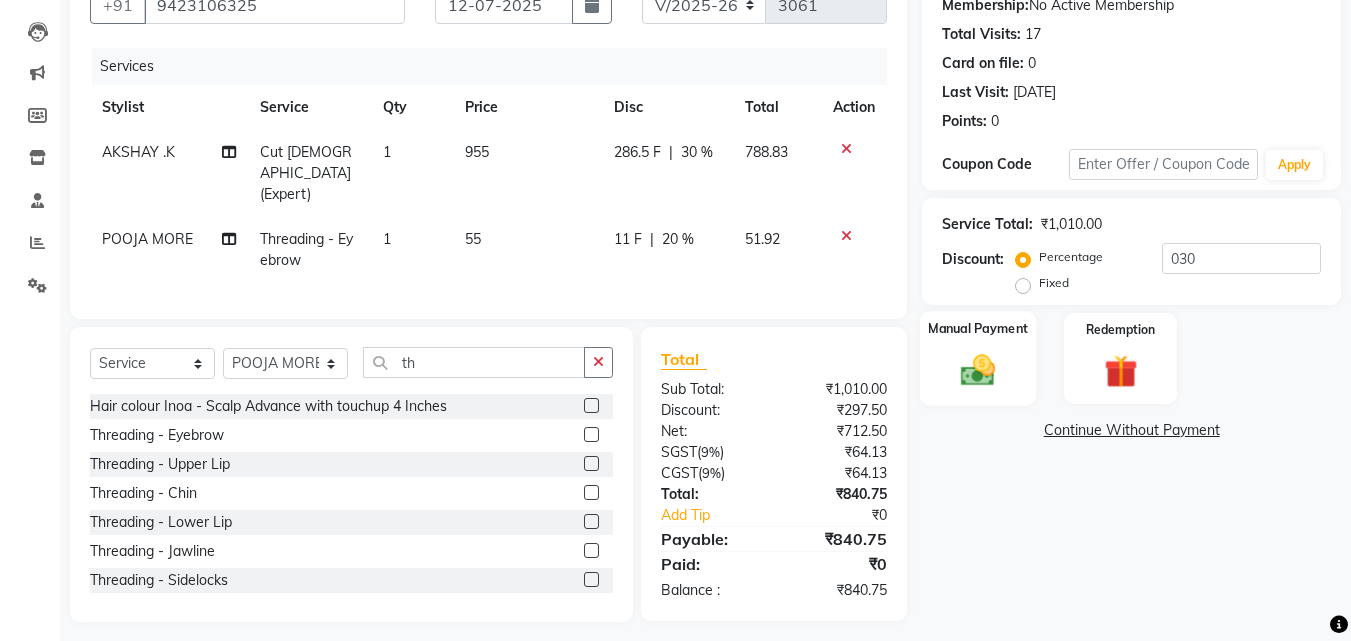 click 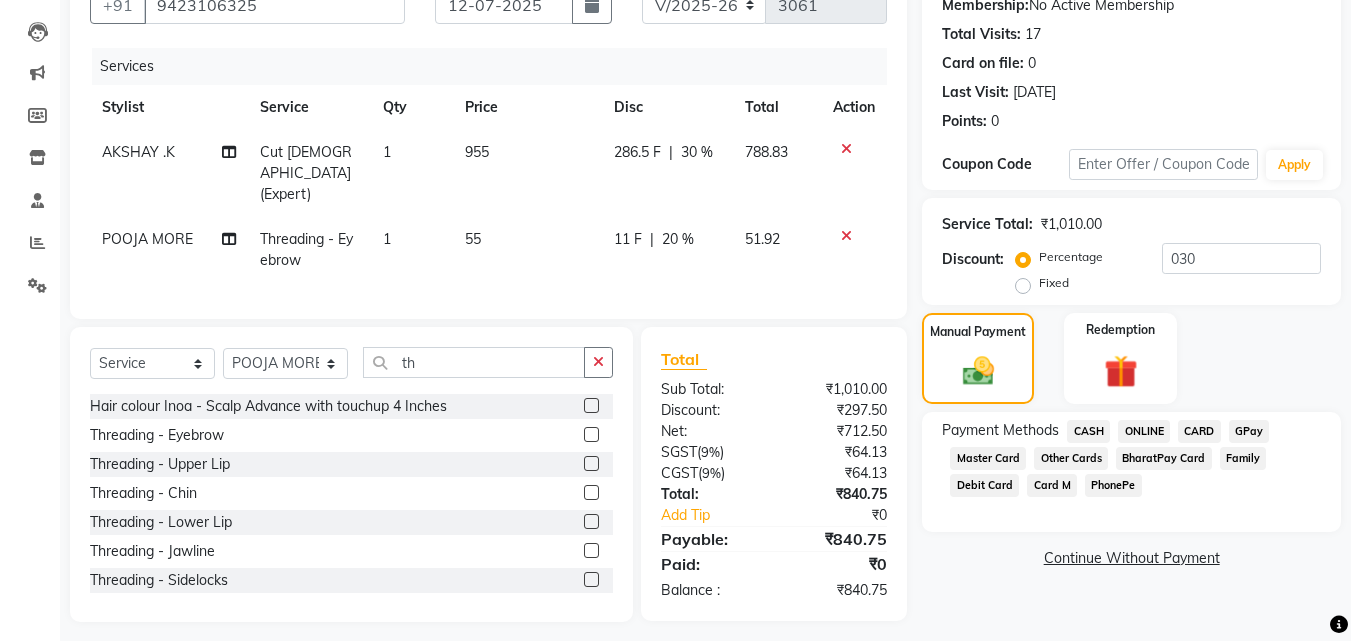 click on "ONLINE" 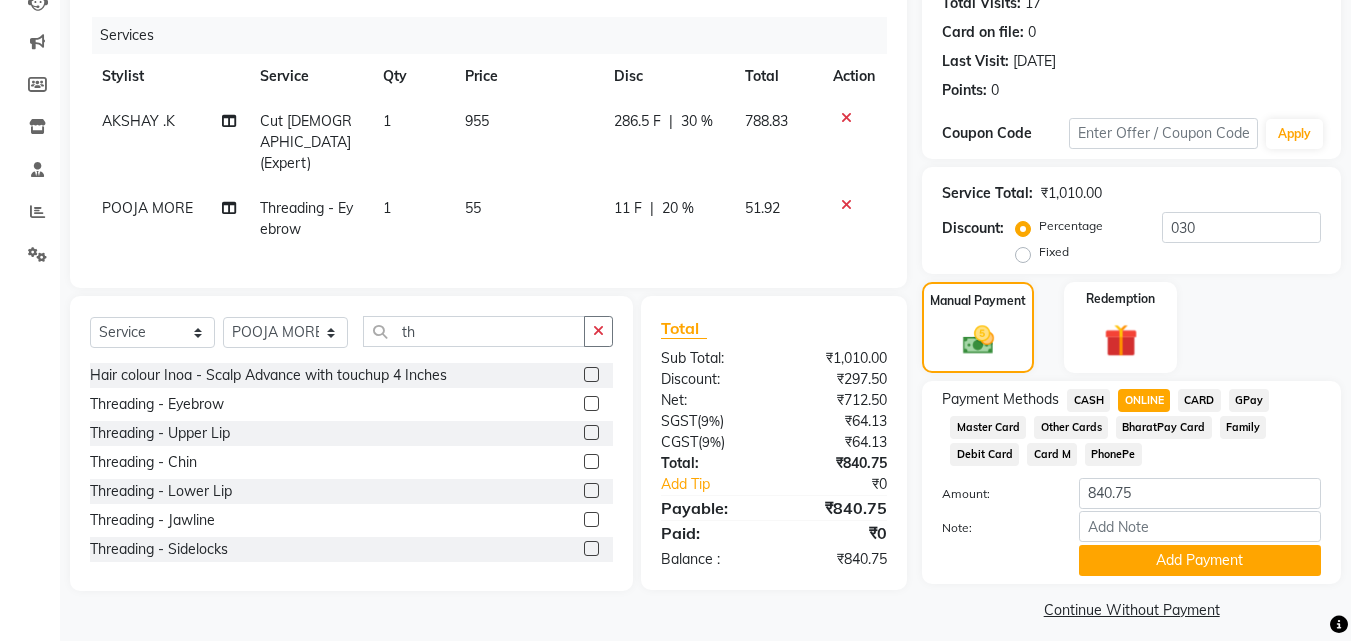 scroll, scrollTop: 245, scrollLeft: 0, axis: vertical 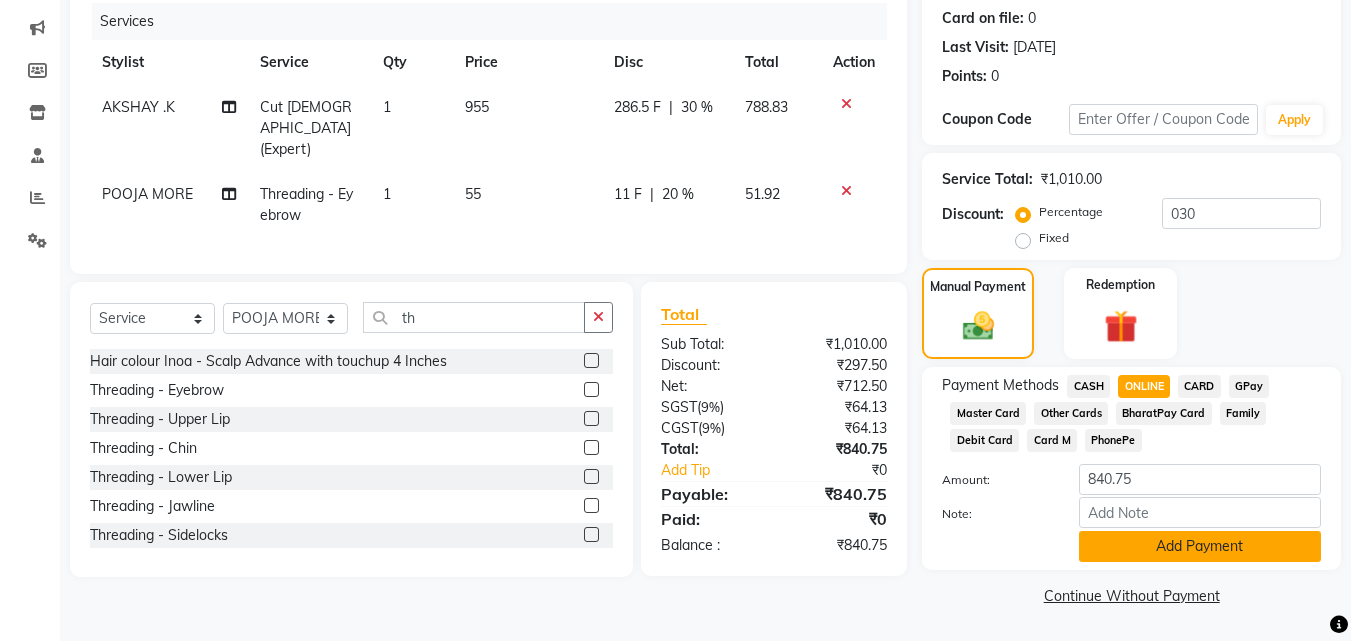 click on "Add Payment" 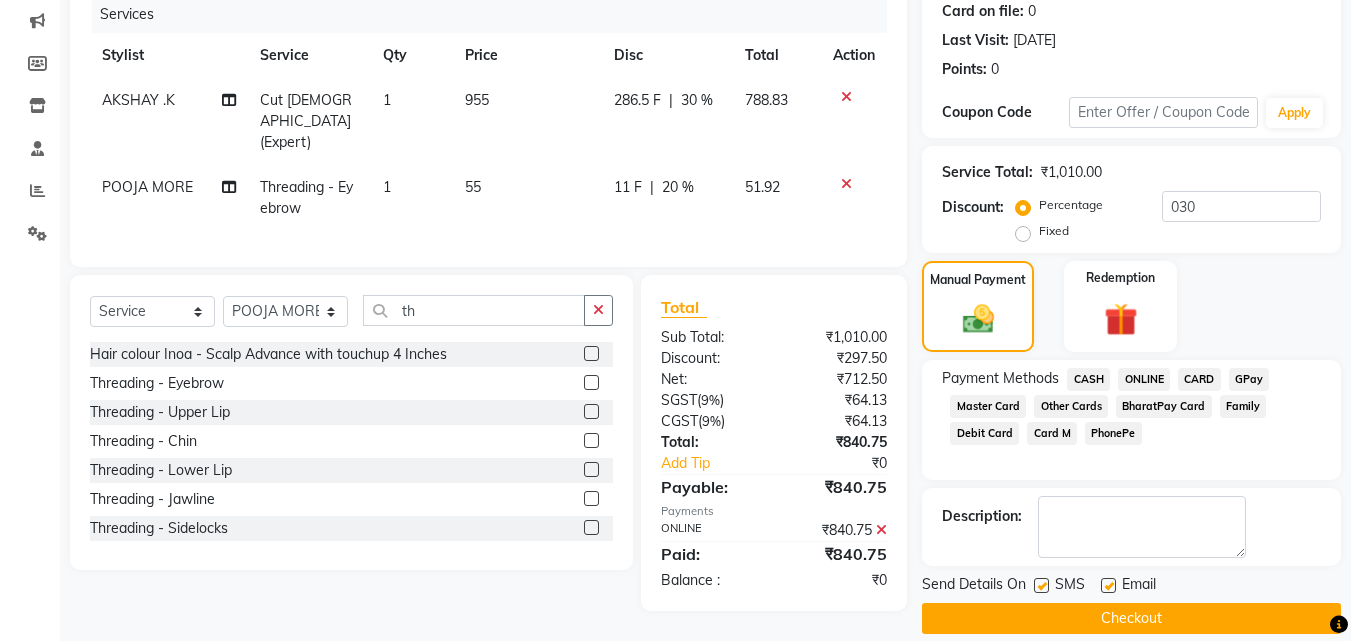 scroll, scrollTop: 275, scrollLeft: 0, axis: vertical 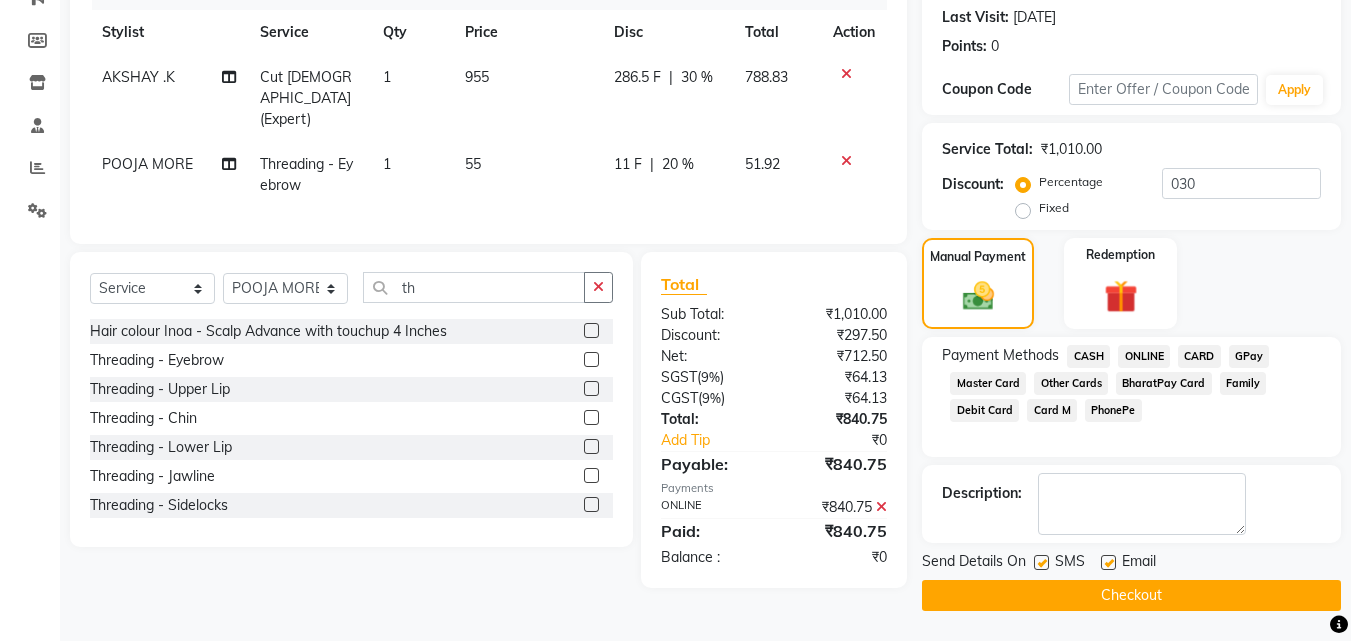 click on "Checkout" 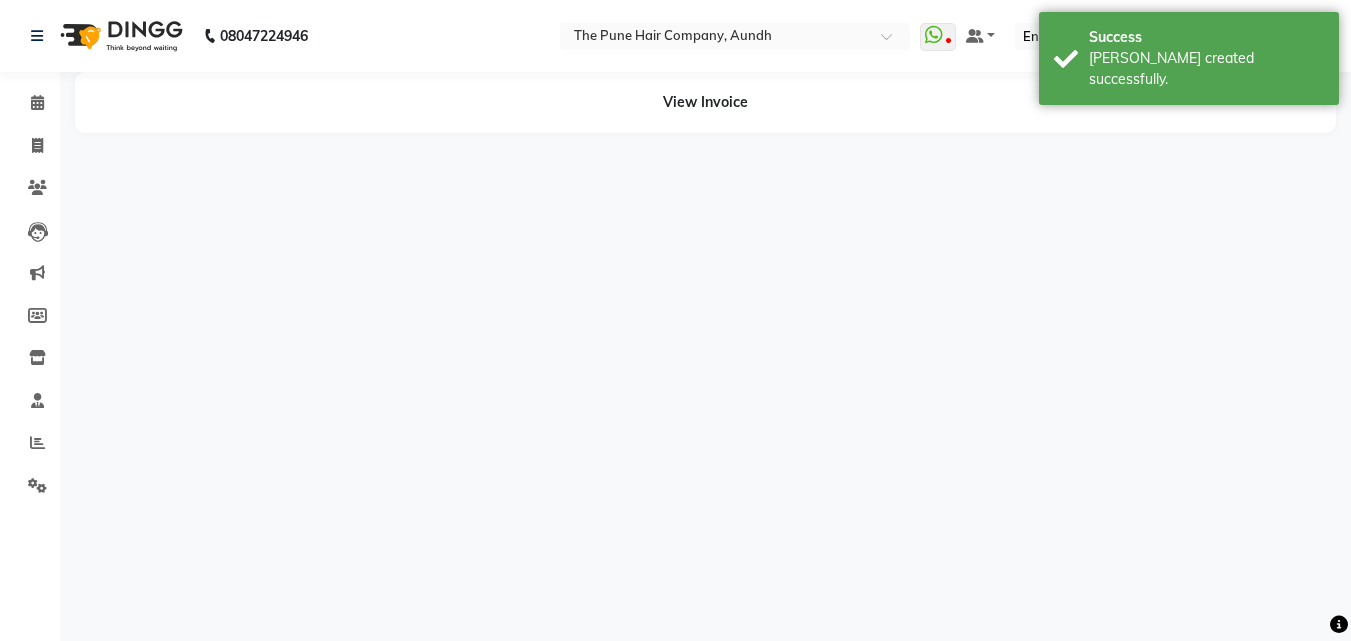 scroll, scrollTop: 0, scrollLeft: 0, axis: both 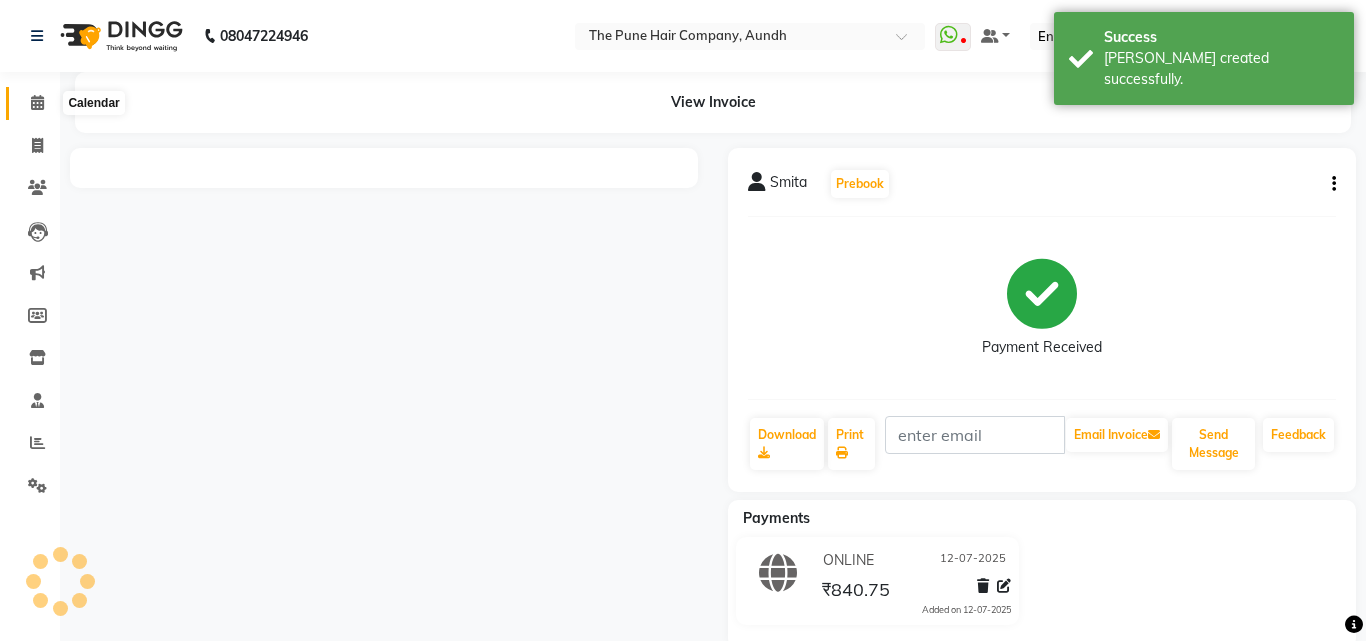 click 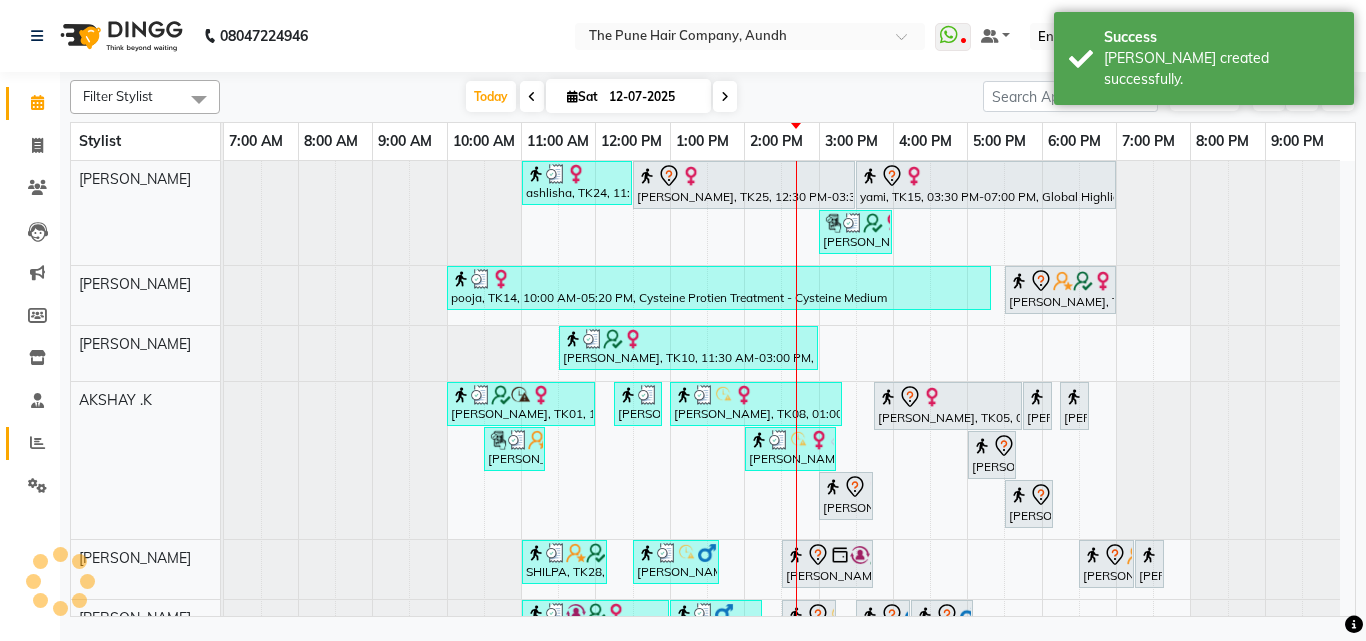 click 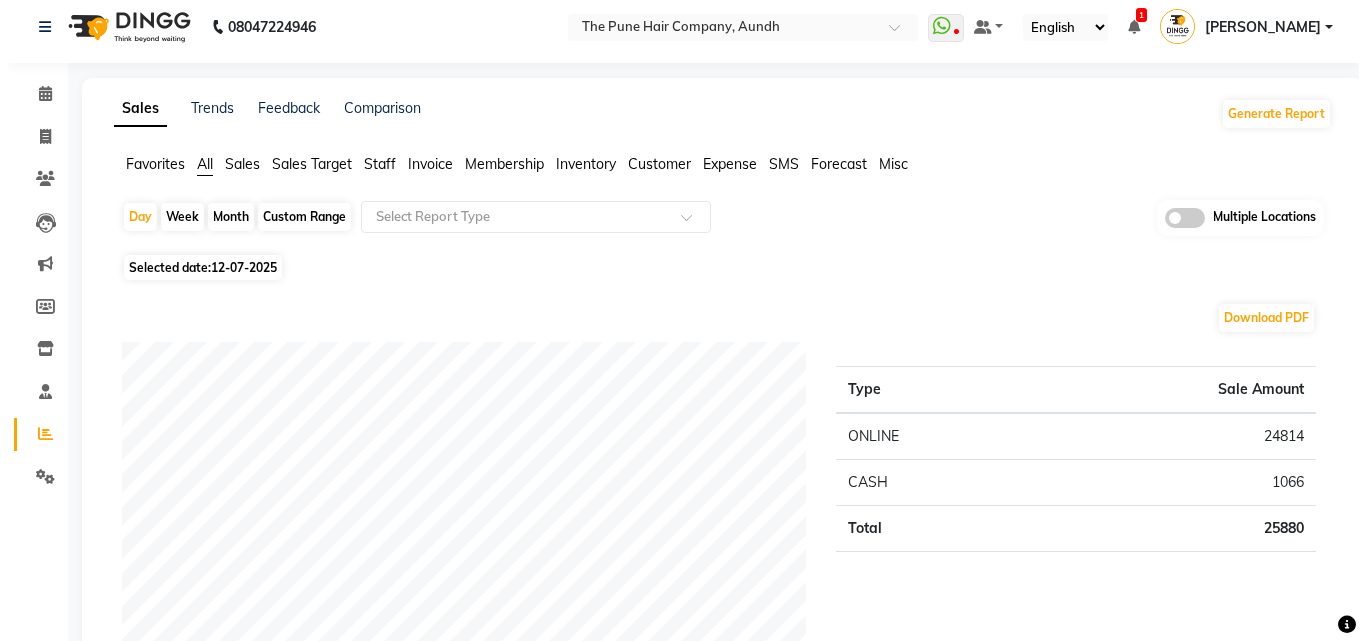 scroll, scrollTop: 0, scrollLeft: 0, axis: both 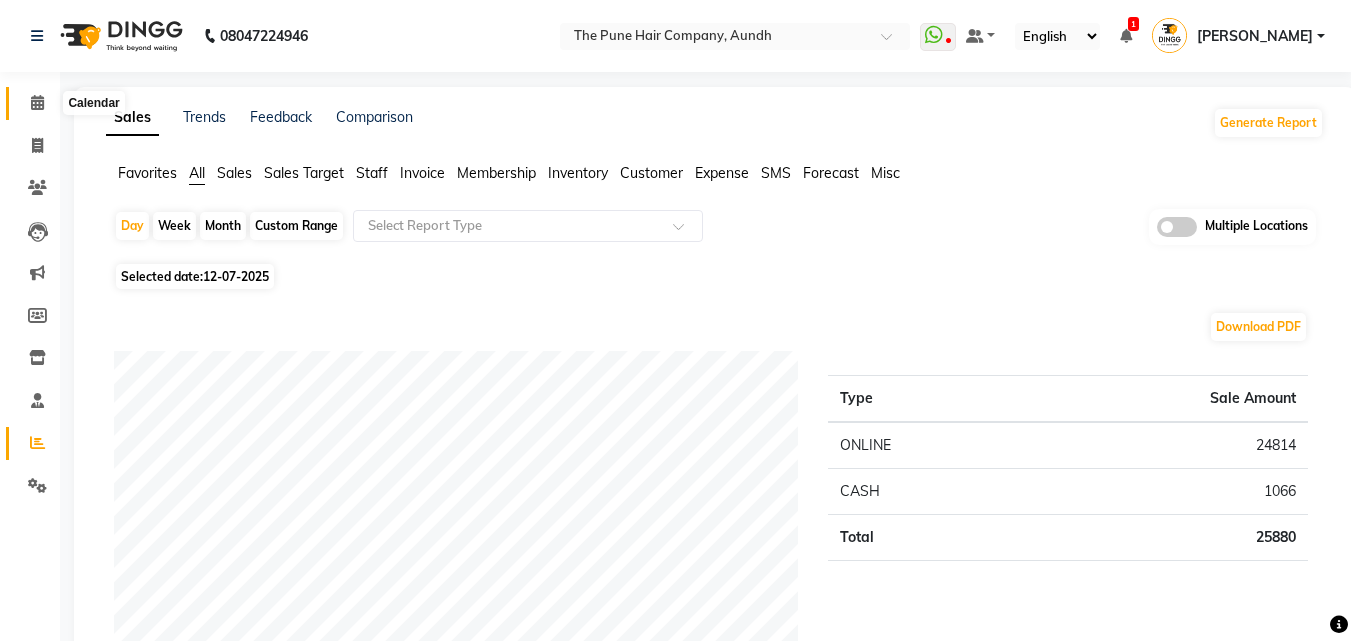 click 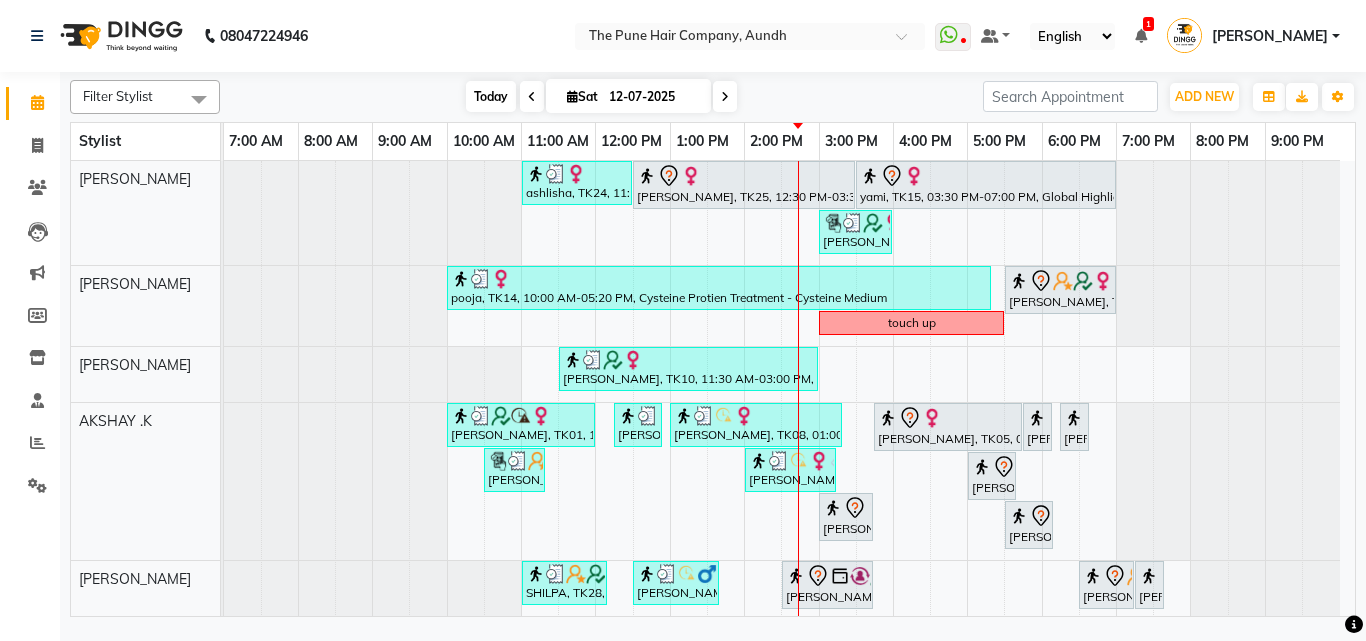 click on "Today" at bounding box center (491, 96) 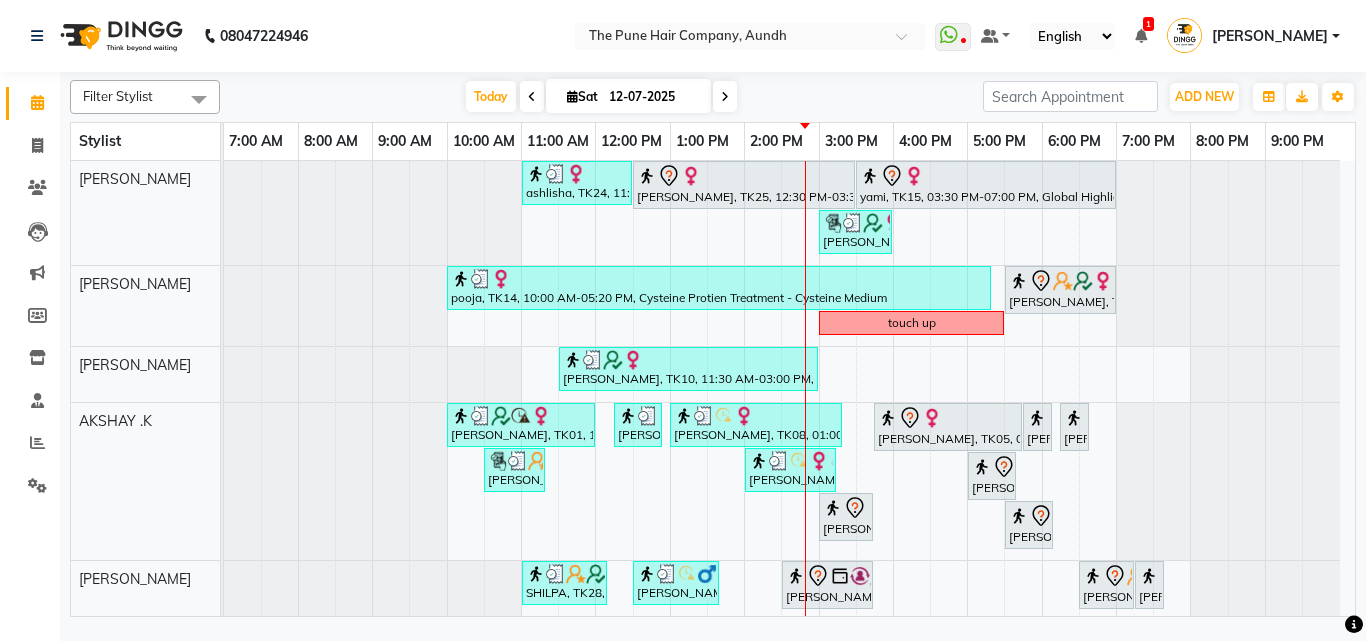 scroll, scrollTop: 400, scrollLeft: 0, axis: vertical 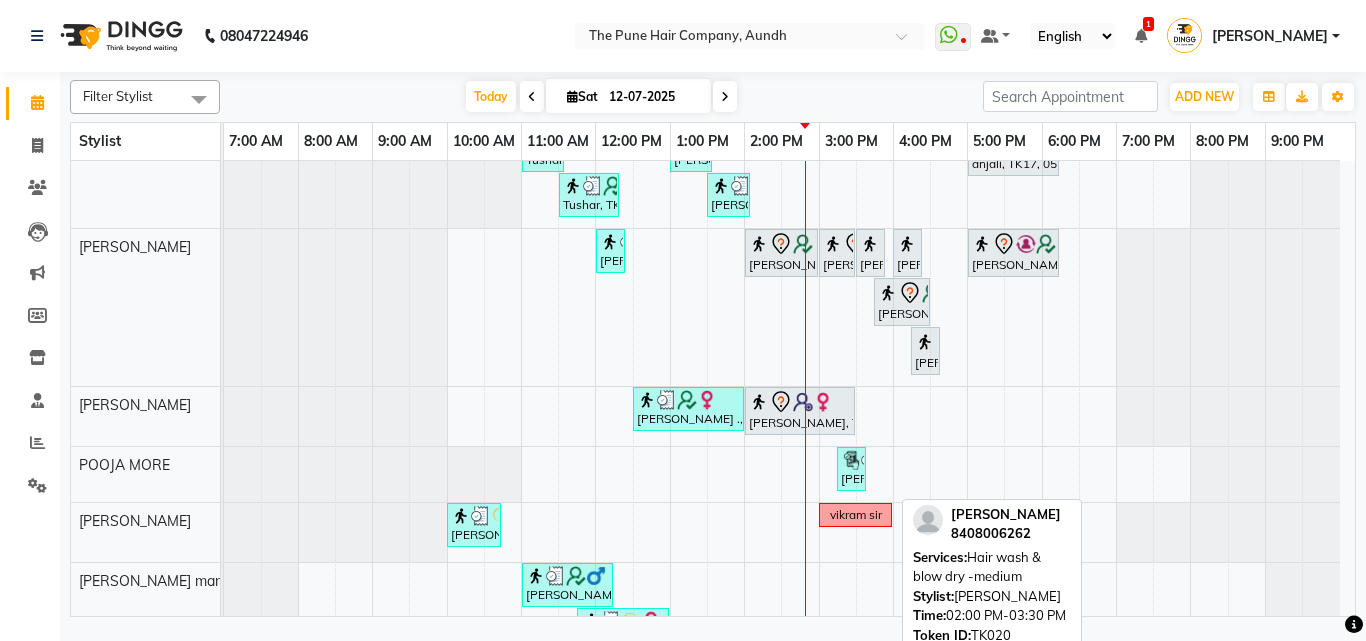 click 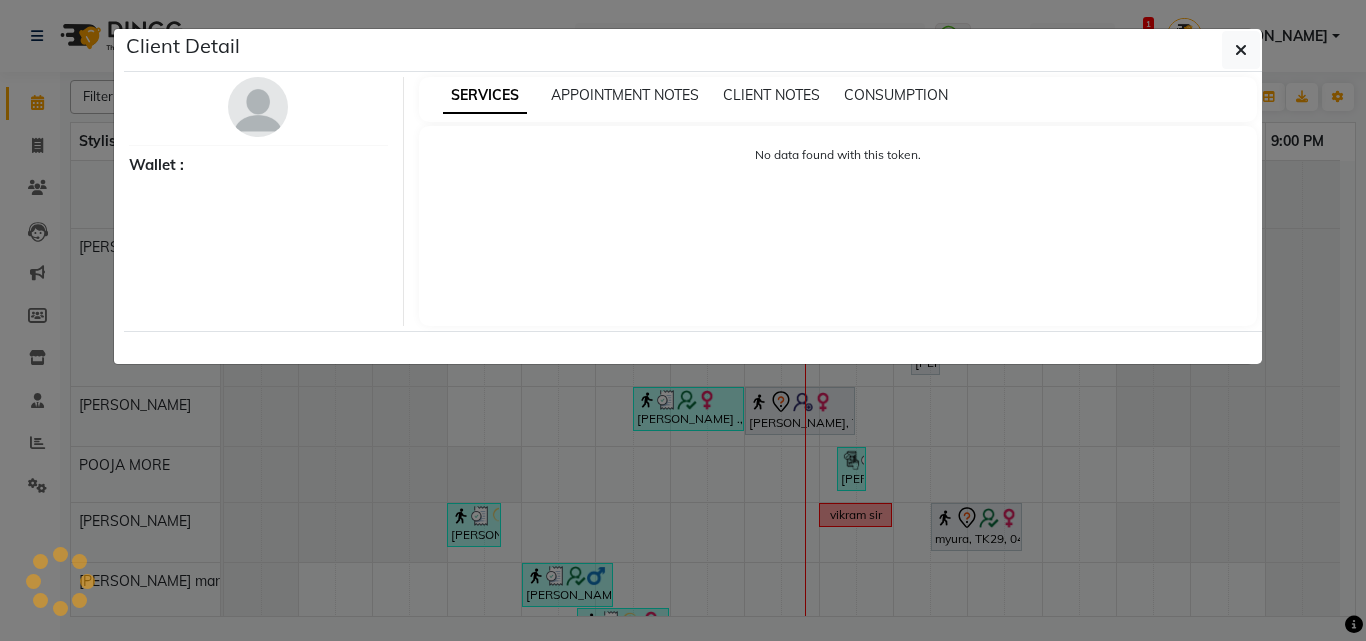 select on "7" 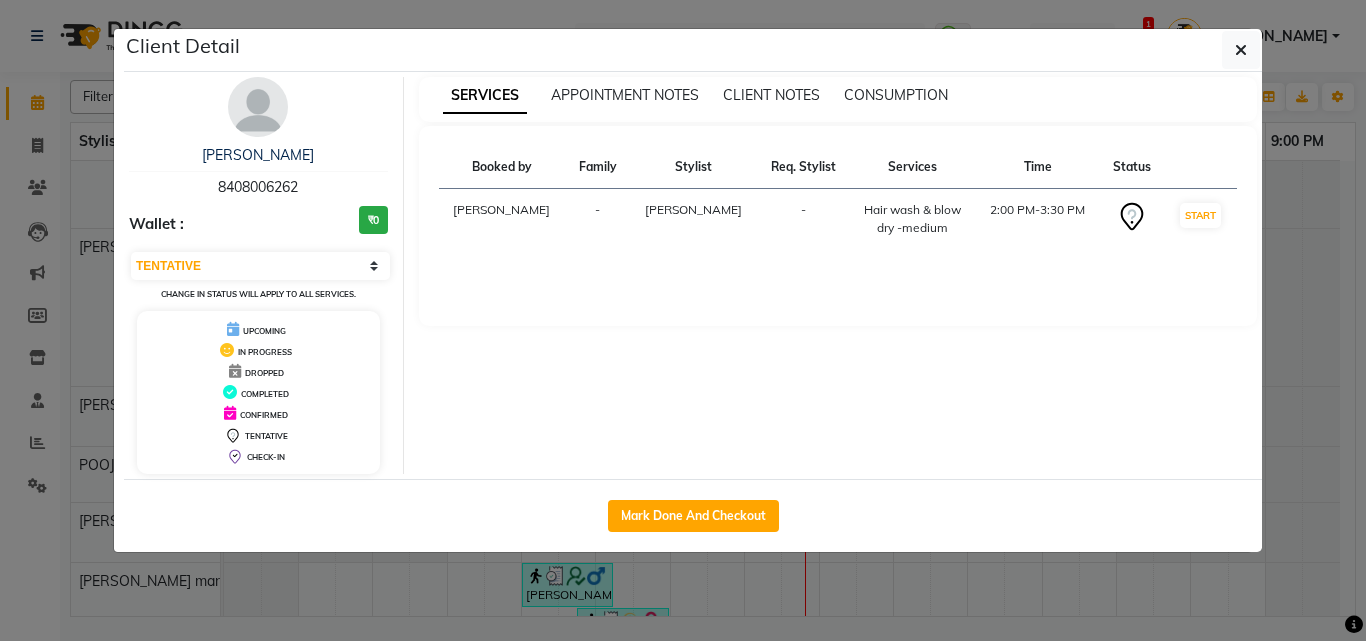 click on "Mark Done And Checkout" 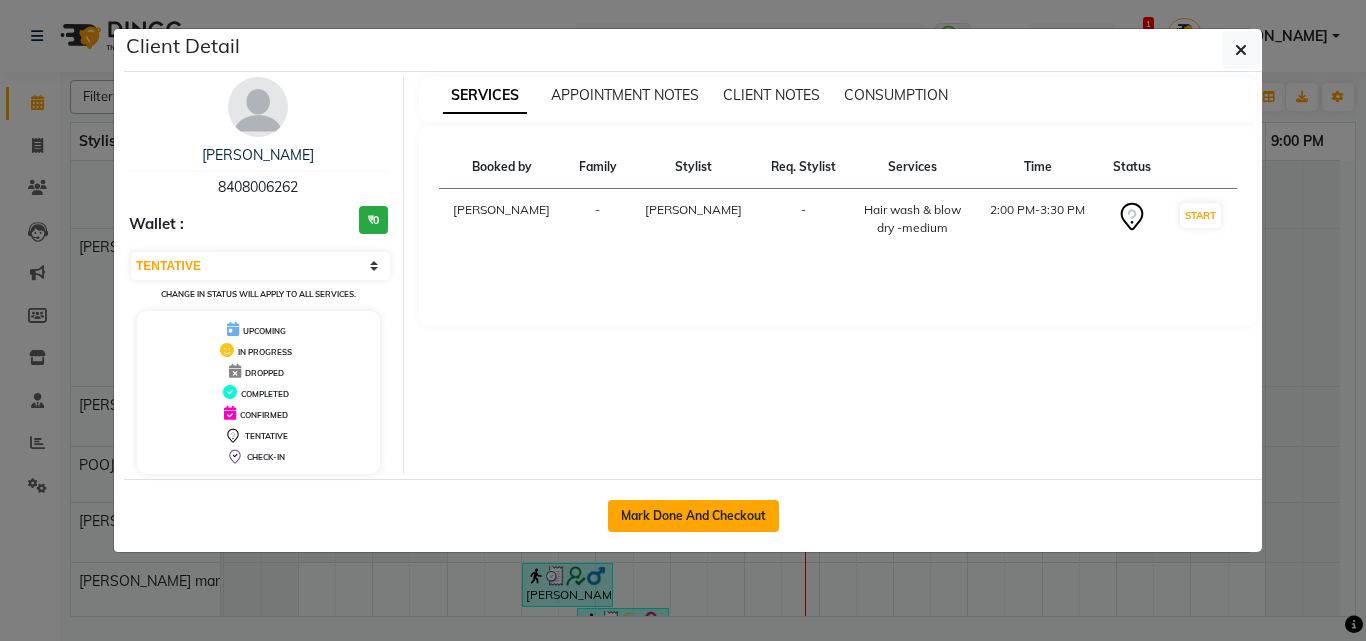 click on "Mark Done And Checkout" 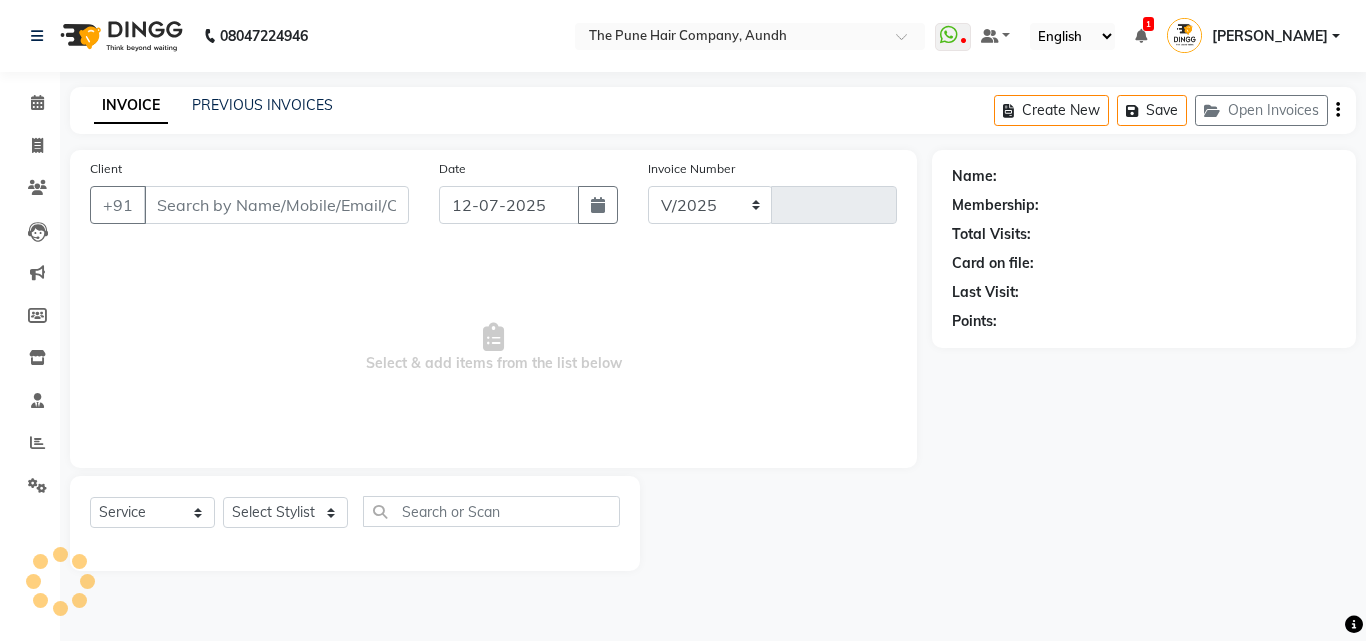select on "106" 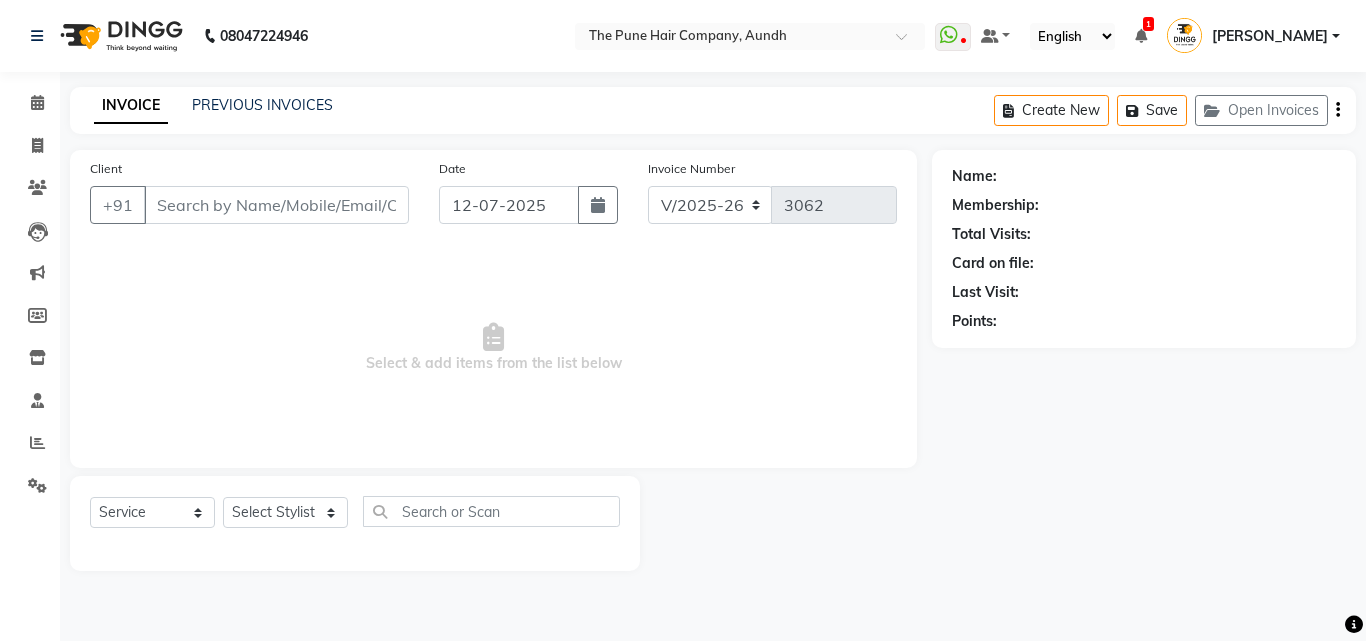 type on "8408006262" 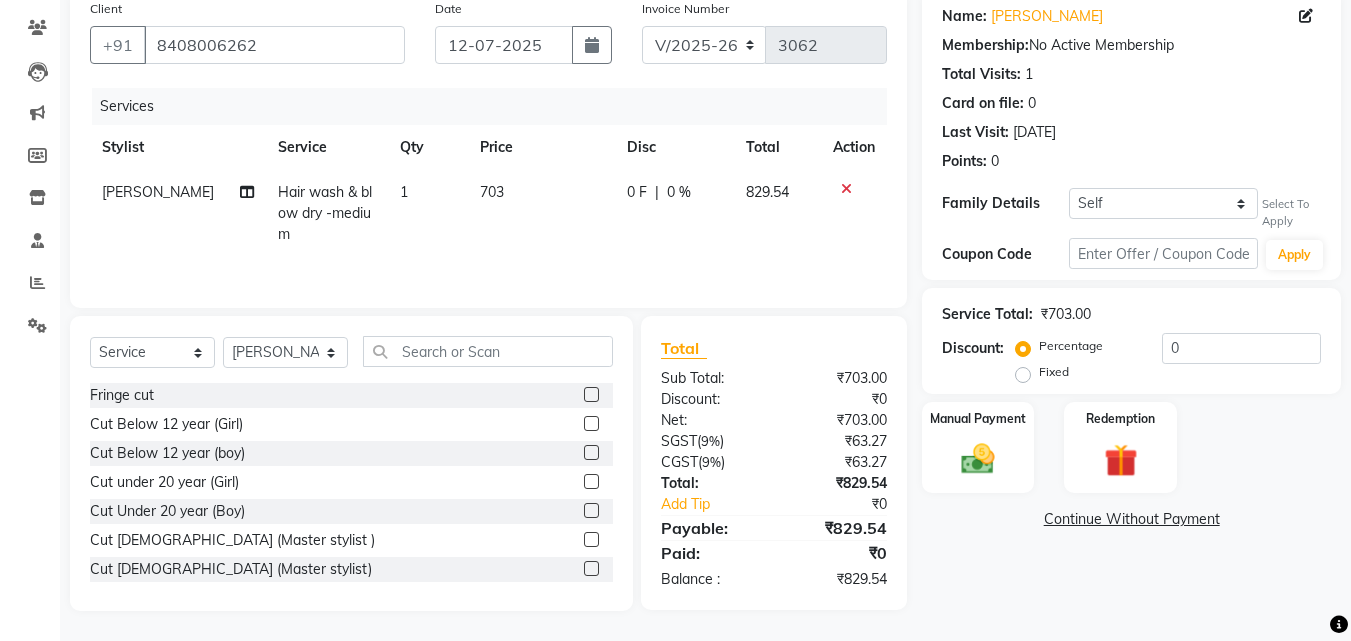 scroll, scrollTop: 0, scrollLeft: 0, axis: both 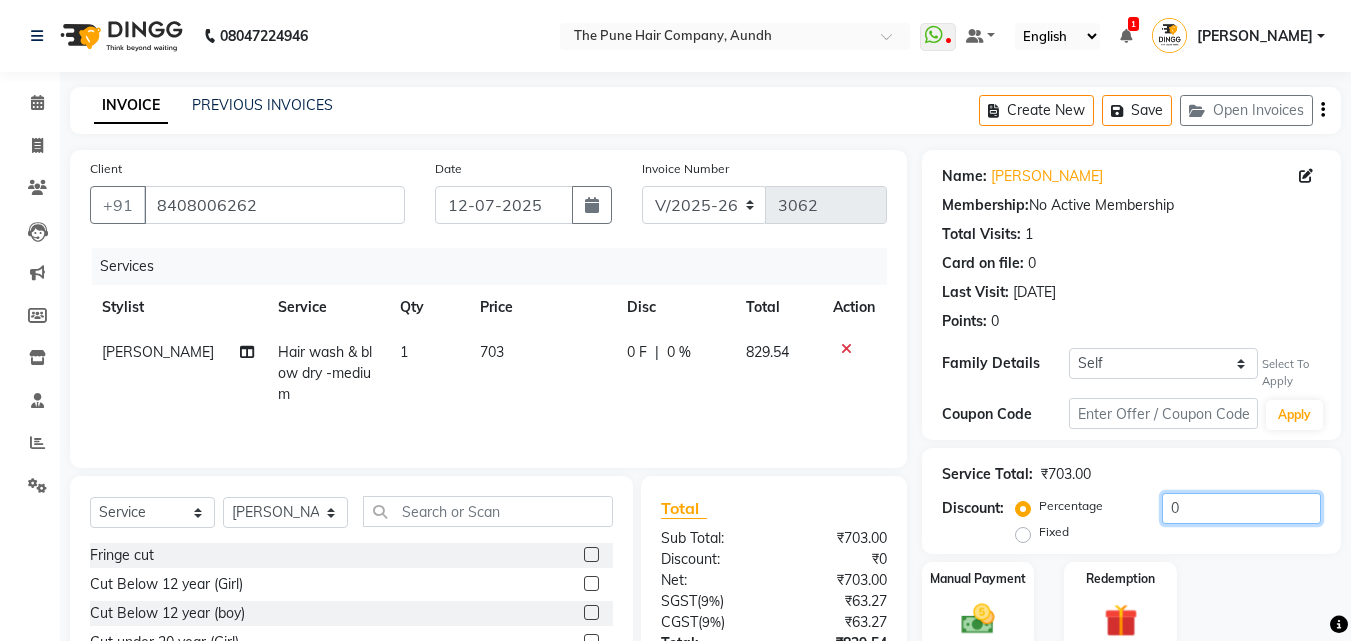drag, startPoint x: 1190, startPoint y: 500, endPoint x: 1043, endPoint y: 493, distance: 147.16656 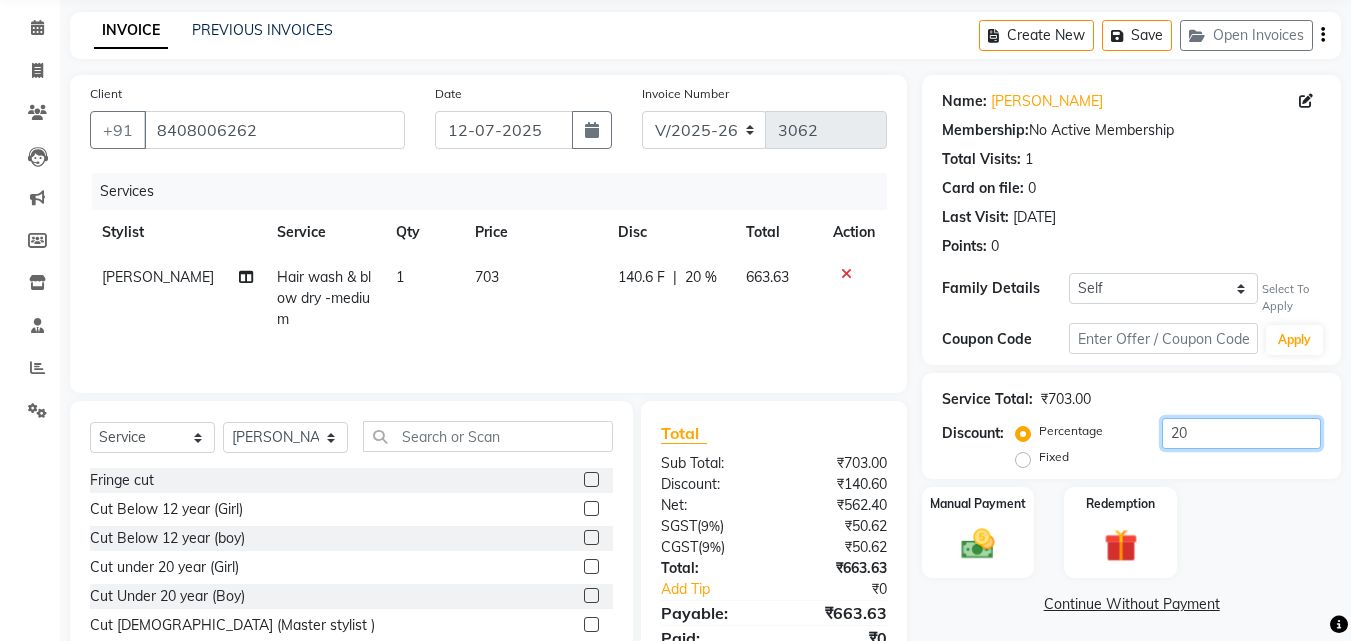 scroll, scrollTop: 160, scrollLeft: 0, axis: vertical 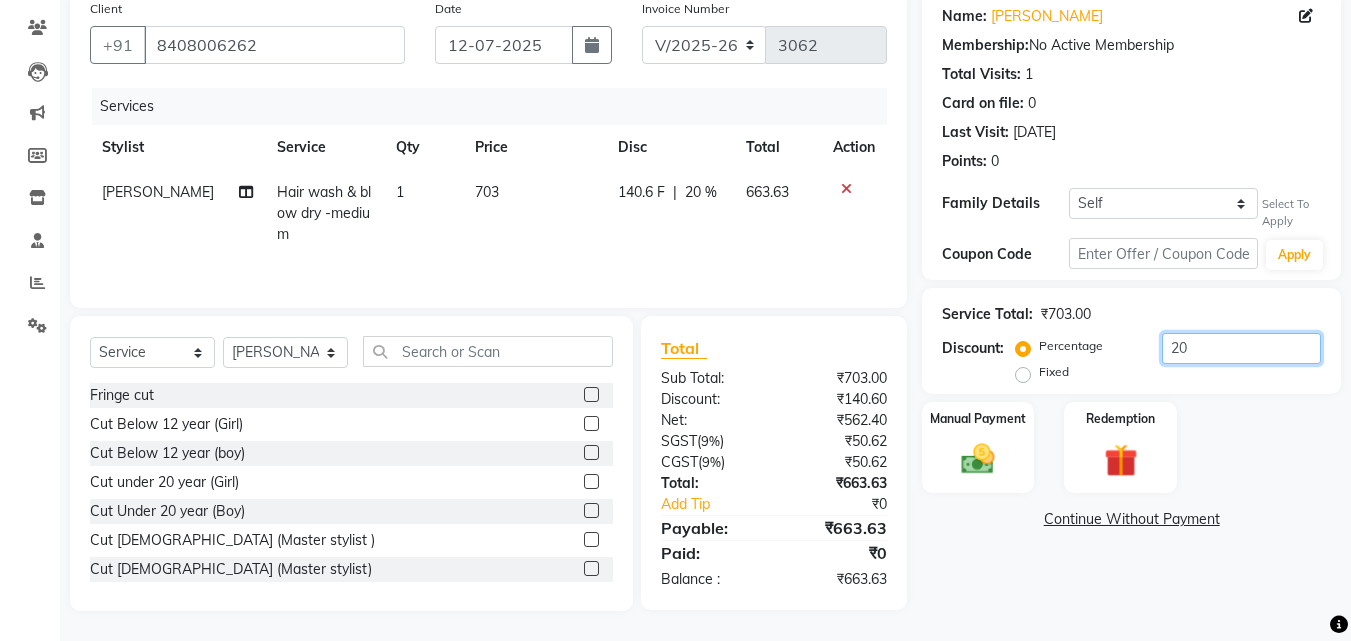 type on "20" 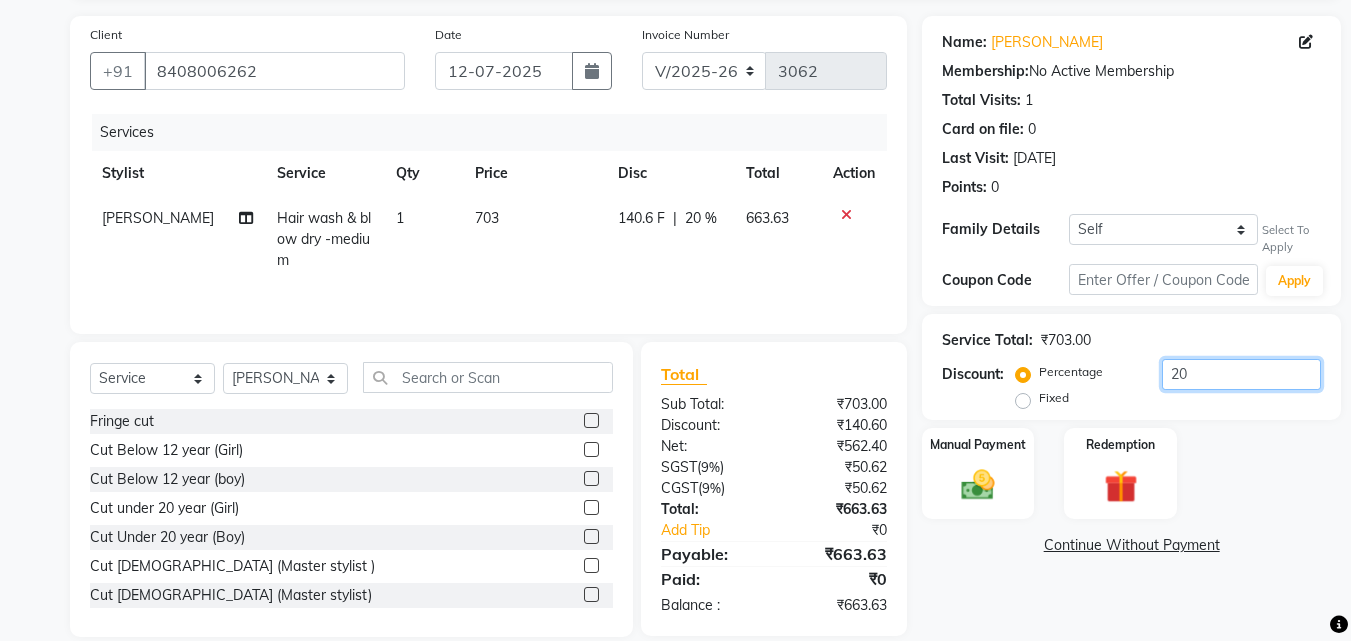 scroll, scrollTop: 88, scrollLeft: 0, axis: vertical 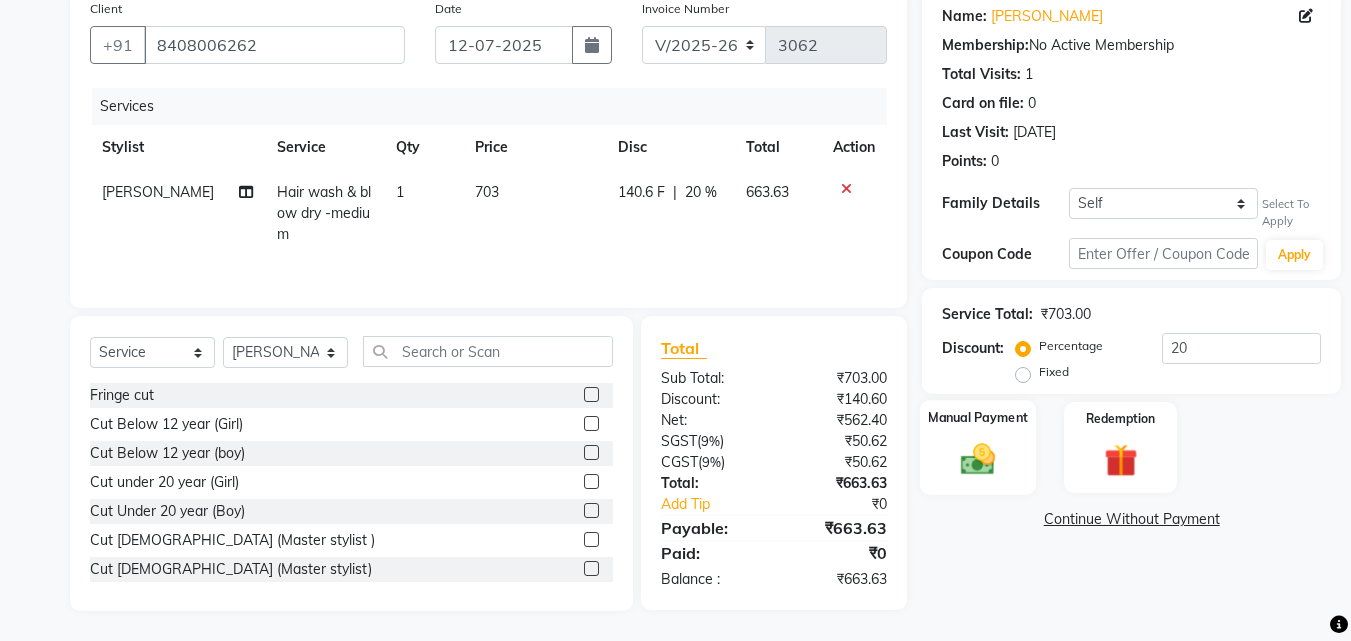 click on "Manual Payment" 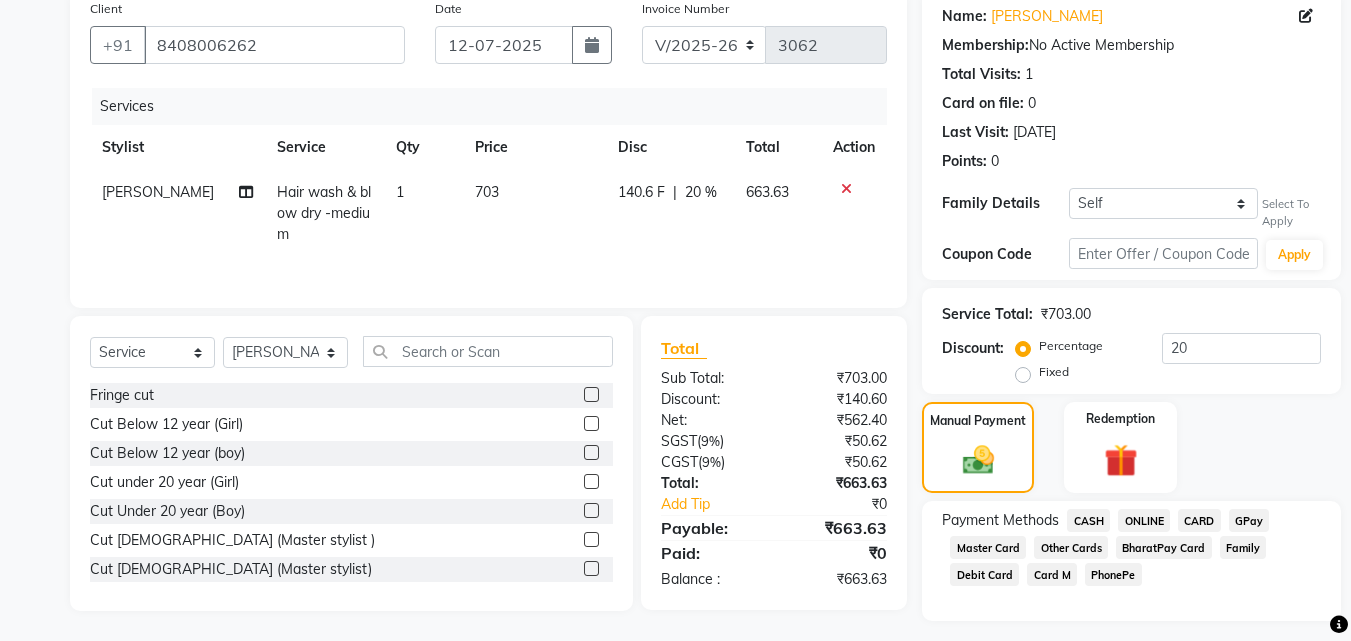 scroll, scrollTop: 139, scrollLeft: 0, axis: vertical 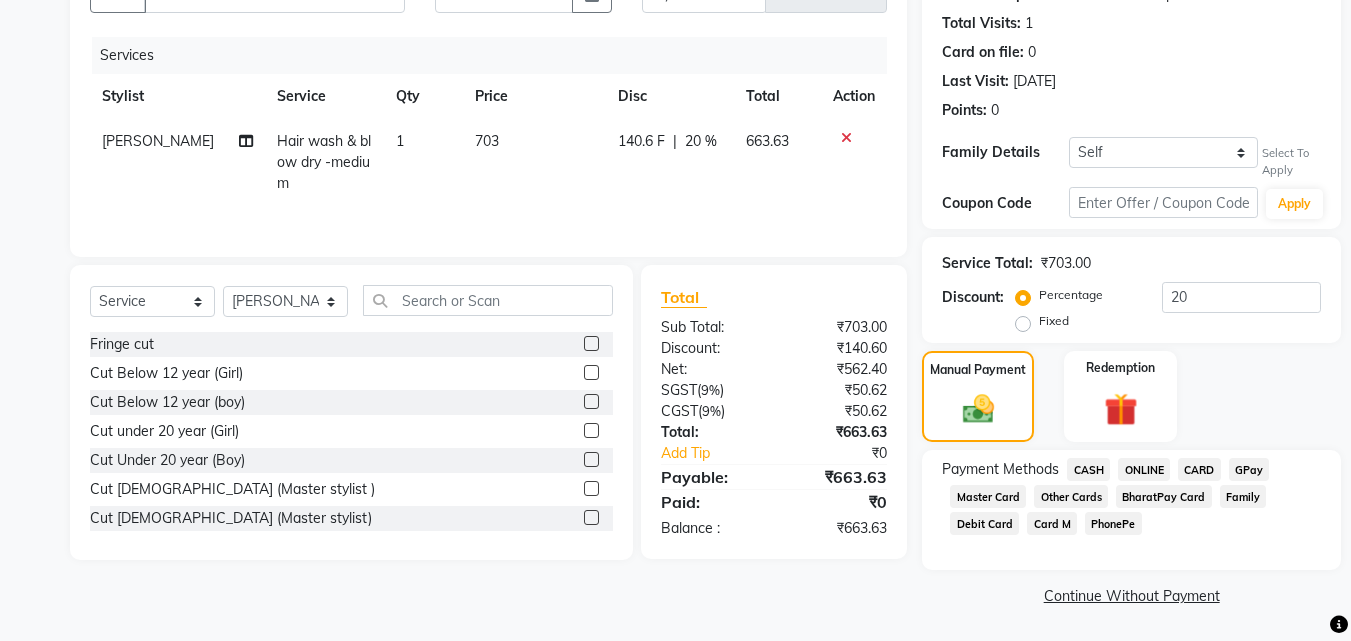 click on "ONLINE" 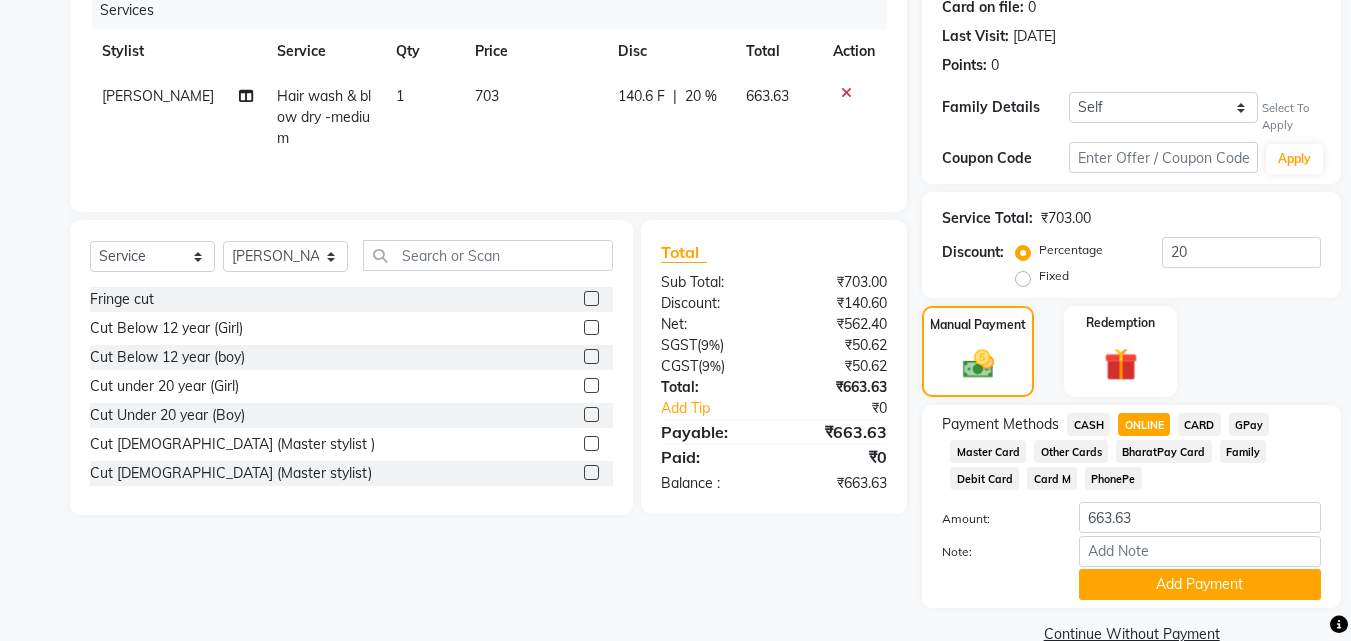 scroll, scrollTop: 222, scrollLeft: 0, axis: vertical 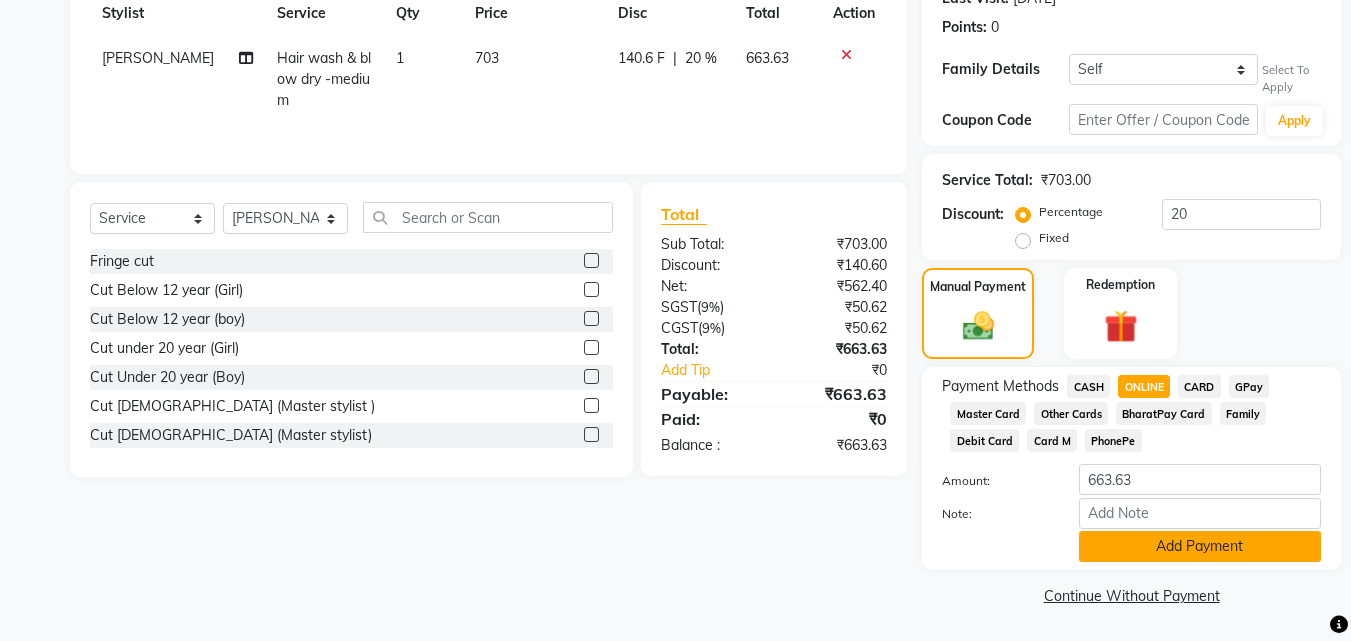 click on "Add Payment" 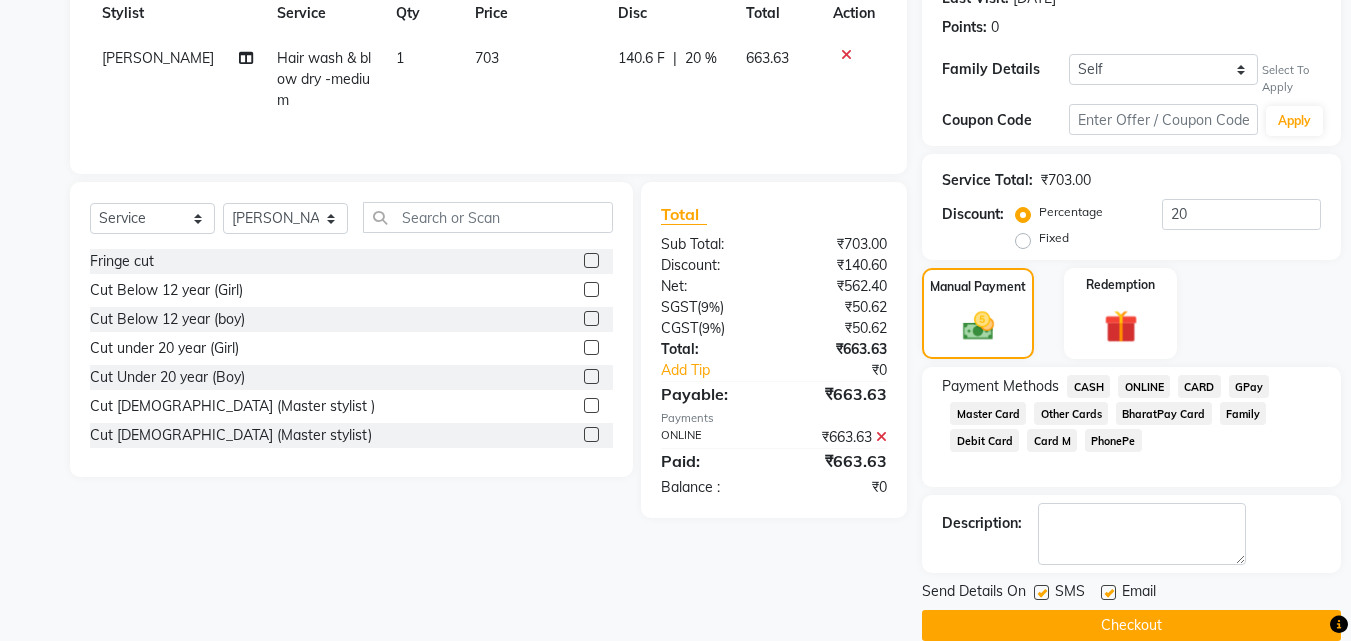 scroll, scrollTop: 252, scrollLeft: 0, axis: vertical 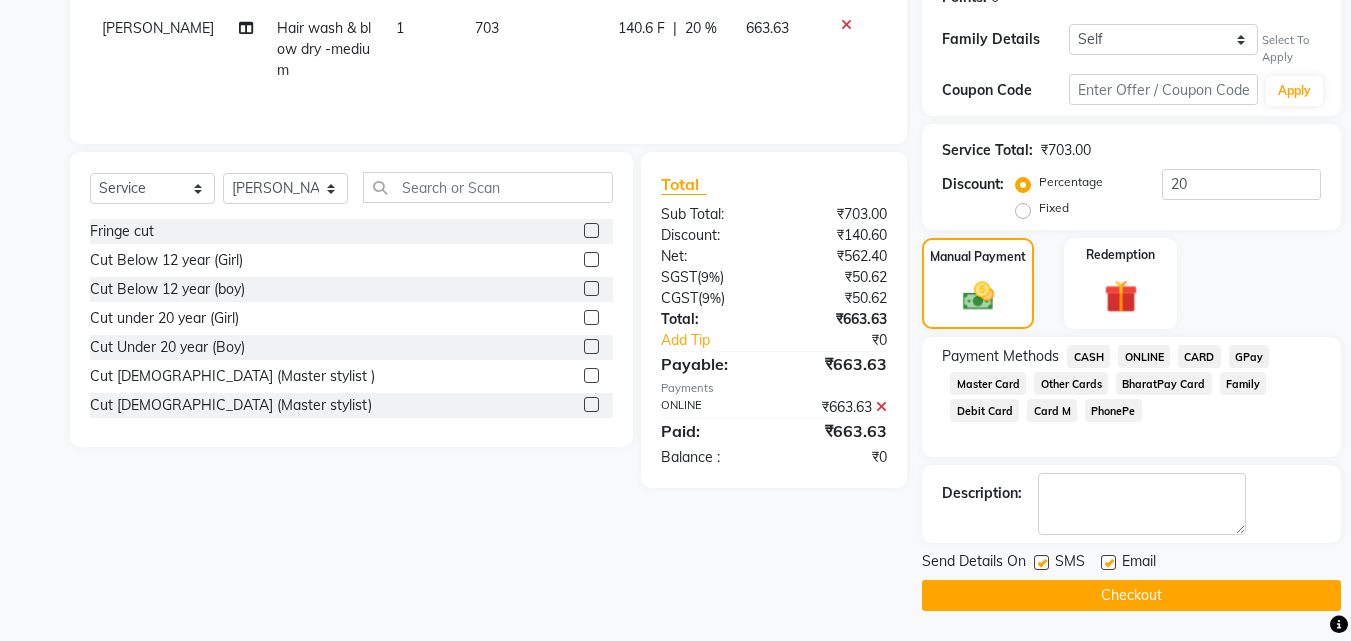 click on "Checkout" 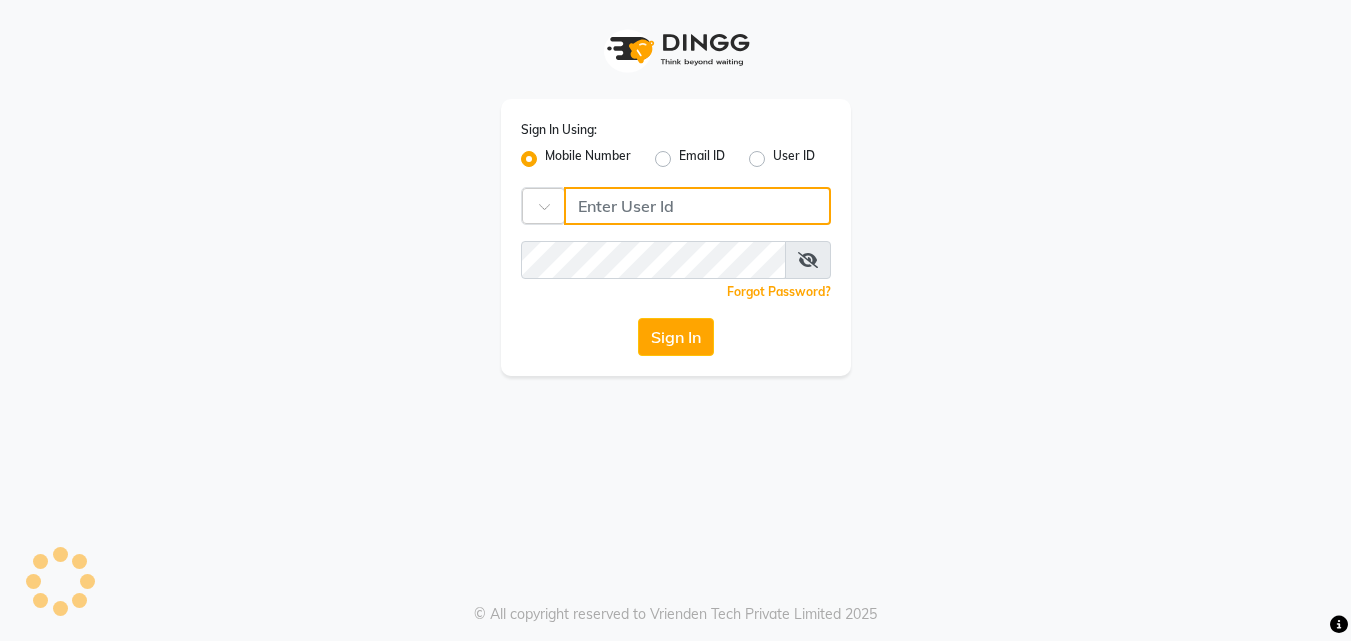 type on "9011729000" 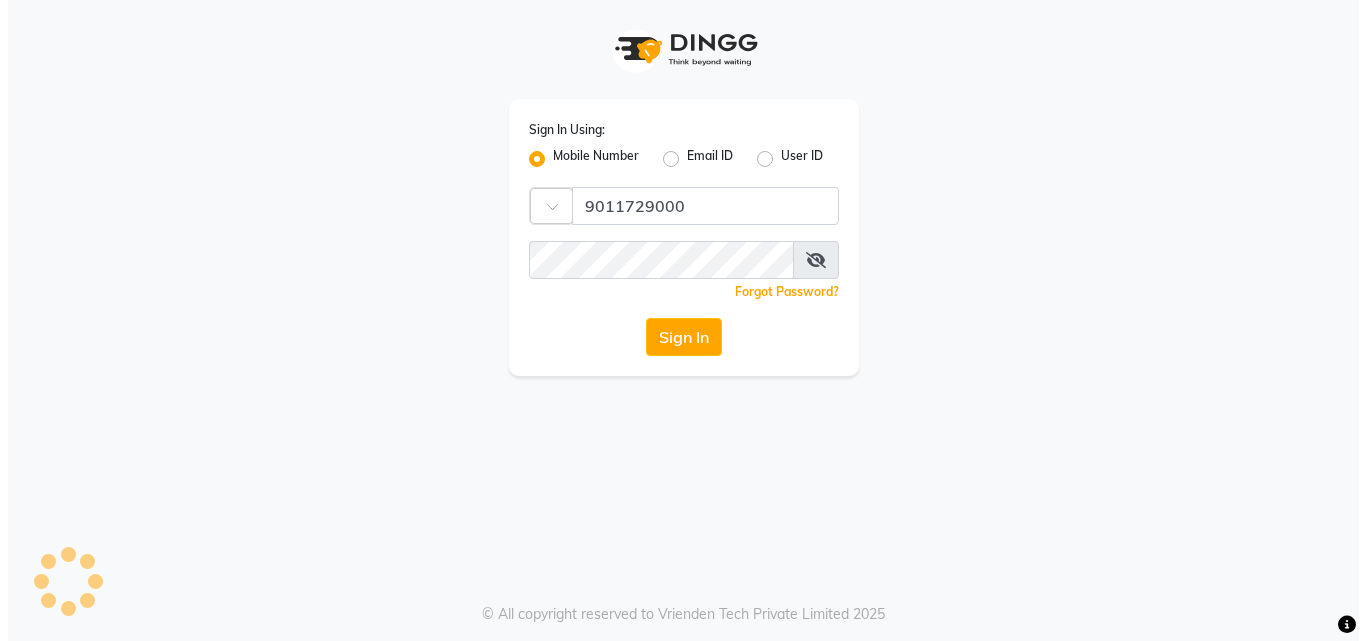 scroll, scrollTop: 0, scrollLeft: 0, axis: both 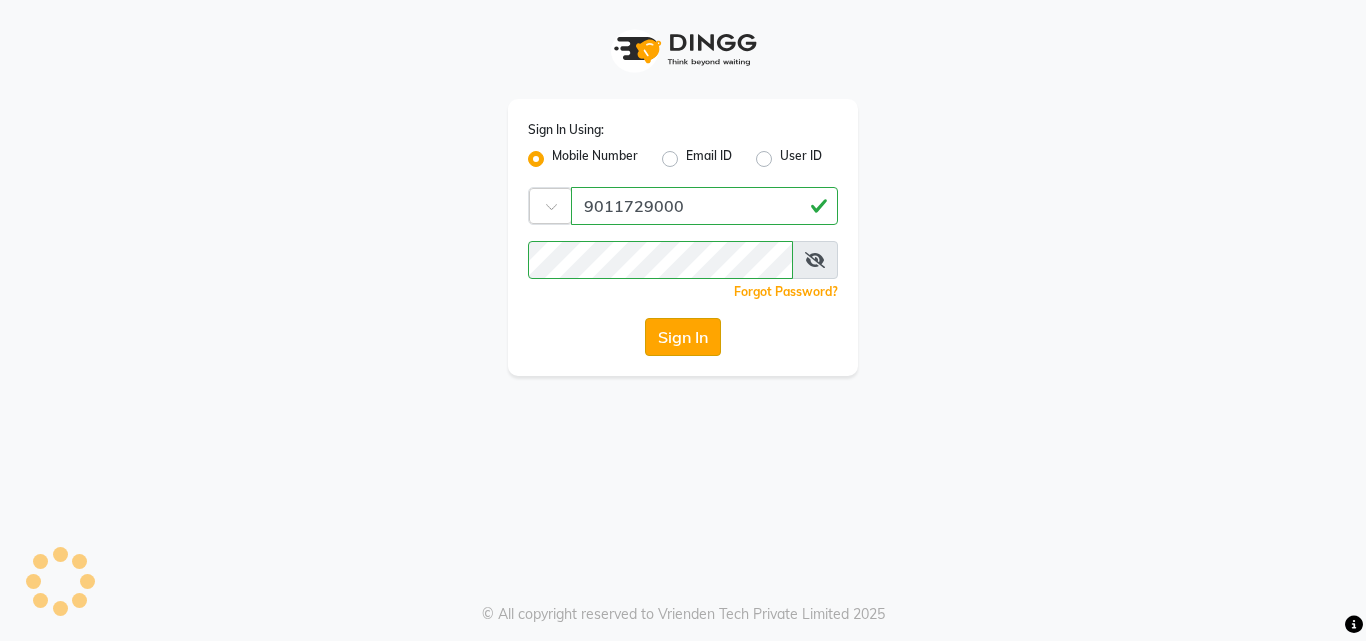 click on "Sign In" 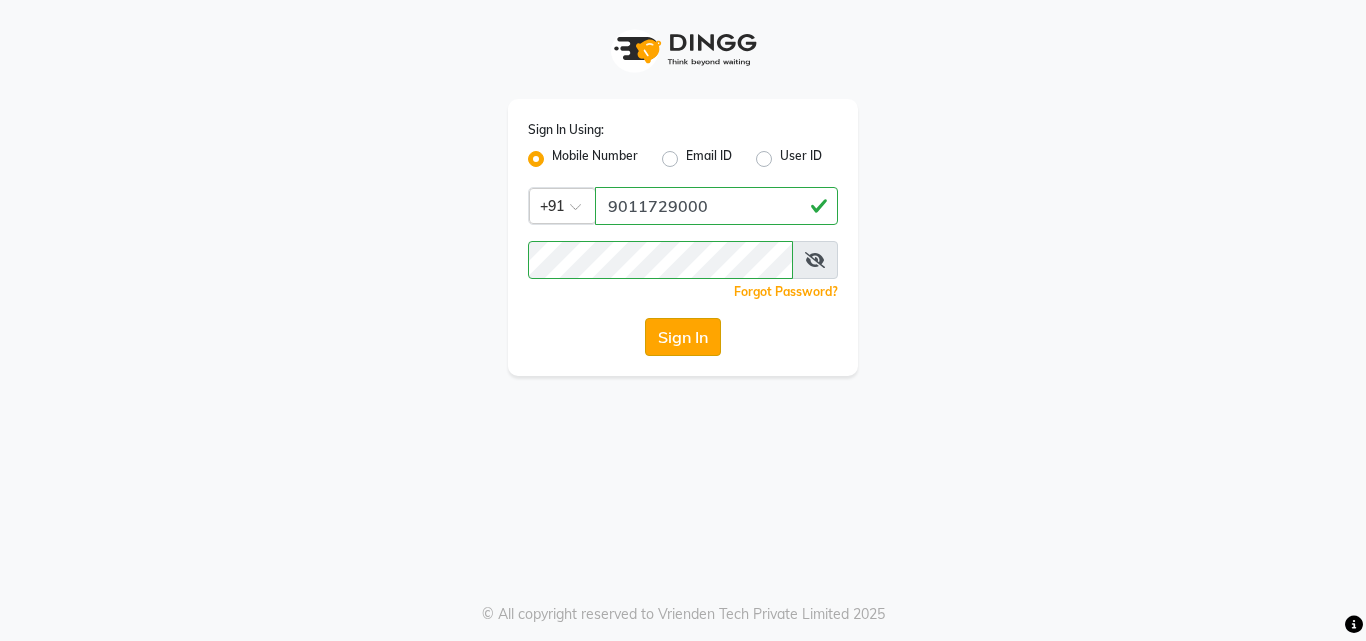 click on "Sign In" 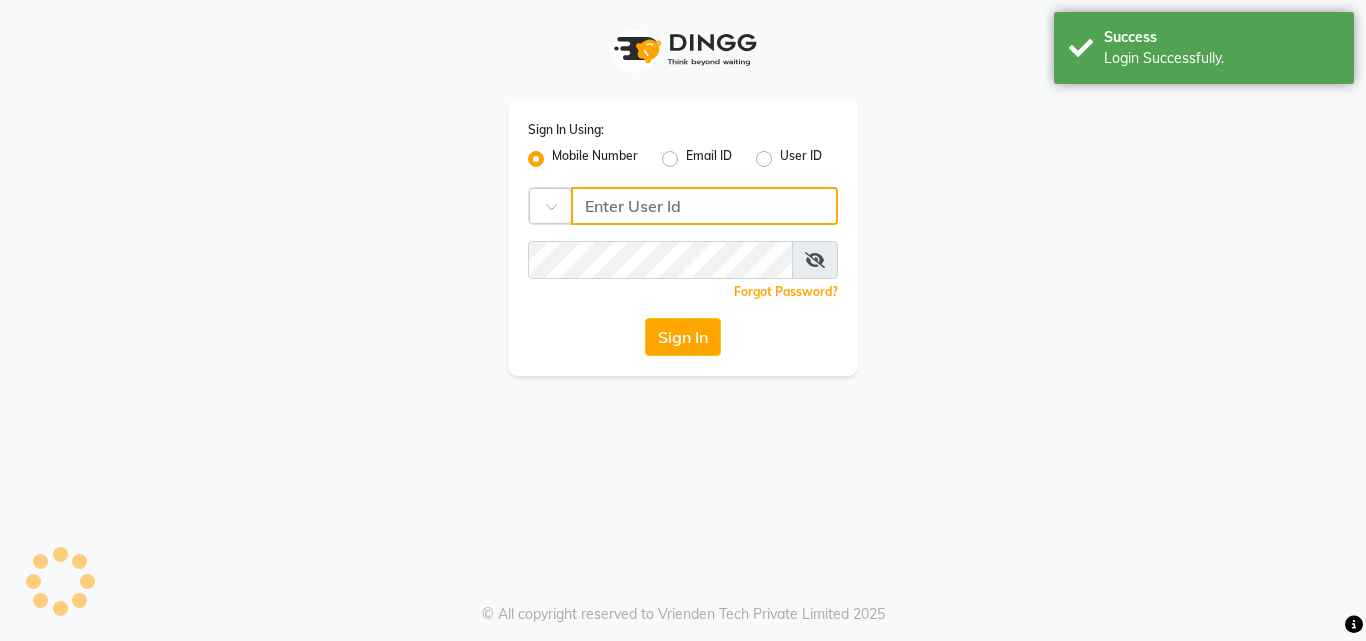 type on "9011729000" 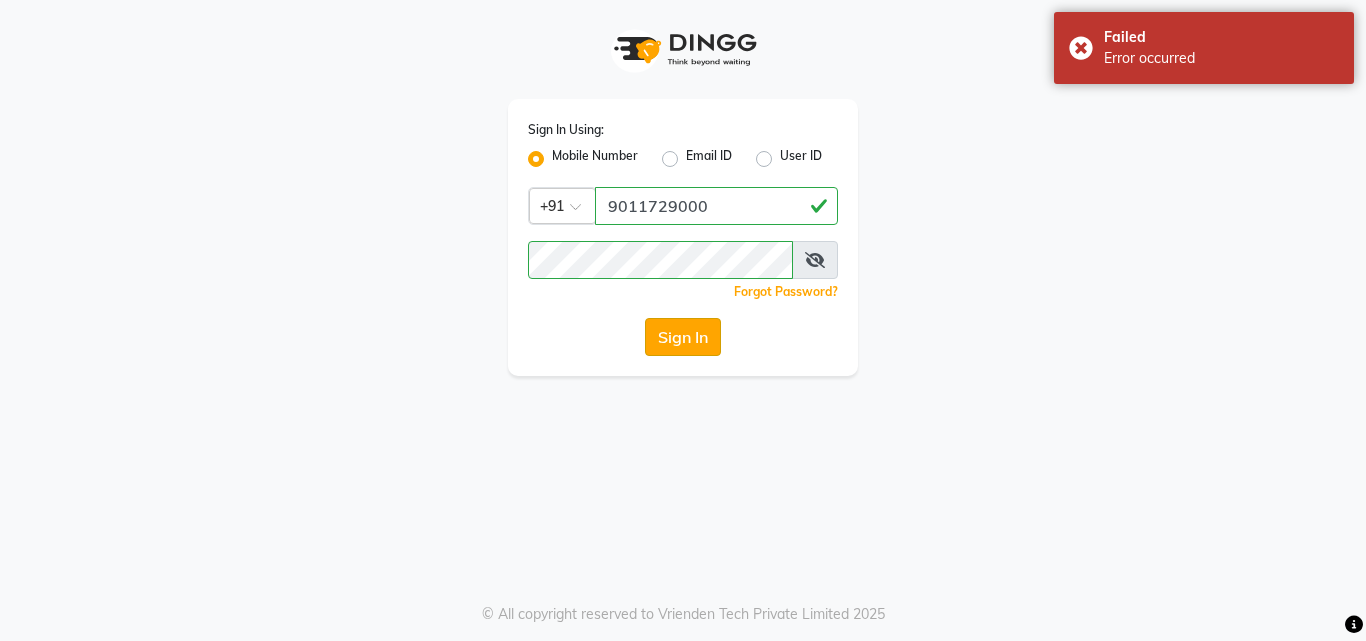 click on "Sign In" 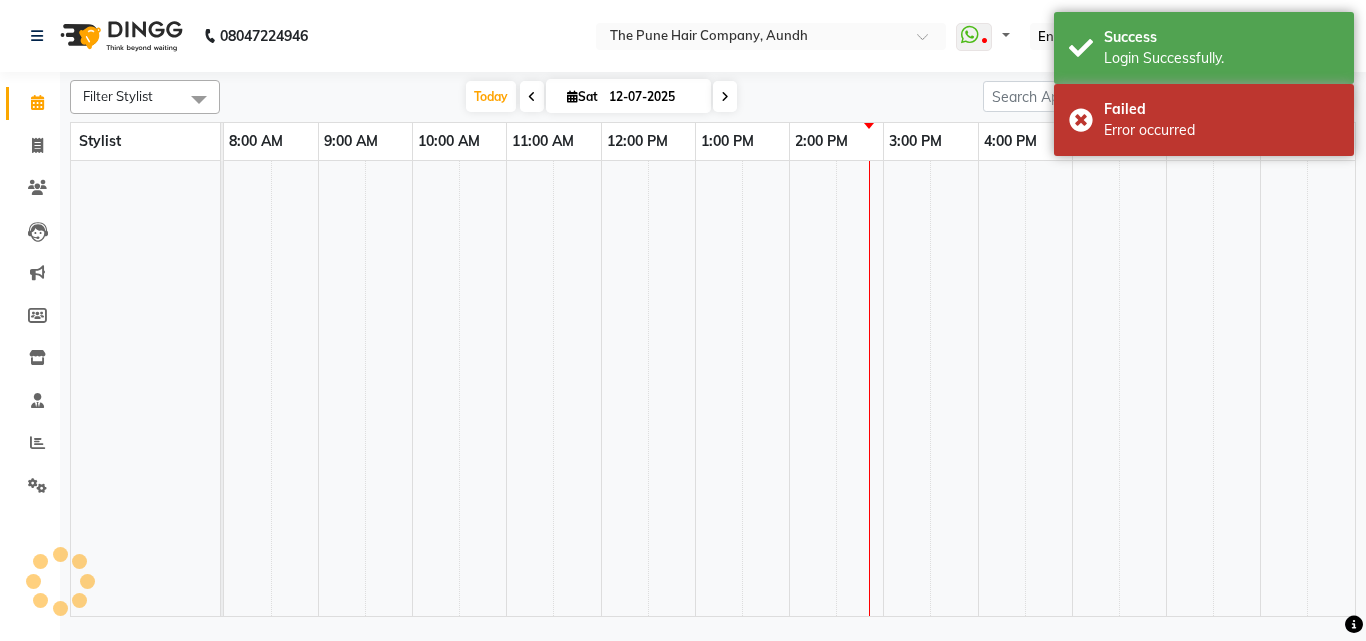 select on "en" 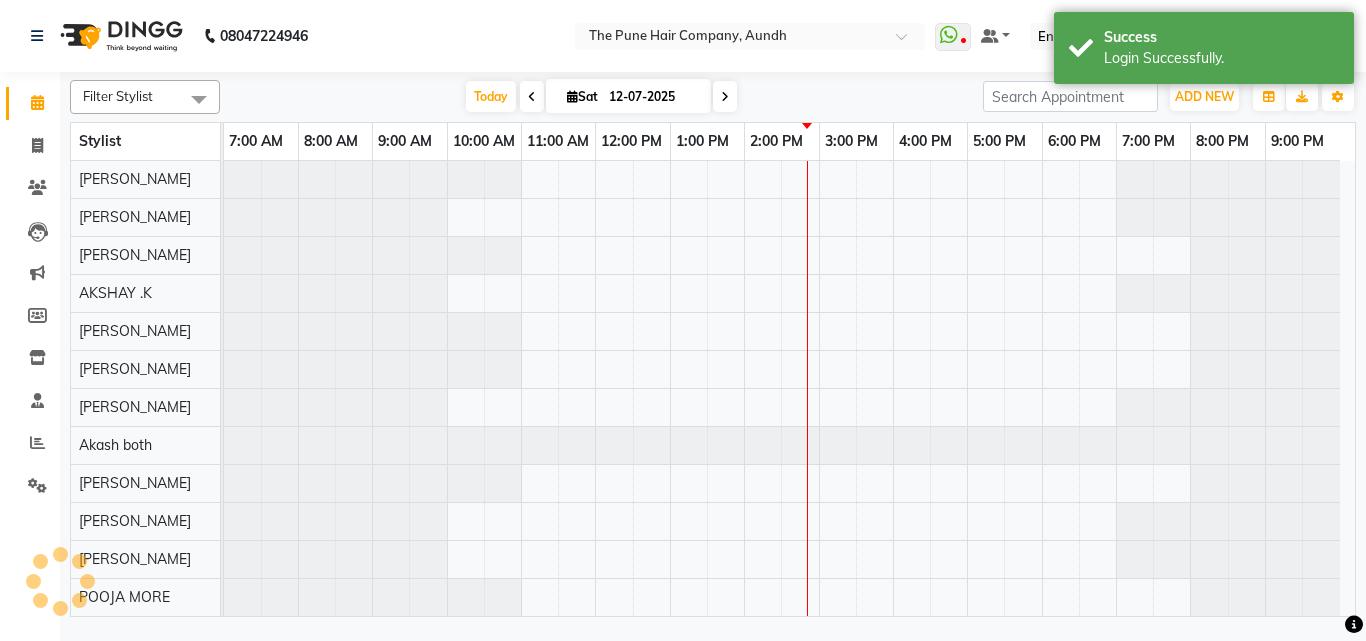 scroll, scrollTop: 76, scrollLeft: 0, axis: vertical 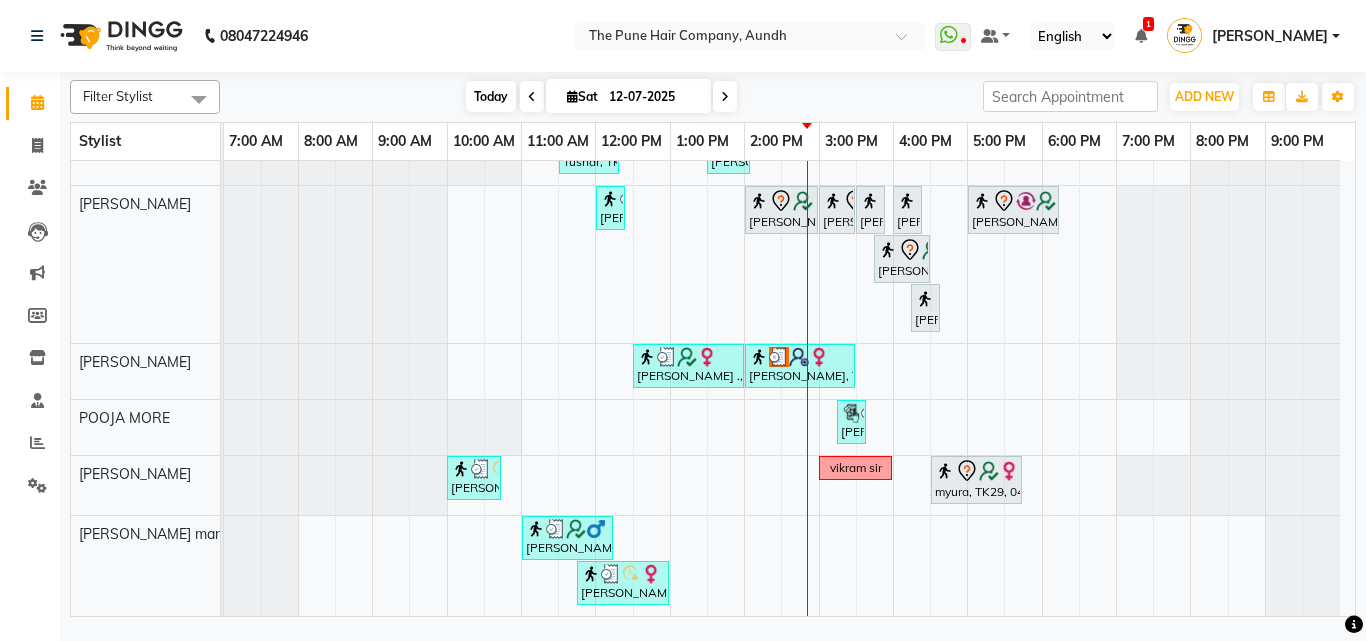 click on "Today" at bounding box center [491, 96] 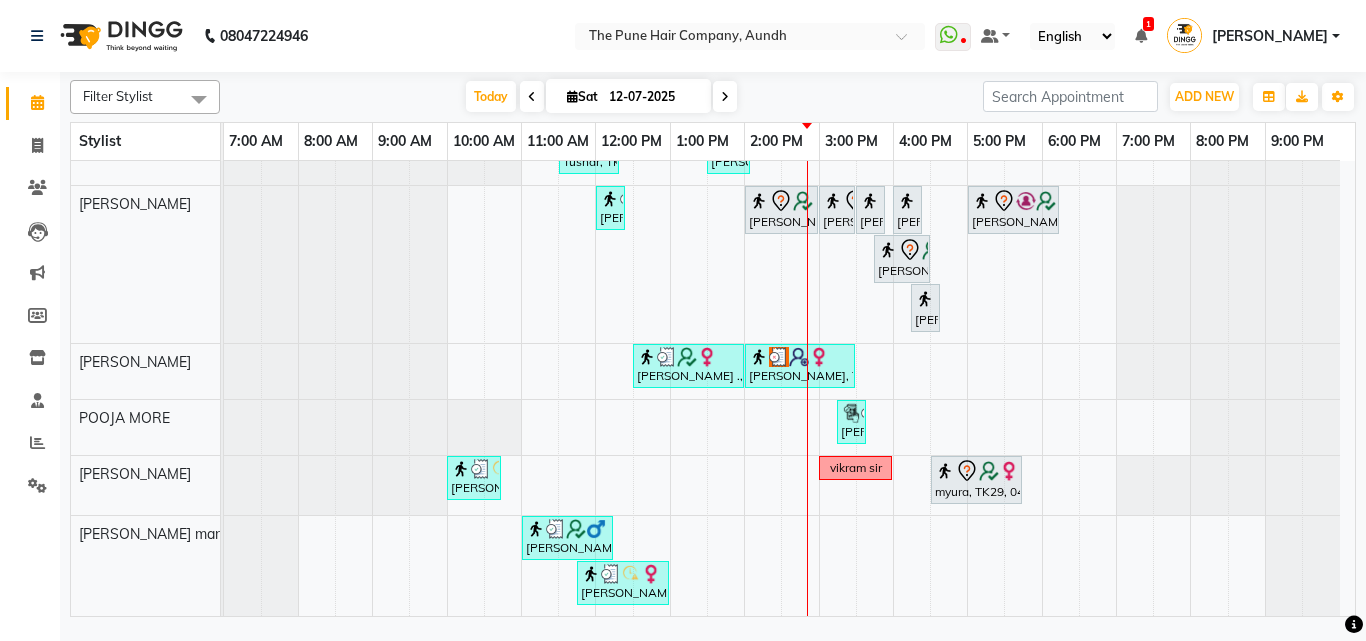 scroll, scrollTop: 743, scrollLeft: 0, axis: vertical 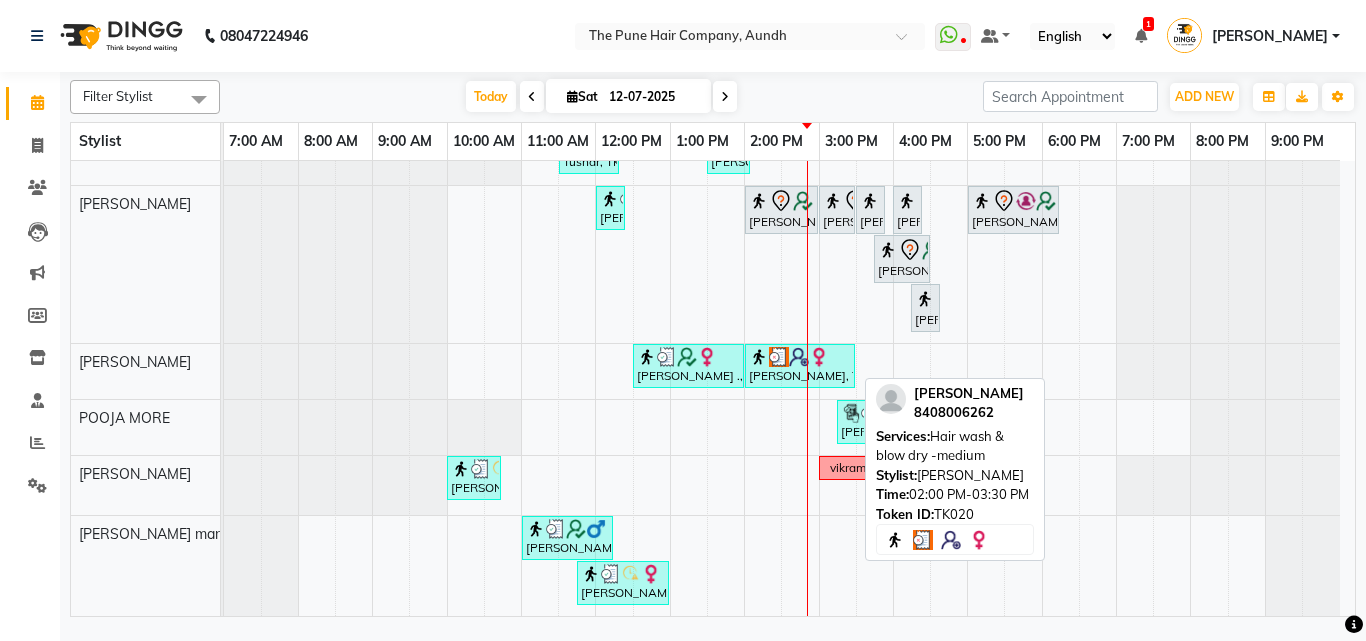 click at bounding box center (779, 357) 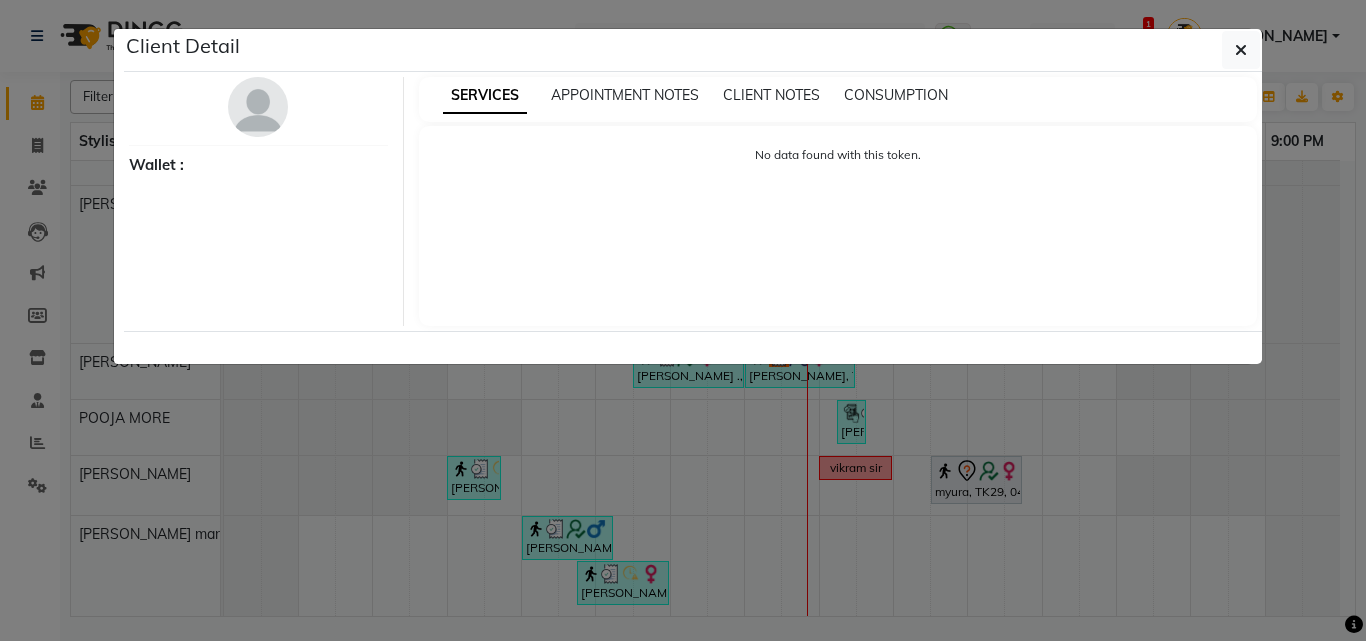 select on "3" 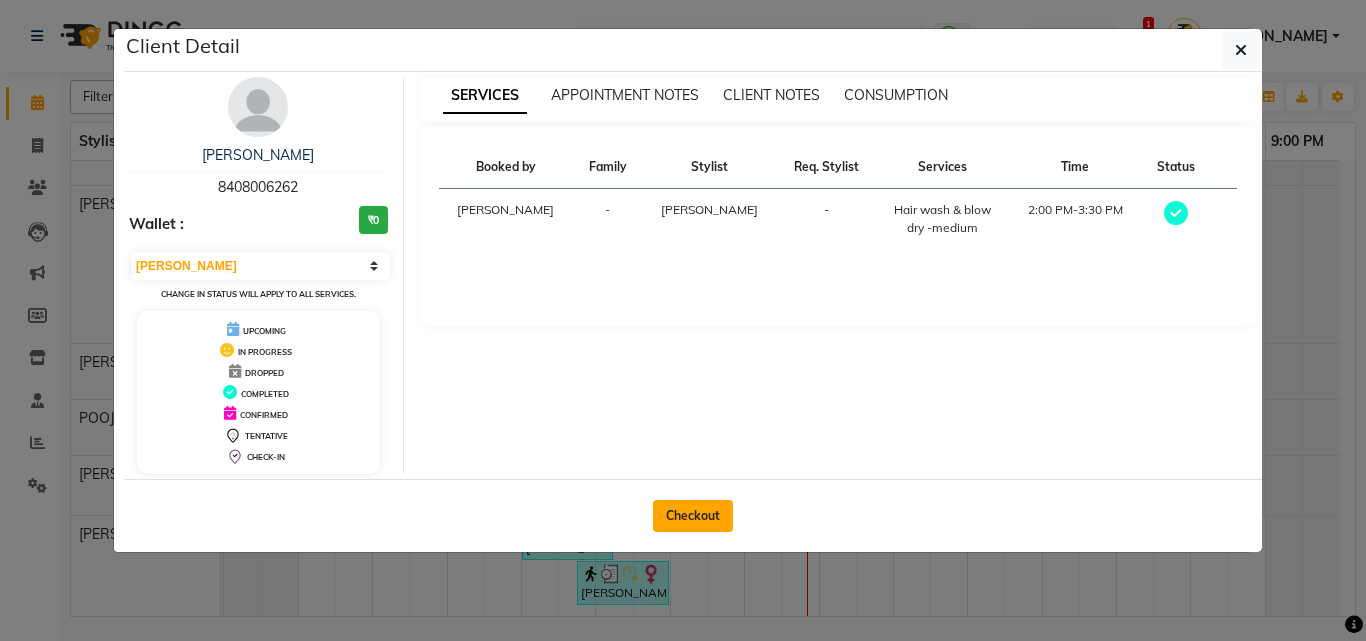 click on "Checkout" 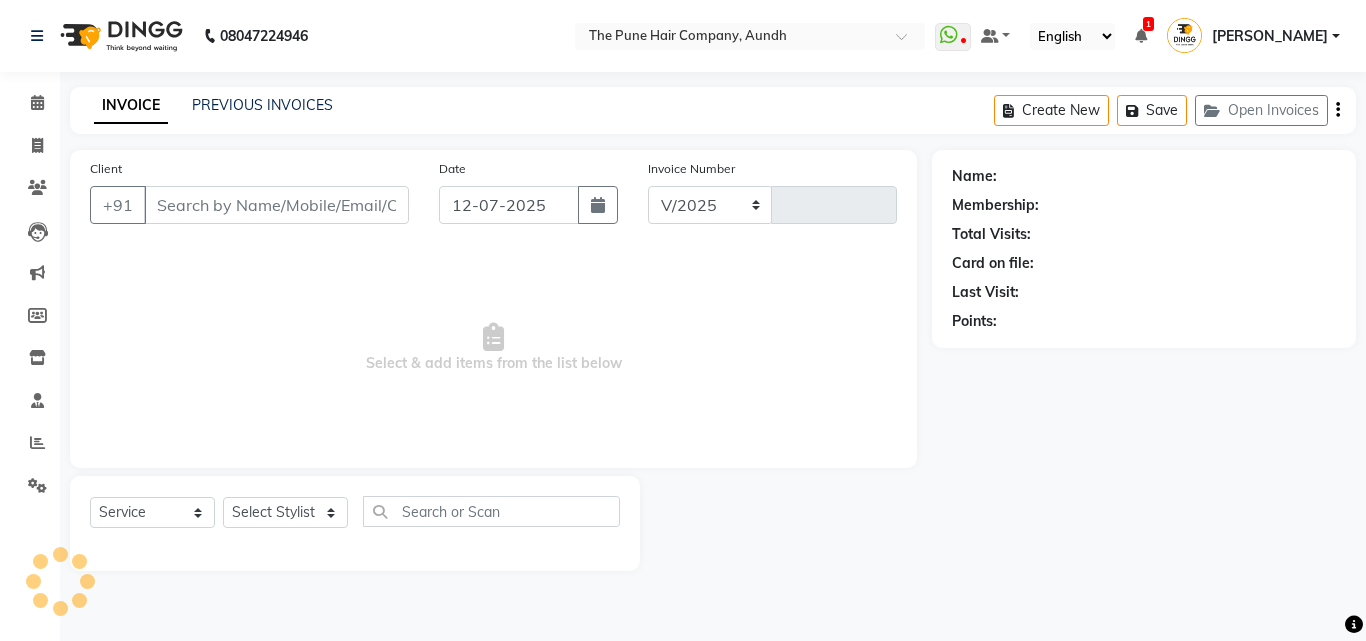 select on "106" 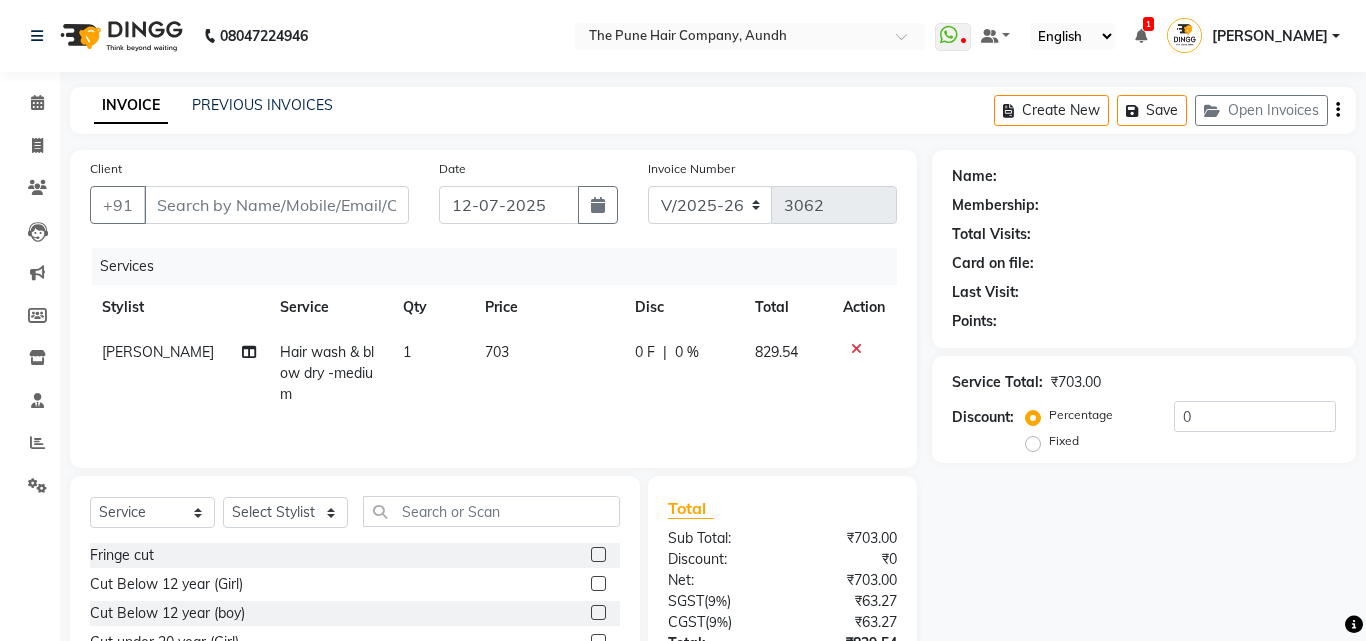 type on "8408006262" 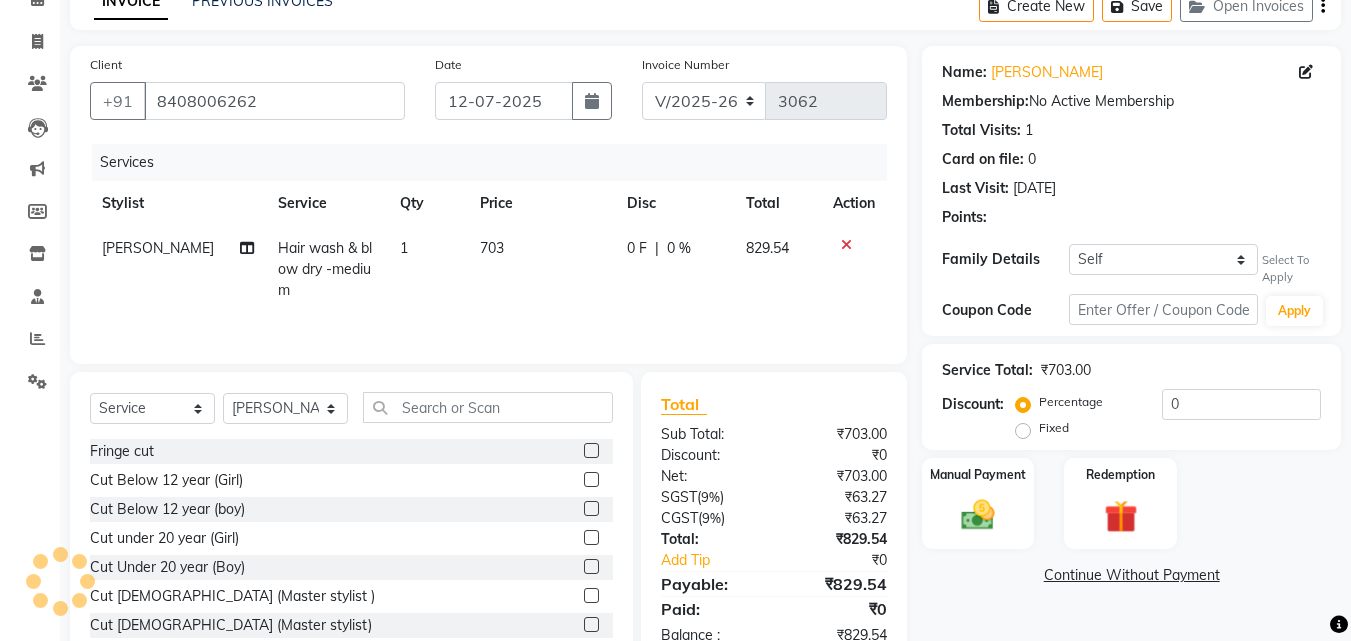 scroll, scrollTop: 160, scrollLeft: 0, axis: vertical 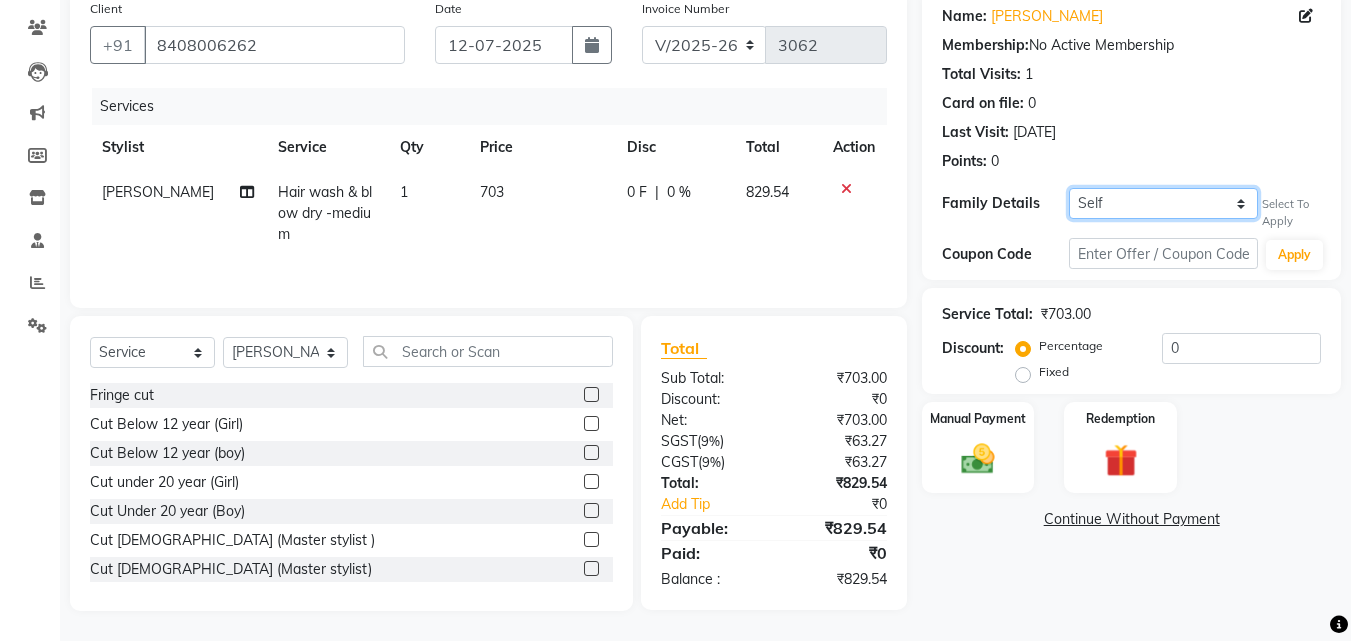 click on "Self Sham" 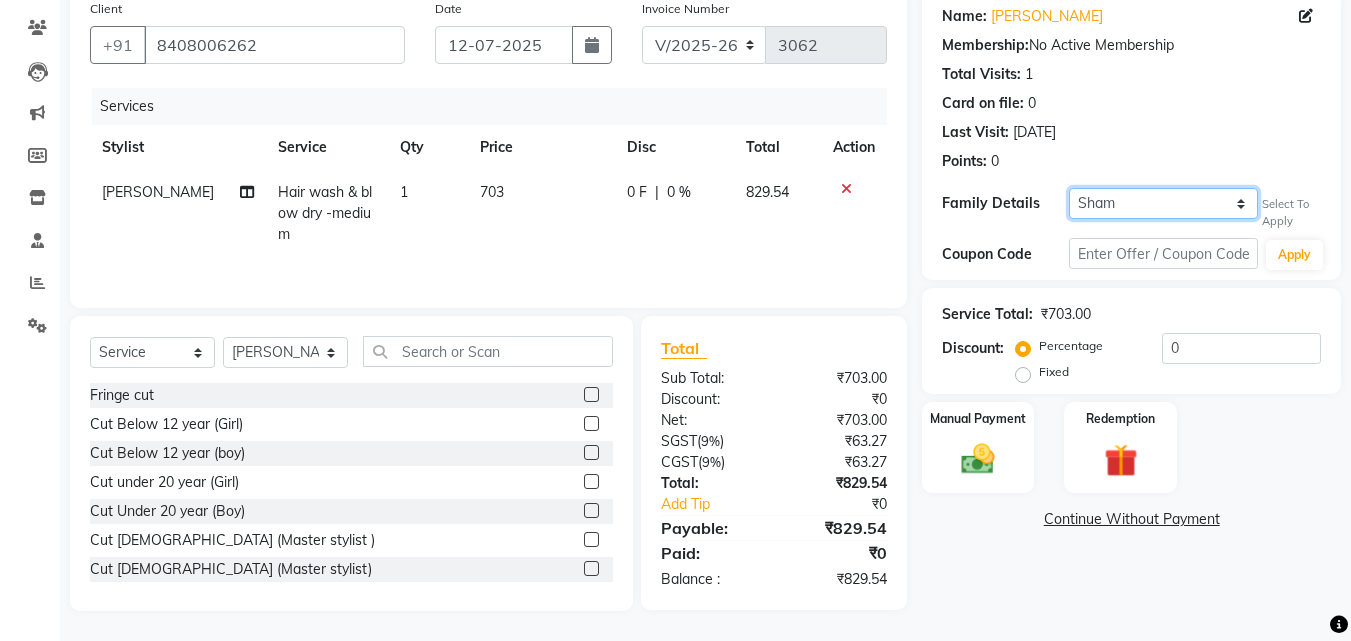 click on "Self Sham" 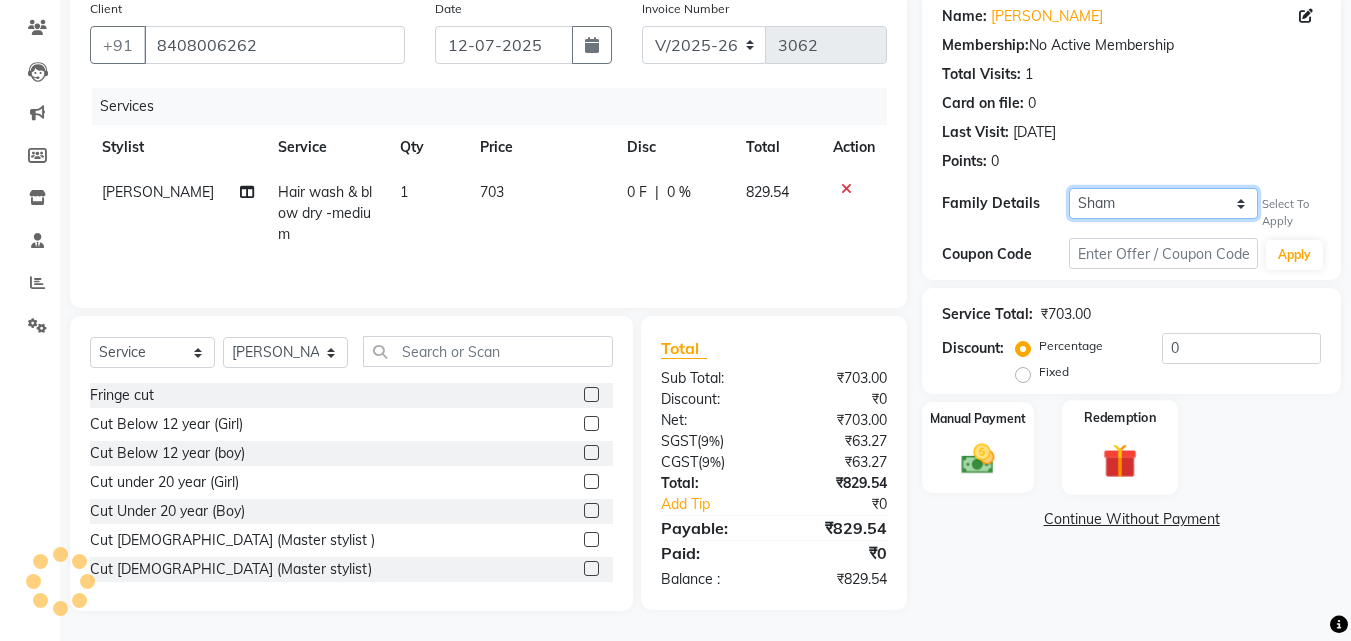 select on "1: Object" 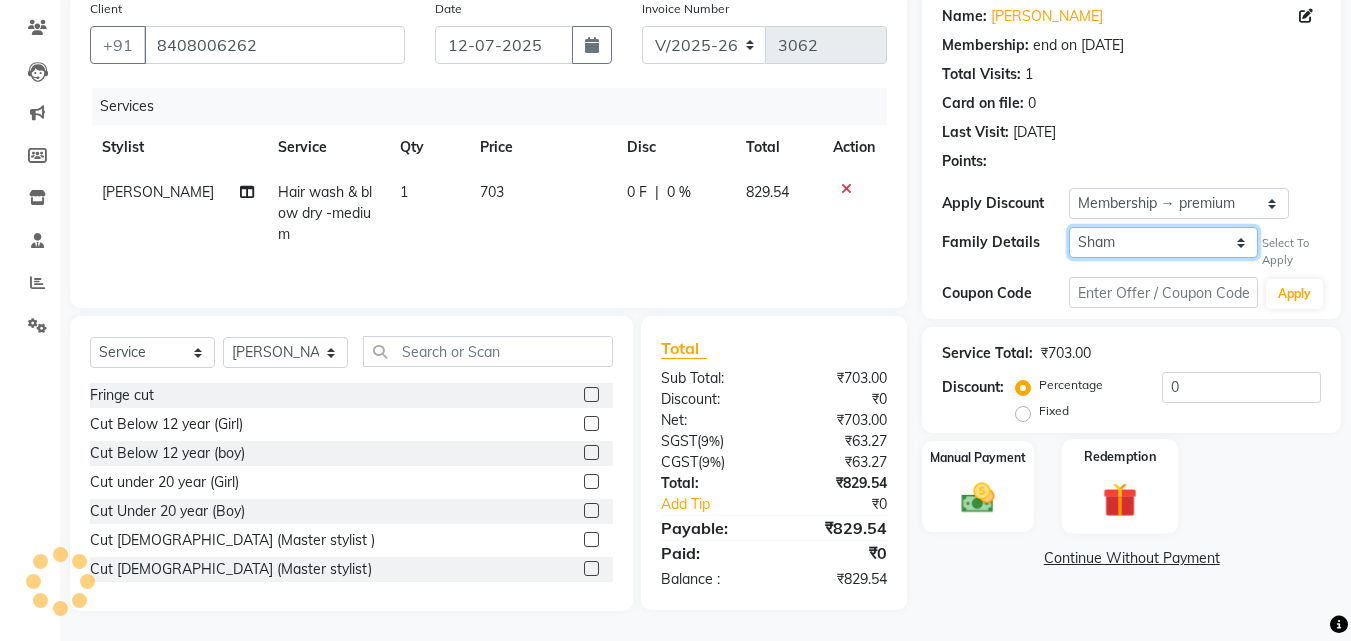 type on "20" 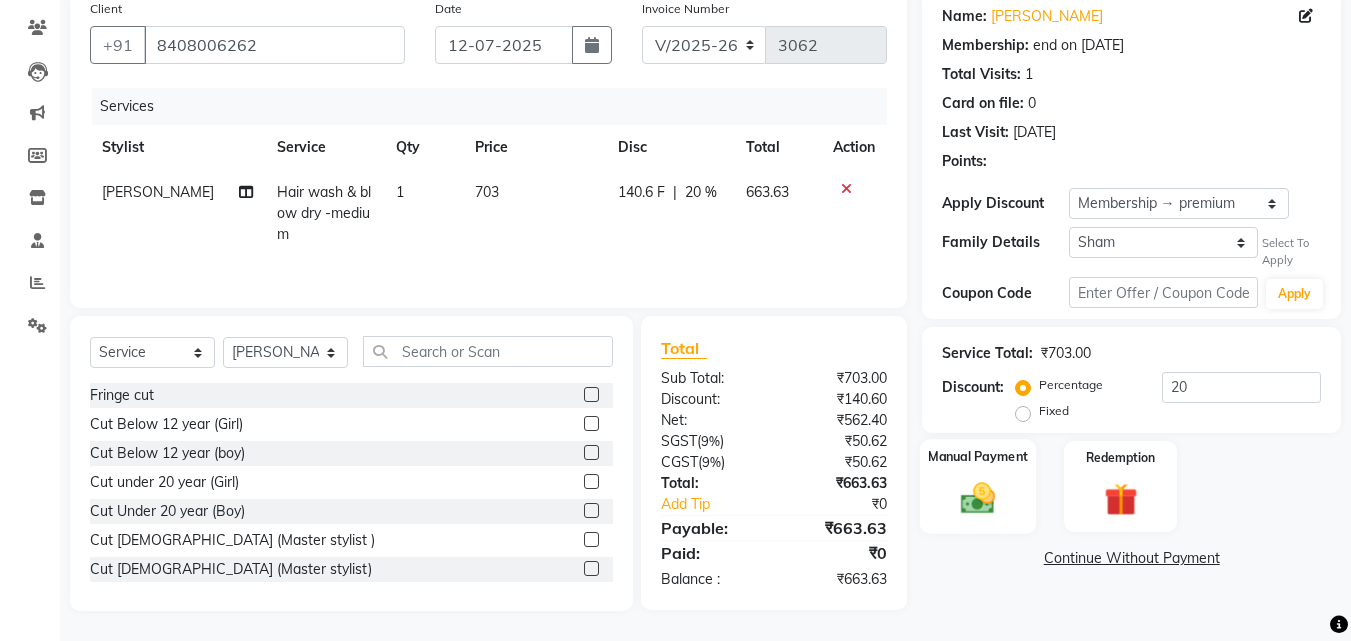click 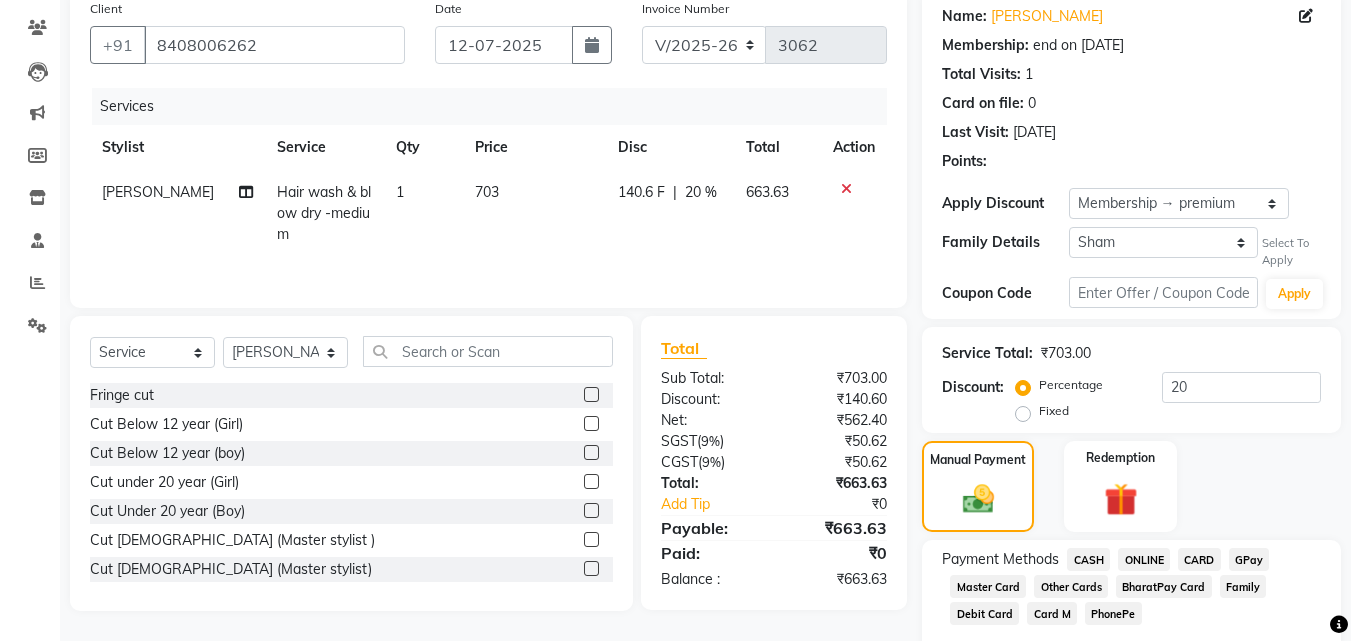 click on "ONLINE" 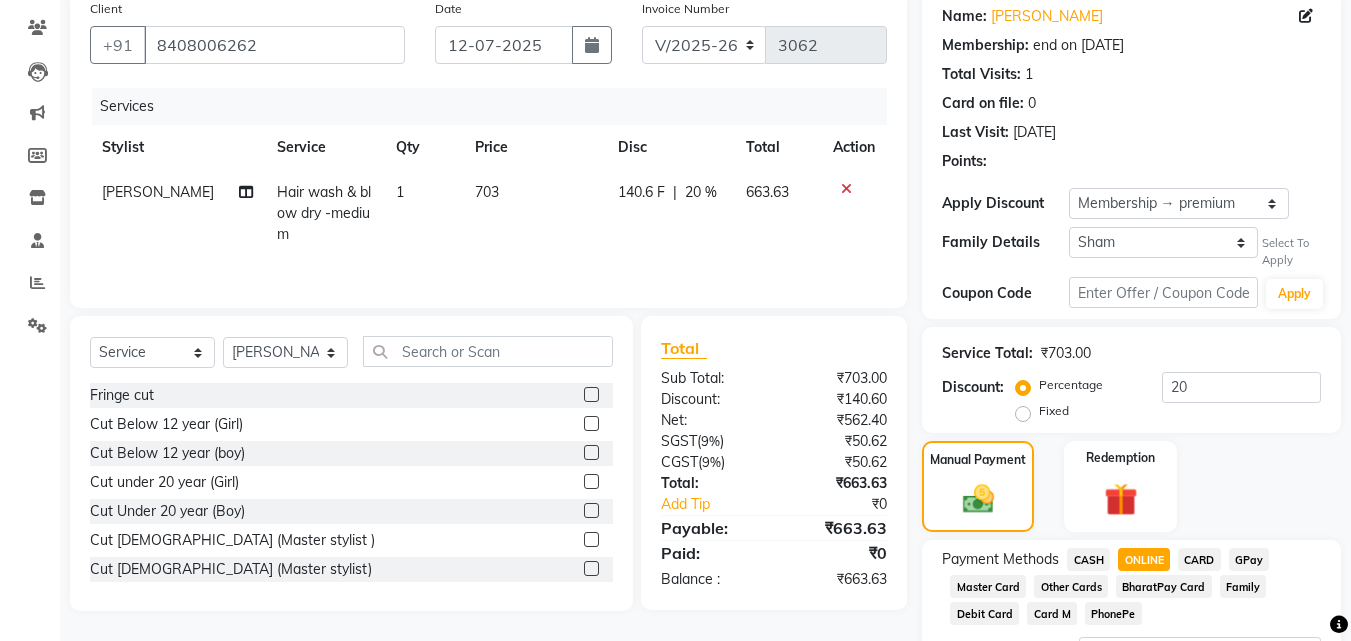 scroll, scrollTop: 333, scrollLeft: 0, axis: vertical 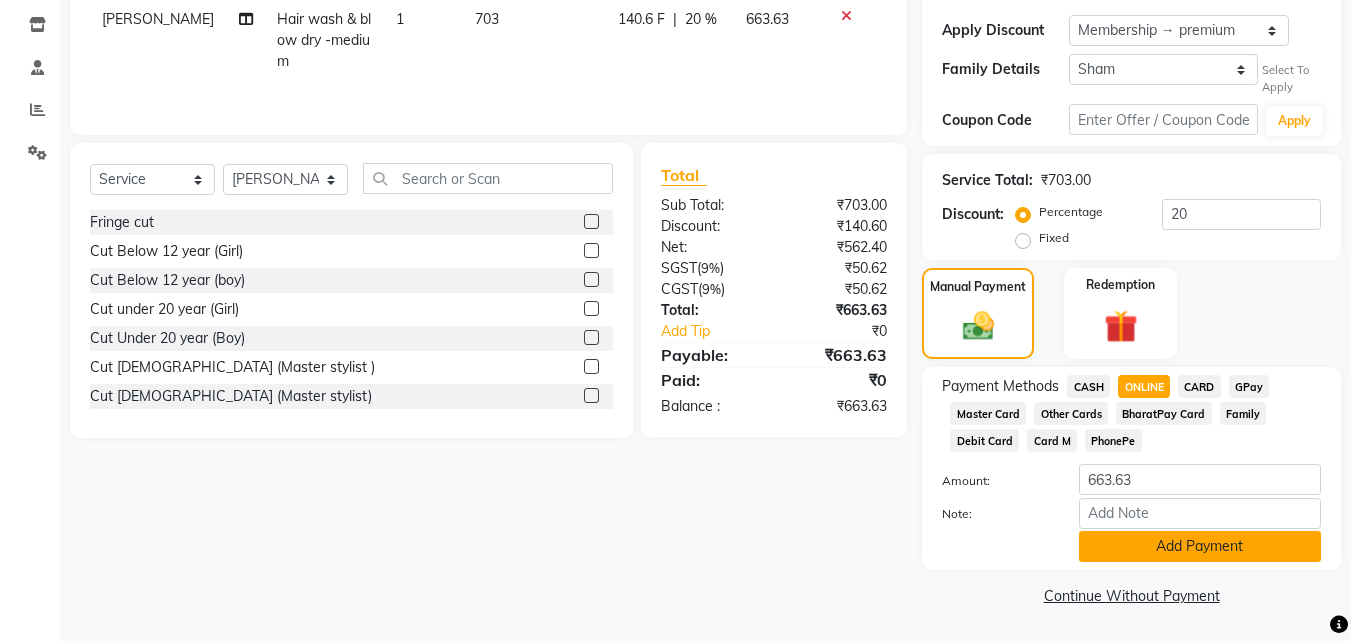 click on "Add Payment" 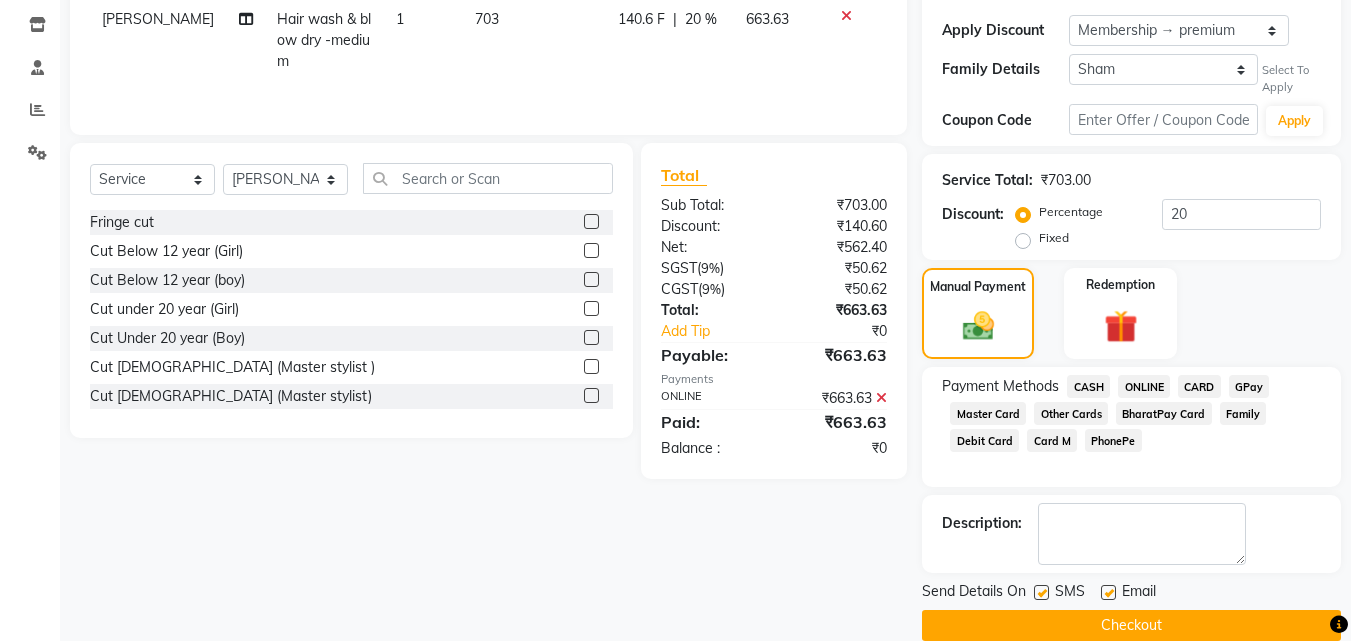click on "Checkout" 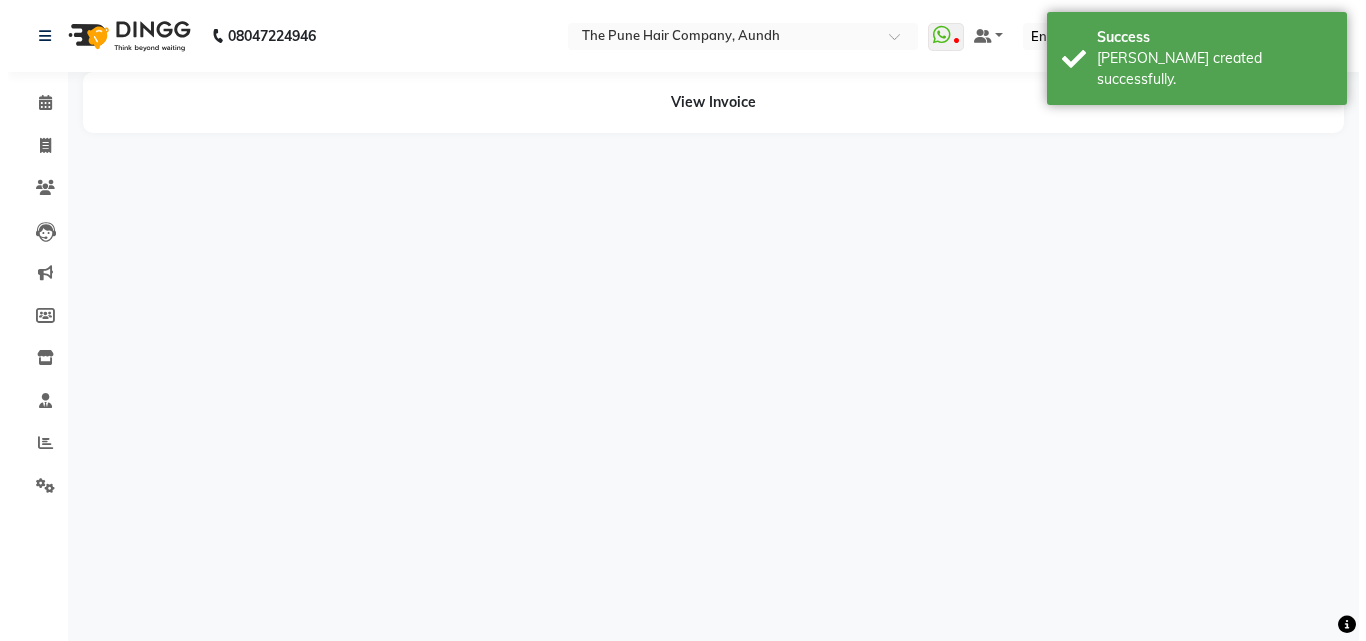 scroll, scrollTop: 0, scrollLeft: 0, axis: both 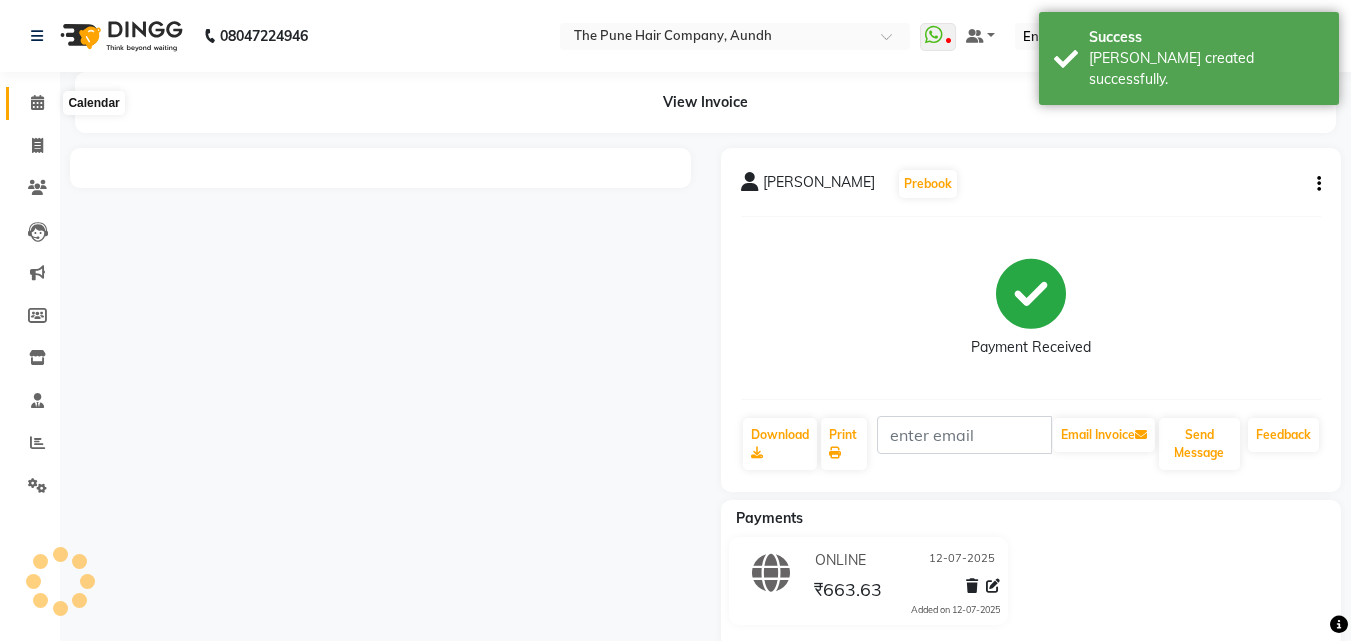 click 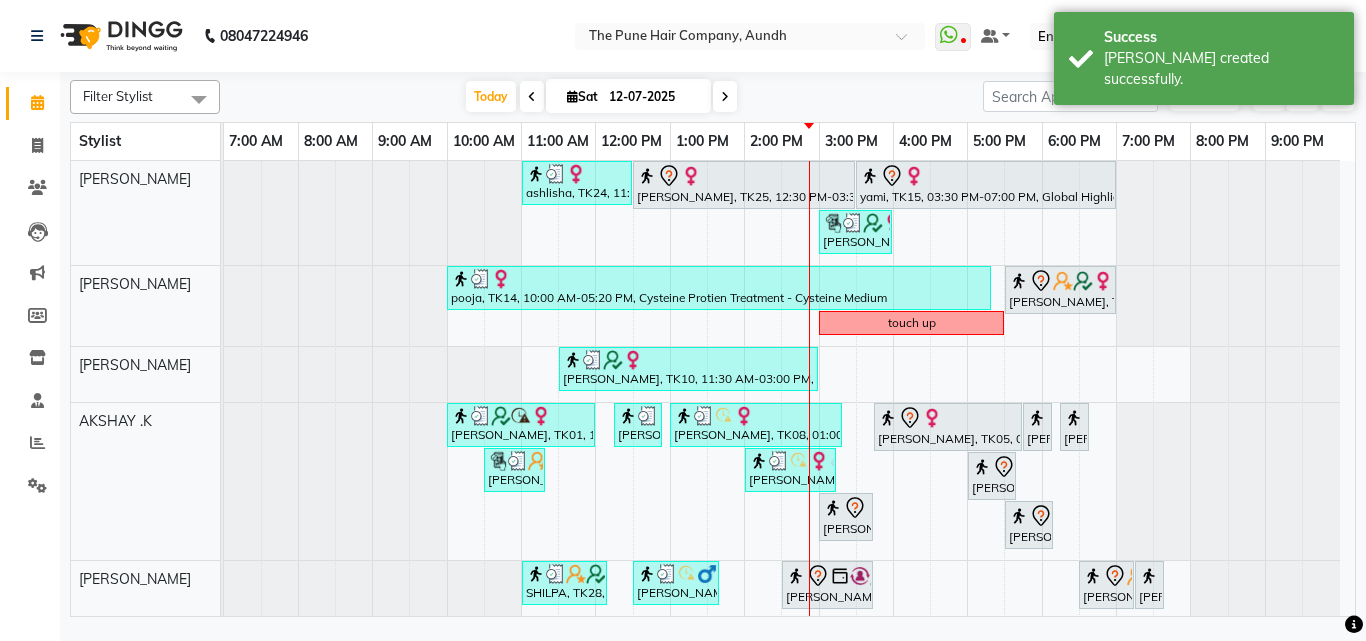 scroll, scrollTop: 722, scrollLeft: 0, axis: vertical 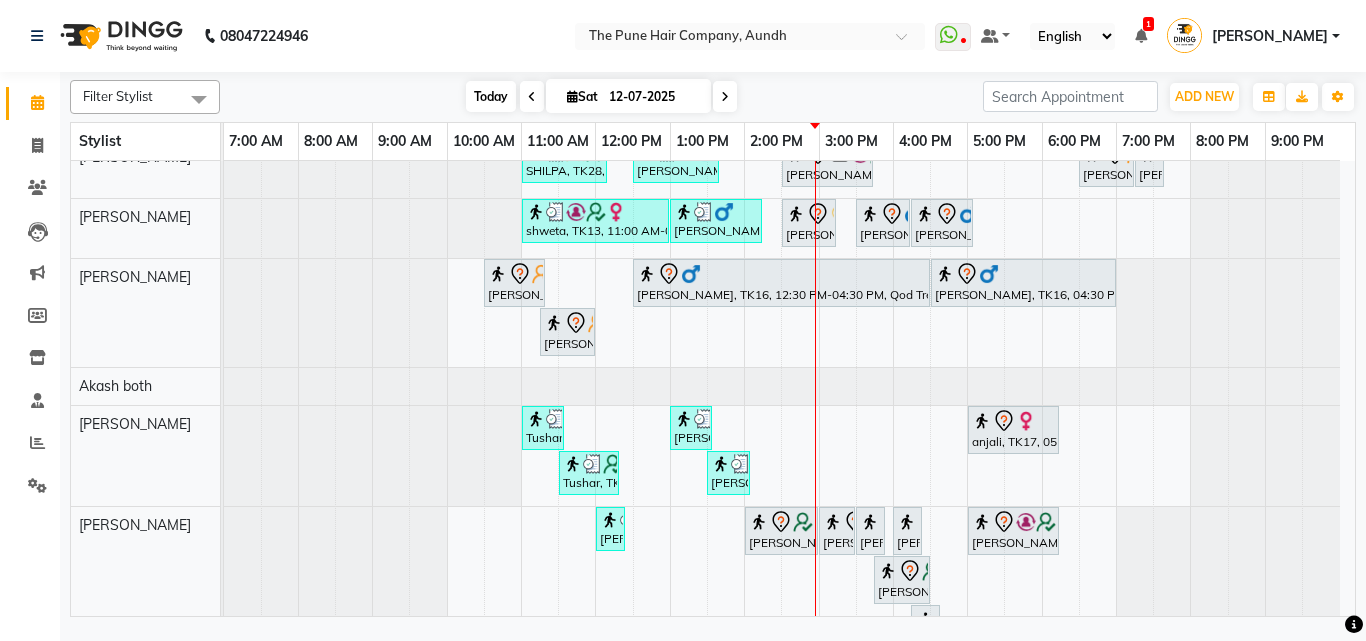 click on "Today" at bounding box center [491, 96] 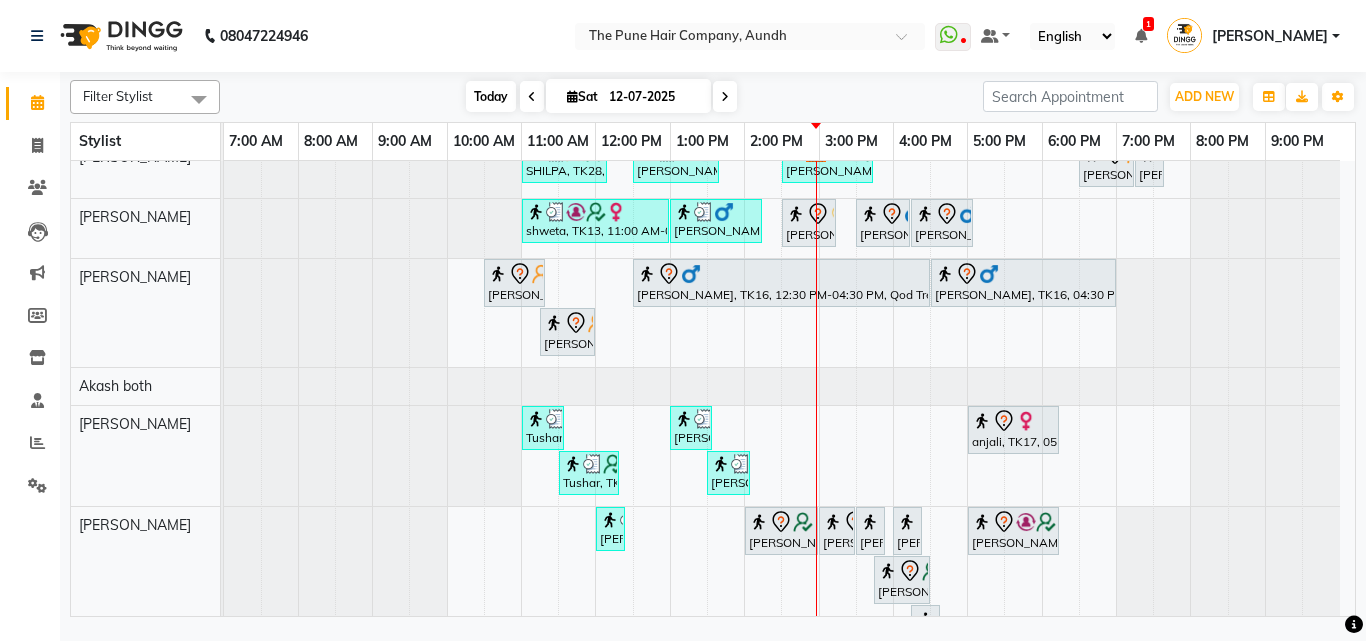 click on "Today" at bounding box center [491, 96] 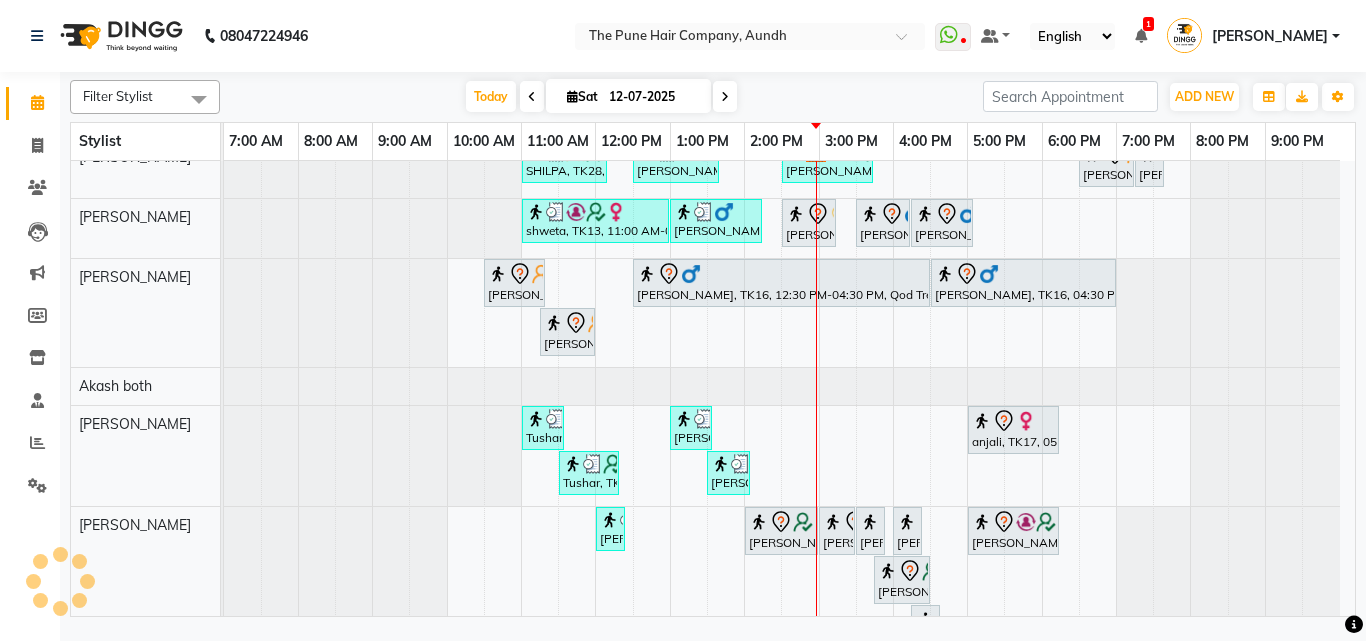scroll, scrollTop: 522, scrollLeft: 0, axis: vertical 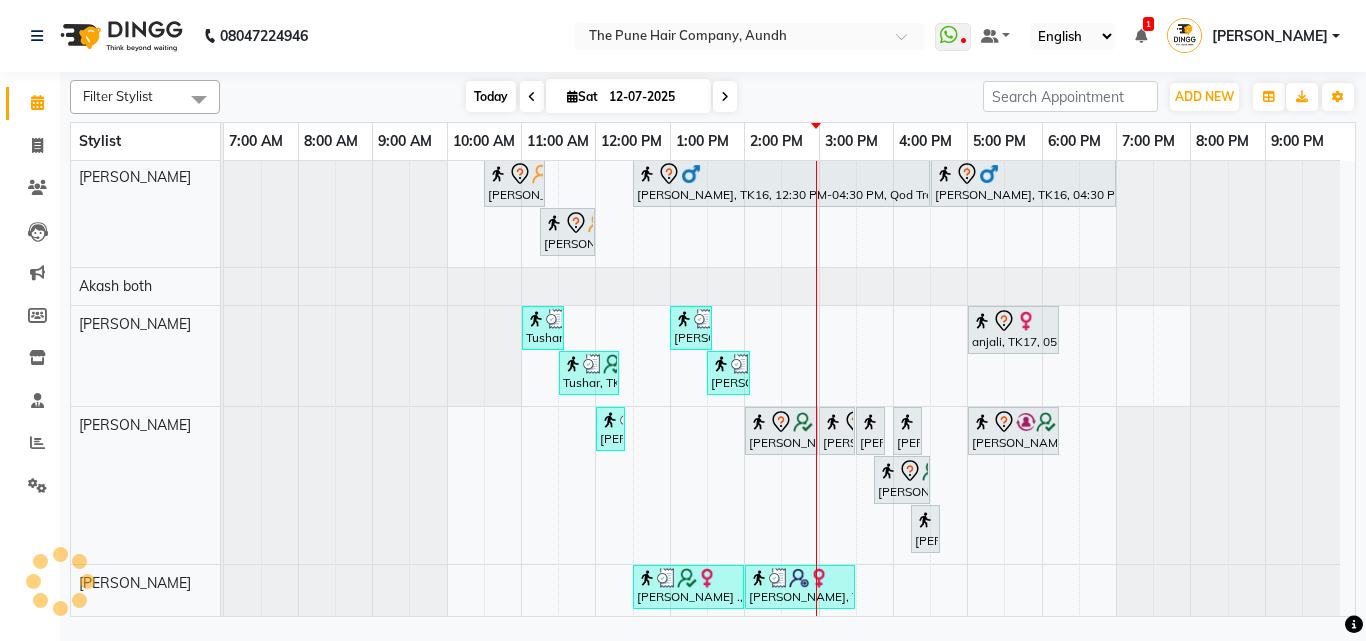 click on "Today" at bounding box center [491, 96] 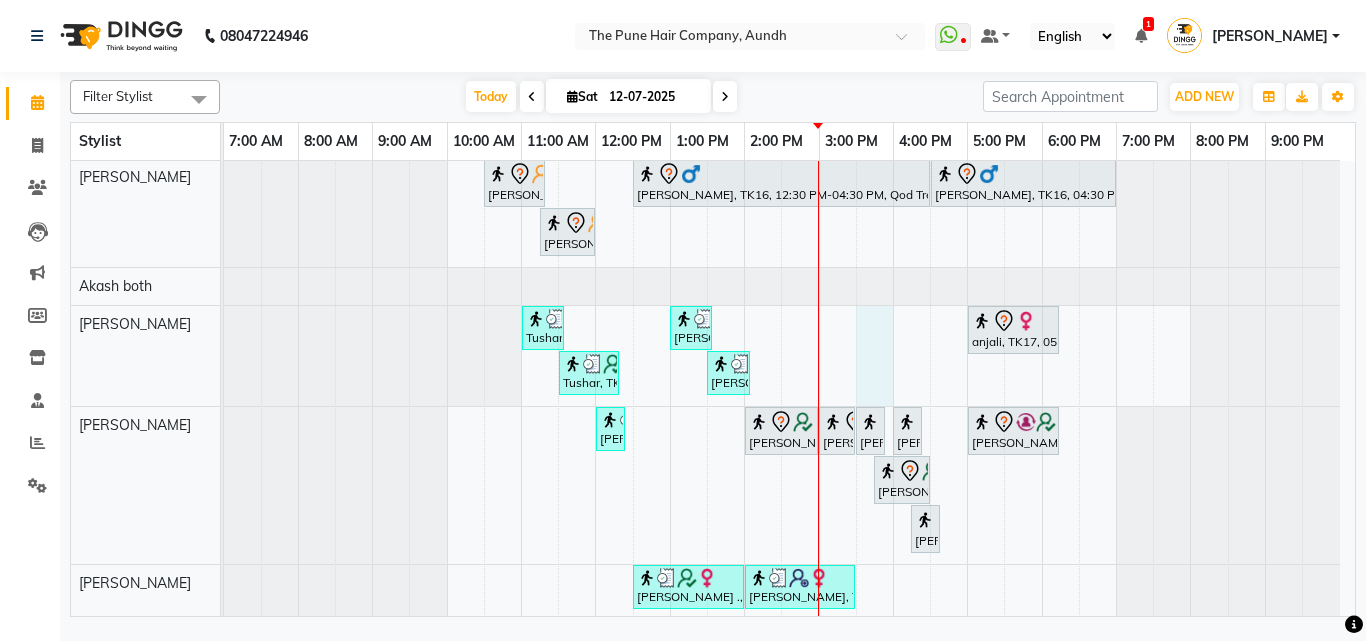 click on "ashlisha, TK24, 11:00 AM-12:30 PM, Cut Female ( Top Stylist )             juli jetha, TK25, 12:30 PM-03:30 PM, Global Highlight - Majirel Highlights Medium             yami, TK15, 03:30 PM-07:00 PM, Global Highlight - Majirel Highlights Long     DIPTI, TK10, 03:00 PM-04:00 PM, Cut Female ( Top Stylist )     pooja, TK14, 10:00 AM-05:20 PM, Cysteine Protien Treatment - Cysteine Medium             Anu Shewani, TK04, 05:30 PM-07:00 PM, Hair wash & blow dry - long  touch up      DIPTI, TK10, 11:30 AM-03:00 PM, Global Color - Inoa Global Long     samiksha, TK01, 10:00 AM-12:00 PM, Hair Color Inoa - Inoa Touchup 2 Inch     Nancy, TK08, 12:15 PM-12:55 PM, Cut male (Expert)     Nancy, TK08, 01:00 PM-03:20 PM,  Beard Crafting,Global Color - Inoa Global Male ,Cut male (Expert),Global Color - Beard Color Male             vanita, TK05, 03:45 PM-05:45 PM, Global Color - Inoa Global Medium             Gaurav Pathak, TK21, 05:45 PM-06:05 PM,  Beard Crafting" at bounding box center (789, 238) 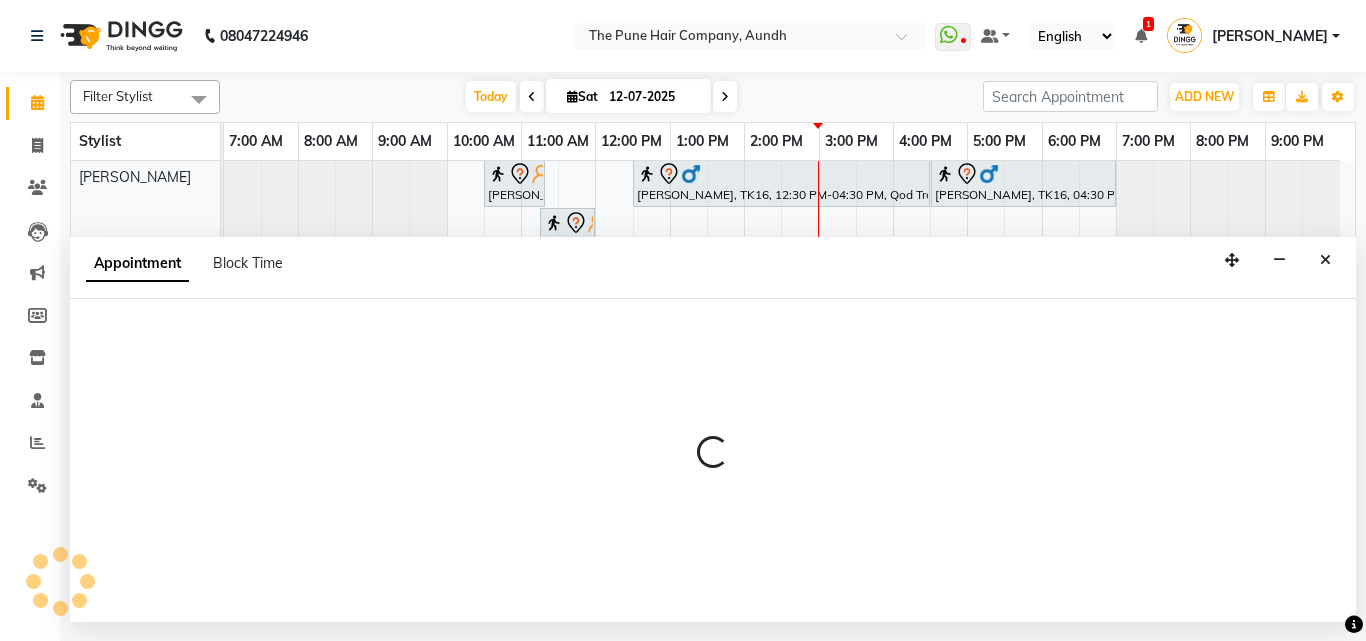 select on "49441" 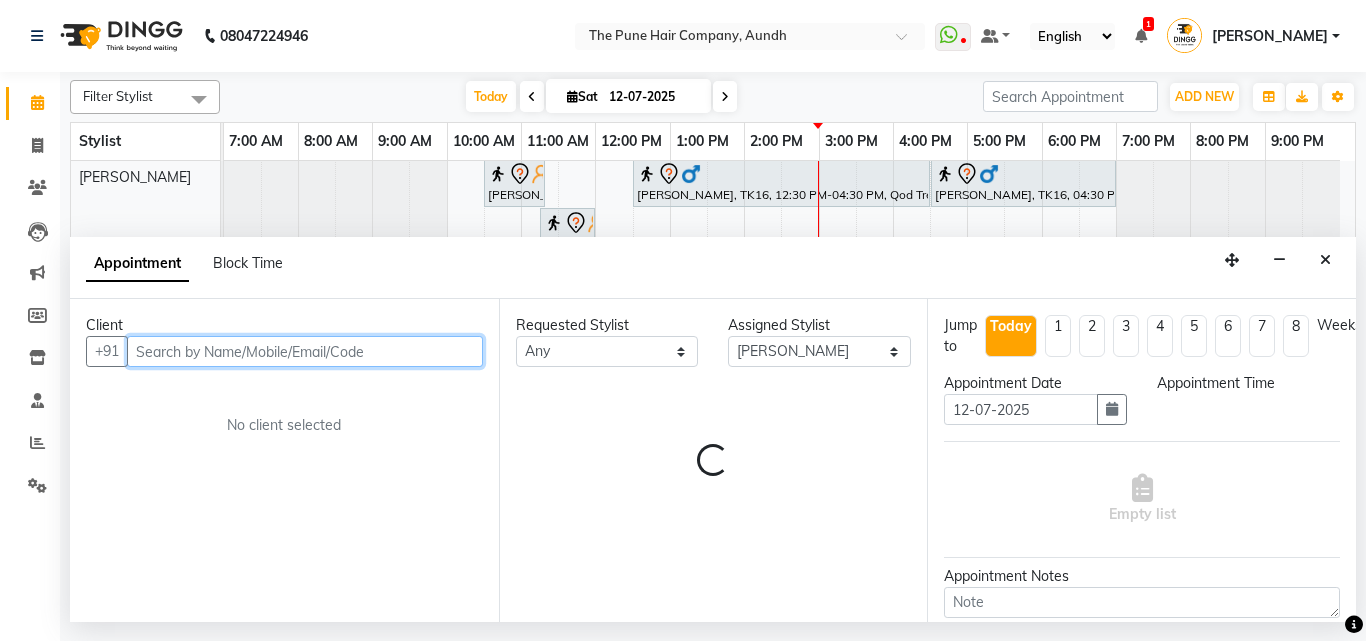 select on "930" 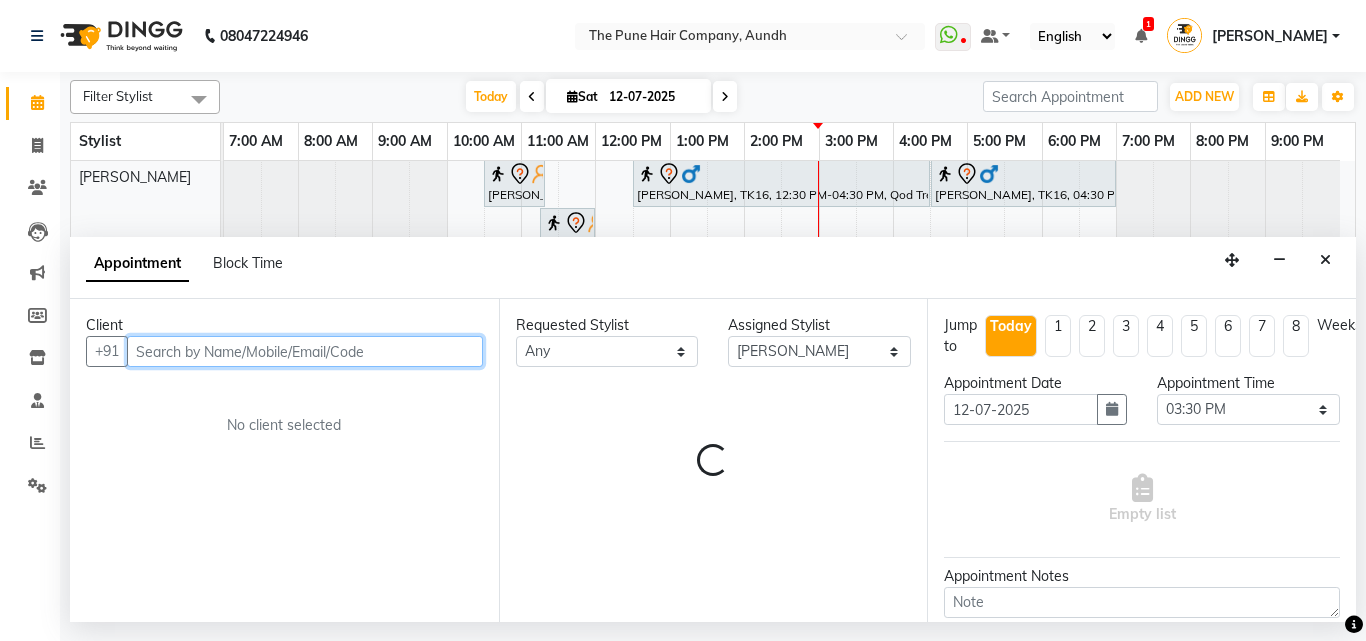 click at bounding box center [305, 351] 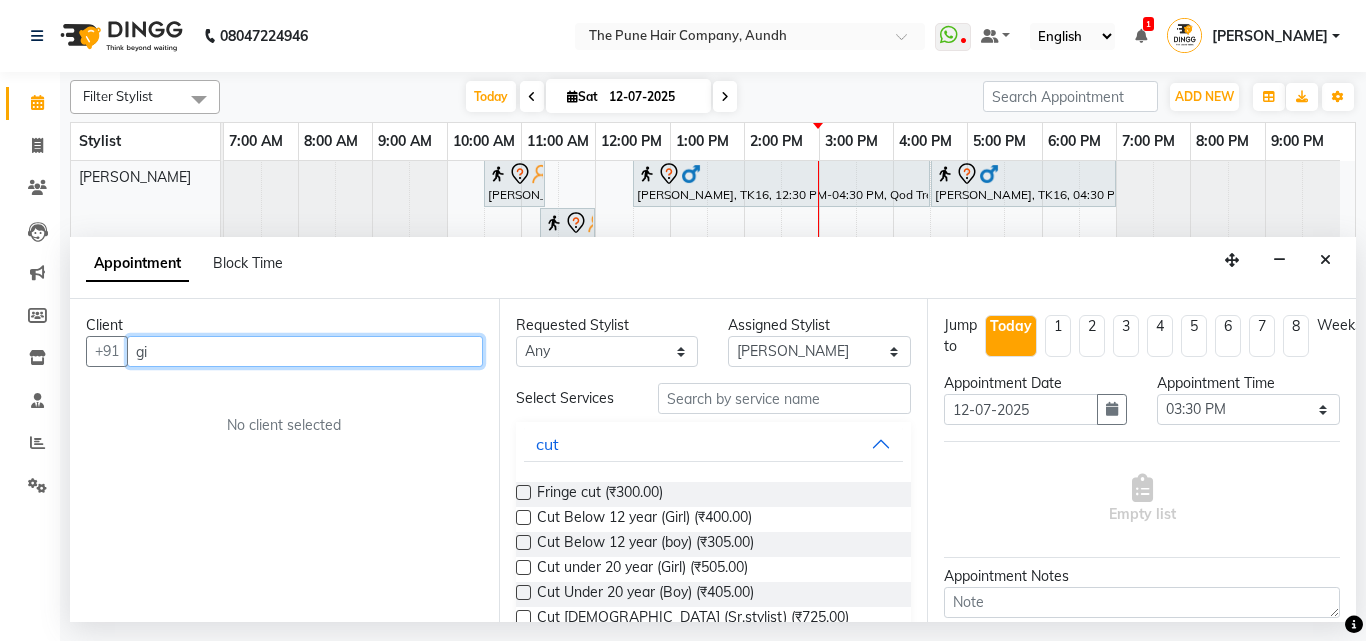 type on "g" 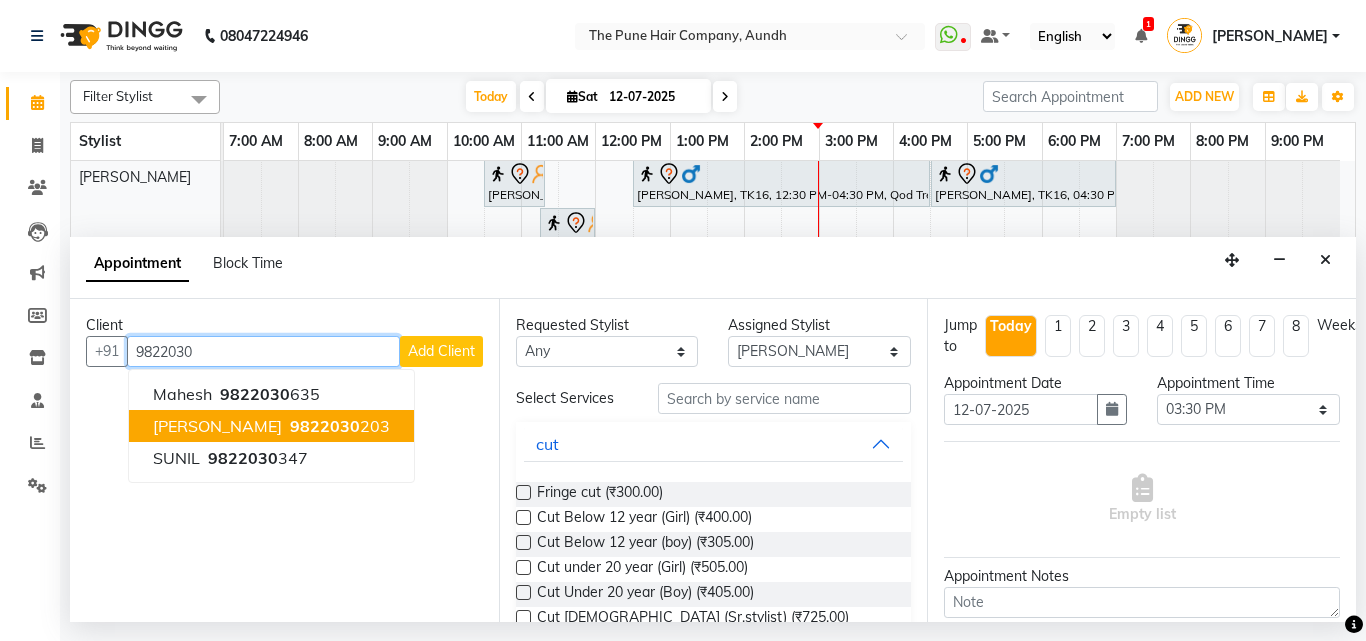 click on "girish awadh   9822030 203" at bounding box center (271, 426) 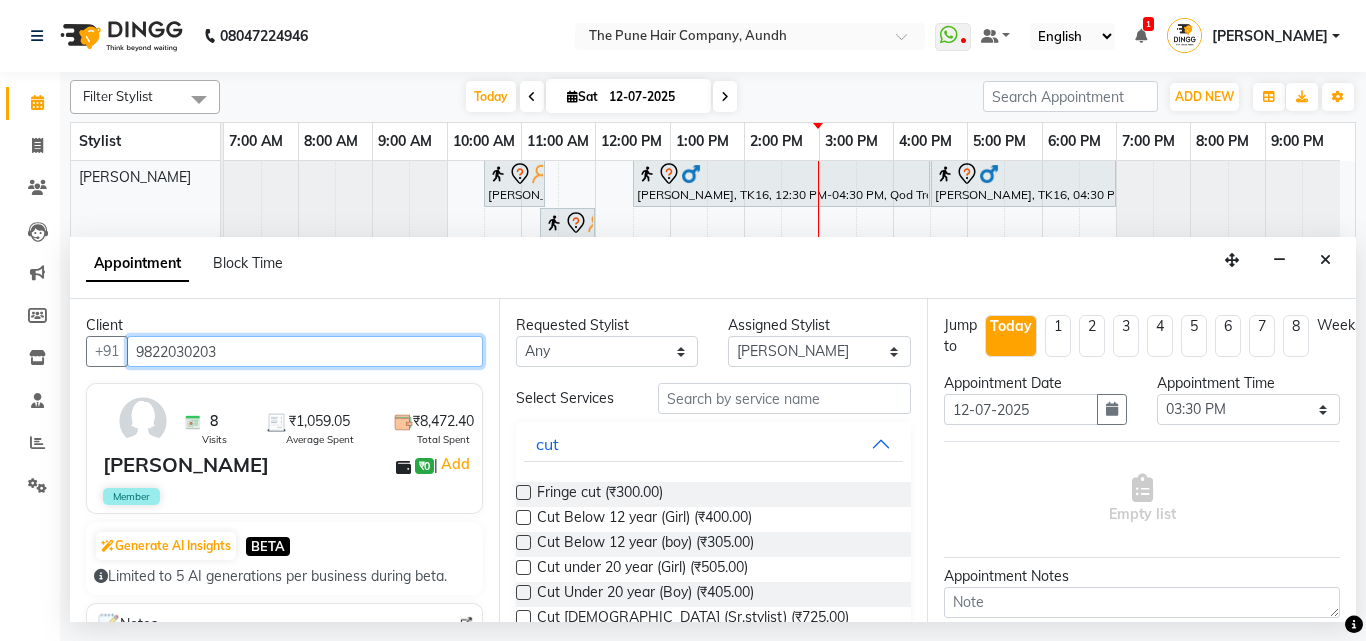 scroll, scrollTop: 200, scrollLeft: 0, axis: vertical 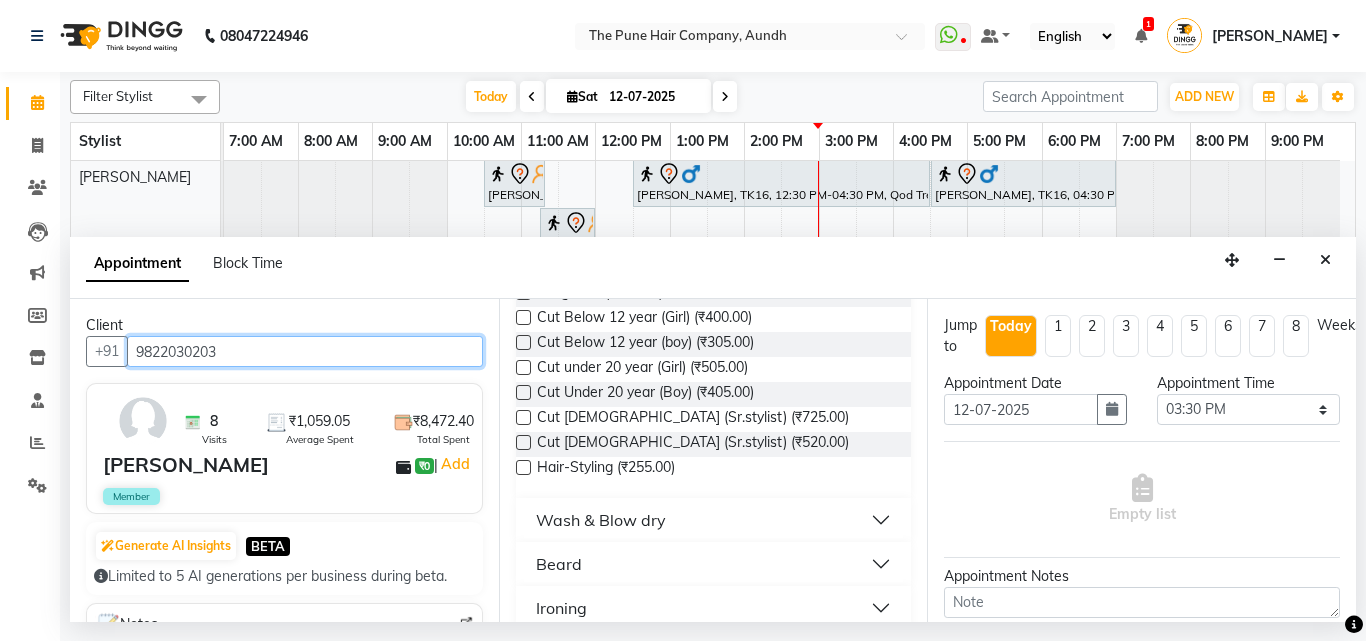 type on "9822030203" 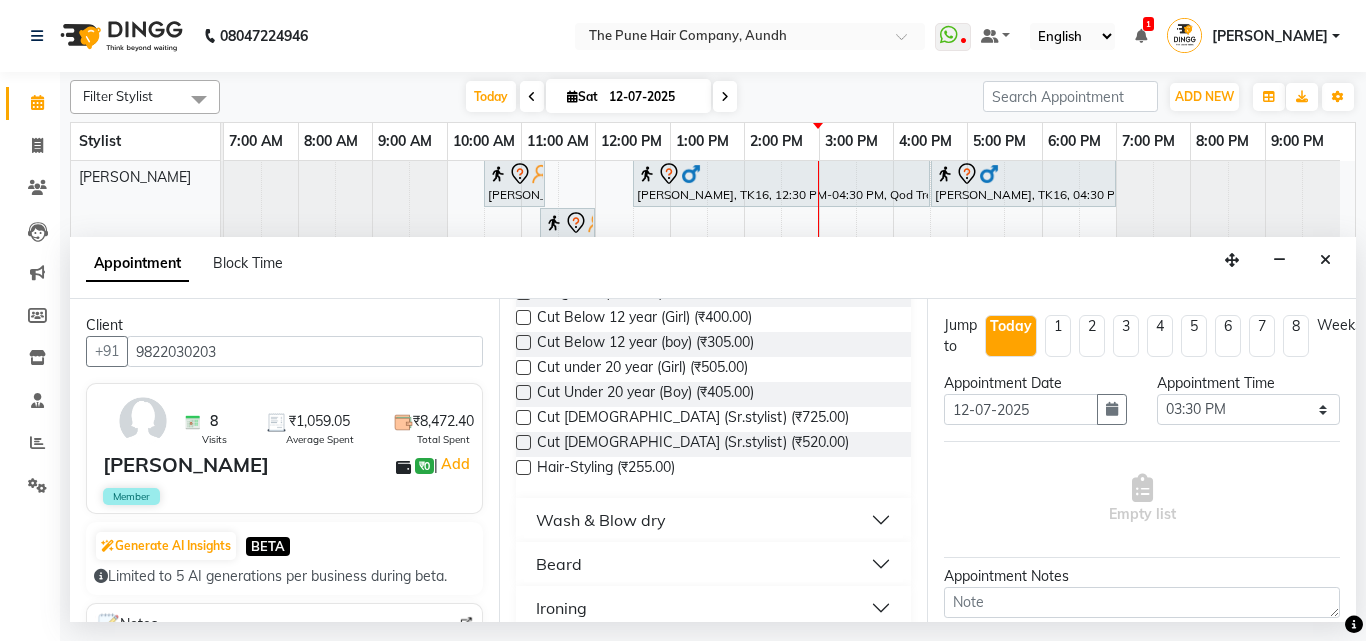 click at bounding box center [523, 442] 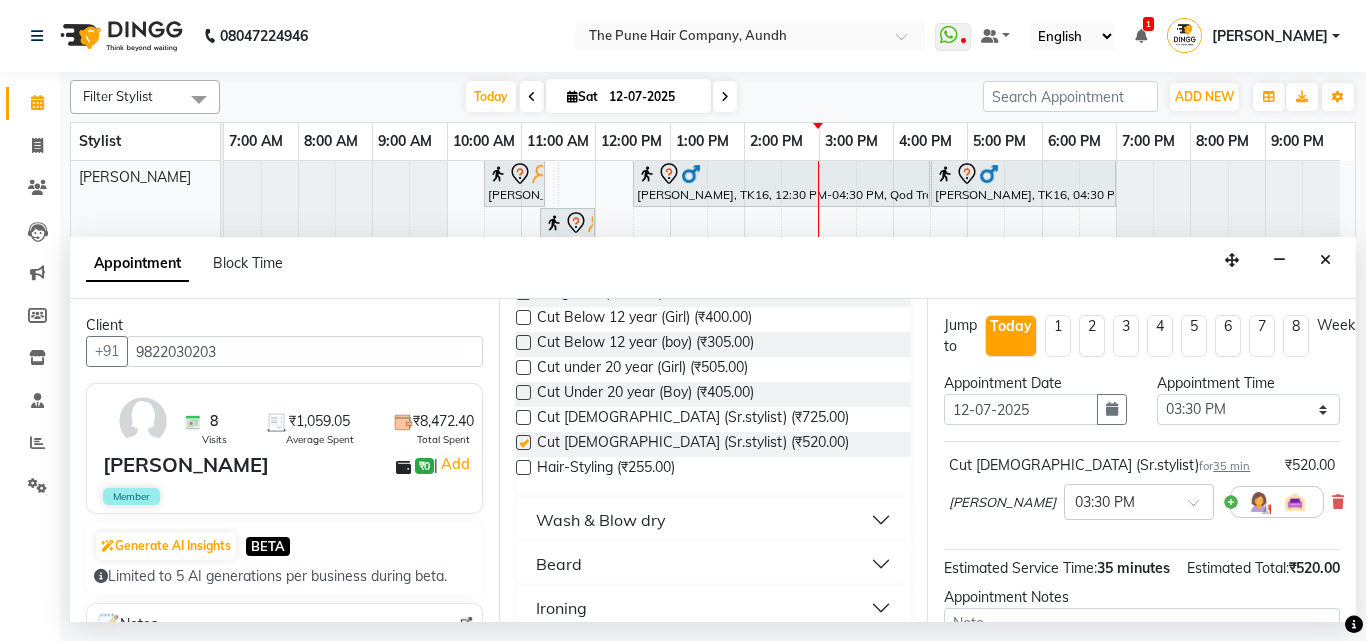 checkbox on "false" 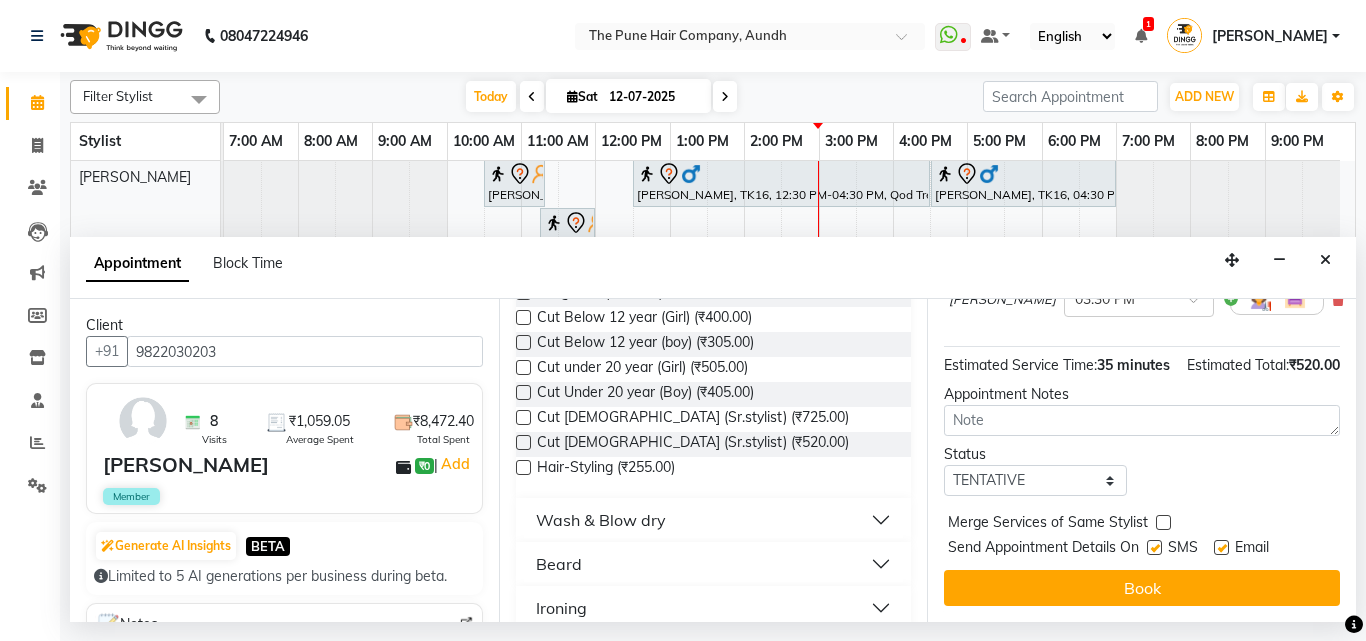scroll, scrollTop: 242, scrollLeft: 0, axis: vertical 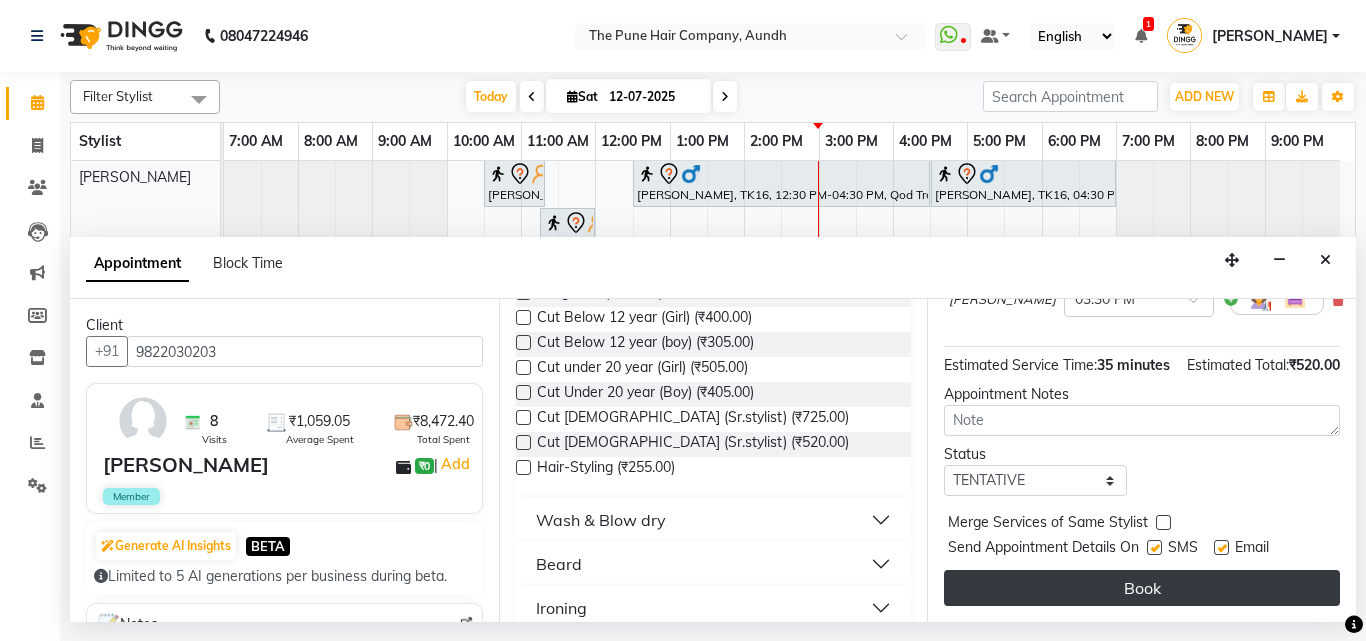 click on "Book" at bounding box center (1142, 588) 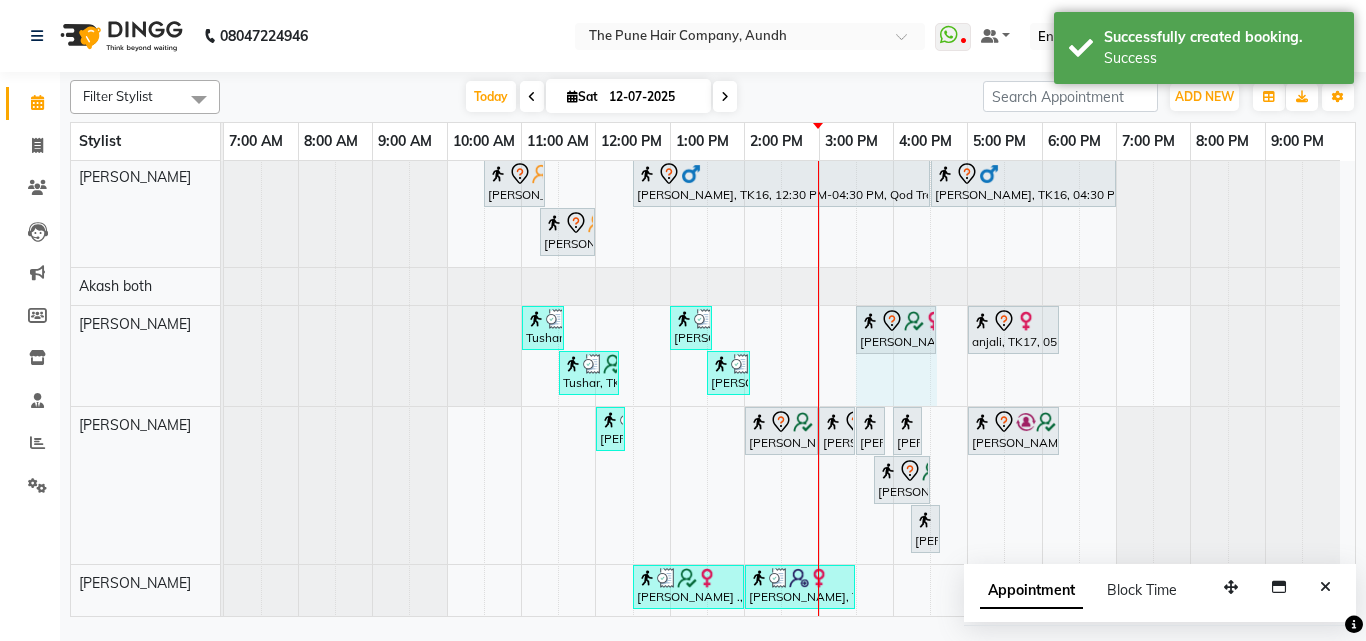 drag, startPoint x: 896, startPoint y: 324, endPoint x: 940, endPoint y: 321, distance: 44.102154 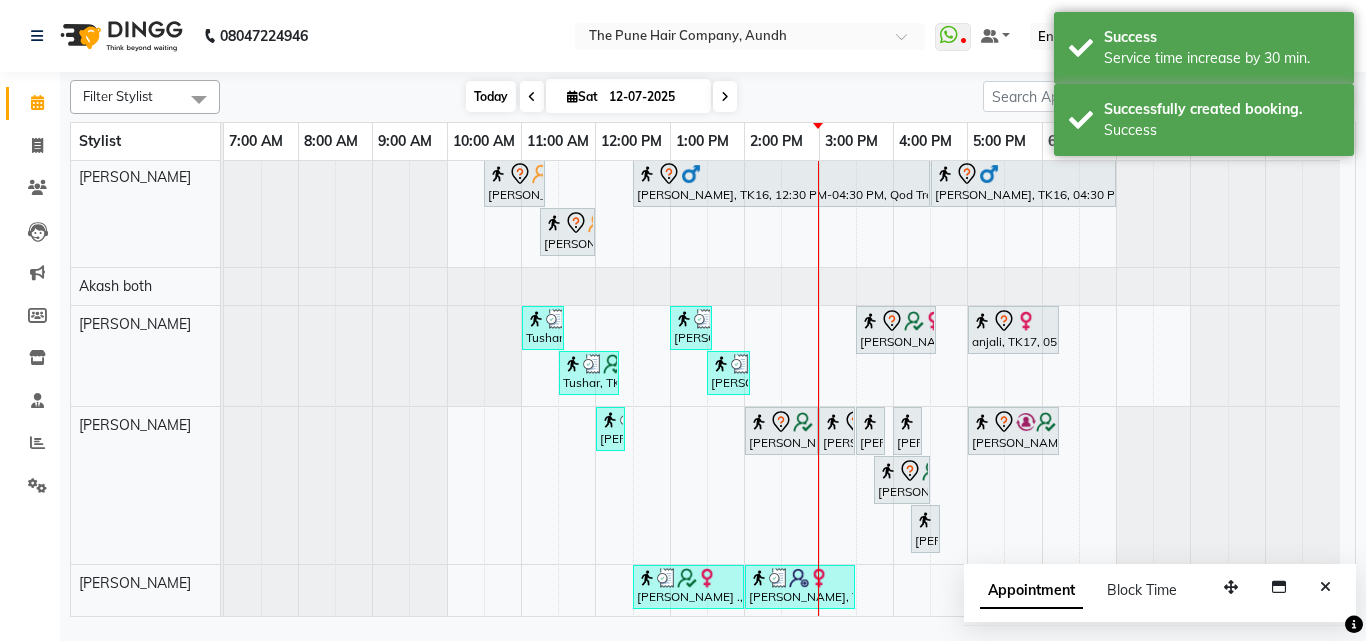 click on "Today" at bounding box center [491, 96] 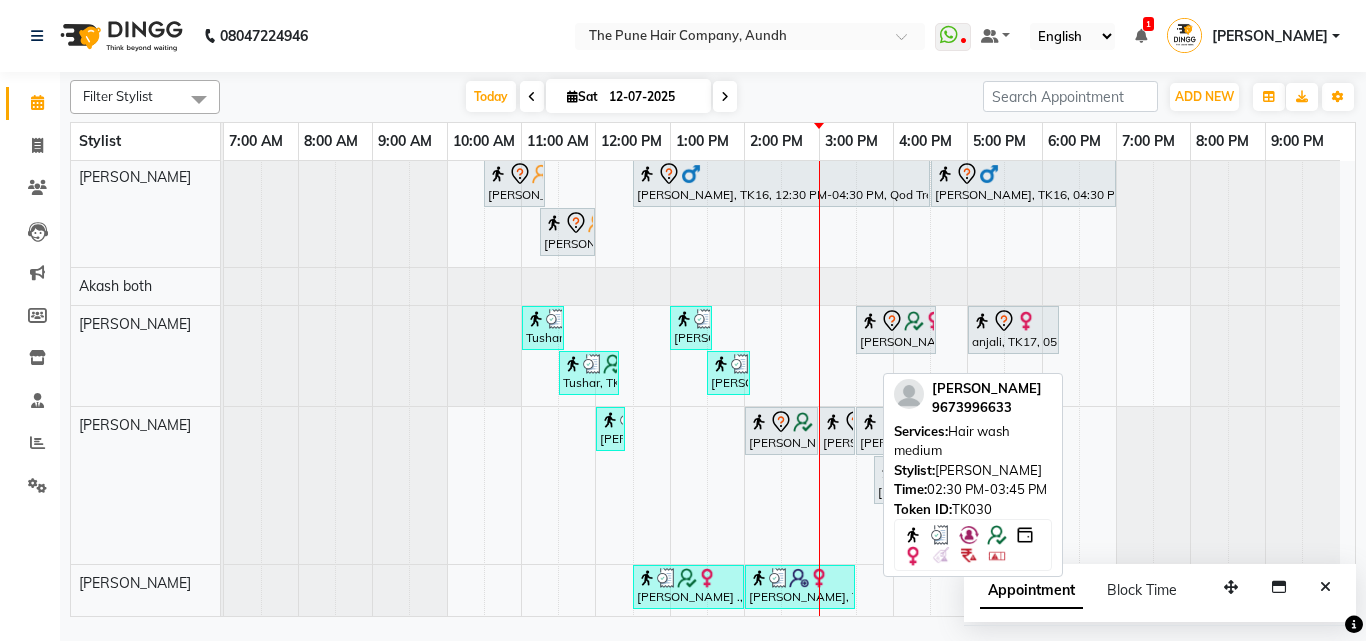 scroll, scrollTop: 222, scrollLeft: 0, axis: vertical 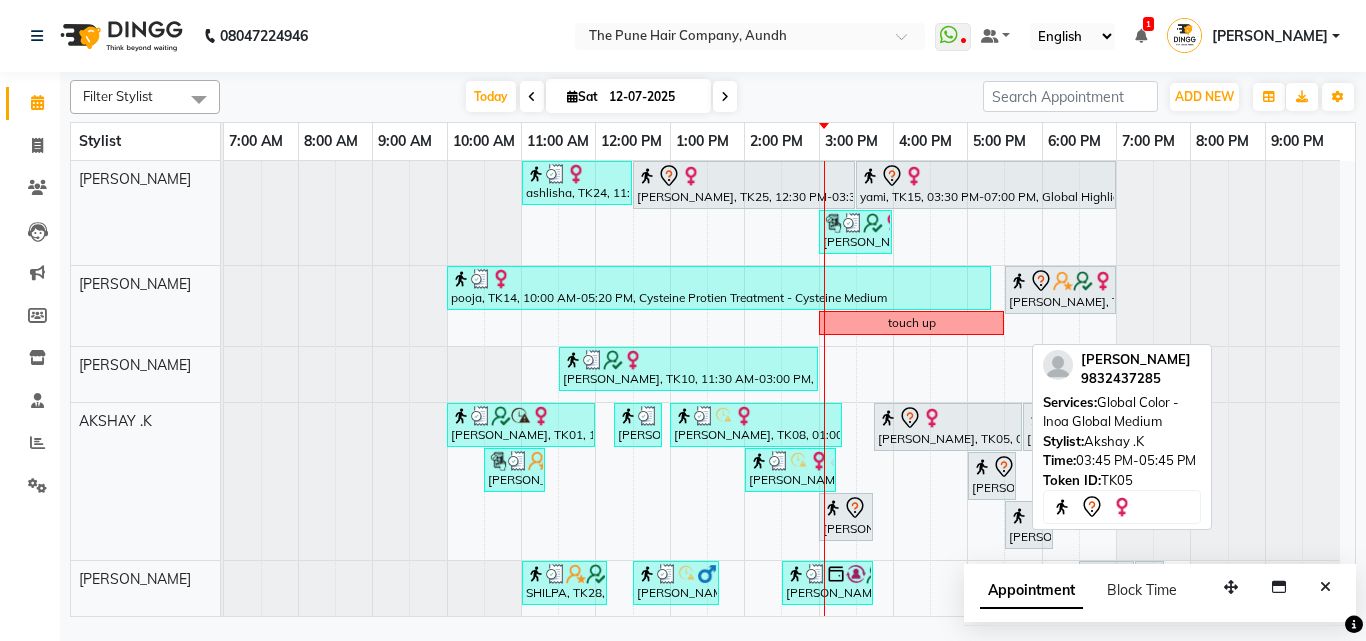 click on "[PERSON_NAME], TK05, 03:45 PM-05:45 PM, Global Color - Inoa Global Medium" at bounding box center (948, 427) 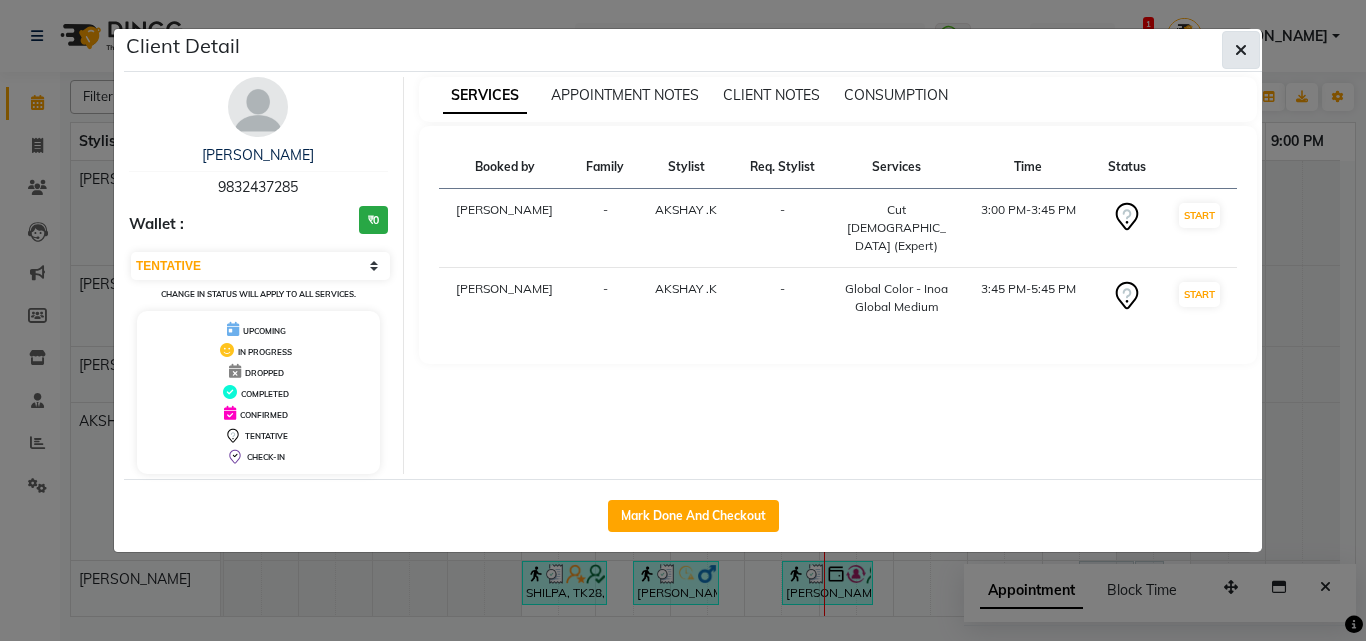 click 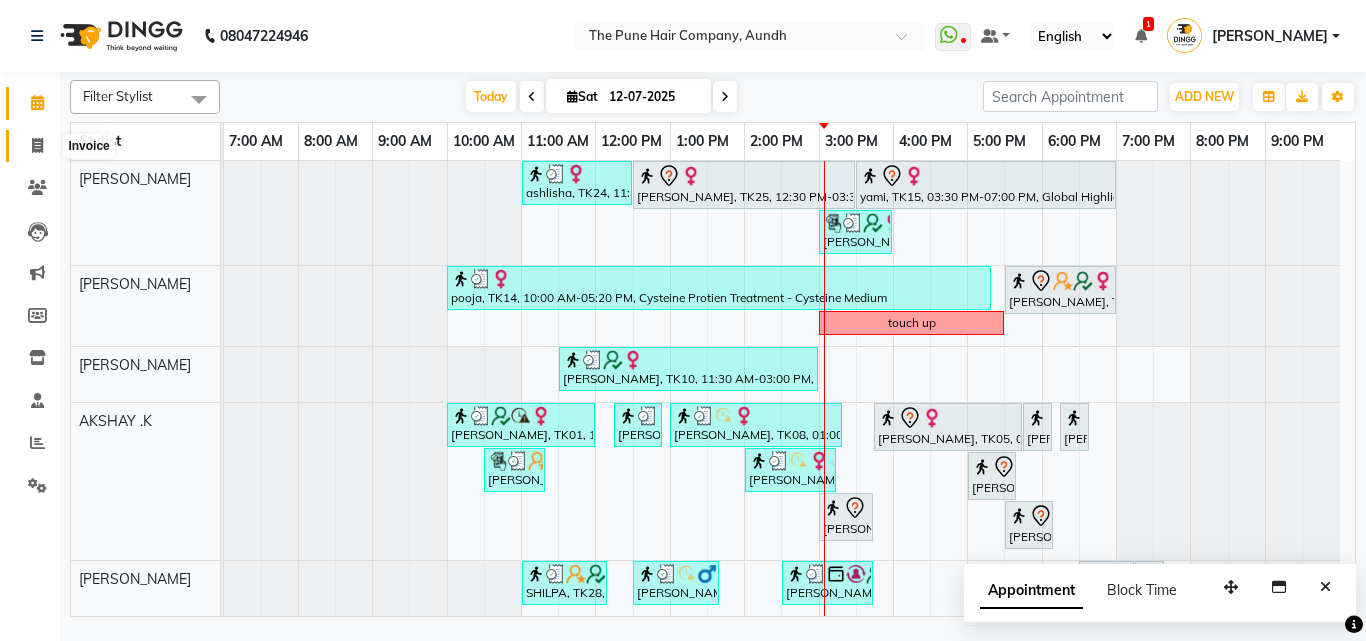 click 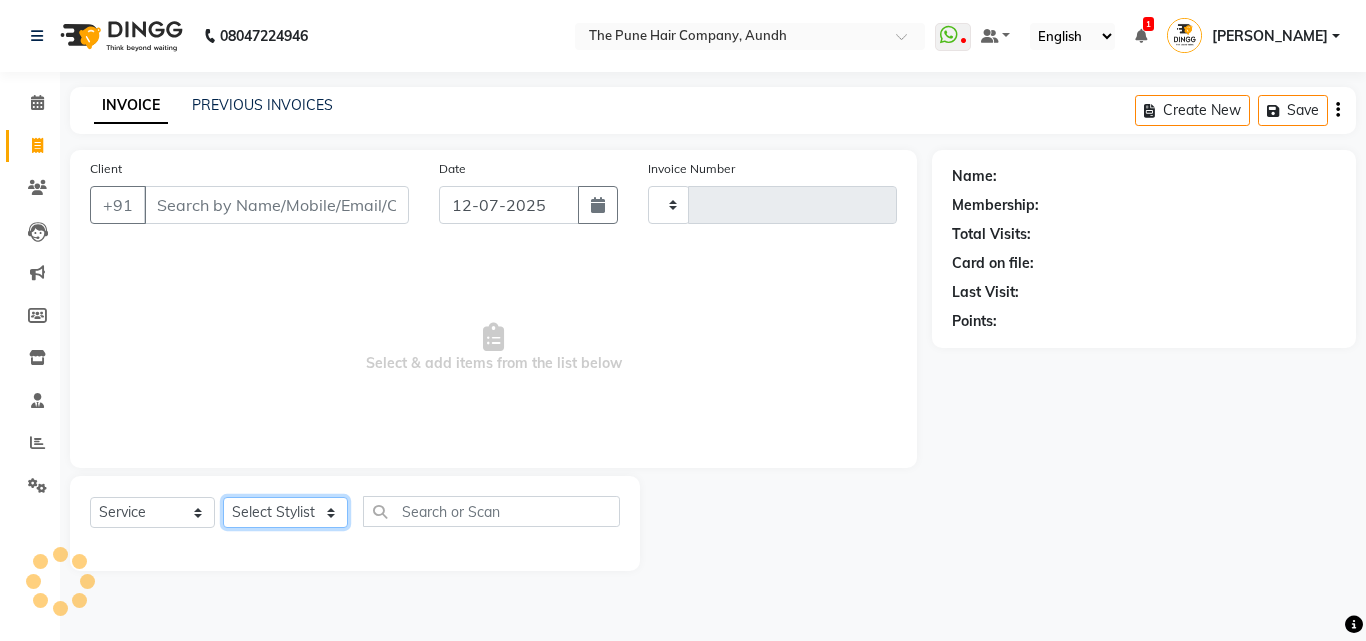 click on "Select Stylist" 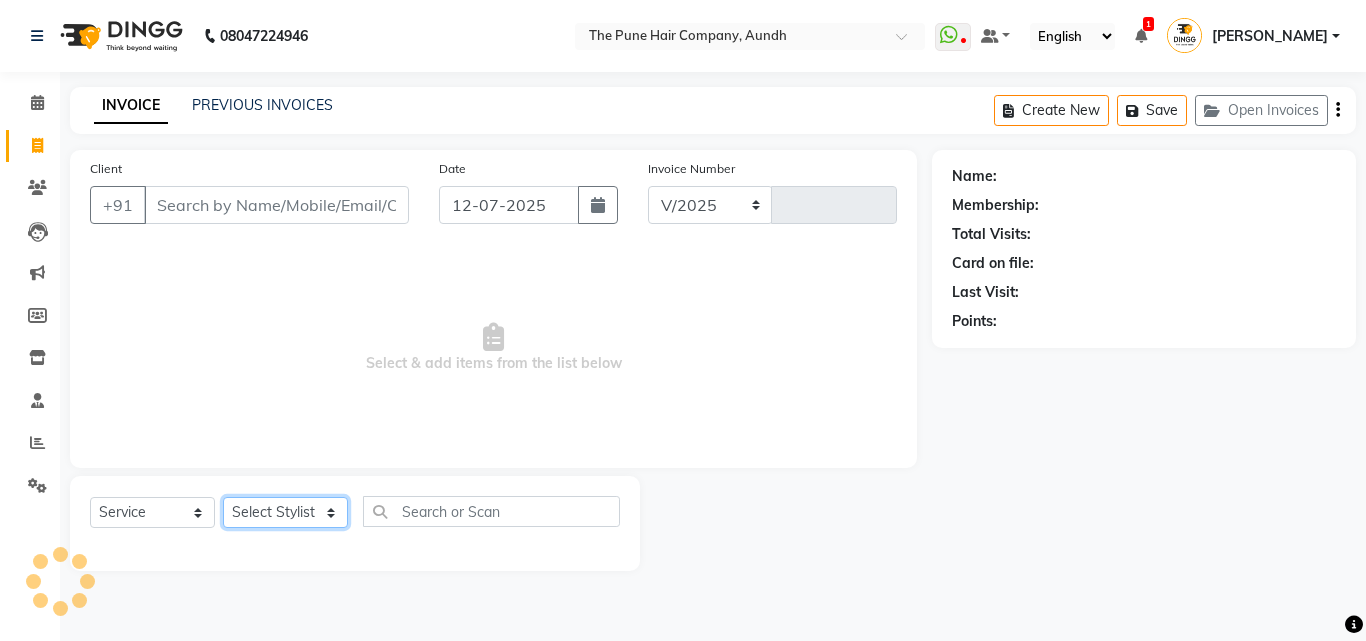 select on "106" 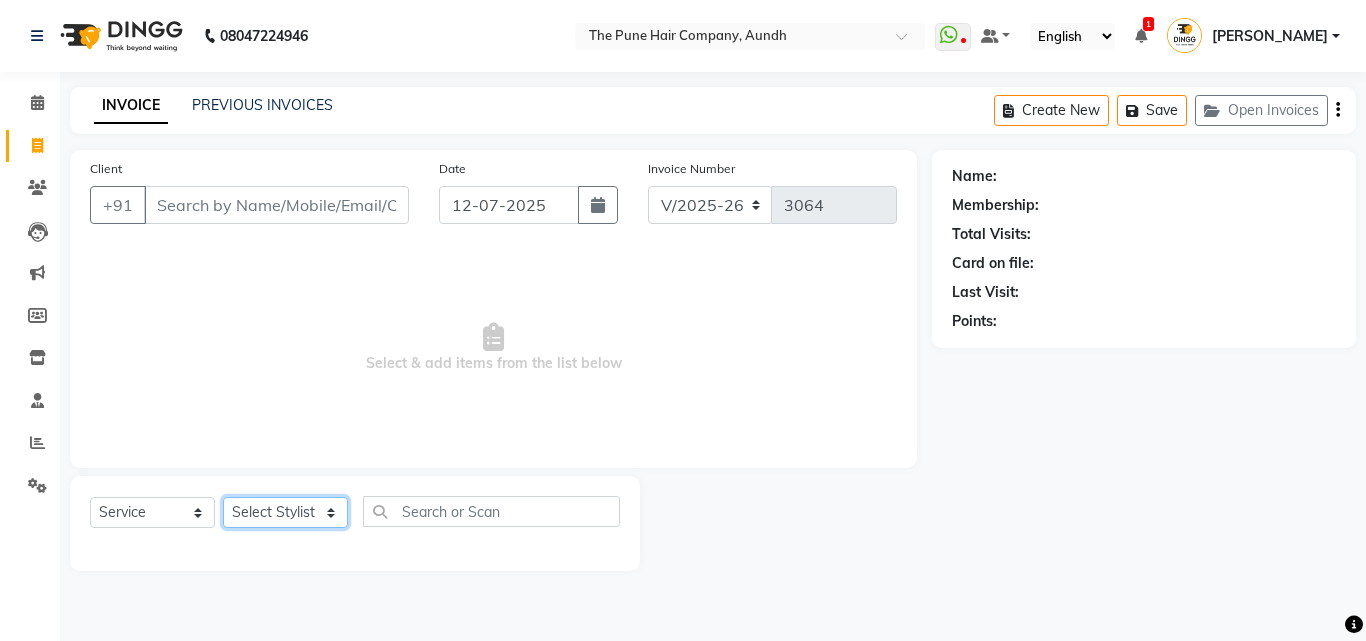 select on "6746" 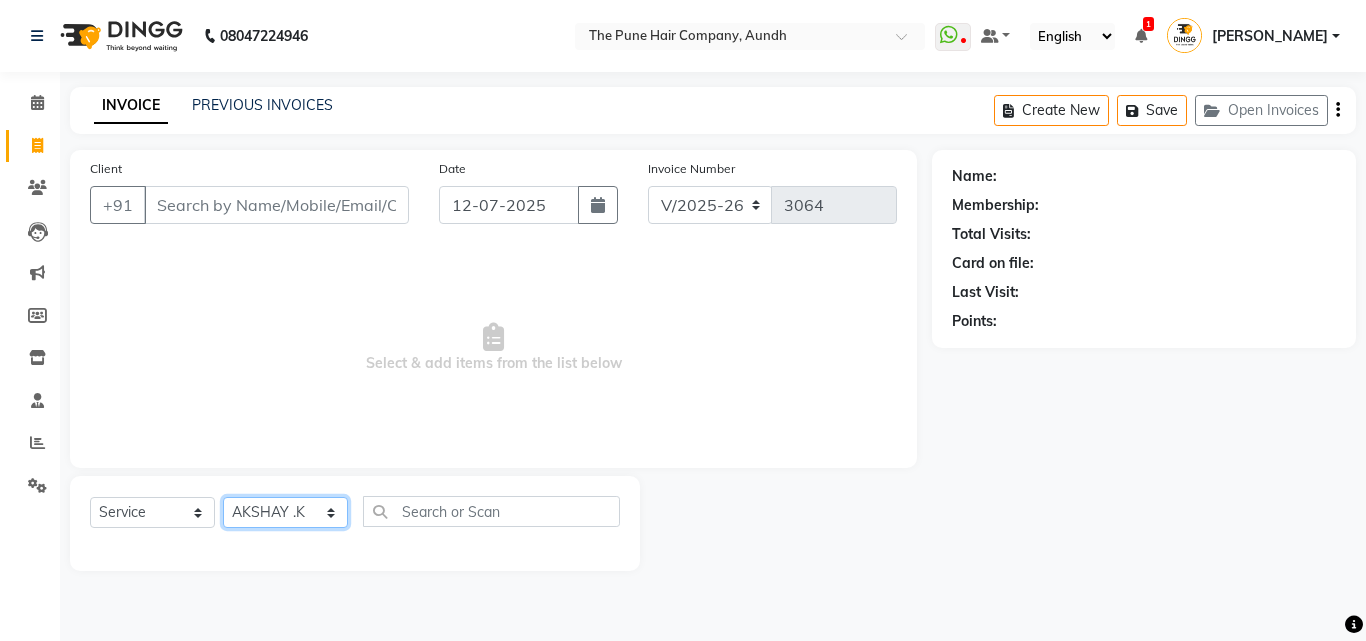 click on "Select Stylist Akash both [PERSON_NAME] .K [PERSON_NAME] kaif [PERSON_NAME] [PERSON_NAME] [PERSON_NAME] [PERSON_NAME] mane POOJA MORE [PERSON_NAME]  [PERSON_NAME] Shweta [PERSON_NAME] [PERSON_NAME] [PERSON_NAME]" 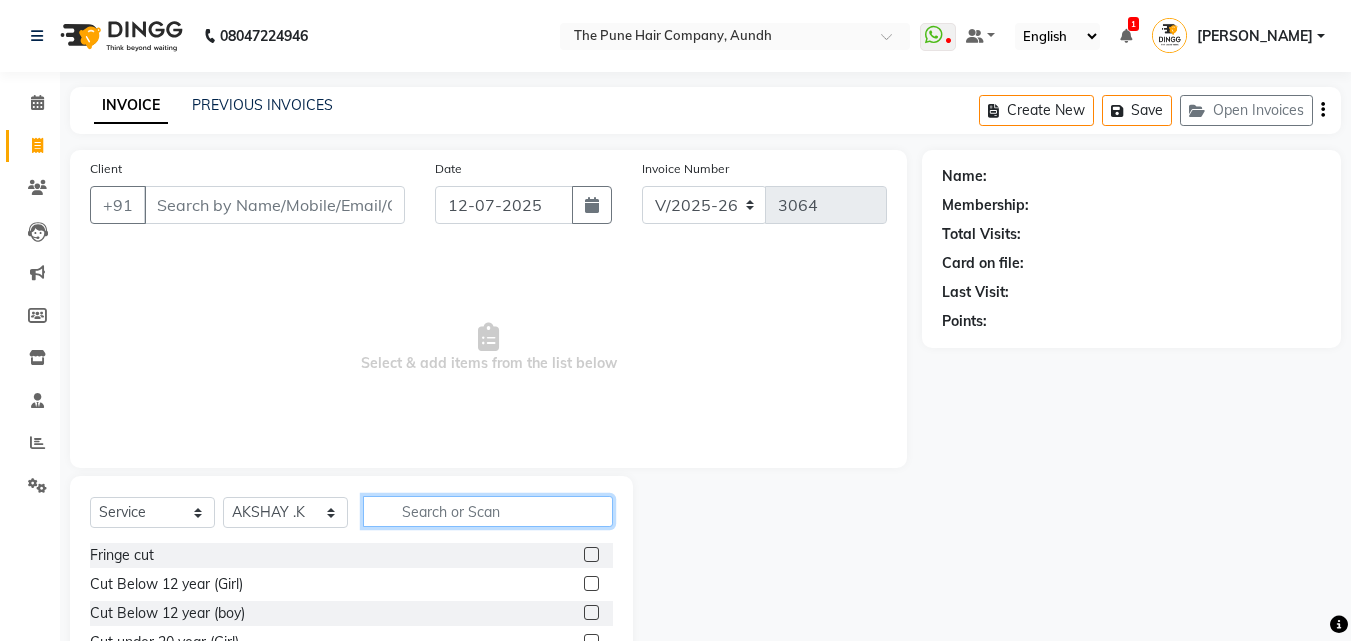 click 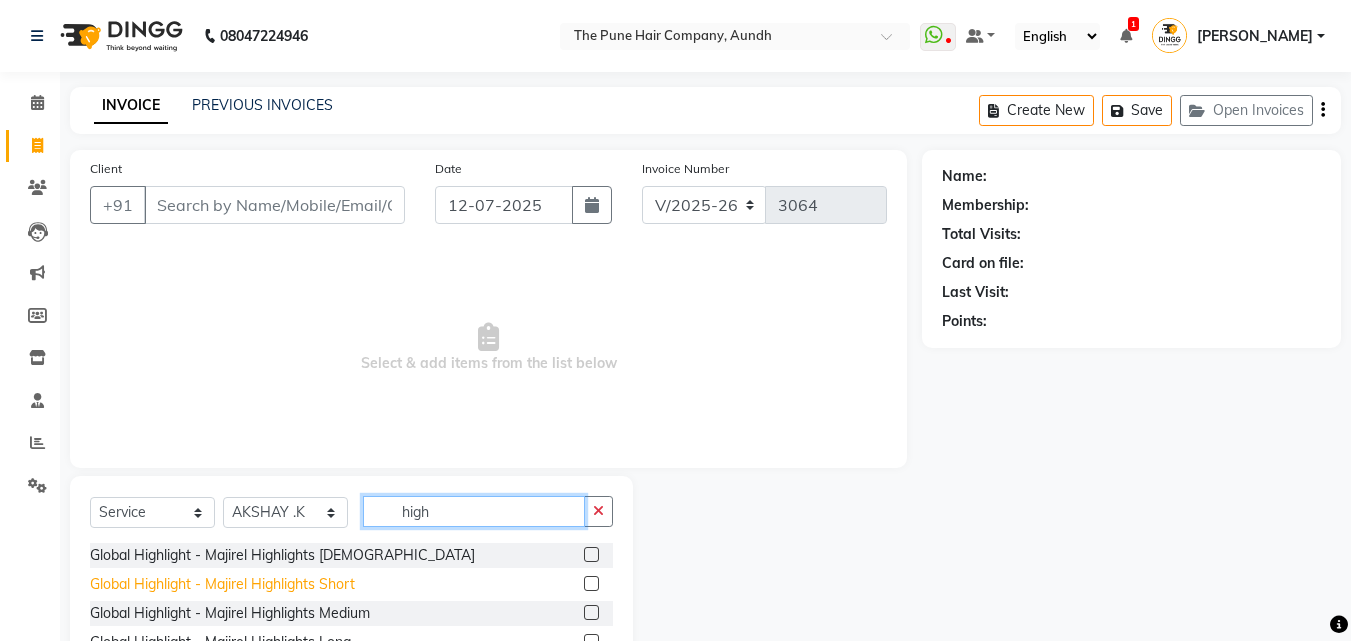 scroll, scrollTop: 61, scrollLeft: 0, axis: vertical 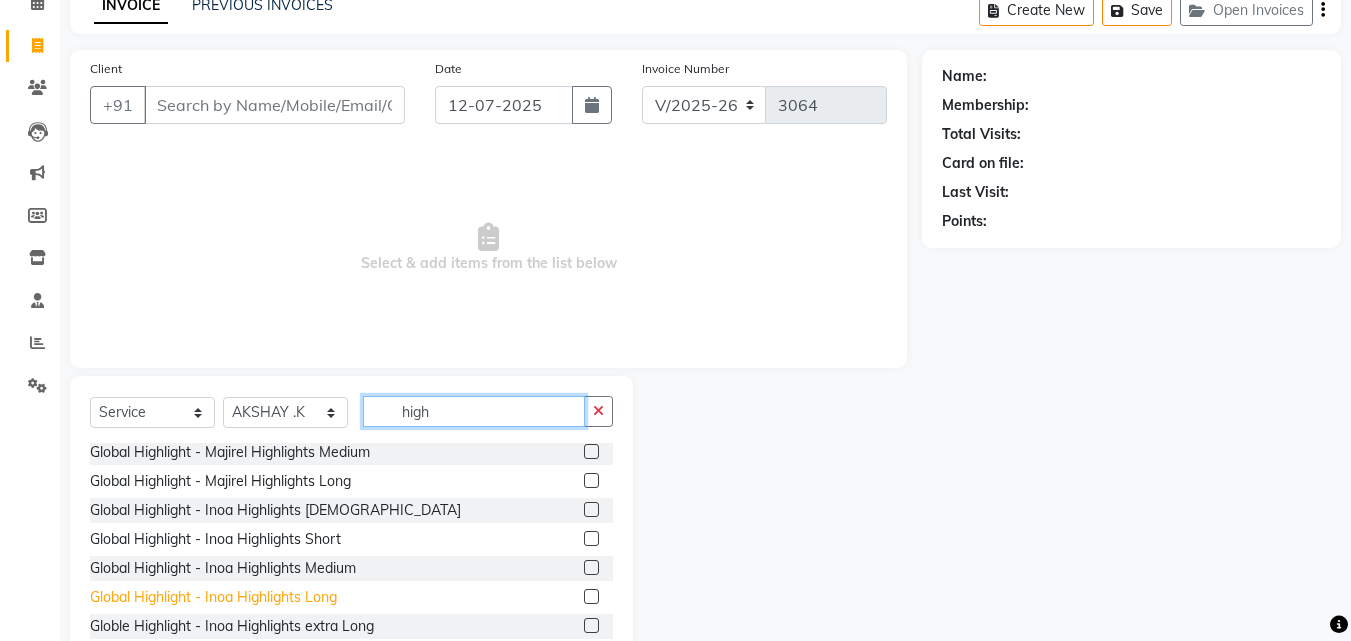 type on "high" 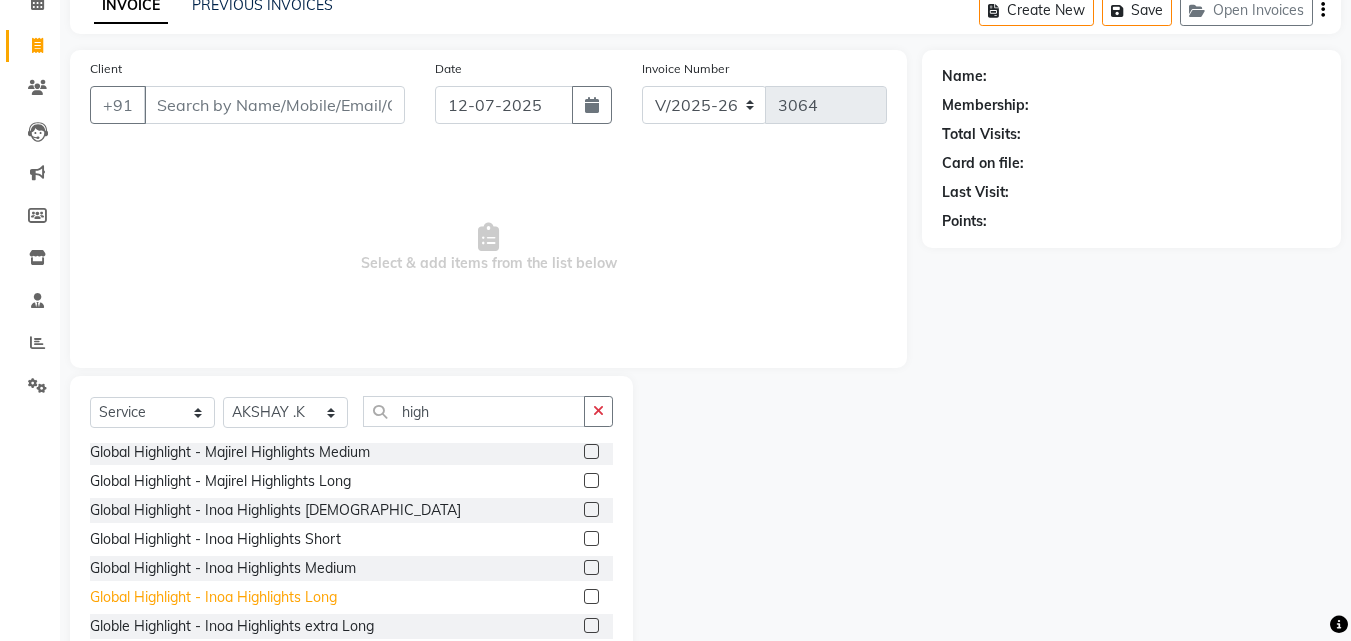 click on "Global Highlight - Inoa Highlights Long" 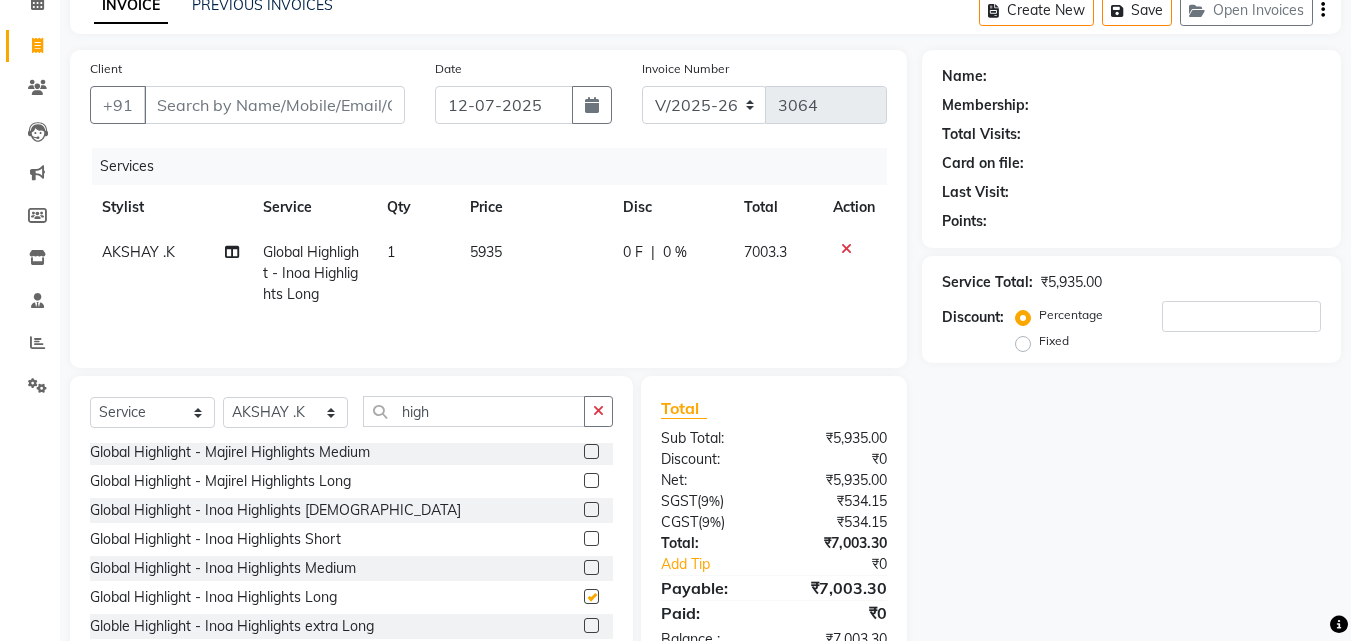 checkbox on "false" 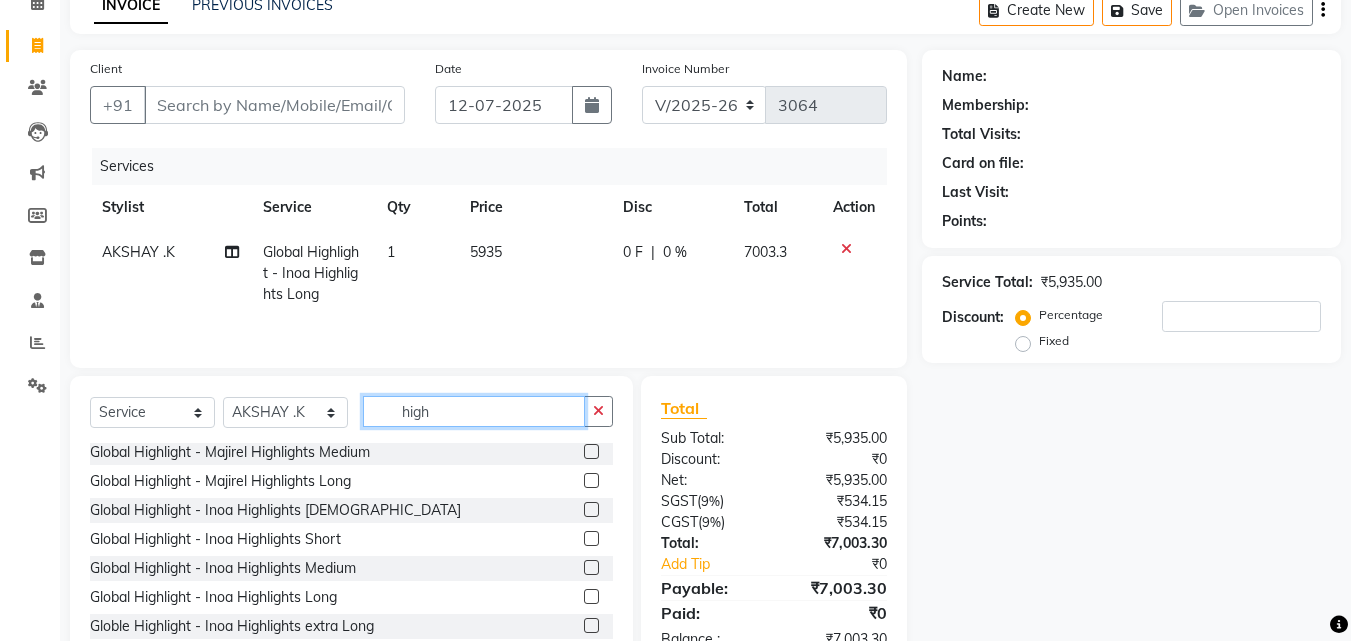 drag, startPoint x: 467, startPoint y: 406, endPoint x: 374, endPoint y: 417, distance: 93.64828 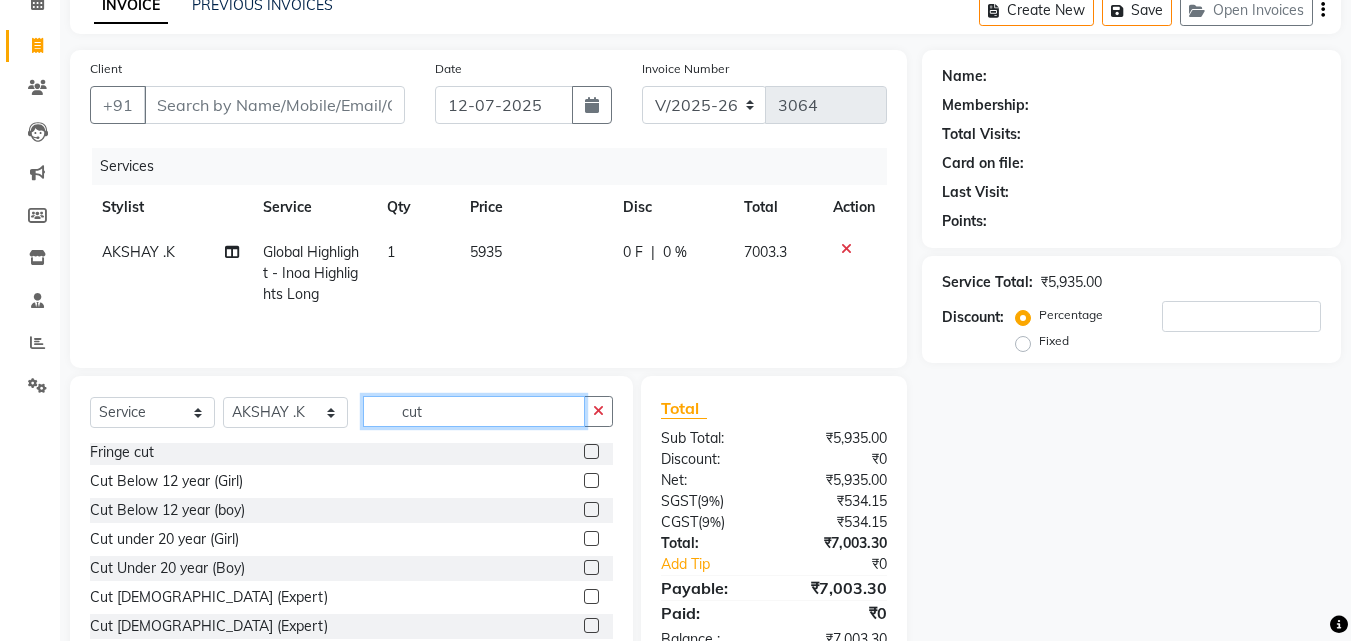scroll, scrollTop: 3, scrollLeft: 0, axis: vertical 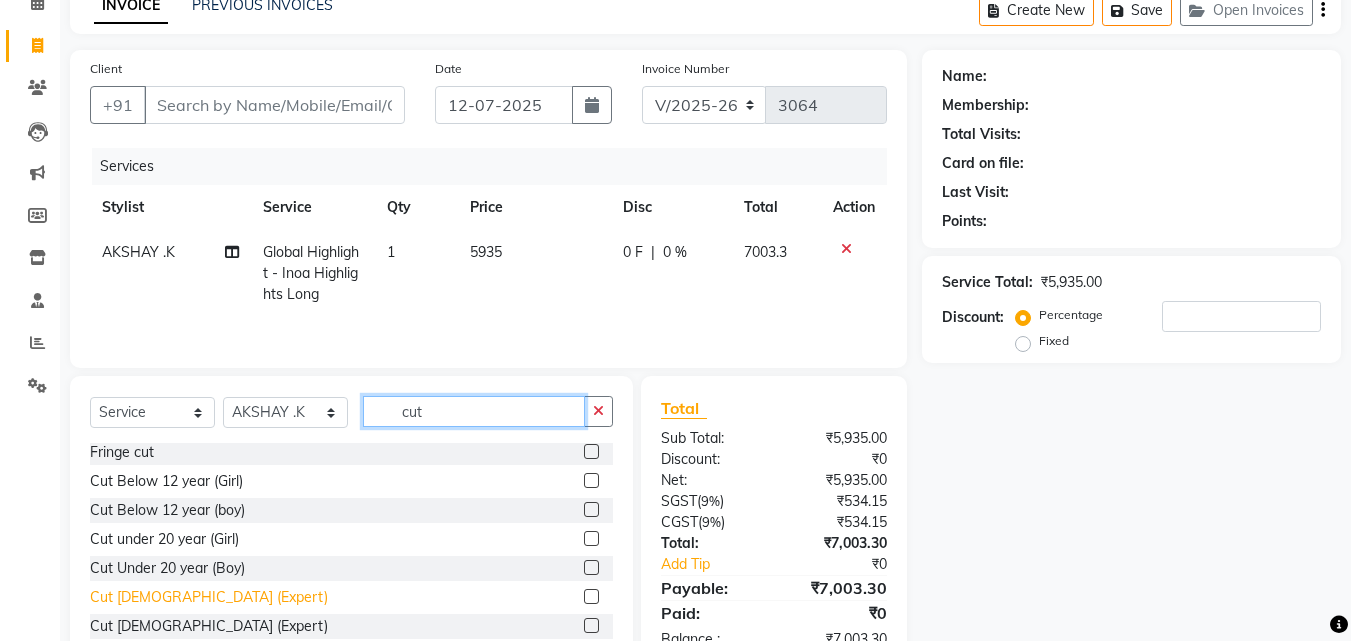 type on "cut" 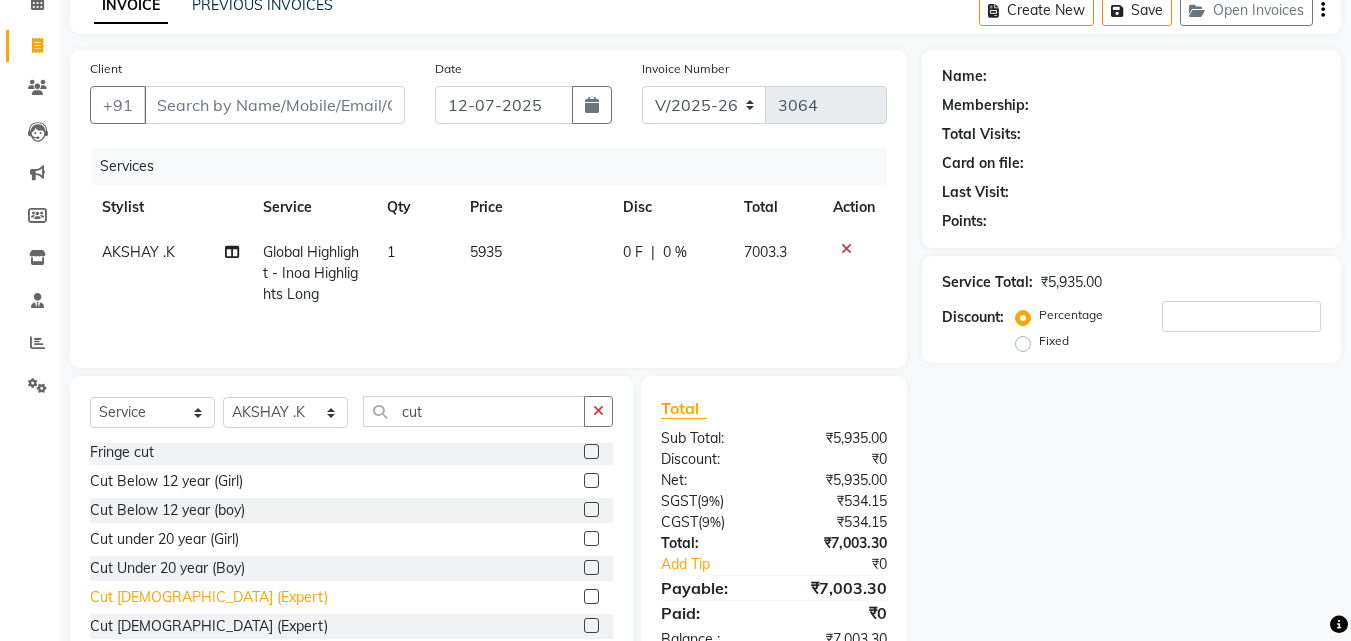 click on "Cut [DEMOGRAPHIC_DATA] (Expert)" 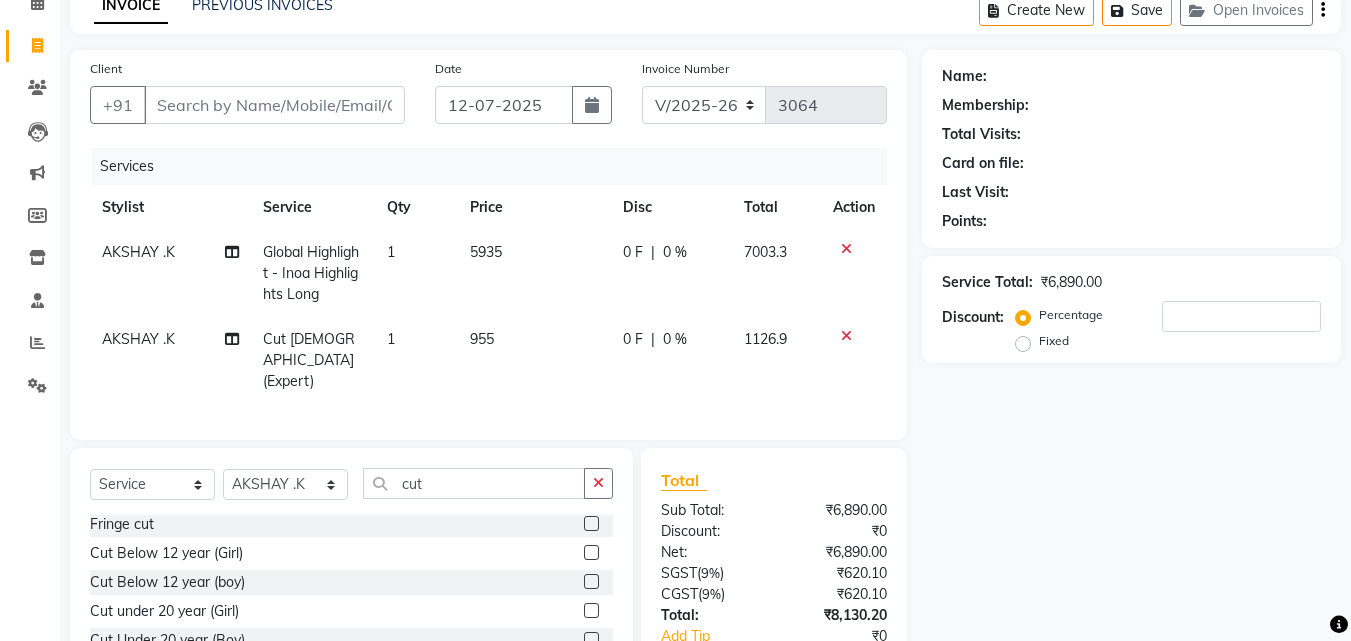 checkbox on "false" 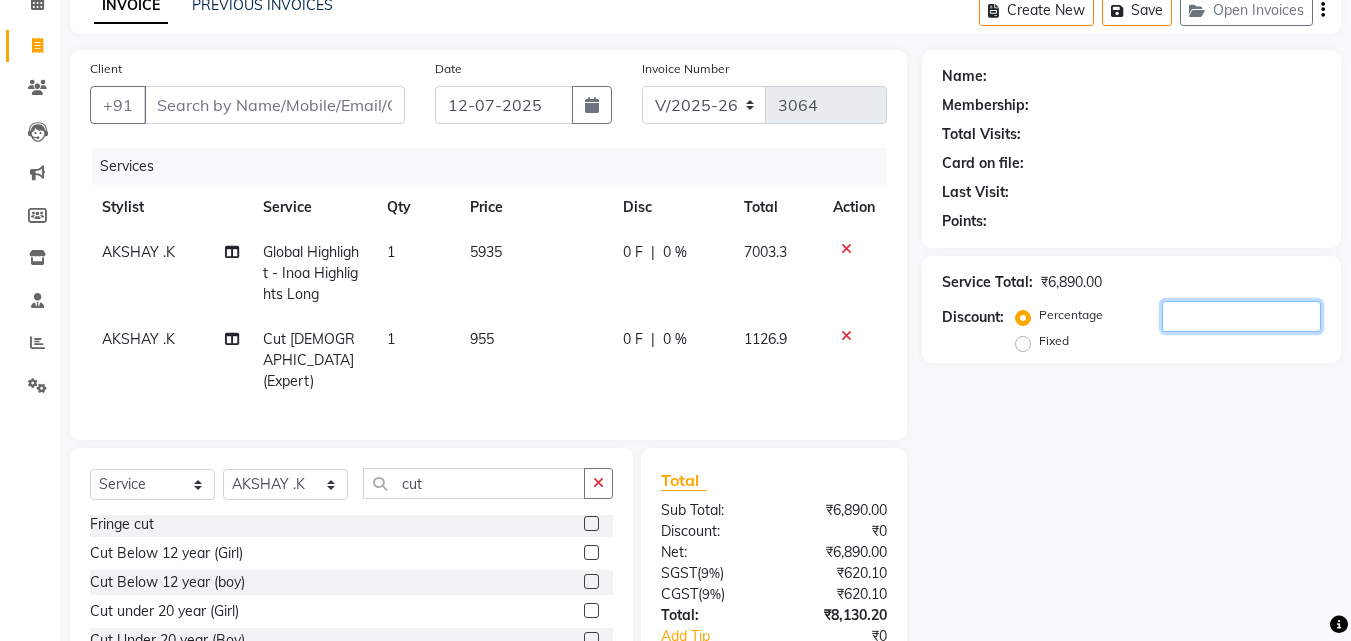 click 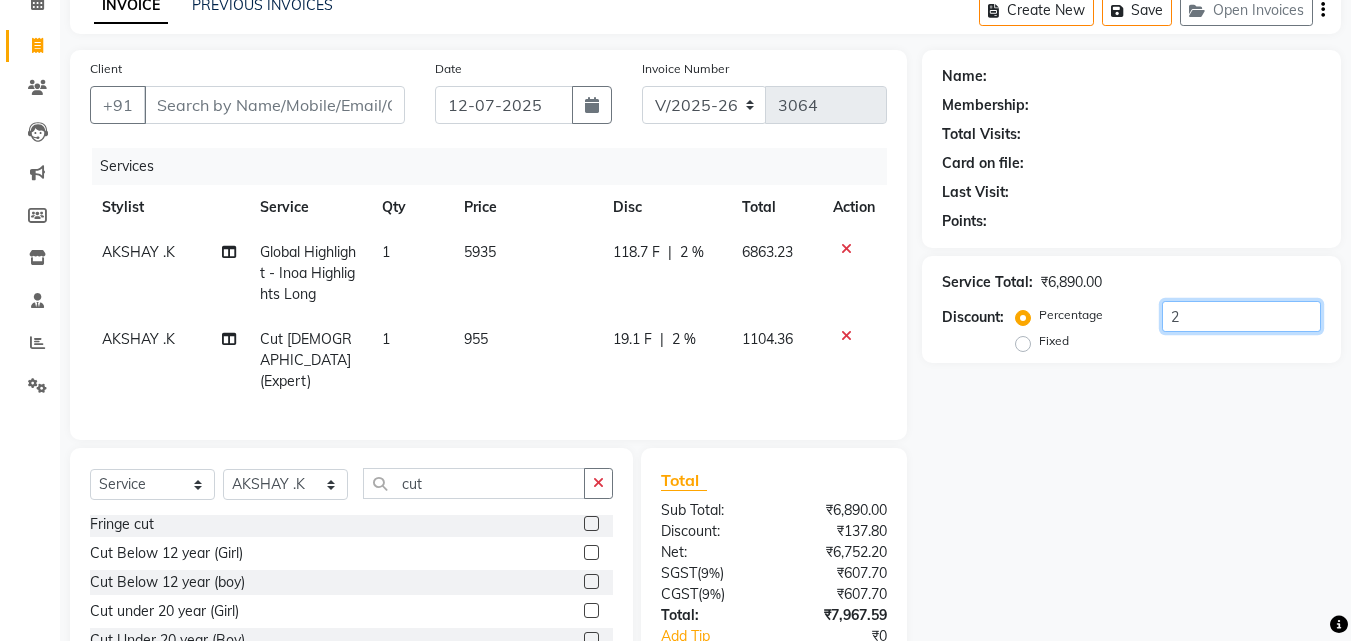 type on "20" 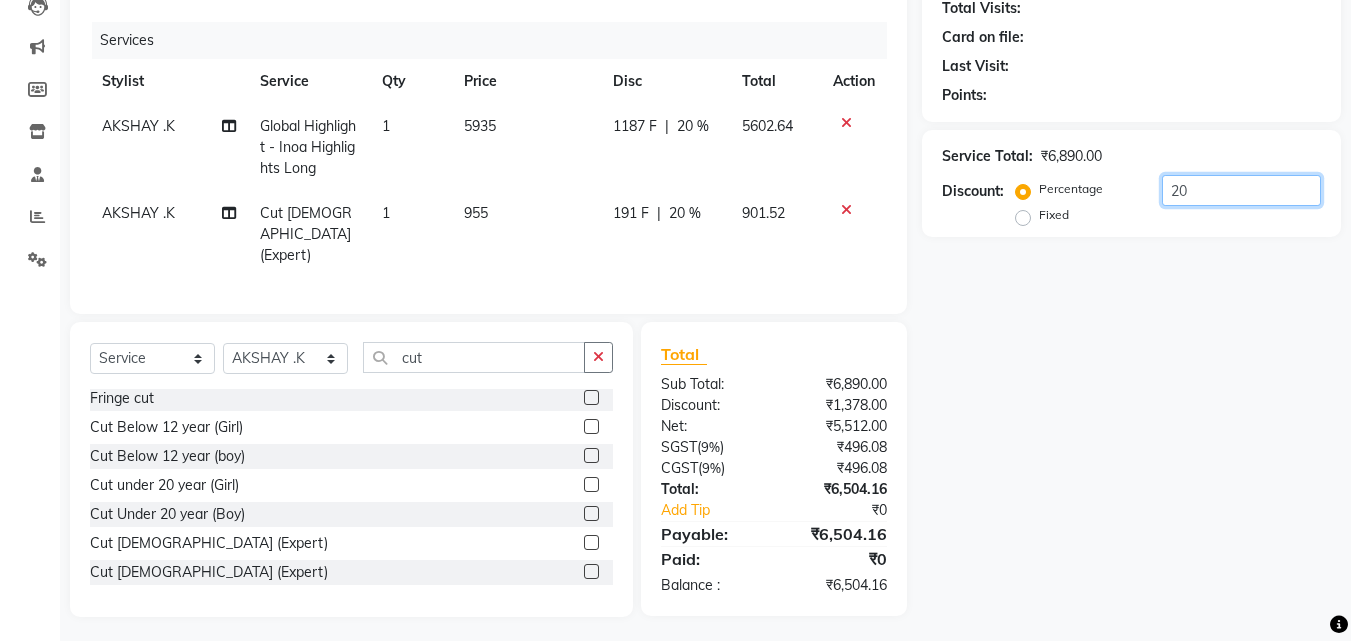 scroll, scrollTop: 26, scrollLeft: 0, axis: vertical 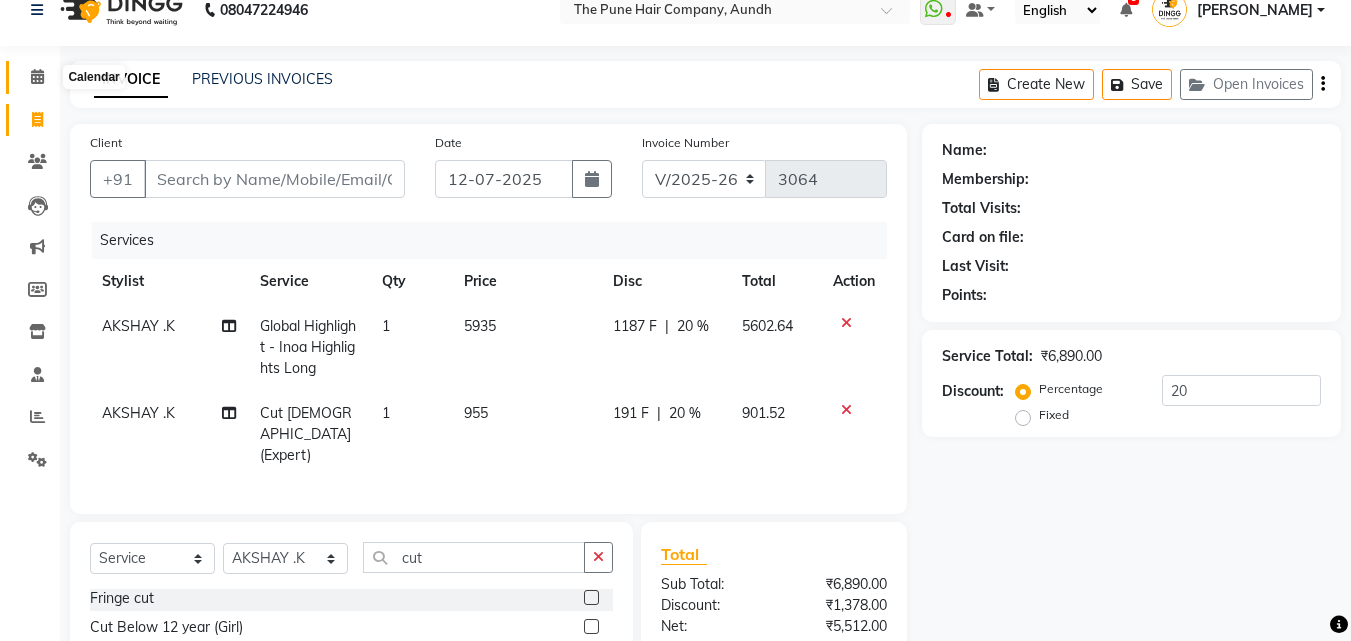 click 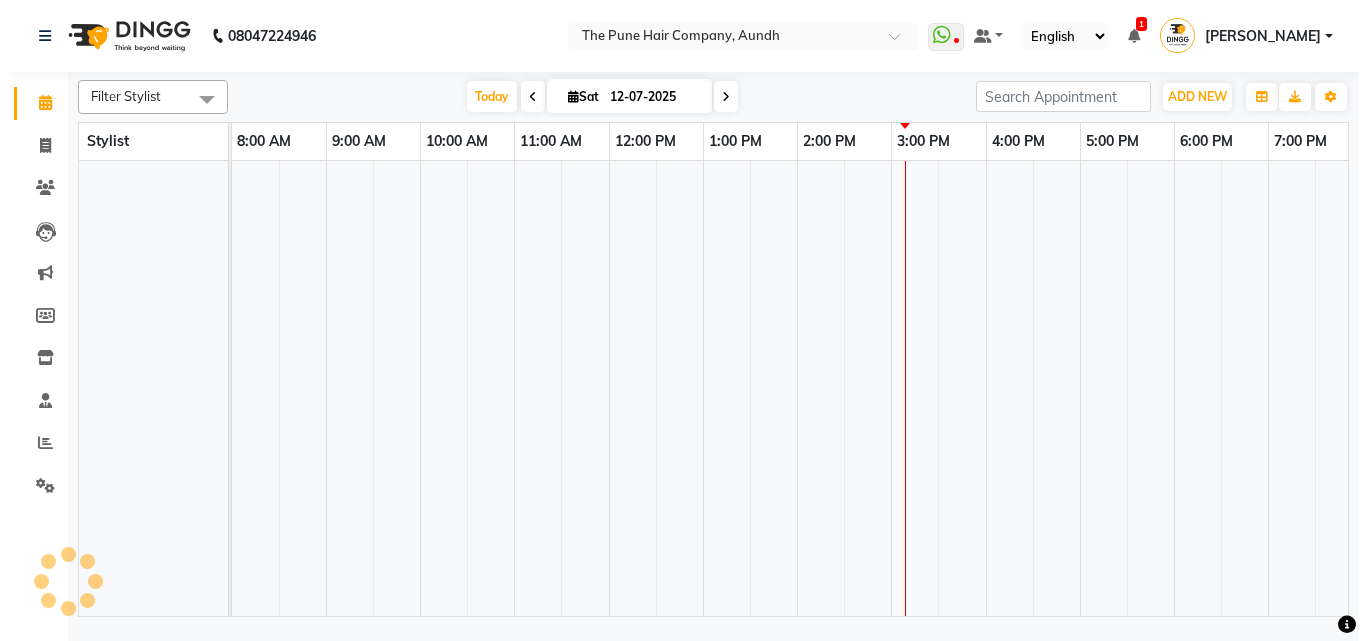 scroll, scrollTop: 0, scrollLeft: 0, axis: both 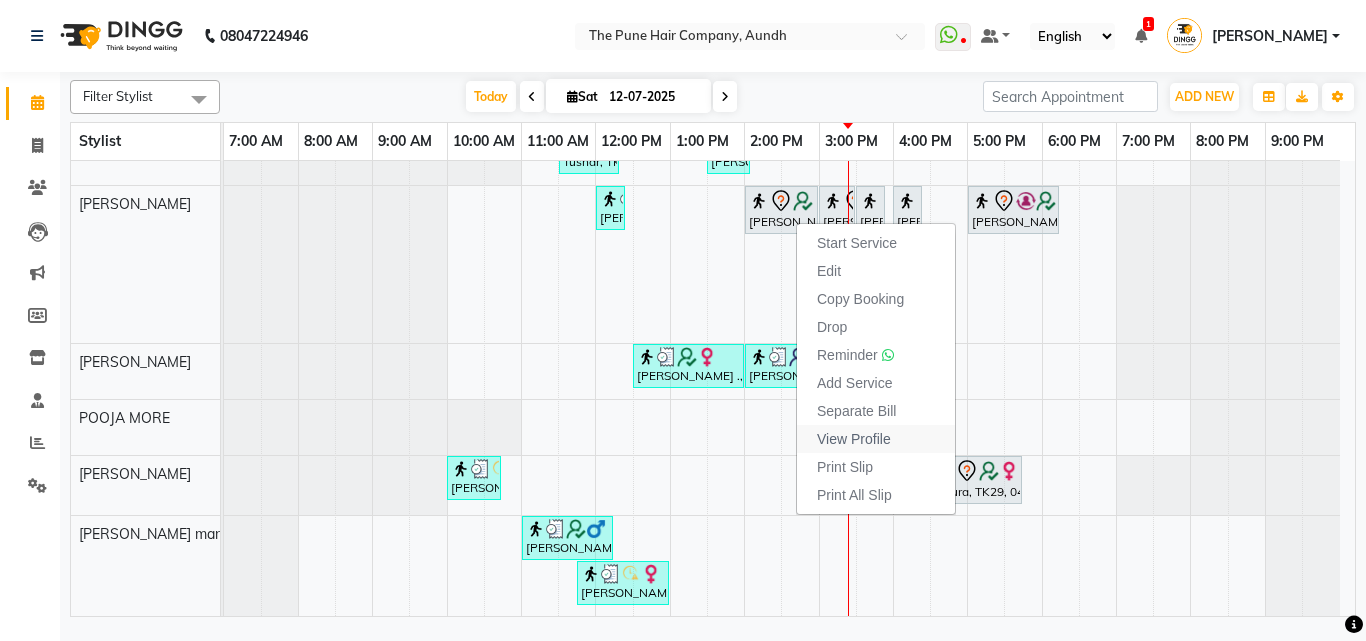 click on "View Profile" at bounding box center (876, 439) 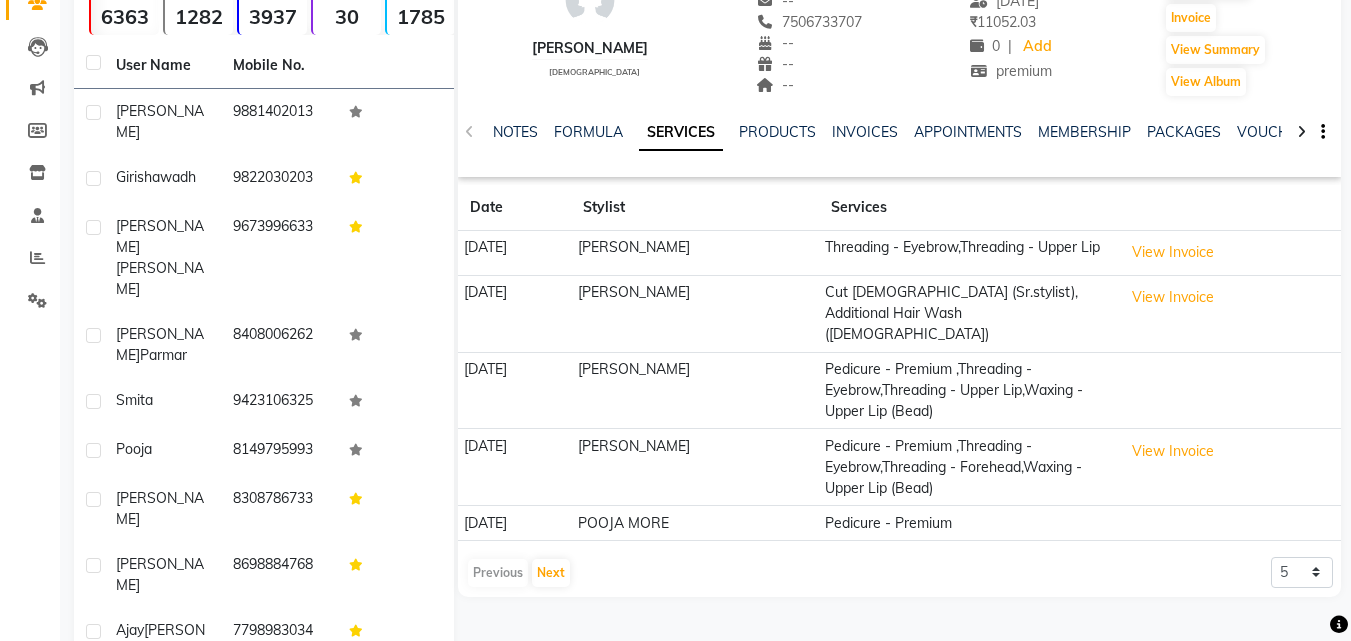 scroll, scrollTop: 243, scrollLeft: 0, axis: vertical 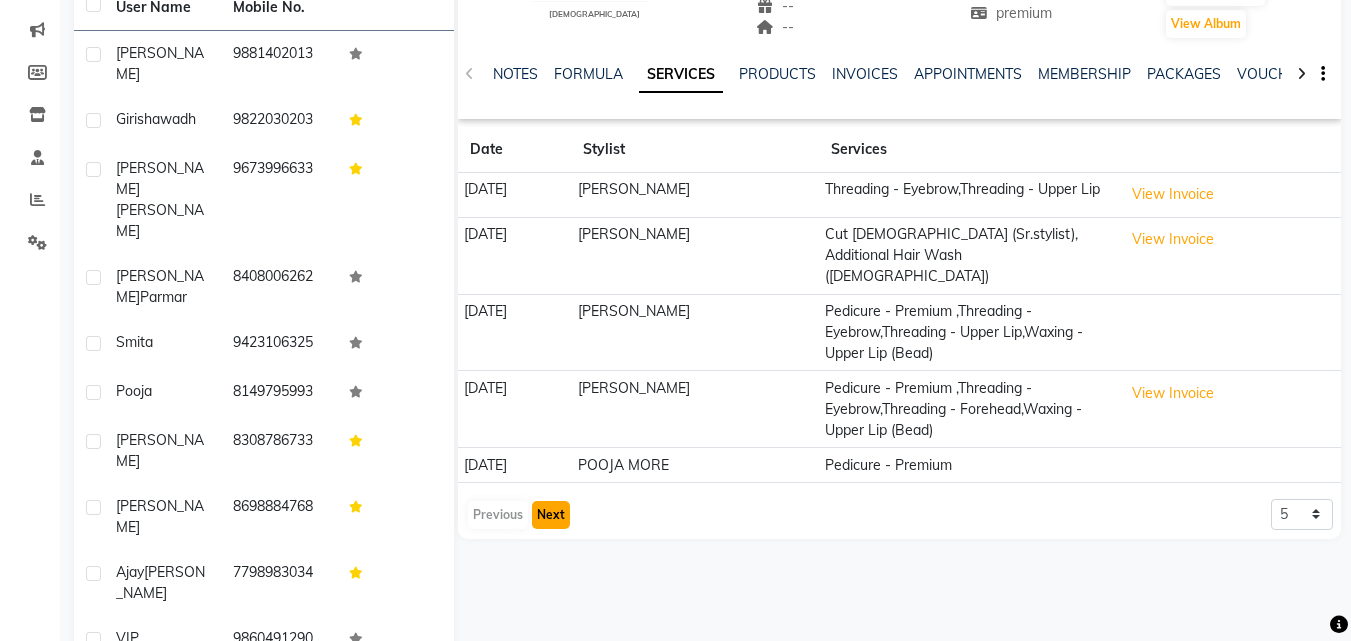click on "Next" 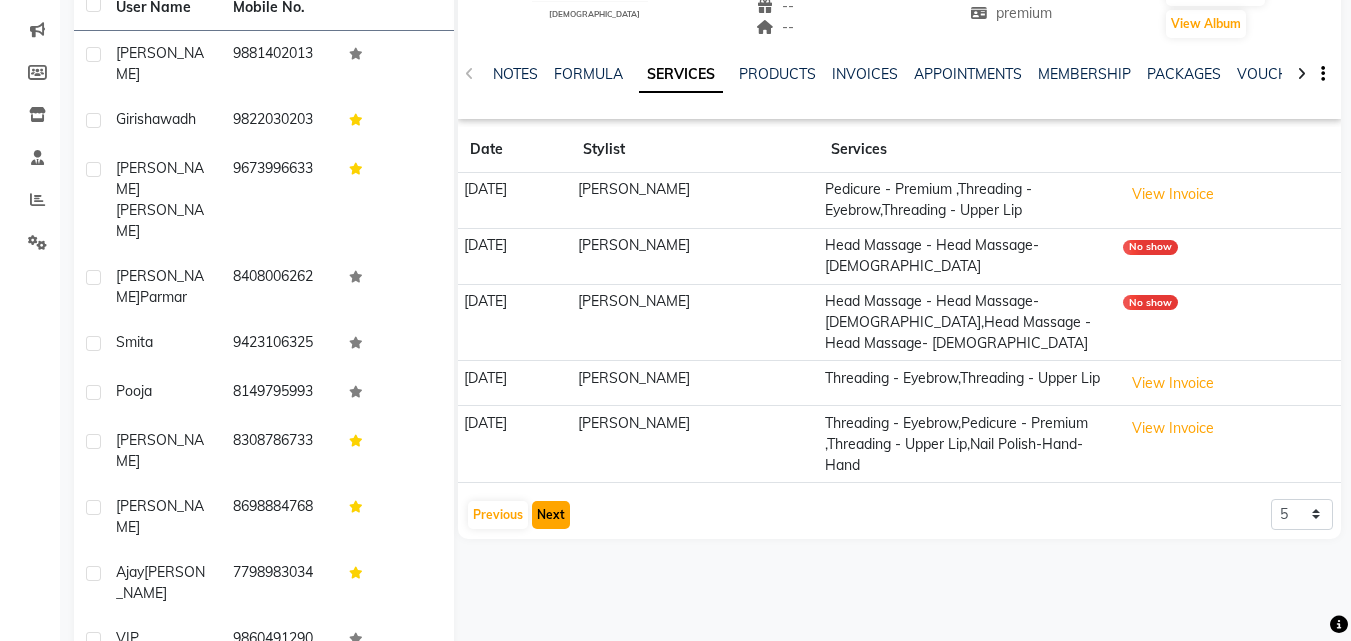 click on "Next" 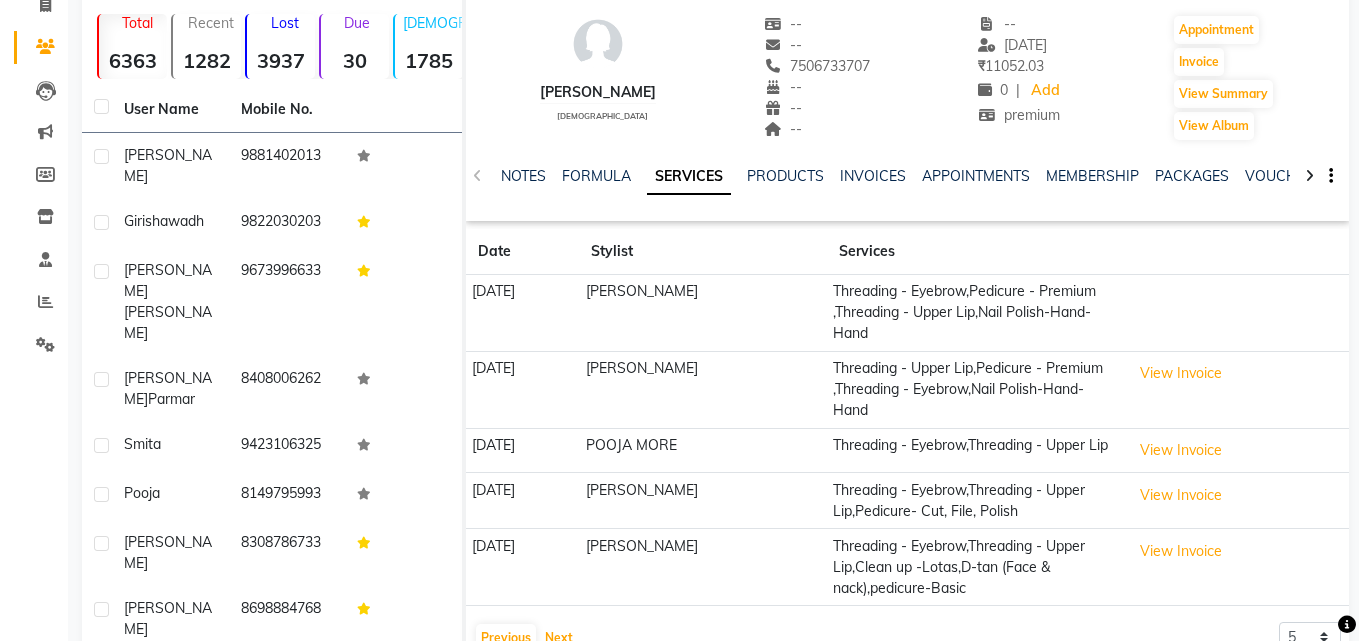 scroll, scrollTop: 0, scrollLeft: 0, axis: both 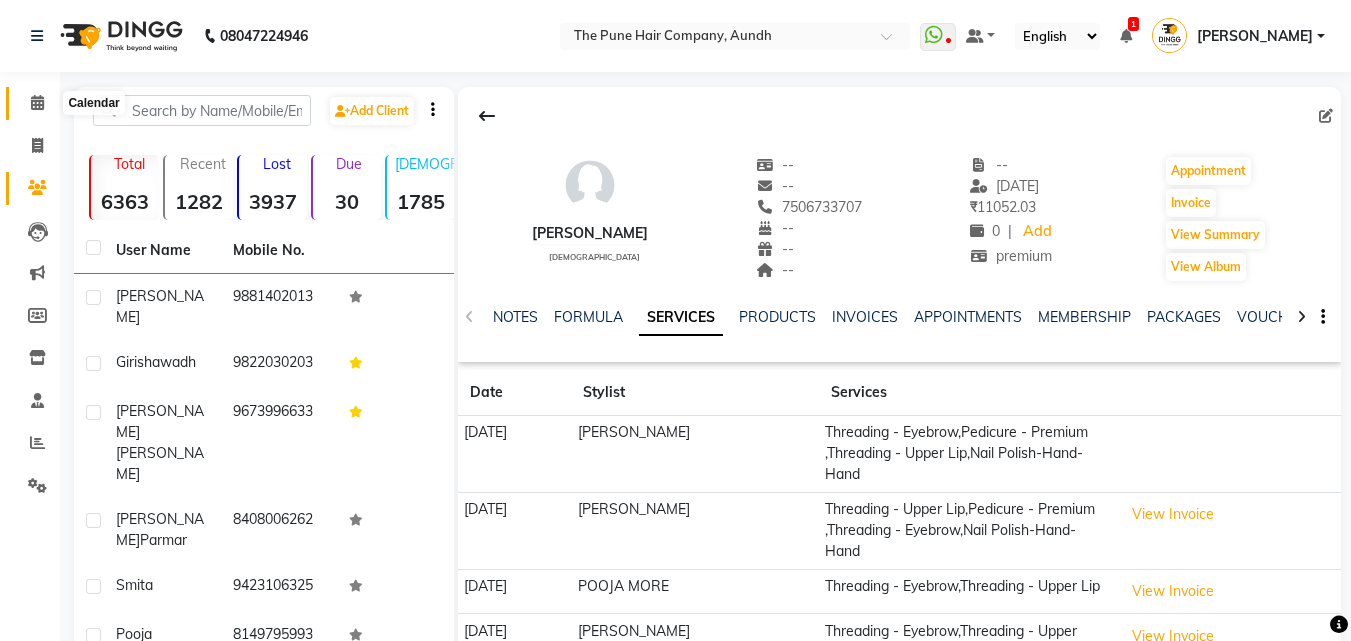 click 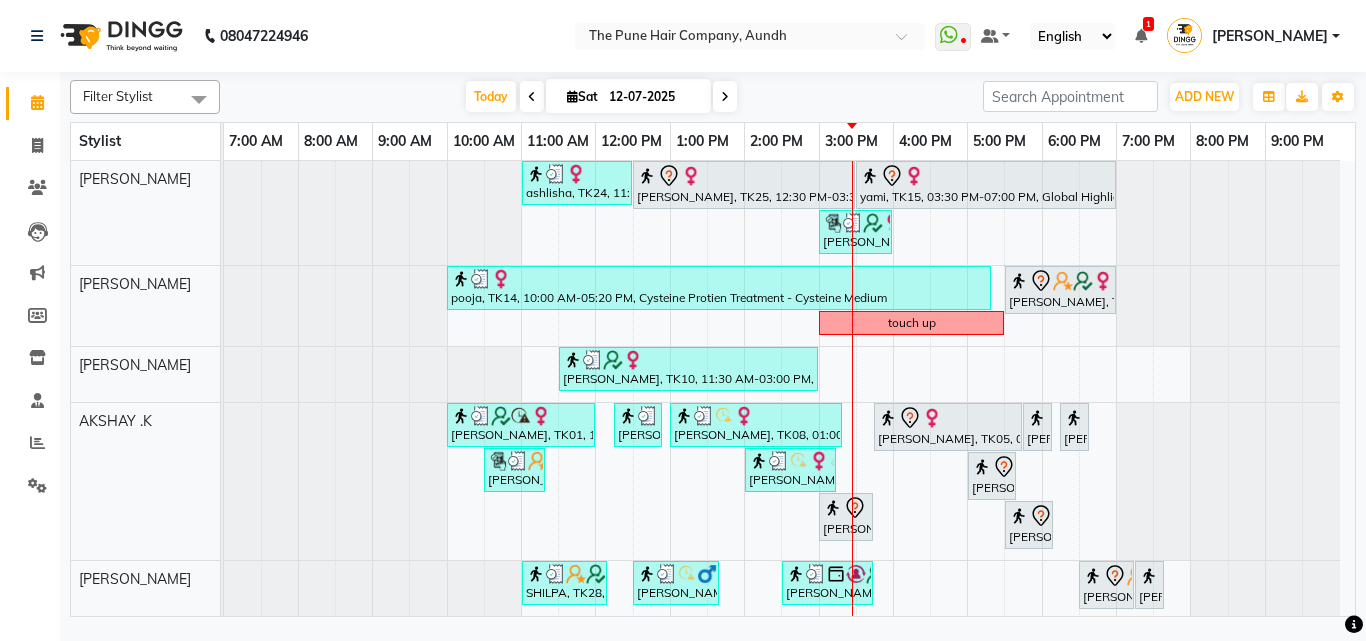 scroll, scrollTop: 743, scrollLeft: 0, axis: vertical 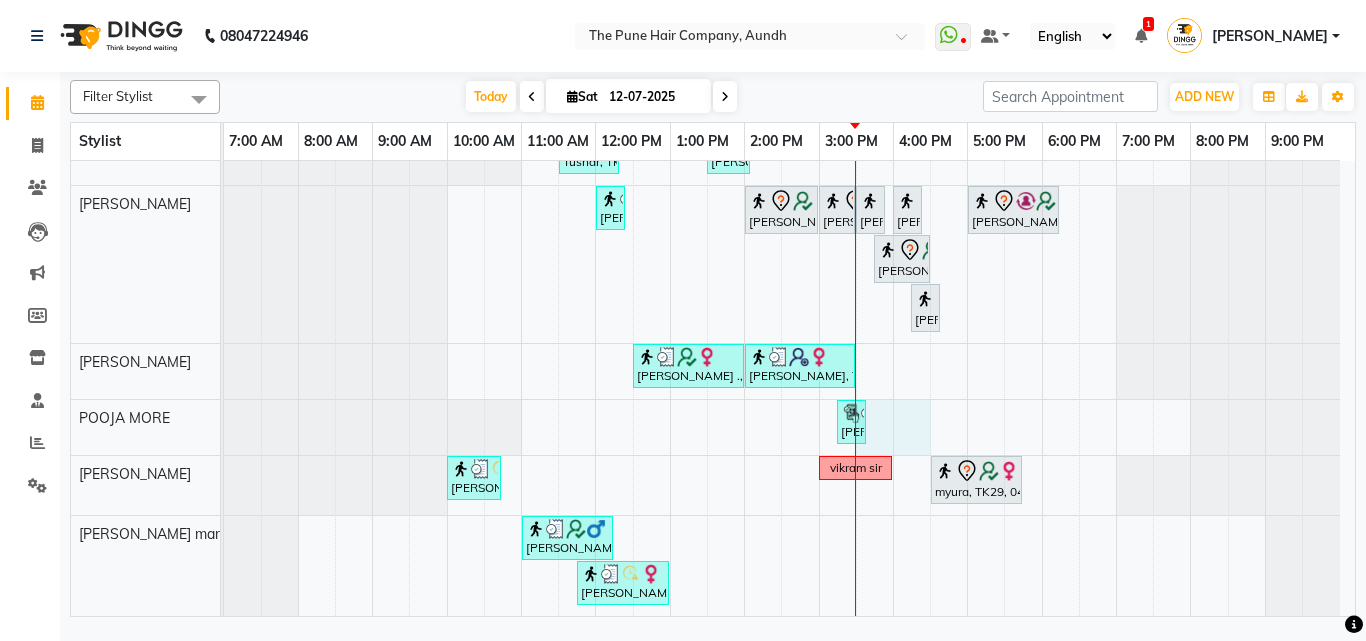drag, startPoint x: 893, startPoint y: 413, endPoint x: 908, endPoint y: 422, distance: 17.492855 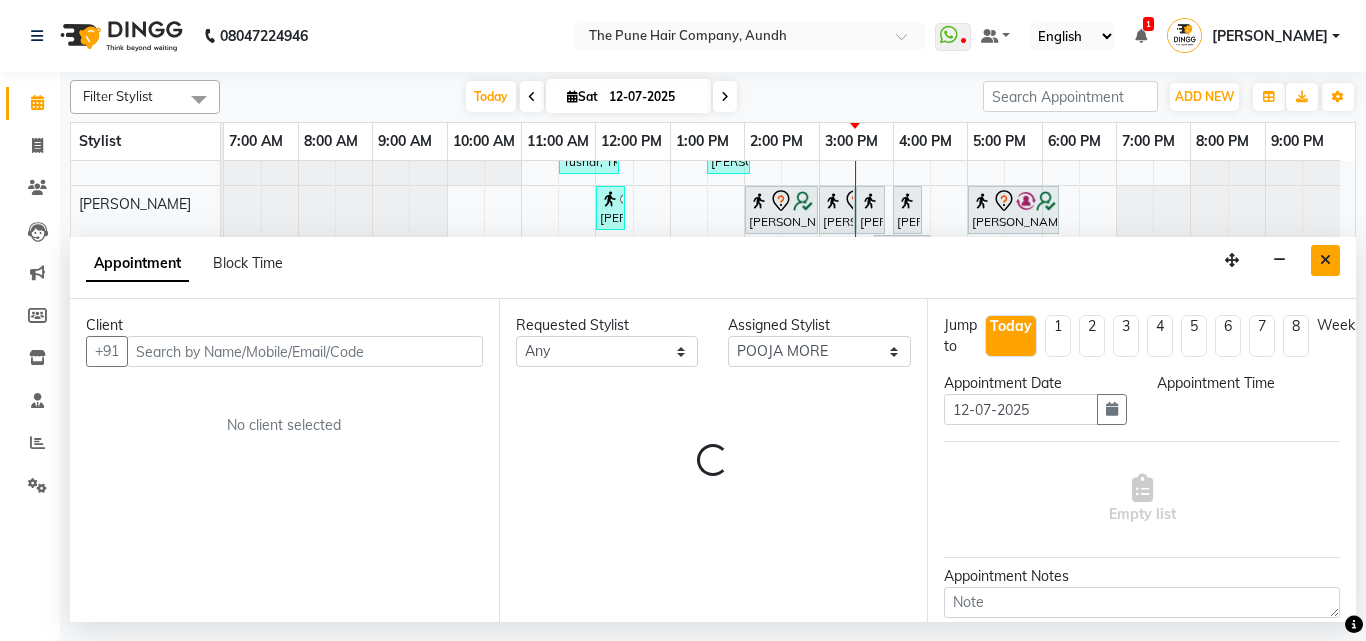 click at bounding box center [1325, 260] 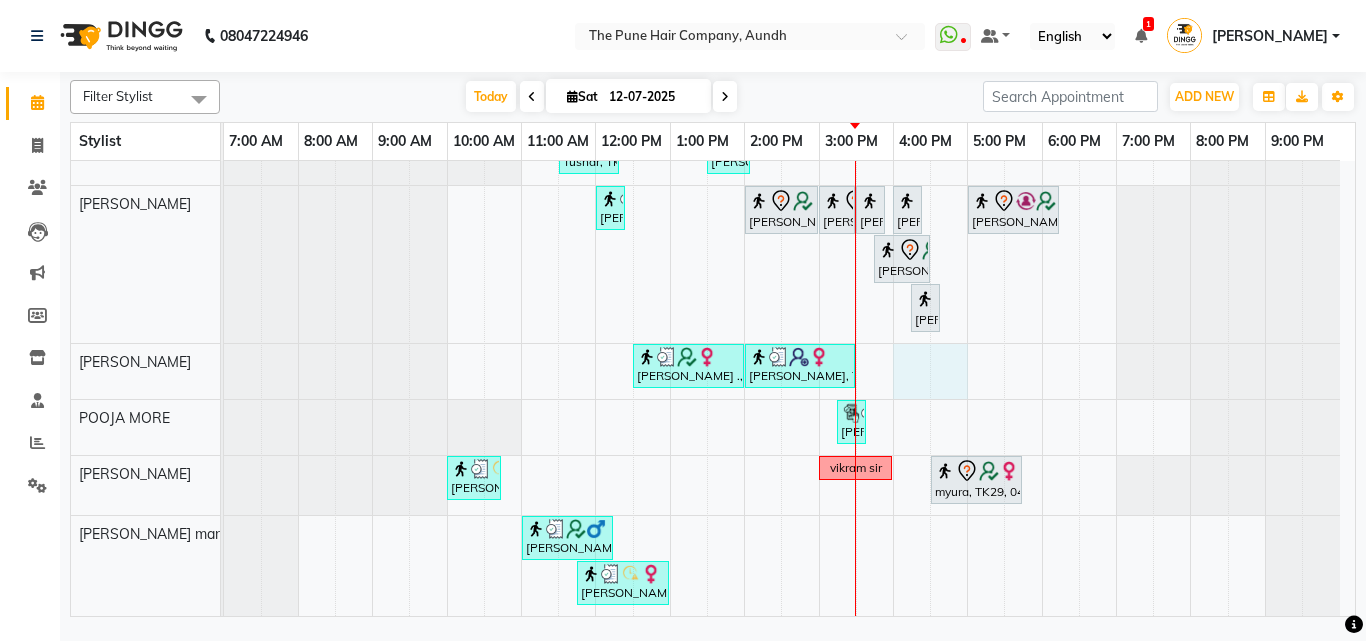 drag, startPoint x: 896, startPoint y: 354, endPoint x: 932, endPoint y: 360, distance: 36.496574 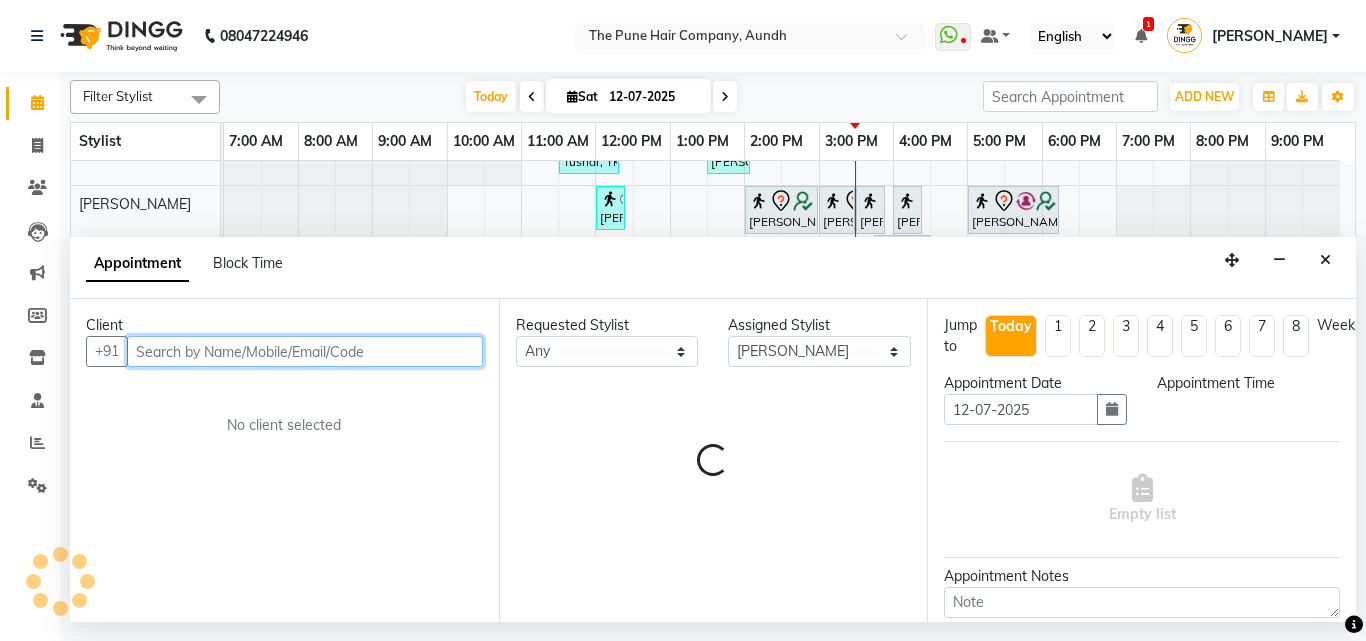 select on "960" 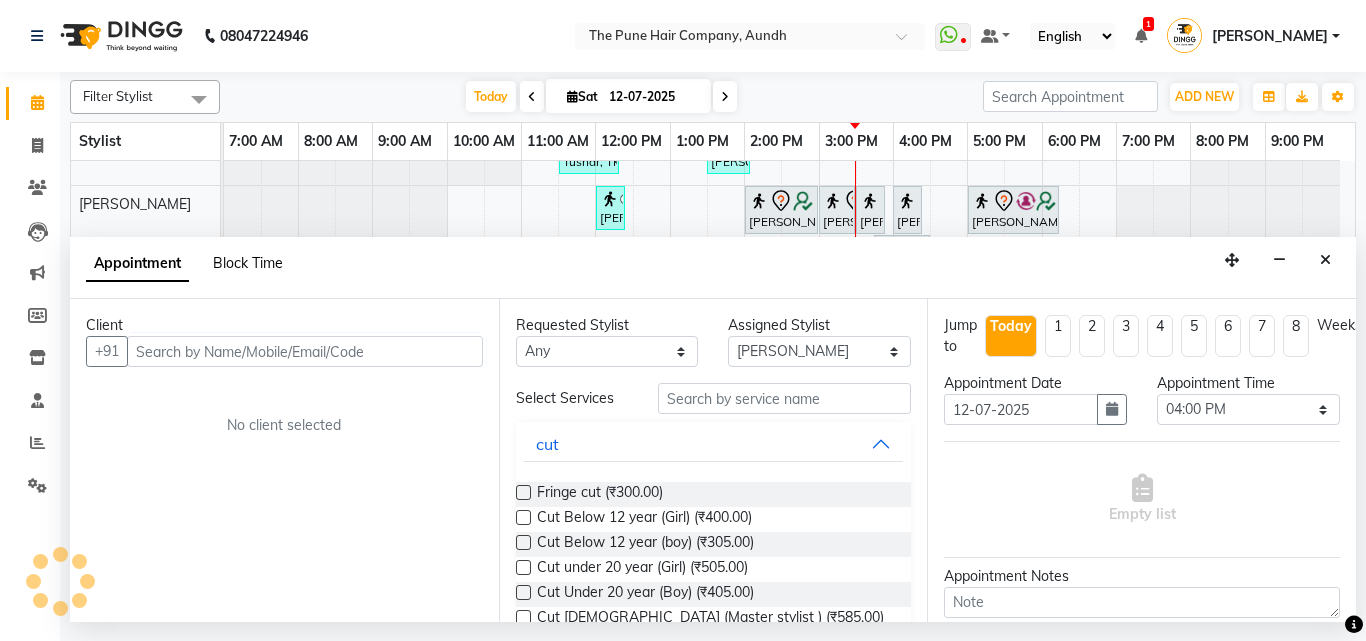 click on "Block Time" at bounding box center [248, 263] 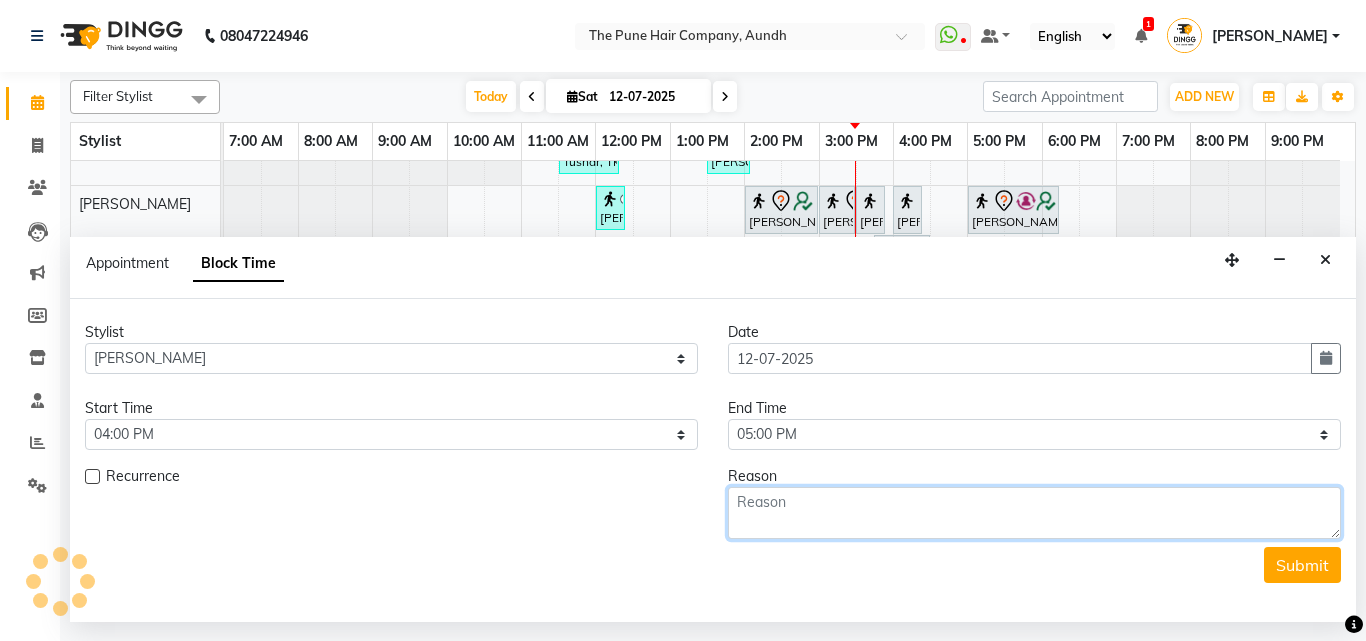 click at bounding box center [1034, 513] 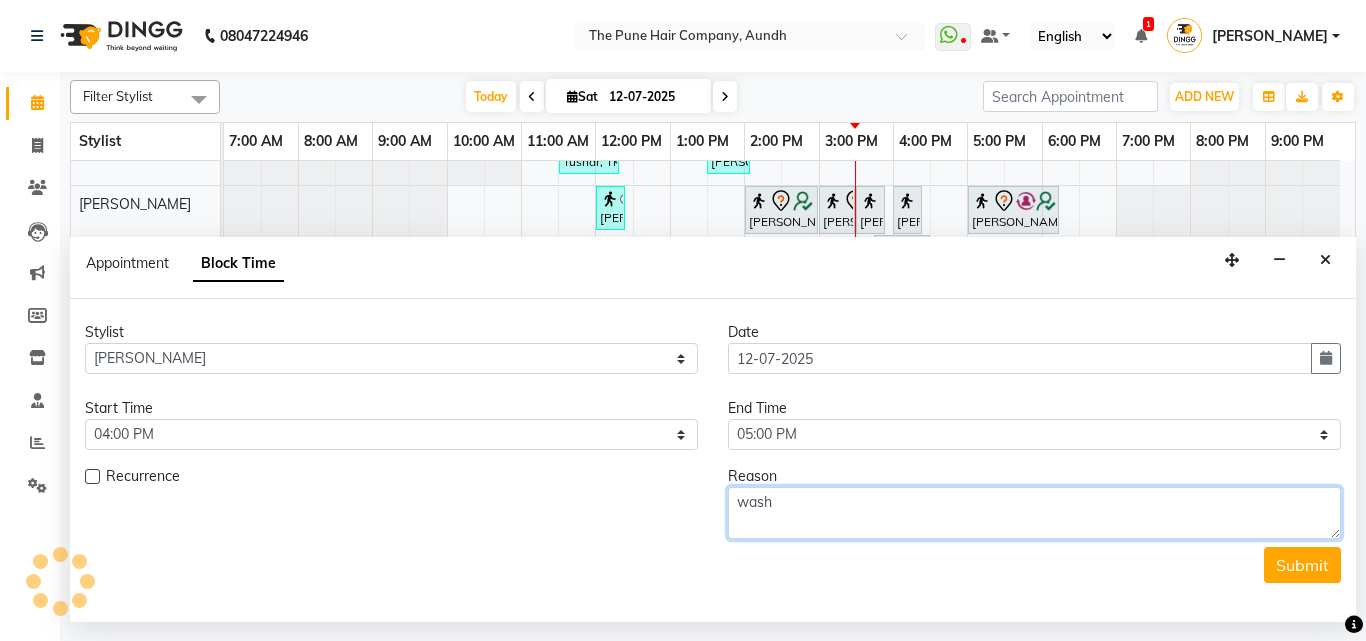 scroll, scrollTop: 743, scrollLeft: 0, axis: vertical 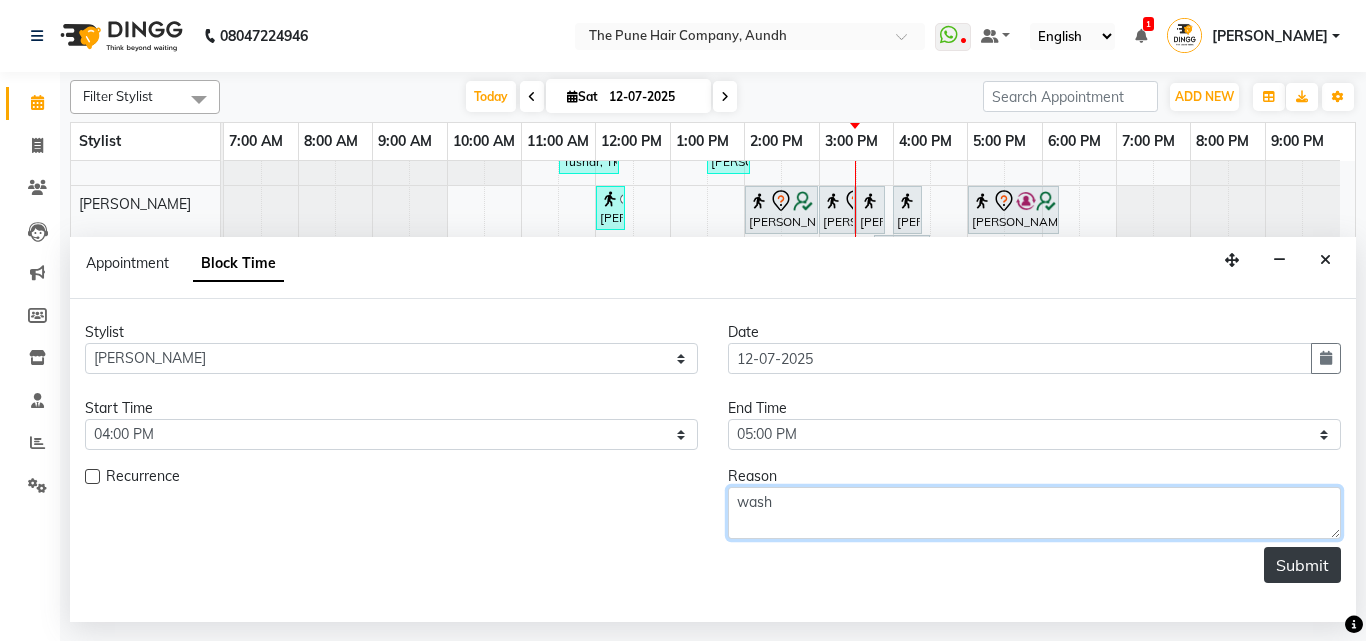 type on "wash" 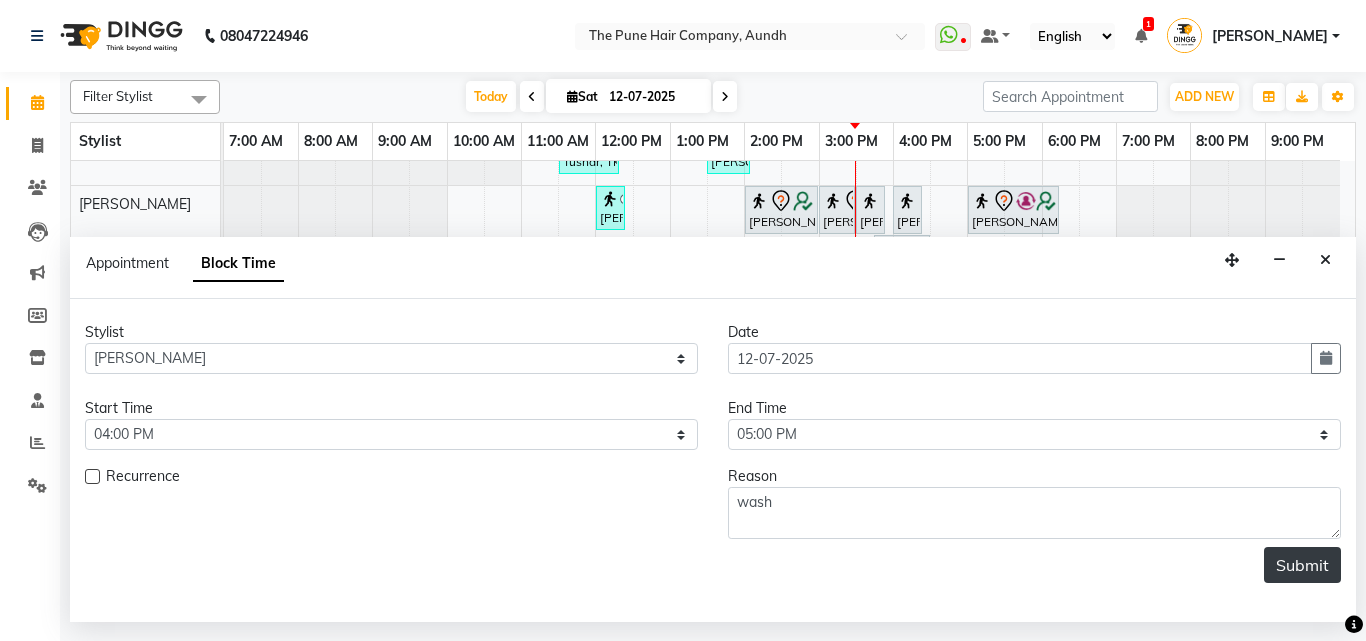 click on "Submit" at bounding box center (1302, 565) 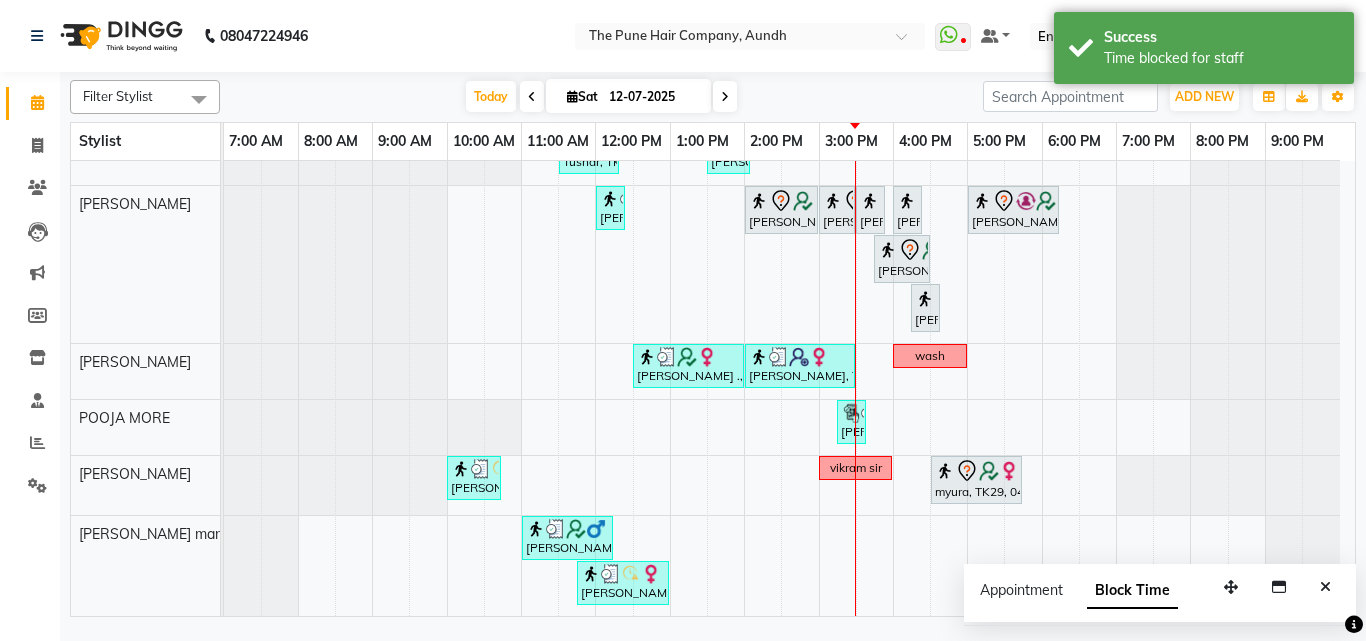 scroll, scrollTop: 743, scrollLeft: 0, axis: vertical 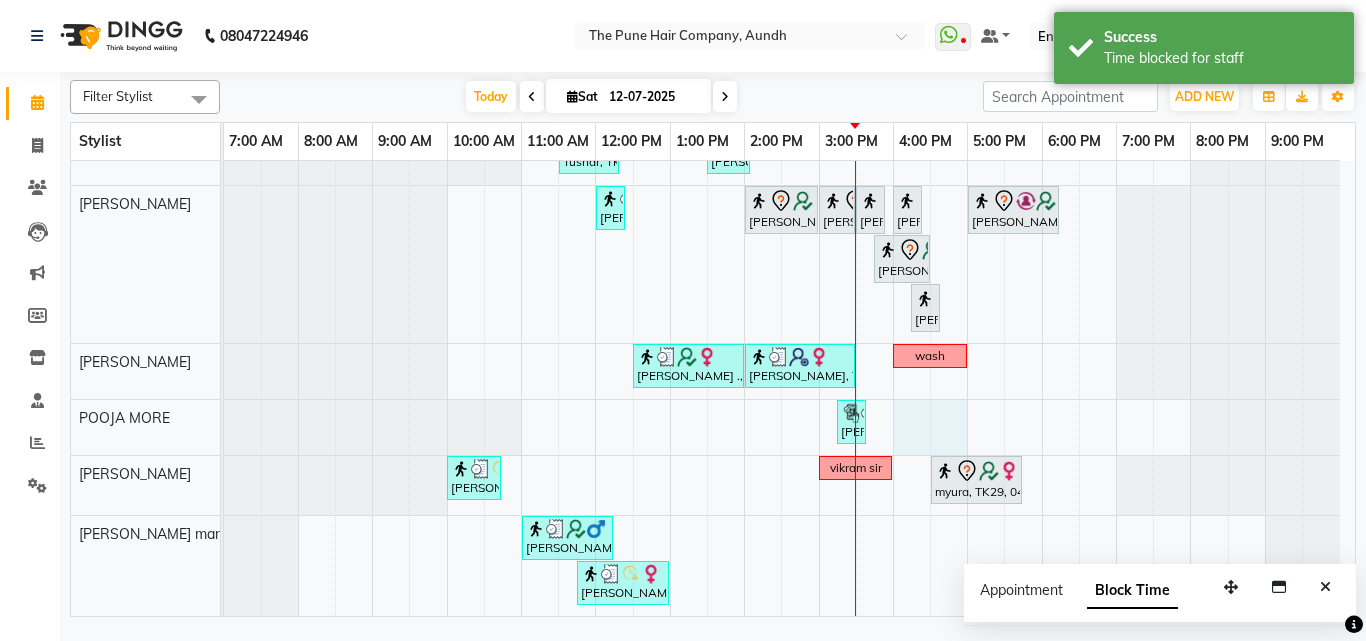 drag, startPoint x: 898, startPoint y: 410, endPoint x: 951, endPoint y: 416, distance: 53.338543 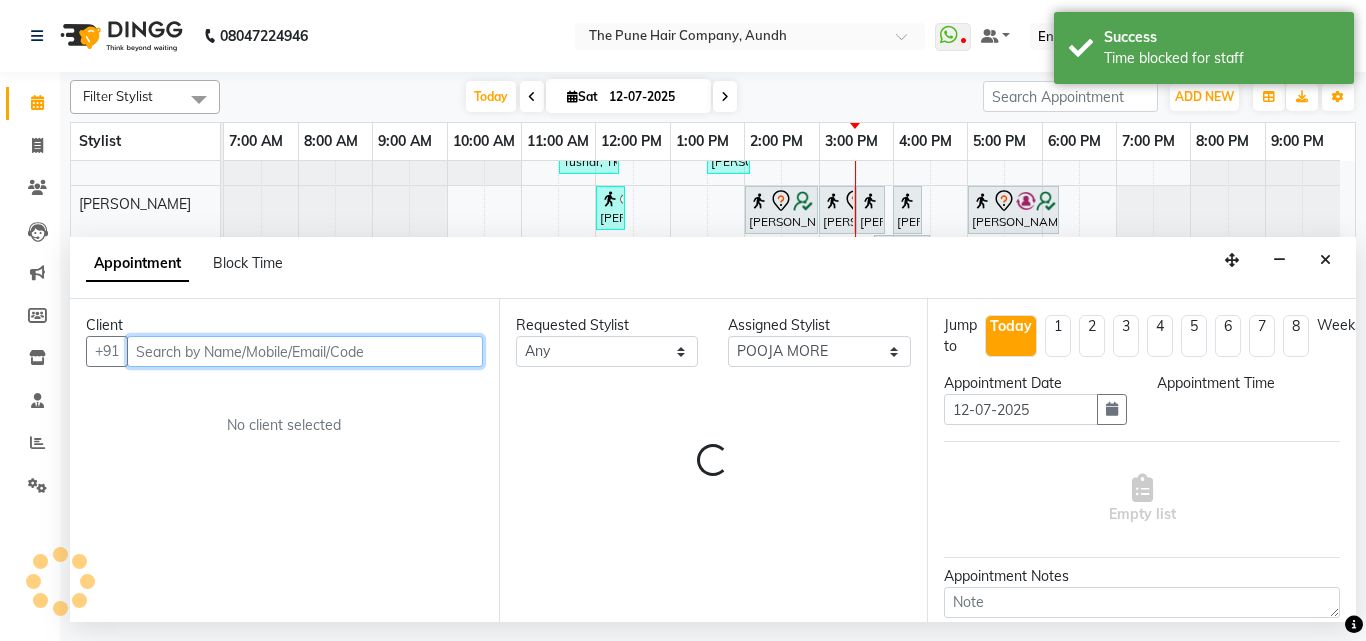 select on "960" 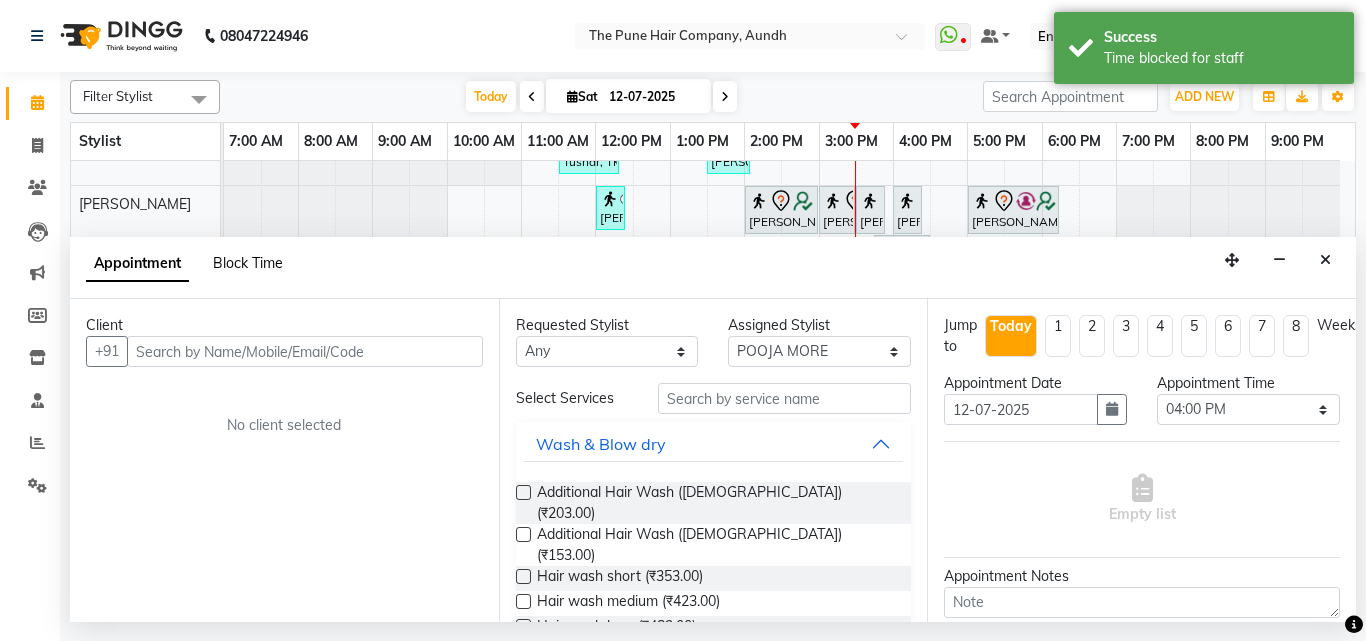 click on "Block Time" at bounding box center [248, 263] 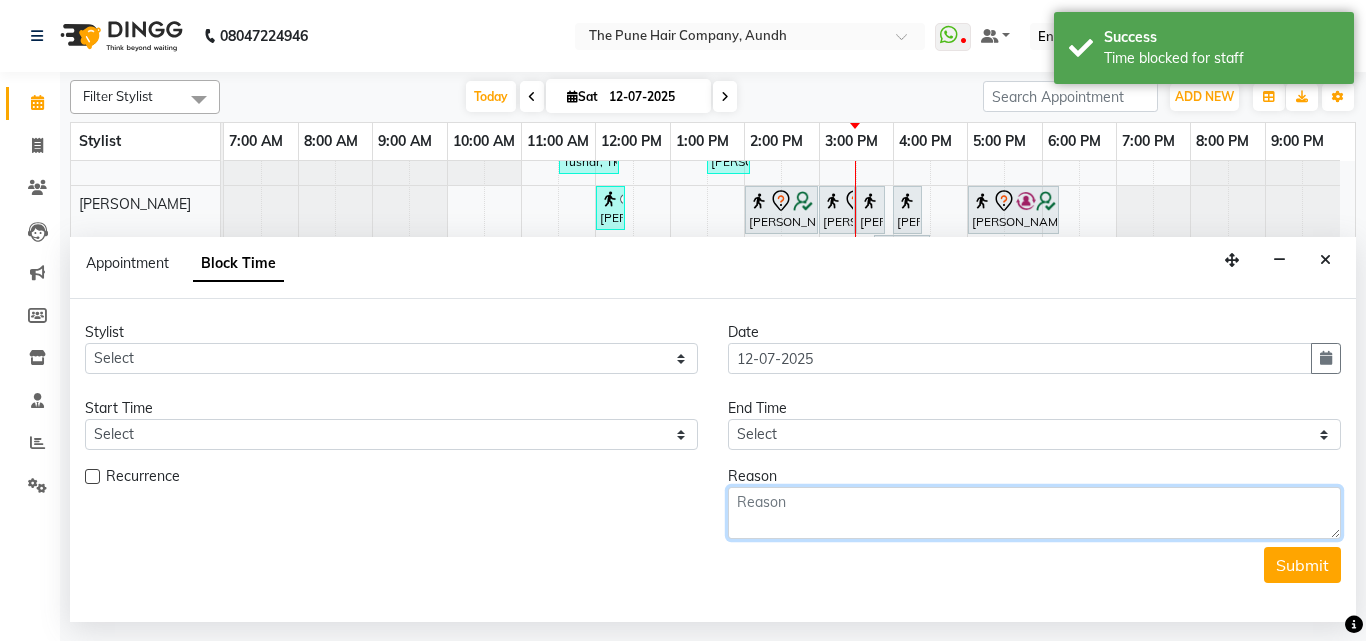 click at bounding box center [1034, 513] 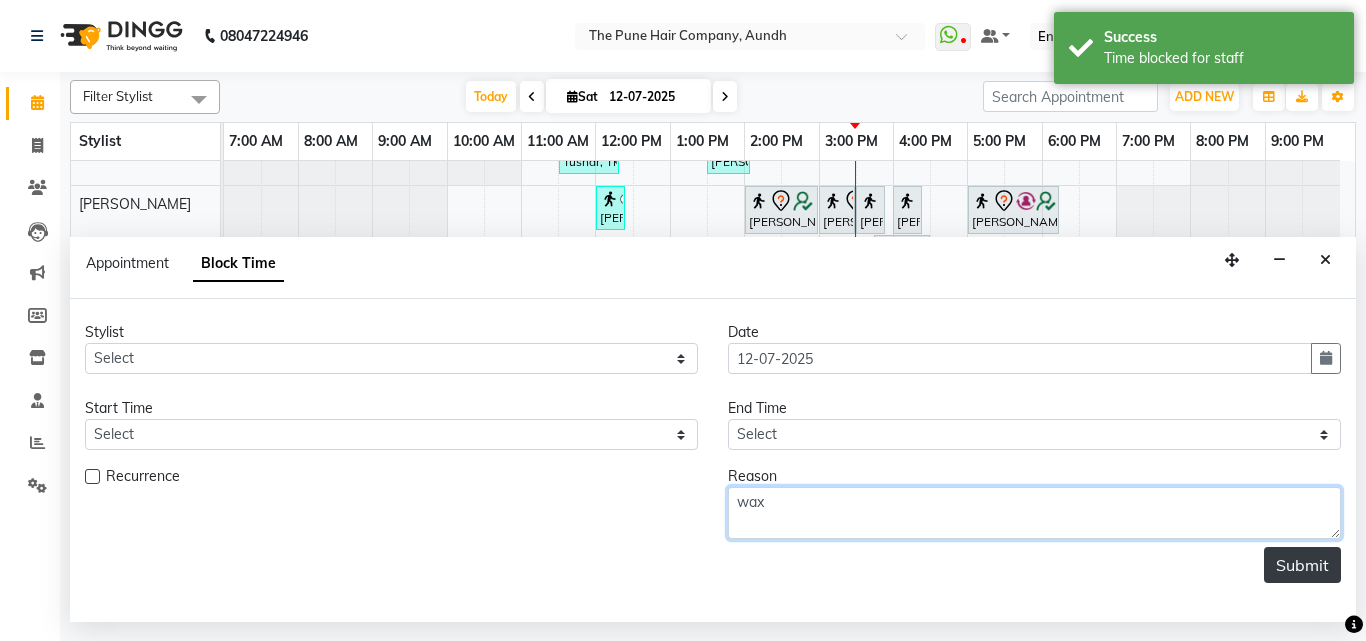 type on "wax" 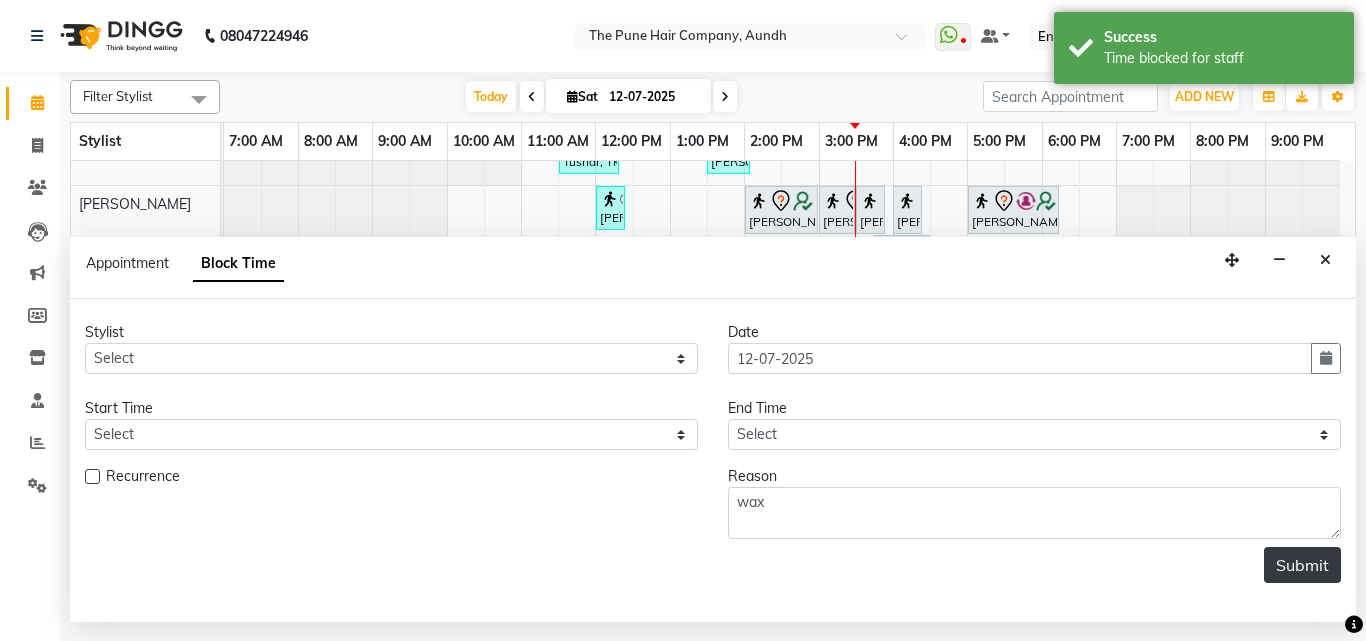 click on "Submit" at bounding box center (1302, 565) 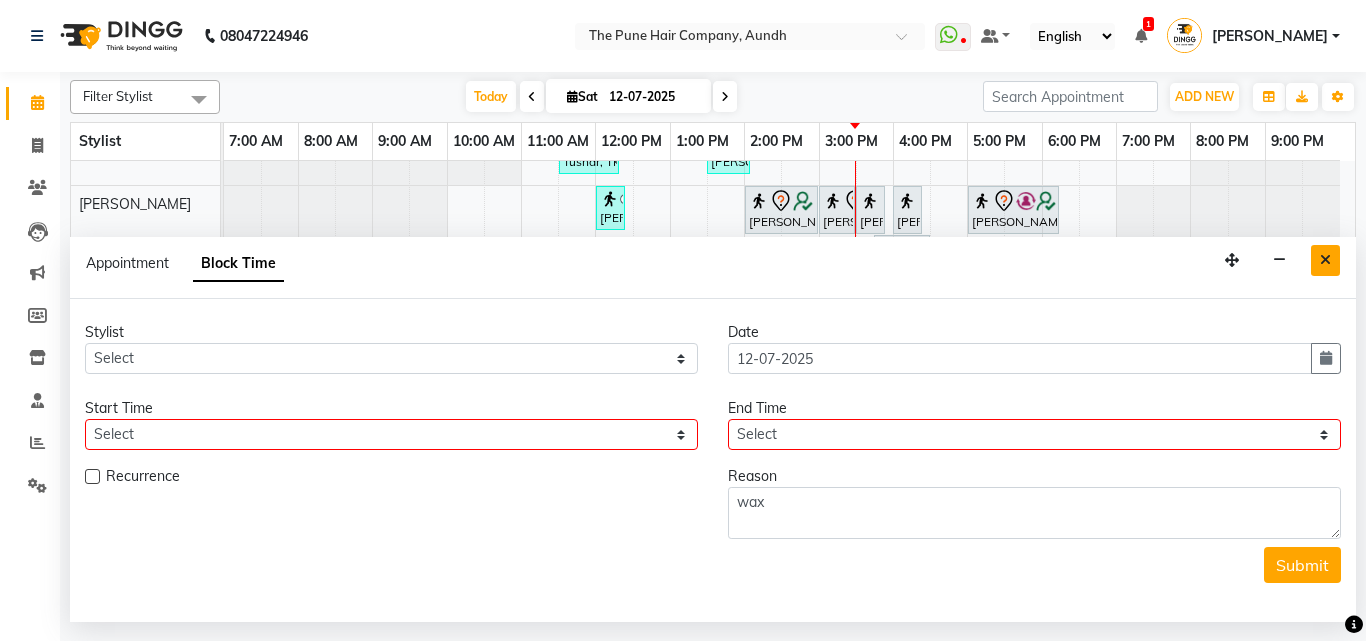 click at bounding box center (1325, 260) 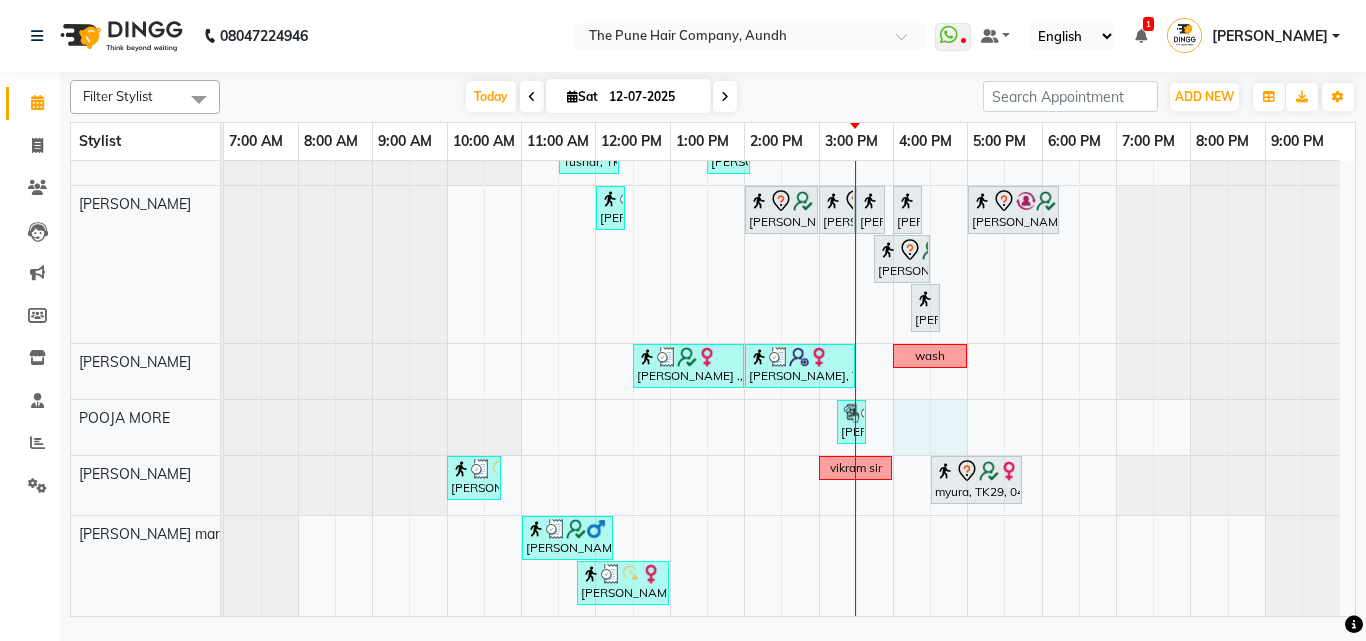 drag, startPoint x: 897, startPoint y: 421, endPoint x: 951, endPoint y: 424, distance: 54.08327 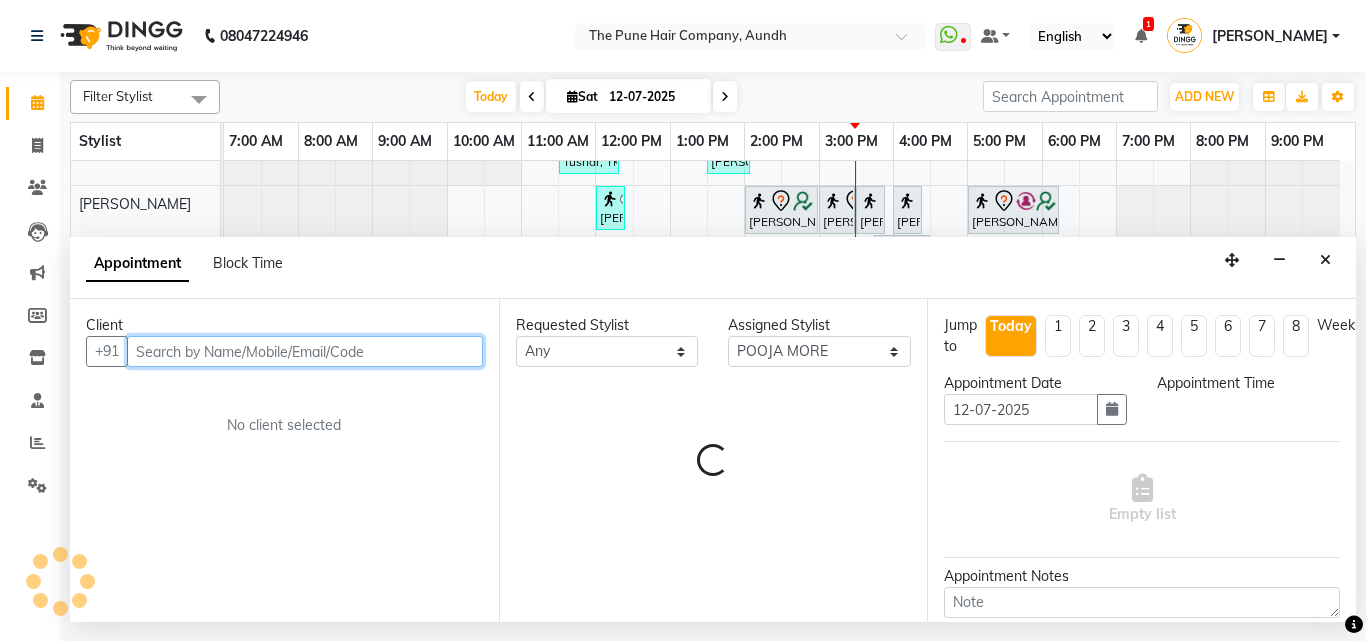 select on "960" 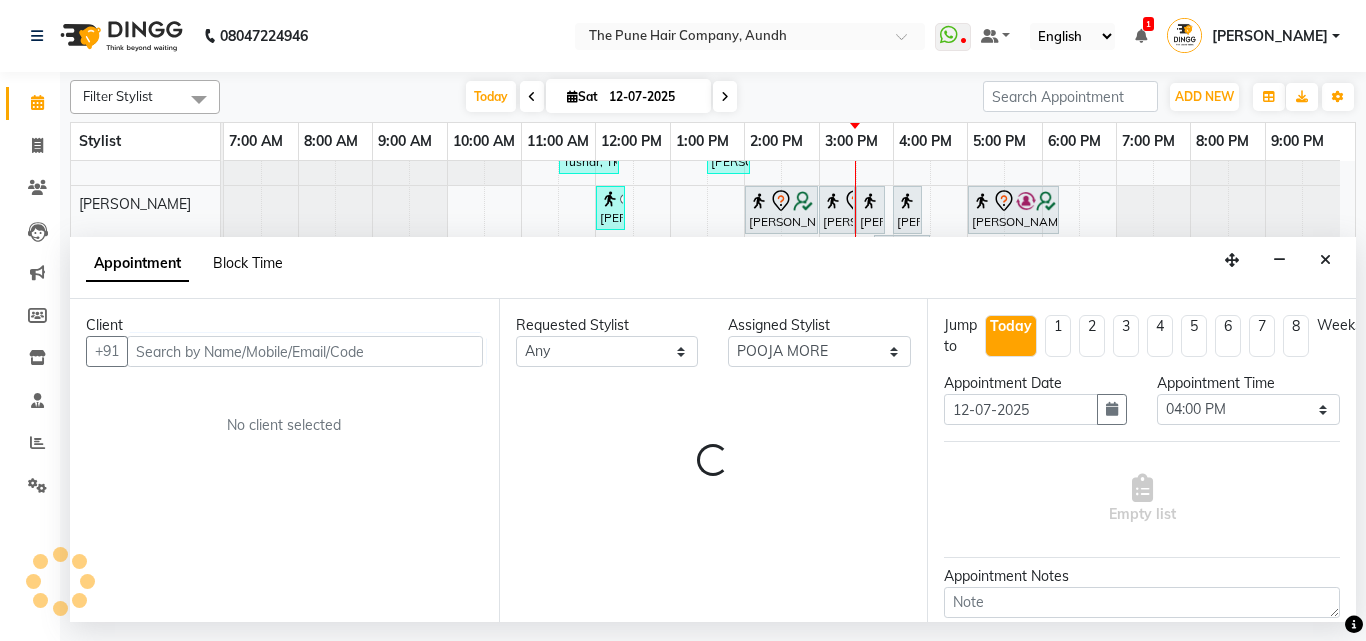 click on "Block Time" at bounding box center [248, 263] 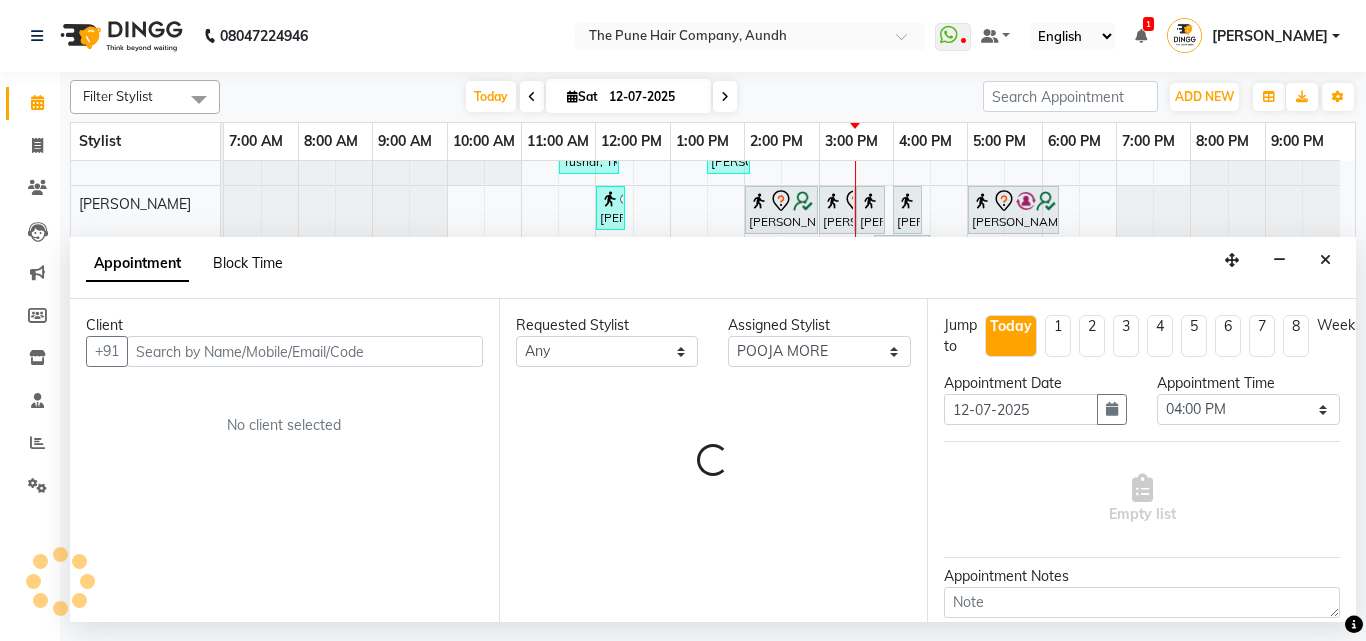 select on "49799" 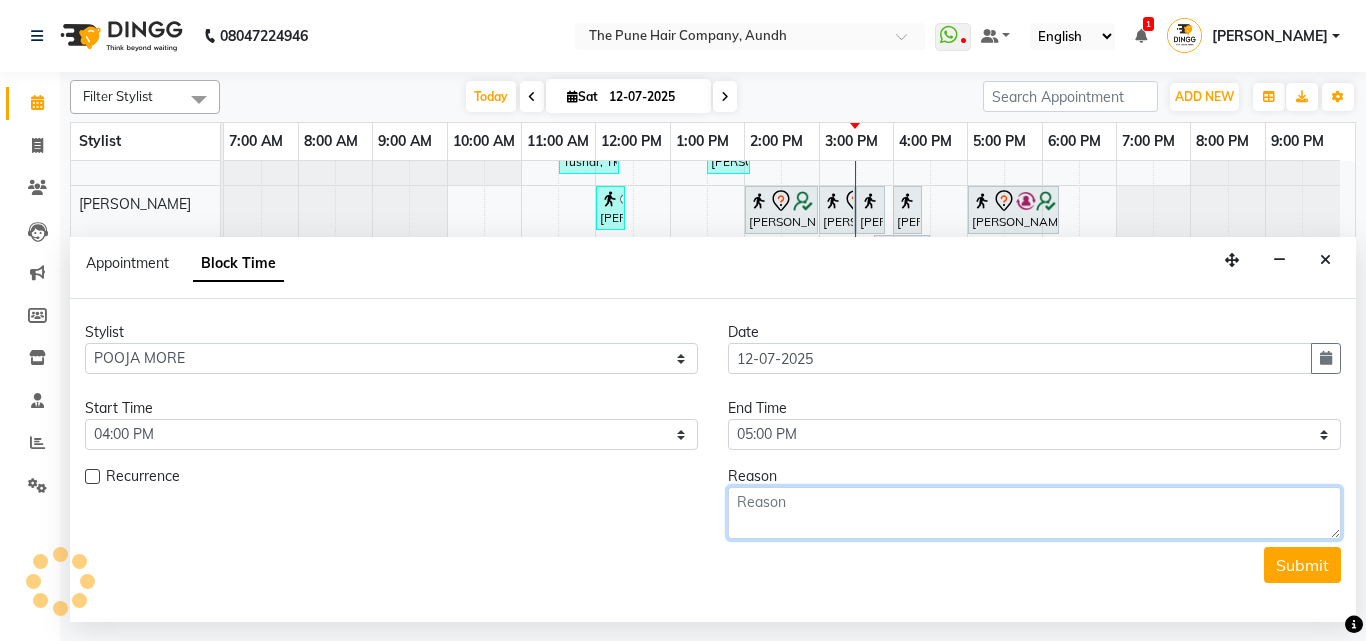 click at bounding box center [1034, 513] 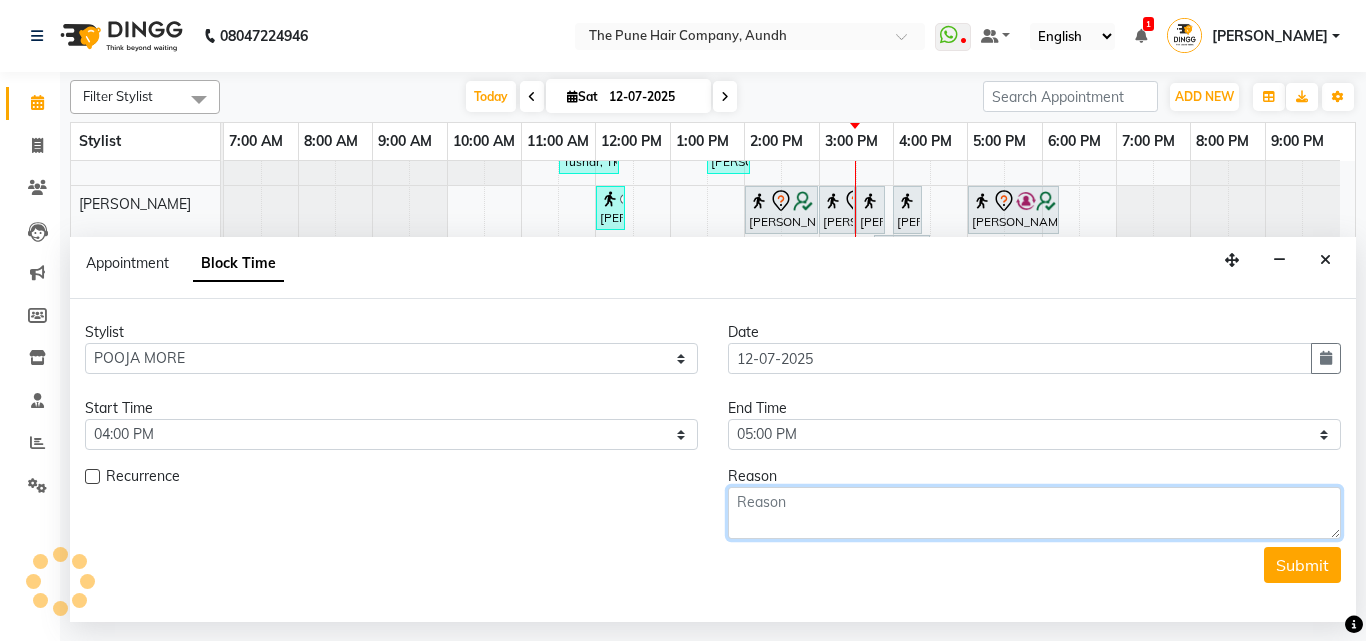 scroll, scrollTop: 743, scrollLeft: 0, axis: vertical 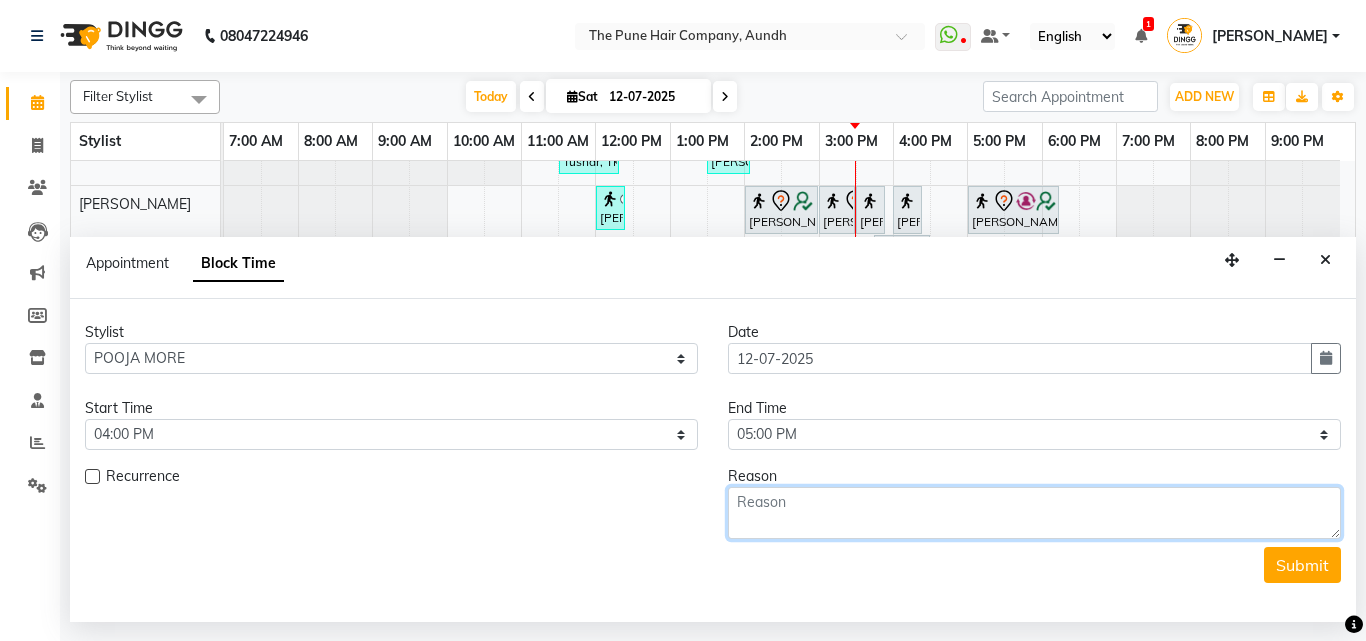 click at bounding box center (1034, 513) 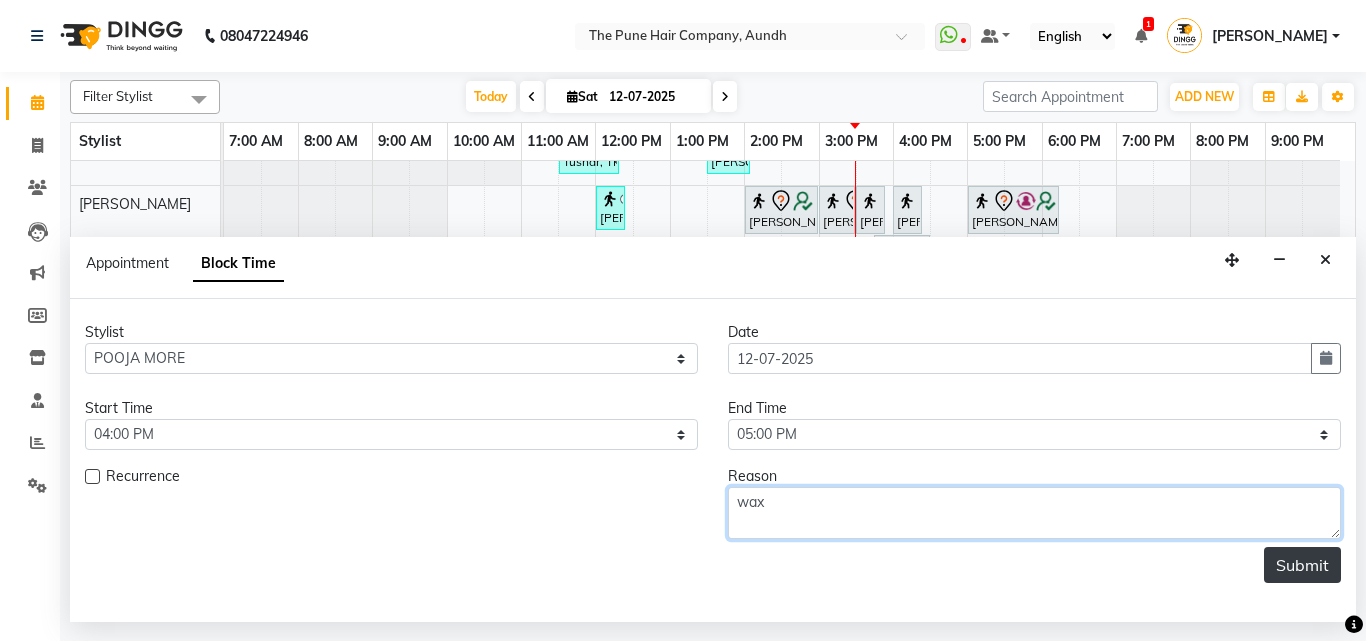 type on "wax" 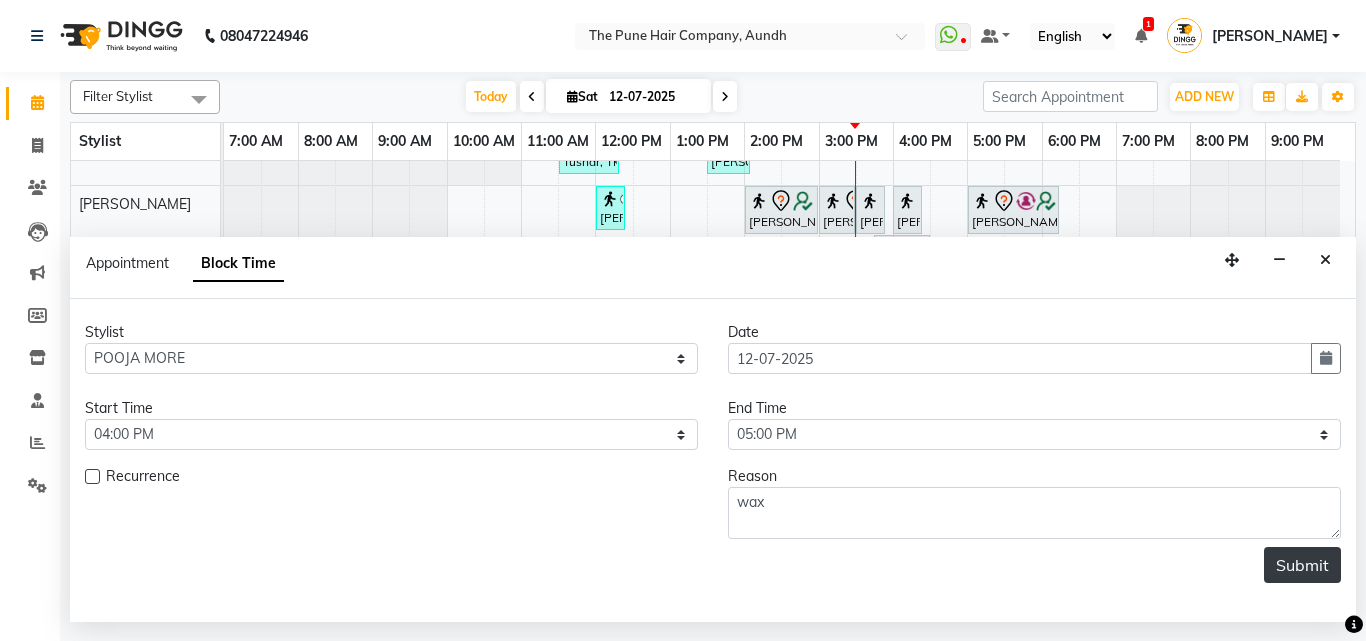 click on "Submit" at bounding box center [1302, 565] 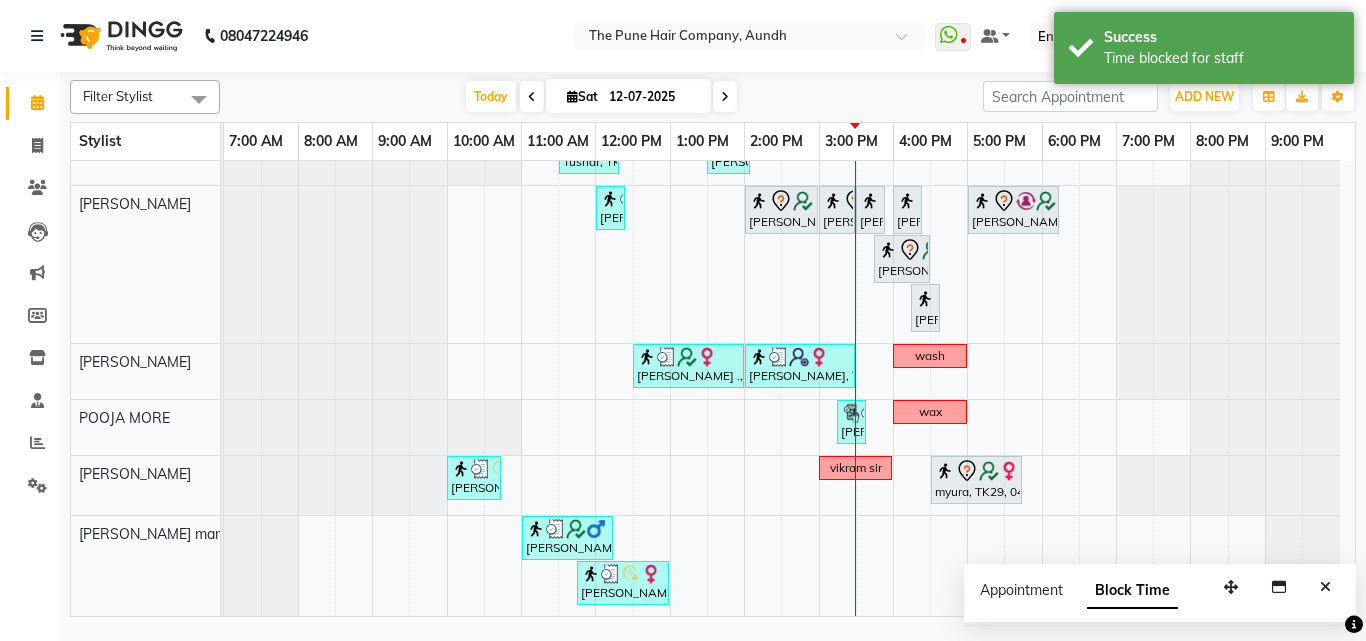 scroll, scrollTop: 743, scrollLeft: 0, axis: vertical 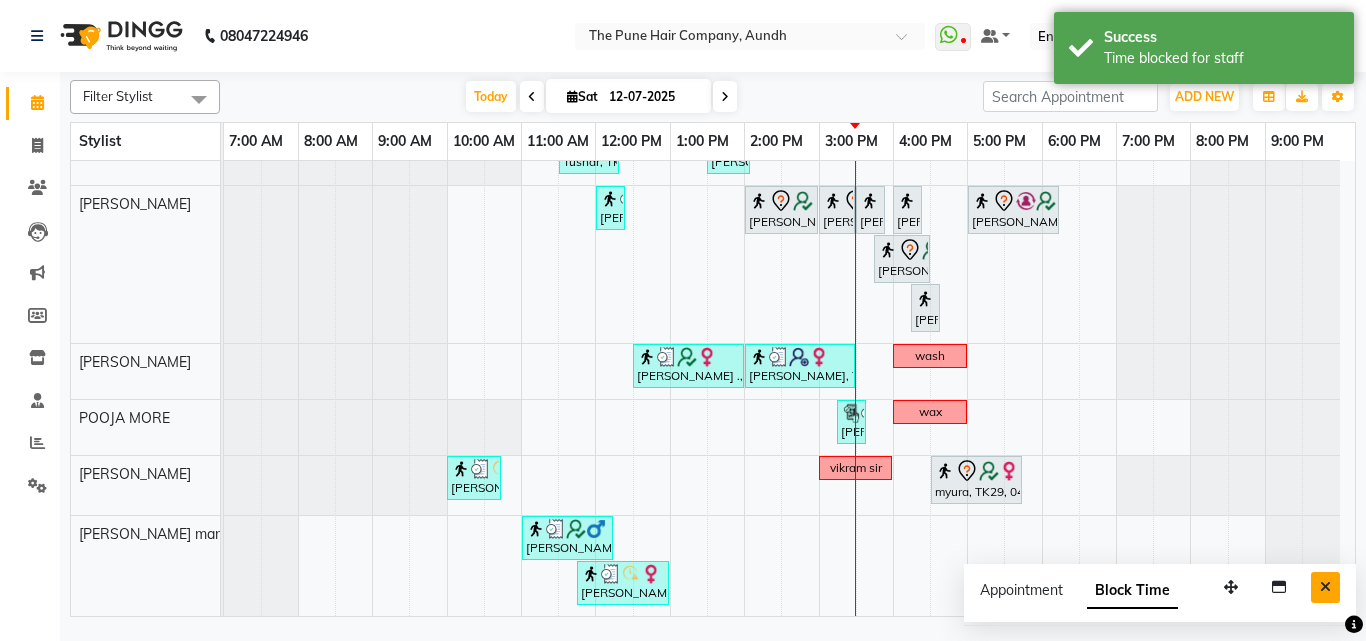click at bounding box center [1325, 587] 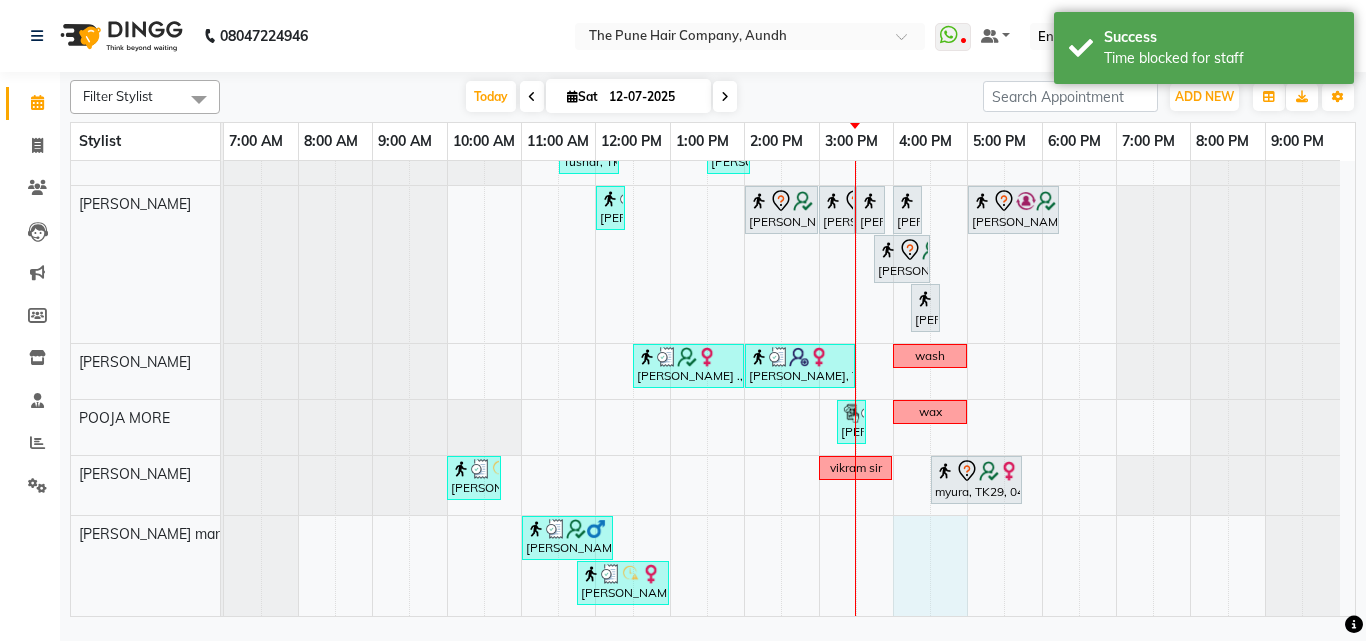 drag, startPoint x: 896, startPoint y: 522, endPoint x: 947, endPoint y: 533, distance: 52.17279 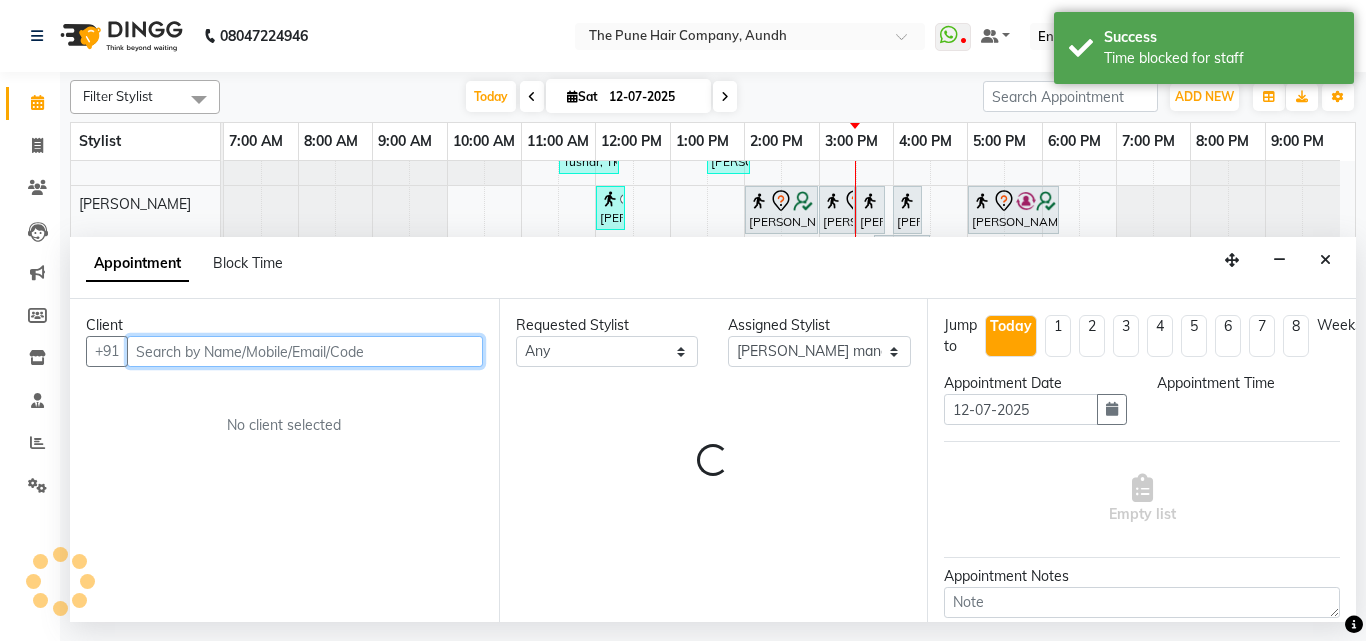 select on "960" 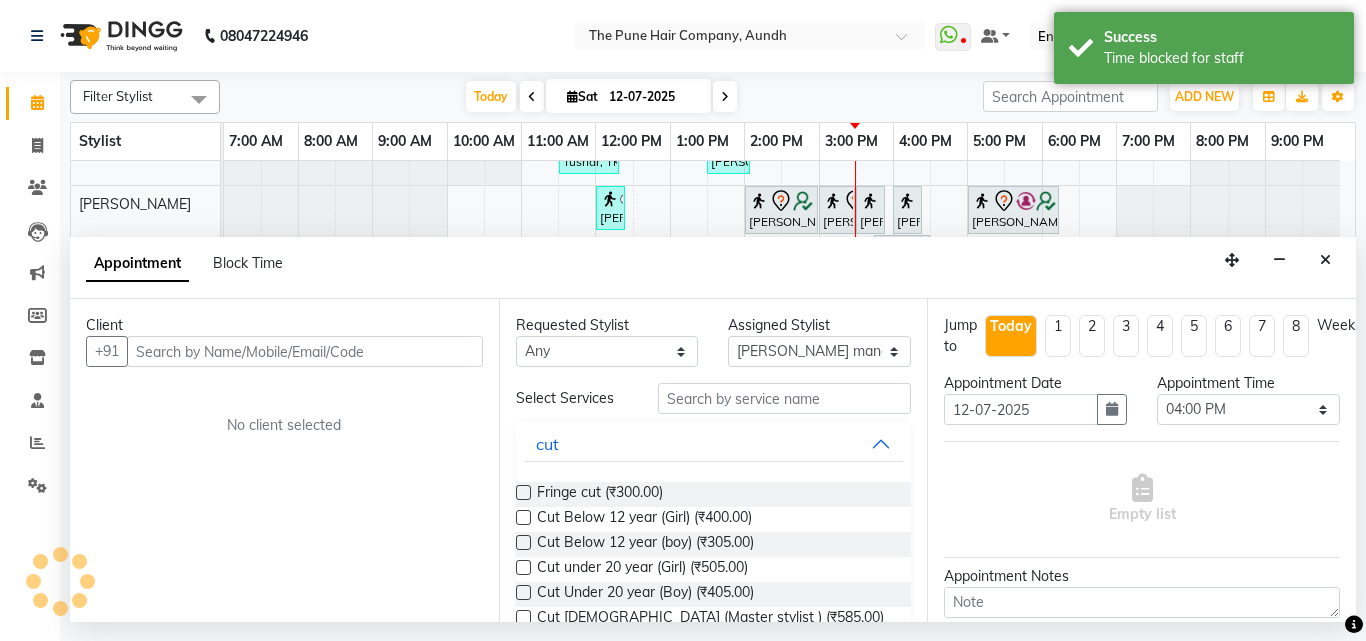 click on "Appointment Block Time" at bounding box center (196, 267) 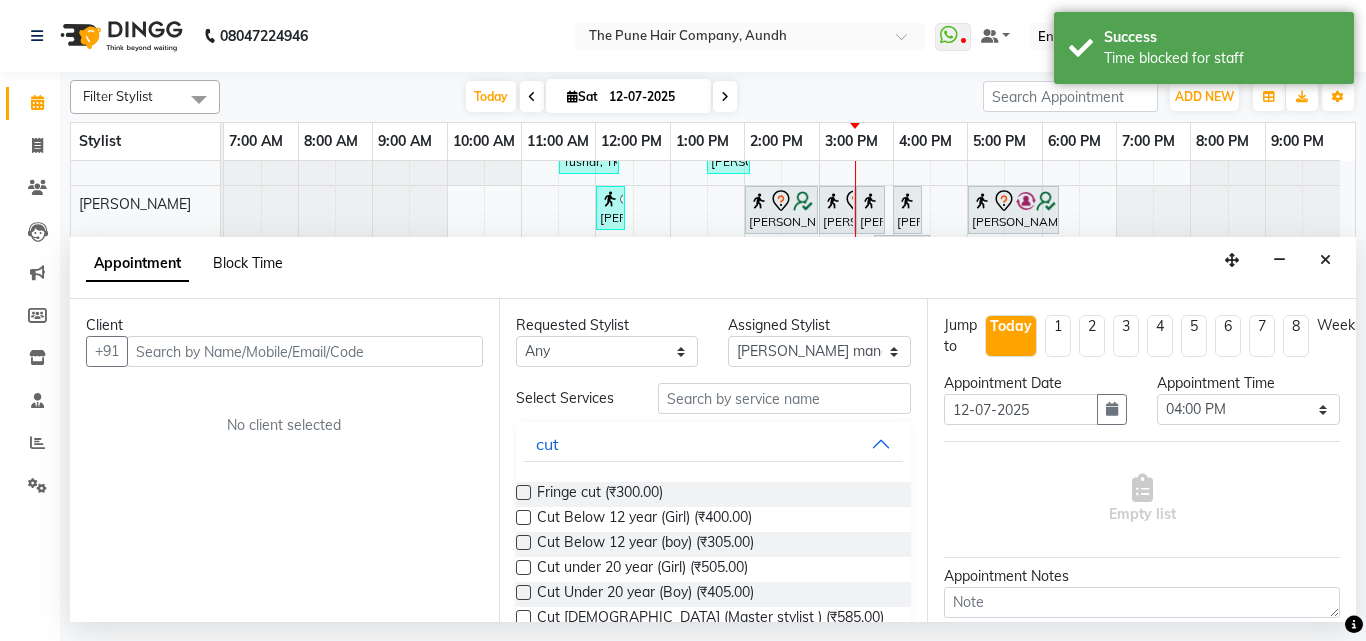 click on "Block Time" at bounding box center [248, 263] 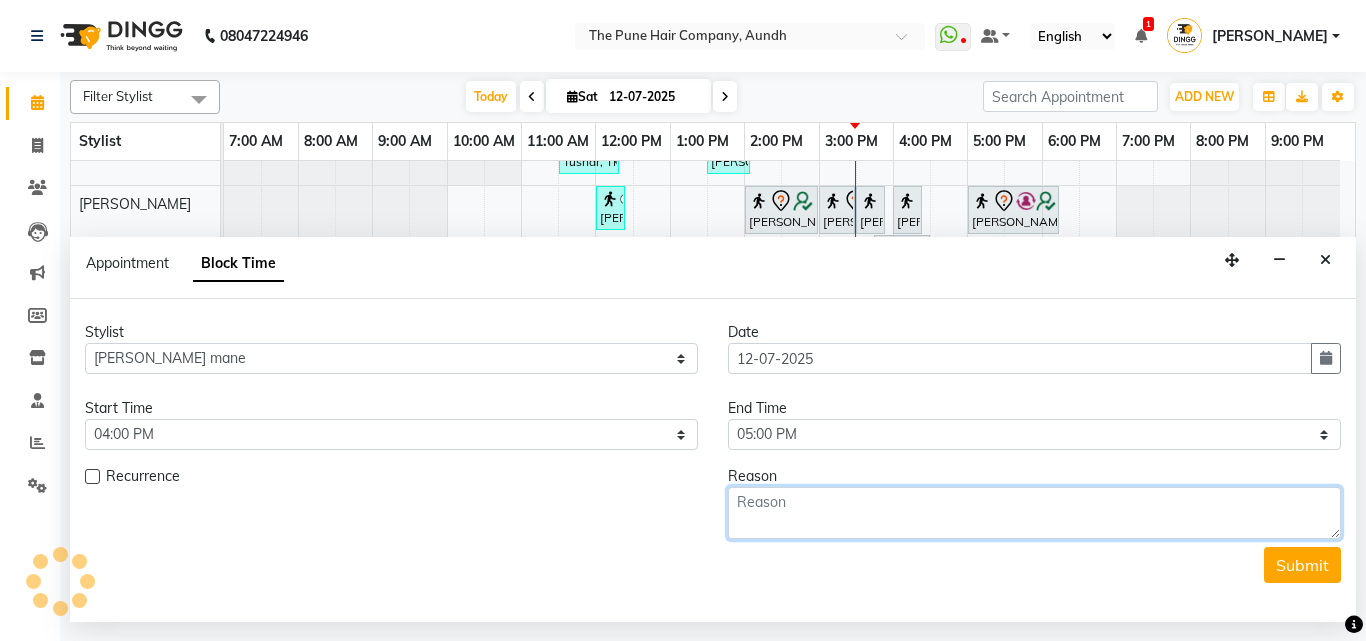 click at bounding box center [1034, 513] 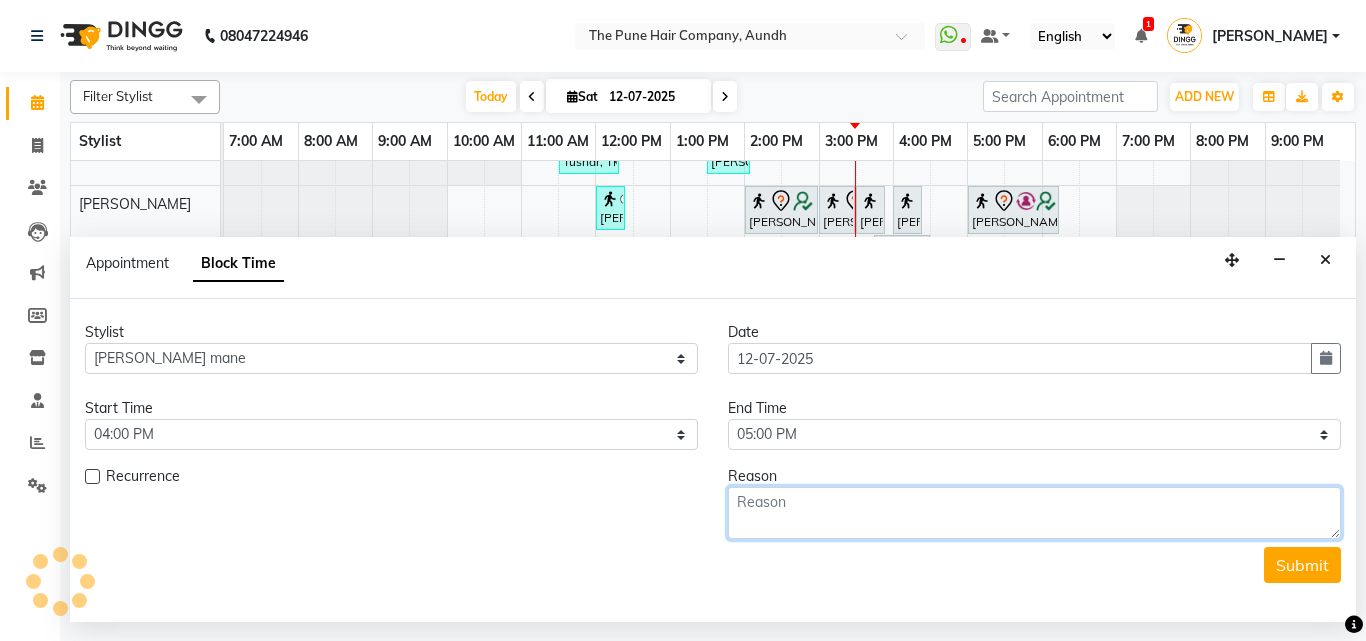 scroll, scrollTop: 722, scrollLeft: 0, axis: vertical 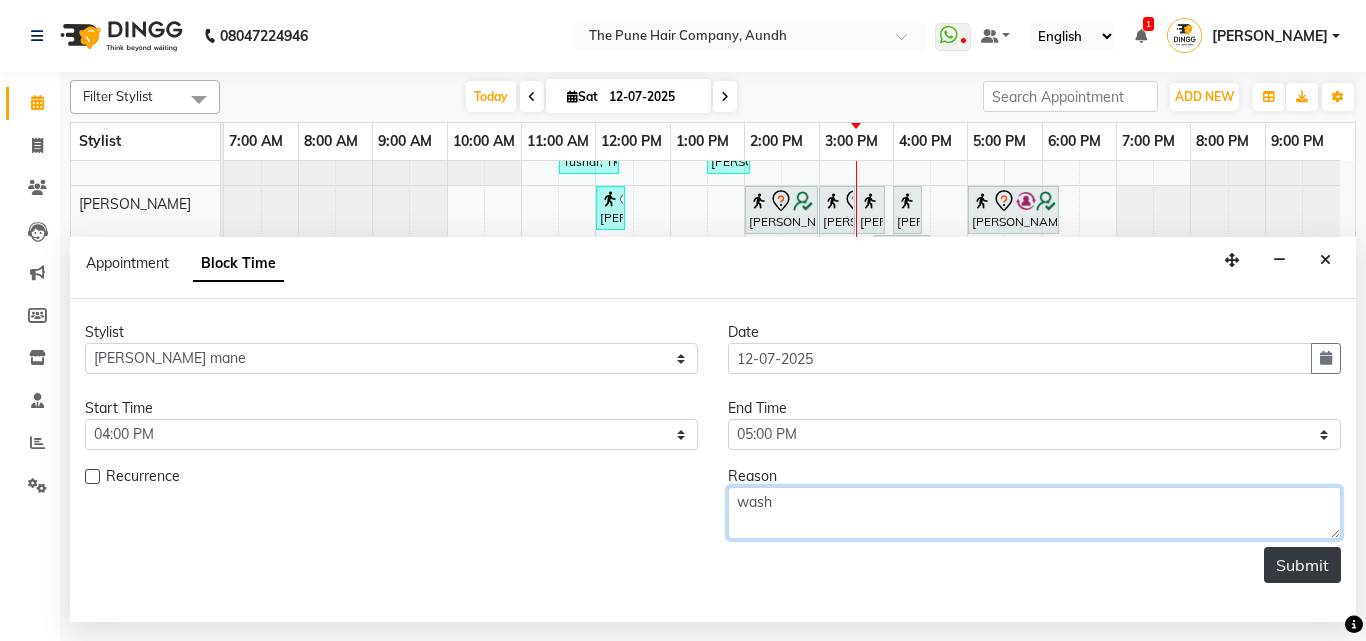 type on "wash" 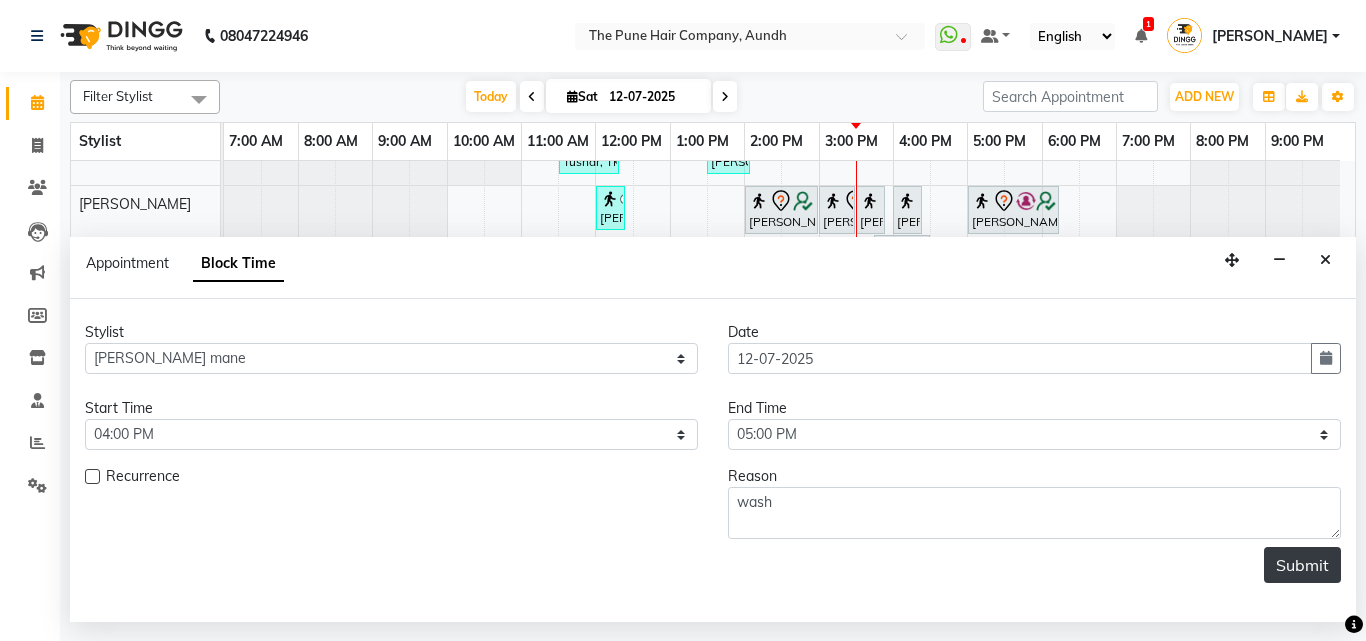 click on "Submit" at bounding box center [1302, 565] 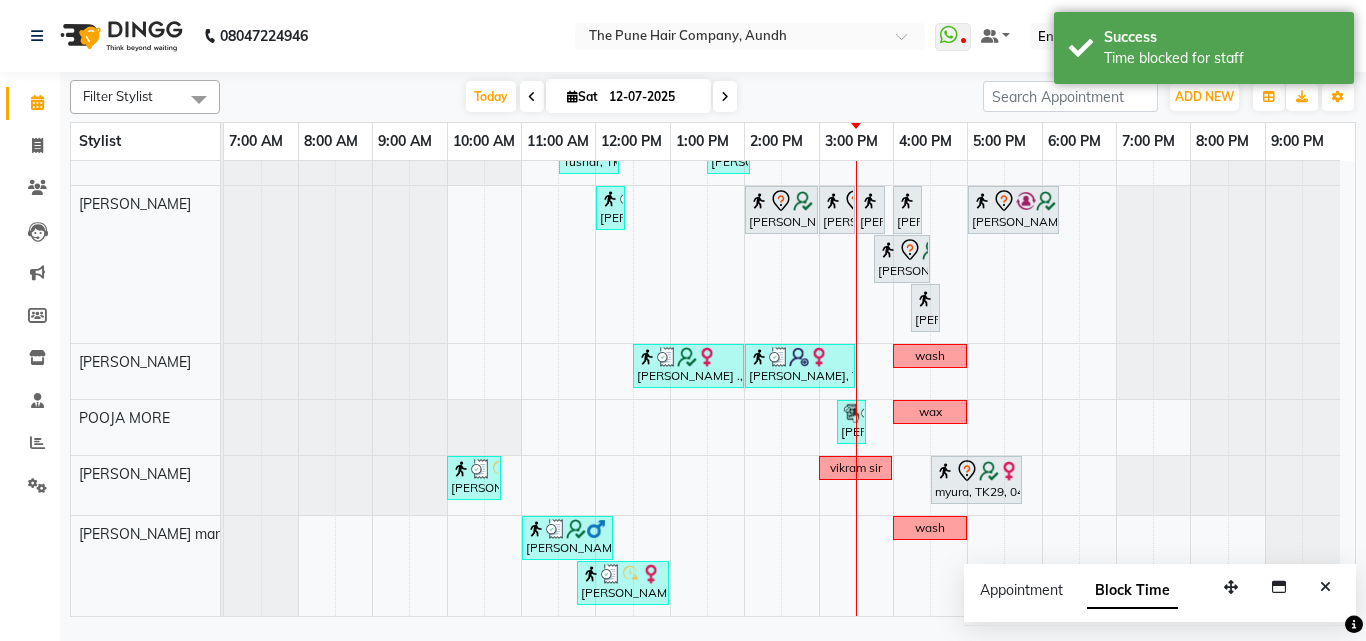 scroll, scrollTop: 743, scrollLeft: 0, axis: vertical 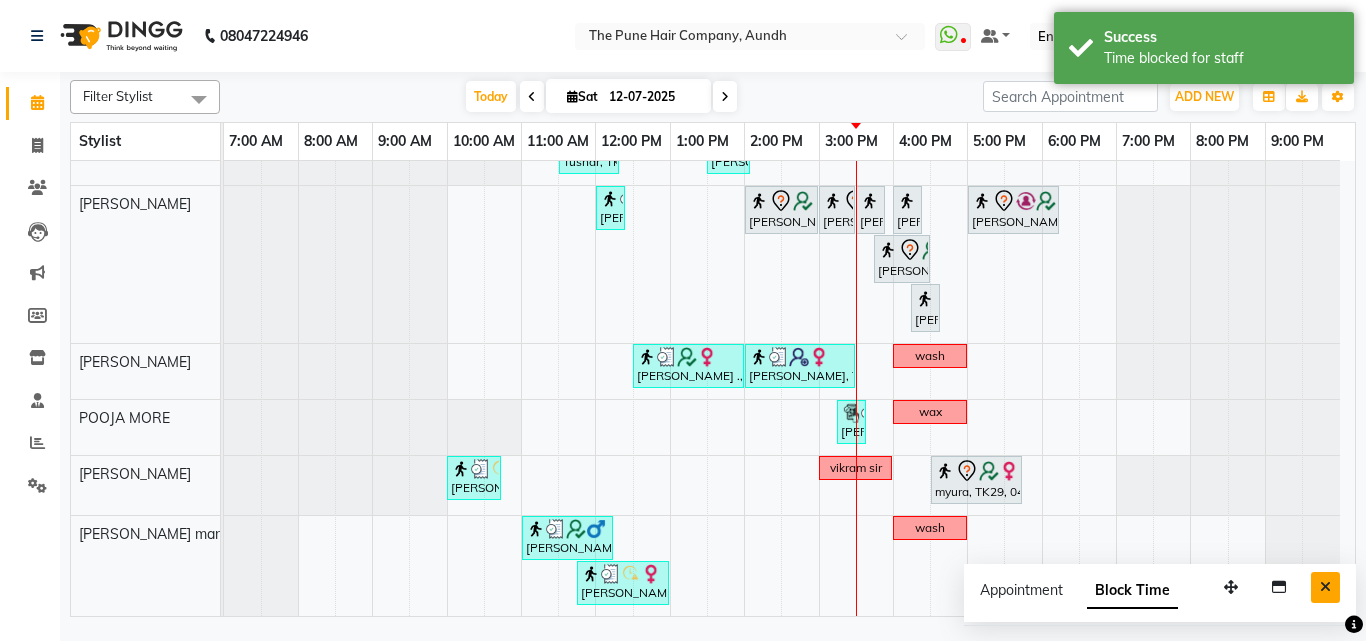 click at bounding box center (1325, 587) 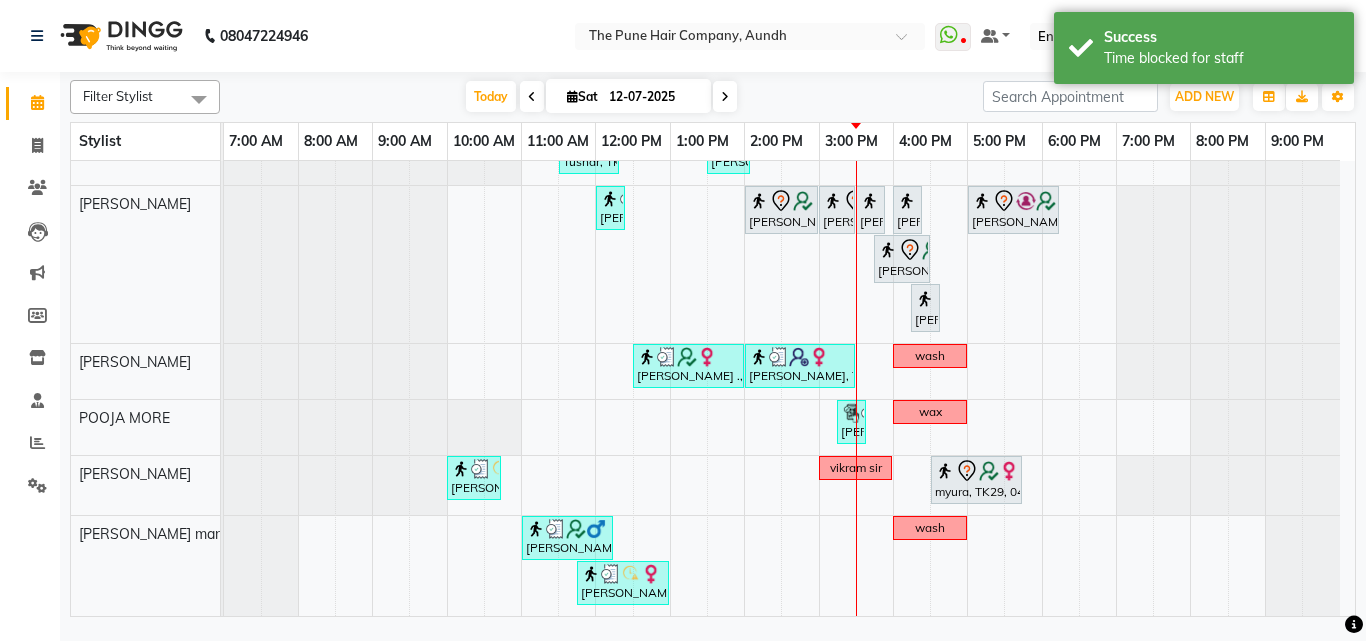 scroll, scrollTop: 543, scrollLeft: 0, axis: vertical 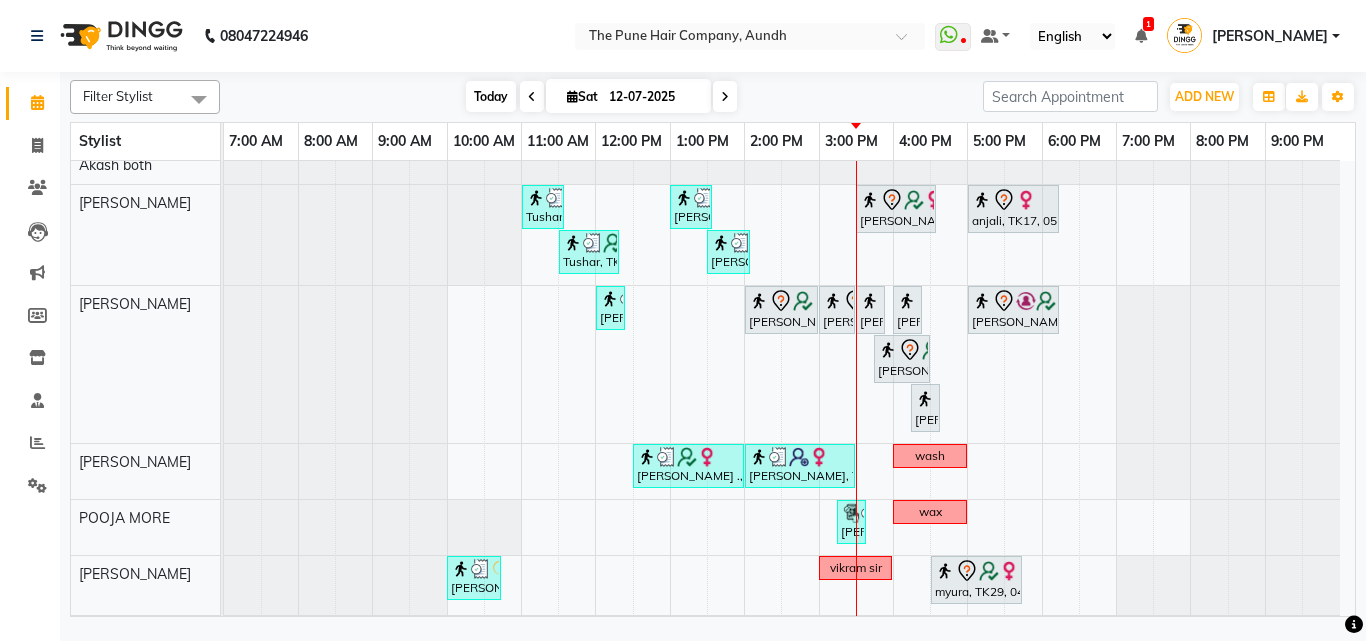 click on "Today" at bounding box center [491, 96] 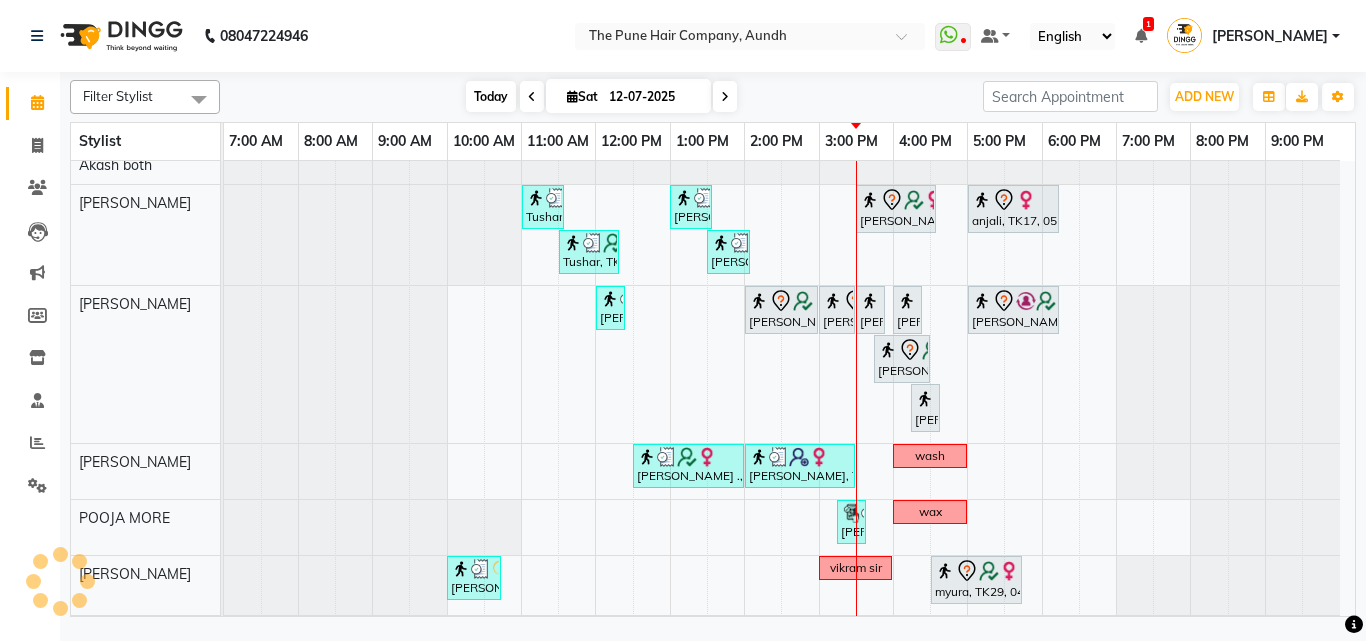 click on "Today" at bounding box center (491, 96) 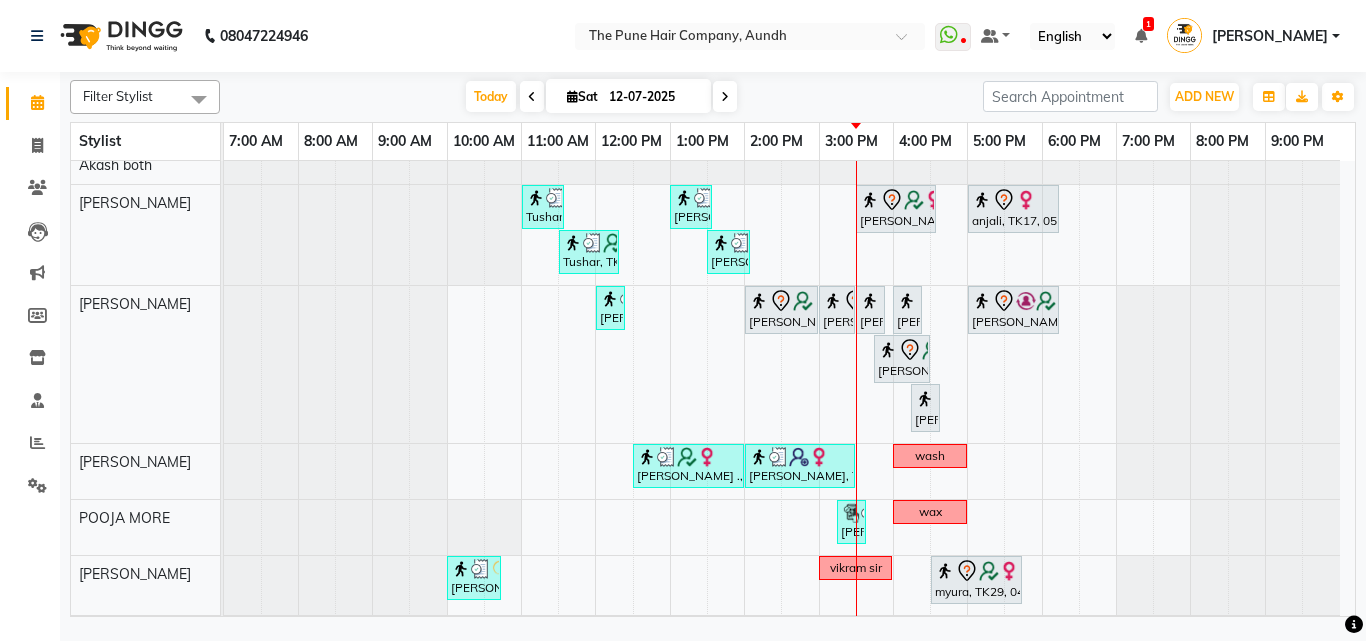 scroll, scrollTop: 722, scrollLeft: 0, axis: vertical 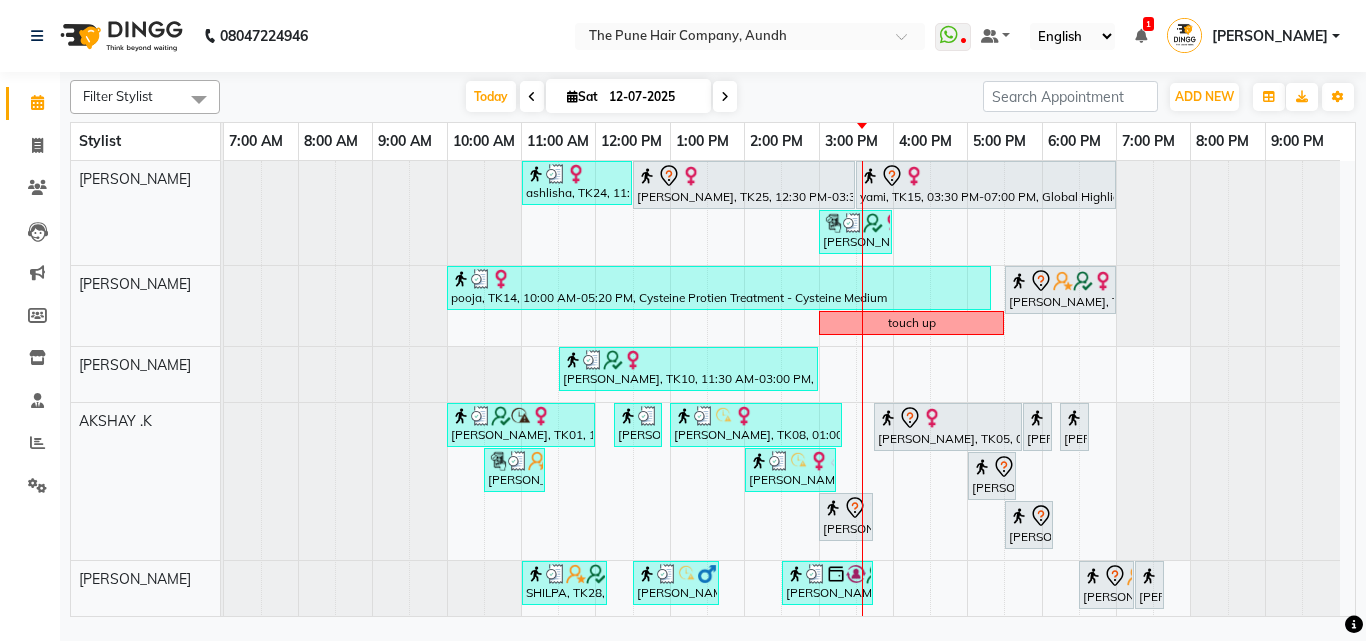 click at bounding box center [725, 96] 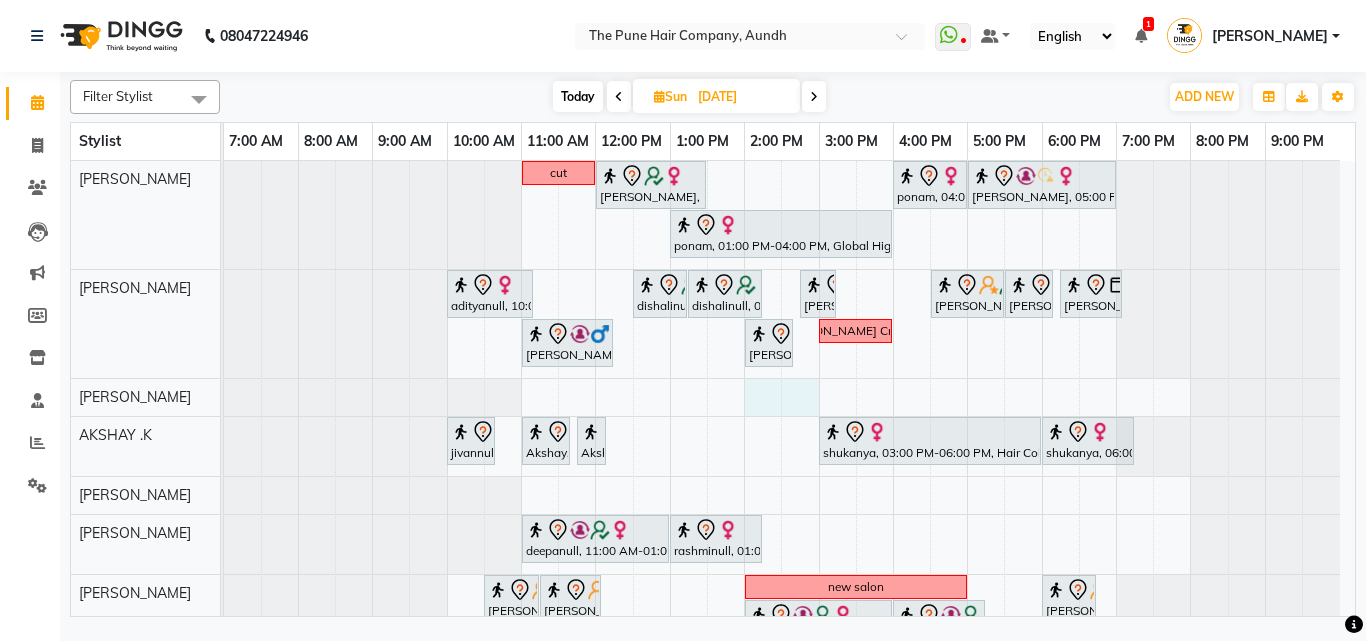 drag, startPoint x: 749, startPoint y: 395, endPoint x: 801, endPoint y: 403, distance: 52.611786 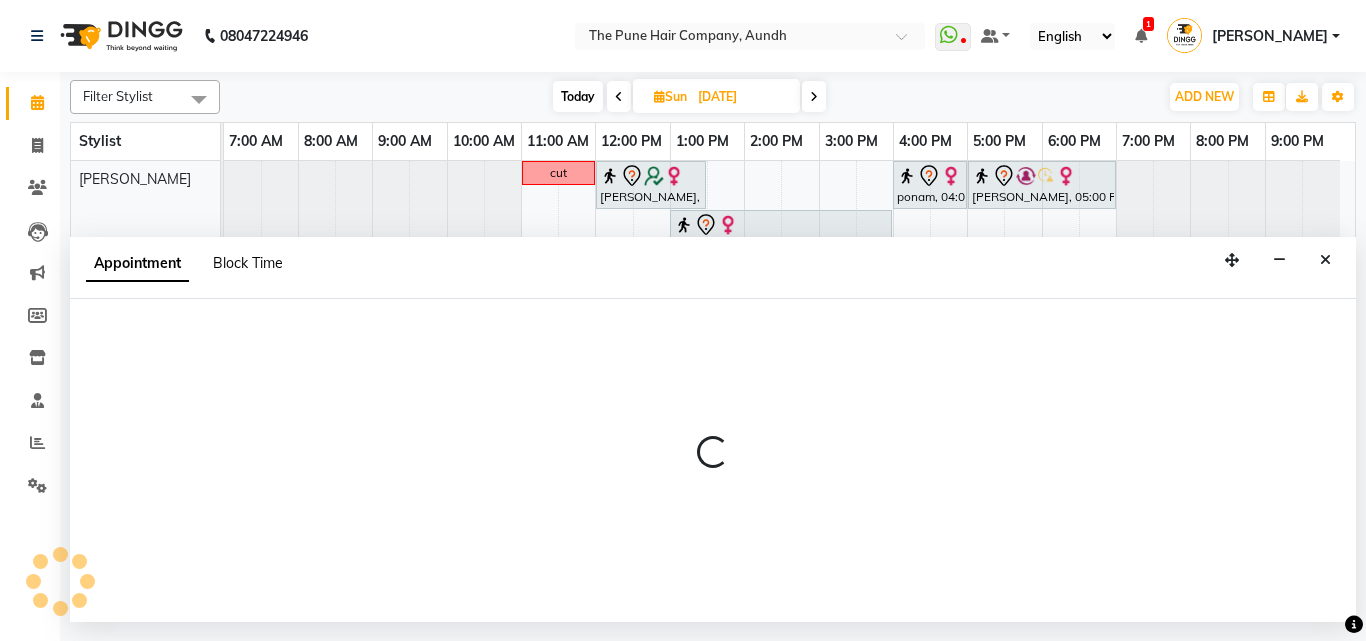 click on "Block Time" at bounding box center [248, 263] 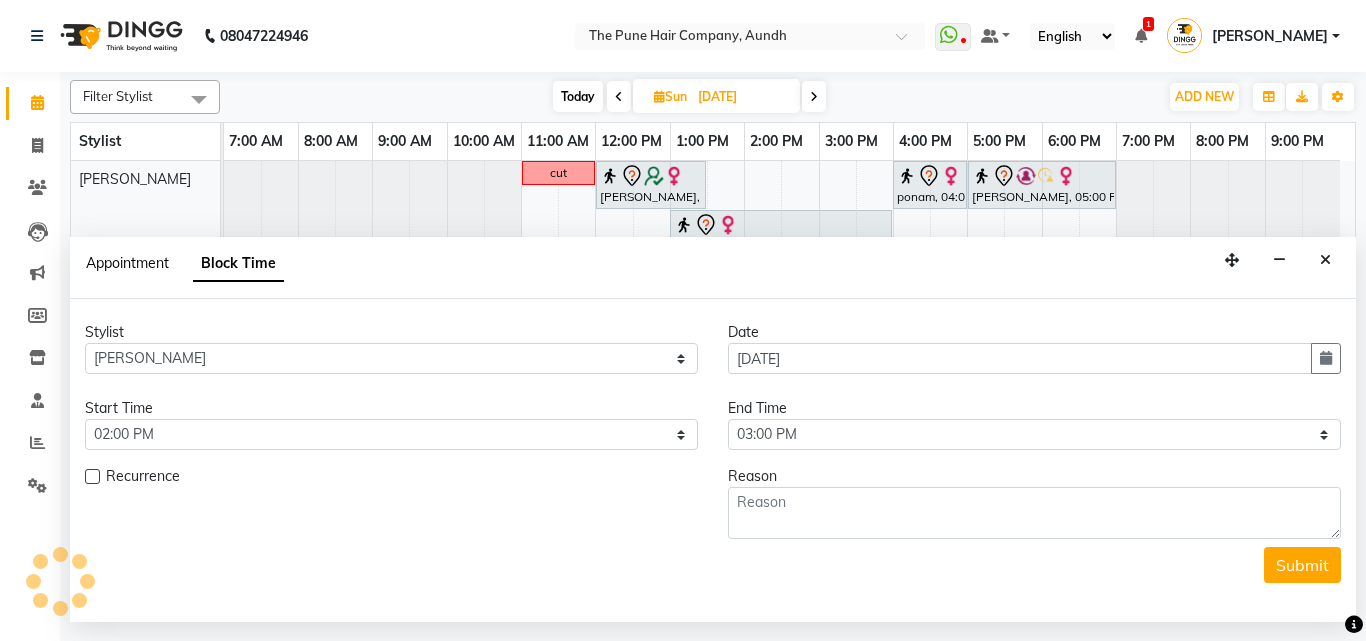 click on "Appointment" at bounding box center [127, 263] 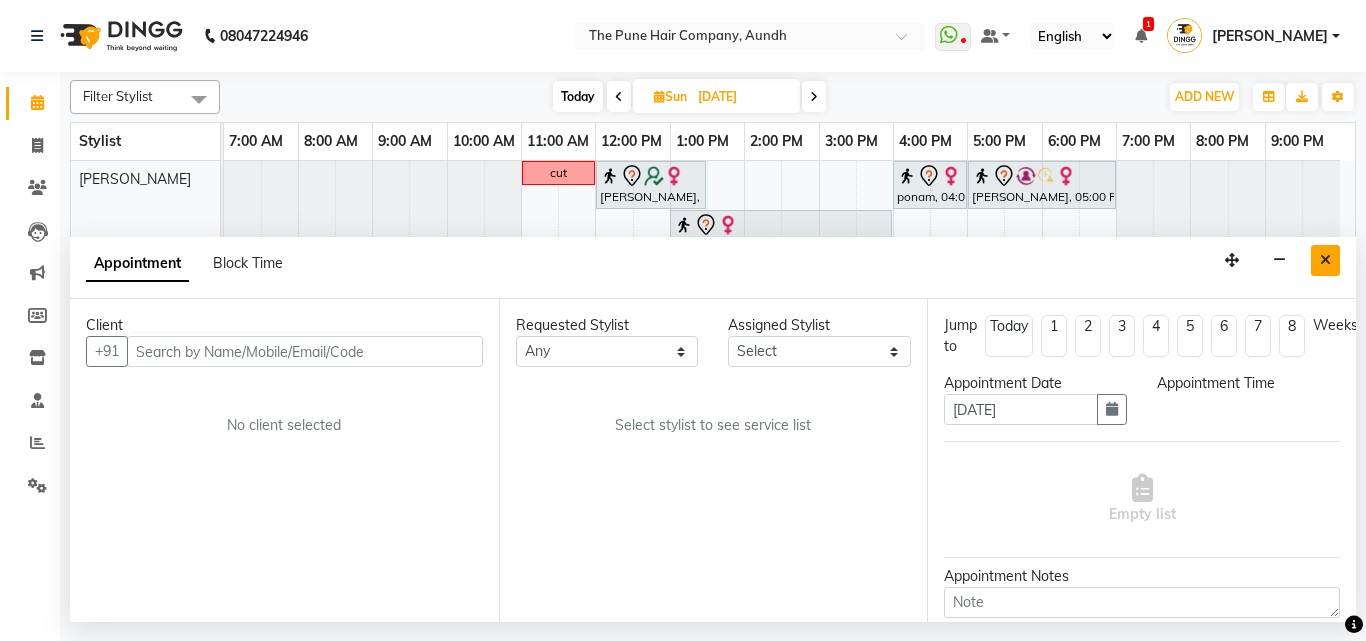 click at bounding box center (1325, 260) 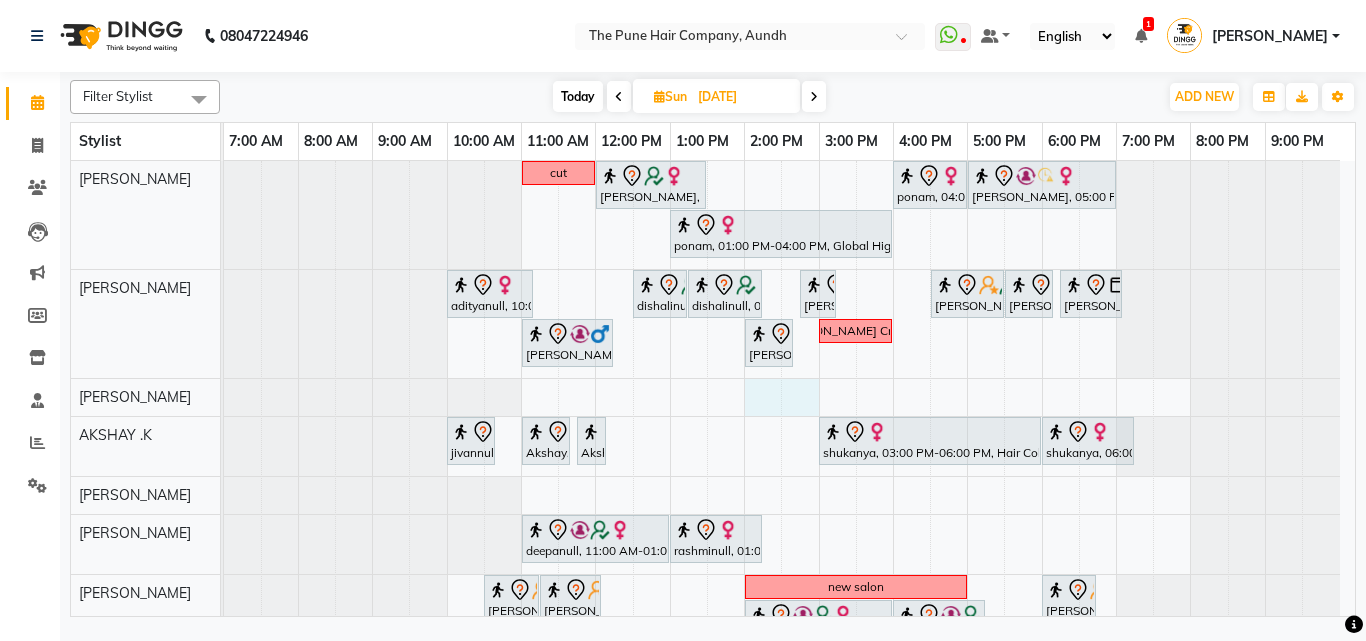 click on "cut              [PERSON_NAME], 12:00 PM-01:30 PM, Cut [DEMOGRAPHIC_DATA] ( Top Stylist )             ponam, 04:00 PM-05:00 PM, Cut [DEMOGRAPHIC_DATA] ( Top Stylist )             [PERSON_NAME], 05:00 PM-07:00 PM, Hair Color [PERSON_NAME] Touchup 2 Inch             ponam, 01:00 PM-04:00 PM, Global Highlight - Majirel Highlights Long             adityanull, 10:00 AM-11:10 AM, Cut [DEMOGRAPHIC_DATA] (Expert)             dishalinull, 12:30 PM-01:15 PM, Cut [DEMOGRAPHIC_DATA] (Expert)             dishalinull, 01:15 PM-02:15 PM, Hair Spa Hydrating & Purifying (Care) - Hair Spa Medium             [PERSON_NAME], 02:45 PM-03:15 PM,  [PERSON_NAME] Trim             [PERSON_NAME], 04:30 PM-05:30 PM, Hair wash & blow dry - long             [PERSON_NAME], 05:30 PM-06:10 PM, Cut [DEMOGRAPHIC_DATA] (Expert)             [PERSON_NAME], 06:15 PM-07:05 PM,  [PERSON_NAME] Crafting             [PERSON_NAME], 11:00 AM-12:15 PM, Cut [DEMOGRAPHIC_DATA] (Expert)             [PERSON_NAME], 02:00 PM-02:40 PM, Cut [DEMOGRAPHIC_DATA] (Expert)  [PERSON_NAME] Crafting (              jivannull, 10:00 AM-10:40 AM, Cut Below 12 year (boy)" at bounding box center (789, 648) 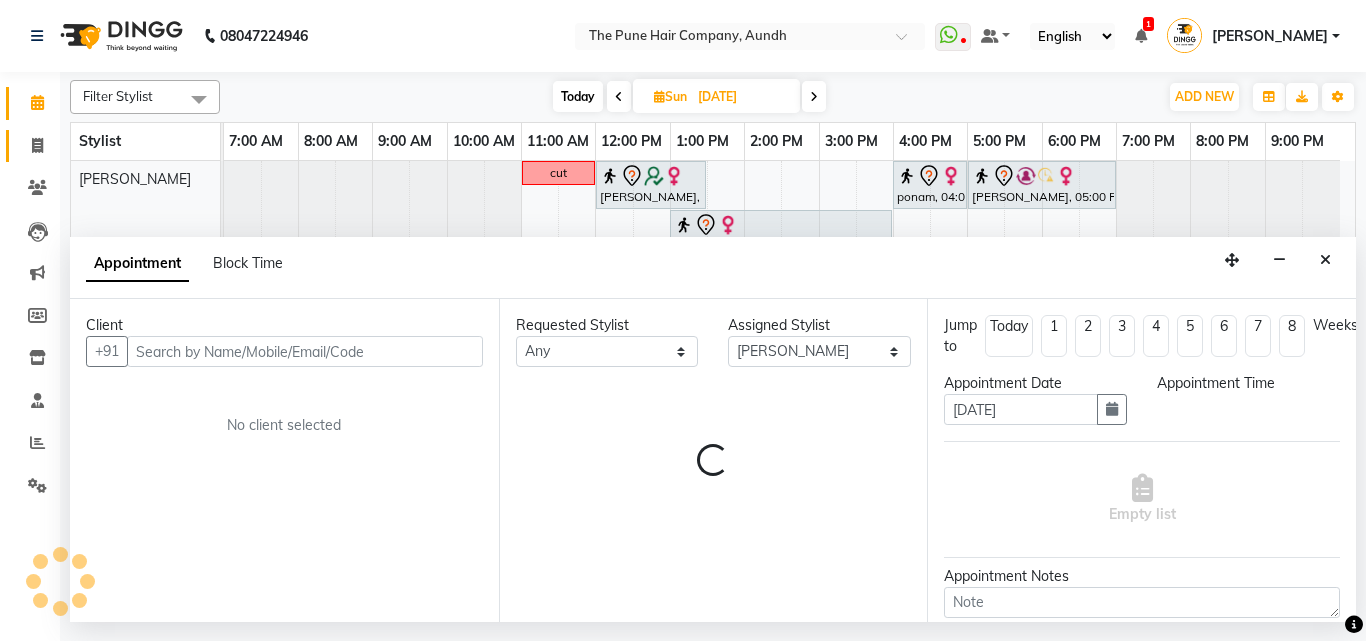 click 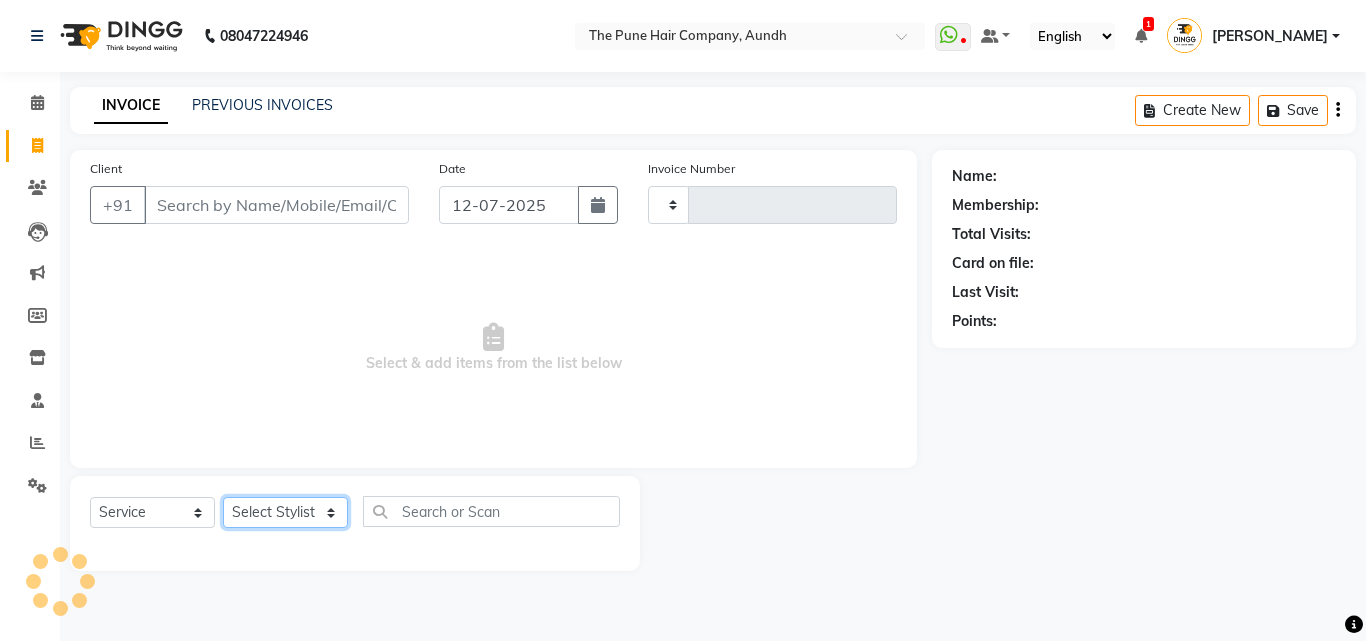 drag, startPoint x: 269, startPoint y: 508, endPoint x: 281, endPoint y: 338, distance: 170.423 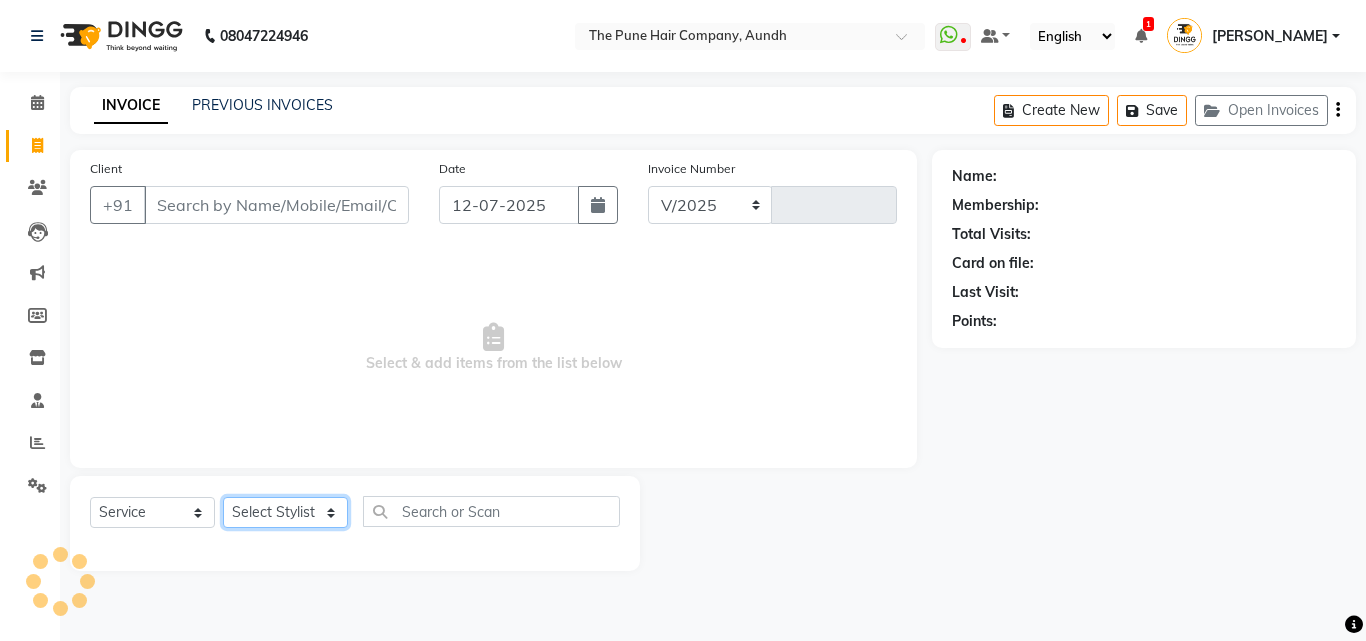 select on "106" 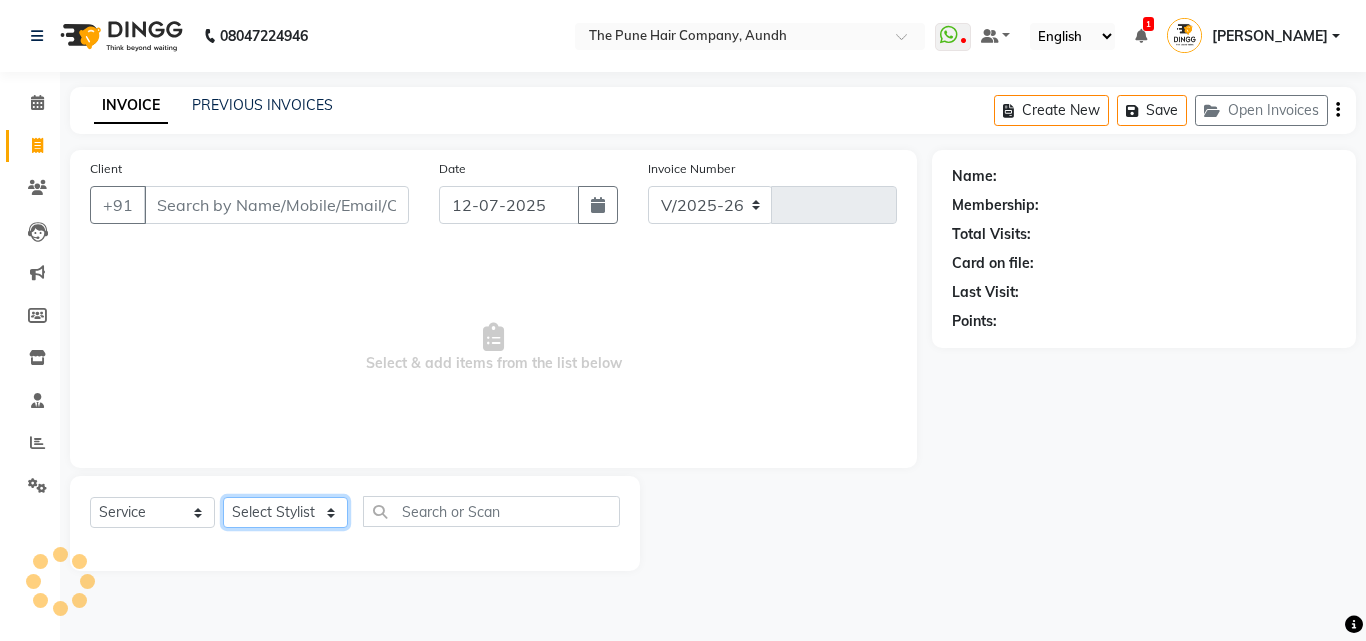 type on "3065" 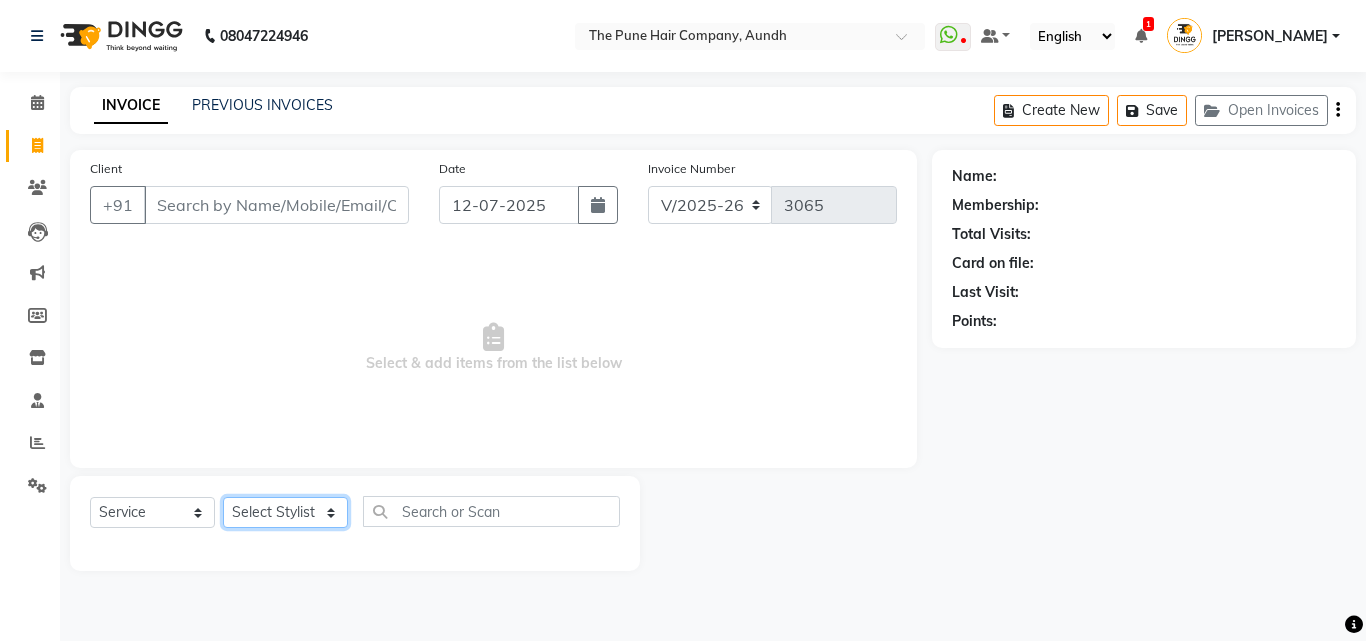 select on "3340" 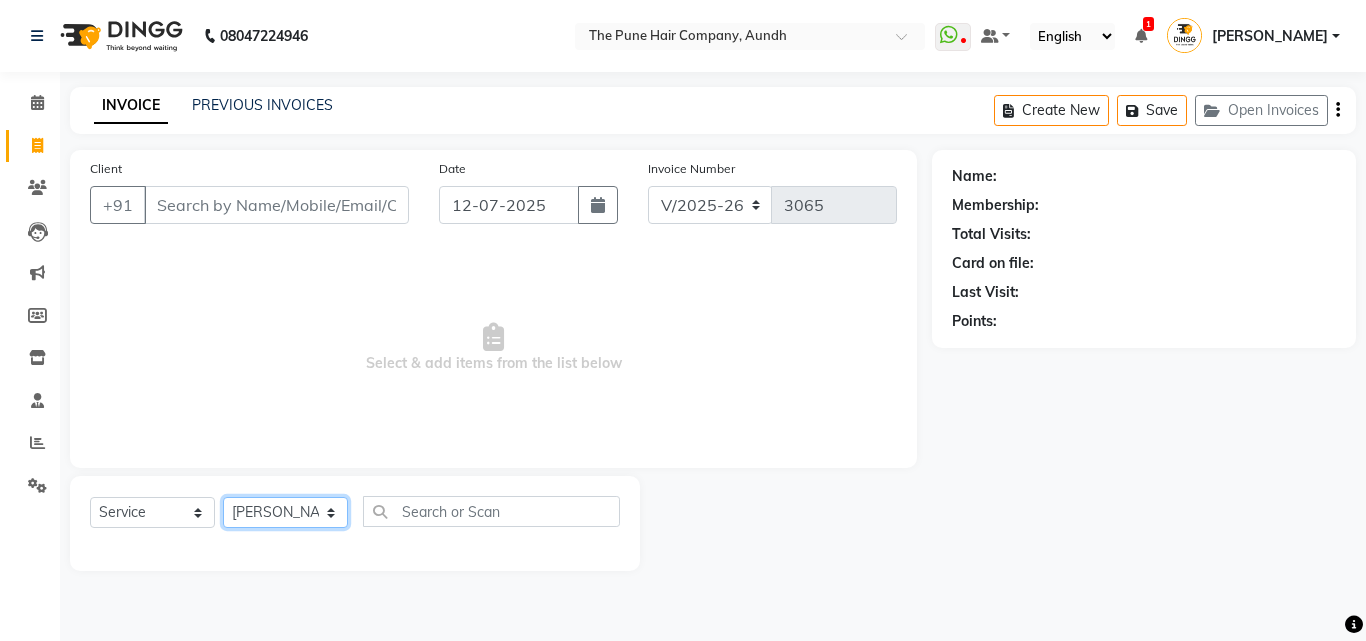 click on "Select Stylist Akash both [PERSON_NAME] .K [PERSON_NAME] kaif [PERSON_NAME] [PERSON_NAME] [PERSON_NAME] [PERSON_NAME] mane POOJA MORE [PERSON_NAME]  [PERSON_NAME] Shweta [PERSON_NAME] [PERSON_NAME] [PERSON_NAME]" 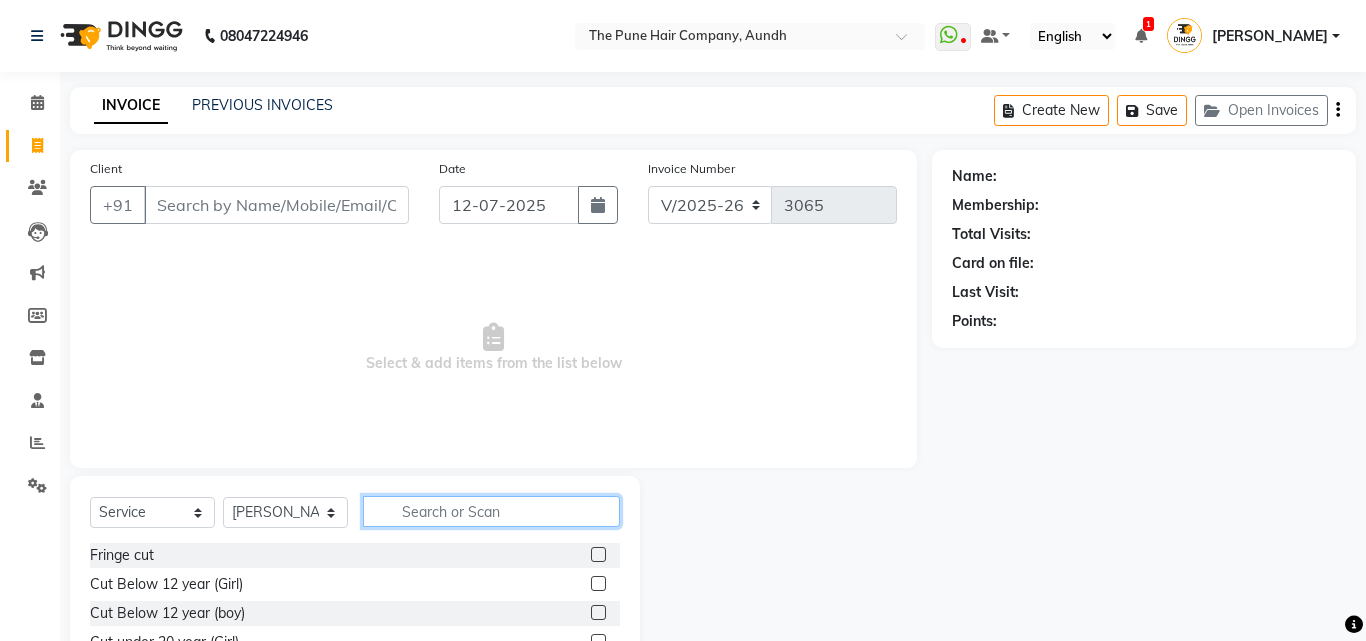 click 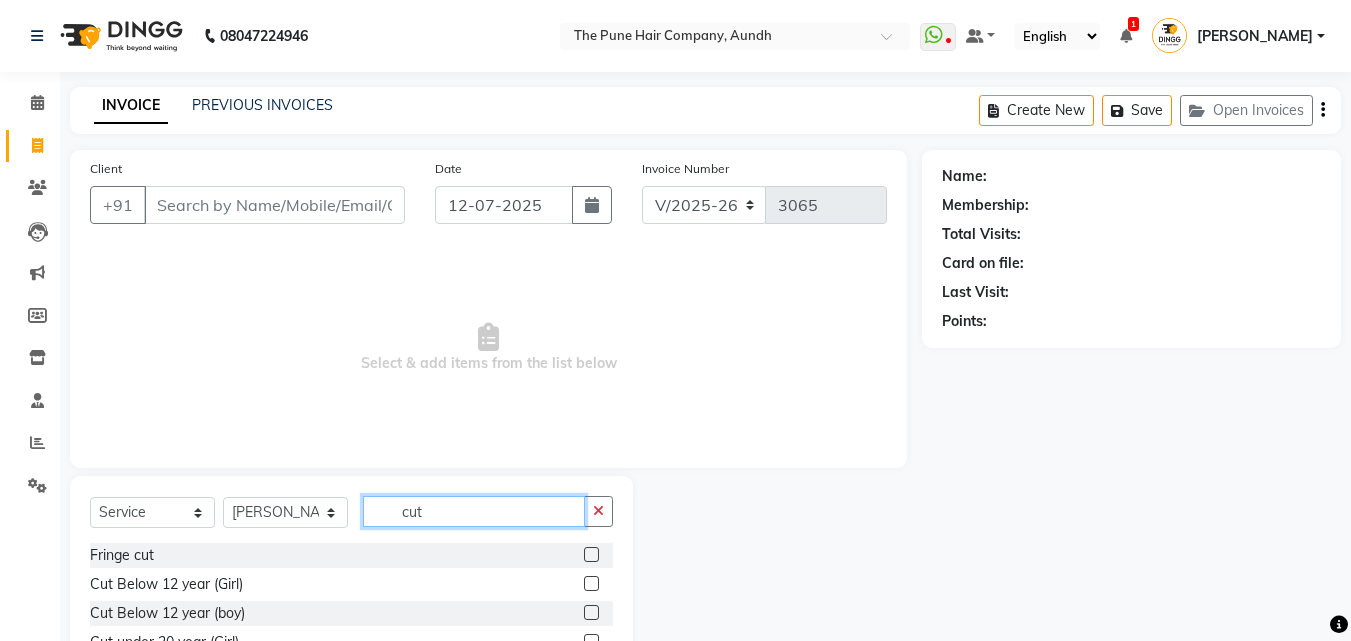 scroll, scrollTop: 3, scrollLeft: 0, axis: vertical 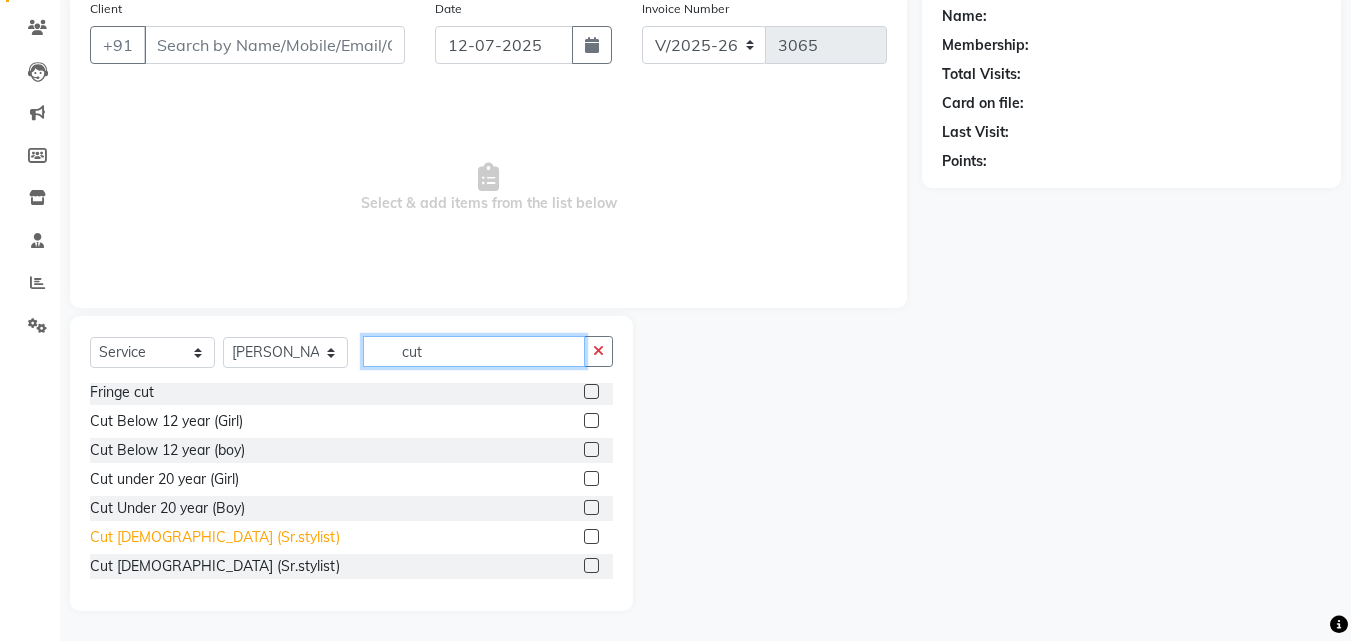 type on "cut" 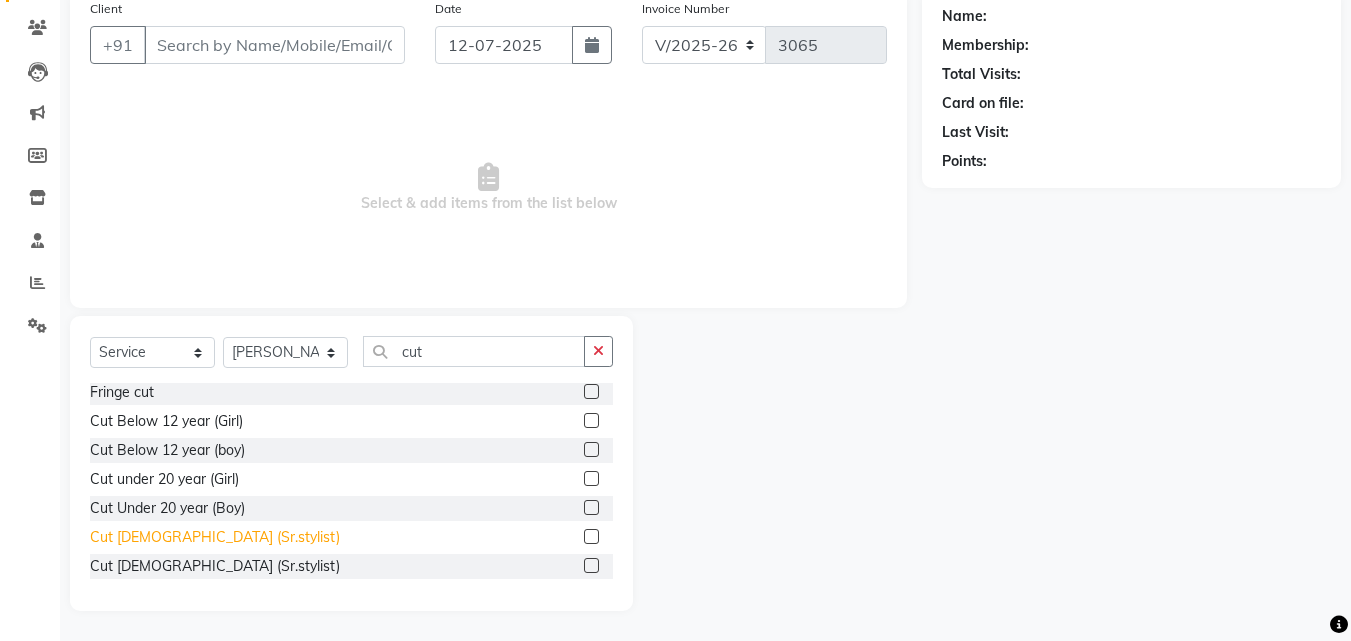 click on "Cut [DEMOGRAPHIC_DATA] (Sr.stylist)" 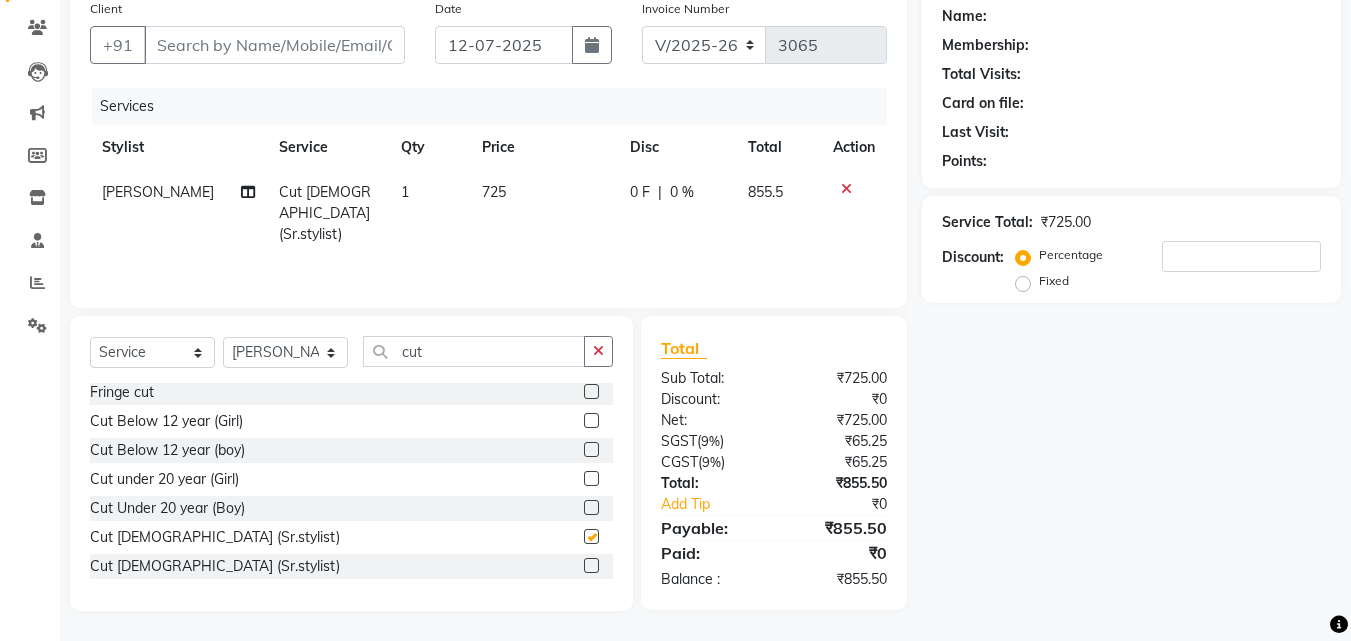 checkbox on "false" 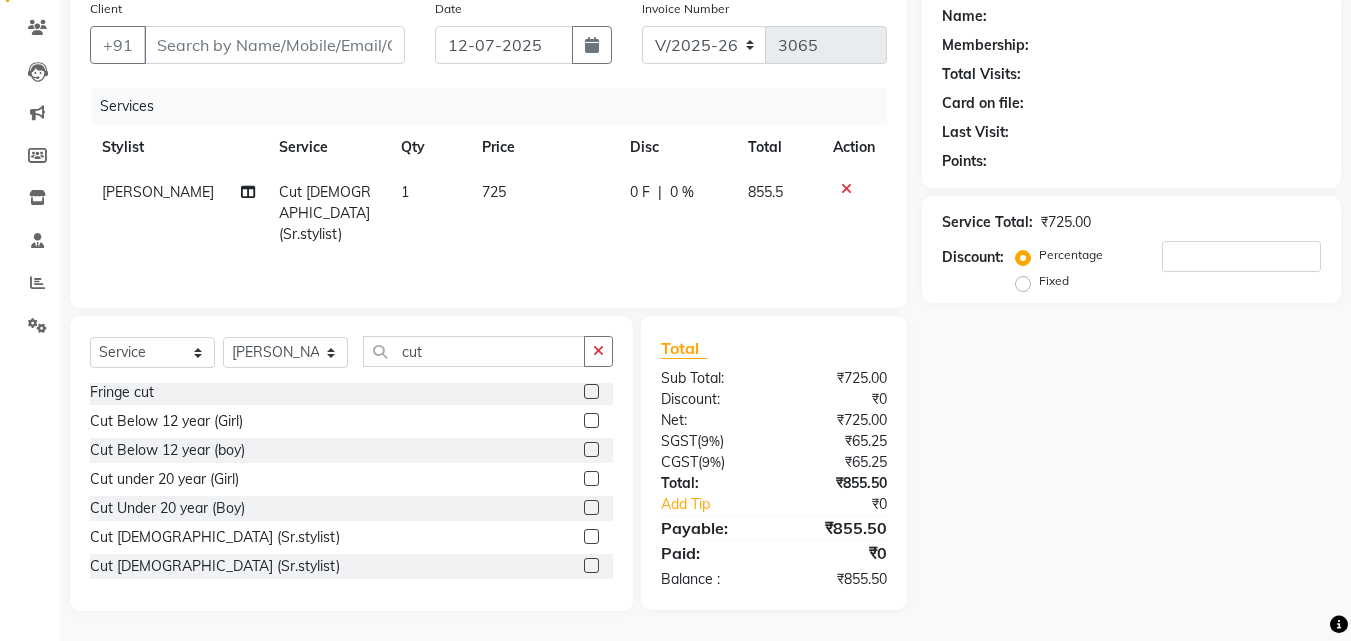scroll, scrollTop: 0, scrollLeft: 0, axis: both 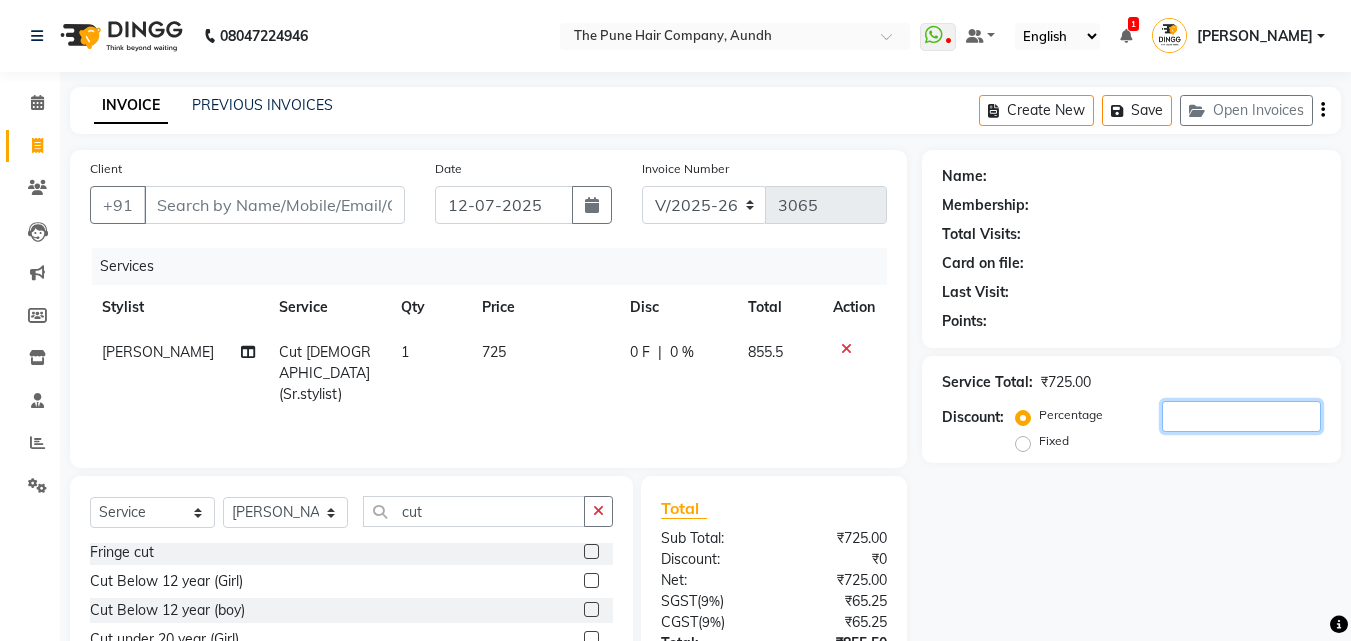 click 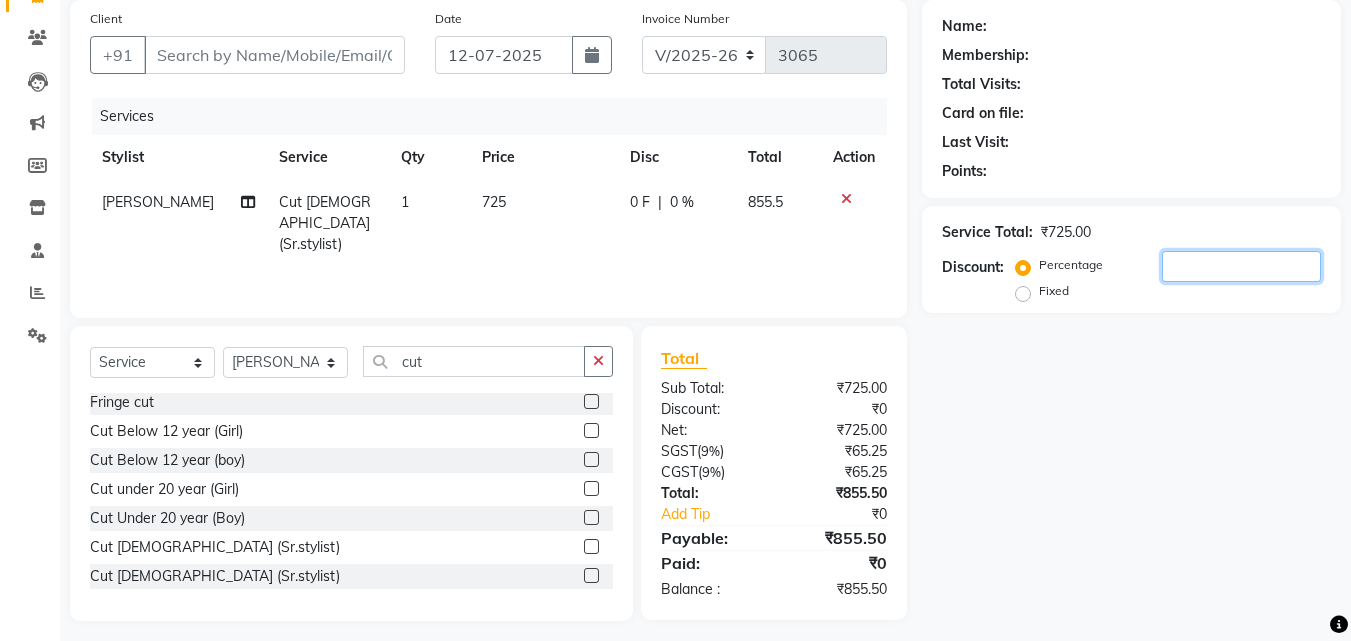 scroll, scrollTop: 160, scrollLeft: 0, axis: vertical 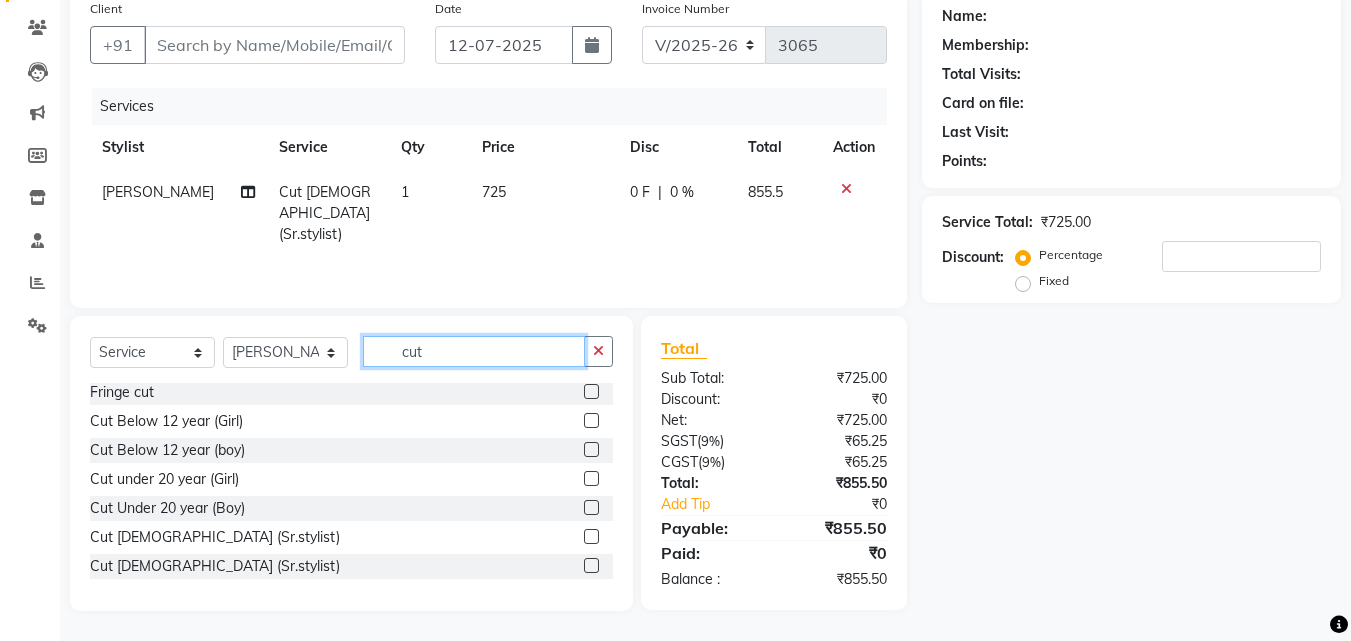 drag, startPoint x: 476, startPoint y: 348, endPoint x: 342, endPoint y: 347, distance: 134.00374 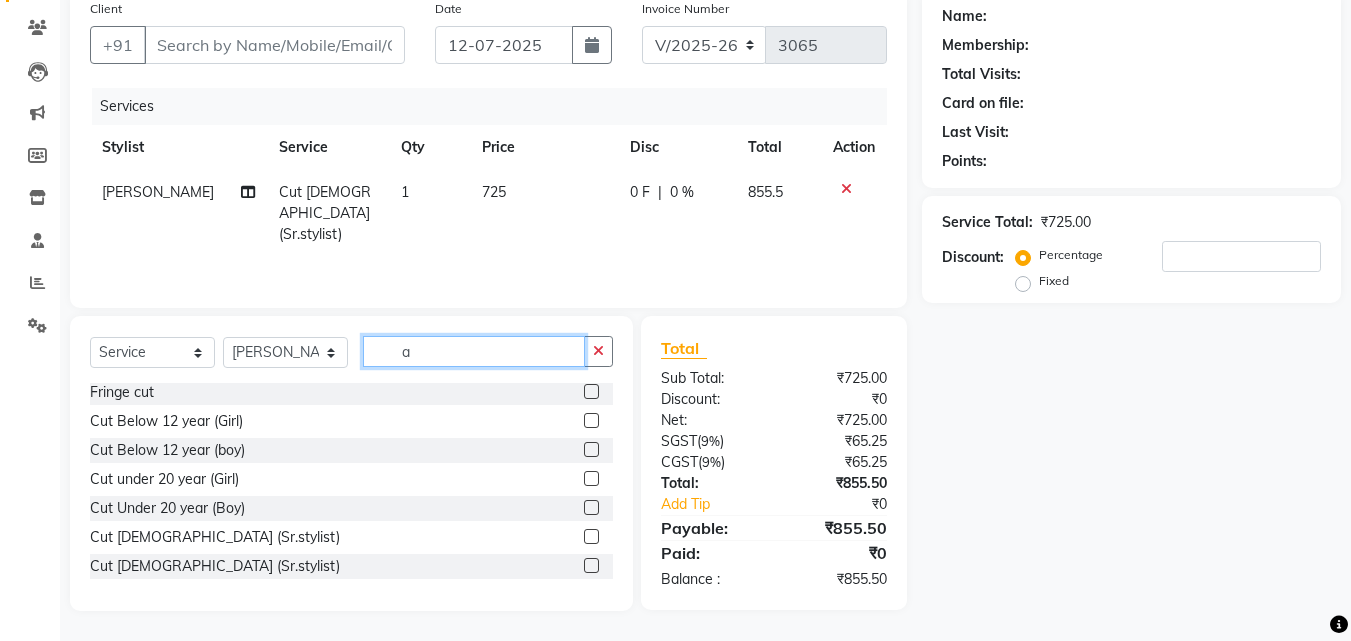scroll, scrollTop: 0, scrollLeft: 0, axis: both 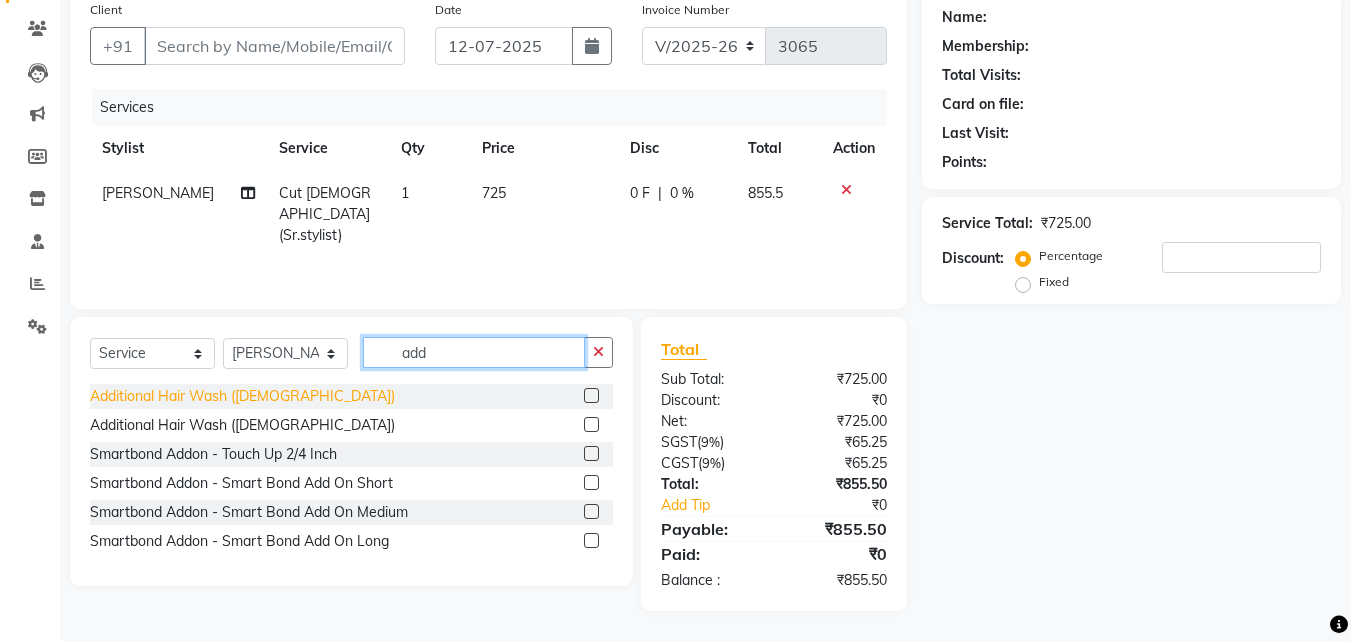 type on "add" 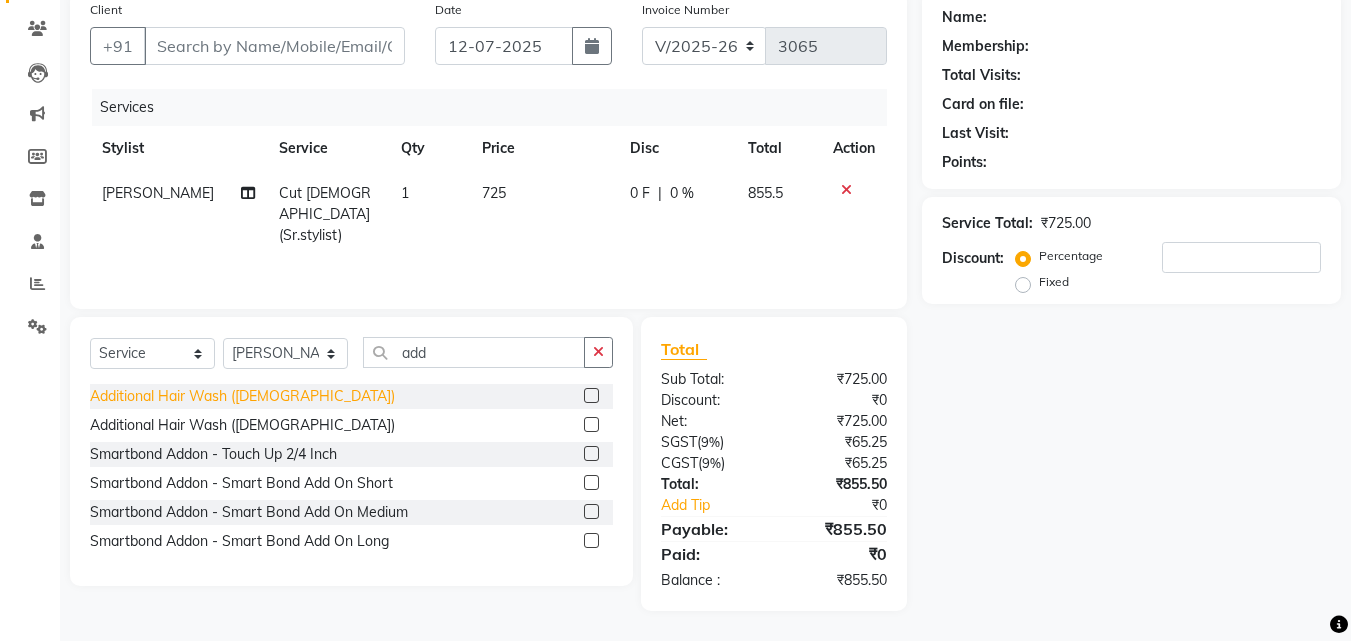 click on "Additional Hair Wash ([DEMOGRAPHIC_DATA])" 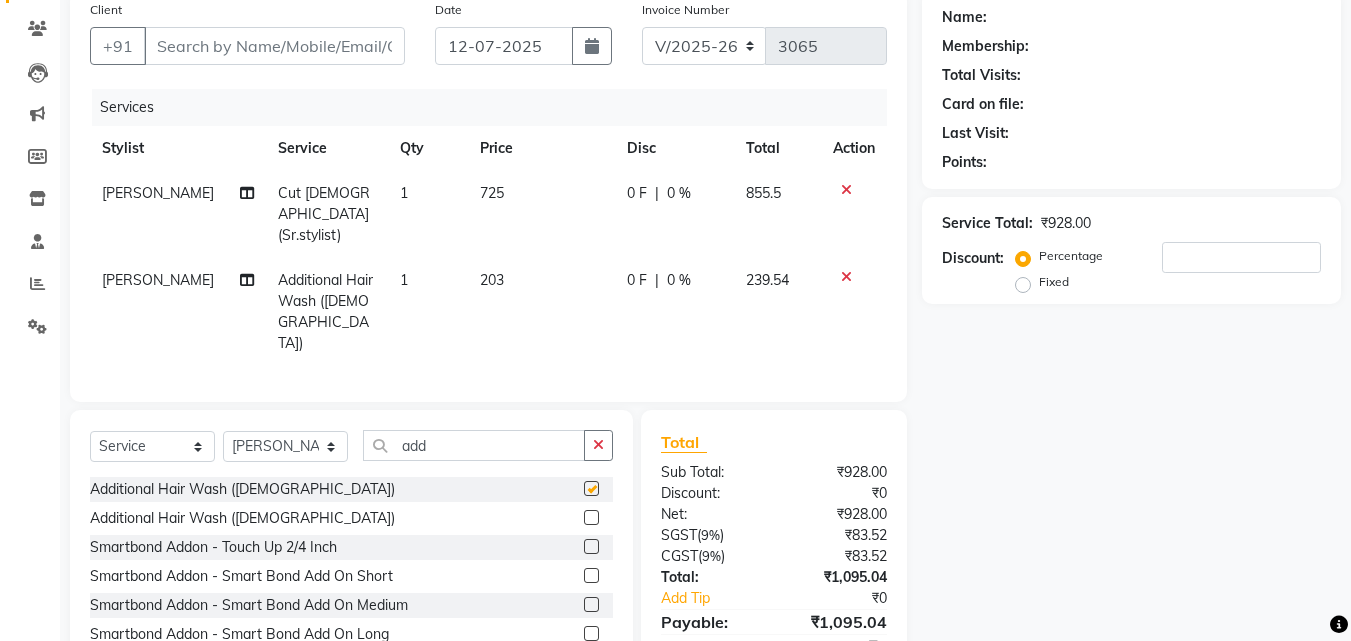 checkbox on "false" 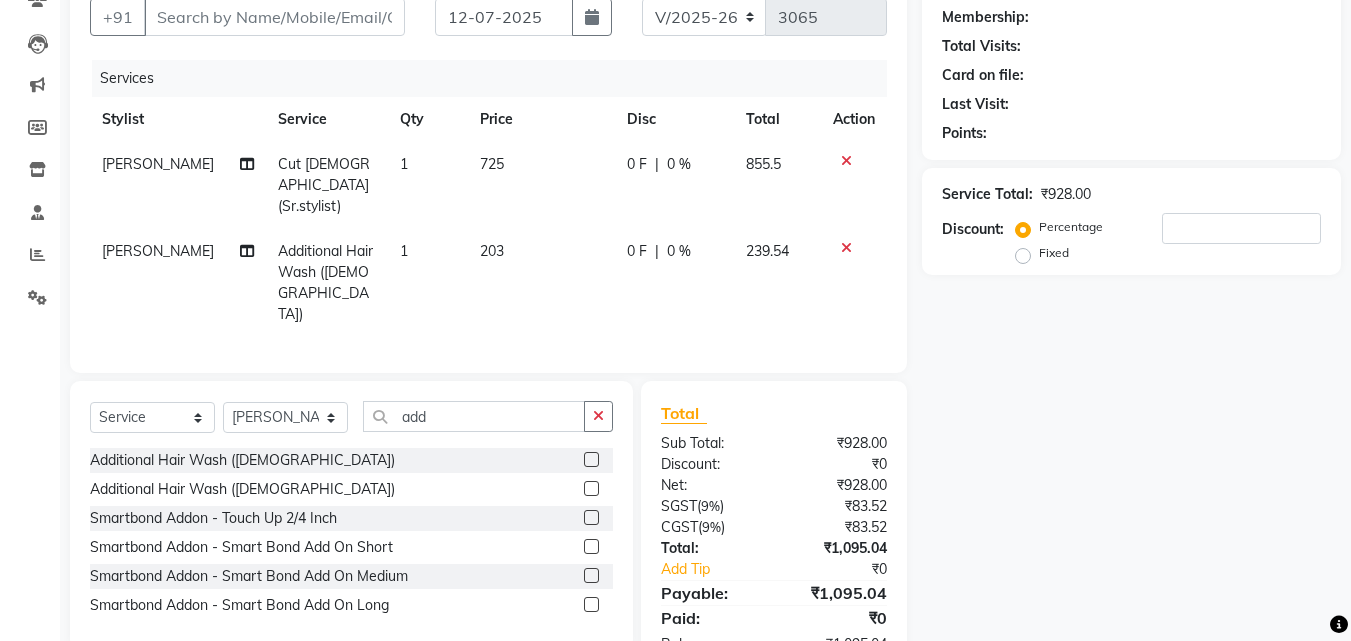scroll, scrollTop: 204, scrollLeft: 0, axis: vertical 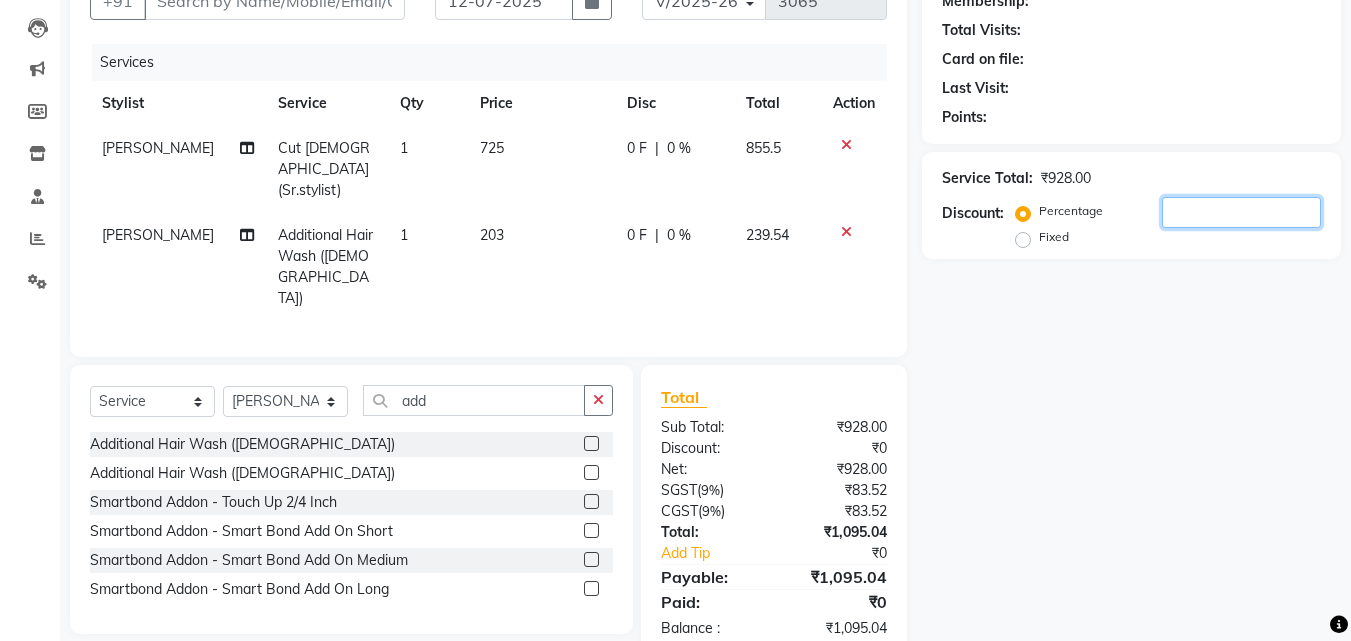 click 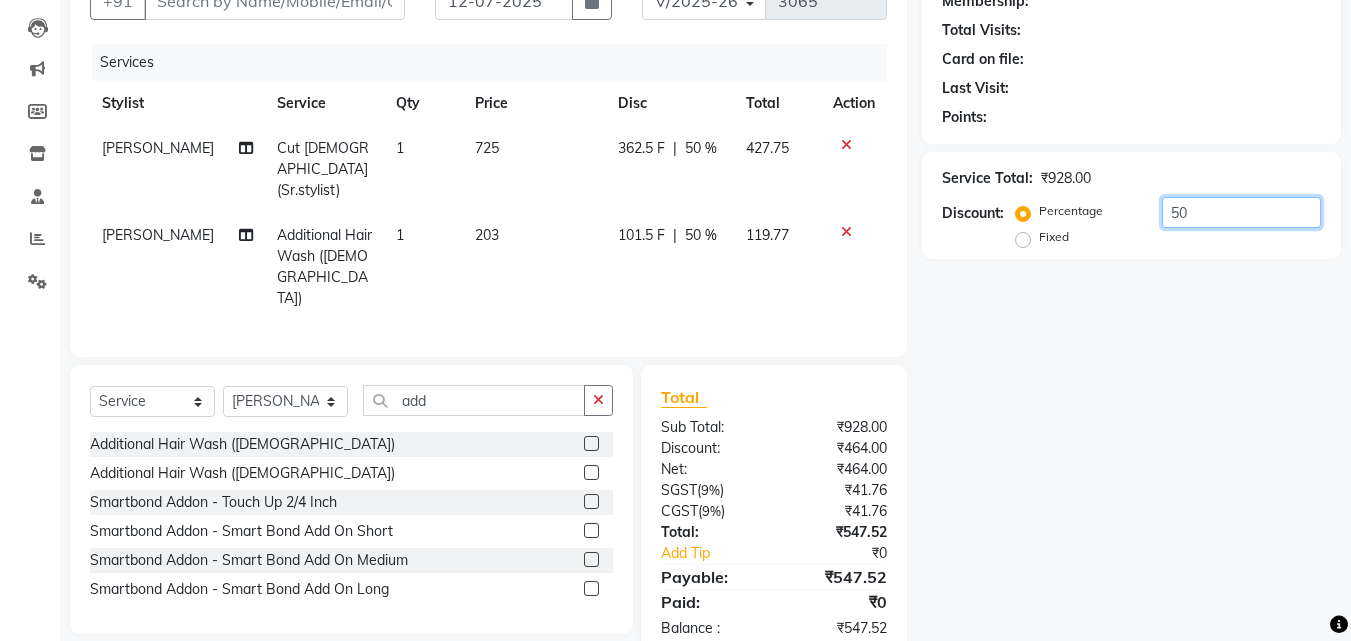 type on "5" 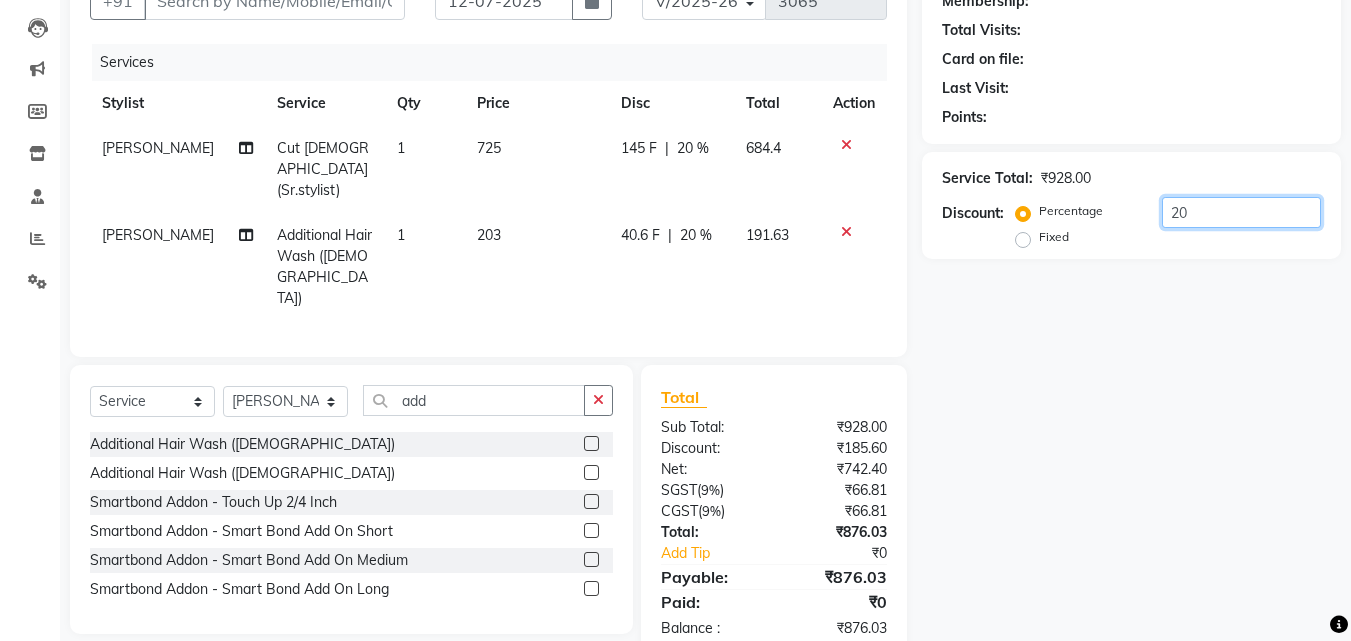 type on "20" 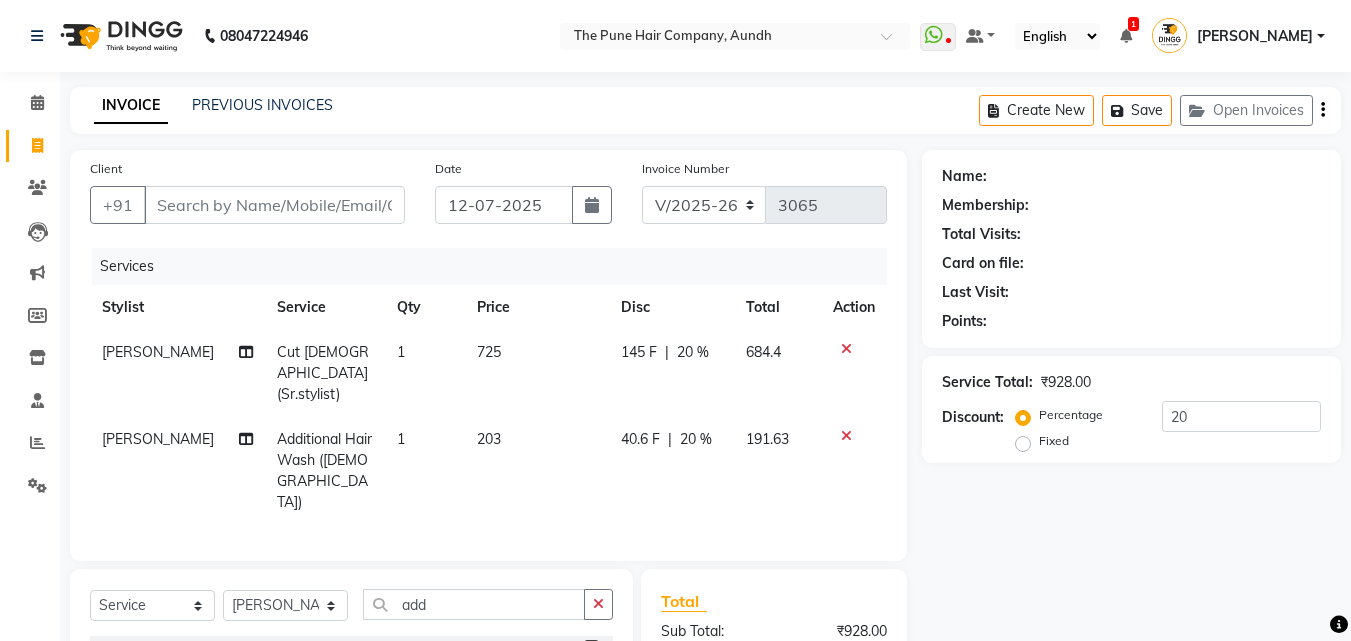 click 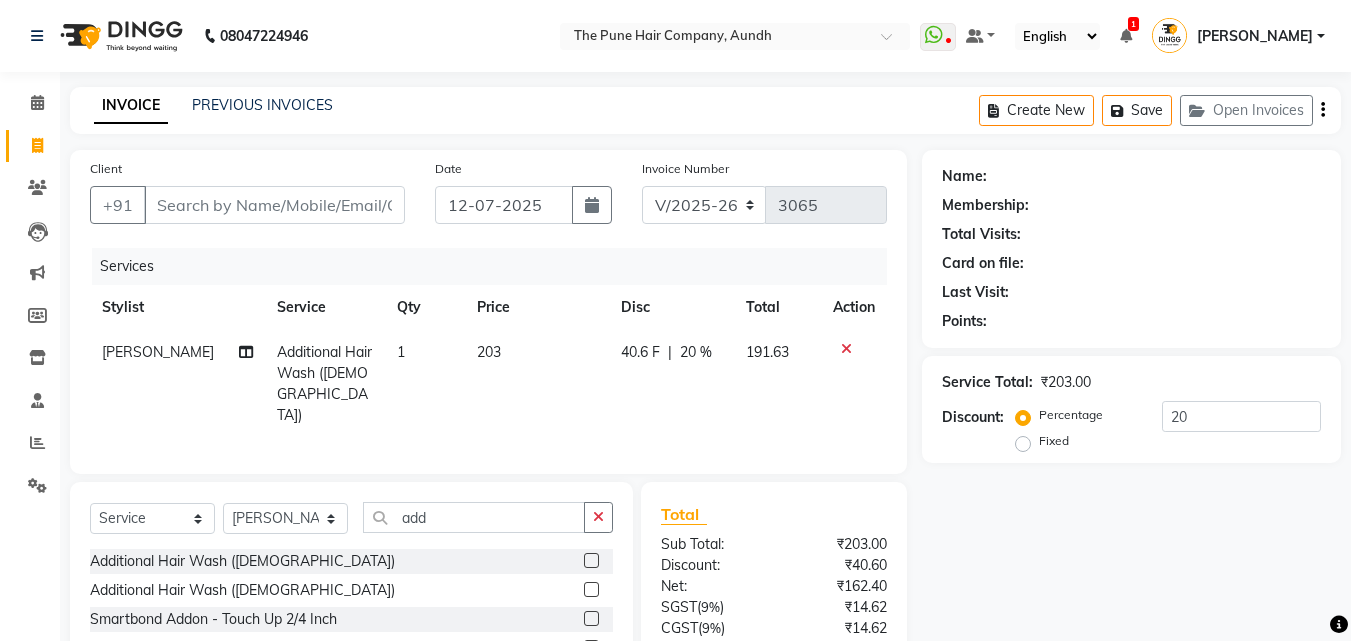 click 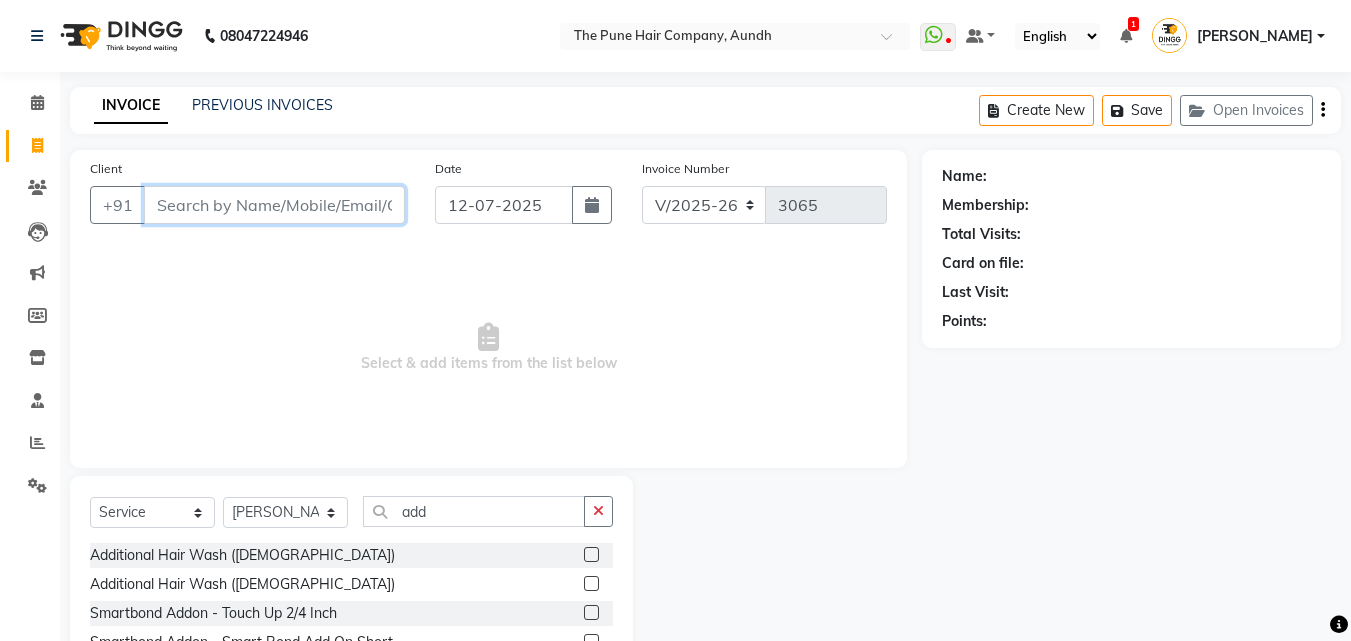click on "Client" at bounding box center [274, 205] 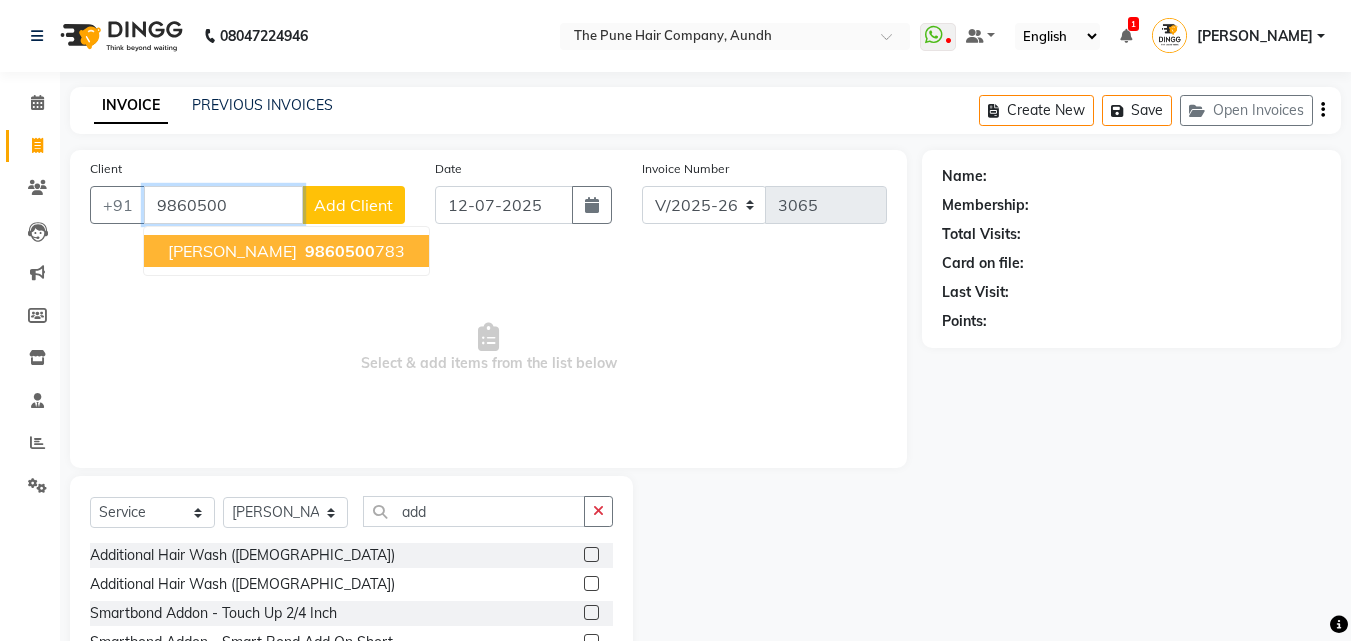 click on "[PERSON_NAME]" at bounding box center (232, 251) 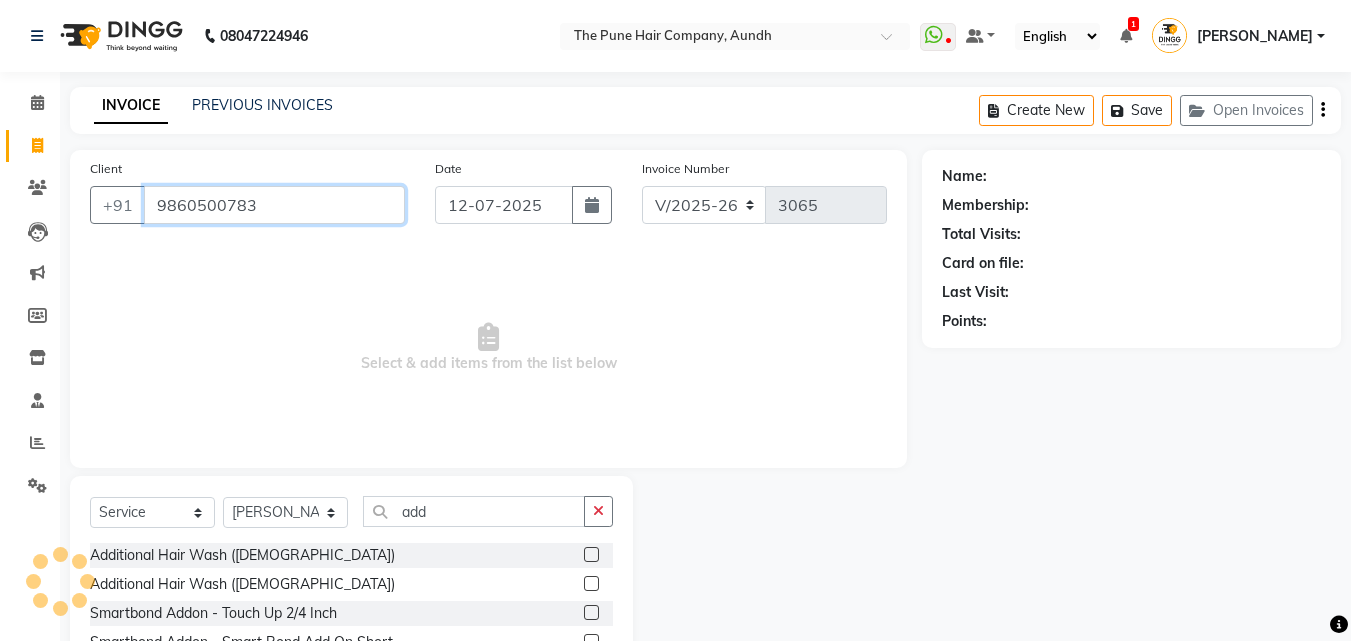 type on "9860500783" 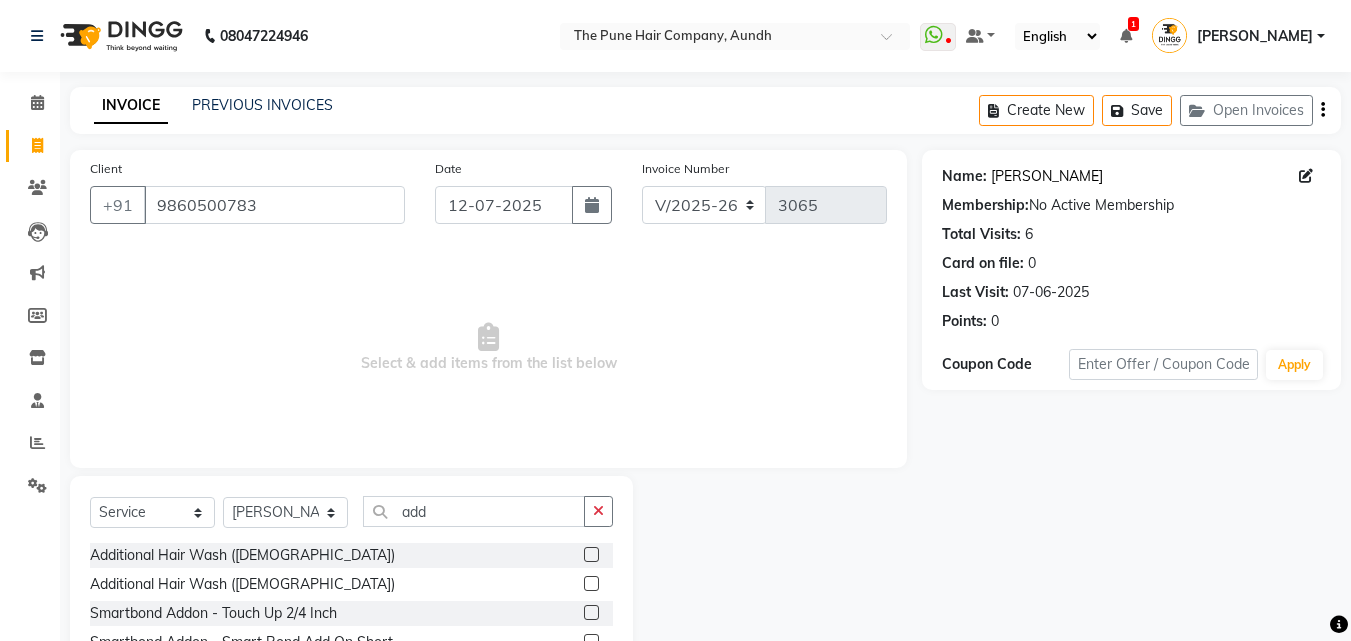 click on "Prajakta  Deshmukh" 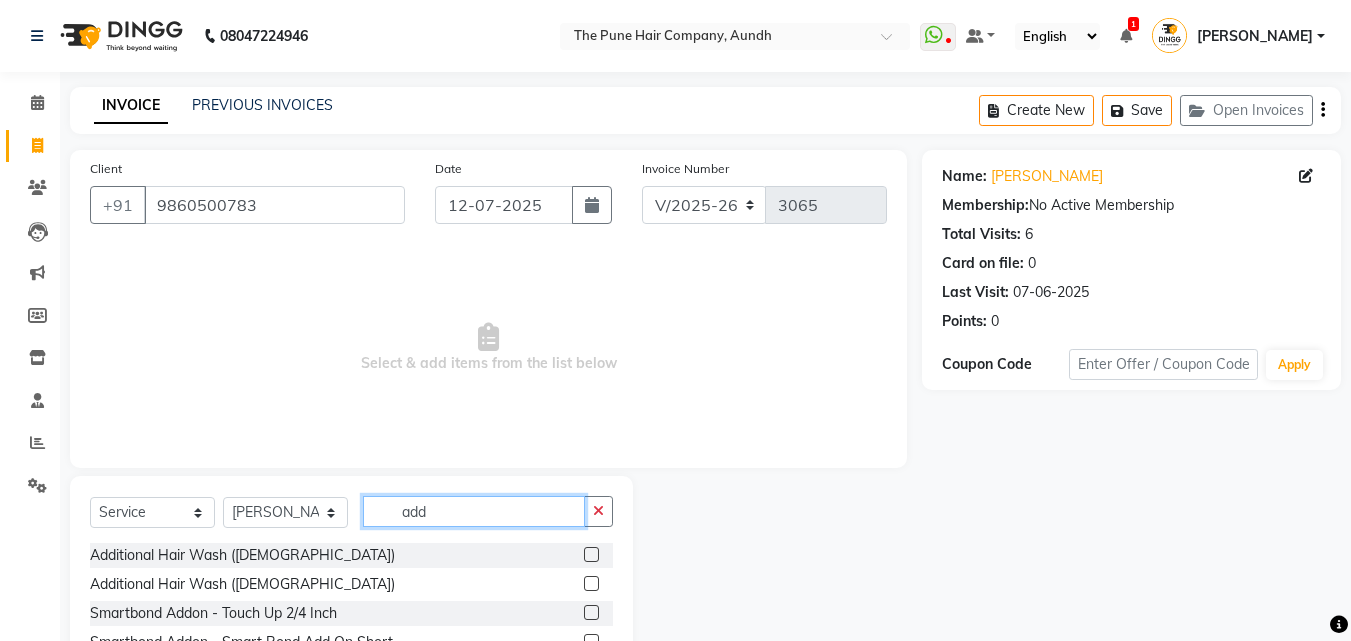 drag, startPoint x: 447, startPoint y: 506, endPoint x: 322, endPoint y: 509, distance: 125.035995 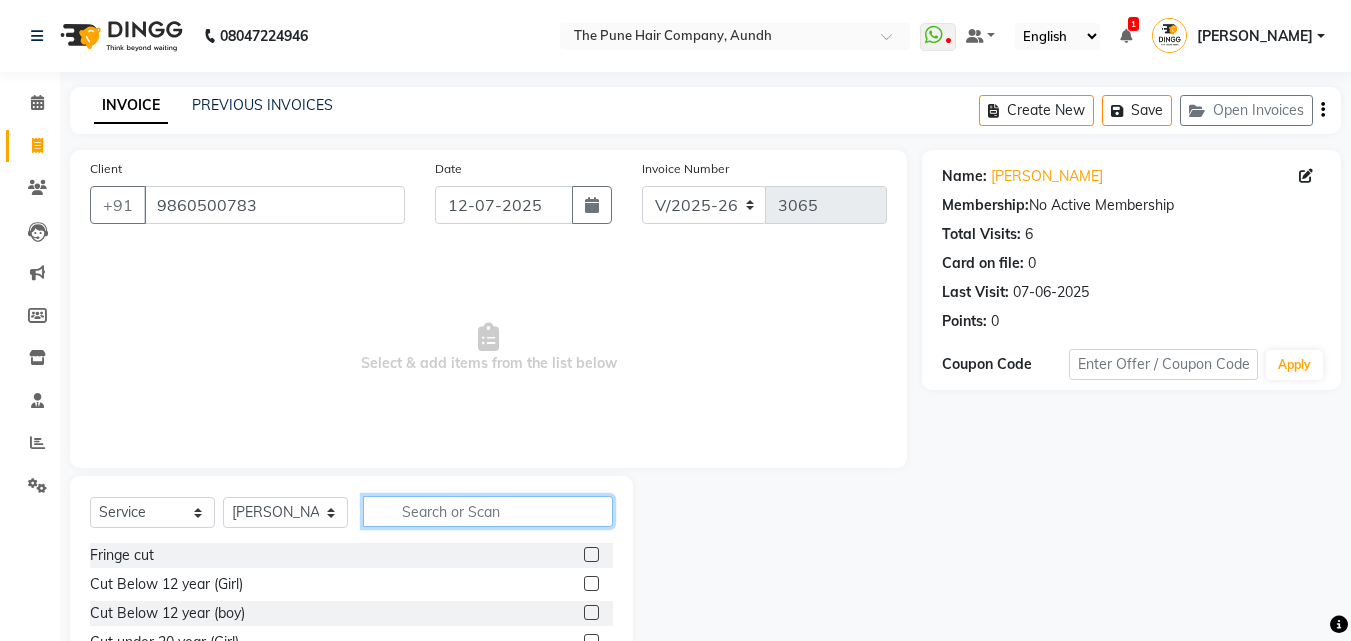 type 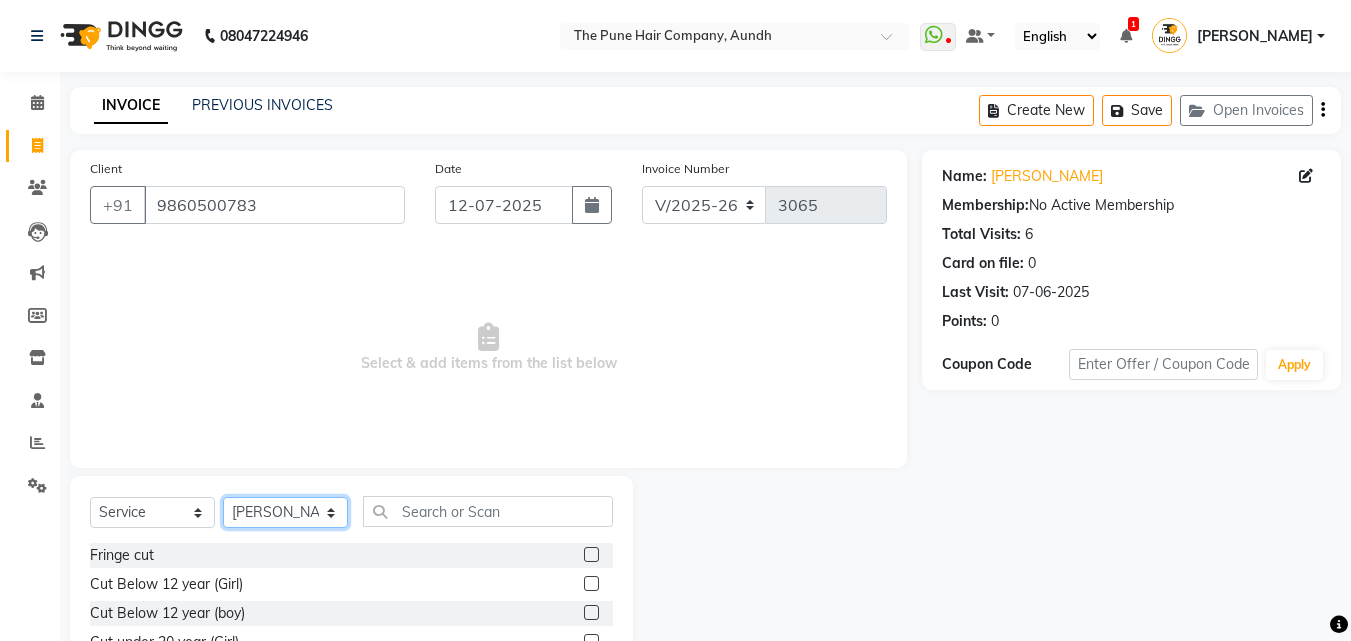 click on "Select Stylist Akash both [PERSON_NAME] .K [PERSON_NAME] kaif [PERSON_NAME] [PERSON_NAME] [PERSON_NAME] [PERSON_NAME] mane POOJA MORE [PERSON_NAME]  [PERSON_NAME] Shweta [PERSON_NAME] [PERSON_NAME] [PERSON_NAME]" 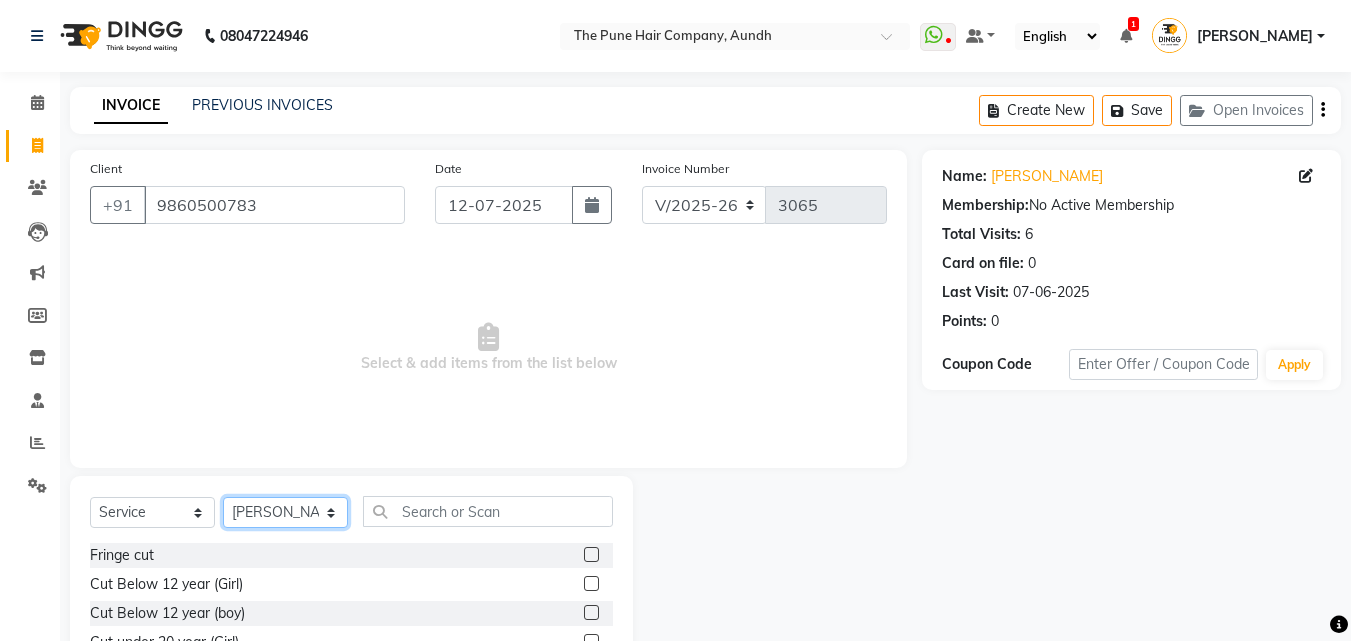 select on "3338" 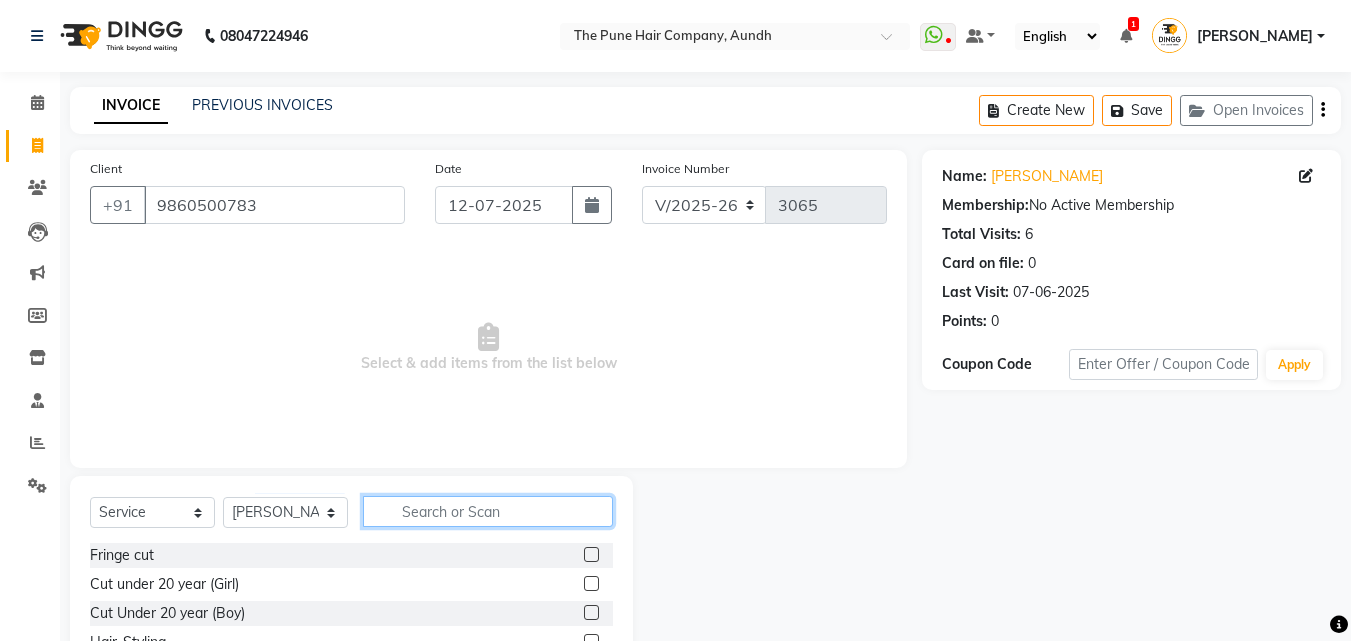 click 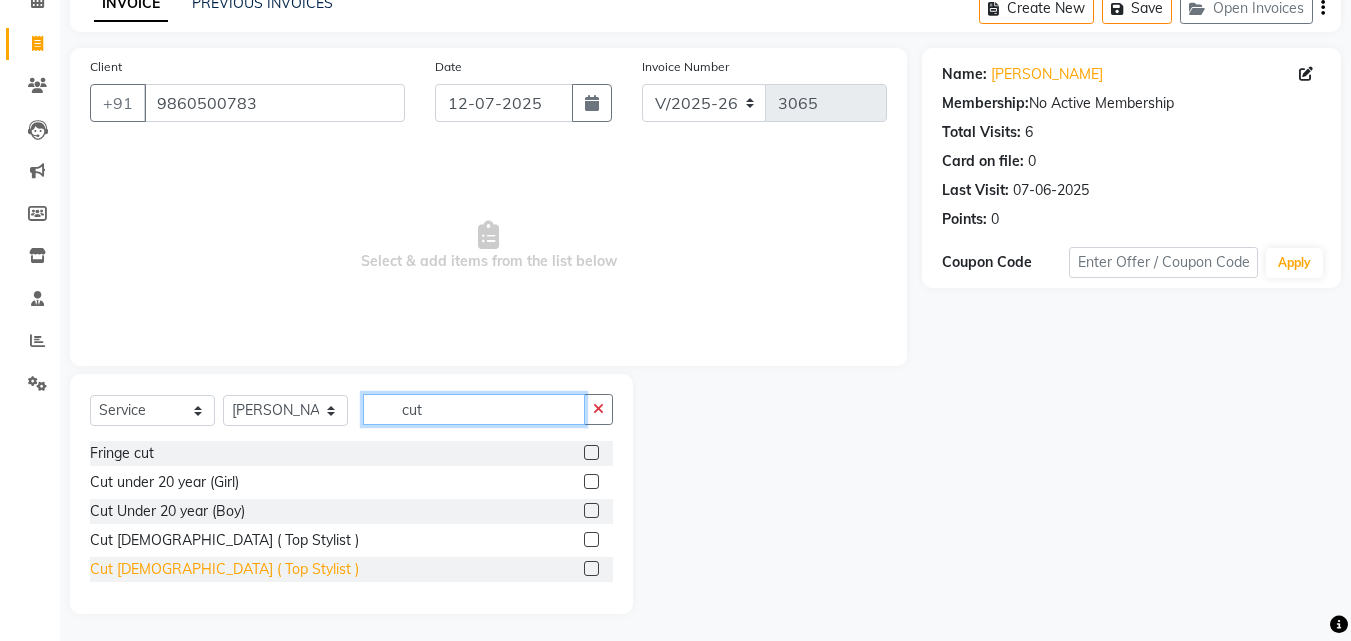 scroll, scrollTop: 105, scrollLeft: 0, axis: vertical 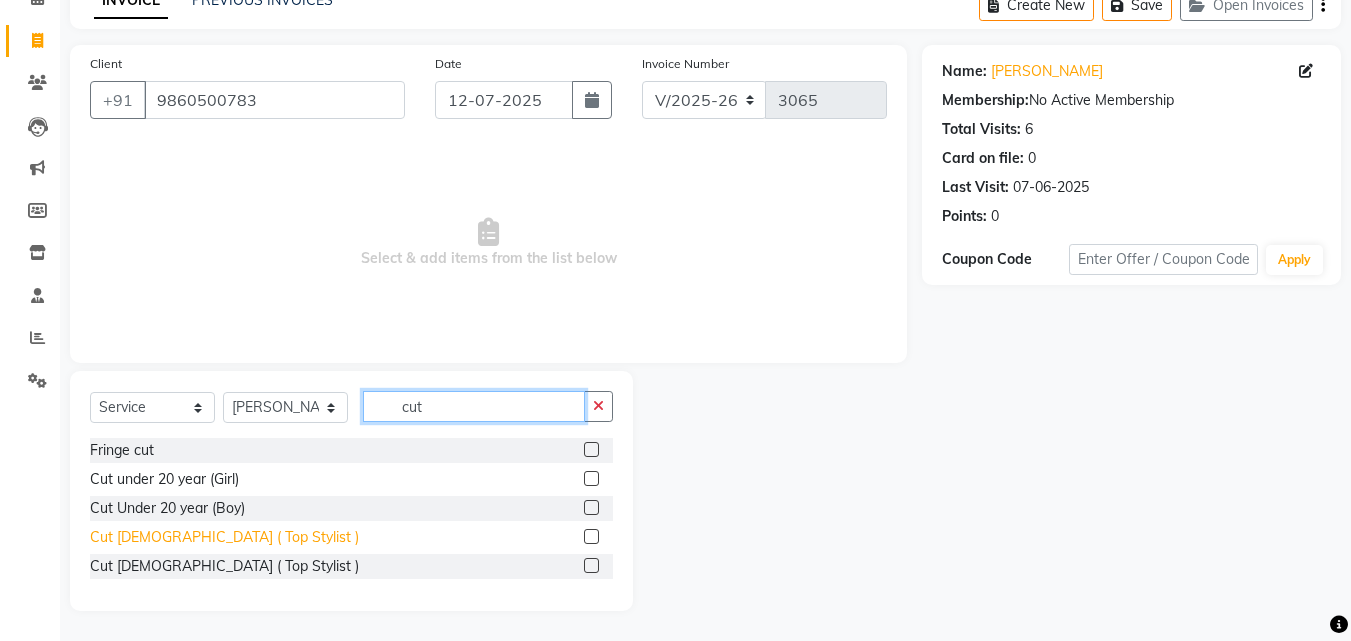 type on "cut" 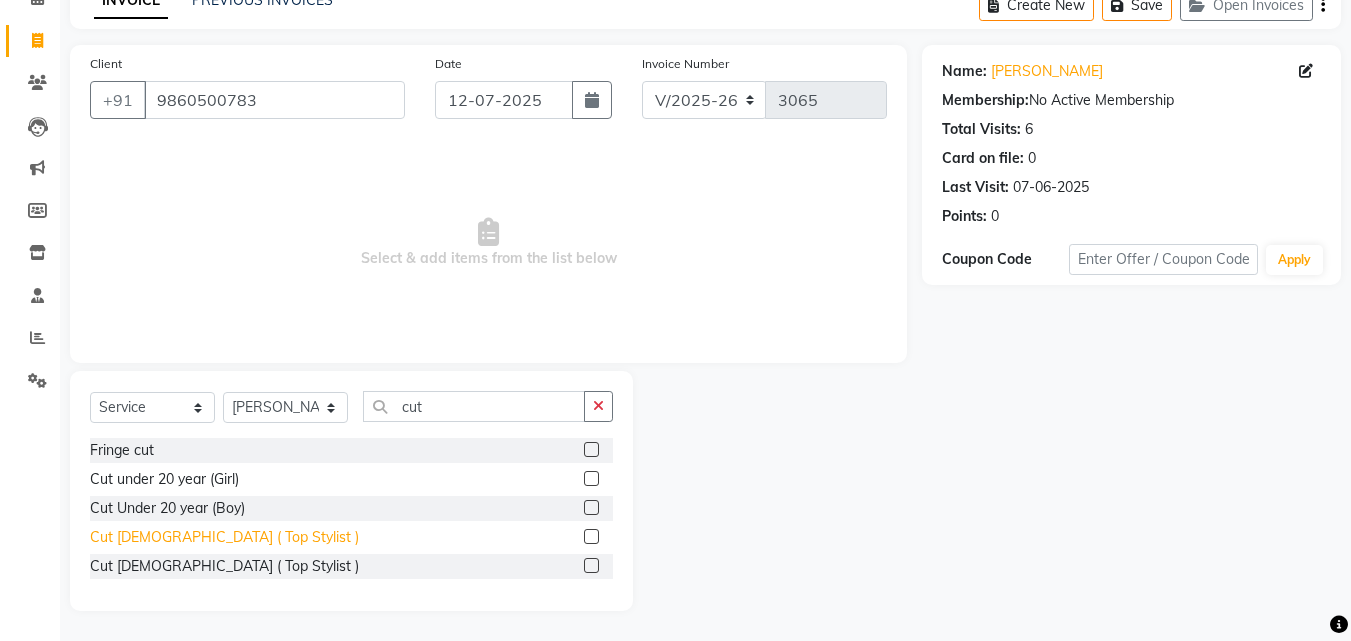 click on "Cut [DEMOGRAPHIC_DATA] ( Top Stylist )" 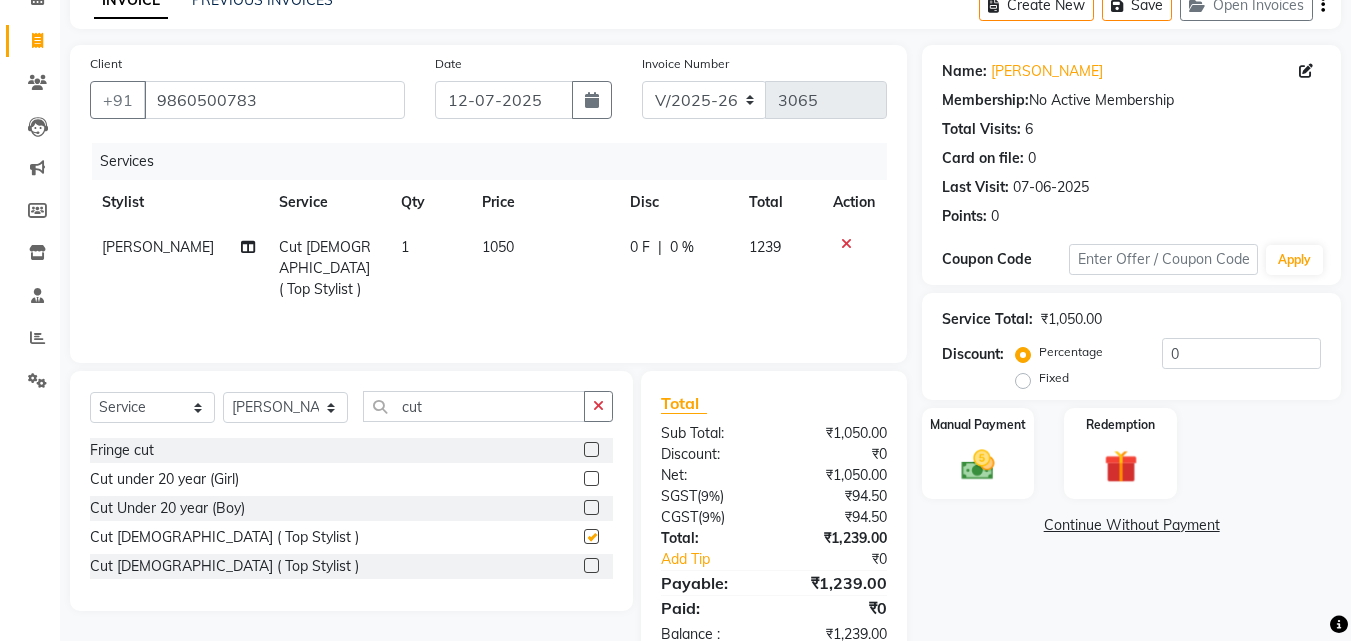 checkbox on "false" 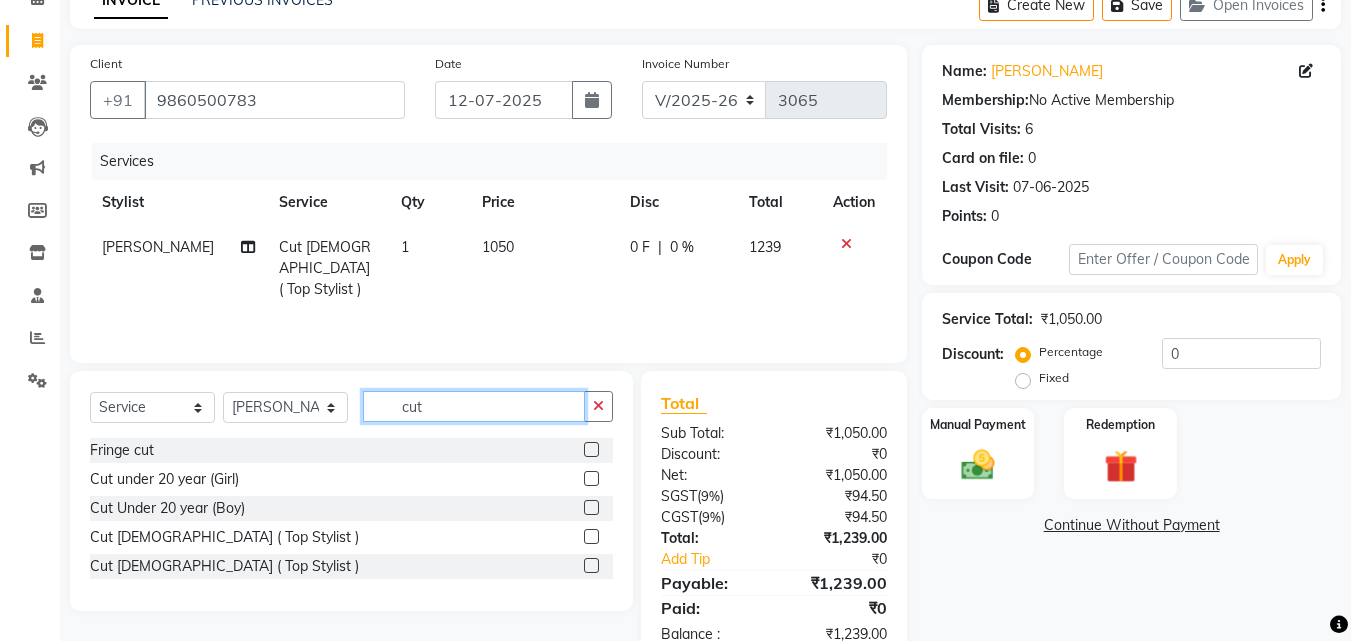 drag, startPoint x: 441, startPoint y: 412, endPoint x: 362, endPoint y: 411, distance: 79.00633 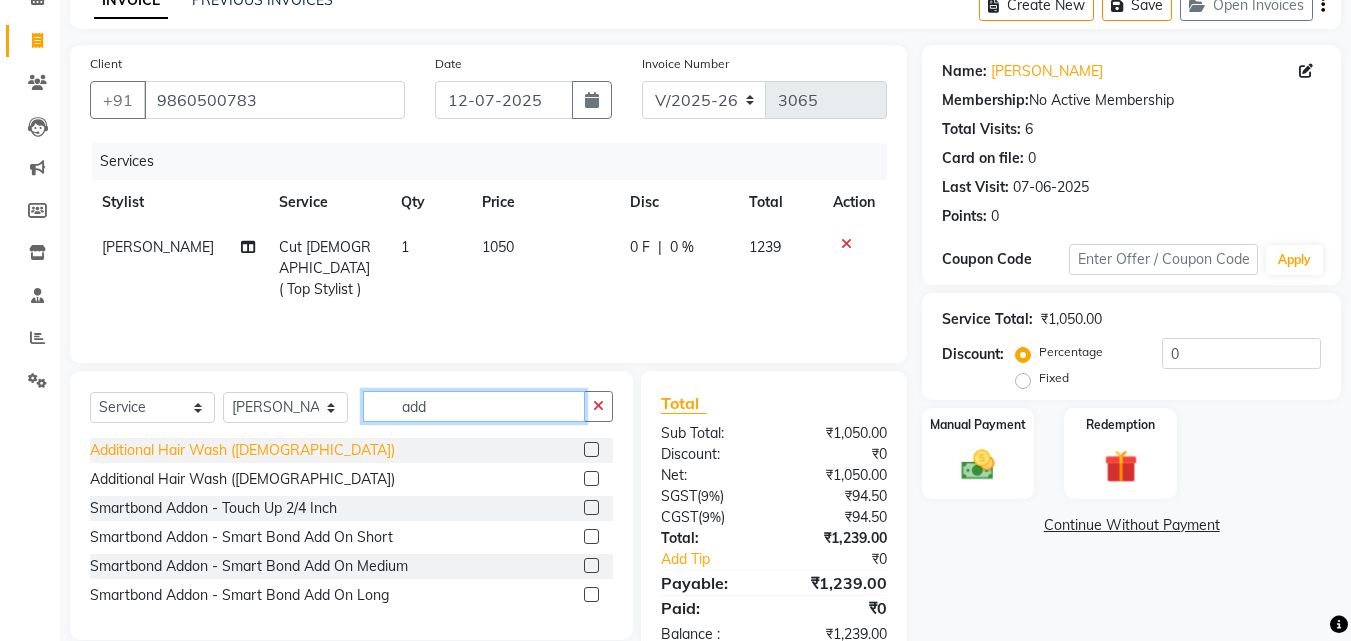 type on "add" 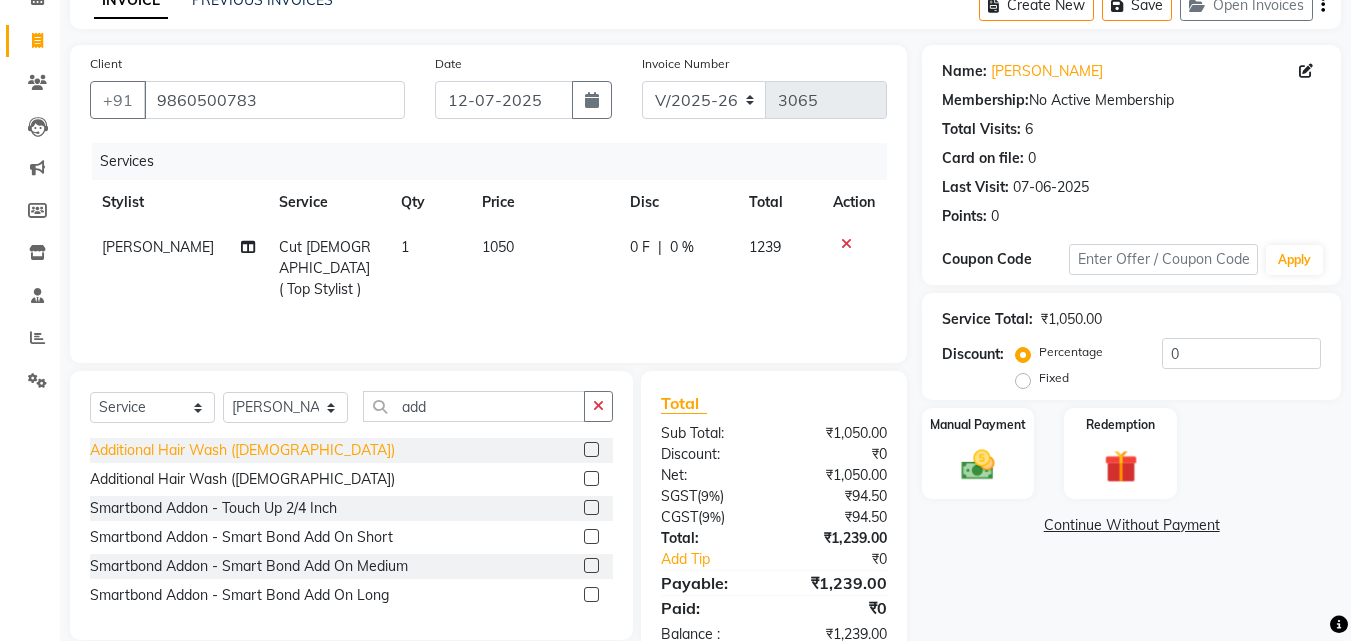 click on "Additional Hair Wash ([DEMOGRAPHIC_DATA])" 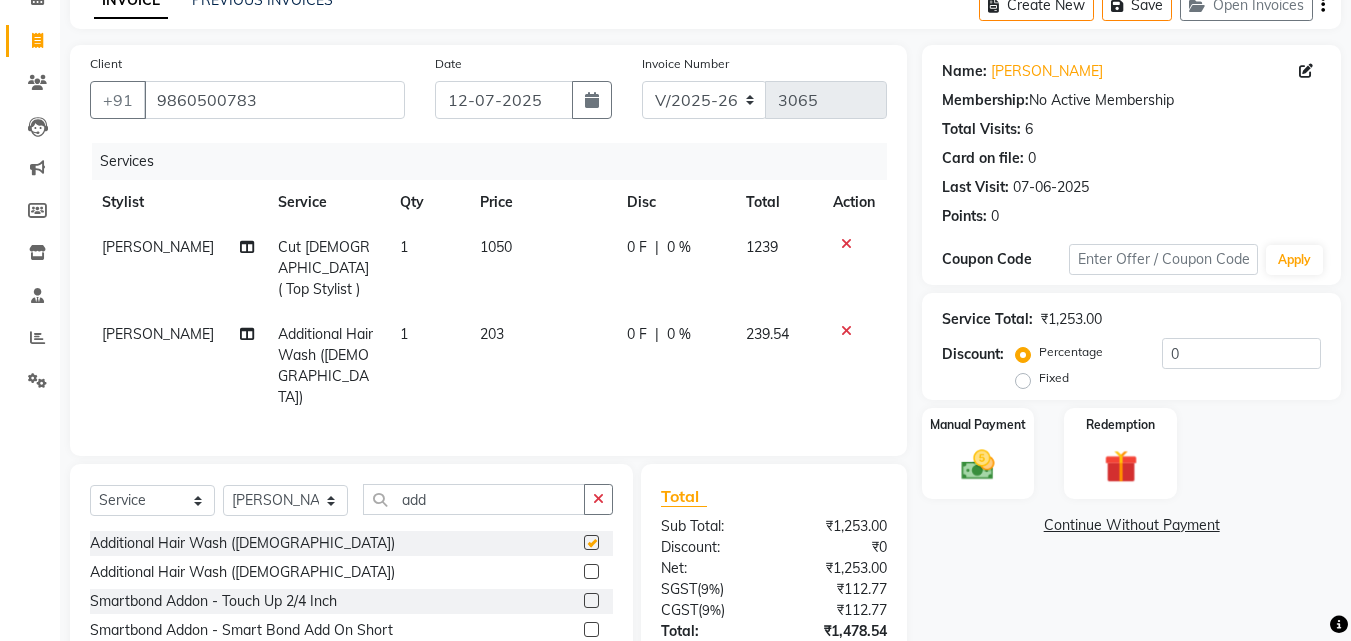 checkbox on "false" 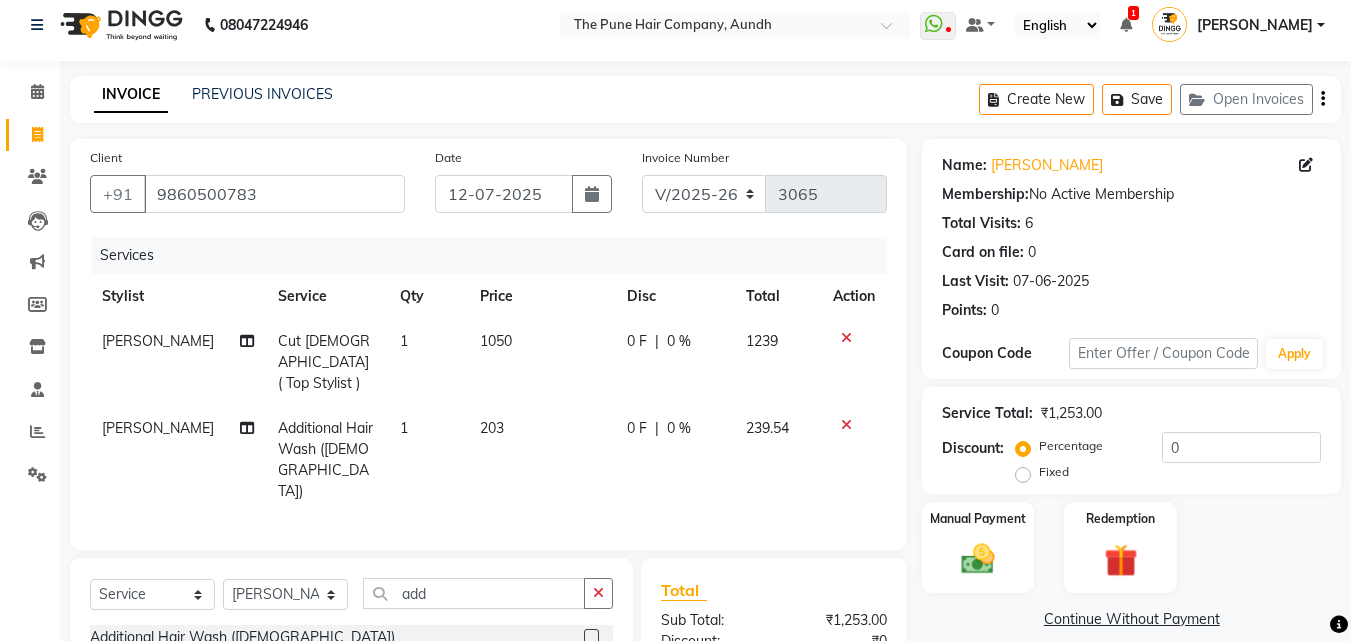 scroll, scrollTop: 0, scrollLeft: 0, axis: both 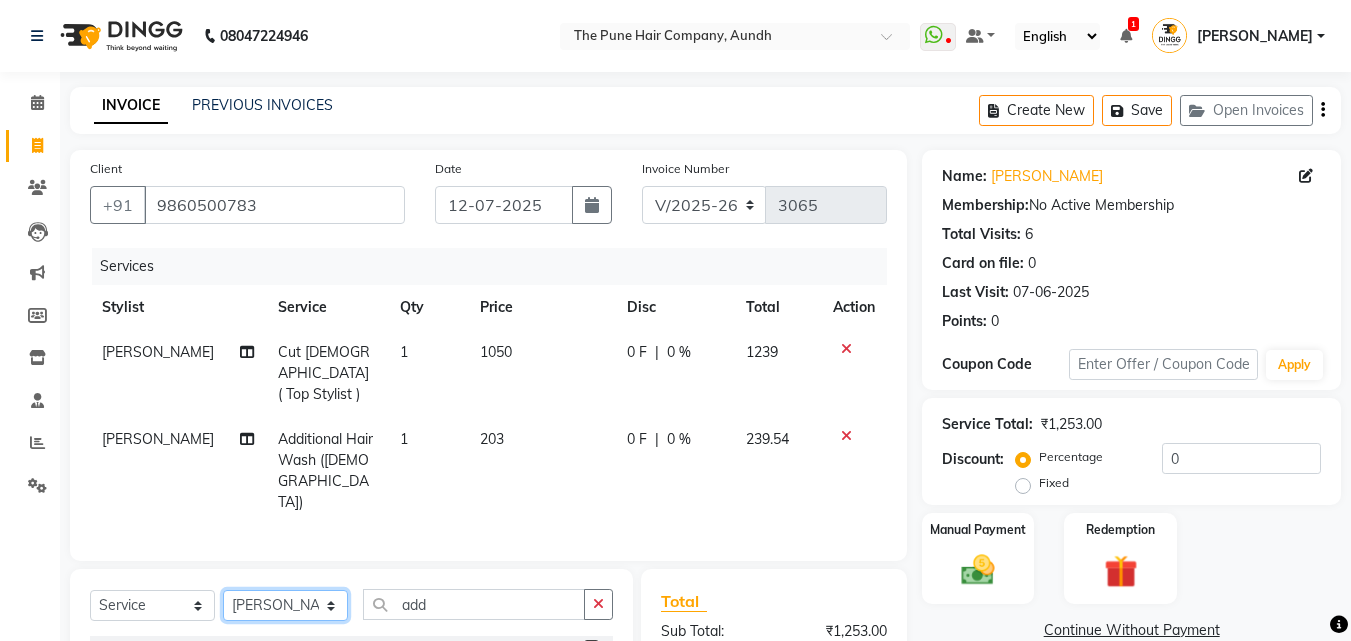 click on "Select Stylist Akash both [PERSON_NAME] .K [PERSON_NAME] kaif [PERSON_NAME] [PERSON_NAME] [PERSON_NAME] [PERSON_NAME] mane POOJA MORE [PERSON_NAME]  [PERSON_NAME] Shweta [PERSON_NAME] [PERSON_NAME] [PERSON_NAME]" 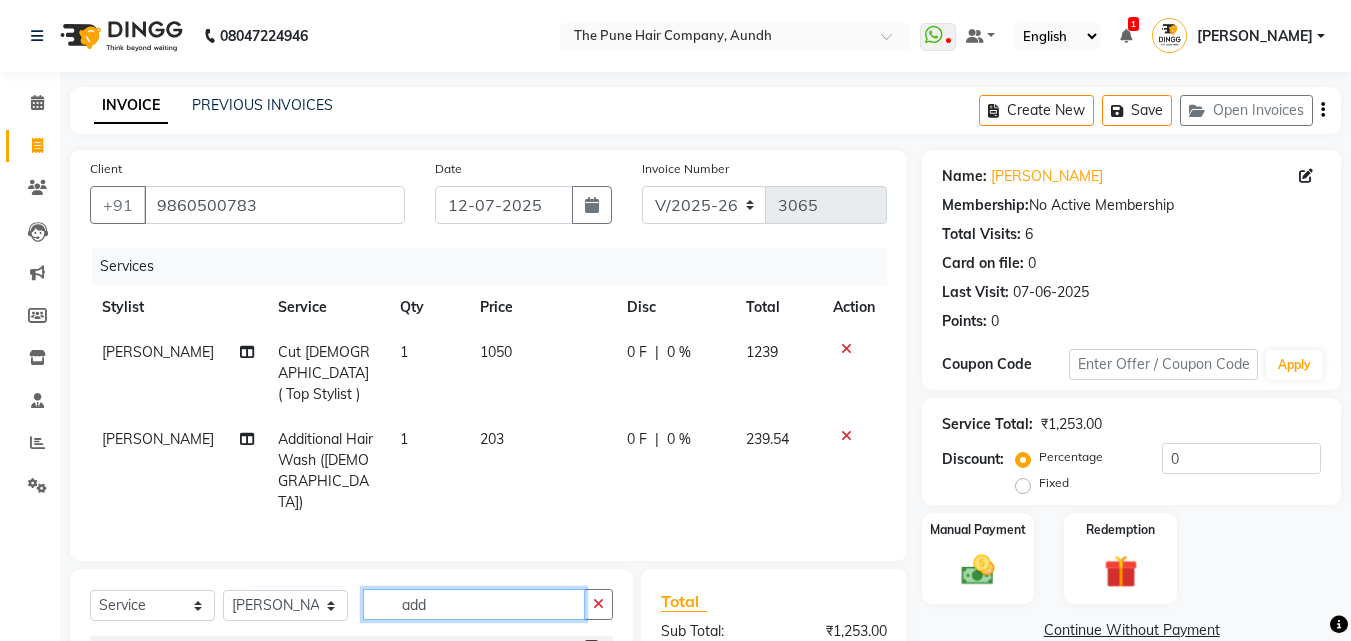 drag, startPoint x: 441, startPoint y: 545, endPoint x: 473, endPoint y: 556, distance: 33.83785 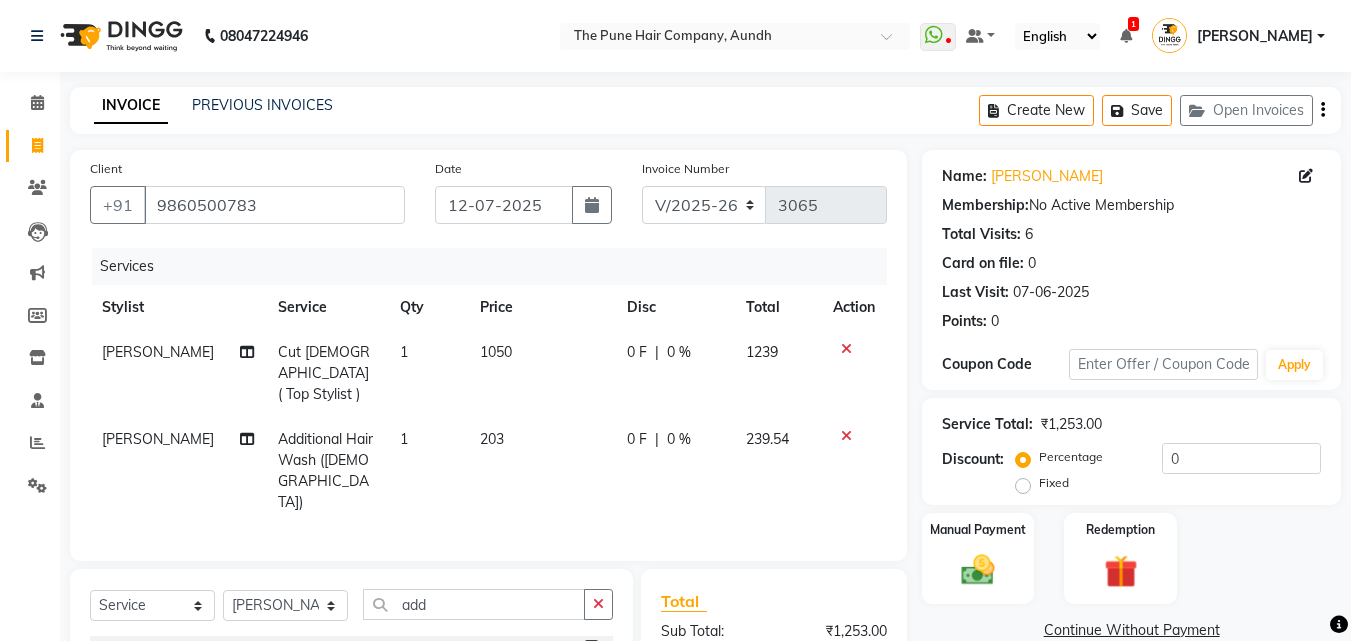 click 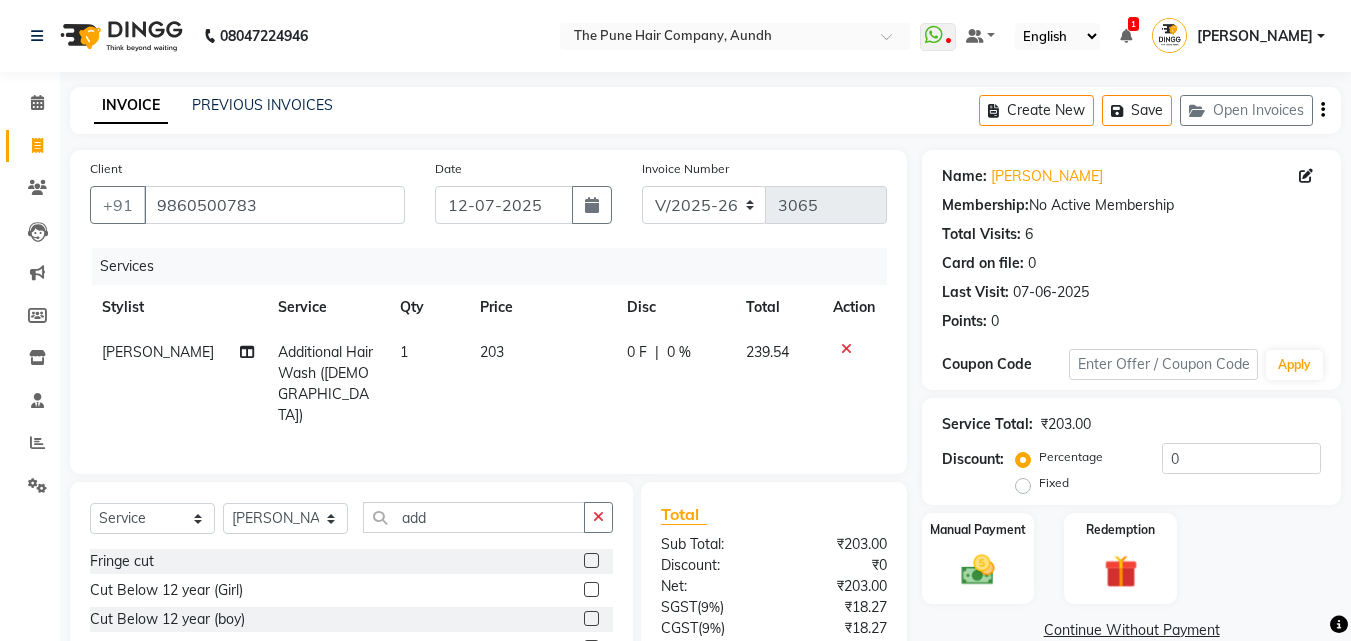 click 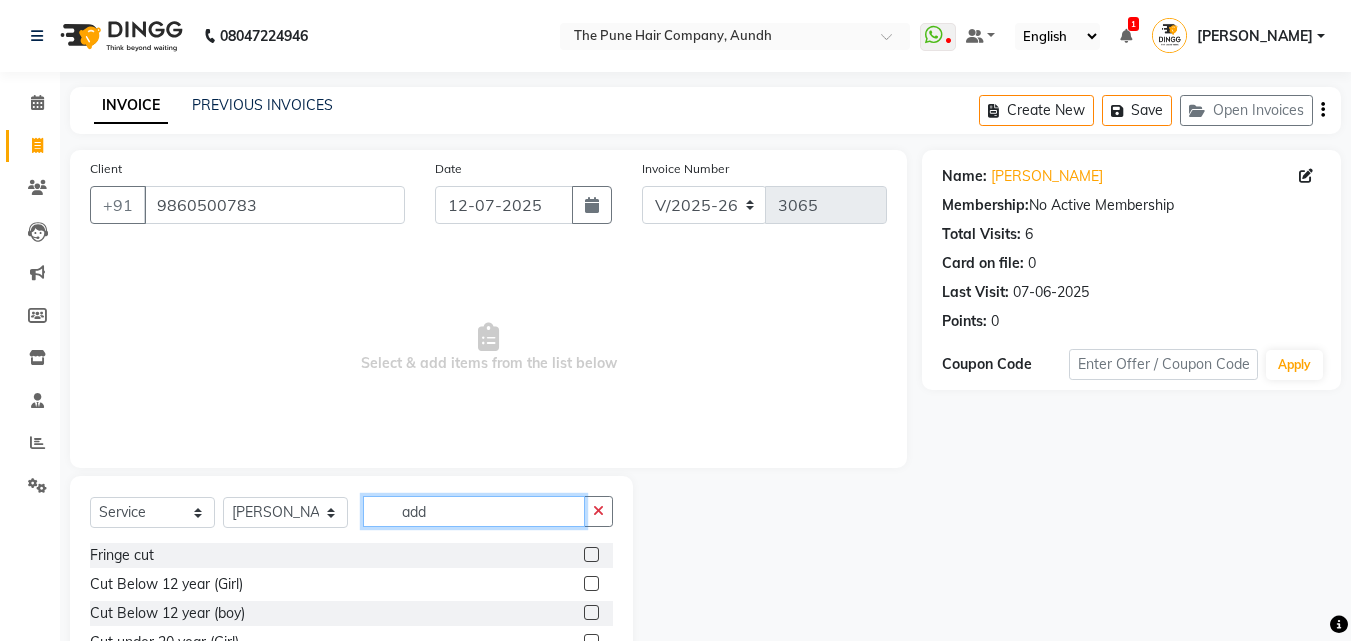 click on "add" 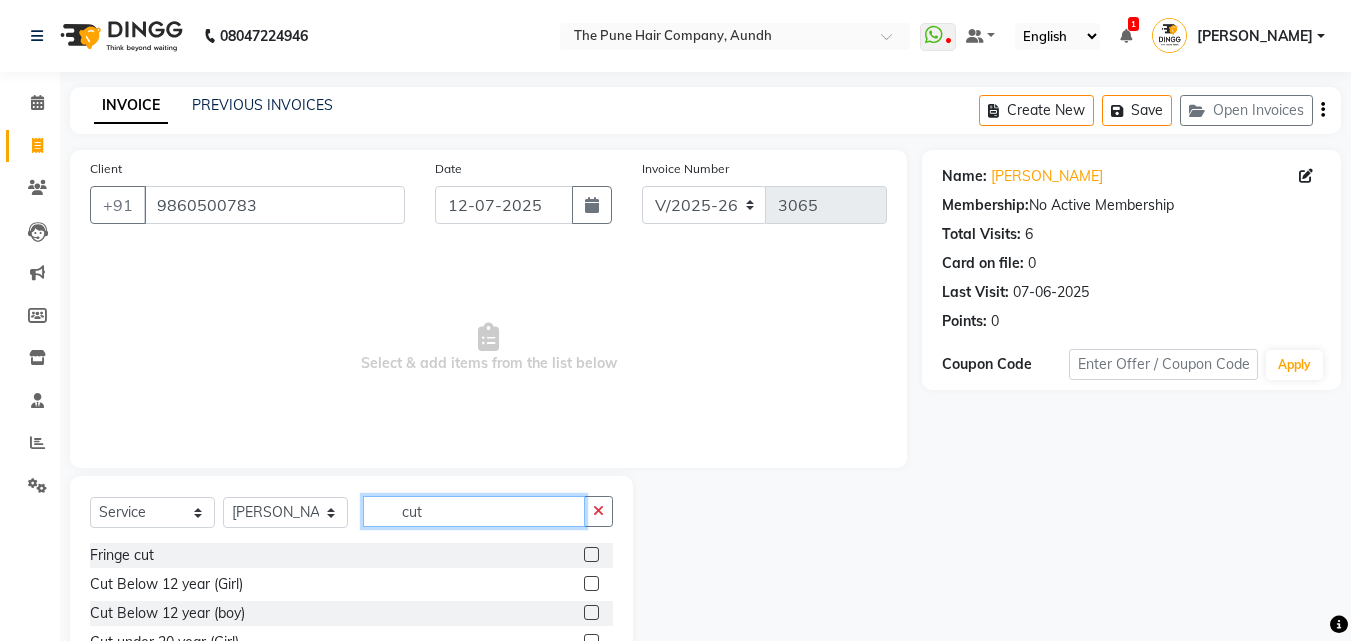 scroll, scrollTop: 3, scrollLeft: 0, axis: vertical 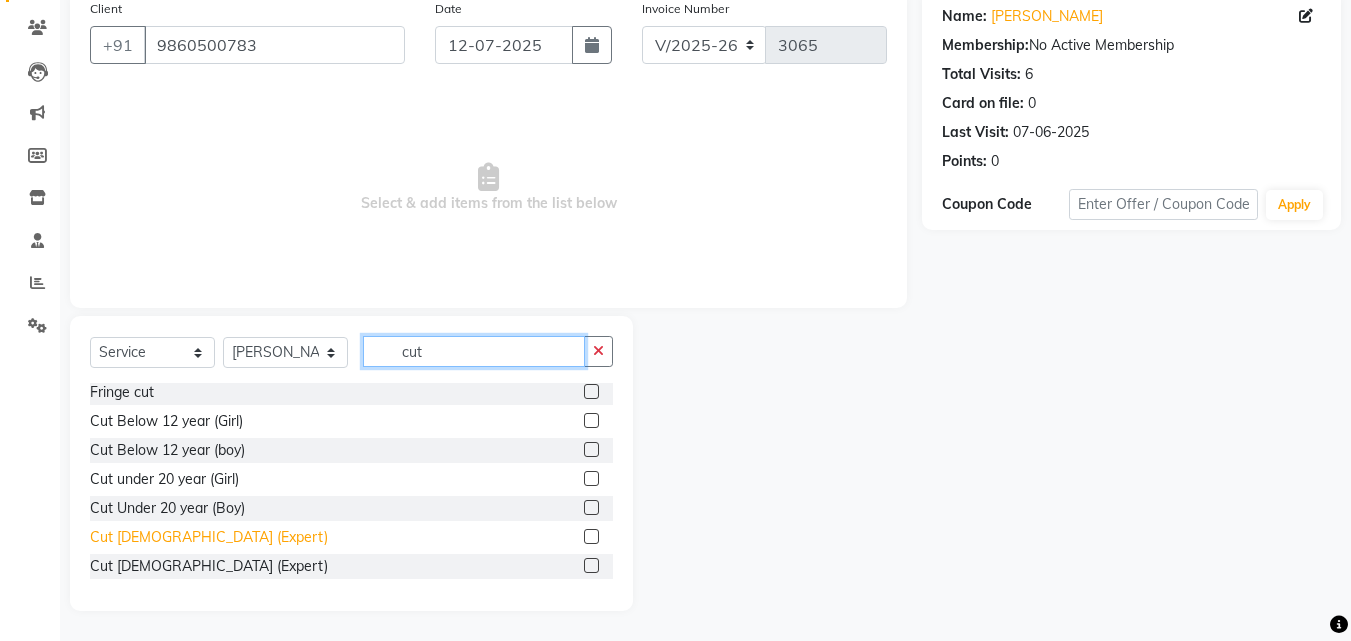 type on "cut" 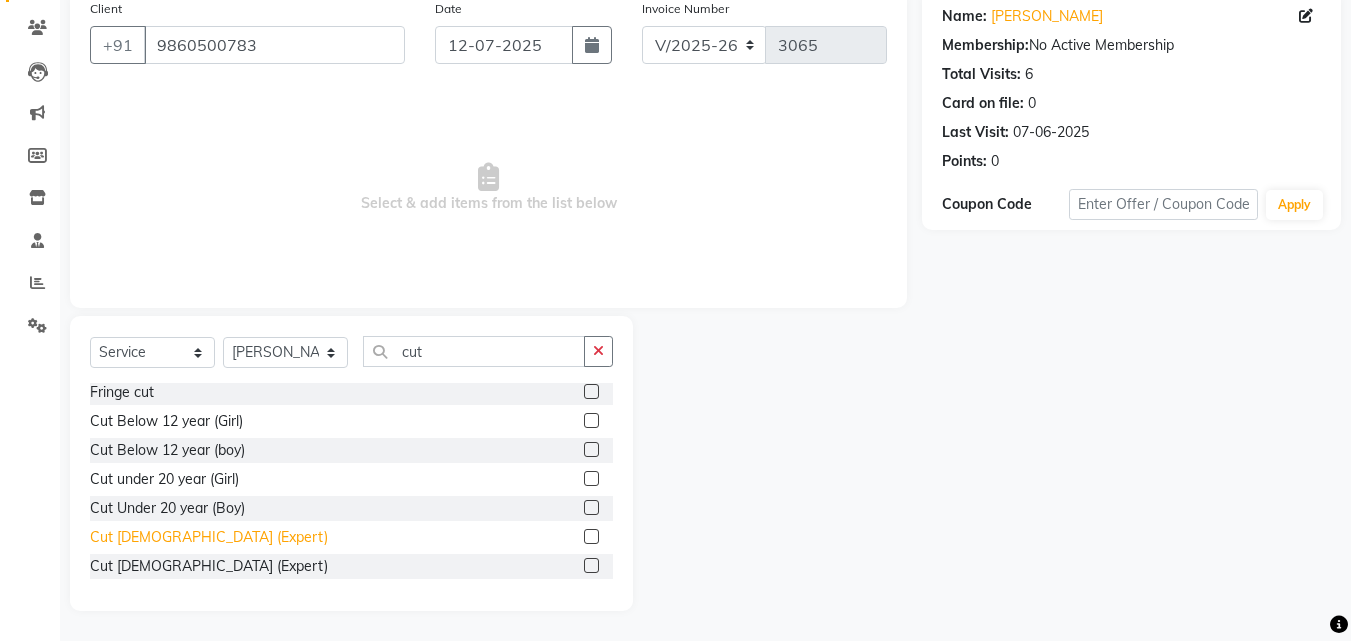 click on "Cut [DEMOGRAPHIC_DATA] (Expert)" 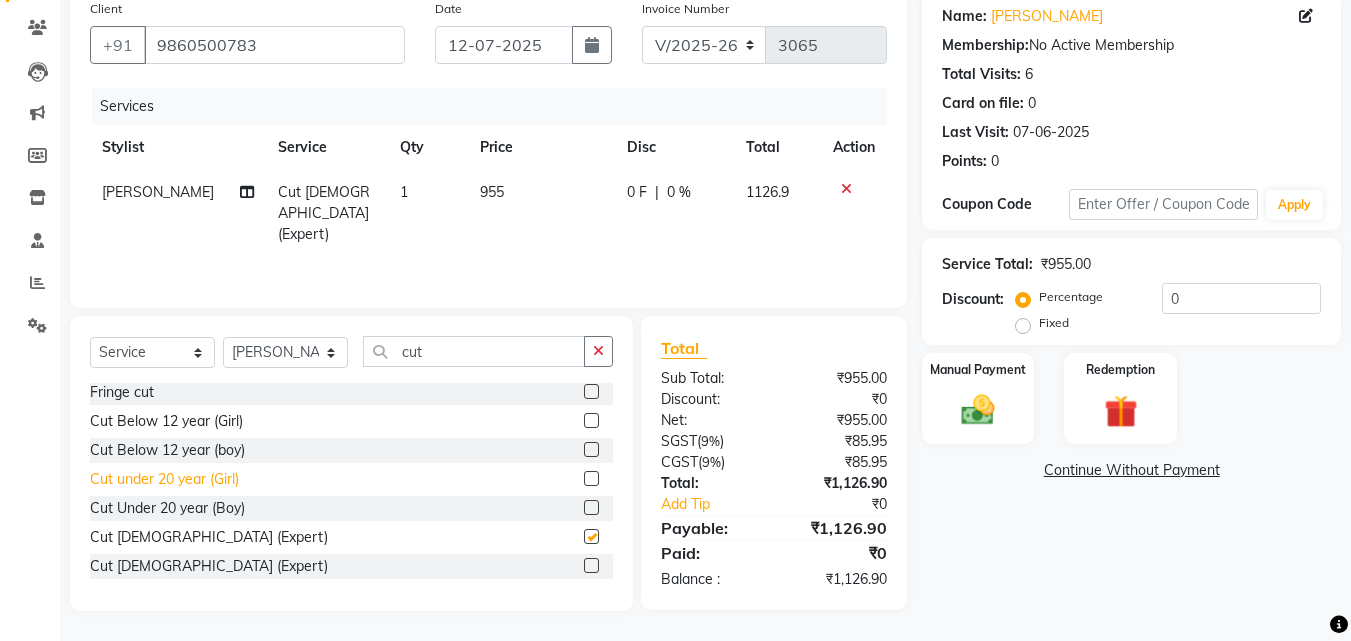 checkbox on "false" 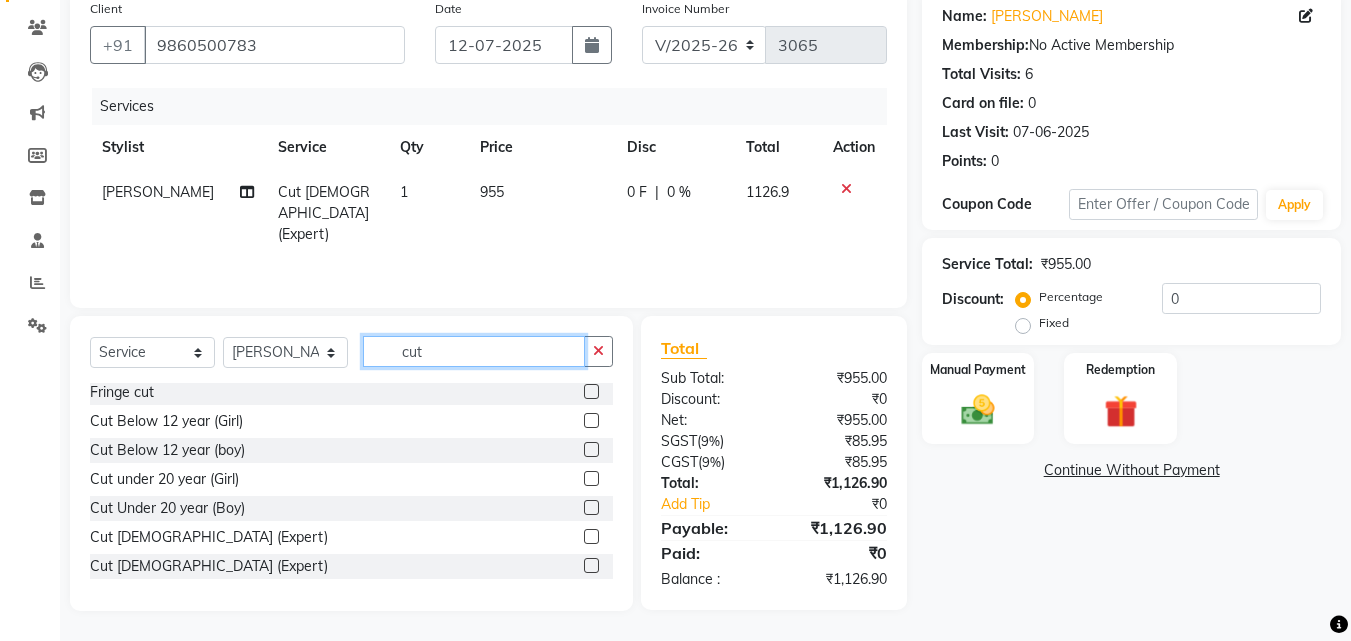 drag, startPoint x: 476, startPoint y: 351, endPoint x: 384, endPoint y: 344, distance: 92.26592 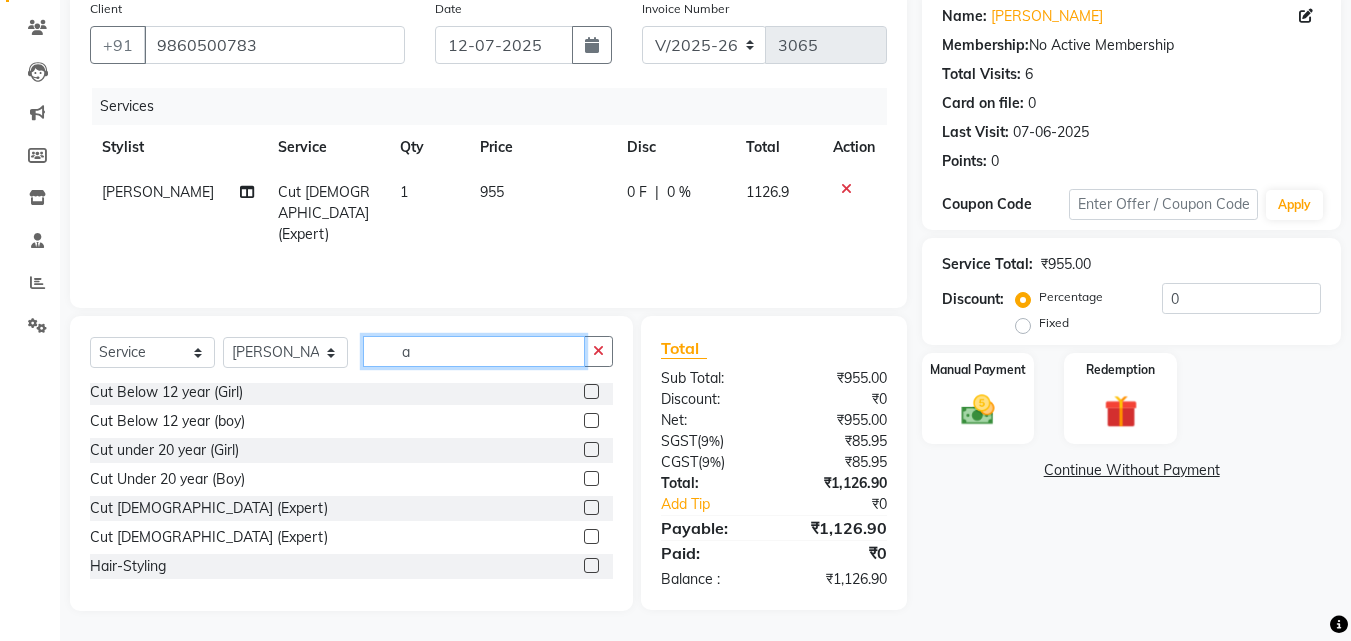 scroll, scrollTop: 0, scrollLeft: 0, axis: both 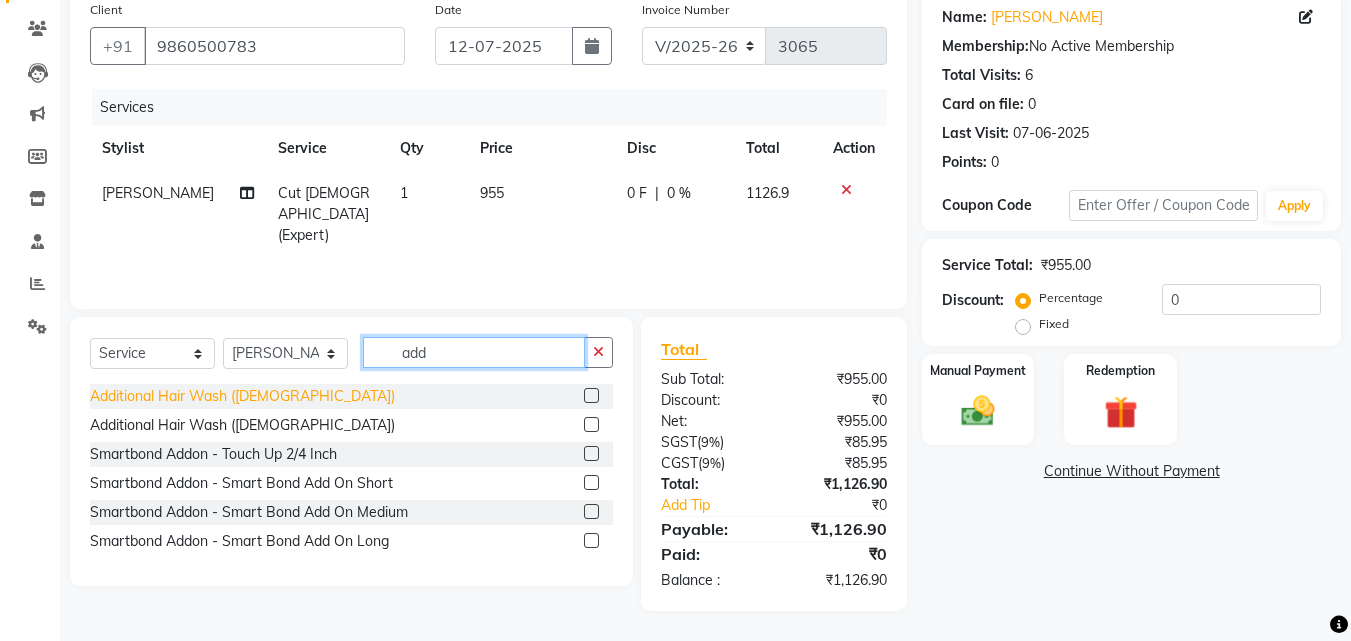type on "add" 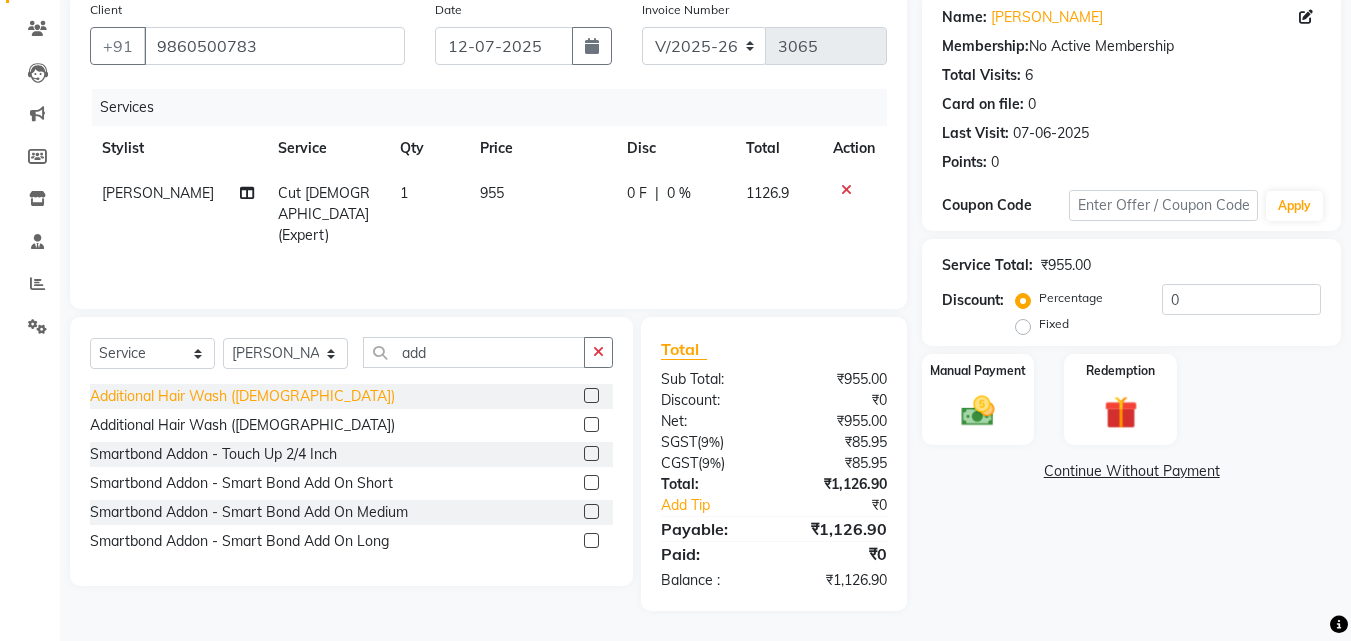 click on "Additional Hair Wash ([DEMOGRAPHIC_DATA])" 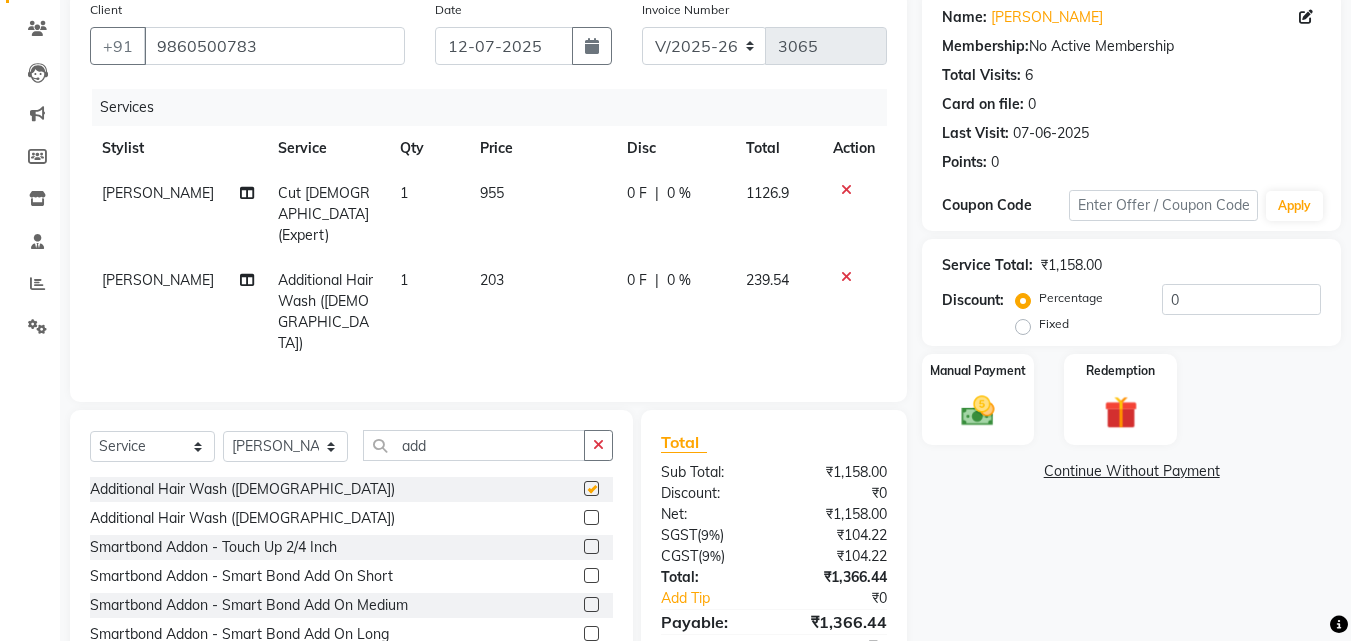 checkbox on "false" 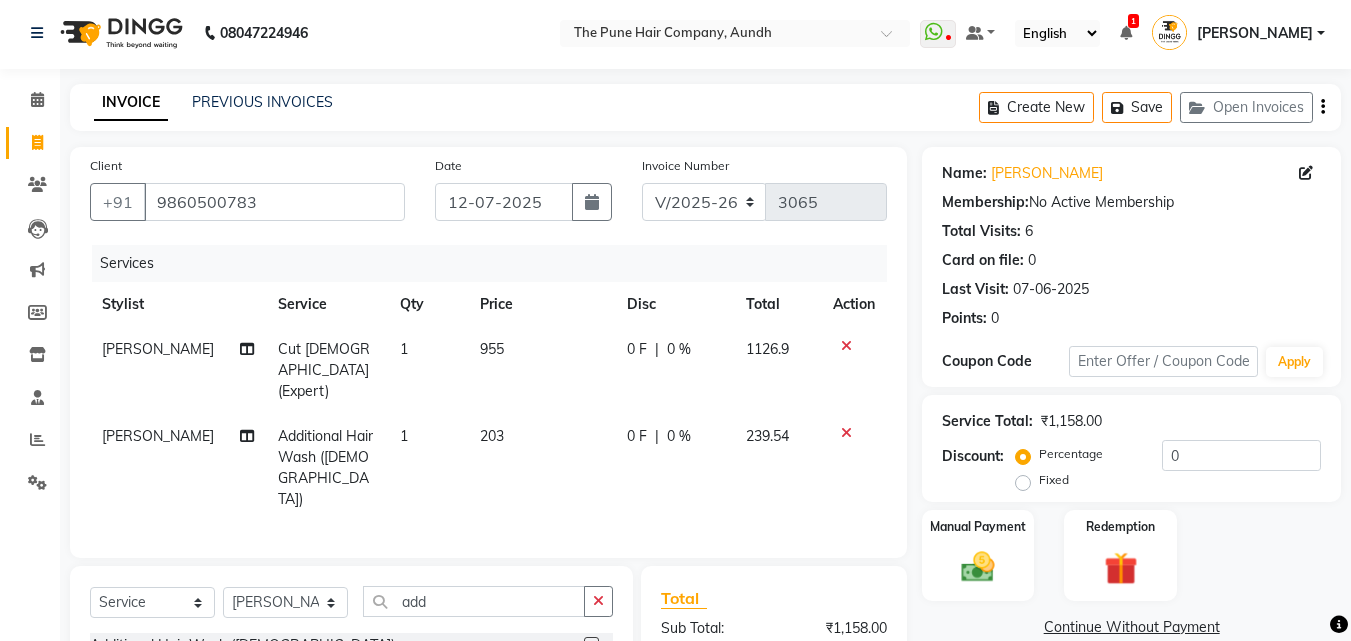 scroll, scrollTop: 0, scrollLeft: 0, axis: both 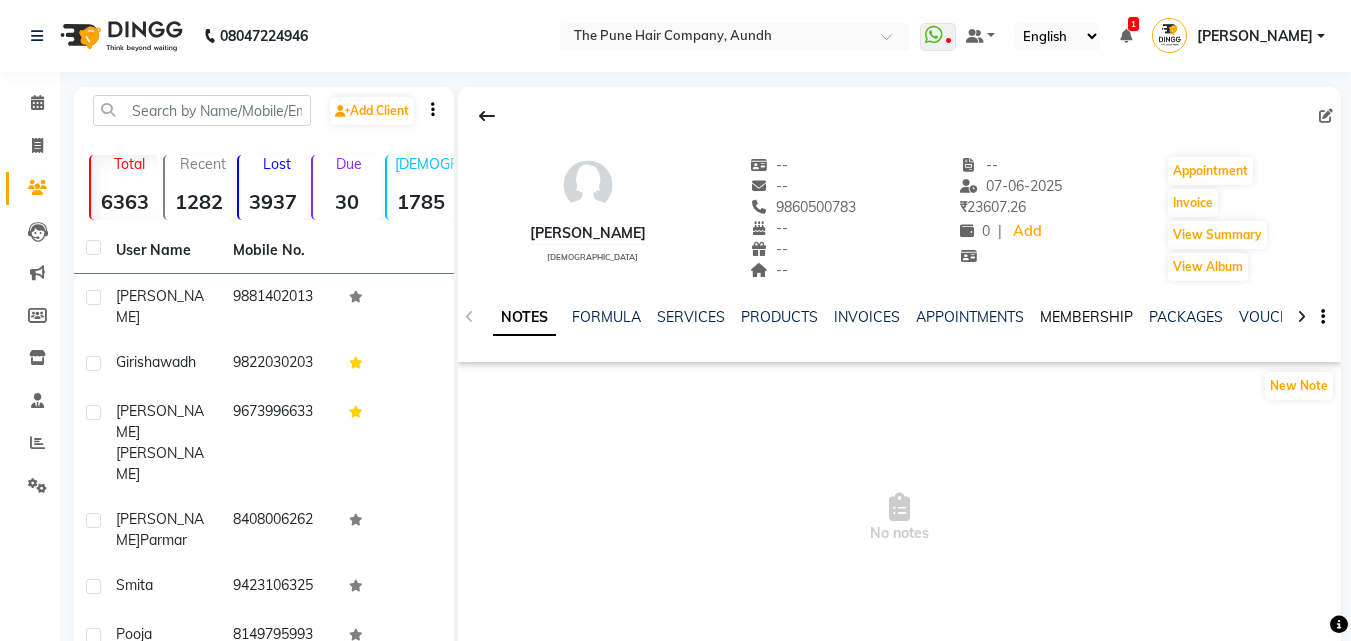 click on "MEMBERSHIP" 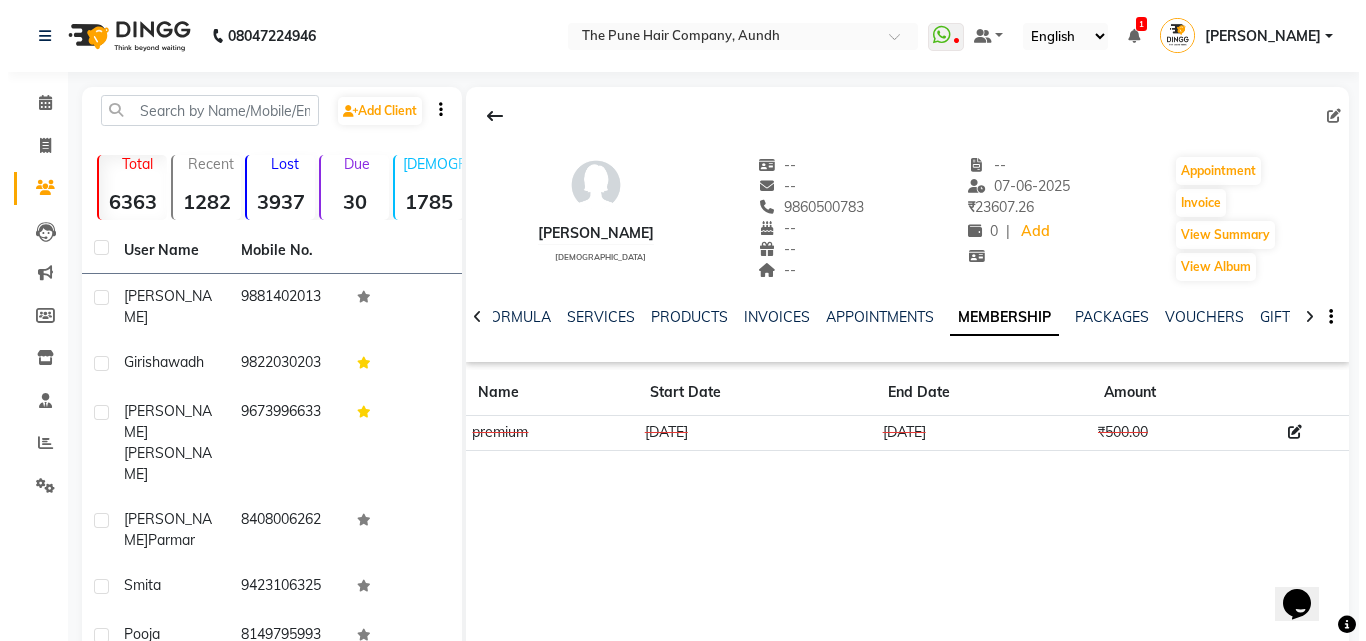 scroll, scrollTop: 0, scrollLeft: 0, axis: both 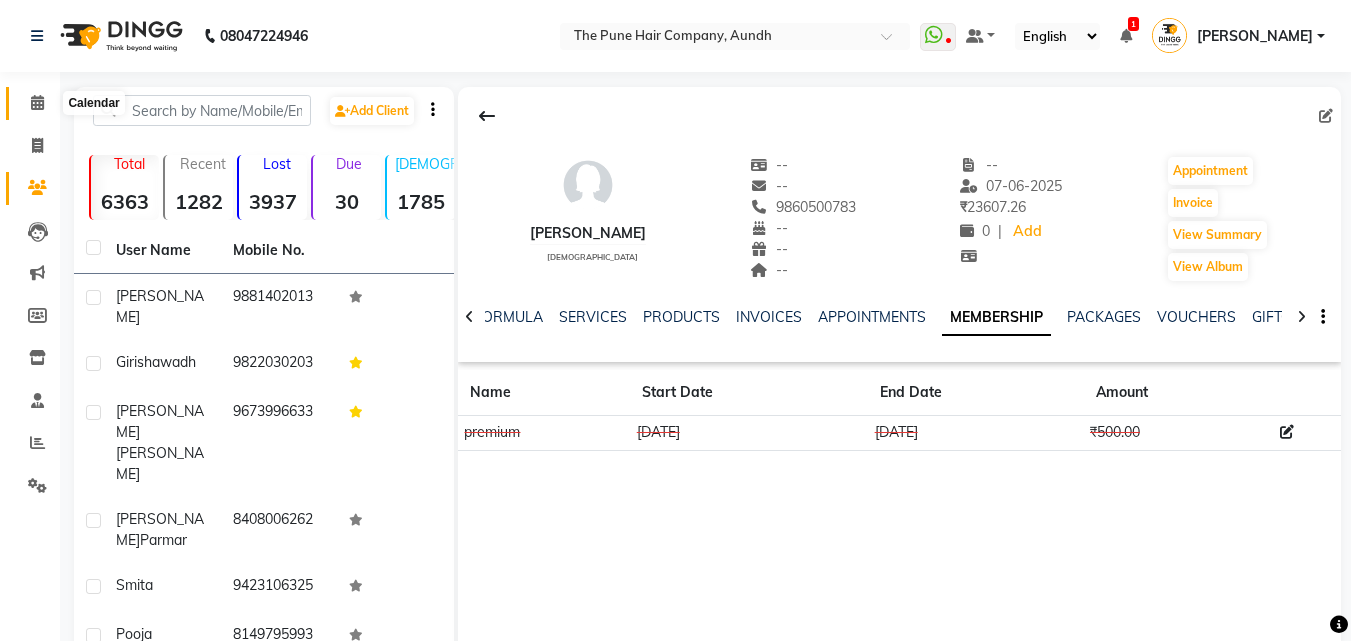 click 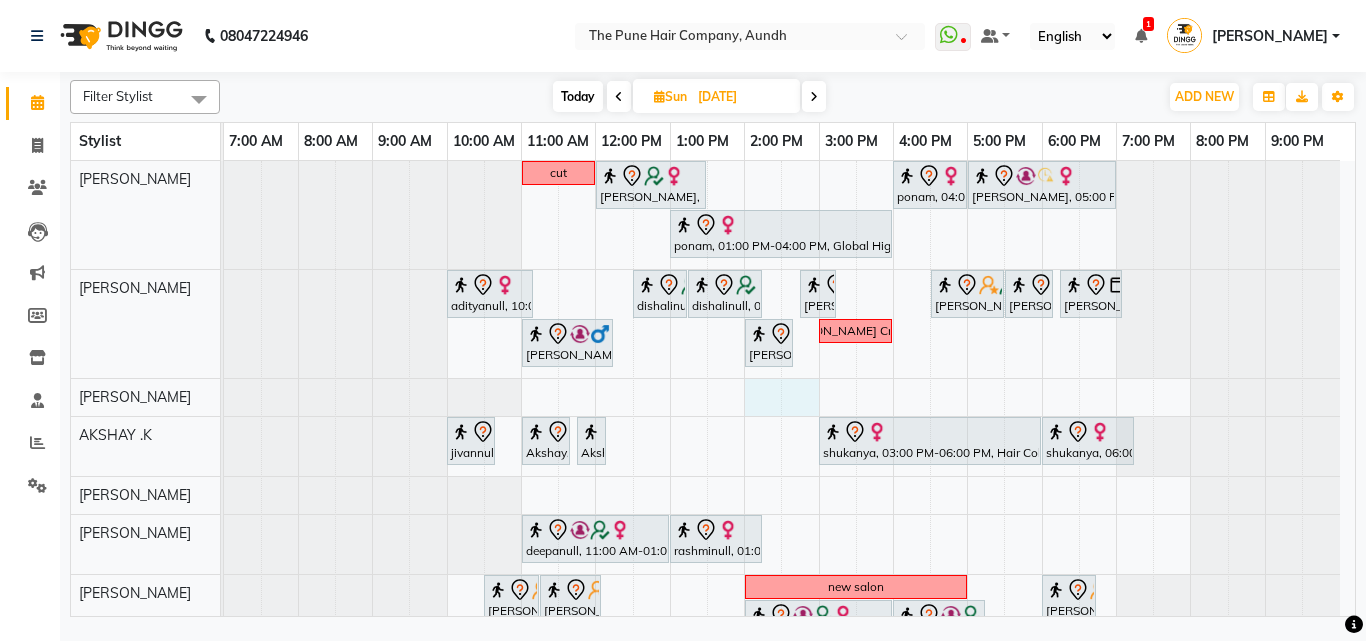 drag, startPoint x: 750, startPoint y: 394, endPoint x: 800, endPoint y: 406, distance: 51.41984 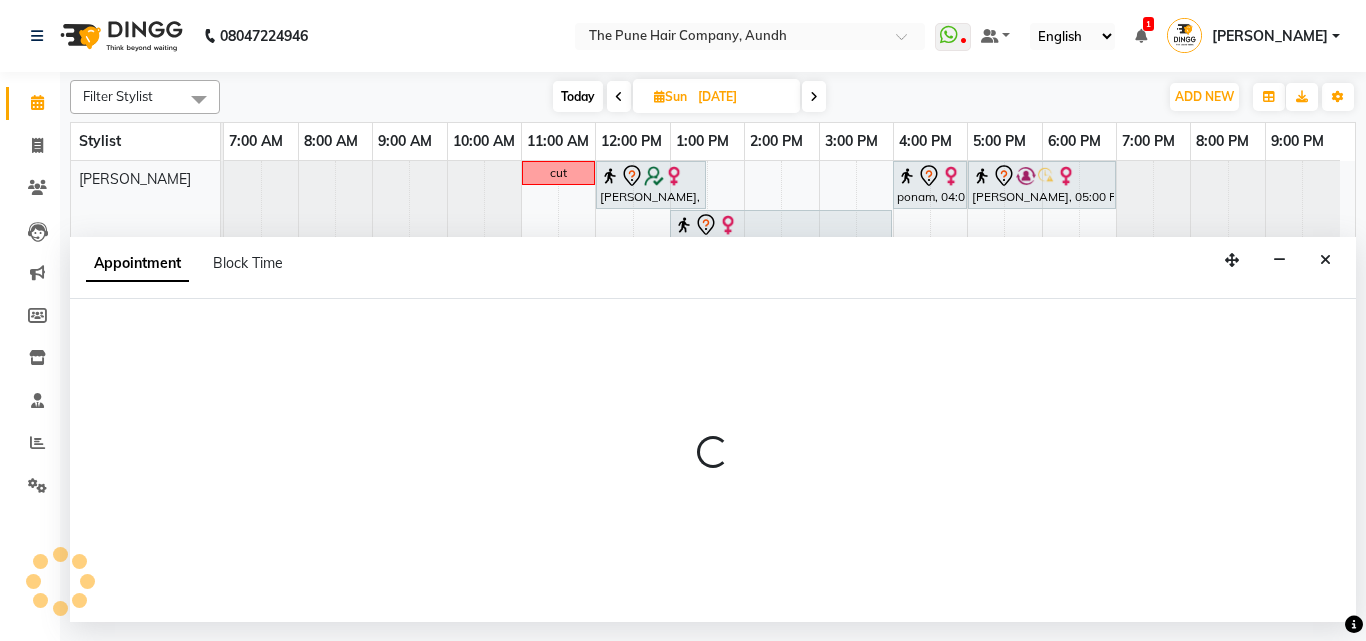select on "3340" 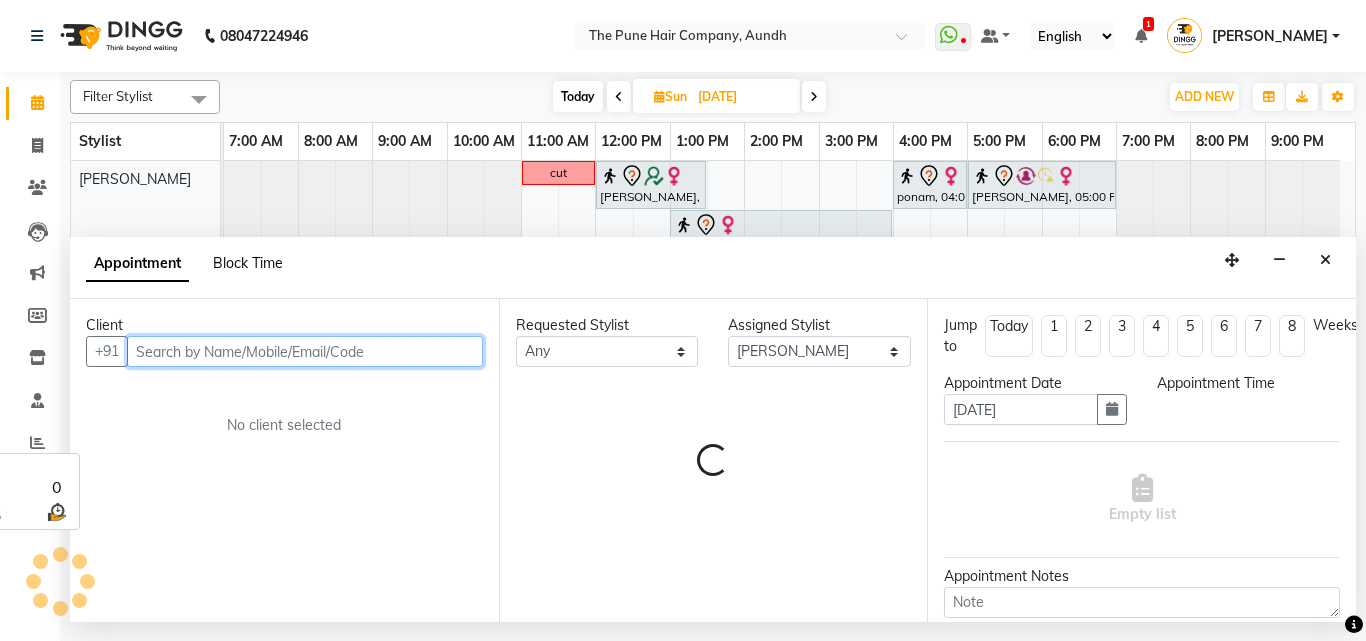 select on "840" 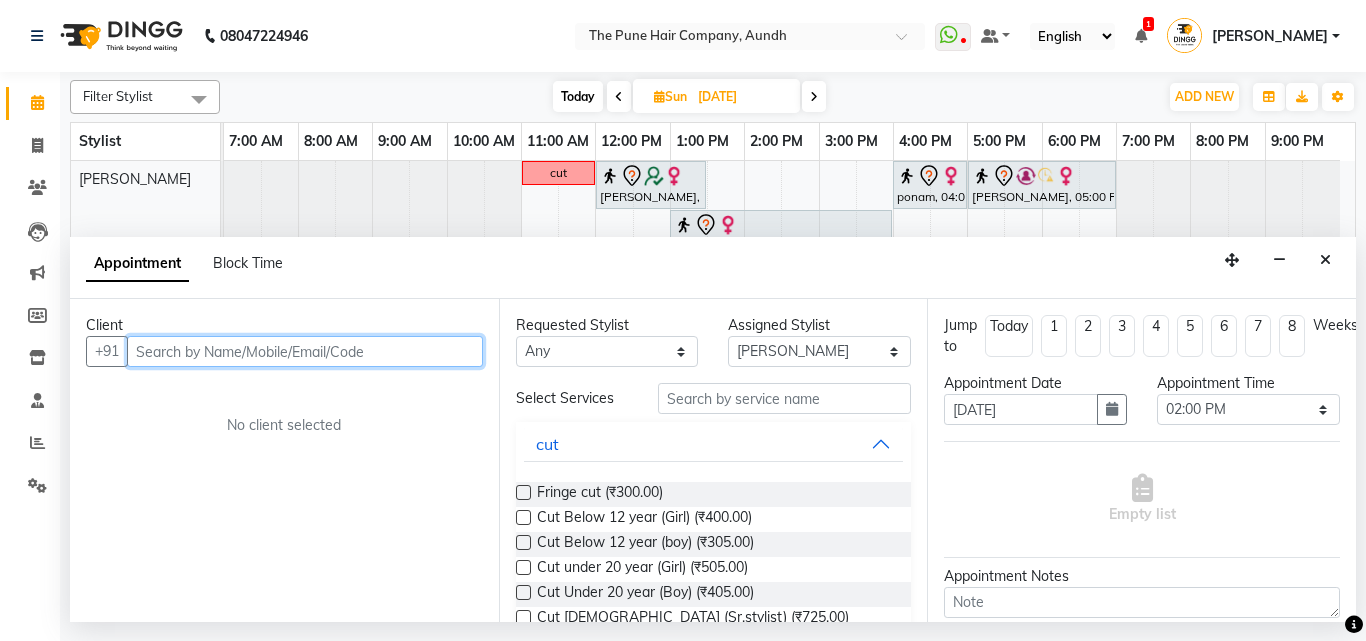 click at bounding box center (305, 351) 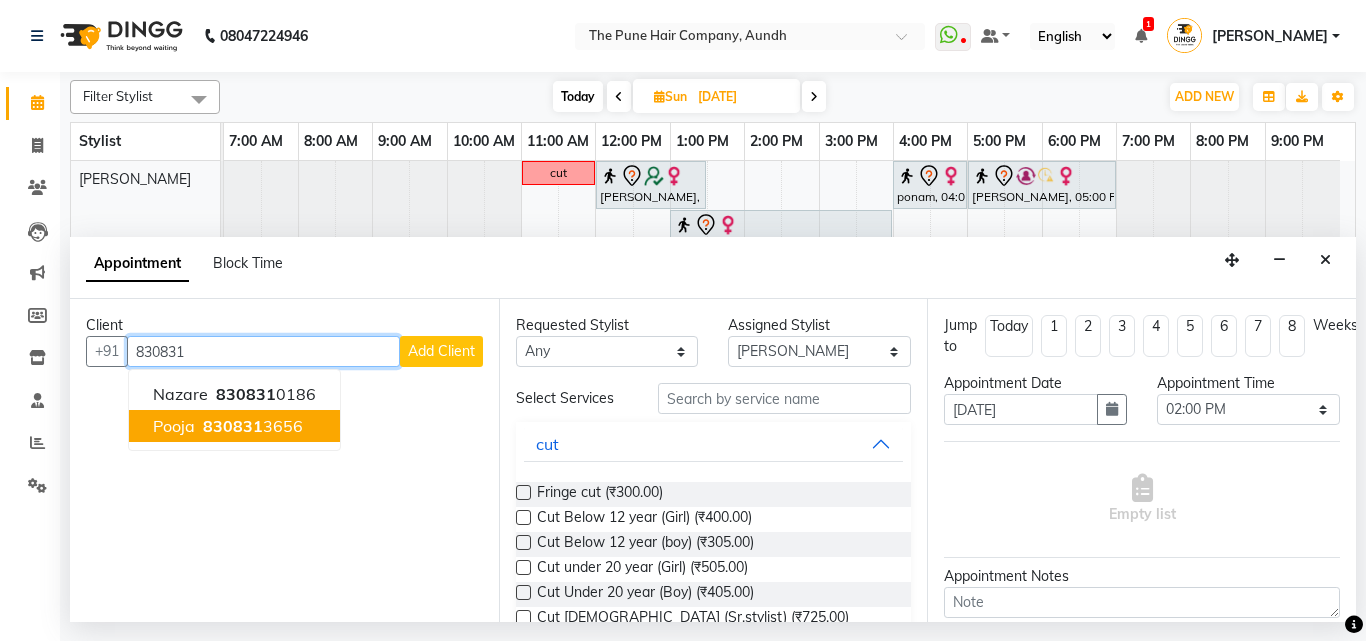 click on "nazare   830831 0186 pooja   830831 3656" at bounding box center (234, 410) 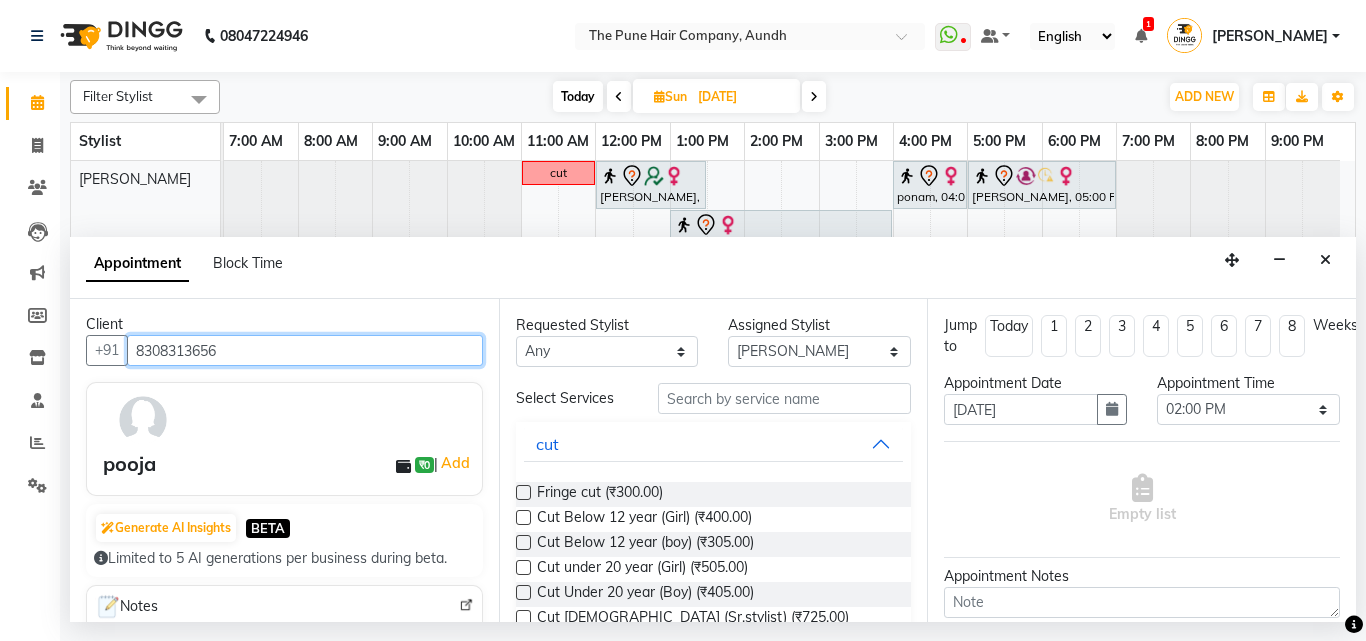scroll, scrollTop: 0, scrollLeft: 0, axis: both 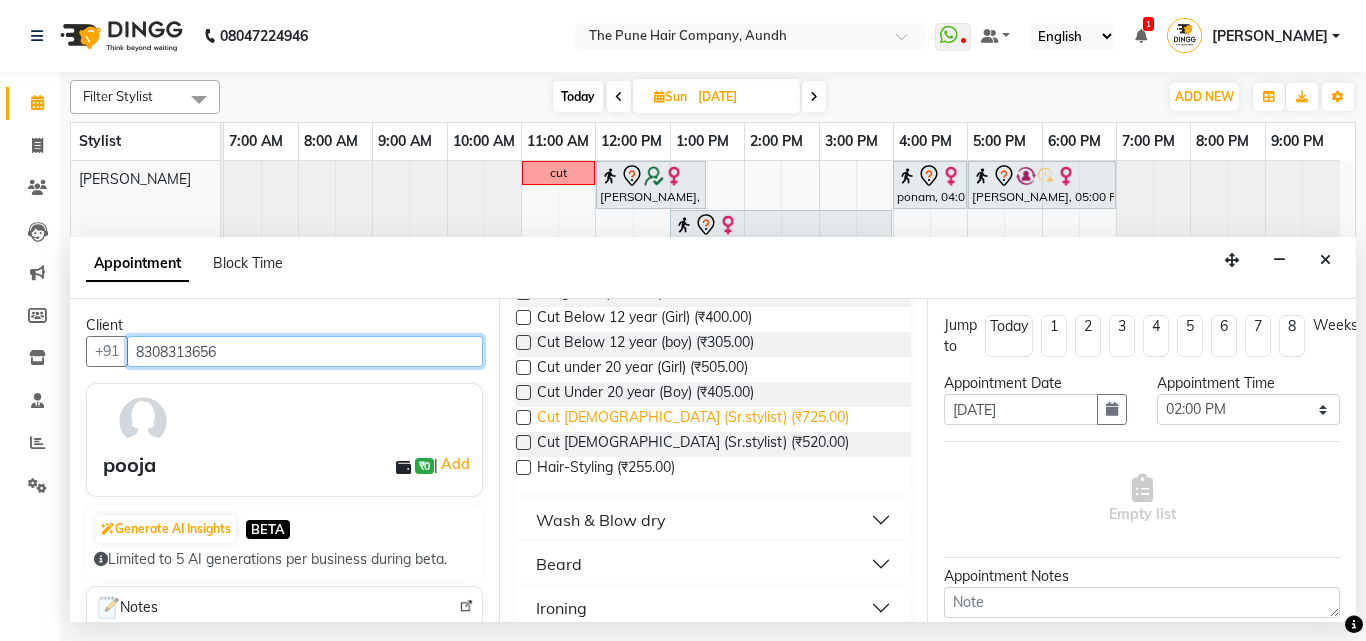type on "8308313656" 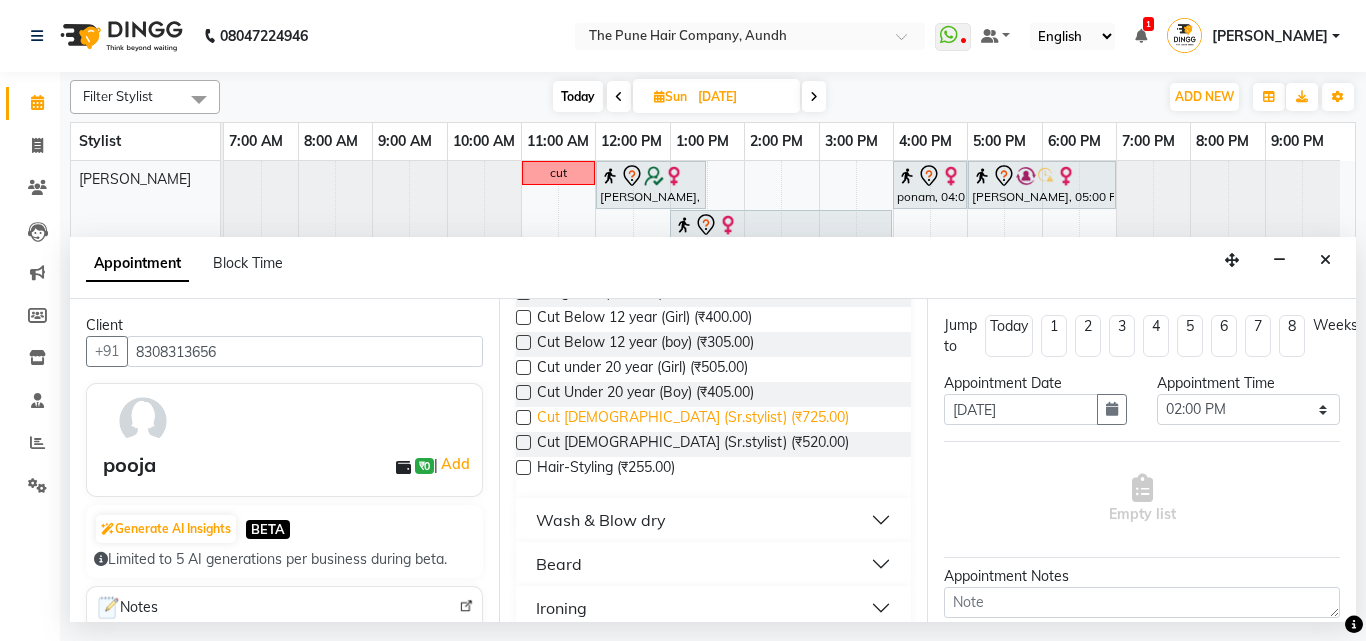 click on "Cut [DEMOGRAPHIC_DATA] (Sr.stylist) (₹725.00)" at bounding box center [693, 419] 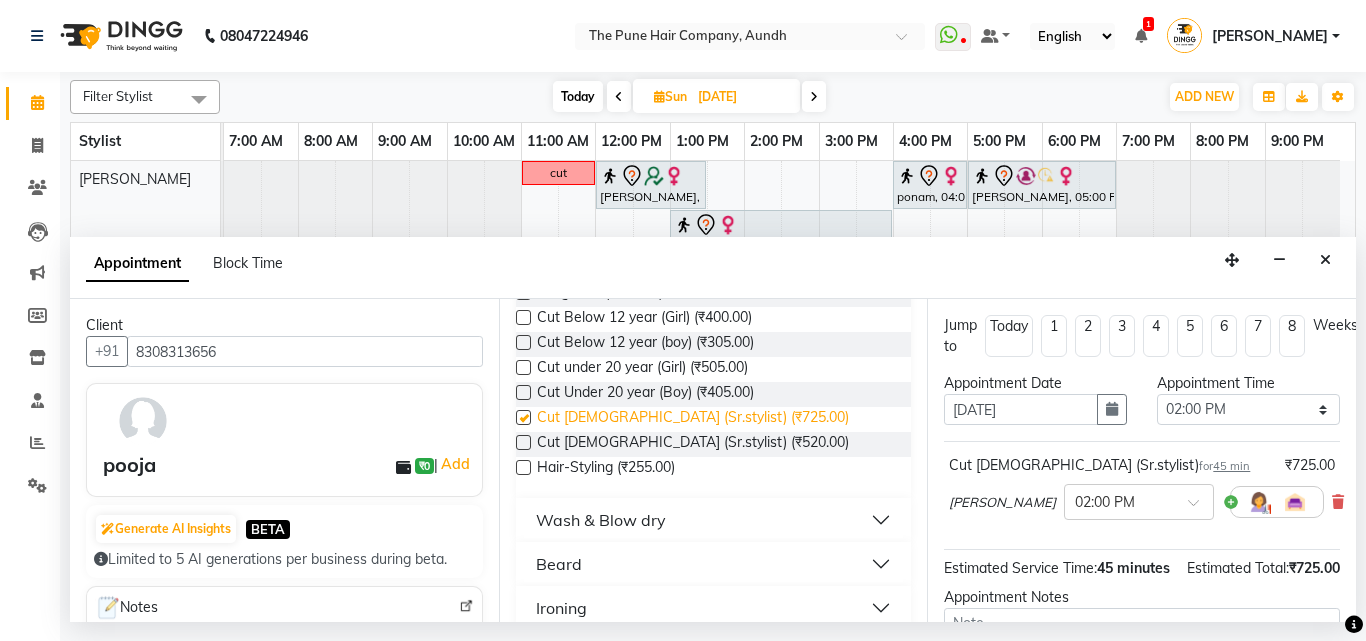 checkbox on "false" 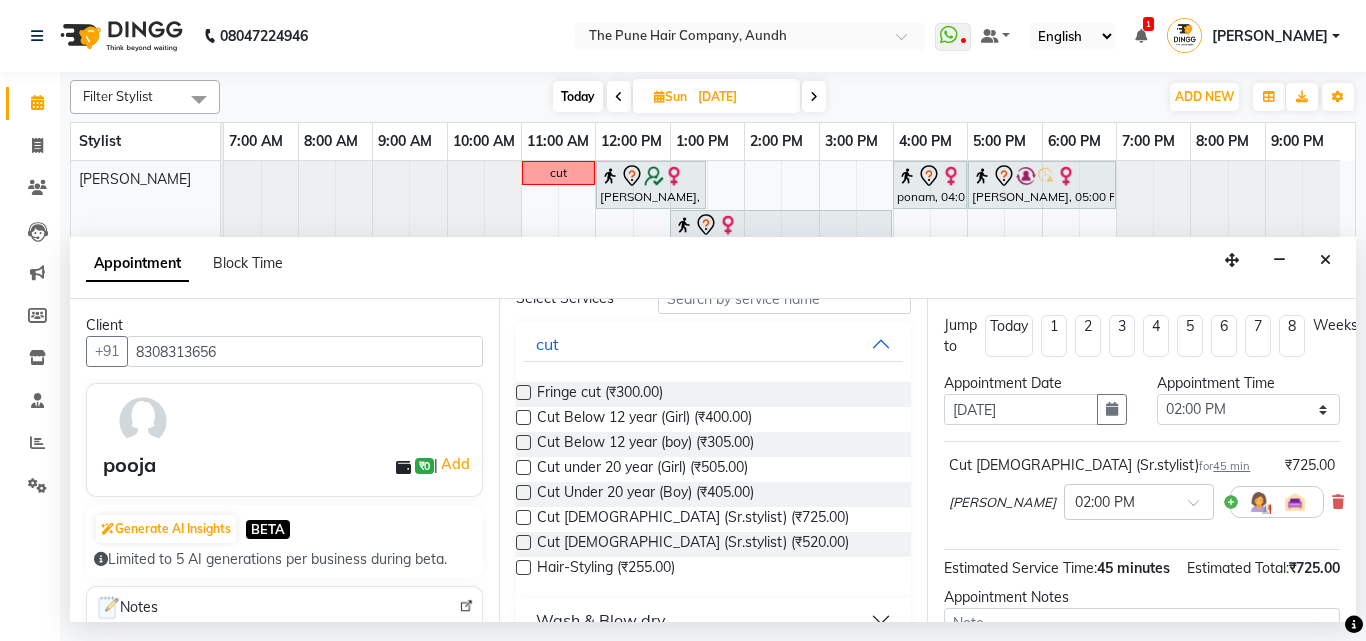 scroll, scrollTop: 0, scrollLeft: 0, axis: both 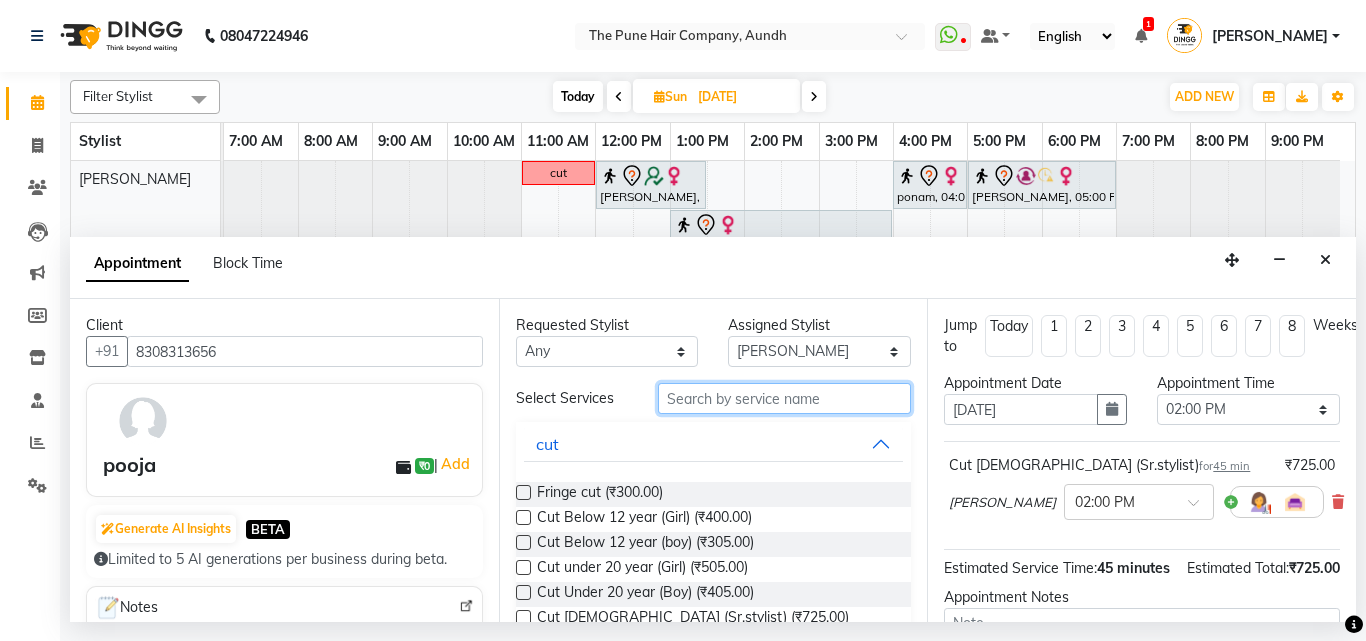 click at bounding box center (785, 398) 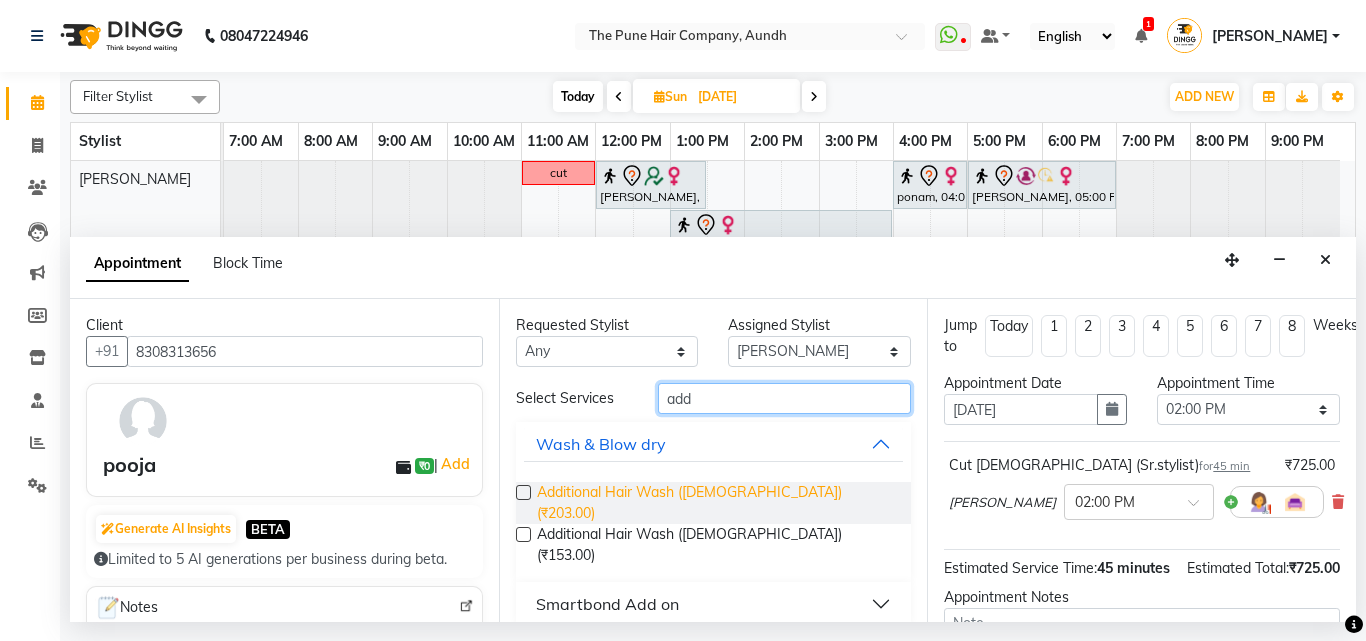 type on "add" 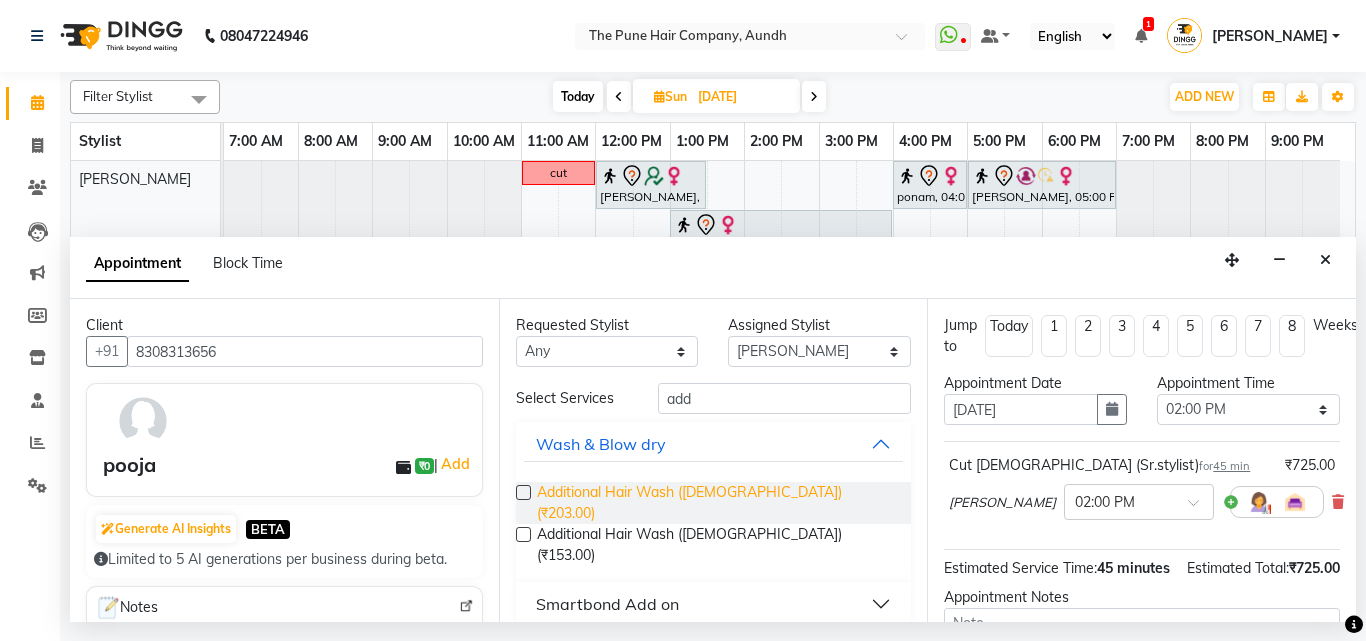 click on "Additional Hair Wash ([DEMOGRAPHIC_DATA]) (₹203.00)" at bounding box center [716, 503] 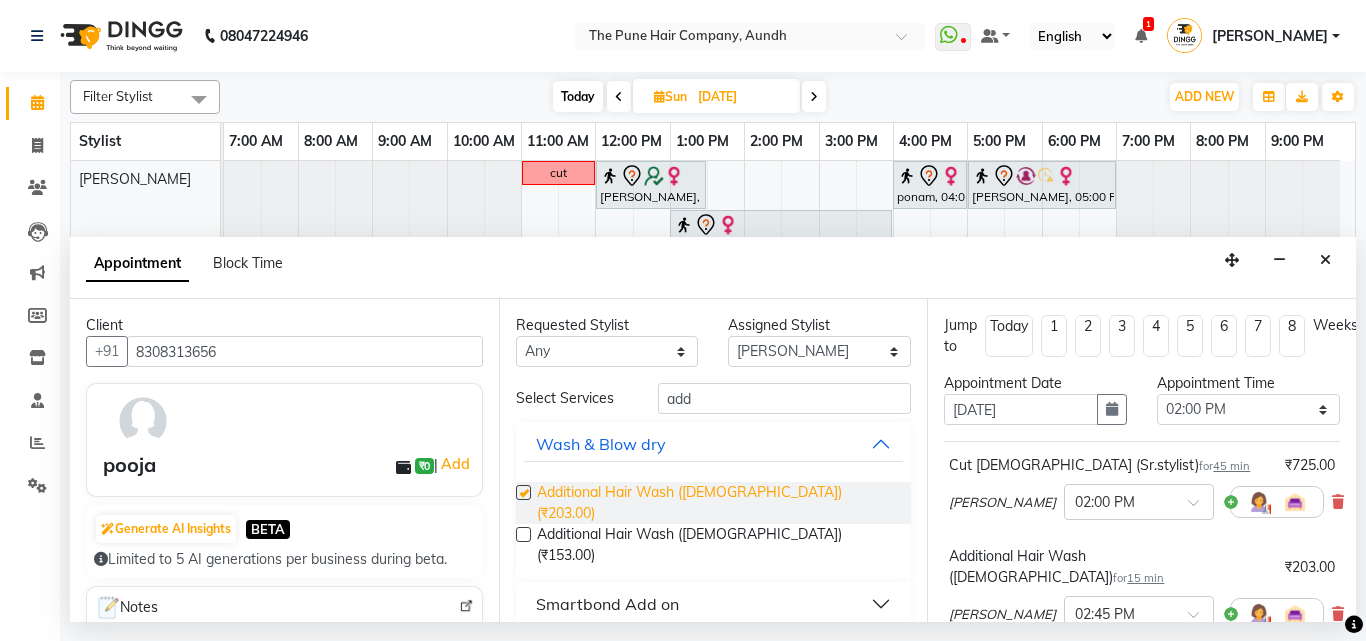 checkbox on "false" 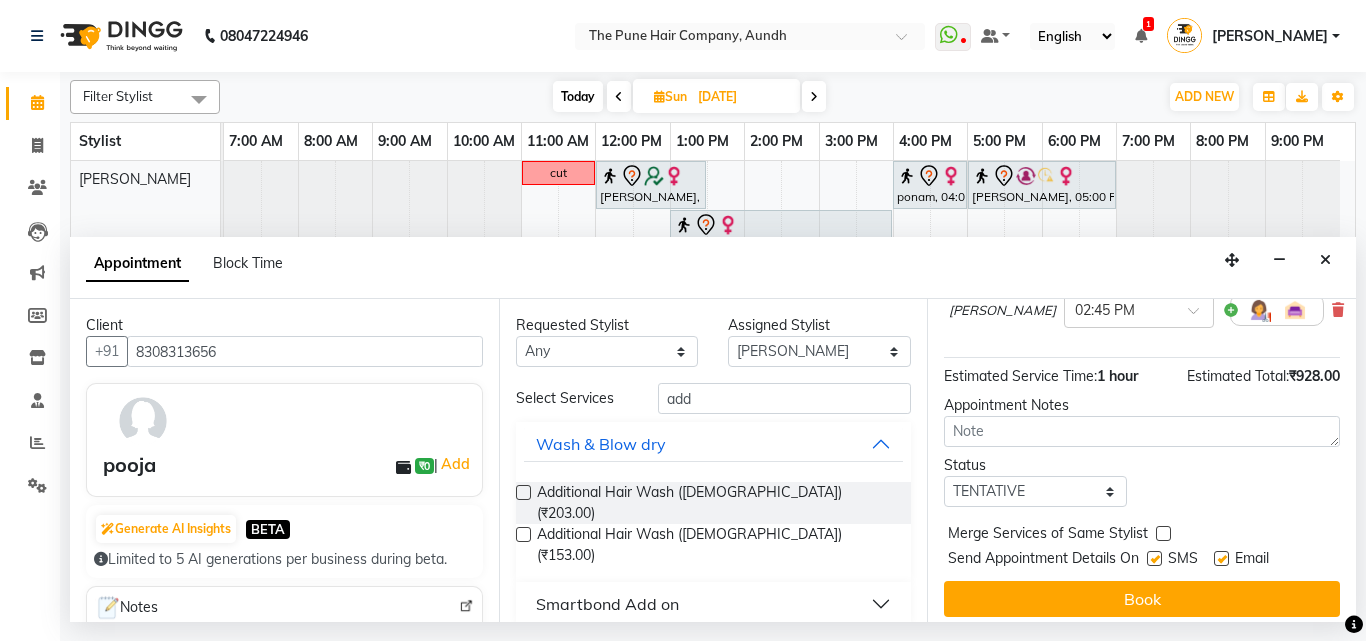 scroll, scrollTop: 309, scrollLeft: 0, axis: vertical 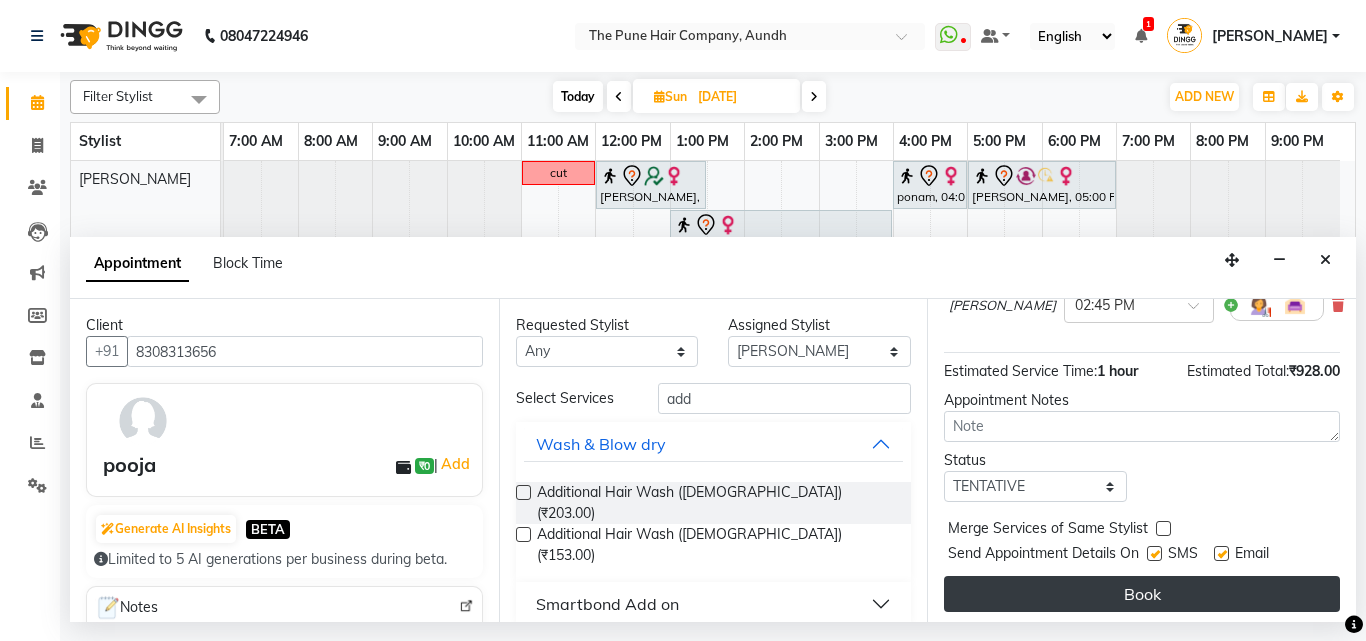 click on "Book" at bounding box center (1142, 594) 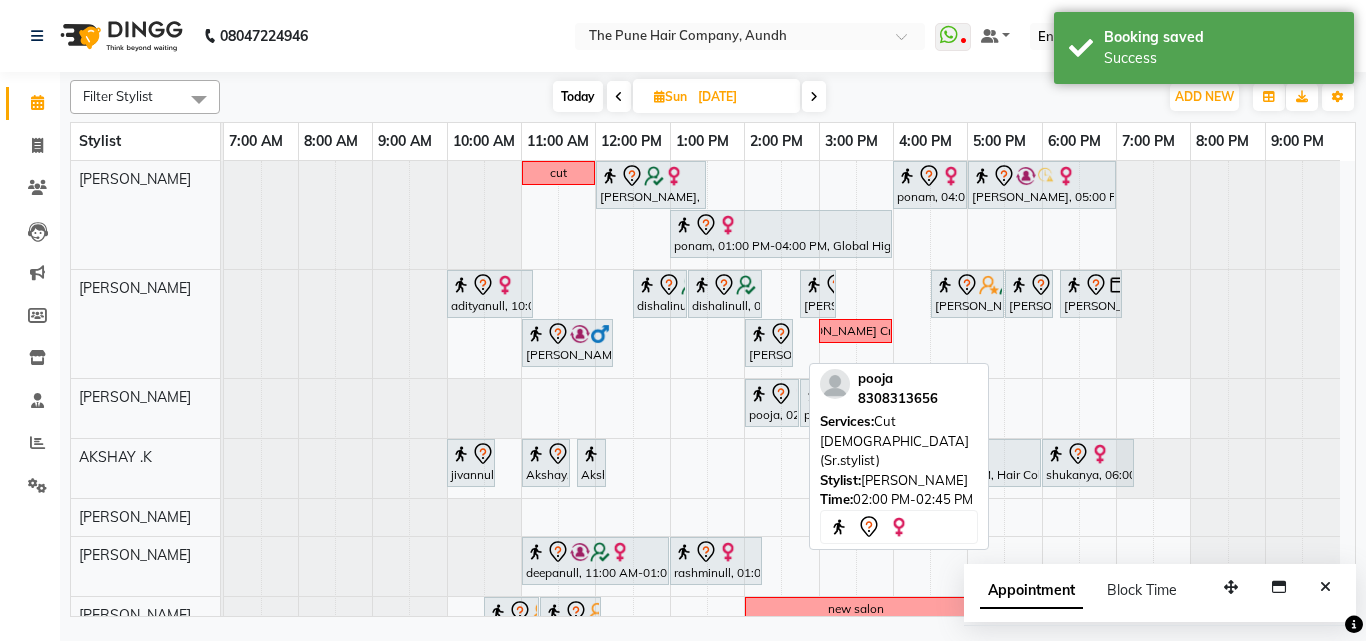 click on "pooja, 02:00 PM-02:45 PM, Cut [DEMOGRAPHIC_DATA] (Sr.stylist)" at bounding box center [772, 403] 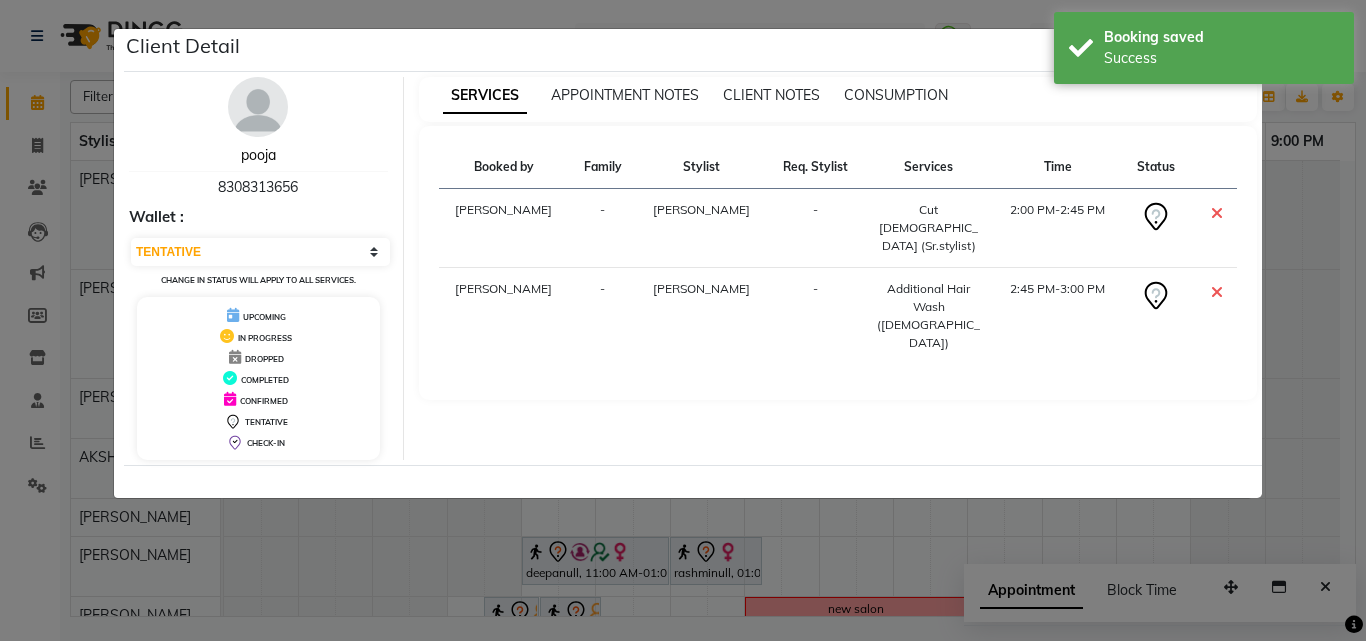 click on "pooja" at bounding box center [258, 155] 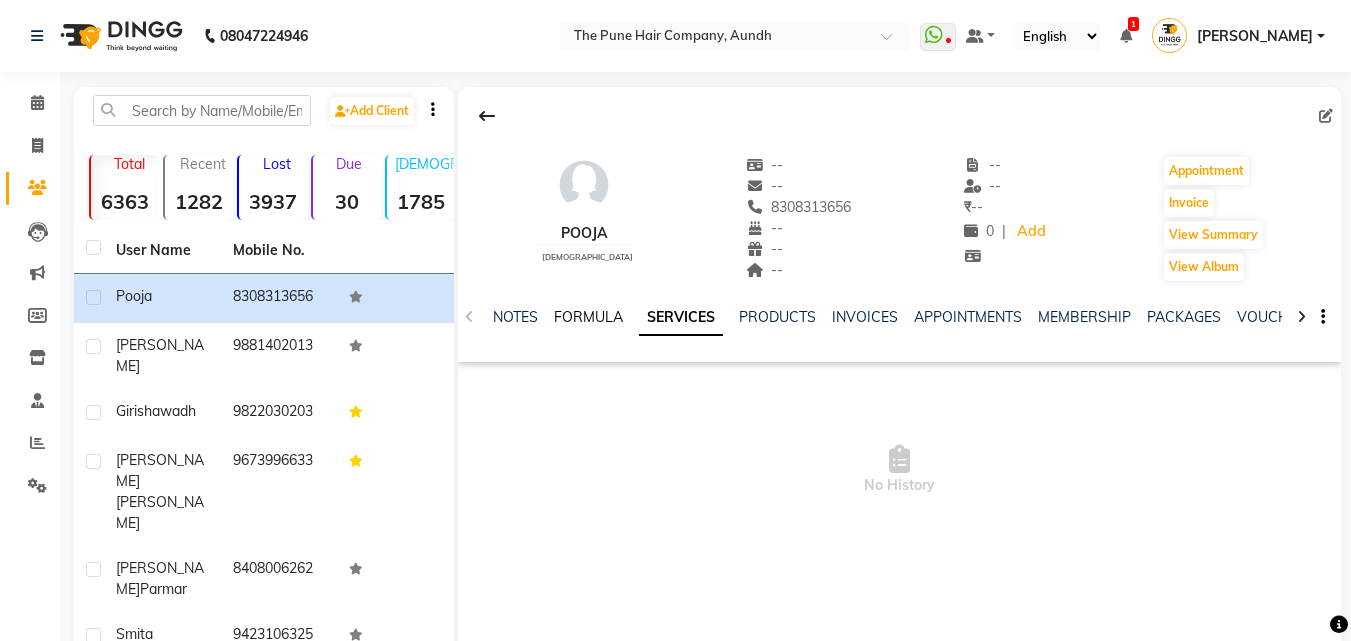 click on "FORMULA" 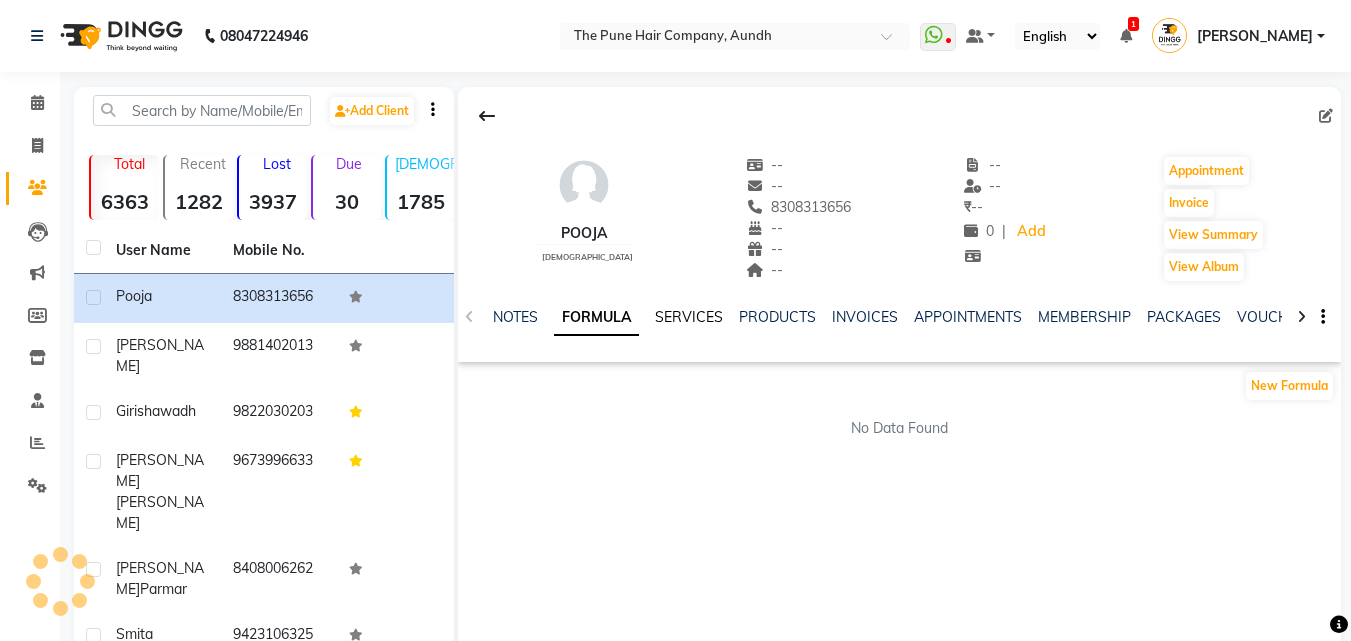 click on "SERVICES" 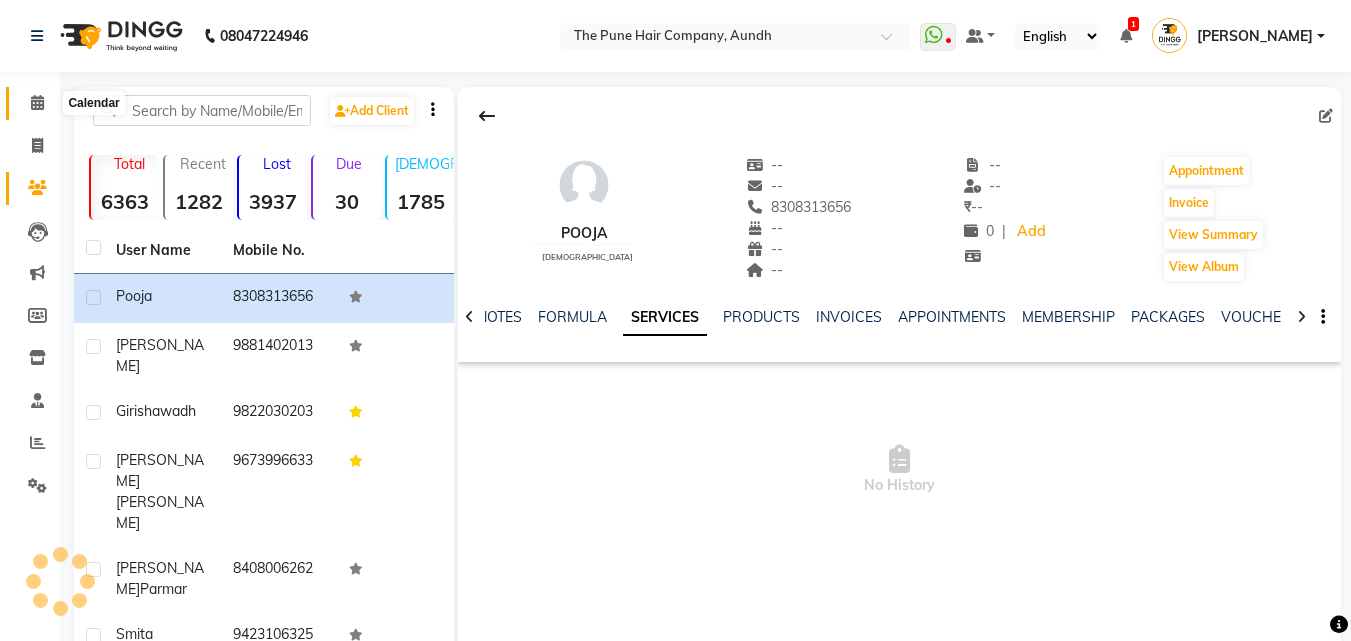 click 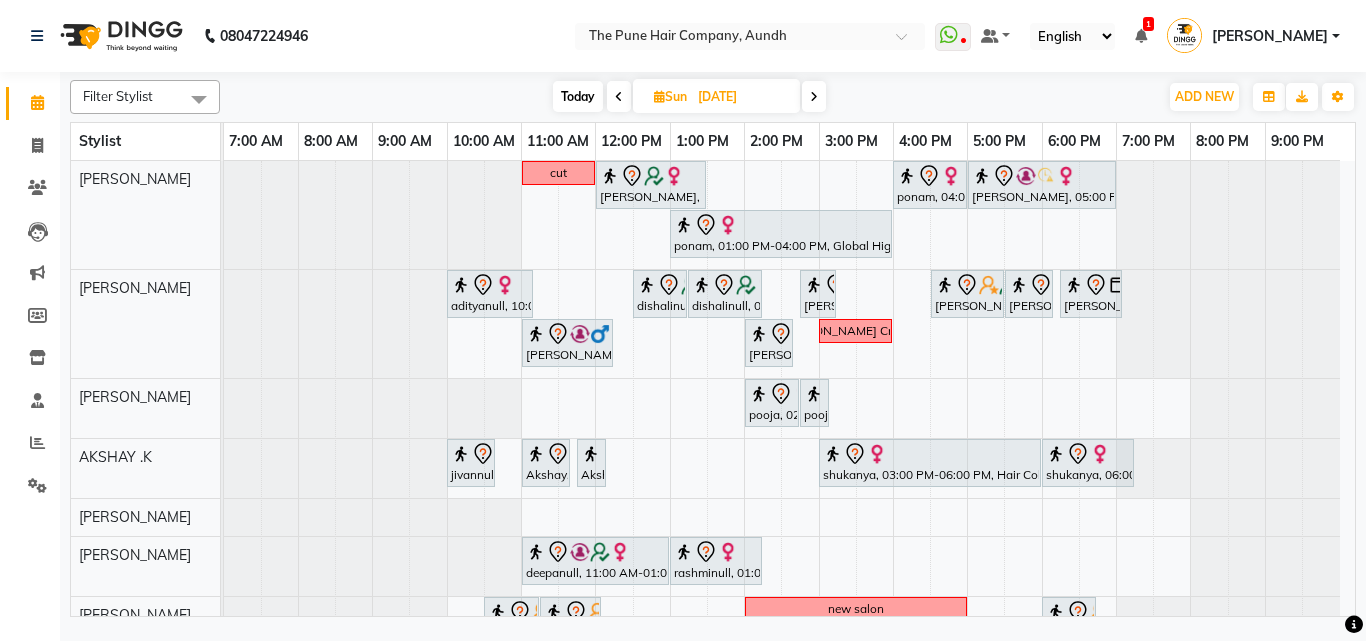 scroll, scrollTop: 300, scrollLeft: 0, axis: vertical 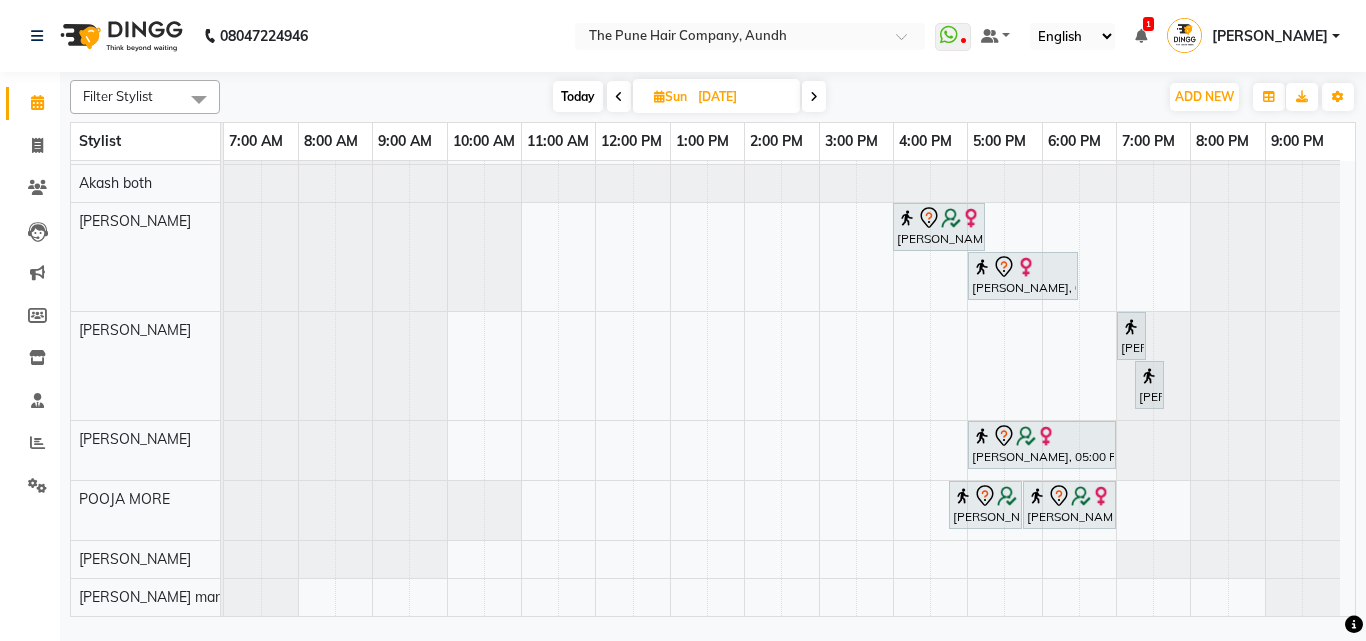 click on "Today" at bounding box center [578, 96] 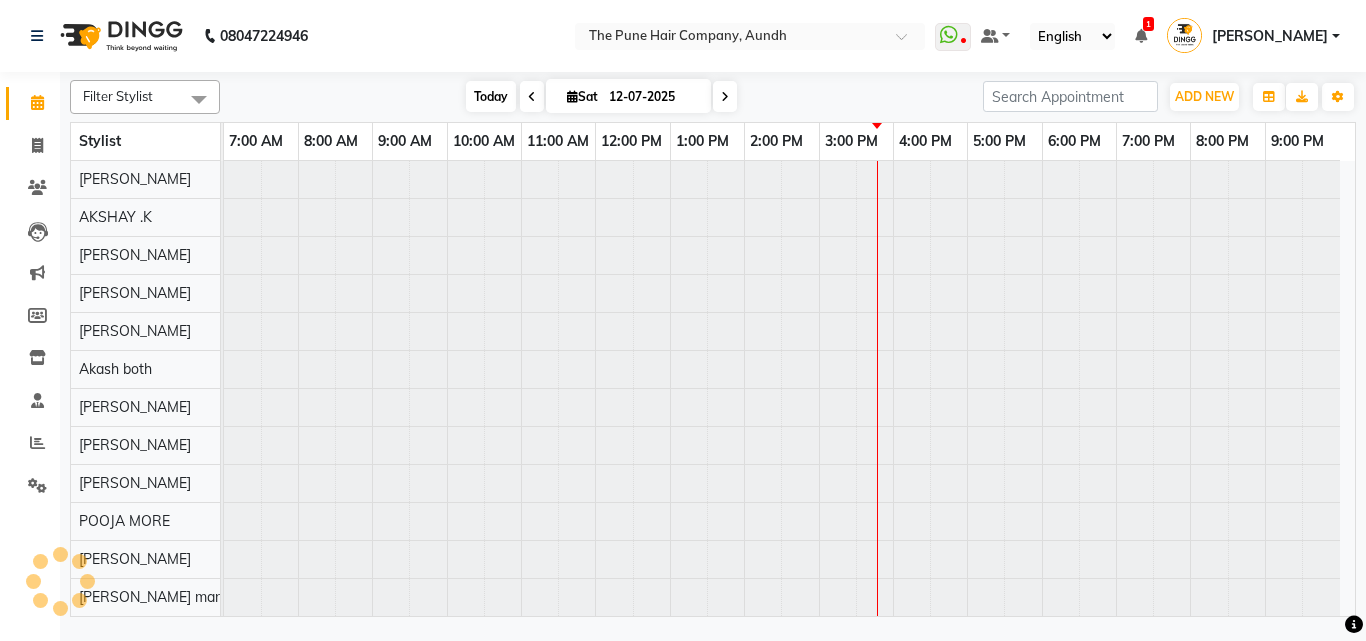 scroll, scrollTop: 76, scrollLeft: 0, axis: vertical 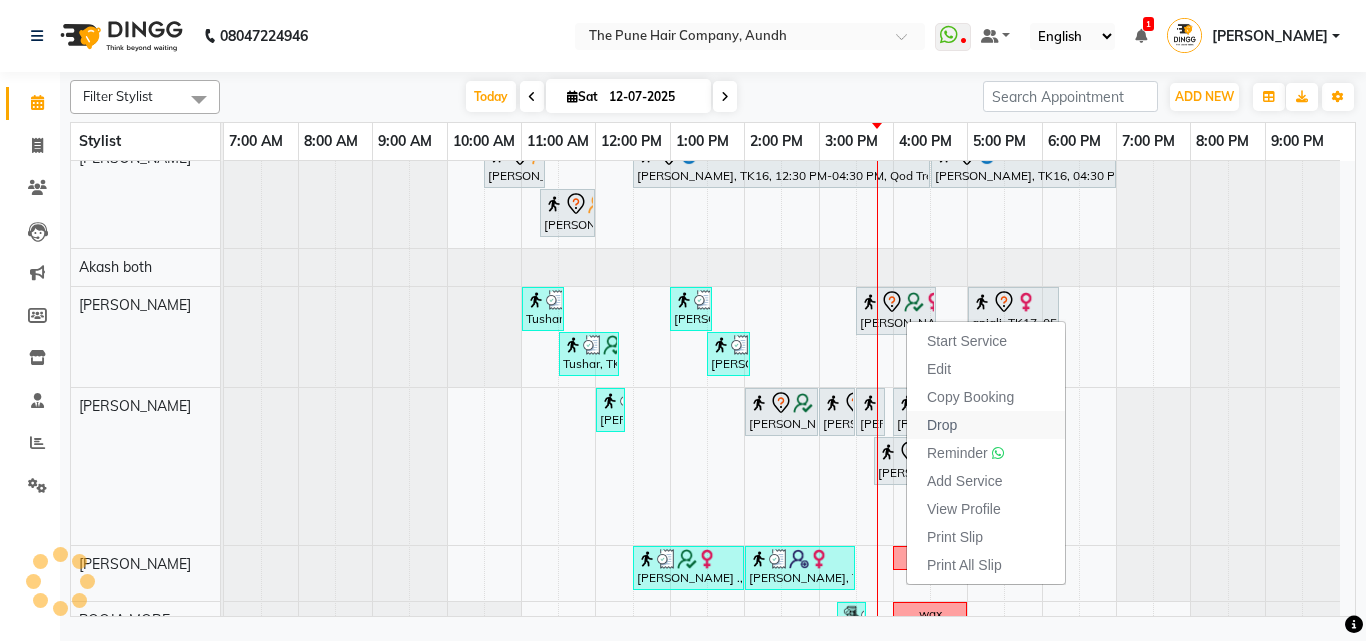 click on "Drop" at bounding box center [942, 425] 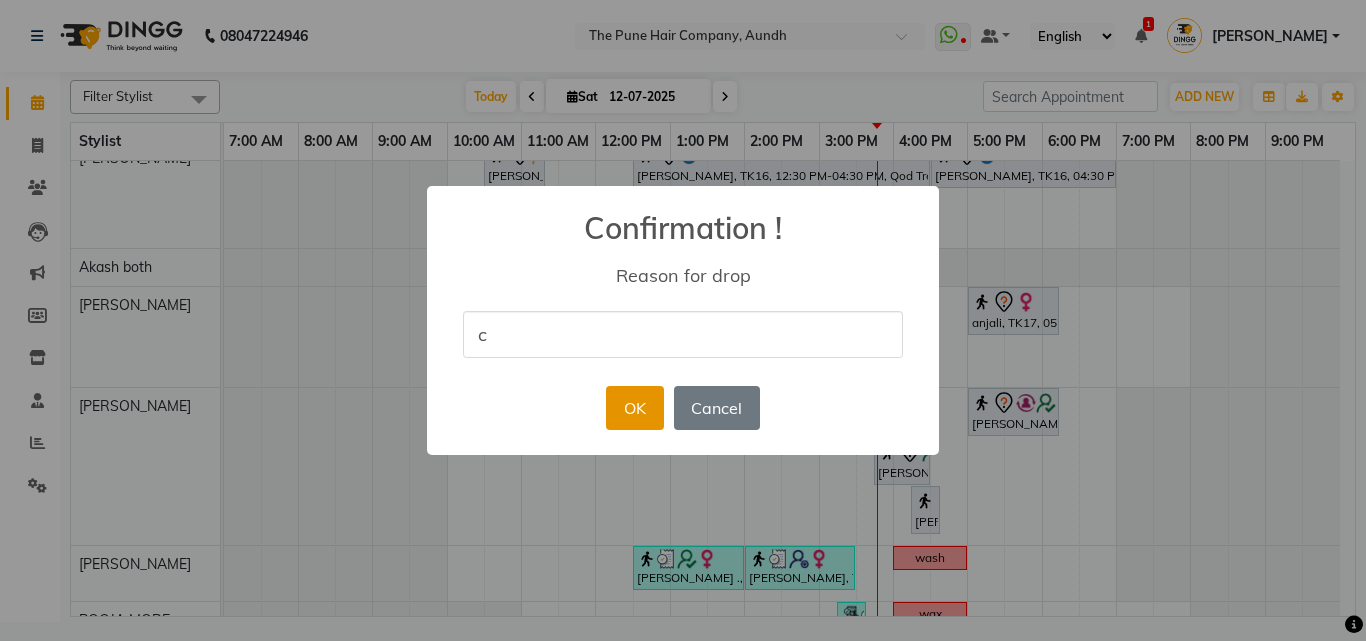 type on "c" 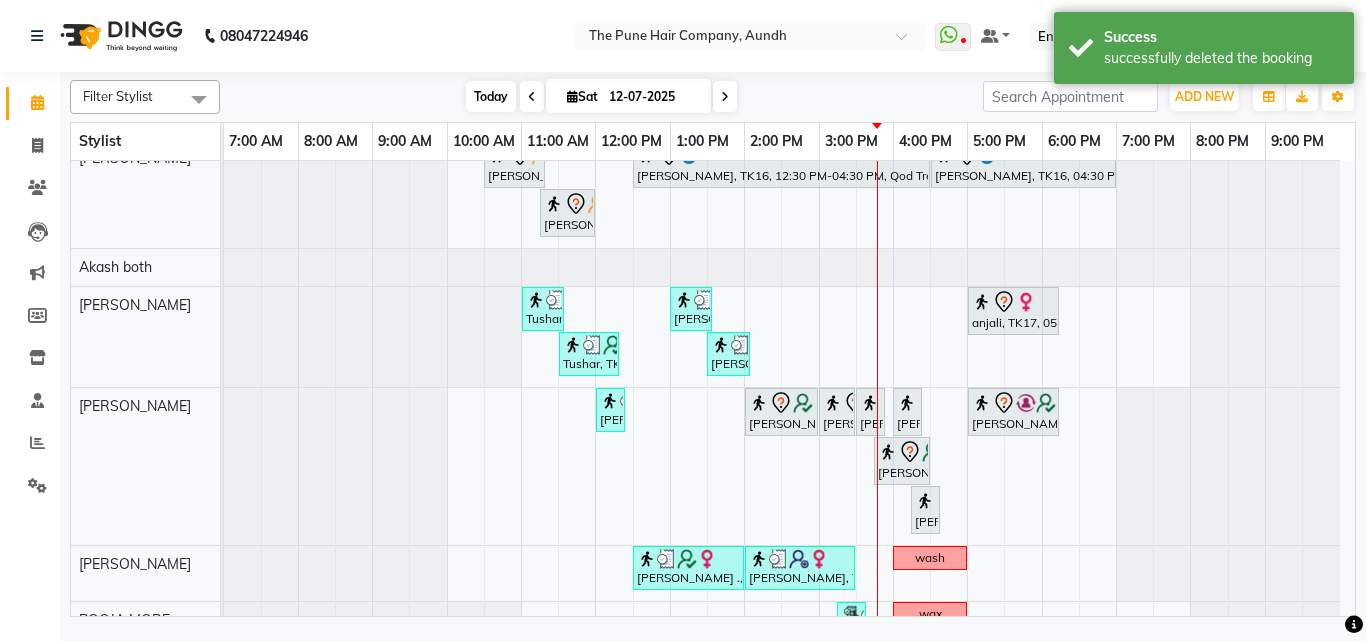 click on "Today" at bounding box center [491, 96] 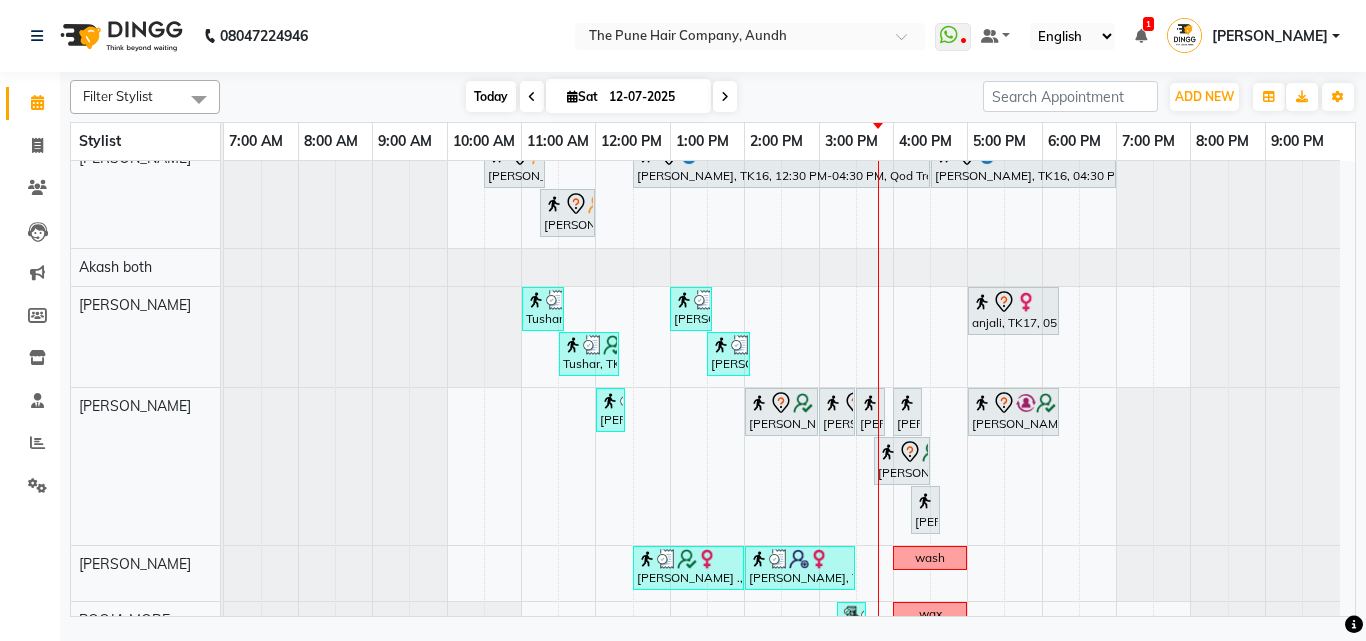click on "Today" at bounding box center (491, 96) 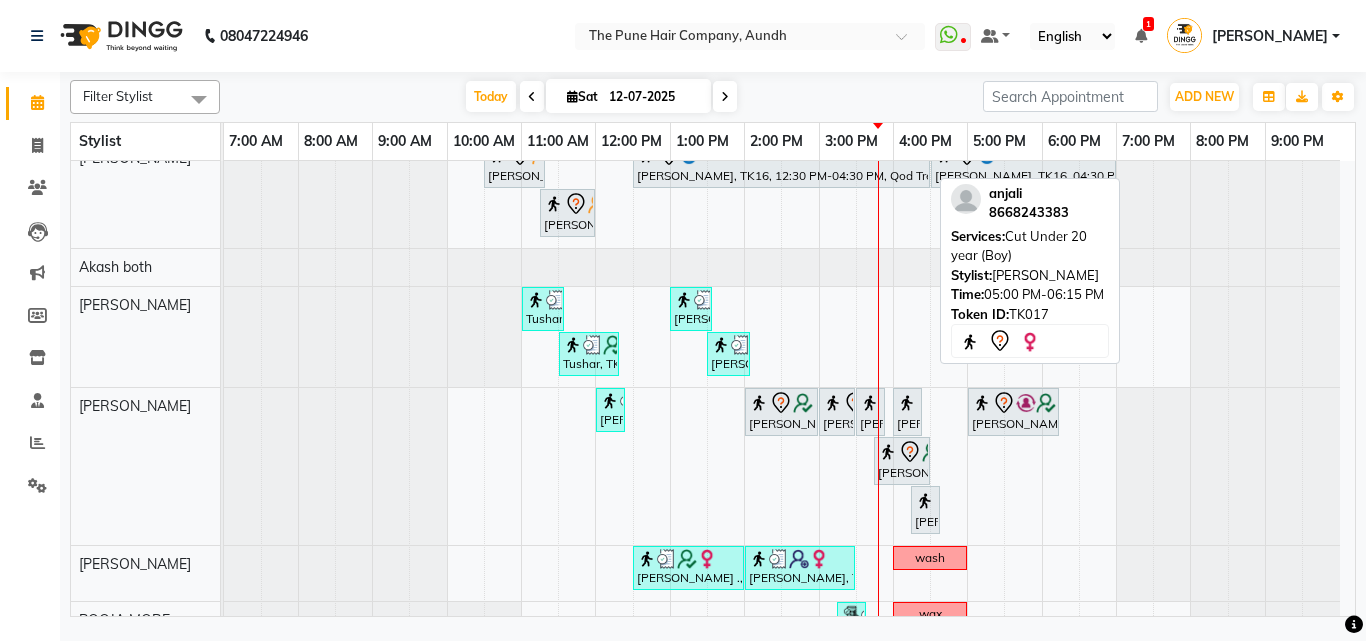 scroll, scrollTop: 441, scrollLeft: 0, axis: vertical 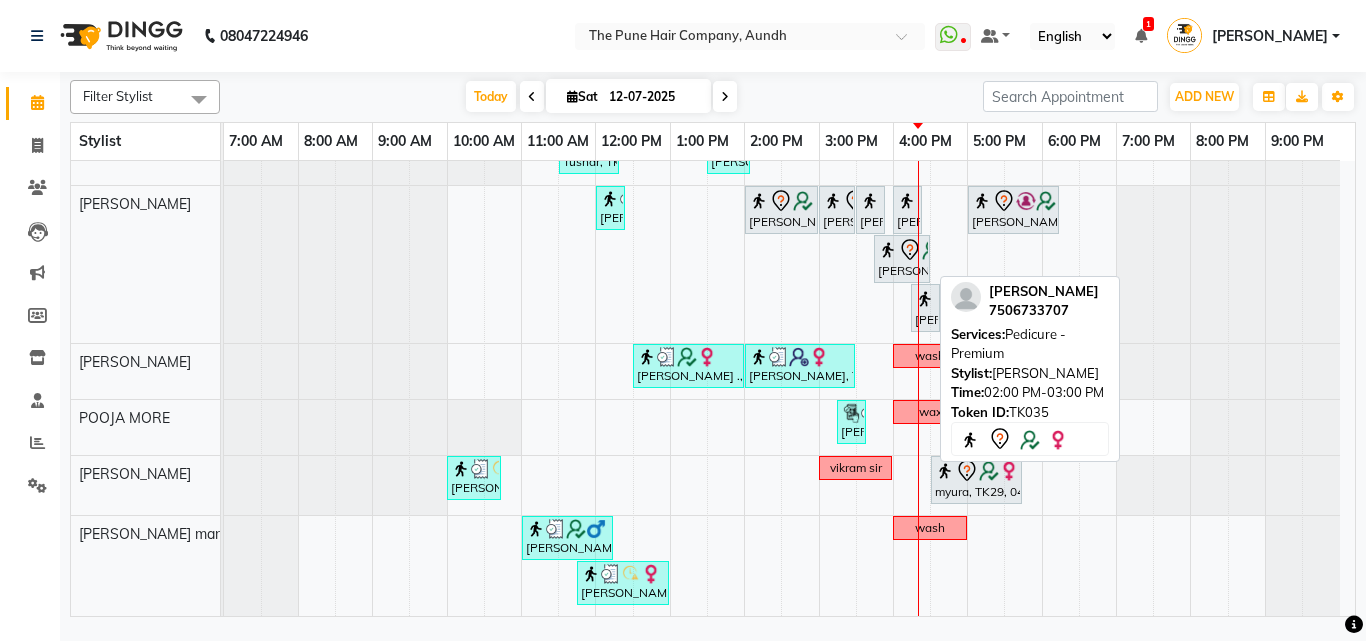 click on "[PERSON_NAME], TK35, 02:00 PM-03:00 PM, Pedicure - Premium" at bounding box center (781, 210) 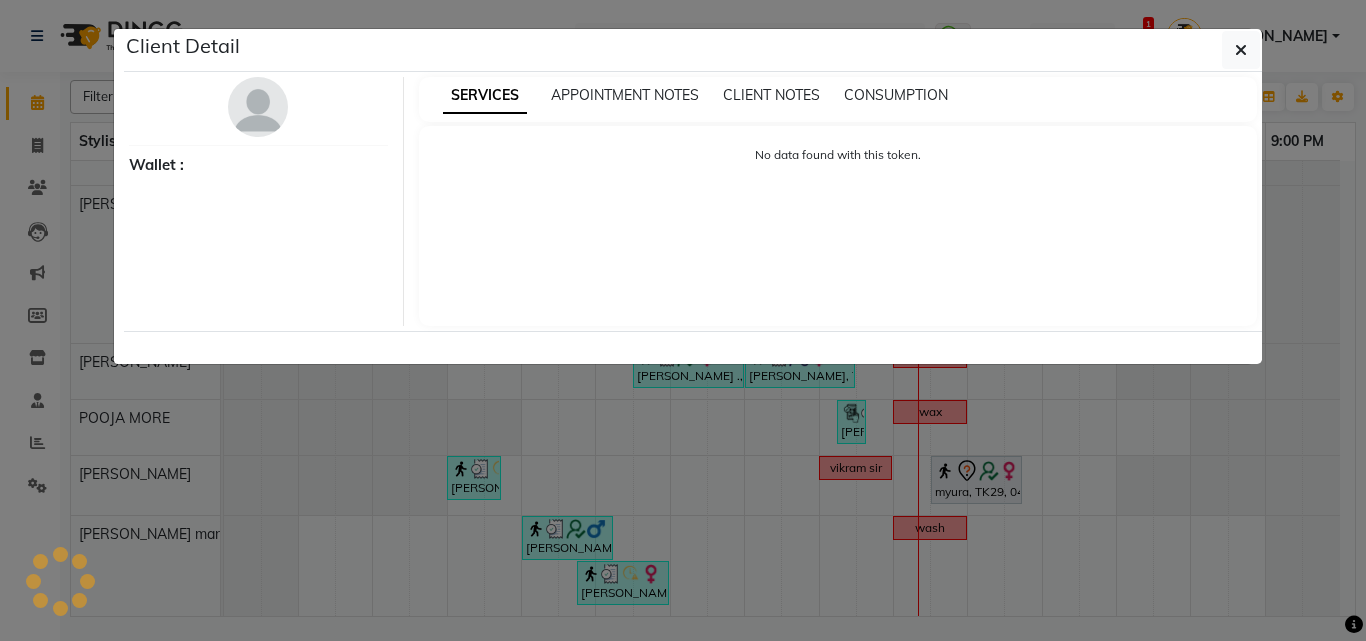 select on "7" 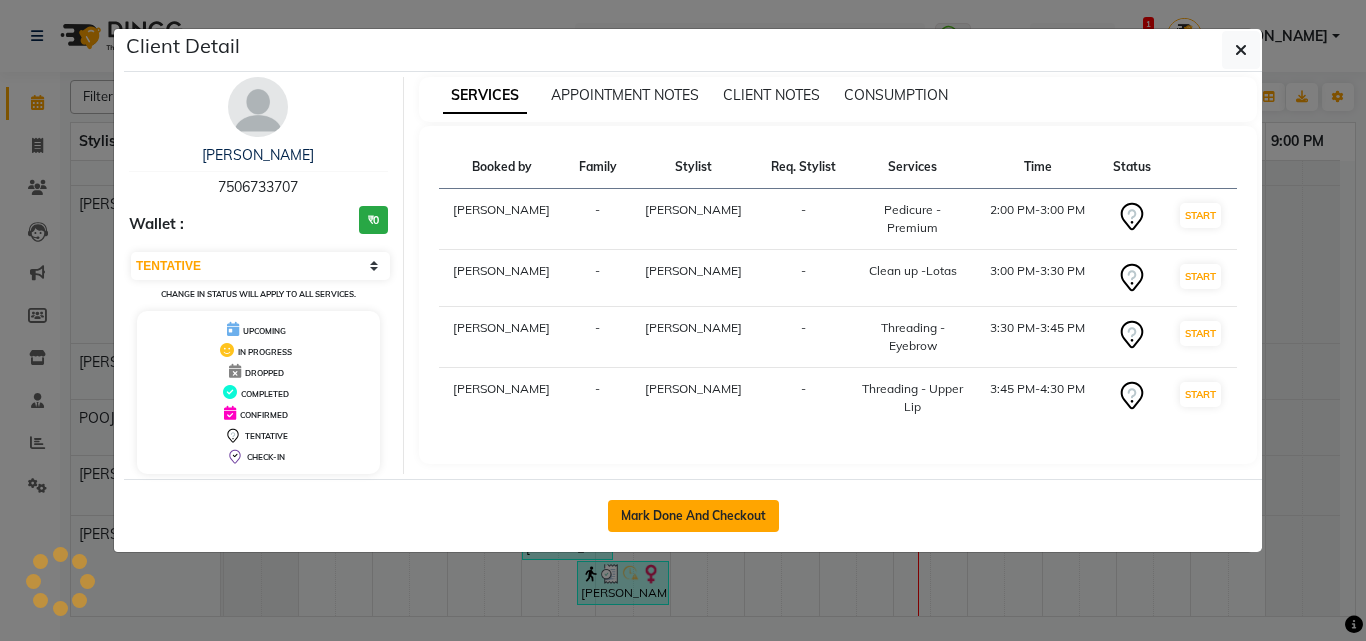 click on "Mark Done And Checkout" 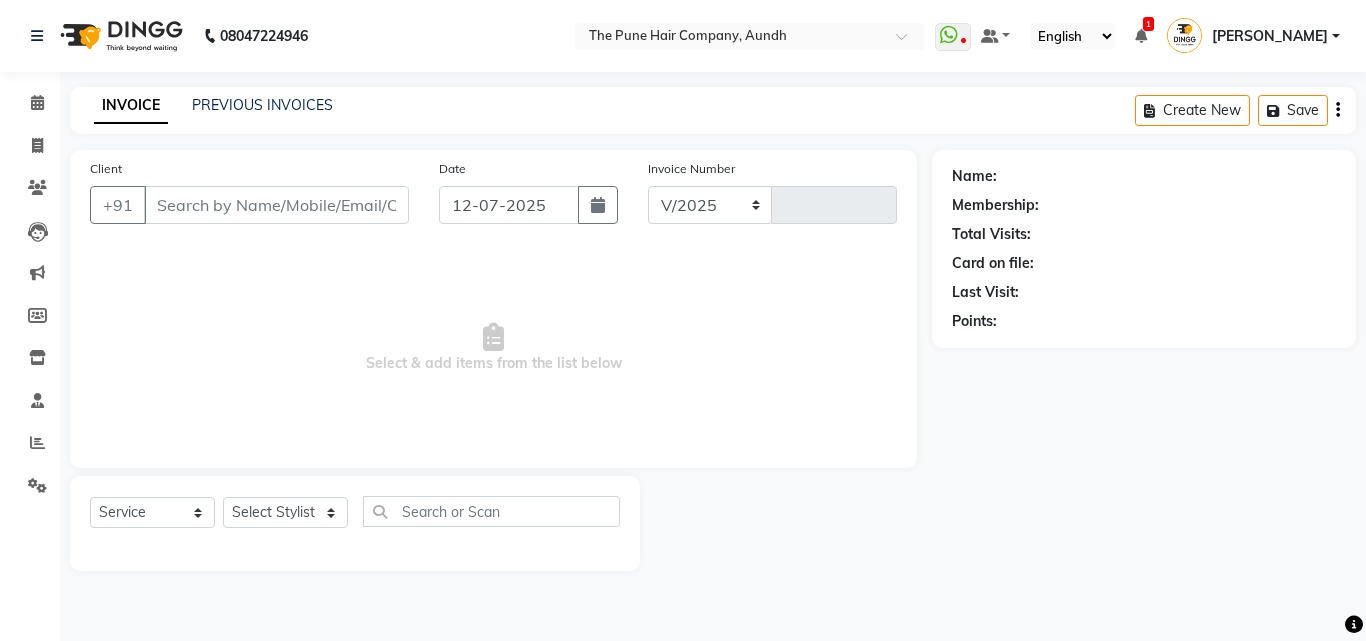 select on "106" 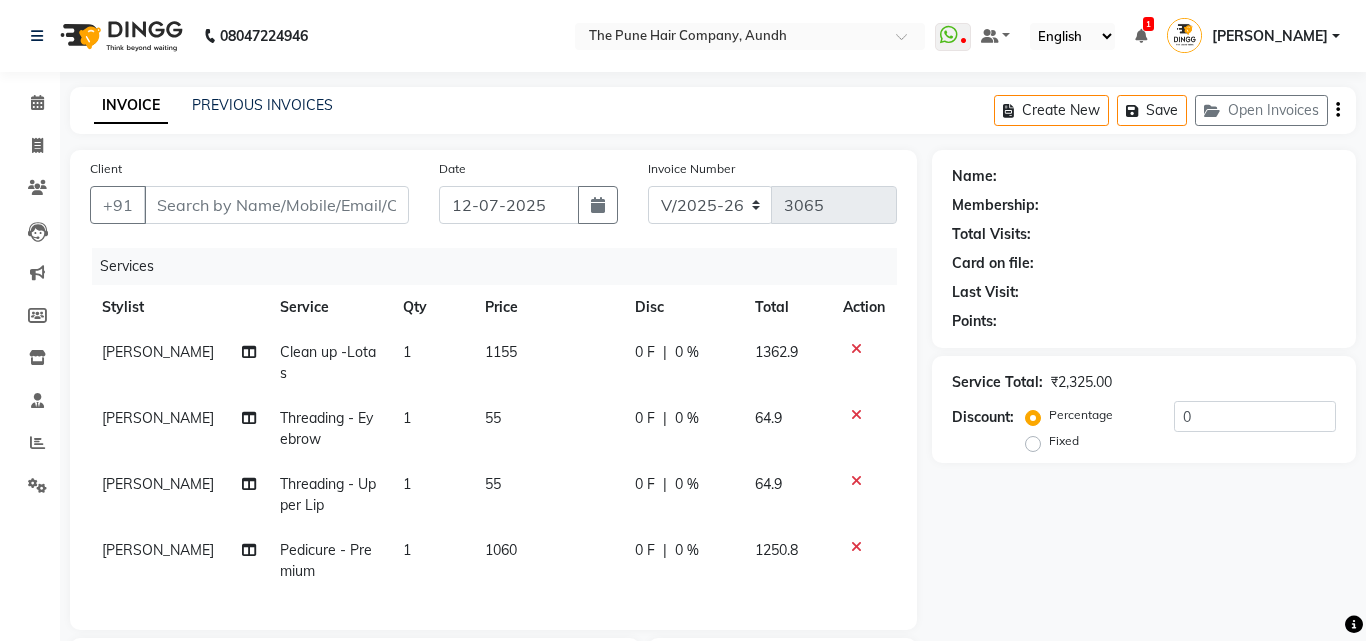 type on "7506733707" 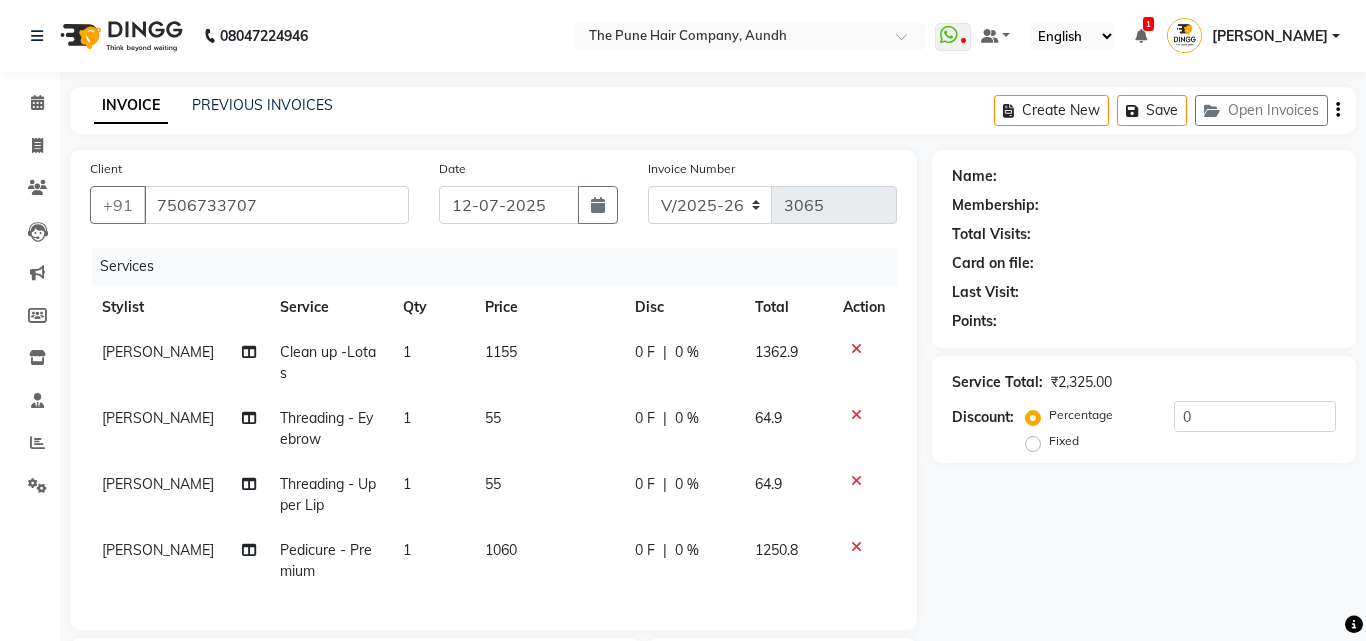 select on "49797" 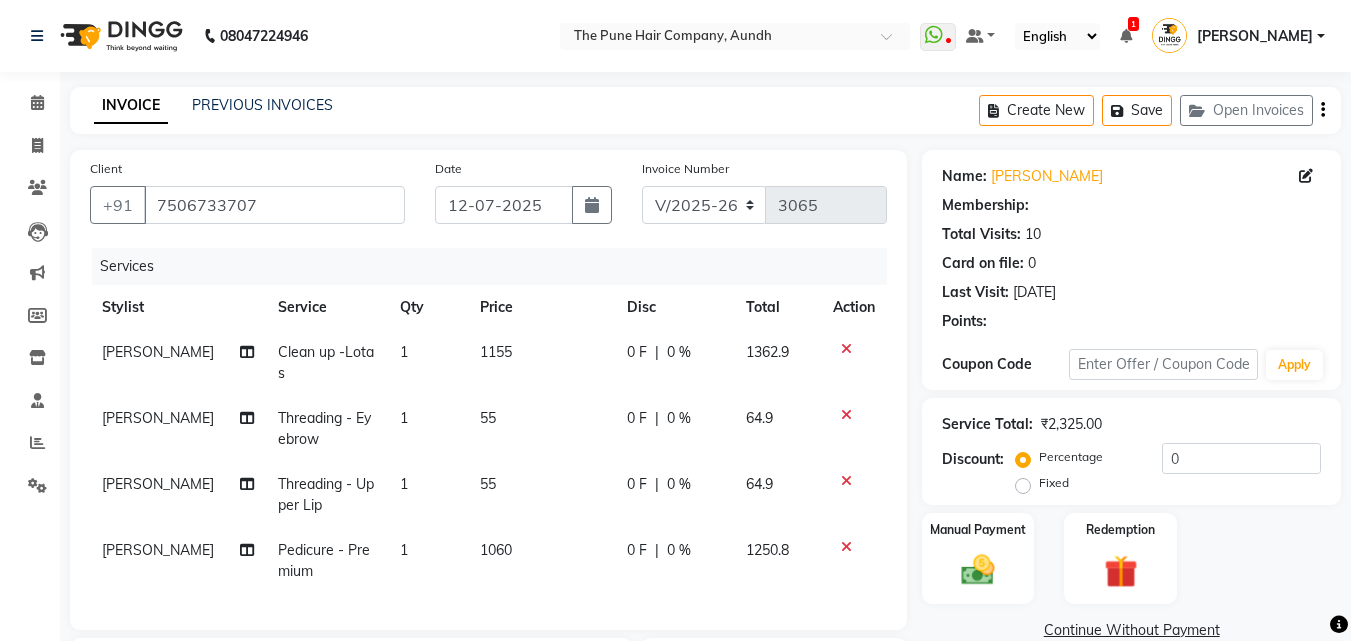 select on "1: Object" 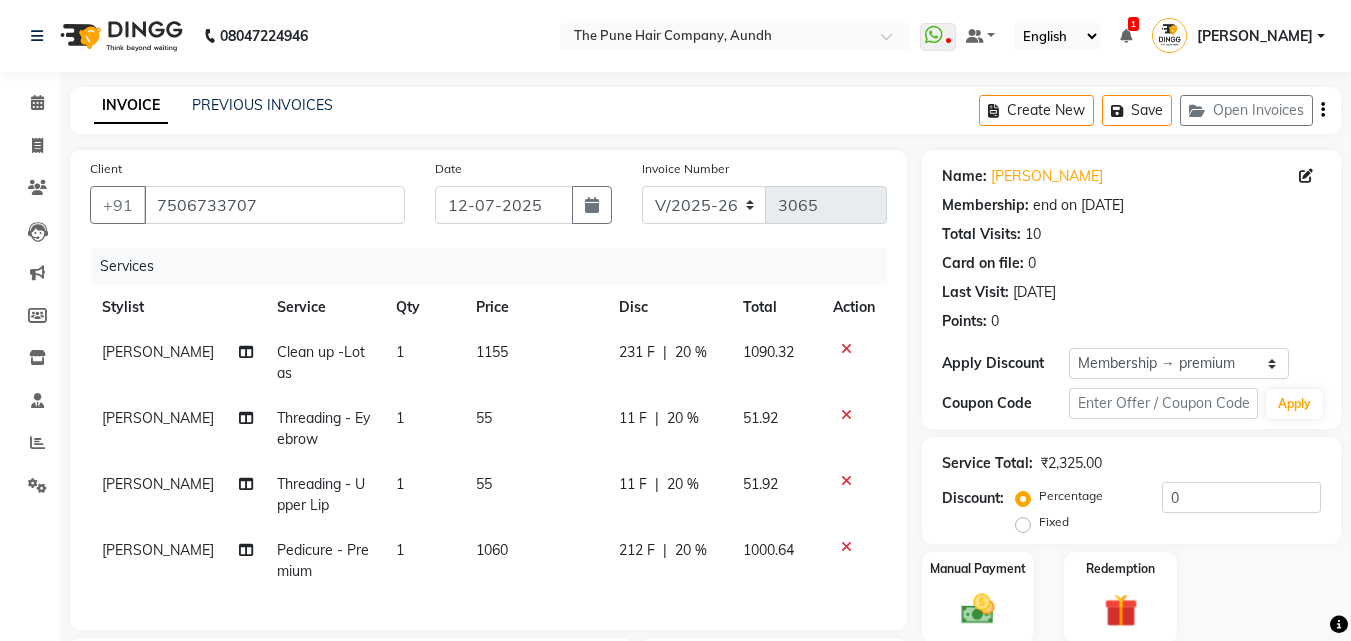 type on "20" 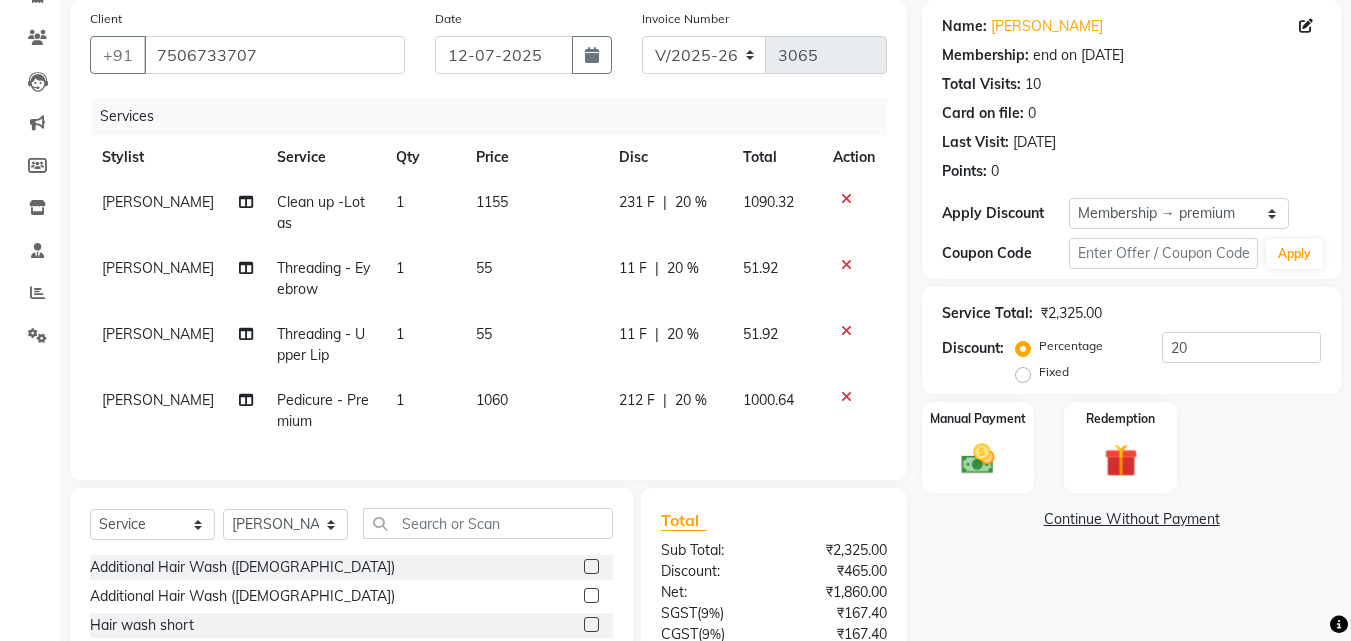 scroll, scrollTop: 200, scrollLeft: 0, axis: vertical 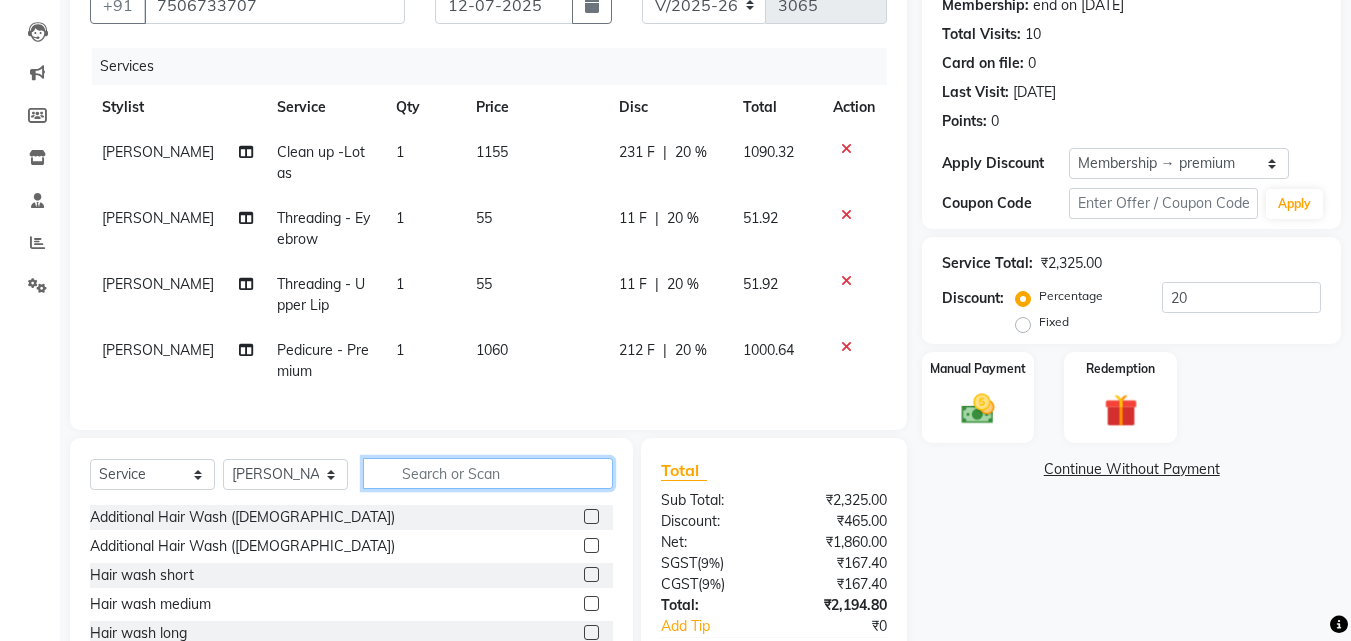 click 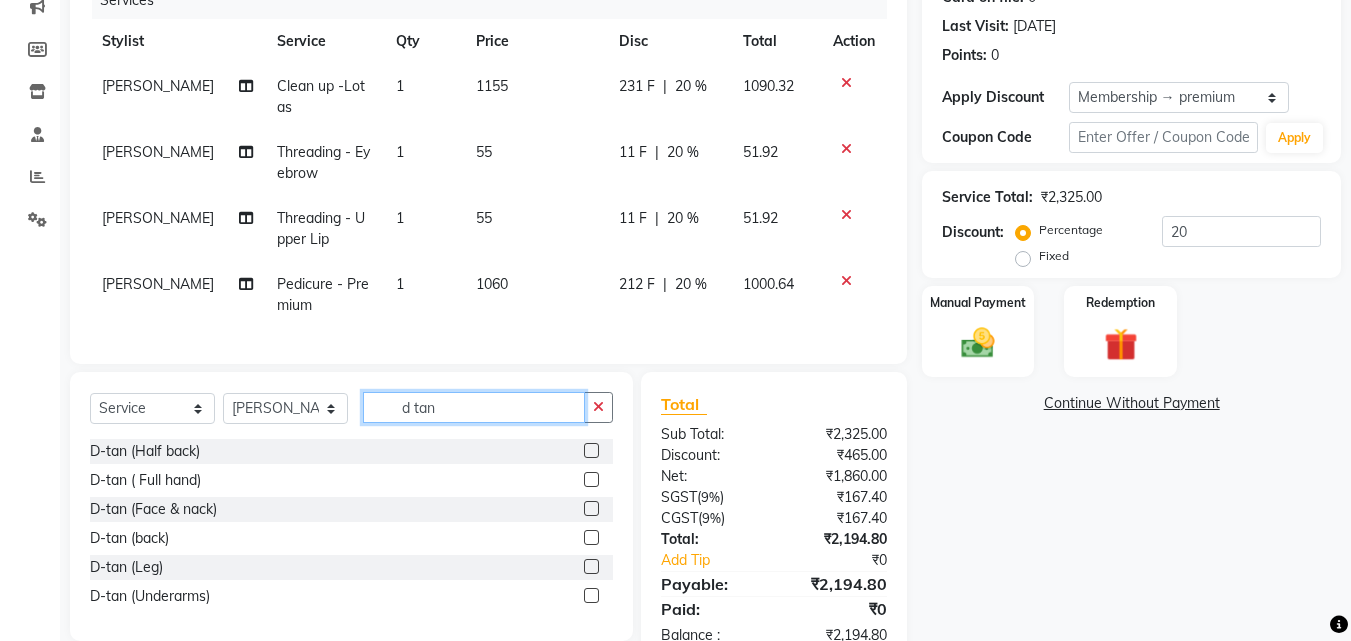 scroll, scrollTop: 336, scrollLeft: 0, axis: vertical 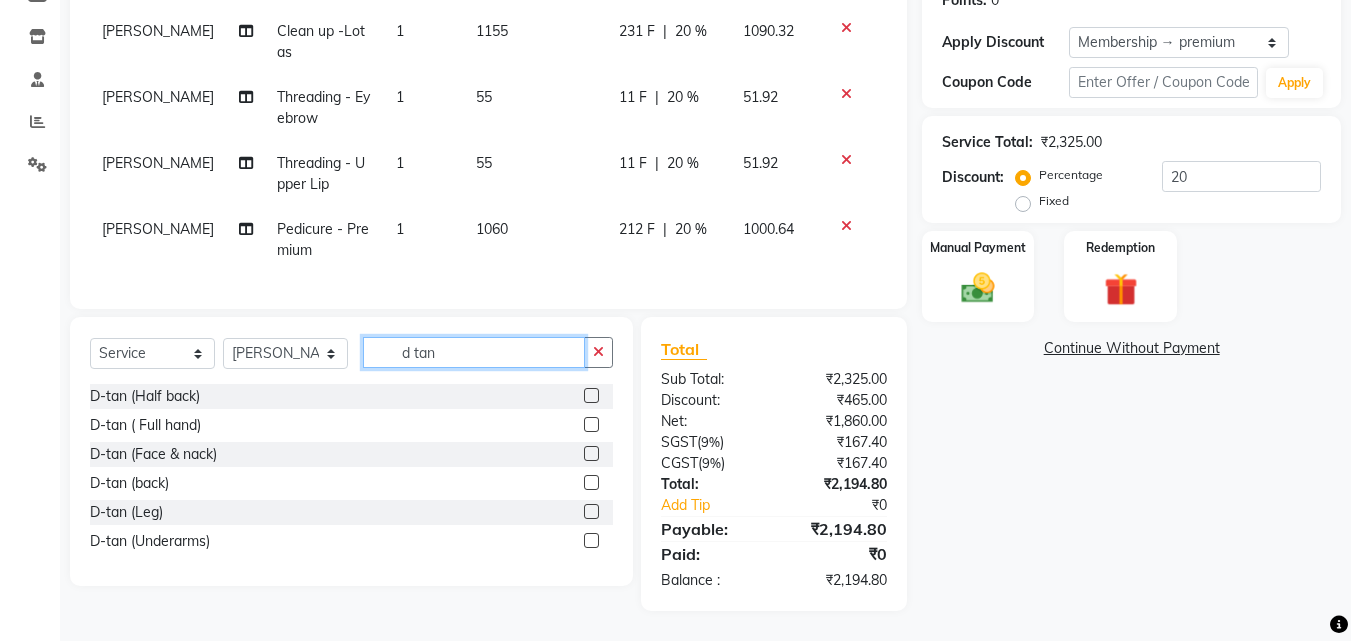 type on "d tan" 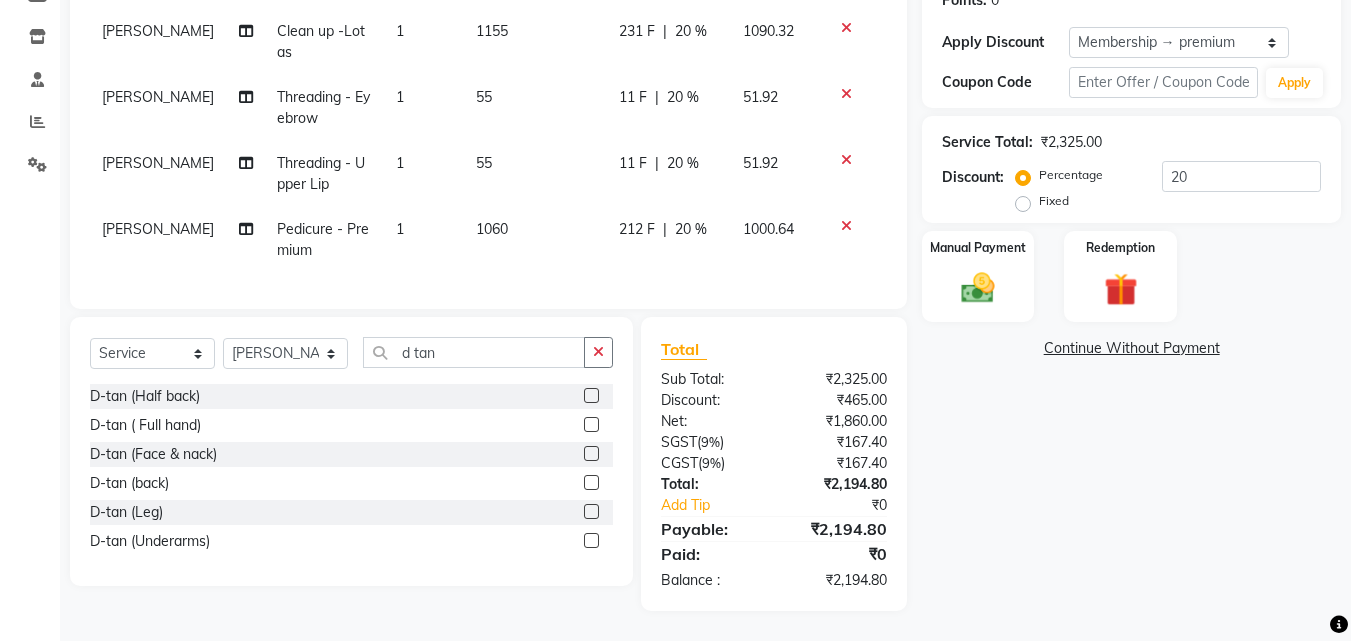 click 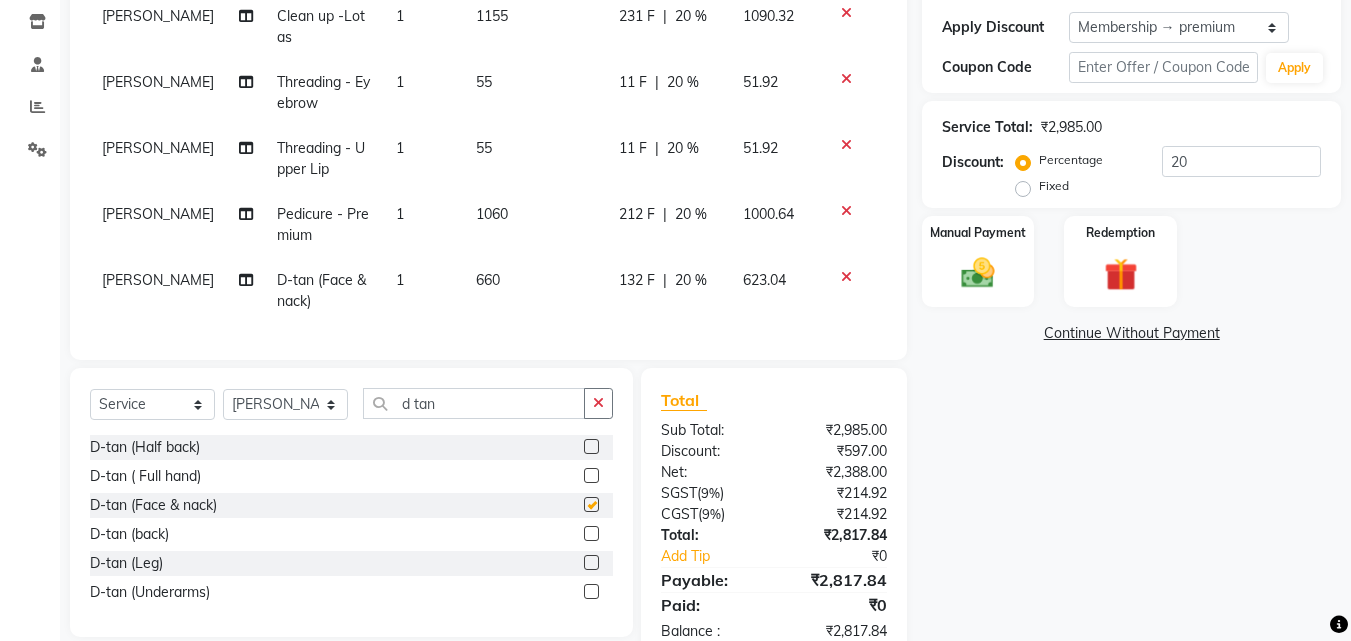 checkbox on "false" 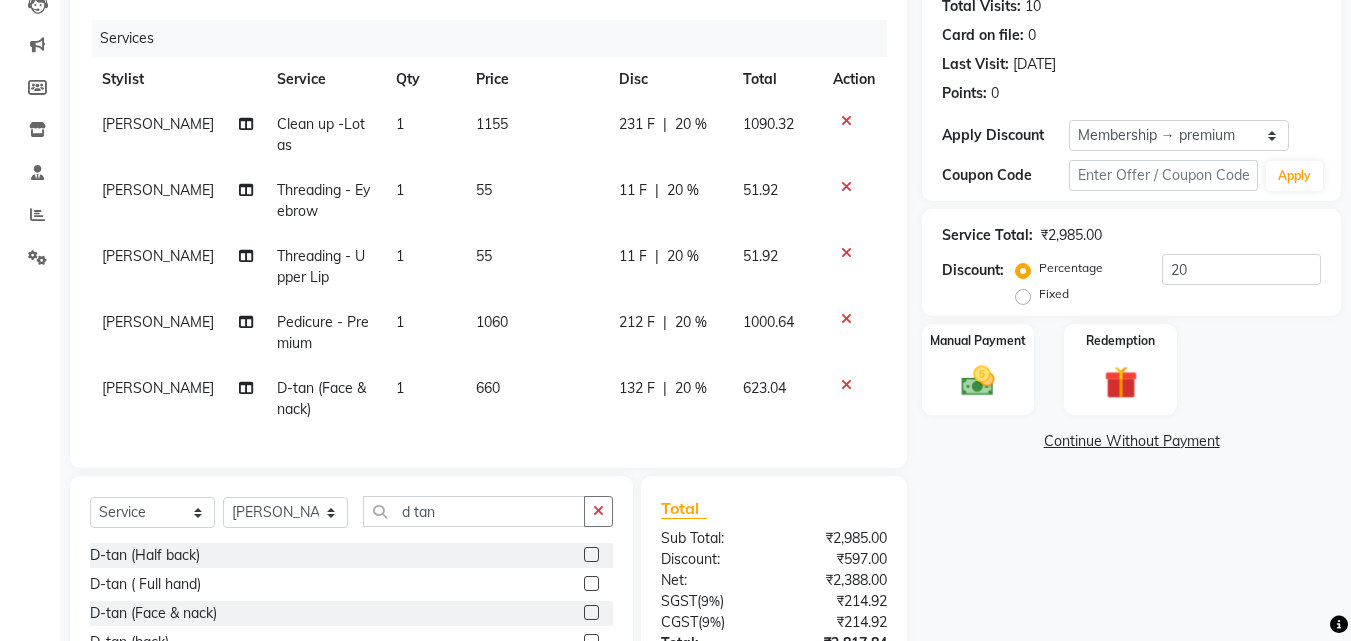 scroll, scrollTop: 402, scrollLeft: 0, axis: vertical 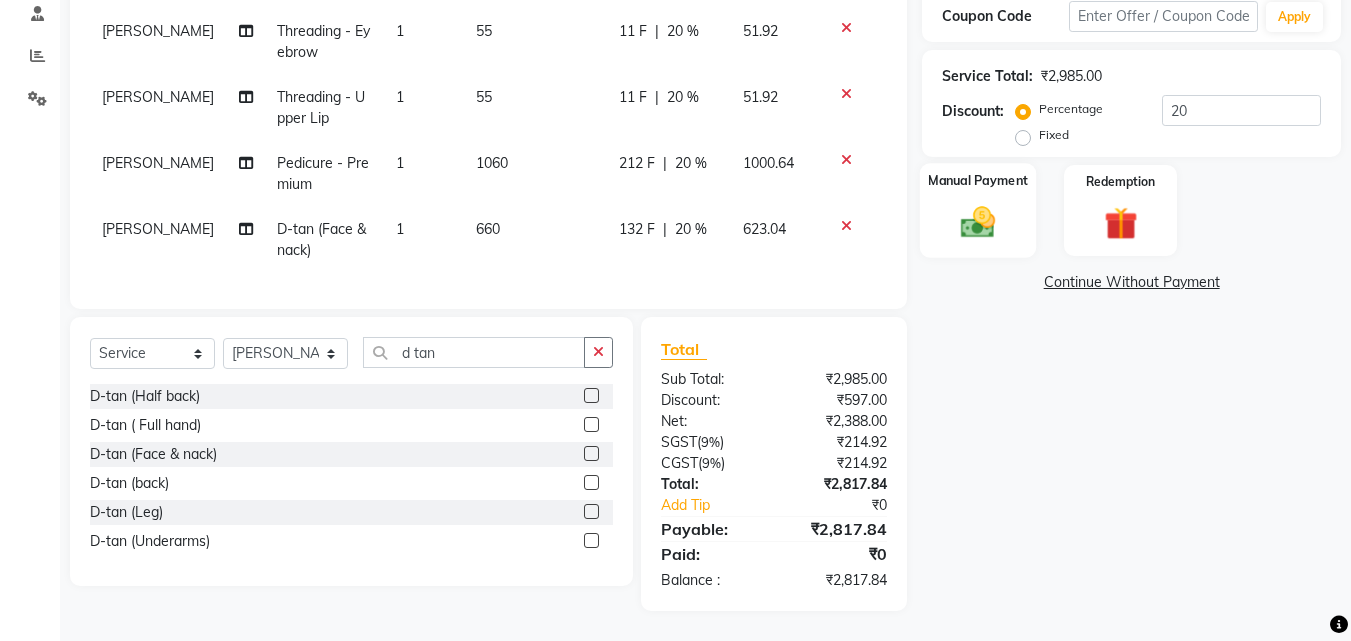 click on "Manual Payment" 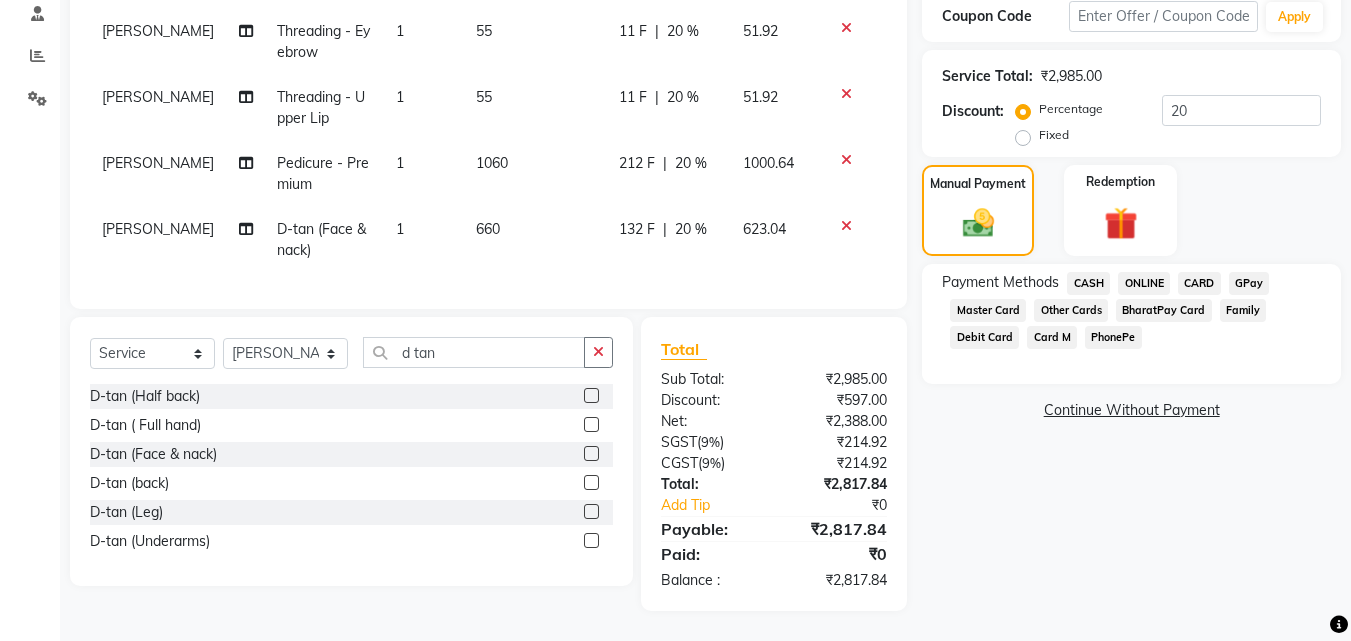 click on "CARD" 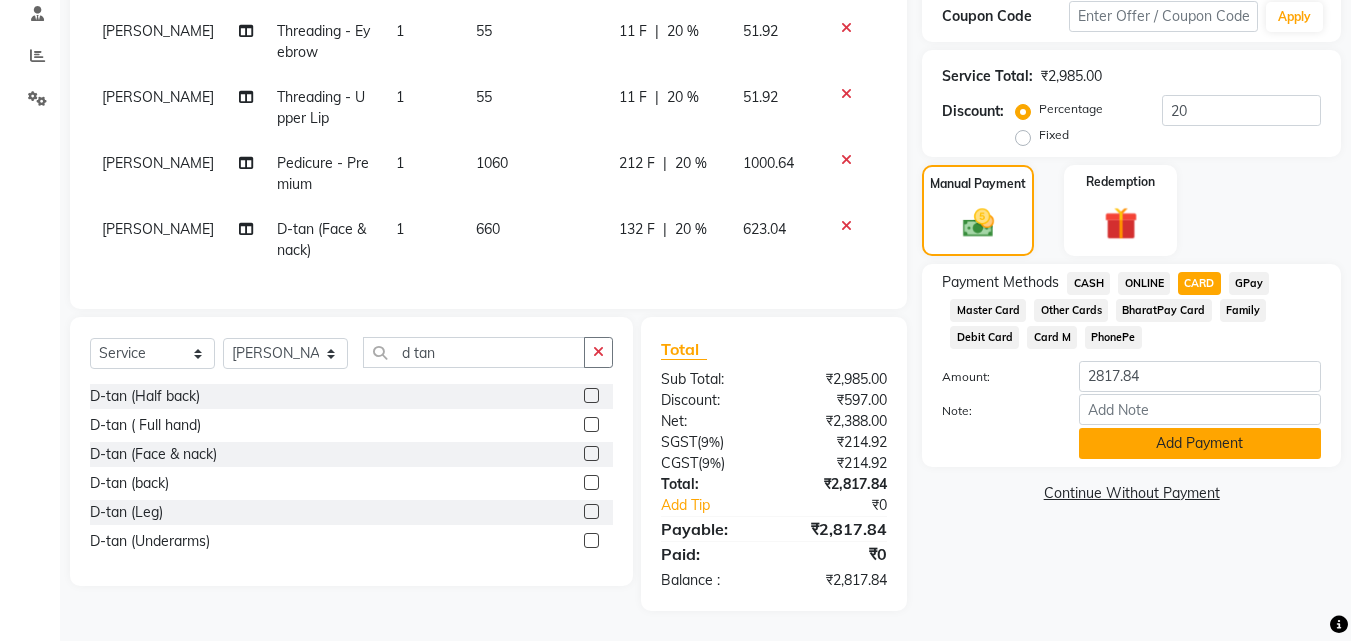 click on "Add Payment" 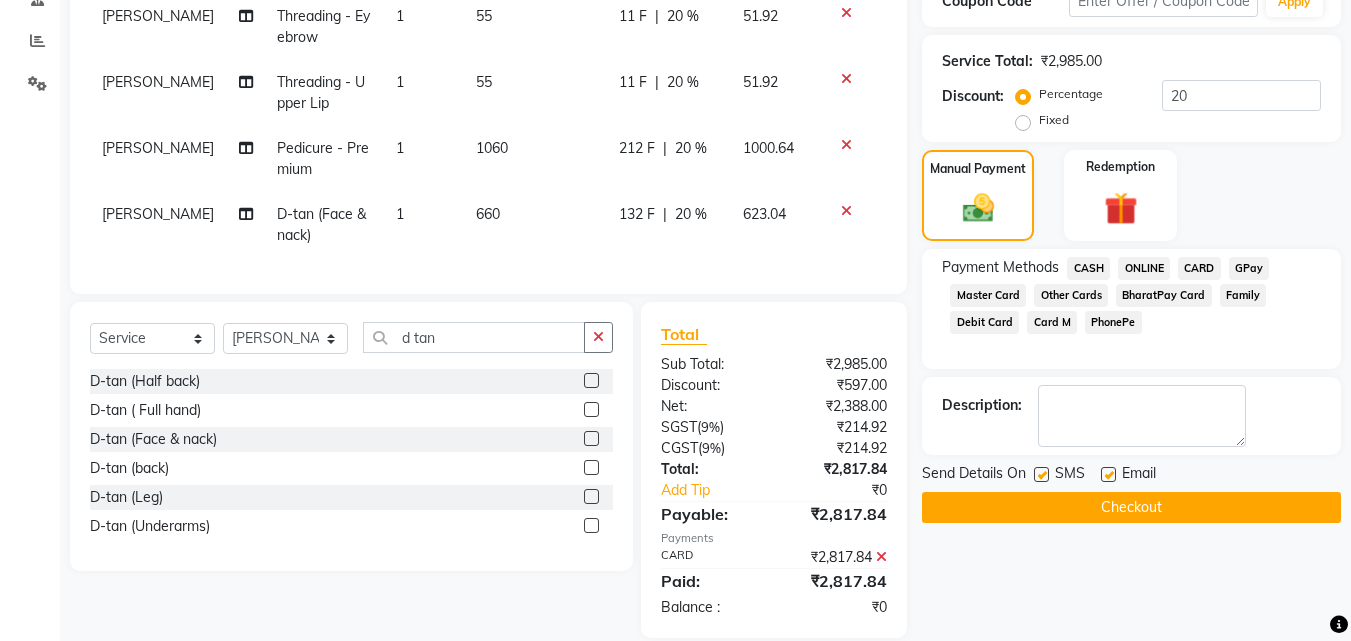 click on "Checkout" 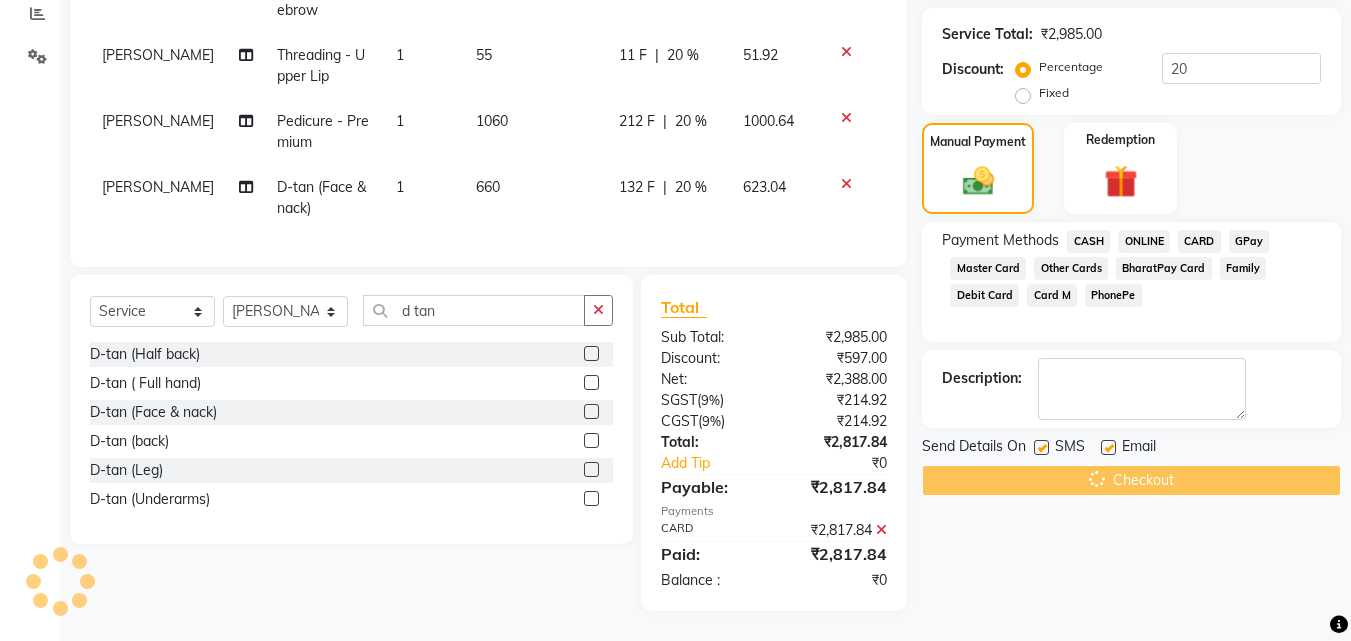 scroll, scrollTop: 444, scrollLeft: 0, axis: vertical 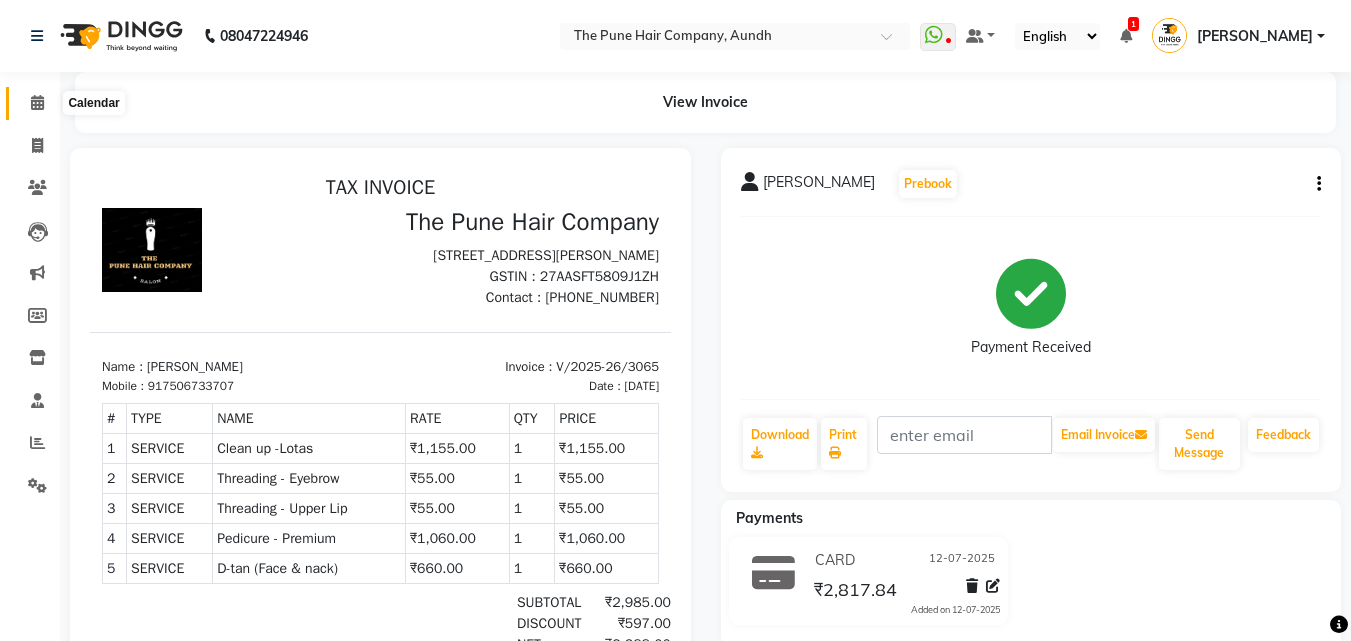 click 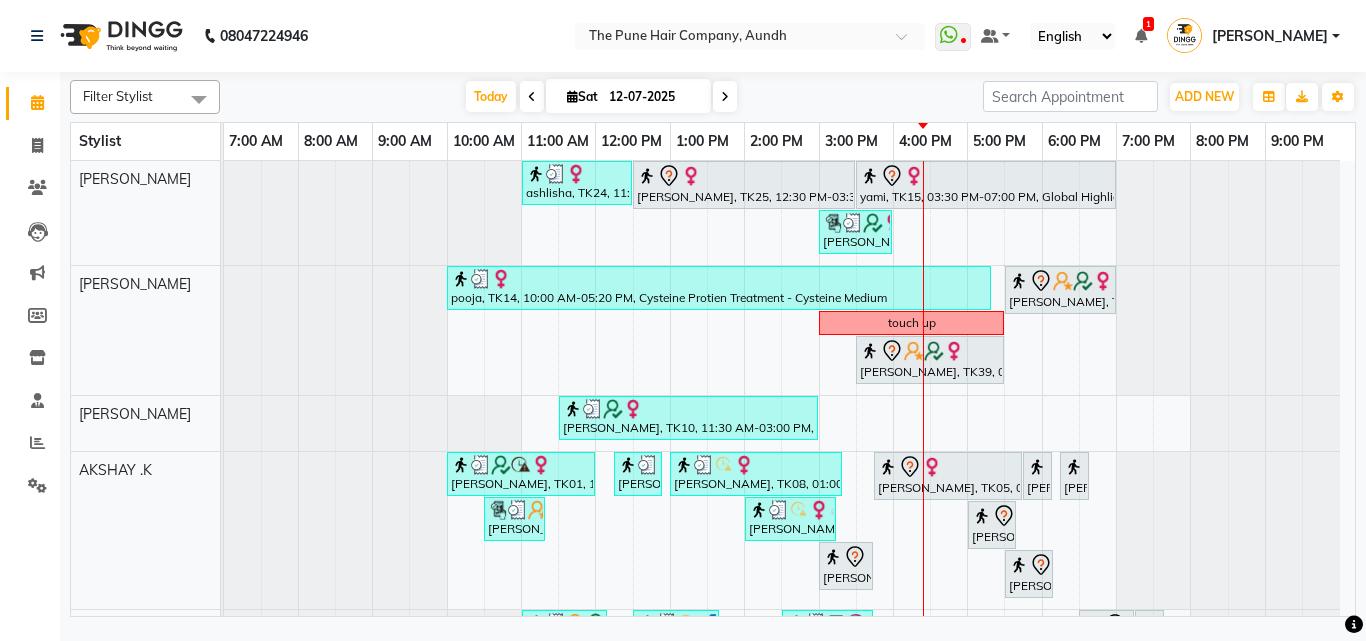 scroll, scrollTop: 318, scrollLeft: 0, axis: vertical 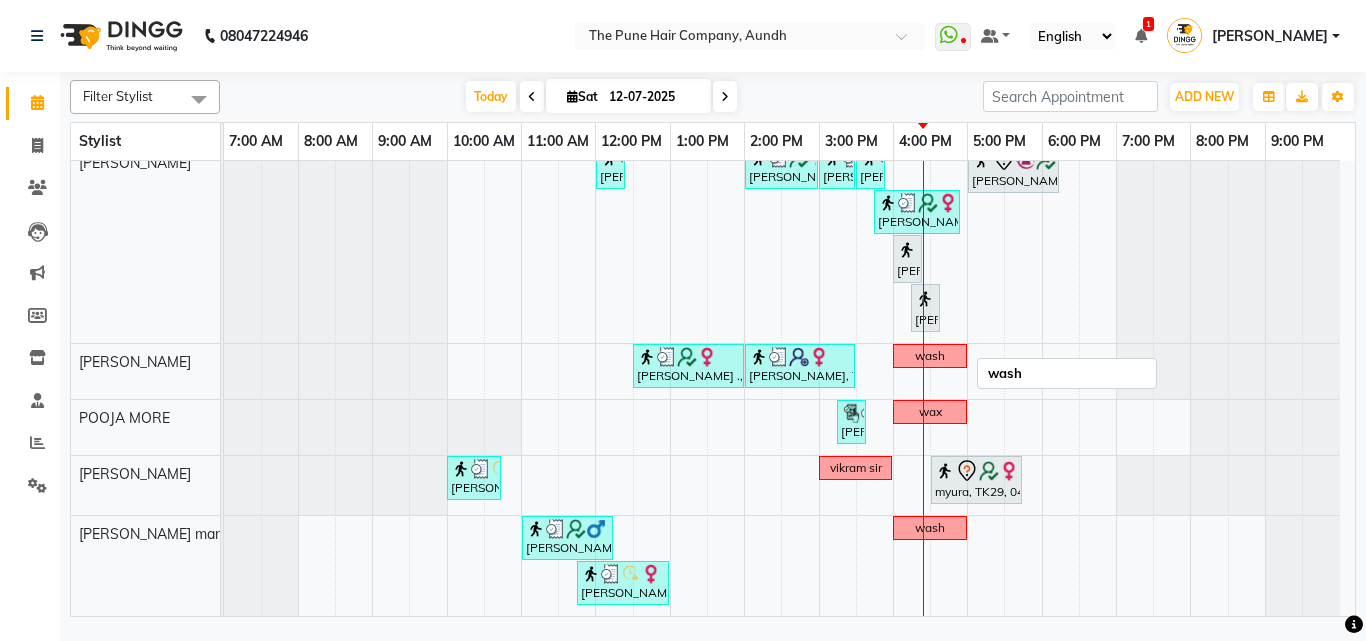click on "wash" at bounding box center [930, 356] 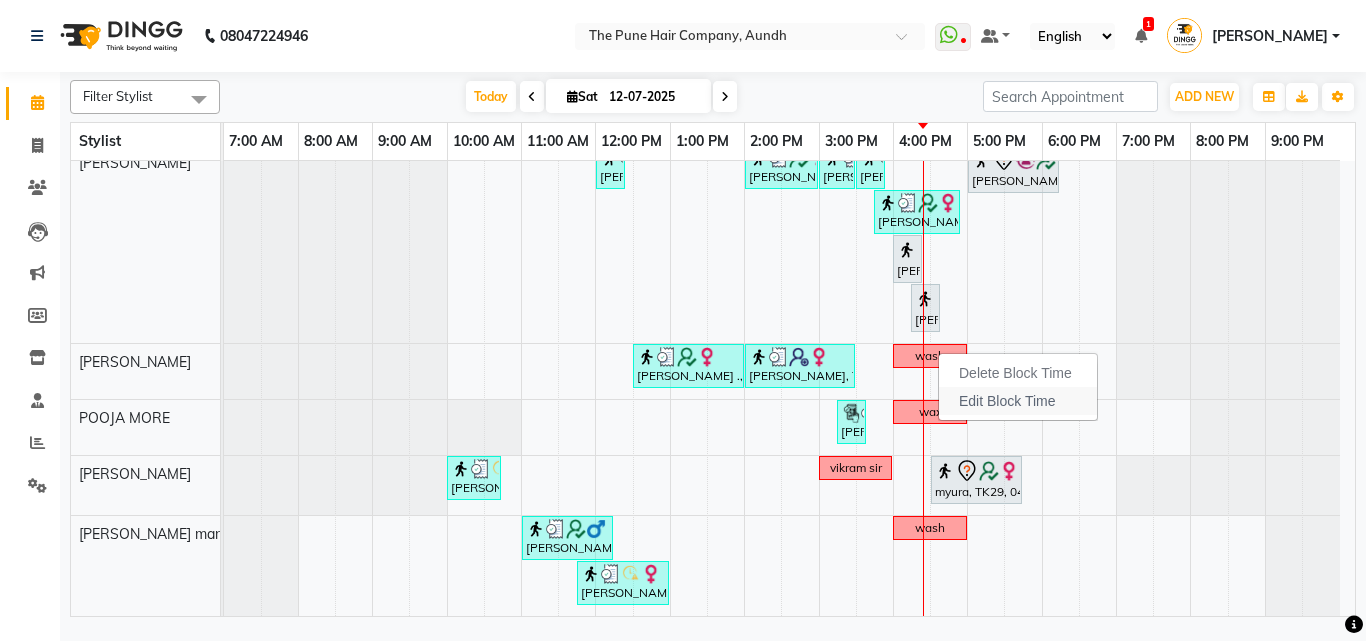 click on "Edit Block Time" at bounding box center [1007, 401] 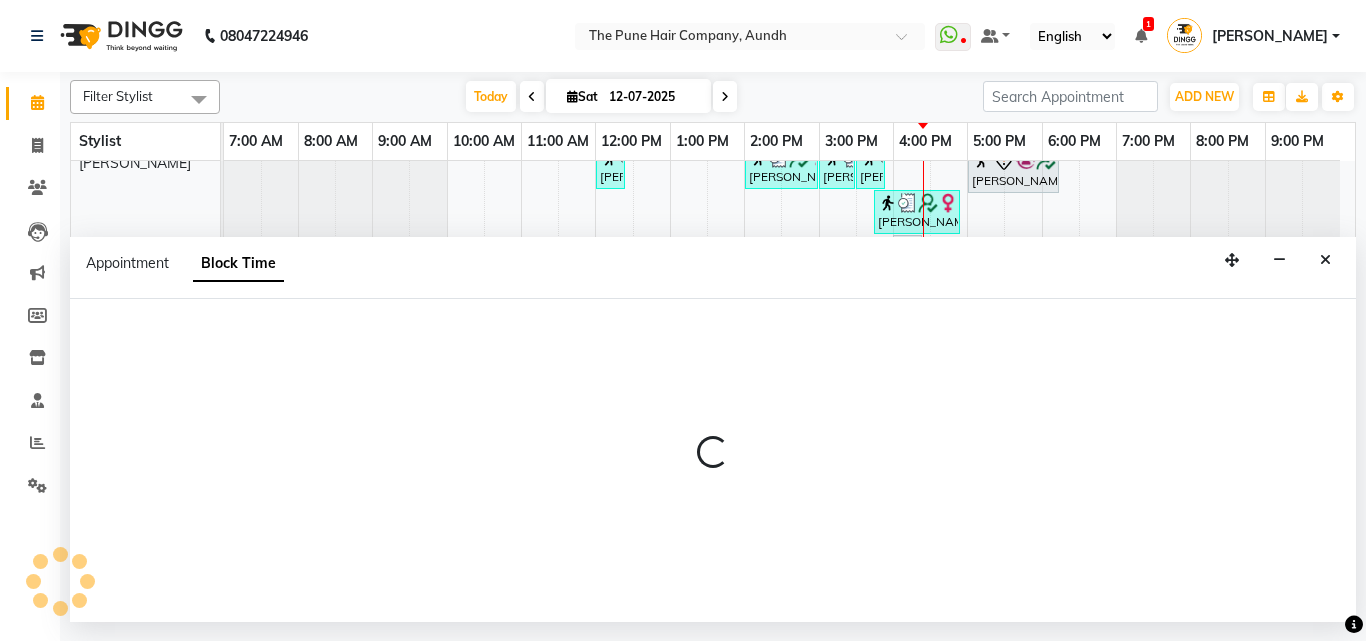 select on "49798" 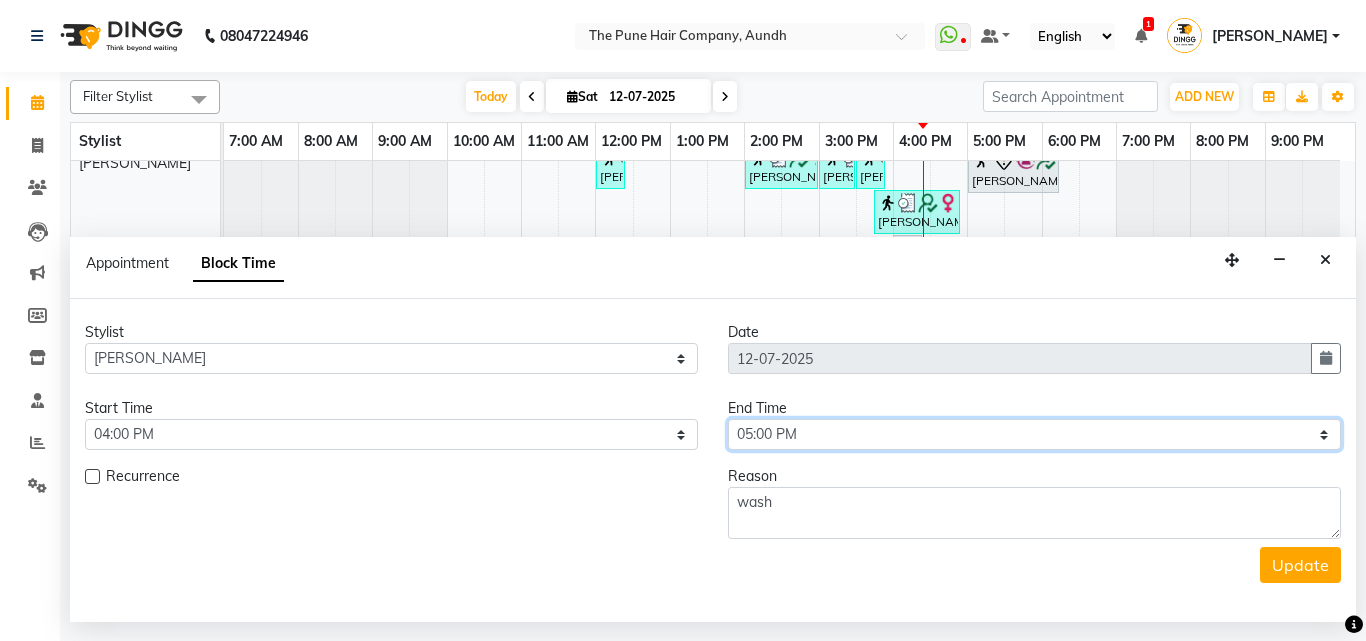 click on "Select 08:00 AM 08:15 AM 08:30 AM 08:45 AM 09:00 AM 09:15 AM 09:30 AM 09:45 AM 10:00 AM 10:15 AM 10:30 AM 10:45 AM 11:00 AM 11:15 AM 11:30 AM 11:45 AM 12:00 PM 12:15 PM 12:30 PM 12:45 PM 01:00 PM 01:15 PM 01:30 PM 01:45 PM 02:00 PM 02:15 PM 02:30 PM 02:45 PM 03:00 PM 03:15 PM 03:30 PM 03:45 PM 04:00 PM 04:15 PM 04:30 PM 04:45 PM 05:00 PM 05:15 PM 05:30 PM 05:45 PM 06:00 PM 06:15 PM 06:30 PM 06:45 PM 07:00 PM 07:15 PM 07:30 PM 07:45 PM 08:00 PM 08:15 PM 08:30 PM 08:45 PM 09:00 PM" at bounding box center (1034, 434) 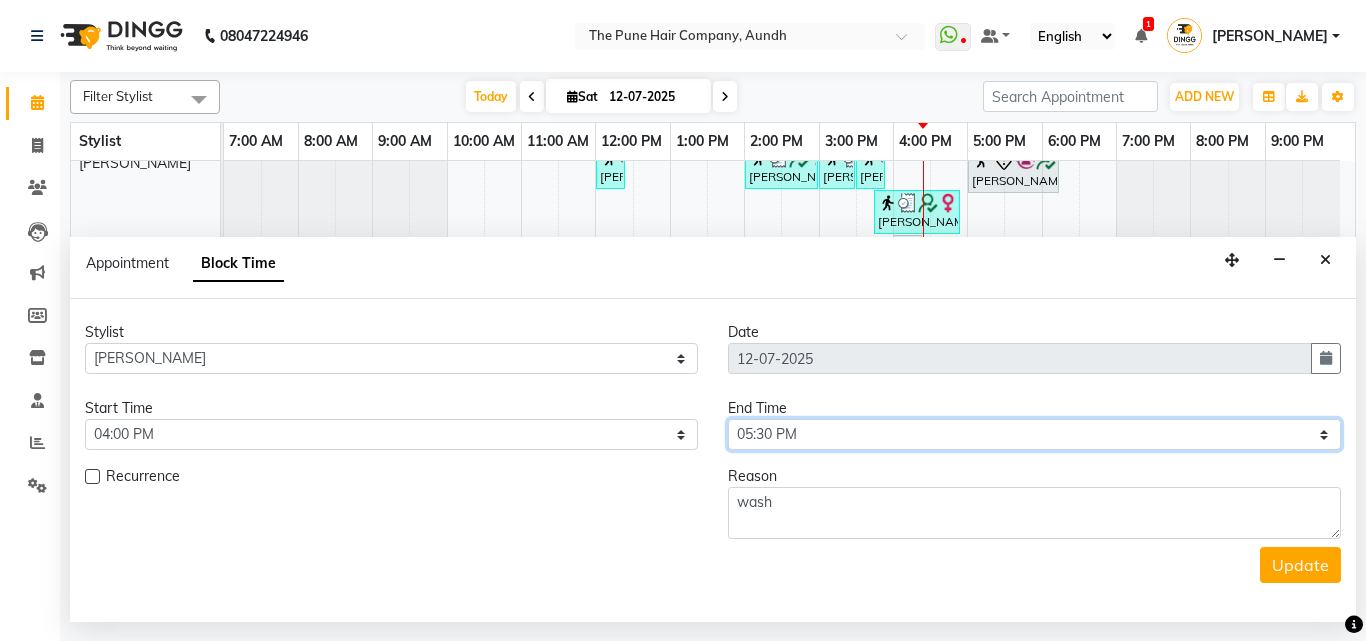 click on "Select 08:00 AM 08:15 AM 08:30 AM 08:45 AM 09:00 AM 09:15 AM 09:30 AM 09:45 AM 10:00 AM 10:15 AM 10:30 AM 10:45 AM 11:00 AM 11:15 AM 11:30 AM 11:45 AM 12:00 PM 12:15 PM 12:30 PM 12:45 PM 01:00 PM 01:15 PM 01:30 PM 01:45 PM 02:00 PM 02:15 PM 02:30 PM 02:45 PM 03:00 PM 03:15 PM 03:30 PM 03:45 PM 04:00 PM 04:15 PM 04:30 PM 04:45 PM 05:00 PM 05:15 PM 05:30 PM 05:45 PM 06:00 PM 06:15 PM 06:30 PM 06:45 PM 07:00 PM 07:15 PM 07:30 PM 07:45 PM 08:00 PM 08:15 PM 08:30 PM 08:45 PM 09:00 PM" at bounding box center [1034, 434] 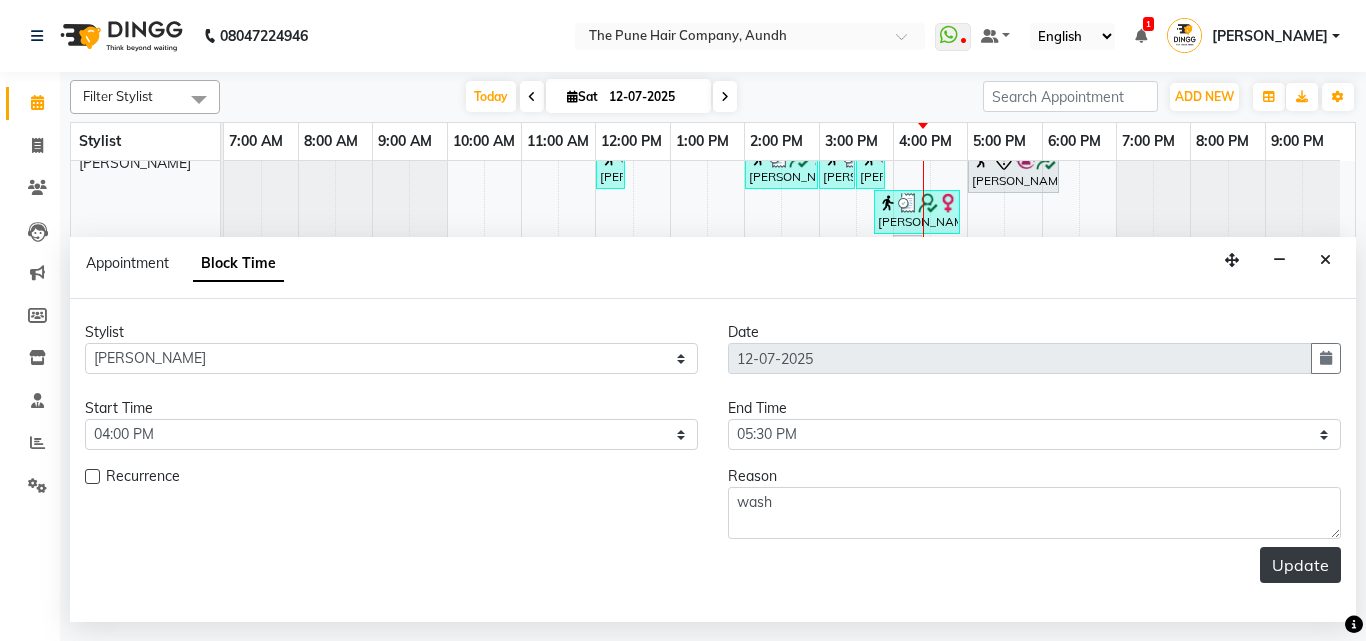 click on "Update" at bounding box center [1300, 565] 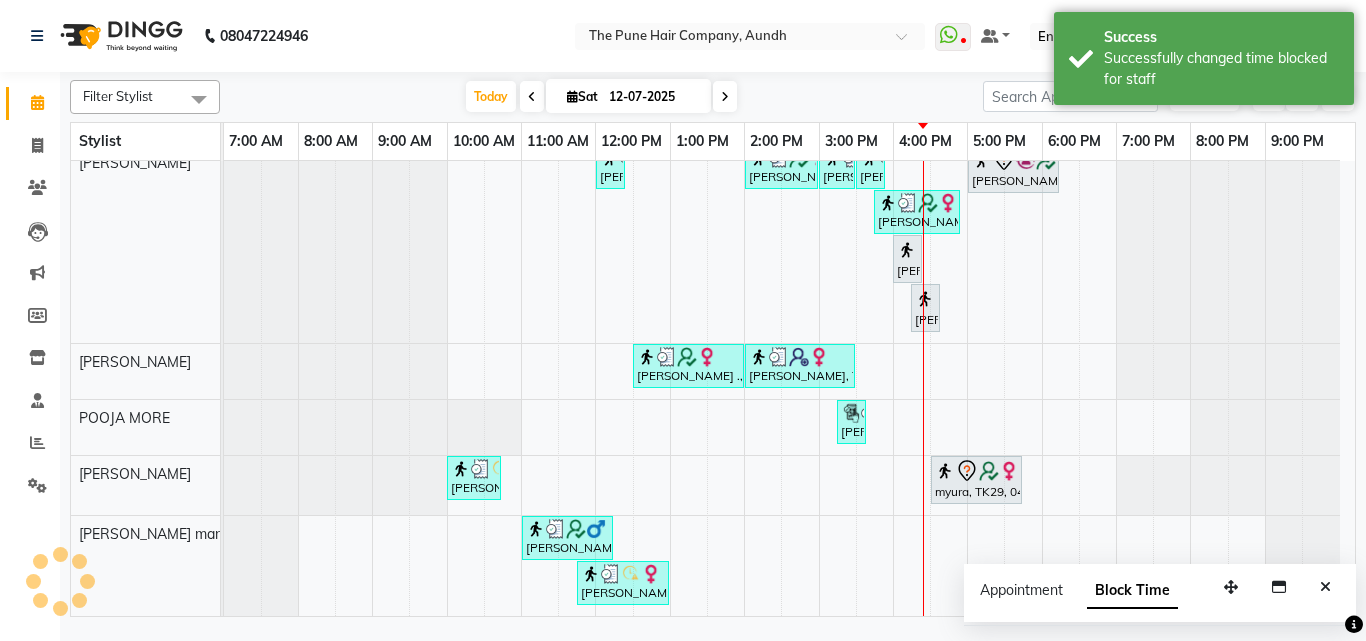 scroll, scrollTop: 808, scrollLeft: 0, axis: vertical 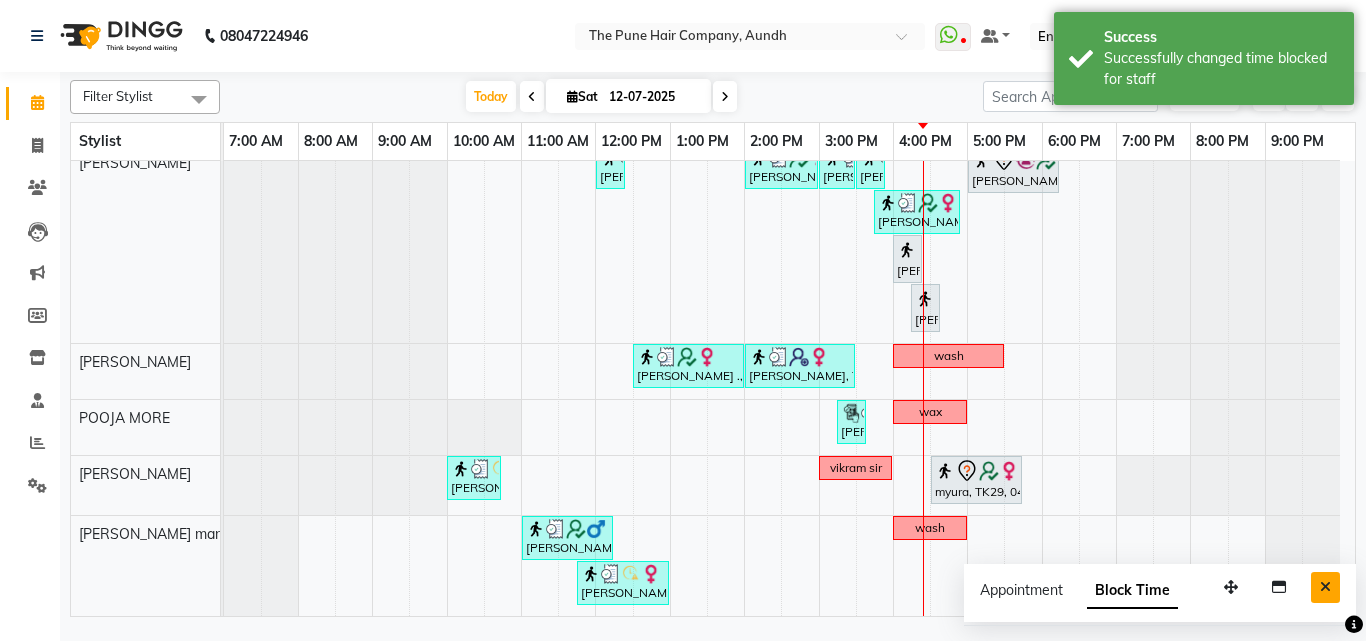 click at bounding box center (1325, 587) 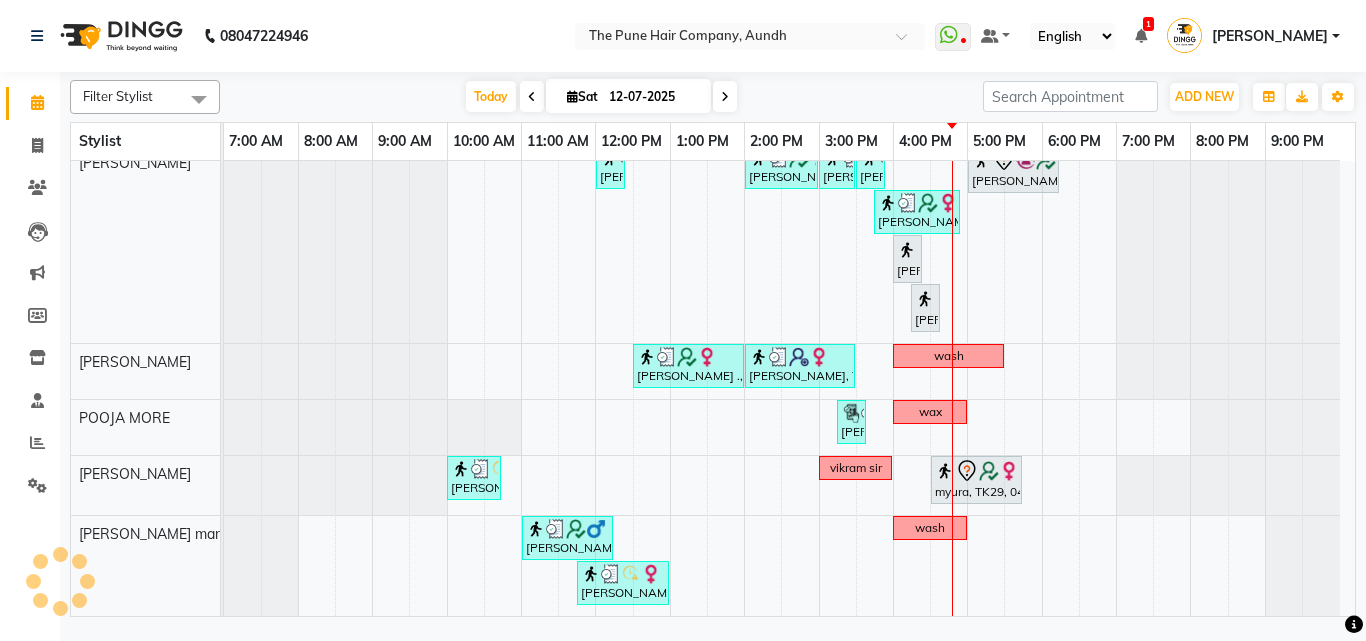 scroll, scrollTop: 533, scrollLeft: 0, axis: vertical 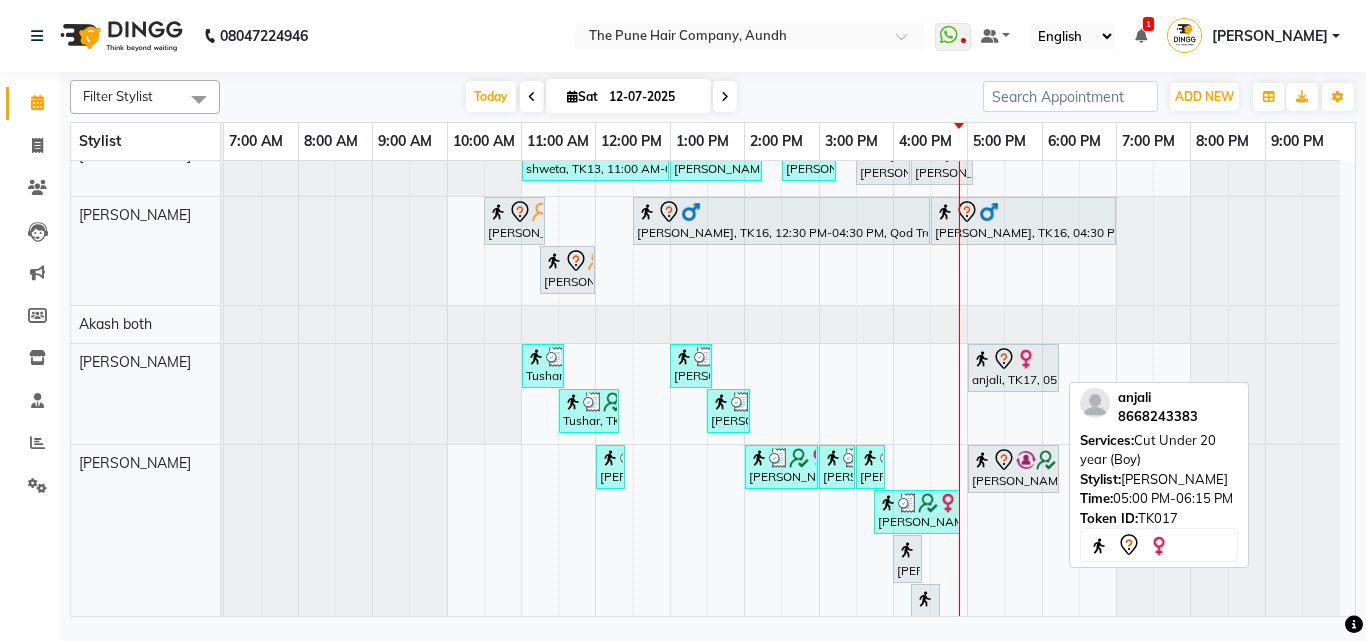 click on "anjali, TK17, 05:00 PM-06:15 PM, Cut Under 20 year (Boy)" at bounding box center (1013, 368) 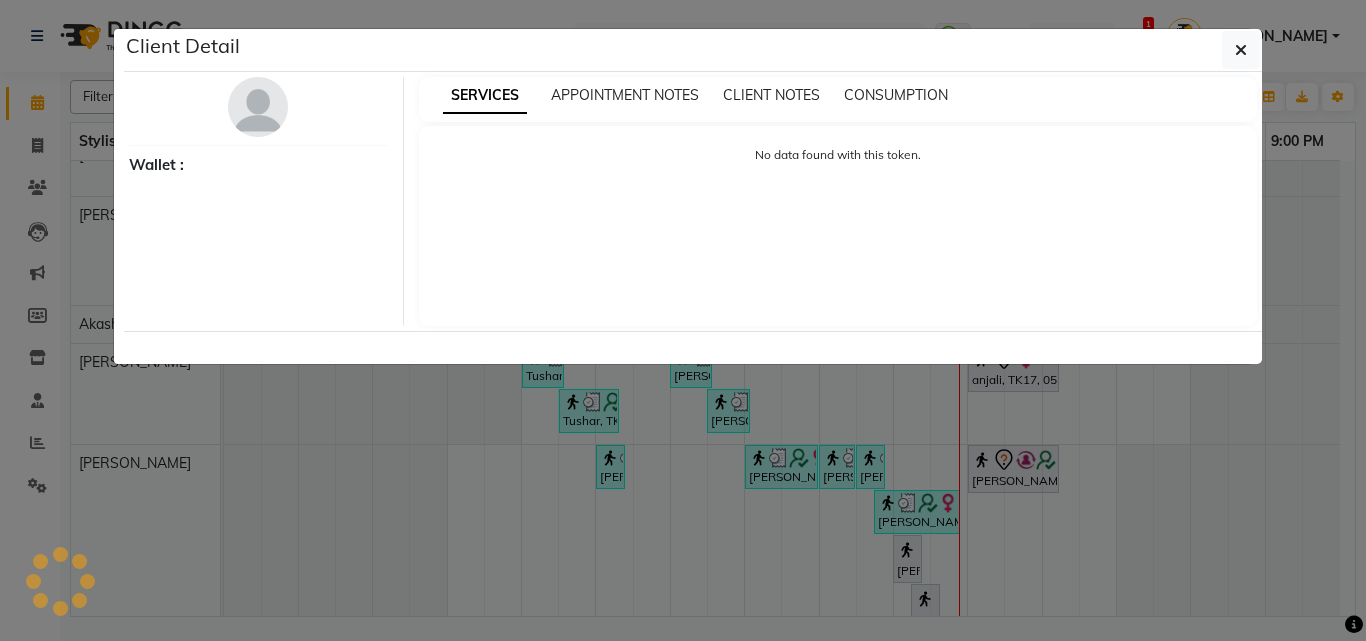 select on "7" 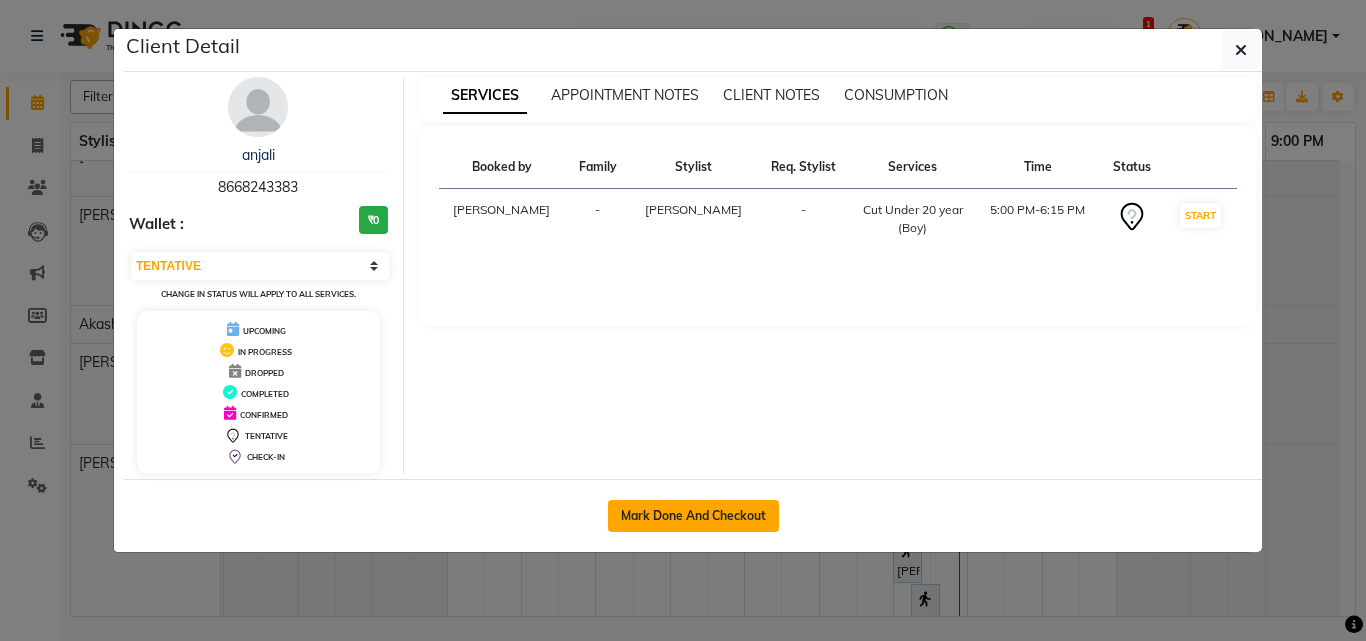 click on "Mark Done And Checkout" 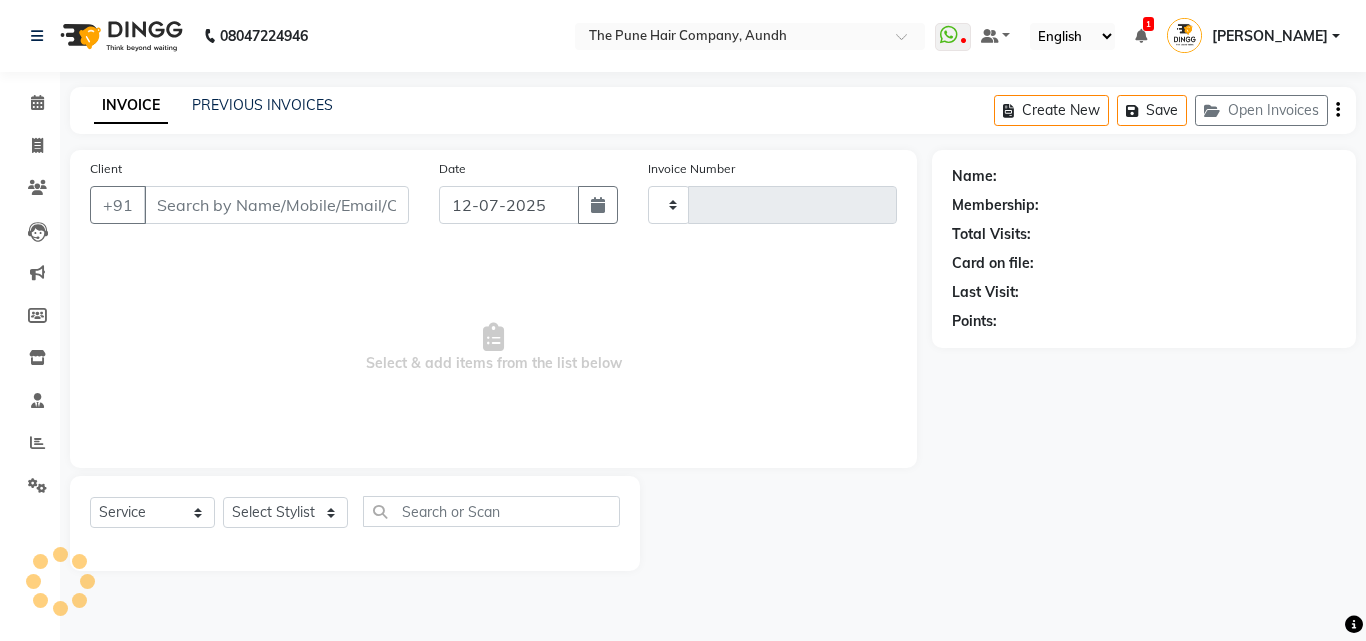 type on "3066" 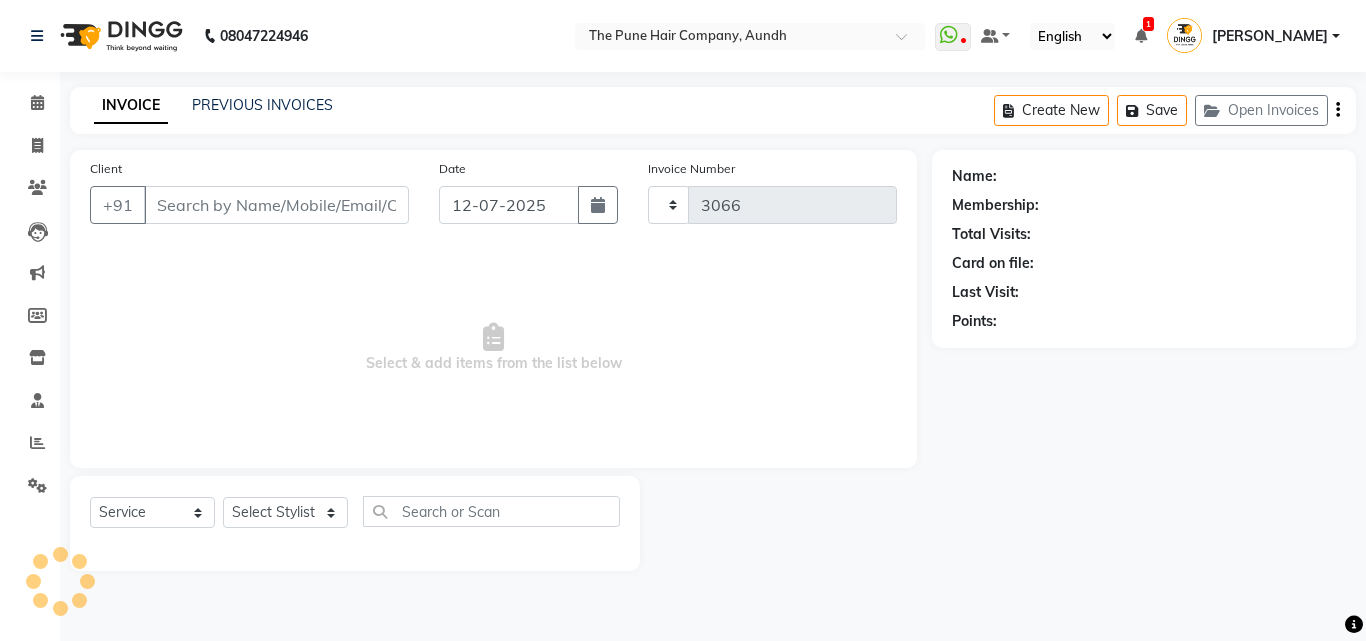 select on "106" 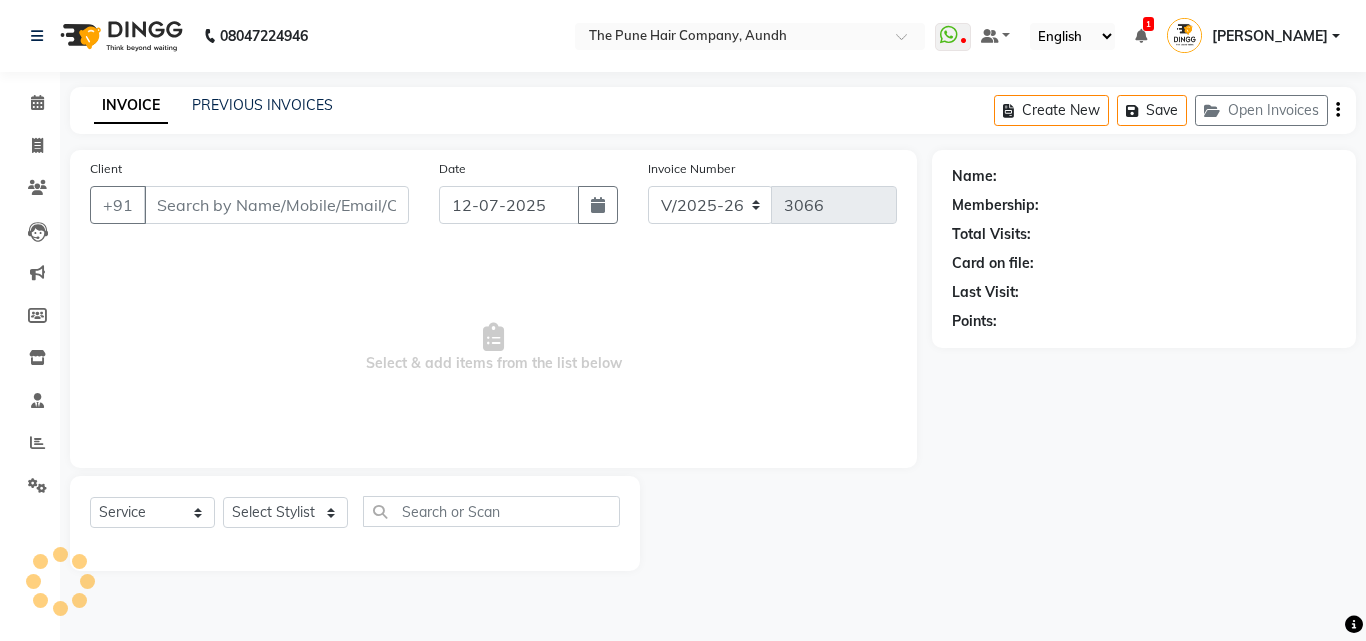 type on "8668243383" 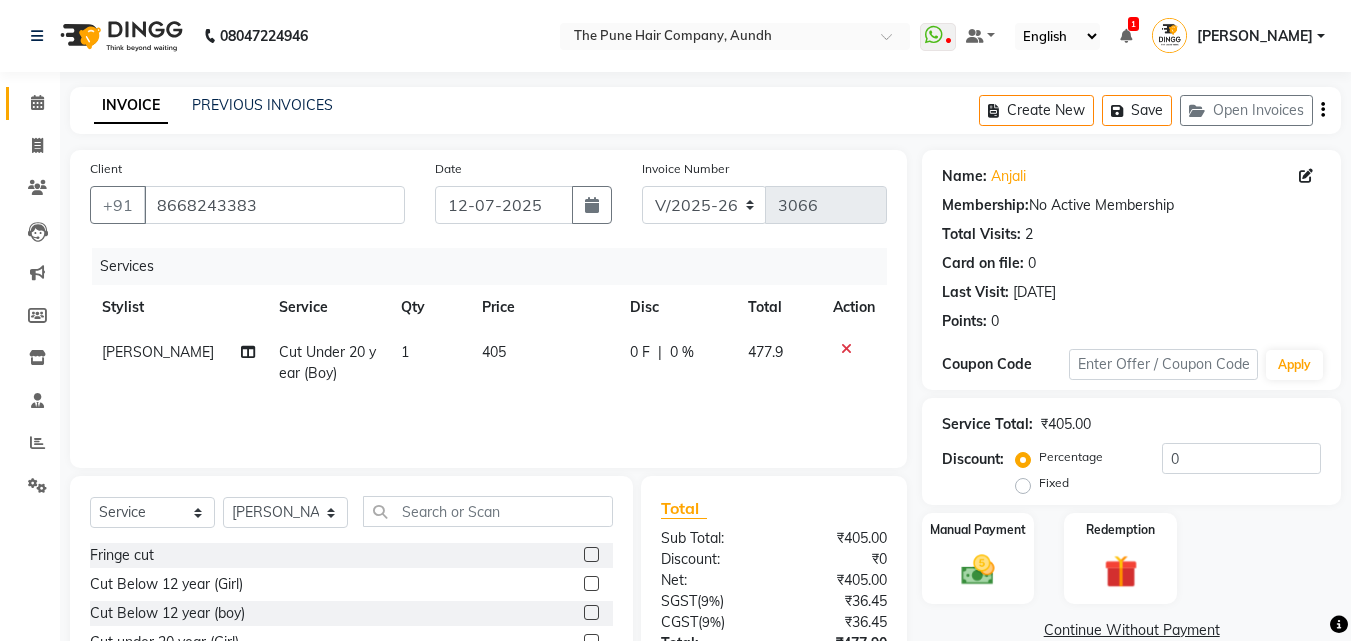 click 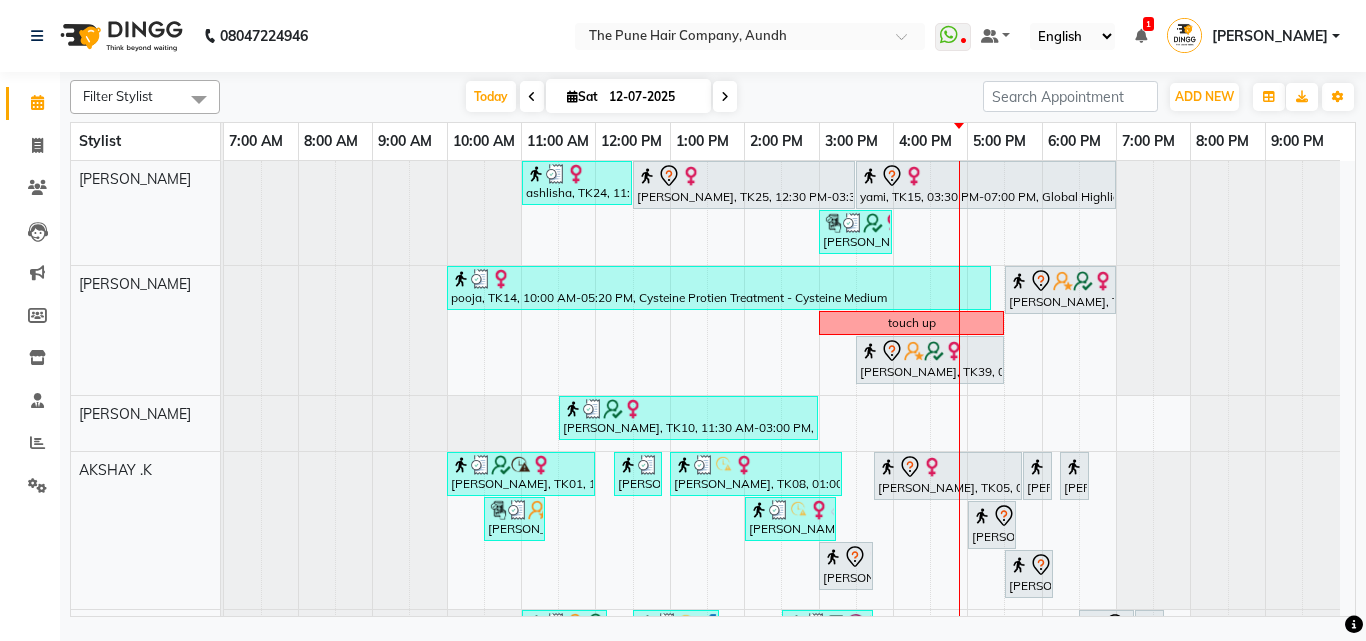 scroll, scrollTop: 200, scrollLeft: 0, axis: vertical 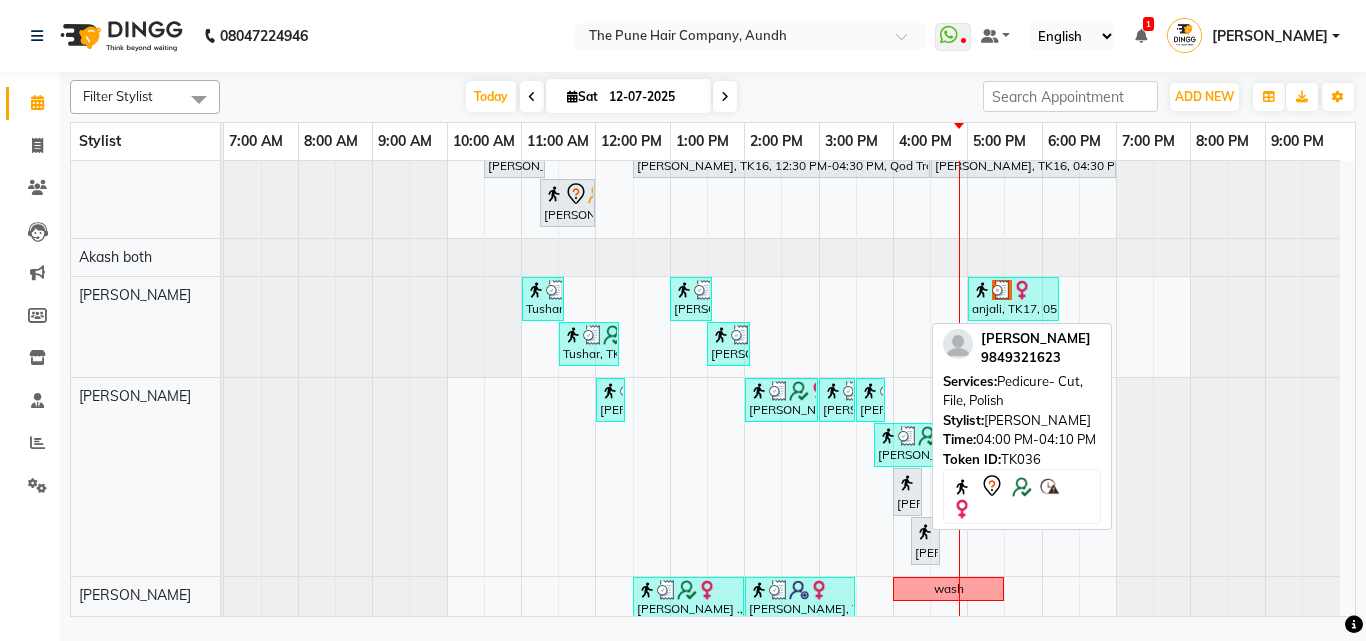 click on "[PERSON_NAME], TK36, 04:00 PM-04:10 PM, Pedicure- Cut, File, Polish" at bounding box center (907, 492) 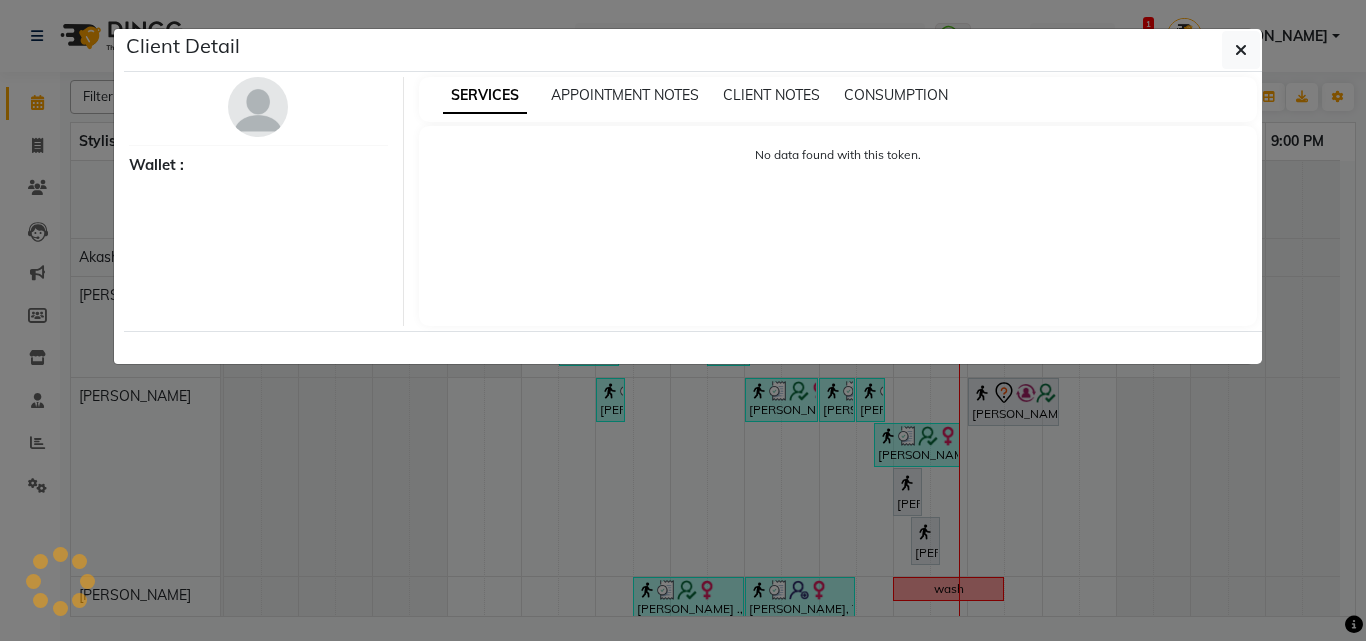 select on "7" 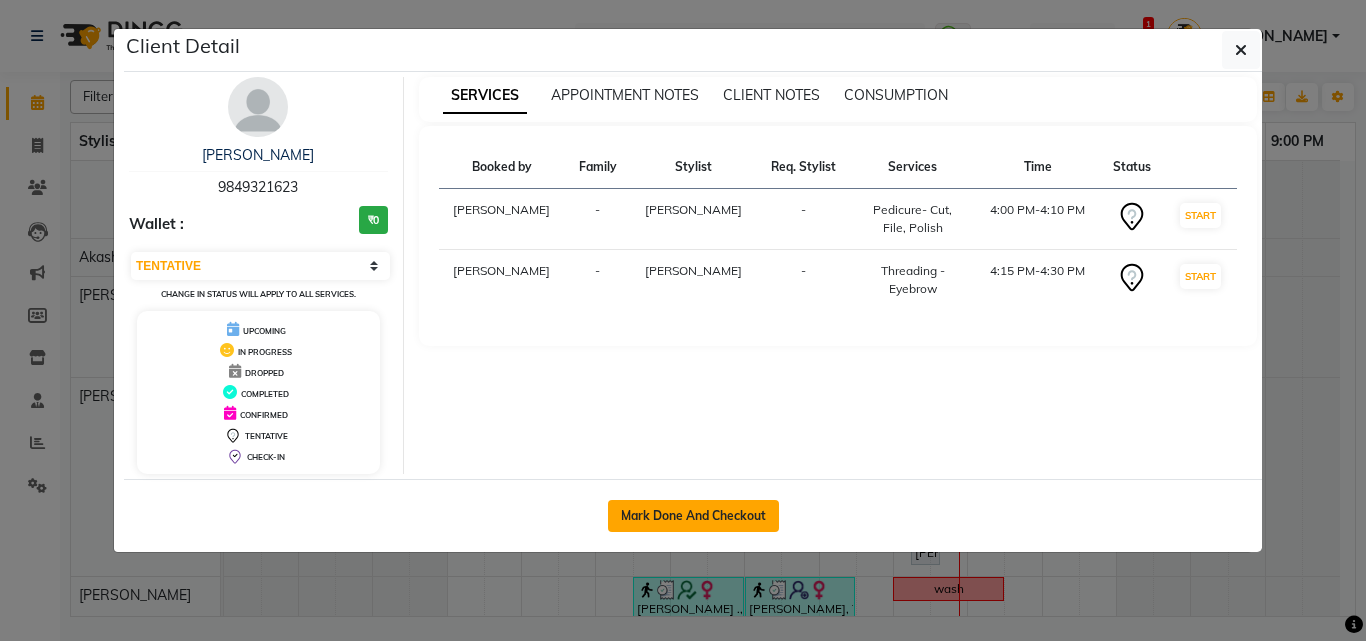 click on "Mark Done And Checkout" 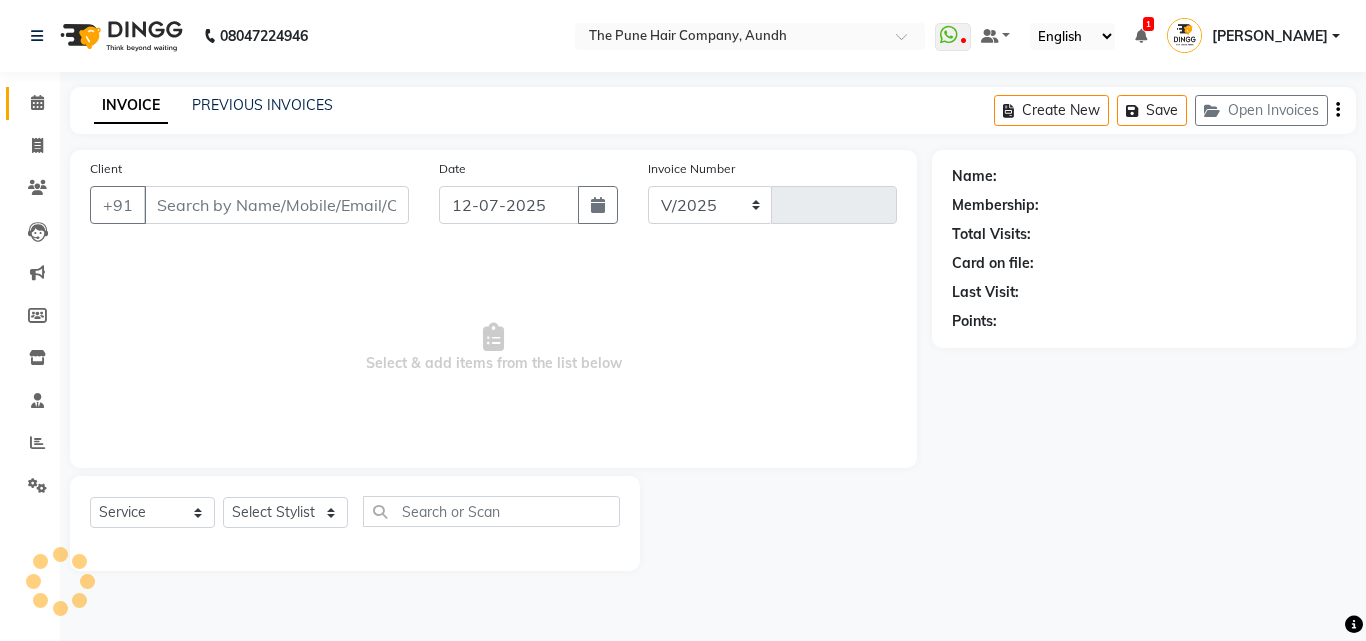select on "106" 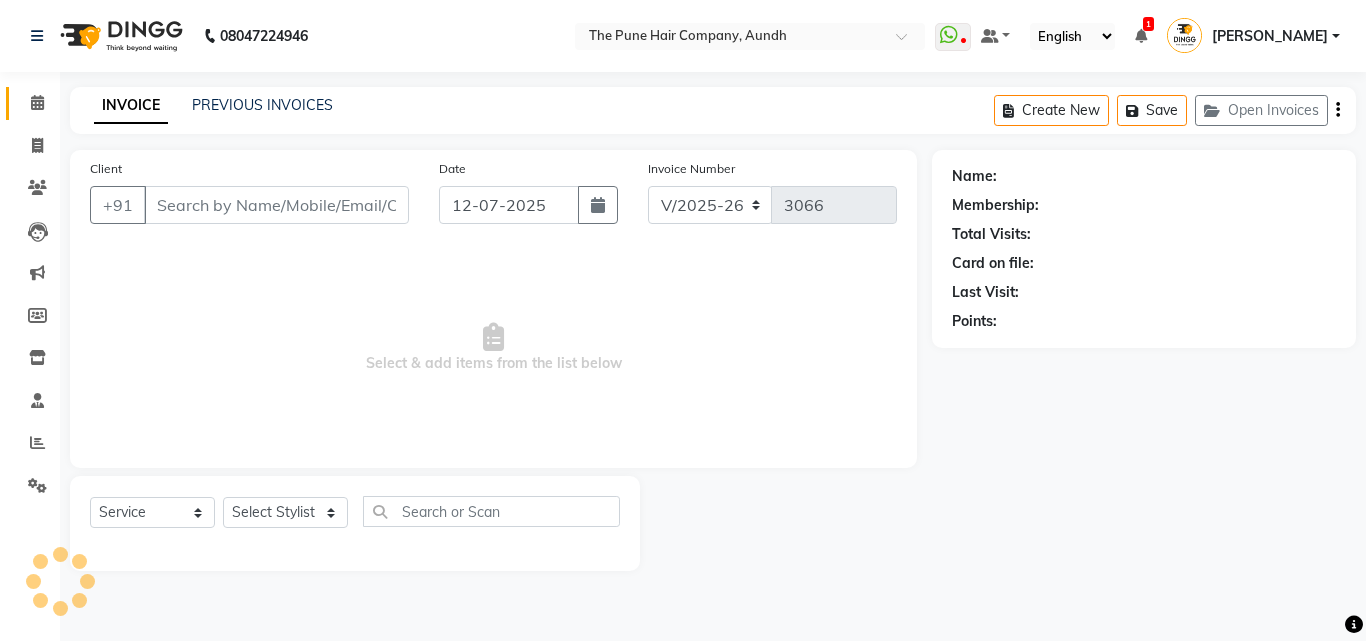type on "9849321623" 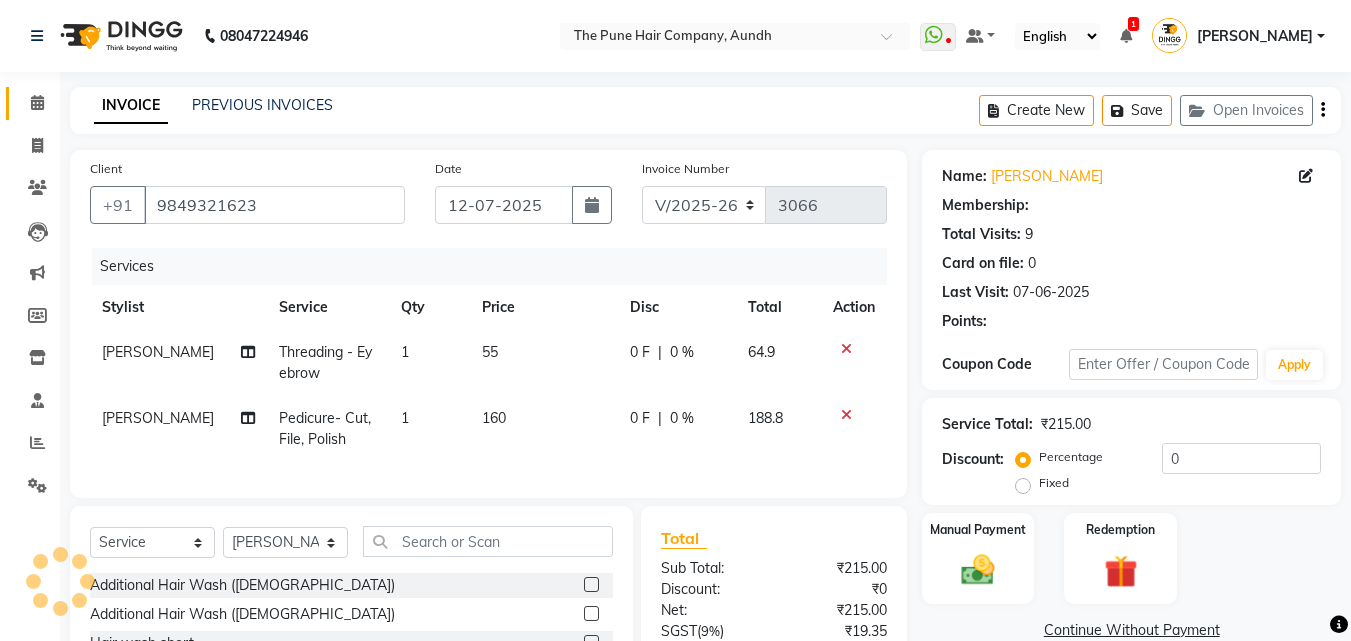 select on "1: Object" 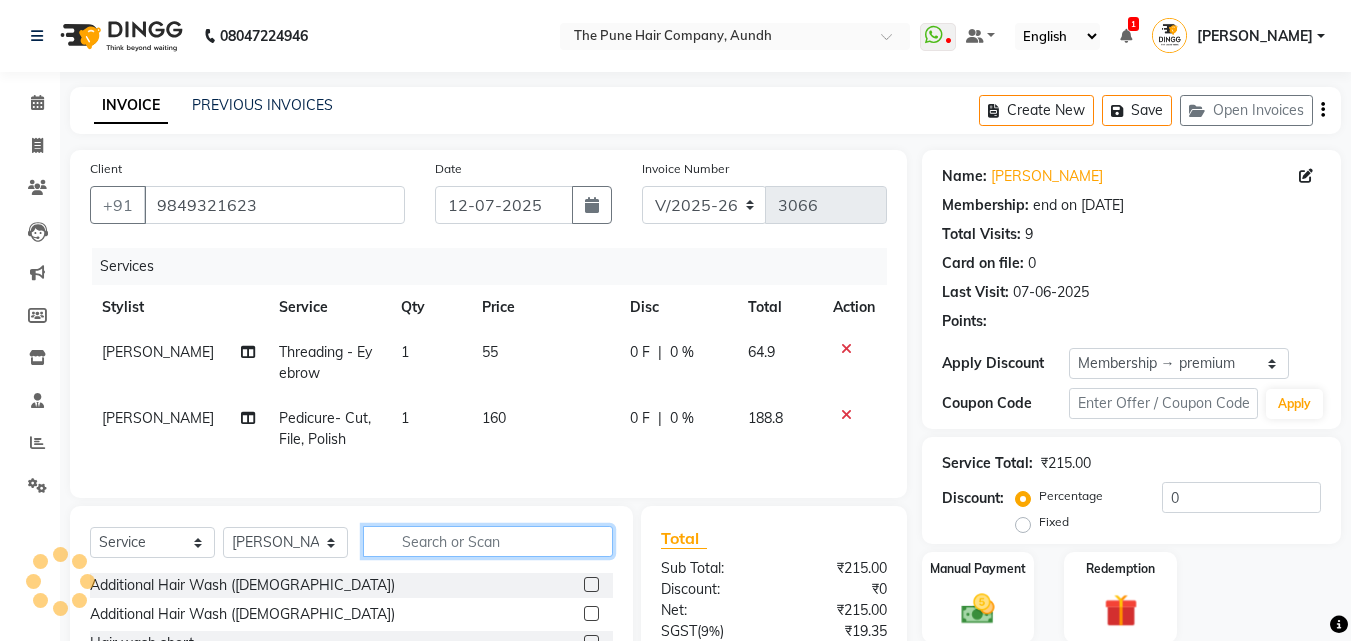 click 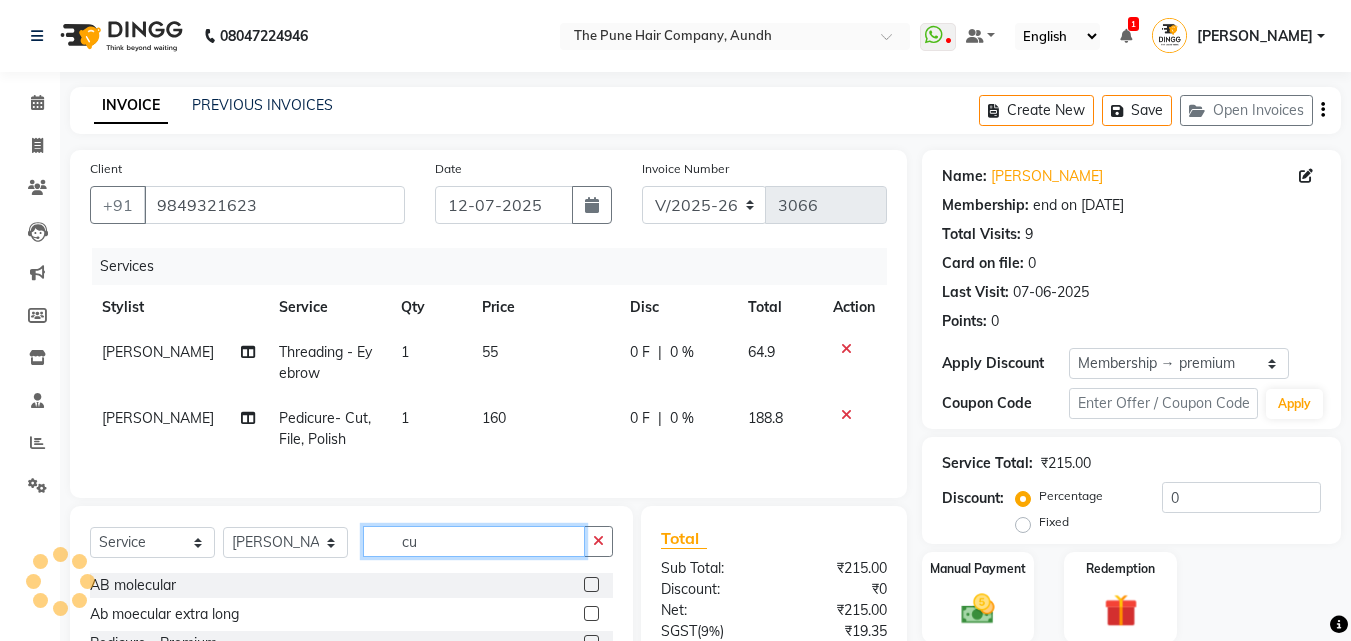 type on "cut" 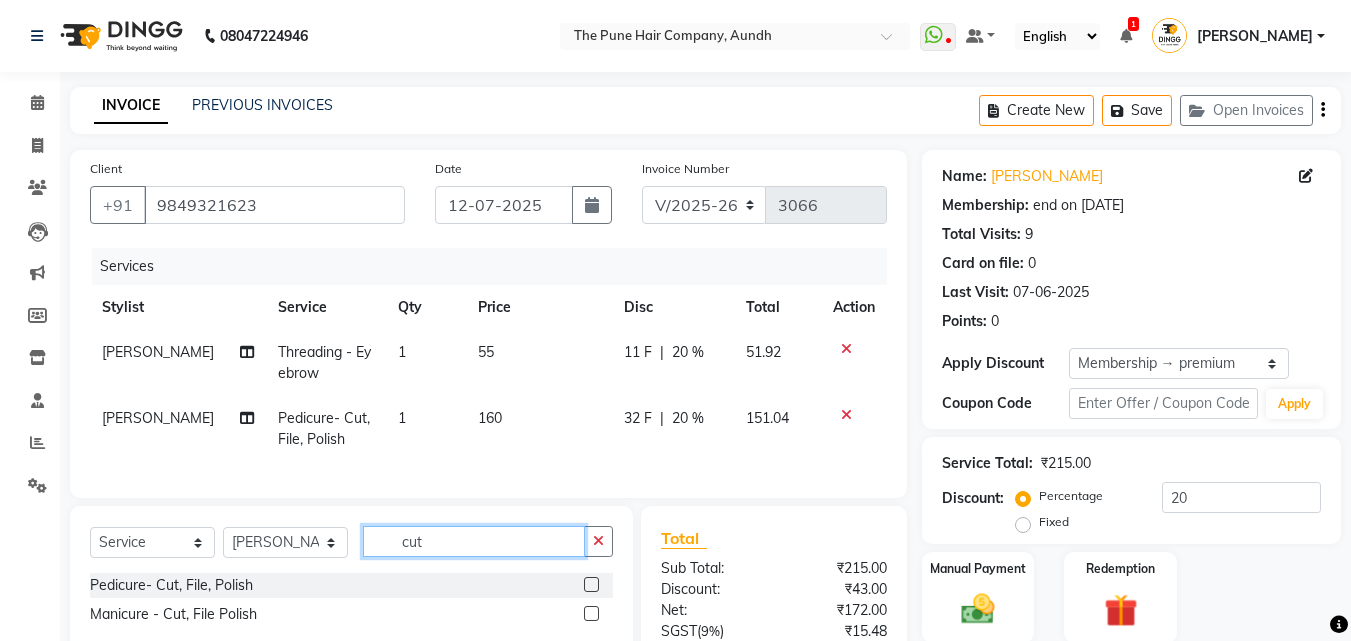 scroll, scrollTop: 100, scrollLeft: 0, axis: vertical 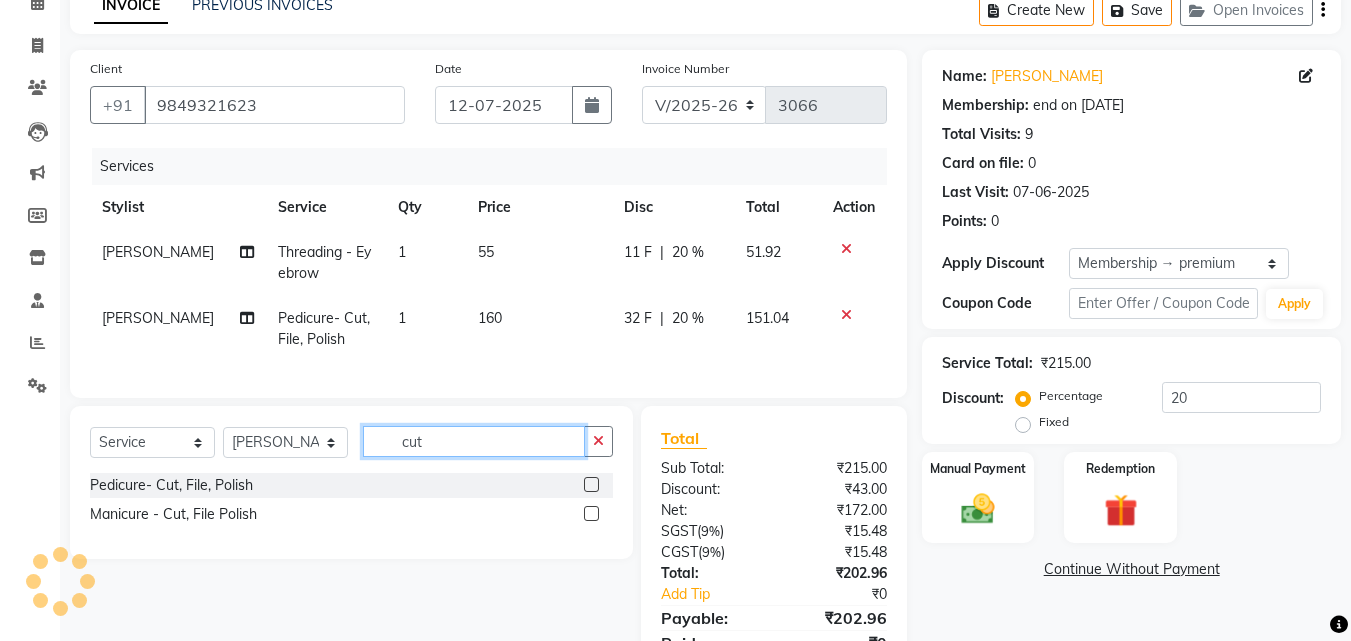 type on "cut" 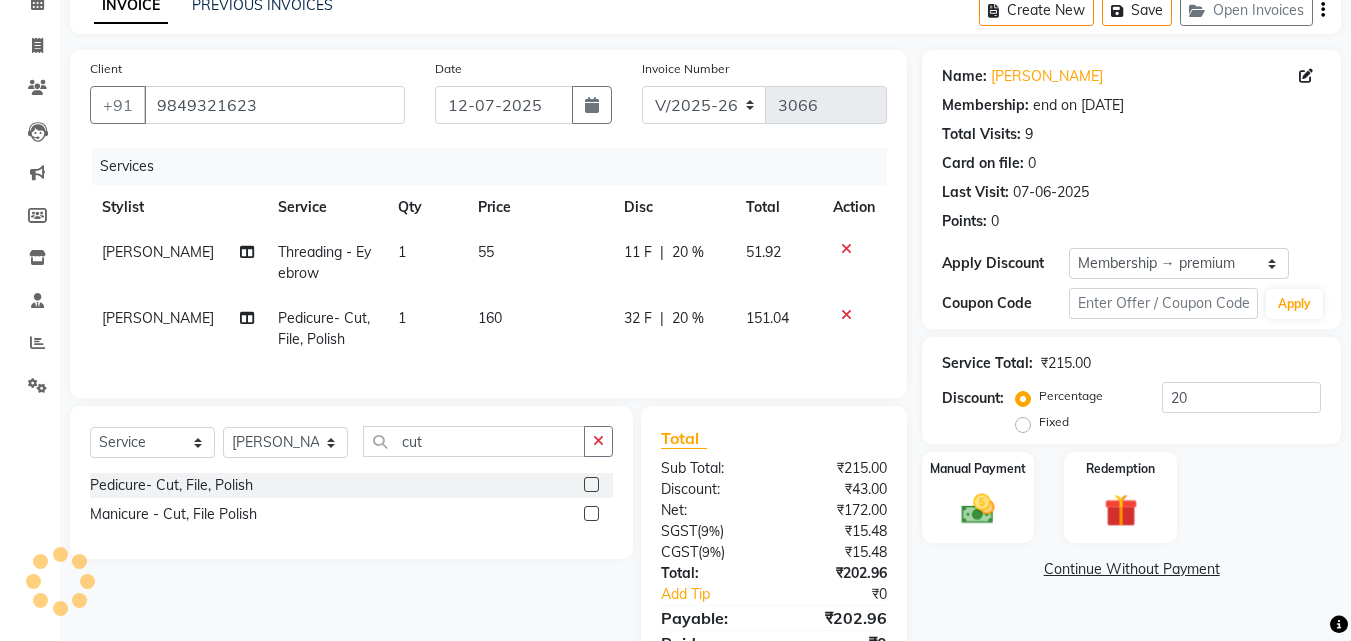click 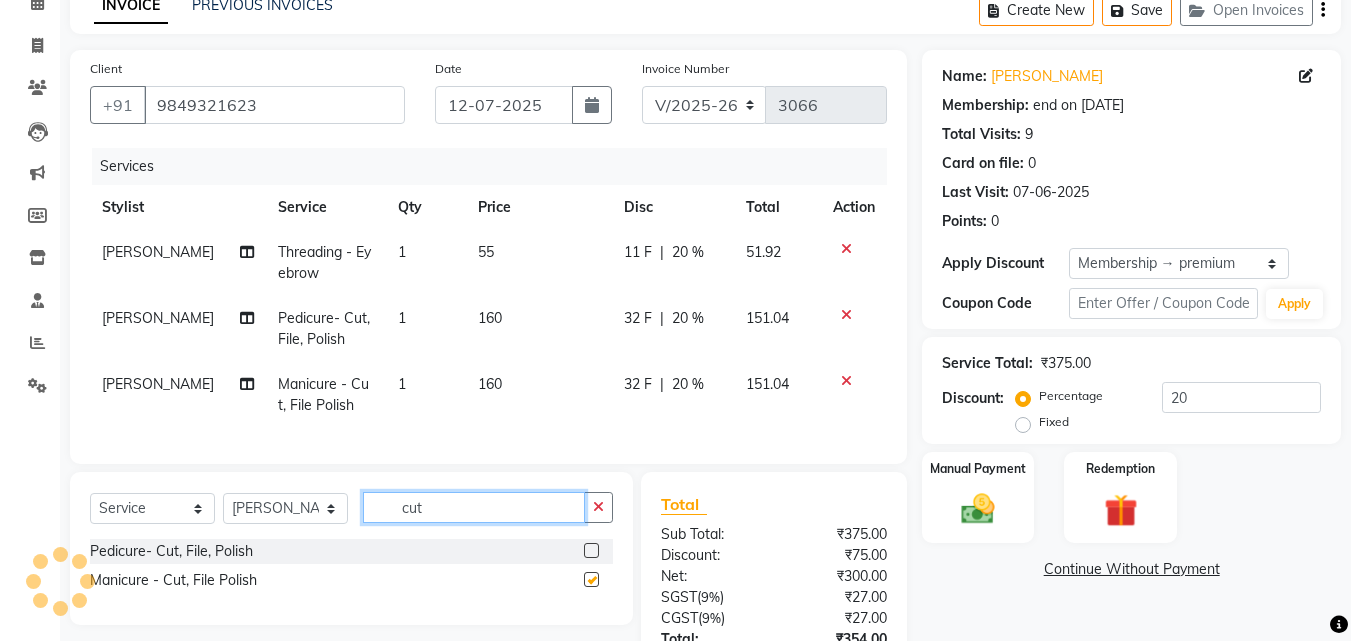 click on "cut" 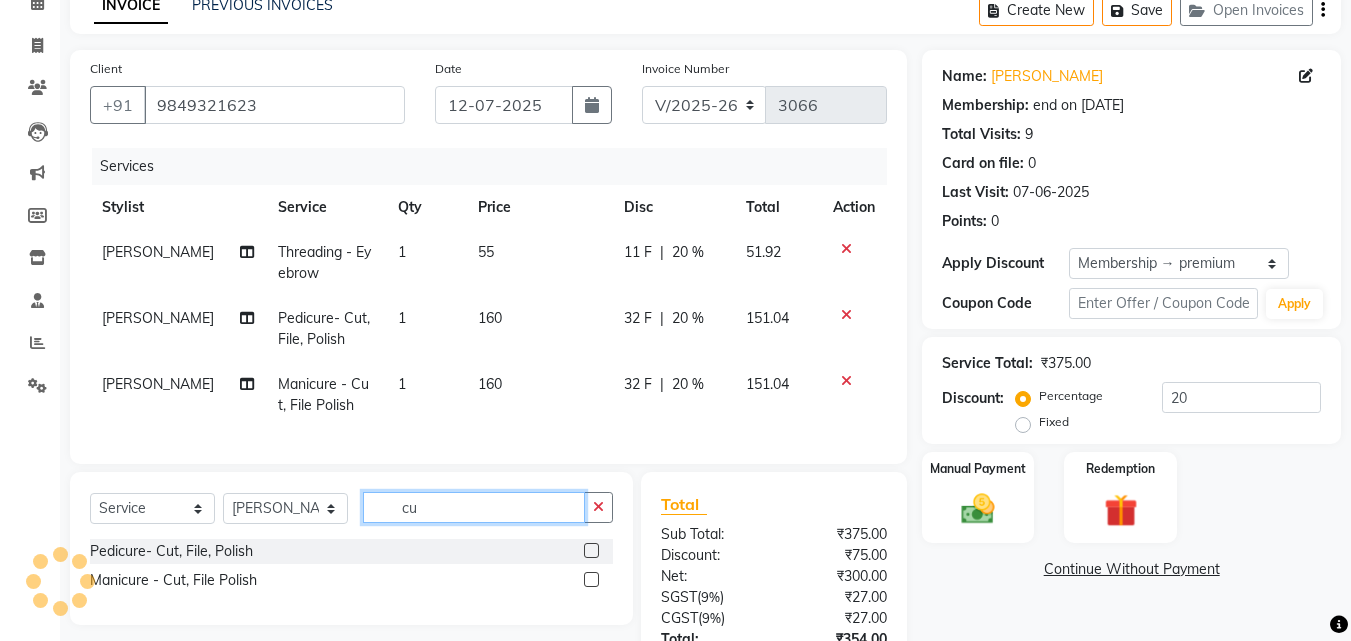 type on "c" 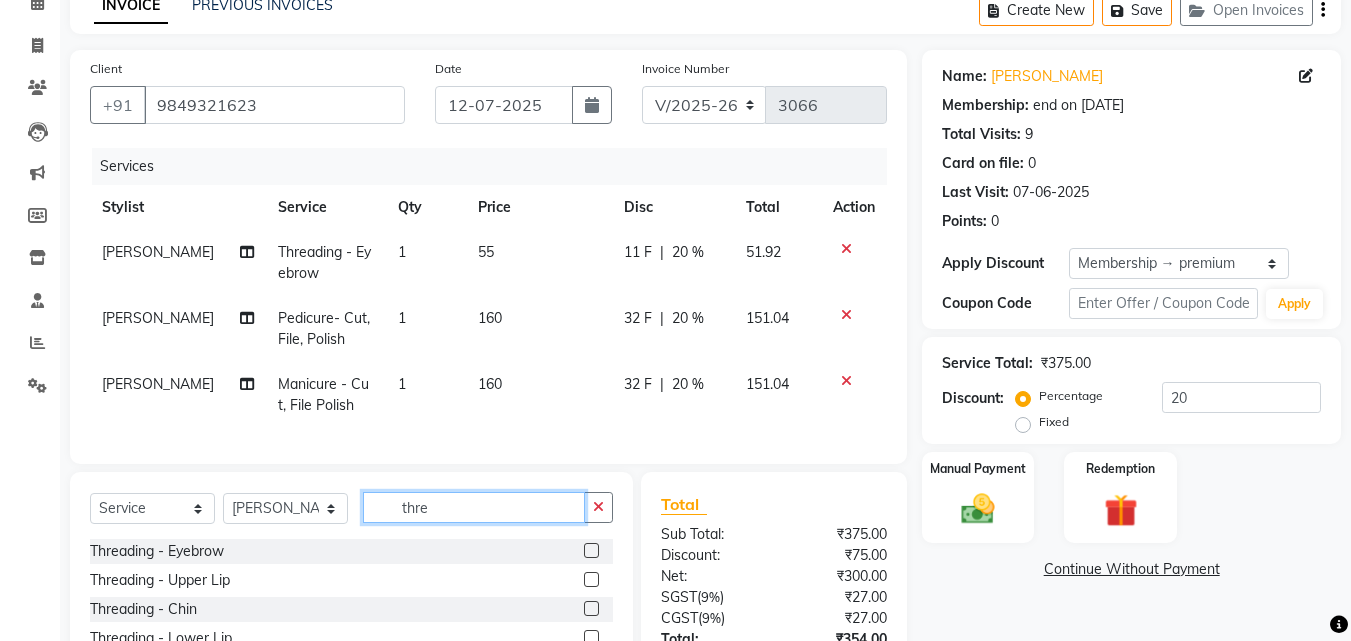type on "thre" 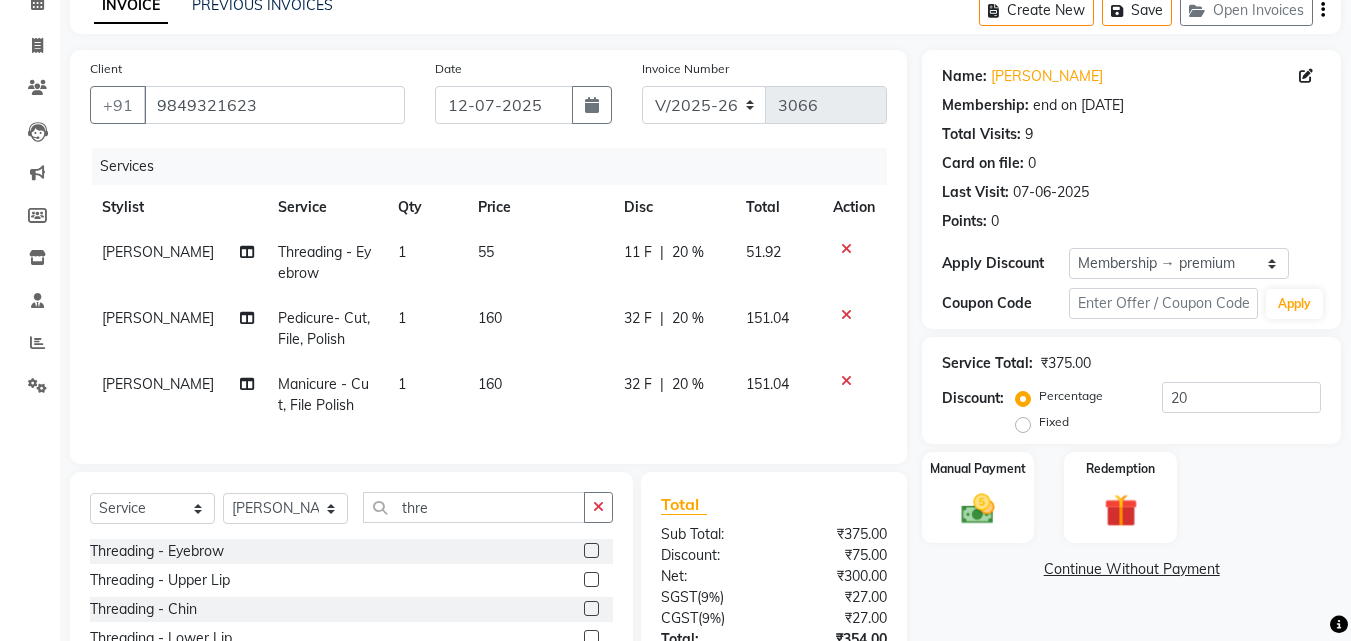 click 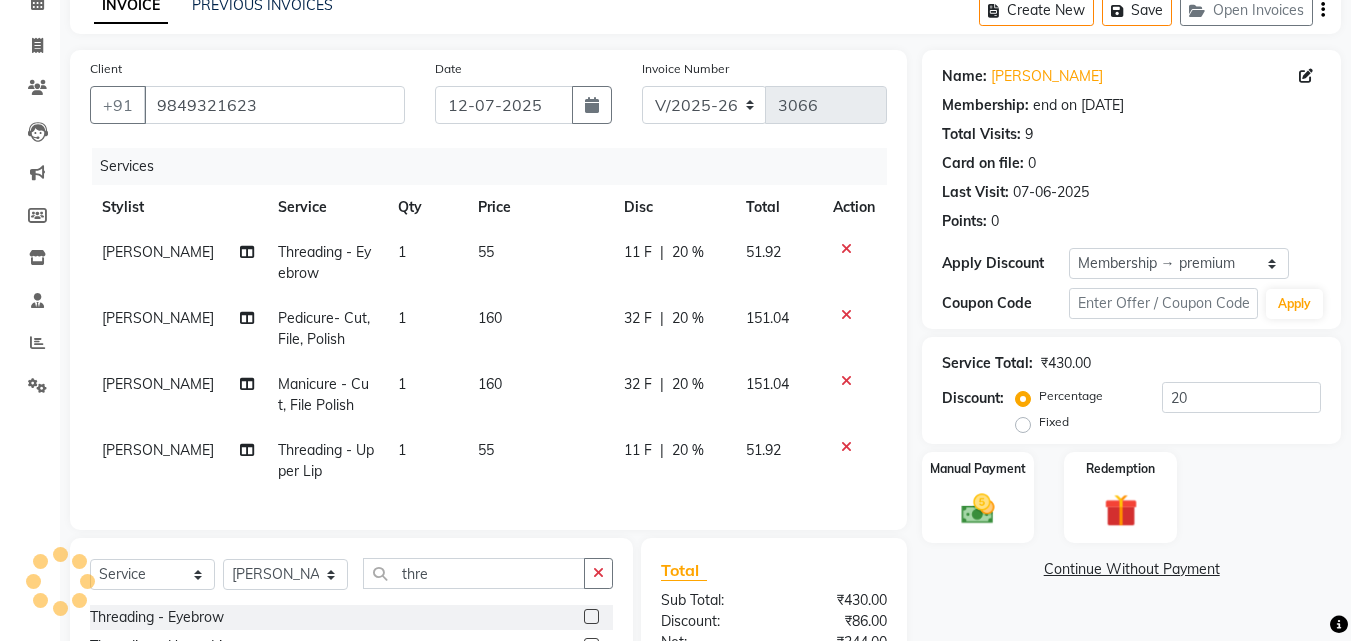 checkbox on "false" 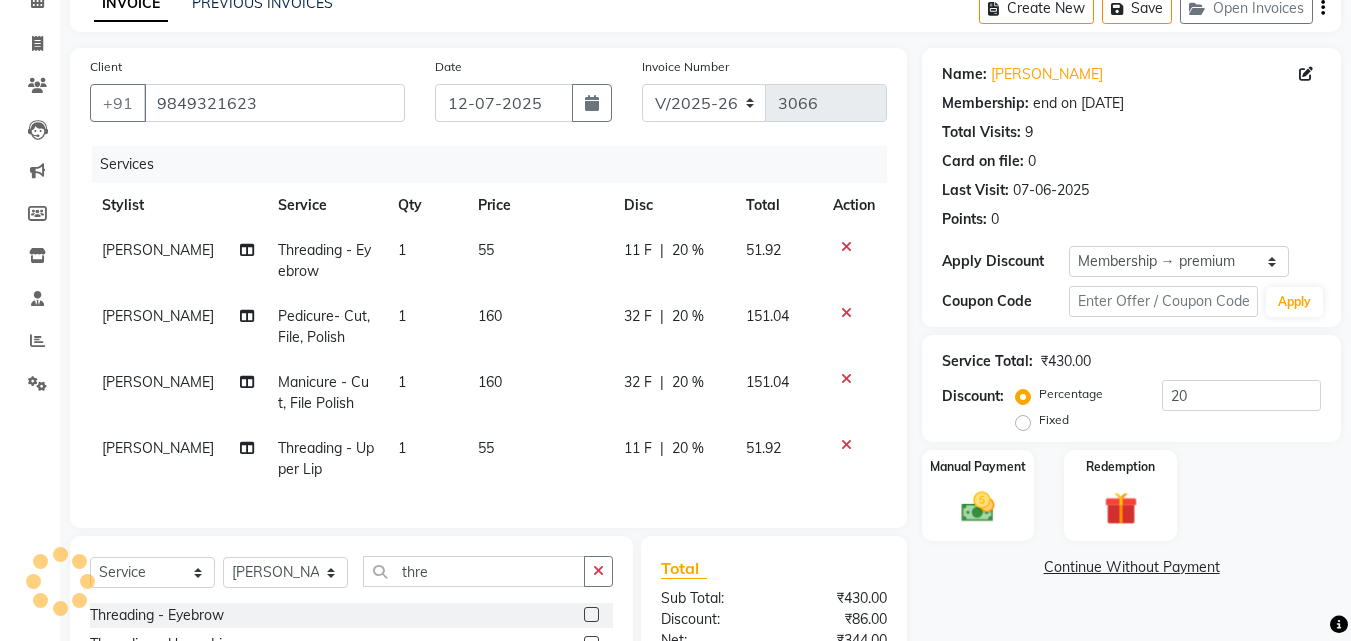 scroll, scrollTop: 337, scrollLeft: 0, axis: vertical 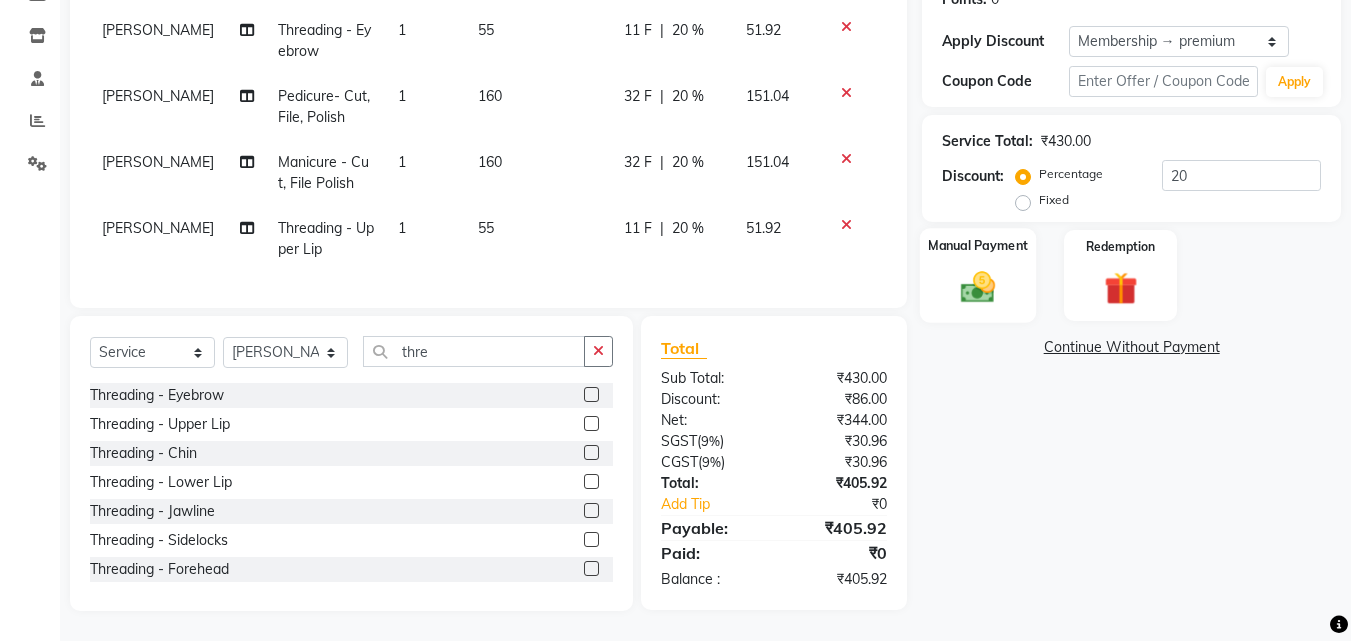 click 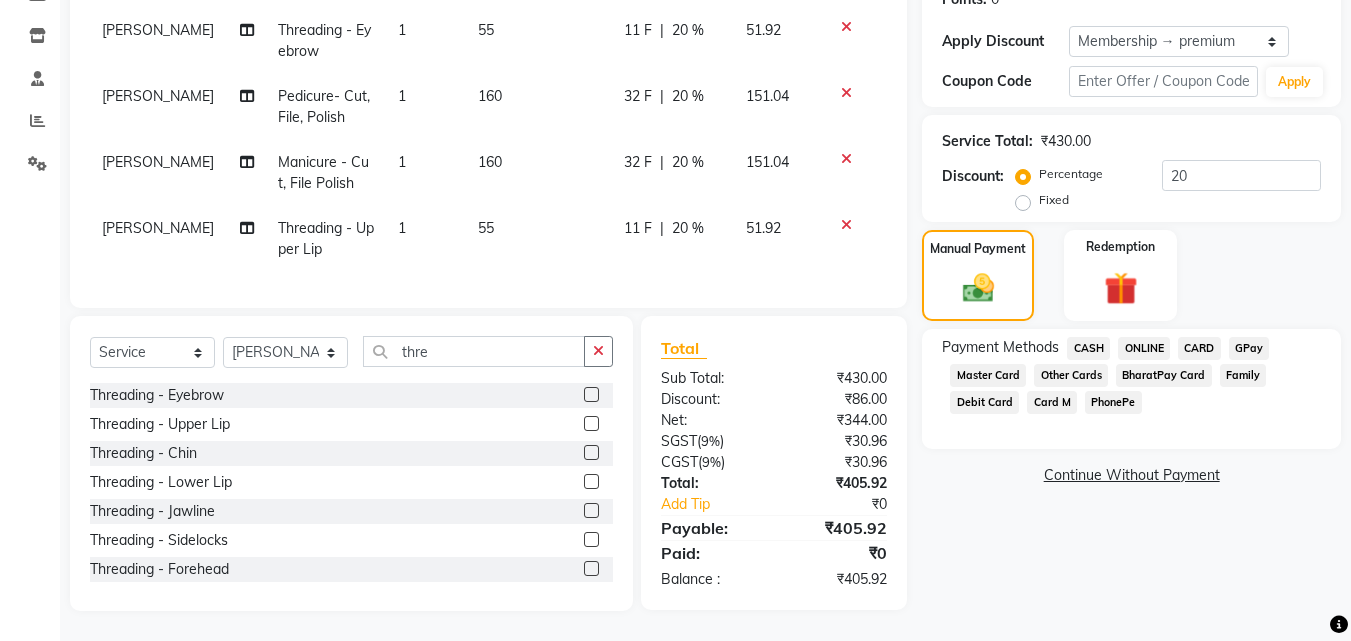 click on "CASH" 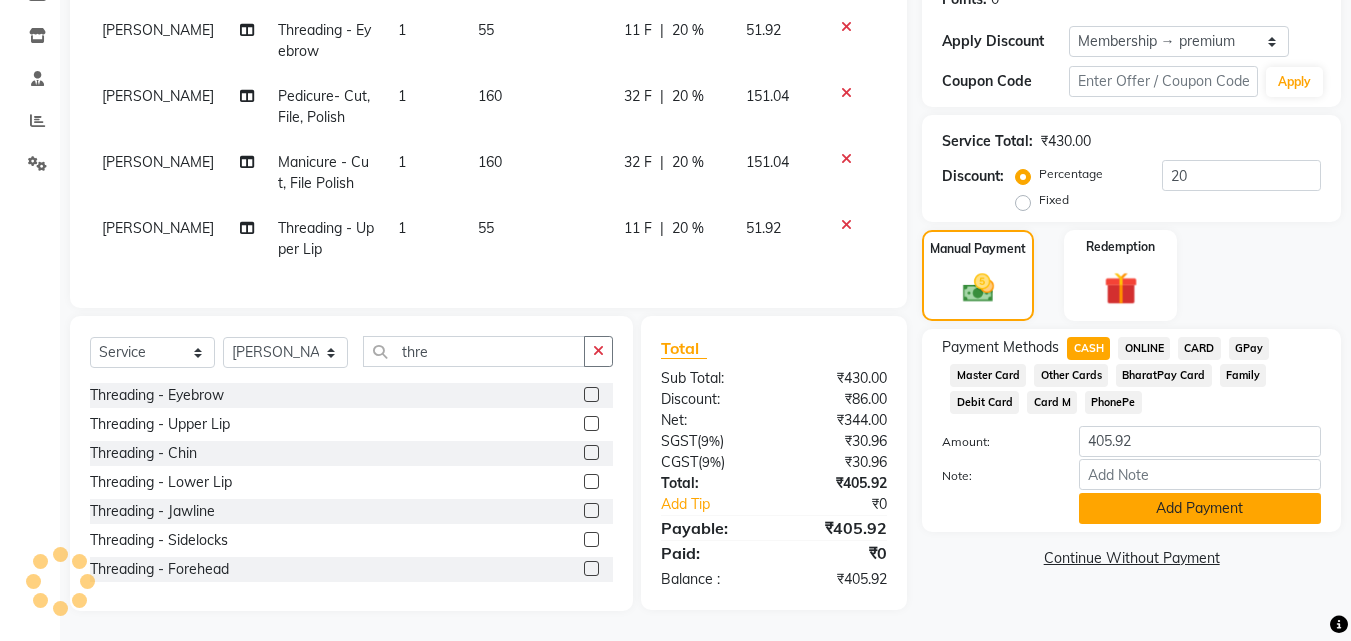 click on "Add Payment" 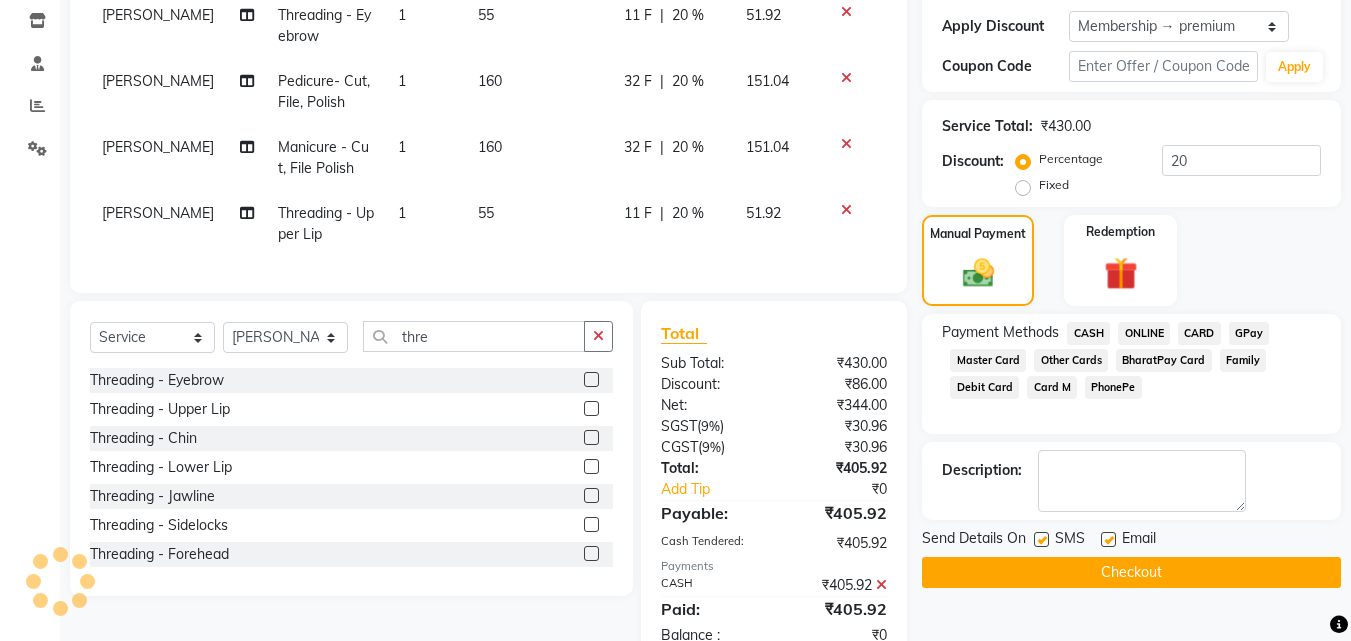 click on "Checkout" 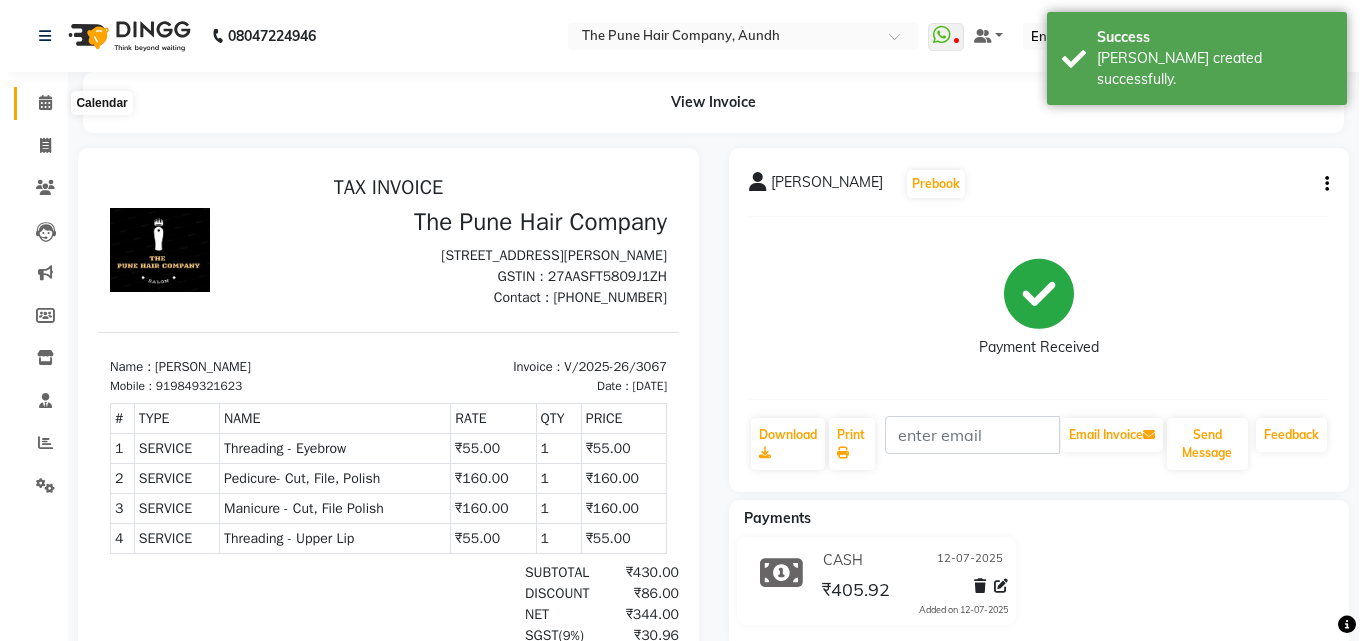 scroll, scrollTop: 0, scrollLeft: 0, axis: both 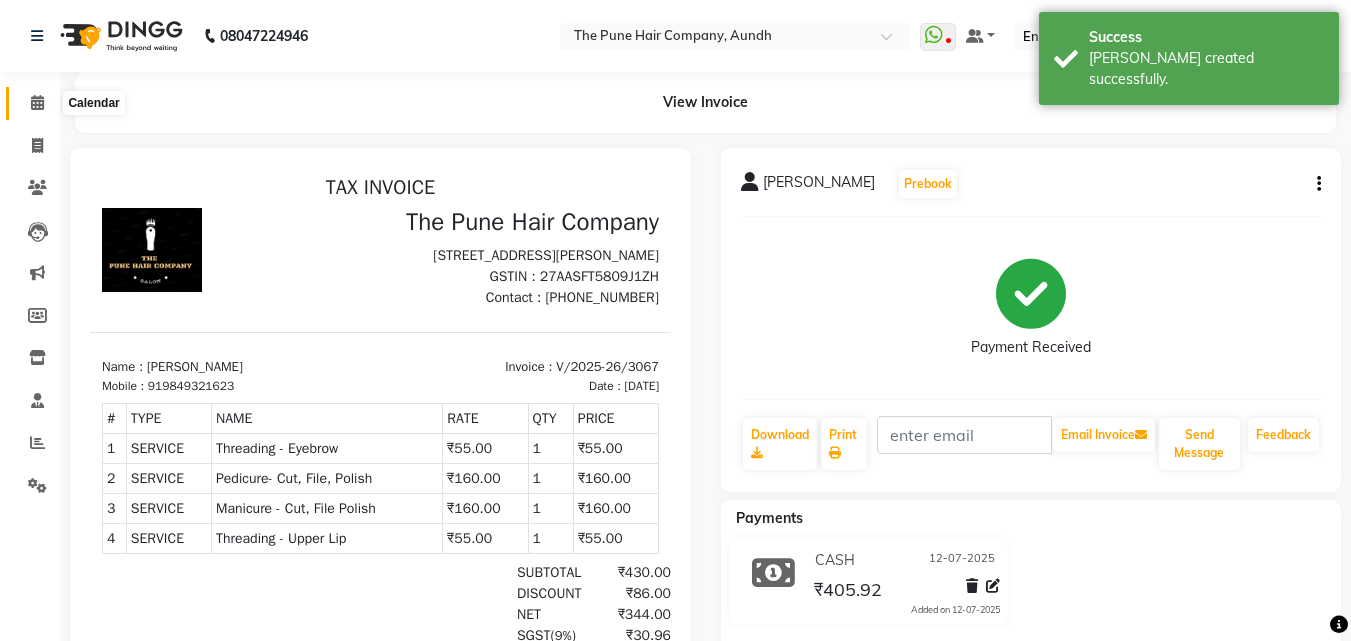 click 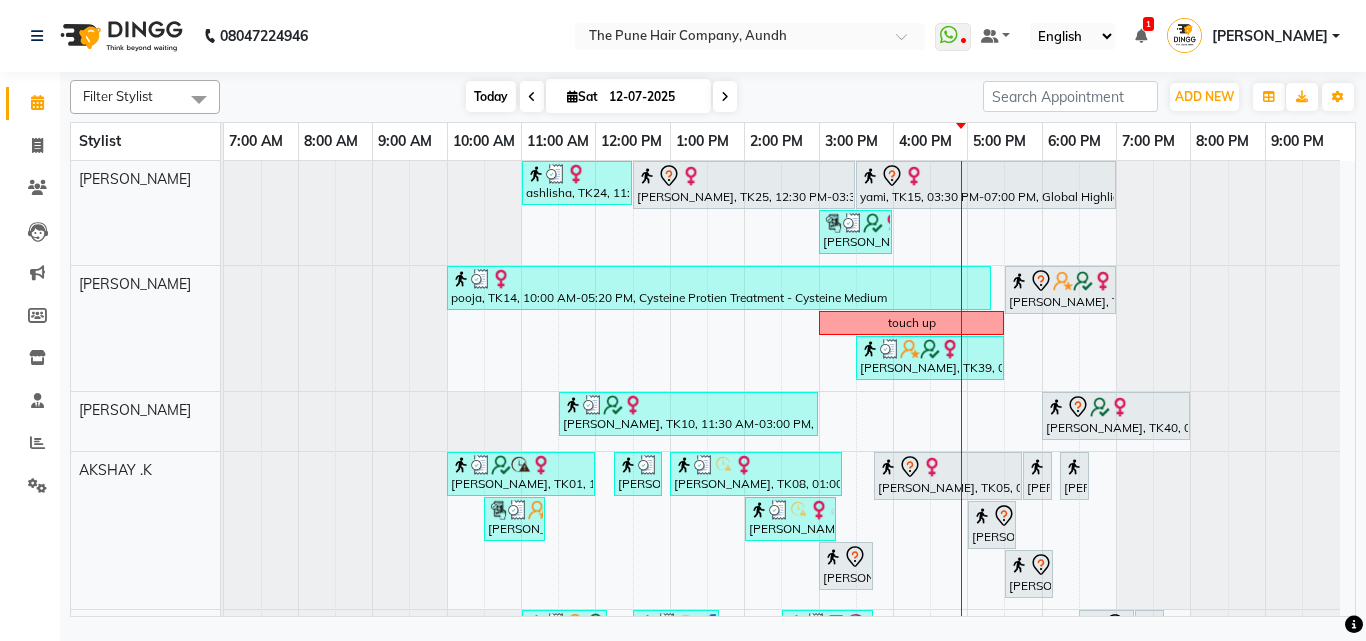 click on "Today" at bounding box center [491, 96] 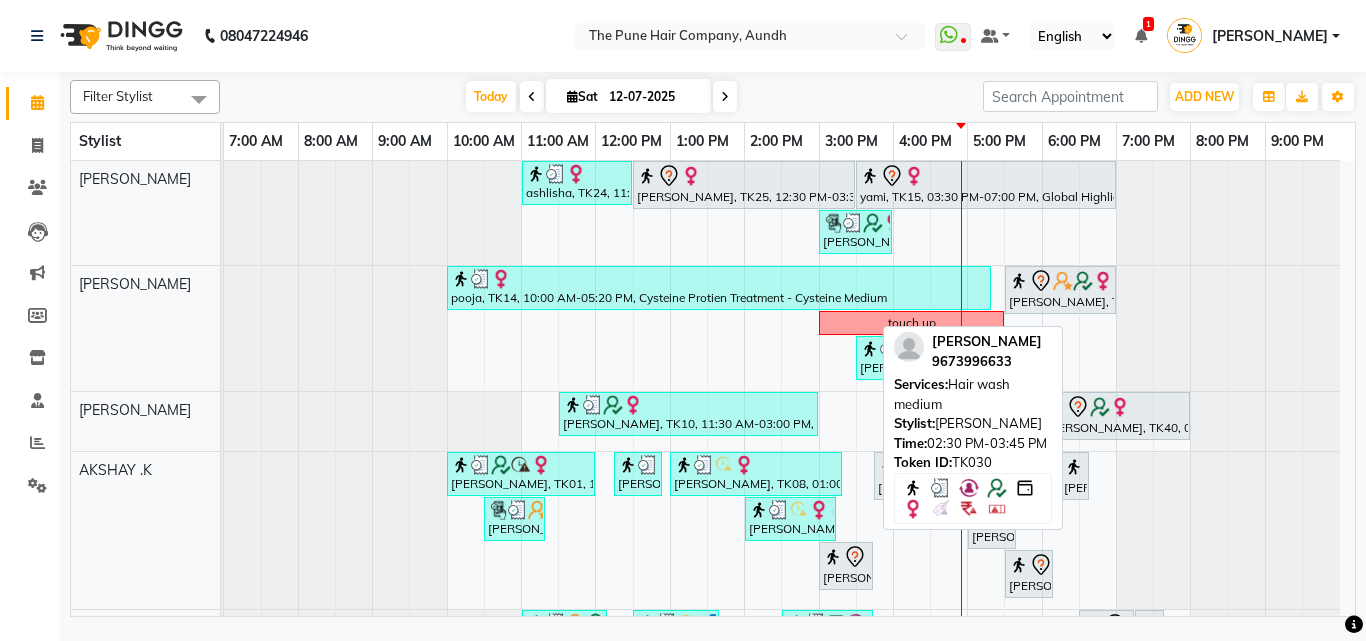scroll, scrollTop: 200, scrollLeft: 0, axis: vertical 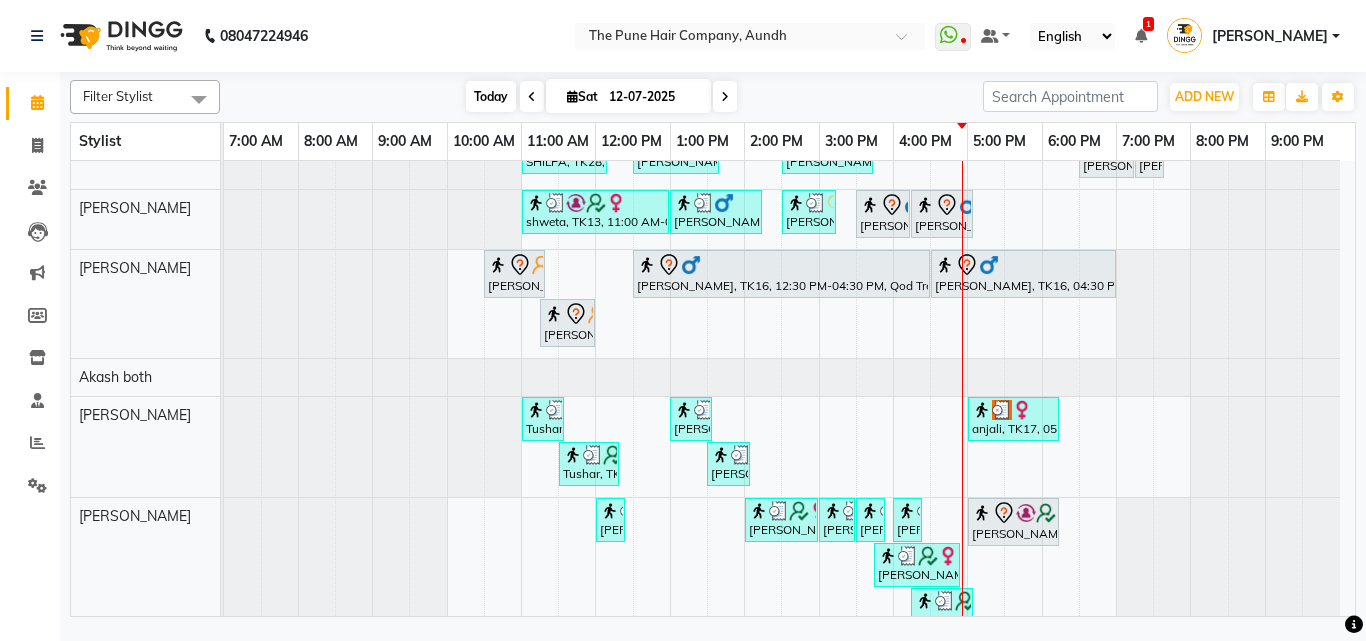 click on "Today" at bounding box center [491, 96] 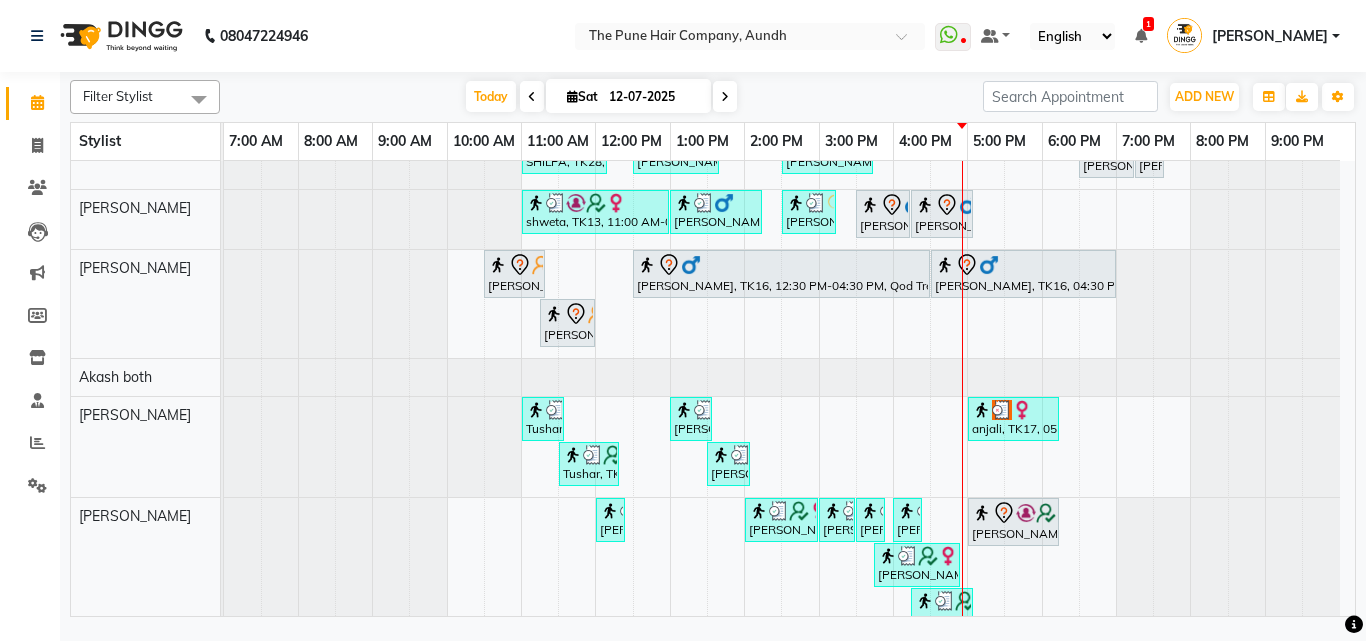 scroll, scrollTop: 598, scrollLeft: 0, axis: vertical 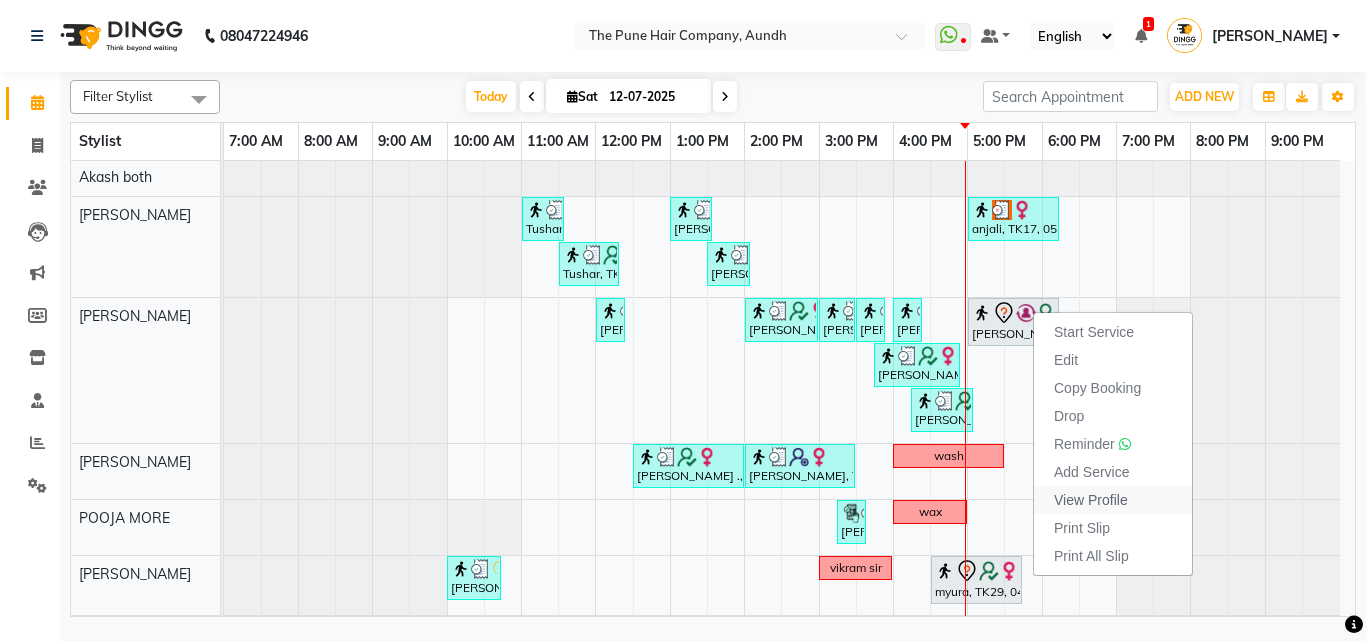 click on "View Profile" at bounding box center [1091, 500] 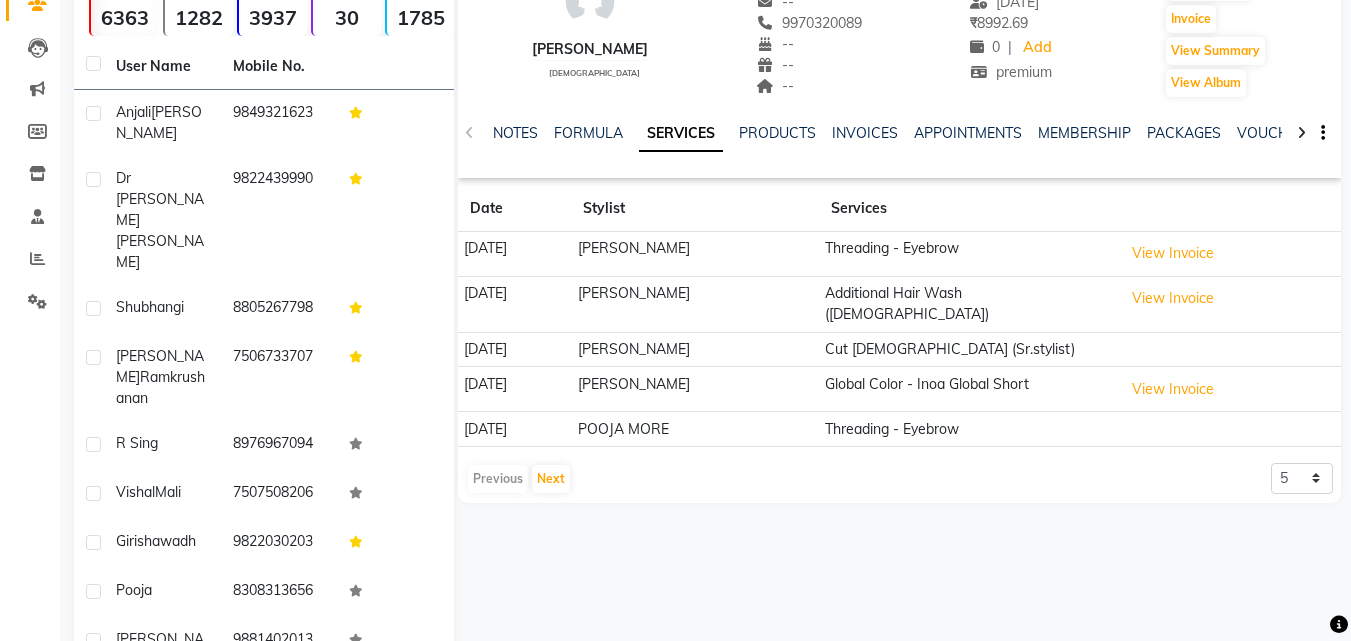 scroll, scrollTop: 200, scrollLeft: 0, axis: vertical 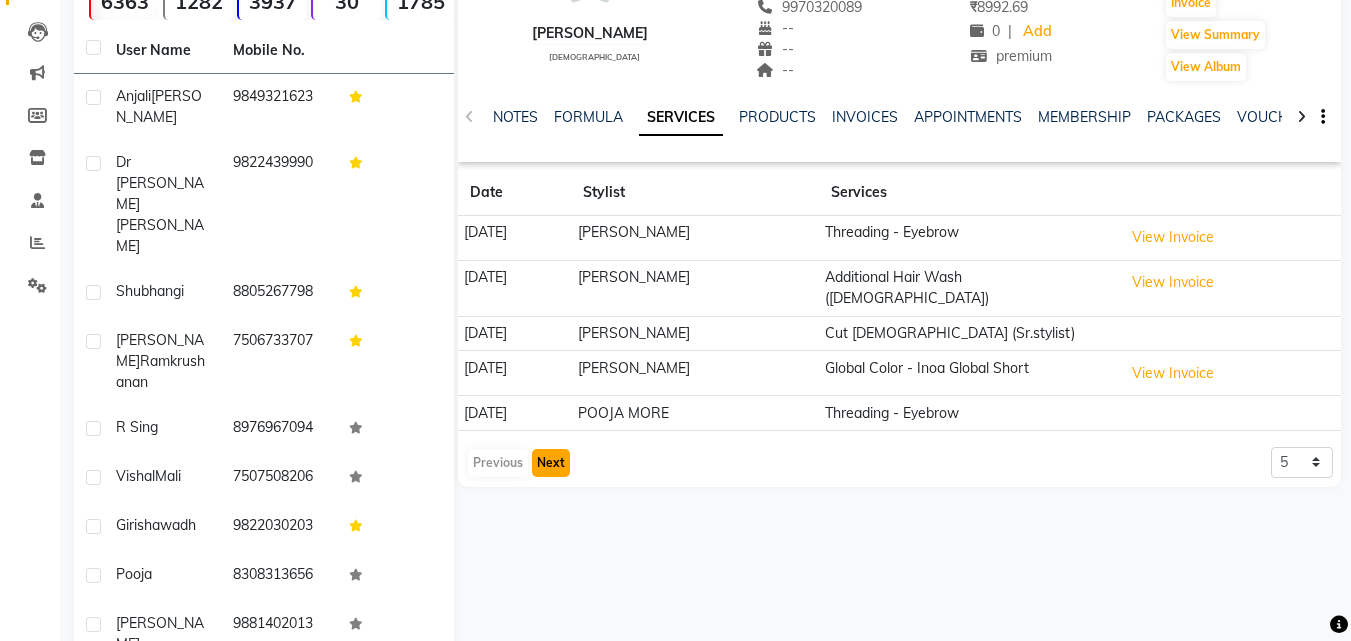 click on "Next" 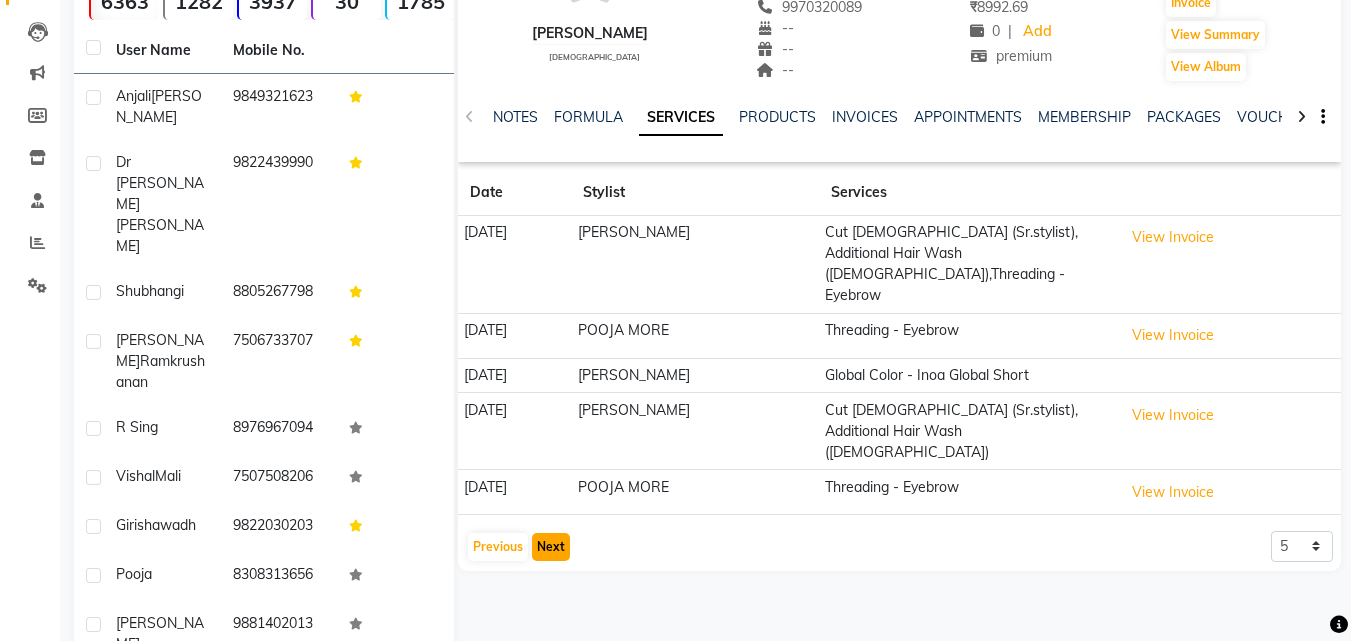 click on "Next" 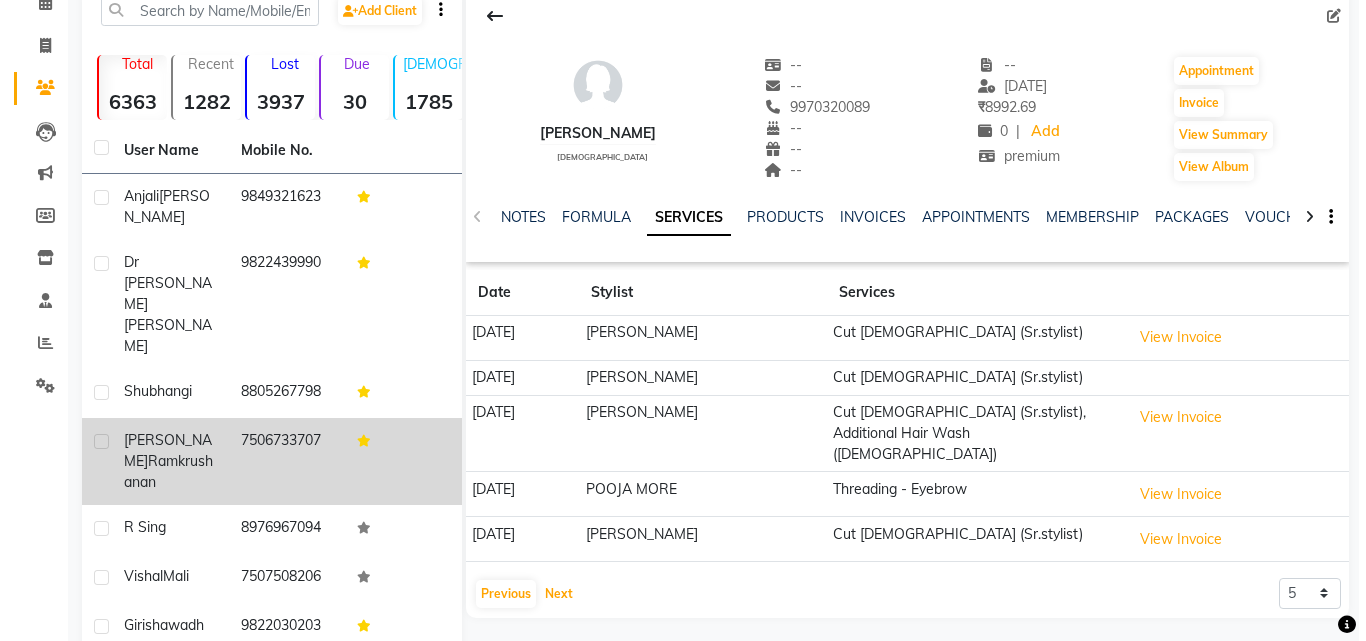 scroll, scrollTop: 0, scrollLeft: 0, axis: both 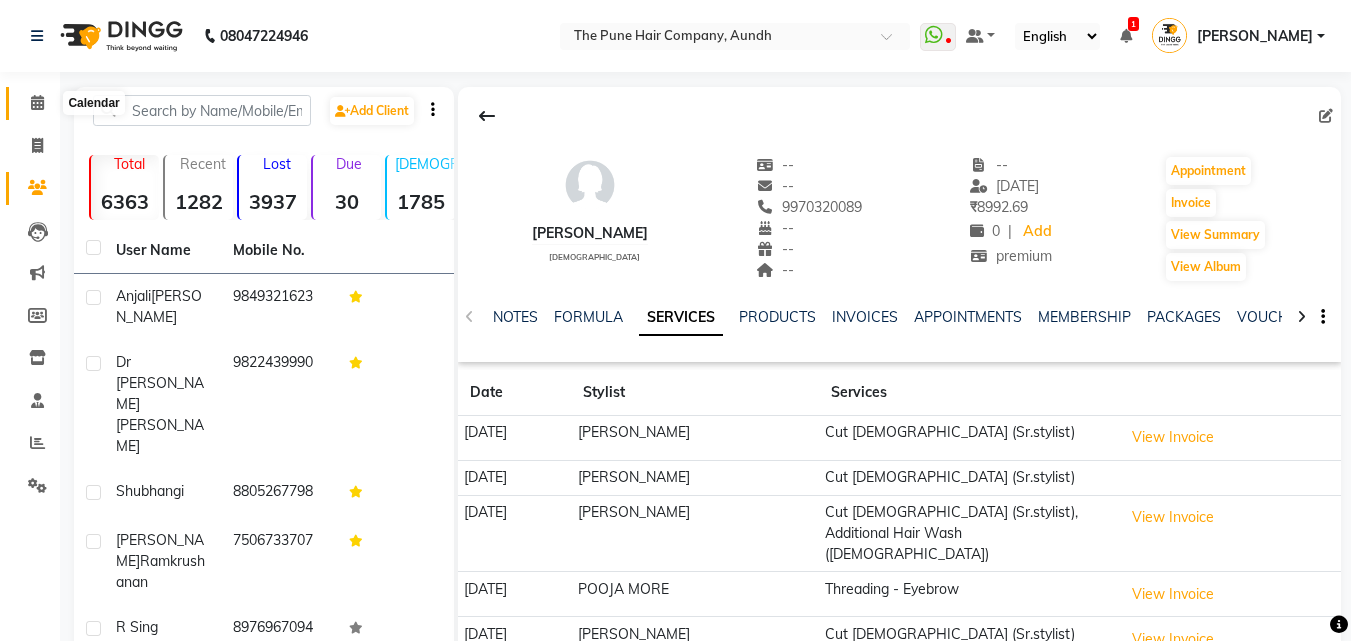 click 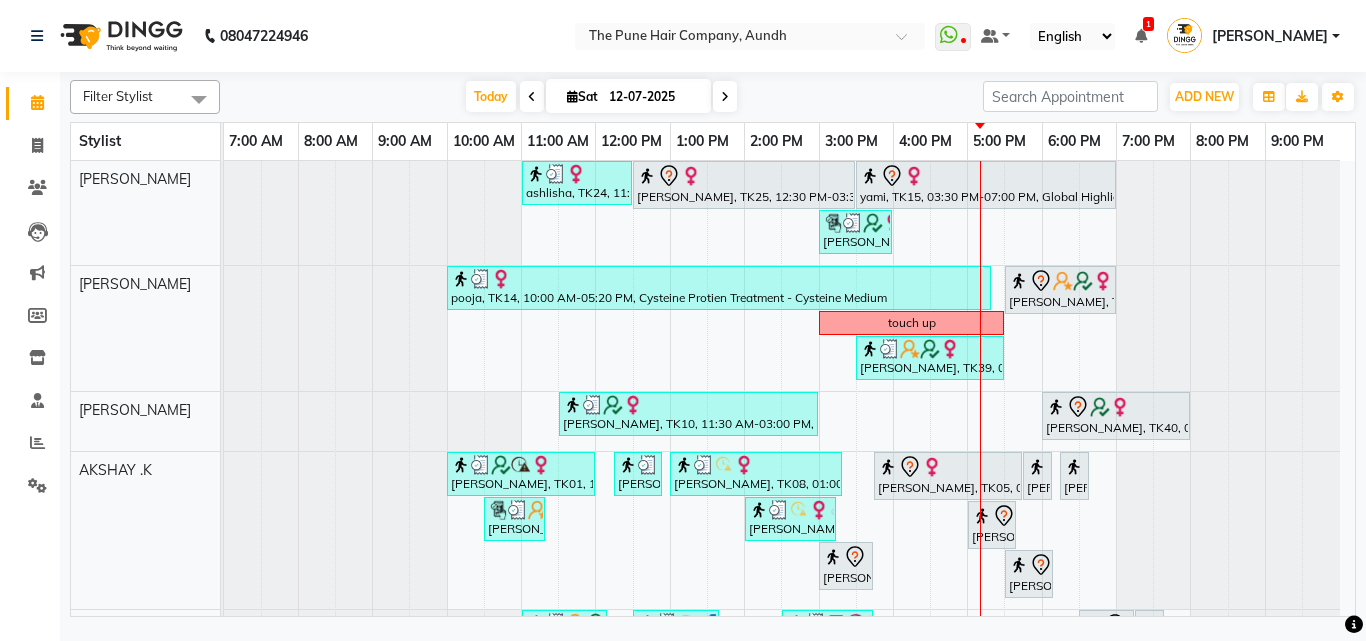 click on "Filter Stylist Select All Akash both AKSHAY .K harshal gaikwad kaif shaikh LAKKHAN SHINDE Nagesh Jadhav Nitish Desai  Pavan mane POOJA MORE Prasad Adhav  Prathmesh powar Shweta gotur Sonal saindane swapnil sonavane Today  Sat 12-07-2025 Toggle Dropdown Add Appointment Add Invoice Add Expense Add Attendance Add Client Add Transaction Toggle Dropdown Add Appointment Add Invoice Add Expense Add Attendance Add Client ADD NEW Toggle Dropdown Add Appointment Add Invoice Add Expense Add Attendance Add Client Add Transaction Filter Stylist Select All Akash both AKSHAY .K harshal gaikwad kaif shaikh LAKKHAN SHINDE Nagesh Jadhav Nitish Desai  Pavan mane POOJA MORE Prasad Adhav  Prathmesh powar Shweta gotur Sonal saindane swapnil sonavane Group By  Staff View   Room View  View as Vertical  Vertical - Week View  Horizontal  Horizontal - Week View  List  Toggle Dropdown Calendar Settings Manage Tags   Arrange Stylists   Reset Stylists  Full Screen Appointment Form Zoom 50% Stylist 7:00 AM 8:00 AM 9:00 AM 10:00 AM 11:00 AM" 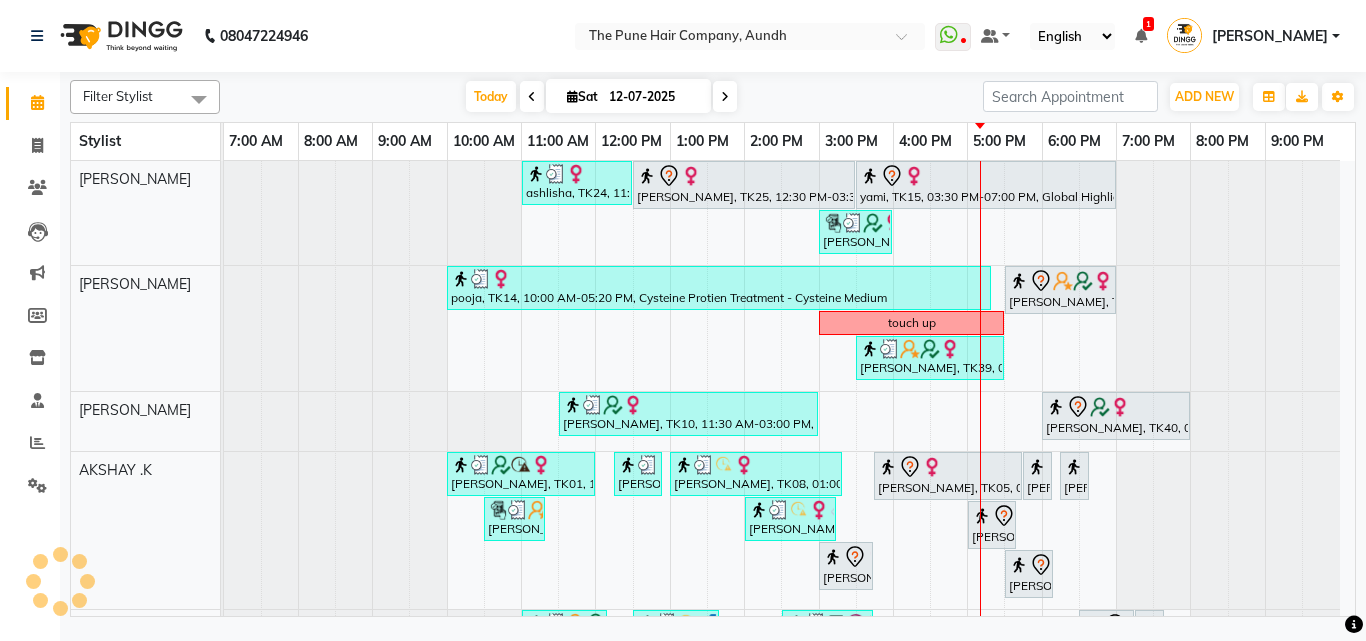 scroll, scrollTop: 700, scrollLeft: 0, axis: vertical 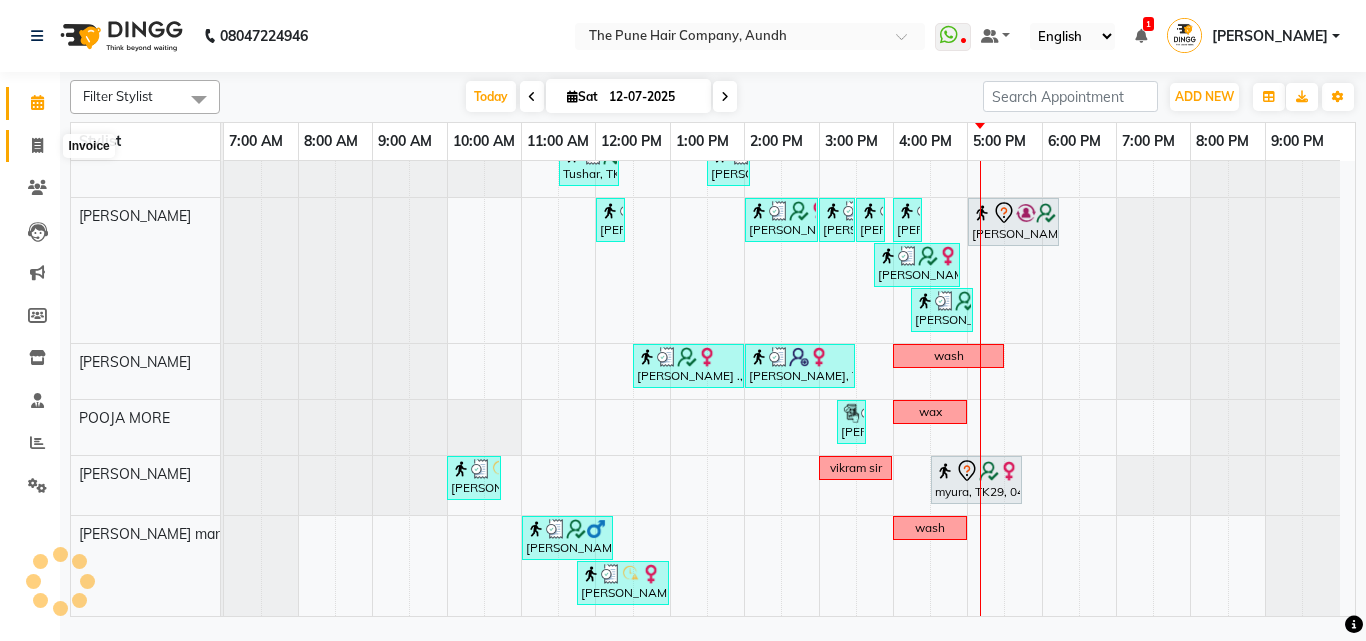 click 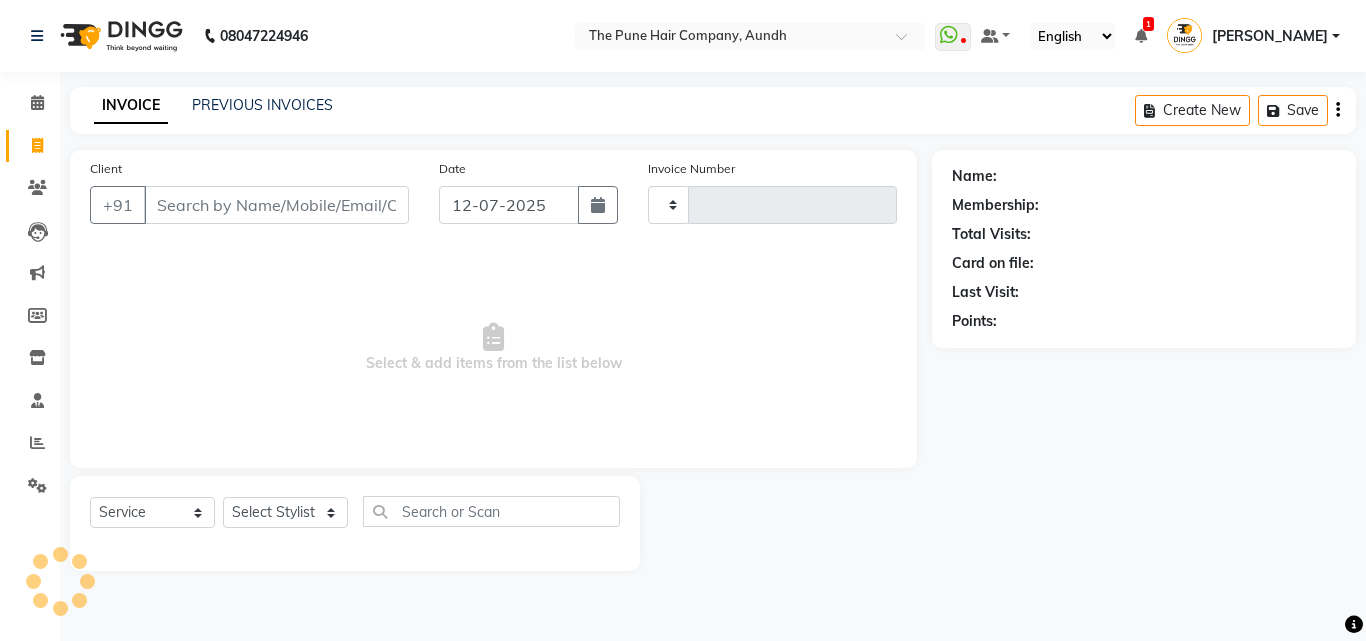 click on "Client" at bounding box center (276, 205) 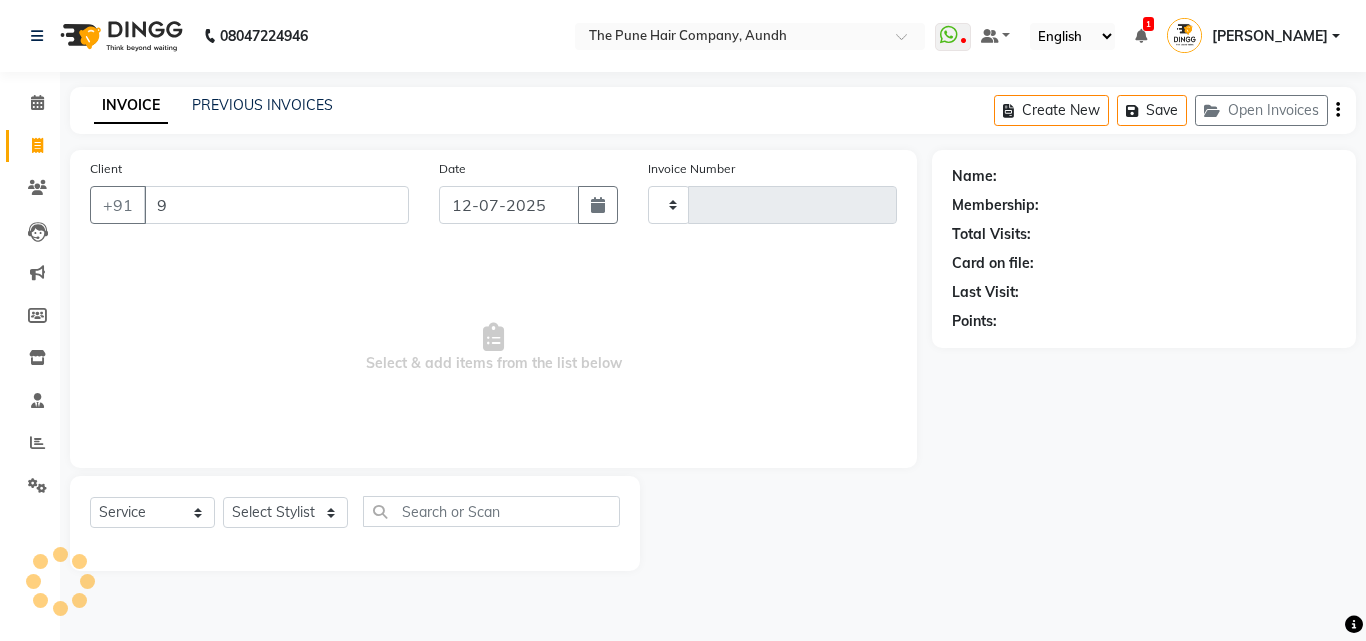 type on "97" 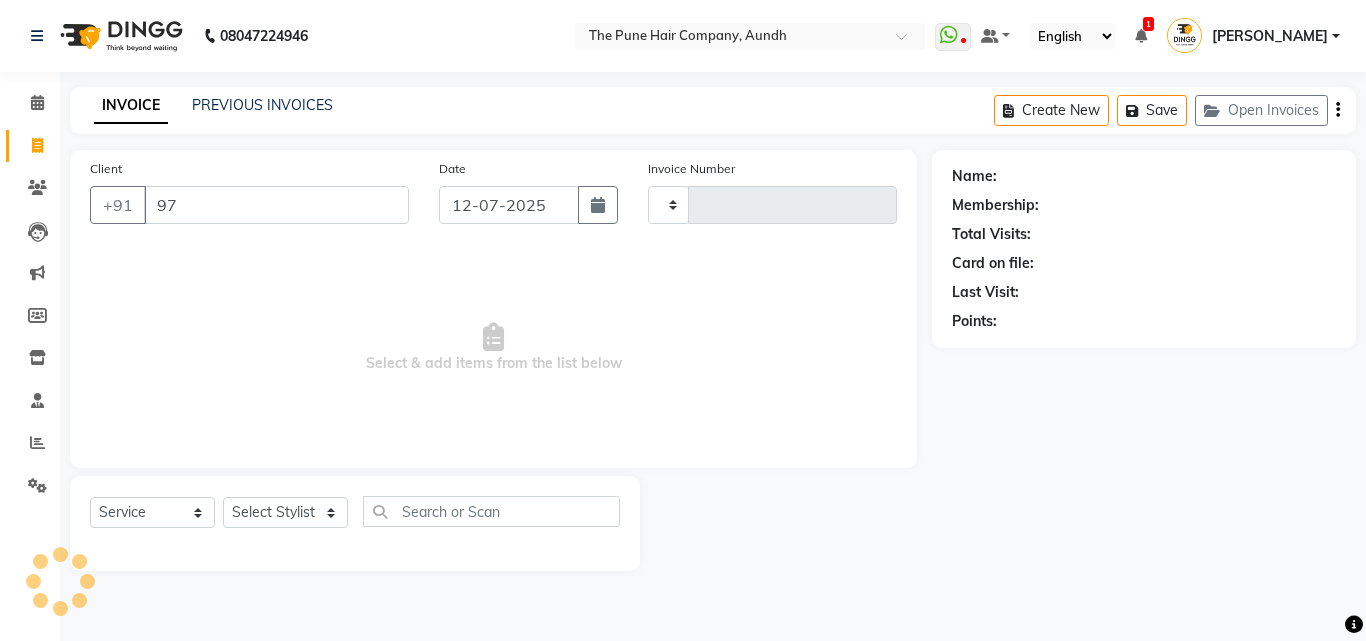 type on "3068" 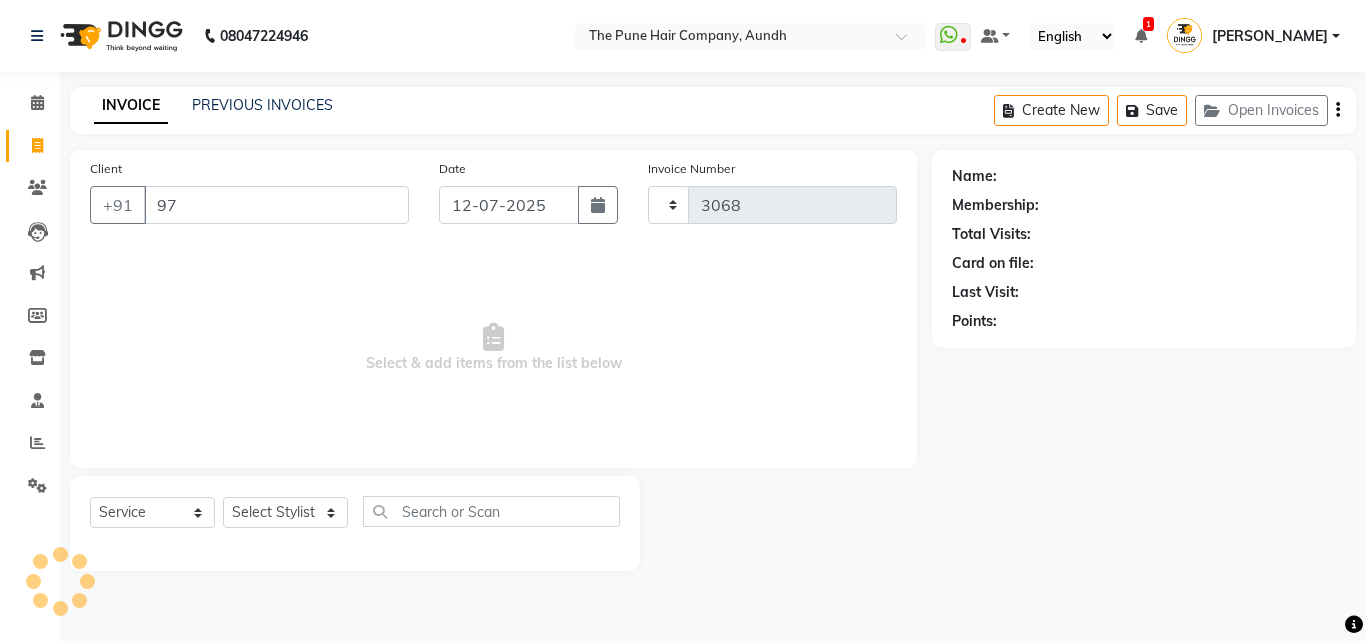 select on "106" 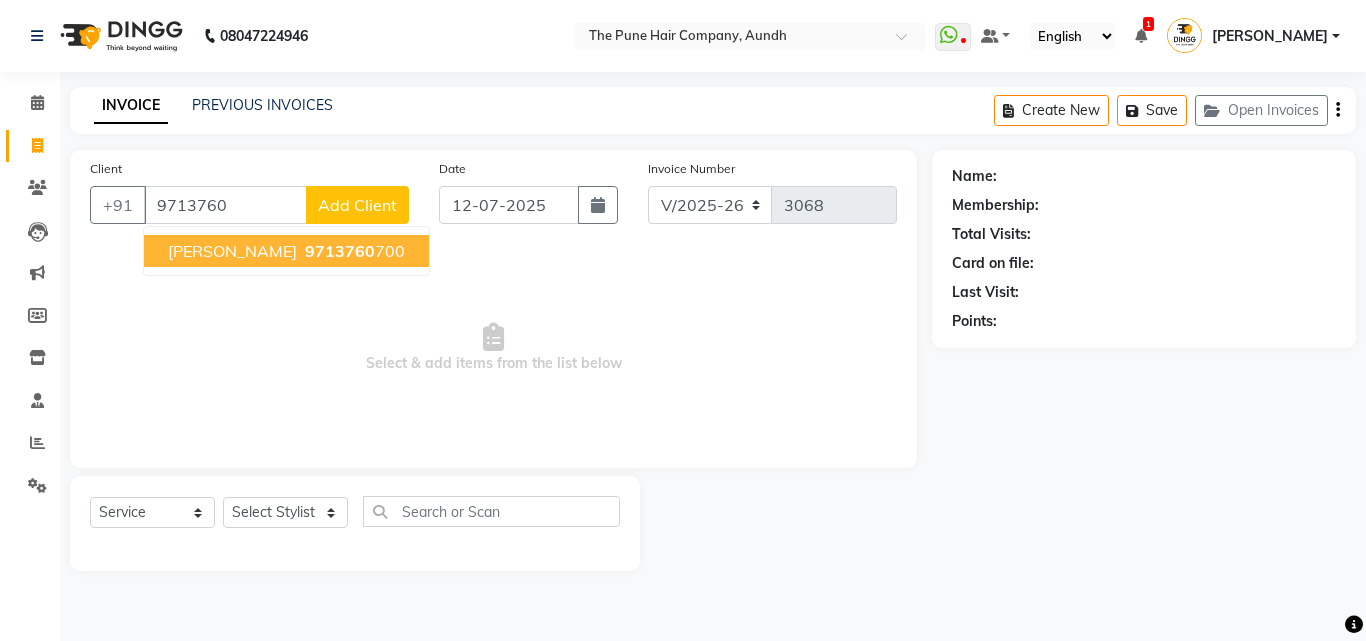 click on "9713760" at bounding box center [340, 251] 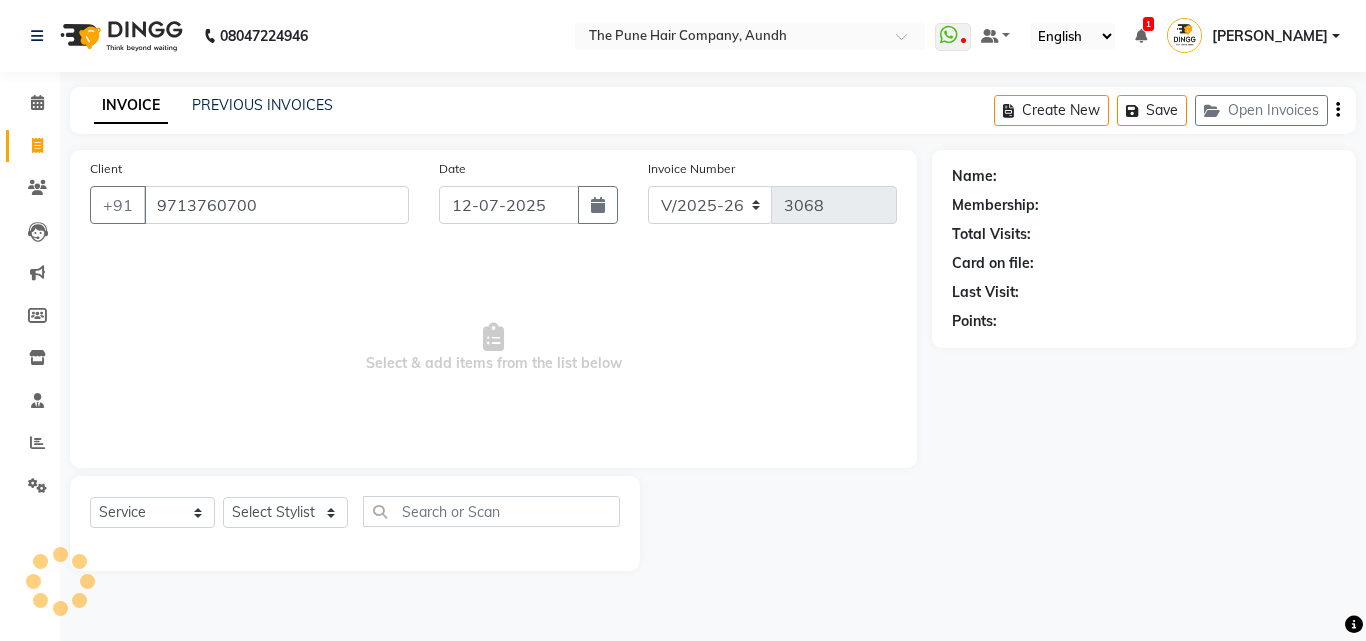 type on "9713760700" 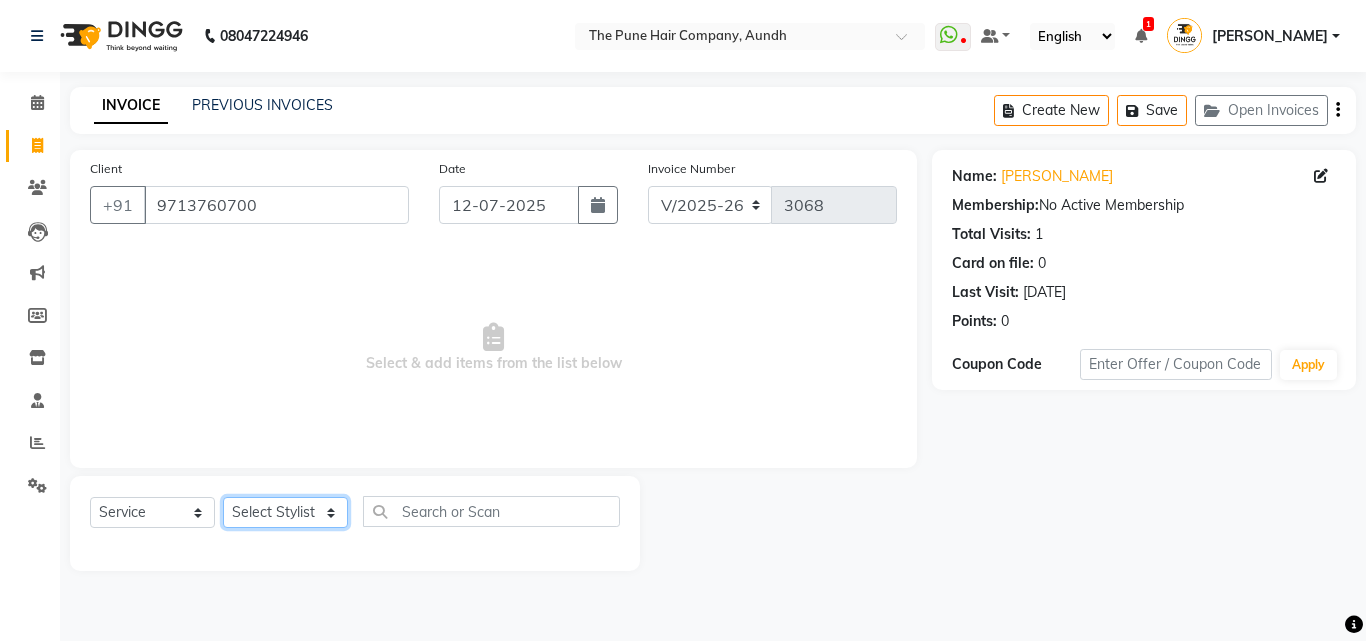 click on "Select Stylist Akash both [PERSON_NAME] .K [PERSON_NAME] kaif [PERSON_NAME] [PERSON_NAME] [PERSON_NAME] [PERSON_NAME] mane POOJA MORE [PERSON_NAME]  [PERSON_NAME] Shweta [PERSON_NAME] [PERSON_NAME] [PERSON_NAME]" 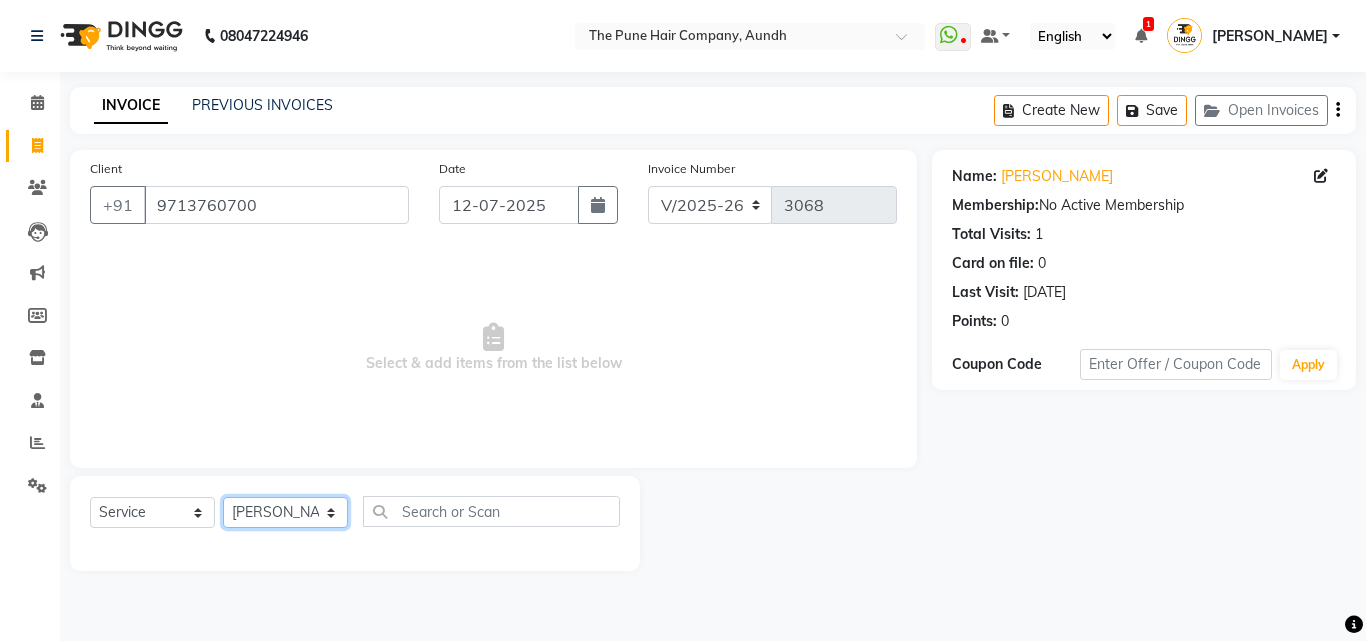 click on "Select Stylist Akash both [PERSON_NAME] .K [PERSON_NAME] kaif [PERSON_NAME] [PERSON_NAME] [PERSON_NAME] [PERSON_NAME] mane POOJA MORE [PERSON_NAME]  [PERSON_NAME] Shweta [PERSON_NAME] [PERSON_NAME] [PERSON_NAME]" 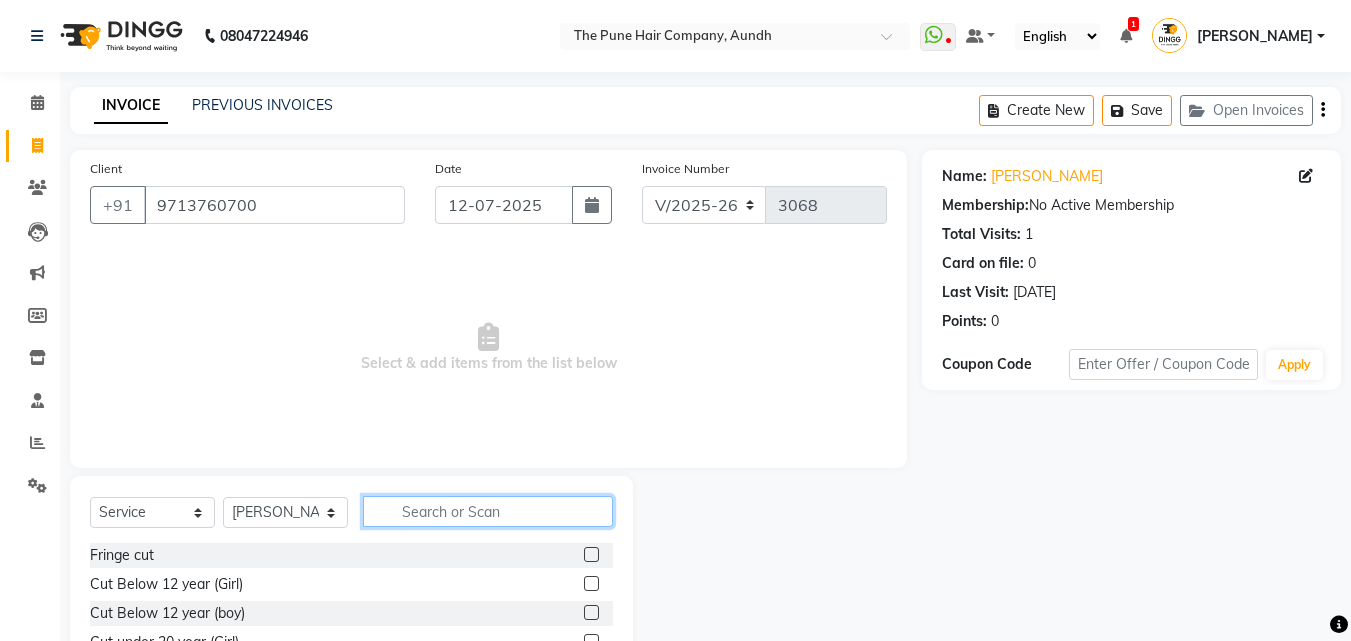 click 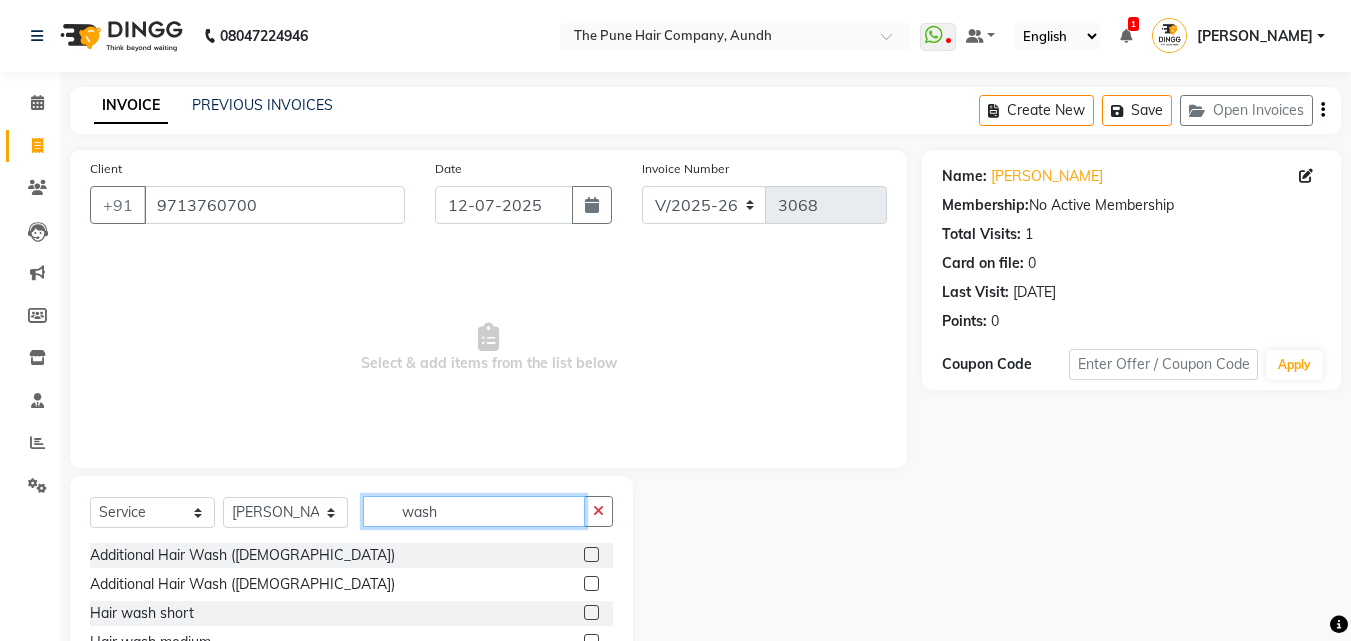 scroll, scrollTop: 160, scrollLeft: 0, axis: vertical 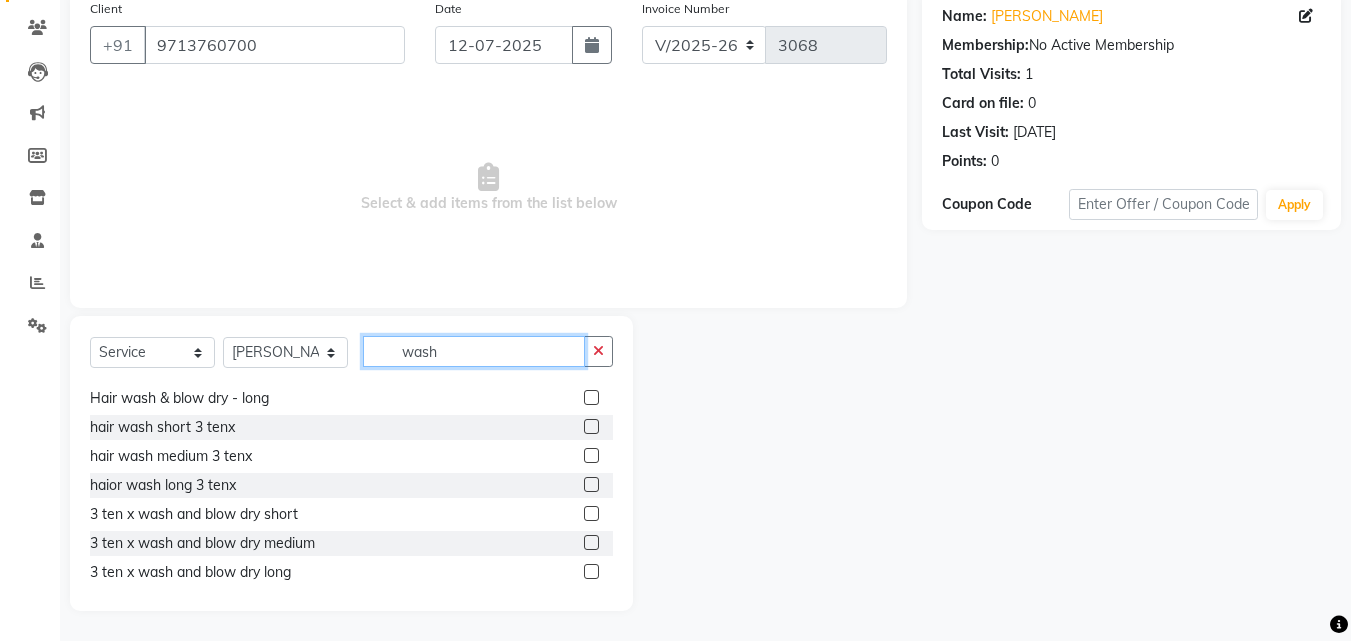 type on "wash" 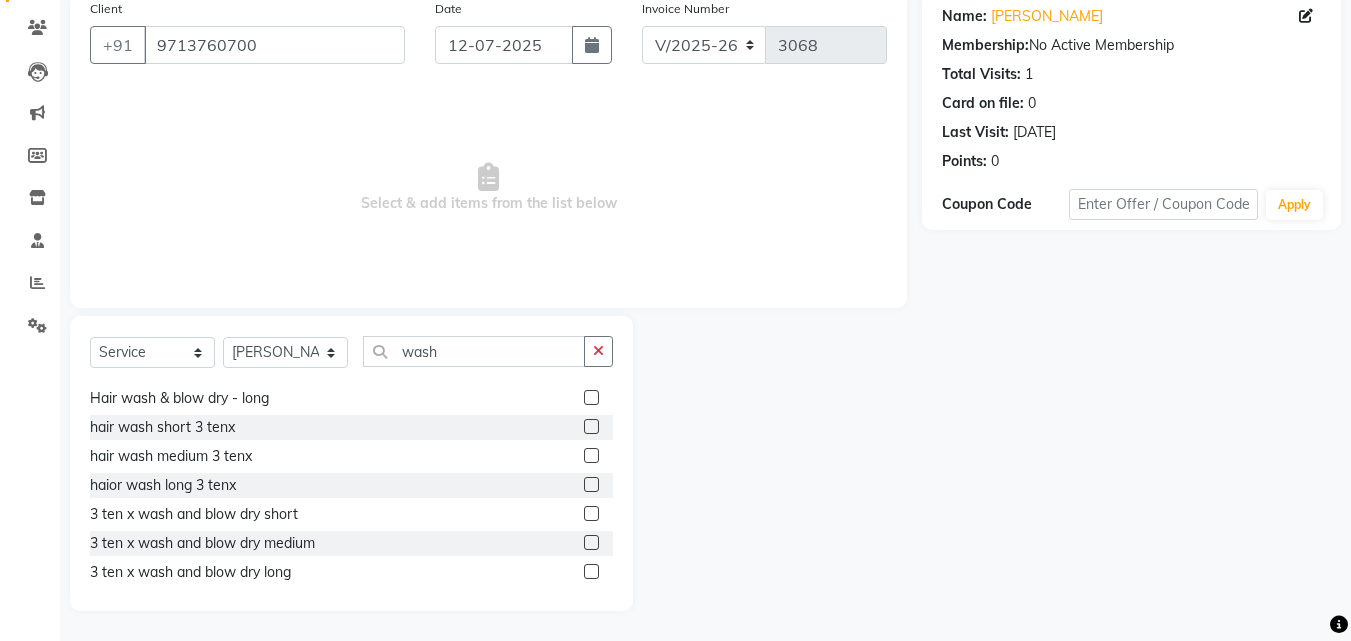 click 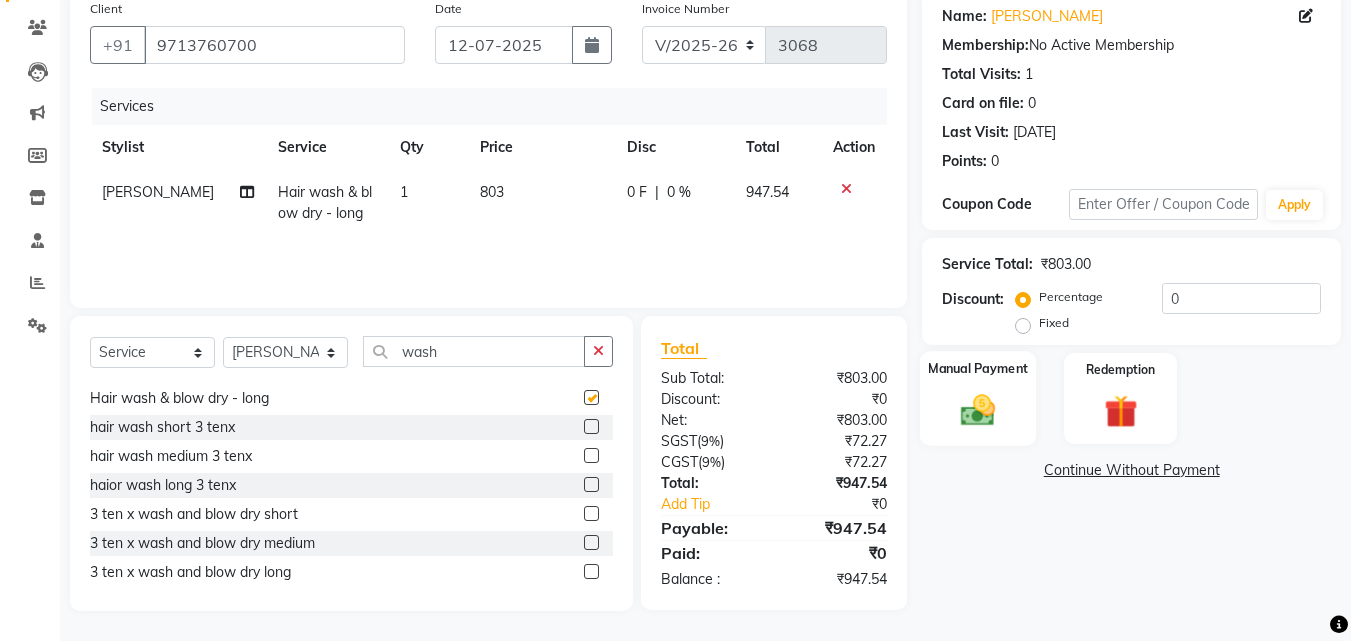 checkbox on "false" 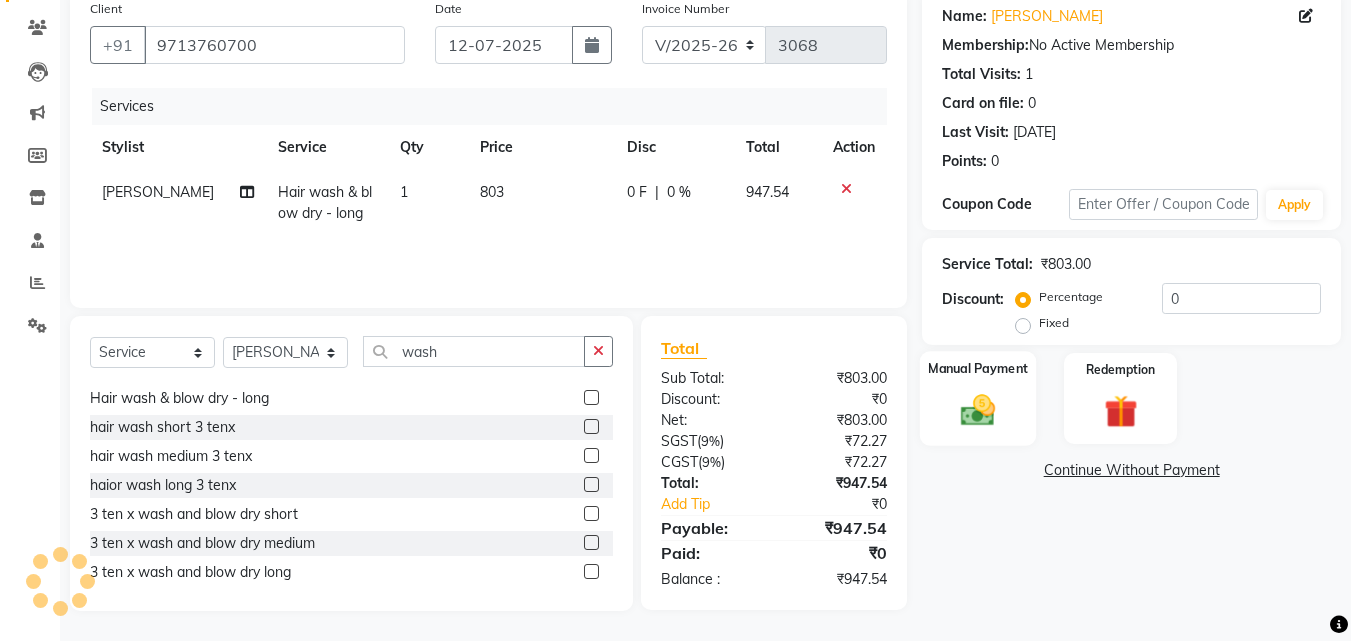 click on "Manual Payment" 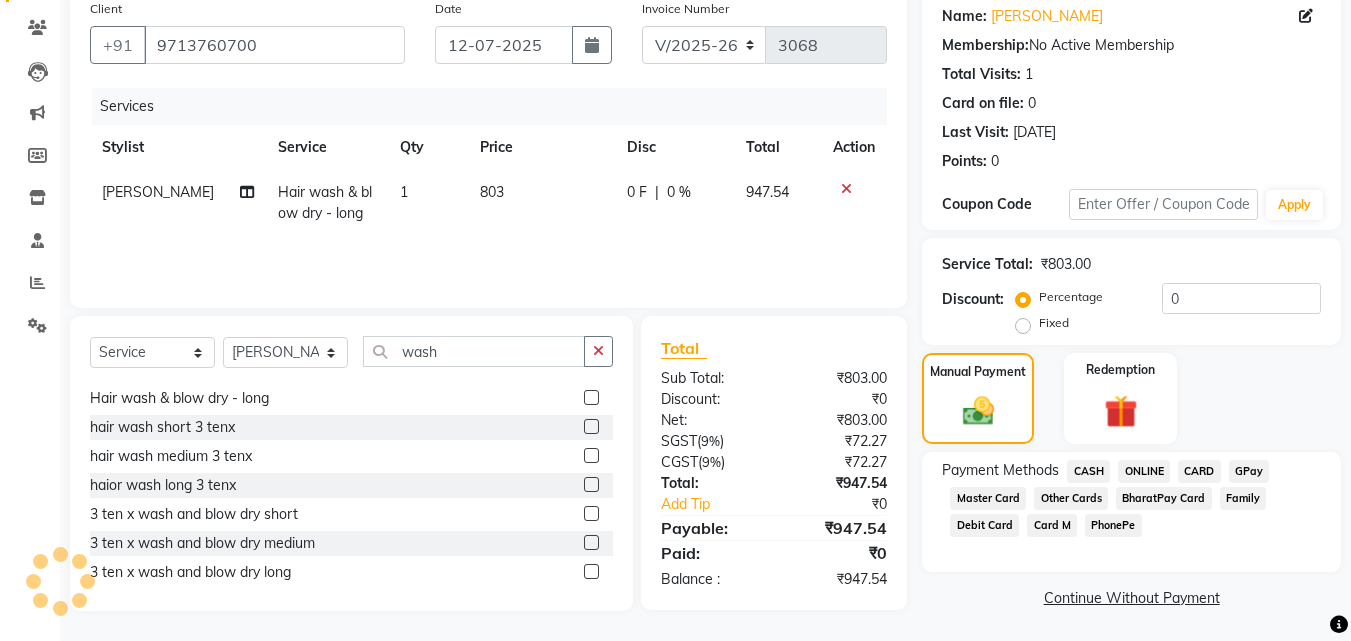 click on "ONLINE" 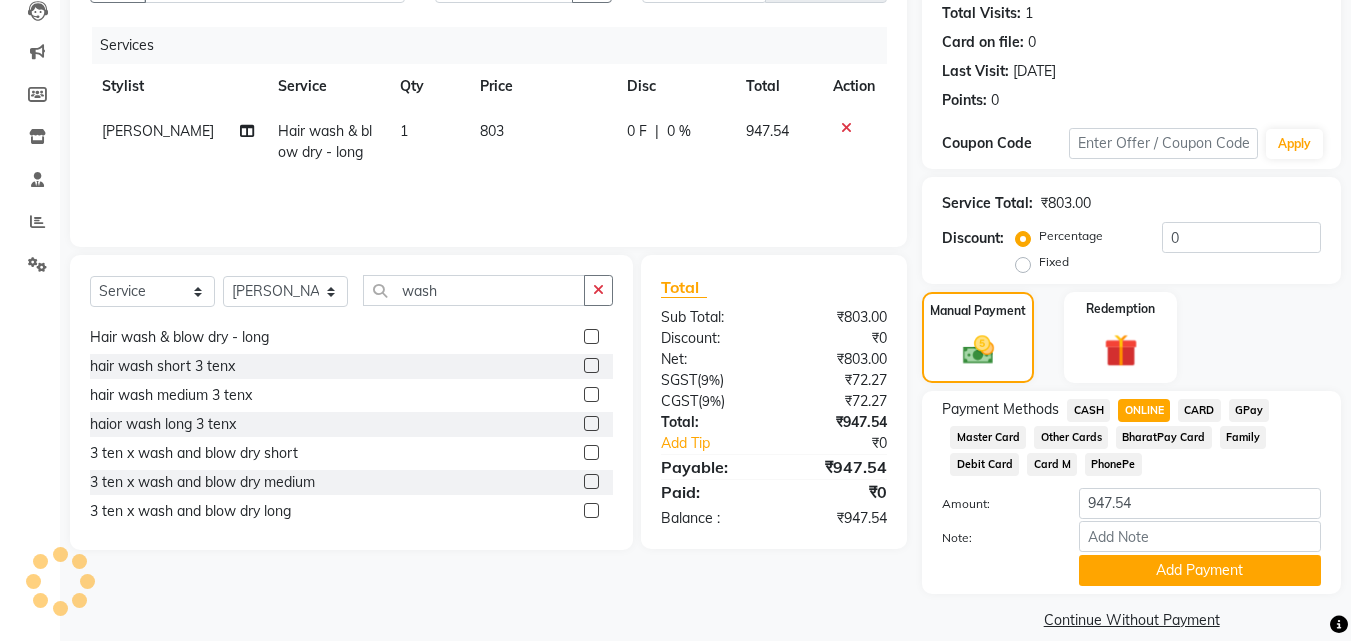 scroll, scrollTop: 245, scrollLeft: 0, axis: vertical 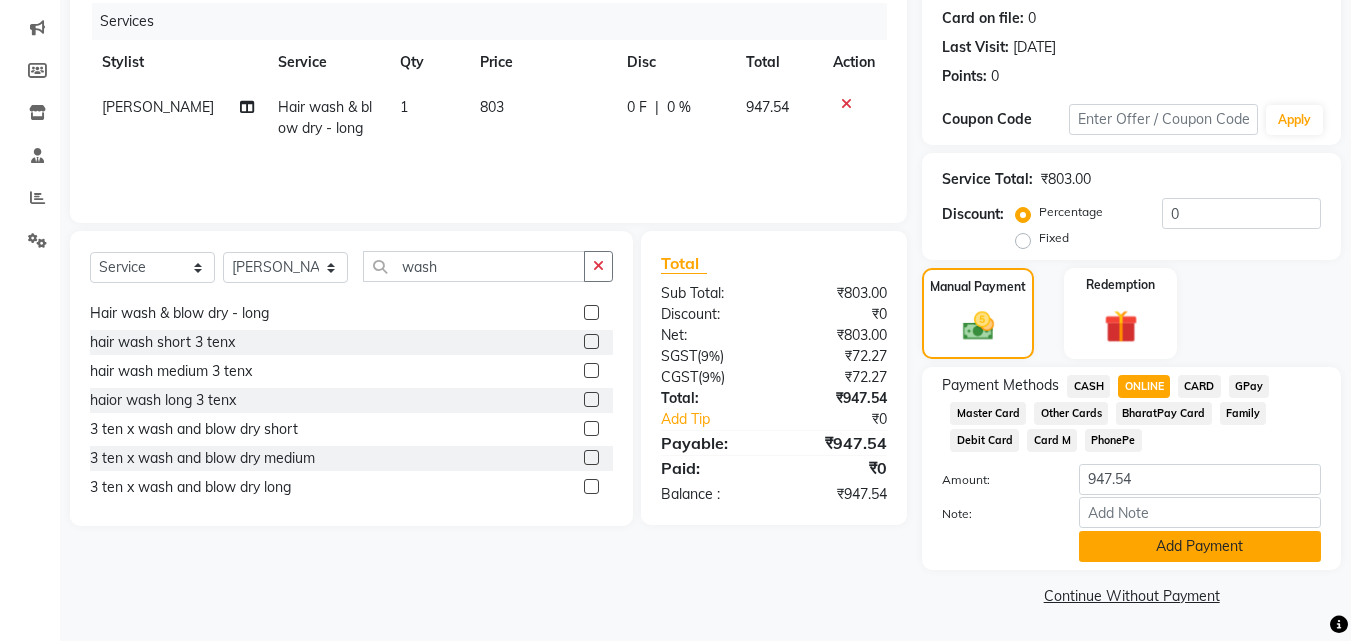 click on "Add Payment" 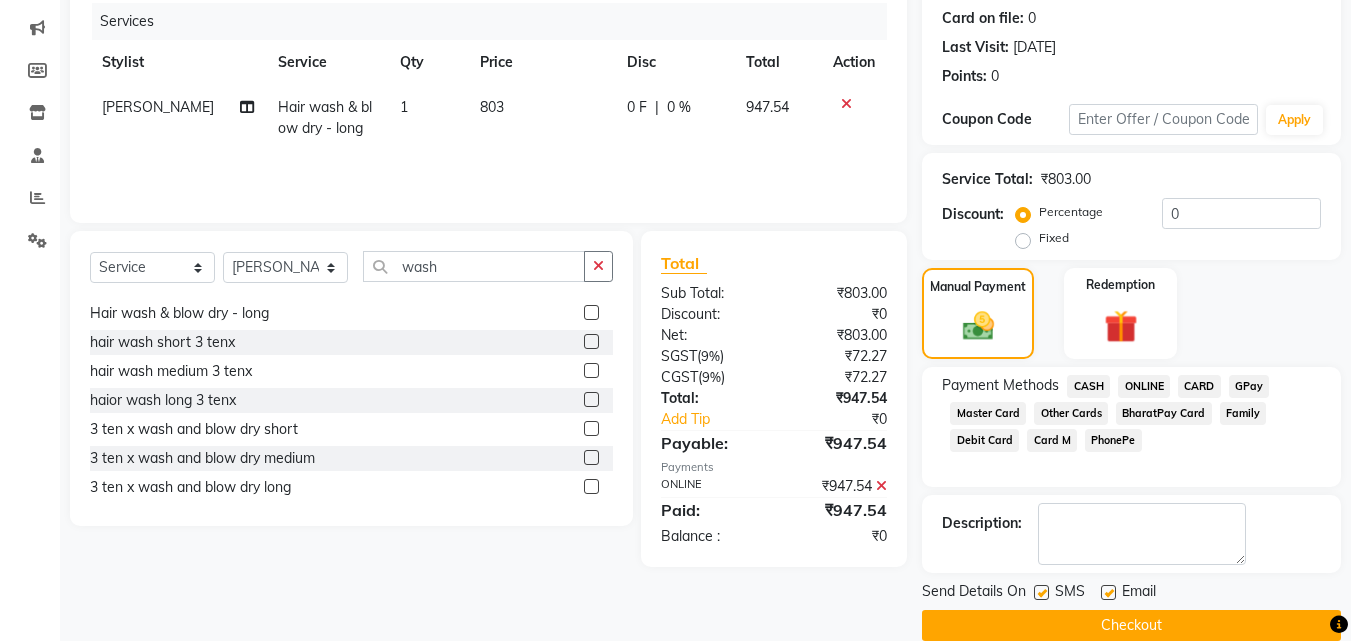 scroll, scrollTop: 275, scrollLeft: 0, axis: vertical 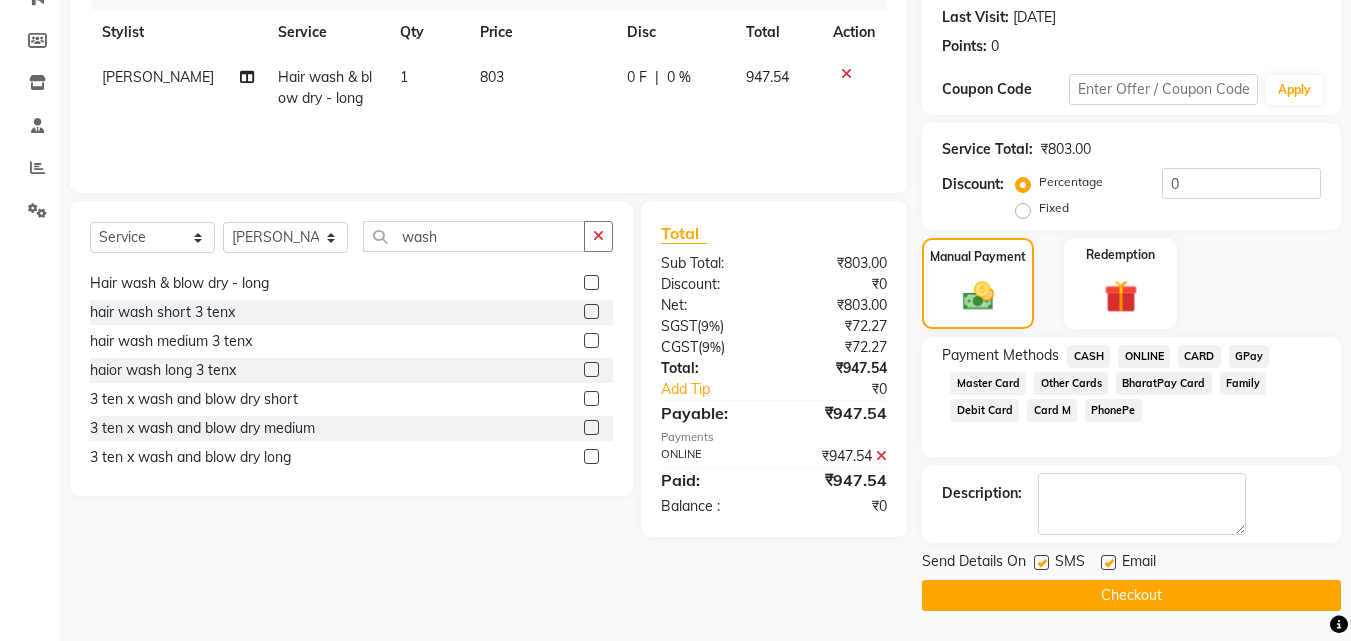 click on "Checkout" 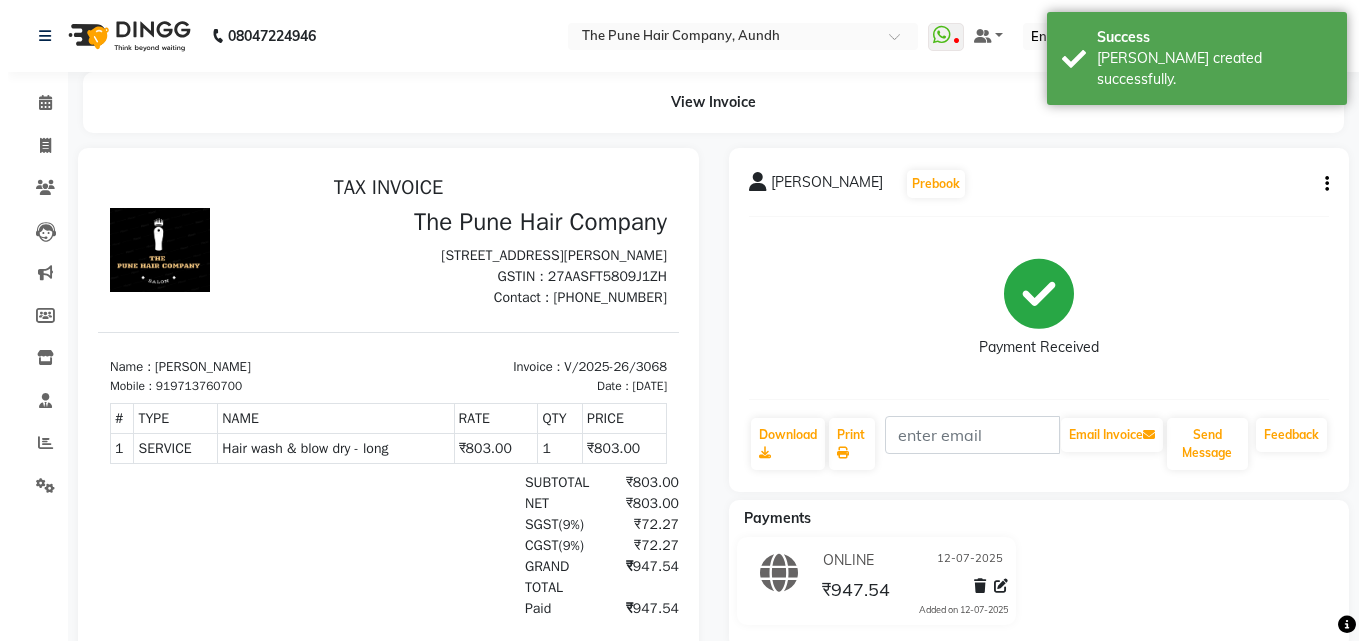 scroll, scrollTop: 0, scrollLeft: 0, axis: both 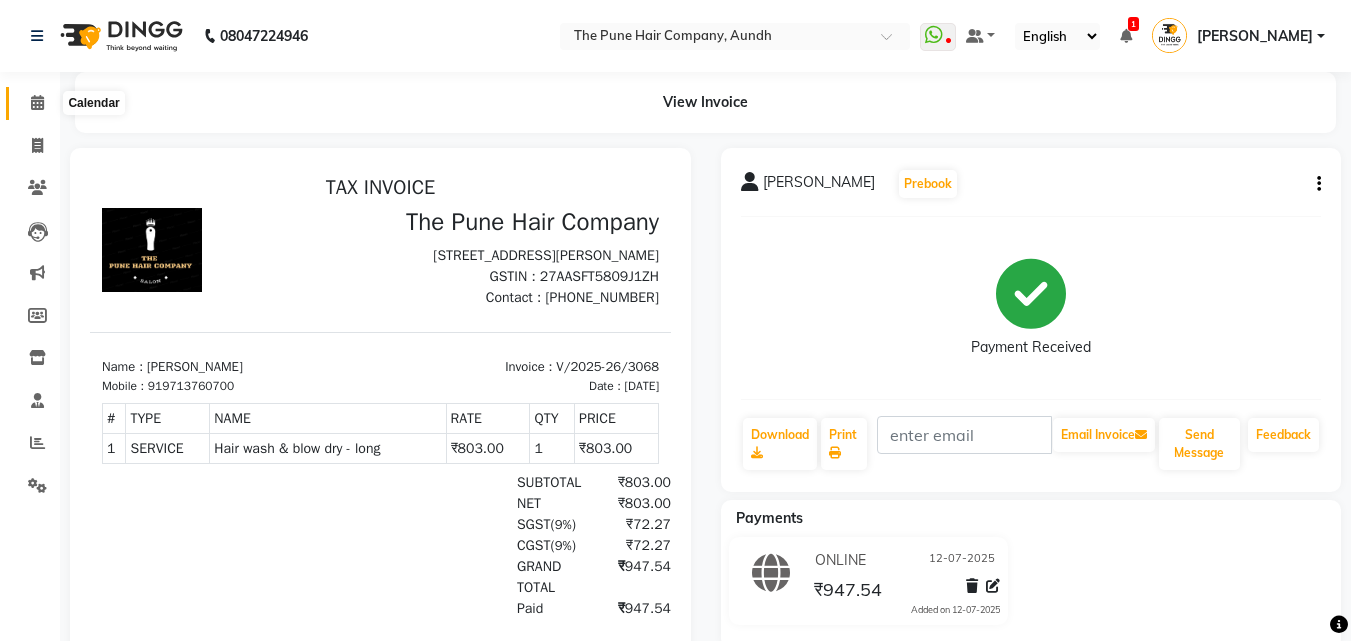 click 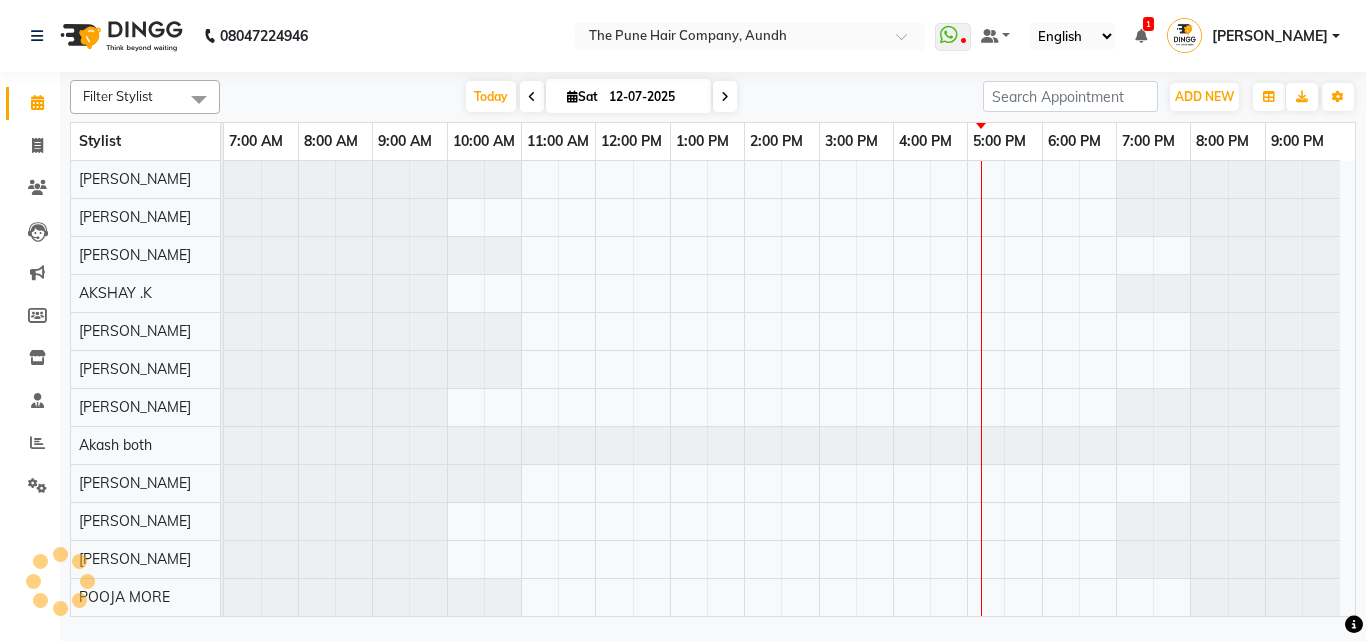 scroll, scrollTop: 76, scrollLeft: 0, axis: vertical 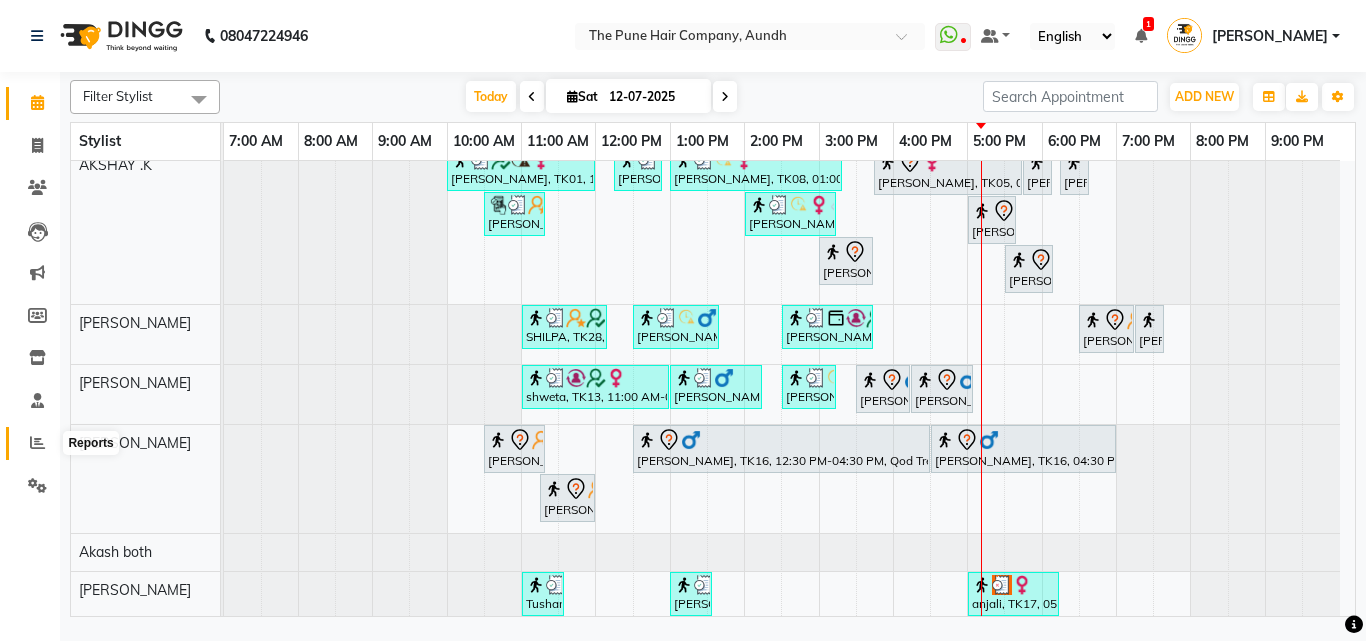 click 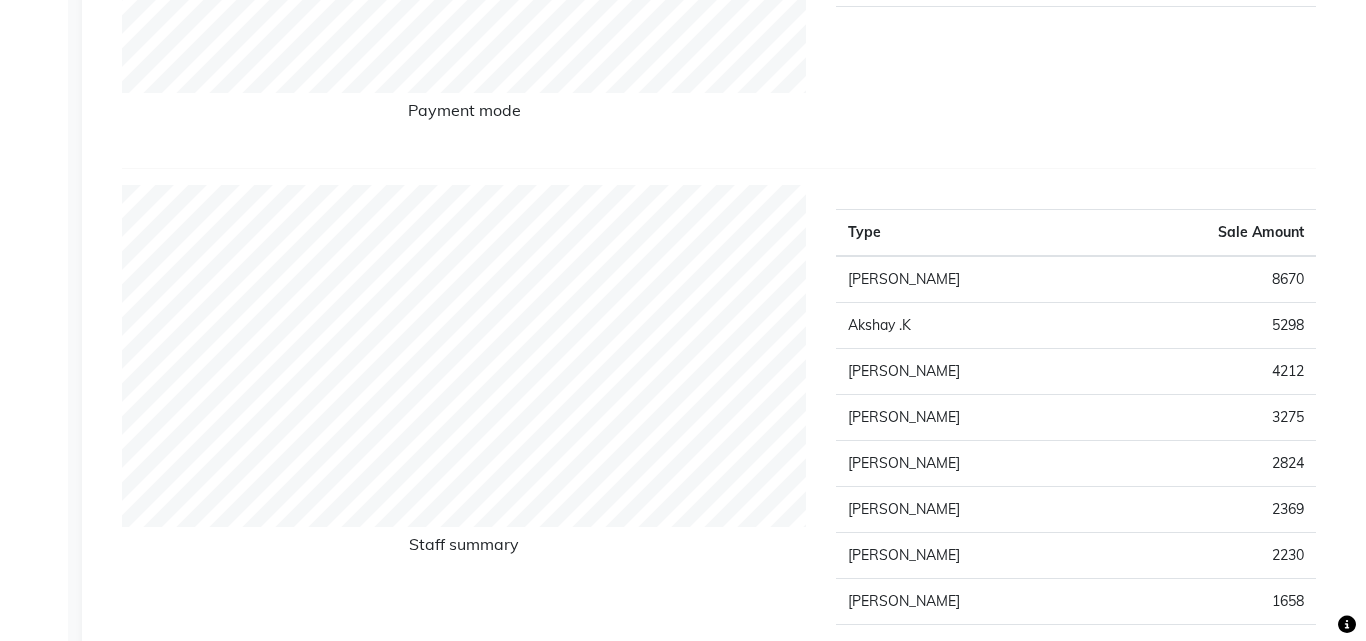 scroll, scrollTop: 0, scrollLeft: 0, axis: both 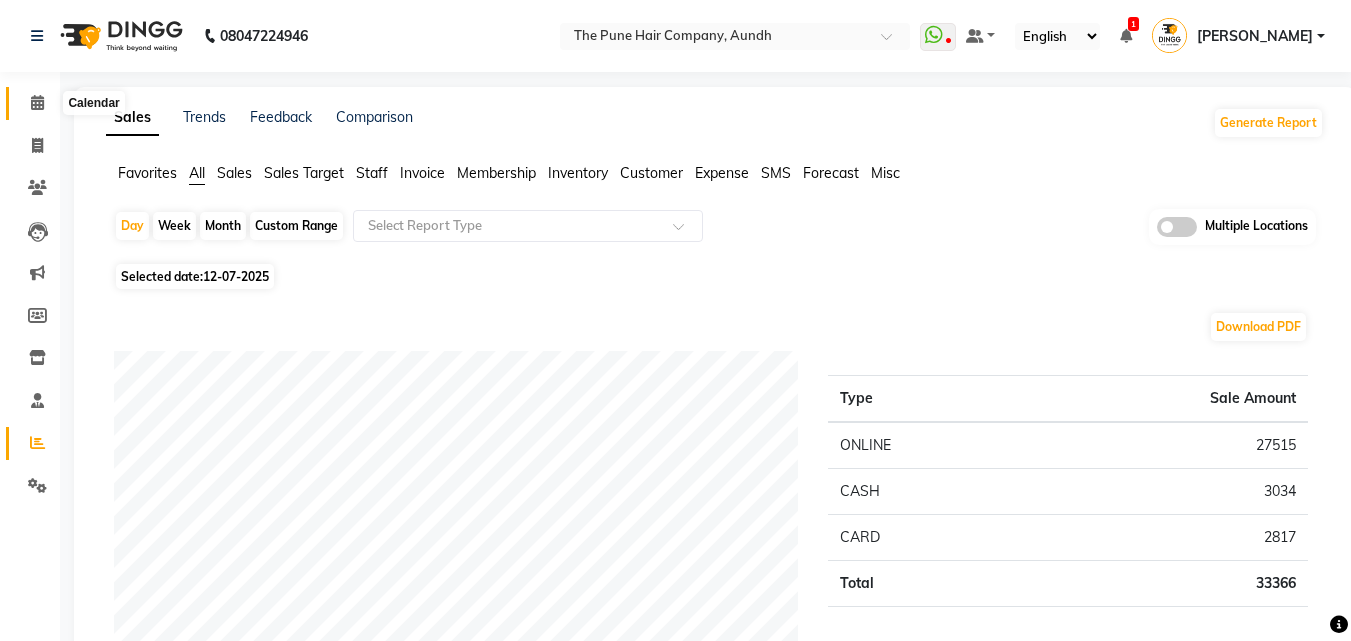 click 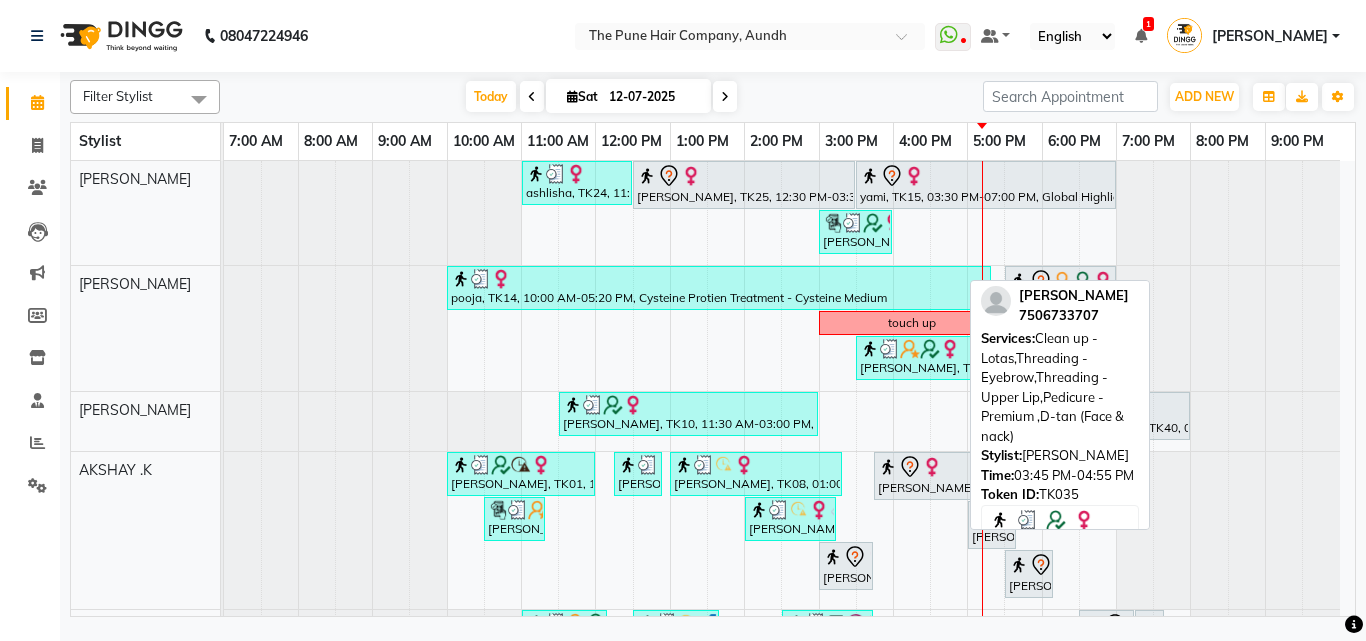 scroll, scrollTop: 600, scrollLeft: 0, axis: vertical 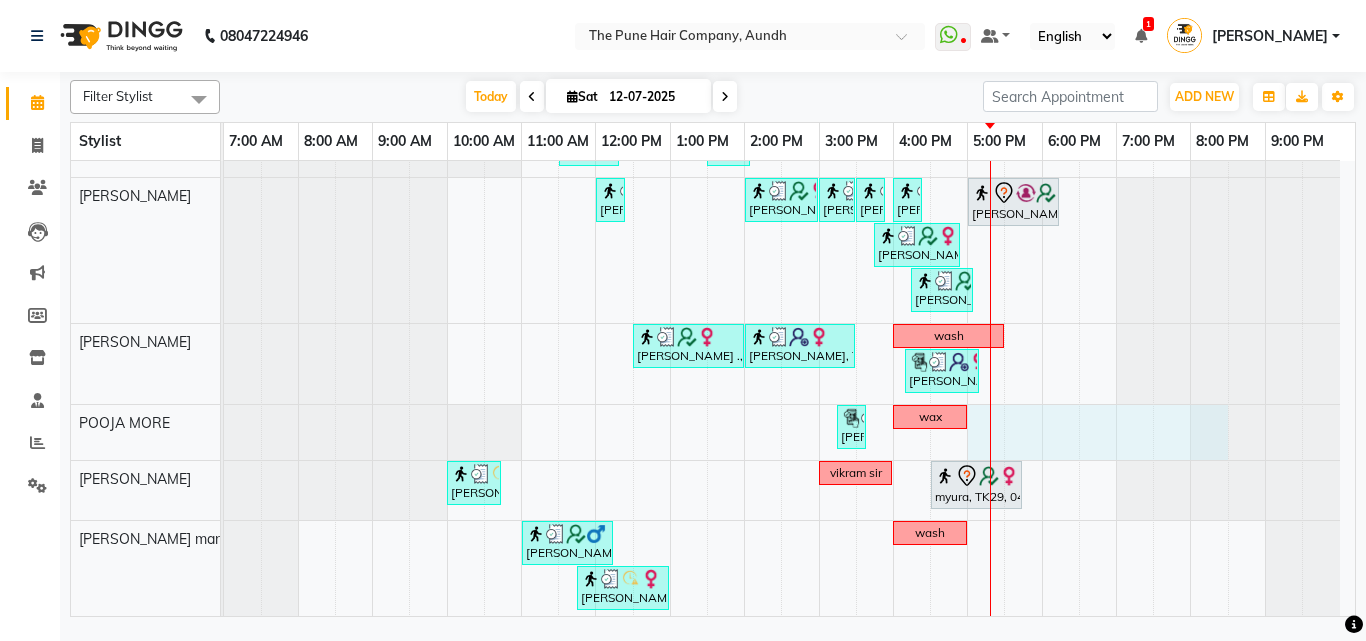 drag, startPoint x: 979, startPoint y: 421, endPoint x: 1192, endPoint y: 417, distance: 213.03755 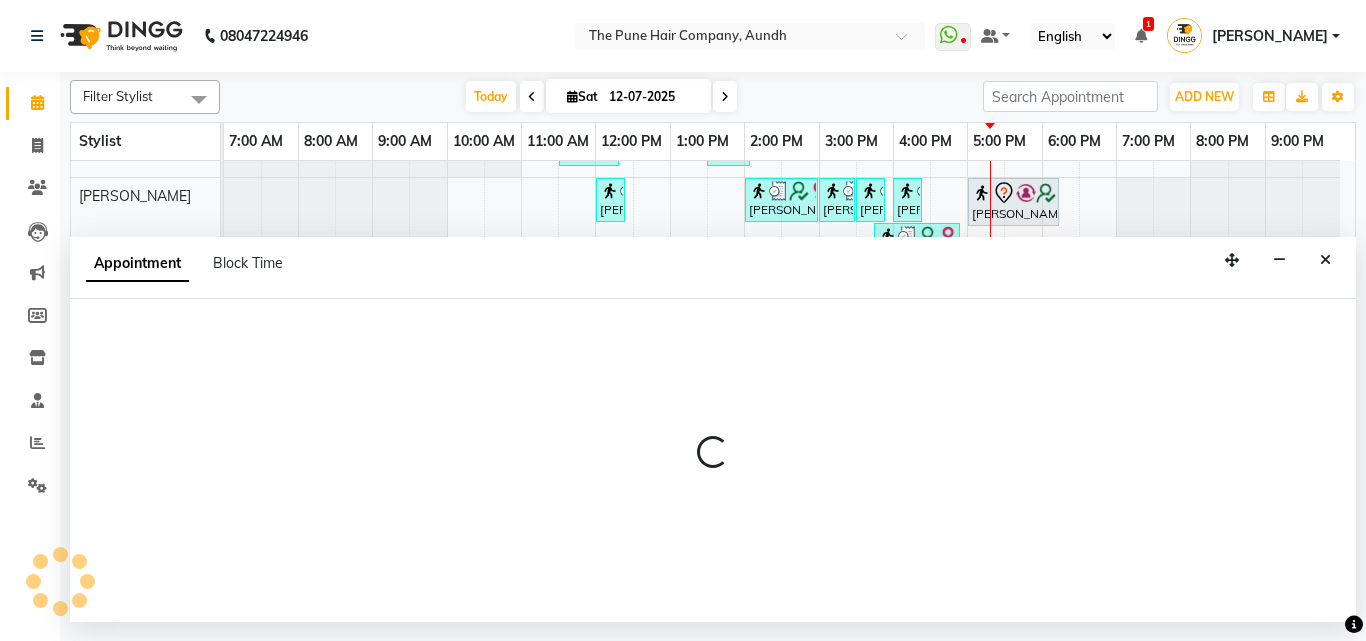 select on "49799" 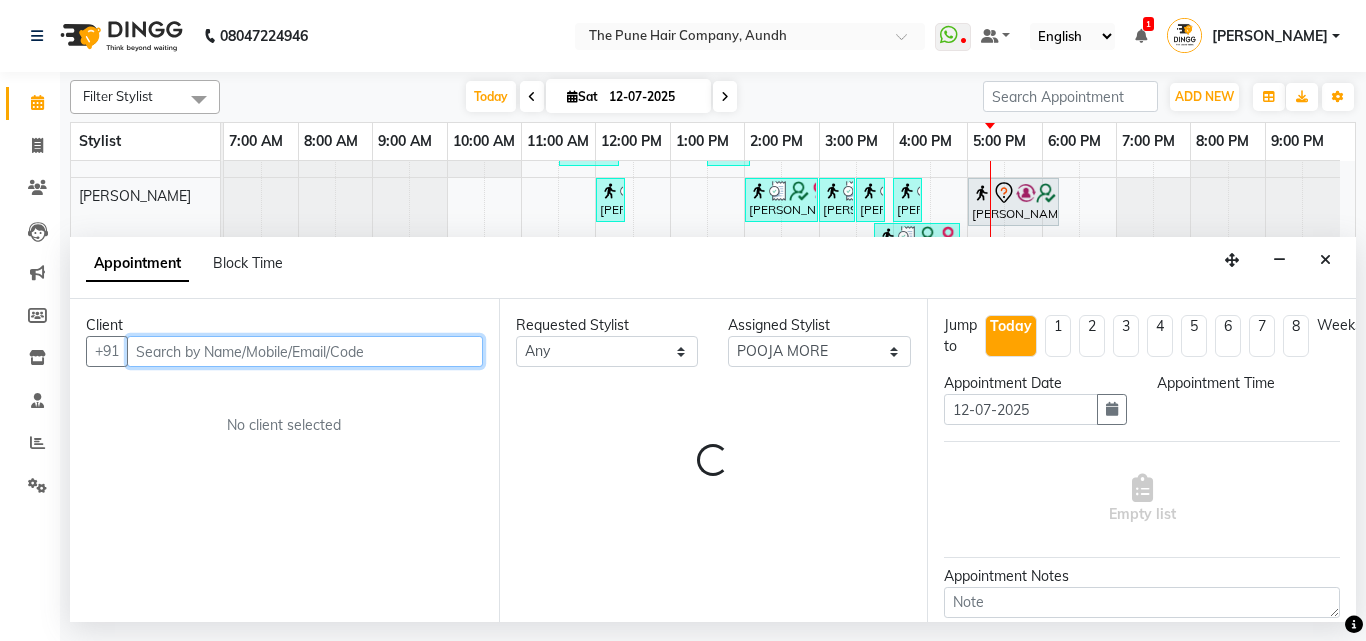 select on "1020" 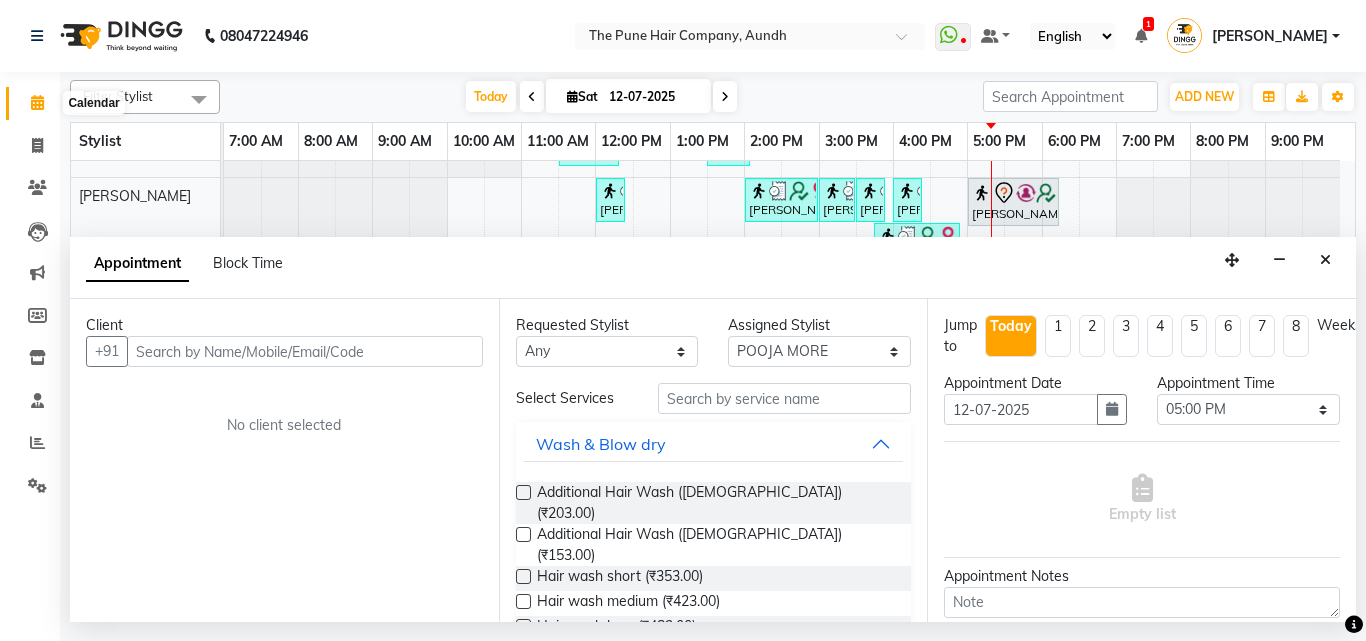 click 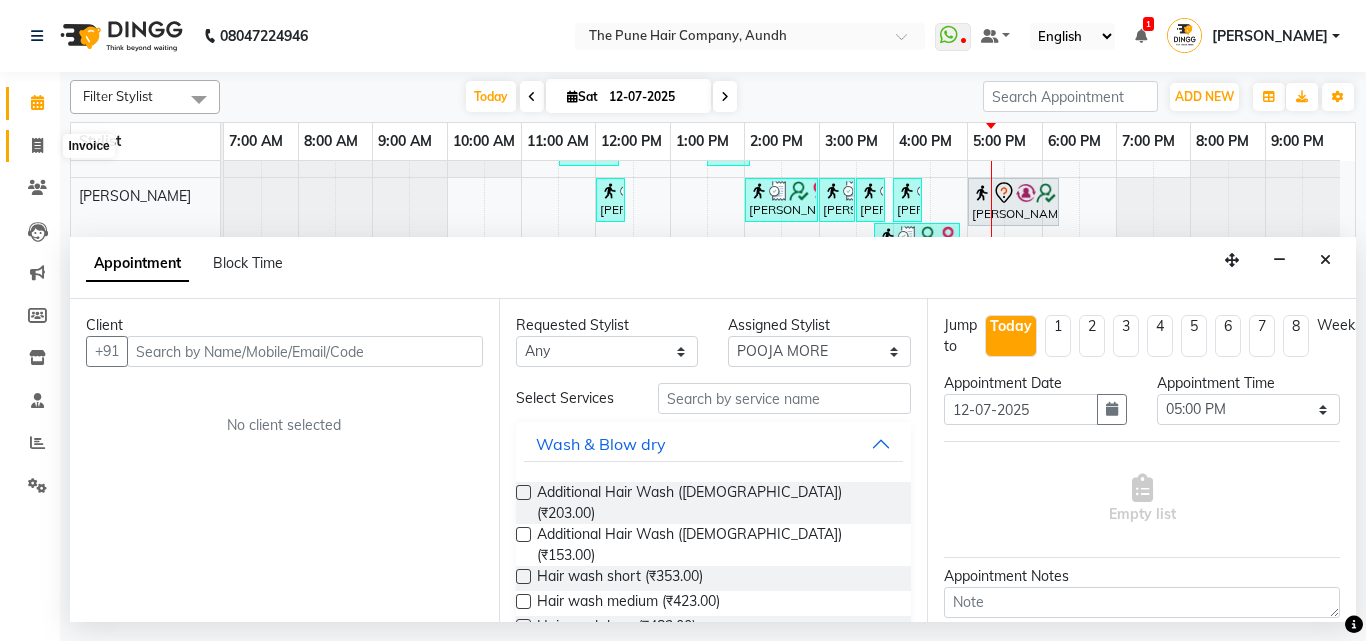 drag, startPoint x: 38, startPoint y: 143, endPoint x: 40, endPoint y: 106, distance: 37.054016 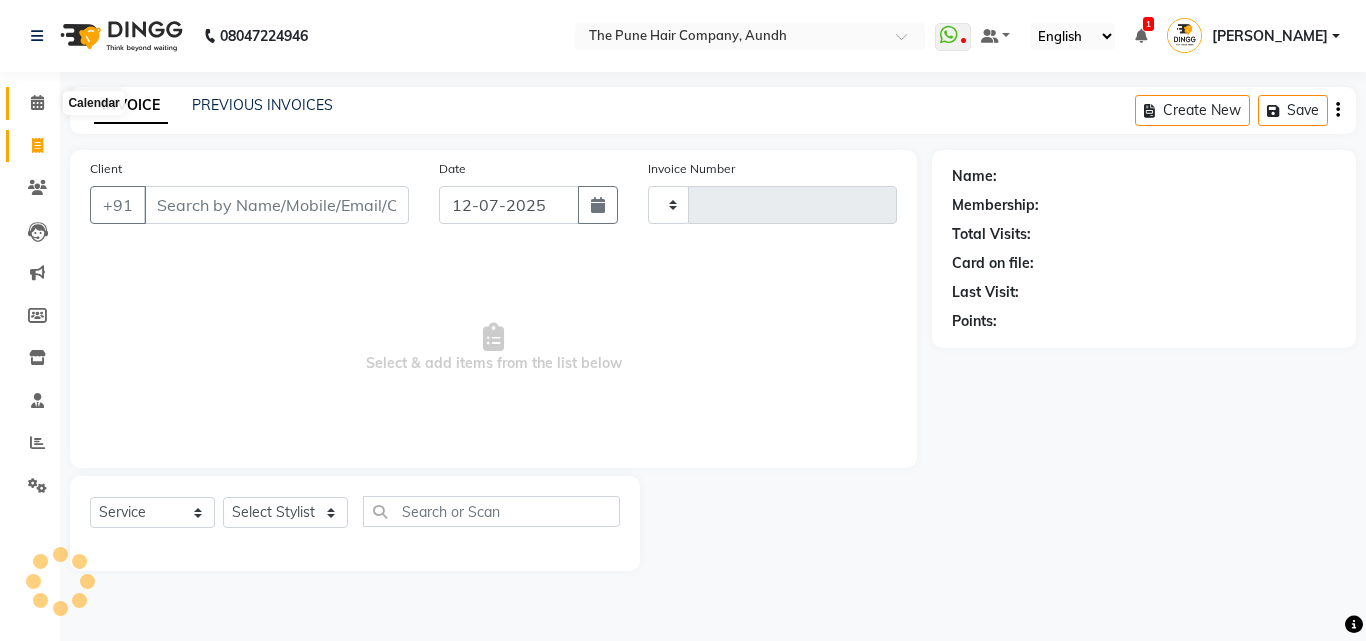 click 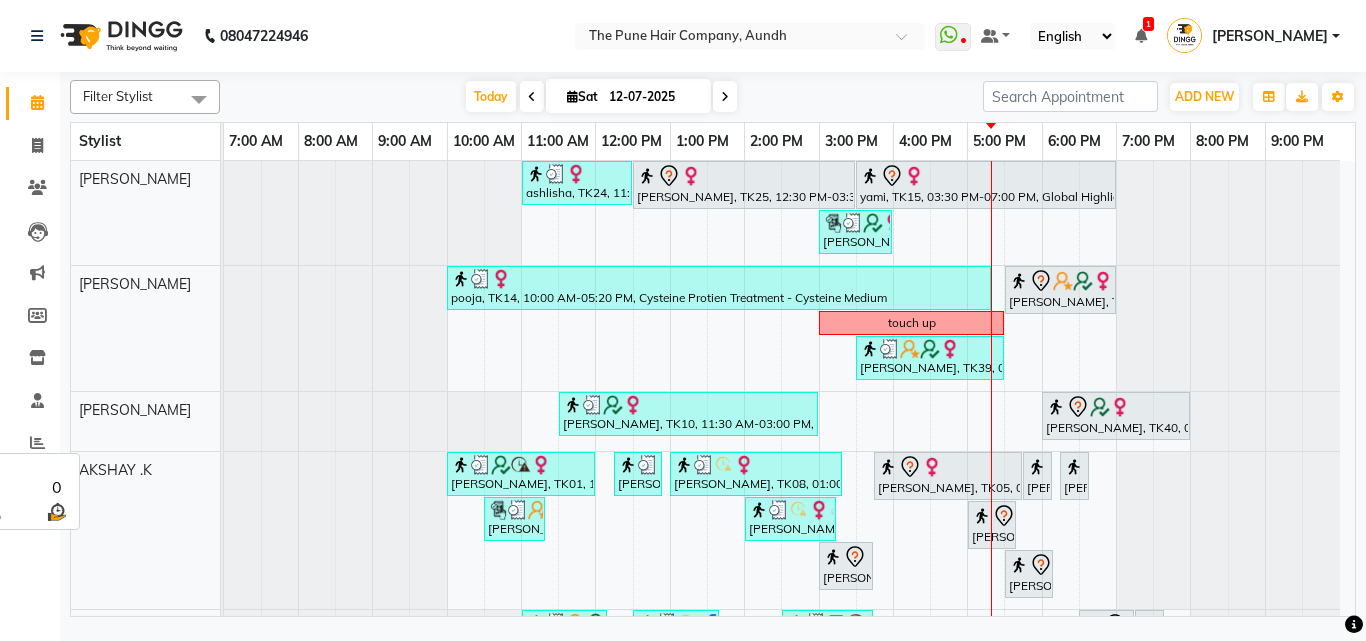 scroll, scrollTop: 286, scrollLeft: 0, axis: vertical 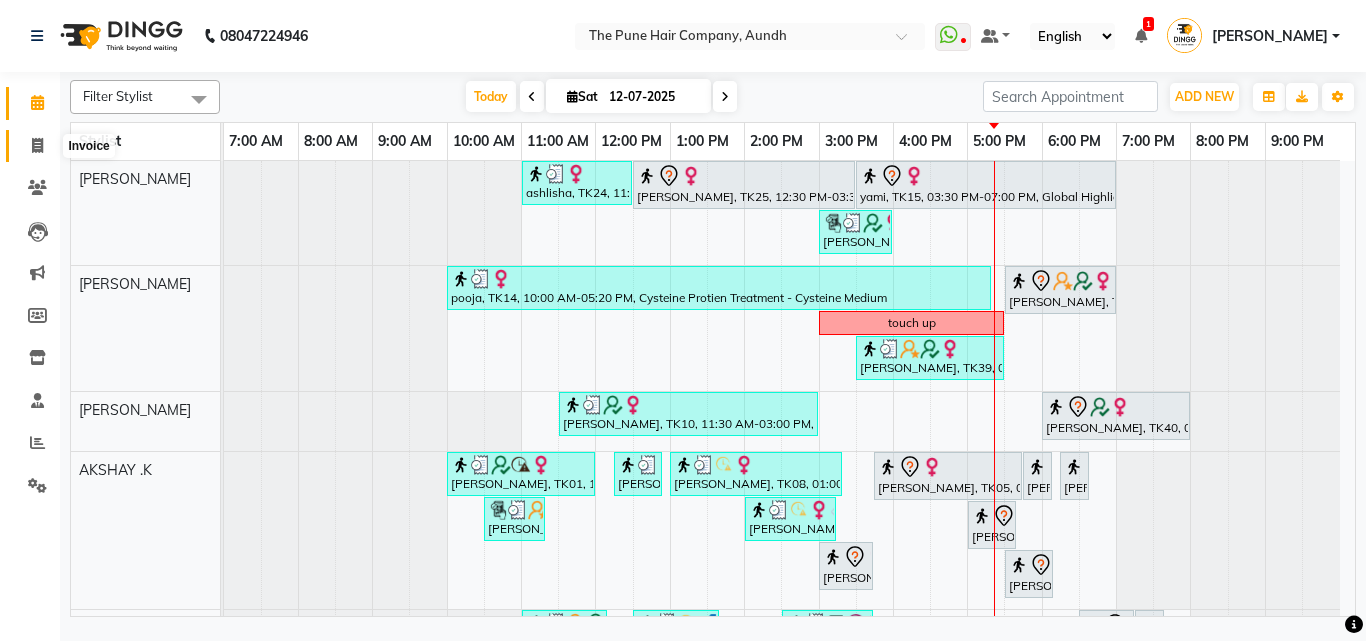click 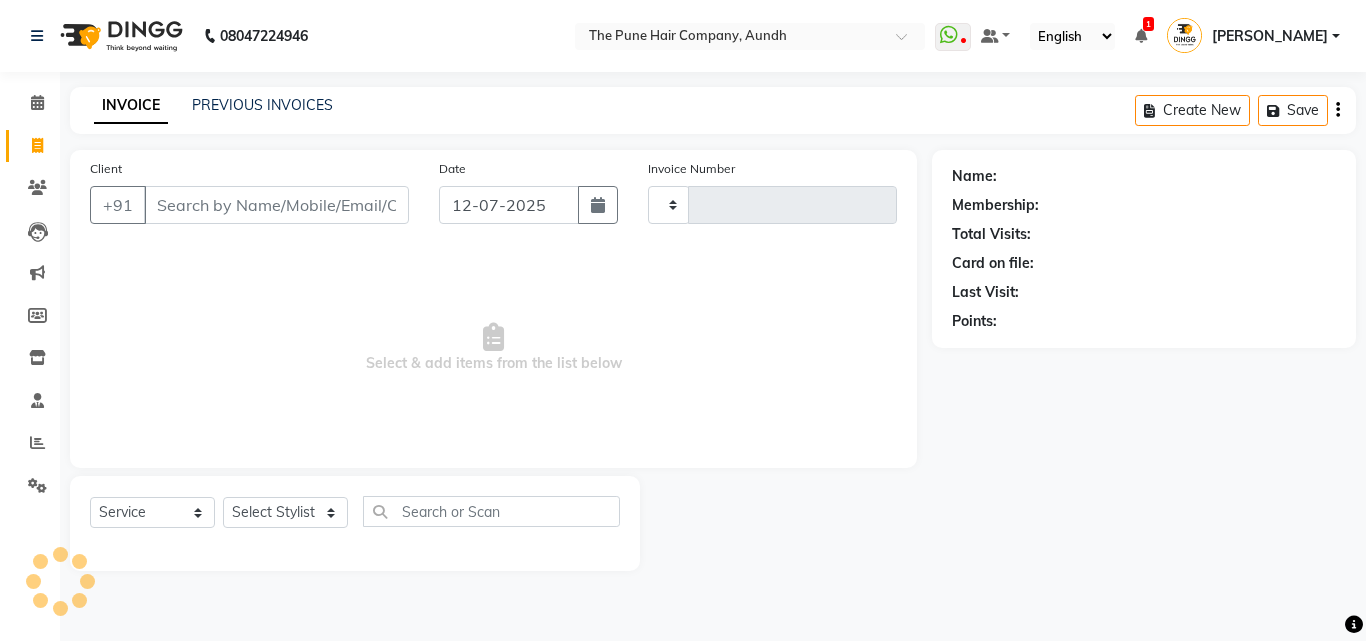 click on "Client" at bounding box center (276, 205) 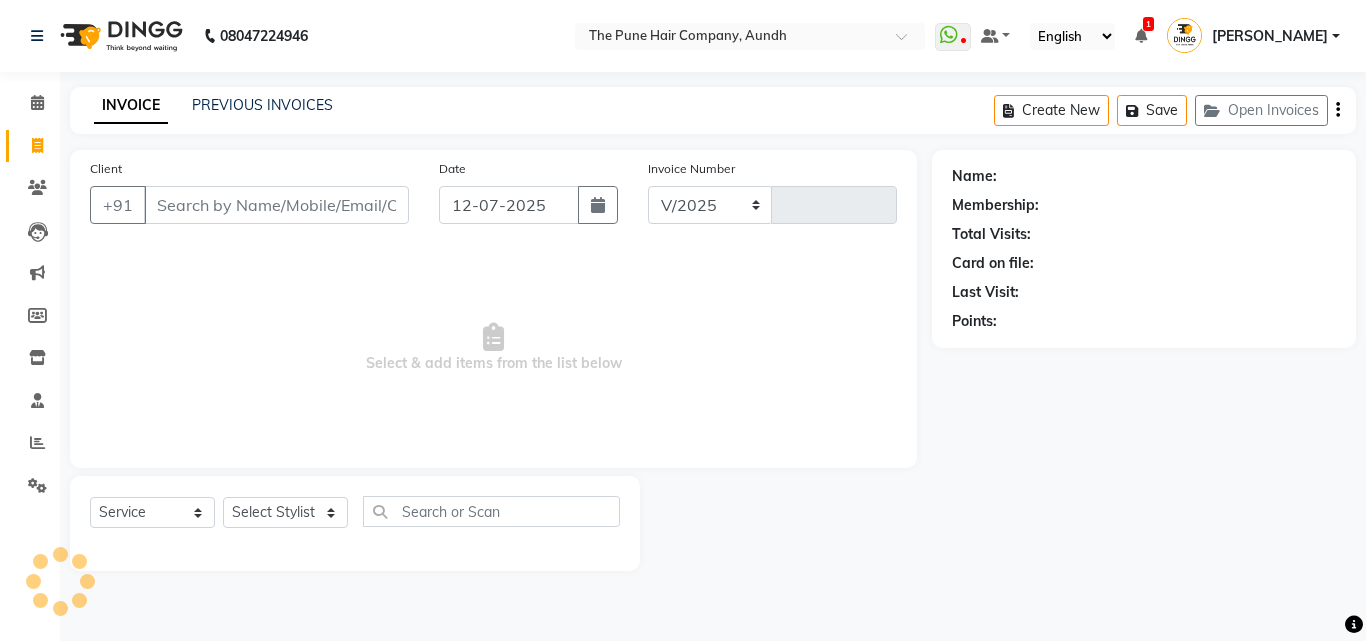 select on "106" 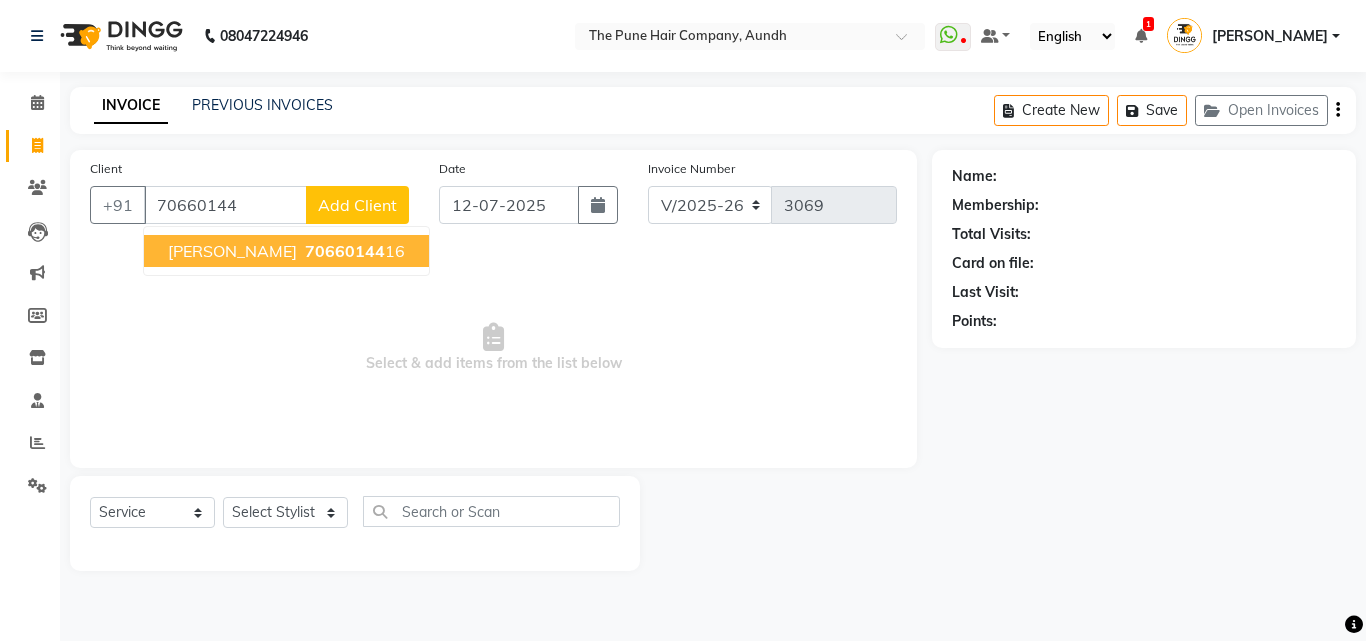 click on "soniya mittal   70660144 16" at bounding box center (286, 251) 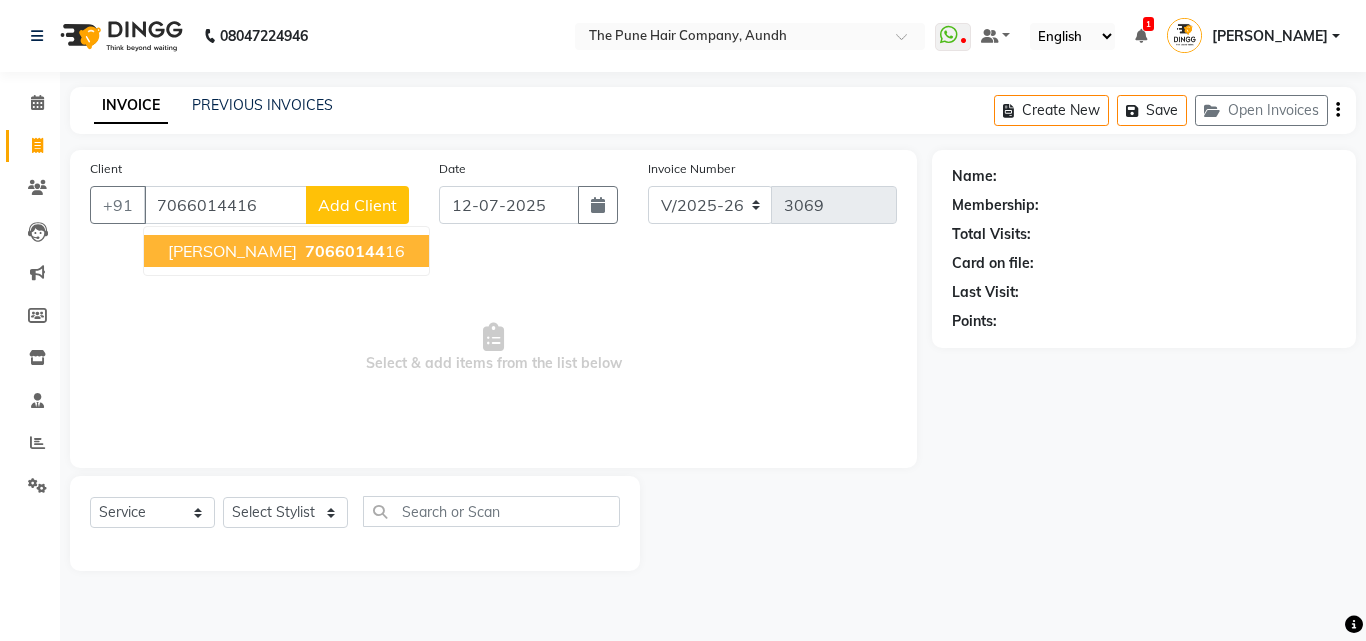 type on "7066014416" 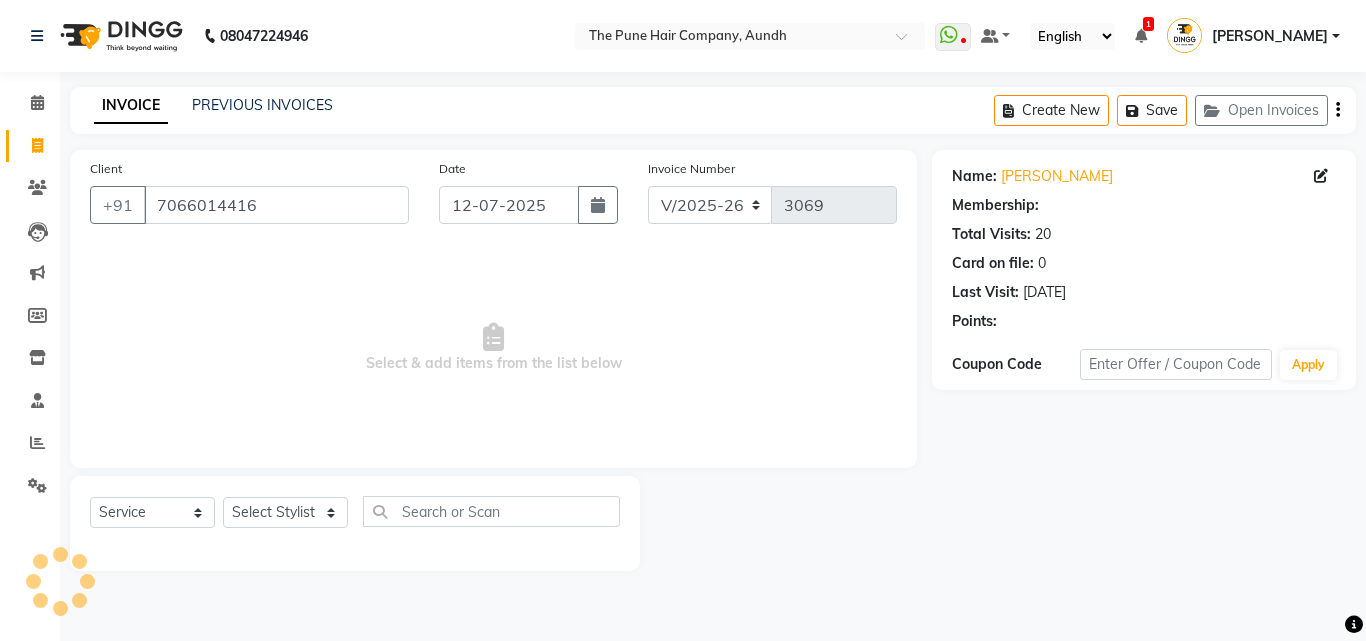 select on "1: Object" 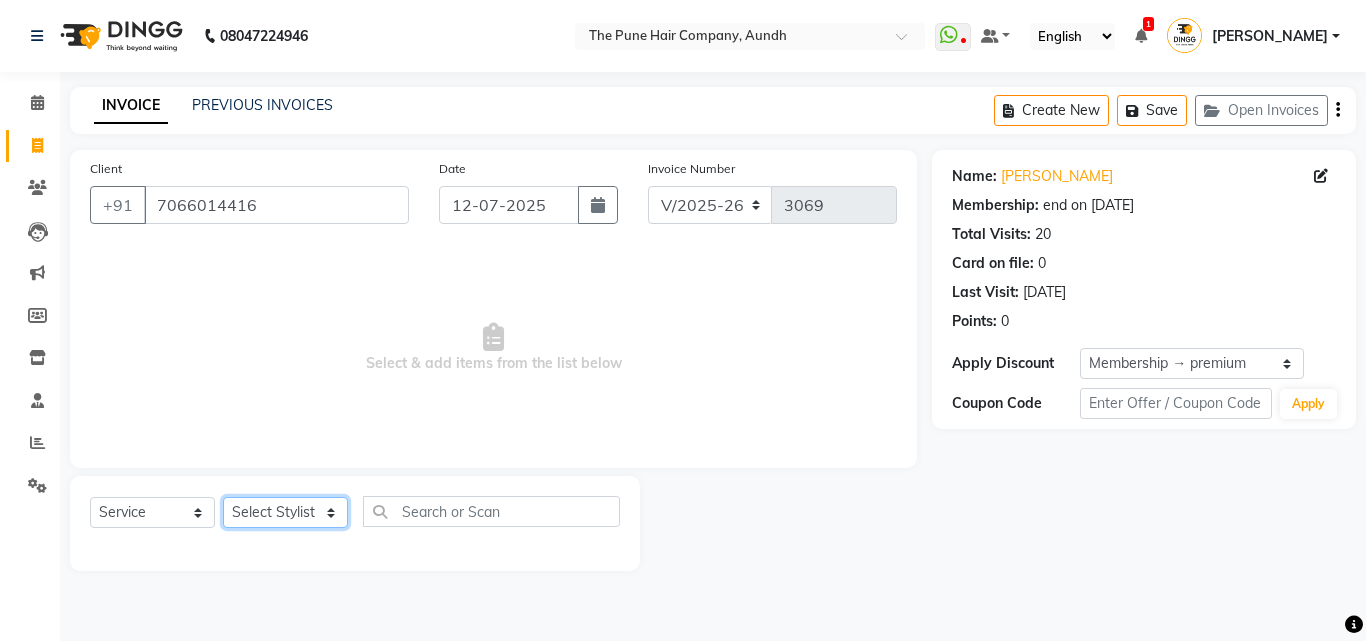 click on "Select Stylist Akash both [PERSON_NAME] .K [PERSON_NAME] kaif [PERSON_NAME] [PERSON_NAME] [PERSON_NAME] [PERSON_NAME] mane POOJA MORE [PERSON_NAME]  [PERSON_NAME] Shweta [PERSON_NAME] [PERSON_NAME] [PERSON_NAME]" 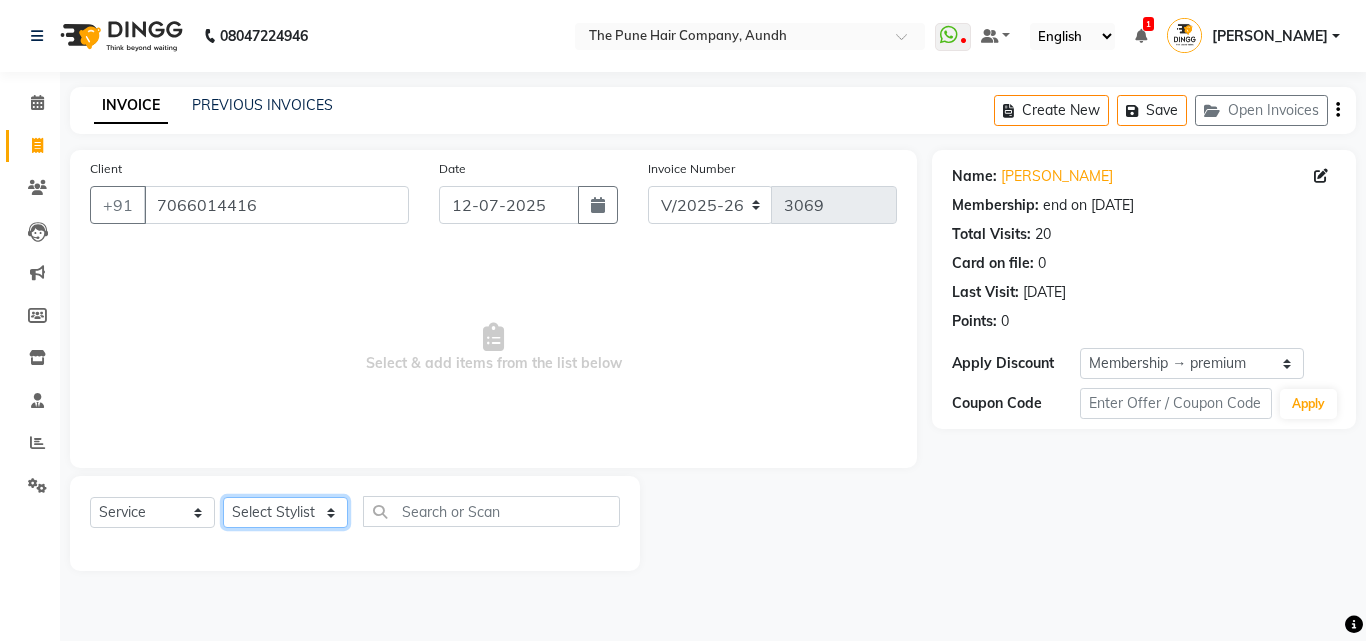 select on "49799" 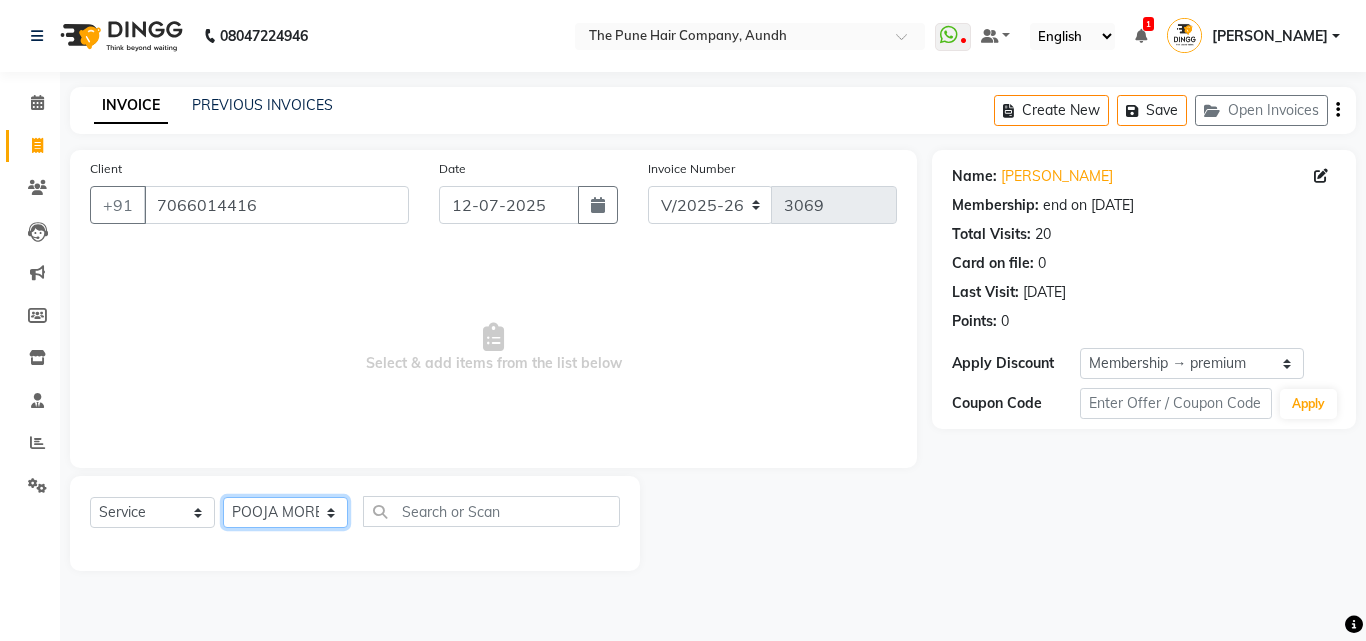 click on "Select Stylist Akash both [PERSON_NAME] .K [PERSON_NAME] kaif [PERSON_NAME] [PERSON_NAME] [PERSON_NAME] [PERSON_NAME] mane POOJA MORE [PERSON_NAME]  [PERSON_NAME] Shweta [PERSON_NAME] [PERSON_NAME] [PERSON_NAME]" 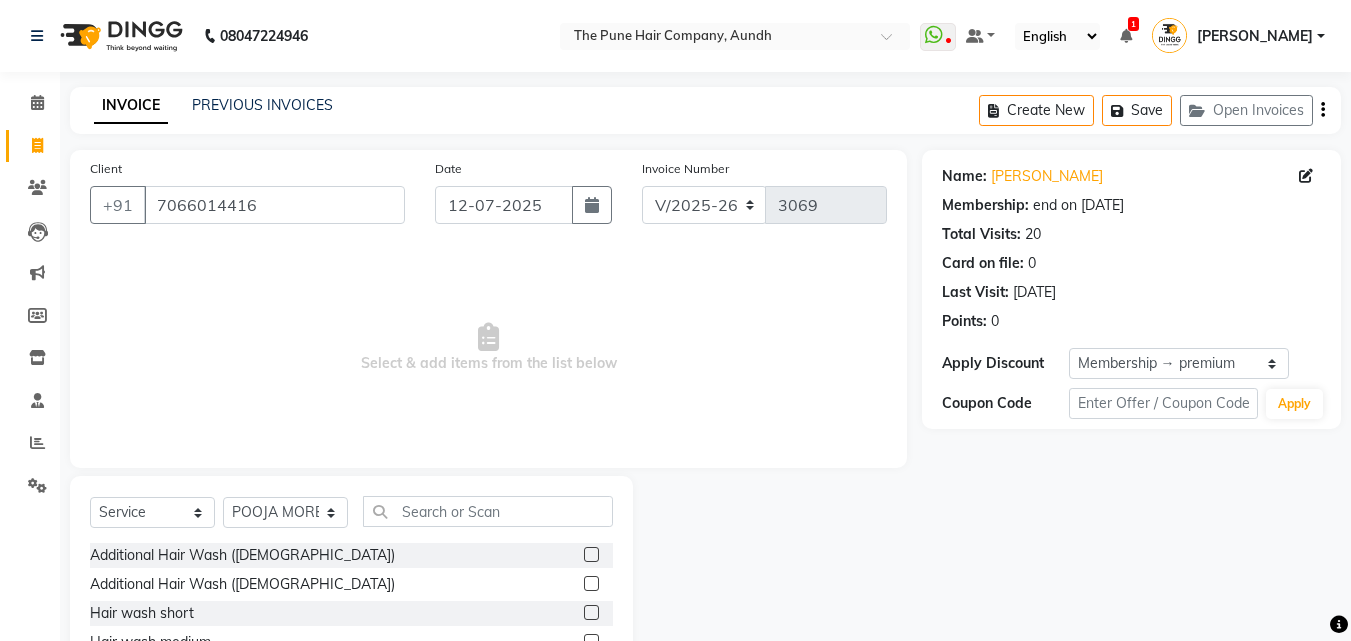 click on "Select  Service  Product  Membership  Package Voucher Prepaid Gift Card  Select Stylist Akash both [PERSON_NAME] .K [PERSON_NAME] kaif [PERSON_NAME] [PERSON_NAME] [PERSON_NAME] [PERSON_NAME] mane POOJA MORE [PERSON_NAME]  [PERSON_NAME] Shweta [PERSON_NAME] [PERSON_NAME] [PERSON_NAME]" 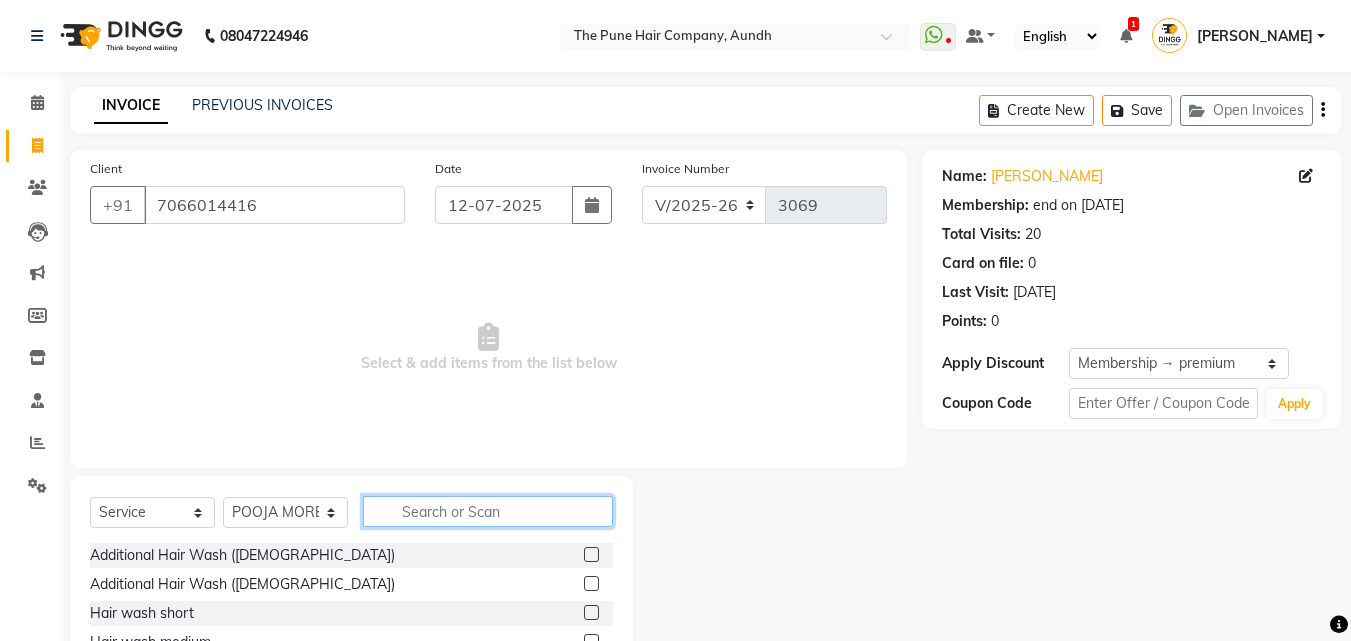 click 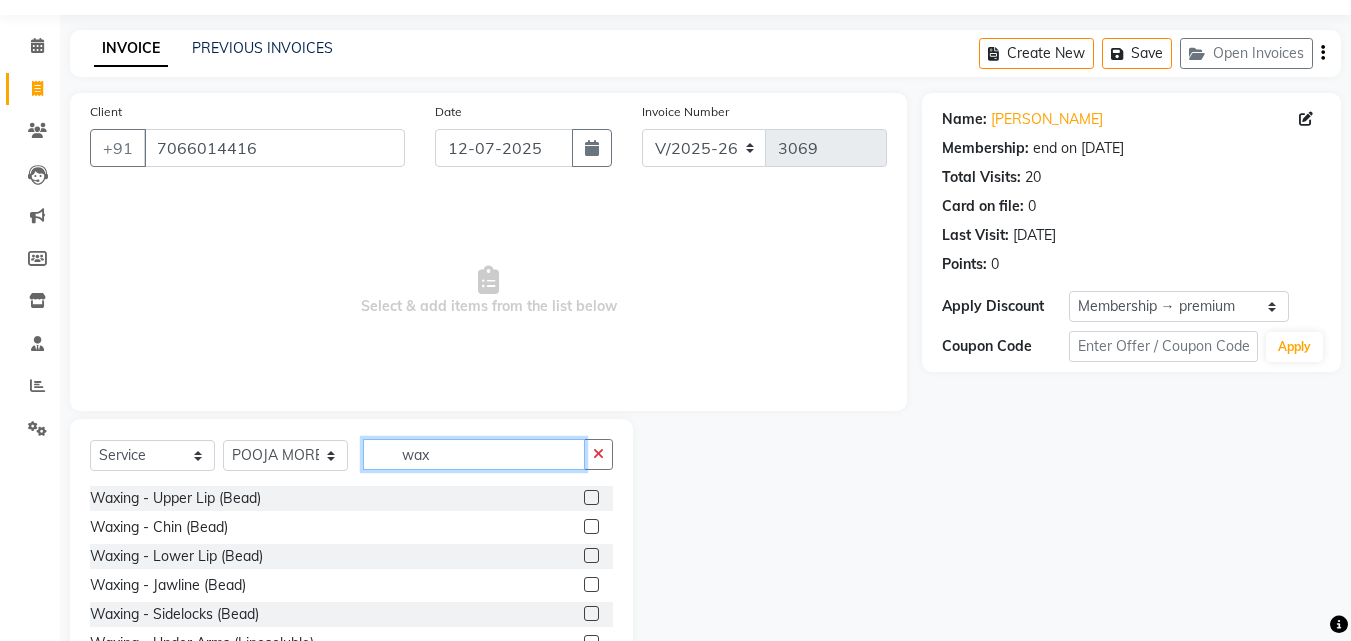 scroll, scrollTop: 100, scrollLeft: 0, axis: vertical 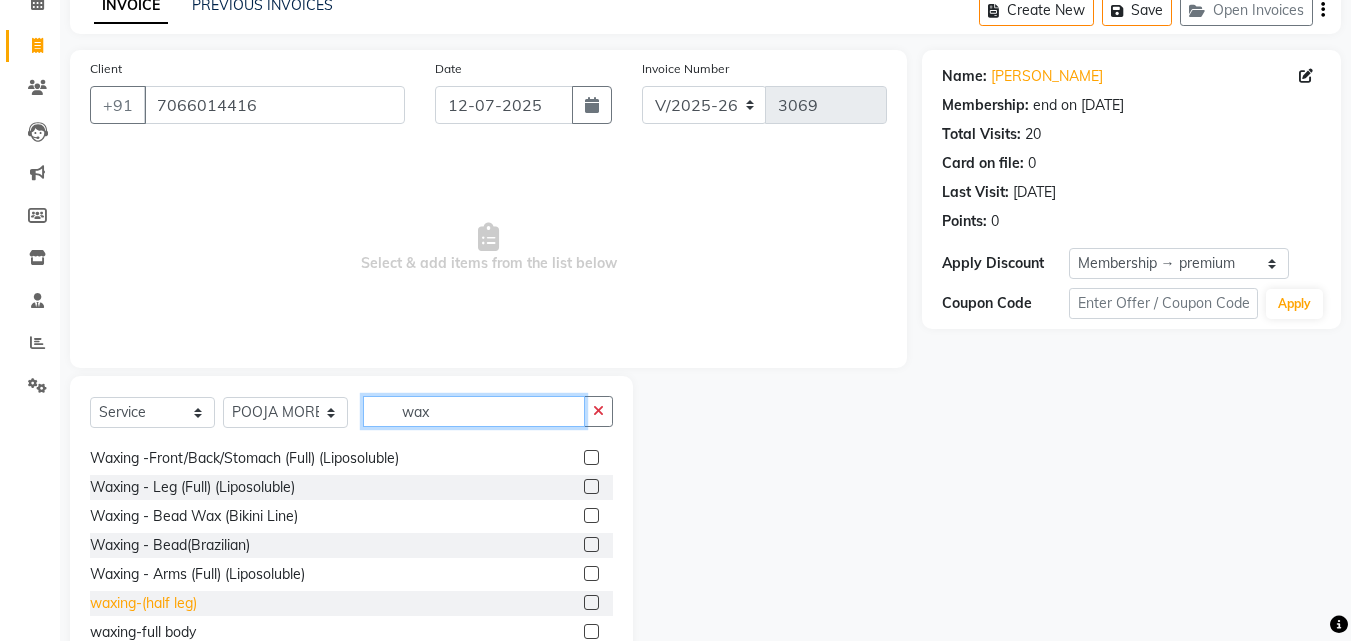 type on "wax" 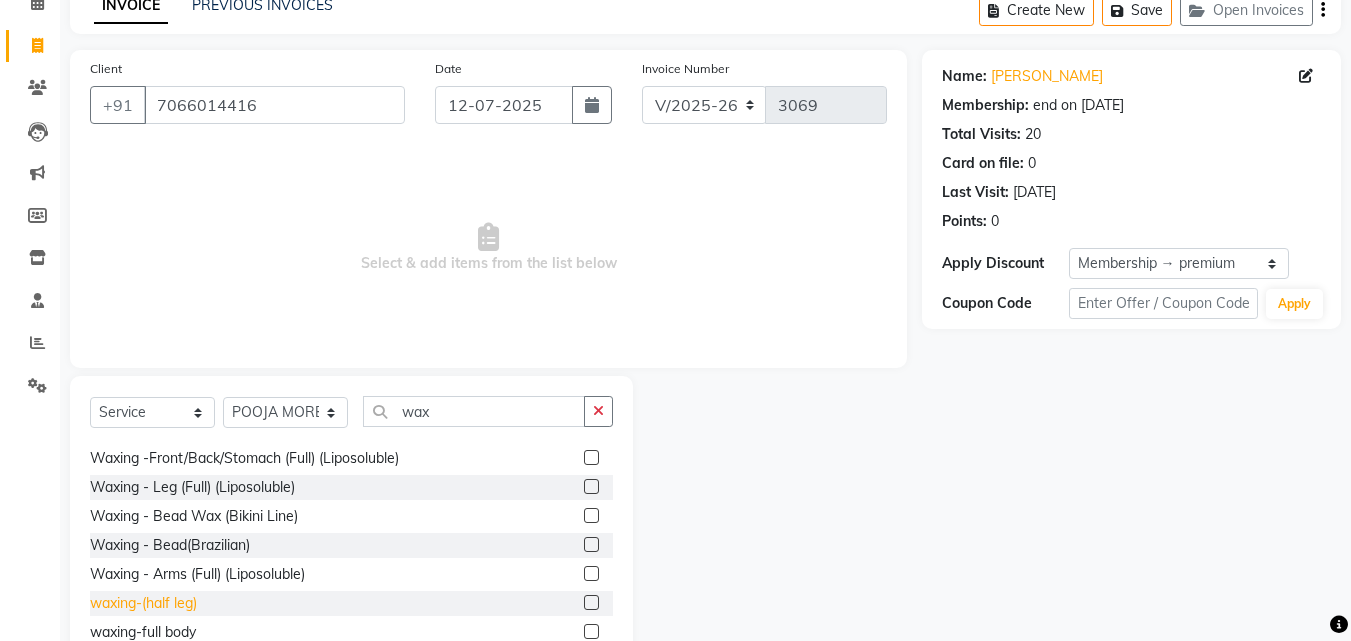 click on "waxing-(half leg)" 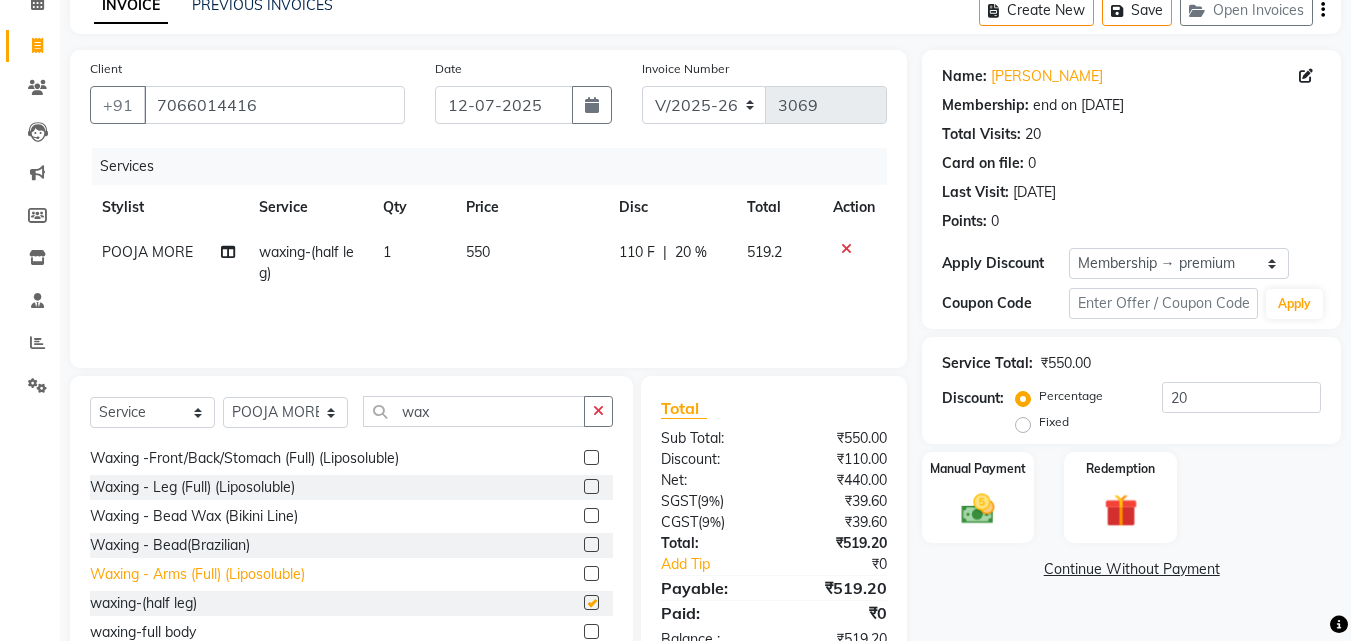 checkbox on "false" 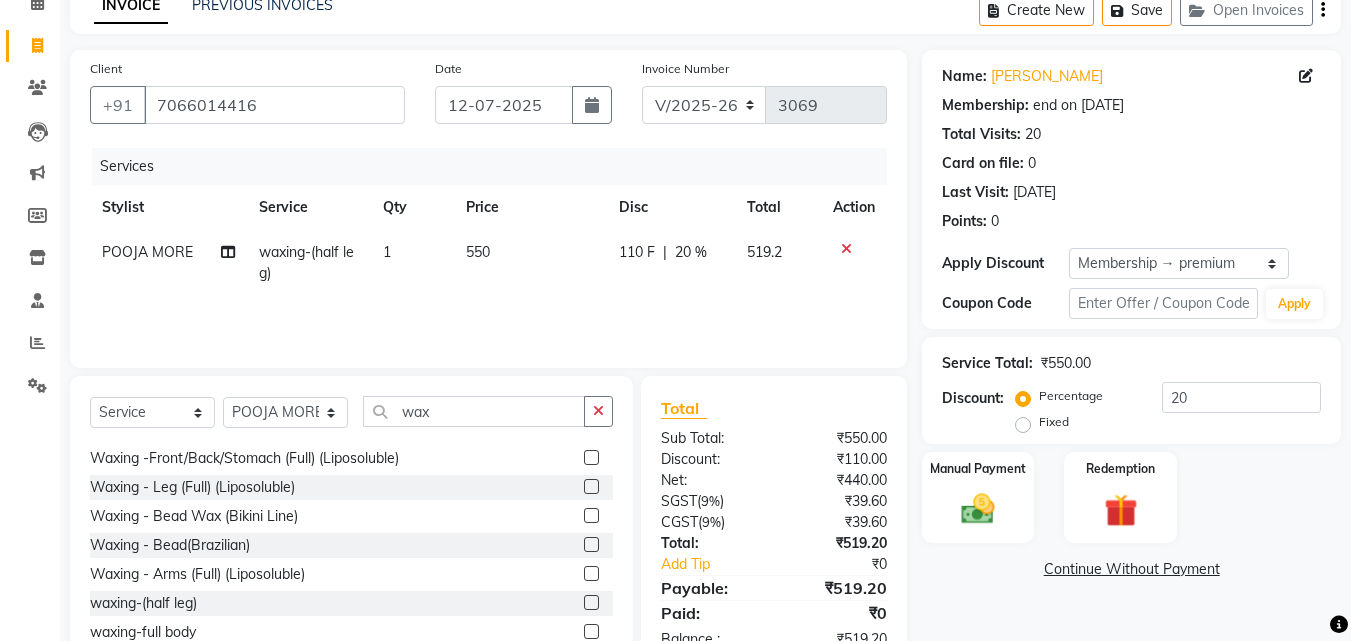 scroll, scrollTop: 206, scrollLeft: 0, axis: vertical 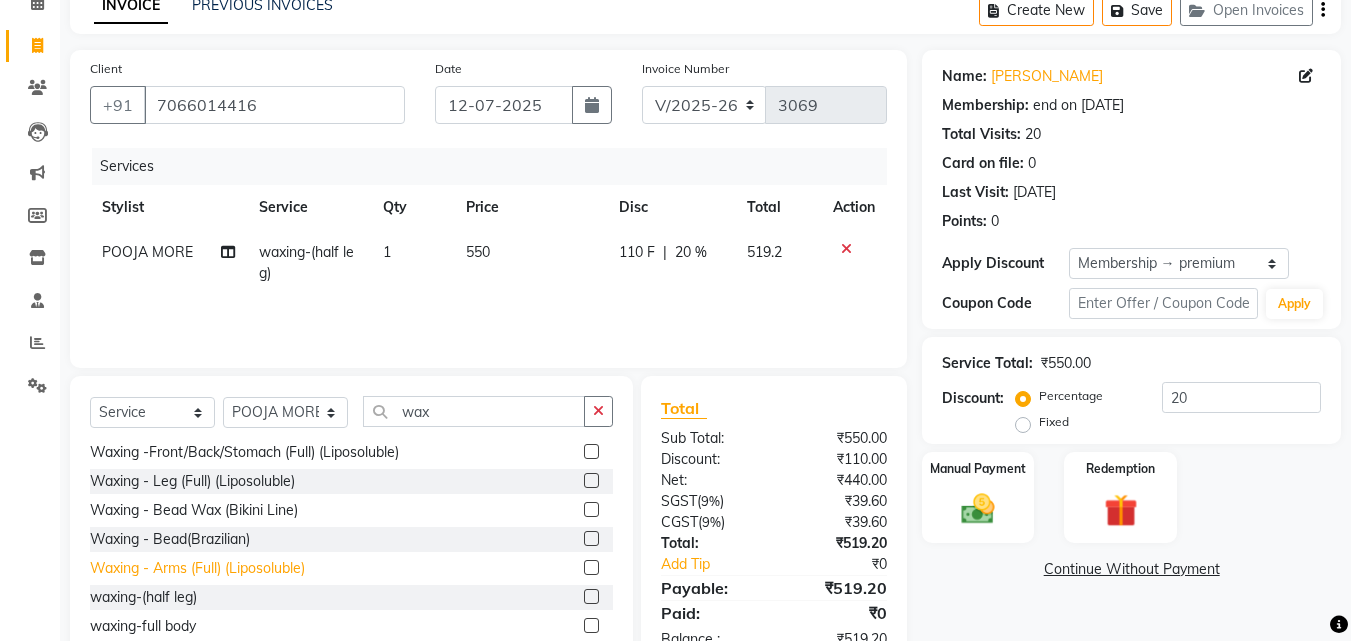 click on "Waxing - Arms (Full) (Liposoluble)" 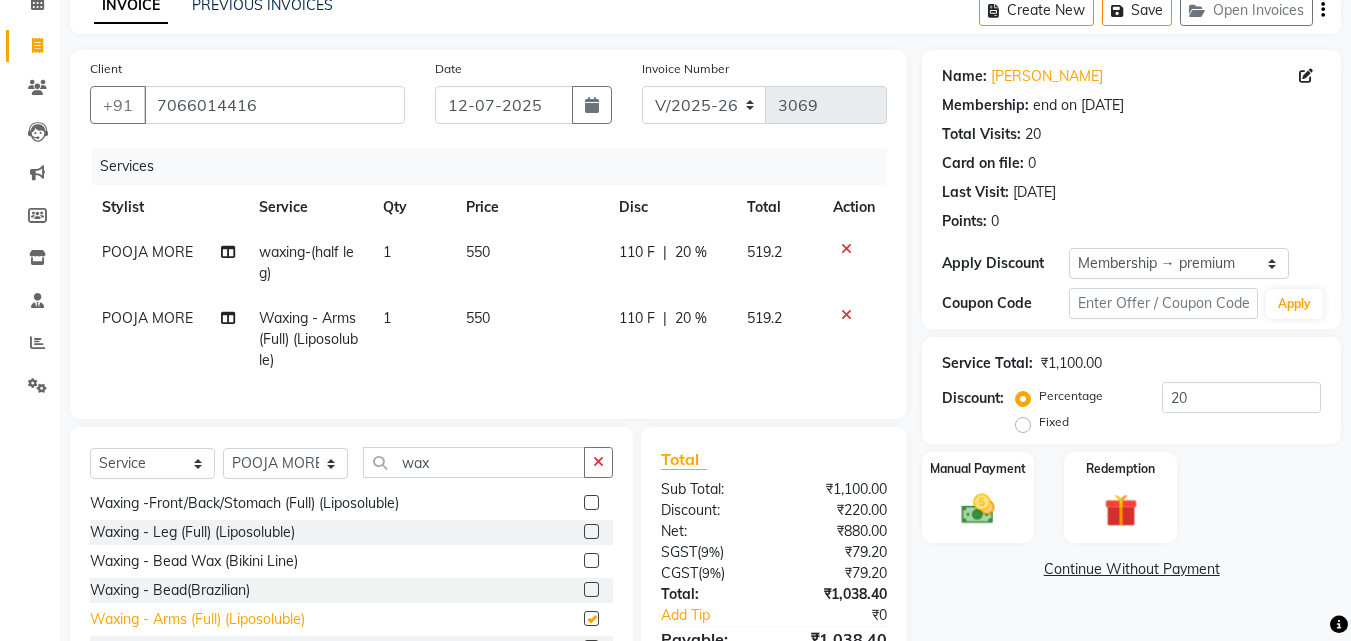 checkbox on "false" 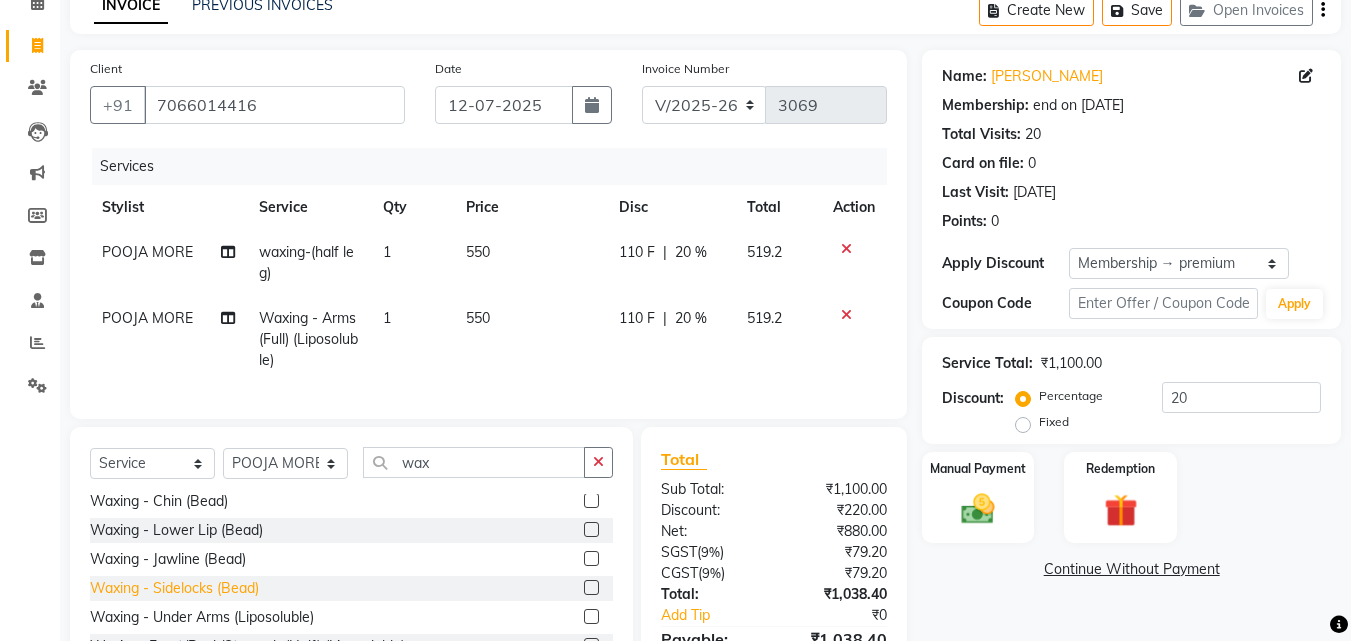 scroll, scrollTop: 0, scrollLeft: 0, axis: both 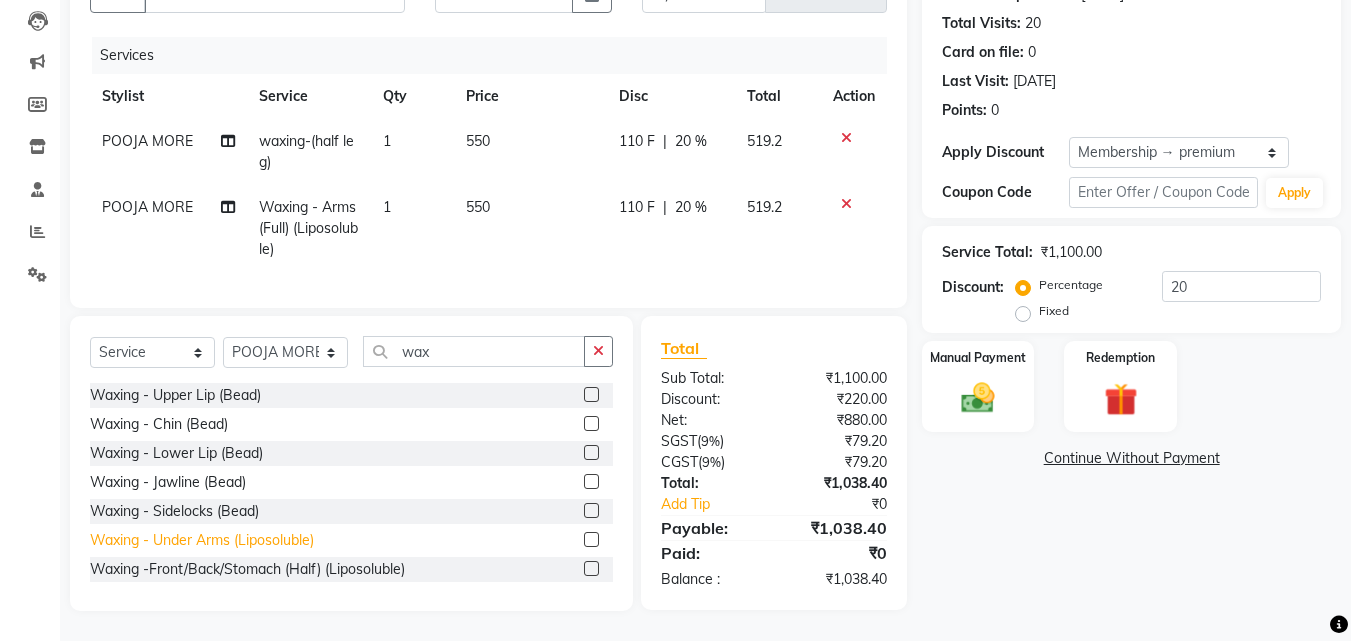 click on "Waxing - Under Arms (Liposoluble)" 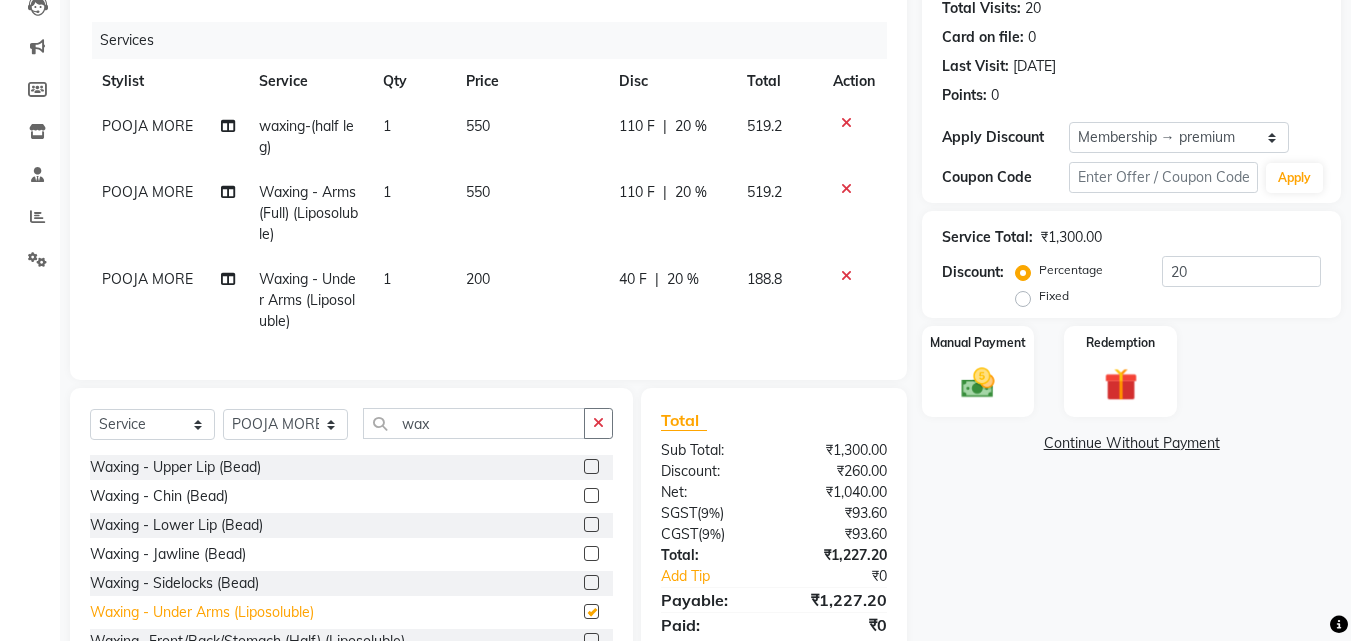 checkbox on "false" 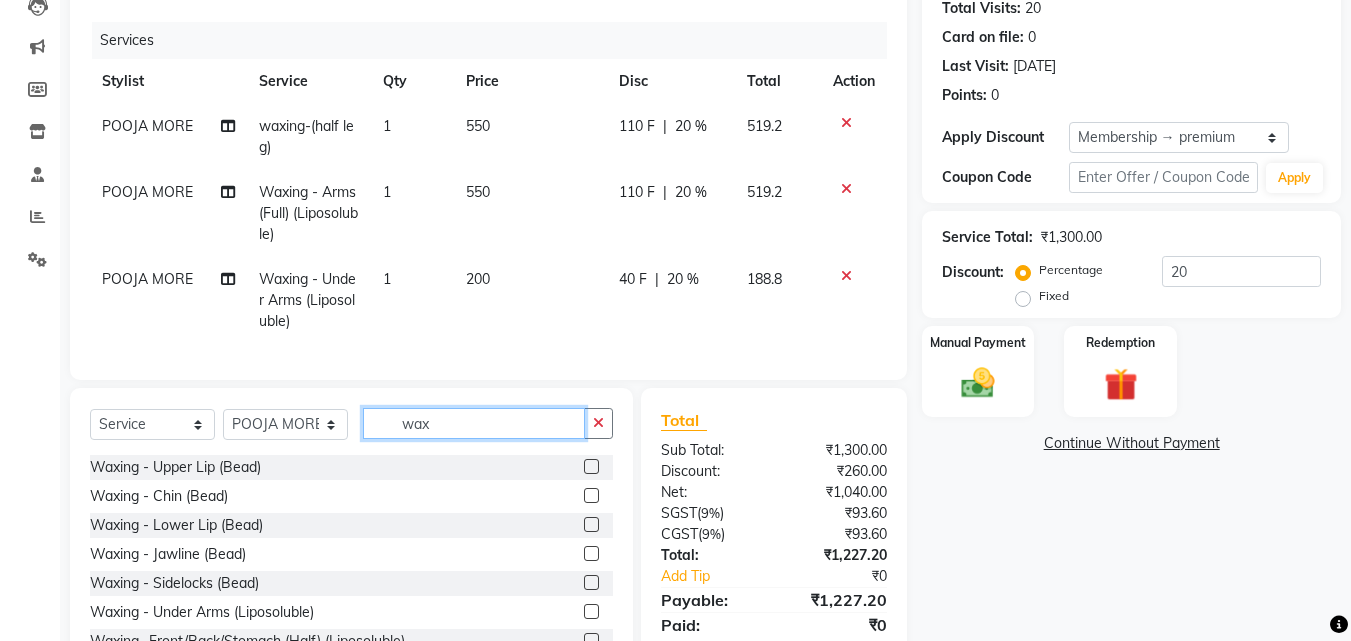 drag, startPoint x: 452, startPoint y: 444, endPoint x: 323, endPoint y: 439, distance: 129.09686 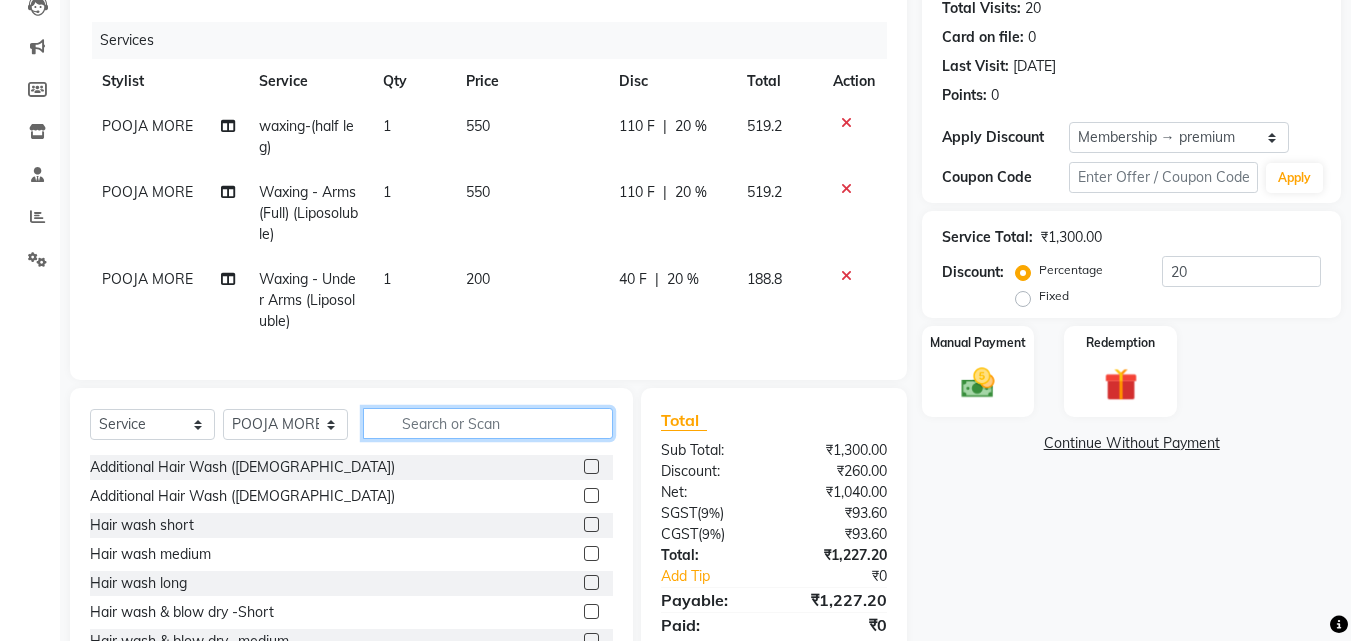 type 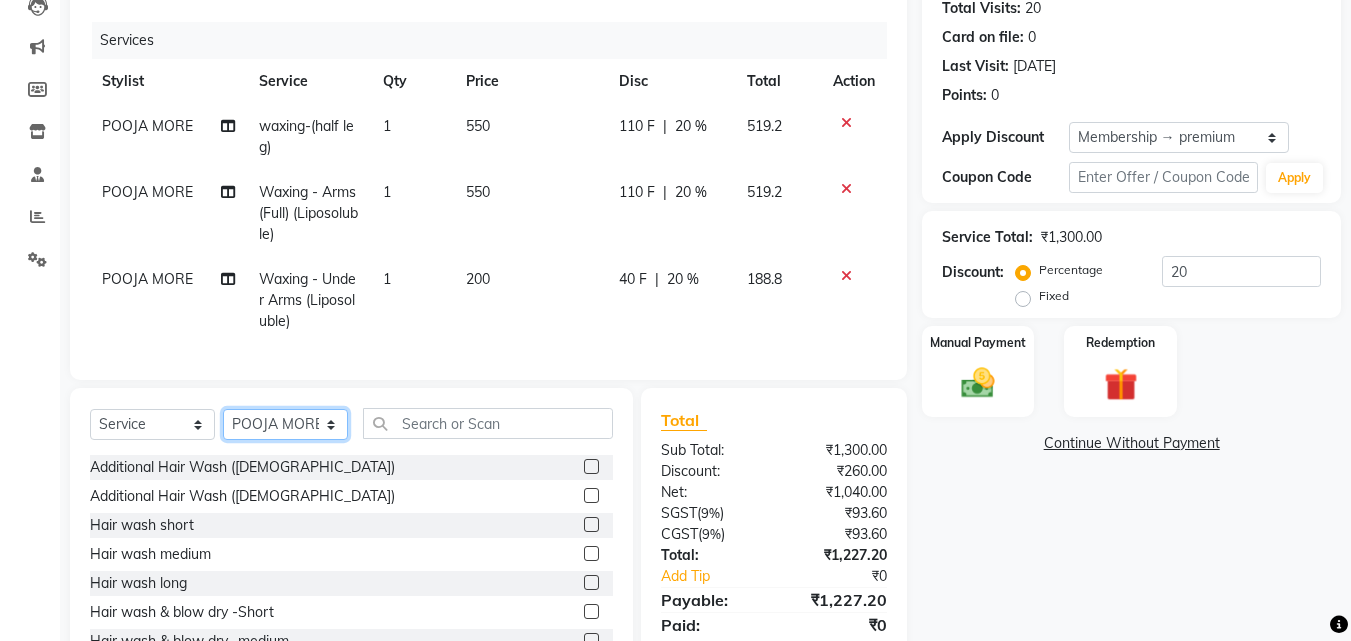 click on "Select Stylist Akash both [PERSON_NAME] .K [PERSON_NAME] kaif [PERSON_NAME] [PERSON_NAME] [PERSON_NAME] [PERSON_NAME] mane POOJA MORE [PERSON_NAME]  [PERSON_NAME] Shweta [PERSON_NAME] [PERSON_NAME] [PERSON_NAME]" 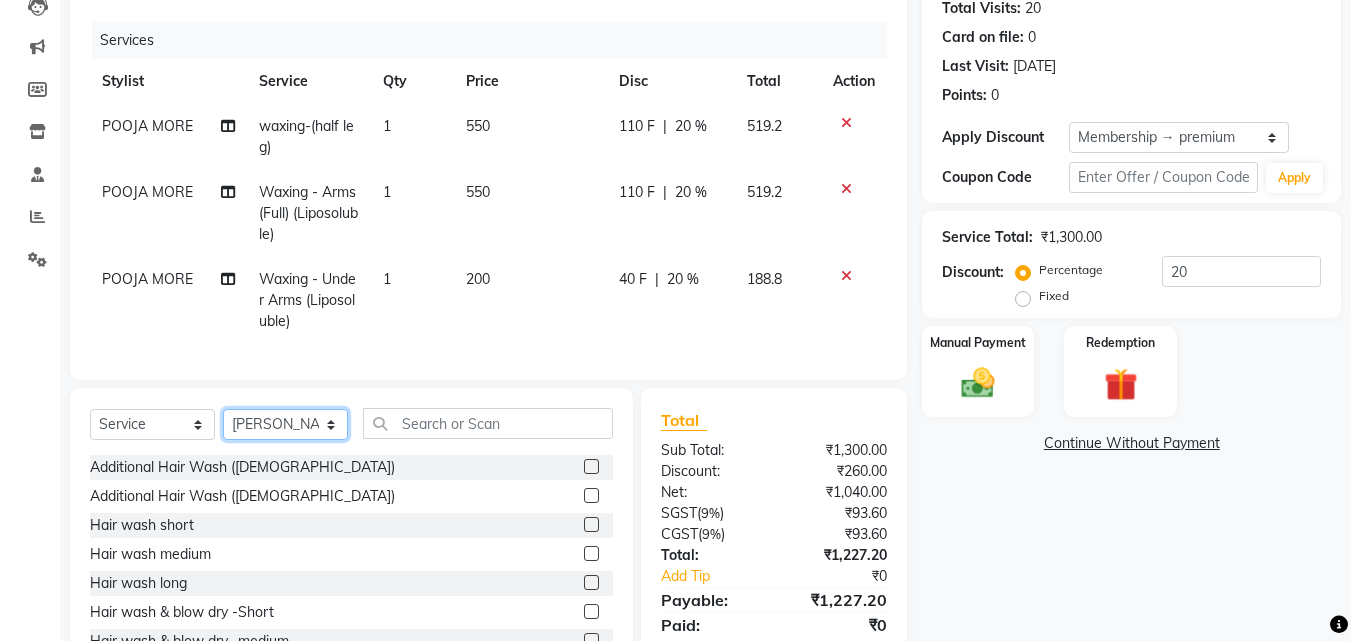 click on "Select Stylist Akash both [PERSON_NAME] .K [PERSON_NAME] kaif [PERSON_NAME] [PERSON_NAME] [PERSON_NAME] [PERSON_NAME] mane POOJA MORE [PERSON_NAME]  [PERSON_NAME] Shweta [PERSON_NAME] [PERSON_NAME] [PERSON_NAME]" 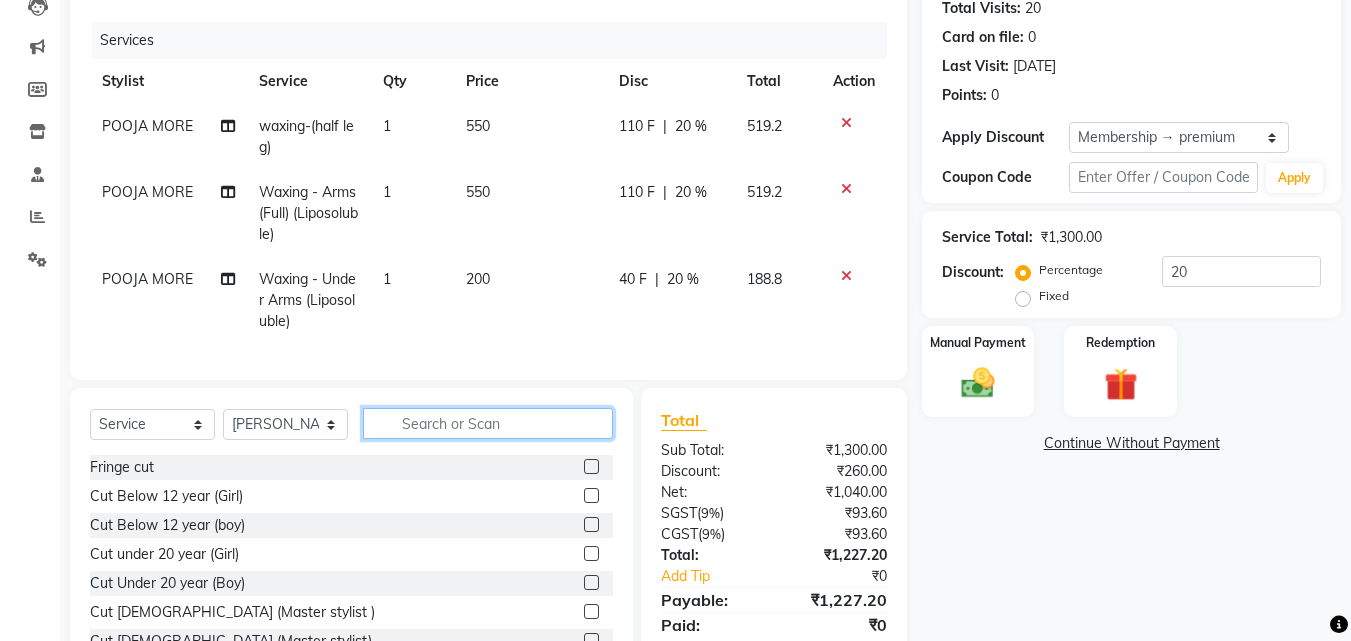 click 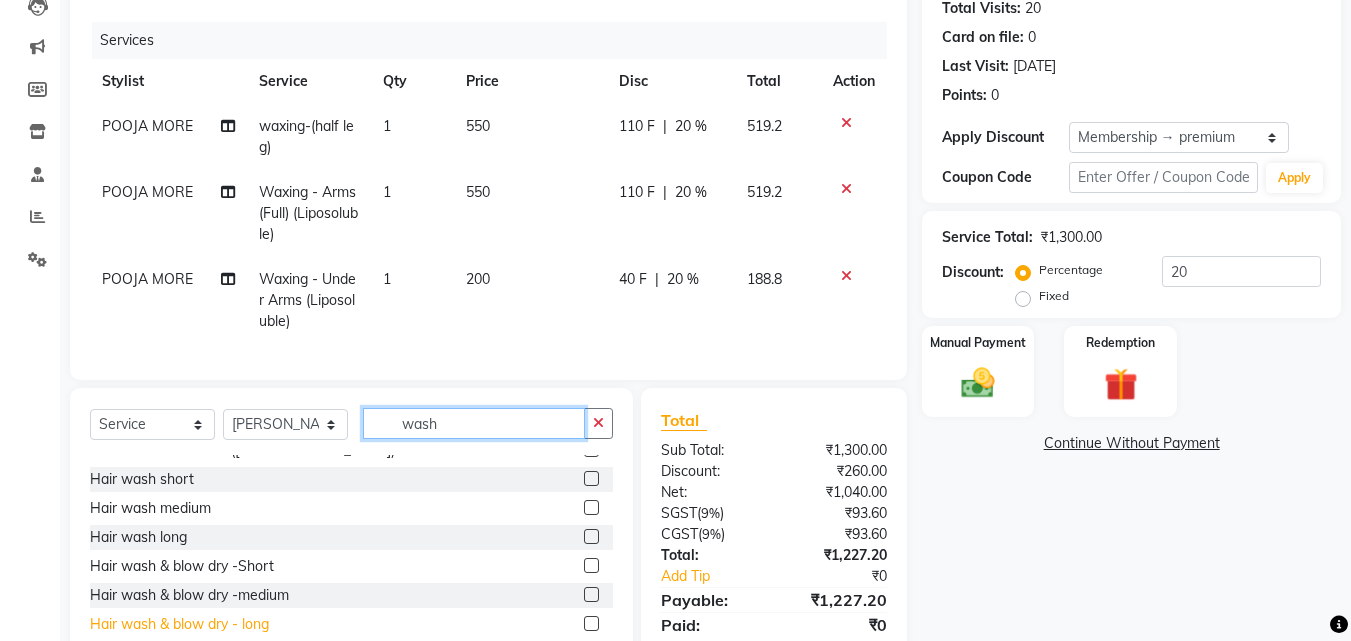 scroll, scrollTop: 0, scrollLeft: 0, axis: both 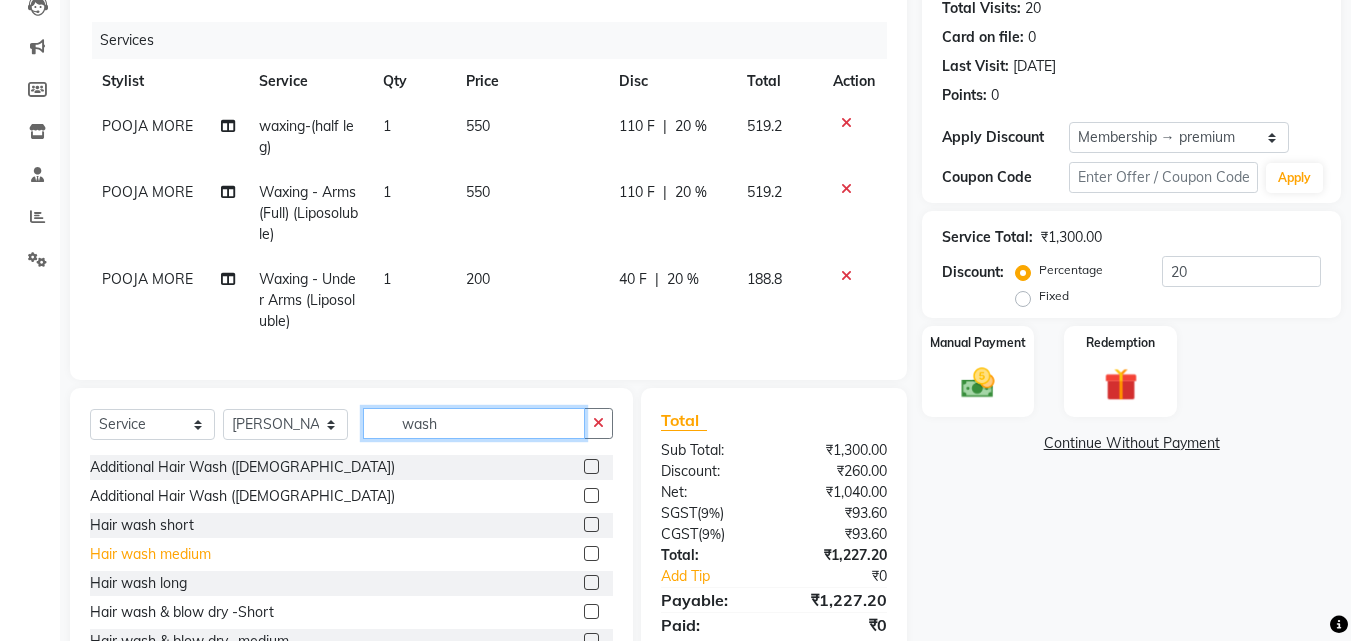 type on "wash" 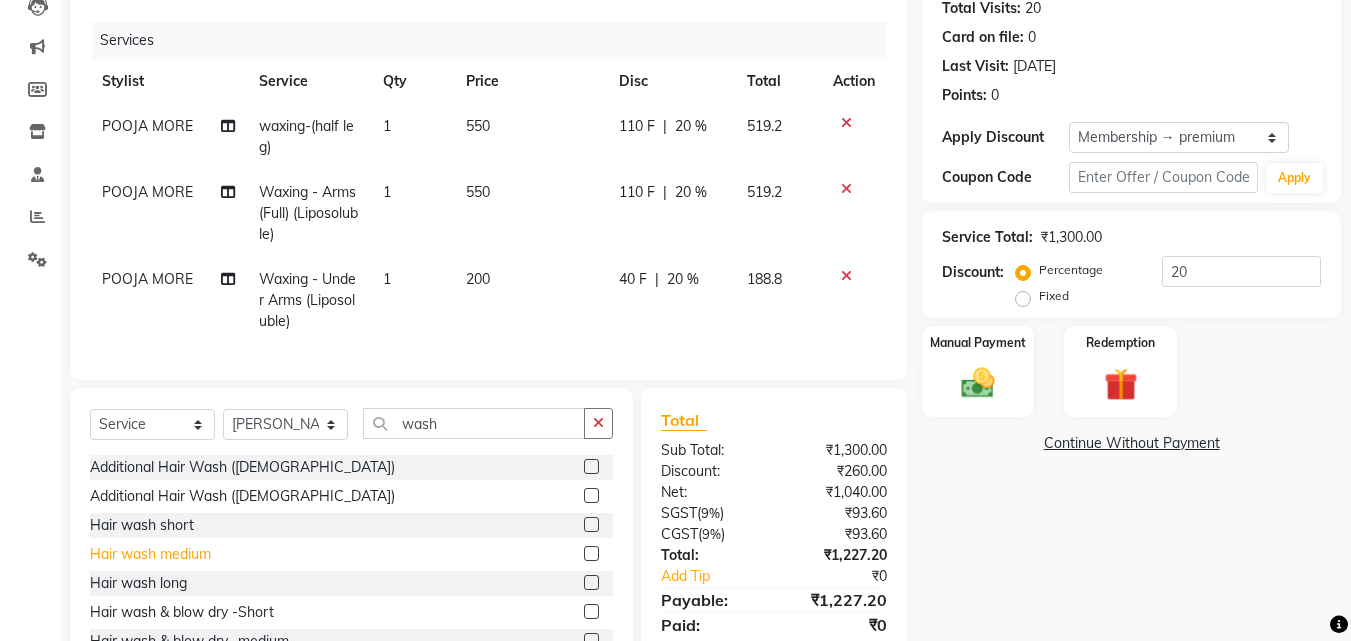 click on "Hair wash medium" 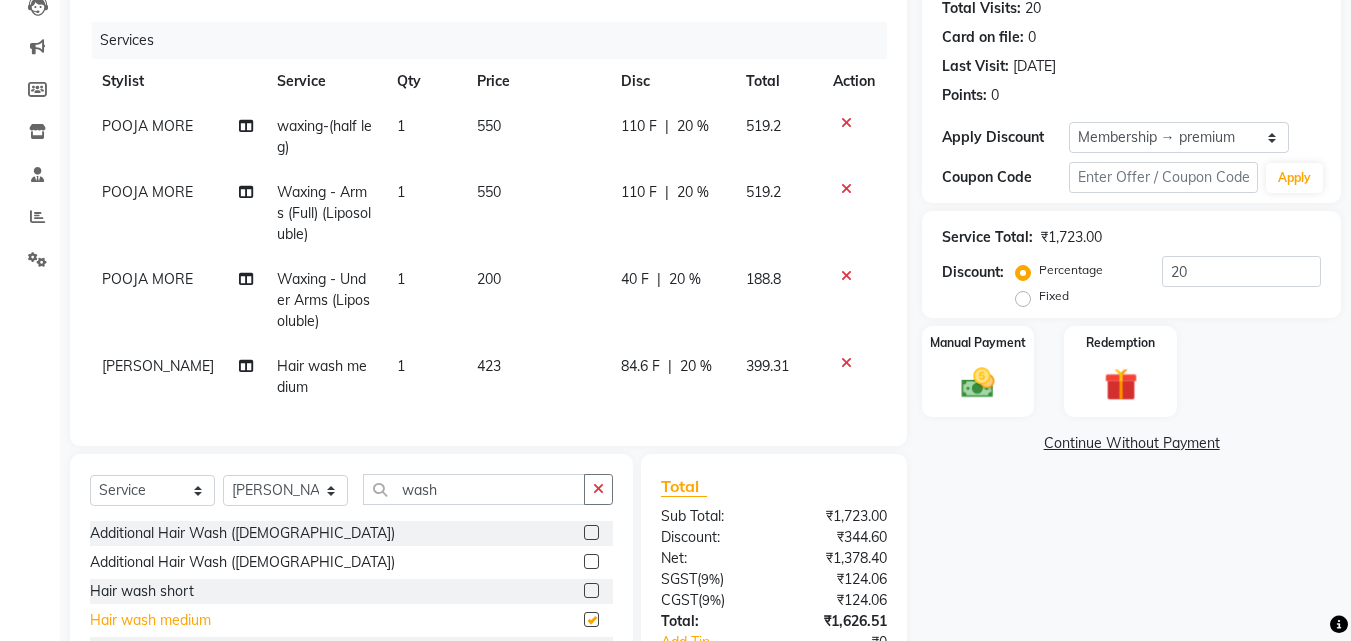 checkbox on "false" 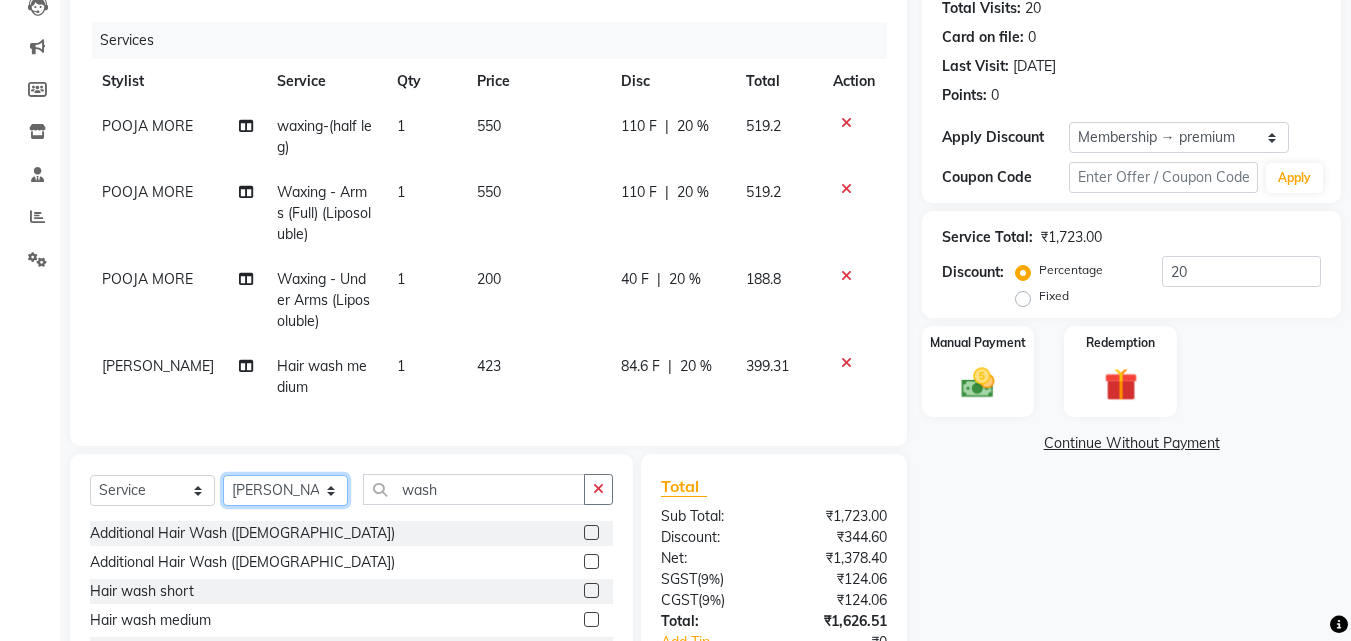 click on "Select Stylist Akash both [PERSON_NAME] .K [PERSON_NAME] kaif [PERSON_NAME] [PERSON_NAME] [PERSON_NAME] [PERSON_NAME] mane POOJA MORE [PERSON_NAME]  [PERSON_NAME] Shweta [PERSON_NAME] [PERSON_NAME] [PERSON_NAME]" 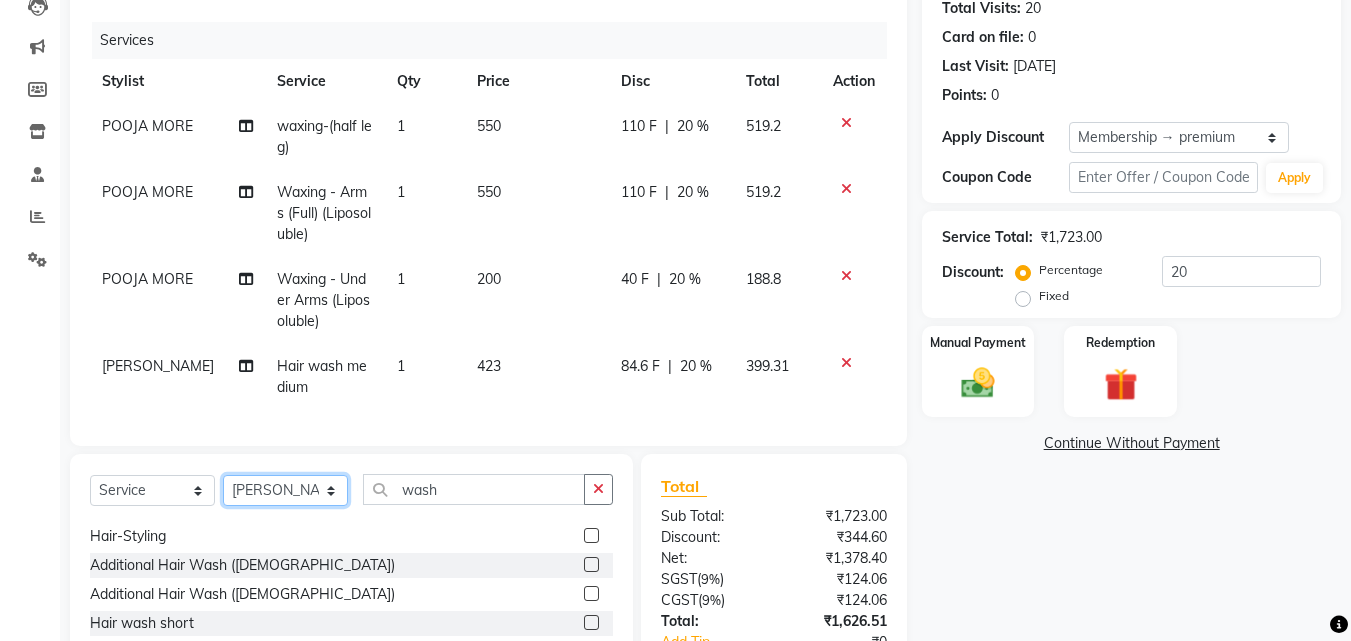 scroll, scrollTop: 300, scrollLeft: 0, axis: vertical 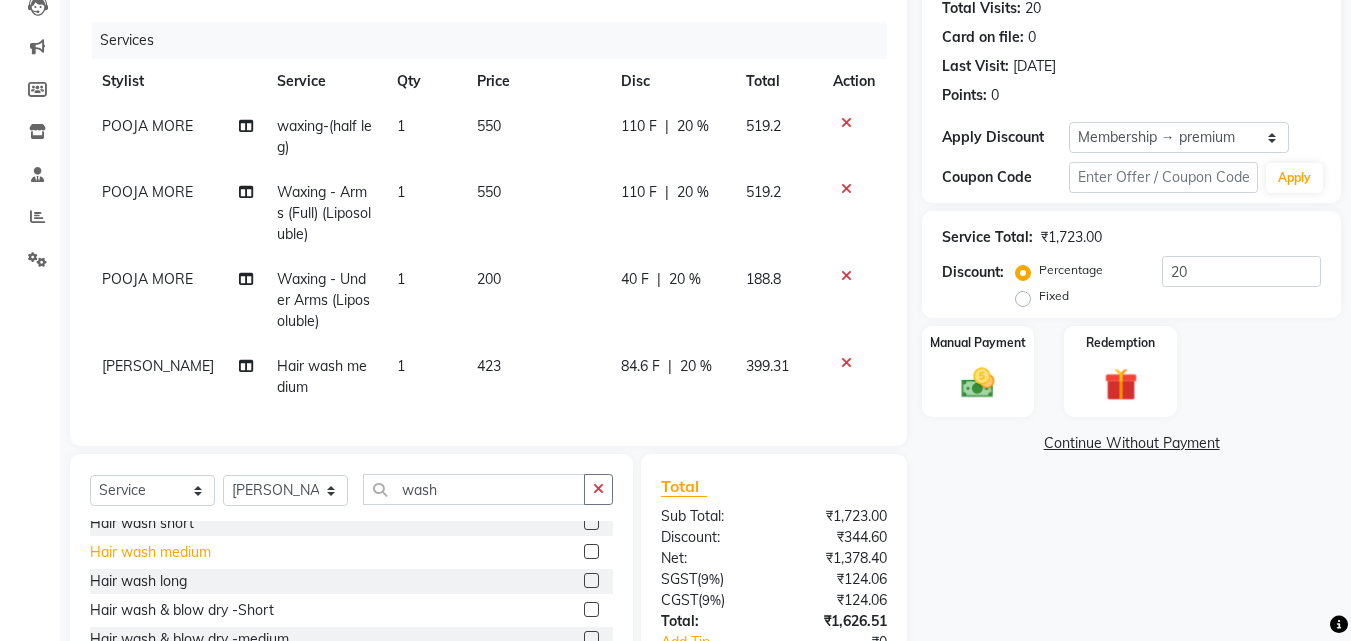 click on "Hair wash medium" 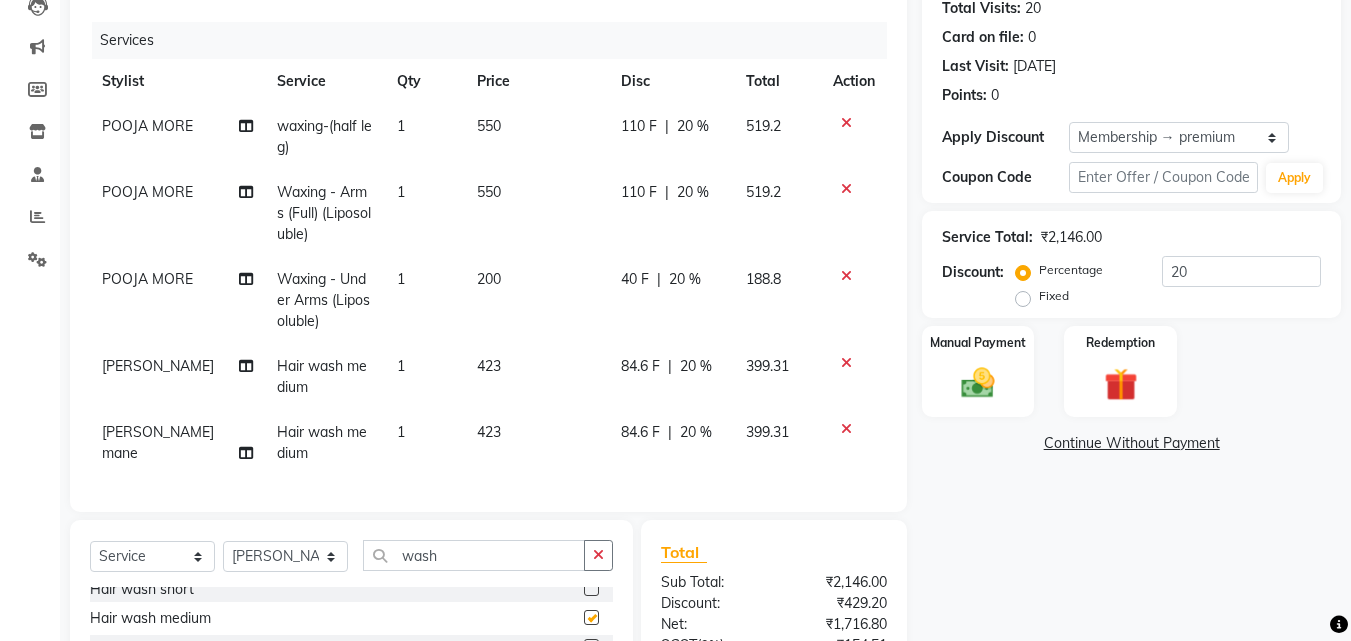 checkbox on "false" 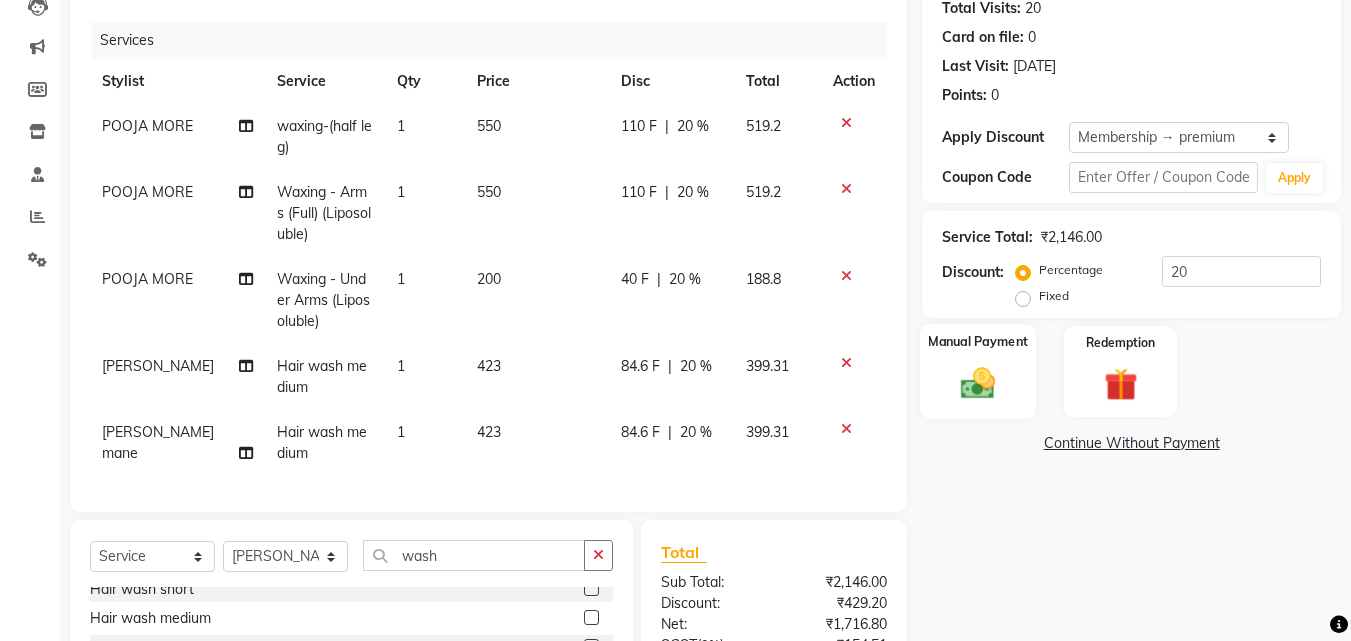 click 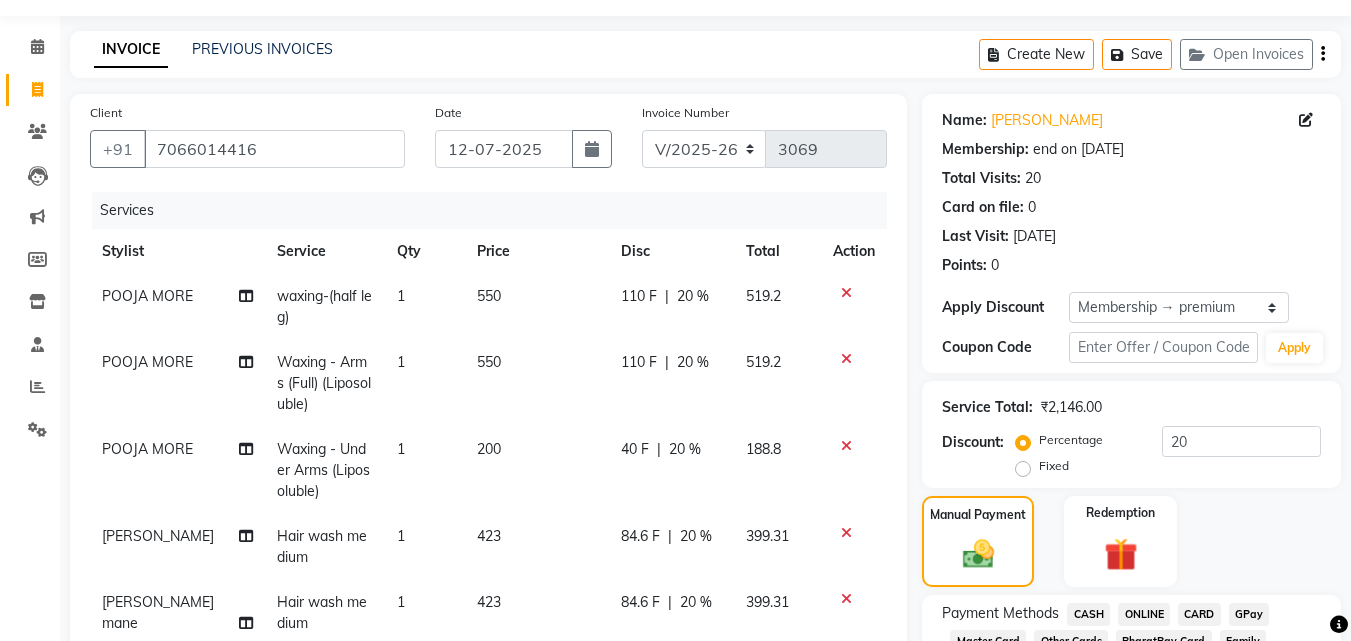 scroll, scrollTop: 100, scrollLeft: 0, axis: vertical 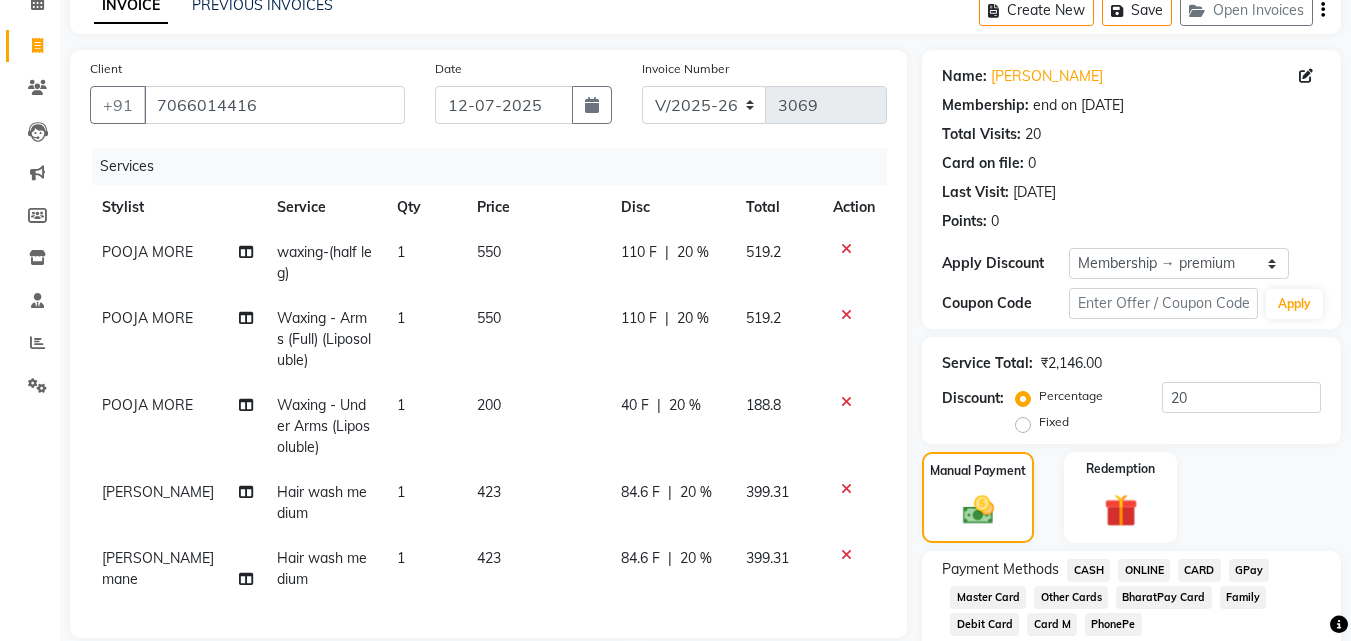 click on "ONLINE" 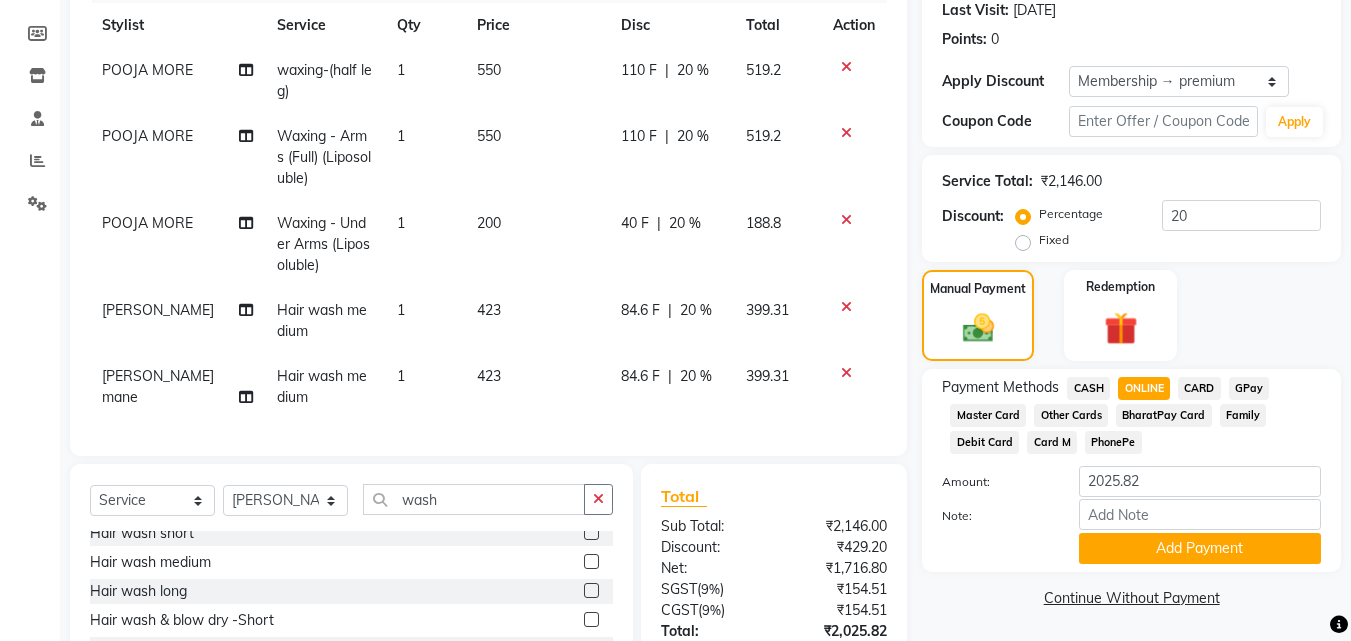 scroll, scrollTop: 445, scrollLeft: 0, axis: vertical 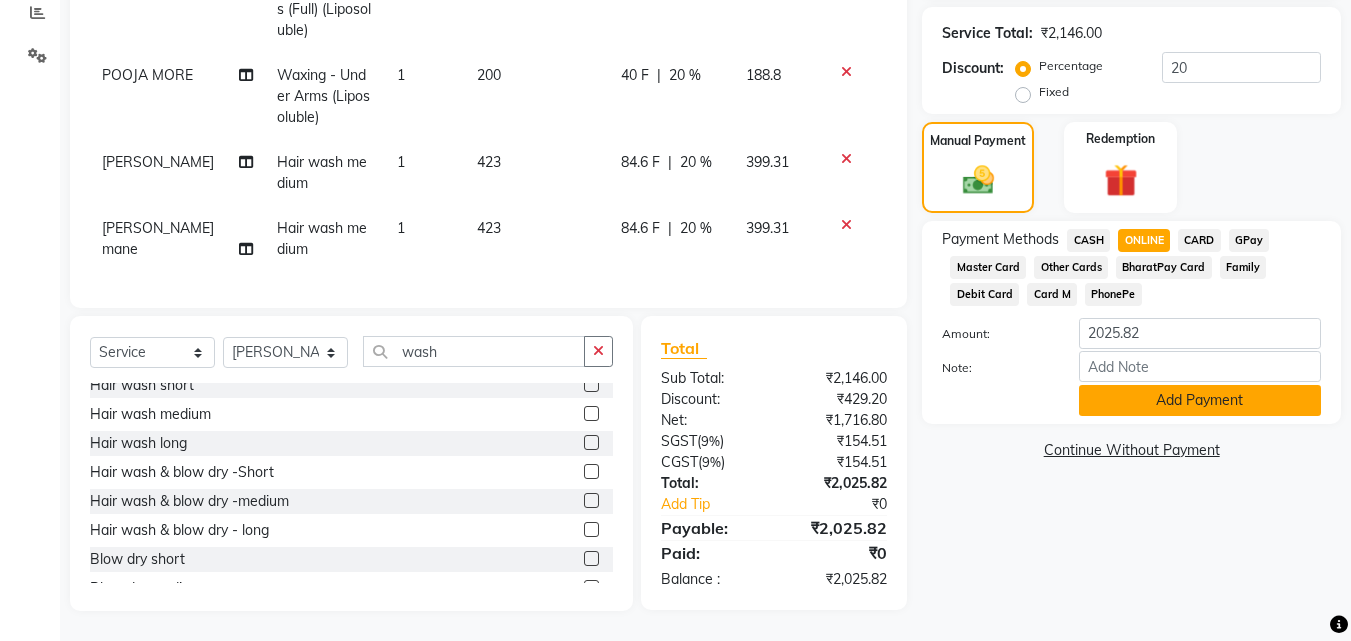 click on "Add Payment" 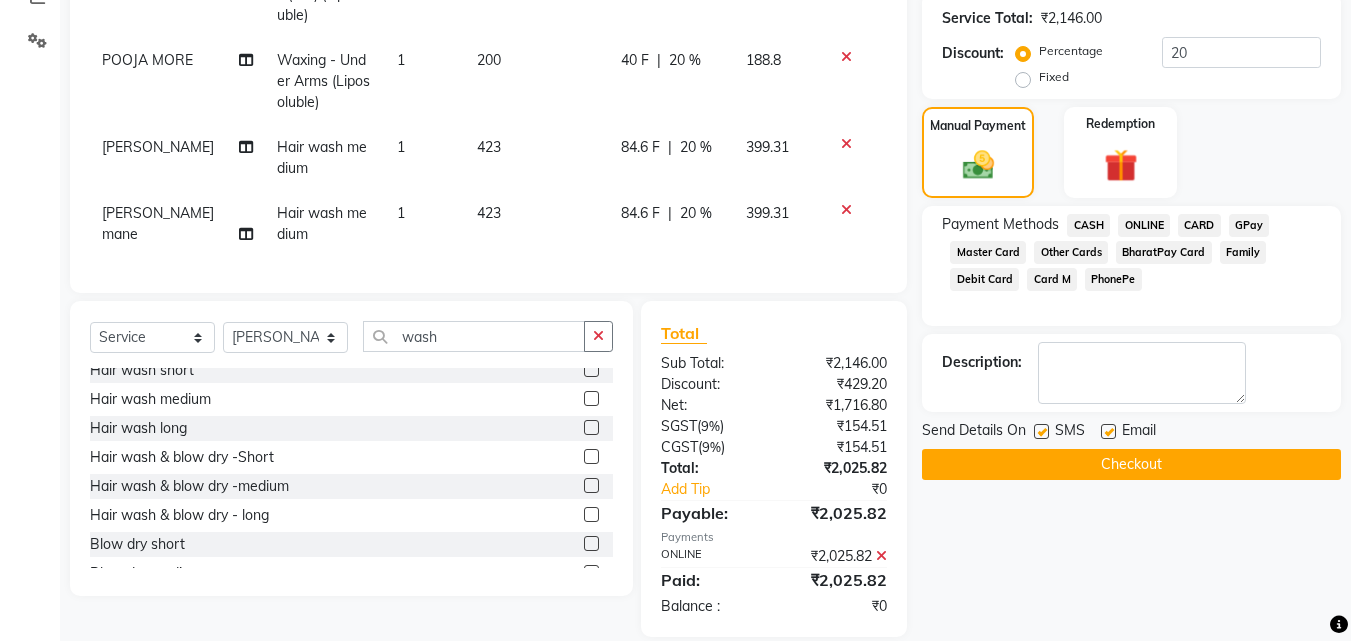 click on "Checkout" 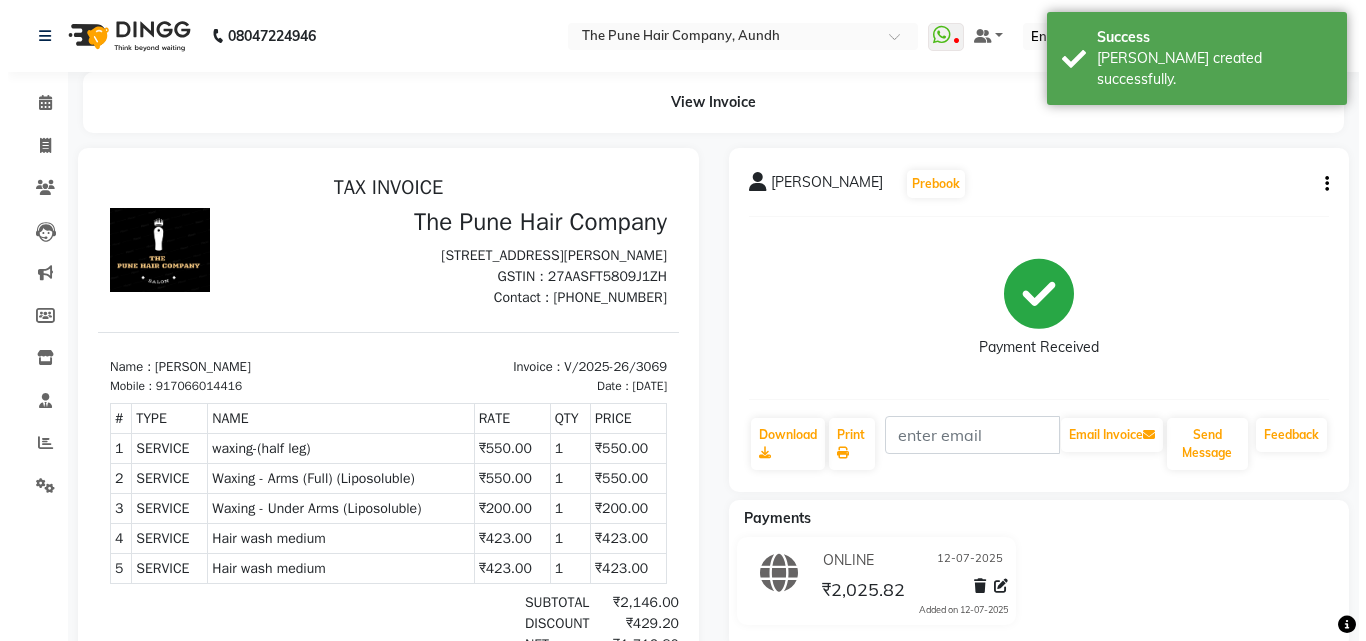 scroll, scrollTop: 0, scrollLeft: 0, axis: both 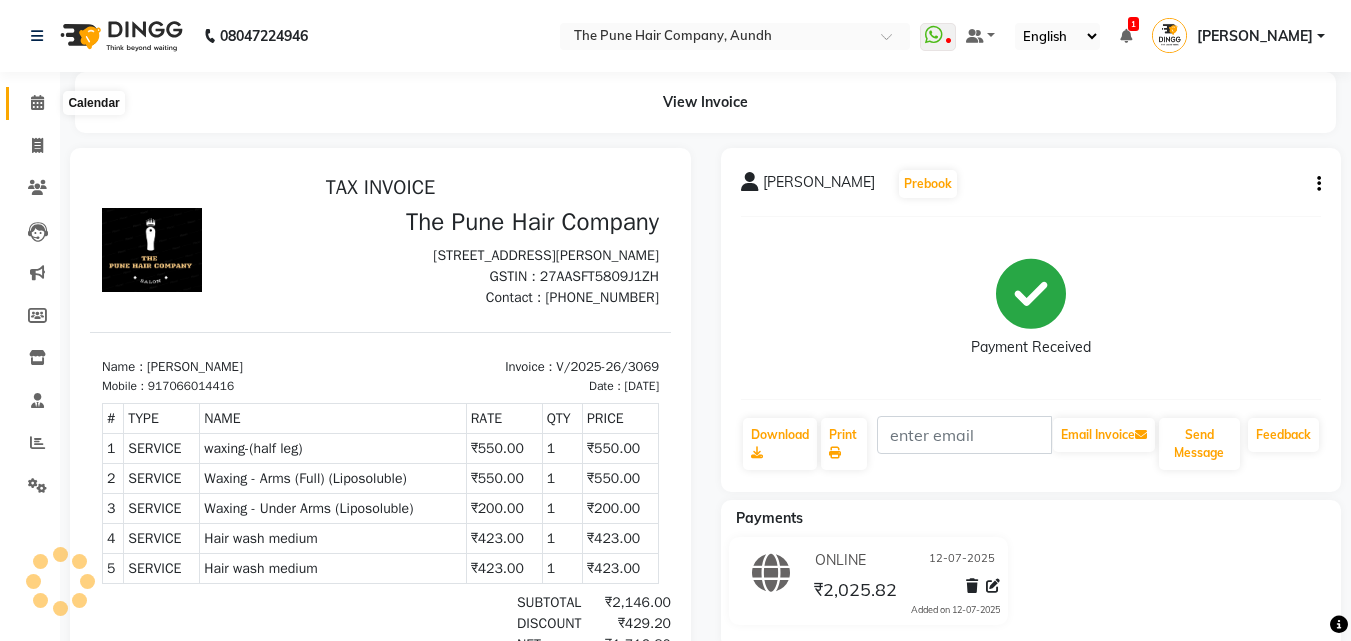 click 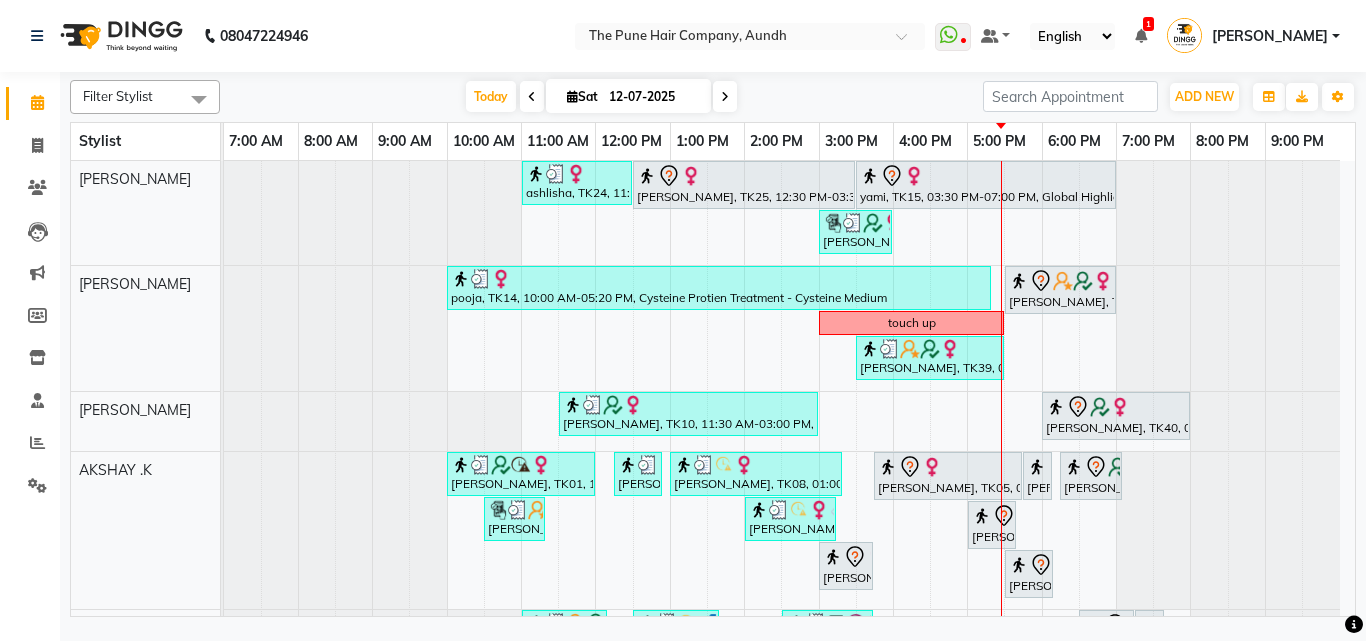 scroll, scrollTop: 400, scrollLeft: 0, axis: vertical 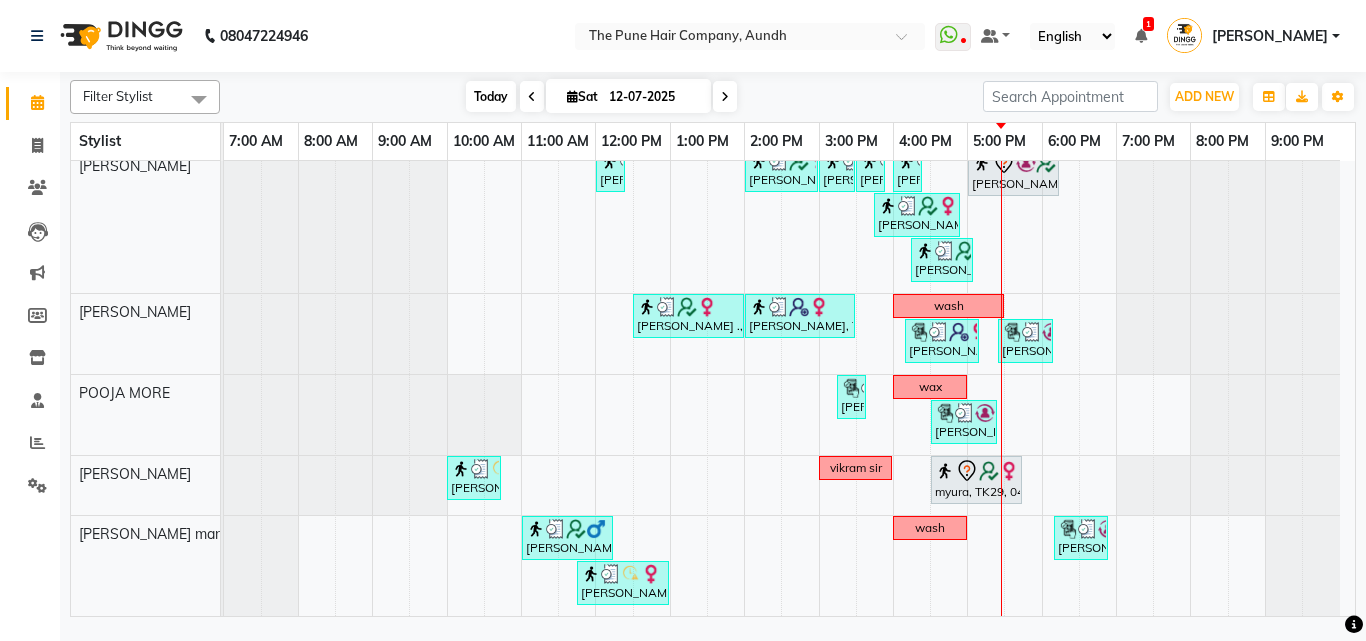 click on "Today" at bounding box center (491, 96) 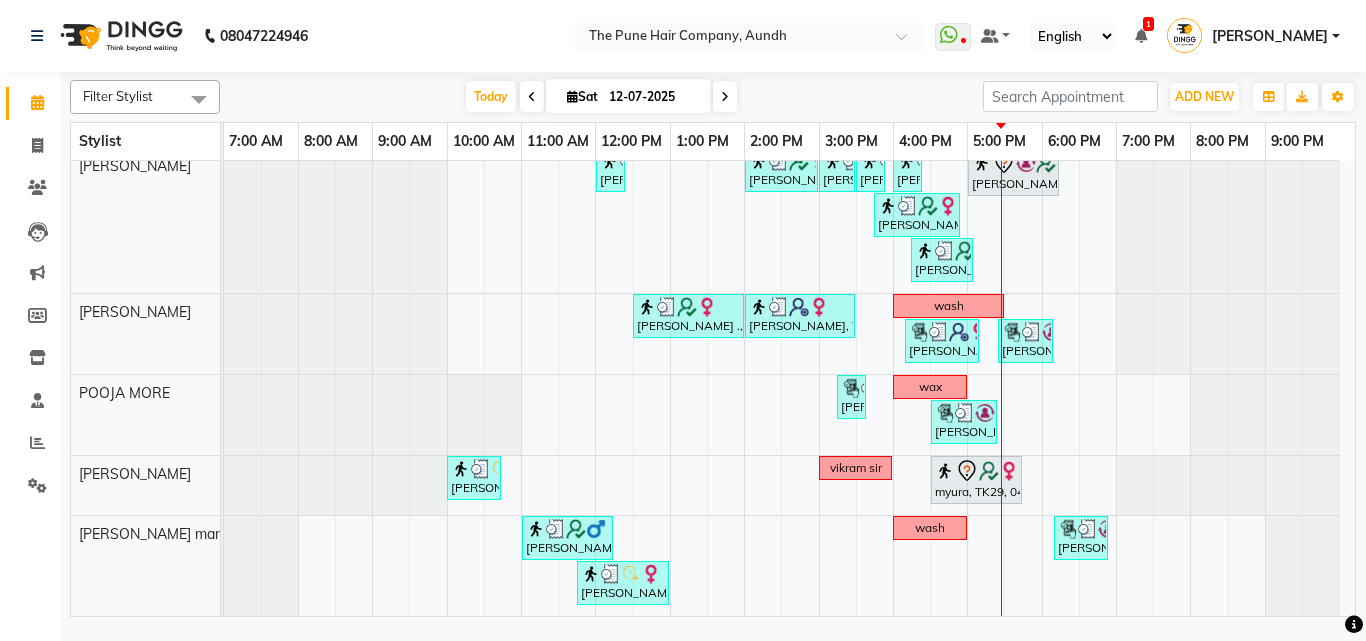 scroll, scrollTop: 830, scrollLeft: 0, axis: vertical 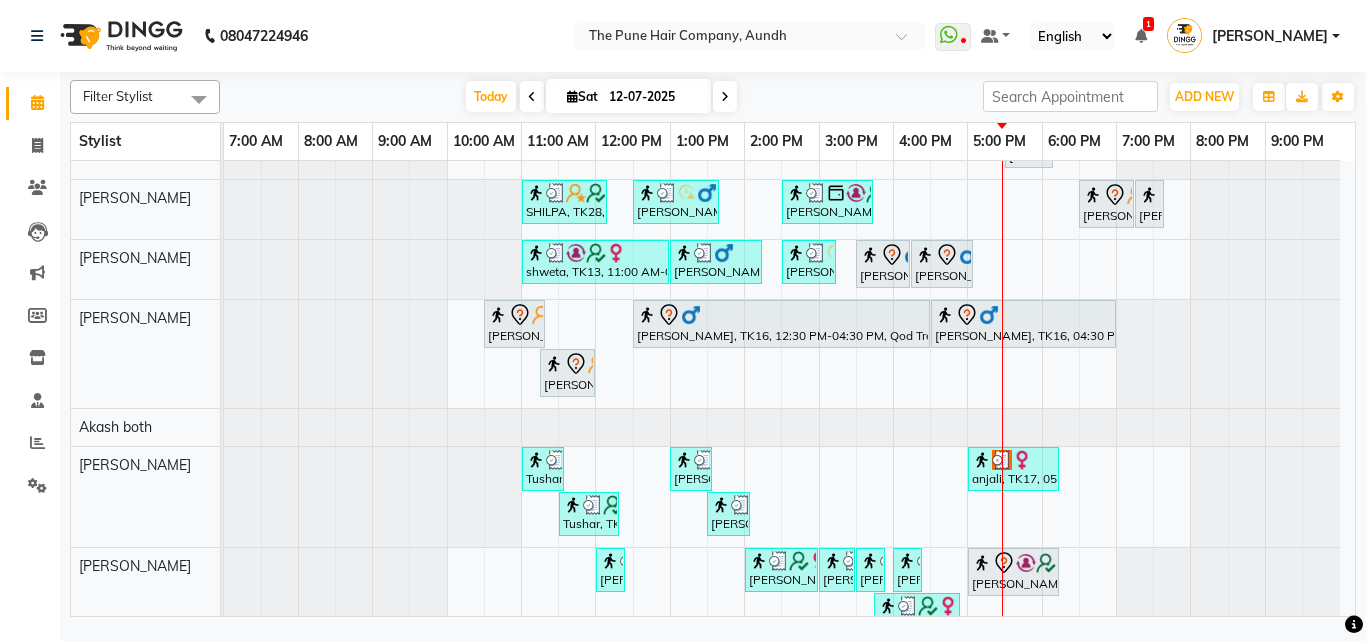 click at bounding box center (725, 97) 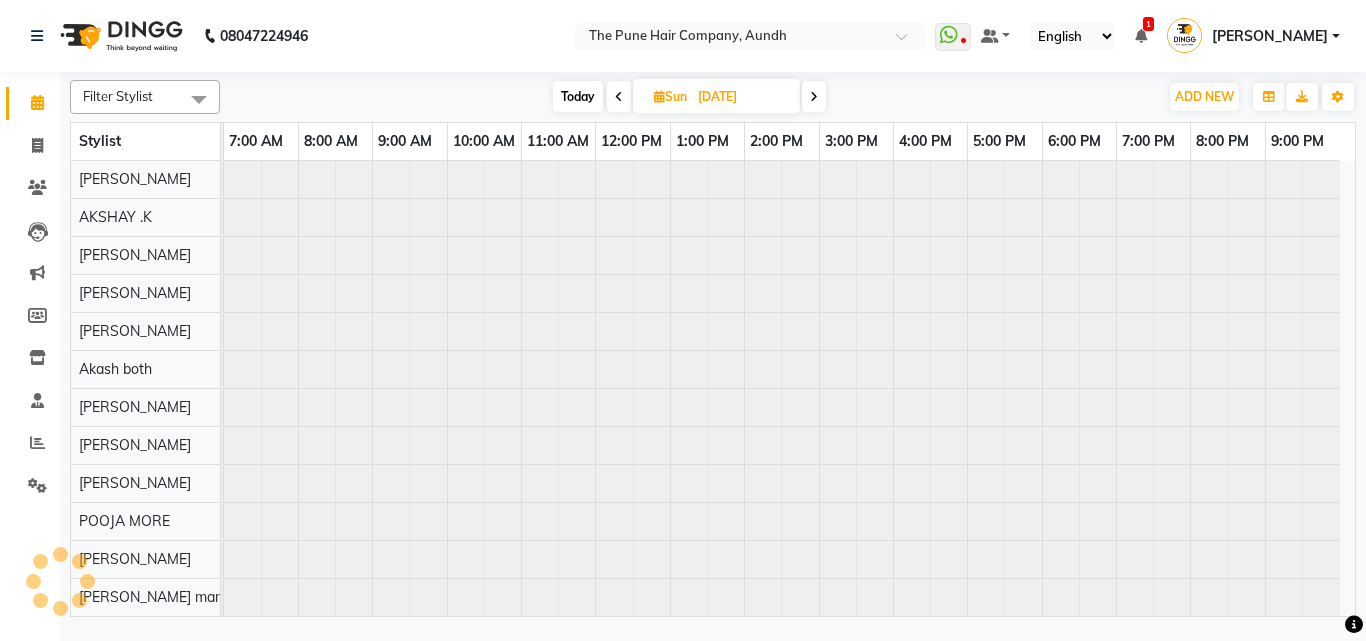 scroll, scrollTop: 76, scrollLeft: 0, axis: vertical 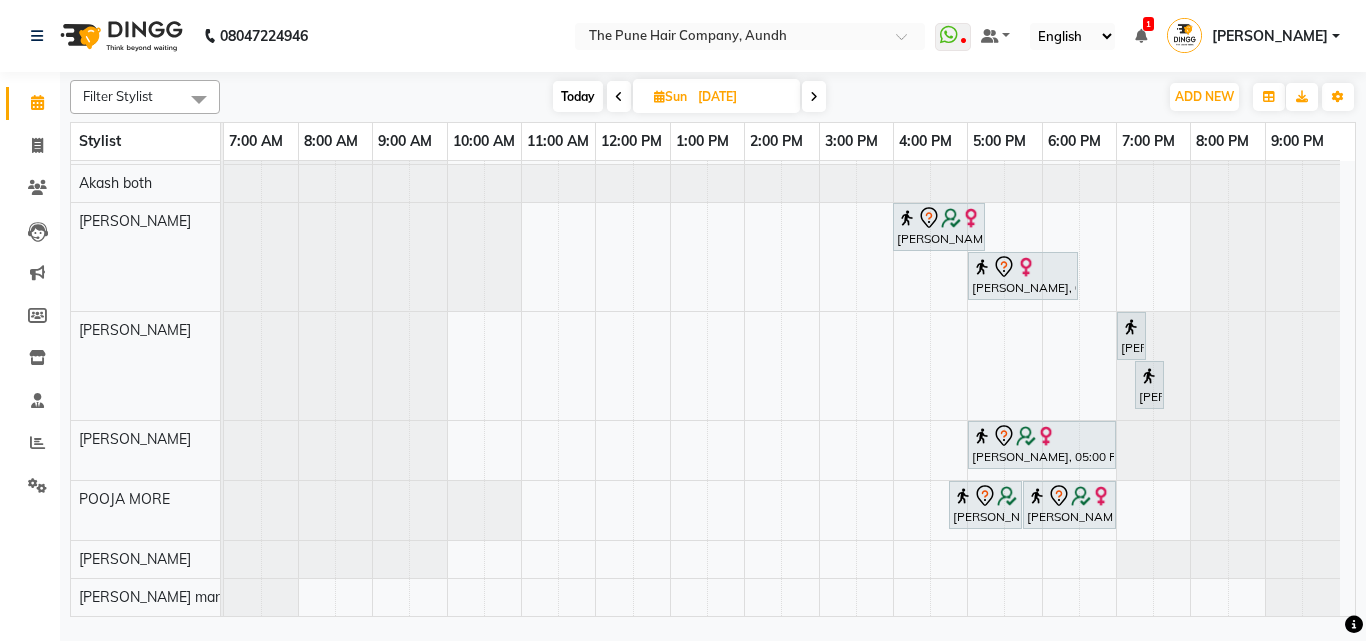 click on "cut              [PERSON_NAME], 12:00 PM-01:30 PM, Cut [DEMOGRAPHIC_DATA] ( Top Stylist )             ponam, 04:00 PM-05:00 PM, Cut [DEMOGRAPHIC_DATA] ( Top Stylist )             [PERSON_NAME], 05:00 PM-07:00 PM, Hair Color [PERSON_NAME] Touchup 2 Inch             ponam, 01:00 PM-04:00 PM, Global Highlight - Majirel Highlights Long             adityanull, 10:00 AM-11:10 AM, Cut [DEMOGRAPHIC_DATA] (Expert)             dishalinull, 12:30 PM-01:15 PM, Cut [DEMOGRAPHIC_DATA] (Expert)             dishalinull, 01:15 PM-02:15 PM, Hair Spa Hydrating & Purifying (Care) - Hair Spa Medium             [PERSON_NAME], 02:45 PM-03:15 PM,  [PERSON_NAME] Trim             Vishal [GEOGRAPHIC_DATA], 04:00 PM-04:45 PM, Cut Under 20 year (Boy)             [PERSON_NAME], 05:30 PM-06:10 PM, Cut [DEMOGRAPHIC_DATA] (Expert)             [PERSON_NAME], 06:15 PM-07:05 PM,  [PERSON_NAME] Crafting             [PERSON_NAME], 11:00 AM-12:15 PM, Cut [DEMOGRAPHIC_DATA] (Expert)             [PERSON_NAME], 02:00 PM-02:40 PM, Cut [DEMOGRAPHIC_DATA] (Expert)  [PERSON_NAME] Crafting (              [PERSON_NAME], 04:30 PM-05:30 PM, Hair wash & blow dry - long  qod" at bounding box center [789, 118] 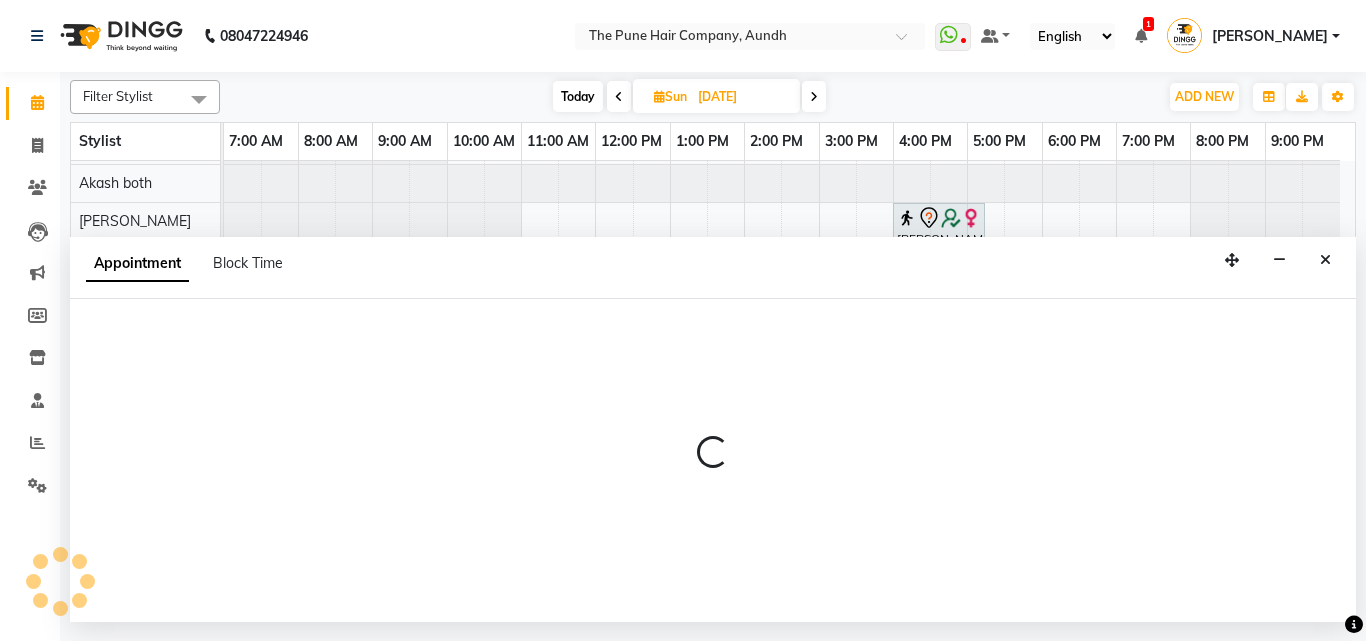 select on "50093" 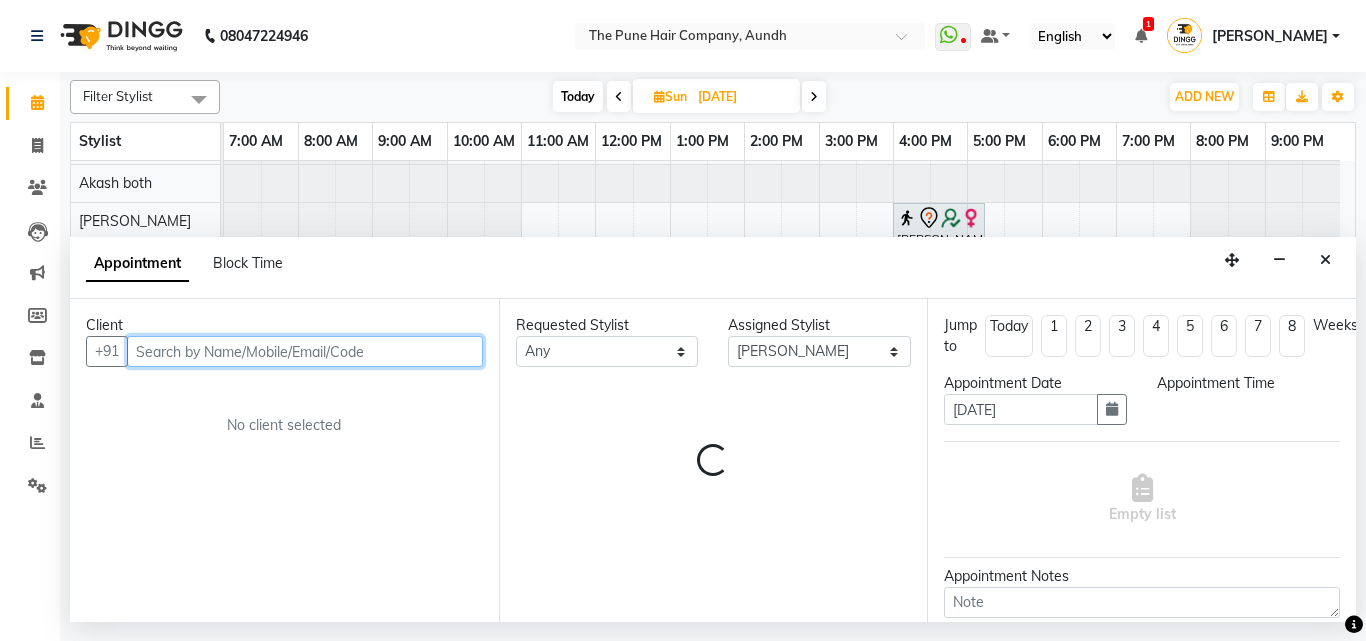 select on "660" 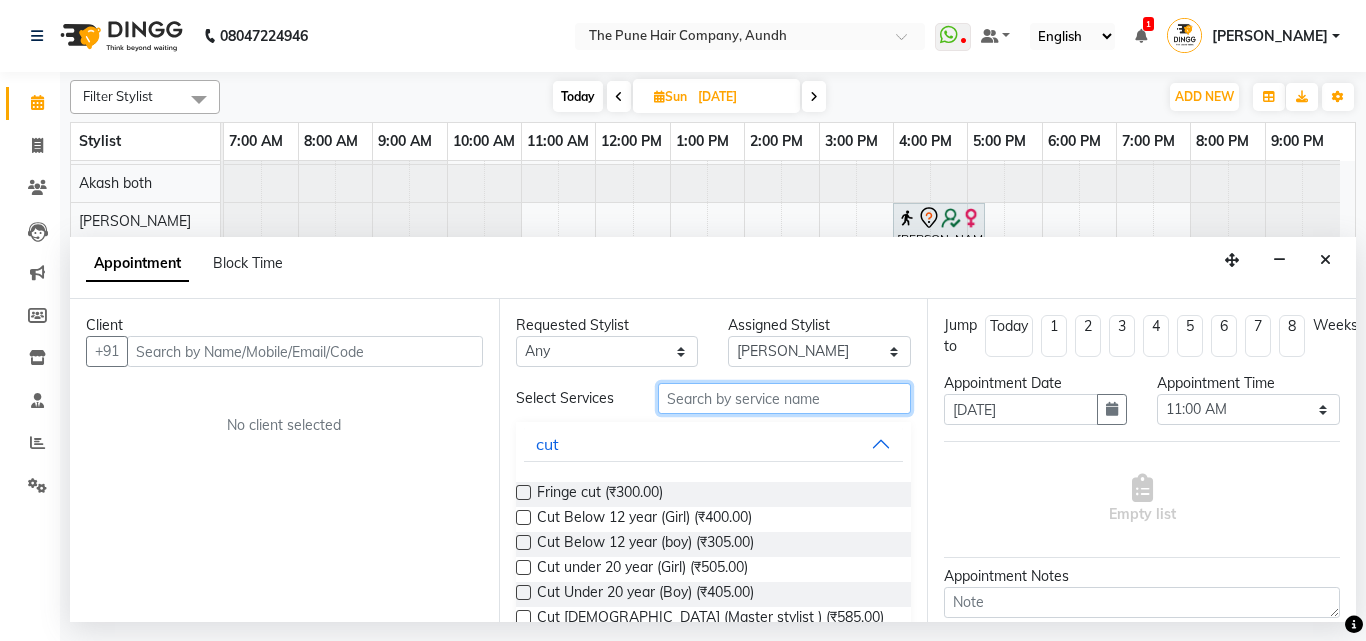 click at bounding box center (785, 398) 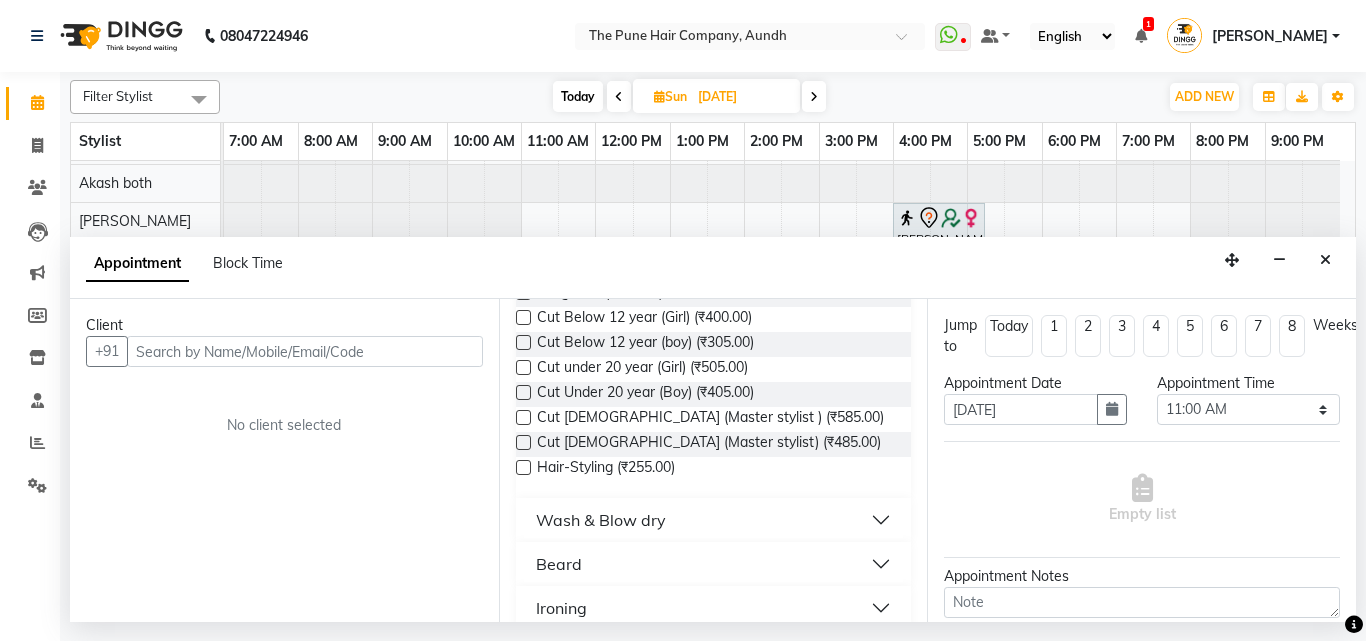 click at bounding box center [523, 442] 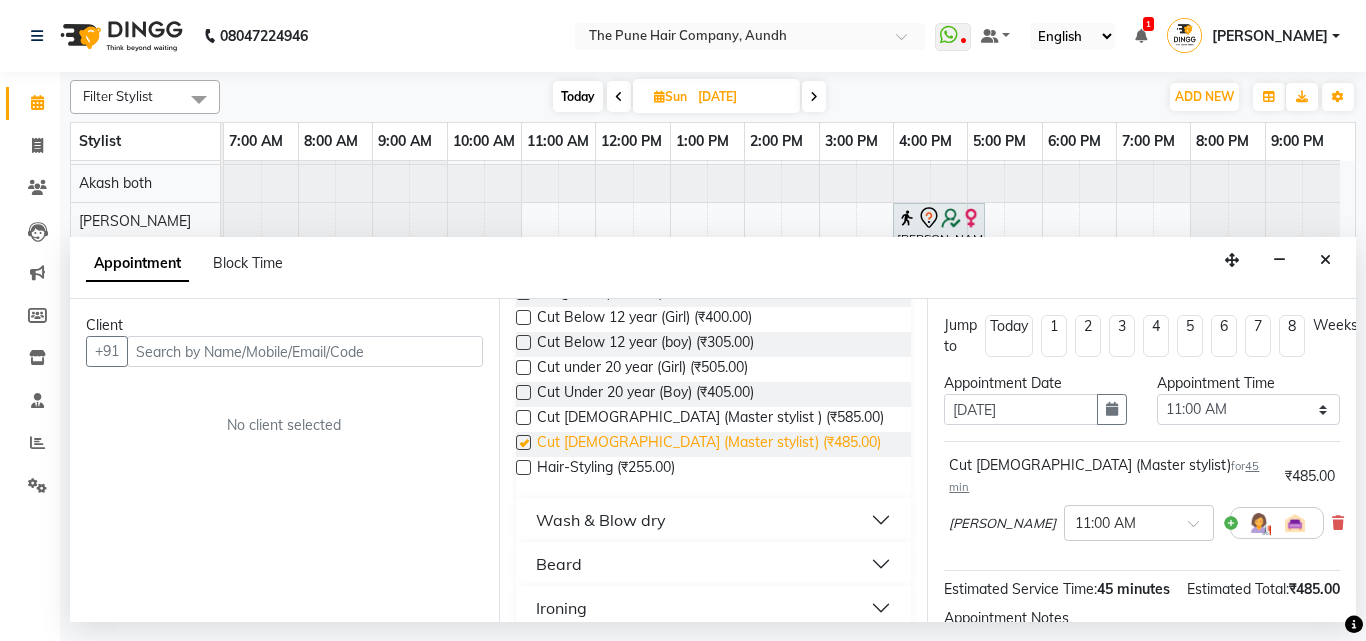 checkbox on "false" 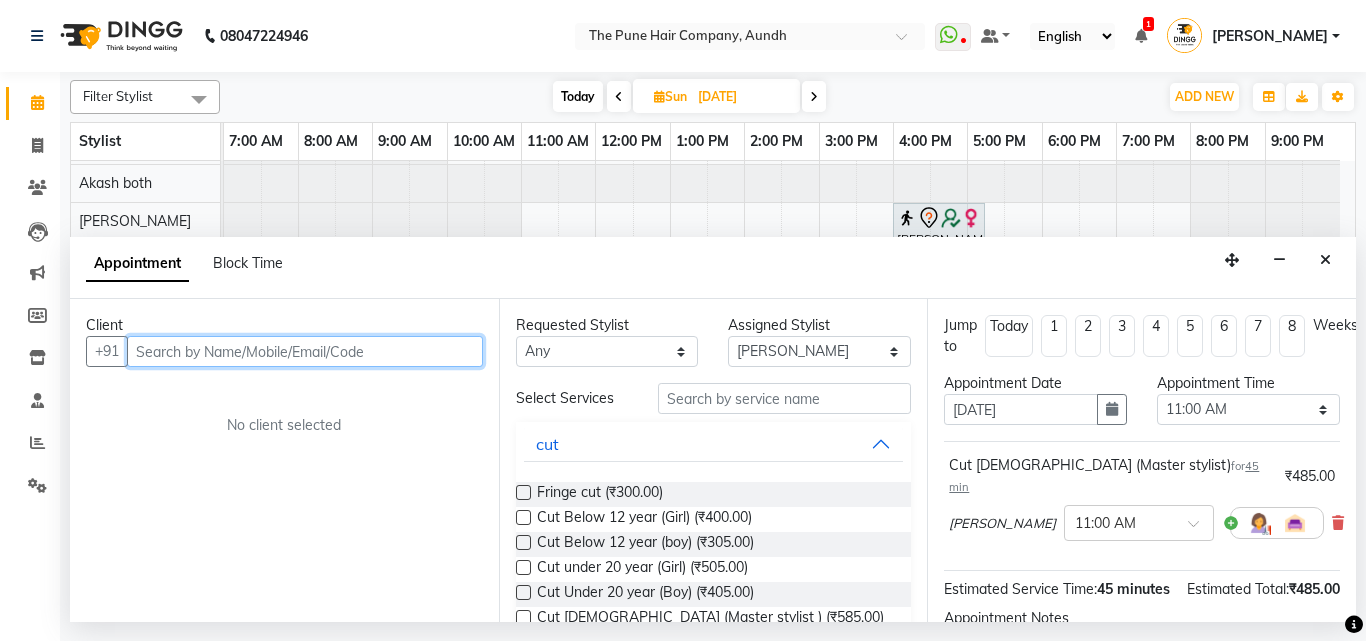 click at bounding box center [305, 351] 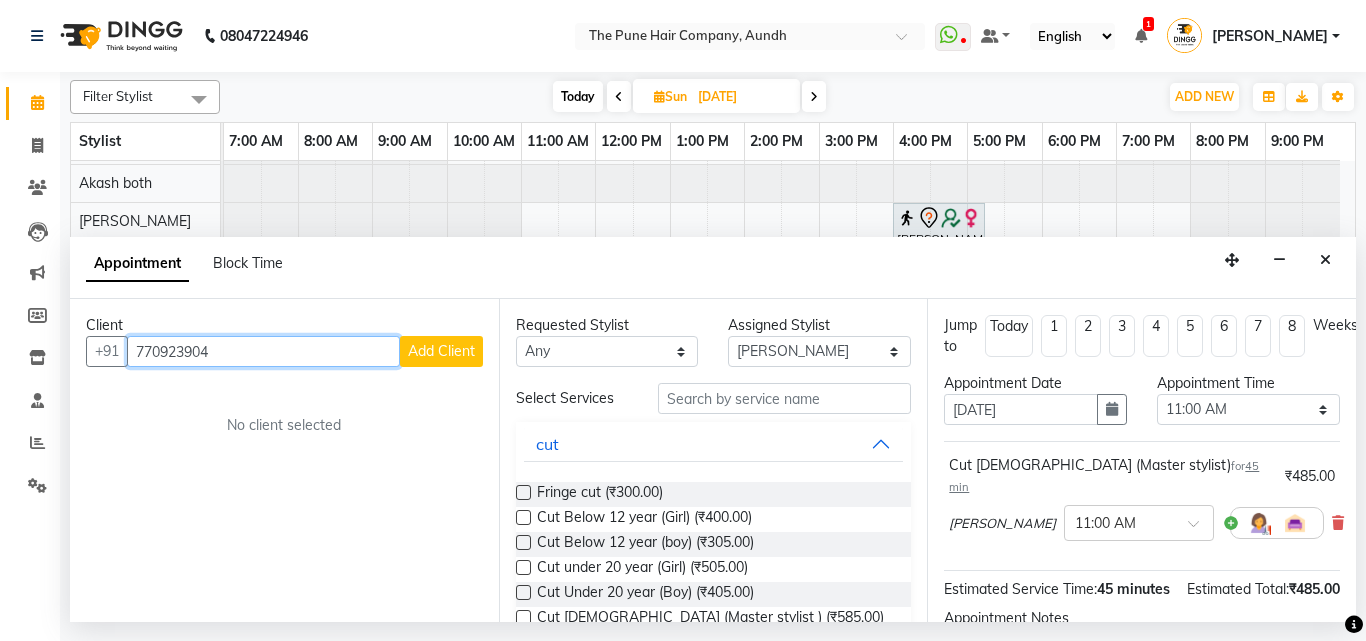 click on "770923904" at bounding box center [263, 351] 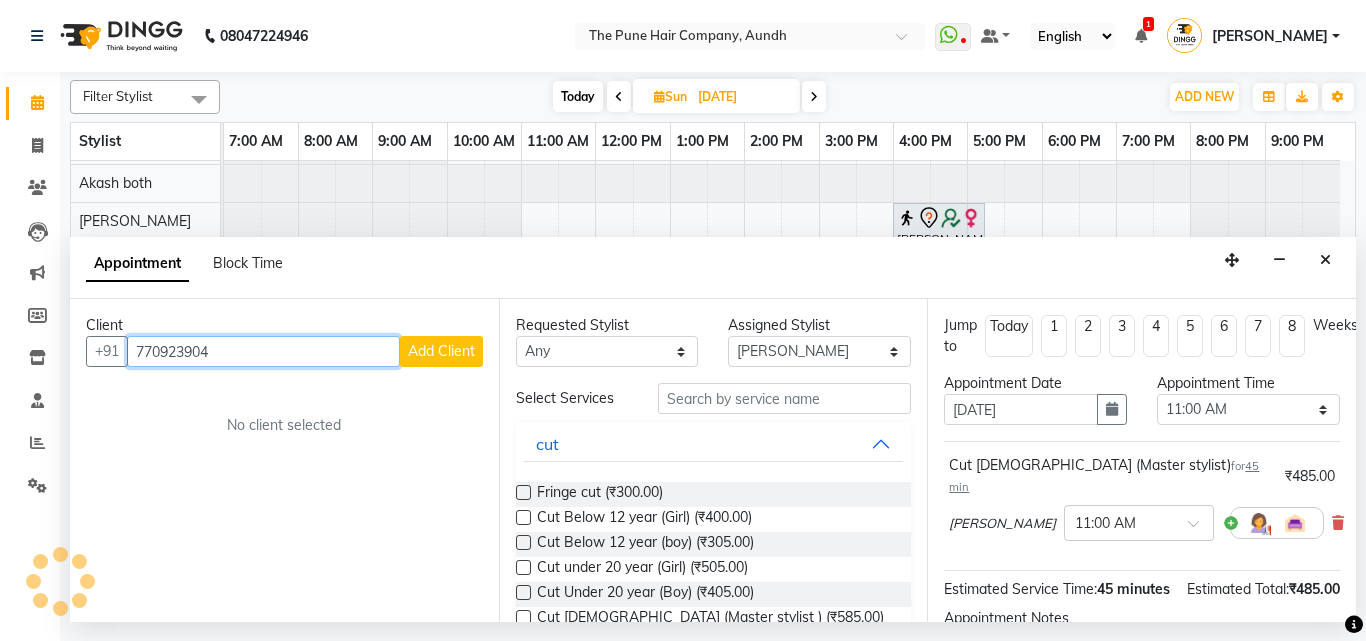 click on "770923904" at bounding box center [263, 351] 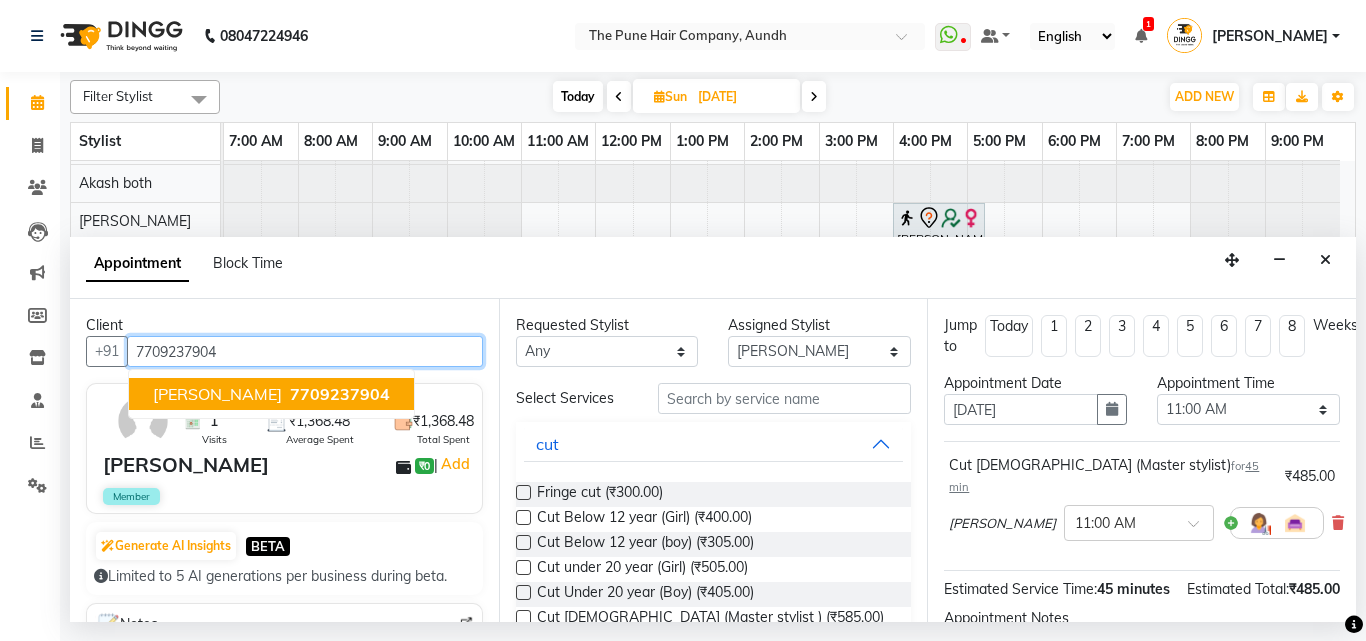 scroll, scrollTop: 239, scrollLeft: 0, axis: vertical 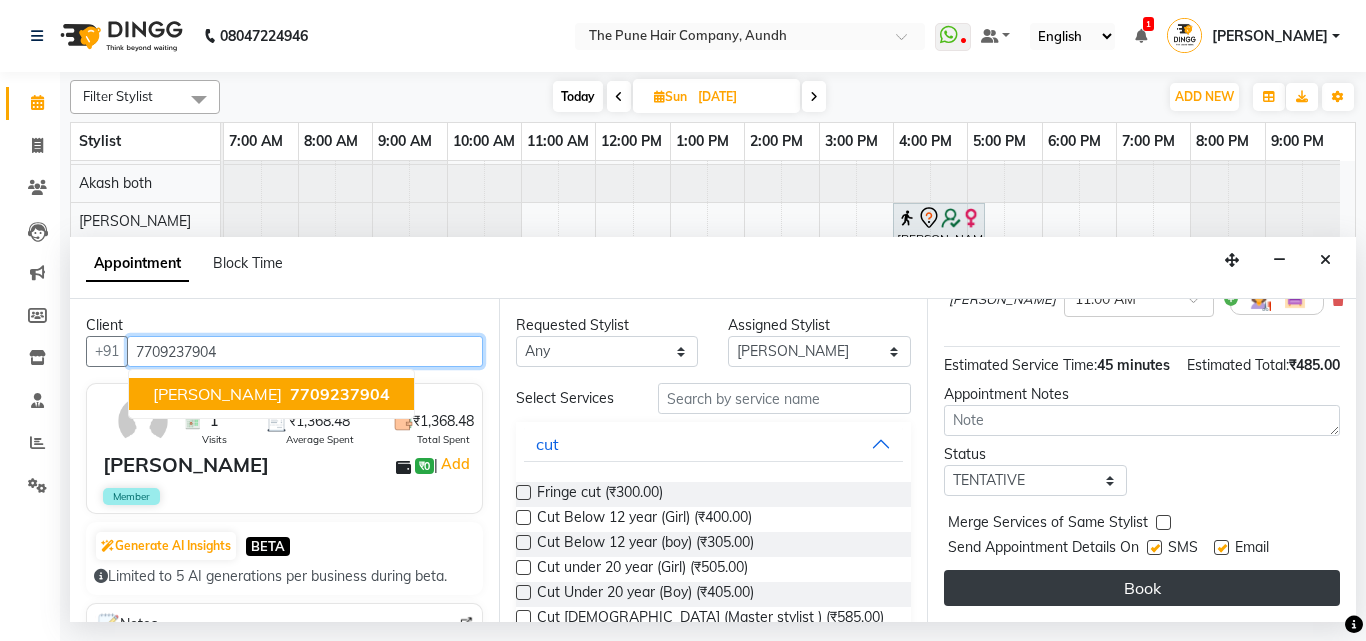 type on "7709237904" 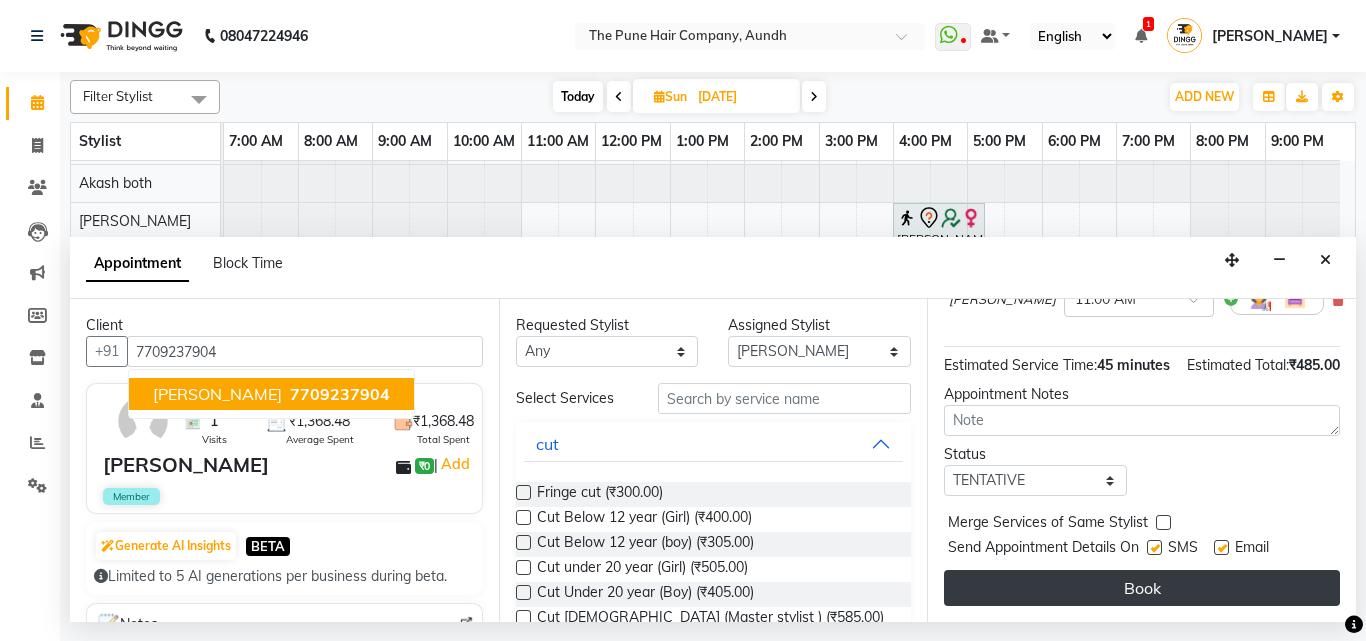 click on "Book" at bounding box center (1142, 588) 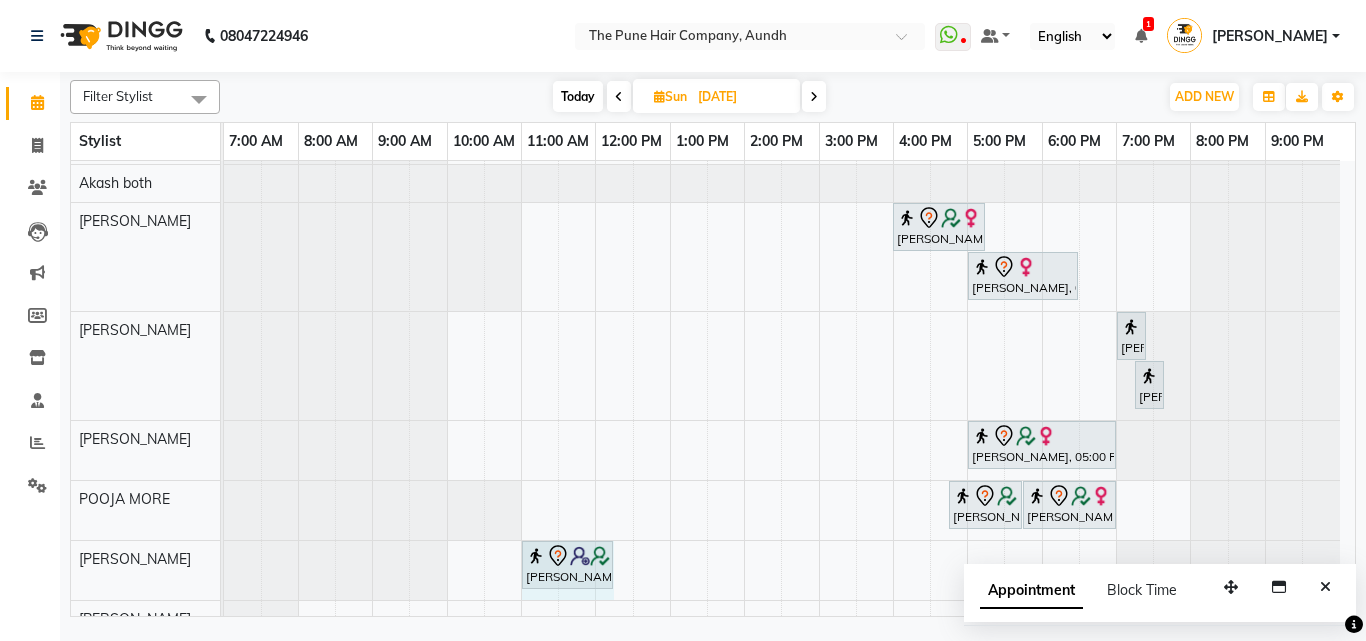 drag, startPoint x: 571, startPoint y: 564, endPoint x: 599, endPoint y: 561, distance: 28.160255 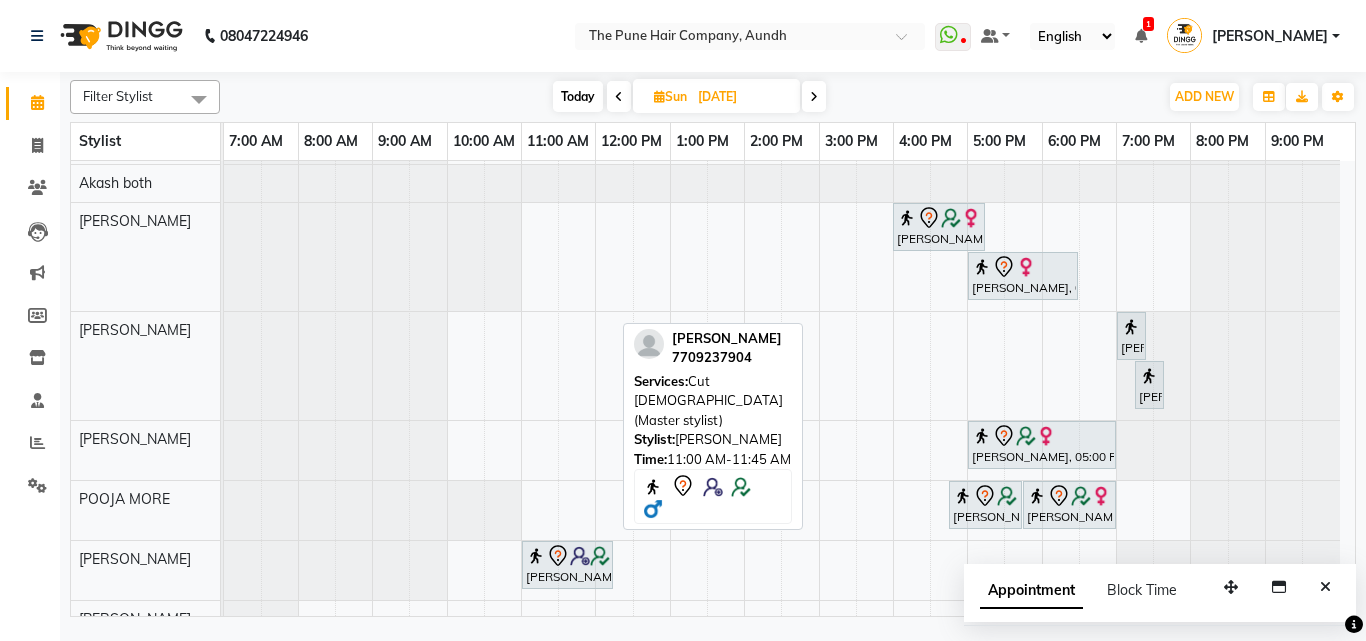 click on "08047224946 Select Location × The Pune Hair Company, Aundh  WhatsApp Status  ✕ Status:  Disconnected Most Recent Message: 25-03-2025     03:50 PM Recent Service Activity: 25-03-2025     04:14 PM  08047224946 Whatsapp Settings Default Panel My Panel English ENGLISH Español العربية मराठी हिंदी ગુજરાતી தமிழ் 中文 1 Notifications nothing to show Prasad Adhav  Manage Profile Change Password Sign out  Version:3.15.4  ☀ The Pune Hair Company, Aundh ☀ The Pune hair company, Wakad ☀ Pune Hair Company , Wanawarie  Calendar  Invoice  Clients  Leads   Marketing  Members  Inventory  Staff  Reports  Settings Upcoming Tentative Confirm Bookings Generate Report Segments Page Builder Filter Stylist Select All Akash both AKSHAY .K harshal gaikwad kaif shaikh LAKKHAN SHINDE Nagesh Jadhav Nitish Desai  Pavan mane POOJA MORE Prasad Adhav  Prathmesh powar Shweta gotur Sonal saindane swapnil sonavane Today  Sun 13-07-2025 Toggle Dropdown Add Appointment" at bounding box center [683, 320] 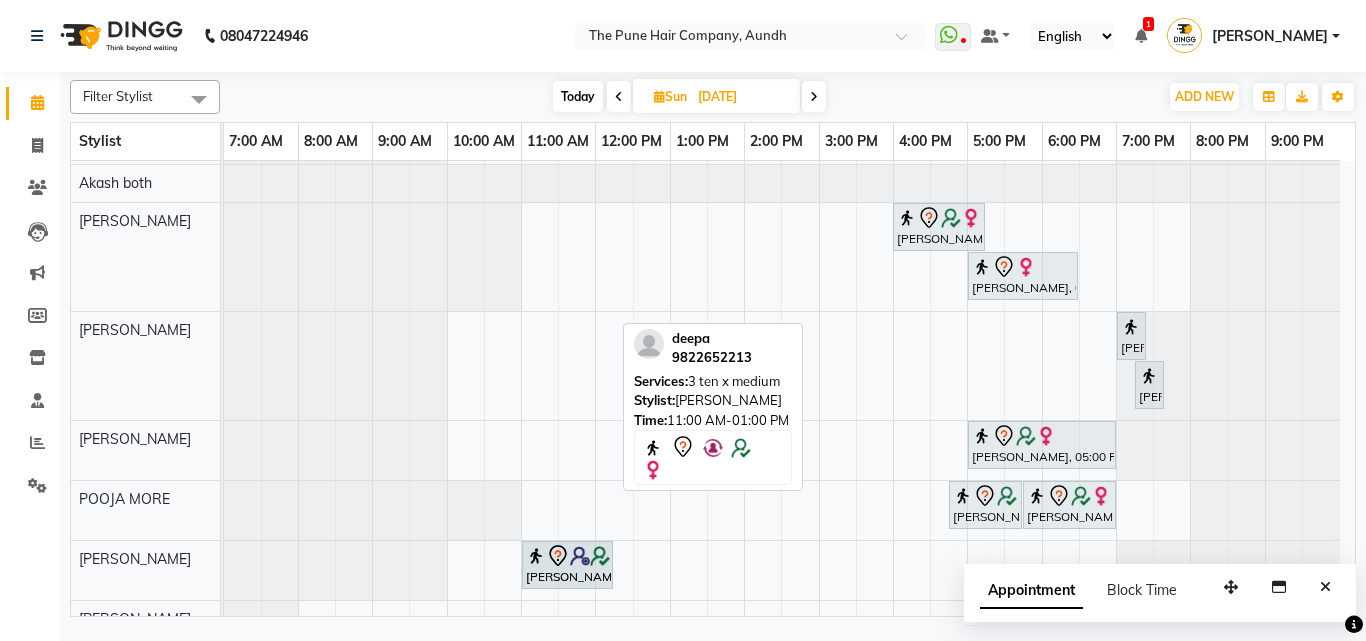 scroll, scrollTop: 341, scrollLeft: 0, axis: vertical 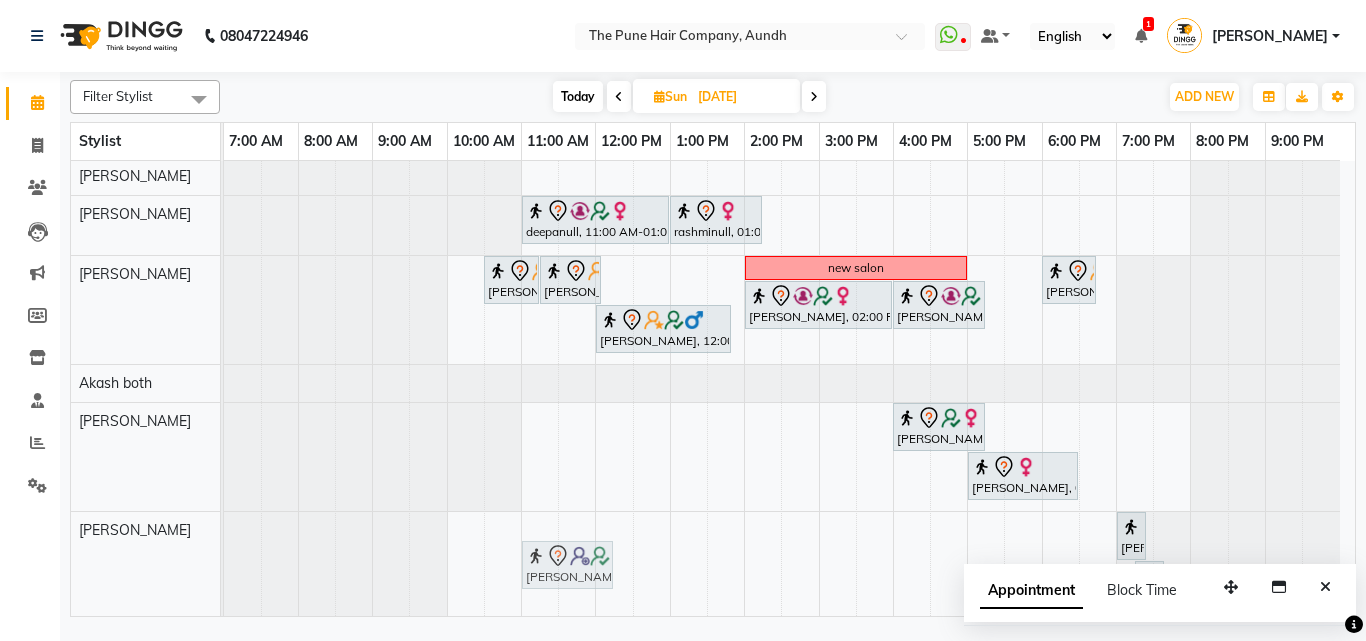 click on "Today" at bounding box center (578, 96) 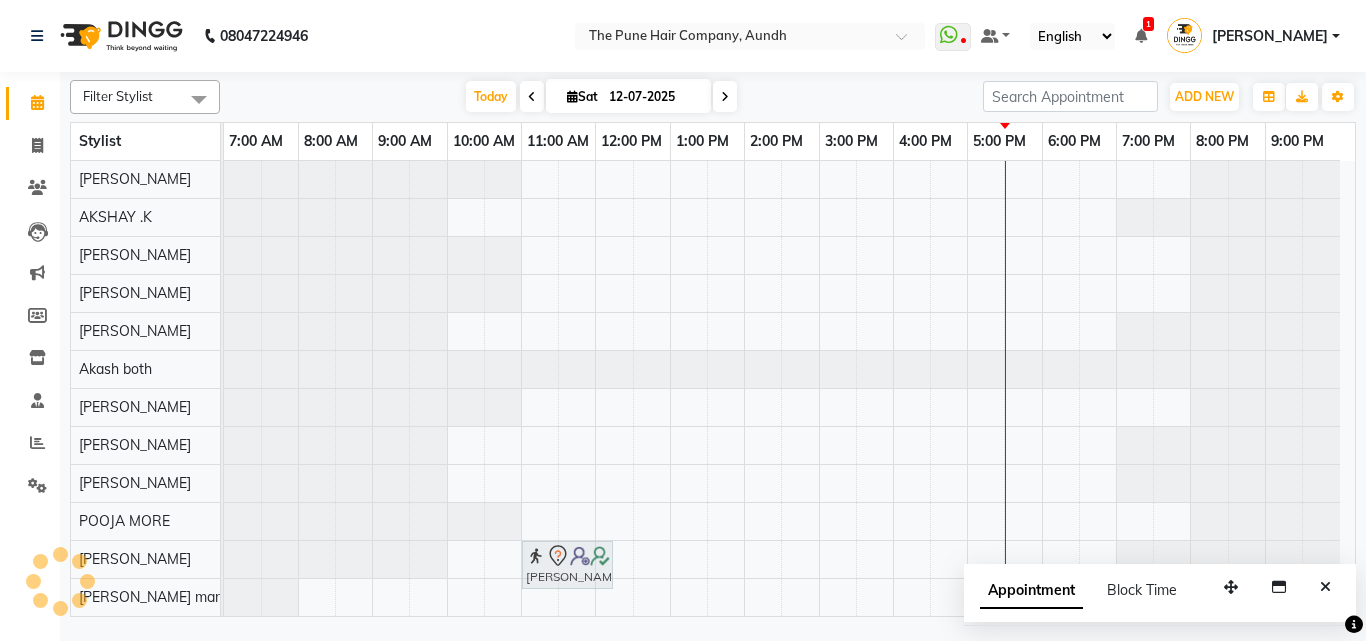 scroll, scrollTop: 76, scrollLeft: 0, axis: vertical 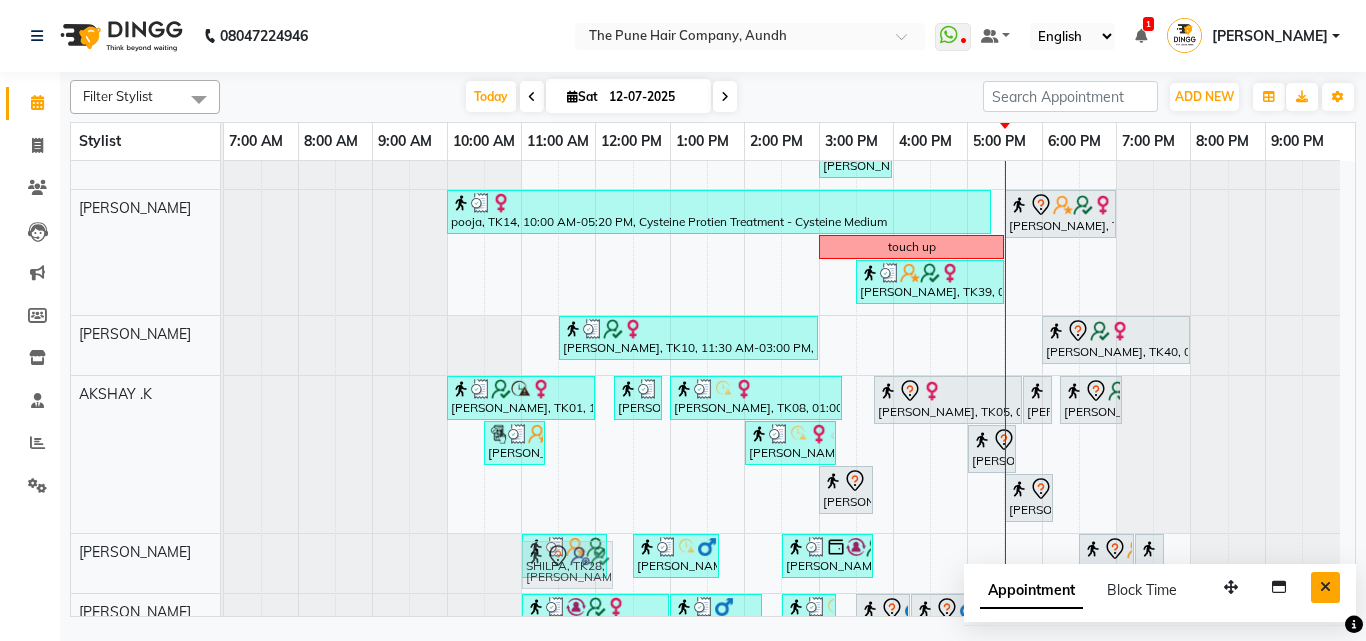 click at bounding box center (1325, 587) 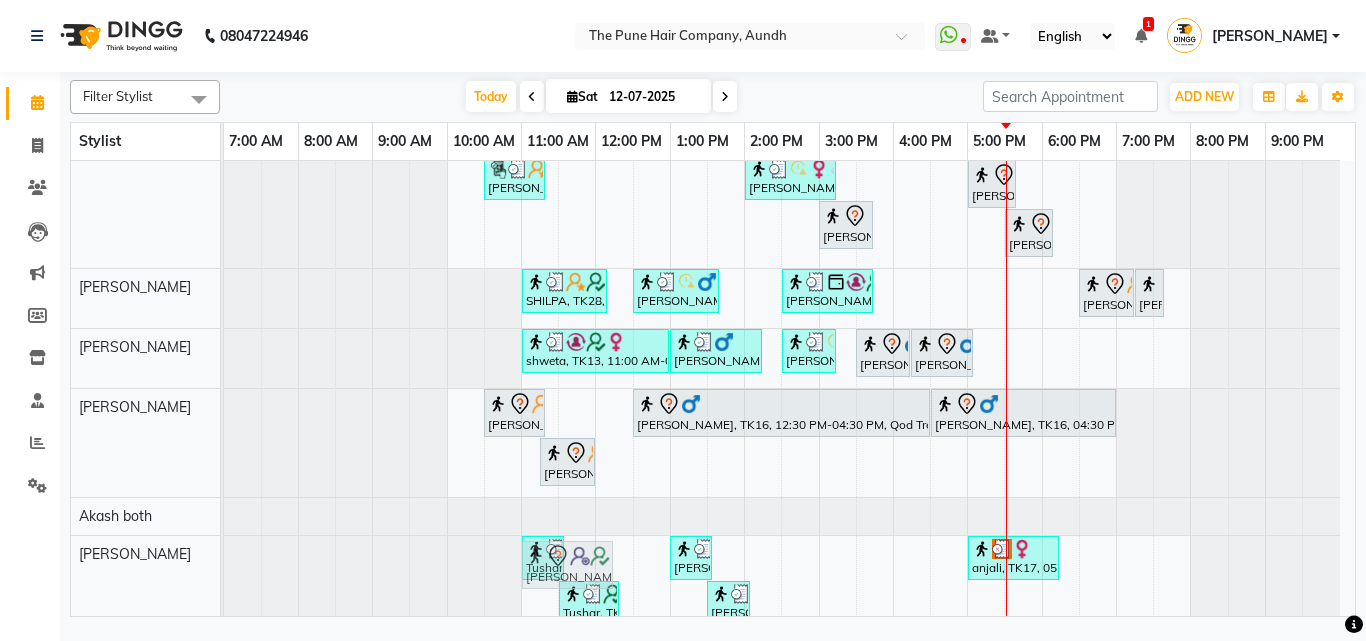 scroll, scrollTop: 830, scrollLeft: 0, axis: vertical 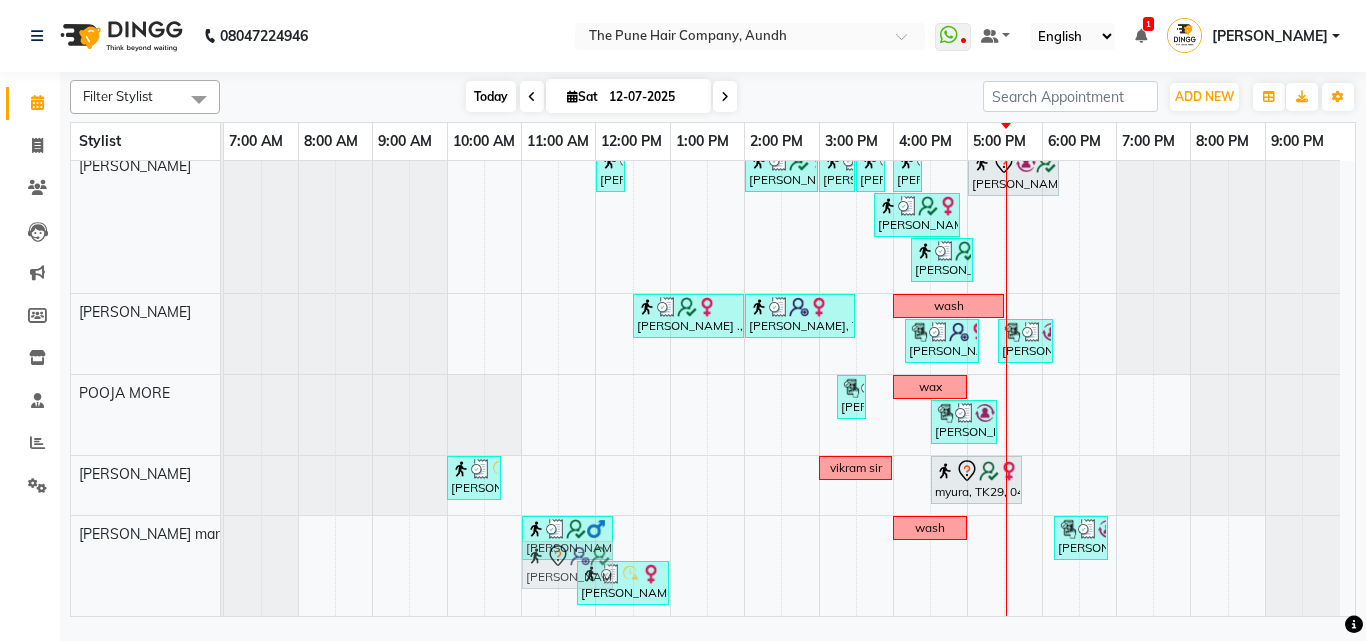click on "Today" at bounding box center (491, 96) 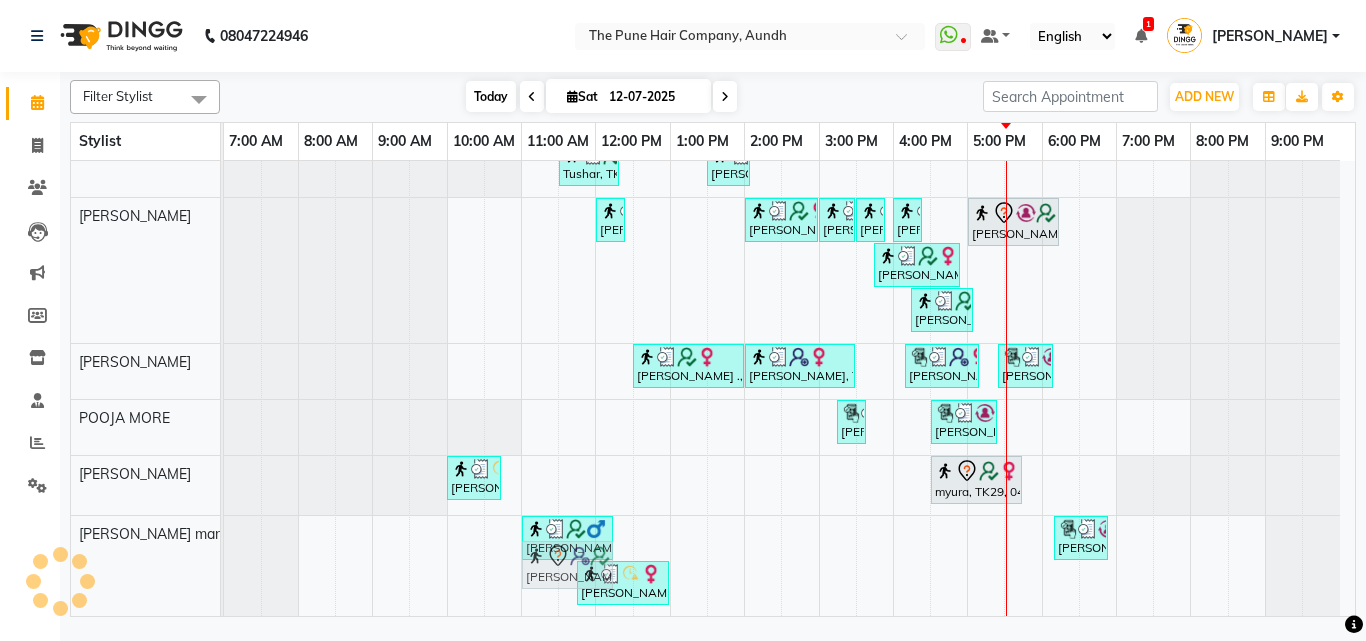 scroll, scrollTop: 755, scrollLeft: 0, axis: vertical 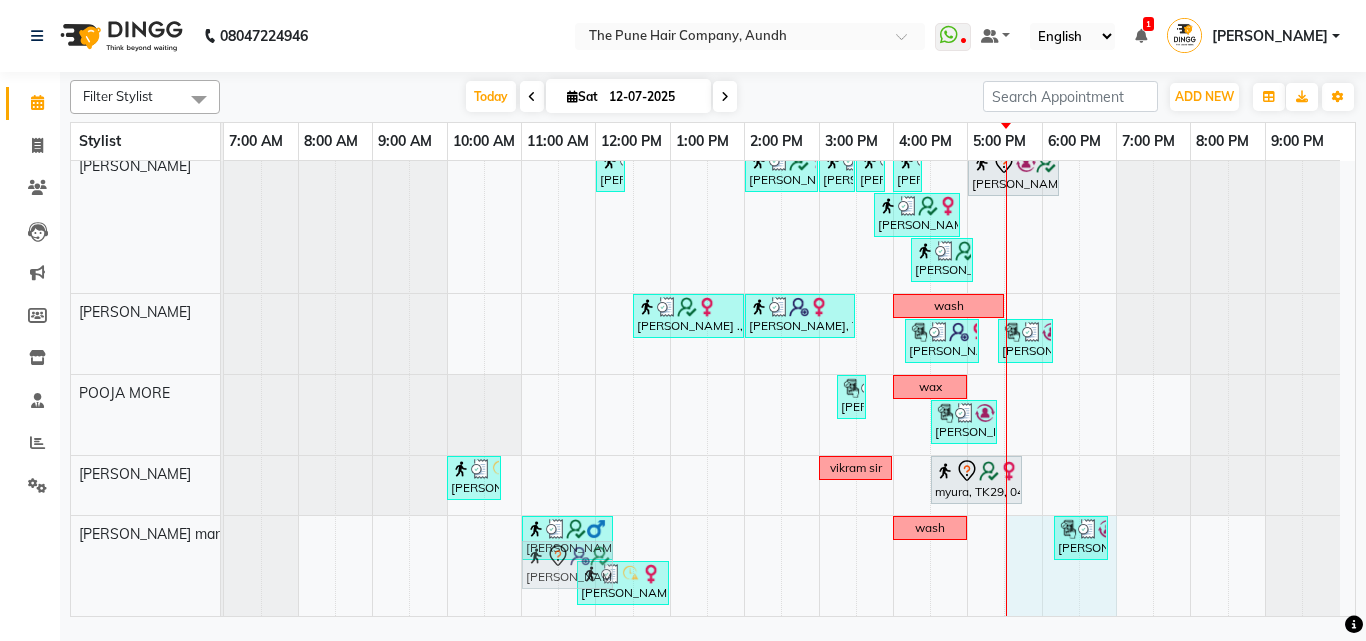 drag, startPoint x: 1011, startPoint y: 592, endPoint x: 1104, endPoint y: 587, distance: 93.13431 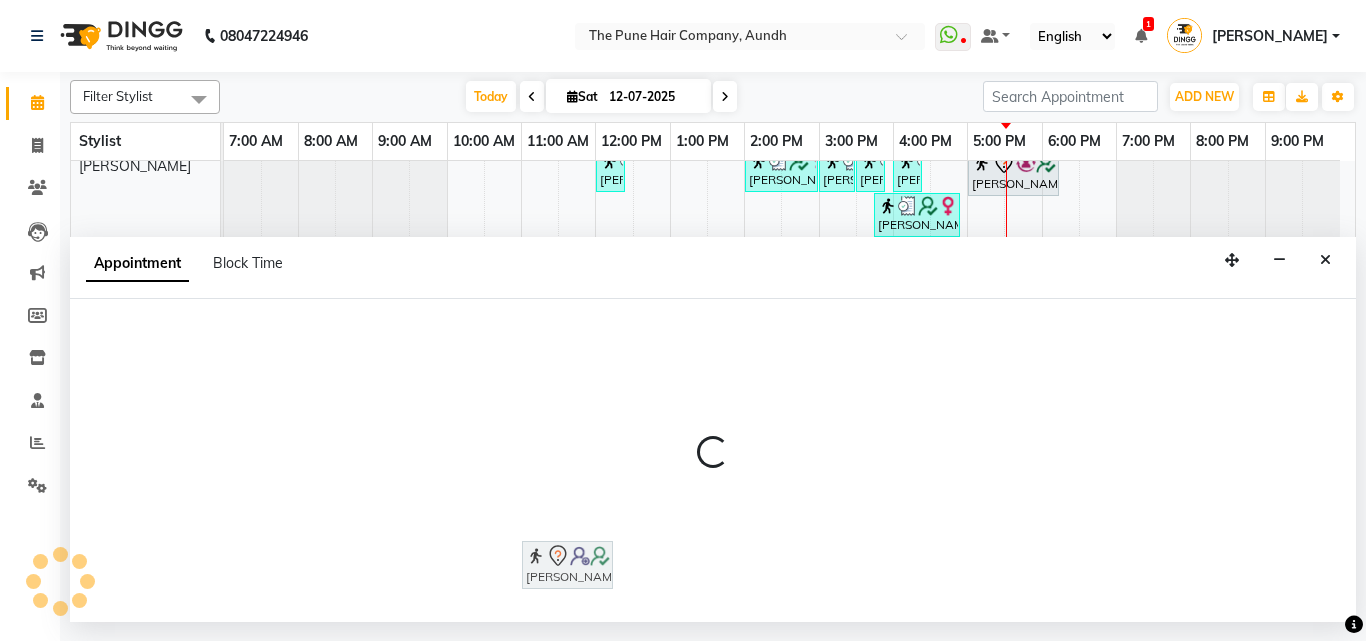select on "78334" 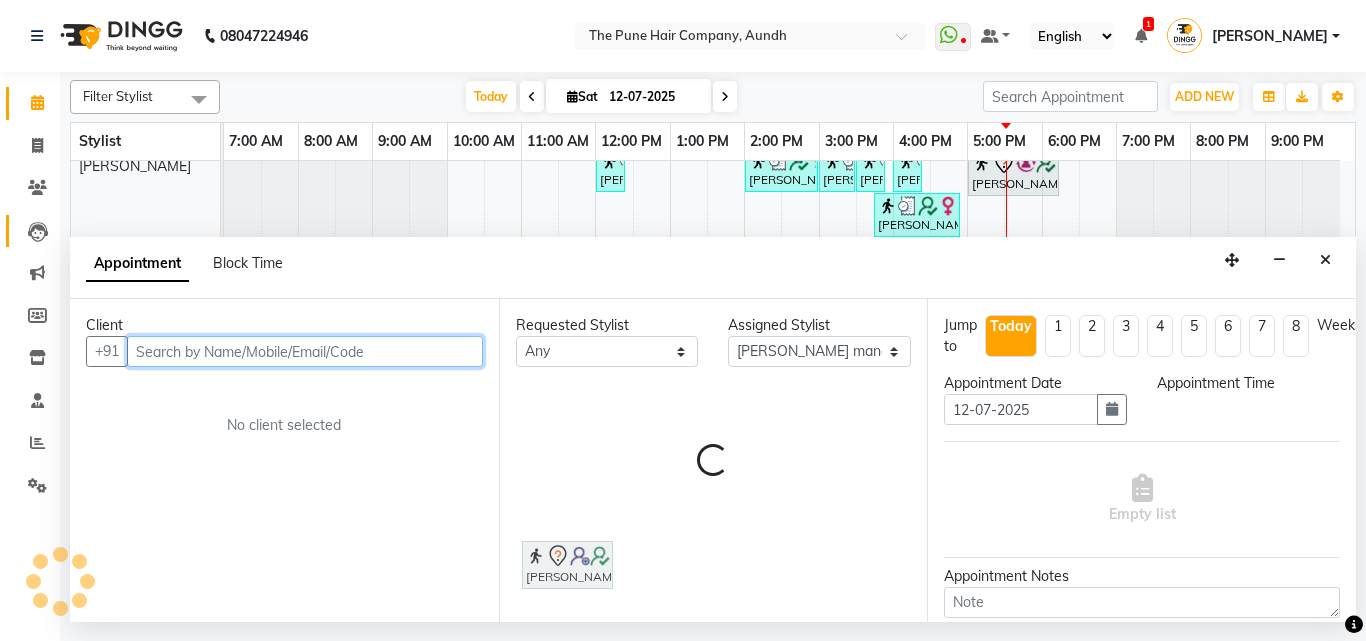 select on "1050" 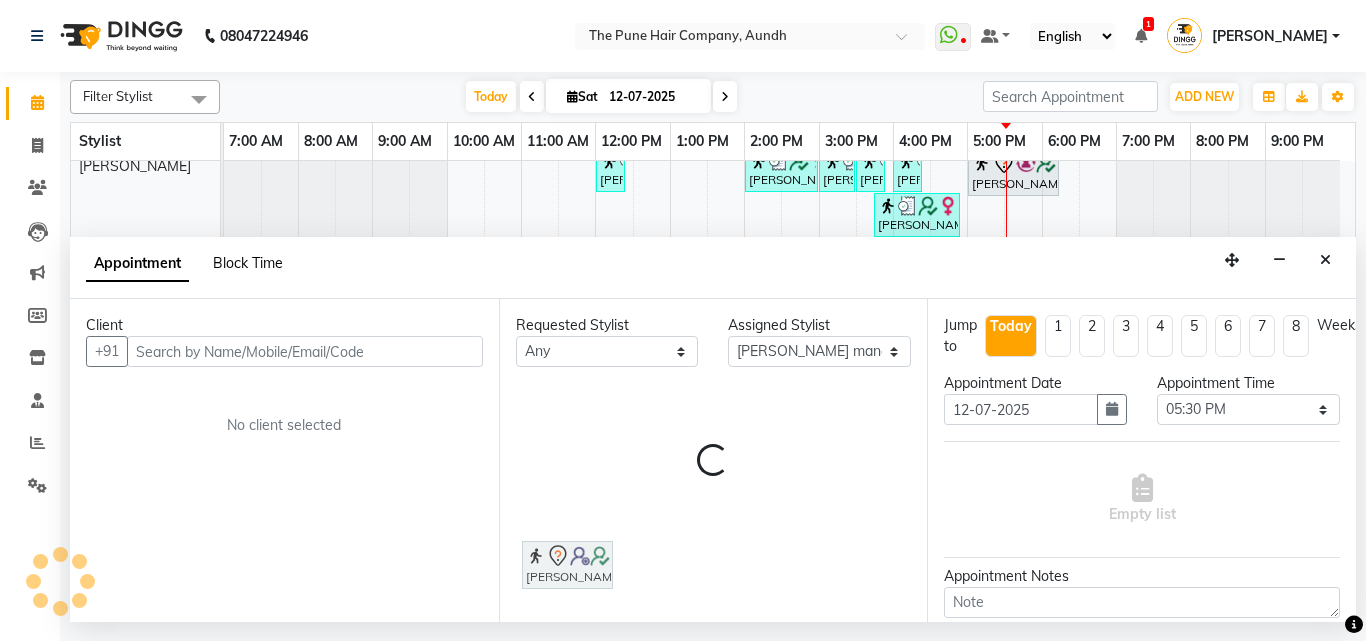 click on "Block Time" at bounding box center (248, 263) 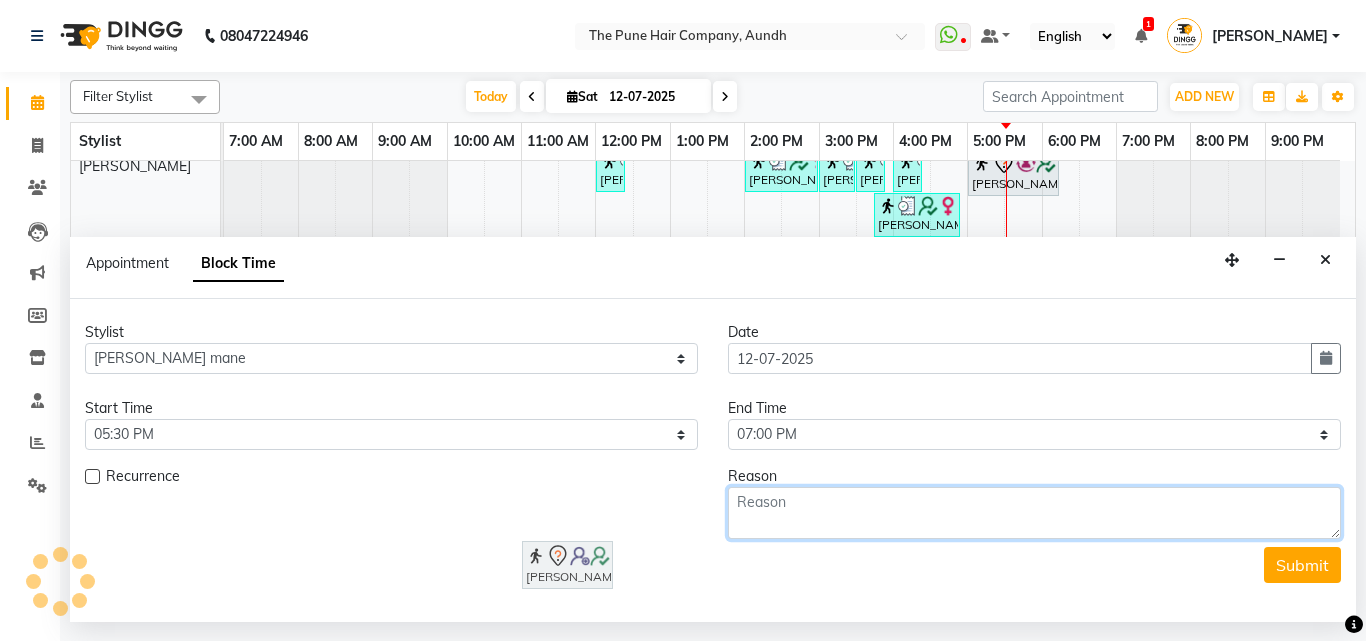 click at bounding box center [1034, 513] 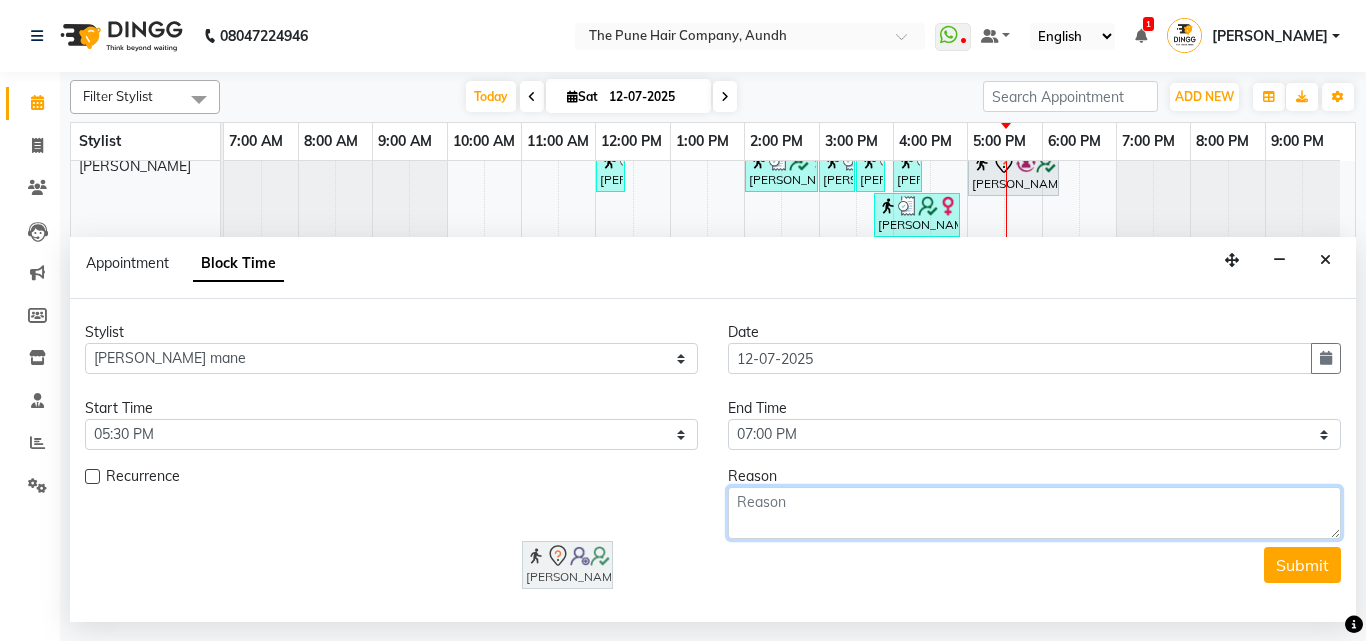 scroll, scrollTop: 830, scrollLeft: 0, axis: vertical 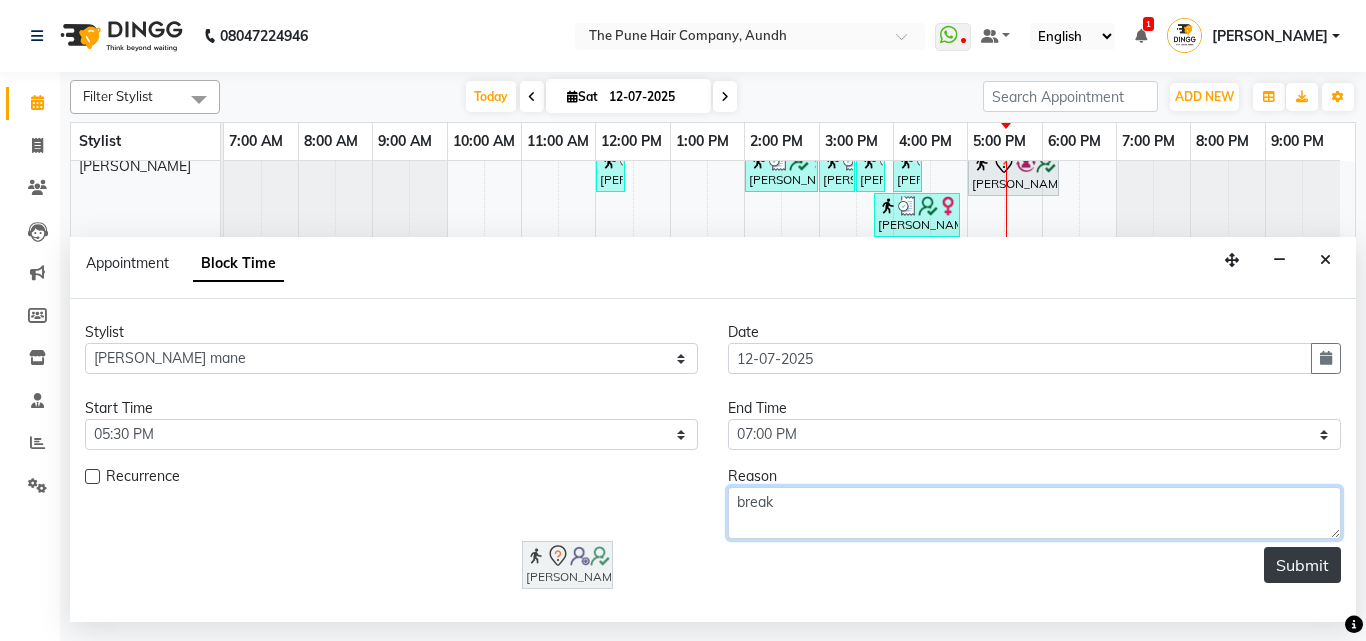 type on "break" 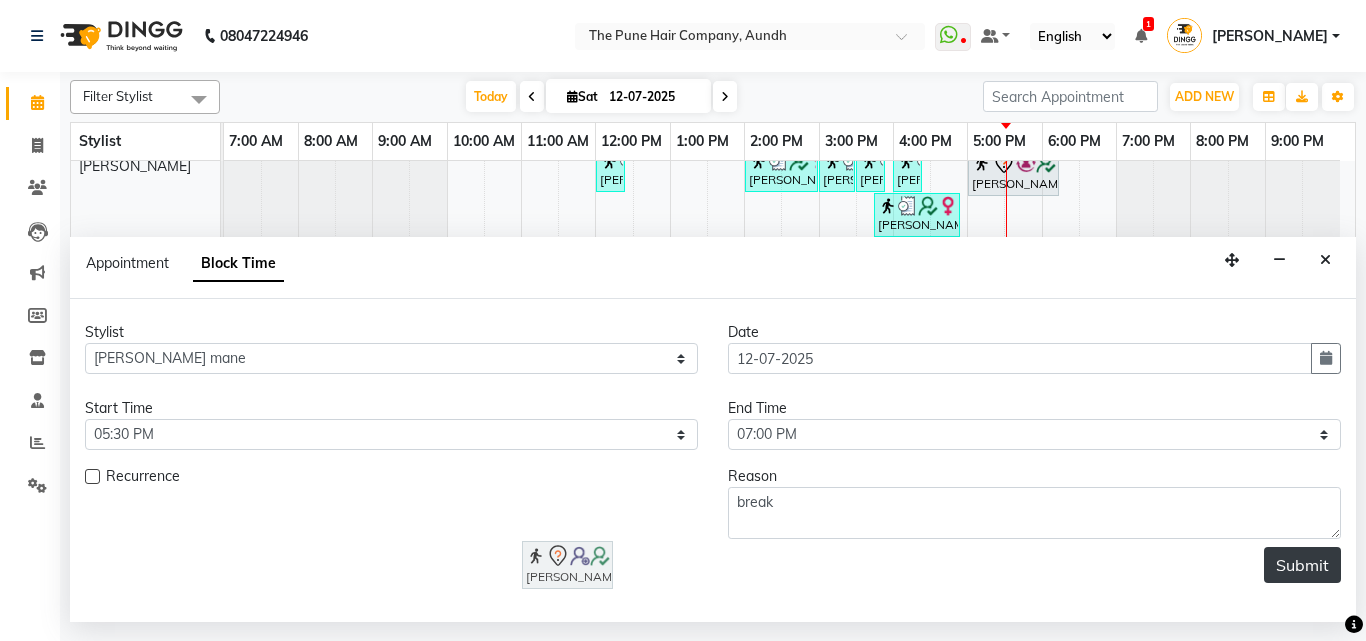 click on "Submit" at bounding box center (1302, 565) 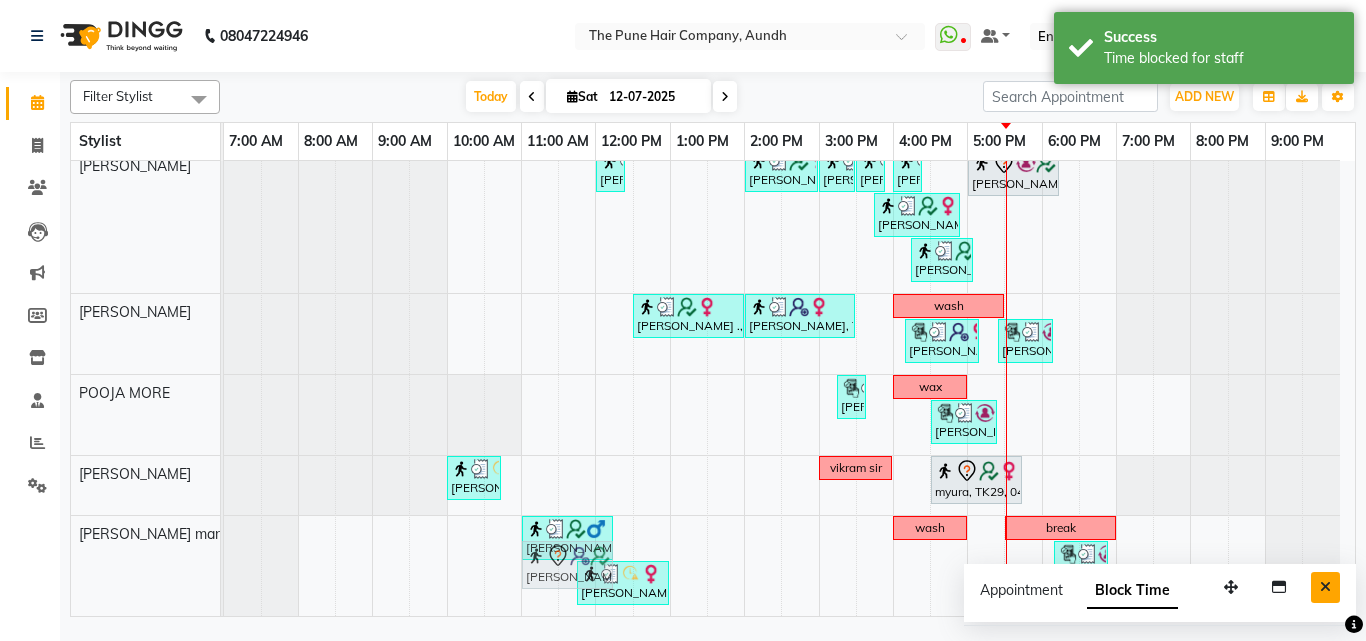 scroll, scrollTop: 830, scrollLeft: 0, axis: vertical 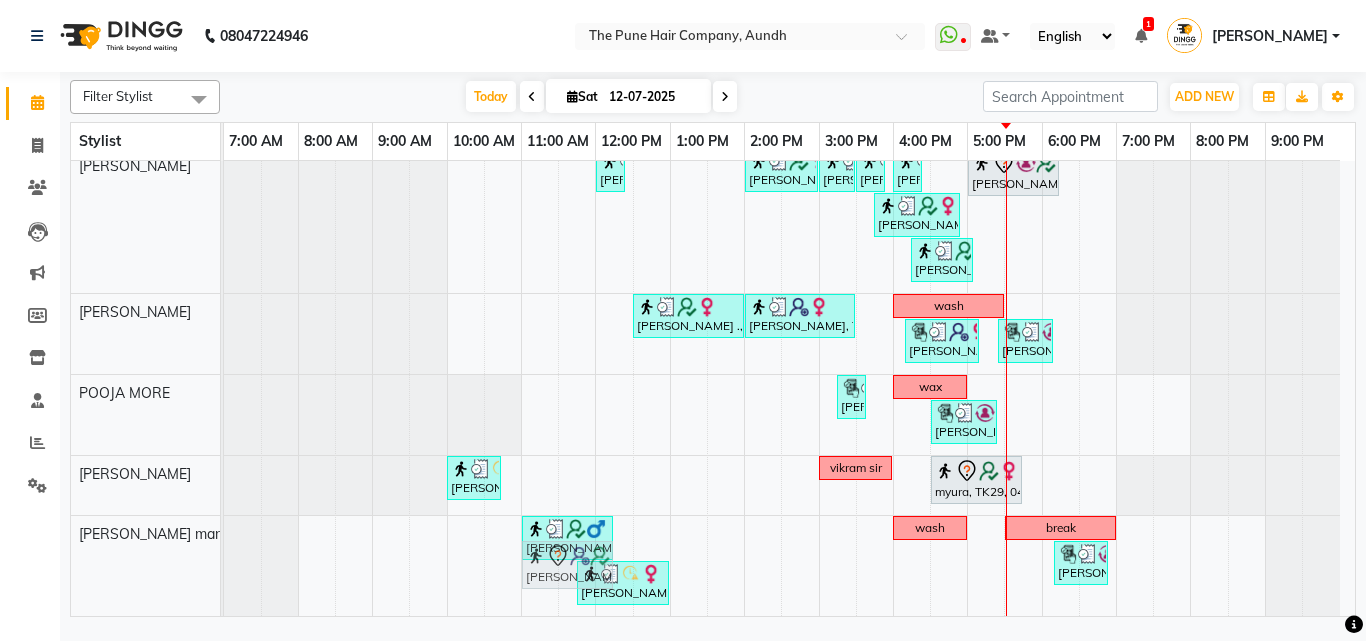 click at bounding box center (725, 96) 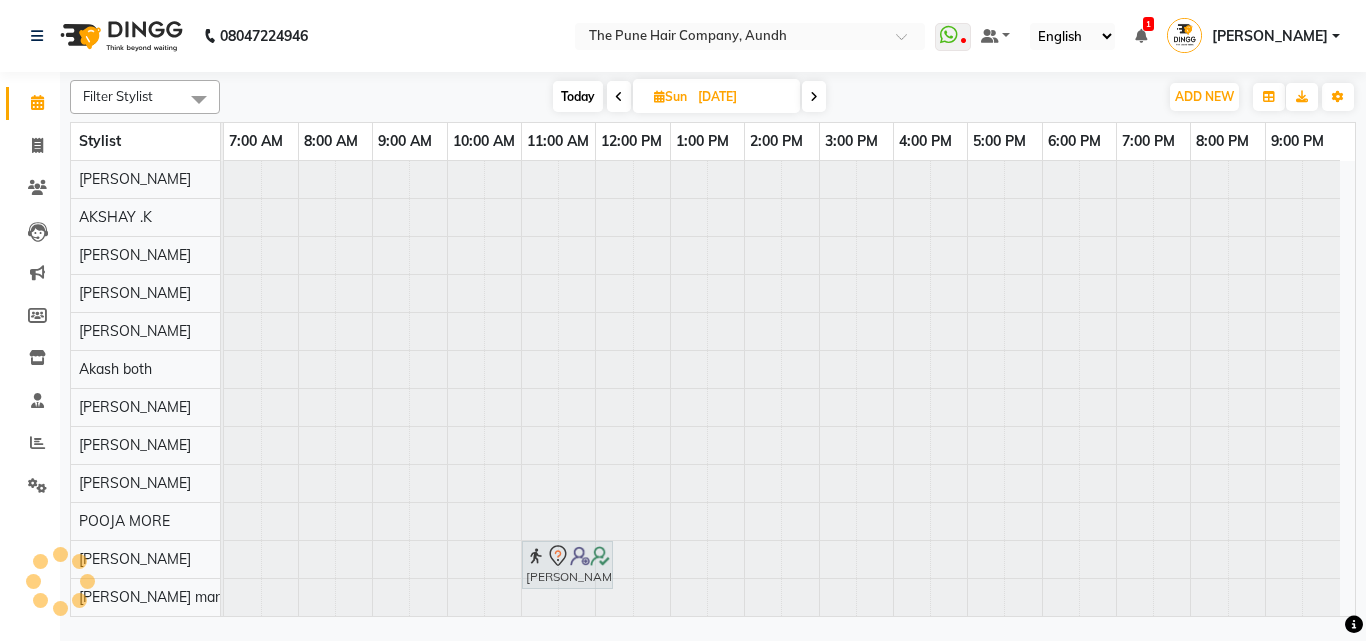 scroll, scrollTop: 76, scrollLeft: 0, axis: vertical 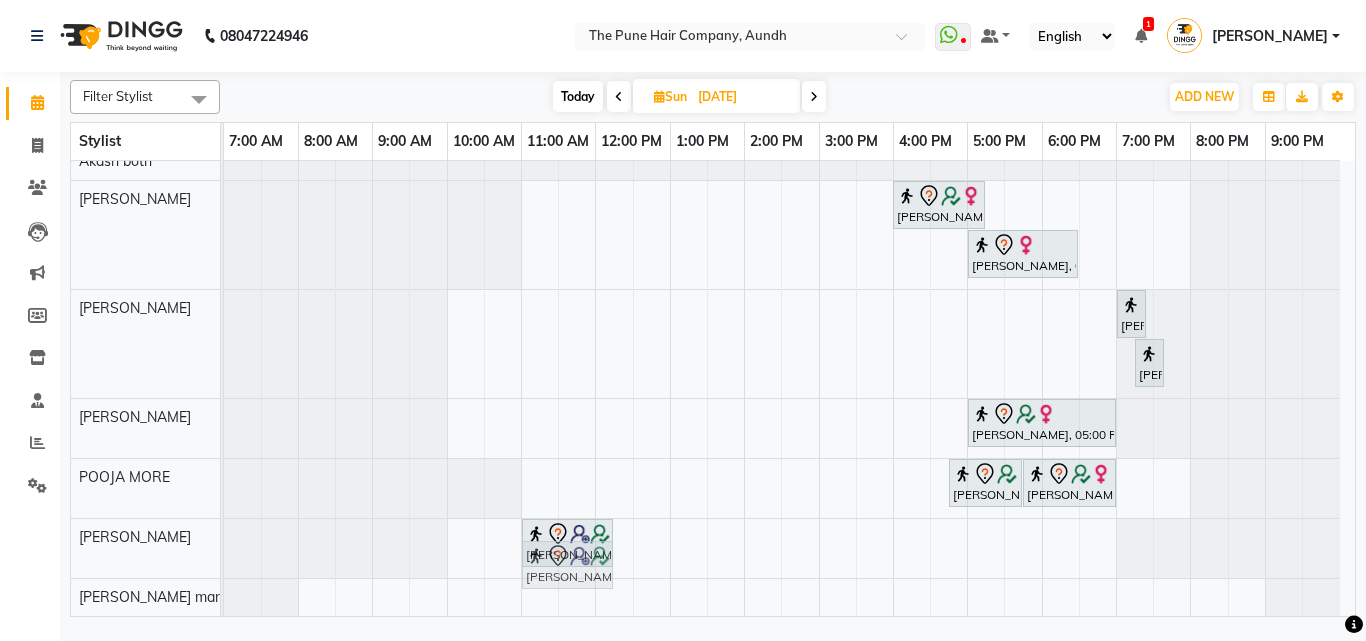 click on "Today" at bounding box center [578, 96] 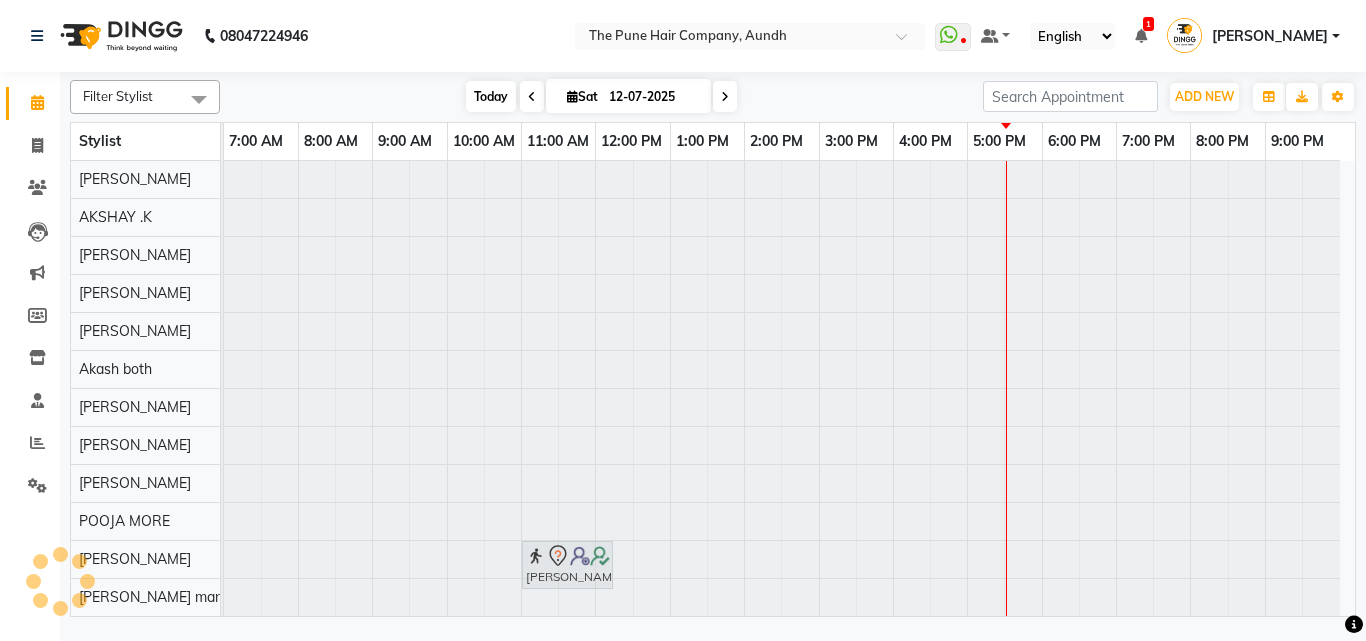 scroll, scrollTop: 76, scrollLeft: 0, axis: vertical 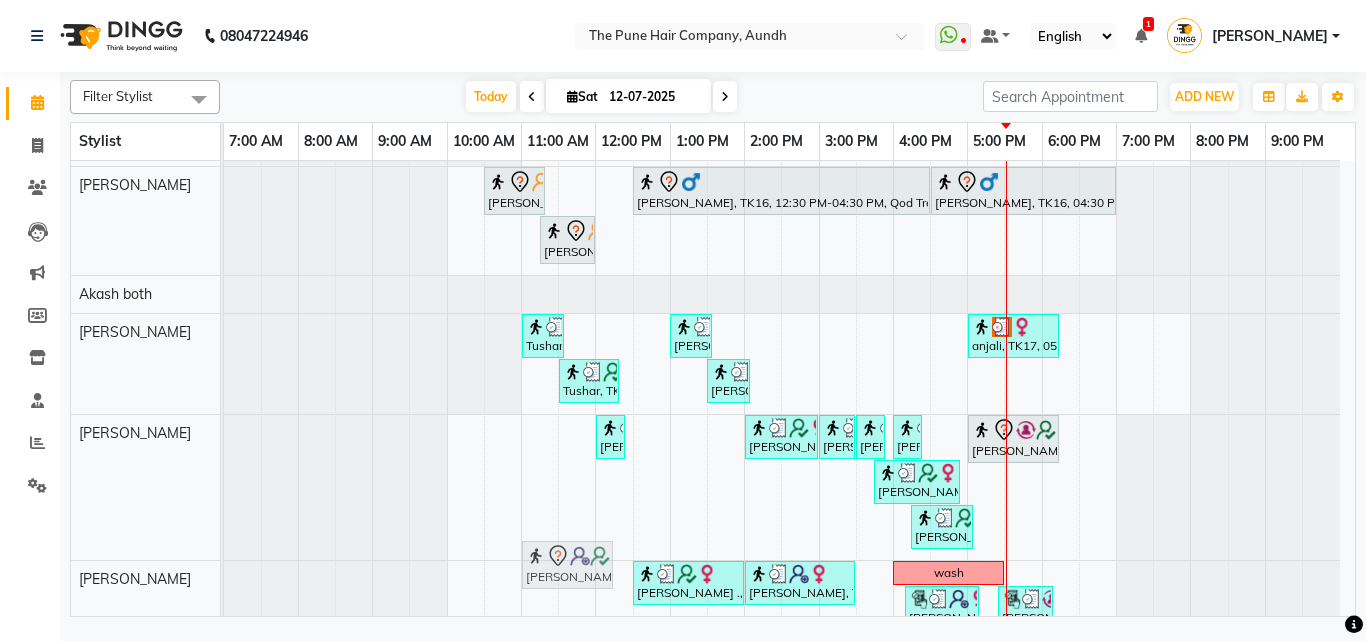 click at bounding box center (725, 96) 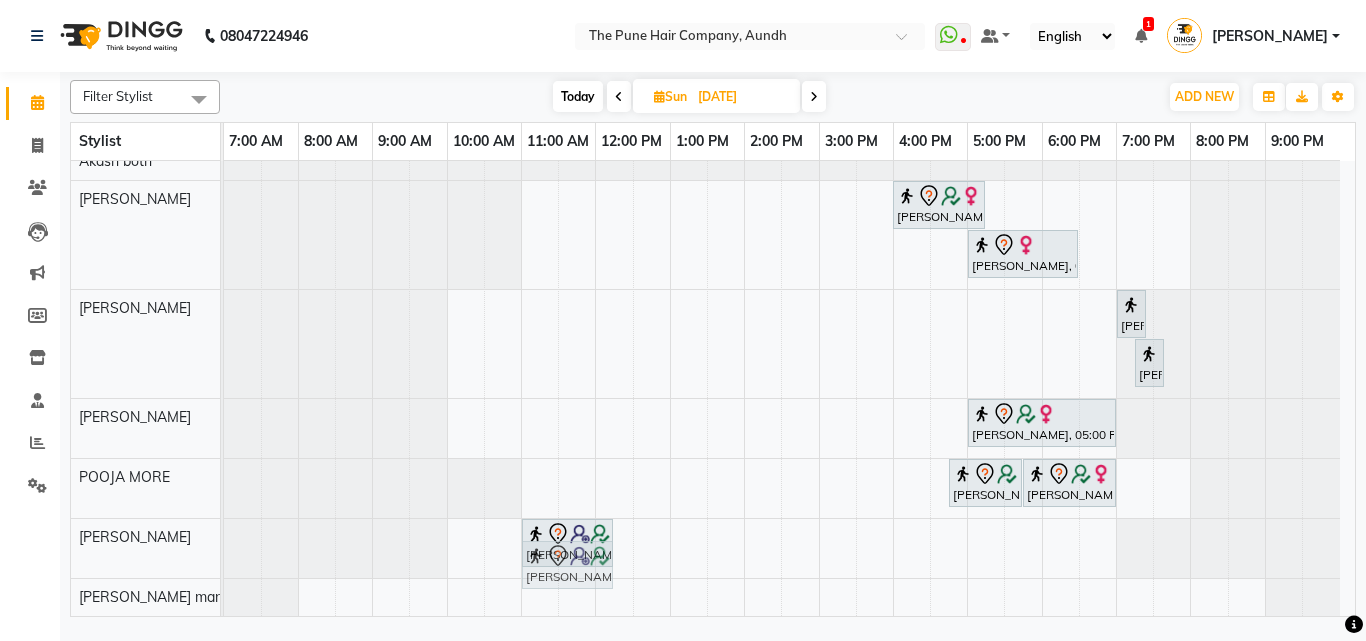 click on "Sun 13-07-2025" at bounding box center (716, 96) 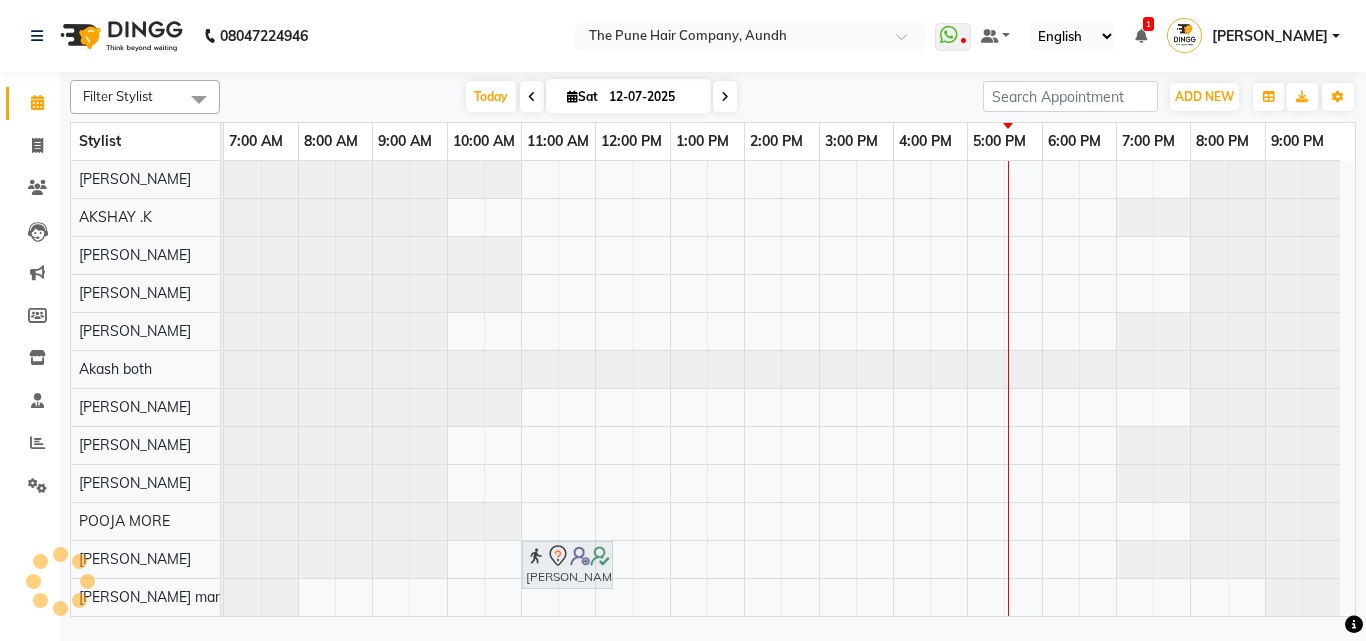 scroll, scrollTop: 76, scrollLeft: 0, axis: vertical 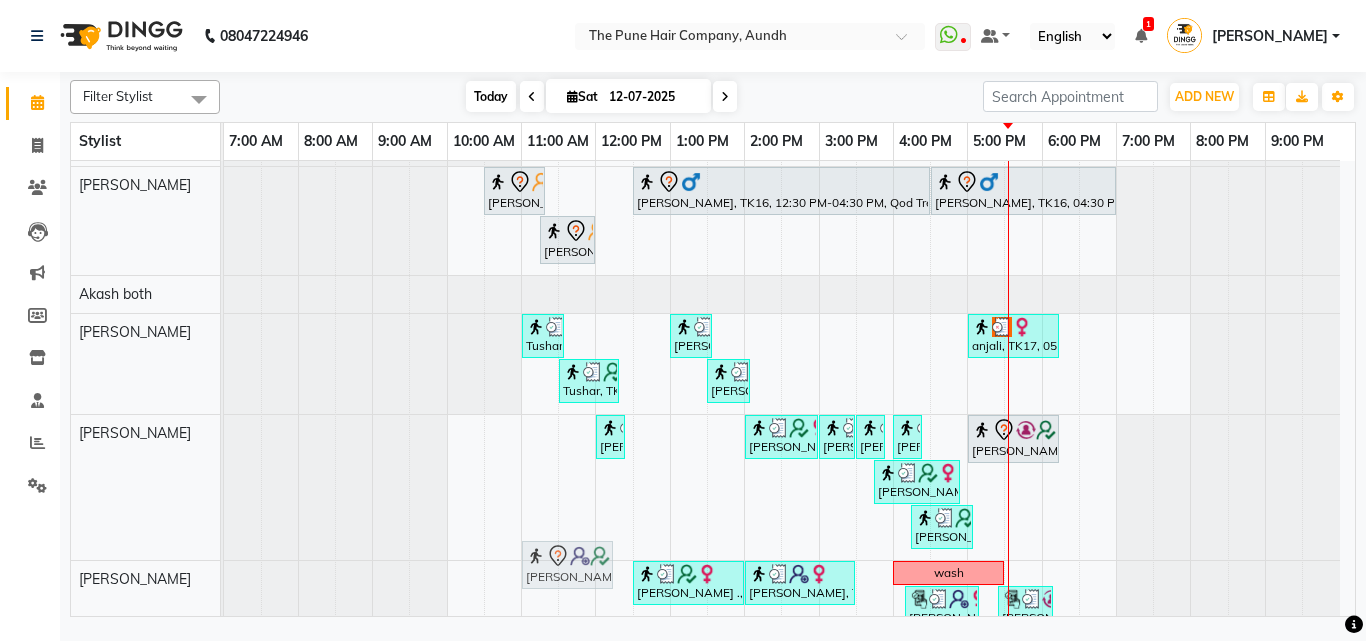 click on "Today" at bounding box center (491, 96) 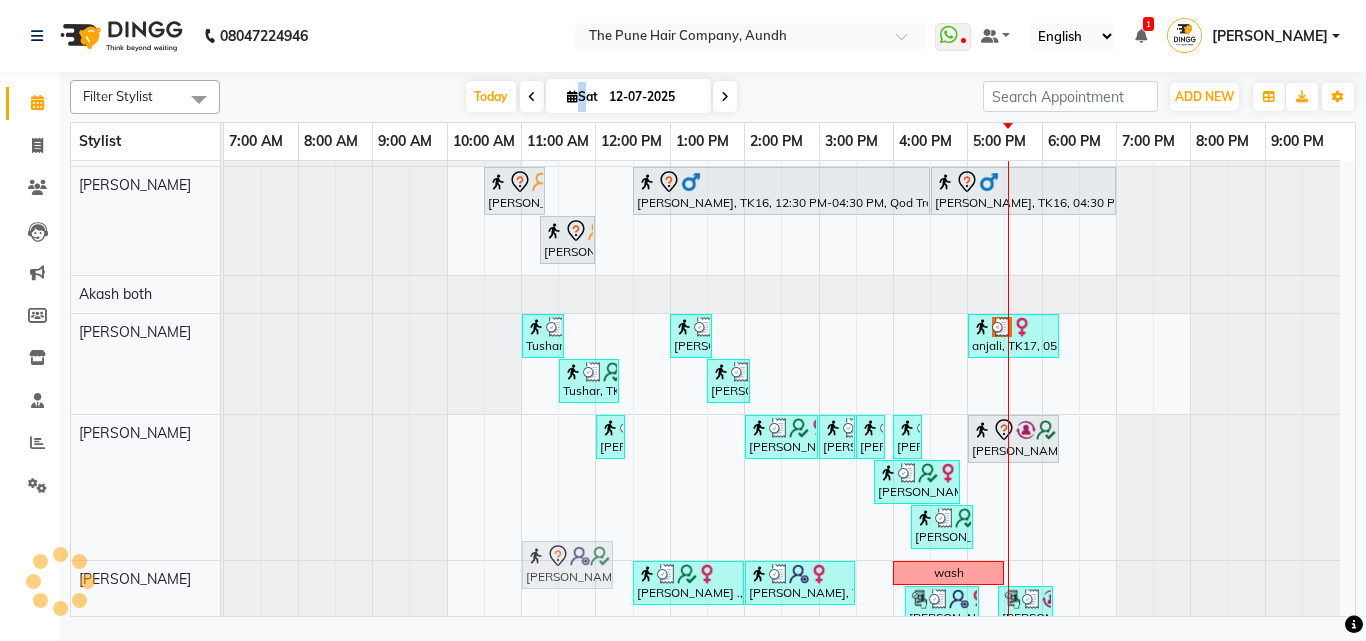 click at bounding box center [532, 96] 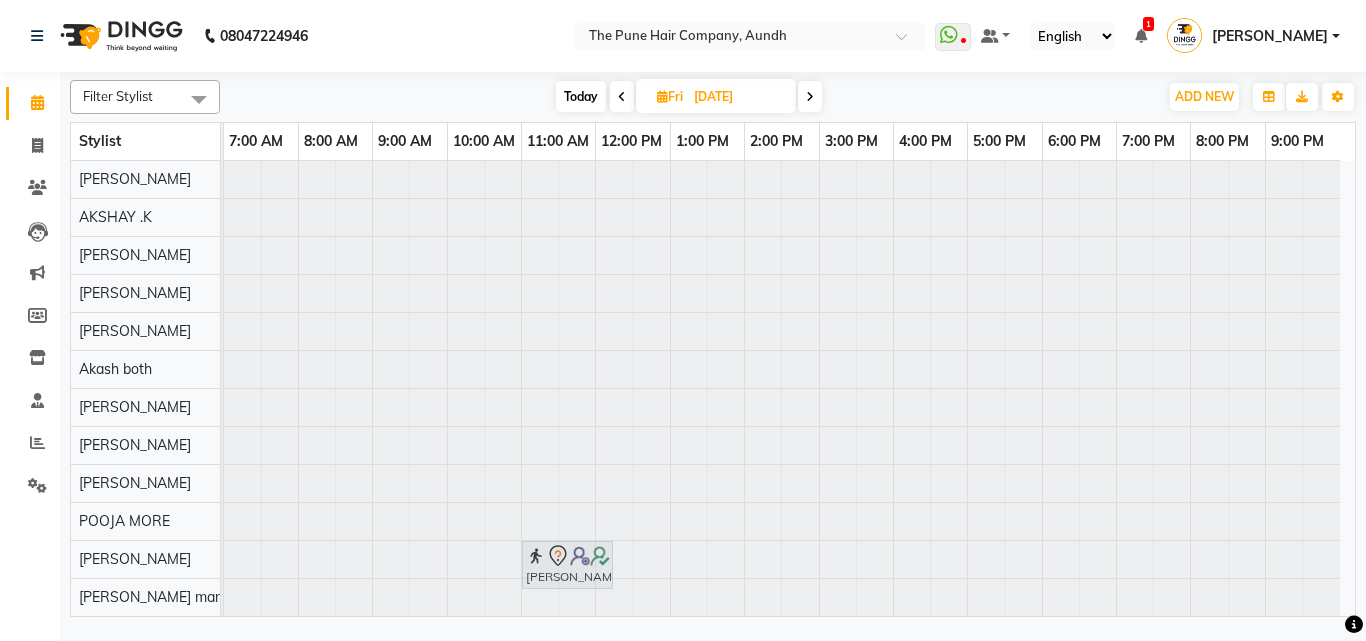 scroll, scrollTop: 76, scrollLeft: 0, axis: vertical 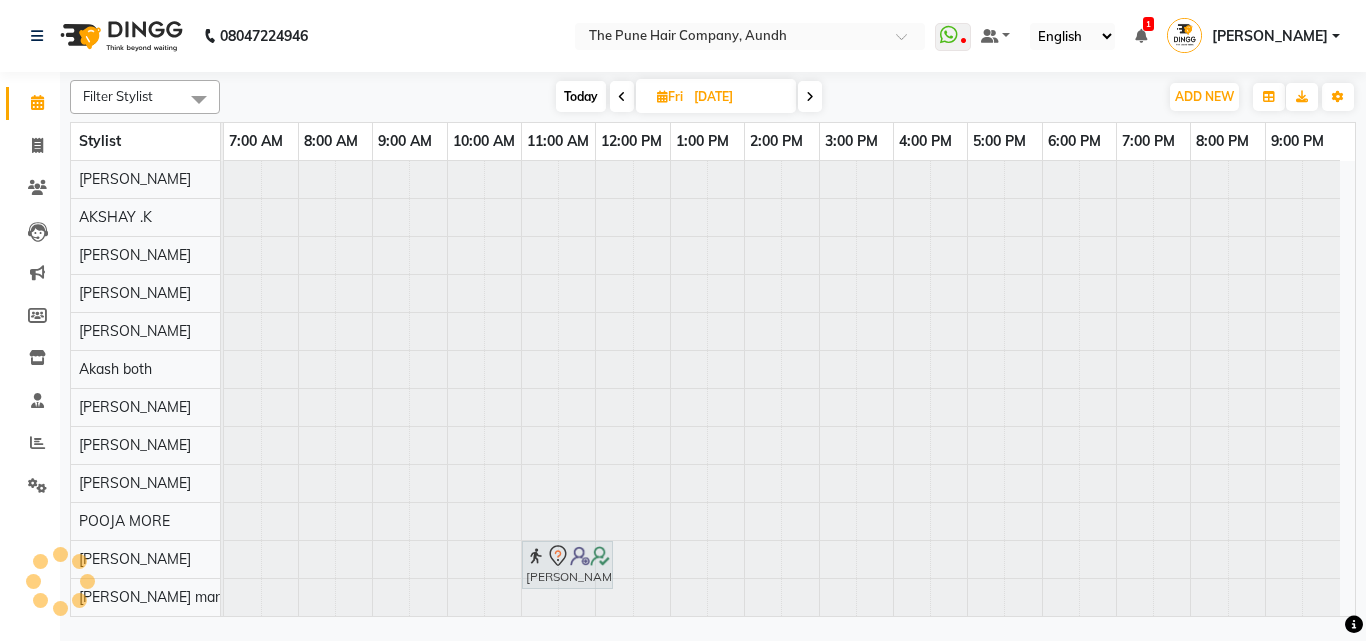 click on "Today" at bounding box center [581, 96] 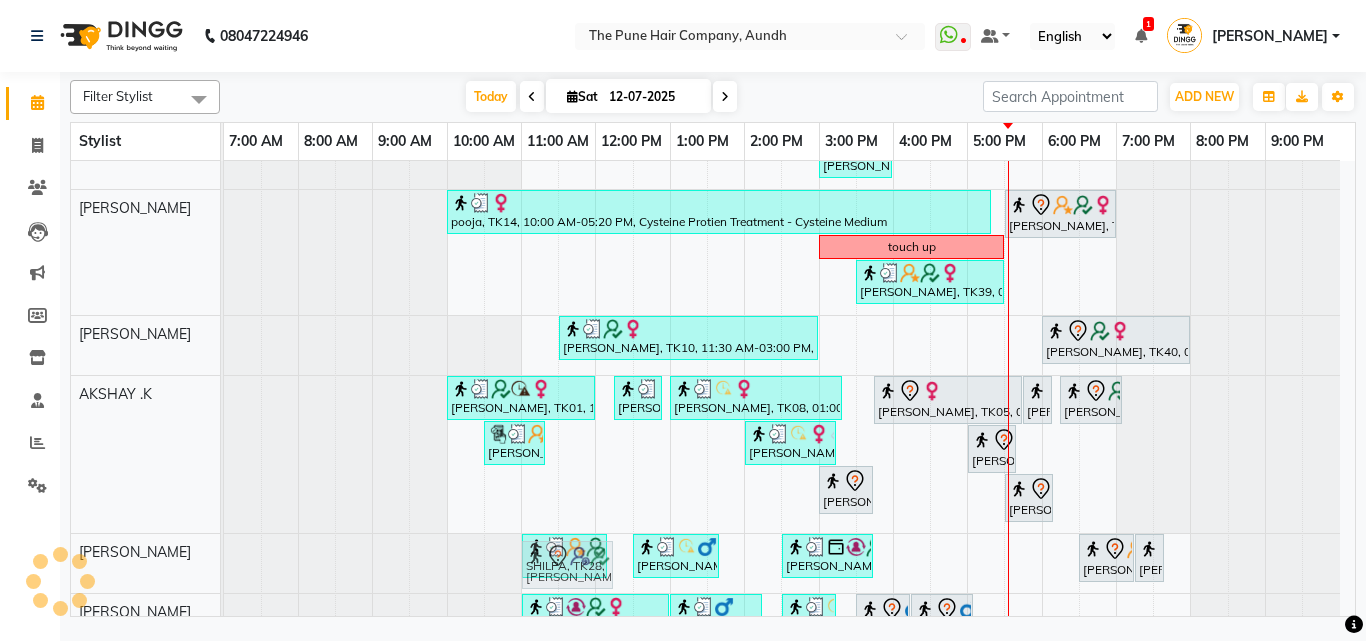 scroll, scrollTop: 563, scrollLeft: 0, axis: vertical 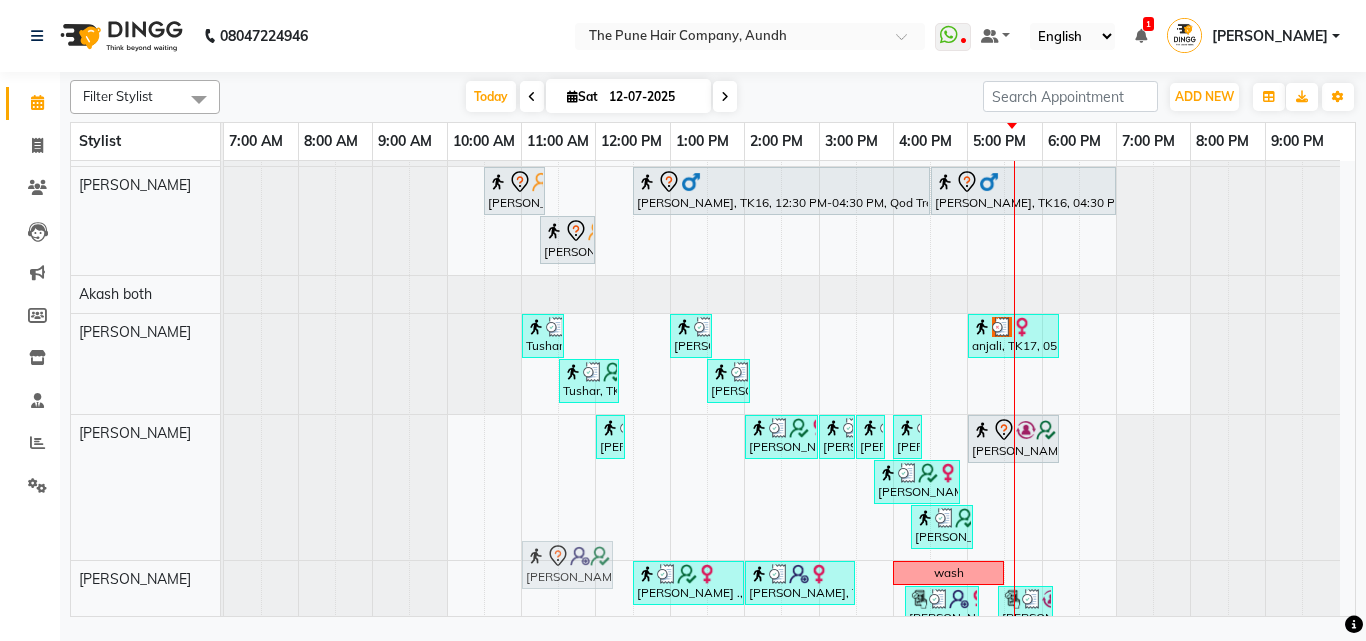 click at bounding box center (725, 97) 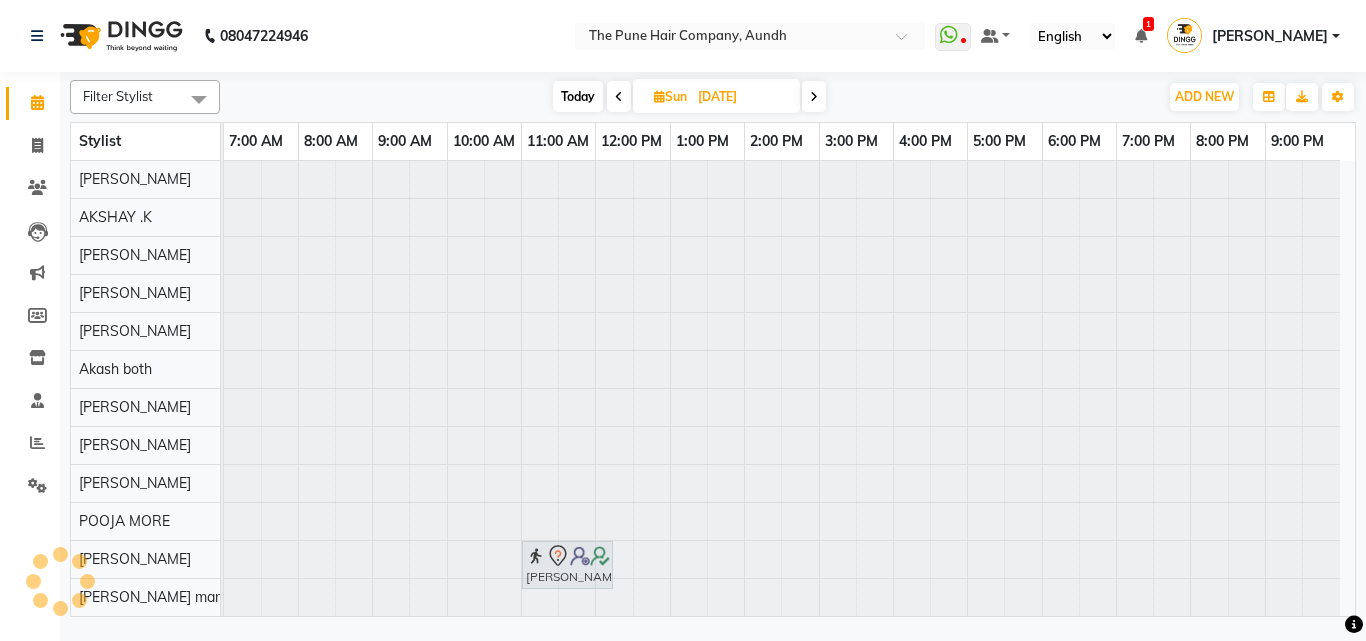 scroll, scrollTop: 76, scrollLeft: 0, axis: vertical 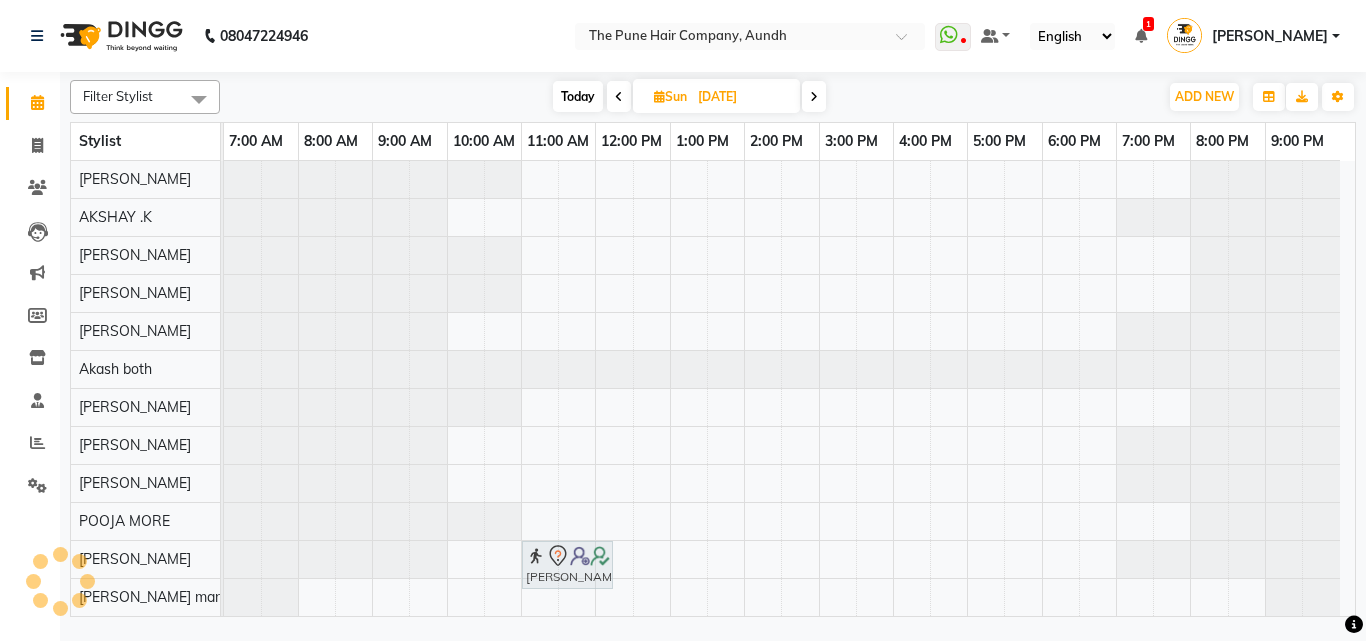 click at bounding box center (814, 96) 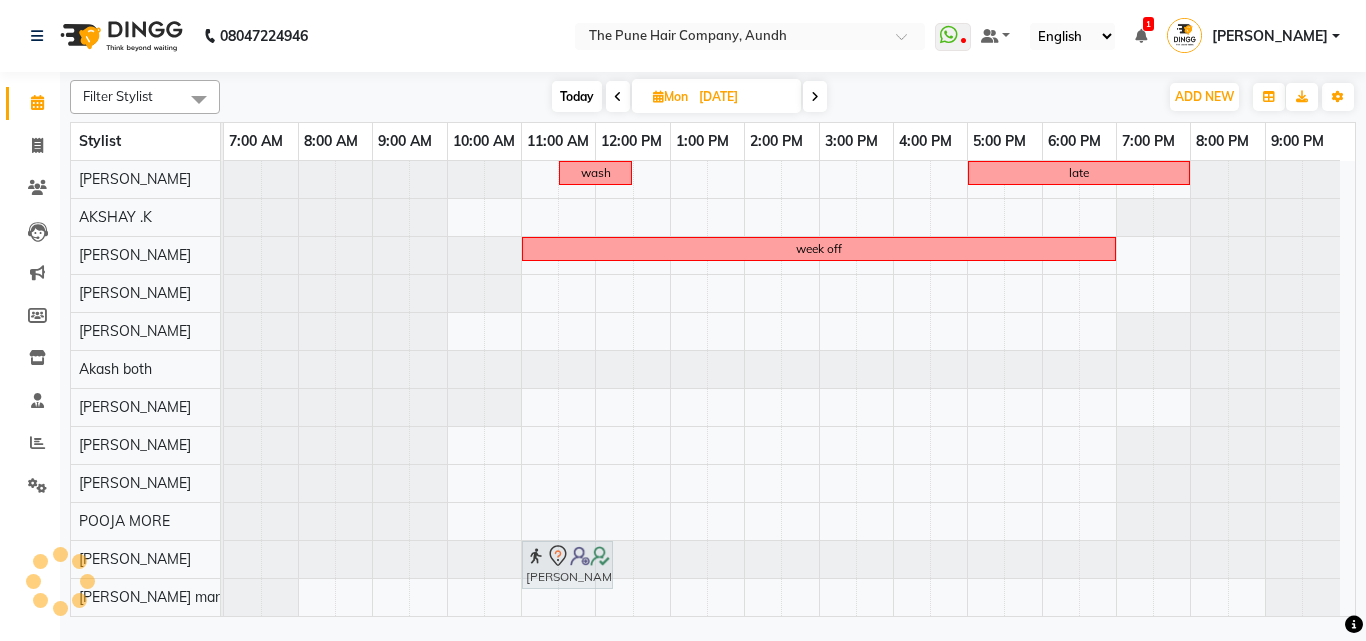 click at bounding box center (815, 96) 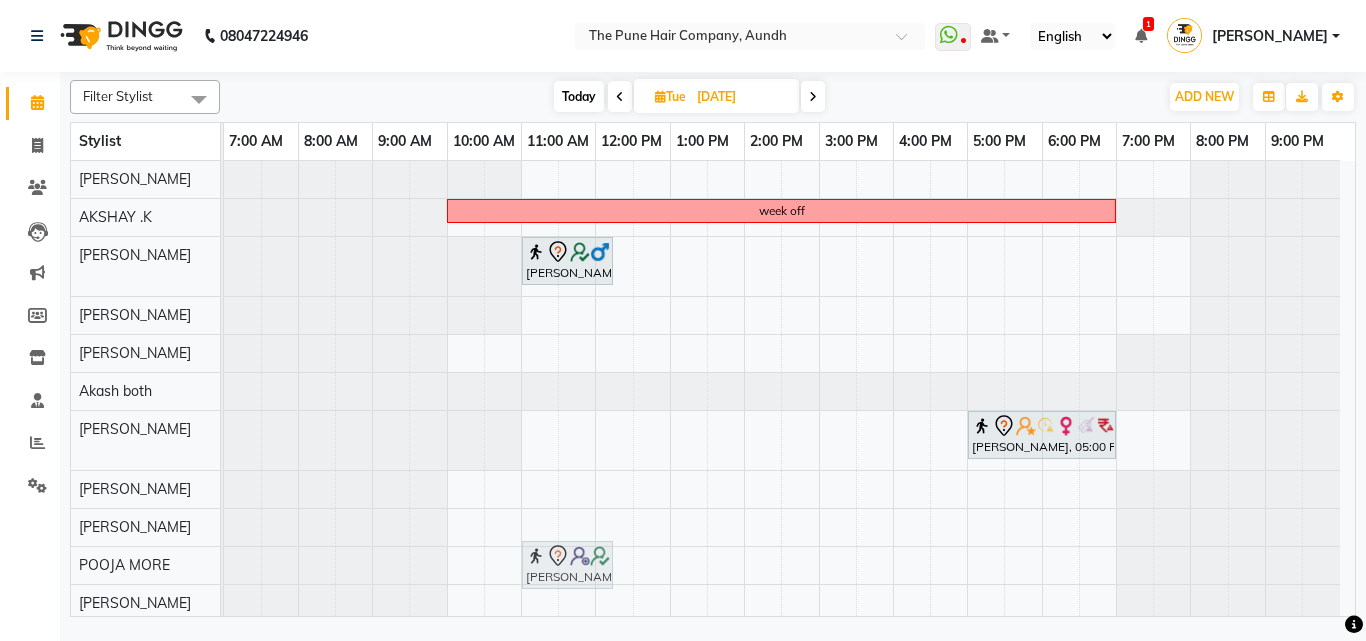 scroll, scrollTop: 120, scrollLeft: 0, axis: vertical 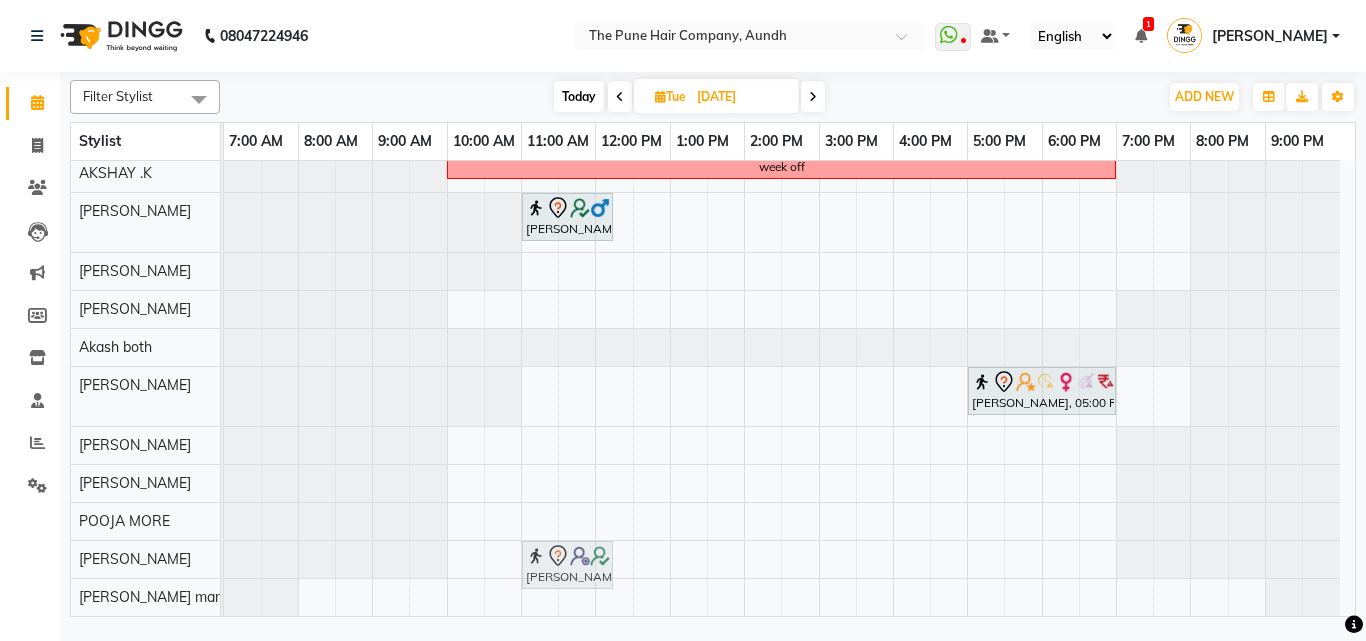 click at bounding box center [813, 96] 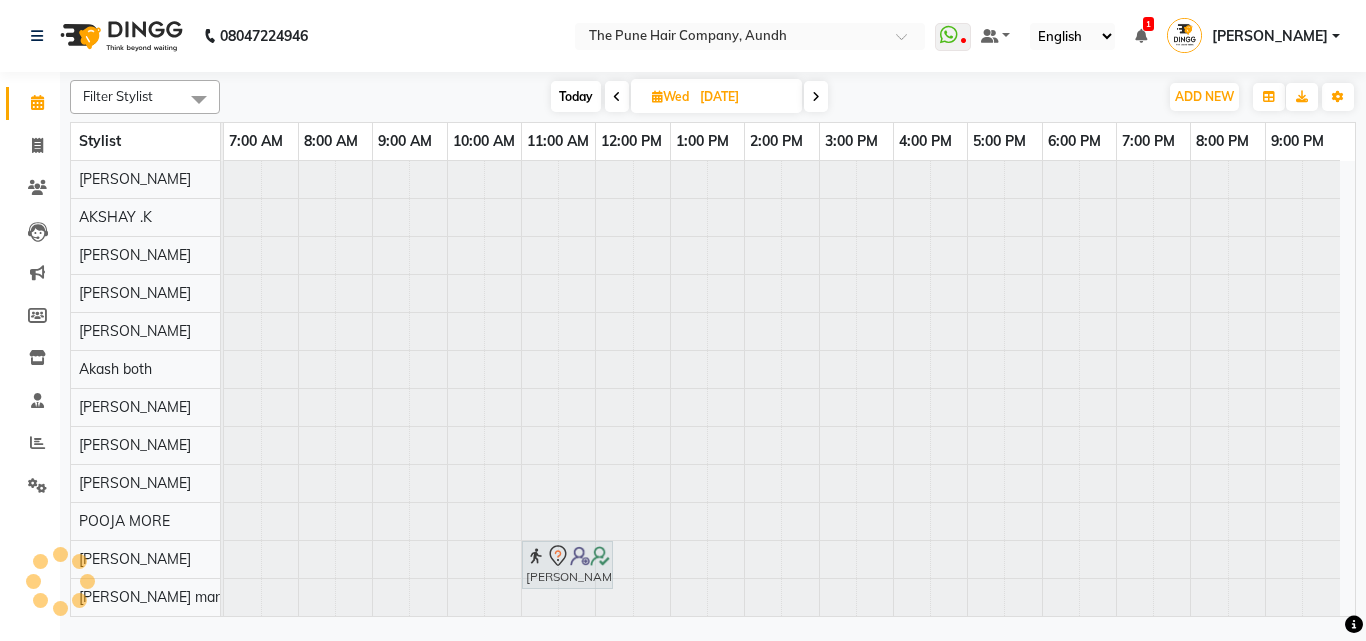 scroll, scrollTop: 76, scrollLeft: 0, axis: vertical 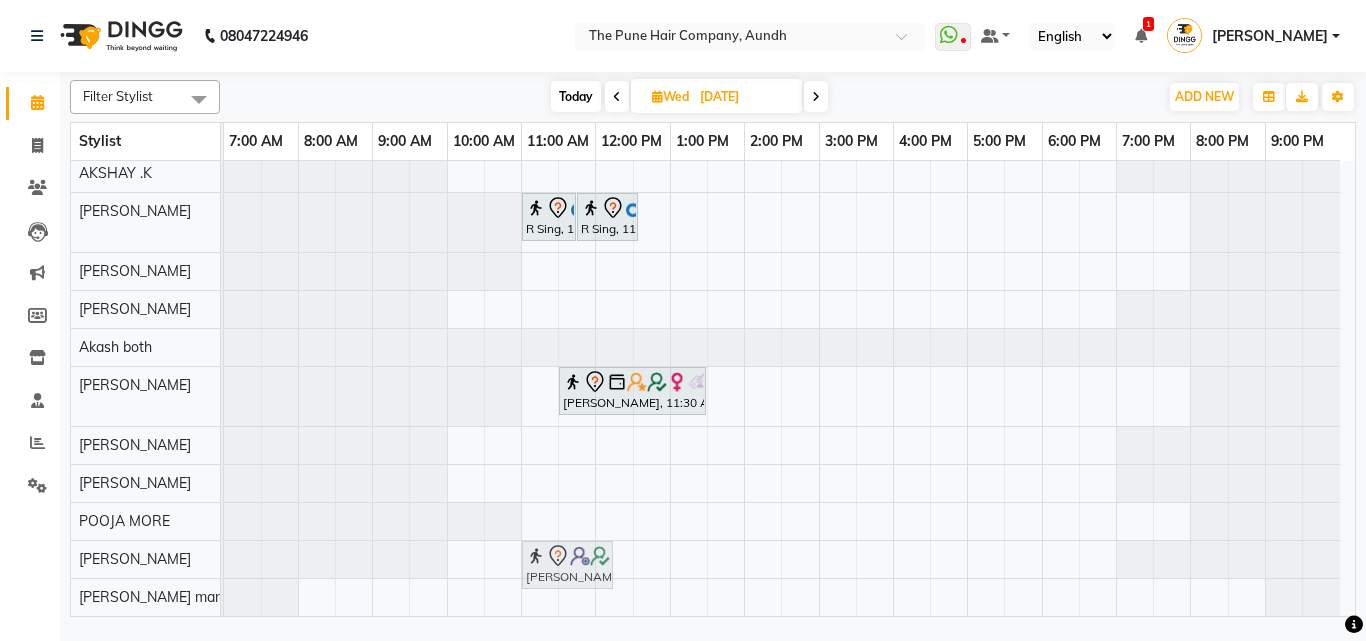click at bounding box center (617, 96) 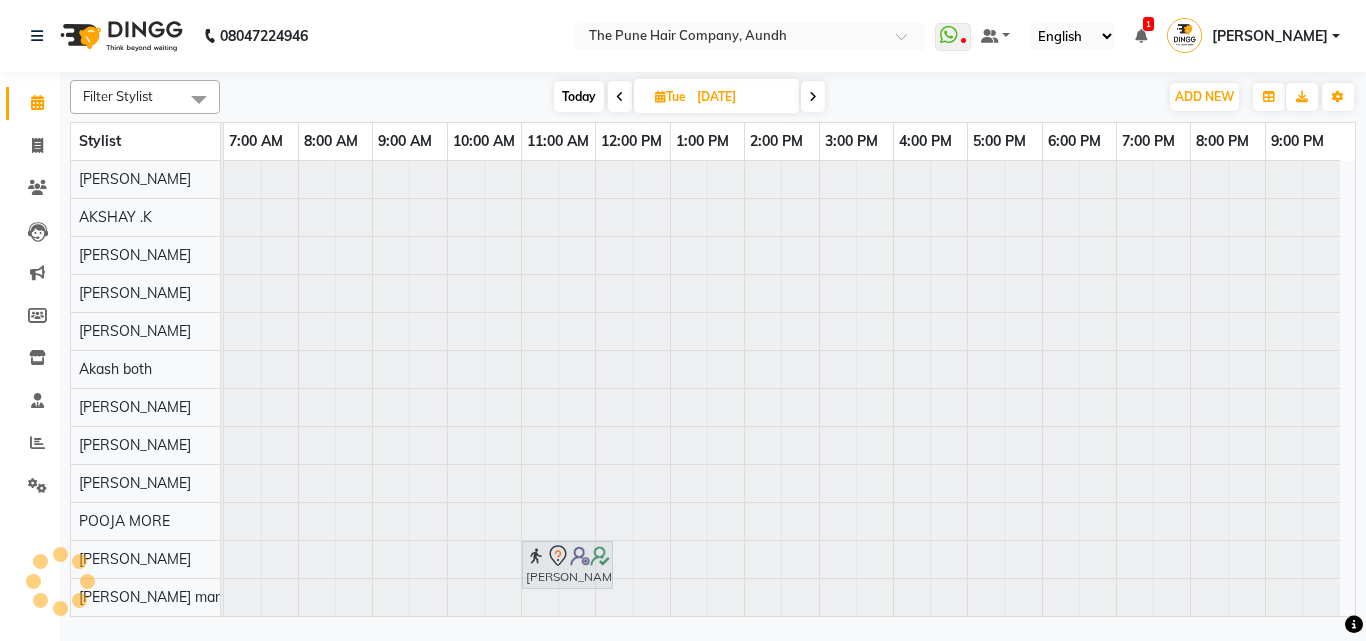 scroll, scrollTop: 76, scrollLeft: 0, axis: vertical 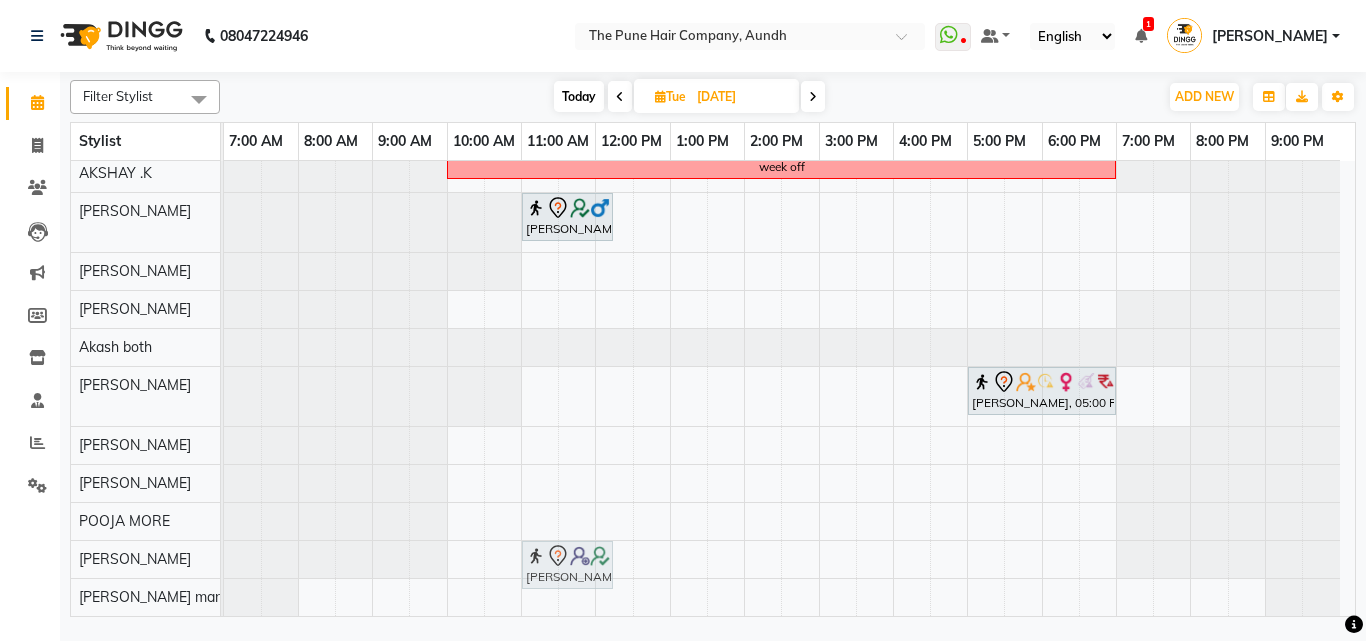 click at bounding box center [813, 97] 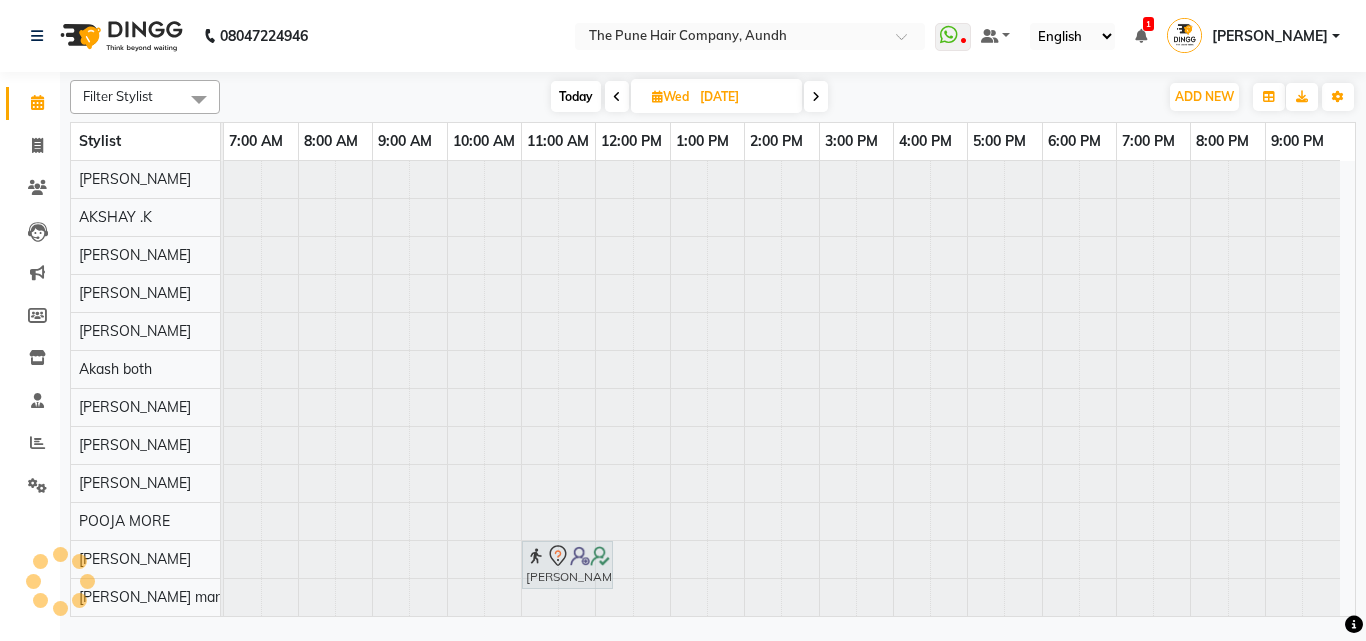 scroll, scrollTop: 76, scrollLeft: 0, axis: vertical 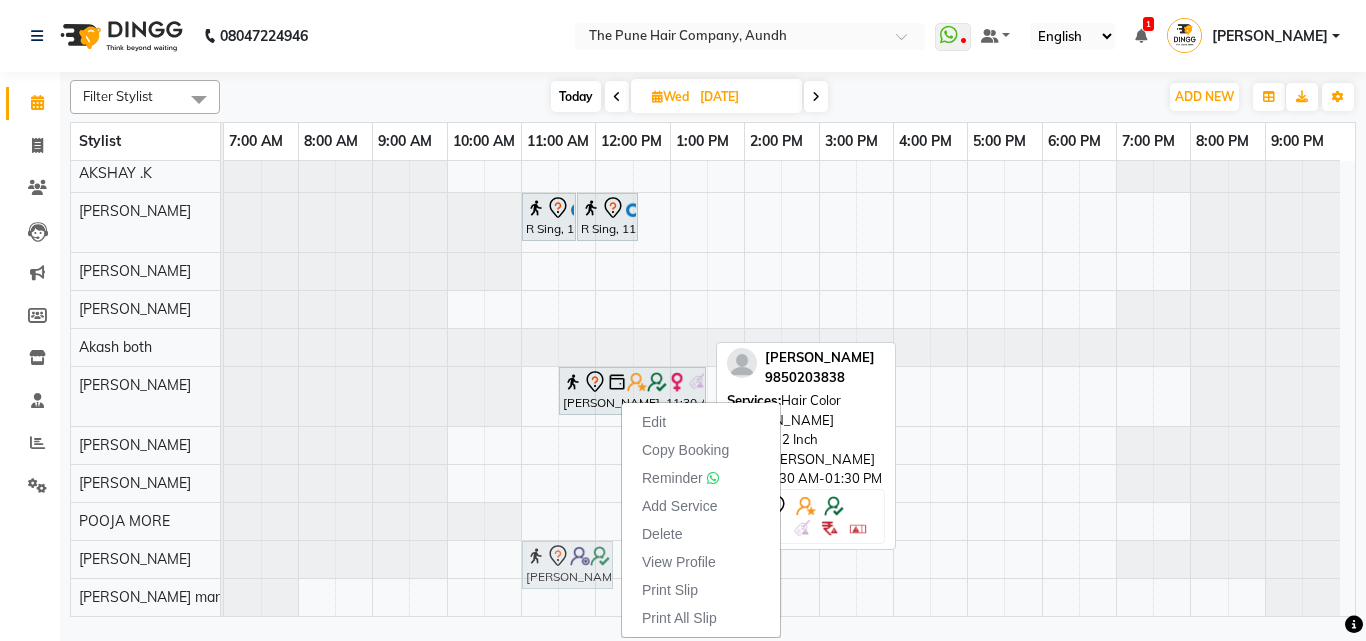 click on "Edit" at bounding box center [654, 422] 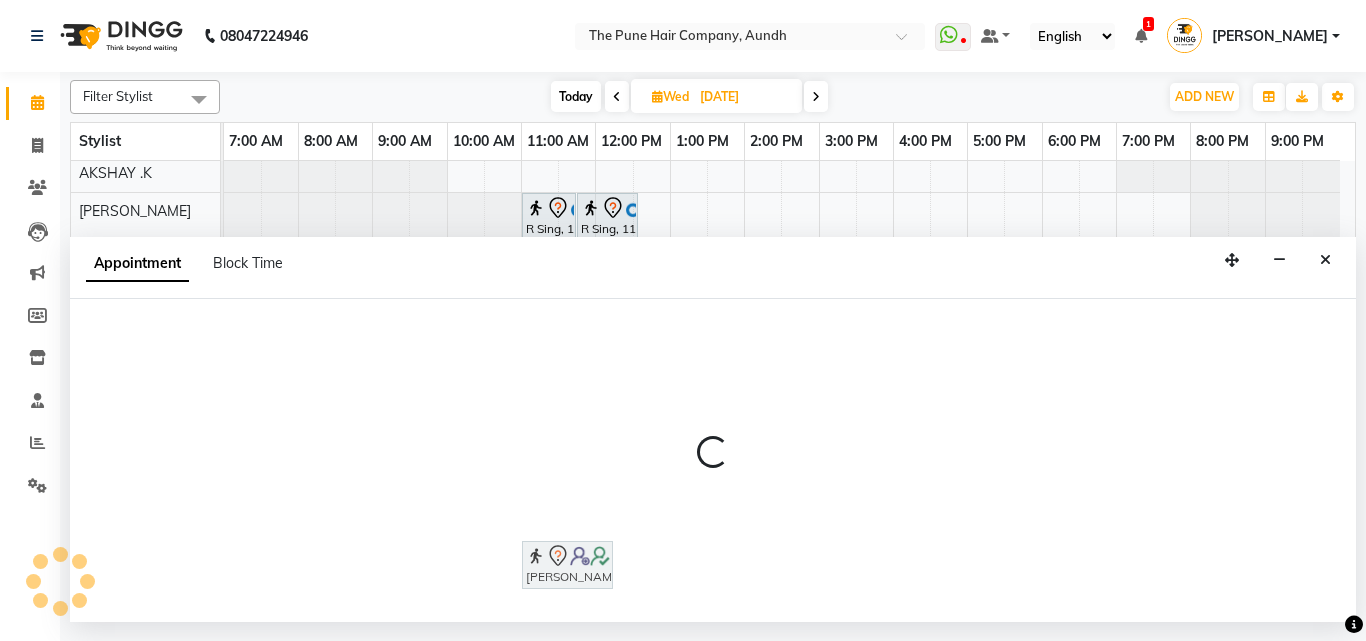 select on "tentative" 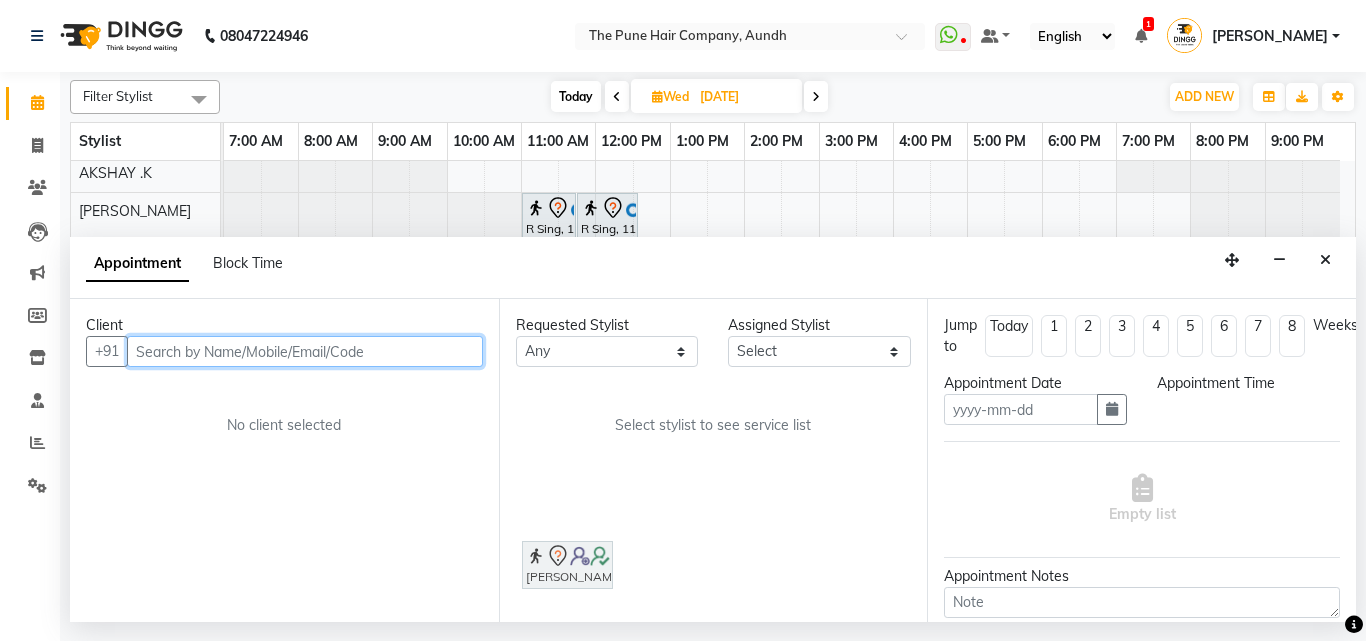 type on "16-07-2025" 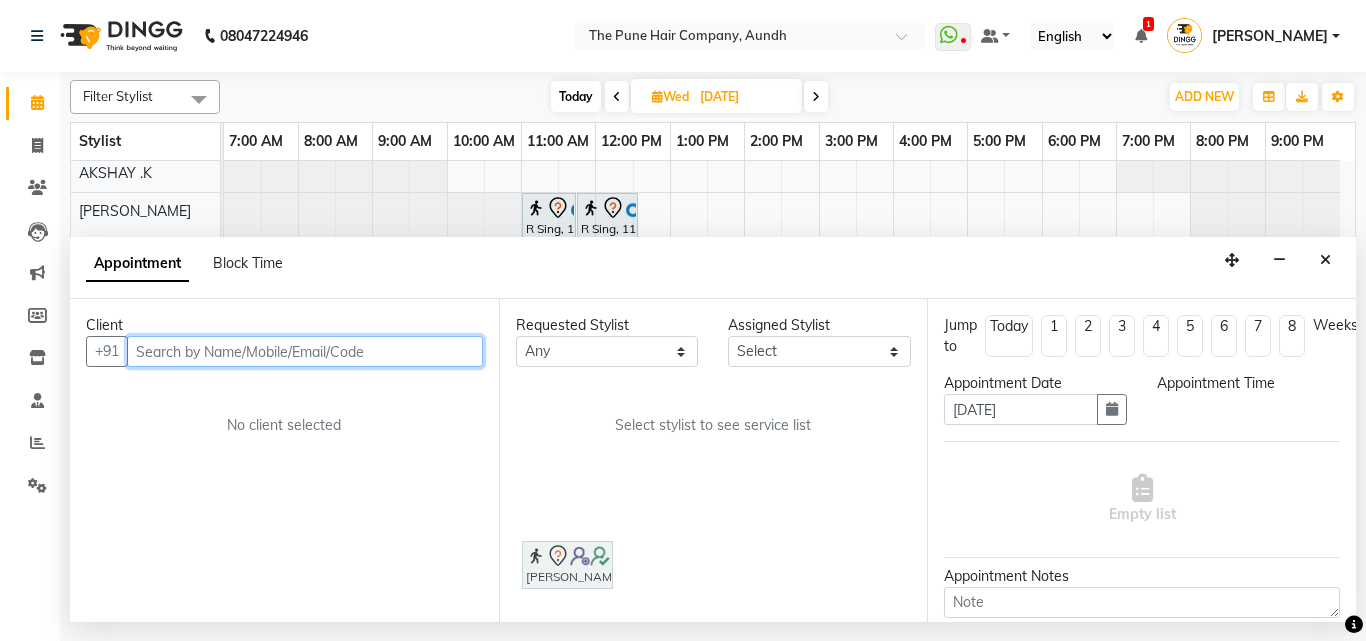 select on "49441" 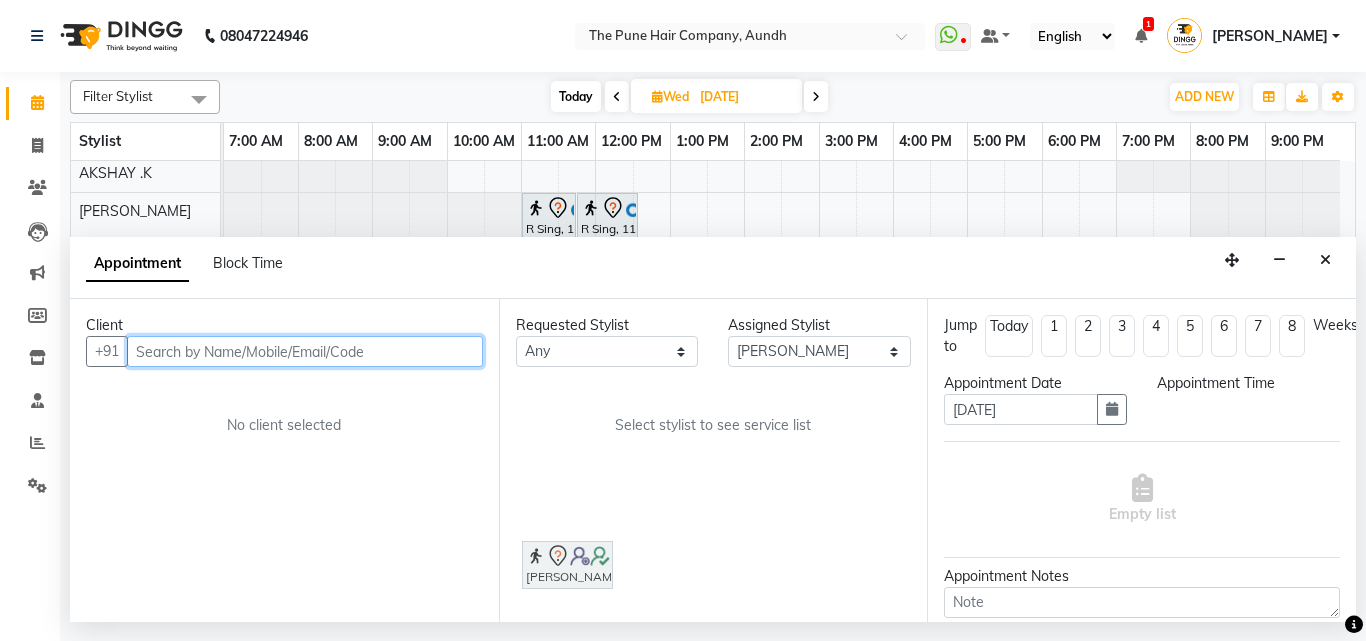 select on "690" 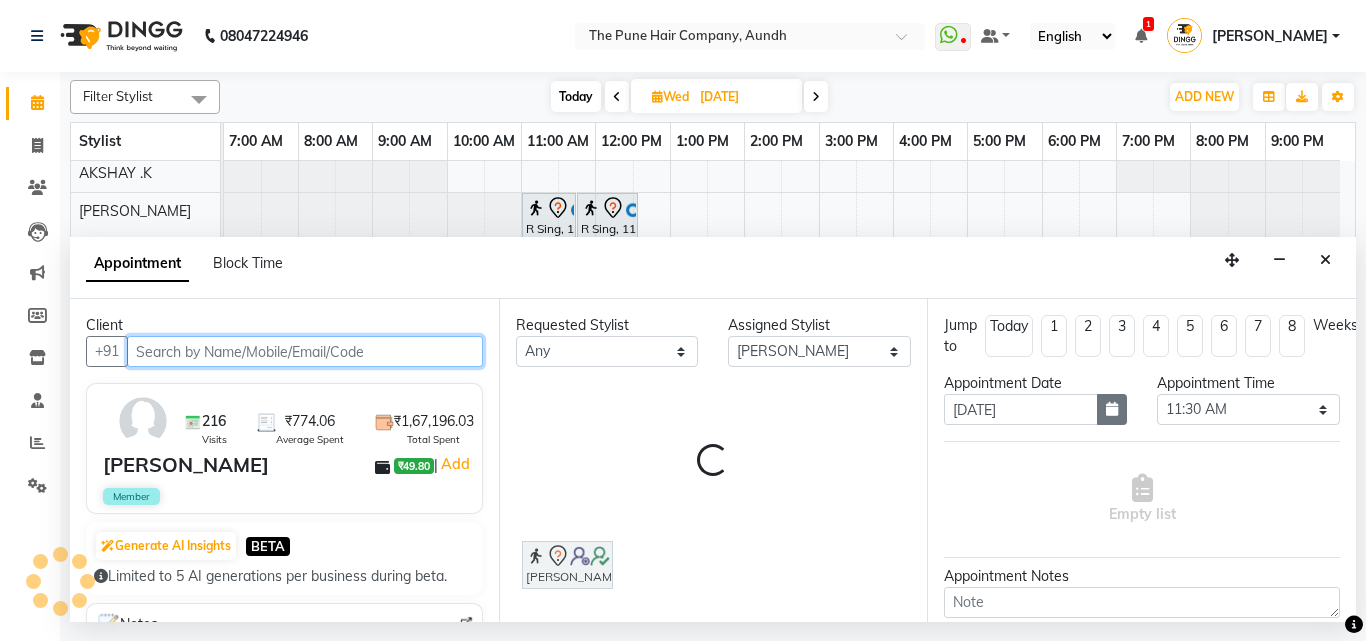 select on "660" 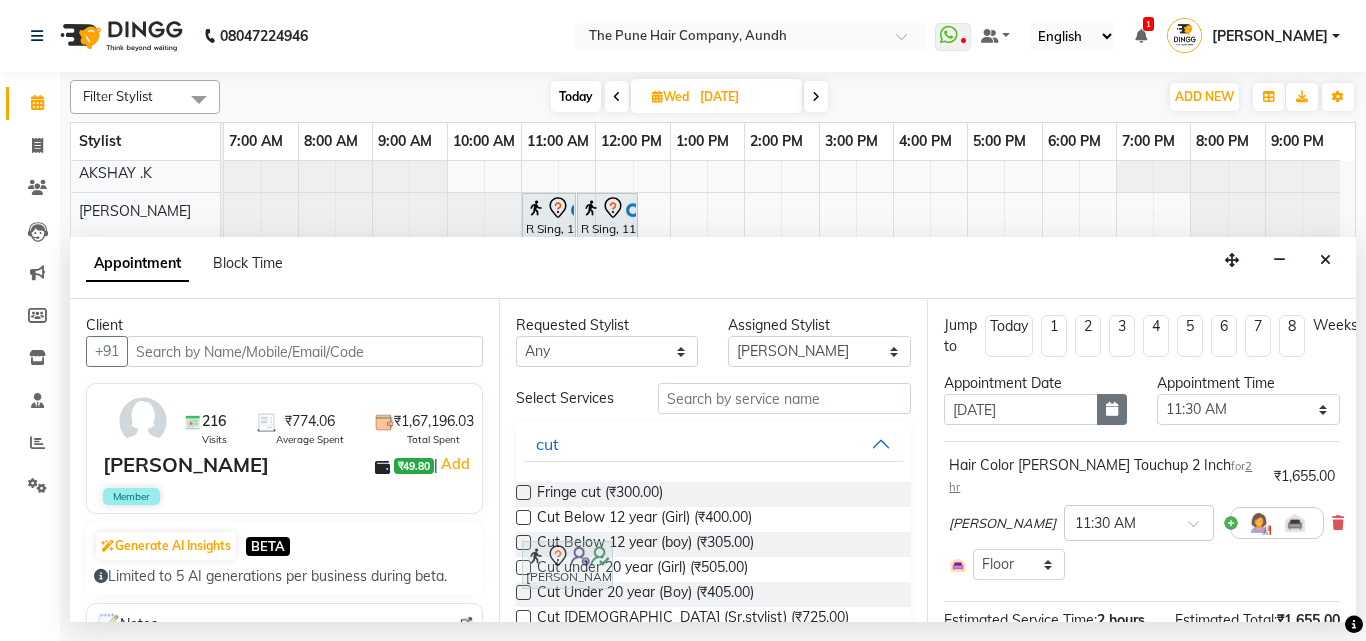 click at bounding box center [1112, 409] 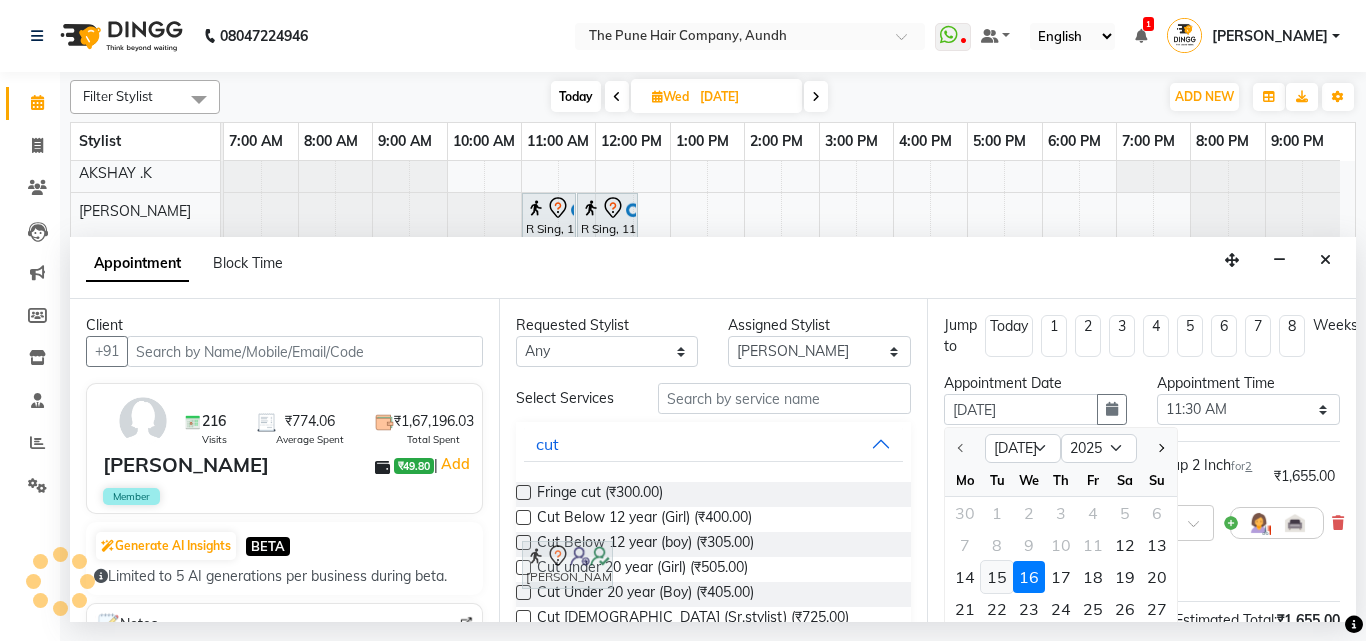 click on "15" at bounding box center [997, 577] 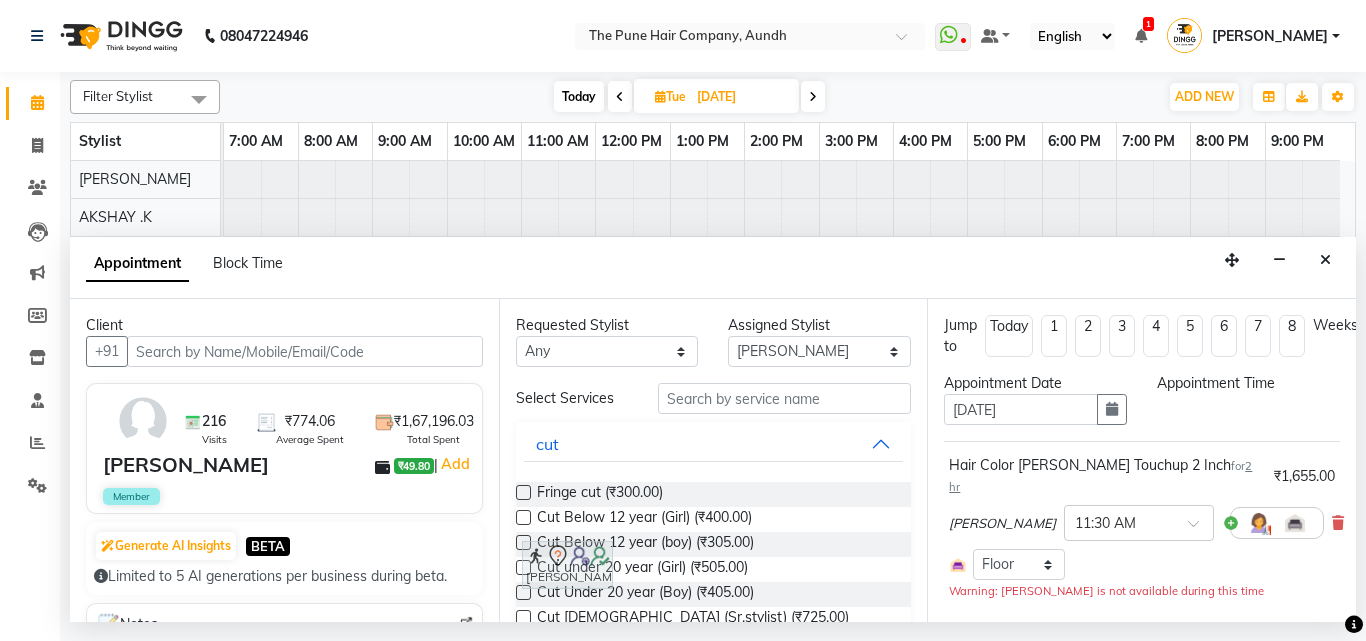 type on "15-07-2025" 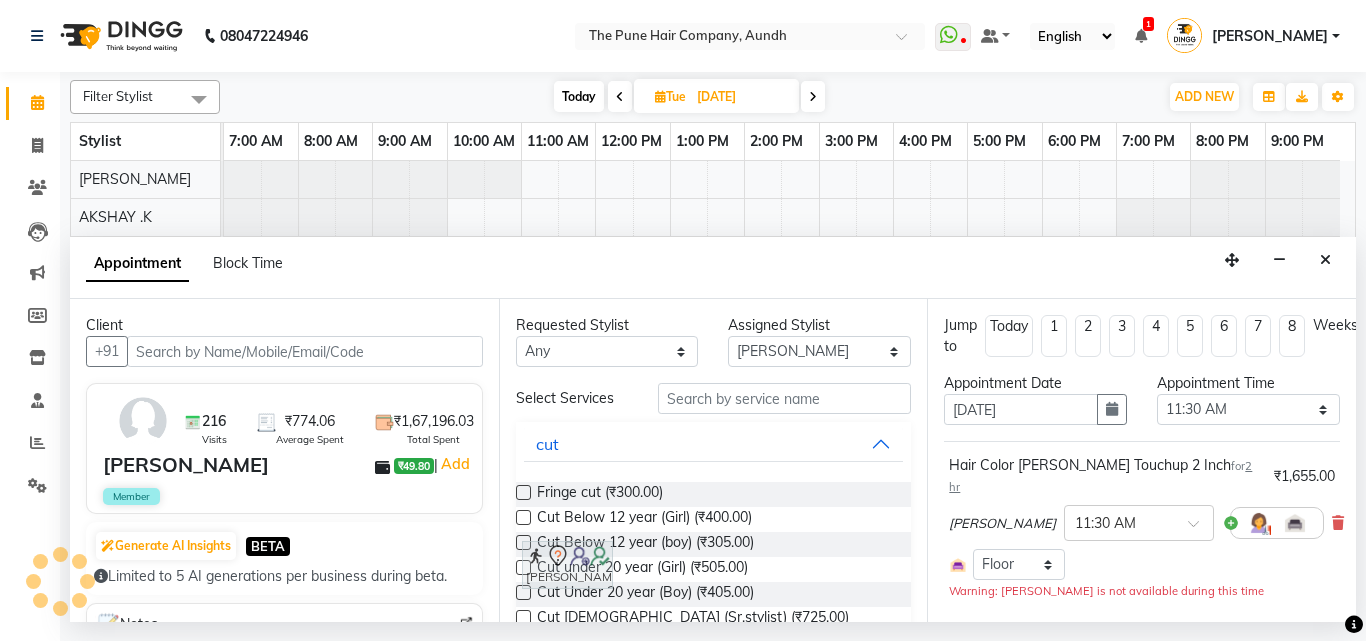 scroll, scrollTop: 76, scrollLeft: 0, axis: vertical 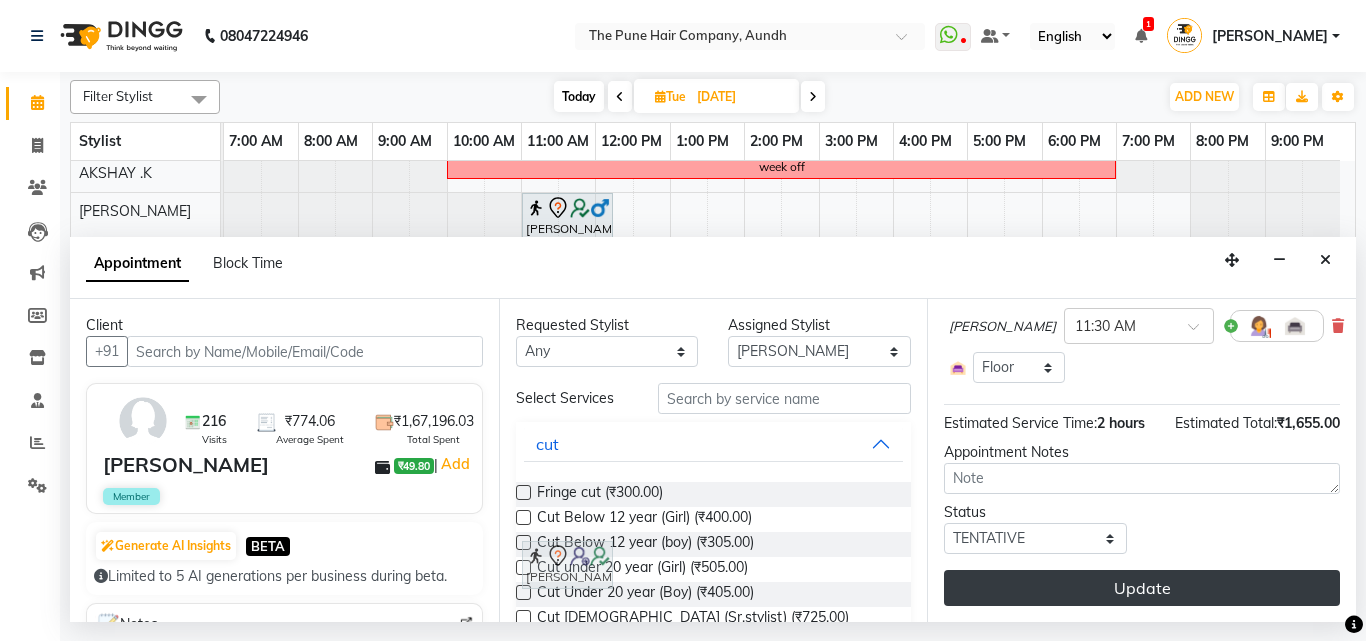 click on "Update" at bounding box center [1142, 588] 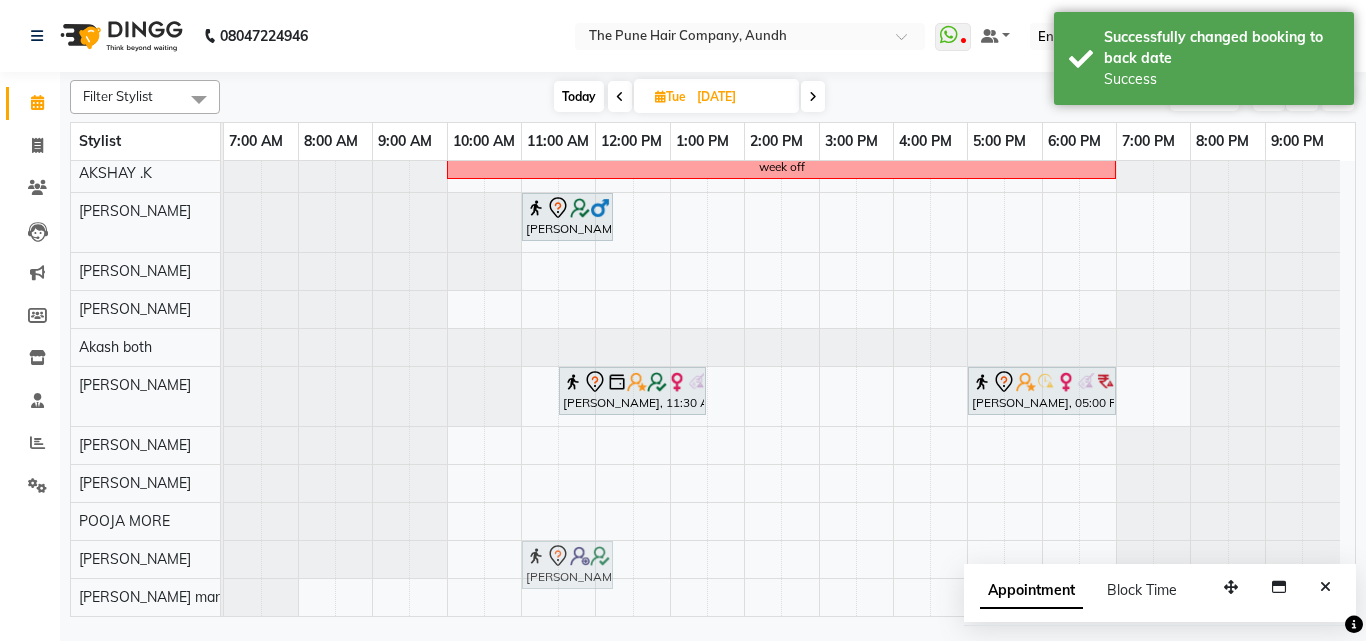 click on "Today" at bounding box center (579, 96) 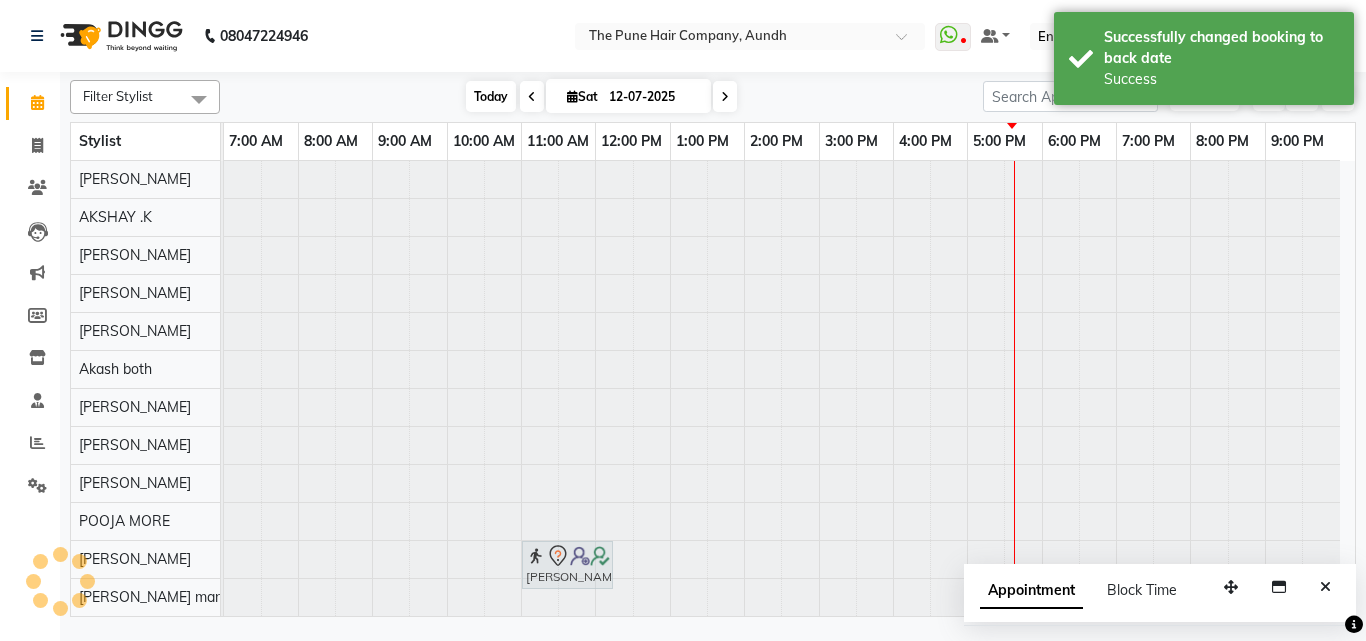 scroll, scrollTop: 76, scrollLeft: 0, axis: vertical 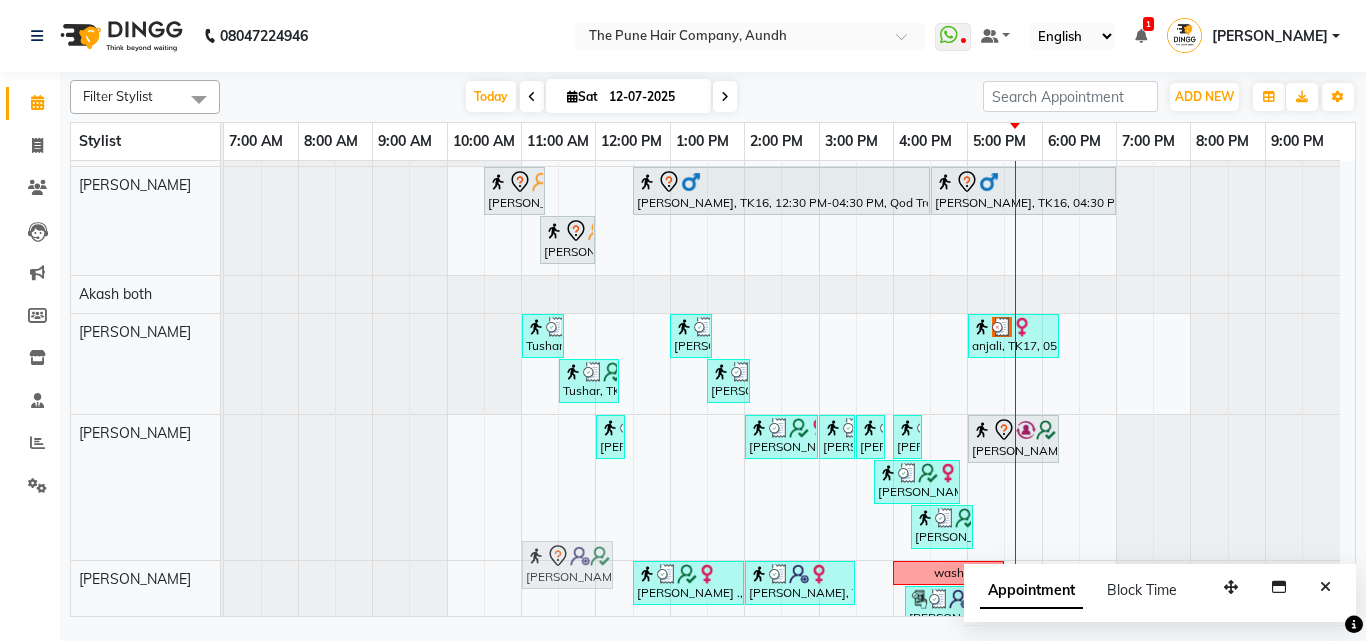 click on "12-07-2025" at bounding box center (653, 97) 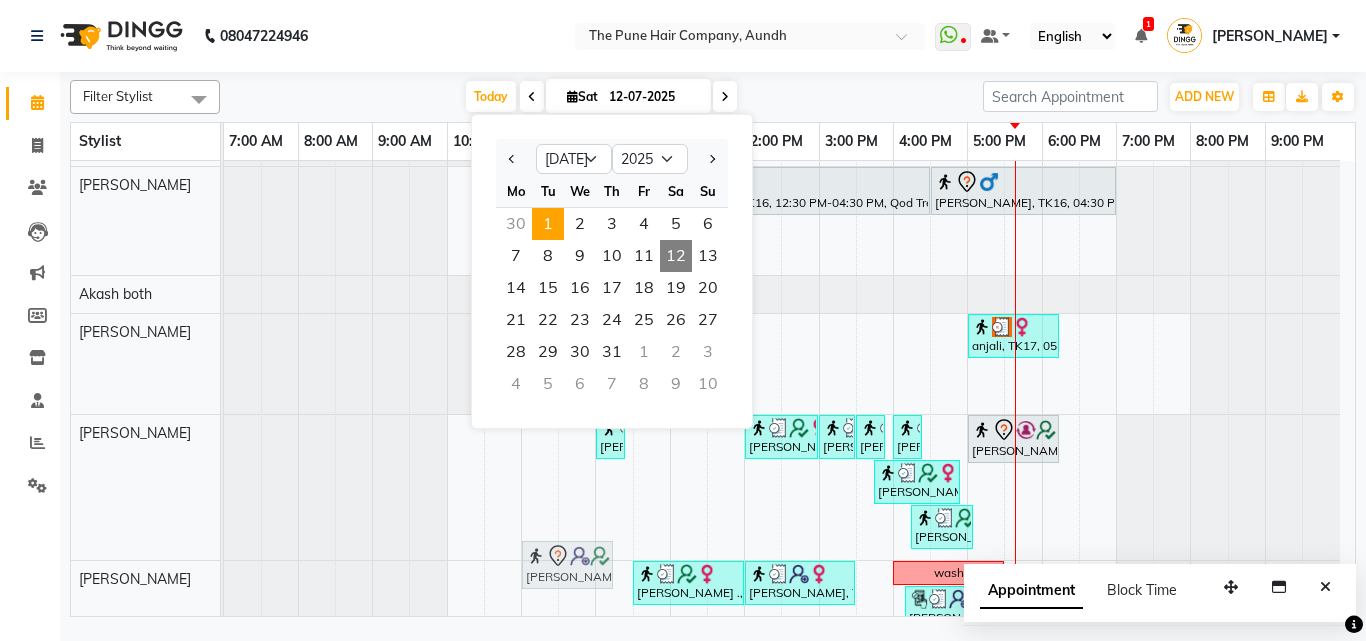 click on "1" at bounding box center (548, 224) 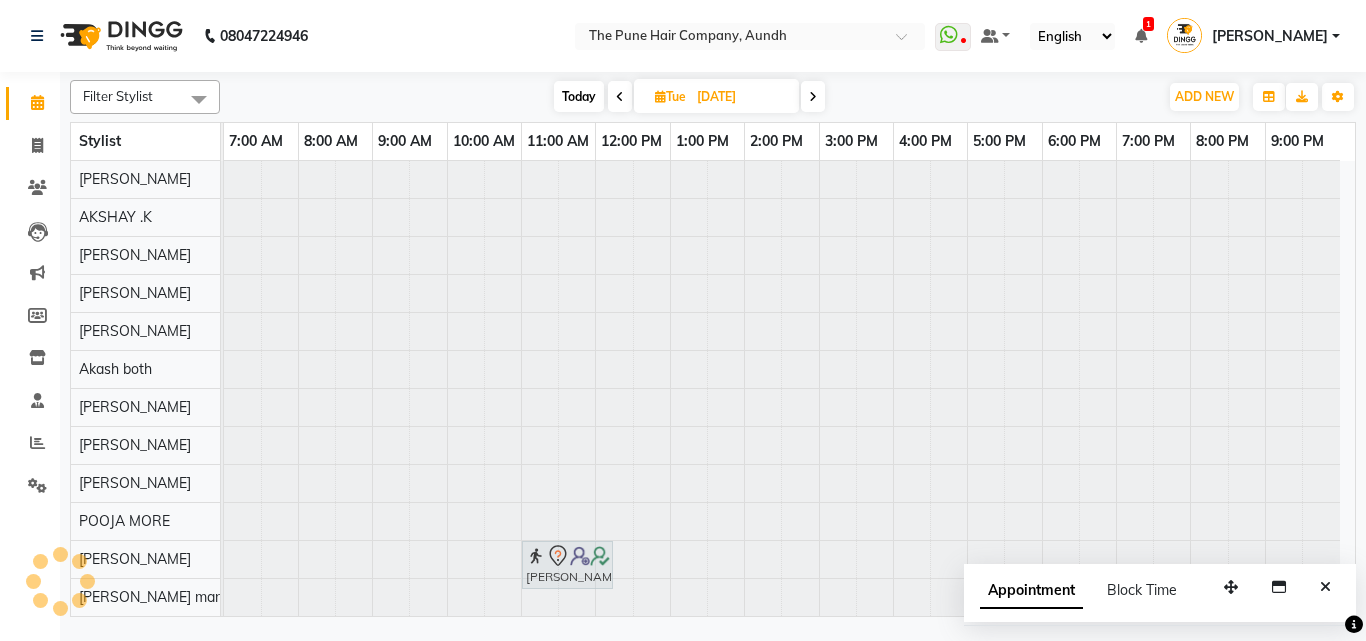 scroll, scrollTop: 76, scrollLeft: 0, axis: vertical 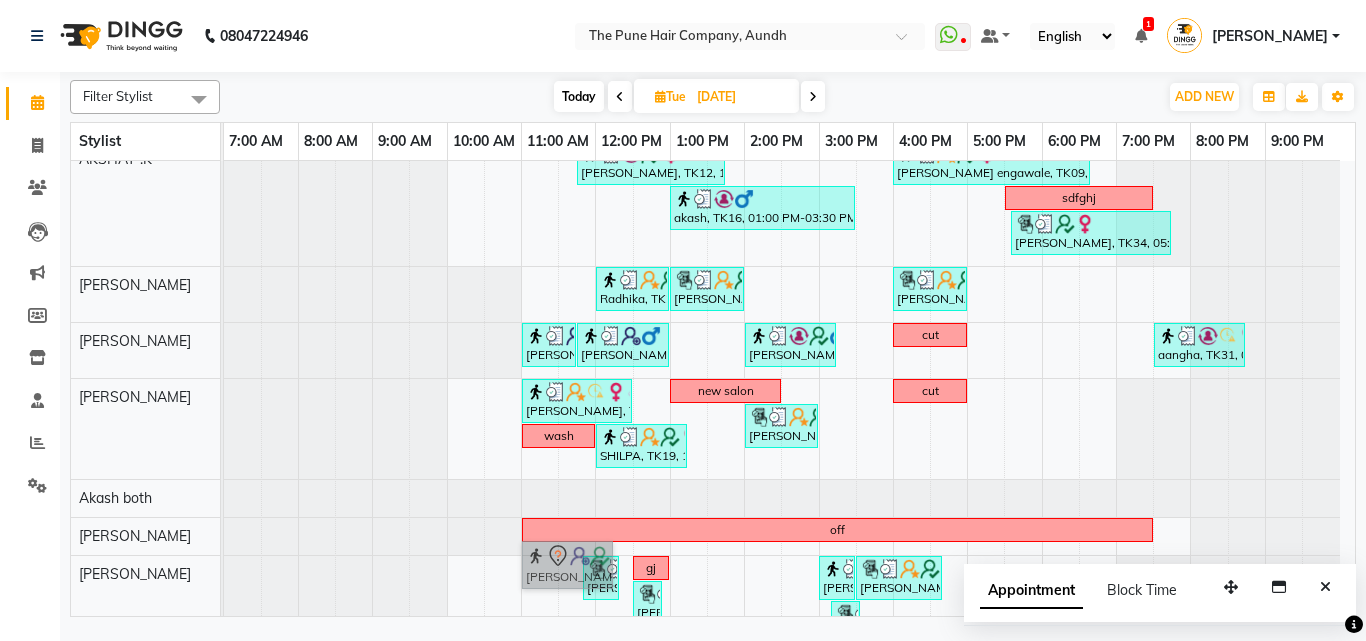 drag, startPoint x: 553, startPoint y: 577, endPoint x: 538, endPoint y: 564, distance: 19.849434 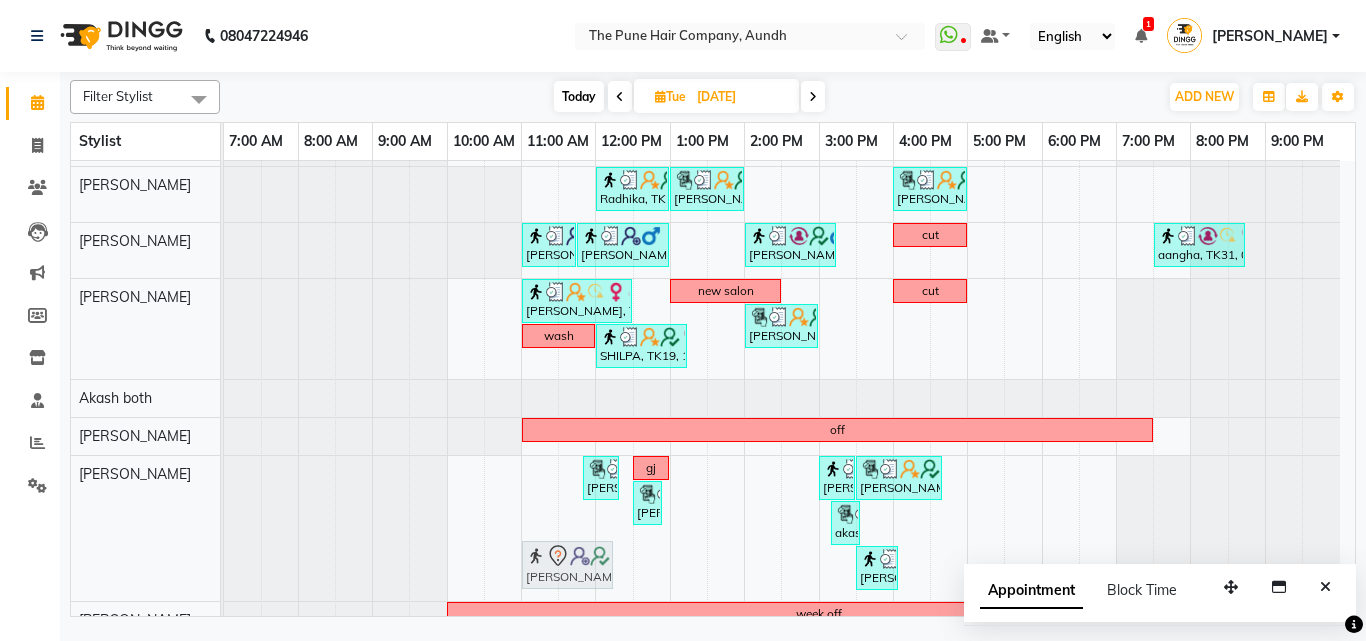 click at bounding box center (813, 96) 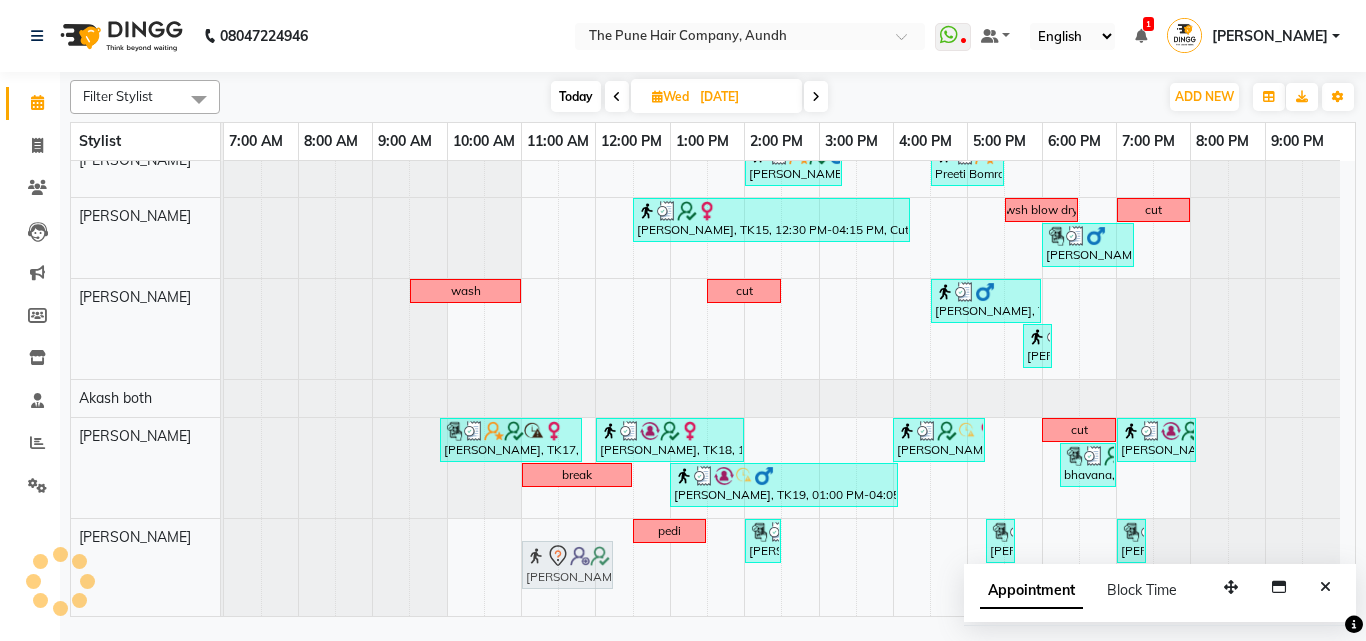 click at bounding box center (816, 96) 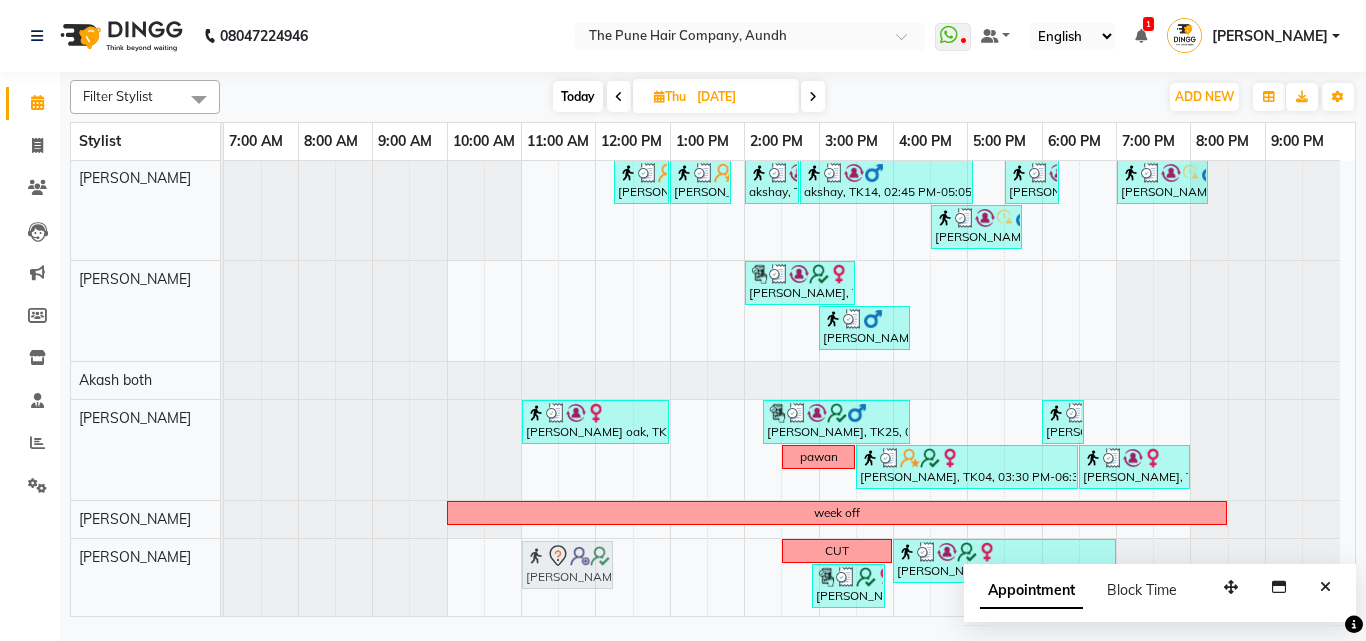 click on "Today" at bounding box center (578, 96) 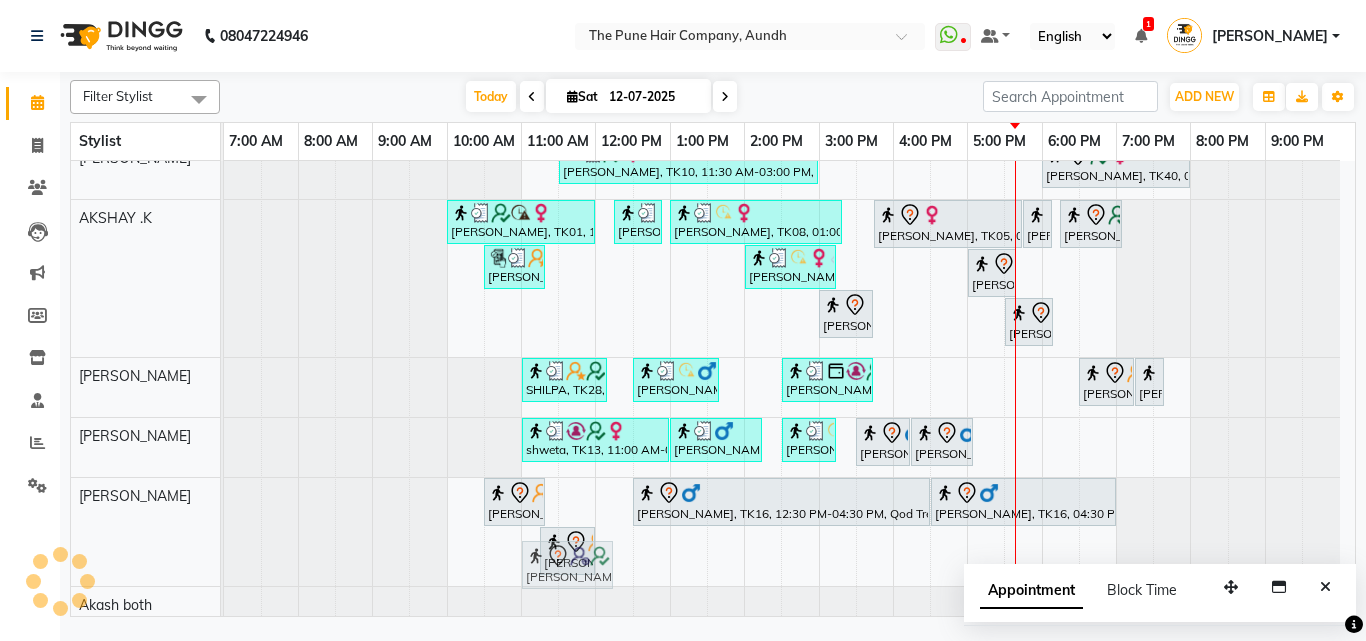 click at bounding box center [725, 96] 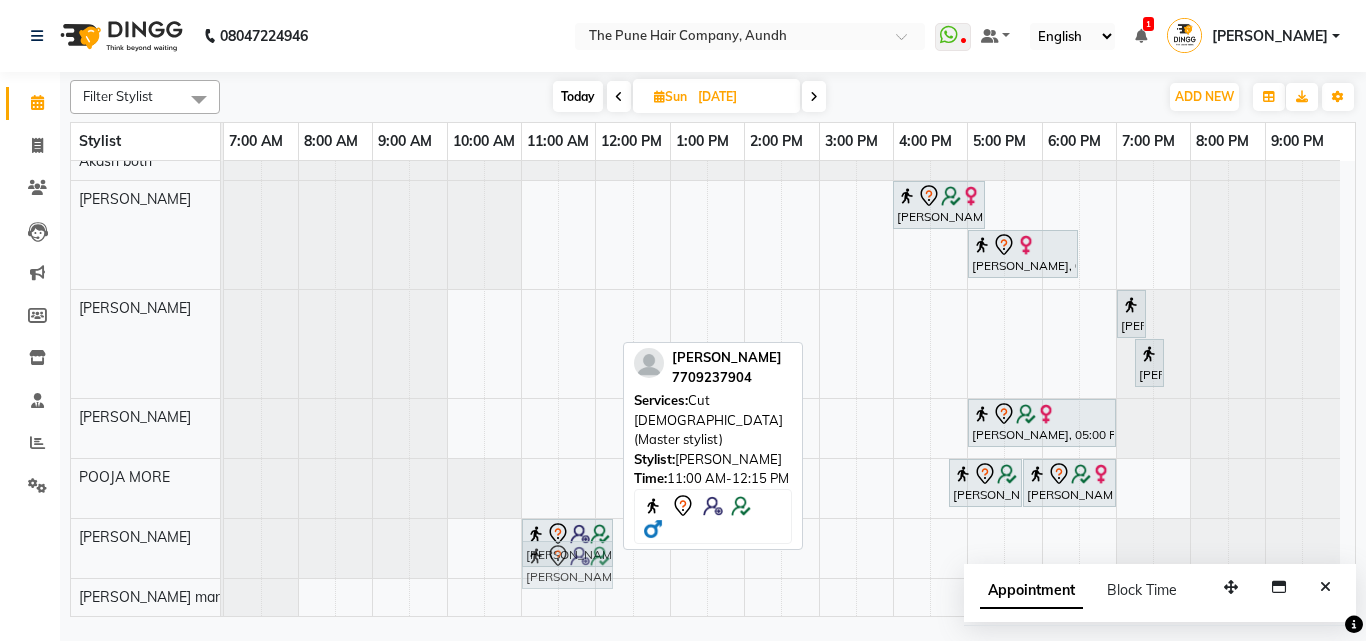 click at bounding box center [580, 534] 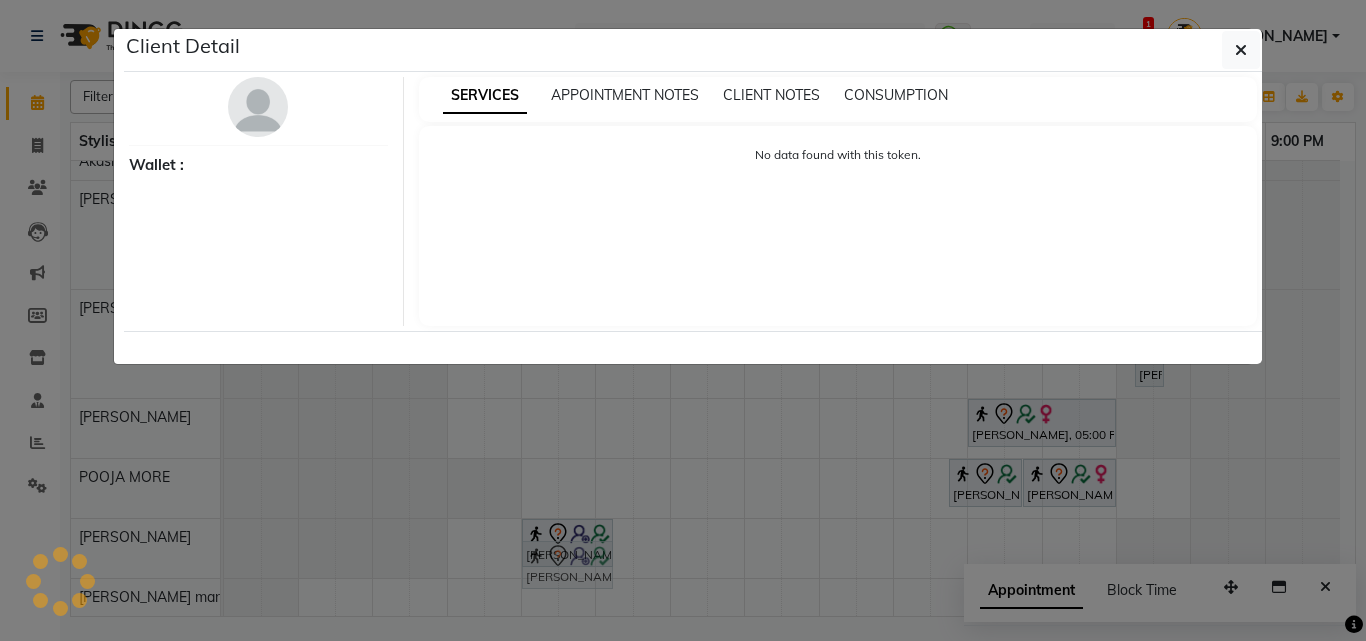 select on "7" 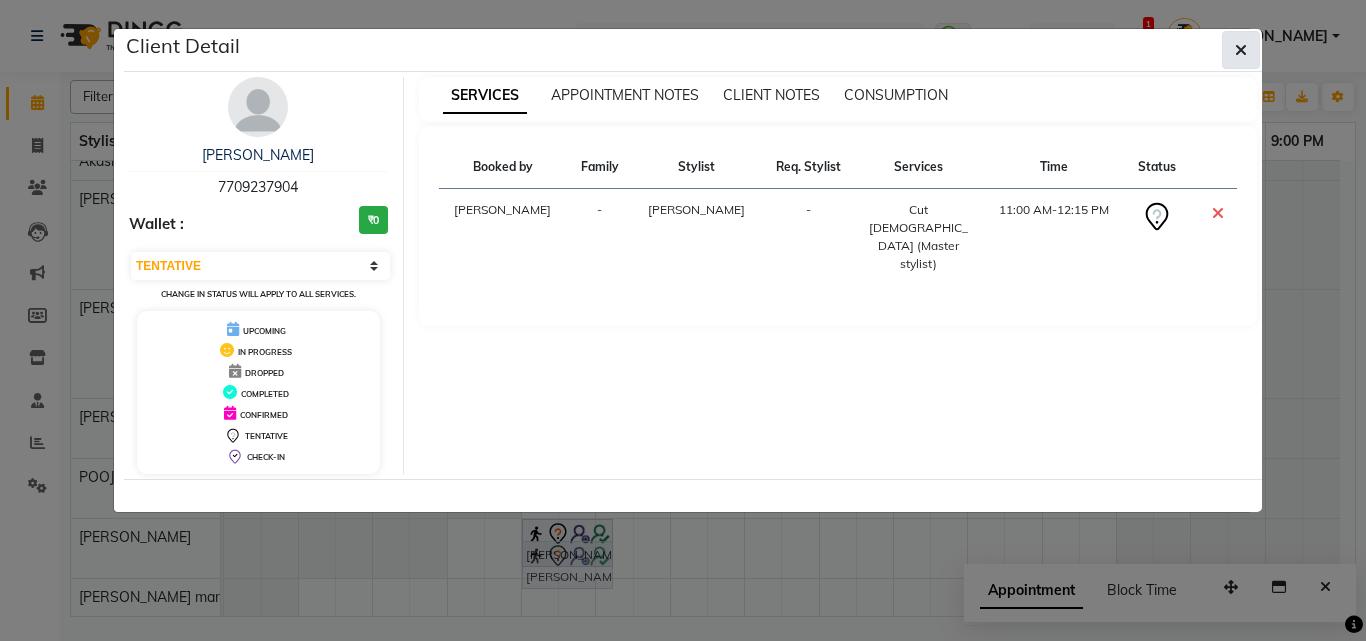 click 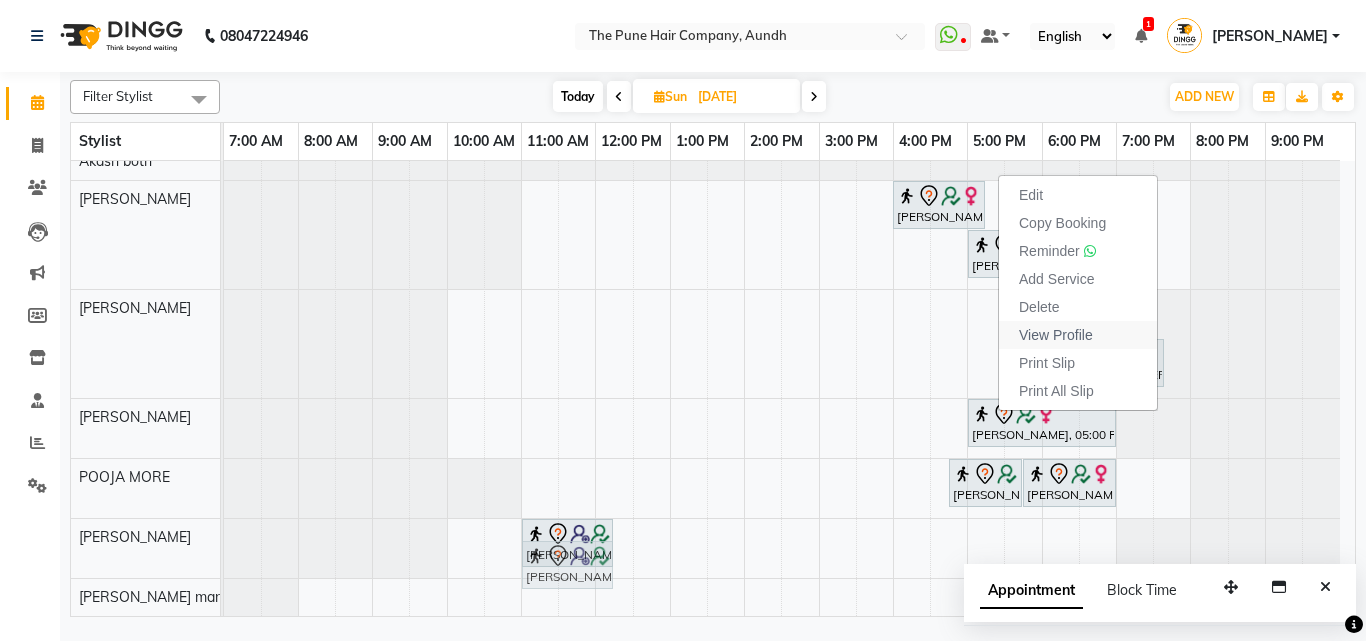 click on "View Profile" at bounding box center [1078, 335] 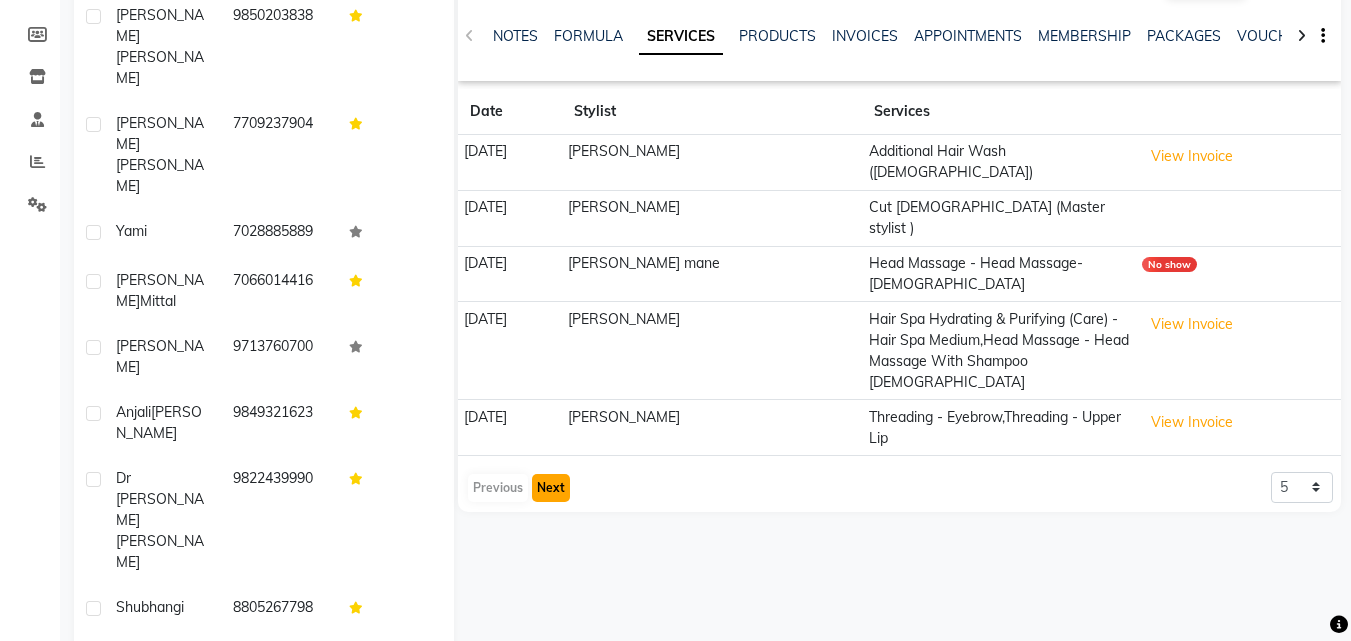 click on "Next" 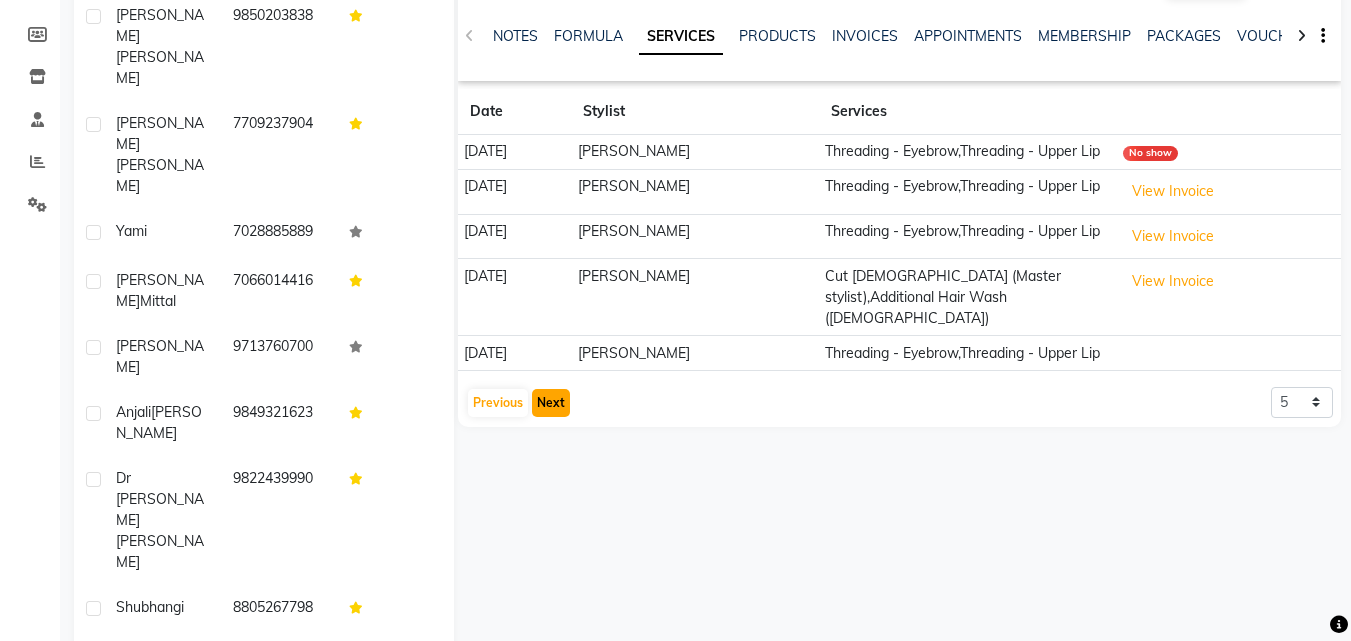 click on "Next" 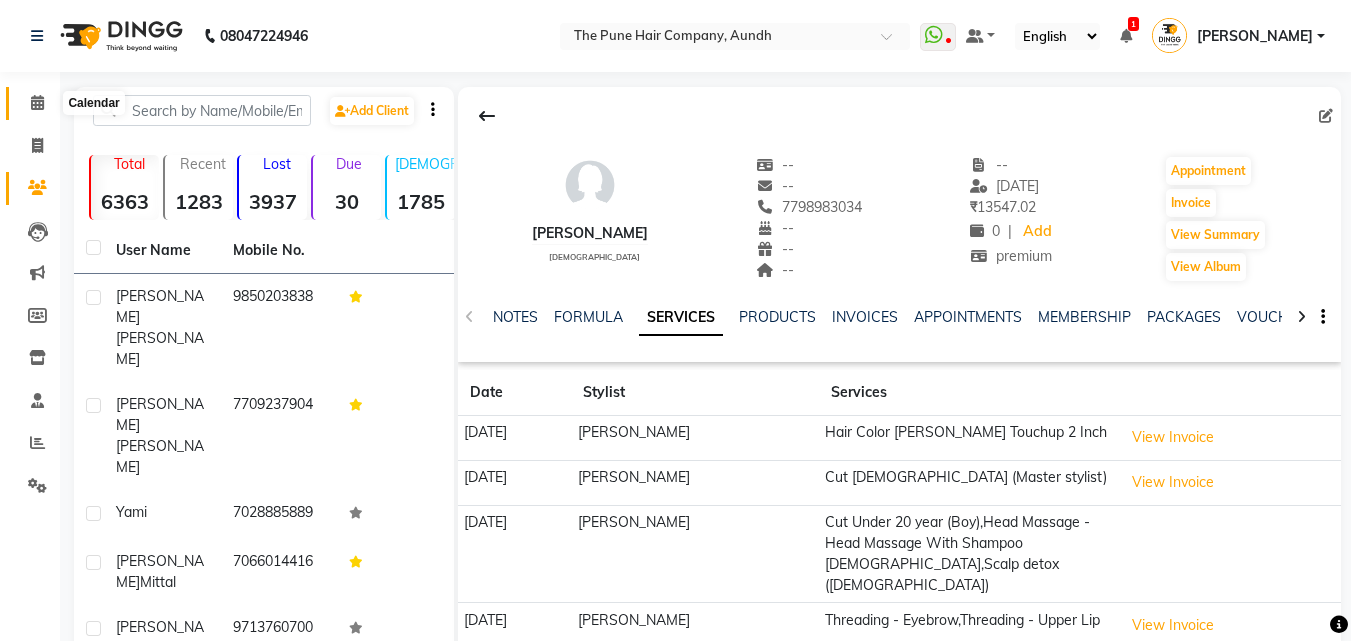 click 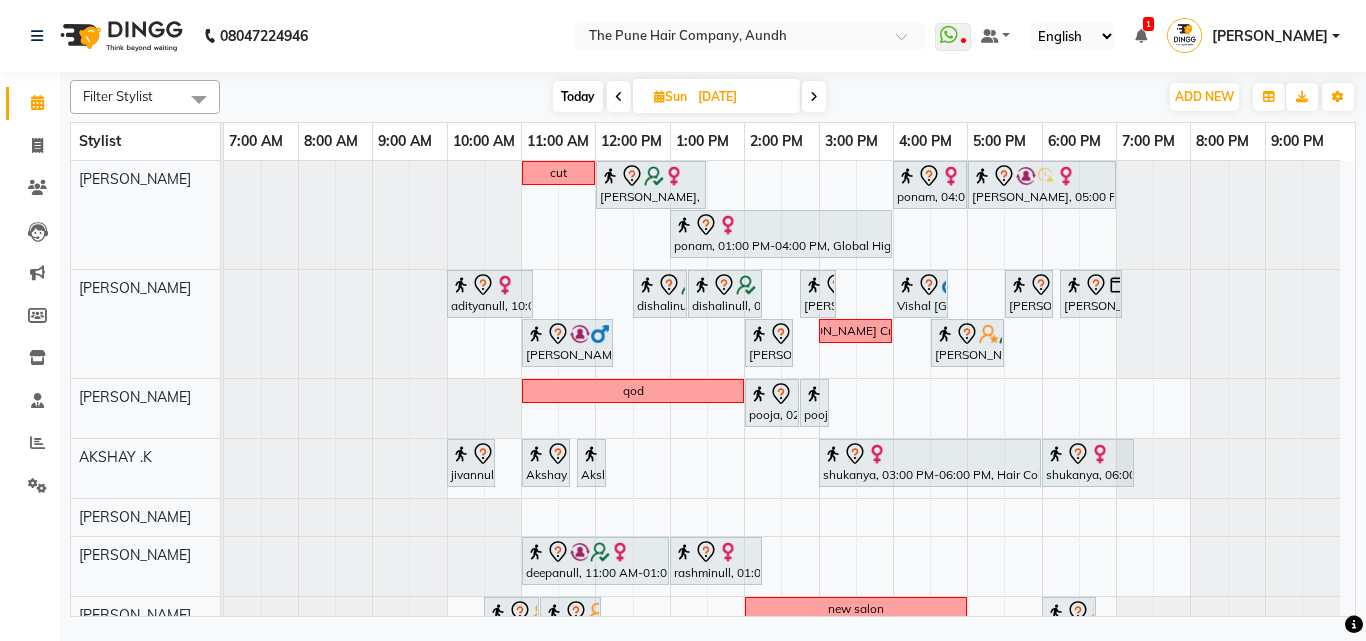scroll, scrollTop: 560, scrollLeft: 0, axis: vertical 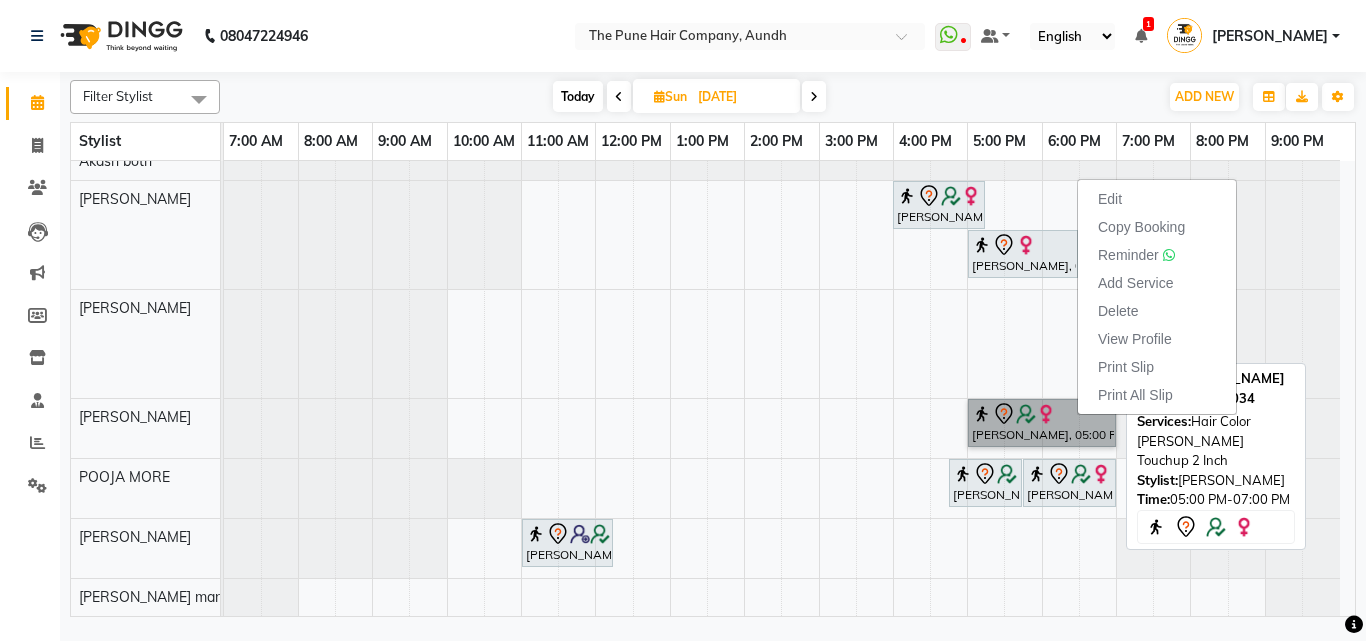 click on "[PERSON_NAME], 05:00 PM-07:00 PM, Hair Color [PERSON_NAME] Touchup 2 Inch" at bounding box center (1042, 423) 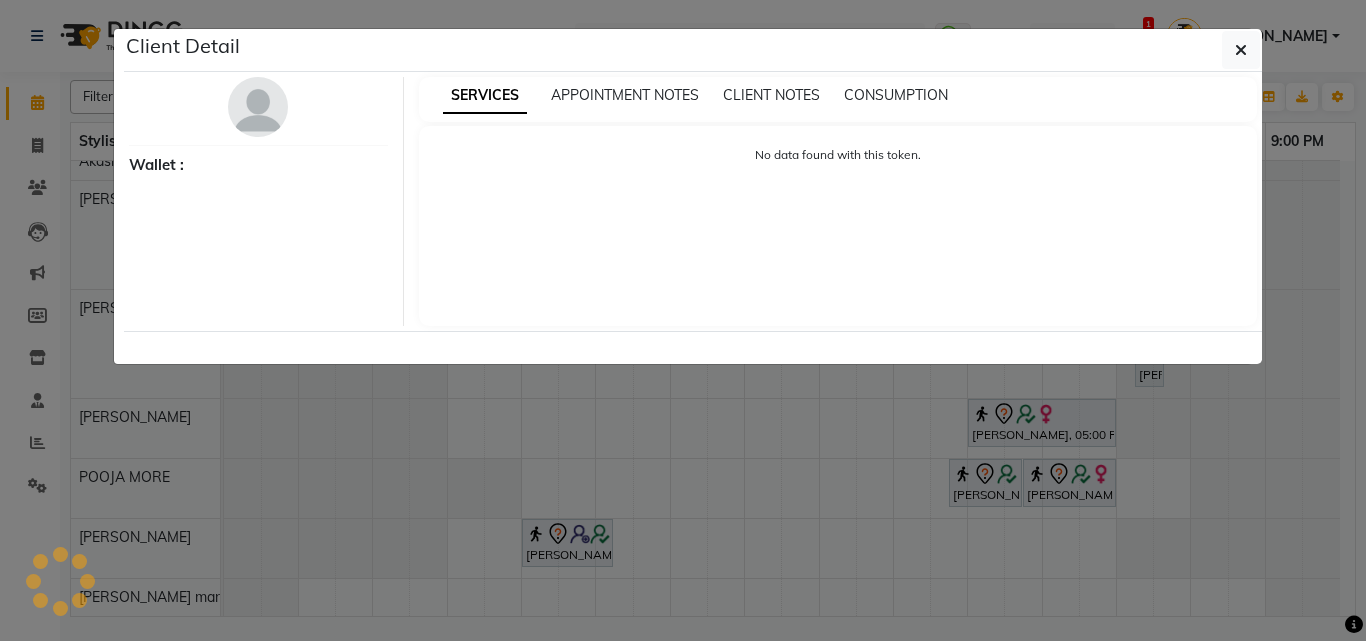 select on "7" 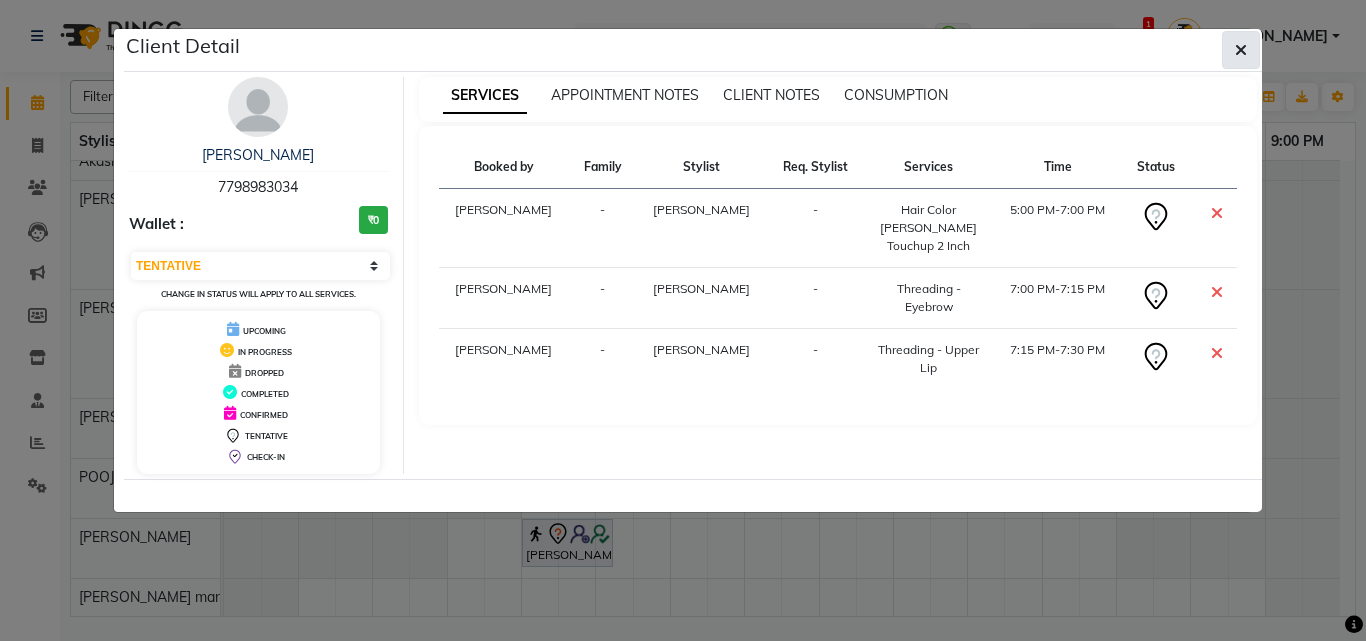 click 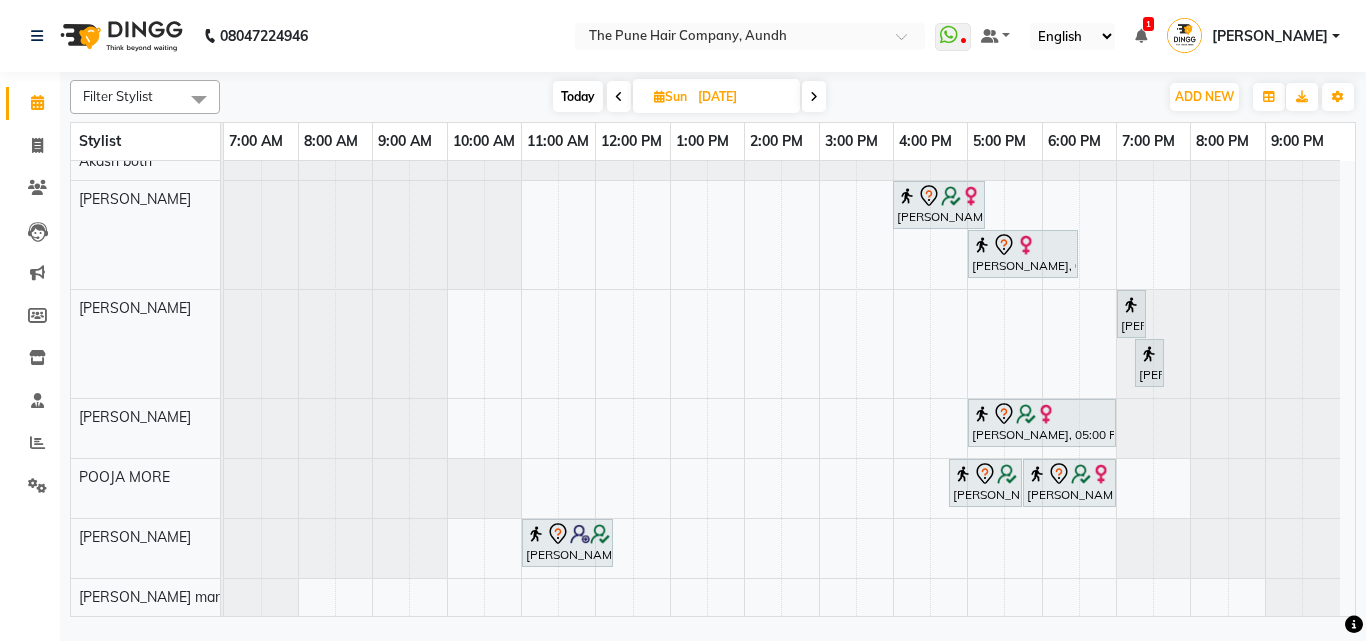 click on "Today  Sun 13-07-2025" at bounding box center (689, 97) 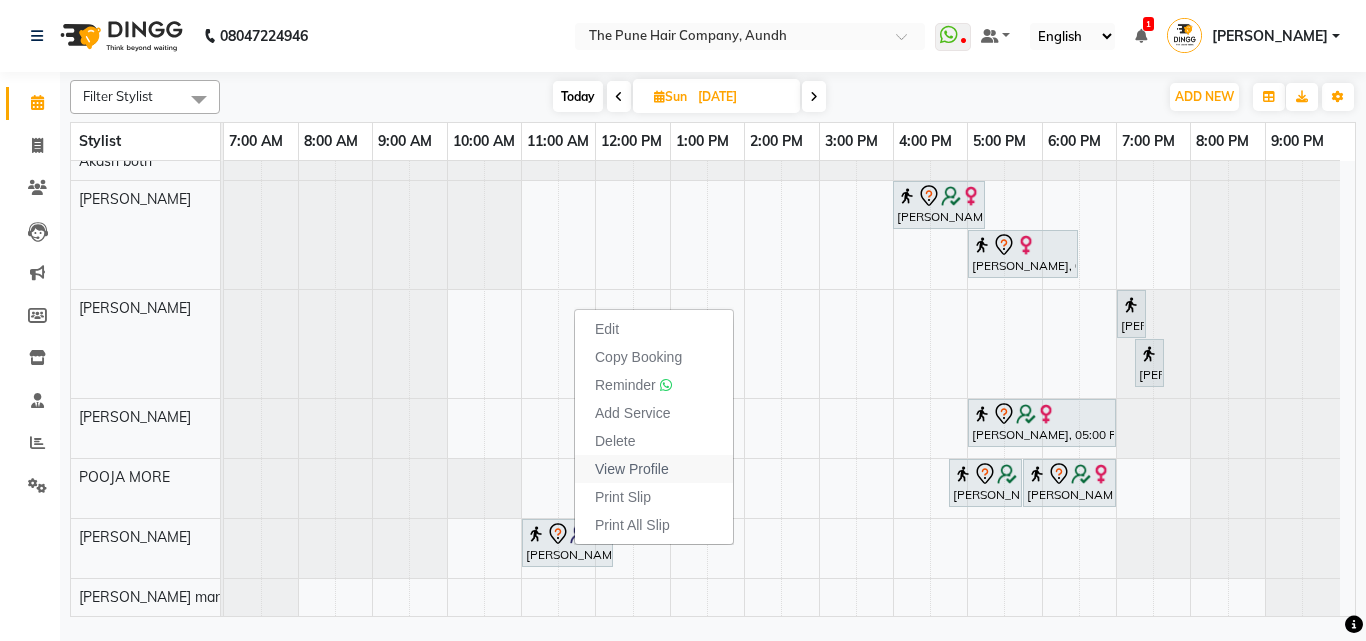 click on "View Profile" at bounding box center (632, 469) 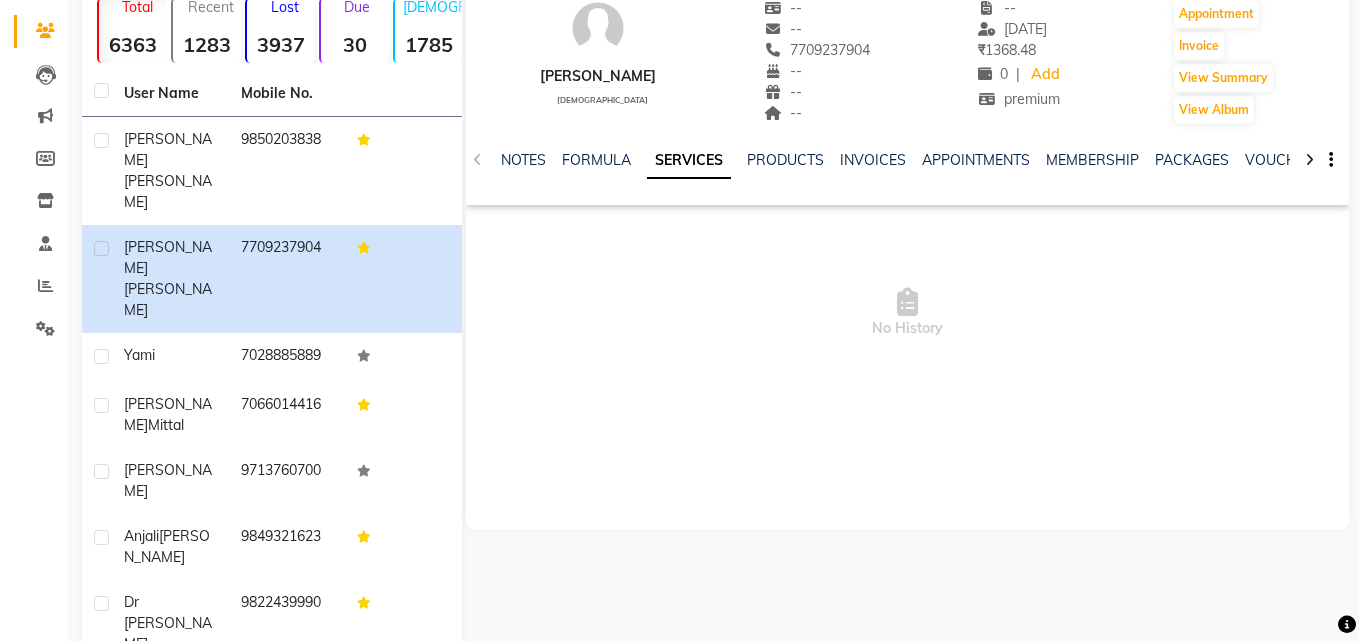 scroll, scrollTop: 0, scrollLeft: 0, axis: both 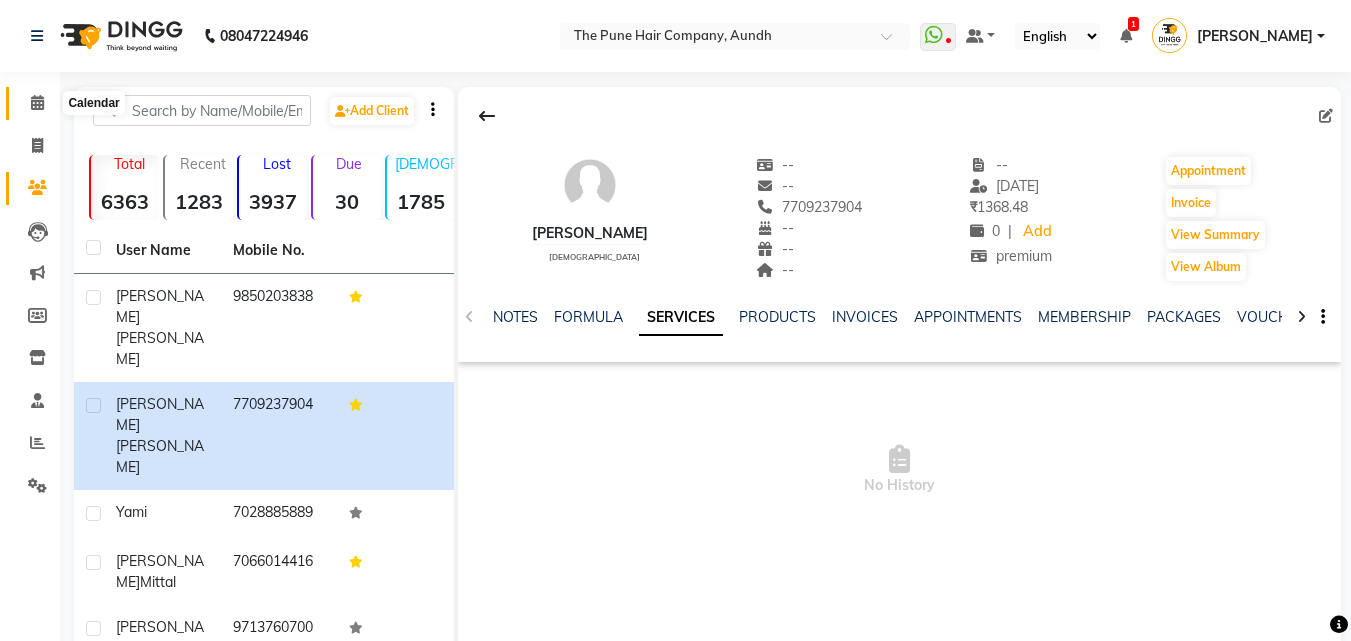 click 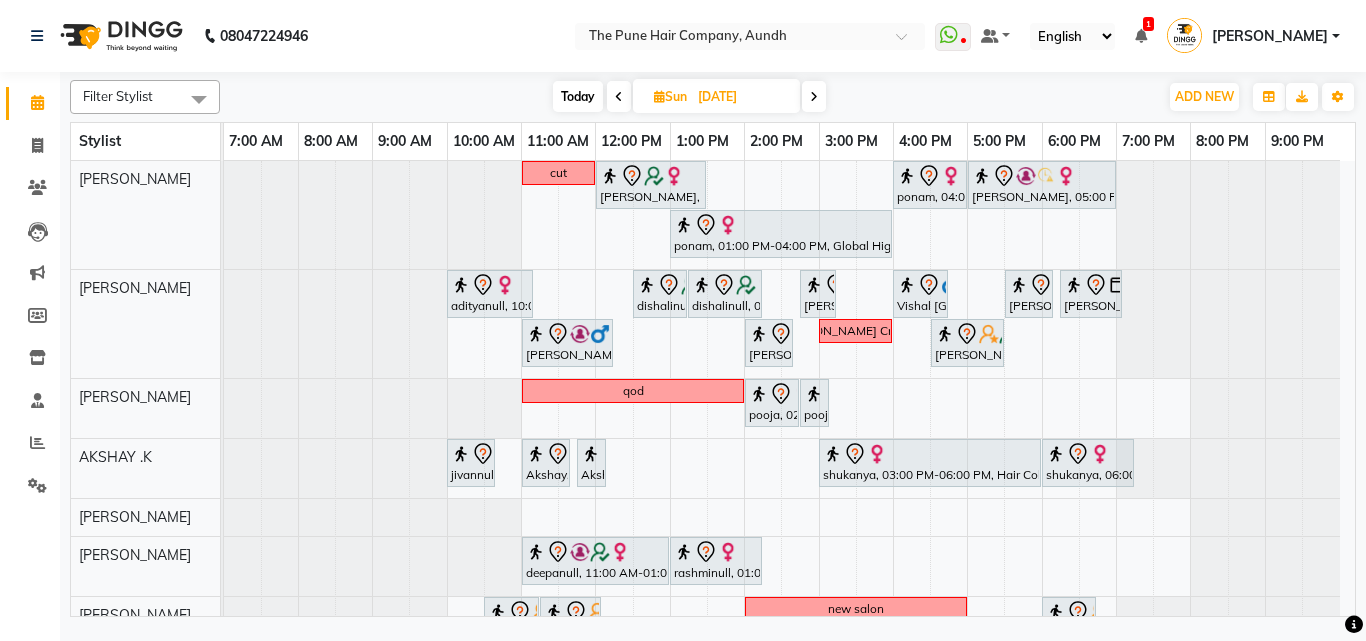 click on "[DATE]" at bounding box center (742, 97) 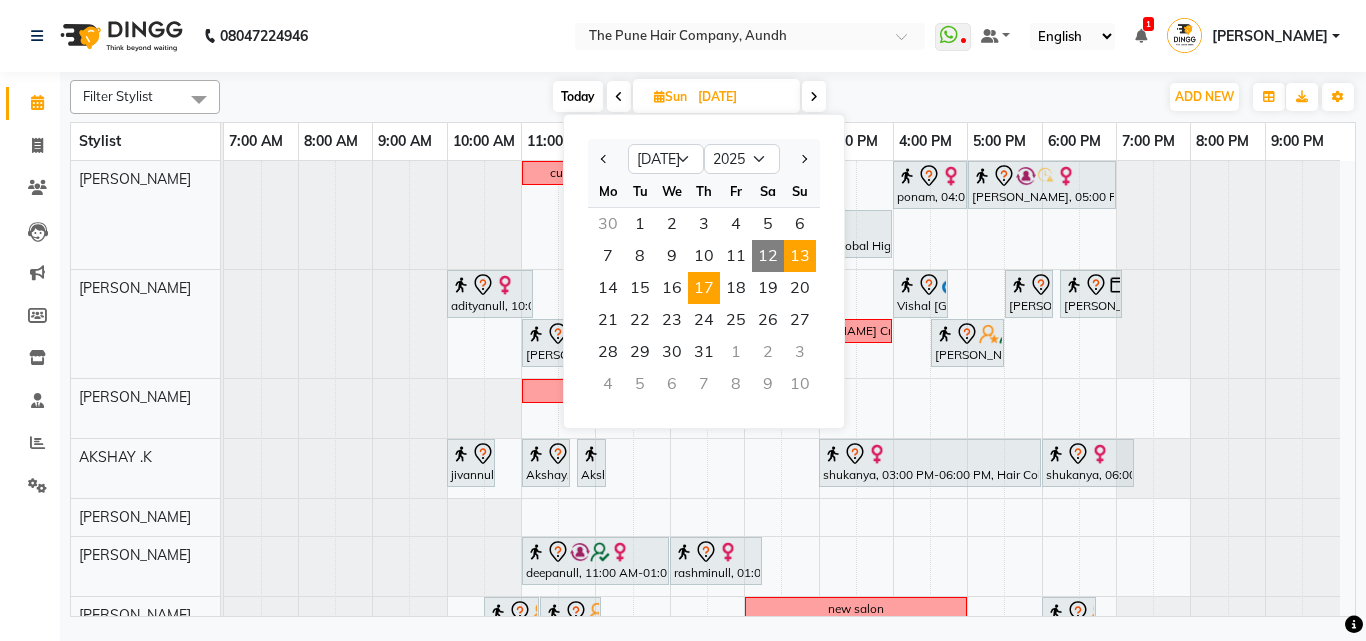 click on "17" at bounding box center (704, 288) 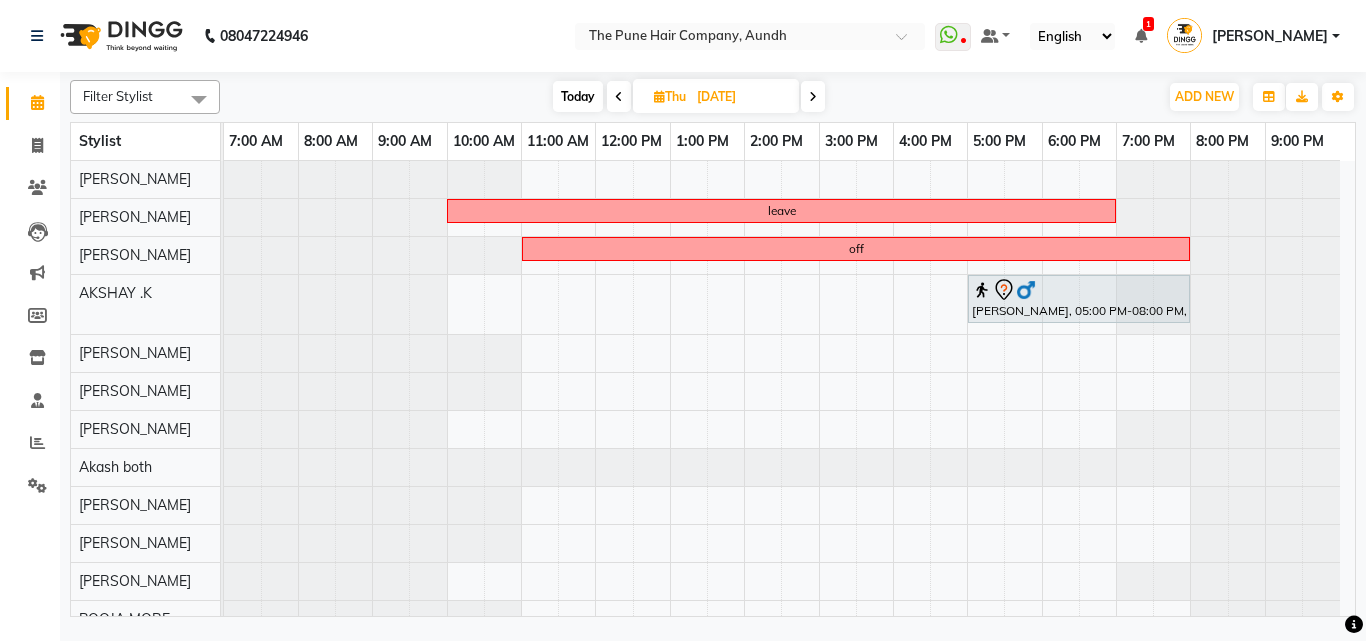 scroll, scrollTop: 98, scrollLeft: 0, axis: vertical 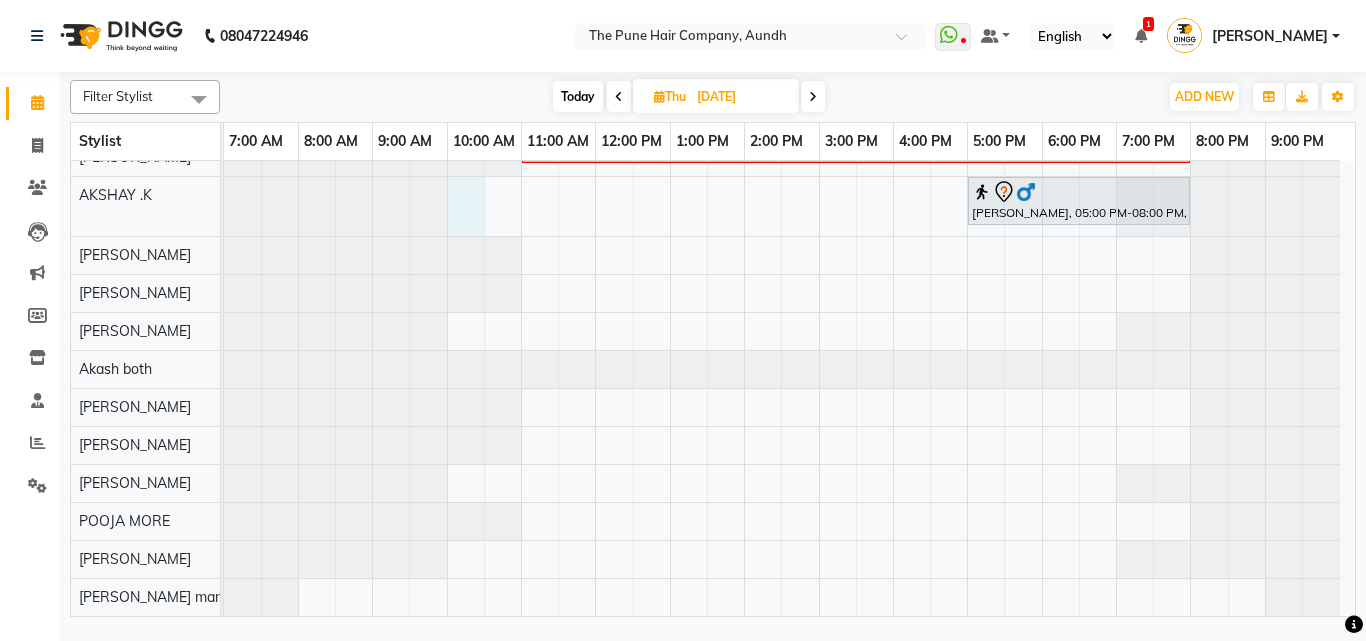click on "leave   off              Uday Tambe, 05:00 PM-08:00 PM, Hair Color Inoa - Inoa Touchup 2 Inch" at bounding box center [789, 339] 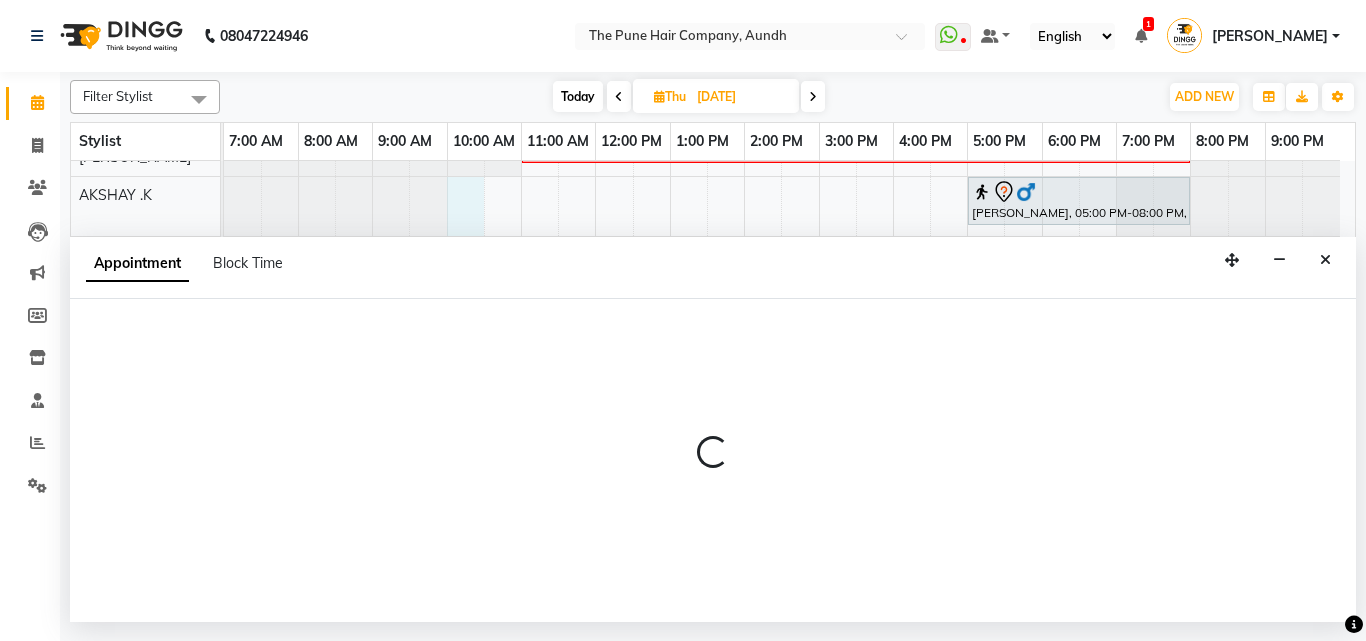 select on "6746" 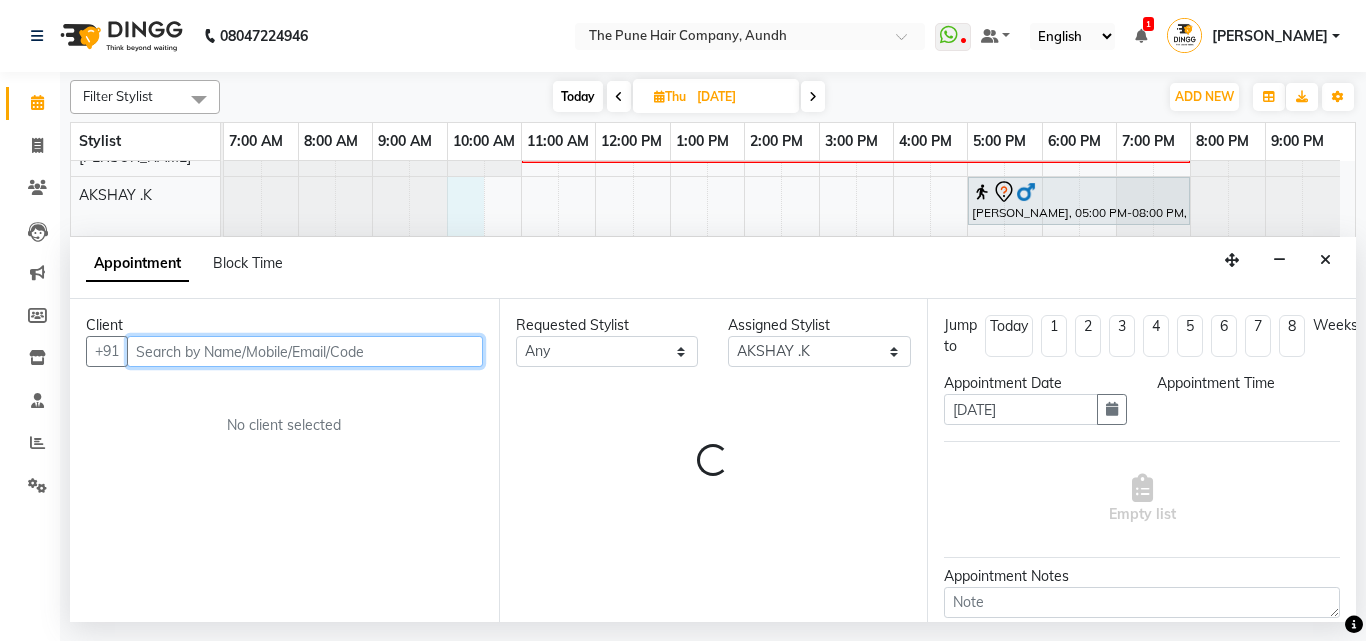select on "600" 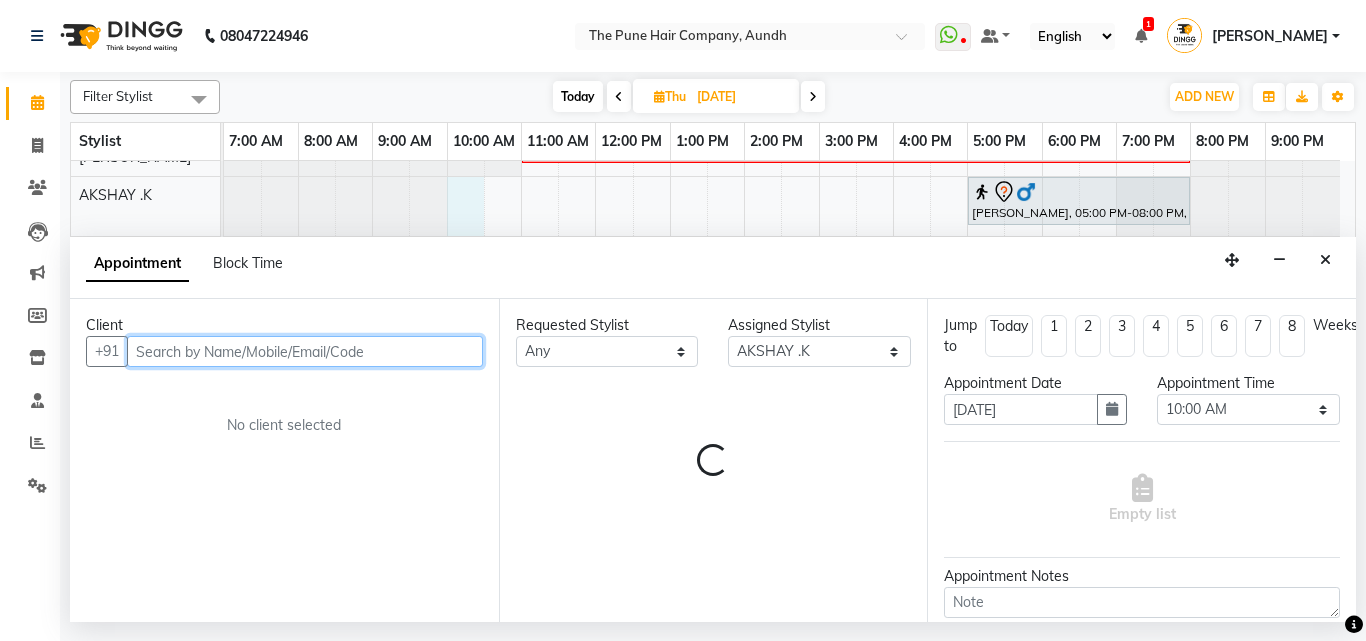 click at bounding box center [305, 351] 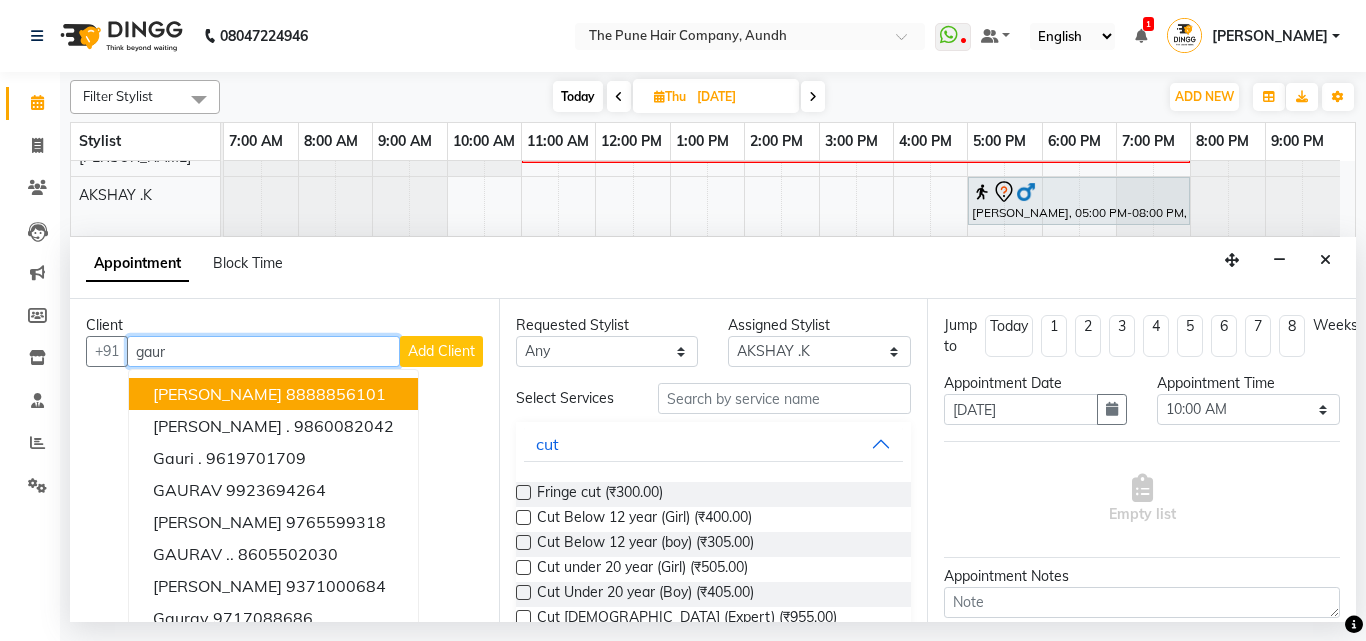 click on "8888856101" at bounding box center (336, 394) 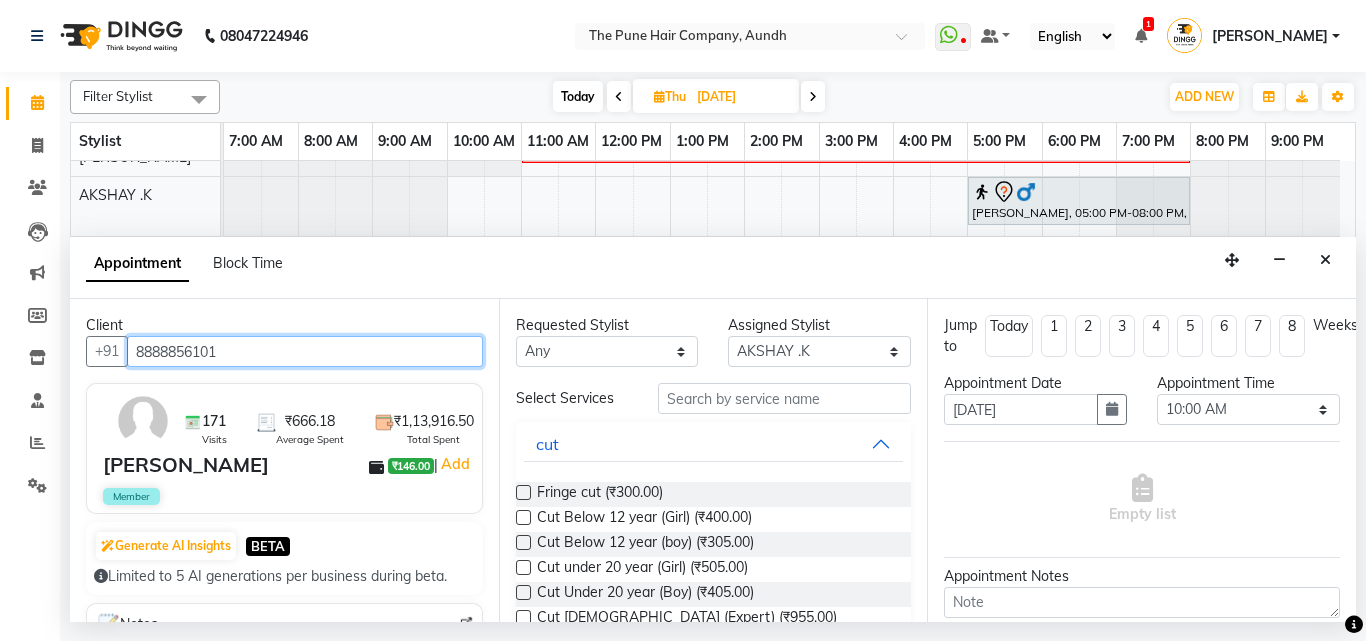 type on "8888856101" 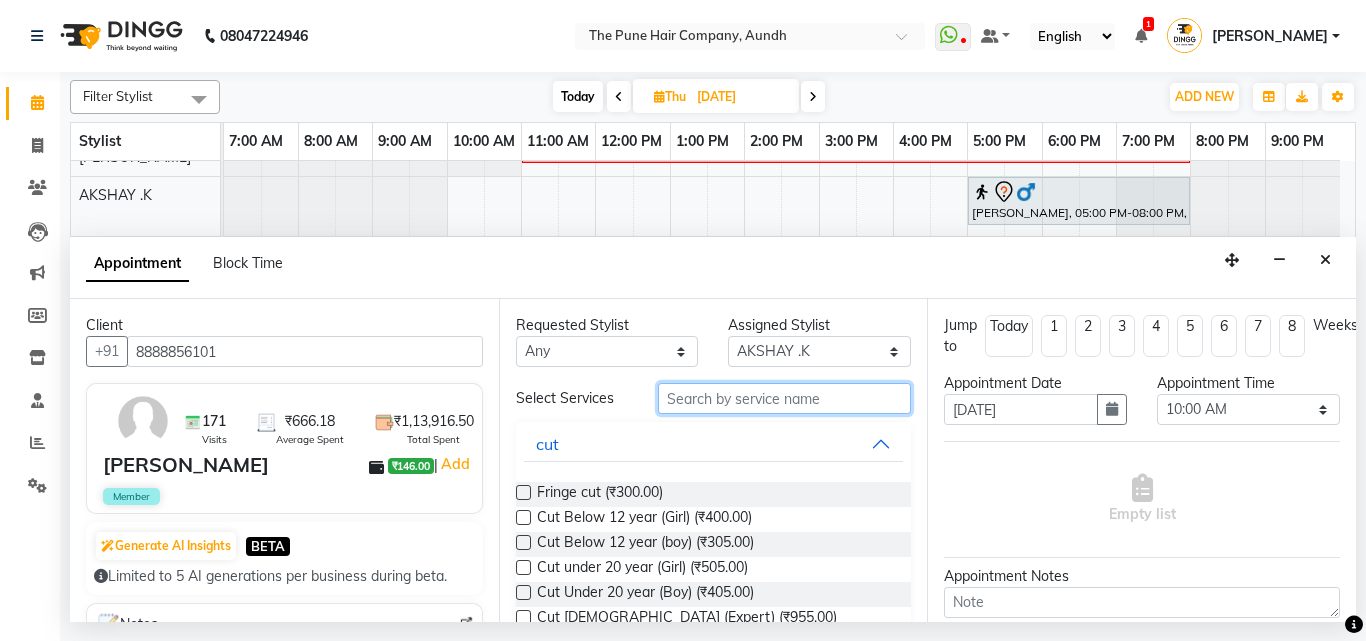 click at bounding box center [785, 398] 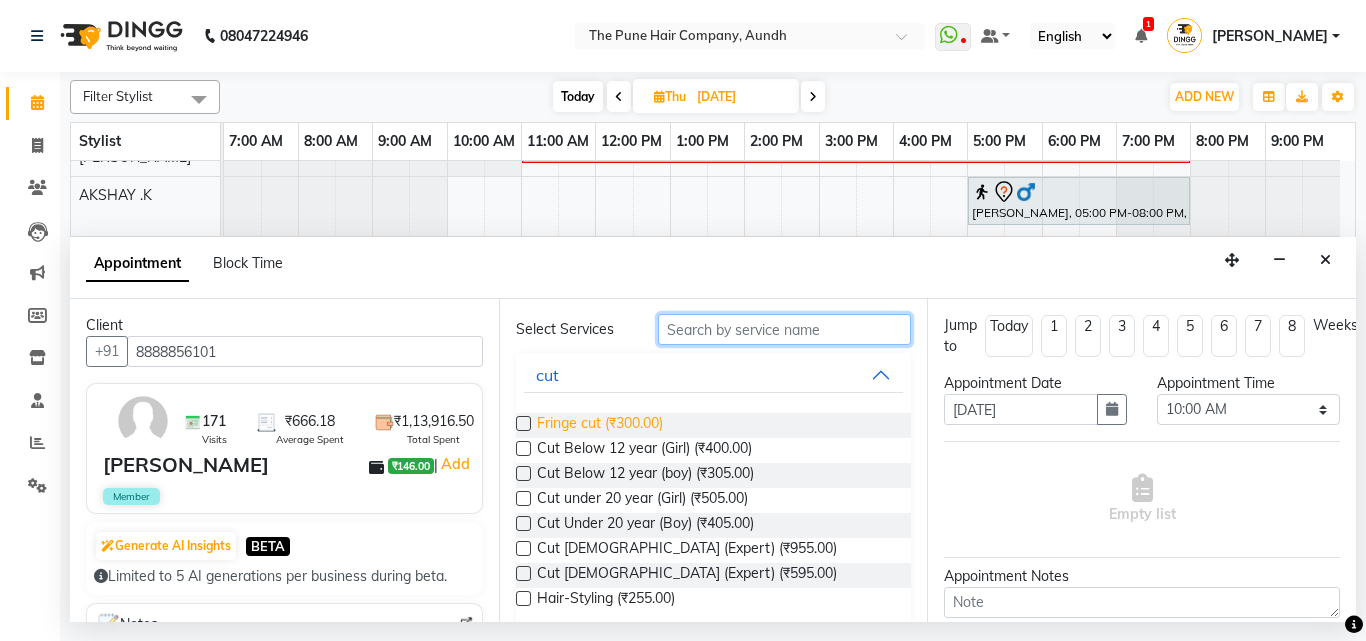scroll, scrollTop: 100, scrollLeft: 0, axis: vertical 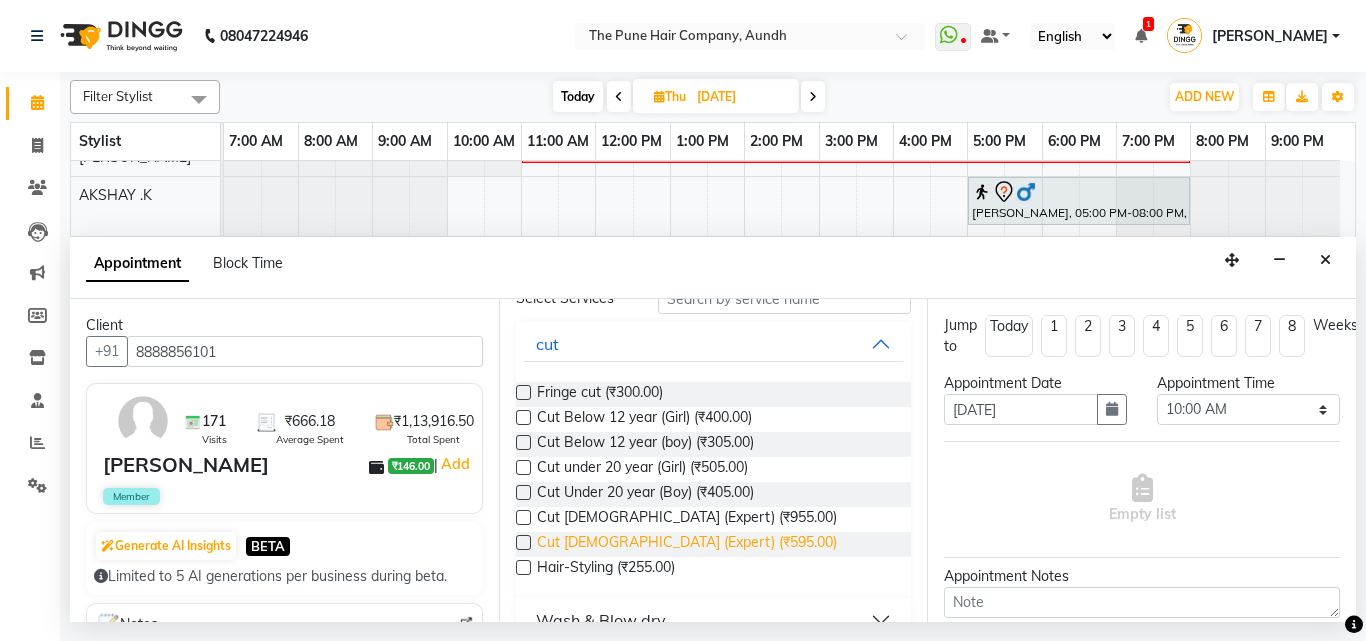 click on "Cut [DEMOGRAPHIC_DATA] (Expert) (₹595.00)" at bounding box center (687, 544) 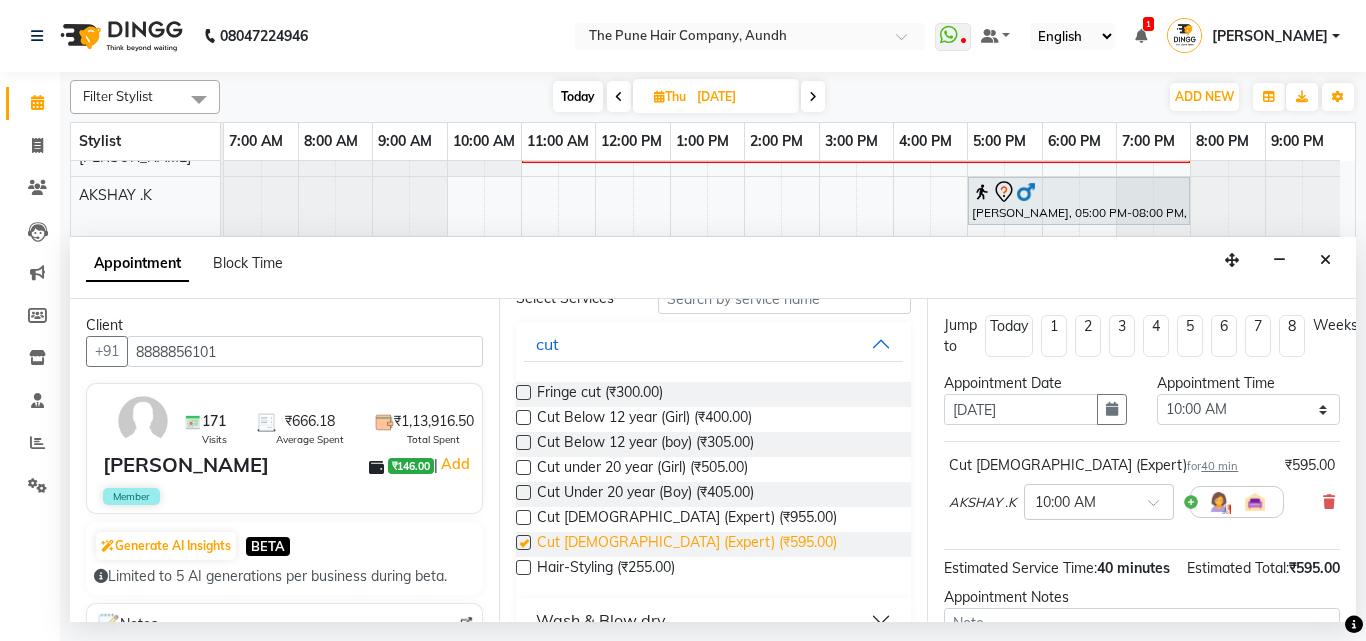 checkbox on "false" 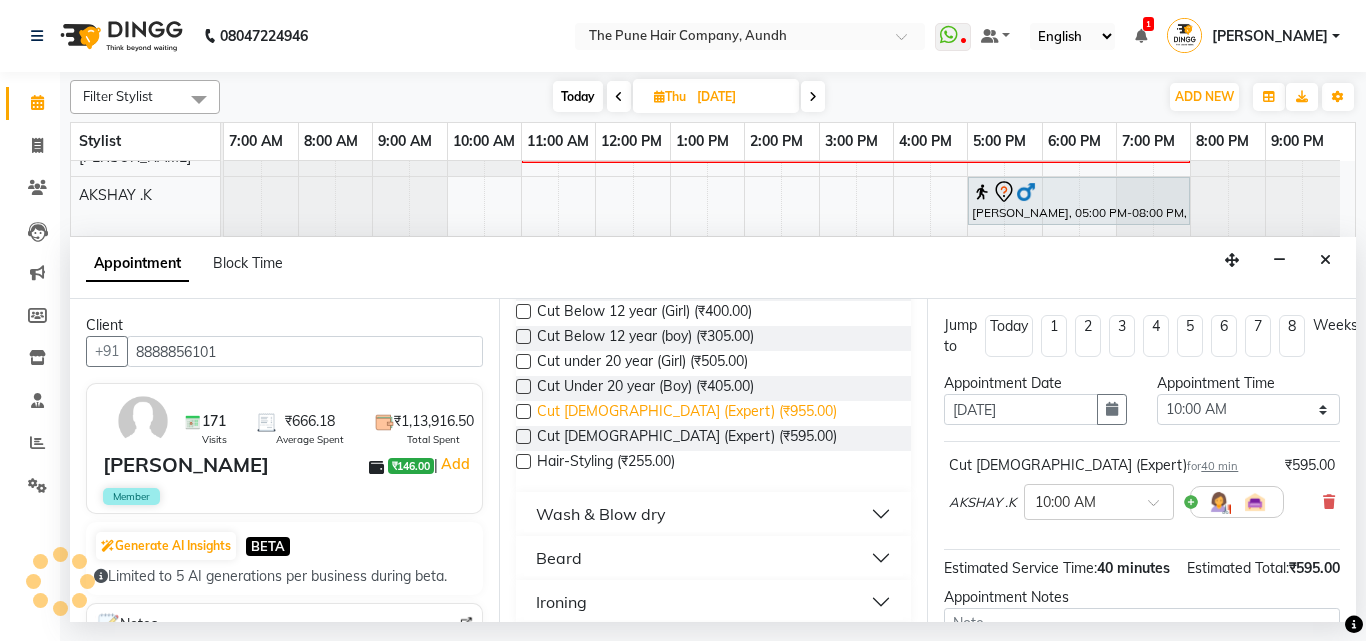 scroll, scrollTop: 0, scrollLeft: 0, axis: both 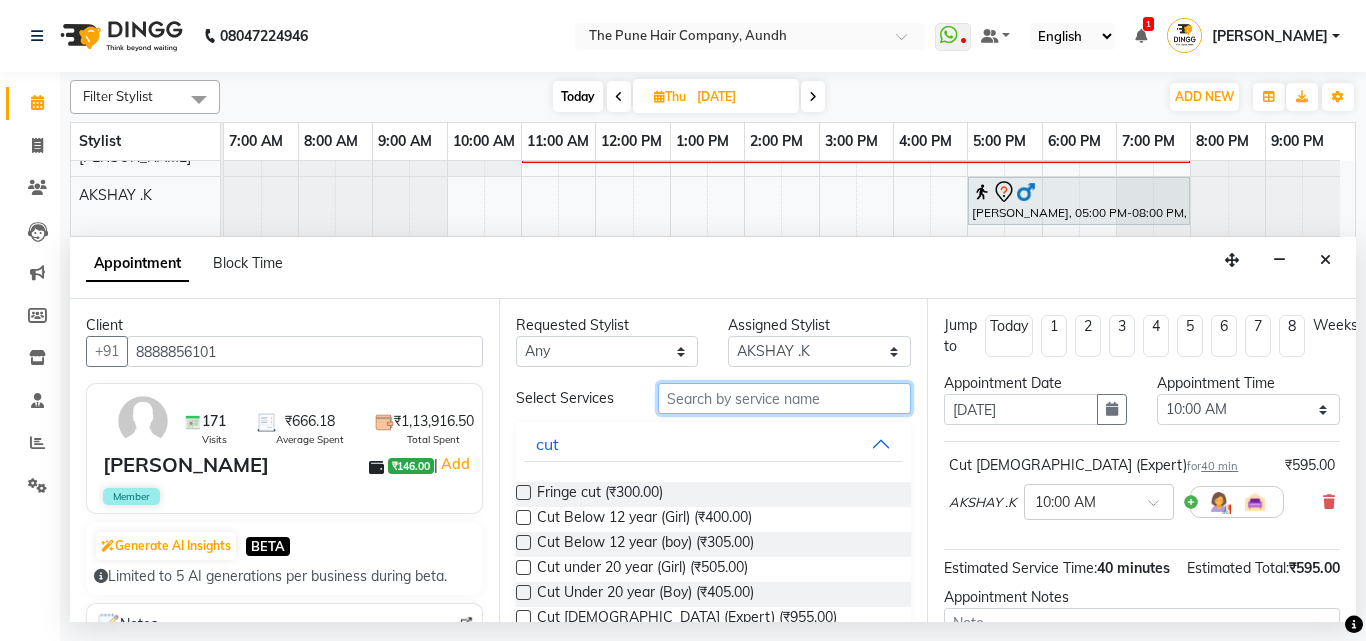 click at bounding box center (785, 398) 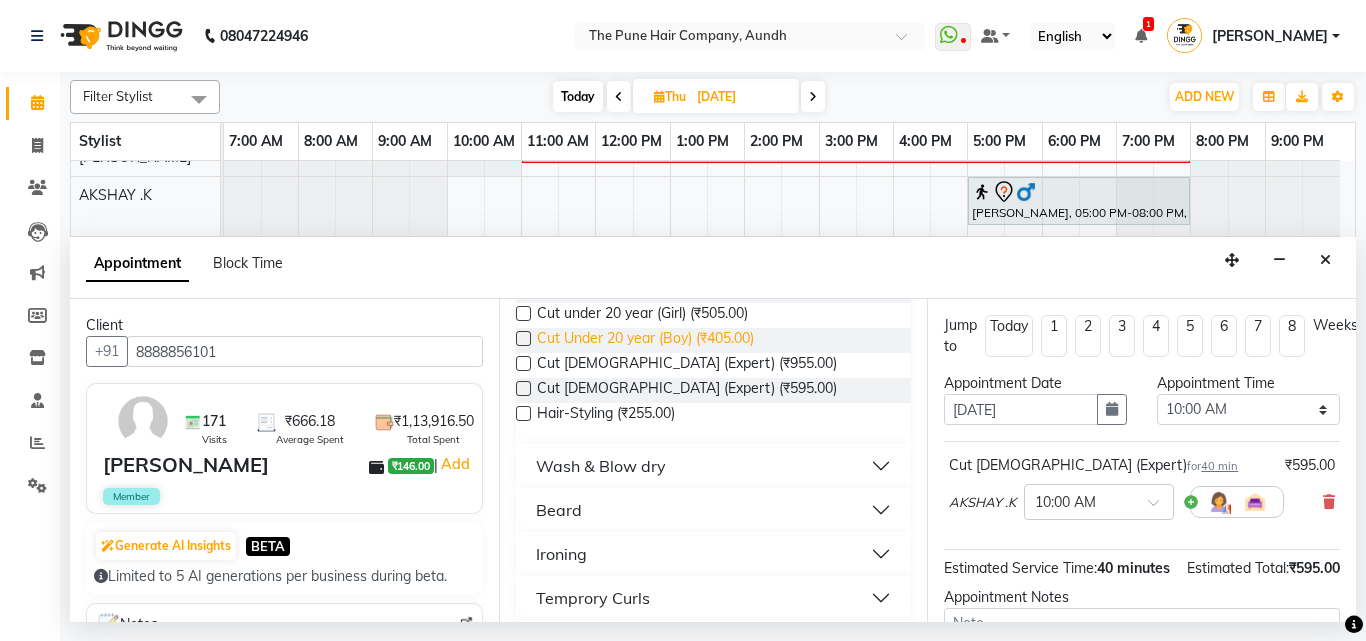 scroll, scrollTop: 300, scrollLeft: 0, axis: vertical 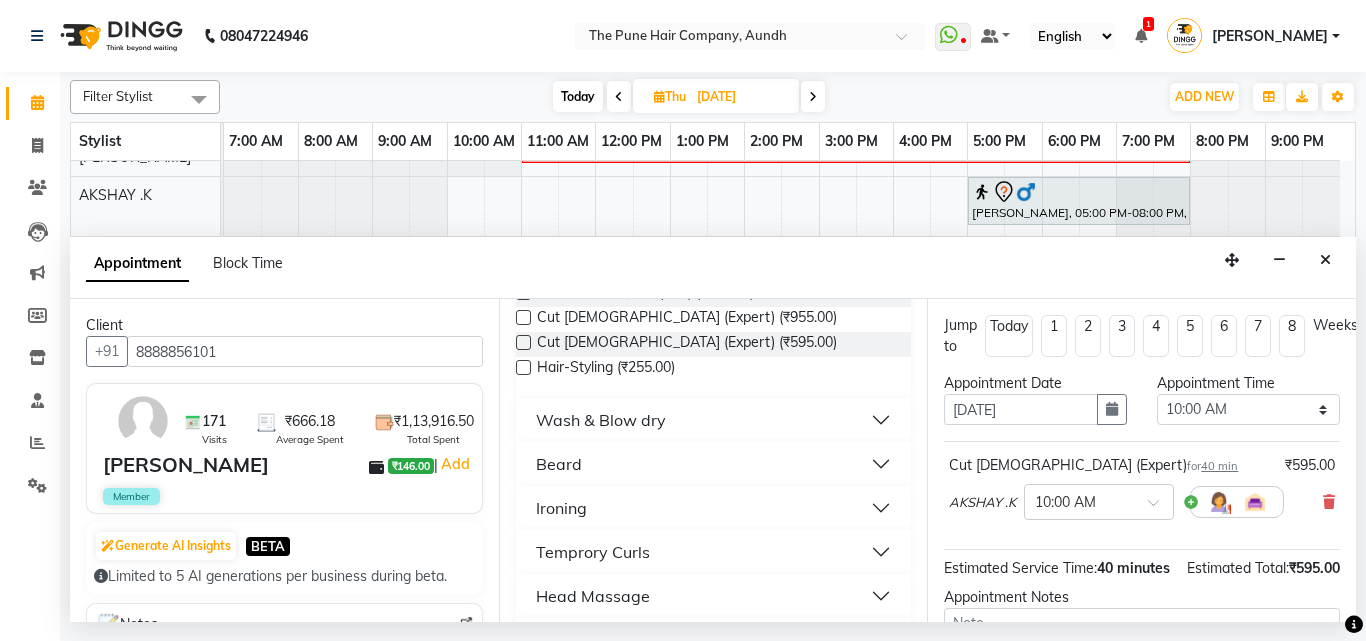 click on "Beard" at bounding box center (714, 464) 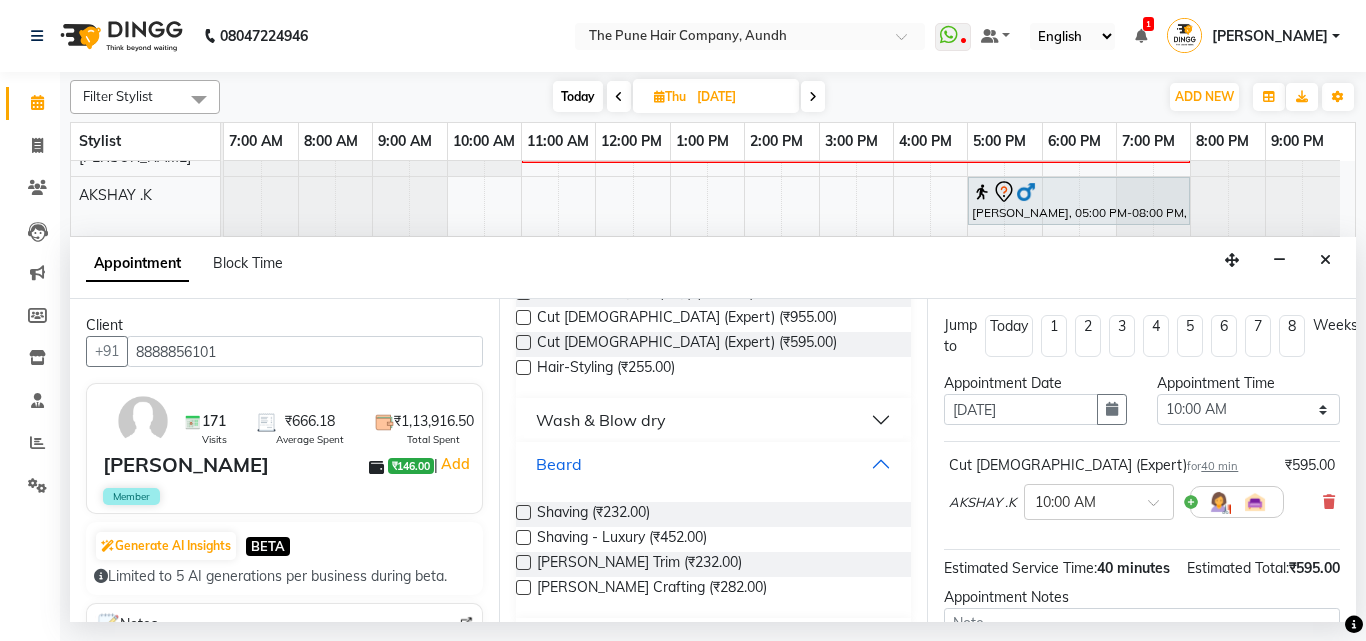 scroll, scrollTop: 500, scrollLeft: 0, axis: vertical 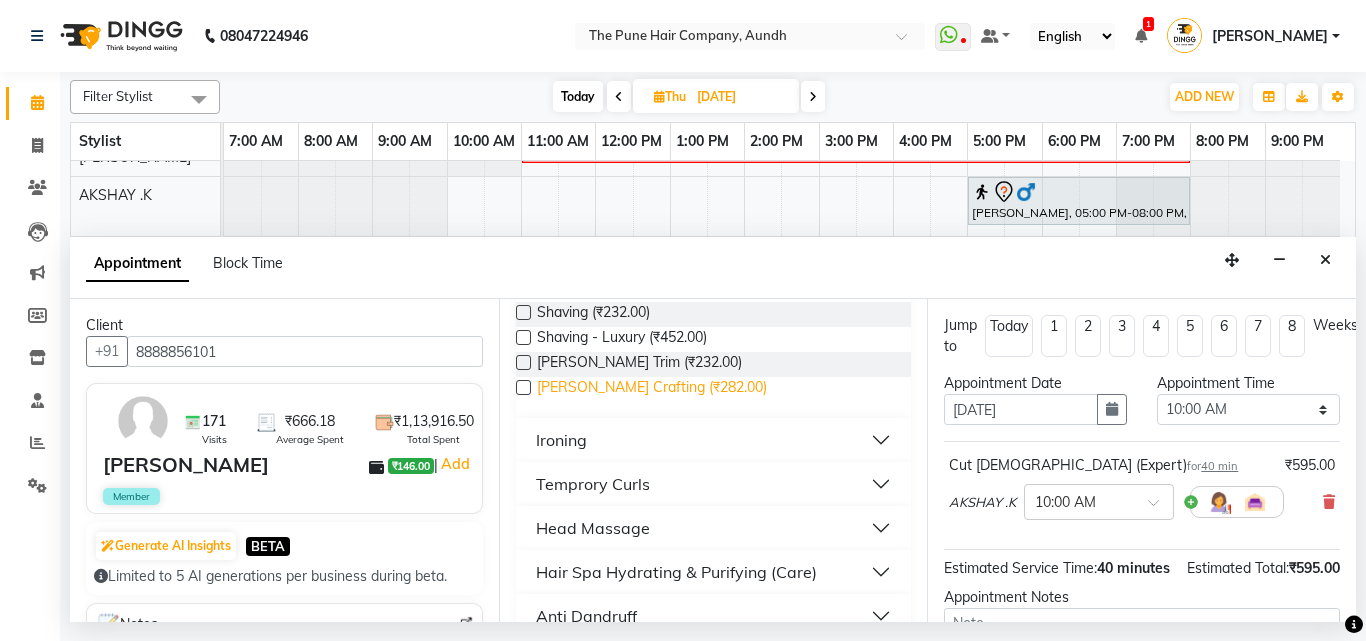 click on "[PERSON_NAME] Crafting (₹282.00)" at bounding box center (652, 389) 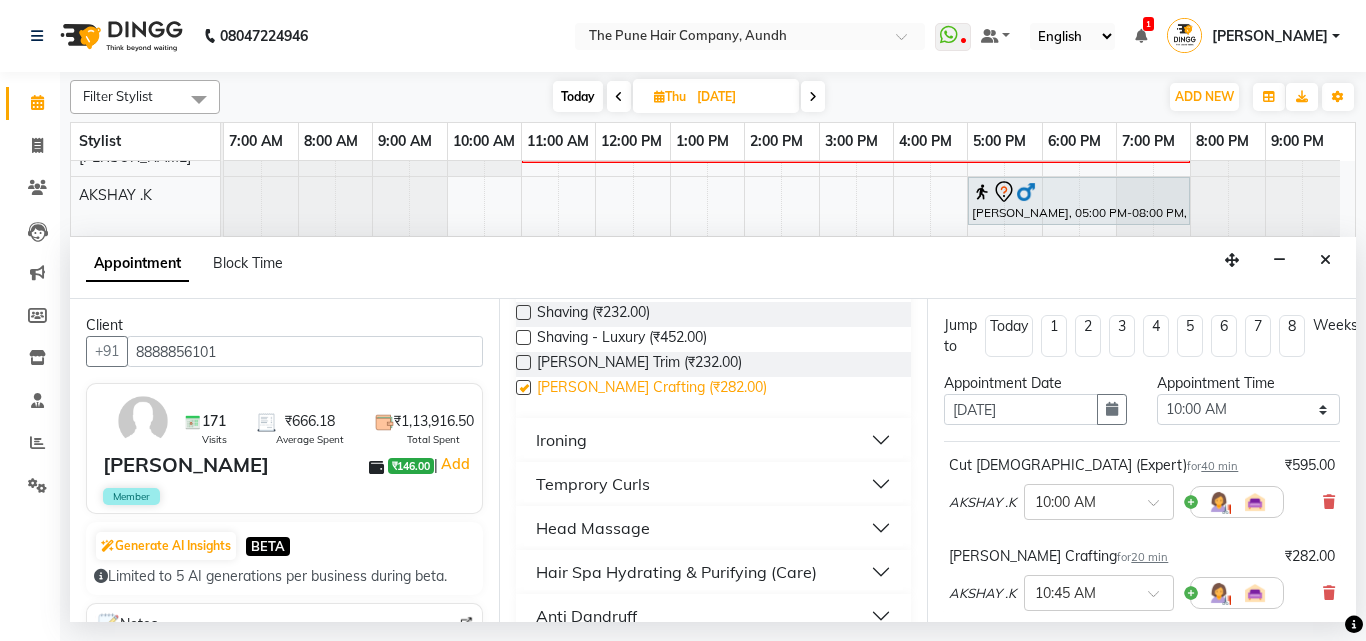 checkbox on "false" 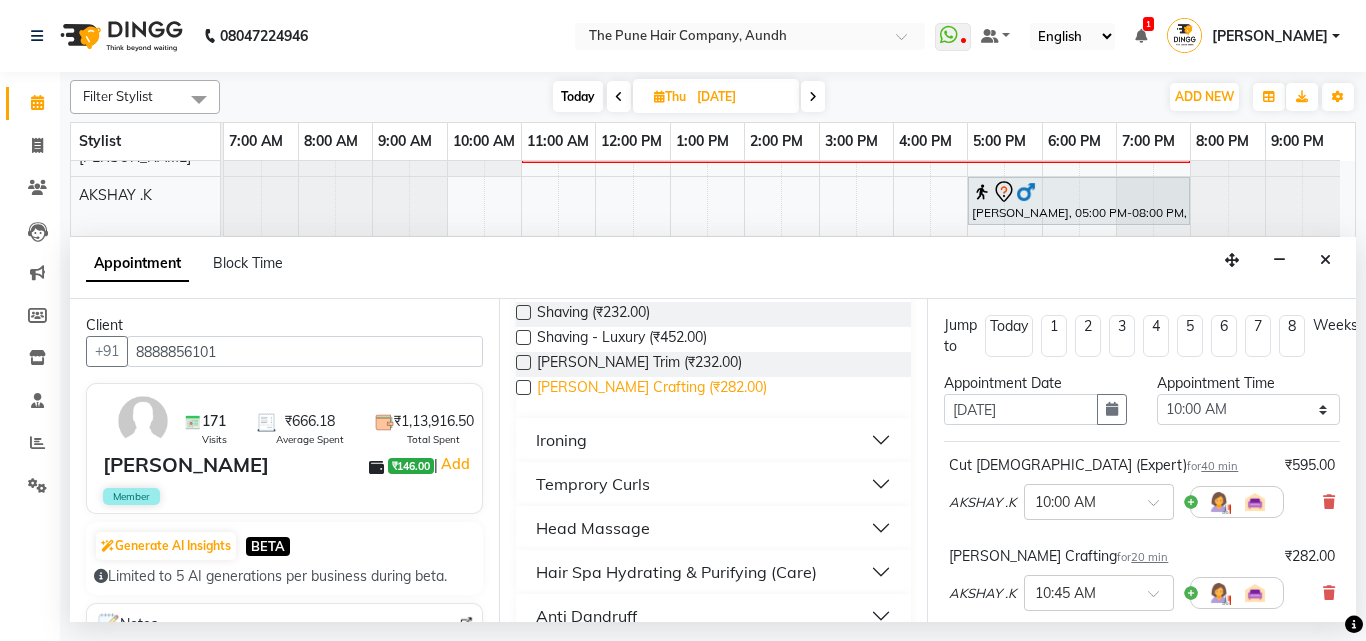 scroll, scrollTop: 0, scrollLeft: 0, axis: both 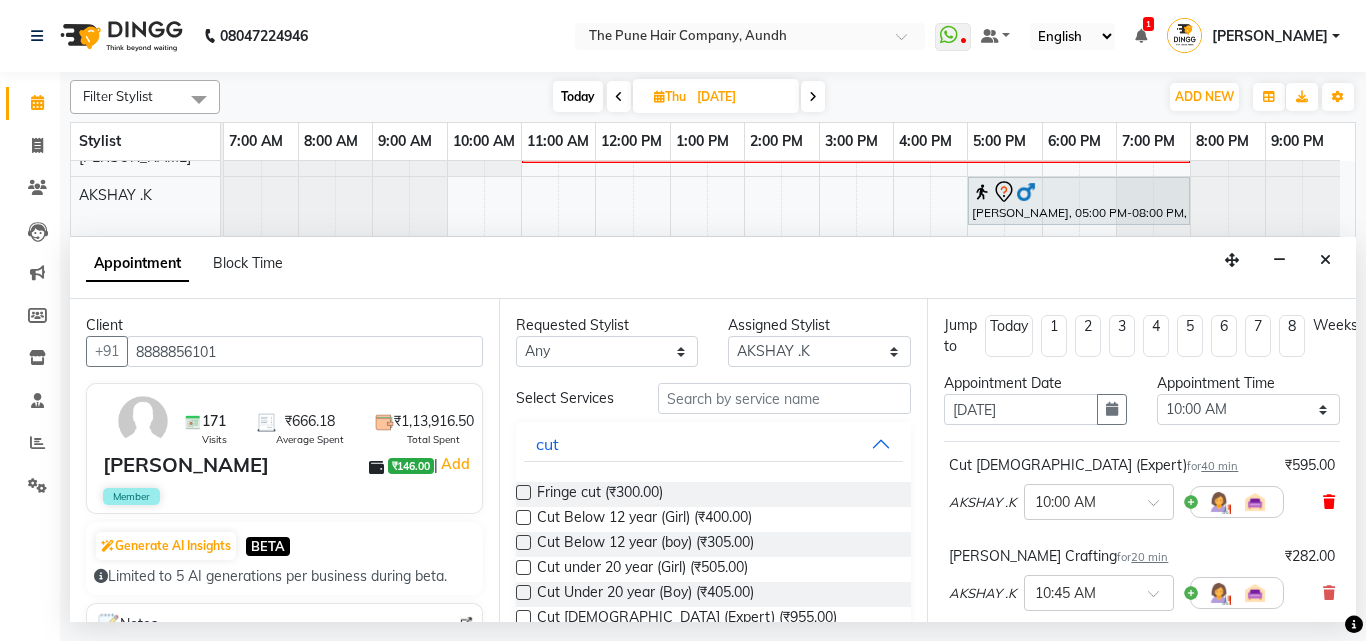 click at bounding box center (1329, 502) 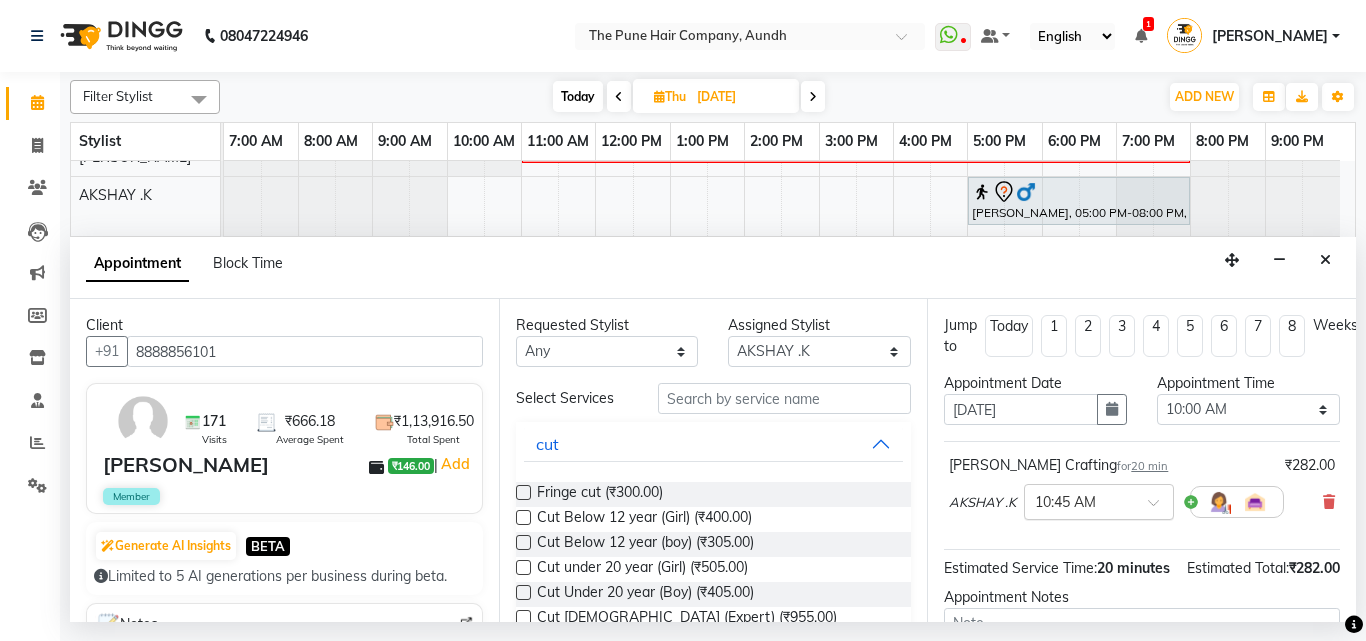 click at bounding box center [1079, 500] 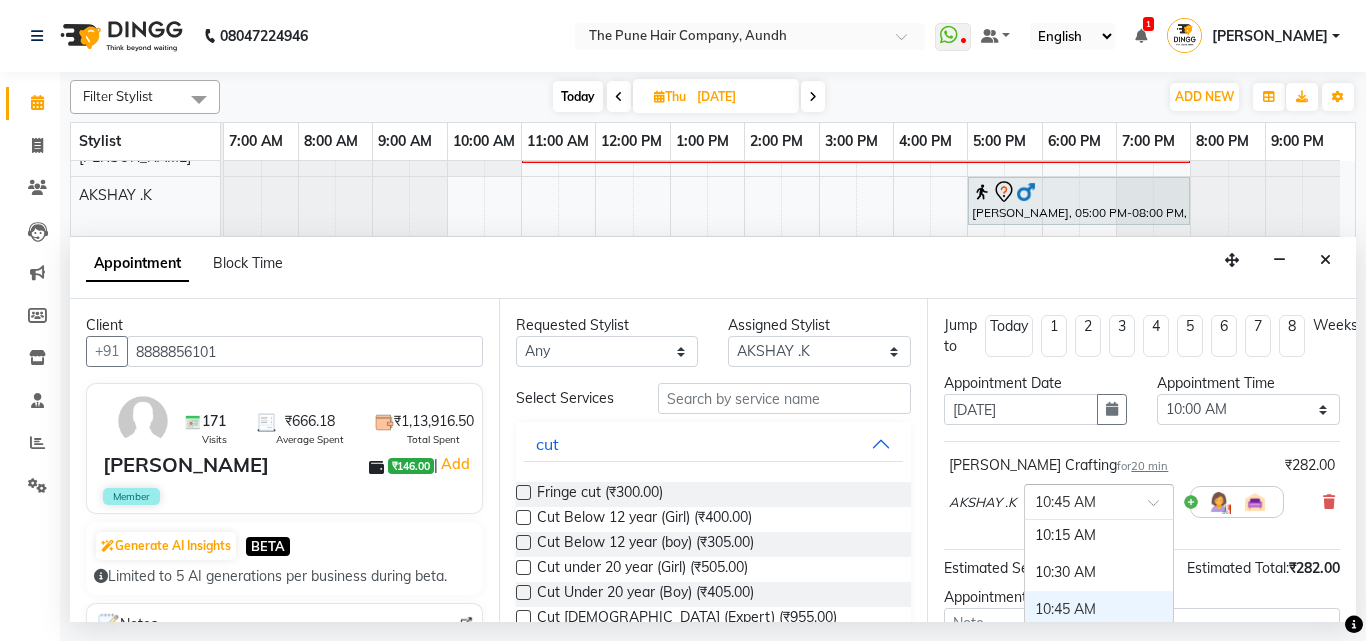 scroll, scrollTop: 323, scrollLeft: 0, axis: vertical 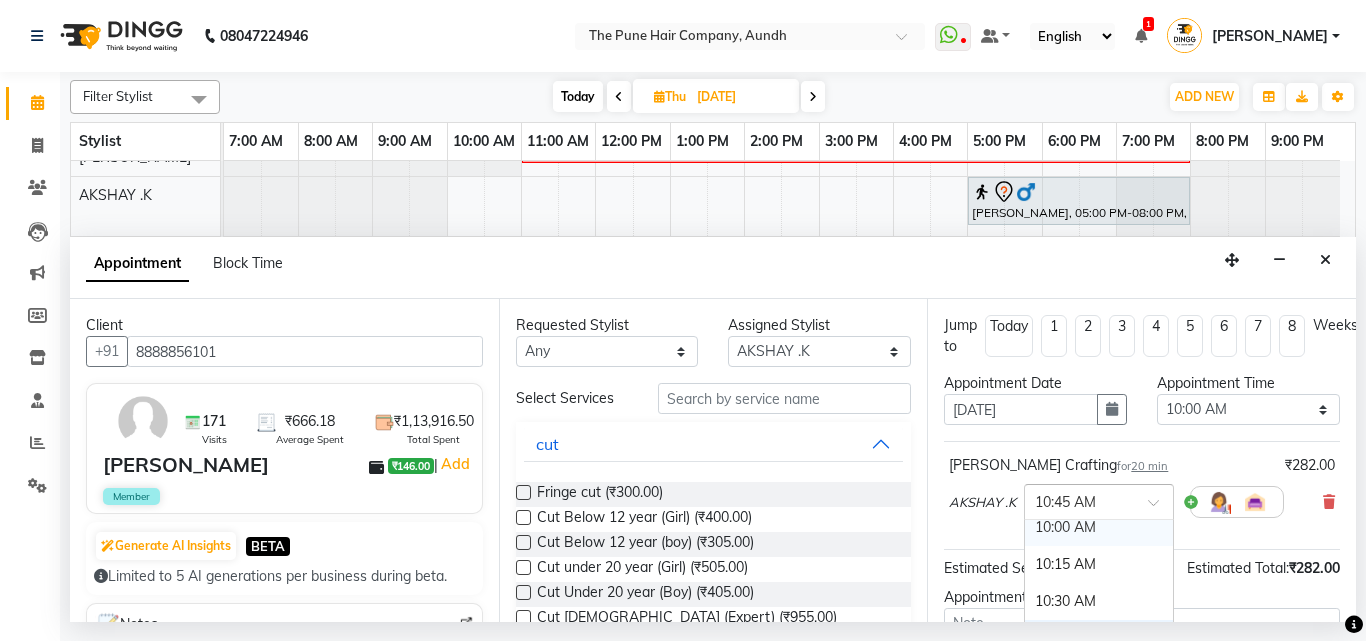 click on "10:00 AM" at bounding box center [1099, 527] 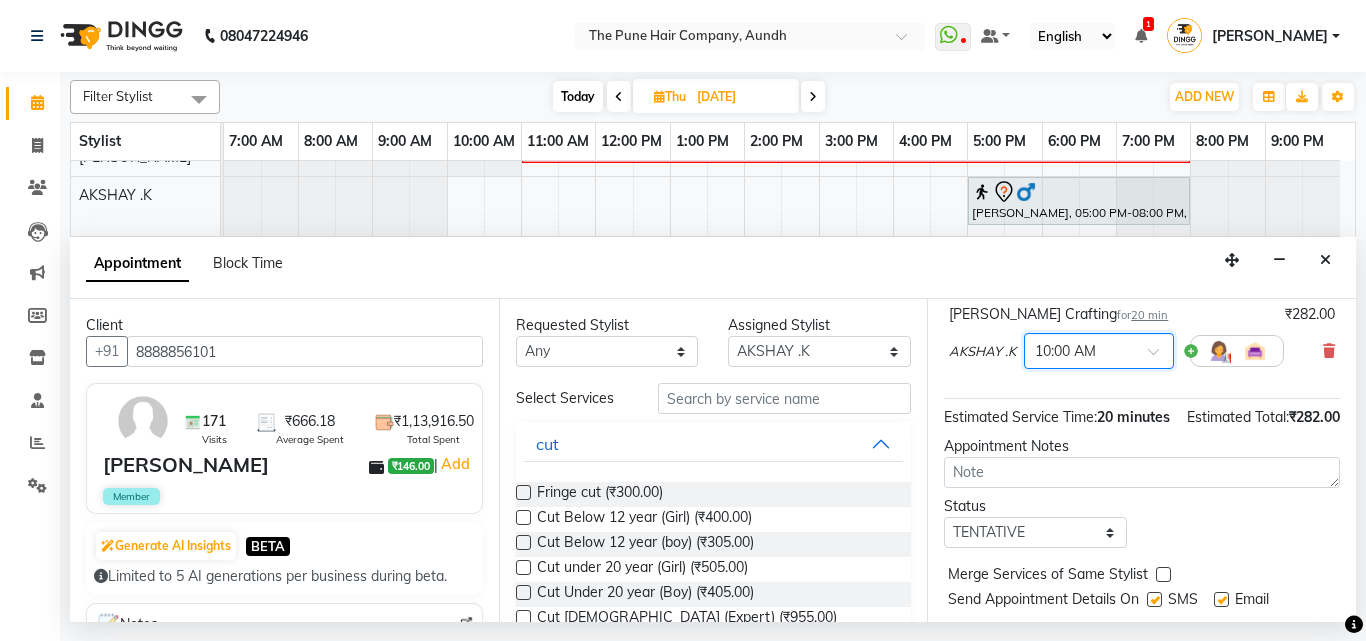 scroll, scrollTop: 239, scrollLeft: 0, axis: vertical 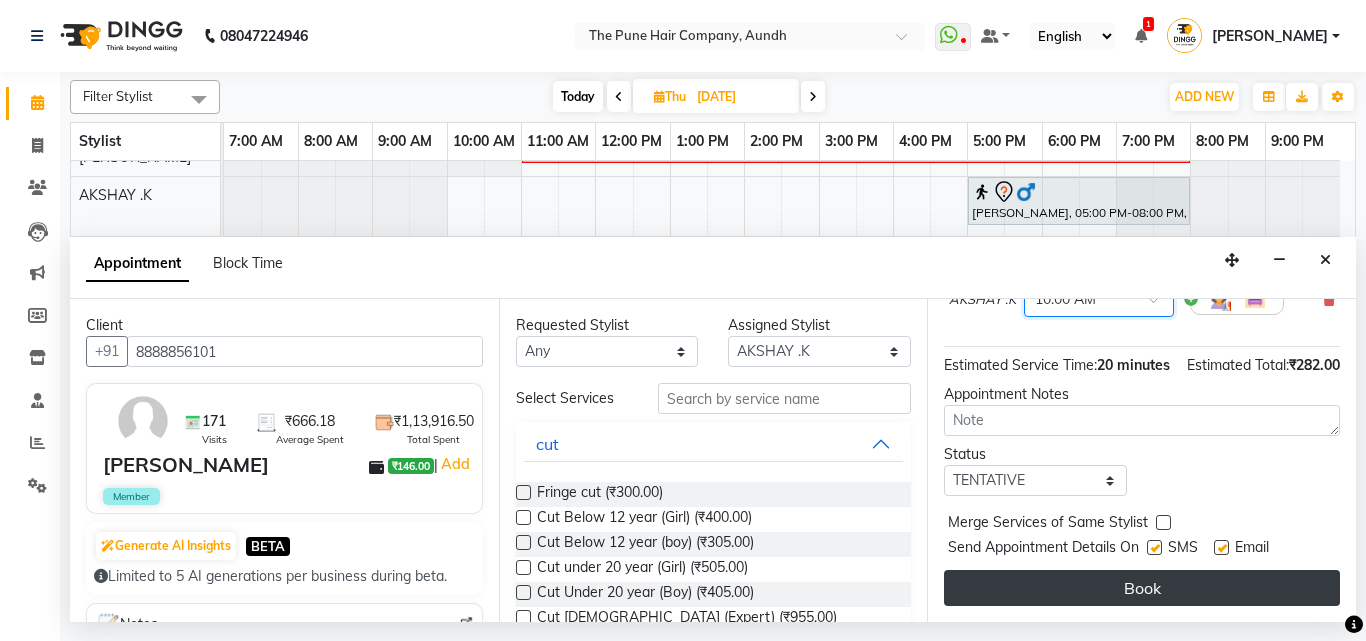 click on "Book" at bounding box center [1142, 588] 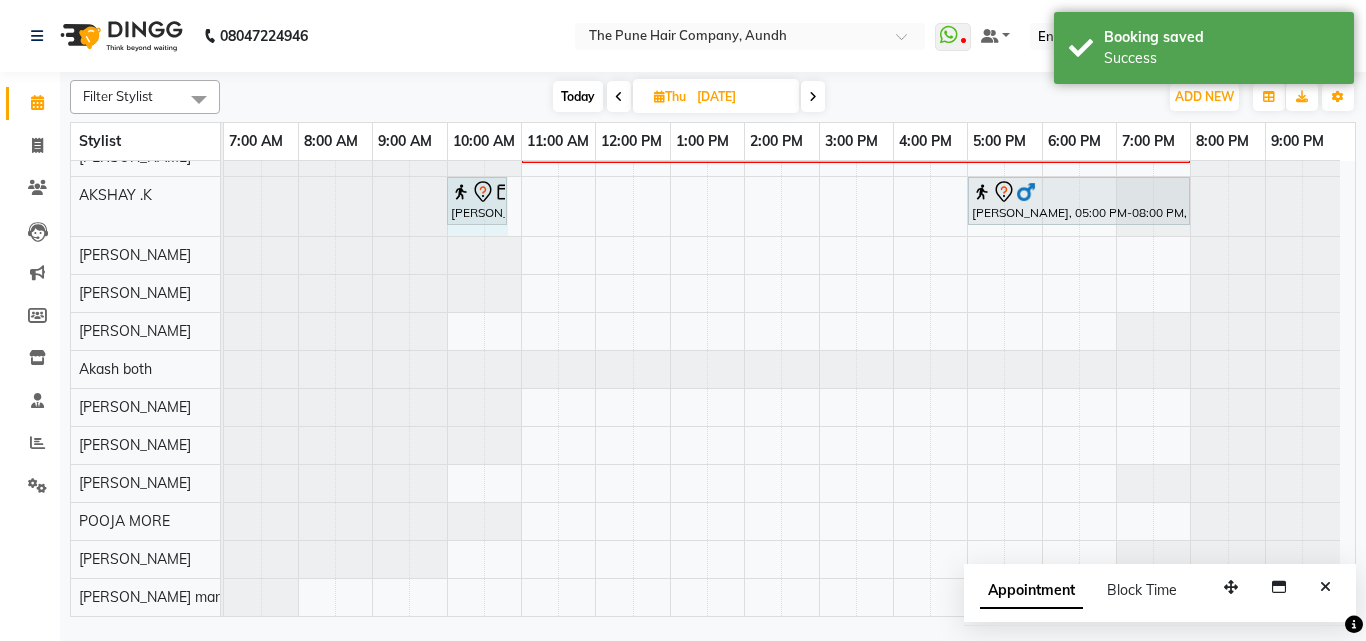 drag, startPoint x: 485, startPoint y: 188, endPoint x: 500, endPoint y: 188, distance: 15 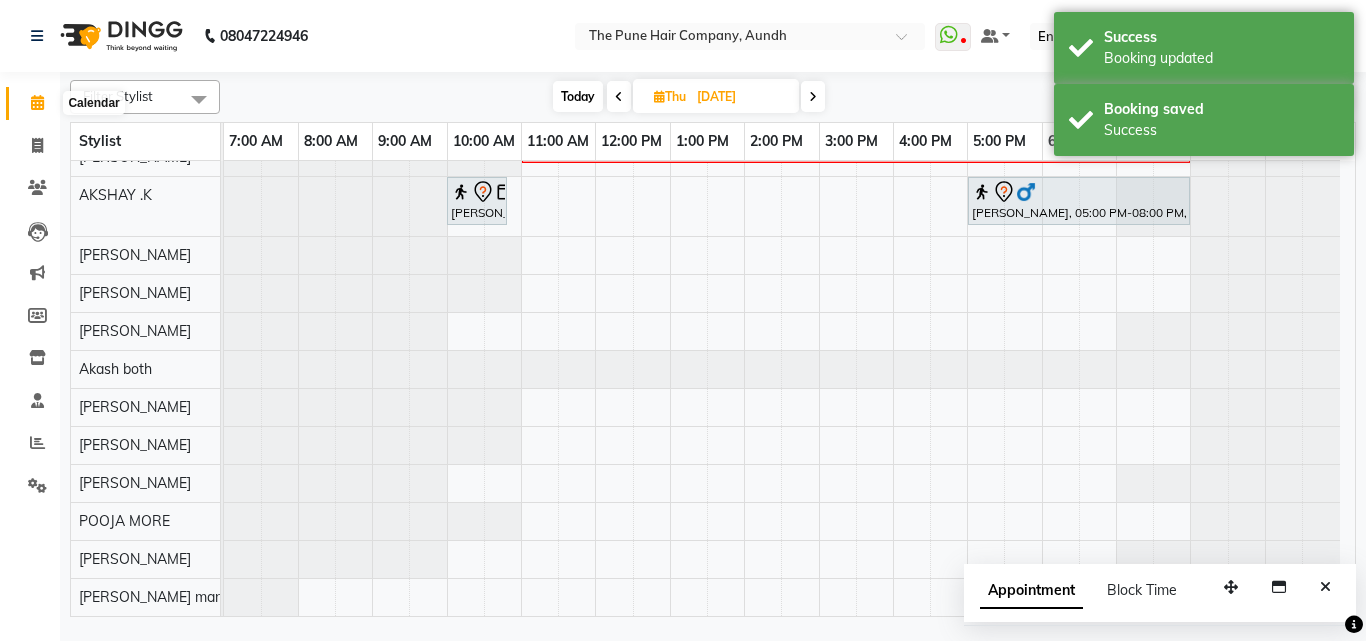 click 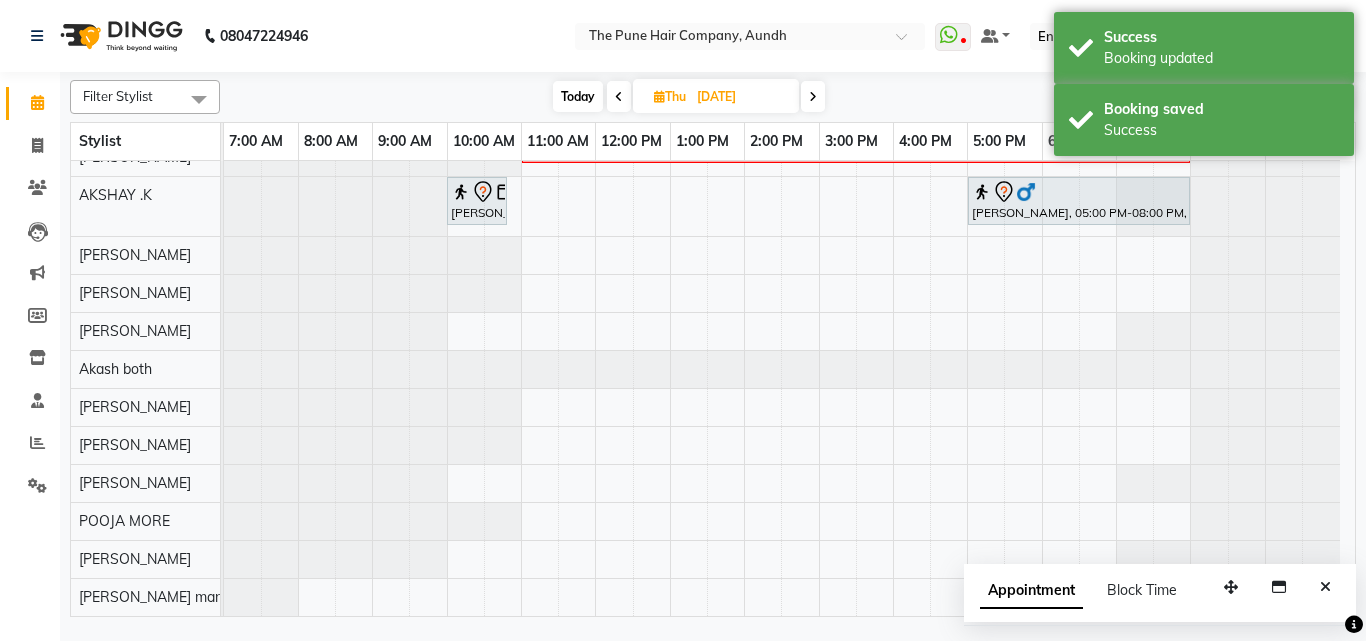 click on "Today" at bounding box center [578, 96] 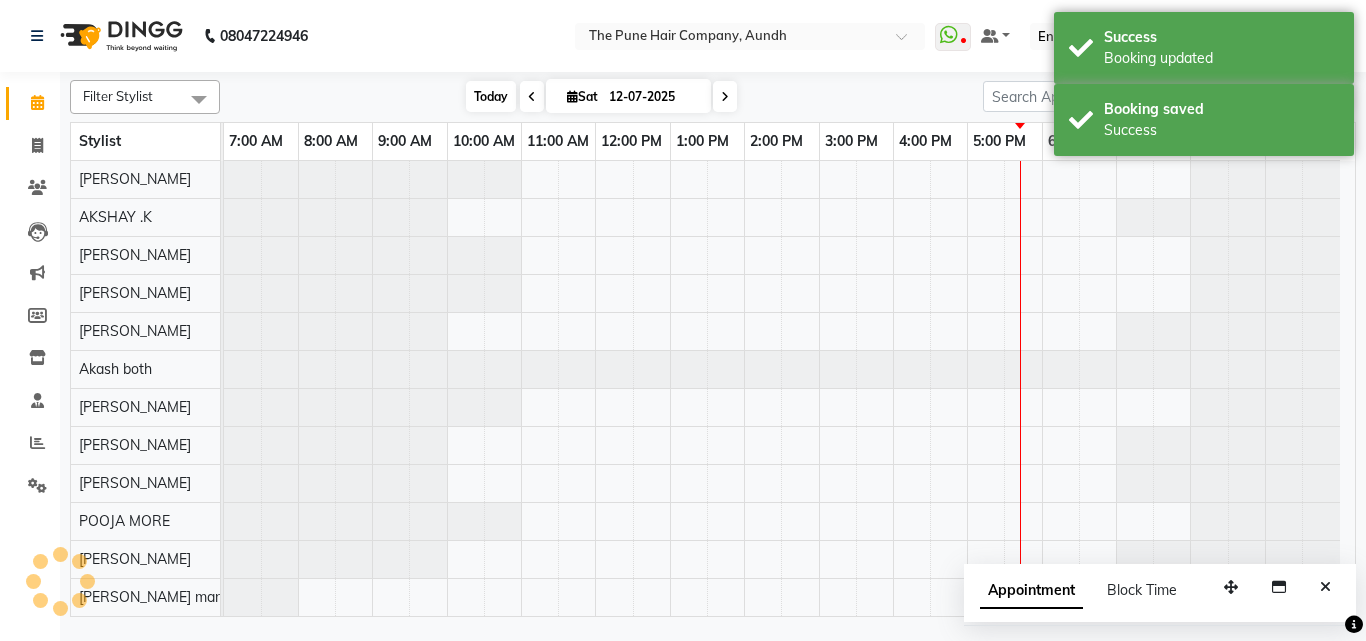 scroll, scrollTop: 76, scrollLeft: 0, axis: vertical 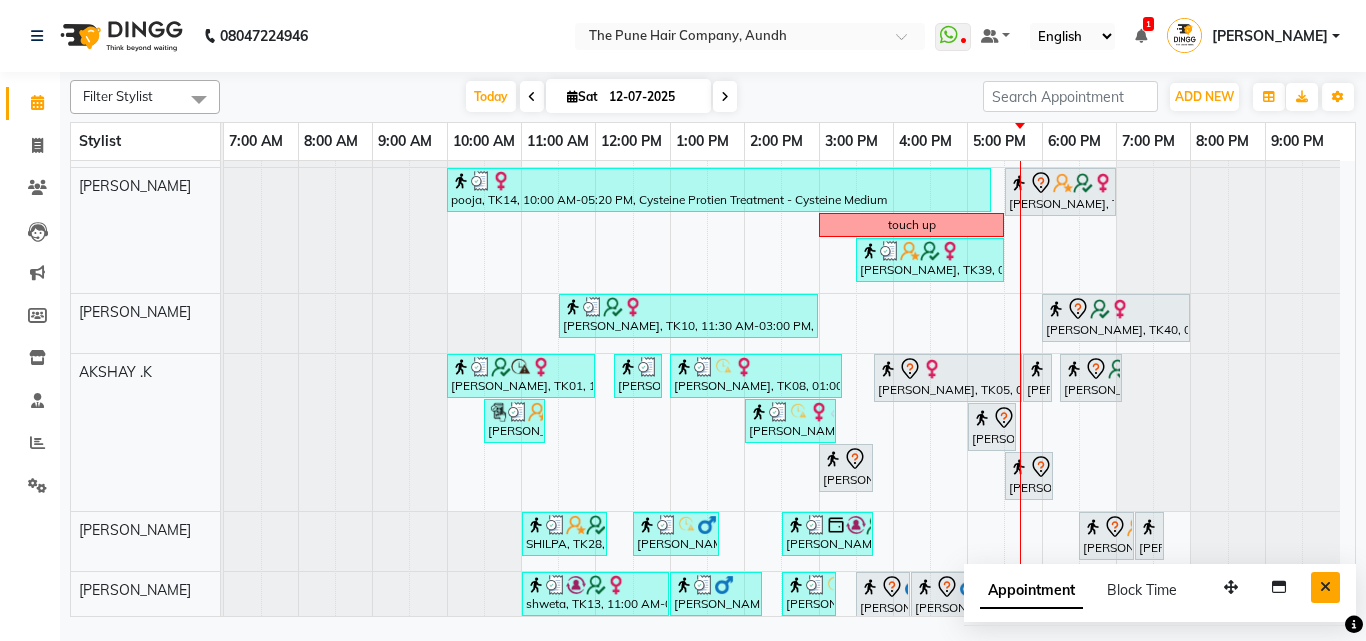 click at bounding box center (1325, 587) 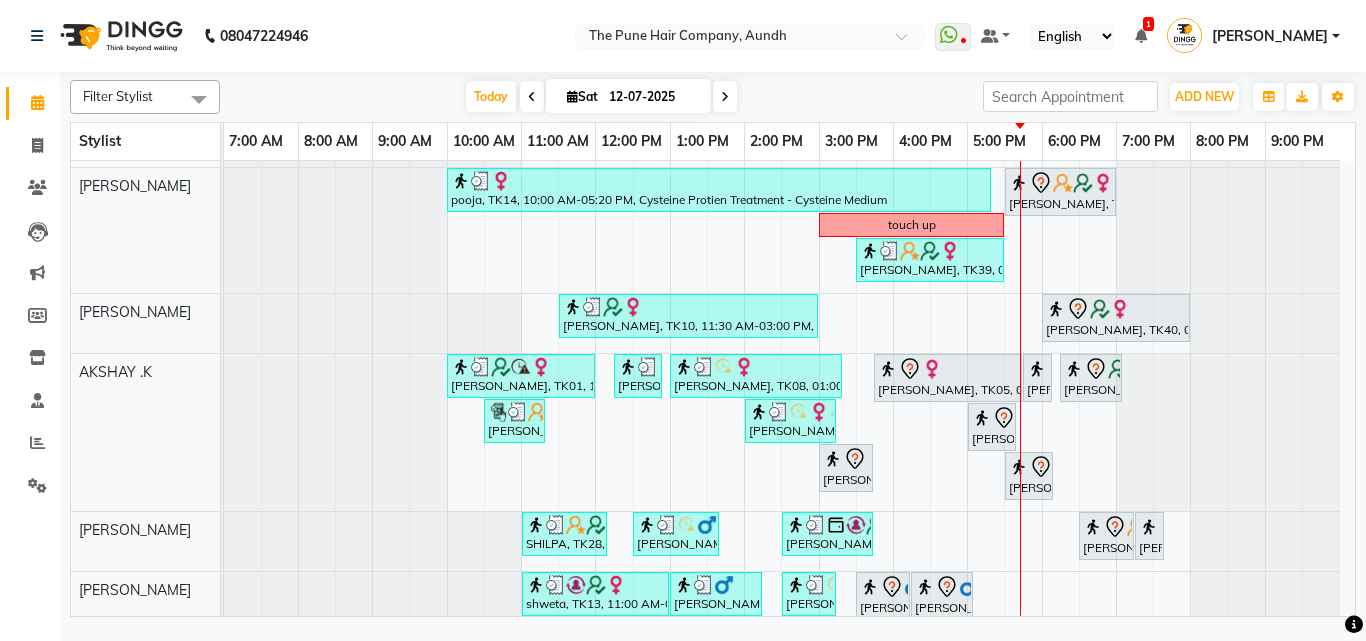 click on "Today  Sat 12-07-2025" at bounding box center [601, 97] 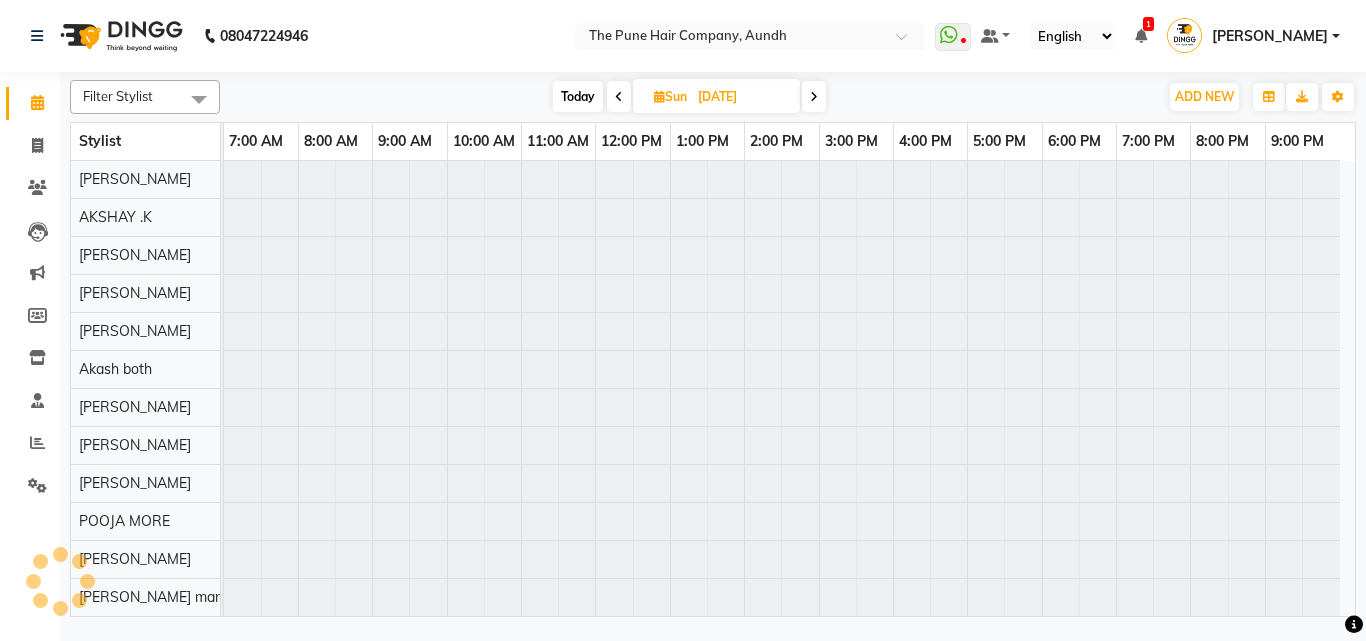 scroll, scrollTop: 76, scrollLeft: 0, axis: vertical 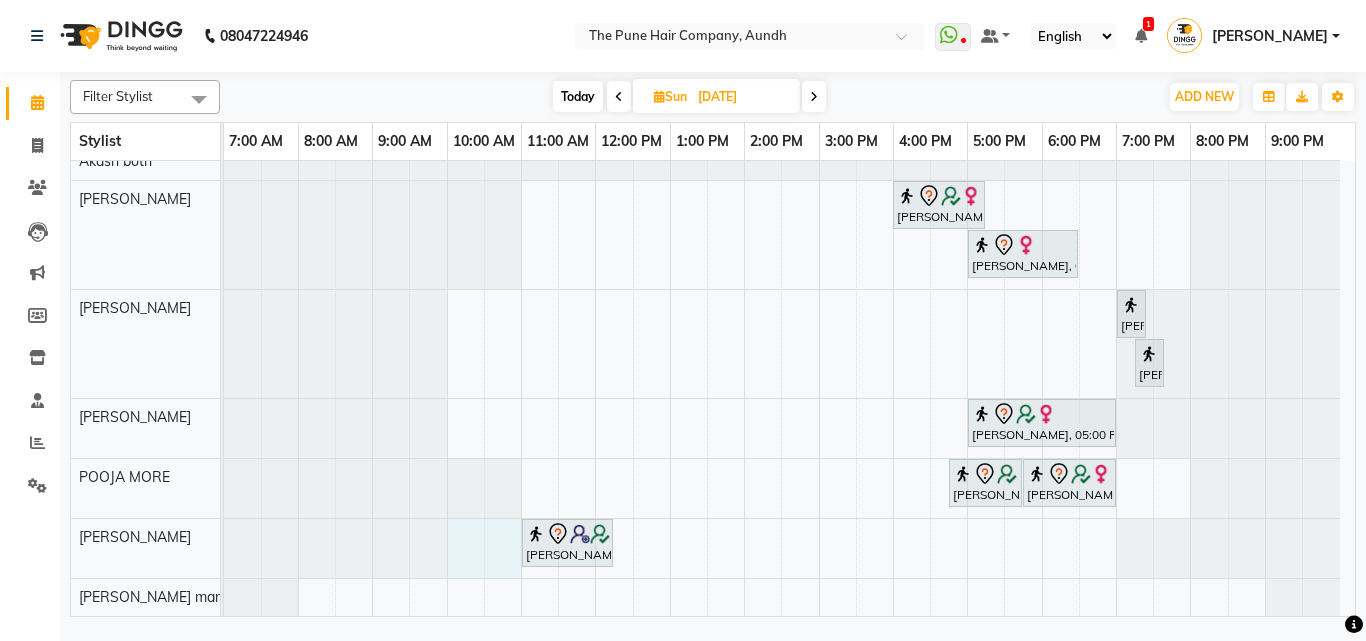 drag, startPoint x: 453, startPoint y: 532, endPoint x: 504, endPoint y: 540, distance: 51.62364 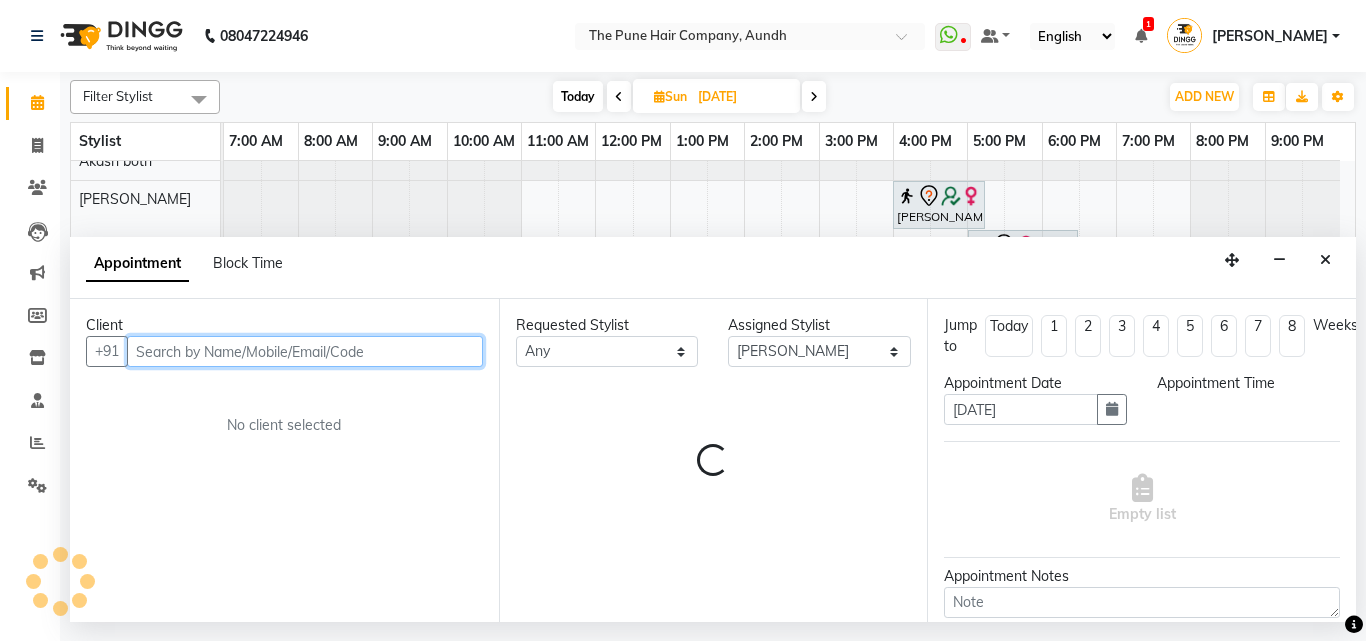select on "600" 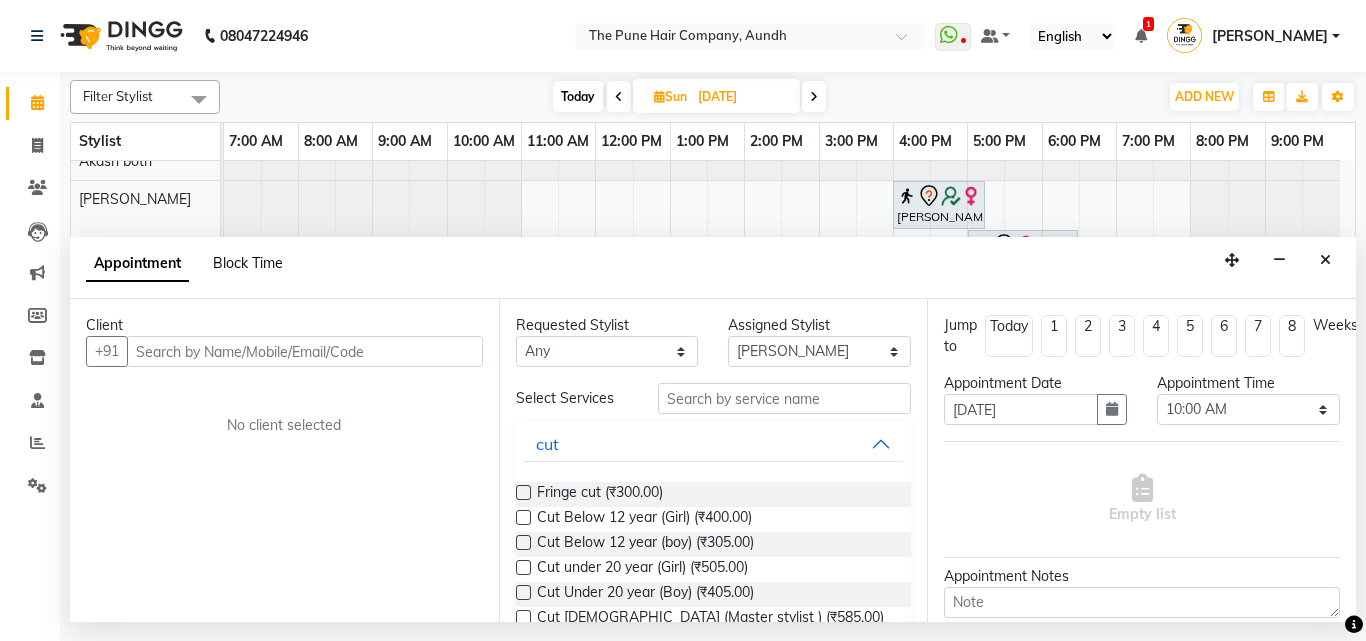 click on "Block Time" at bounding box center [248, 263] 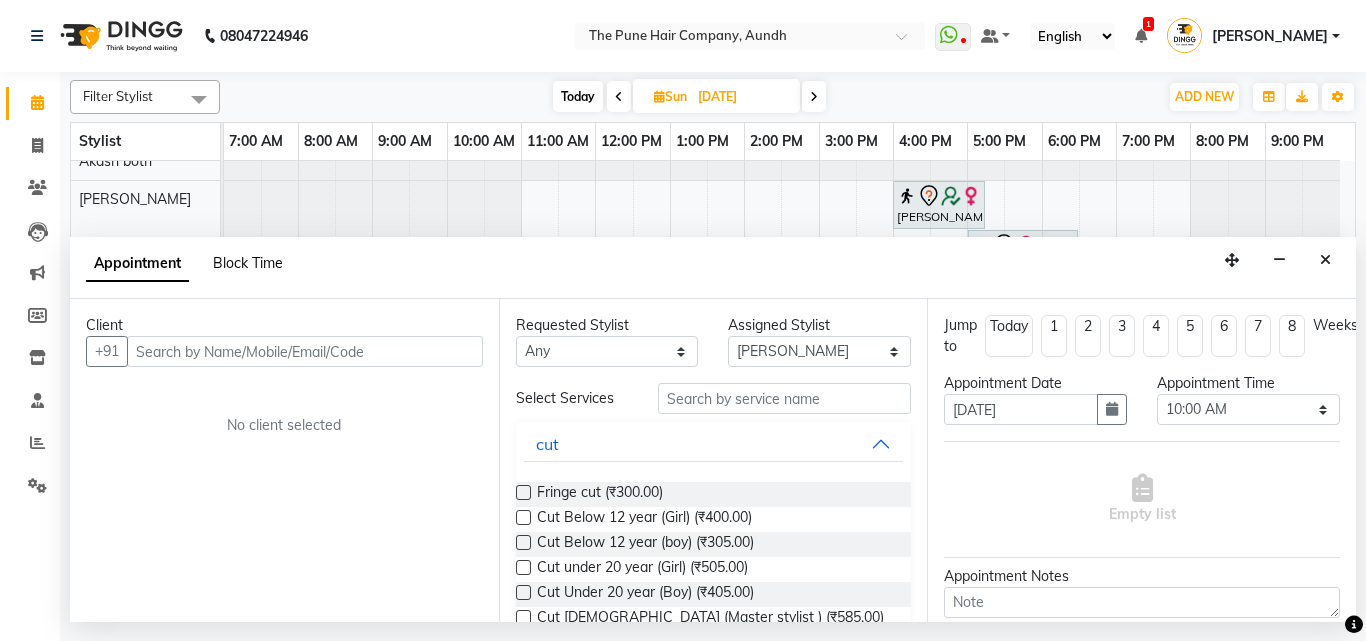 select on "50093" 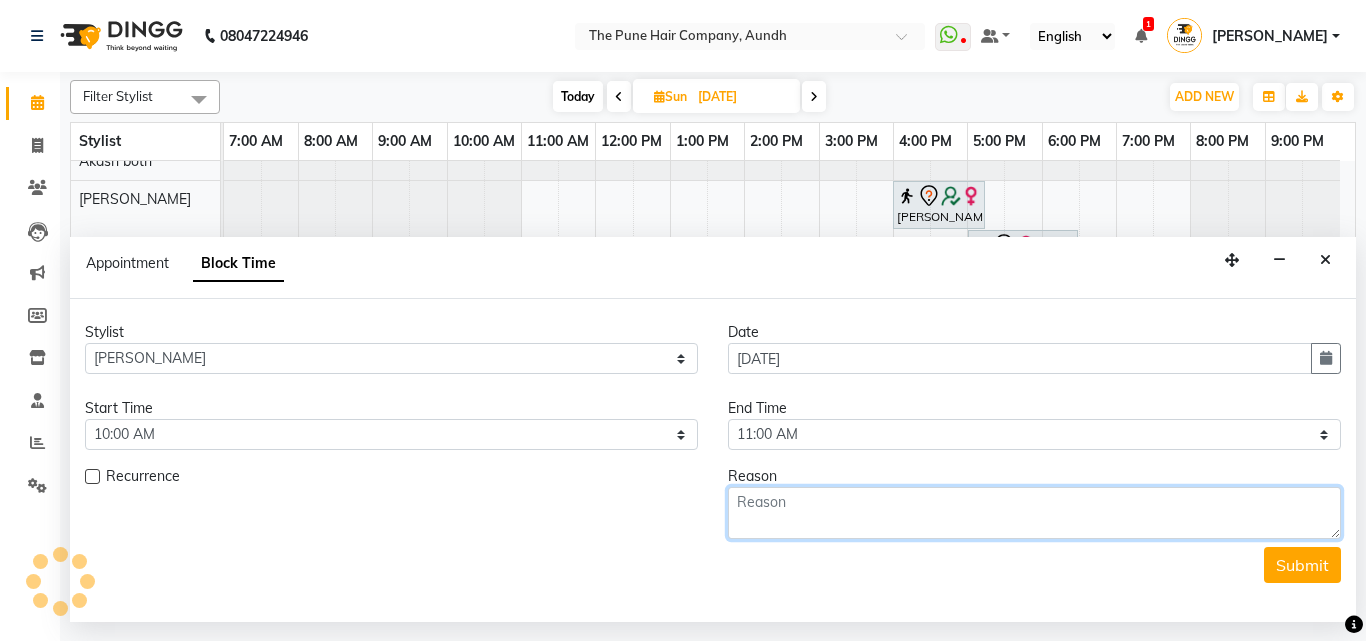 click at bounding box center [1034, 513] 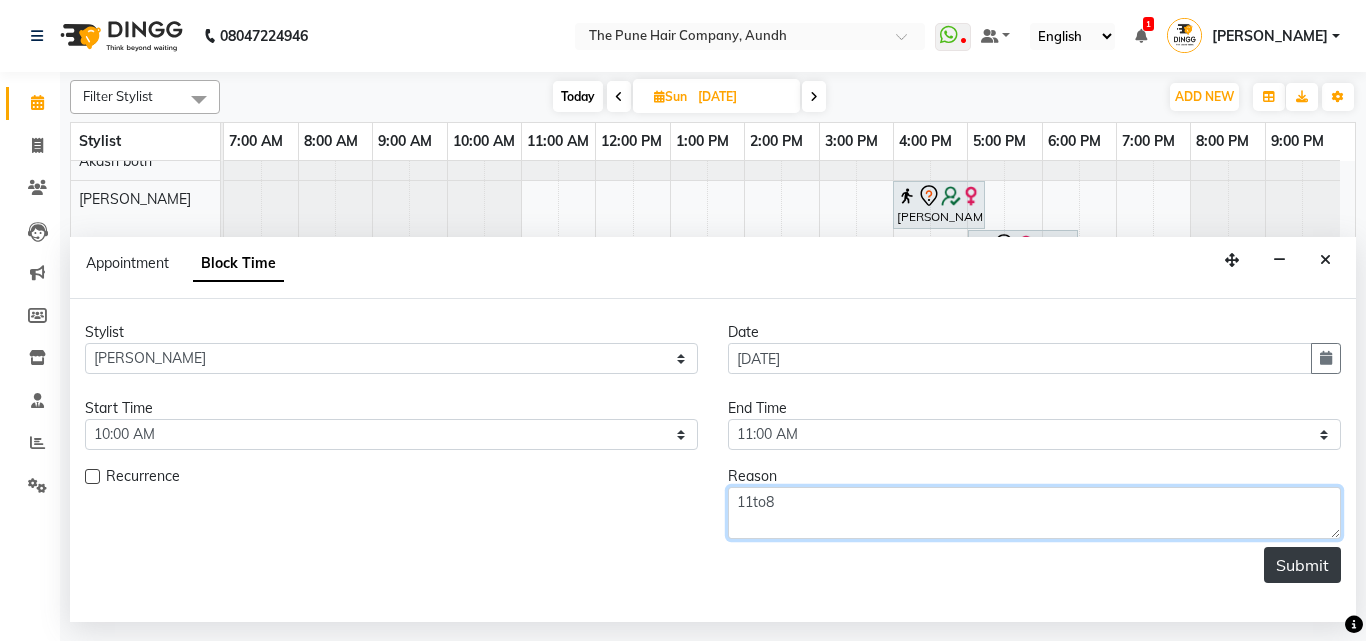 type on "11to8" 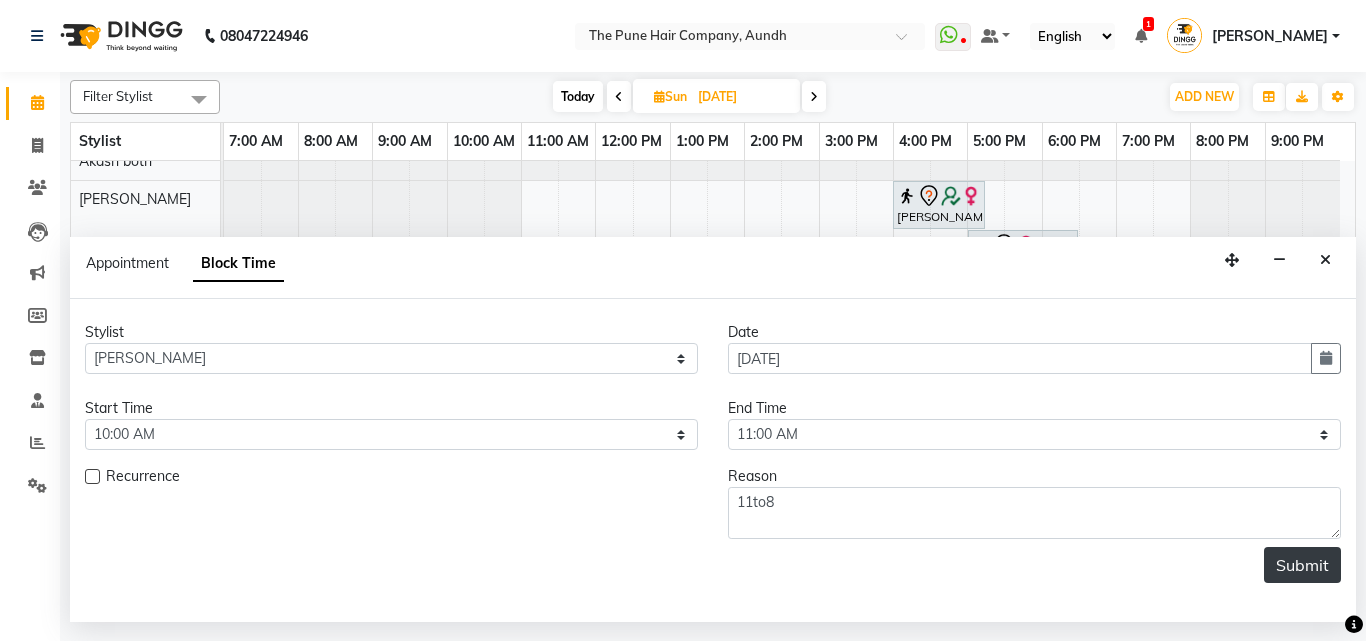click on "Submit" at bounding box center [1302, 565] 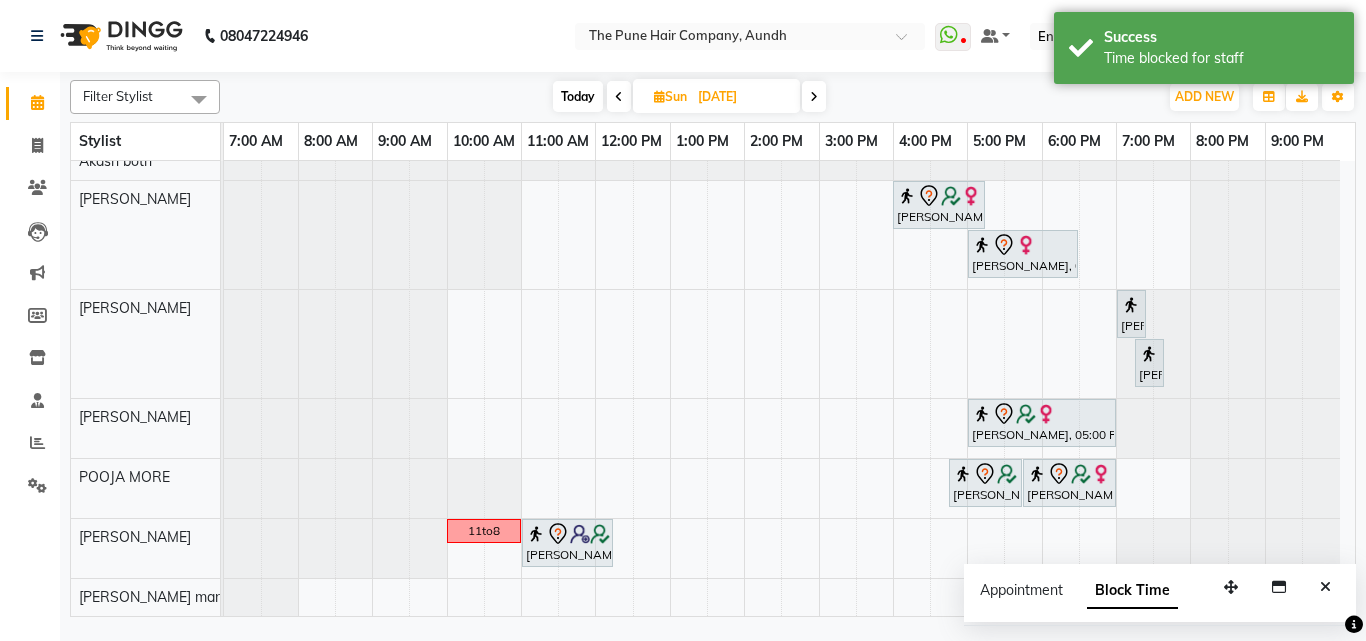 click on "[DATE]" at bounding box center [742, 97] 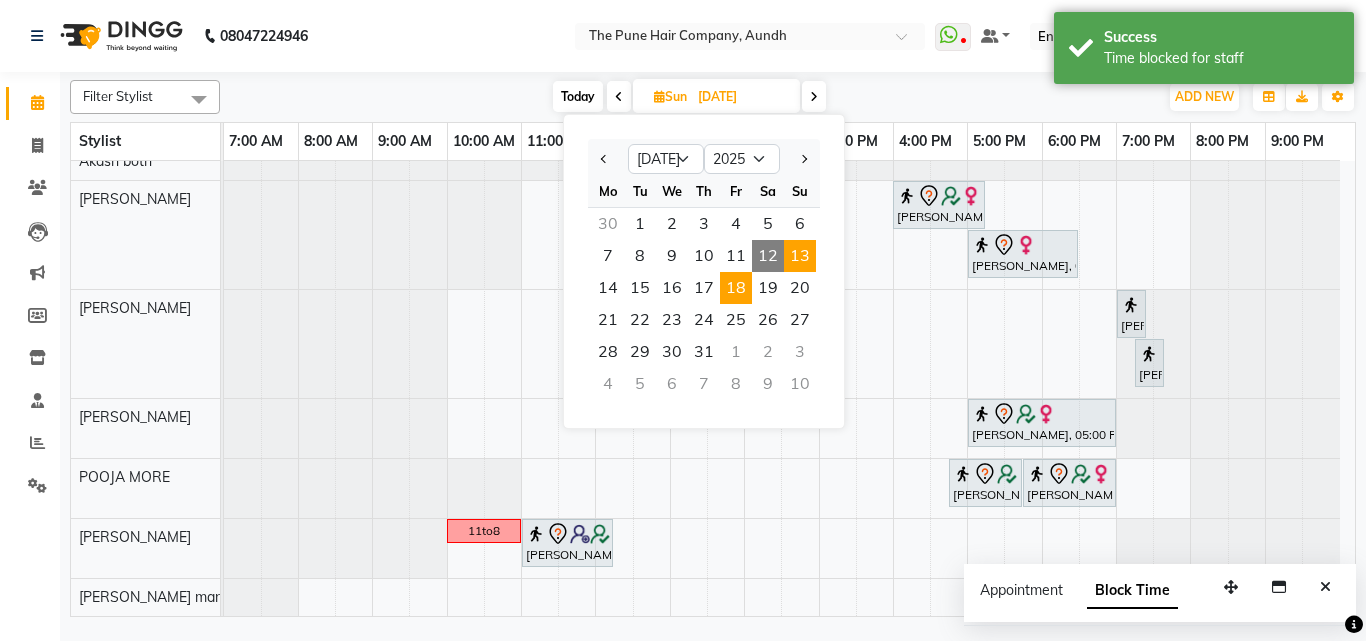 click on "18" at bounding box center [736, 288] 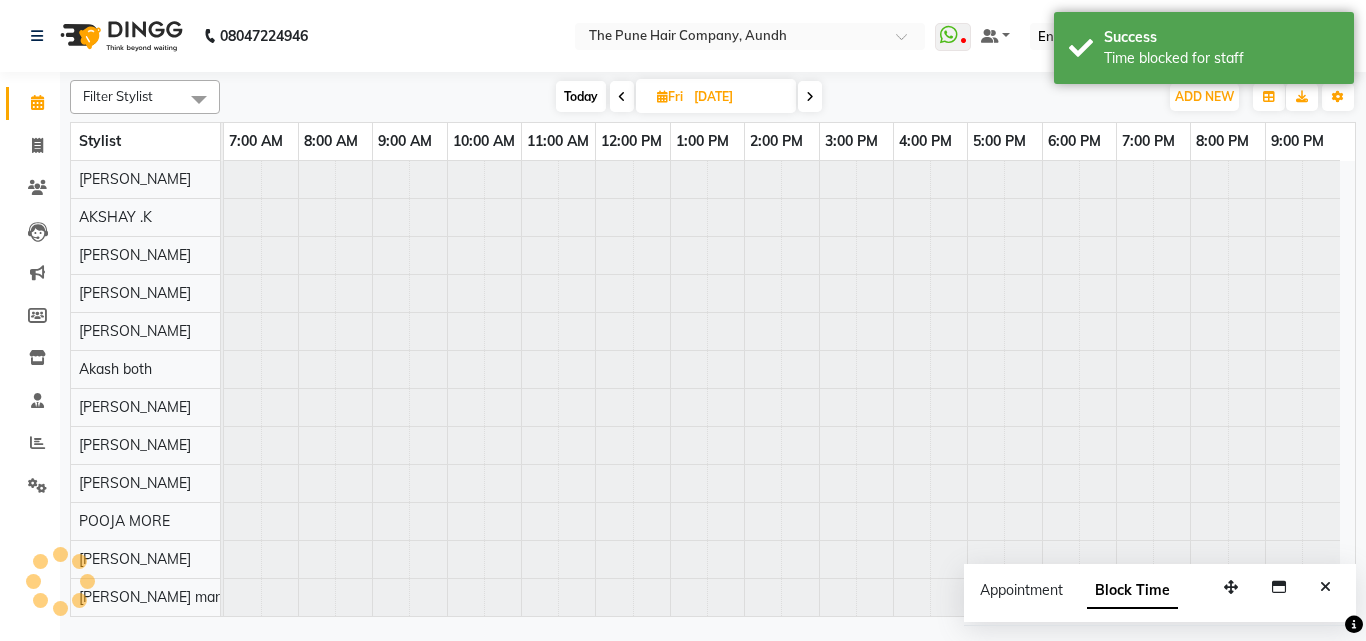 scroll, scrollTop: 76, scrollLeft: 0, axis: vertical 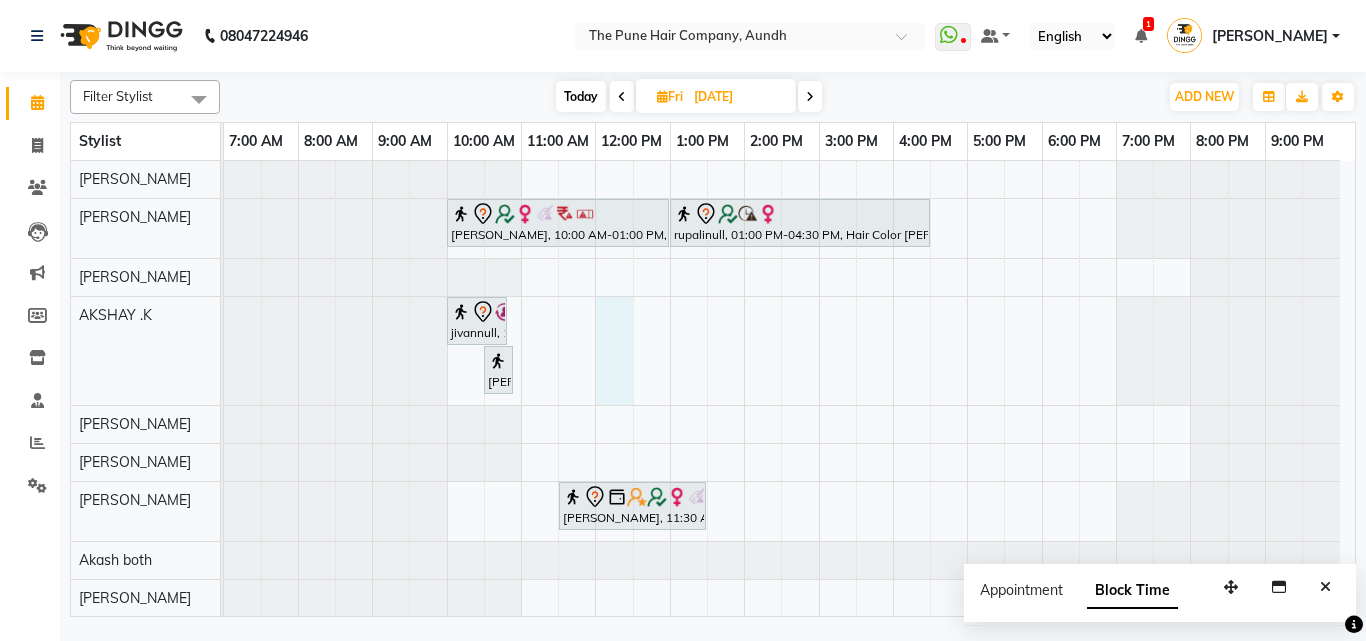 click on "Priya Dhere, 10:00 AM-01:00 PM, Hair Color Inoa - Inoa Touchup 2 Inch             rupalinull, 01:00 PM-04:30 PM, Hair Color Inoa - Inoa Touchup 2 Inch             jivannull, 10:00 AM-10:50 AM,  Beard Crafting             nikhil inamdar, 10:30 AM-10:50 AM,  Beard Crafting             deena lakhani, 11:30 AM-01:30 PM, Hair Color Inoa - Inoa Touchup 2 Inch" at bounding box center [789, 484] 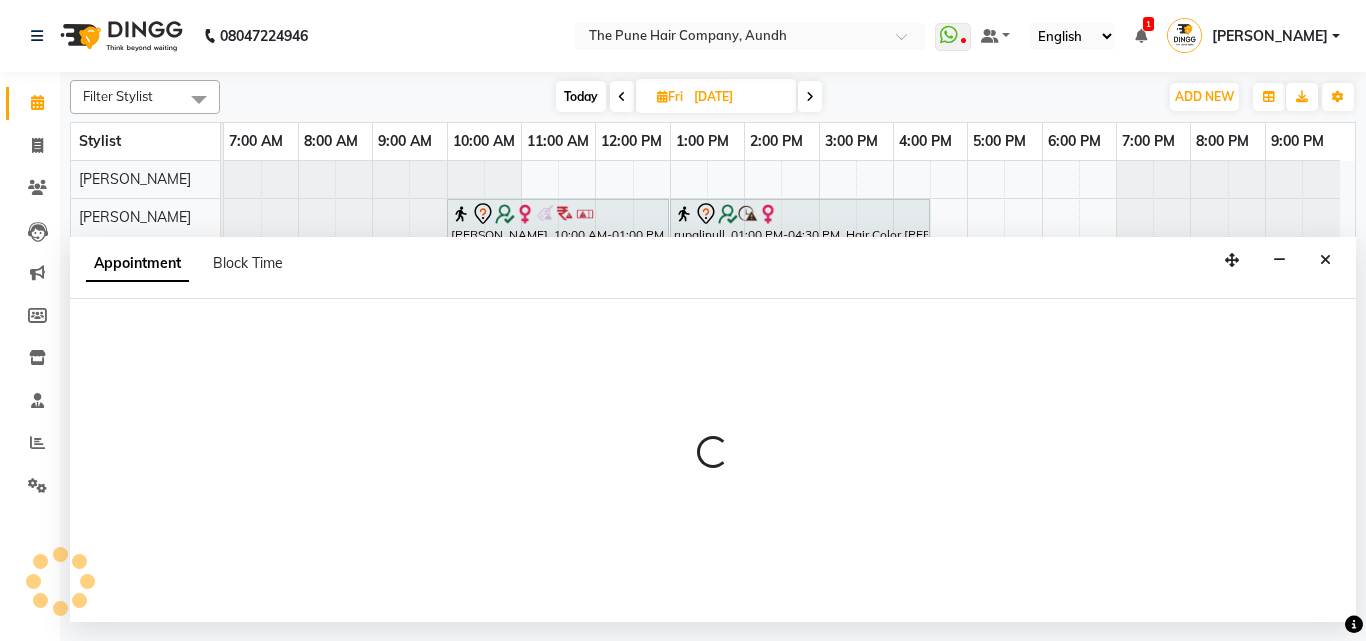select on "6746" 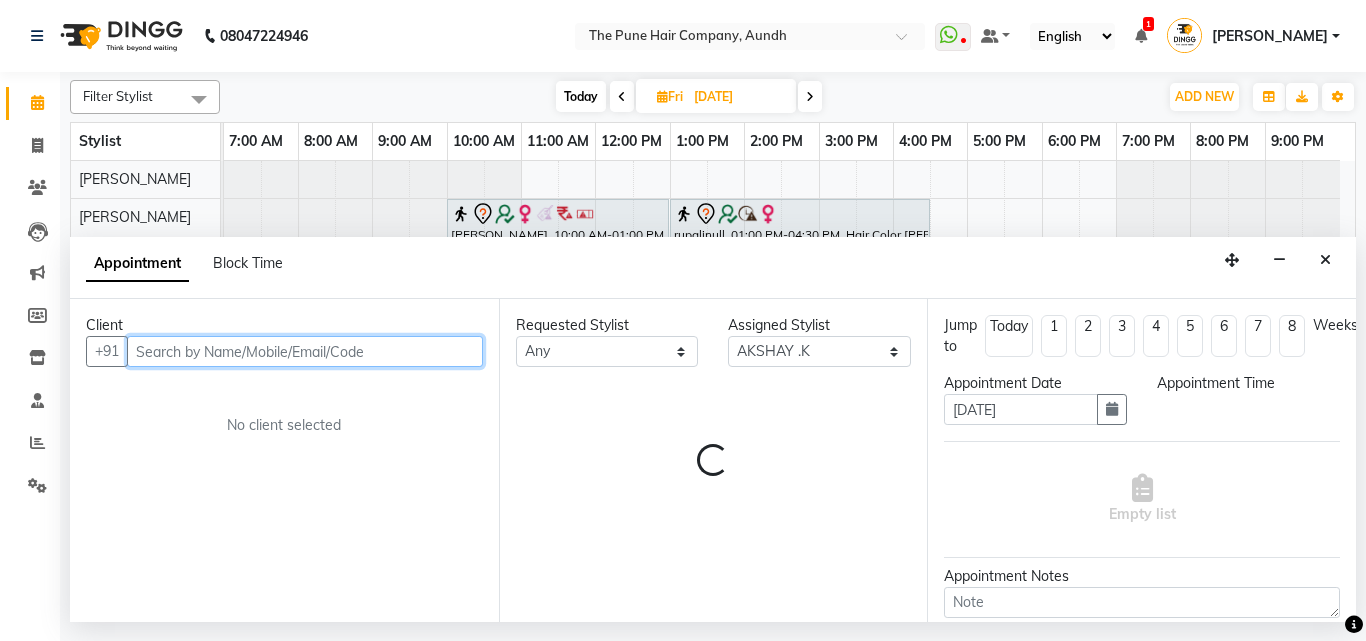 select on "720" 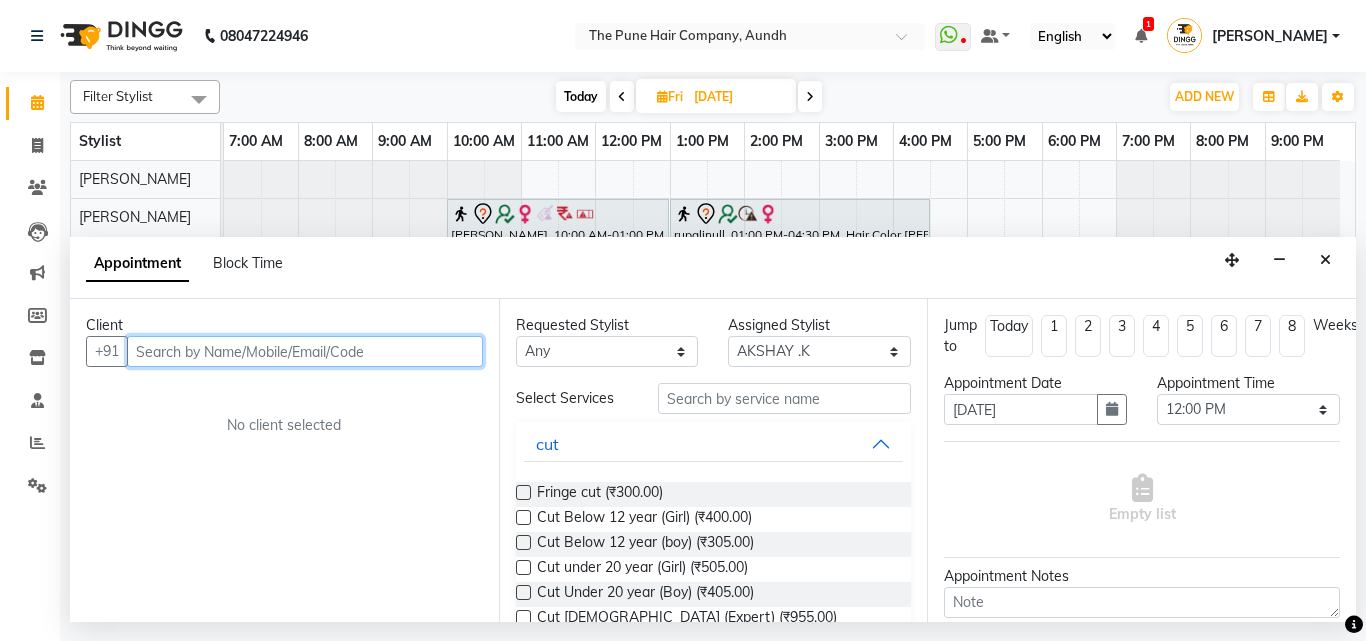 click at bounding box center [305, 351] 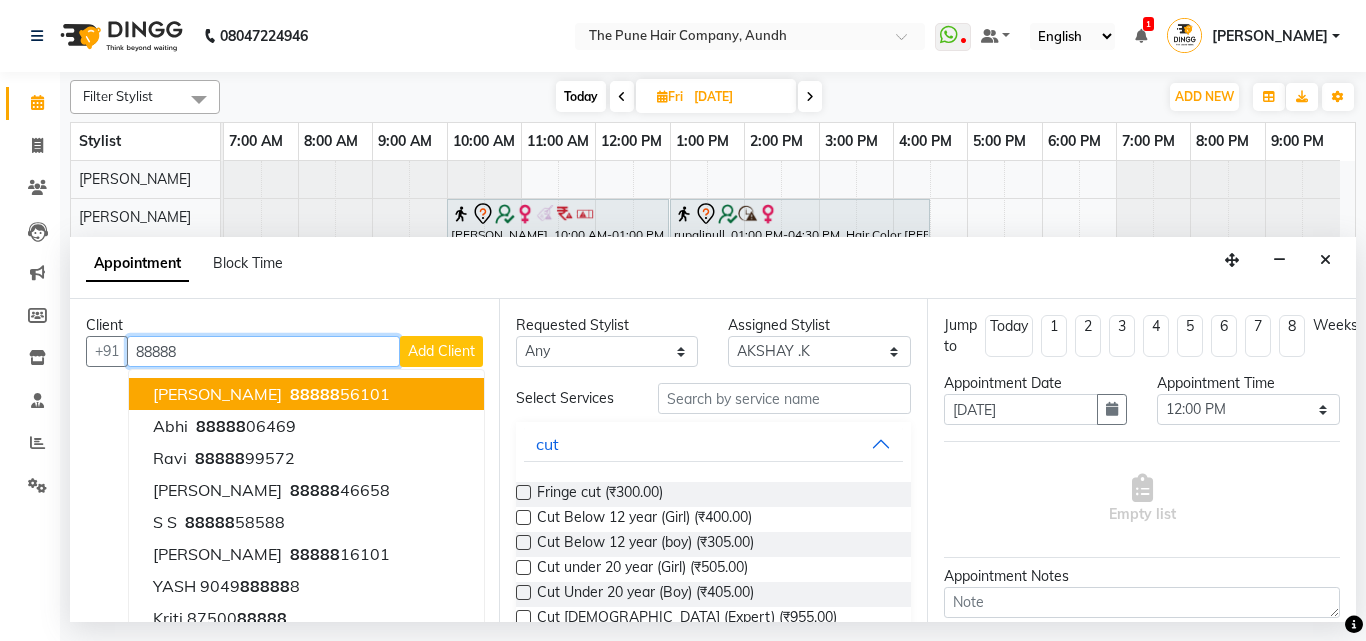 click on "88888" at bounding box center [315, 394] 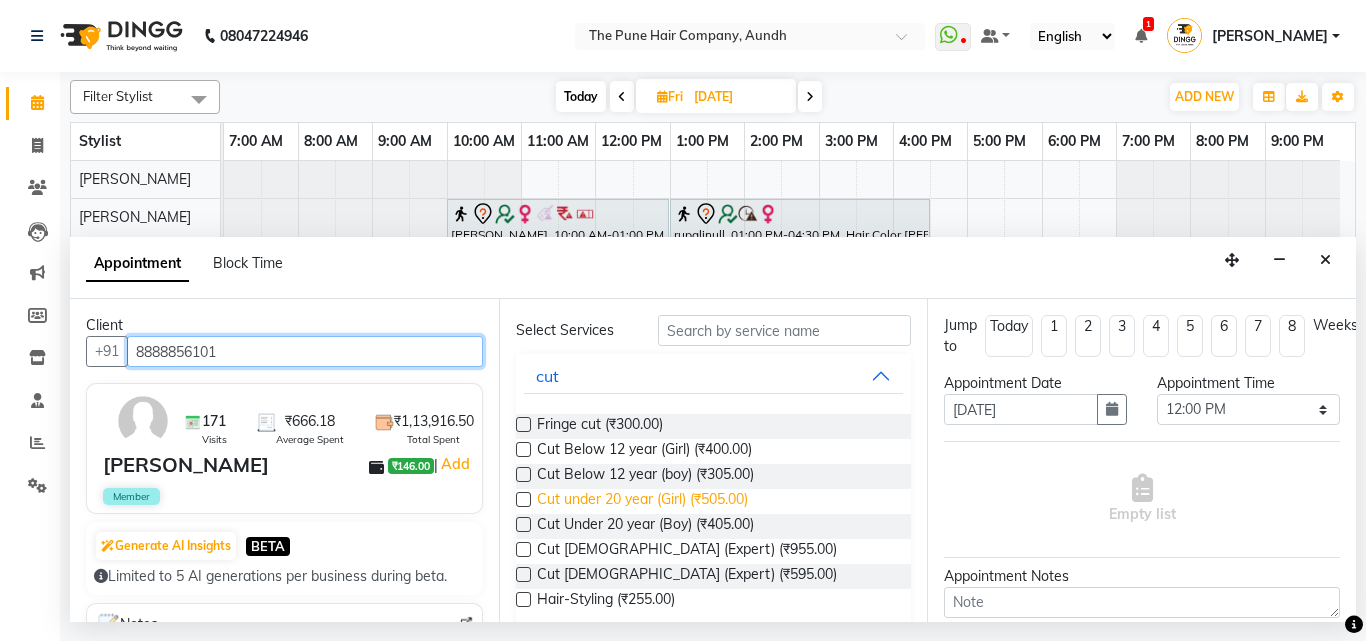 scroll, scrollTop: 100, scrollLeft: 0, axis: vertical 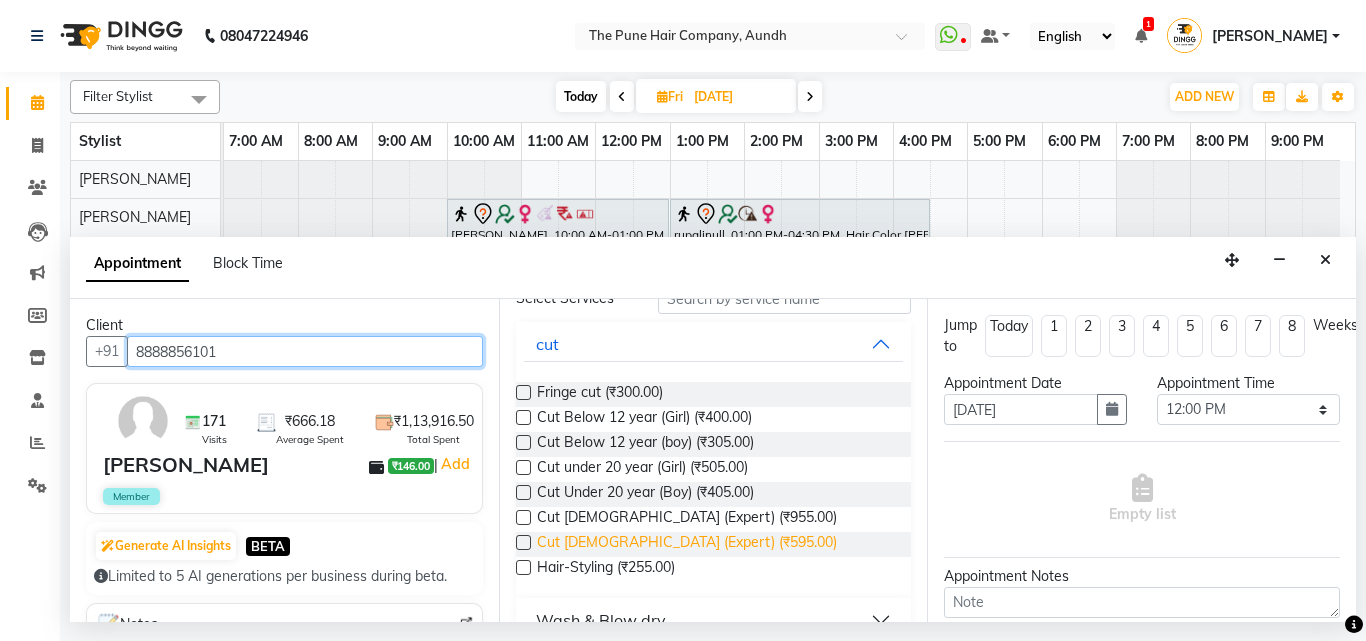 type on "8888856101" 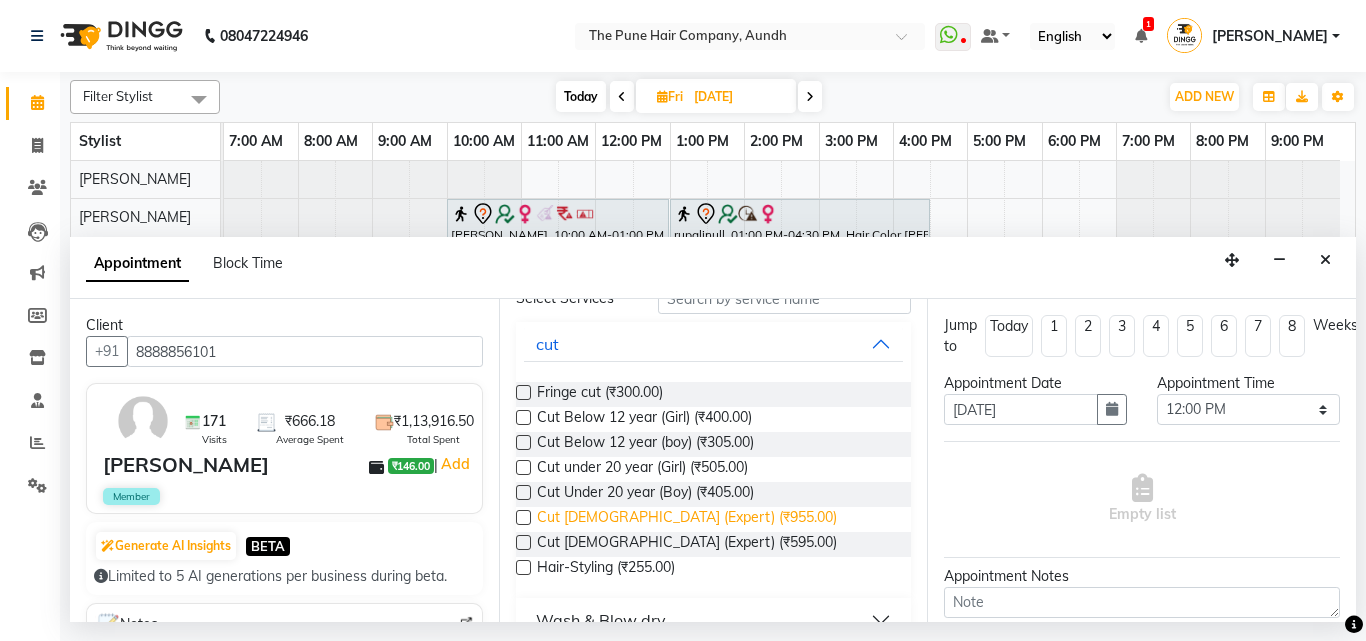 click on "Cut [DEMOGRAPHIC_DATA] (Expert) (₹595.00)" at bounding box center (687, 544) 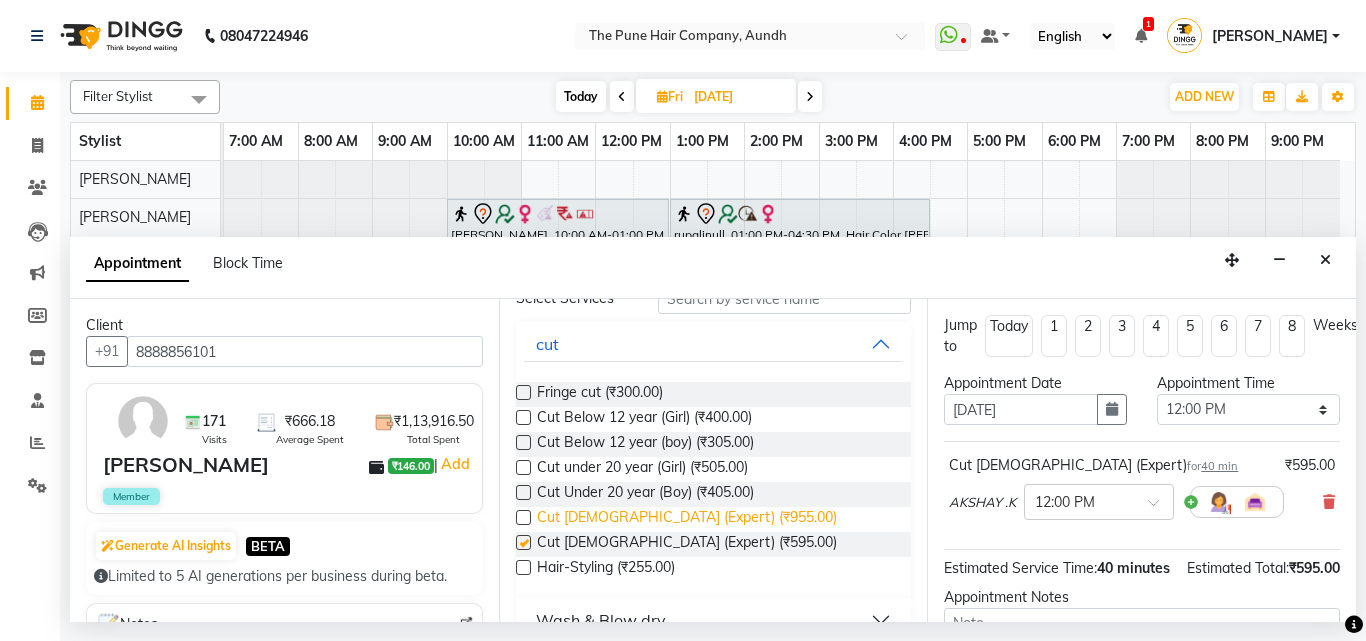checkbox on "false" 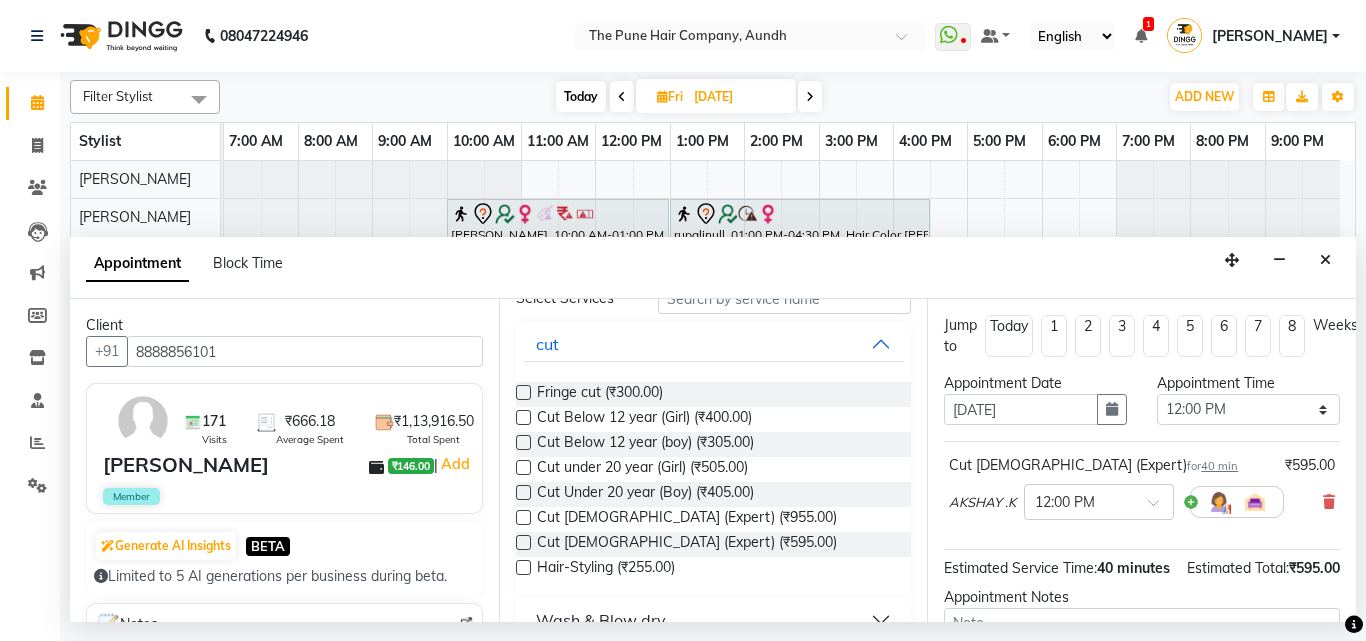 scroll, scrollTop: 239, scrollLeft: 0, axis: vertical 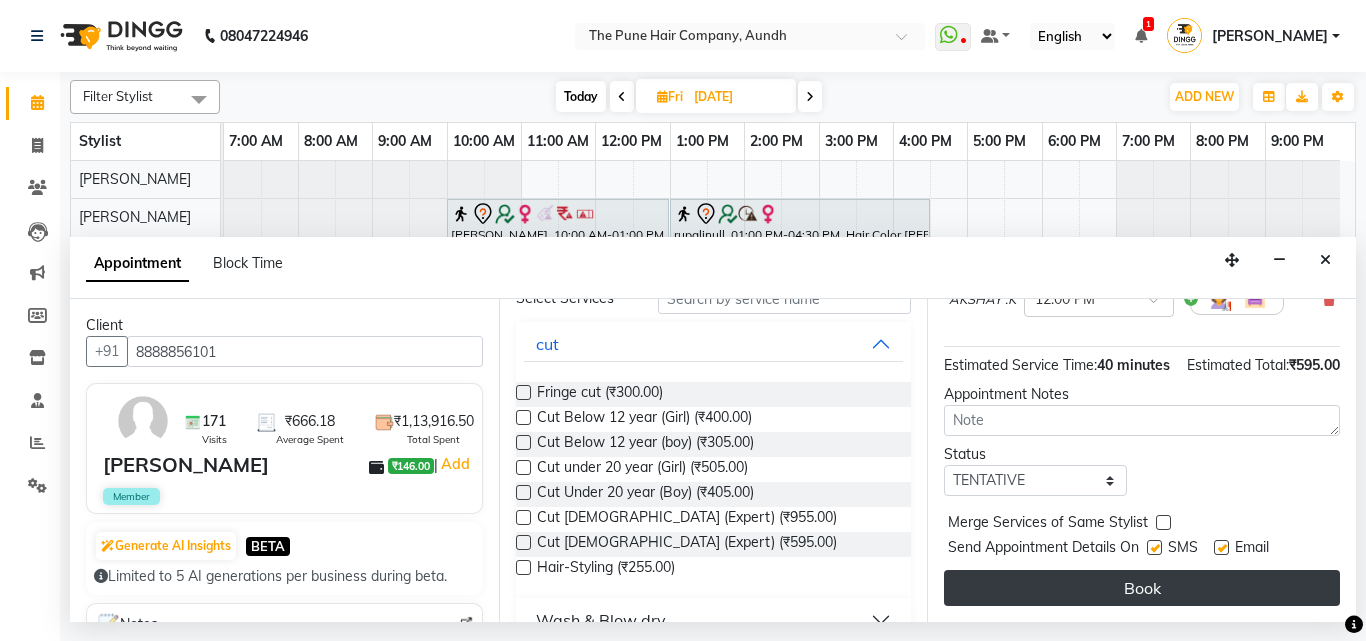 click on "Book" at bounding box center [1142, 588] 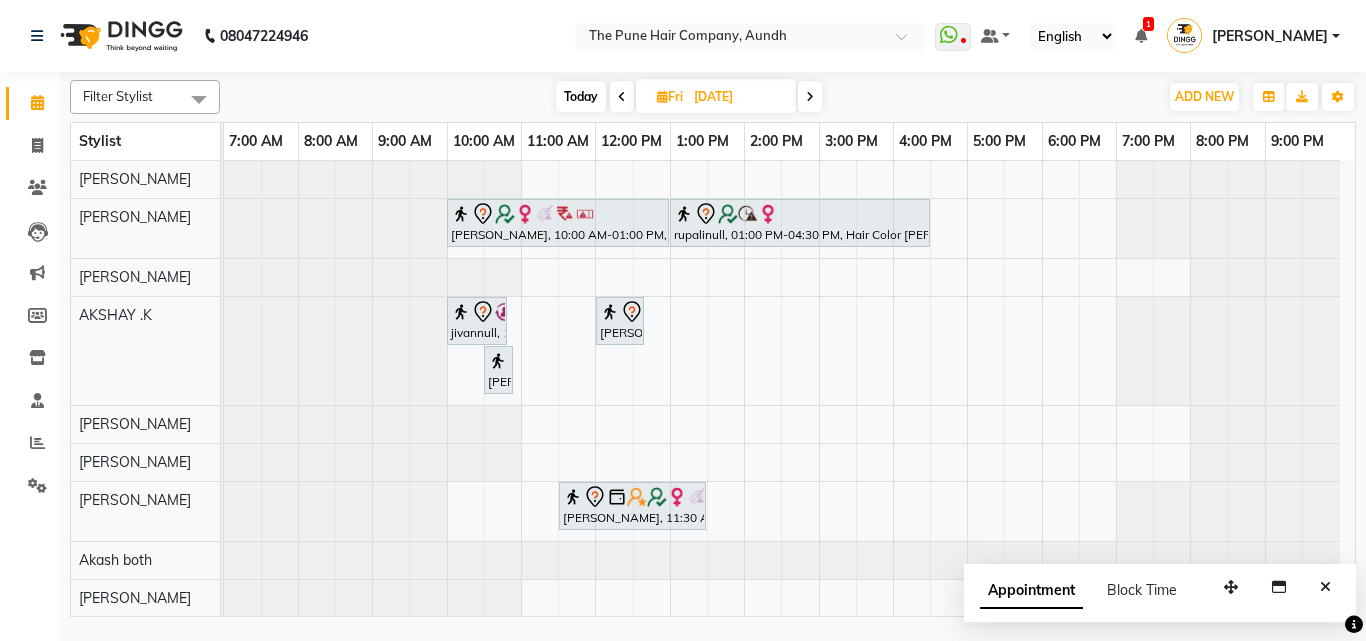 click on "Today" at bounding box center [581, 96] 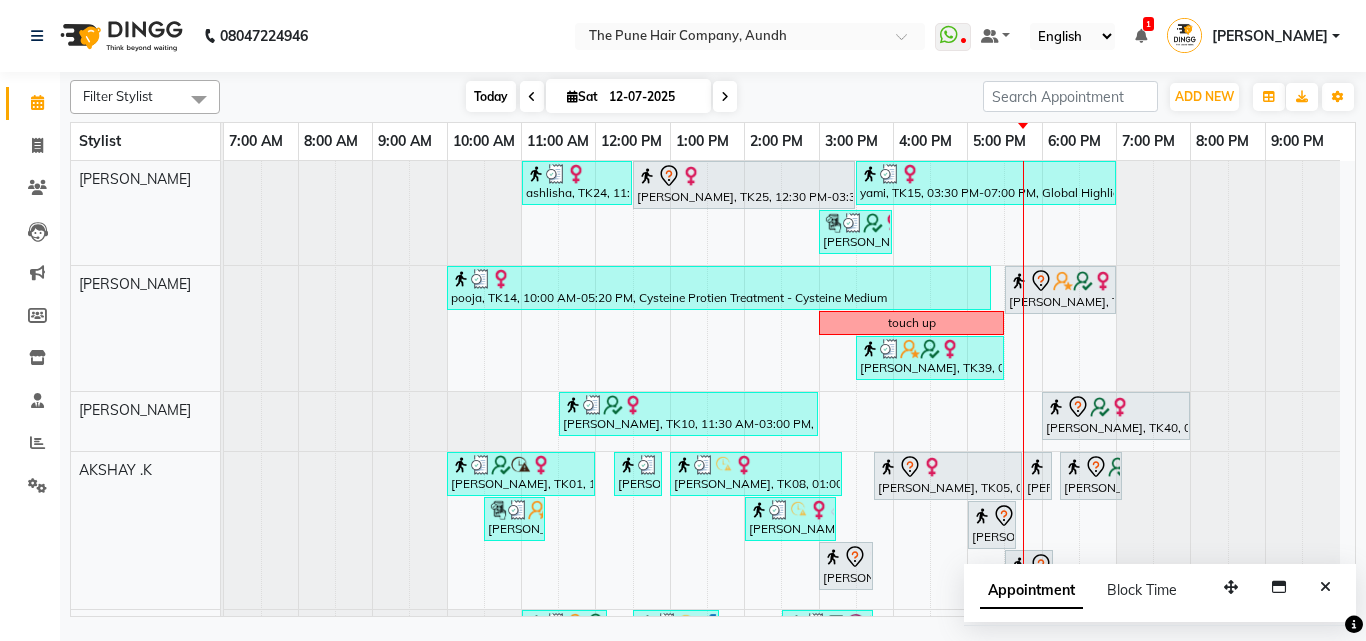 click on "Today" at bounding box center [491, 96] 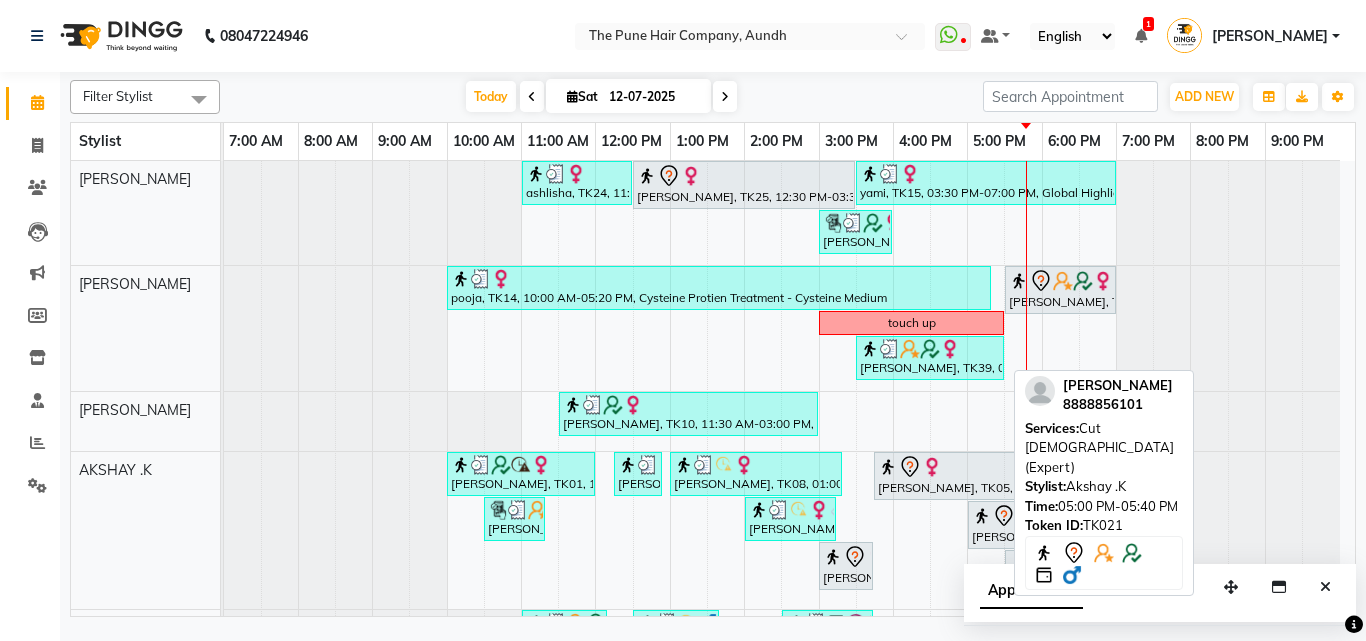 scroll, scrollTop: 142, scrollLeft: 0, axis: vertical 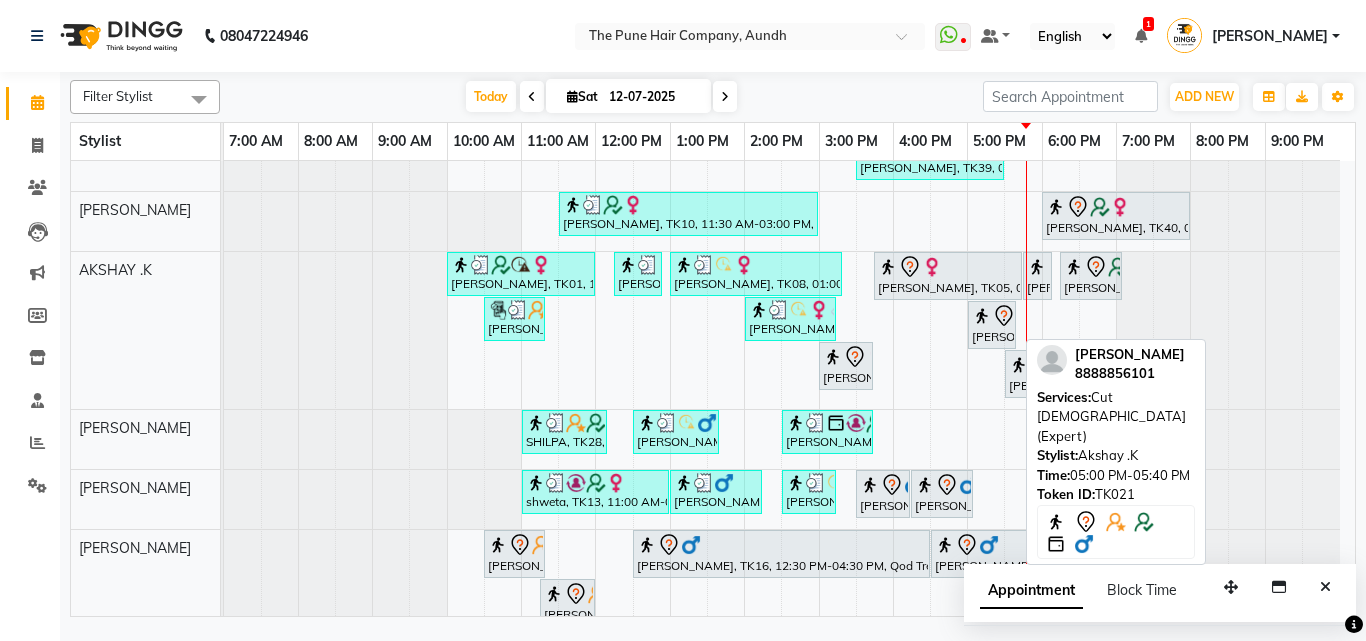 click on "[PERSON_NAME], TK21, 05:00 PM-05:40 PM, Cut [DEMOGRAPHIC_DATA] (Expert)" at bounding box center [992, 325] 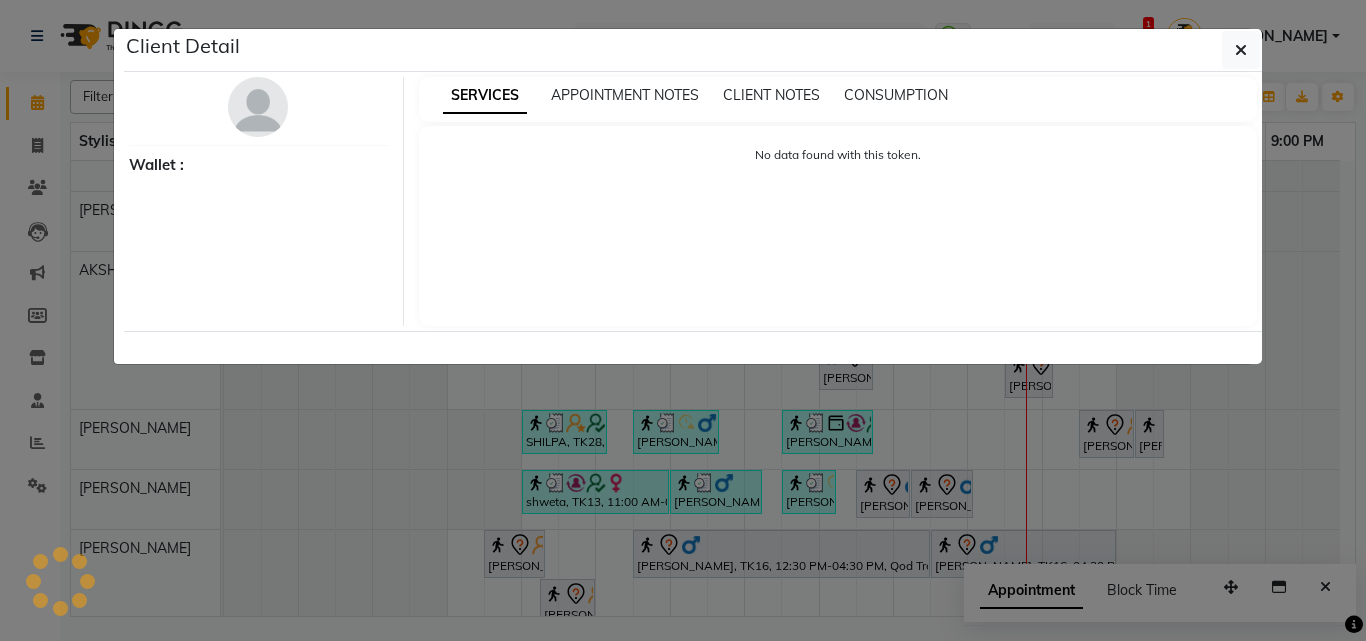 select on "7" 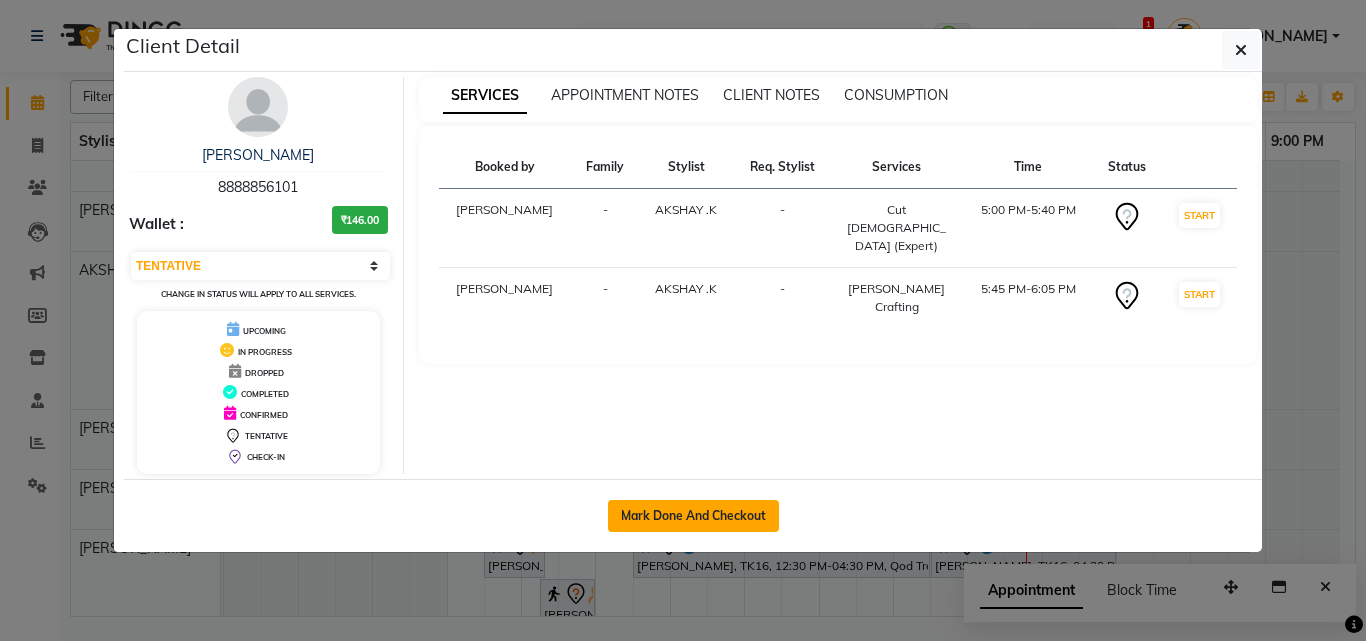 click on "Mark Done And Checkout" 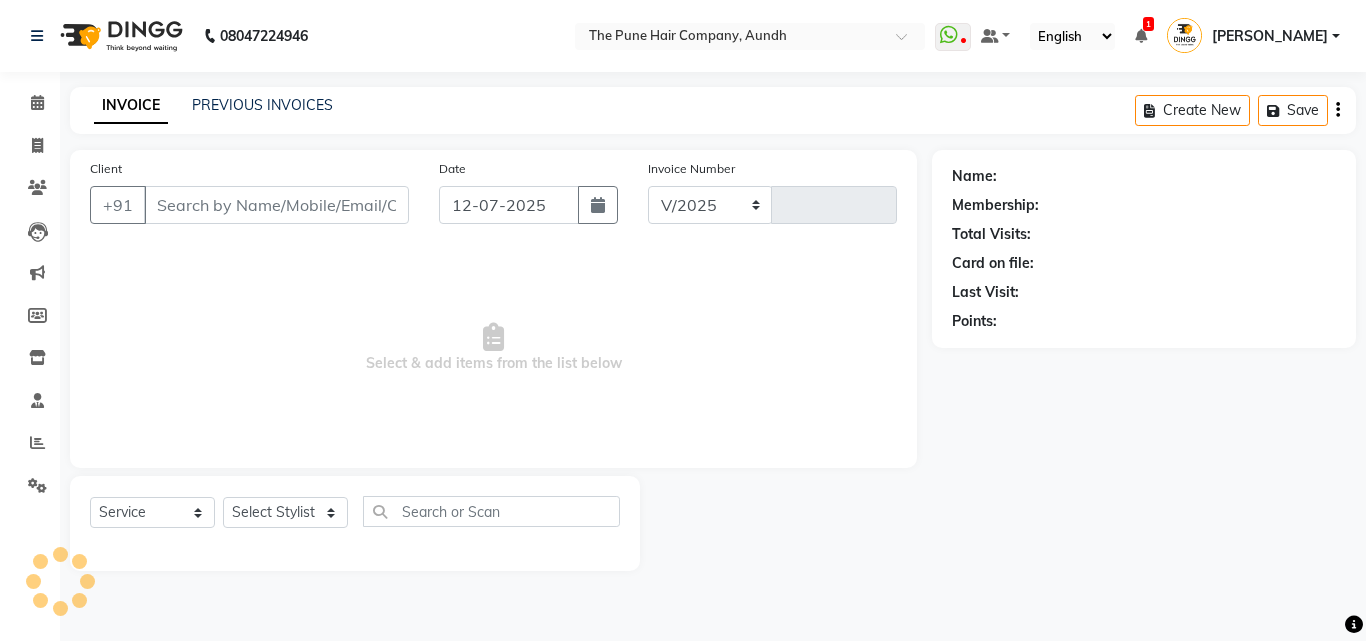 select on "106" 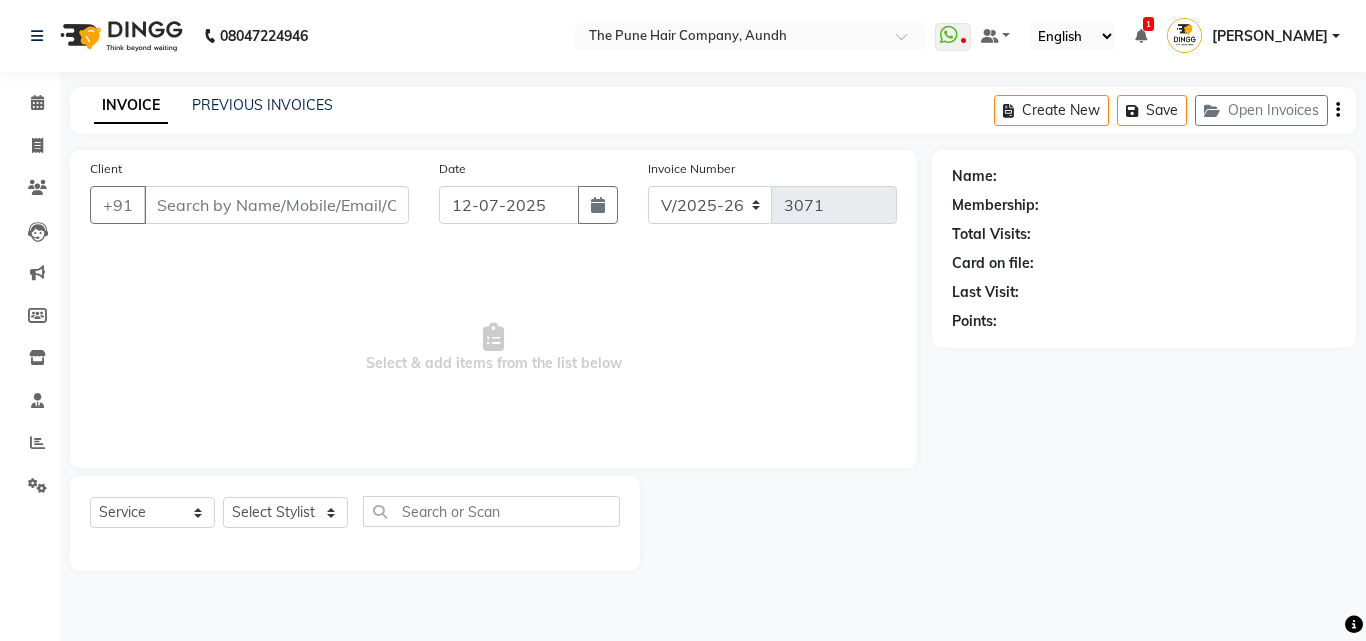 type on "8888856101" 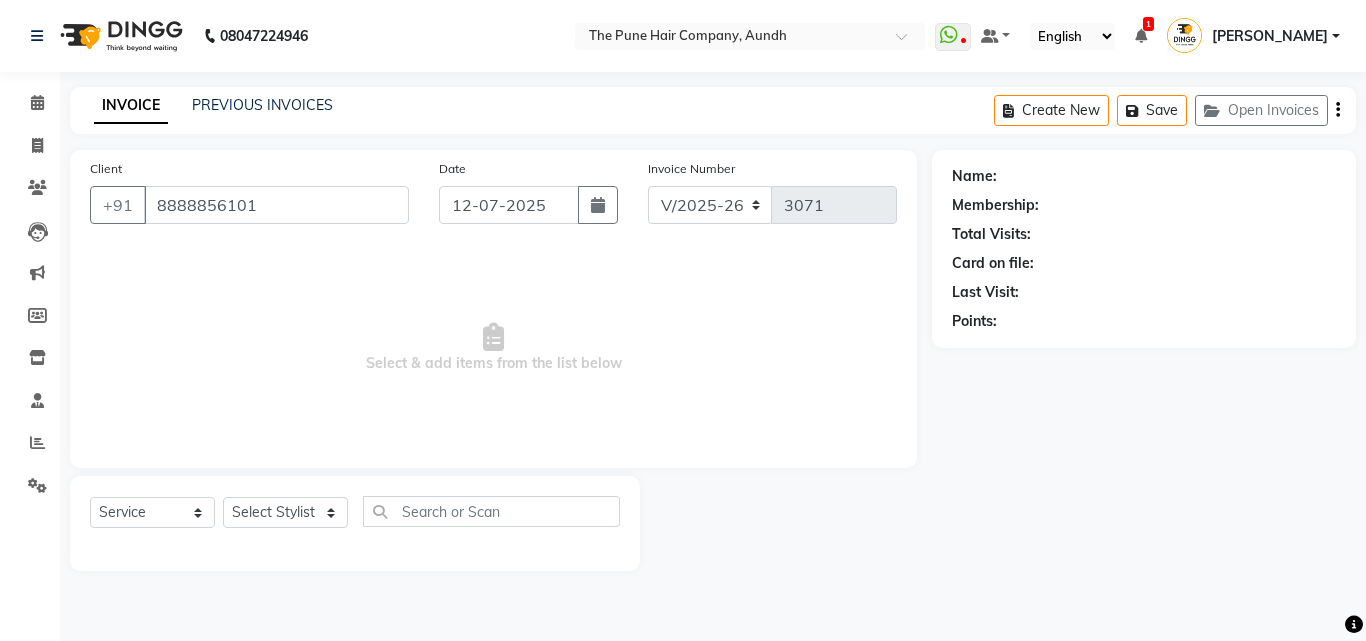 select on "6746" 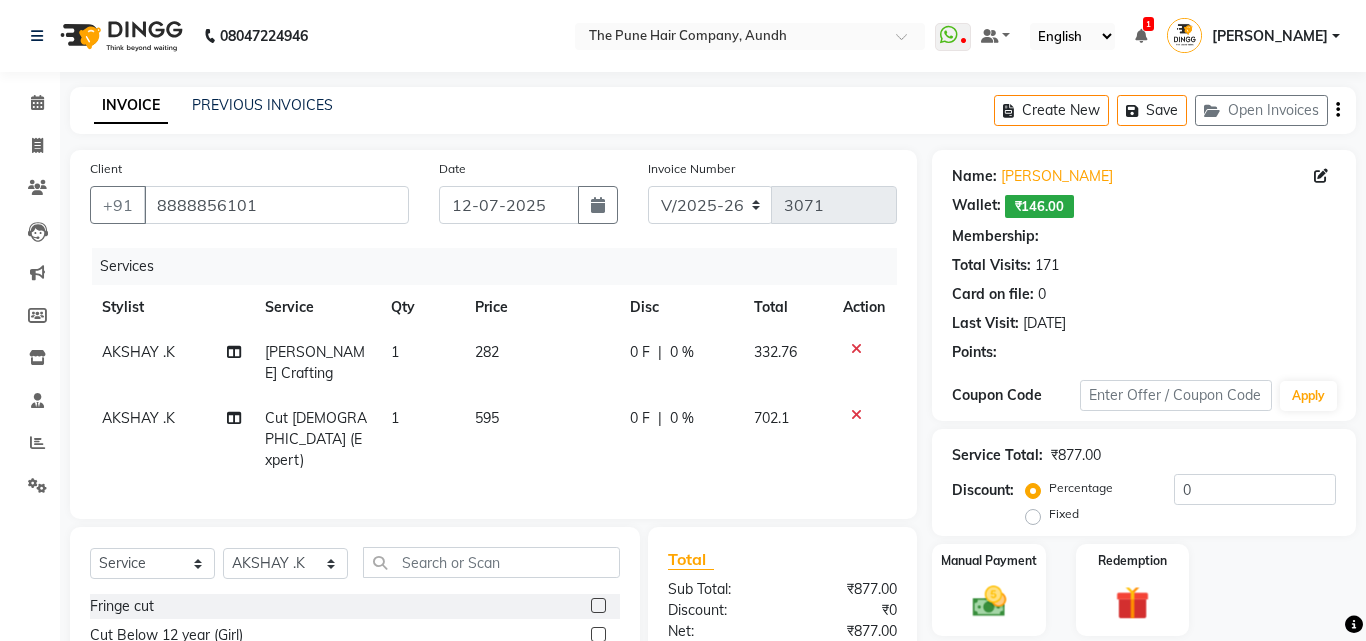 select on "1: Object" 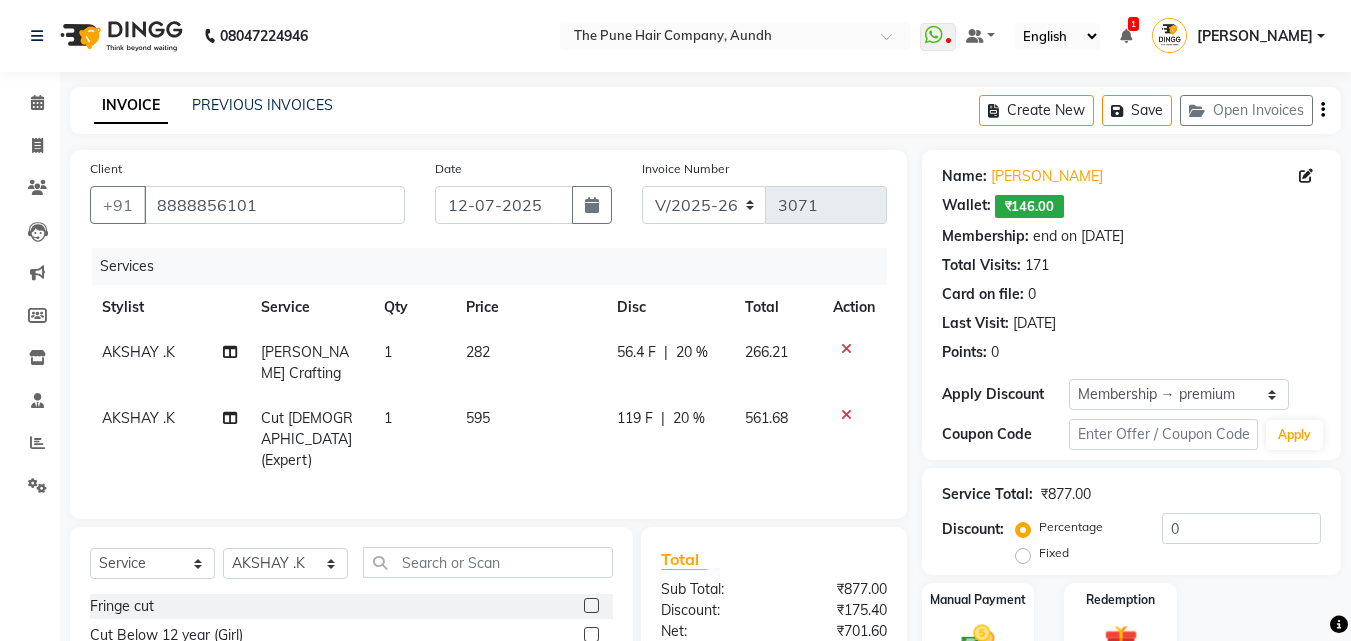 type on "20" 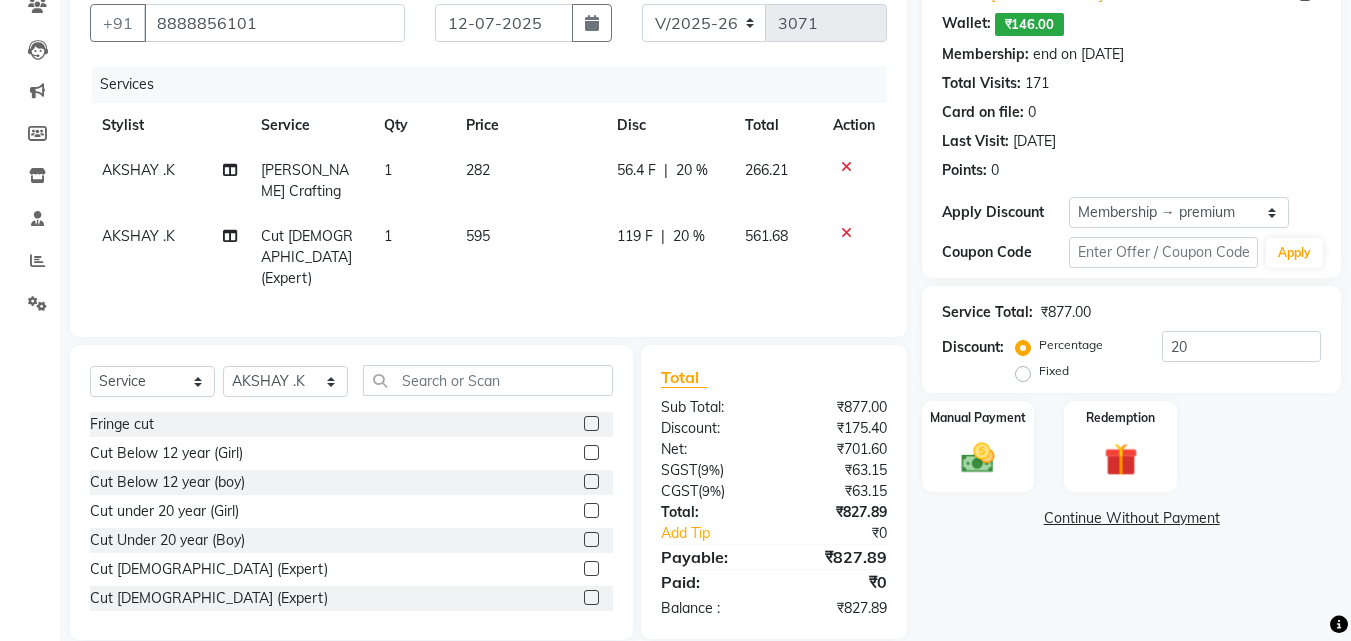 scroll, scrollTop: 184, scrollLeft: 0, axis: vertical 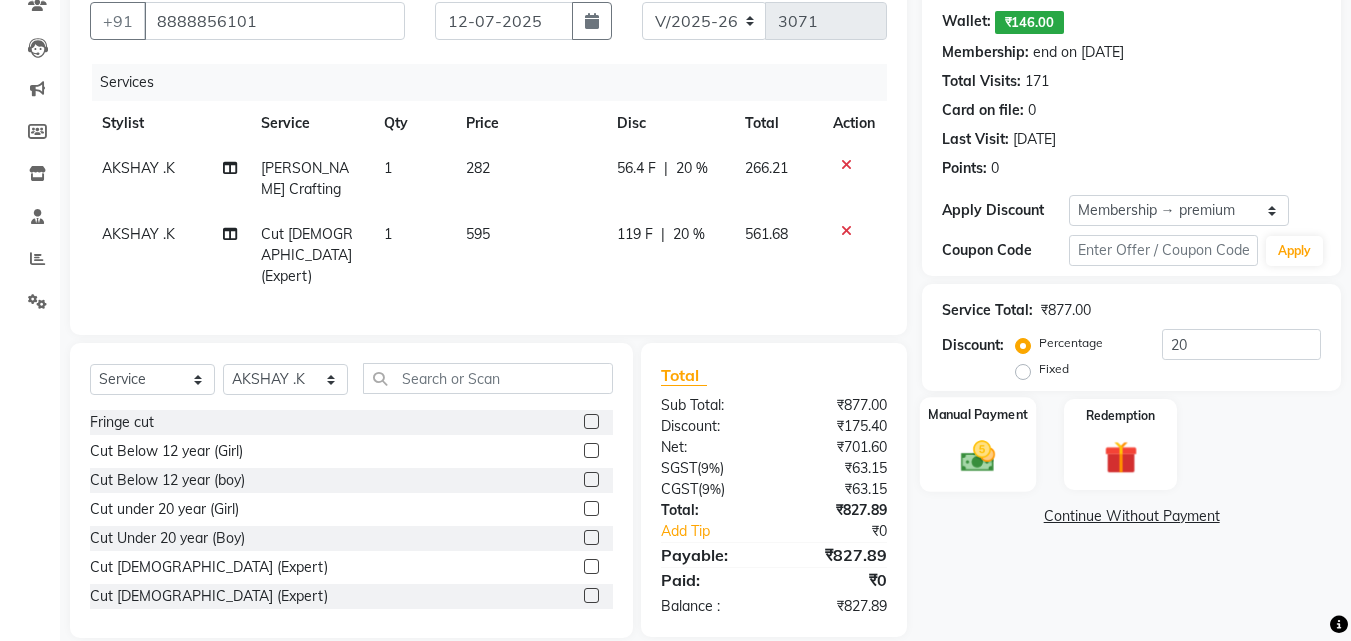 click 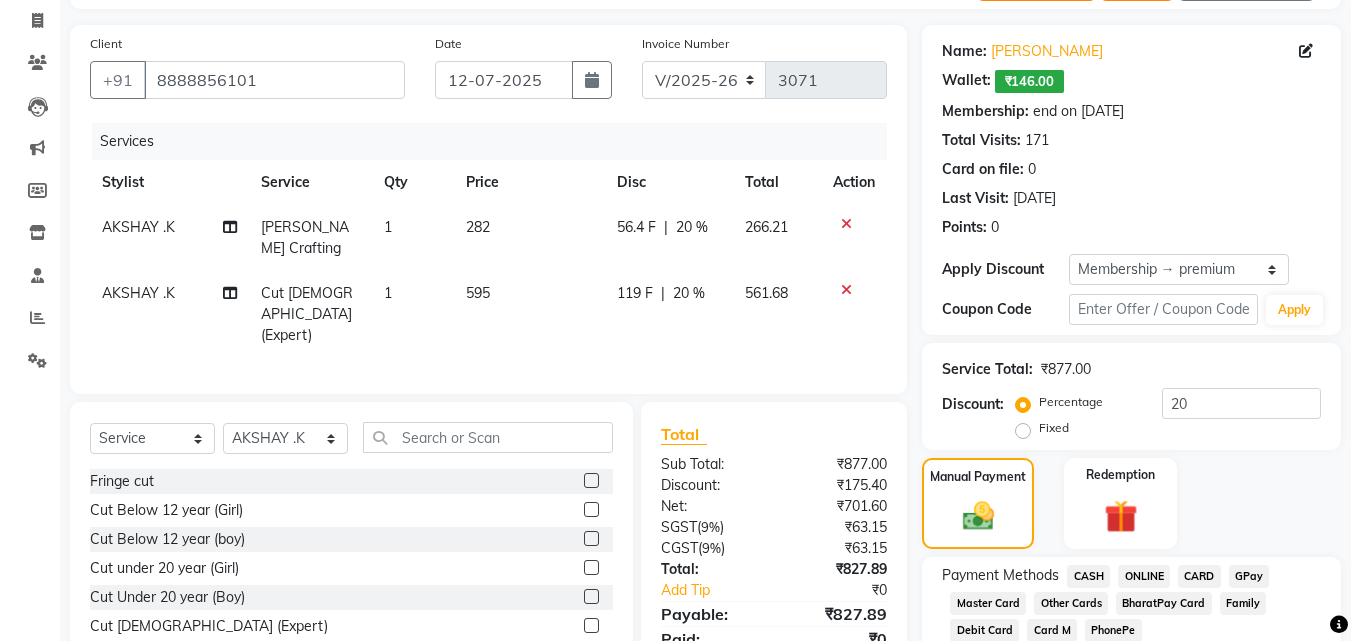 scroll, scrollTop: 97, scrollLeft: 0, axis: vertical 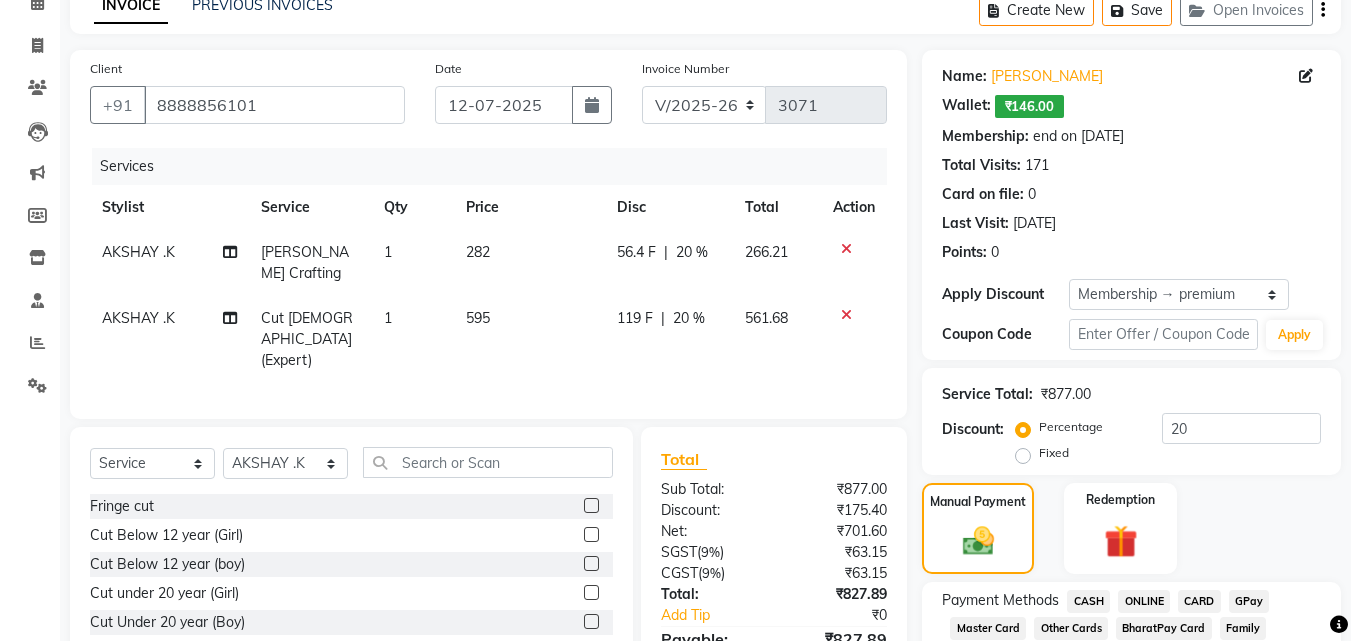 drag, startPoint x: 1074, startPoint y: 14, endPoint x: 986, endPoint y: 16, distance: 88.02273 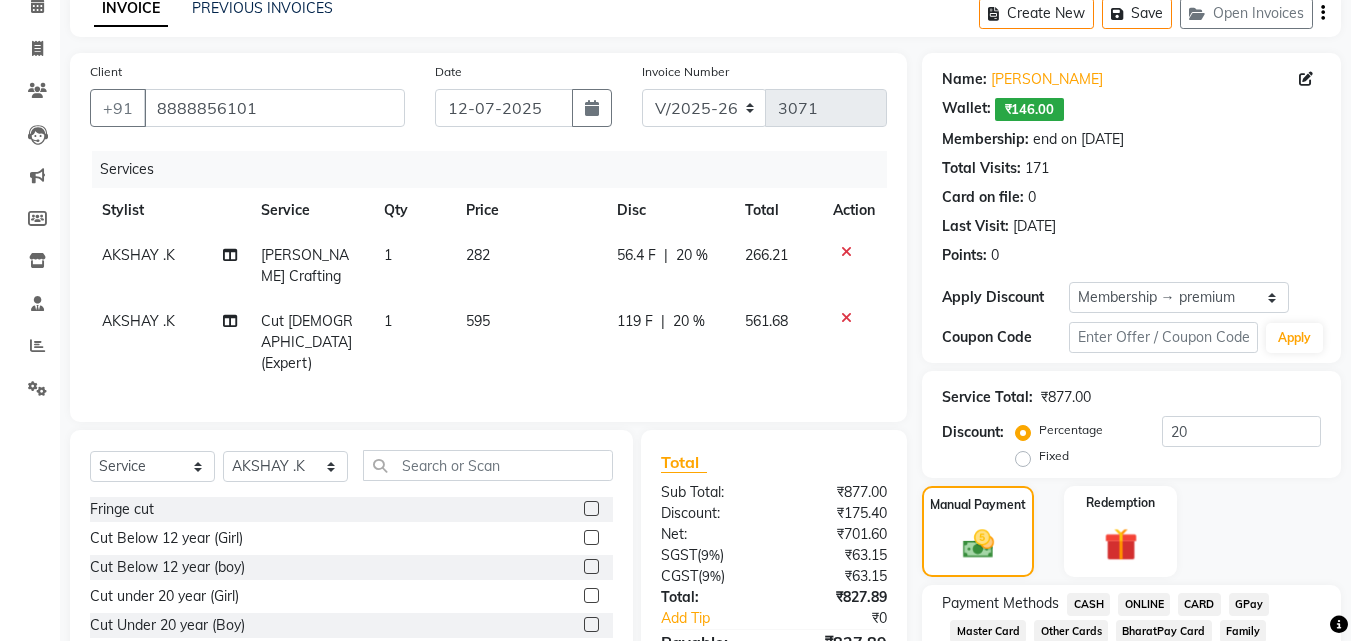 click on "Name: Gaurav Pathak" 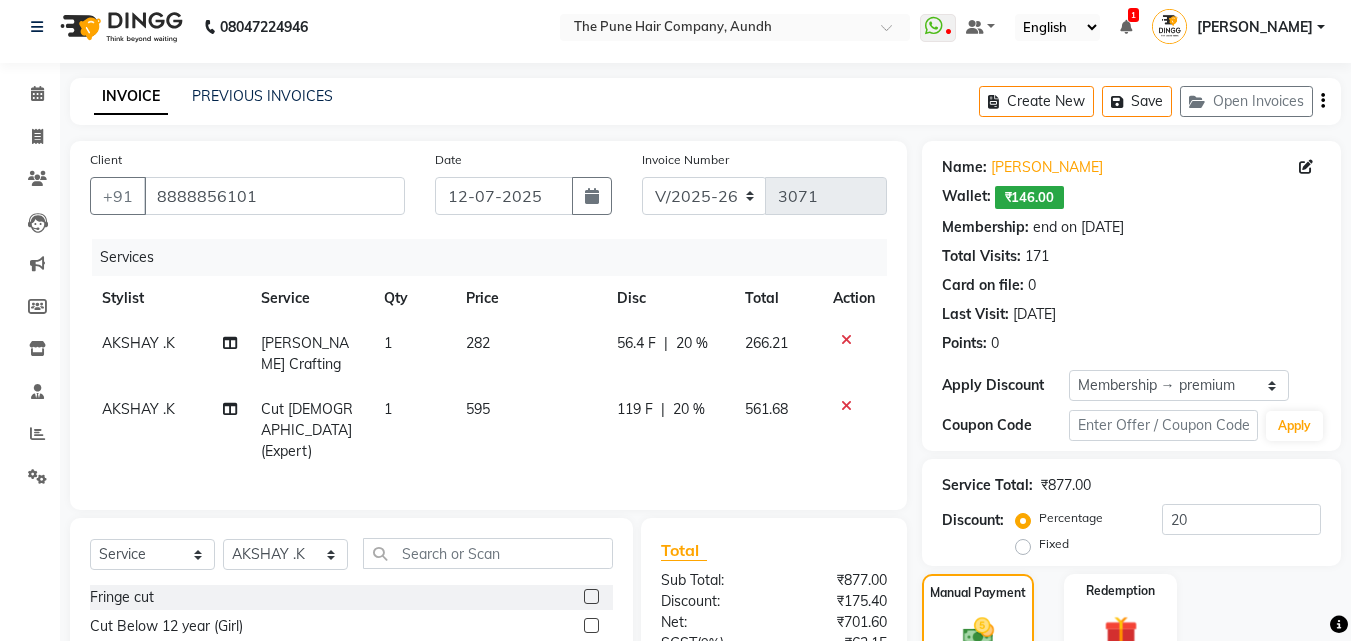 scroll, scrollTop: 0, scrollLeft: 0, axis: both 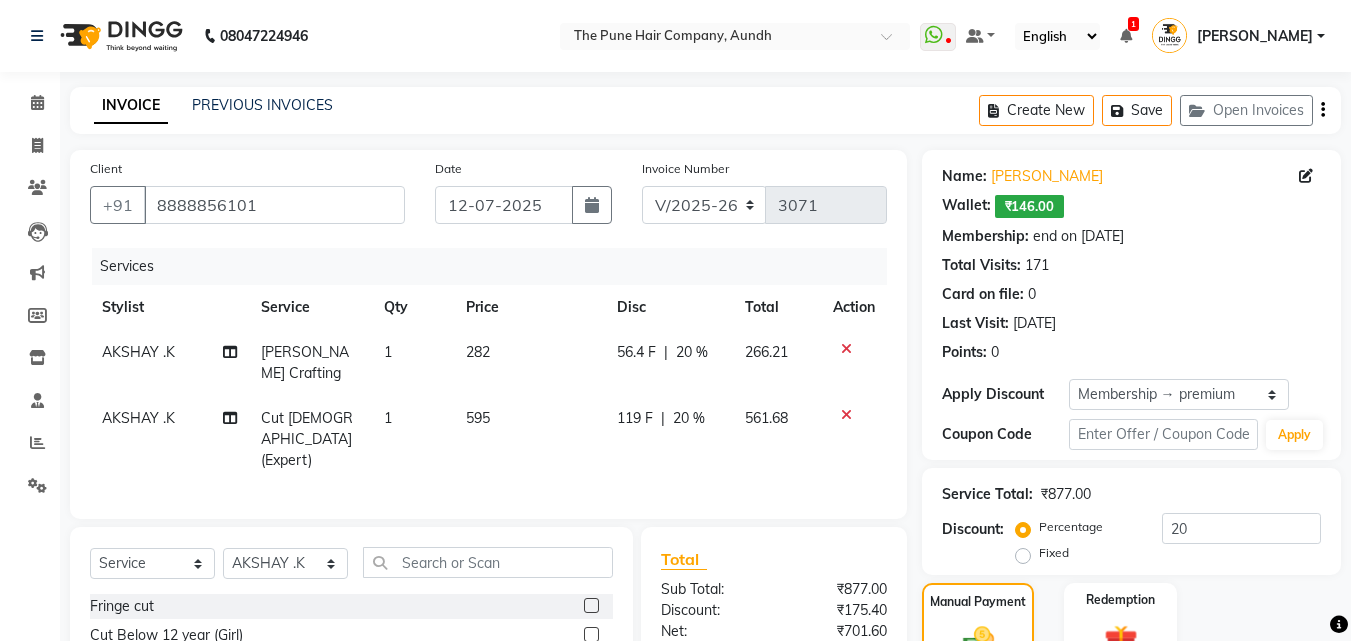 click on "₹146.00" 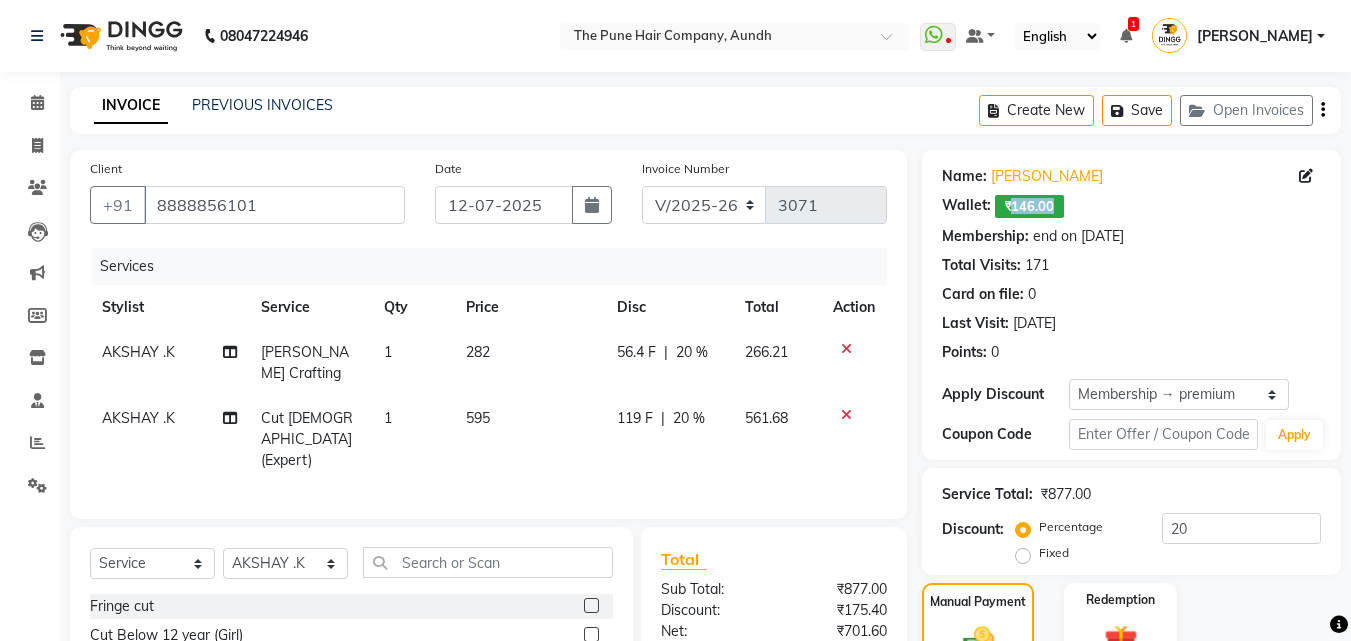 click on "₹146.00" 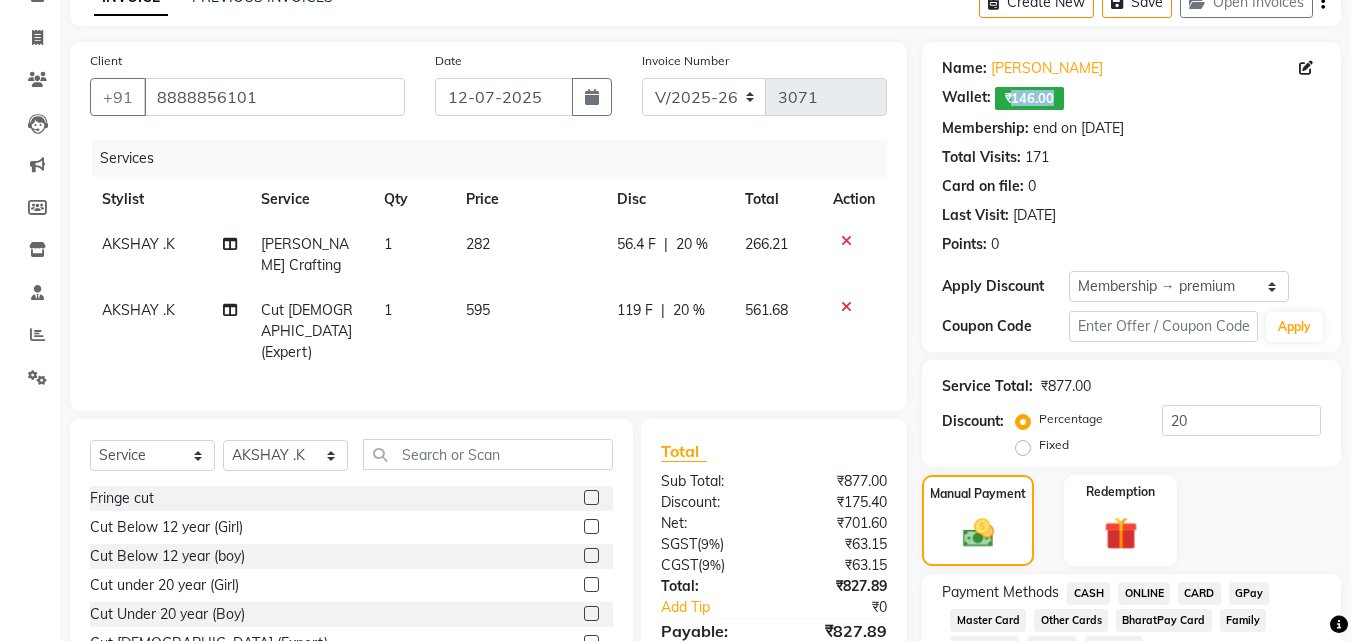 scroll, scrollTop: 232, scrollLeft: 0, axis: vertical 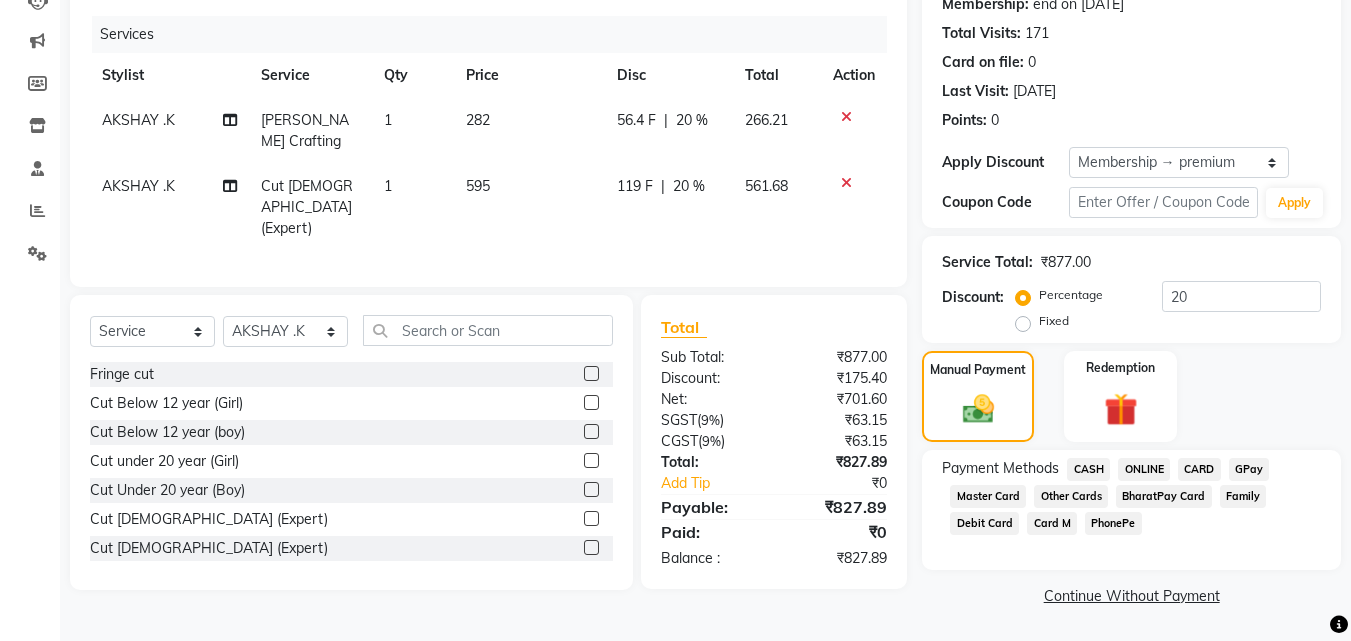 click on "ONLINE" 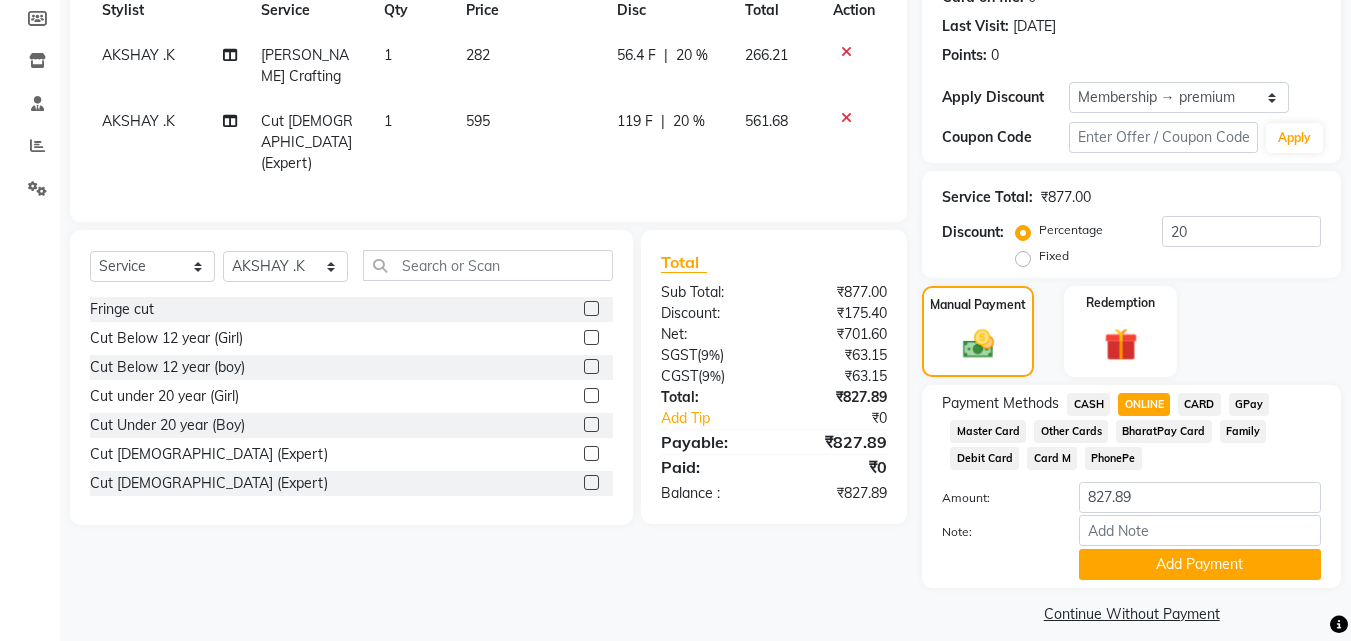 scroll, scrollTop: 315, scrollLeft: 0, axis: vertical 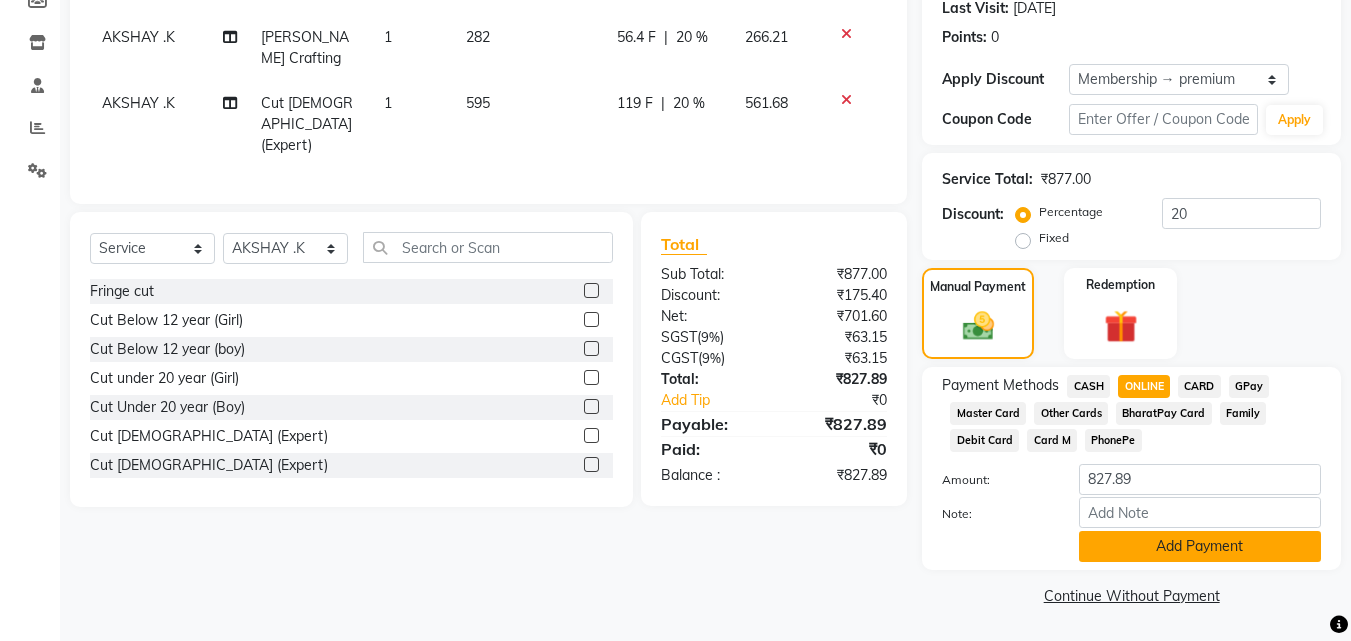 click on "Add Payment" 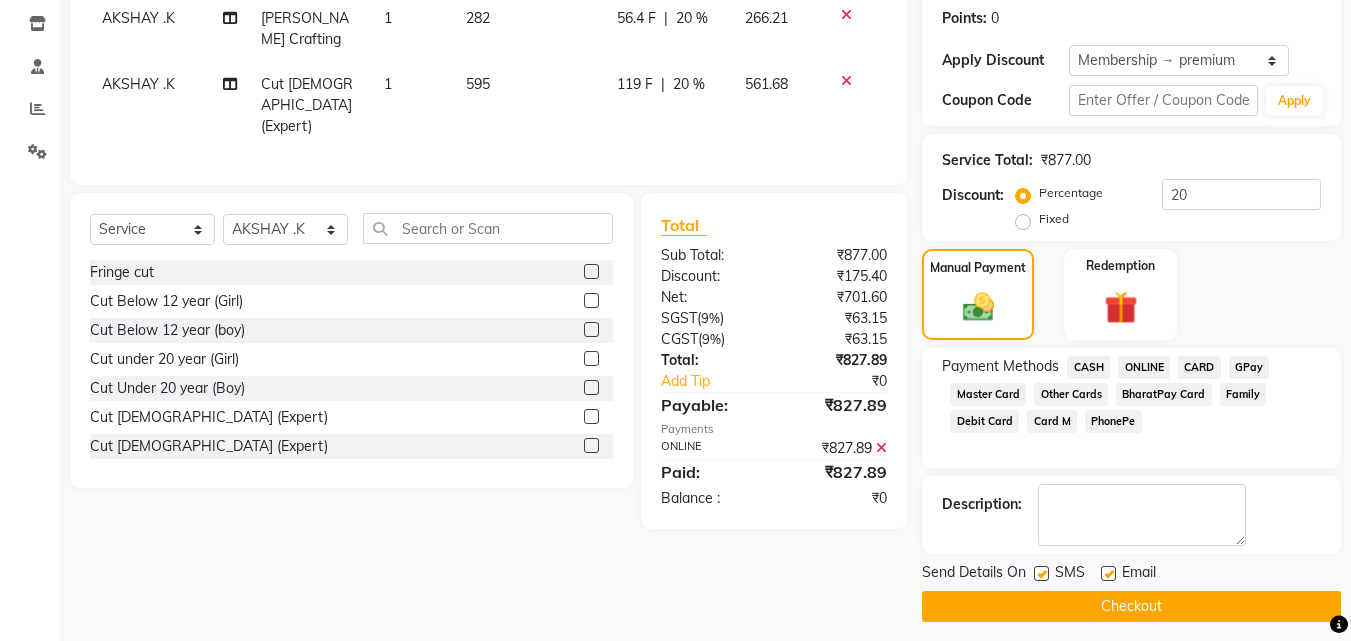 scroll, scrollTop: 345, scrollLeft: 0, axis: vertical 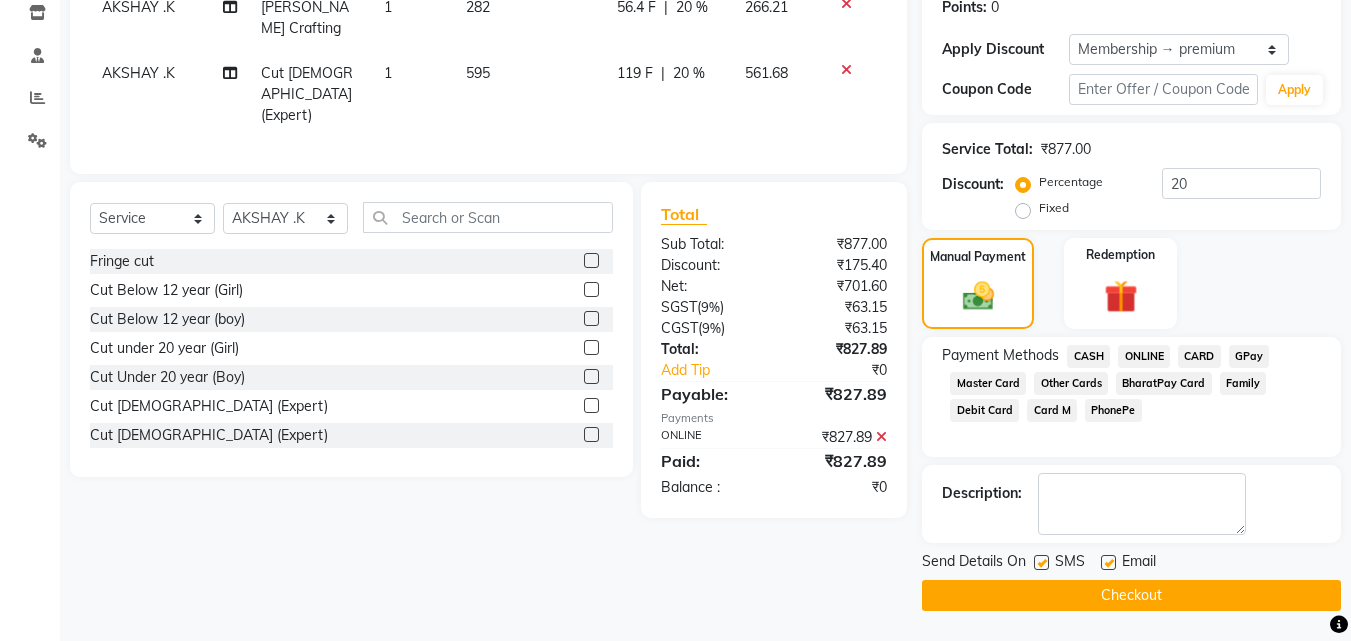 click on "Checkout" 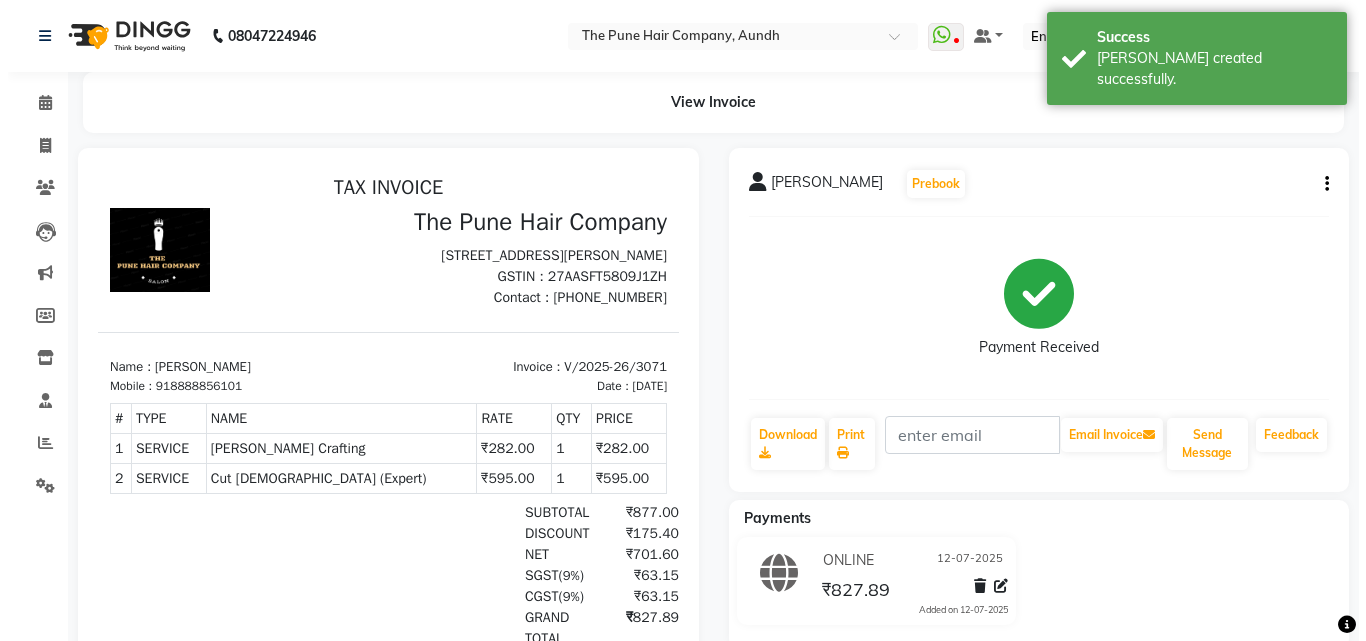 scroll, scrollTop: 0, scrollLeft: 0, axis: both 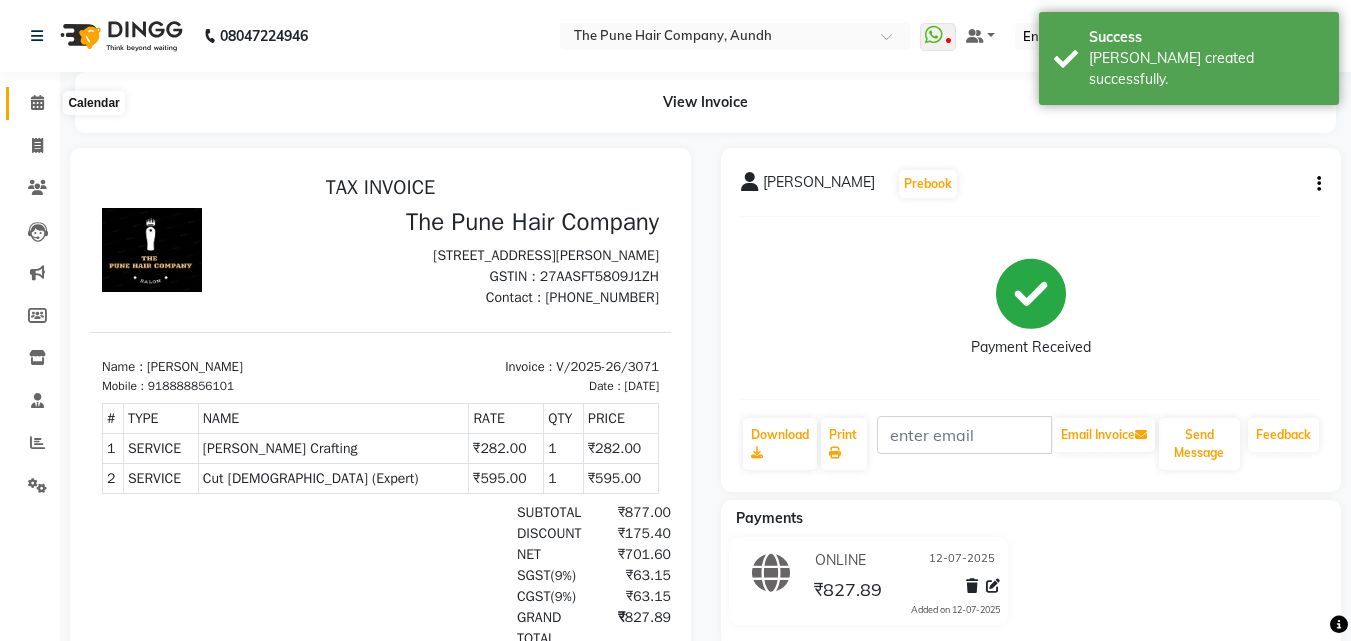 click 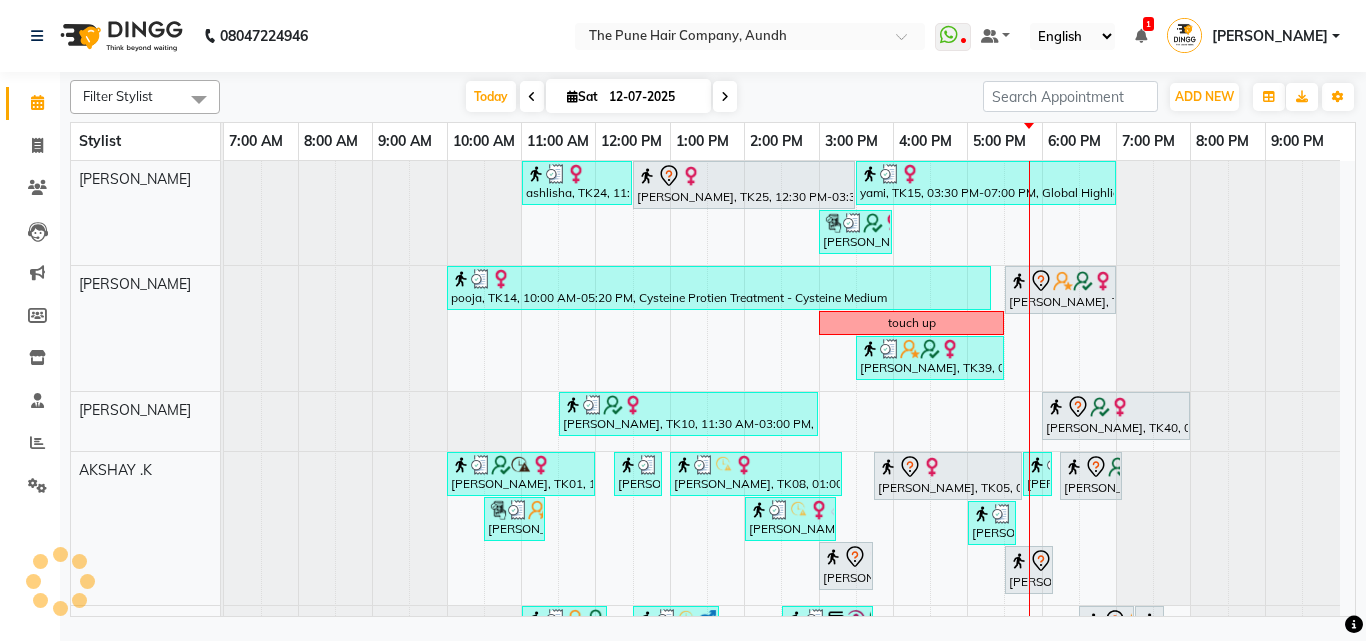 scroll, scrollTop: 300, scrollLeft: 0, axis: vertical 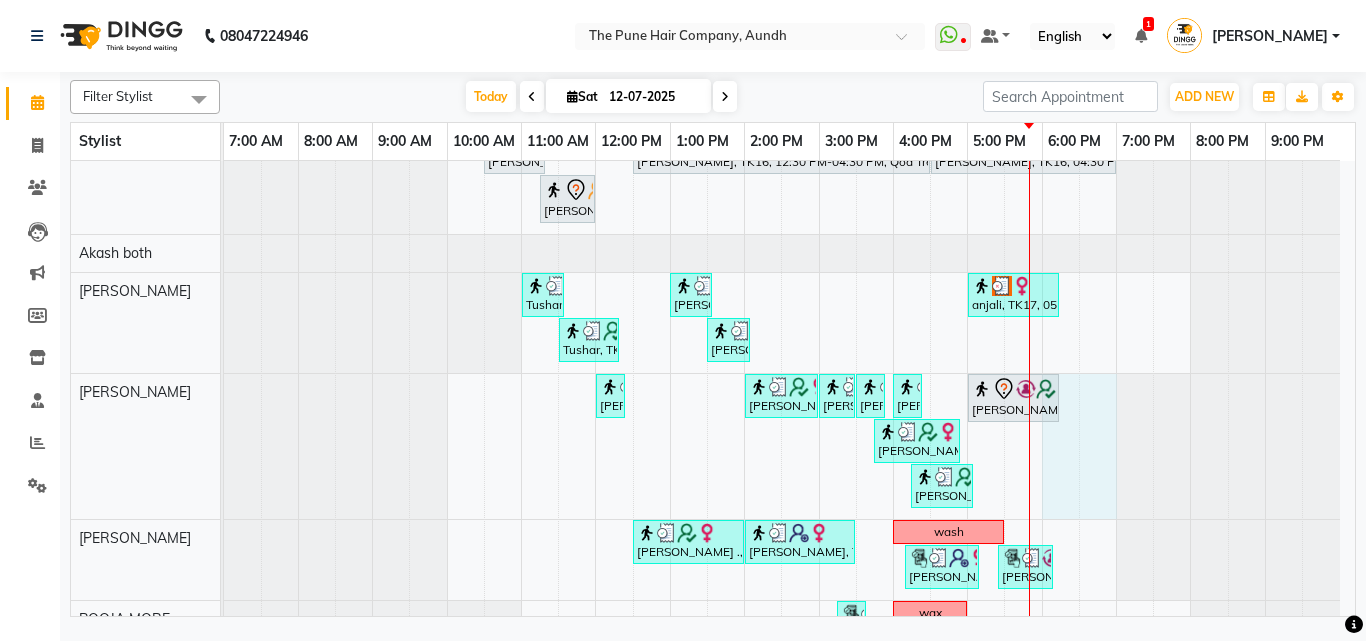 drag, startPoint x: 1052, startPoint y: 435, endPoint x: 1091, endPoint y: 449, distance: 41.4367 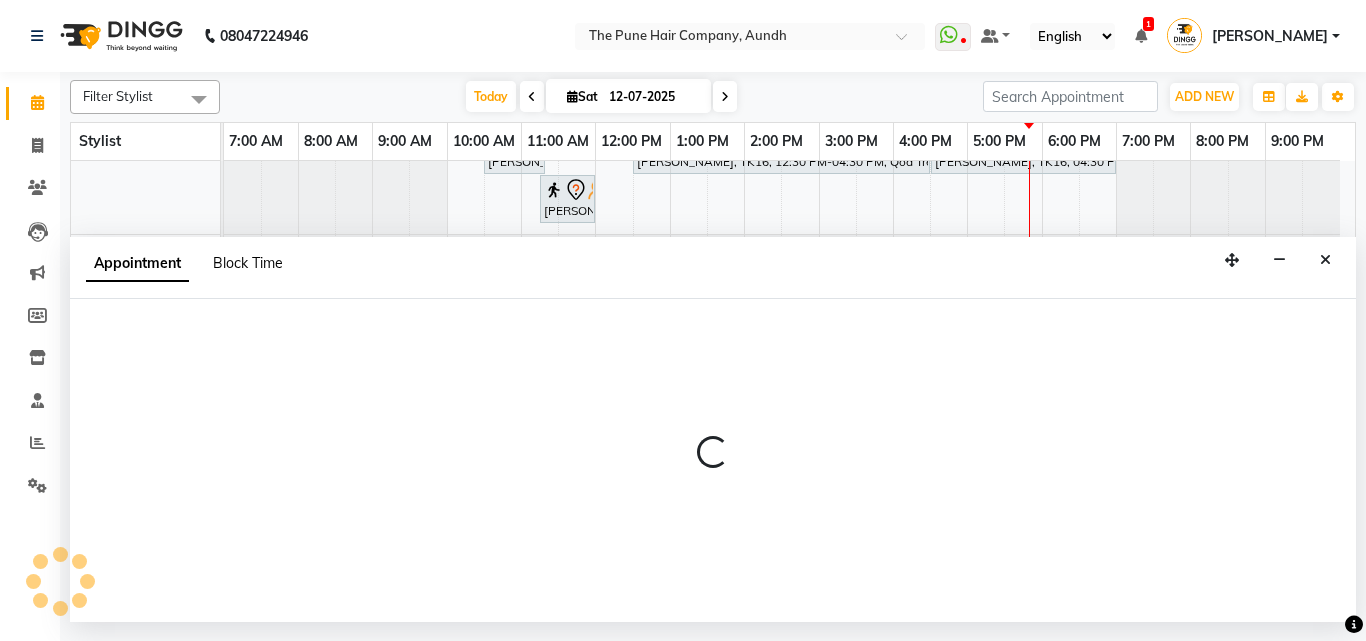 click on "Block Time" at bounding box center [248, 263] 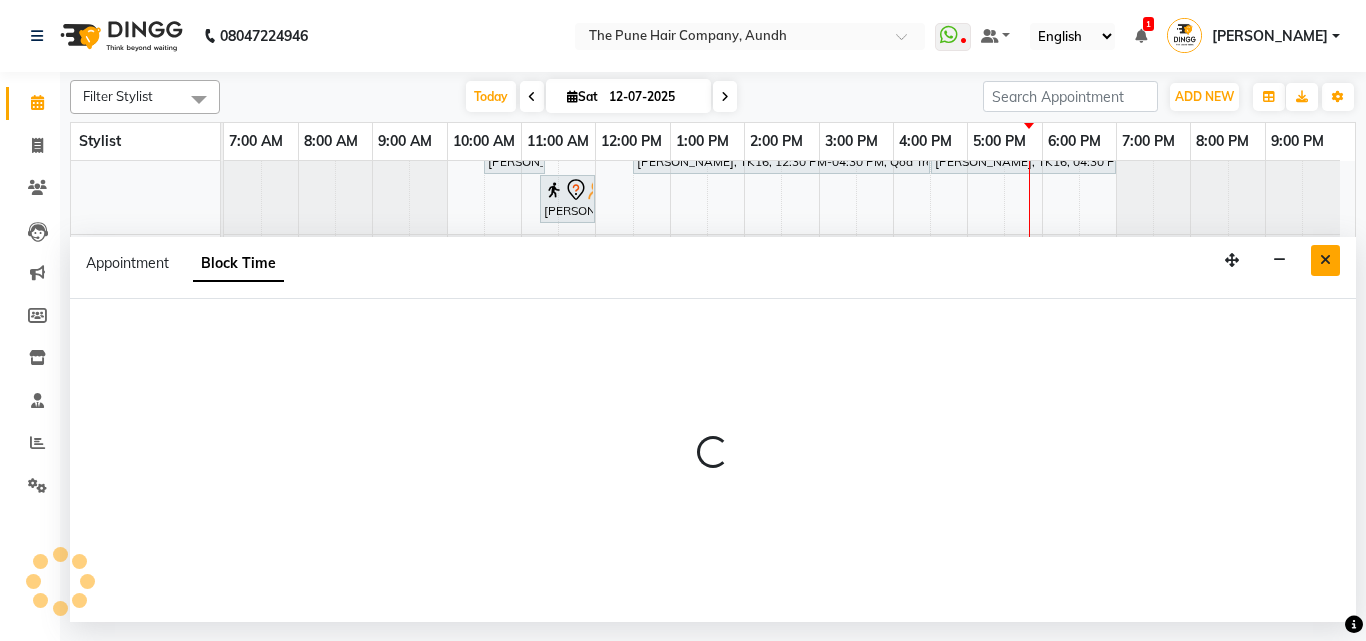 select on "49797" 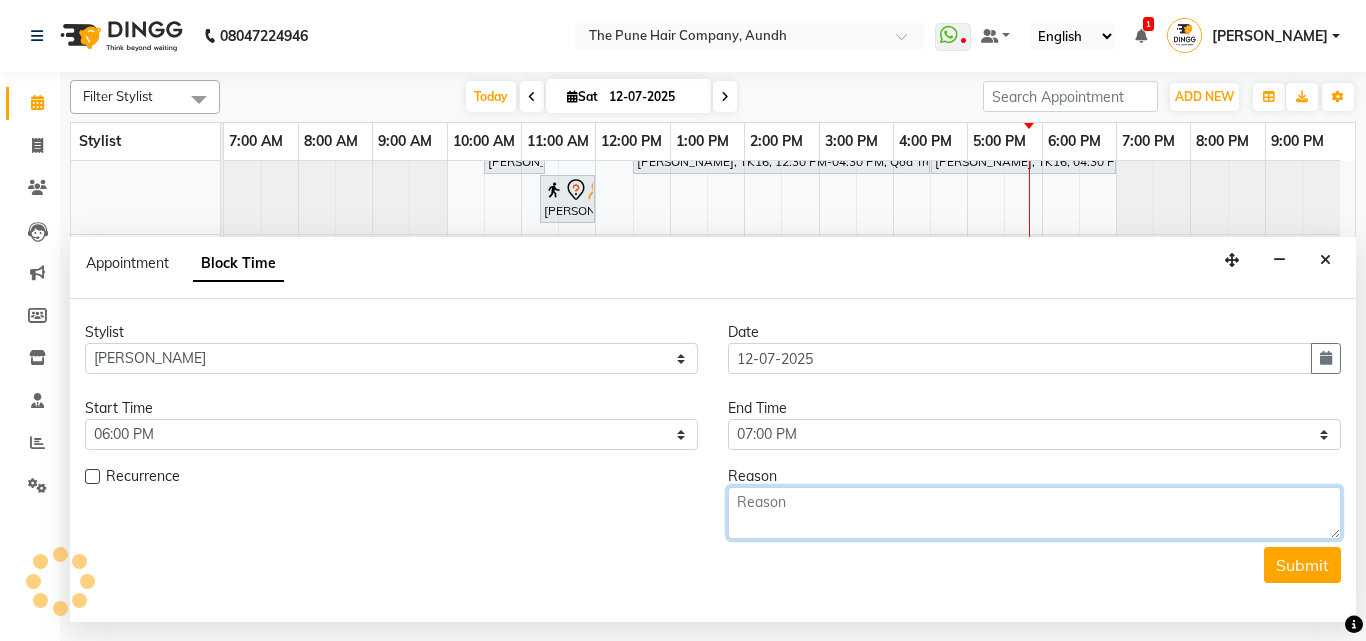 click at bounding box center (1034, 513) 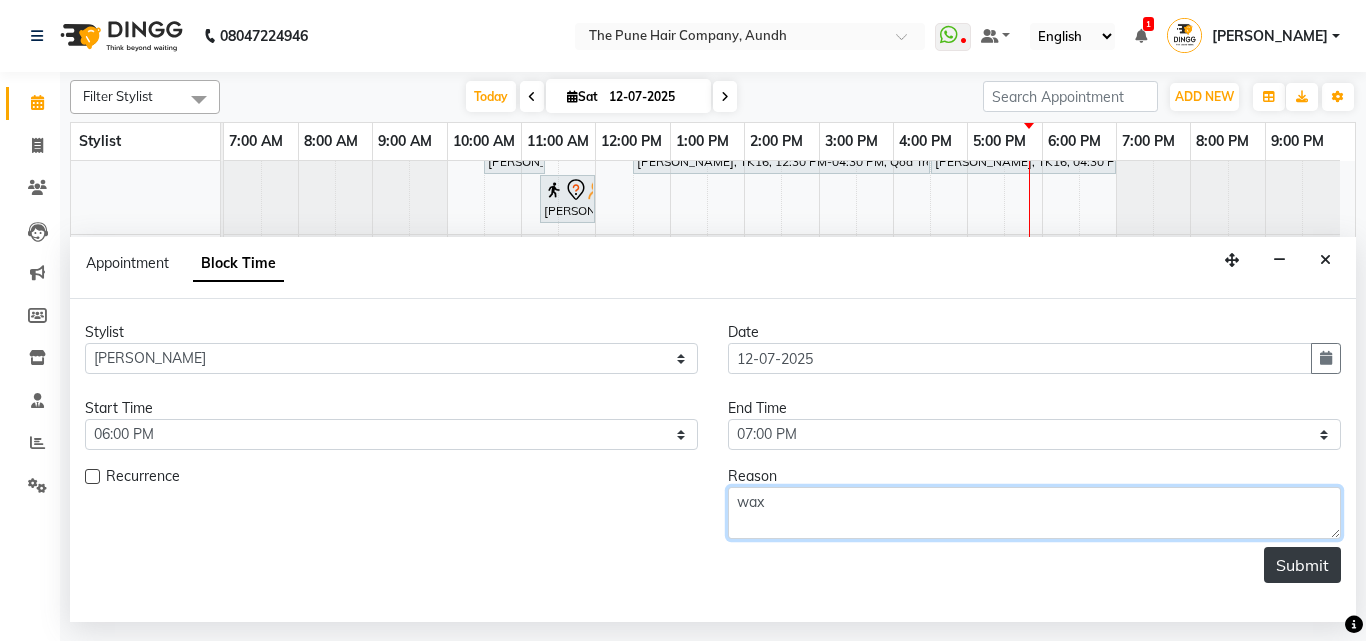 type on "wax" 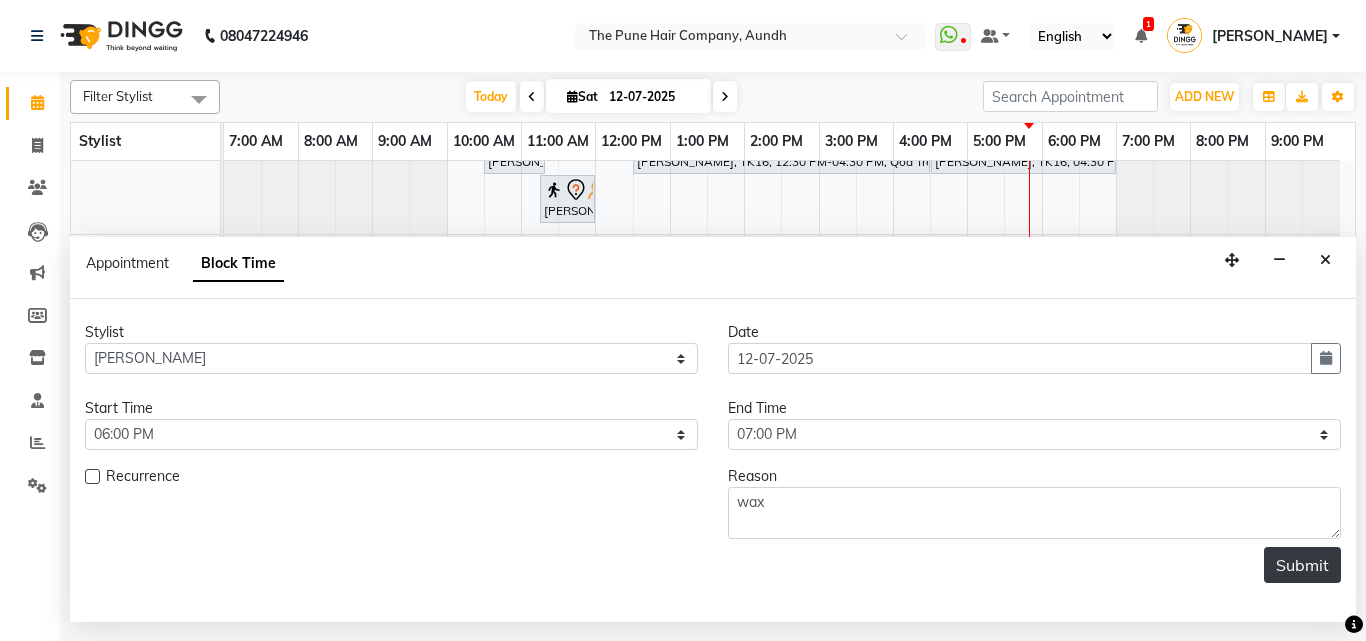 click on "Submit" at bounding box center [1302, 565] 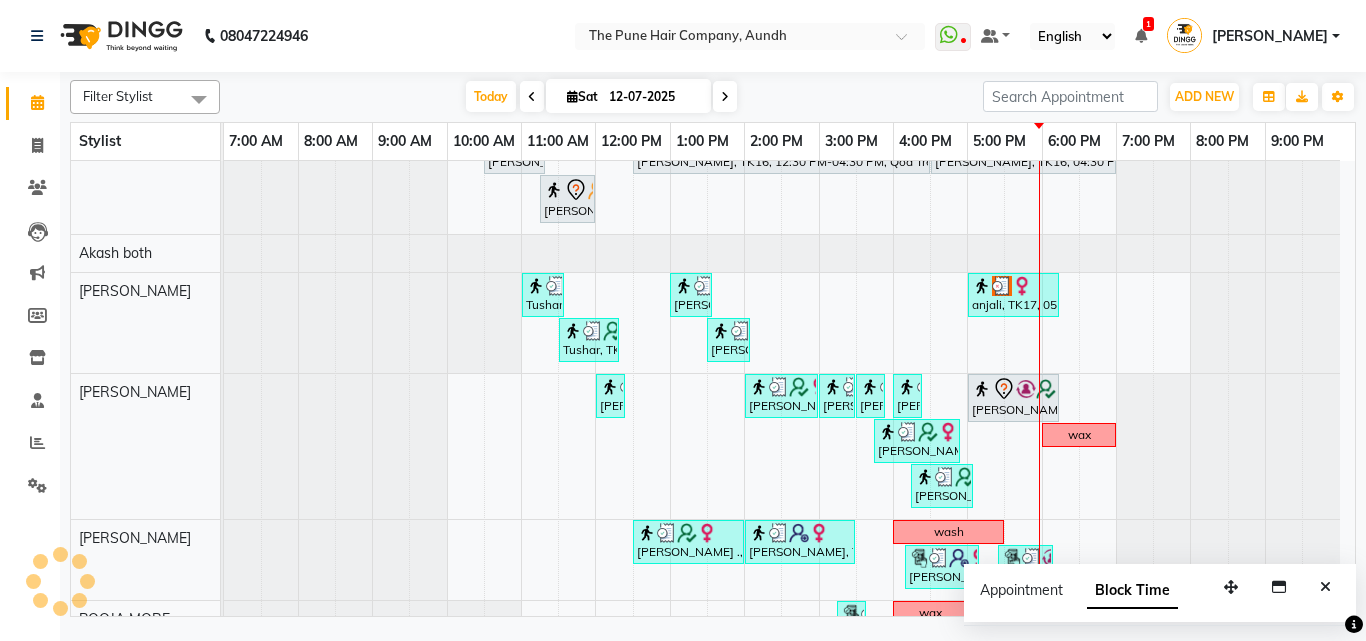scroll, scrollTop: 826, scrollLeft: 0, axis: vertical 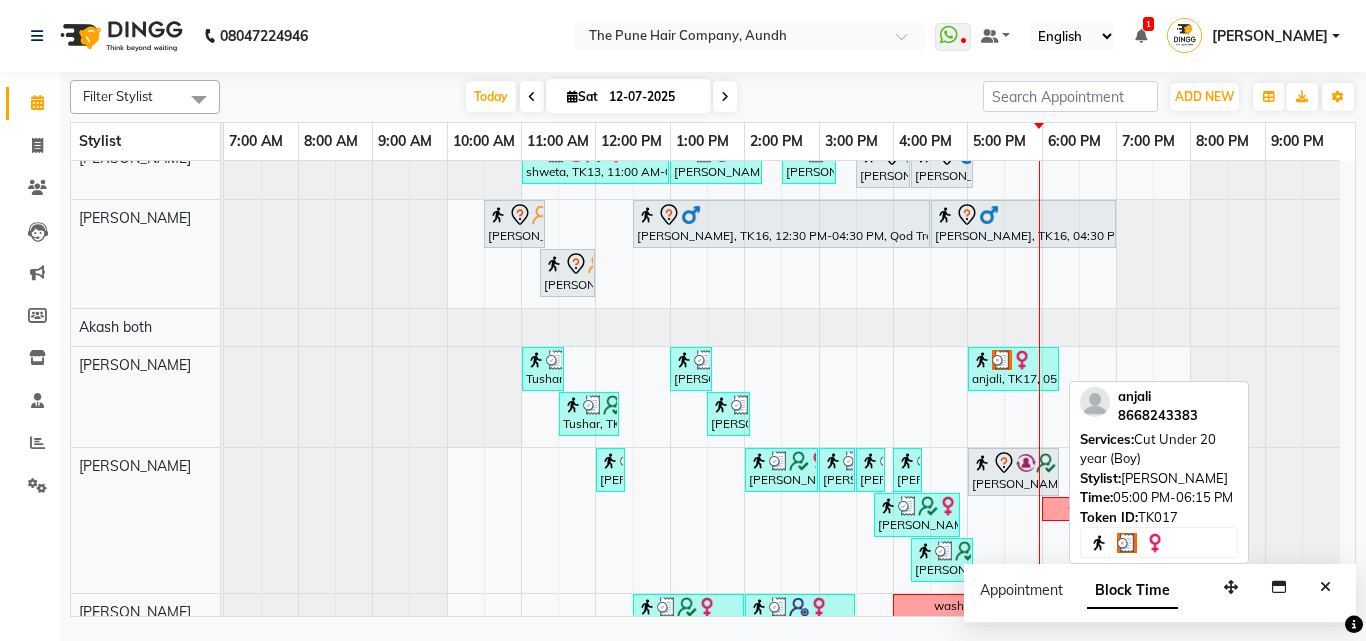 click on "anjali, TK17, 05:00 PM-06:15 PM, Cut Under 20 year (Boy)" at bounding box center [1013, 369] 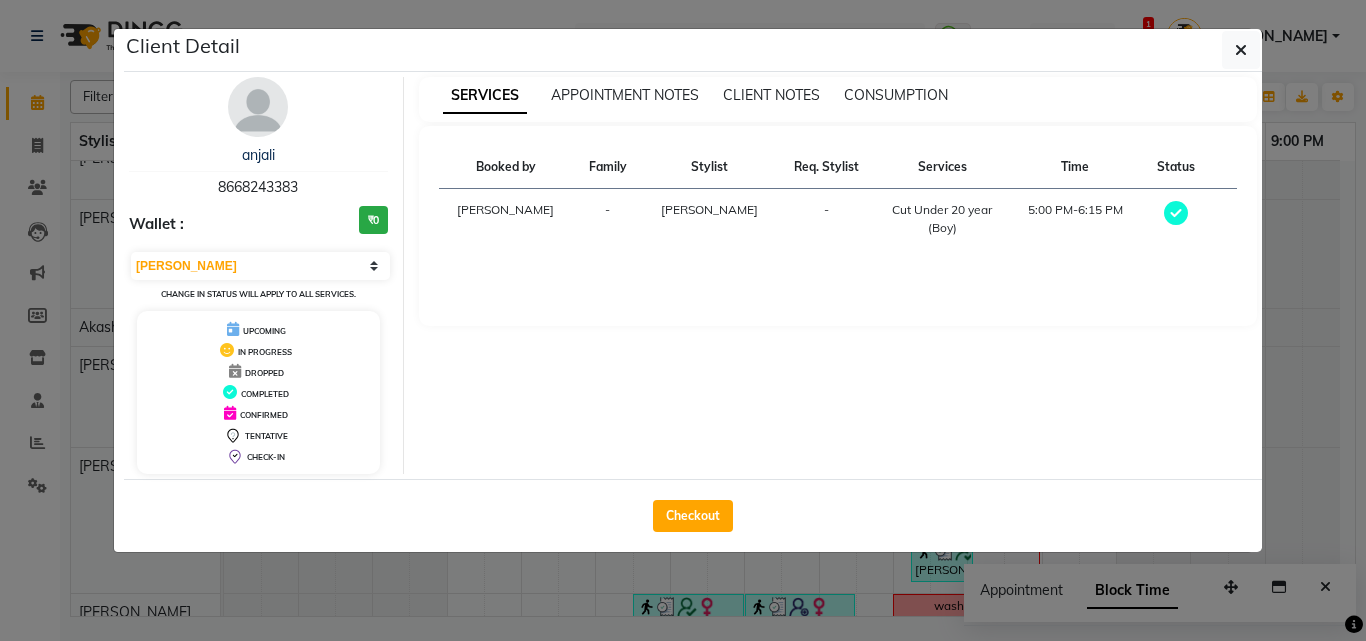 click on "Checkout" 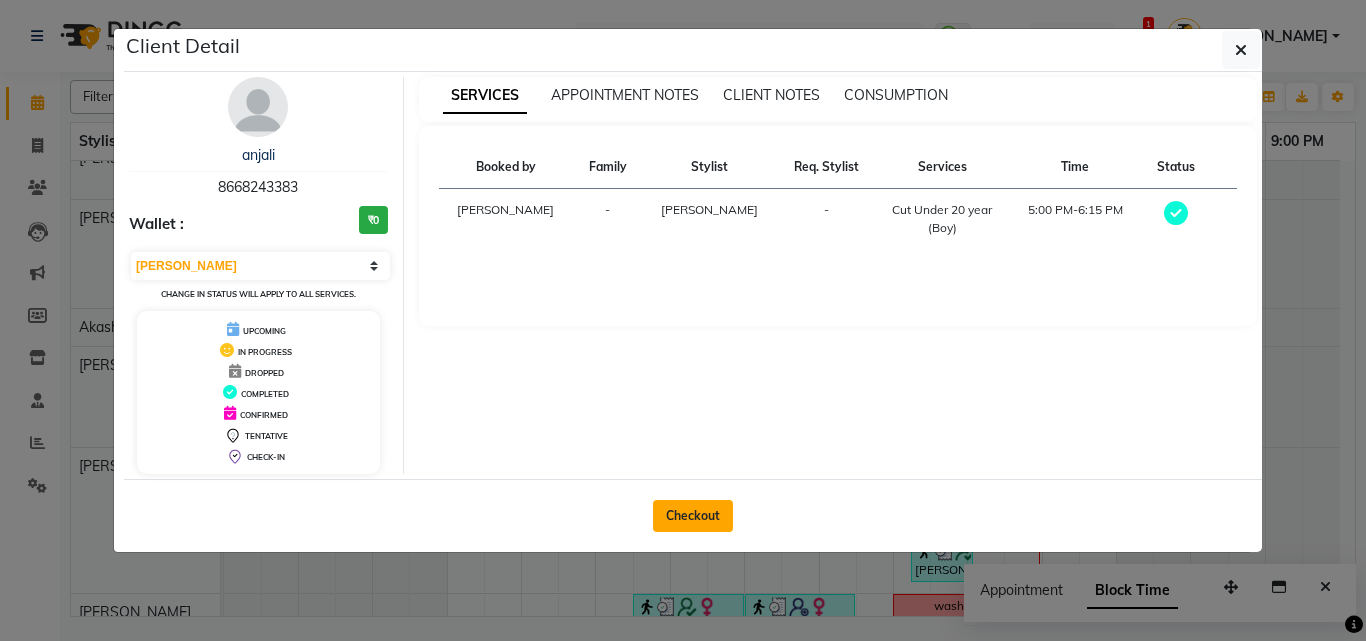 click on "Checkout" 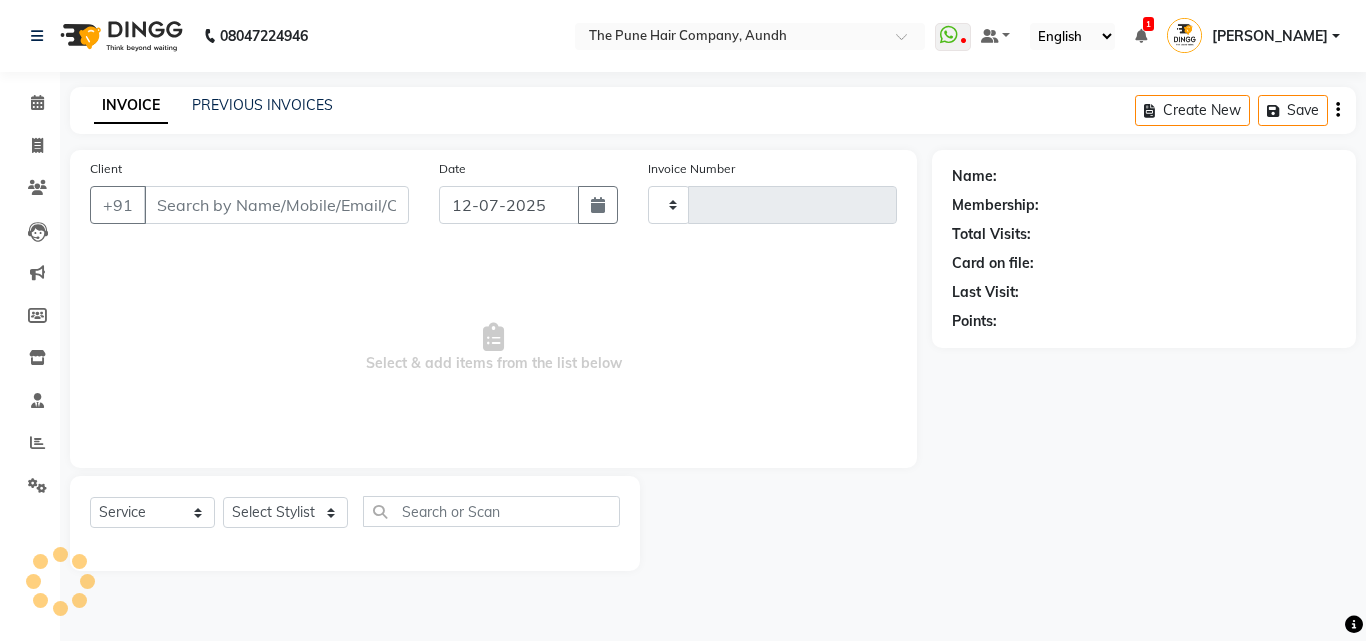 type on "3072" 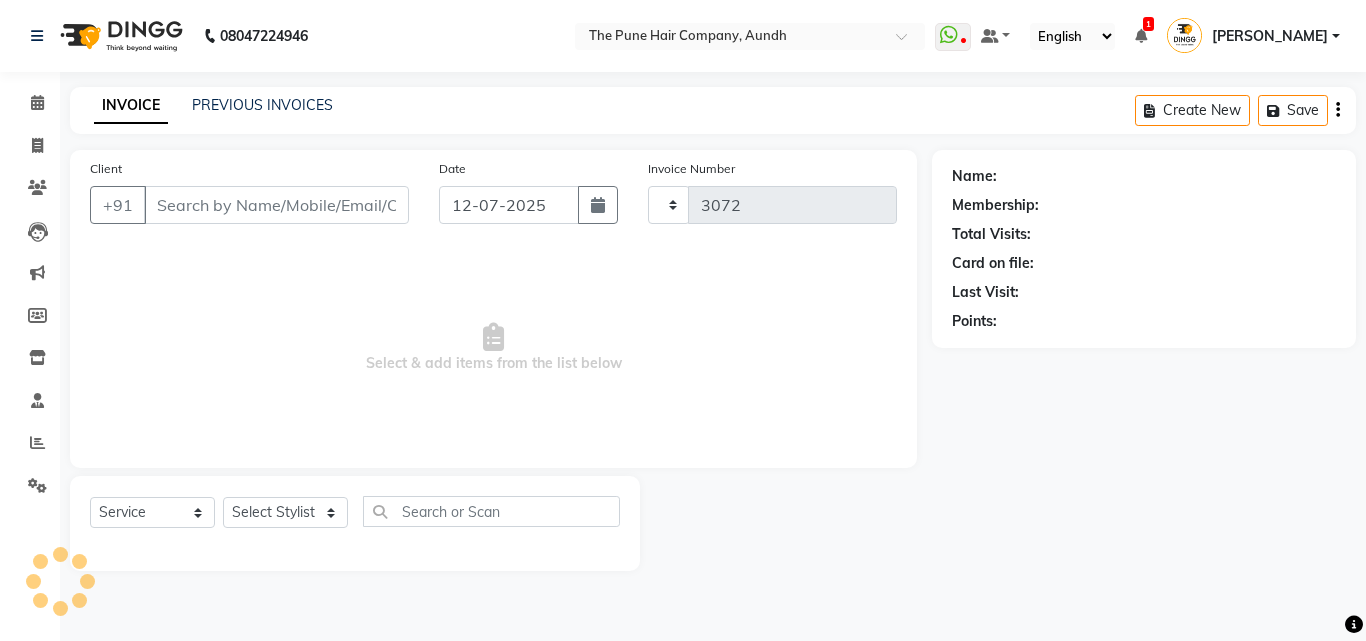select on "106" 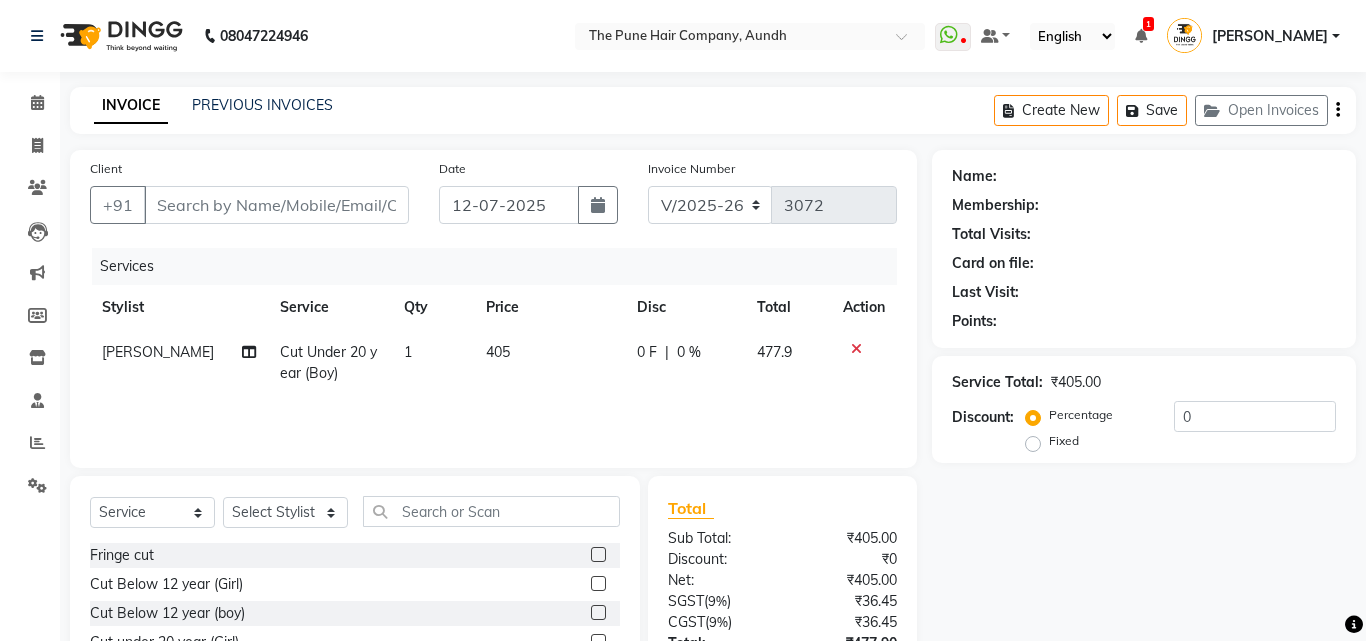 type on "8668243383" 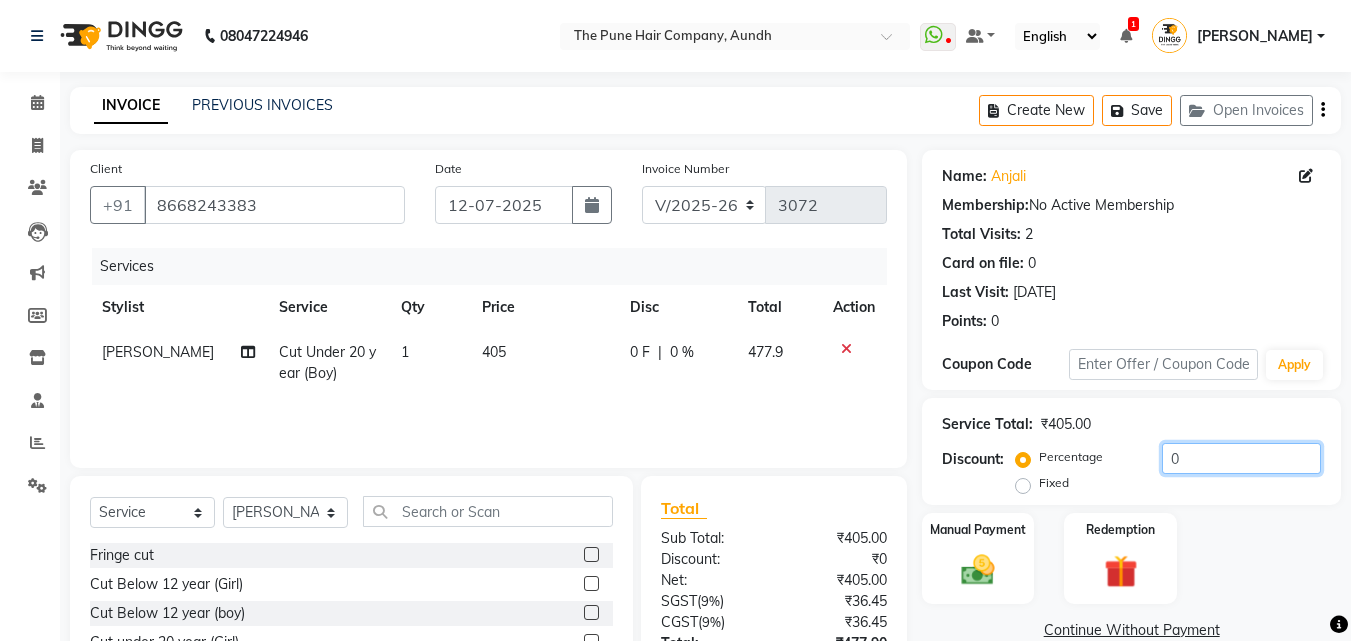 click on "0" 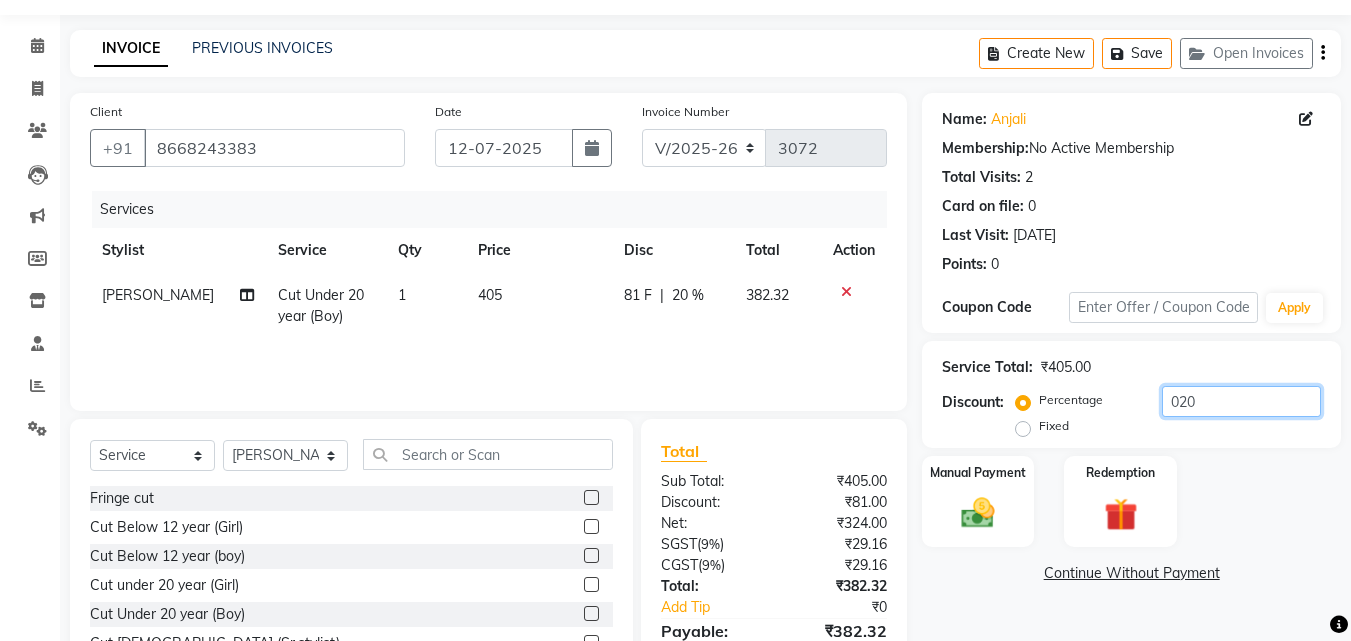 scroll, scrollTop: 160, scrollLeft: 0, axis: vertical 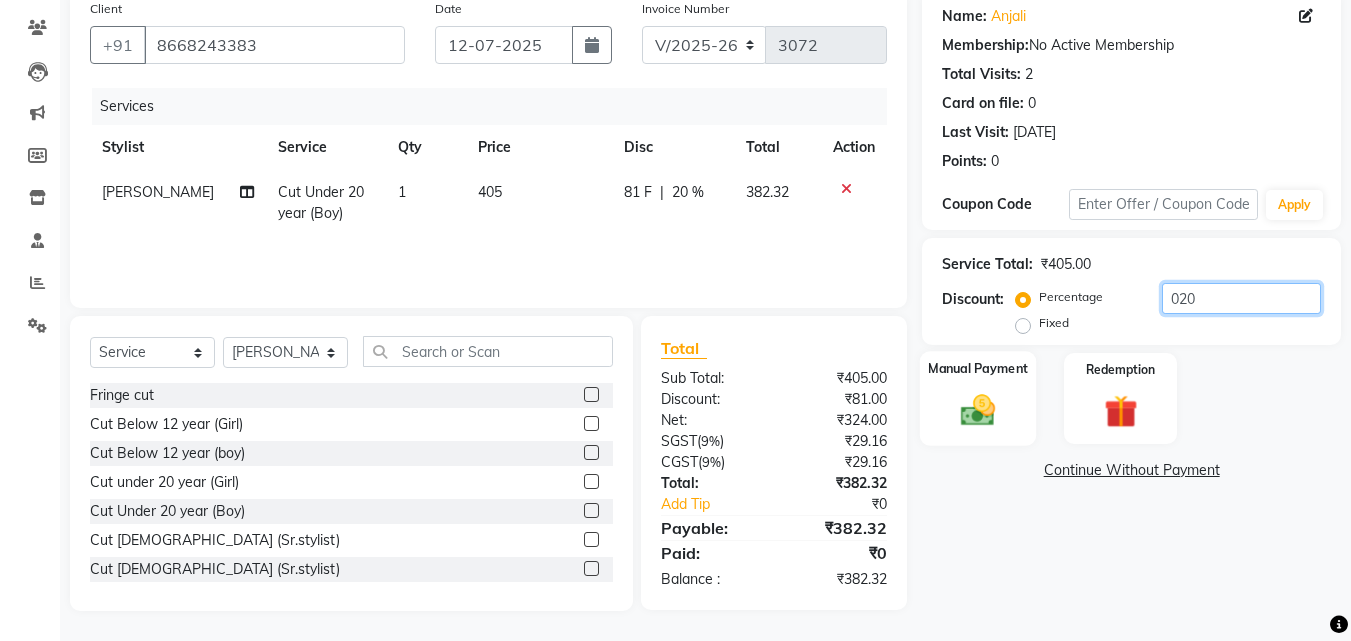 type on "020" 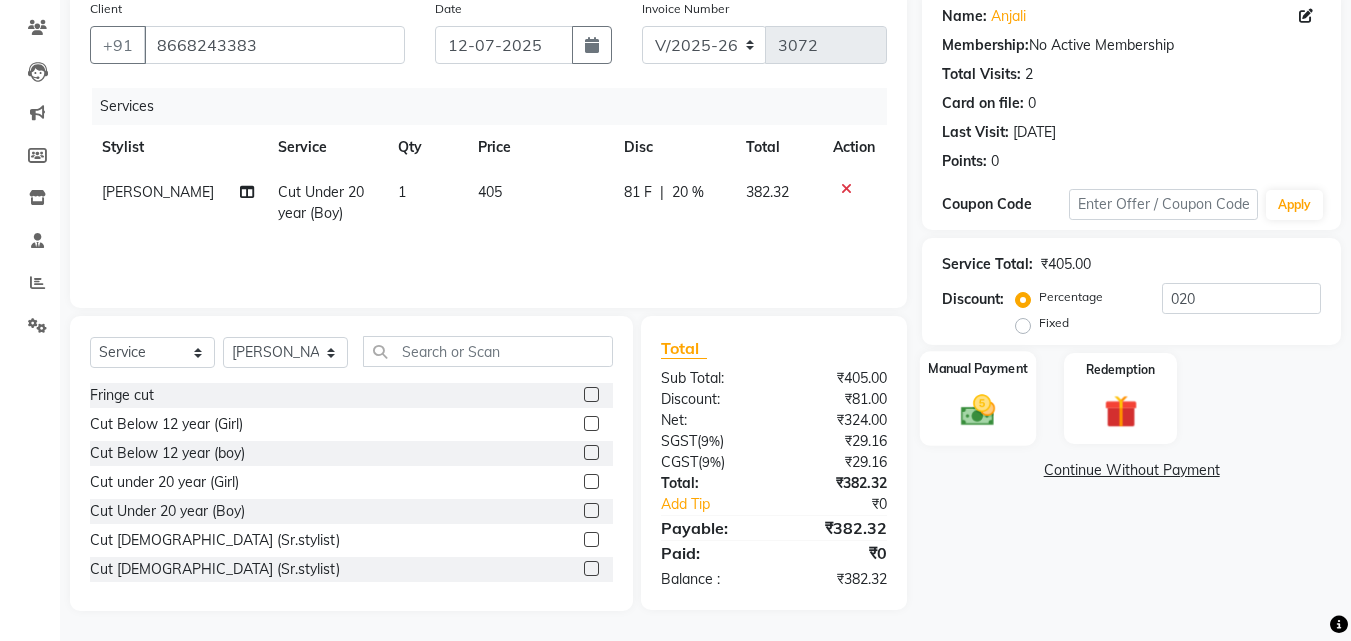 click on "Manual Payment" 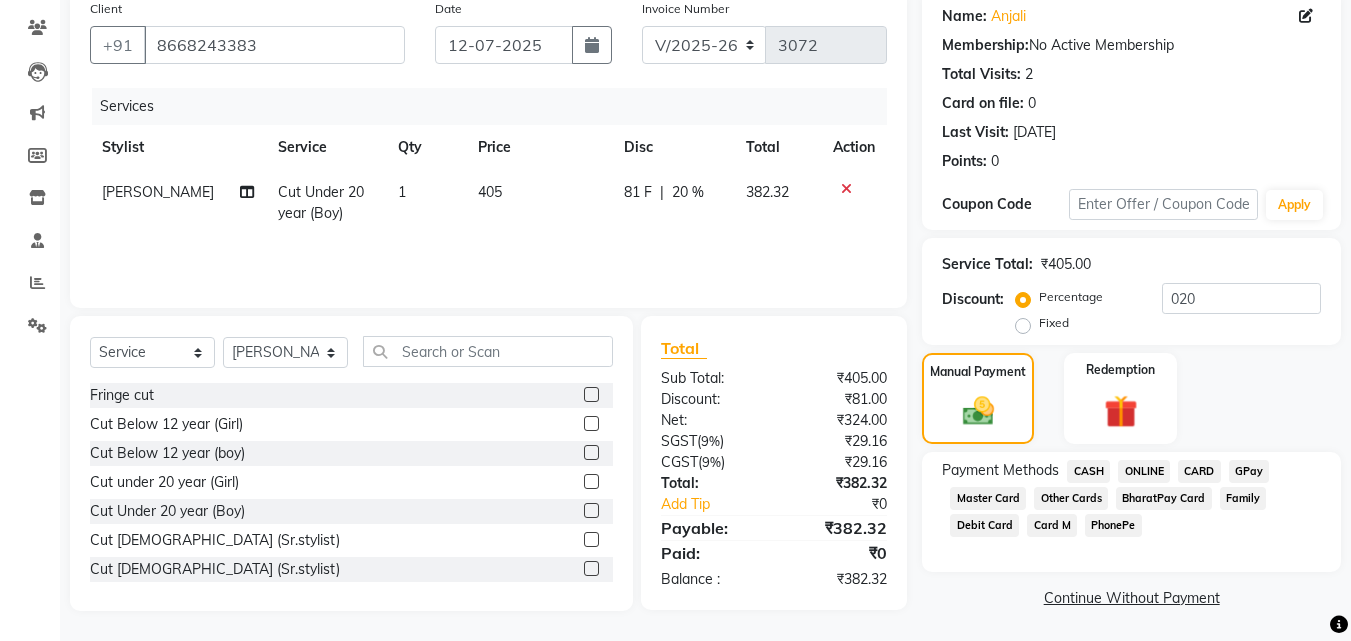 click on "CASH" 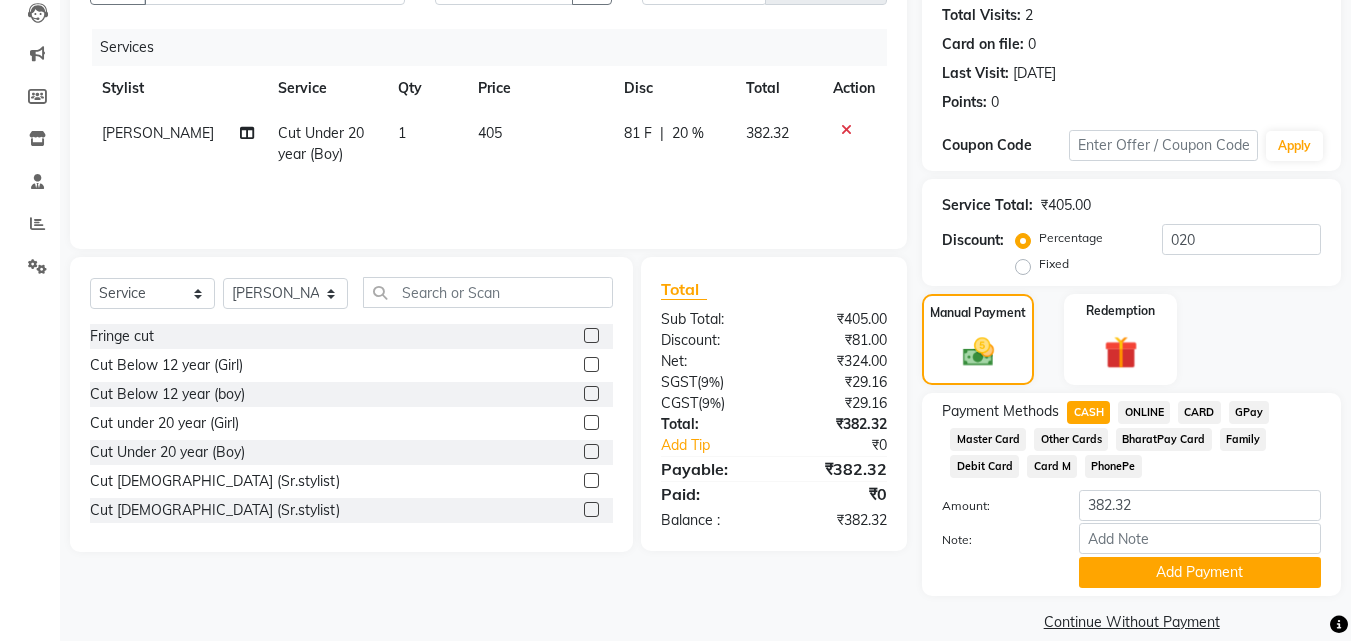 scroll, scrollTop: 245, scrollLeft: 0, axis: vertical 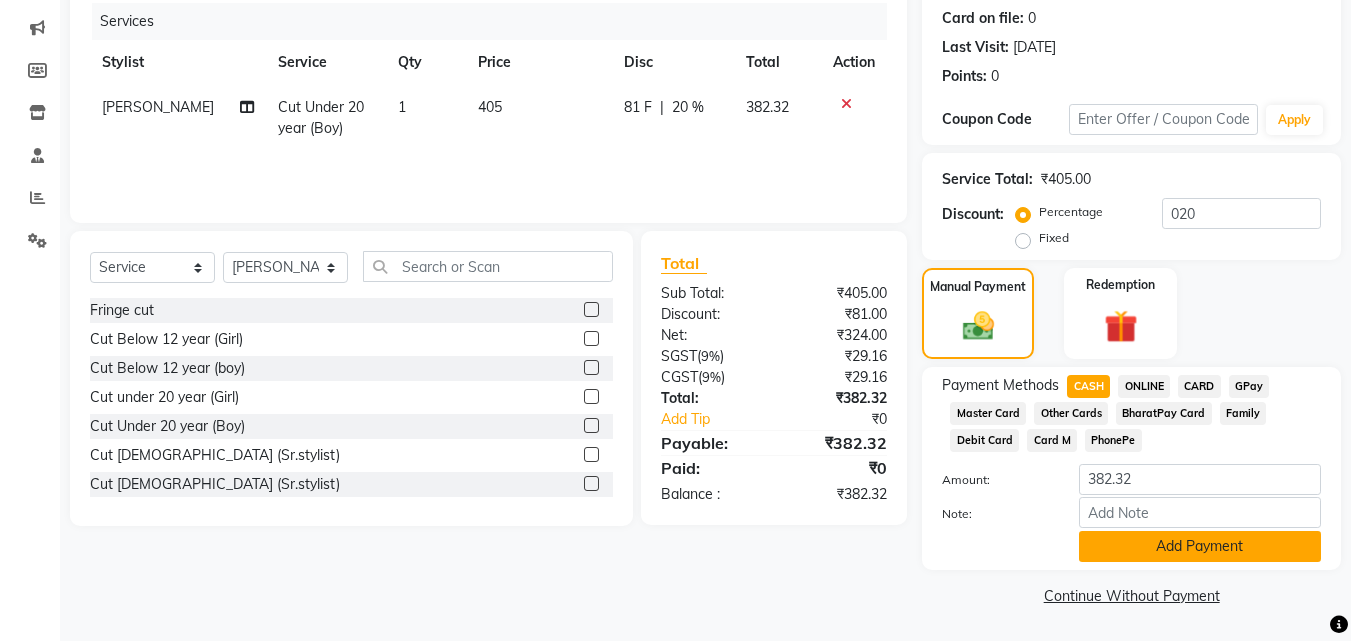 click on "Add Payment" 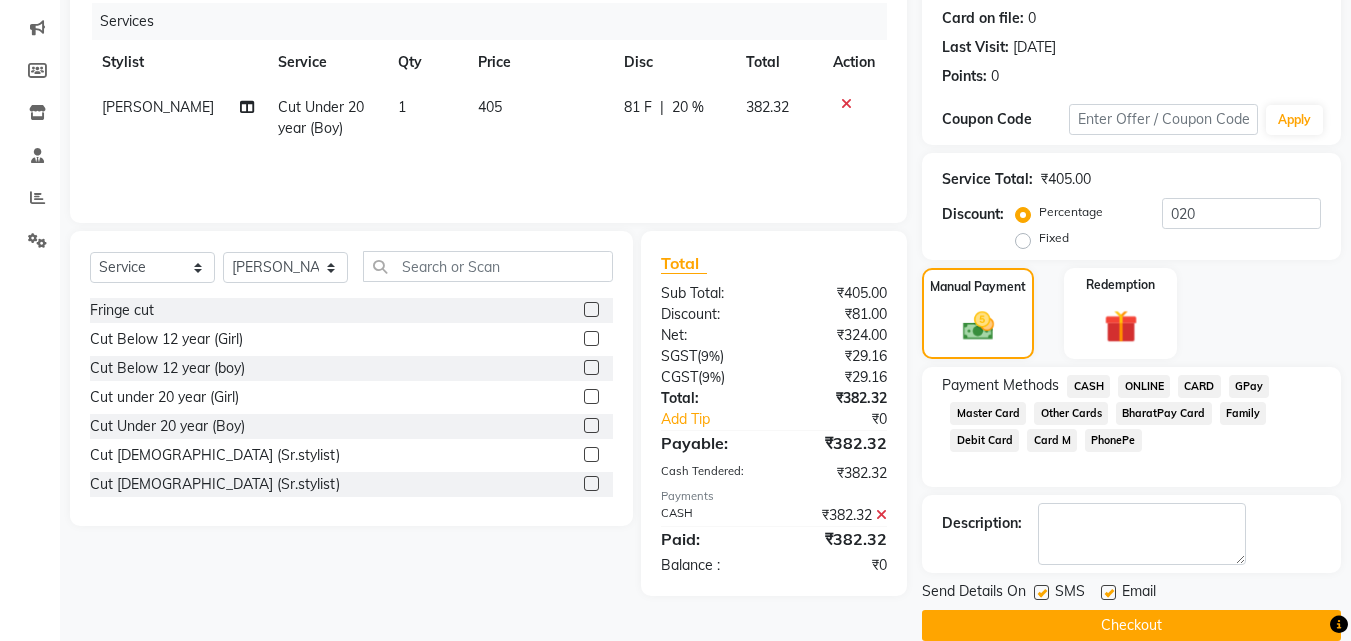 click on "Checkout" 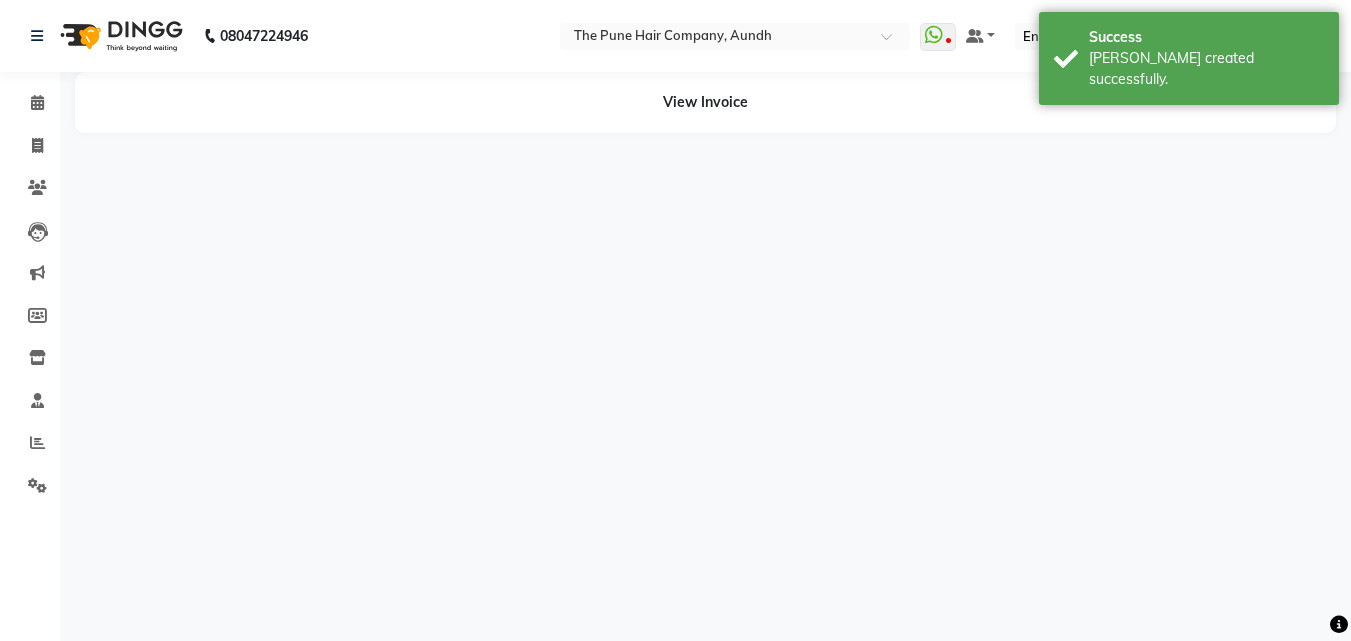 scroll, scrollTop: 0, scrollLeft: 0, axis: both 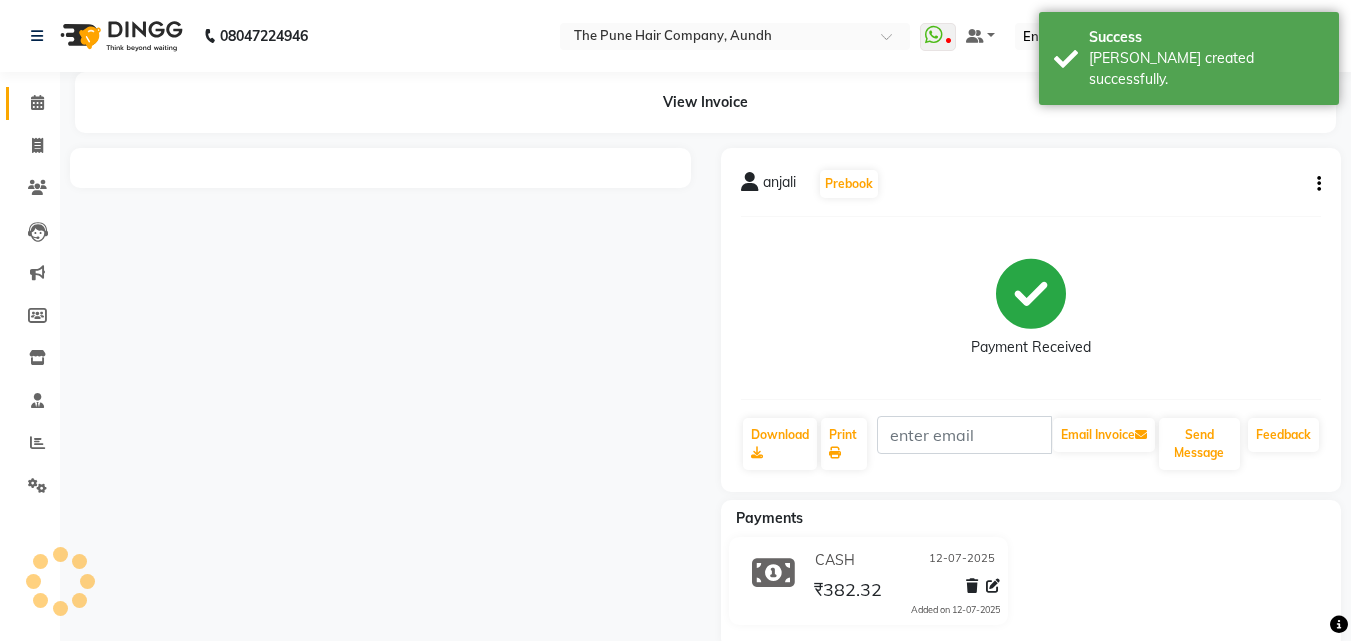 click on "Calendar" 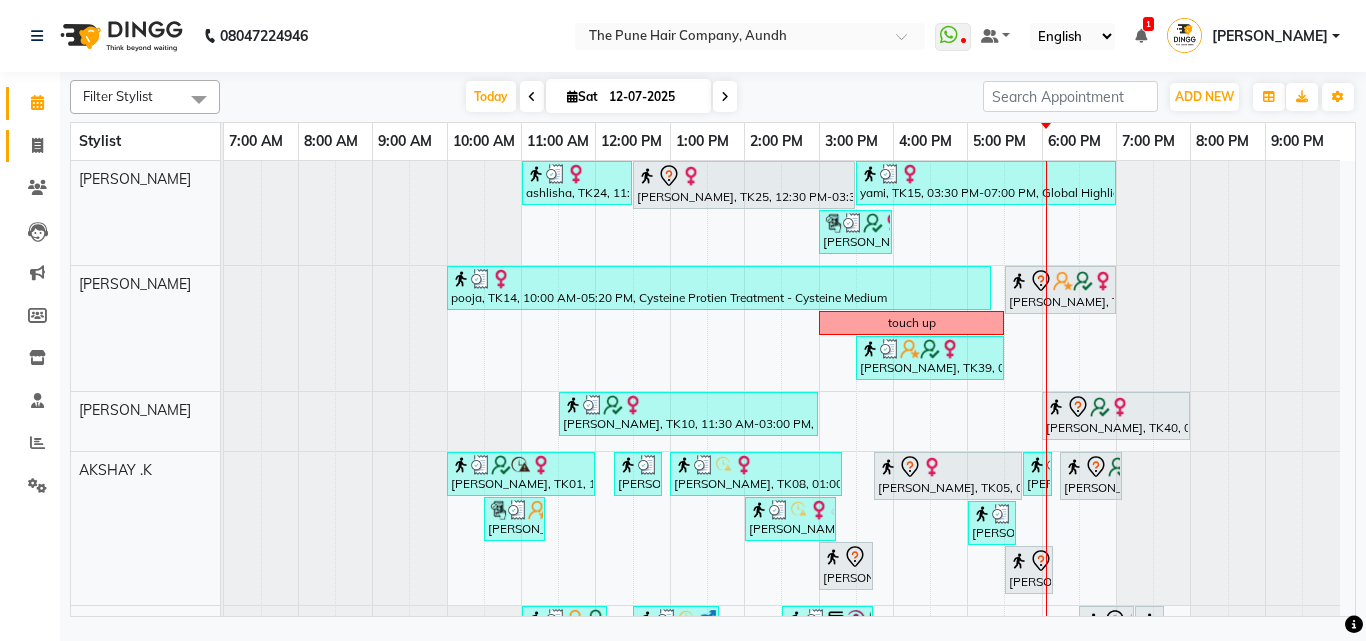 click 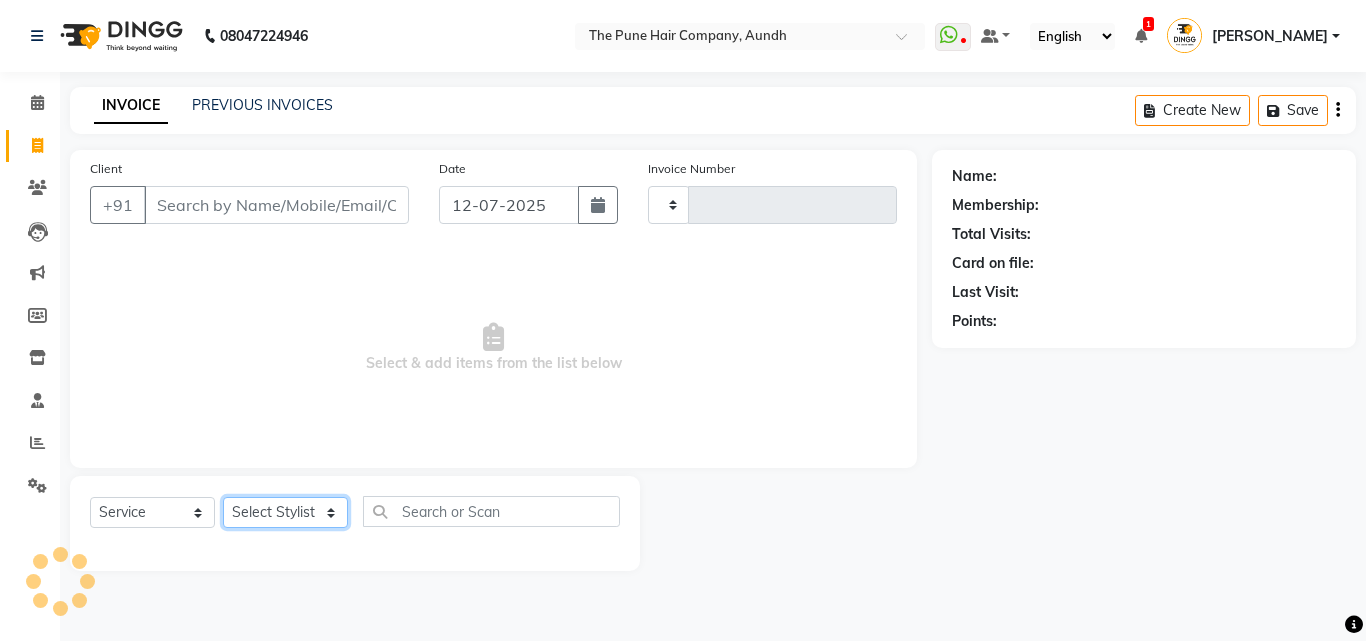 click on "Select Stylist" 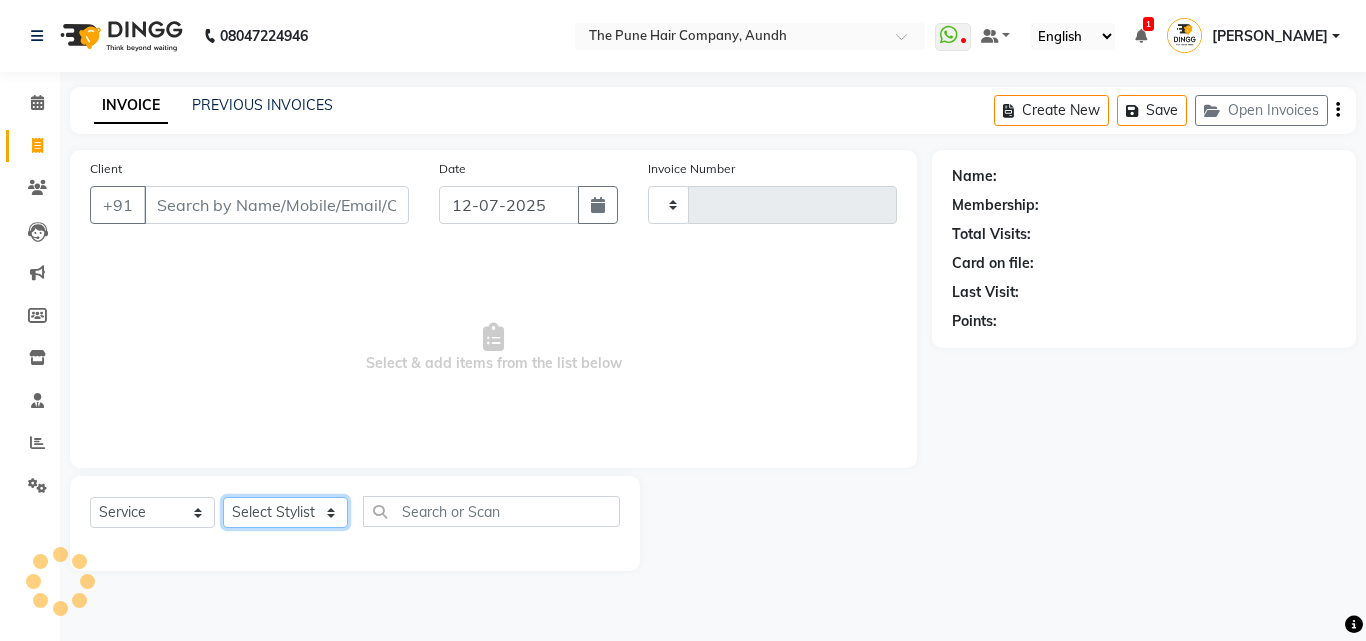type on "3073" 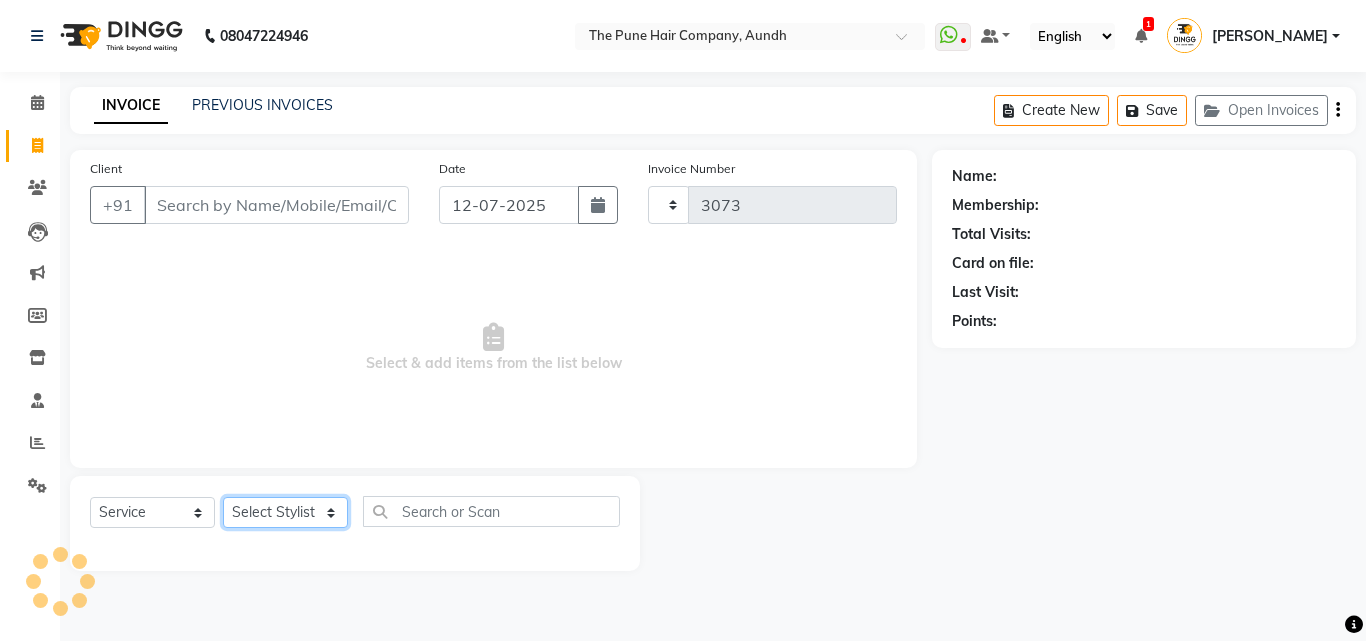 select on "106" 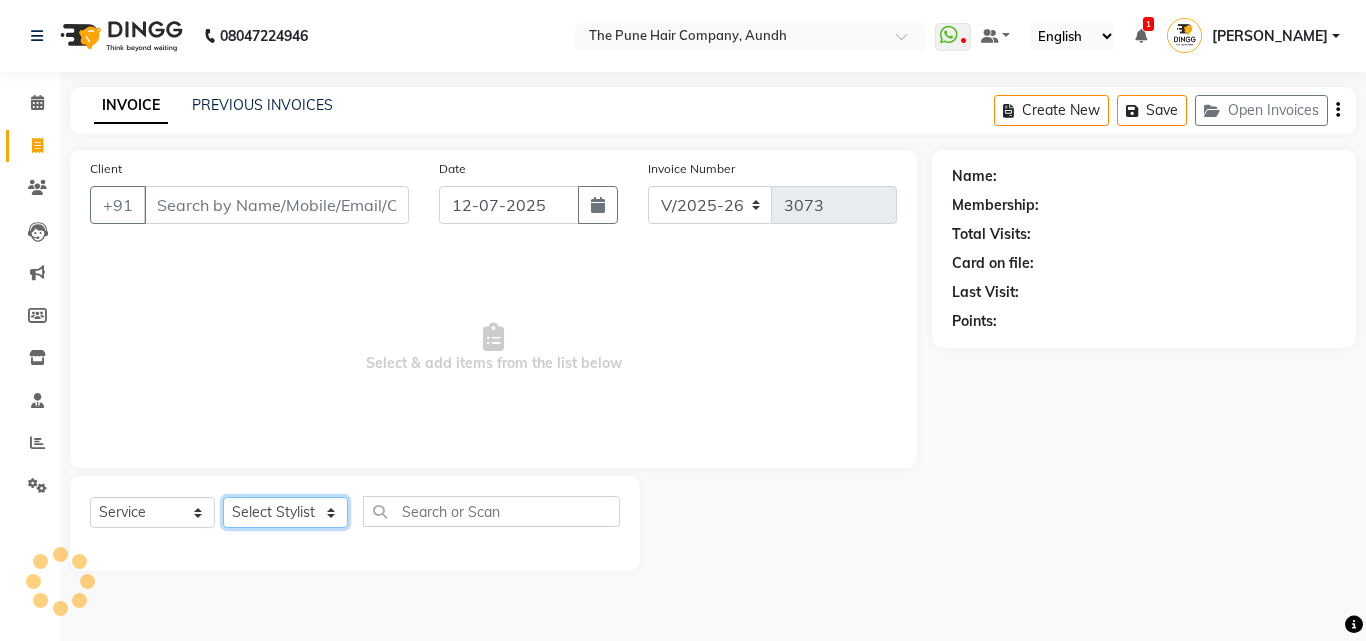 click on "Select Stylist" 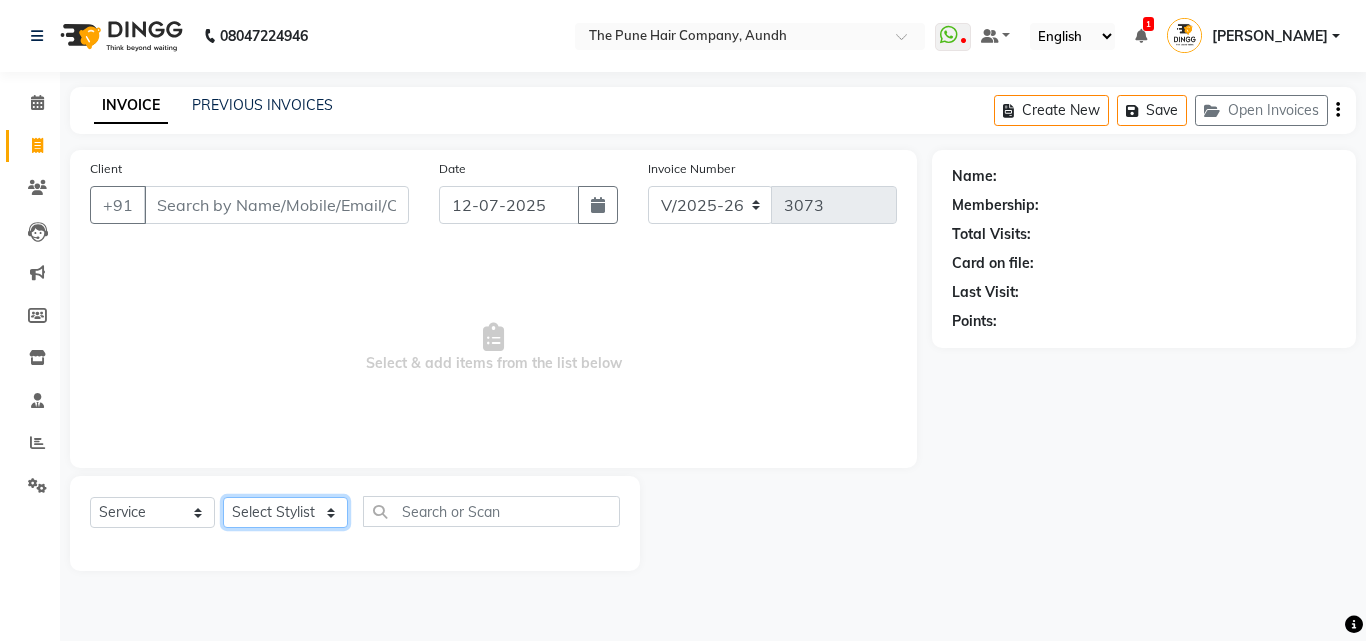 click on "Select Stylist" 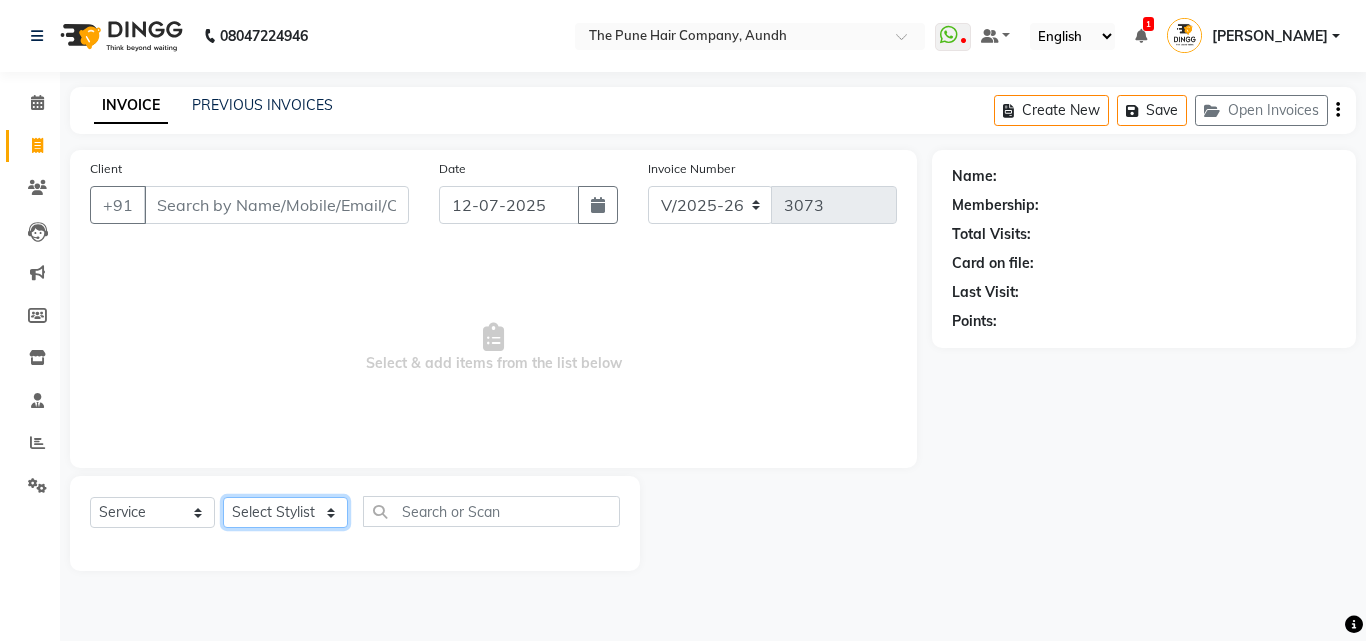 click on "Select Stylist Akash both [PERSON_NAME] .K [PERSON_NAME] kaif [PERSON_NAME] [PERSON_NAME] [PERSON_NAME] [PERSON_NAME] mane POOJA MORE [PERSON_NAME]  [PERSON_NAME] Shweta [PERSON_NAME] [PERSON_NAME] [PERSON_NAME]" 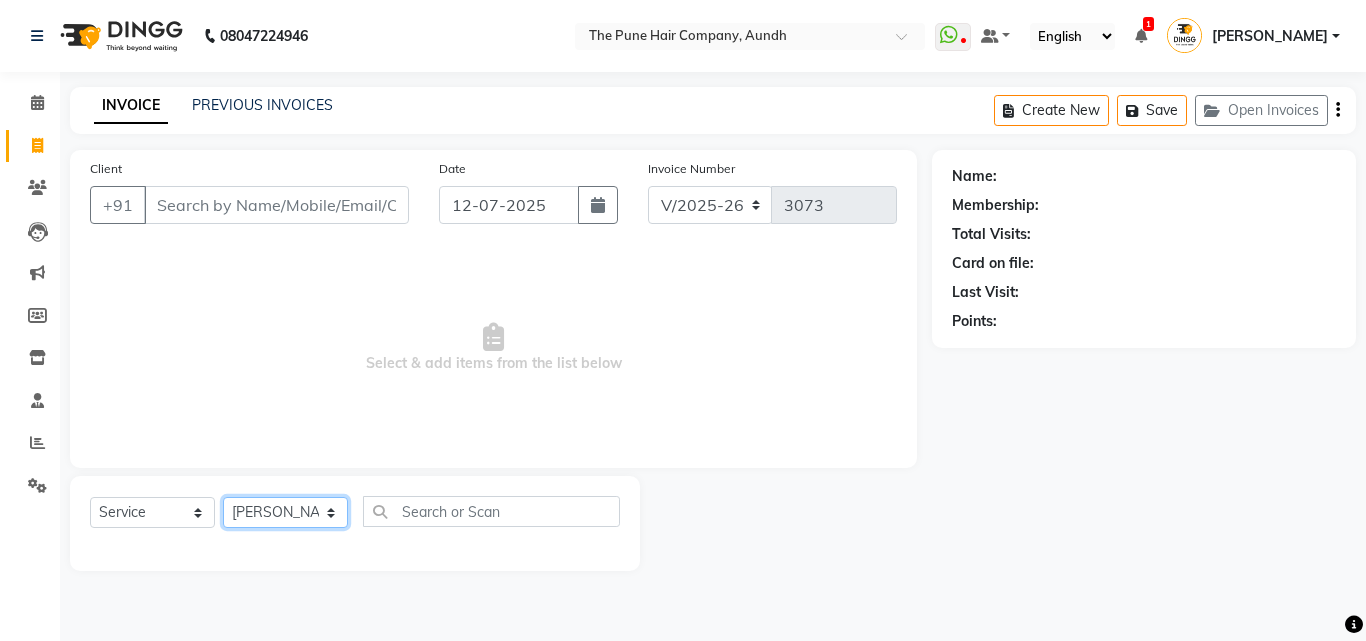 click on "Select Stylist Akash both [PERSON_NAME] .K [PERSON_NAME] kaif [PERSON_NAME] [PERSON_NAME] [PERSON_NAME] [PERSON_NAME] mane POOJA MORE [PERSON_NAME]  [PERSON_NAME] Shweta [PERSON_NAME] [PERSON_NAME] [PERSON_NAME]" 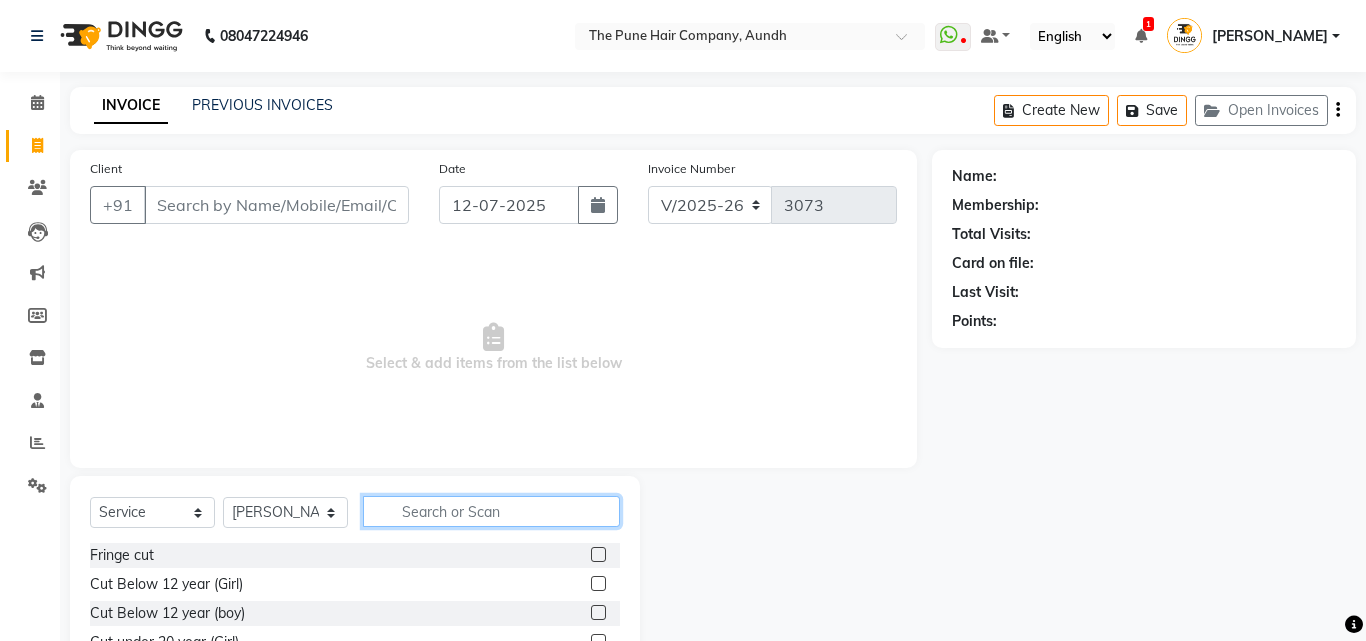 click 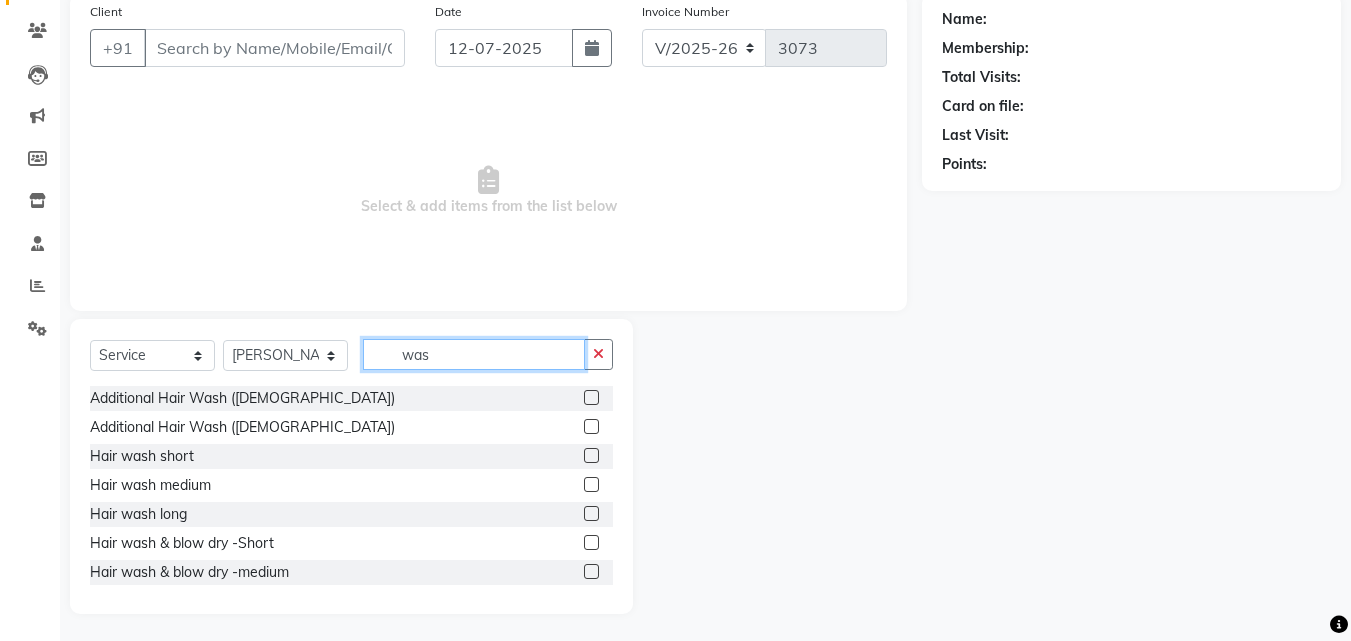 scroll, scrollTop: 160, scrollLeft: 0, axis: vertical 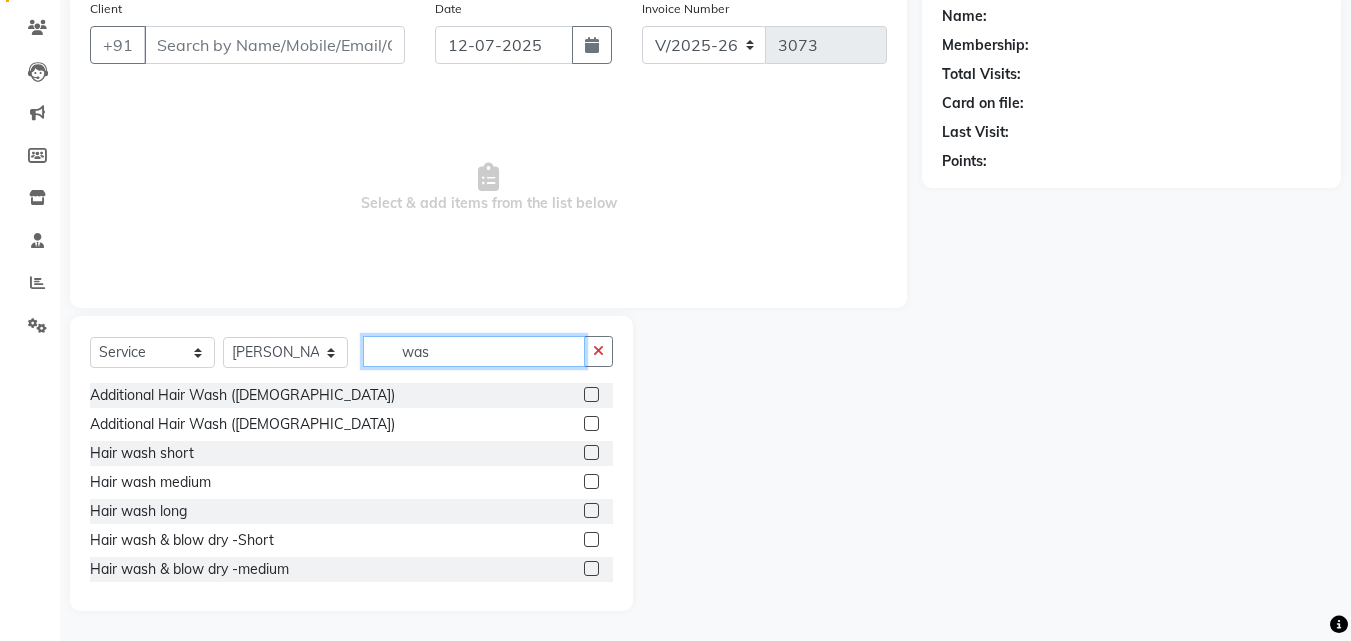type on "was" 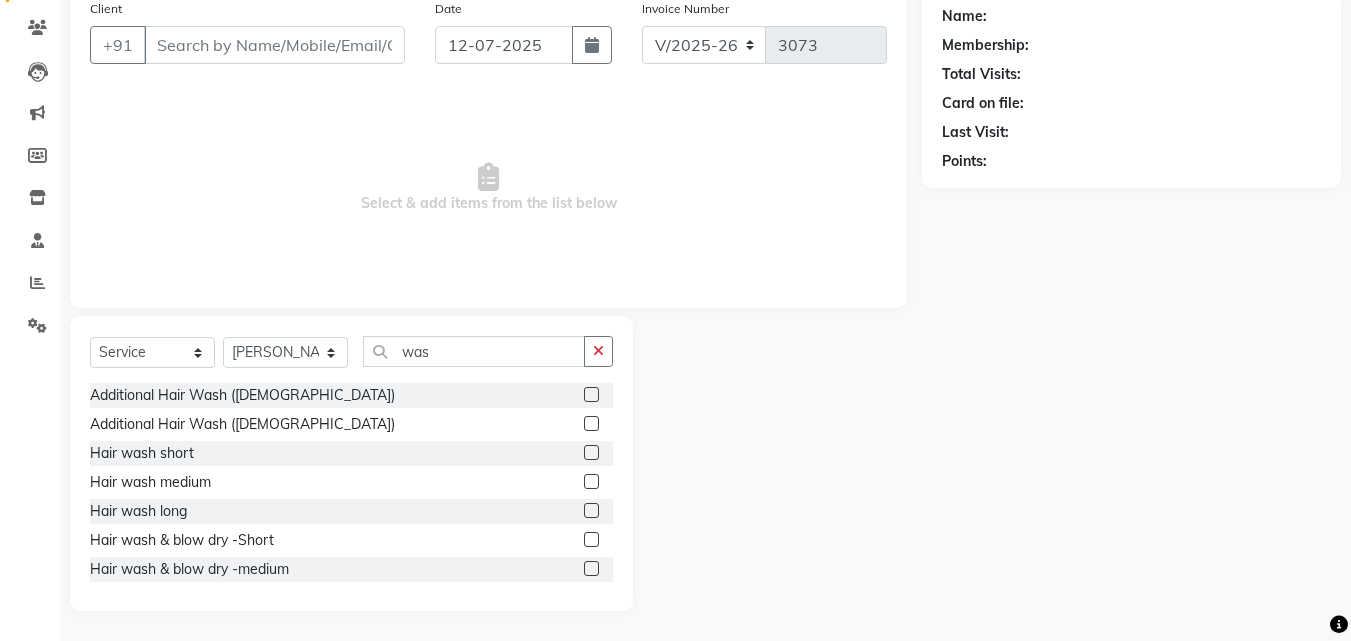click 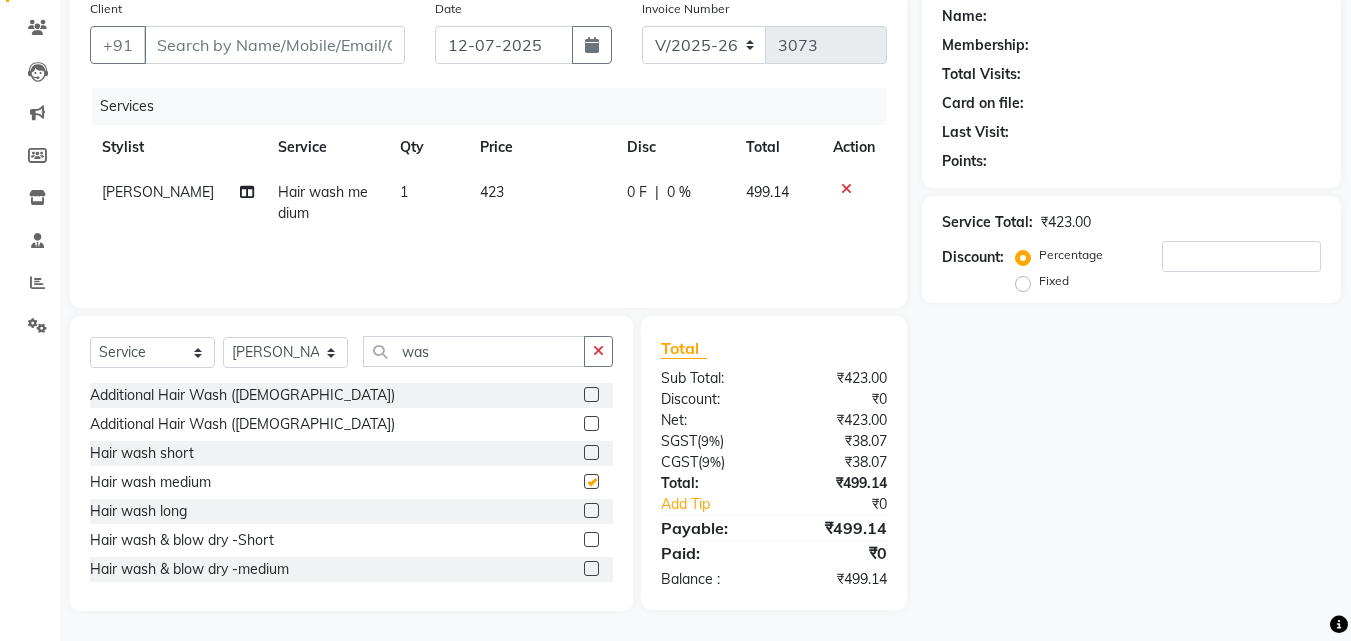 checkbox on "false" 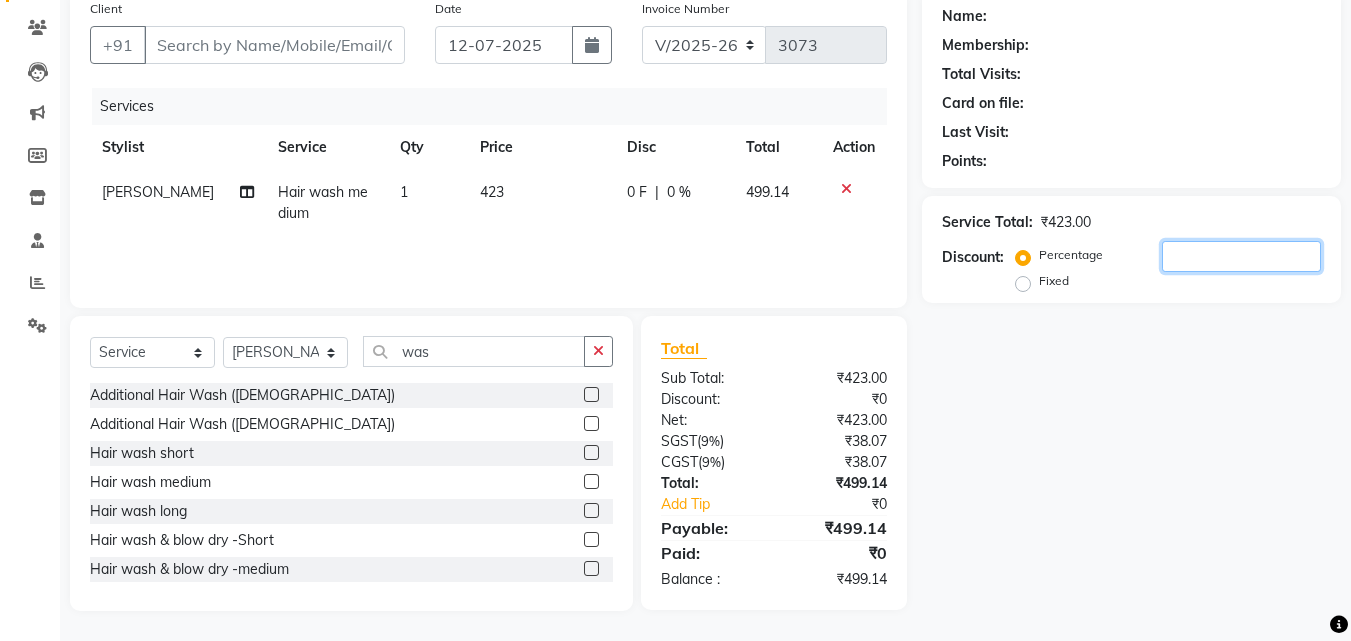 click 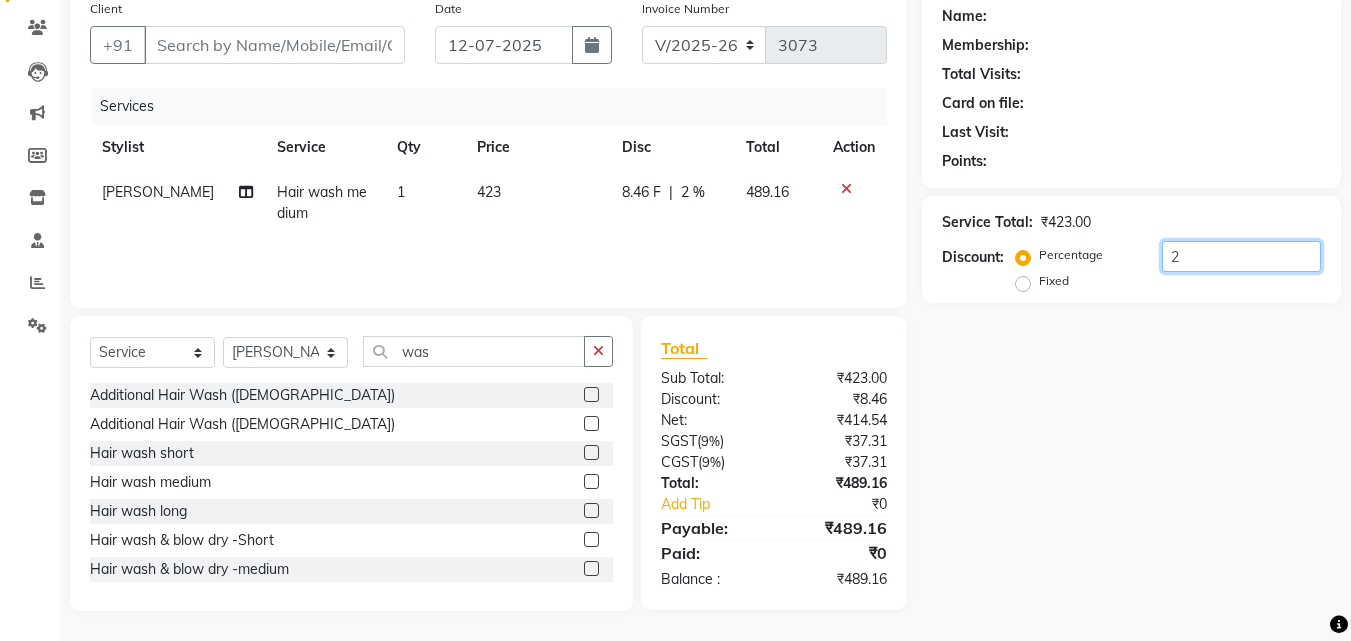 type on "20" 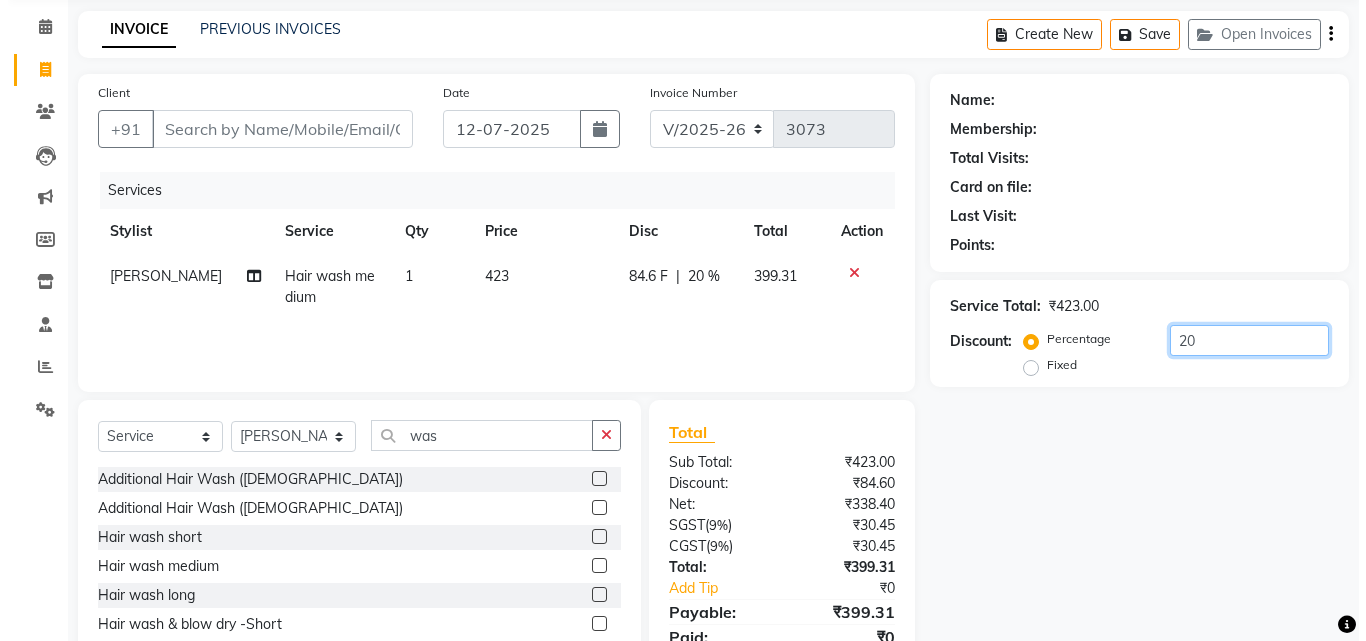 scroll, scrollTop: 0, scrollLeft: 0, axis: both 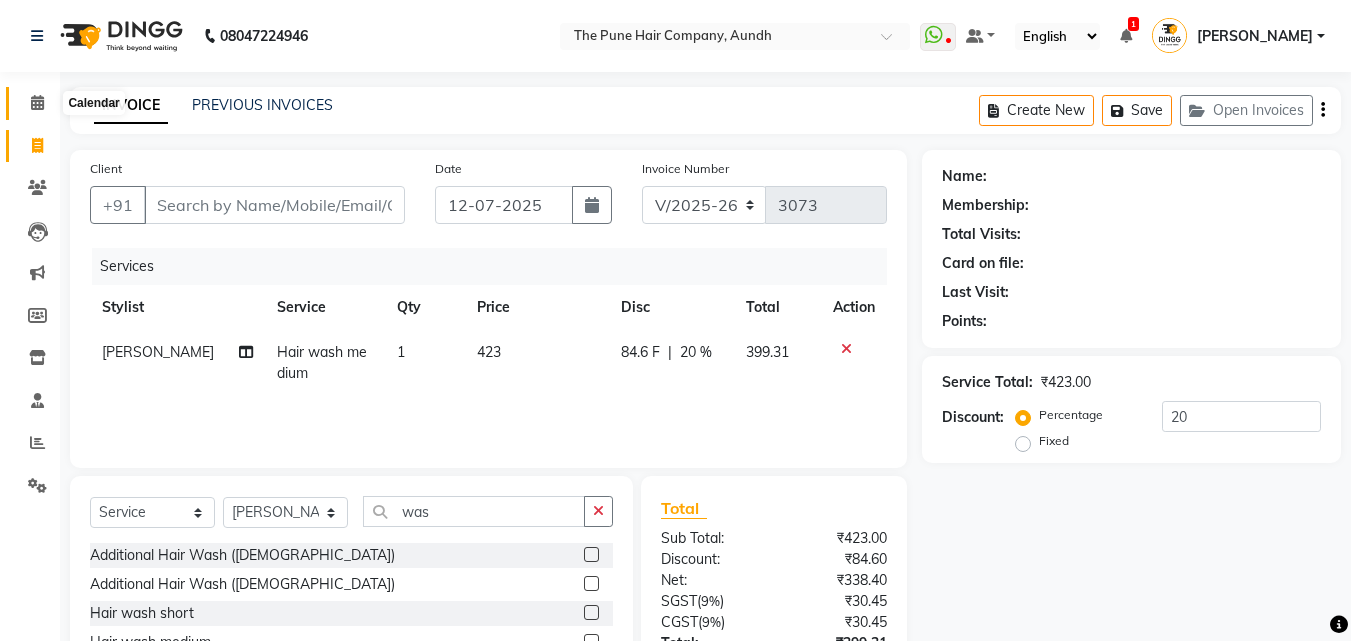 click 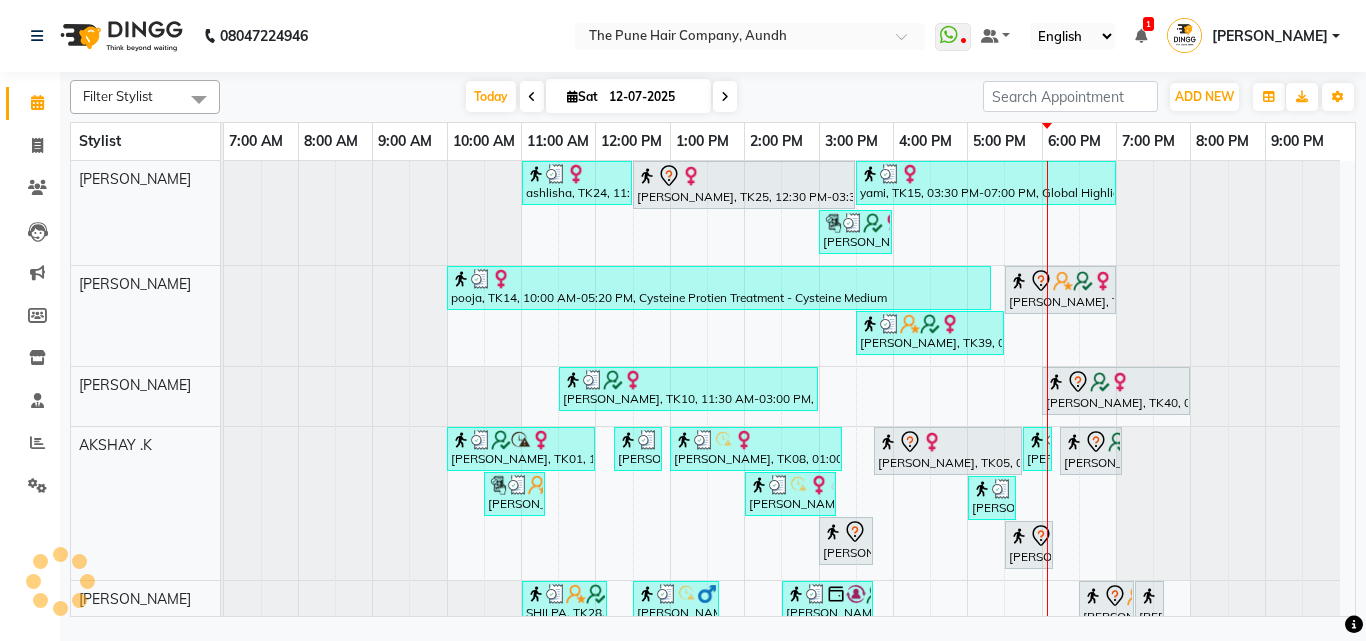 scroll, scrollTop: 76, scrollLeft: 0, axis: vertical 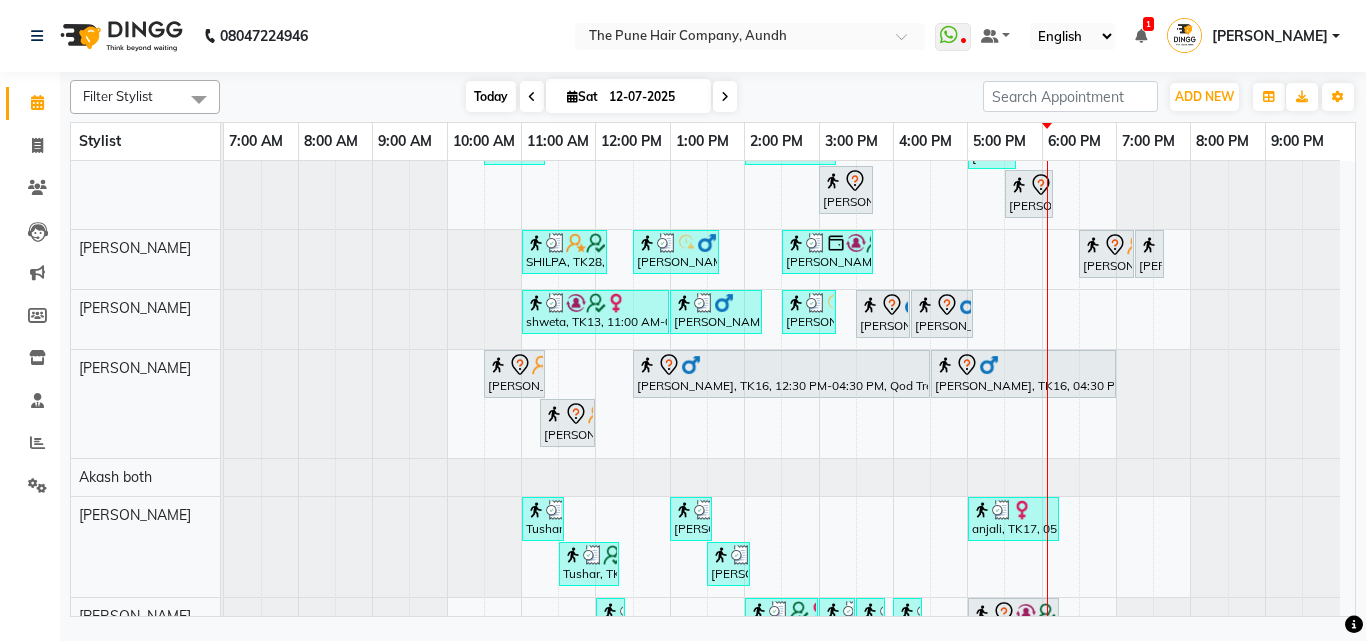 click on "Today" at bounding box center (491, 96) 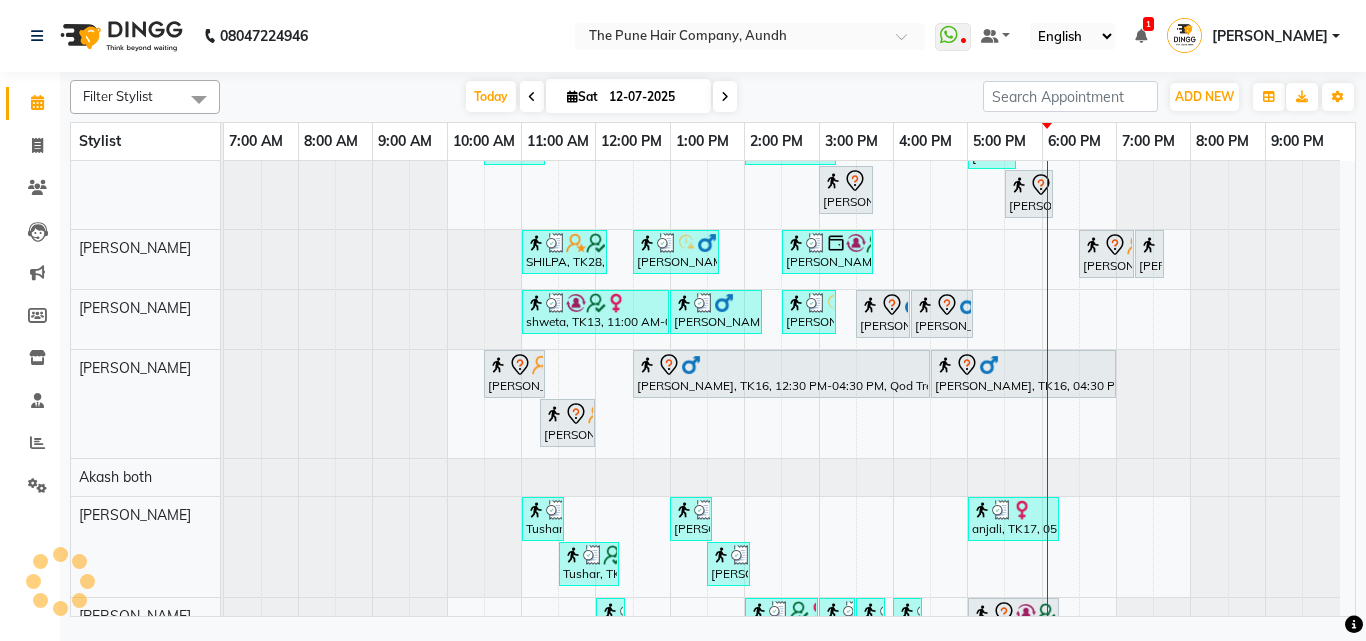scroll, scrollTop: 576, scrollLeft: 0, axis: vertical 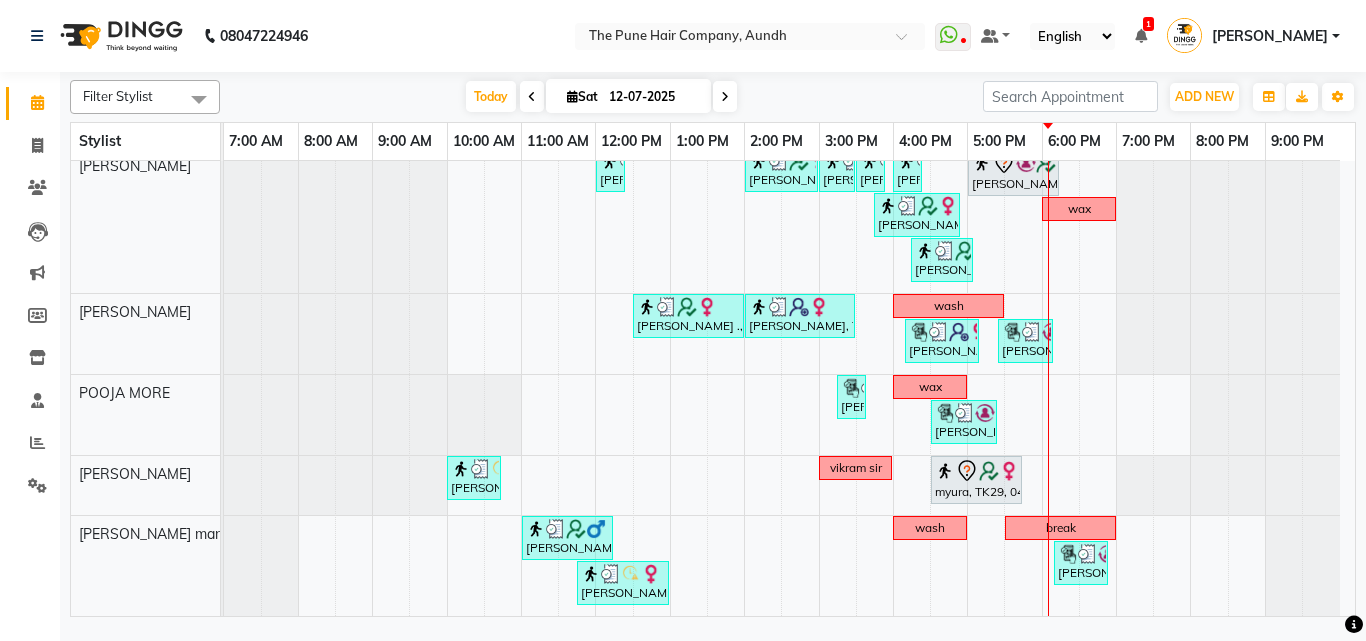 click at bounding box center (725, 97) 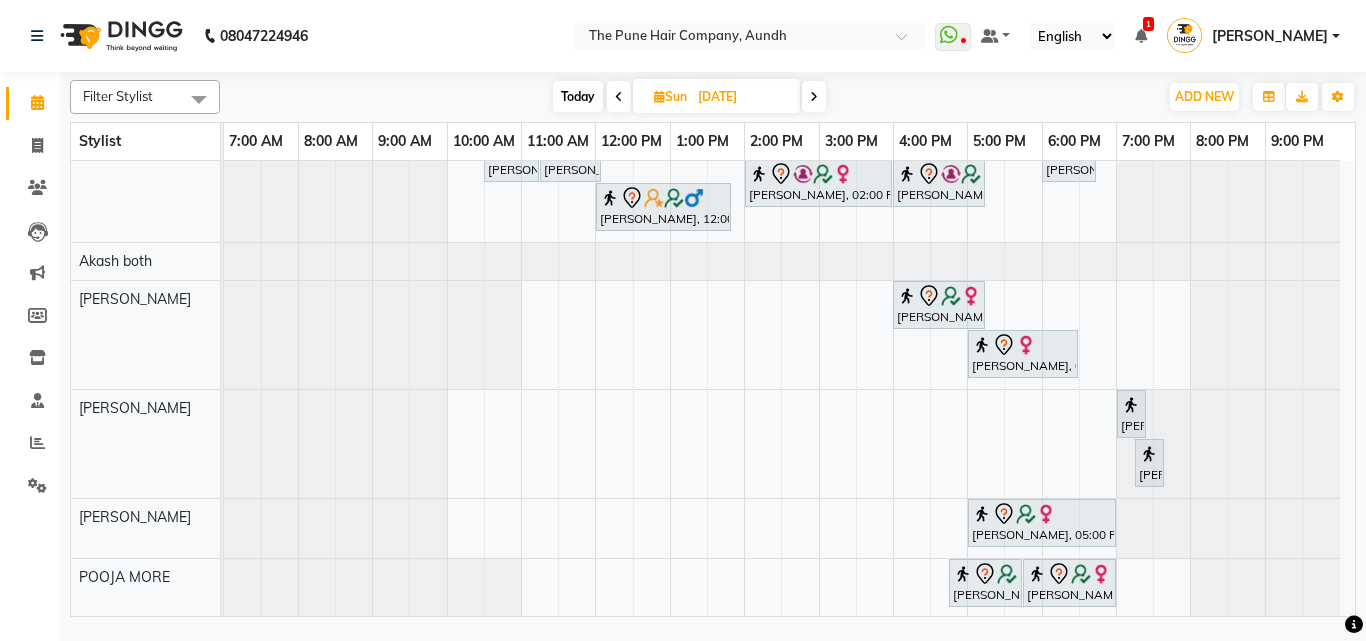 click on "cut              [PERSON_NAME], 12:00 PM-01:30 PM, Cut [DEMOGRAPHIC_DATA] ( Top Stylist )             ponam, 04:00 PM-05:00 PM, Cut [DEMOGRAPHIC_DATA] ( Top Stylist )             [PERSON_NAME], 05:00 PM-07:00 PM, Hair Color [PERSON_NAME] Touchup 2 Inch             ponam, 01:00 PM-04:00 PM, Global Highlight - Majirel Highlights Long             adityanull, 10:00 AM-11:10 AM, Cut [DEMOGRAPHIC_DATA] (Expert)             dishalinull, 12:30 PM-01:15 PM, Cut [DEMOGRAPHIC_DATA] (Expert)             dishalinull, 01:15 PM-02:15 PM, Hair Spa Hydrating & Purifying (Care) - Hair Spa Medium             [PERSON_NAME], 02:45 PM-03:15 PM,  [PERSON_NAME] Trim             Vishal [GEOGRAPHIC_DATA], 04:00 PM-04:45 PM, Cut Under 20 year (Boy)             [PERSON_NAME], 05:30 PM-06:10 PM, Cut [DEMOGRAPHIC_DATA] (Expert)             [PERSON_NAME], 06:15 PM-07:05 PM,  [PERSON_NAME] Crafting             [PERSON_NAME], 11:00 AM-12:15 PM, Cut [DEMOGRAPHIC_DATA] (Expert)             [PERSON_NAME], 02:00 PM-02:40 PM, Cut [DEMOGRAPHIC_DATA] (Expert)  [PERSON_NAME] Crafting (              [PERSON_NAME], 04:30 PM-05:30 PM, Hair wash & blow dry - long  qod" at bounding box center [789, 207] 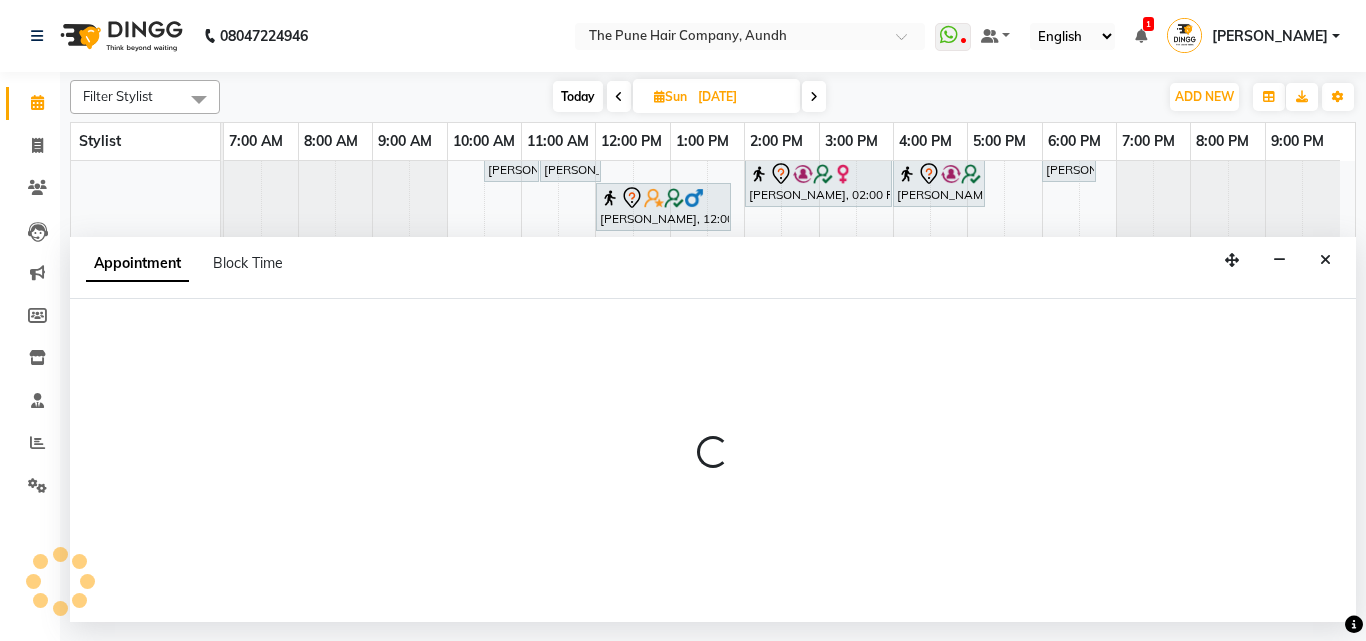 select on "49441" 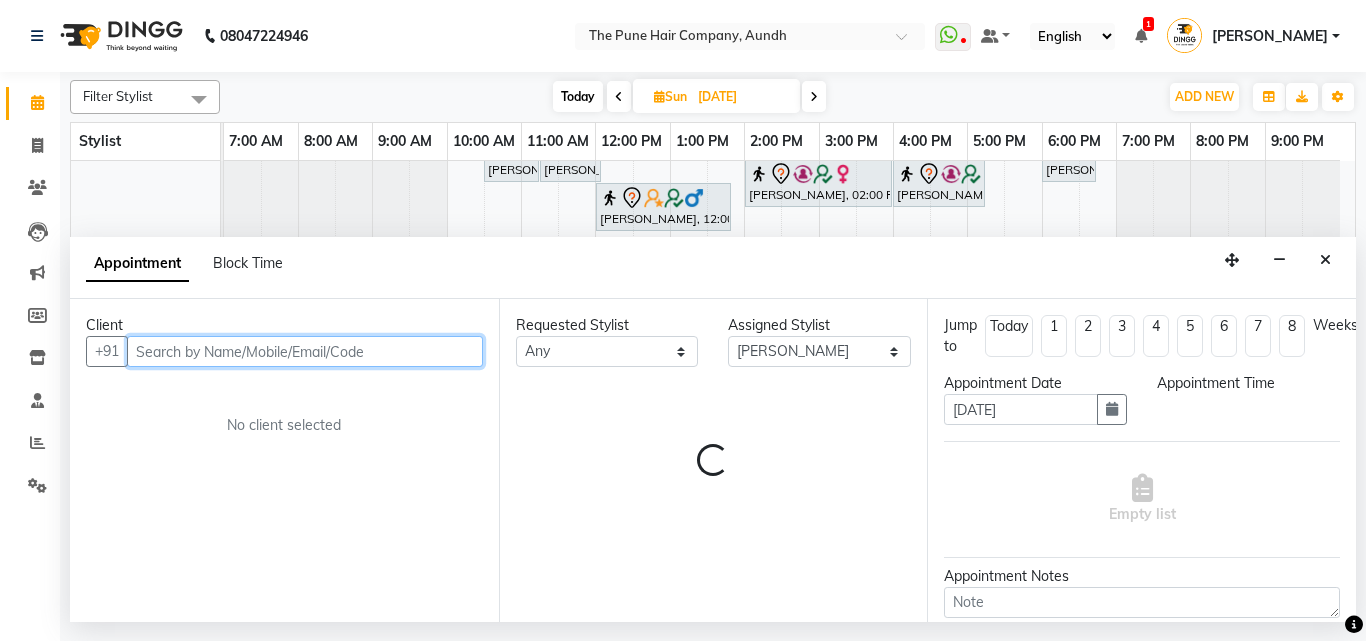 select on "660" 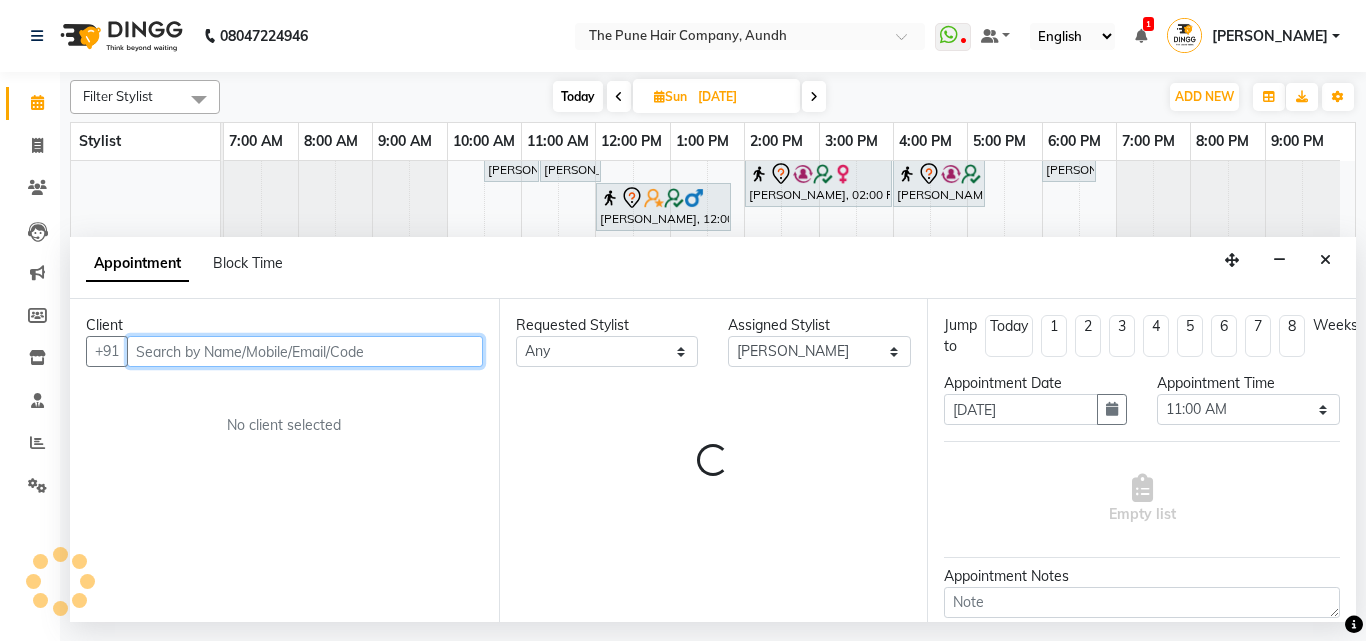 click at bounding box center (305, 351) 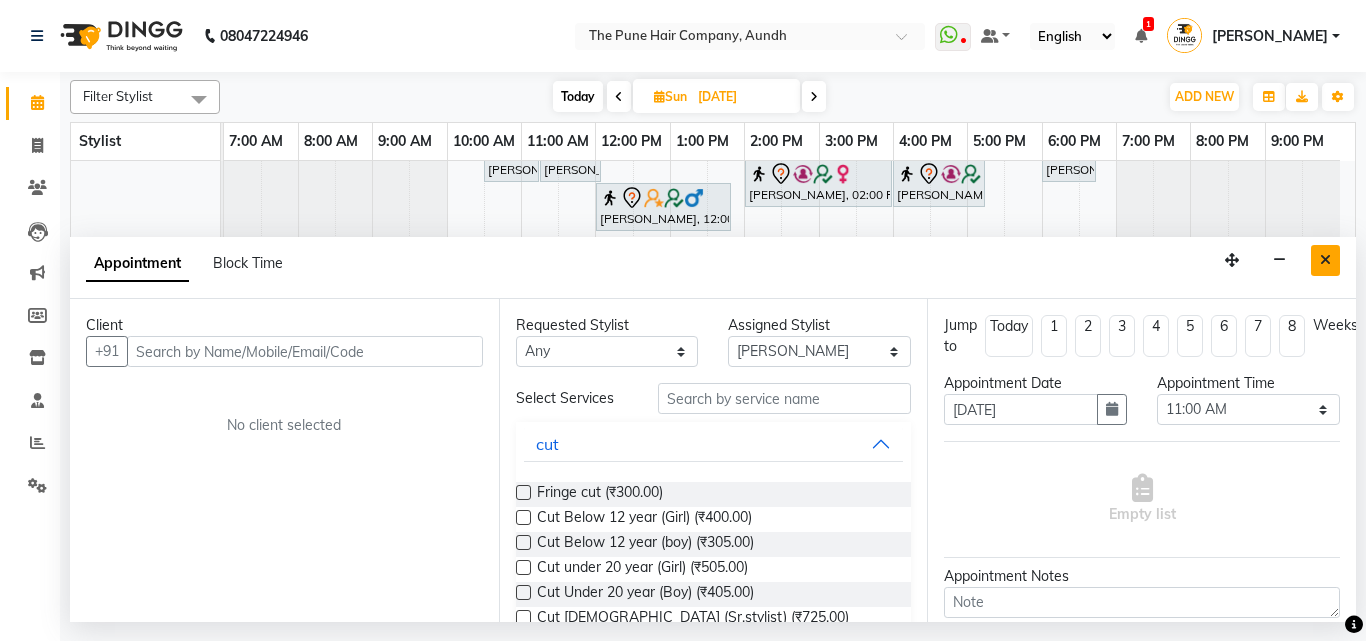 click at bounding box center (1325, 260) 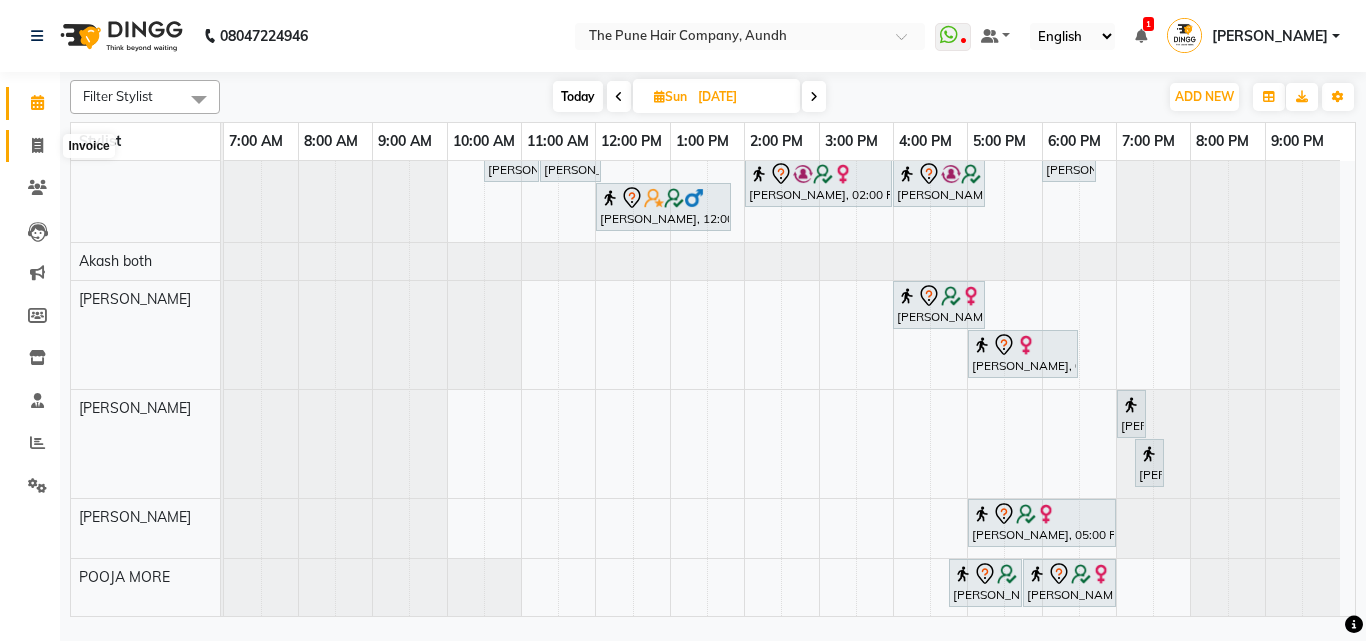 click 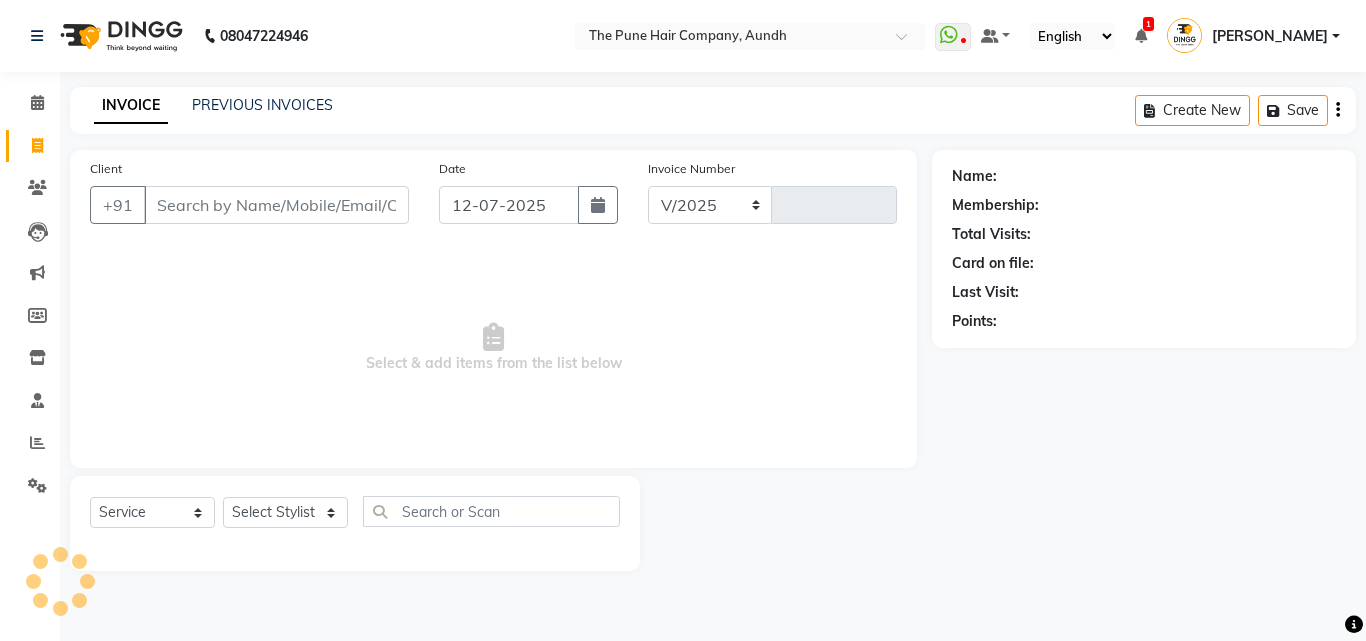 select on "106" 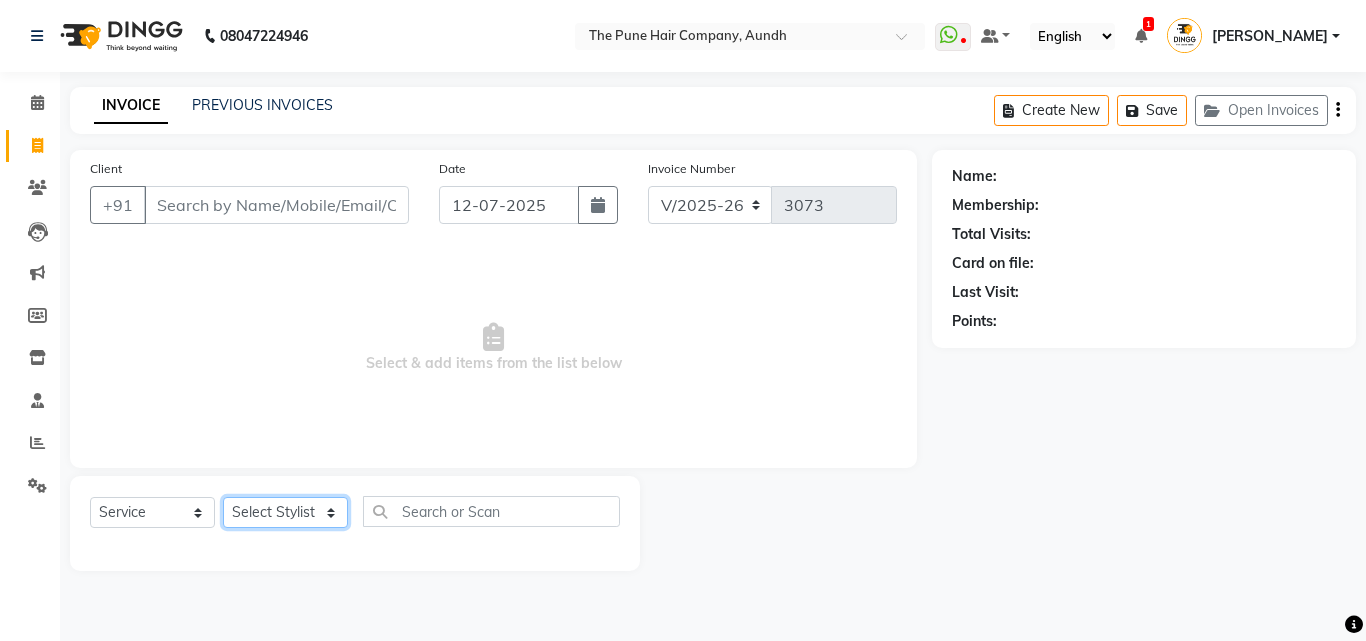 click on "Select Stylist" 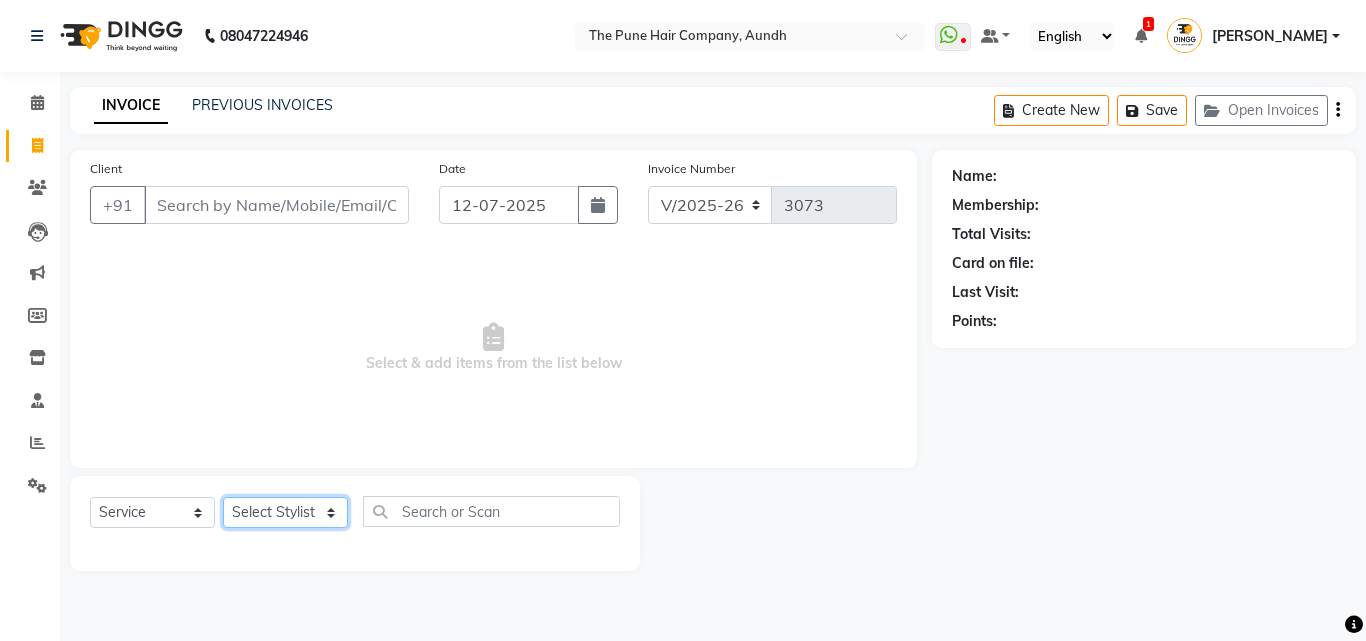 select on "49441" 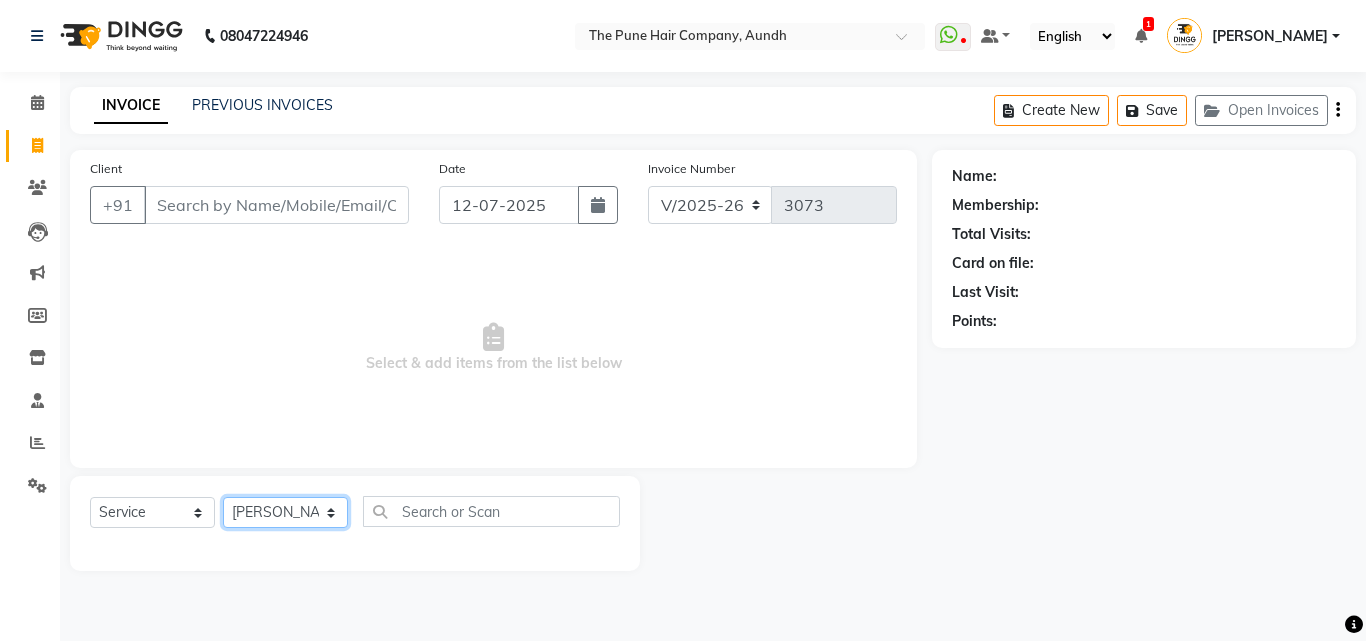 click on "Select Stylist Akash both [PERSON_NAME] .K [PERSON_NAME] kaif [PERSON_NAME] [PERSON_NAME] [PERSON_NAME] [PERSON_NAME] mane POOJA MORE [PERSON_NAME]  [PERSON_NAME] Shweta [PERSON_NAME] [PERSON_NAME] [PERSON_NAME]" 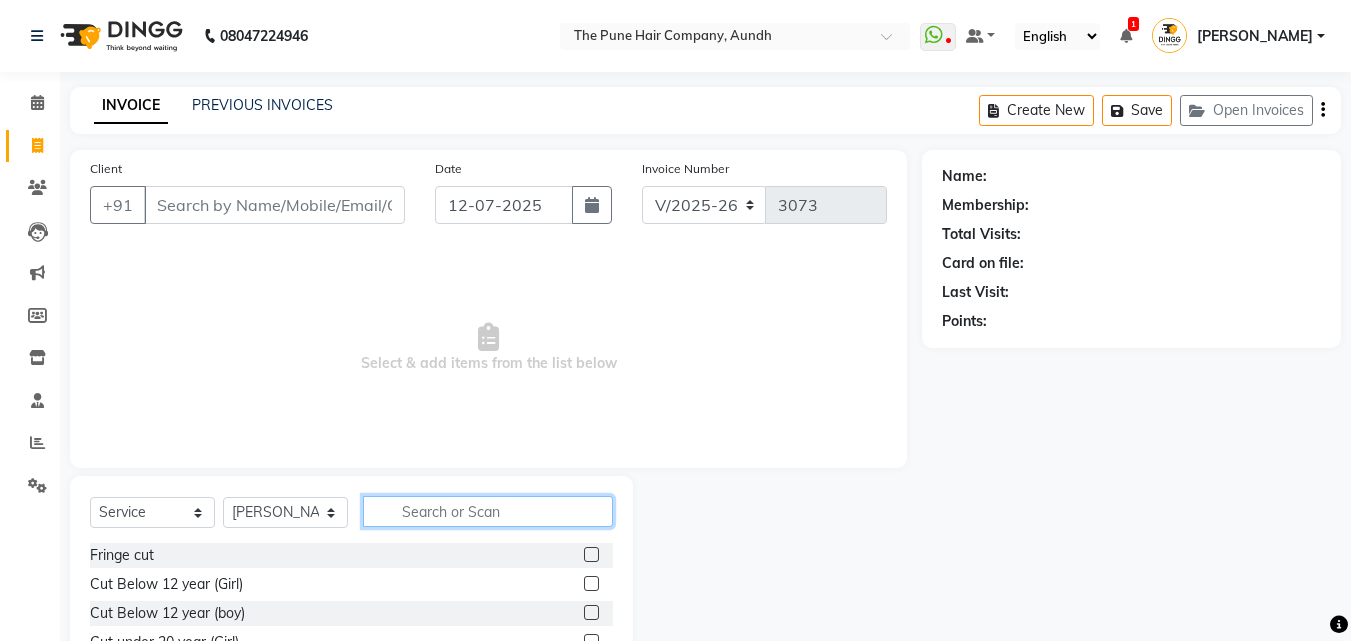 click 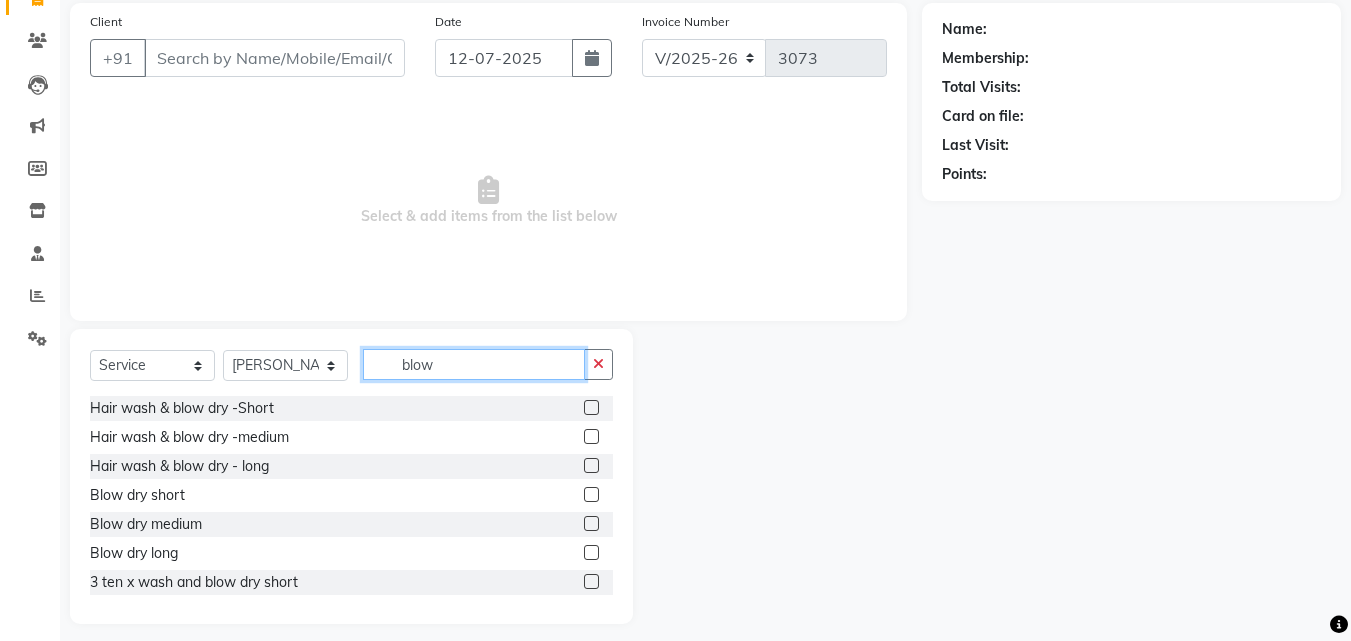 scroll, scrollTop: 160, scrollLeft: 0, axis: vertical 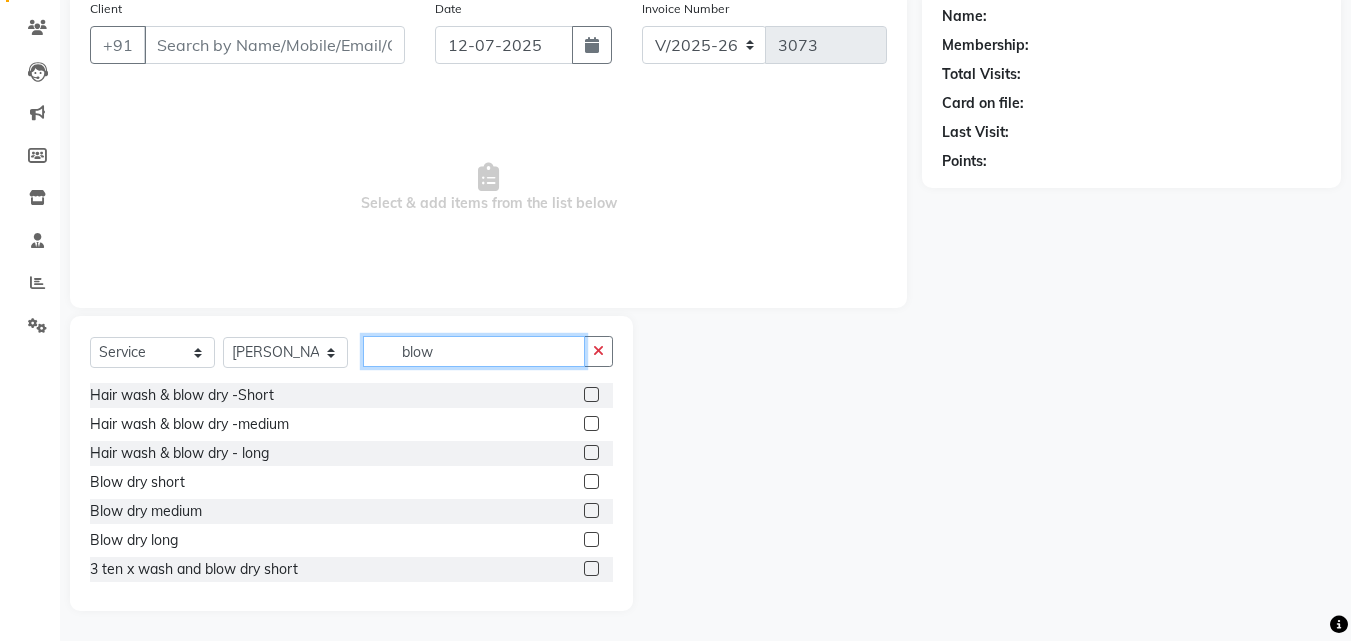 type on "blow" 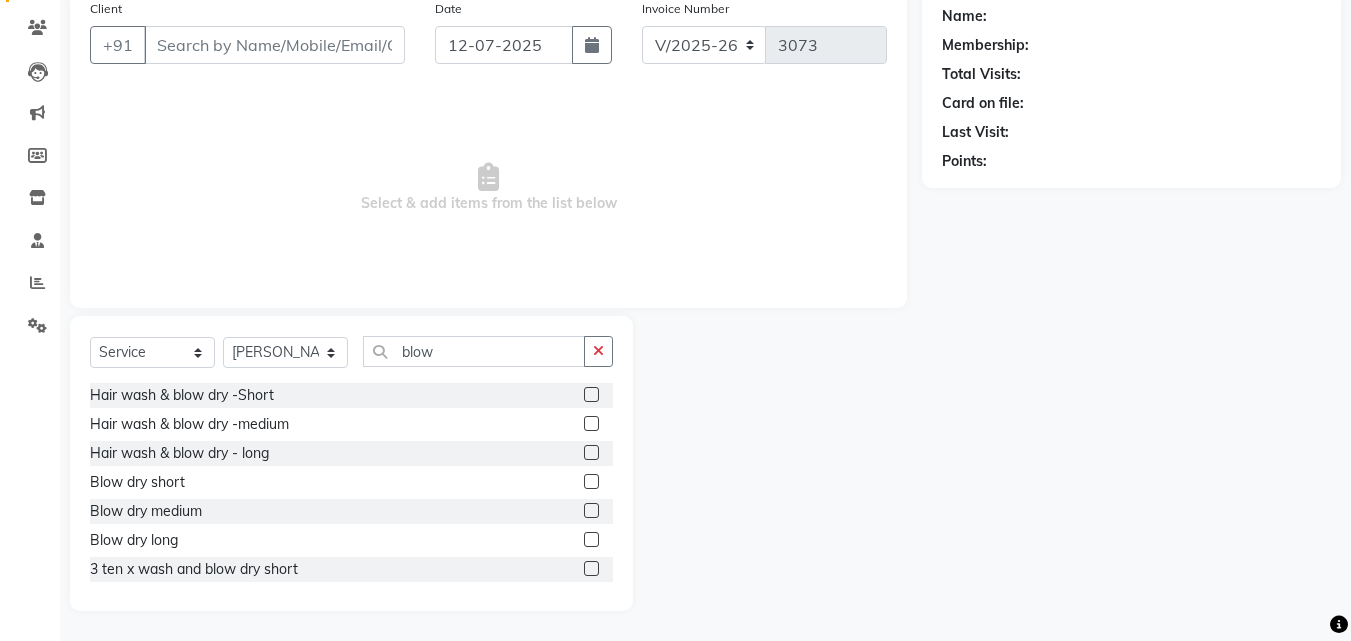 click 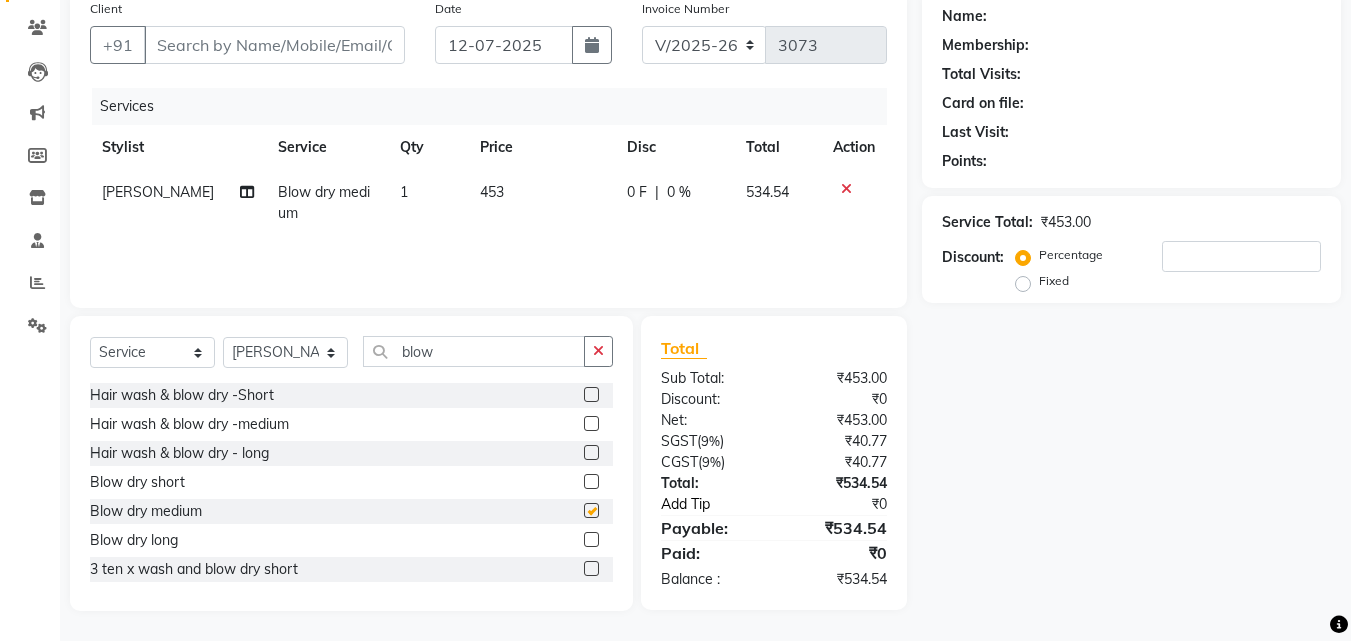 checkbox on "false" 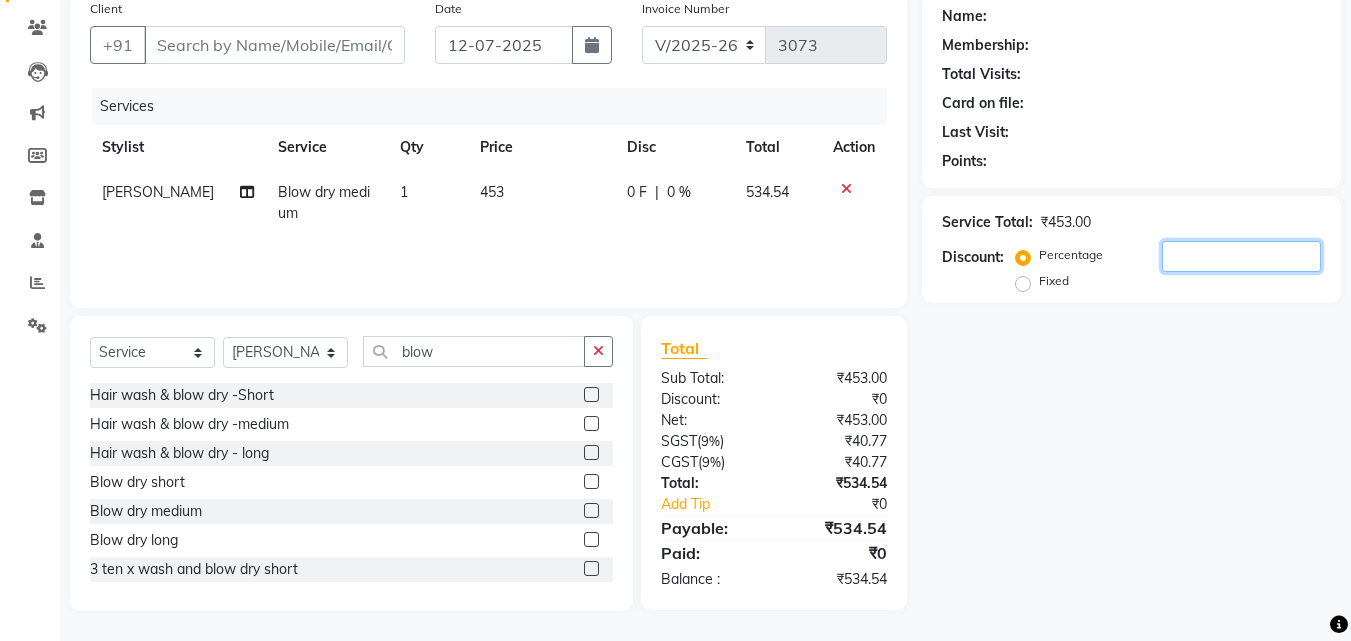 click 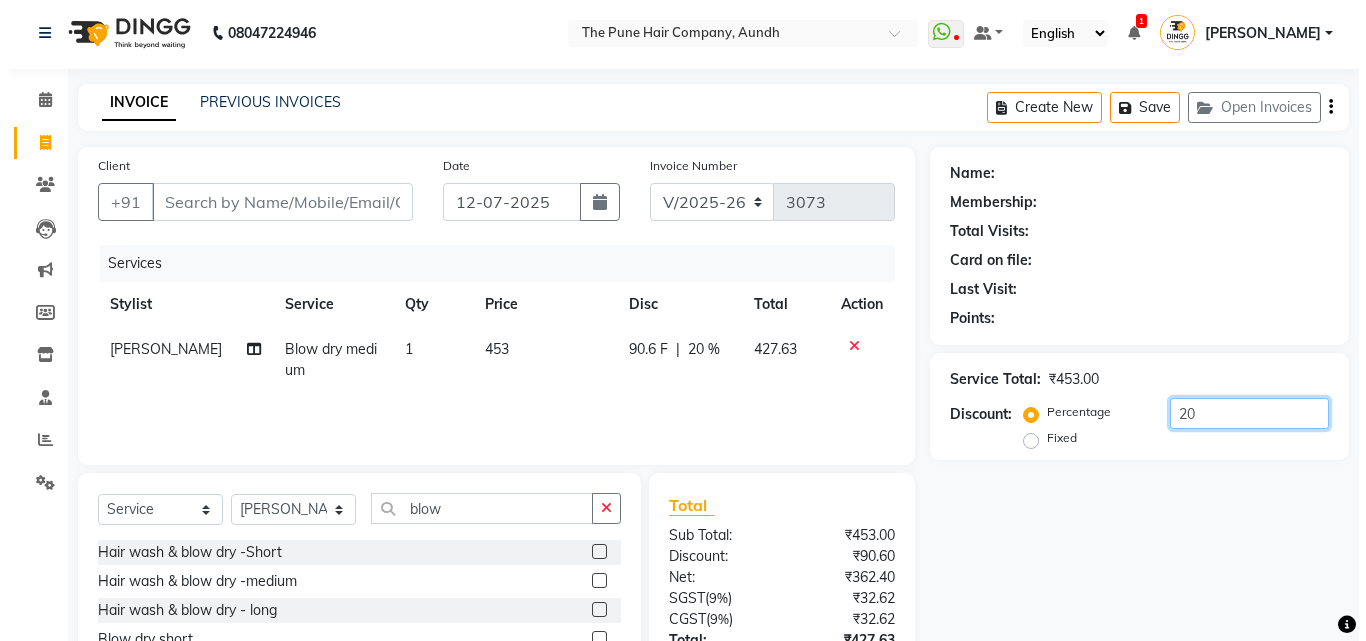 scroll, scrollTop: 0, scrollLeft: 0, axis: both 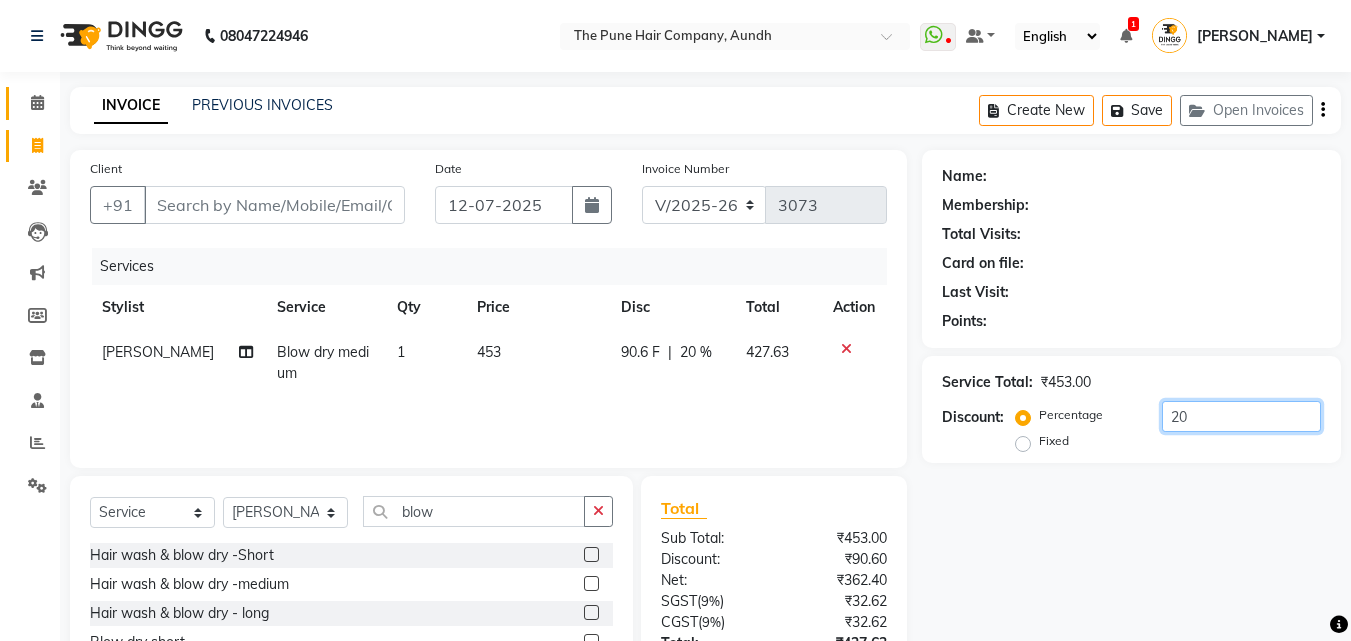 type on "20" 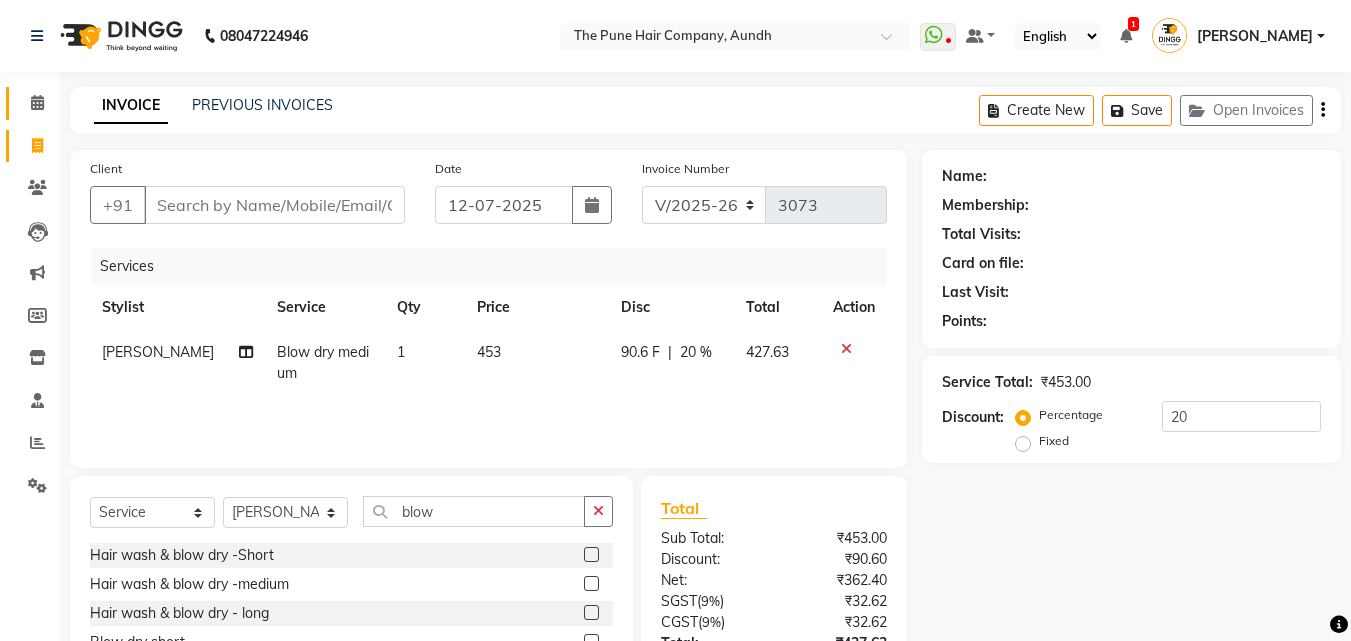 click 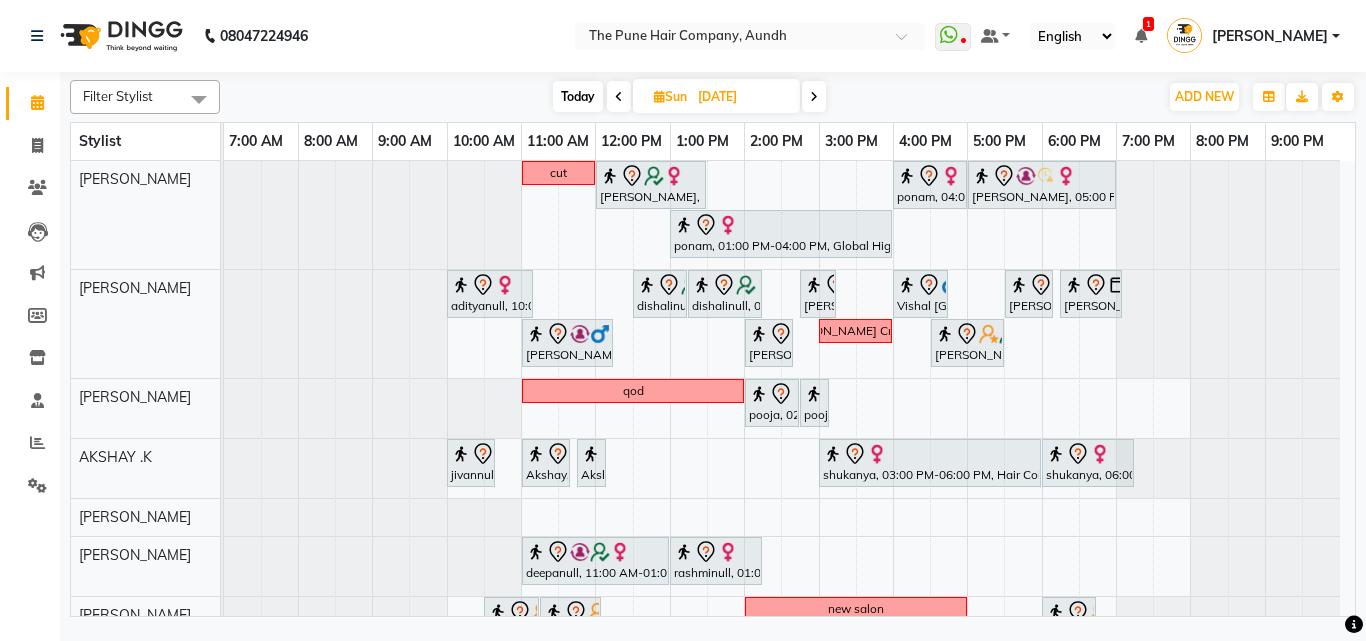 scroll, scrollTop: 200, scrollLeft: 0, axis: vertical 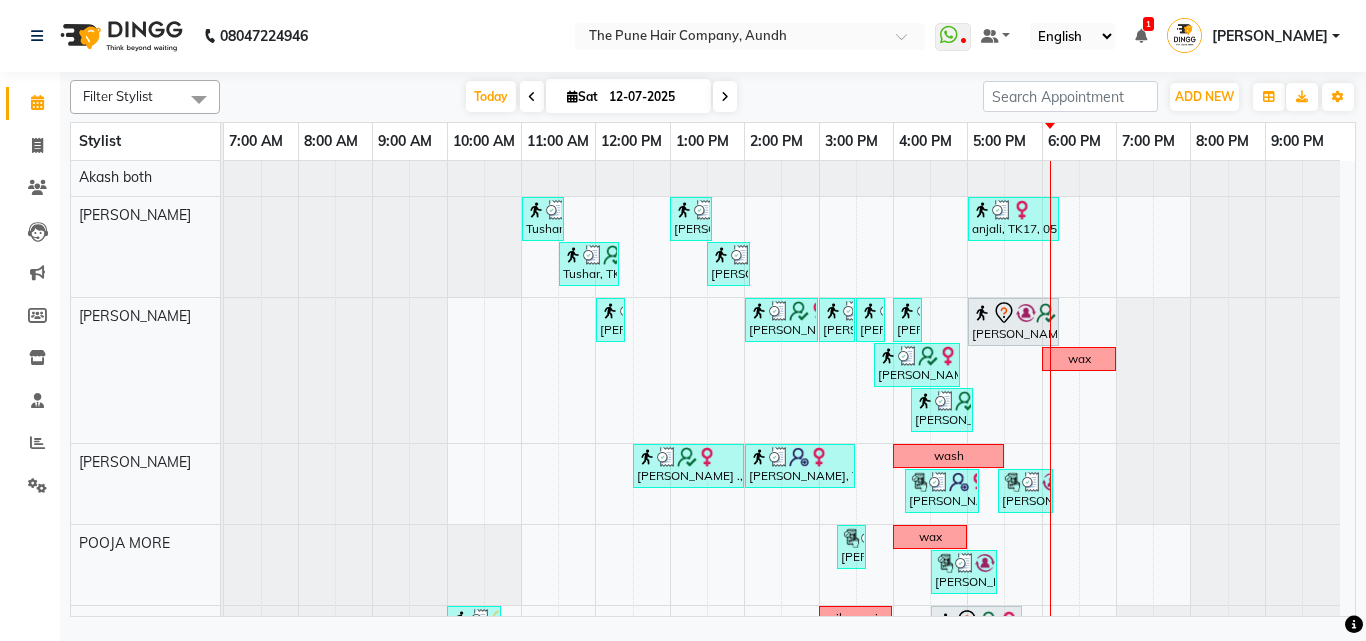 click on "ashlisha, TK24, 11:00 AM-12:30 PM, Cut Female ( Top Stylist )             juli jetha, TK25, 12:30 PM-03:30 PM, Global Highlight - Majirel Highlights Medium     yami, TK15, 03:30 PM-07:00 PM, Global Highlight - Majirel Highlights Medium     DIPTI, TK10, 03:00 PM-04:00 PM, Cut Female ( Top Stylist )     pooja, TK14, 10:00 AM-05:20 PM, Cysteine Protien Treatment - Cysteine Medium             Anu Shewani, TK04, 05:30 PM-07:00 PM, Hair wash & blow dry - long  touch up      Dr Swati Apte, TK39, 03:30 PM-05:30 PM, Hair Color Inoa - Inoa Touchup 2 Inch     DIPTI, TK10, 11:30 AM-03:00 PM, Global Color - Inoa Global Long             Shubhangi, TK40, 06:00 PM-08:00 PM, Hair Color Inoa - Inoa Touchup 2 Inch     samiksha, TK01, 10:00 AM-12:00 PM, Hair Color Inoa - Inoa Touchup 2 Inch     Nancy, TK08, 12:15 PM-12:55 PM, Cut male (Expert)     Nancy, TK08, 01:00 PM-03:20 PM,  Beard Crafting,Global Color - Inoa Global Male ,Cut male (Expert),Global Color - Beard Color Male" at bounding box center (789, 125) 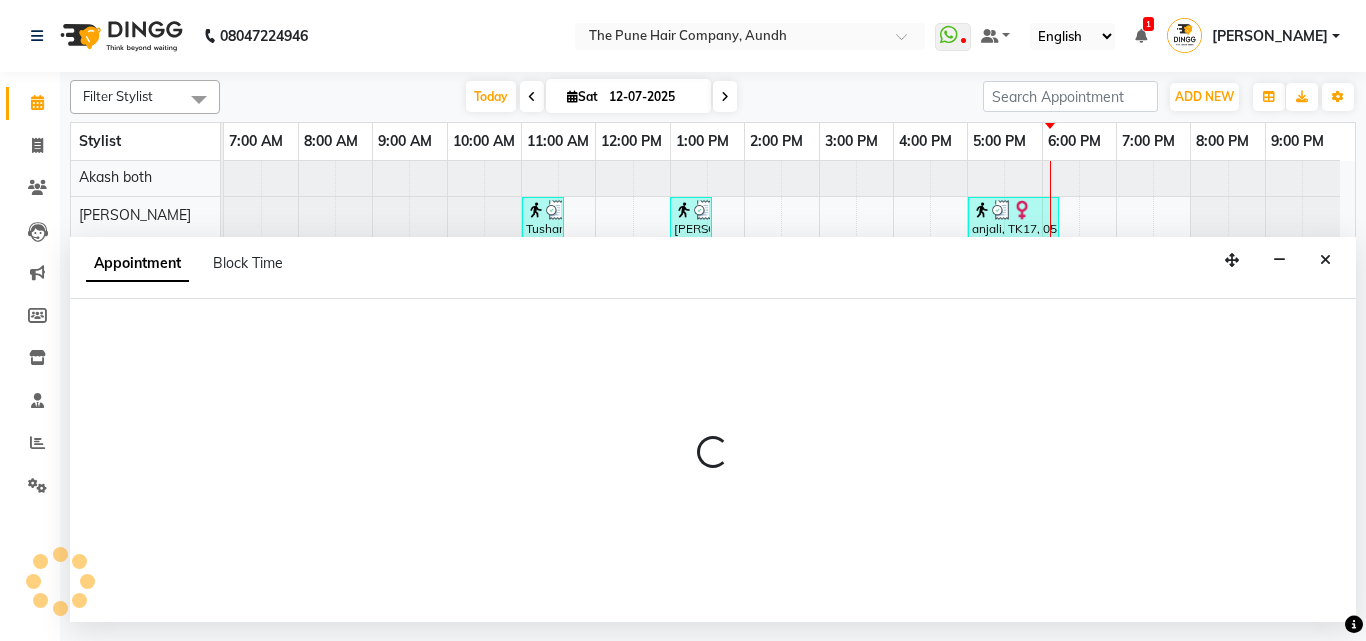 select on "49798" 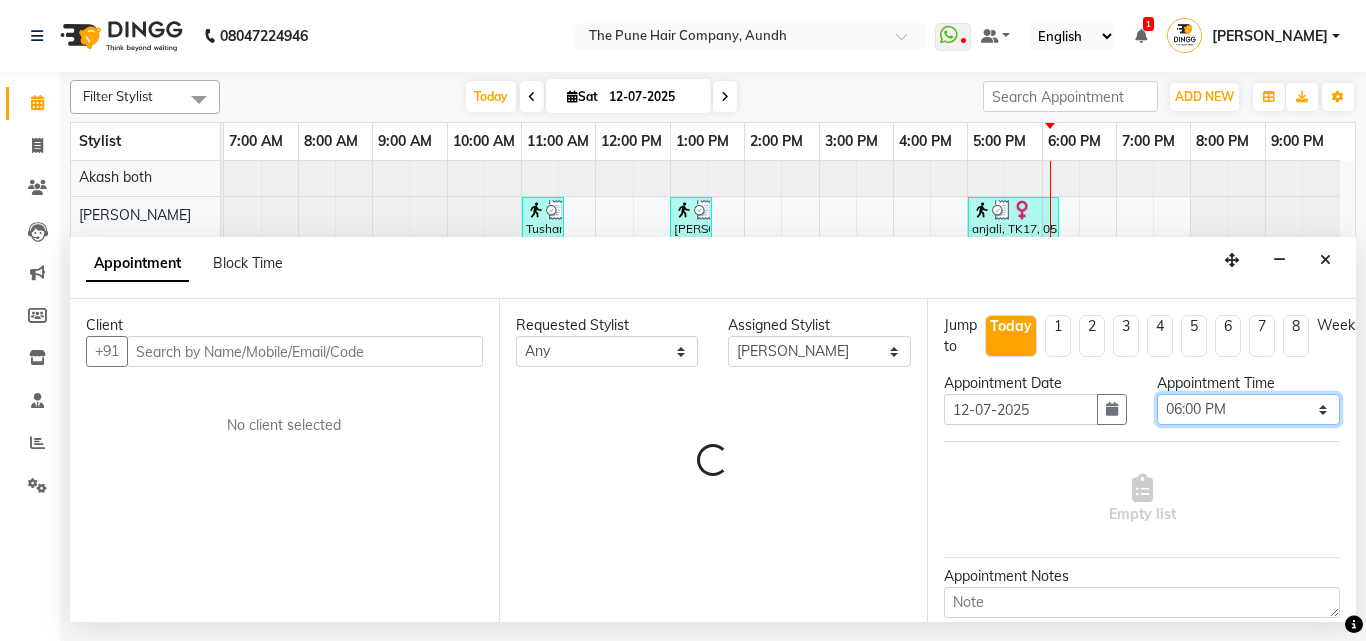 click on "Select 08:00 AM 08:15 AM 08:30 AM 08:45 AM 09:00 AM 09:15 AM 09:30 AM 09:45 AM 10:00 AM 10:15 AM 10:30 AM 10:45 AM 11:00 AM 11:15 AM 11:30 AM 11:45 AM 12:00 PM 12:15 PM 12:30 PM 12:45 PM 01:00 PM 01:15 PM 01:30 PM 01:45 PM 02:00 PM 02:15 PM 02:30 PM 02:45 PM 03:00 PM 03:15 PM 03:30 PM 03:45 PM 04:00 PM 04:15 PM 04:30 PM 04:45 PM 05:00 PM 05:15 PM 05:30 PM 05:45 PM 06:00 PM 06:15 PM 06:30 PM 06:45 PM 07:00 PM 07:15 PM 07:30 PM 07:45 PM 08:00 PM 08:15 PM 08:30 PM 08:45 PM 09:00 PM" at bounding box center [1248, 409] 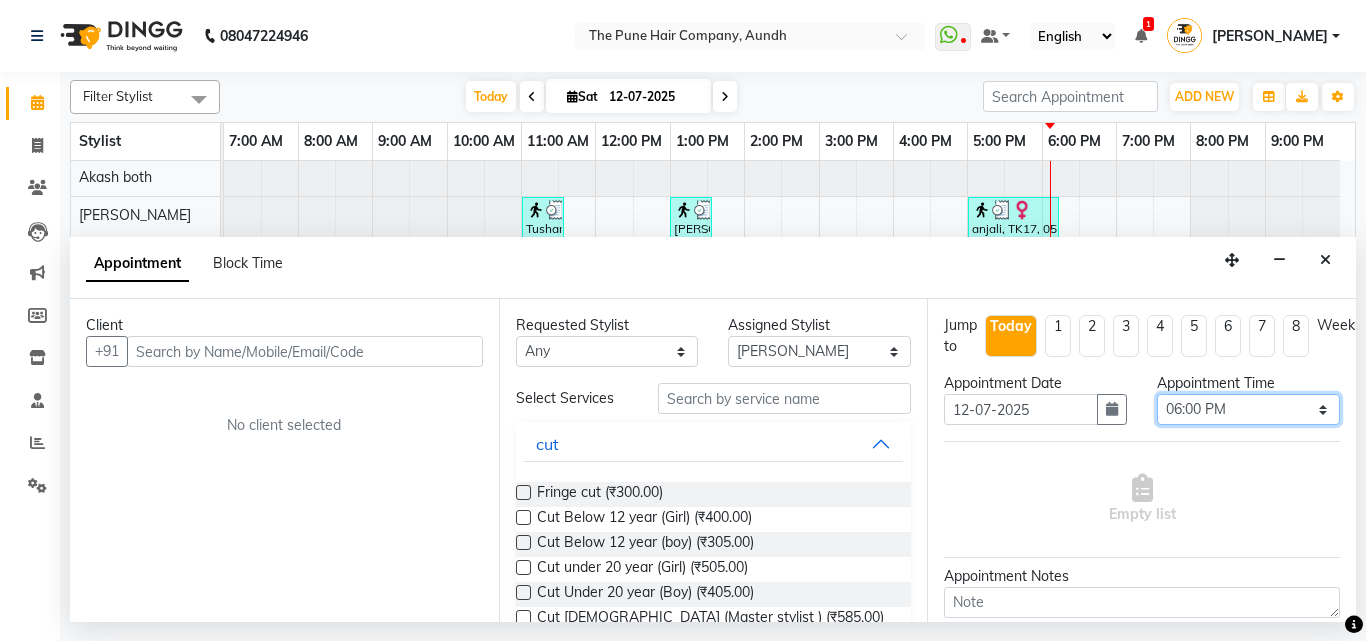 select on "1095" 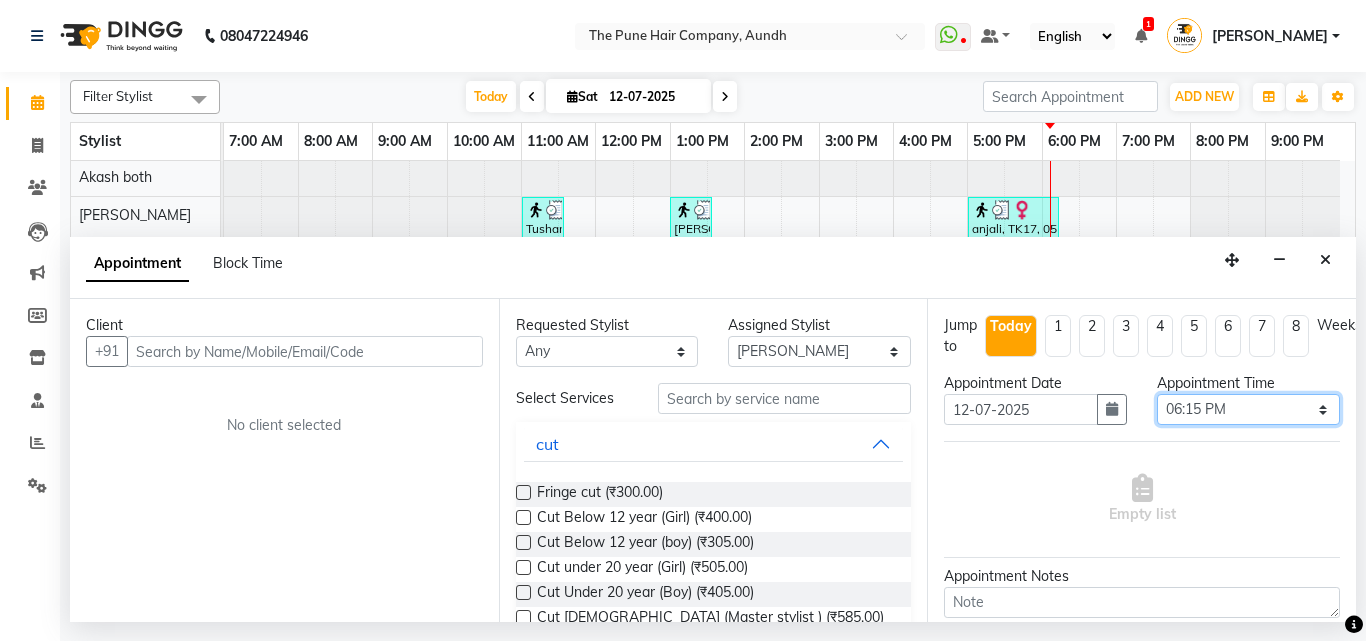 click on "Select 08:00 AM 08:15 AM 08:30 AM 08:45 AM 09:00 AM 09:15 AM 09:30 AM 09:45 AM 10:00 AM 10:15 AM 10:30 AM 10:45 AM 11:00 AM 11:15 AM 11:30 AM 11:45 AM 12:00 PM 12:15 PM 12:30 PM 12:45 PM 01:00 PM 01:15 PM 01:30 PM 01:45 PM 02:00 PM 02:15 PM 02:30 PM 02:45 PM 03:00 PM 03:15 PM 03:30 PM 03:45 PM 04:00 PM 04:15 PM 04:30 PM 04:45 PM 05:00 PM 05:15 PM 05:30 PM 05:45 PM 06:00 PM 06:15 PM 06:30 PM 06:45 PM 07:00 PM 07:15 PM 07:30 PM 07:45 PM 08:00 PM 08:15 PM 08:30 PM 08:45 PM 09:00 PM" at bounding box center (1248, 409) 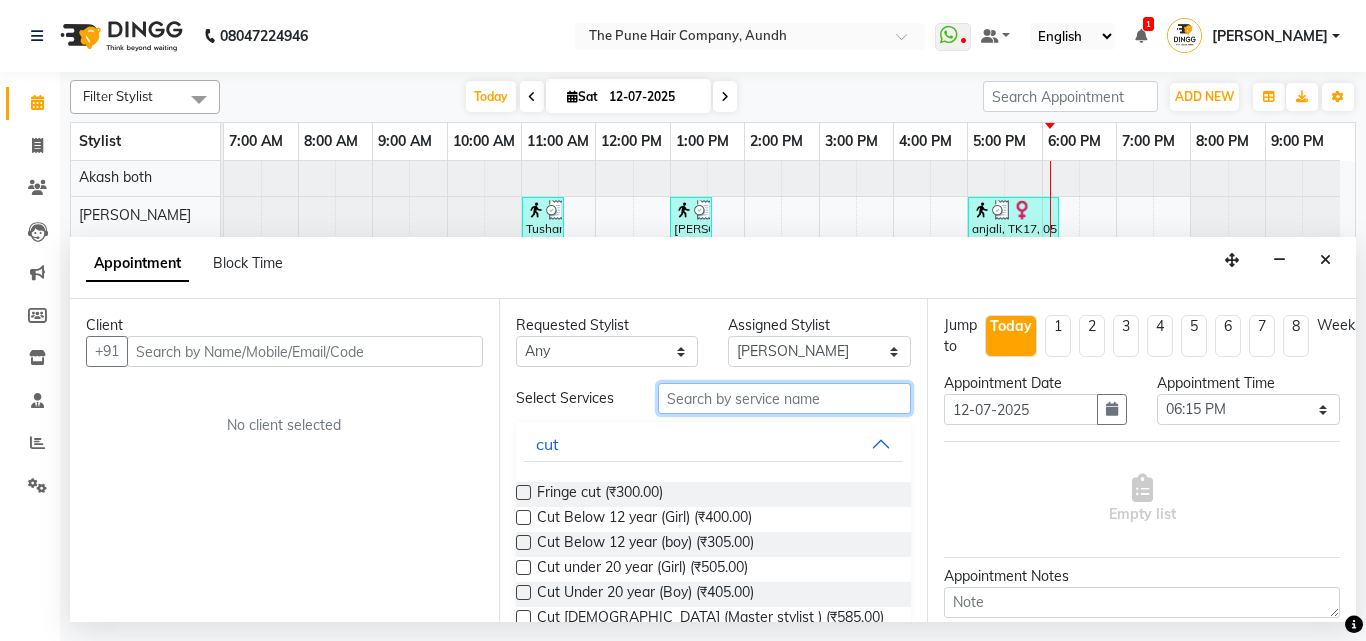 click at bounding box center (785, 398) 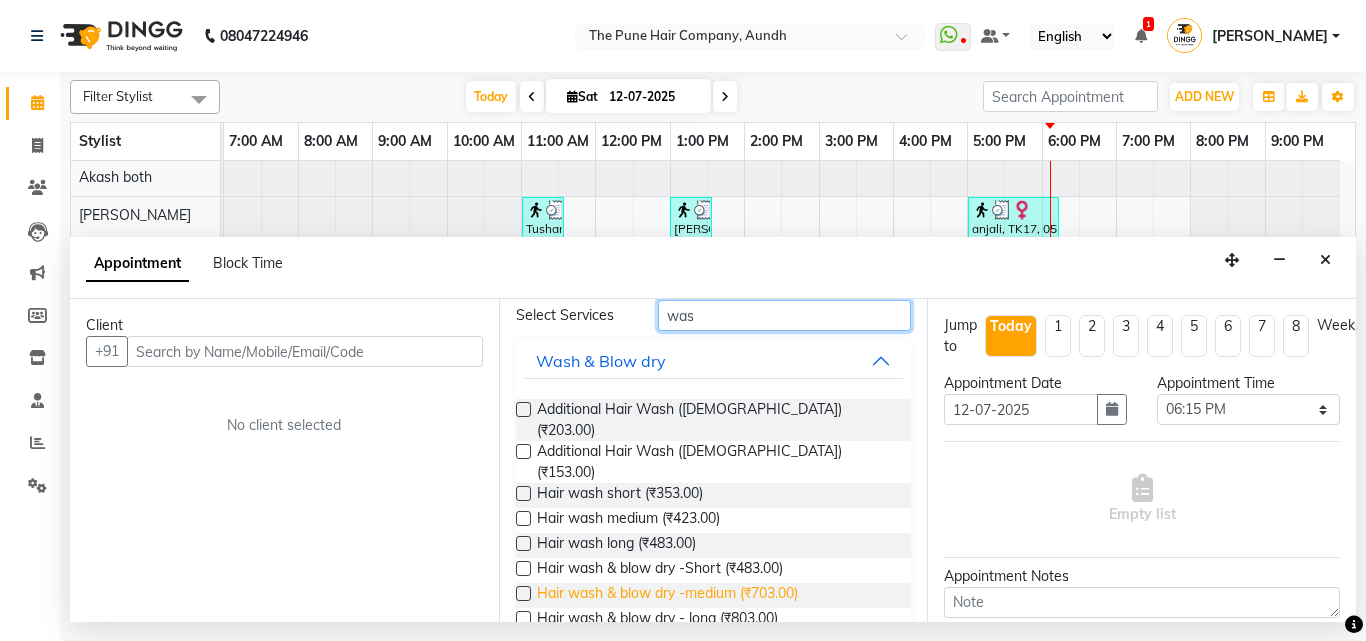 scroll, scrollTop: 100, scrollLeft: 0, axis: vertical 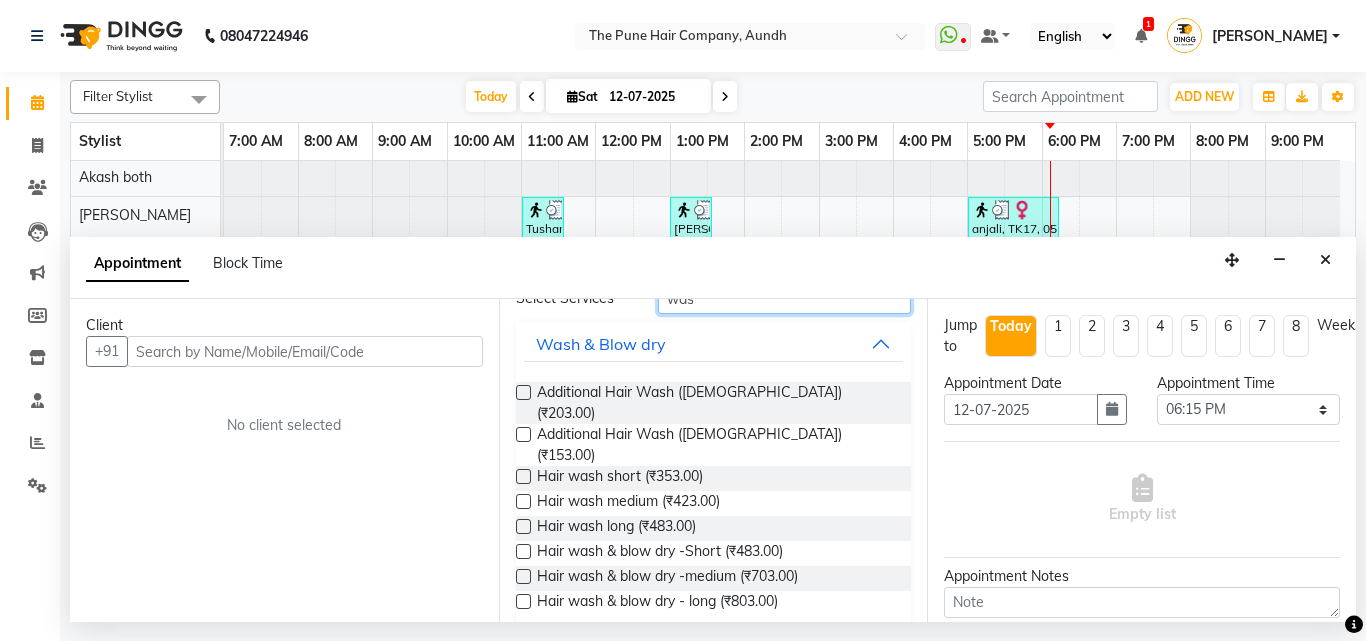 type on "was" 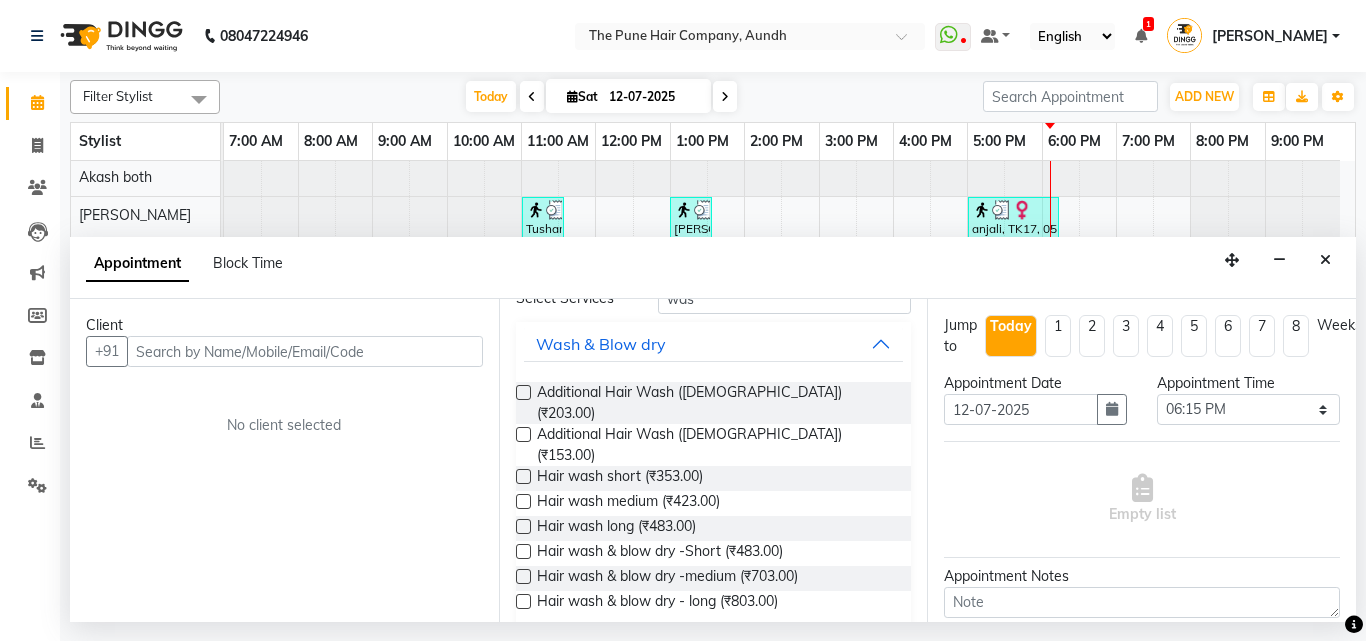 click at bounding box center [523, 501] 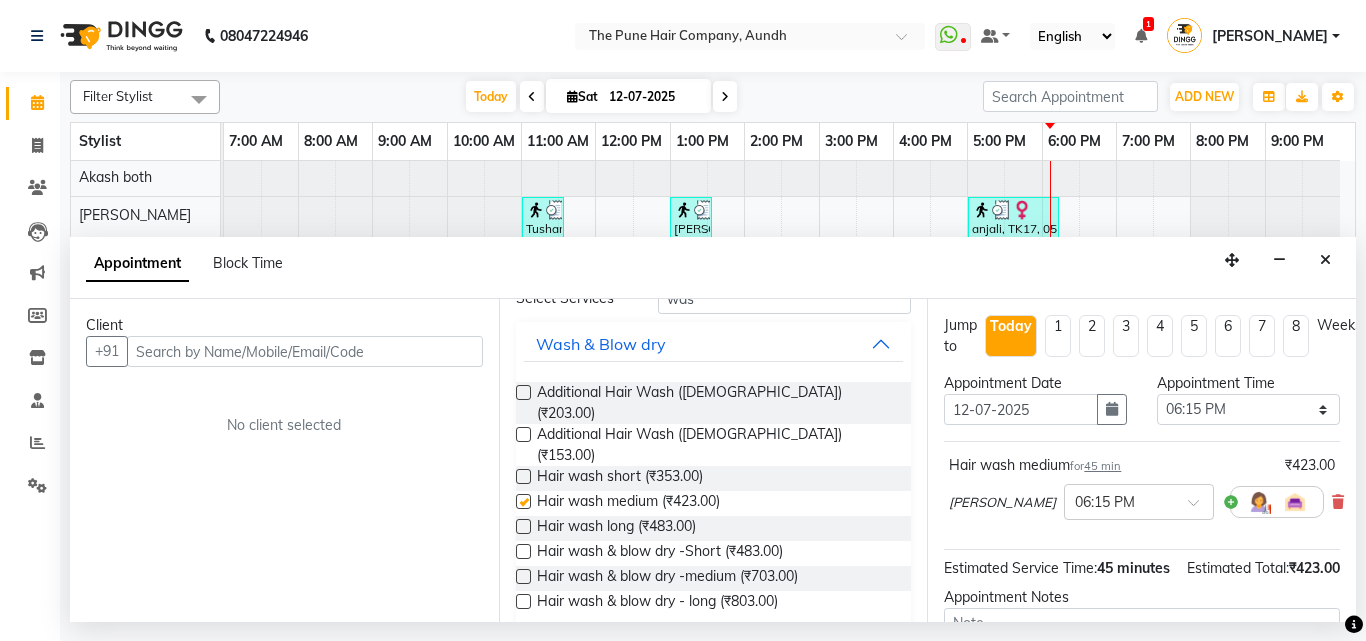 checkbox on "false" 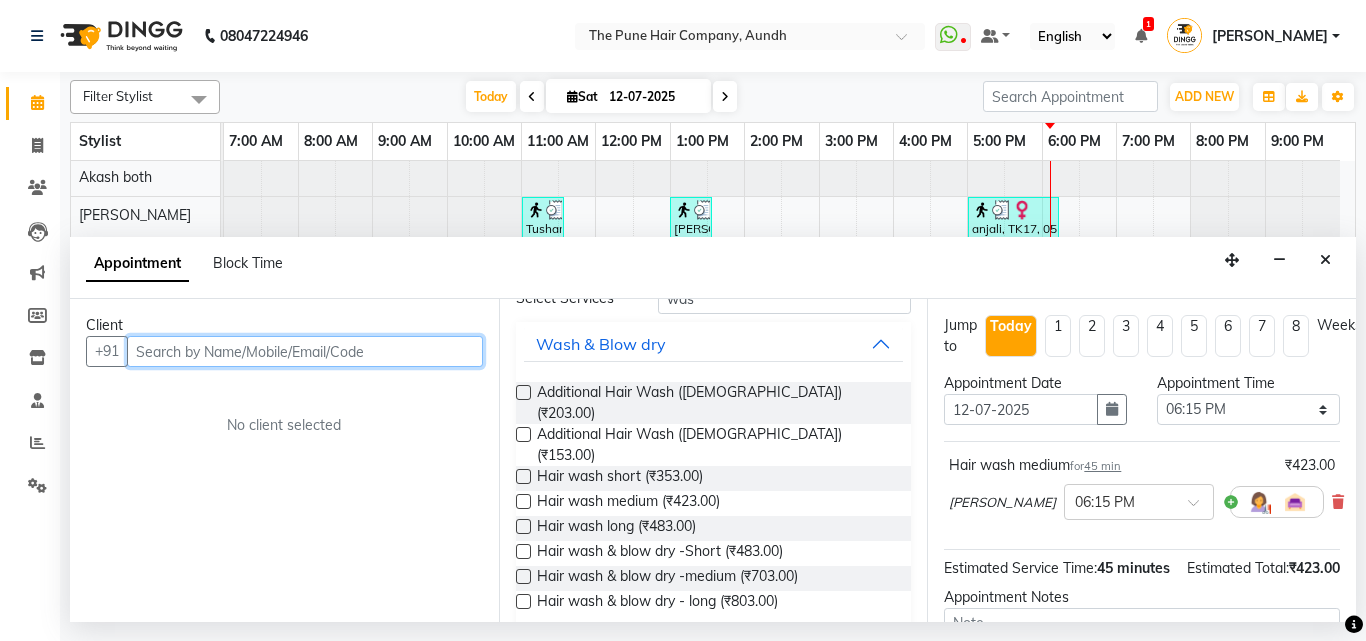 click at bounding box center (305, 351) 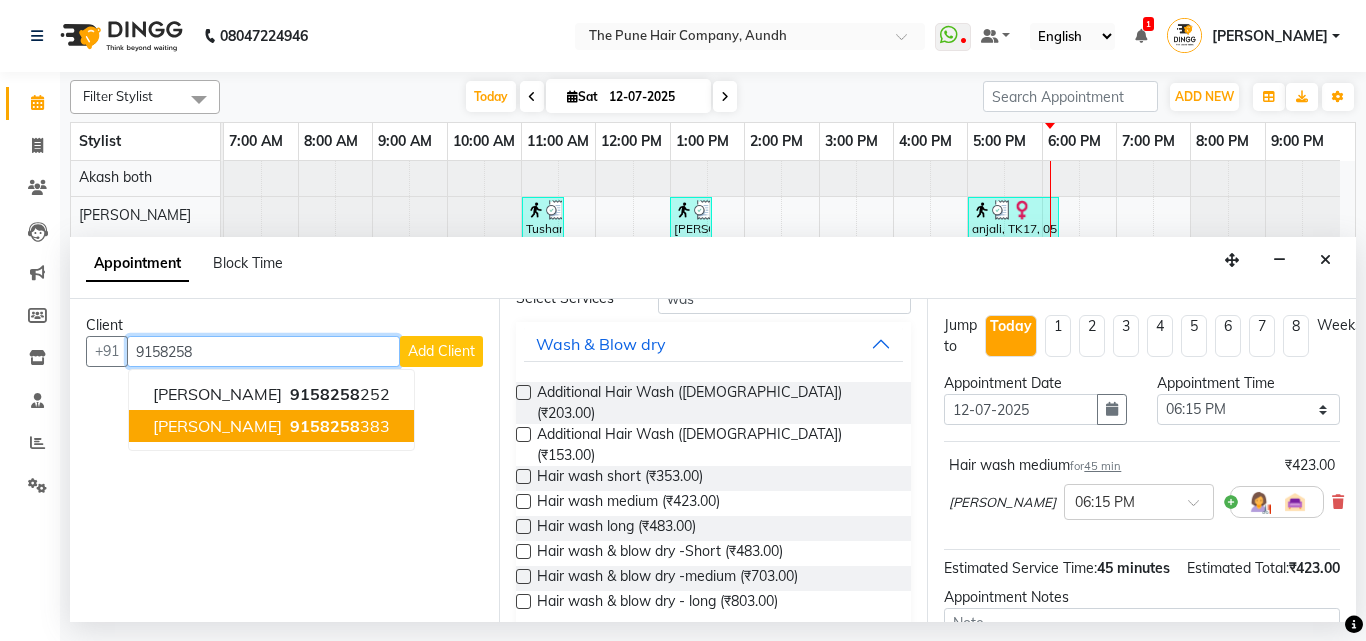 click on "9158258 383" at bounding box center [338, 426] 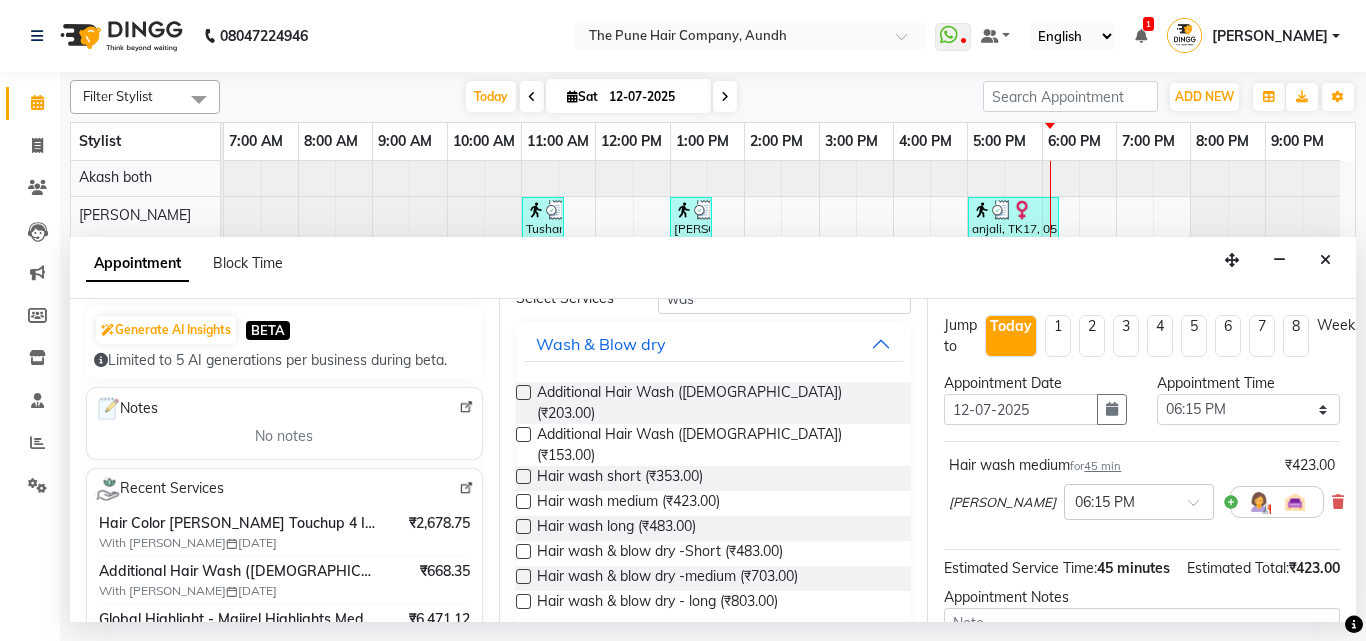 scroll, scrollTop: 300, scrollLeft: 0, axis: vertical 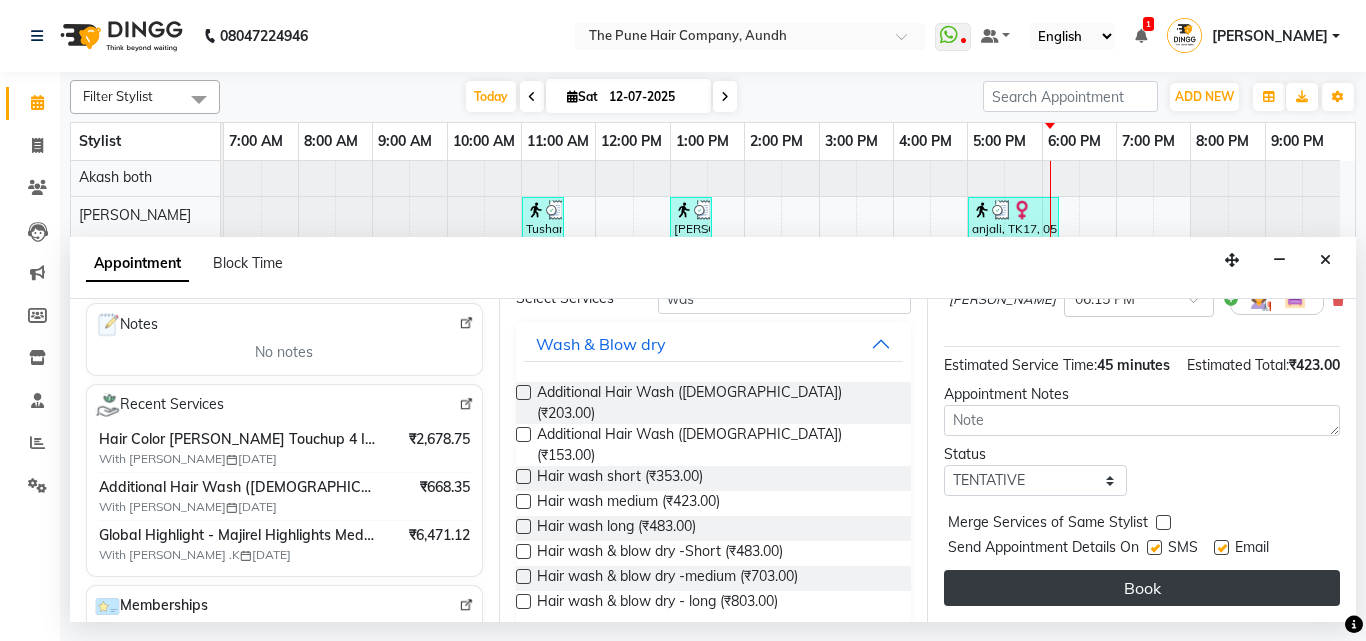 type on "9158258383" 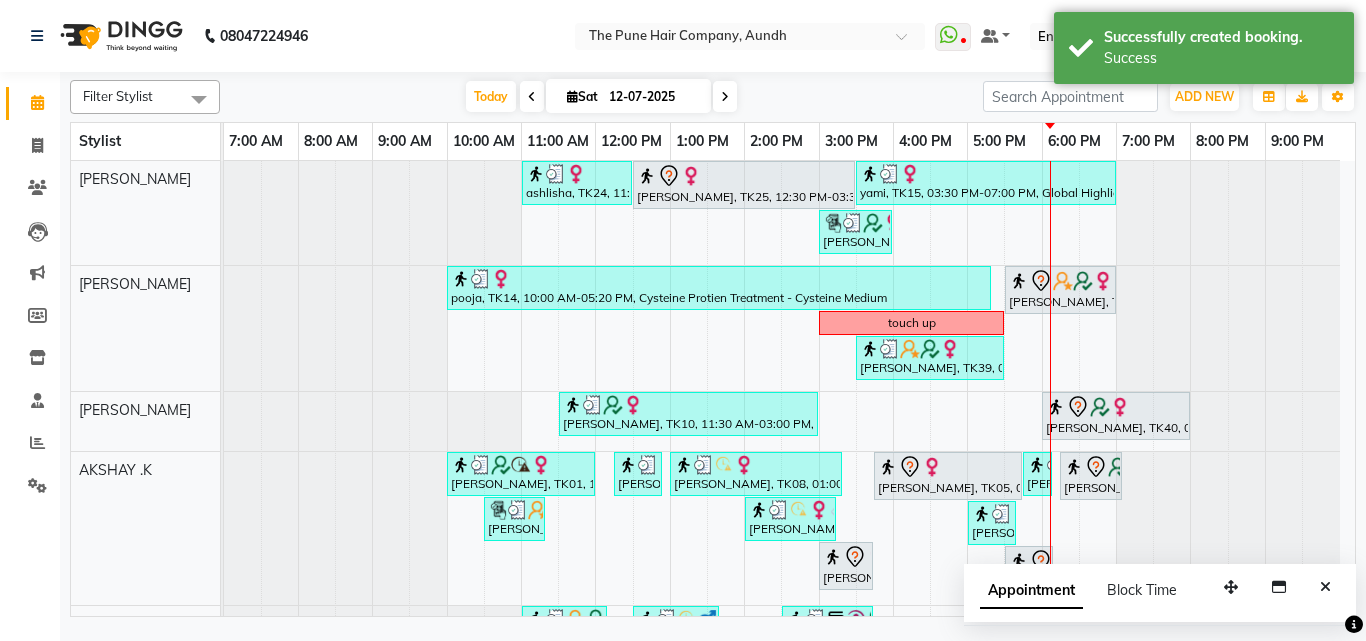 scroll, scrollTop: 0, scrollLeft: 0, axis: both 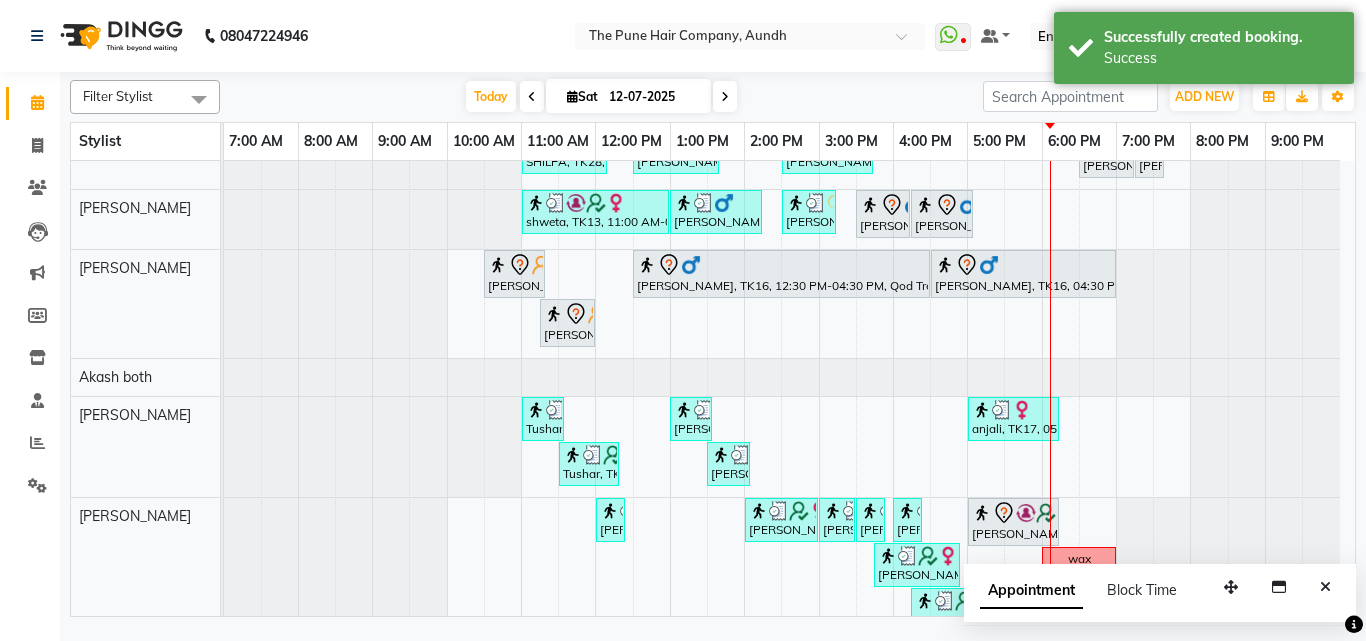 click at bounding box center (725, 96) 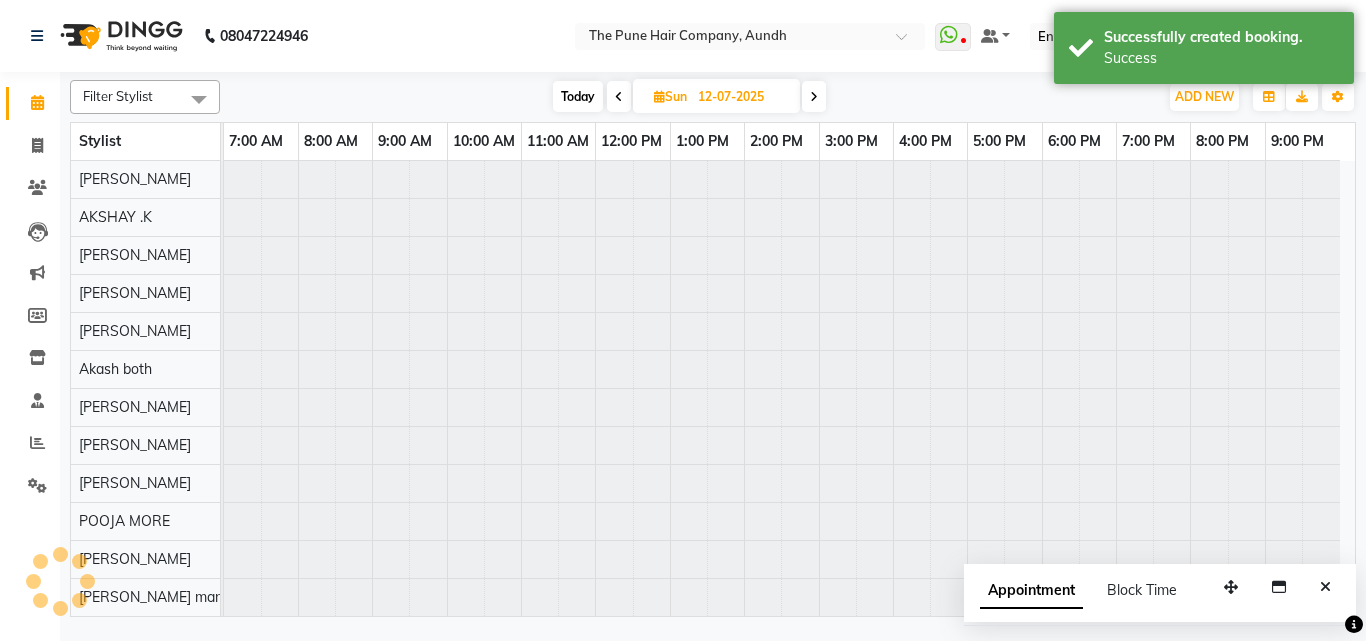 type on "[DATE]" 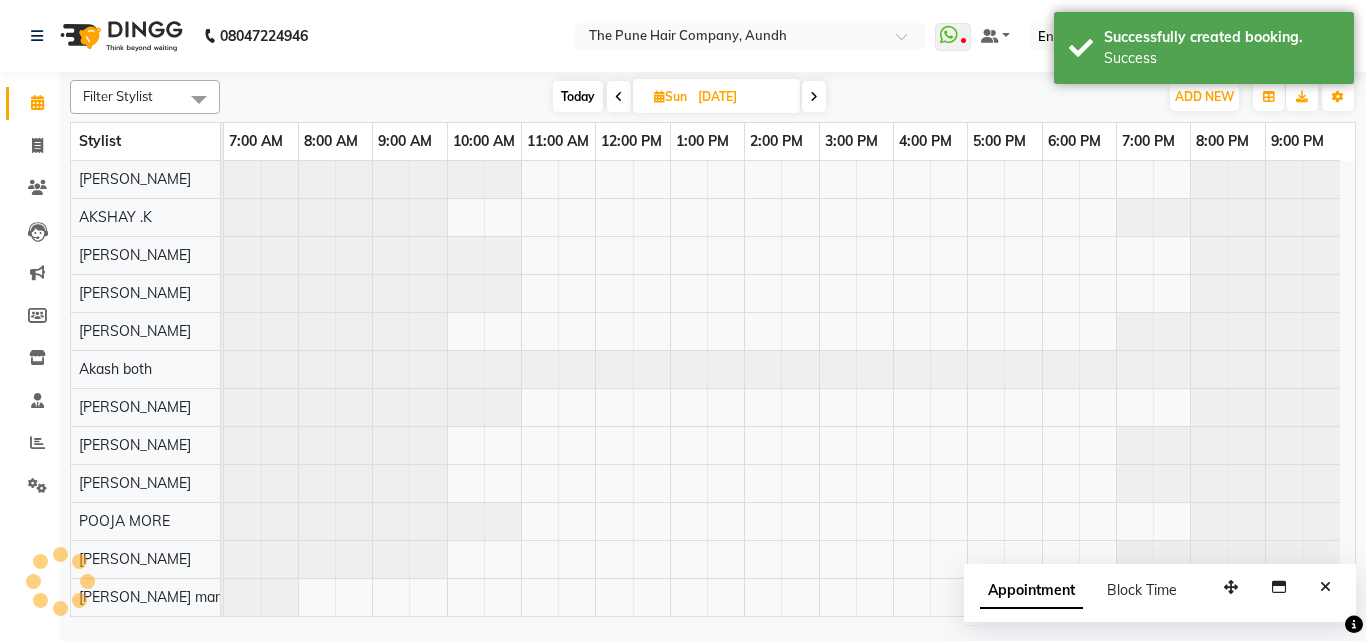 scroll, scrollTop: 76, scrollLeft: 0, axis: vertical 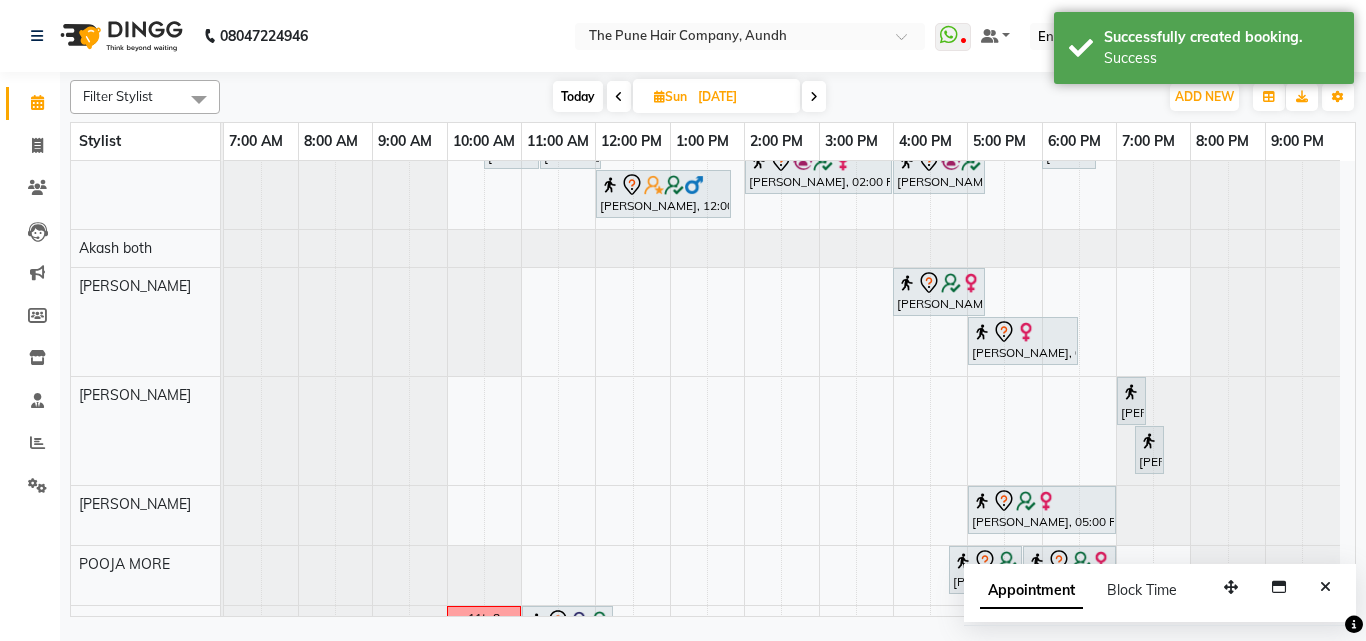 click on "cut              [PERSON_NAME], 12:00 PM-01:30 PM, Cut [DEMOGRAPHIC_DATA] ( Top Stylist )             ponam, 04:00 PM-05:00 PM, Cut [DEMOGRAPHIC_DATA] ( Top Stylist )             [PERSON_NAME], 05:00 PM-07:00 PM, Hair Color [PERSON_NAME] Touchup 2 Inch             ponam, 01:00 PM-04:00 PM, Global Highlight - Majirel Highlights Long             adityanull, 10:00 AM-11:10 AM, Cut [DEMOGRAPHIC_DATA] (Expert)             dishalinull, 12:30 PM-01:15 PM, Cut [DEMOGRAPHIC_DATA] (Expert)             dishalinull, 01:15 PM-02:15 PM, Hair Spa Hydrating & Purifying (Care) - Hair Spa Medium             [PERSON_NAME], 02:45 PM-03:15 PM,  [PERSON_NAME] Trim             Vishal [GEOGRAPHIC_DATA], 04:00 PM-04:45 PM, Cut Under 20 year (Boy)             [PERSON_NAME], 05:30 PM-06:10 PM, Cut [DEMOGRAPHIC_DATA] (Expert)             [PERSON_NAME], 06:15 PM-07:05 PM,  [PERSON_NAME] Crafting             [PERSON_NAME], 11:00 AM-12:15 PM, Cut [DEMOGRAPHIC_DATA] (Expert)             [PERSON_NAME], 02:00 PM-02:40 PM, Cut [DEMOGRAPHIC_DATA] (Expert)  [PERSON_NAME] Crafting (              [PERSON_NAME], 04:30 PM-05:30 PM, Hair wash & blow dry - long  qod" at bounding box center [789, 194] 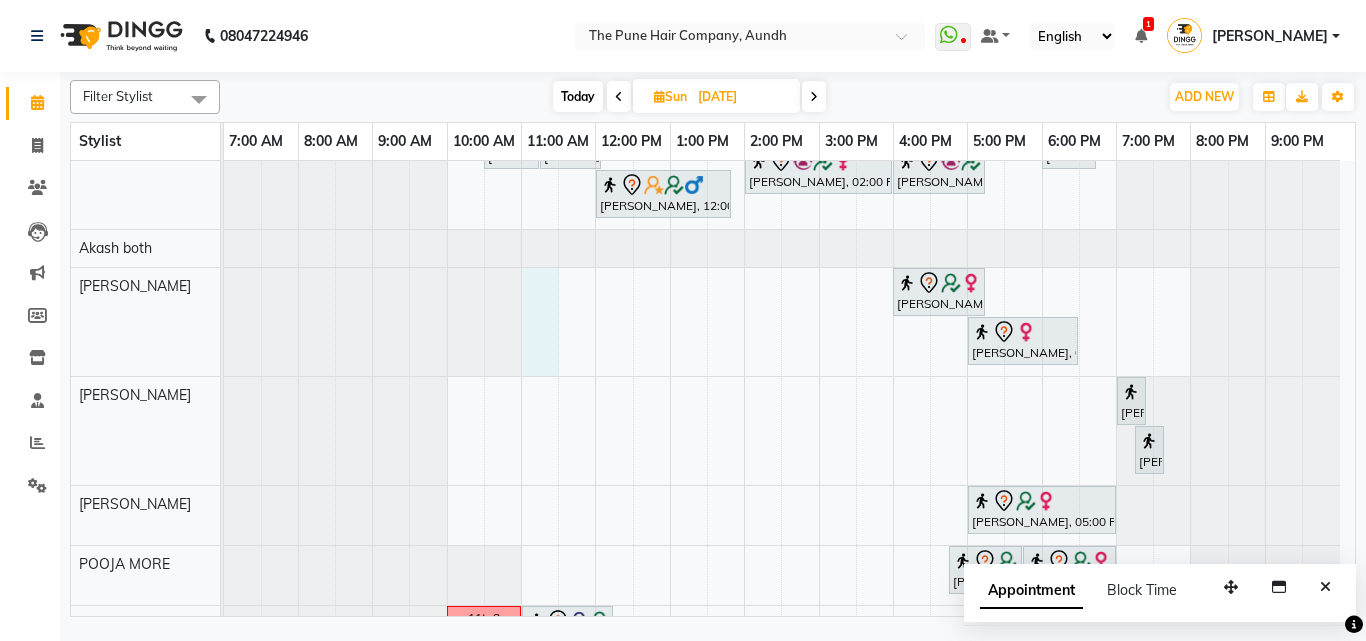 select on "49441" 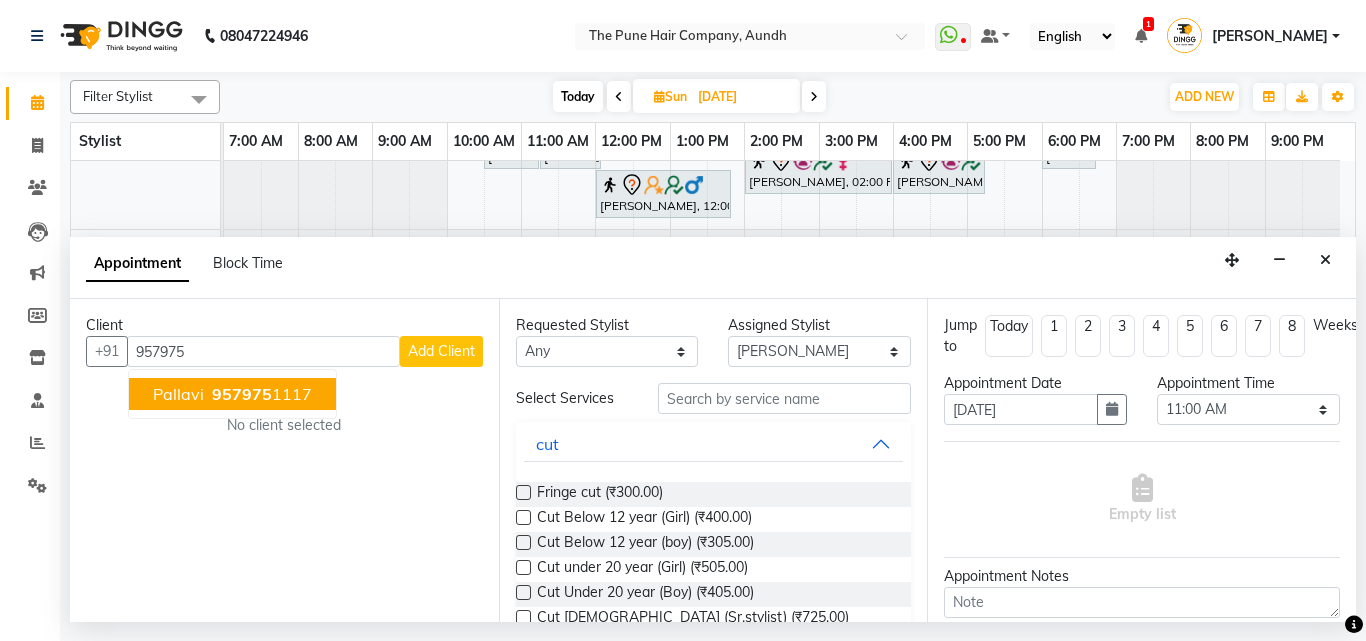 click on "957975 1117" at bounding box center [260, 394] 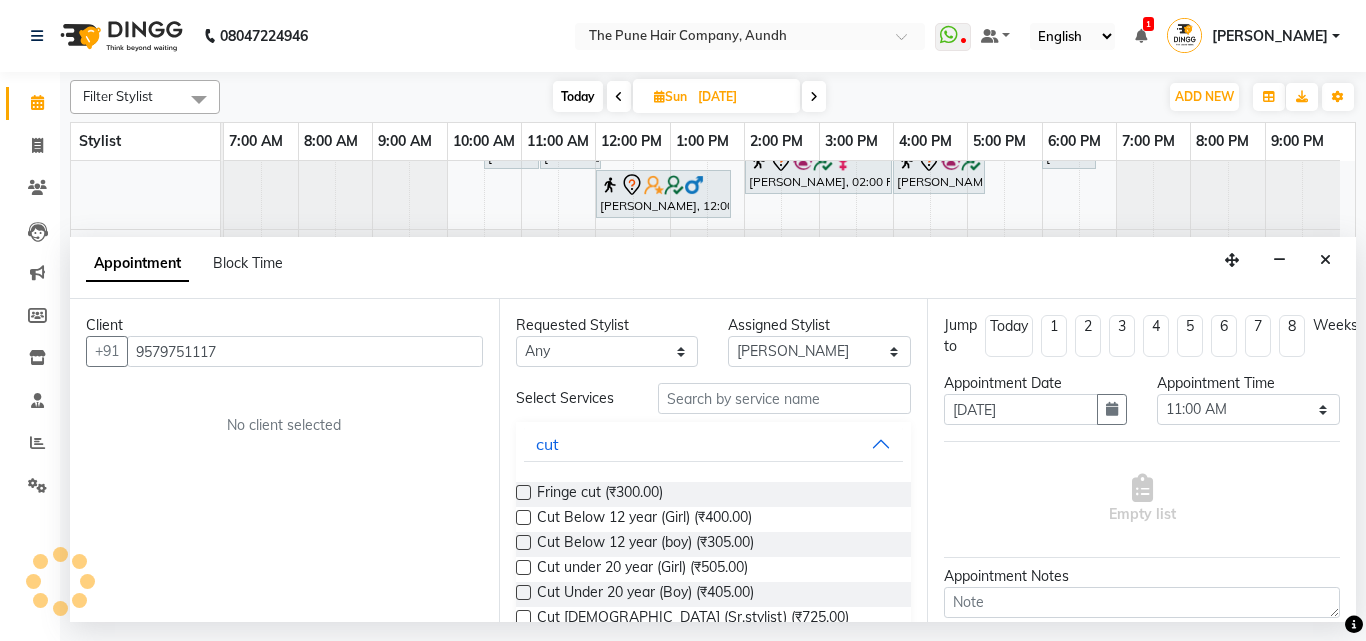 type on "9579751117" 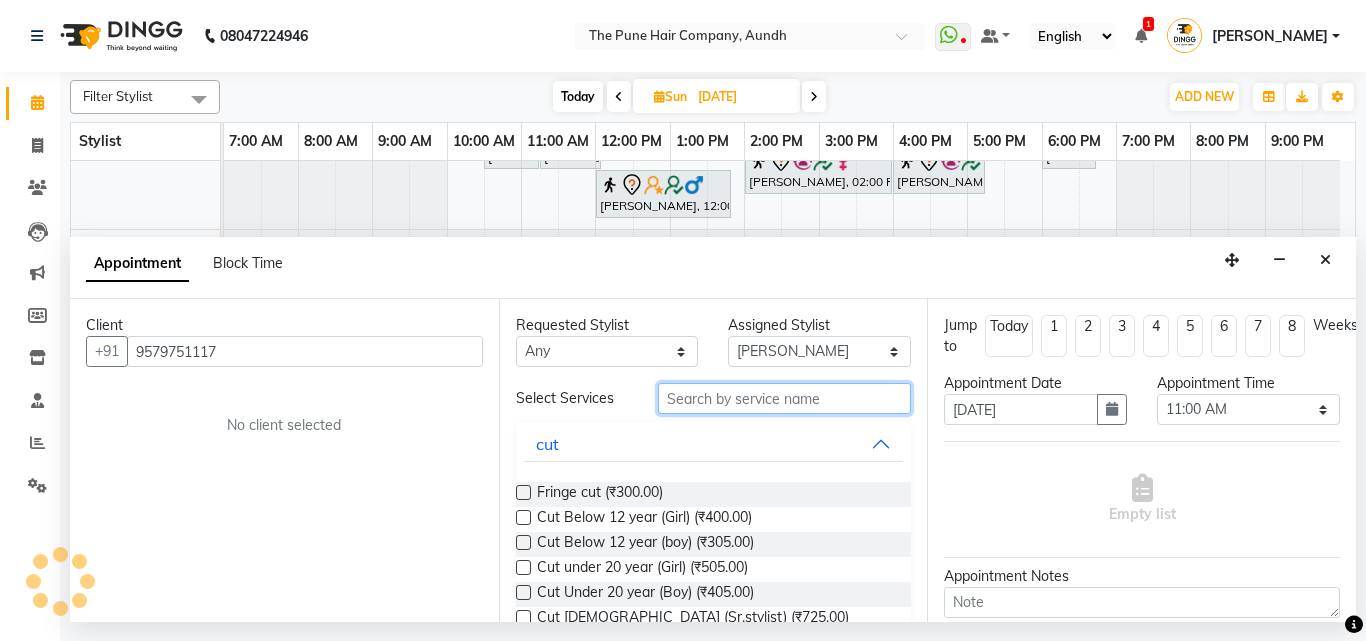 click at bounding box center (785, 398) 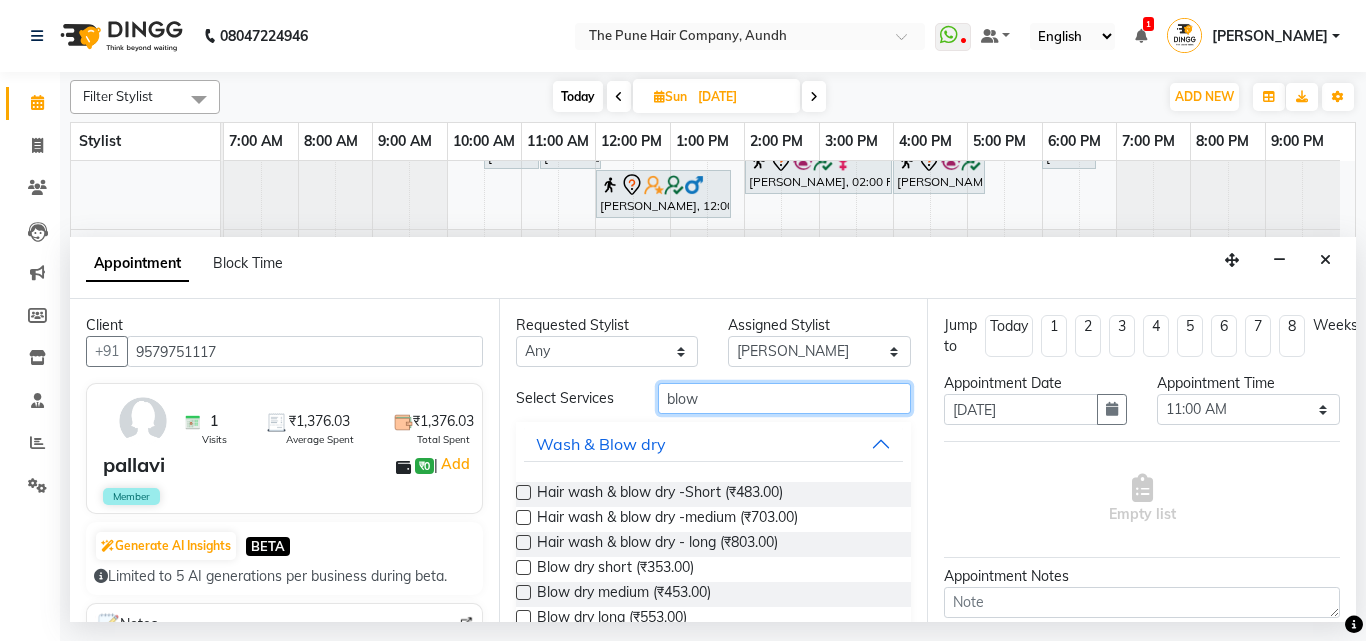 scroll, scrollTop: 86, scrollLeft: 0, axis: vertical 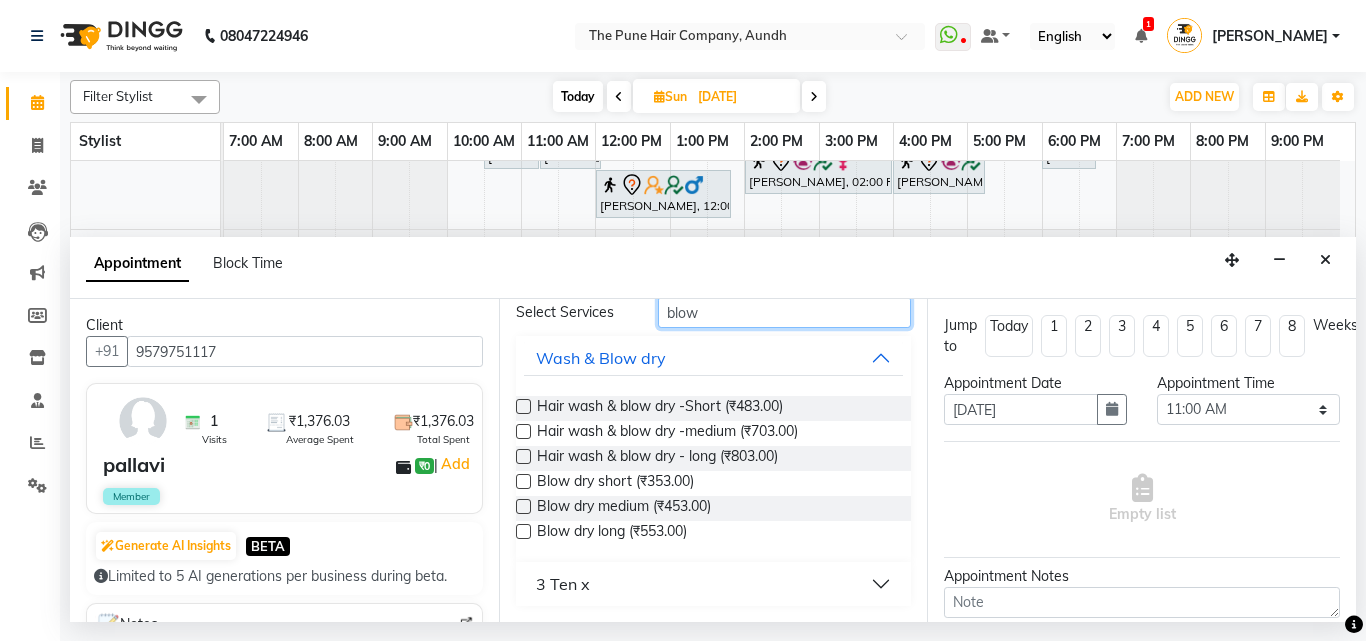 type on "blow" 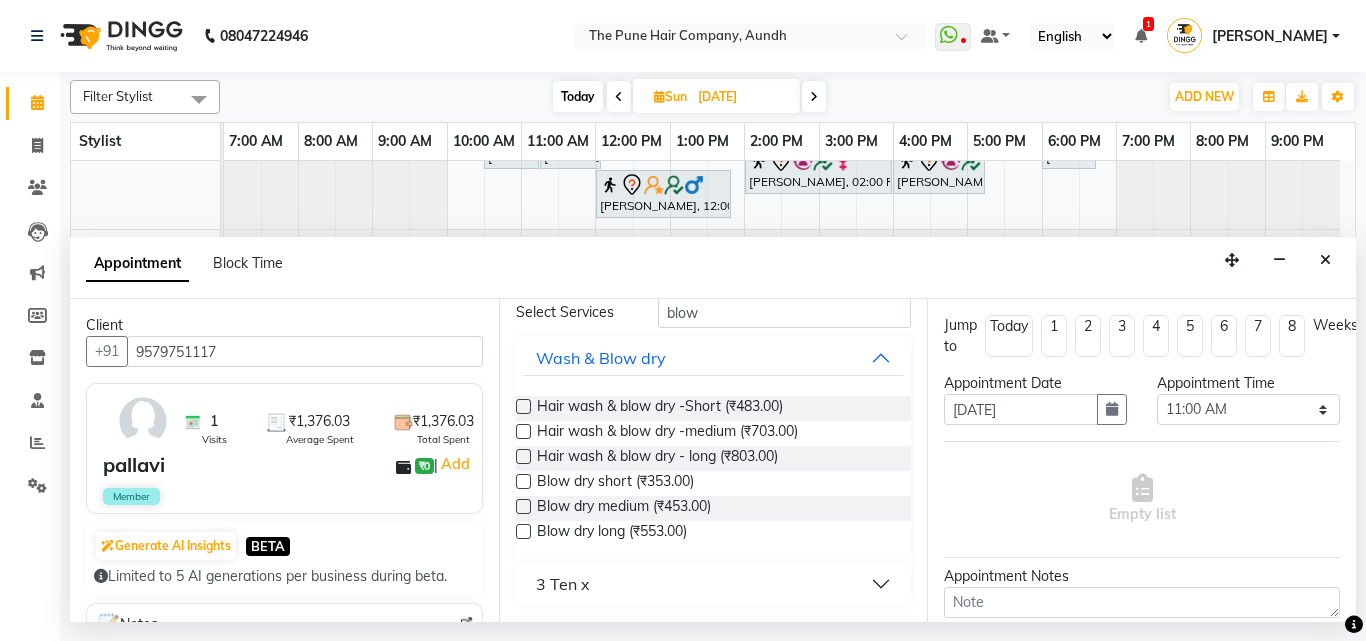 click at bounding box center [523, 506] 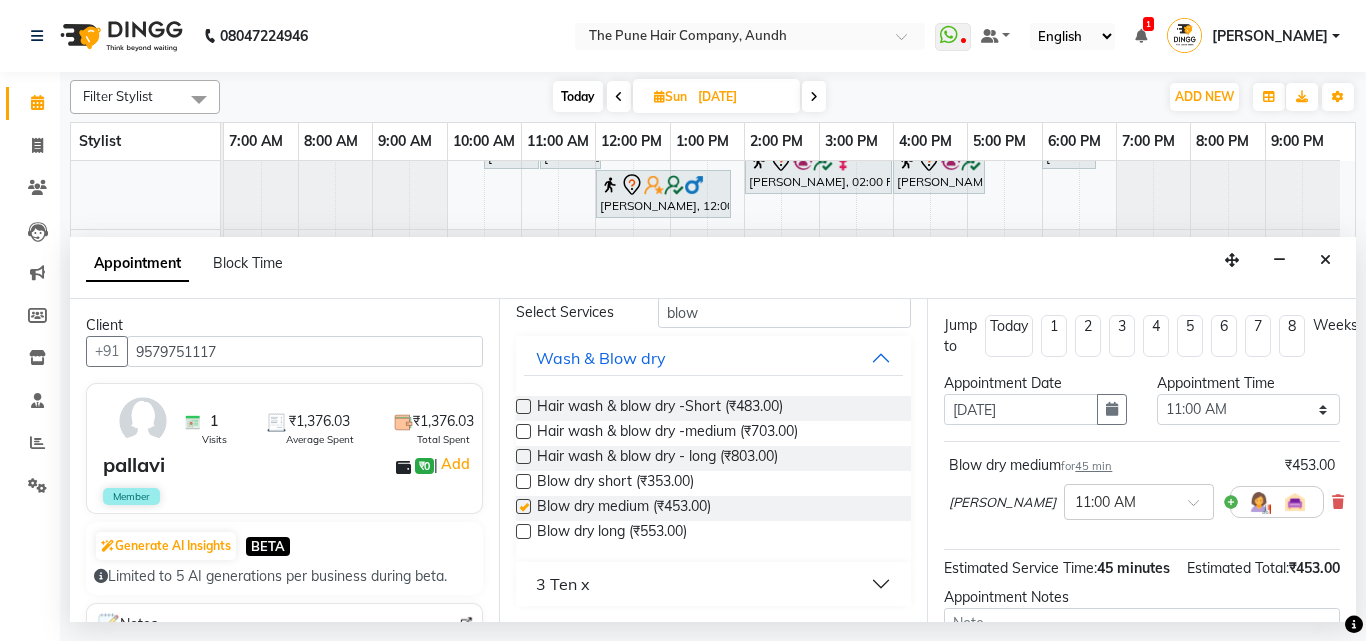 checkbox on "false" 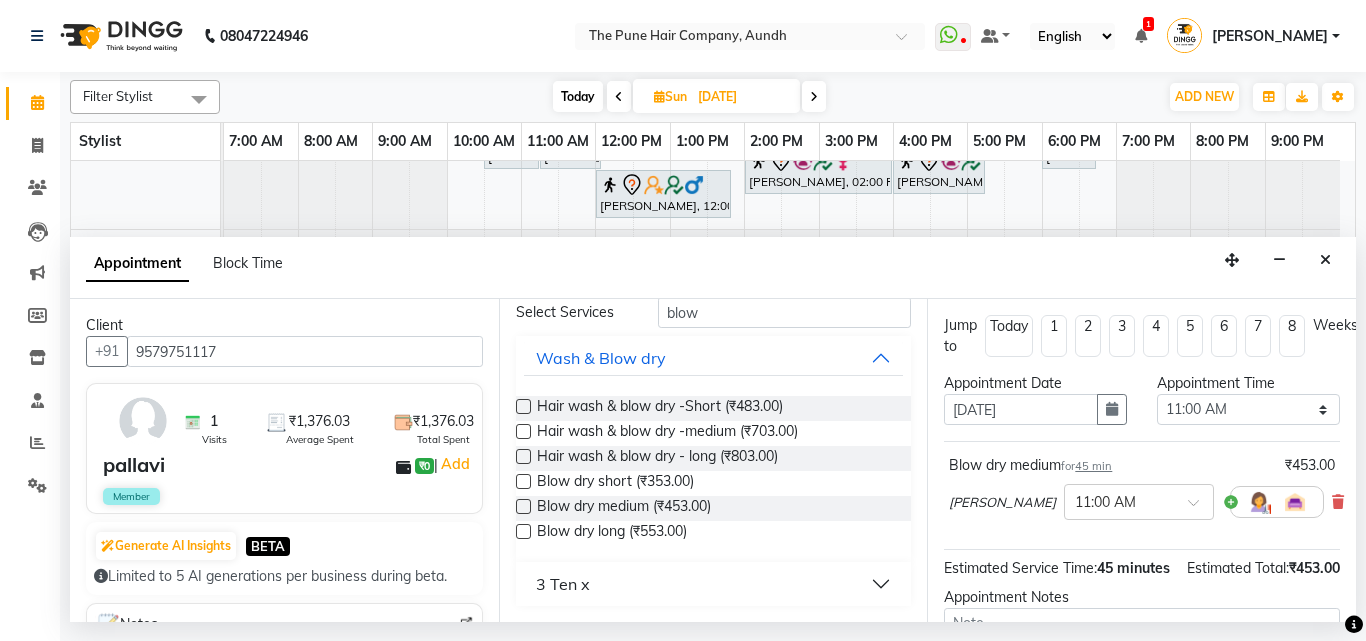 scroll, scrollTop: 242, scrollLeft: 0, axis: vertical 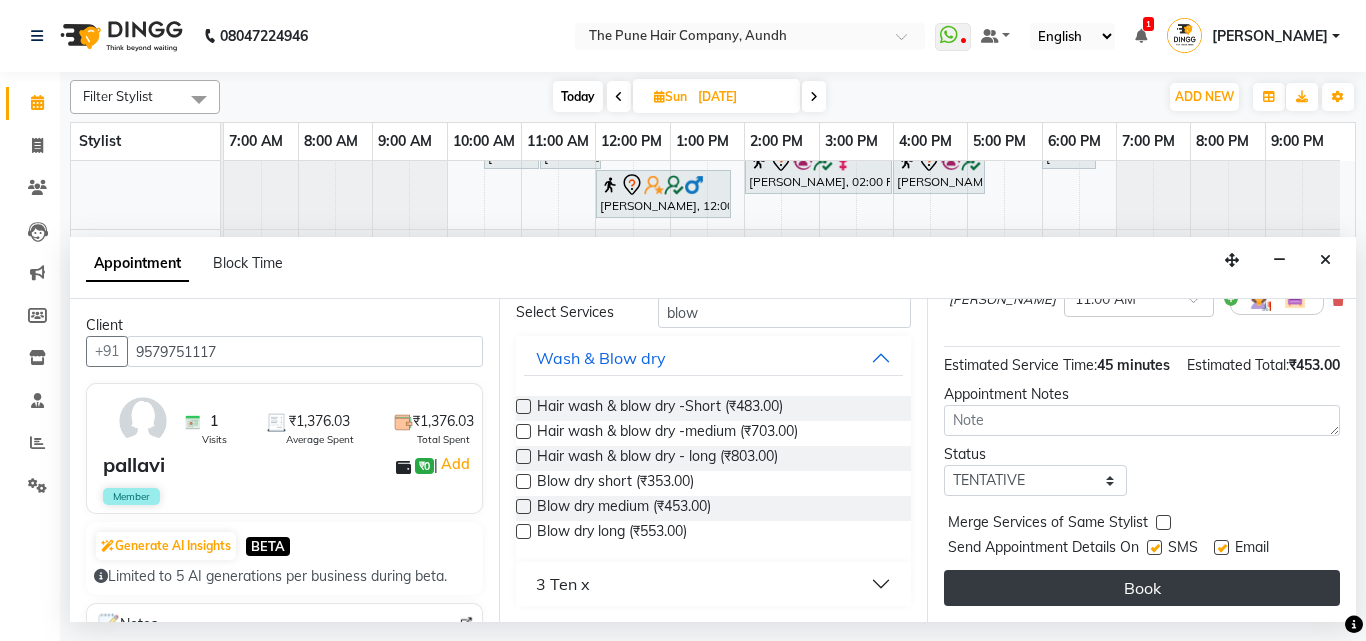 click on "Book" at bounding box center (1142, 588) 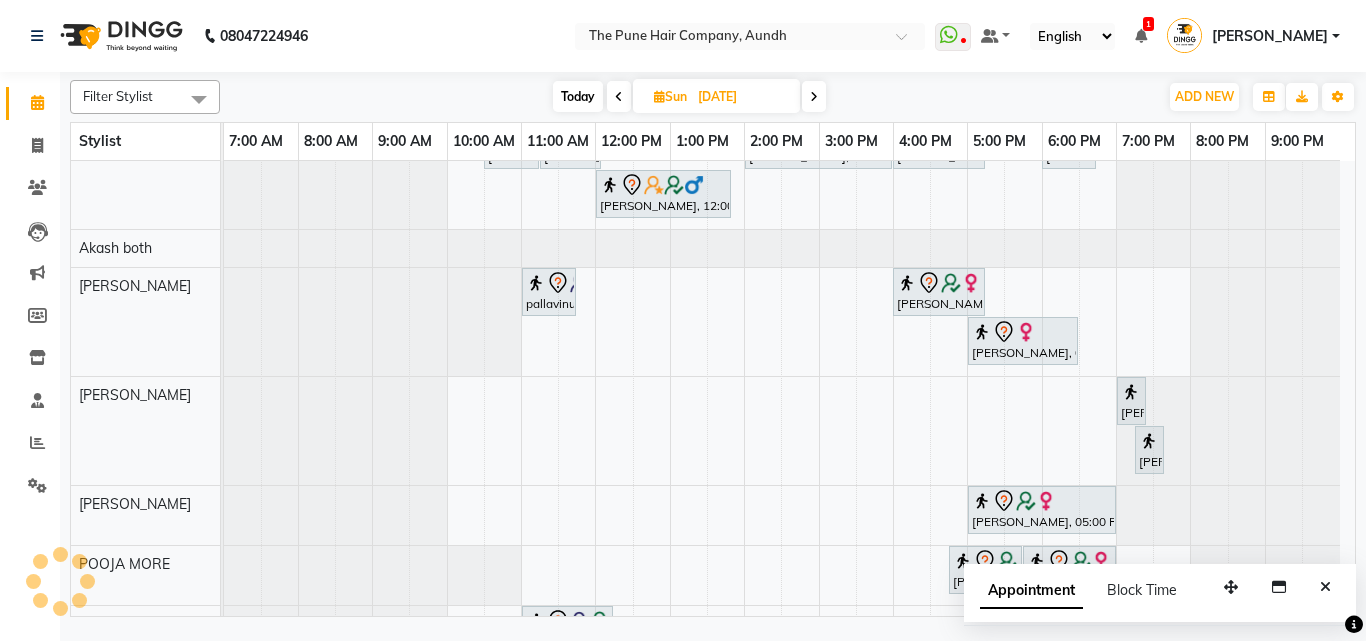 click on "Today" at bounding box center [578, 96] 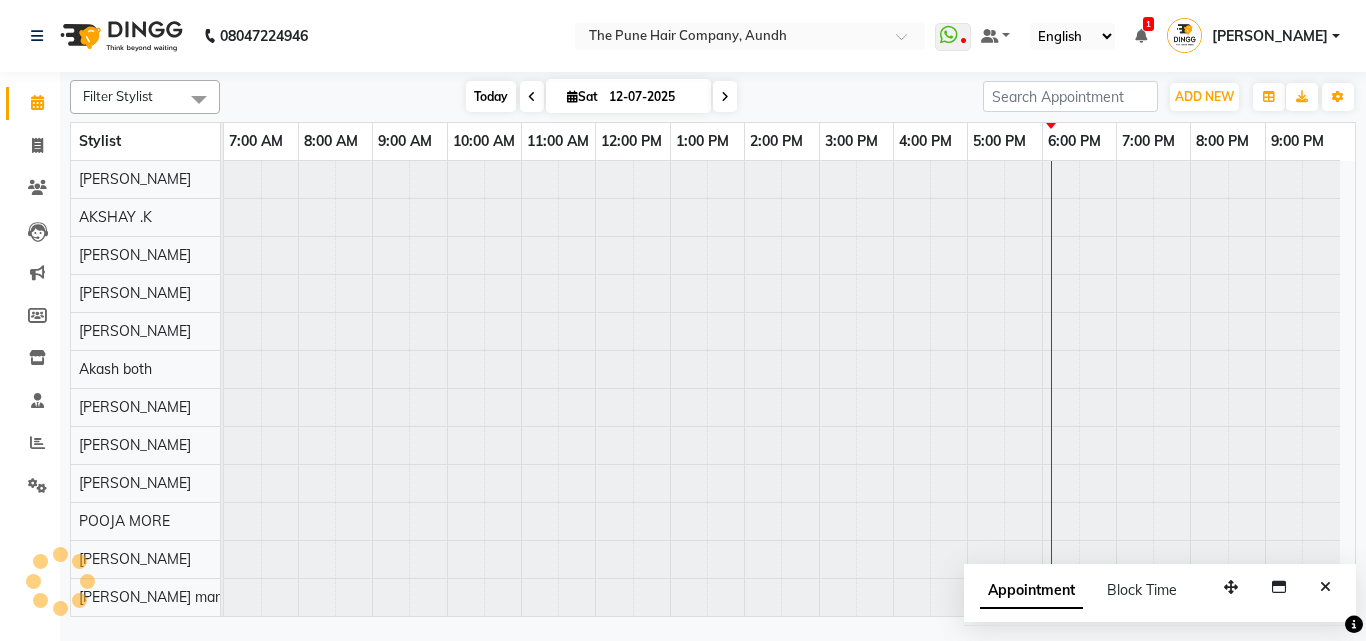 scroll, scrollTop: 76, scrollLeft: 0, axis: vertical 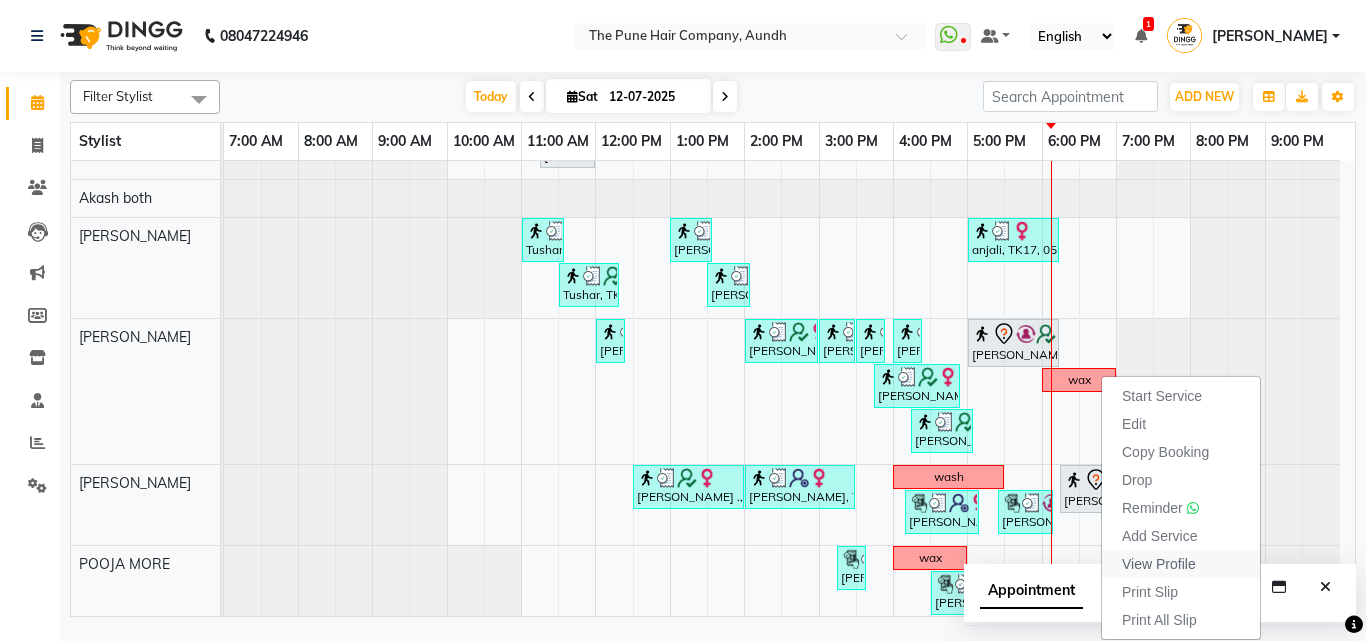 click on "View Profile" at bounding box center [1159, 564] 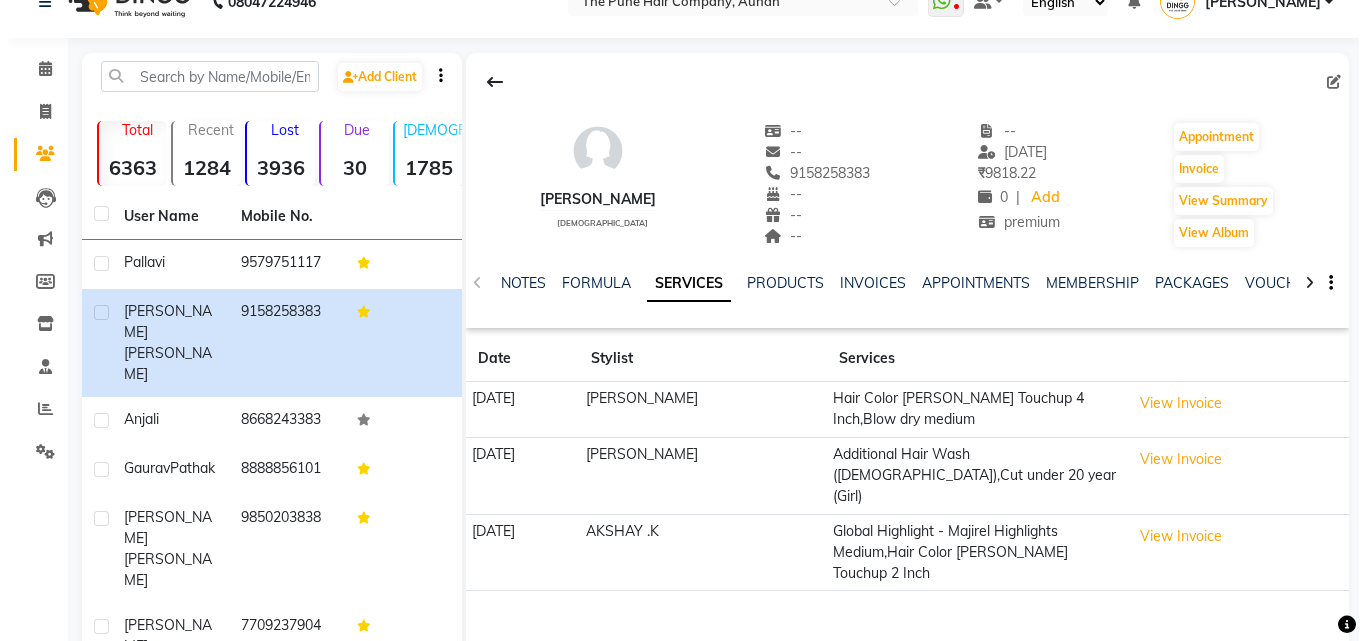 scroll, scrollTop: 0, scrollLeft: 0, axis: both 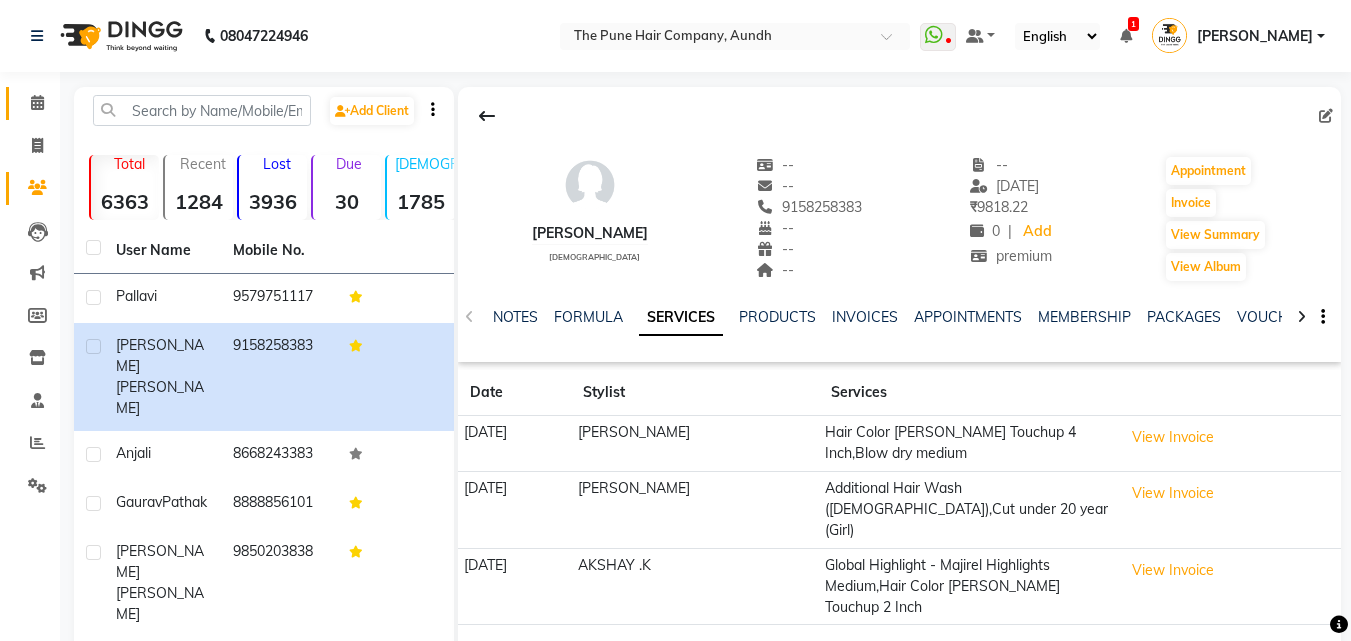 click on "Calendar" 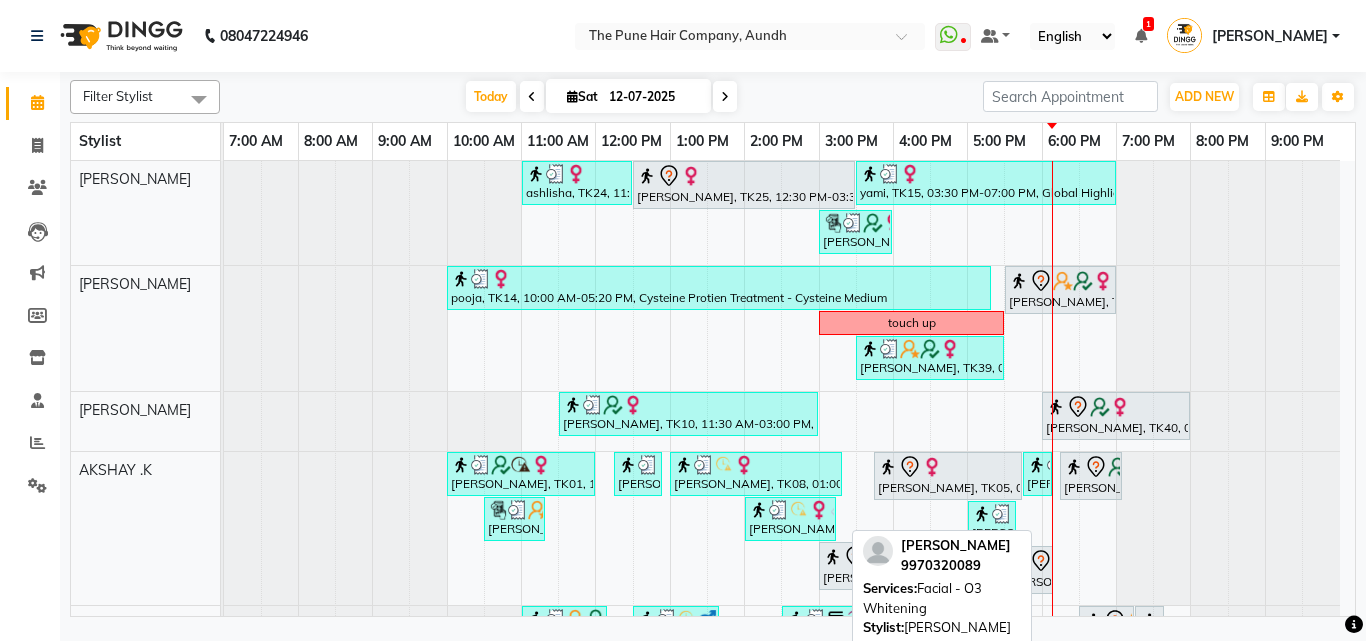 scroll, scrollTop: 709, scrollLeft: 0, axis: vertical 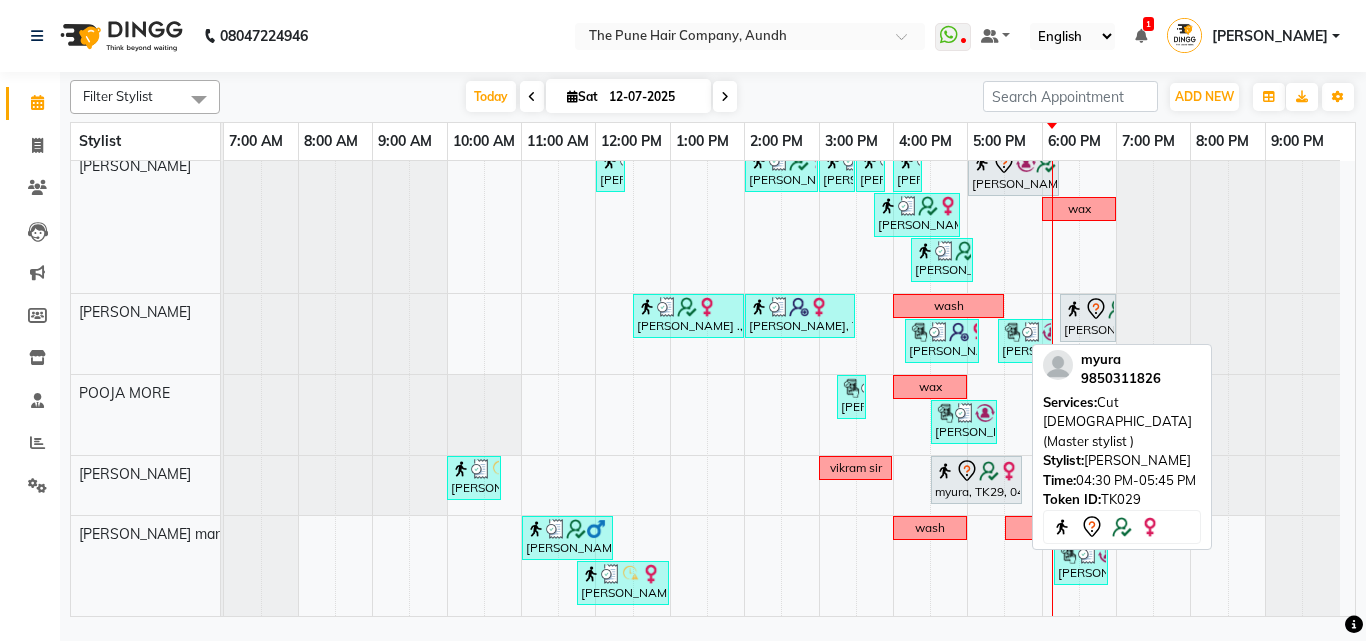 click on "myura, TK29, 04:30 PM-05:45 PM, Cut [DEMOGRAPHIC_DATA] (Master stylist )" at bounding box center [976, 480] 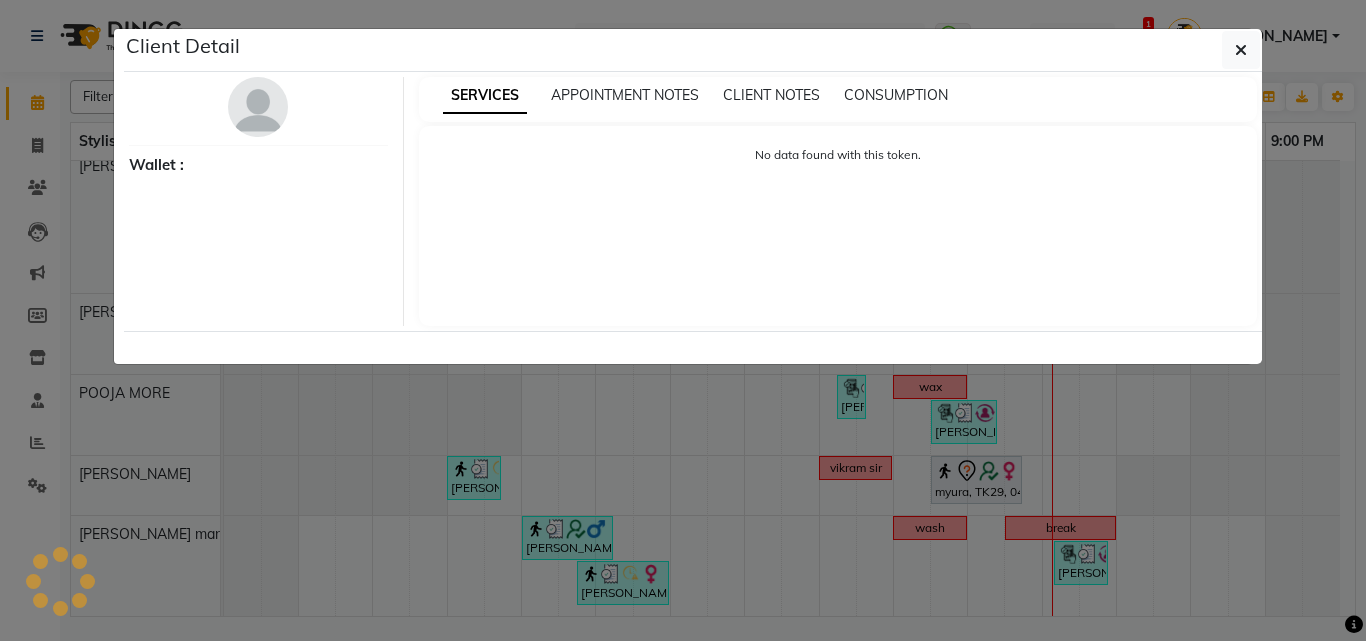 select on "7" 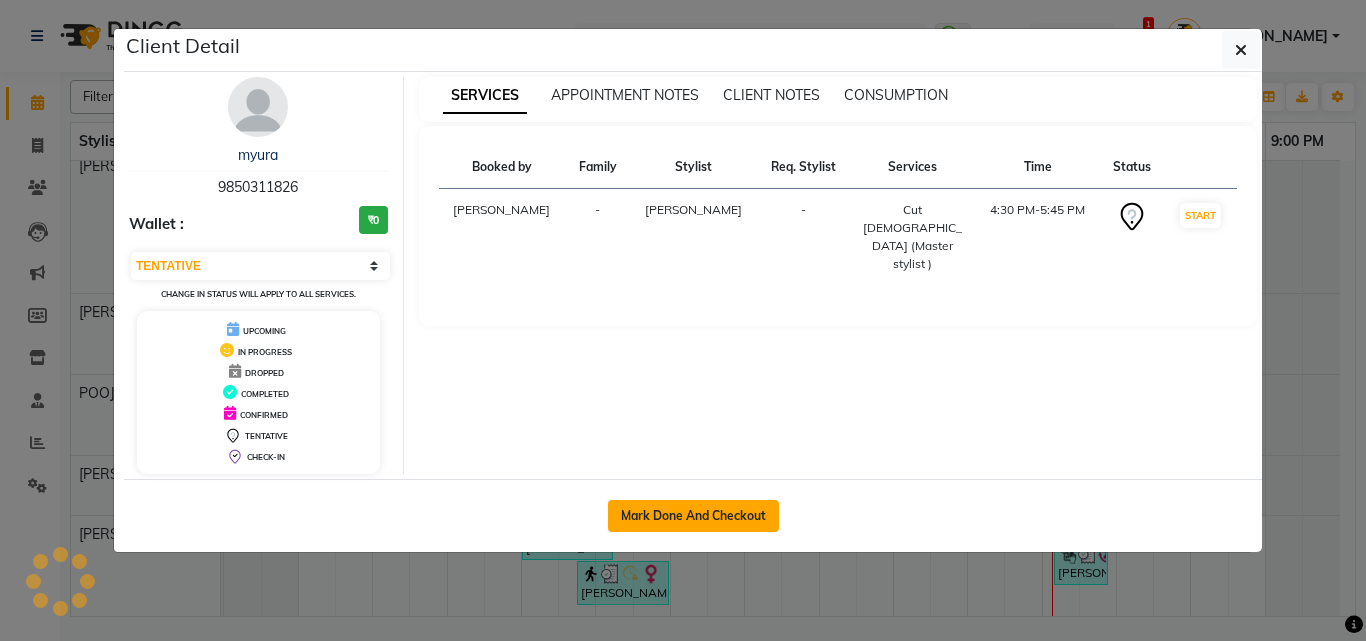 click on "Mark Done And Checkout" 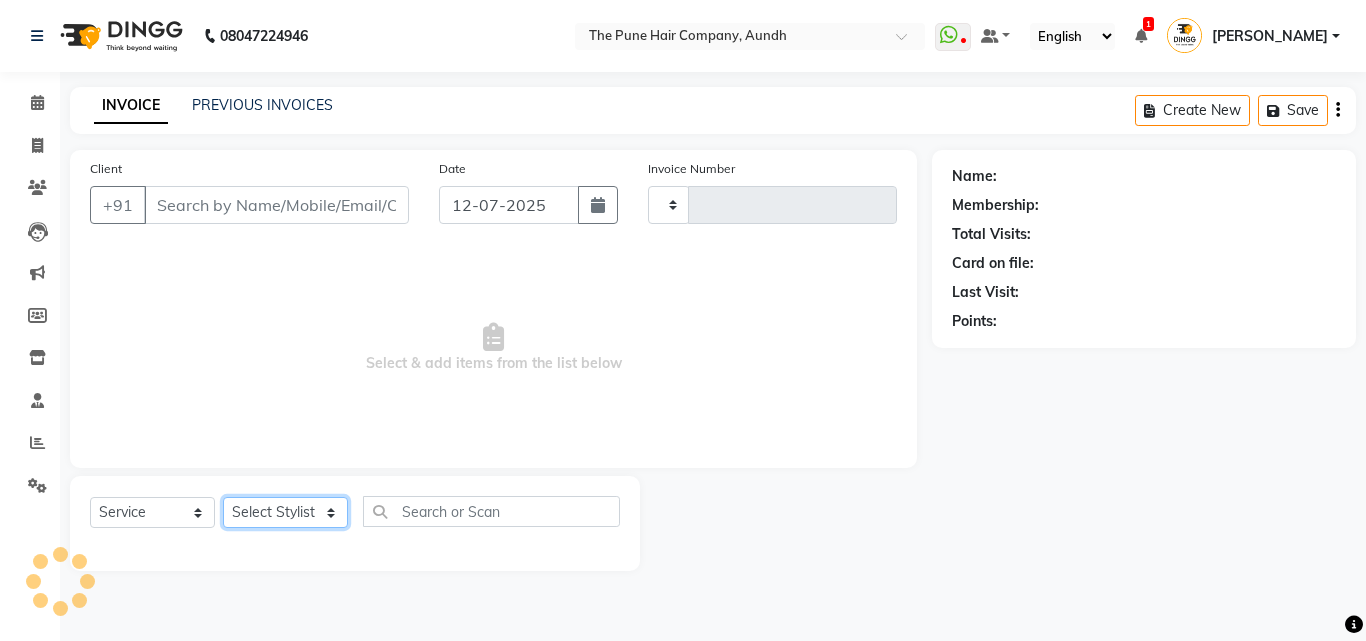 drag, startPoint x: 315, startPoint y: 514, endPoint x: 324, endPoint y: 507, distance: 11.401754 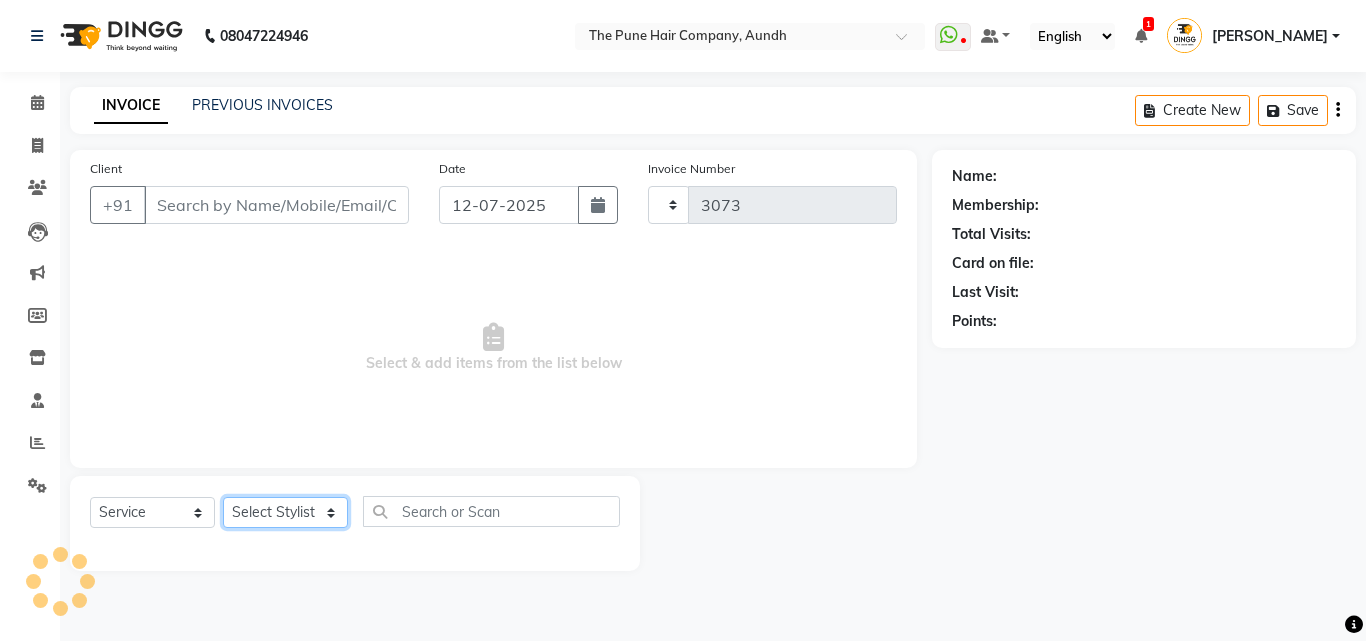 select on "106" 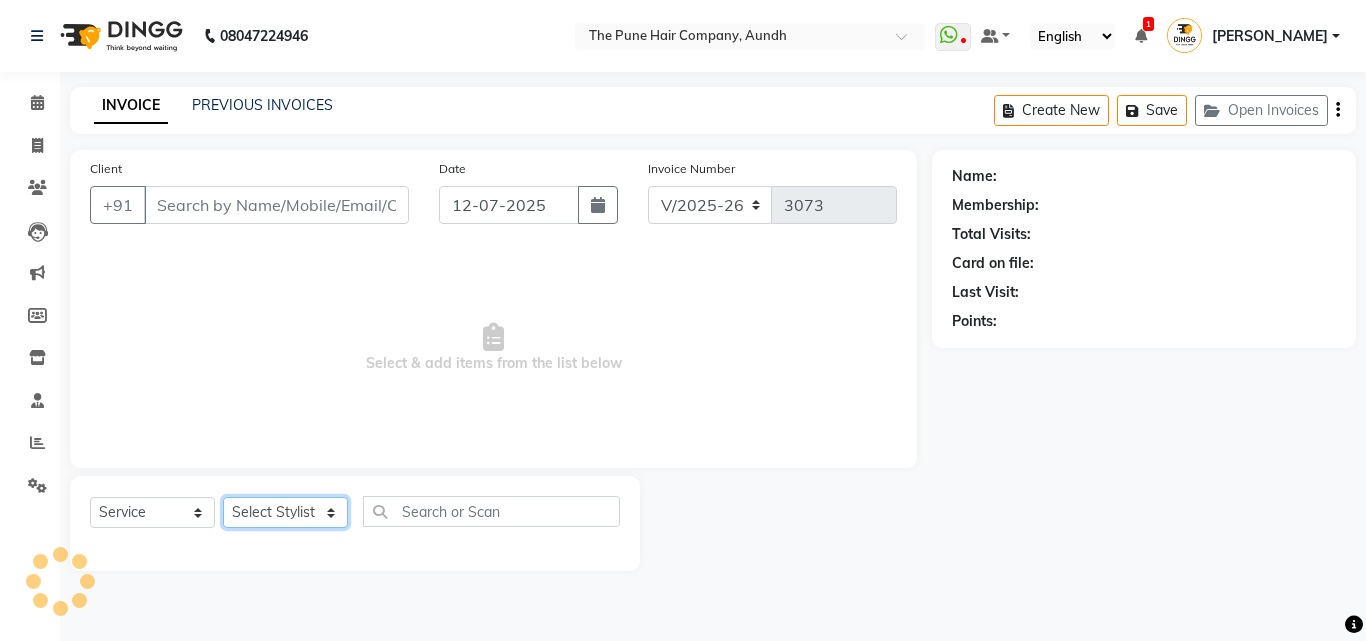 click on "Select  Service  Product  Membership  Package Voucher Prepaid Gift Card  Select Stylist Akash both [PERSON_NAME] .K [PERSON_NAME] kaif [PERSON_NAME] [PERSON_NAME] [PERSON_NAME] [PERSON_NAME] mane POOJA MORE [PERSON_NAME]  [PERSON_NAME] Shweta [PERSON_NAME] [PERSON_NAME] [PERSON_NAME]" 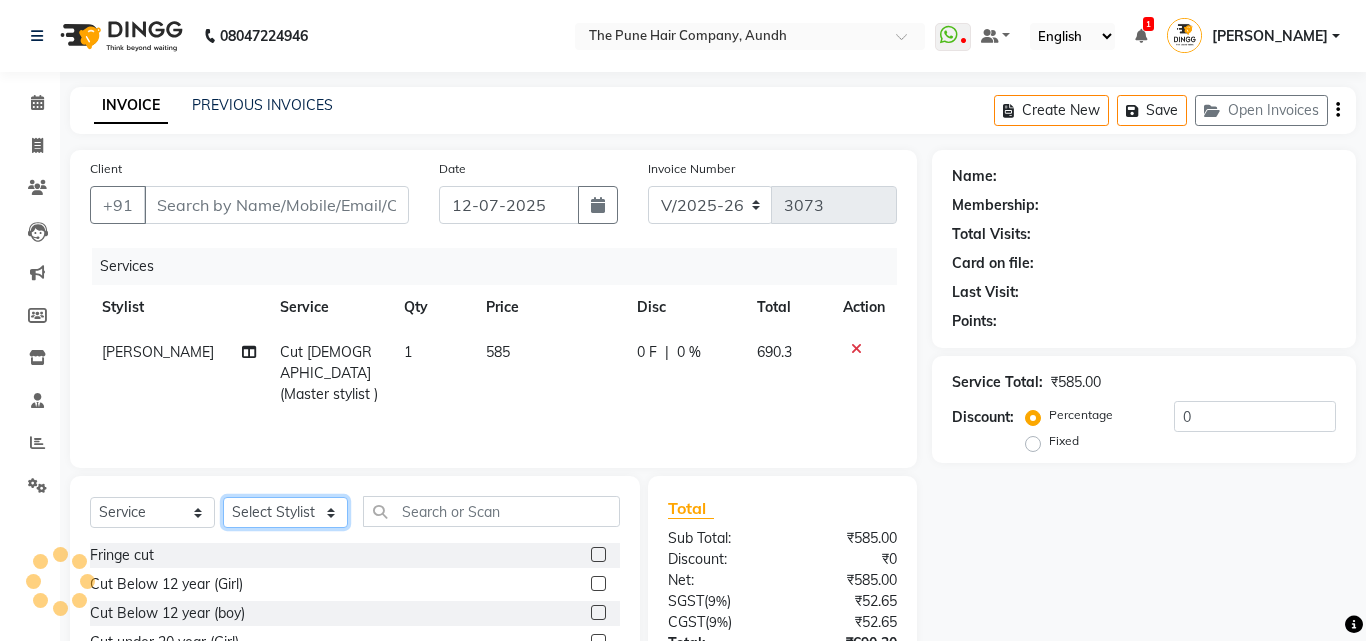 type on "9850311826" 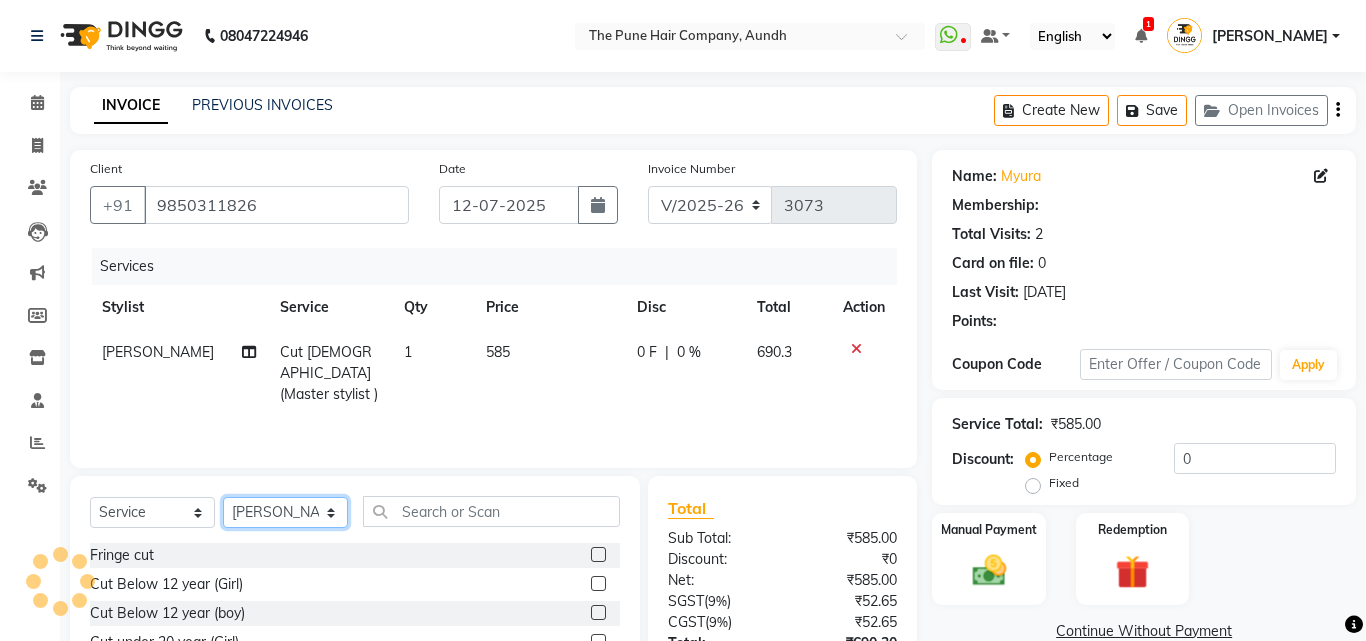 click on "Select Stylist Akash both [PERSON_NAME] .K [PERSON_NAME] kaif [PERSON_NAME] [PERSON_NAME] [PERSON_NAME] [PERSON_NAME] mane POOJA MORE [PERSON_NAME]  [PERSON_NAME] Shweta [PERSON_NAME] [PERSON_NAME] [PERSON_NAME]" 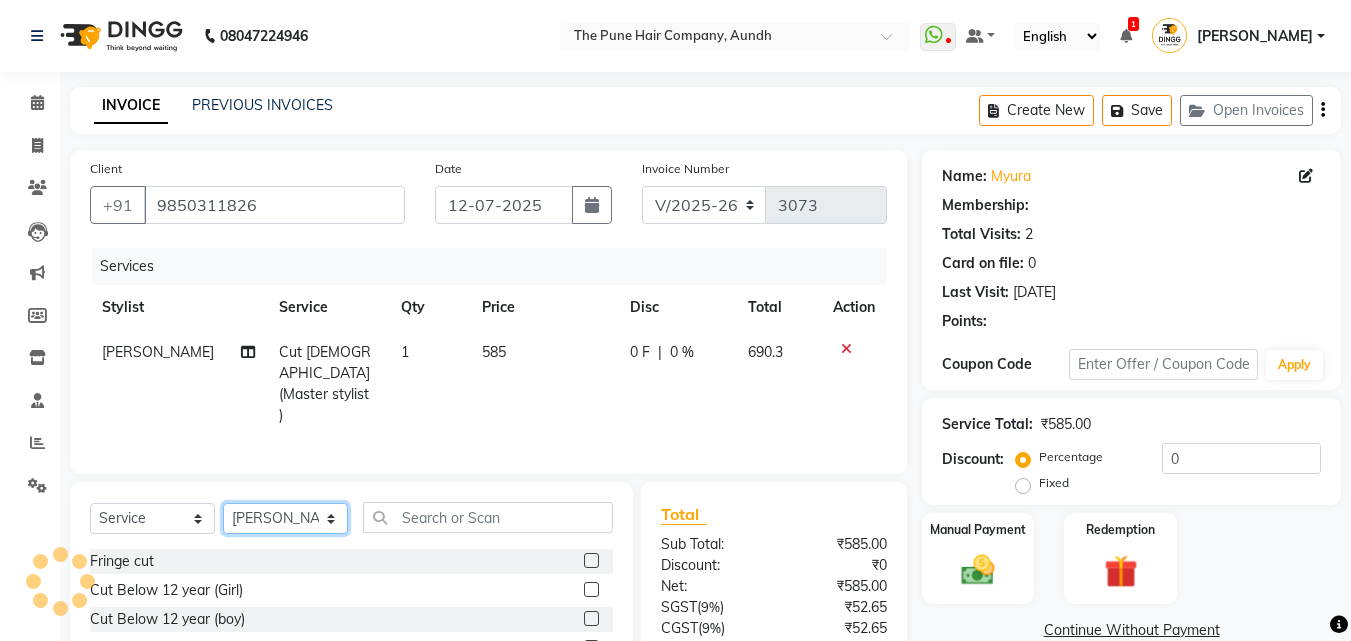 select on "1: Object" 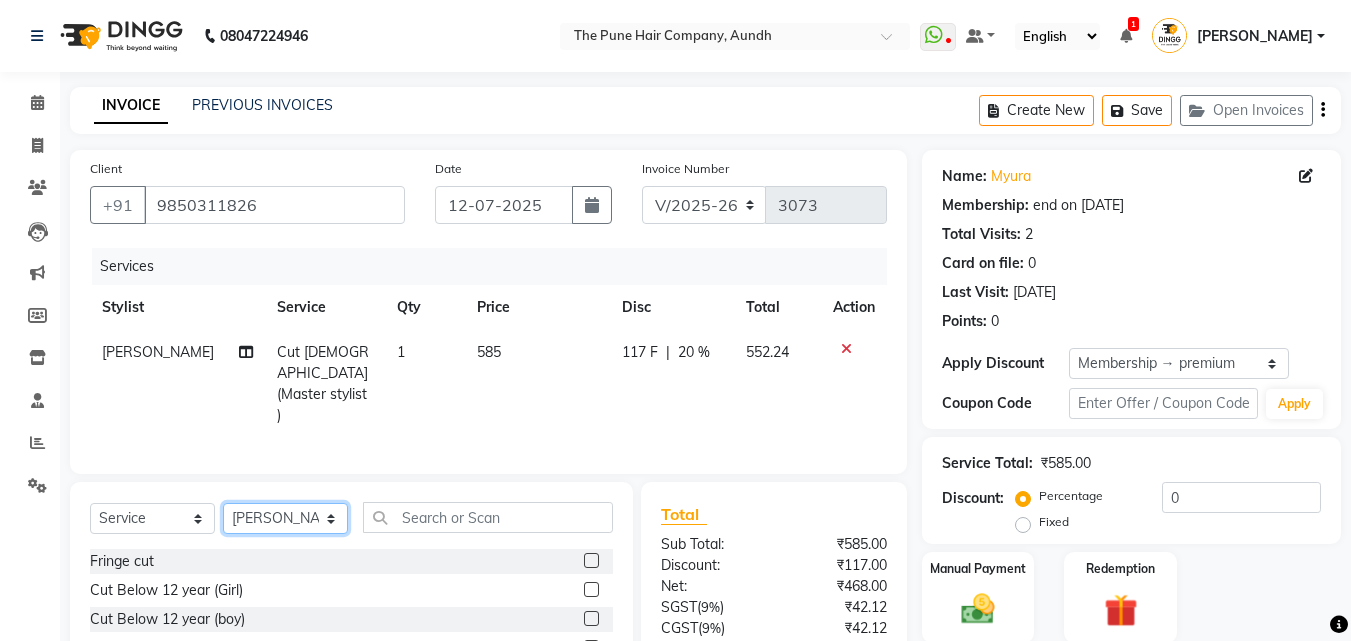 type on "20" 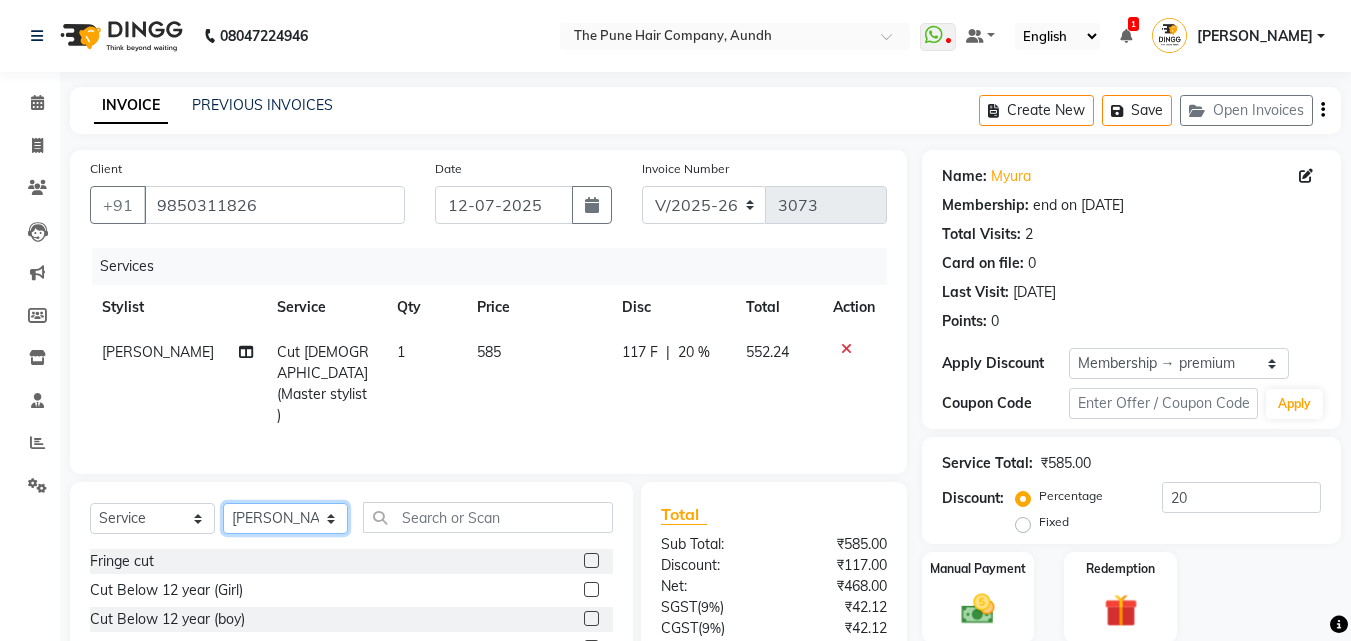 select on "49799" 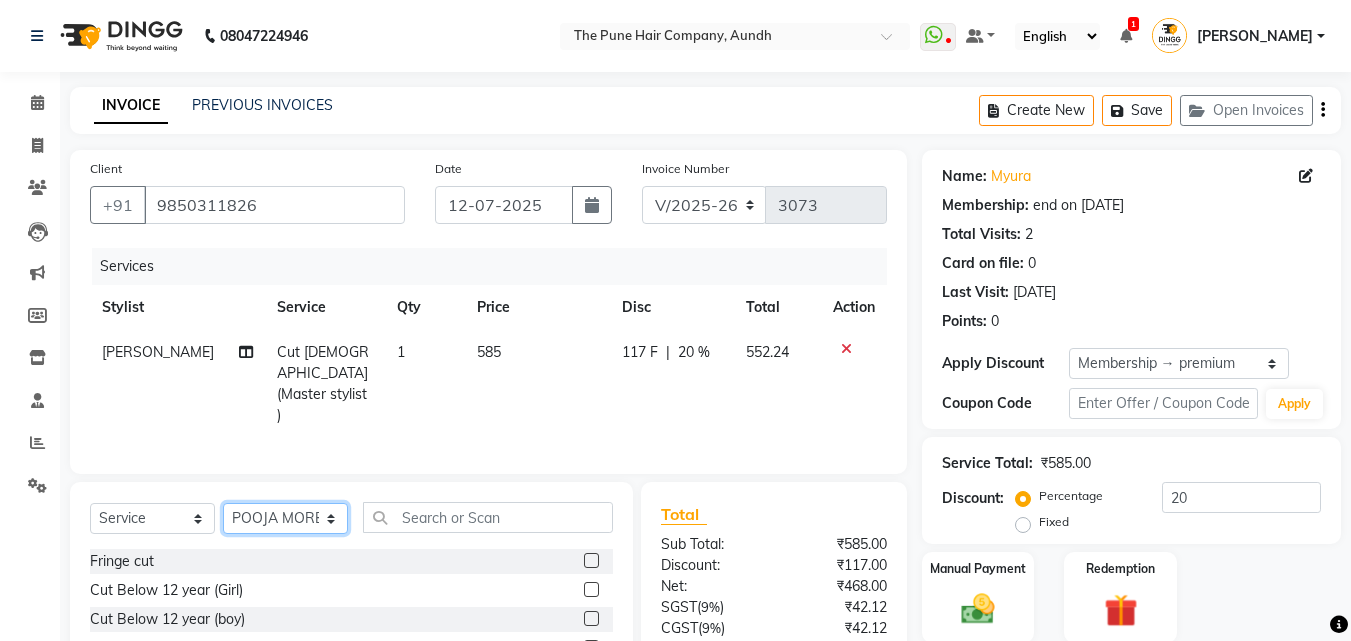 click on "Select Stylist Akash both [PERSON_NAME] .K [PERSON_NAME] kaif [PERSON_NAME] [PERSON_NAME] [PERSON_NAME] [PERSON_NAME] mane POOJA MORE [PERSON_NAME]  [PERSON_NAME] Shweta [PERSON_NAME] [PERSON_NAME] [PERSON_NAME]" 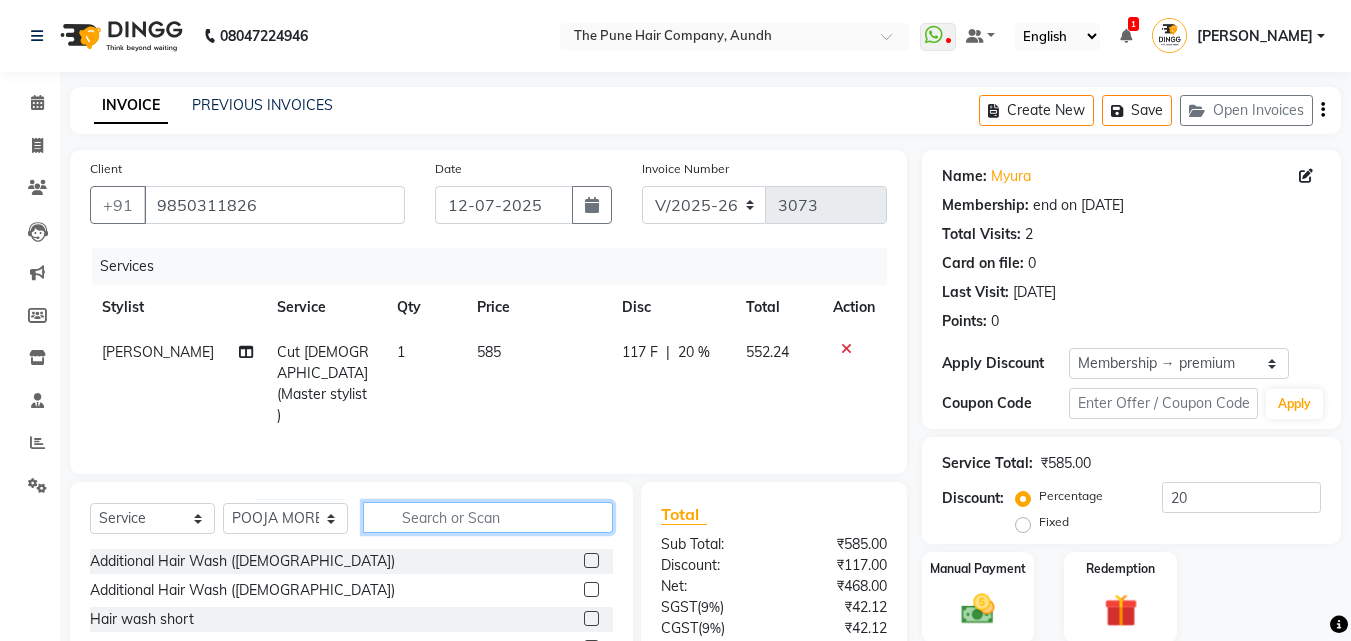 click 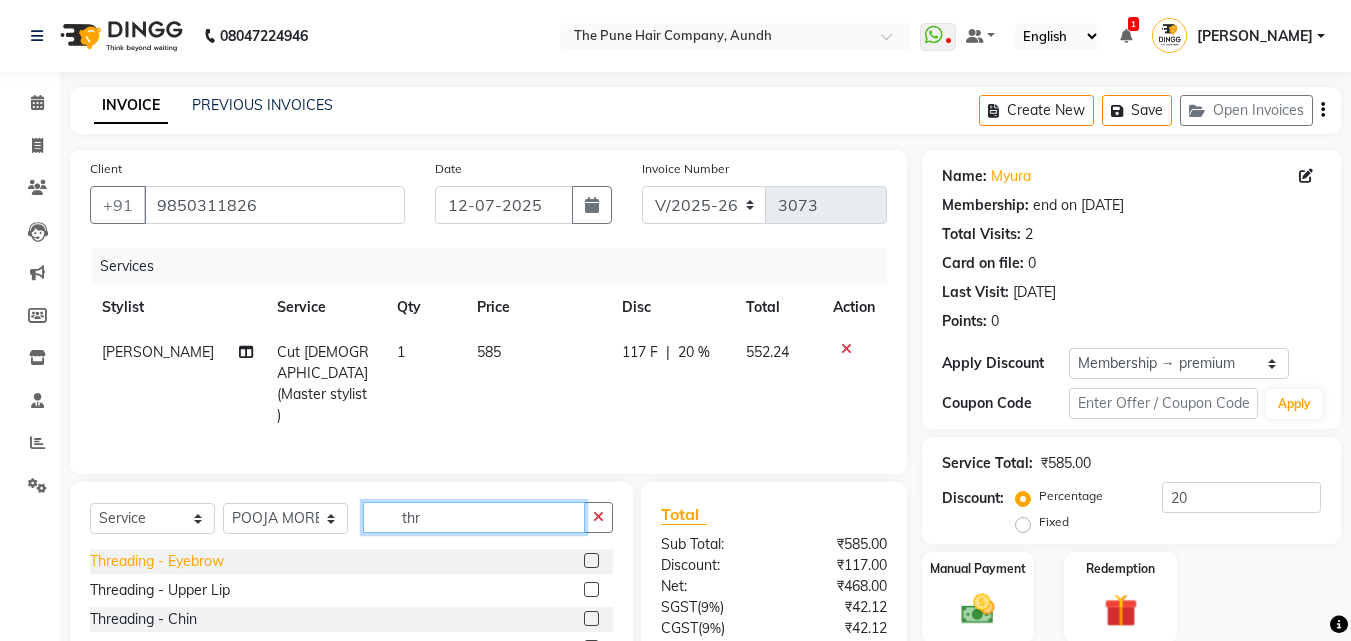 type on "thr" 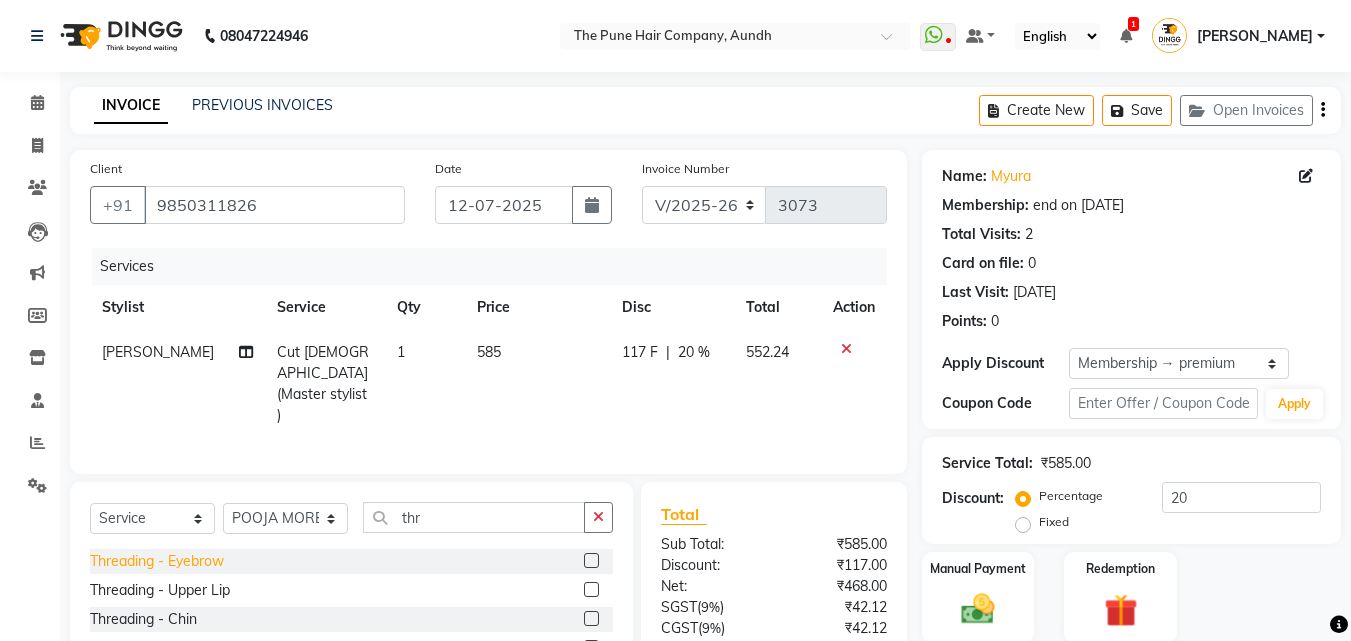 click on "Threading - Eyebrow" 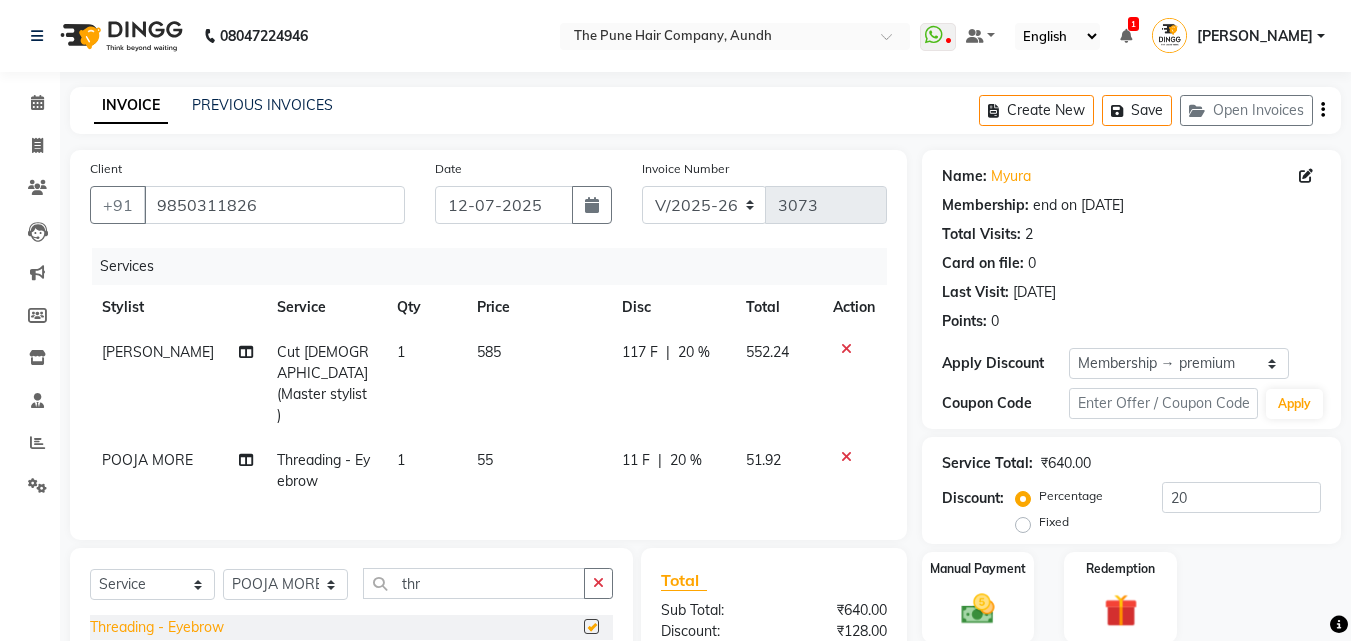 checkbox on "false" 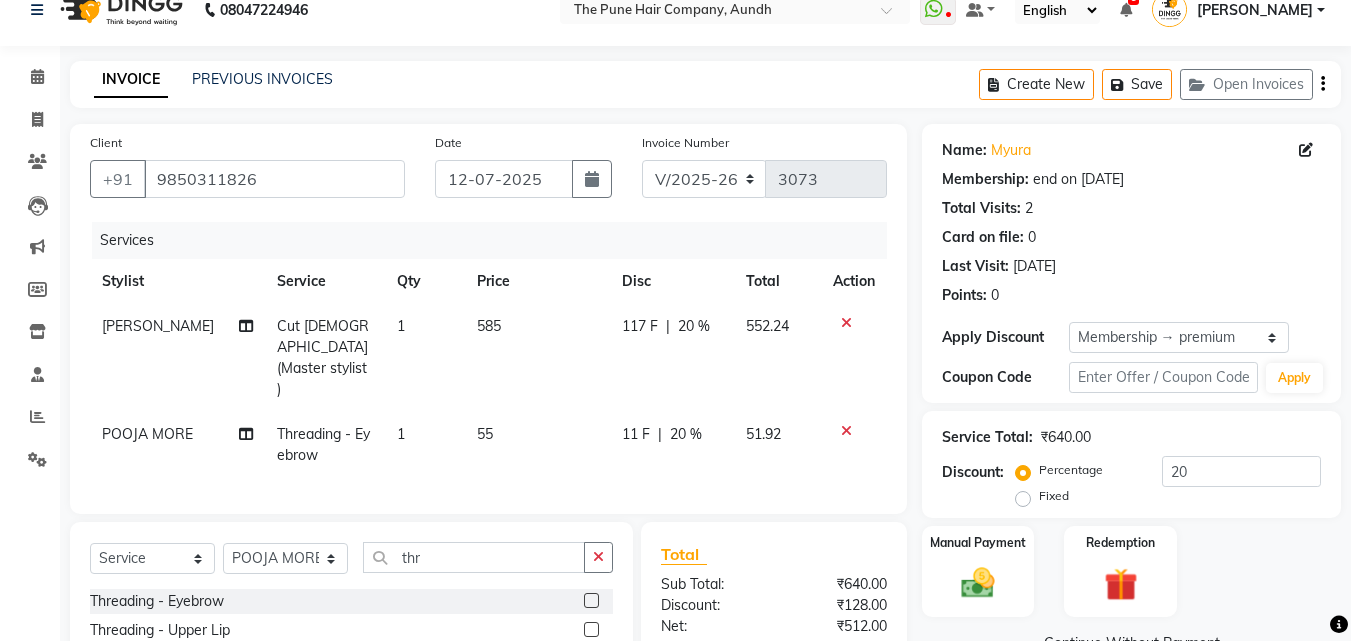 scroll, scrollTop: 100, scrollLeft: 0, axis: vertical 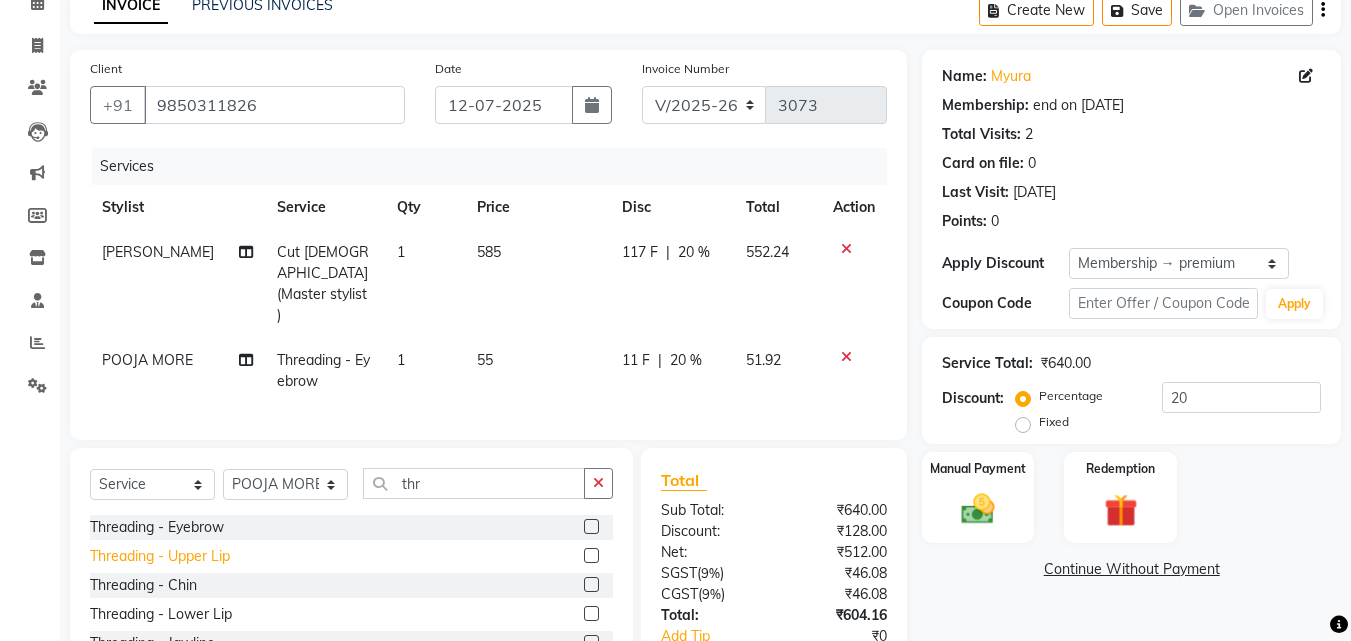 click on "Threading - Upper Lip" 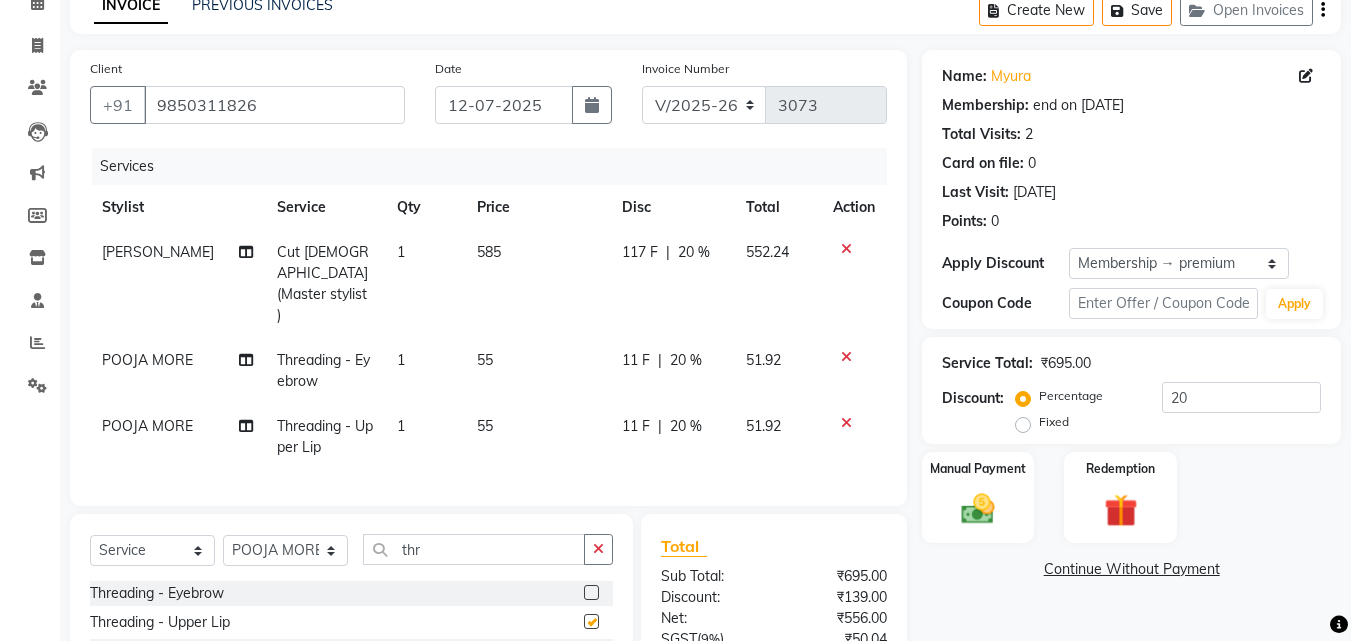 checkbox on "false" 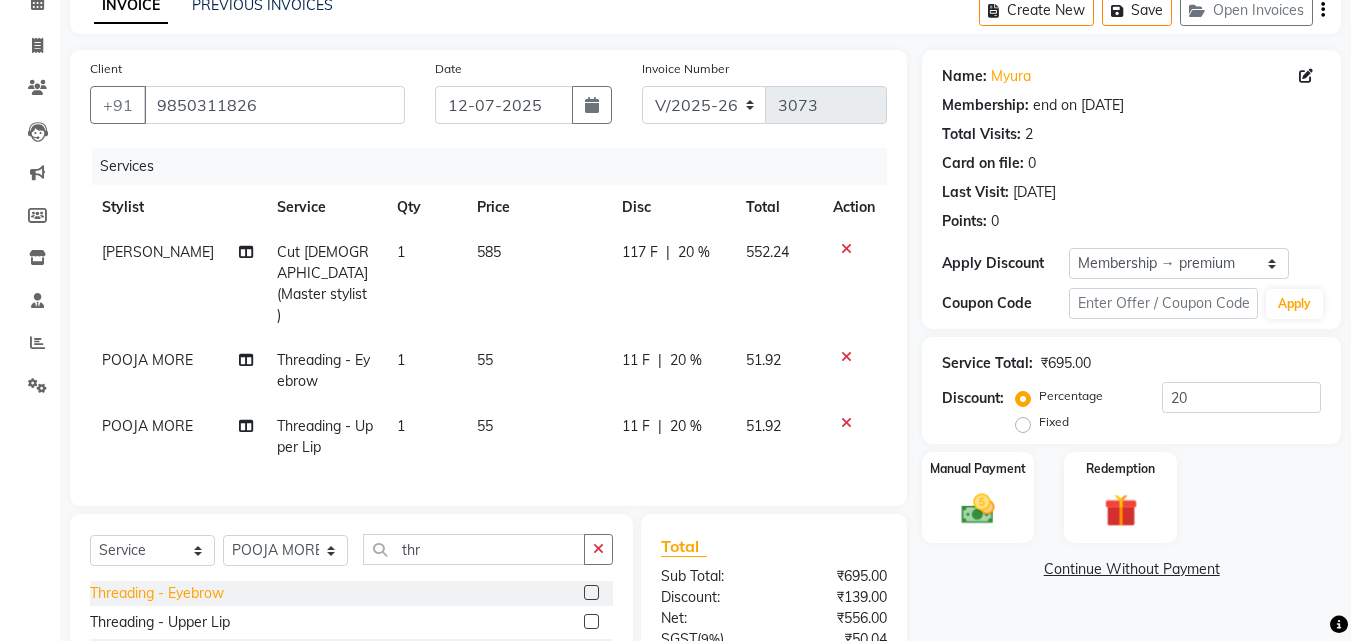scroll, scrollTop: 3, scrollLeft: 0, axis: vertical 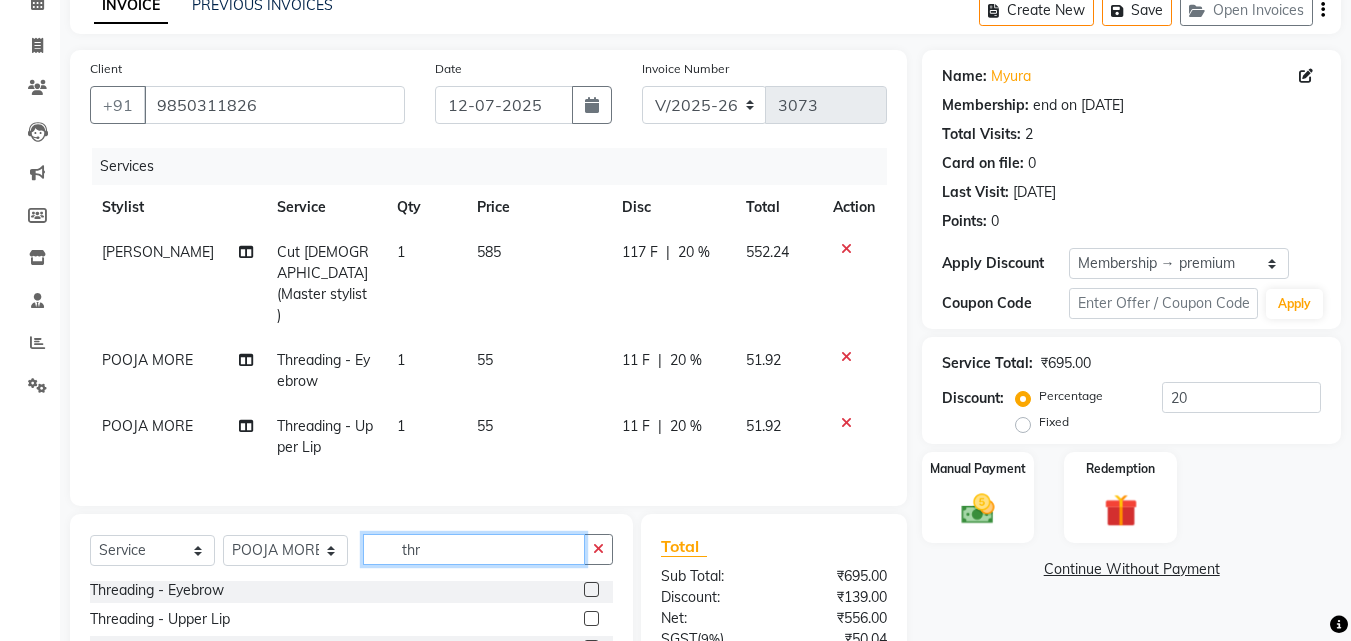 click on "thr" 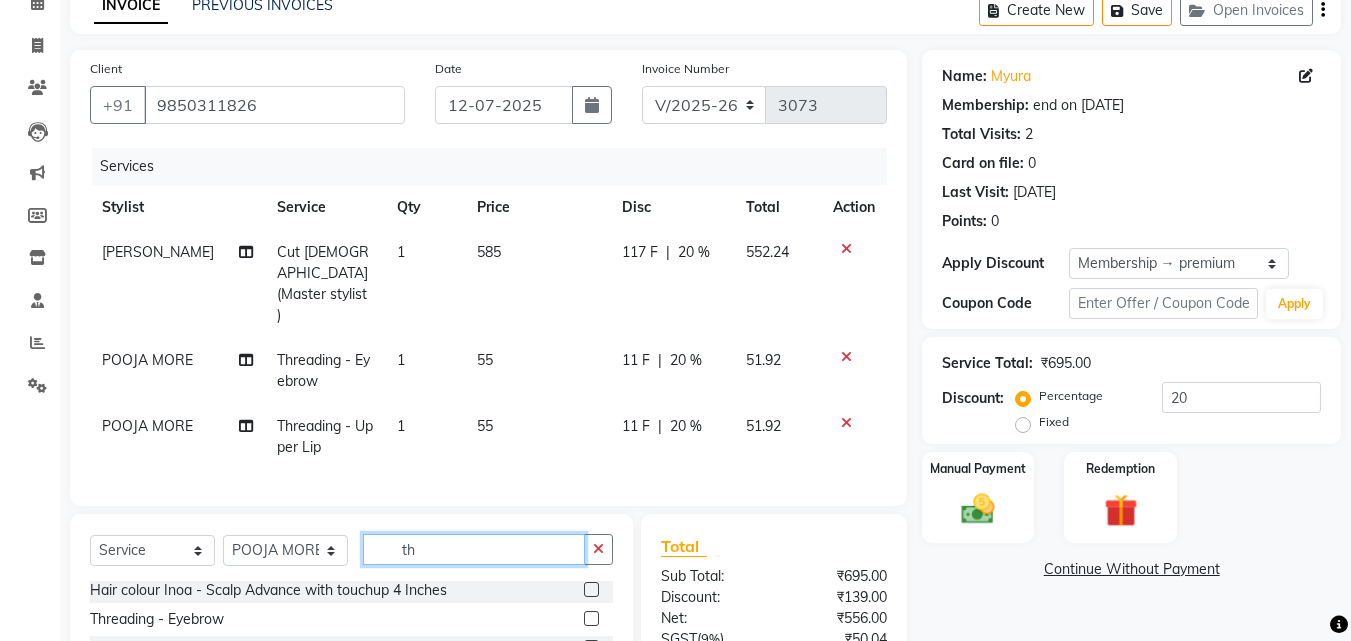 type on "t" 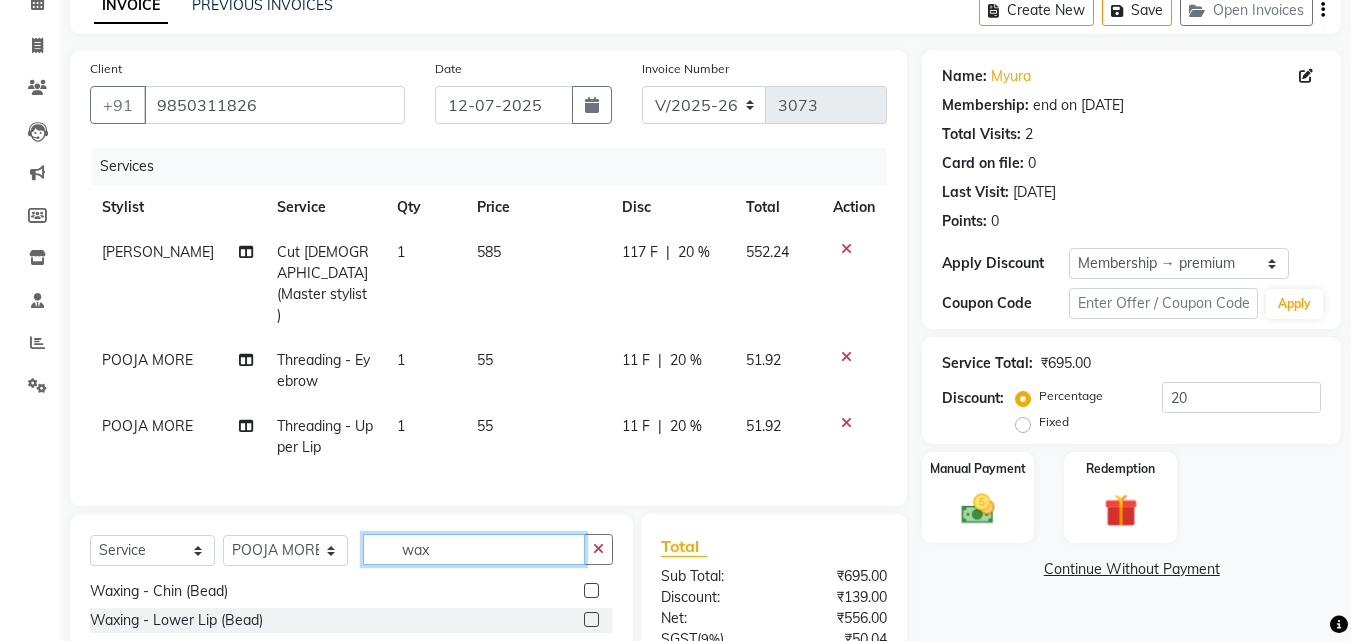 scroll, scrollTop: 0, scrollLeft: 0, axis: both 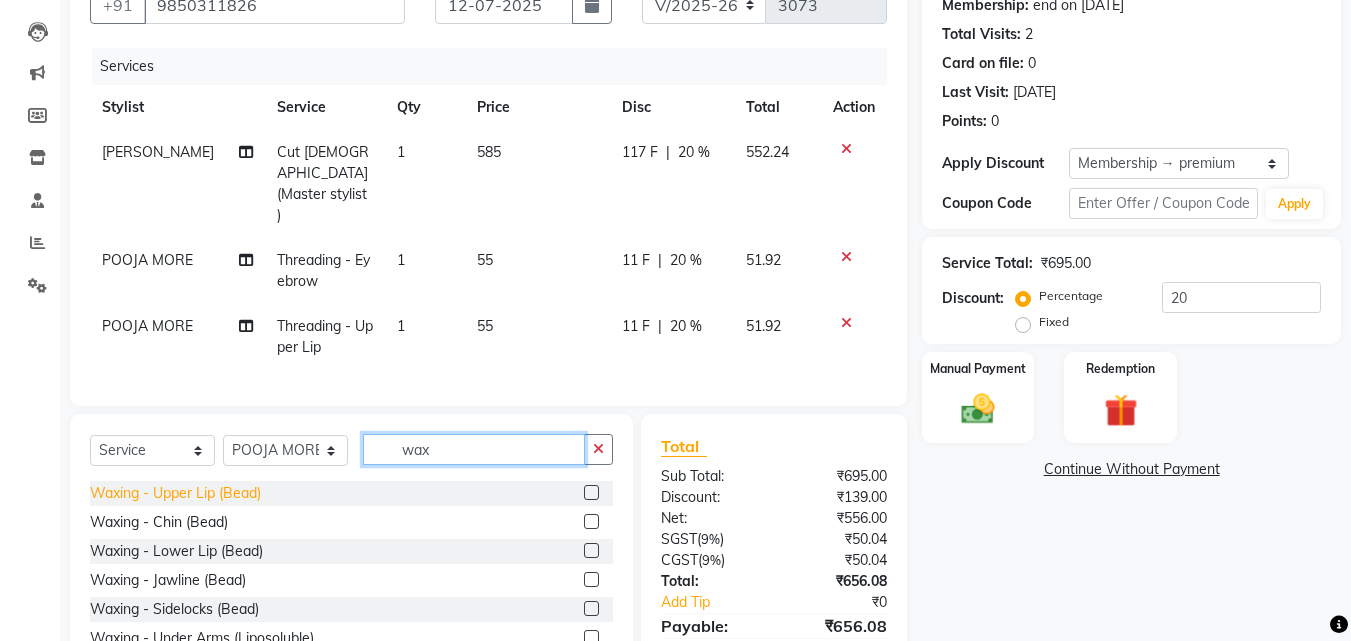 type on "wax" 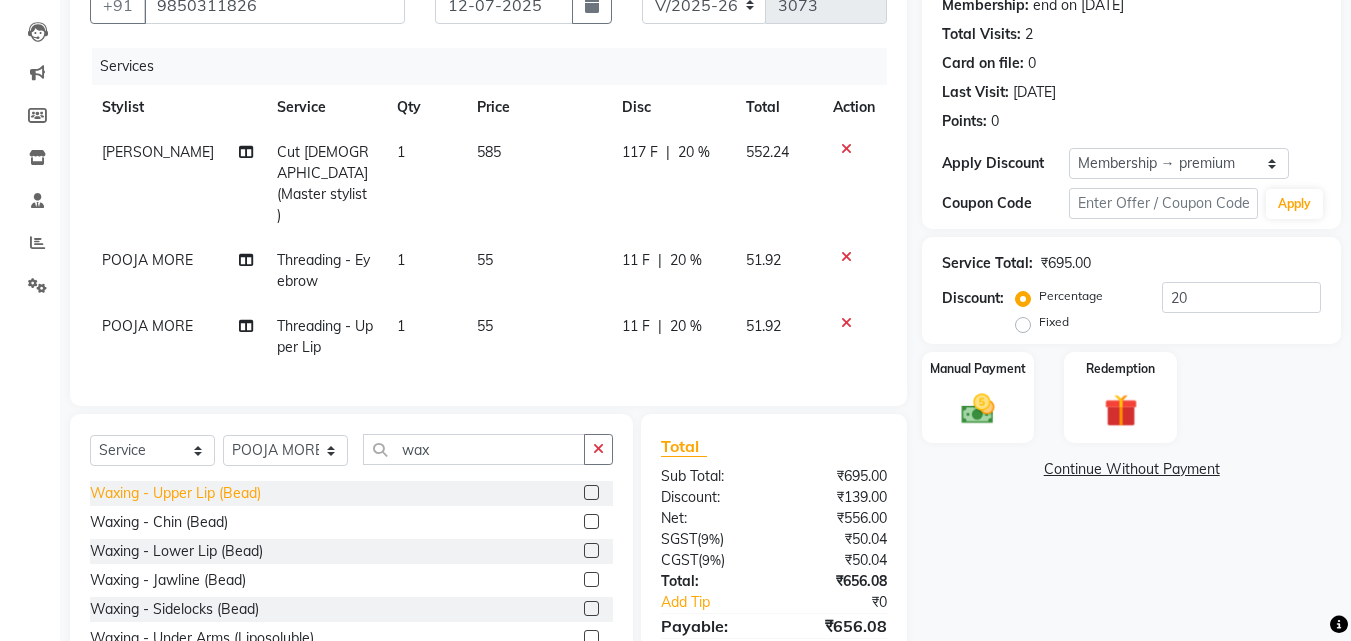 click on "Waxing - Upper Lip (Bead)" 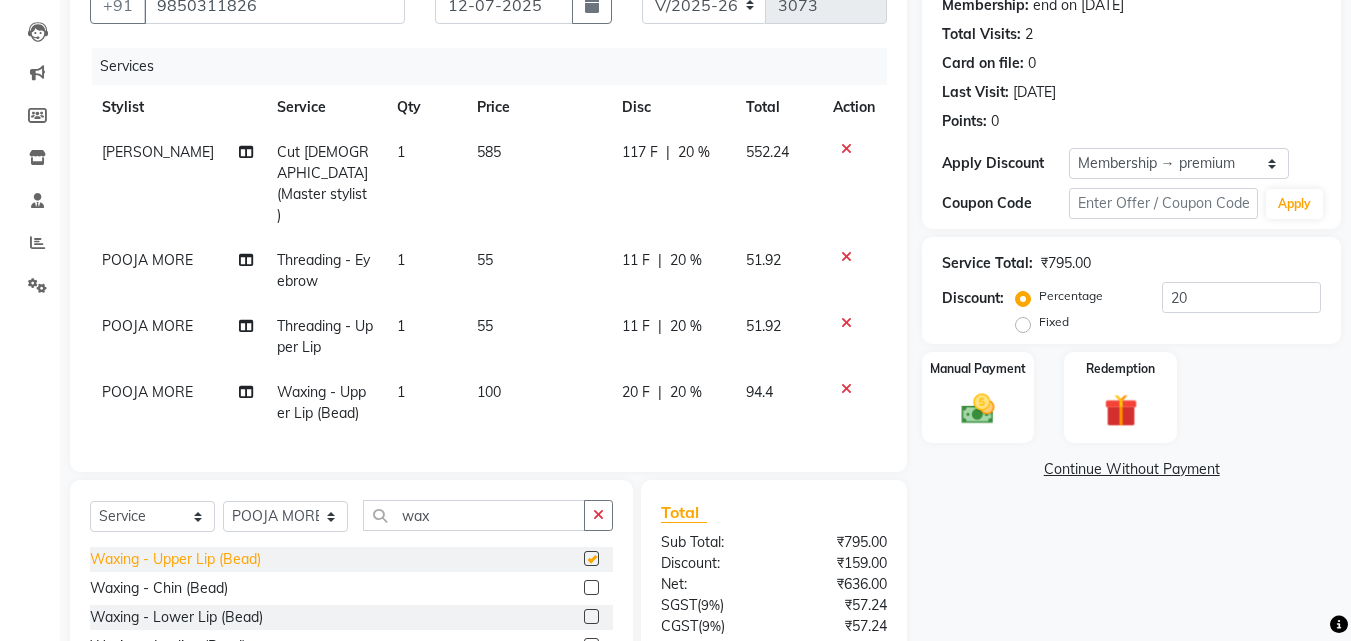 checkbox on "false" 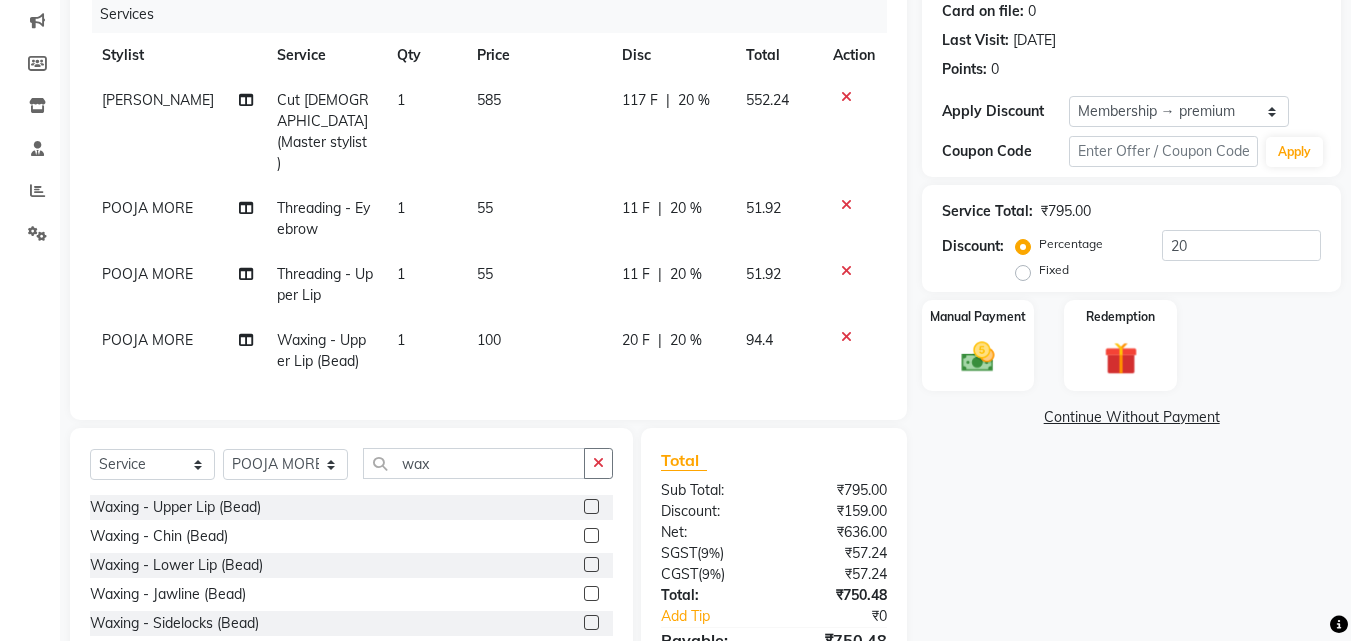 scroll, scrollTop: 300, scrollLeft: 0, axis: vertical 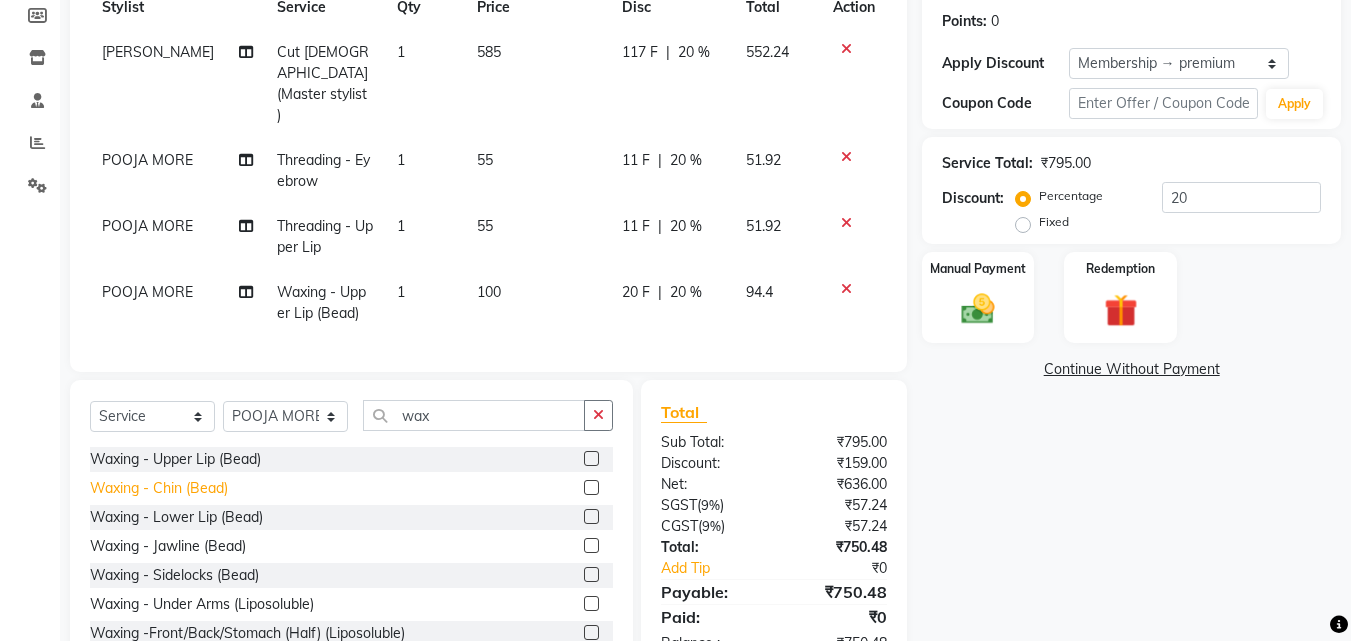 click on "Waxing - Chin (Bead)" 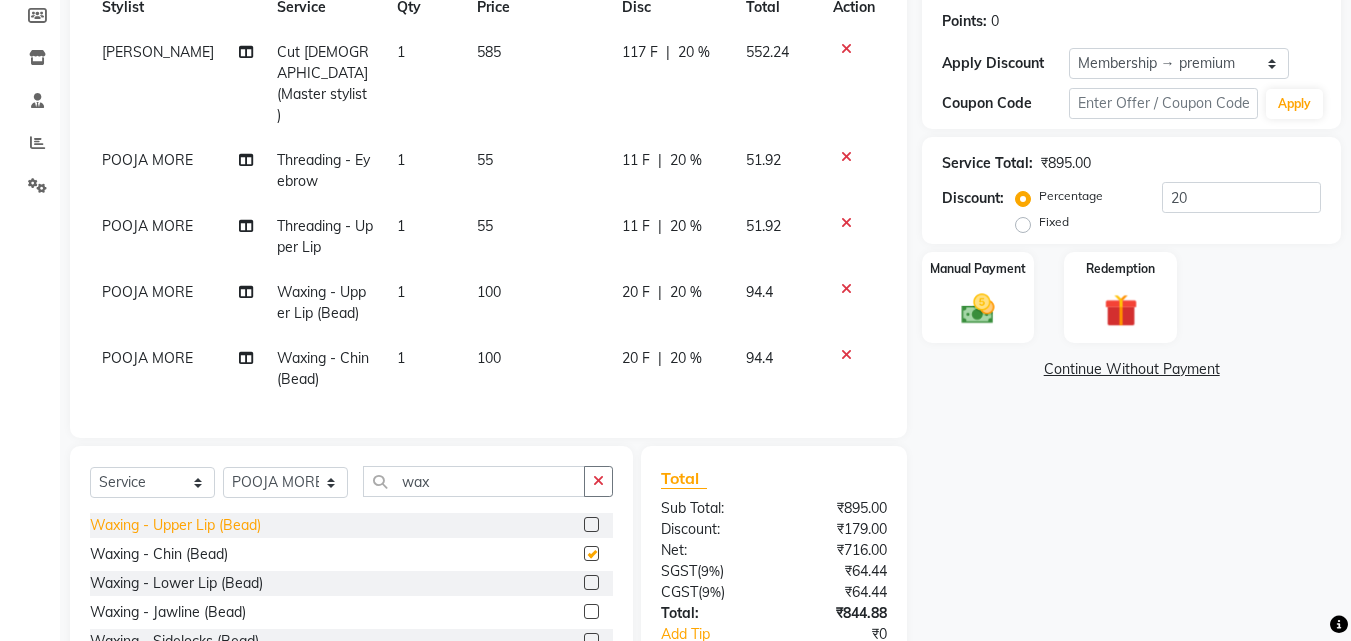checkbox on "false" 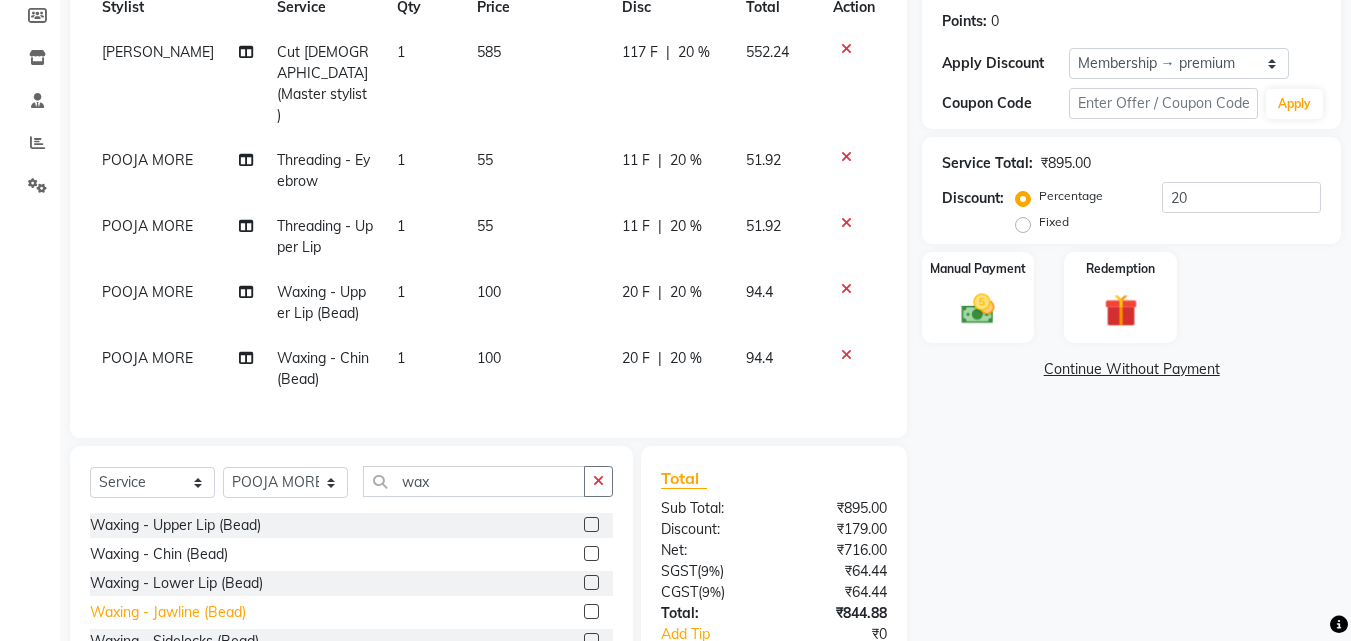 click on "Waxing - Jawline (Bead)" 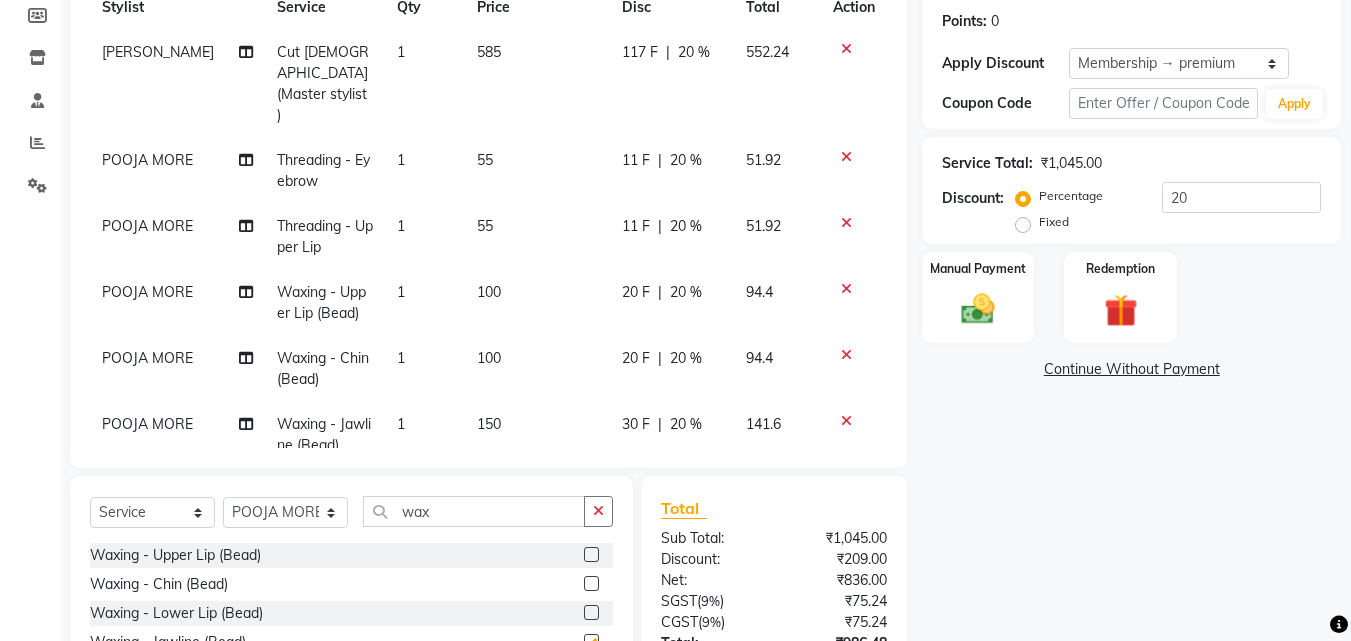 checkbox on "false" 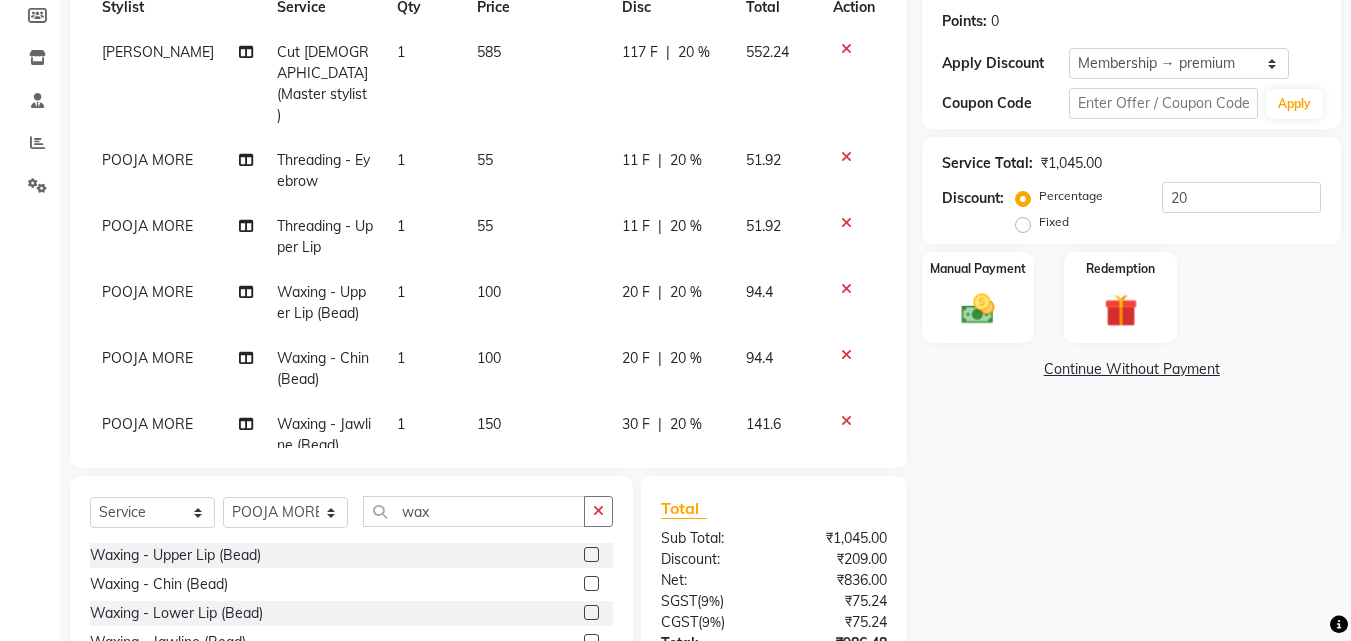 scroll, scrollTop: 9, scrollLeft: 0, axis: vertical 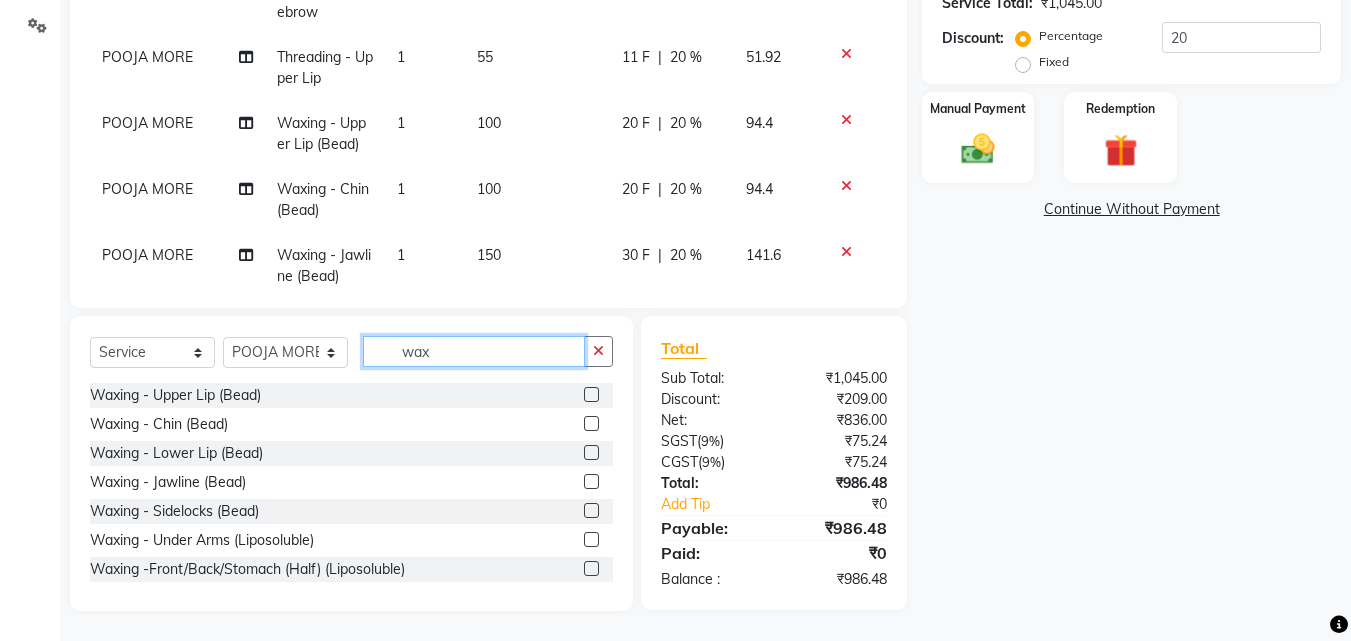 drag, startPoint x: 531, startPoint y: 359, endPoint x: 382, endPoint y: 355, distance: 149.05368 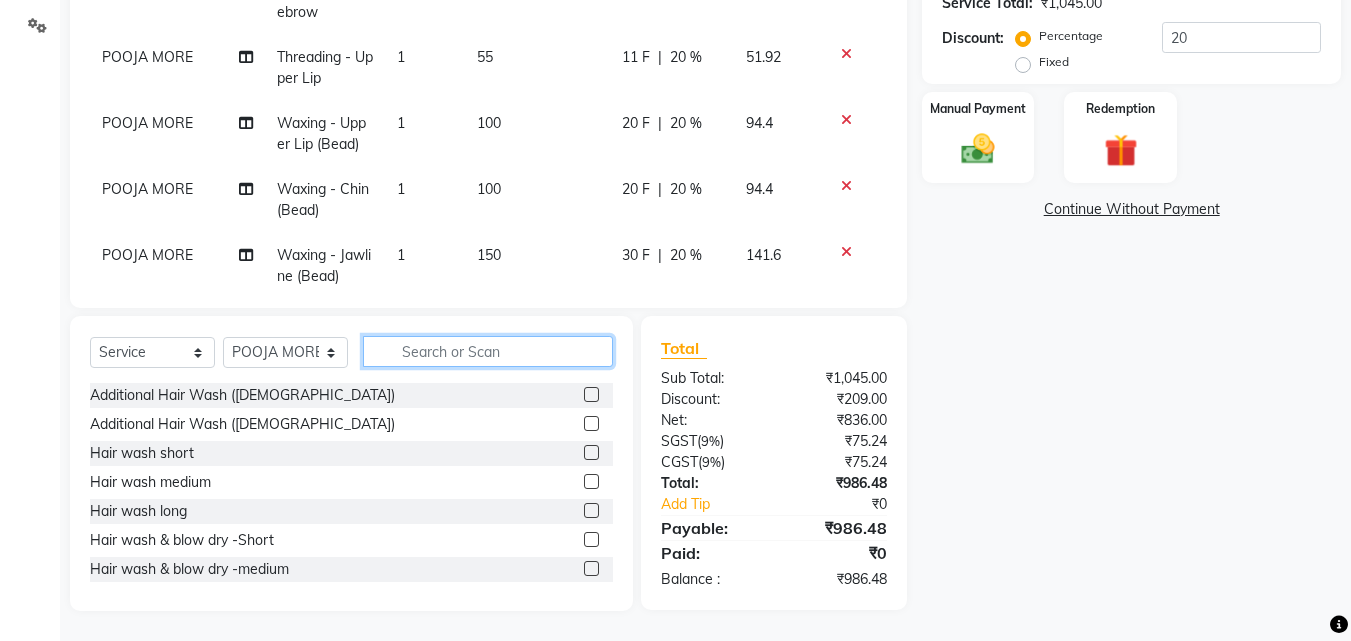 type 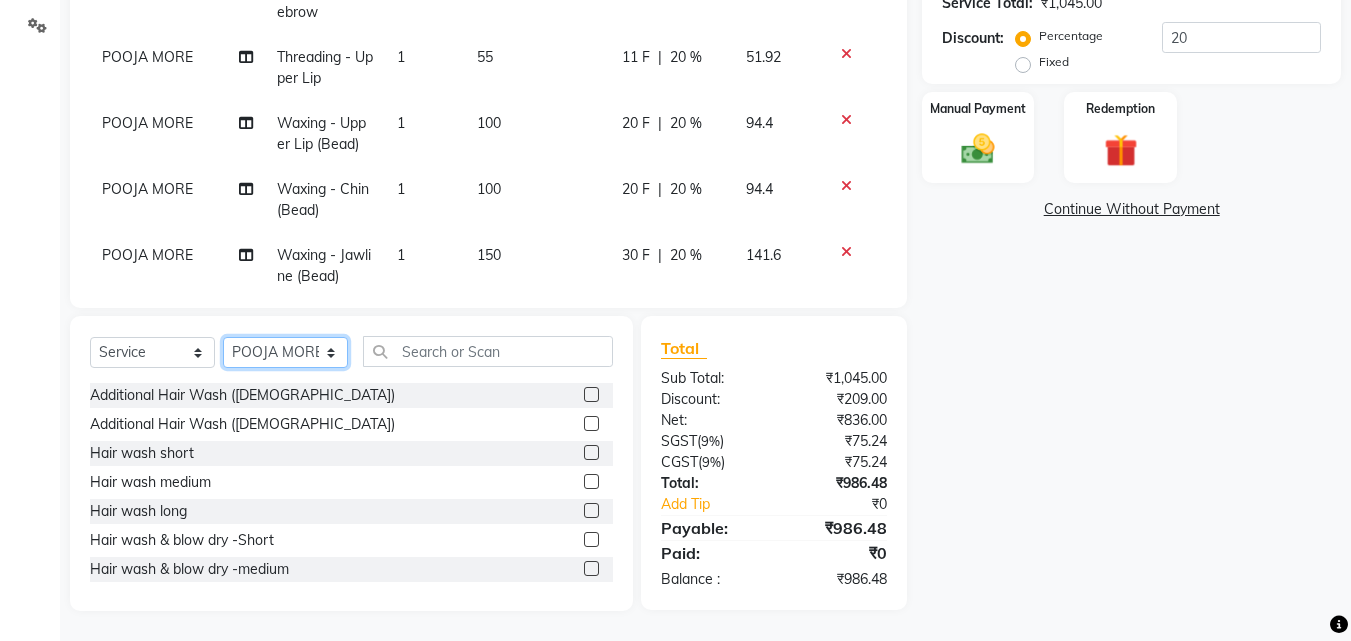 click on "Select Stylist Akash both [PERSON_NAME] .K [PERSON_NAME] kaif [PERSON_NAME] [PERSON_NAME] [PERSON_NAME] [PERSON_NAME] mane POOJA MORE [PERSON_NAME]  [PERSON_NAME] Shweta [PERSON_NAME] [PERSON_NAME] [PERSON_NAME]" 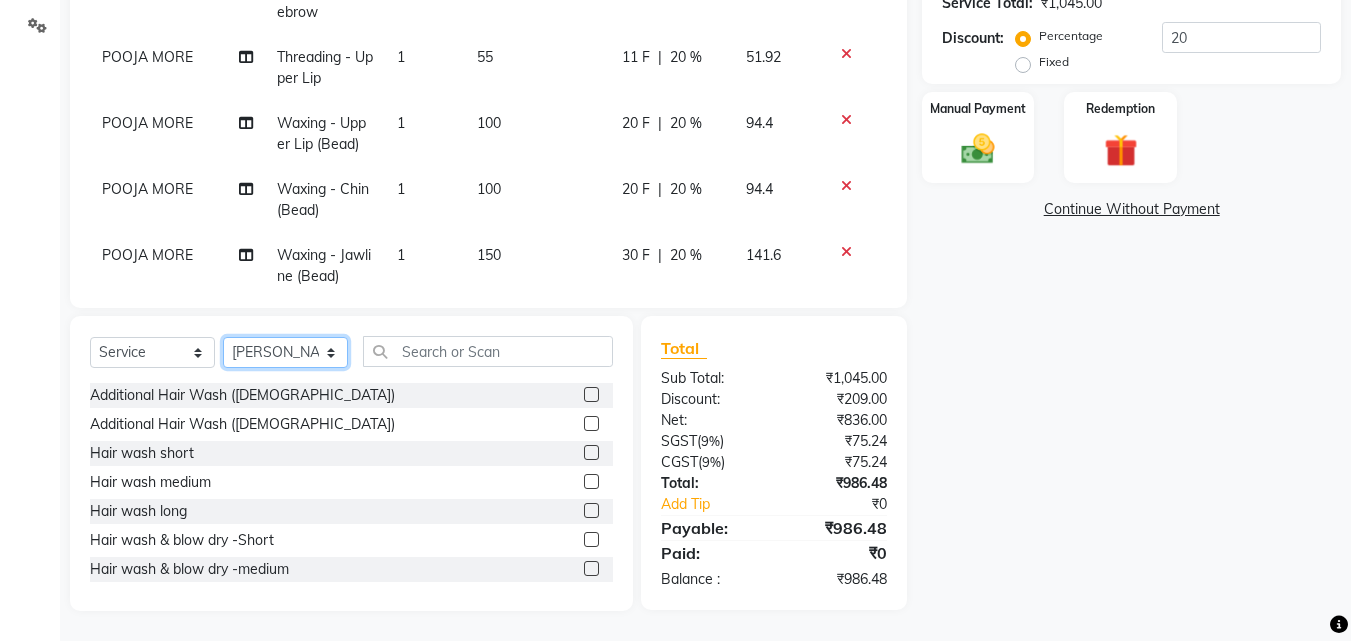 click on "Select Stylist Akash both [PERSON_NAME] .K [PERSON_NAME] kaif [PERSON_NAME] [PERSON_NAME] [PERSON_NAME] [PERSON_NAME] mane POOJA MORE [PERSON_NAME]  [PERSON_NAME] Shweta [PERSON_NAME] [PERSON_NAME] [PERSON_NAME]" 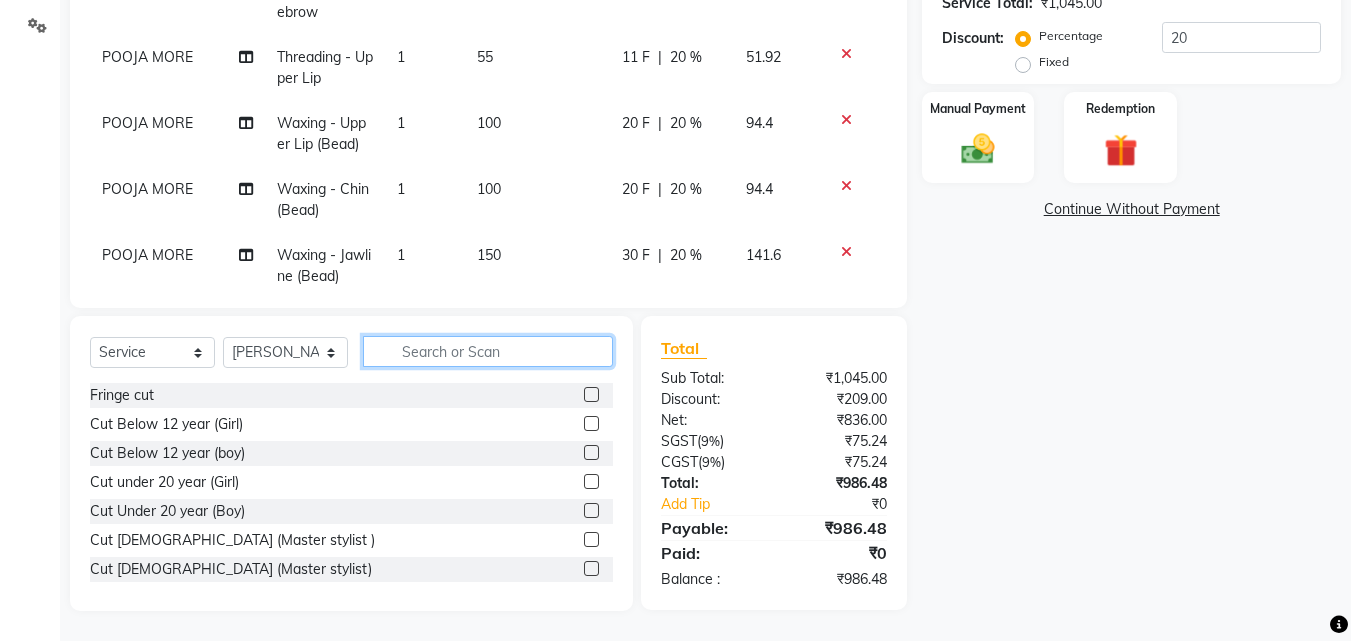 click 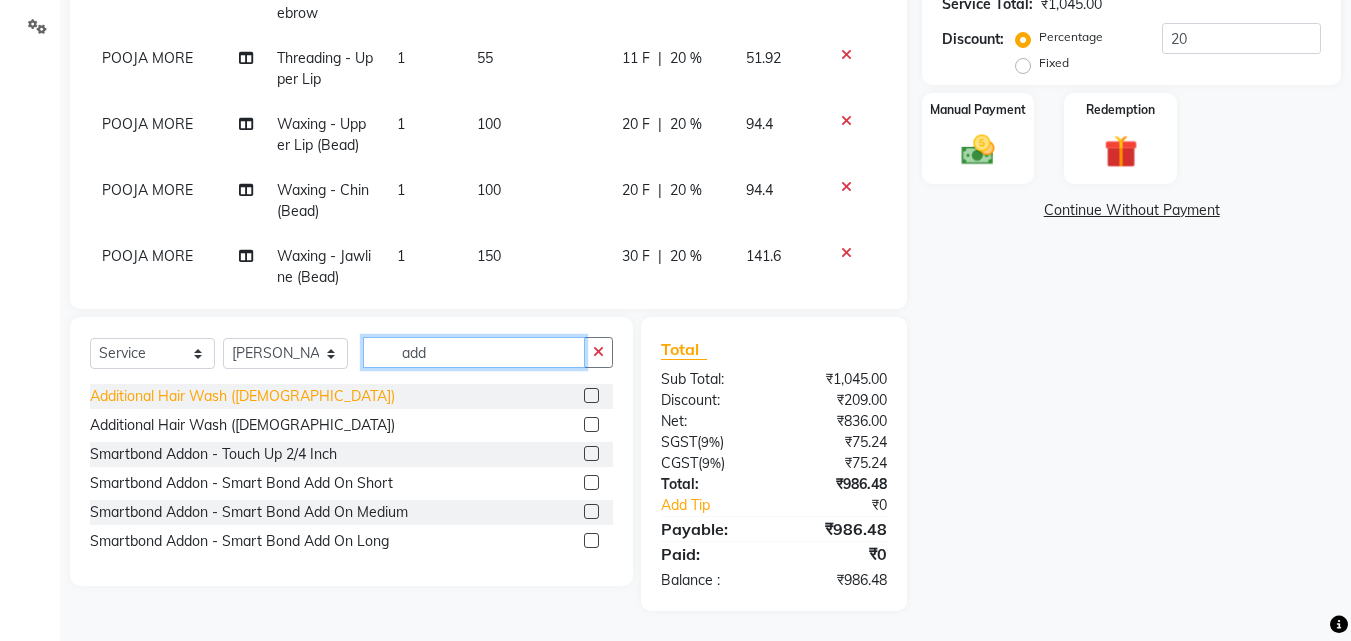 scroll, scrollTop: 459, scrollLeft: 0, axis: vertical 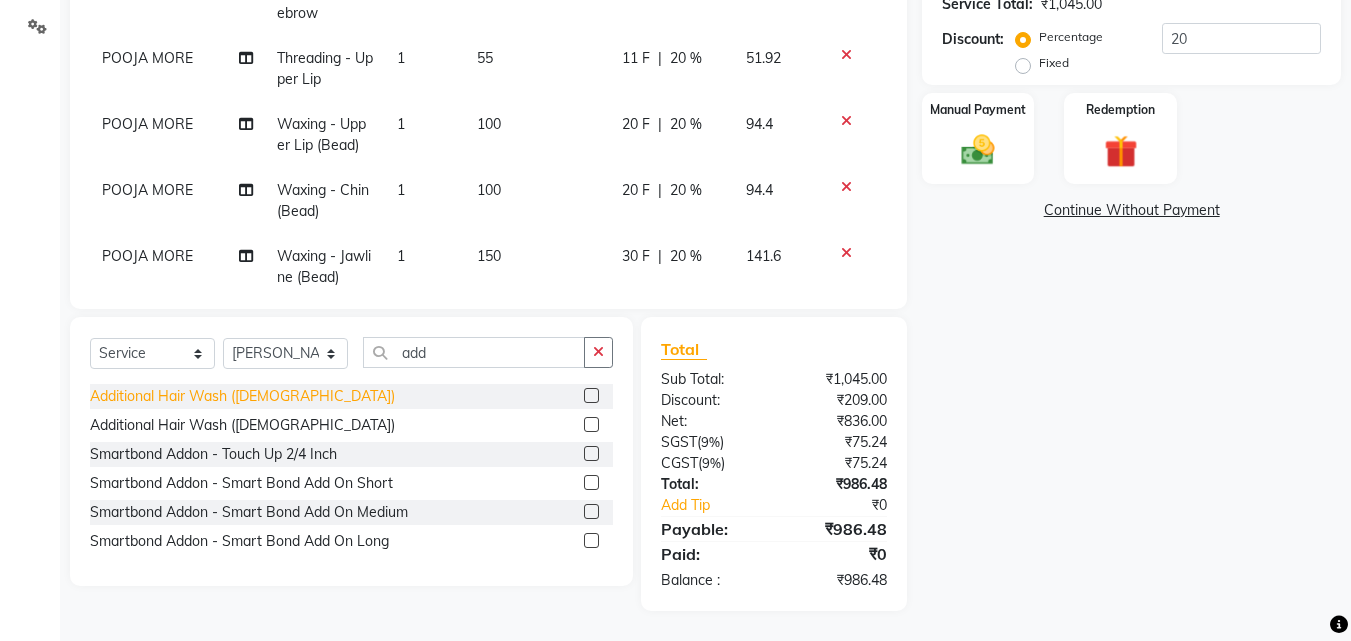 click on "Additional Hair Wash ([DEMOGRAPHIC_DATA])" 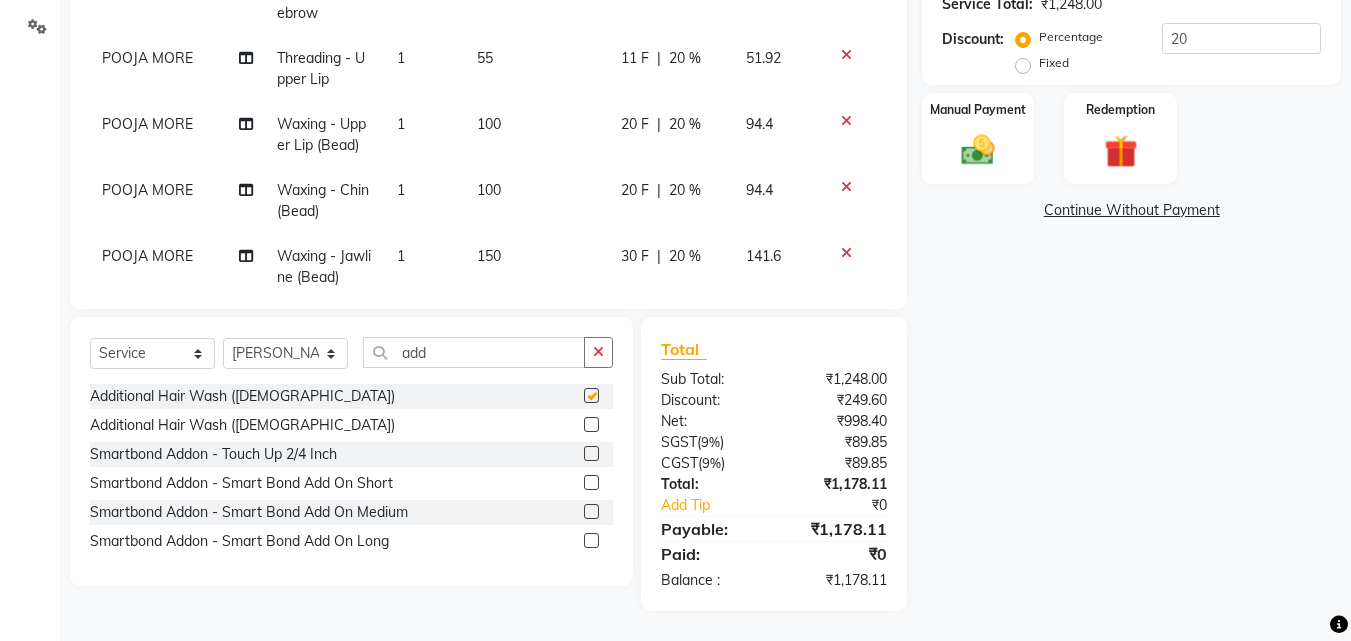 checkbox on "false" 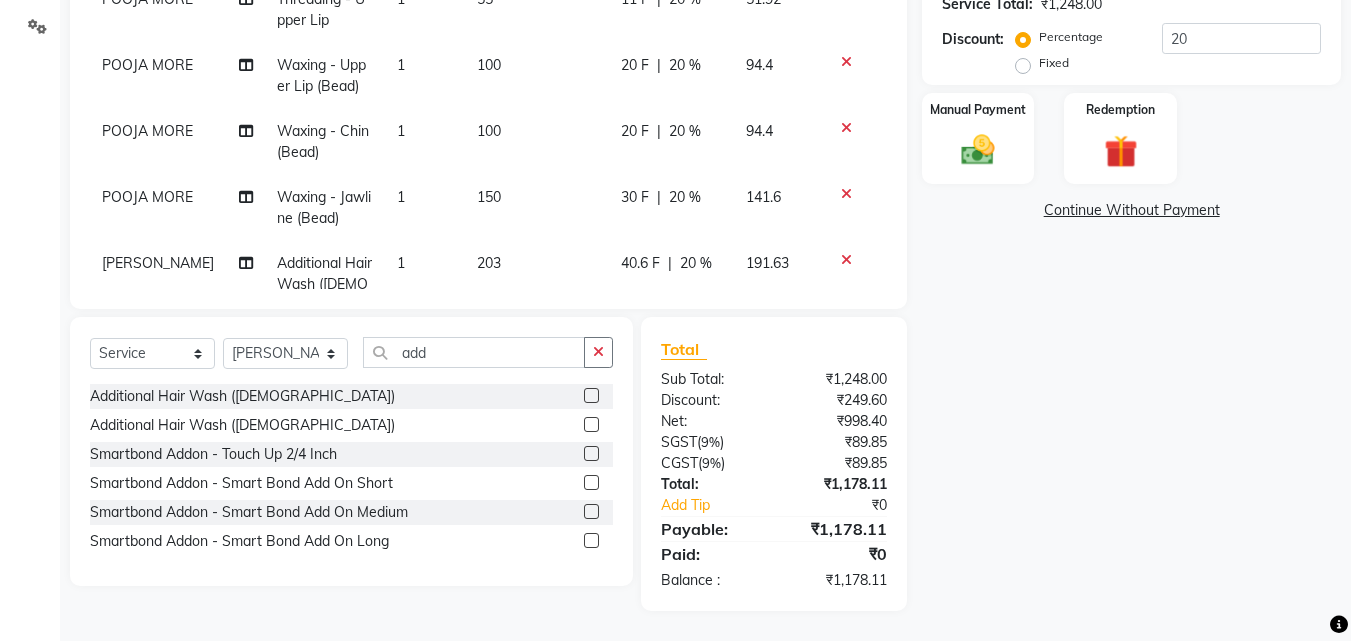scroll, scrollTop: 96, scrollLeft: 0, axis: vertical 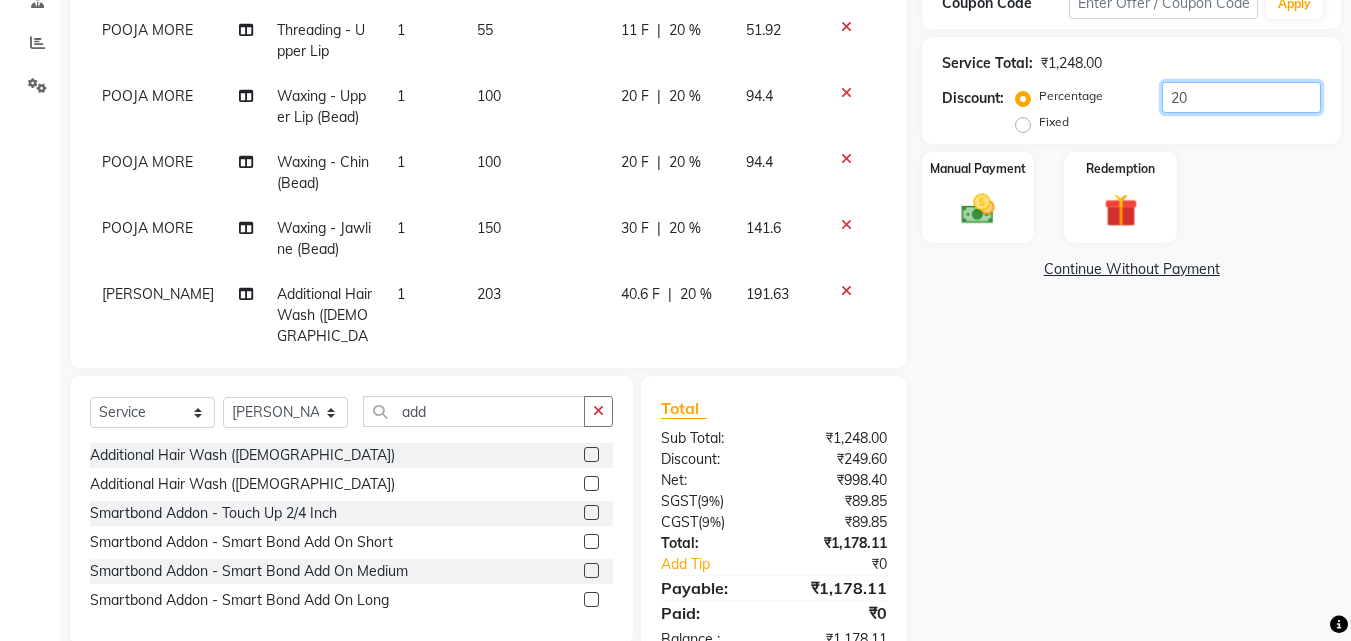 click on "20" 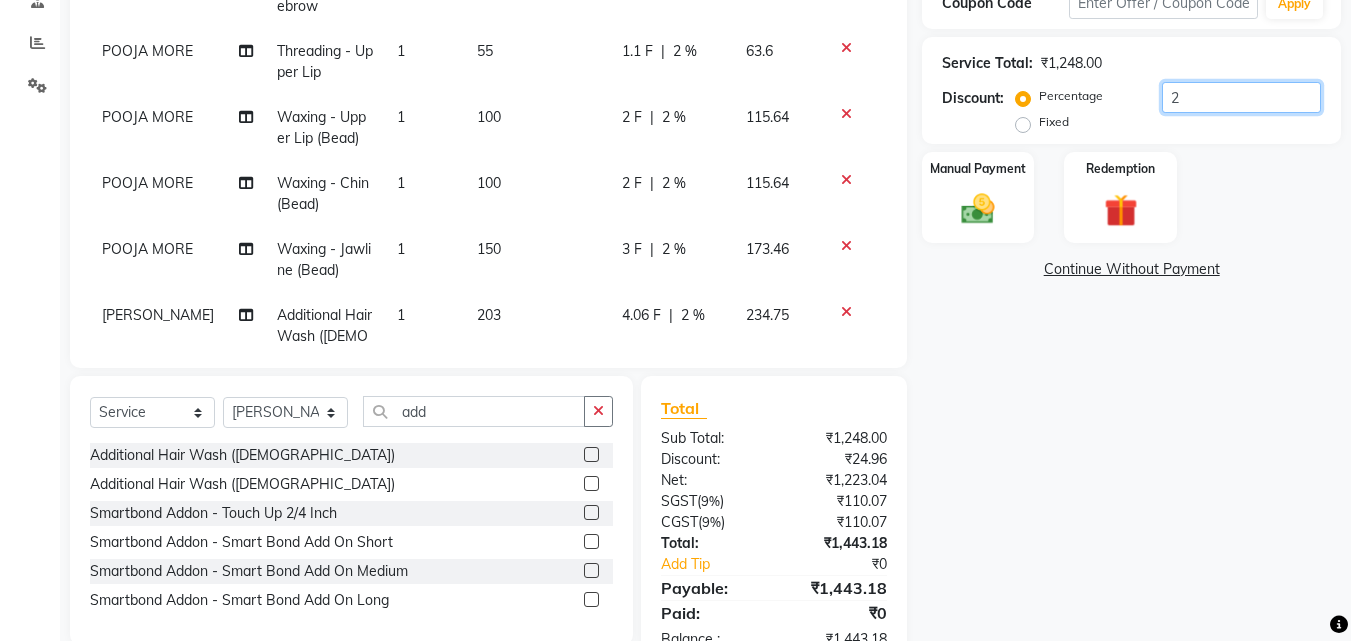scroll, scrollTop: 96, scrollLeft: 0, axis: vertical 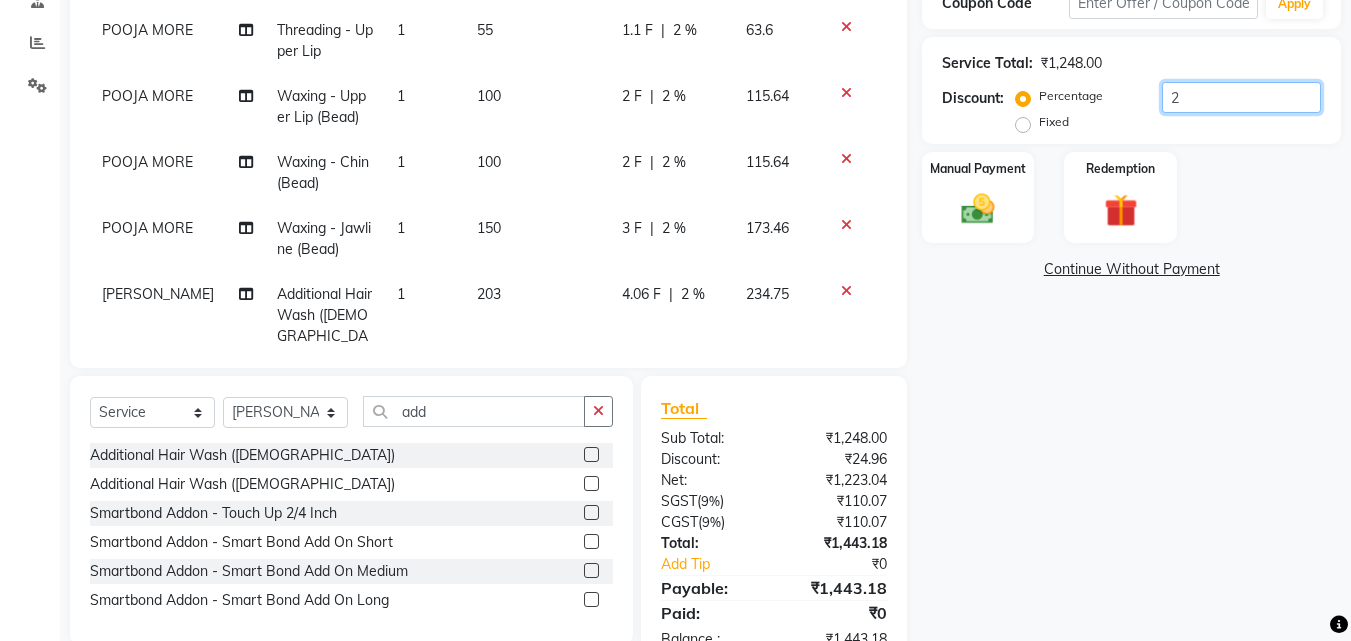 type on "20" 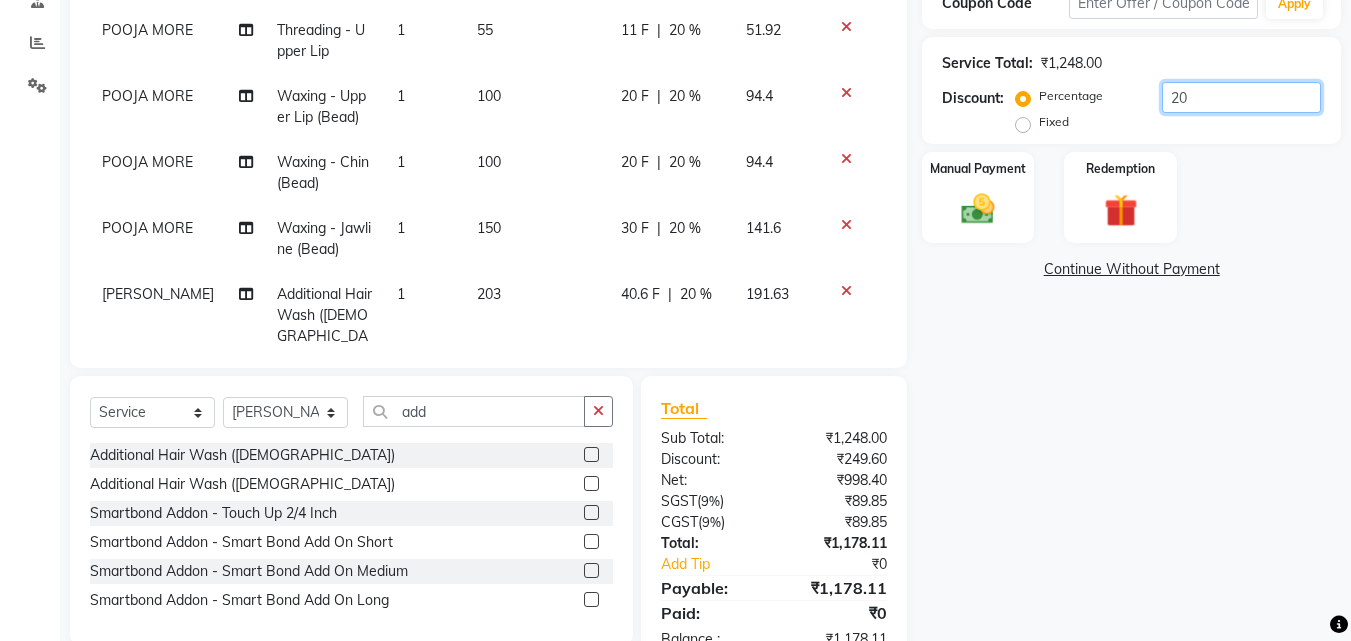 scroll, scrollTop: 0, scrollLeft: 0, axis: both 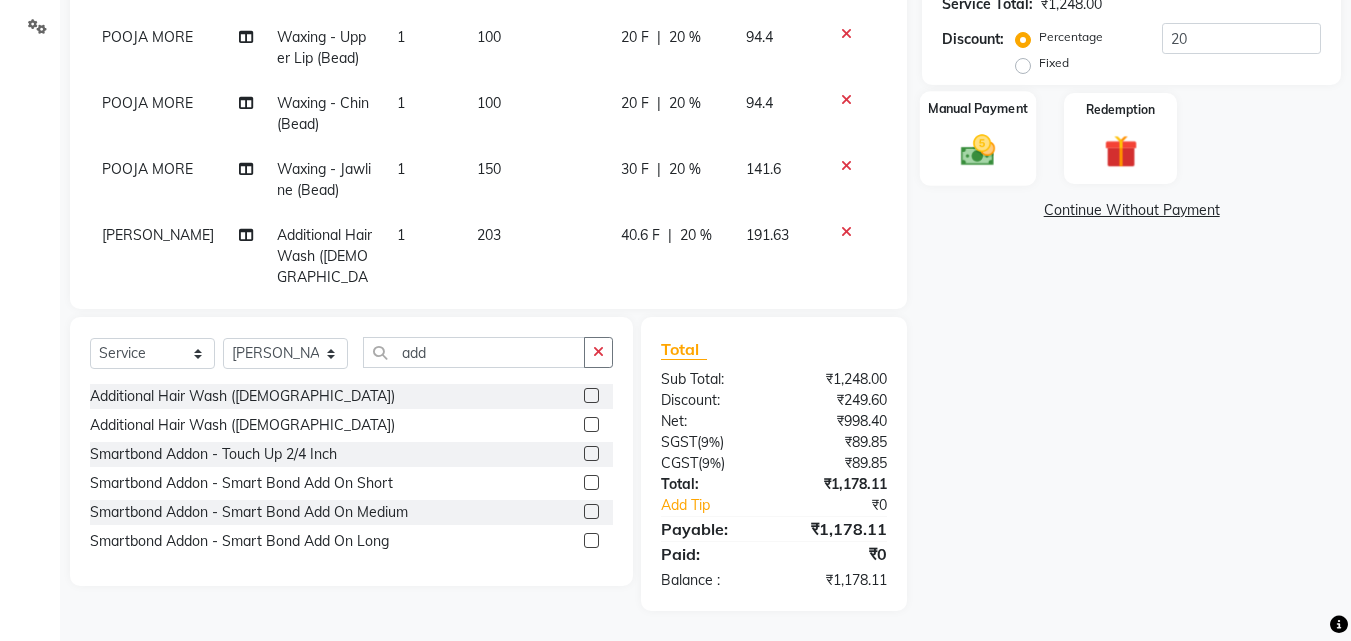 click 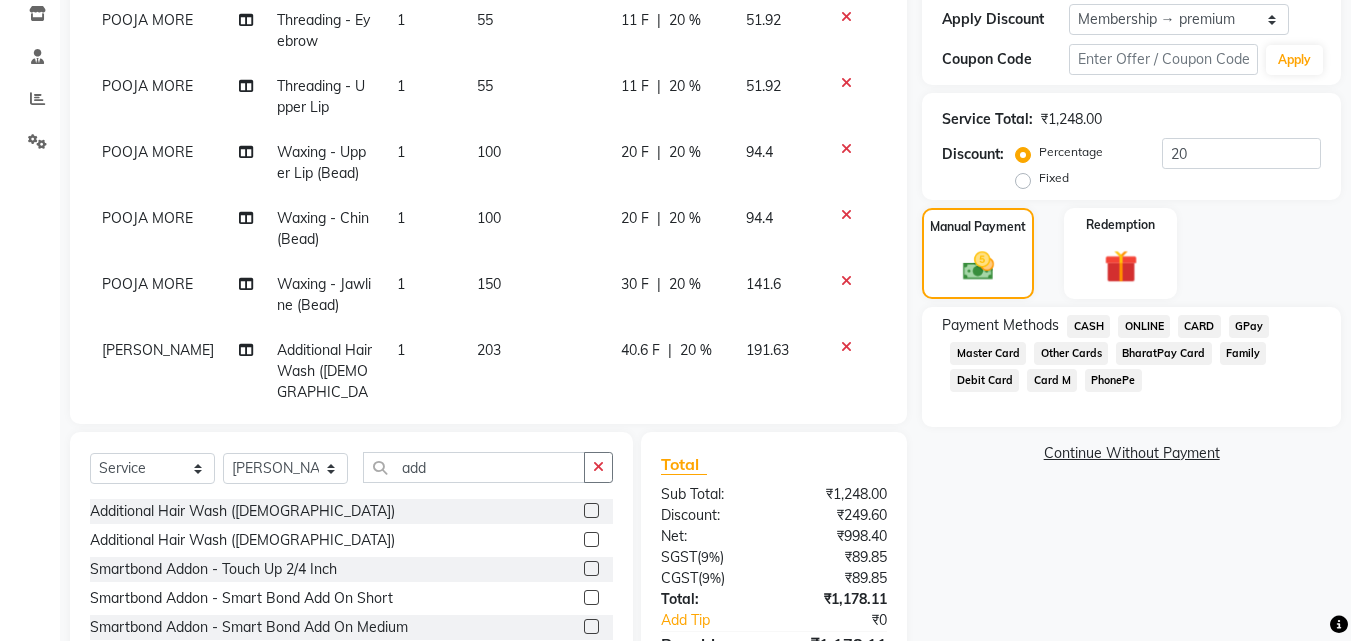 scroll, scrollTop: 0, scrollLeft: 0, axis: both 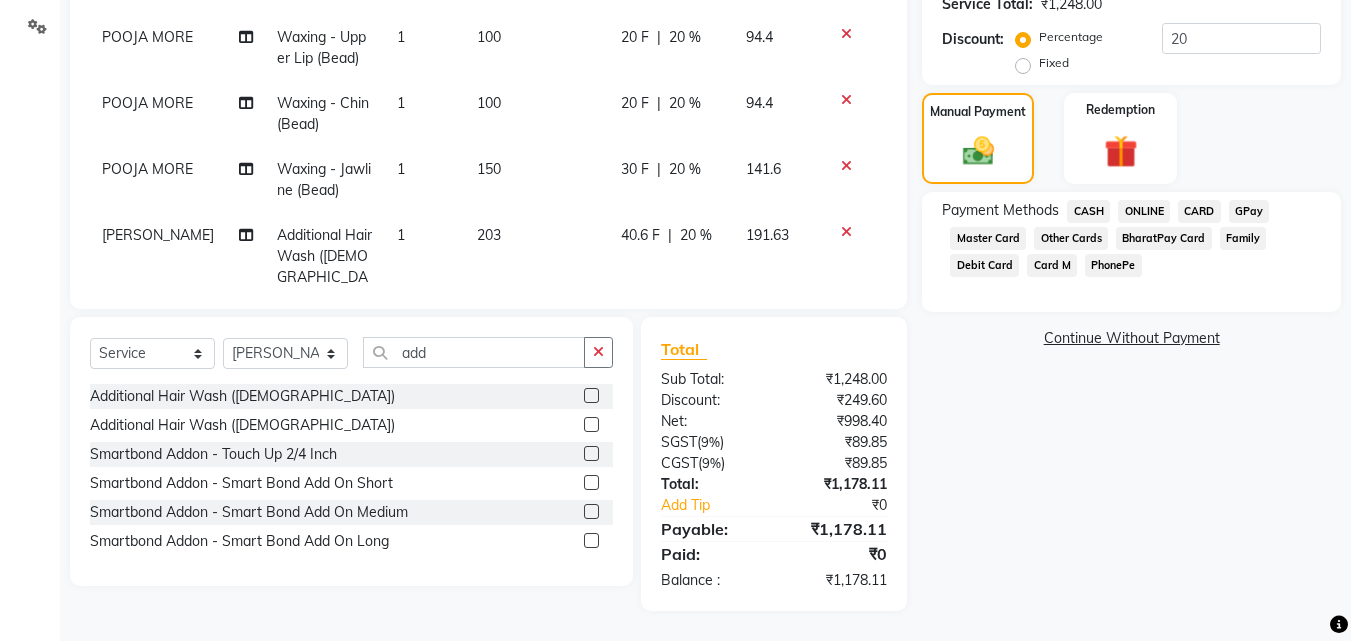 click on "ONLINE" 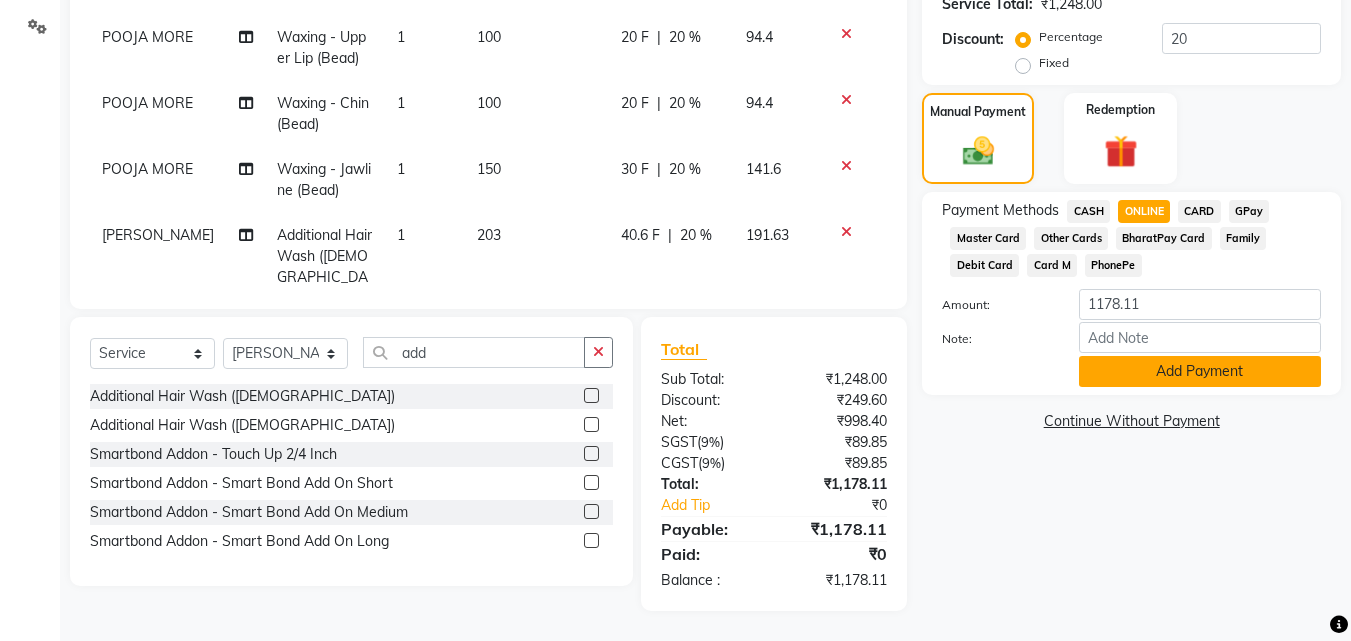 click on "Add Payment" 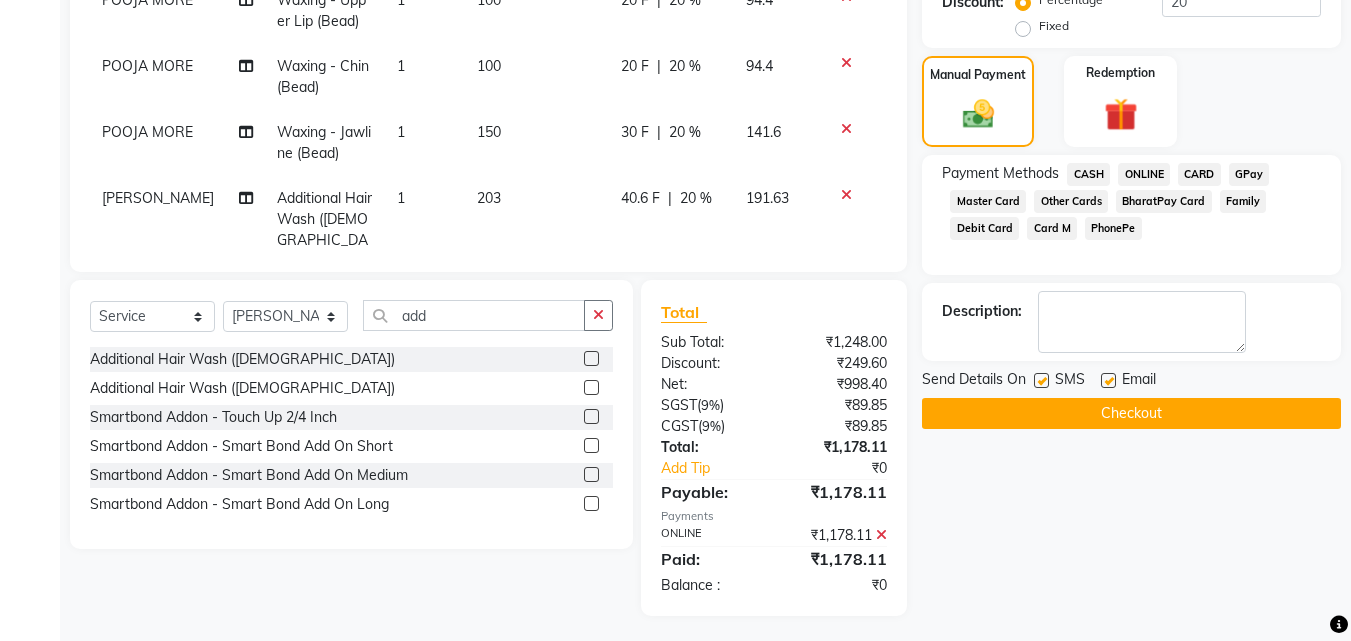scroll, scrollTop: 501, scrollLeft: 0, axis: vertical 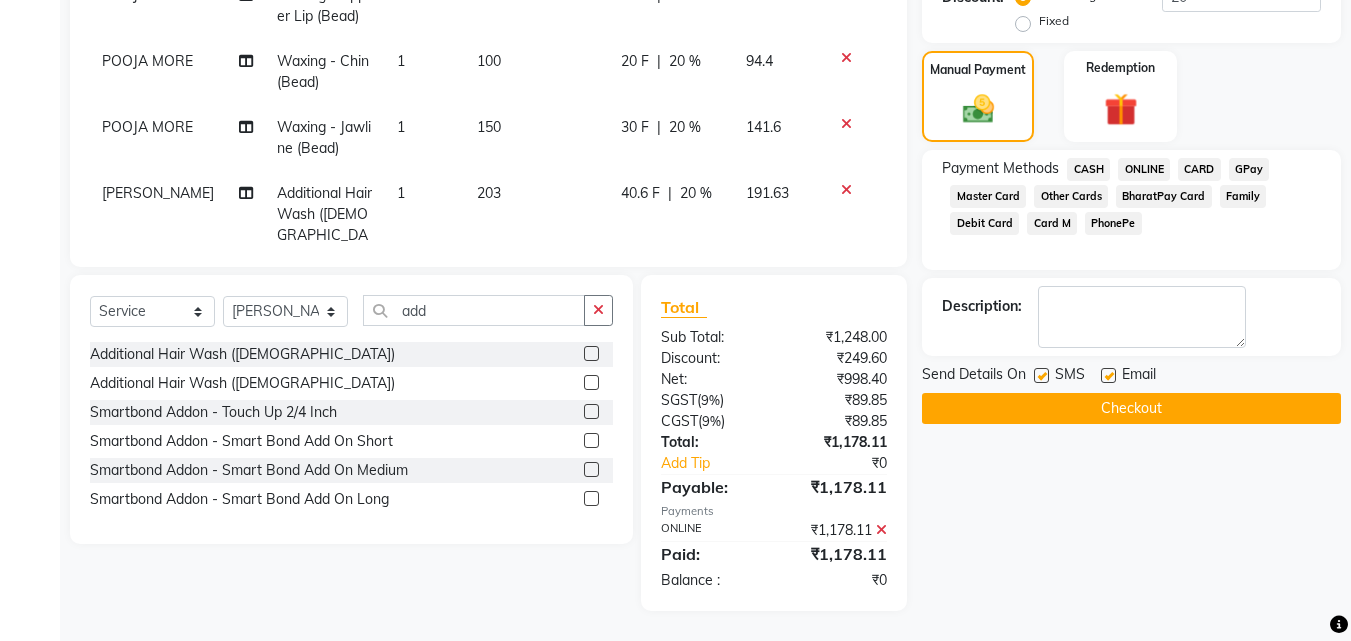 click on "Checkout" 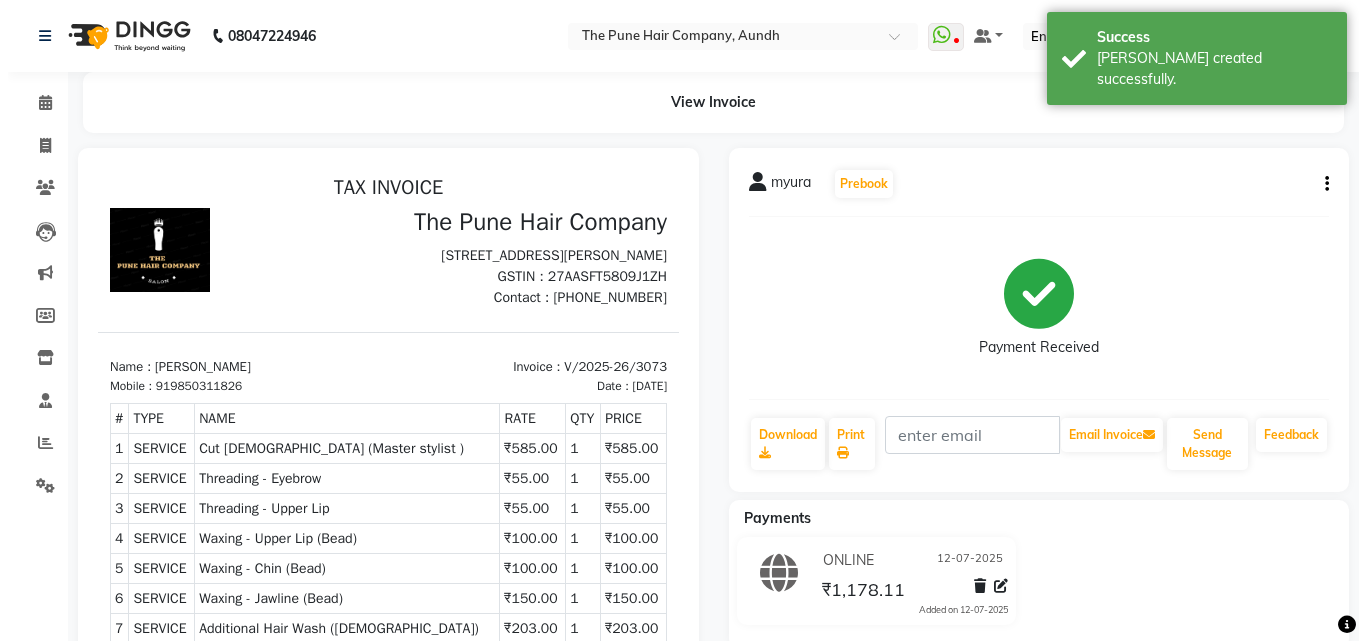 scroll, scrollTop: 0, scrollLeft: 0, axis: both 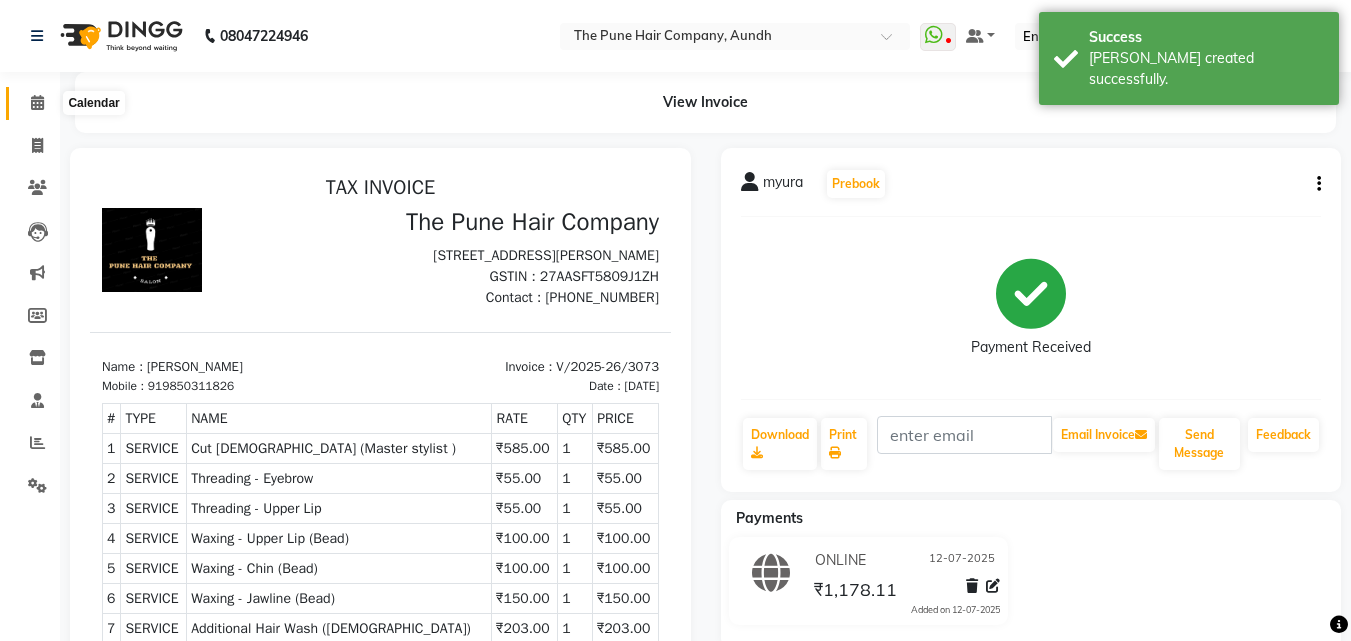 click 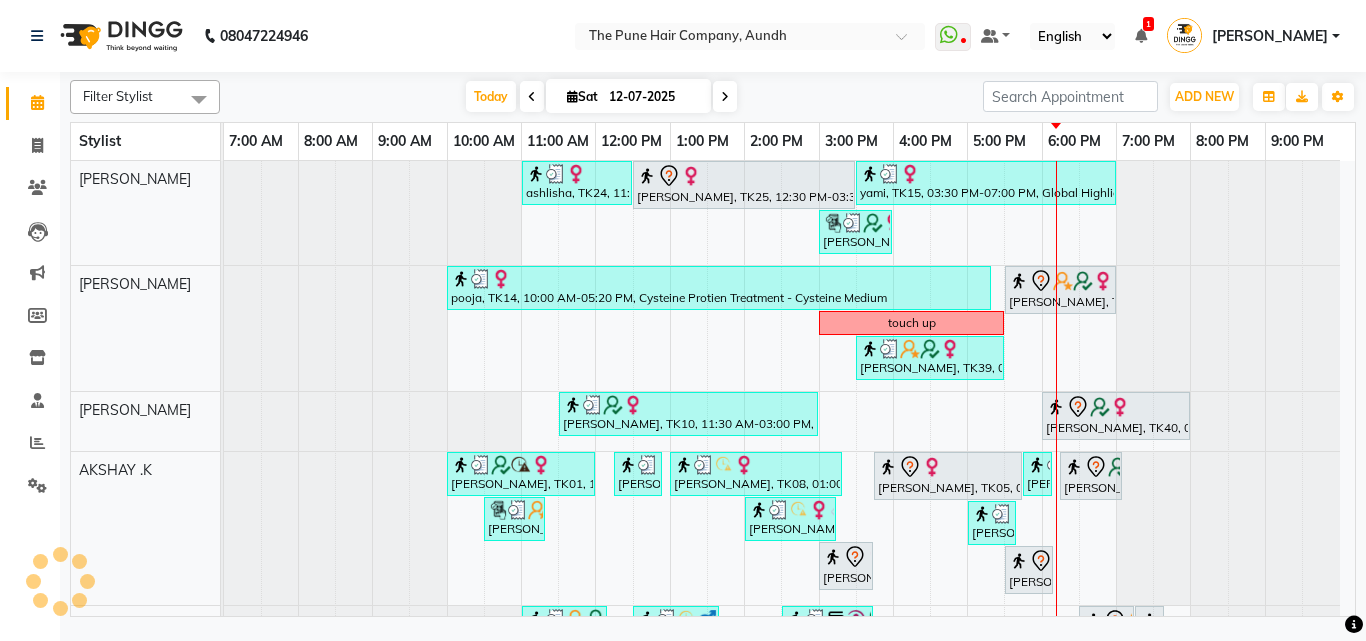 scroll, scrollTop: 800, scrollLeft: 0, axis: vertical 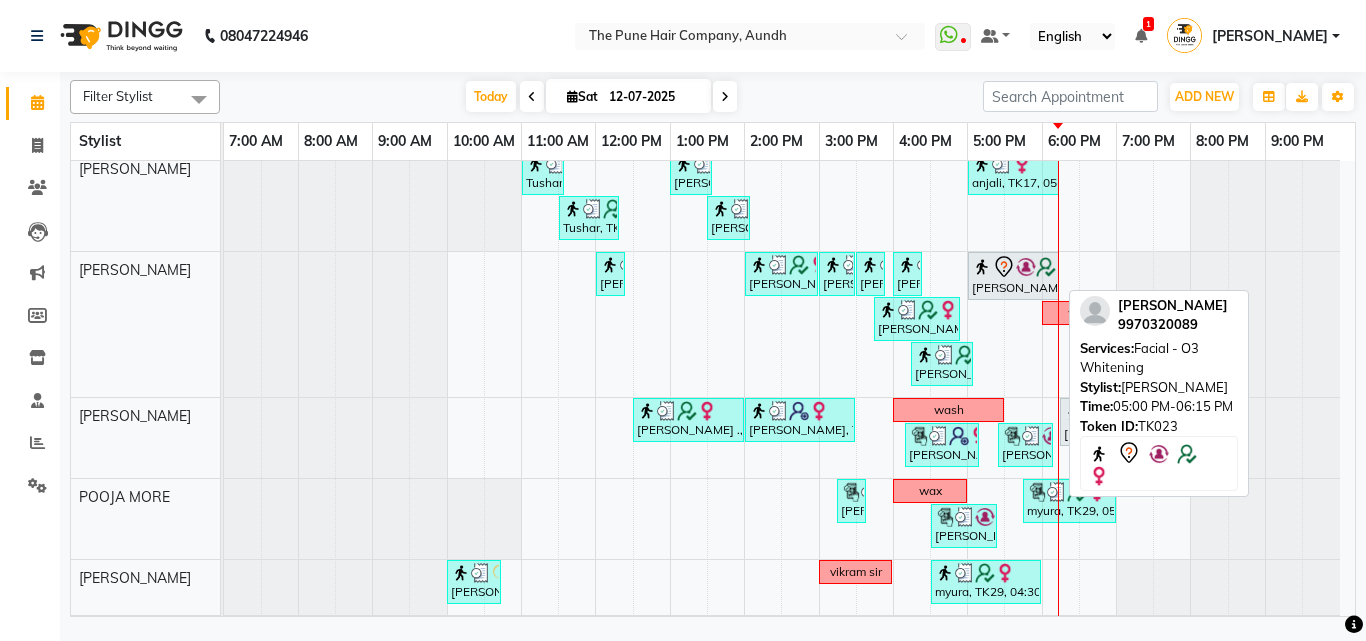 click on "[PERSON_NAME] tangkhun, TK23, 05:00 PM-06:15 PM, Facial - O3  Whitening" at bounding box center [1013, 276] 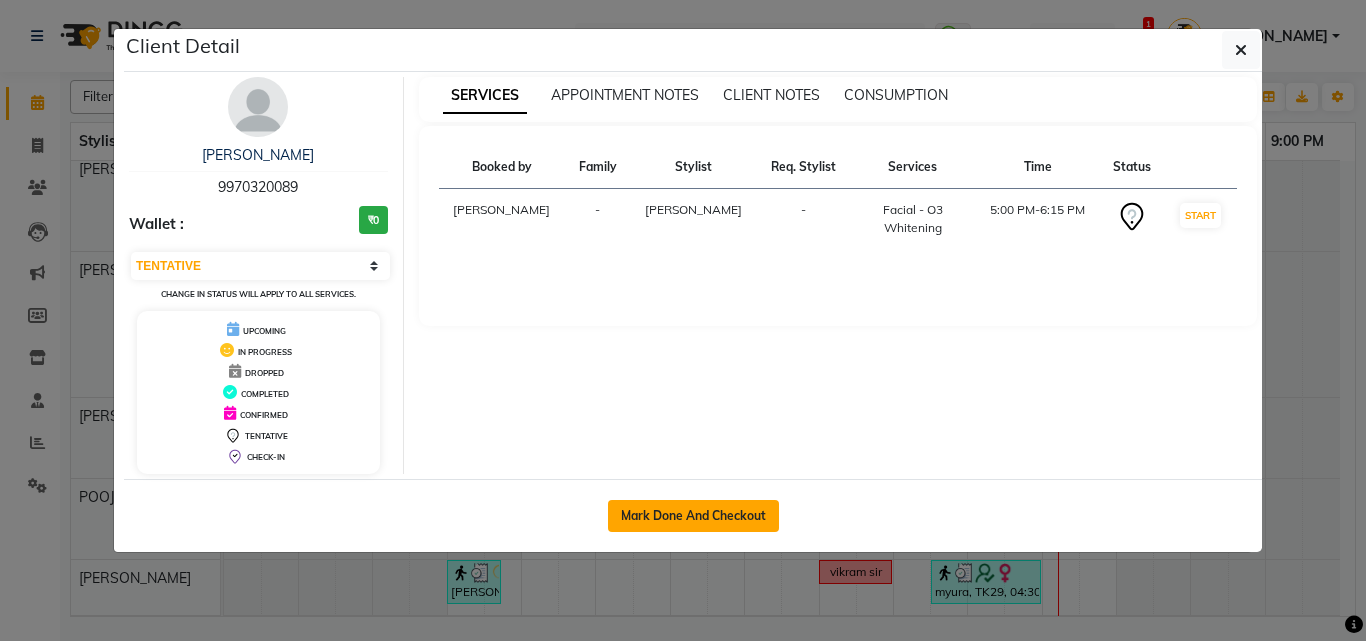 click on "Mark Done And Checkout" 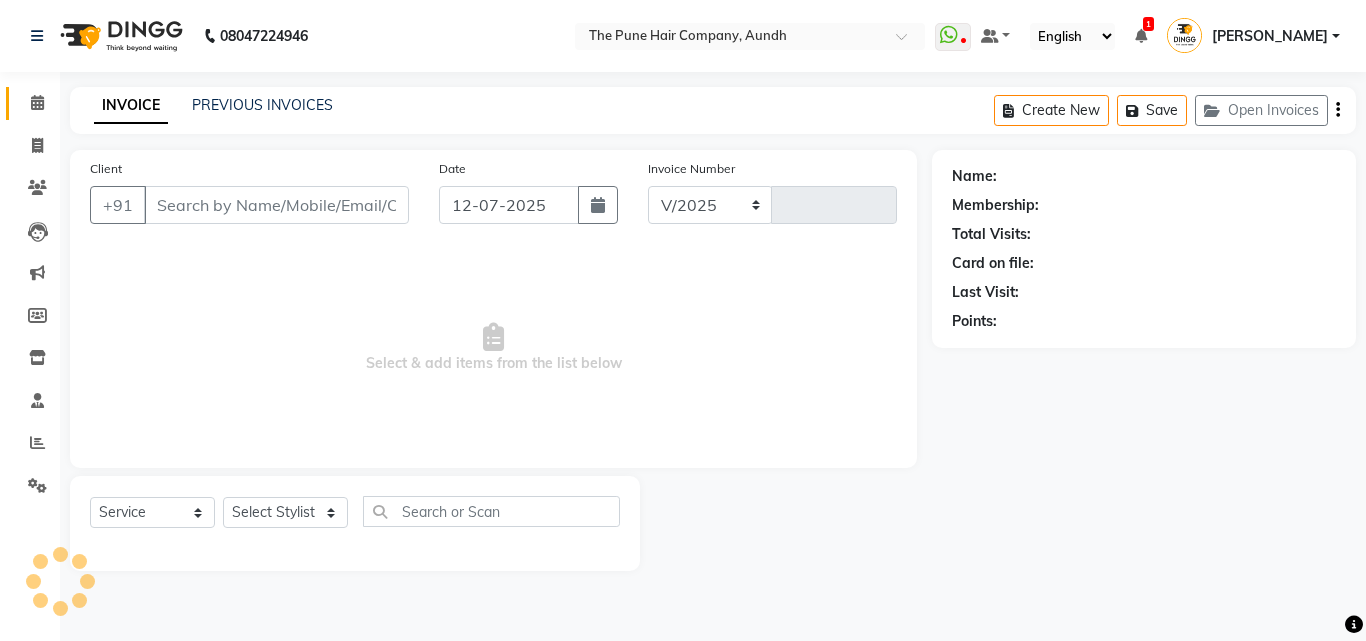 select on "106" 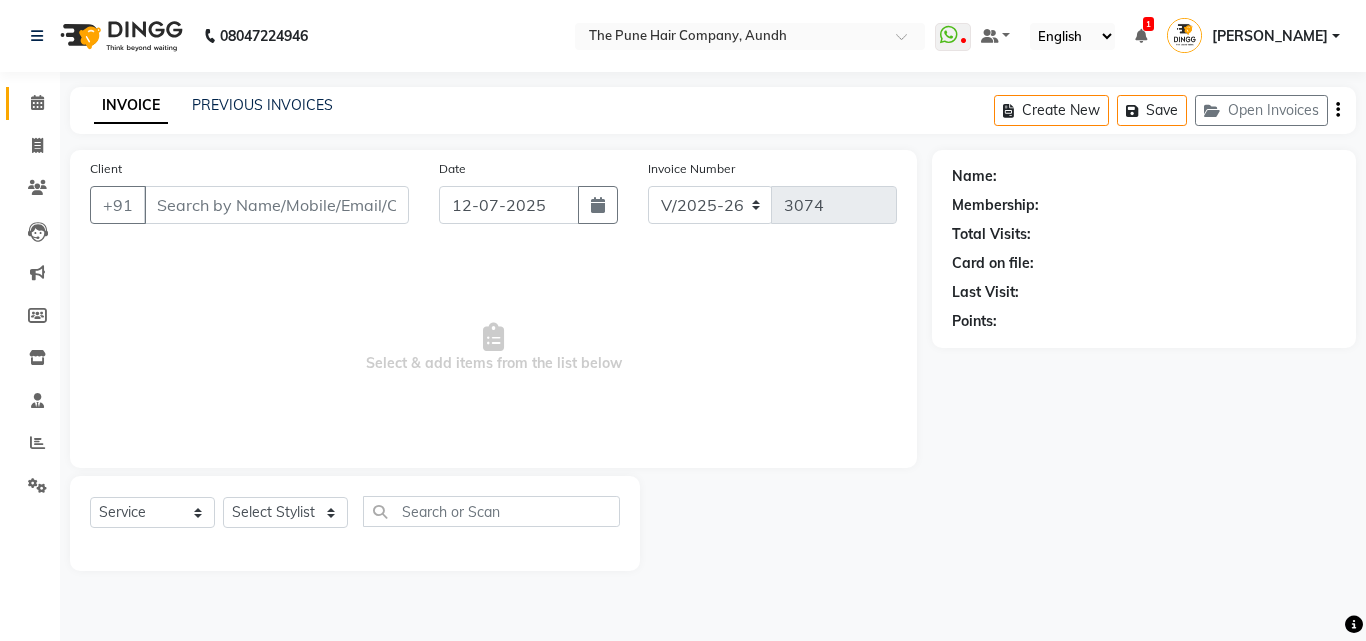 type on "9970320089" 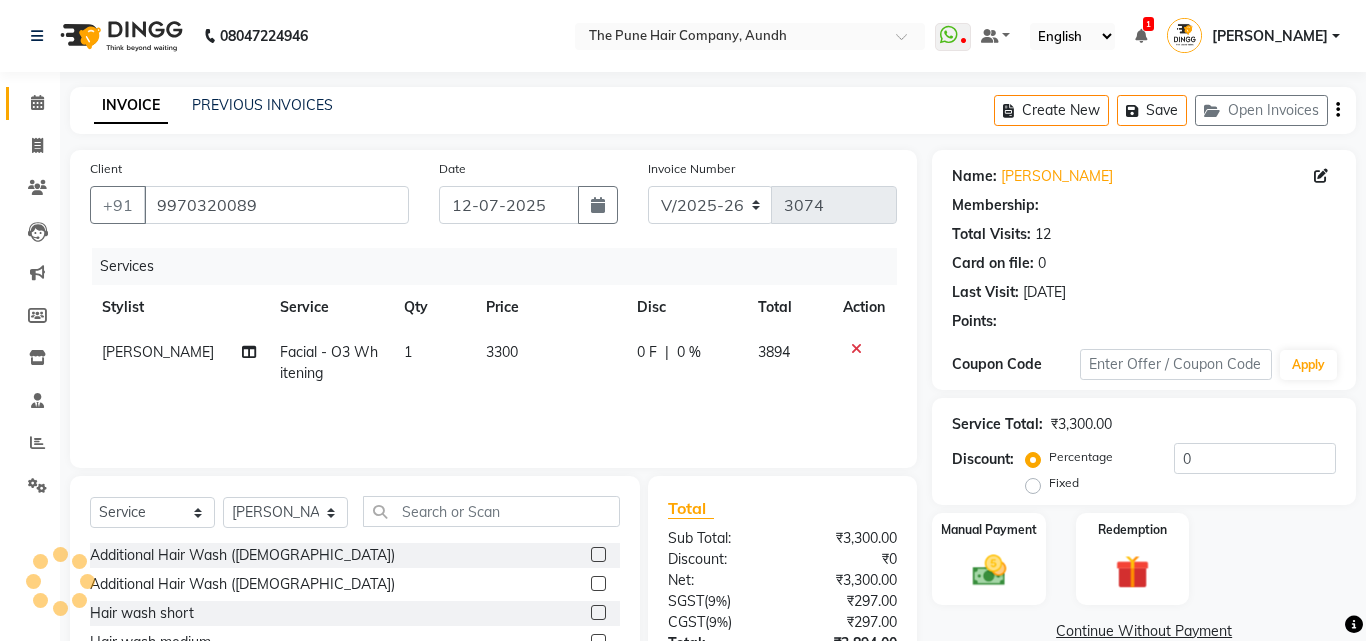 select on "1: Object" 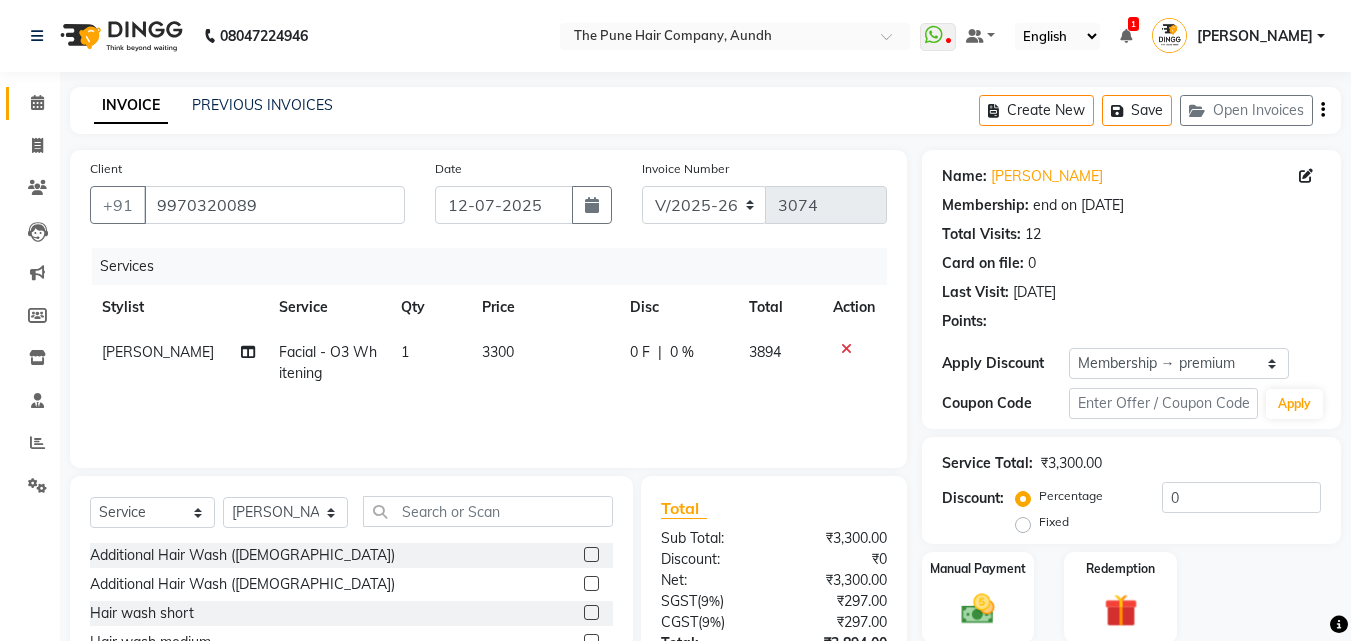 type on "20" 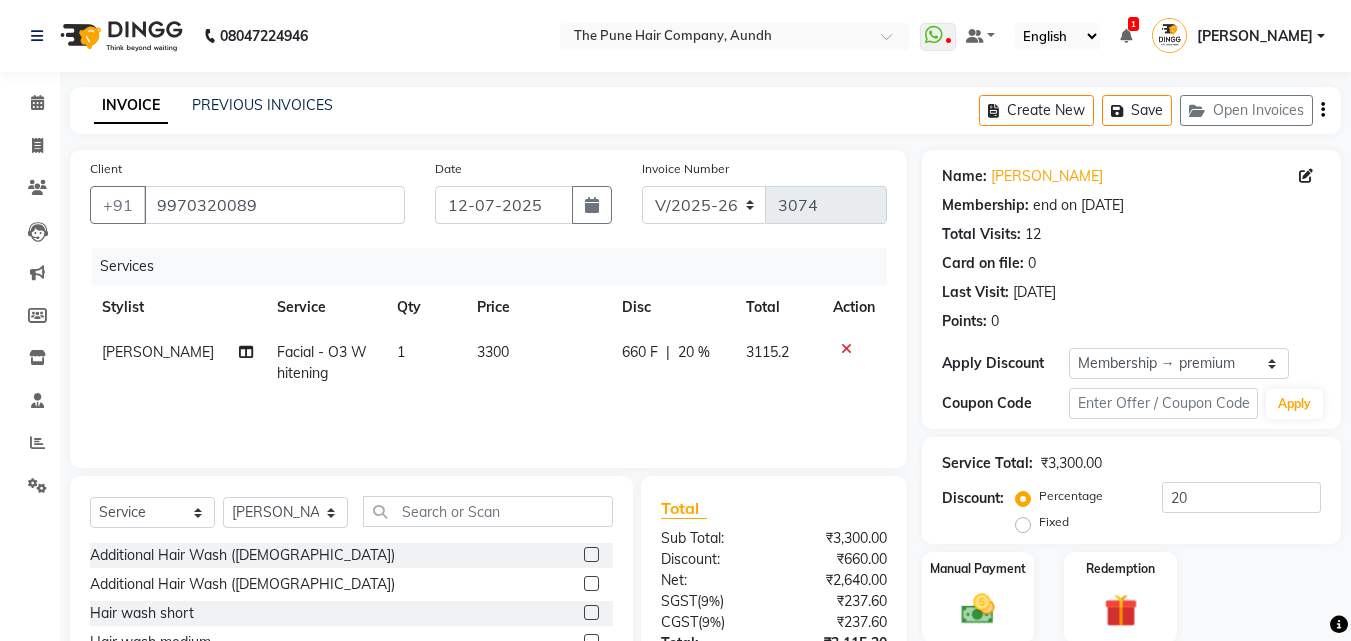 click on "Facial - O3  Whitening" 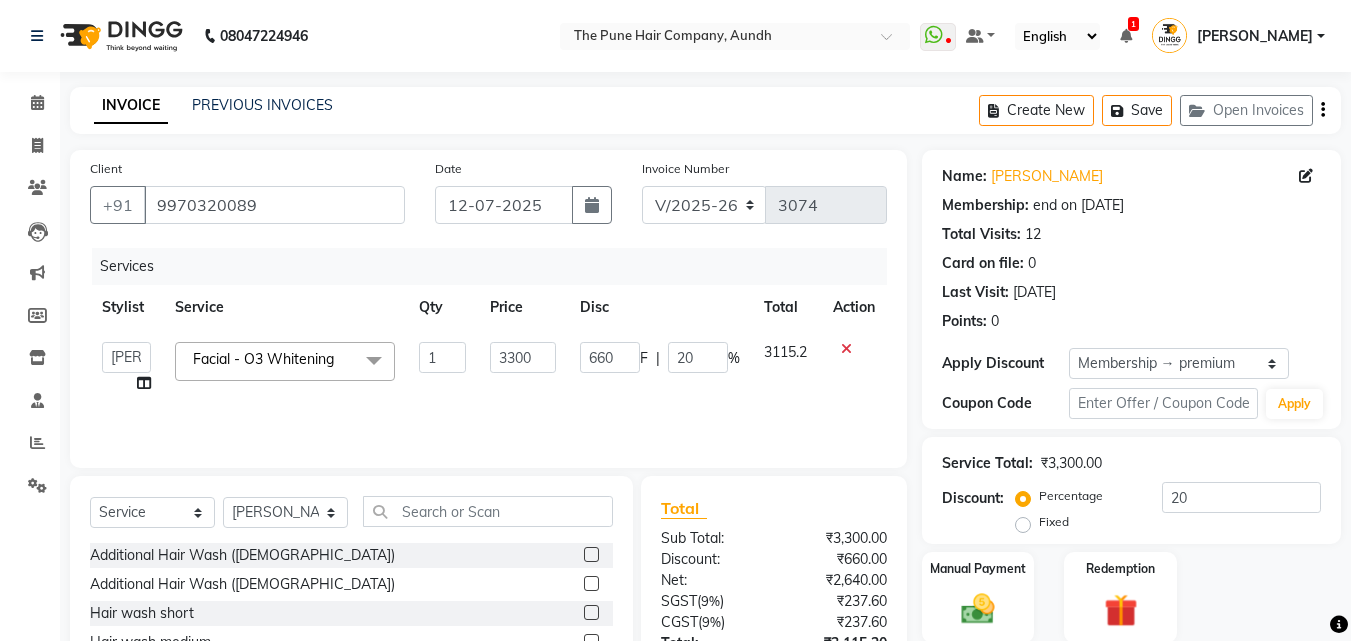 click on "Facial - O3  Whitening" 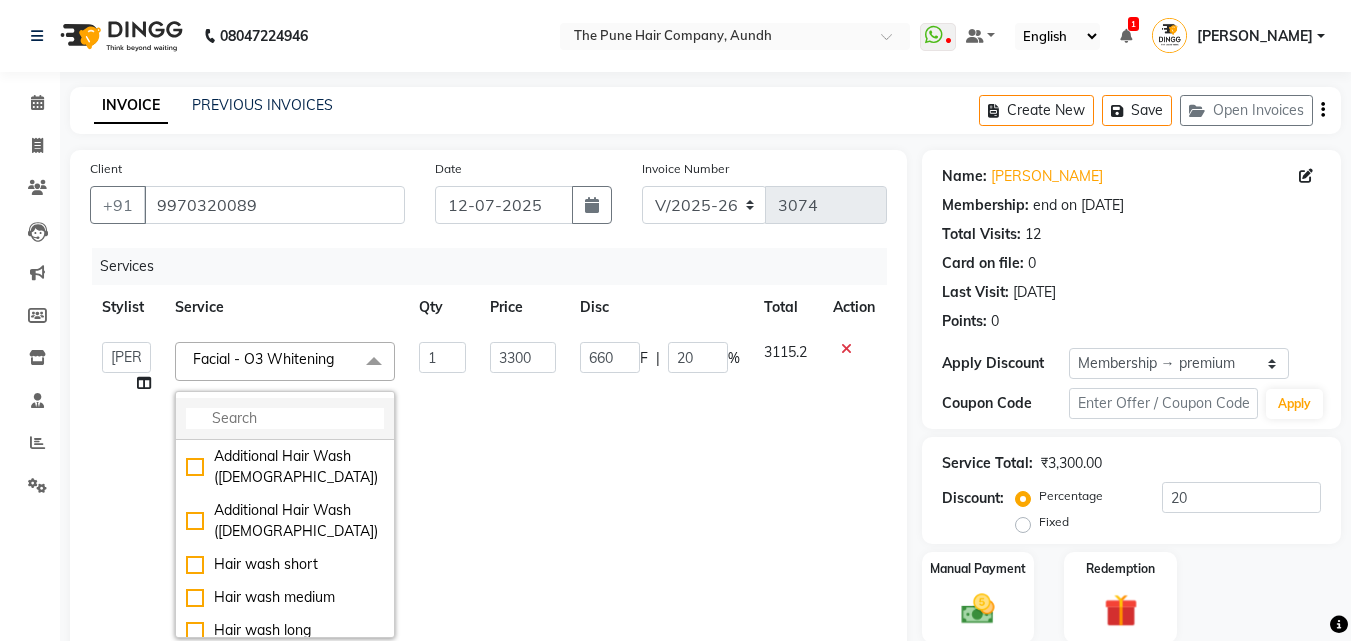 click 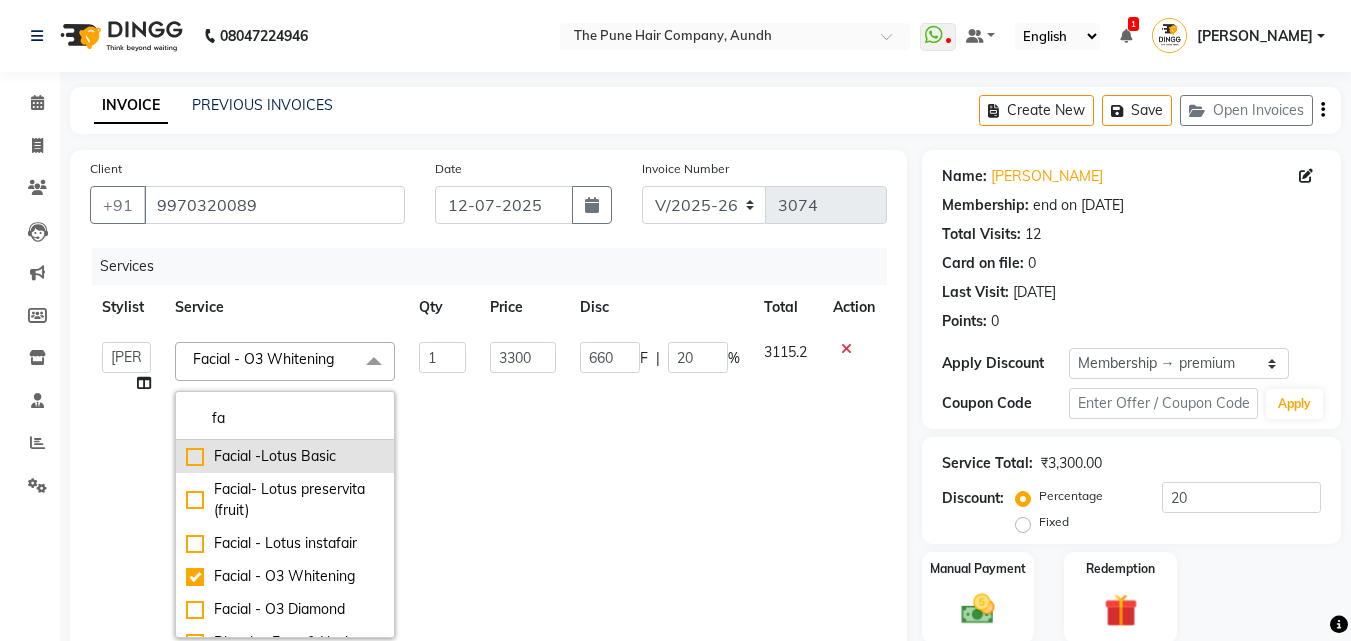 type on "fa" 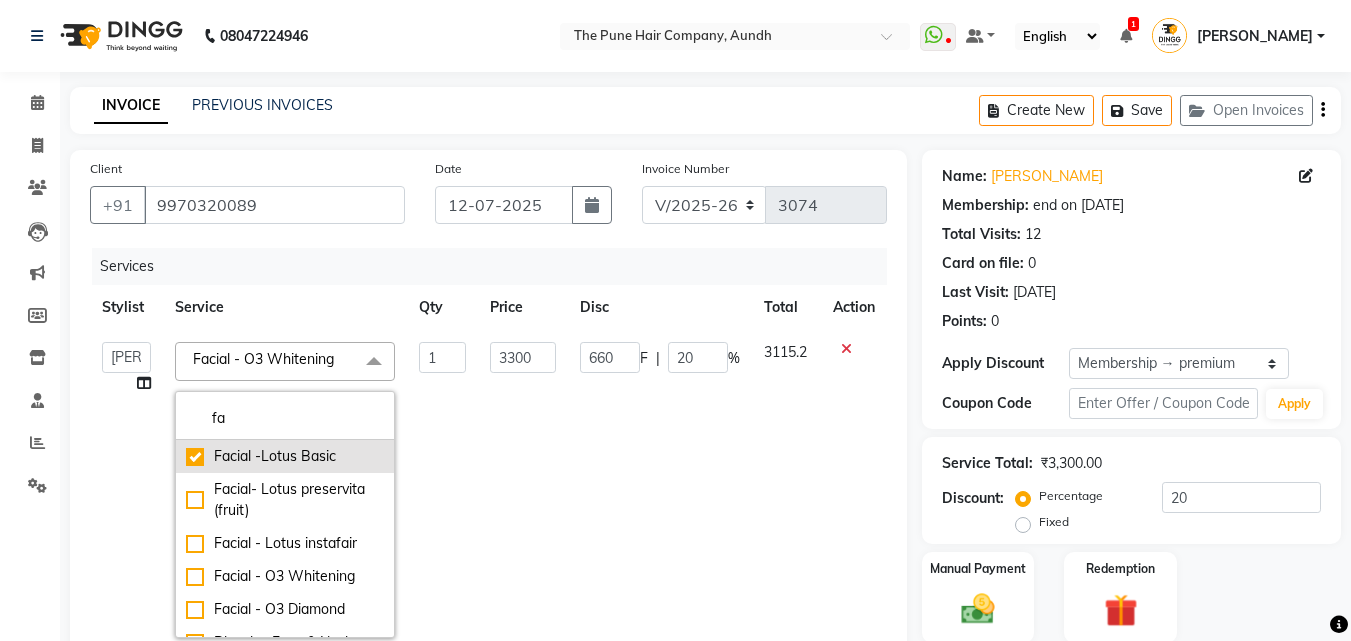 type on "2200" 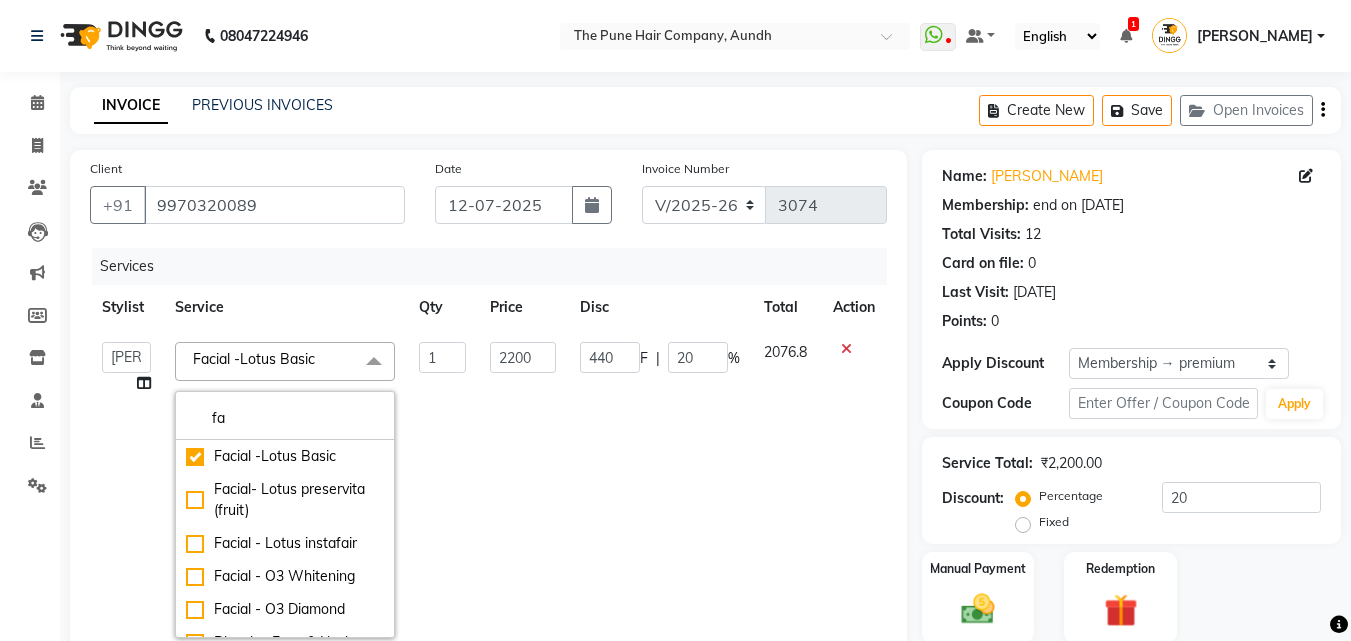 click on "Manual Payment Redemption" 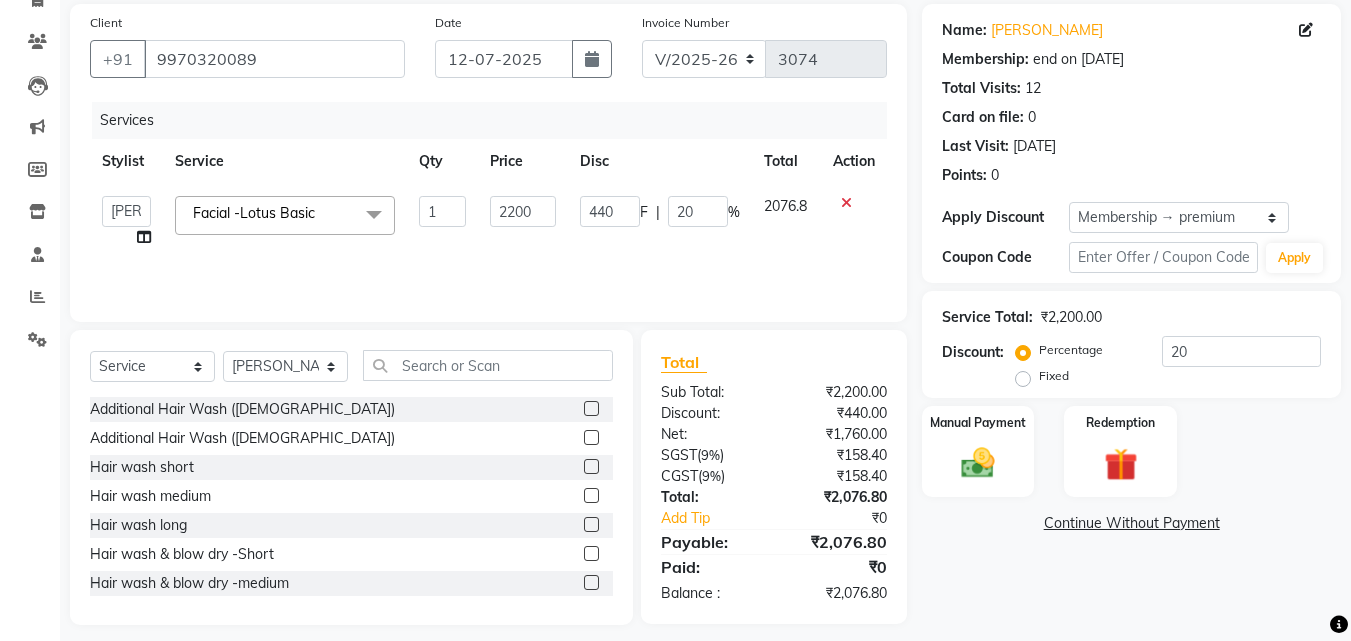 scroll, scrollTop: 160, scrollLeft: 0, axis: vertical 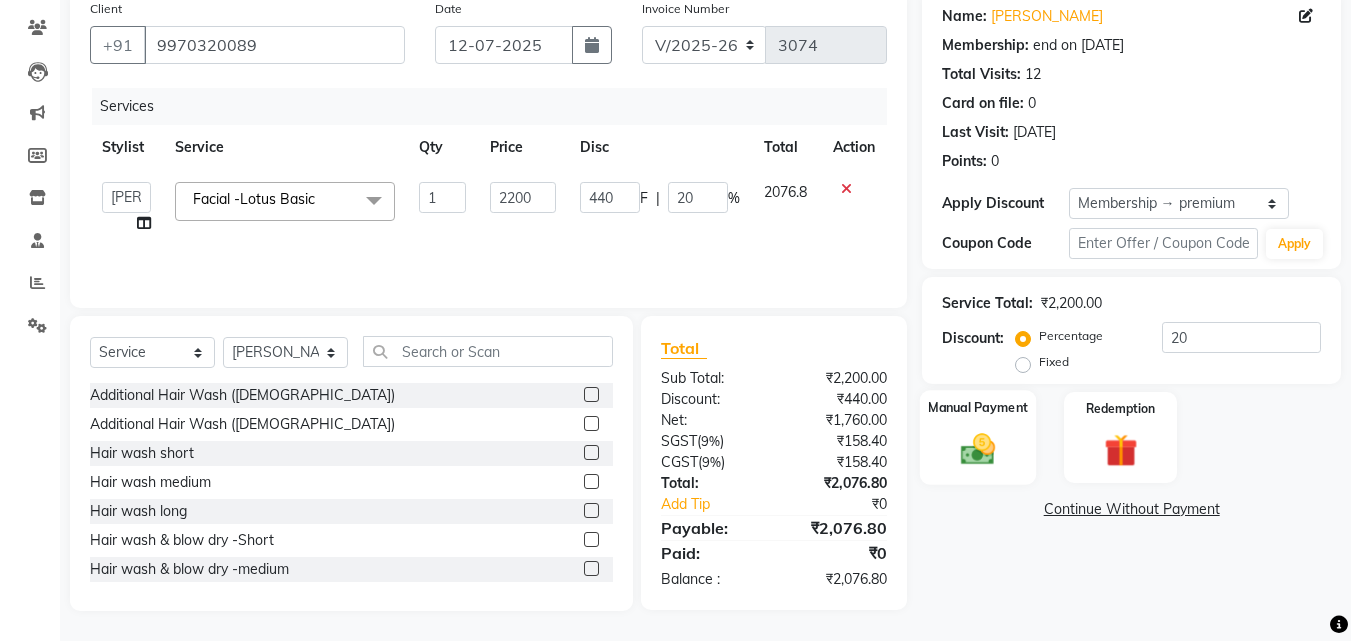 click on "Manual Payment" 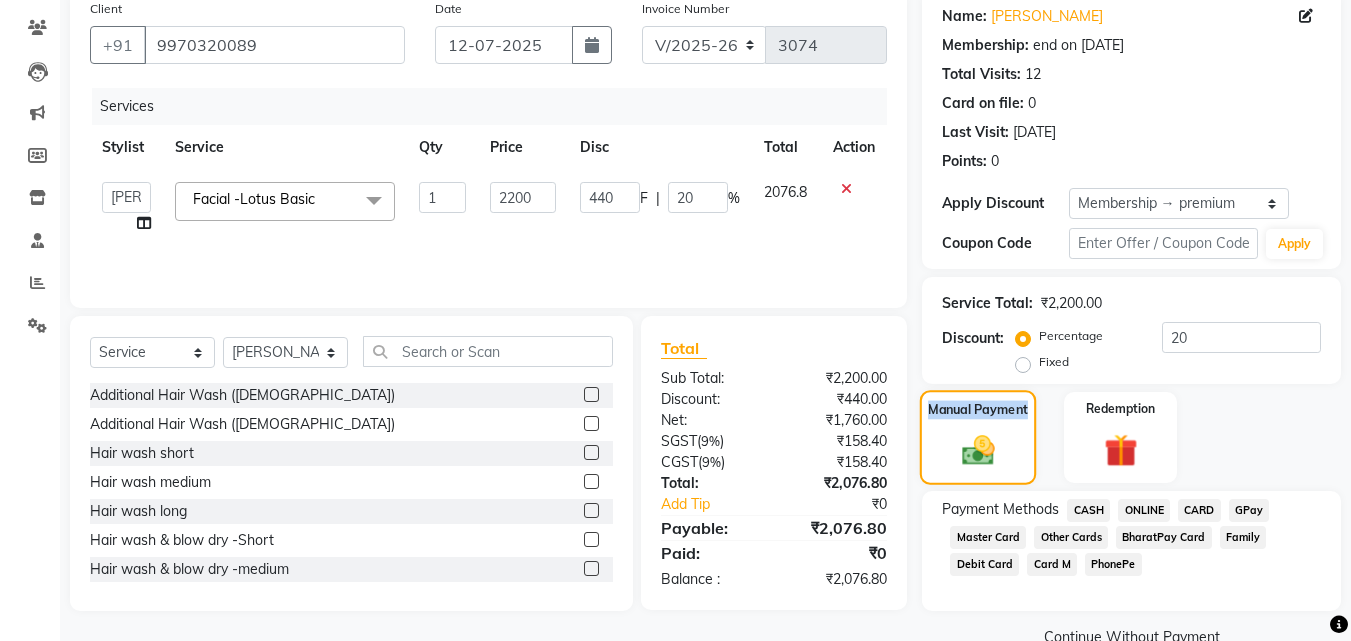 drag, startPoint x: 1034, startPoint y: 406, endPoint x: 933, endPoint y: 403, distance: 101.04455 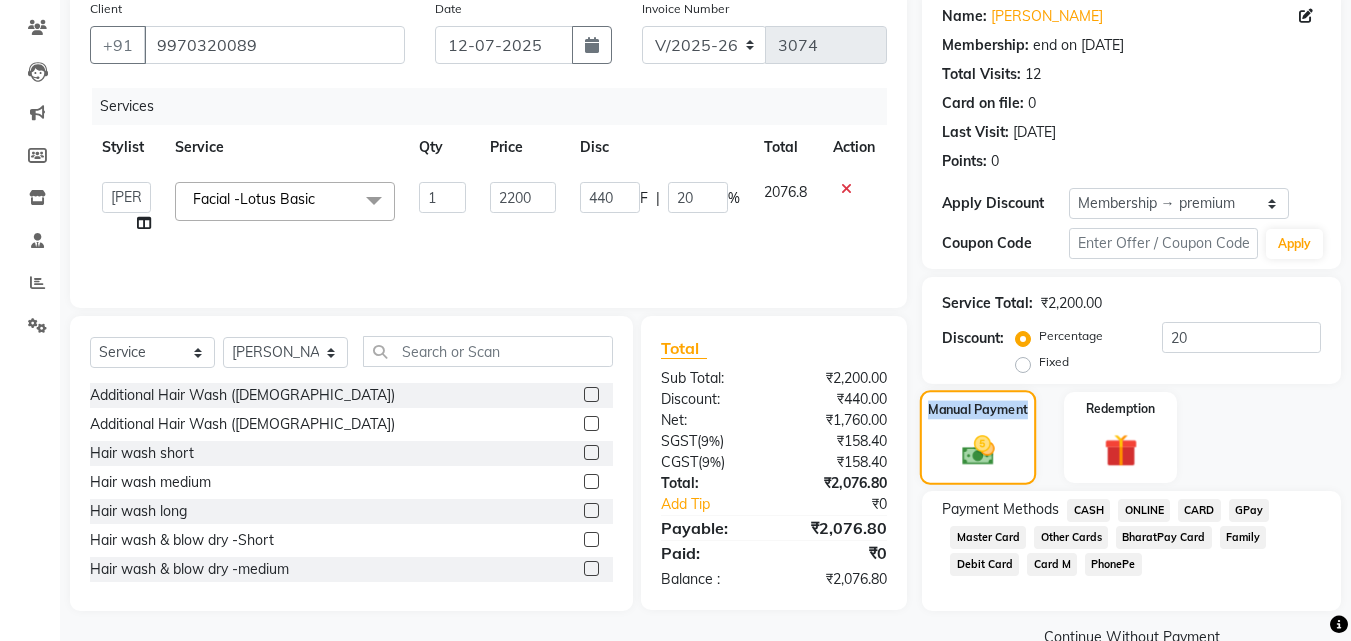 click on "Manual Payment" 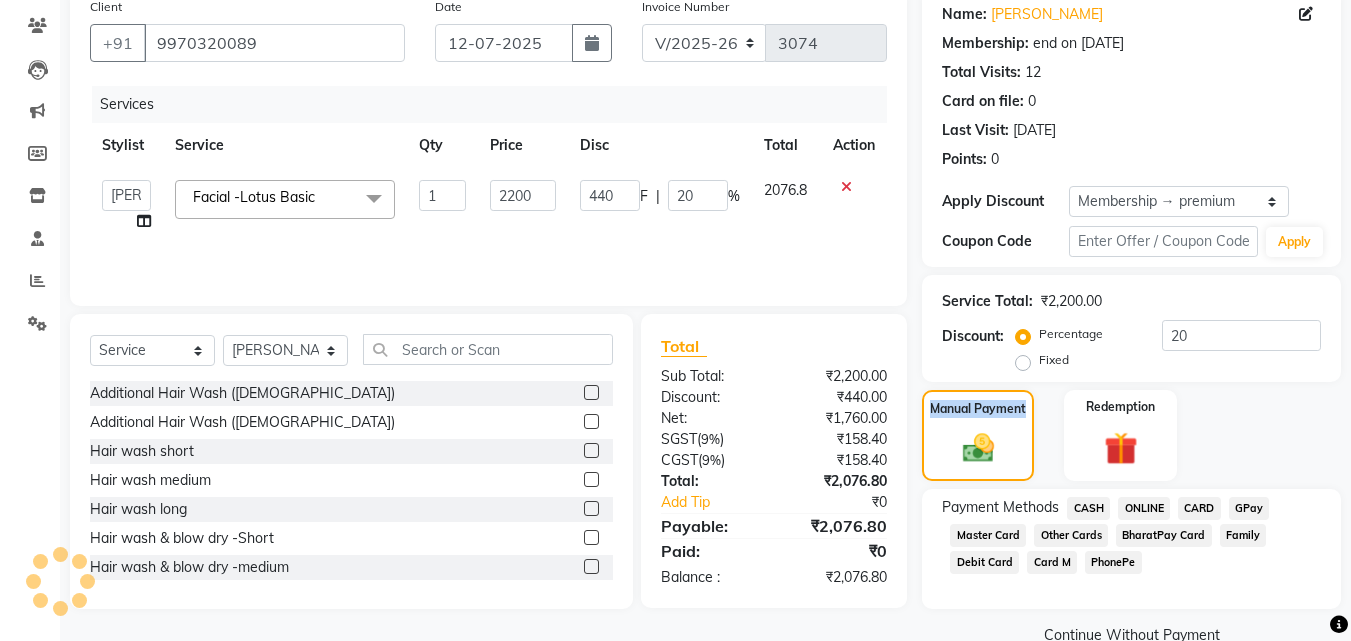 scroll, scrollTop: 201, scrollLeft: 0, axis: vertical 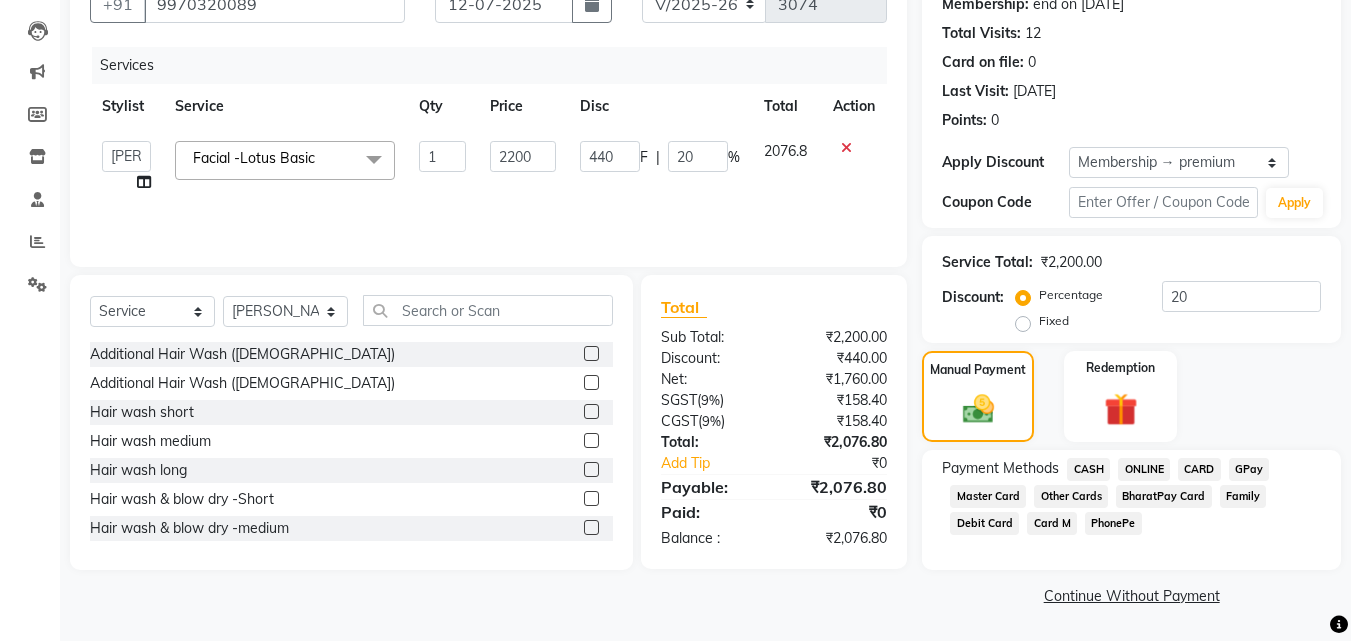 click on "Manual Payment Redemption" 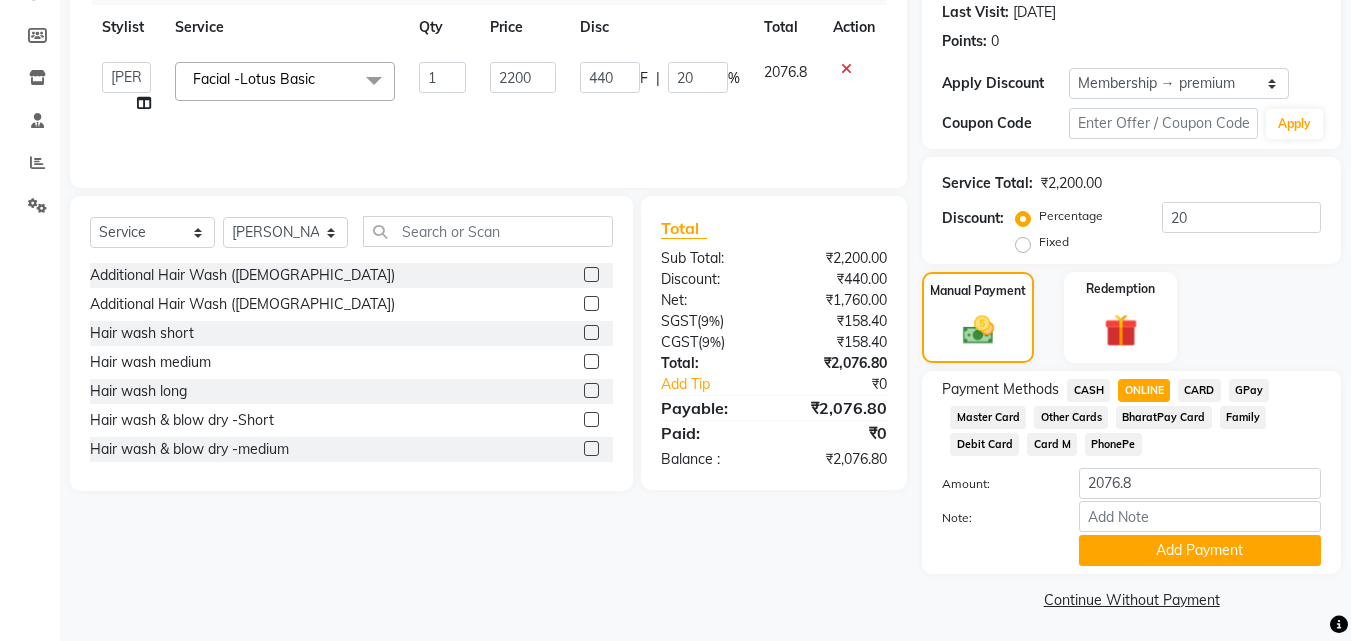 scroll, scrollTop: 284, scrollLeft: 0, axis: vertical 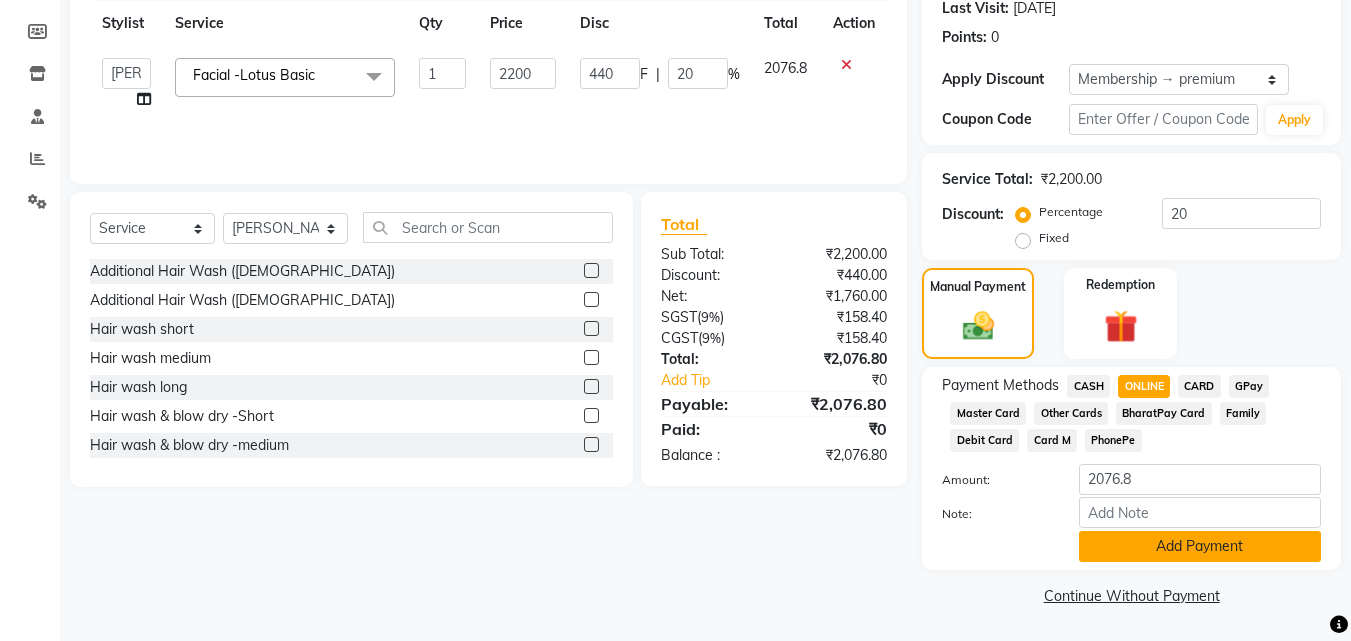 click on "Add Payment" 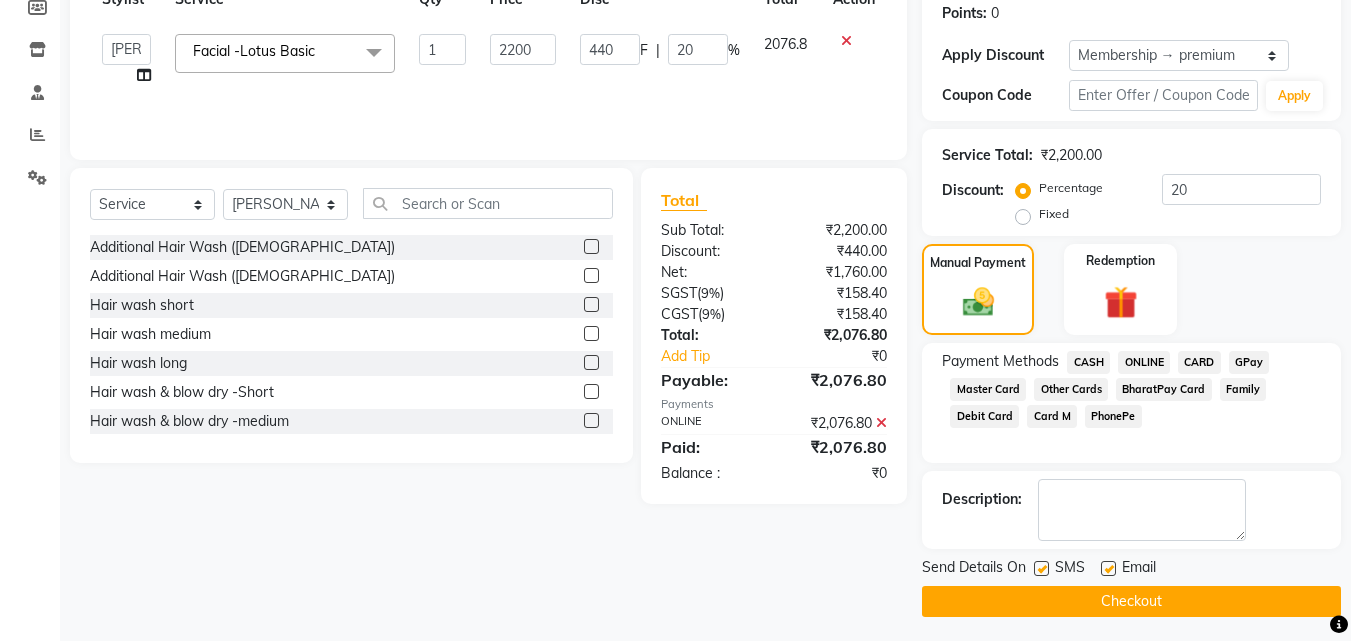 scroll, scrollTop: 314, scrollLeft: 0, axis: vertical 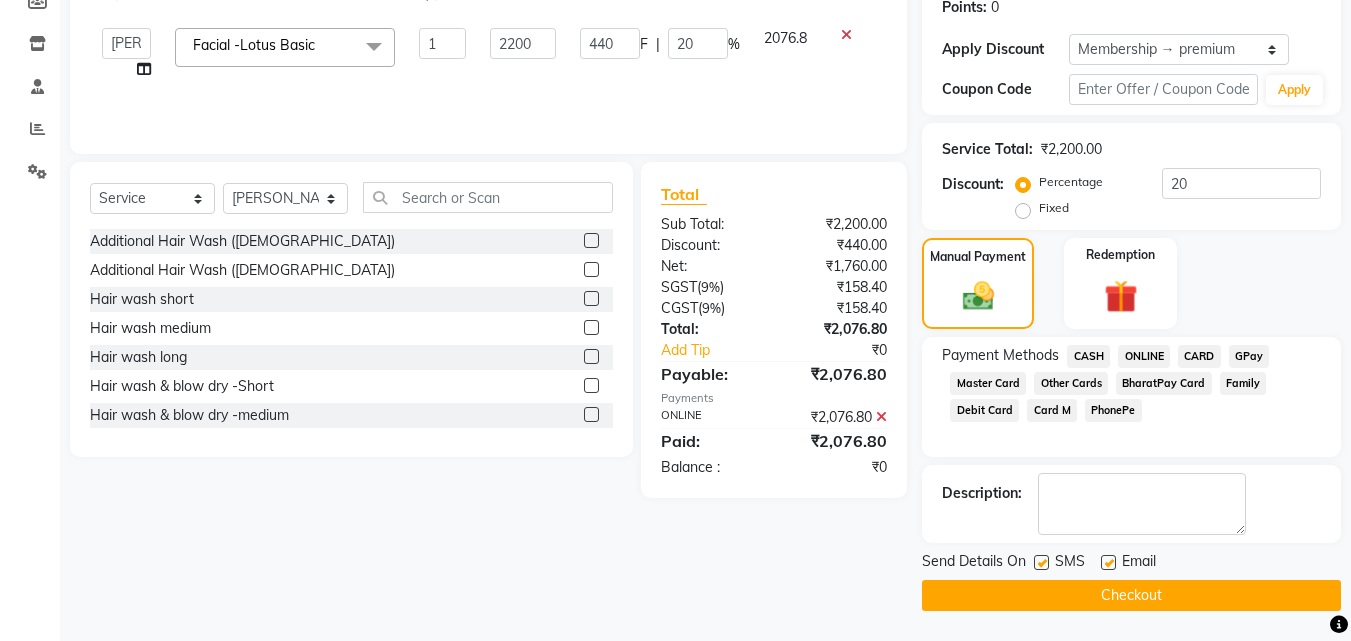 click on "Checkout" 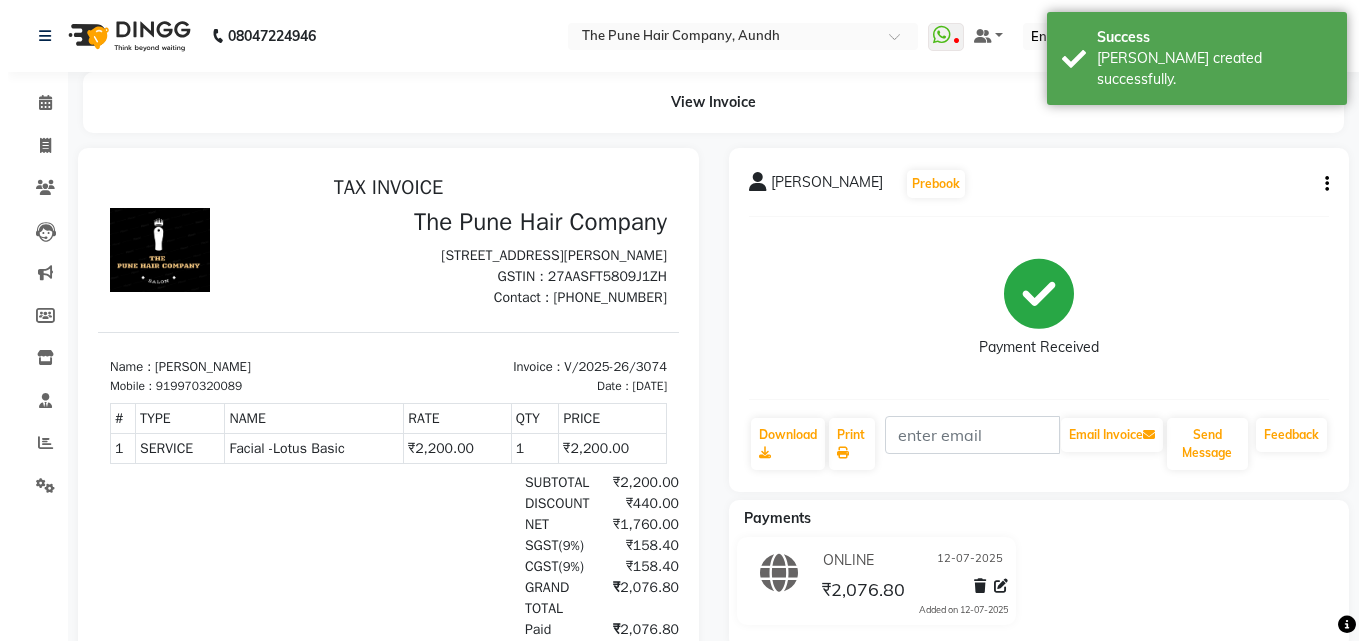 scroll, scrollTop: 0, scrollLeft: 0, axis: both 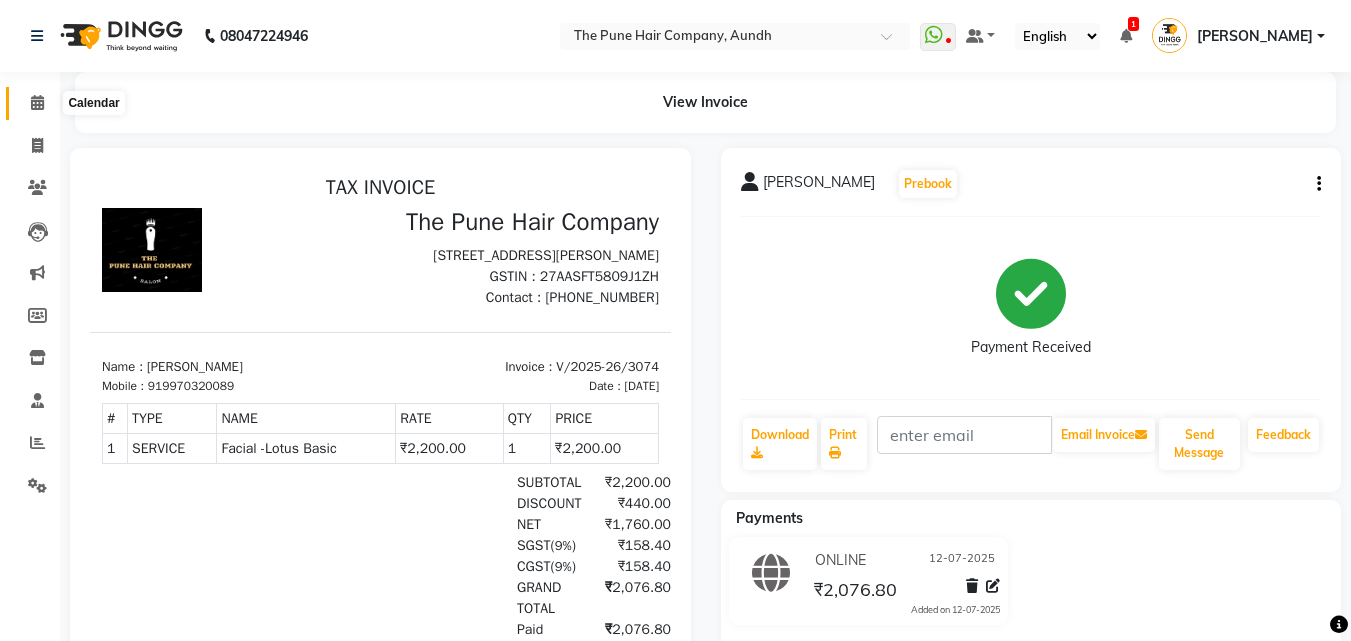 click 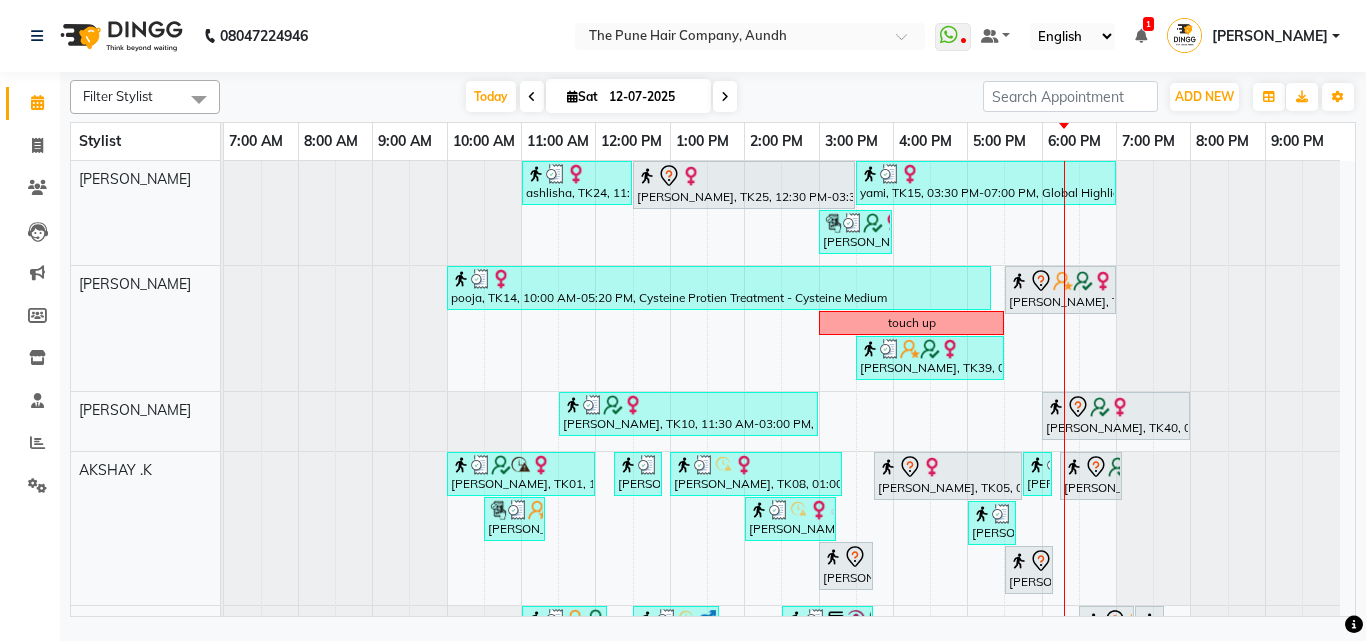 scroll, scrollTop: 37, scrollLeft: 0, axis: vertical 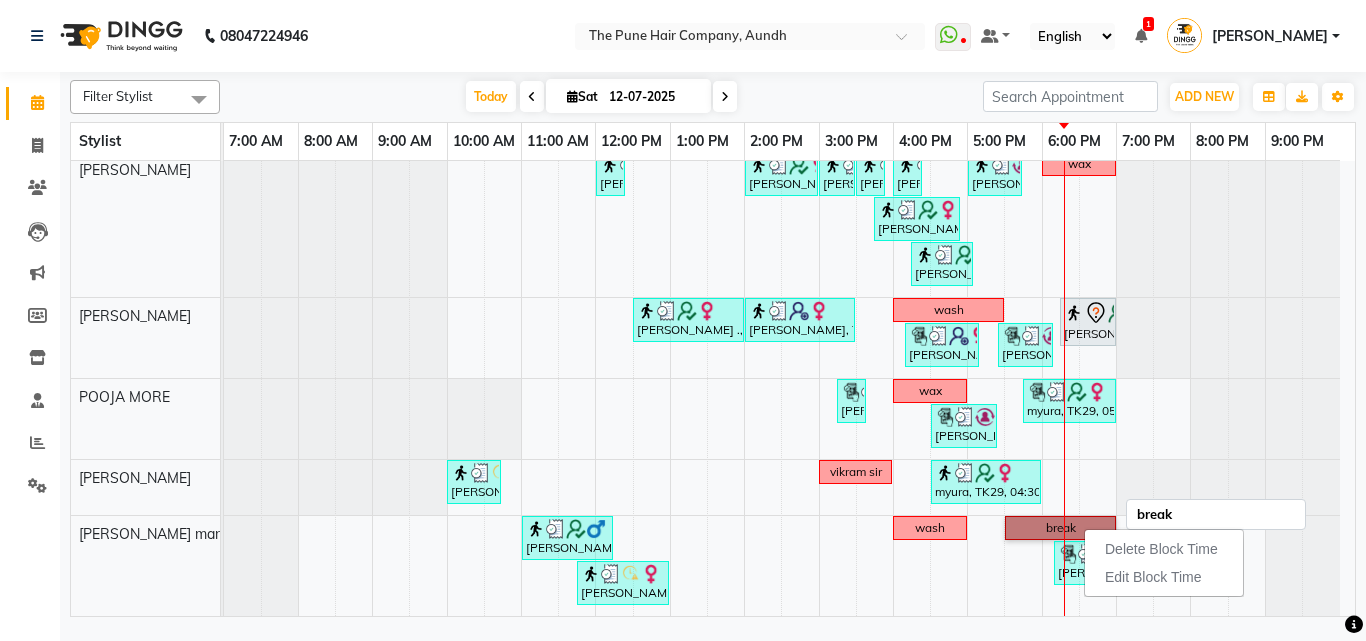 click on "break" at bounding box center (1060, 528) 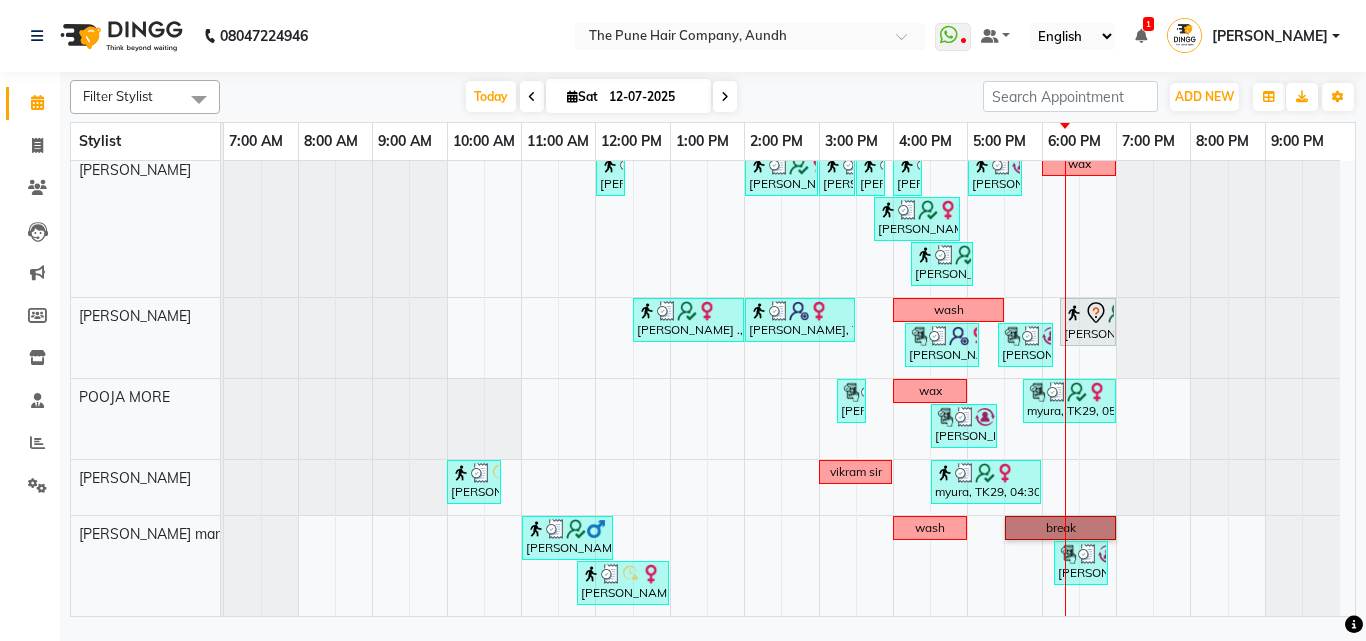 scroll, scrollTop: 722, scrollLeft: 0, axis: vertical 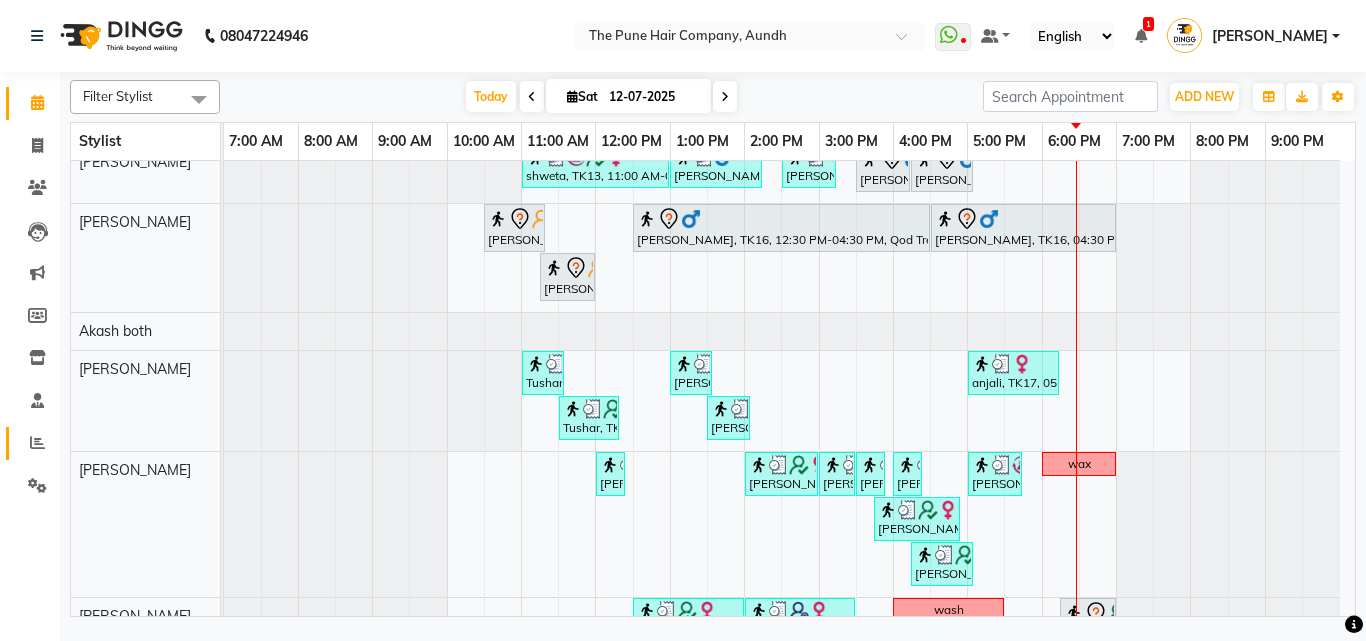 click on "Reports" 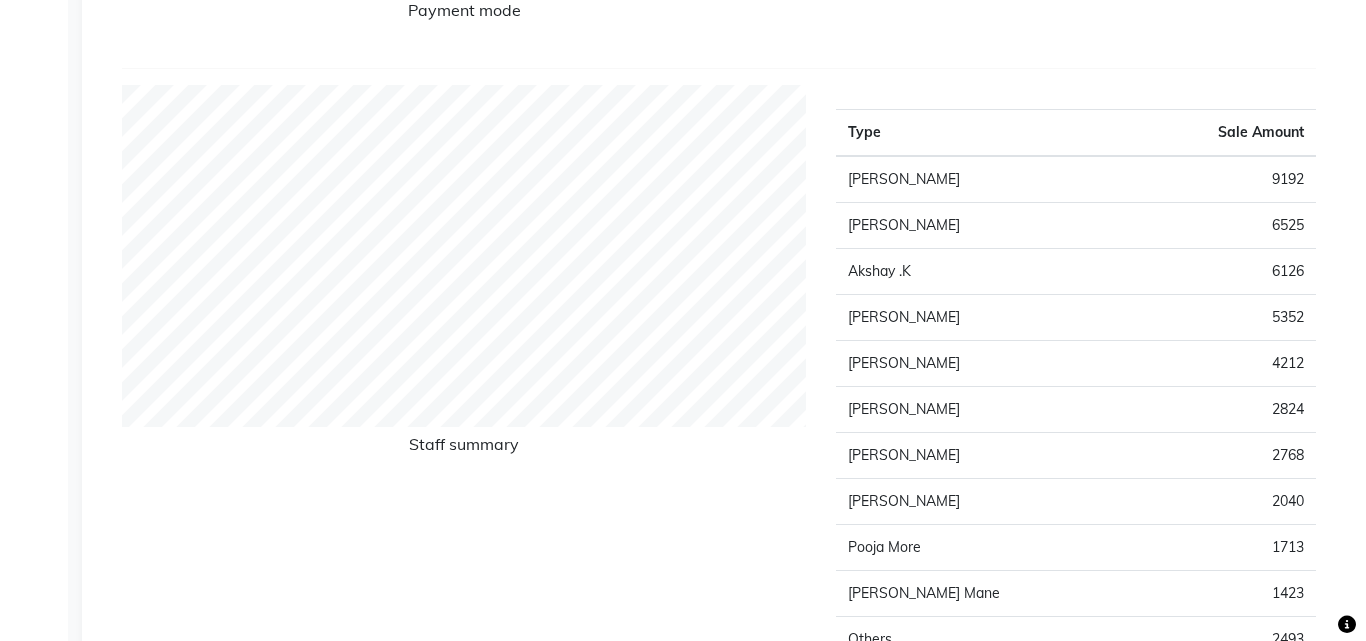 scroll, scrollTop: 0, scrollLeft: 0, axis: both 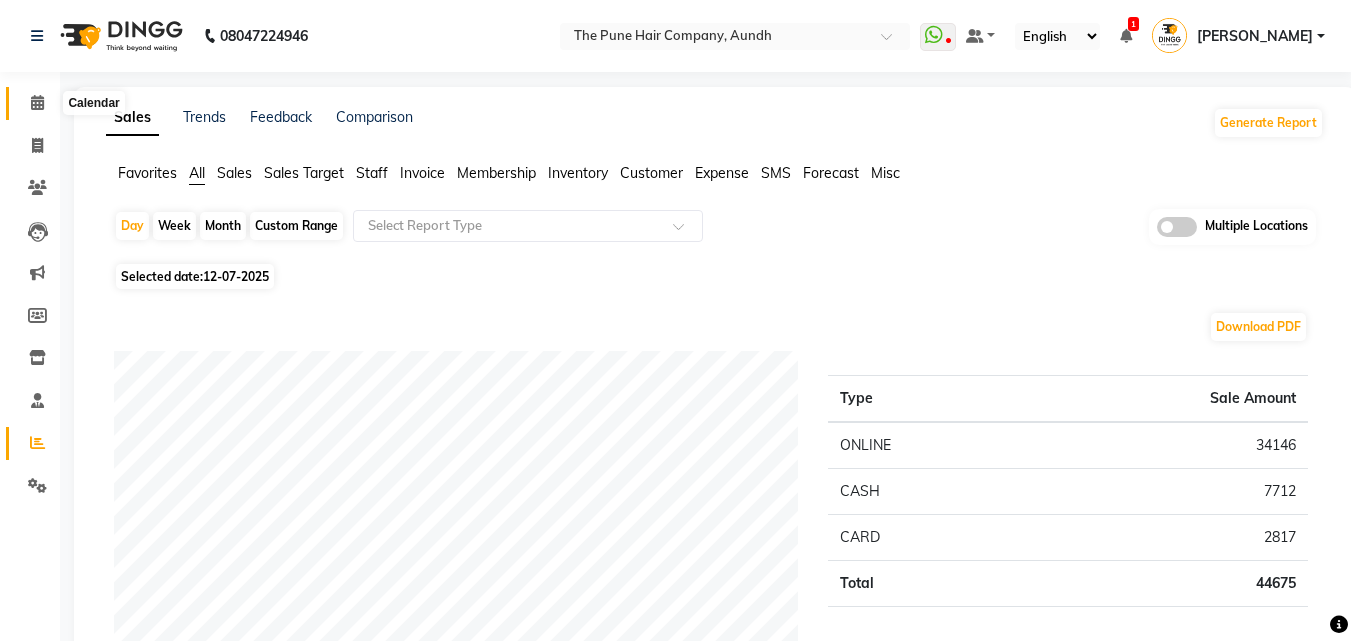 click 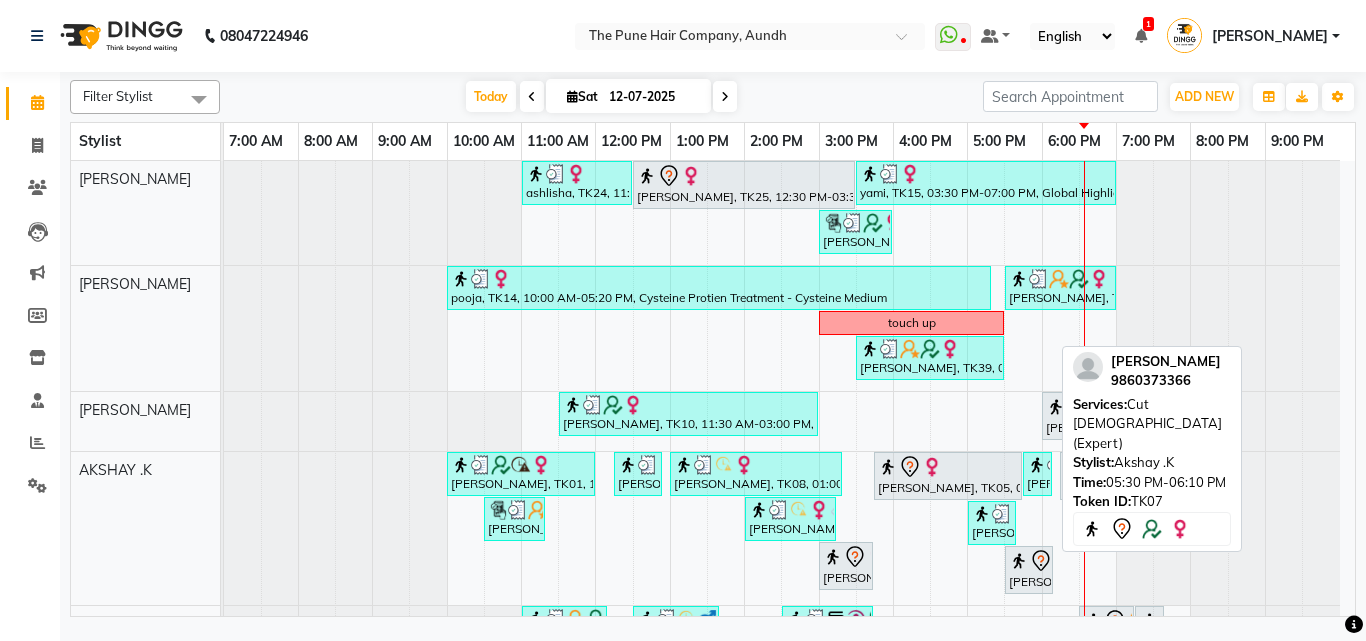 scroll, scrollTop: 300, scrollLeft: 0, axis: vertical 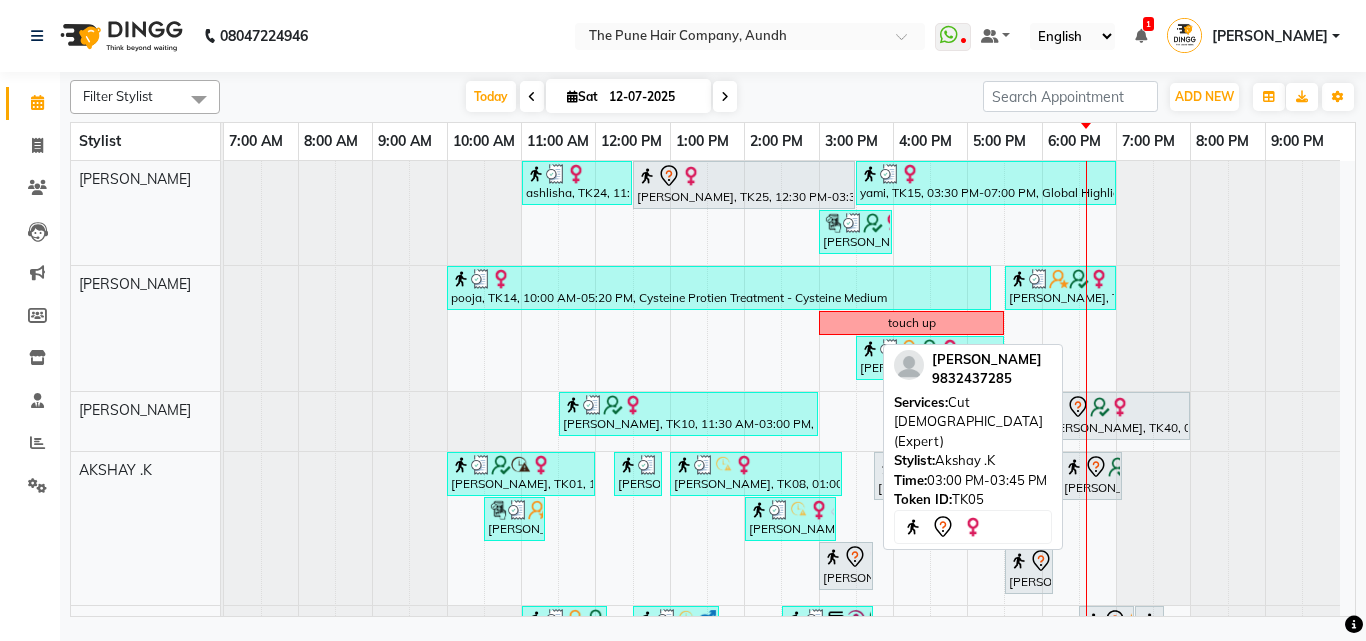click 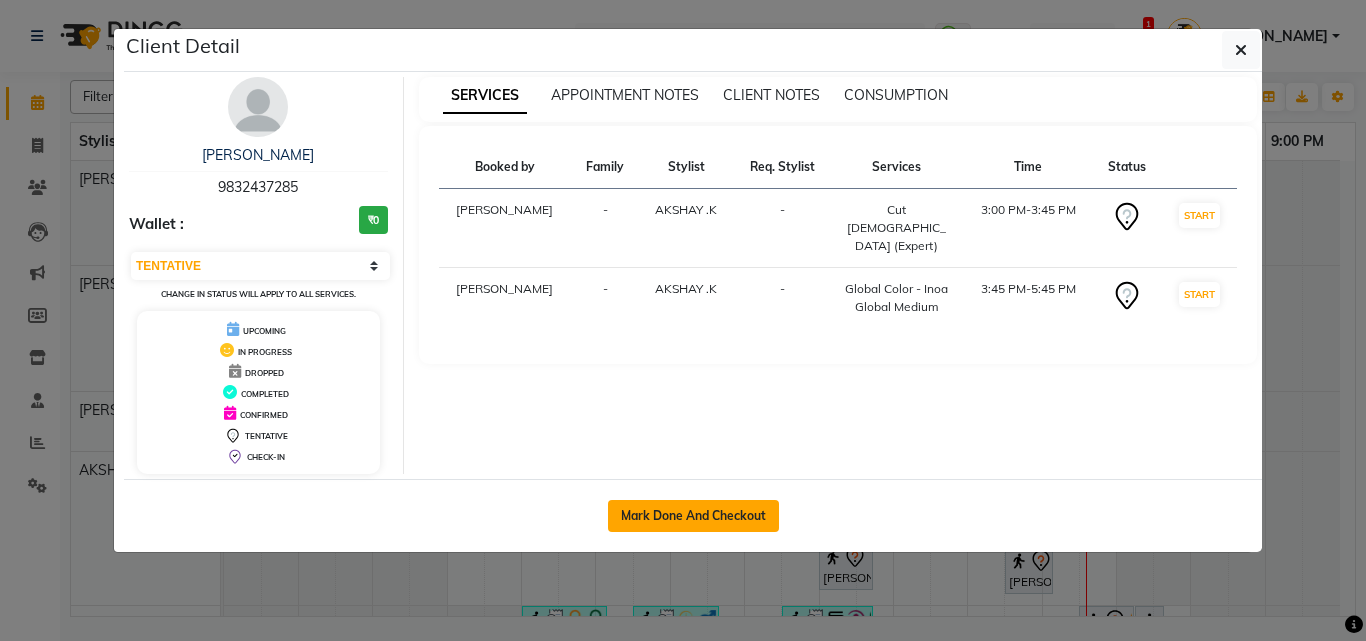 click on "Mark Done And Checkout" 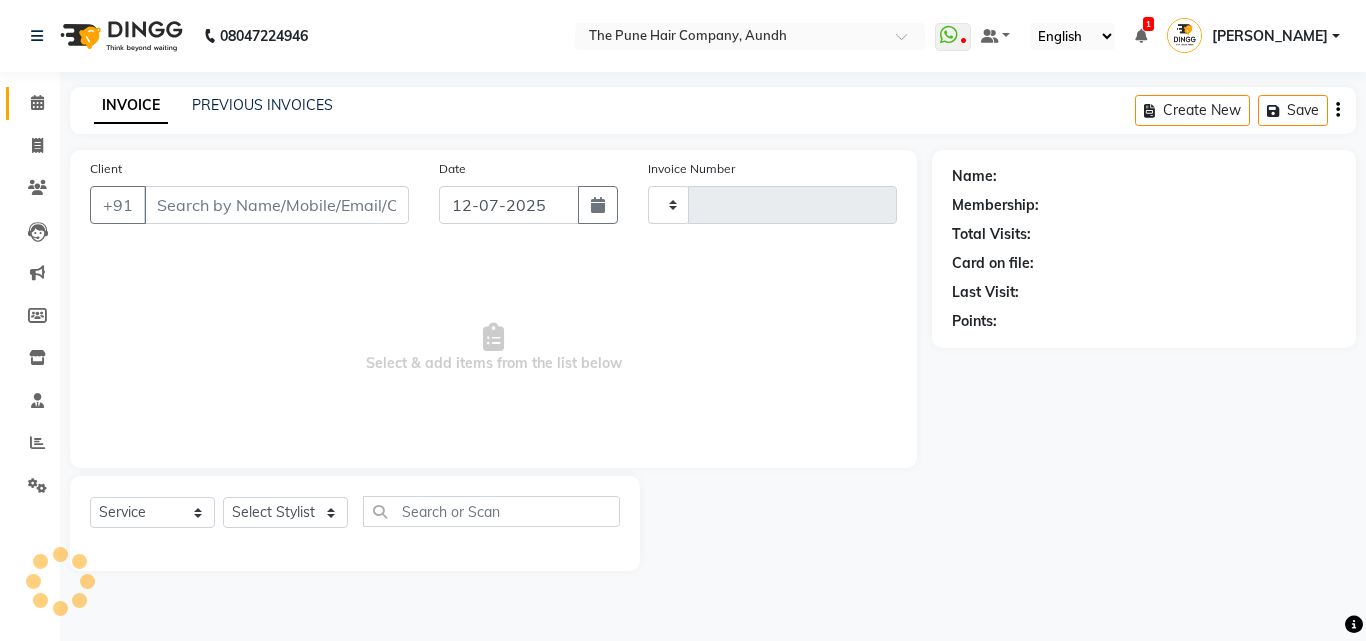 type on "3076" 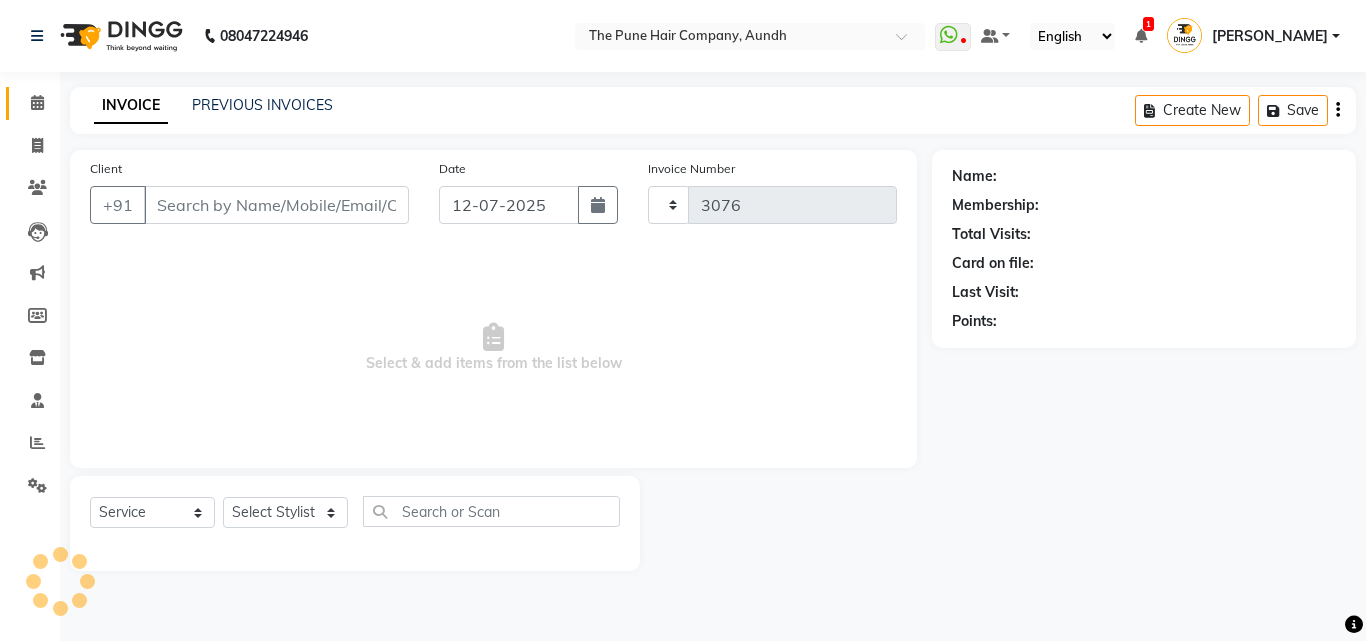 select on "106" 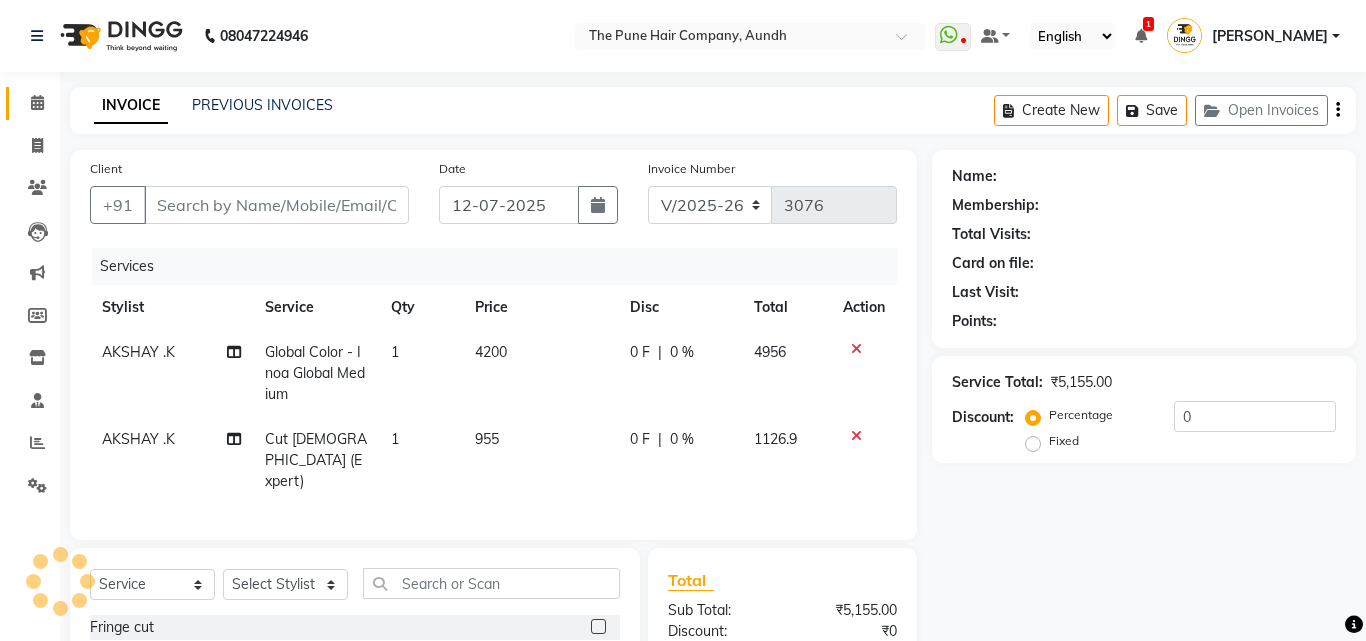 type on "9832437285" 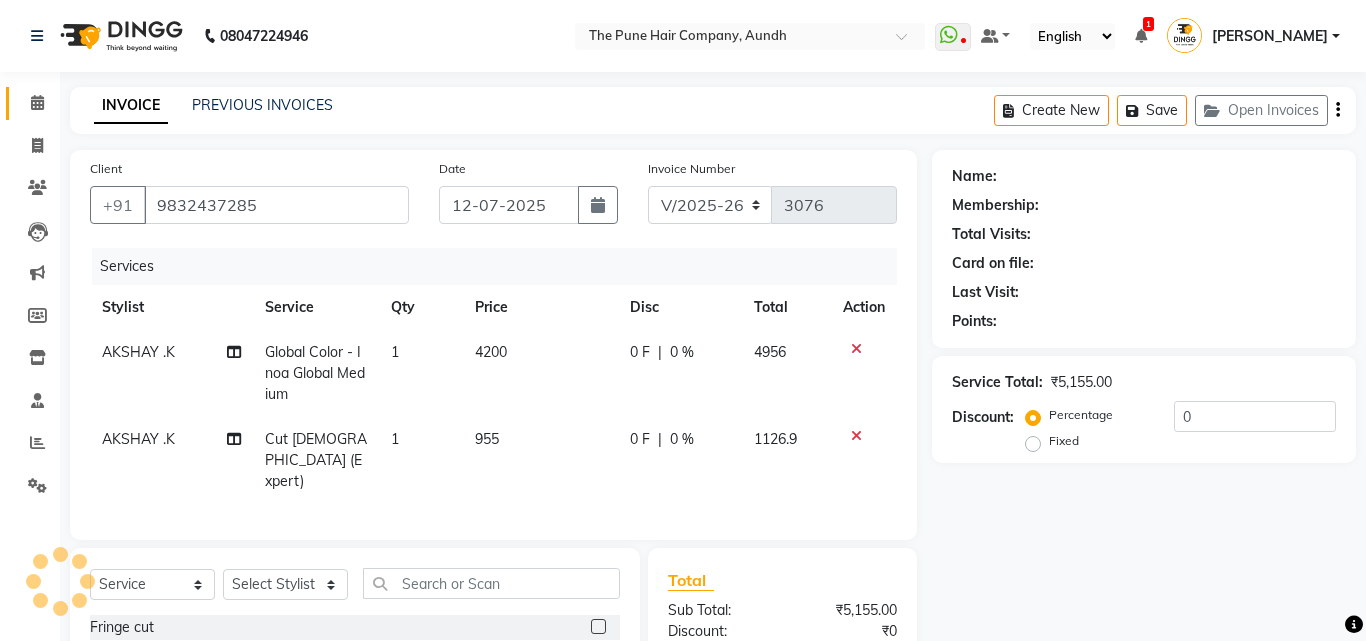 select on "6746" 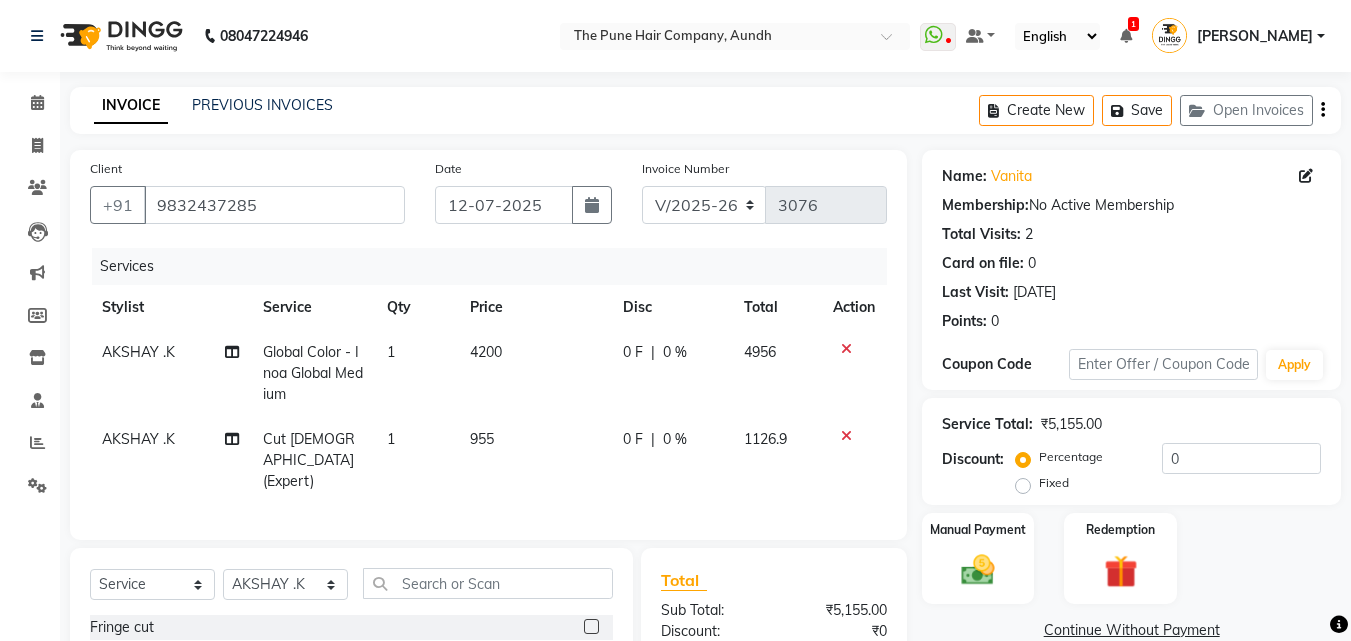 click on "Global Color - Inoa Global Medium" 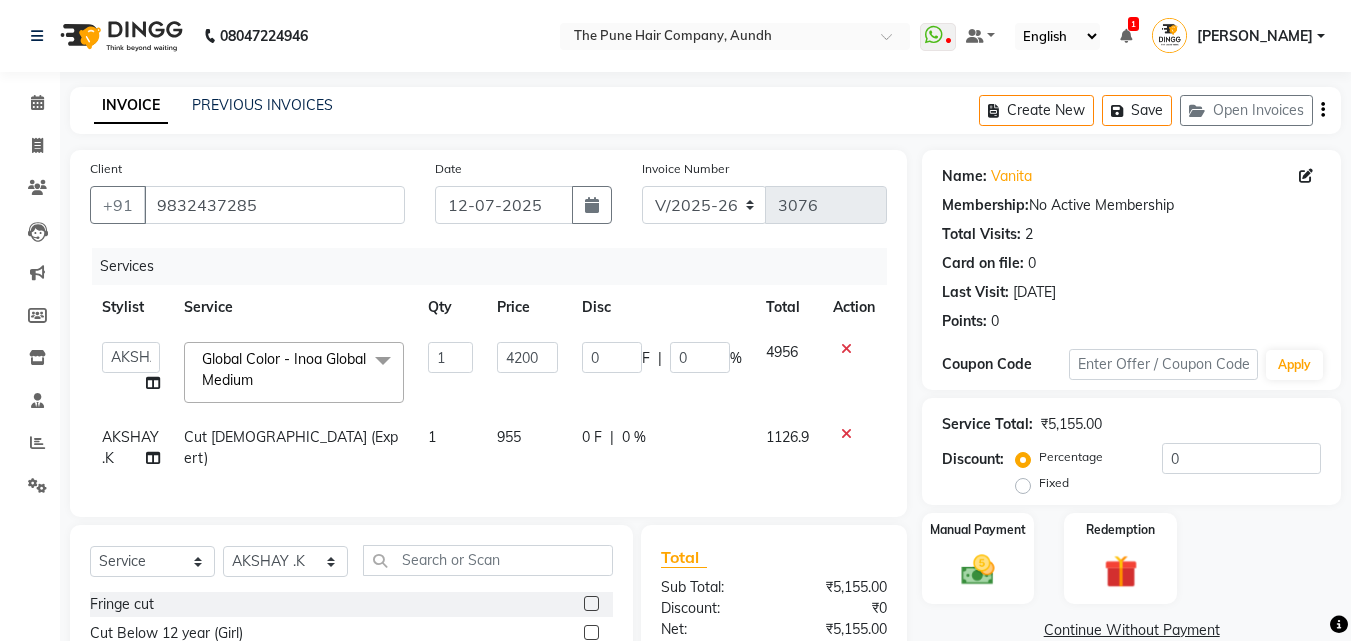 click on "Global Color - Inoa Global Medium  x" 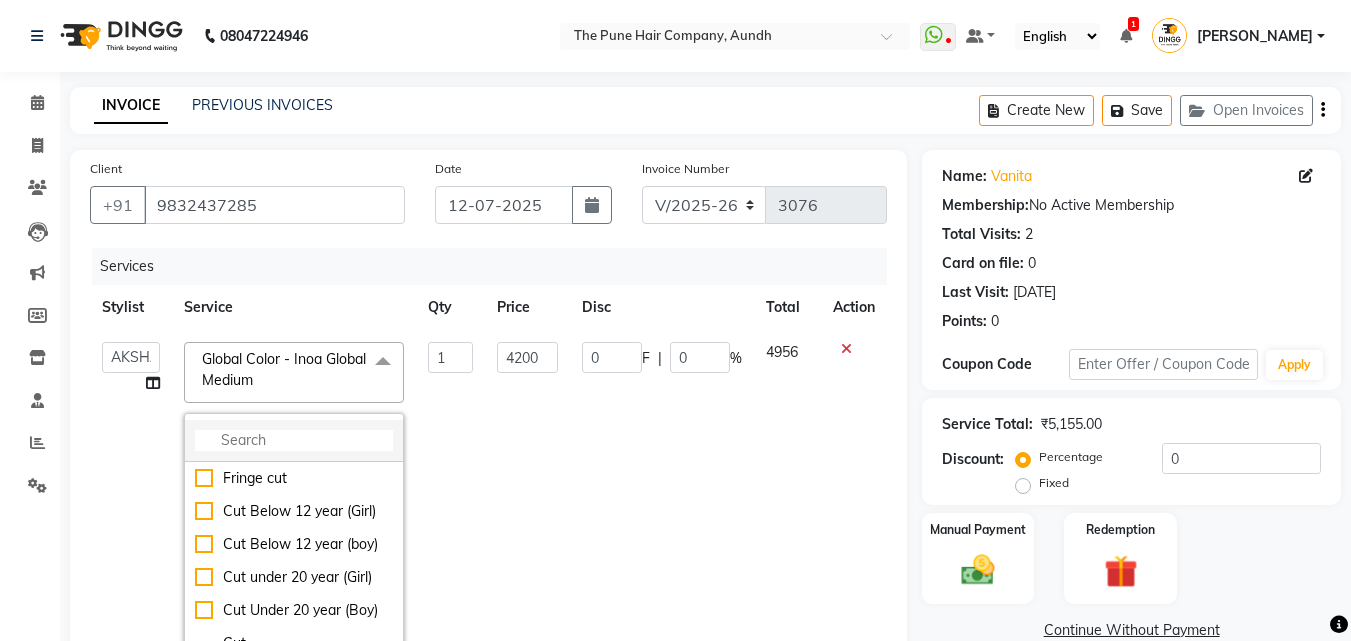 click 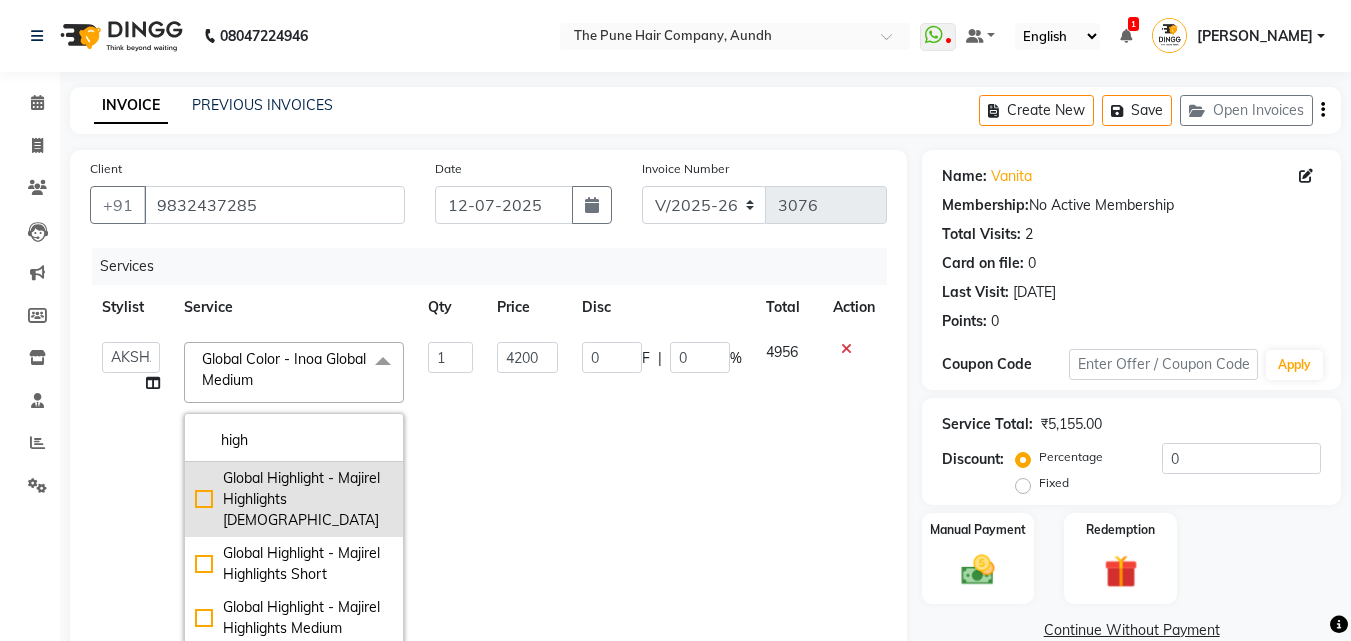 scroll, scrollTop: 100, scrollLeft: 0, axis: vertical 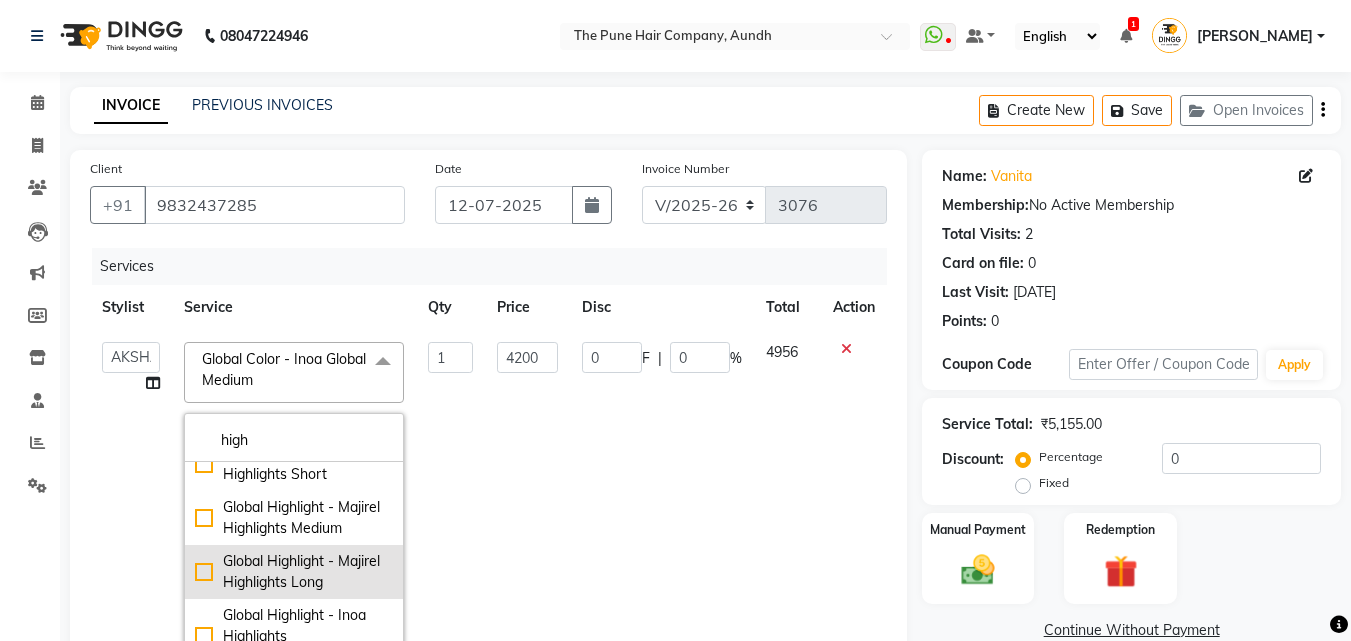 type on "high" 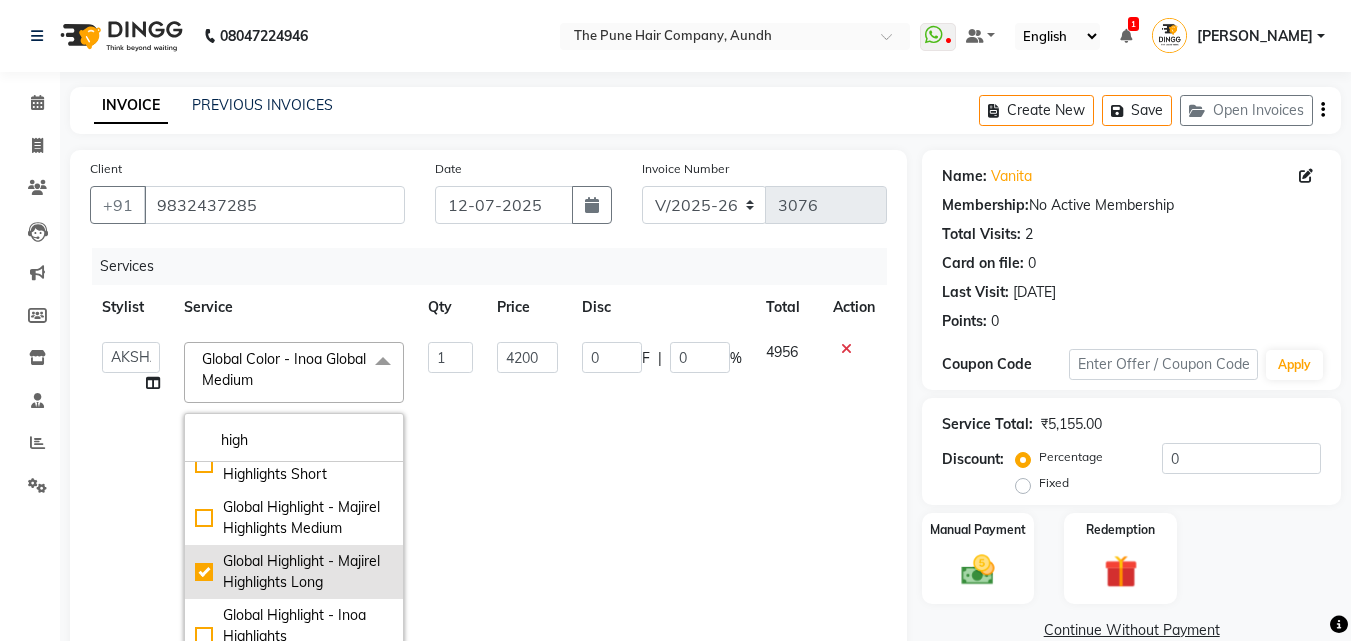 checkbox on "true" 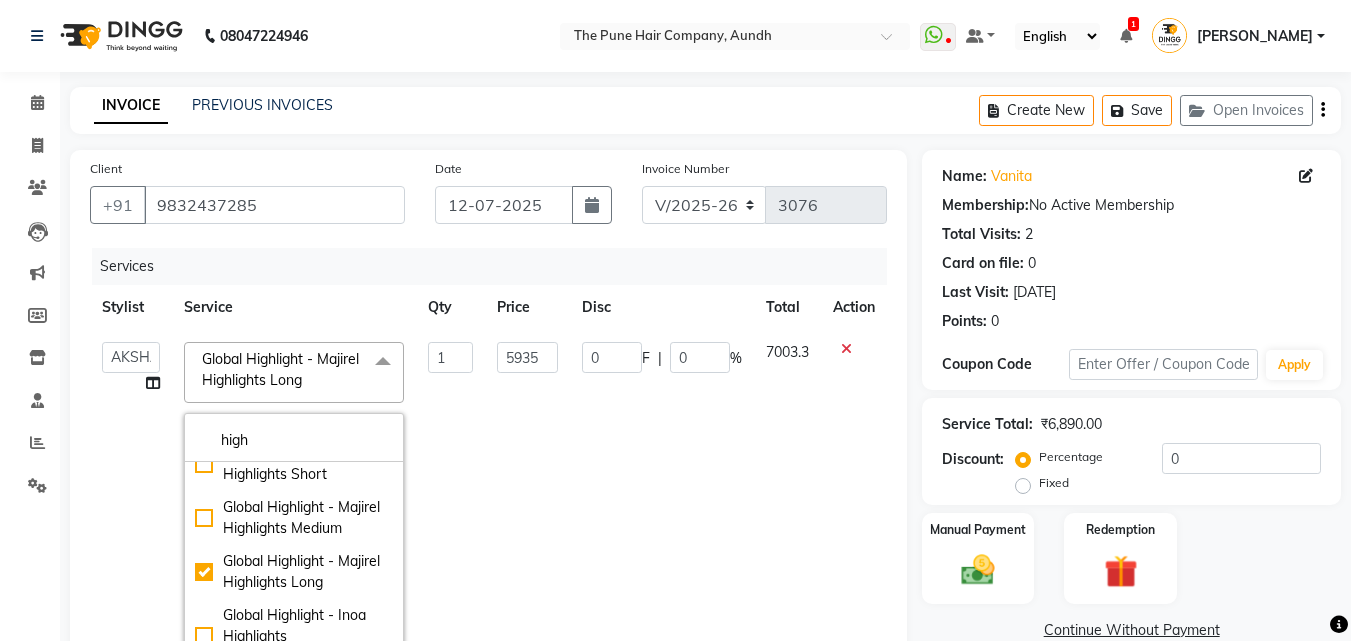 click on "Card on file:  0" 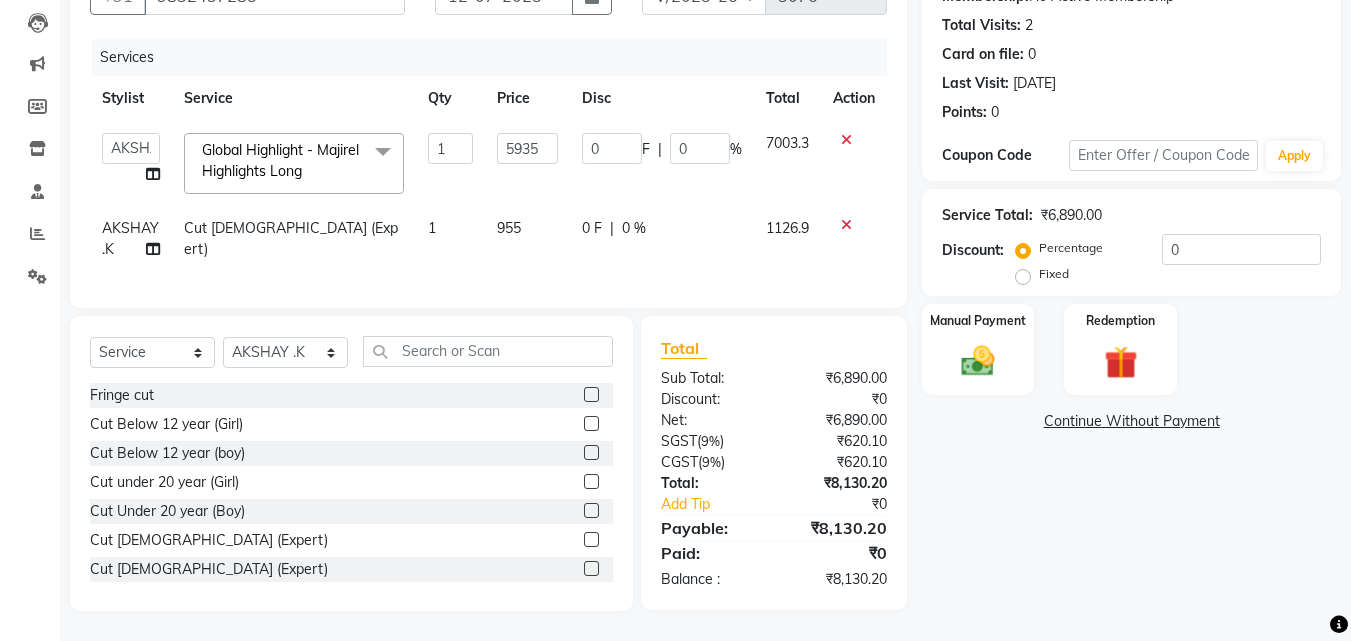 scroll, scrollTop: 224, scrollLeft: 0, axis: vertical 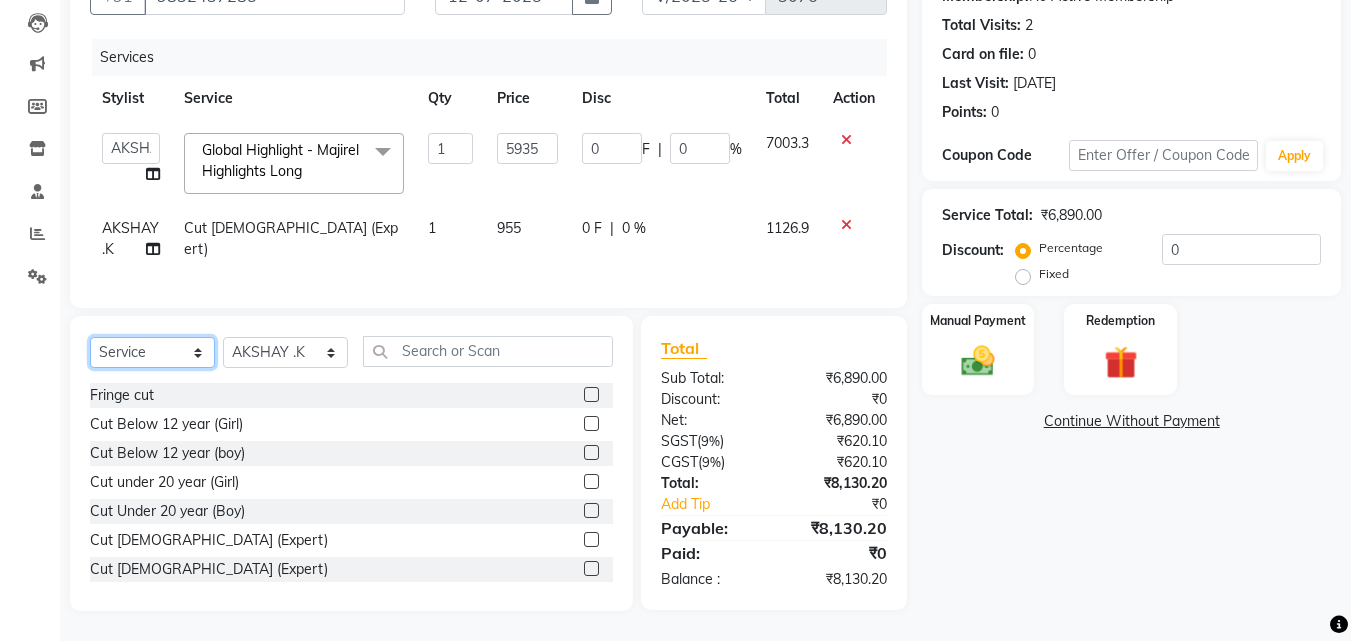click on "Select  Service  Product  Membership  Package Voucher Prepaid Gift Card" 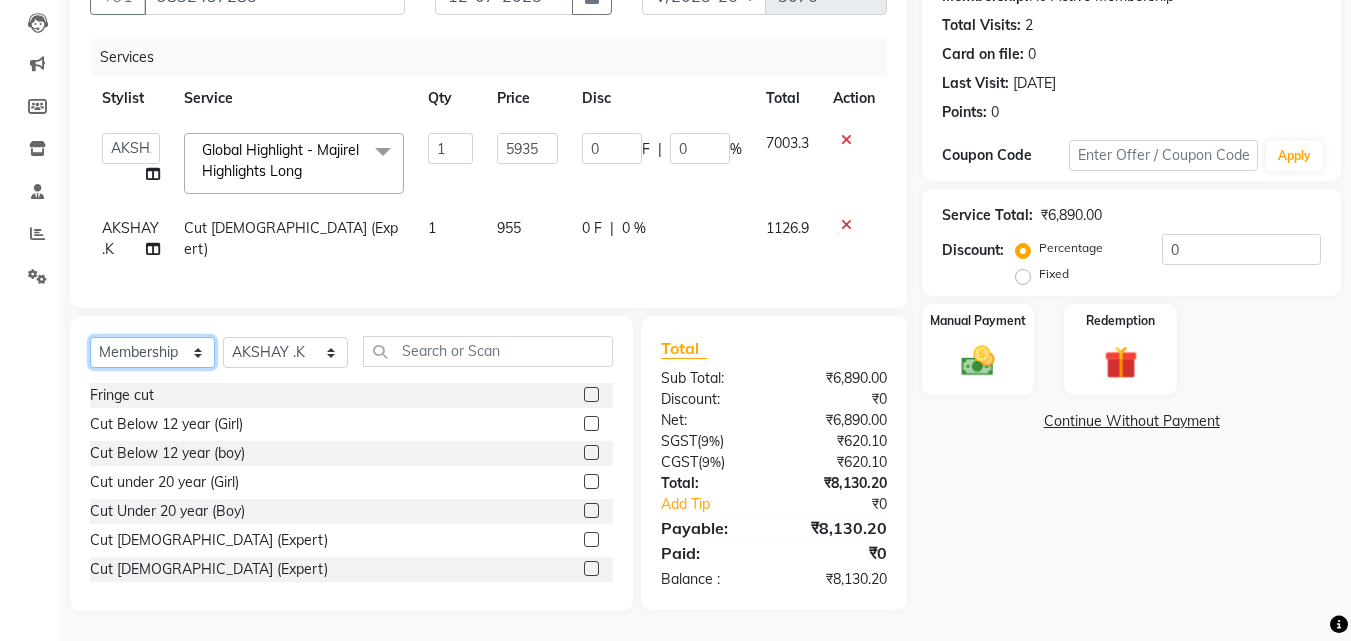 click on "Select  Service  Product  Membership  Package Voucher Prepaid Gift Card" 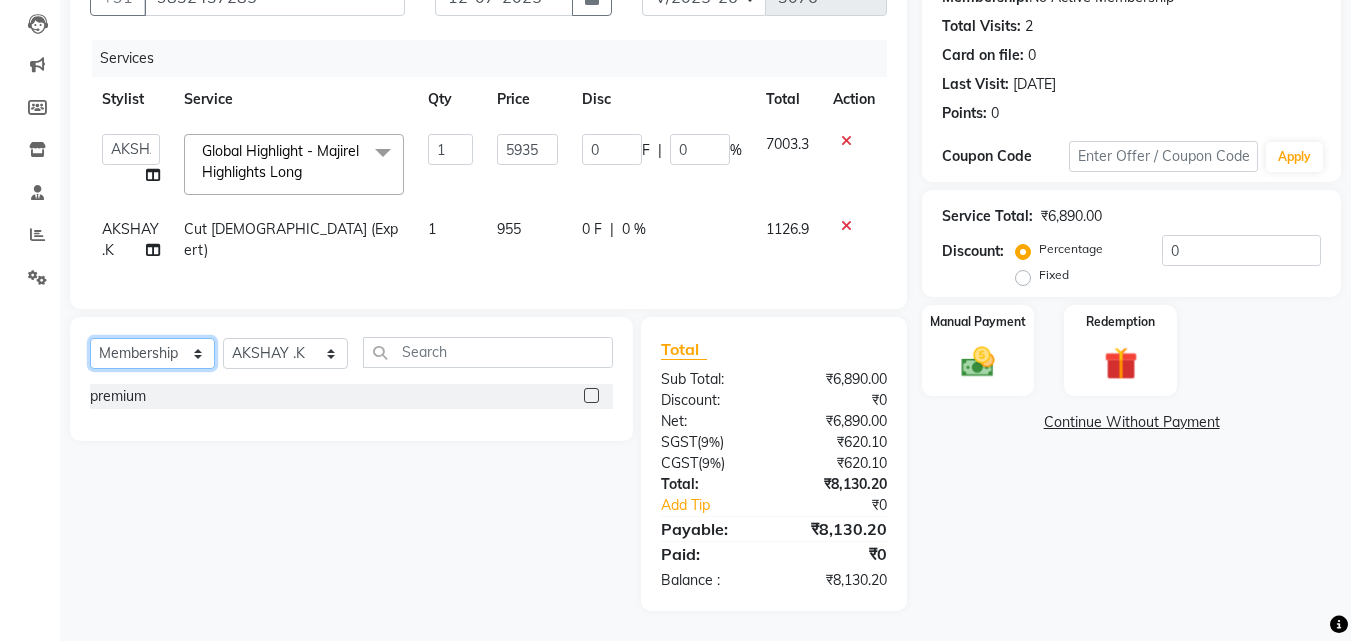 scroll, scrollTop: 223, scrollLeft: 0, axis: vertical 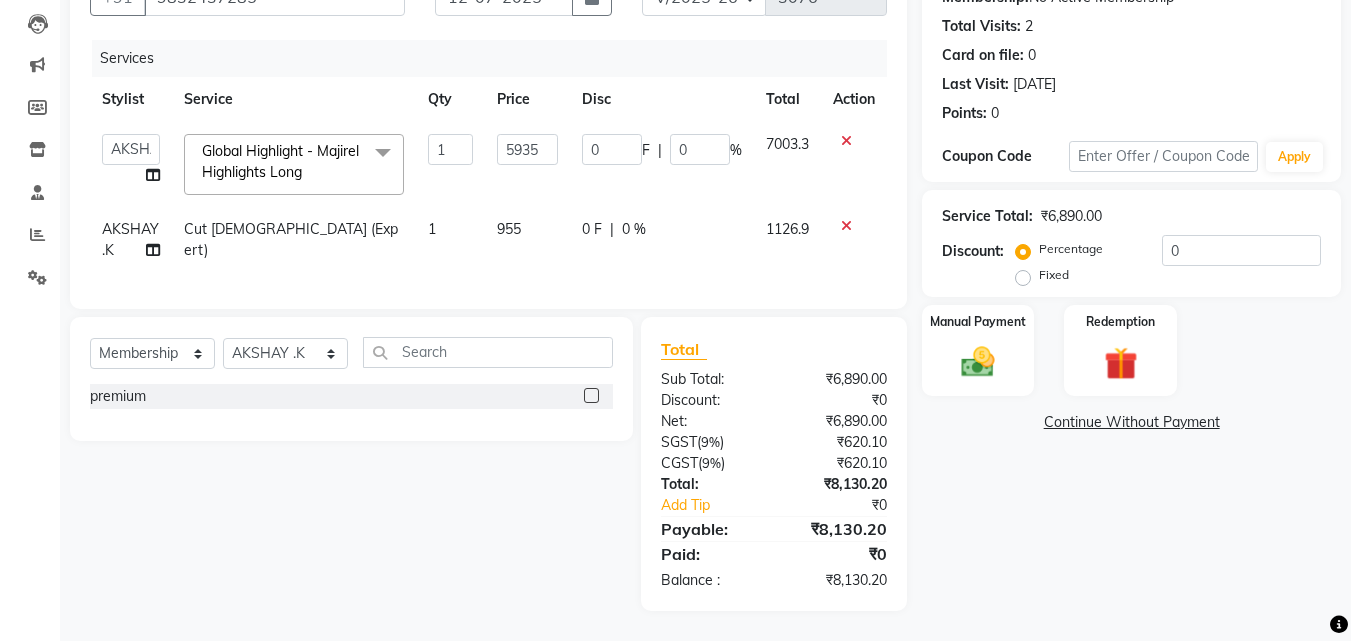 click 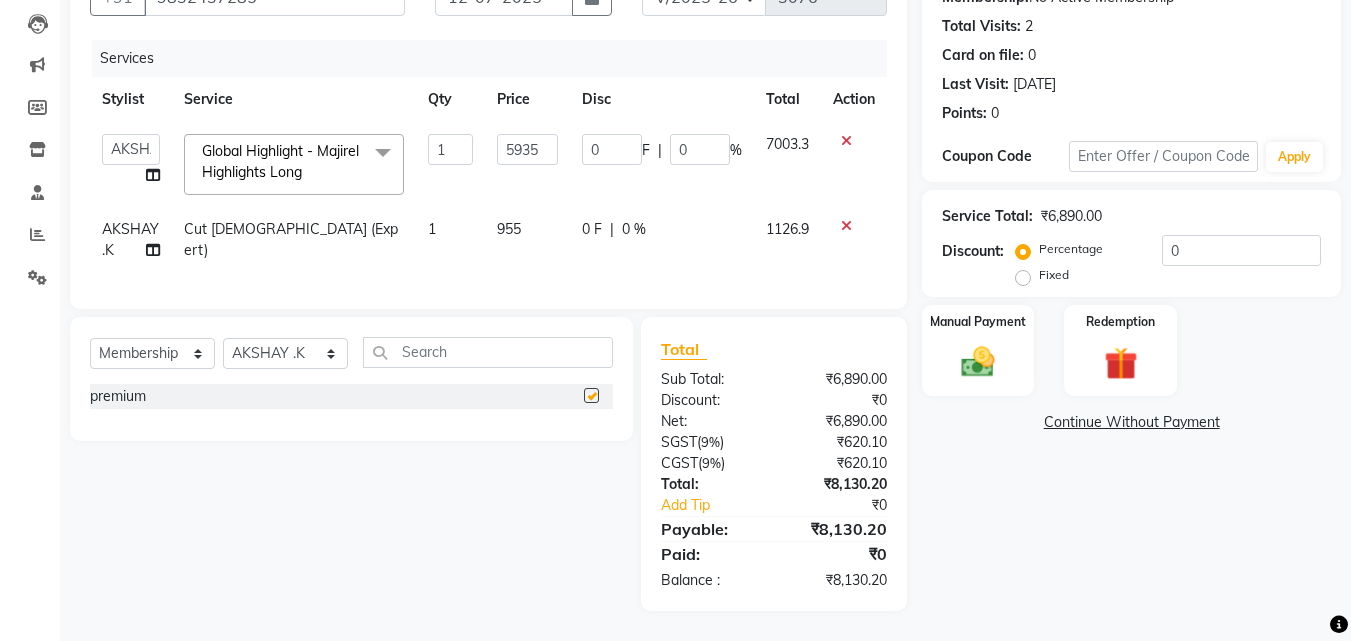 select on "select" 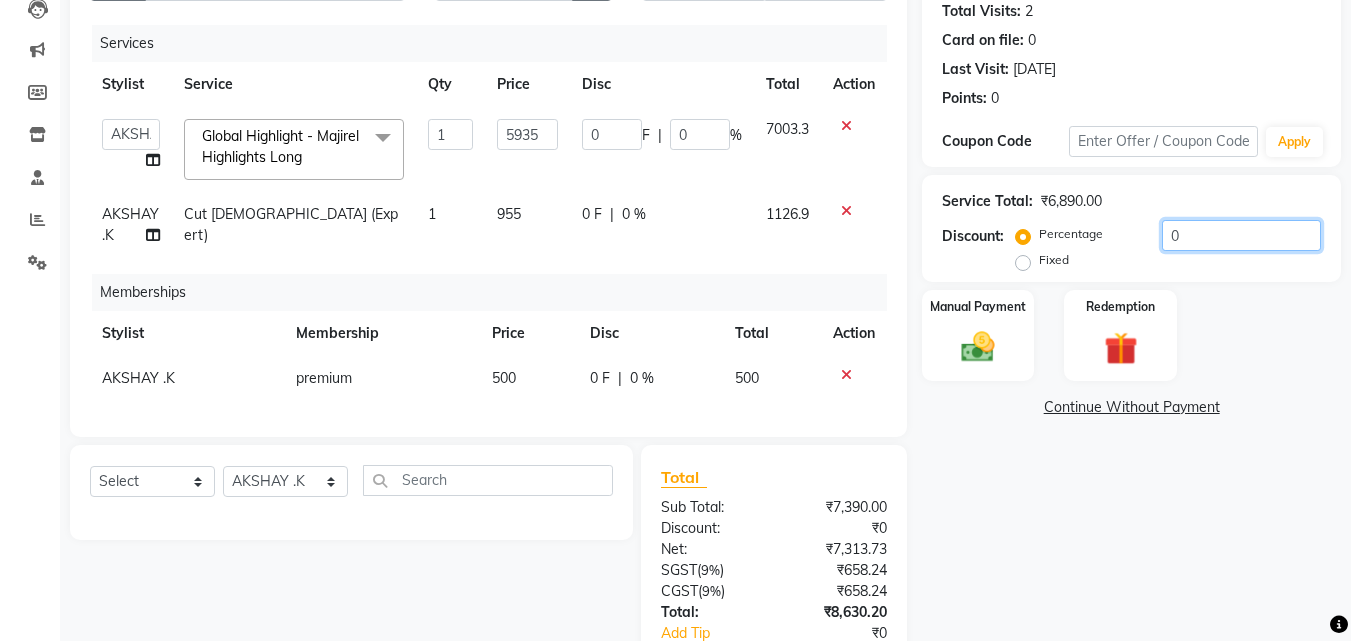 click on "0" 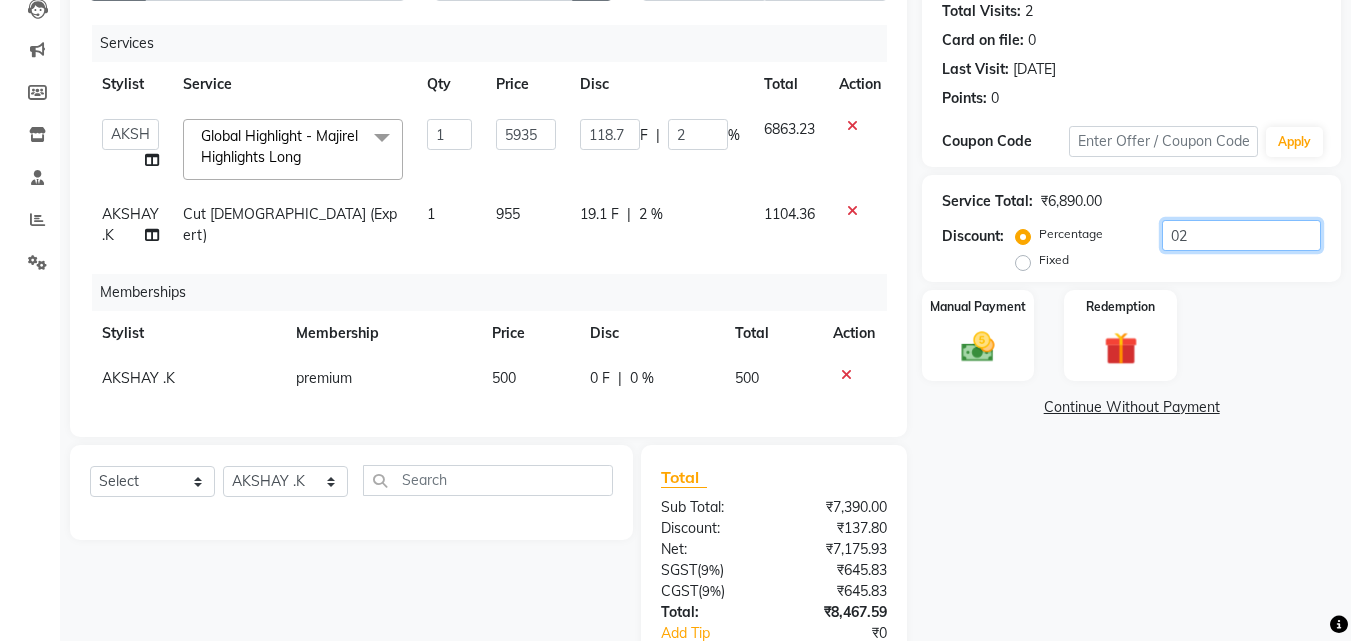 type on "020" 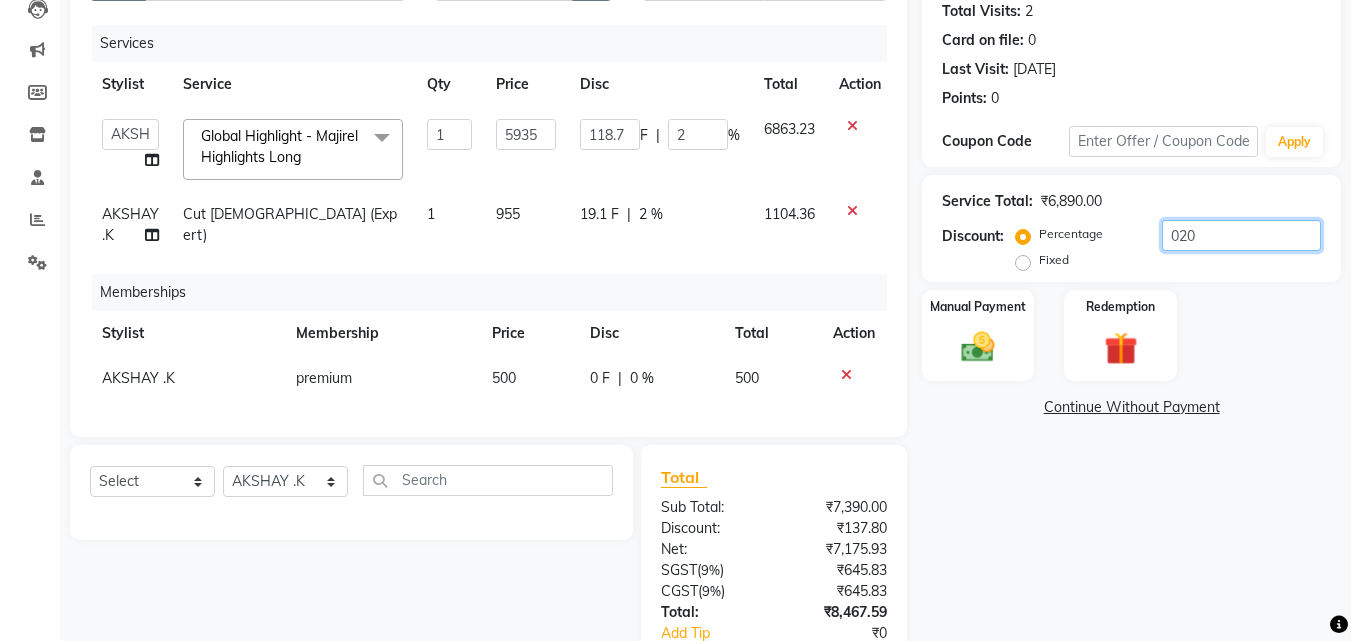 type on "1187" 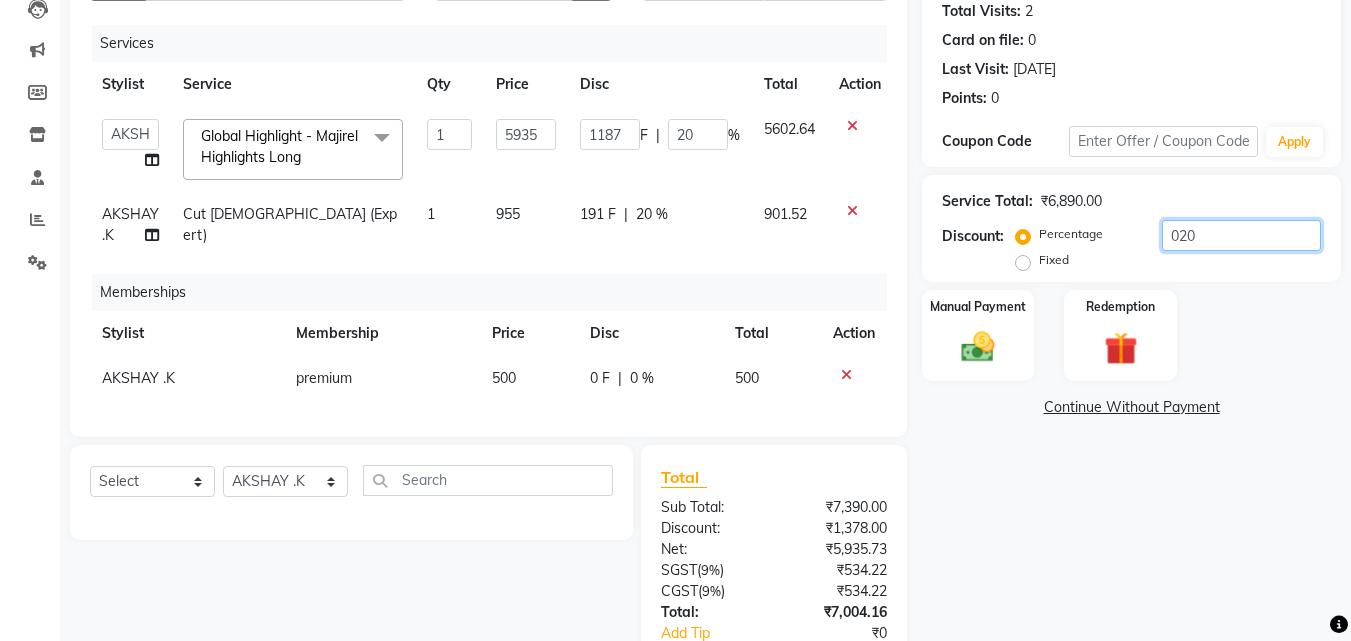 scroll, scrollTop: 323, scrollLeft: 0, axis: vertical 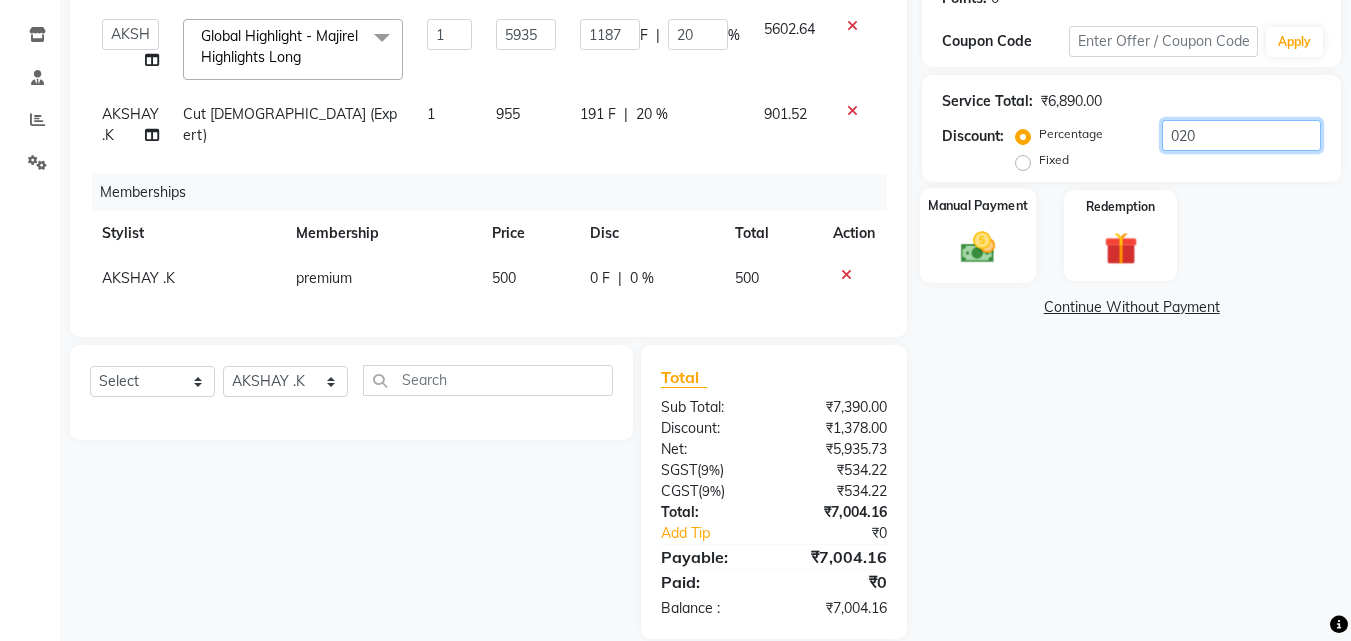 type on "020" 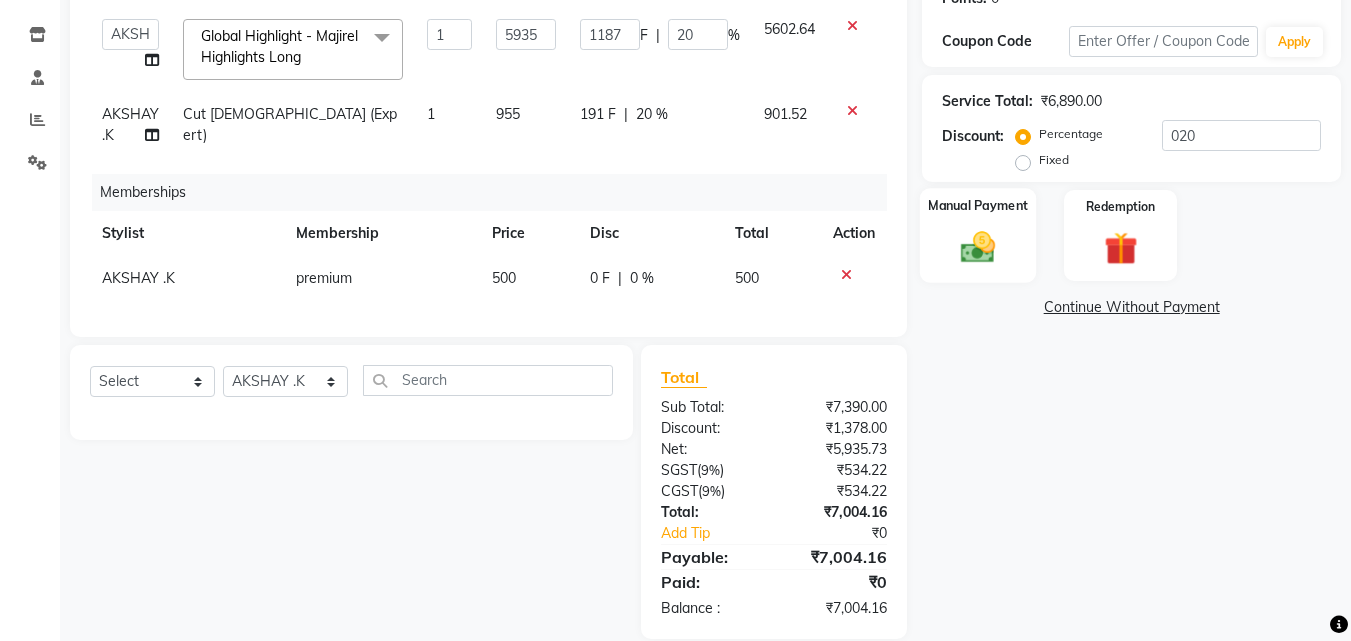 click 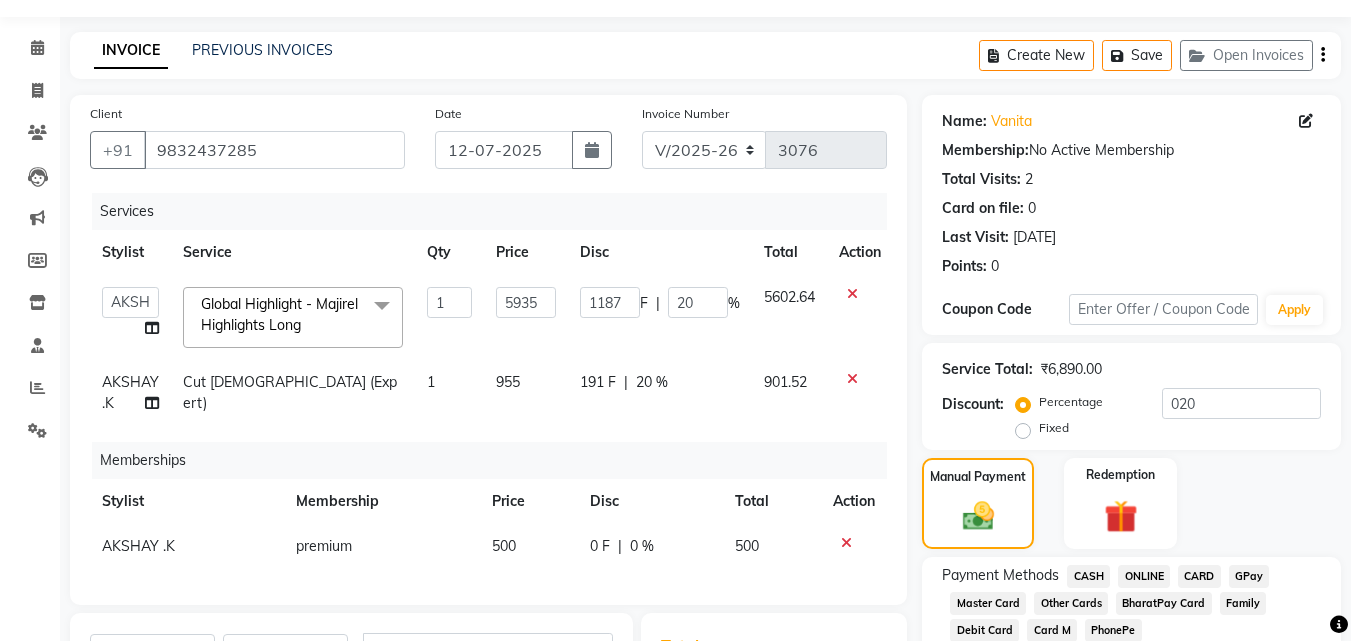 scroll, scrollTop: 100, scrollLeft: 0, axis: vertical 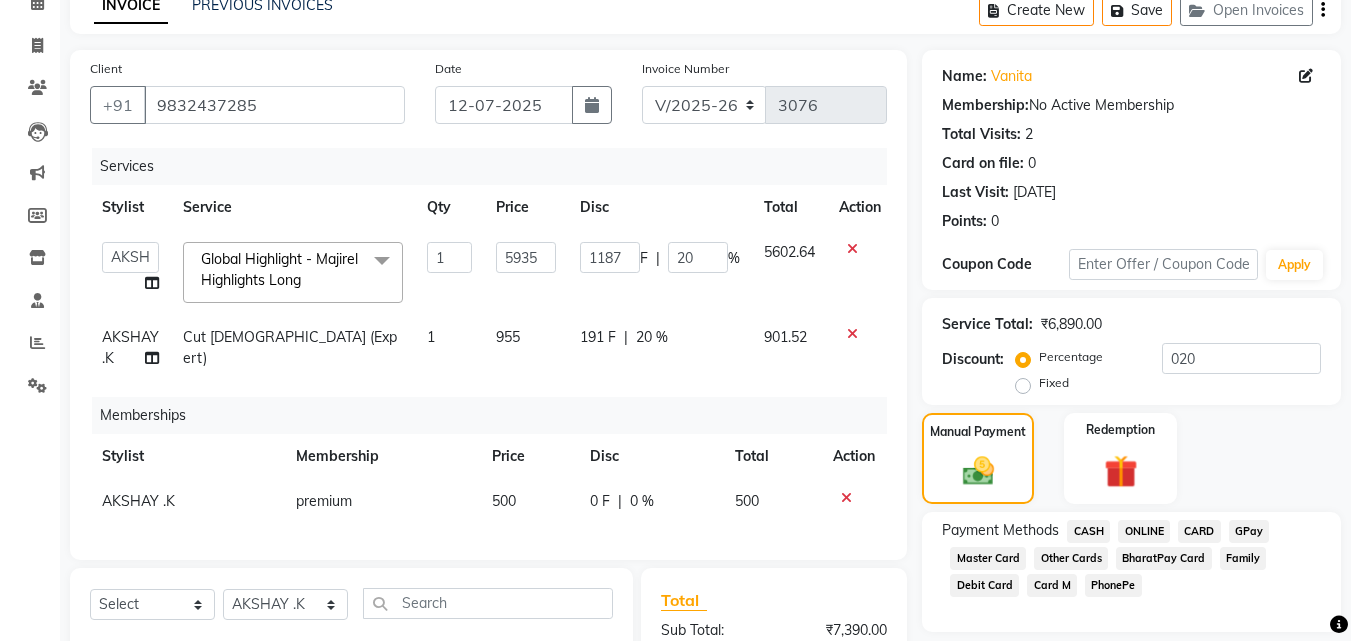 click on "ONLINE" 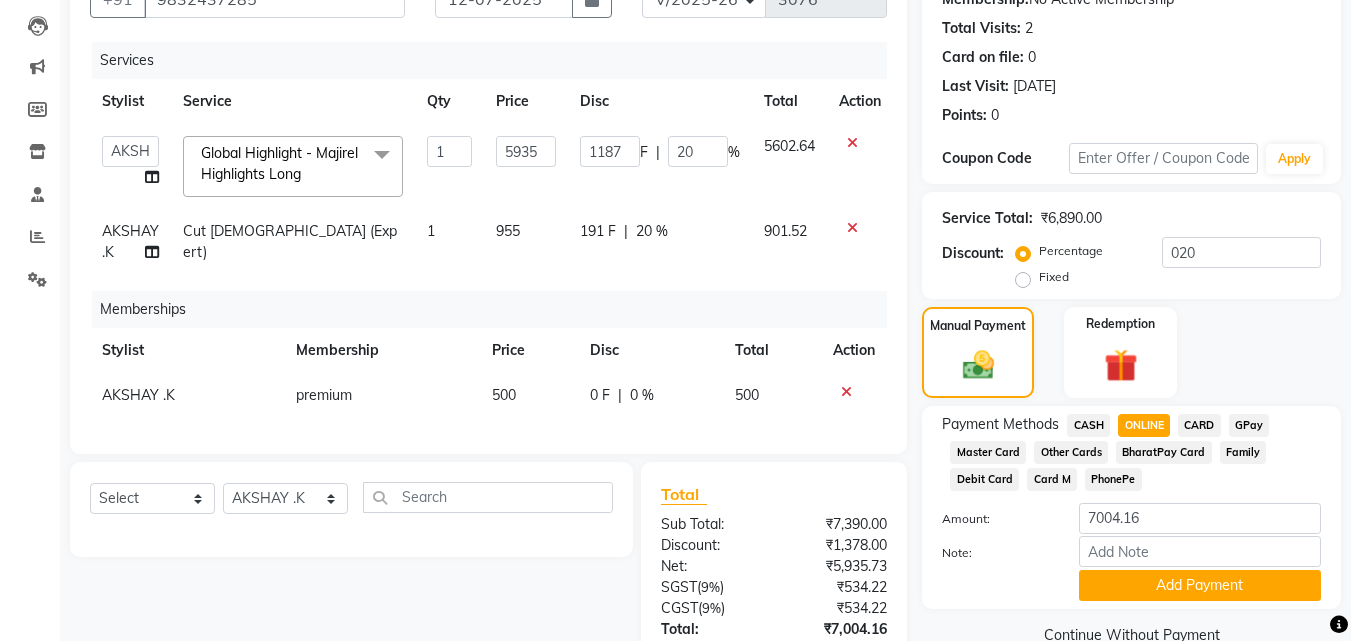 scroll, scrollTop: 366, scrollLeft: 0, axis: vertical 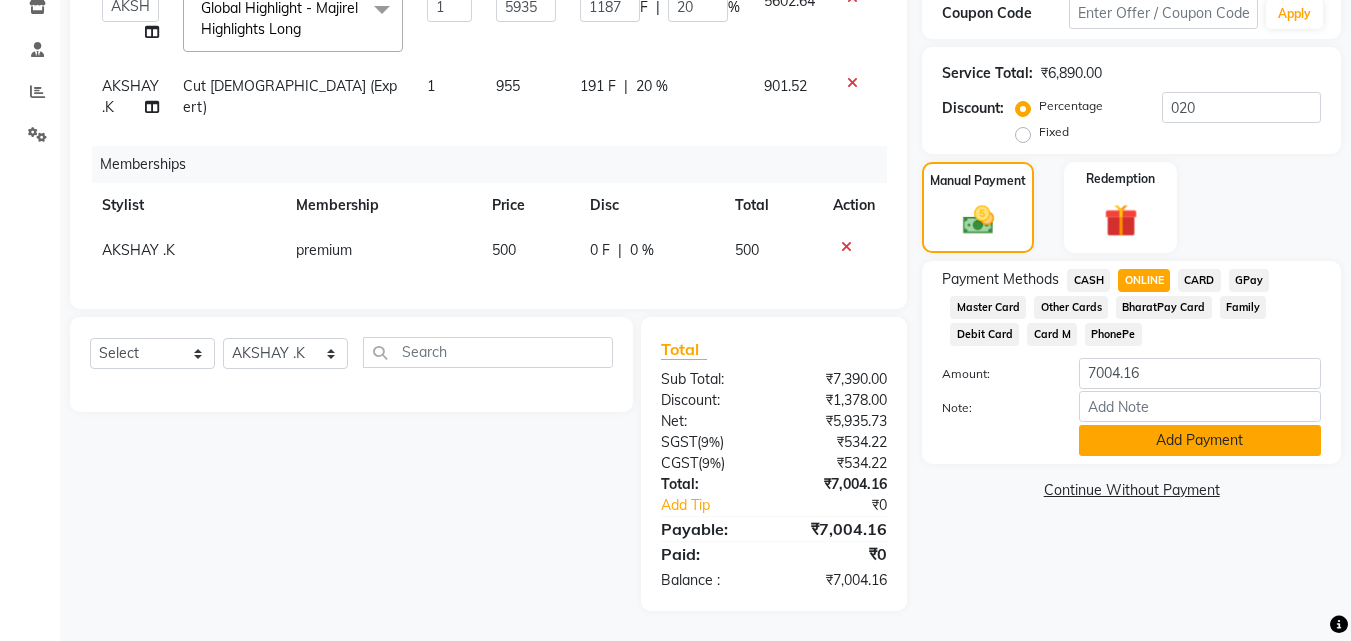 click on "Add Payment" 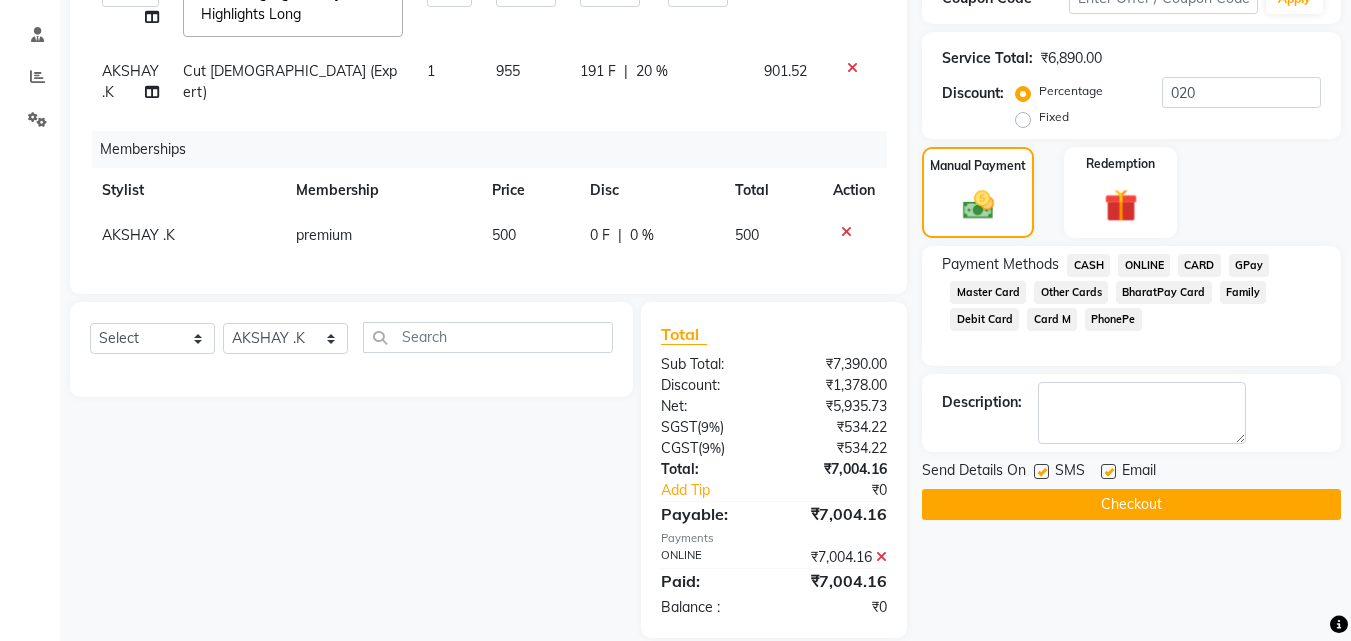 click on "Checkout" 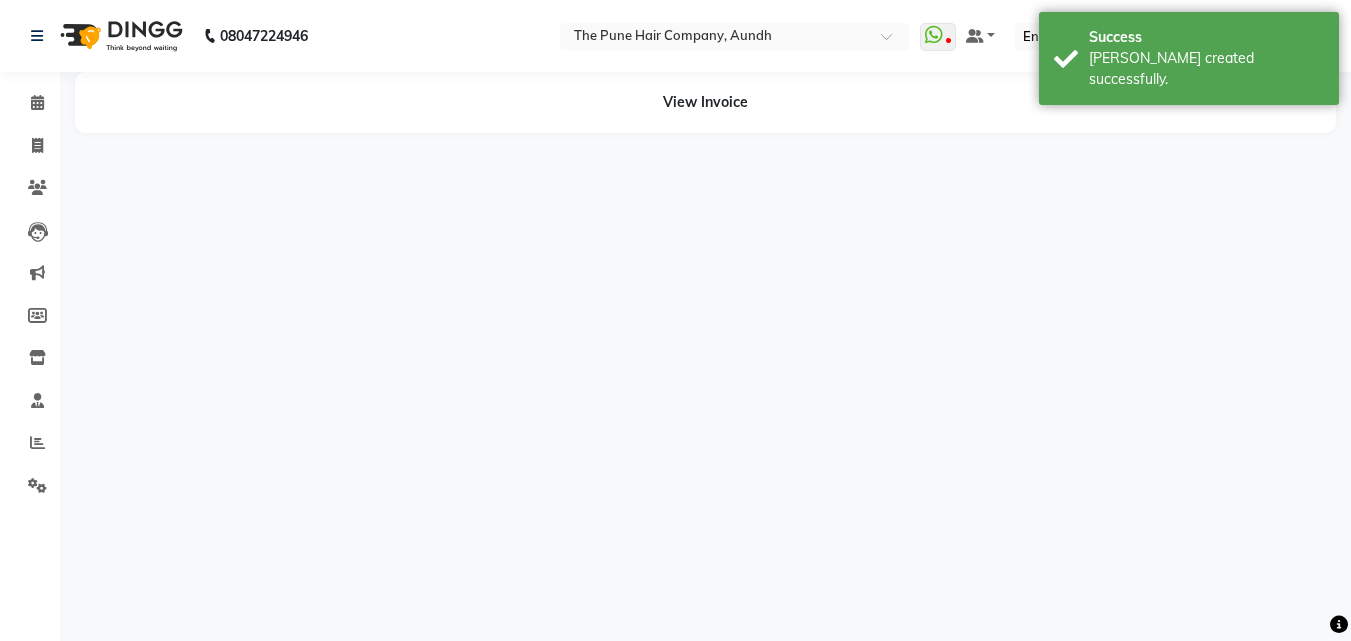 scroll, scrollTop: 0, scrollLeft: 0, axis: both 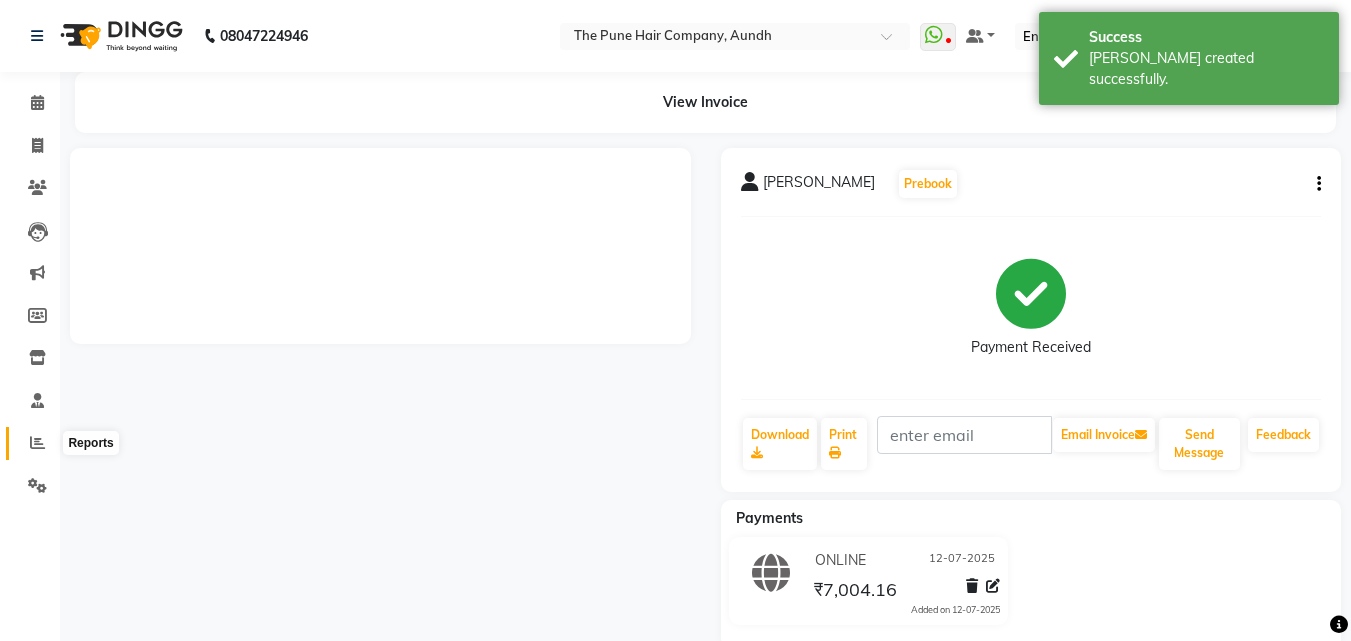 click 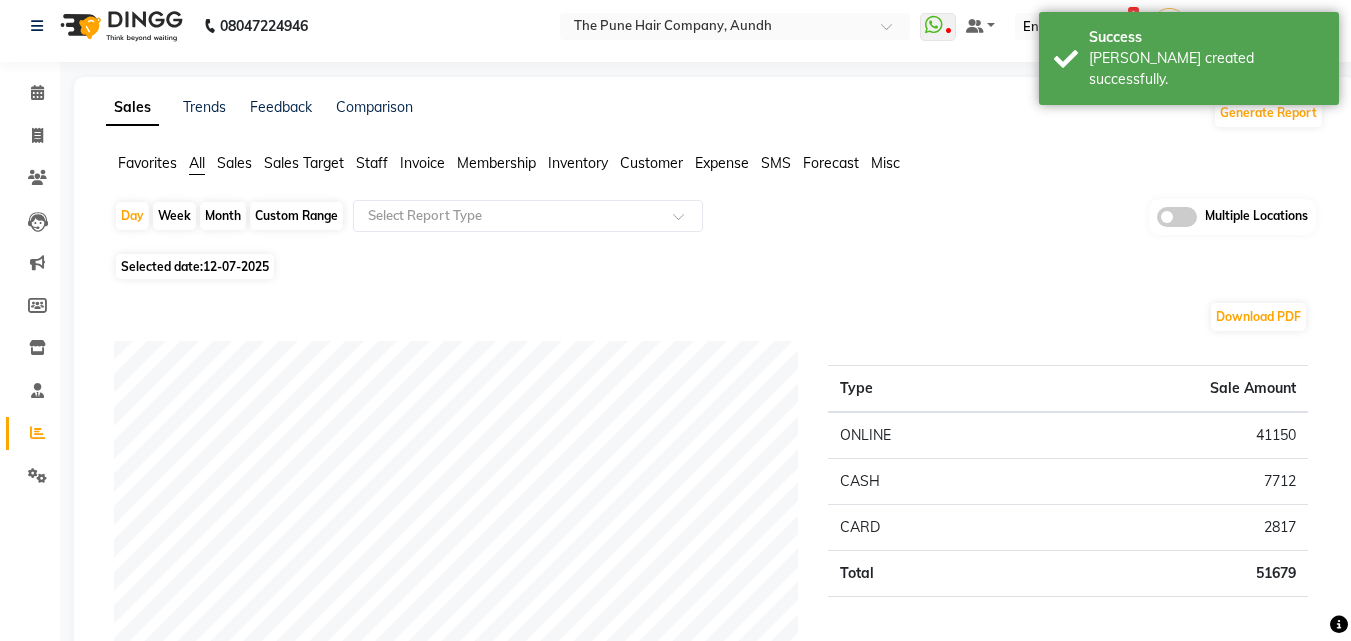 scroll, scrollTop: 0, scrollLeft: 0, axis: both 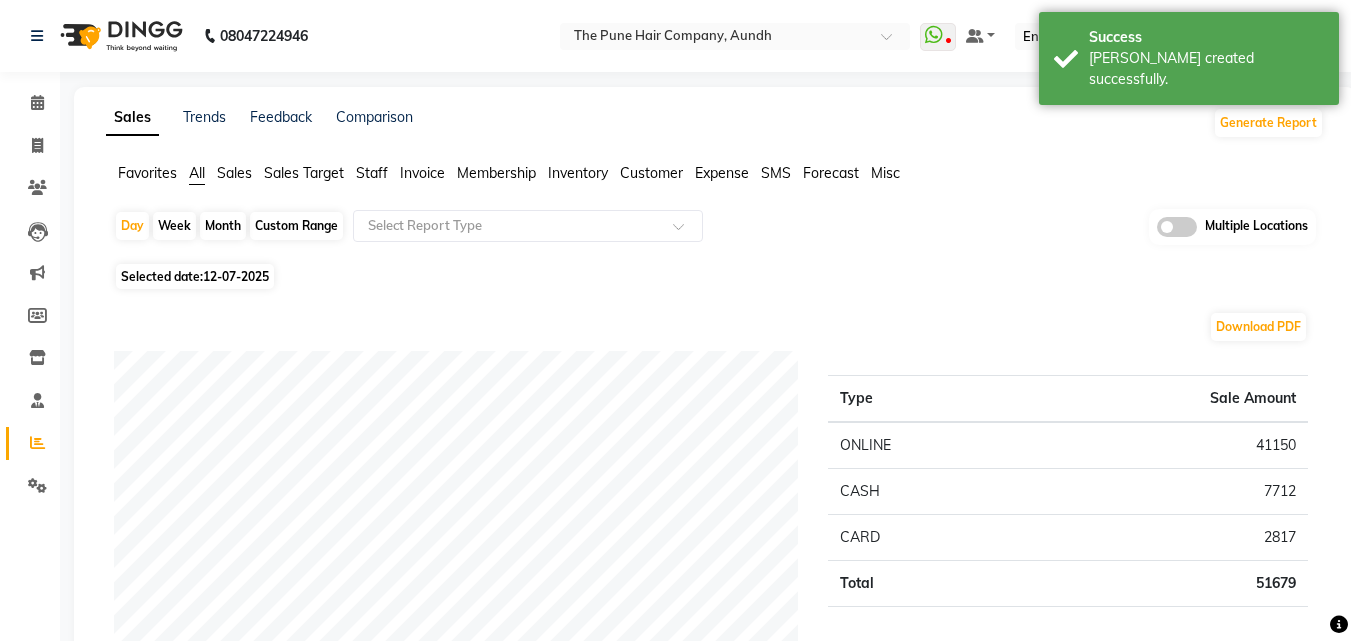 click on "Month" 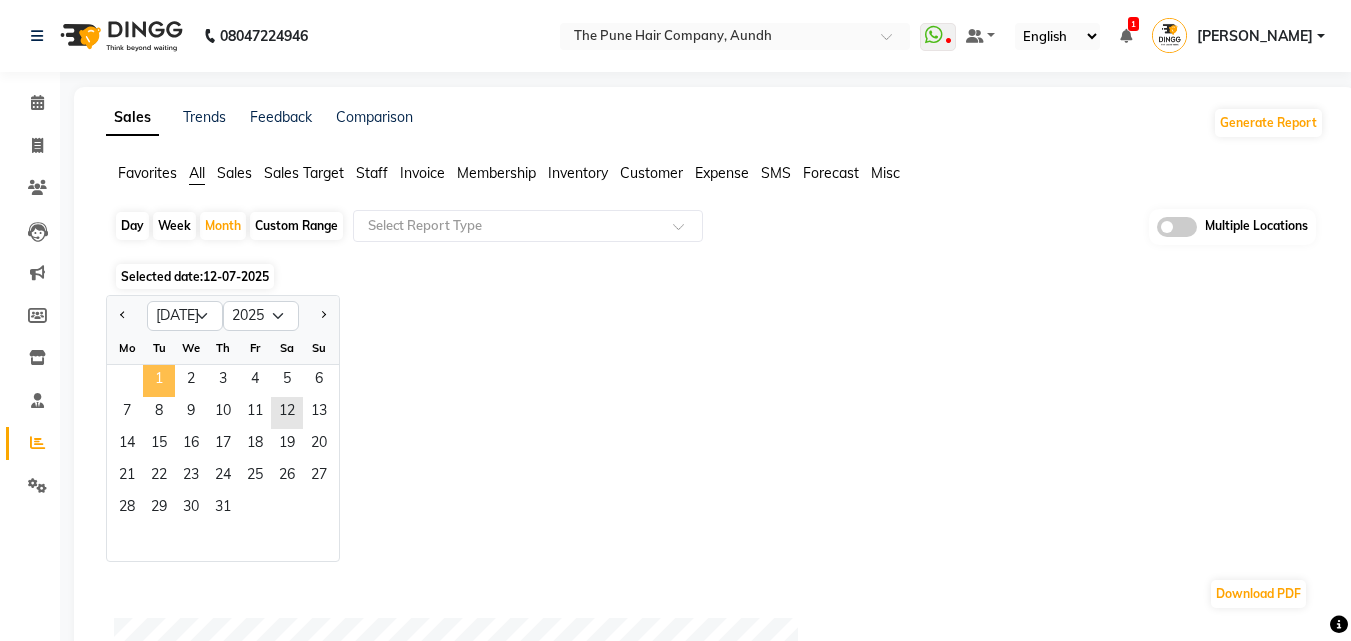 click on "1" 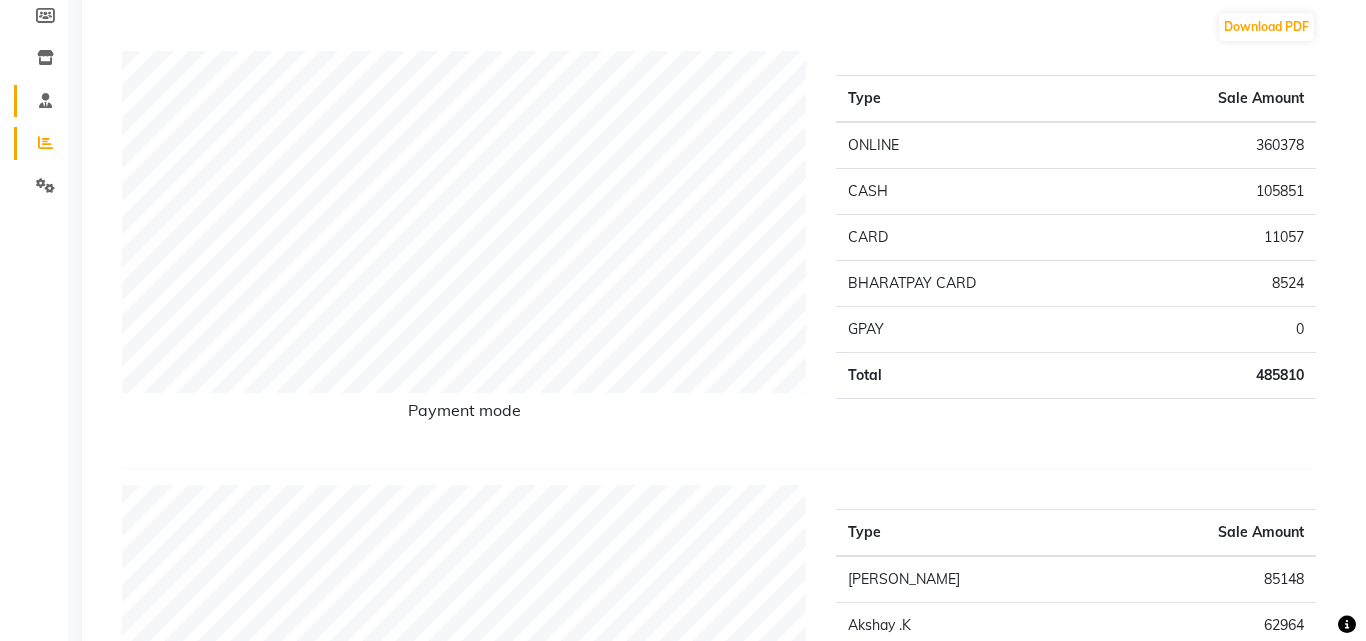 scroll, scrollTop: 0, scrollLeft: 0, axis: both 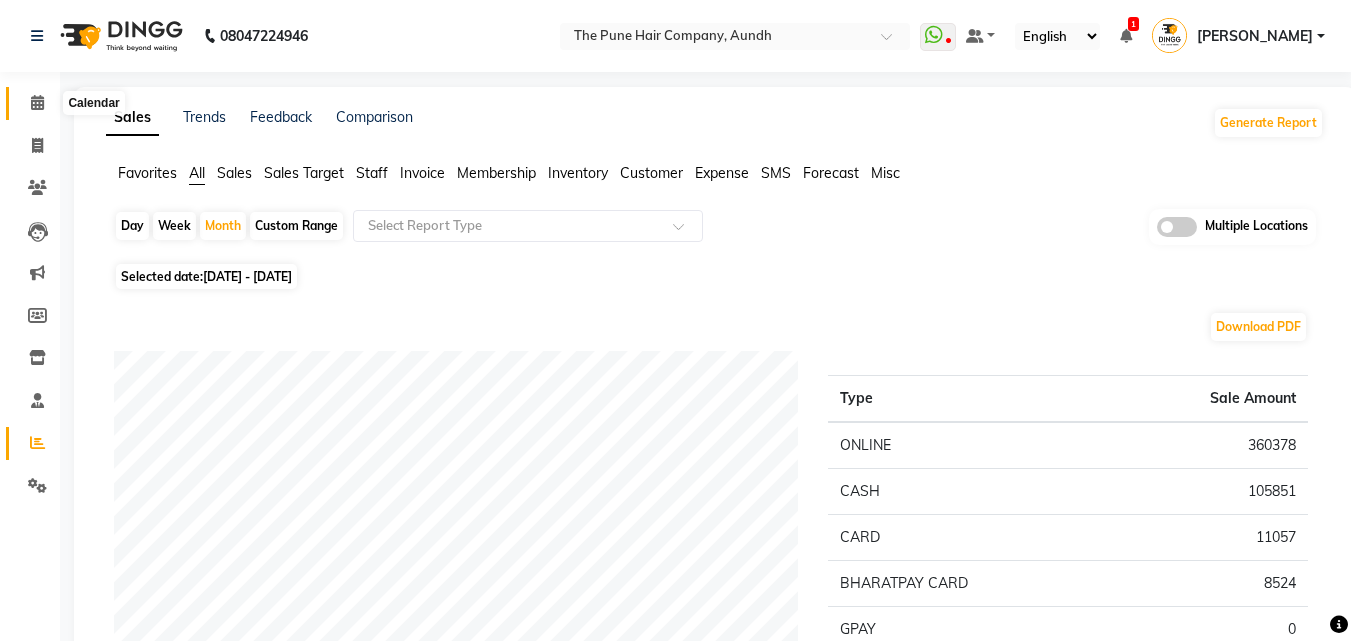 click 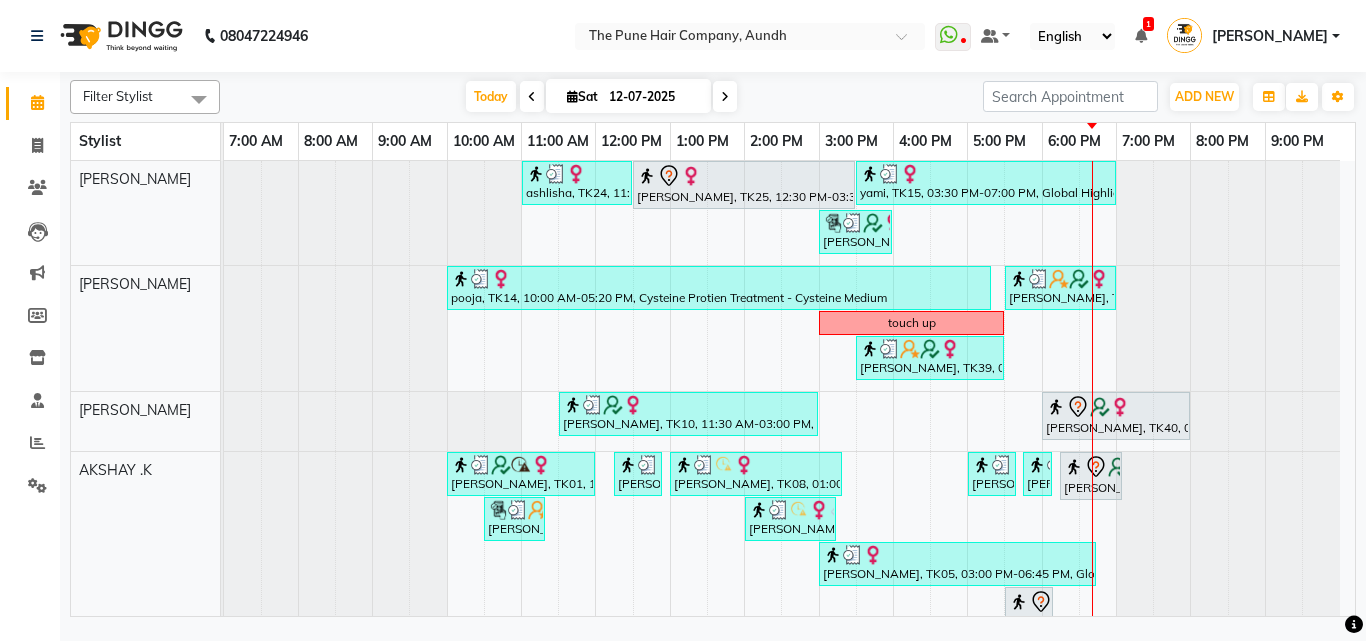 scroll, scrollTop: 700, scrollLeft: 0, axis: vertical 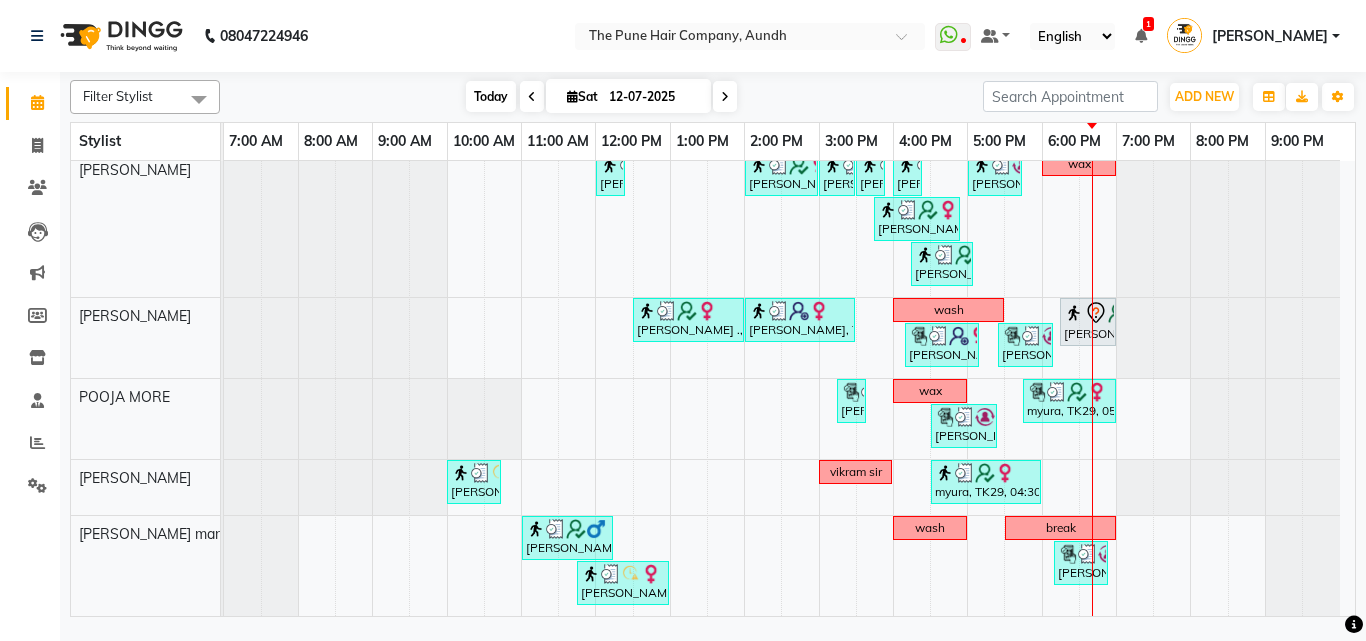 click on "Today" at bounding box center (491, 96) 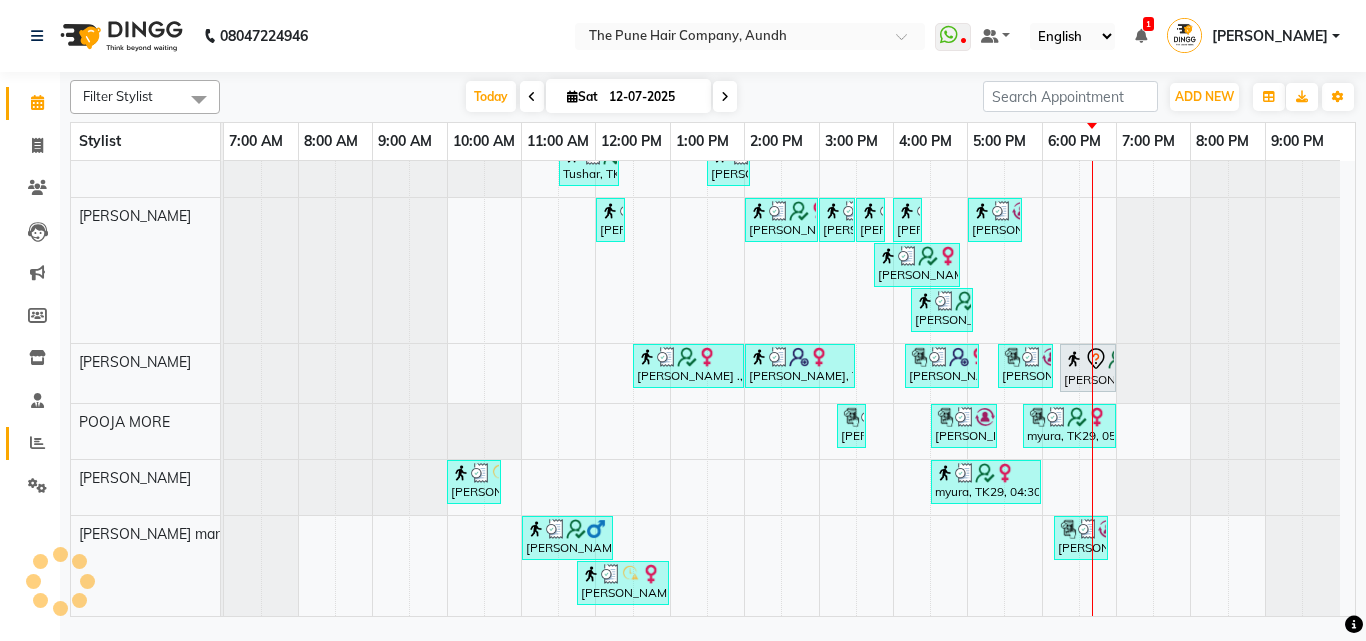 scroll, scrollTop: 792, scrollLeft: 0, axis: vertical 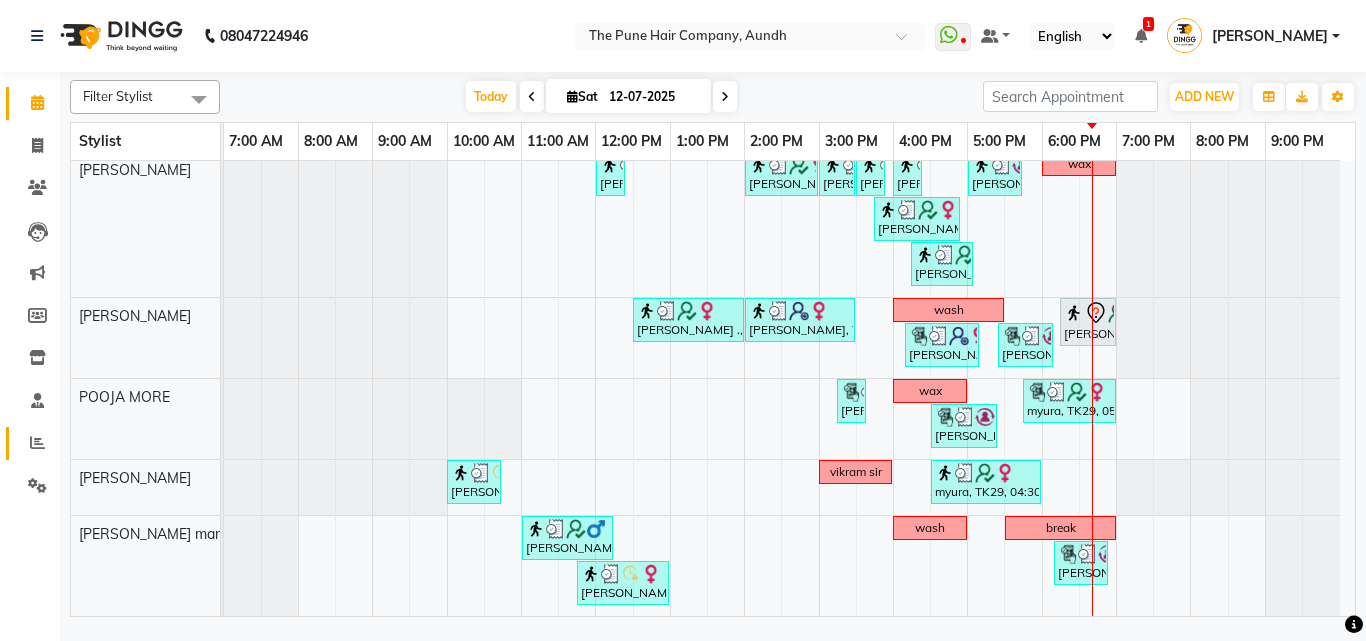 click 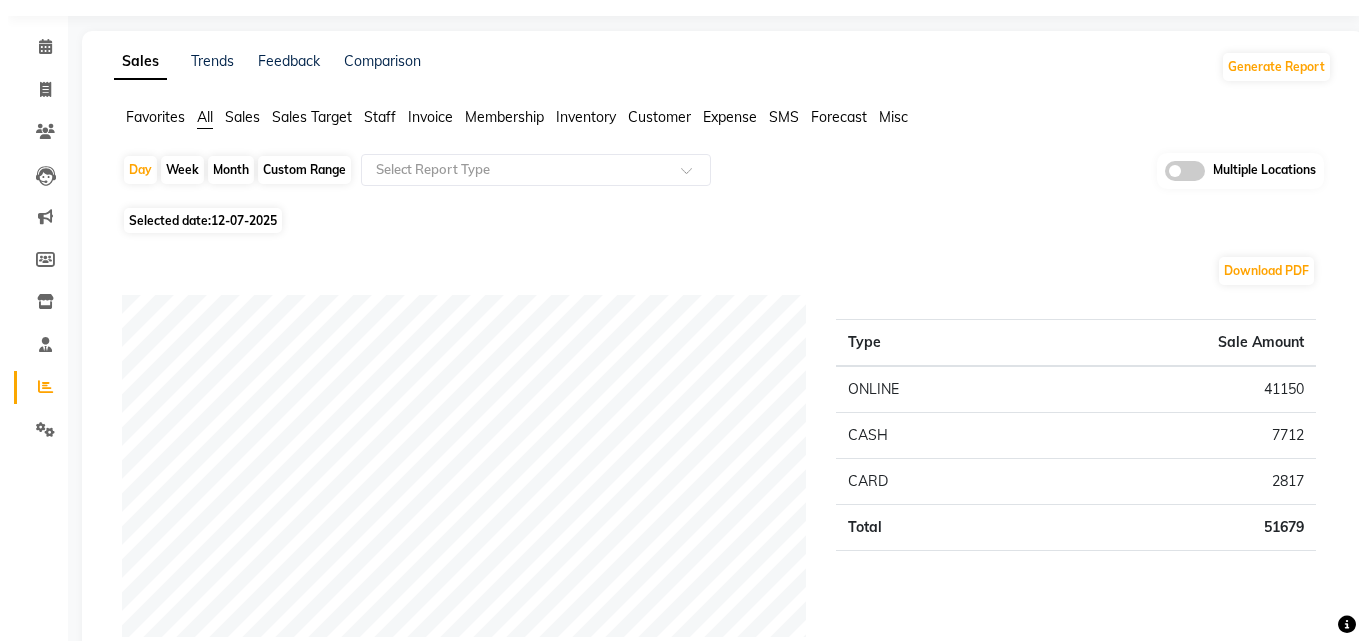 scroll, scrollTop: 0, scrollLeft: 0, axis: both 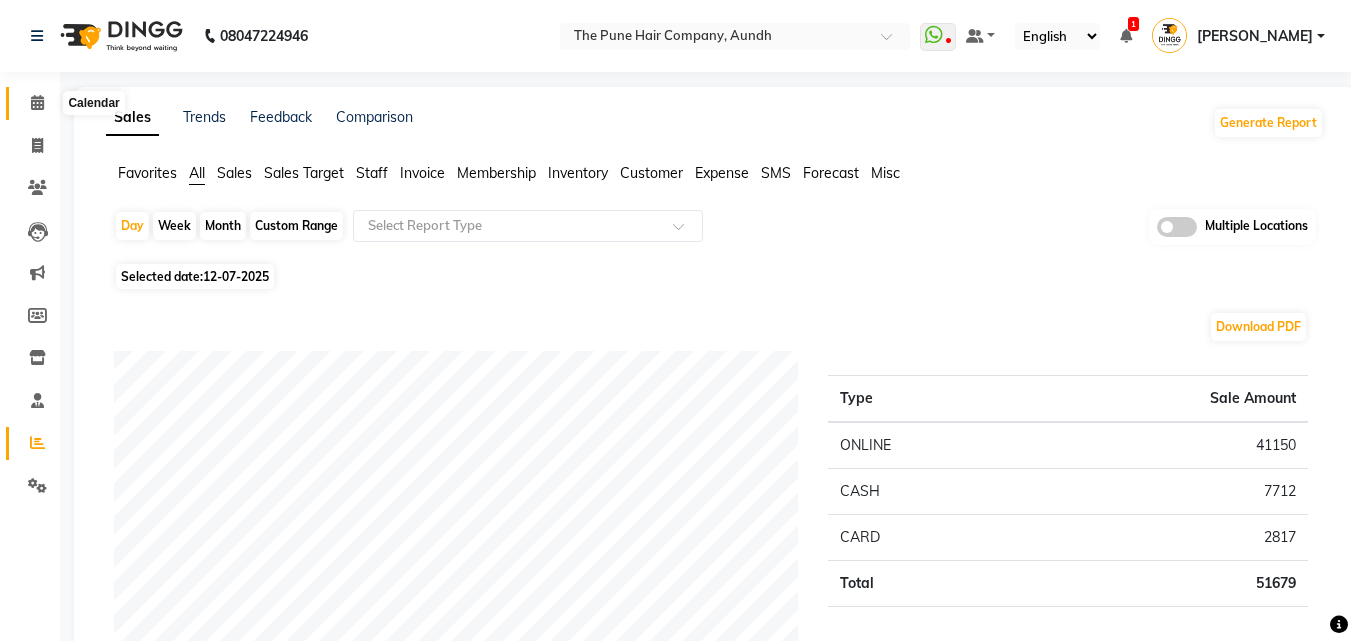 click 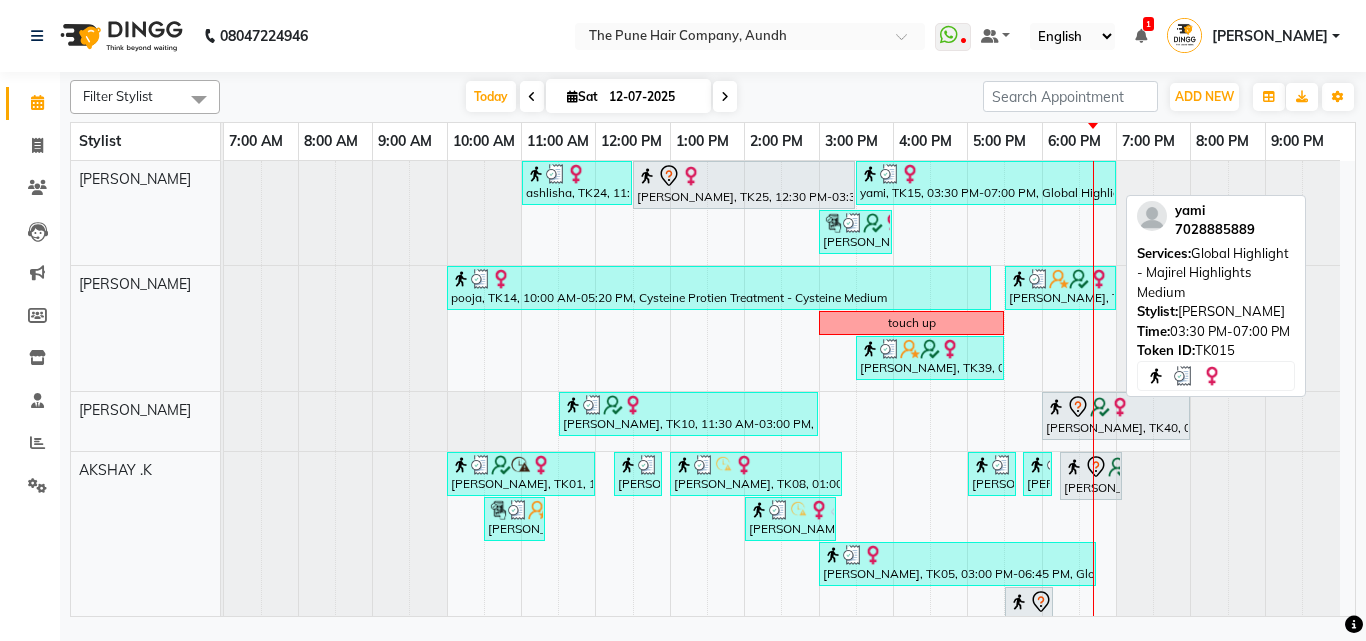 scroll, scrollTop: 300, scrollLeft: 0, axis: vertical 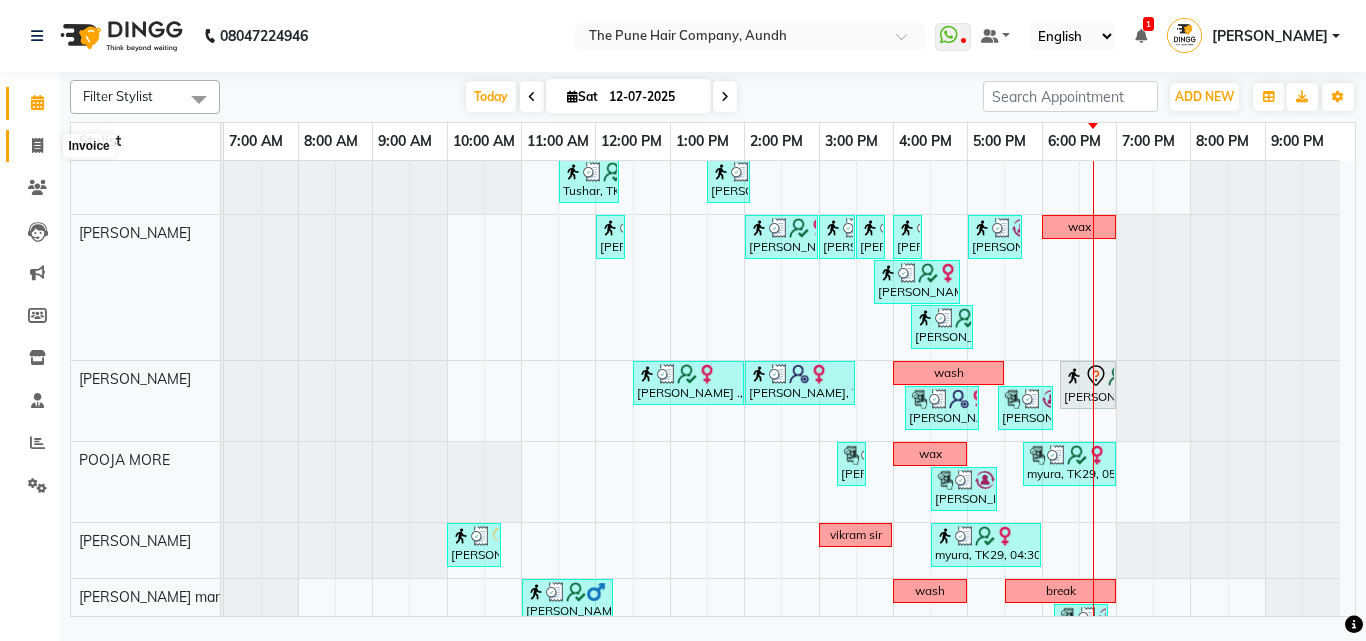 click 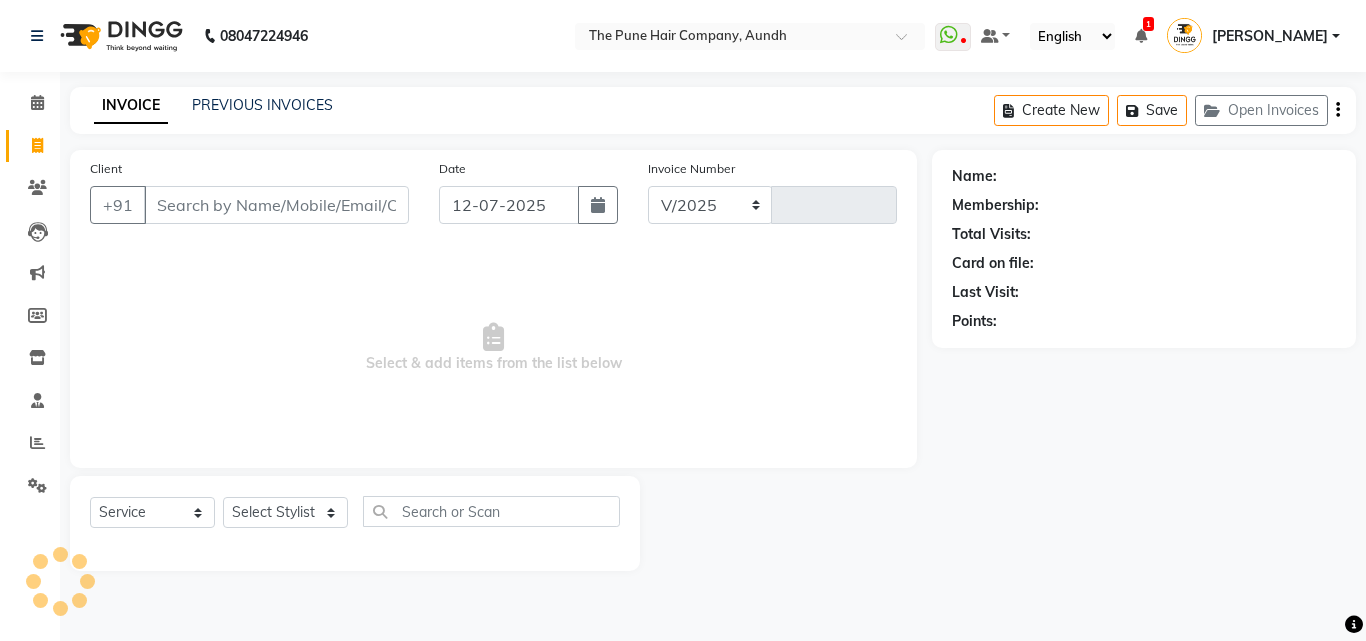 select on "106" 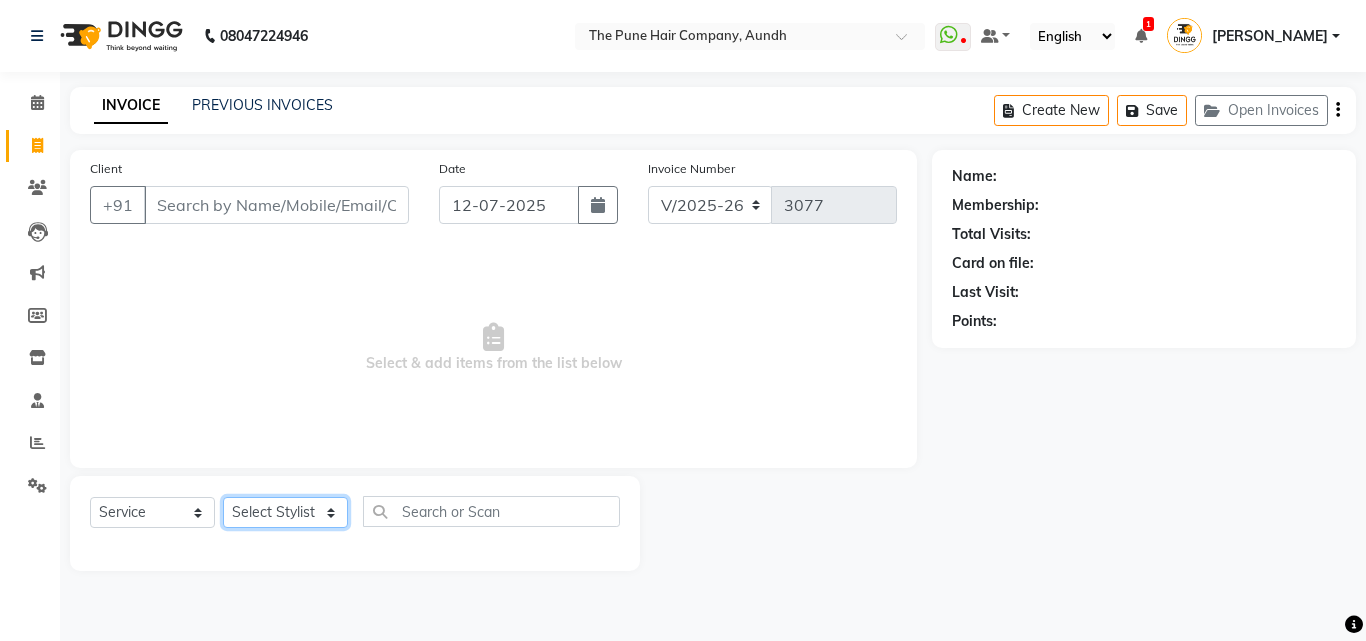 click on "Select Stylist Akash both [PERSON_NAME] .K [PERSON_NAME] kaif [PERSON_NAME] [PERSON_NAME] [PERSON_NAME] [PERSON_NAME] mane POOJA MORE [PERSON_NAME]  [PERSON_NAME] Shweta [PERSON_NAME] [PERSON_NAME] [PERSON_NAME]" 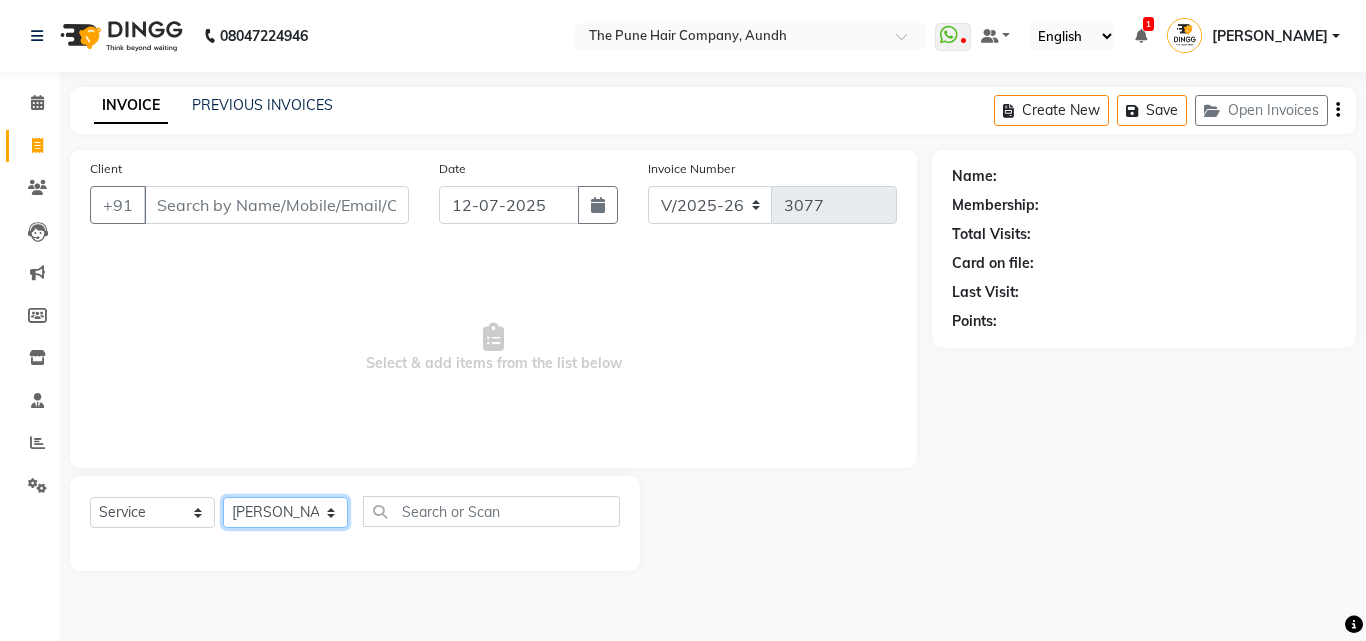click on "Select Stylist Akash both [PERSON_NAME] .K [PERSON_NAME] kaif [PERSON_NAME] [PERSON_NAME] [PERSON_NAME] [PERSON_NAME] mane POOJA MORE [PERSON_NAME]  [PERSON_NAME] Shweta [PERSON_NAME] [PERSON_NAME] [PERSON_NAME]" 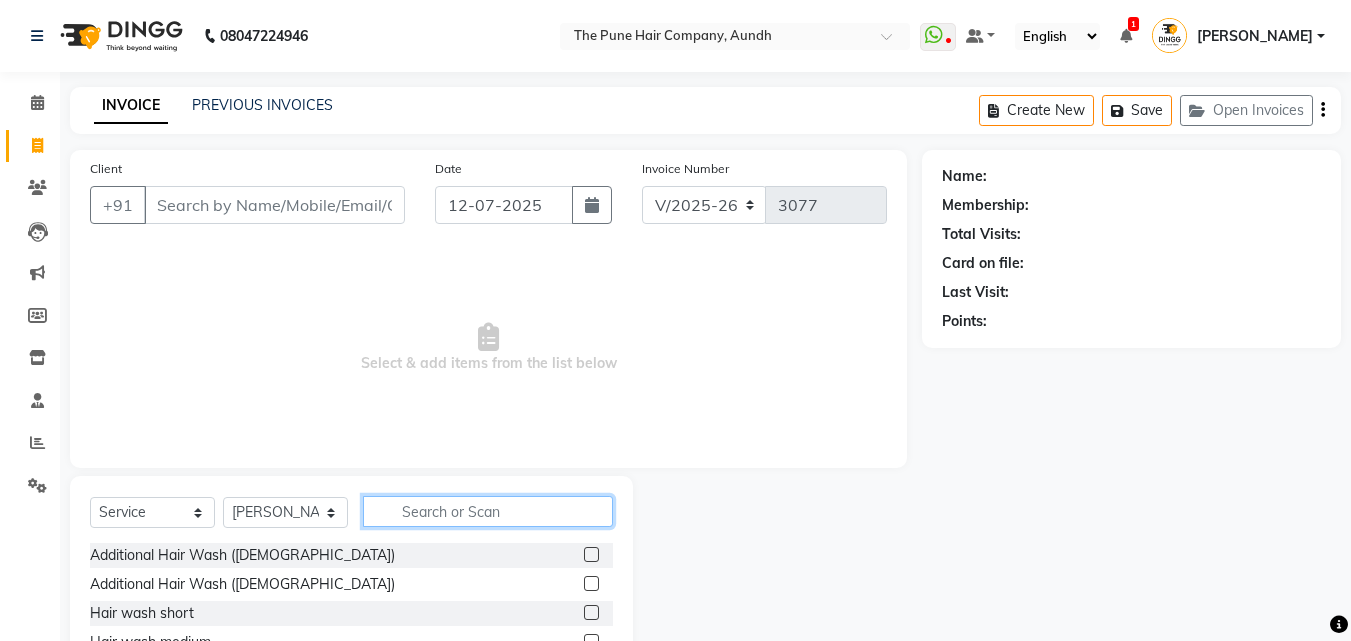 click 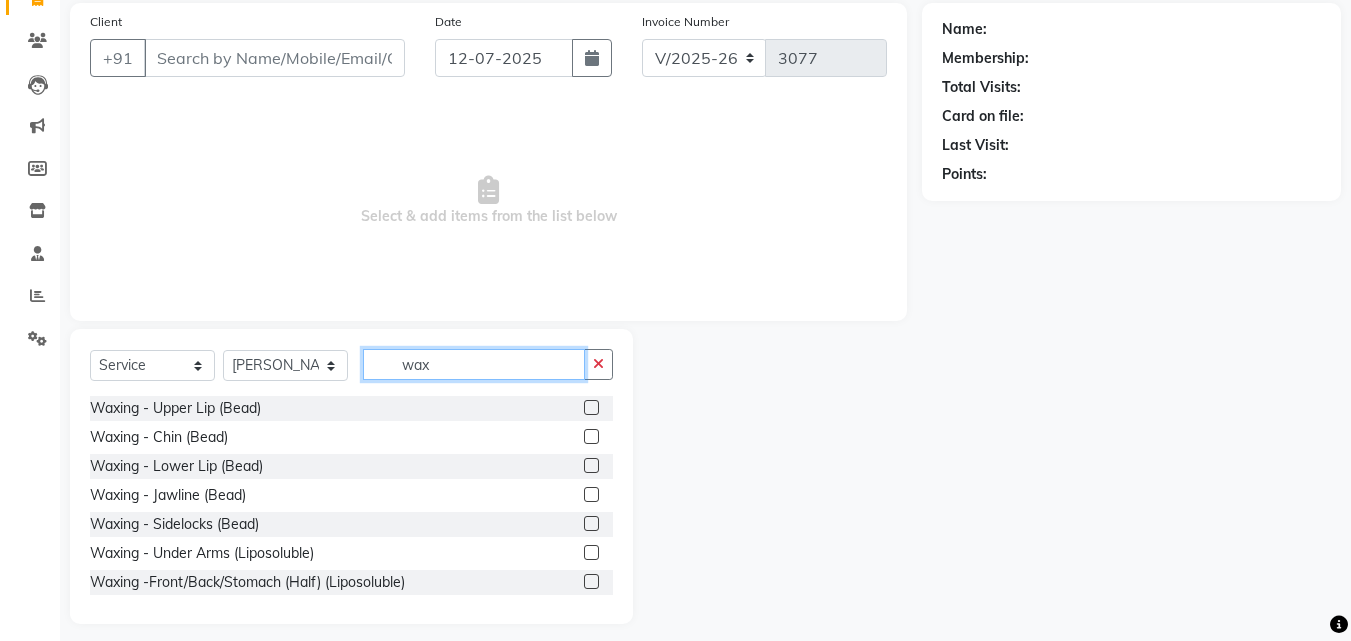 scroll, scrollTop: 160, scrollLeft: 0, axis: vertical 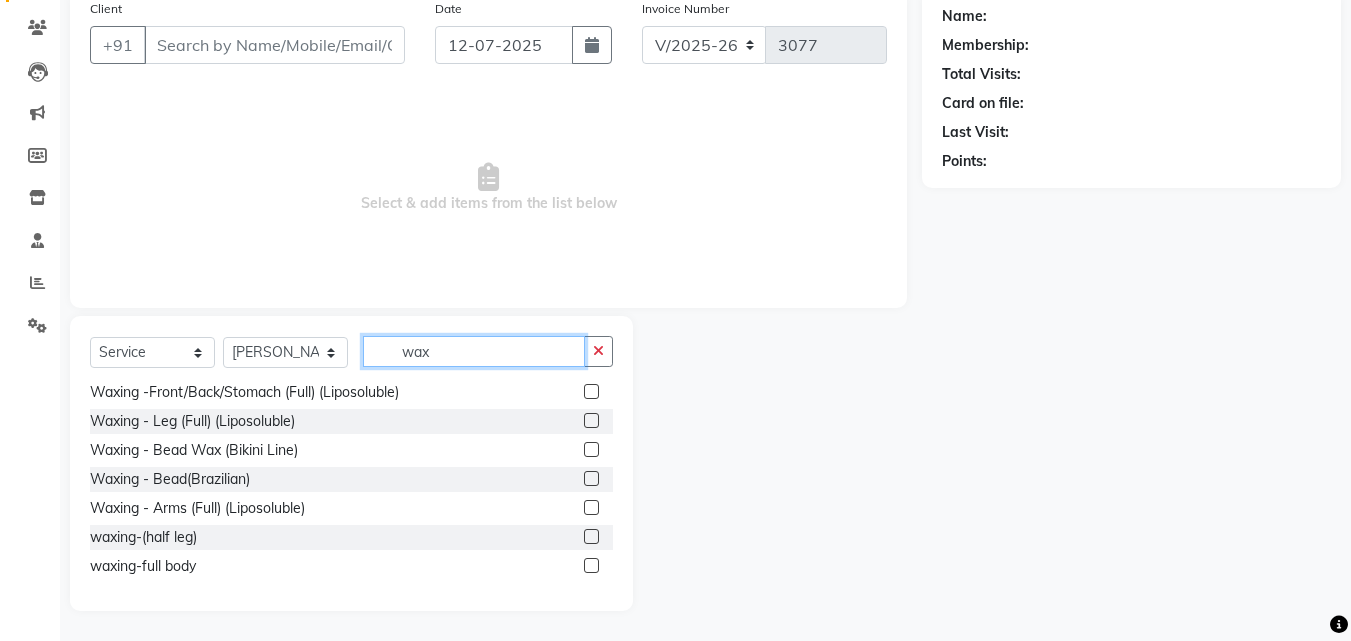 type on "wax" 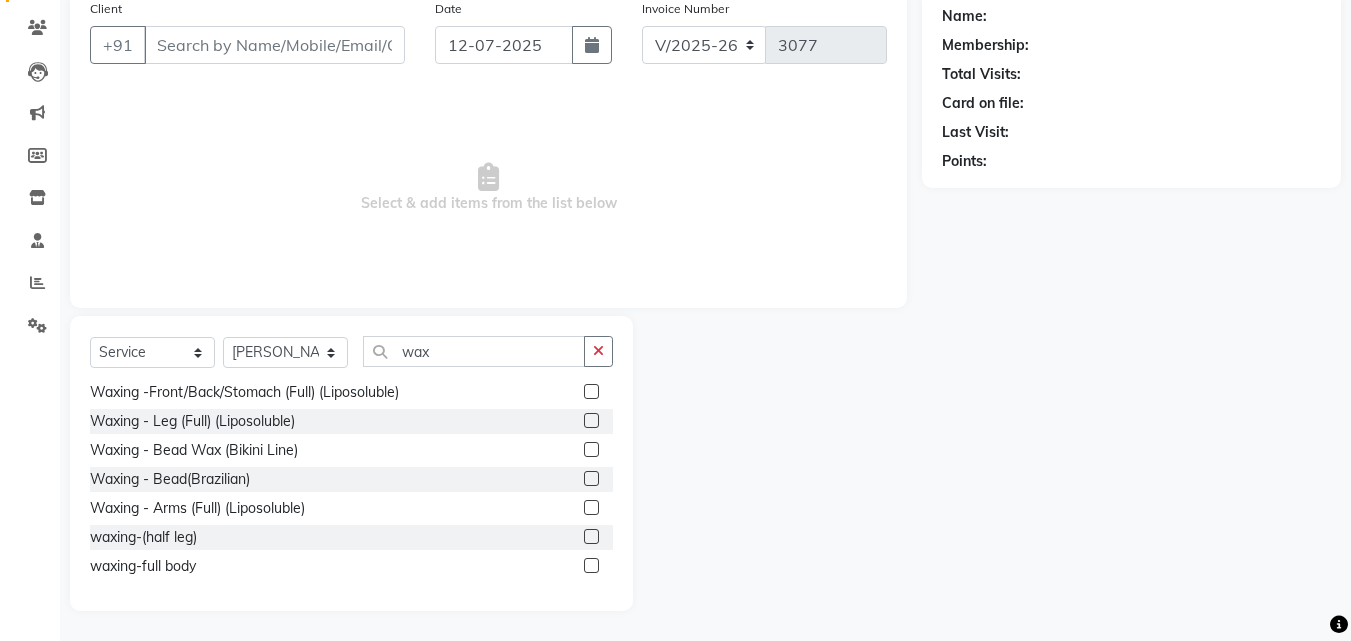 click 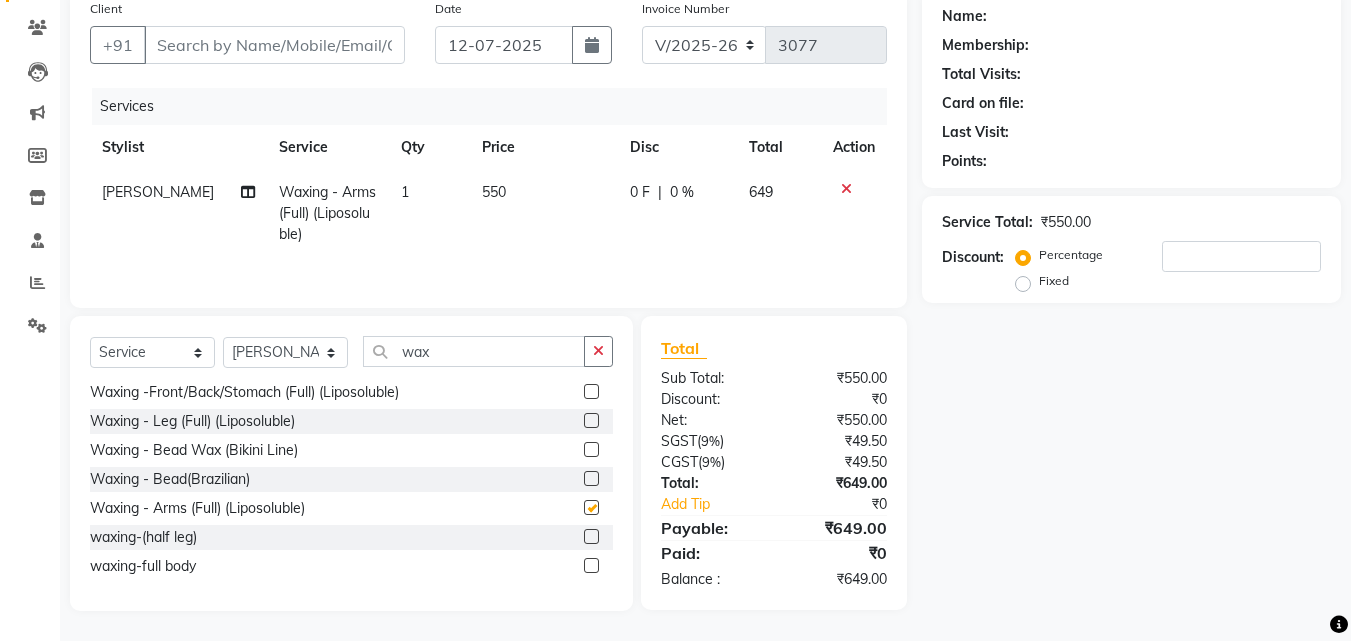 checkbox on "false" 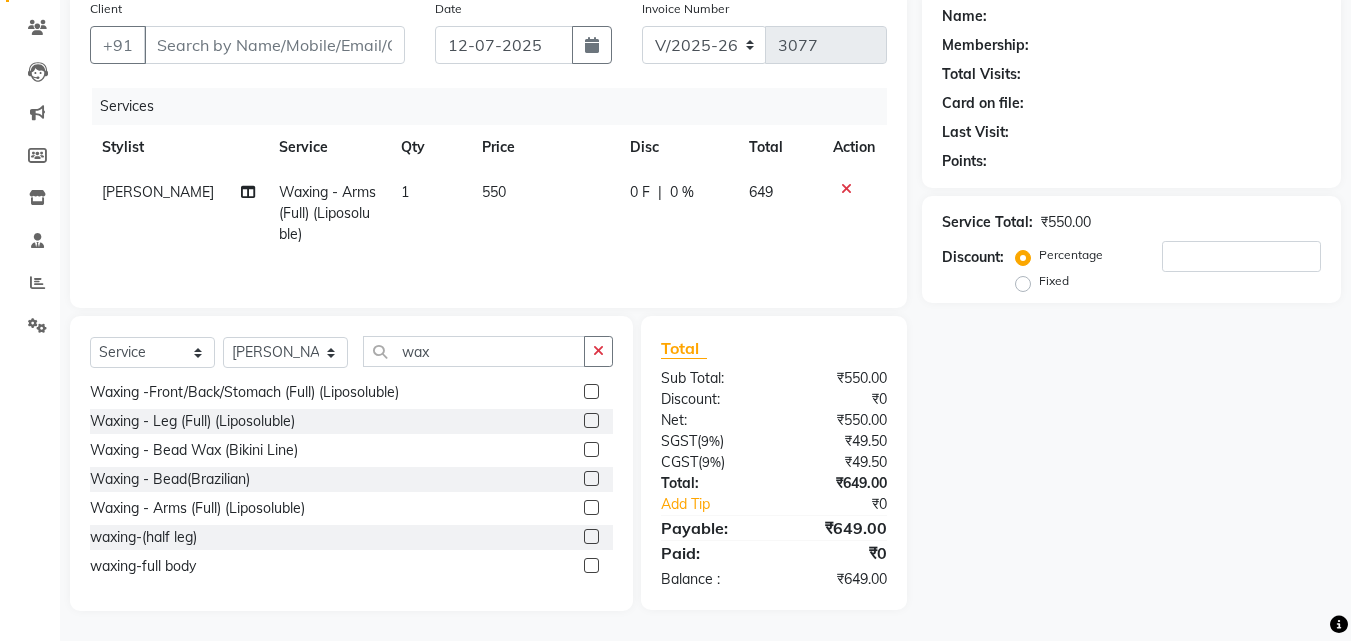 click 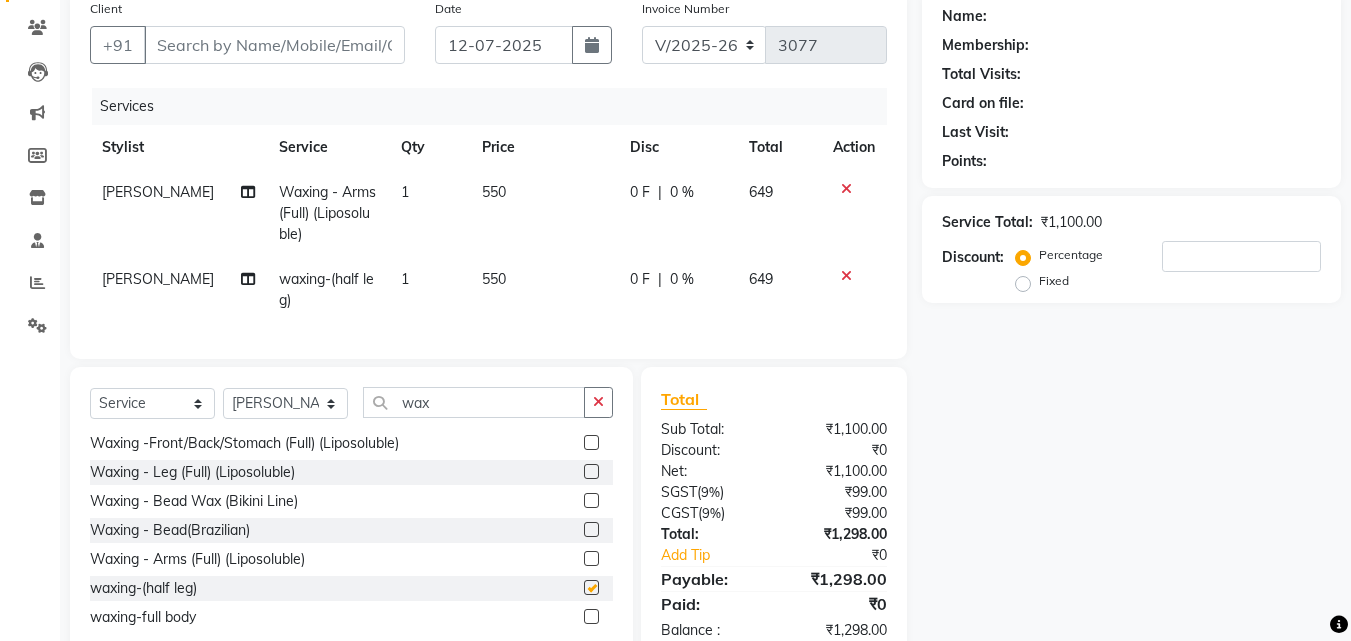 checkbox on "false" 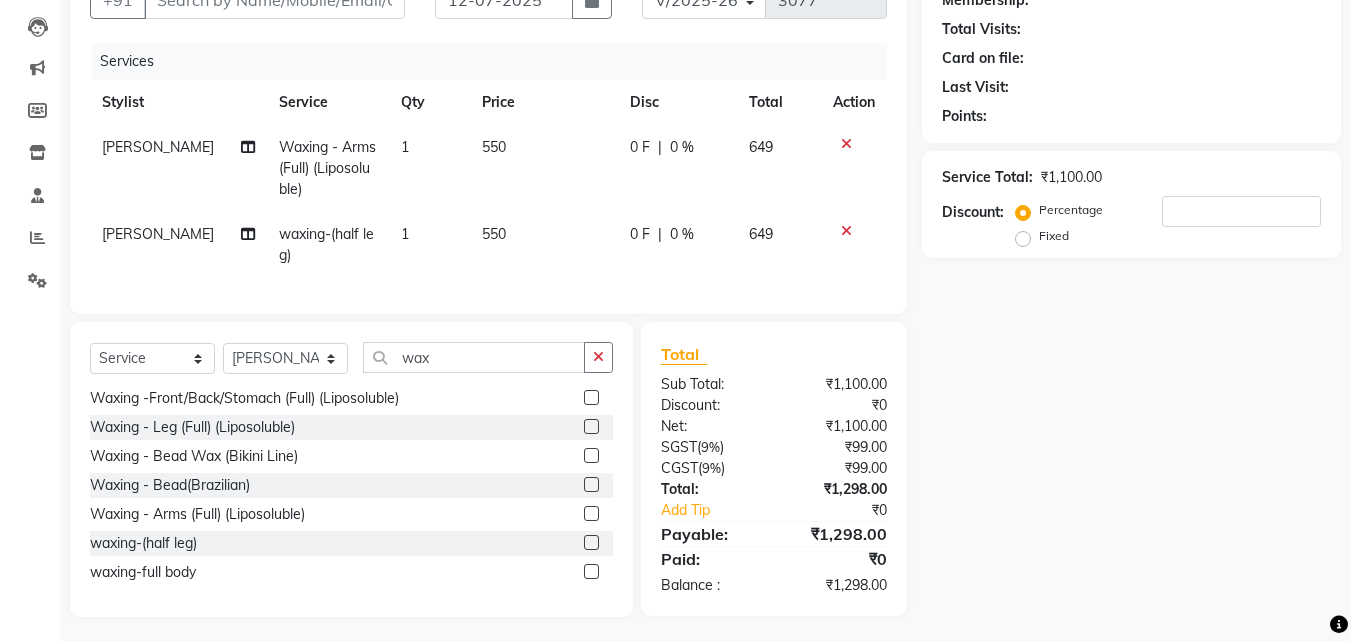 scroll, scrollTop: 226, scrollLeft: 0, axis: vertical 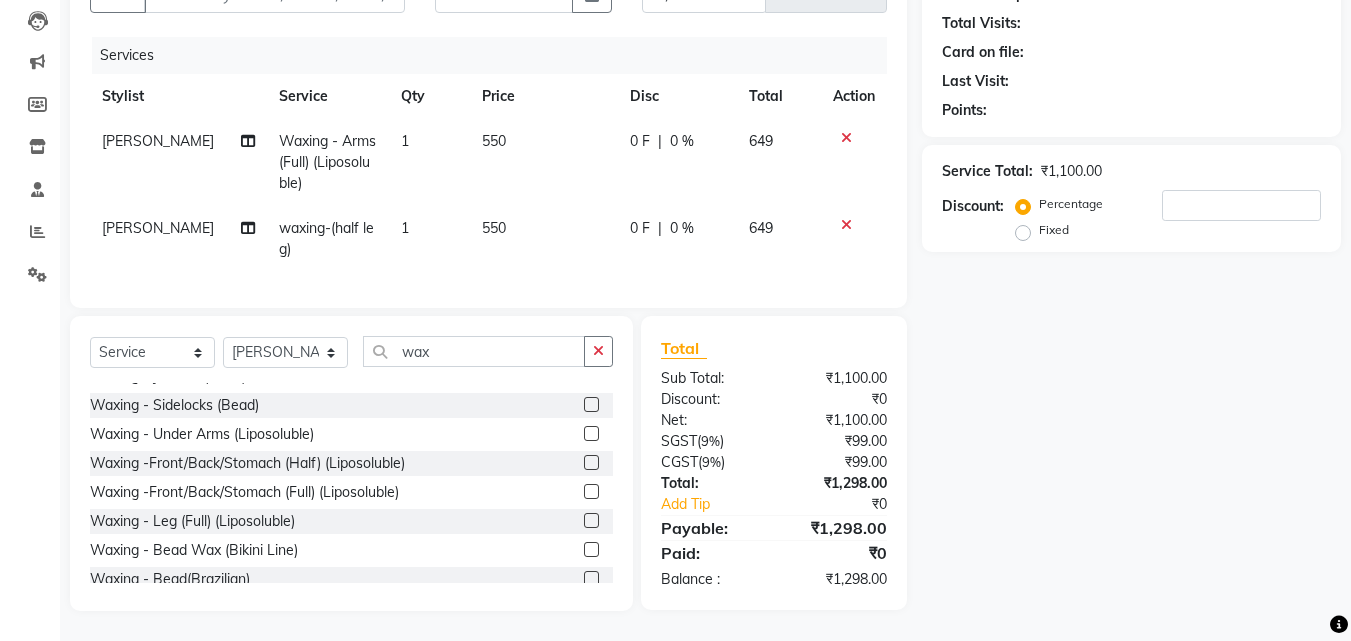 click 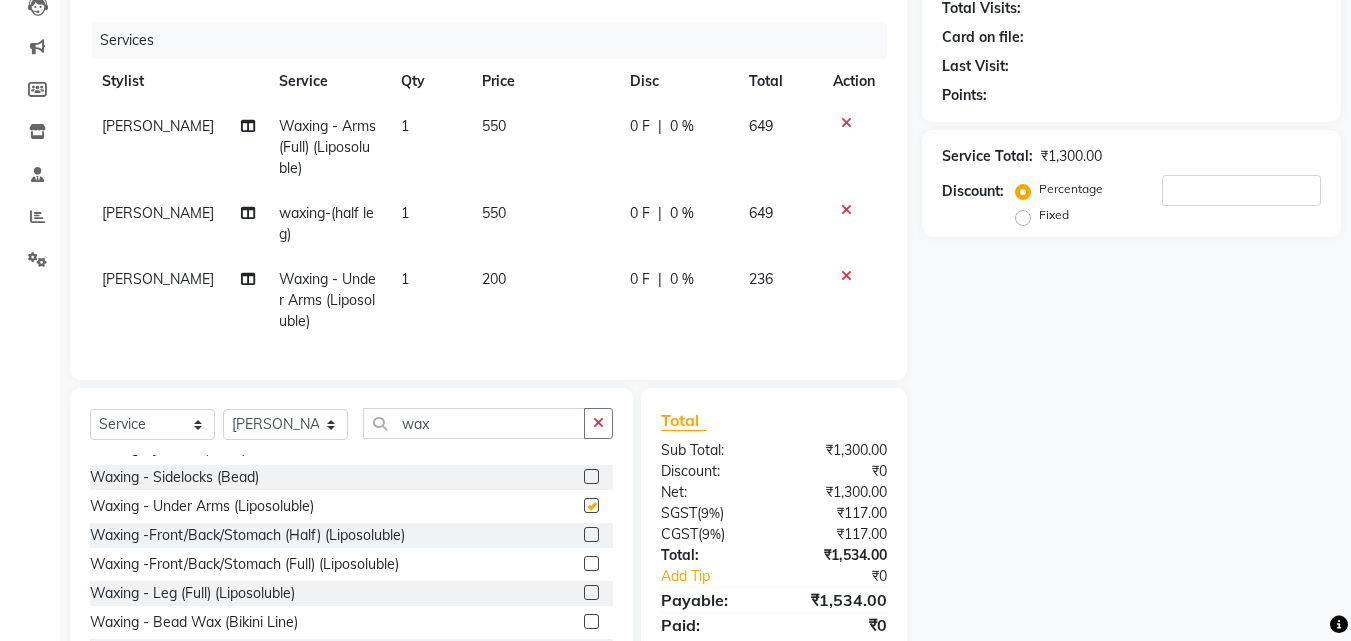 checkbox on "false" 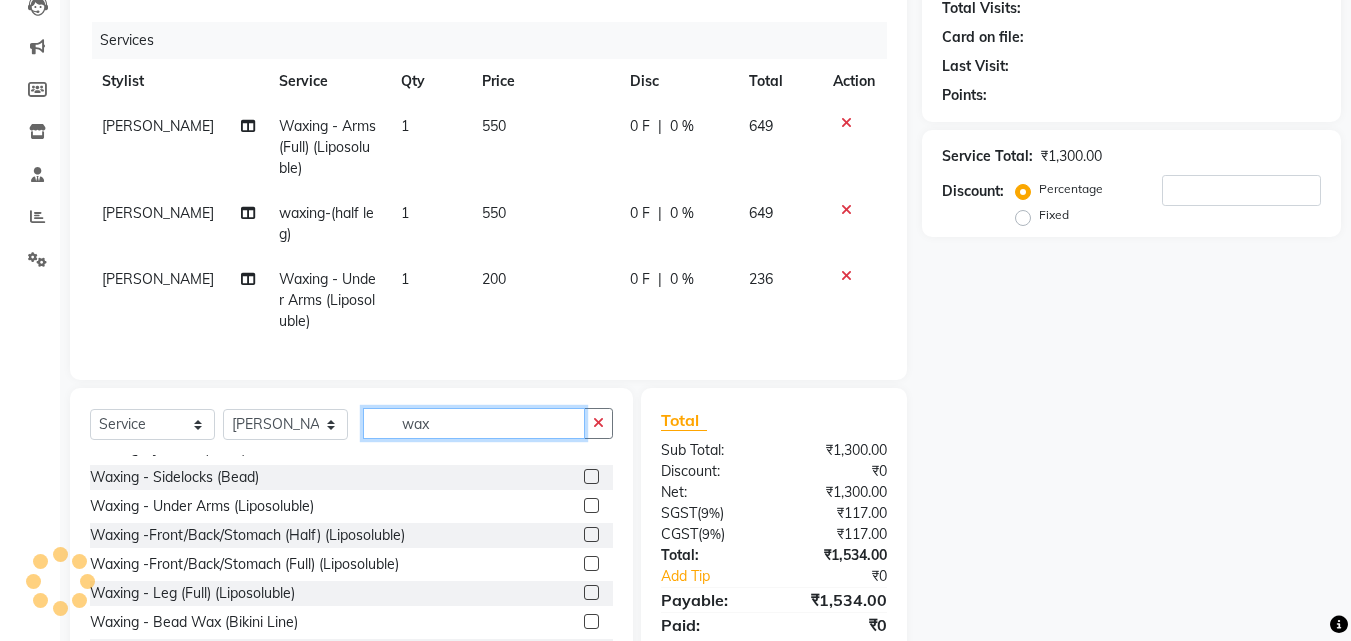 click on "wax" 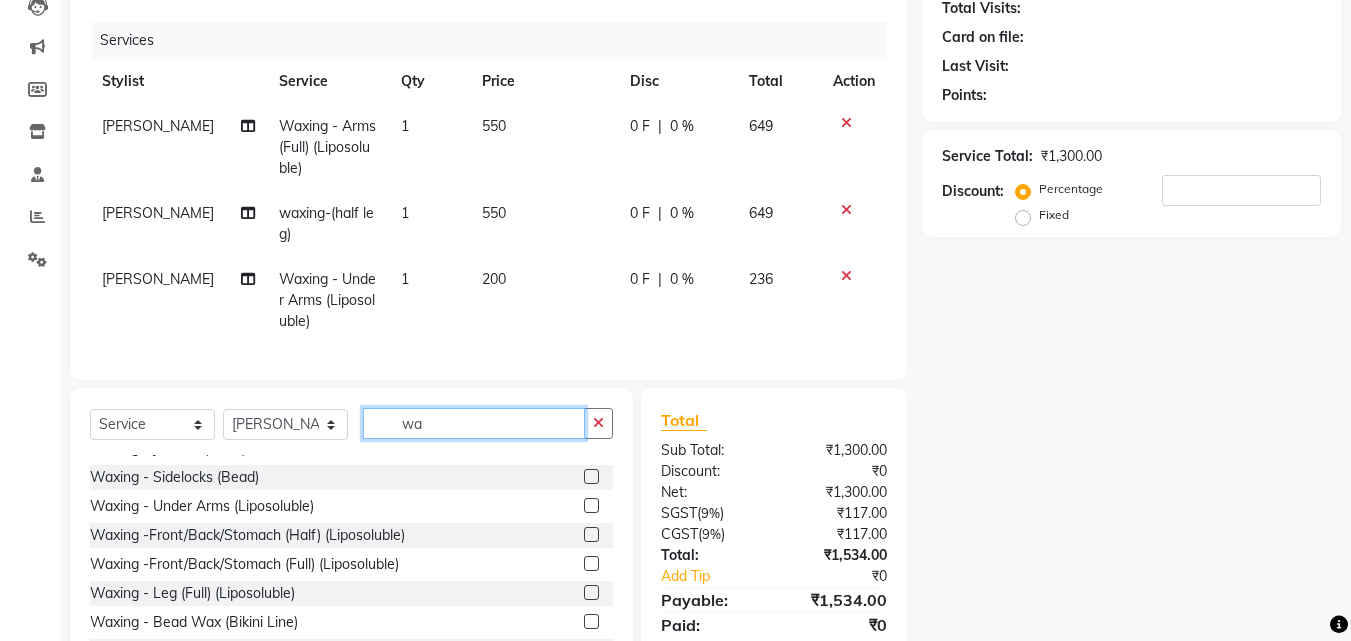 type on "w" 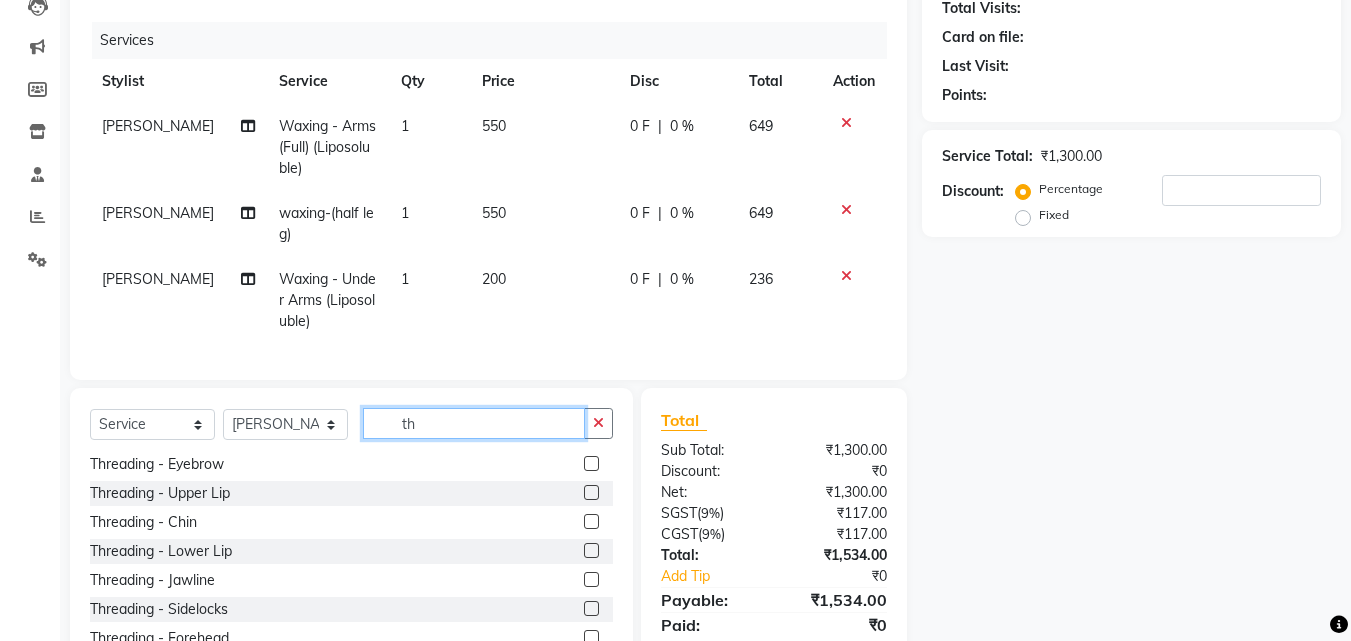 scroll, scrollTop: 32, scrollLeft: 0, axis: vertical 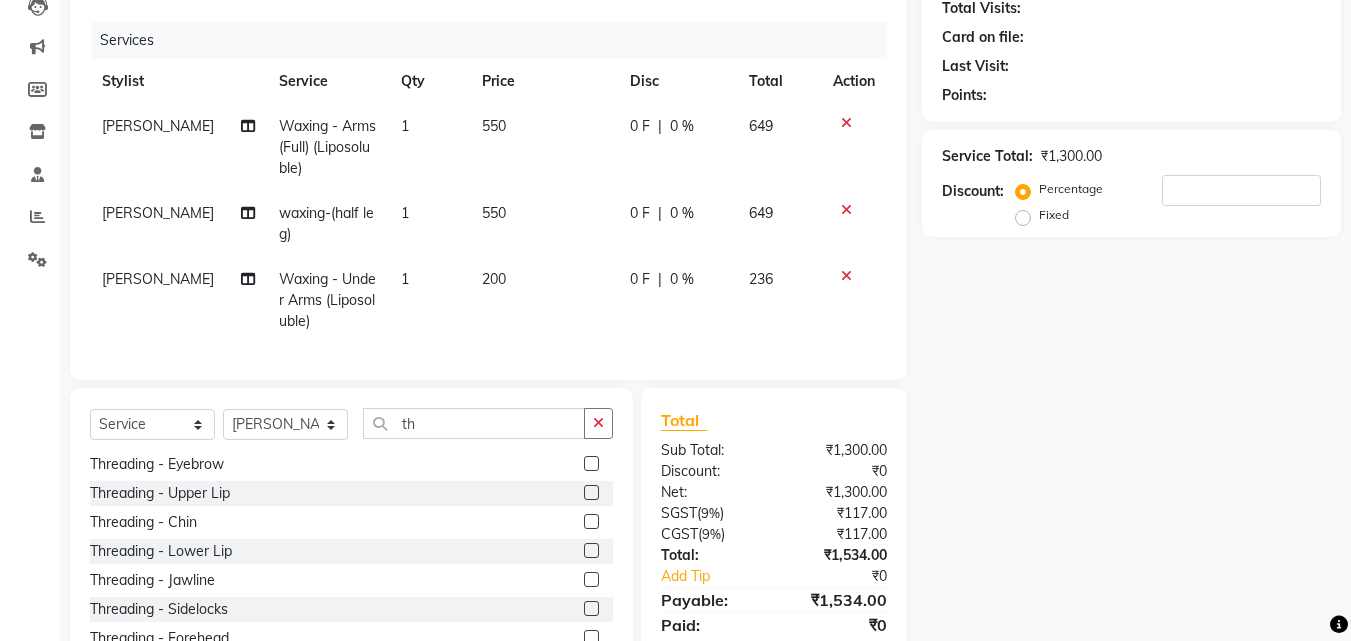 click 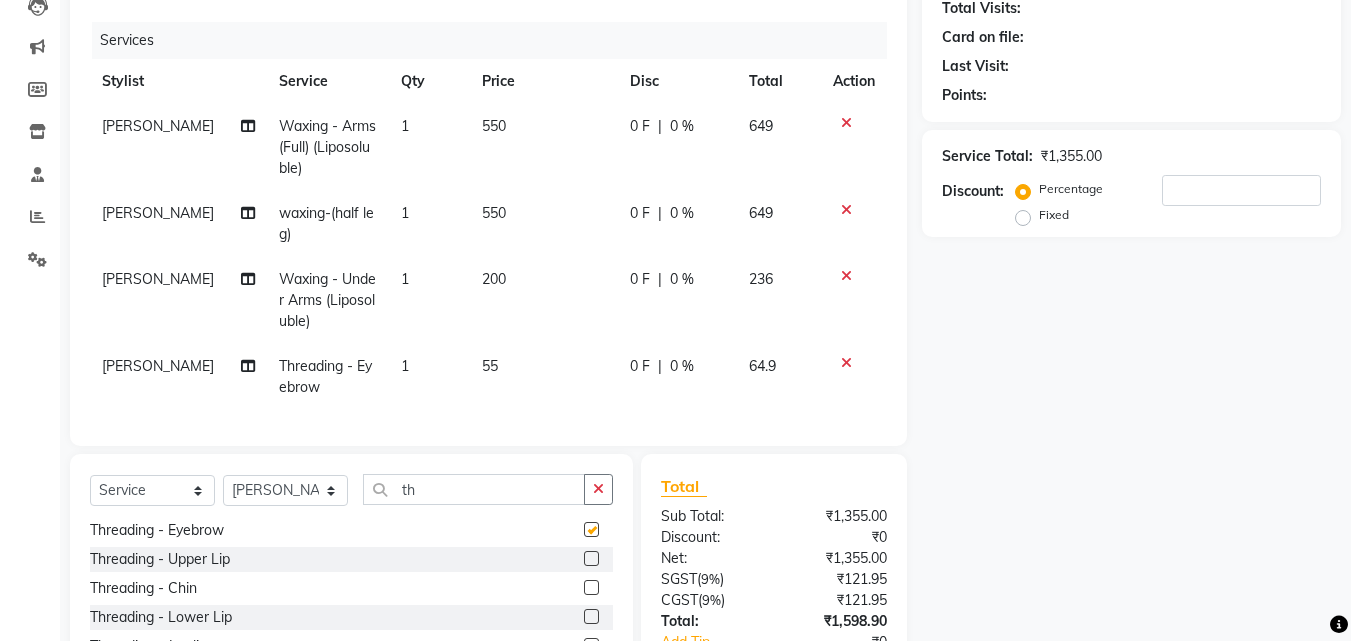 checkbox on "false" 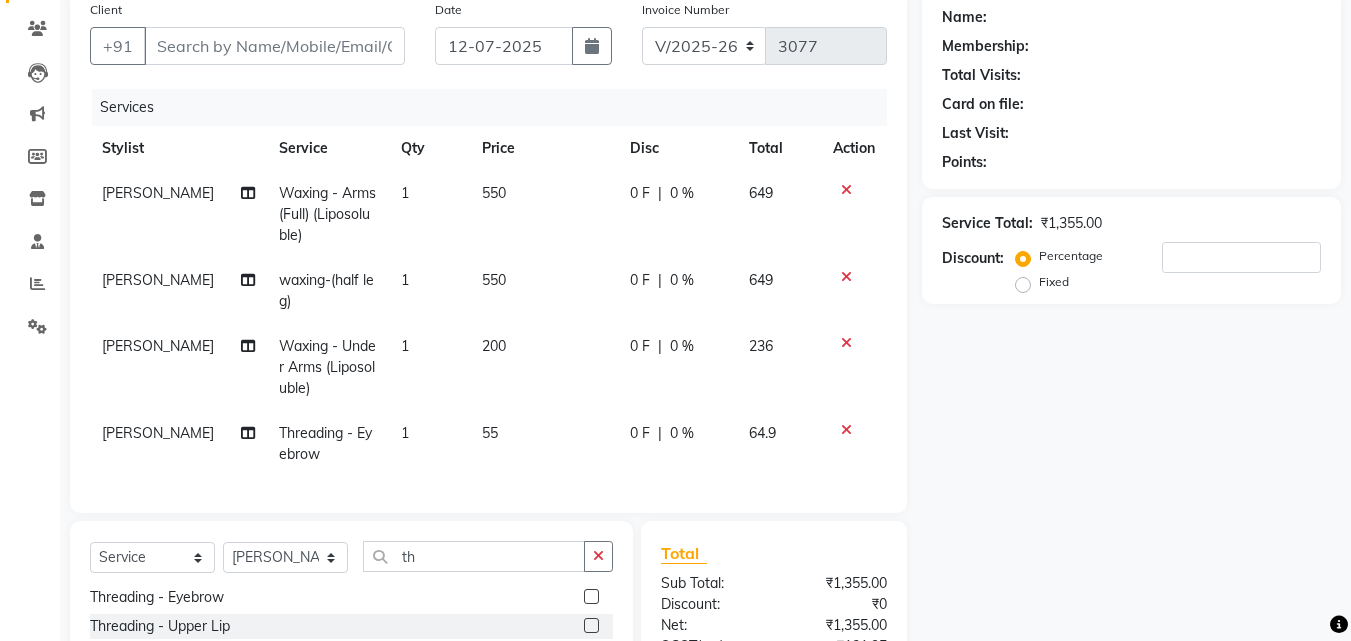 scroll, scrollTop: 126, scrollLeft: 0, axis: vertical 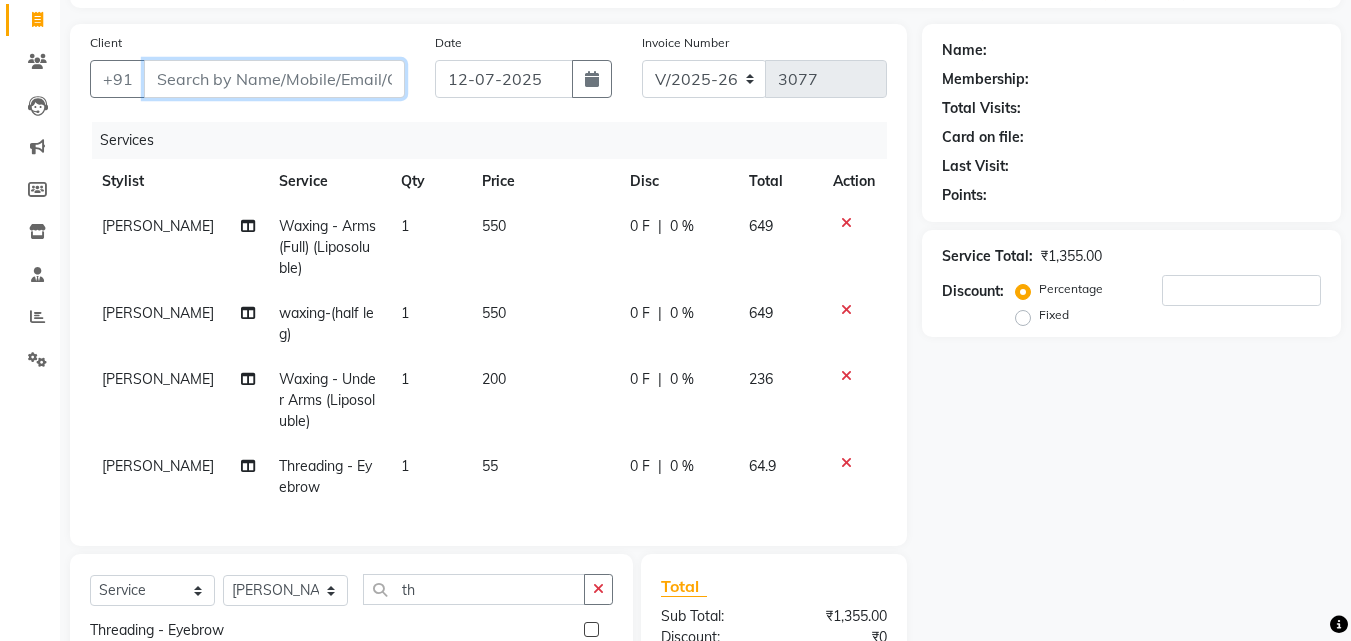 click on "Client" at bounding box center (274, 79) 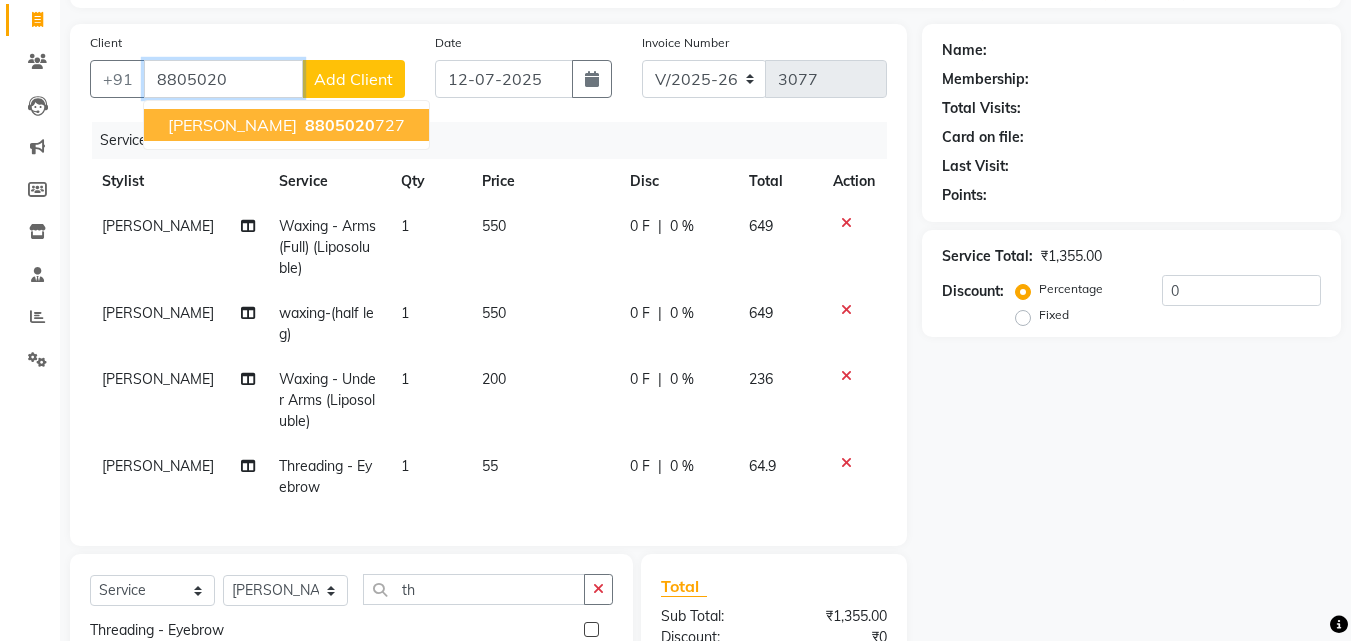 click on "[PERSON_NAME]" at bounding box center (232, 125) 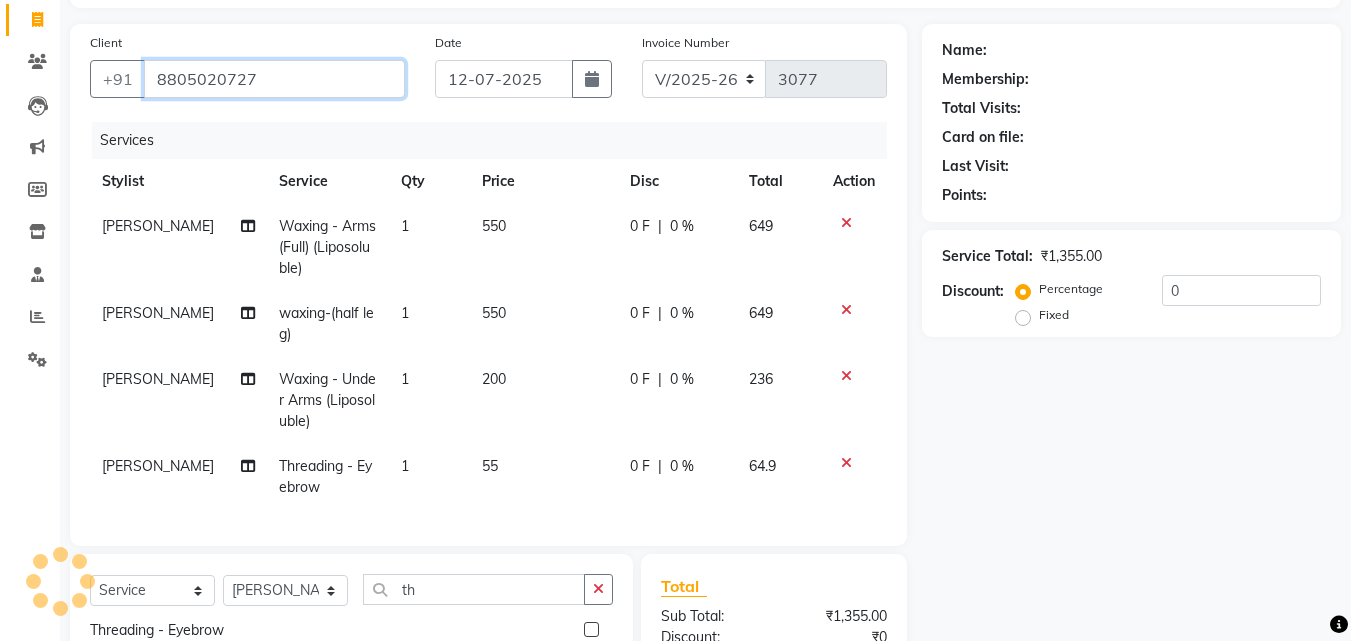 type on "8805020727" 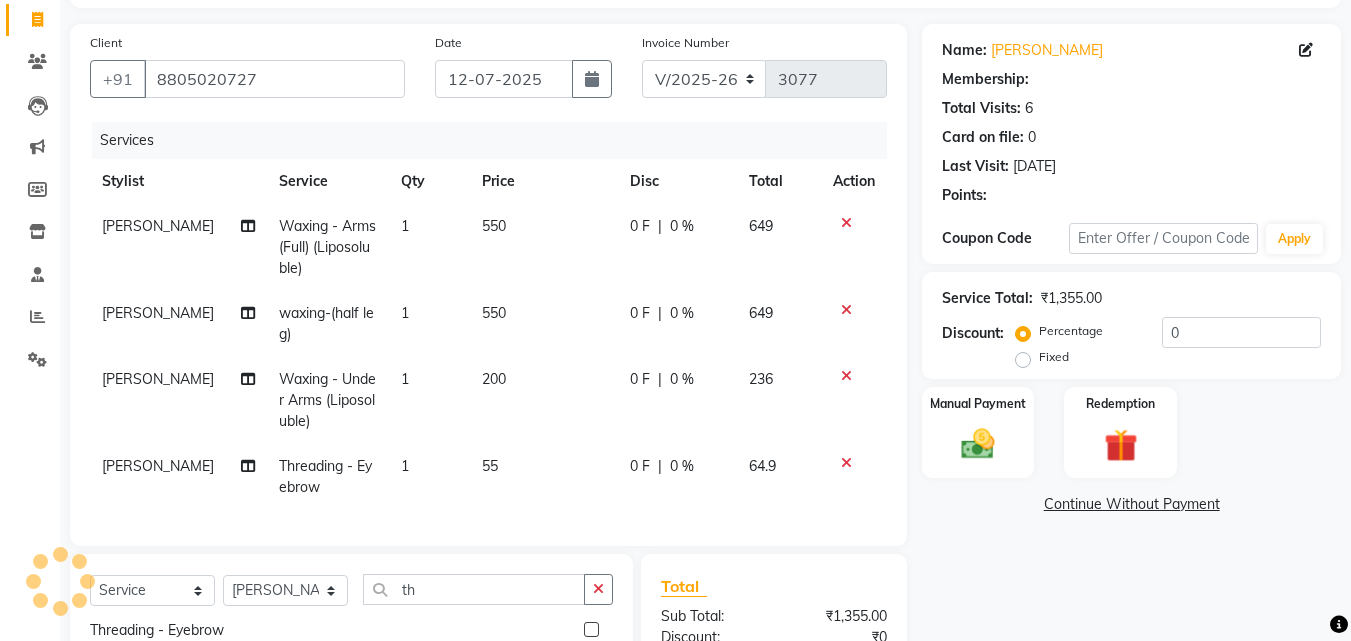 select on "1: Object" 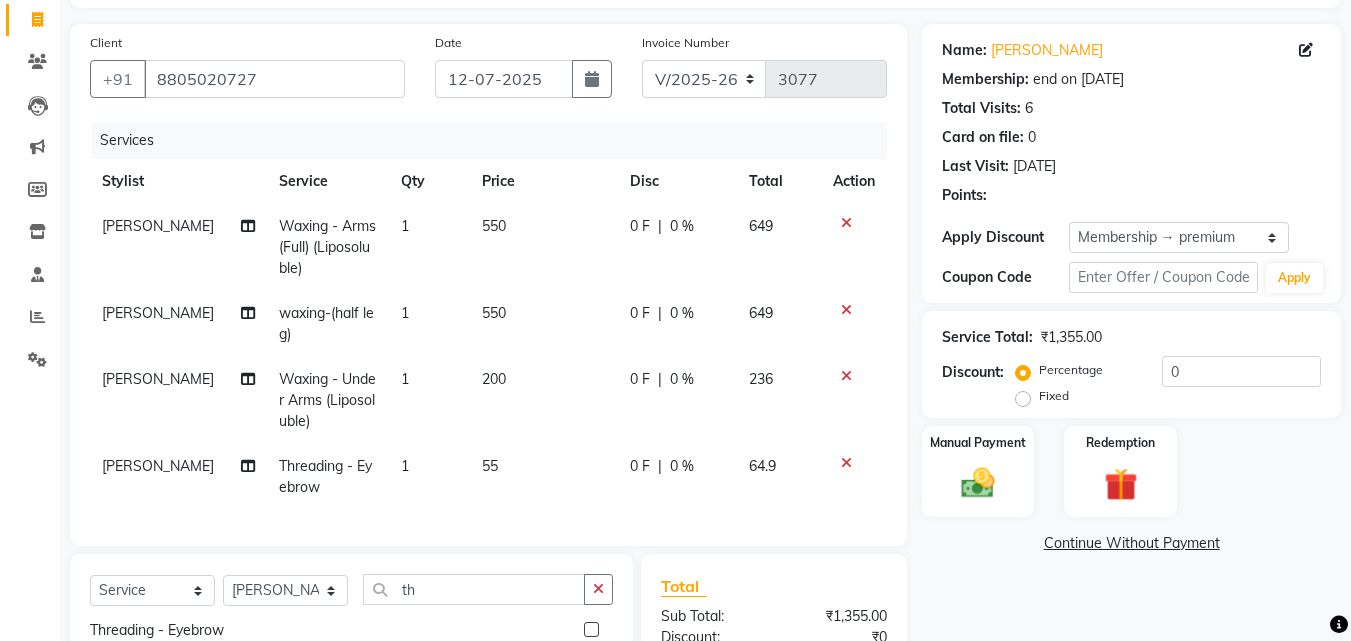 type on "20" 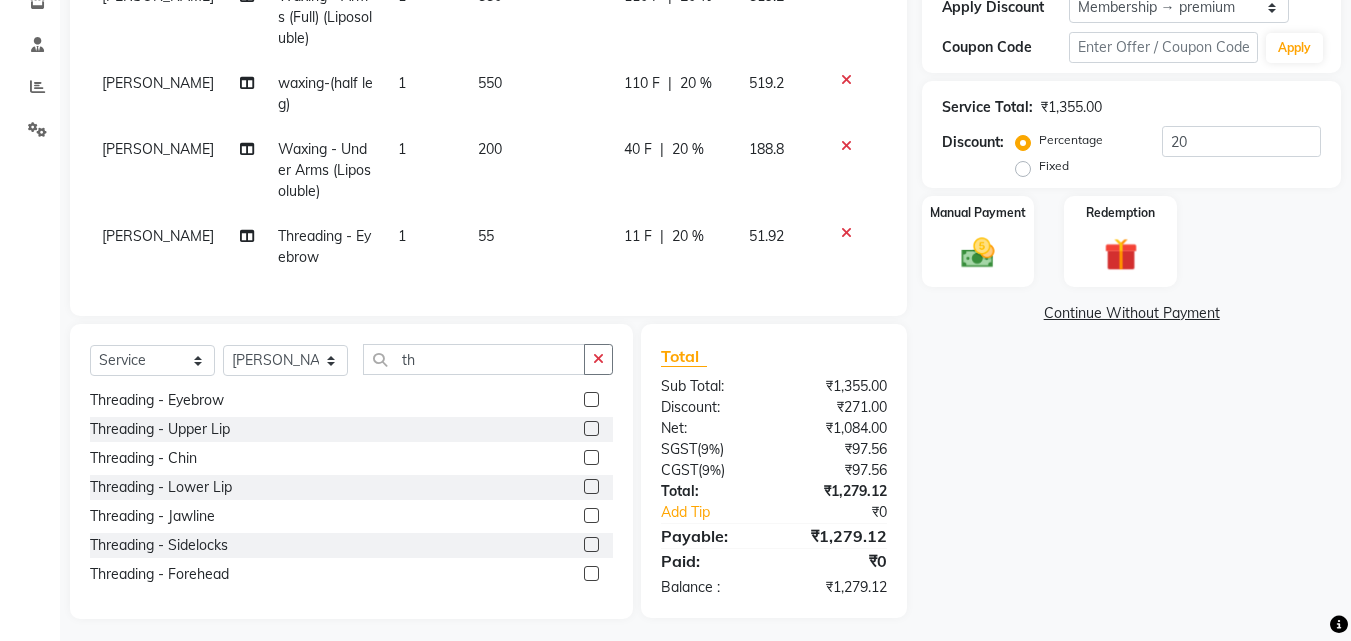scroll, scrollTop: 379, scrollLeft: 0, axis: vertical 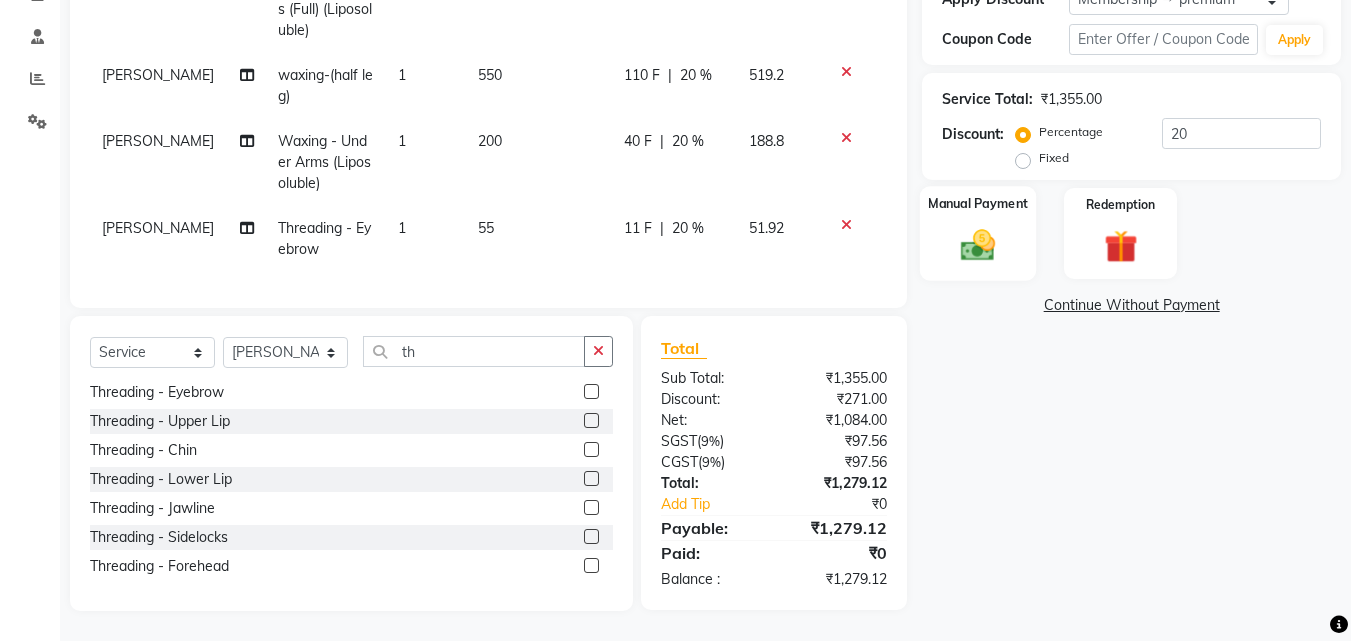click 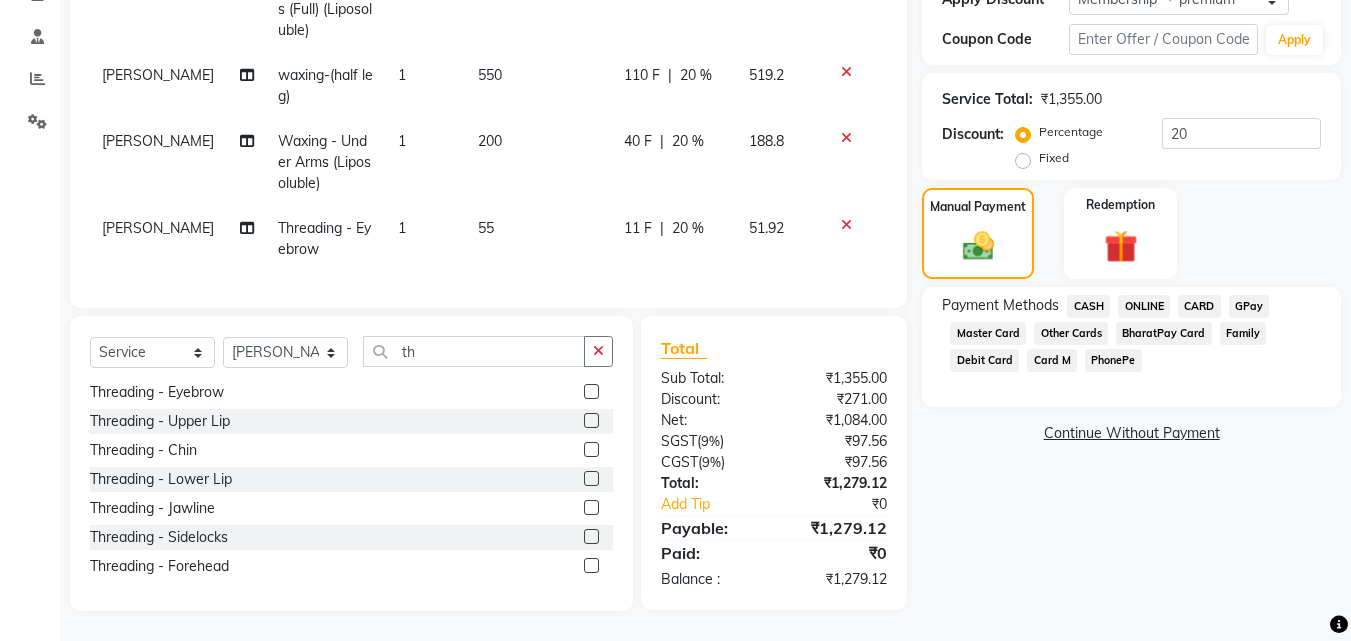 click on "ONLINE" 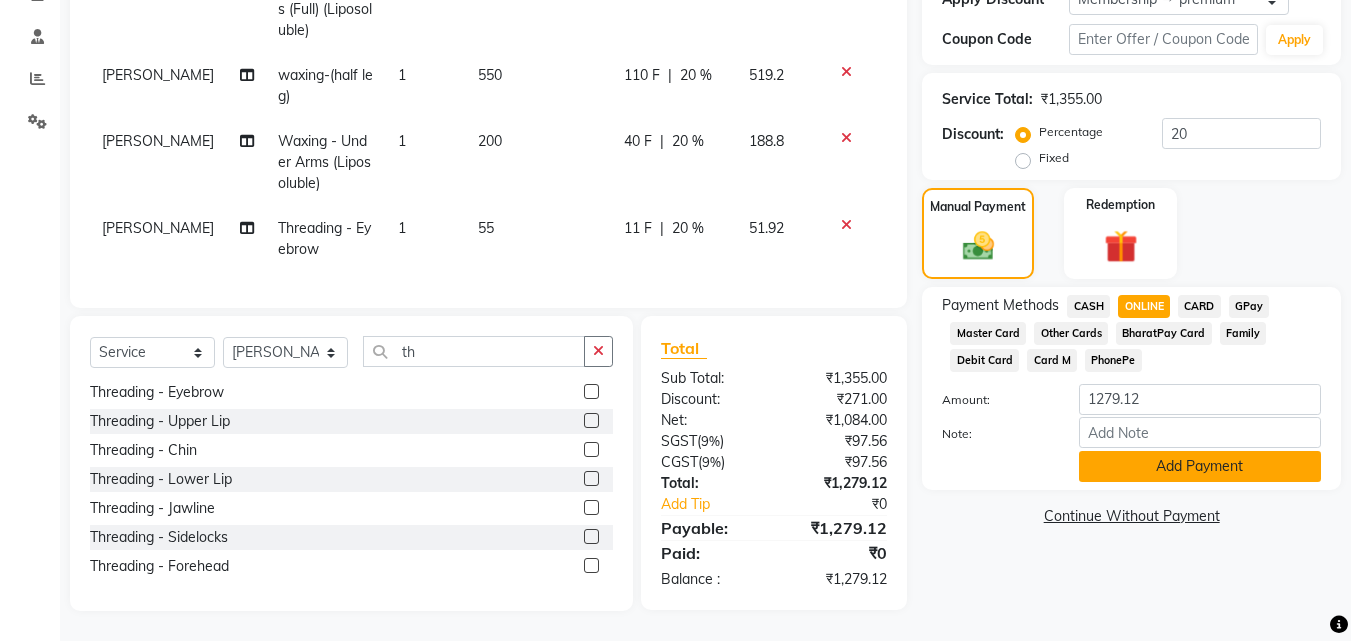 click on "Add Payment" 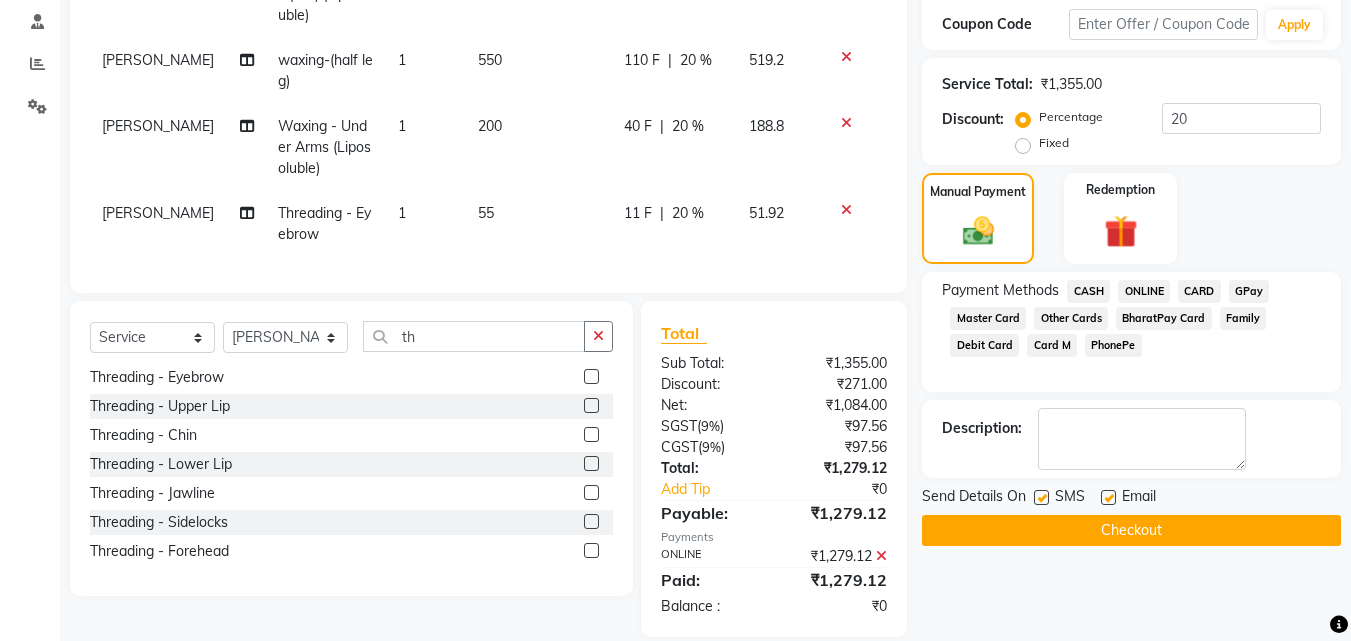 click on "Checkout" 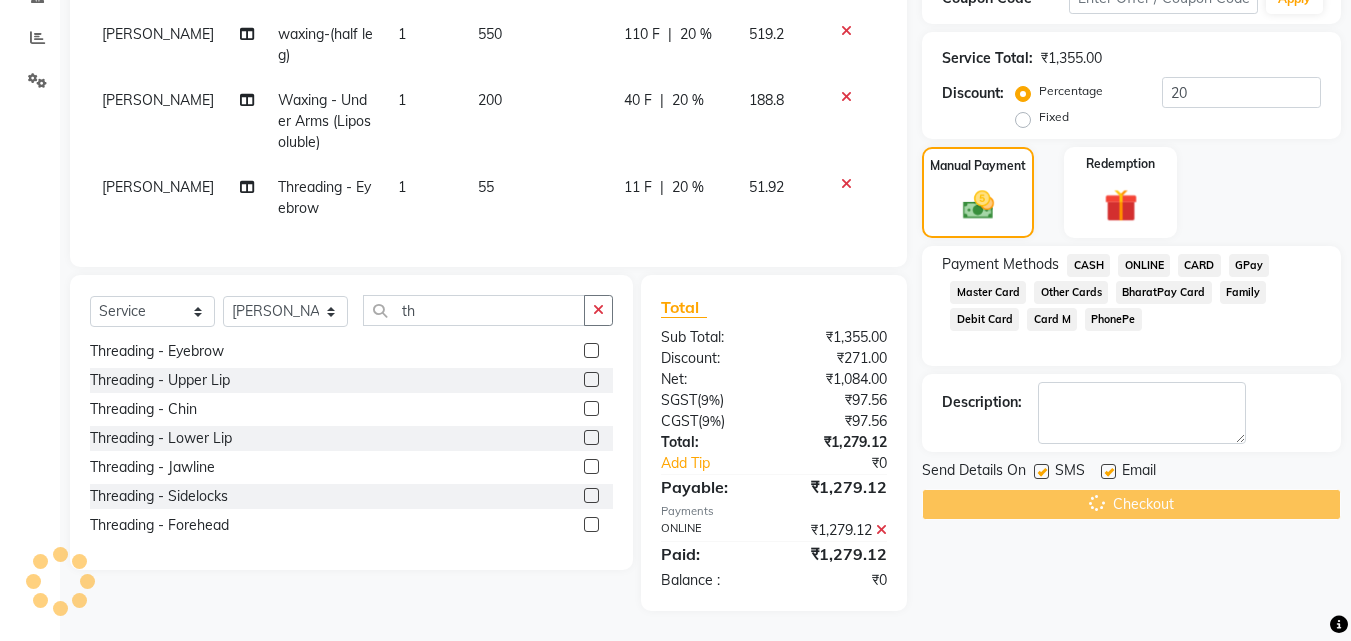 scroll, scrollTop: 420, scrollLeft: 0, axis: vertical 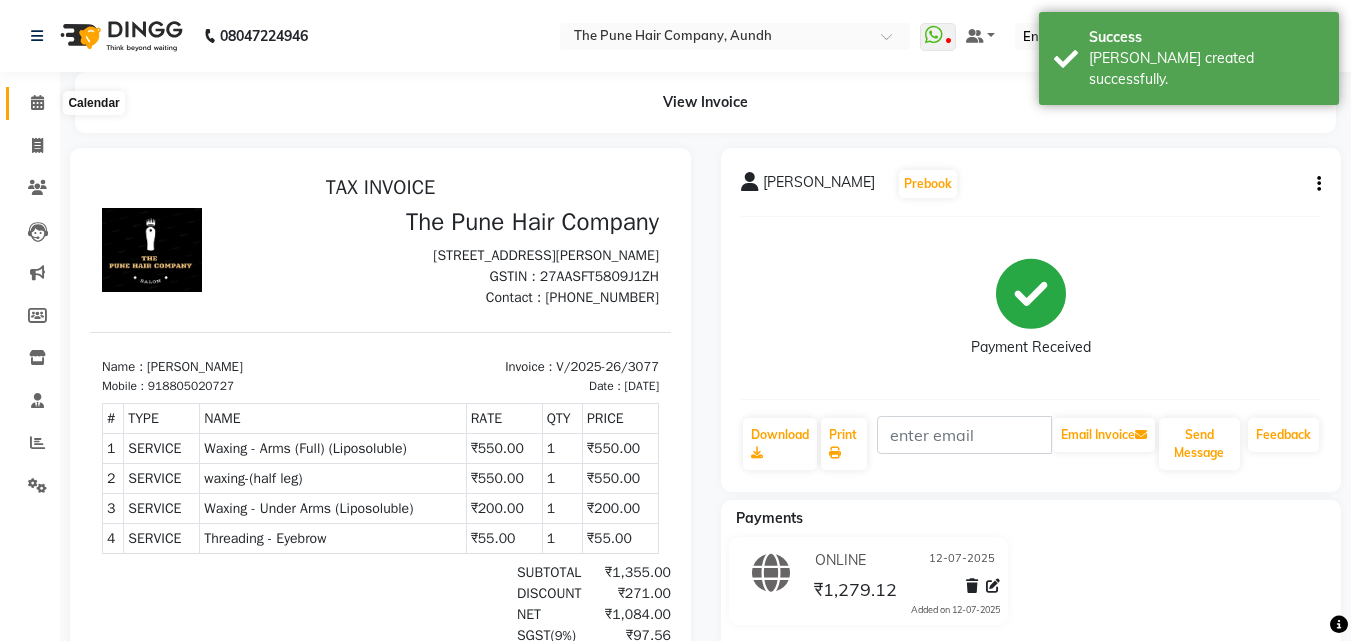 click 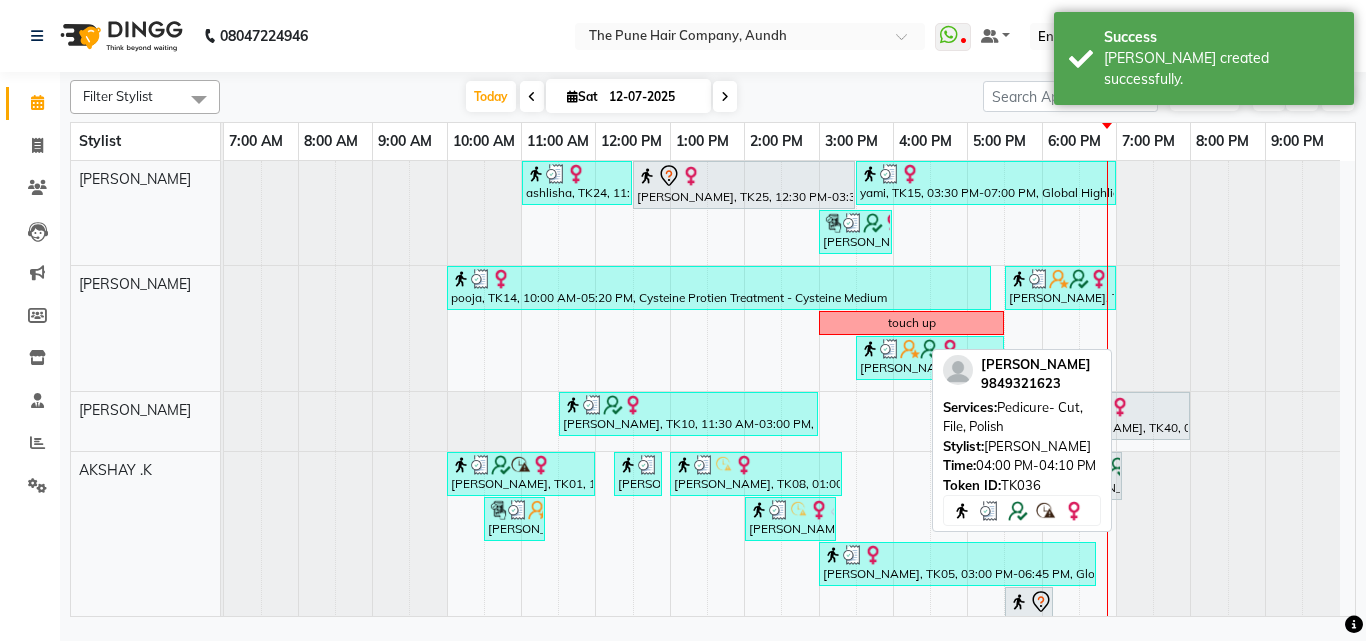 scroll, scrollTop: 700, scrollLeft: 0, axis: vertical 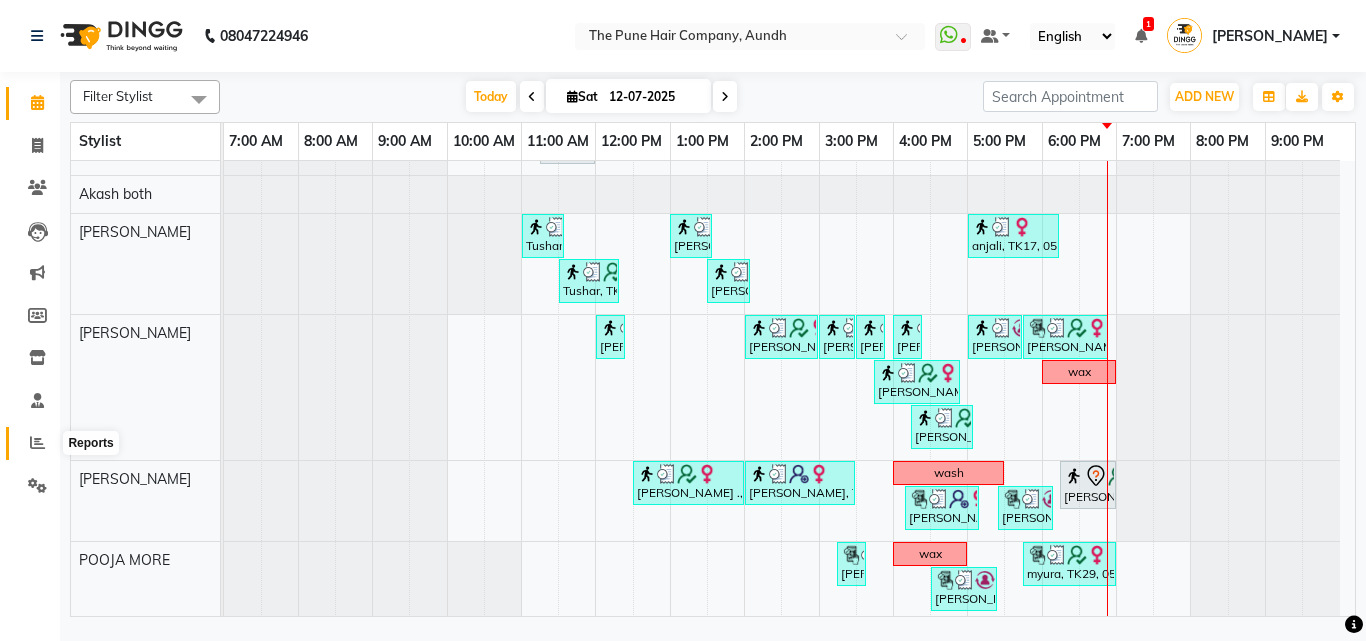 click 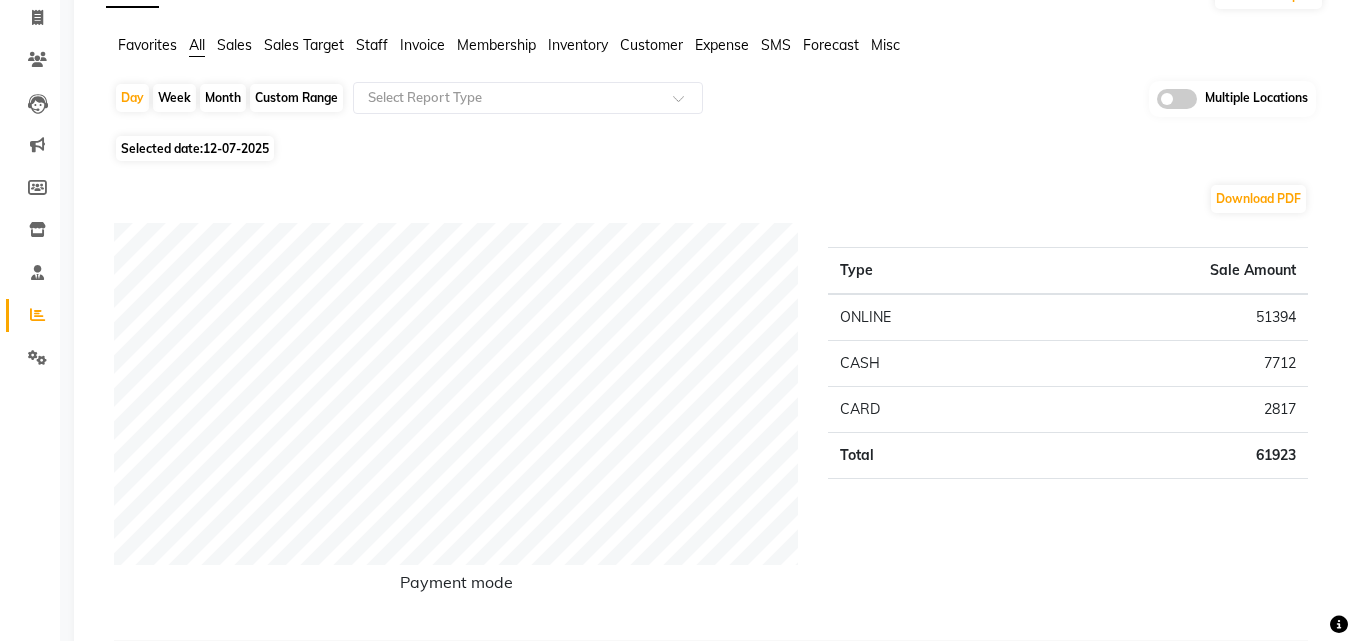 scroll, scrollTop: 0, scrollLeft: 0, axis: both 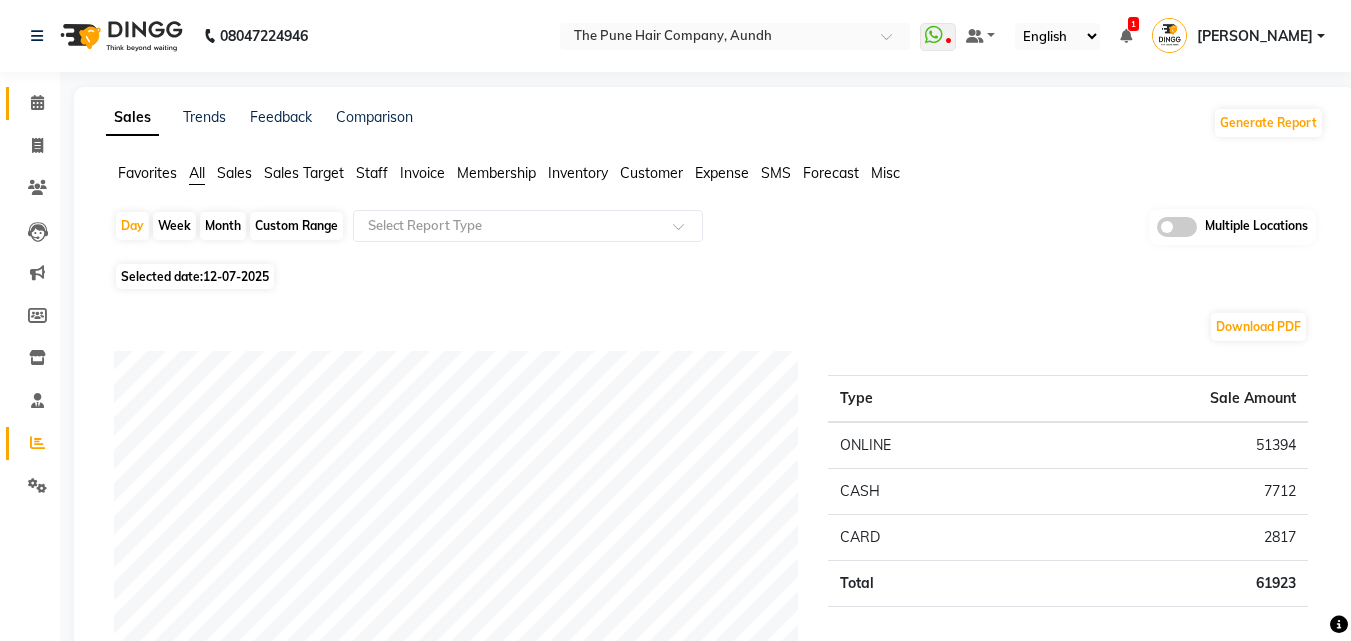 click 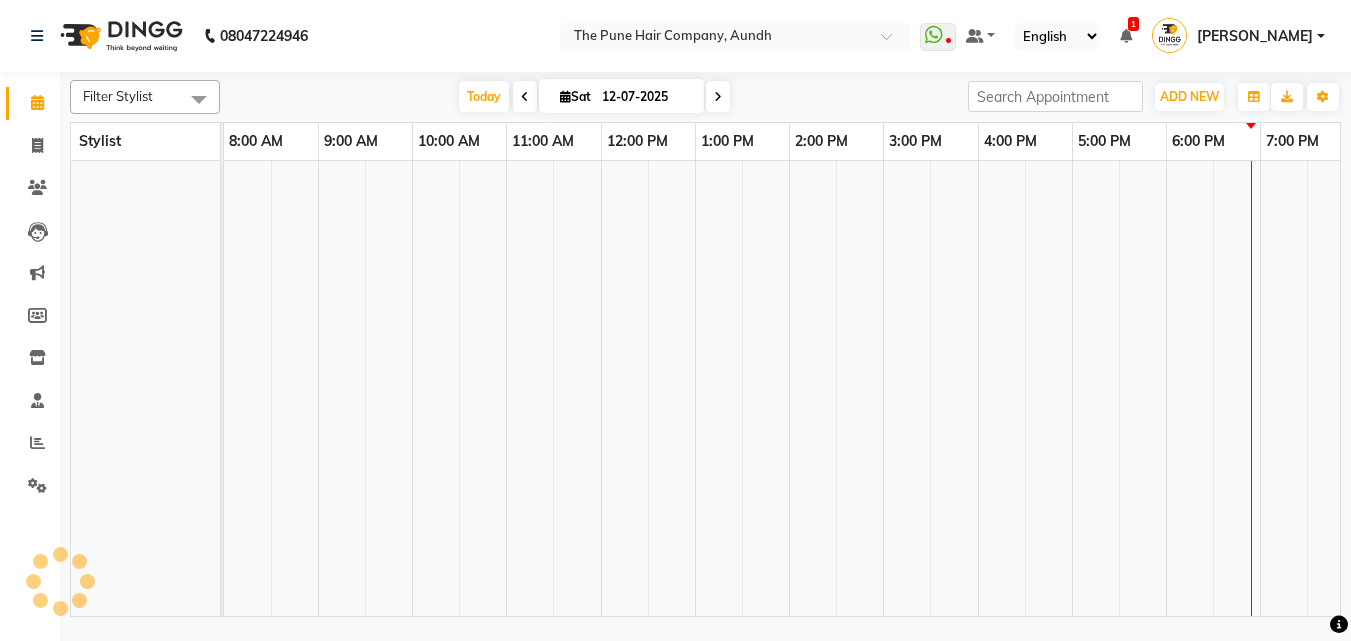 click 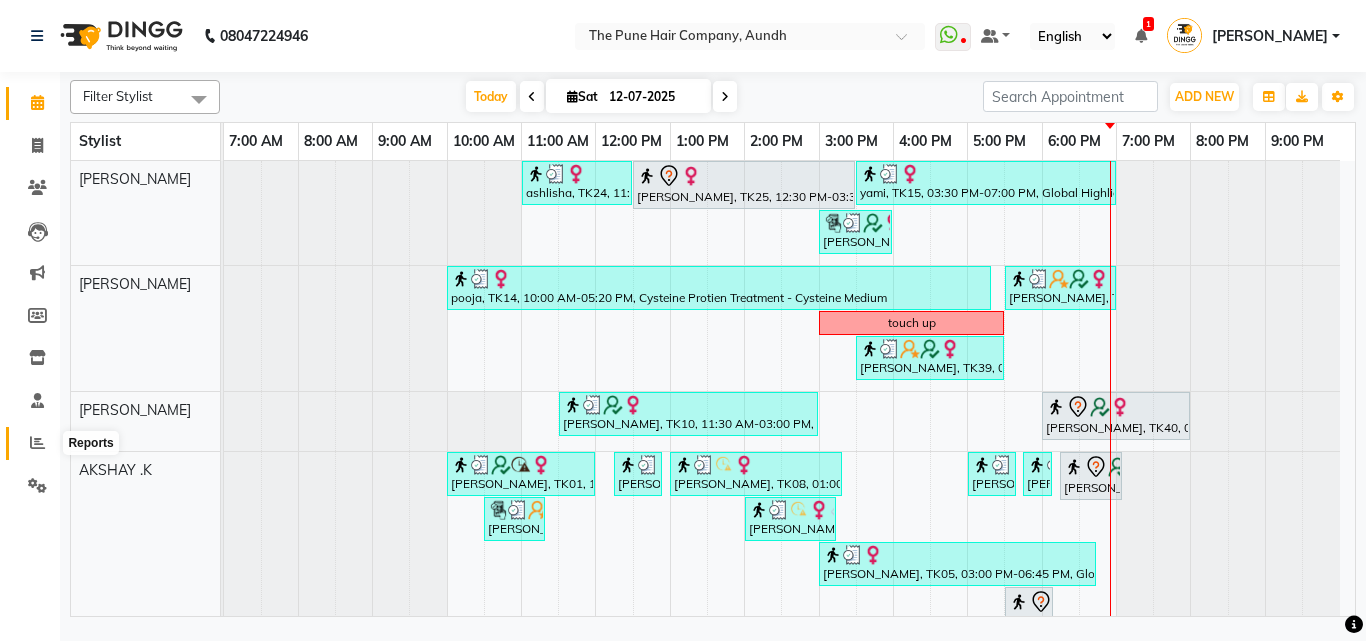 click 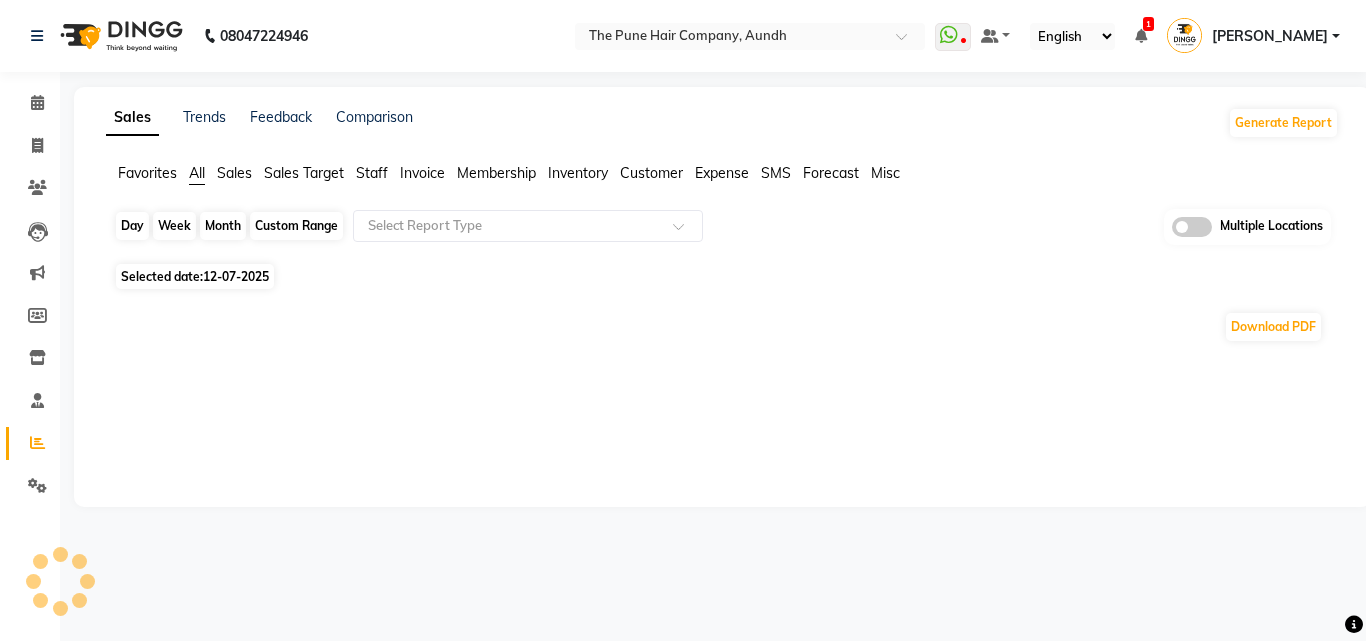 click on "Day" 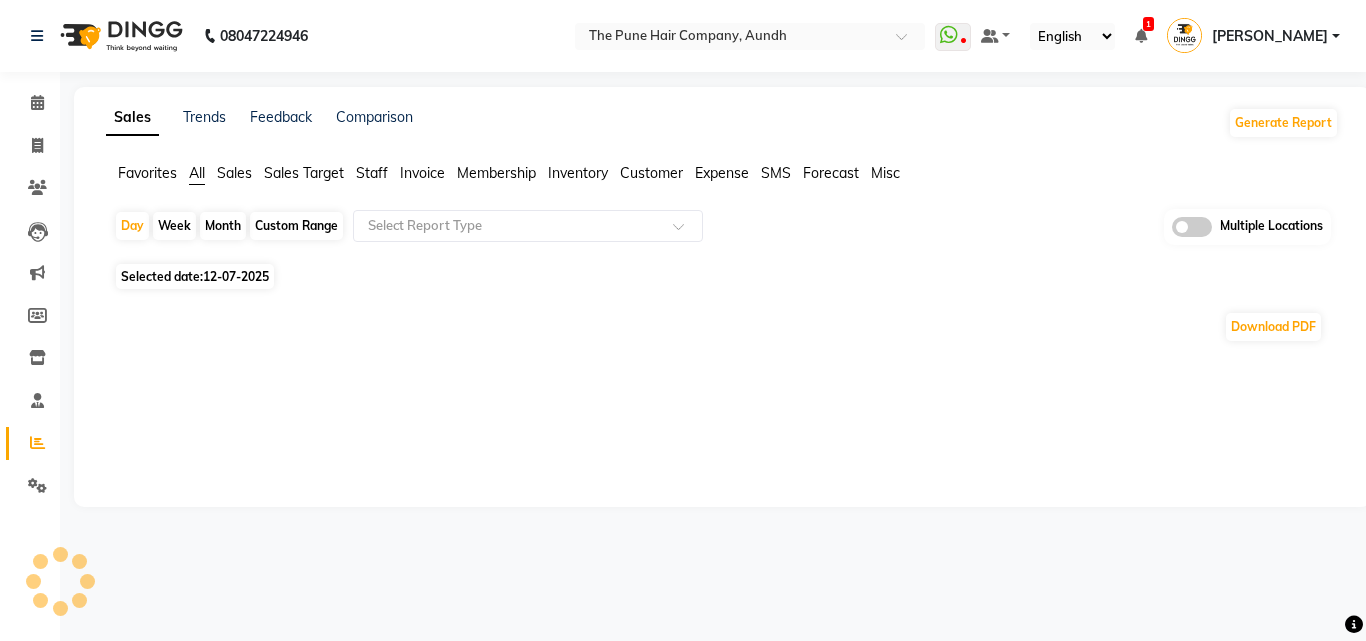 select on "7" 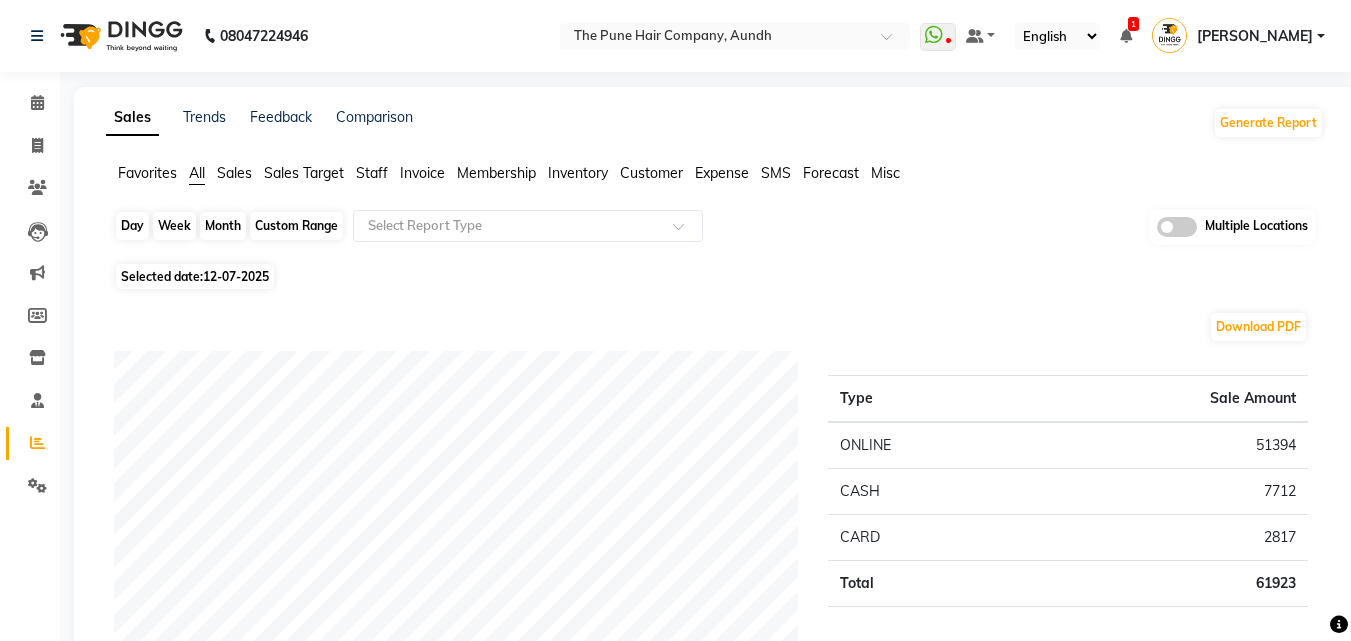 click on "Day" 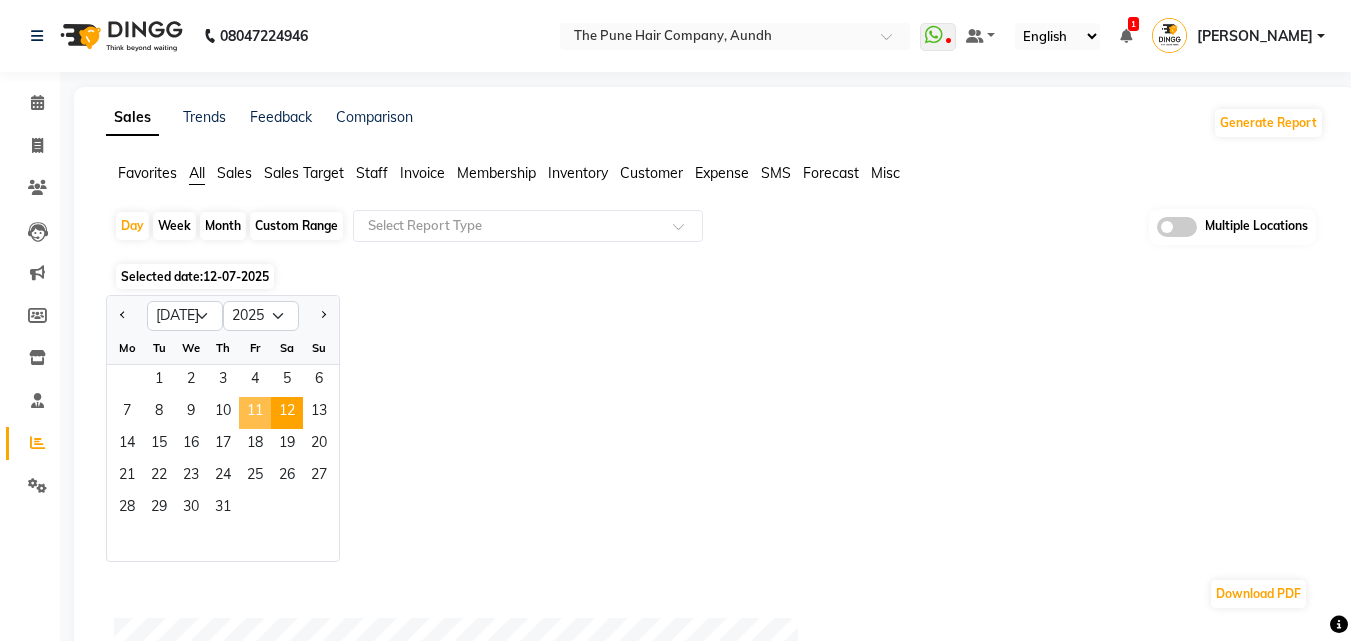 click on "11" 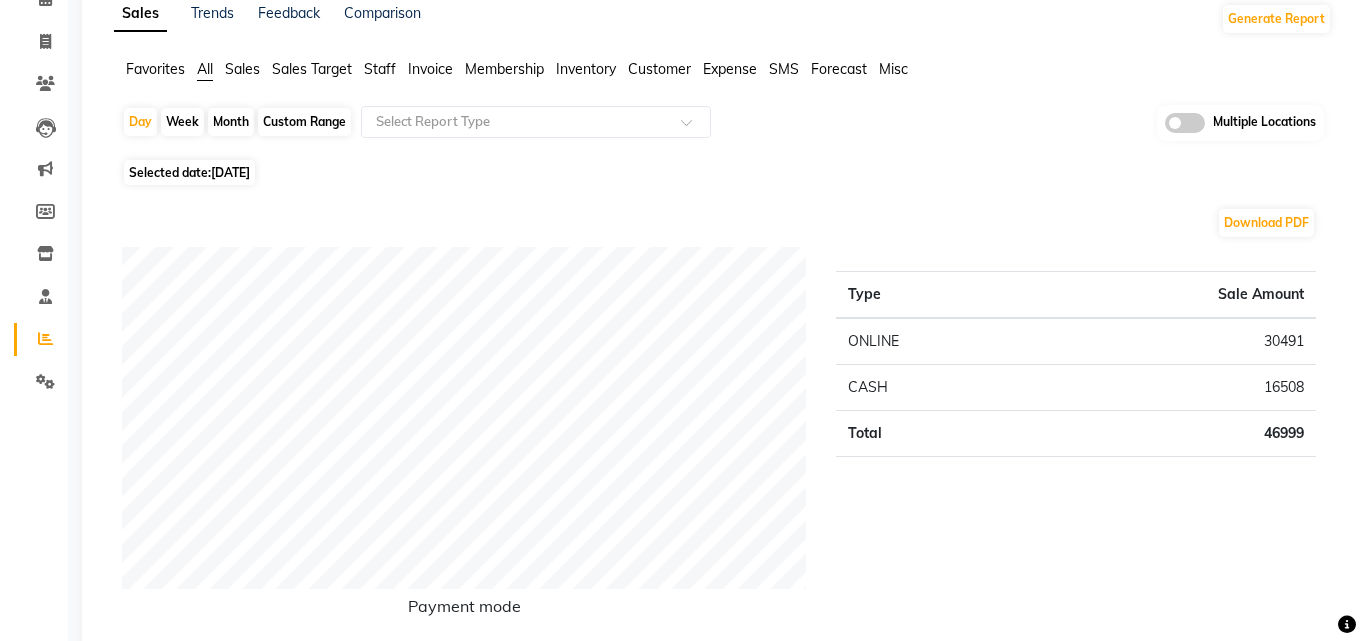 scroll, scrollTop: 0, scrollLeft: 0, axis: both 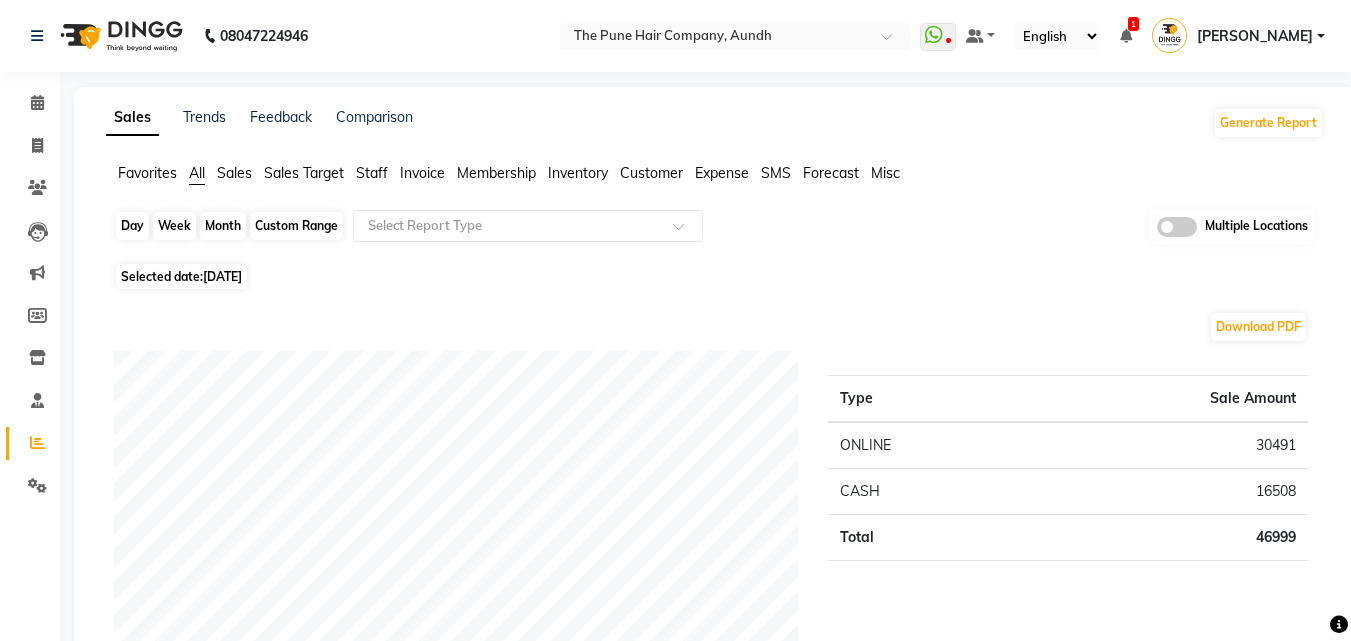 drag, startPoint x: 130, startPoint y: 222, endPoint x: 141, endPoint y: 229, distance: 13.038404 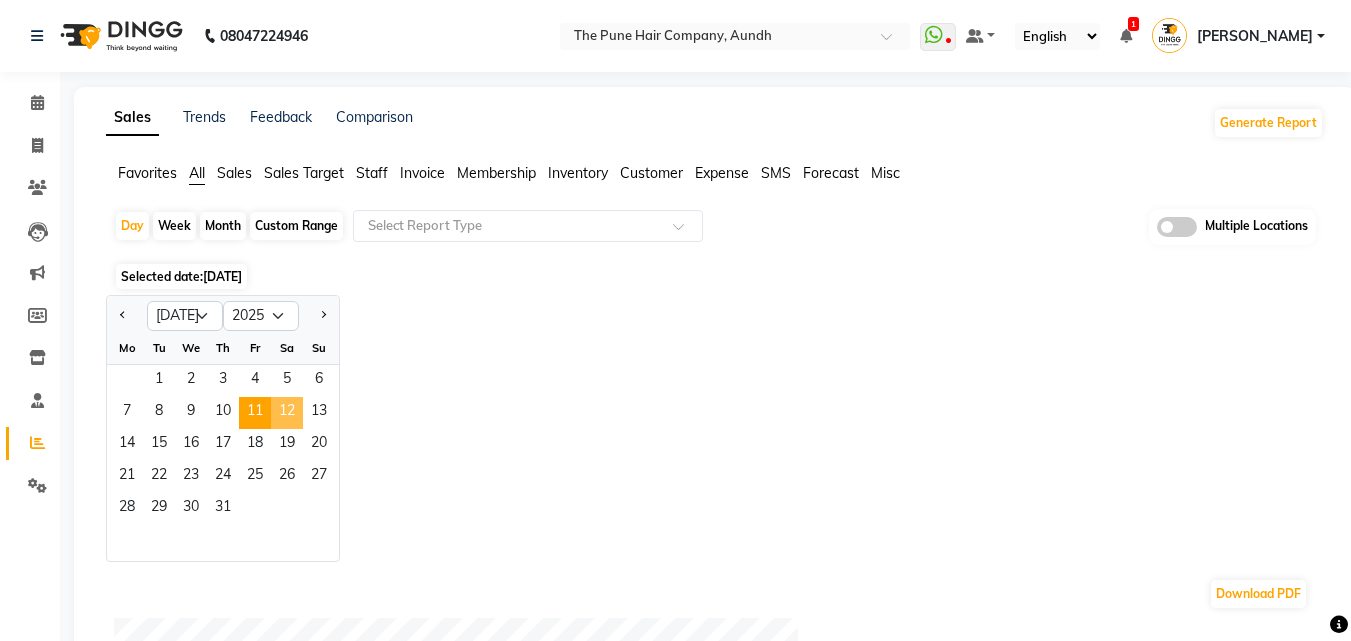 click on "12" 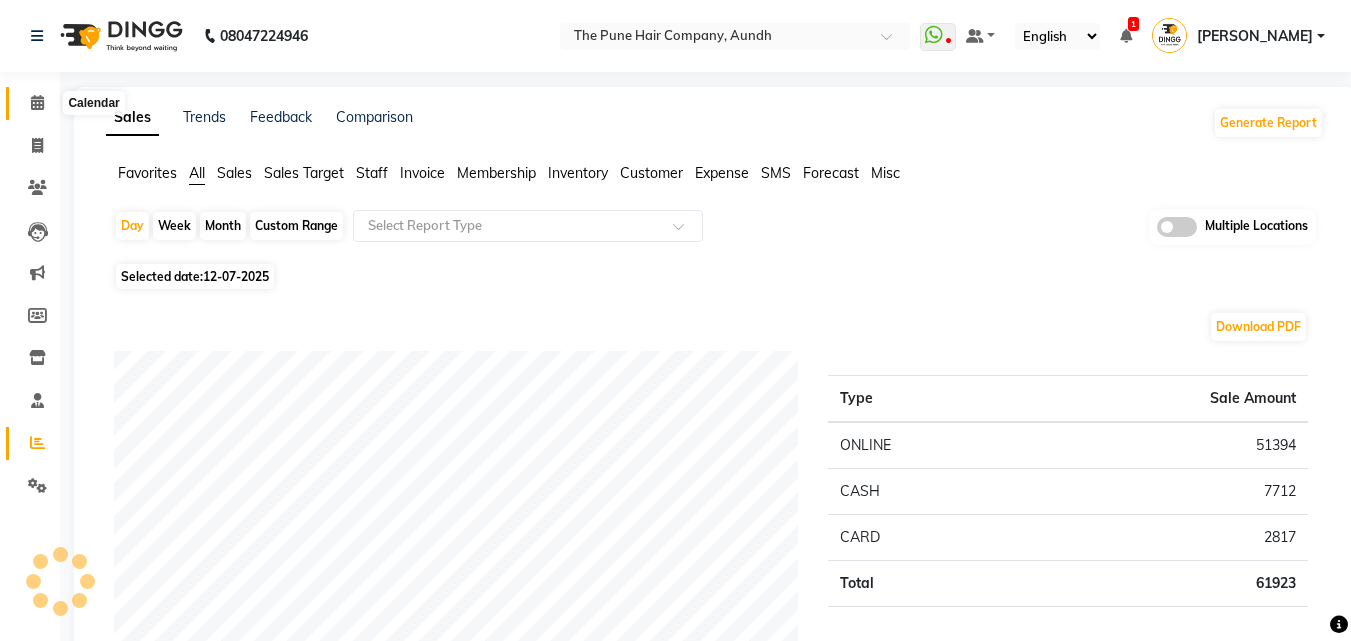 click 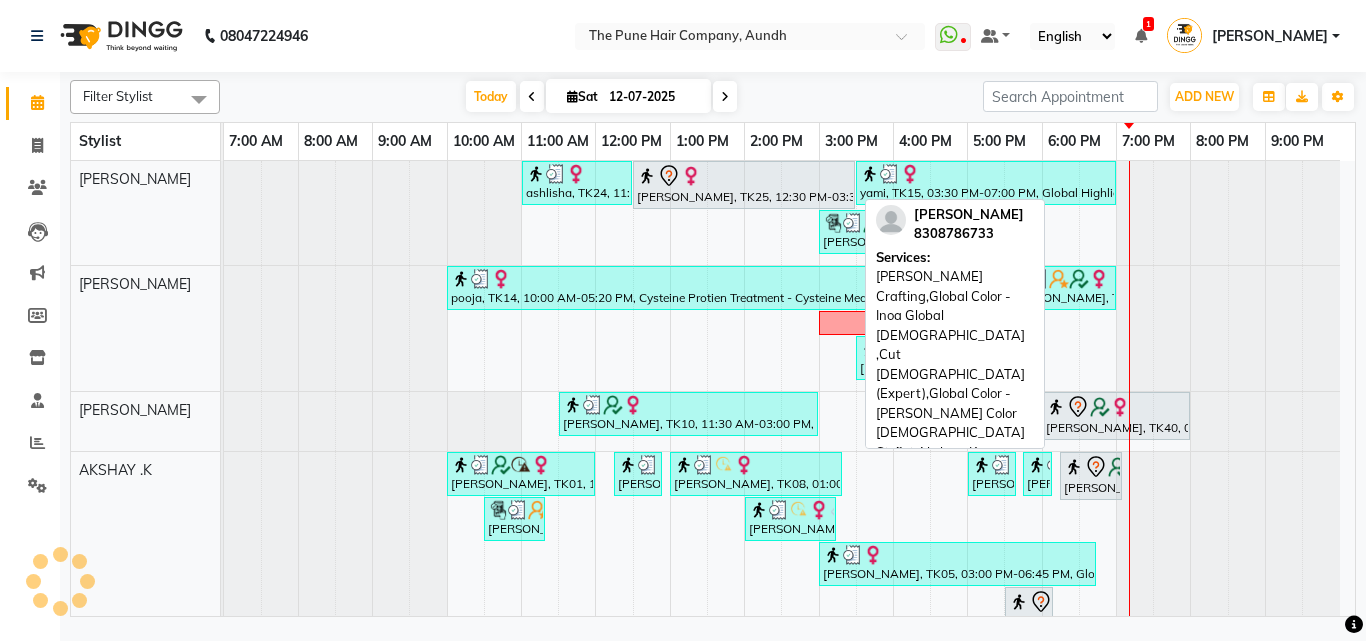 scroll, scrollTop: 300, scrollLeft: 0, axis: vertical 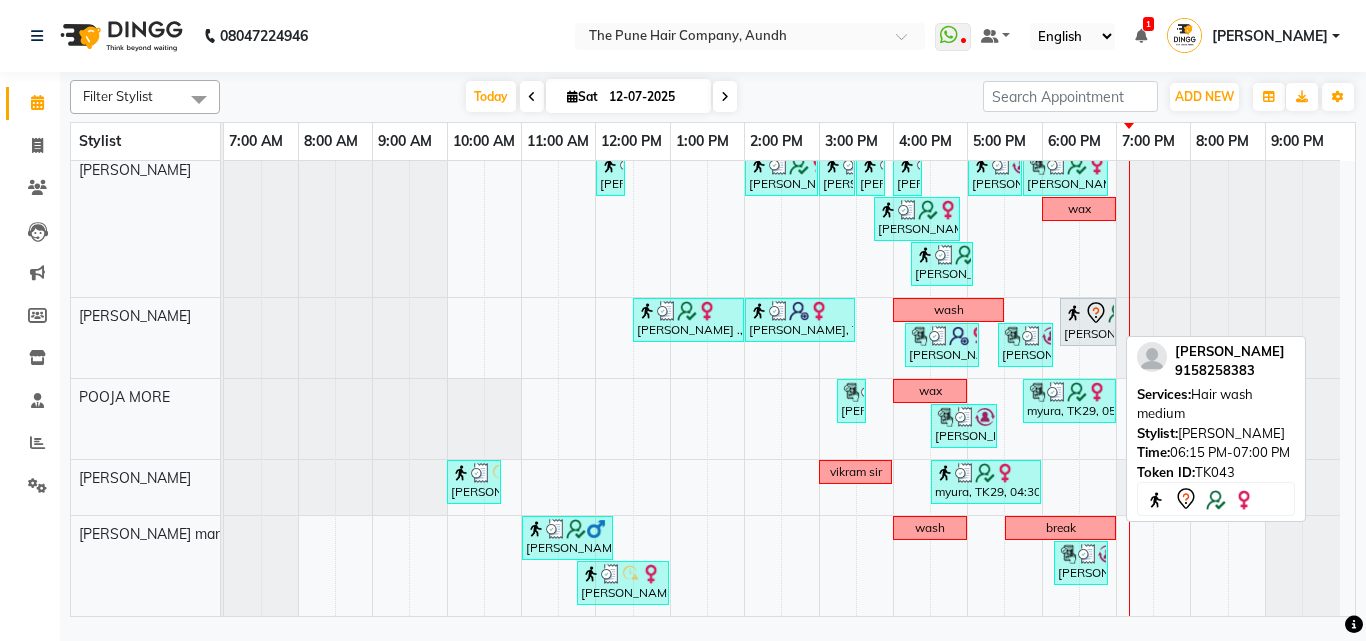 click on "[PERSON_NAME], TK43, 06:15 PM-07:00 PM,  Hair wash medium" at bounding box center [1088, 322] 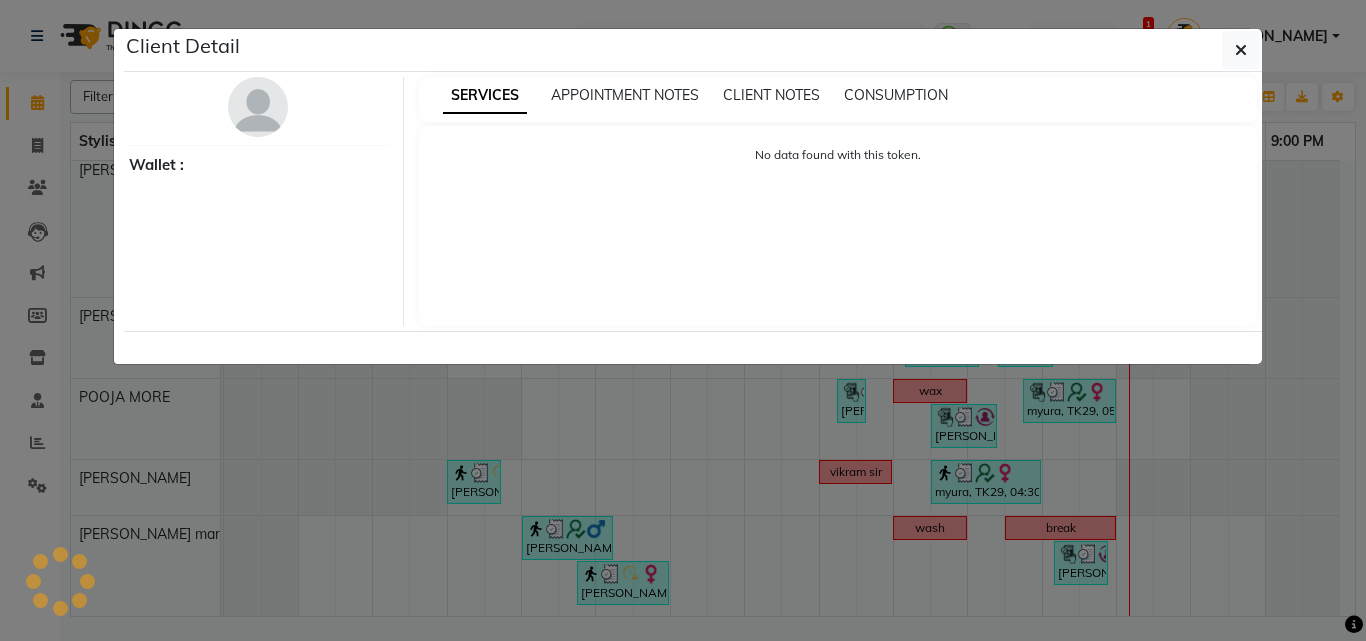 select on "7" 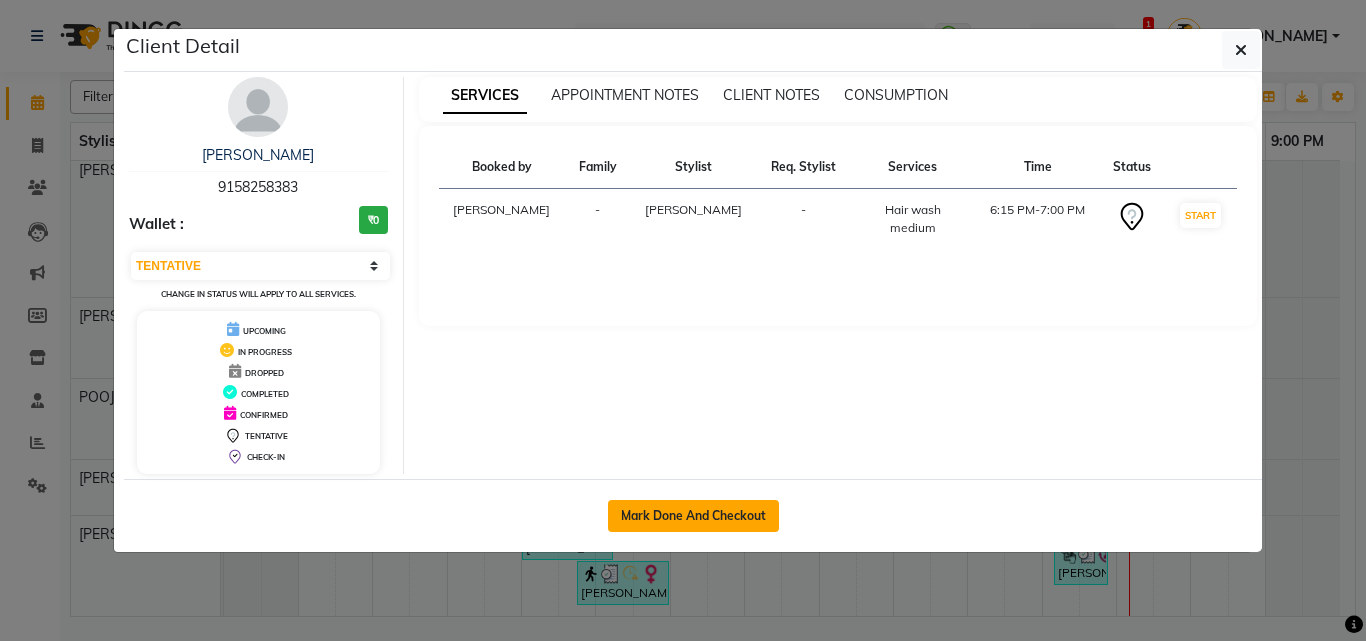 click on "Mark Done And Checkout" 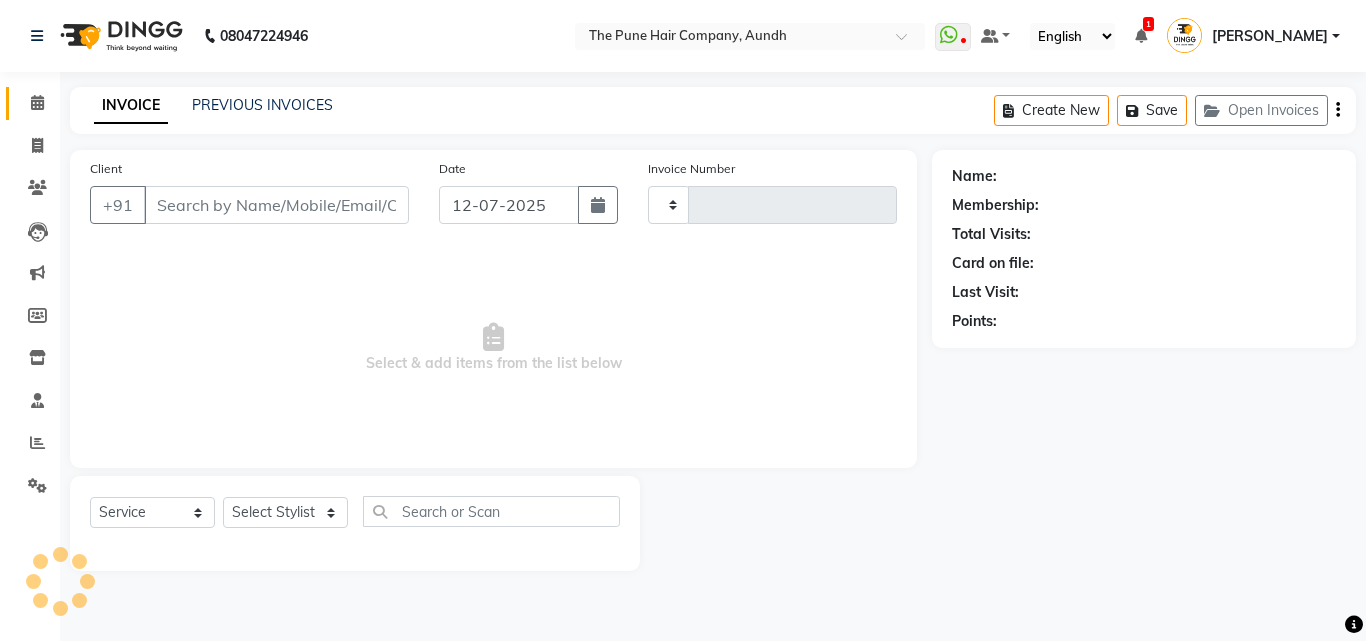 type on "3079" 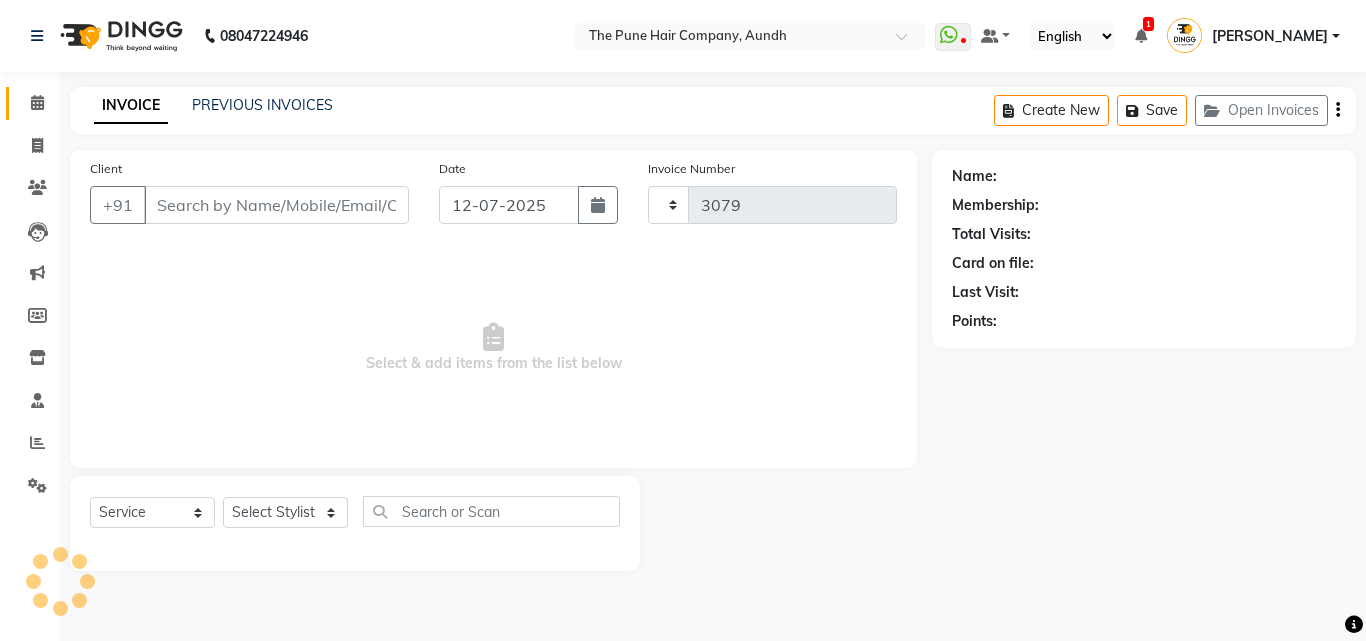 select on "106" 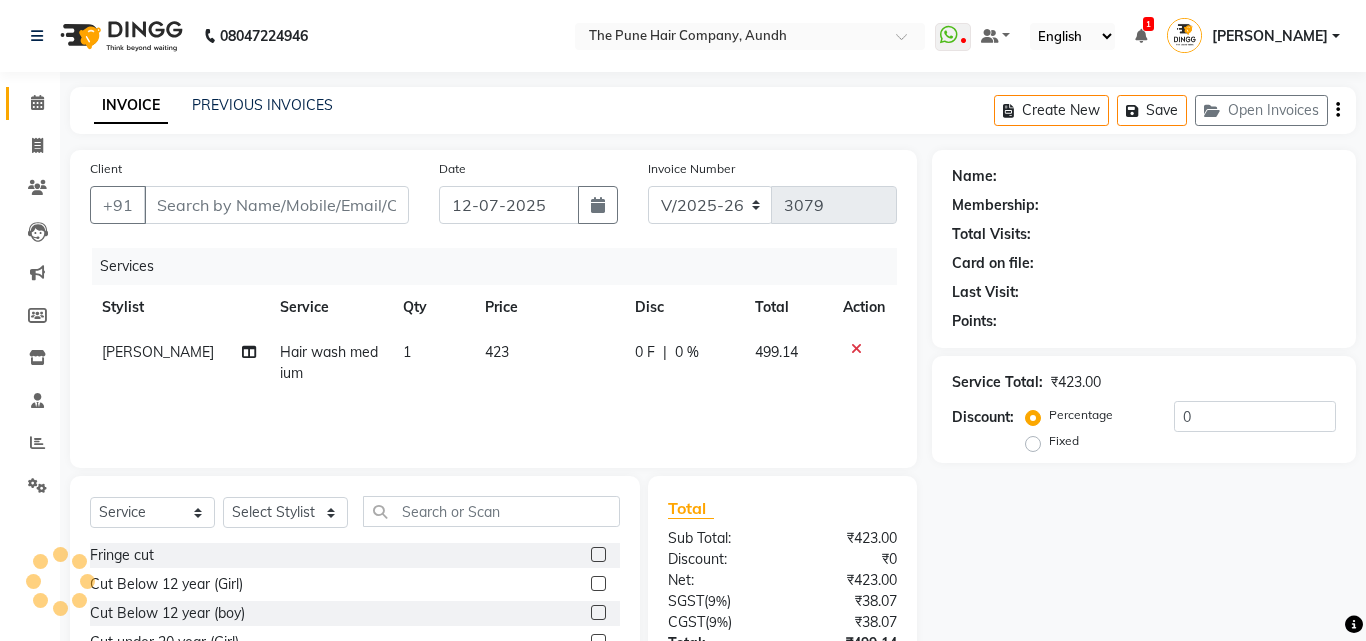 type on "9158258383" 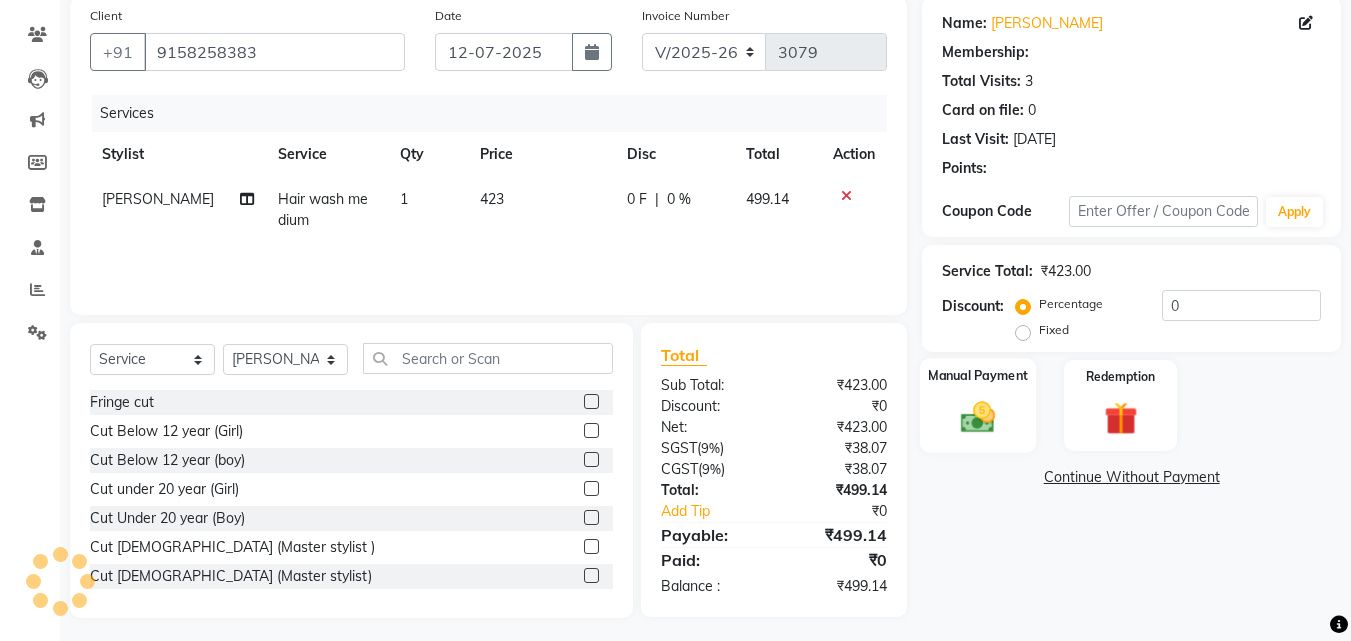 select on "1: Object" 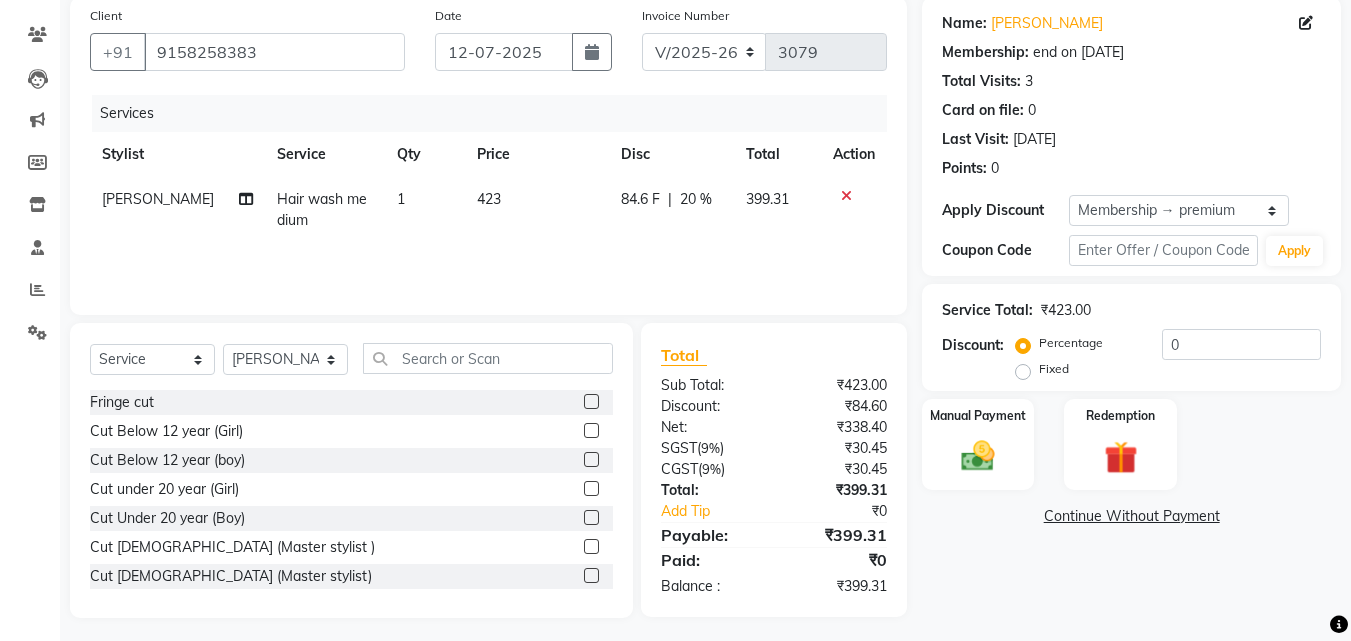 type on "20" 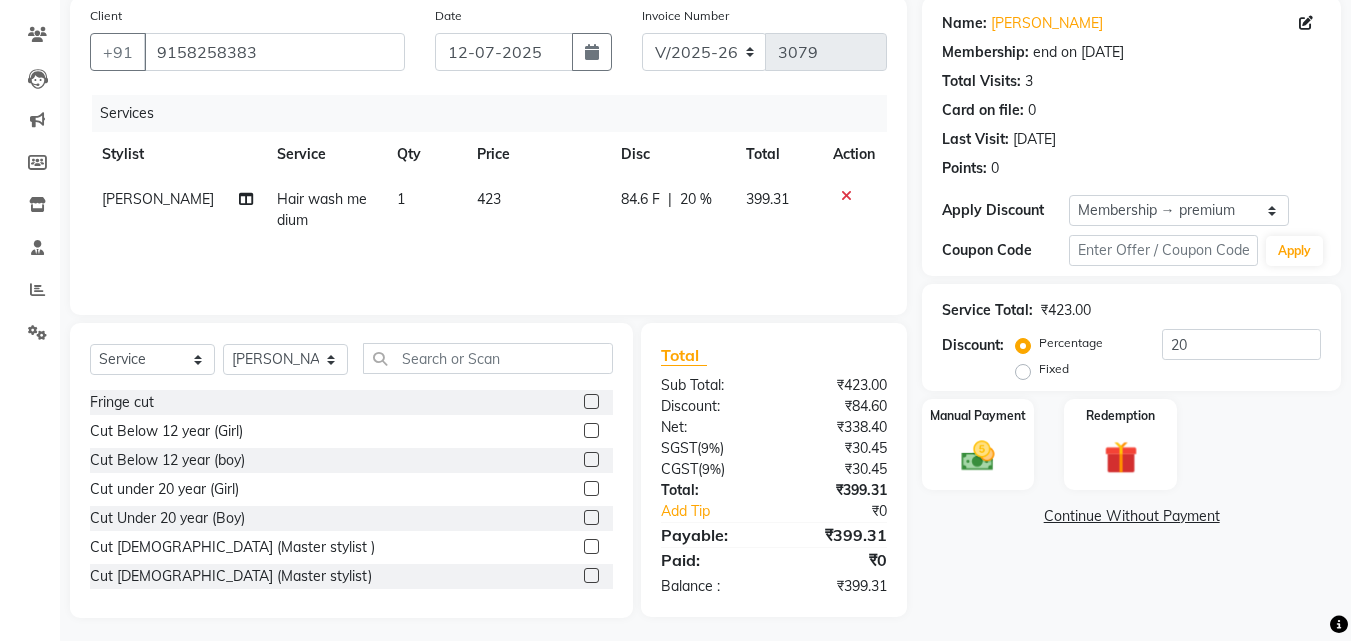 scroll, scrollTop: 160, scrollLeft: 0, axis: vertical 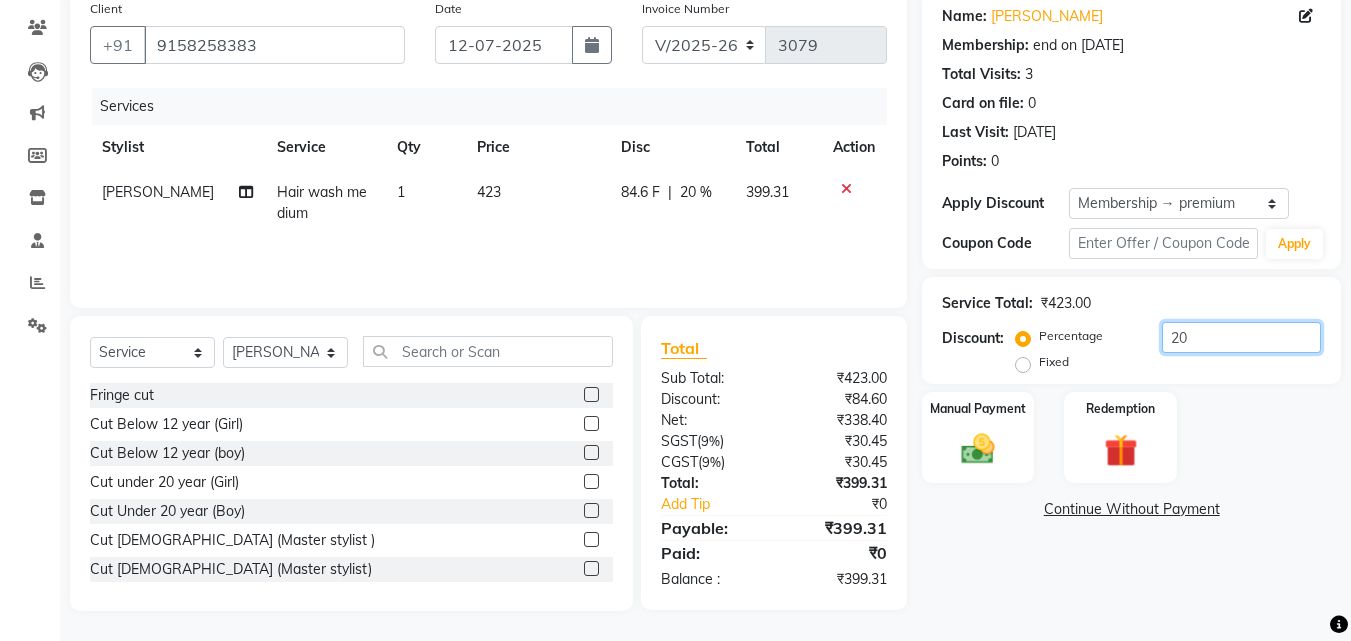 click on "20" 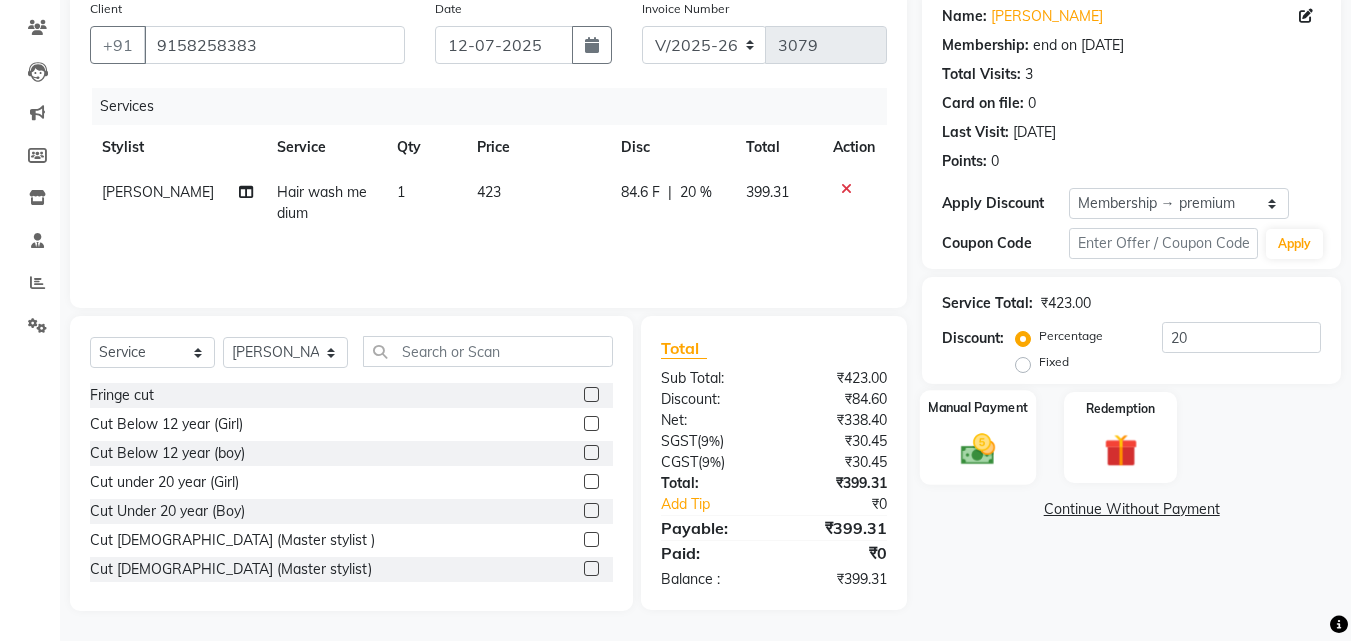 click on "Manual Payment" 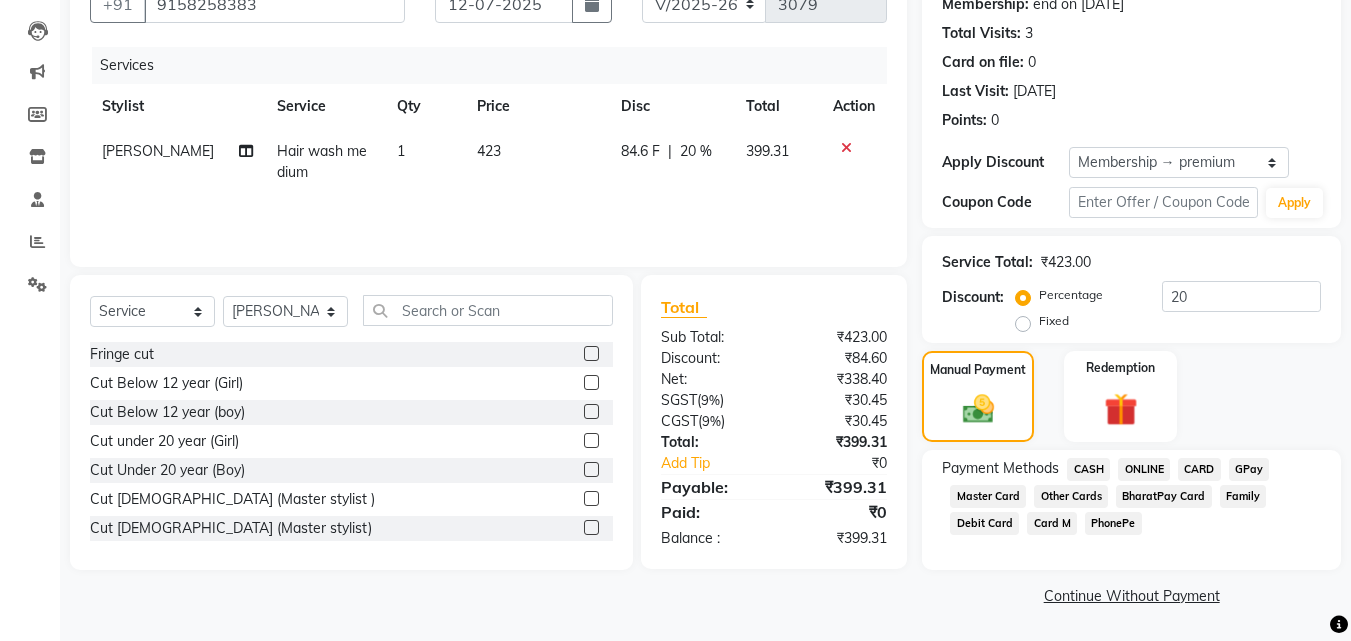 click on "ONLINE" 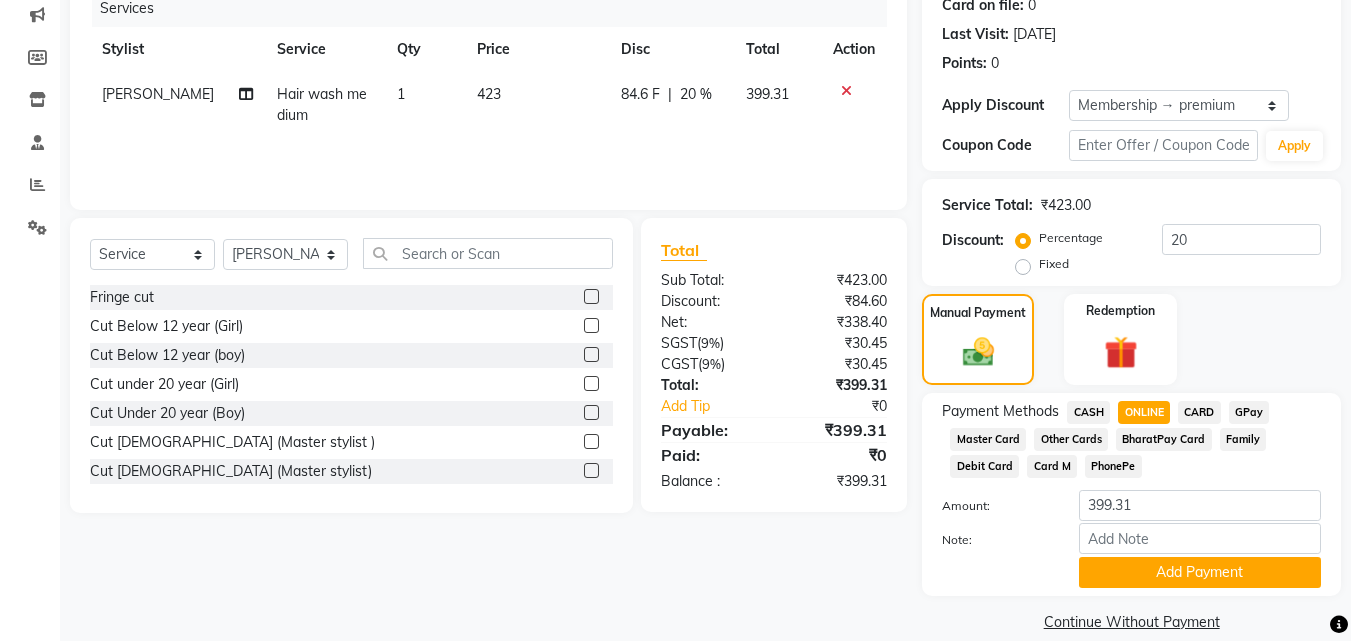 scroll, scrollTop: 284, scrollLeft: 0, axis: vertical 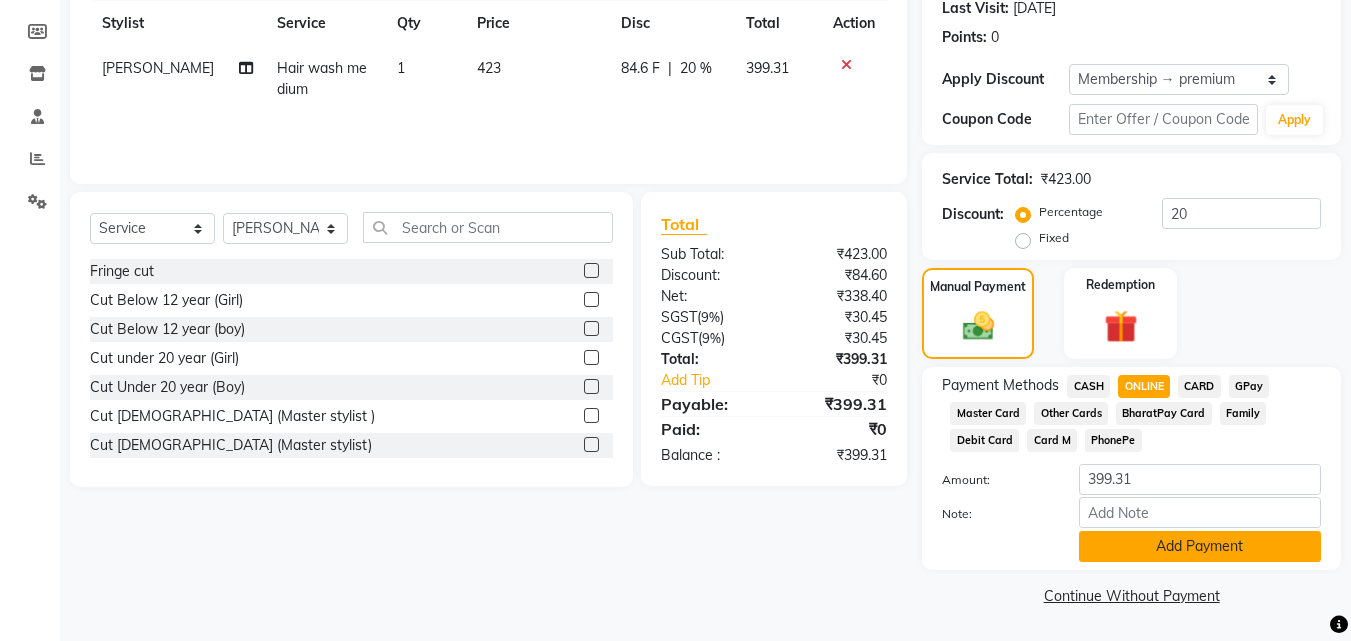 click on "Add Payment" 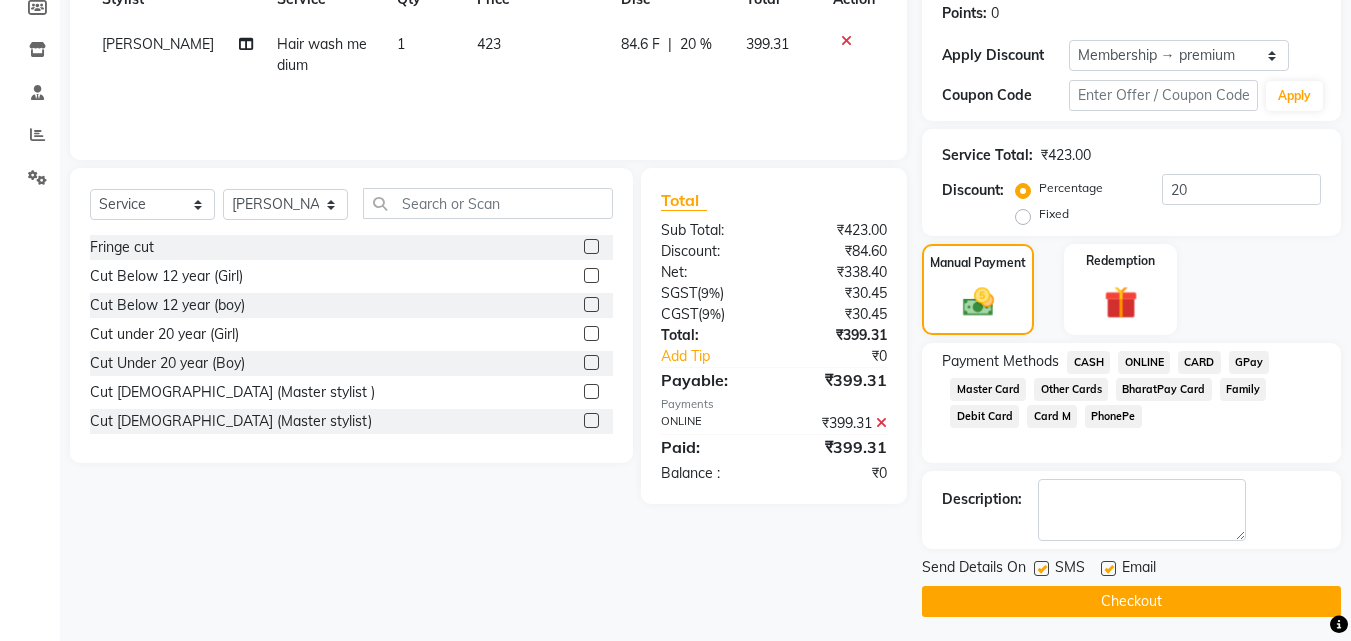 scroll, scrollTop: 314, scrollLeft: 0, axis: vertical 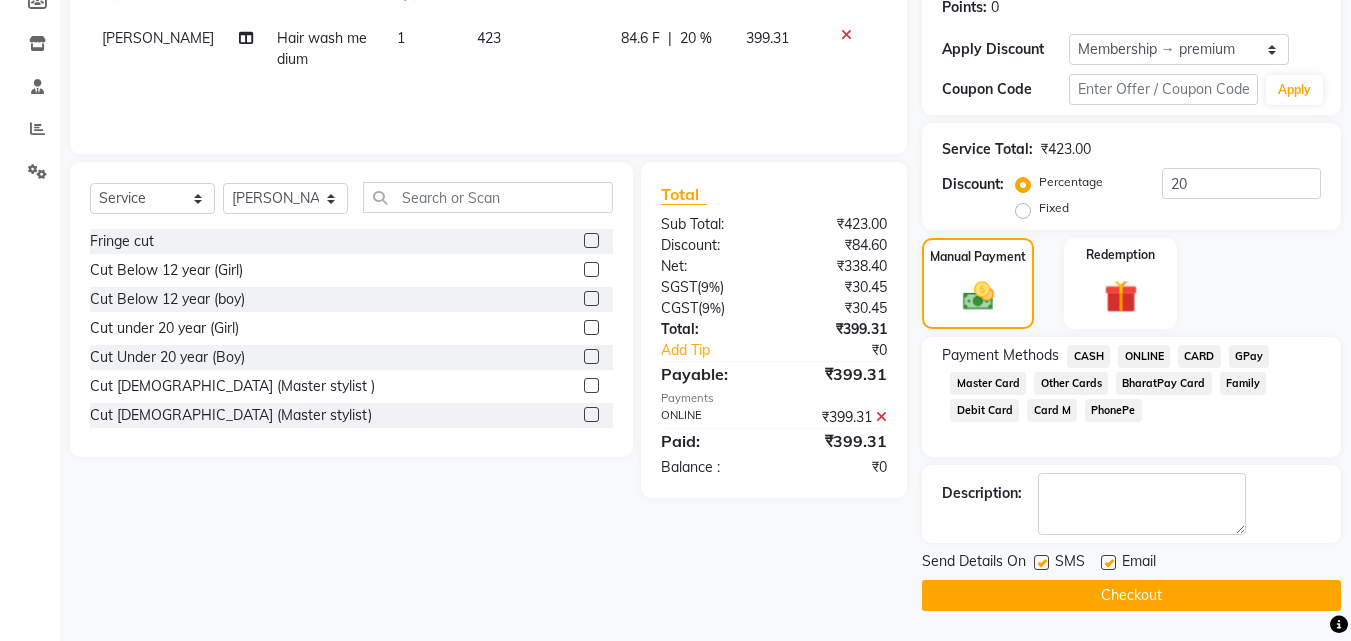 click on "Checkout" 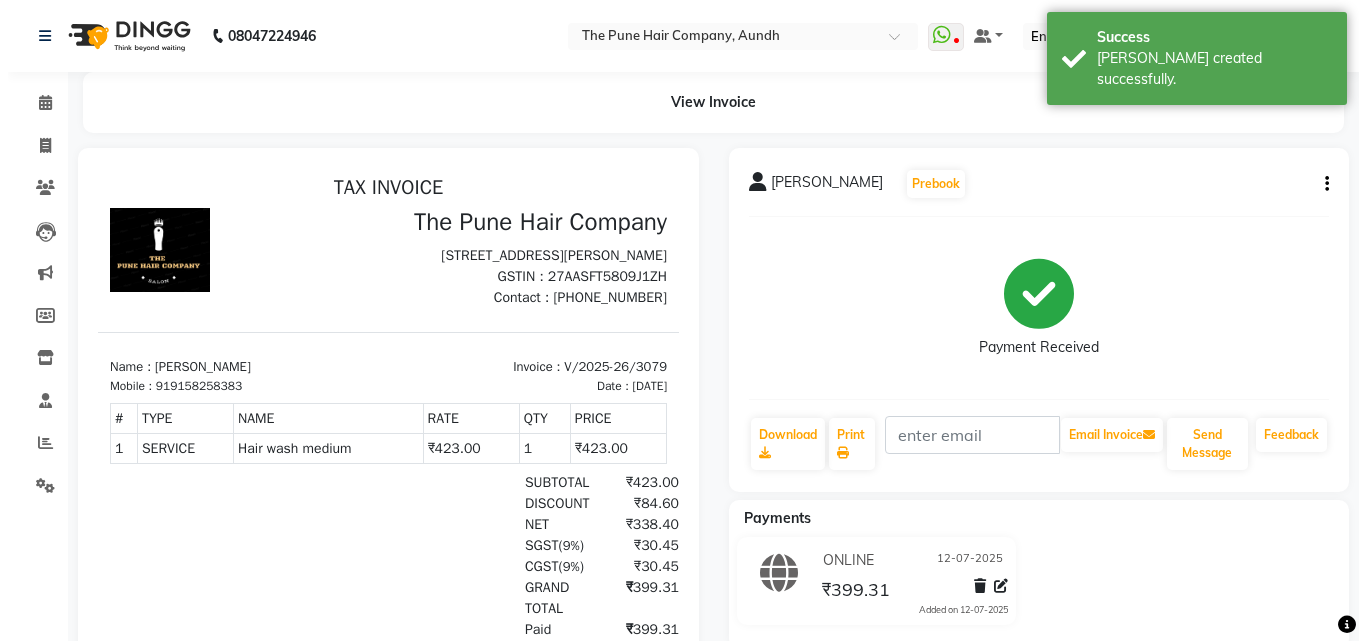 scroll, scrollTop: 0, scrollLeft: 0, axis: both 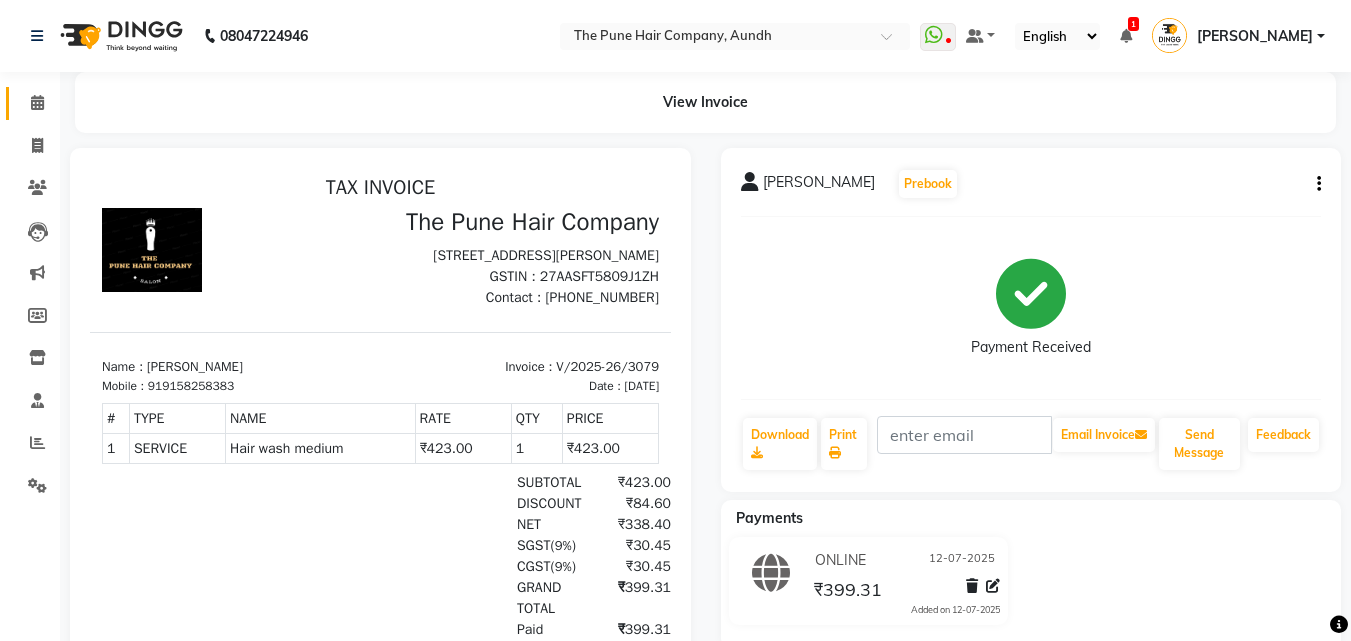 click on "Calendar" 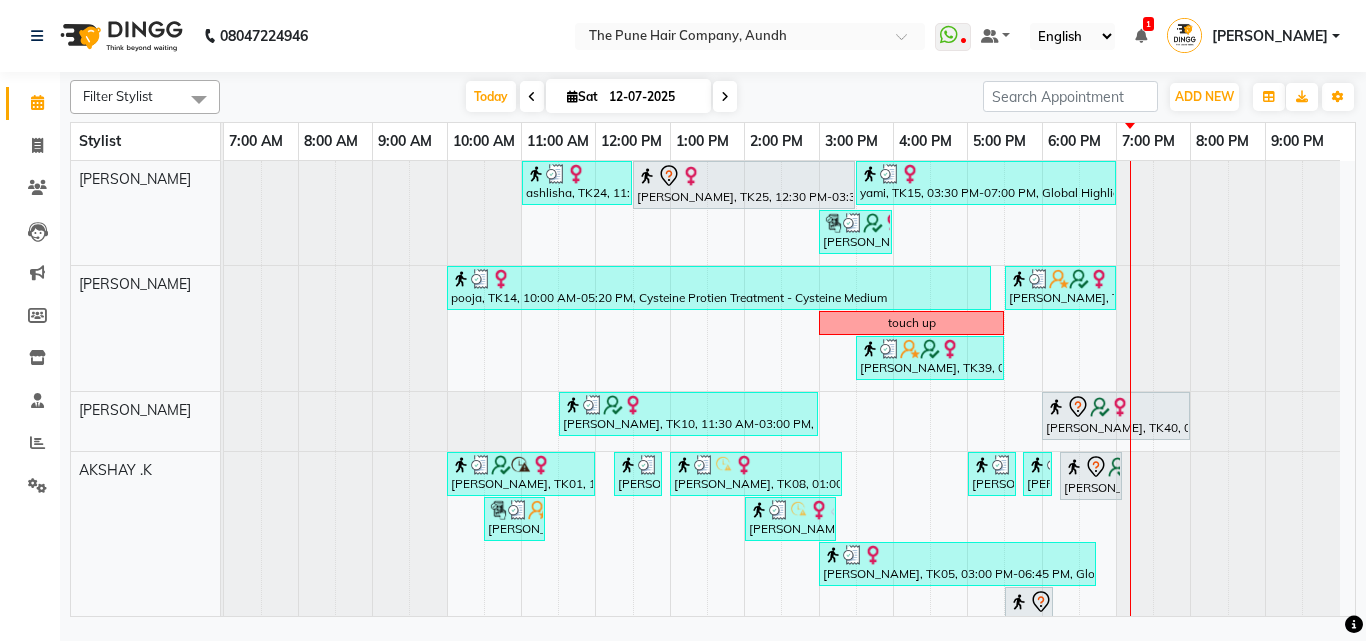 scroll, scrollTop: 400, scrollLeft: 0, axis: vertical 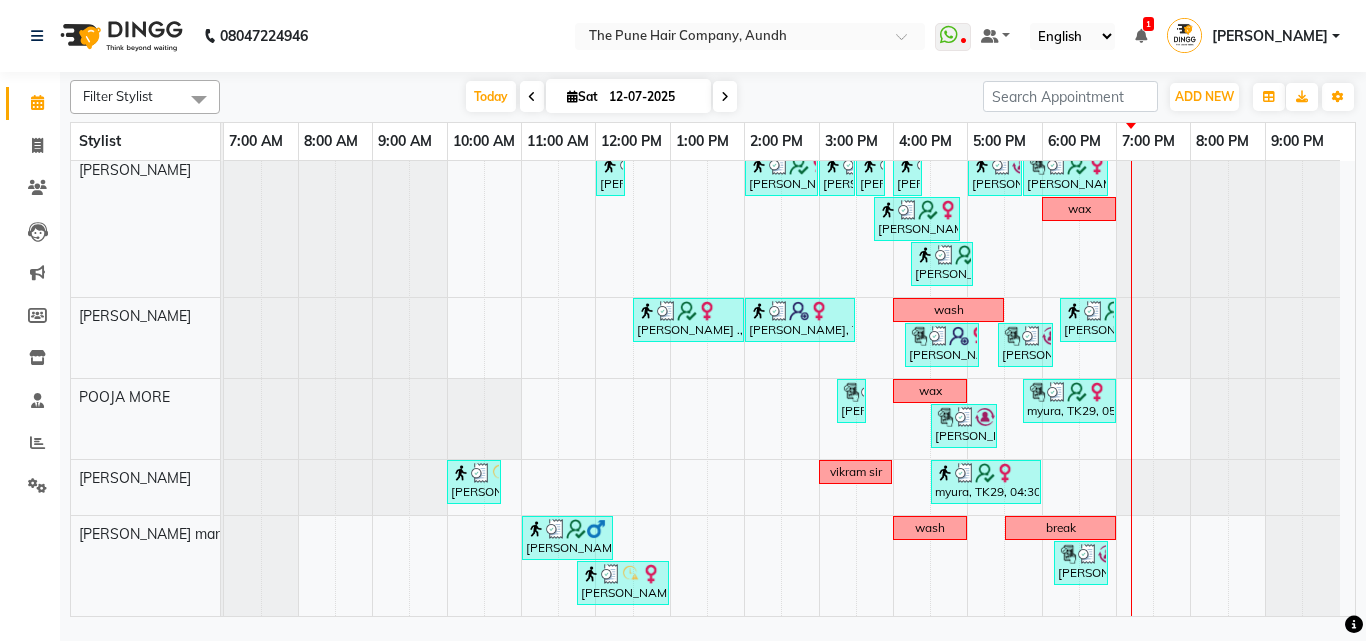 click at bounding box center (725, 96) 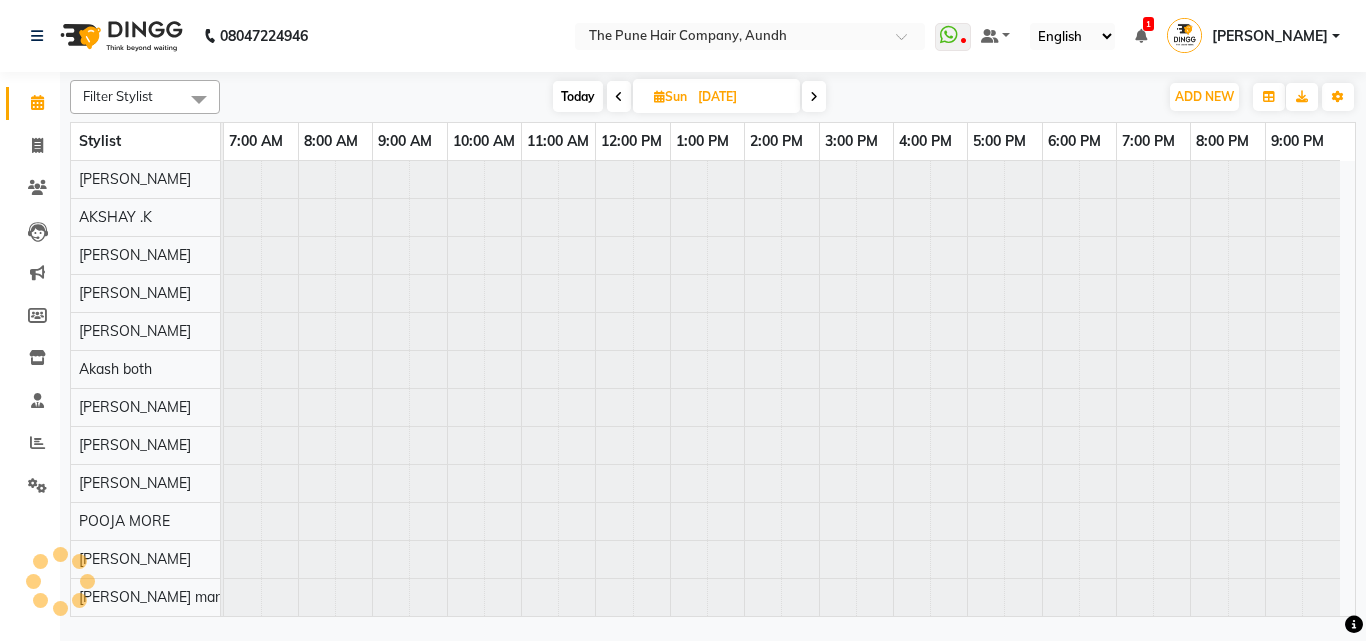 scroll, scrollTop: 76, scrollLeft: 0, axis: vertical 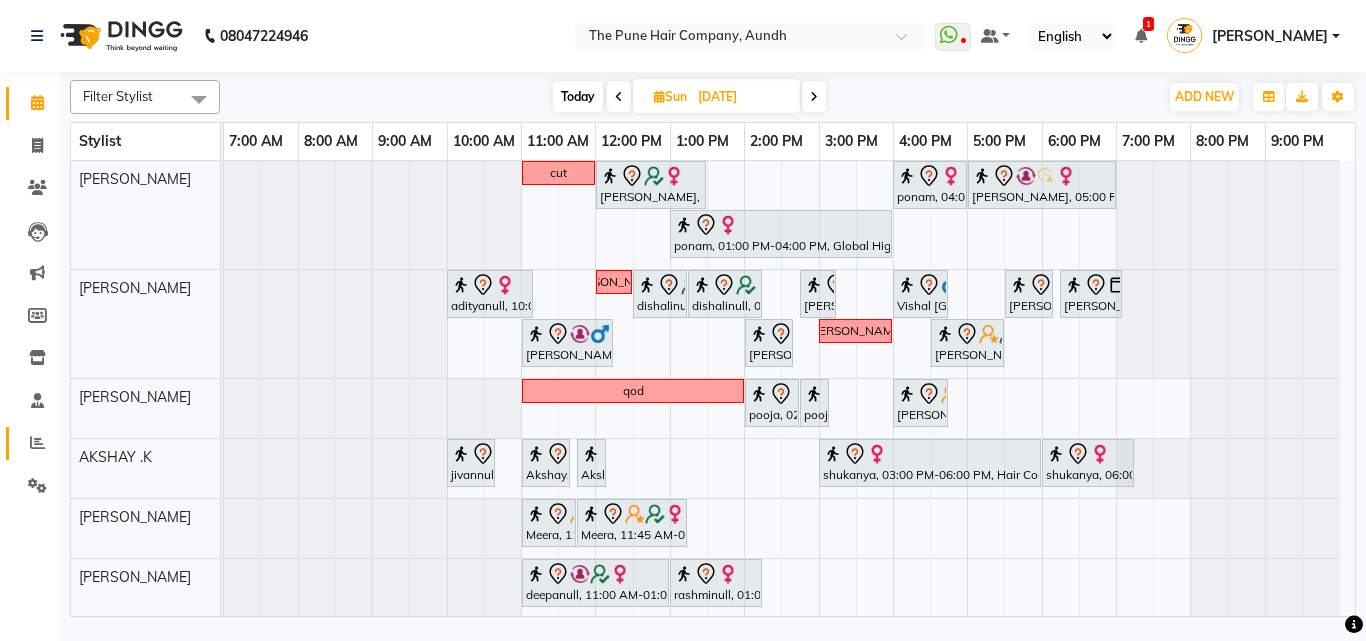 click on "Reports" 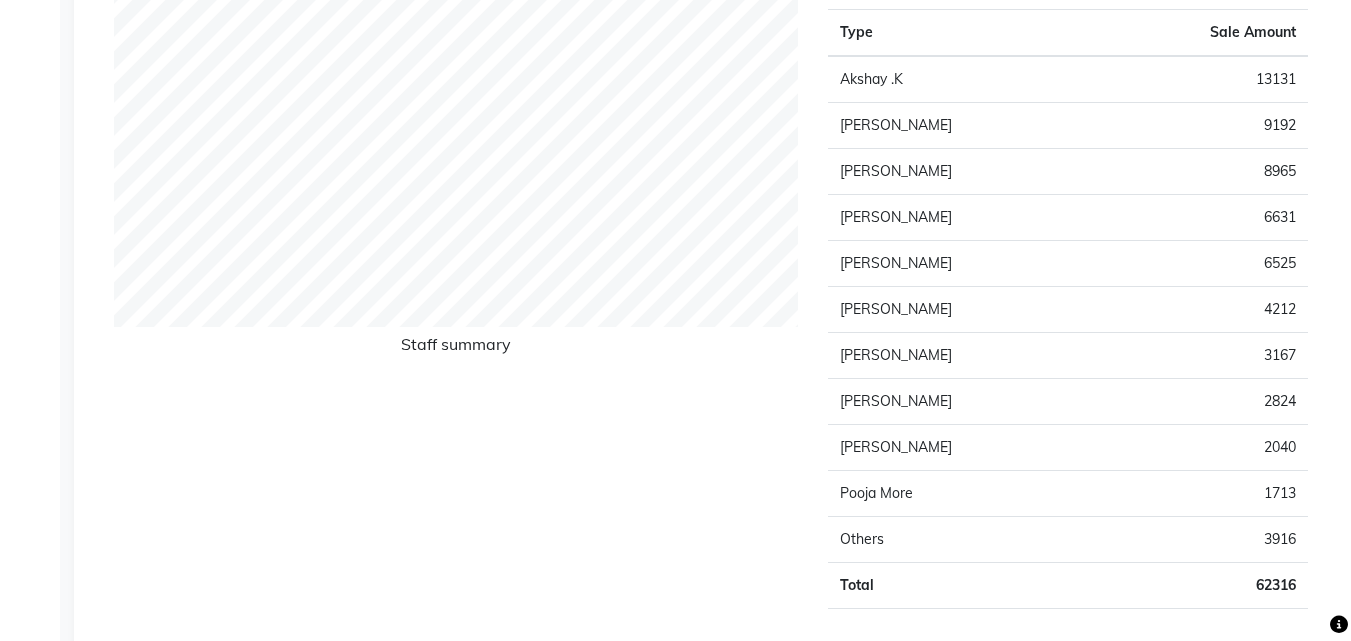 scroll, scrollTop: 0, scrollLeft: 0, axis: both 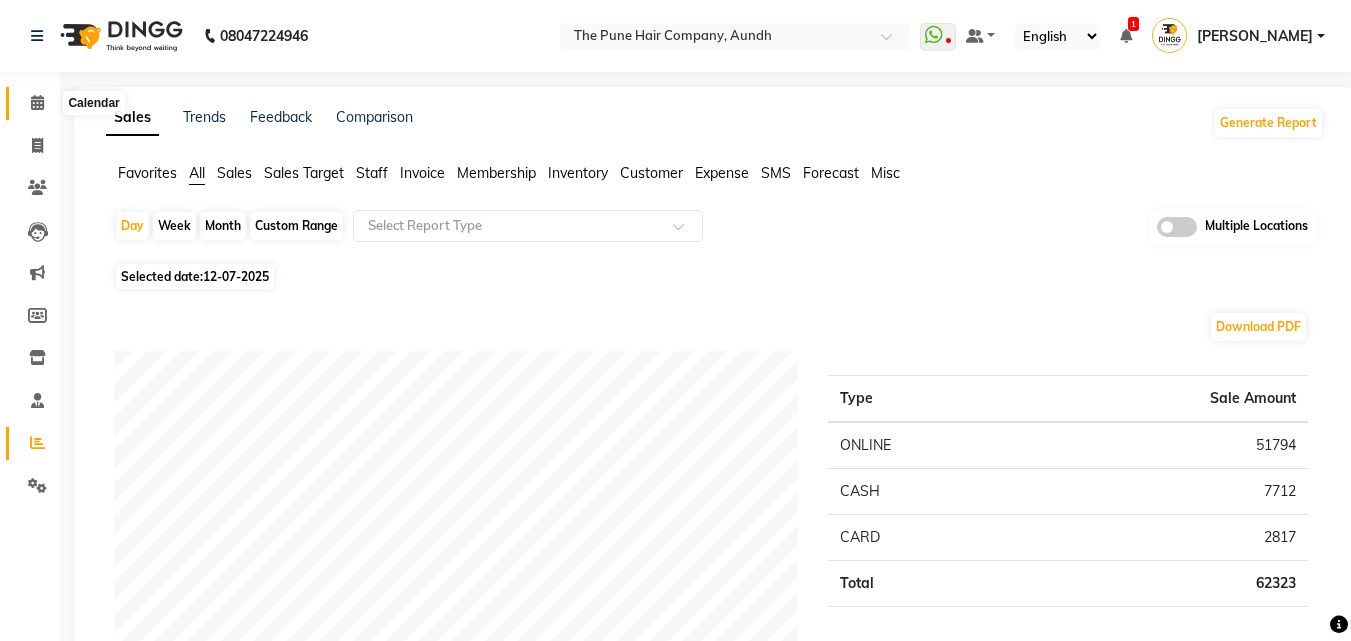 click 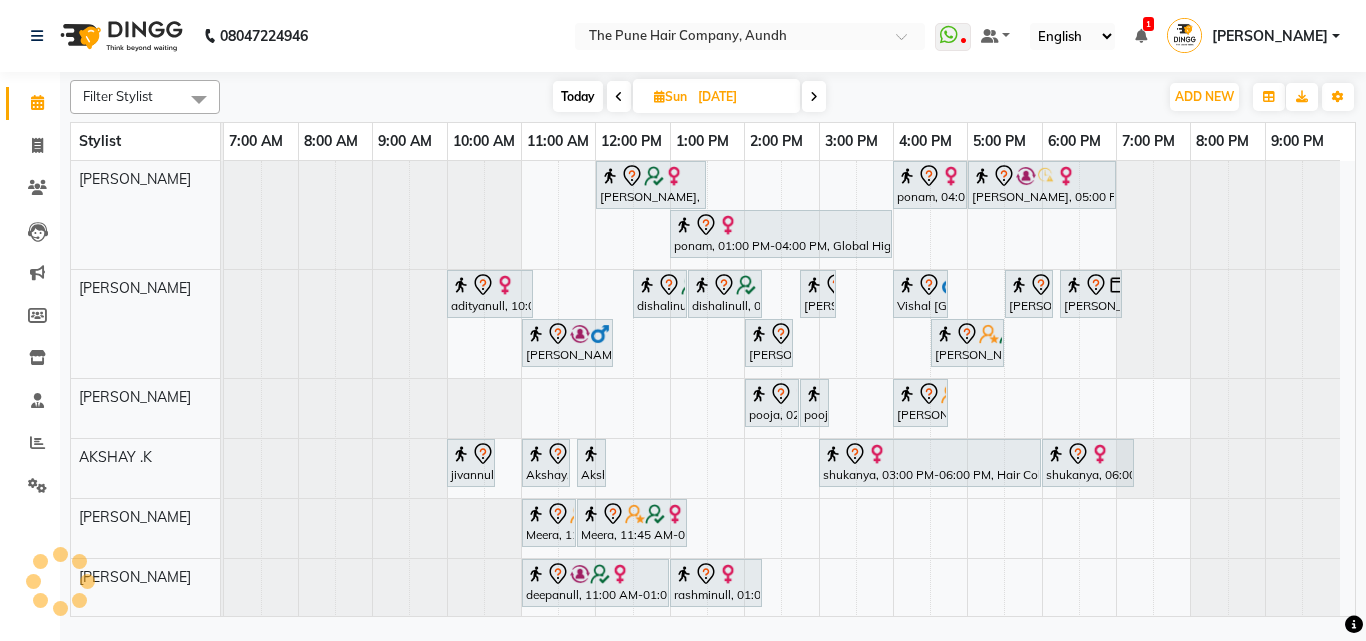 click on "Today" at bounding box center [578, 96] 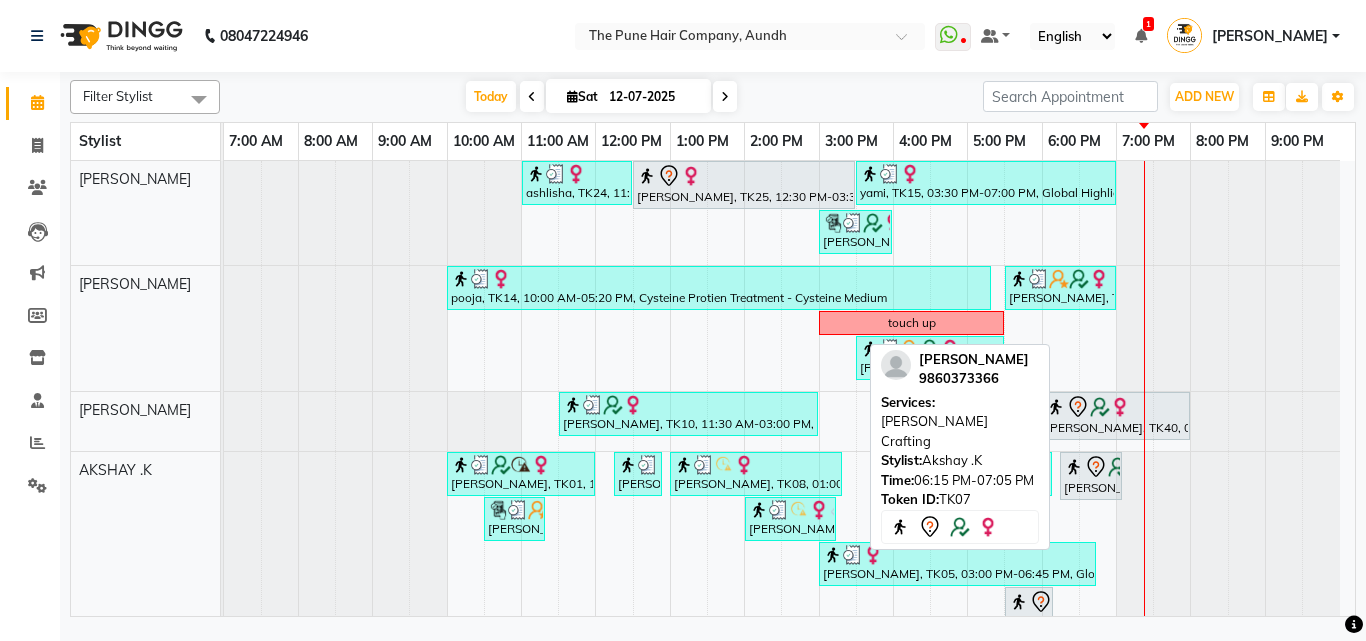 click on "[PERSON_NAME], TK07, 06:15 PM-07:05 PM,  [PERSON_NAME] Crafting" at bounding box center (1091, 476) 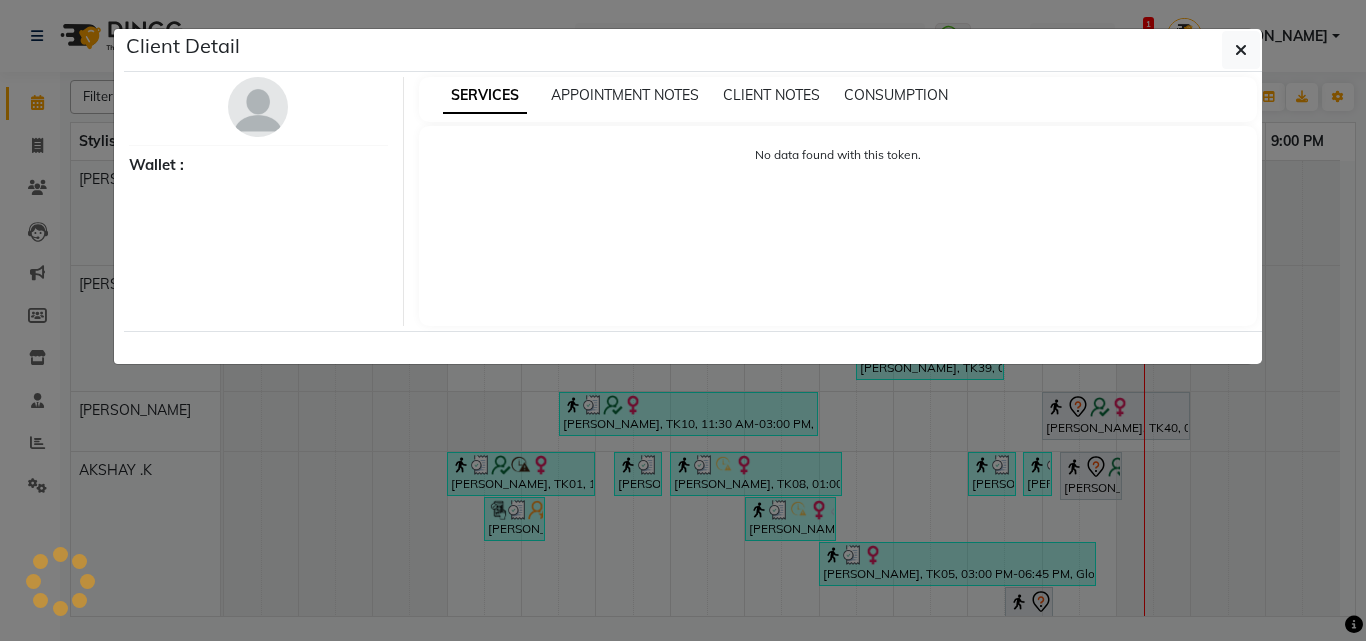 select on "7" 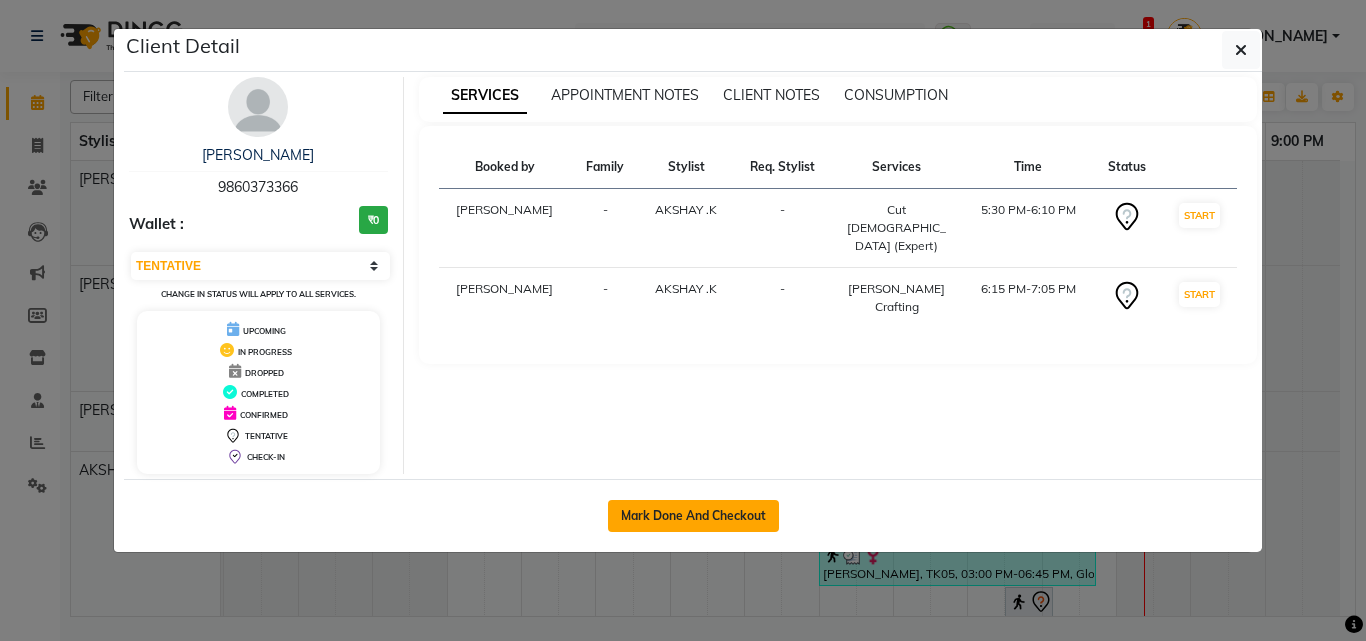 click on "Mark Done And Checkout" 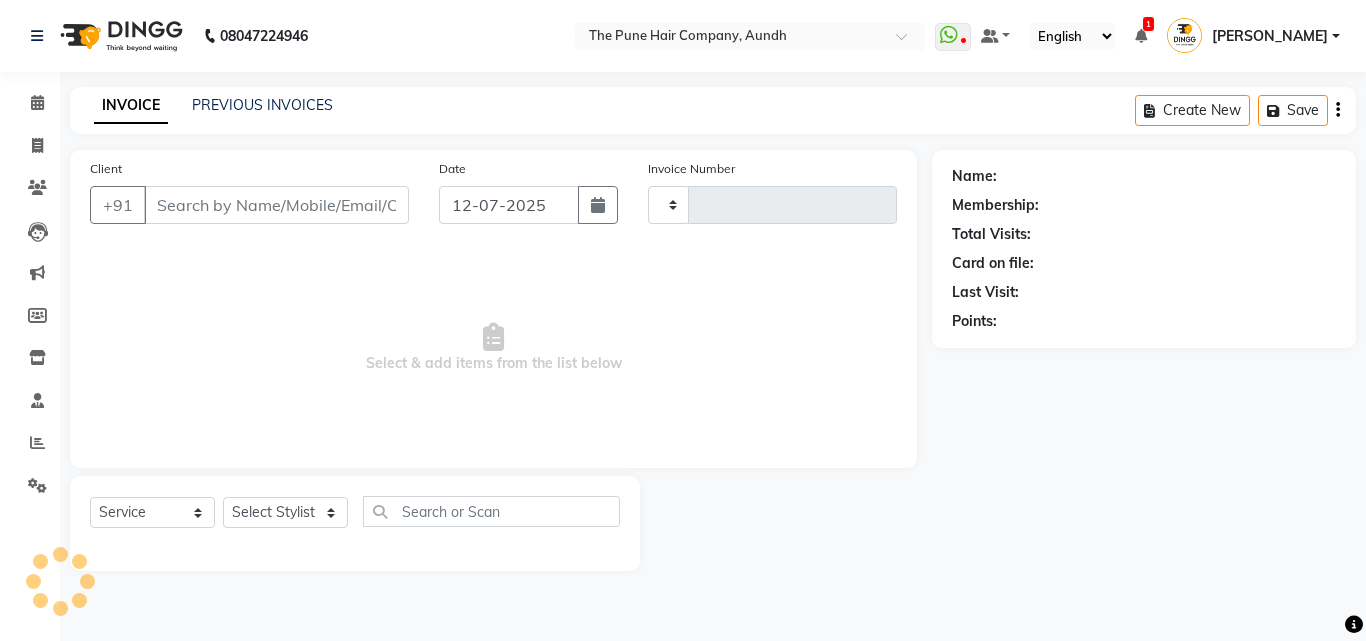 type on "3080" 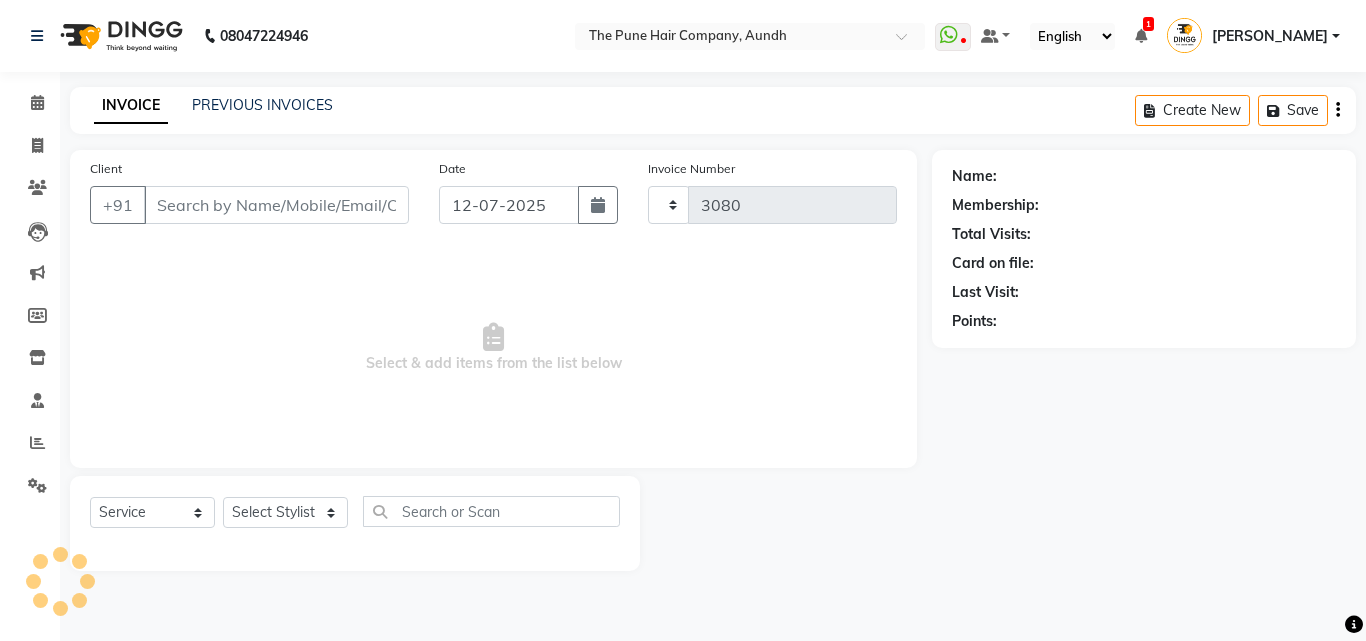 select on "106" 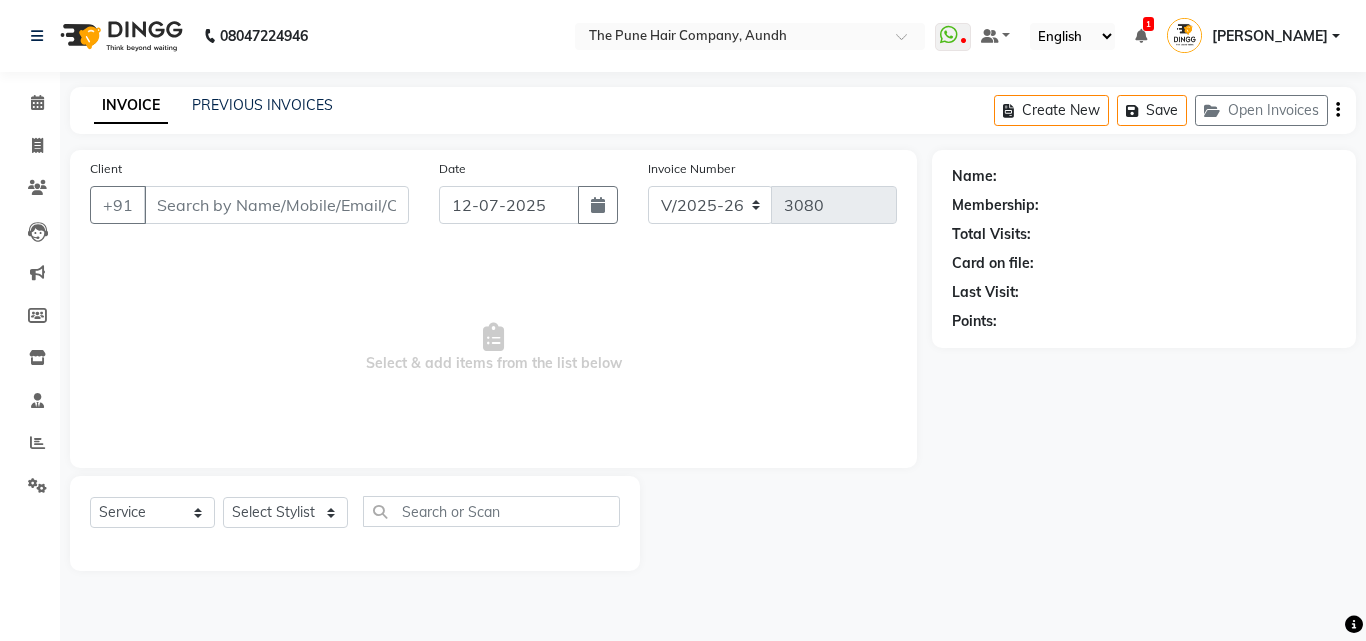 type on "9860373366" 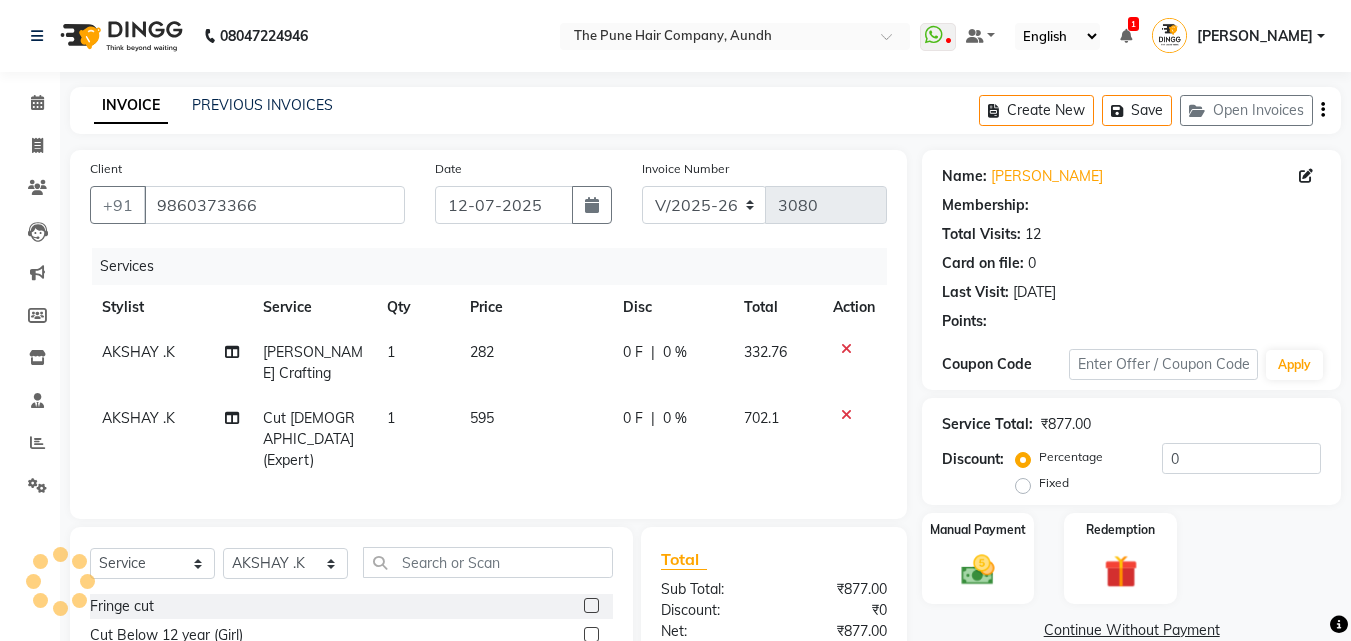 select on "1: Object" 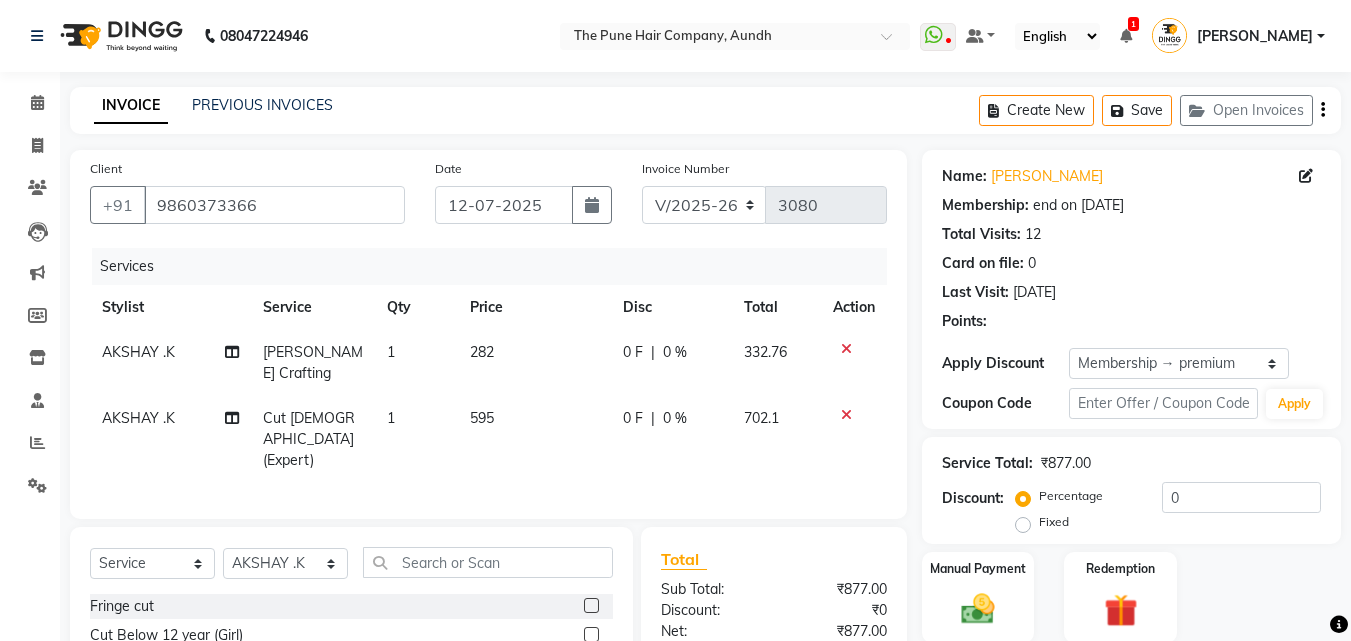 type on "20" 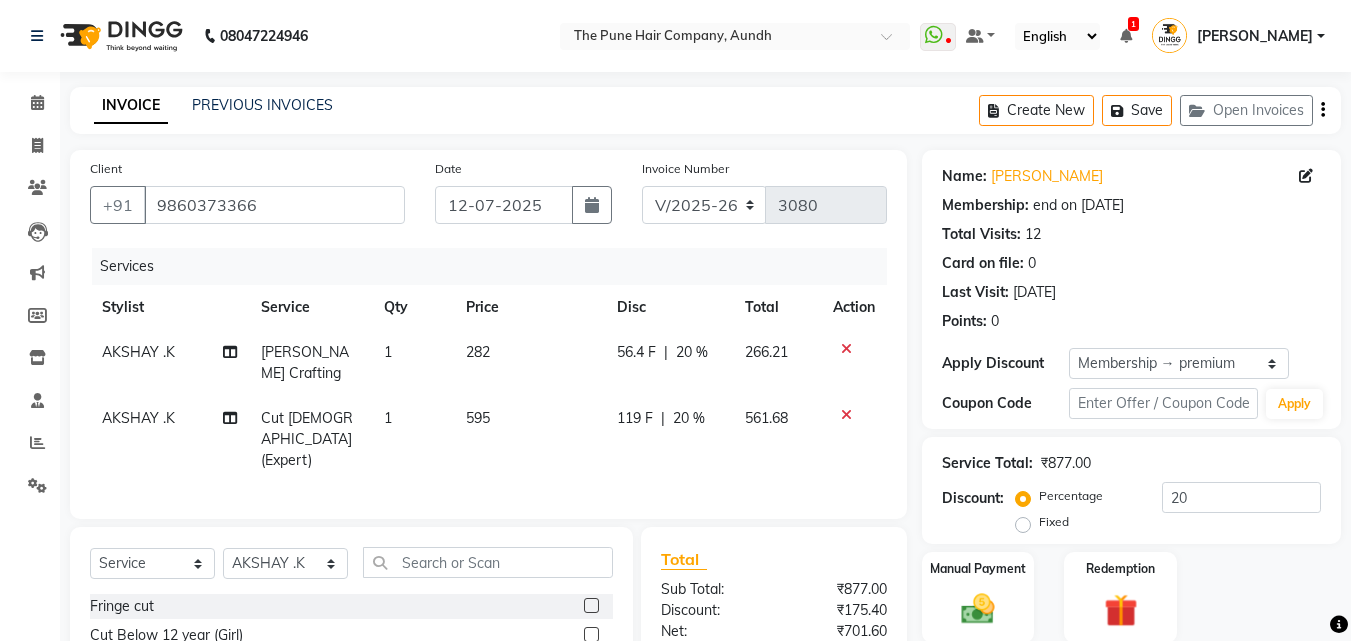 click 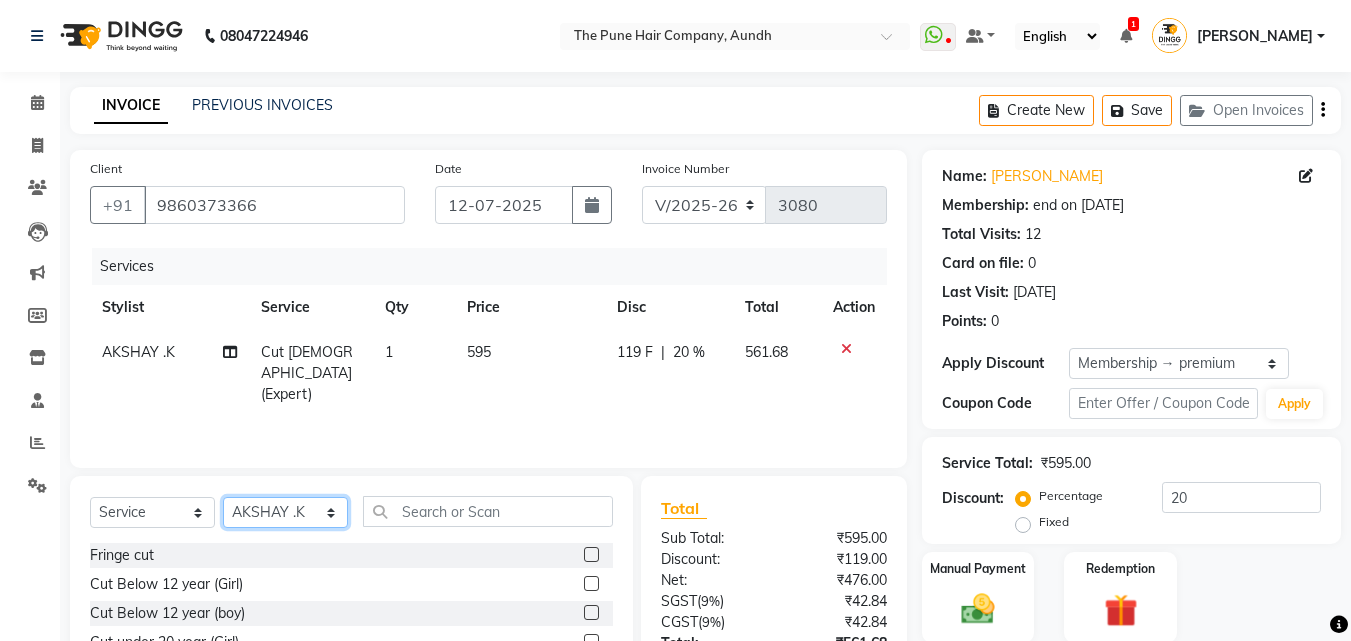 click on "Select Stylist Akash both [PERSON_NAME] .K [PERSON_NAME] kaif [PERSON_NAME] [PERSON_NAME] [PERSON_NAME] [PERSON_NAME] mane POOJA MORE [PERSON_NAME]  [PERSON_NAME] Shweta [PERSON_NAME] [PERSON_NAME] [PERSON_NAME]" 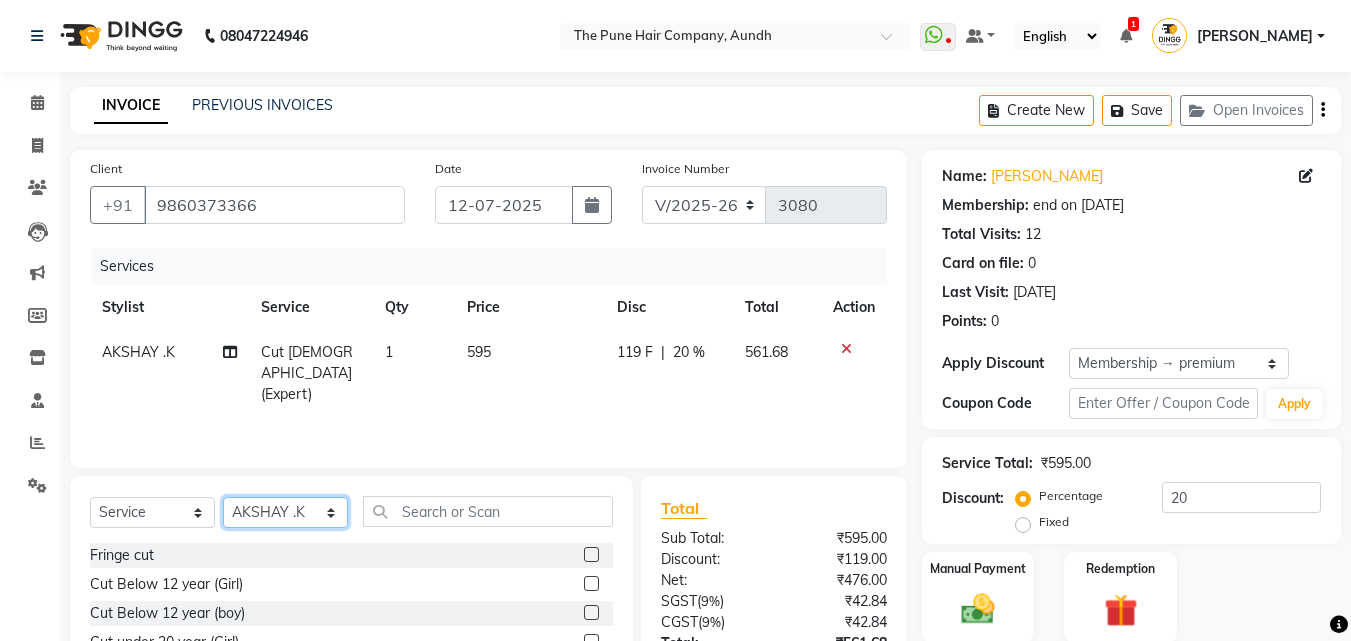 select on "50093" 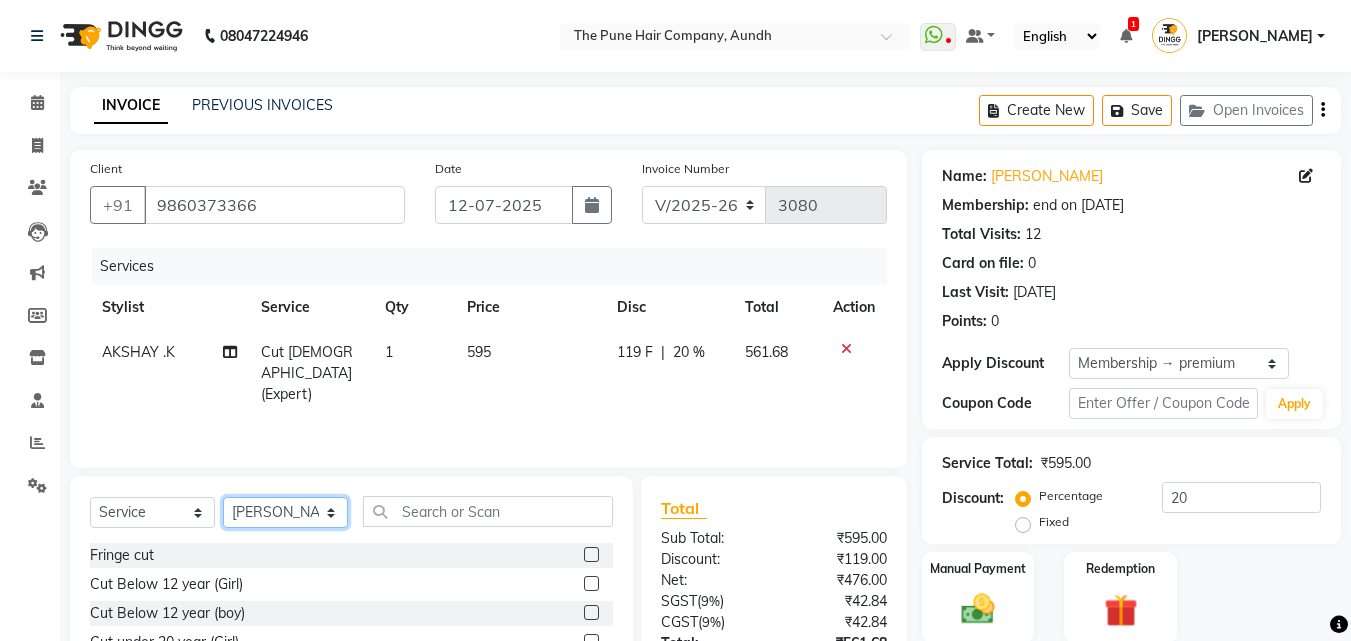 click on "Select Stylist Akash both [PERSON_NAME] .K [PERSON_NAME] kaif [PERSON_NAME] [PERSON_NAME] [PERSON_NAME] [PERSON_NAME] mane POOJA MORE [PERSON_NAME]  [PERSON_NAME] Shweta [PERSON_NAME] [PERSON_NAME] [PERSON_NAME]" 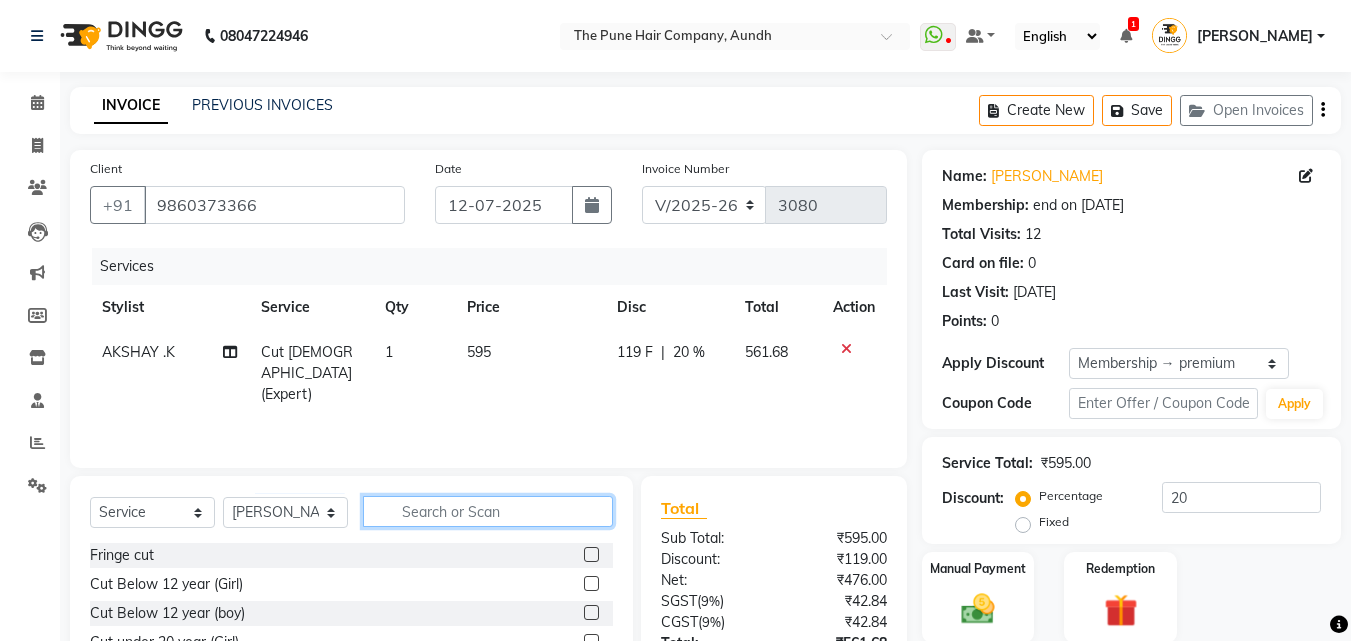 click 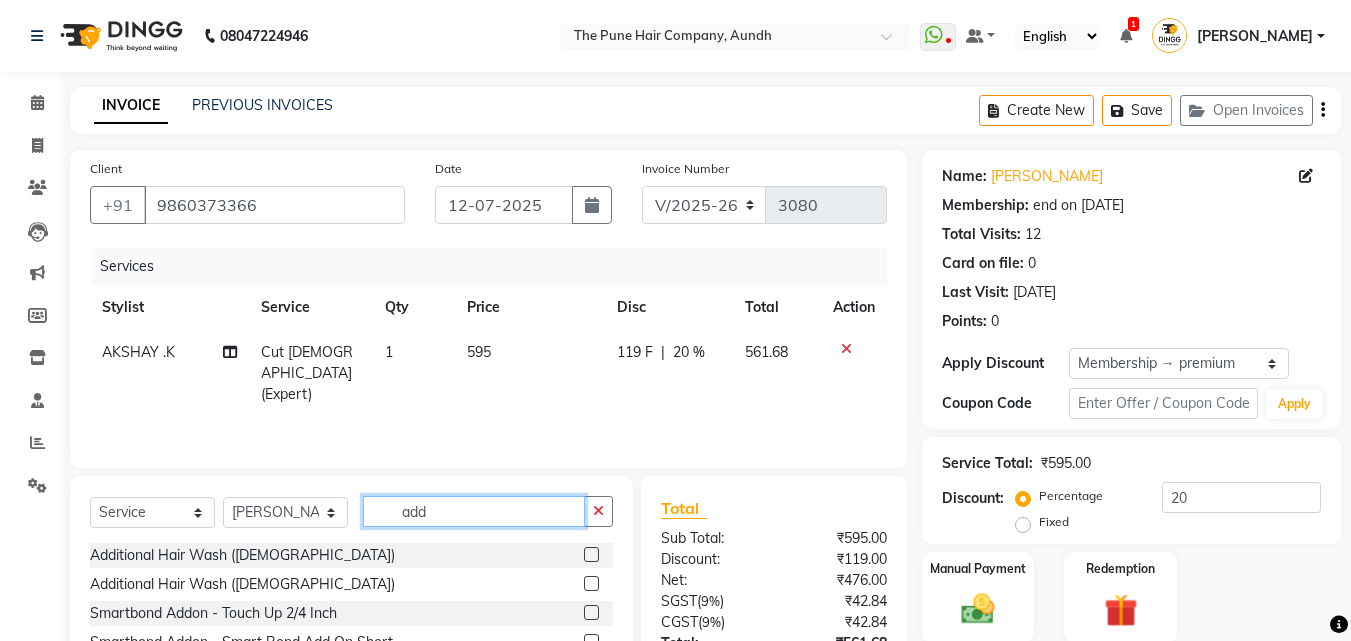 type on "add" 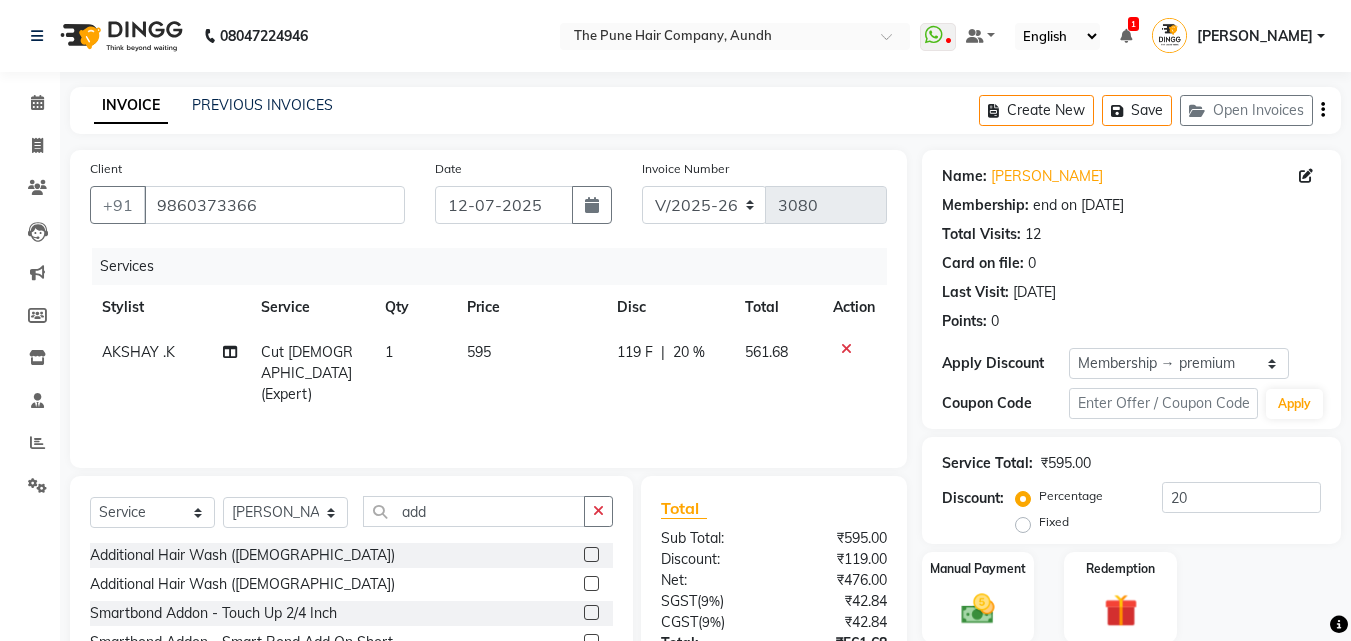 click 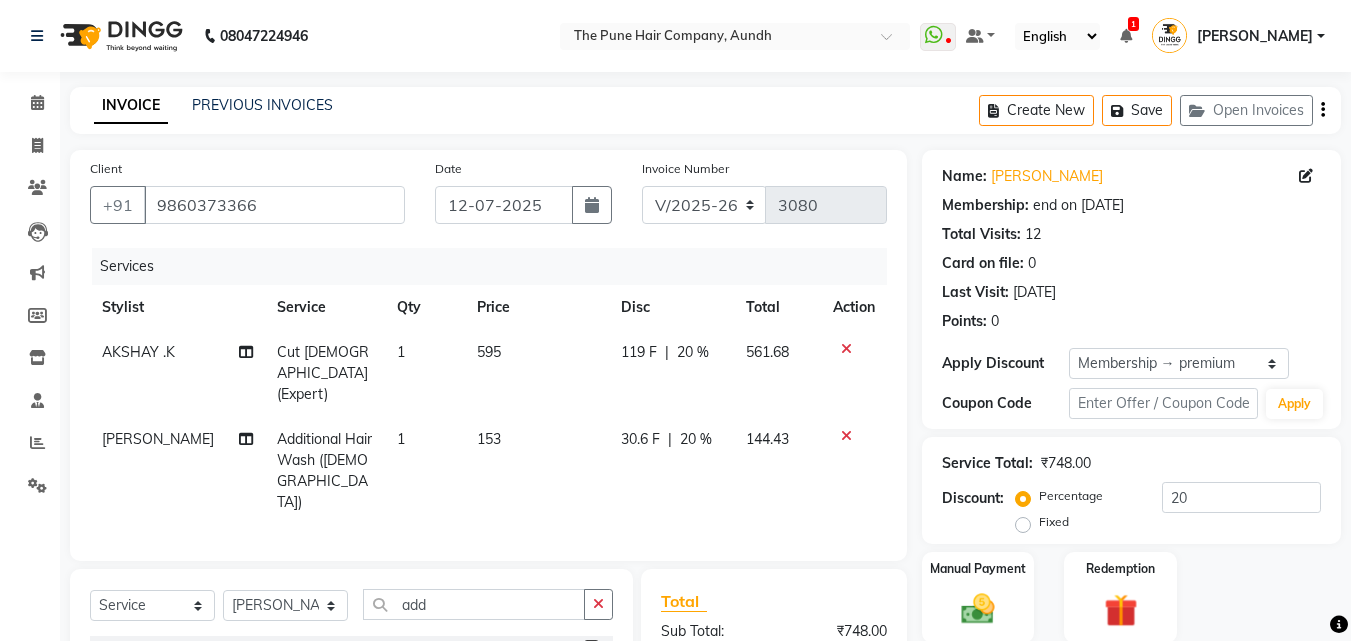 checkbox on "false" 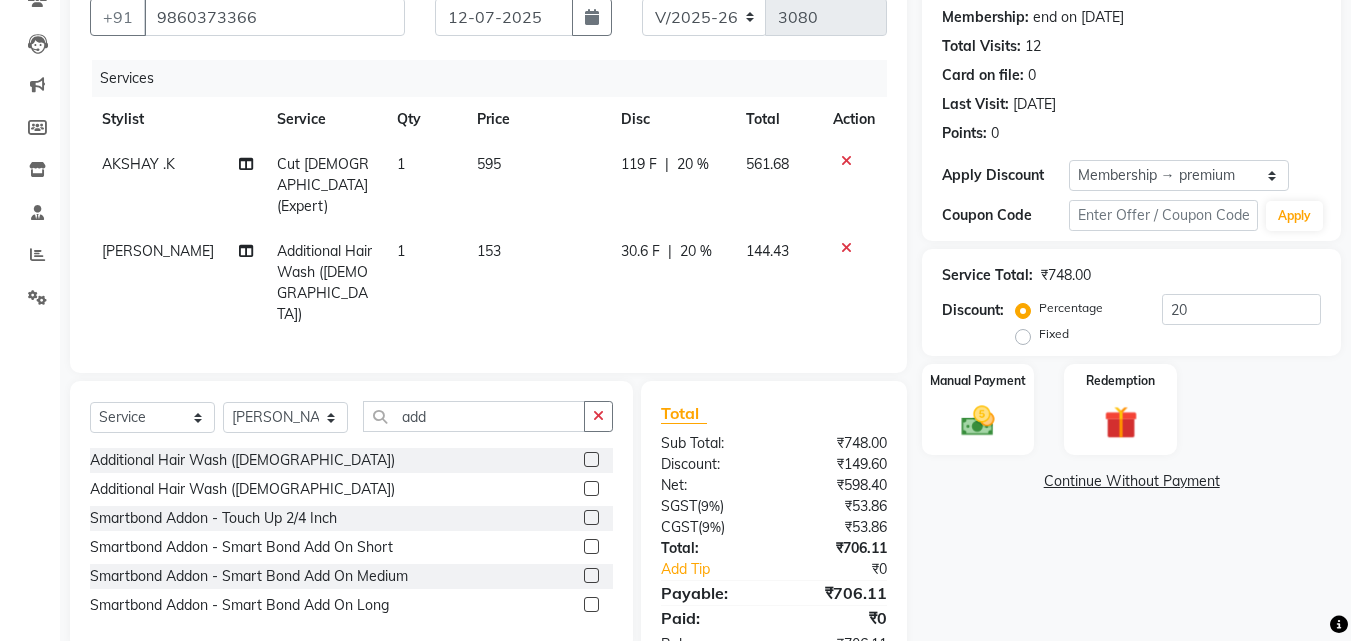 scroll, scrollTop: 204, scrollLeft: 0, axis: vertical 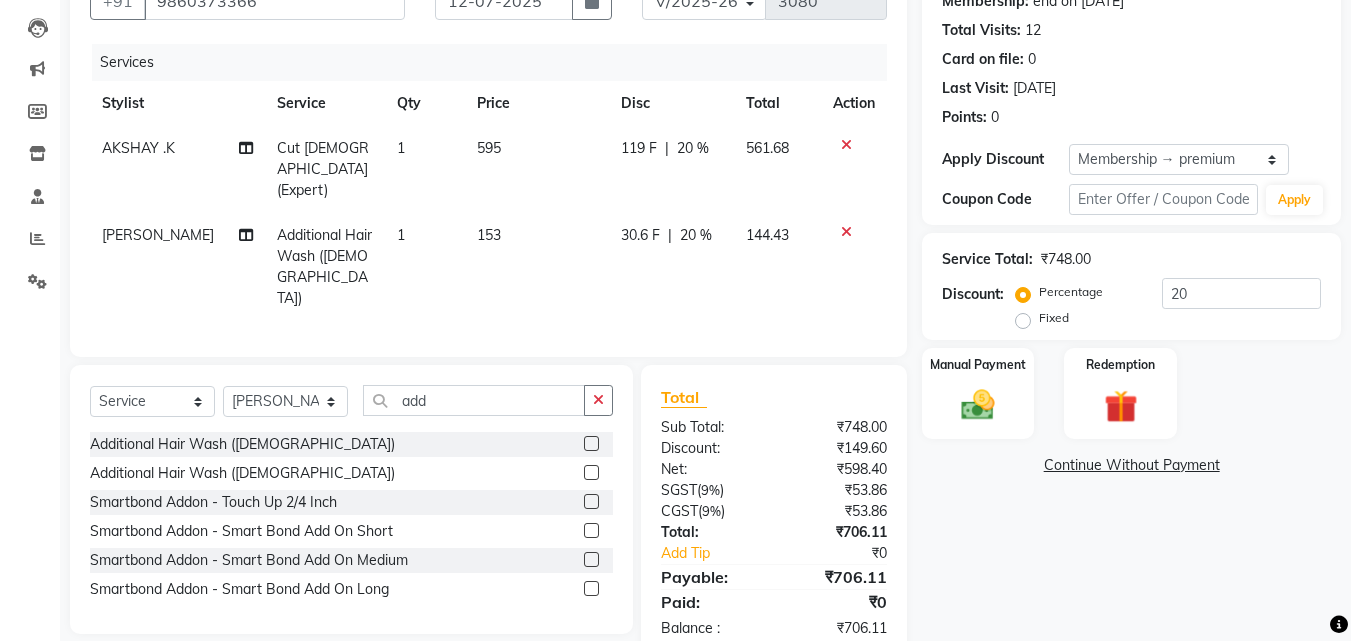 click 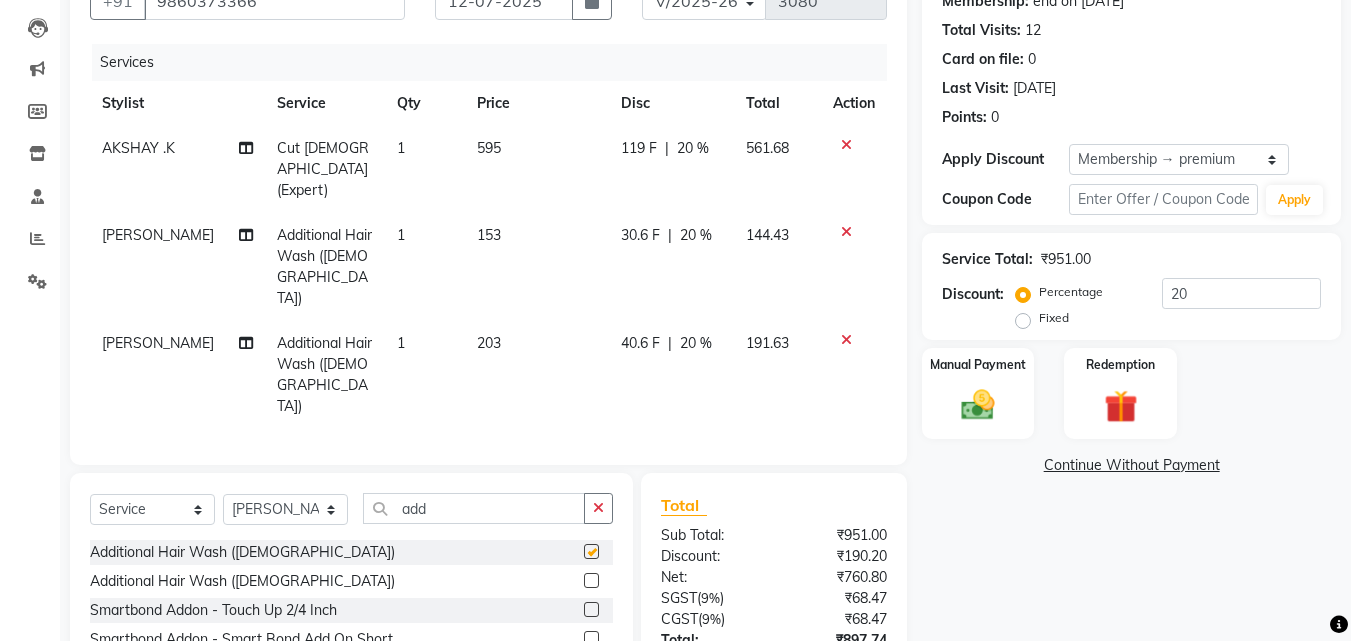 checkbox on "false" 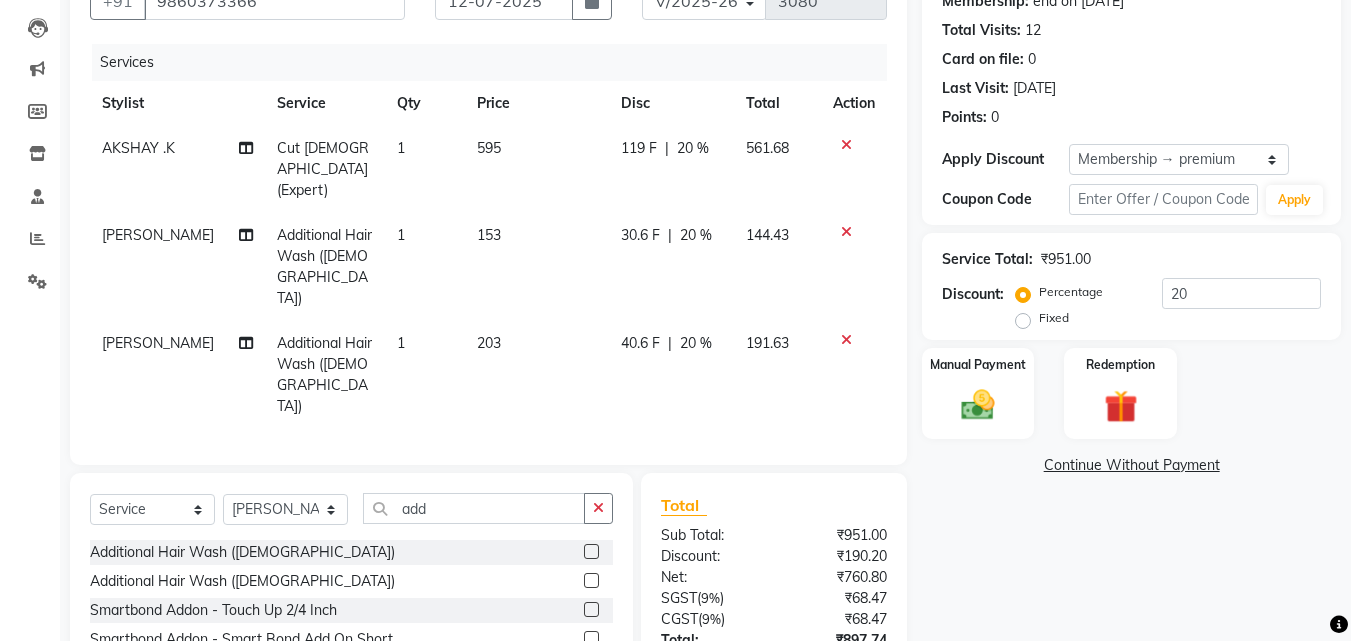click 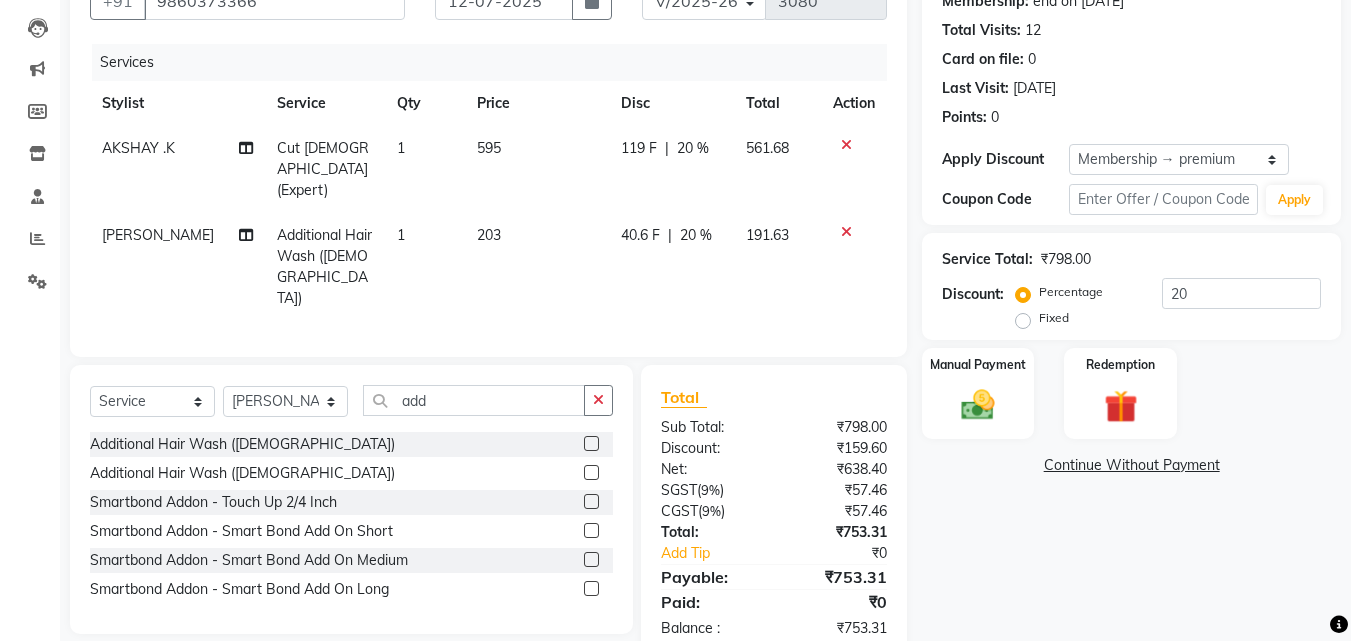 click 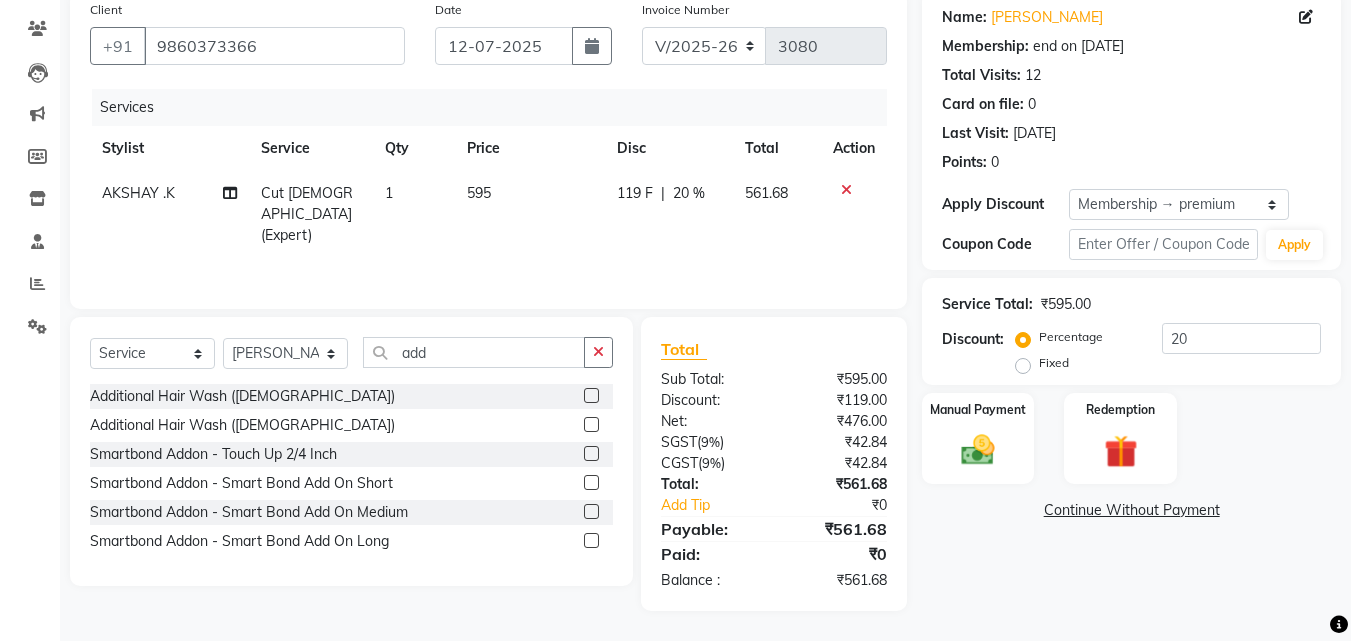 scroll, scrollTop: 159, scrollLeft: 0, axis: vertical 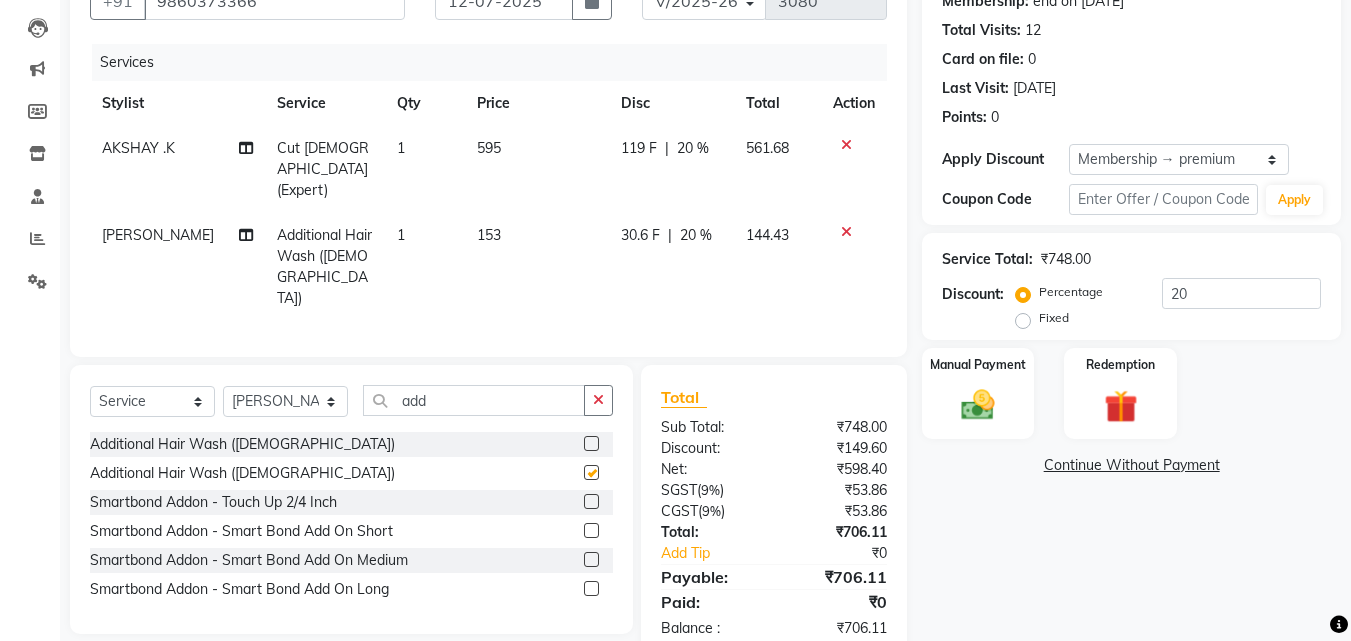 checkbox on "false" 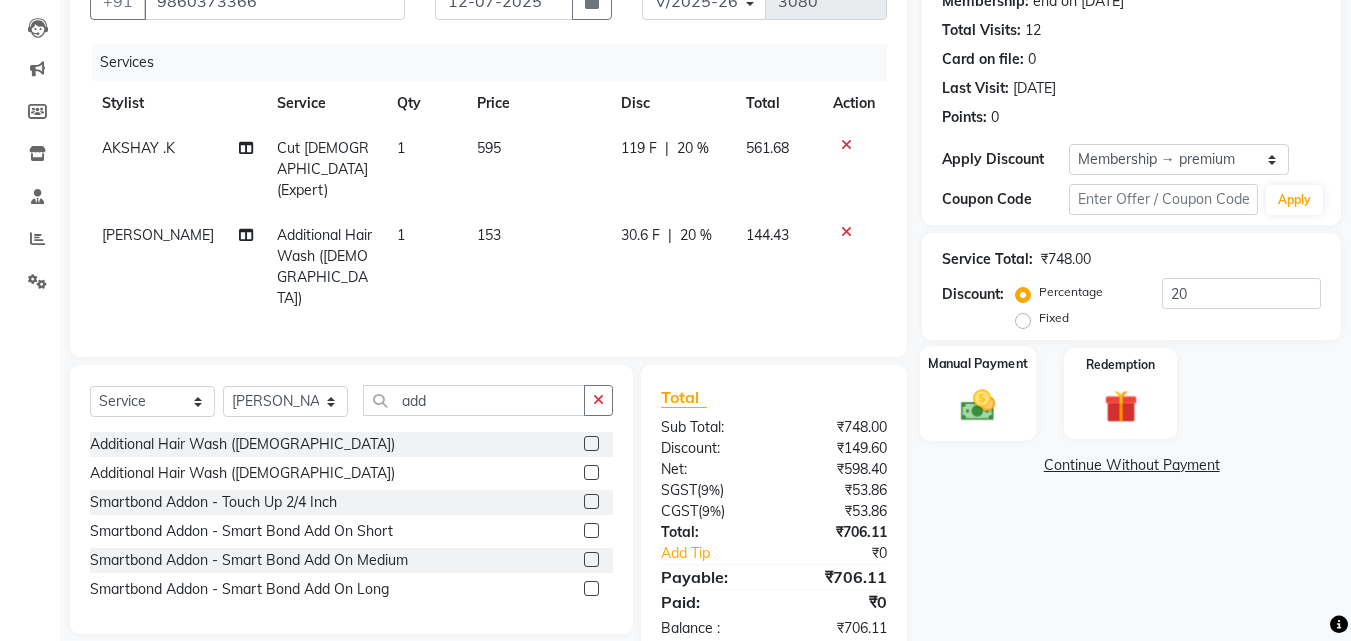 click 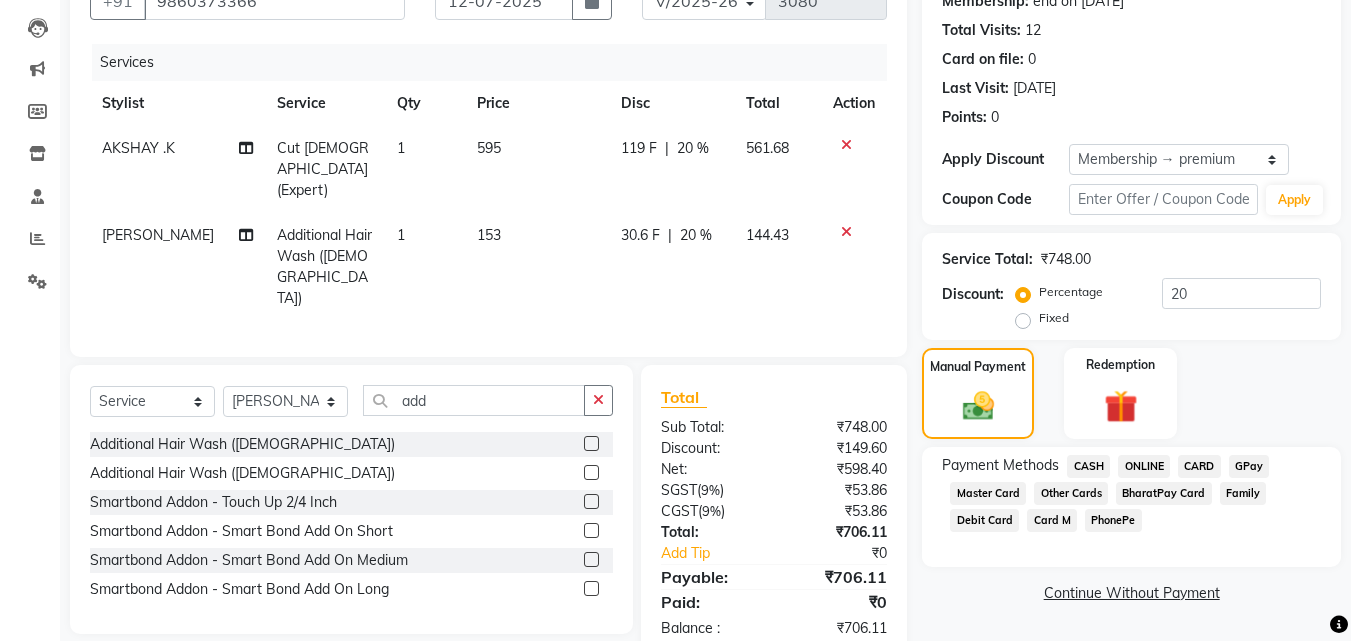 click on "ONLINE" 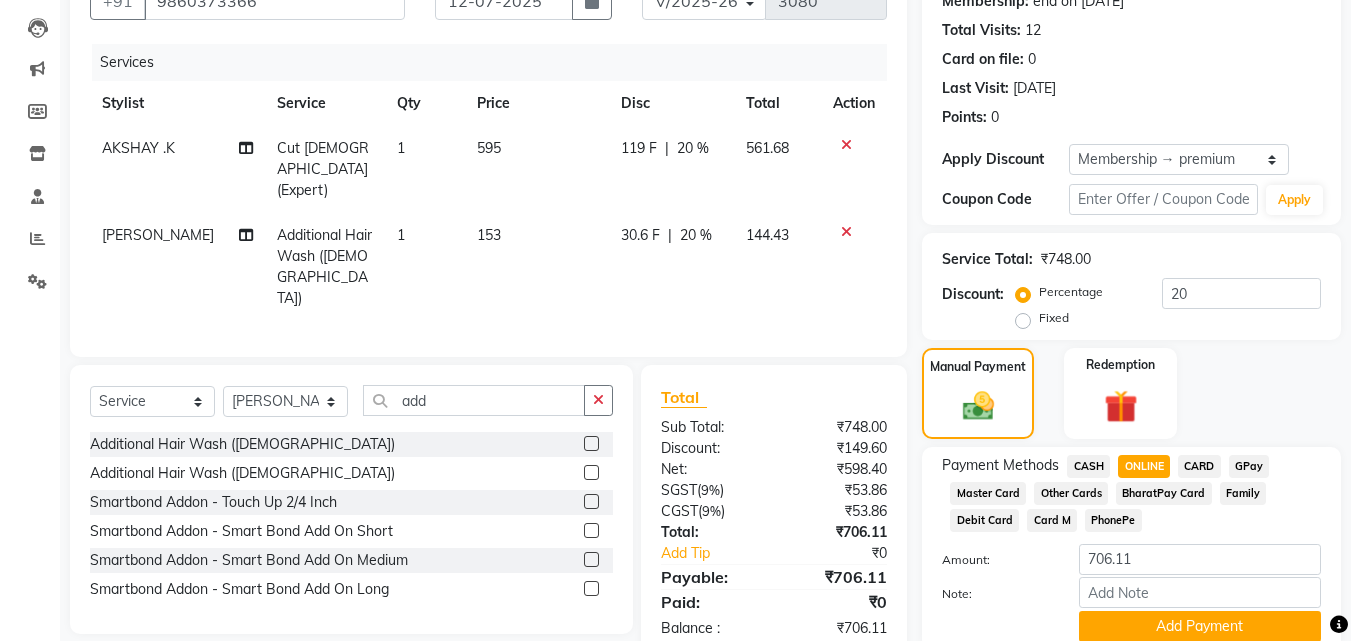 scroll, scrollTop: 284, scrollLeft: 0, axis: vertical 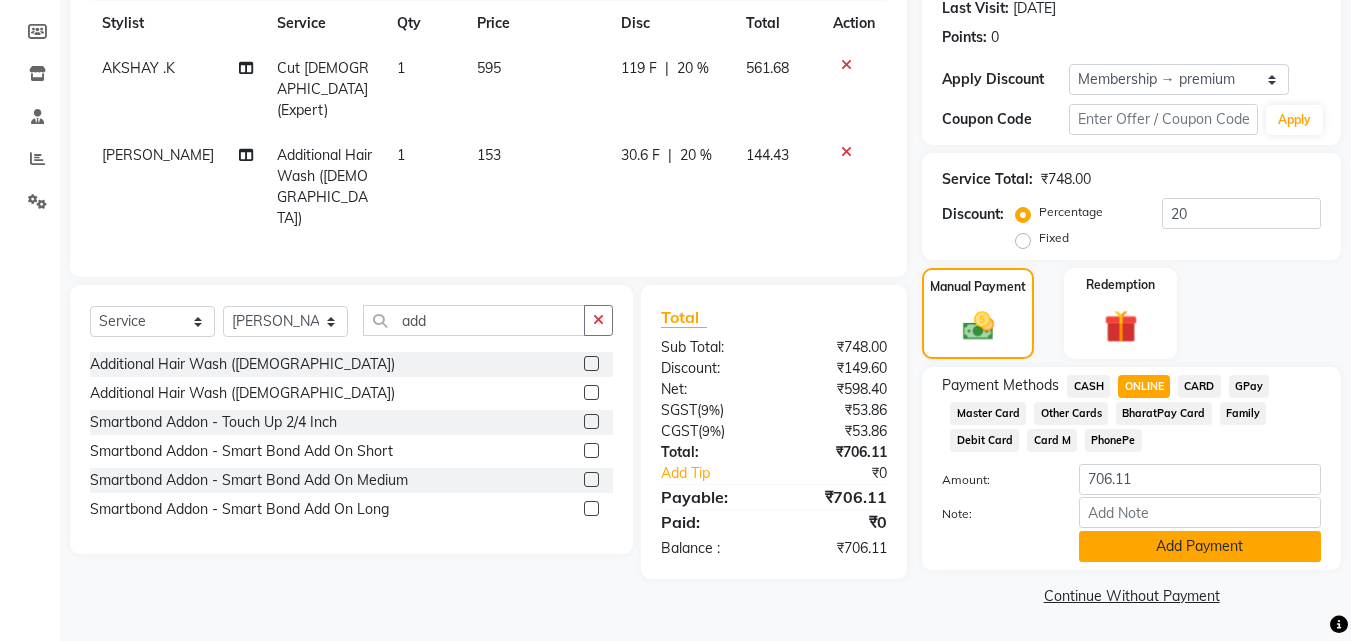 click on "Add Payment" 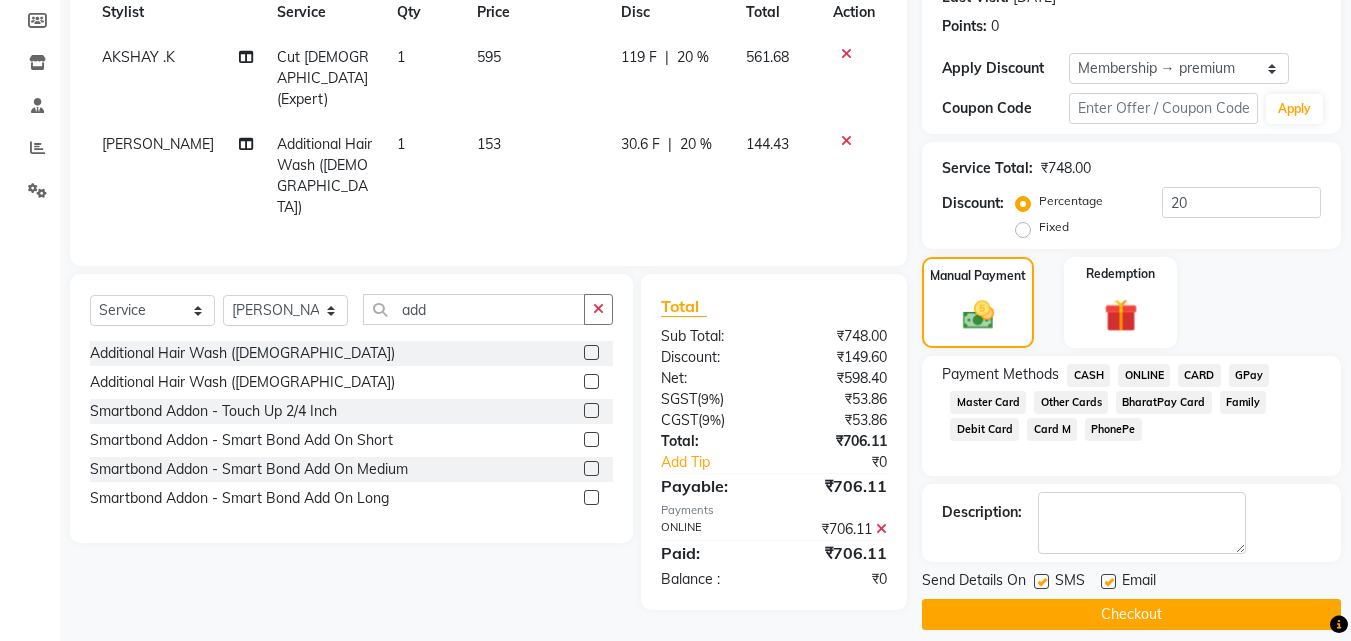 scroll, scrollTop: 314, scrollLeft: 0, axis: vertical 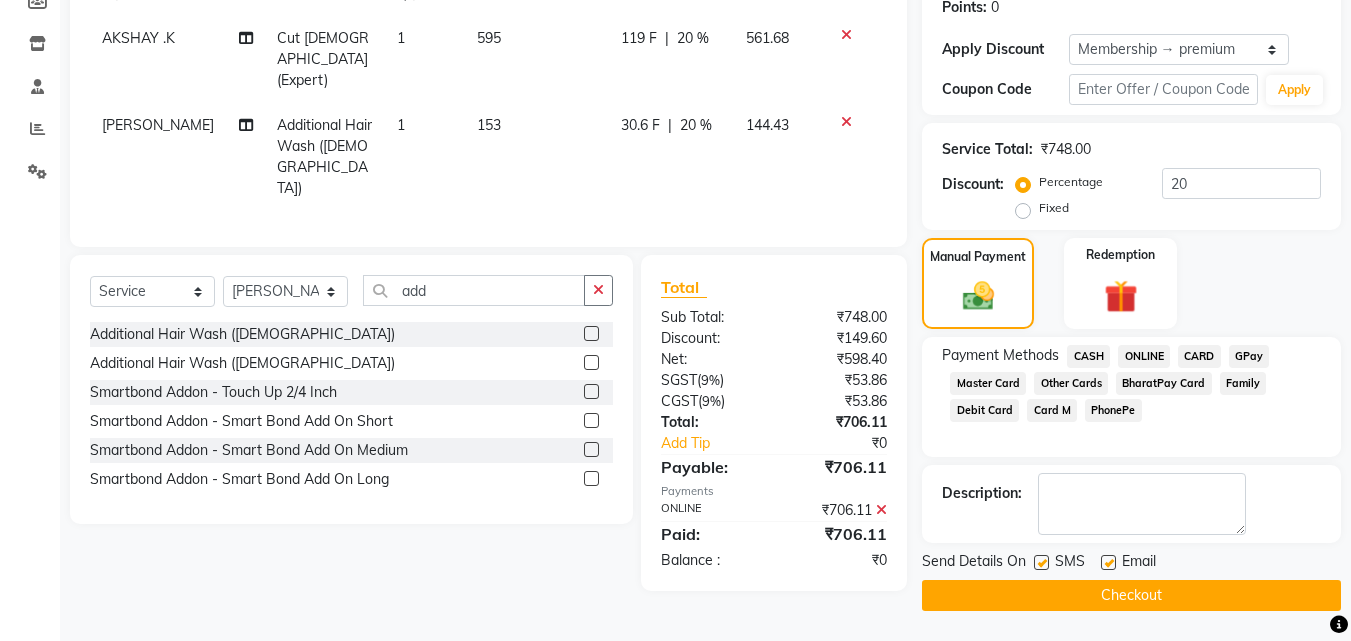 click on "Checkout" 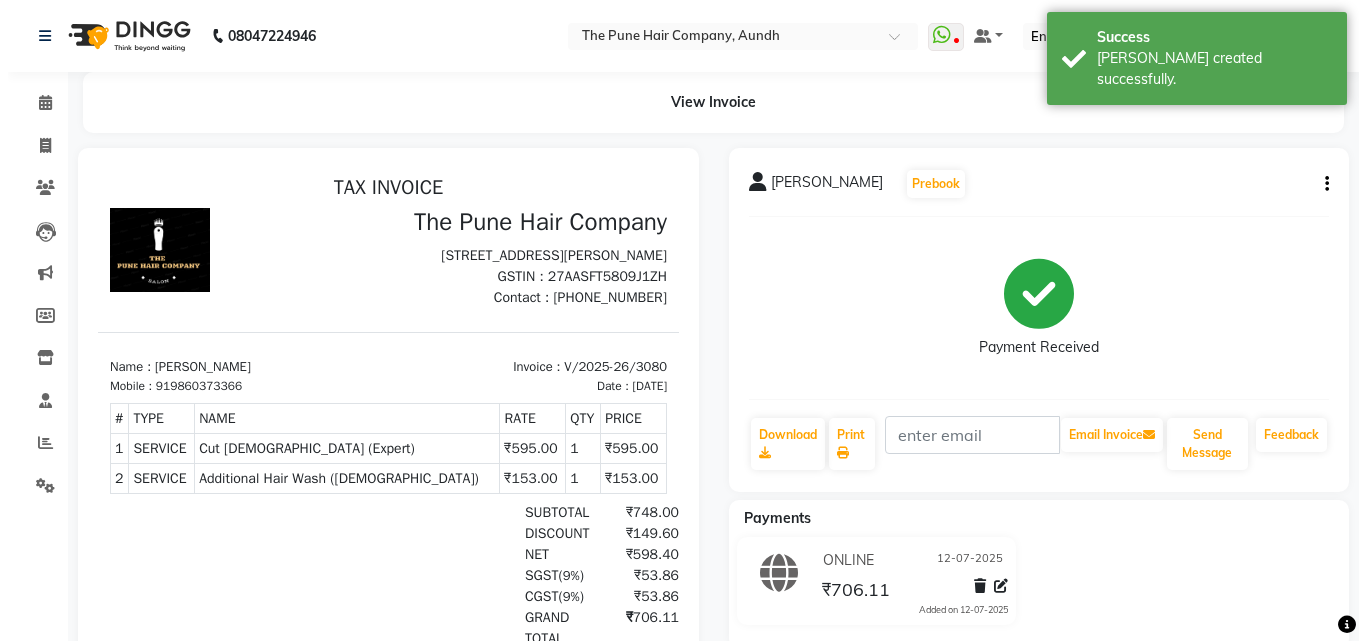 scroll, scrollTop: 0, scrollLeft: 0, axis: both 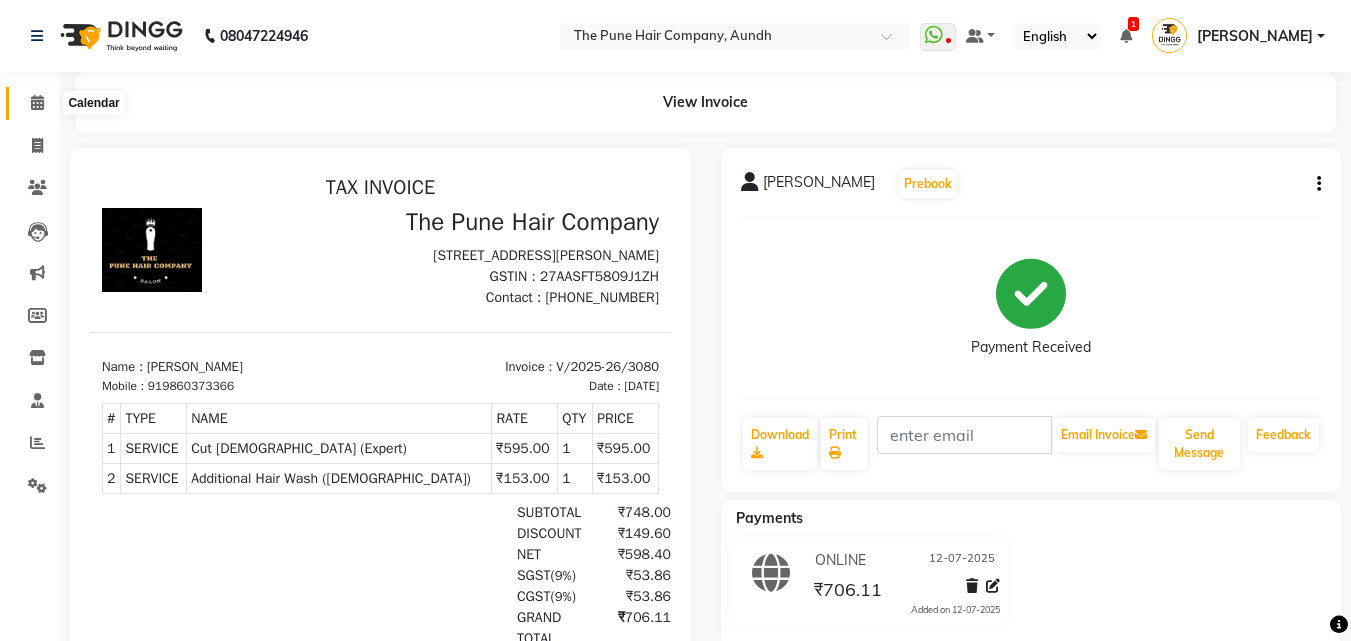 click 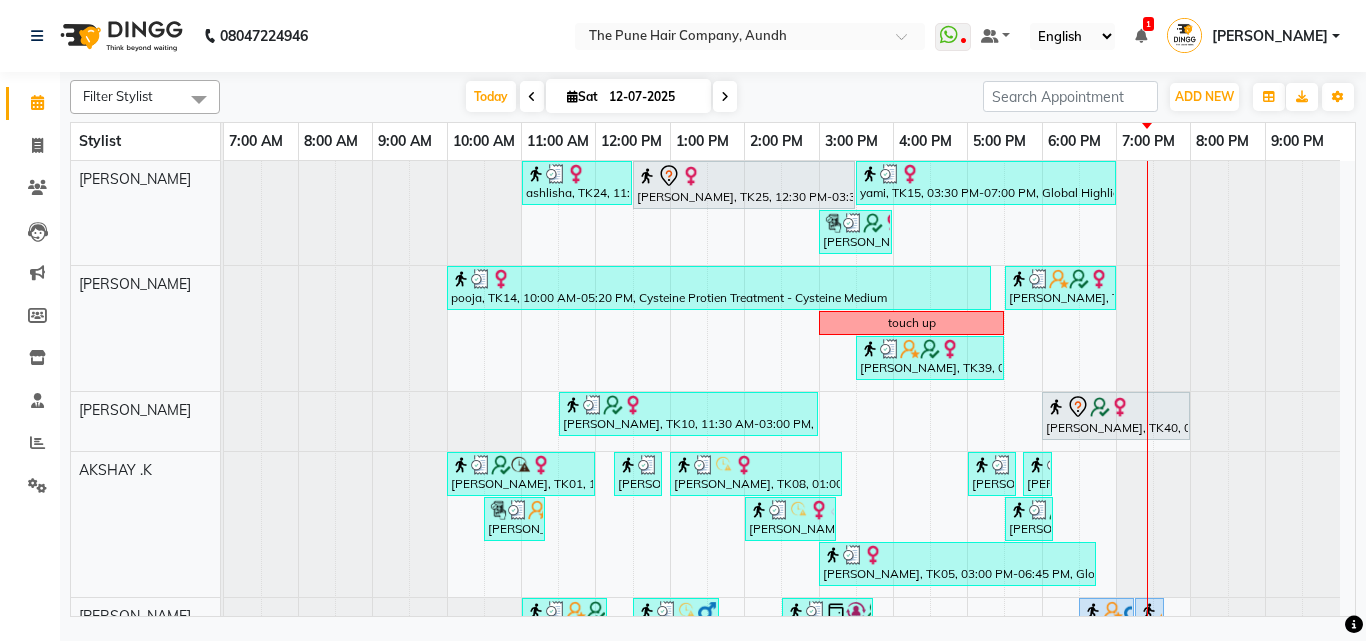 scroll, scrollTop: 300, scrollLeft: 0, axis: vertical 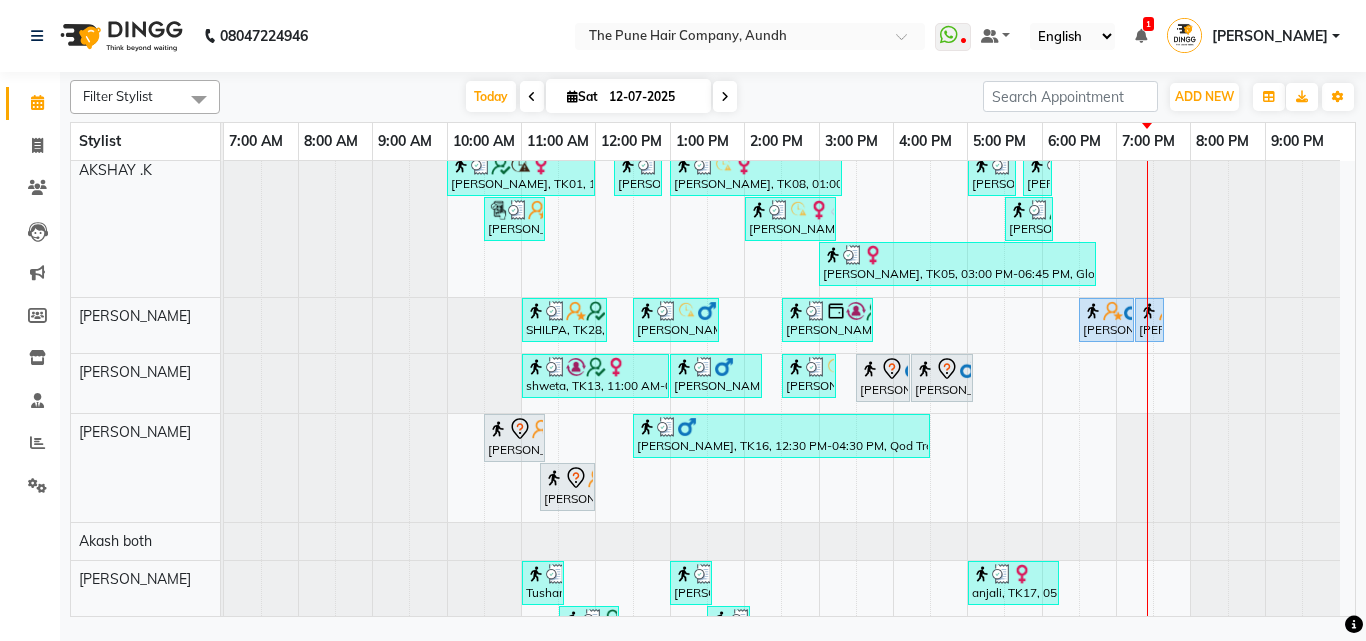 click at bounding box center [725, 96] 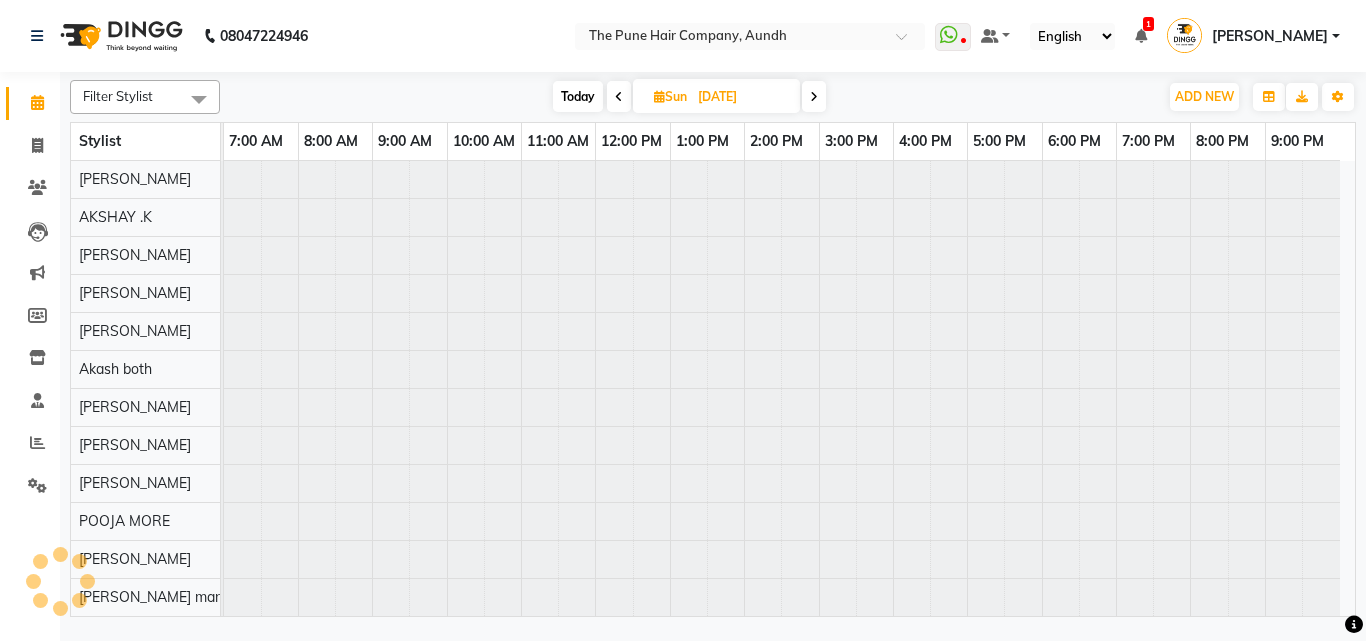scroll, scrollTop: 76, scrollLeft: 0, axis: vertical 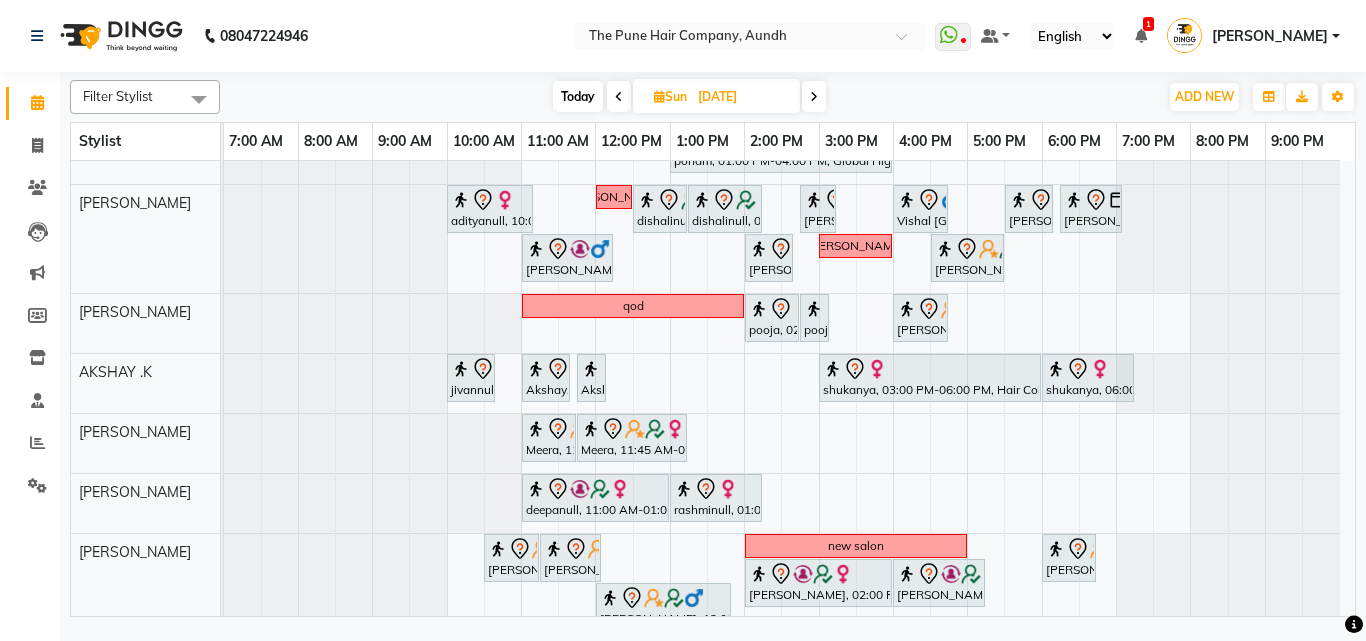 click on "Today" at bounding box center (578, 96) 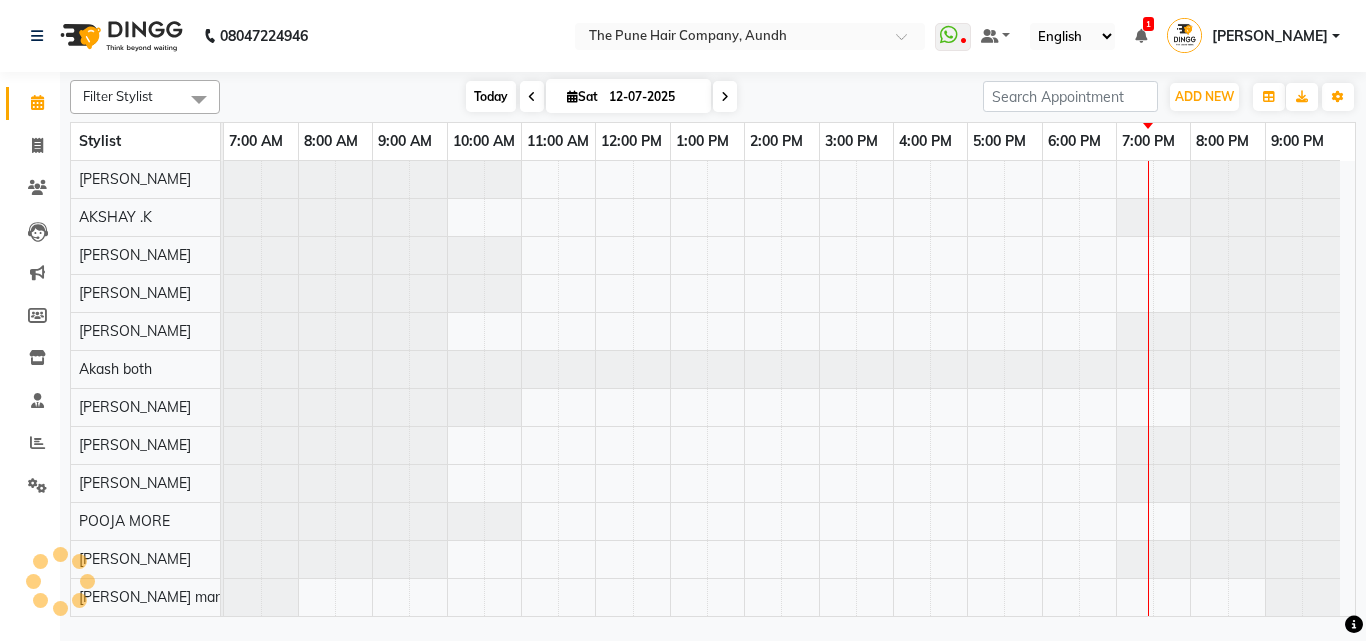 scroll, scrollTop: 76, scrollLeft: 0, axis: vertical 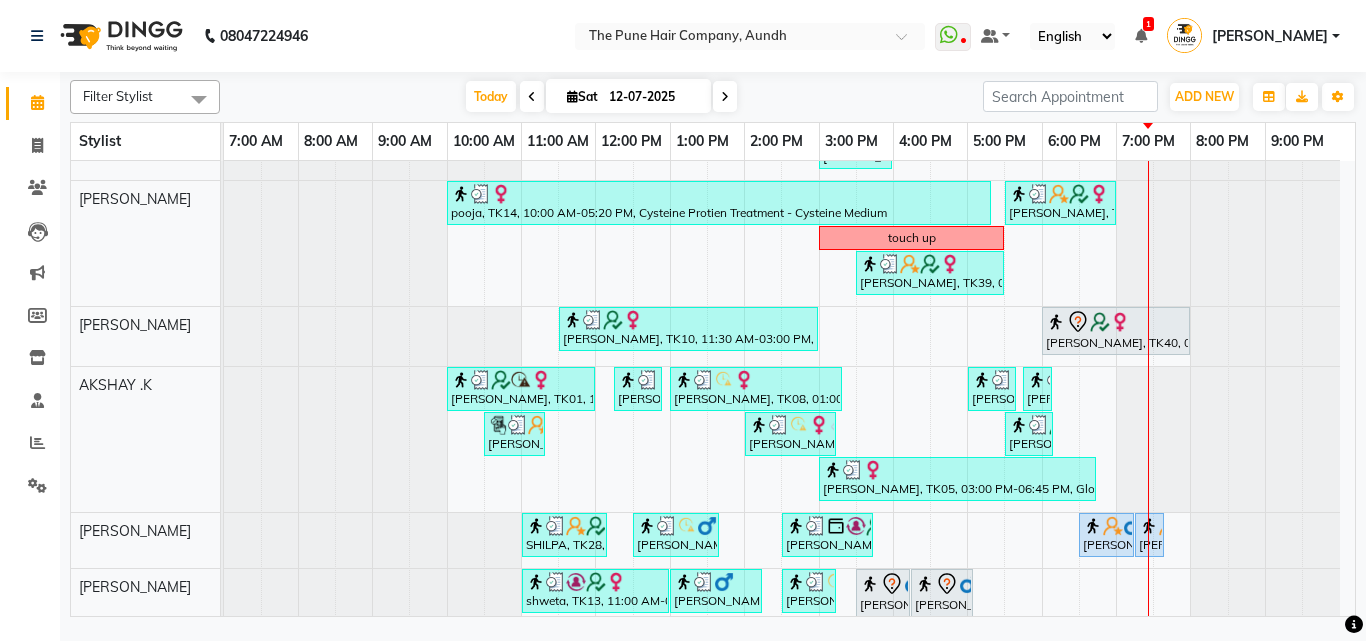 click at bounding box center [725, 96] 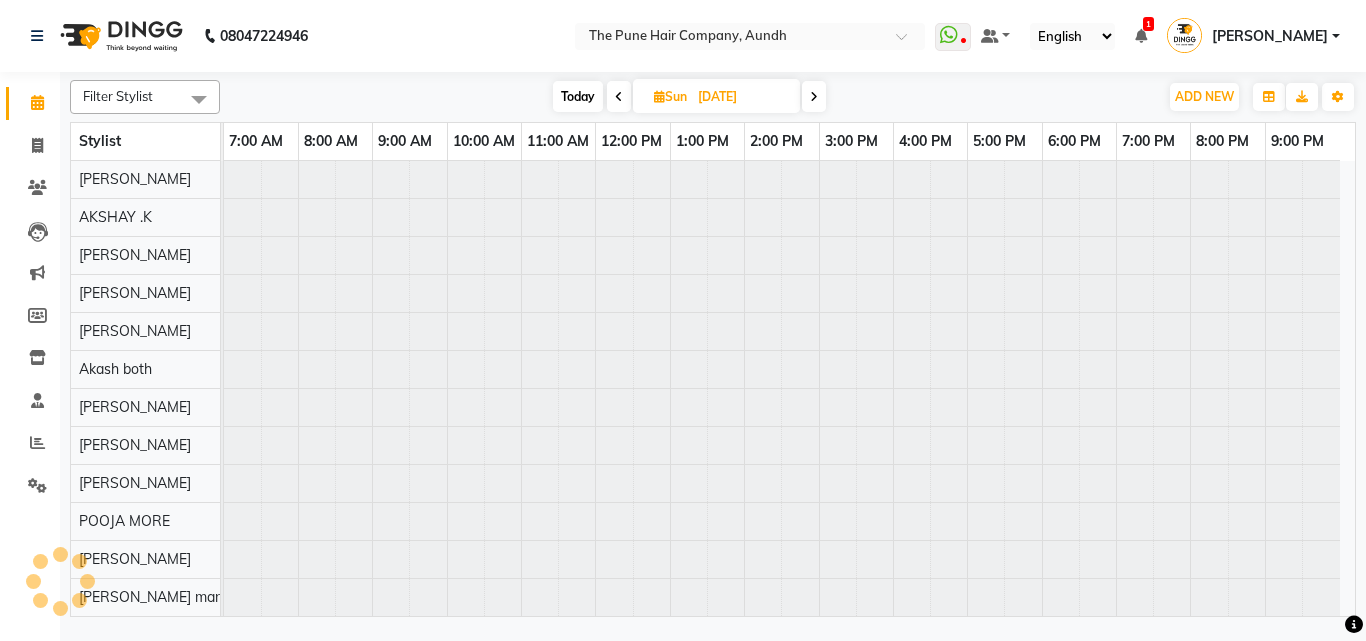 scroll, scrollTop: 76, scrollLeft: 0, axis: vertical 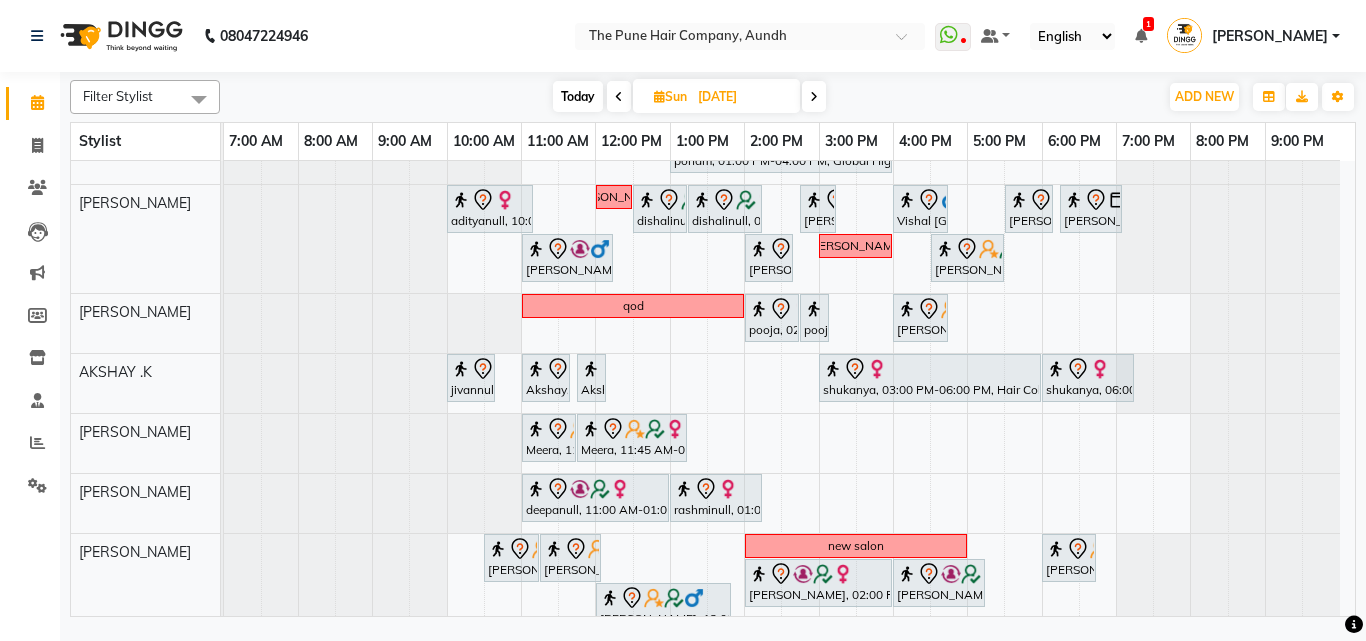 click on "Today" at bounding box center [578, 96] 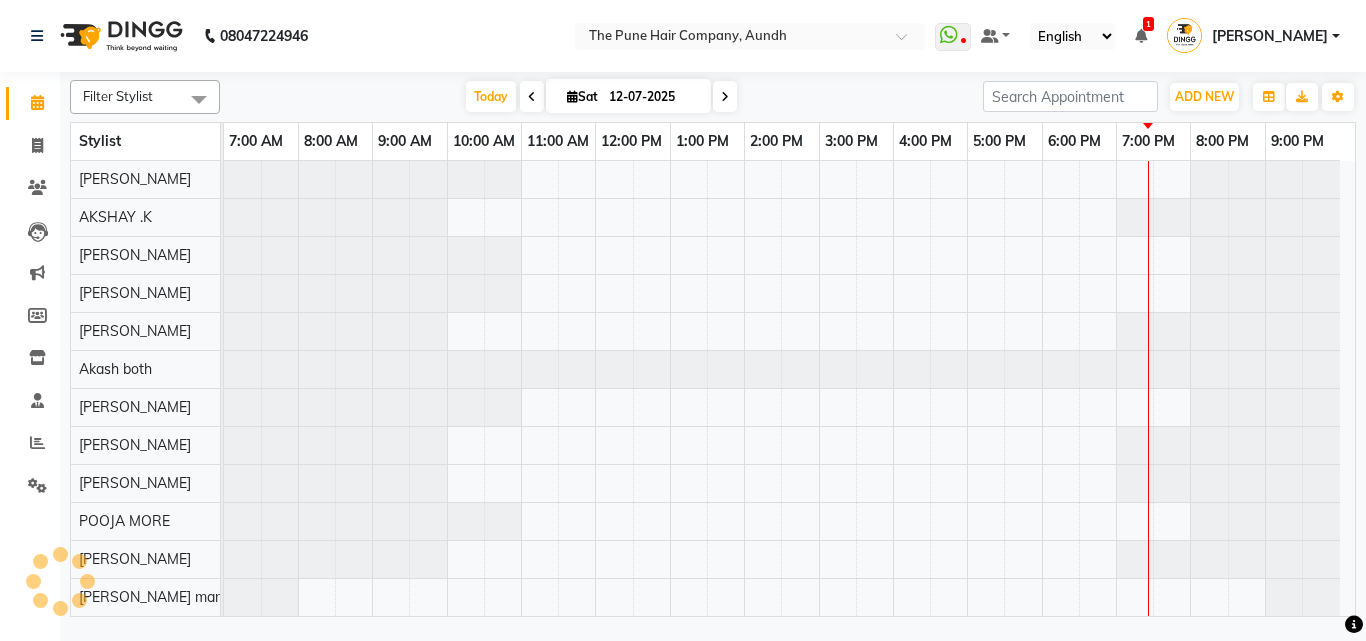 scroll, scrollTop: 76, scrollLeft: 0, axis: vertical 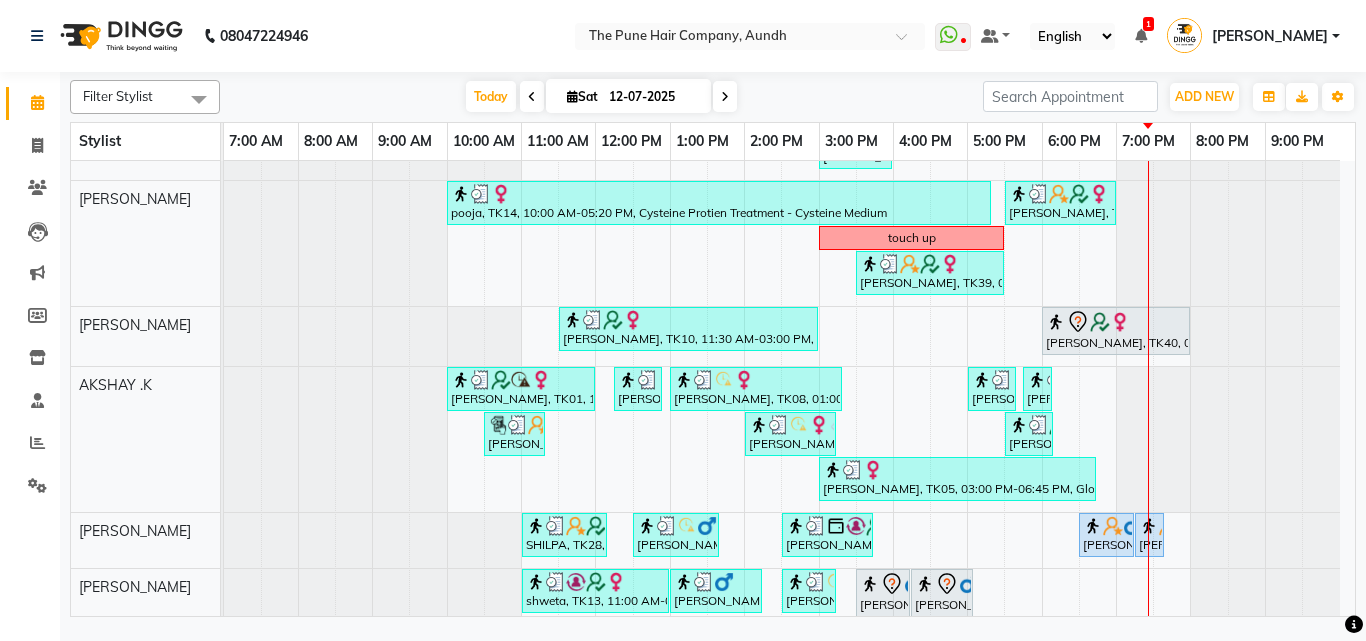 click at bounding box center (725, 97) 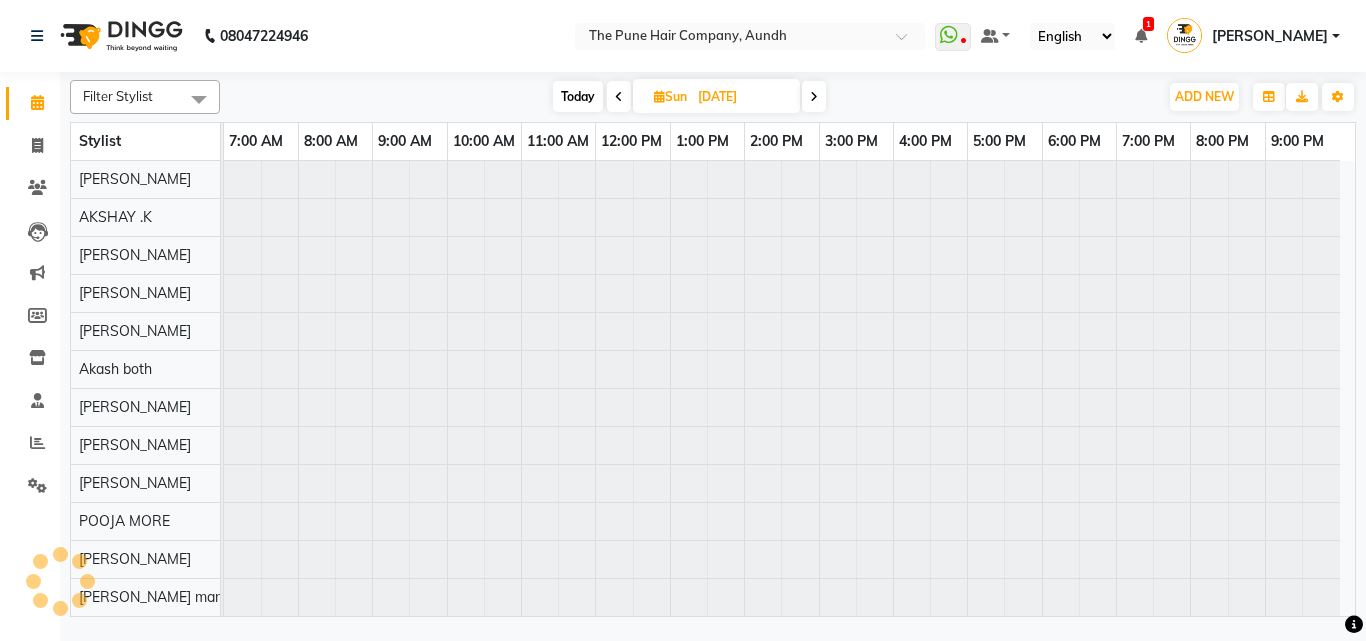 scroll, scrollTop: 76, scrollLeft: 0, axis: vertical 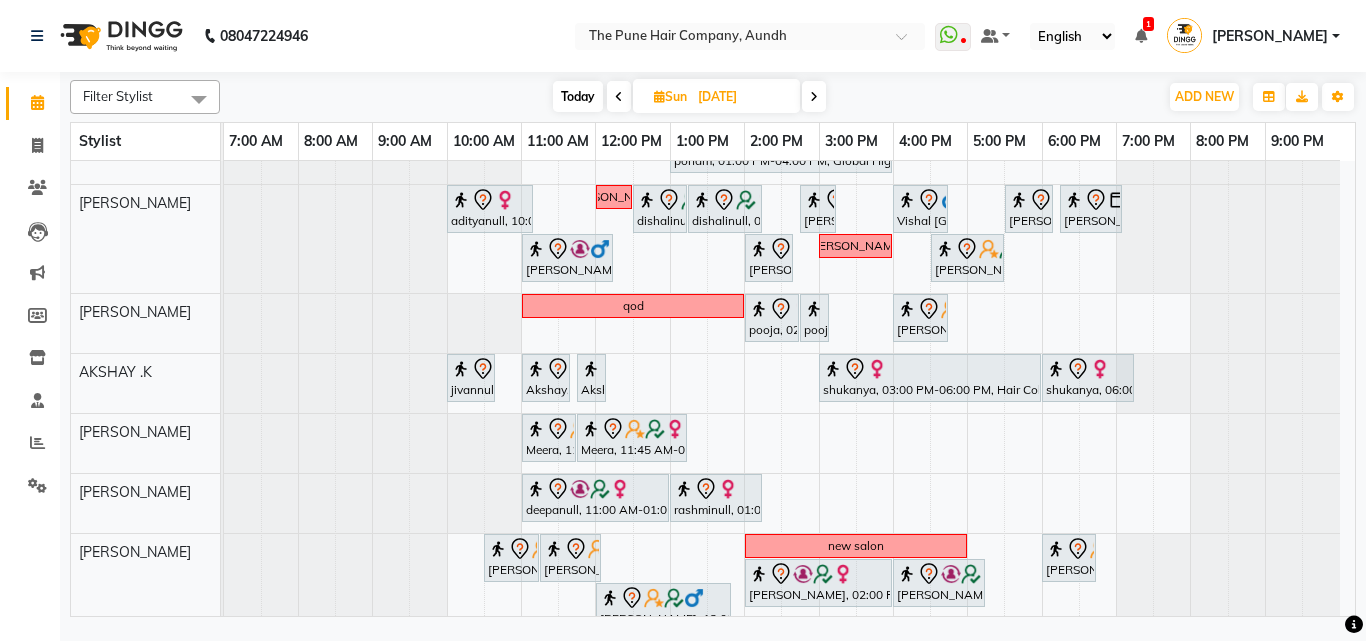 click on "cut              [PERSON_NAME], 12:00 PM-01:30 PM, Cut [DEMOGRAPHIC_DATA] ( Top Stylist )             ponam, 04:00 PM-05:00 PM, Cut [DEMOGRAPHIC_DATA] ( Top Stylist )             [PERSON_NAME], 05:00 PM-07:00 PM, Hair Color [PERSON_NAME] Touchup 2 Inch             ponam, 01:00 PM-04:00 PM, Global Highlight - Majirel Highlights Long             adityanull, 10:00 AM-11:10 AM, Cut [DEMOGRAPHIC_DATA] (Expert)  [PERSON_NAME]              dishalinull, 12:30 PM-01:15 PM, Cut [DEMOGRAPHIC_DATA] (Expert)             dishalinull, 01:15 PM-02:15 PM, Hair Spa Hydrating & Purifying (Care) - Hair Spa Medium             [PERSON_NAME], 02:45 PM-03:15 PM,  [PERSON_NAME] Trim             Vishal [GEOGRAPHIC_DATA], 04:00 PM-04:45 PM, Cut Under 20 year (Boy)             [PERSON_NAME], 05:30 PM-06:10 PM, Cut [DEMOGRAPHIC_DATA] (Expert)             [PERSON_NAME], 06:15 PM-07:05 PM,  [PERSON_NAME] Crafting             [PERSON_NAME], 11:00 AM-12:15 PM, Cut [DEMOGRAPHIC_DATA] (Expert)             [PERSON_NAME], 02:00 PM-02:40 PM, Cut [DEMOGRAPHIC_DATA] (Expert)  [PERSON_NAME]              [PERSON_NAME], 04:30 PM-05:30 PM, Hair wash & blow dry - long  qod" at bounding box center (789, 596) 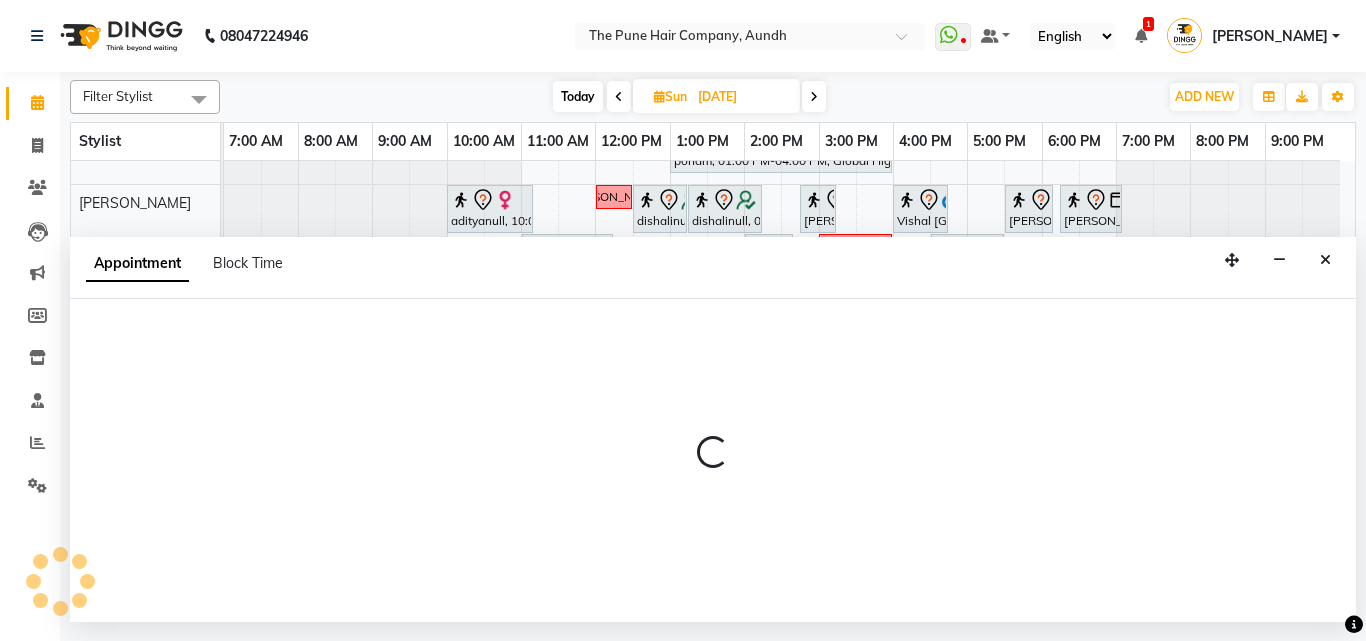select on "6746" 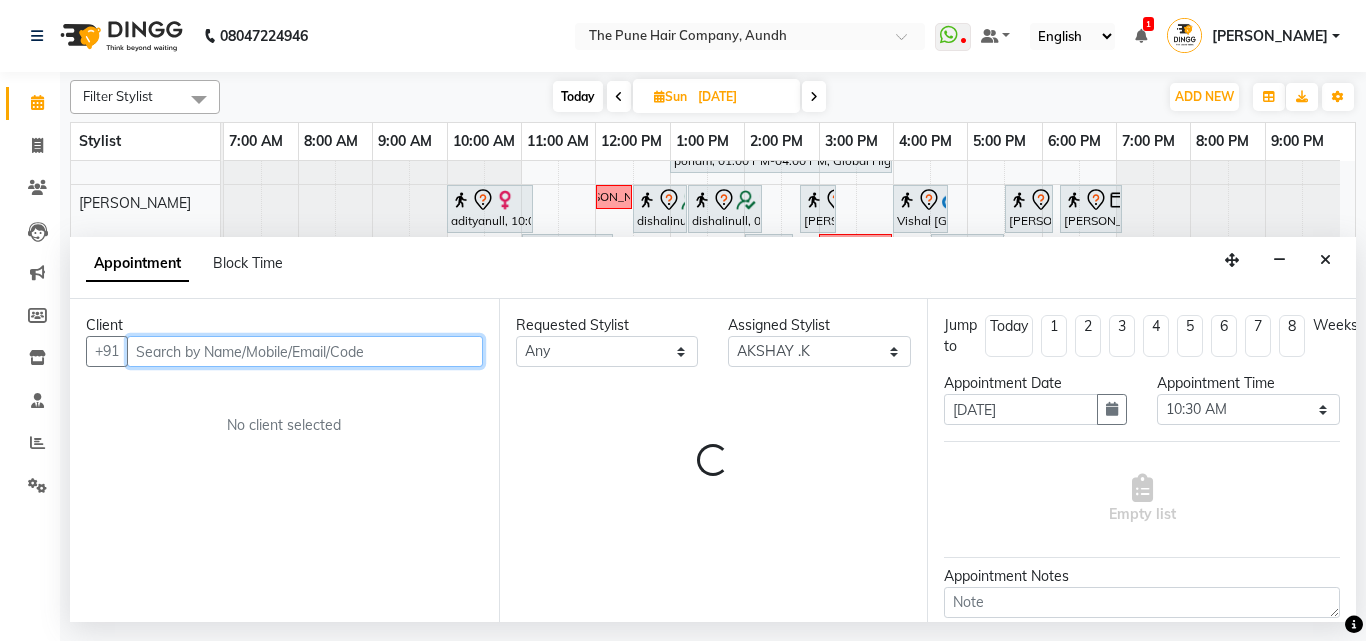 click at bounding box center (305, 351) 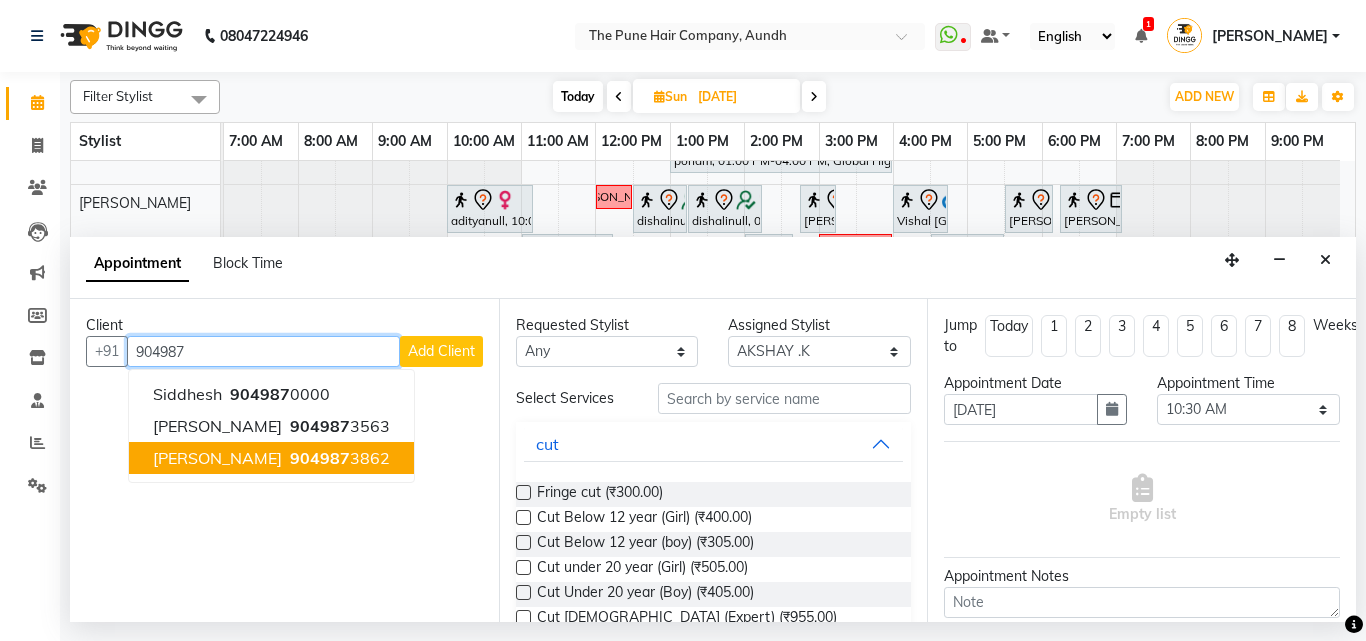 click on "[PERSON_NAME]" at bounding box center [217, 458] 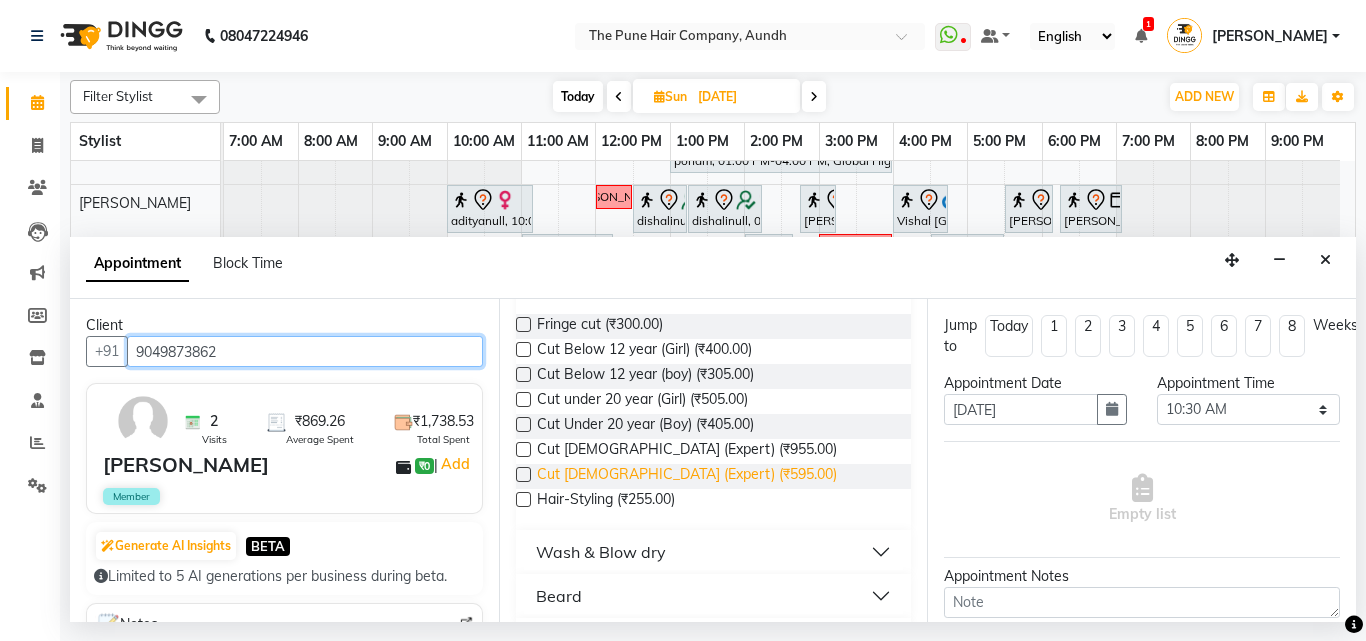 scroll, scrollTop: 200, scrollLeft: 0, axis: vertical 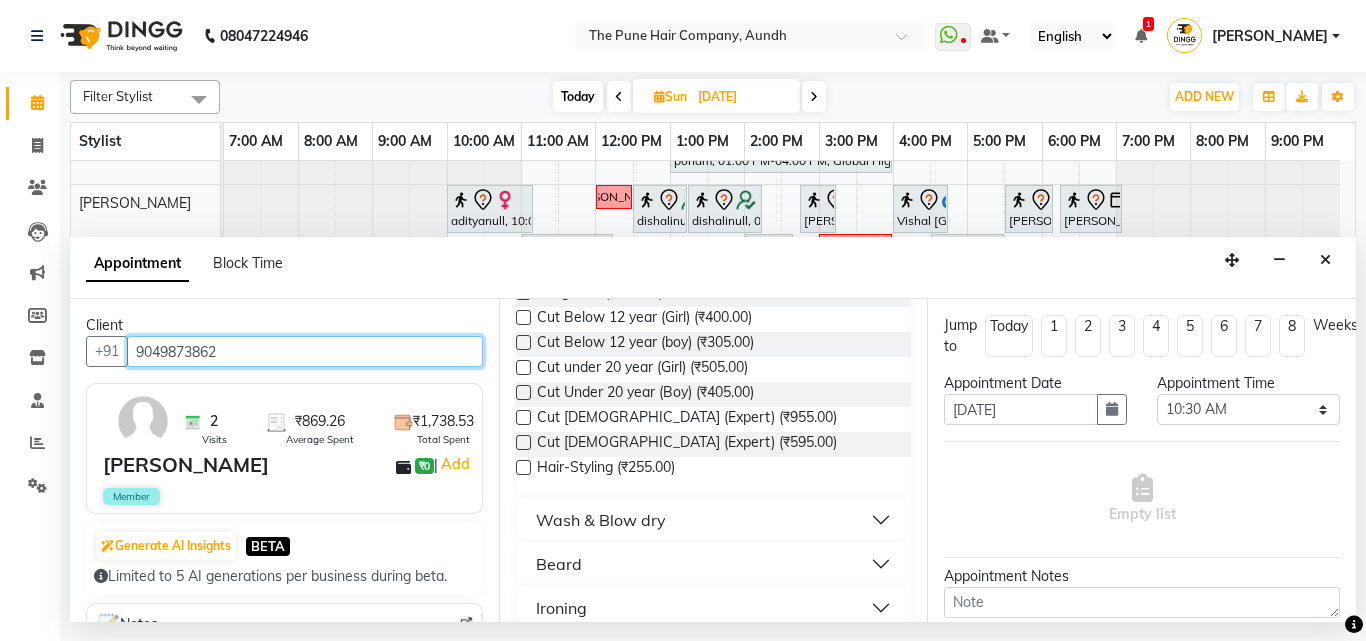 type on "9049873862" 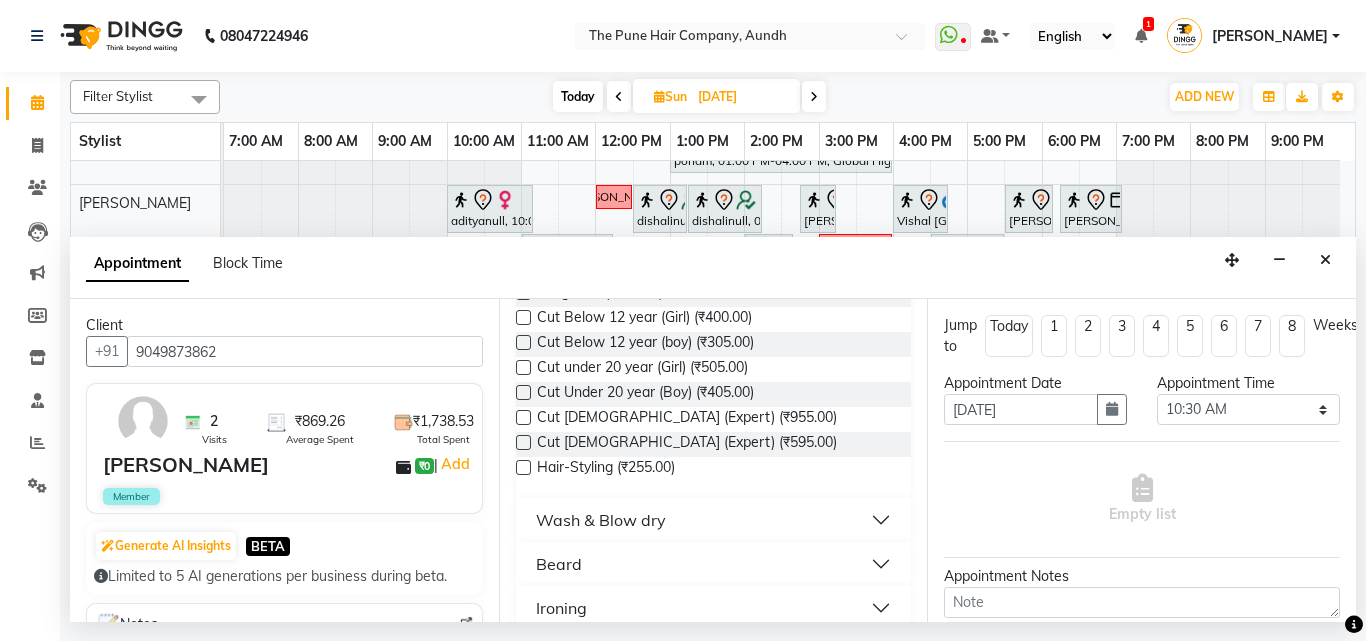 click on "Beard" at bounding box center [714, 564] 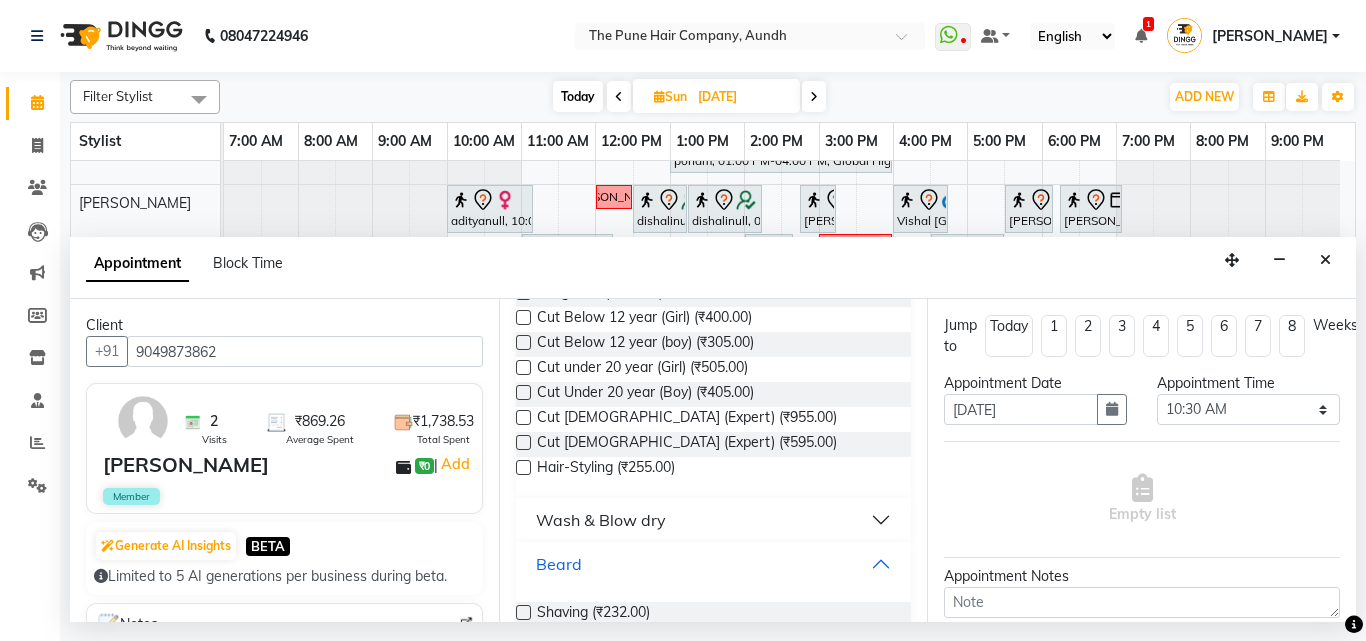 scroll, scrollTop: 300, scrollLeft: 0, axis: vertical 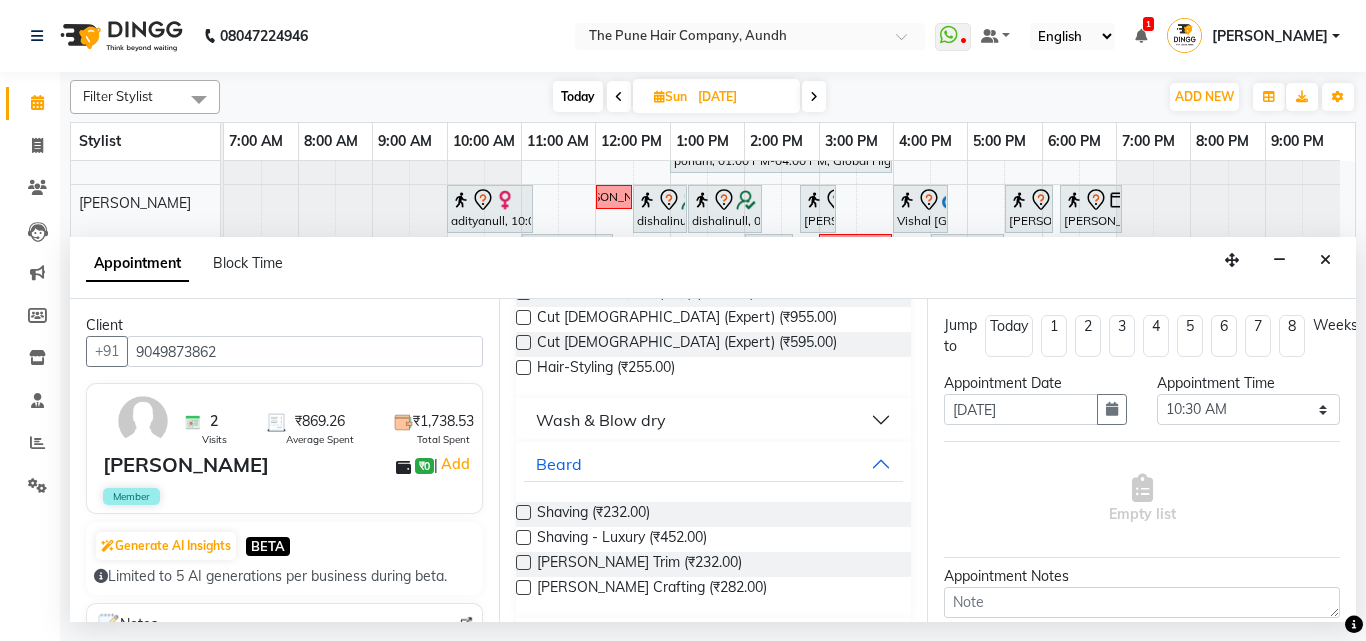 click at bounding box center [523, 587] 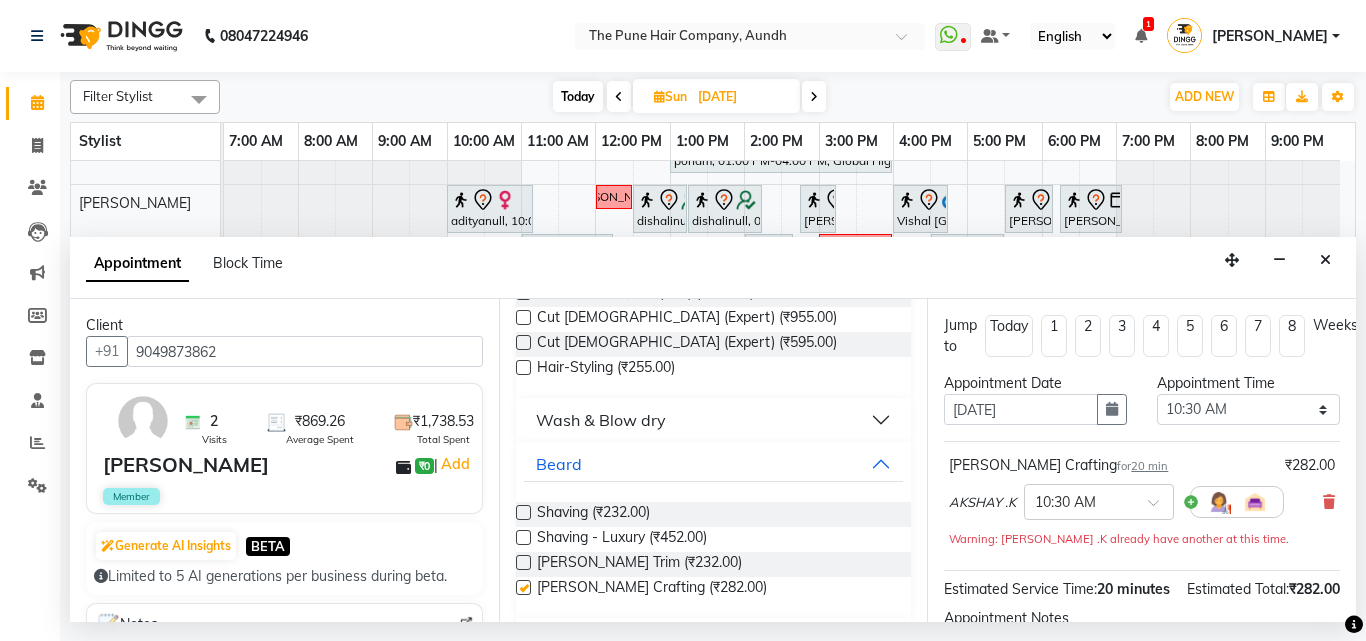 checkbox on "false" 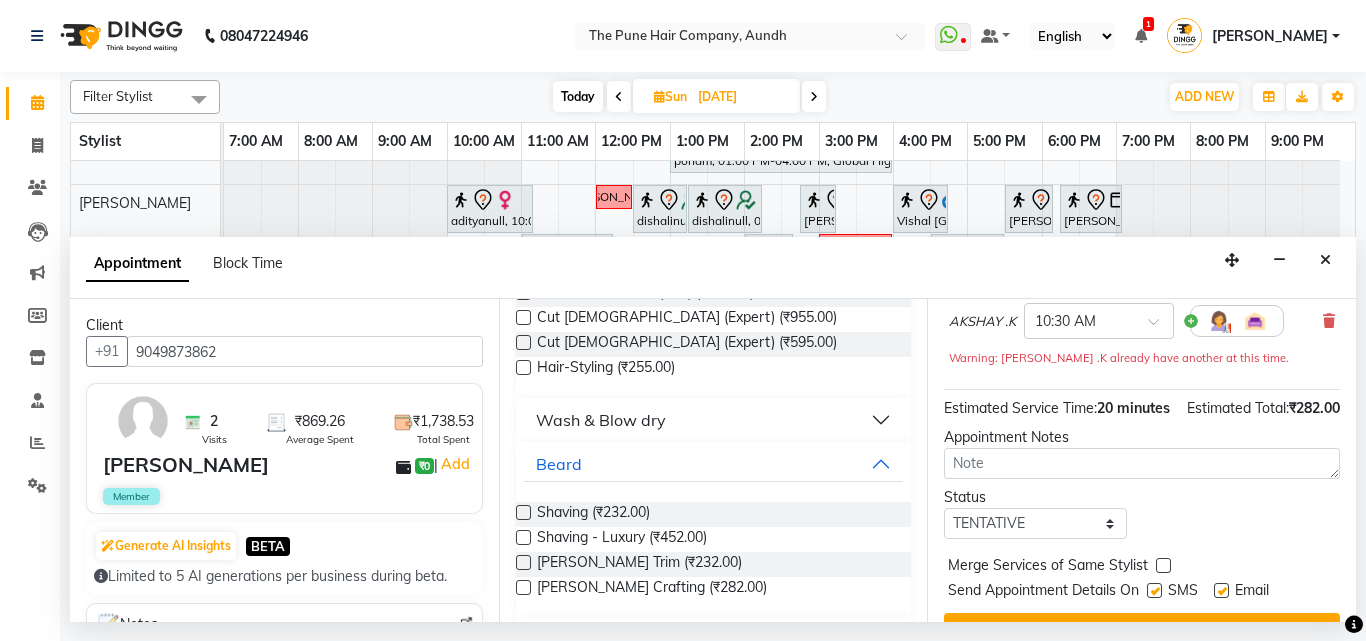 scroll, scrollTop: 260, scrollLeft: 0, axis: vertical 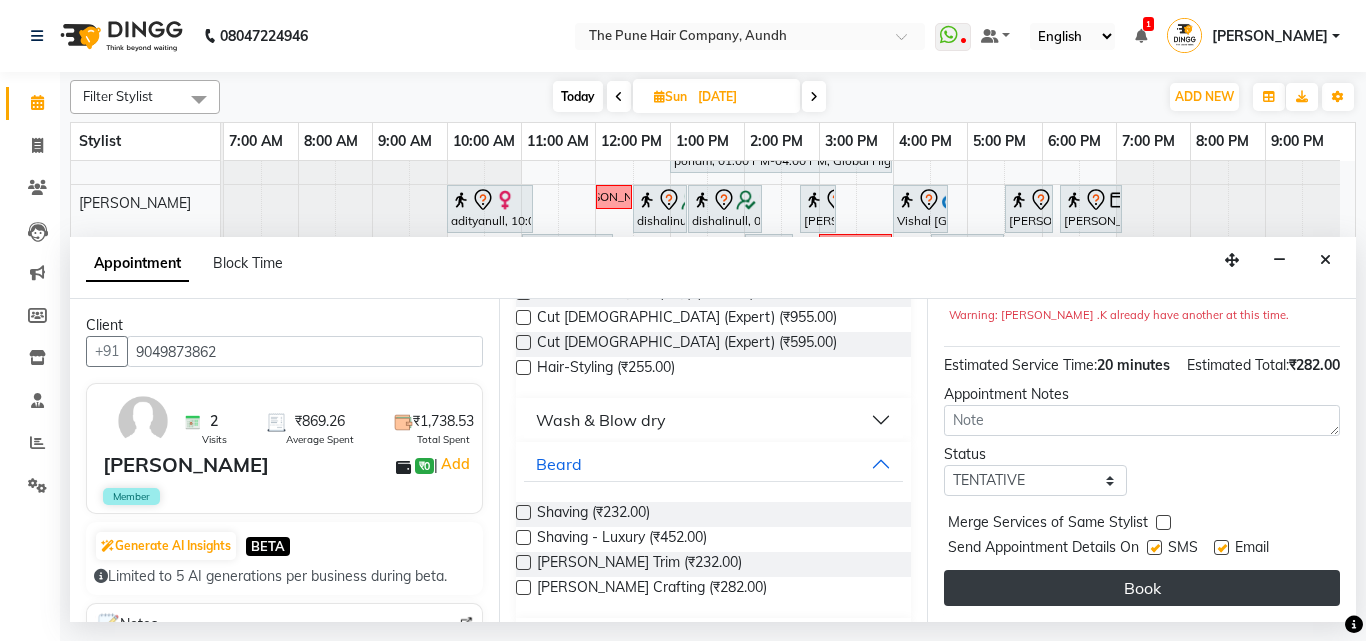 click on "Book" at bounding box center (1142, 588) 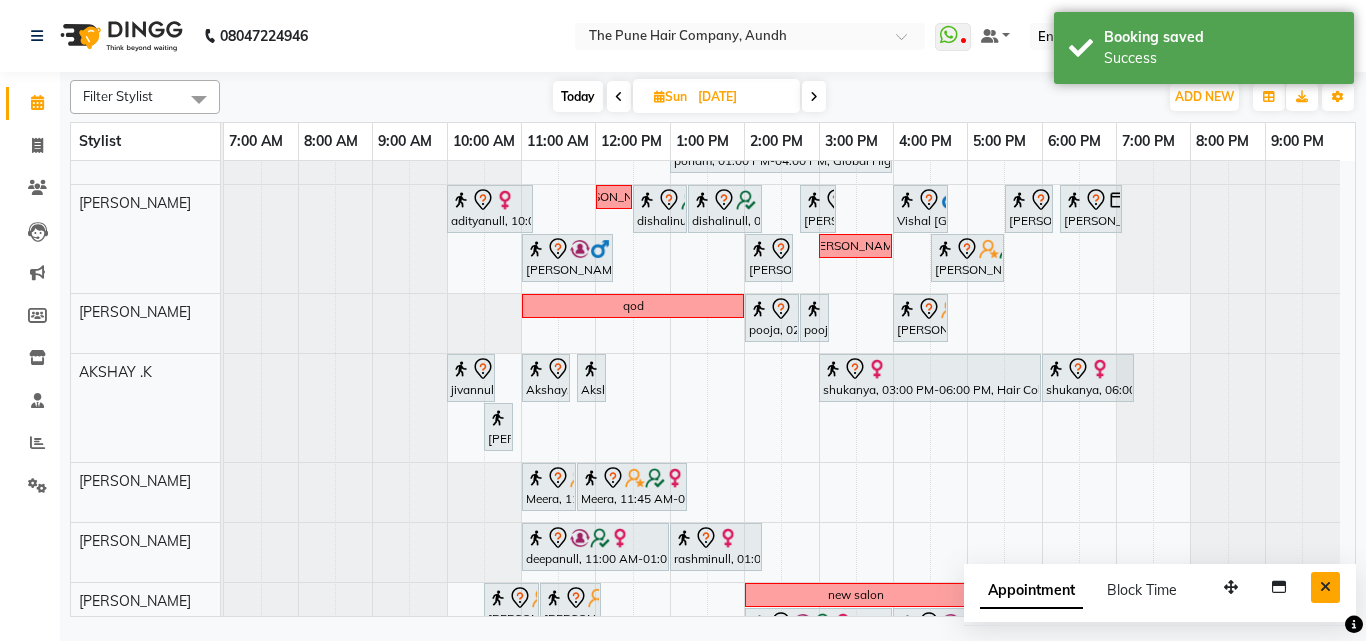 click at bounding box center [1325, 587] 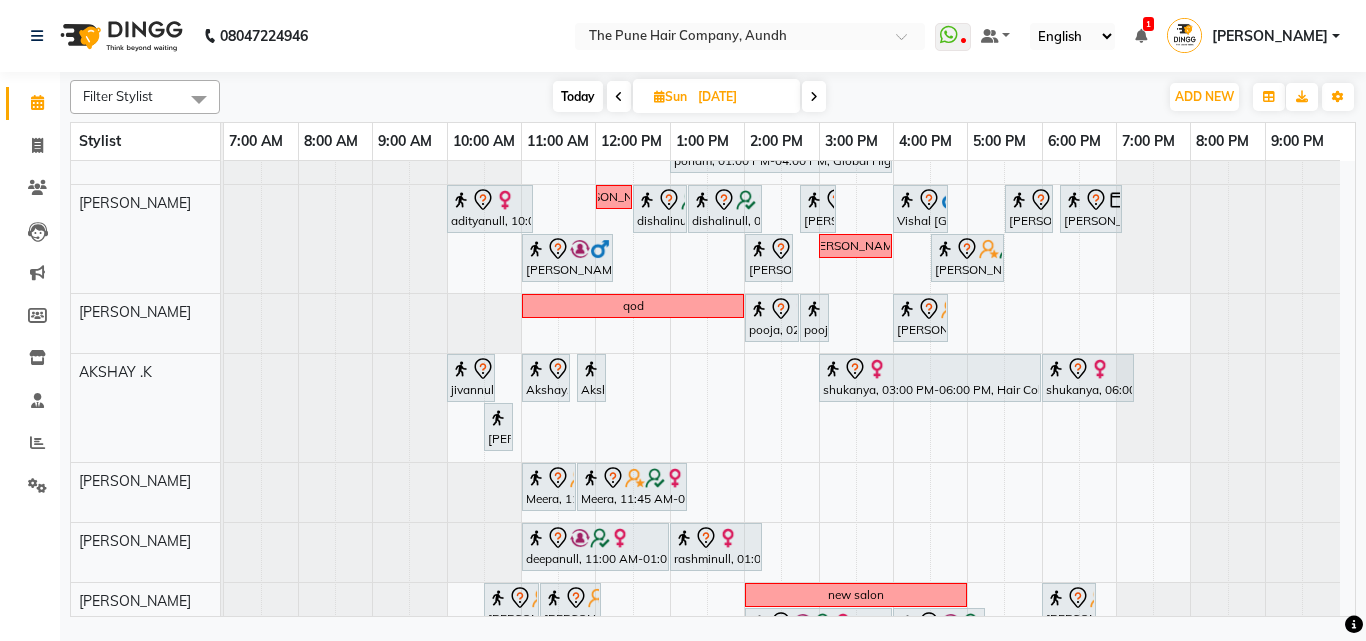 scroll, scrollTop: 485, scrollLeft: 0, axis: vertical 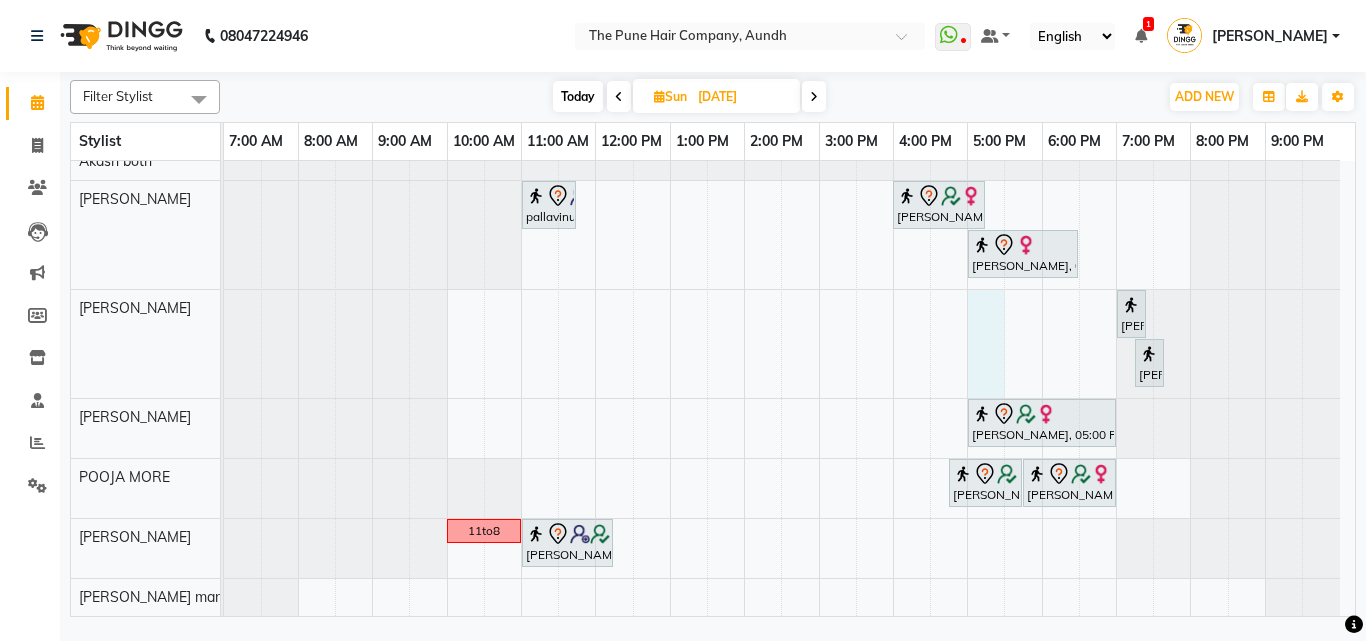 click on "cut              [PERSON_NAME], 12:00 PM-01:30 PM, Cut [DEMOGRAPHIC_DATA] ( Top Stylist )             ponam, 04:00 PM-05:00 PM, Cut [DEMOGRAPHIC_DATA] ( Top Stylist )             [PERSON_NAME], 05:00 PM-07:00 PM, Hair Color [PERSON_NAME] Touchup 2 Inch             ponam, 01:00 PM-04:00 PM, Global Highlight - Majirel Highlights Long             adityanull, 10:00 AM-11:10 AM, Cut [DEMOGRAPHIC_DATA] (Expert)  [PERSON_NAME]              dishalinull, 12:30 PM-01:15 PM, Cut [DEMOGRAPHIC_DATA] (Expert)             dishalinull, 01:15 PM-02:15 PM, Hair Spa Hydrating & Purifying (Care) - Hair Spa Medium             [PERSON_NAME], 02:45 PM-03:15 PM,  [PERSON_NAME] Trim             Vishal [GEOGRAPHIC_DATA], 04:00 PM-04:45 PM, Cut Under 20 year (Boy)             [PERSON_NAME], 05:30 PM-06:10 PM, Cut [DEMOGRAPHIC_DATA] (Expert)             [PERSON_NAME], 06:15 PM-07:05 PM,  [PERSON_NAME] Crafting             [PERSON_NAME], 11:00 AM-12:15 PM, Cut [DEMOGRAPHIC_DATA] (Expert)             [PERSON_NAME], 02:00 PM-02:40 PM, Cut [DEMOGRAPHIC_DATA] (Expert)  [PERSON_NAME]              [PERSON_NAME], 04:30 PM-05:30 PM, Hair wash & blow dry - long  qod" at bounding box center (789, 71) 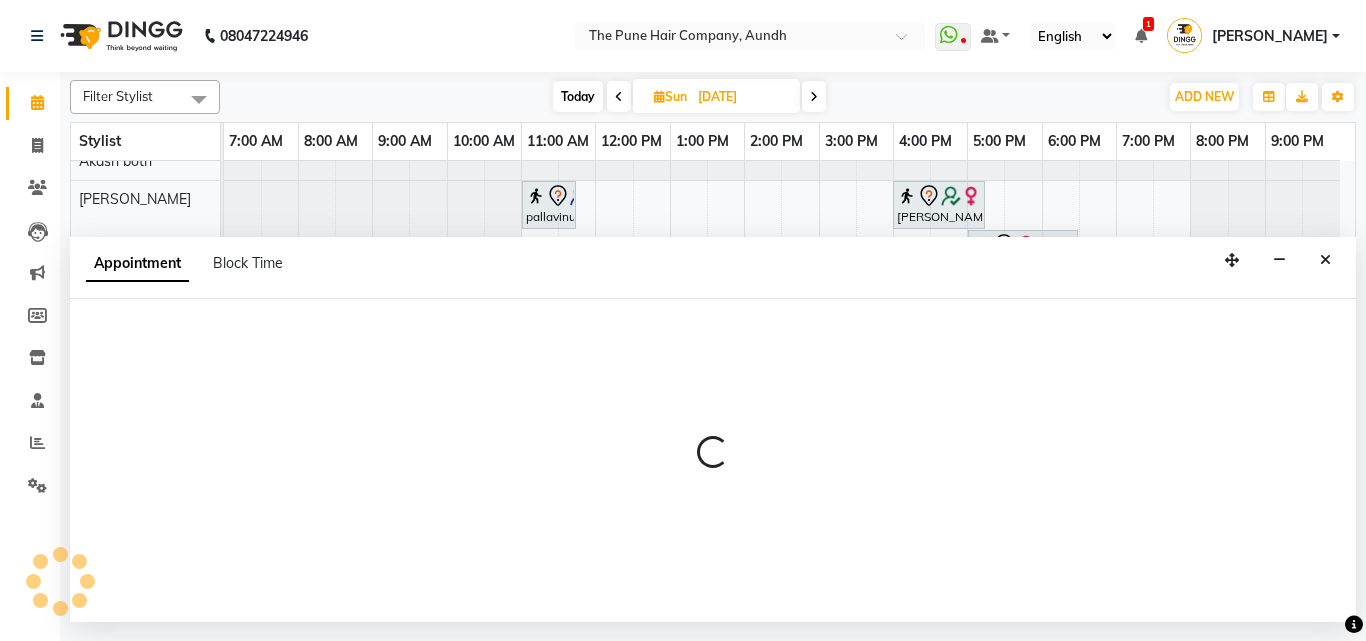 select on "49797" 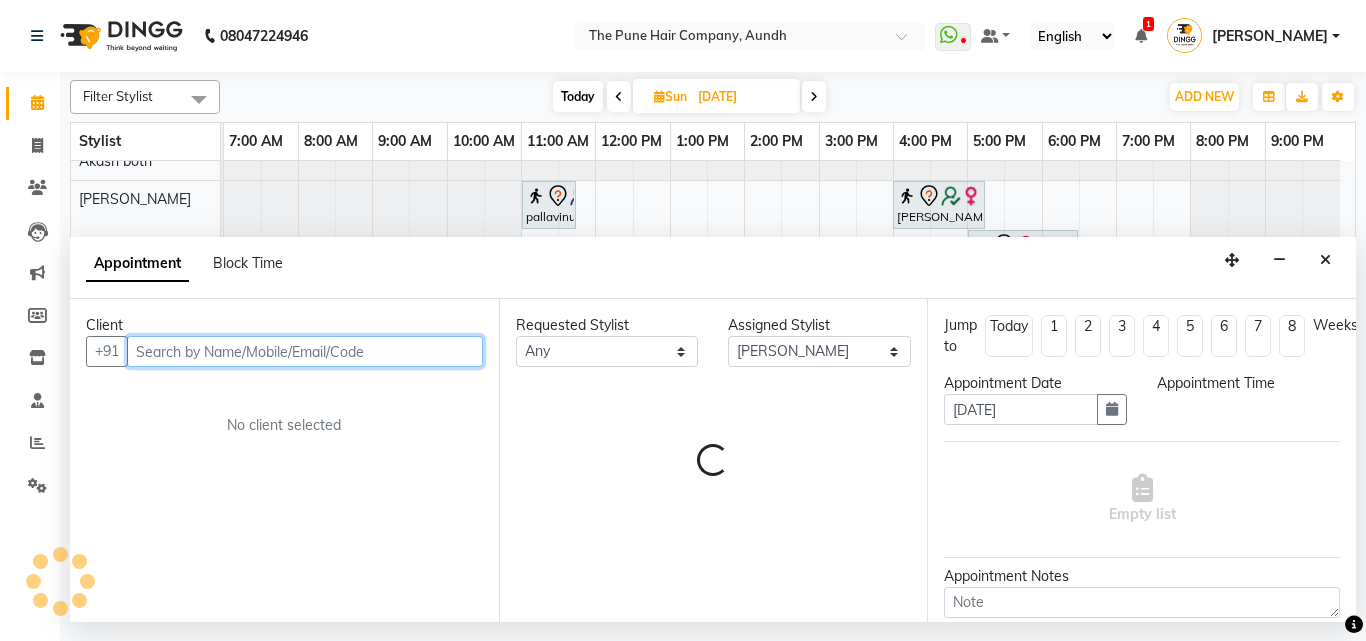 select on "1020" 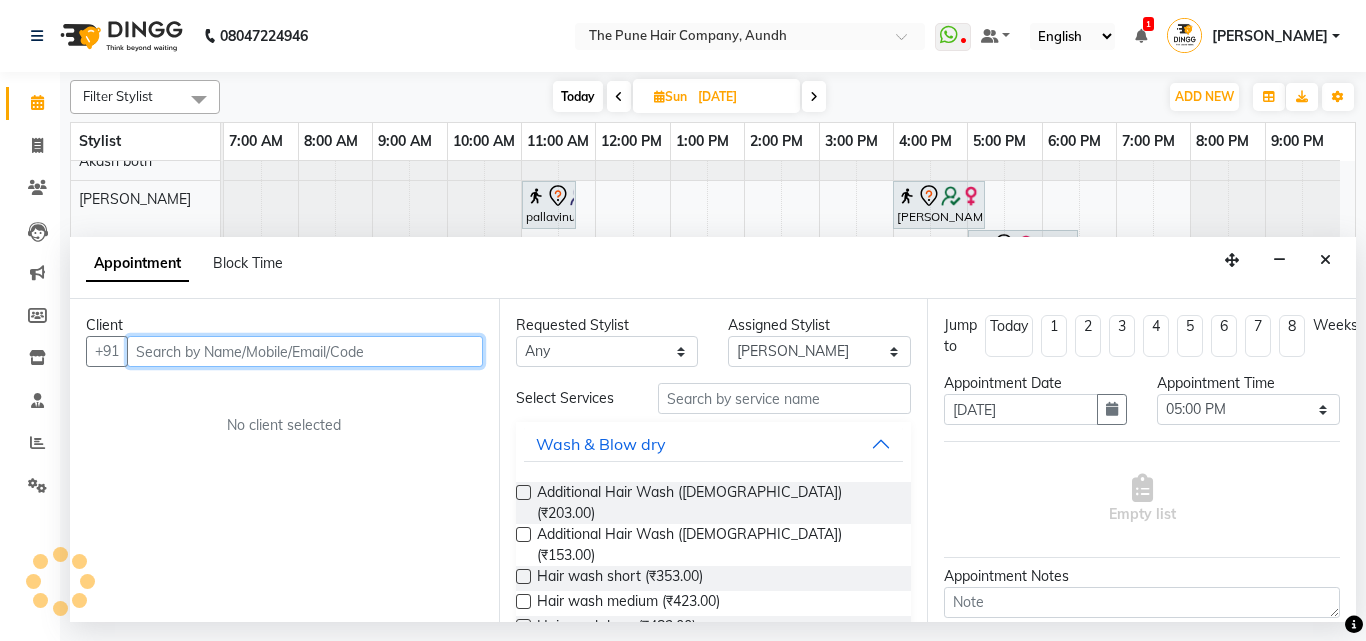 click at bounding box center [305, 351] 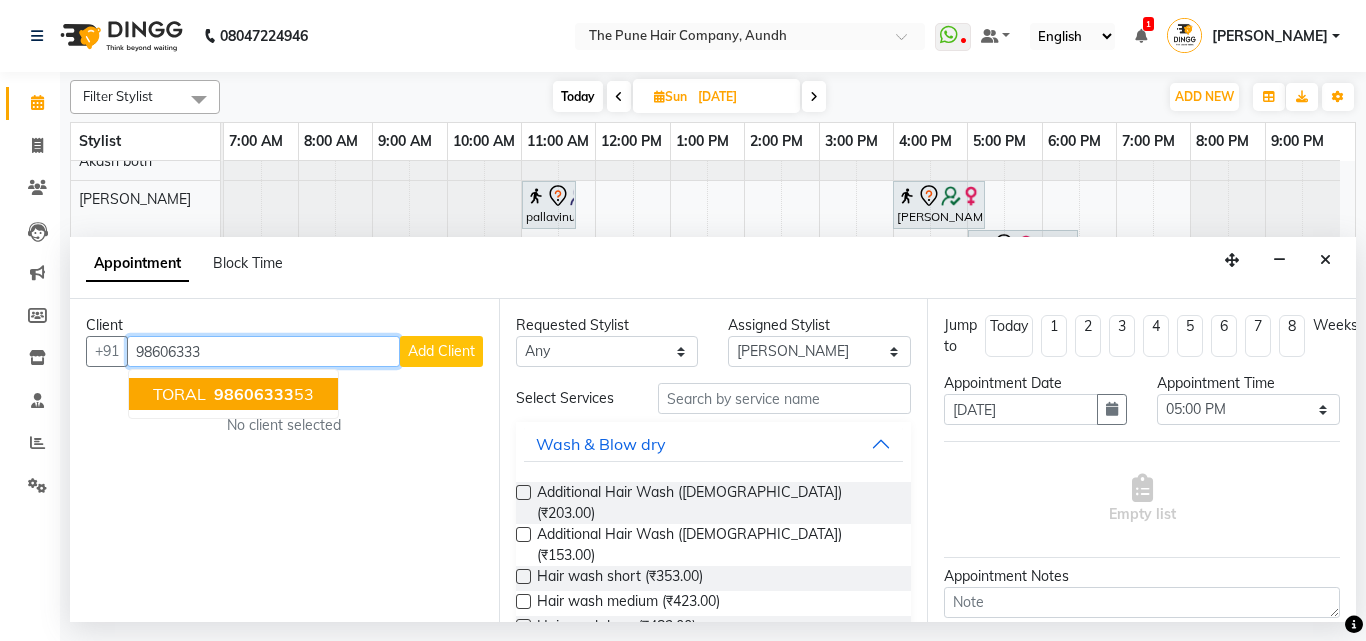 click on "98606333" at bounding box center (254, 394) 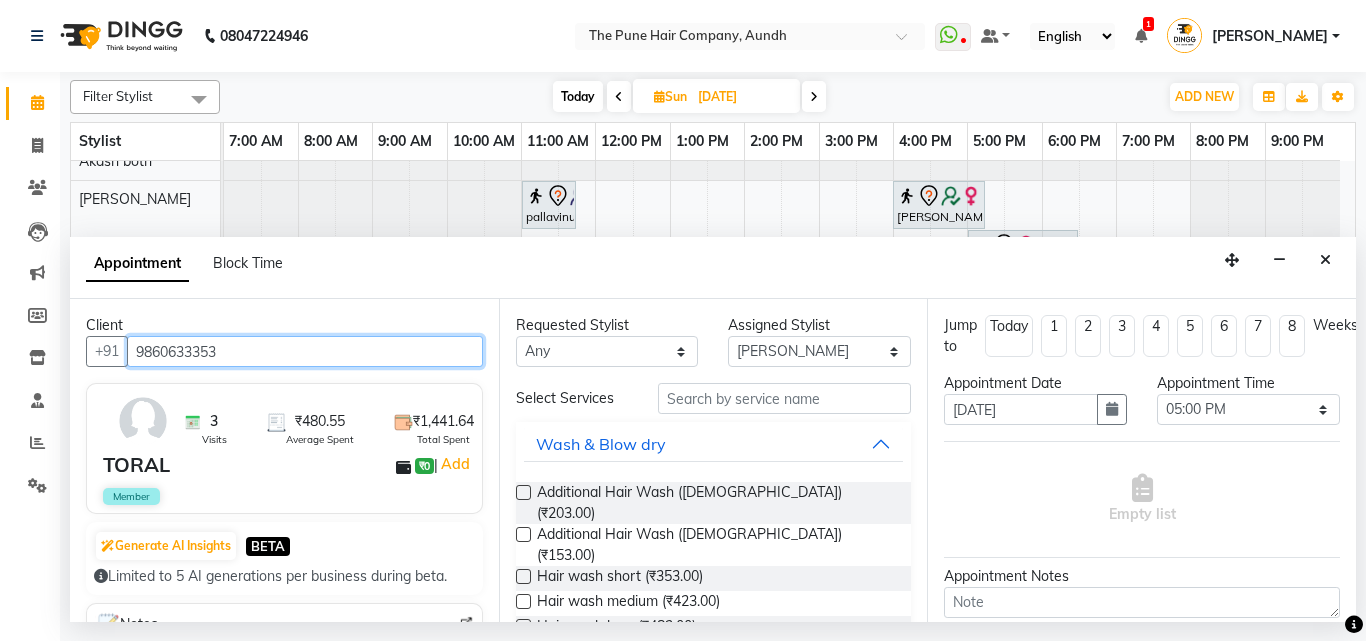 type on "9860633353" 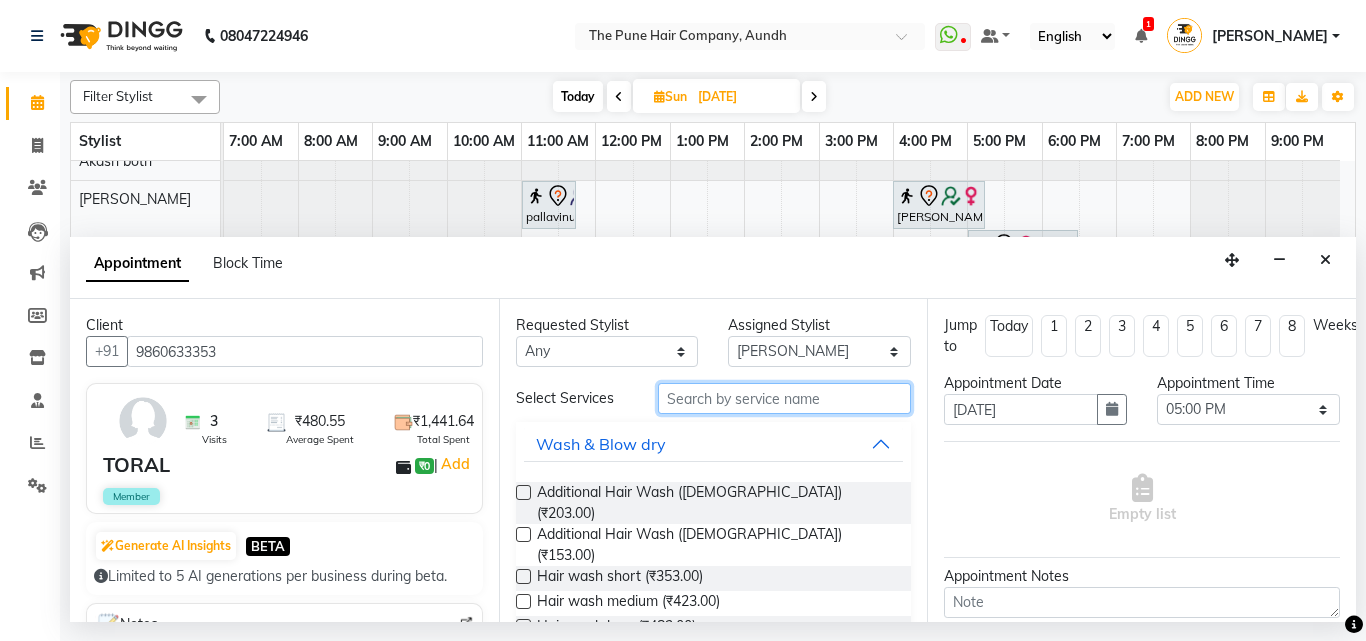 click at bounding box center (785, 398) 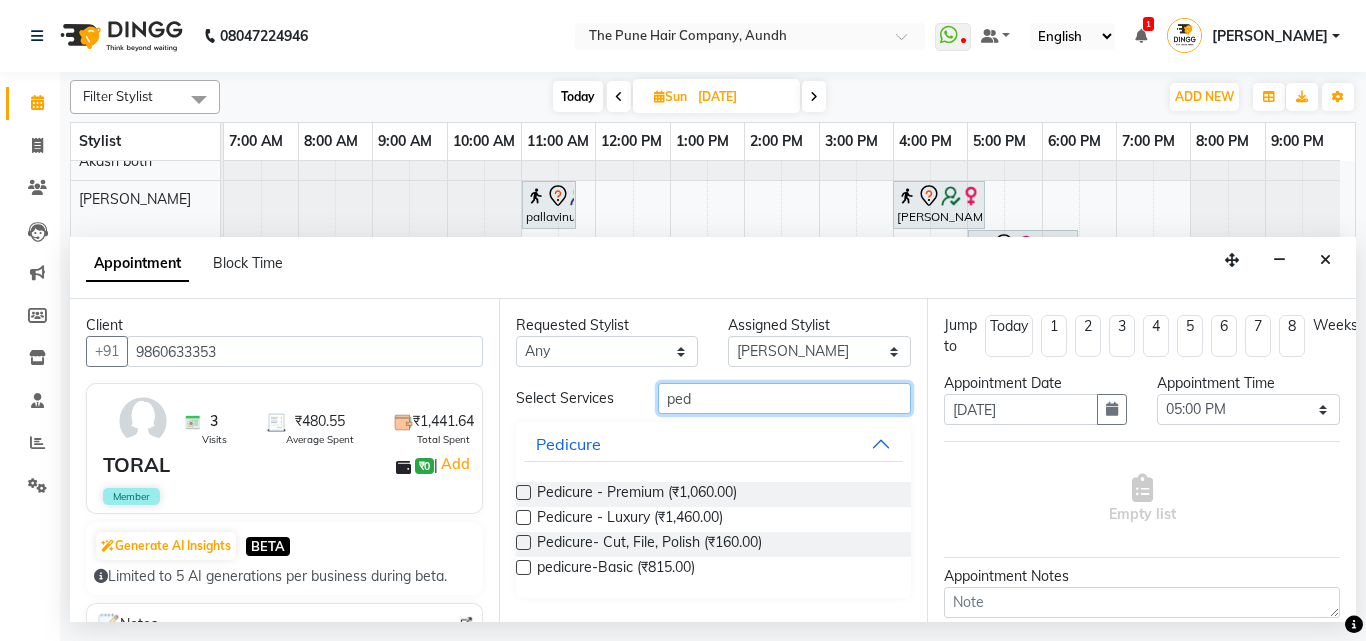 type on "ped" 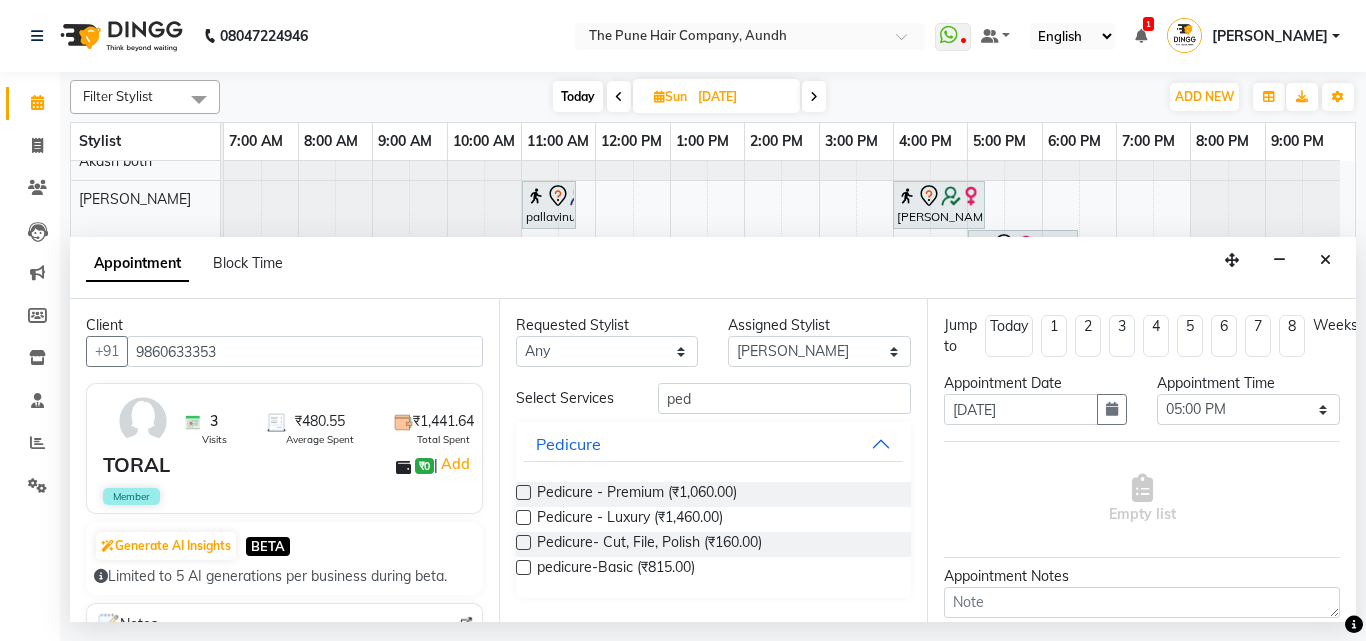 click at bounding box center (523, 492) 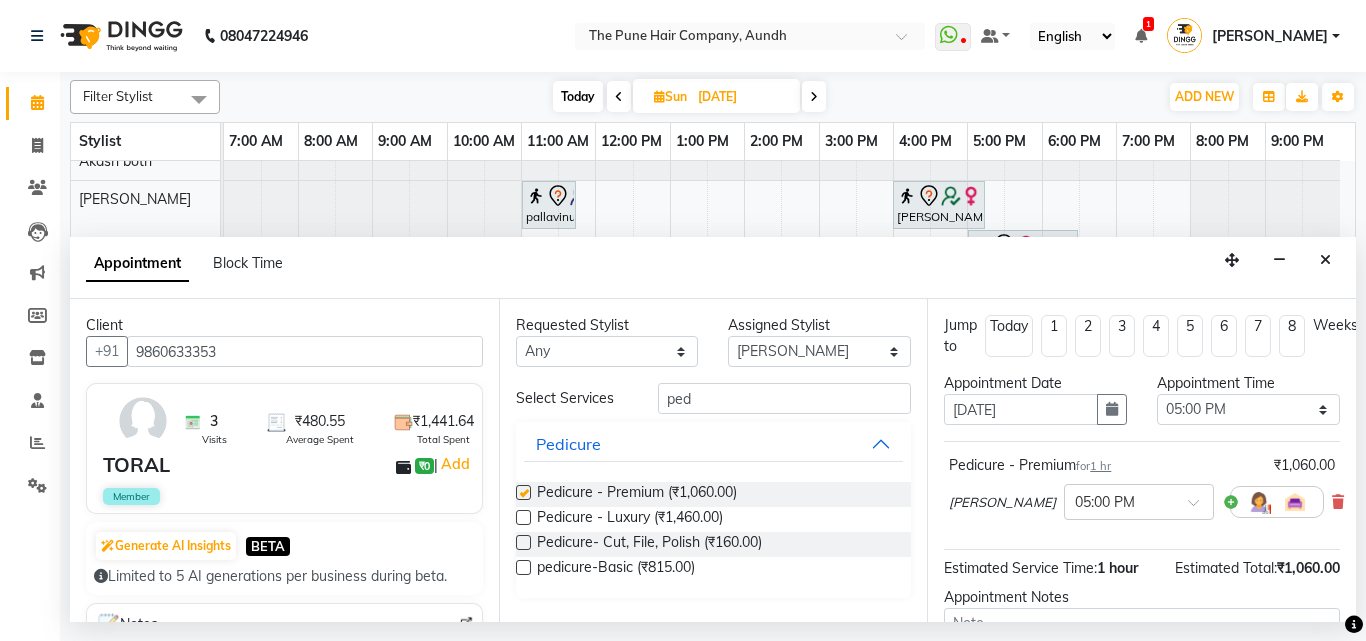 checkbox on "false" 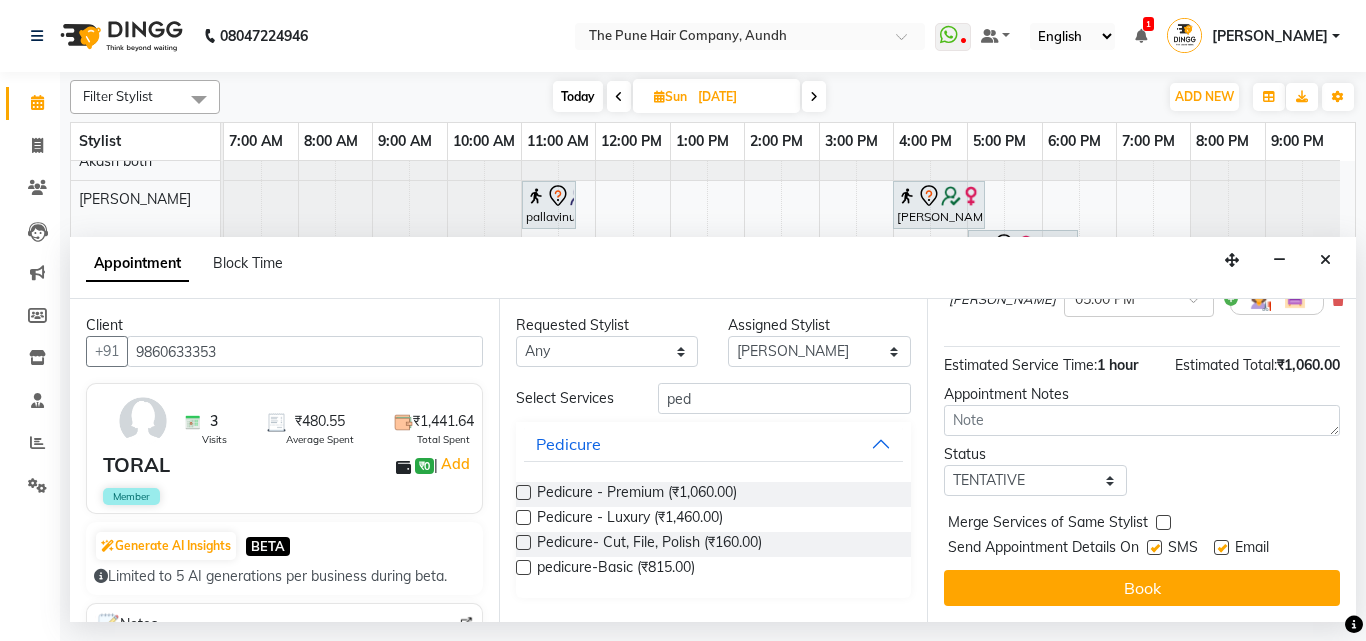 scroll, scrollTop: 218, scrollLeft: 0, axis: vertical 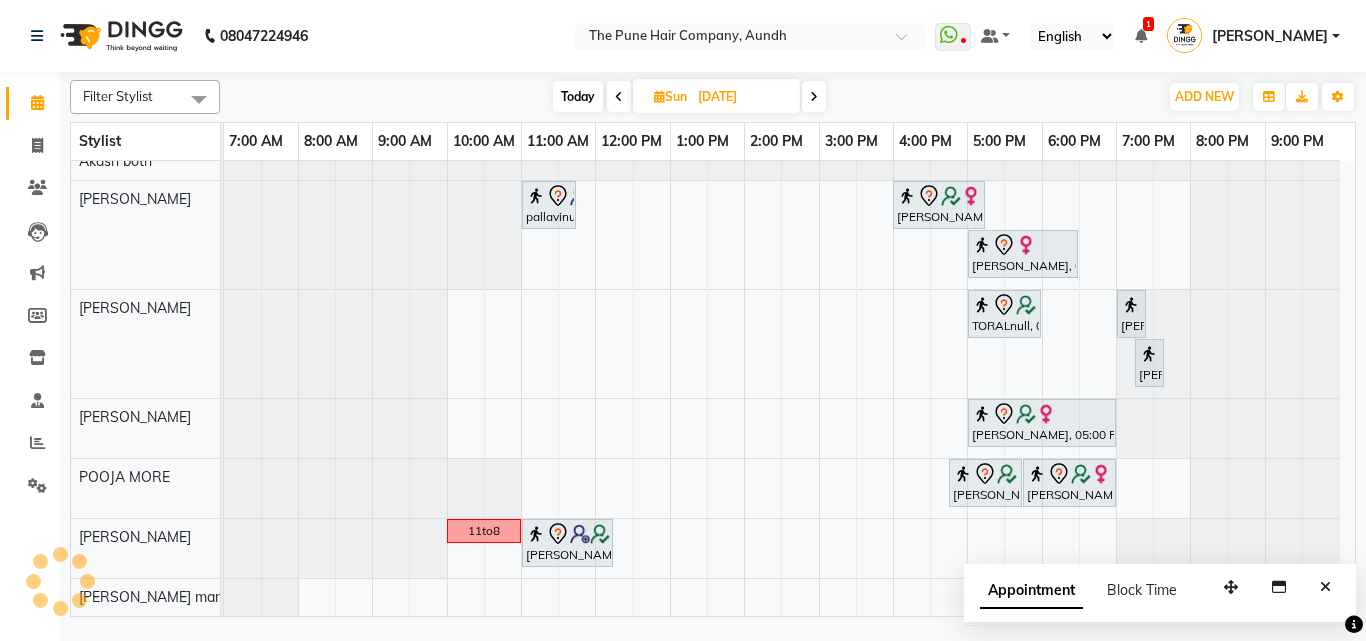 click at bounding box center [619, 96] 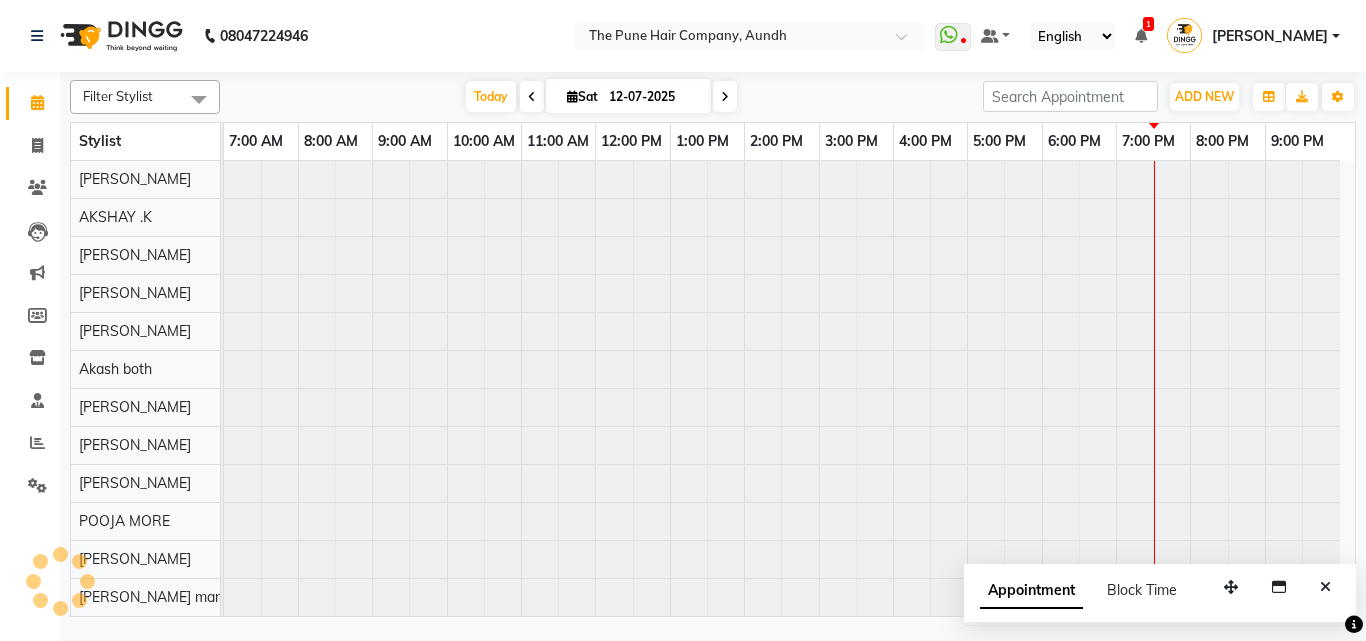 scroll, scrollTop: 76, scrollLeft: 0, axis: vertical 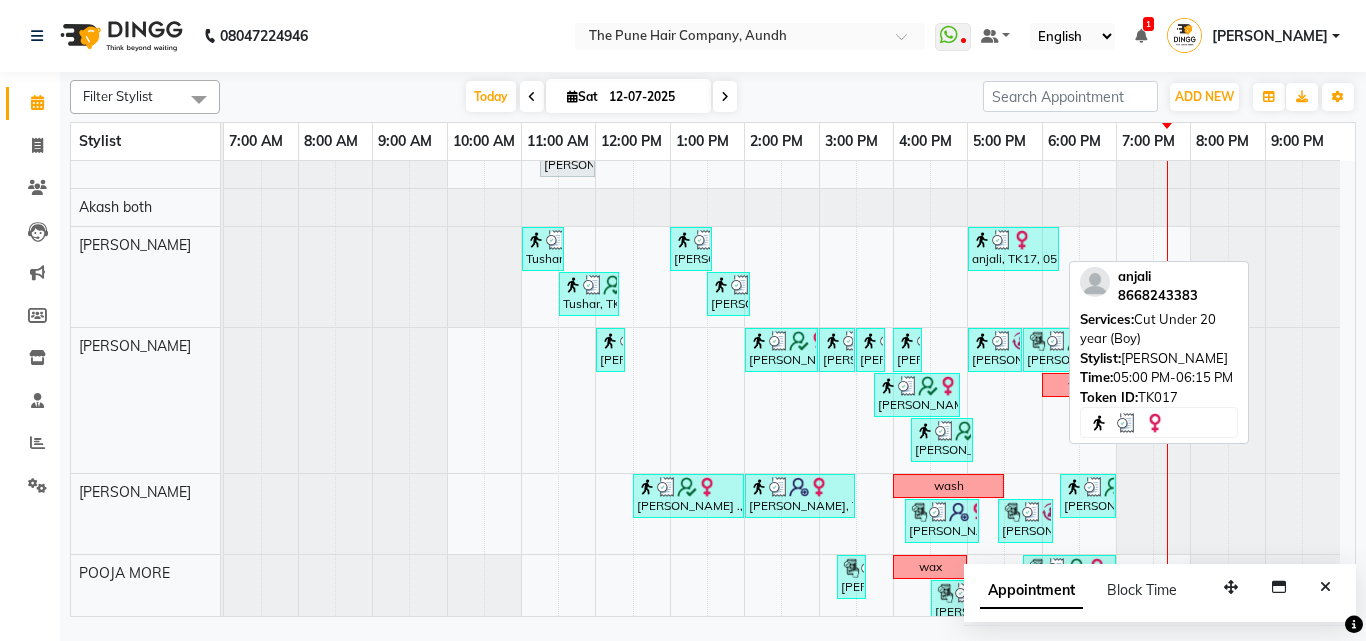 drag, startPoint x: 979, startPoint y: 232, endPoint x: 1334, endPoint y: 585, distance: 500.6336 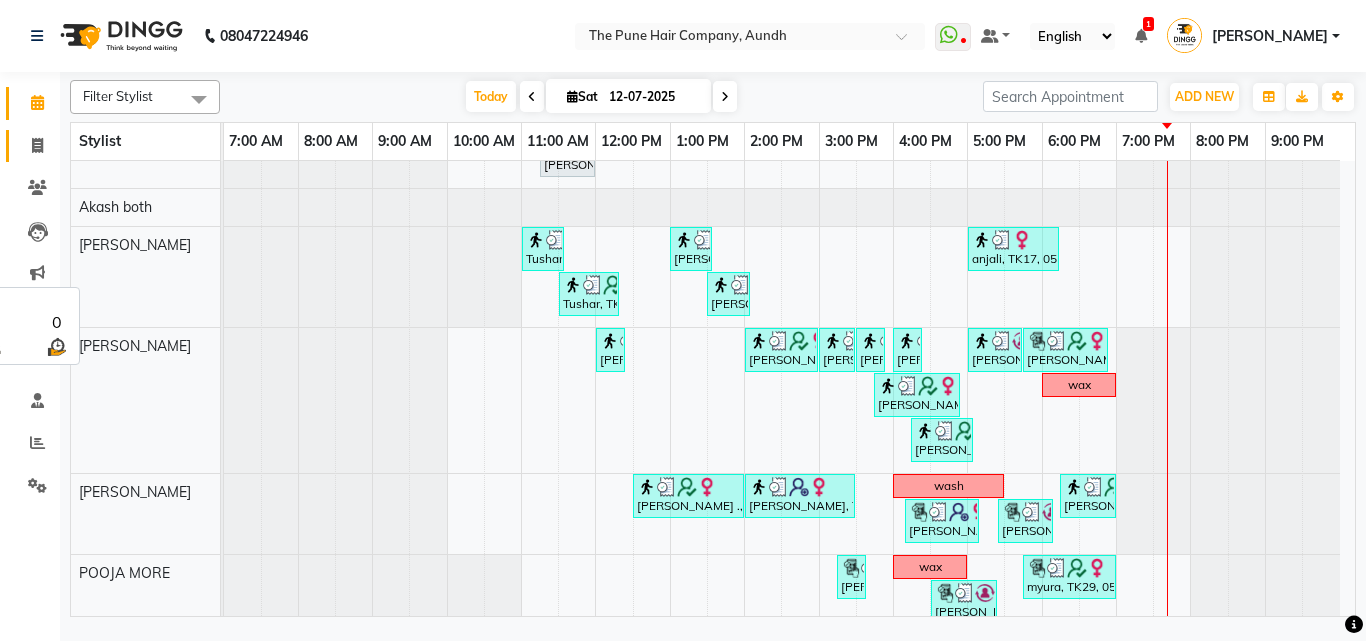 scroll, scrollTop: 810, scrollLeft: 0, axis: vertical 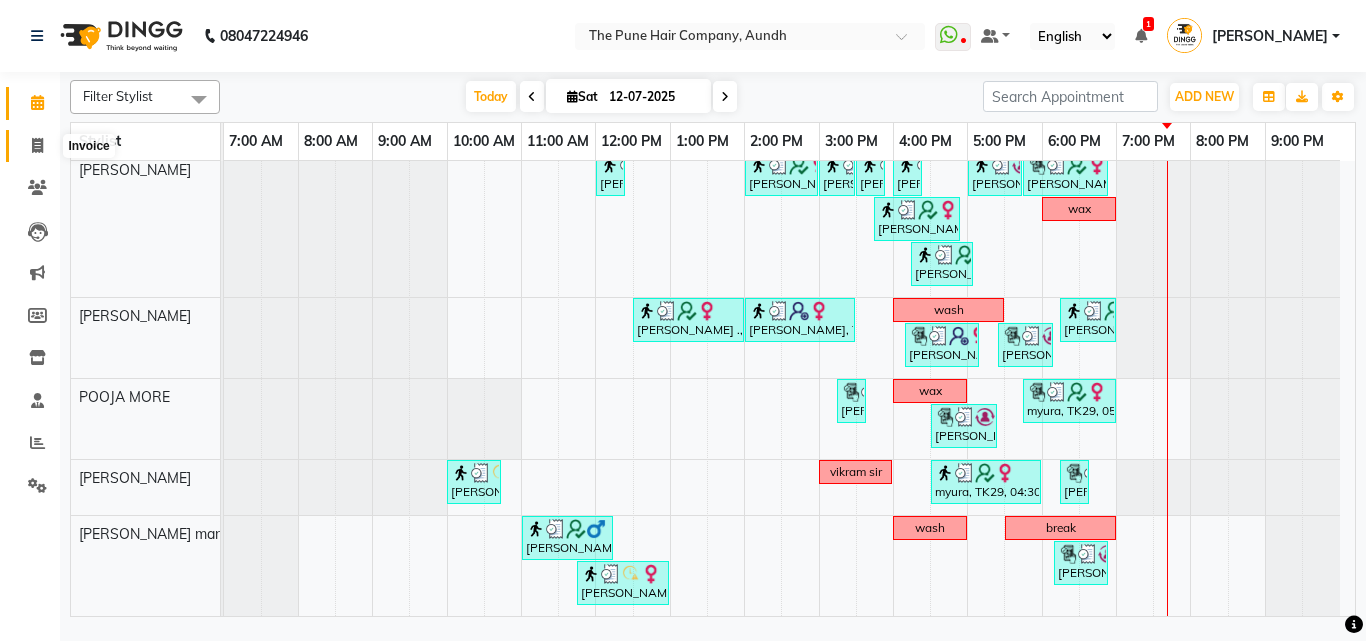 click 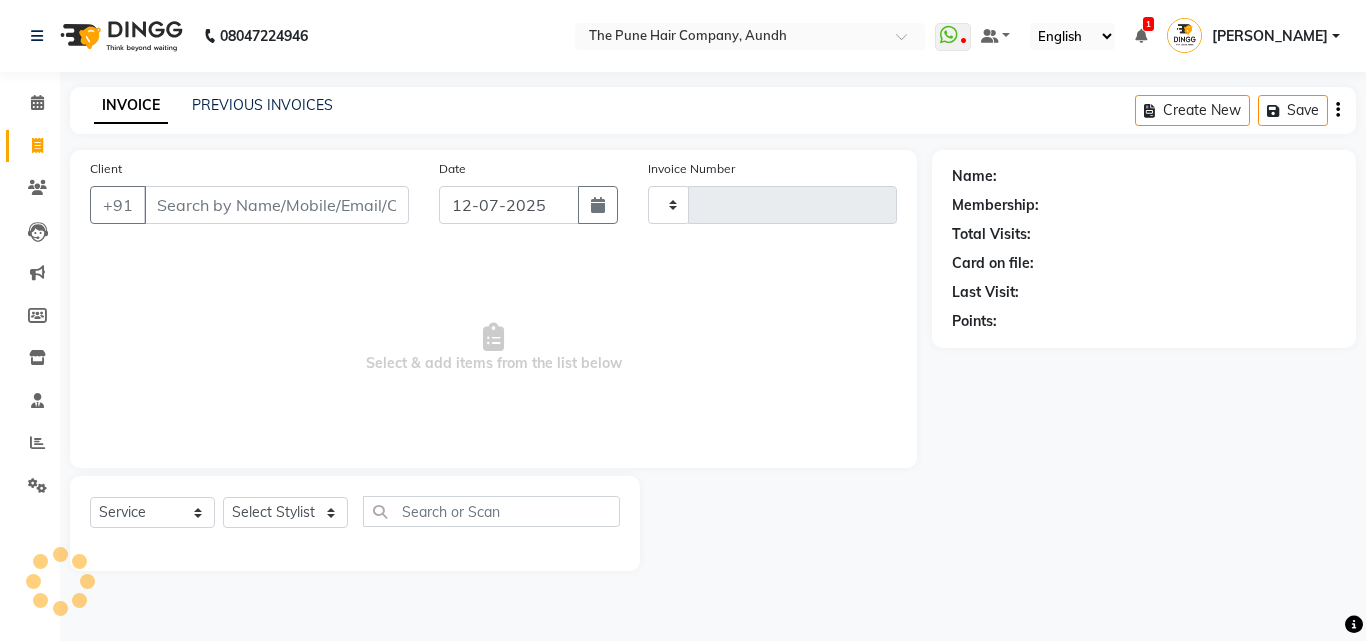 type on "3082" 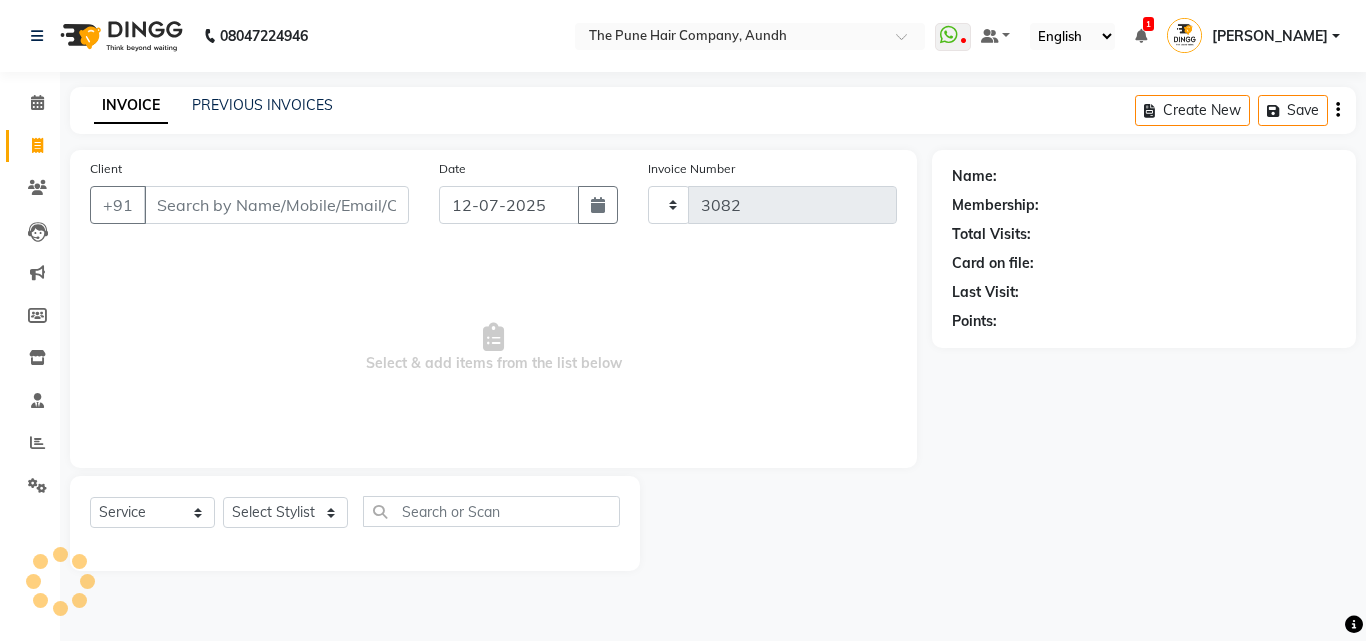 select on "106" 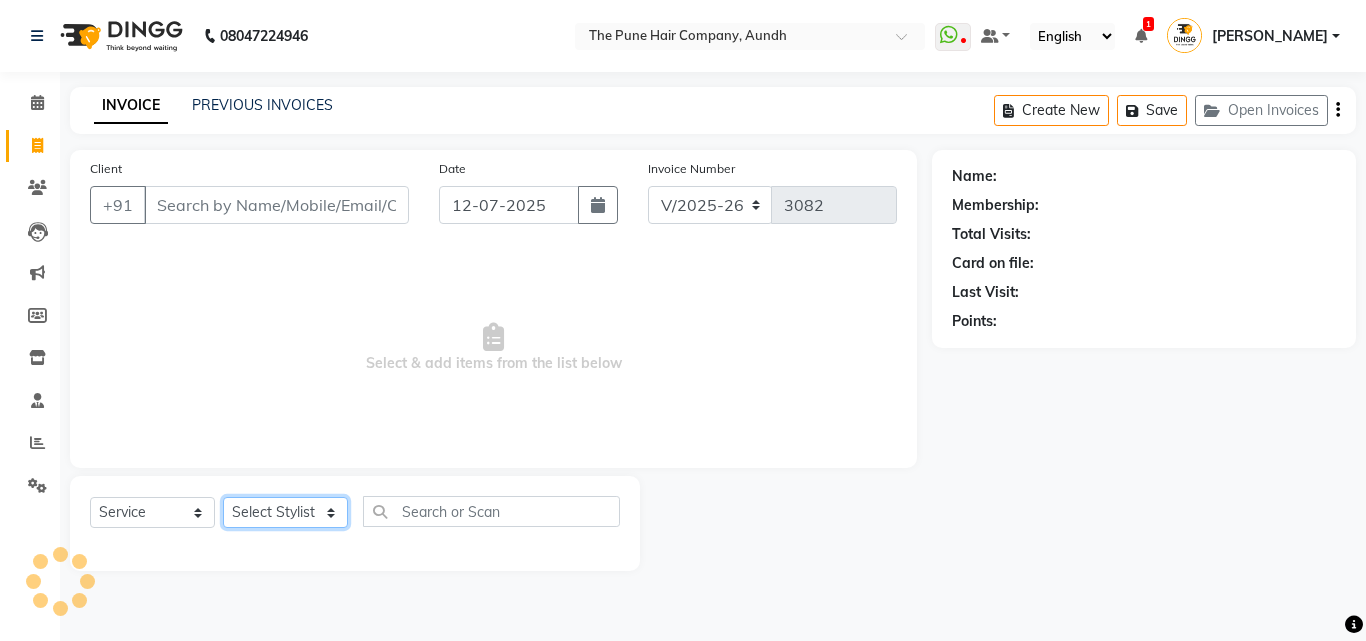 click on "Select Stylist" 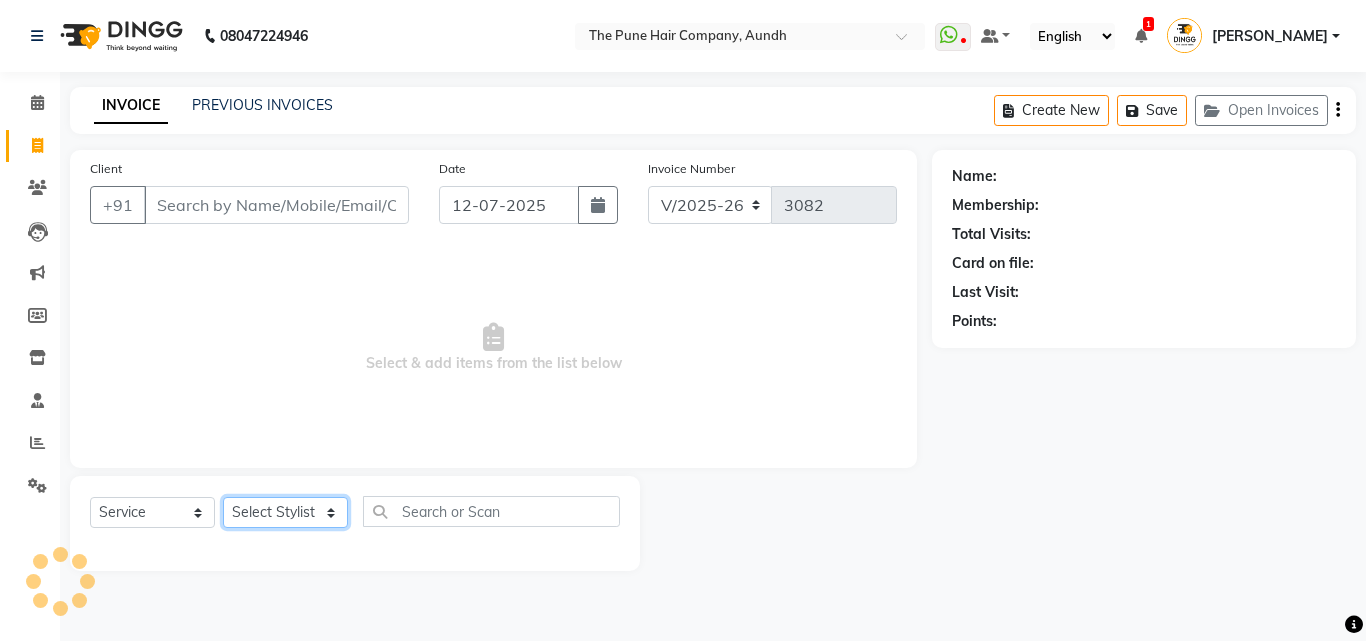 click on "Select Stylist" 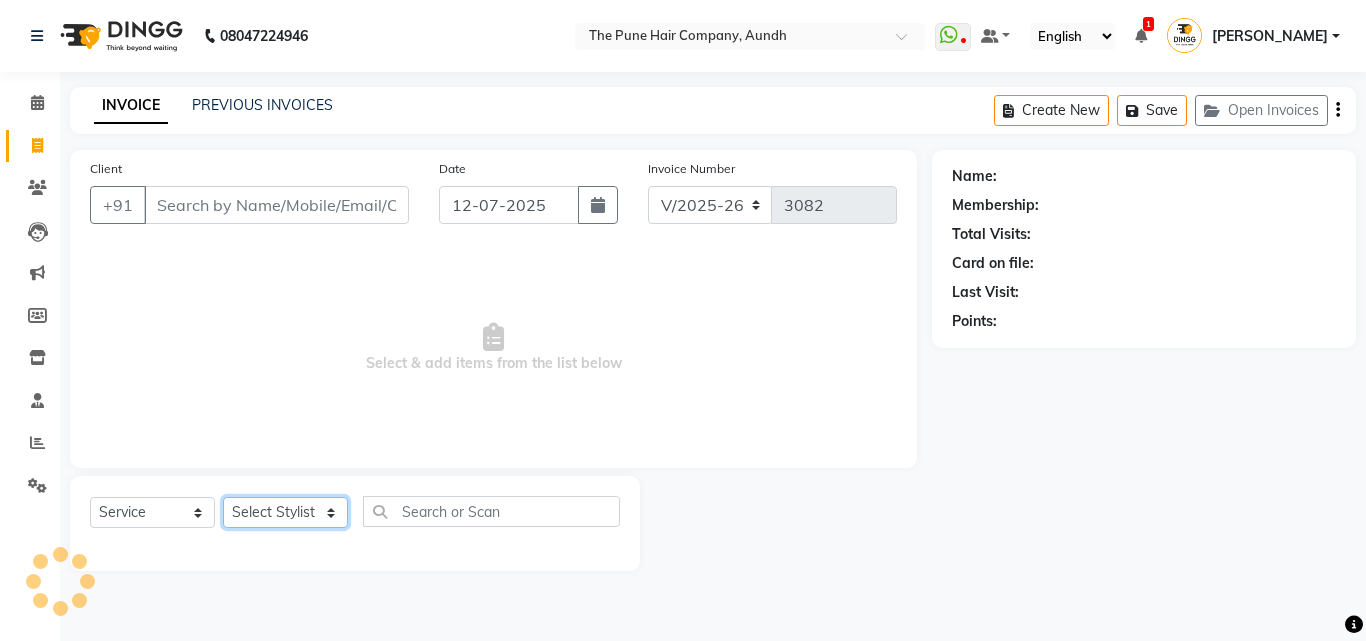 click on "Select Stylist Akash both [PERSON_NAME] .K [PERSON_NAME] kaif [PERSON_NAME] [PERSON_NAME] [PERSON_NAME] [PERSON_NAME] mane POOJA MORE [PERSON_NAME]  [PERSON_NAME] Shweta [PERSON_NAME] [PERSON_NAME] [PERSON_NAME]" 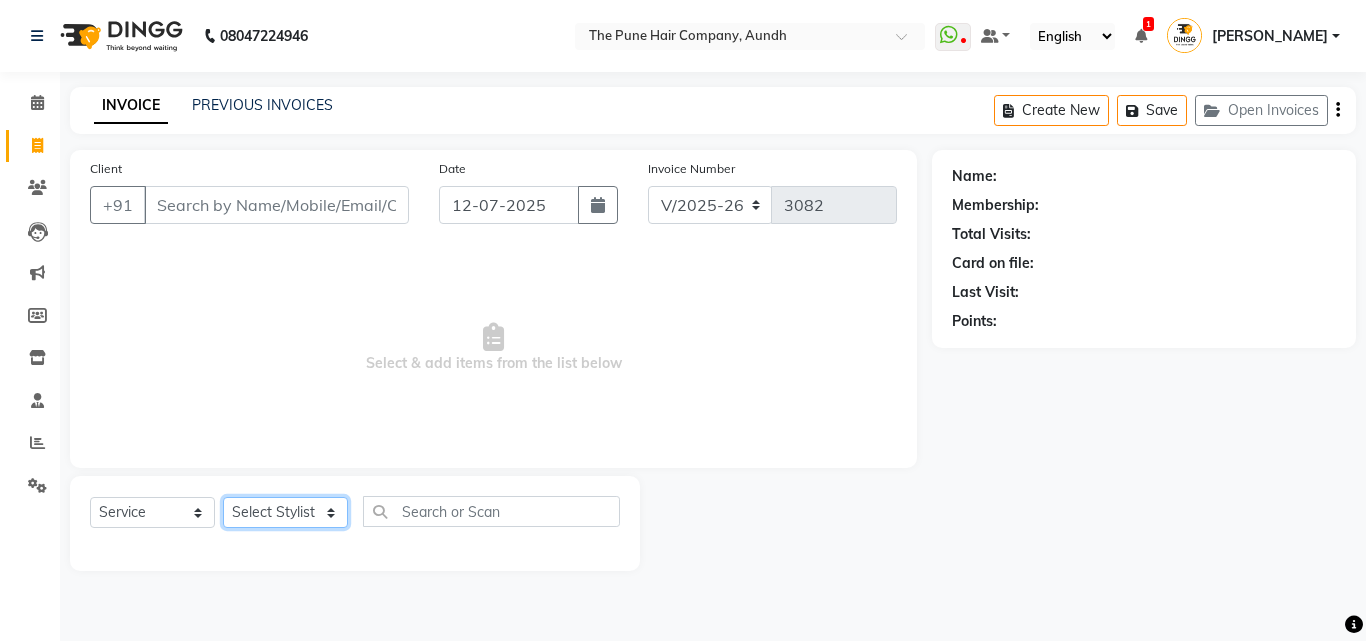 select on "78334" 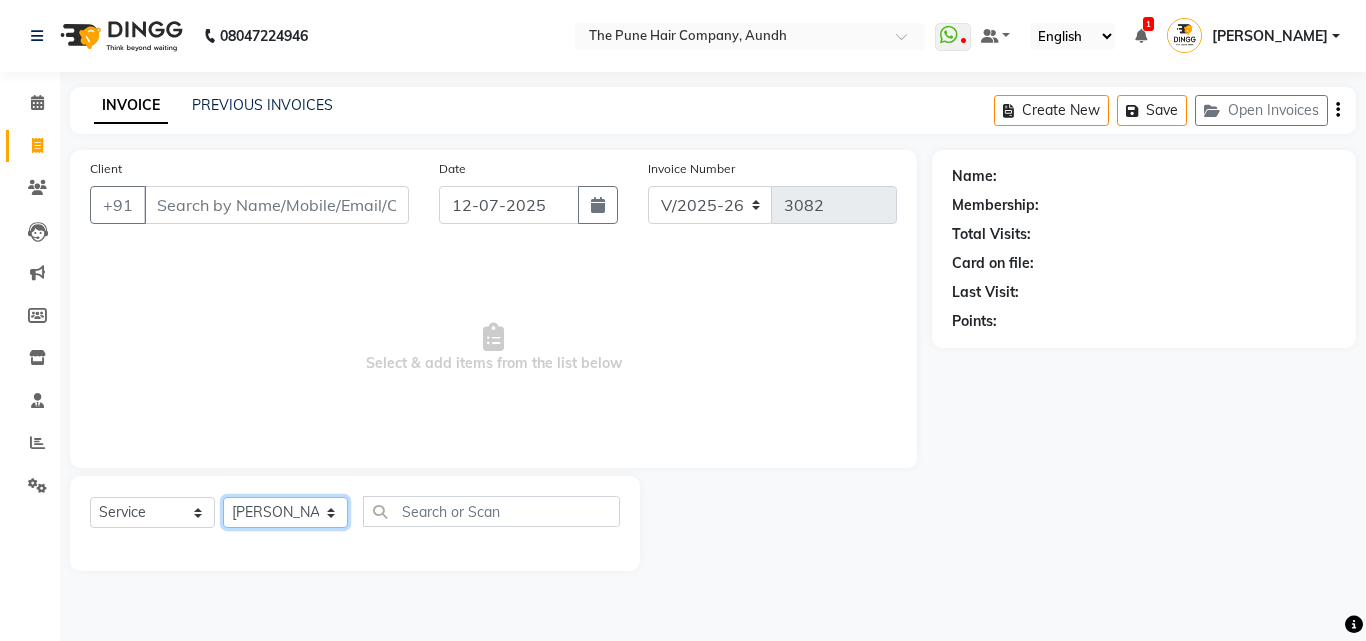 click on "Select Stylist Akash both [PERSON_NAME] .K [PERSON_NAME] kaif [PERSON_NAME] [PERSON_NAME] [PERSON_NAME] [PERSON_NAME] mane POOJA MORE [PERSON_NAME]  [PERSON_NAME] Shweta [PERSON_NAME] [PERSON_NAME] [PERSON_NAME]" 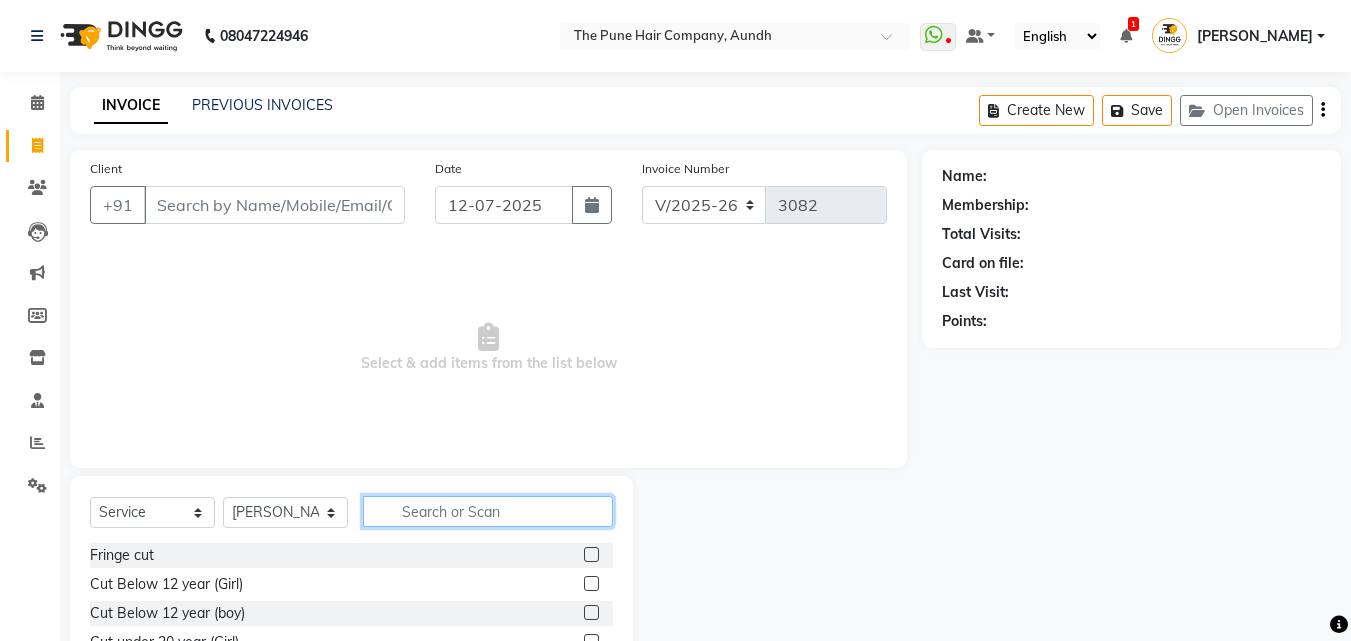 click 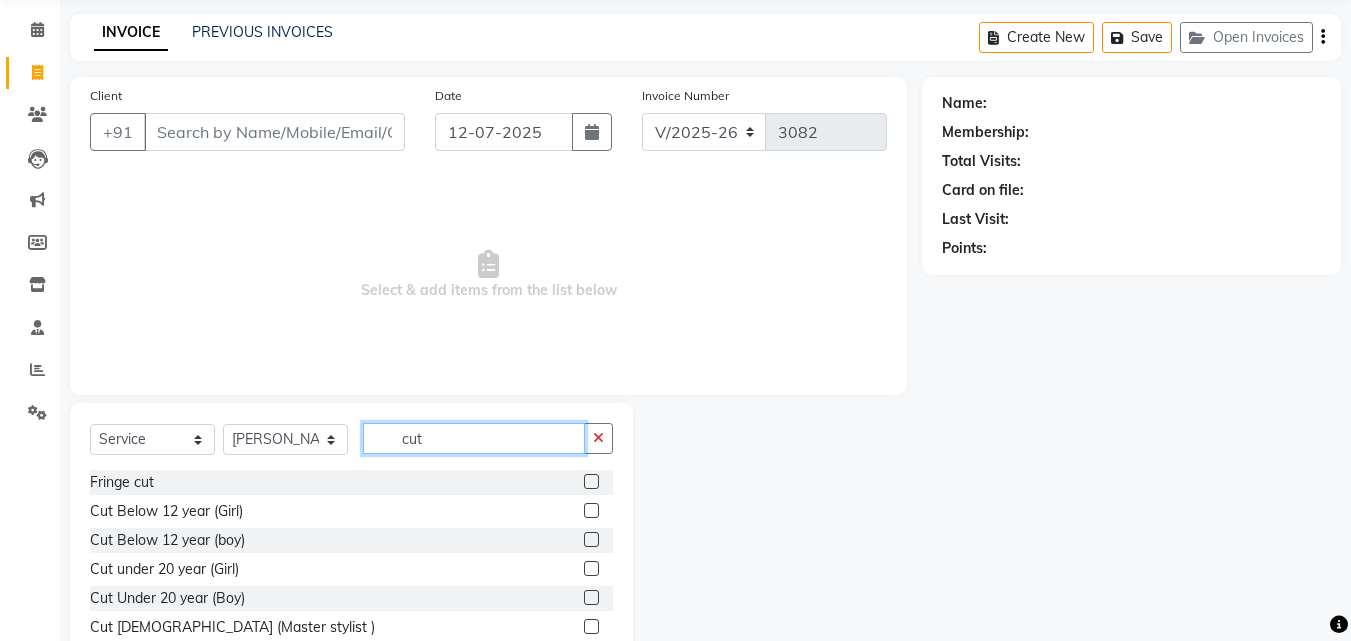 scroll, scrollTop: 160, scrollLeft: 0, axis: vertical 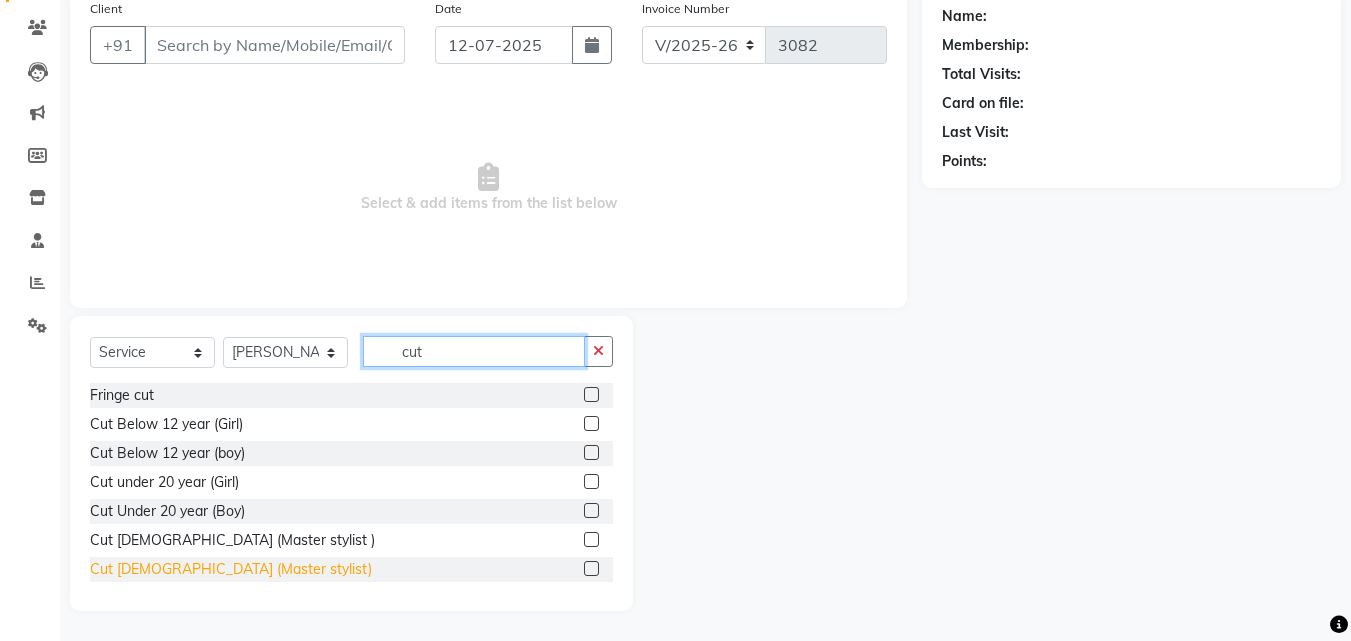 type on "cut" 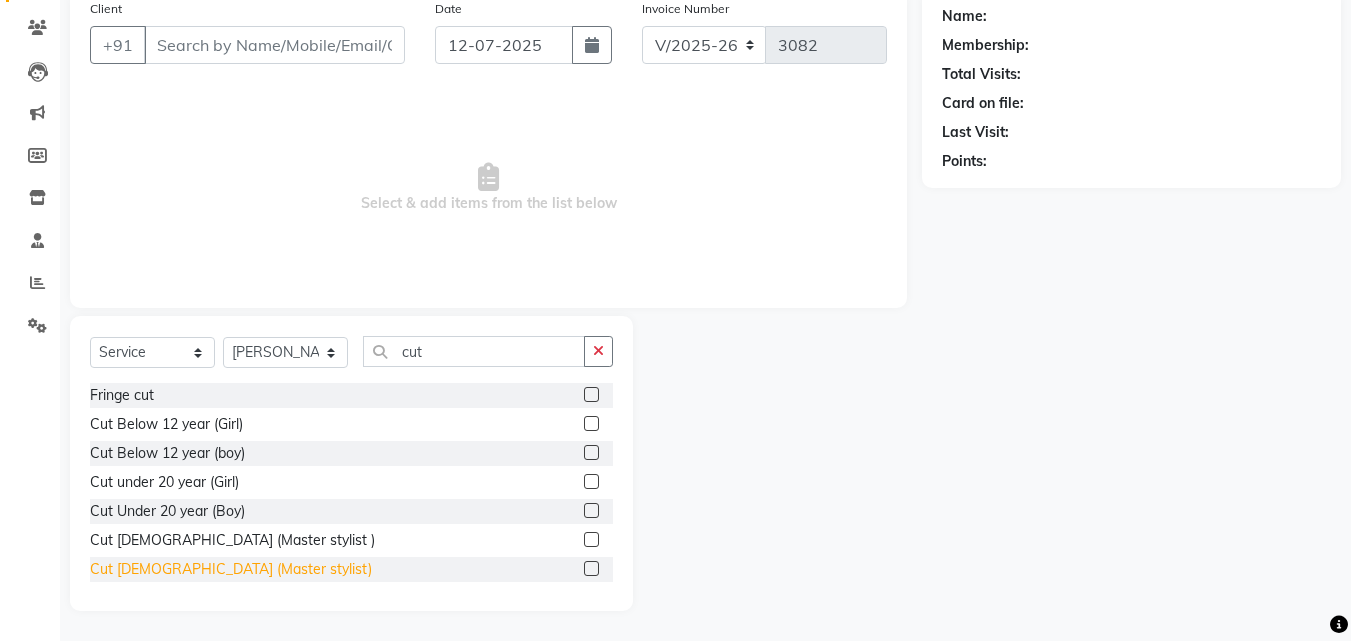 click on "Cut [DEMOGRAPHIC_DATA] (Master stylist)" 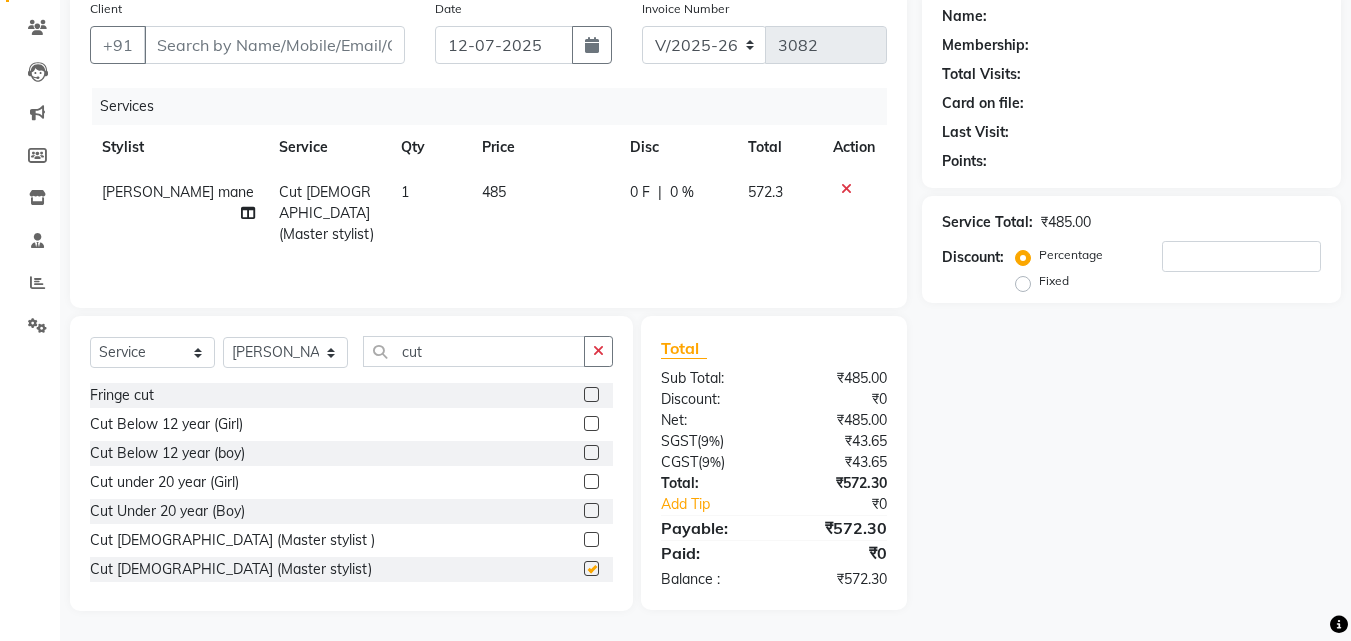 checkbox on "false" 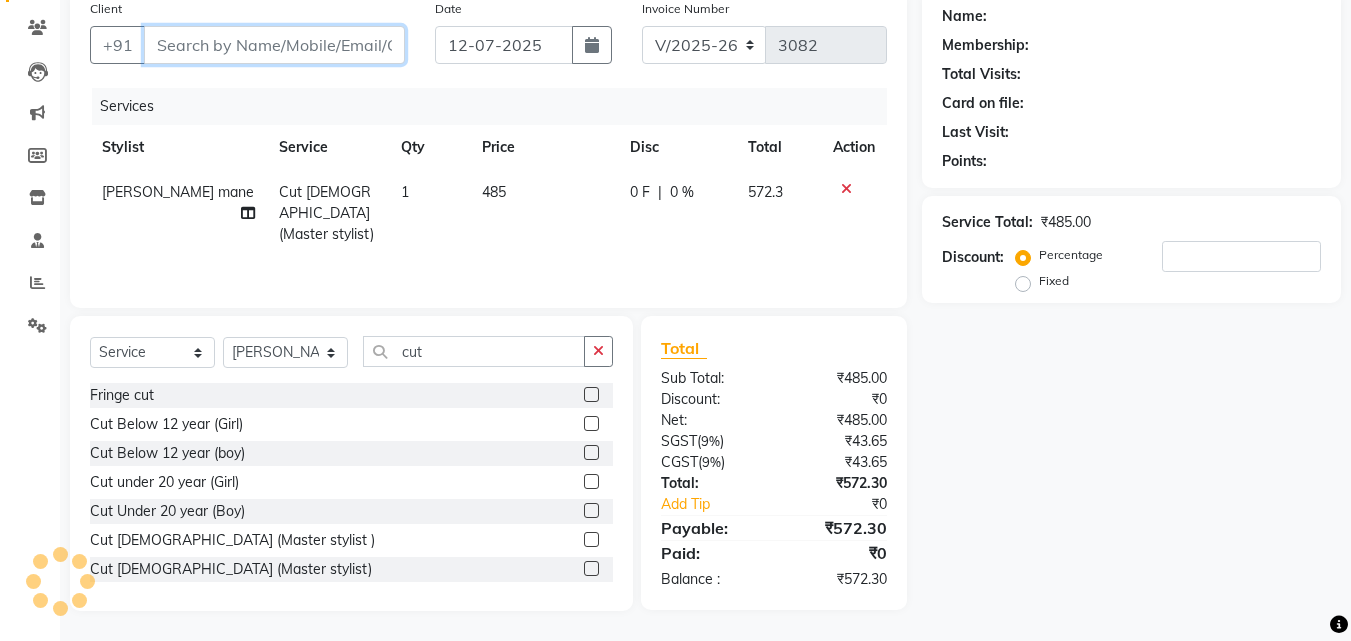 click on "Client" at bounding box center [274, 45] 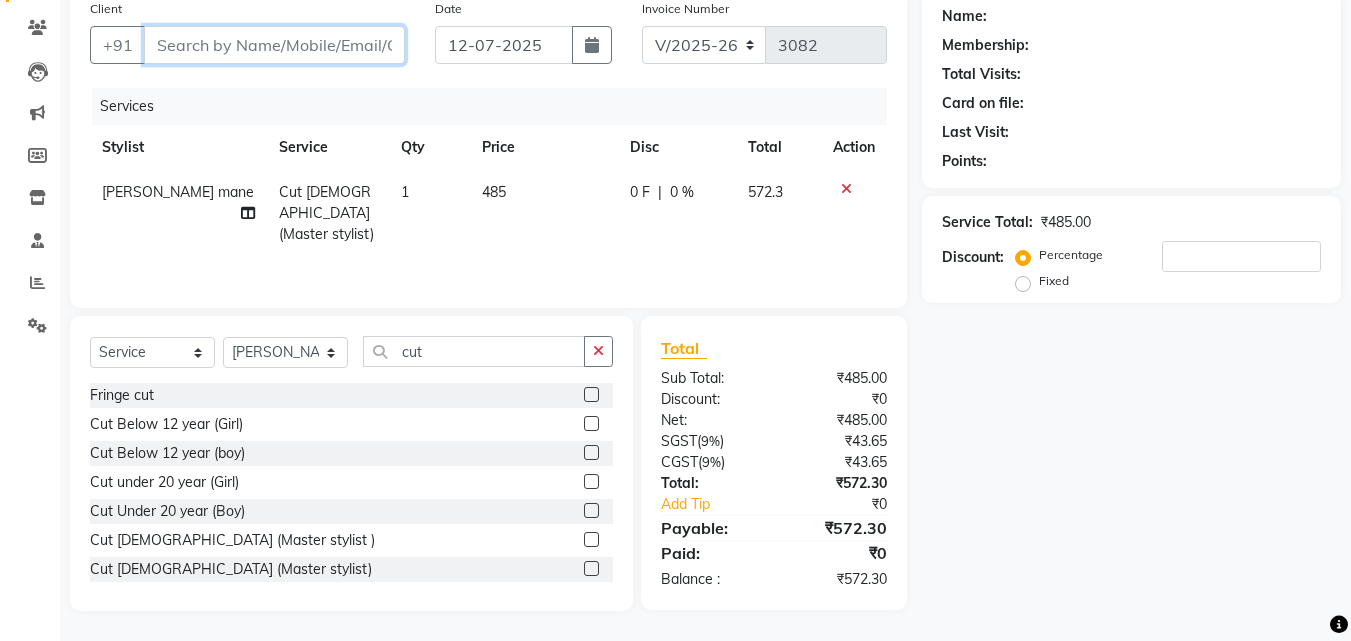type on "9" 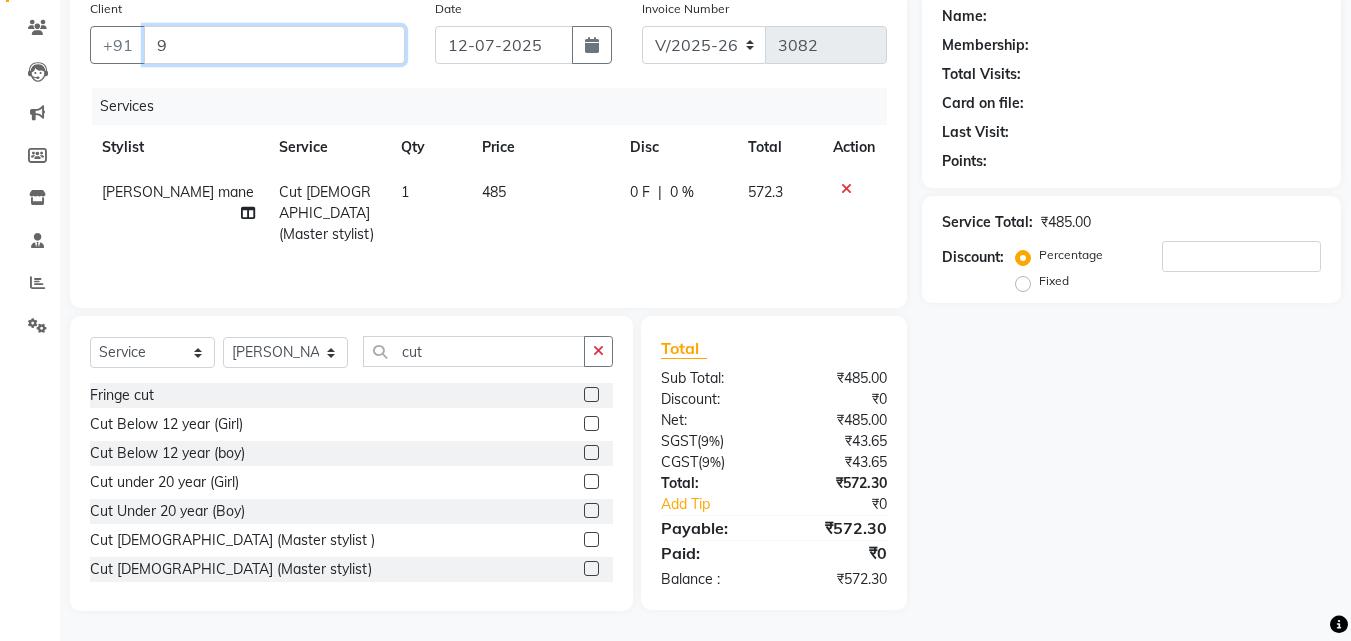 type on "0" 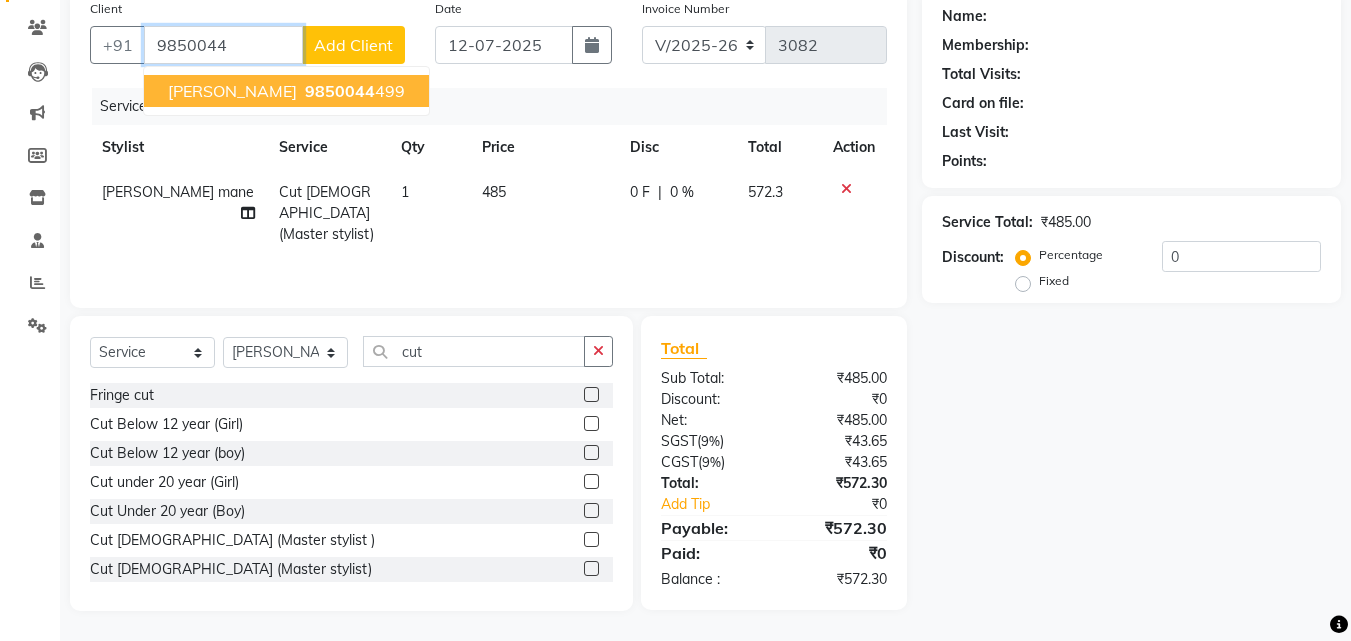 click on "[PERSON_NAME]" at bounding box center (232, 91) 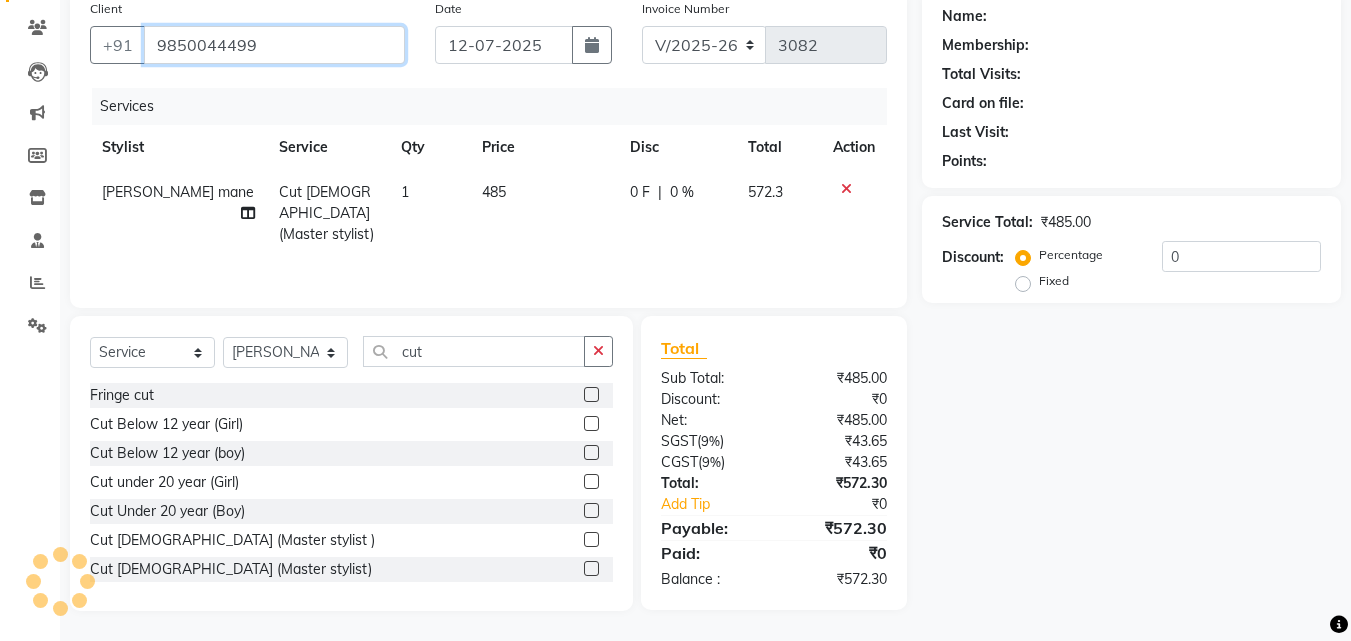 type on "9850044499" 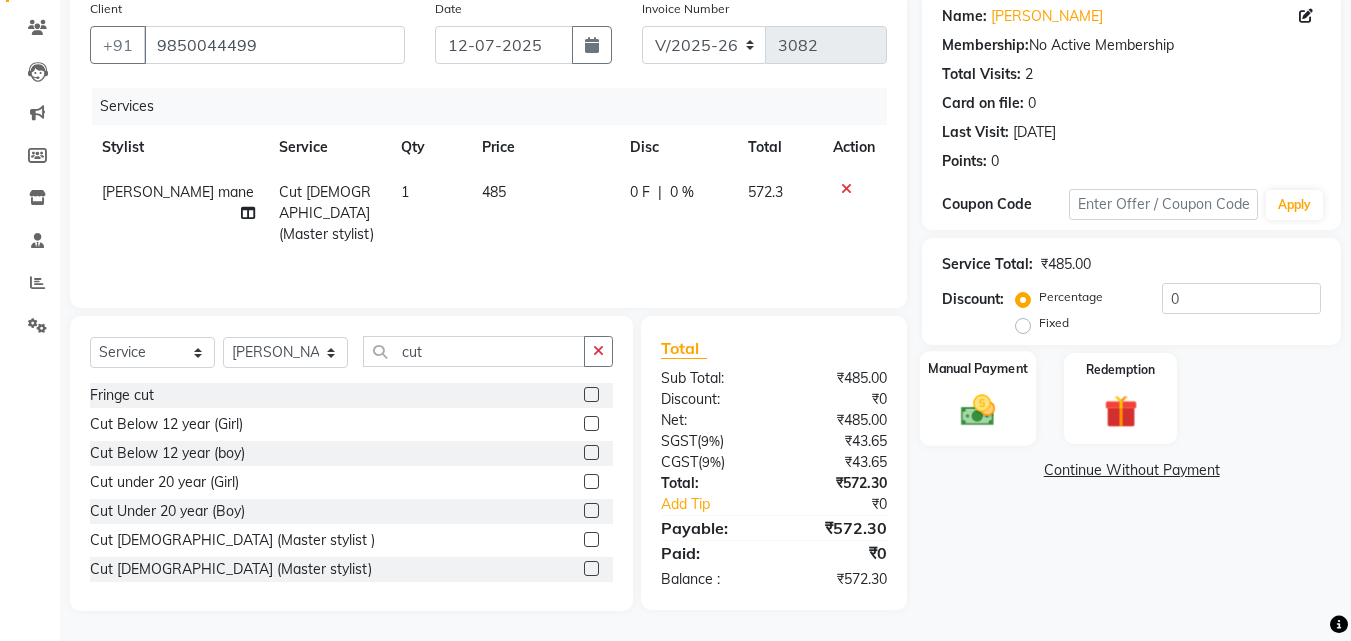 click 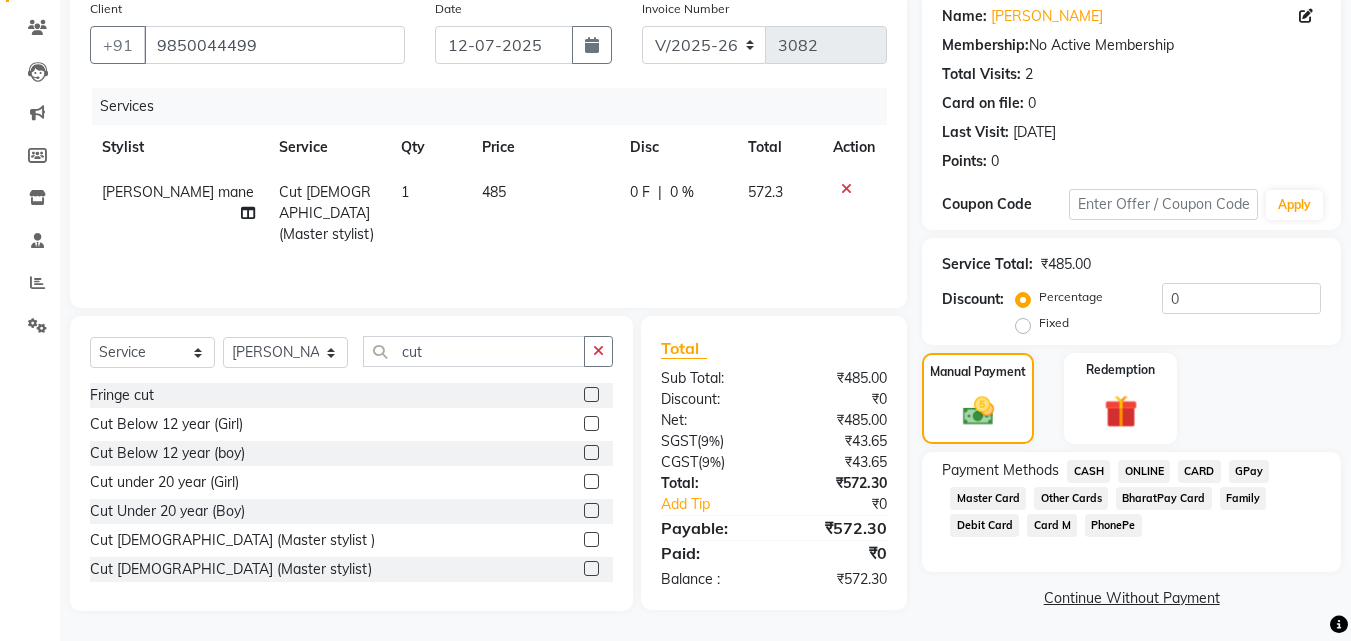 click on "ONLINE" 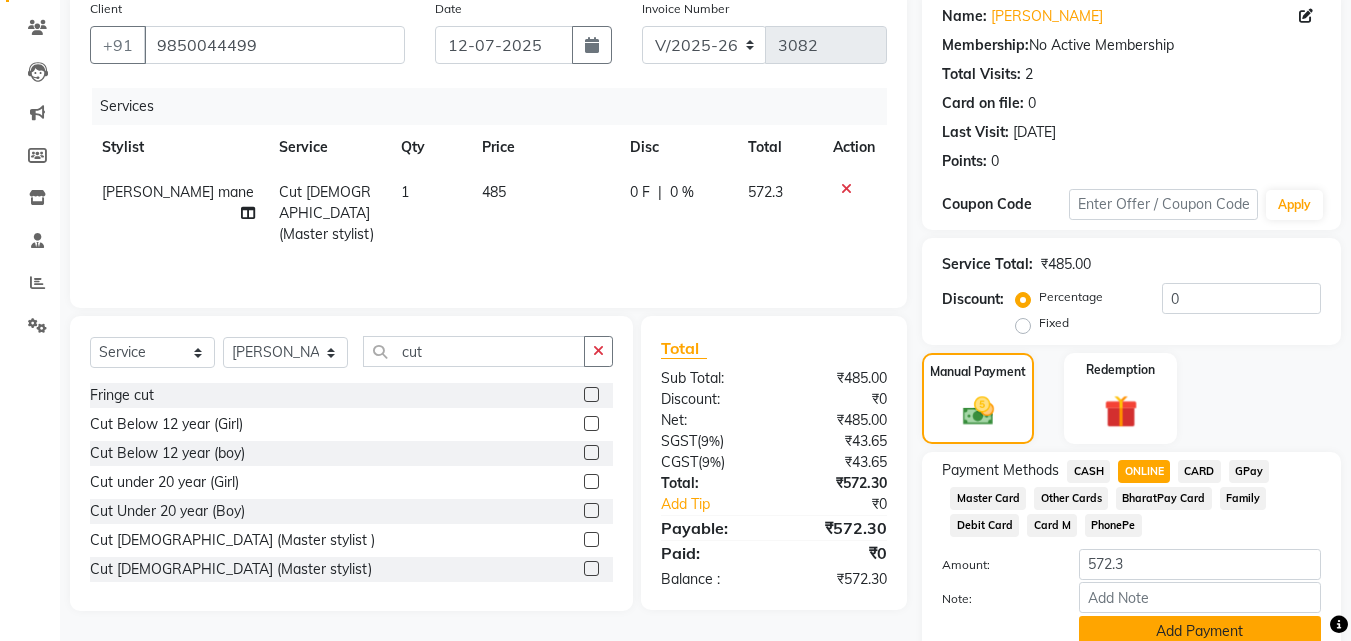 click on "Add Payment" 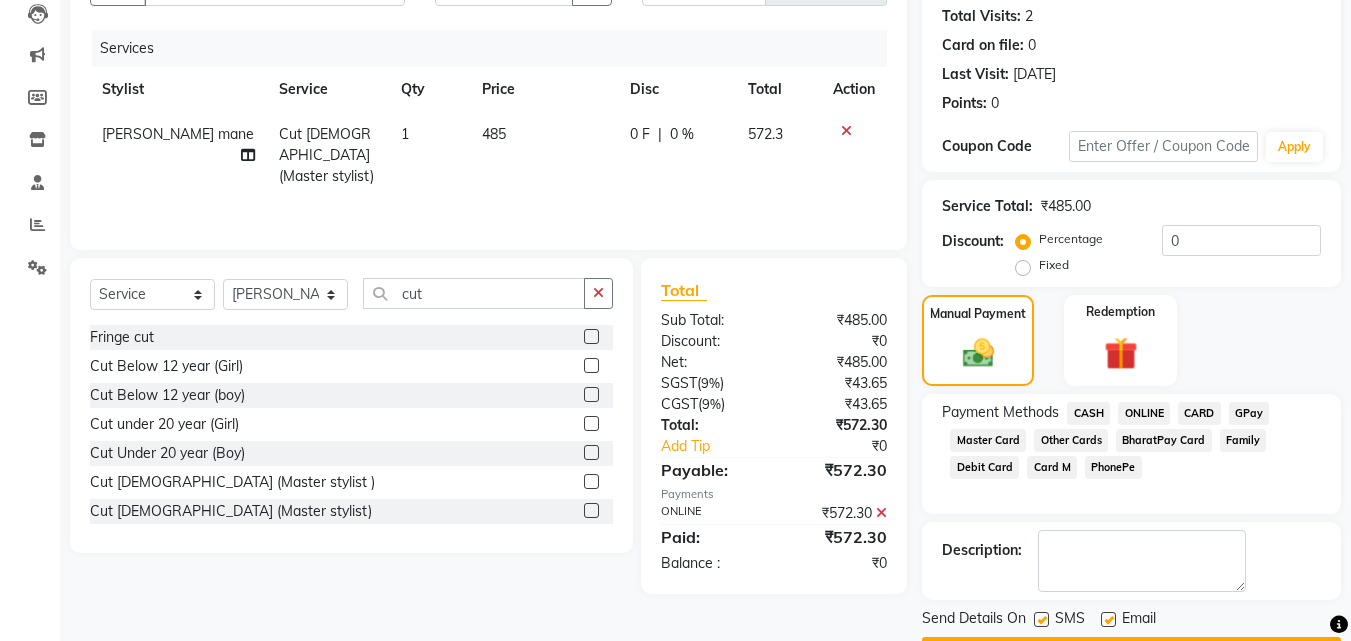 scroll, scrollTop: 275, scrollLeft: 0, axis: vertical 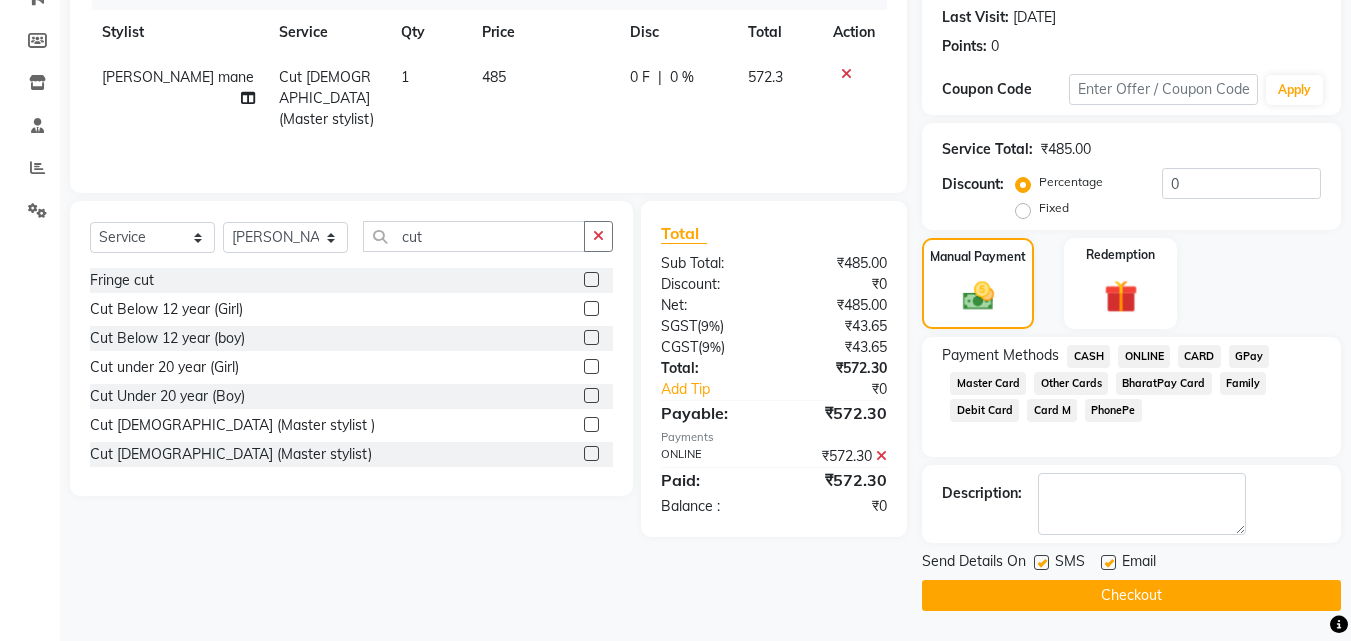 click on "Checkout" 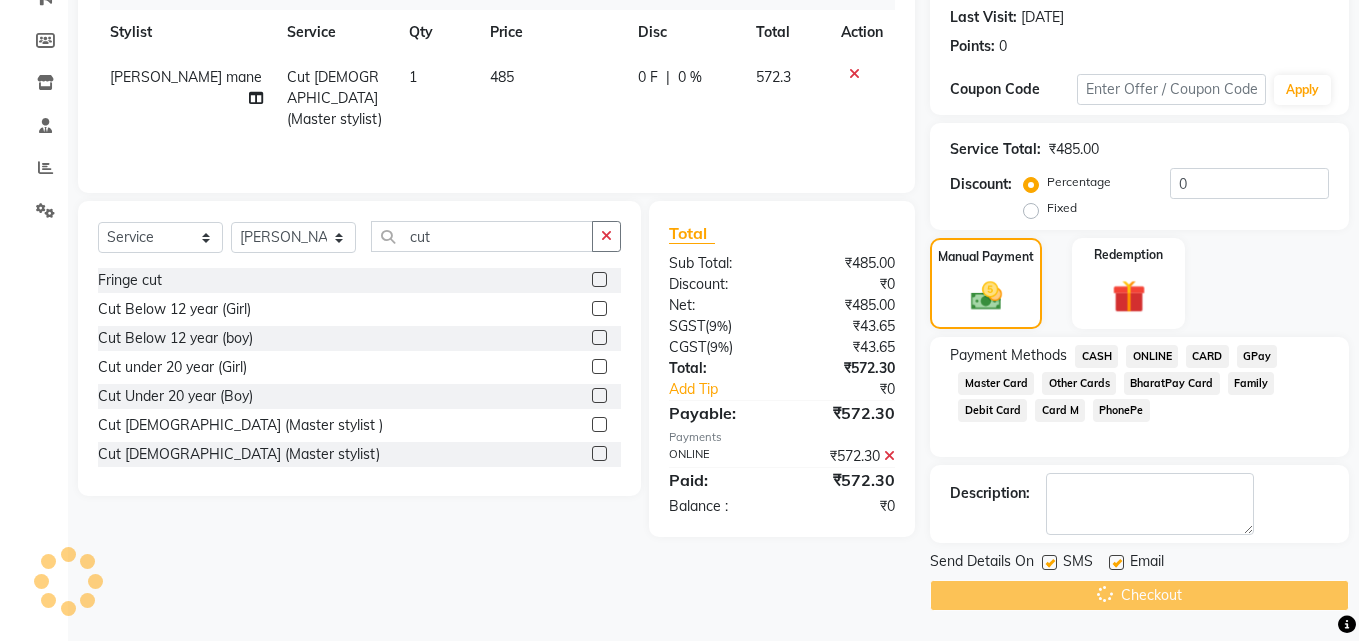 scroll, scrollTop: 0, scrollLeft: 0, axis: both 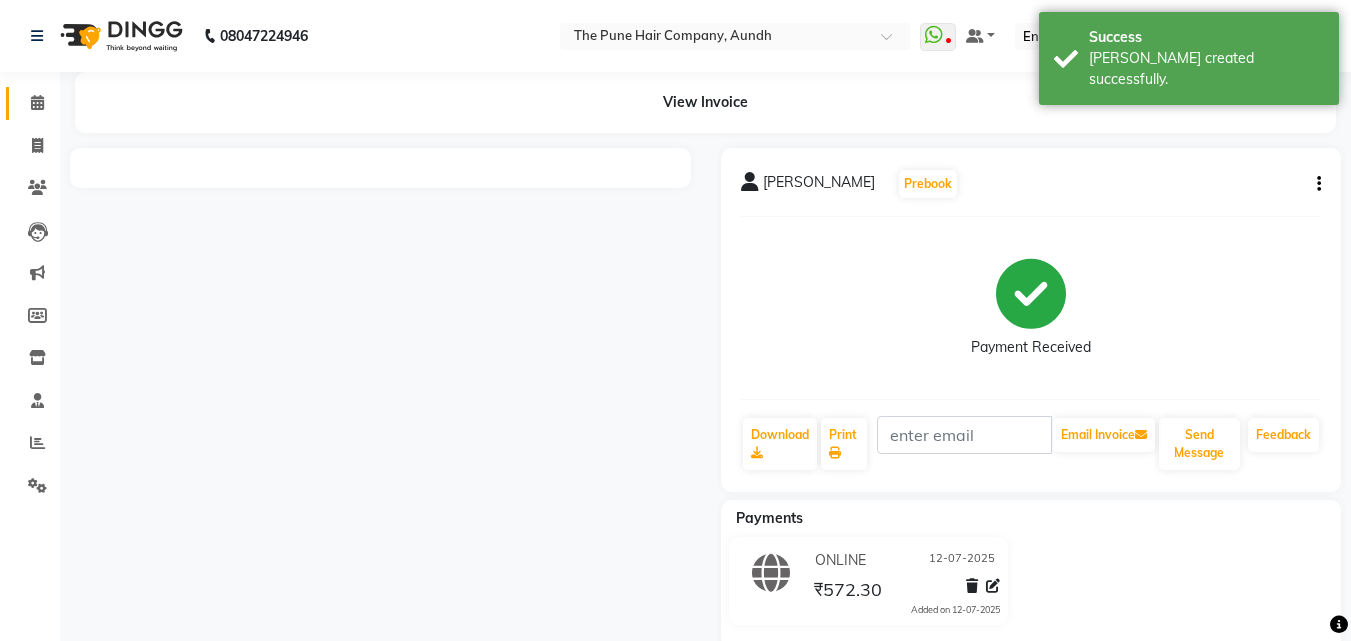 click 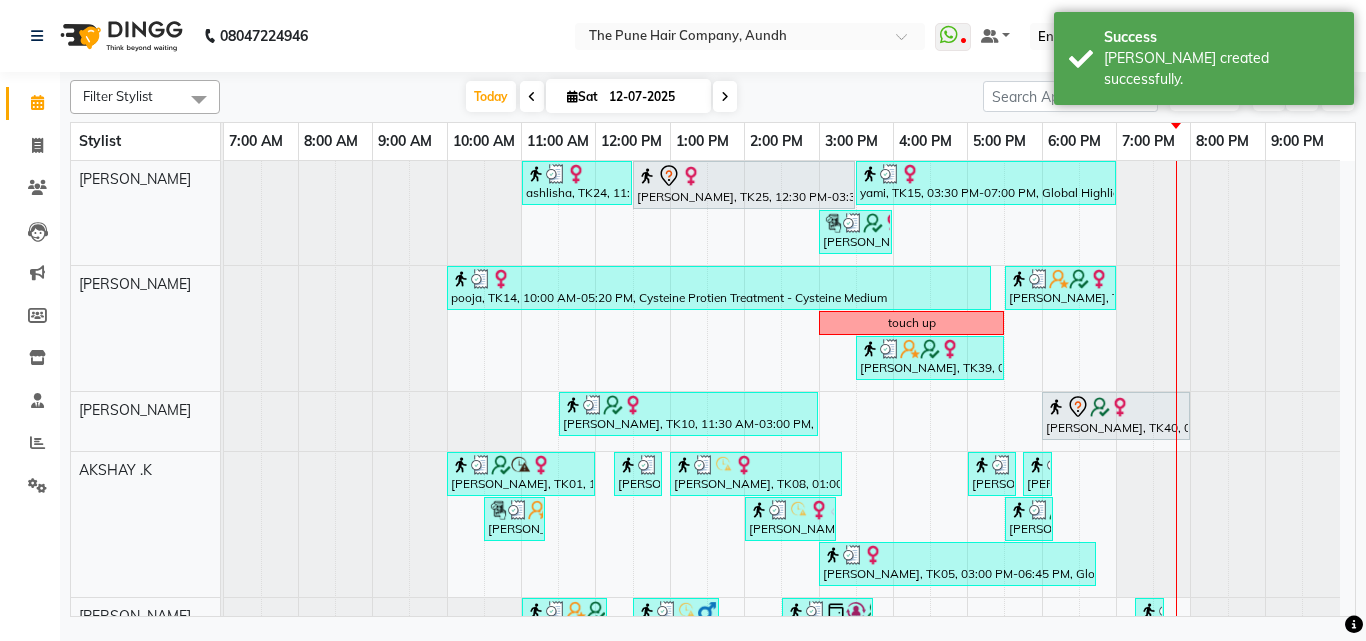 scroll, scrollTop: 336, scrollLeft: 0, axis: vertical 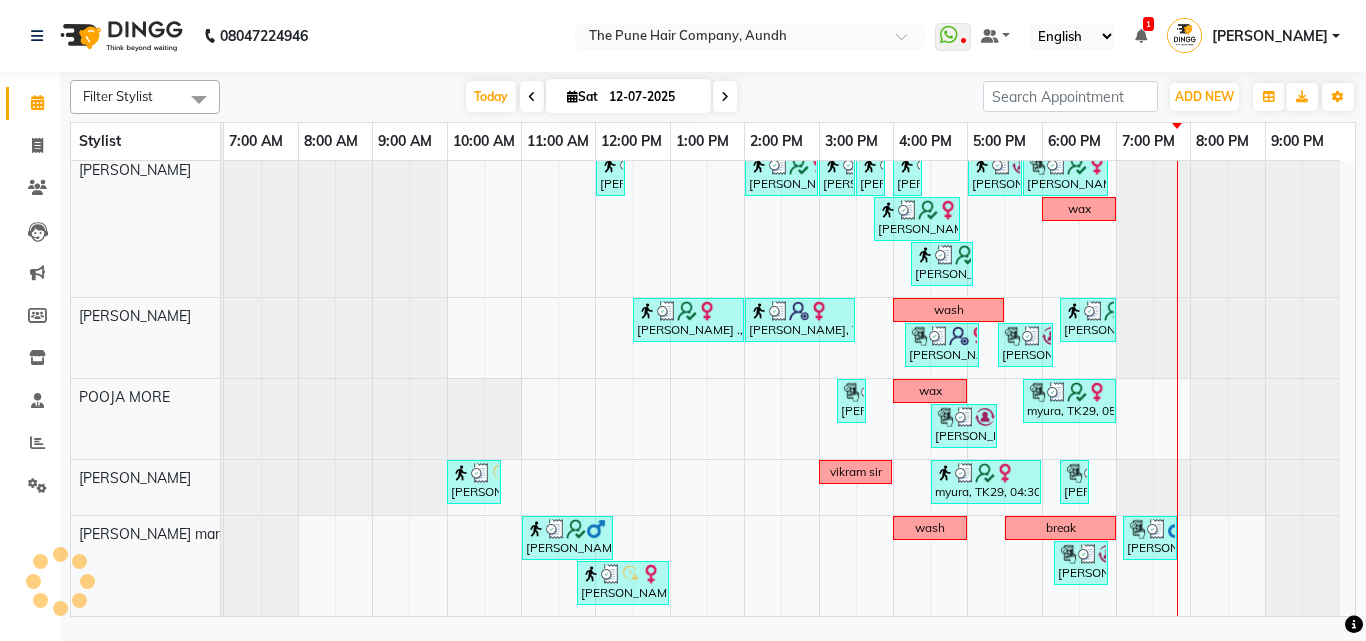click at bounding box center [725, 97] 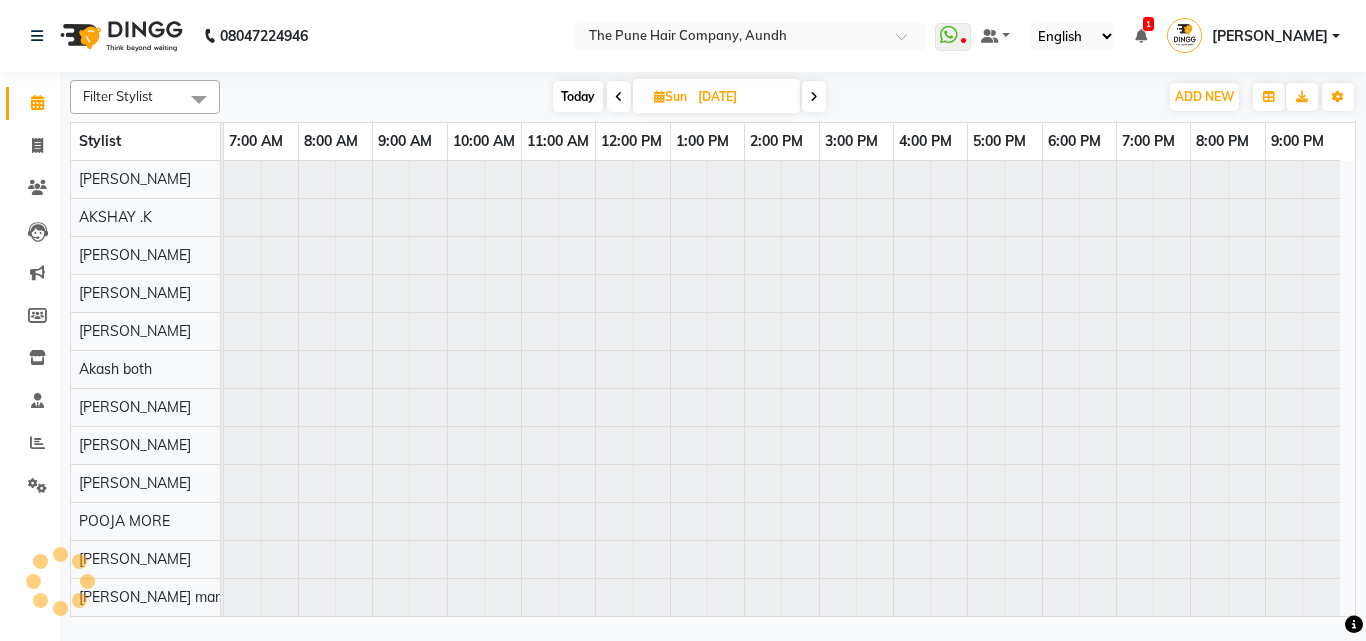 scroll, scrollTop: 76, scrollLeft: 0, axis: vertical 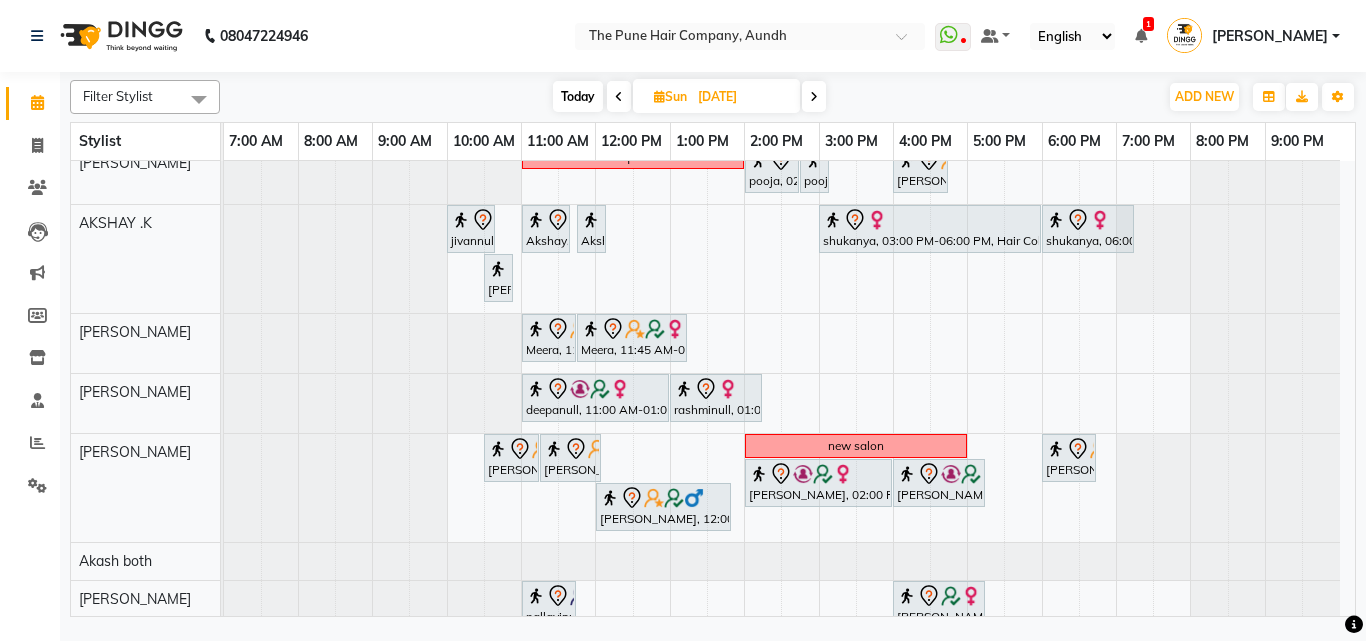 click on "Today" at bounding box center [578, 96] 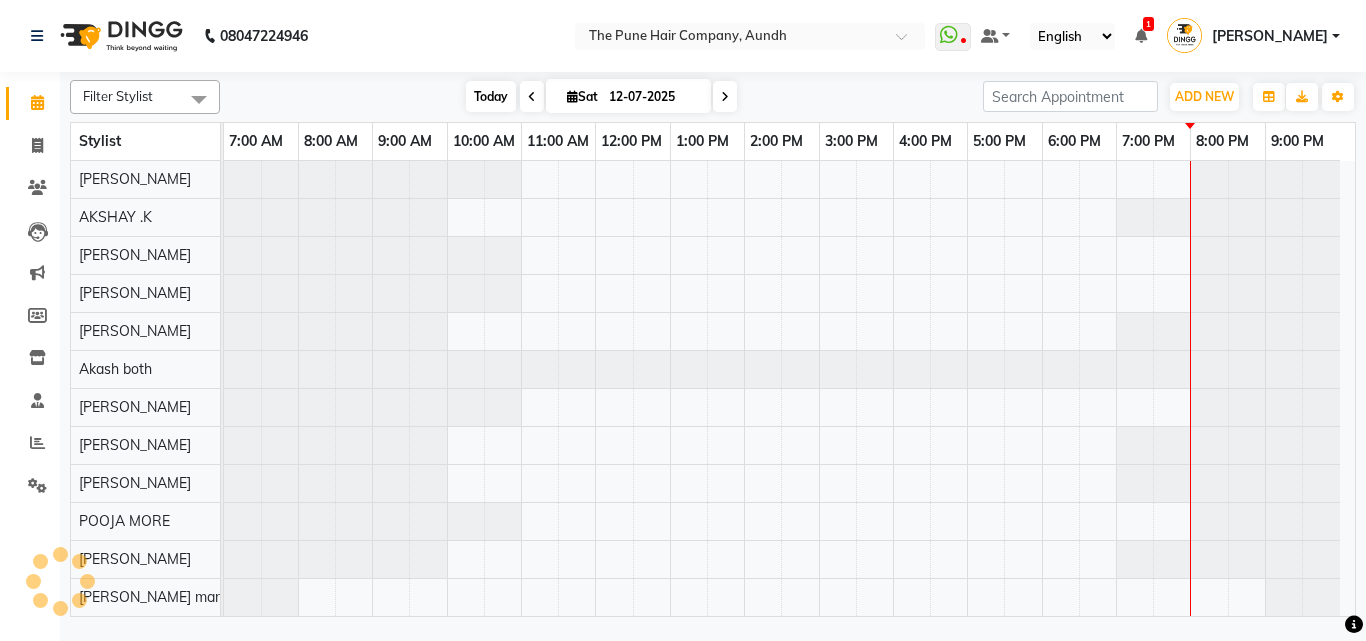 scroll, scrollTop: 76, scrollLeft: 0, axis: vertical 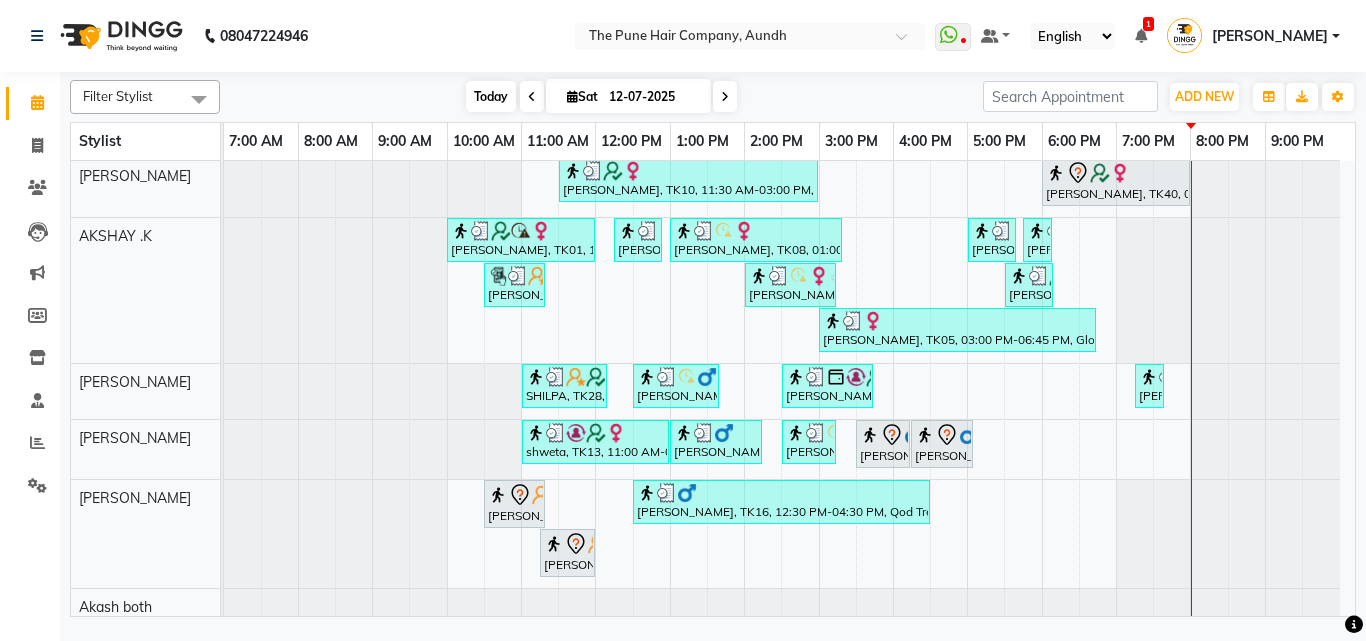 click on "Today" at bounding box center [491, 96] 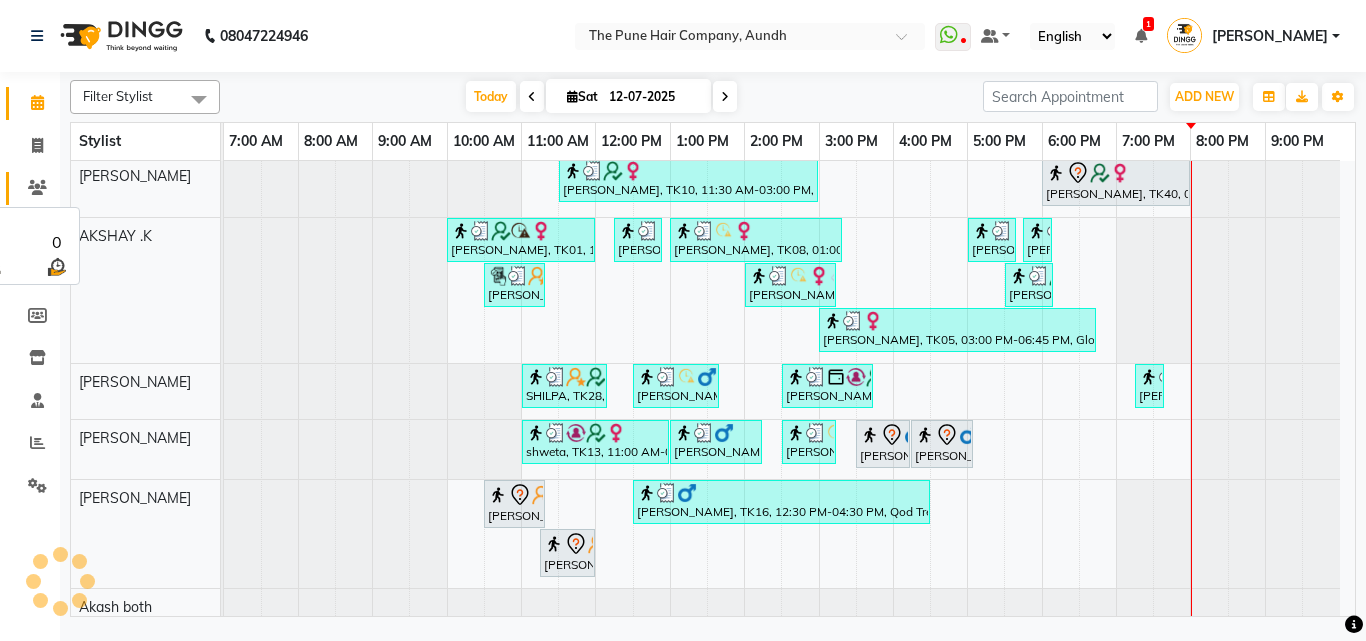 click on "Clients" 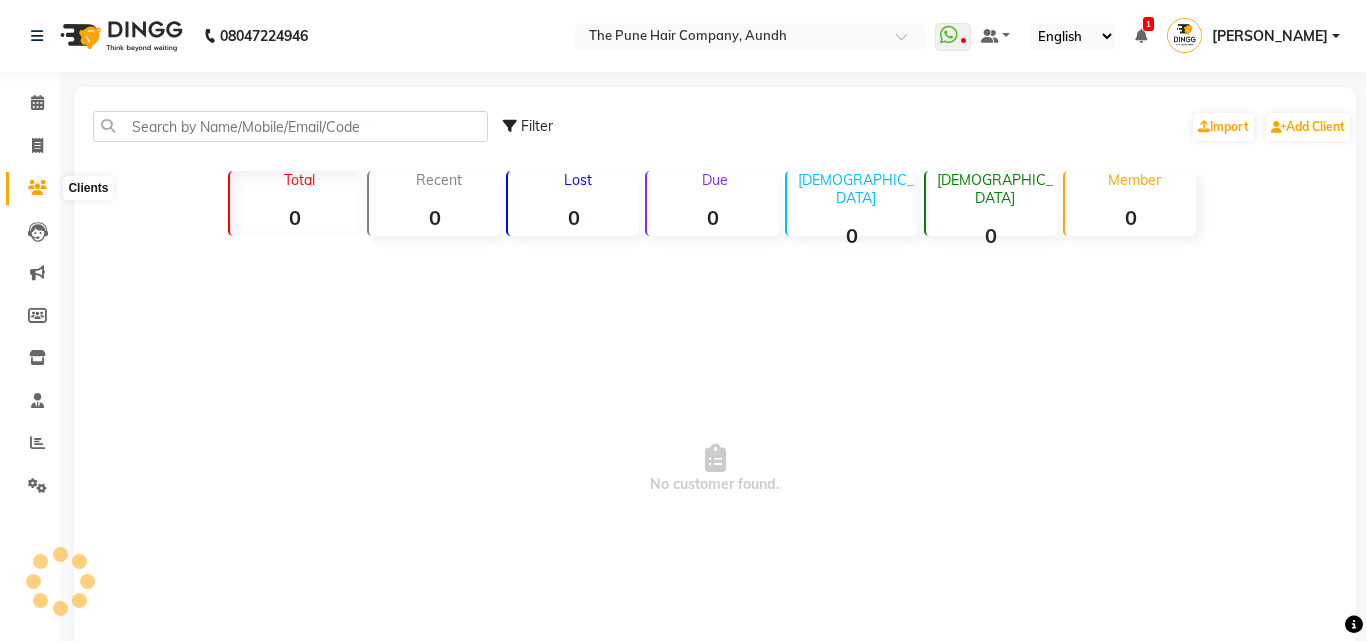 click 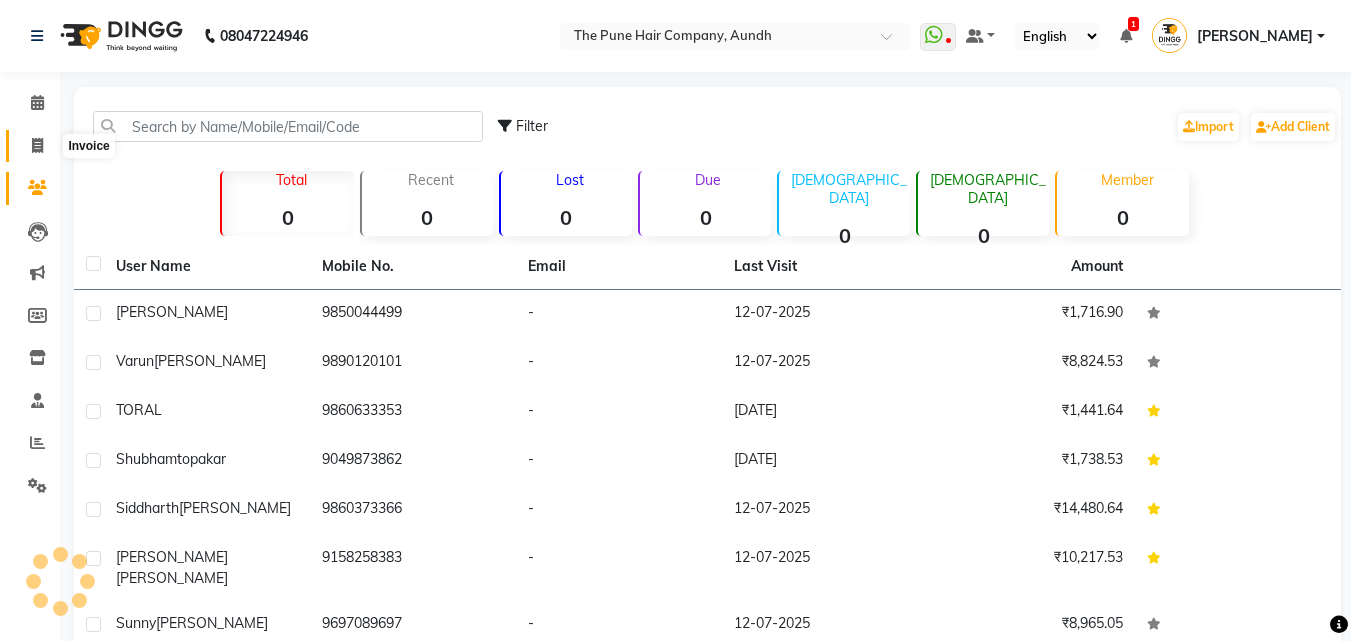 drag, startPoint x: 32, startPoint y: 132, endPoint x: 36, endPoint y: 147, distance: 15.524175 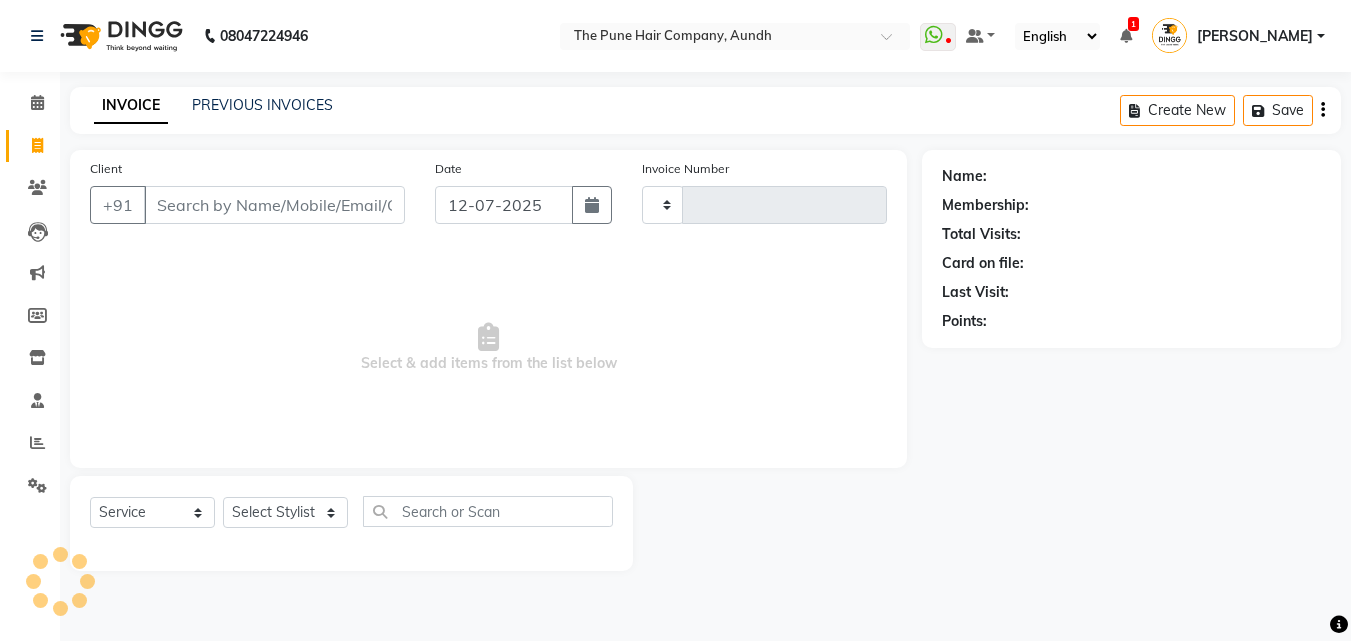 click 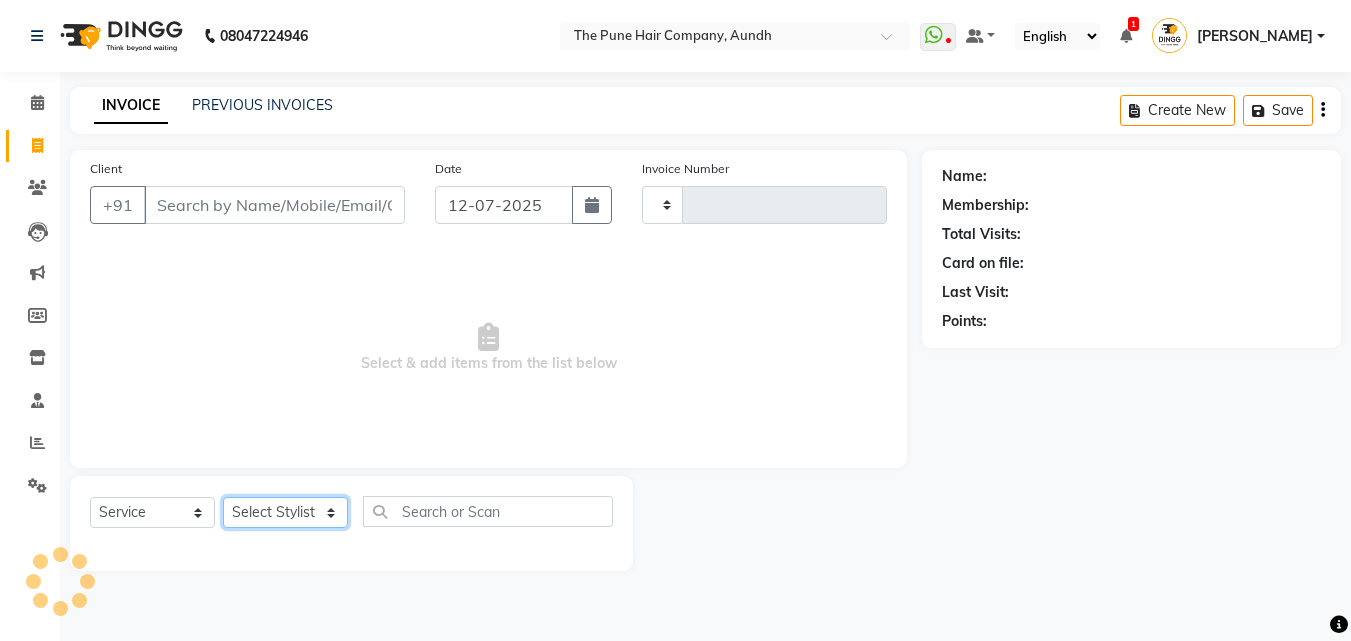click on "Select Stylist" 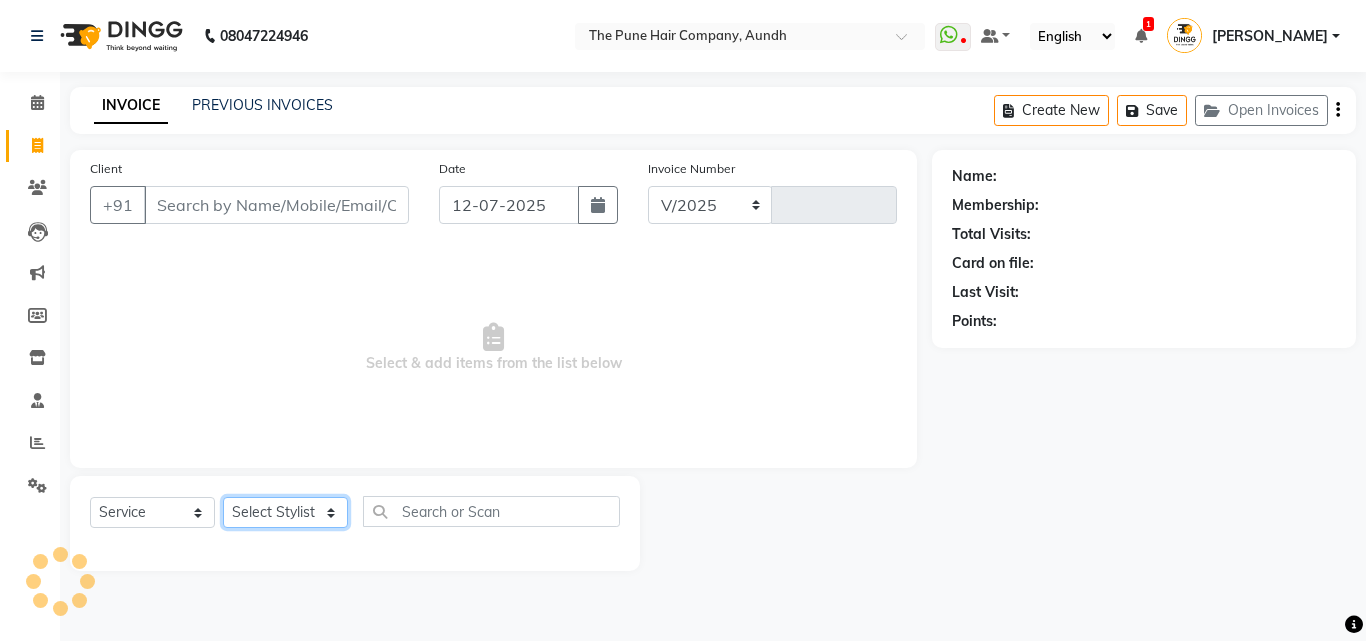select on "106" 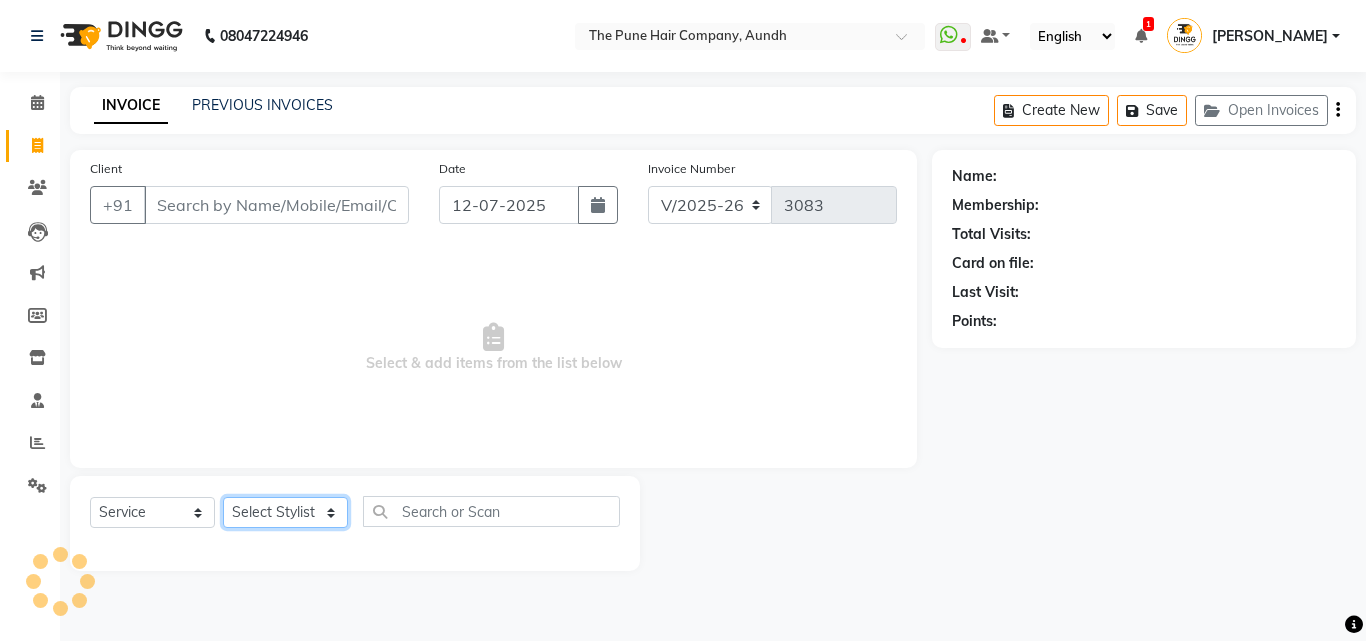 click on "Select Stylist" 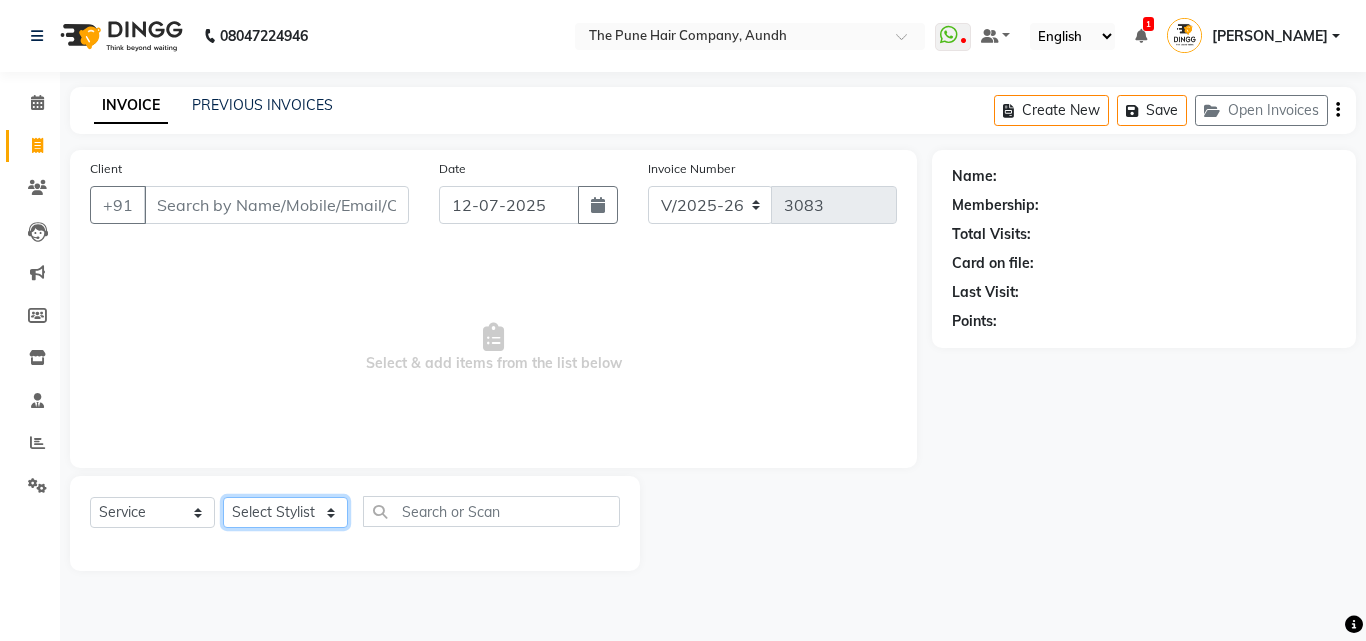 drag, startPoint x: 315, startPoint y: 506, endPoint x: 307, endPoint y: 517, distance: 13.601471 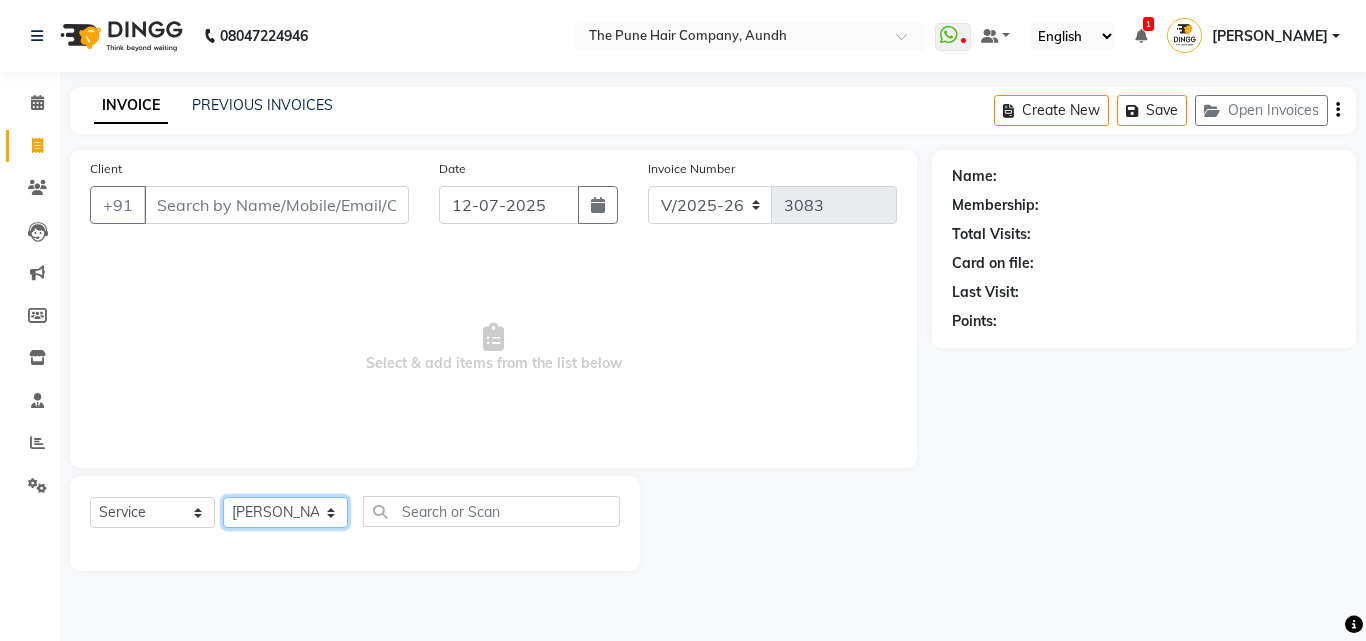 click on "Select Stylist Akash both [PERSON_NAME] .K [PERSON_NAME] kaif [PERSON_NAME] [PERSON_NAME] [PERSON_NAME] [PERSON_NAME] mane POOJA MORE [PERSON_NAME]  [PERSON_NAME] Shweta [PERSON_NAME] [PERSON_NAME] [PERSON_NAME]" 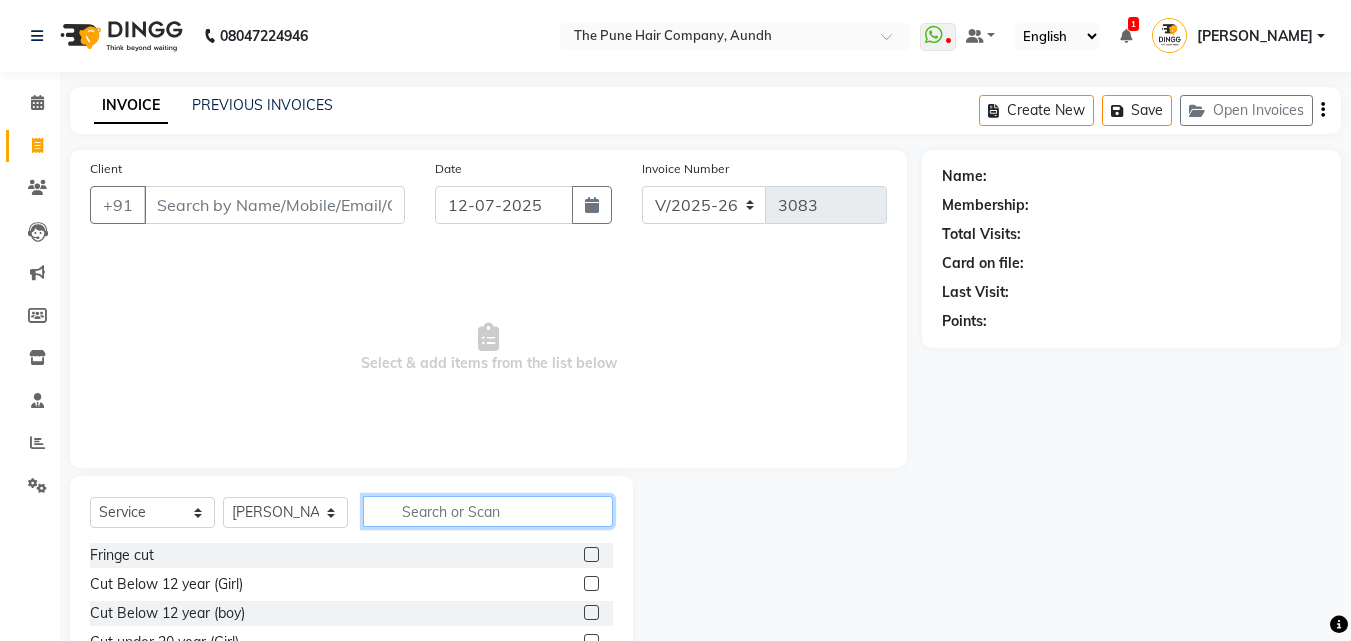 click 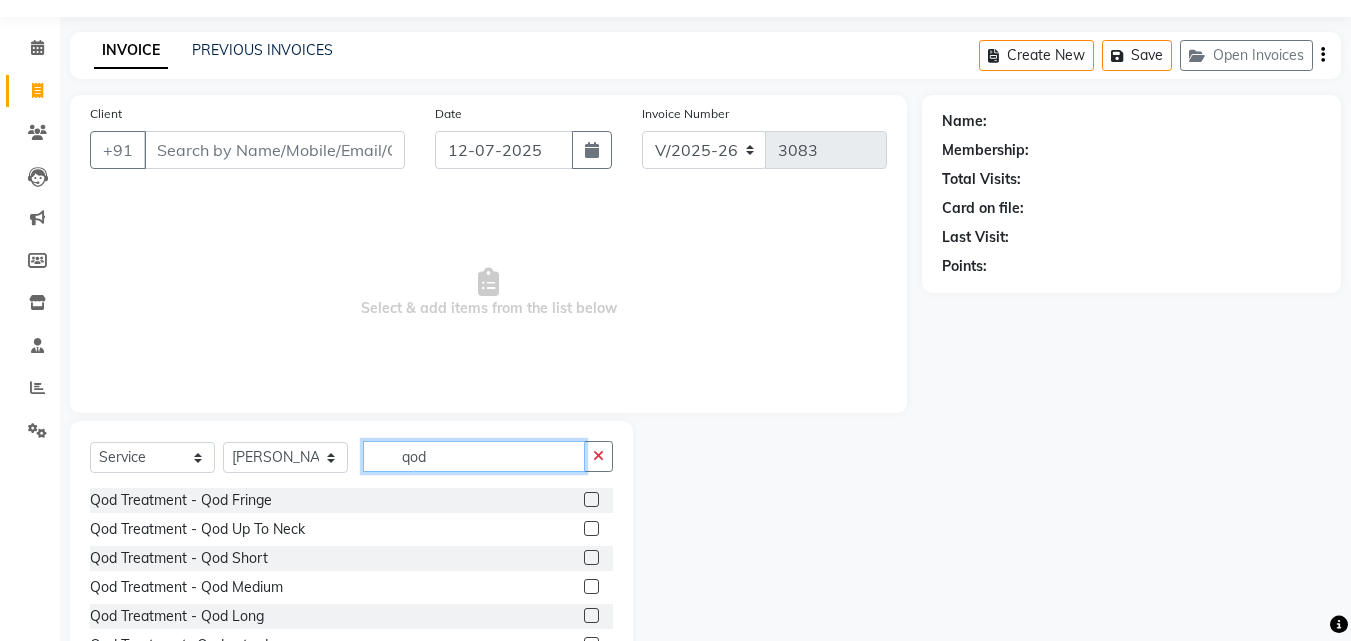 scroll, scrollTop: 100, scrollLeft: 0, axis: vertical 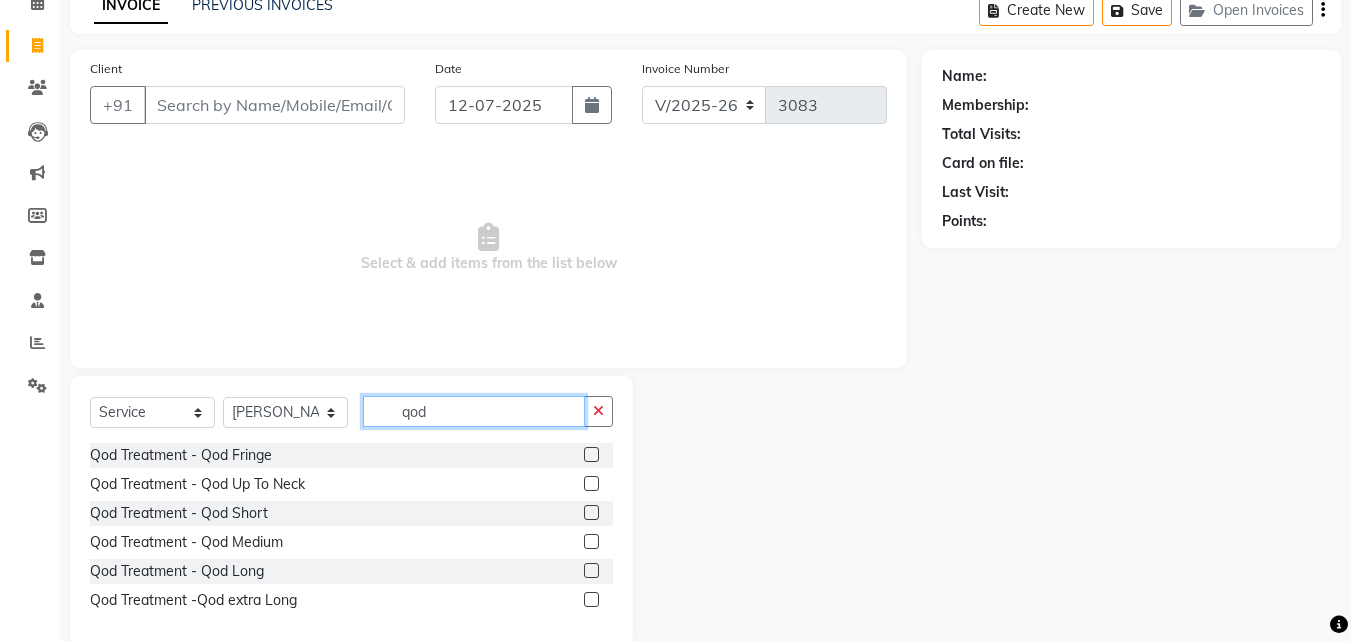 type on "qod" 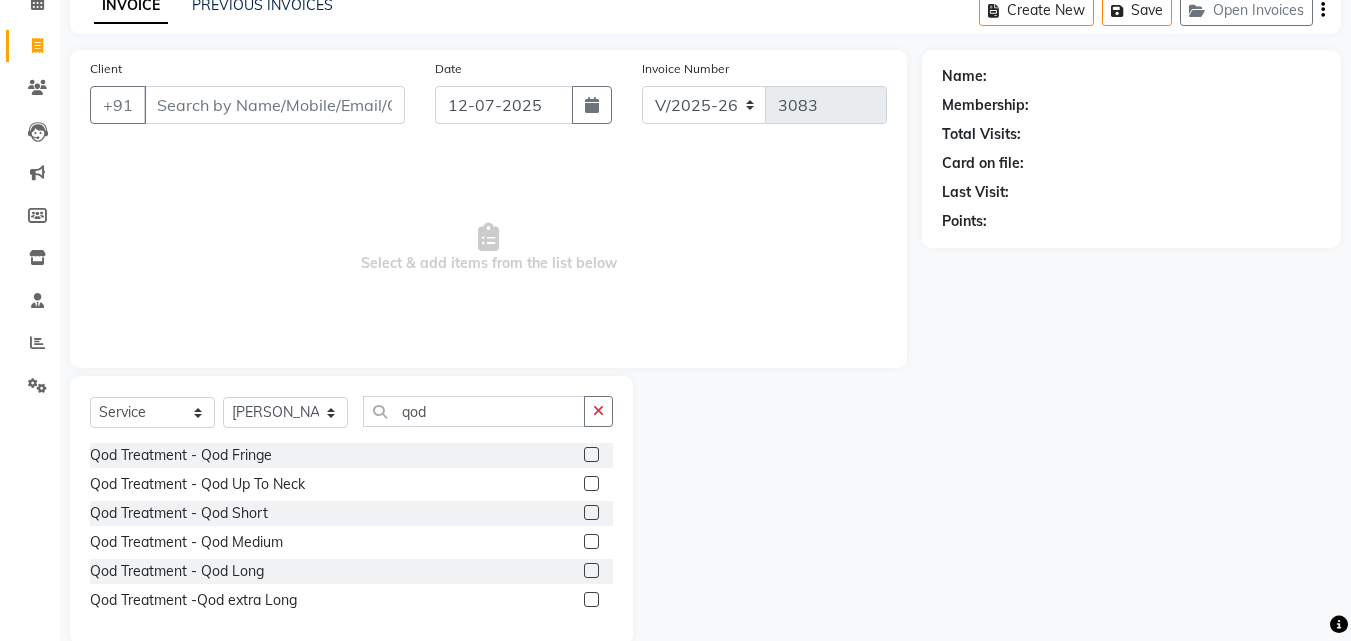 click 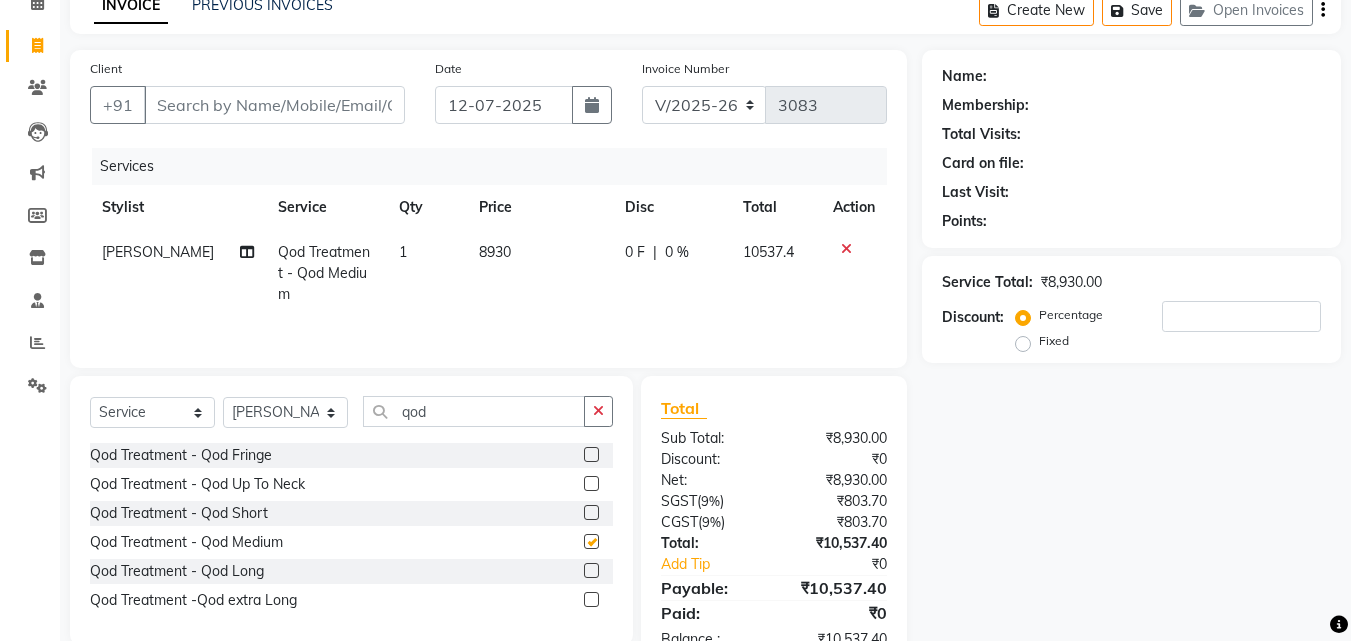 checkbox on "false" 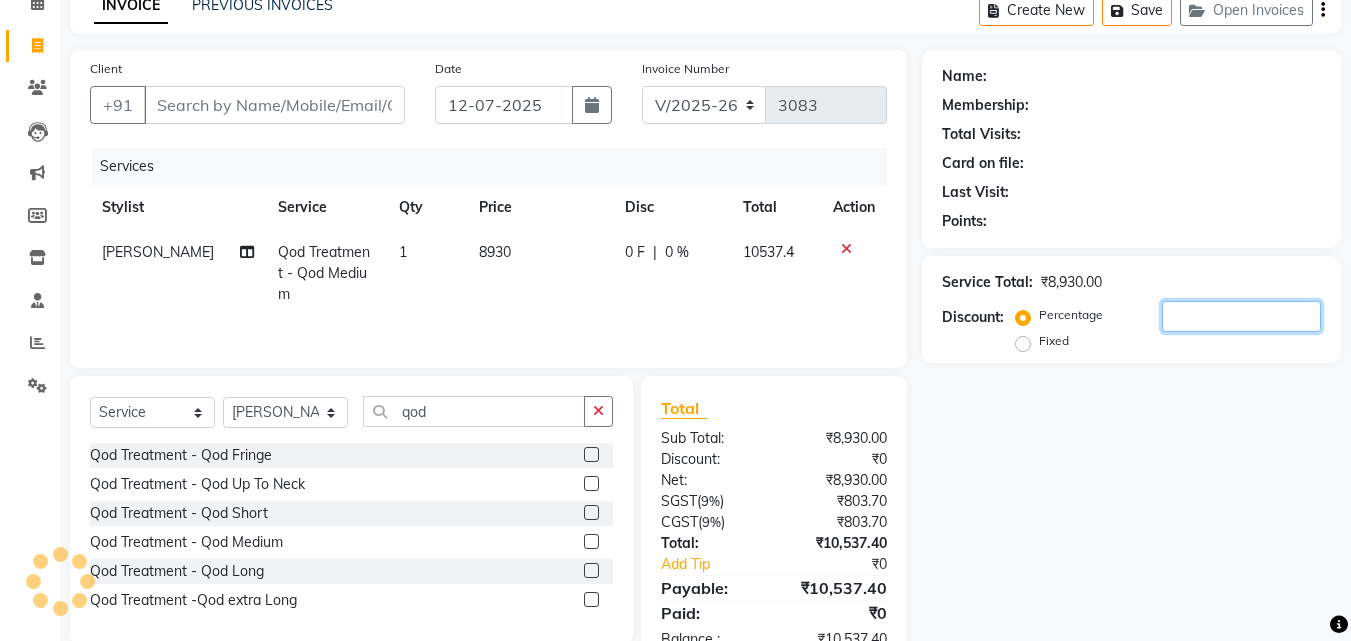 click 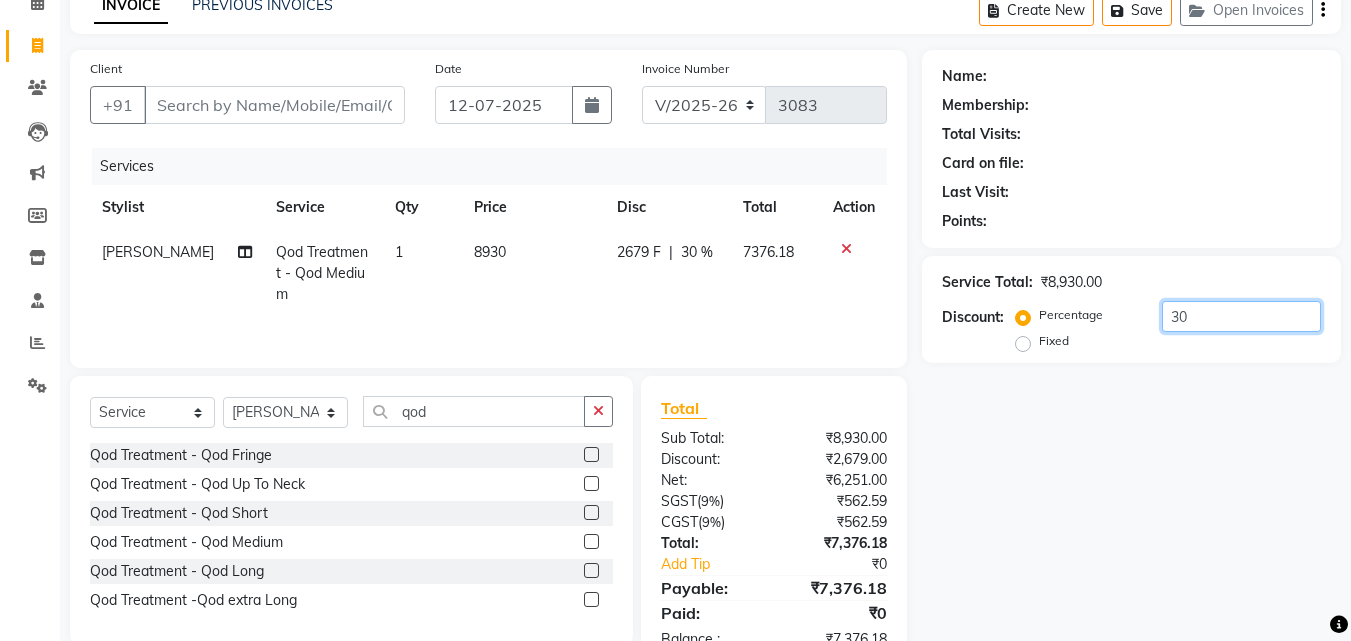 type on "30" 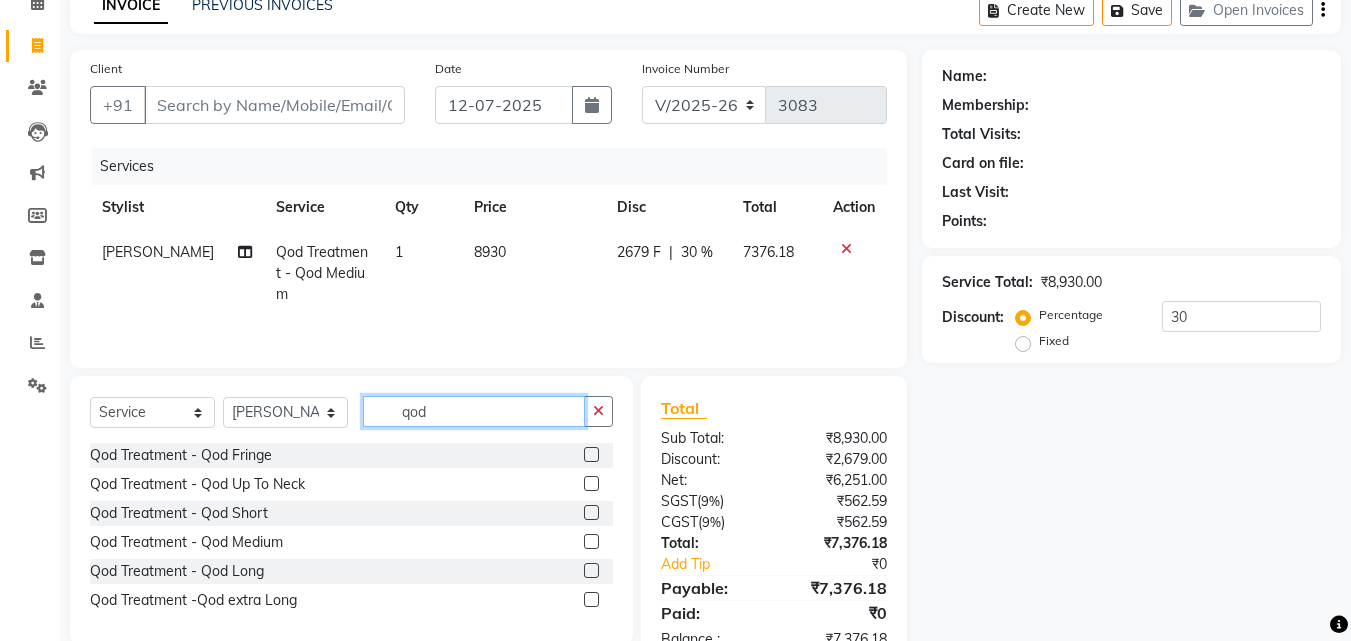drag, startPoint x: 452, startPoint y: 412, endPoint x: 372, endPoint y: 422, distance: 80.622574 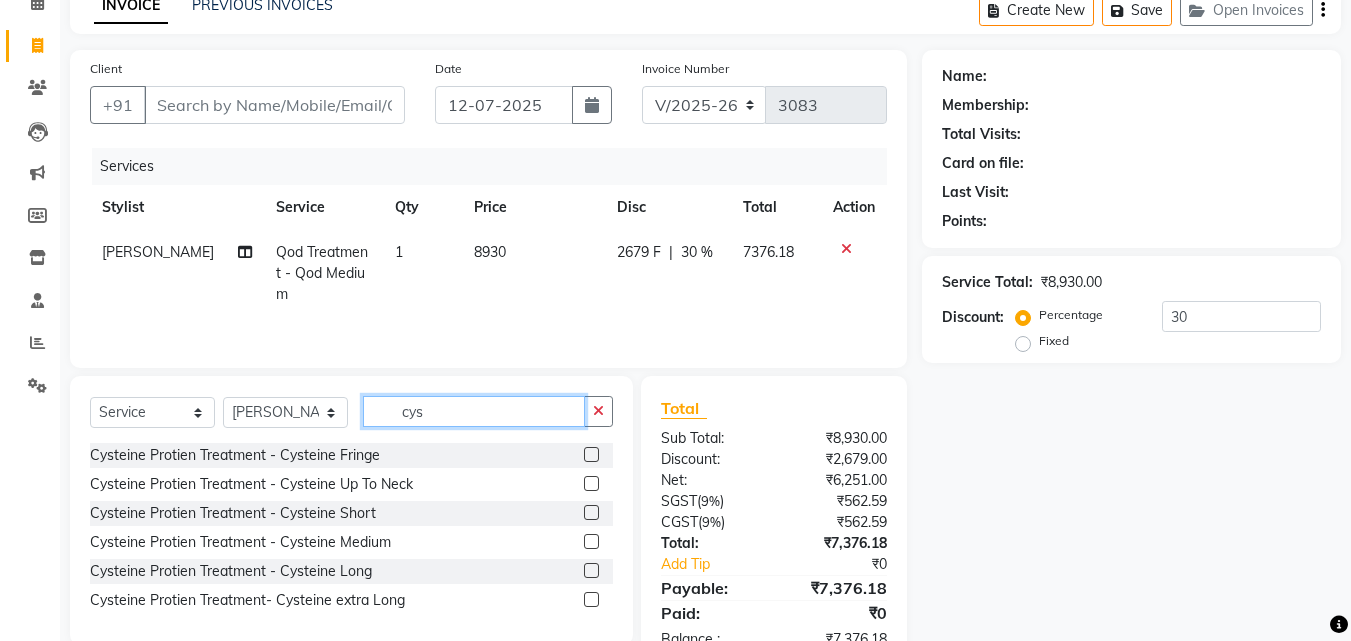 type on "cys" 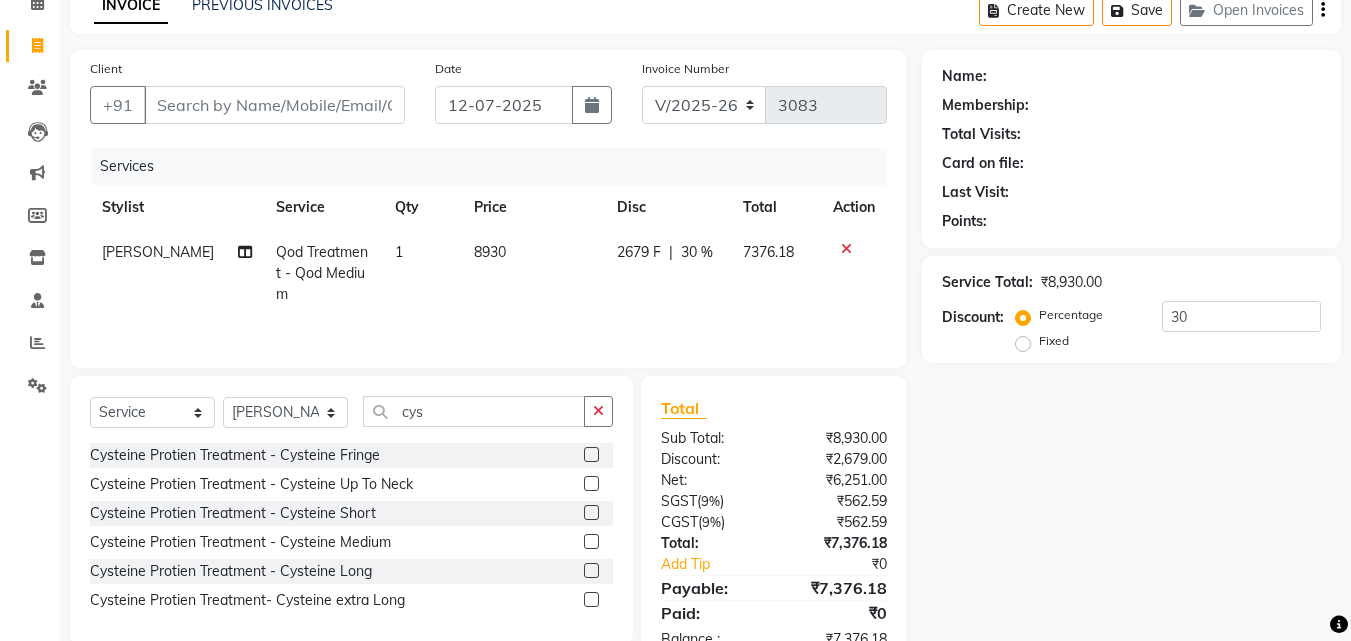click 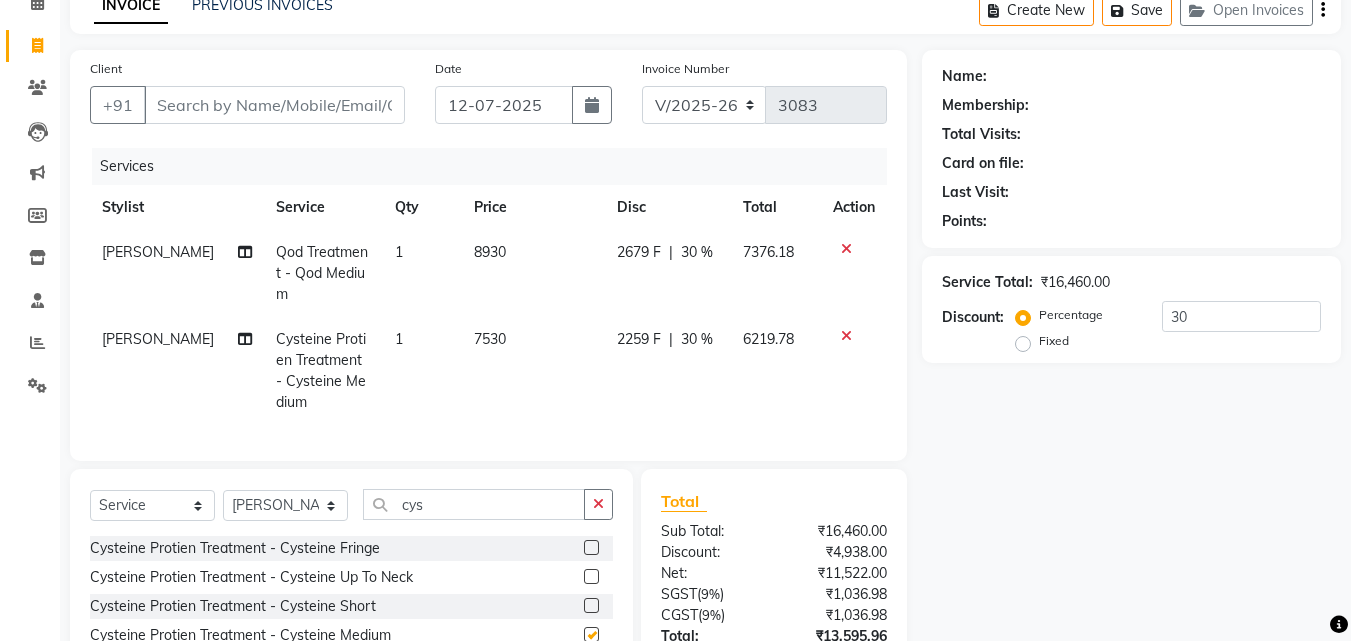 checkbox on "false" 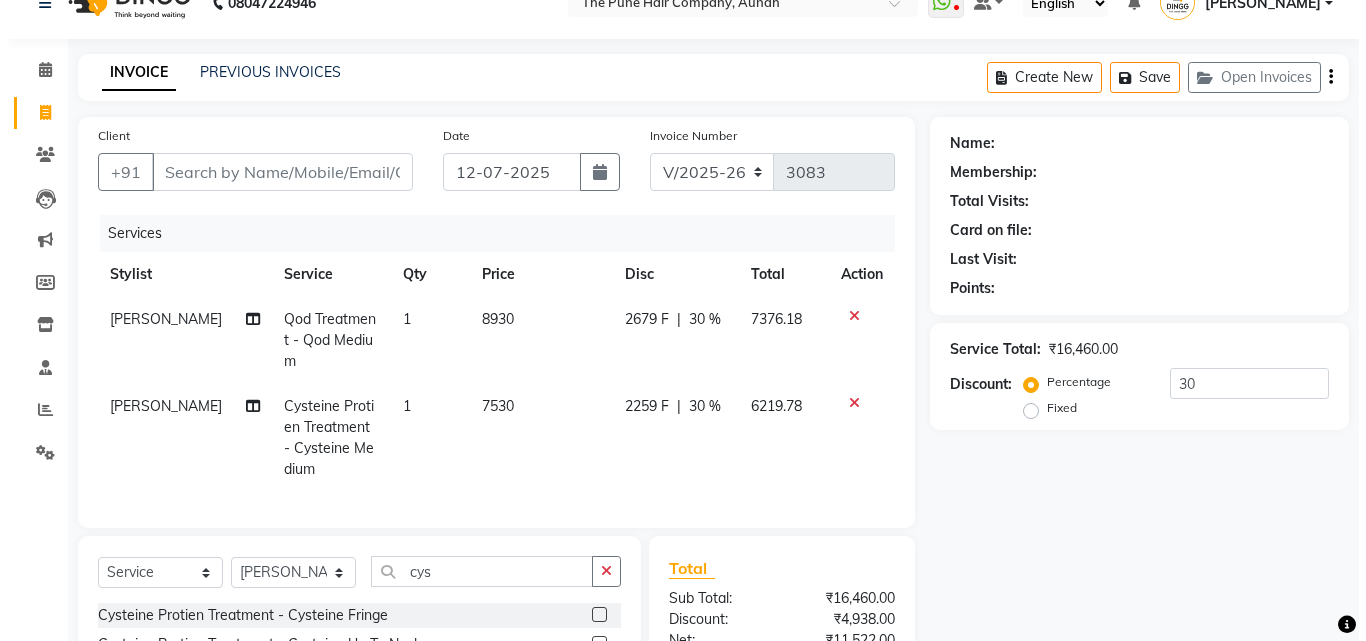 scroll, scrollTop: 0, scrollLeft: 0, axis: both 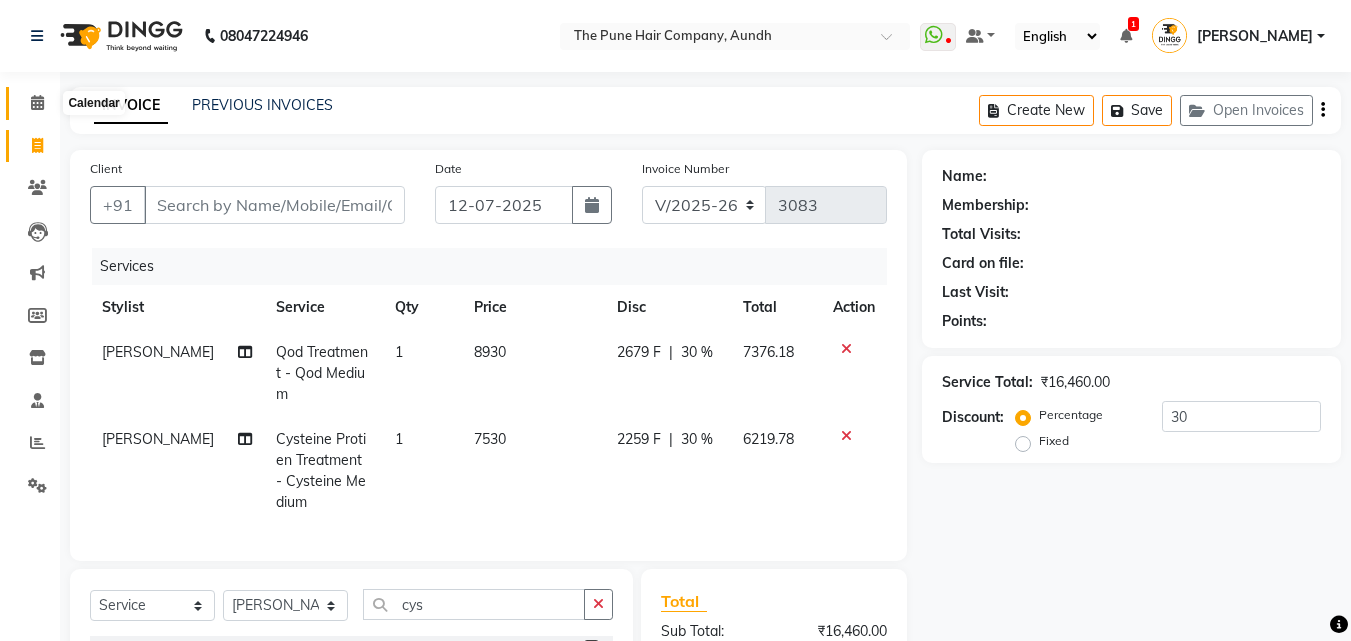 click 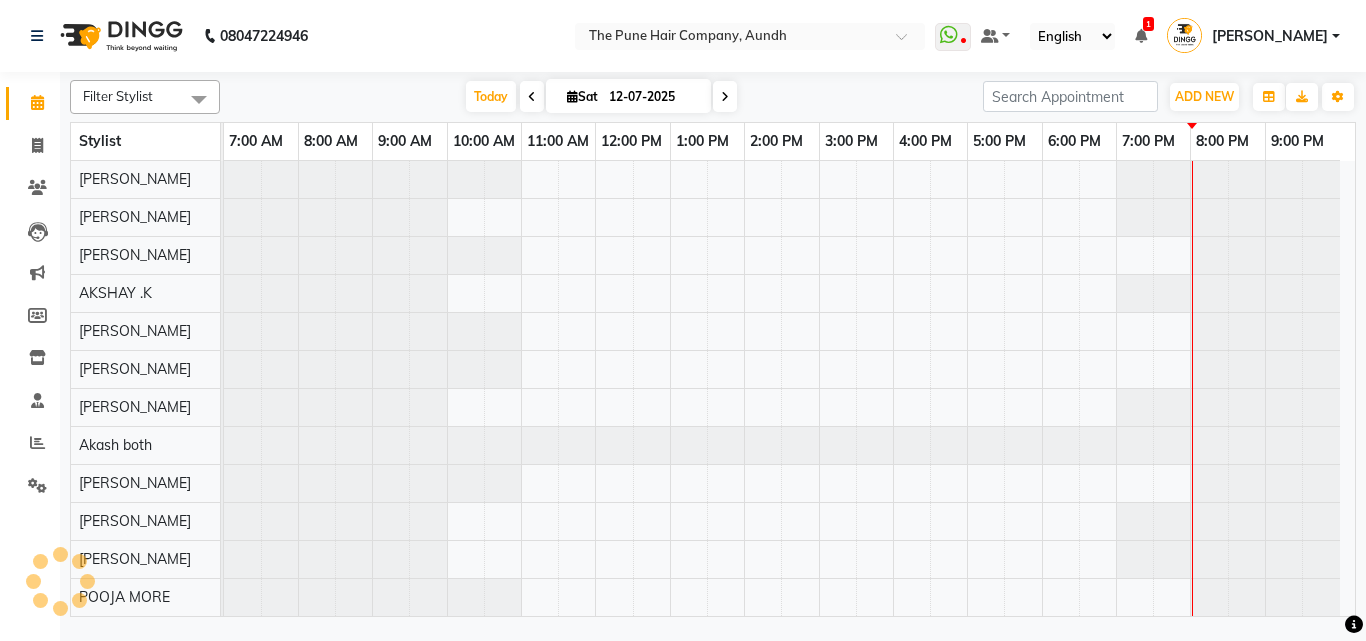 scroll, scrollTop: 0, scrollLeft: 0, axis: both 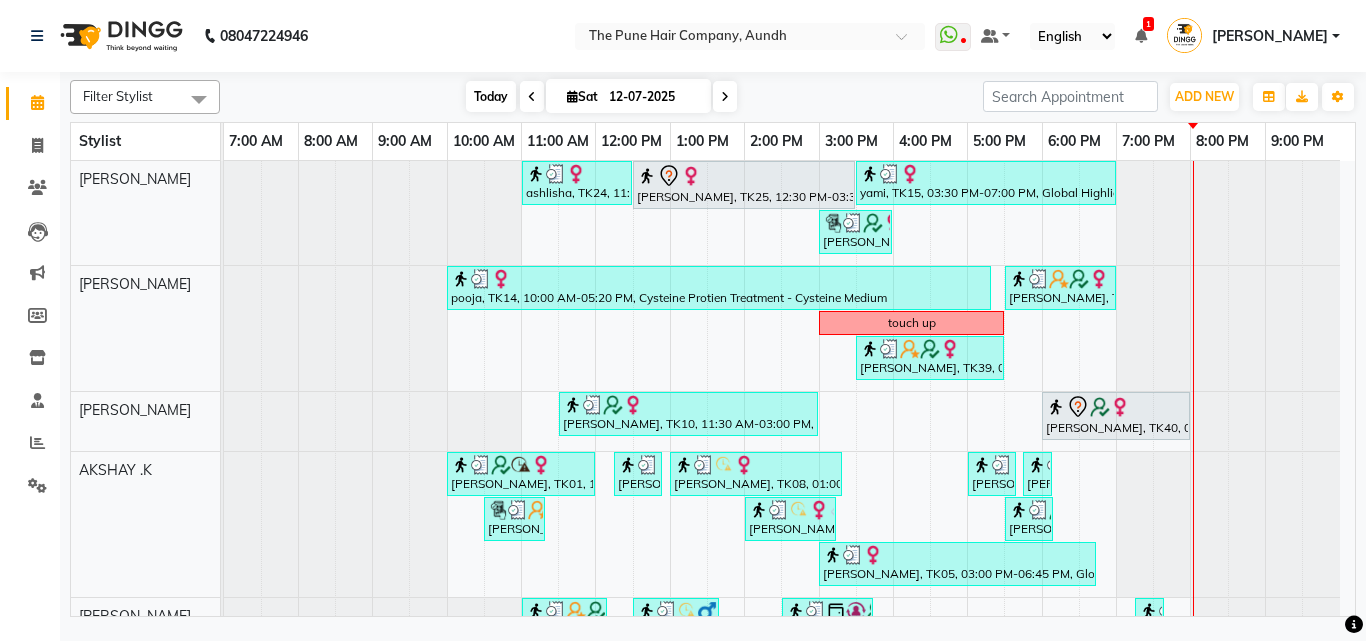 click on "Today" at bounding box center (491, 96) 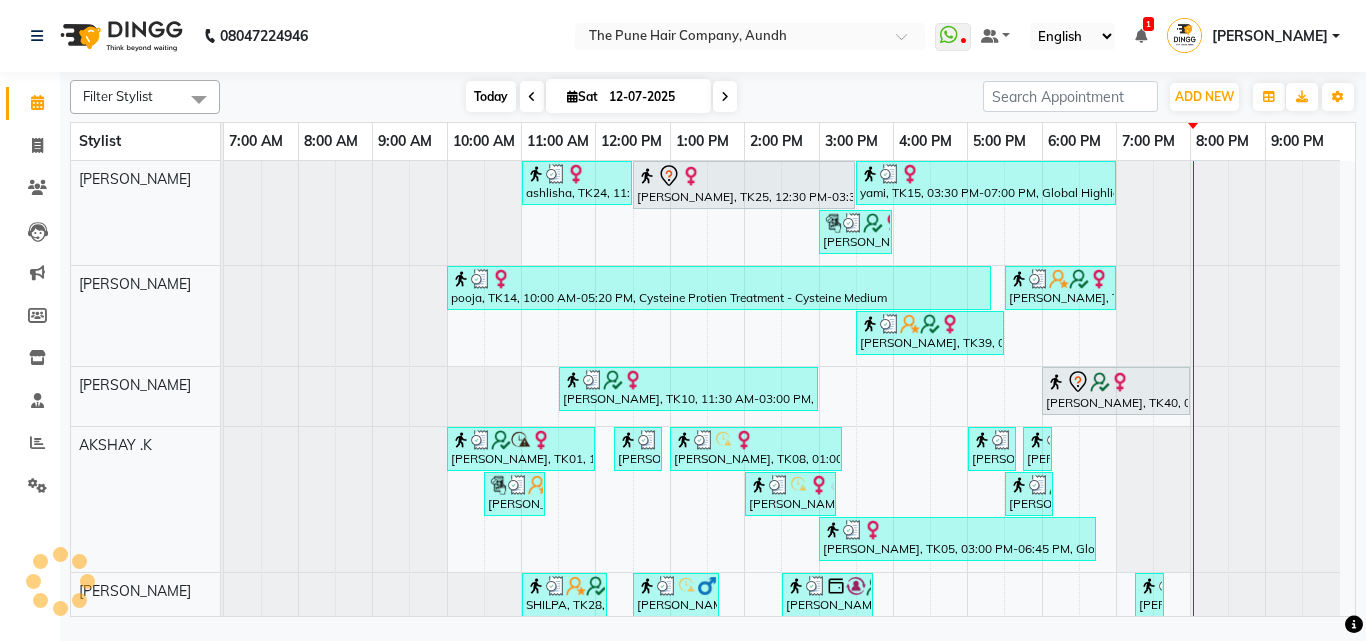 click on "Today" at bounding box center [491, 96] 